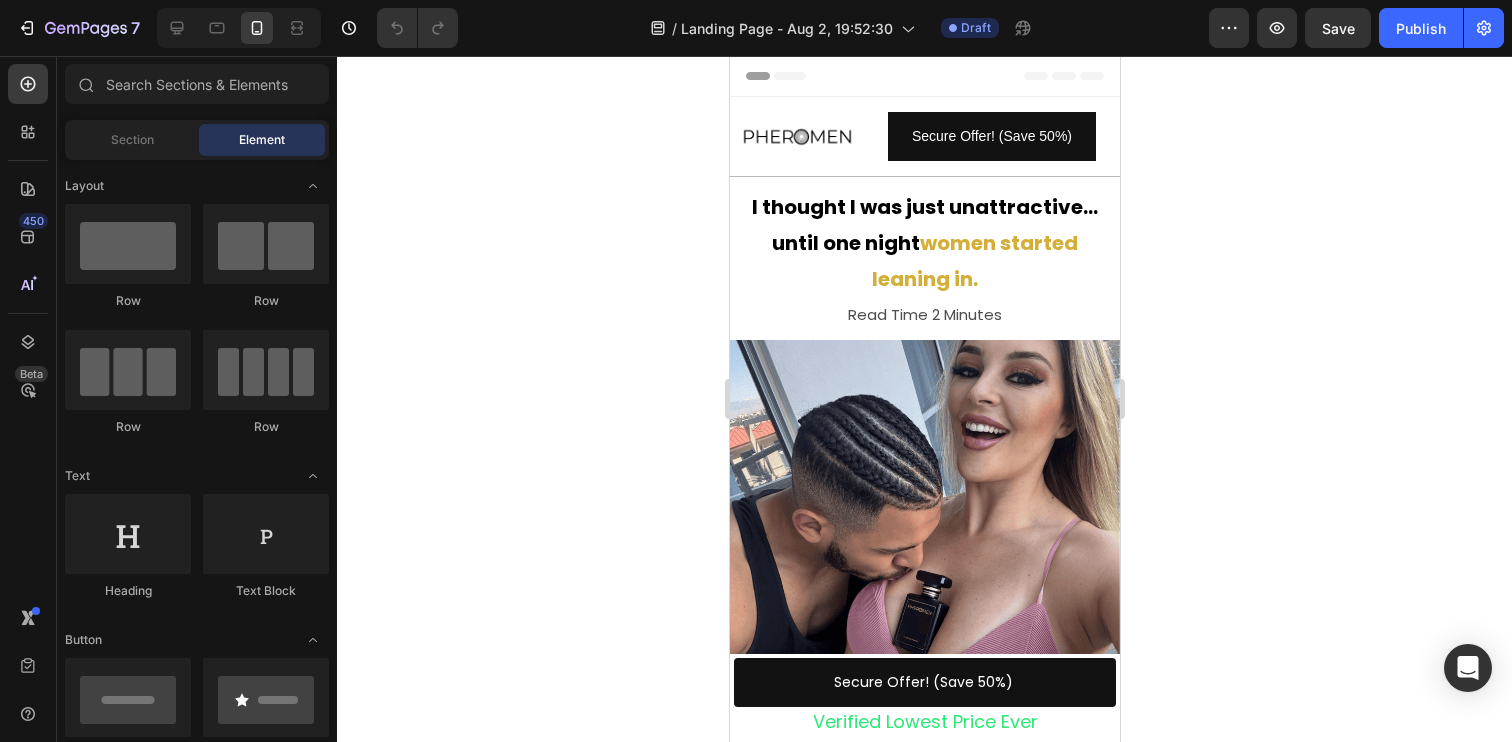 scroll, scrollTop: 0, scrollLeft: 0, axis: both 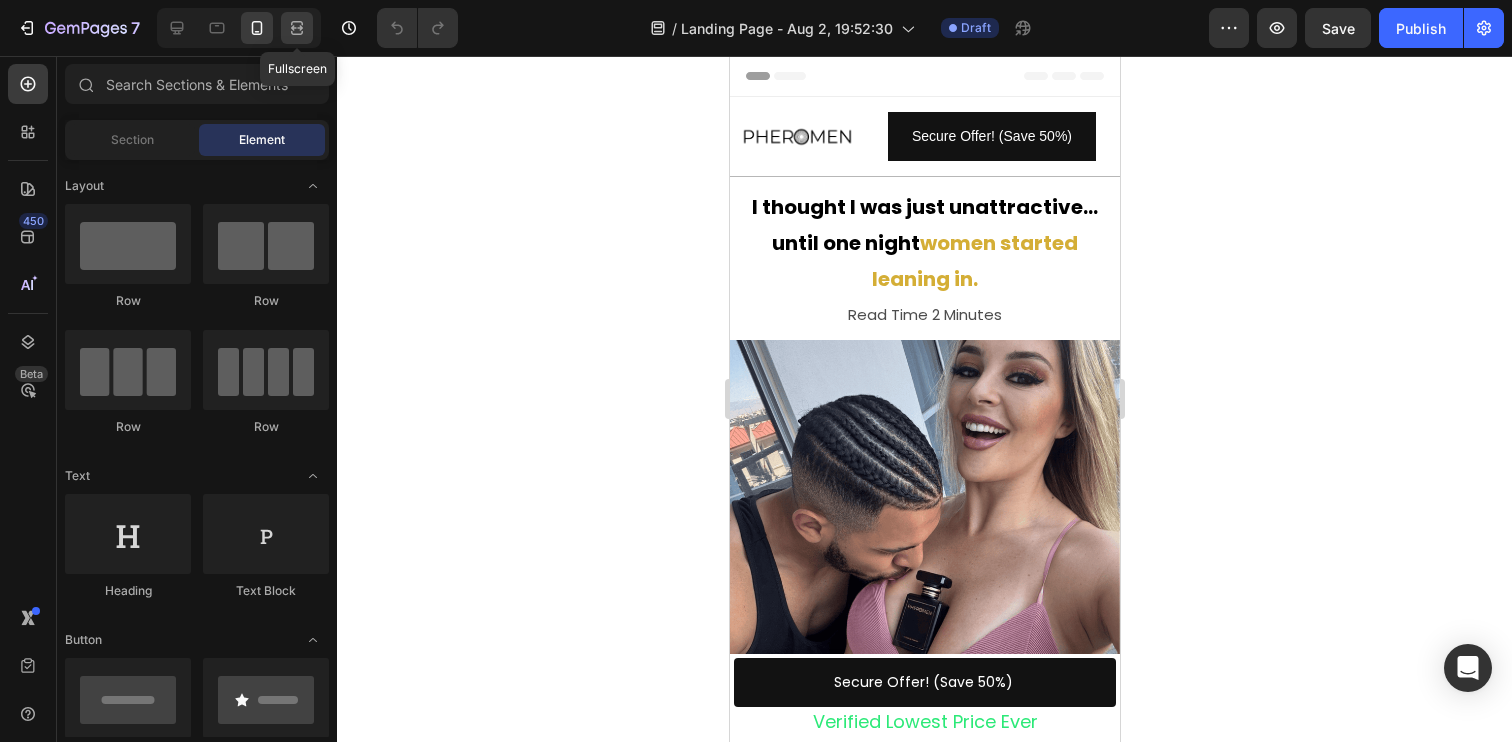 click 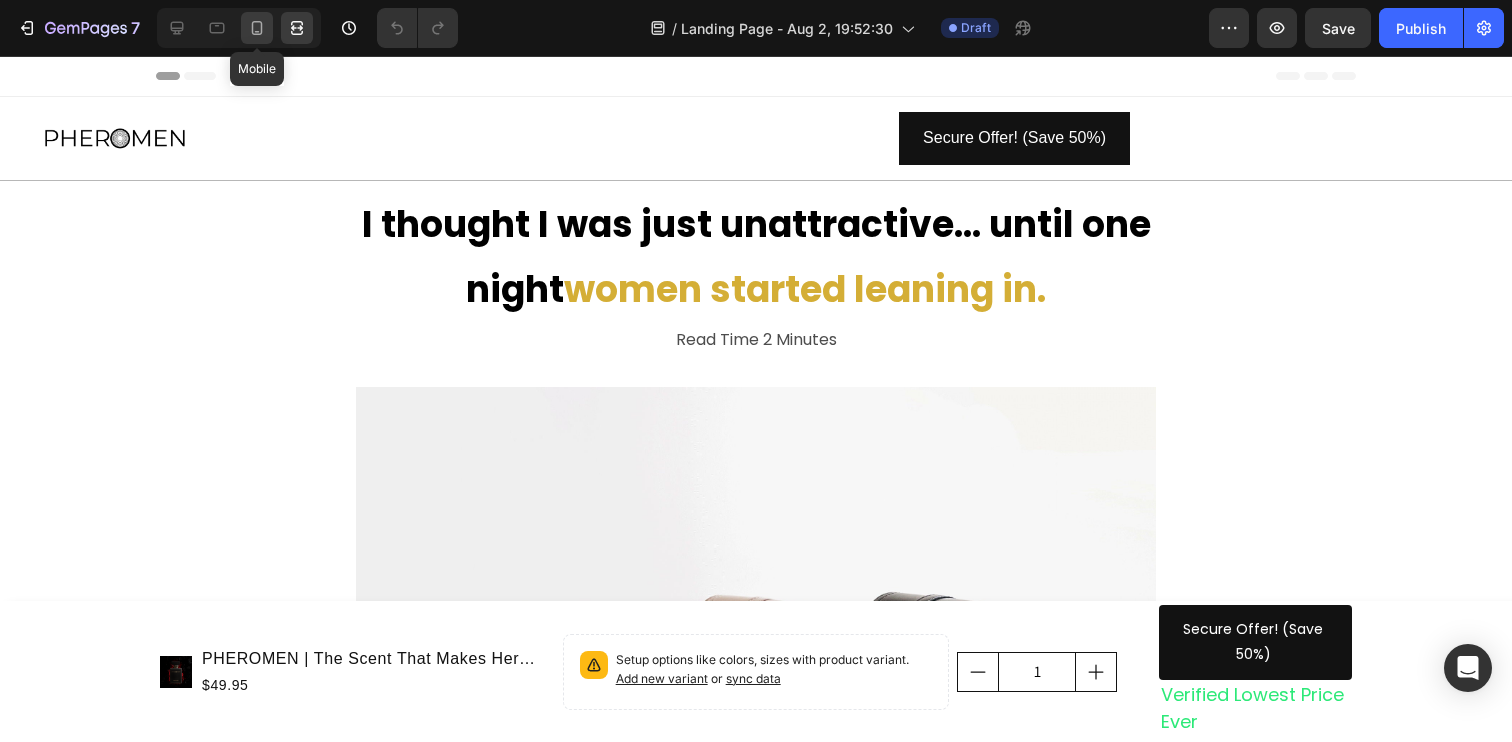 click 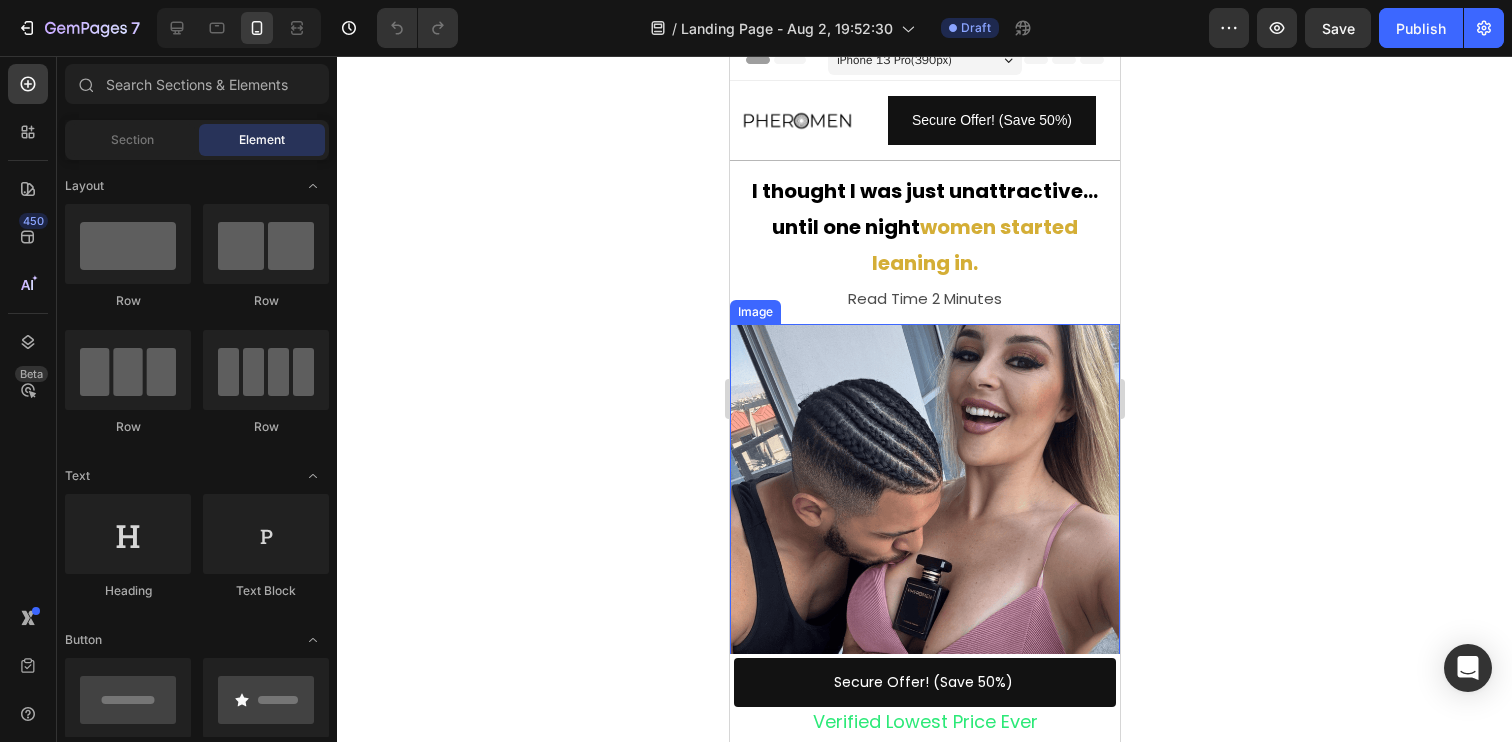 scroll, scrollTop: 0, scrollLeft: 0, axis: both 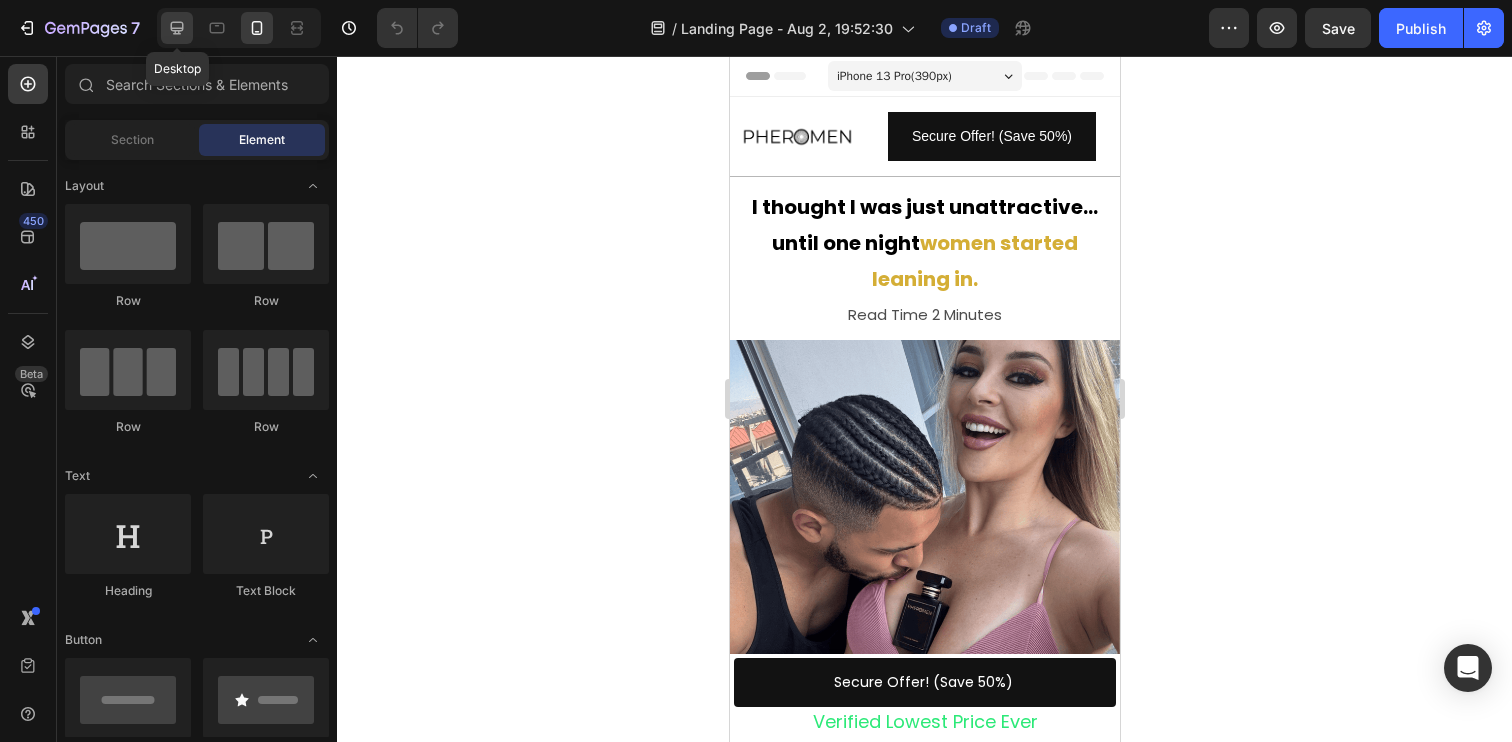 click 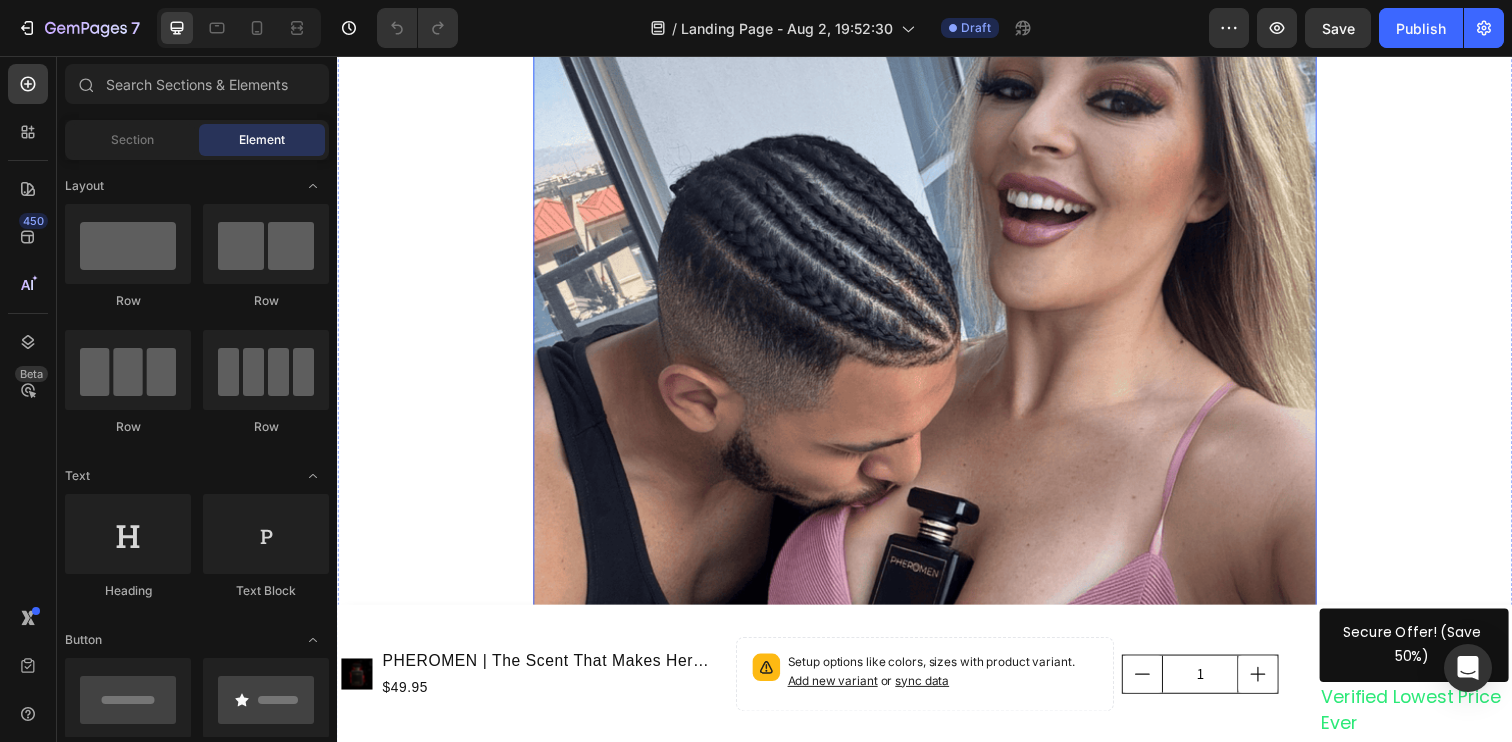 scroll, scrollTop: 432, scrollLeft: 0, axis: vertical 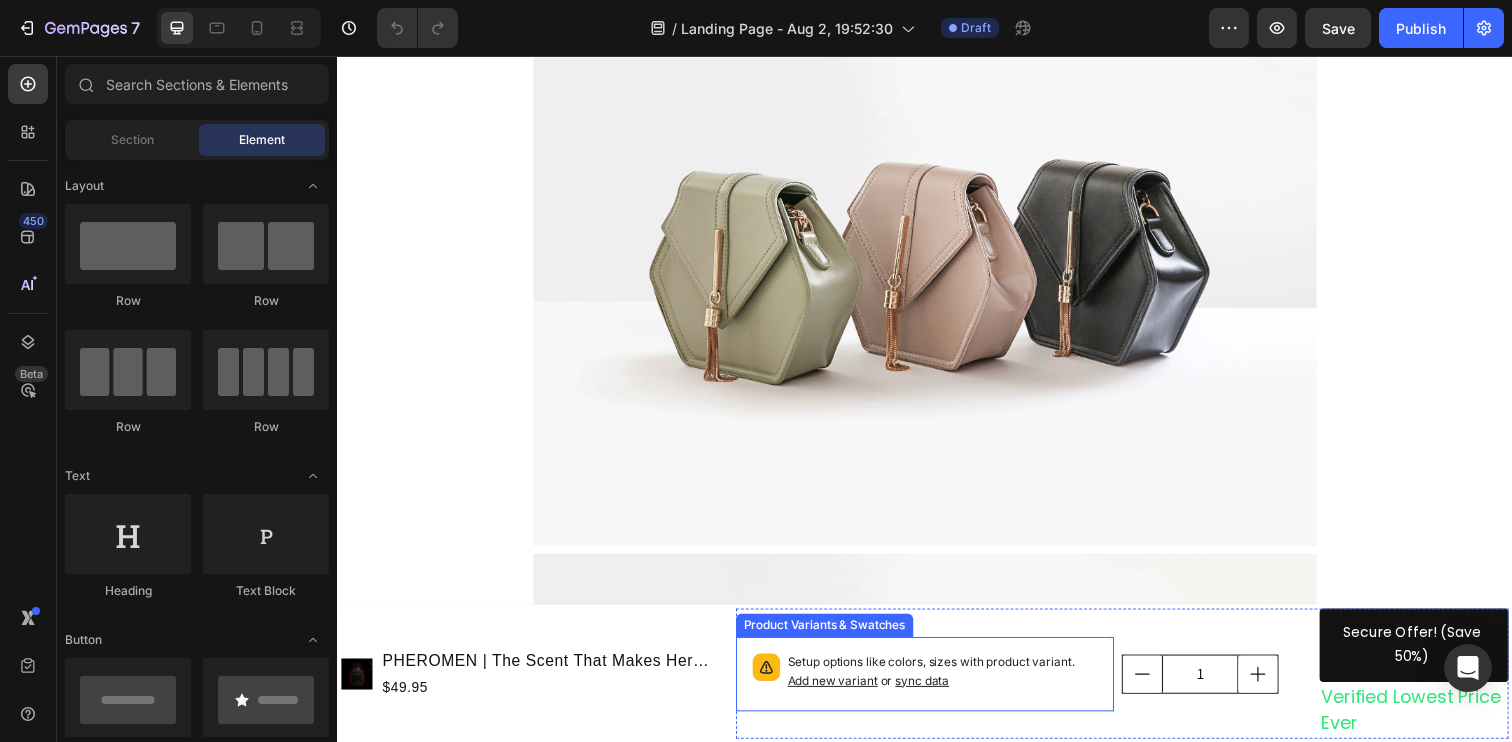 click on "Setup options like colors, sizes with product variant.       Add new variant   or   sync data" at bounding box center (955, 685) 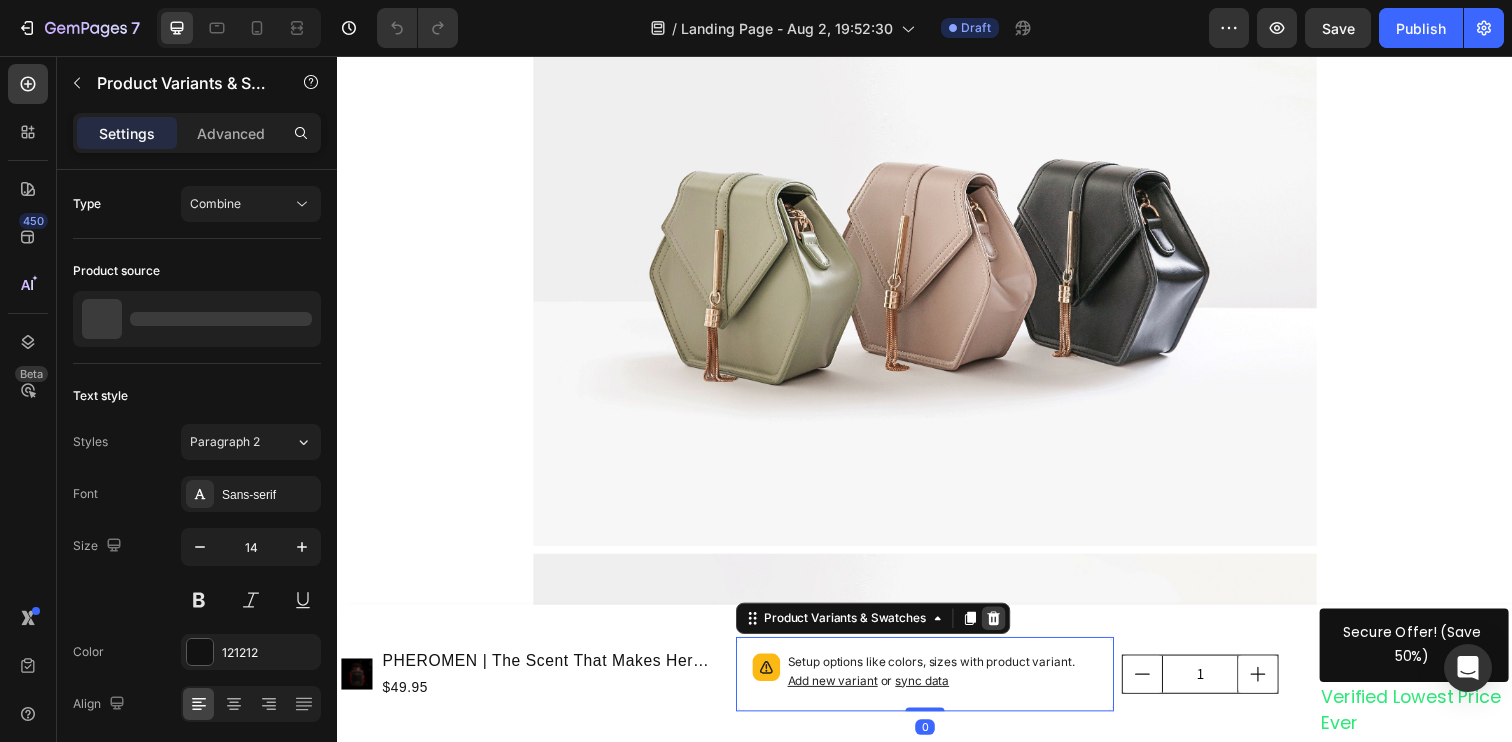 click 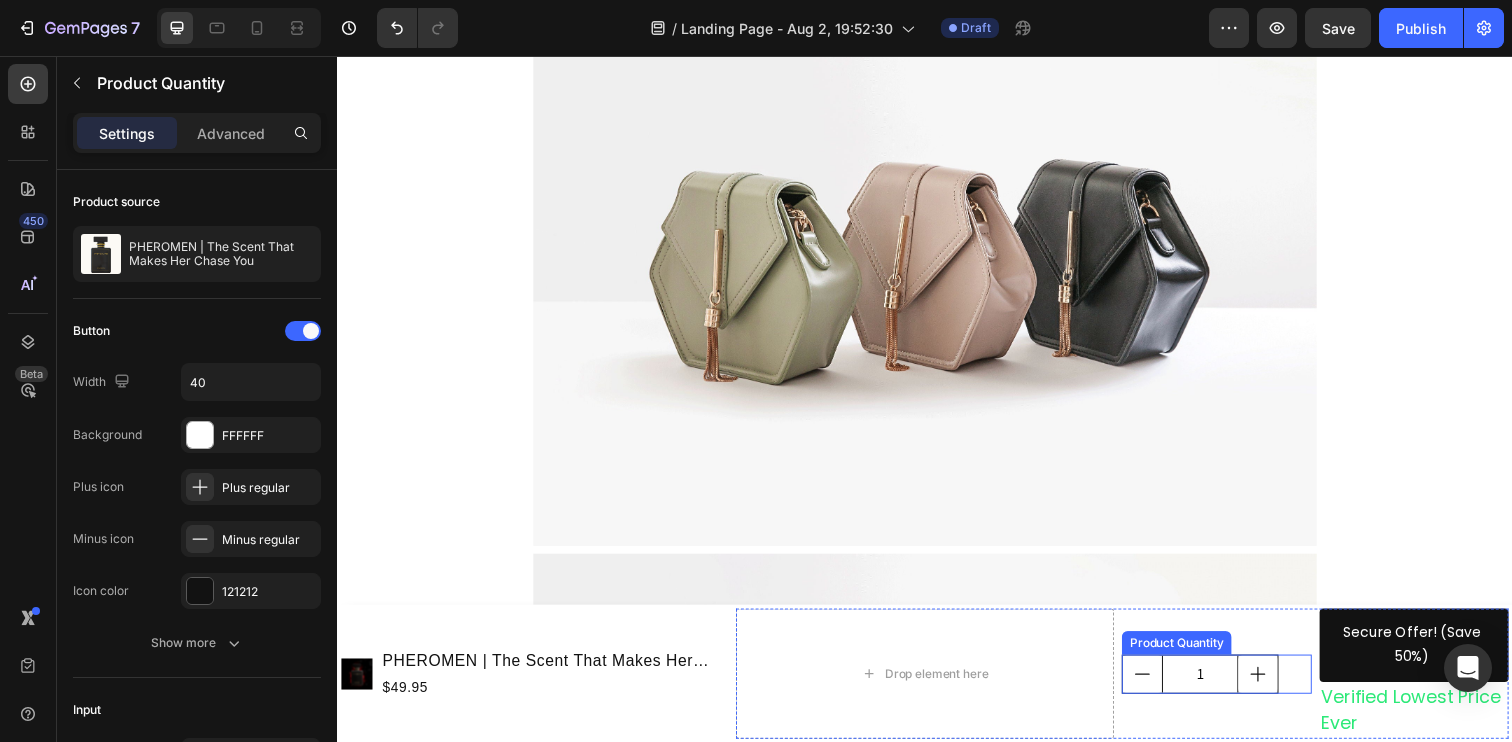 click on "1" at bounding box center [1234, 687] 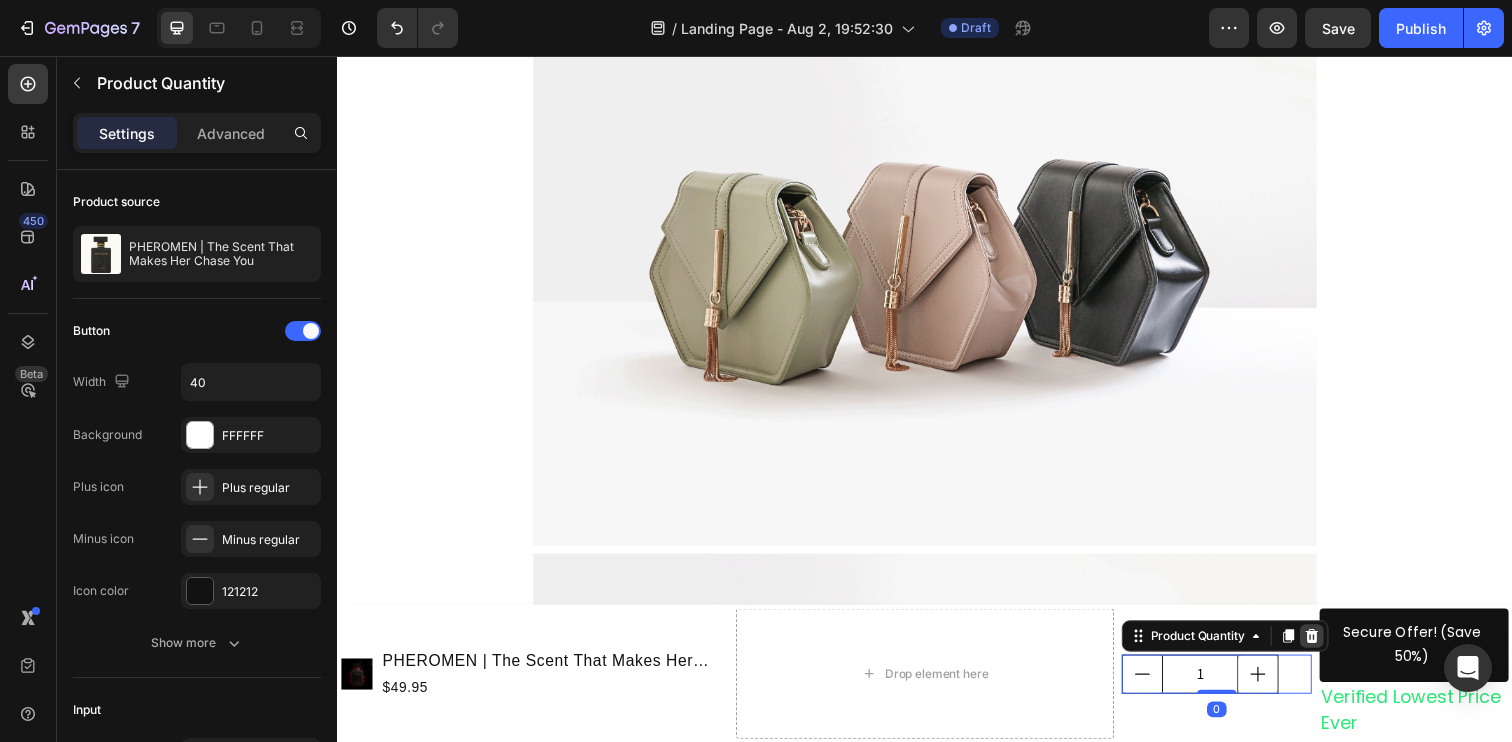click 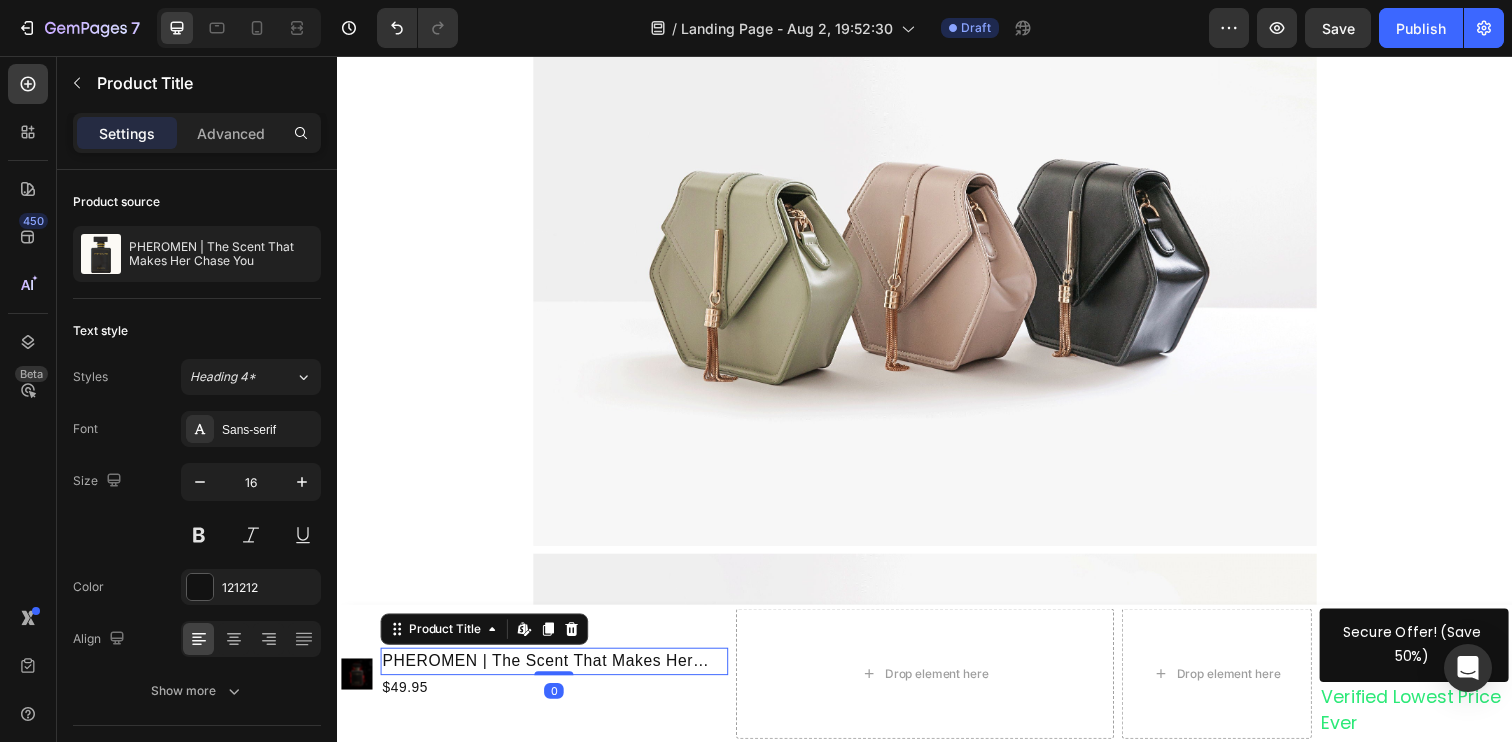 click on "PHEROMEN | The Scent That Makes Her Chase You" at bounding box center [558, 674] 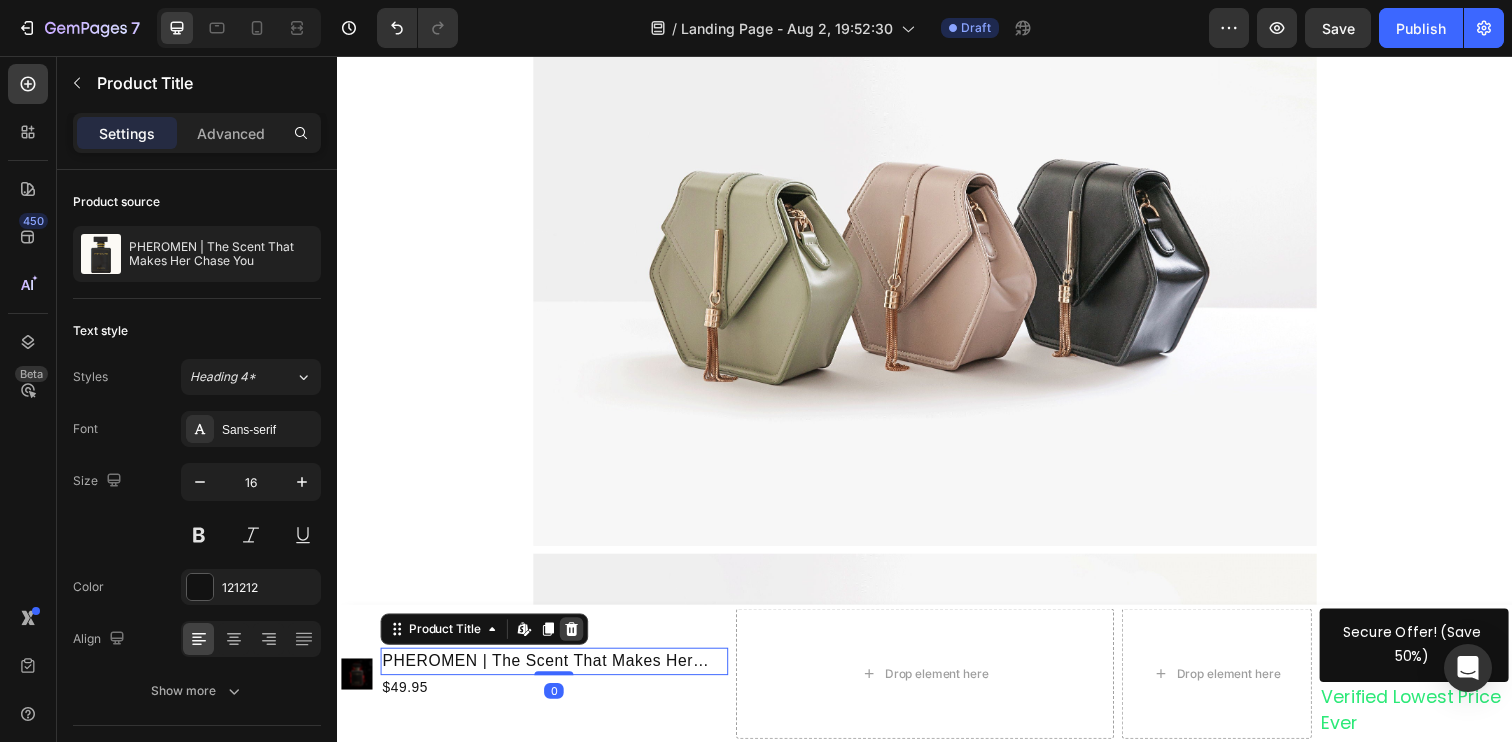click 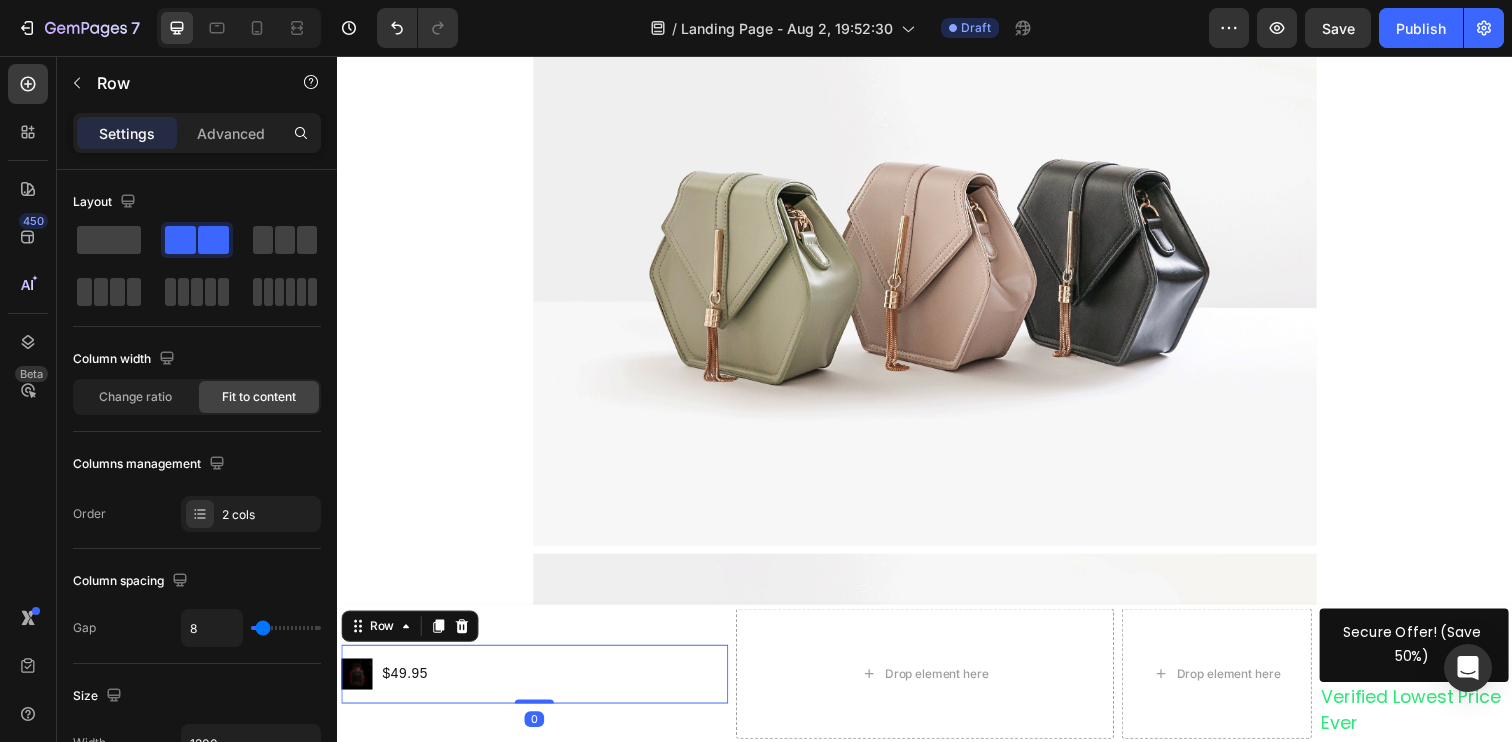 click on "Product Images $49.95 Product Price Product Price Row   0" at bounding box center (538, 687) 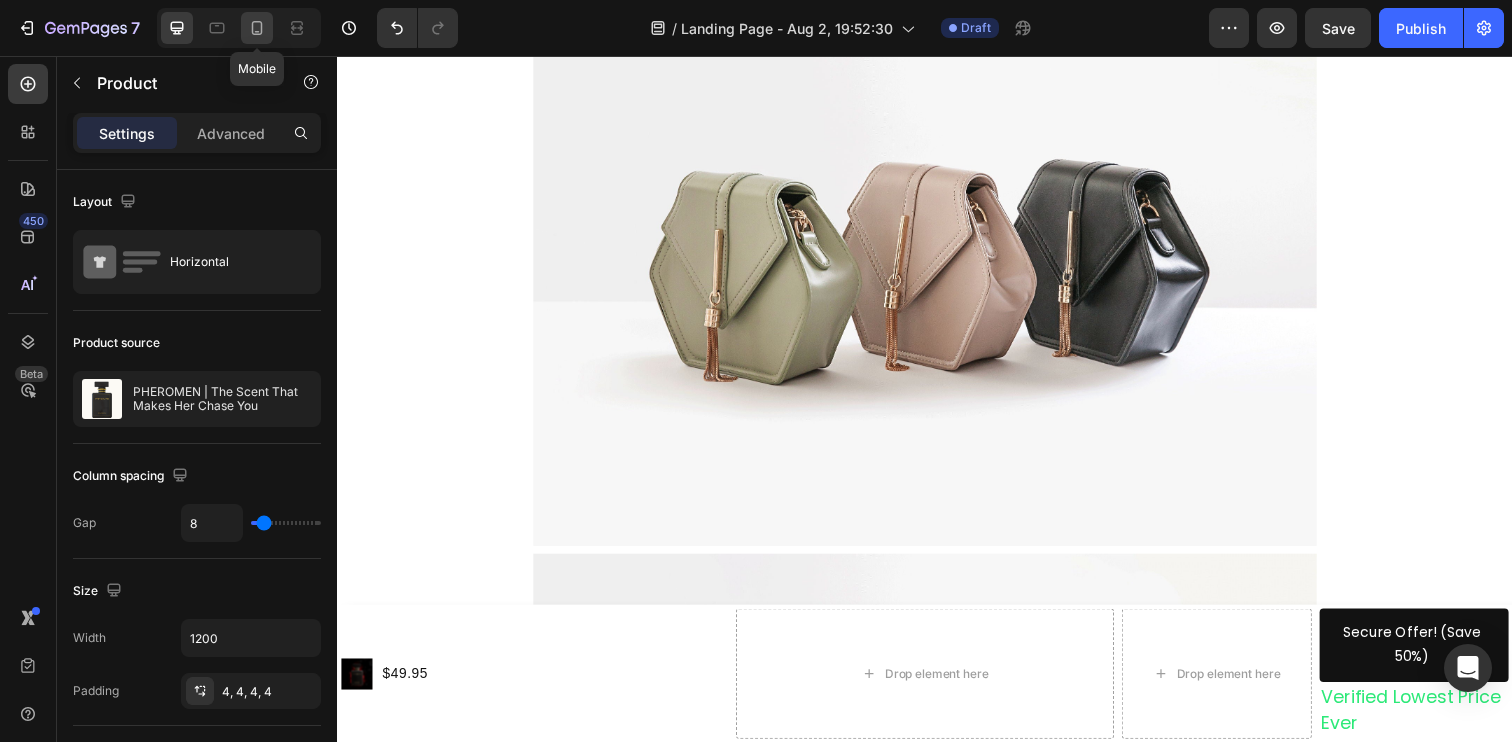 click 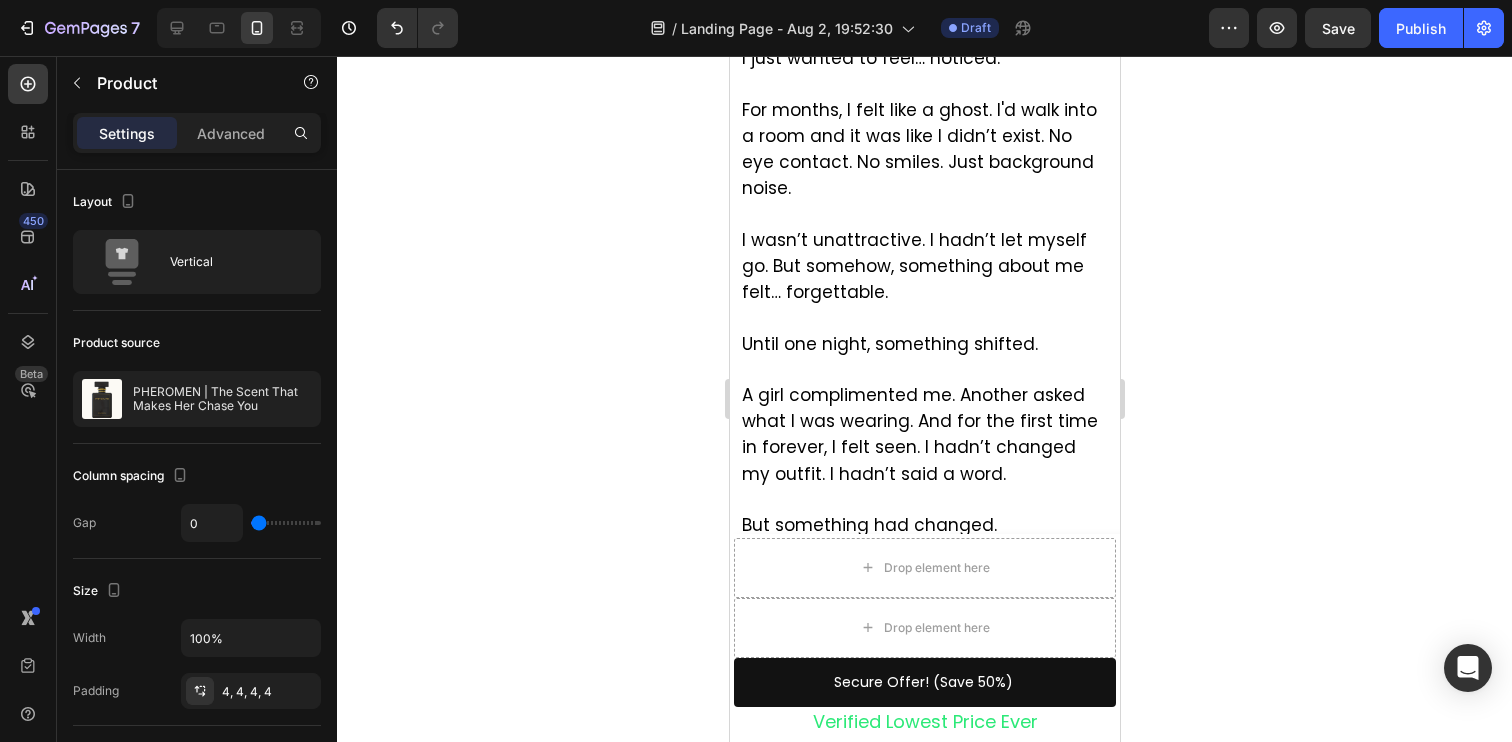 scroll, scrollTop: 840, scrollLeft: 0, axis: vertical 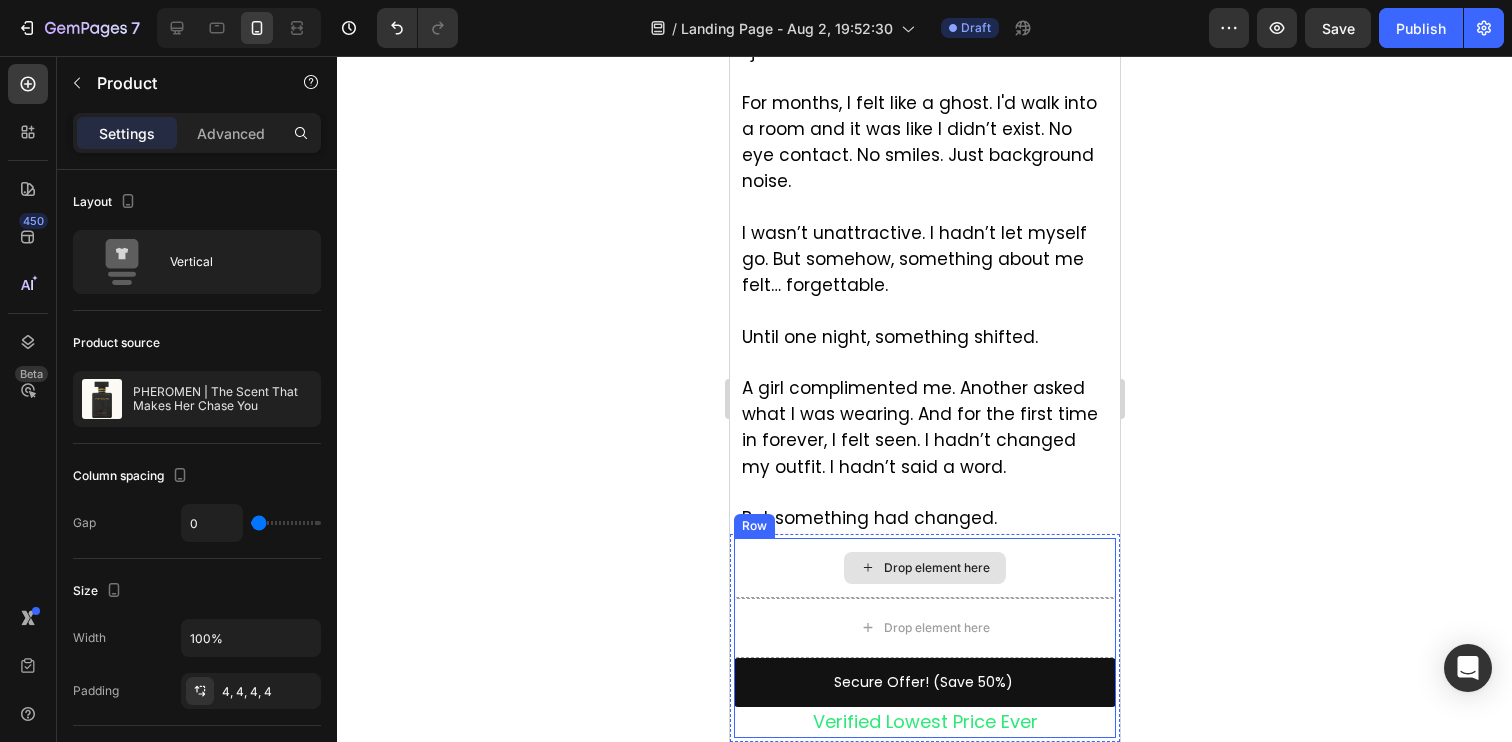 click on "Drop element here" at bounding box center (924, 568) 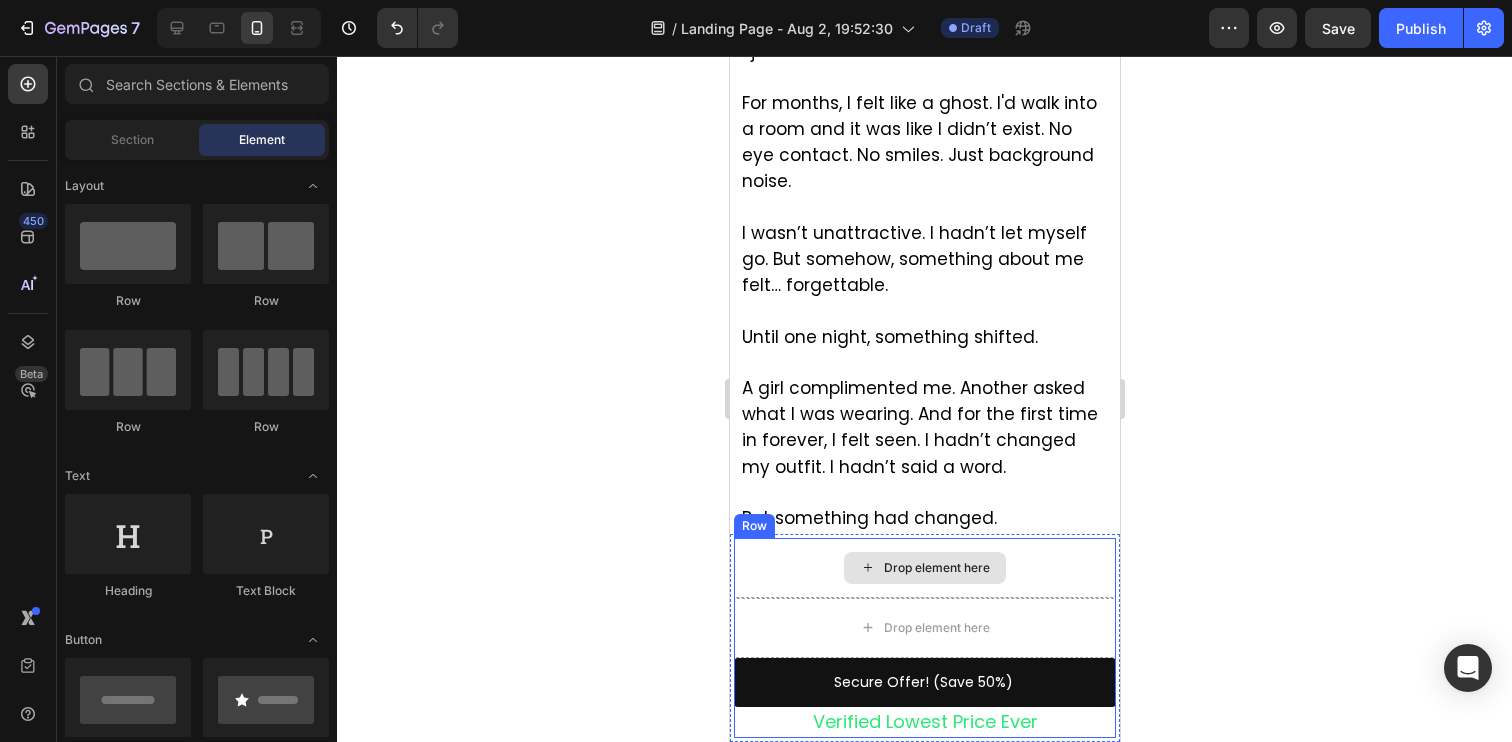 click on "Drop element here" at bounding box center (924, 568) 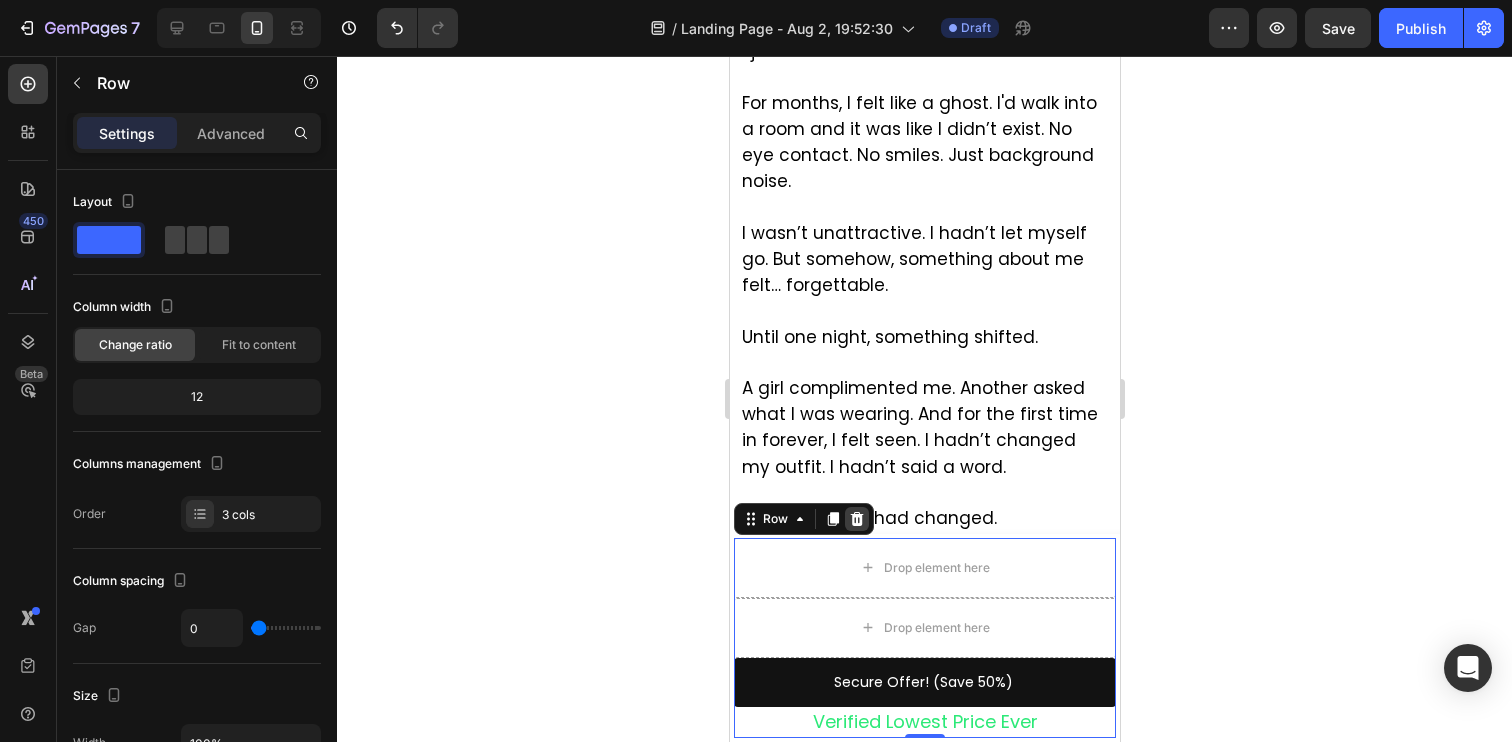 click 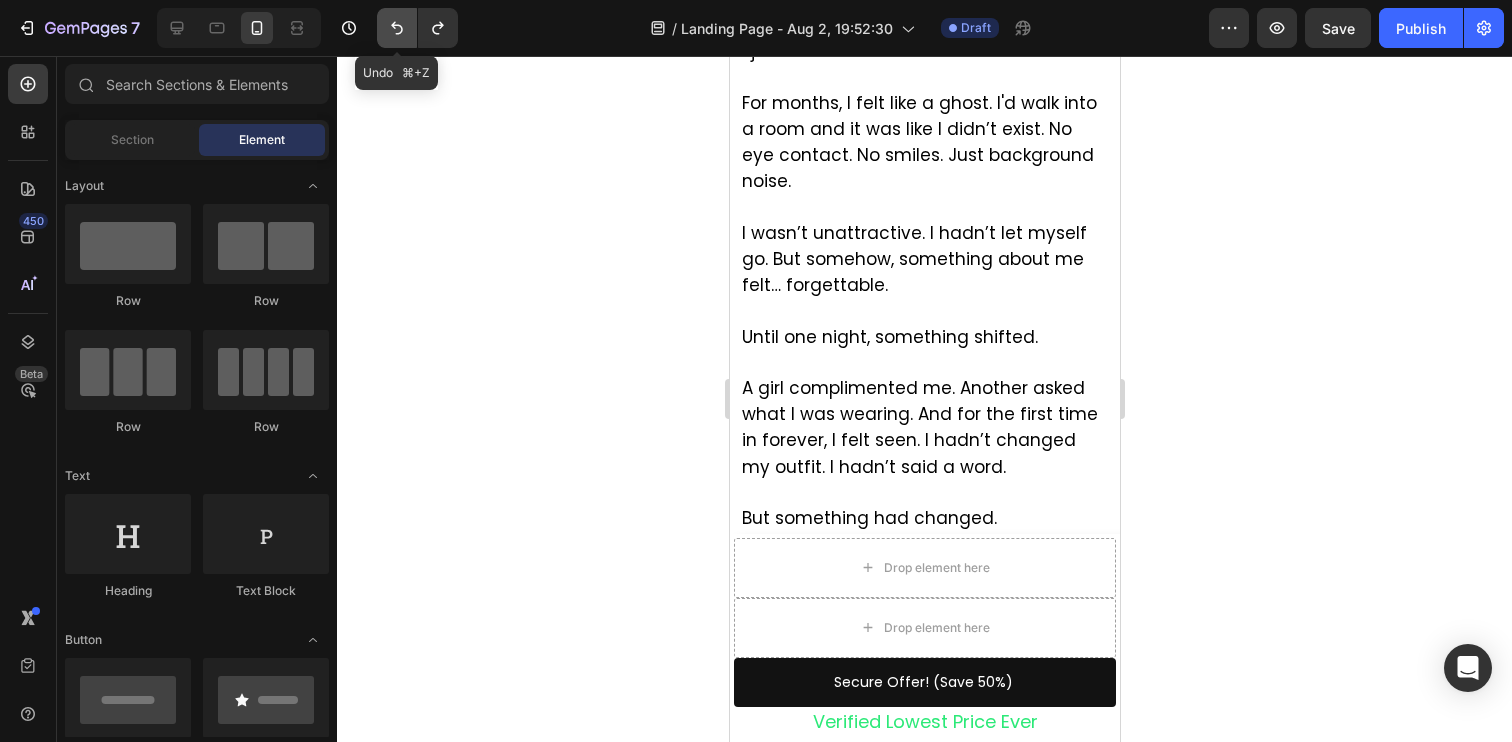 click 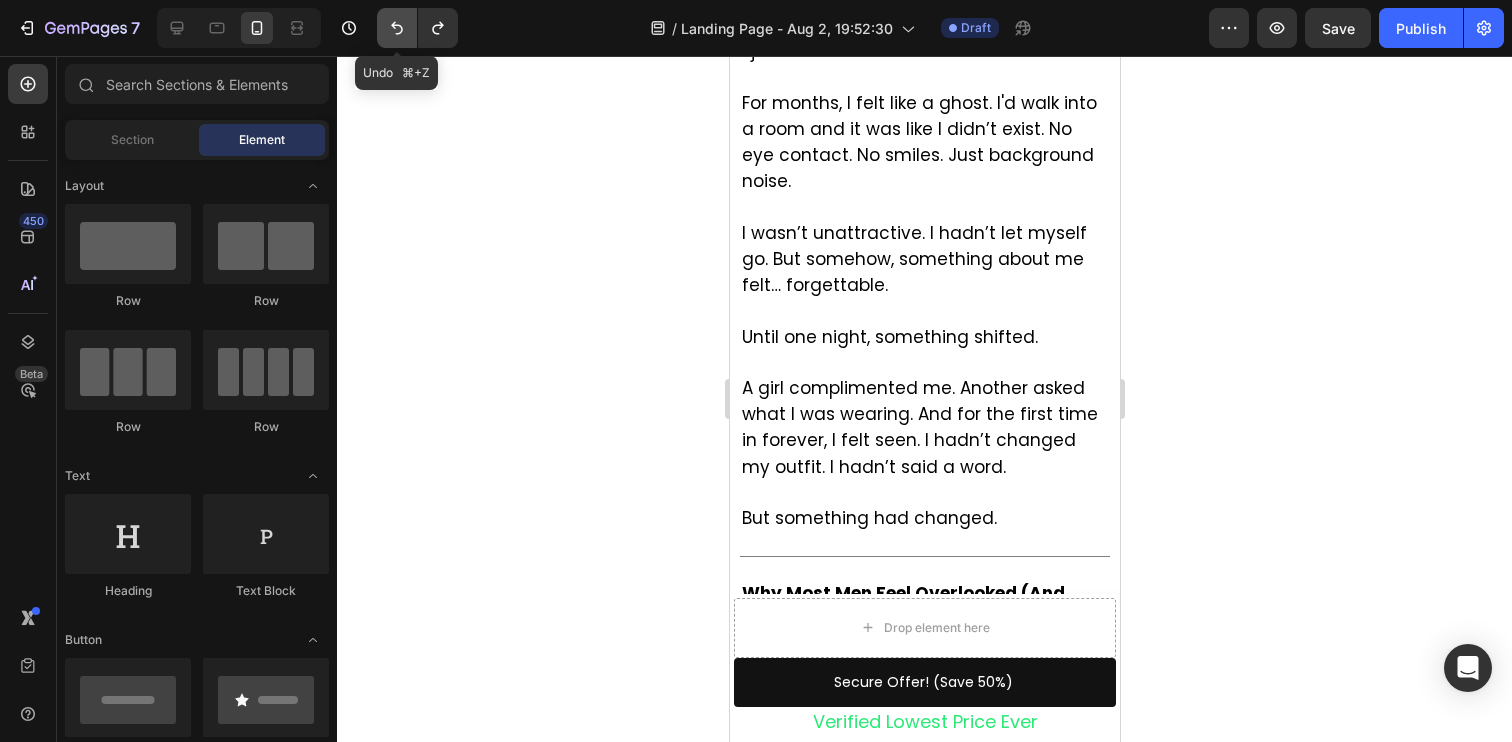 click 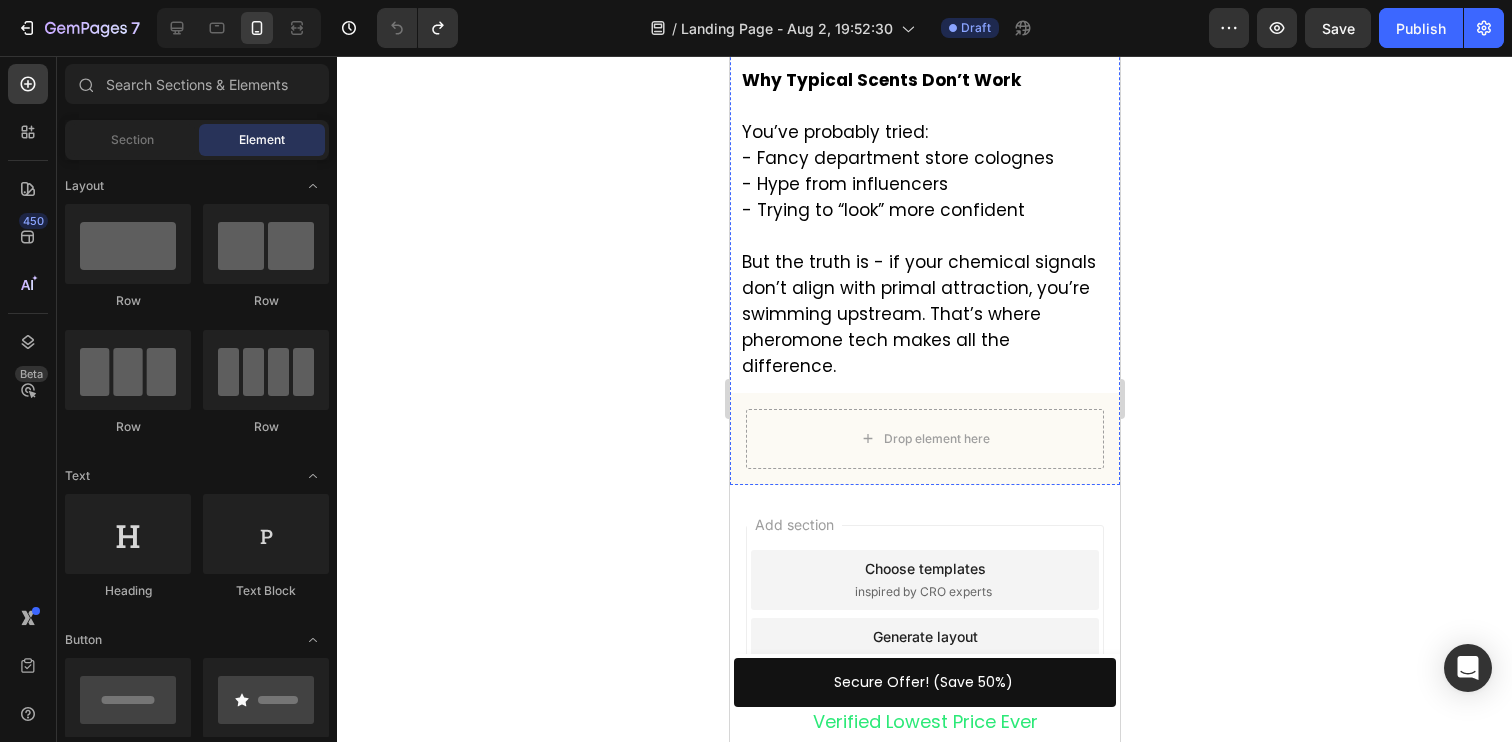 scroll, scrollTop: 3346, scrollLeft: 0, axis: vertical 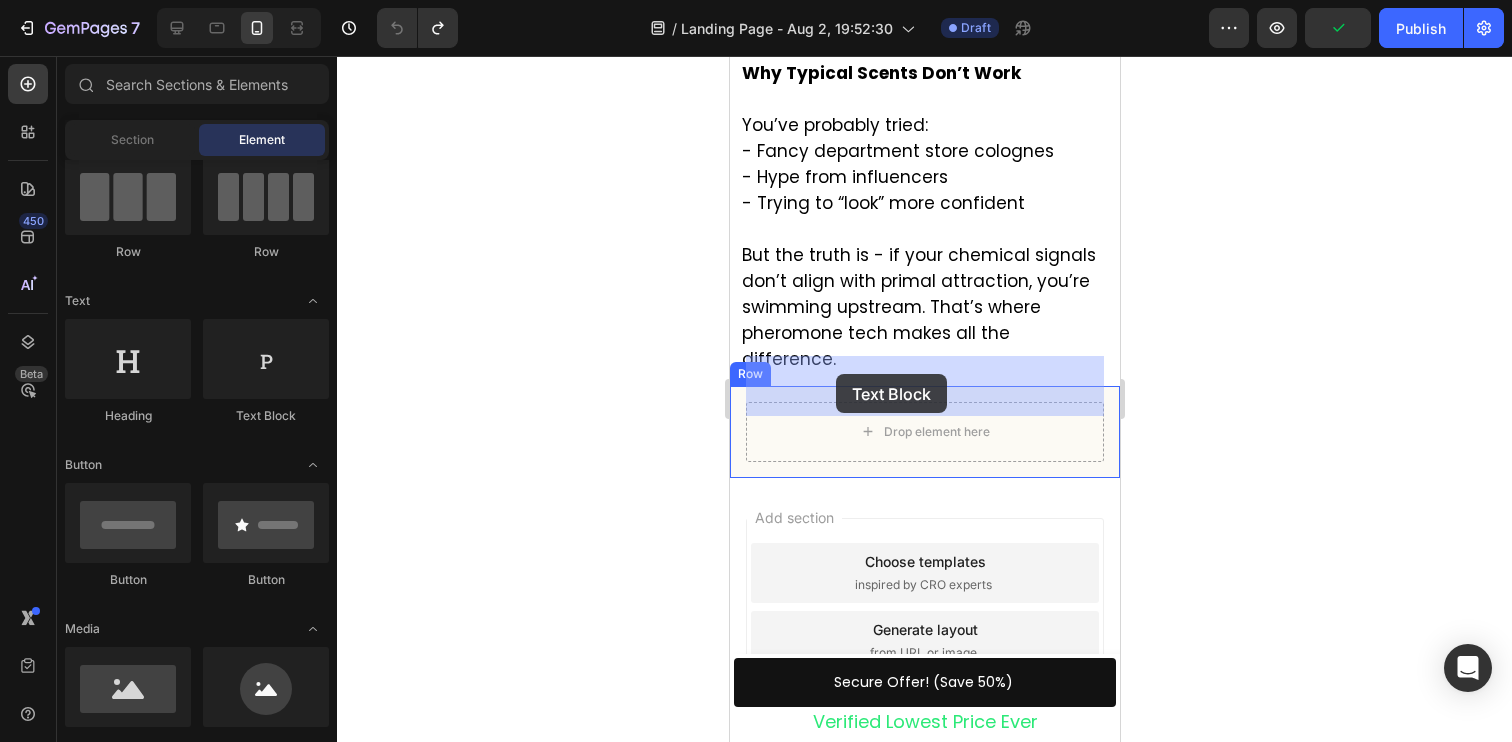 drag, startPoint x: 971, startPoint y: 401, endPoint x: 835, endPoint y: 374, distance: 138.65425 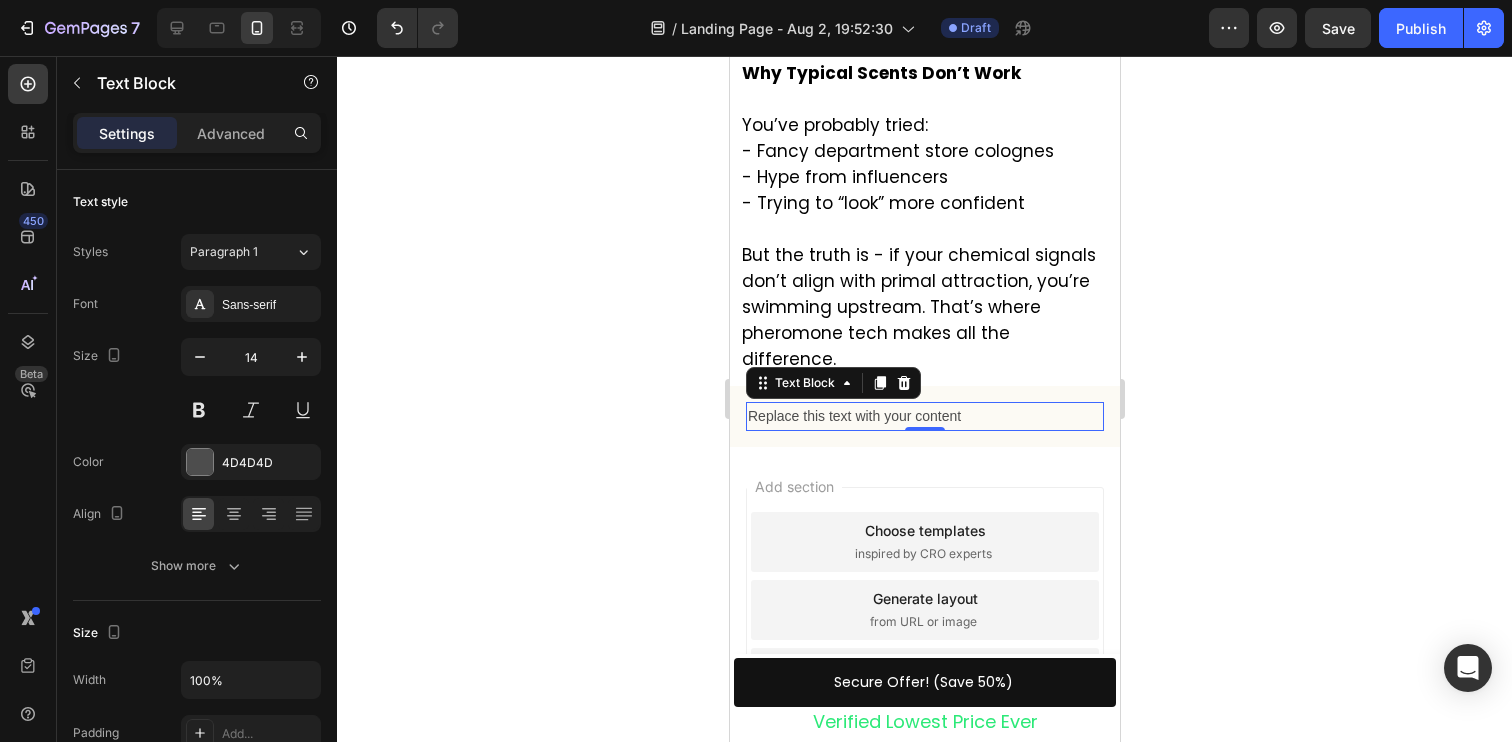click on "Replace this text with your content" at bounding box center [924, 416] 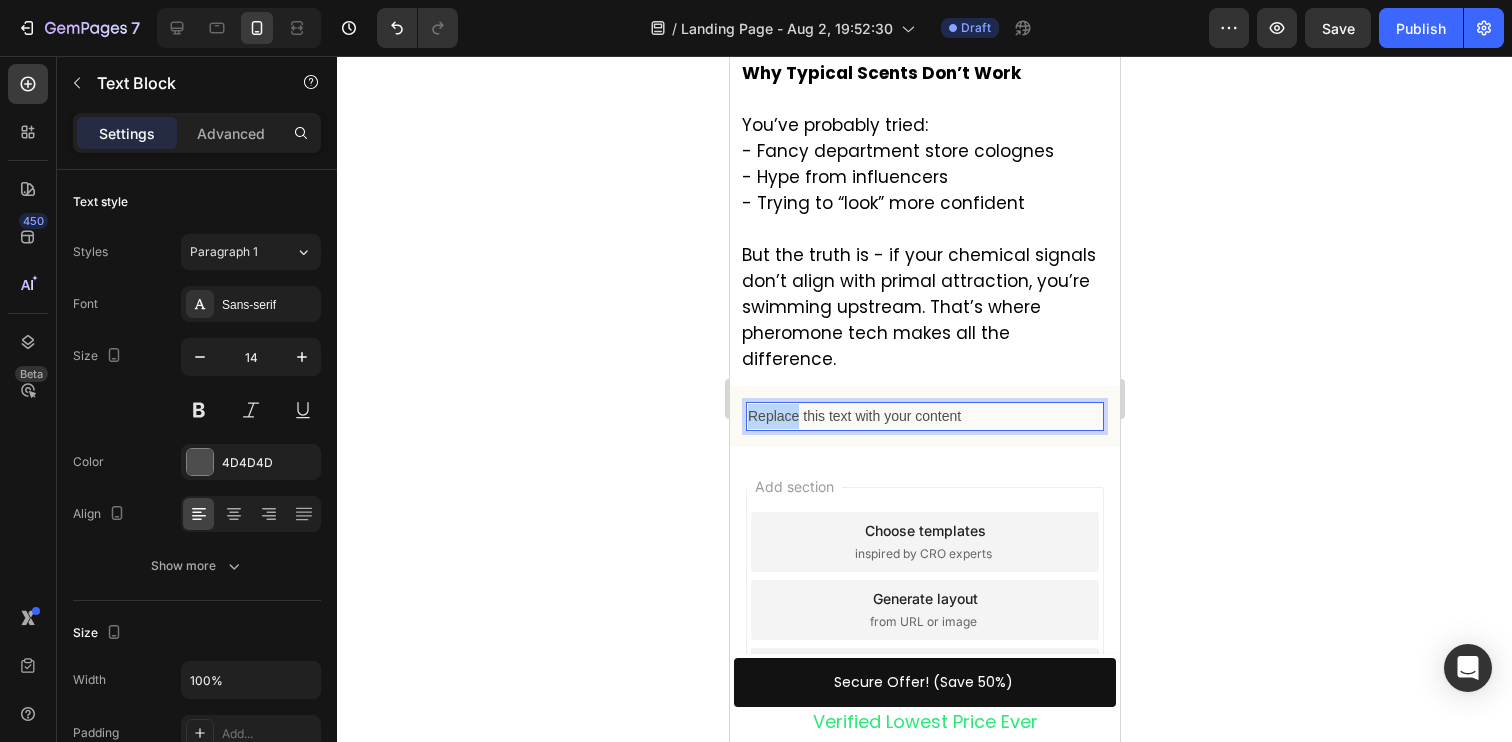 click on "Replace this text with your content" at bounding box center [924, 416] 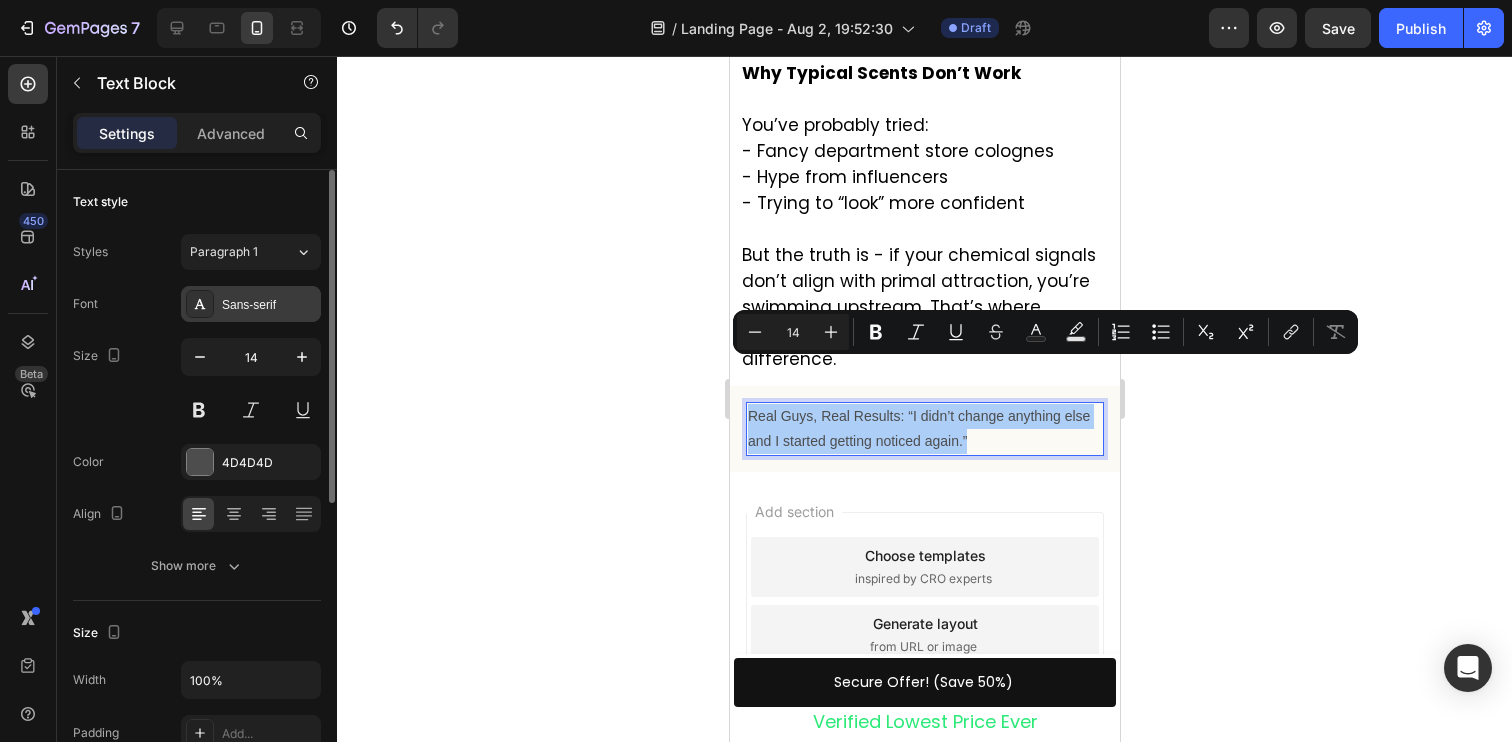 click on "Sans-serif" at bounding box center [269, 305] 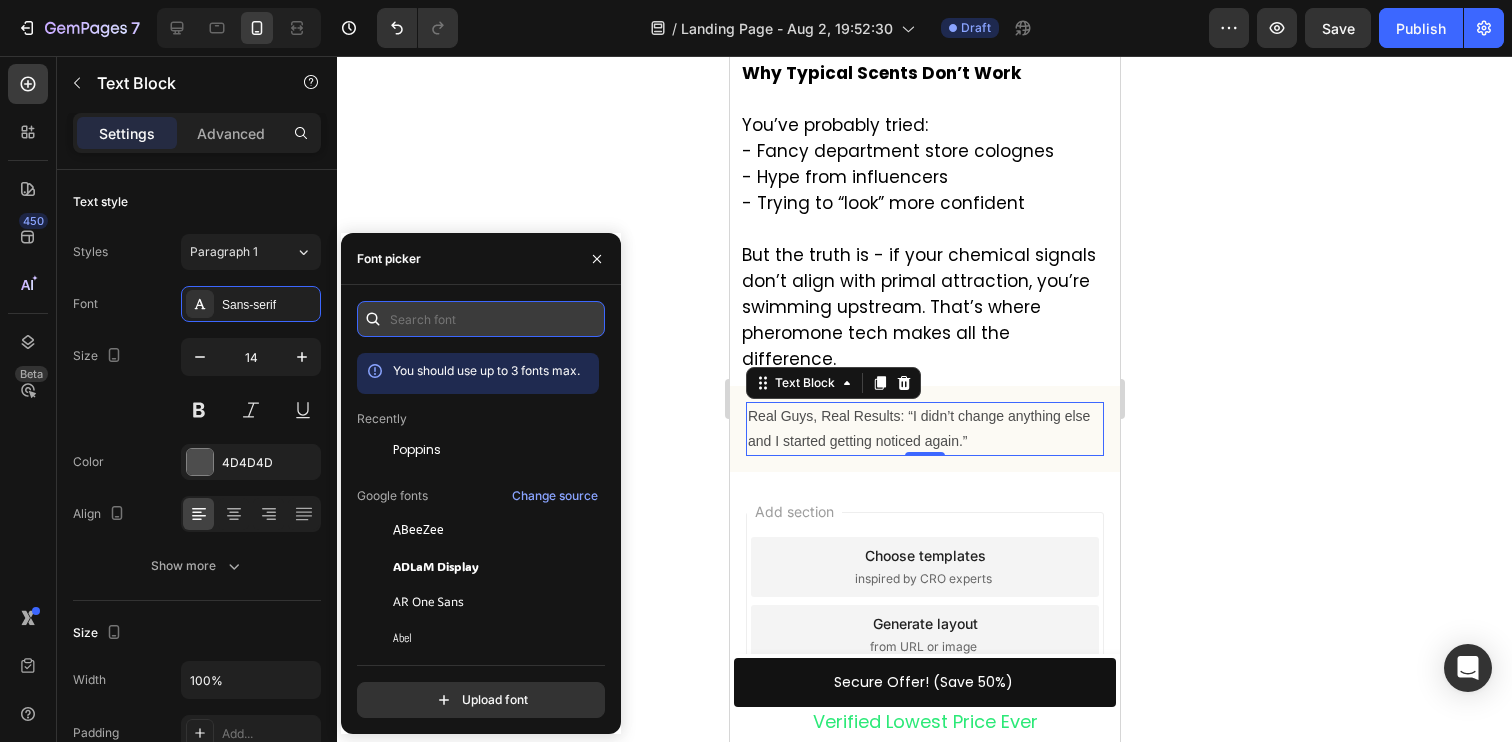 click at bounding box center (481, 319) 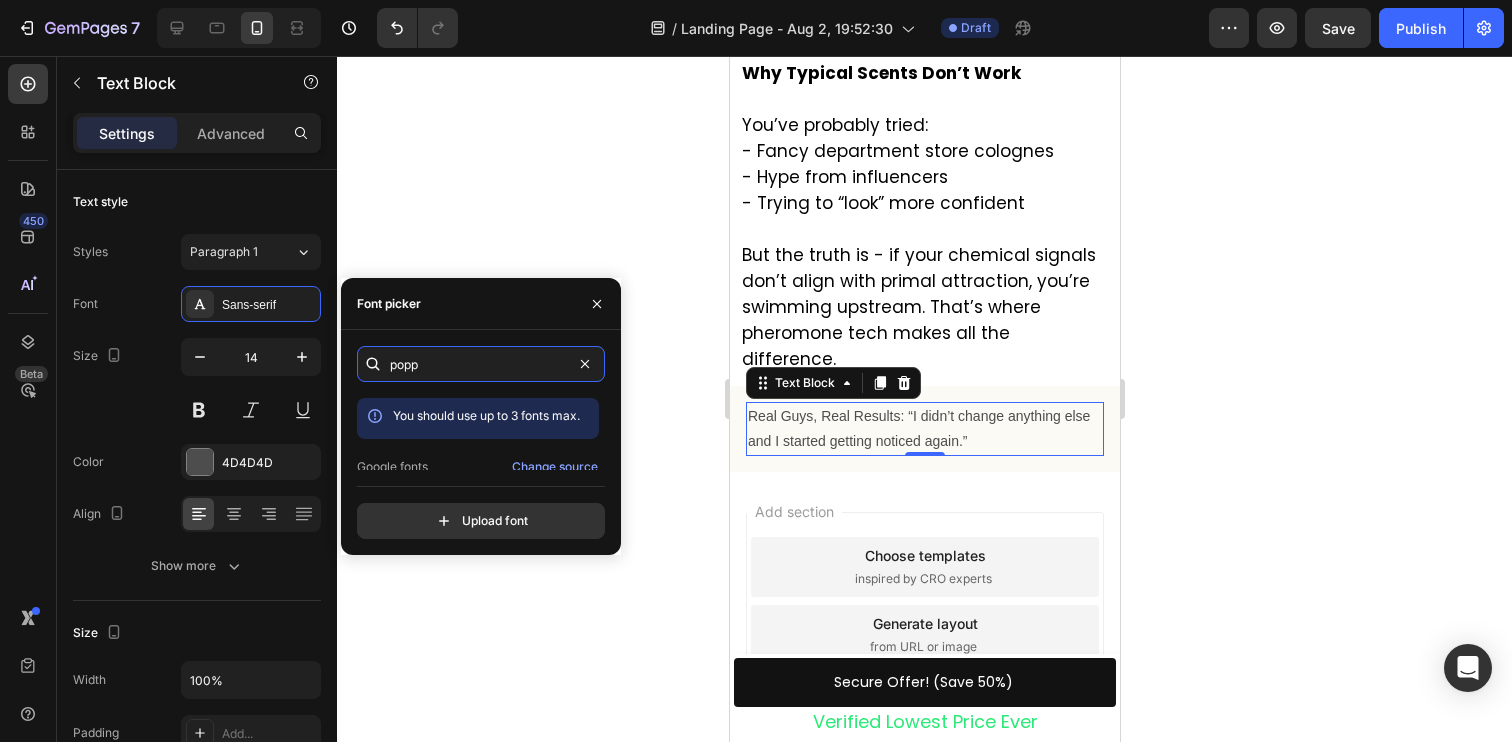 scroll, scrollTop: 49, scrollLeft: 0, axis: vertical 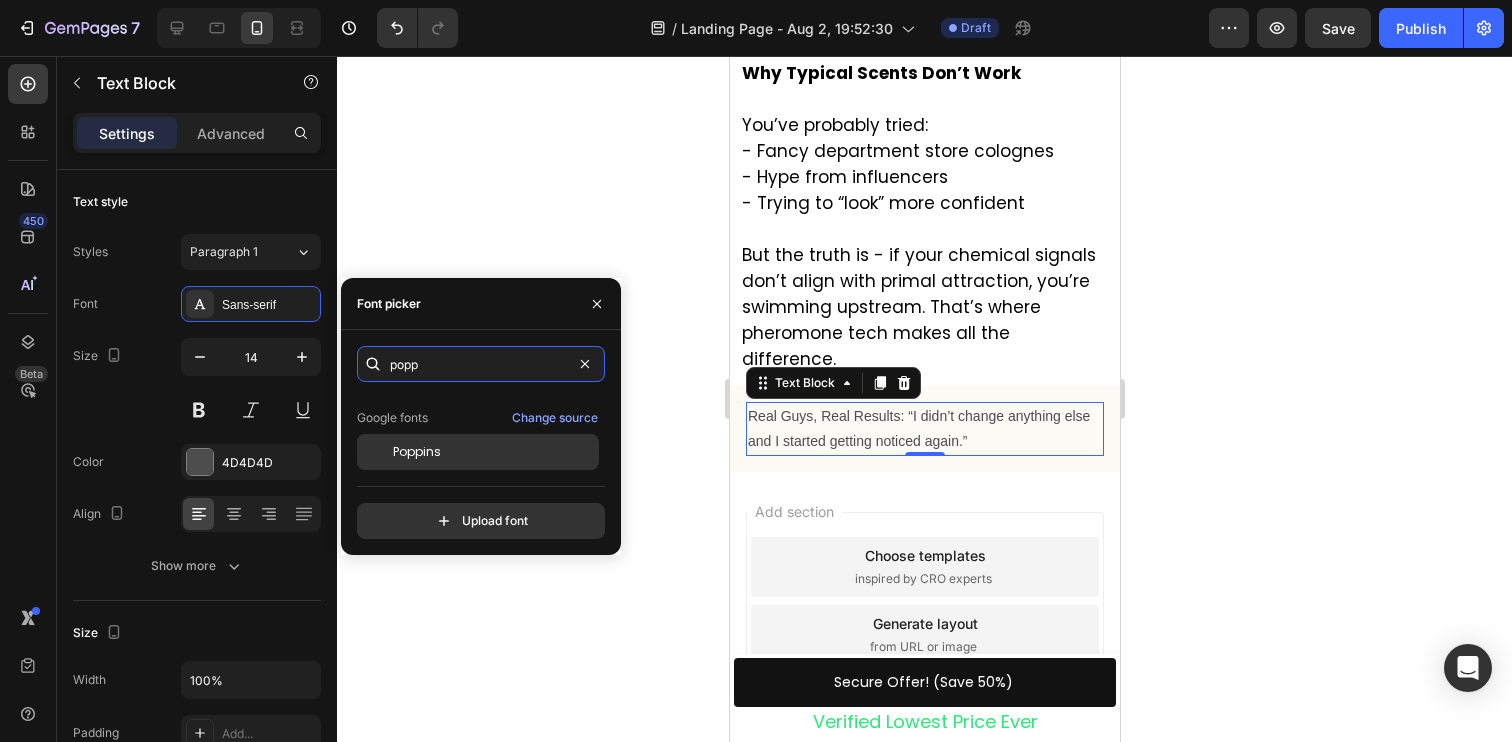 type on "popp" 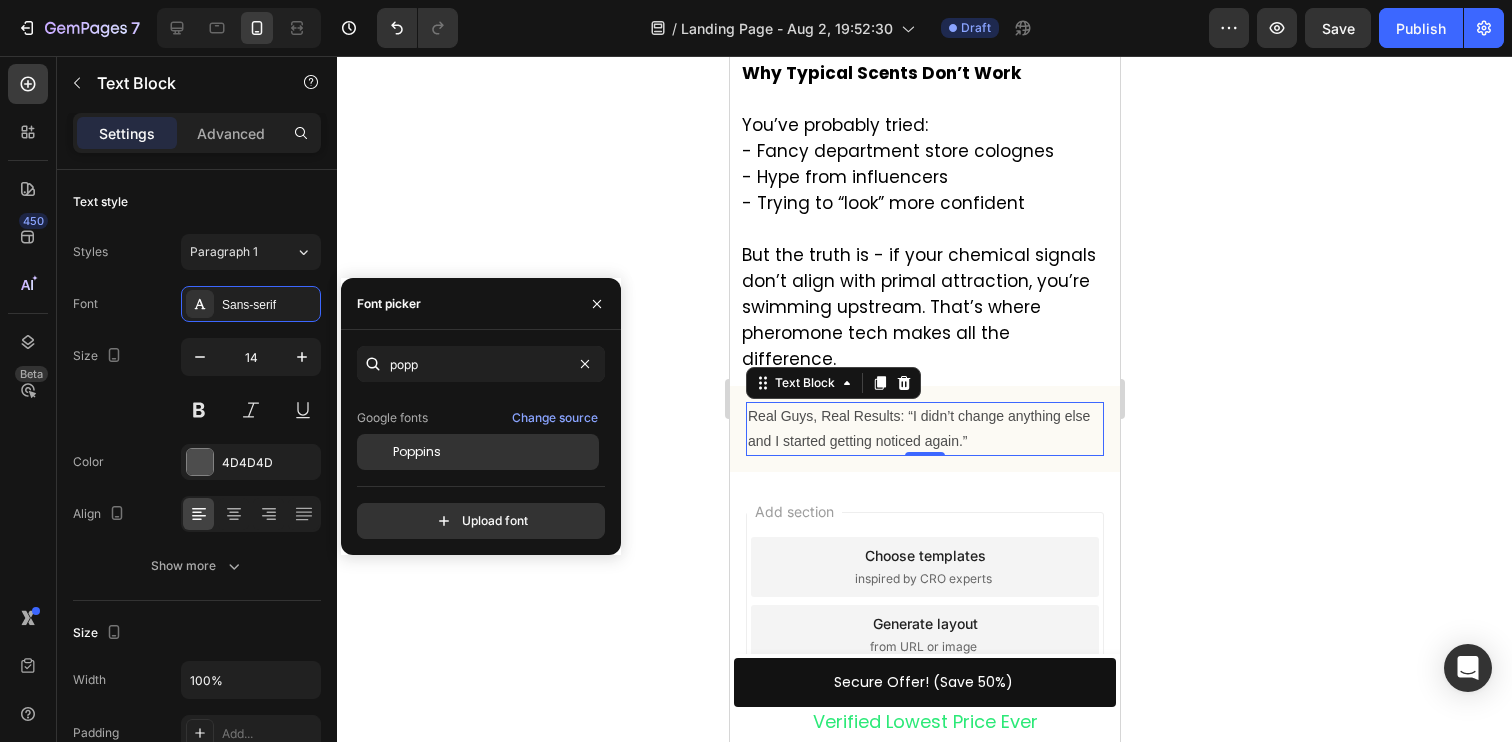 click on "Poppins" at bounding box center [494, 452] 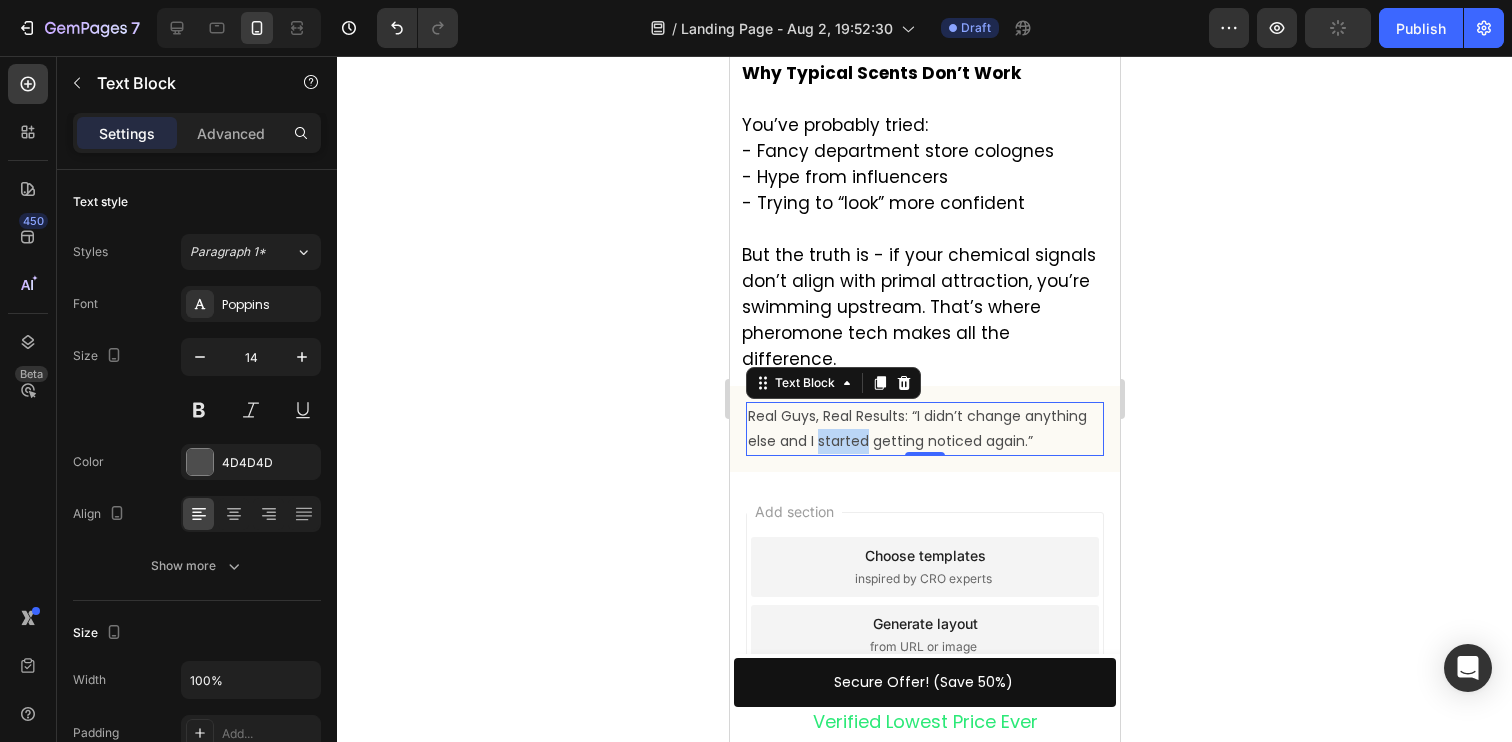 click on "Real Guys, Real Results: “I didn’t change anything else and I started getting noticed again.”" at bounding box center (924, 429) 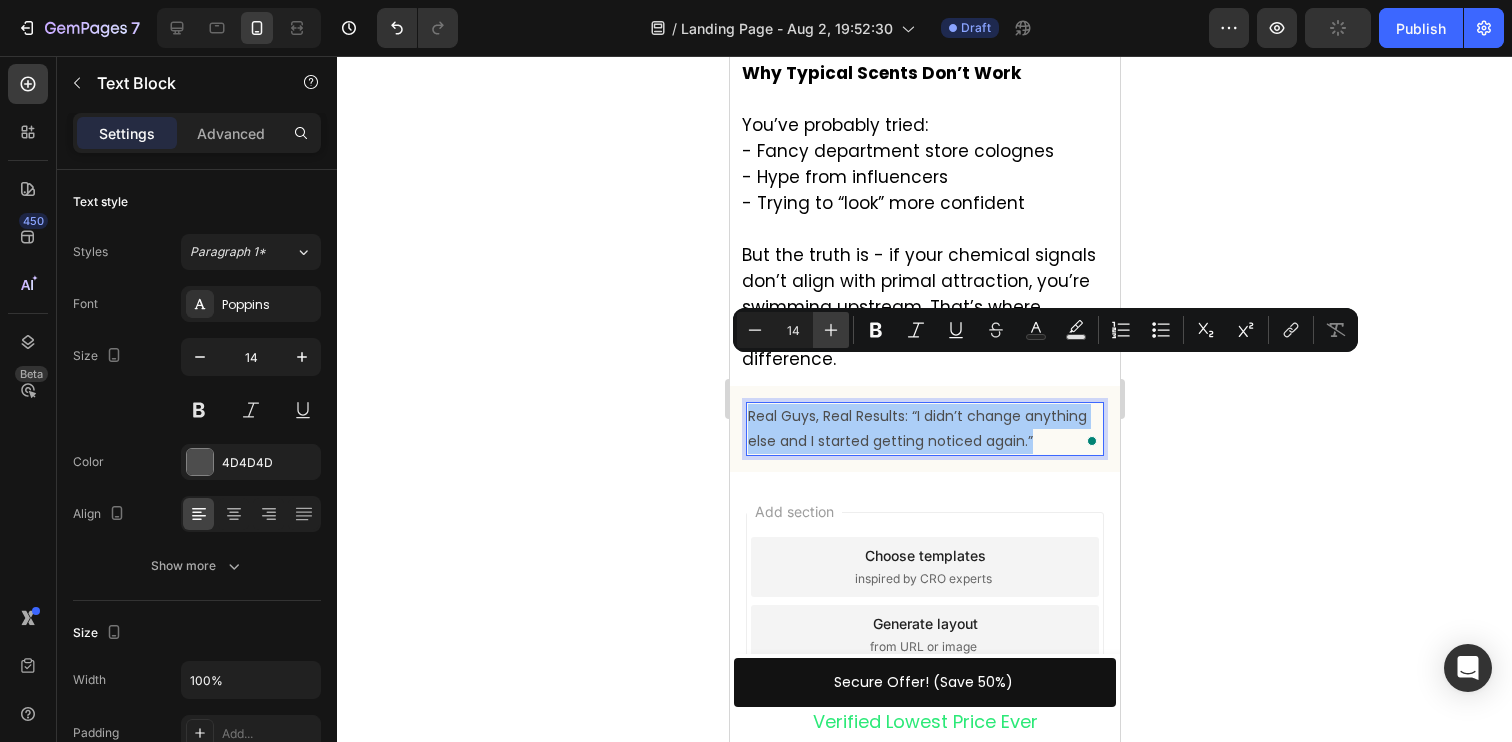 click 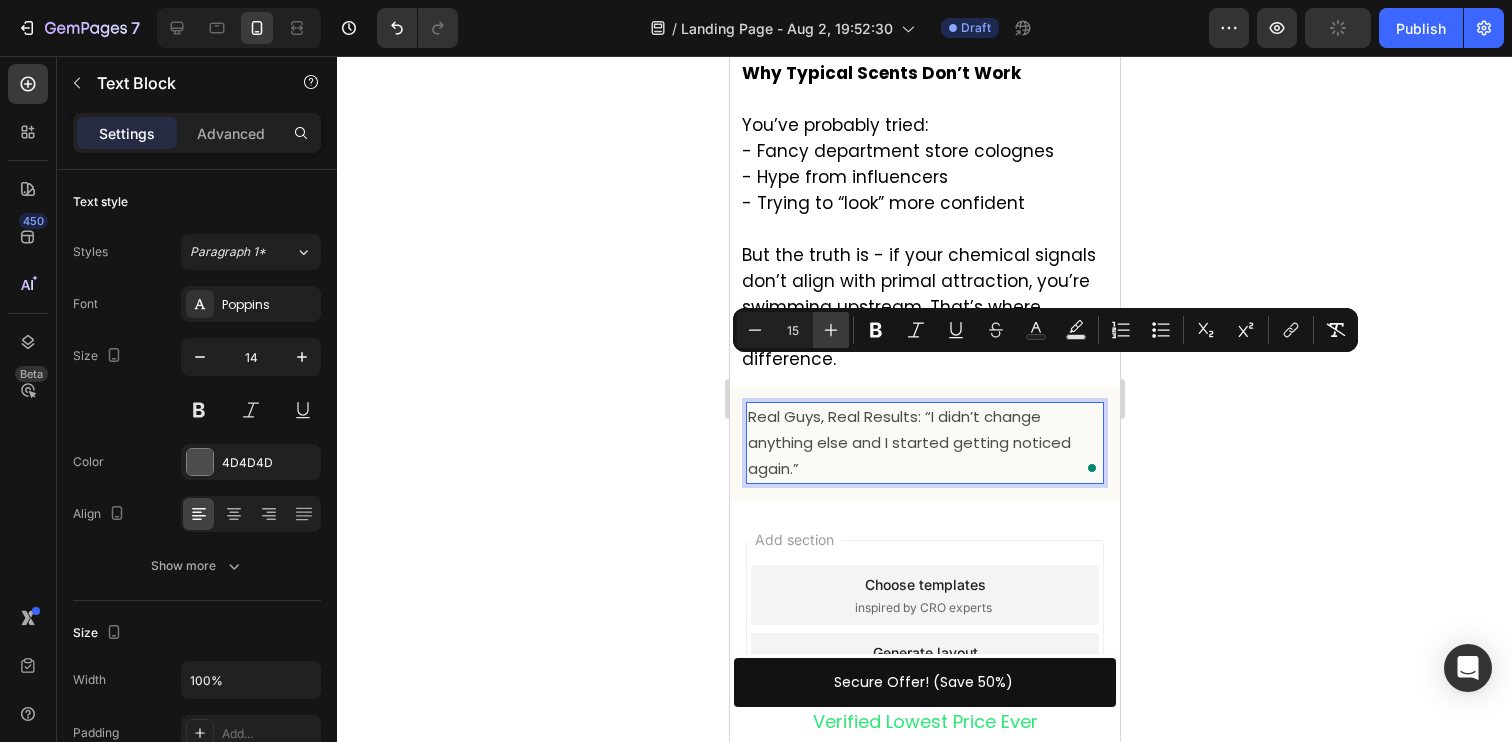 click 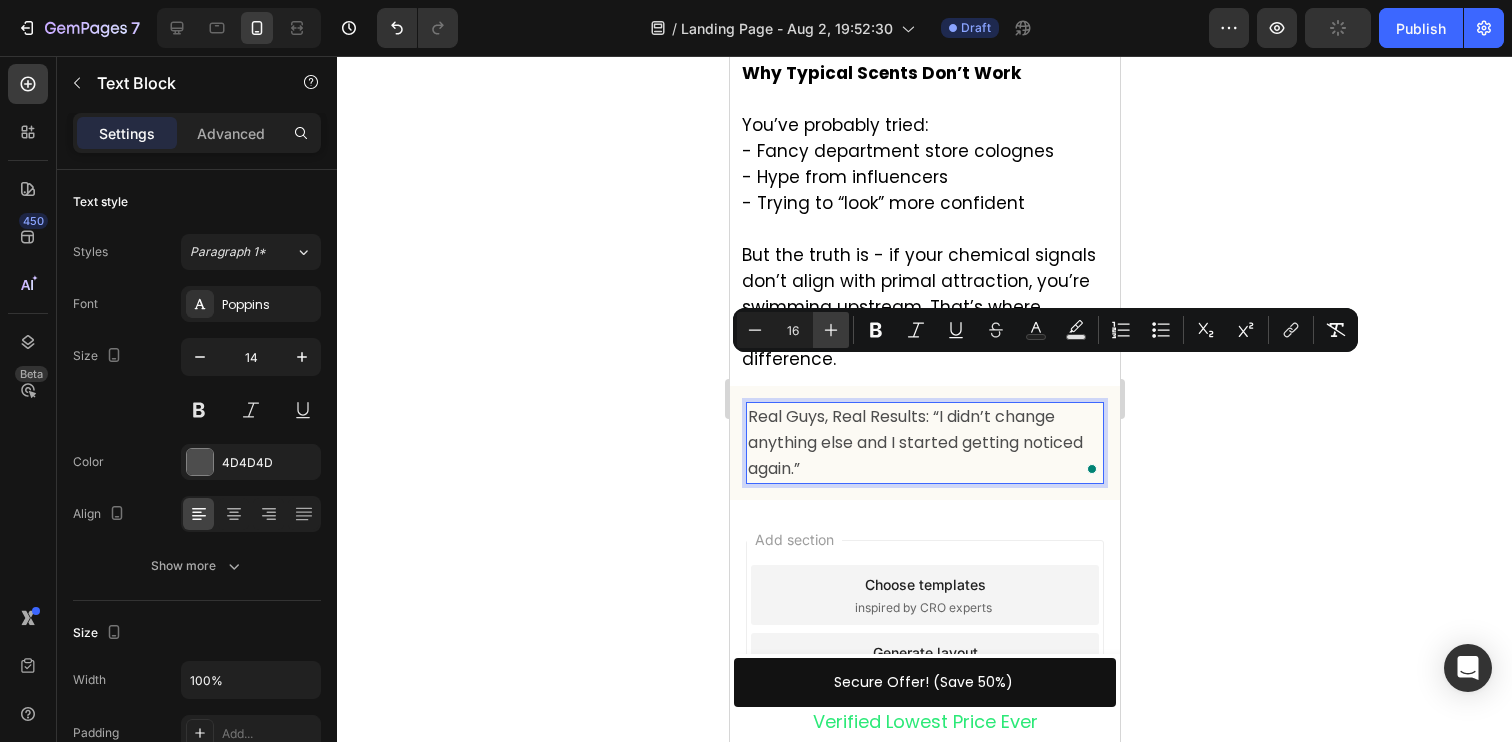click 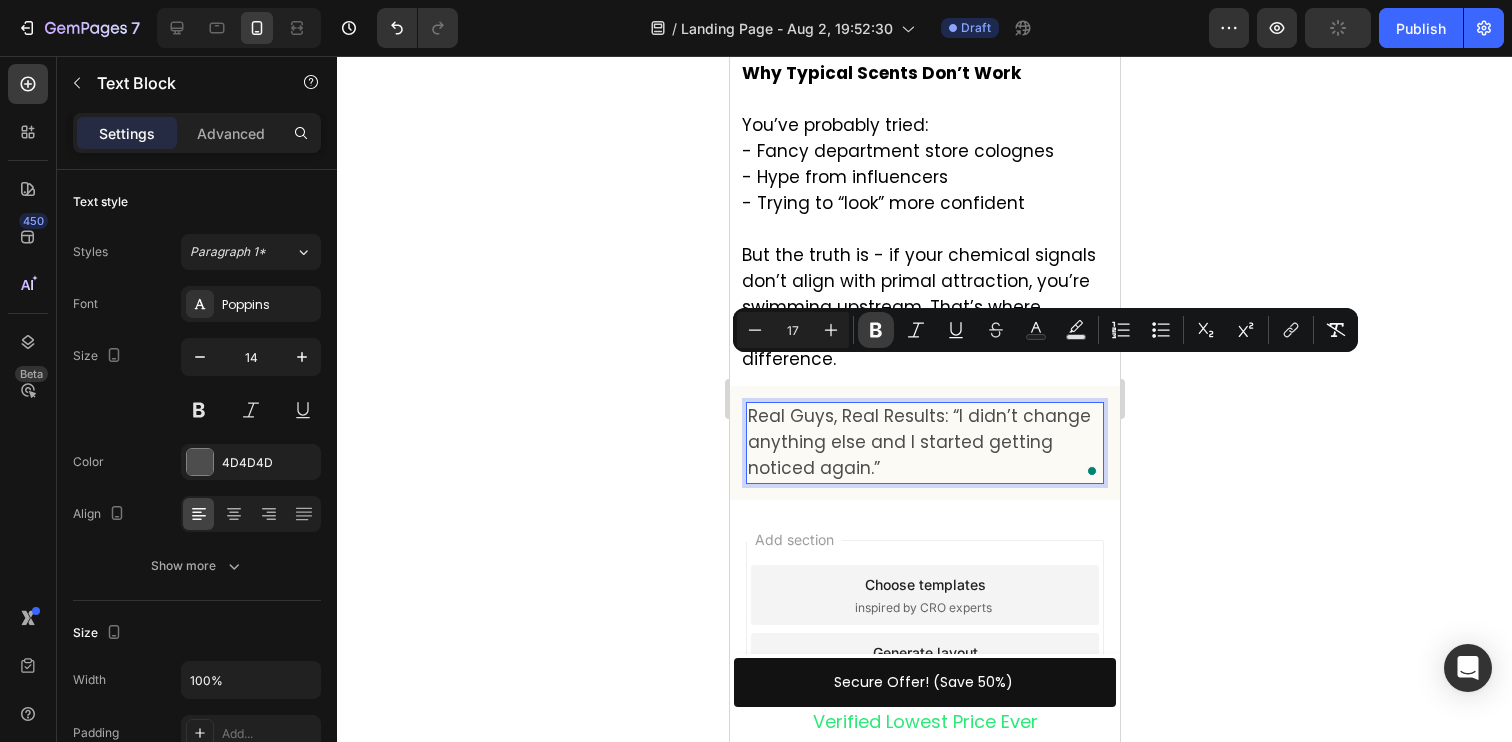 click 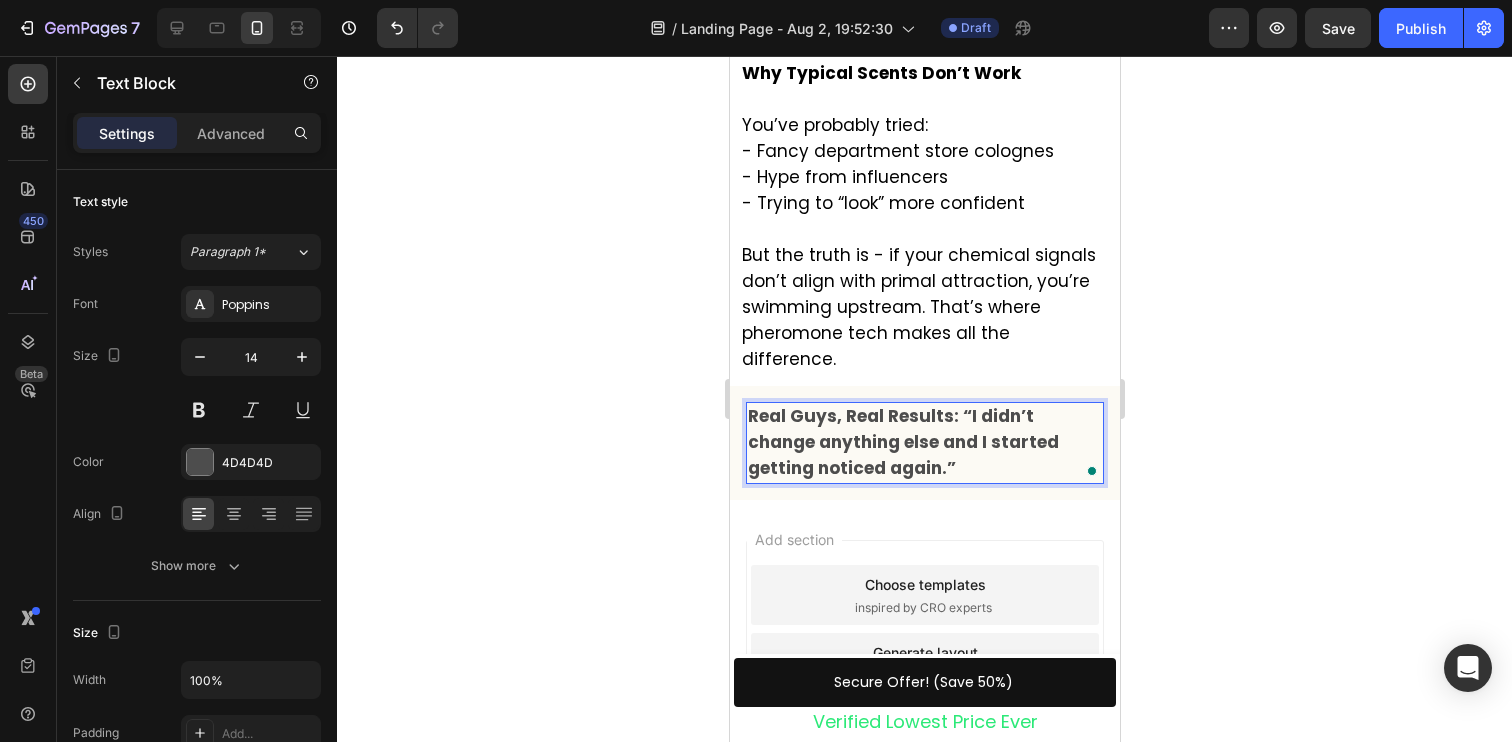 click on "Real Guys, Real Results: “I didn’t change anything else and I started getting noticed again.”" at bounding box center (924, 443) 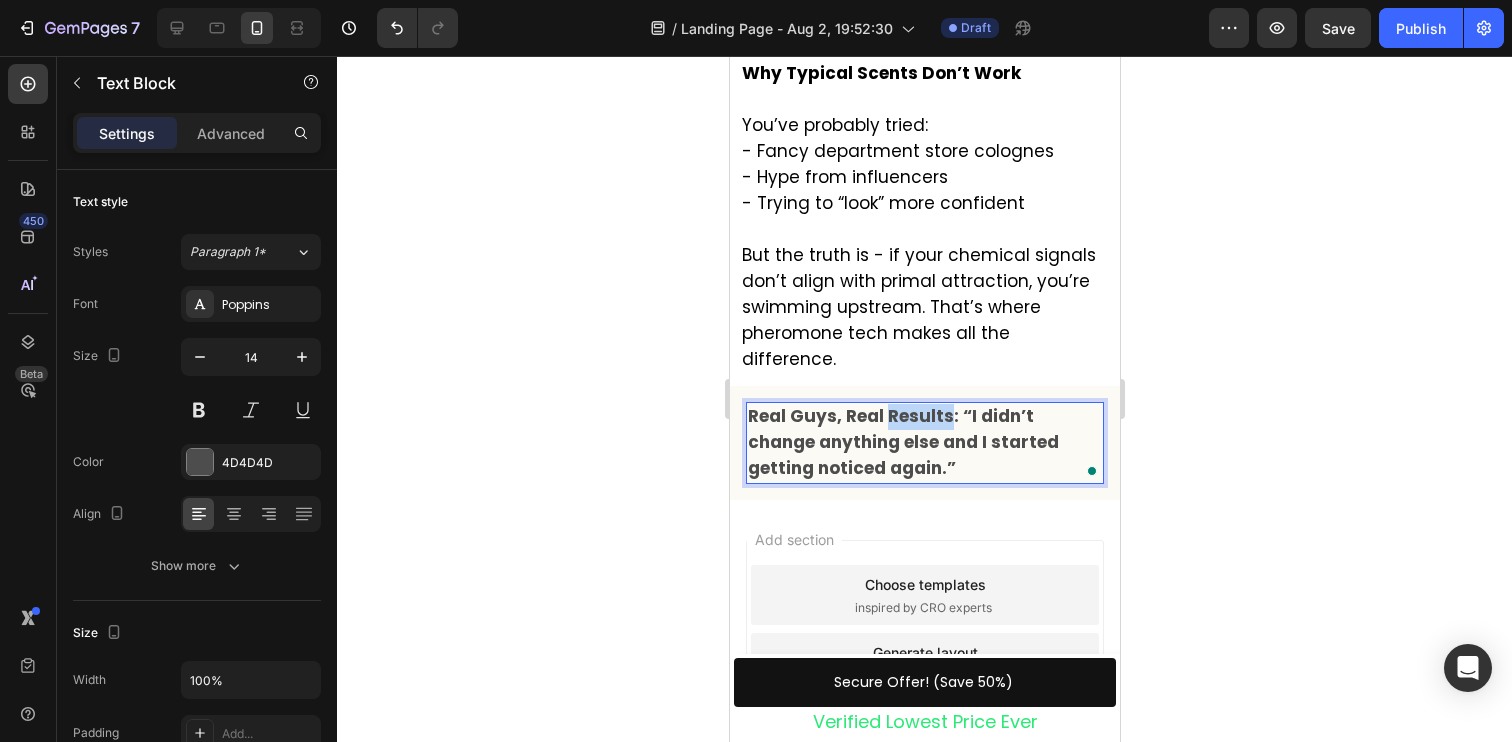 click on "Real Guys, Real Results: “I didn’t change anything else and I started getting noticed again.”" at bounding box center (924, 443) 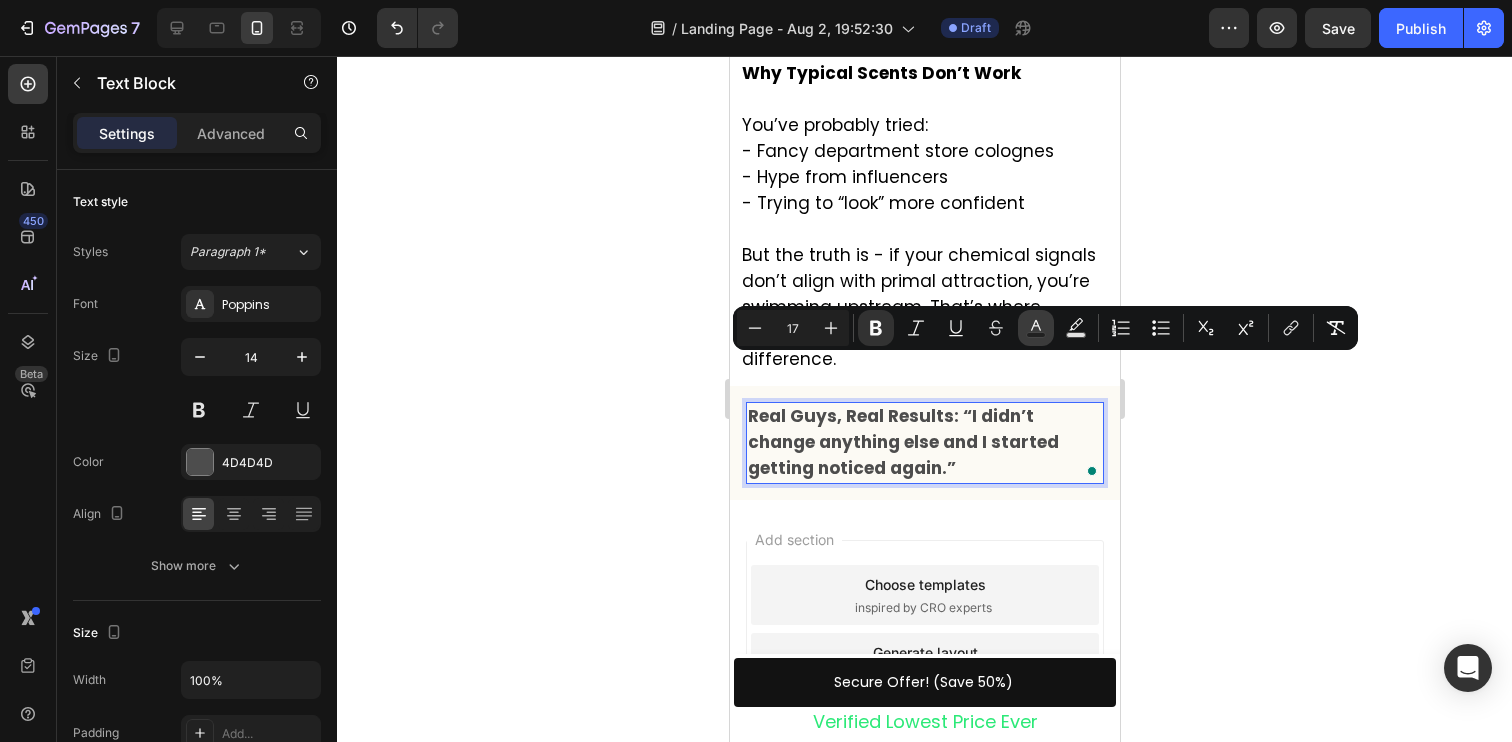 click 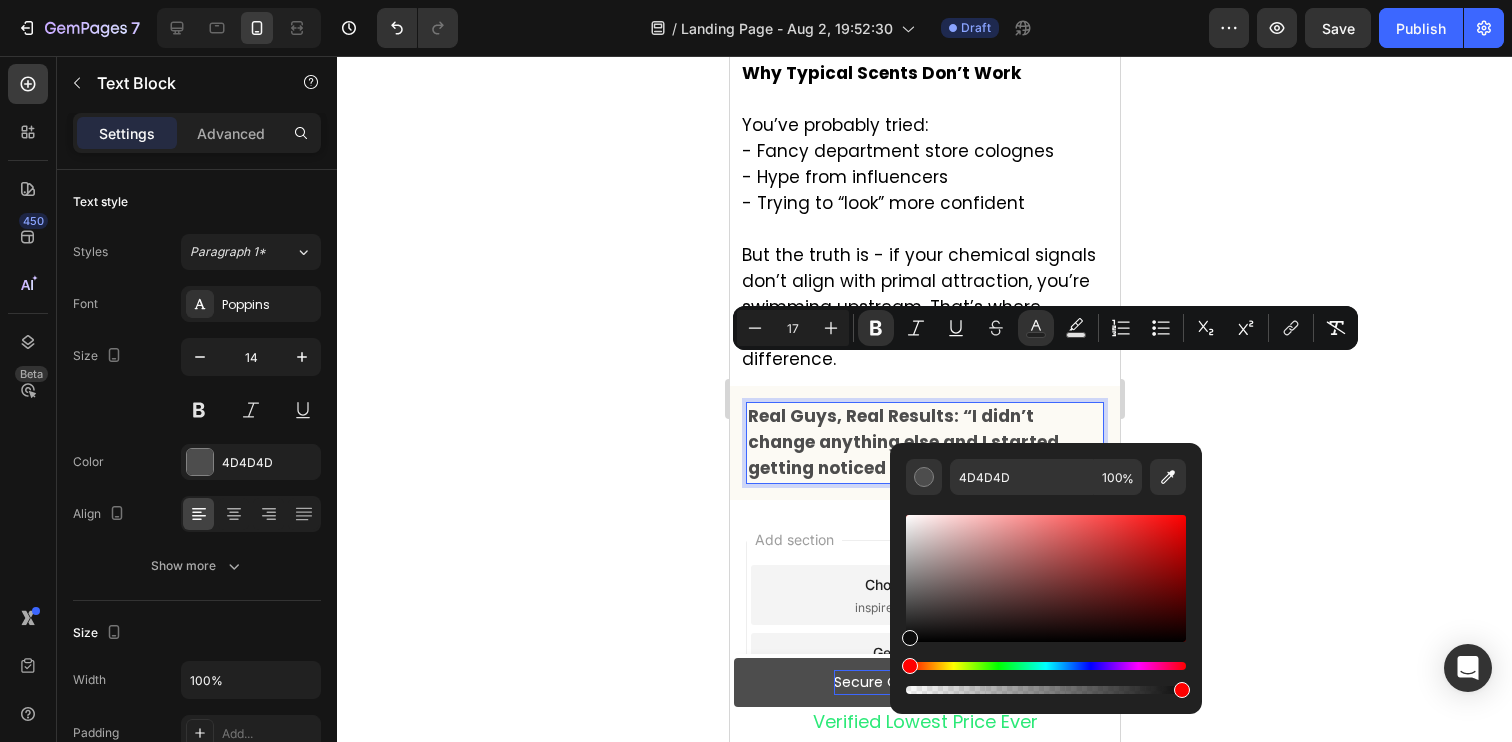 drag, startPoint x: 1701, startPoint y: 597, endPoint x: 836, endPoint y: 694, distance: 870.42175 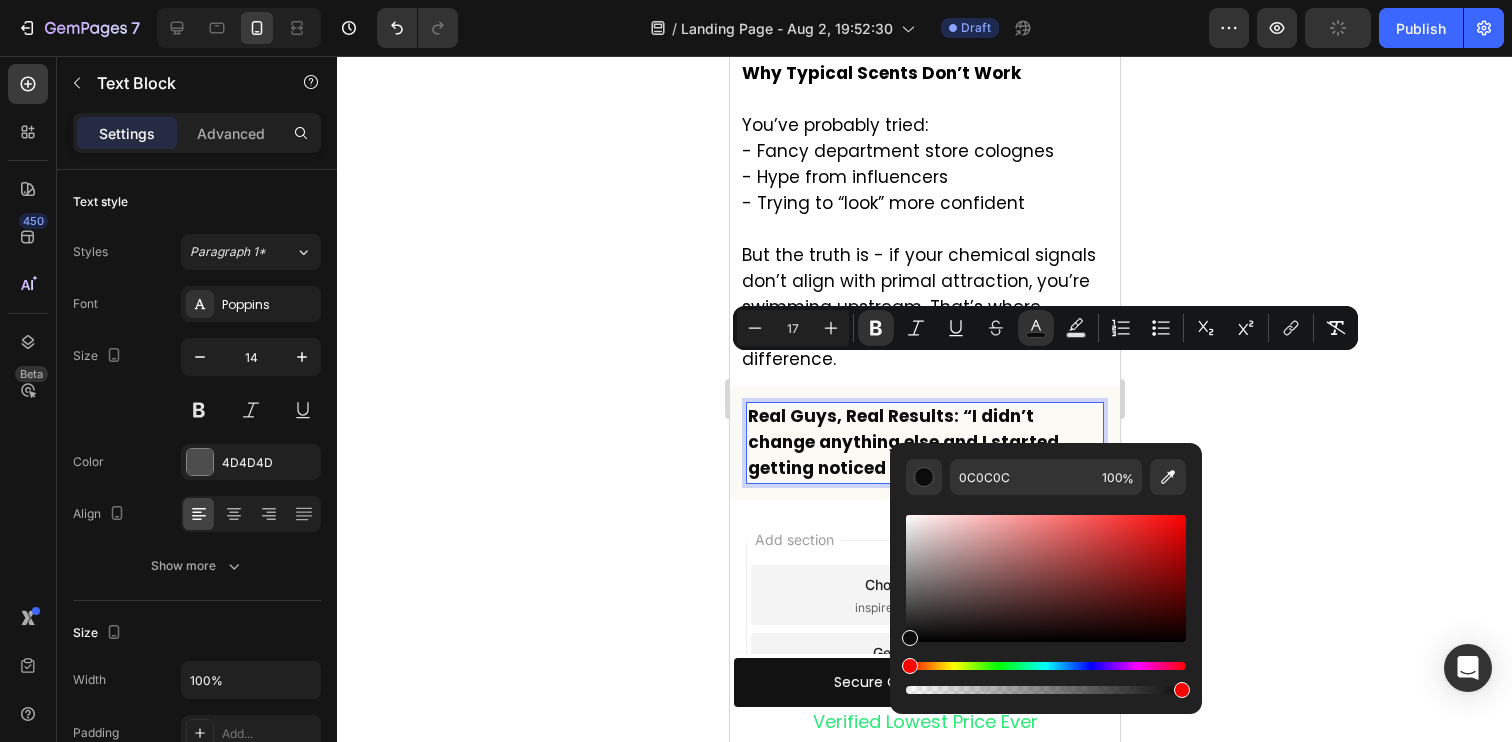 click 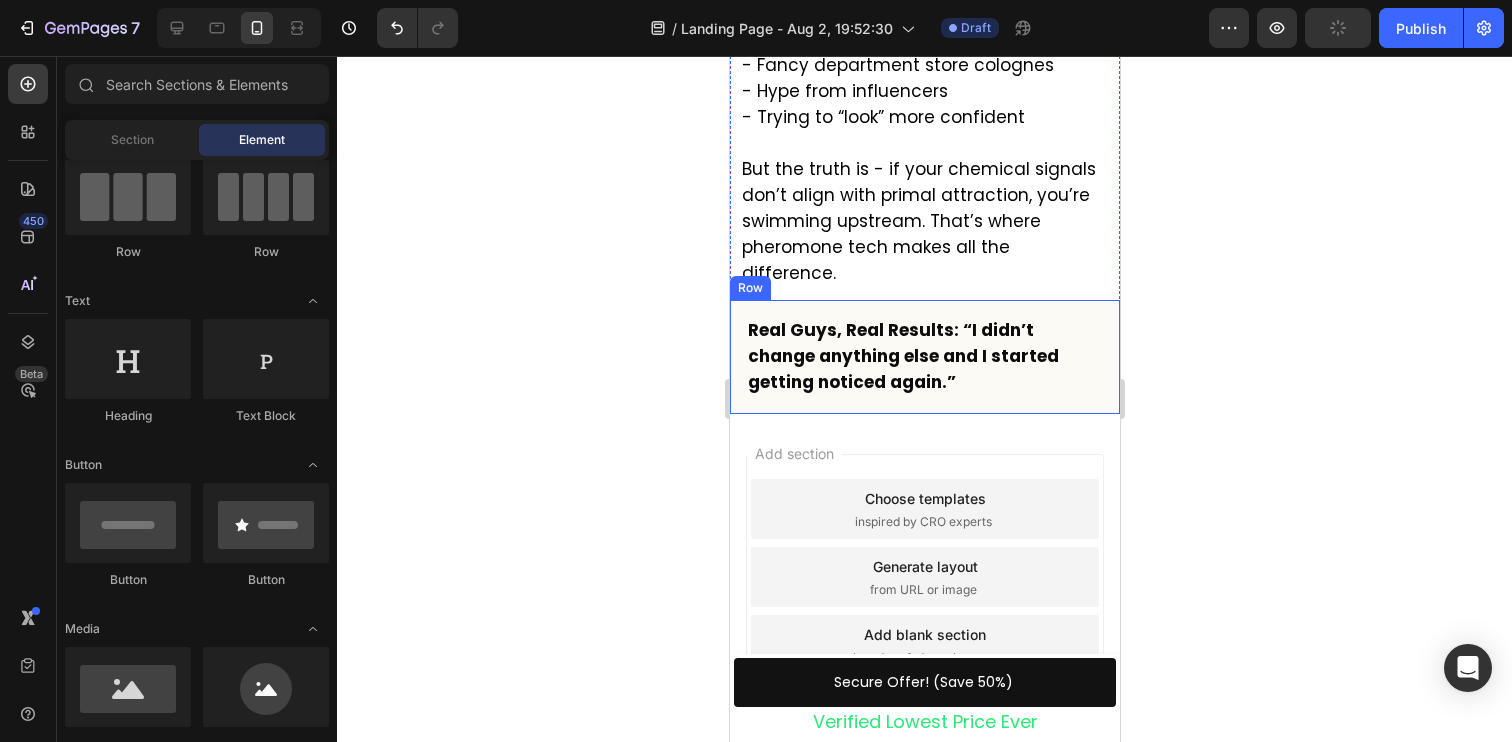 scroll, scrollTop: 3436, scrollLeft: 0, axis: vertical 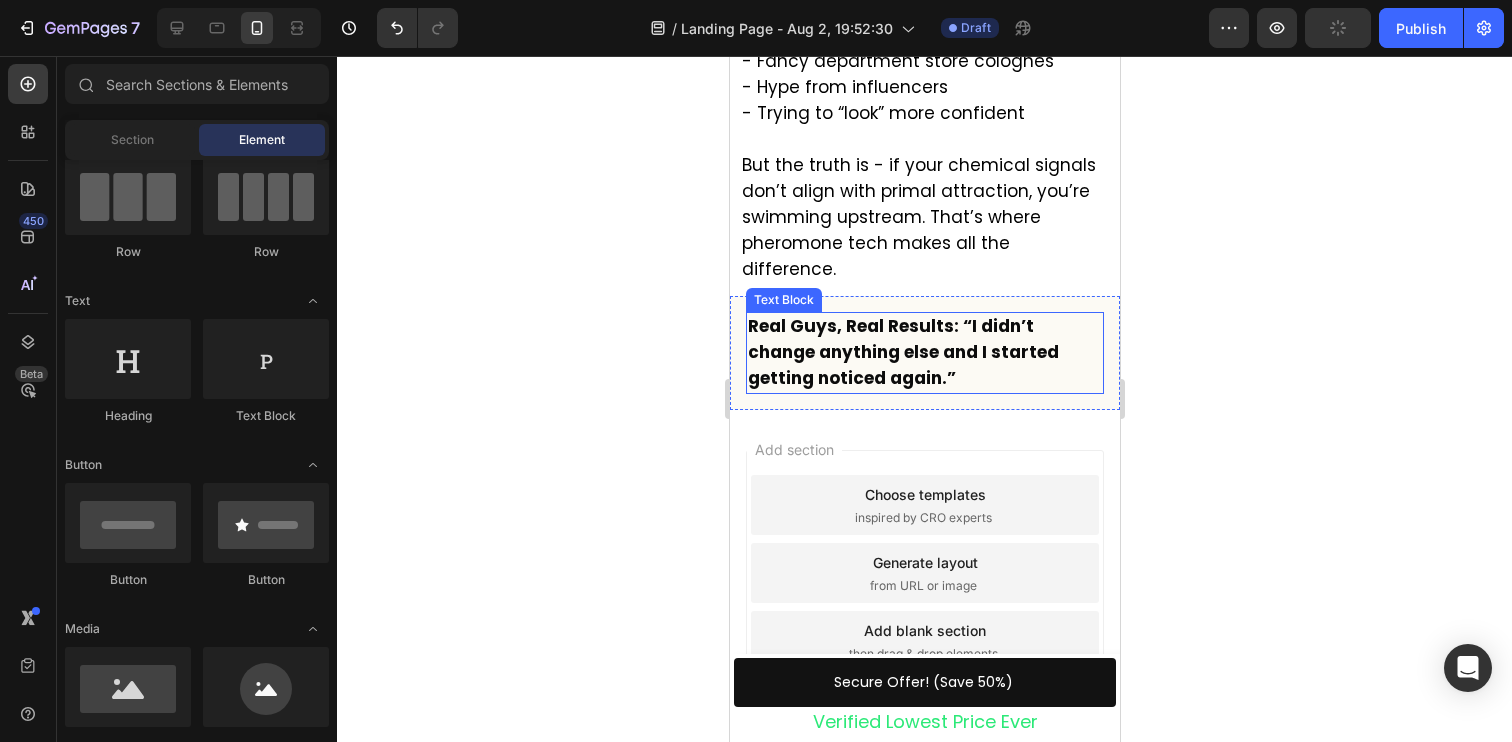 click on "Real Guys, Real Results: “I didn’t change anything else and I started getting noticed again.”" at bounding box center (924, 353) 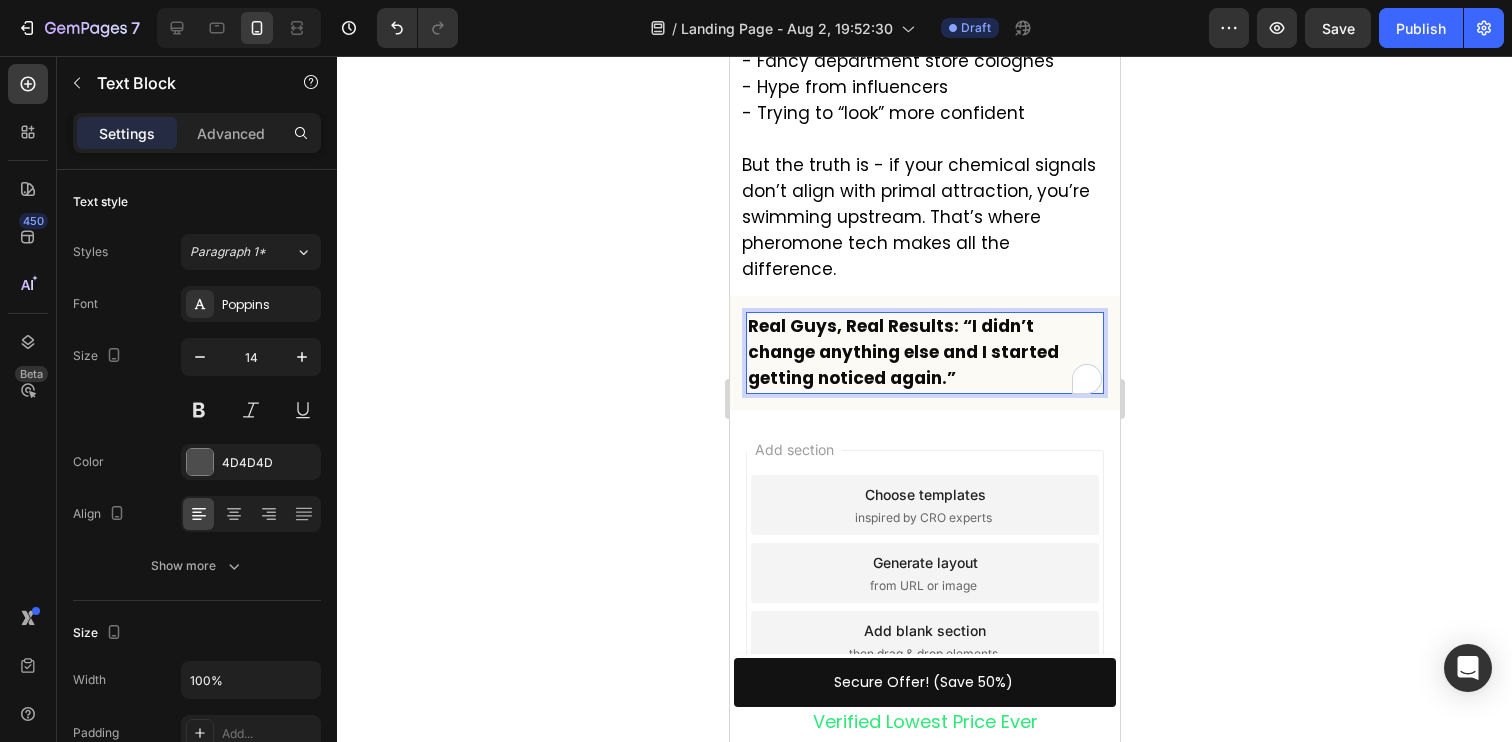 click on "Real Guys, Real Results: “I didn’t change anything else and I started getting noticed again.”" at bounding box center (924, 353) 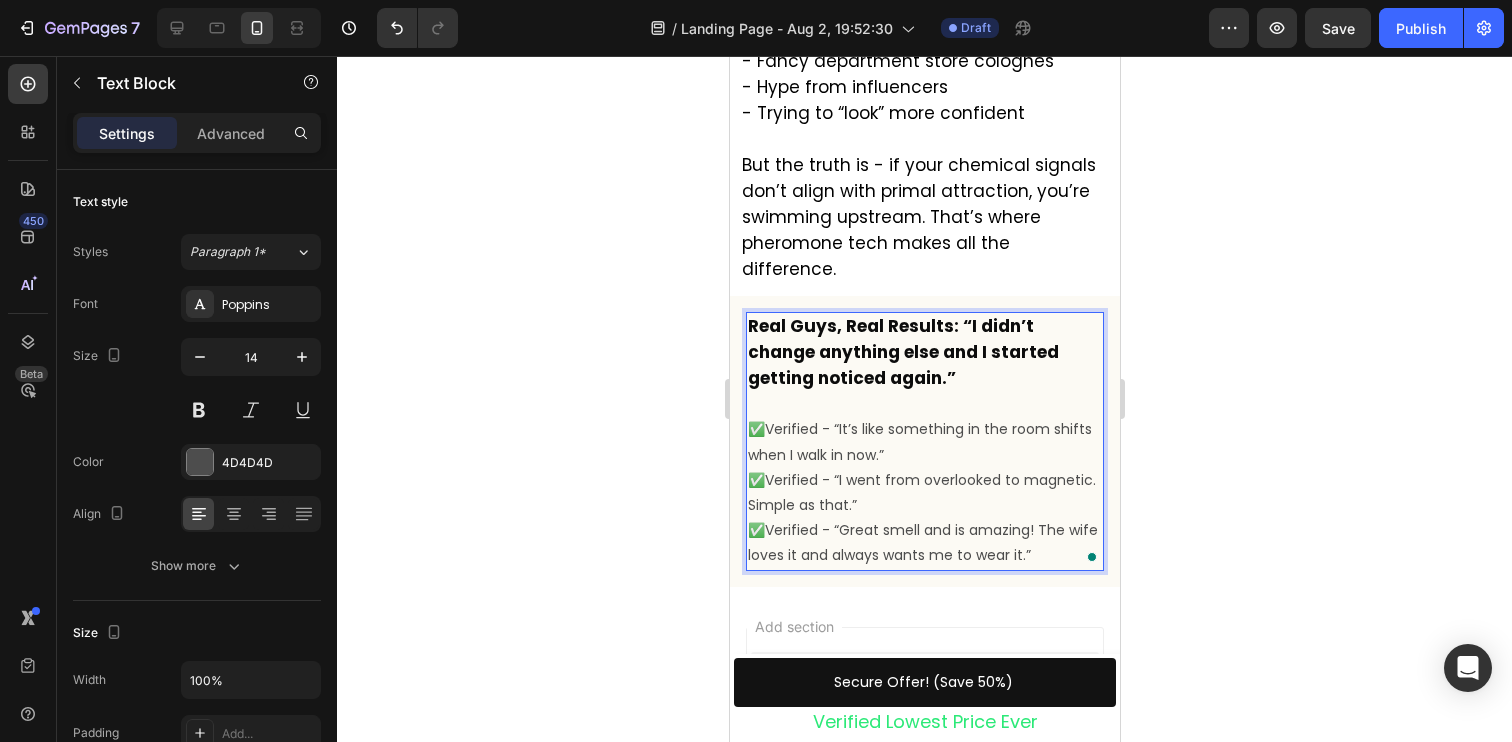 click on "✅Verified - “It’s like something in the room shifts when I walk in now.”  ✅Verified - “I went from overlooked to magnetic. Simple as that.”  ✅Verified - “Great smell and is amazing! The wife loves it and always wants me to wear it.”" at bounding box center (924, 492) 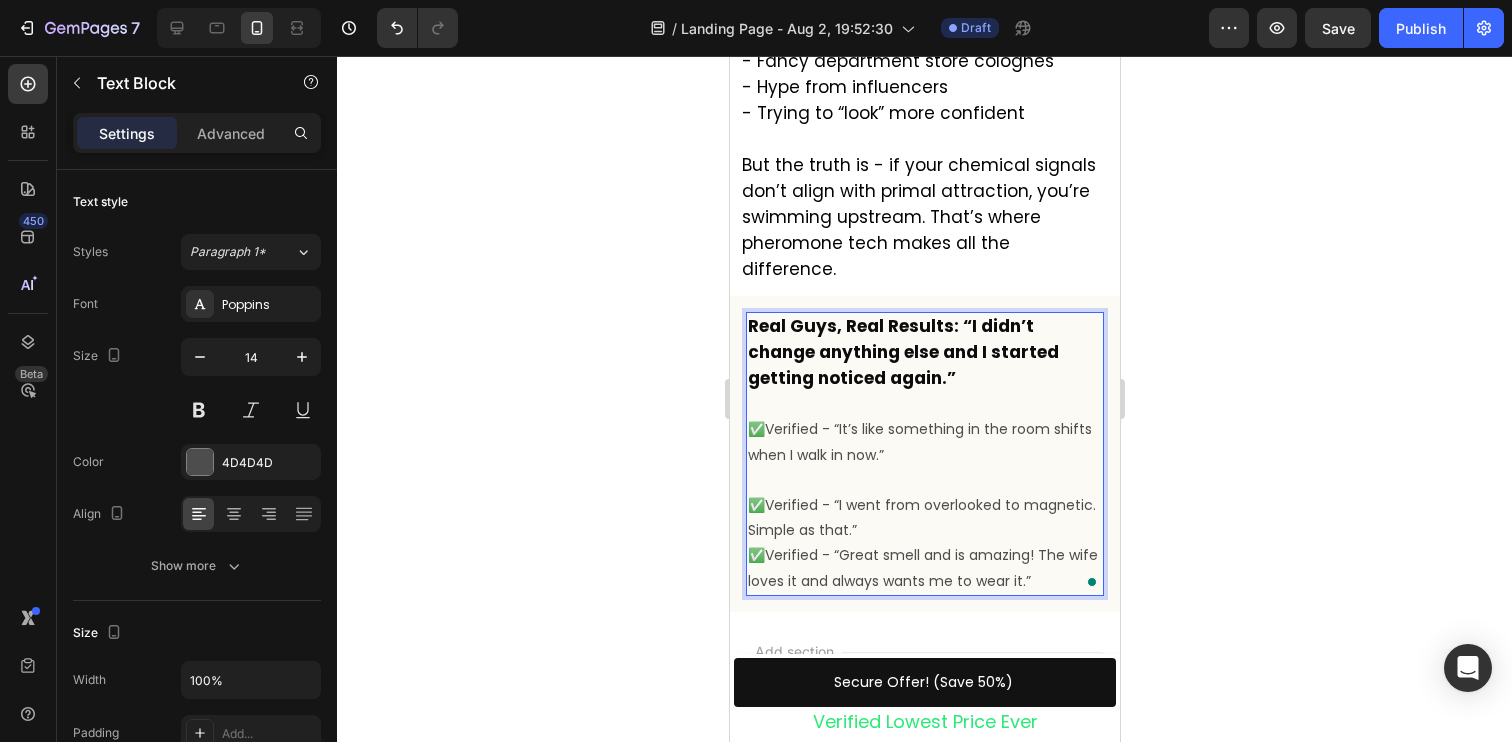 click on "⁠⁠⁠⁠⁠⁠⁠ ✅Verified - “I went from overlooked to magnetic. Simple as that.”  ✅Verified - “Great smell and is amazing! The wife loves it and always wants me to wear it.”" at bounding box center (924, 531) 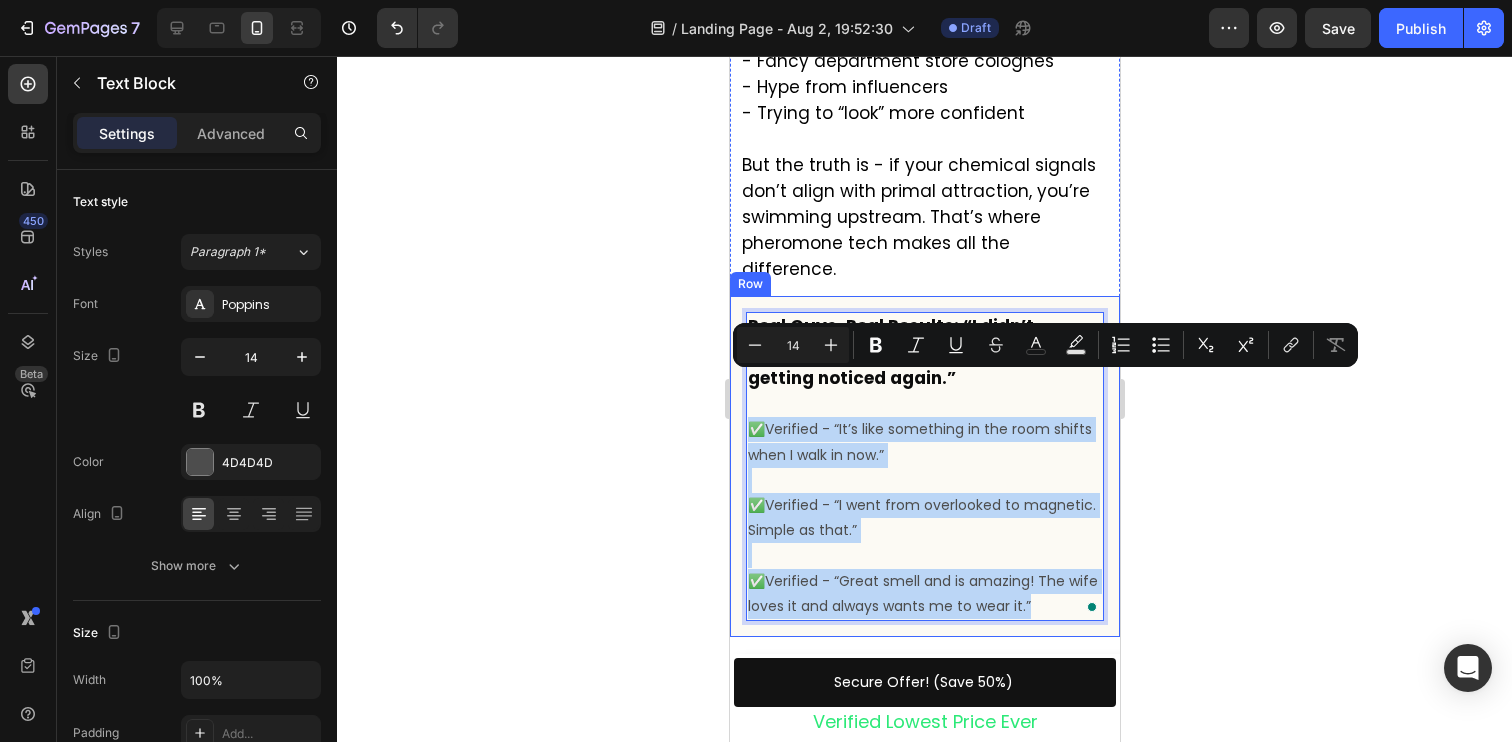 drag, startPoint x: 1036, startPoint y: 563, endPoint x: 738, endPoint y: 379, distance: 350.2285 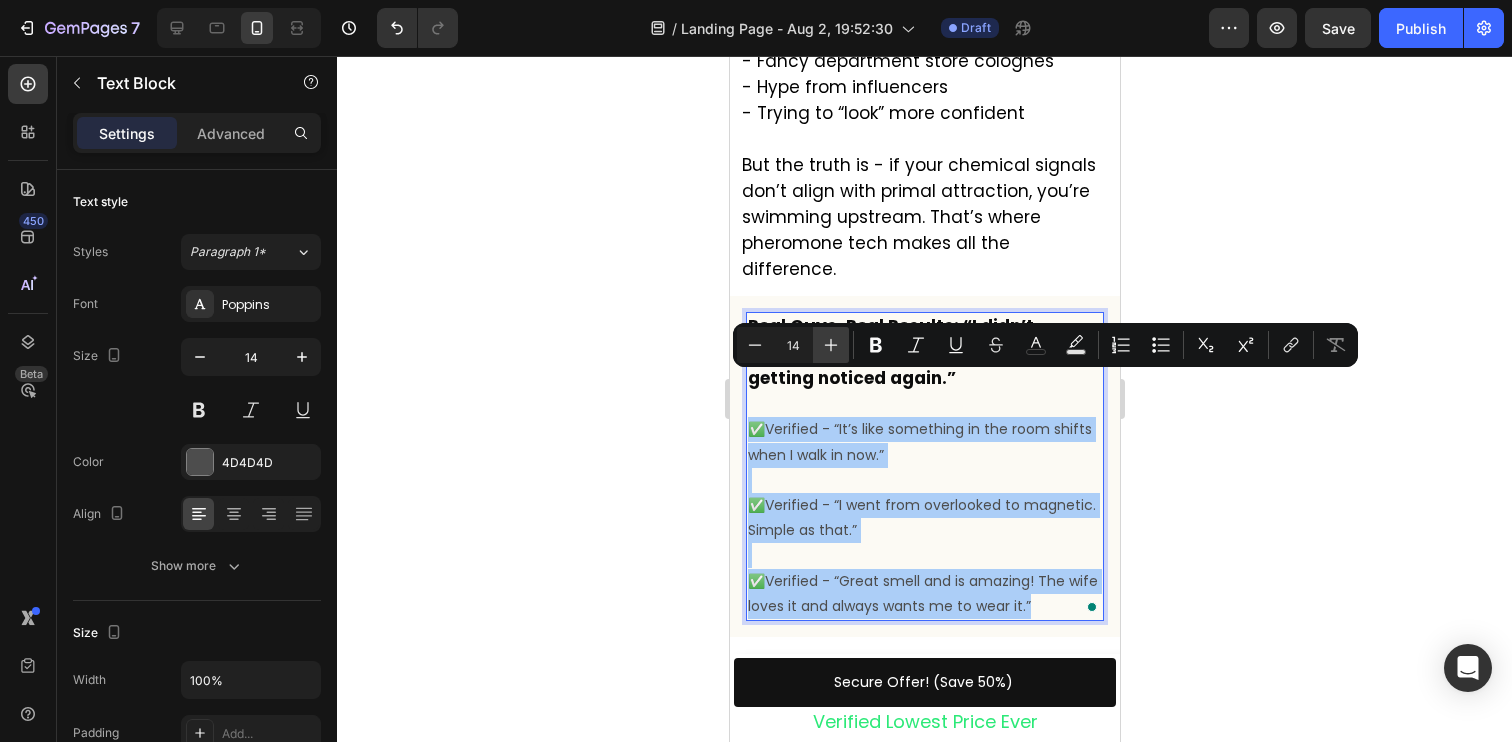 click 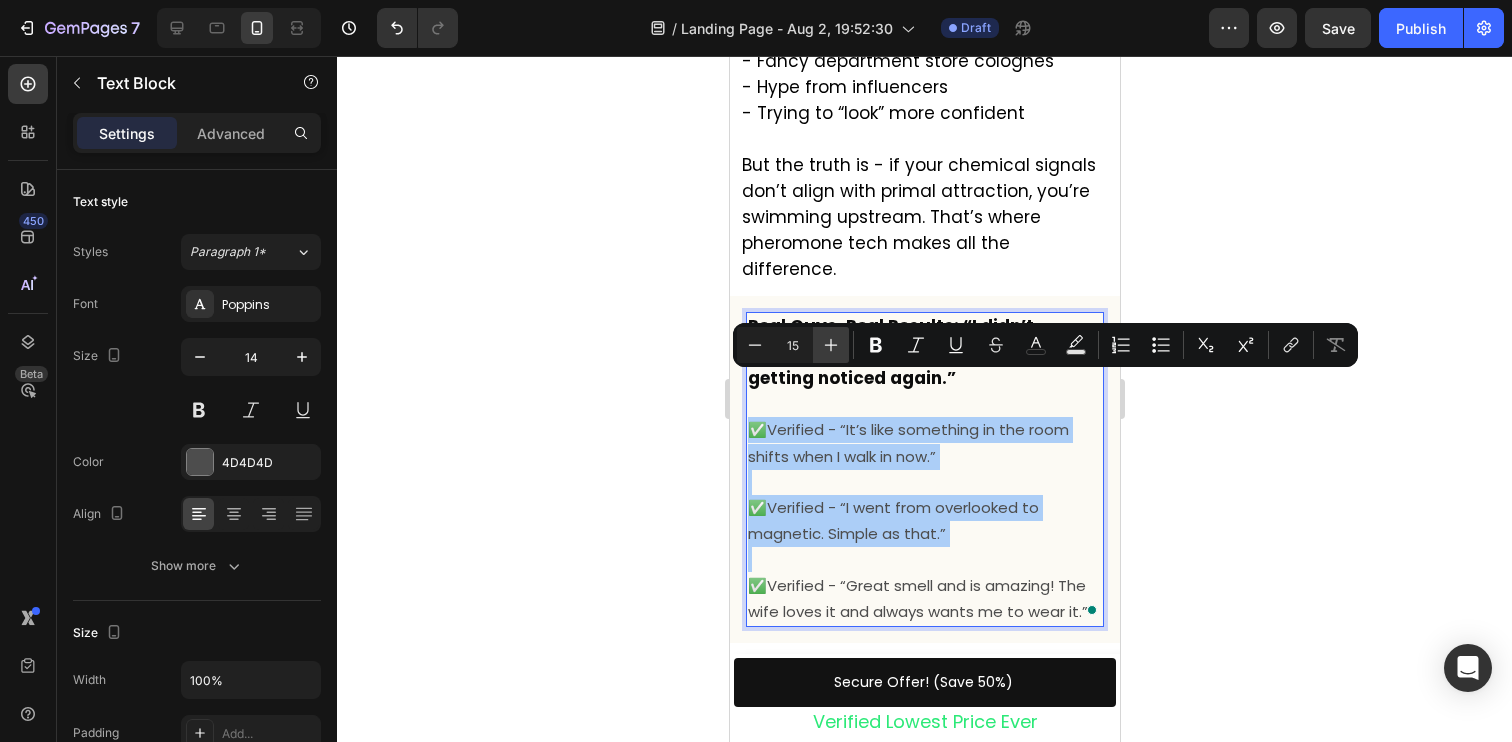 click 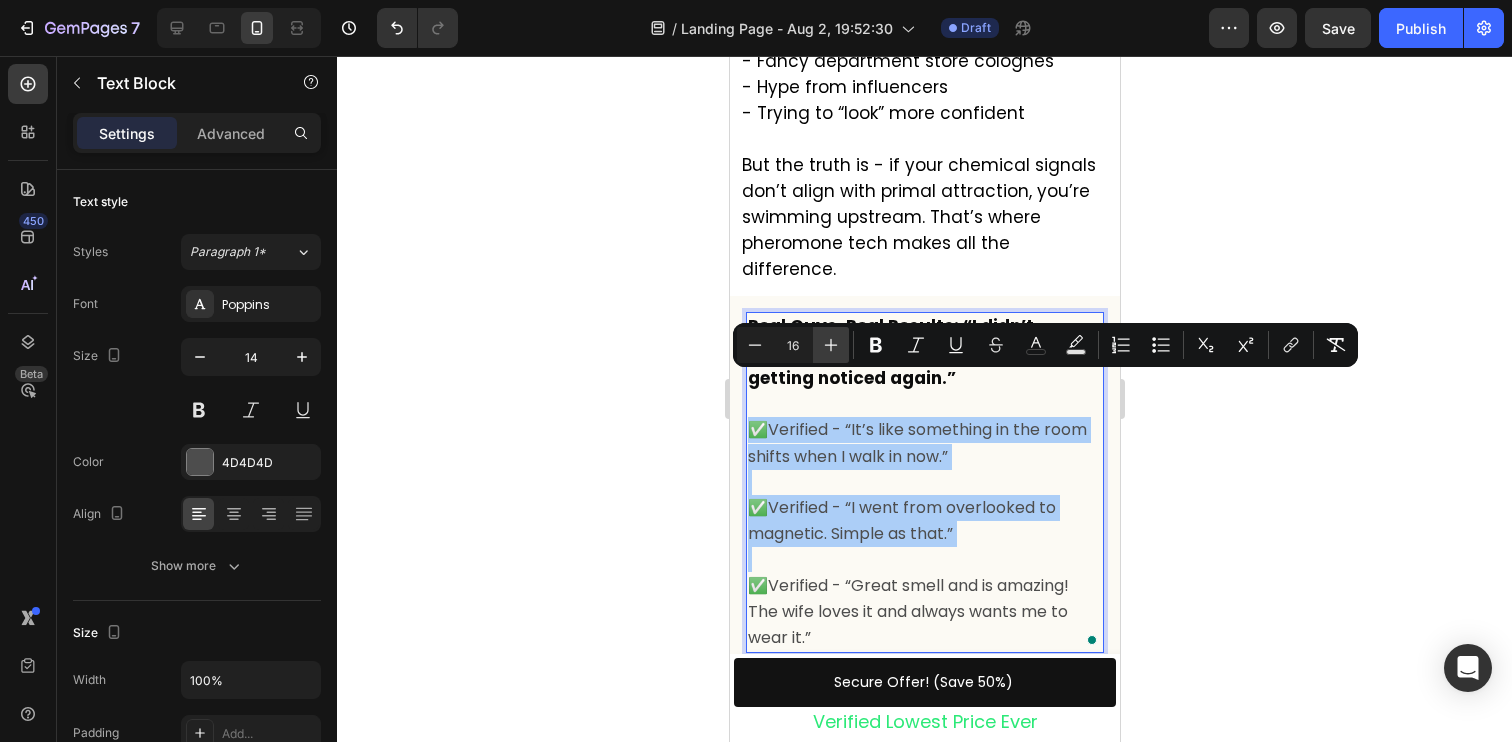 click 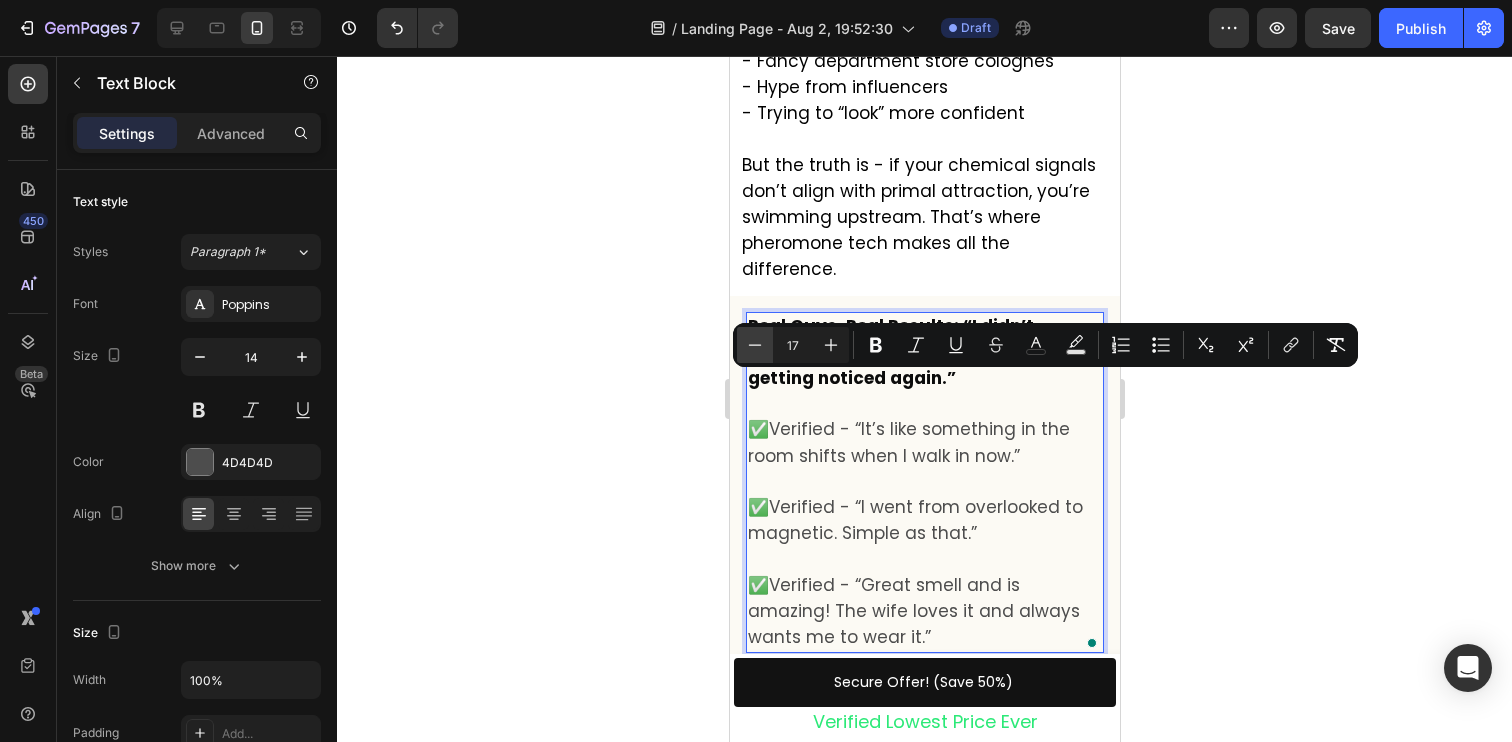 click 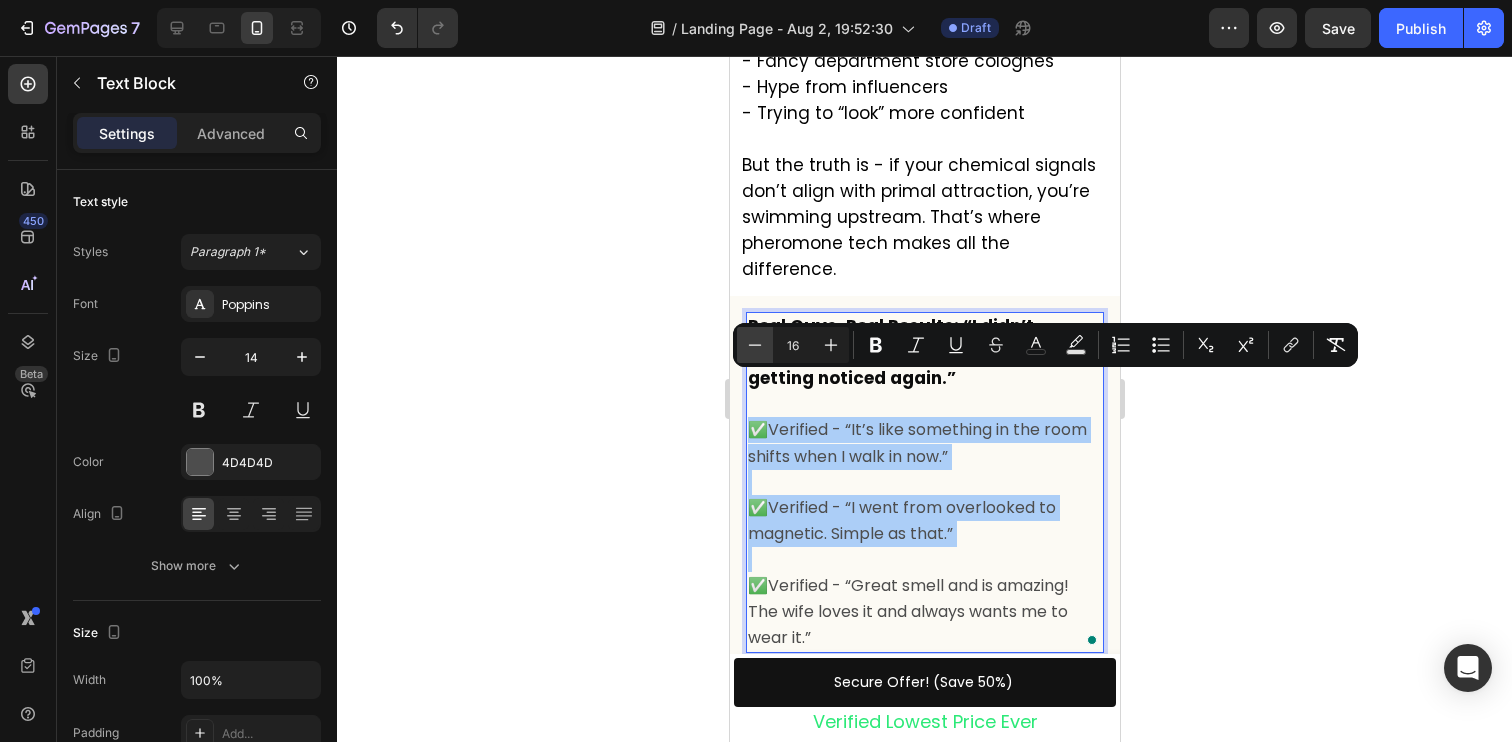 click 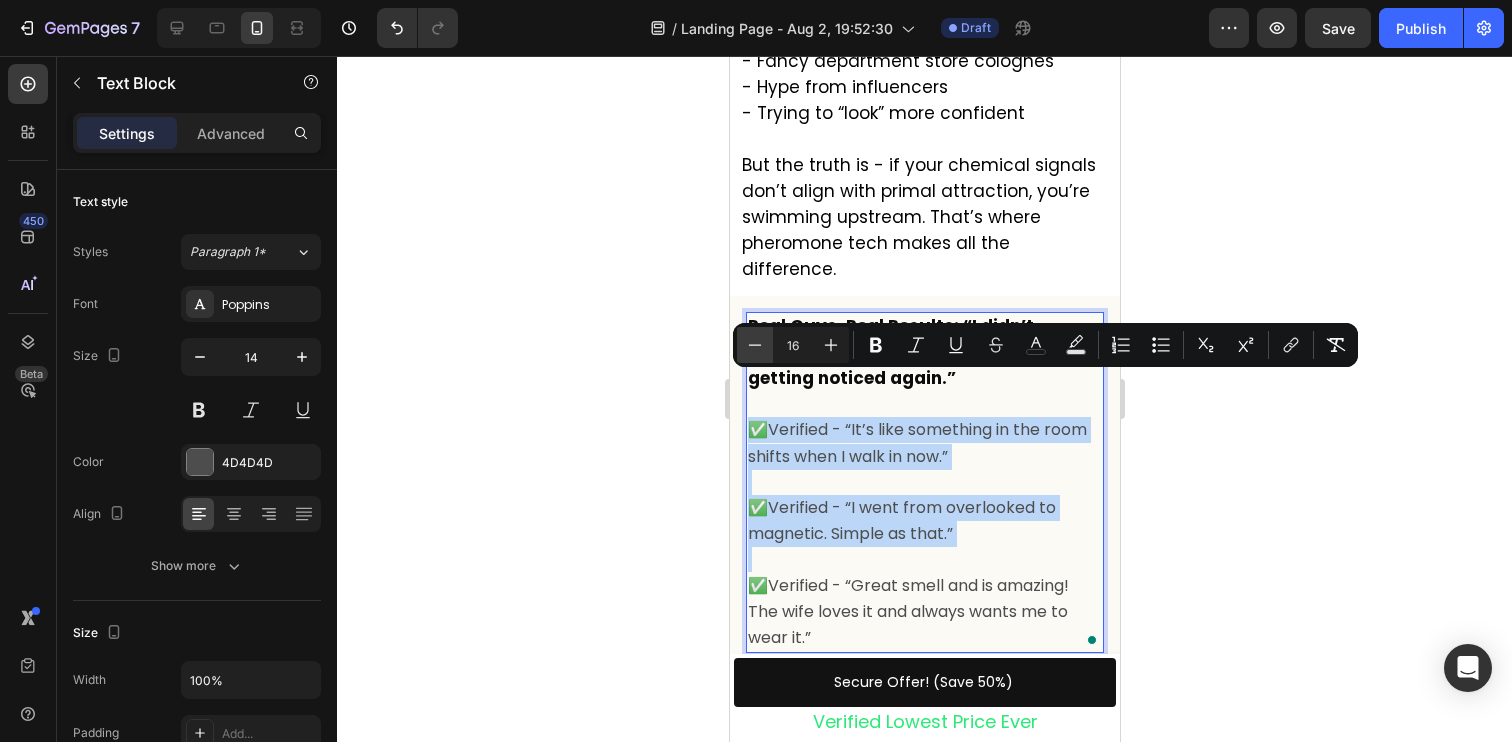 type on "15" 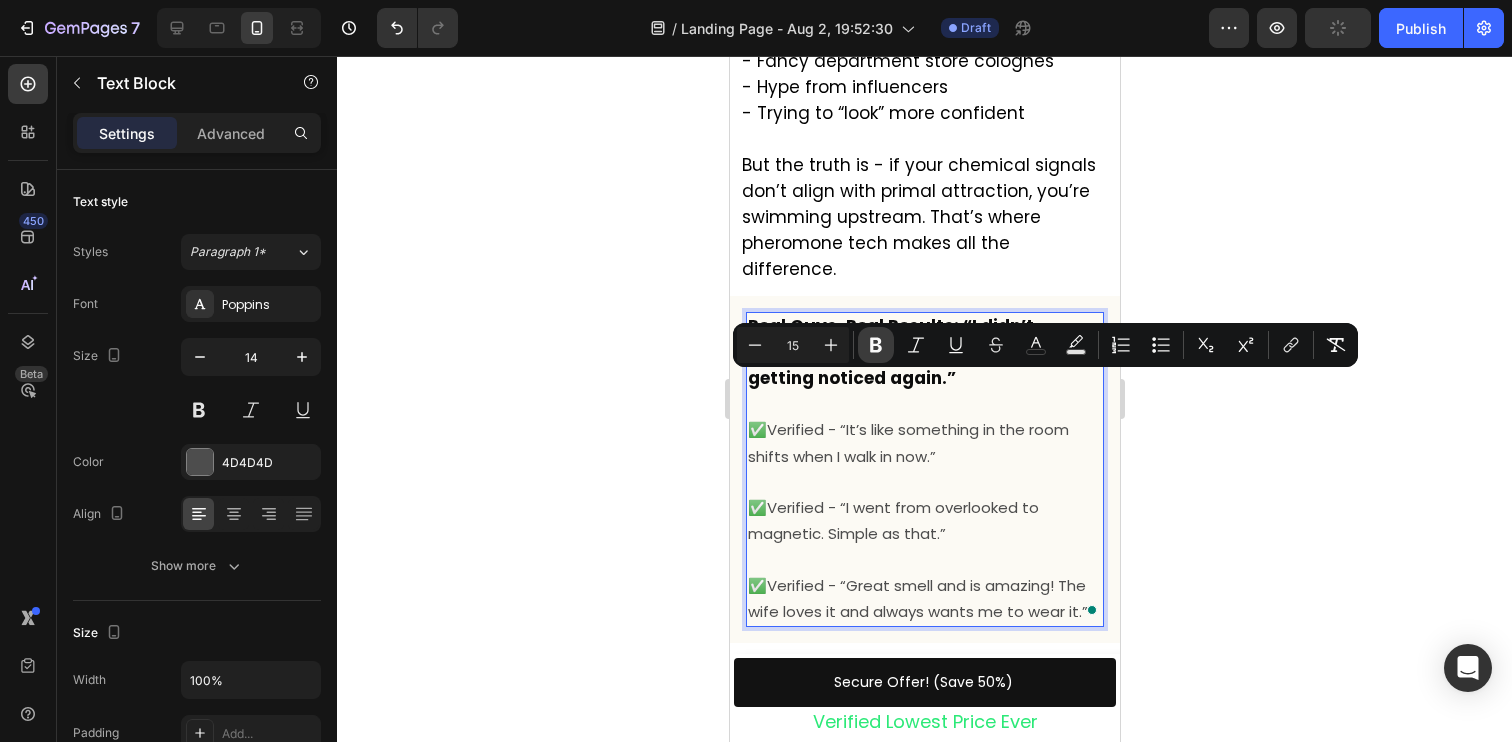 click 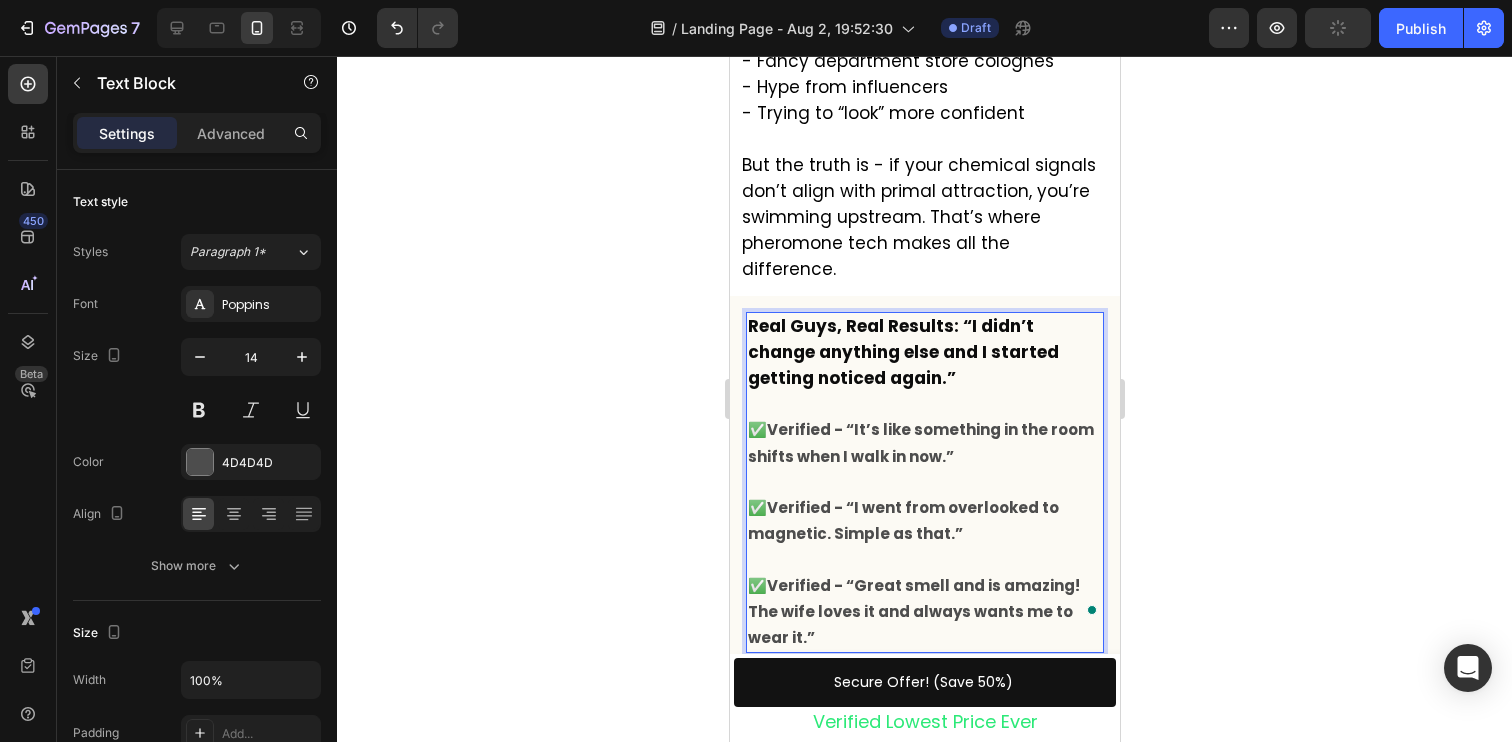 click on "✅Verified - “It’s like something in the room shifts when I walk in now.”" at bounding box center [920, 442] 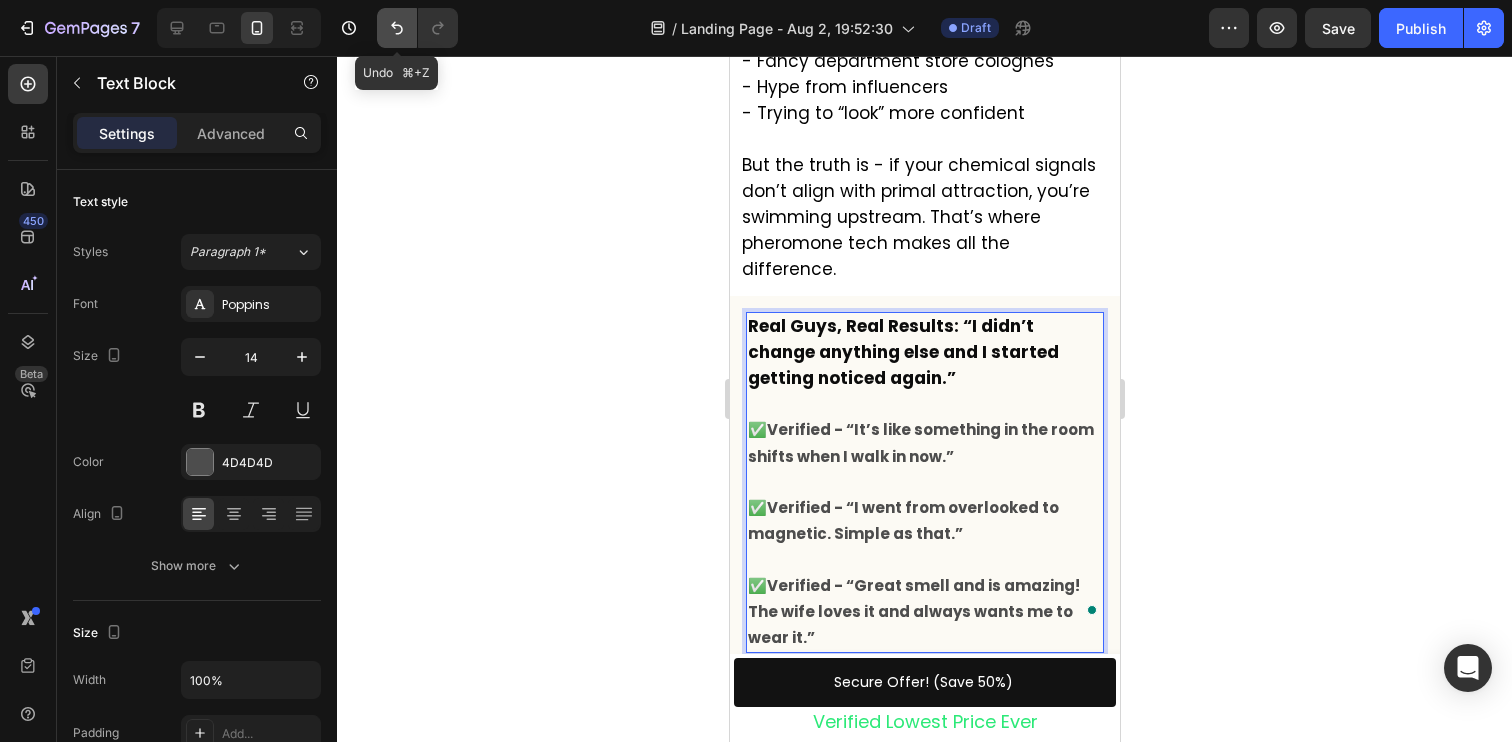 click 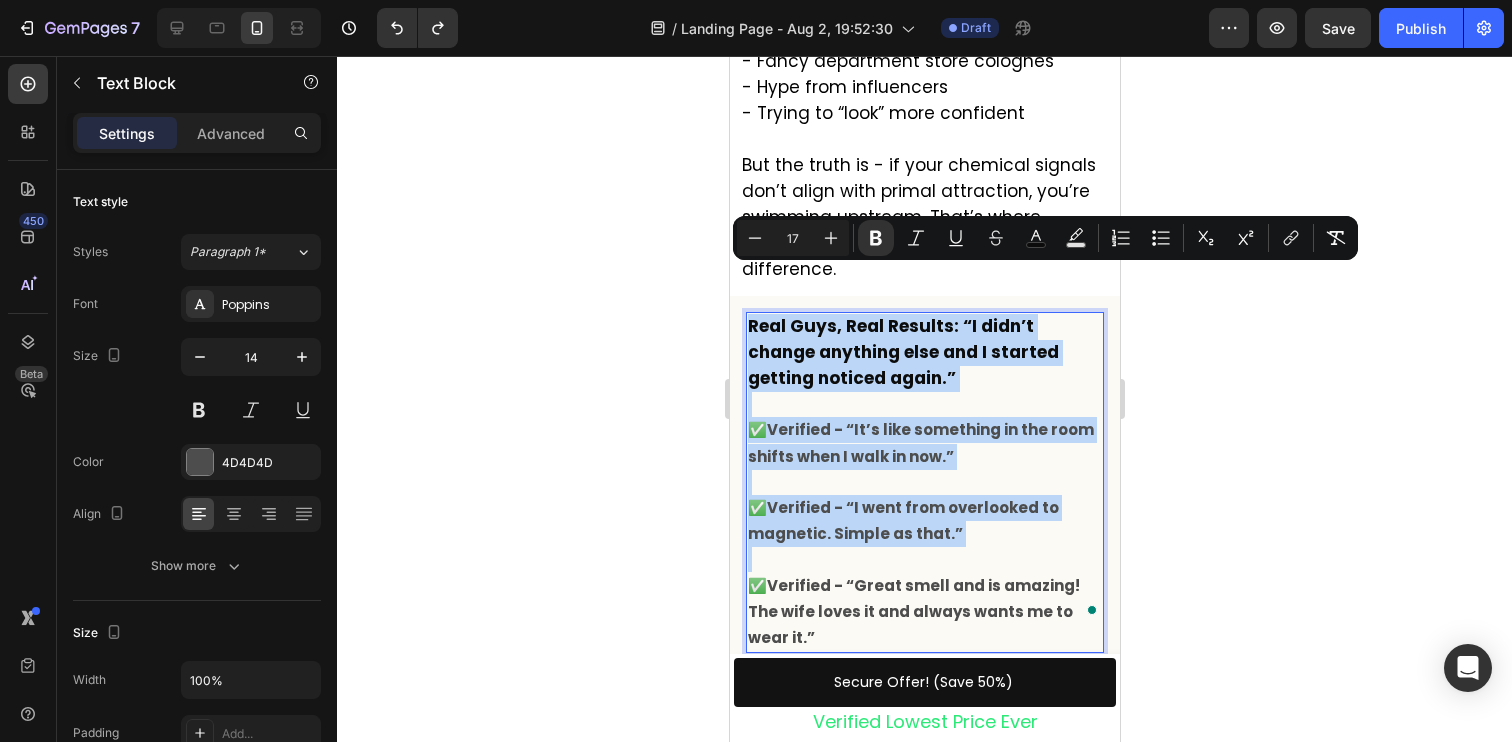click on "✅Verified - “It’s like something in the room shifts when I walk in now.”" at bounding box center (920, 442) 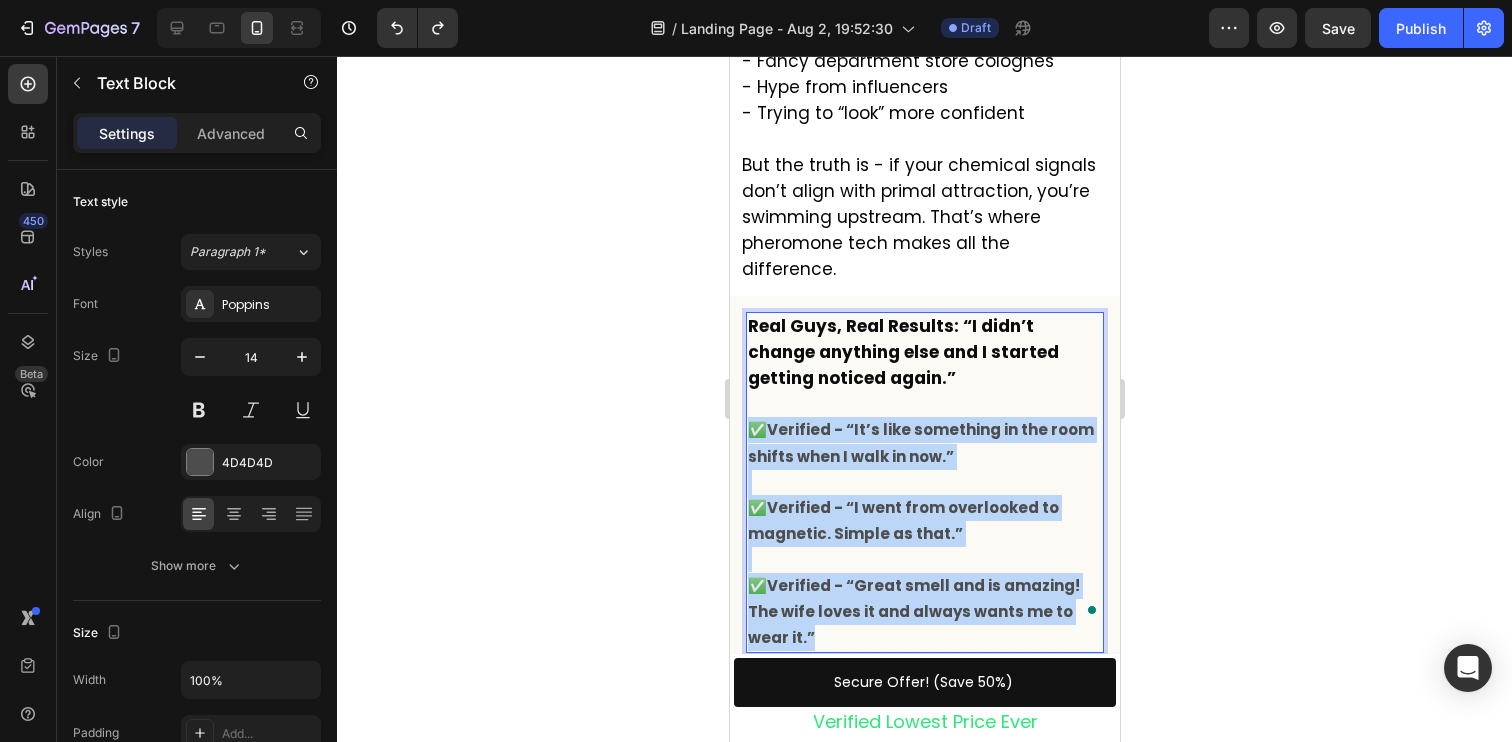 drag, startPoint x: 749, startPoint y: 379, endPoint x: 1097, endPoint y: 569, distance: 396.4896 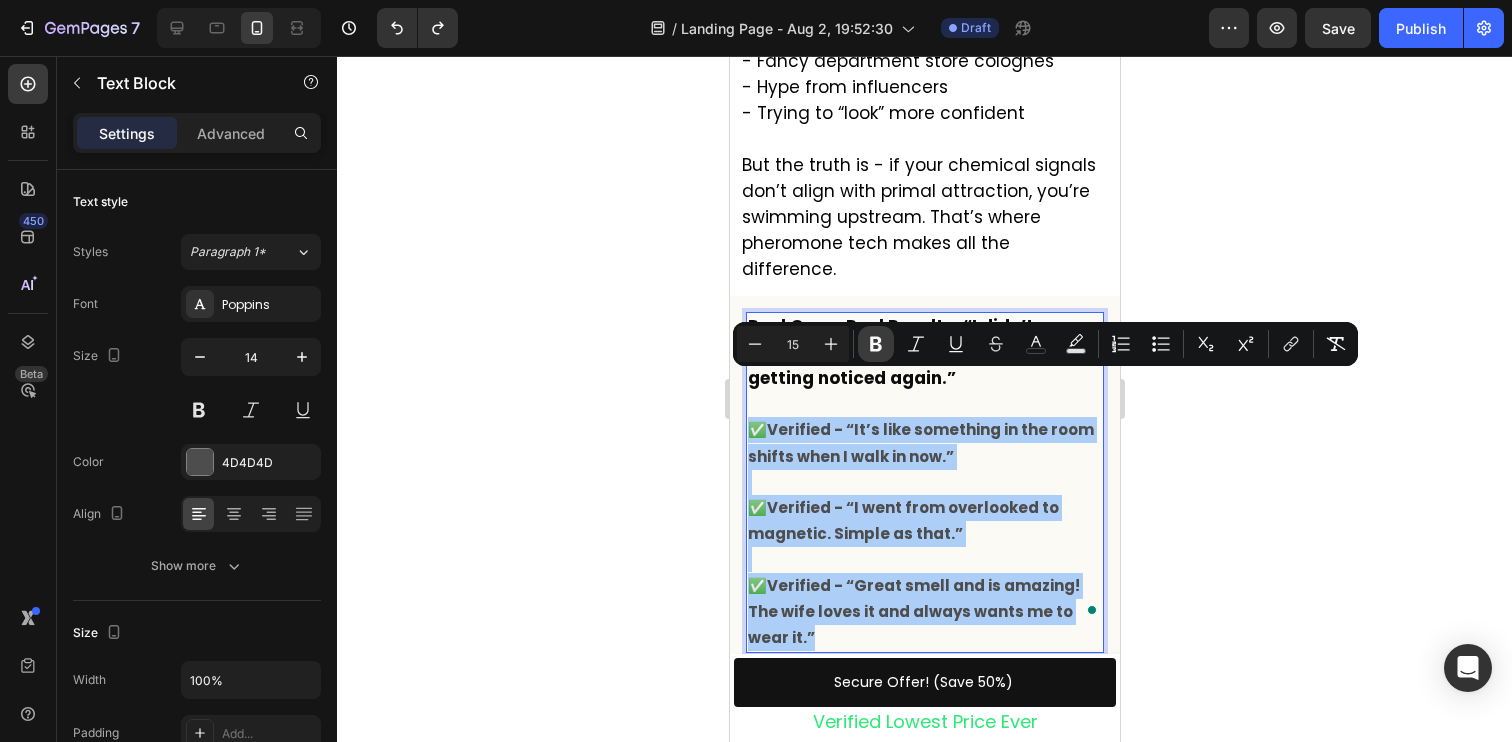 click 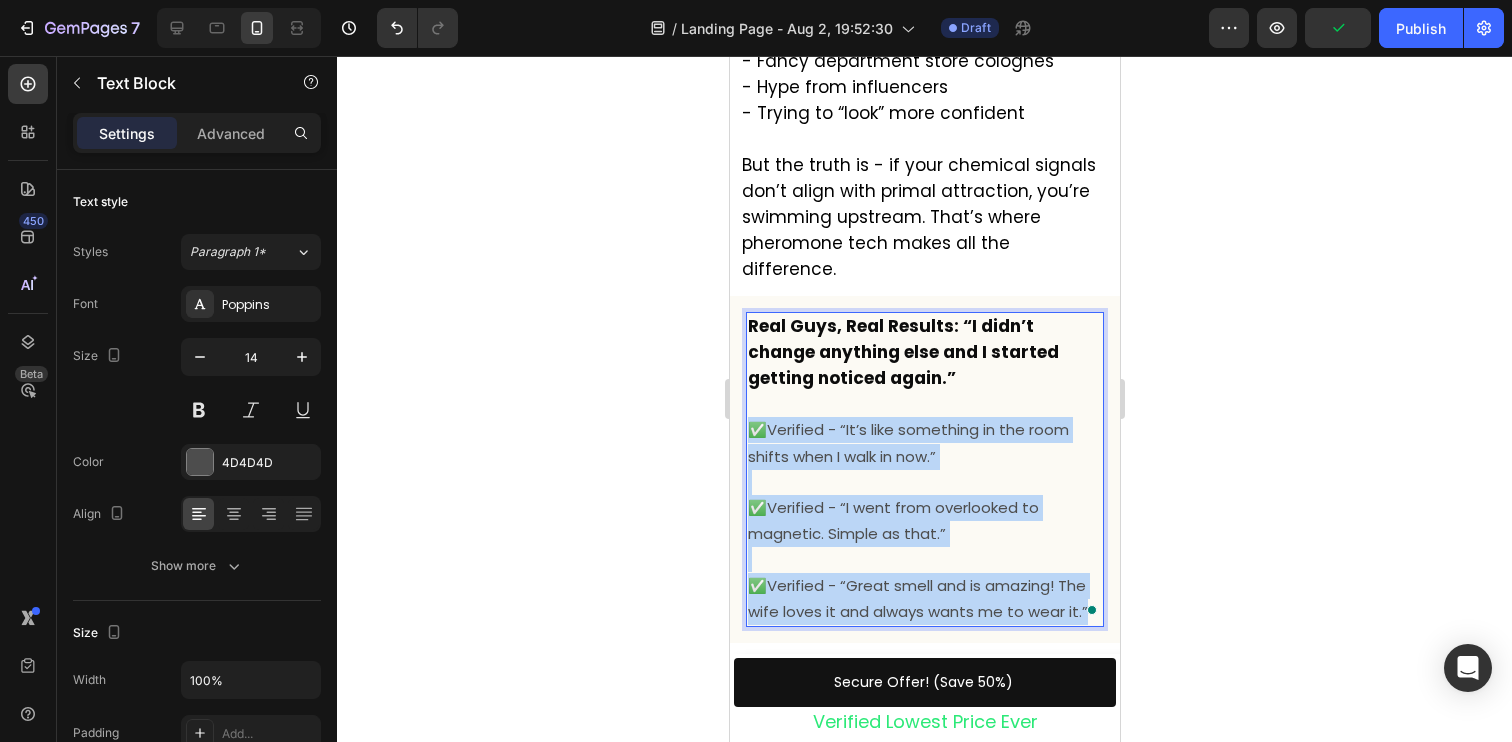 drag, startPoint x: 749, startPoint y: 376, endPoint x: 1106, endPoint y: 571, distance: 406.78494 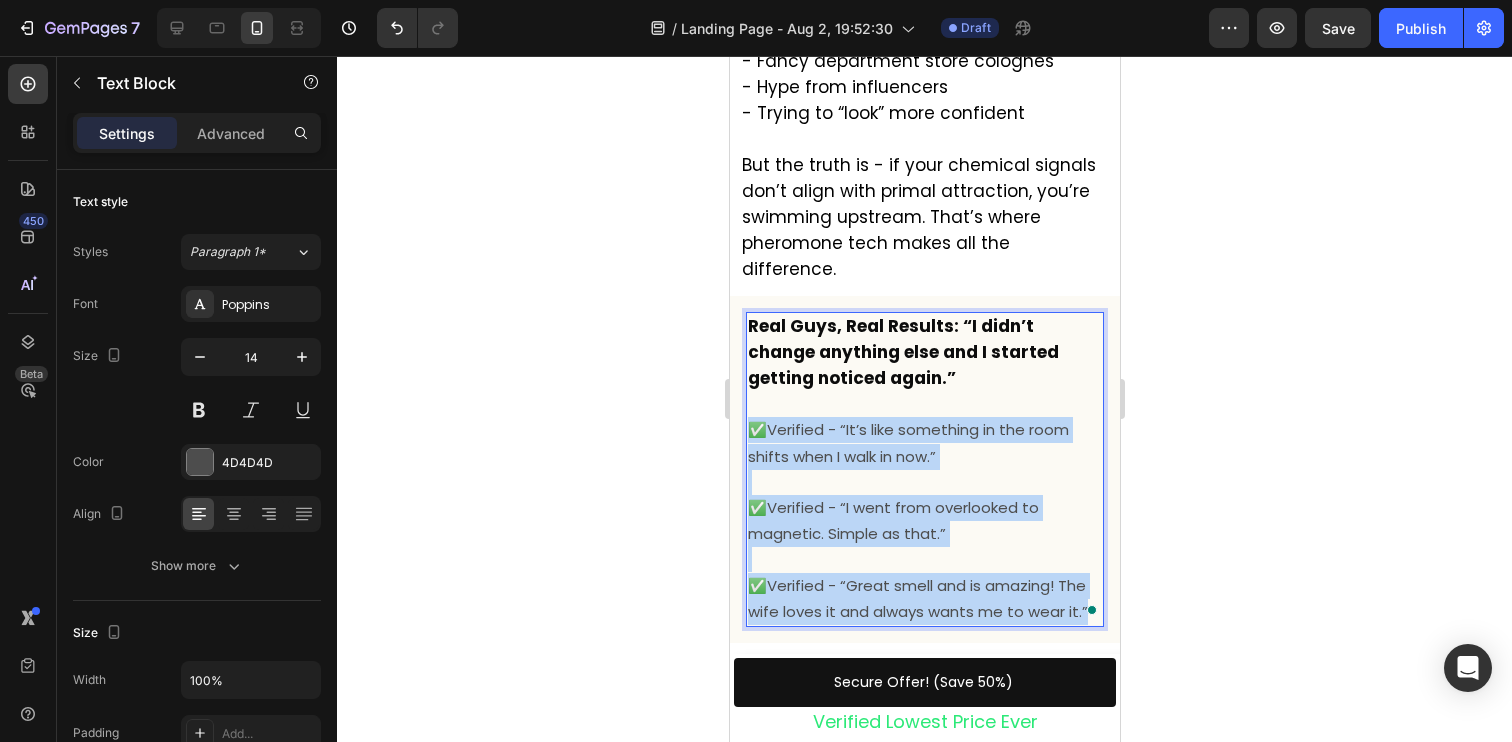 click on "✅Verified - “I went from overlooked to magnetic. Simple as that.”" at bounding box center (892, 520) 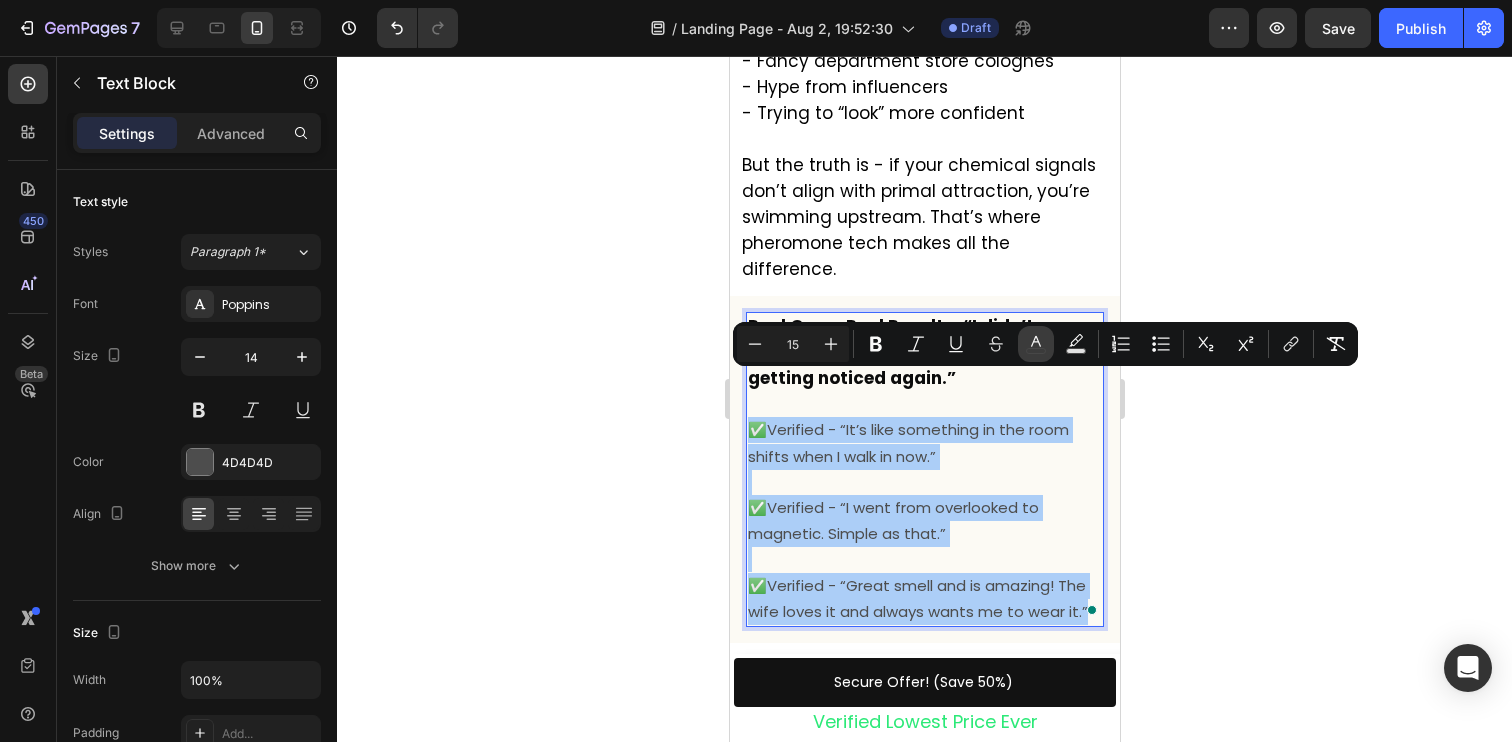 click 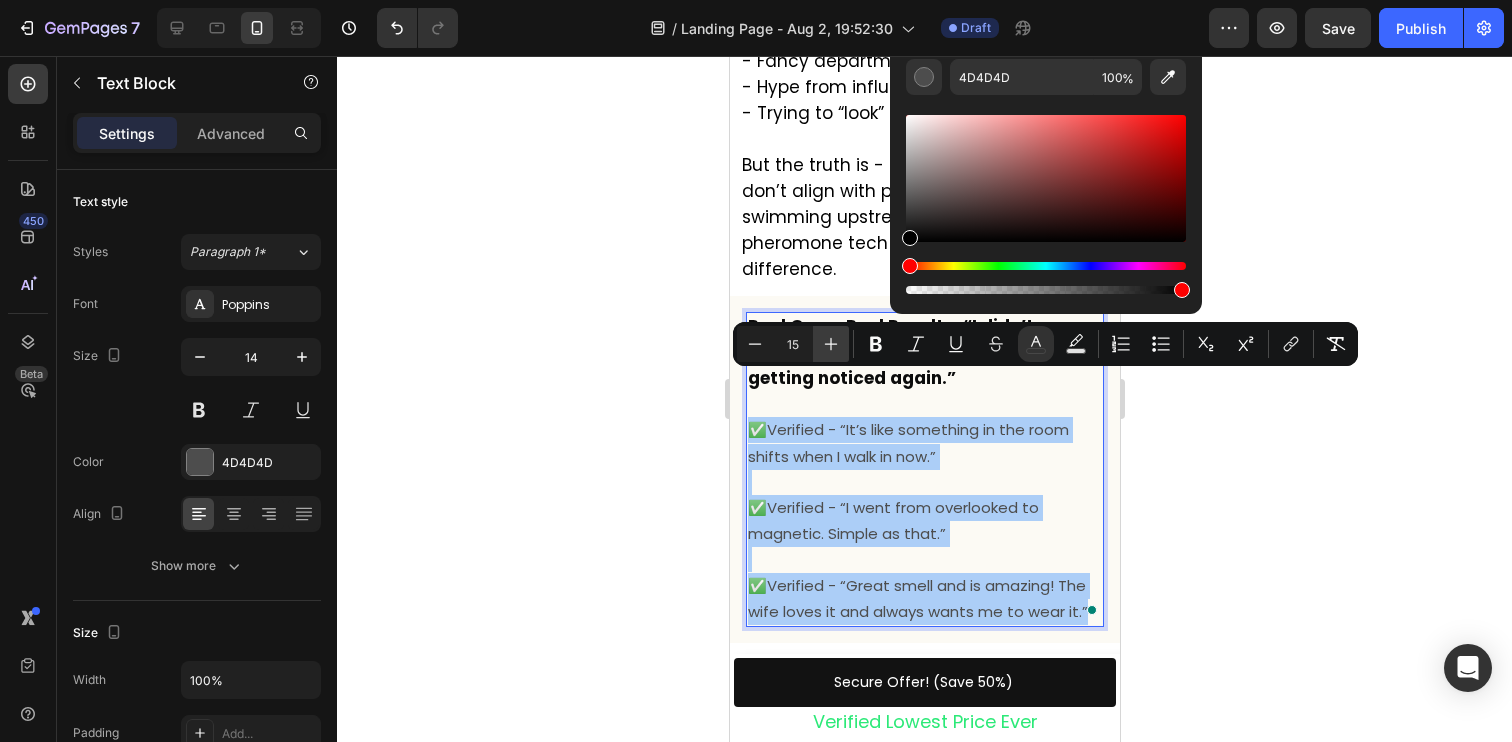 drag, startPoint x: 976, startPoint y: 219, endPoint x: 824, endPoint y: 338, distance: 193.04144 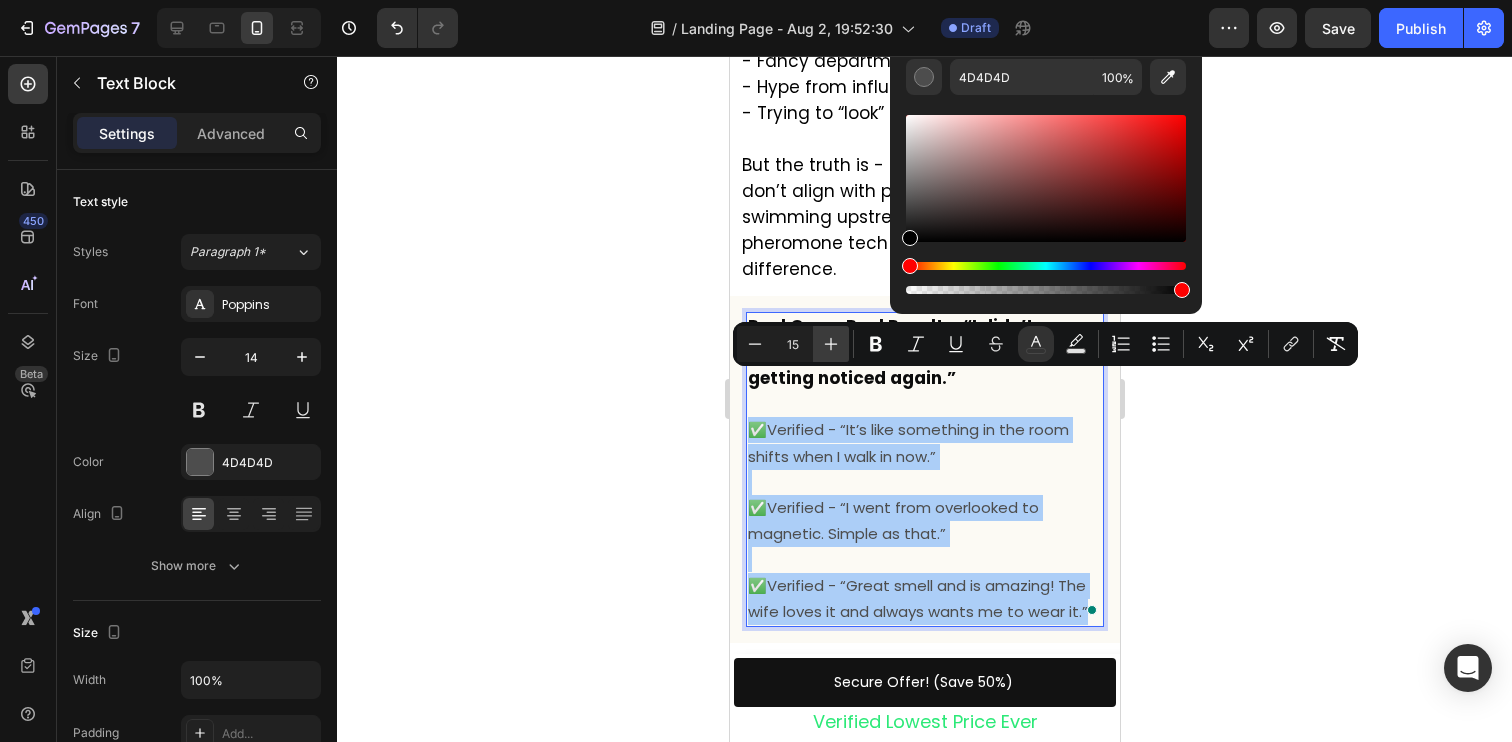 click on "Minus 15 Plus Bold Italic Underline       Strikethrough
color
Text Background Color Numbered List Bulleted List Subscript Superscript       link Remove Format 4D4D4D 100 %" at bounding box center [1045, 344] 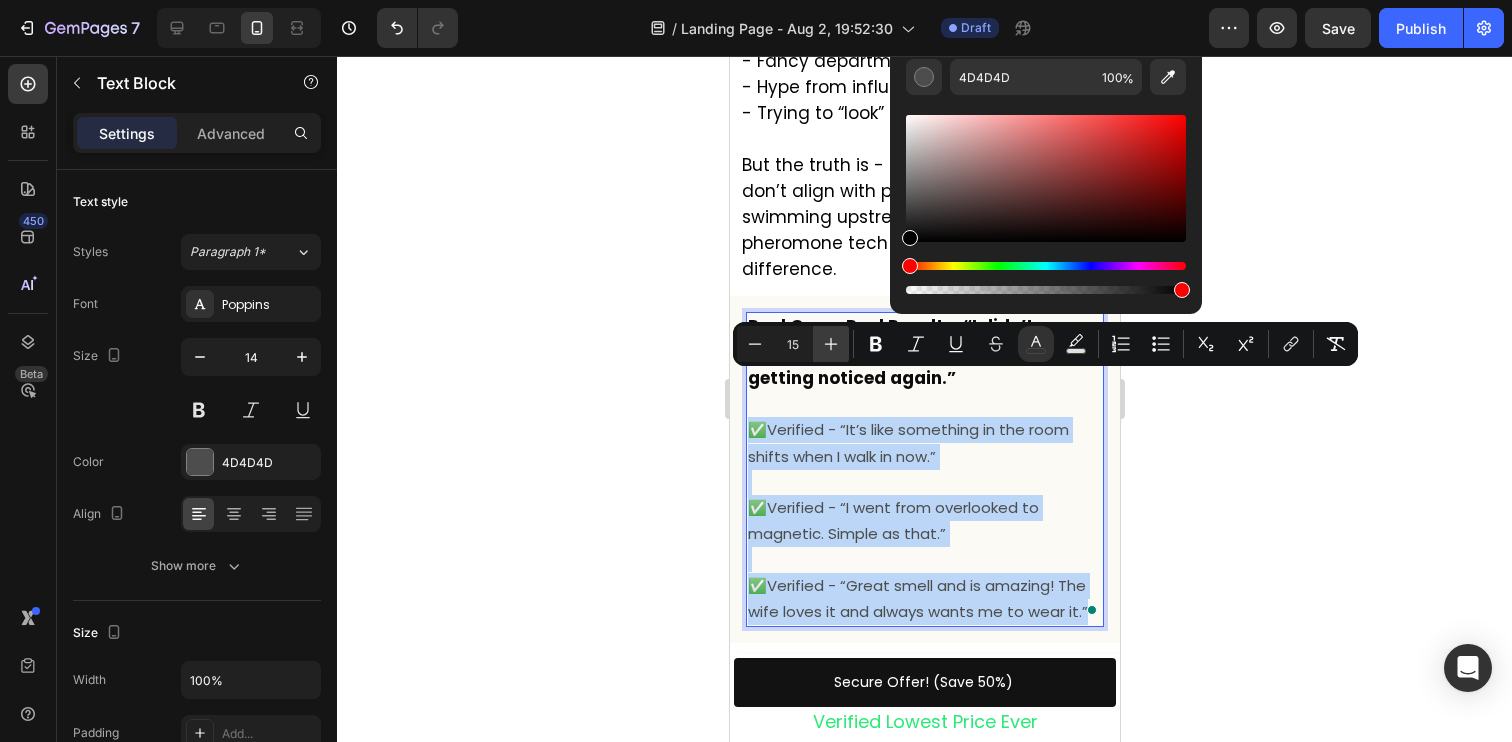 type on "000000" 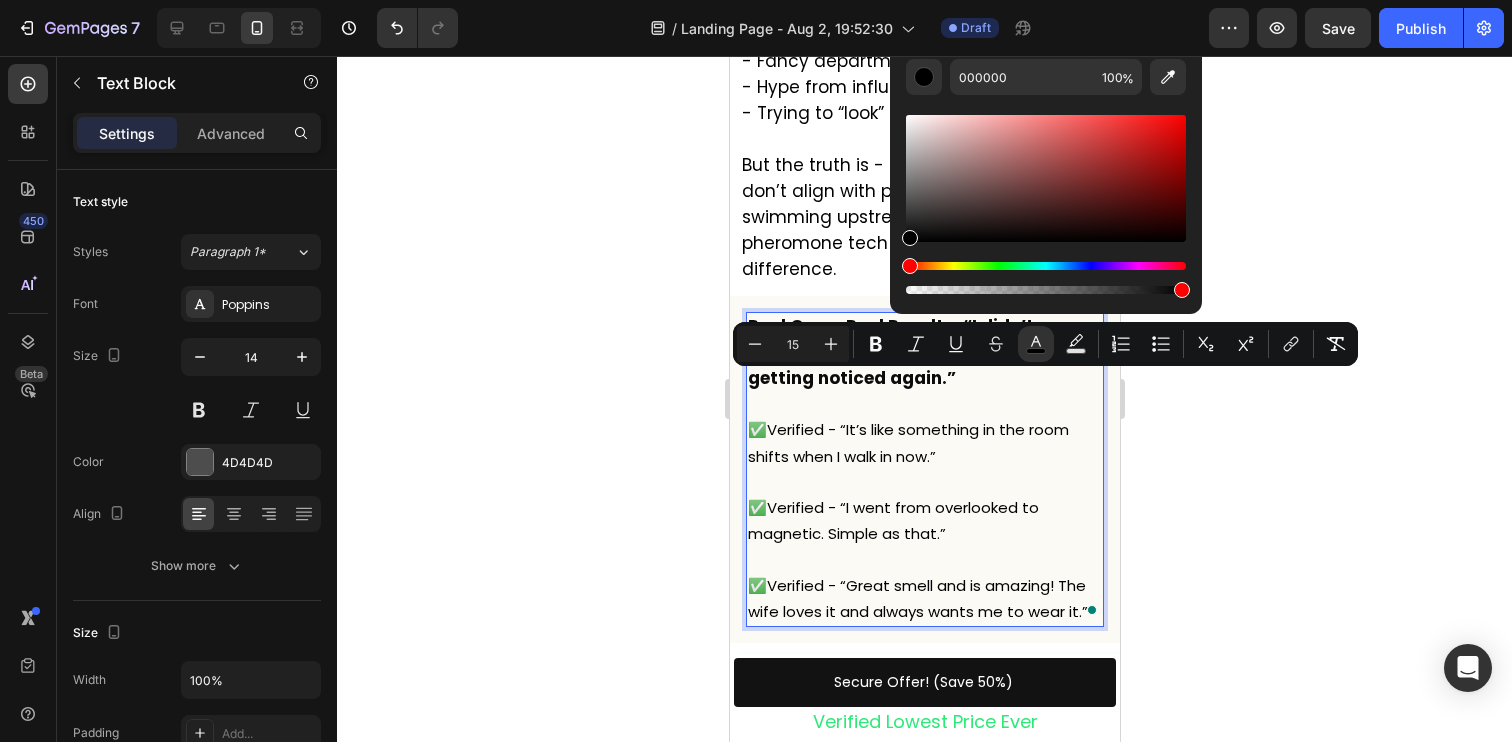 click 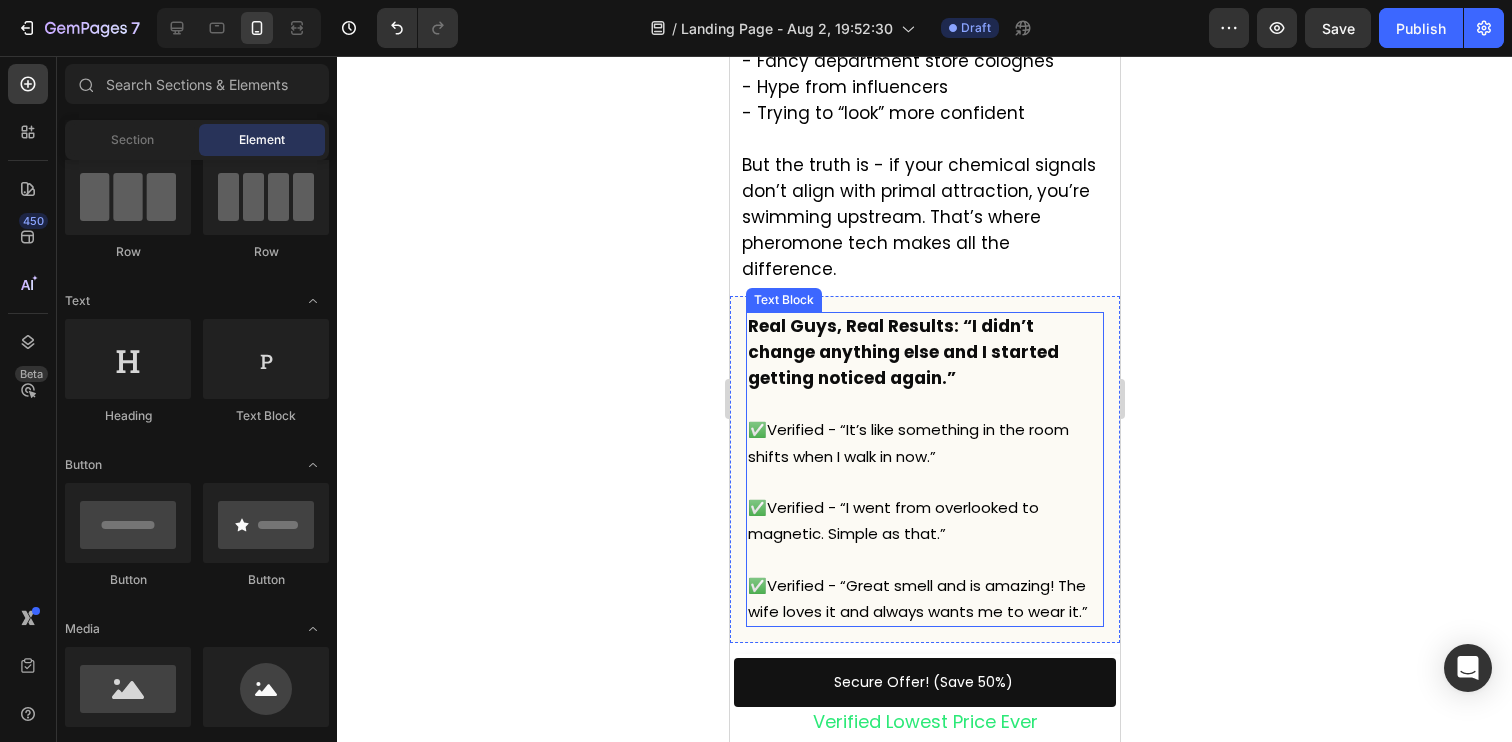 click on "✅Verified - “It’s like something in the room shifts when I walk in now.”" at bounding box center [907, 442] 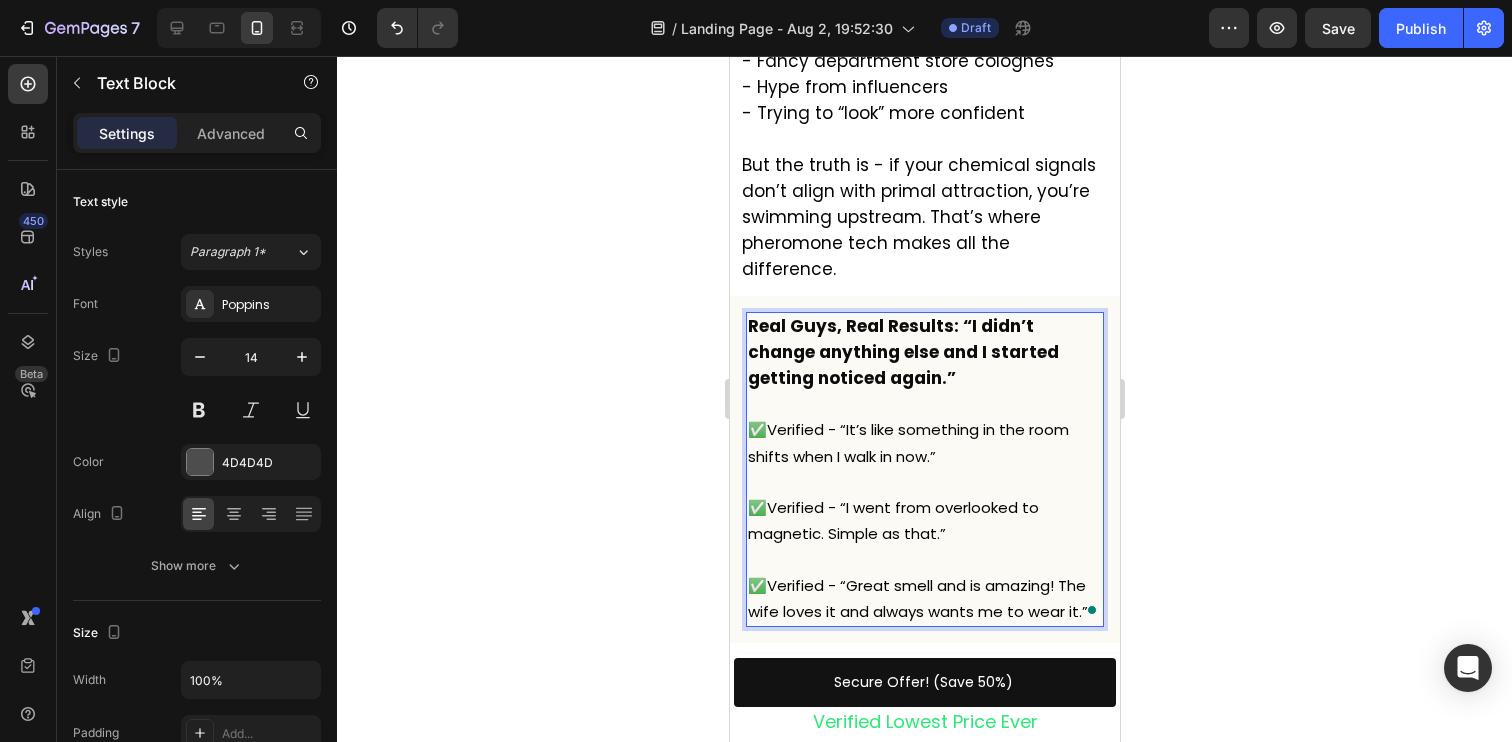 click on "✅Verified - “It’s like something in the room shifts when I walk in now.”" at bounding box center (907, 442) 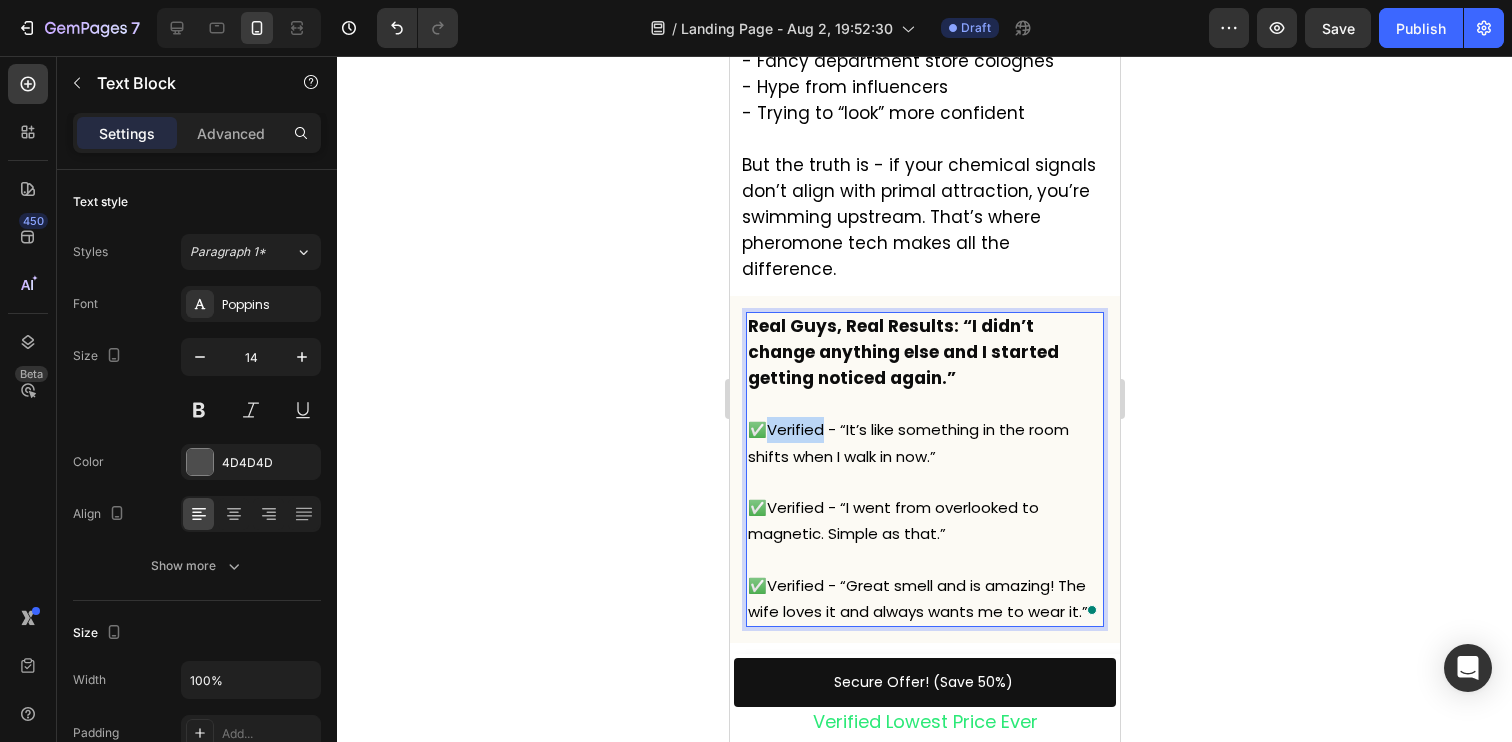 click on "✅Verified - “It’s like something in the room shifts when I walk in now.”" at bounding box center (907, 442) 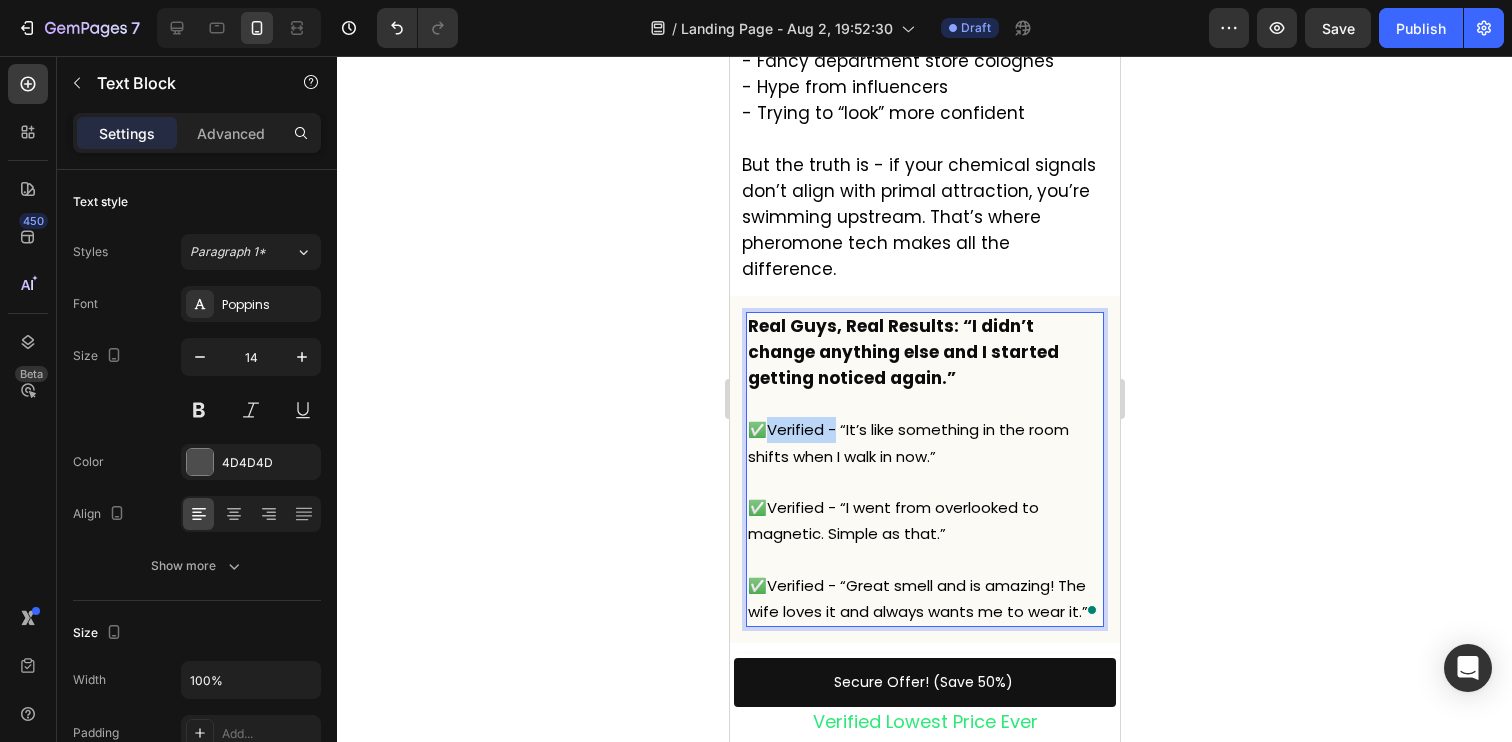 drag, startPoint x: 831, startPoint y: 385, endPoint x: 764, endPoint y: 386, distance: 67.00746 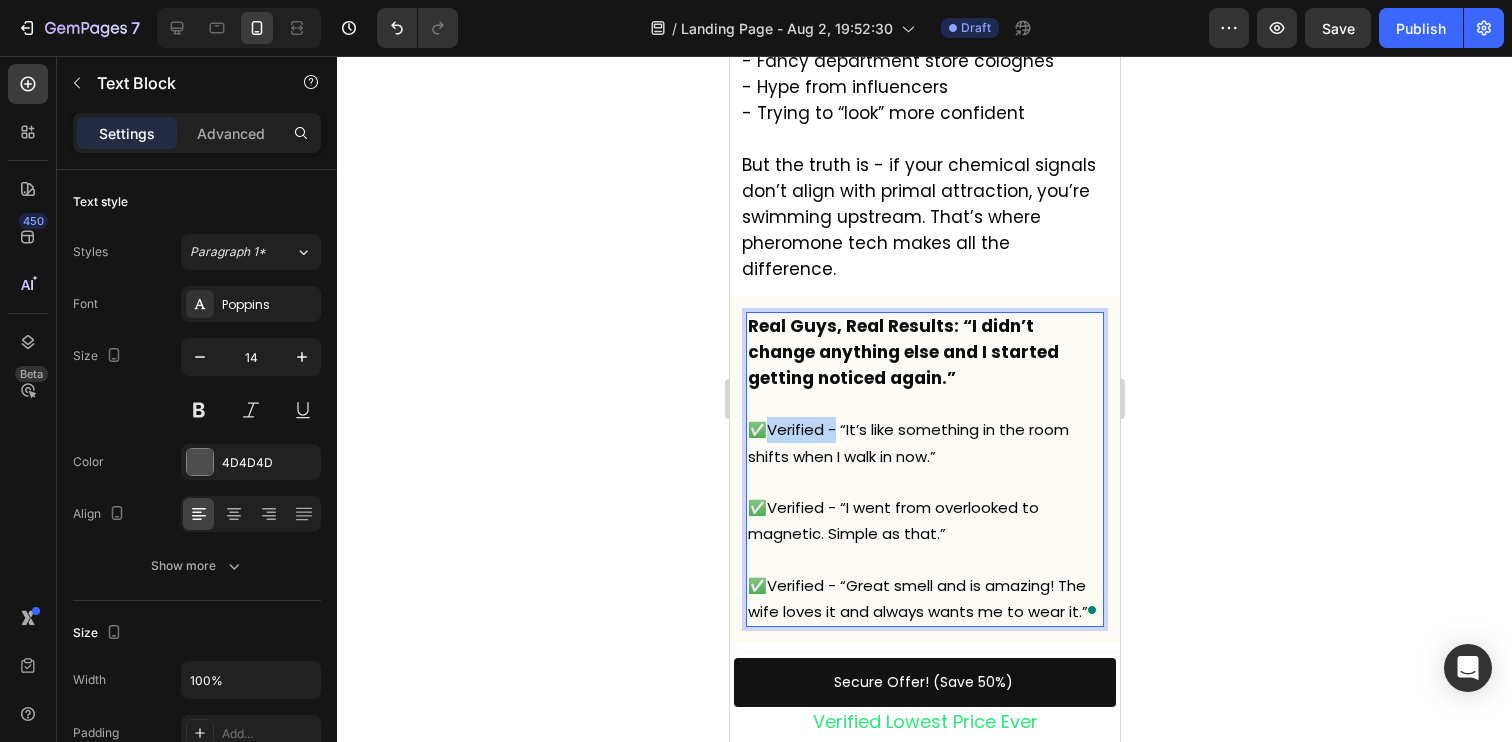 click on "✅Verified - “It’s like something in the room shifts when I walk in now.”" at bounding box center (907, 442) 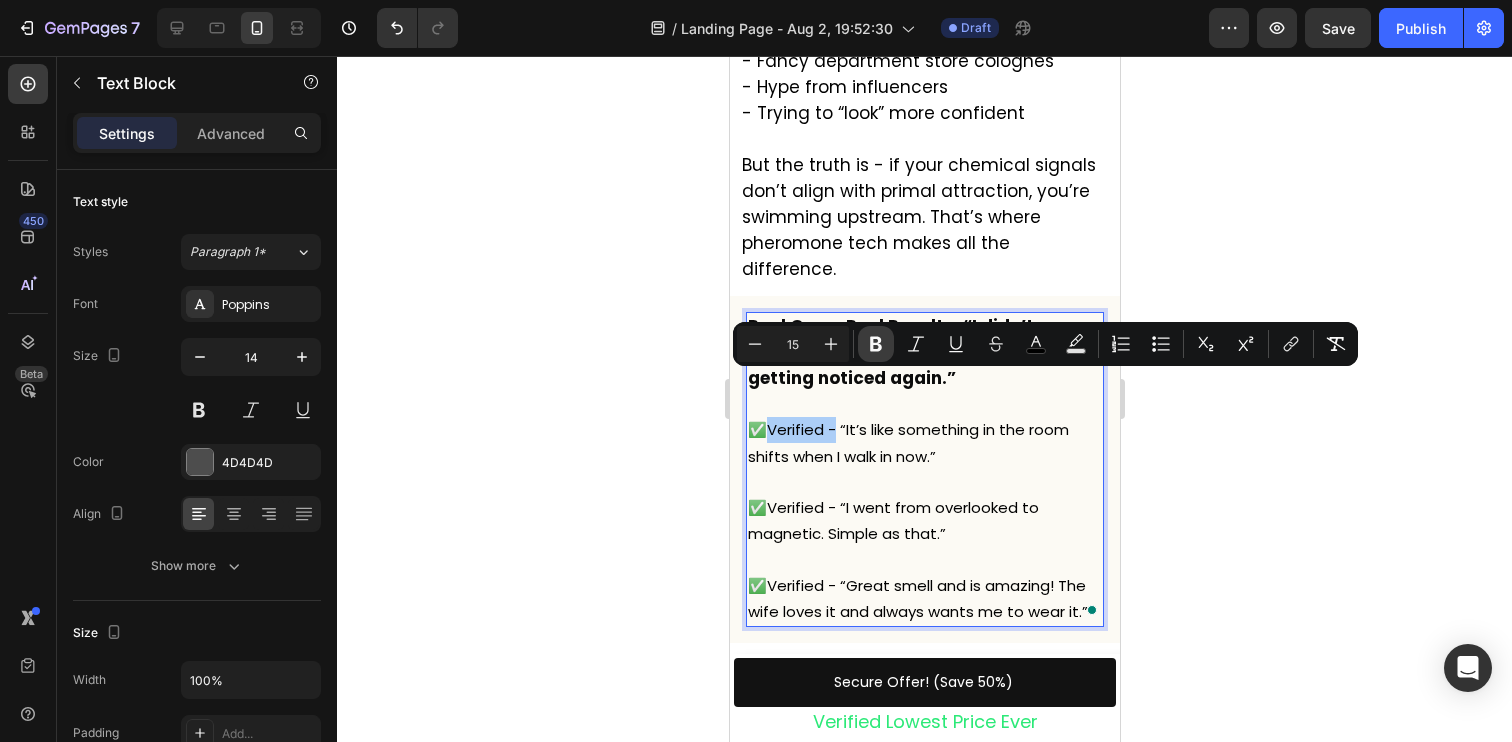 click 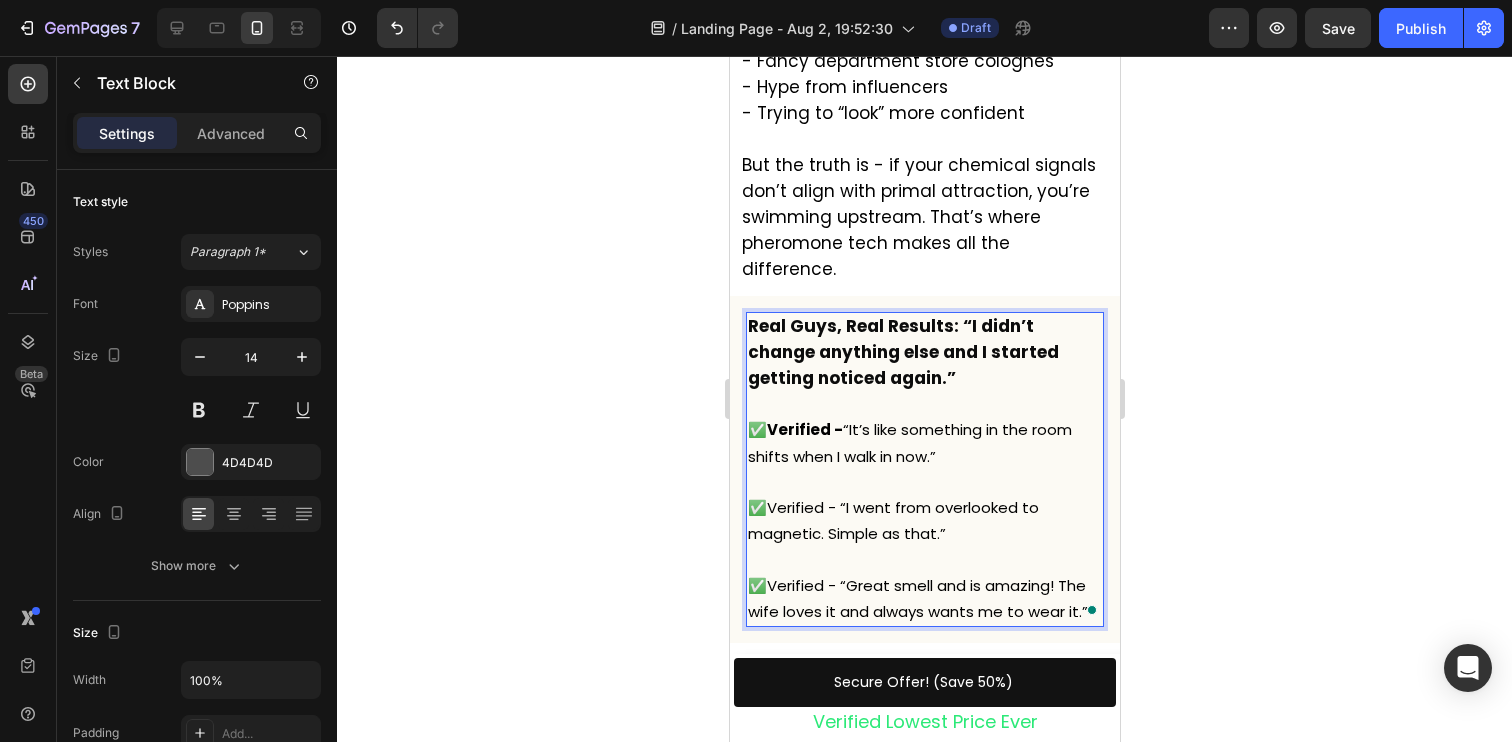 click on "✅Verified - “I went from overlooked to magnetic. Simple as that.”" at bounding box center (892, 520) 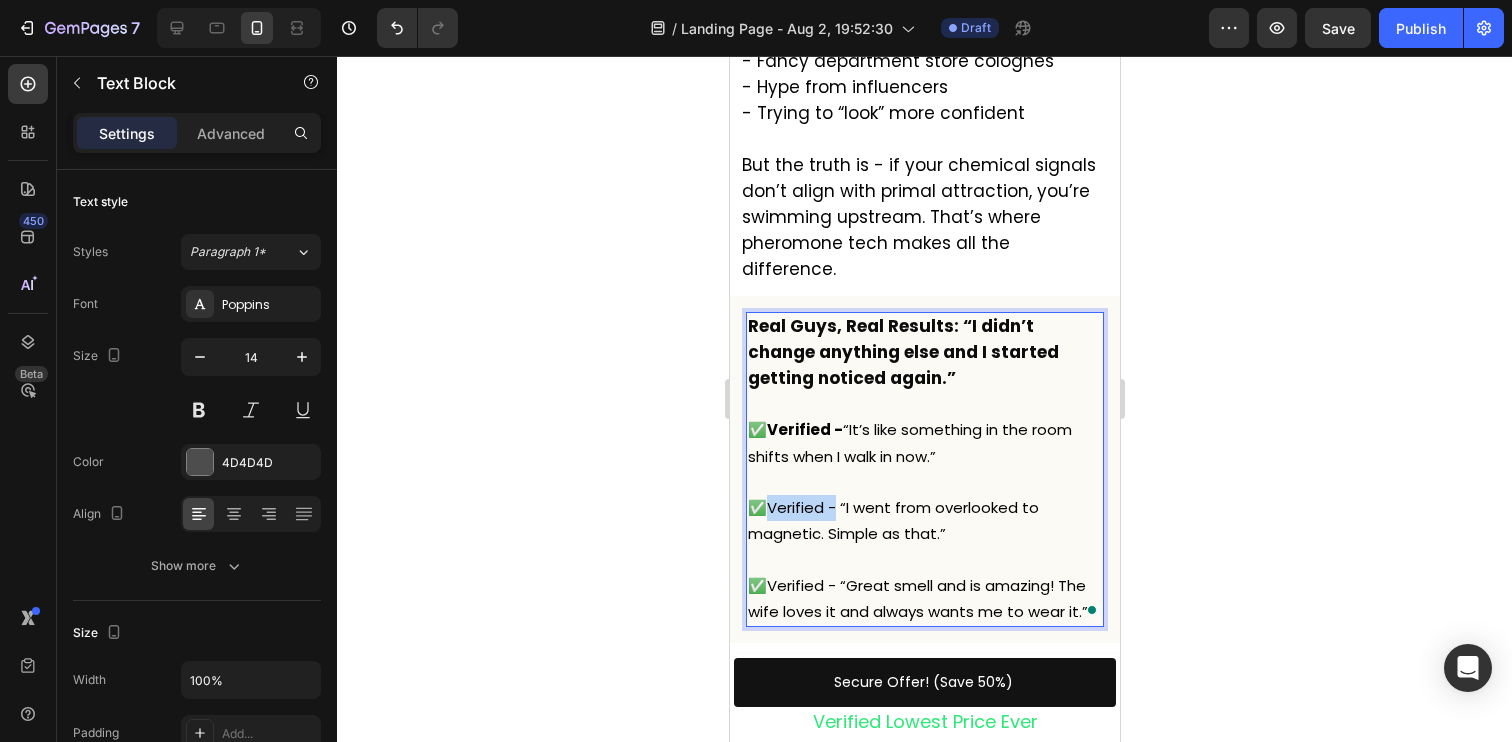 drag, startPoint x: 830, startPoint y: 462, endPoint x: 766, endPoint y: 462, distance: 64 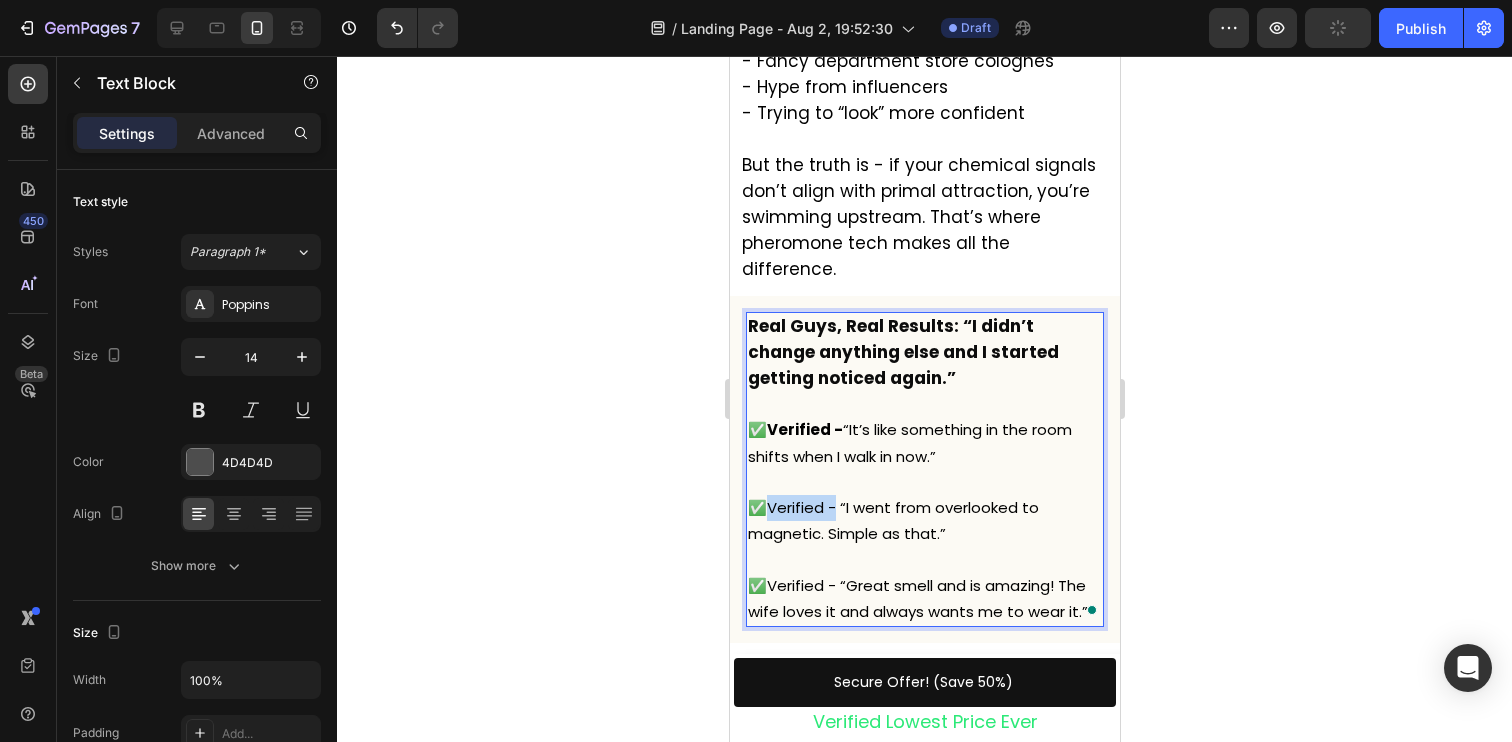 drag, startPoint x: 828, startPoint y: 460, endPoint x: 766, endPoint y: 460, distance: 62 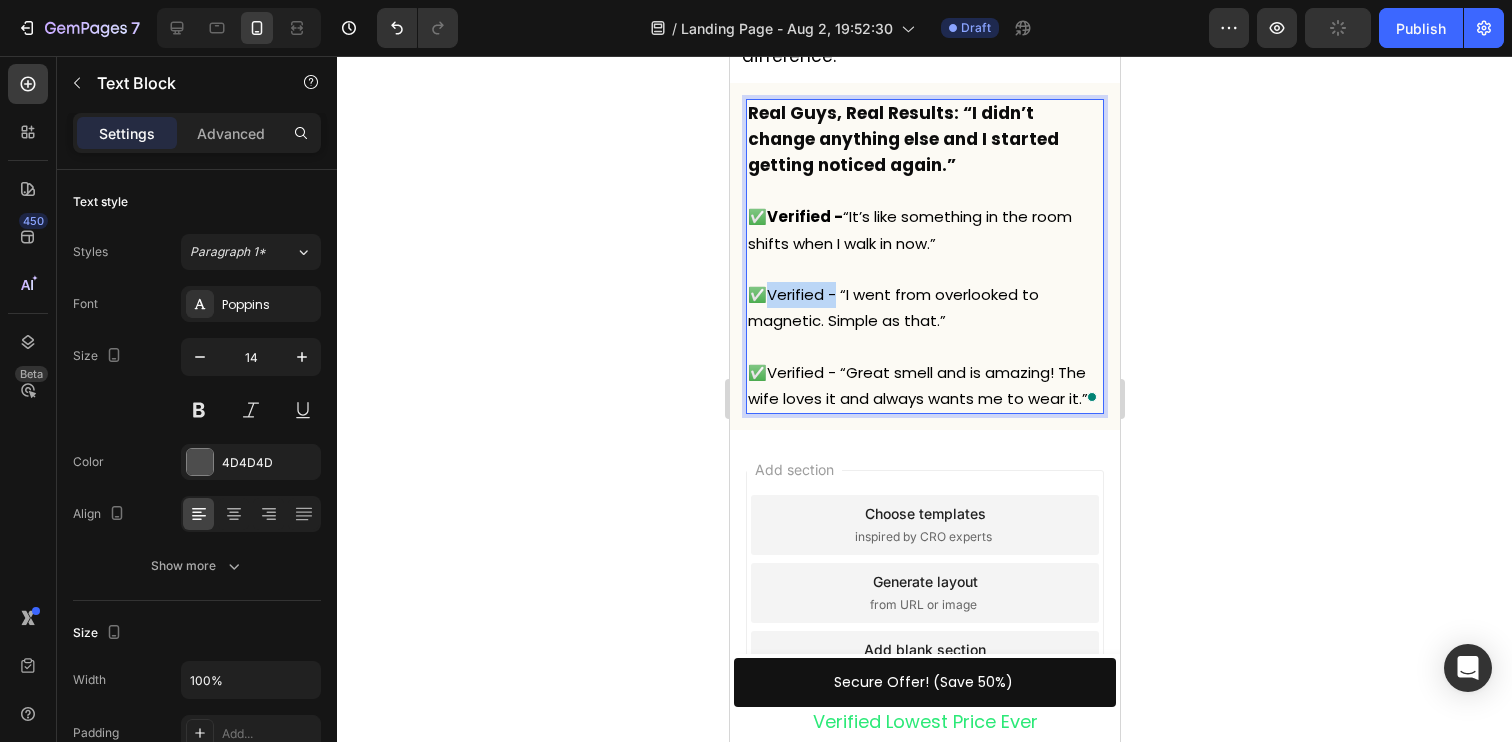scroll, scrollTop: 3666, scrollLeft: 0, axis: vertical 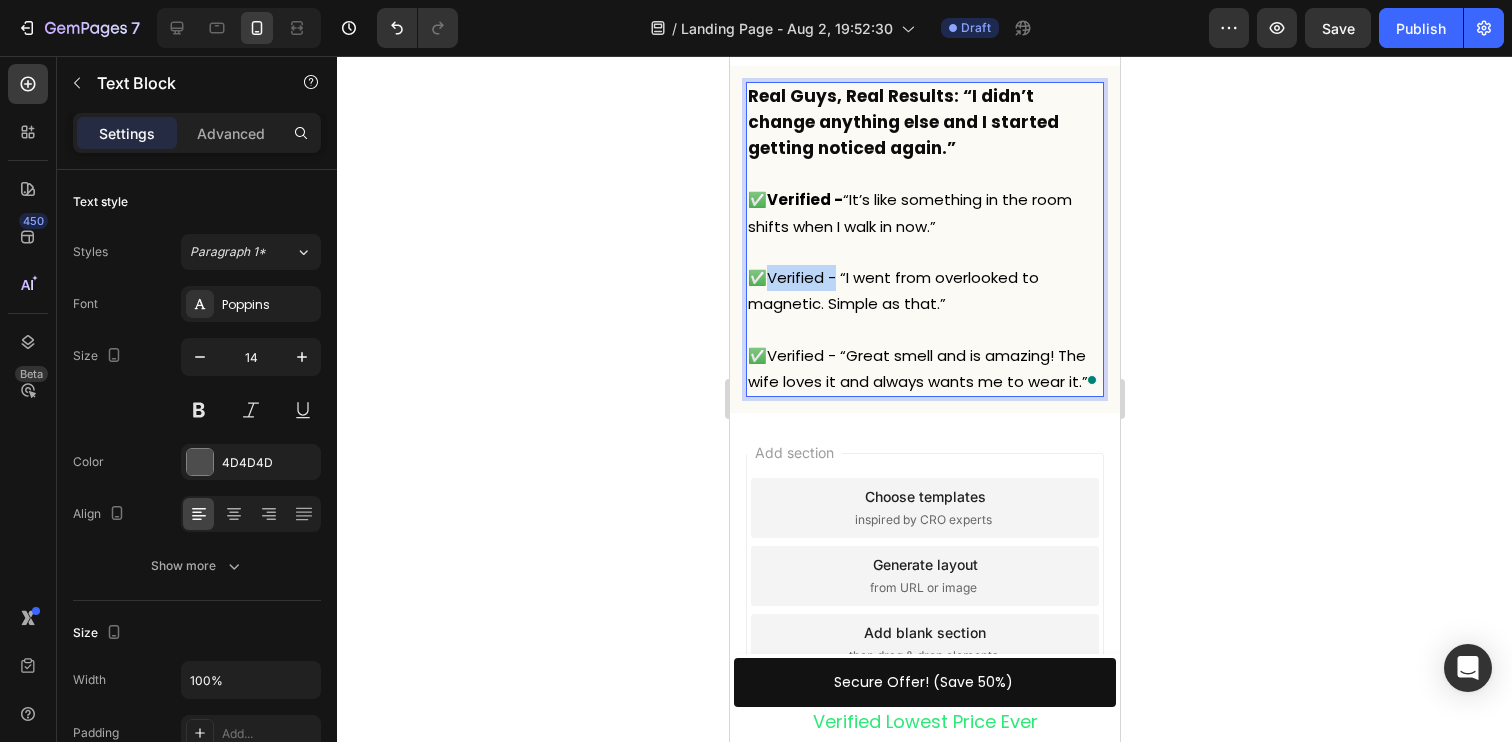 click on "✅Verified - “I went from overlooked to magnetic. Simple as that.”" at bounding box center [892, 290] 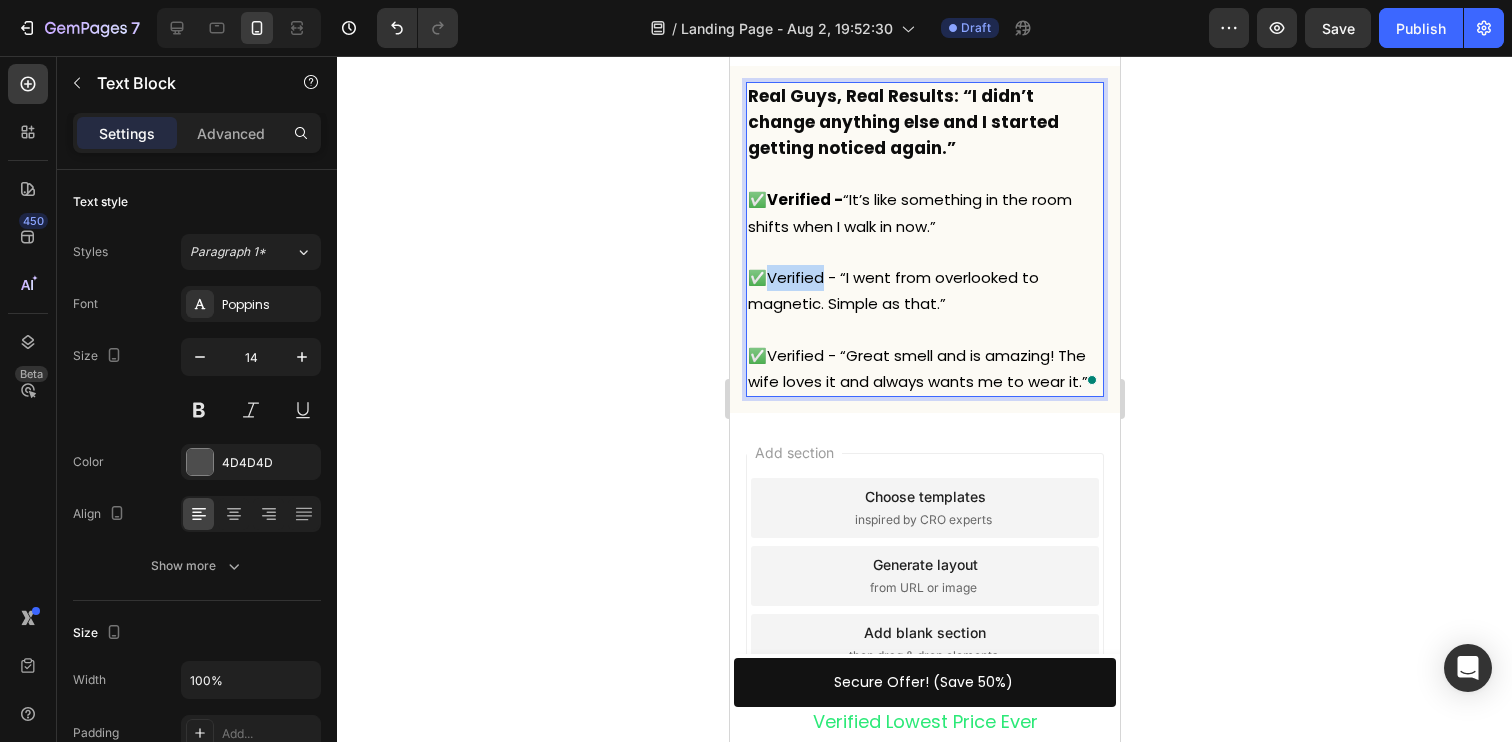 click on "✅Verified - “I went from overlooked to magnetic. Simple as that.”" at bounding box center (892, 290) 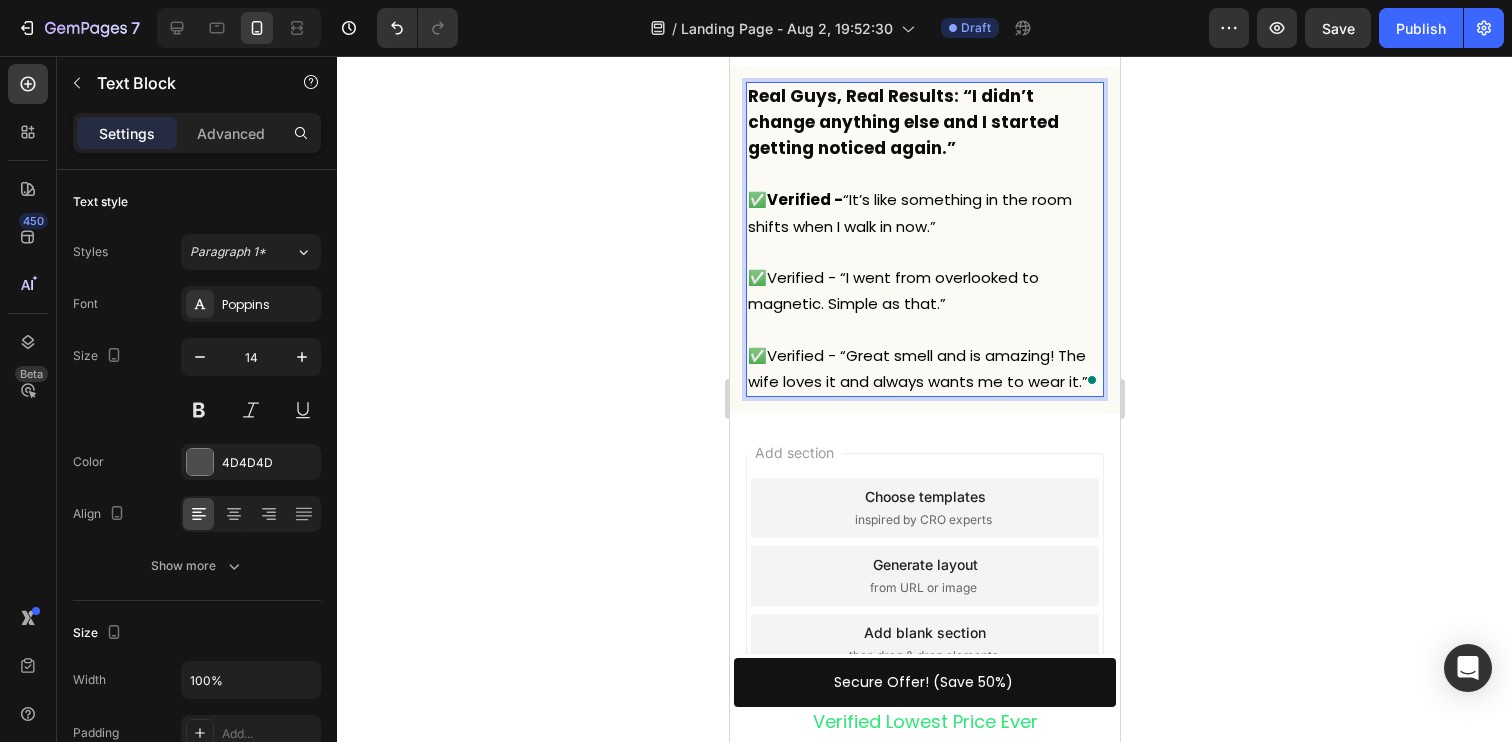 click on "✅Verified - “Great smell and is amazing! The wife loves it and always wants me to wear it.”" at bounding box center (917, 368) 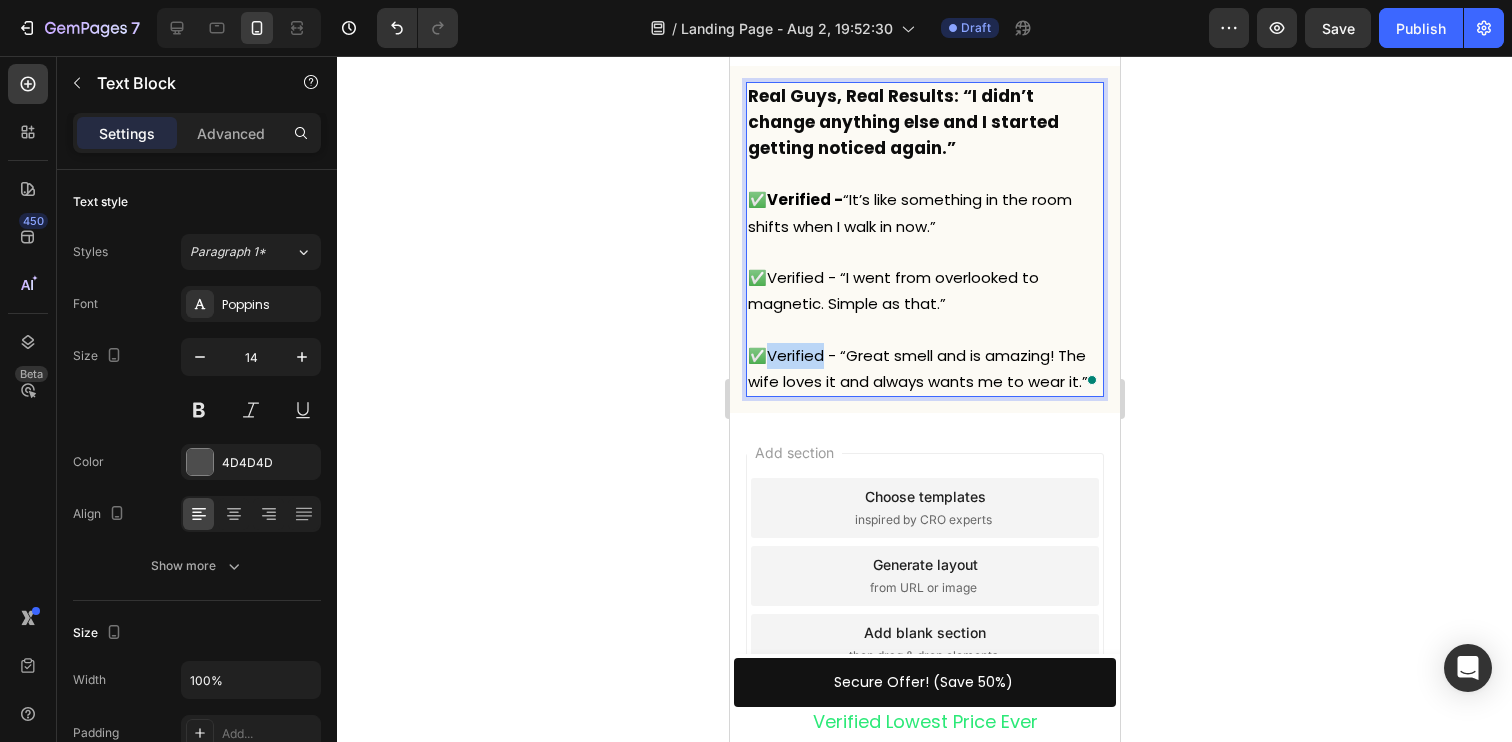 click on "✅Verified - “Great smell and is amazing! The wife loves it and always wants me to wear it.”" at bounding box center (917, 368) 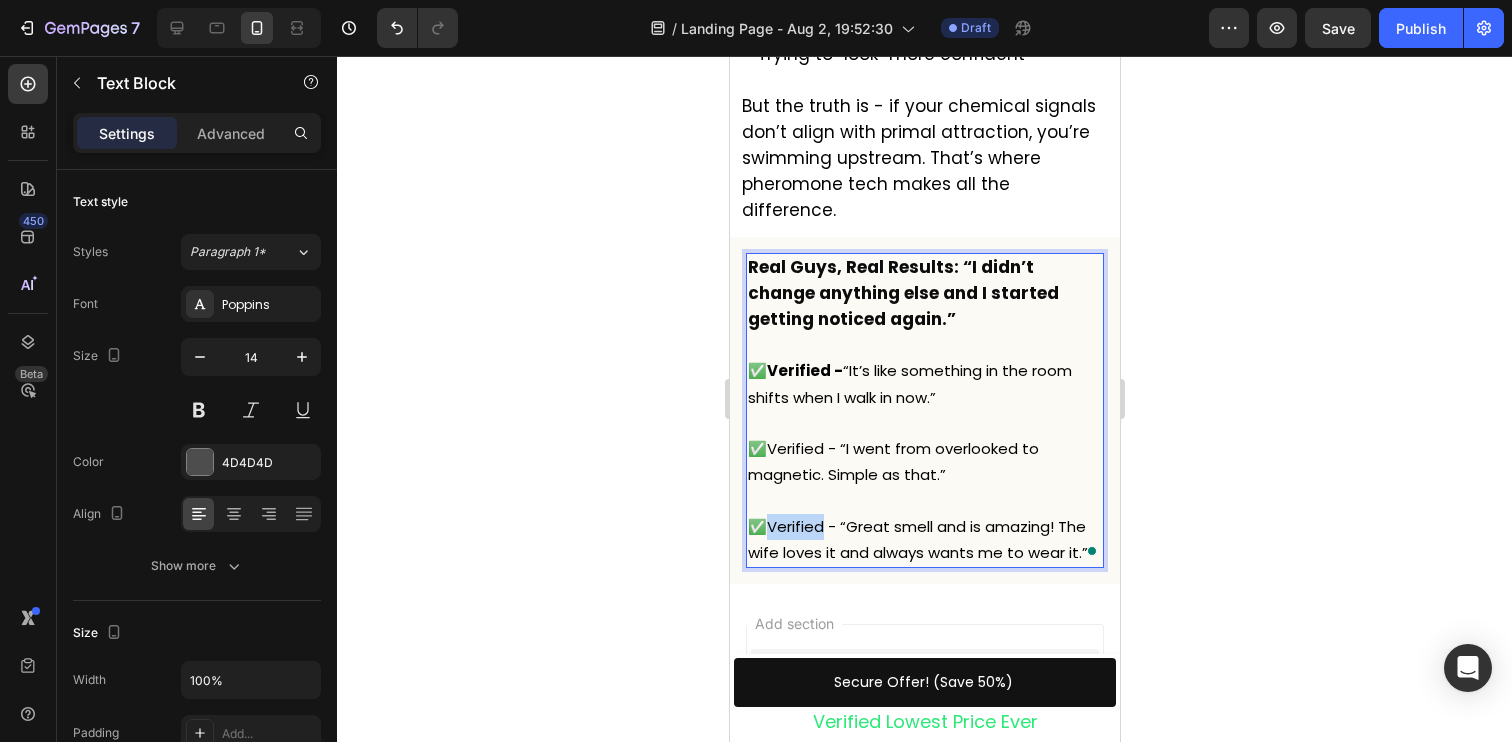 scroll, scrollTop: 3492, scrollLeft: 0, axis: vertical 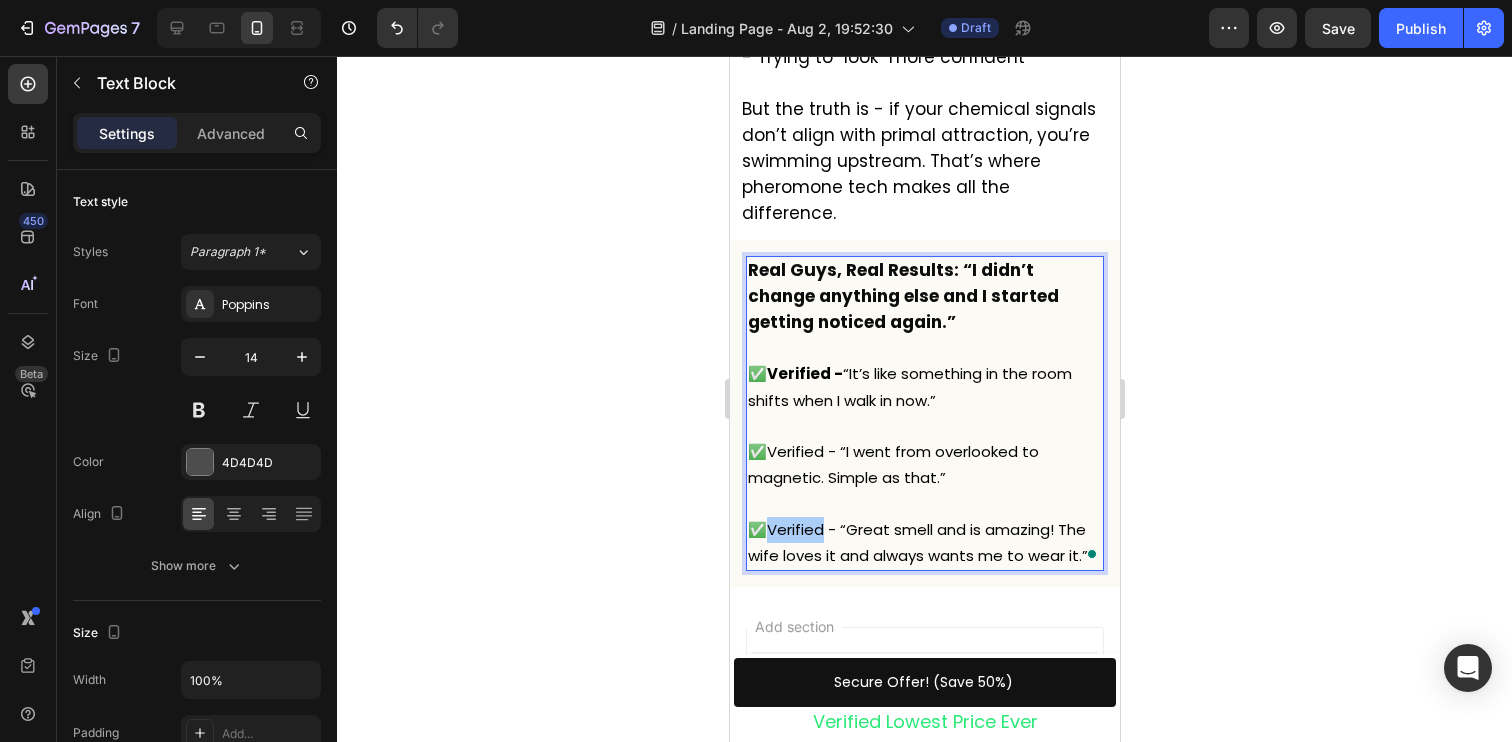 click 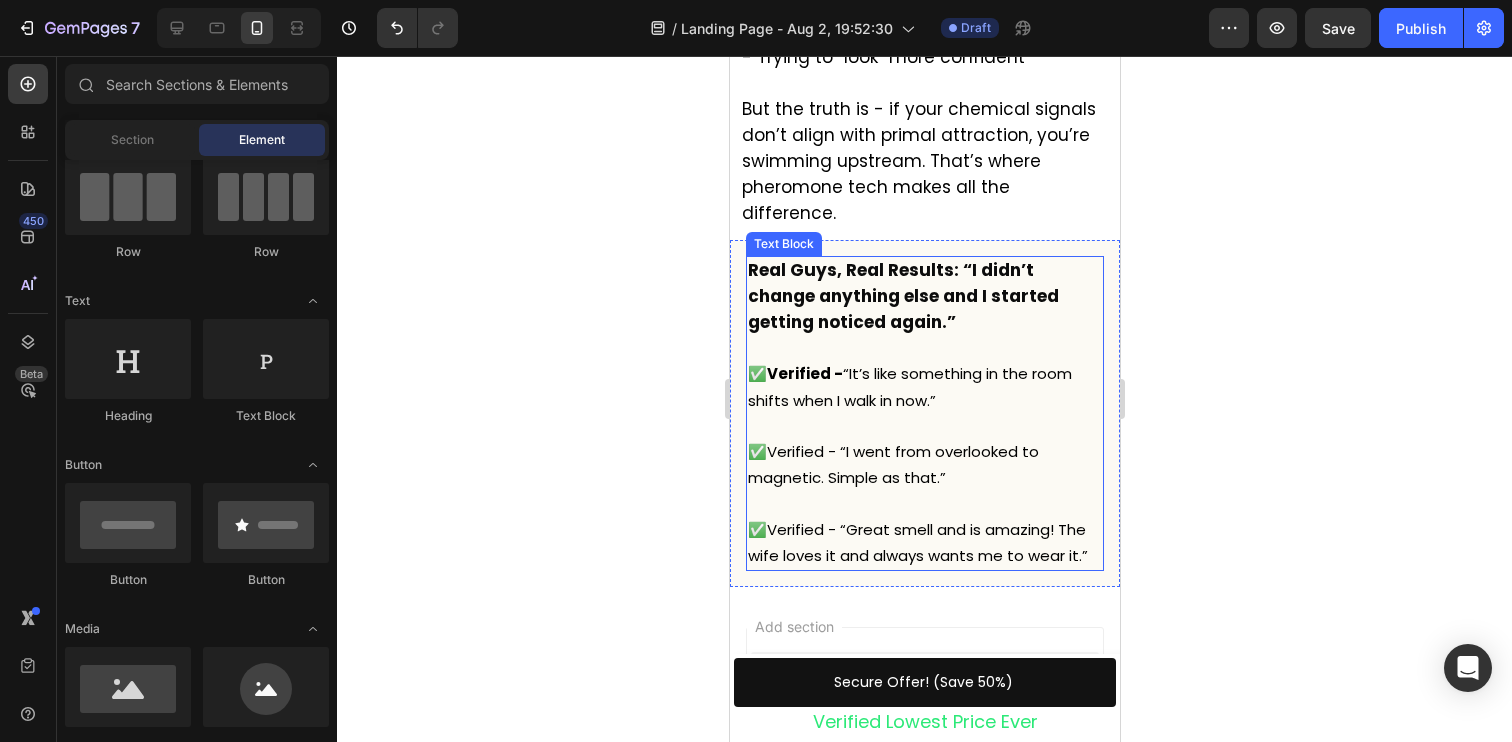click on "✅Verified - “I went from overlooked to magnetic. Simple as that.”" at bounding box center [892, 464] 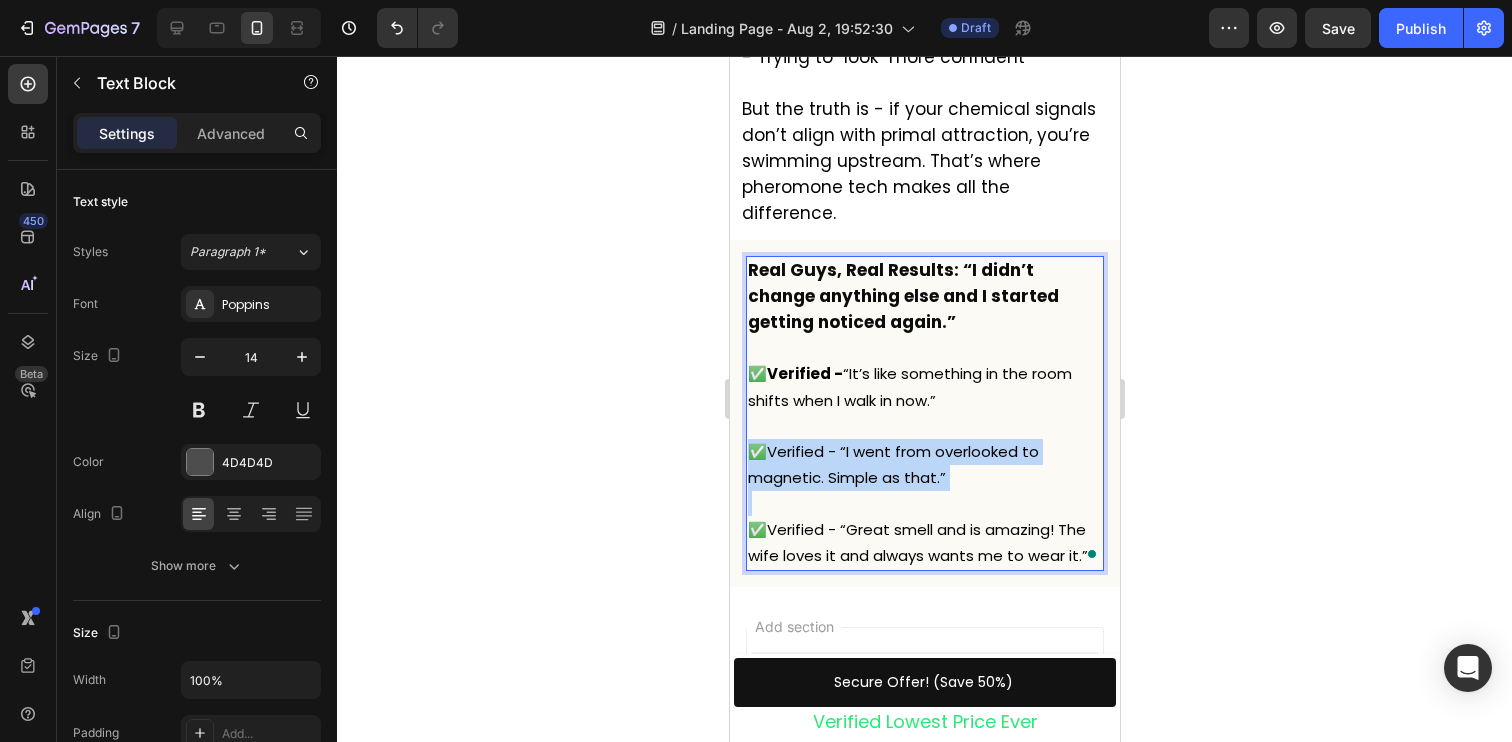 click on "✅Verified - “I went from overlooked to magnetic. Simple as that.”" at bounding box center (892, 464) 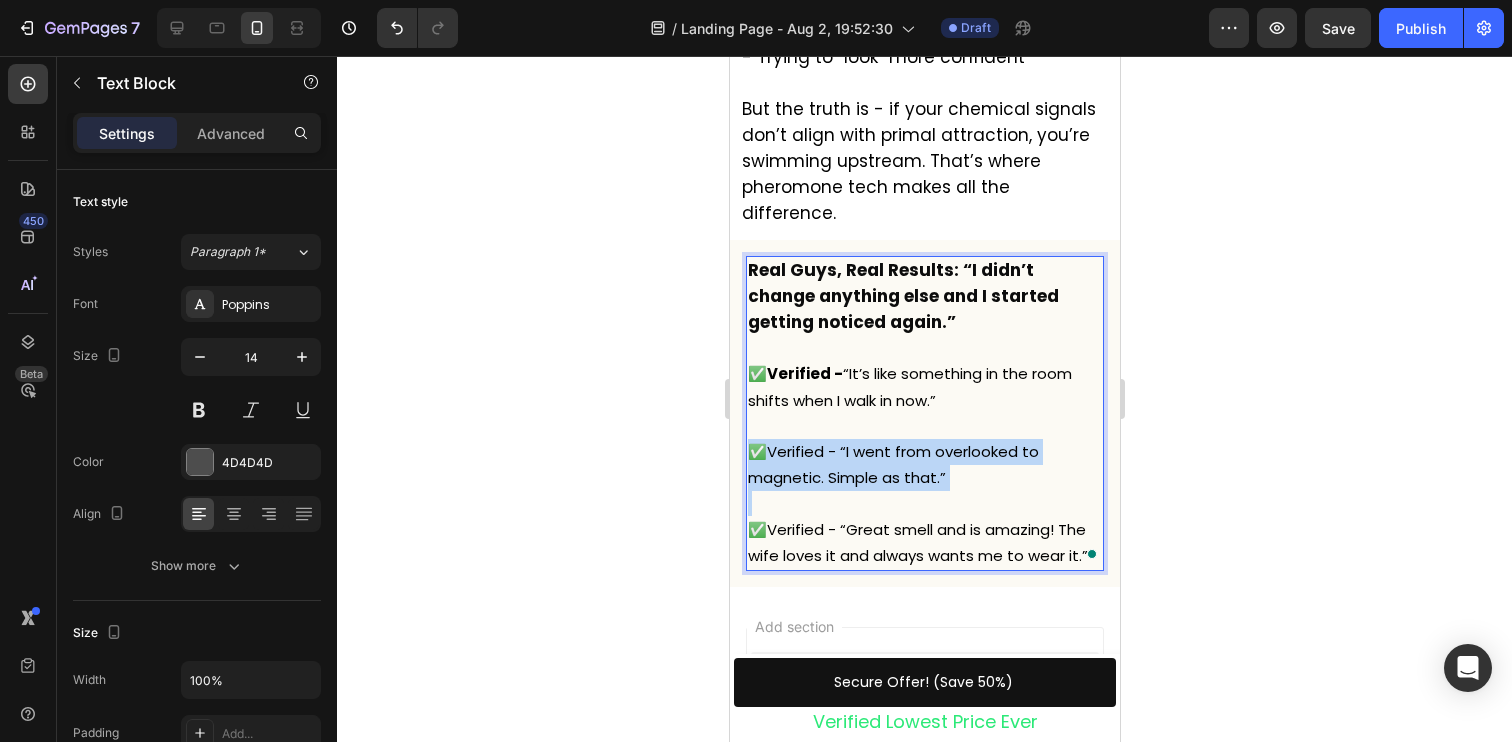 click on "✅Verified - “I went from overlooked to magnetic. Simple as that.”" at bounding box center [892, 464] 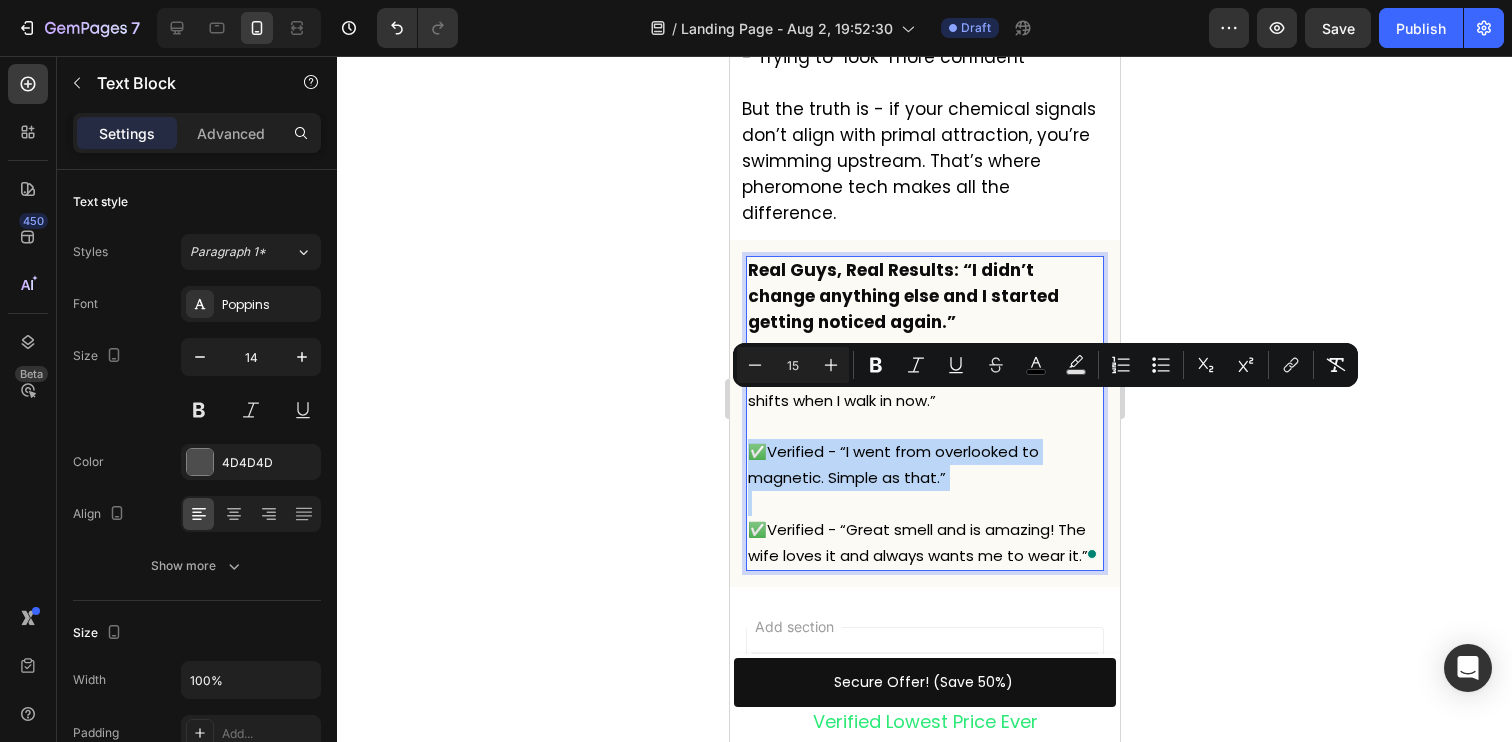 click on "✅Verified - “I went from overlooked to magnetic. Simple as that.”" at bounding box center (892, 464) 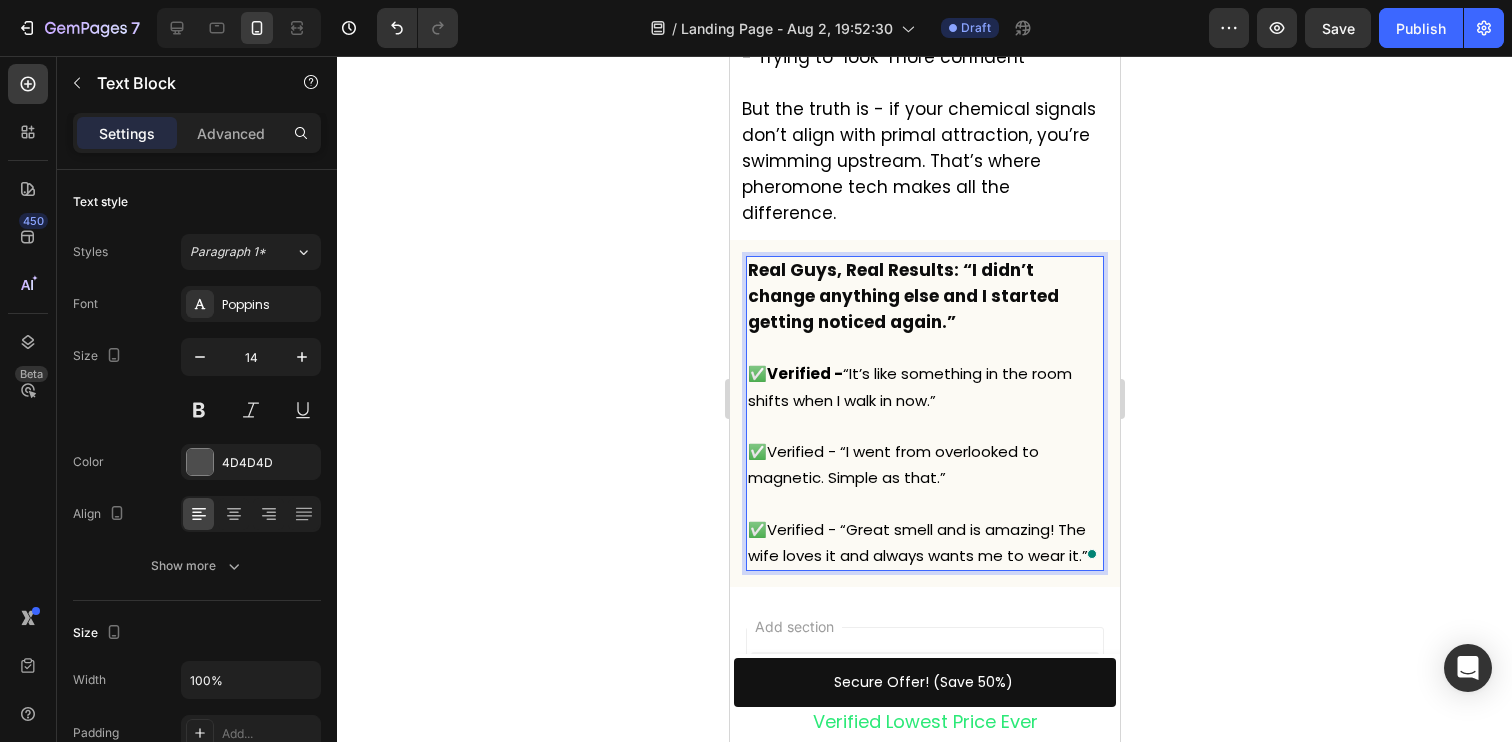 click on "✅Verified - “I went from overlooked to magnetic. Simple as that.”" at bounding box center [892, 464] 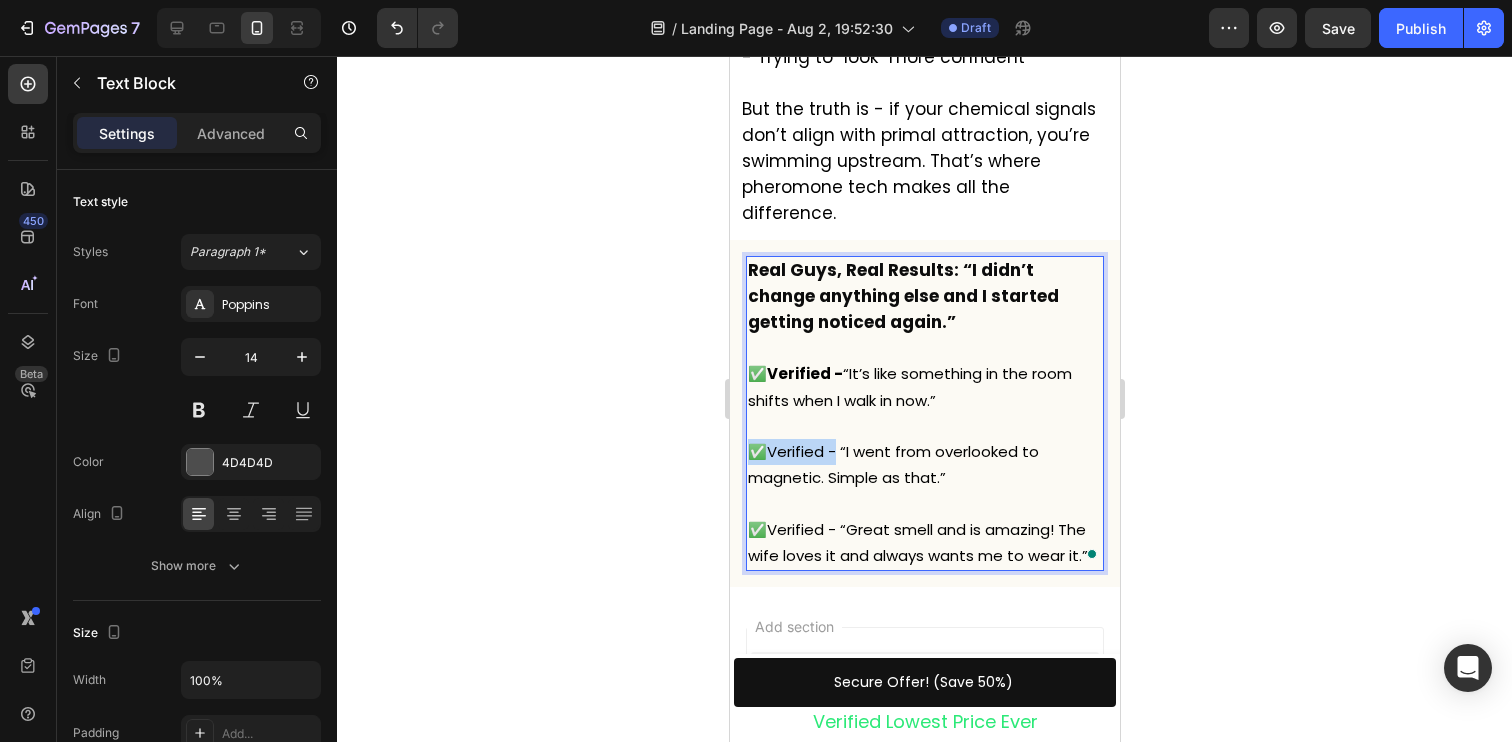 drag, startPoint x: 830, startPoint y: 405, endPoint x: 725, endPoint y: 411, distance: 105.17129 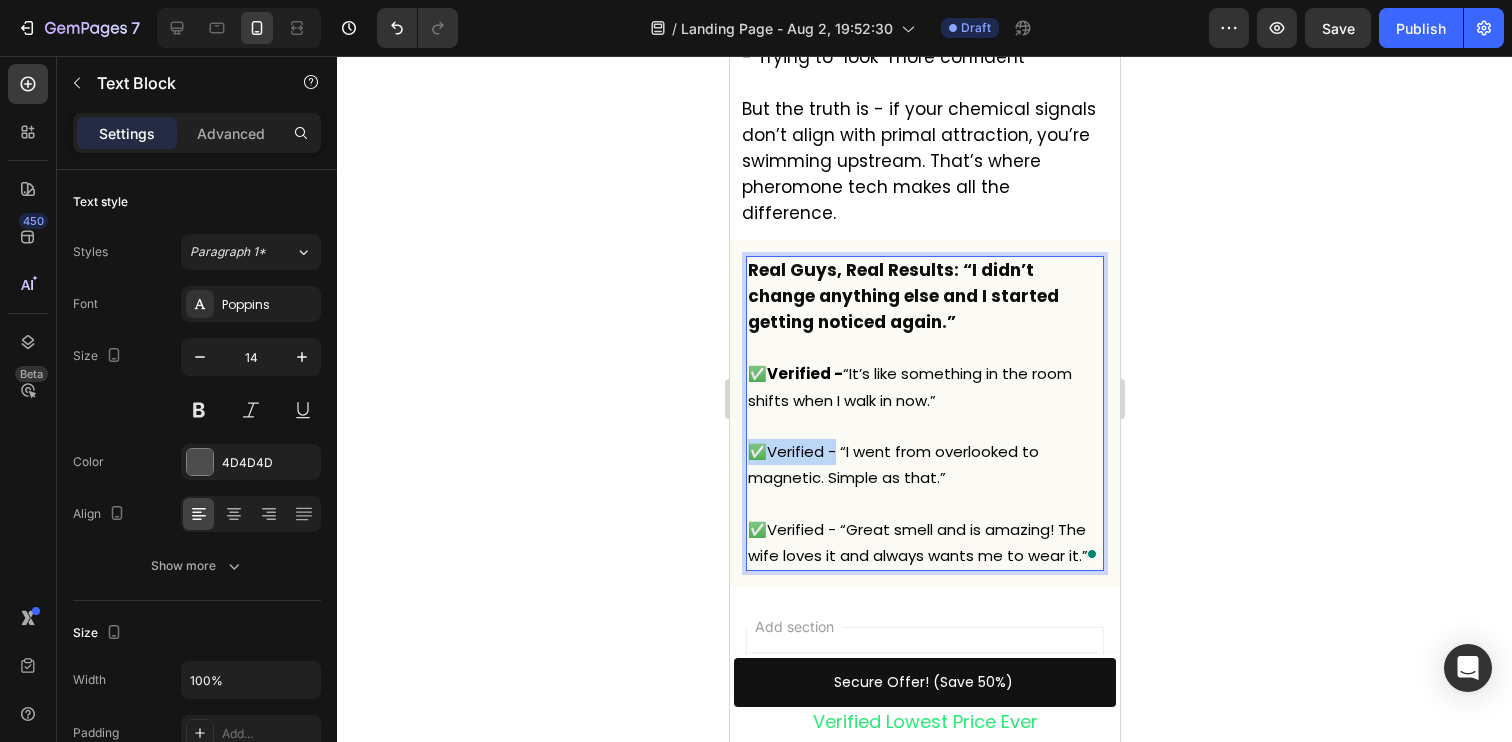 click on "iPhone 13 Pro  ( 390 px) iPhone 13 Mini iPhone 13 Pro iPhone 11 Pro Max iPhone 15 Pro Max Pixel 7 Galaxy S8+ Galaxy S20 Ultra iPad Mini iPad Air iPad Pro Header Product Images PHEROMEN | The Scent That Makes Her Chase You Product Title $49.95 Product Price Product Price Row Setup options like colors, sizes with product variant.       Add new variant   or   sync data Product Variants & Swatches
1
Product Quantity Secure Offer! (Save 50%) Add to Cart Verified Lowest Price Ever Text Block Row Product Sticky Image Image I Didn’t Expect Anything to Change I just wanted to feel… noticed. For months, I felt like a ghost. I'd walk into a room and it was like I didn’t exist. No eye contact. No smiles. Just background noise. I wasn’t unattractive. I hadn’t let myself go. But somehow, something about me felt… forgettable. Until one night, something shifted. But something had changed. Text Block                Title Line Why Most Men Feel Overlooked (And Don’t Talk About It)" at bounding box center (924, -1237) 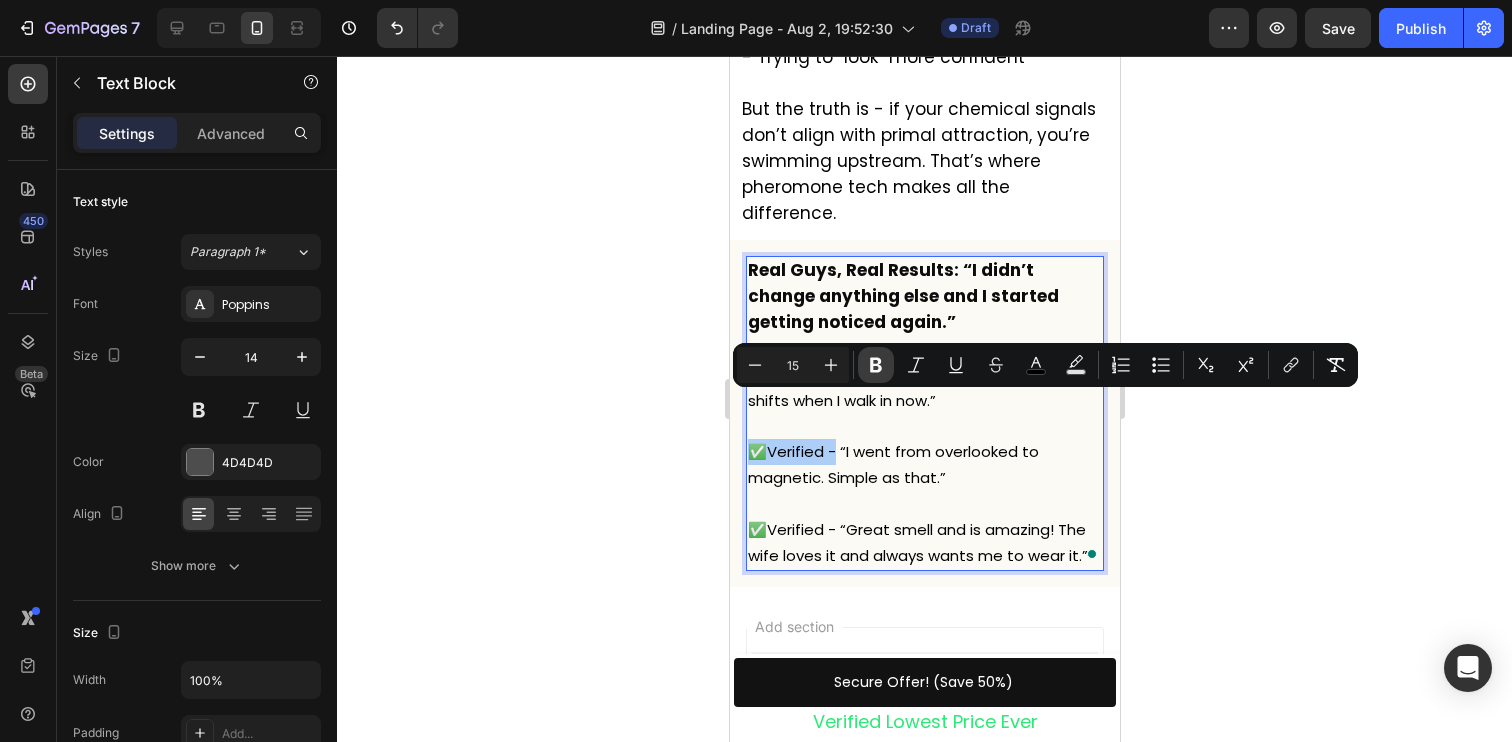 click on "Bold" at bounding box center (876, 365) 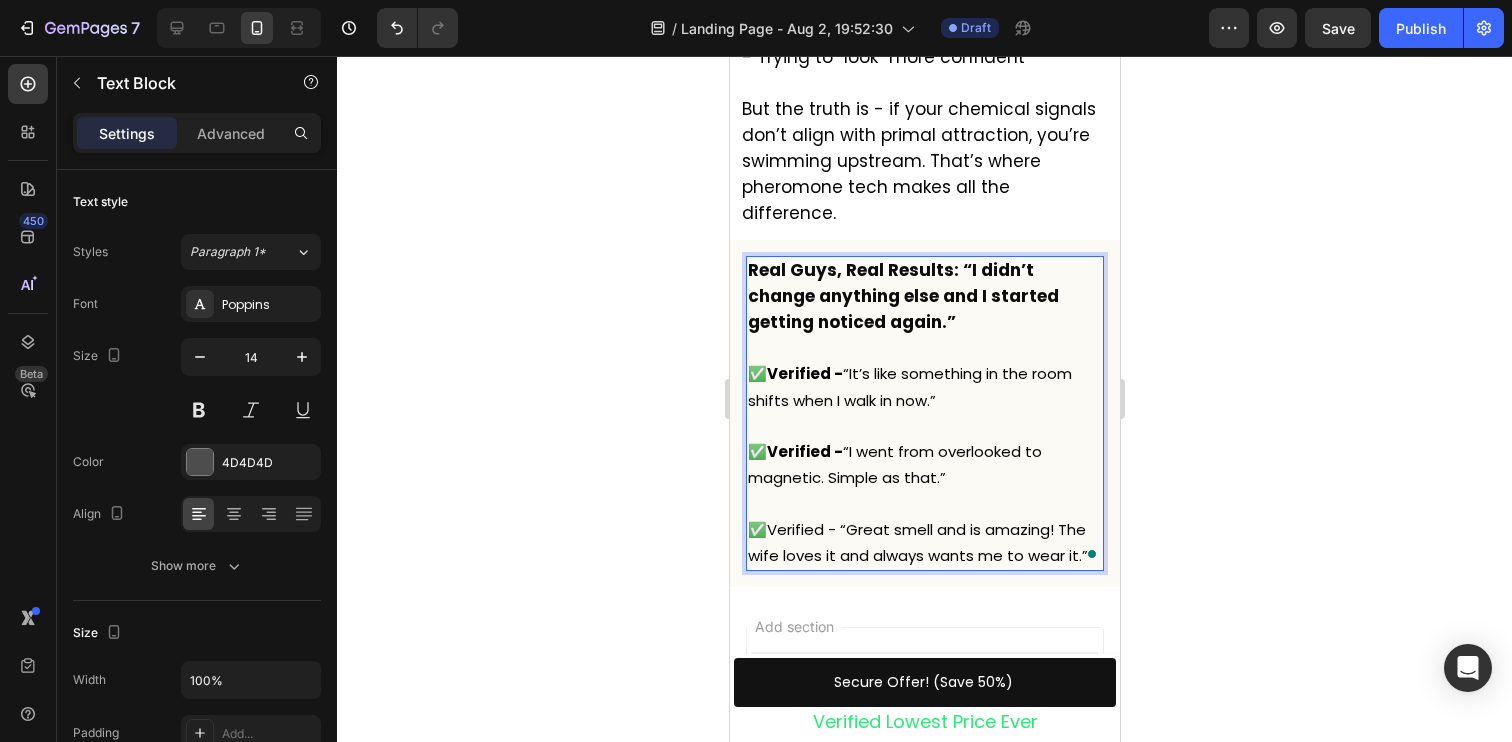 click on "✅Verified - “Great smell and is amazing! The wife loves it and always wants me to wear it.”" at bounding box center [917, 542] 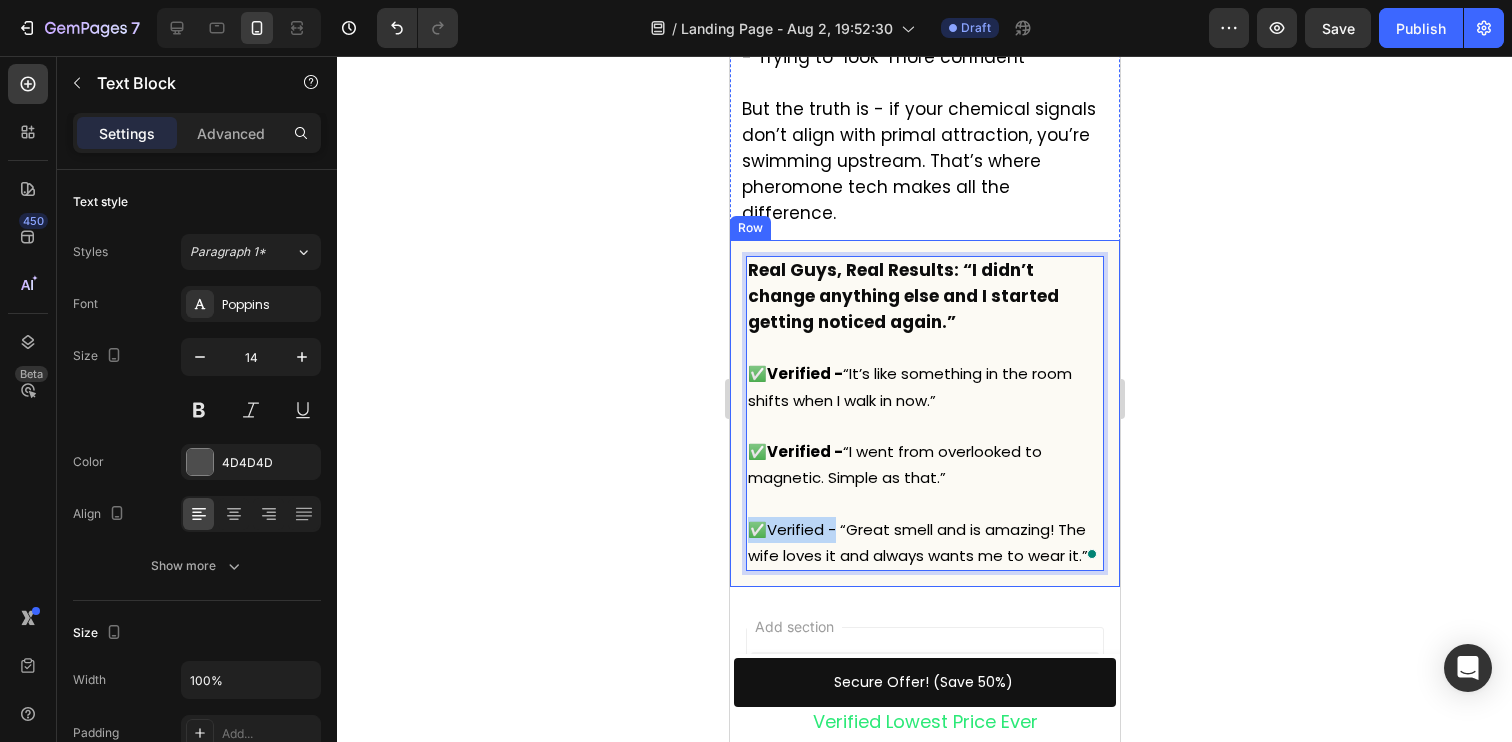 drag, startPoint x: 833, startPoint y: 480, endPoint x: 738, endPoint y: 479, distance: 95.005264 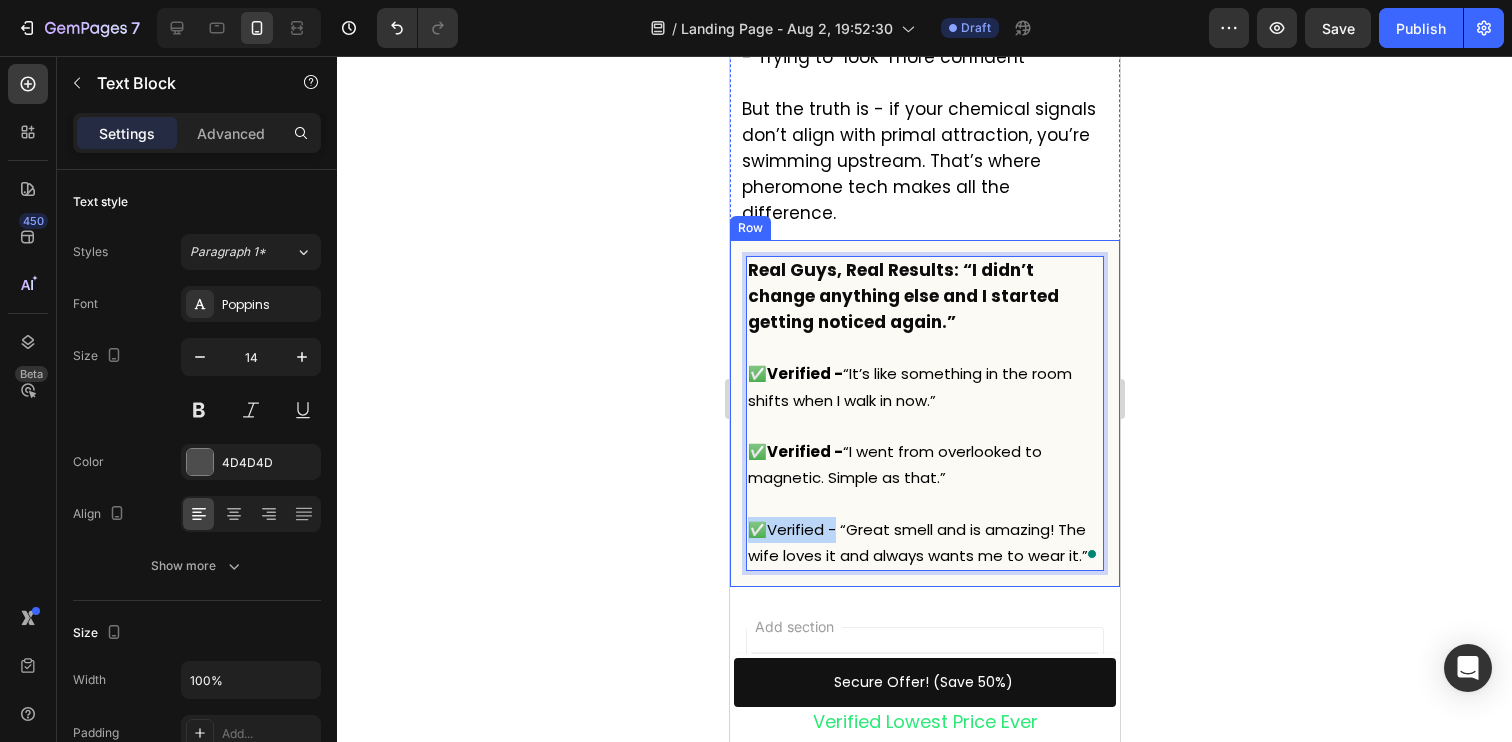 click on "Real Guys, Real Results: “I didn’t change anything else and I started getting noticed again.” ✅ Verified -  “It’s like something in the room shifts when I walk in now.”  ✅Verified -  “I went from overlooked to magnetic. Simple as that.”  ✅Verified - “Great smell and is amazing! The wife loves it and always wants me to wear it.” Text Block   0 Row" at bounding box center [924, 413] 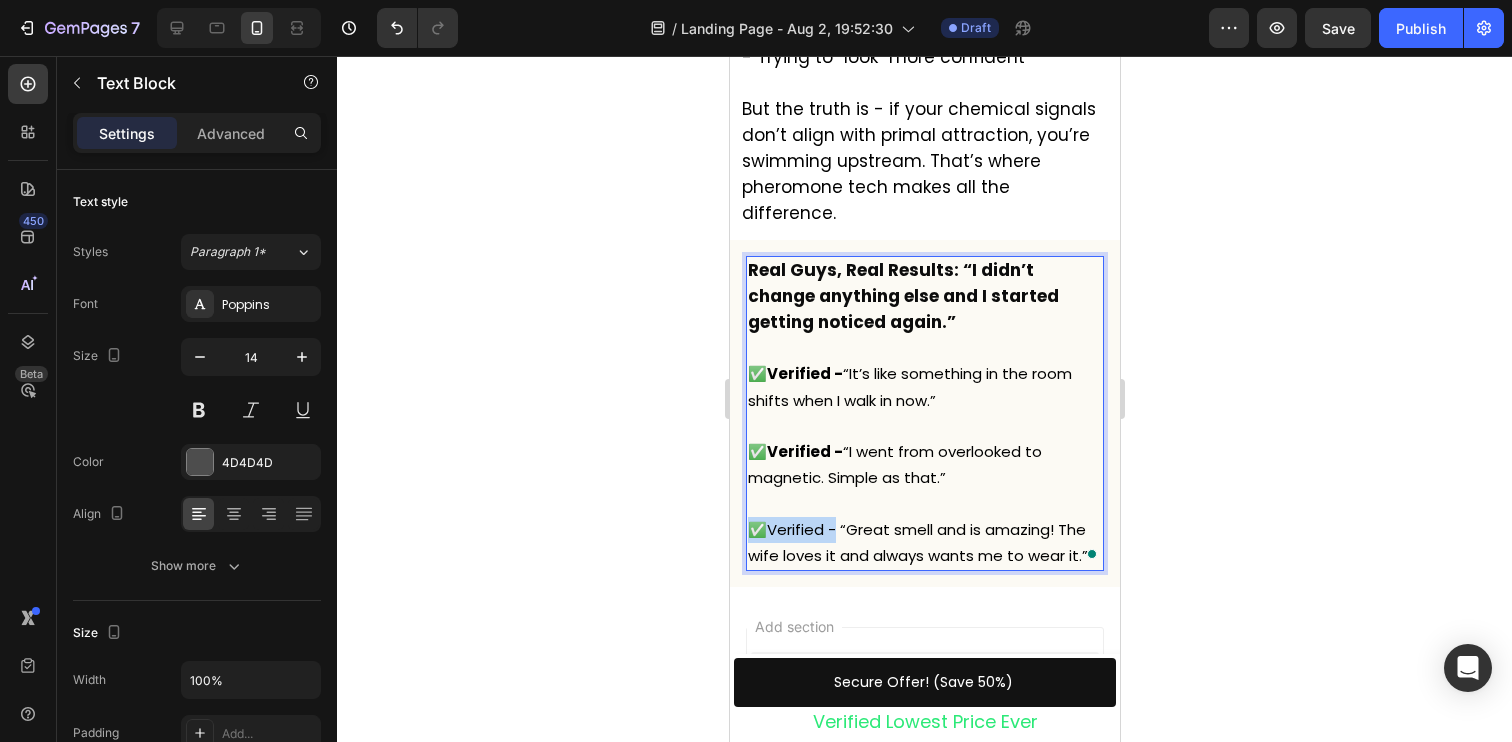 click on "✅Verified - “Great smell and is amazing! The wife loves it and always wants me to wear it.”" at bounding box center (917, 542) 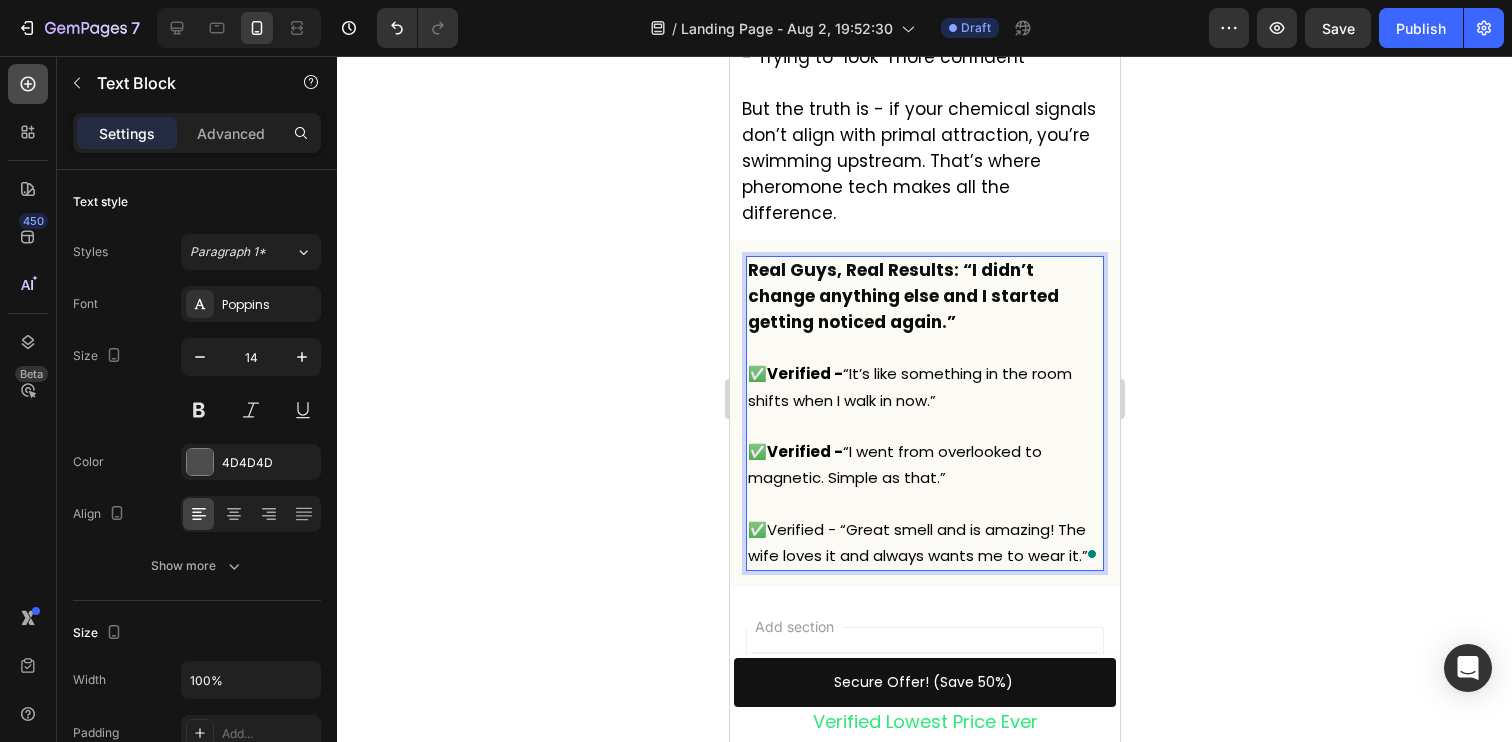 click 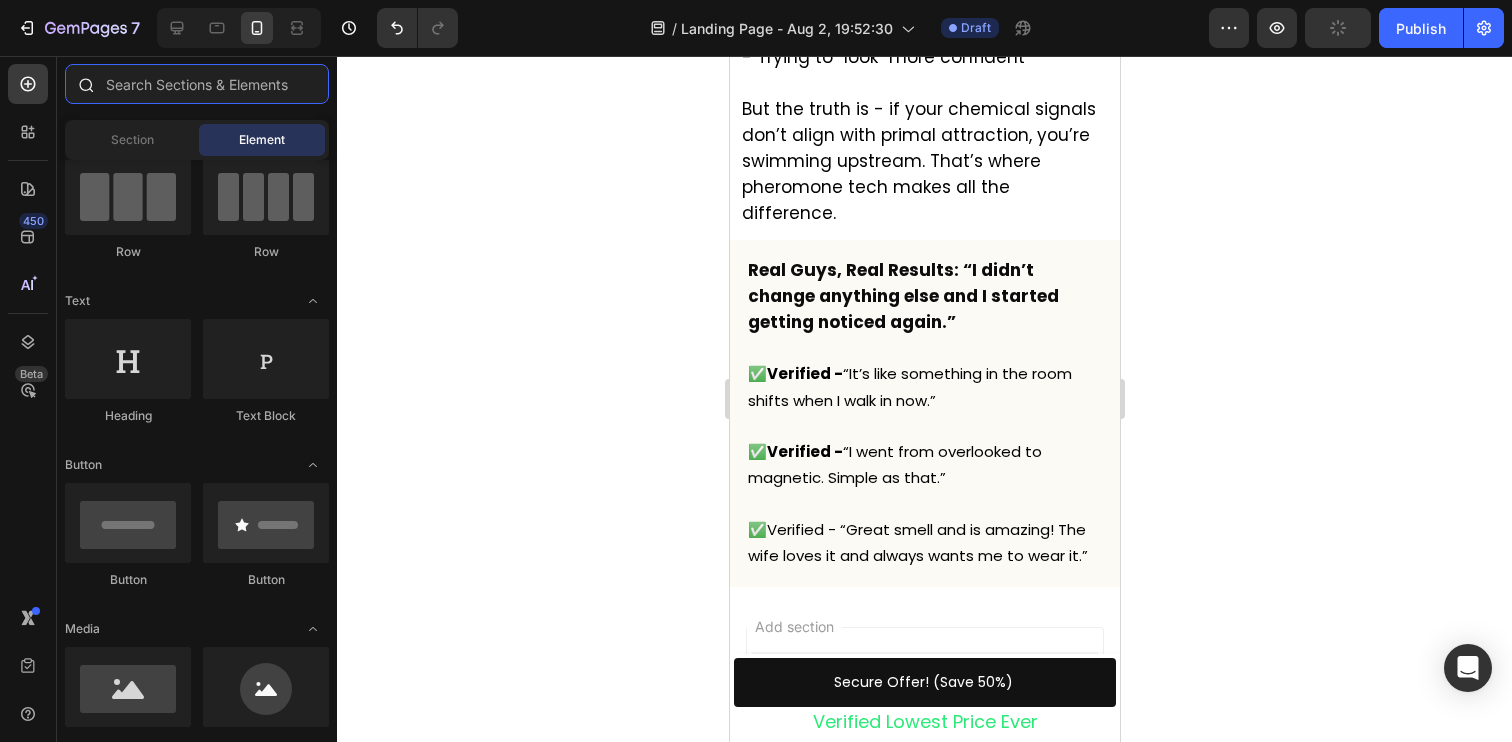 click at bounding box center [197, 84] 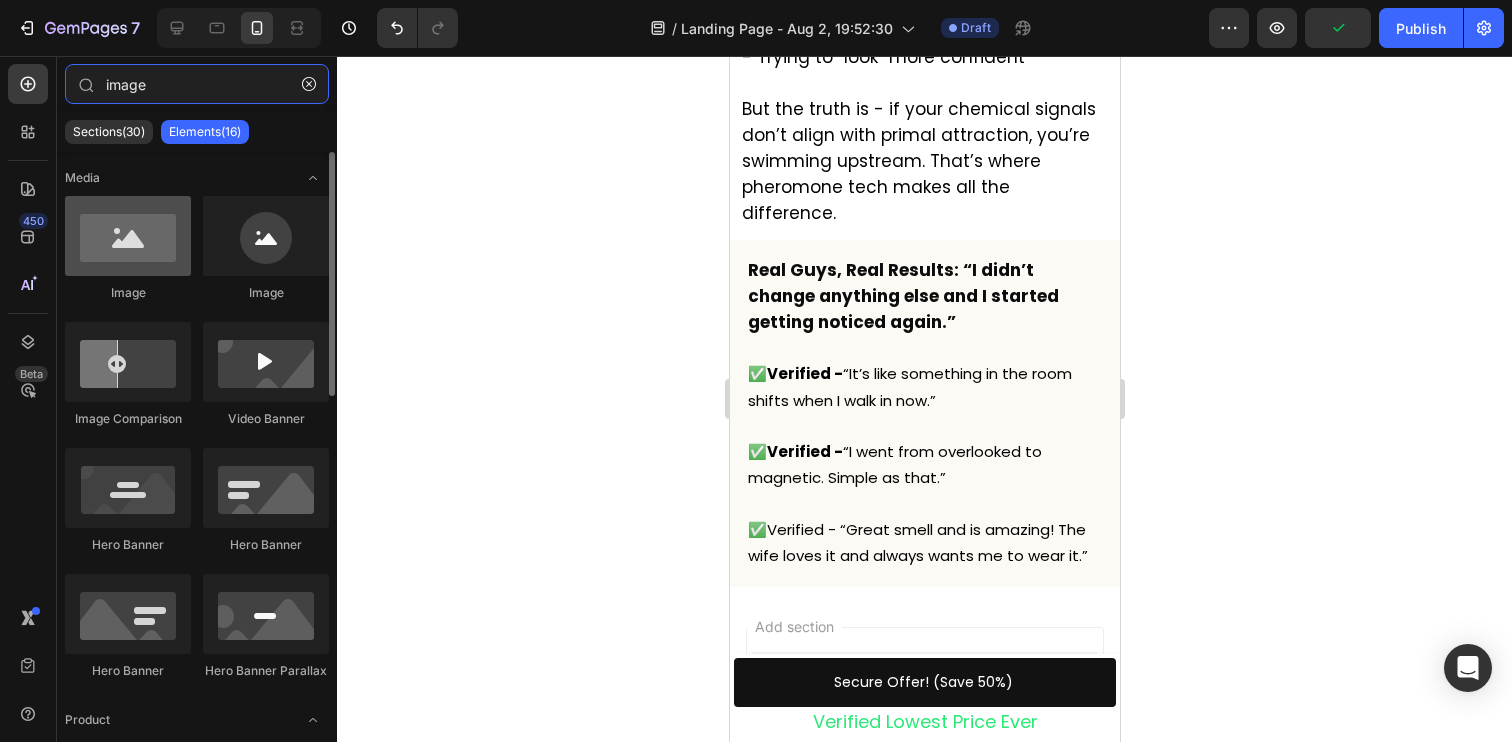 type on "image" 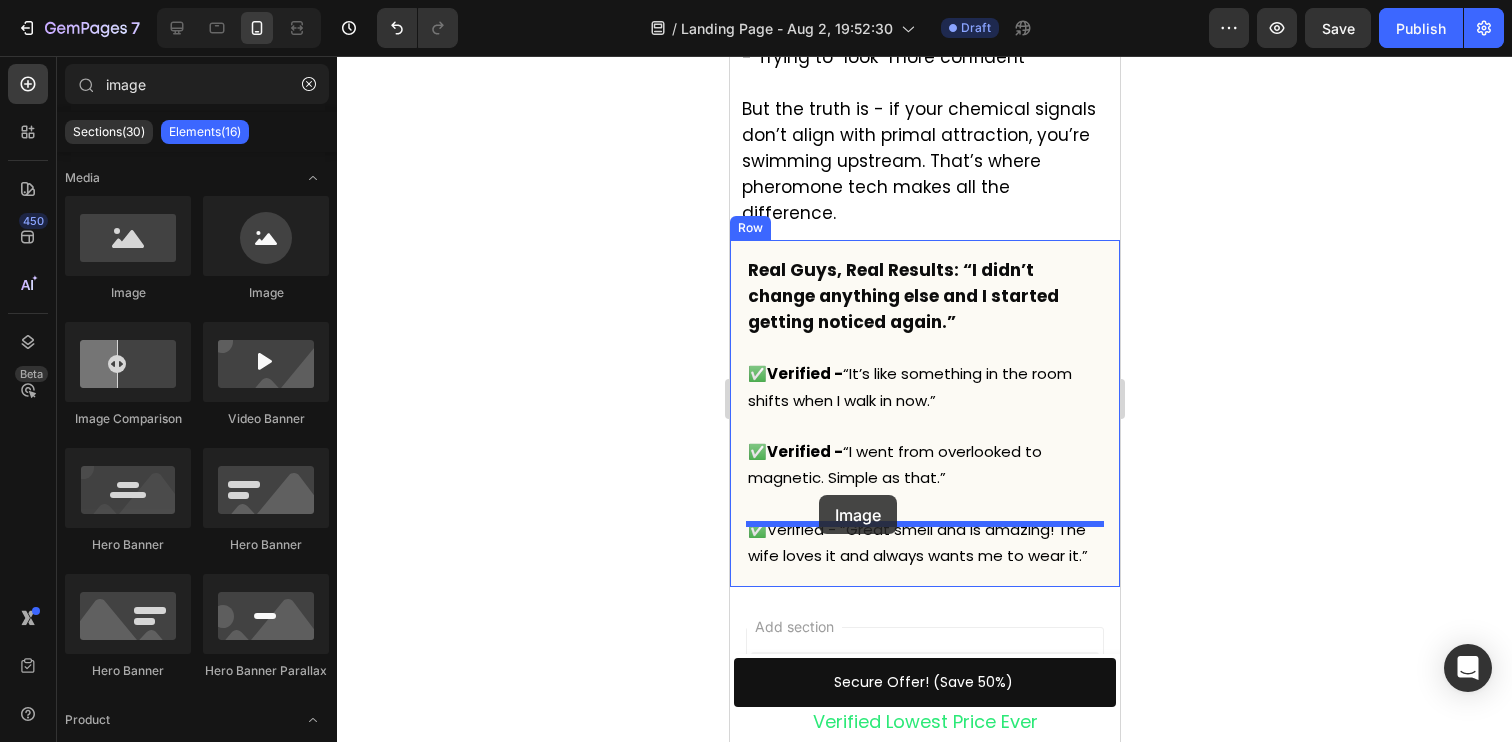drag, startPoint x: 883, startPoint y: 299, endPoint x: 818, endPoint y: 495, distance: 206.49698 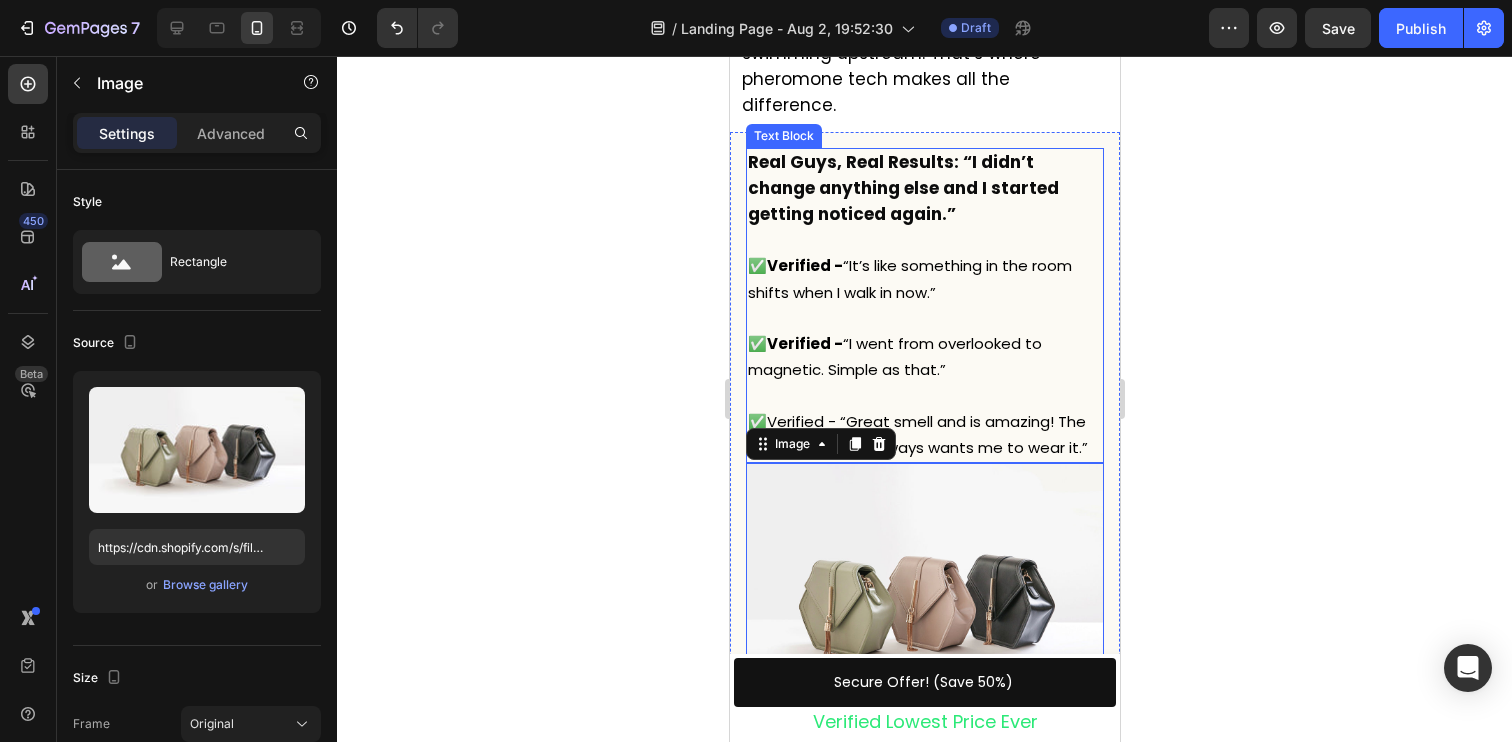 scroll, scrollTop: 3642, scrollLeft: 0, axis: vertical 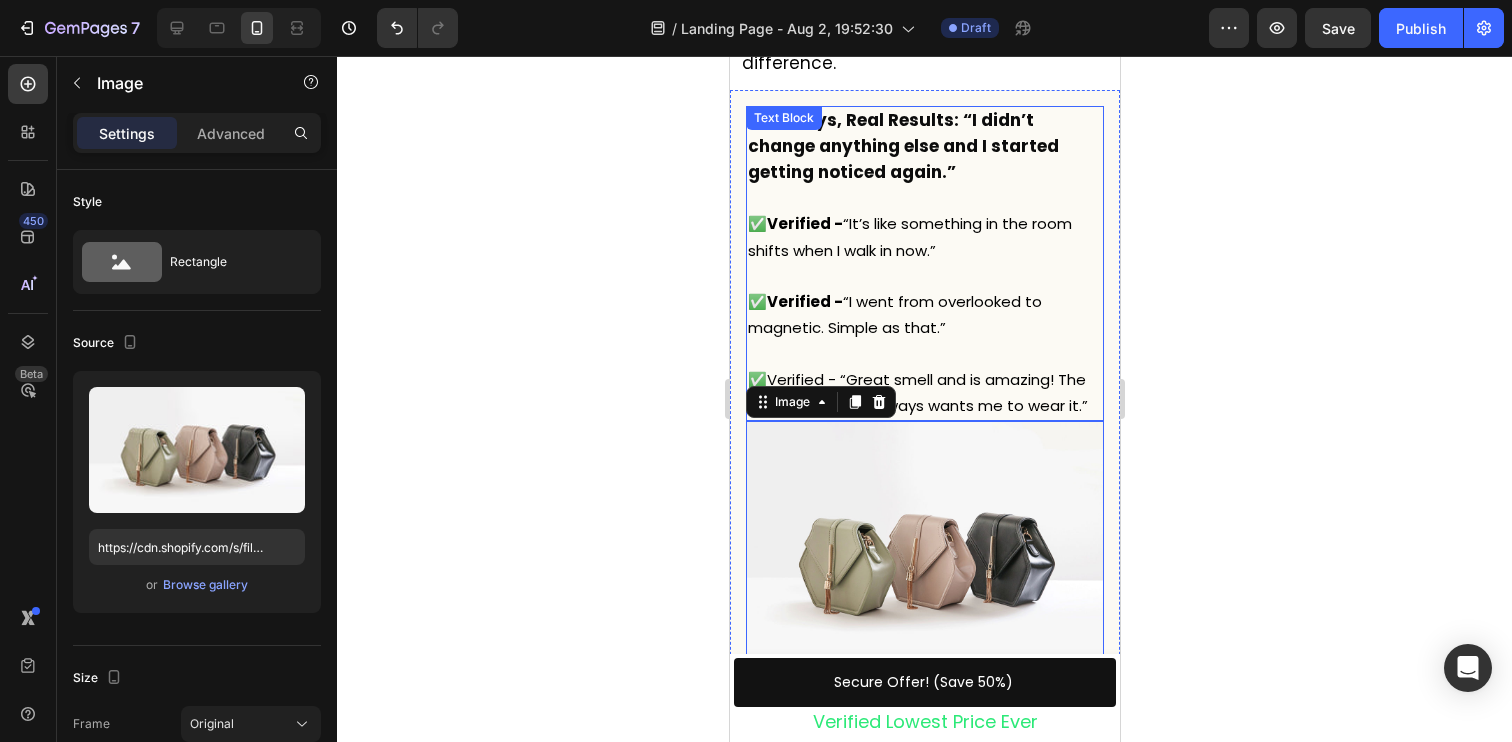 click on "✅Verified - “Great smell and is amazing! The wife loves it and always wants me to wear it.”" at bounding box center [917, 392] 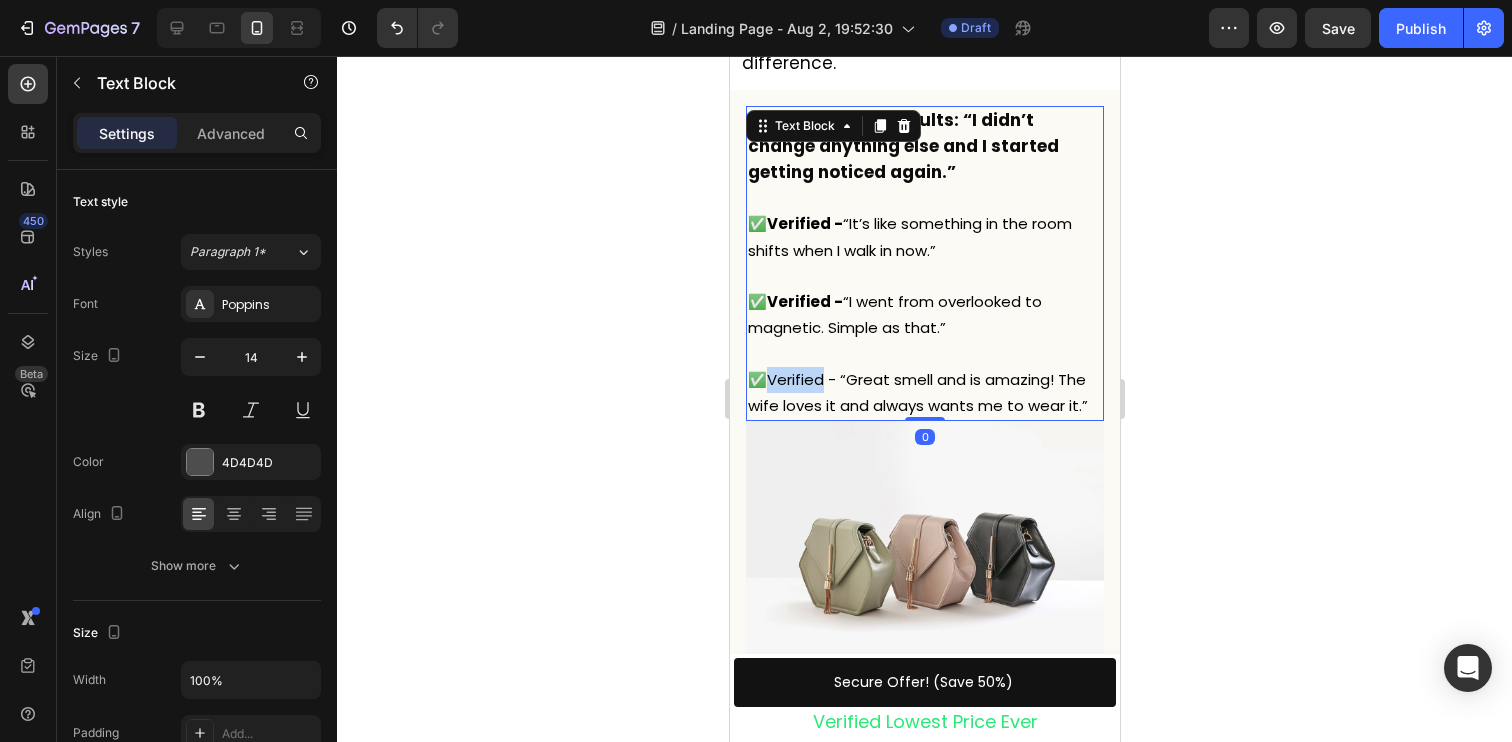click on "✅Verified - “Great smell and is amazing! The wife loves it and always wants me to wear it.”" at bounding box center [917, 392] 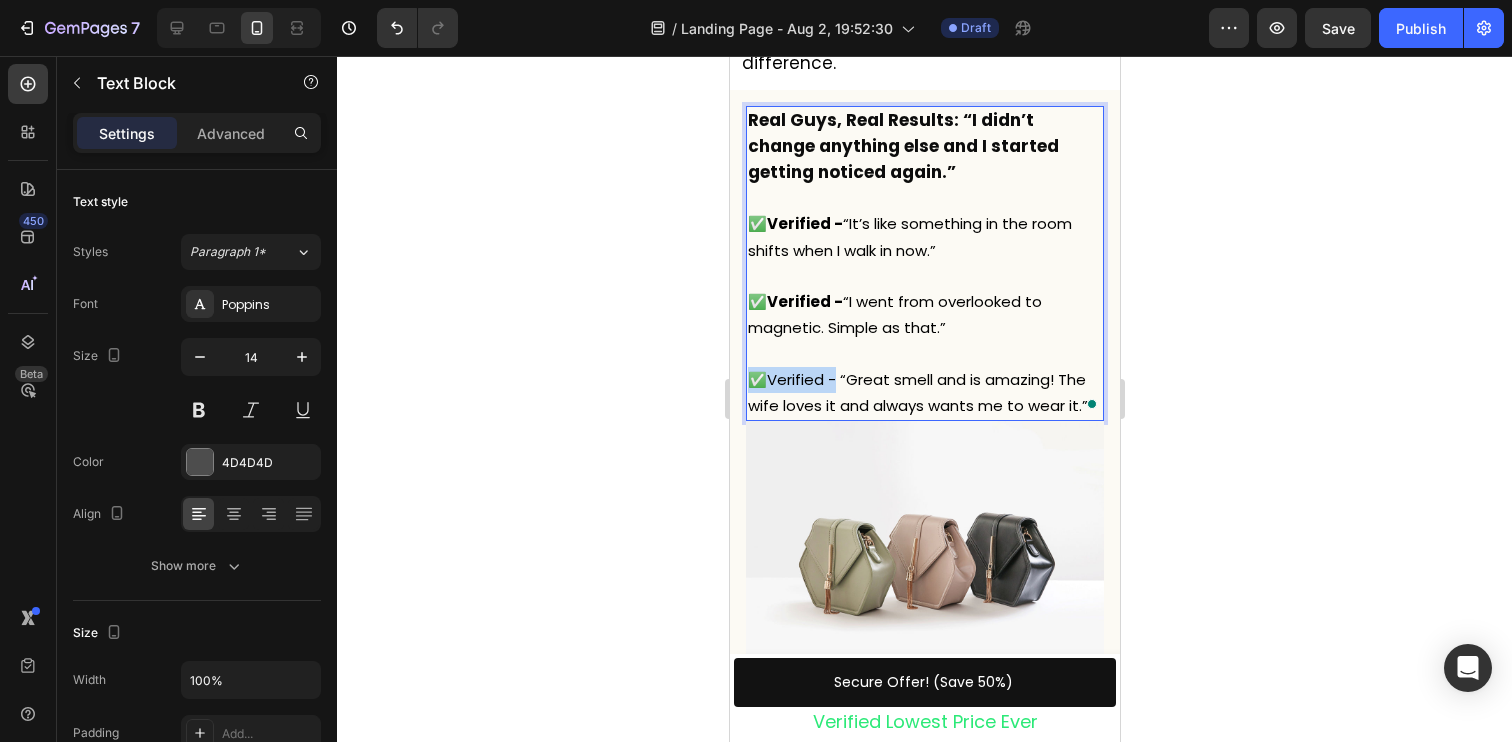 drag, startPoint x: 829, startPoint y: 334, endPoint x: 748, endPoint y: 331, distance: 81.055534 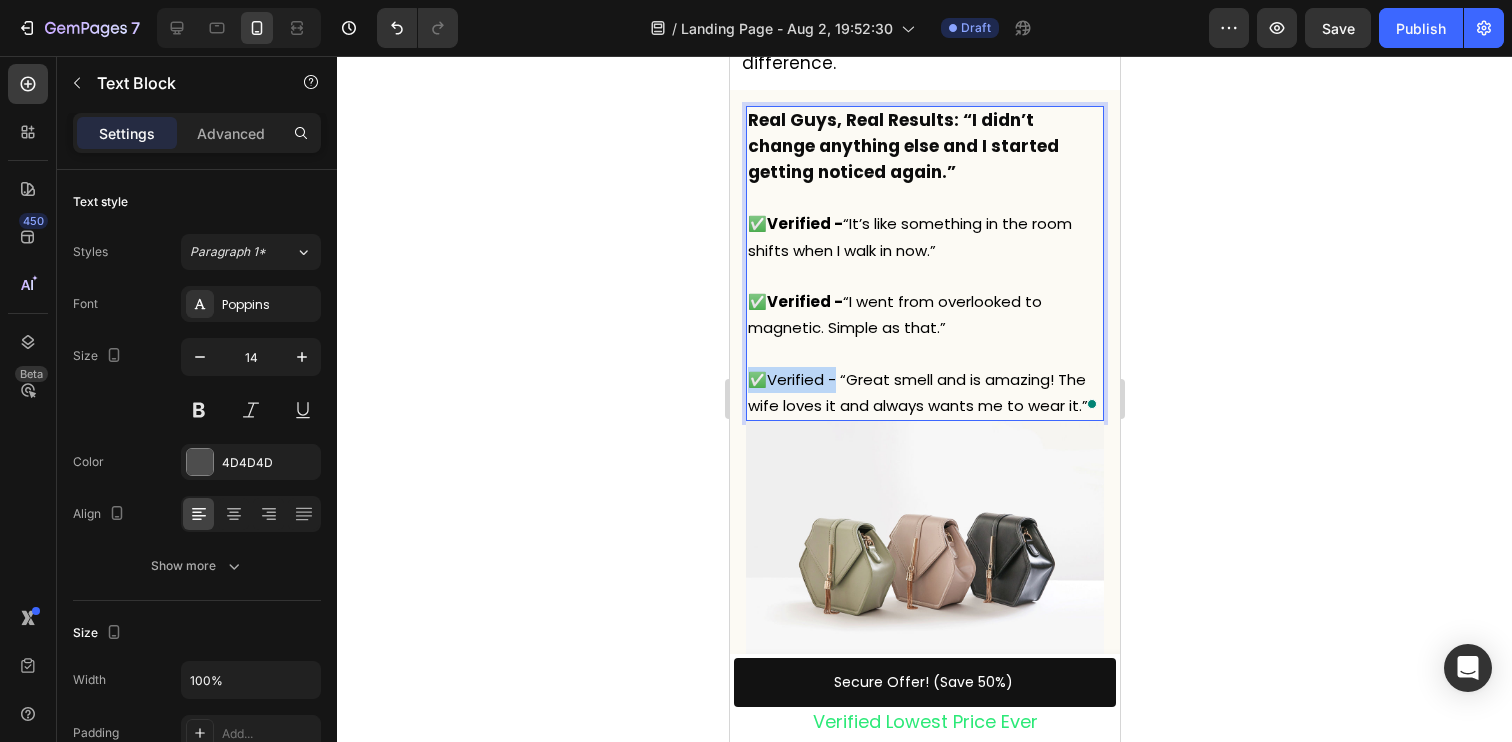click on "✅Verified - “Great smell and is amazing! The wife loves it and always wants me to wear it.”" at bounding box center (917, 392) 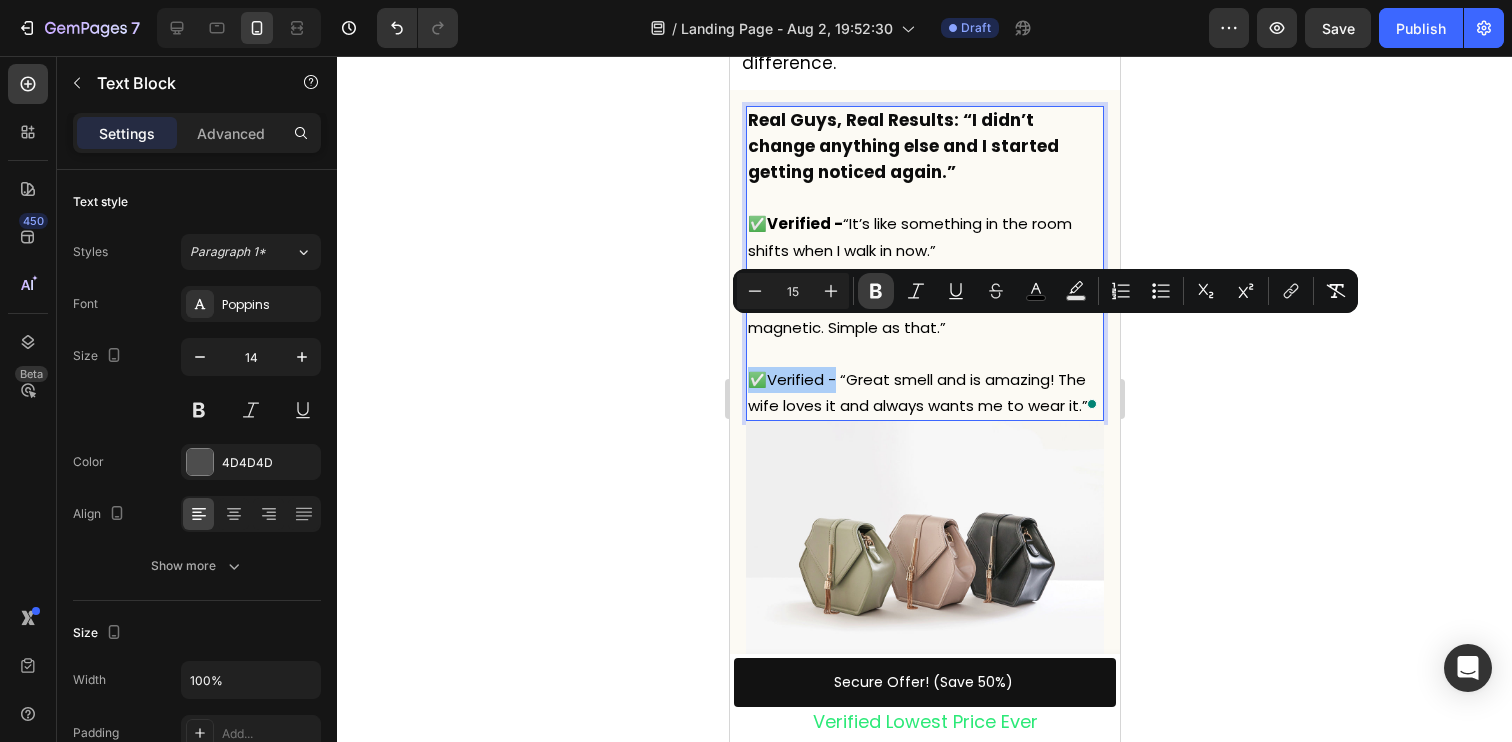 click 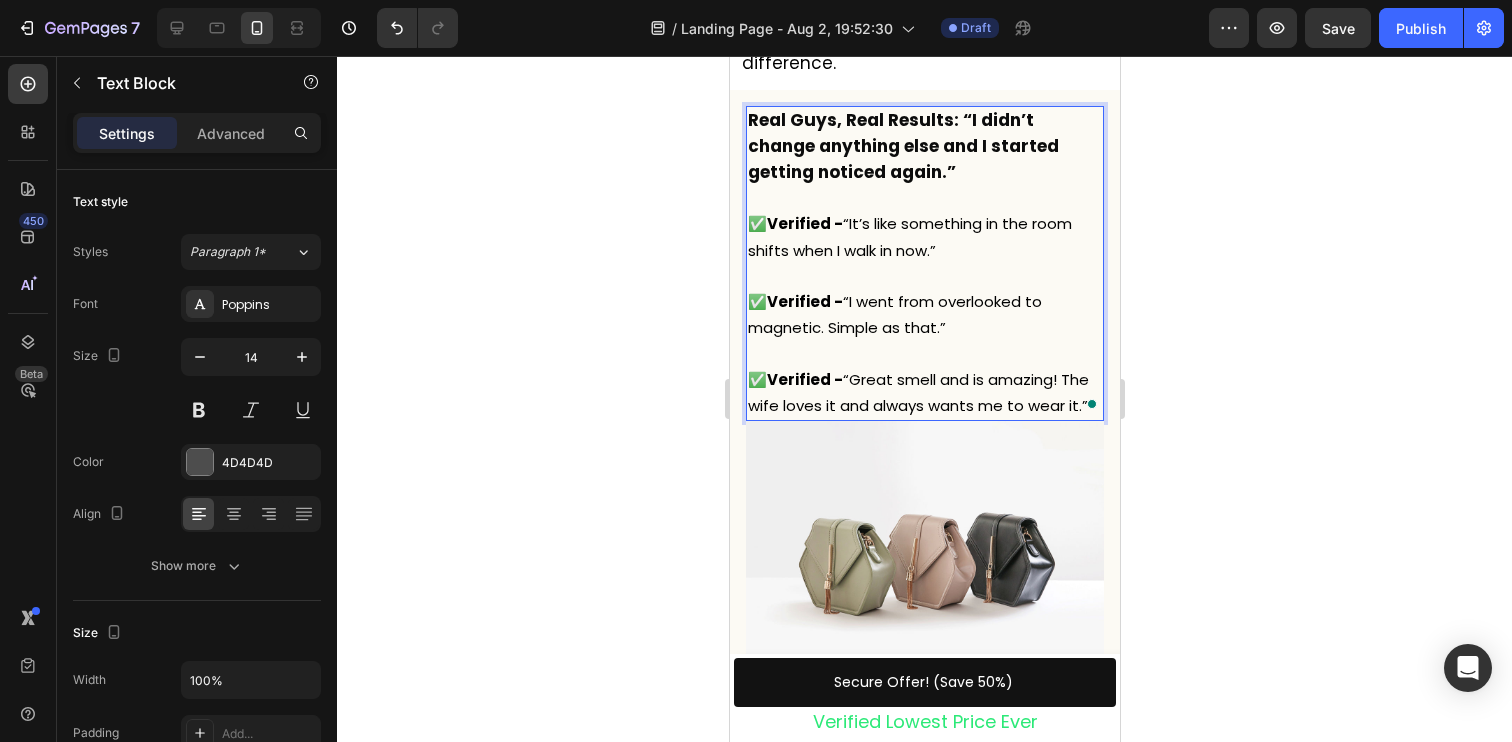 click 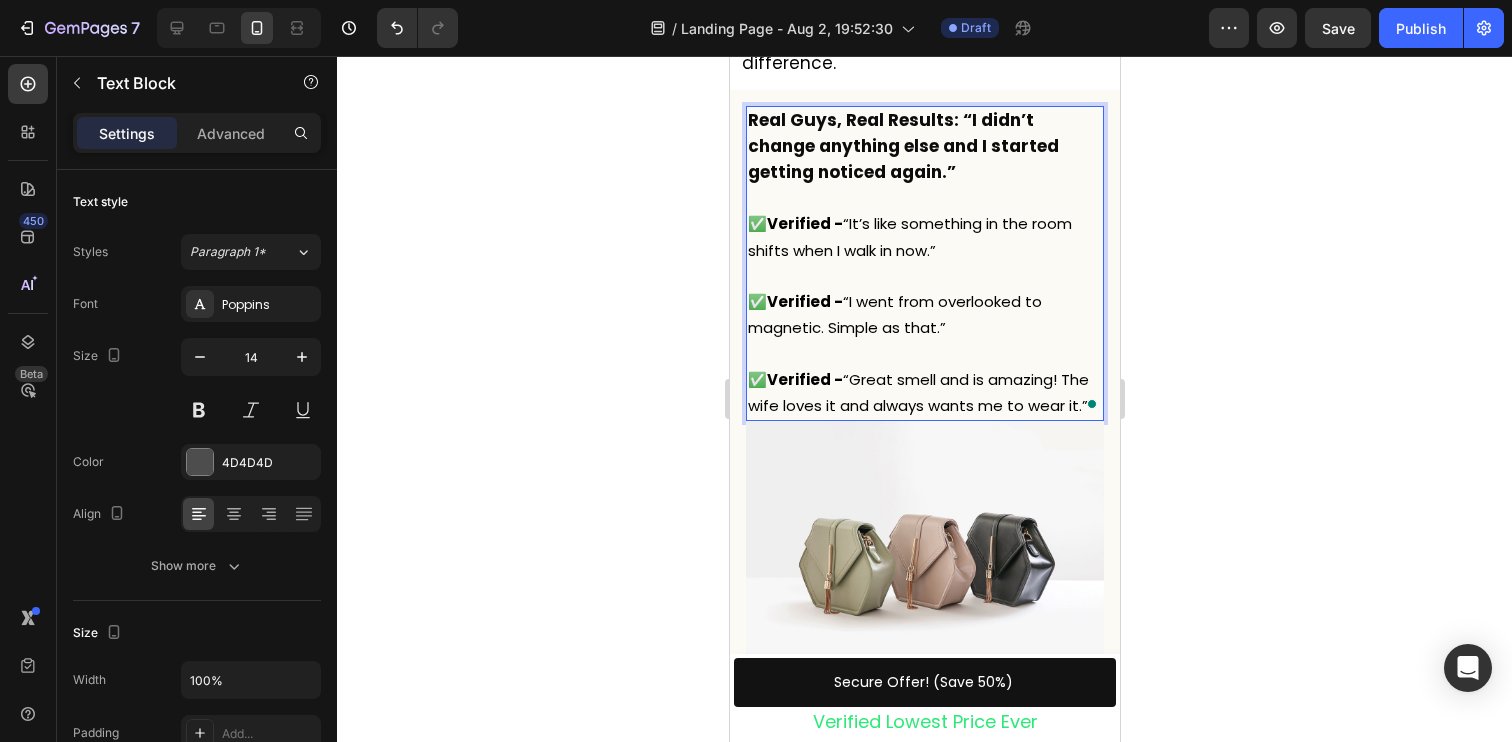 click 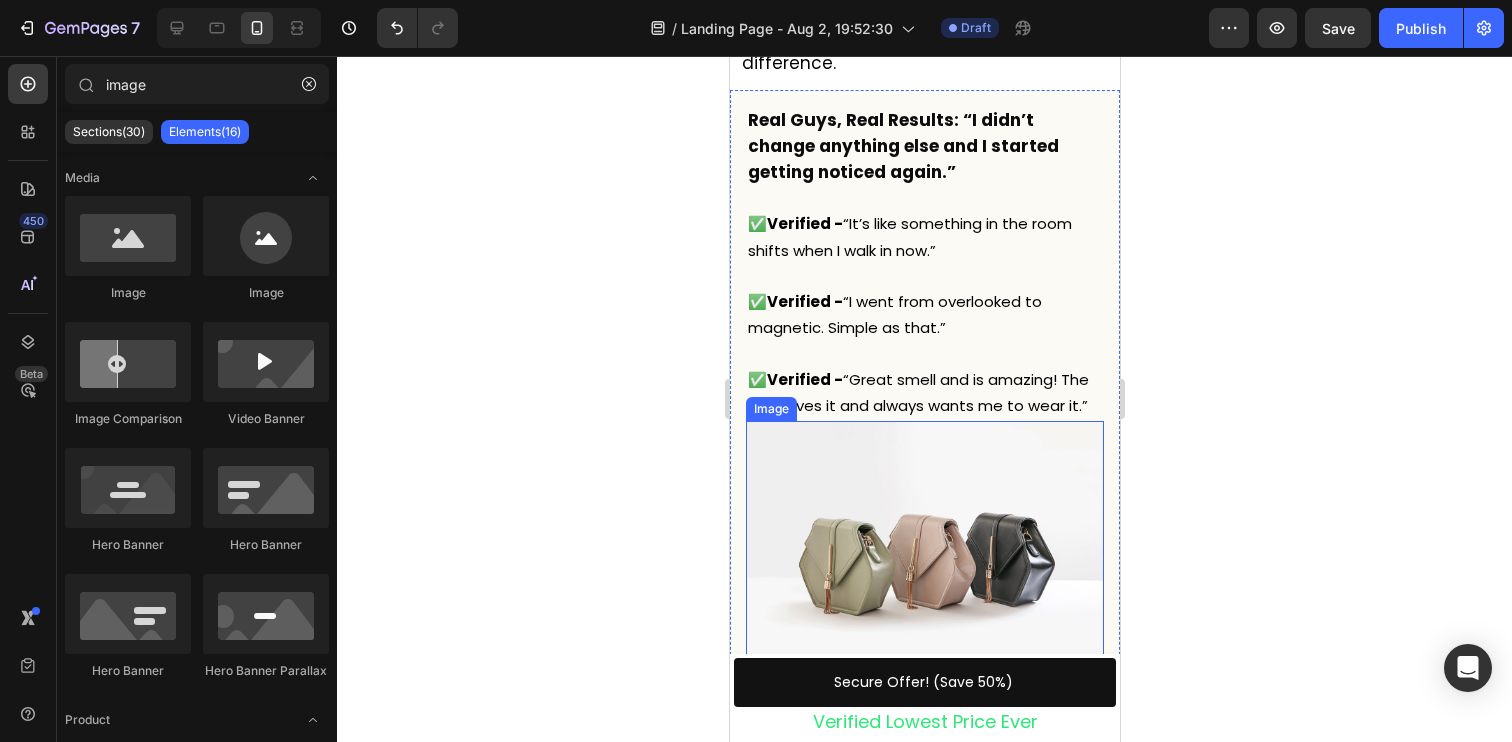 scroll, scrollTop: 3678, scrollLeft: 0, axis: vertical 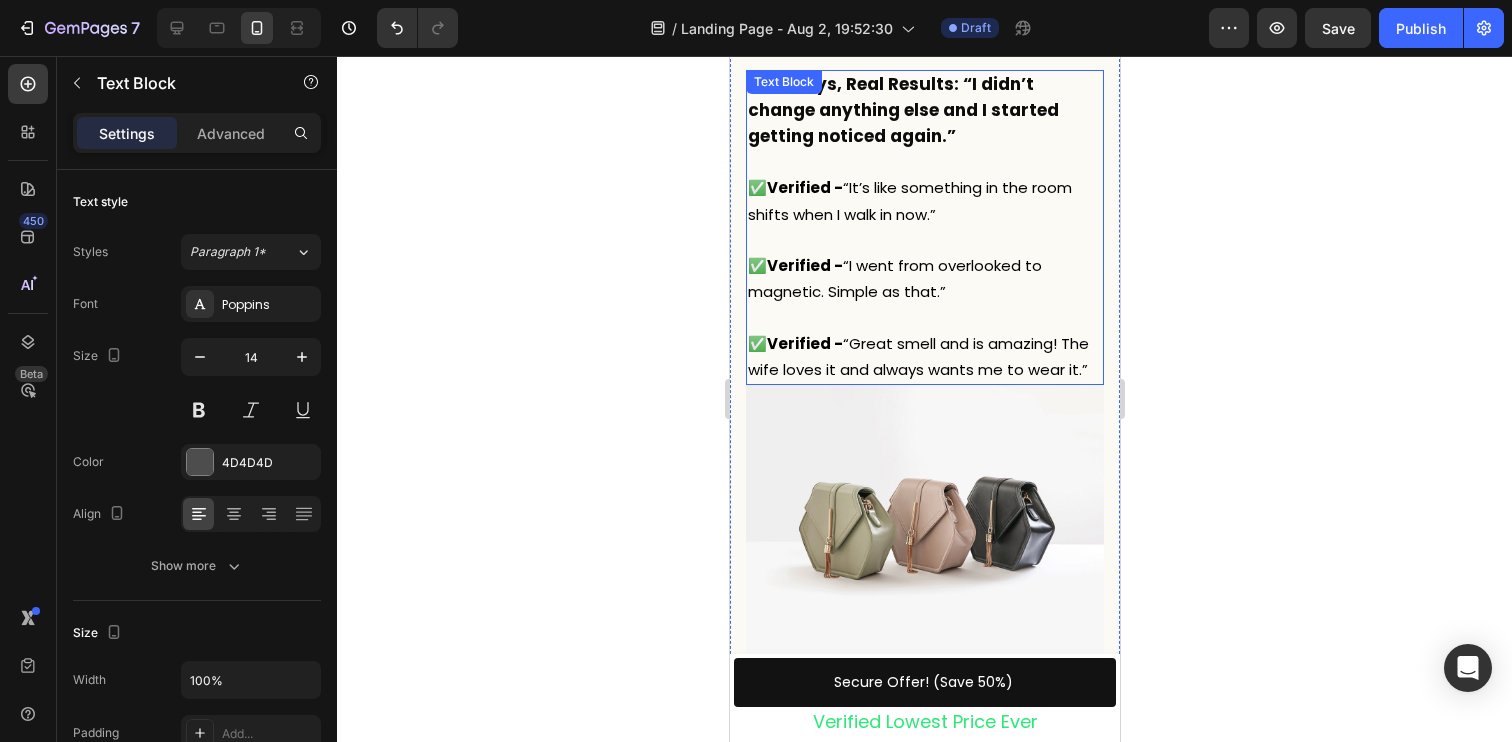 click on "✅Verified -  “Great smell and is amazing! The wife loves it and always wants me to wear it.”" at bounding box center [917, 356] 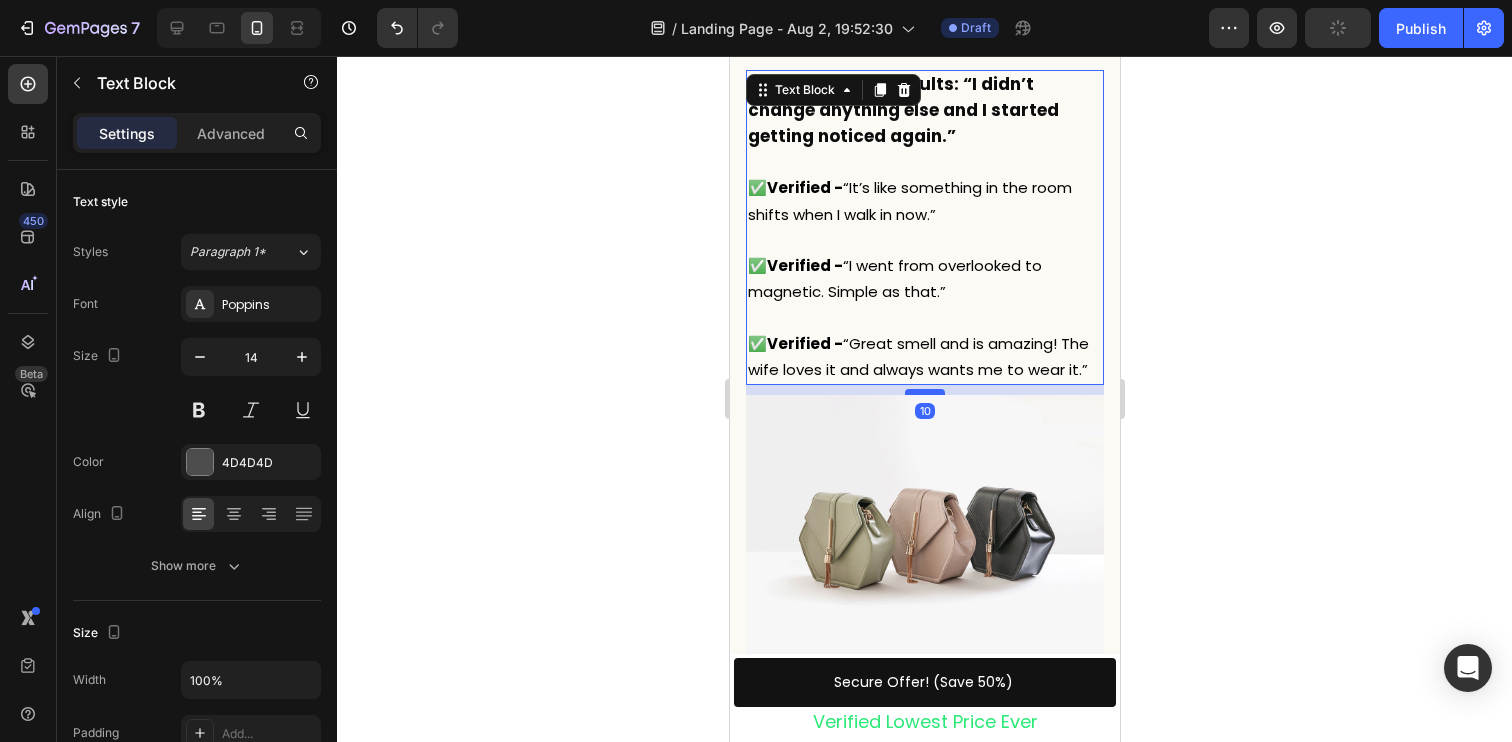 click at bounding box center [924, 392] 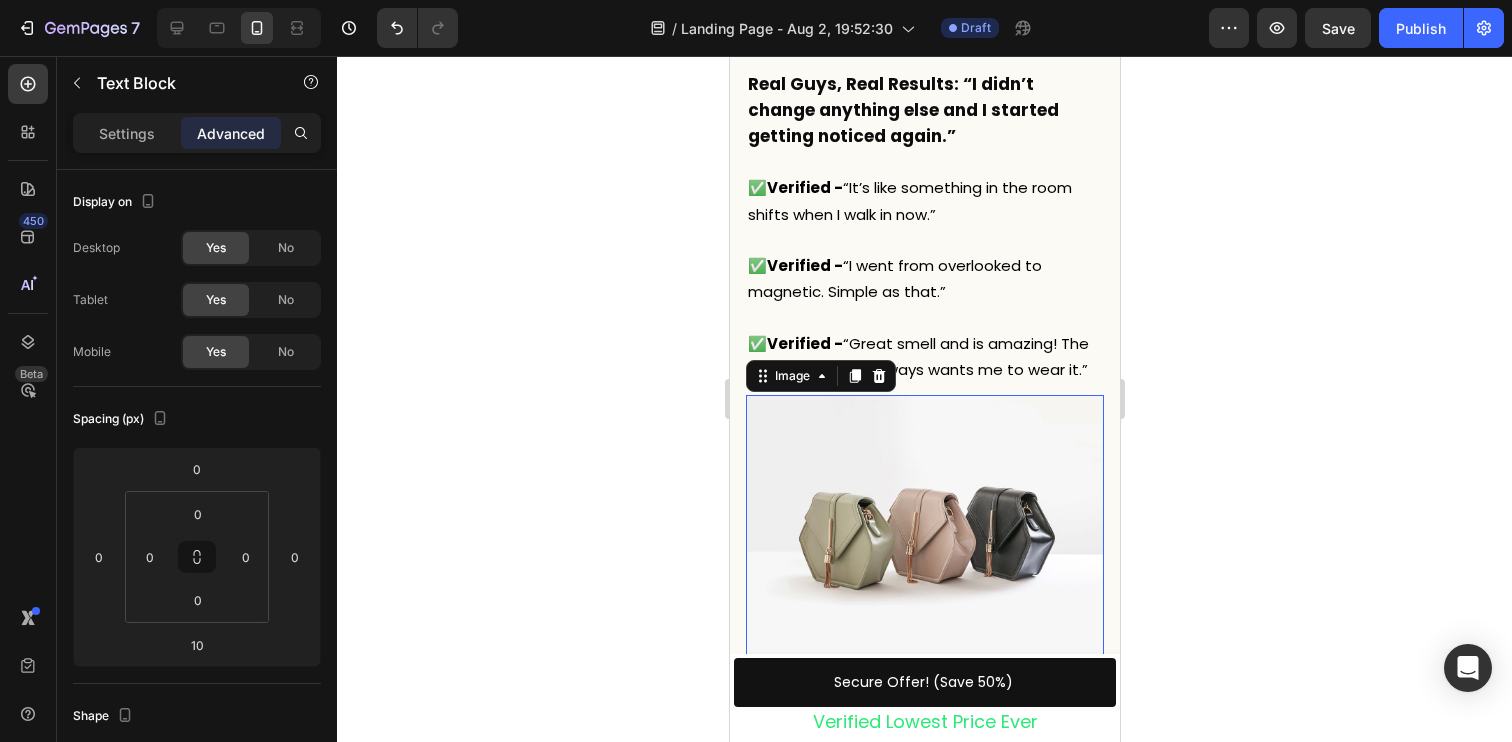 click at bounding box center [924, 529] 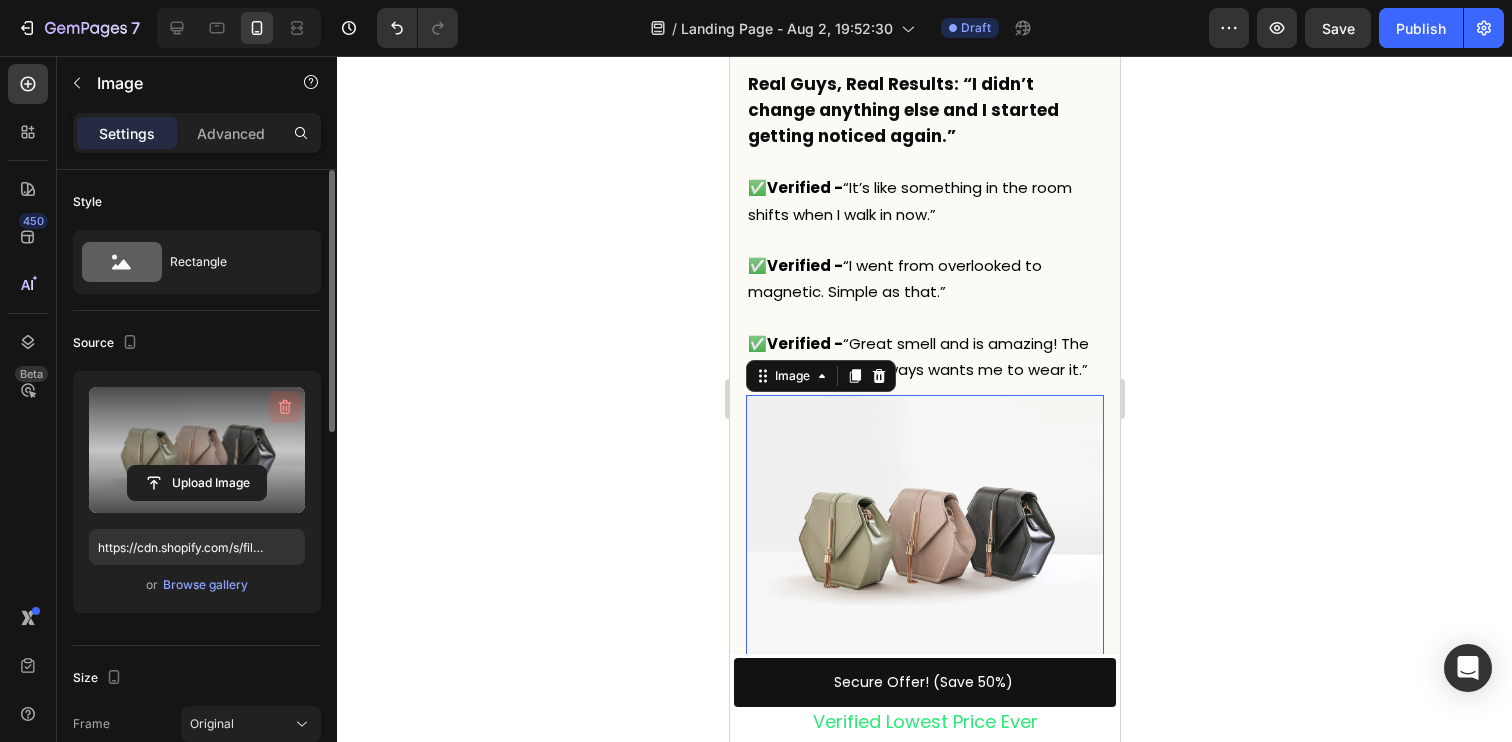 click 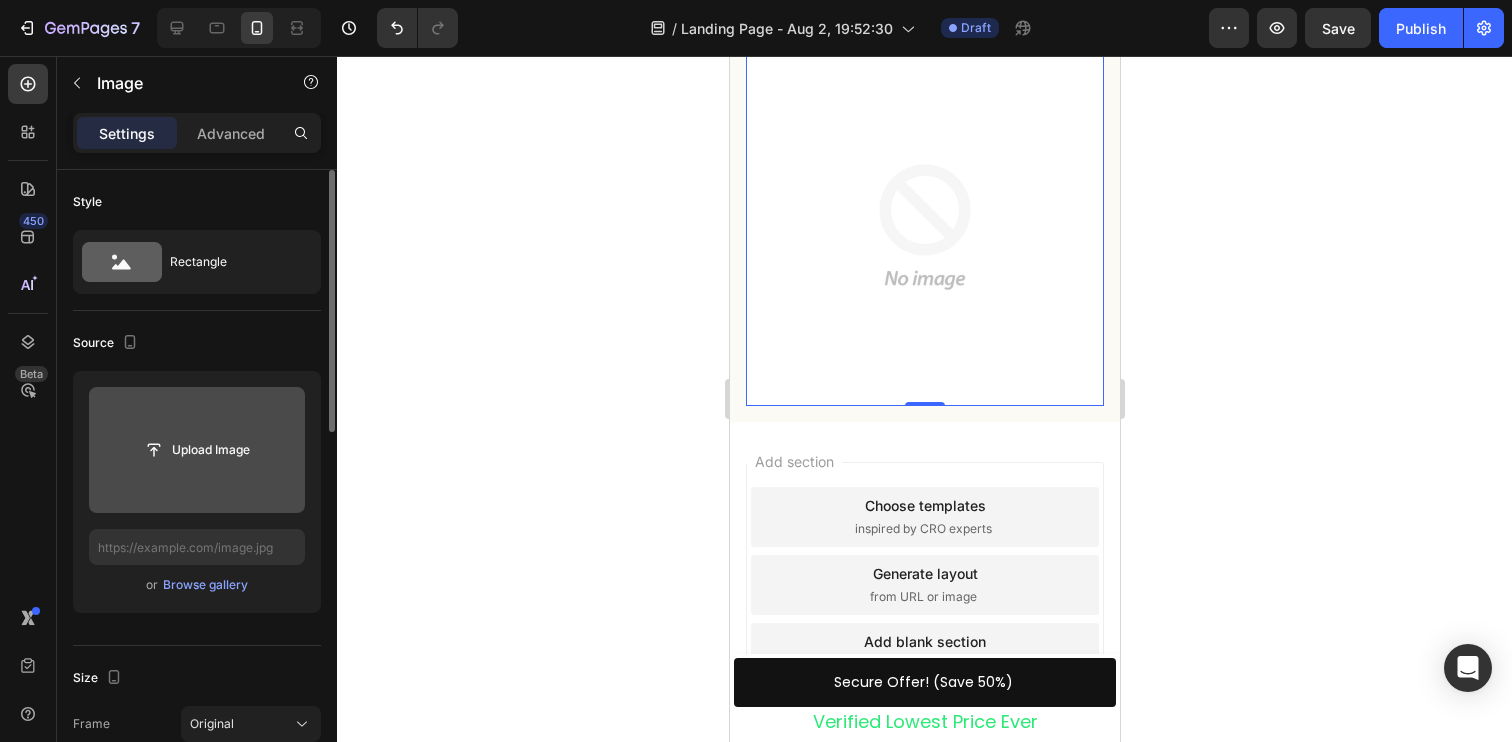 scroll, scrollTop: 4028, scrollLeft: 0, axis: vertical 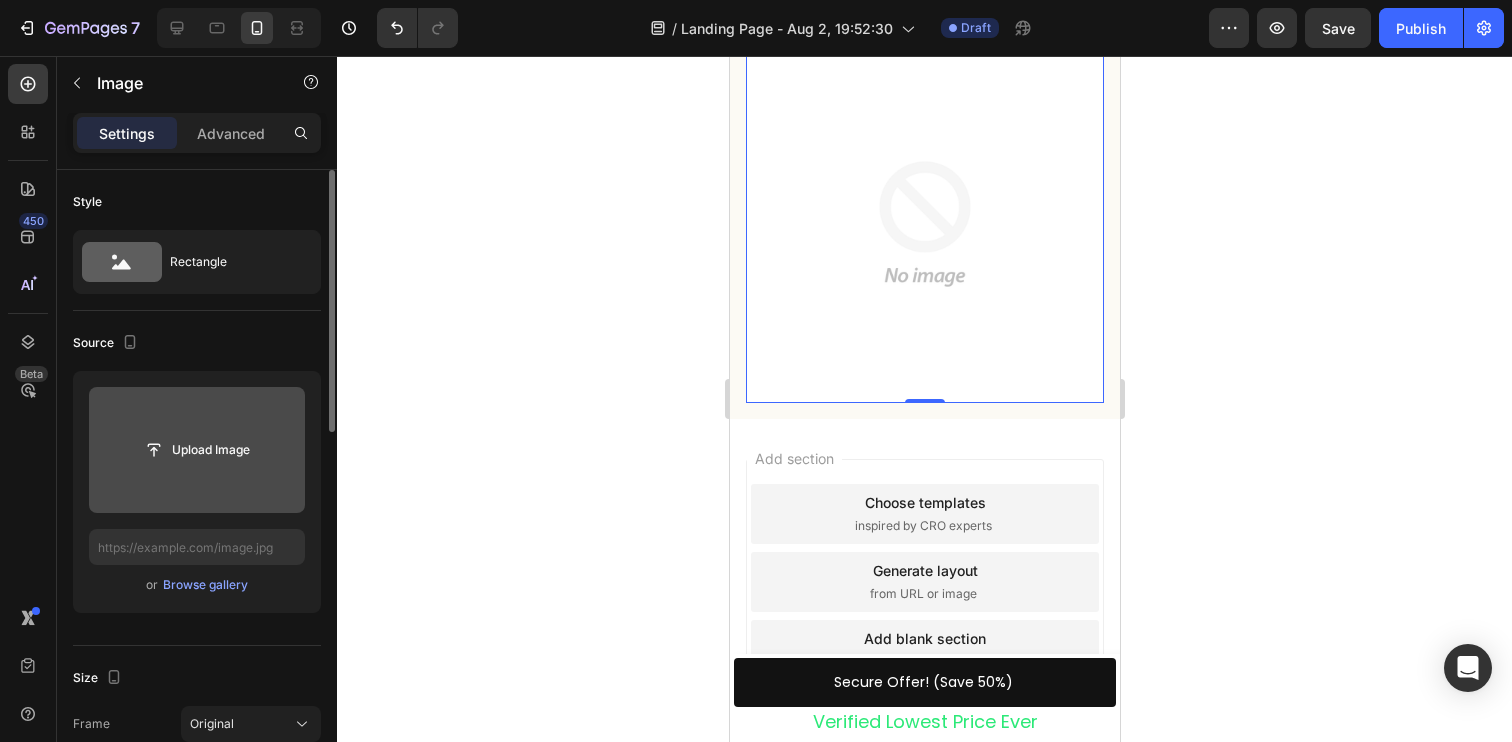 click at bounding box center [924, 224] 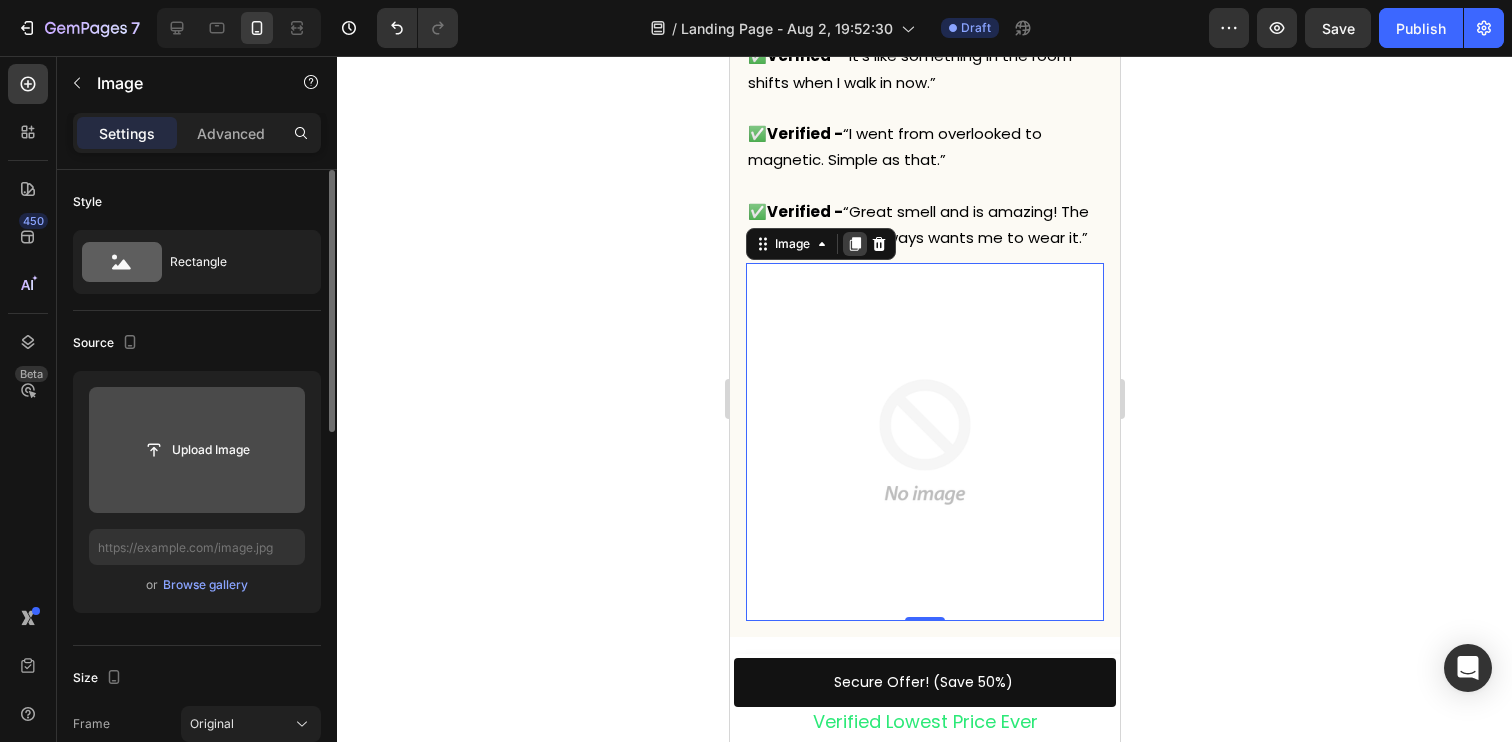 click 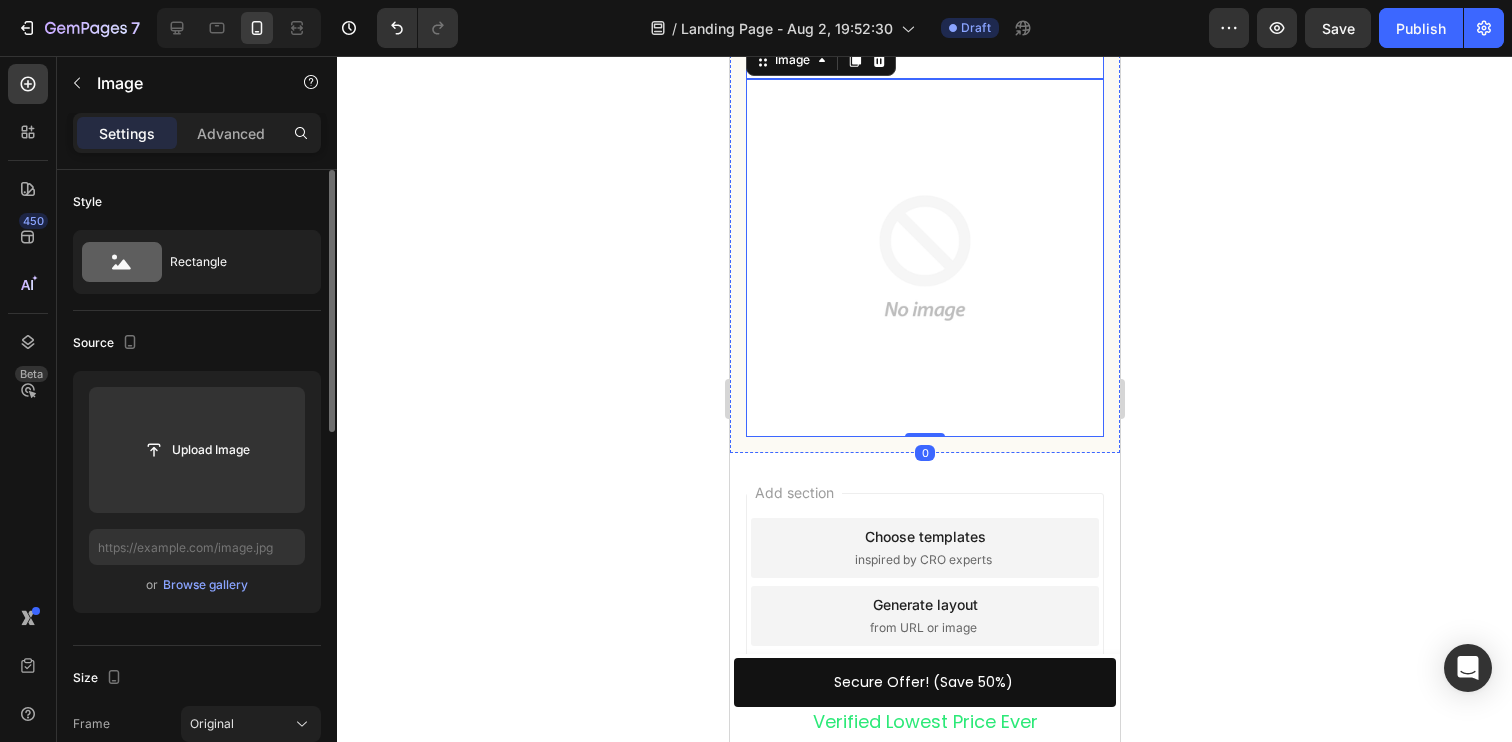 scroll, scrollTop: 4392, scrollLeft: 0, axis: vertical 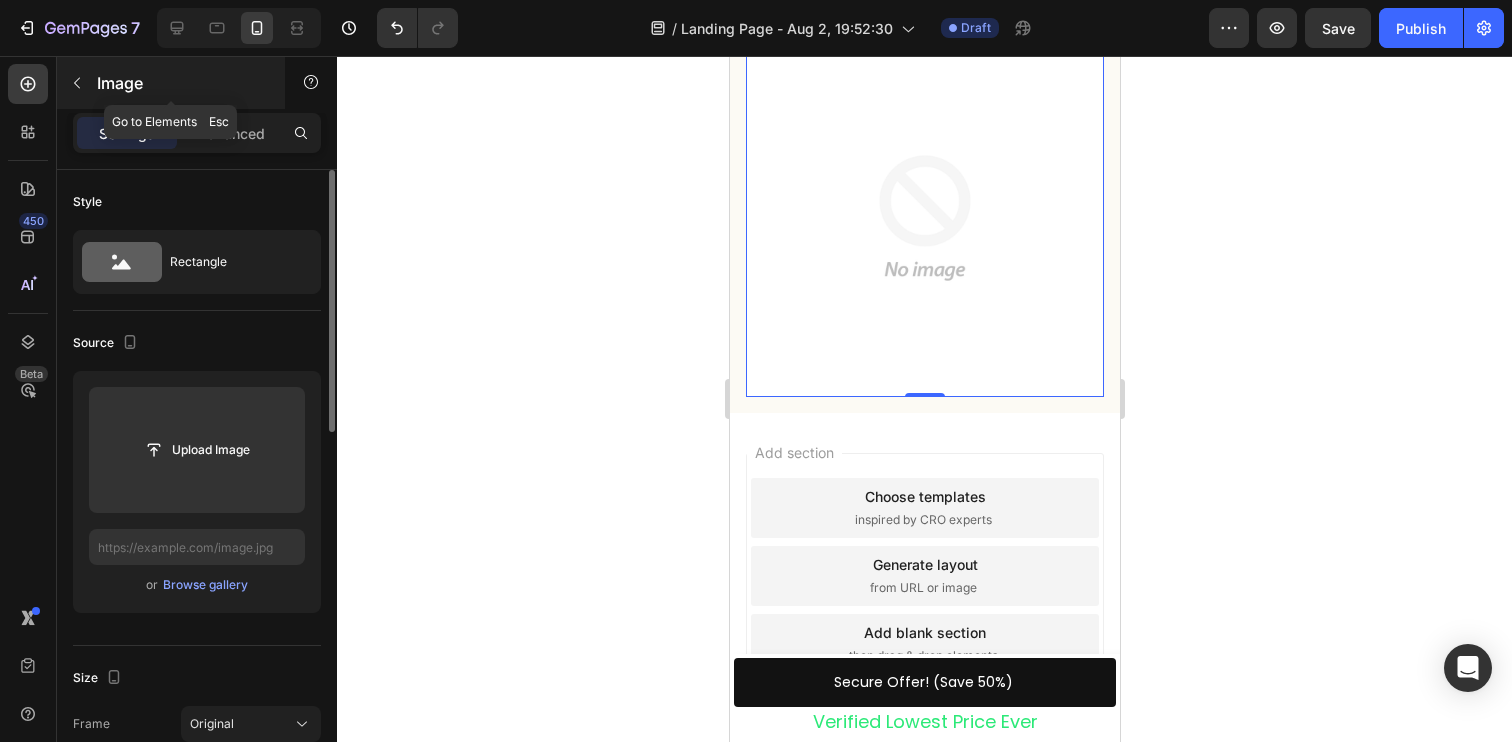 click at bounding box center (77, 83) 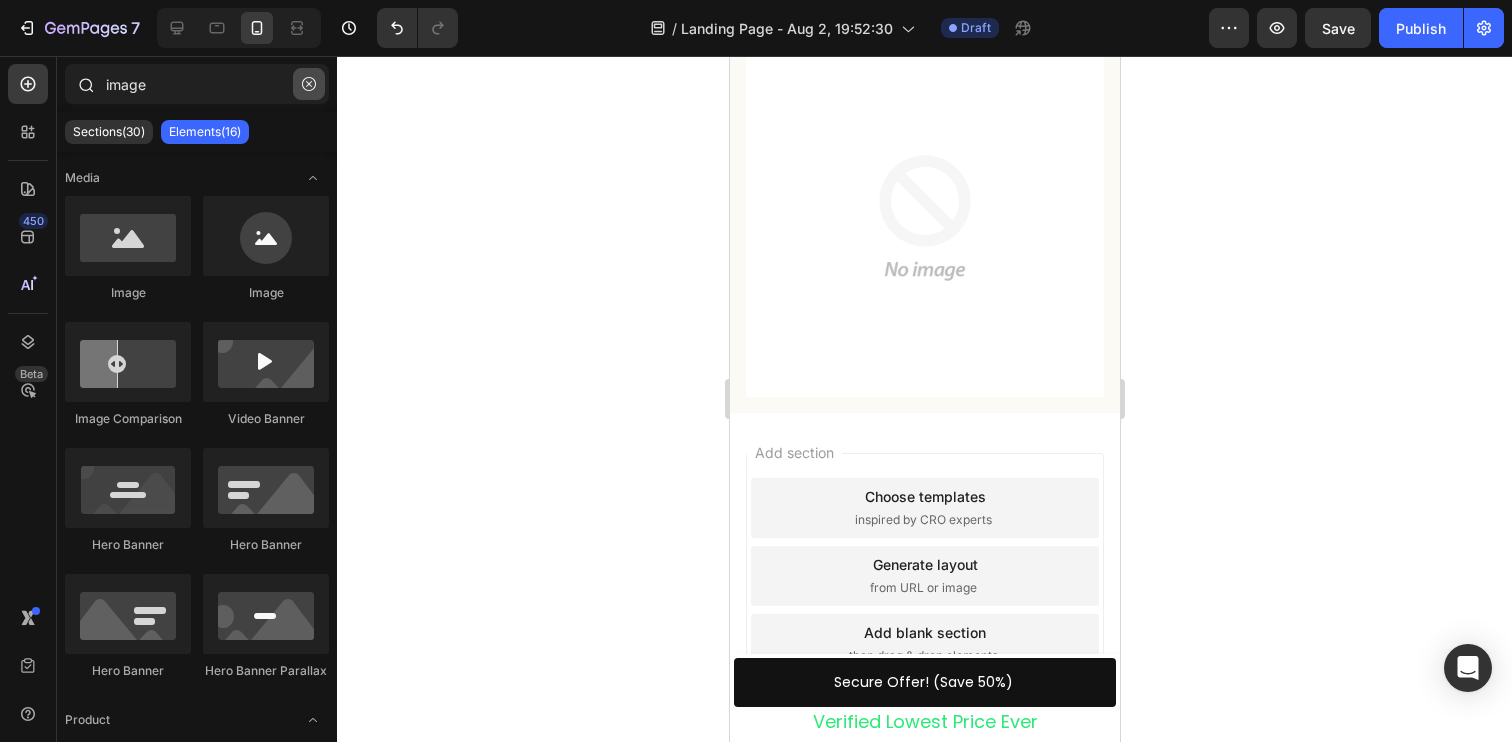 click 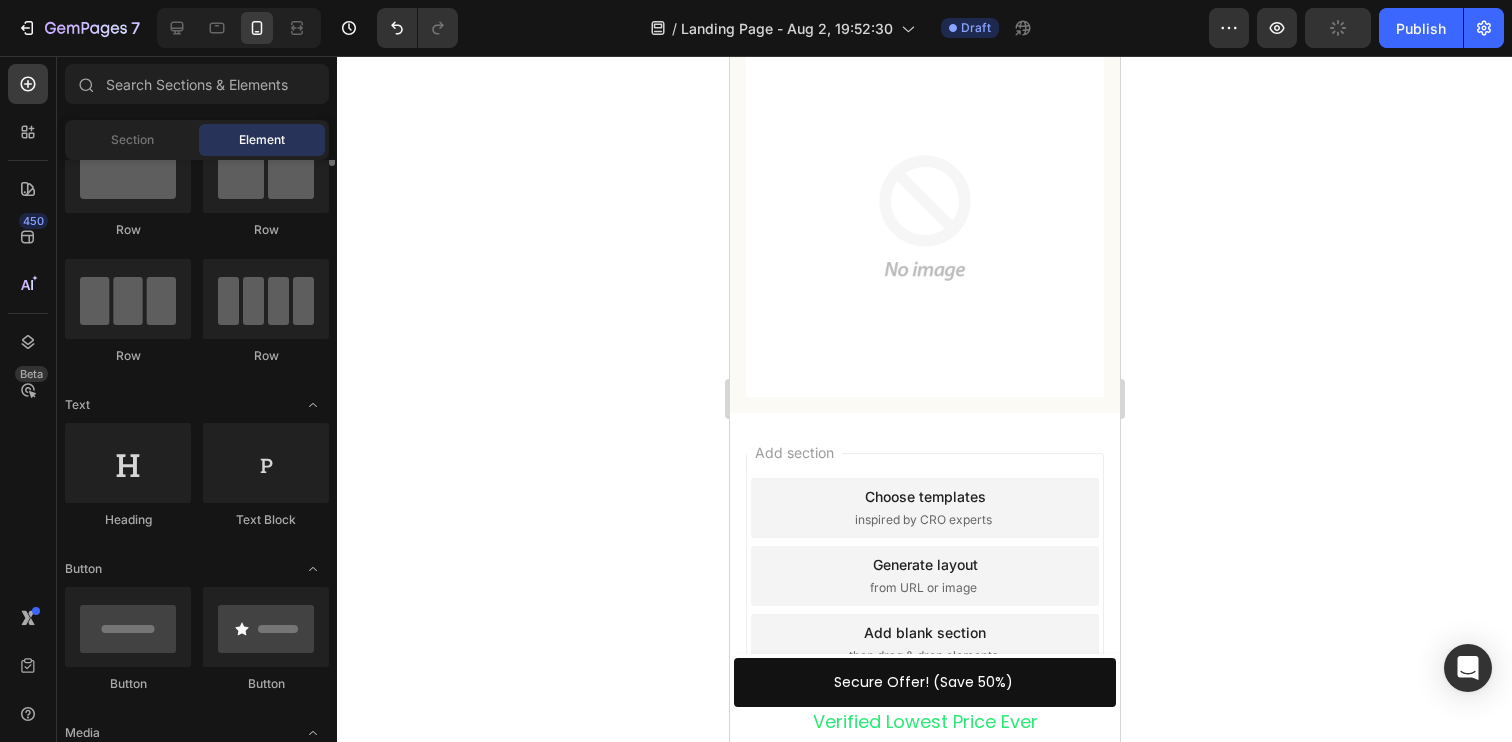 scroll, scrollTop: 92, scrollLeft: 0, axis: vertical 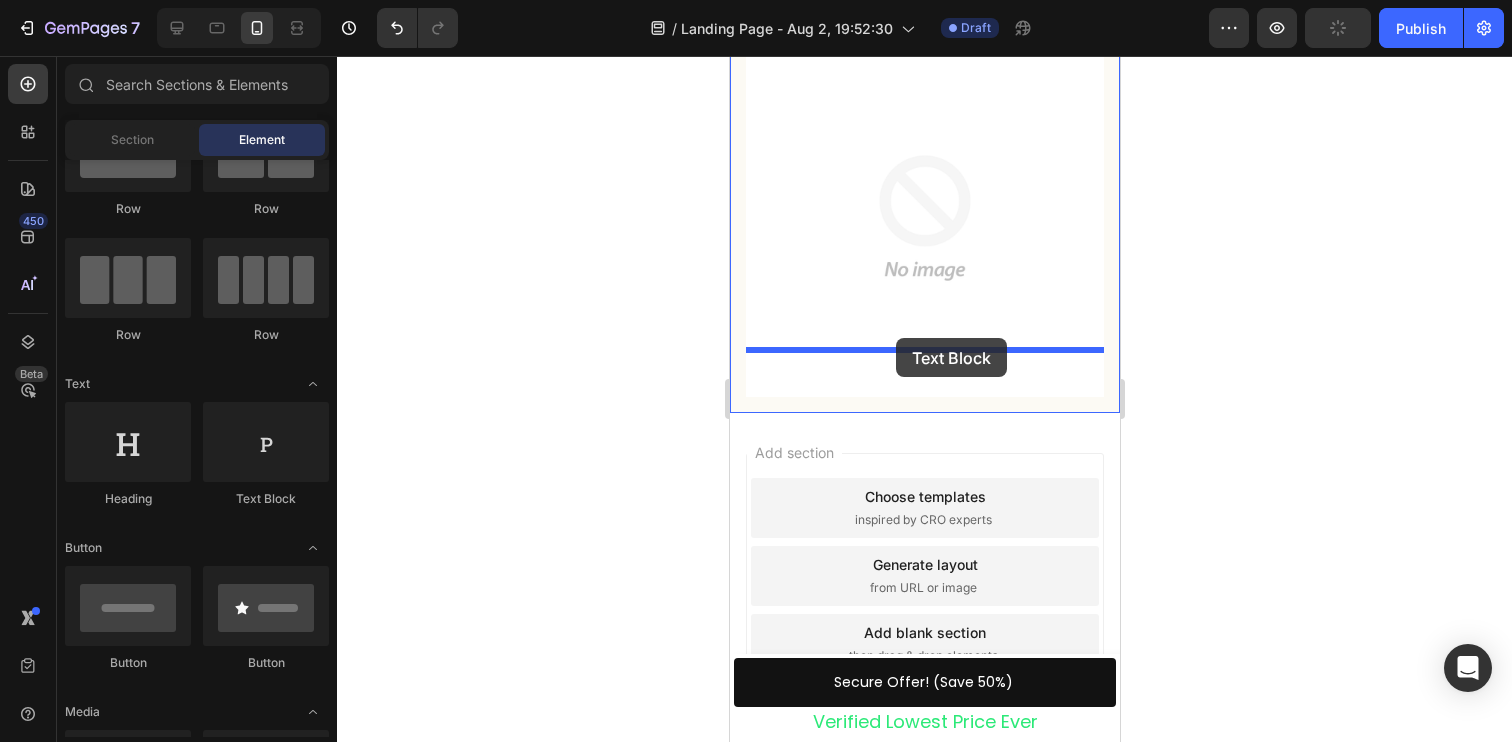 drag, startPoint x: 1012, startPoint y: 485, endPoint x: 894, endPoint y: 340, distance: 186.94652 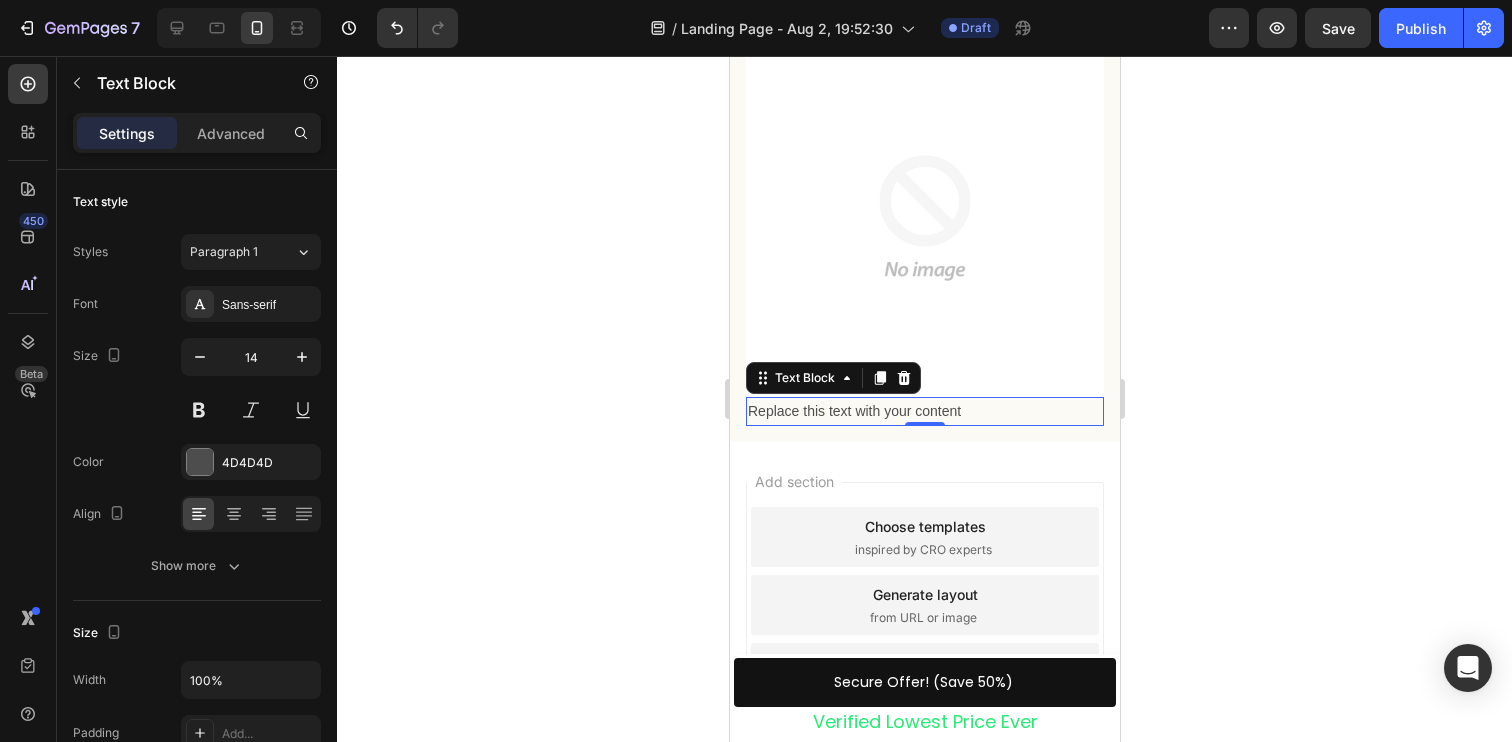 click on "Replace this text with your content" at bounding box center (924, 411) 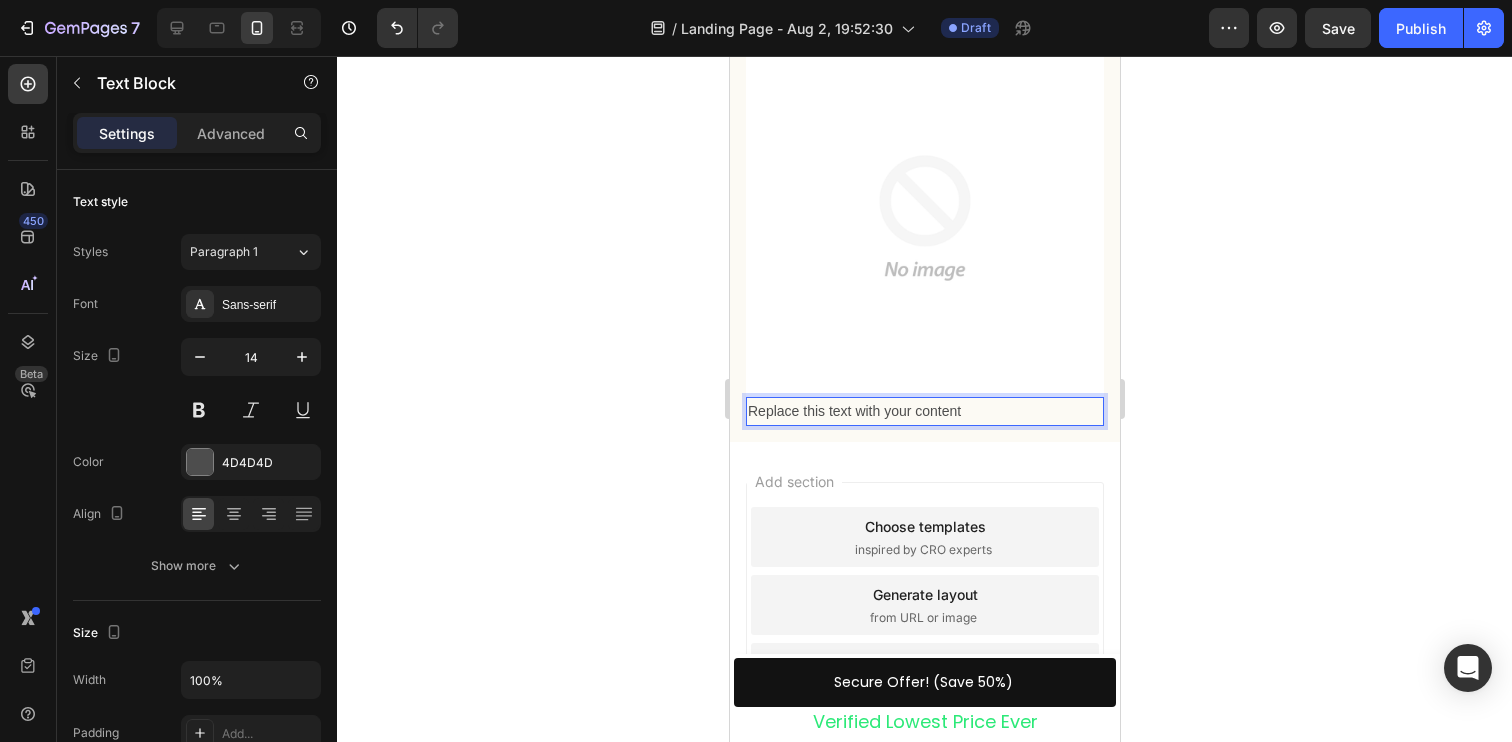 click on "Replace this text with your content" at bounding box center [924, 411] 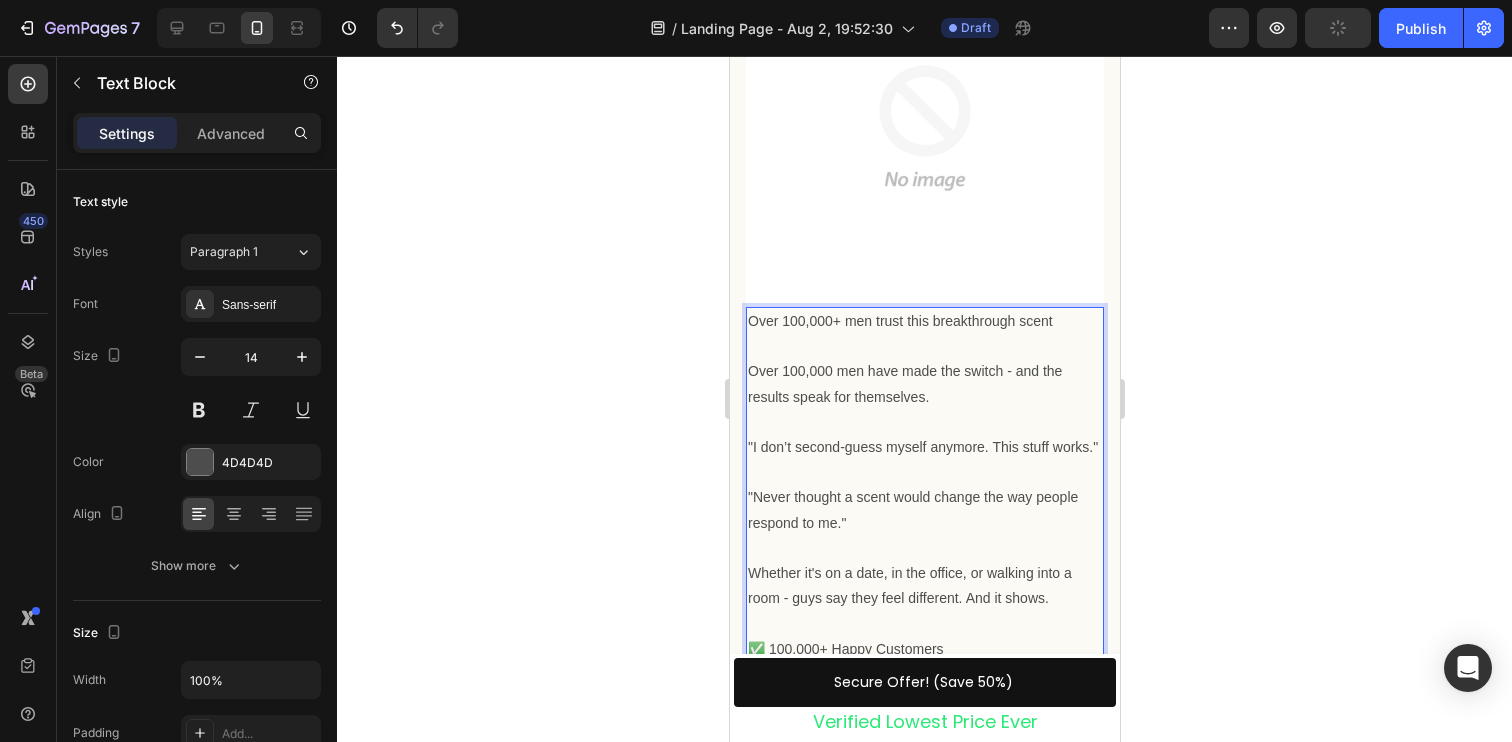 scroll, scrollTop: 4500, scrollLeft: 0, axis: vertical 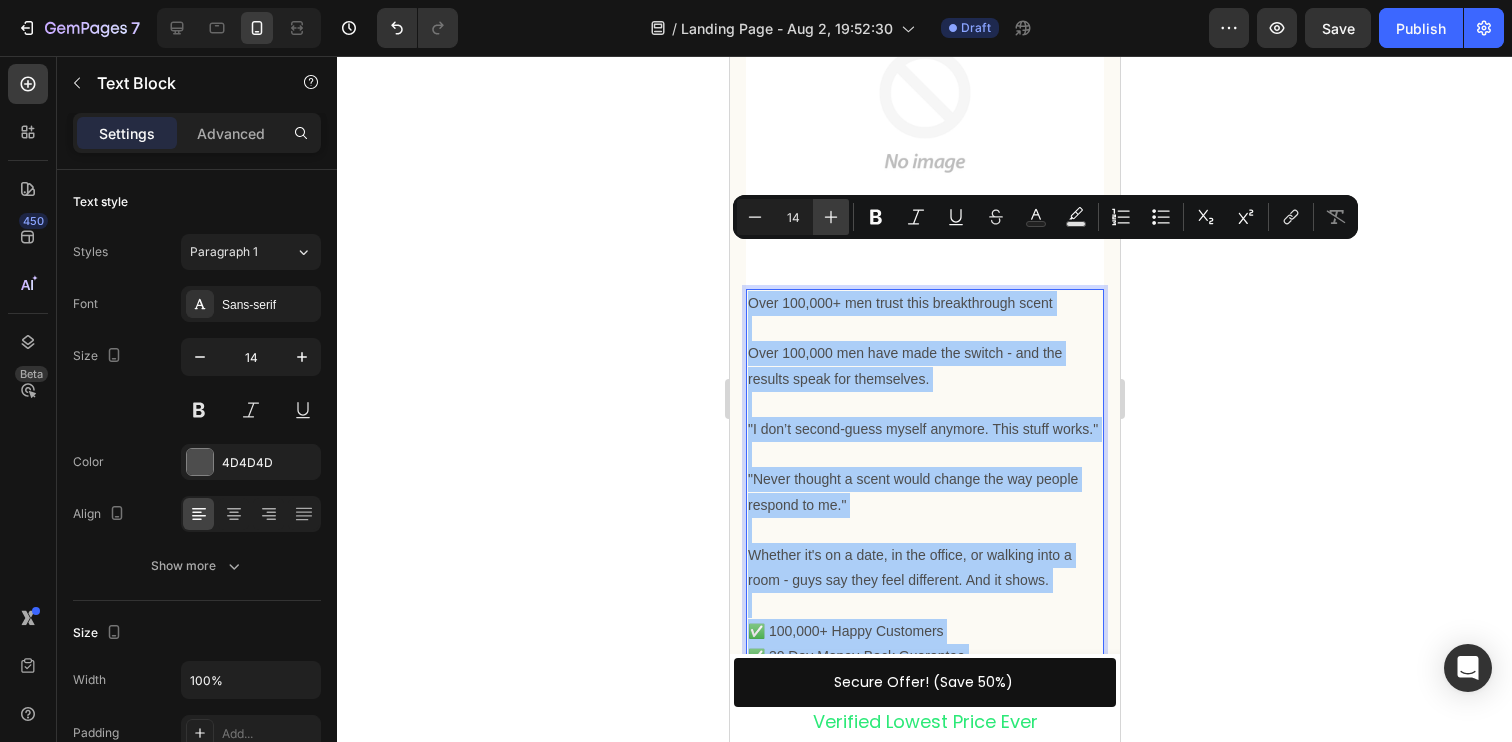 click 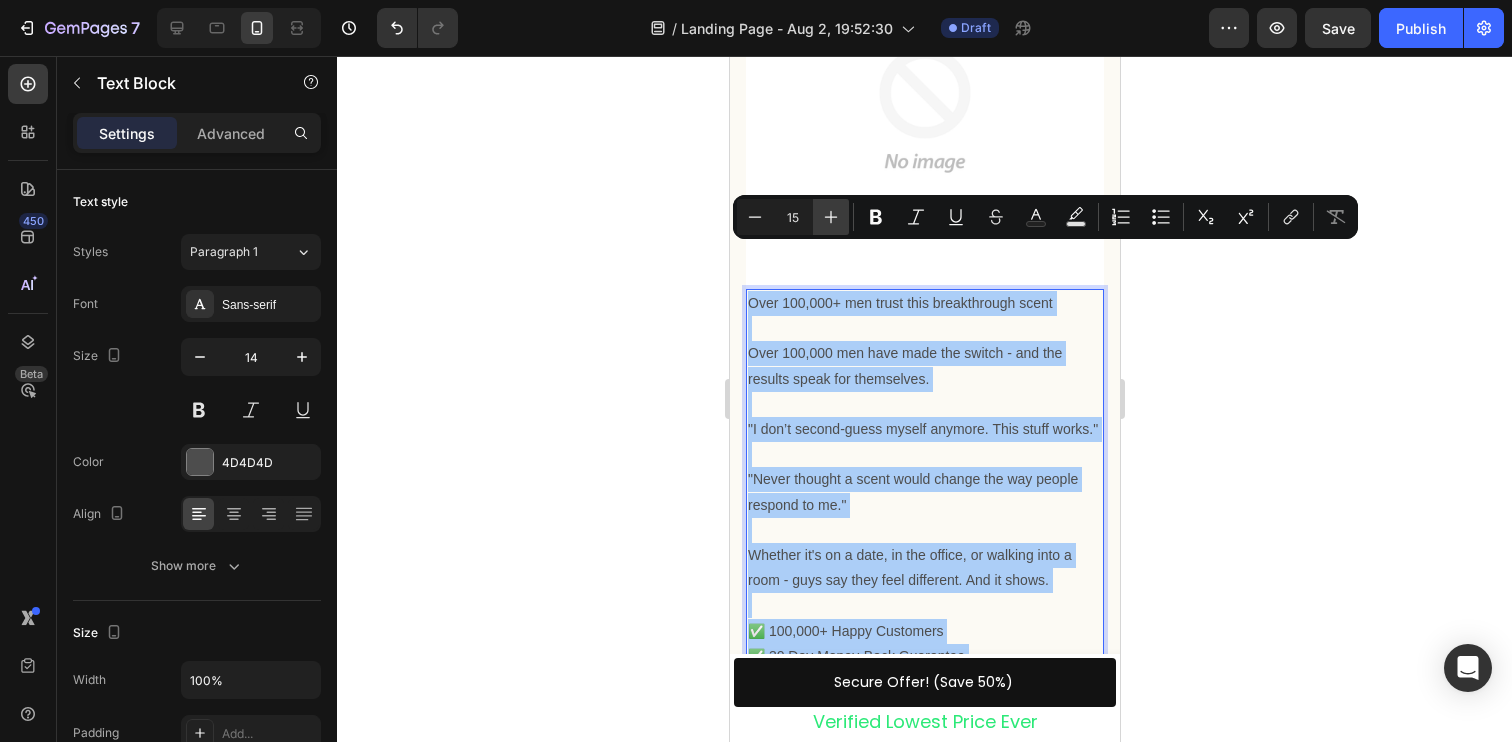 click 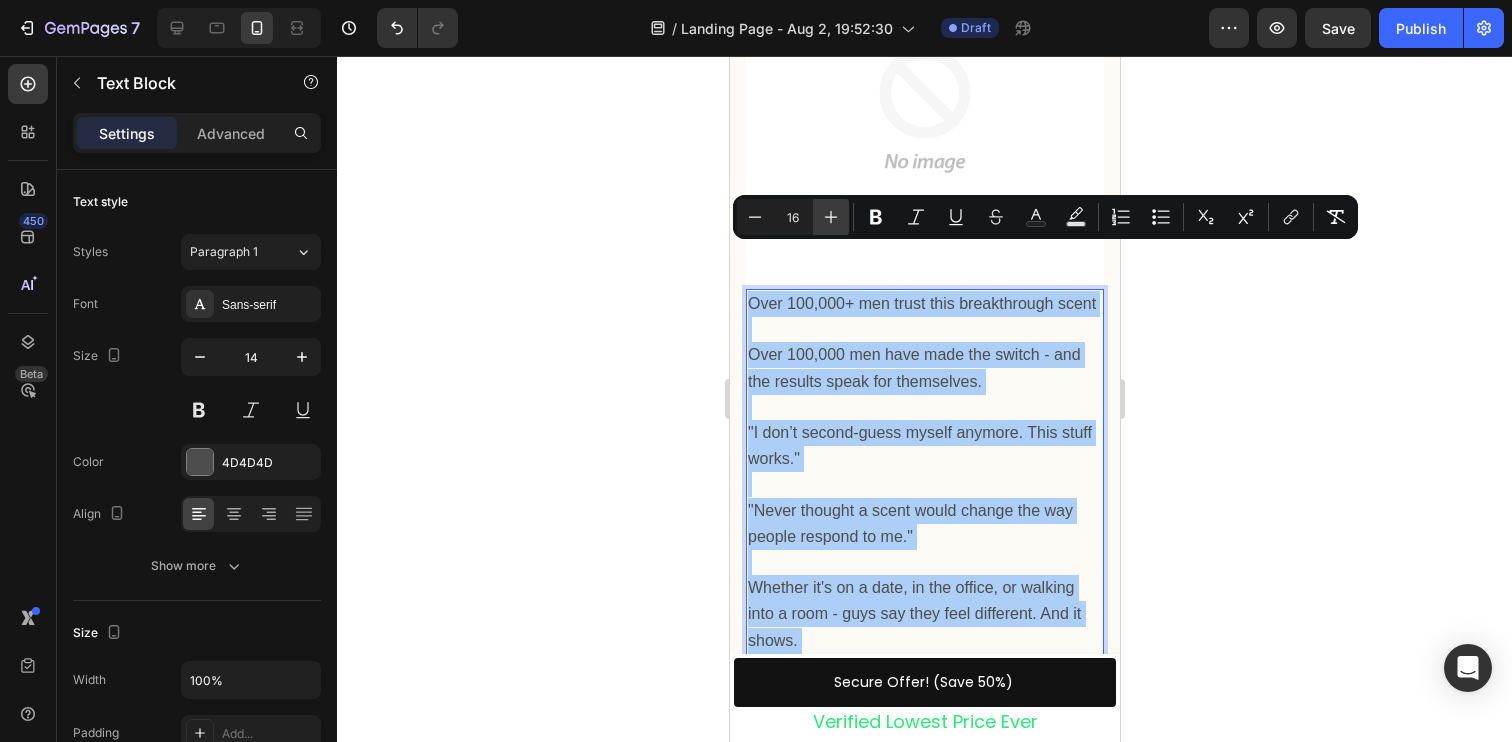 click 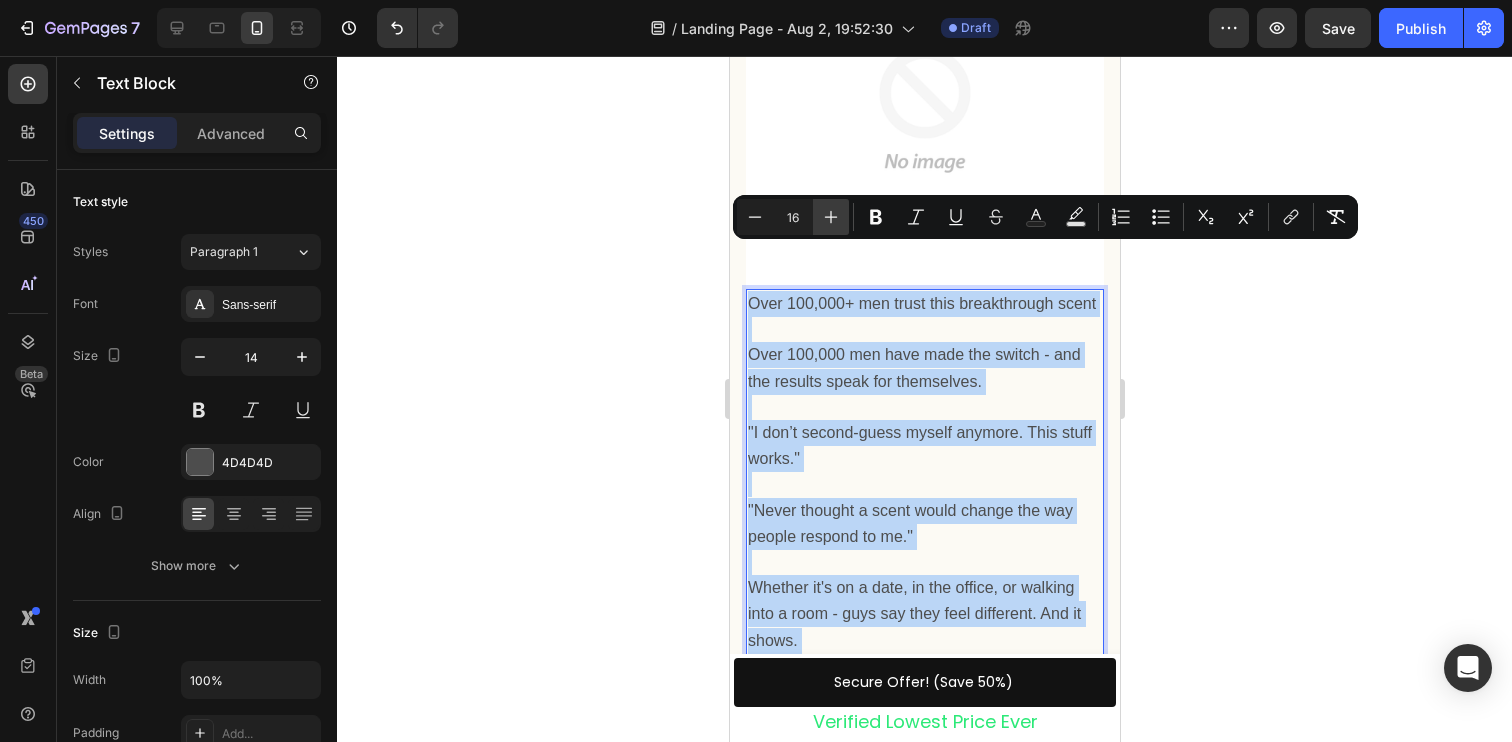 type on "17" 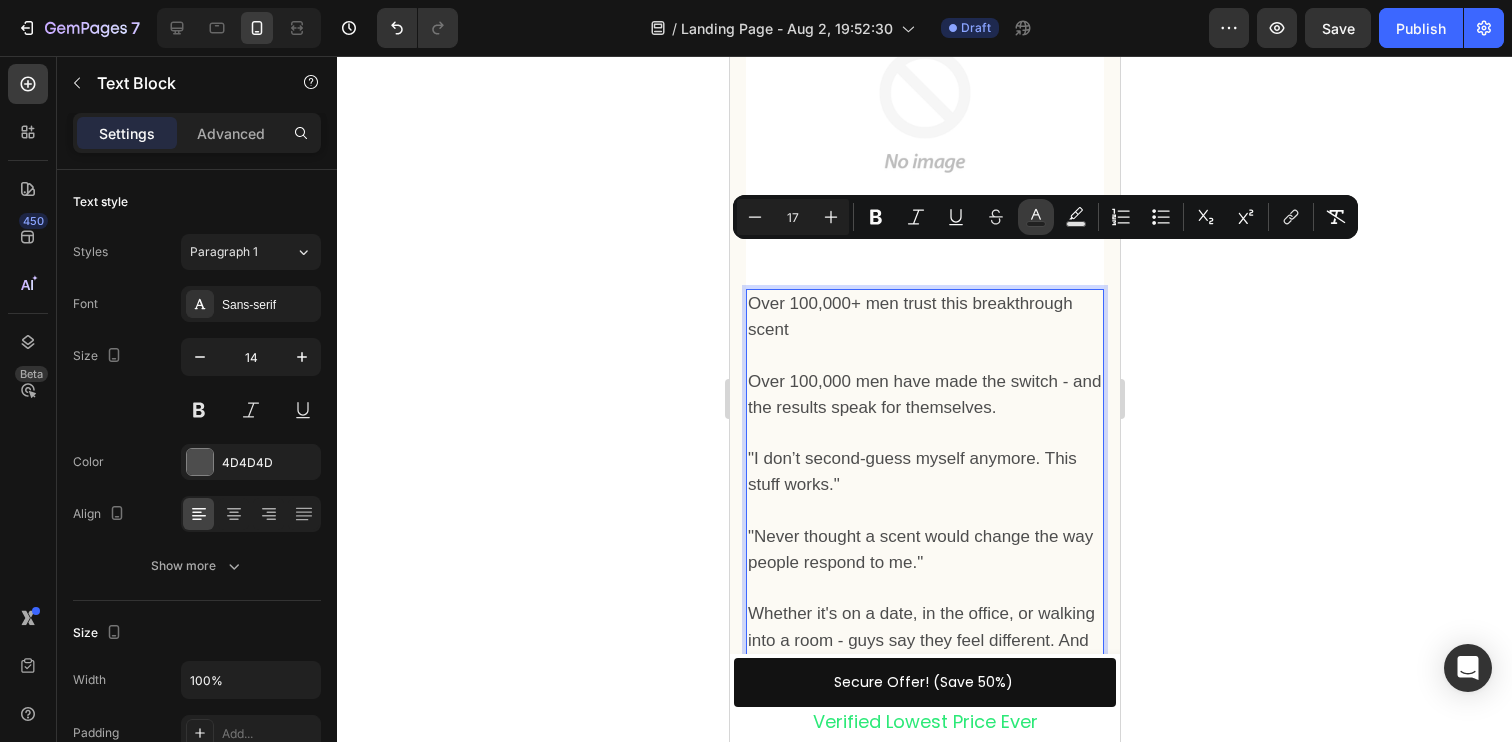 click on "Text Color" at bounding box center [1036, 217] 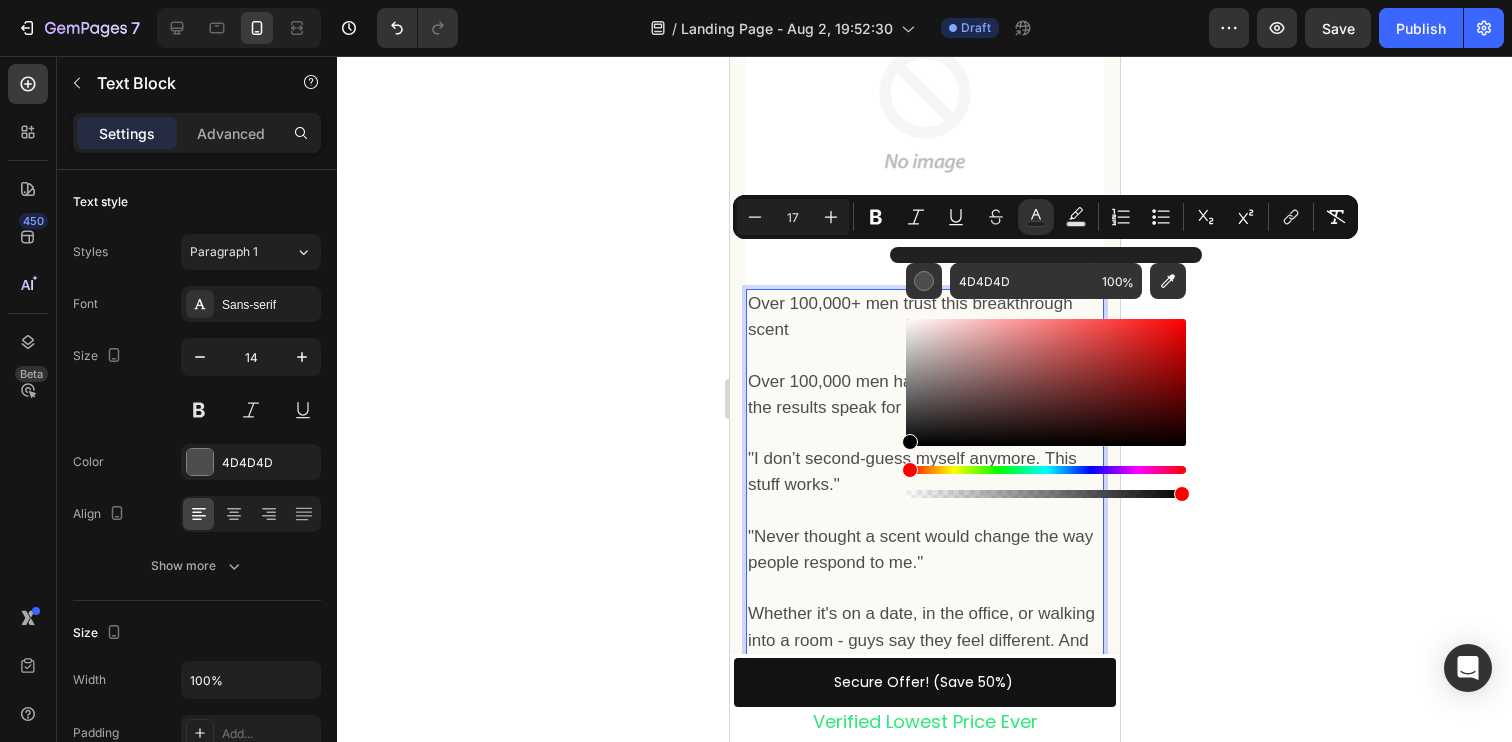 type on "000000" 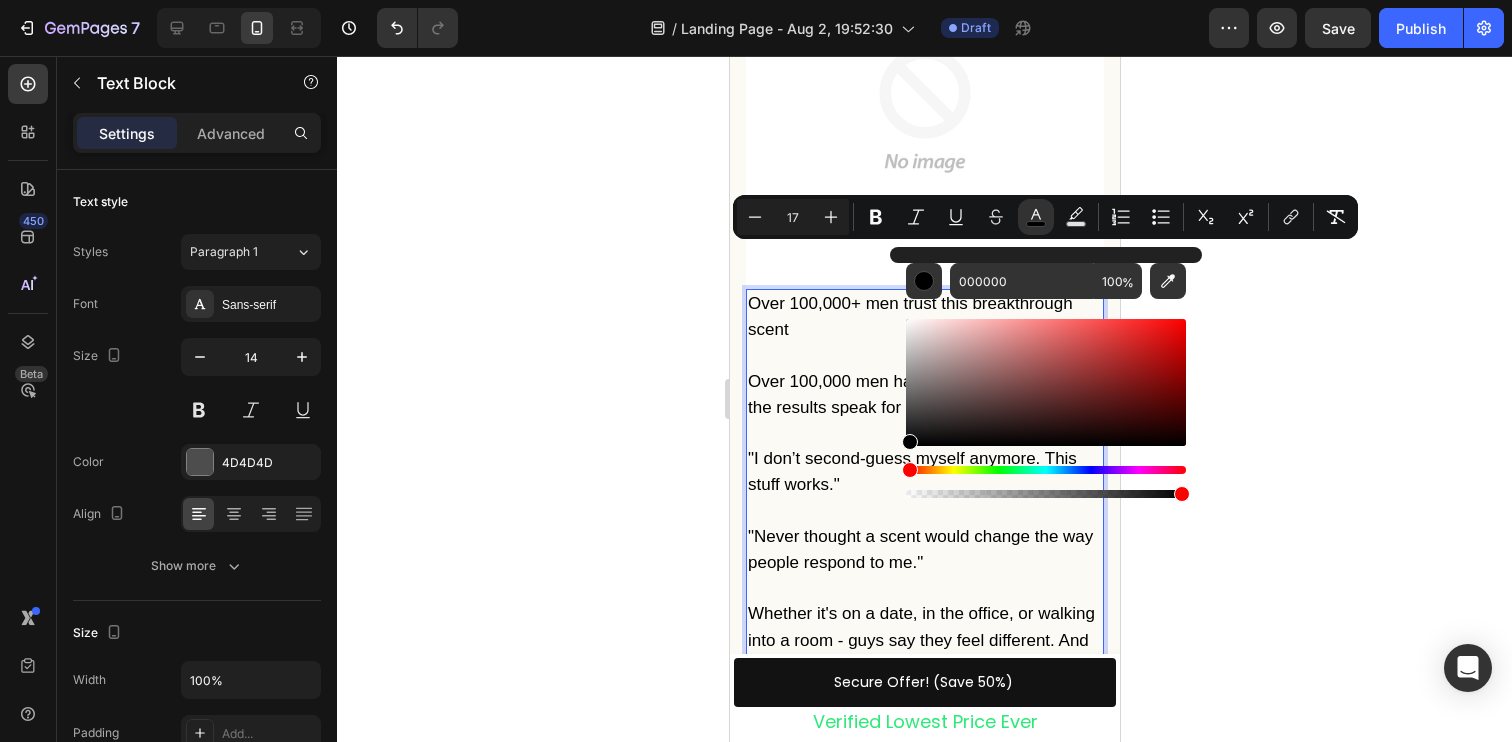 drag, startPoint x: 1728, startPoint y: 397, endPoint x: 884, endPoint y: 468, distance: 846.9811 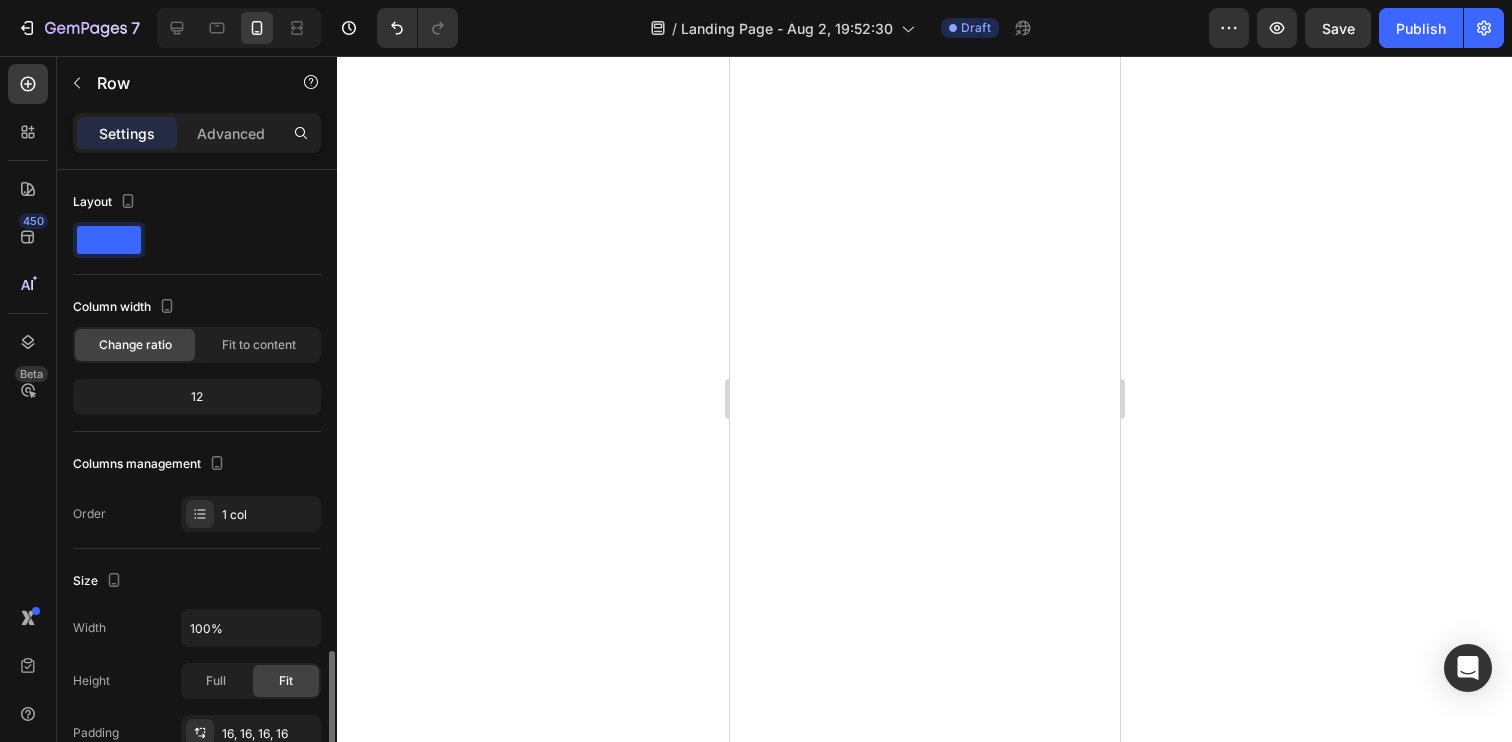 scroll, scrollTop: 0, scrollLeft: 0, axis: both 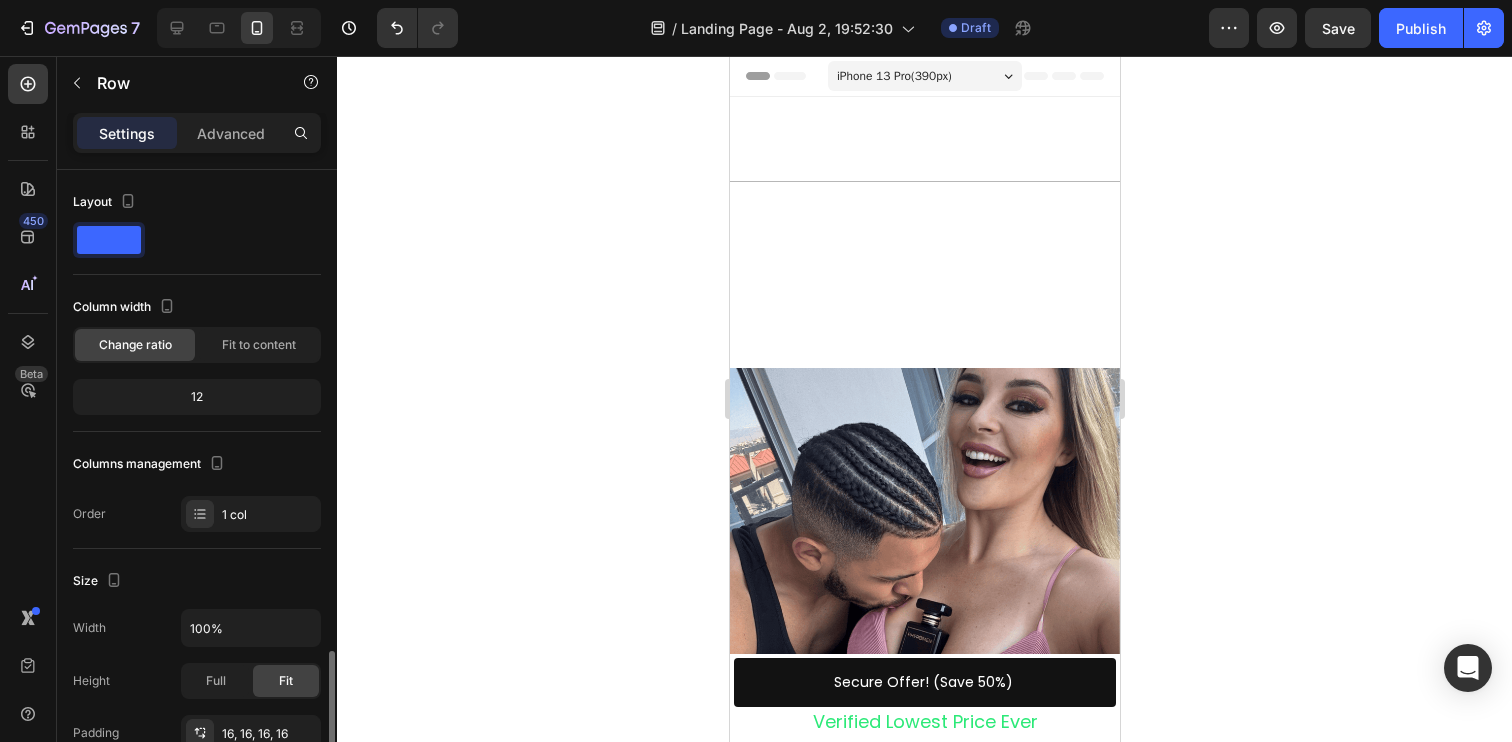 click on "Add..." at bounding box center [251, 846] 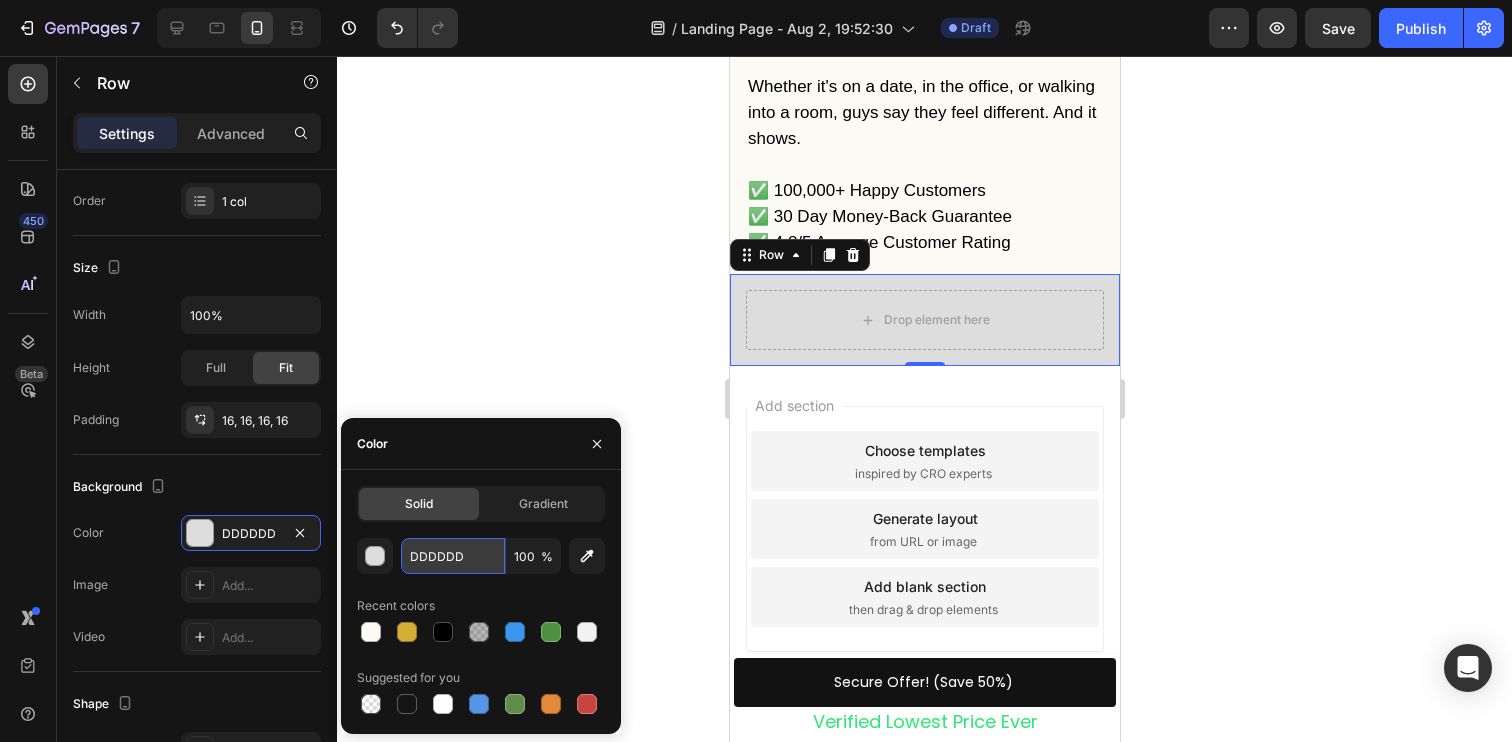 click on "DDDDDD" at bounding box center (453, 556) 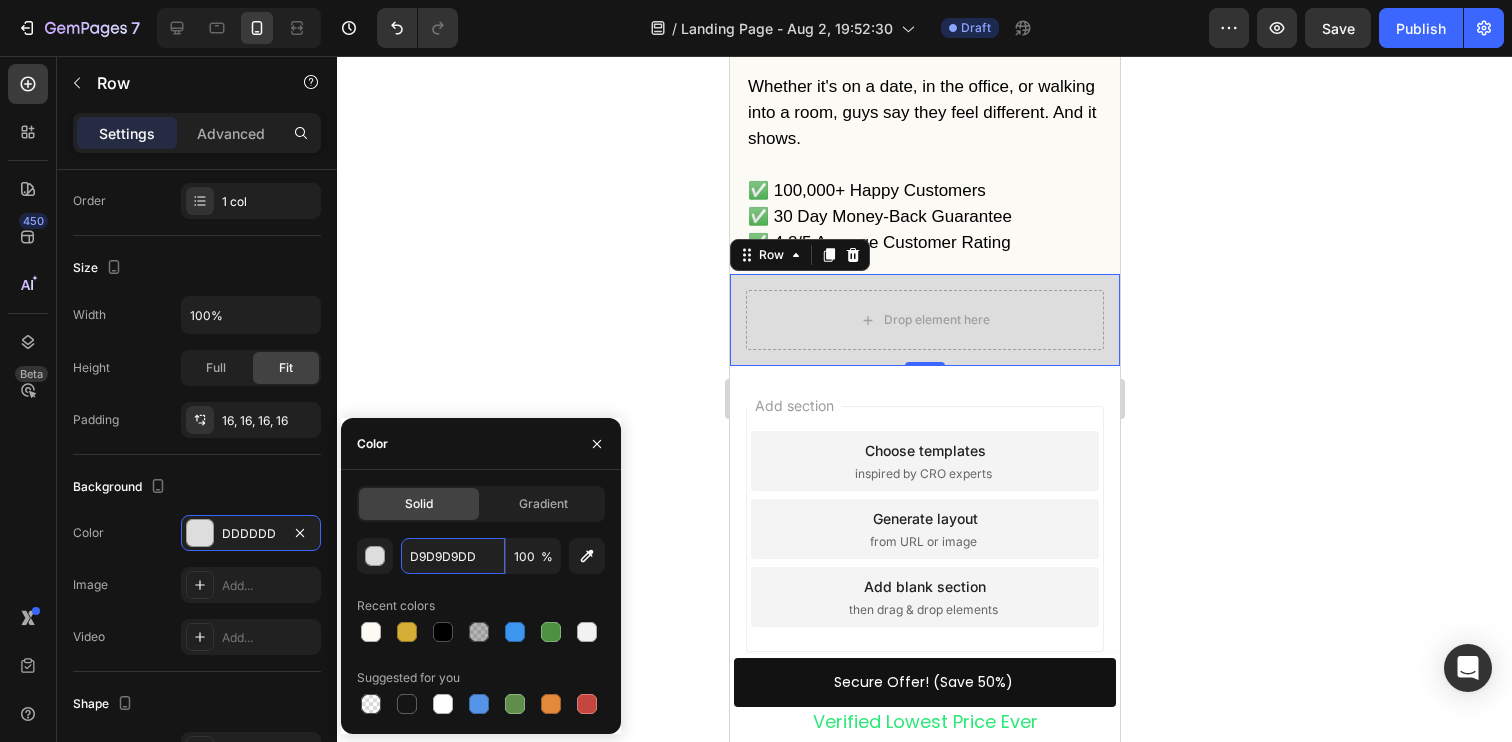 paste 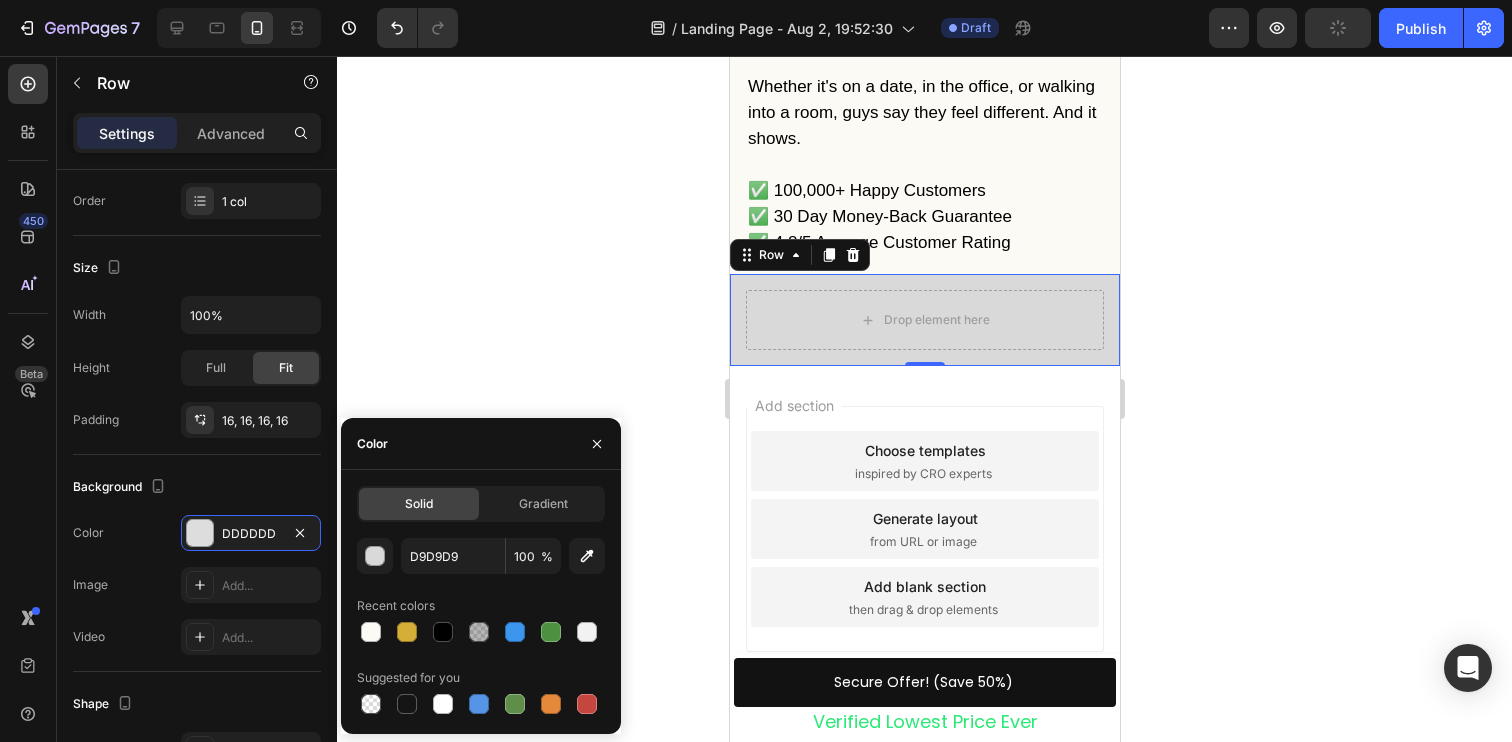 click 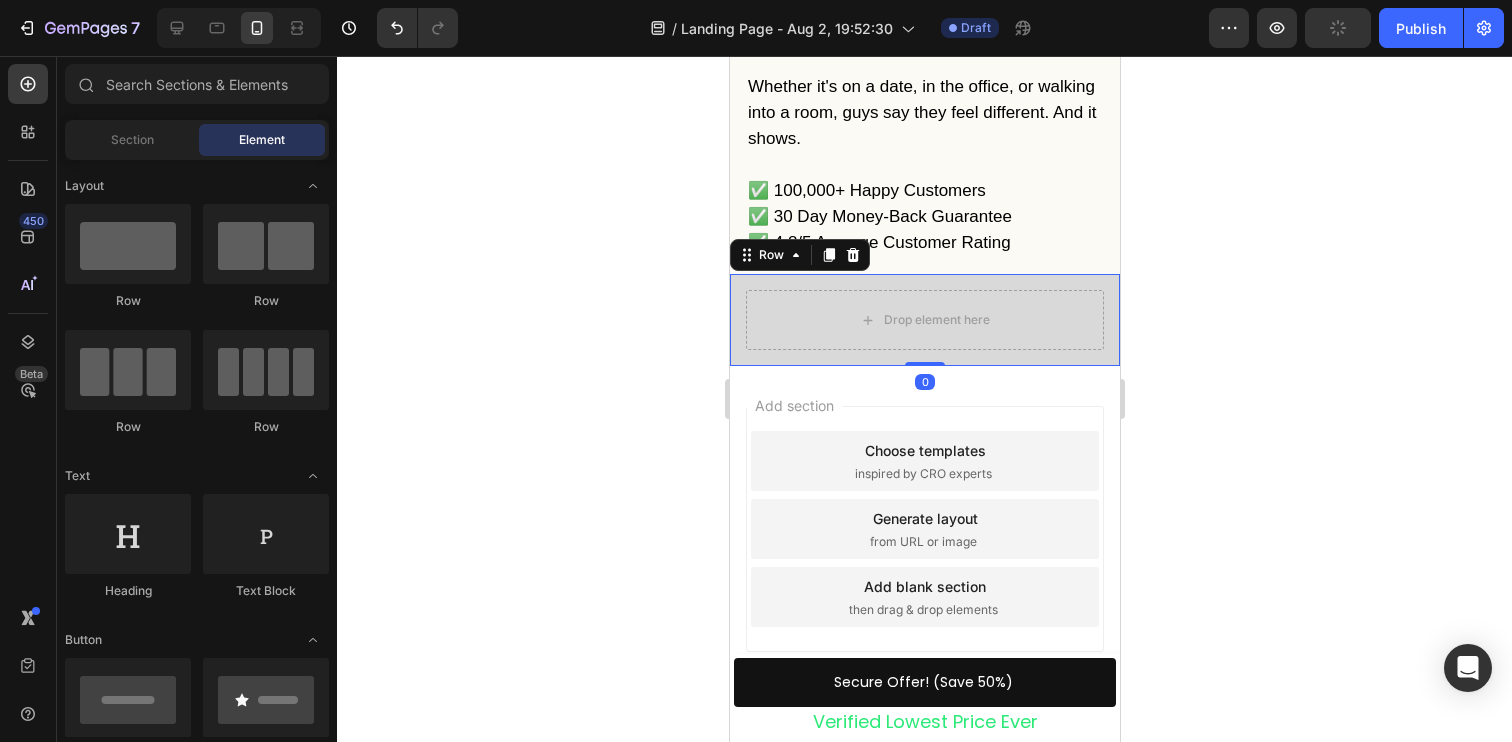 click on "Drop element here Row   0" at bounding box center (924, 320) 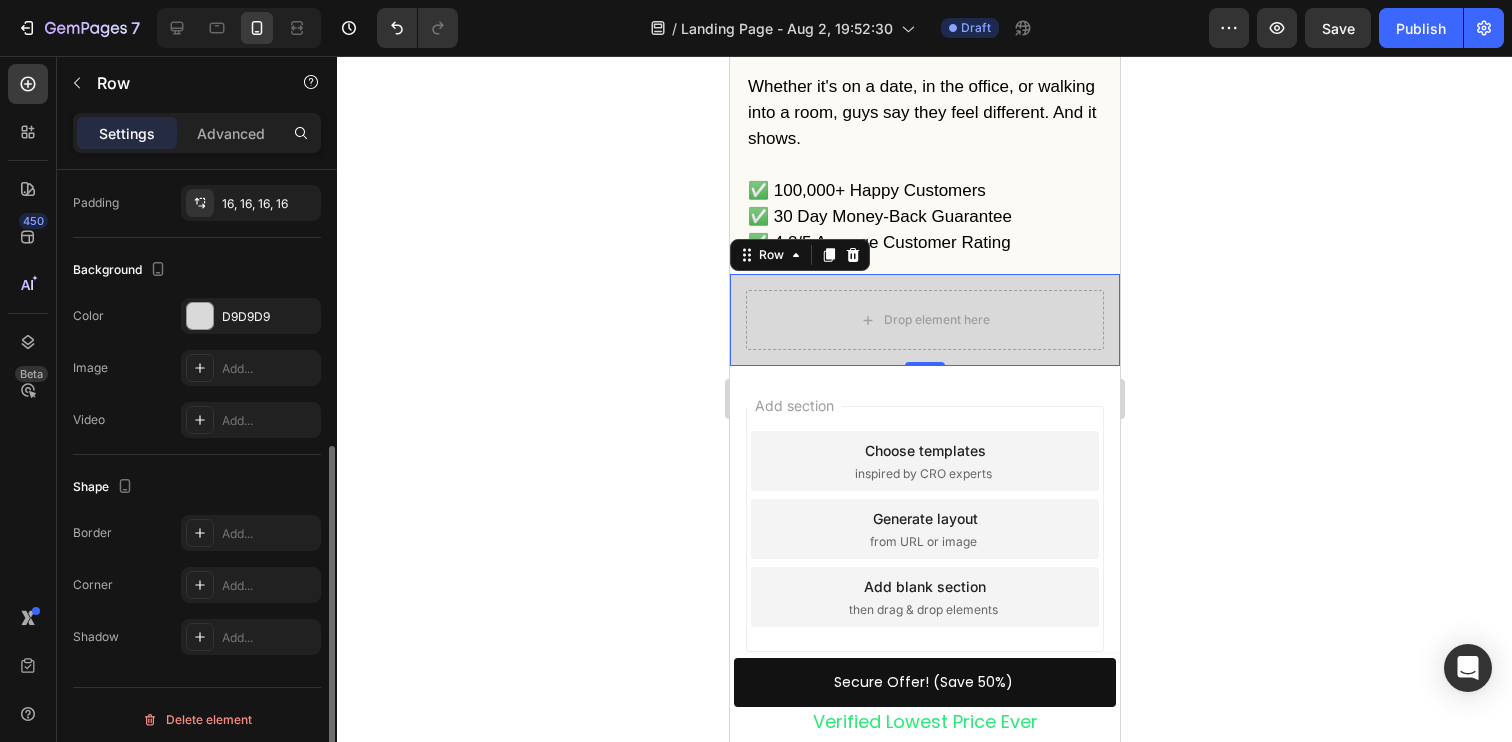scroll, scrollTop: 539, scrollLeft: 0, axis: vertical 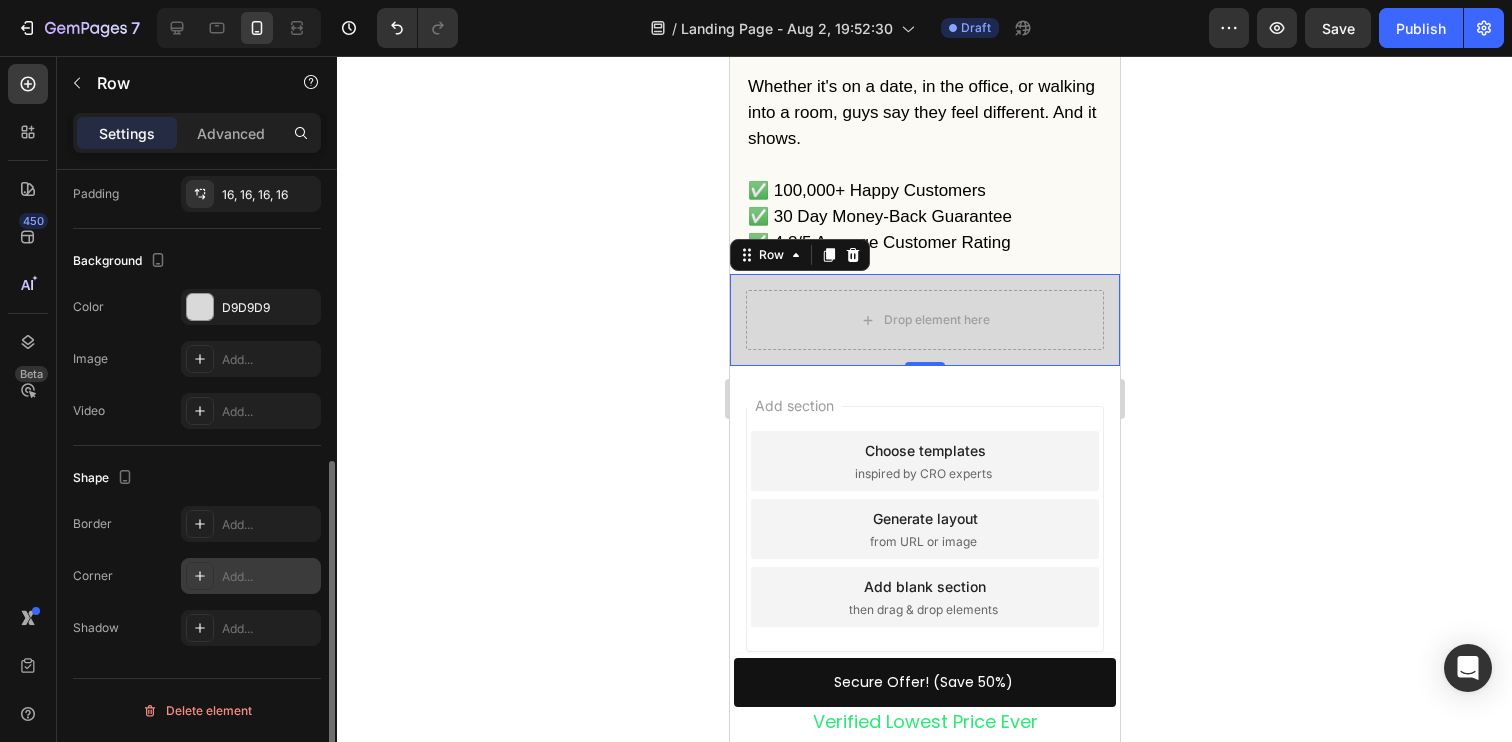 click at bounding box center (200, 576) 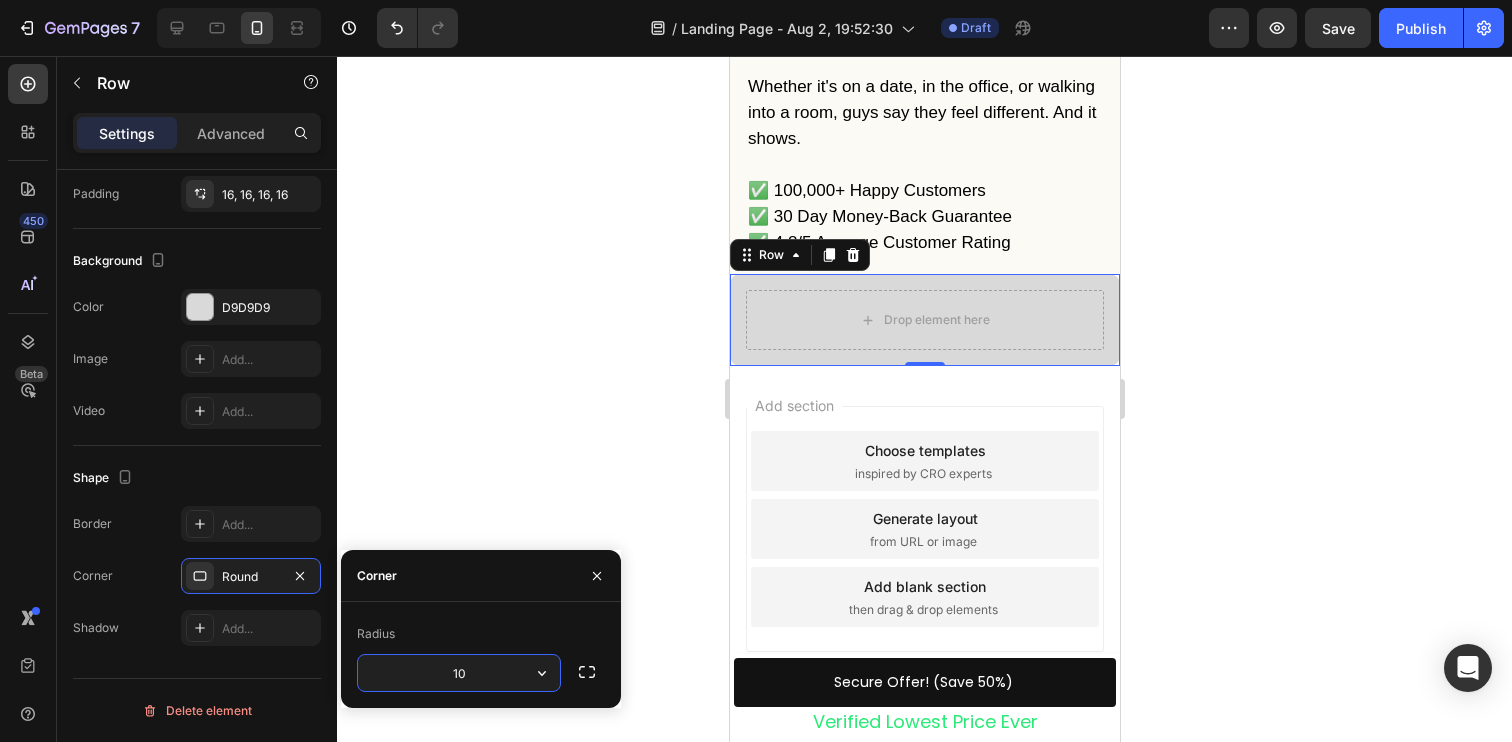 type on "10" 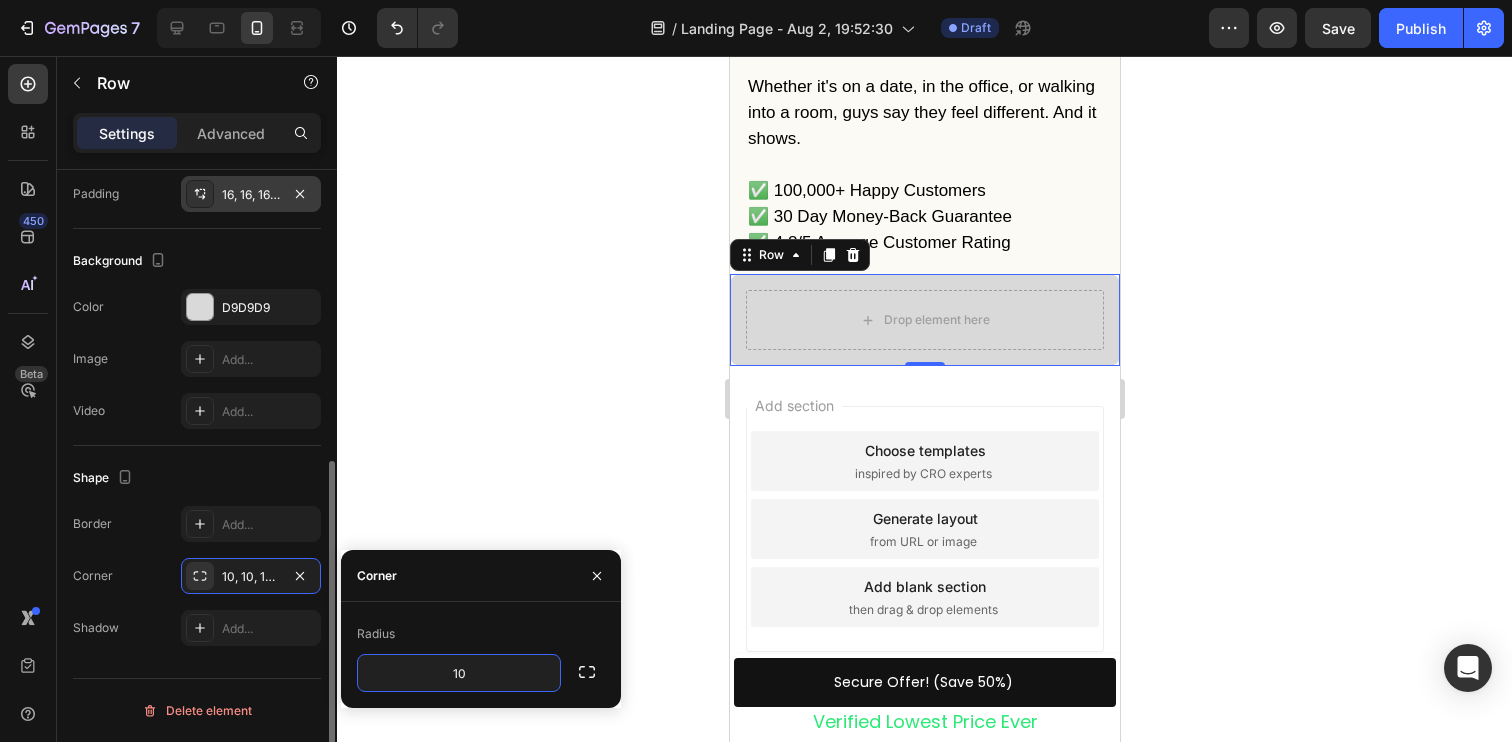click on "16, 16, 16, 16" at bounding box center [251, 195] 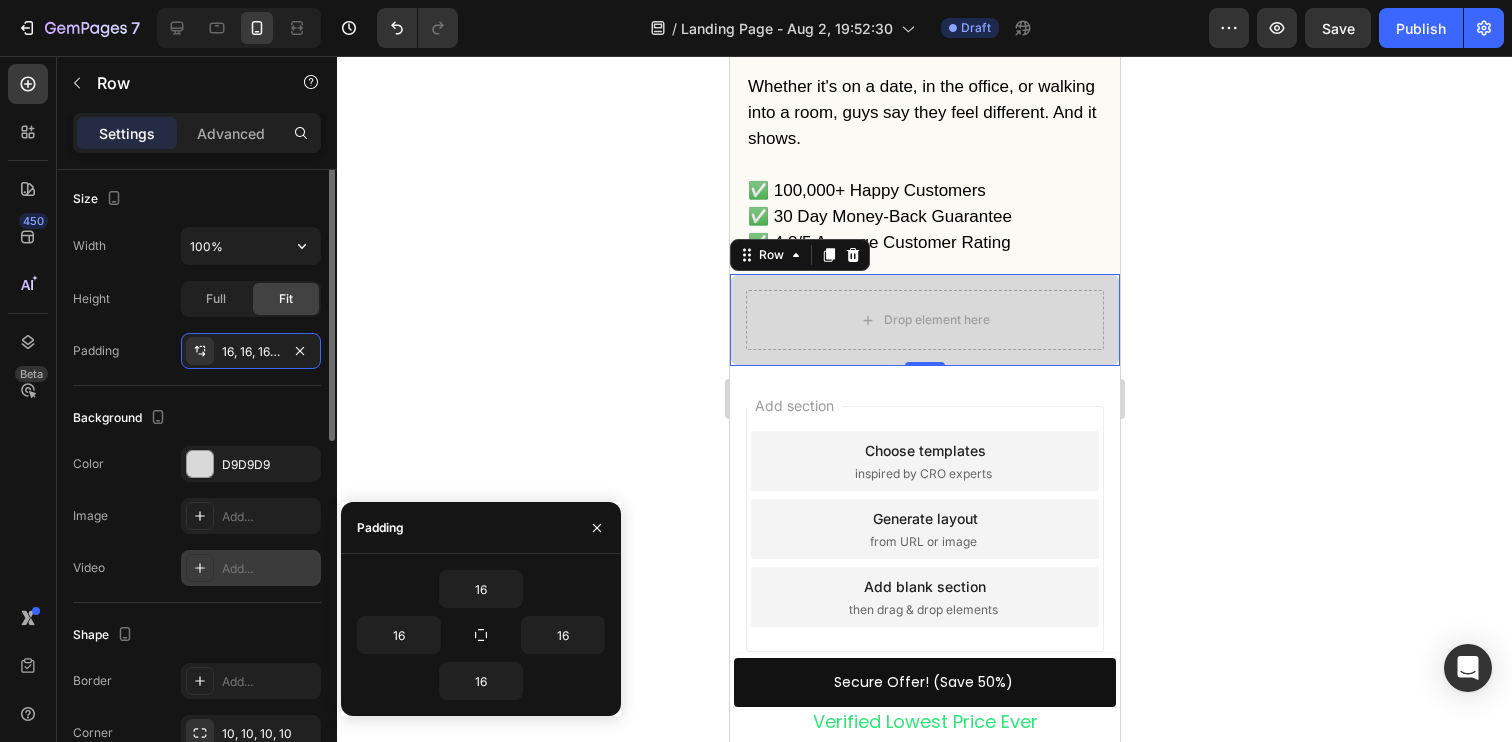 scroll, scrollTop: 0, scrollLeft: 0, axis: both 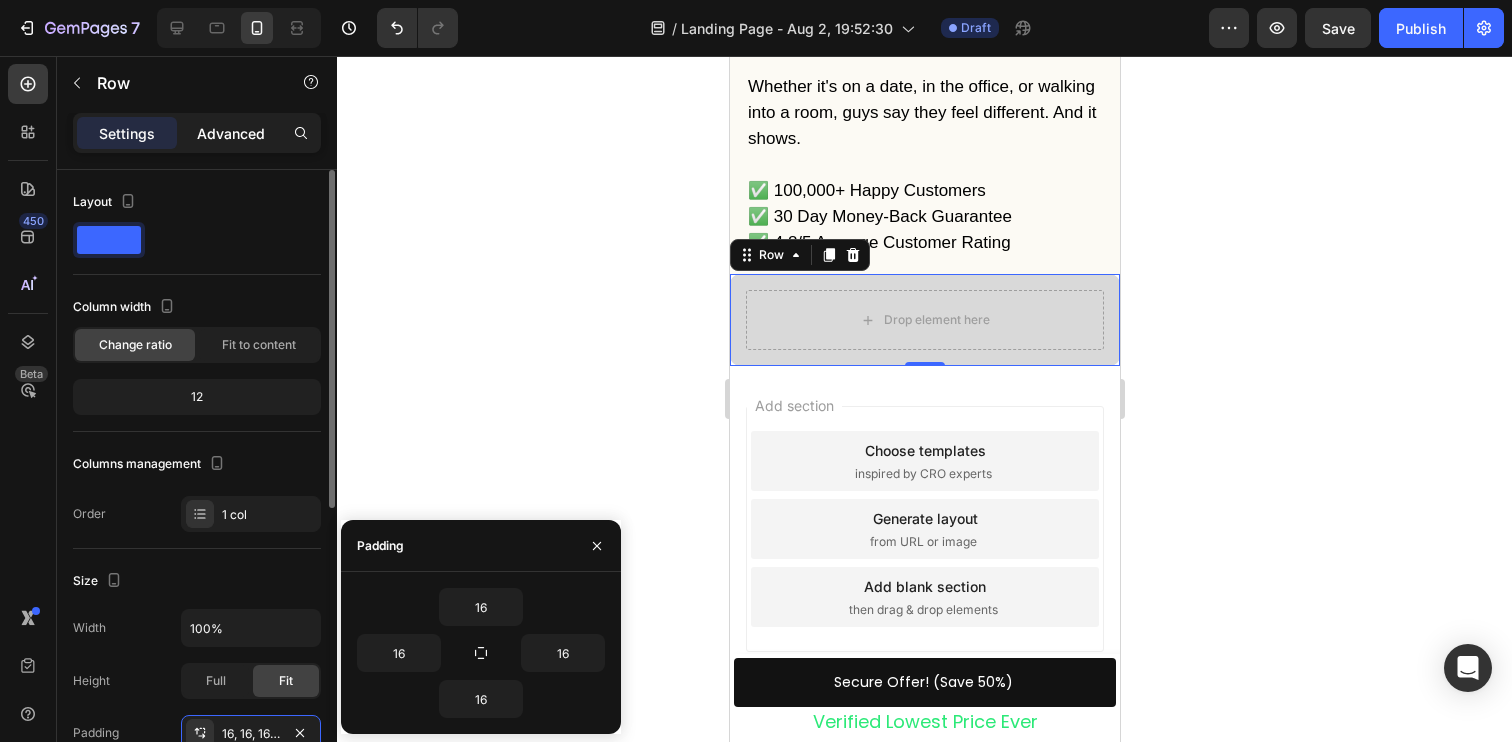 click on "Advanced" at bounding box center (231, 133) 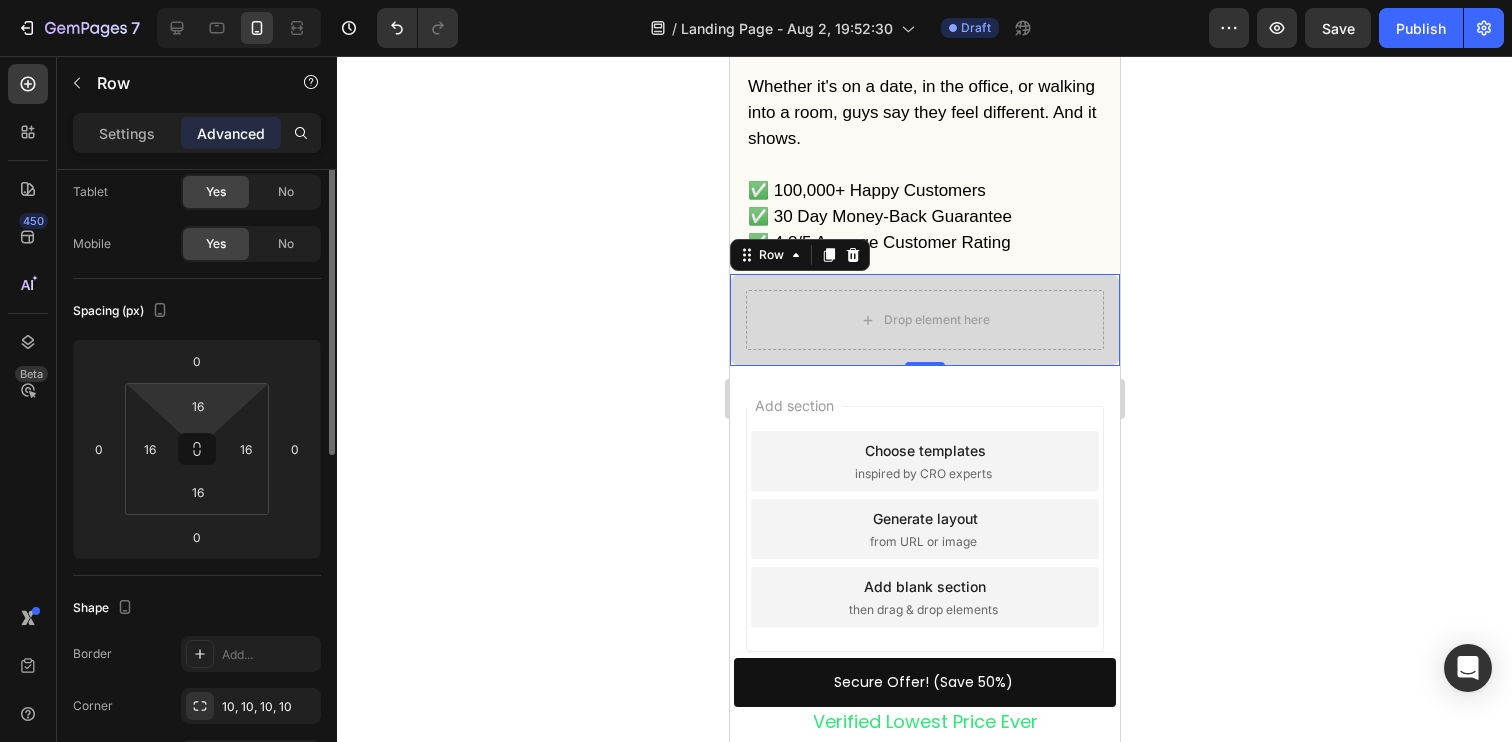 scroll, scrollTop: 173, scrollLeft: 0, axis: vertical 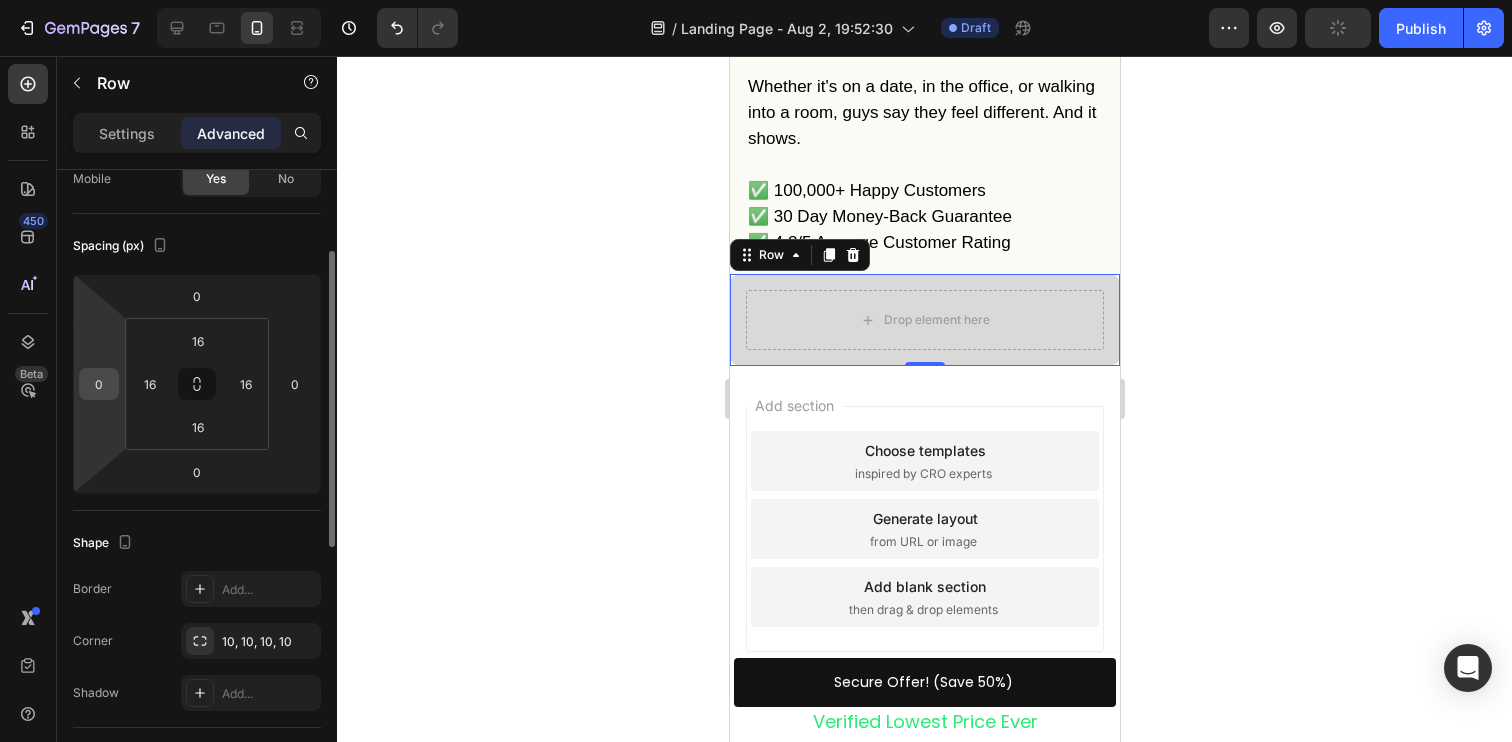 click on "0" at bounding box center (99, 384) 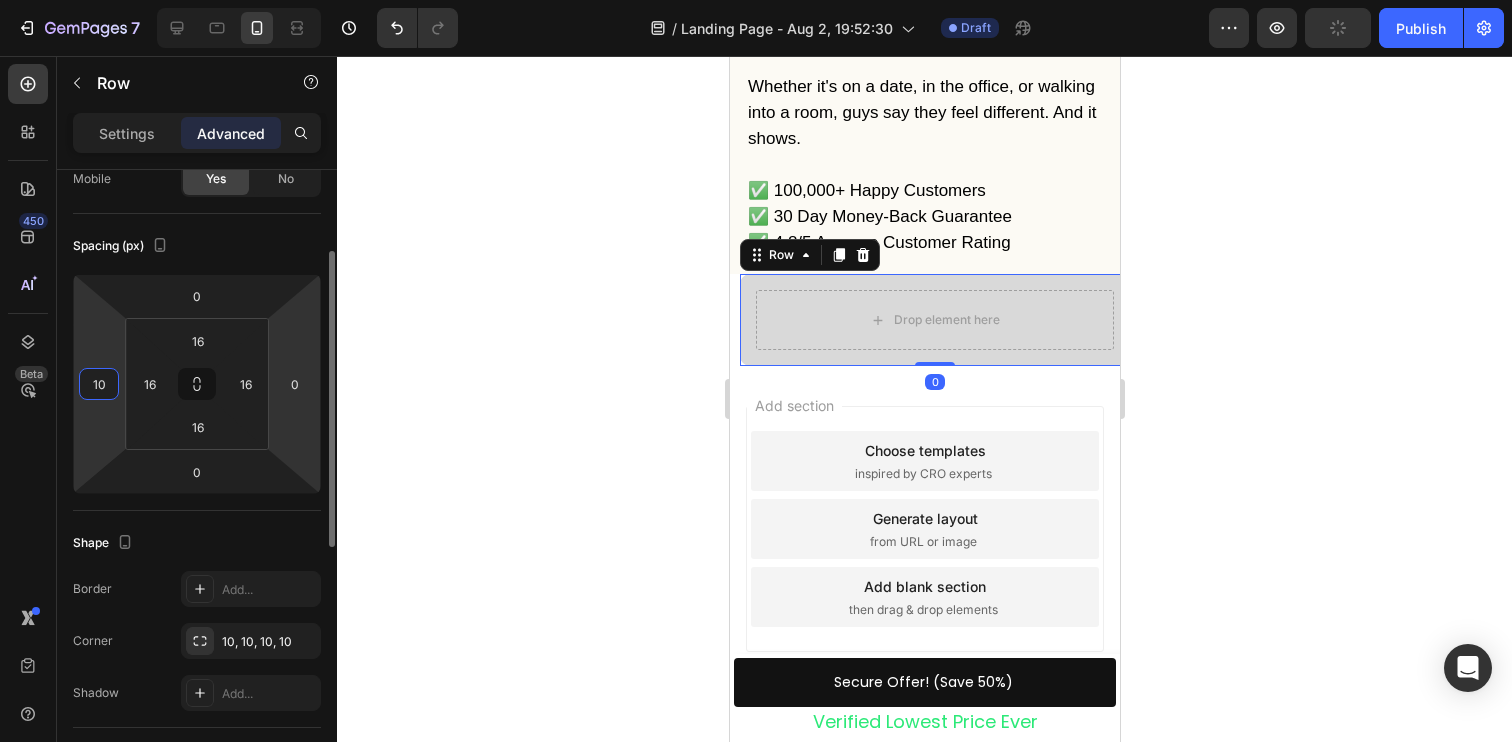type on "10" 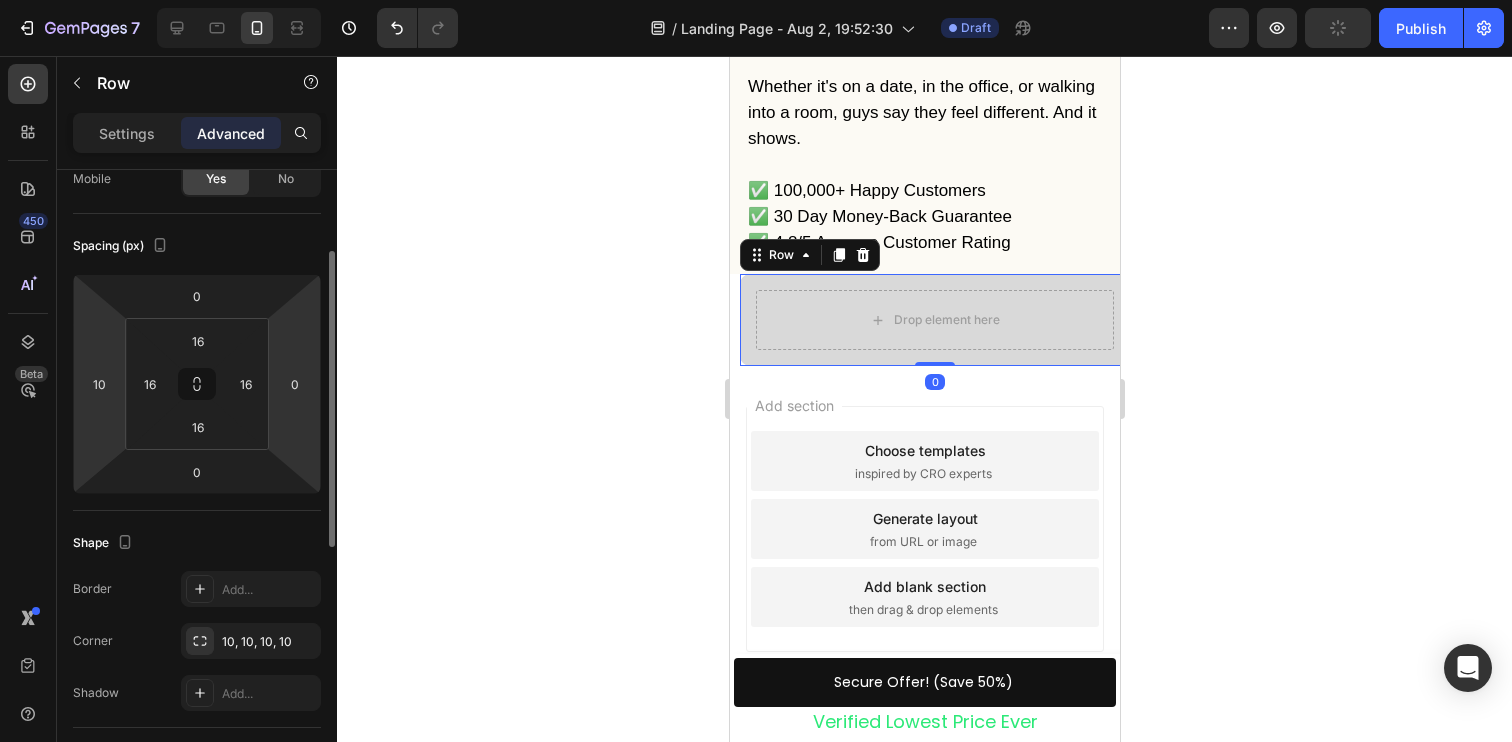 click on "0" at bounding box center [295, 384] 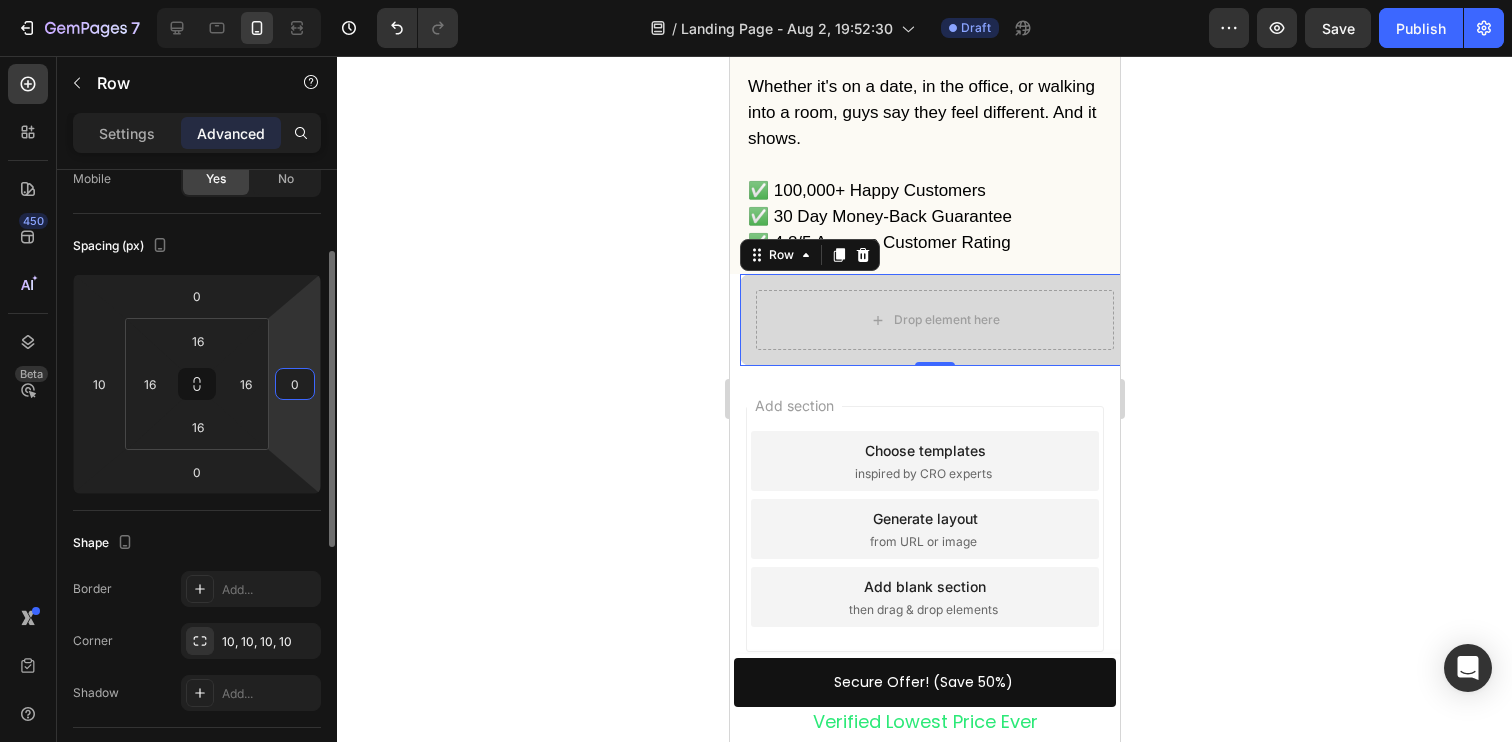 click on "0" at bounding box center (295, 384) 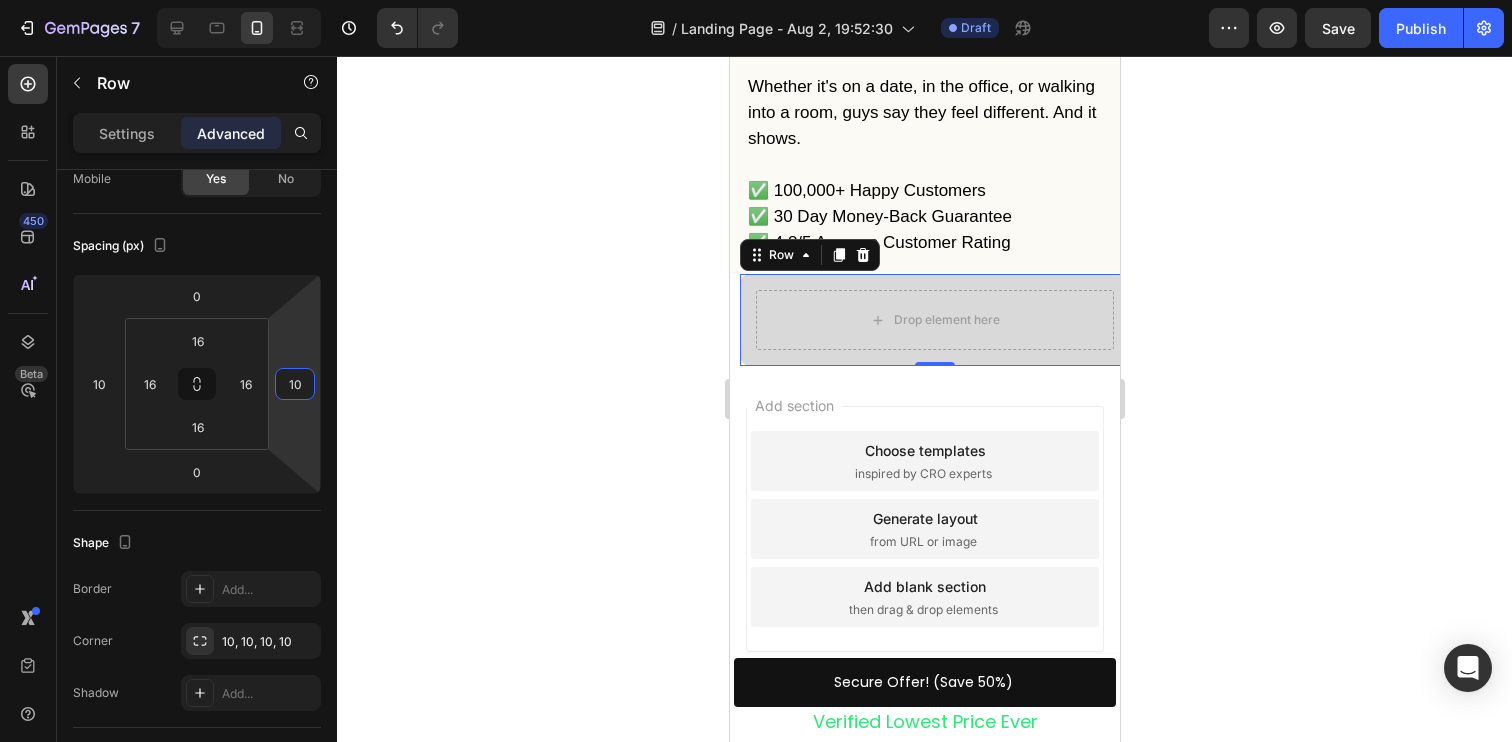 type on "10" 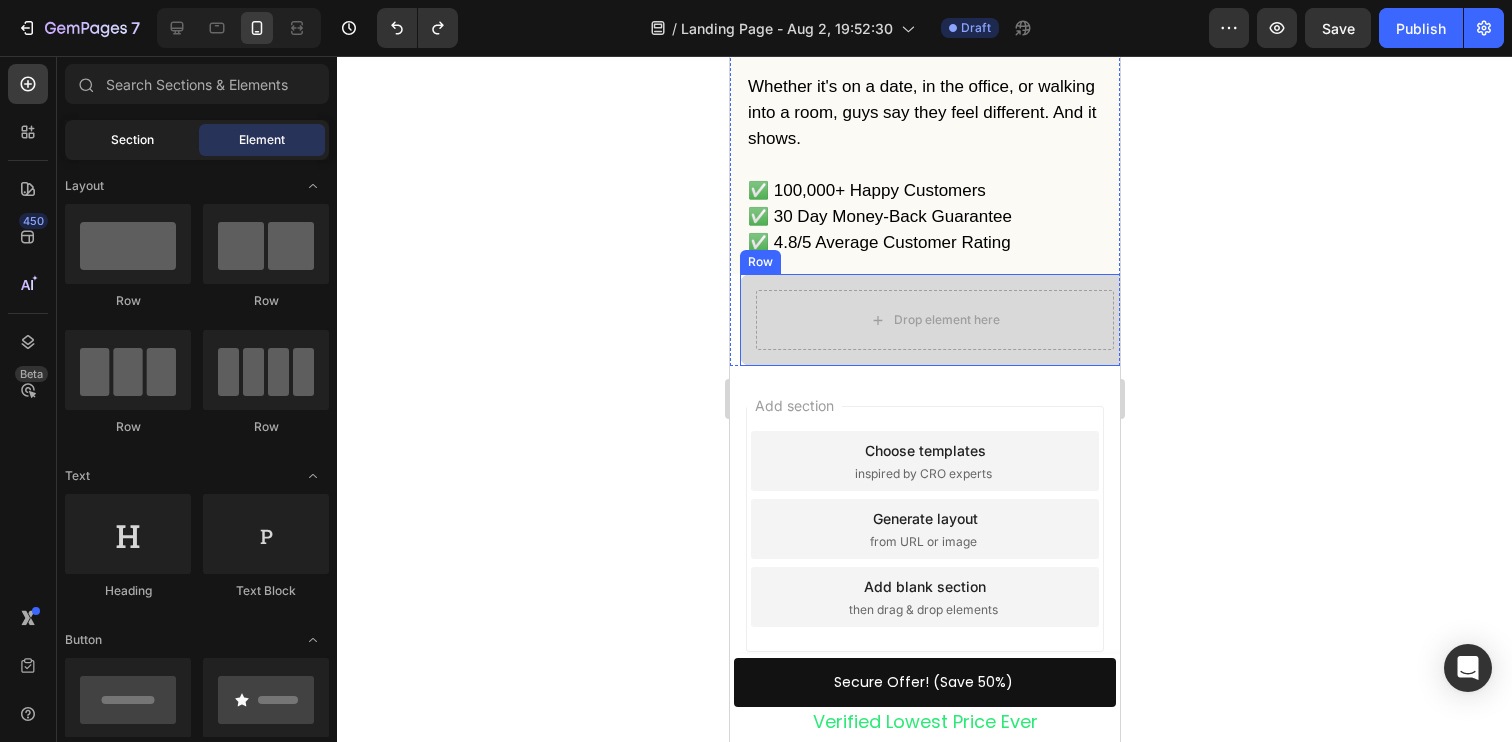 click on "Section" at bounding box center [132, 140] 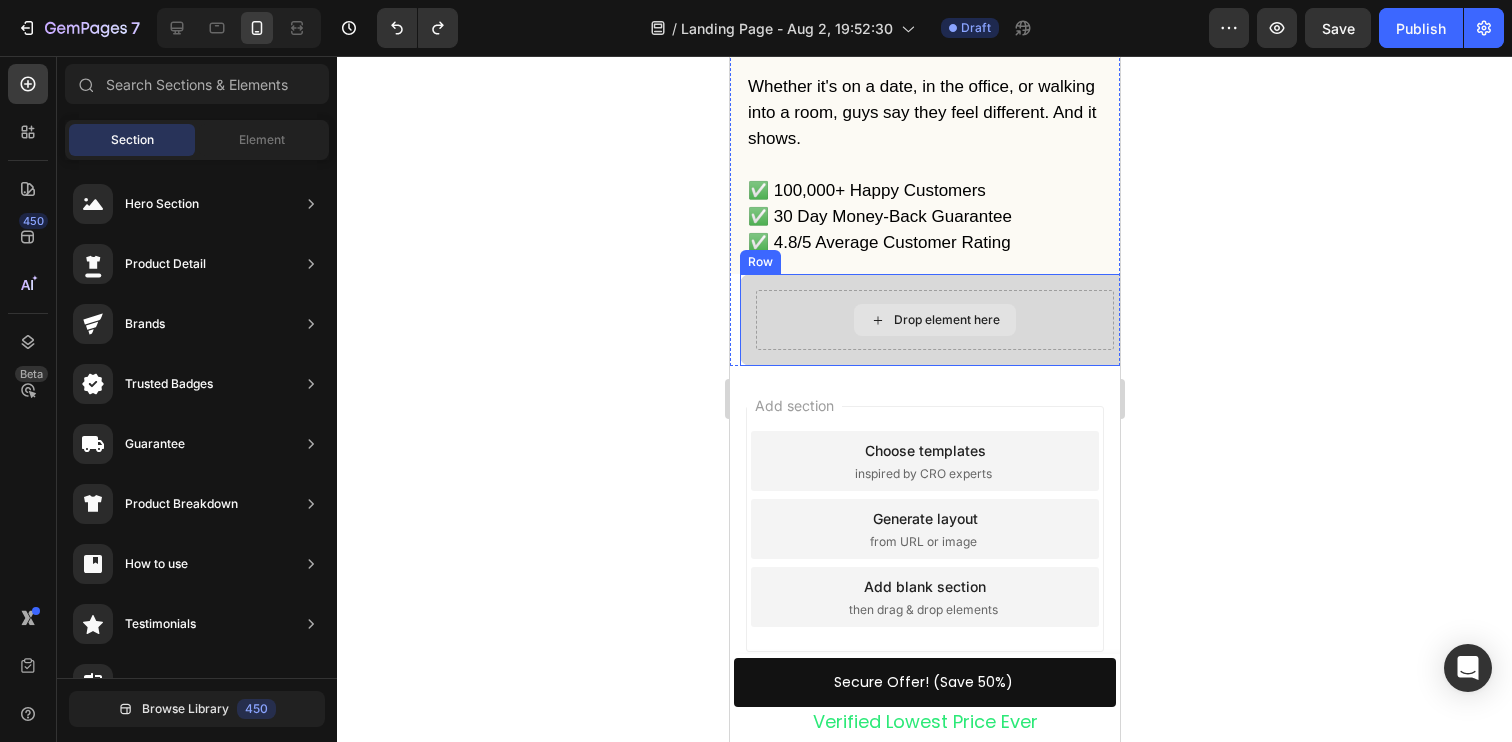 click on "Drop element here" at bounding box center [934, 320] 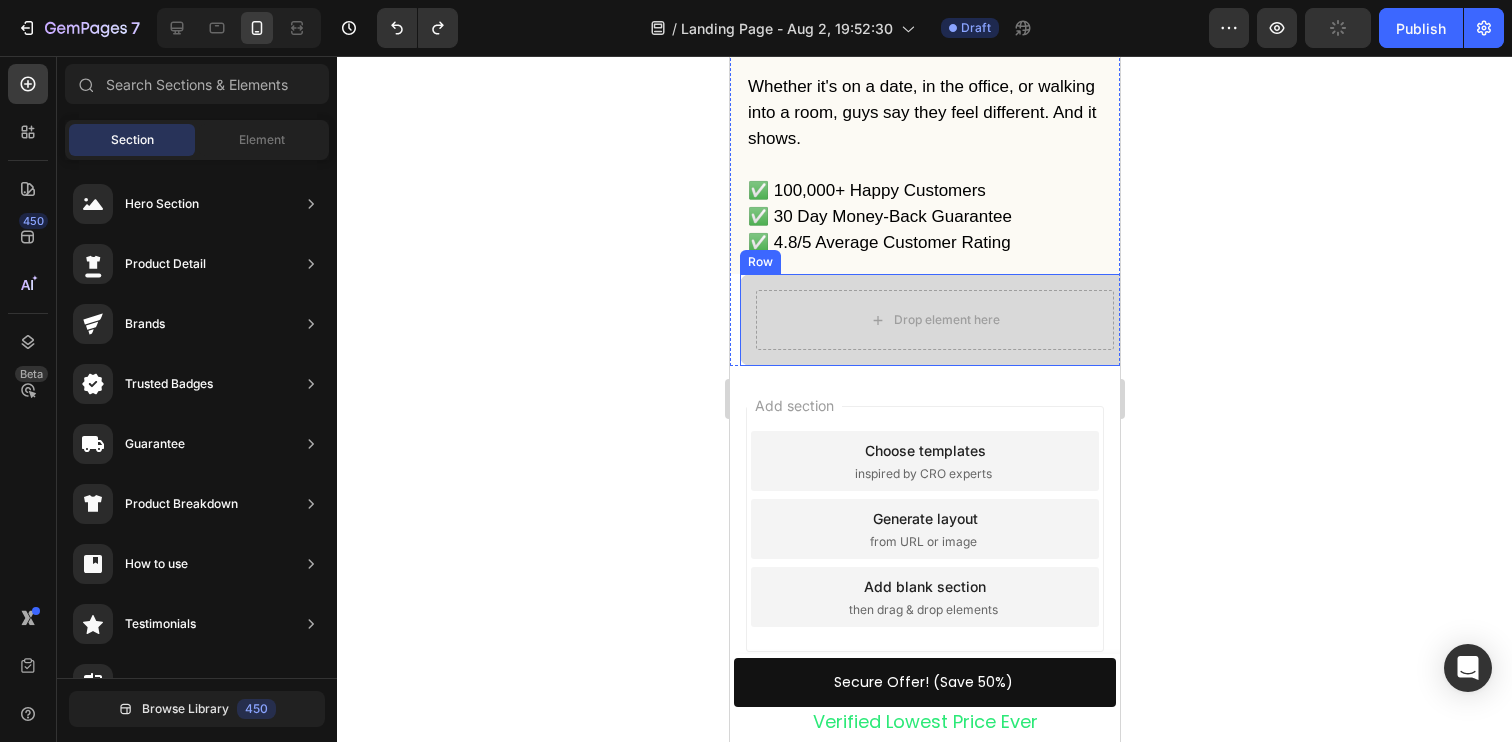 click on "Drop element here Row" at bounding box center (934, 320) 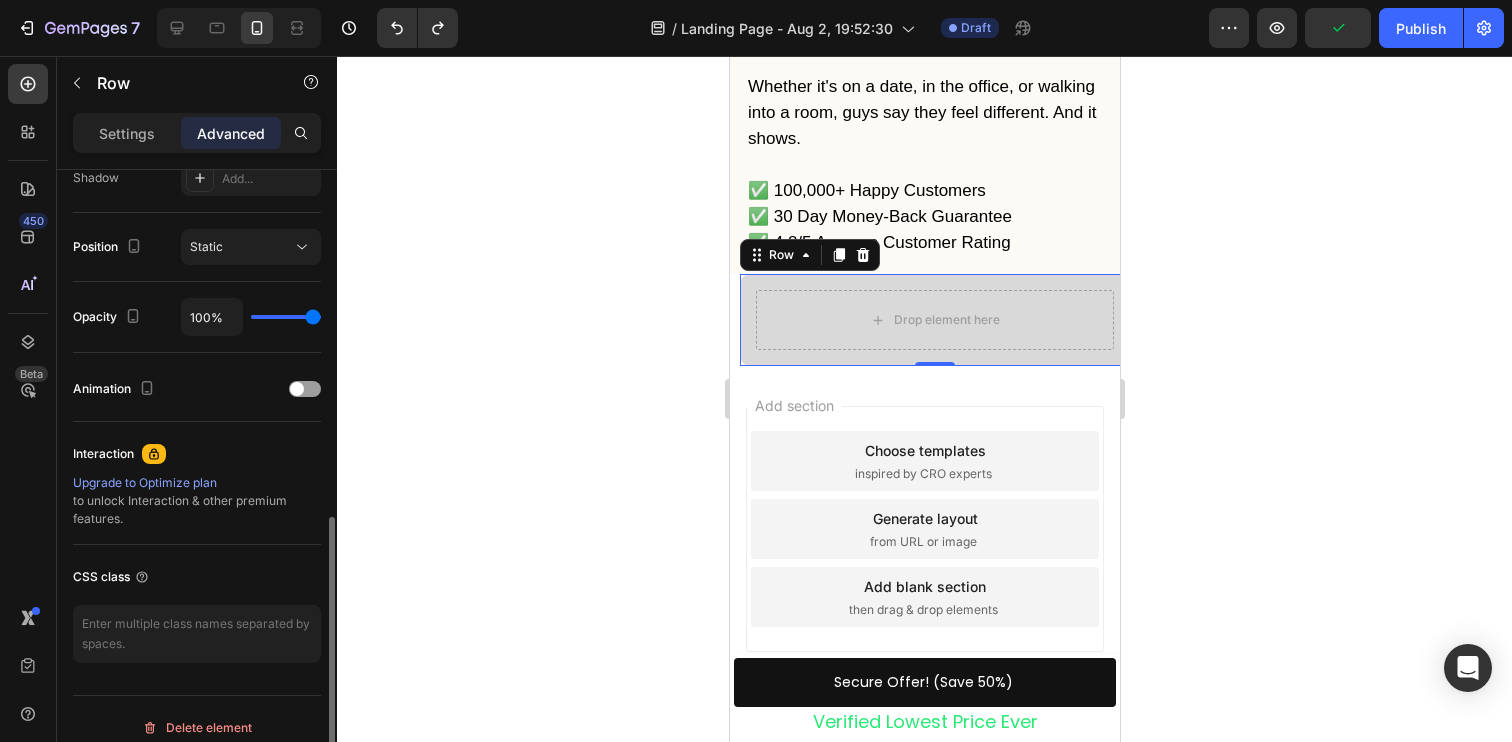 scroll, scrollTop: 705, scrollLeft: 0, axis: vertical 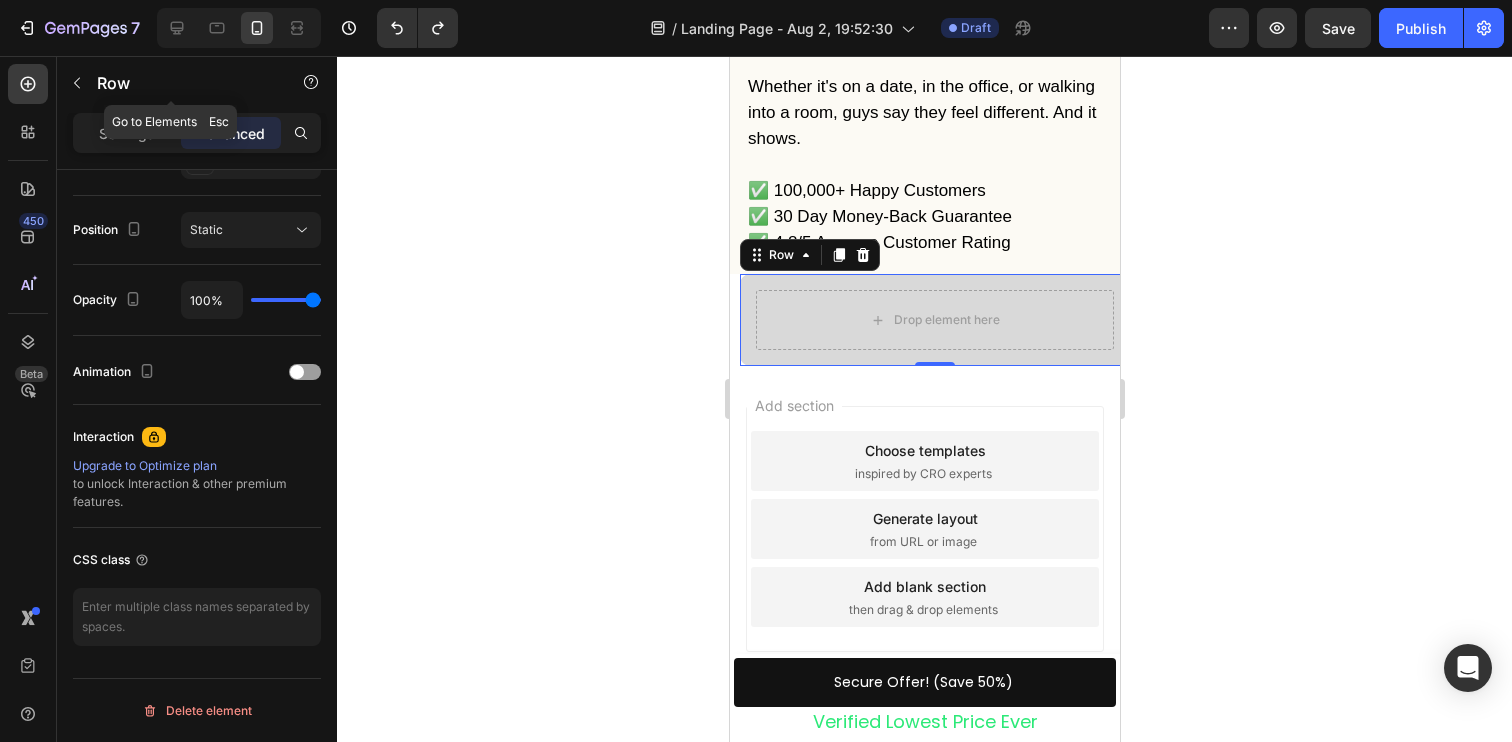 click on "Row" 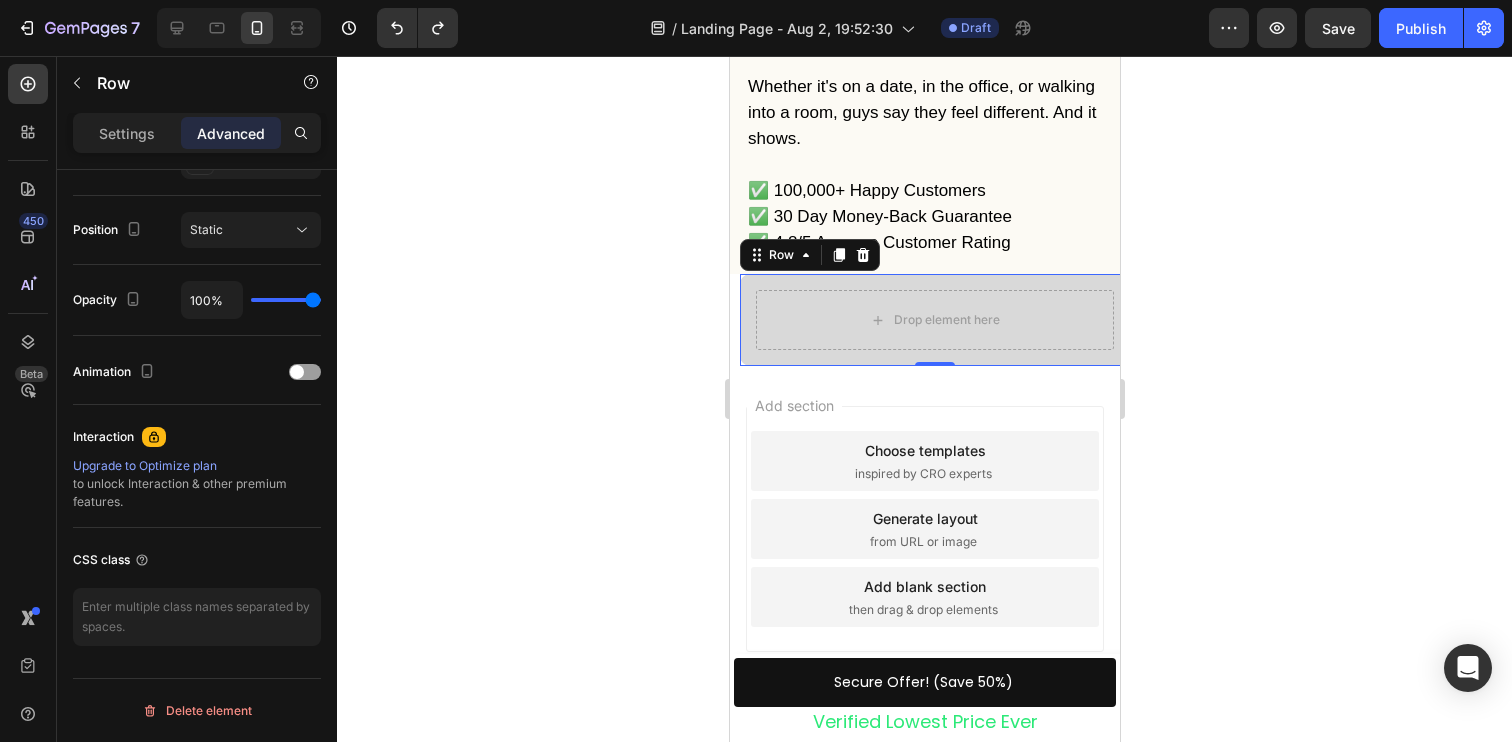click on "Settings Advanced" at bounding box center (197, 141) 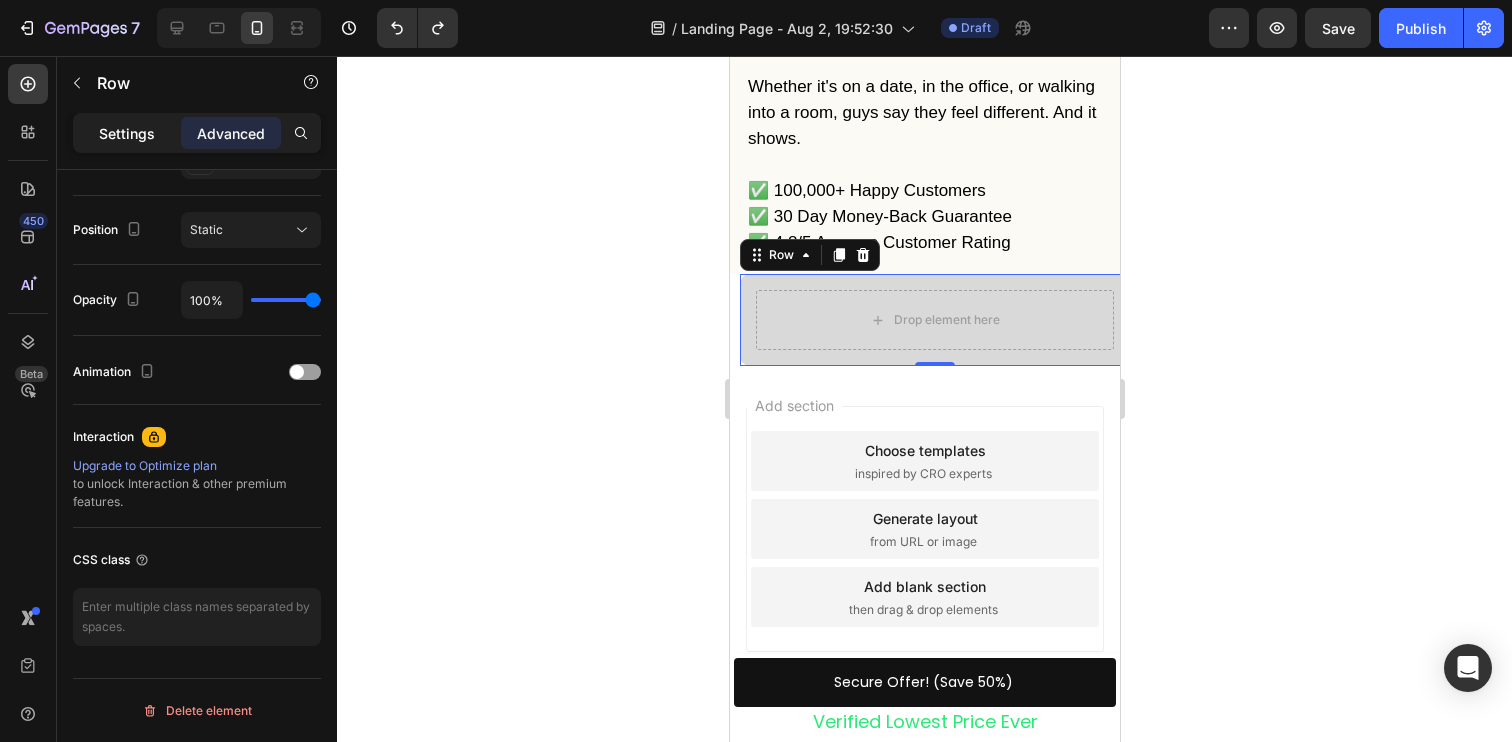 click on "Settings" at bounding box center [127, 133] 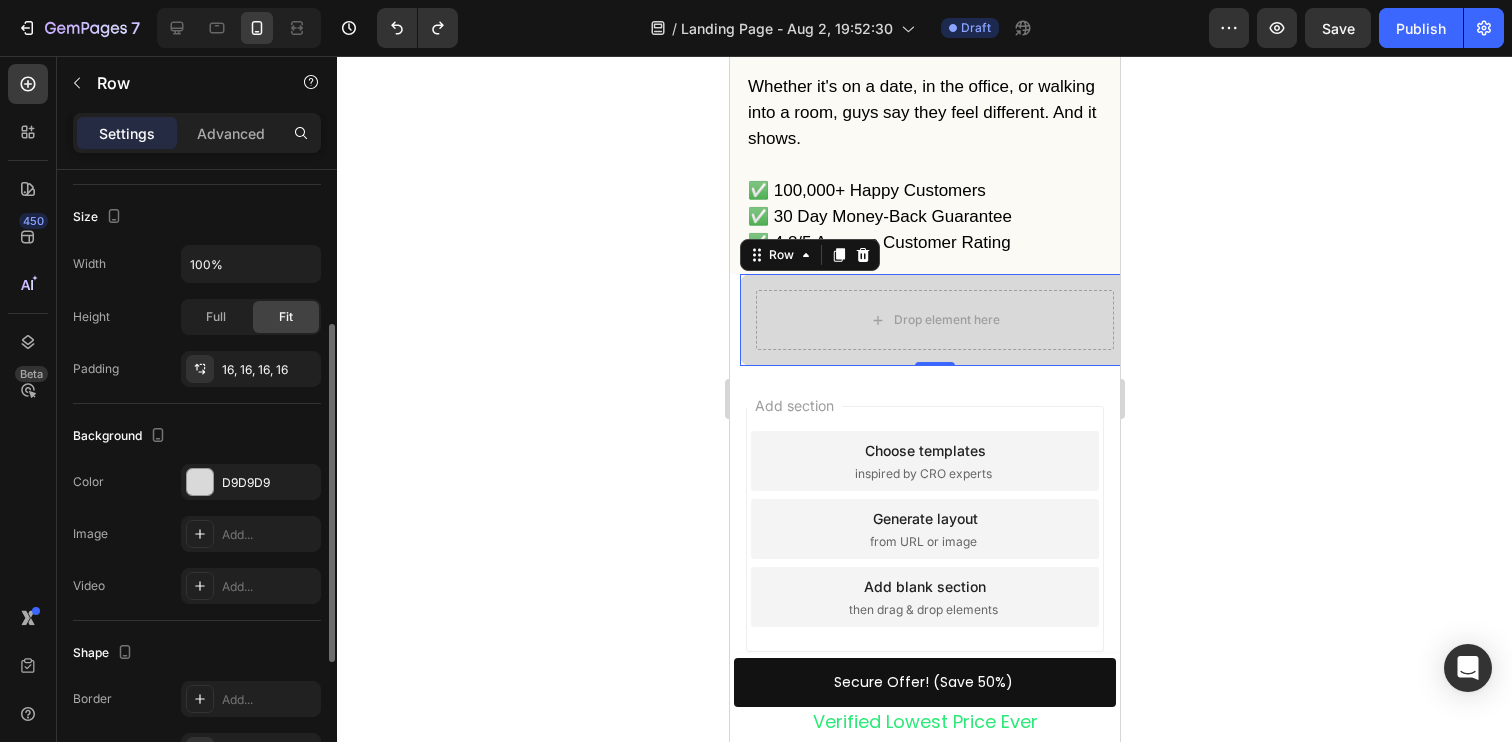 scroll, scrollTop: 312, scrollLeft: 0, axis: vertical 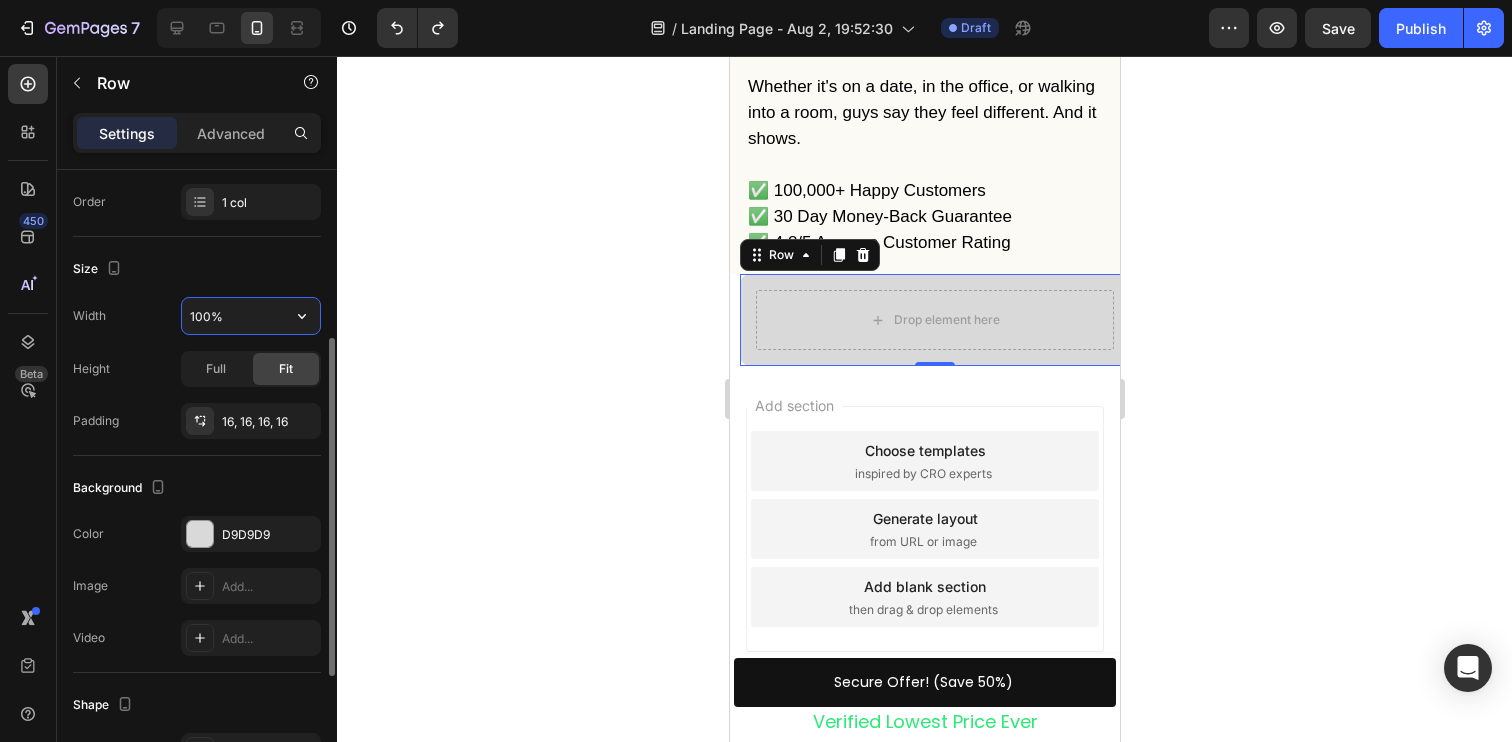 click on "100%" at bounding box center [251, 316] 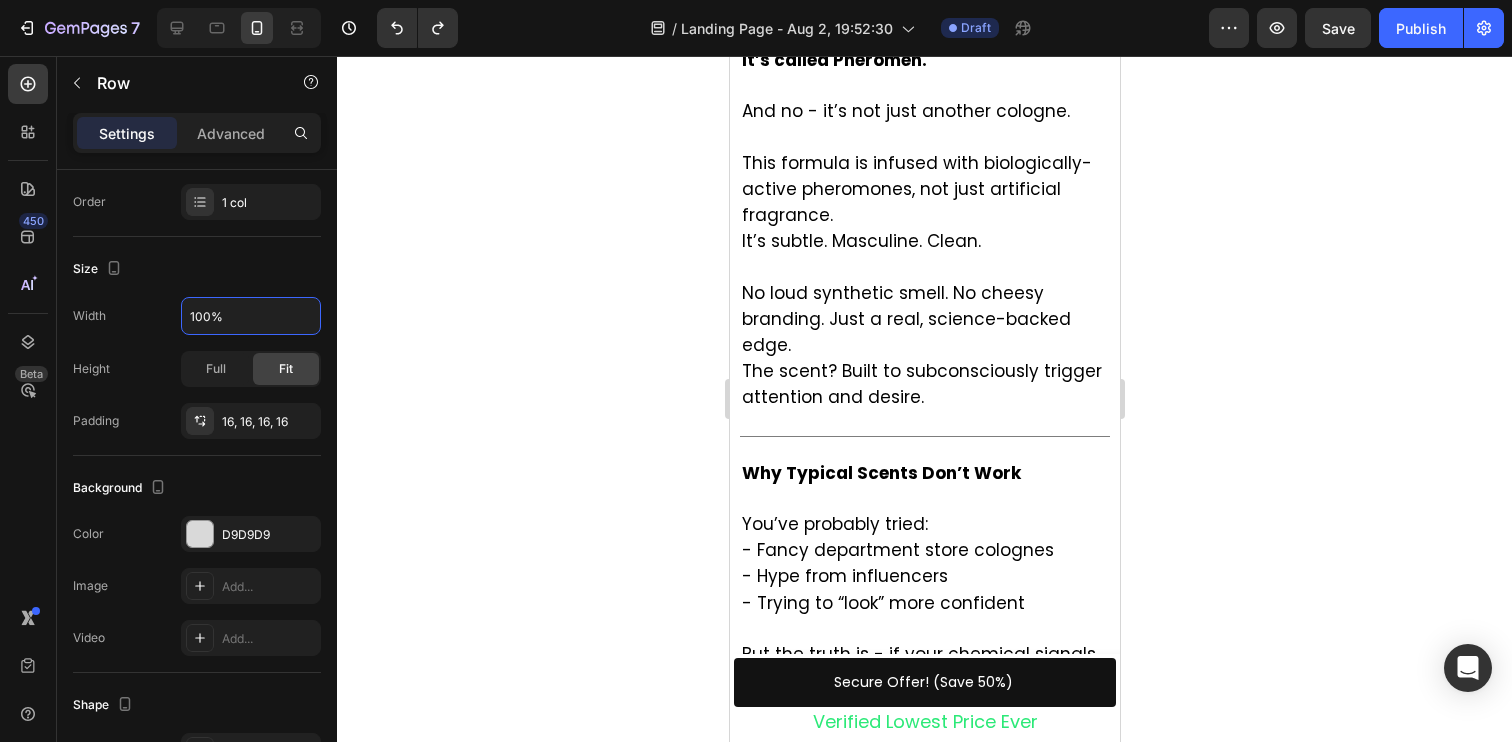 scroll, scrollTop: 2626, scrollLeft: 0, axis: vertical 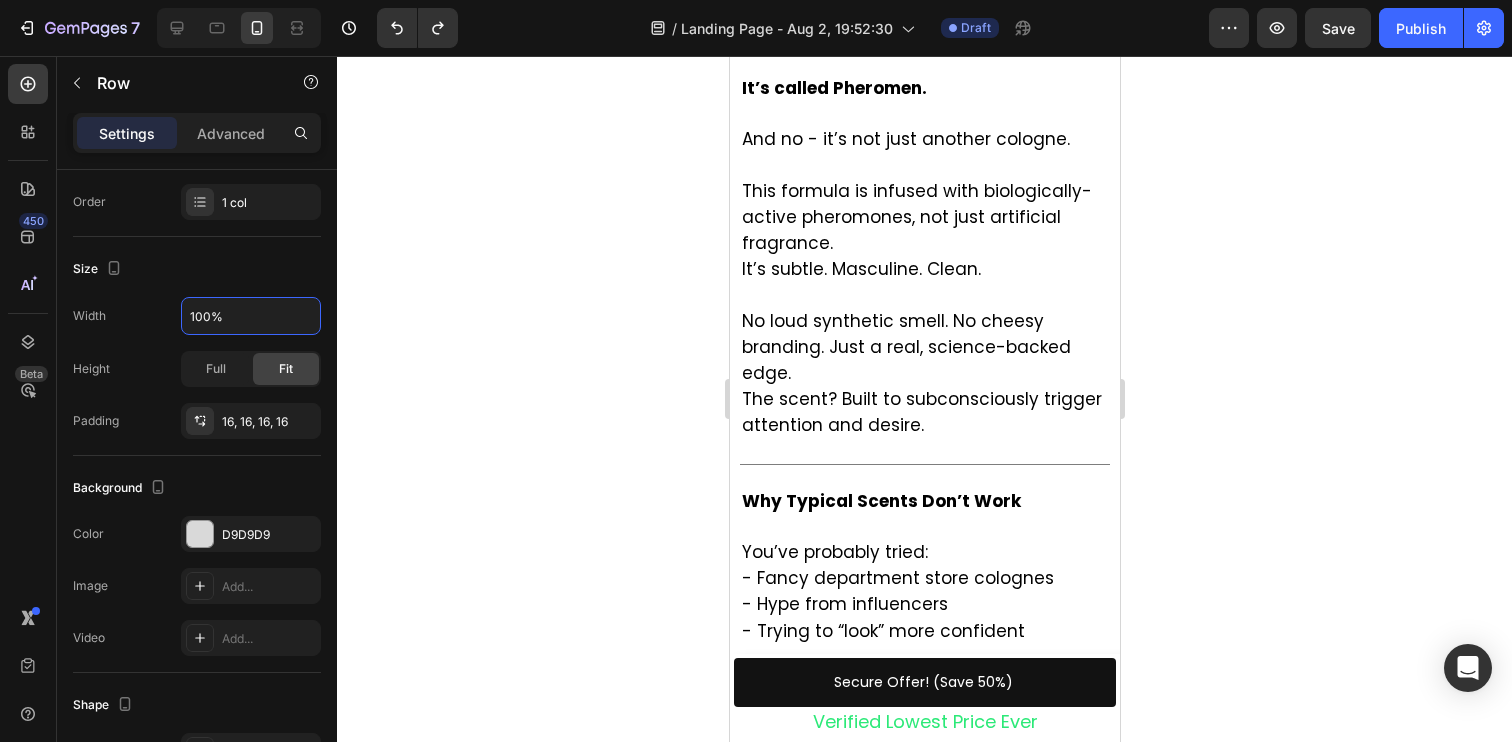 click on "What It Is (and What It’s Not)" at bounding box center [924, 18] 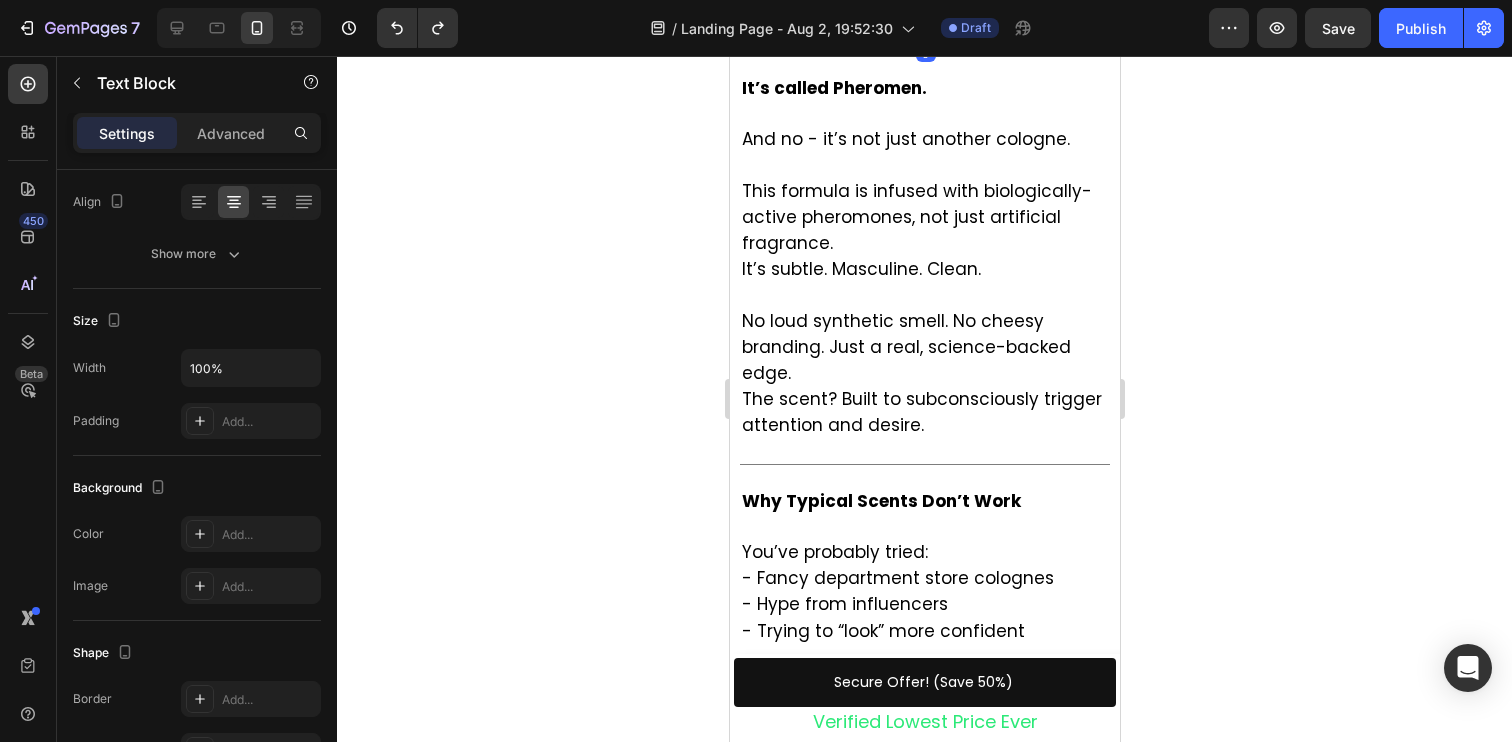 scroll, scrollTop: 0, scrollLeft: 0, axis: both 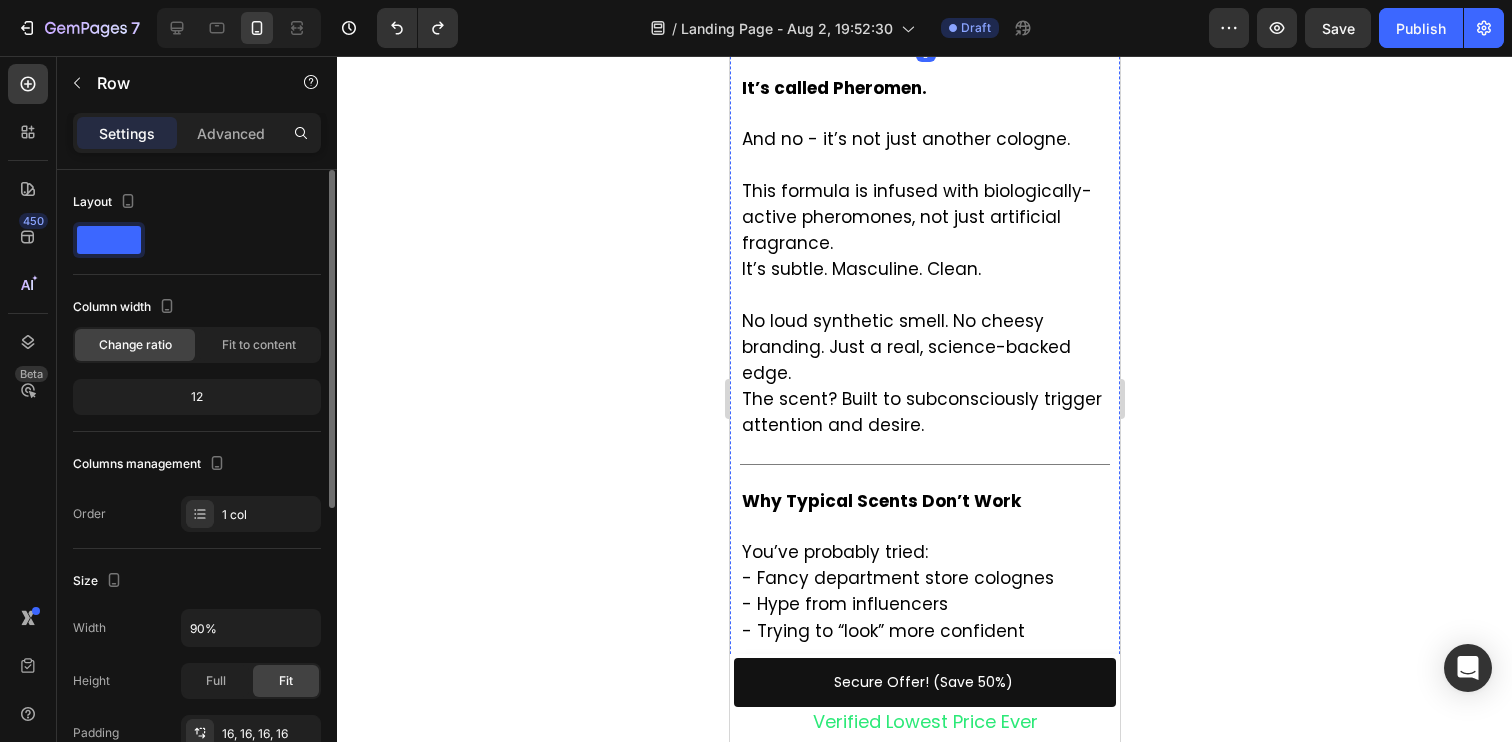 click on "What It Is (and What It’s Not) Text Block   0 Row" at bounding box center [924, 18] 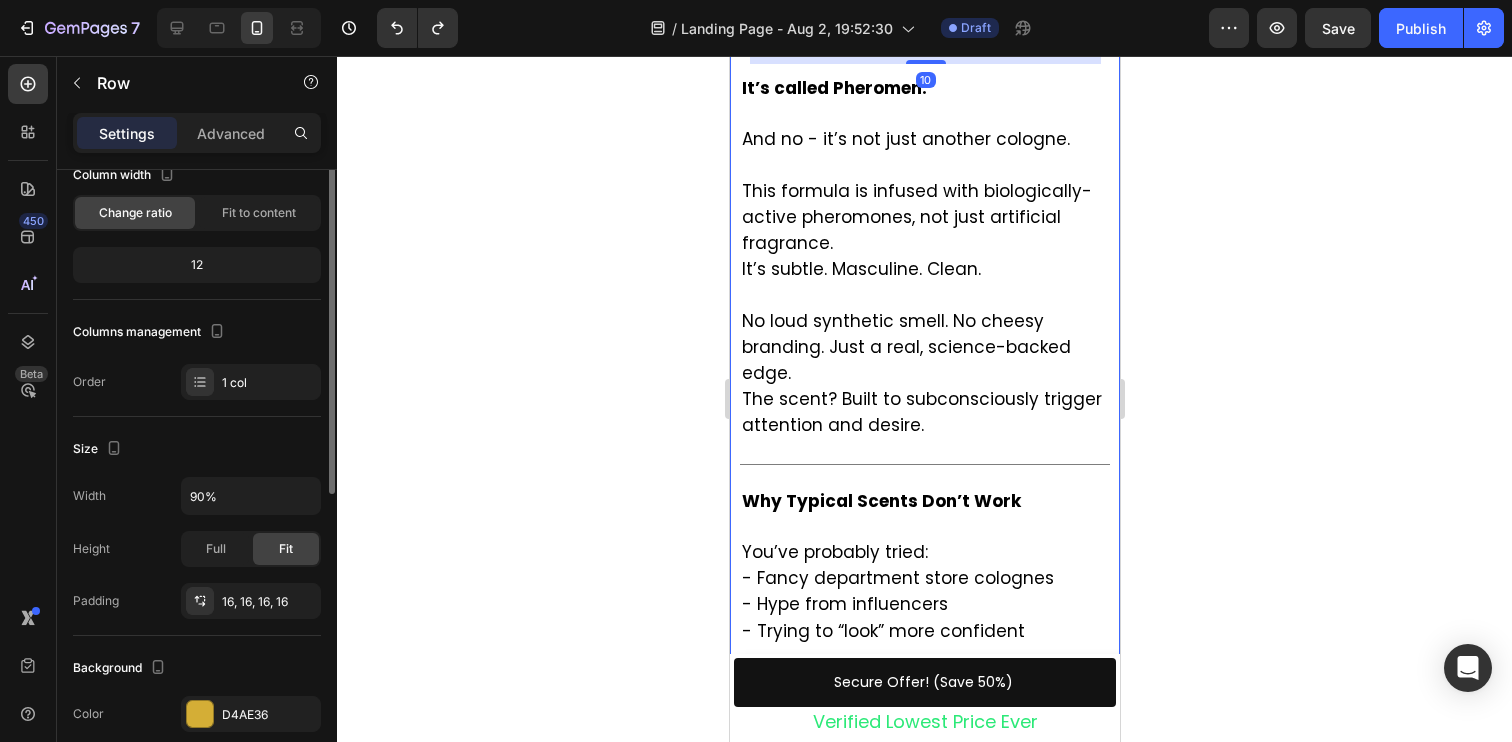 scroll, scrollTop: 155, scrollLeft: 0, axis: vertical 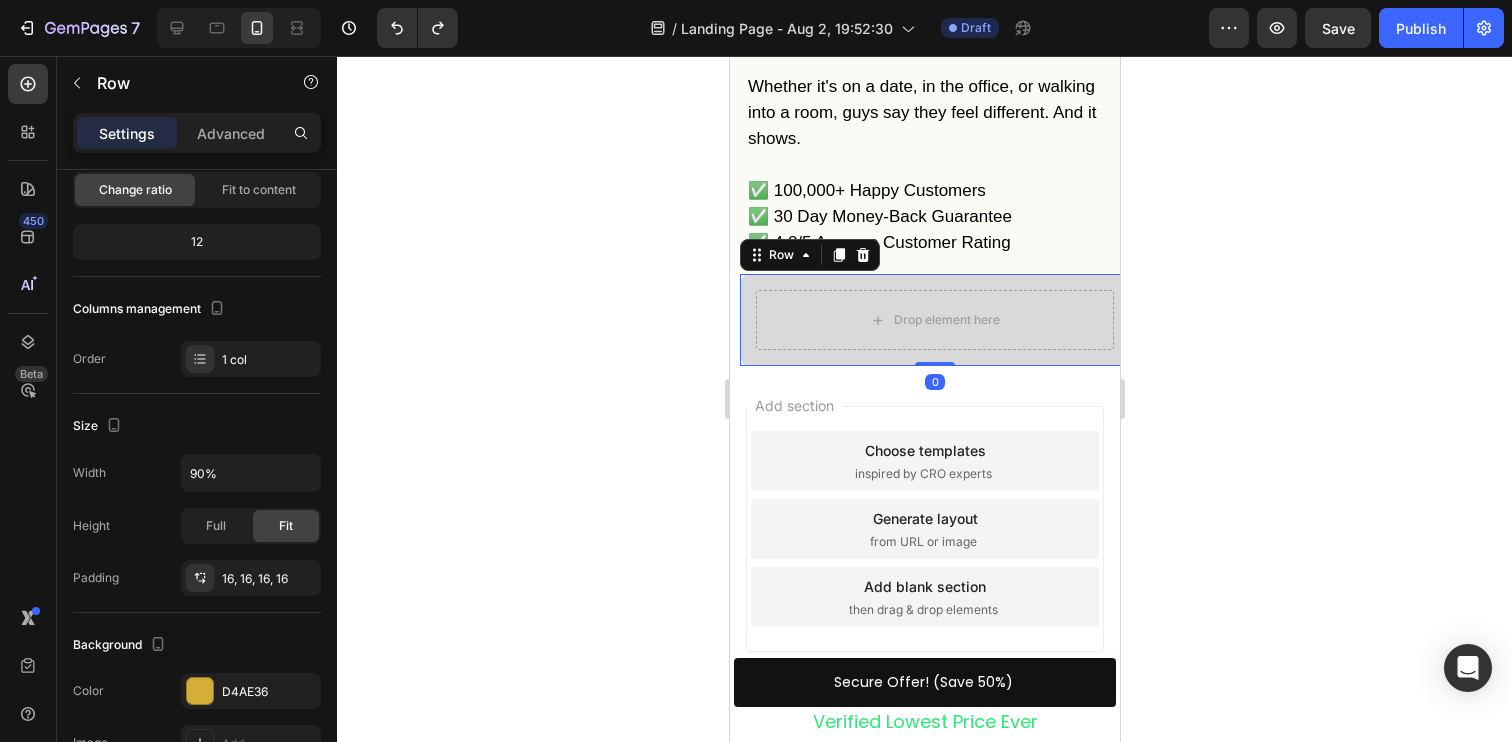click on "Drop element here Row   0" at bounding box center (934, 320) 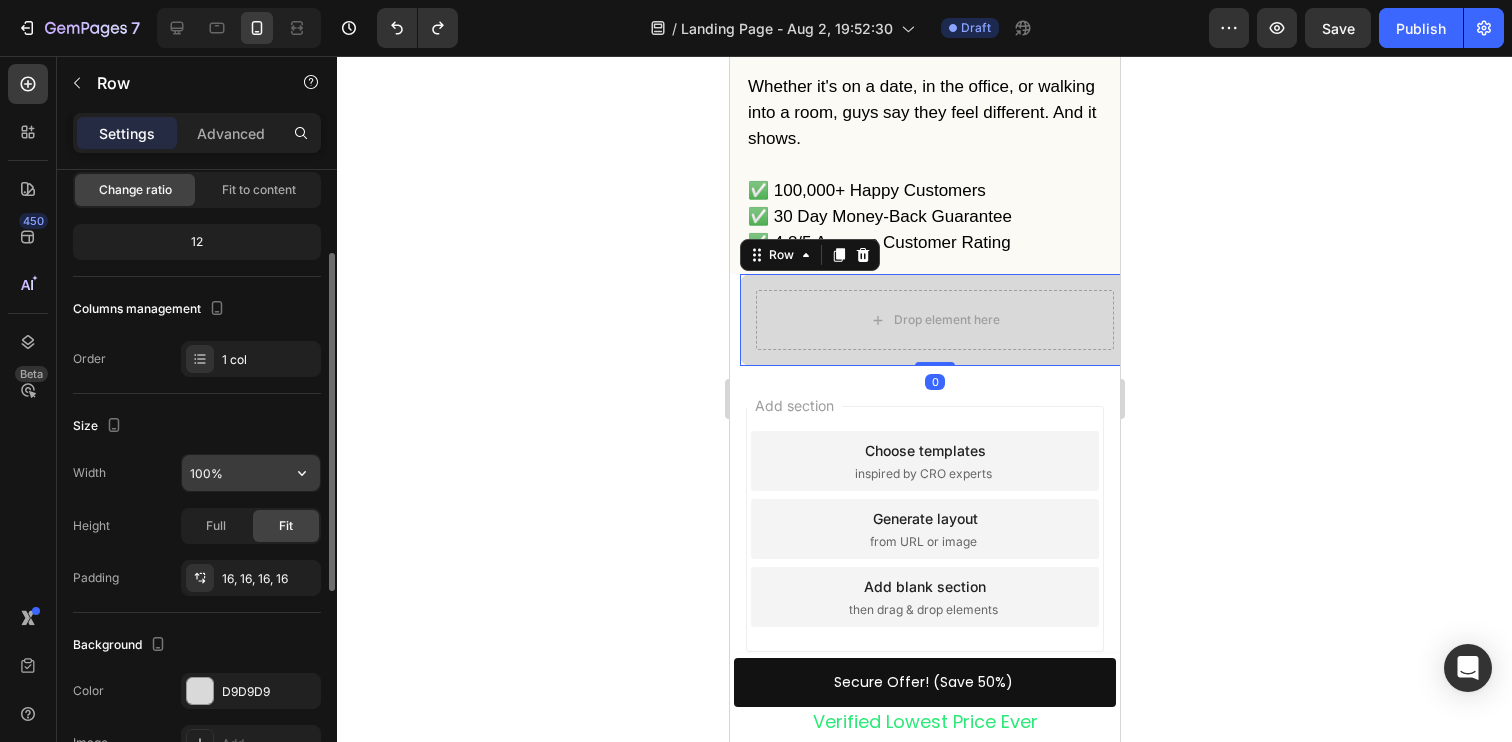 click on "100%" at bounding box center (251, 473) 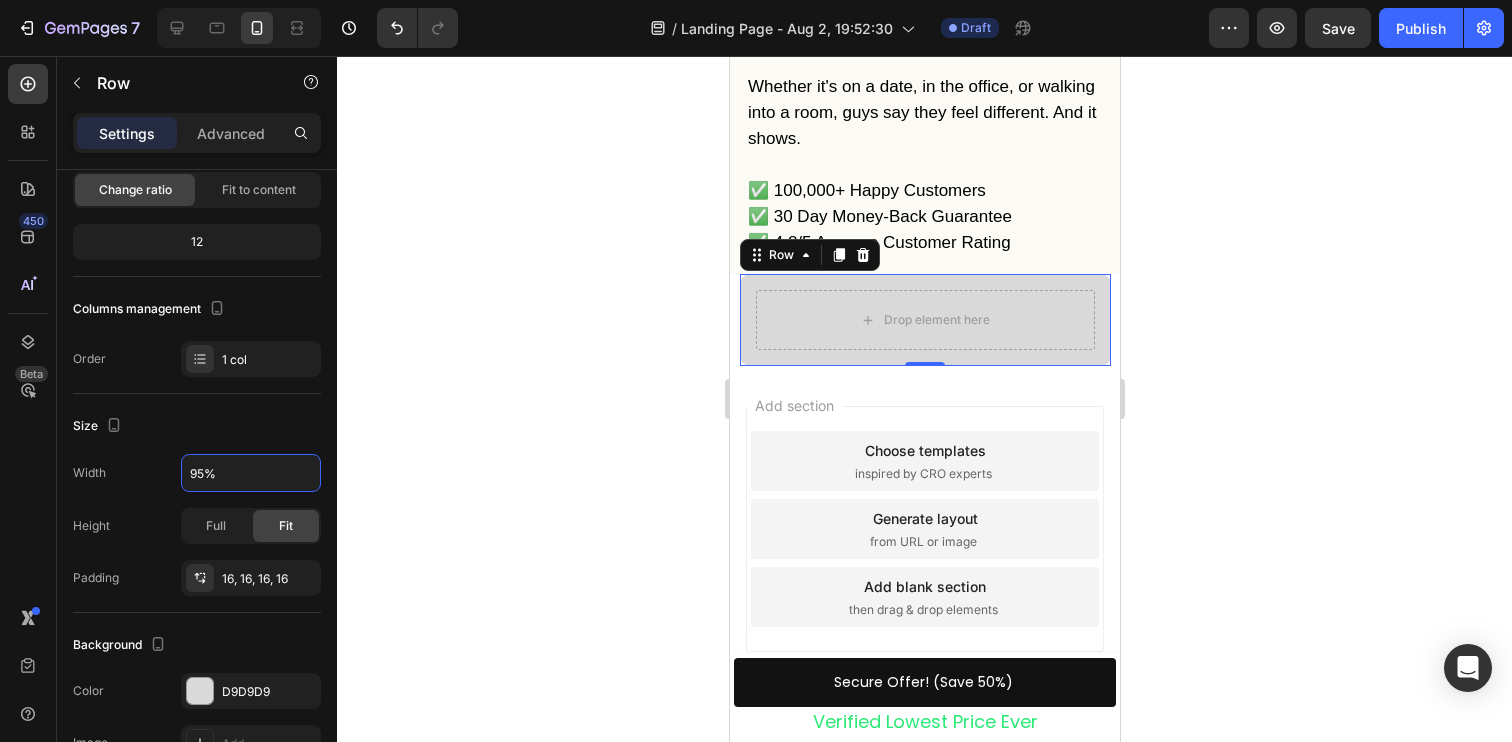 type on "95%" 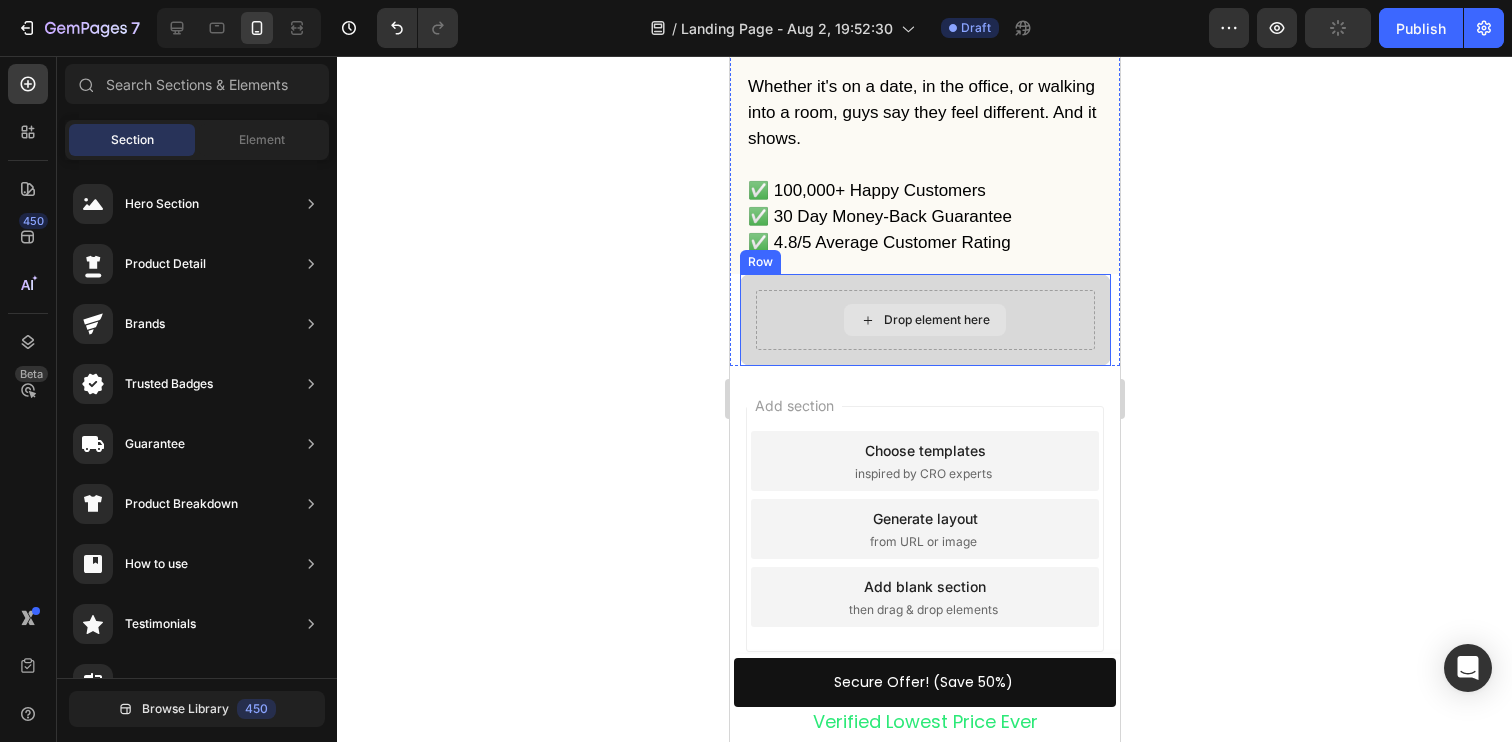 scroll, scrollTop: 4735, scrollLeft: 0, axis: vertical 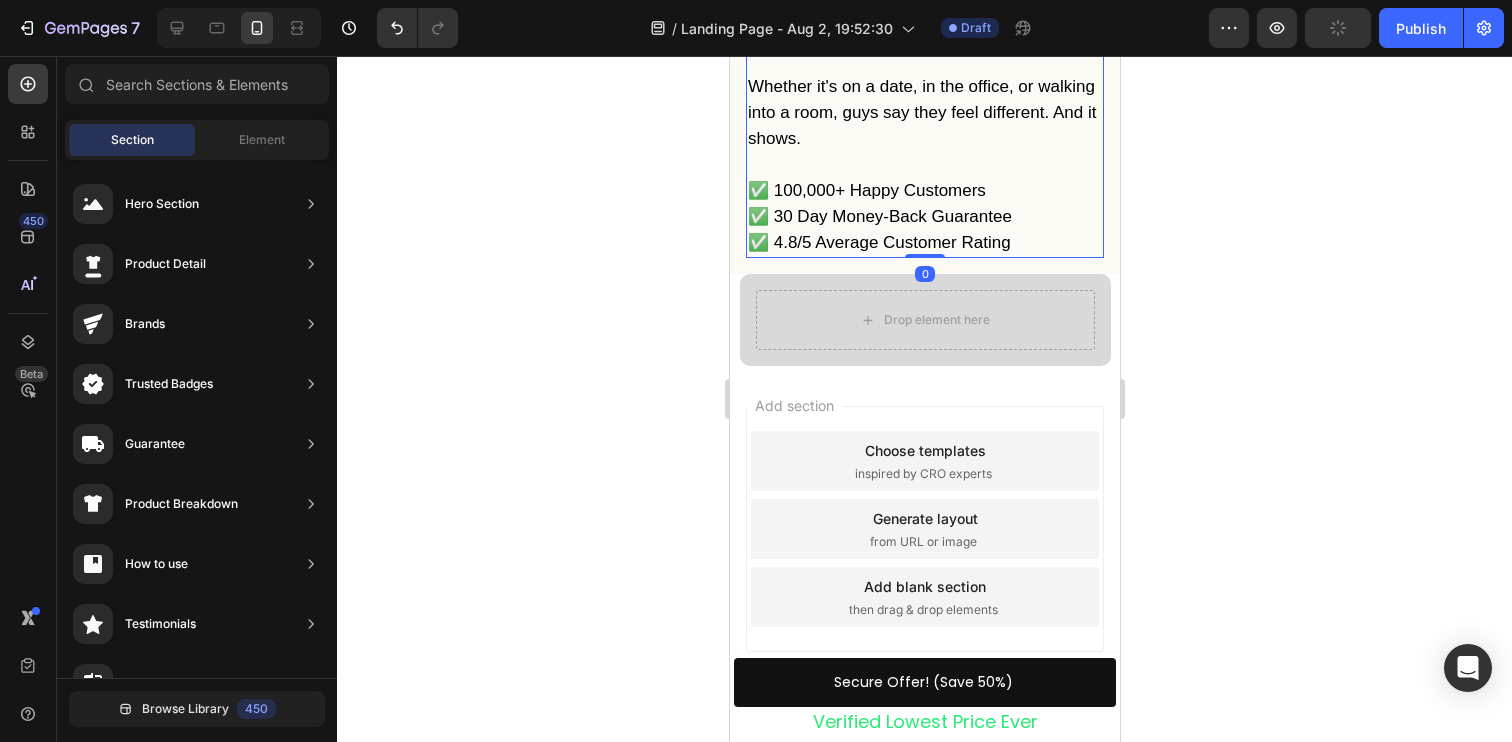 click on ""Never thought a scent would change the way people respond to me."" at bounding box center [919, 21] 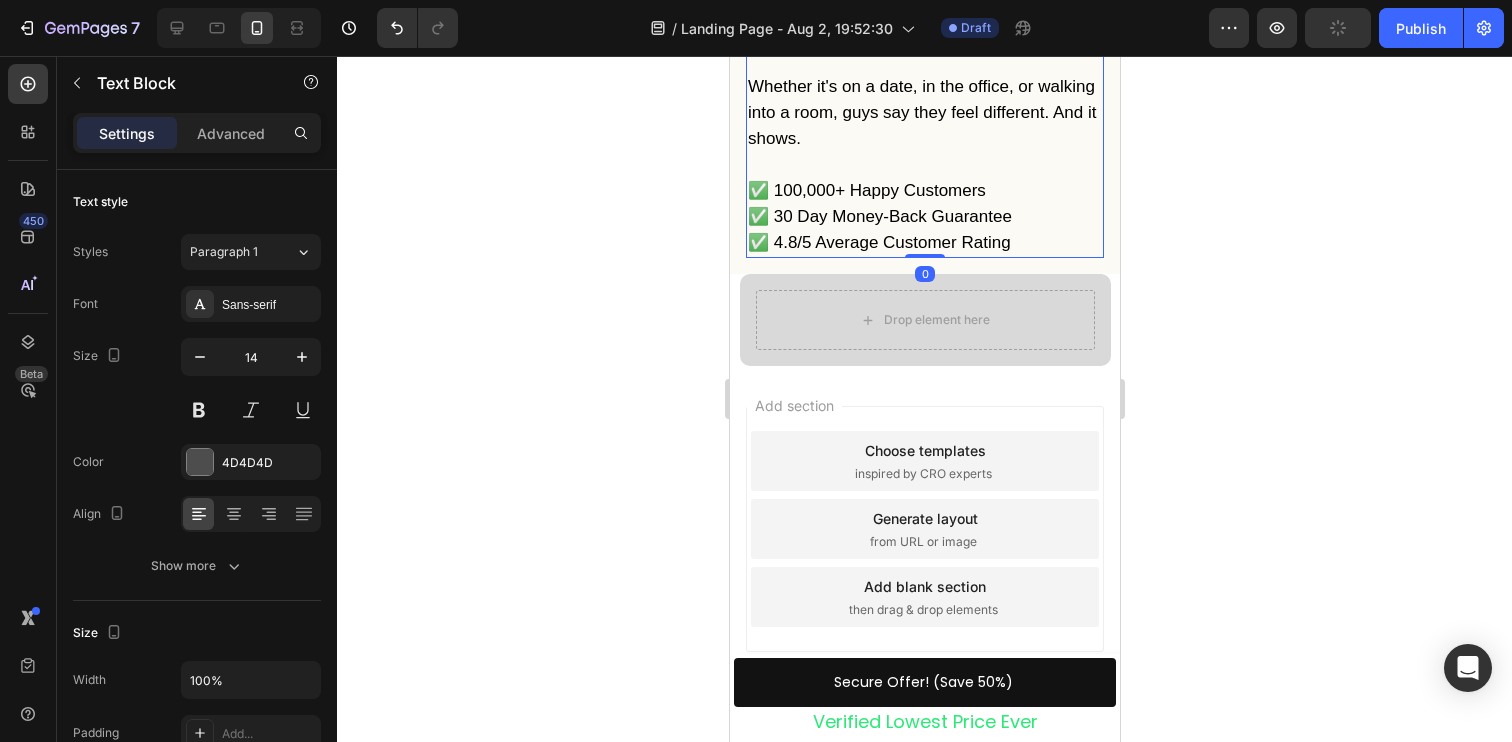 scroll, scrollTop: 4480, scrollLeft: 0, axis: vertical 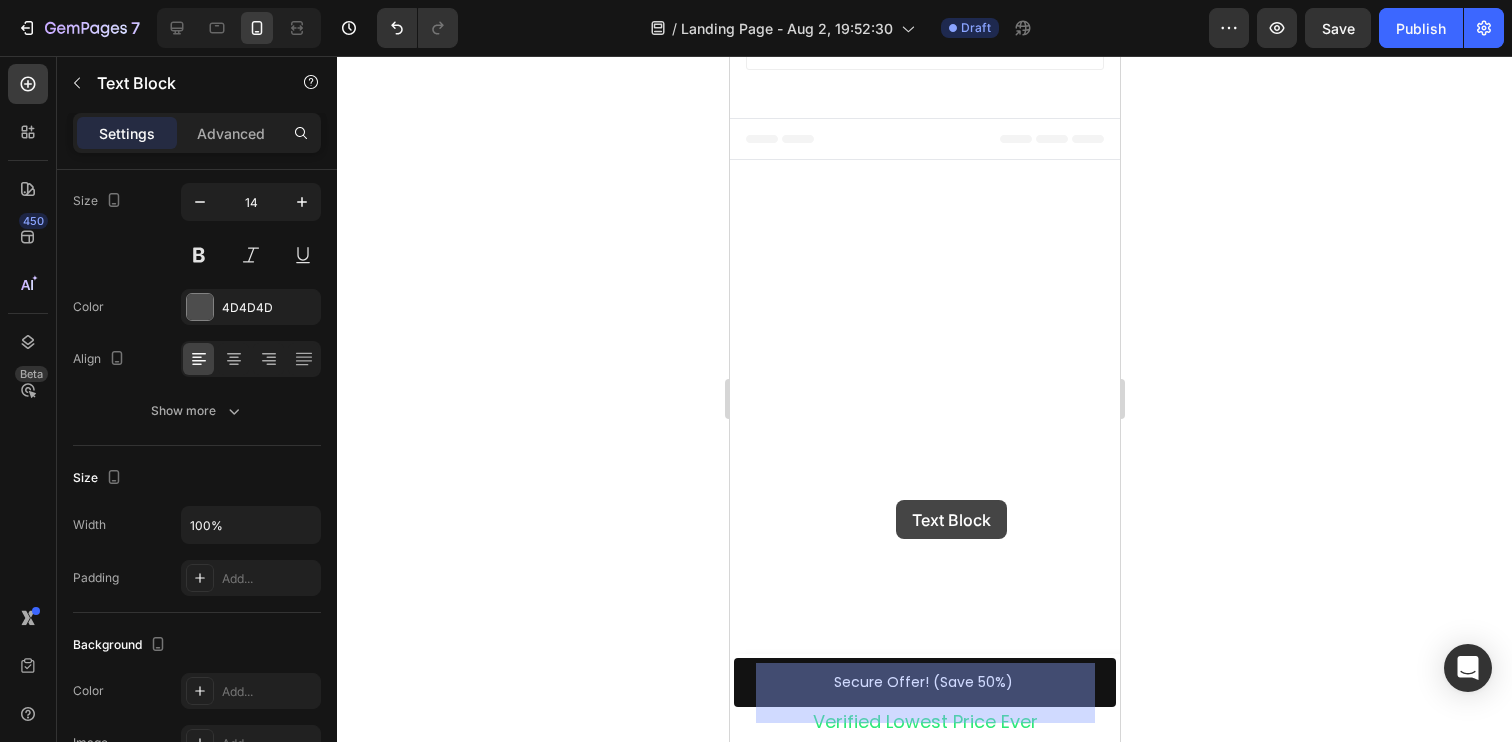 drag, startPoint x: 878, startPoint y: 231, endPoint x: 895, endPoint y: 500, distance: 269.53665 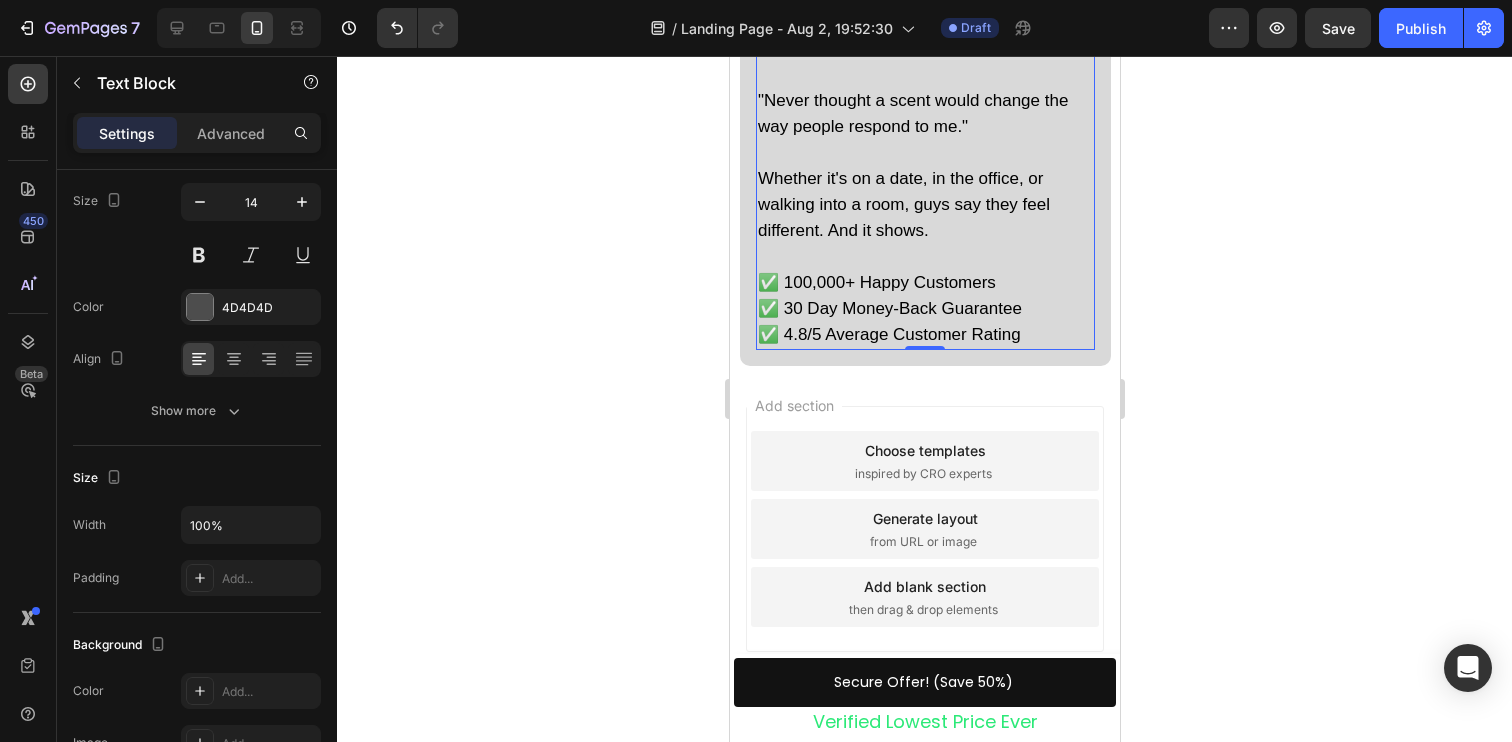 scroll, scrollTop: 4762, scrollLeft: 0, axis: vertical 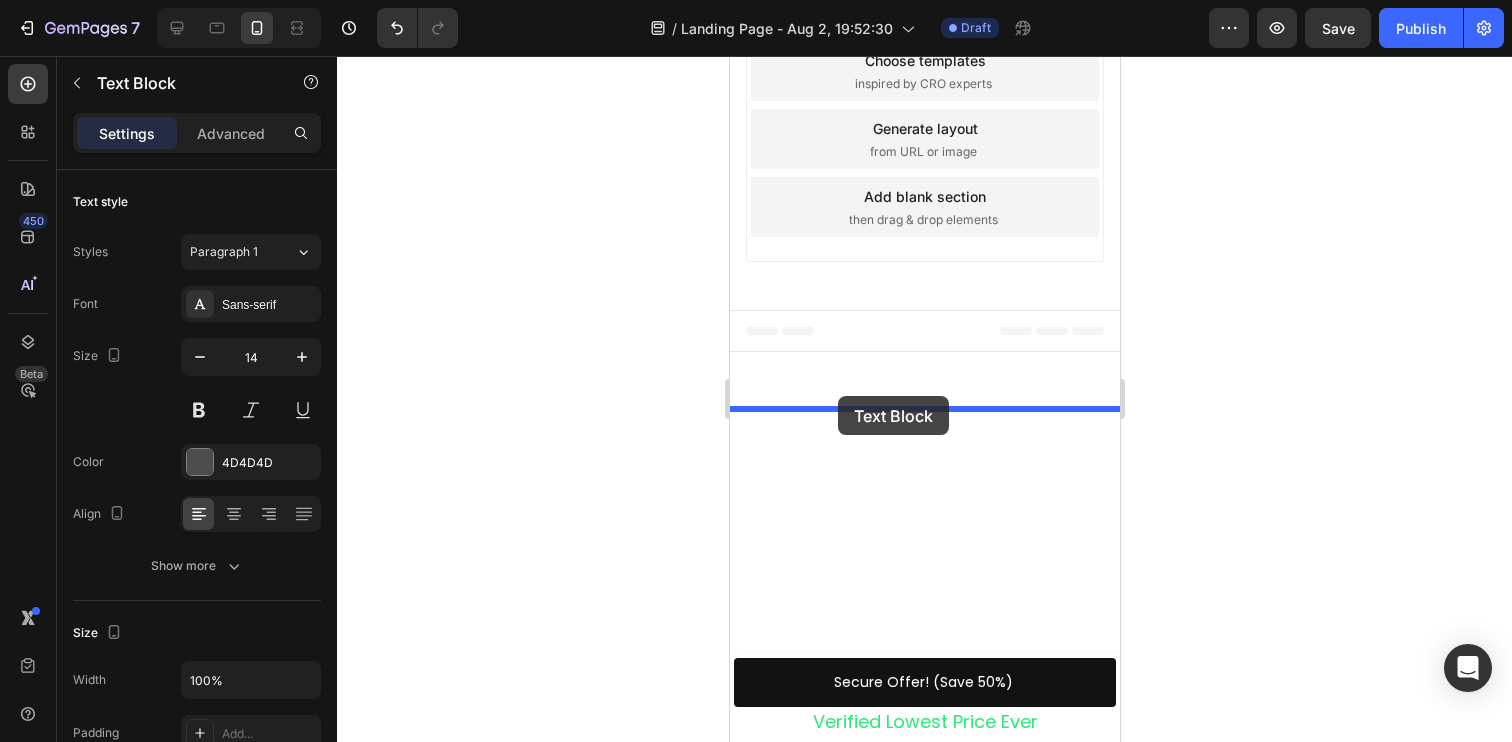 drag, startPoint x: 881, startPoint y: 232, endPoint x: 837, endPoint y: 396, distance: 169.79988 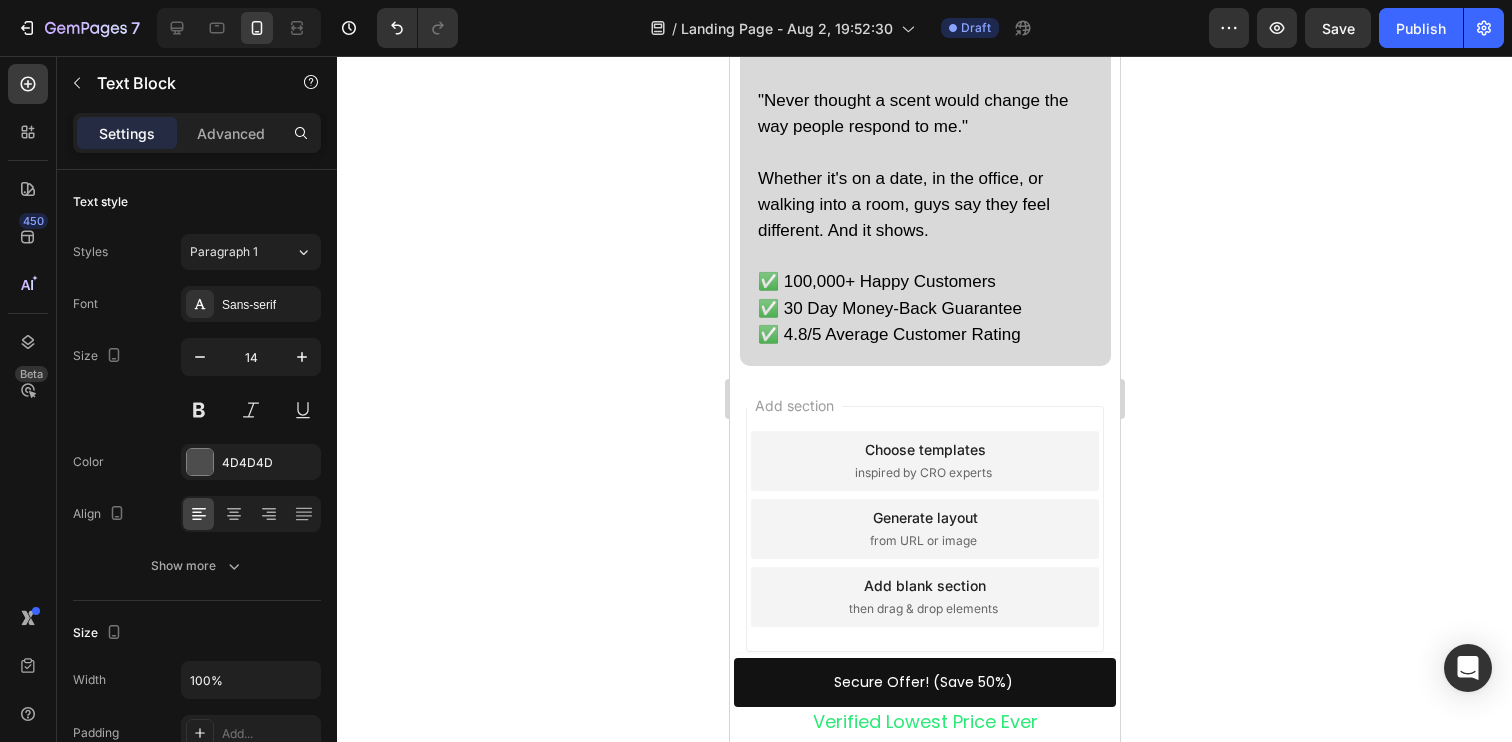 click 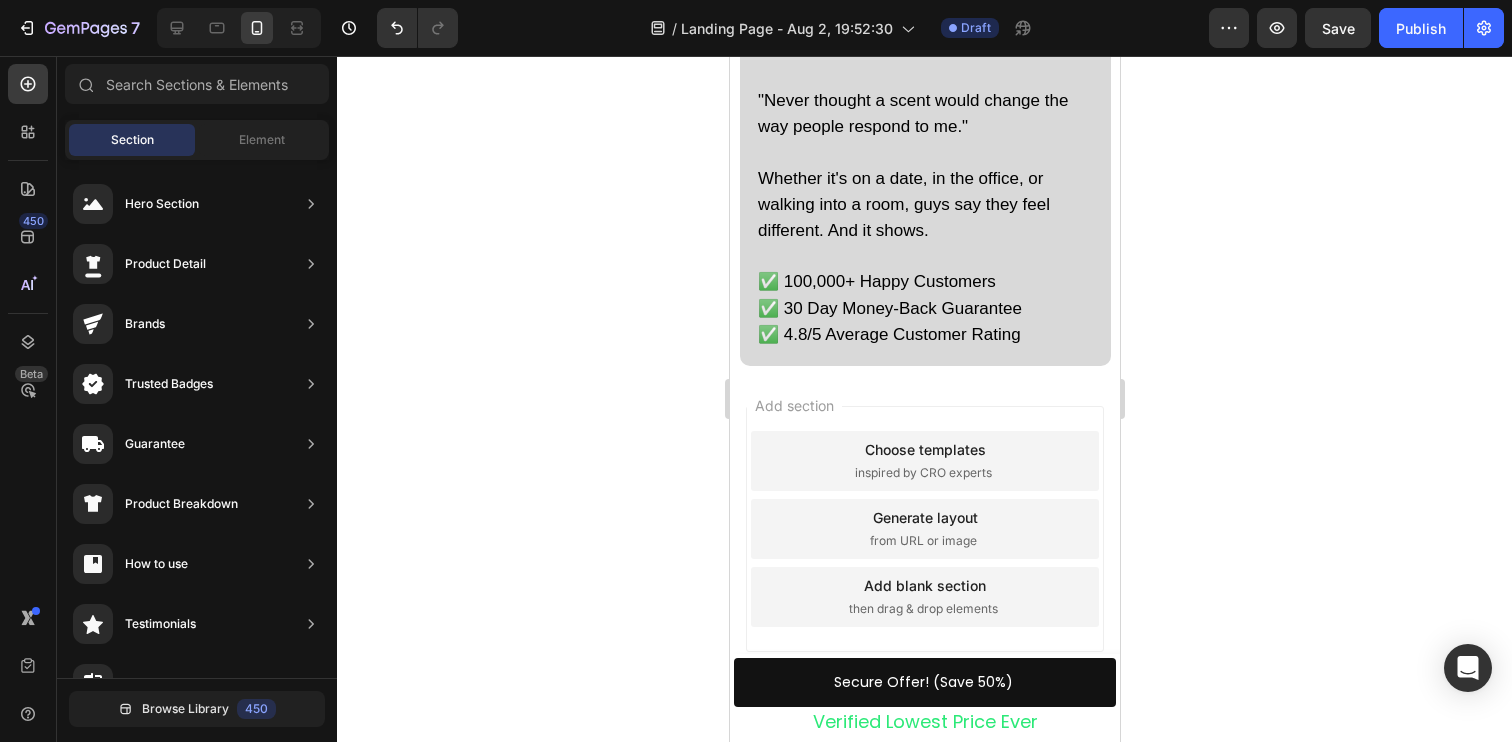 scroll, scrollTop: 4462, scrollLeft: 0, axis: vertical 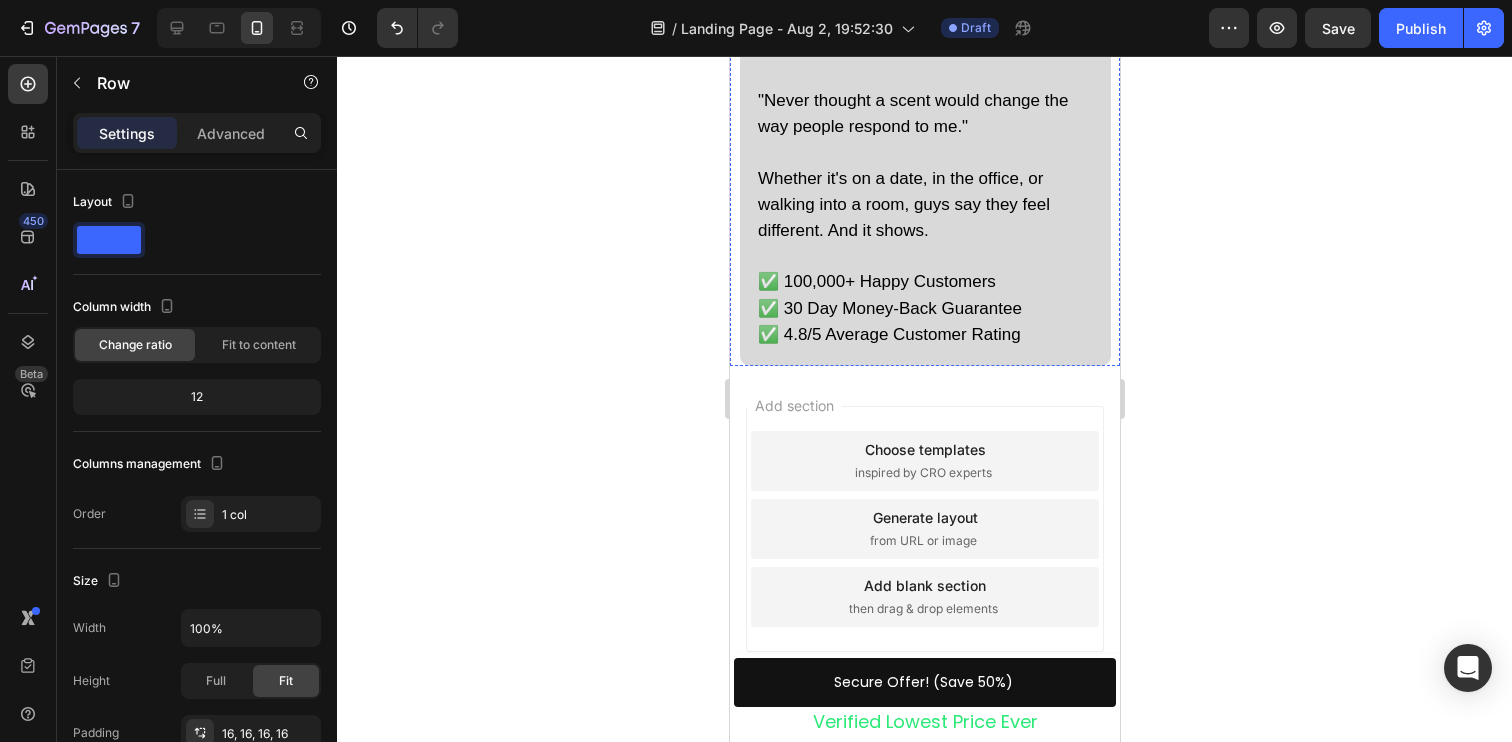 click on "Real Guys, Real Results: “I didn’t change anything else and I started getting noticed again.” ✅ Verified -  “It’s like something in the room shifts when I walk in now.”  ✅Verified -  “I went from overlooked to magnetic. Simple as that.”  ✅Verified -  “Great smell and is amazing! The wife loves it and always wants me to wear it.” Text Block Image Image Row" at bounding box center (924, -813) 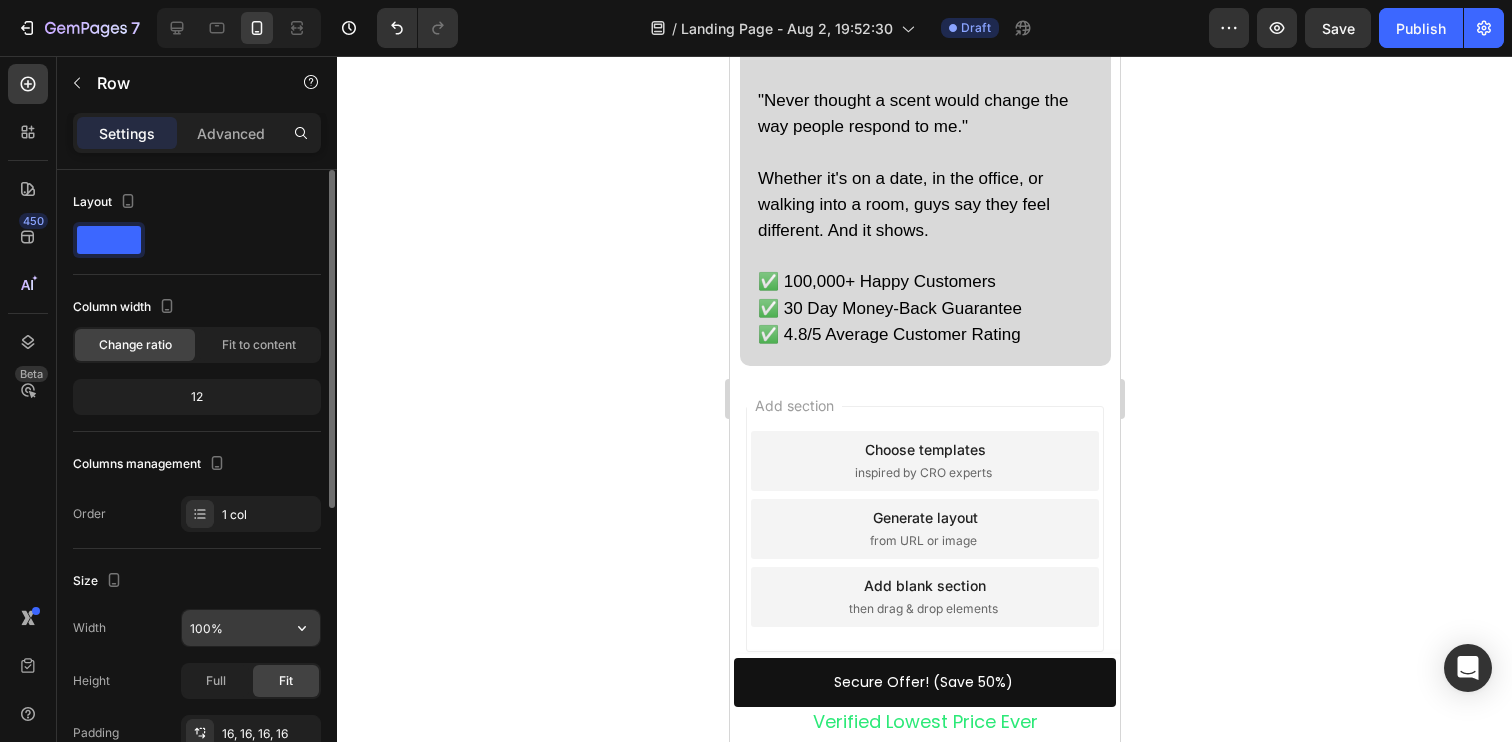 click on "100%" at bounding box center [251, 628] 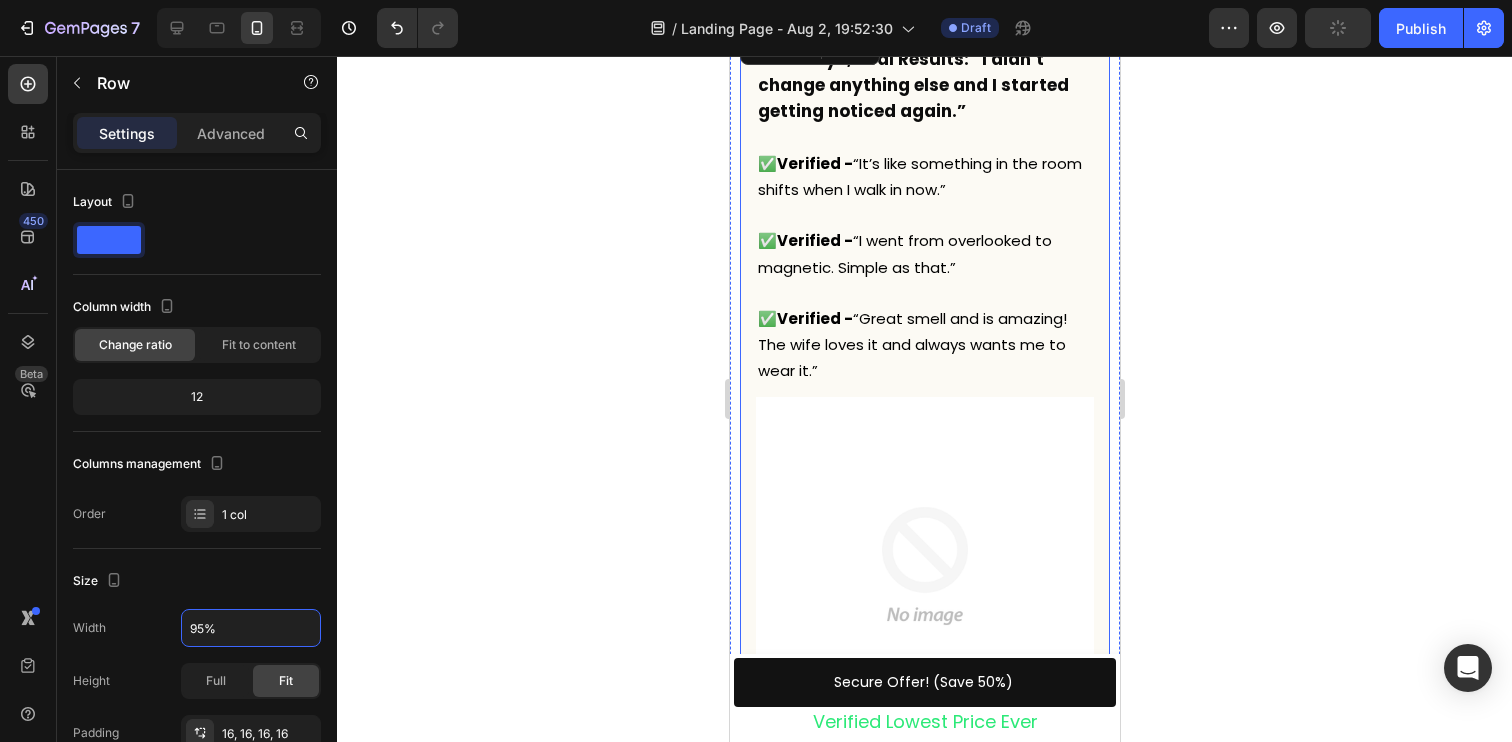 scroll, scrollTop: 3412, scrollLeft: 0, axis: vertical 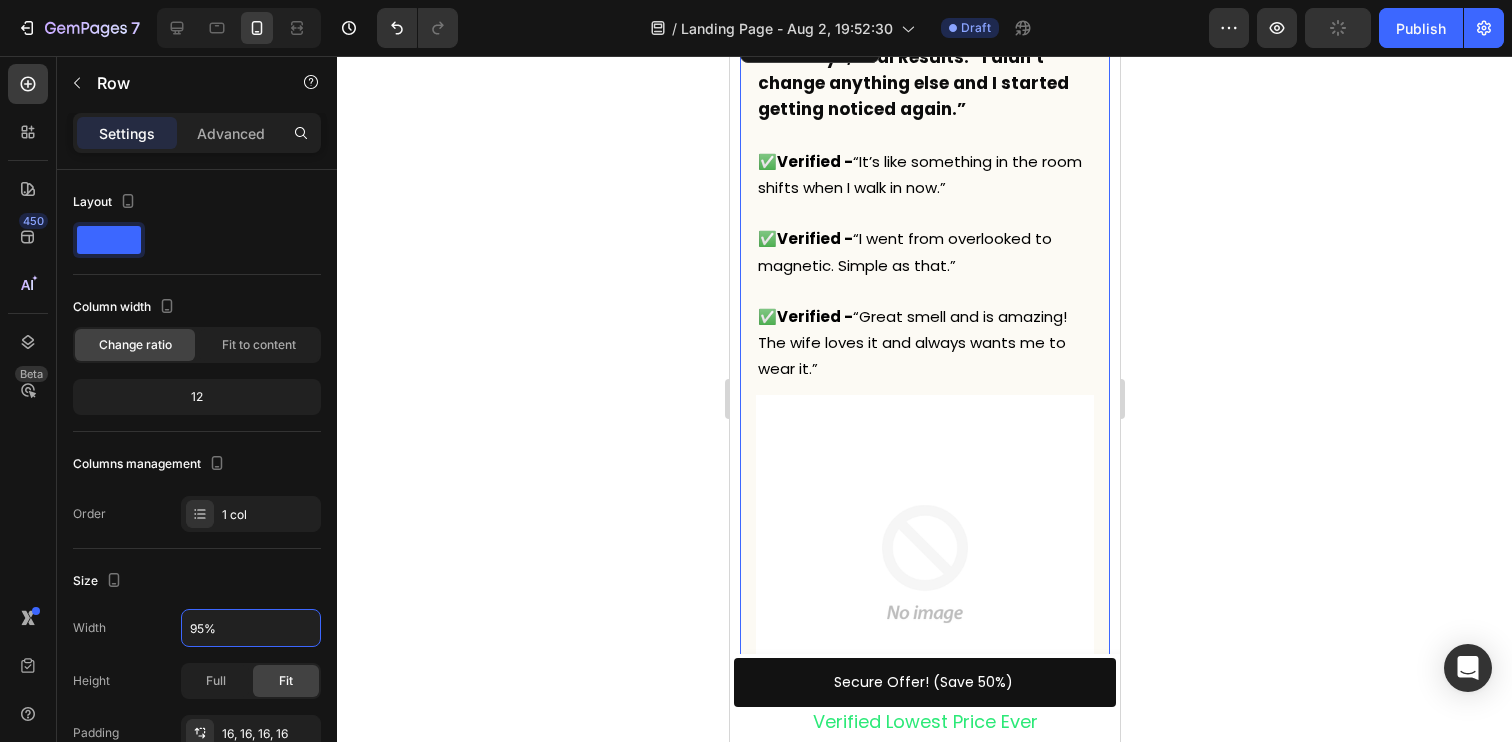 type on "95%" 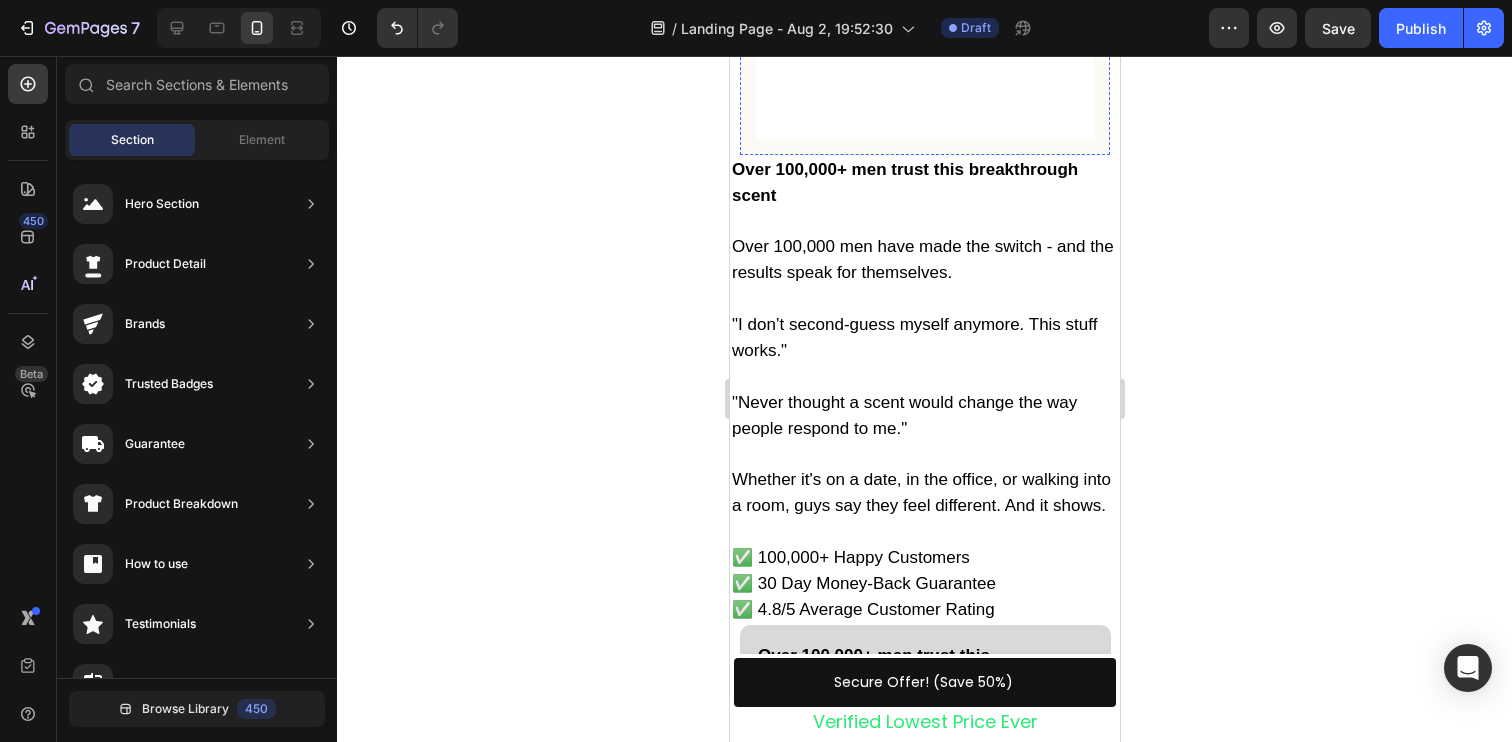 scroll, scrollTop: 4351, scrollLeft: 0, axis: vertical 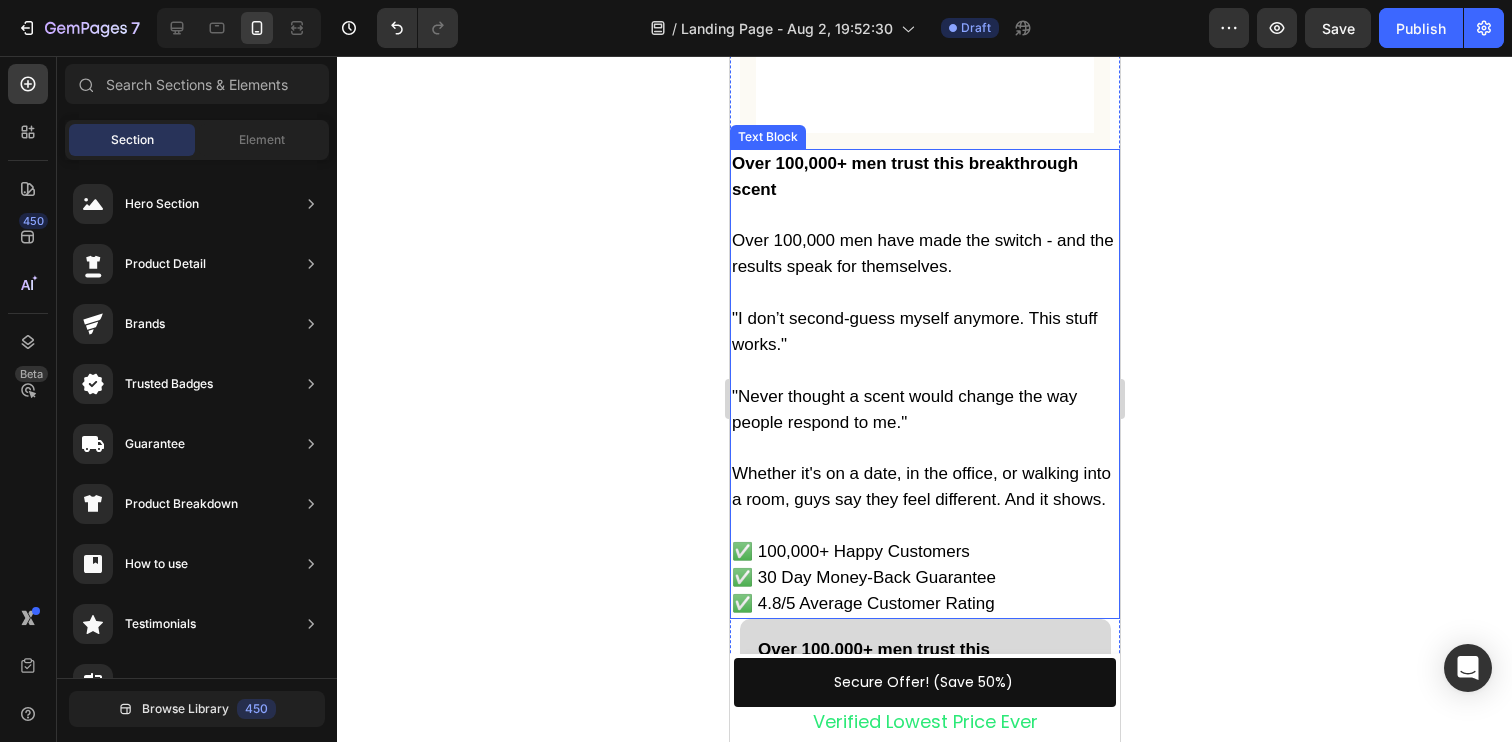 click on "Over 100,000+ men trust this breakthrough scent Over 100,000 men have made the switch - and the results speak for themselves. "I don’t second-guess myself anymore. This stuff works." "Never thought a scent would change the way people respond to me." Whether it's on a date, in the office, or walking into a room, guys say they feel different. And it shows. ✅ 100,000+ Happy Customers ✅ 30 Day Money-Back Guarantee ✅ 4.8/5 Average Customer Rating" at bounding box center (924, 384) 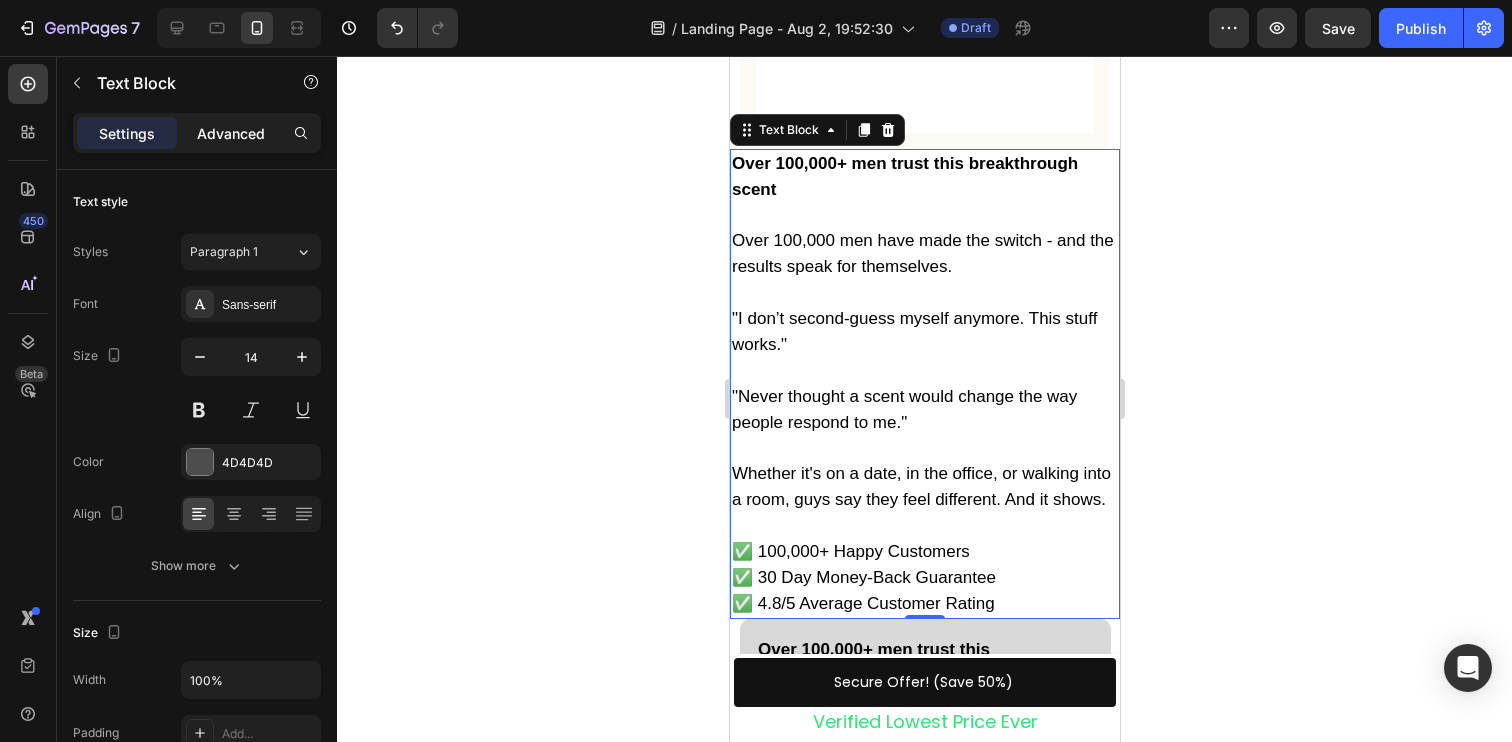 click on "Advanced" 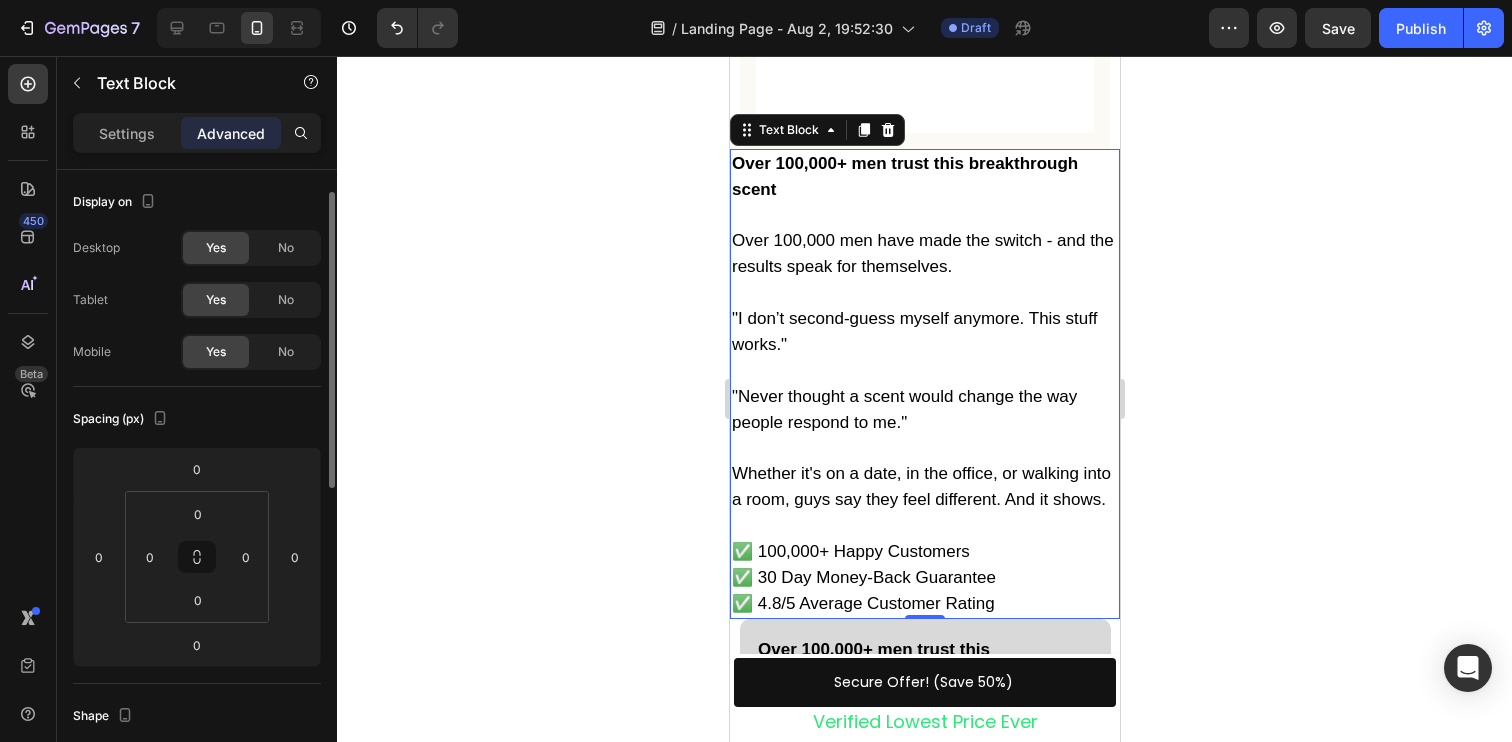 scroll, scrollTop: 29, scrollLeft: 0, axis: vertical 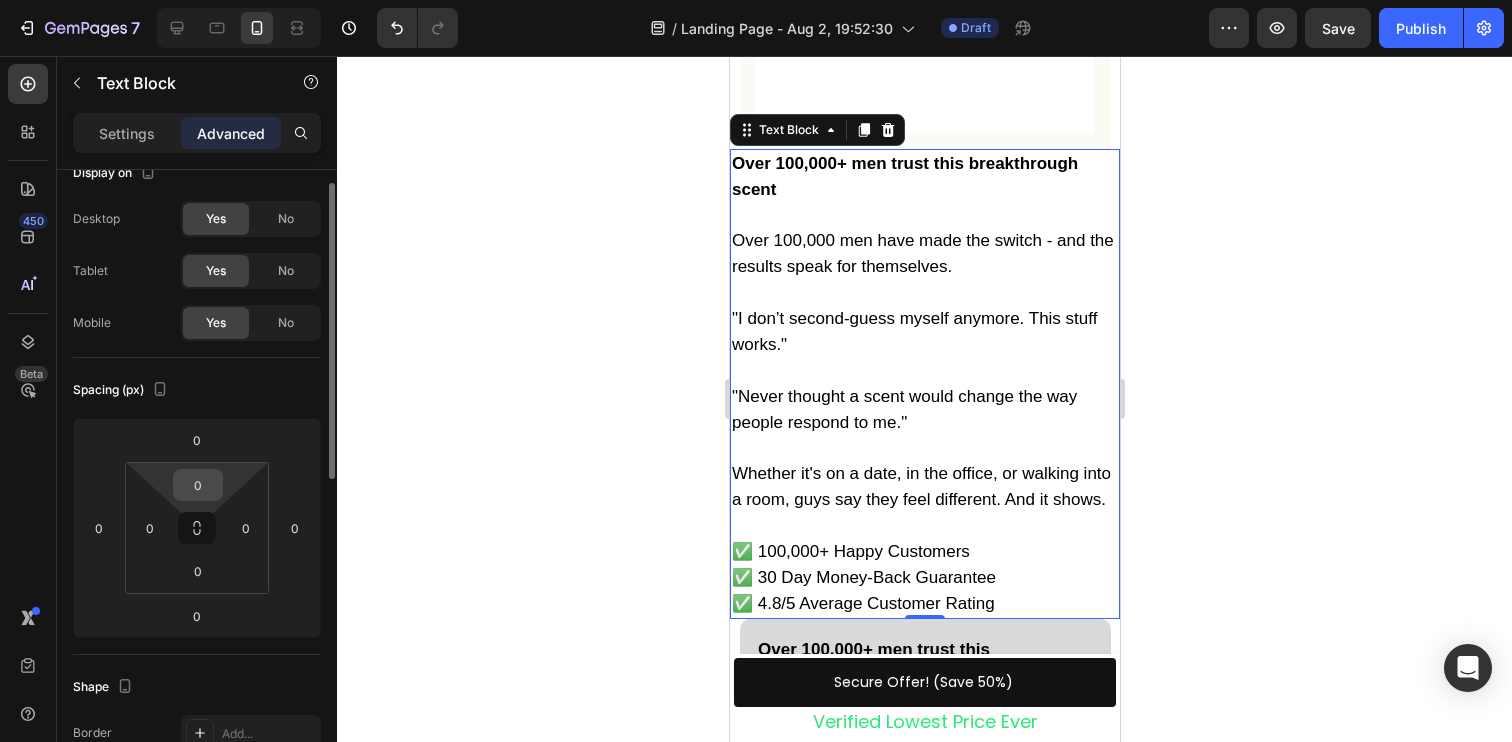 click on "0" at bounding box center (198, 485) 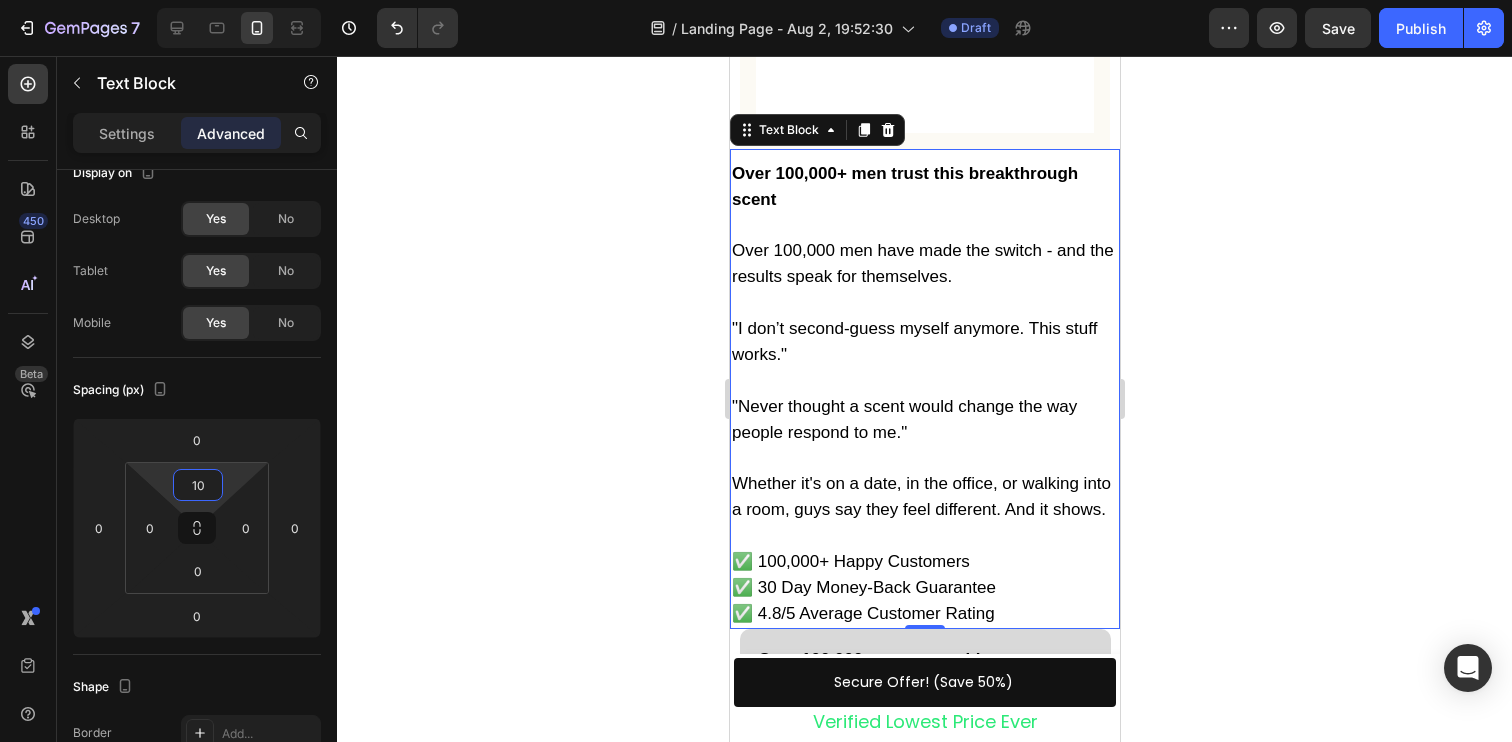 type on "10" 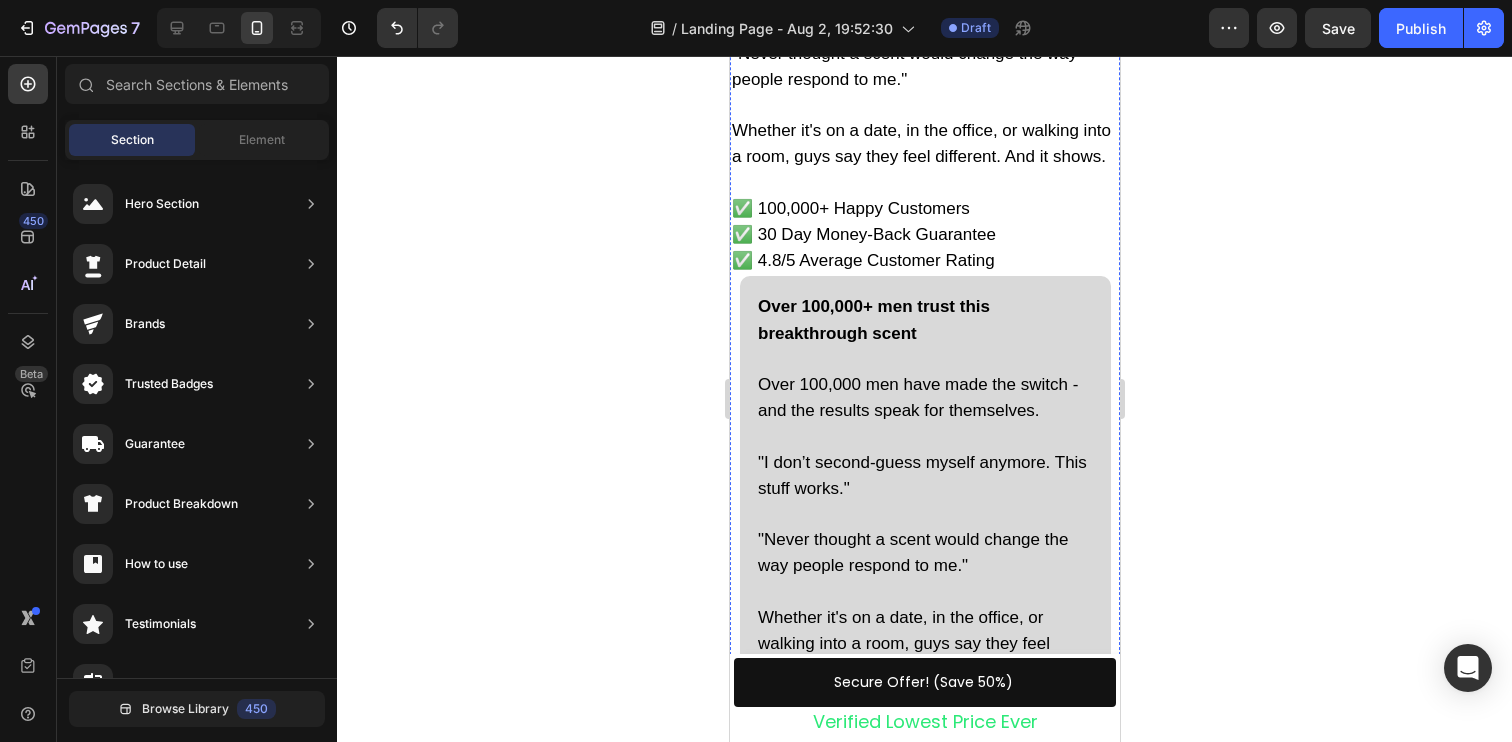 scroll, scrollTop: 4682, scrollLeft: 0, axis: vertical 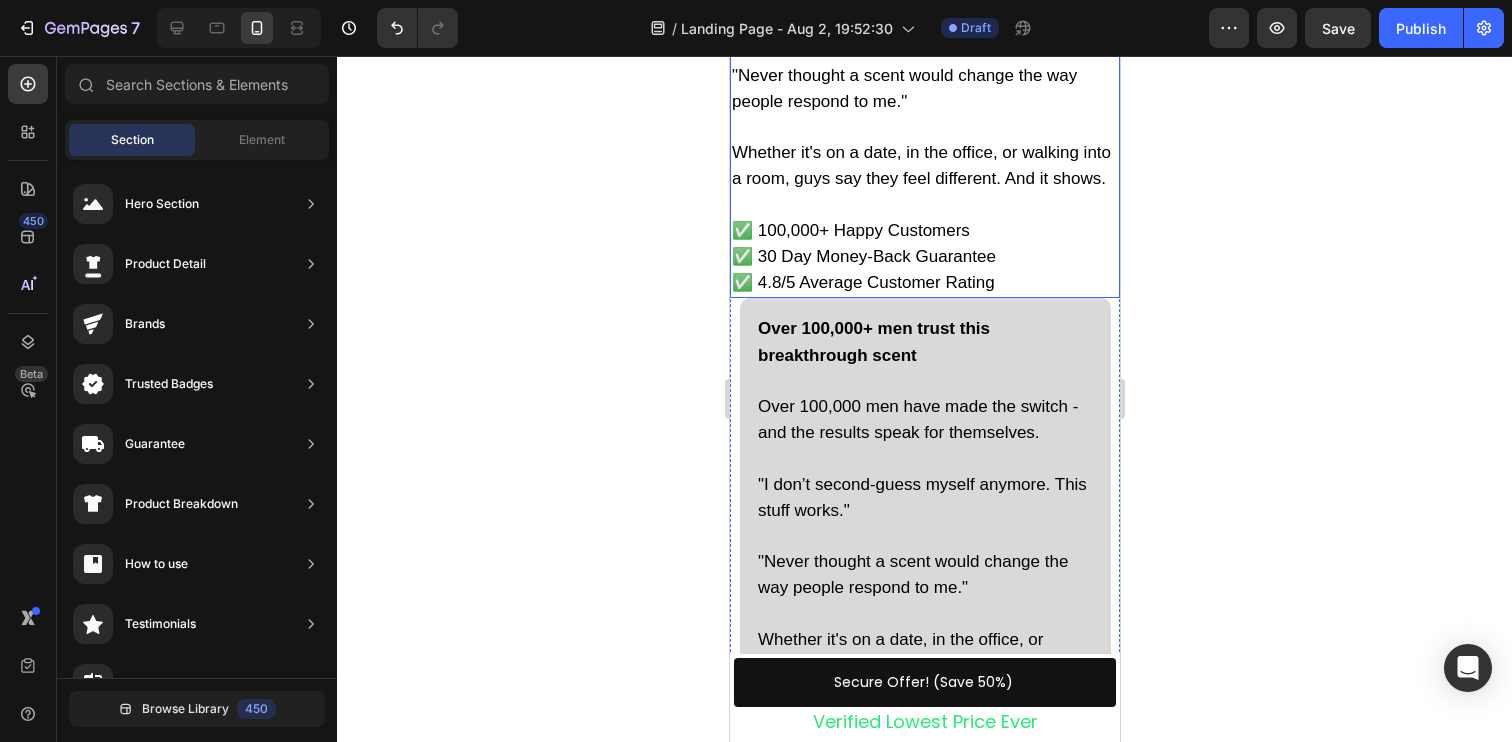 click on "Over 100,000+ men trust this breakthrough scent Over 100,000 men have made the switch - and the results speak for themselves. "I don’t second-guess myself anymore. This stuff works." "Never thought a scent would change the way people respond to me." Whether it's on a date, in the office, or walking into a room, guys say they feel different. And it shows. ✅ 100,000+ Happy Customers ✅ 30 Day Money-Back Guarantee ✅ 4.8/5 Average Customer Rating" at bounding box center (924, 63) 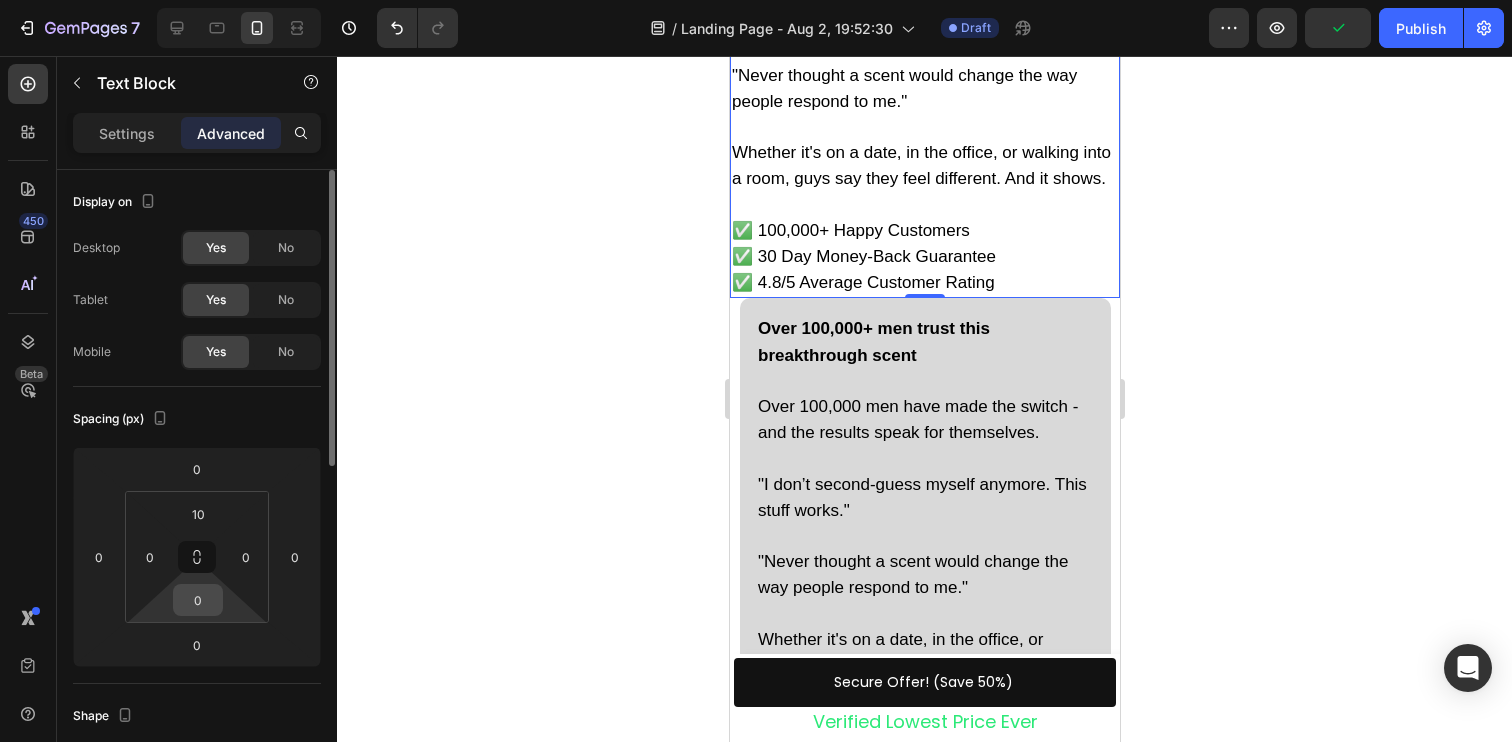 click on "0" at bounding box center [198, 600] 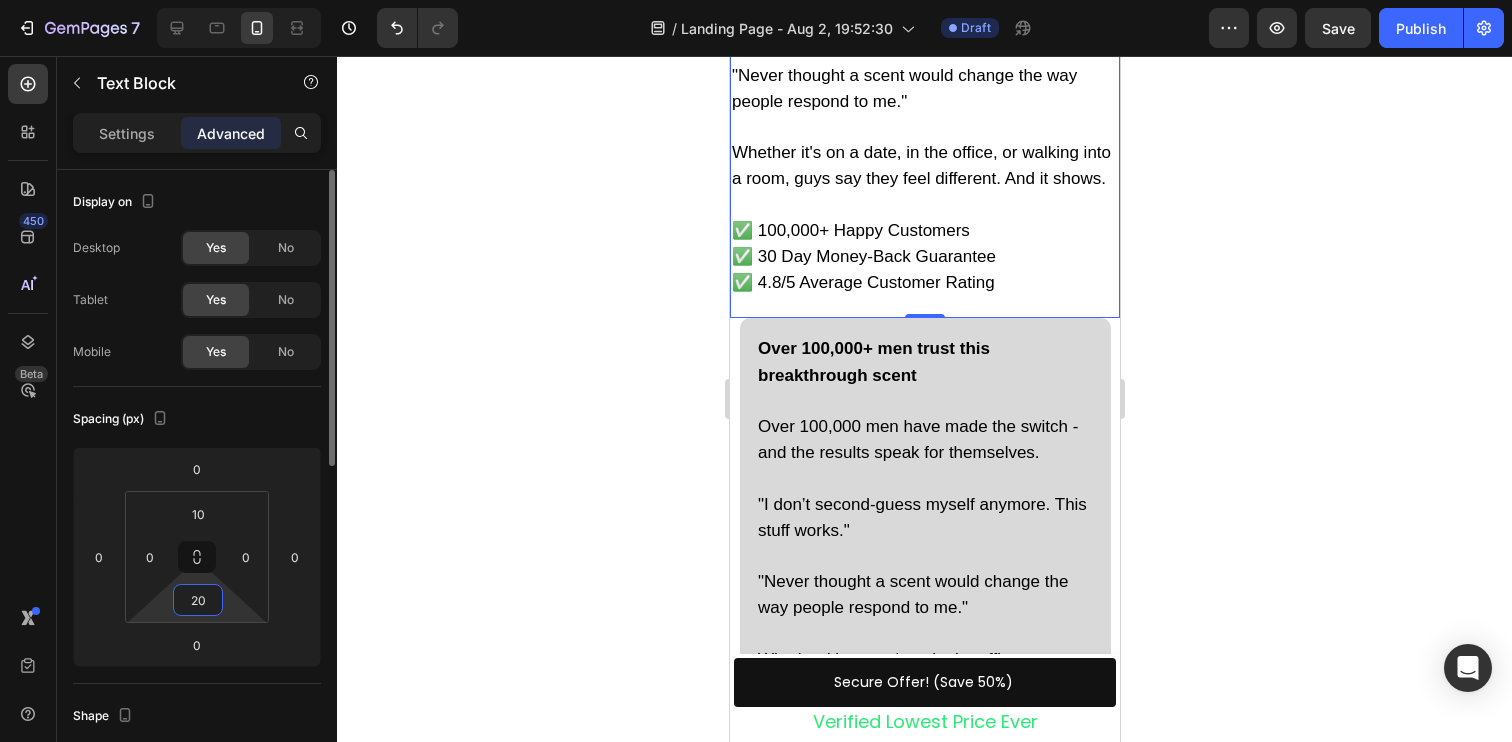 type on "20" 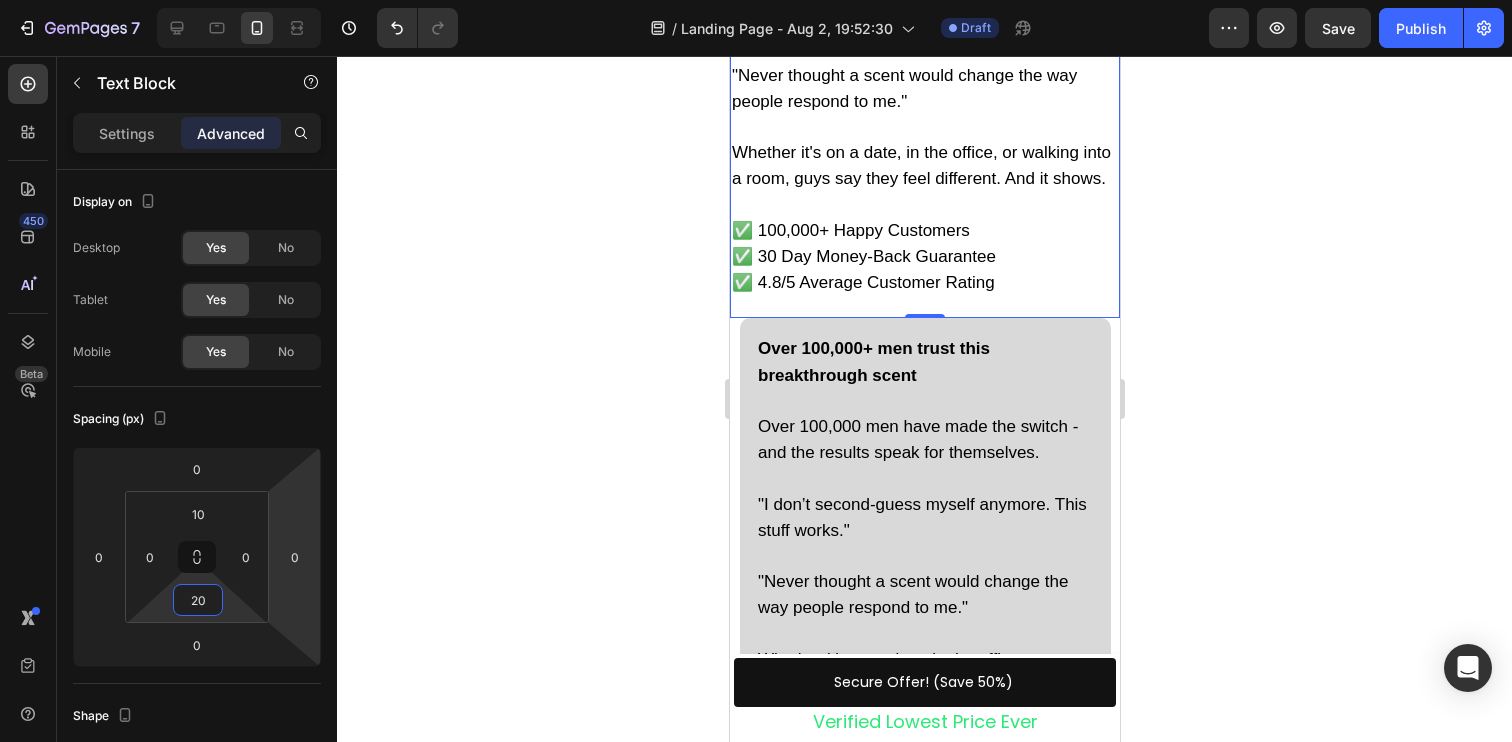 click 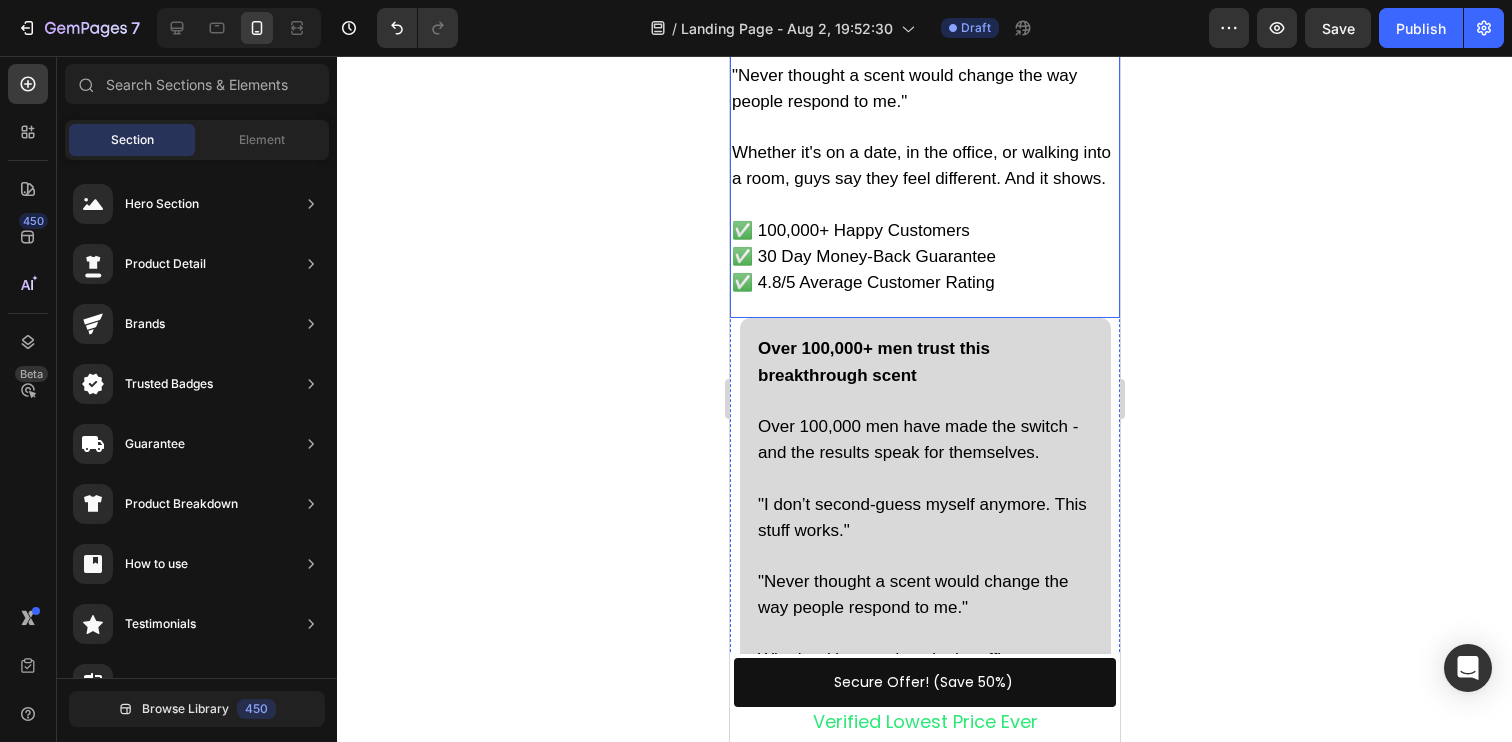 click on "✅ 30 Day Money-Back Guarantee" at bounding box center [863, 256] 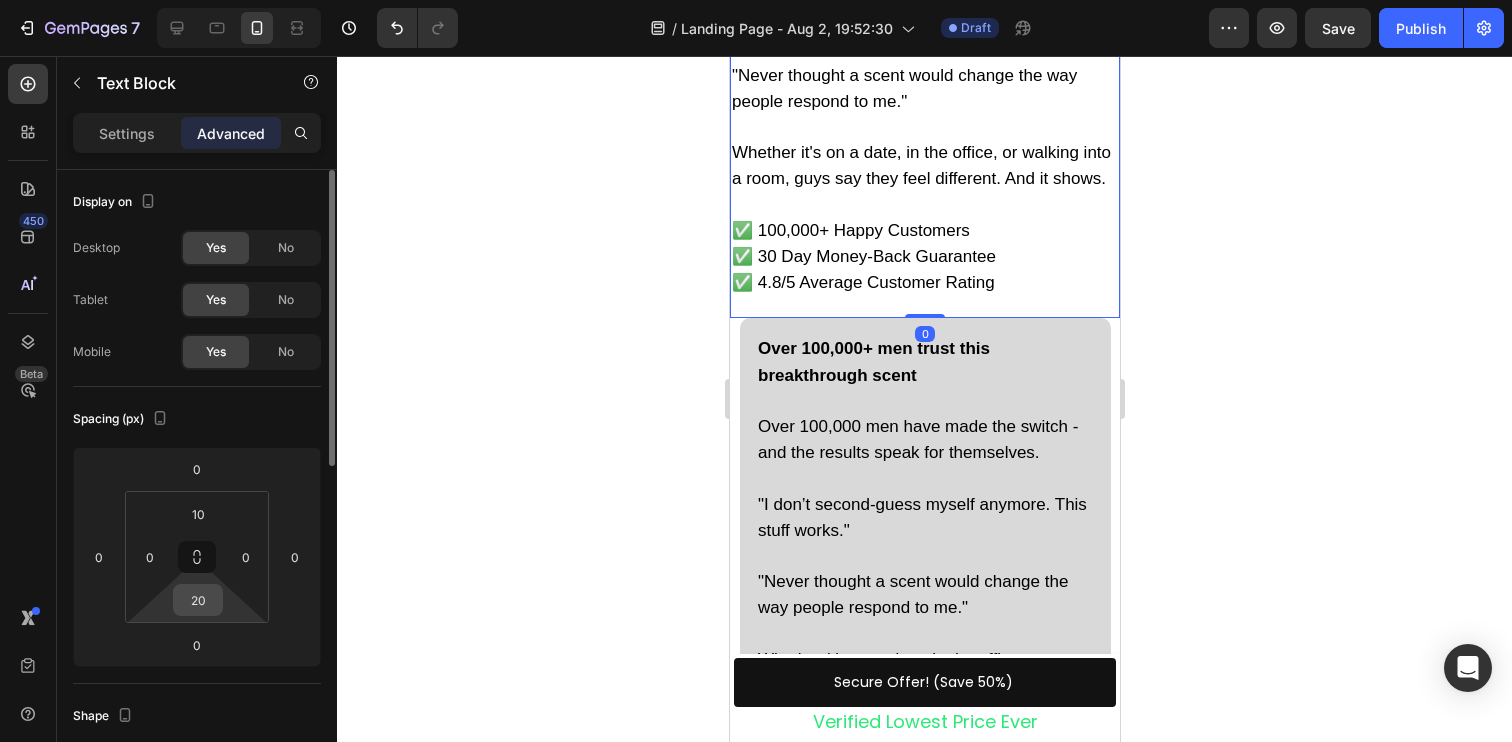 click on "20" at bounding box center (198, 600) 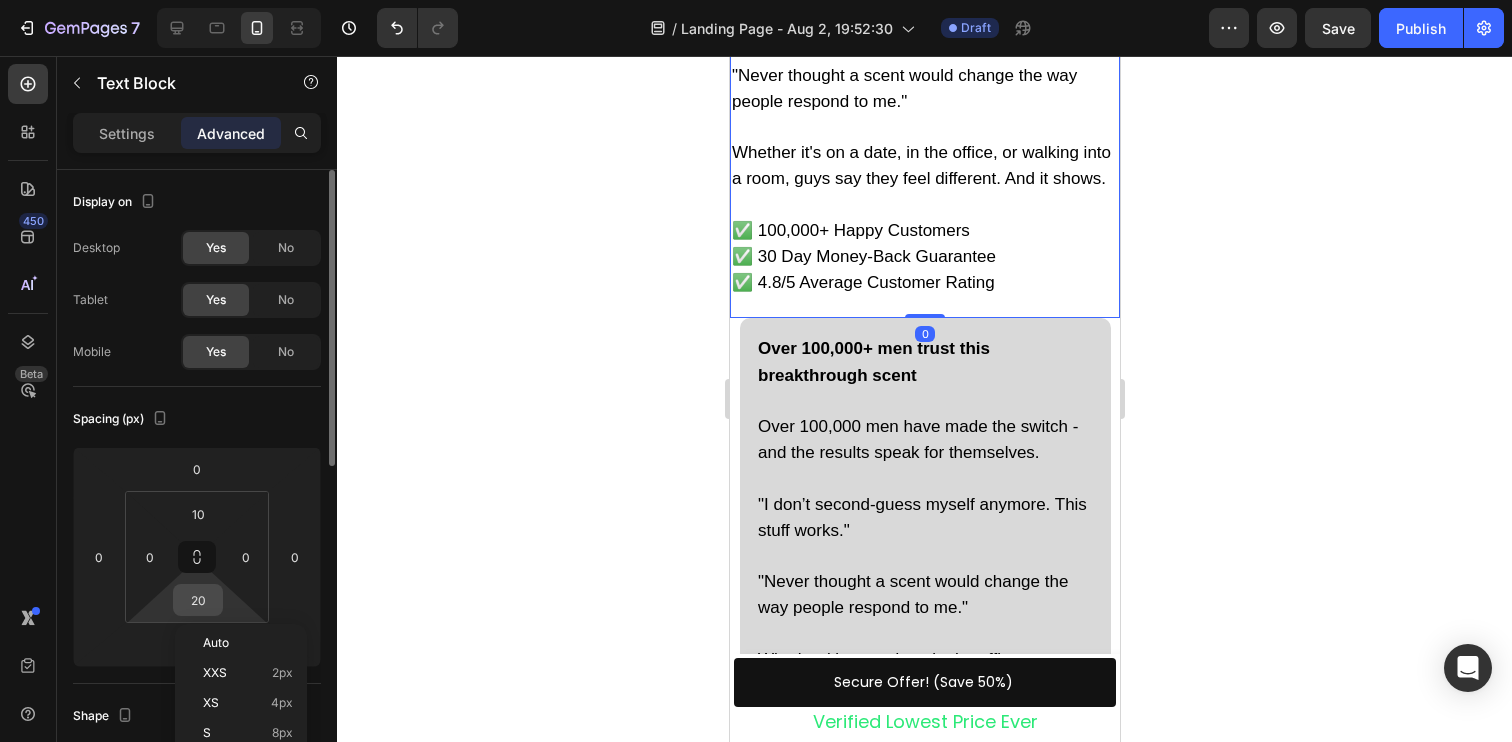 click on "20" at bounding box center (198, 600) 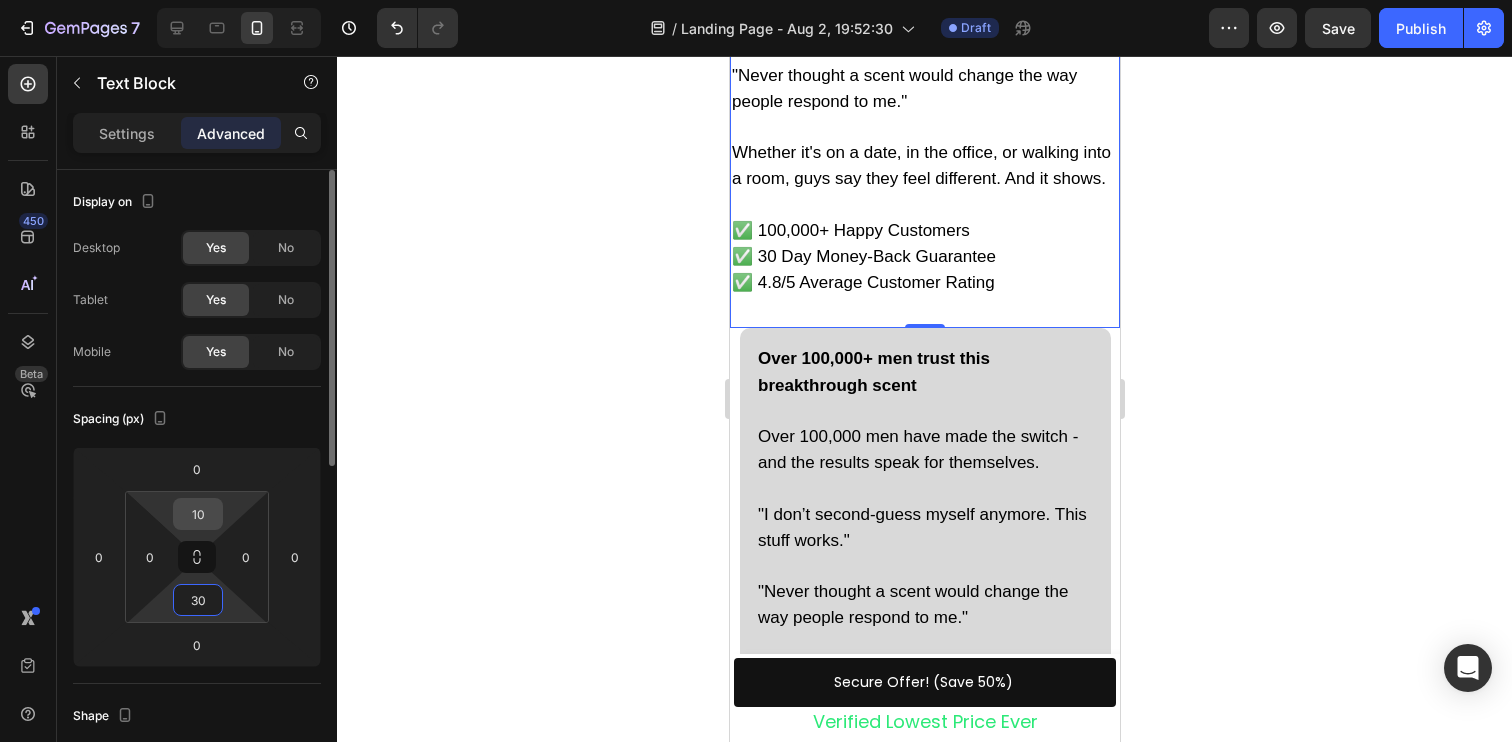 type on "30" 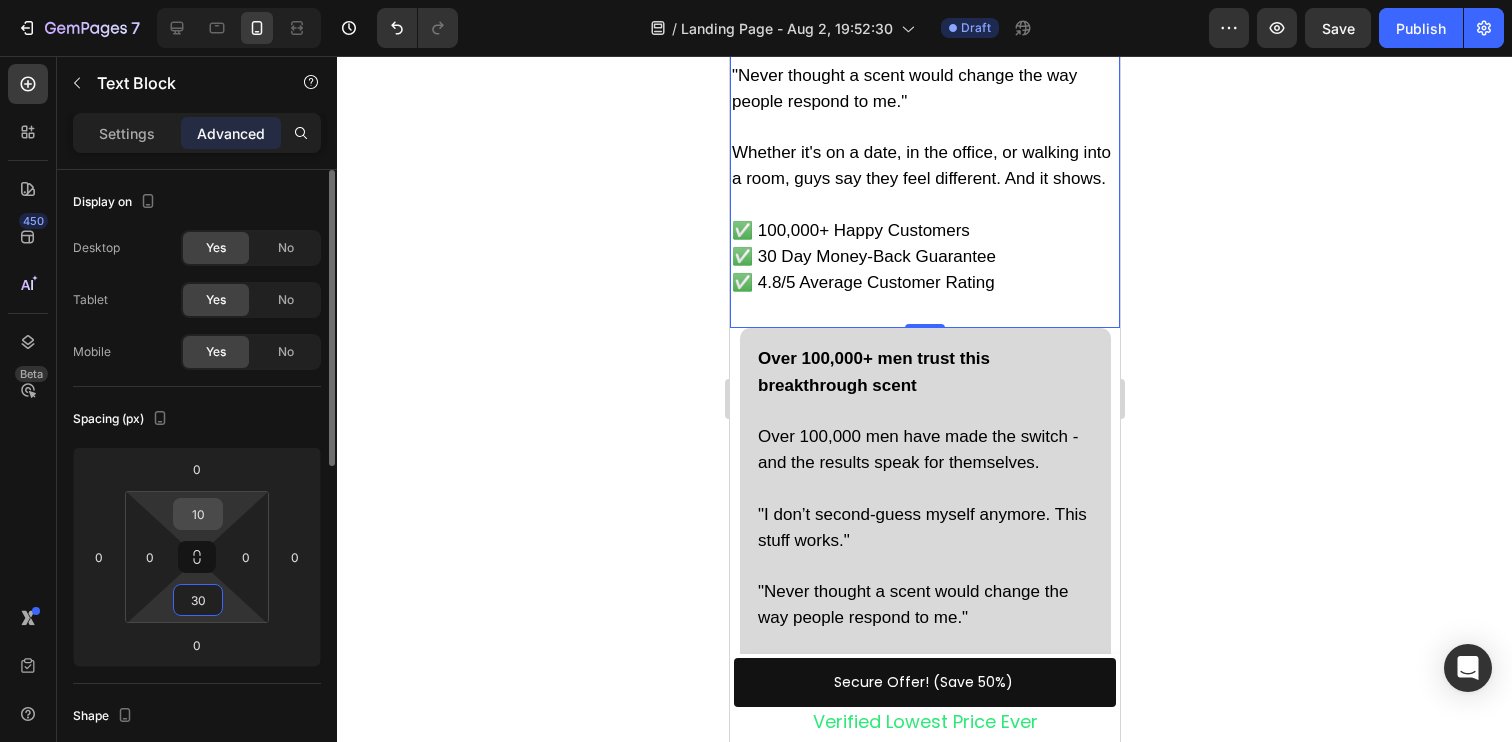 click on "10" at bounding box center [198, 514] 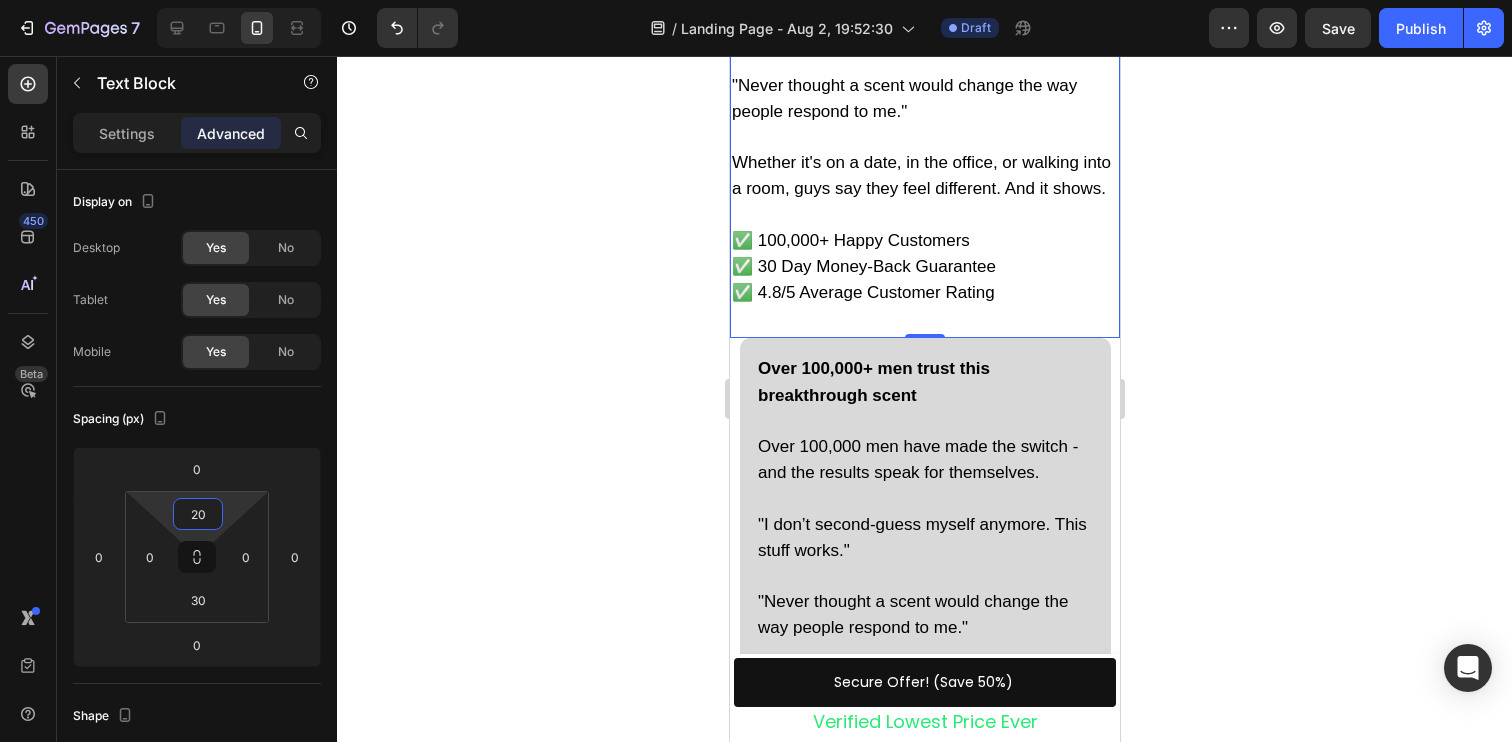 type on "20" 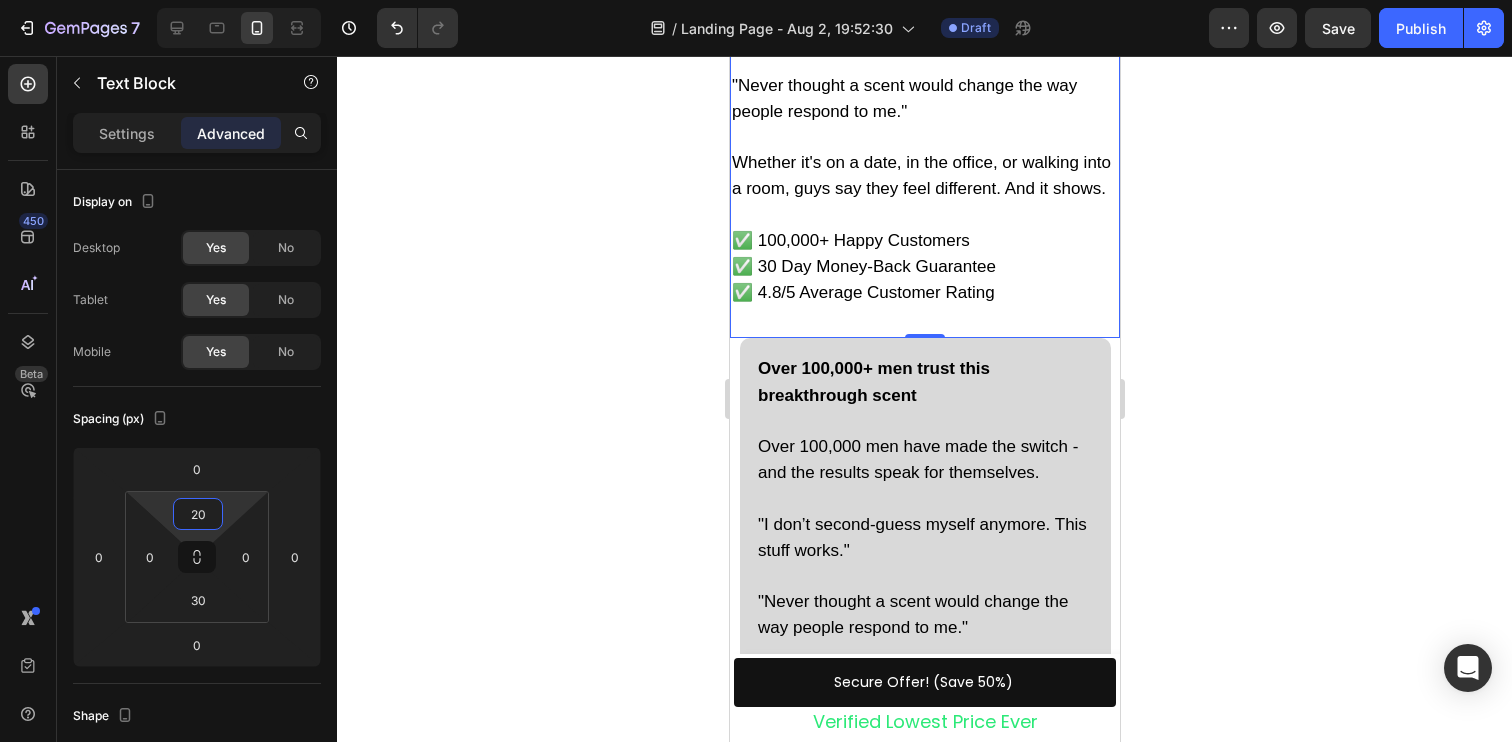 click 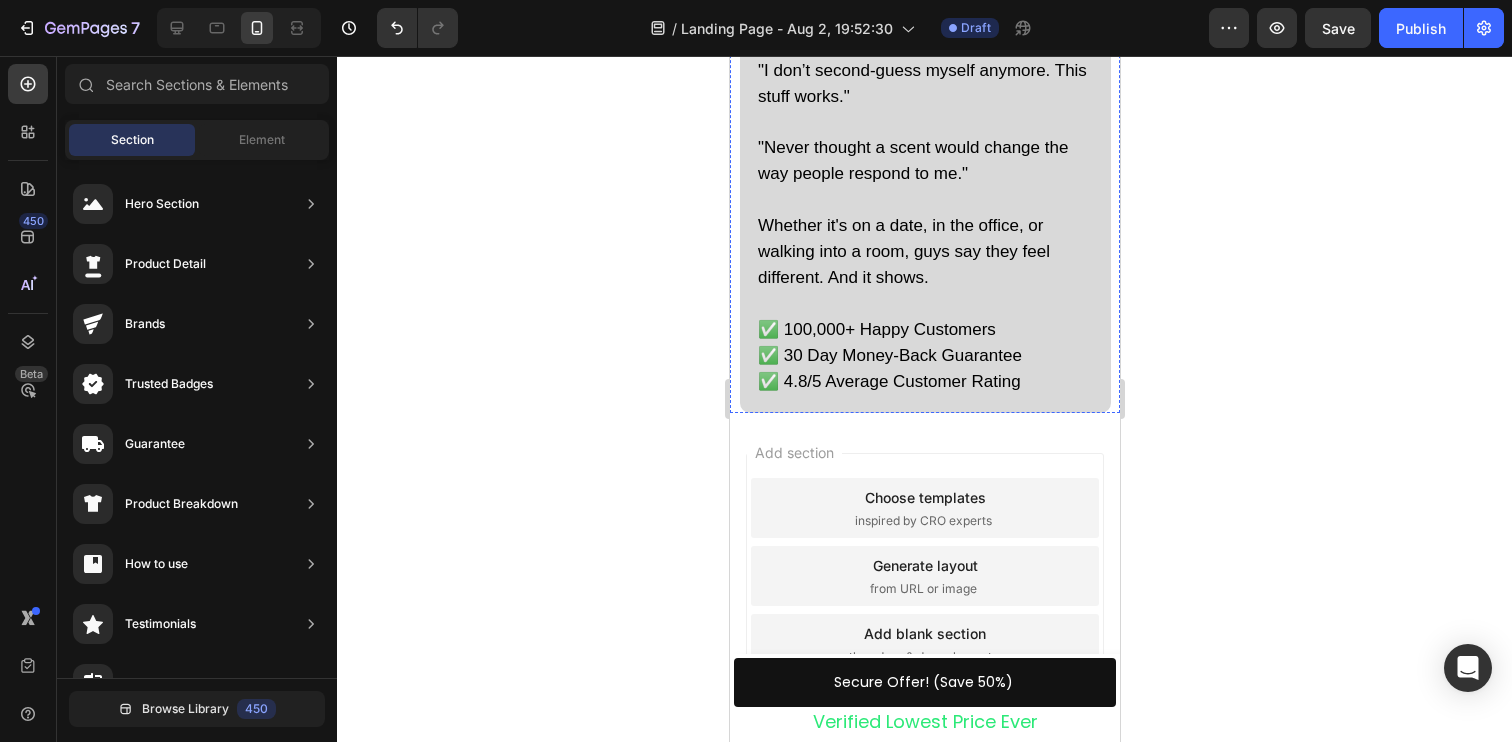scroll, scrollTop: 5142, scrollLeft: 0, axis: vertical 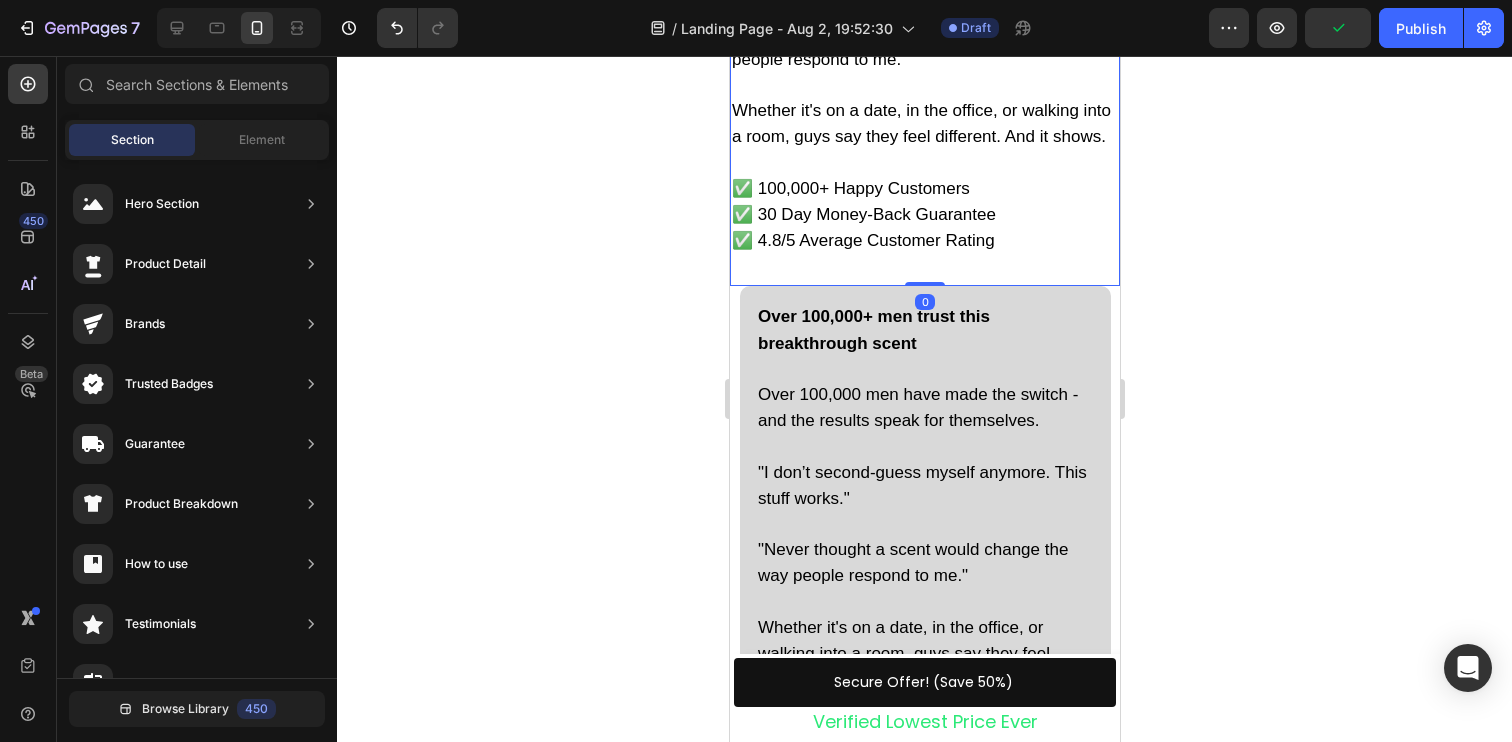 click on ""Never thought a scent would change the way people respond to me."" at bounding box center [903, 46] 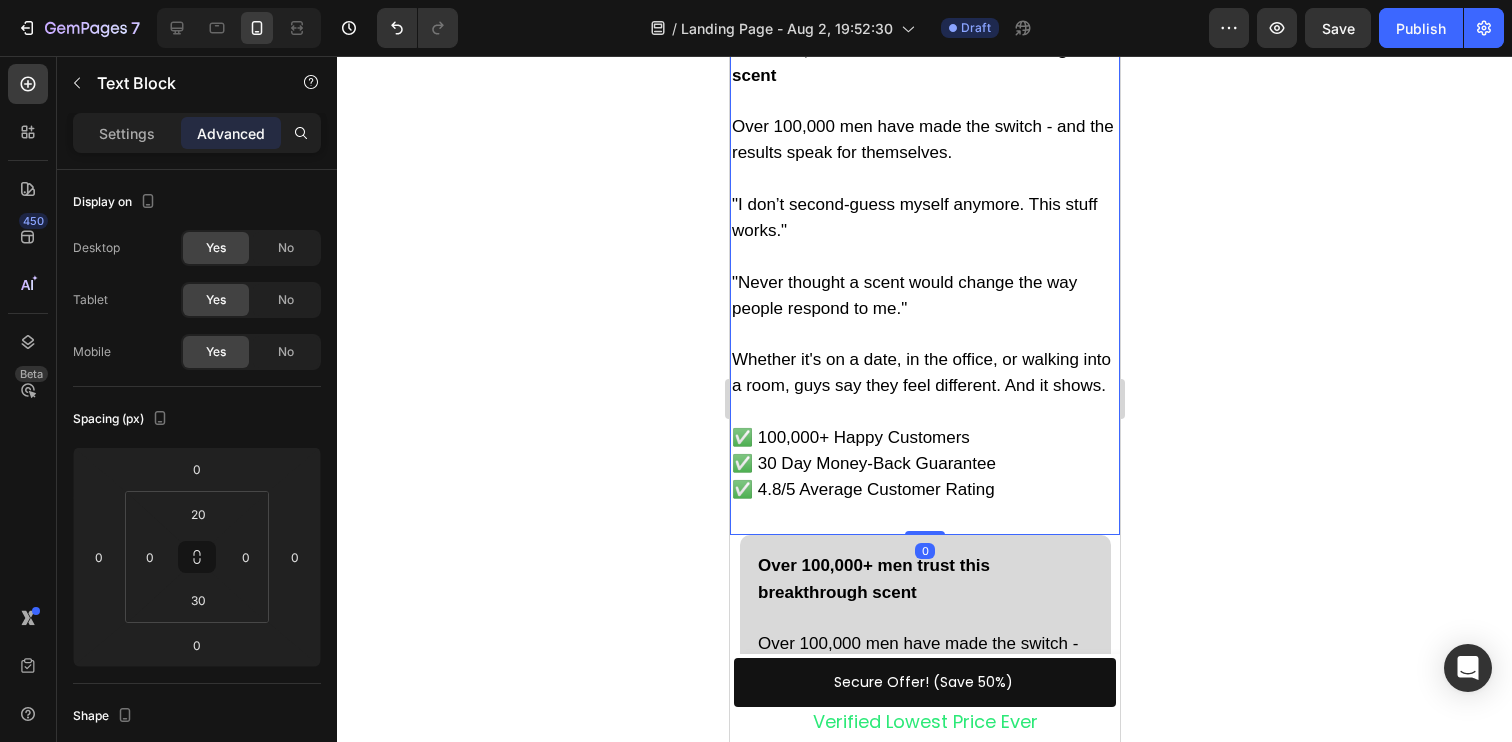 scroll, scrollTop: 4523, scrollLeft: 0, axis: vertical 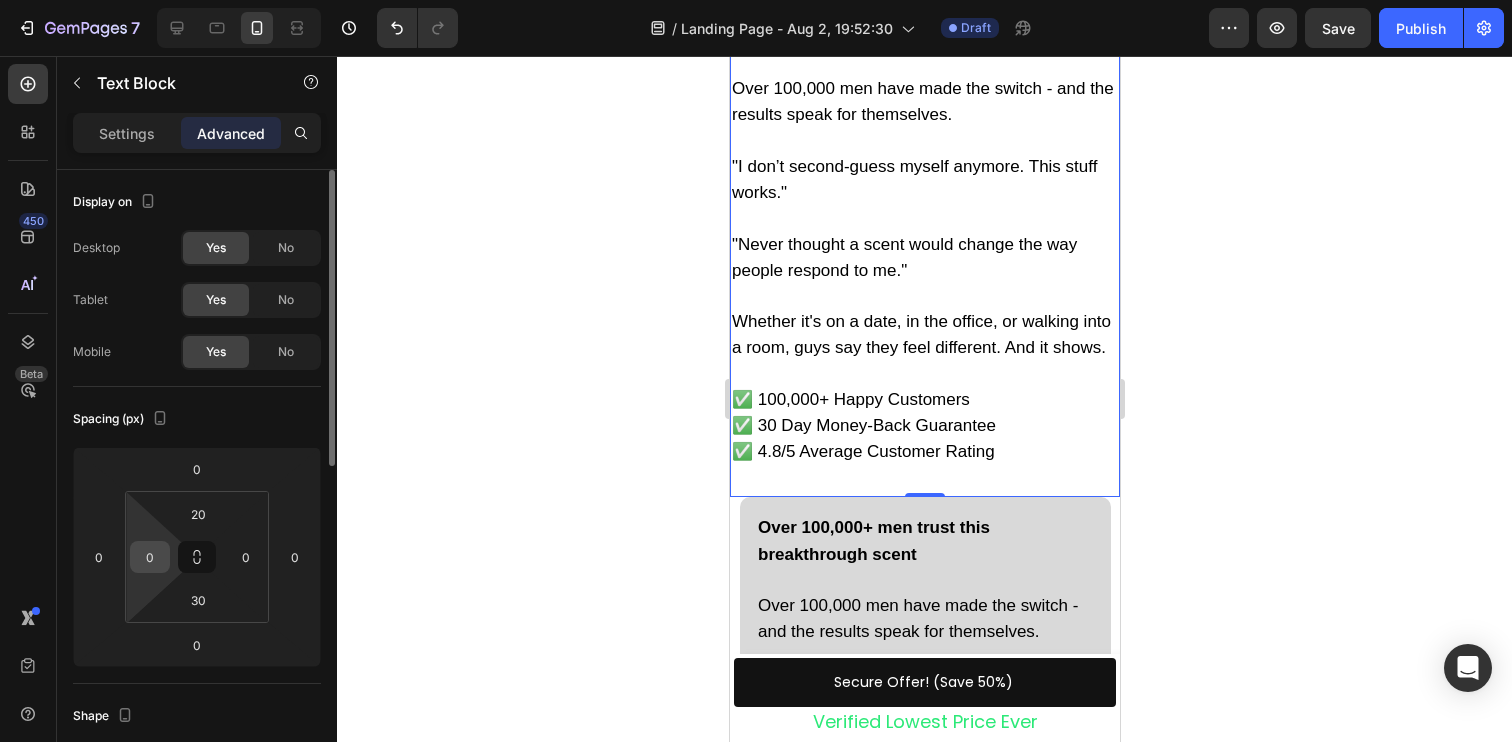 click on "0" at bounding box center (150, 557) 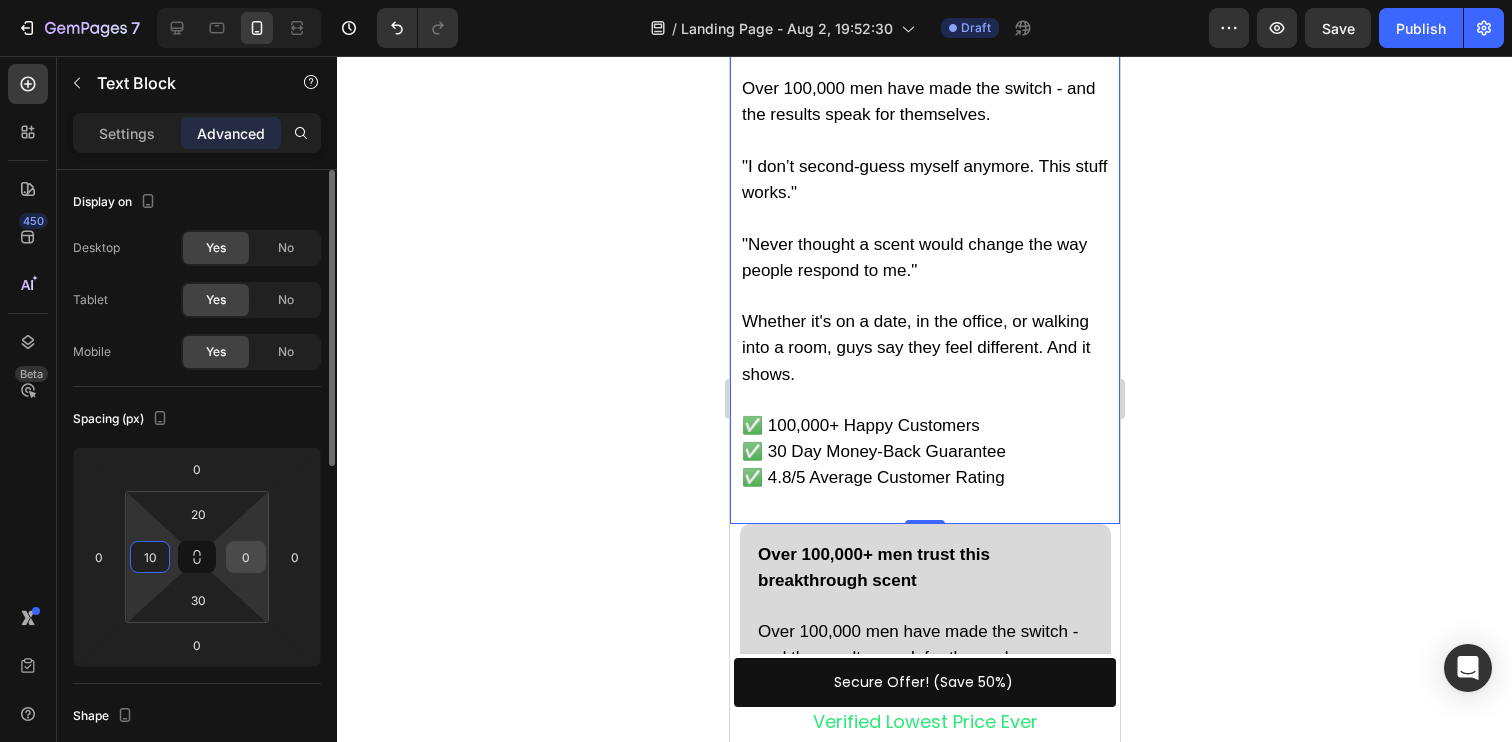 type on "10" 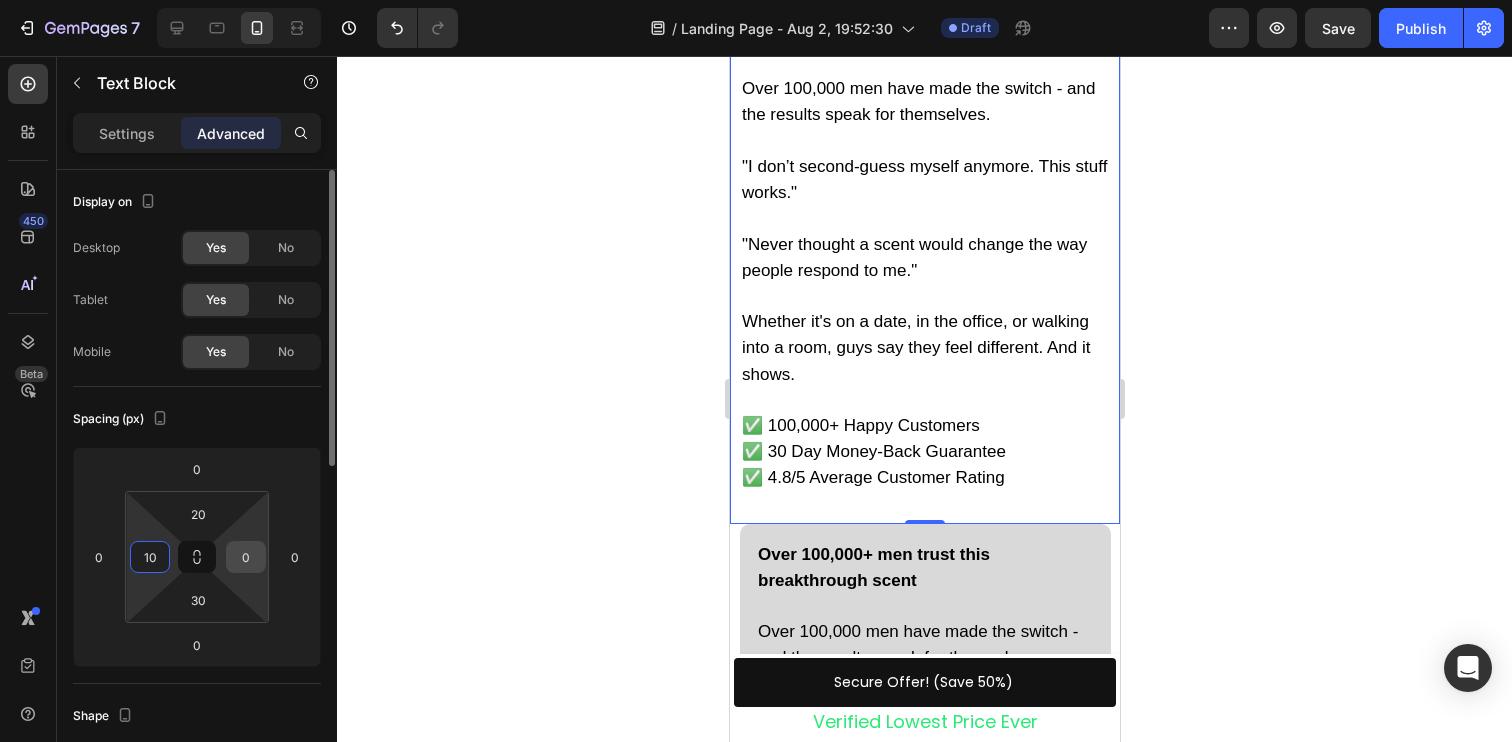 click on "0" at bounding box center [246, 557] 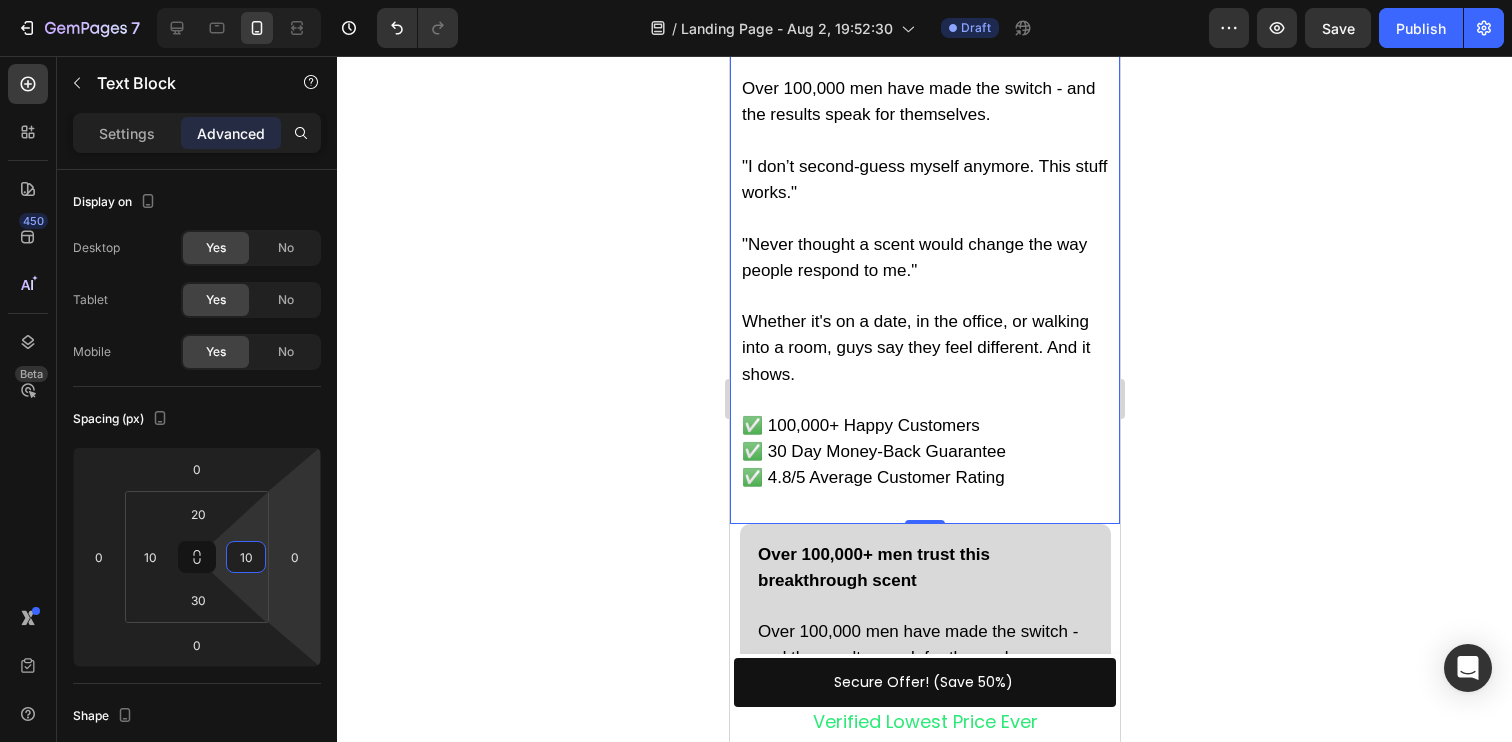 type on "10" 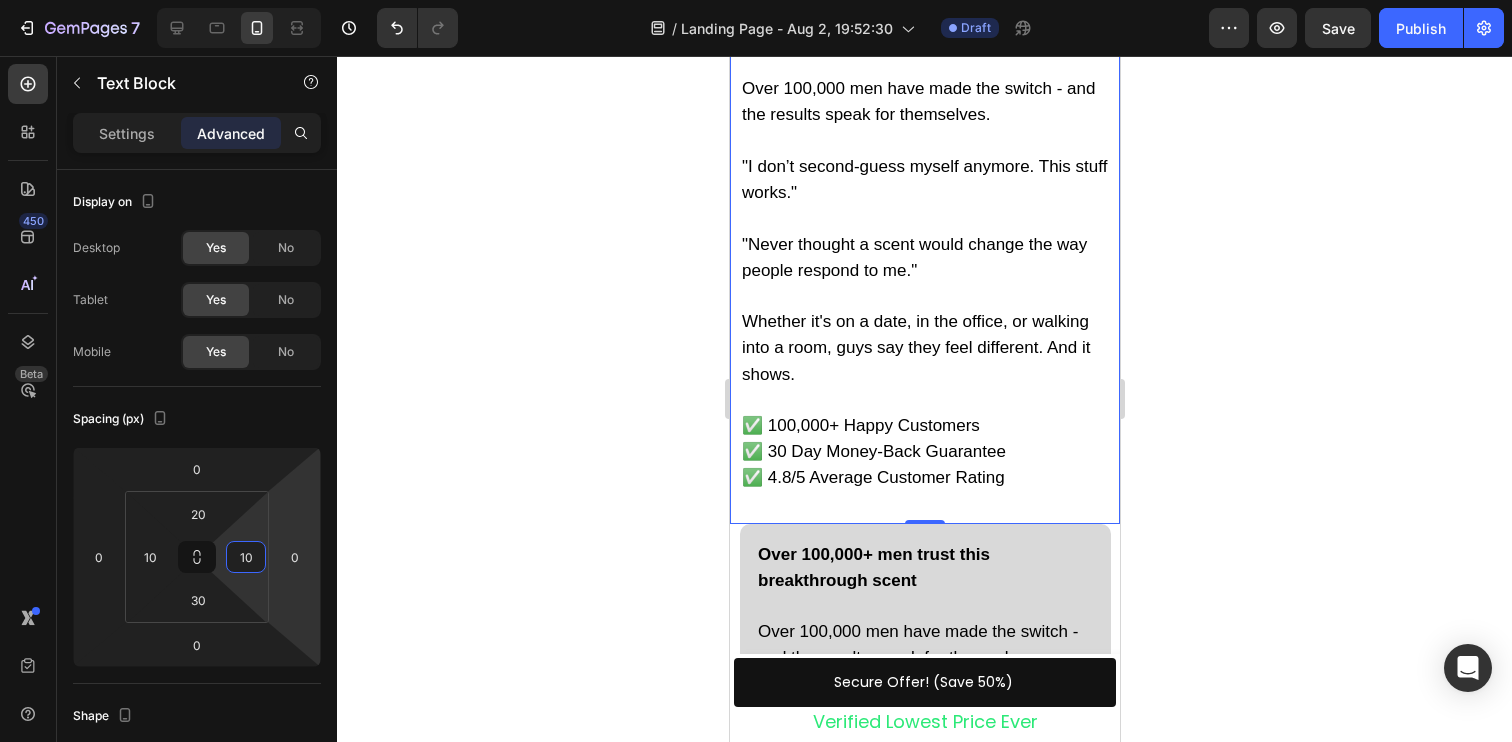 click 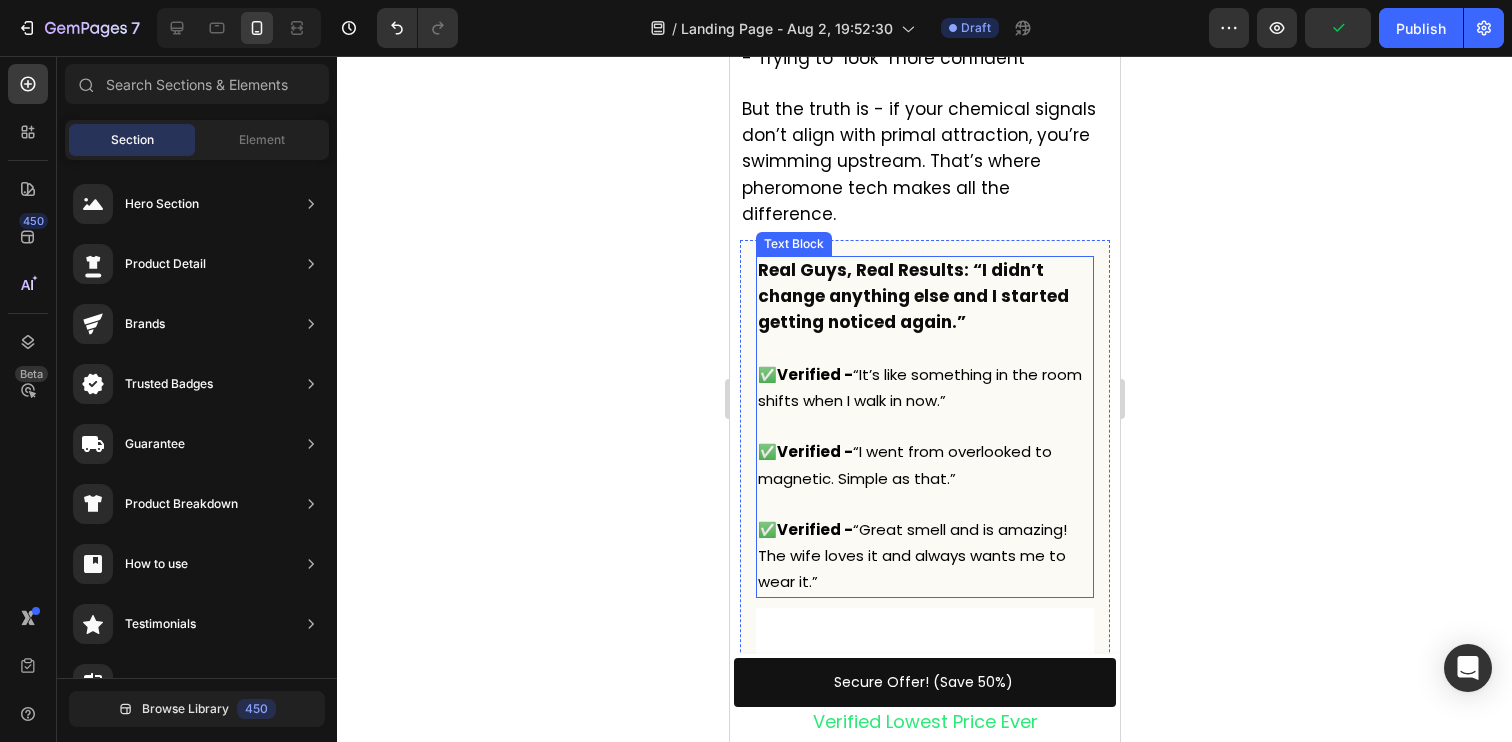 scroll, scrollTop: 3300, scrollLeft: 0, axis: vertical 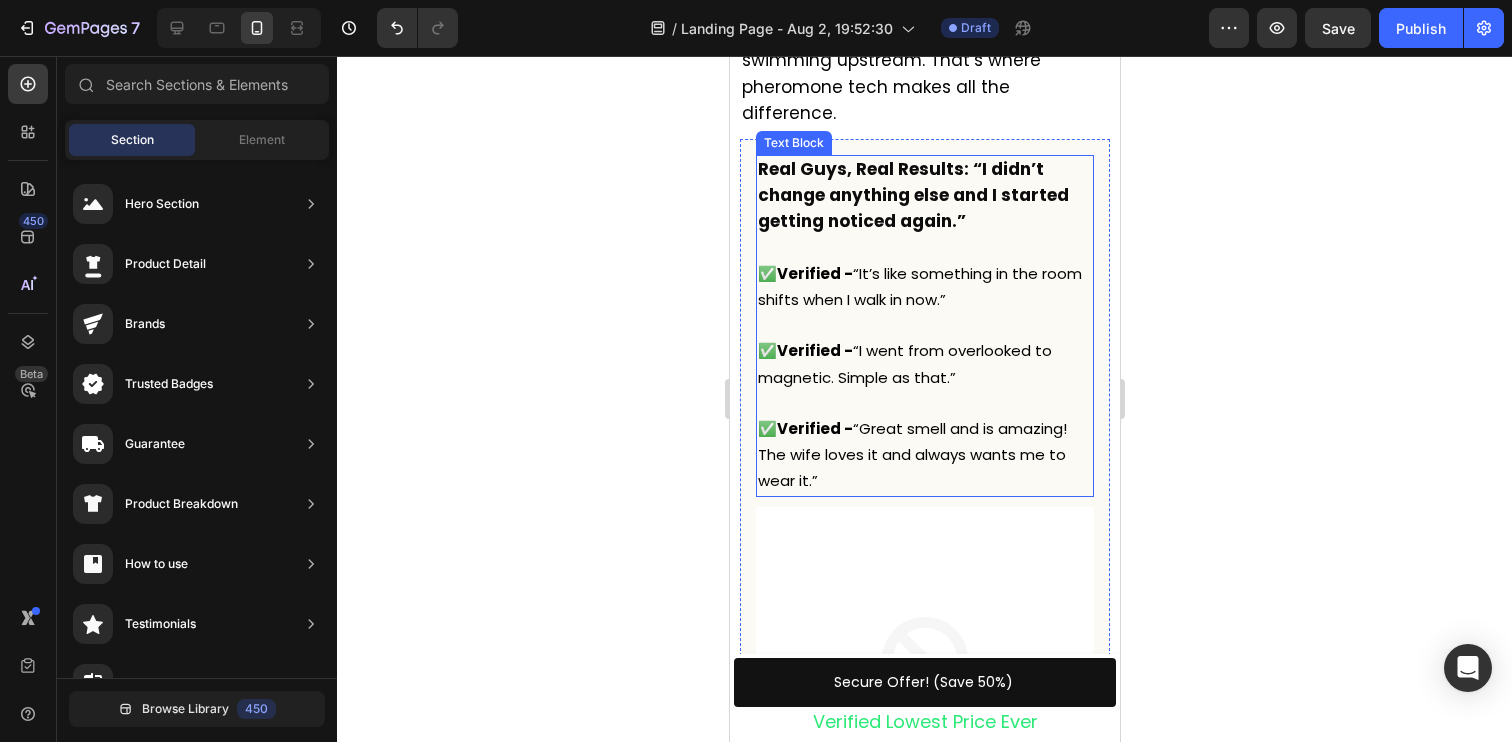 click on "Real Guys, Real Results: “I didn’t change anything else and I started getting noticed again.”" at bounding box center (912, 195) 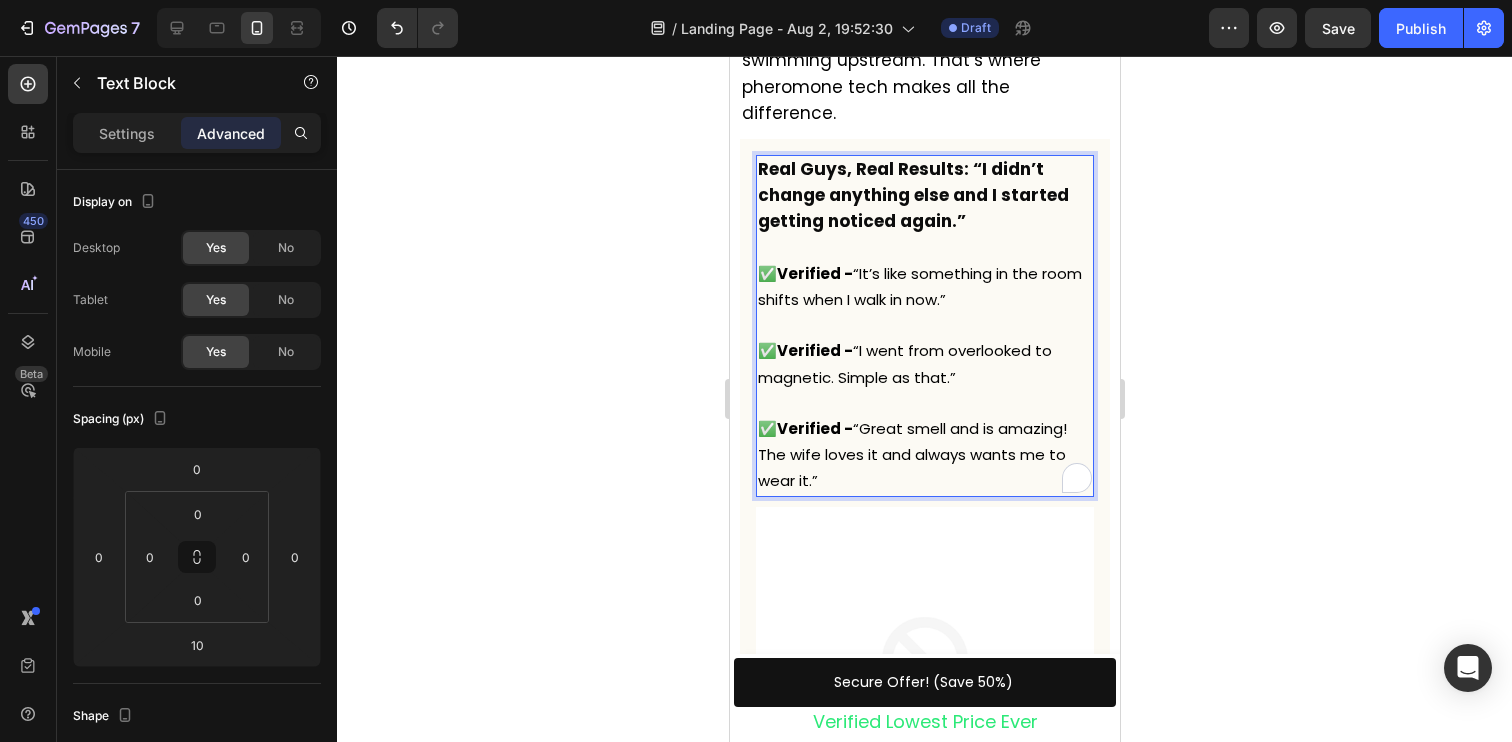 click on "Real Guys, Real Results: “I didn’t change anything else and I started getting noticed again.”" at bounding box center (912, 195) 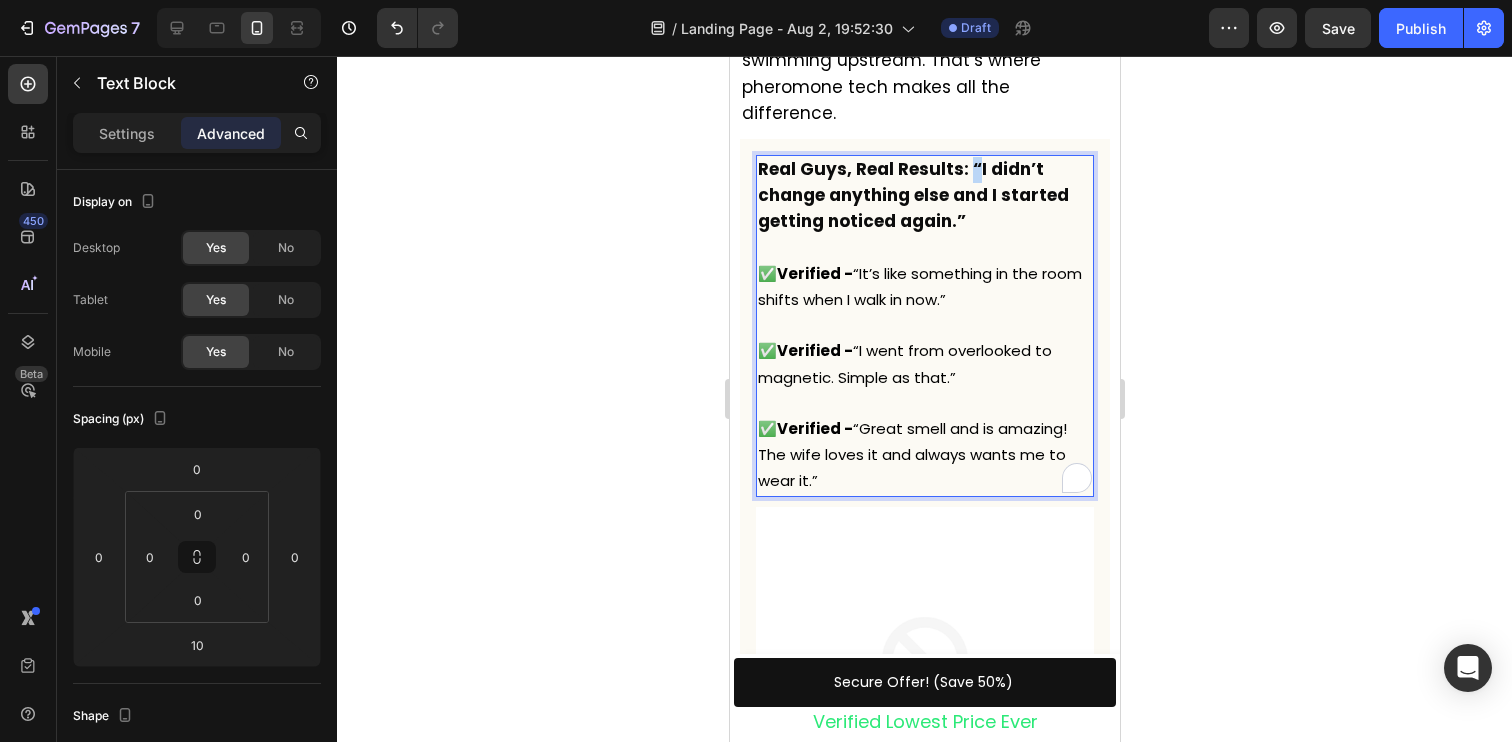 click on "Real Guys, Real Results: “I didn’t change anything else and I started getting noticed again.”" at bounding box center [912, 195] 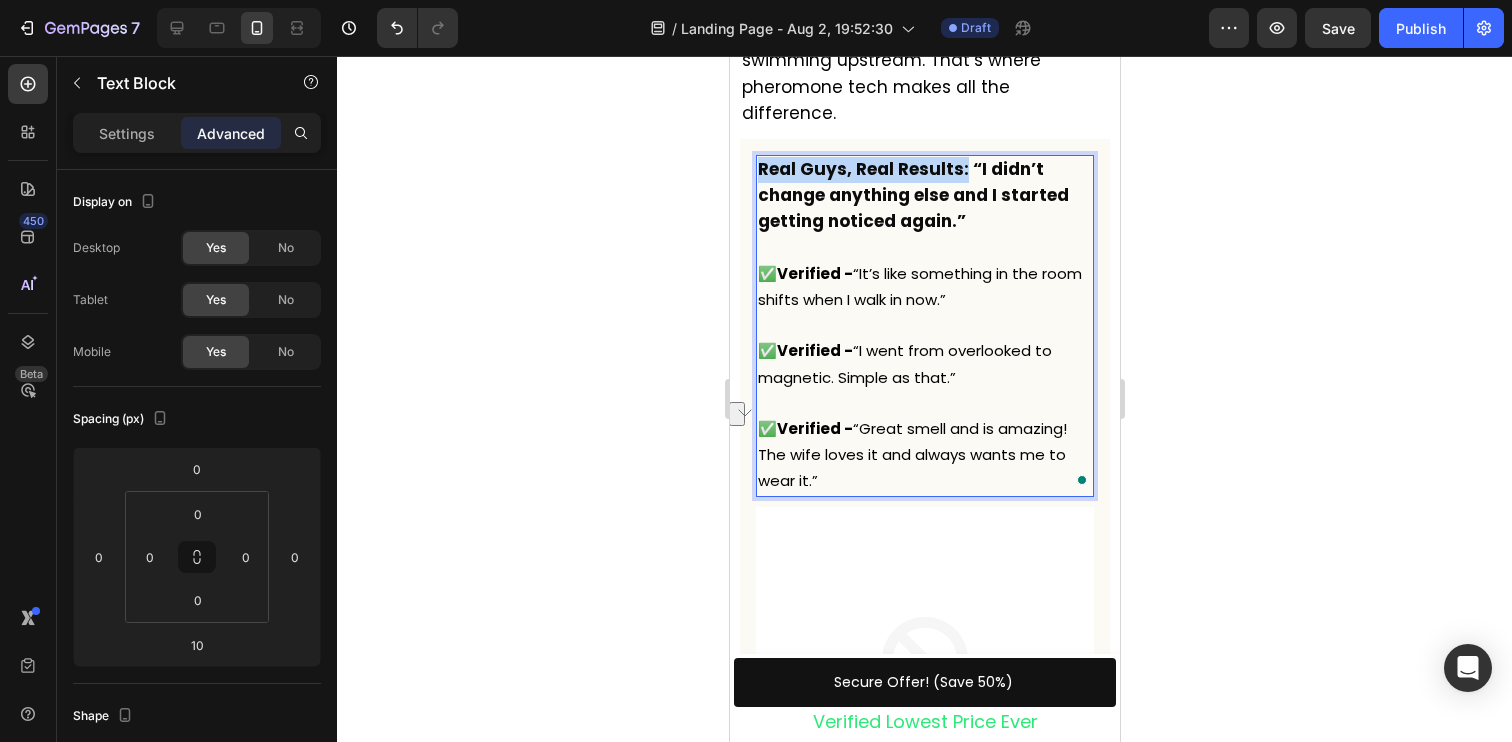 drag, startPoint x: 962, startPoint y: 413, endPoint x: 760, endPoint y: 414, distance: 202.00247 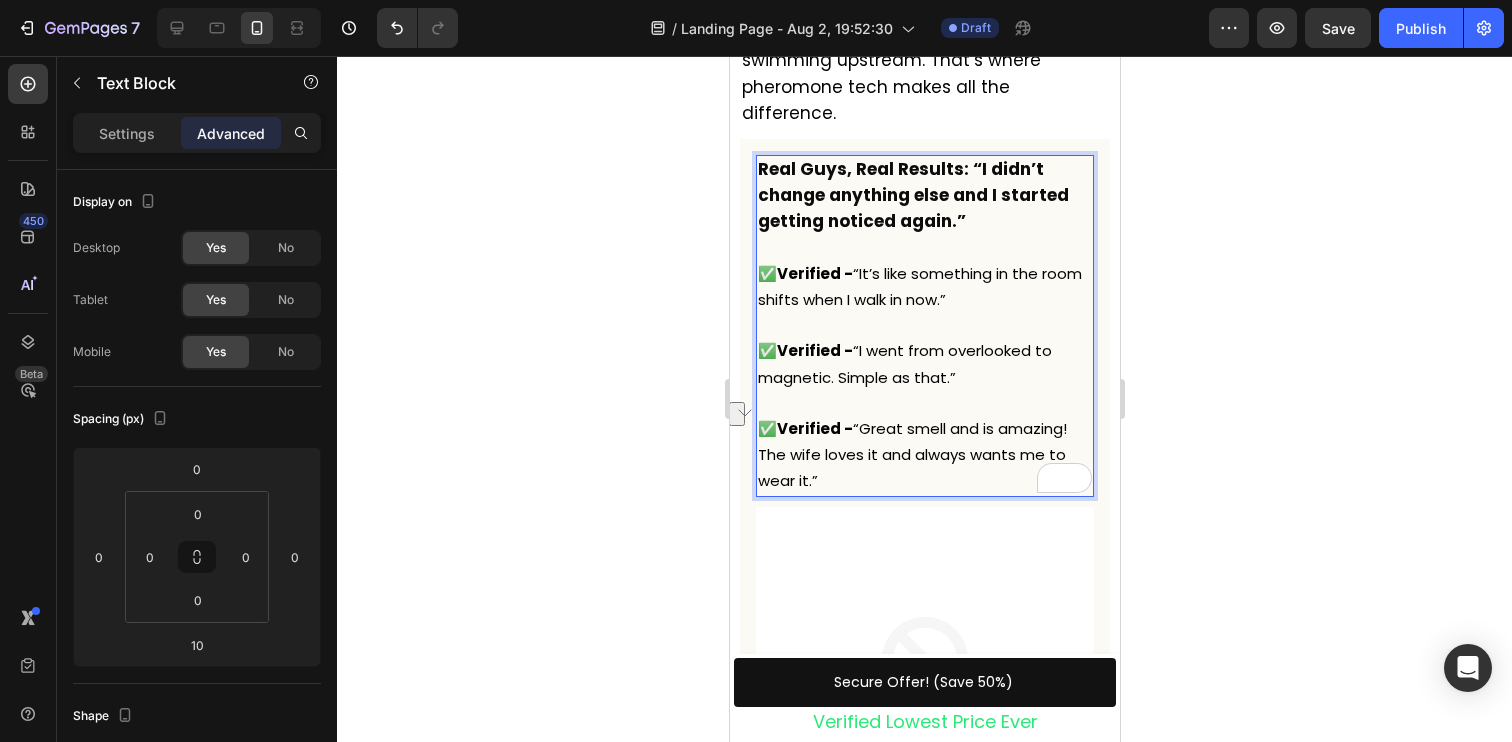 click on "Real Guys, Real Results: “I didn’t change anything else and I started getting noticed again.”" at bounding box center (912, 195) 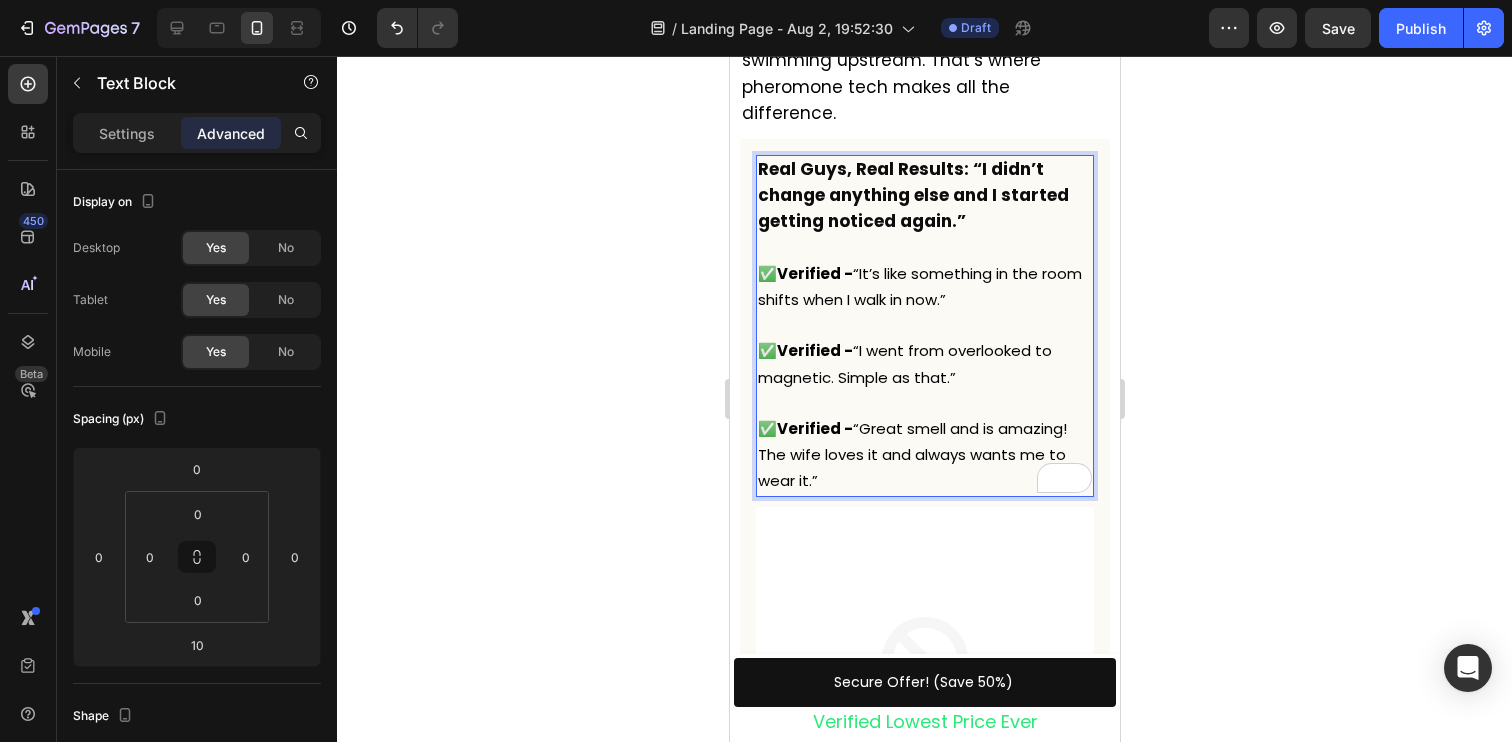 click on "Real Guys, Real Results: “I didn’t change anything else and I started getting noticed again.”" at bounding box center [912, 195] 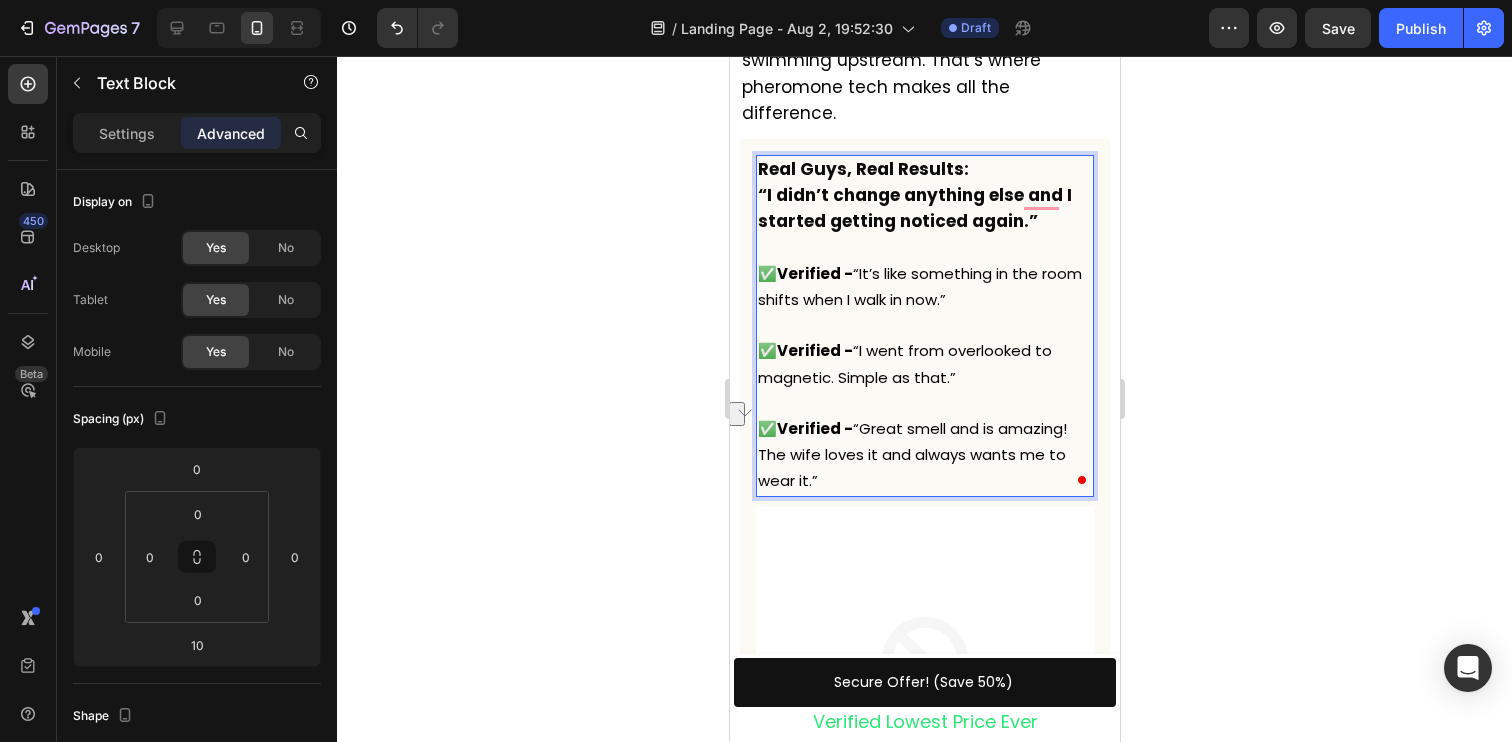 drag, startPoint x: 1000, startPoint y: 419, endPoint x: 757, endPoint y: 413, distance: 243.07407 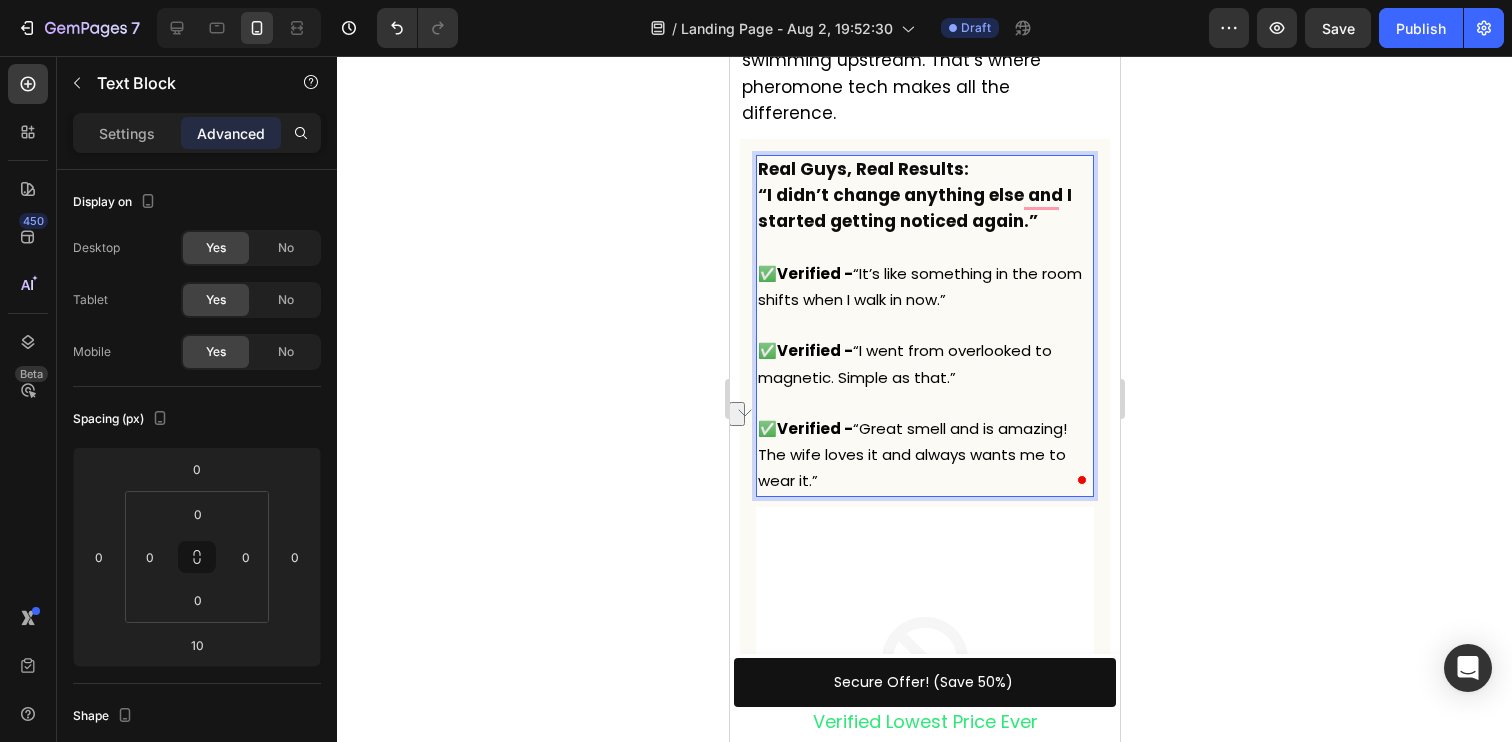 click on "Real Guys, Real Results:  “I didn’t change anything else and I started getting noticed again.”" at bounding box center (924, 196) 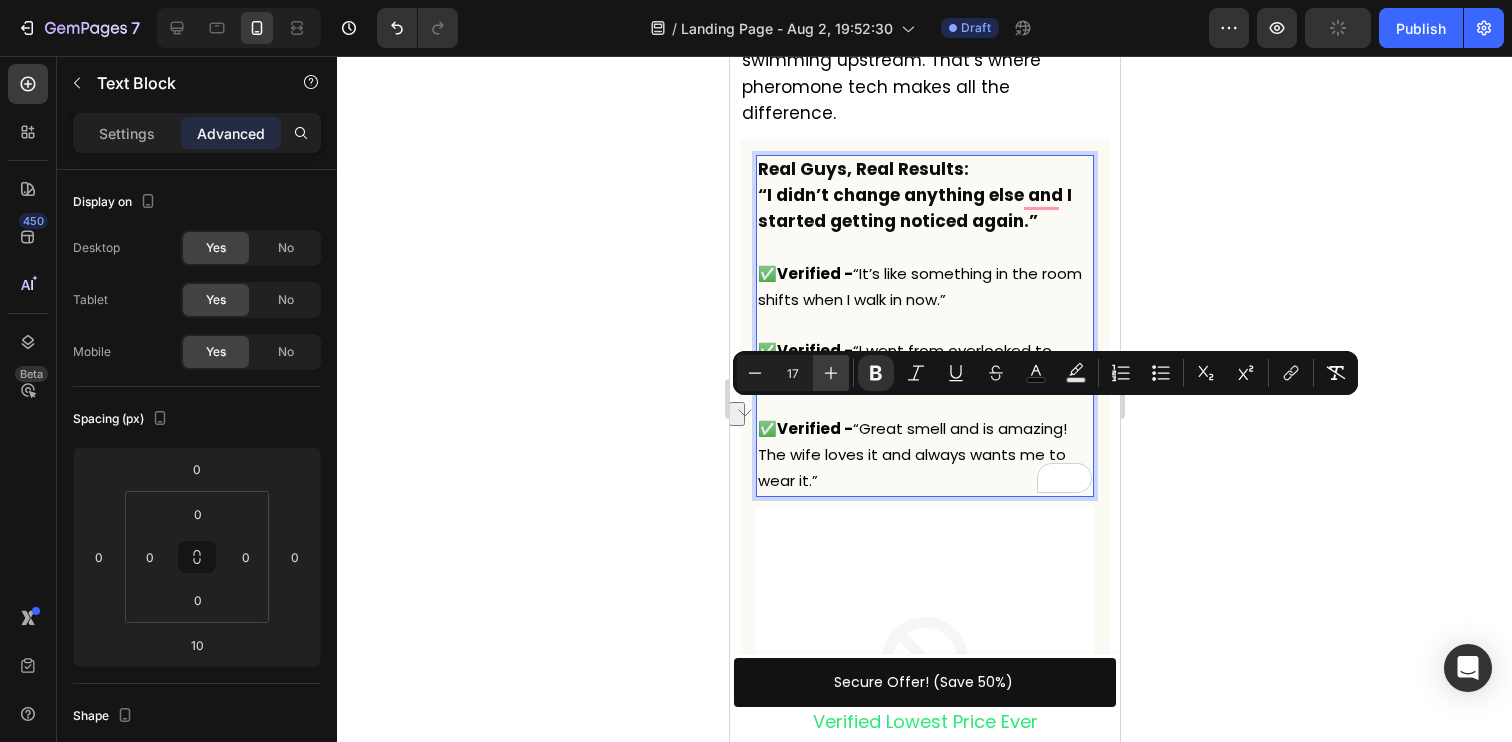 click 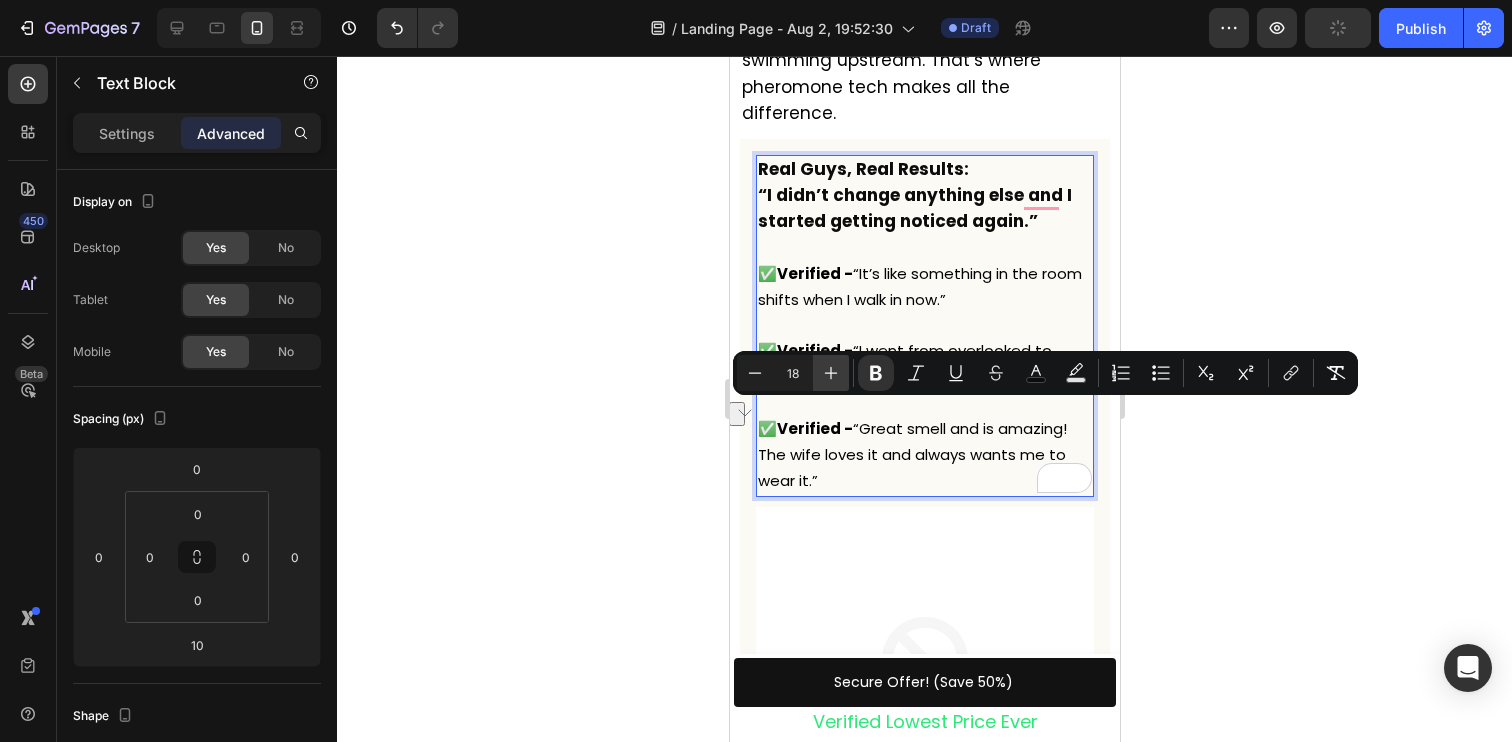 click 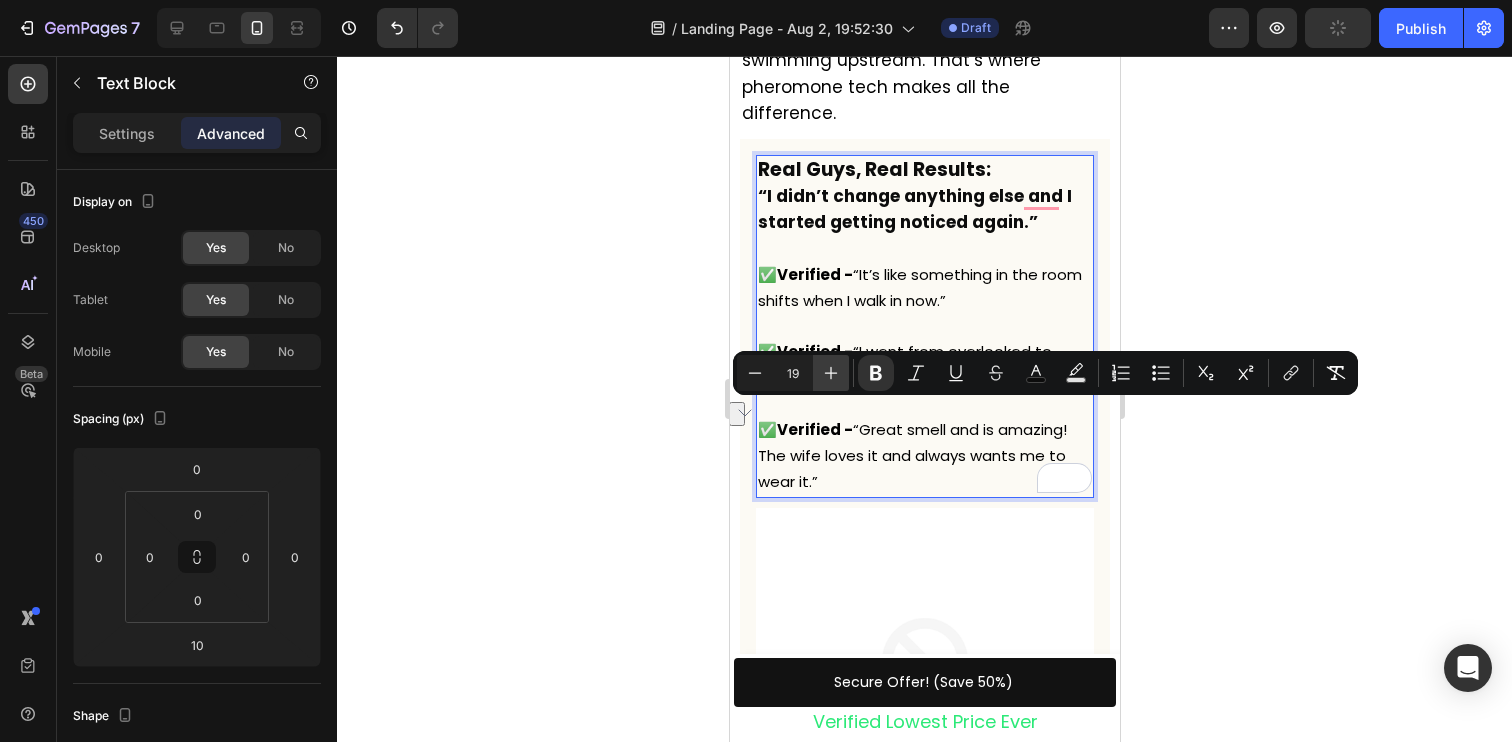 click 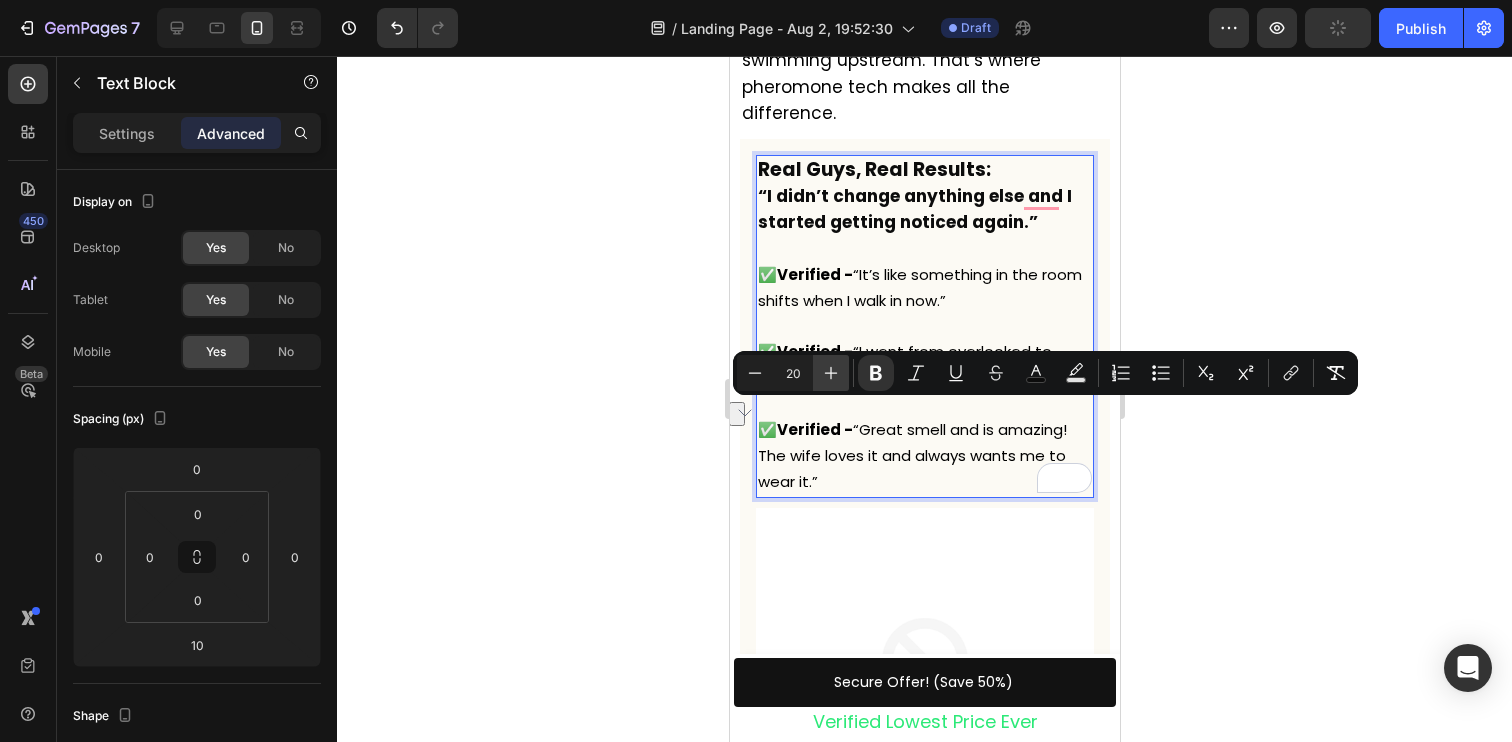 click 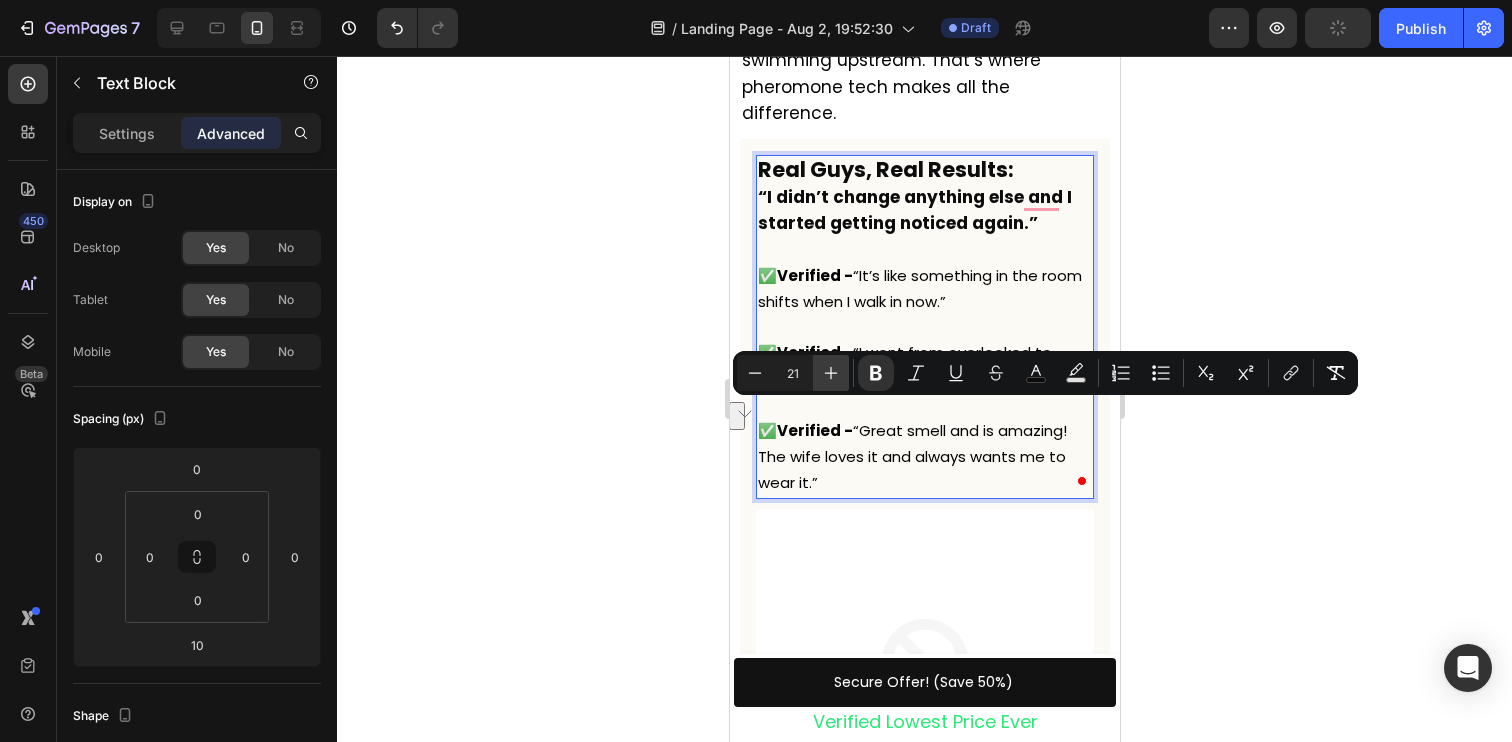 click 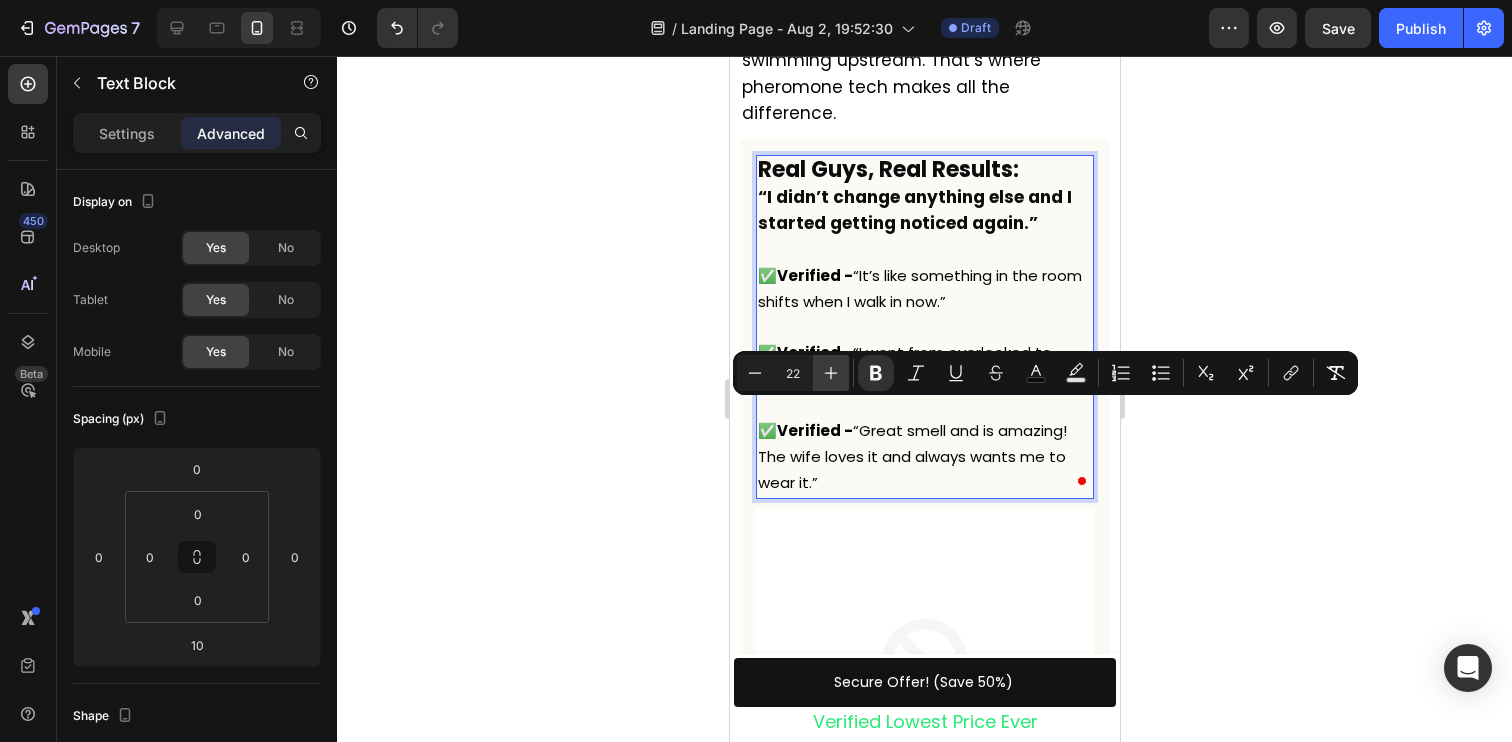 click 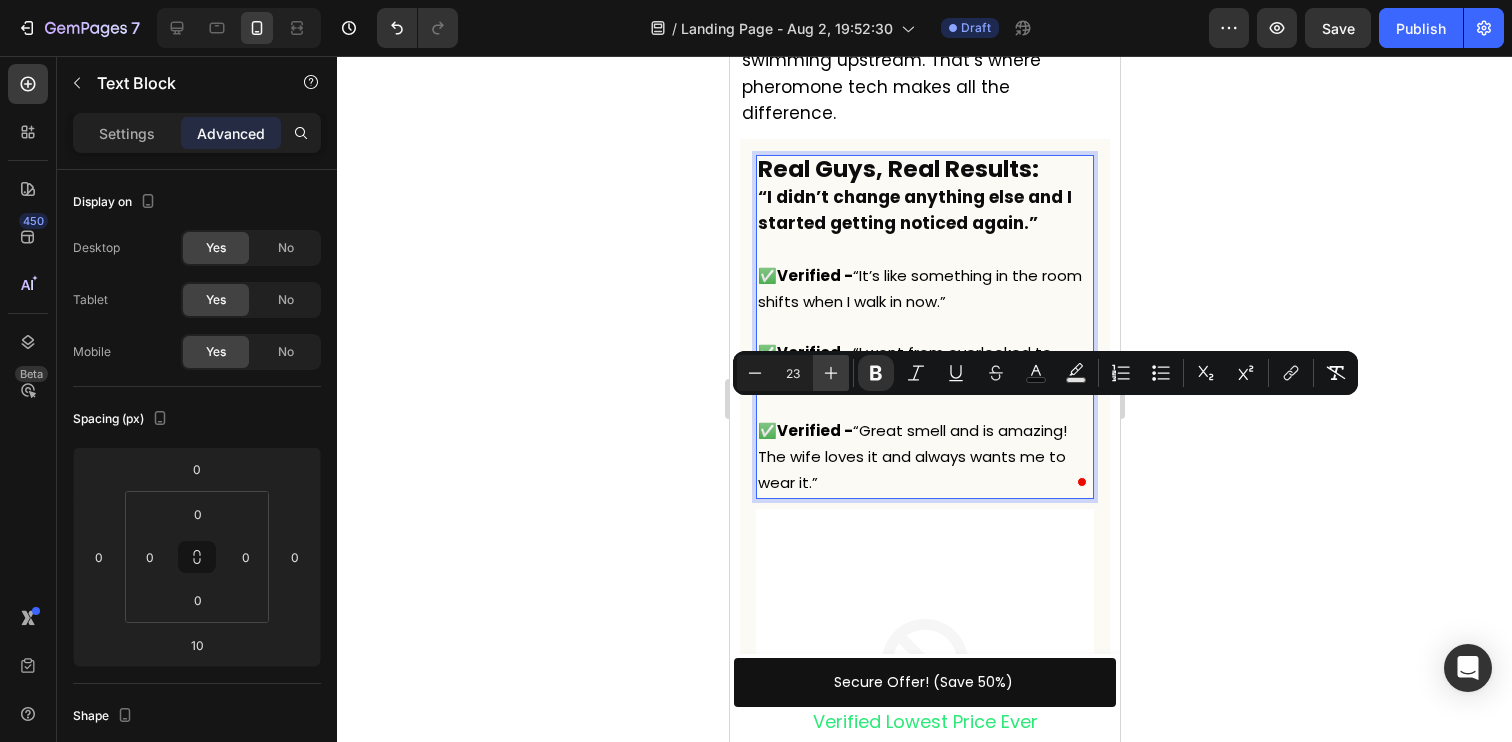 click 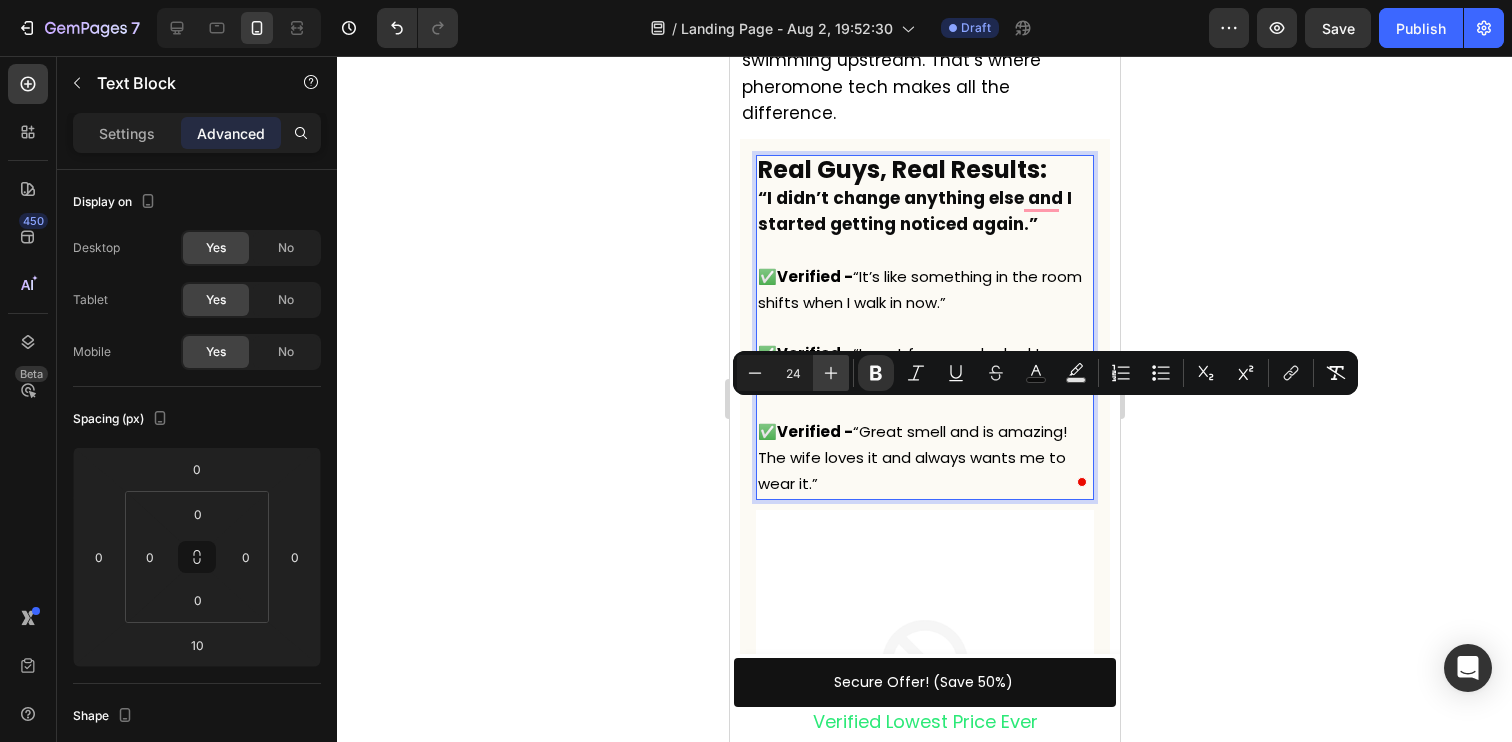 click 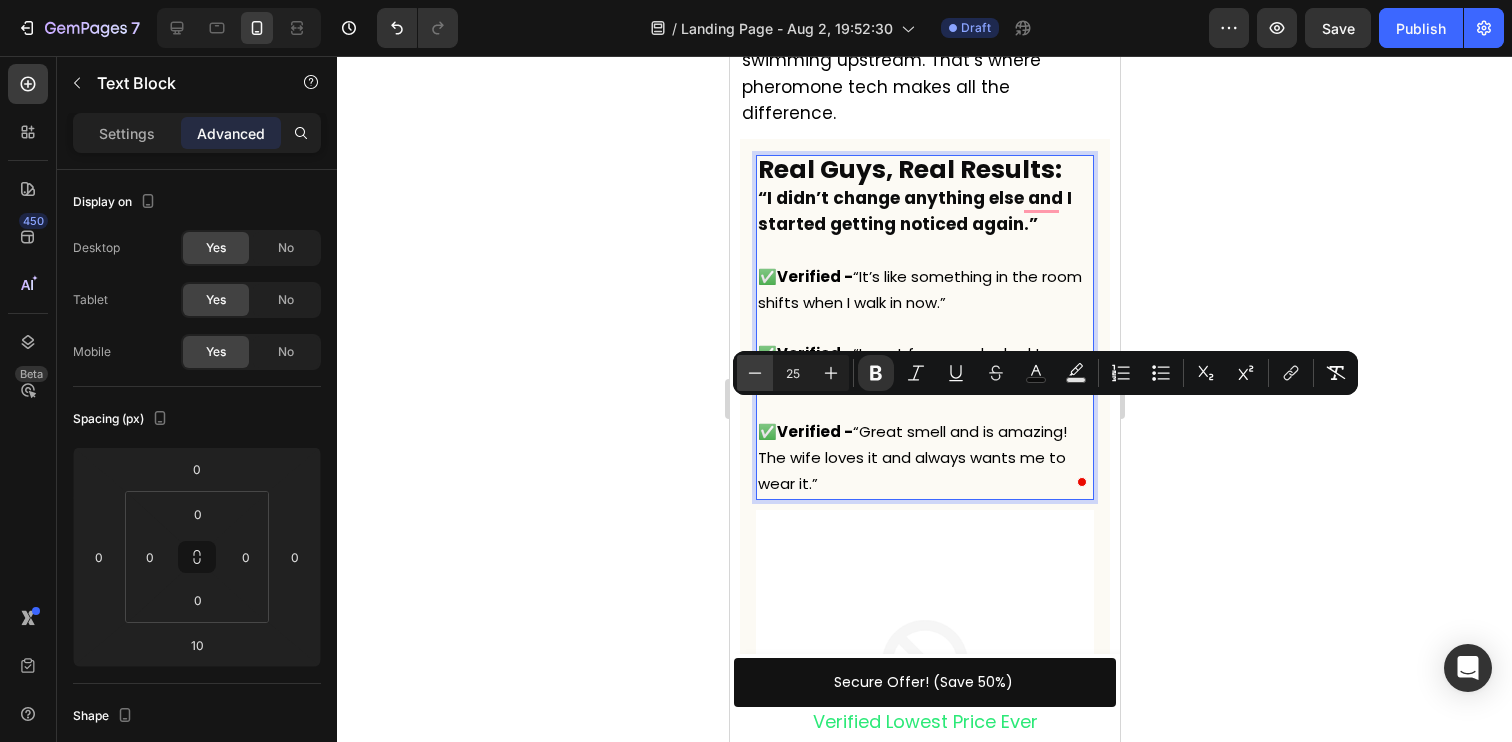 click 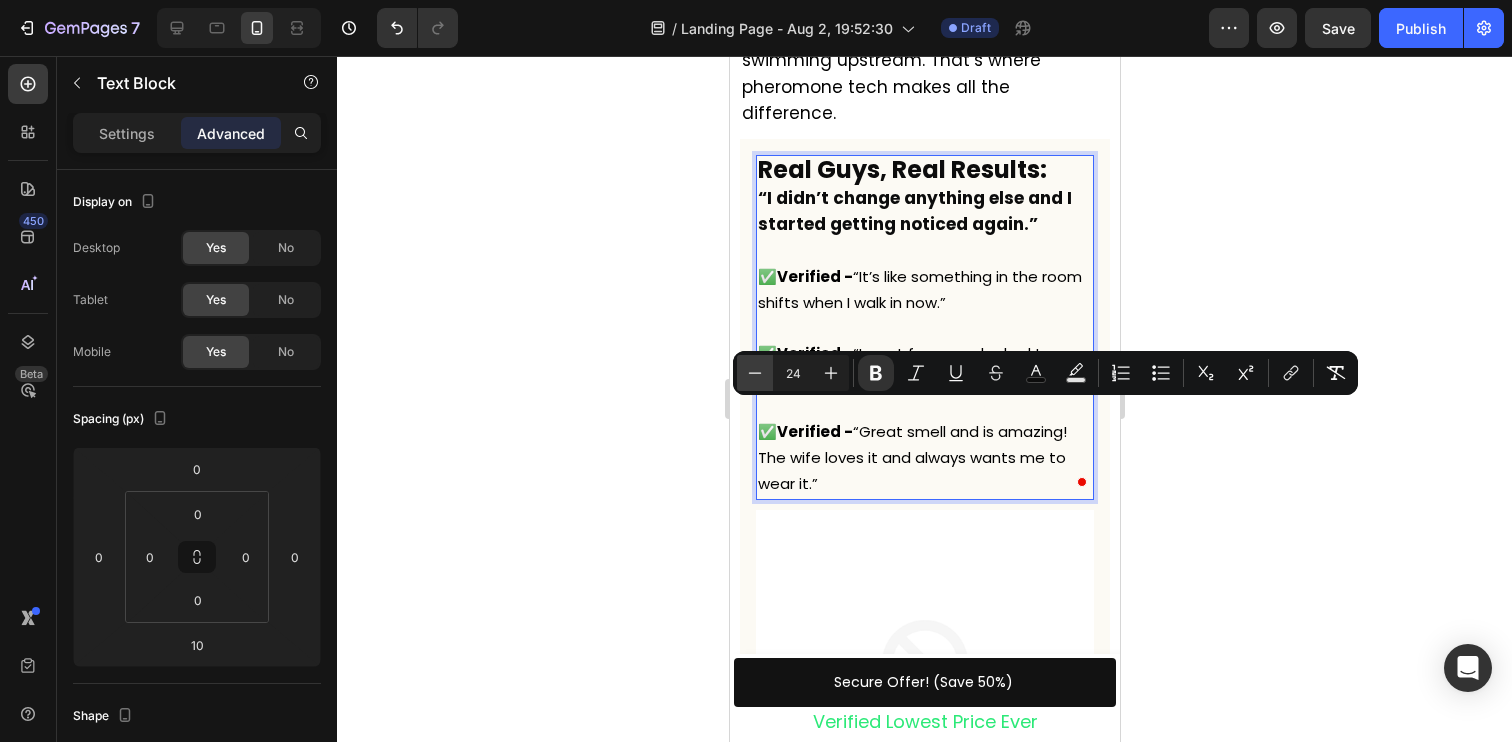 click 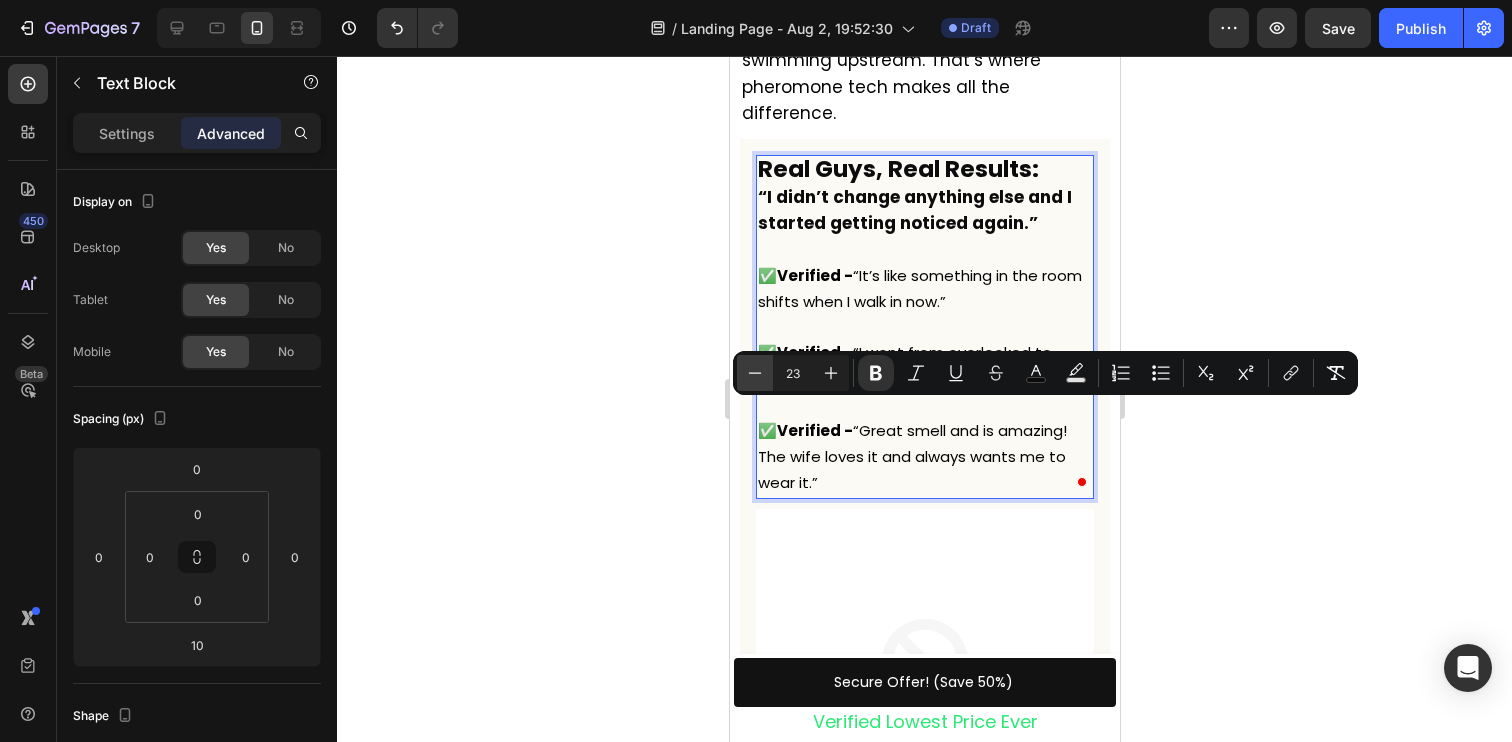 click 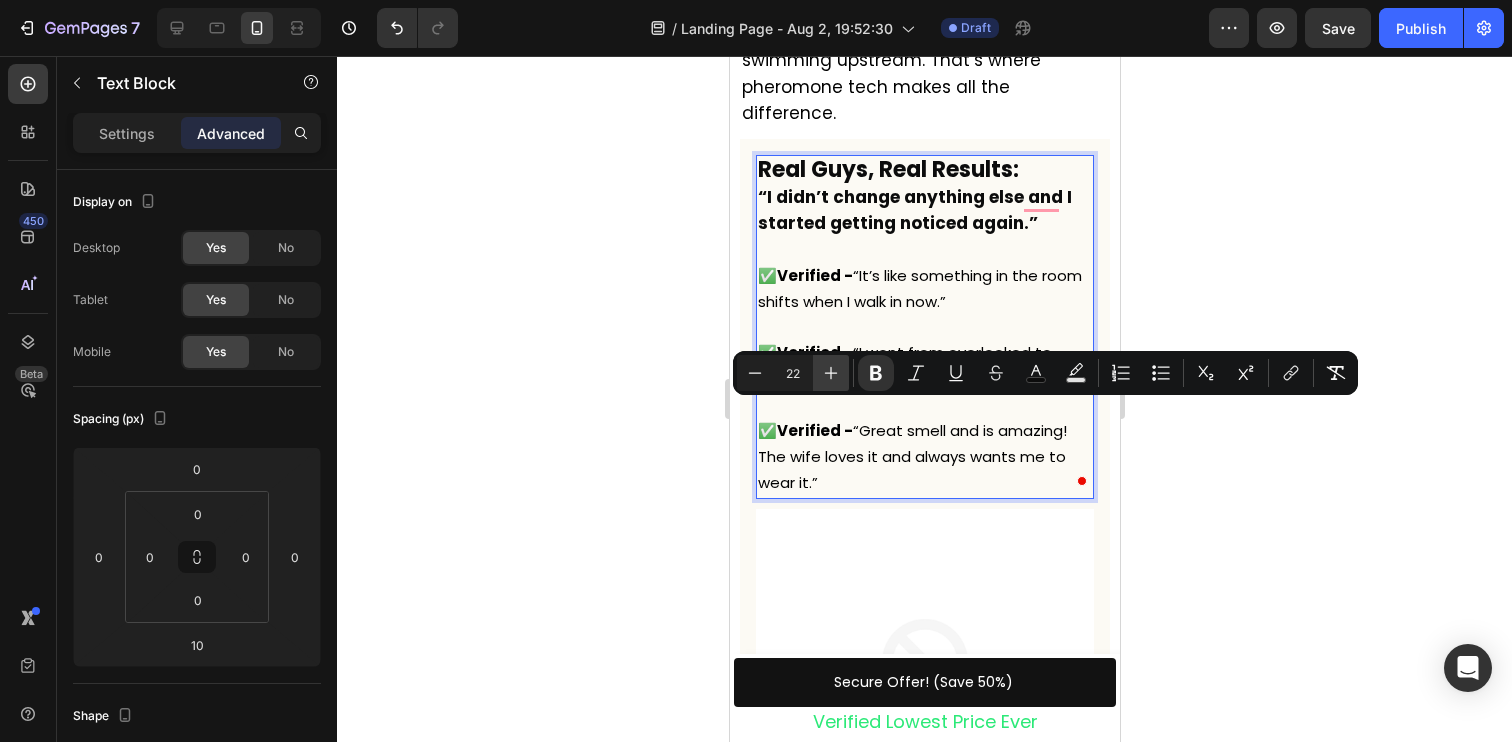 click on "Plus" at bounding box center (831, 373) 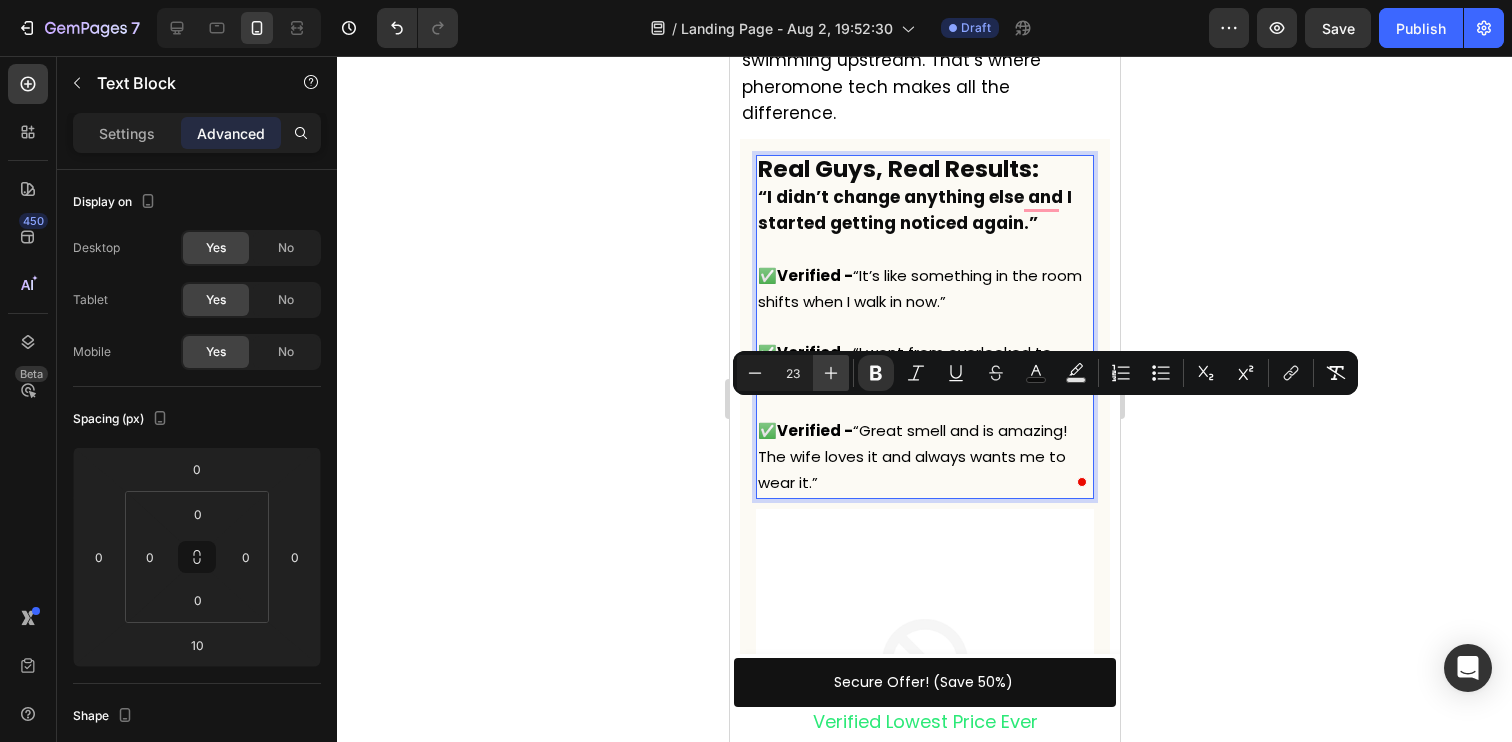 click on "Plus" at bounding box center [831, 373] 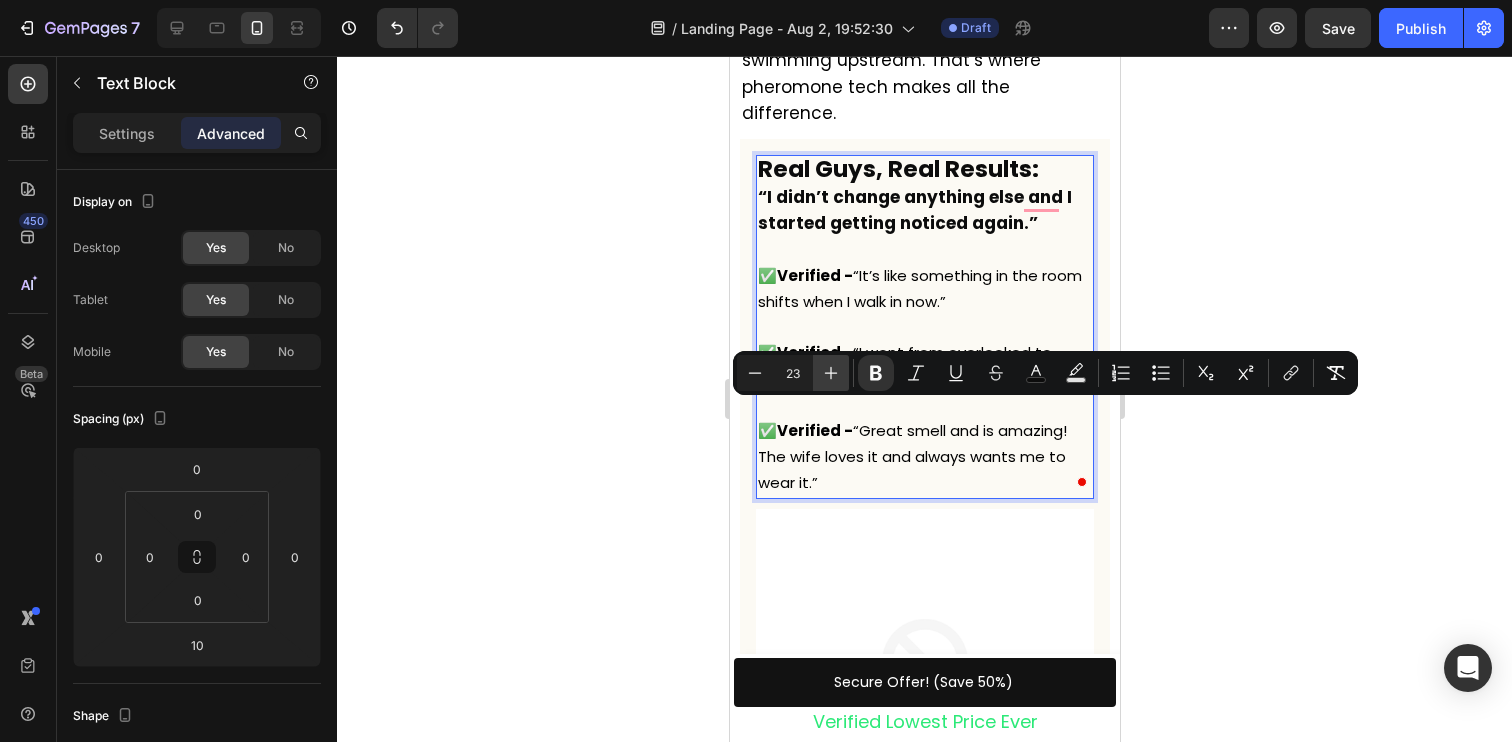 type on "24" 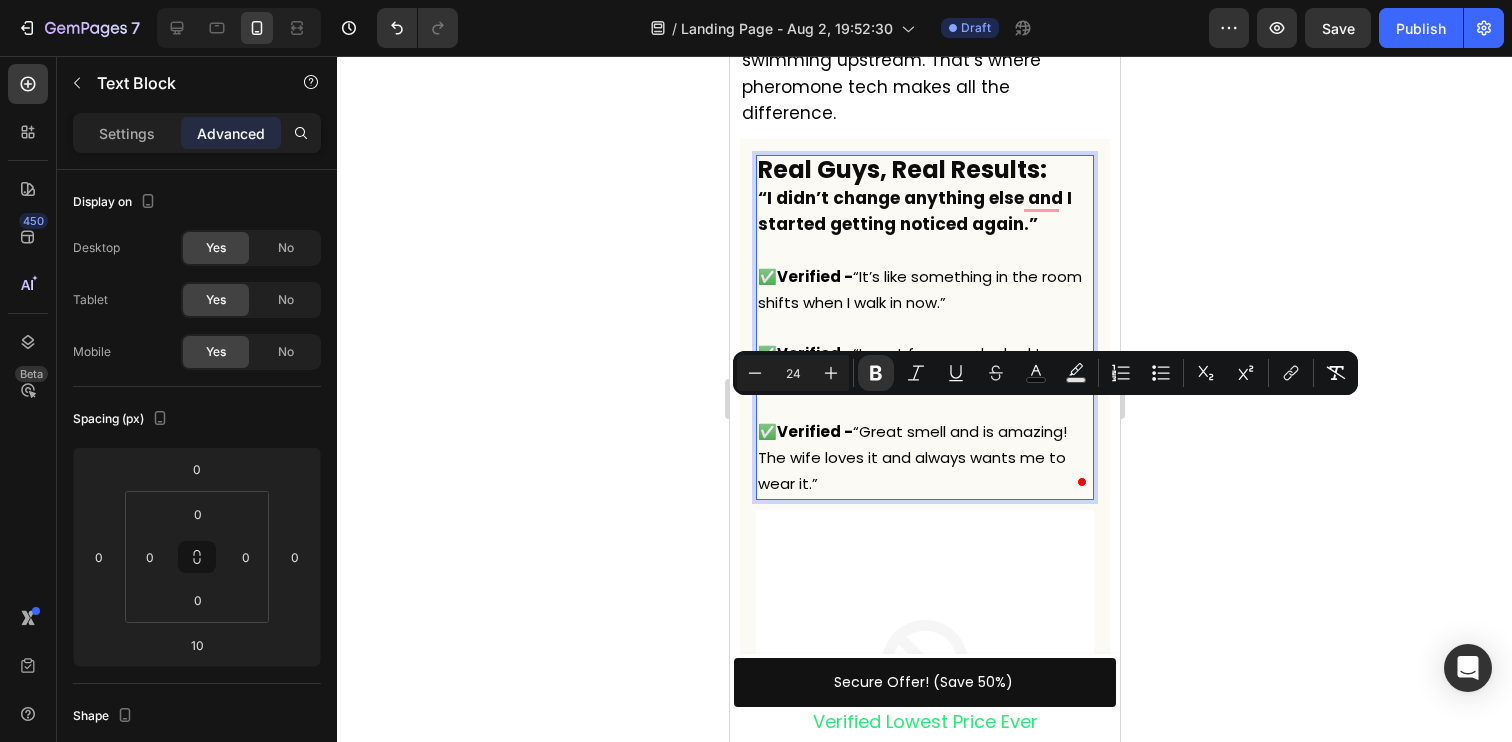 drag, startPoint x: 387, startPoint y: 394, endPoint x: 1213, endPoint y: 488, distance: 831.3315 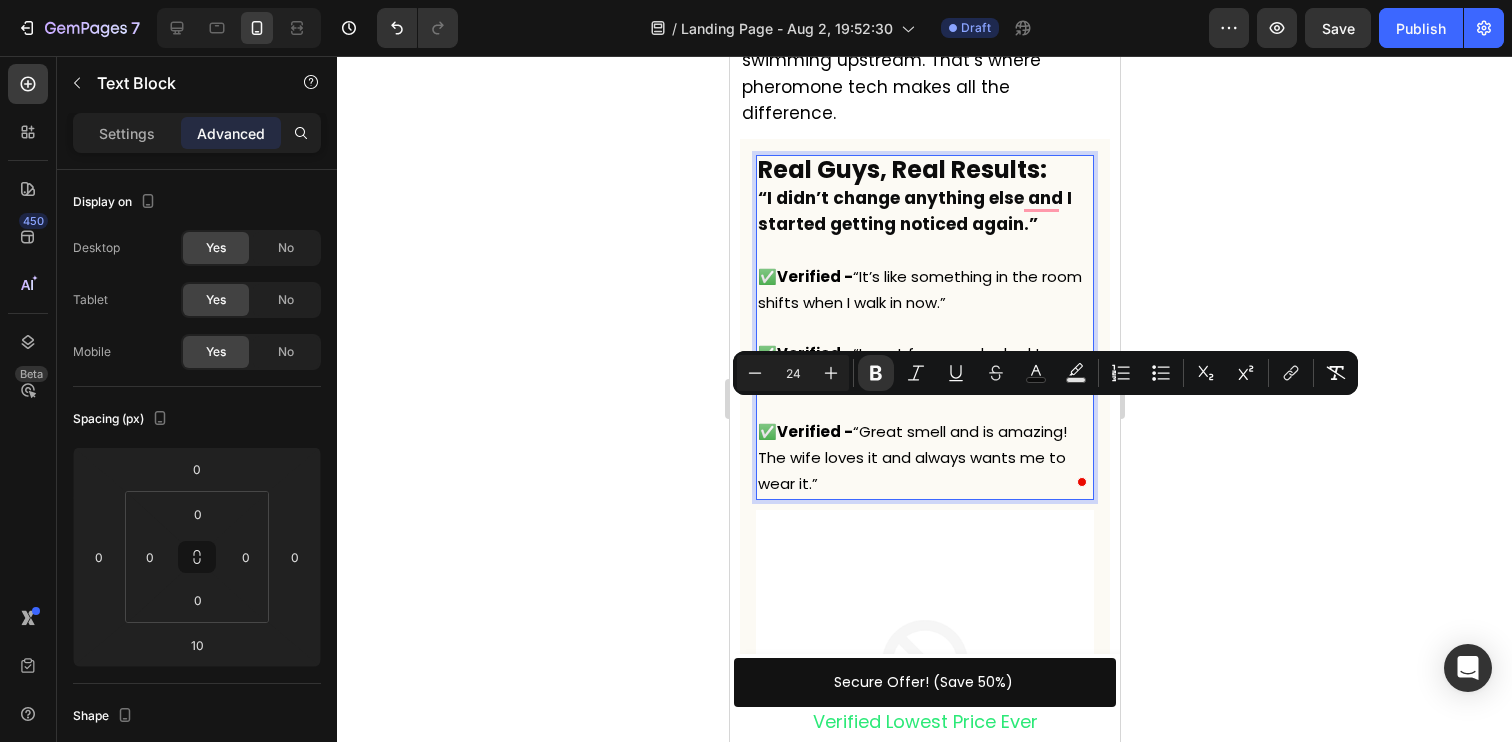 click 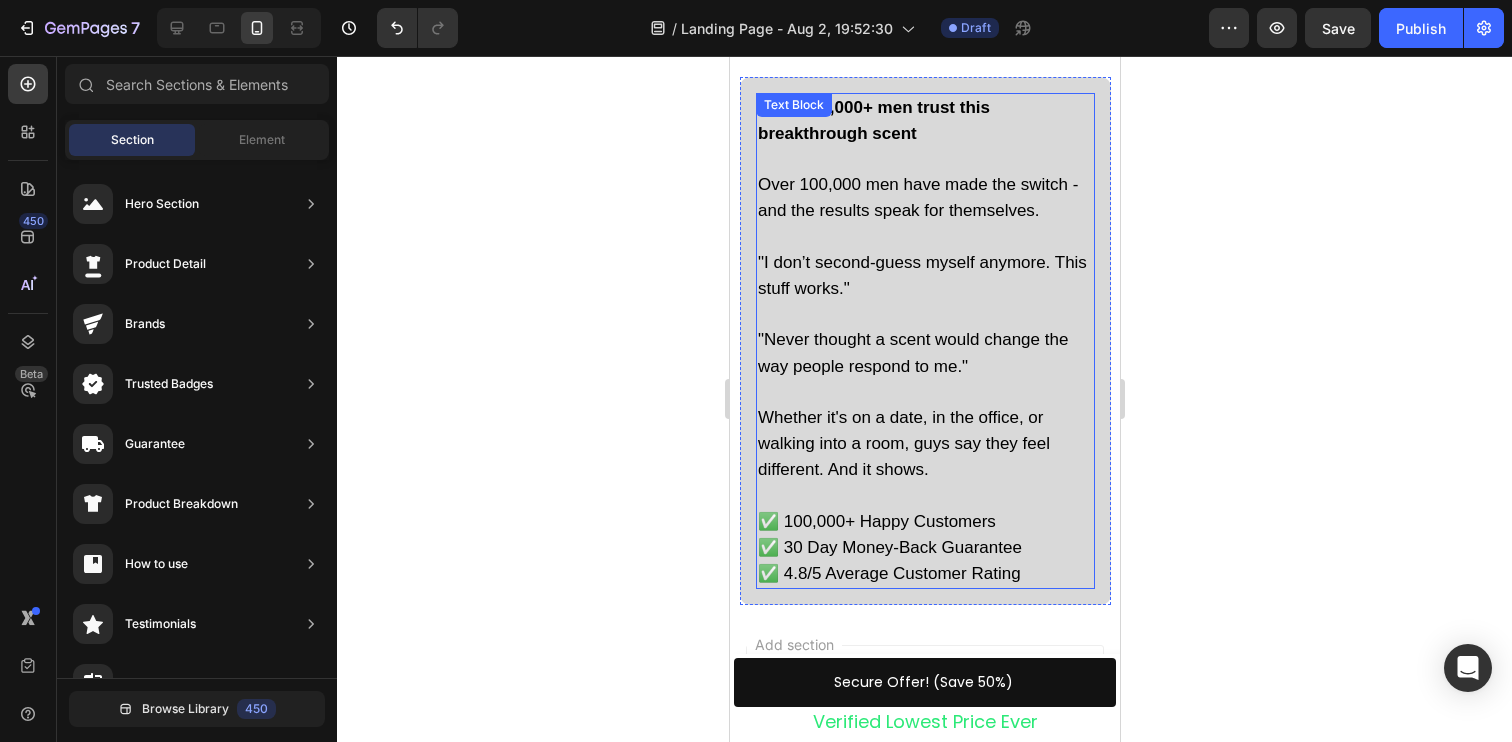 scroll, scrollTop: 4974, scrollLeft: 0, axis: vertical 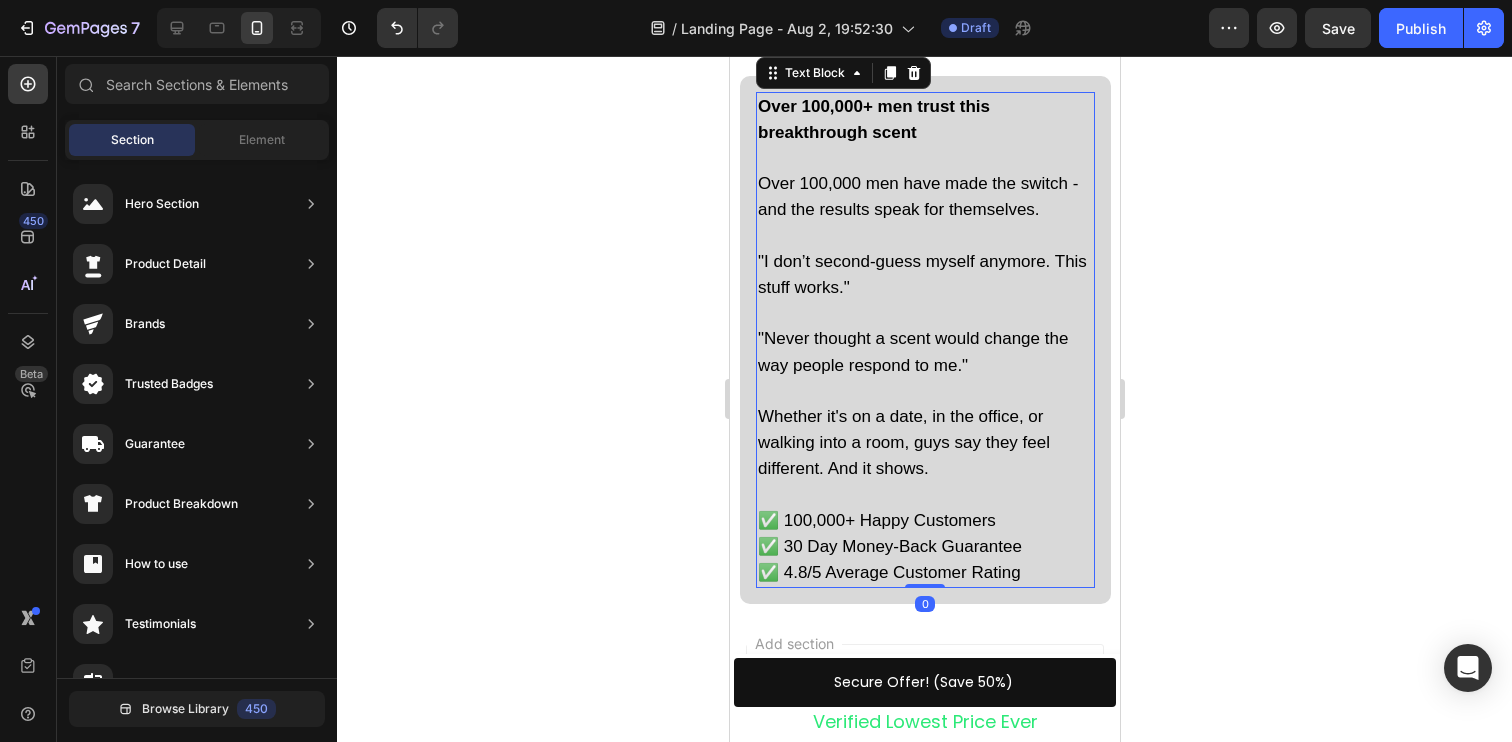 click on "Over 100,000+ men trust this breakthrough scent Over 100,000 men have made the switch - and the results speak for themselves. "I don’t second-guess myself anymore. This stuff works." "Never thought a scent would change the way people respond to me." Whether it's on a date, in the office, or walking into a room, guys say they feel different. And it shows. ✅ 100,000+ Happy Customers ✅ 30 Day Money-Back Guarantee ✅ 4.8/5 Average Customer Rating" at bounding box center (924, 340) 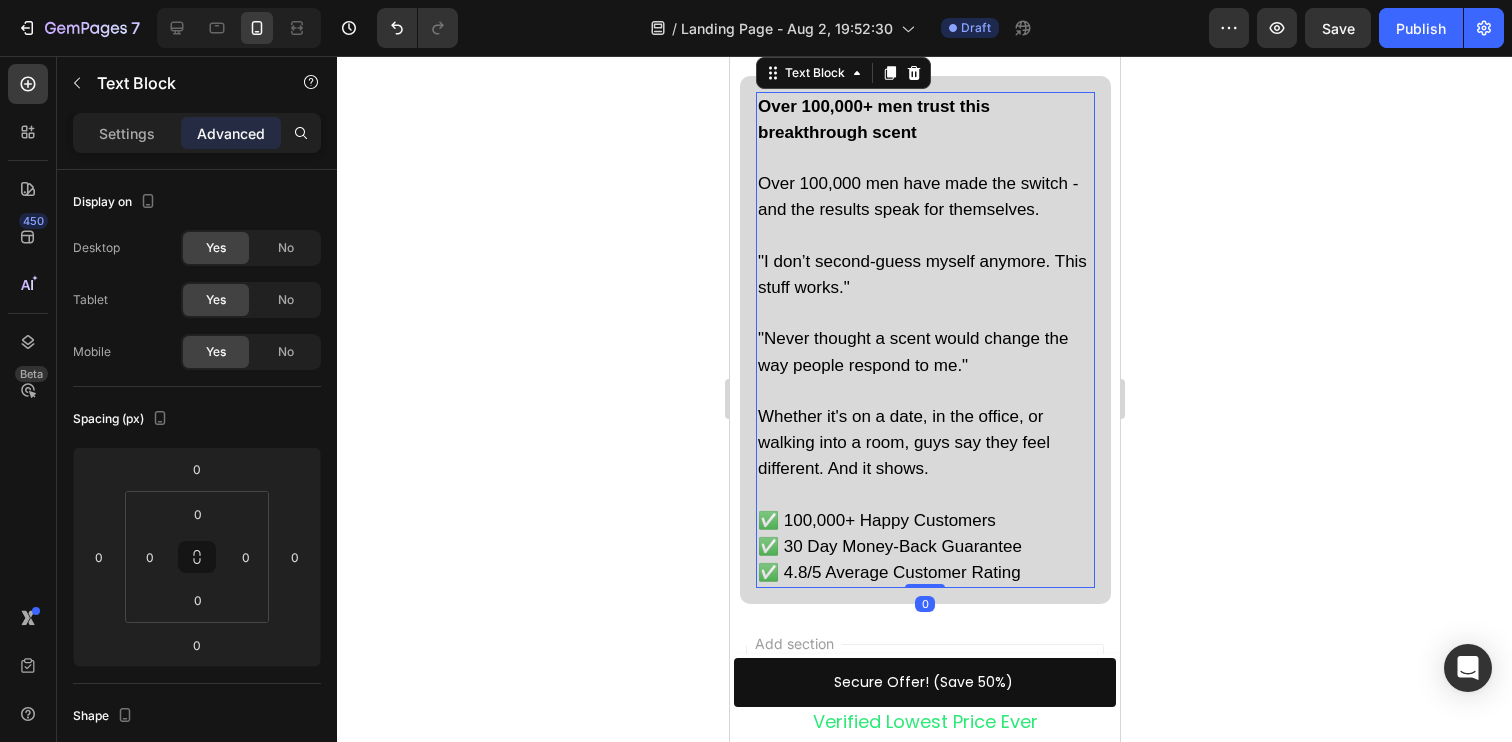 click on "Over 100,000+ men trust this breakthrough scent Over 100,000 men have made the switch - and the results speak for themselves. "I don’t second-guess myself anymore. This stuff works." "Never thought a scent would change the way people respond to me." Whether it's on a date, in the office, or walking into a room, guys say they feel different. And it shows. ✅ 100,000+ Happy Customers ✅ 30 Day Money-Back Guarantee ✅ 4.8/5 Average Customer Rating" at bounding box center (924, 340) 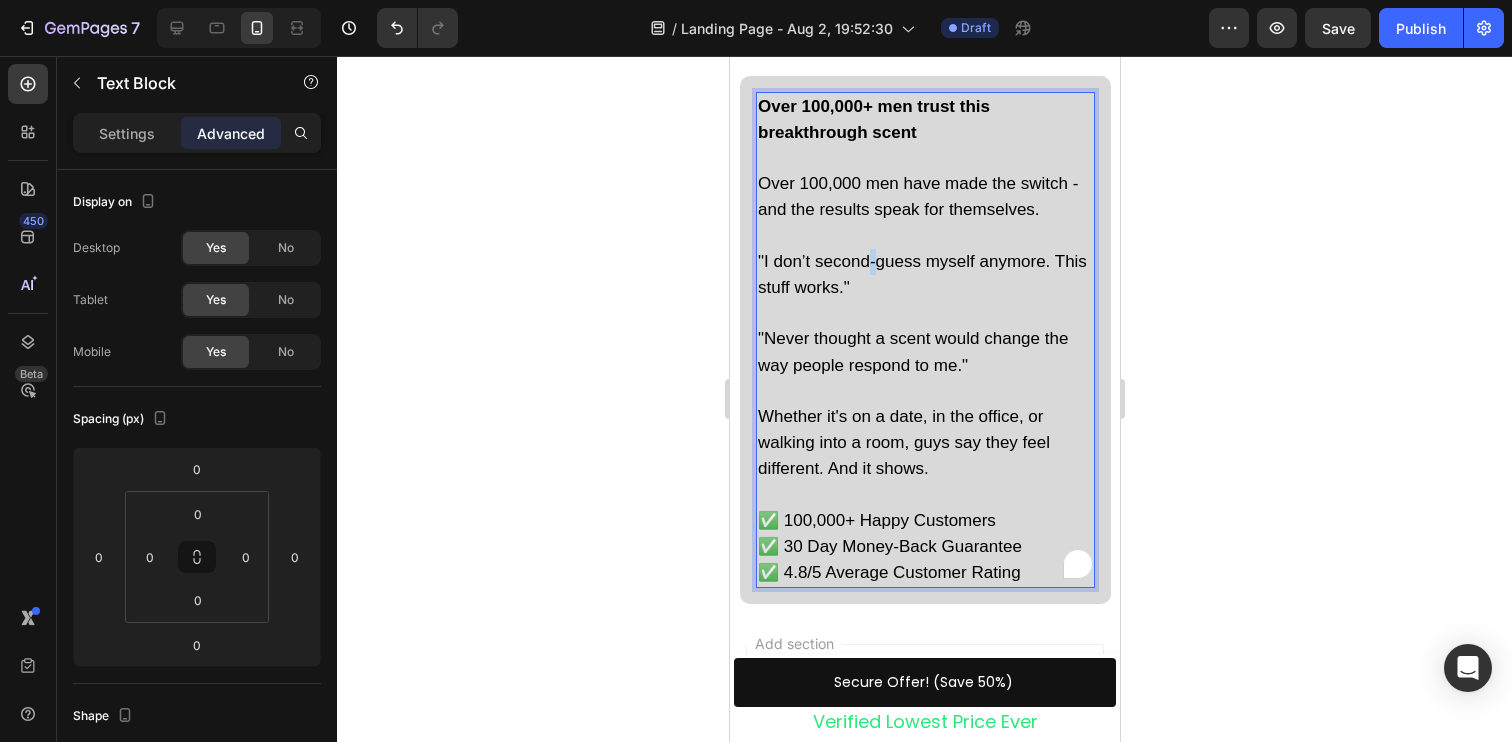 click on "Over 100,000+ men trust this breakthrough scent Over 100,000 men have made the switch - and the results speak for themselves. "I don’t second-guess myself anymore. This stuff works." "Never thought a scent would change the way people respond to me." Whether it's on a date, in the office, or walking into a room, guys say they feel different. And it shows. ✅ 100,000+ Happy Customers ✅ 30 Day Money-Back Guarantee ✅ 4.8/5 Average Customer Rating" at bounding box center (924, 340) 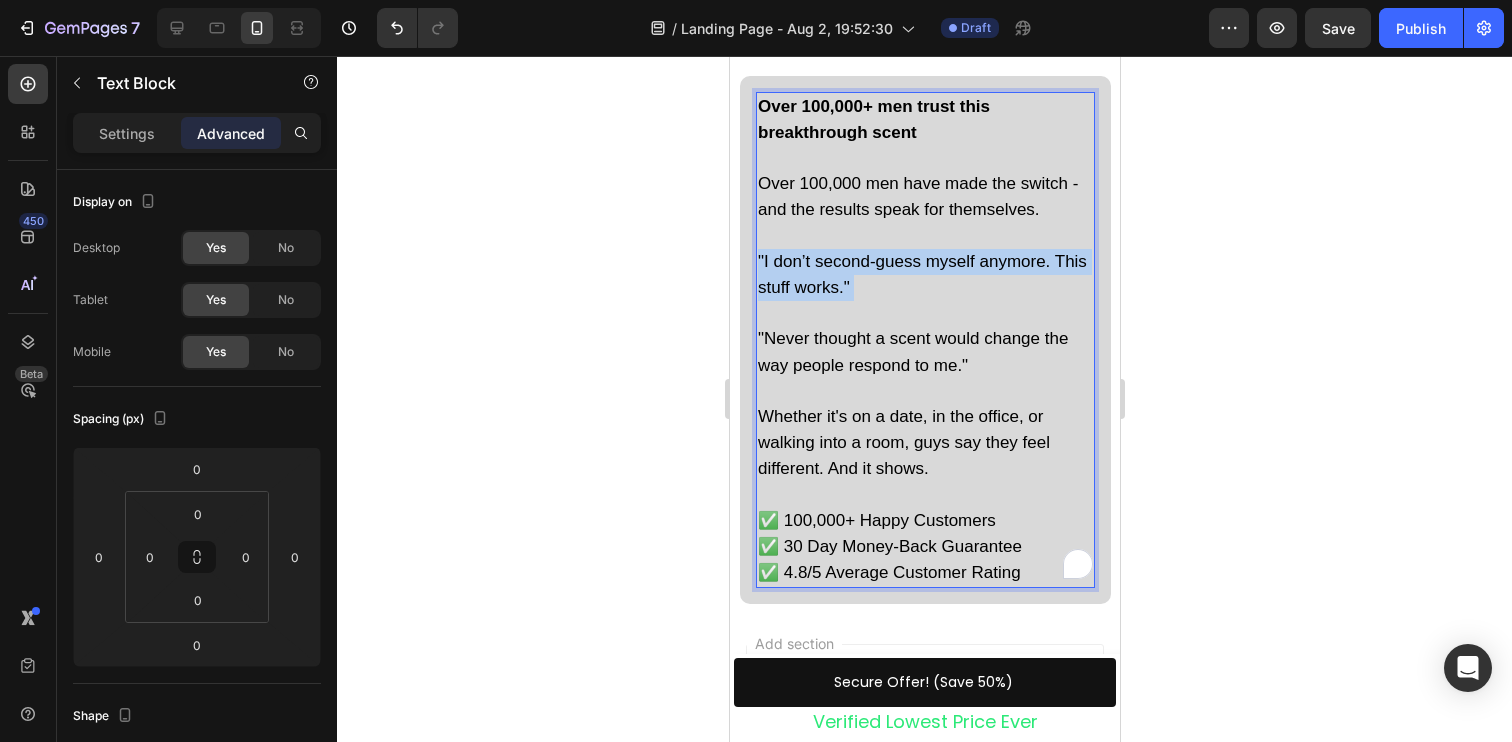 click on "Over 100,000+ men trust this breakthrough scent Over 100,000 men have made the switch - and the results speak for themselves. "I don’t second-guess myself anymore. This stuff works." "Never thought a scent would change the way people respond to me." Whether it's on a date, in the office, or walking into a room, guys say they feel different. And it shows. ✅ 100,000+ Happy Customers ✅ 30 Day Money-Back Guarantee ✅ 4.8/5 Average Customer Rating" at bounding box center [924, 340] 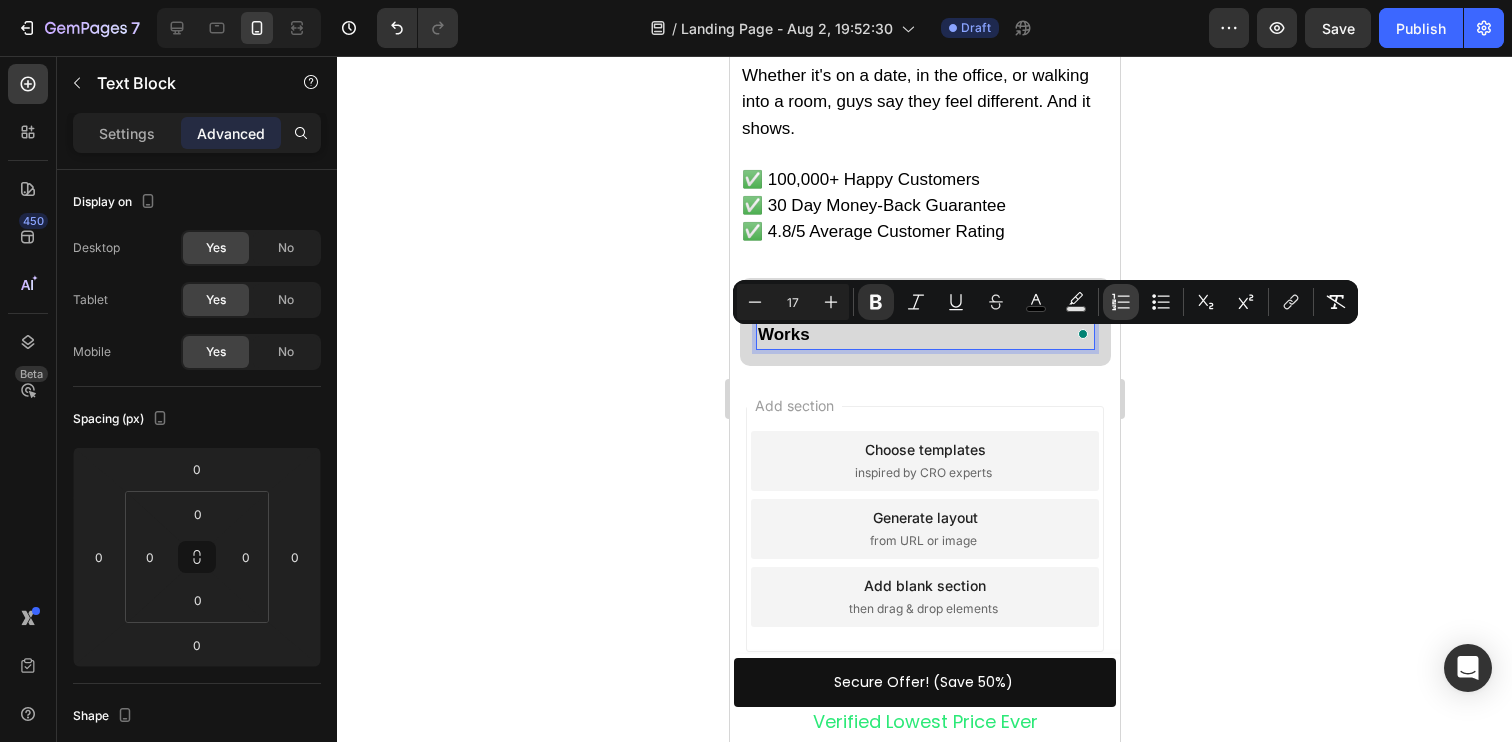 click 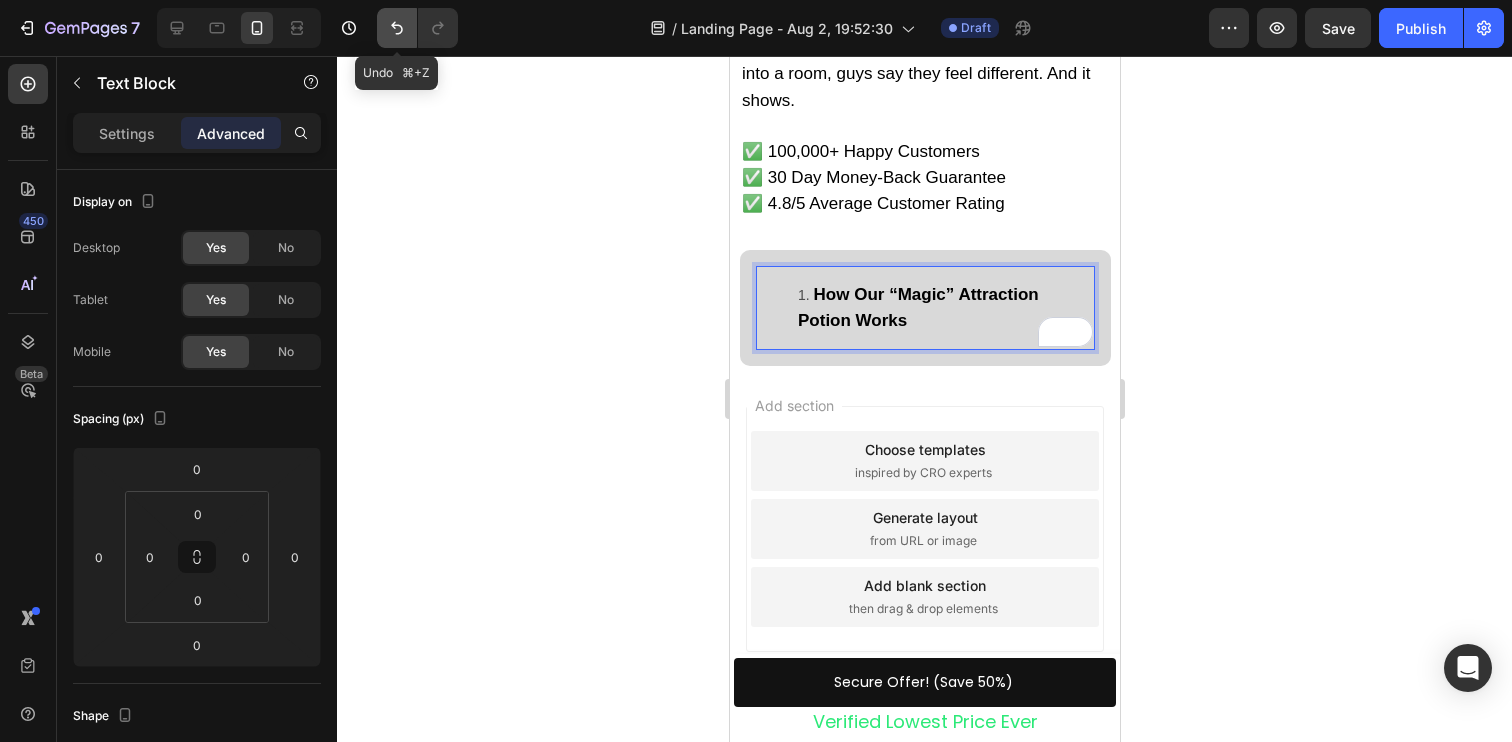 click 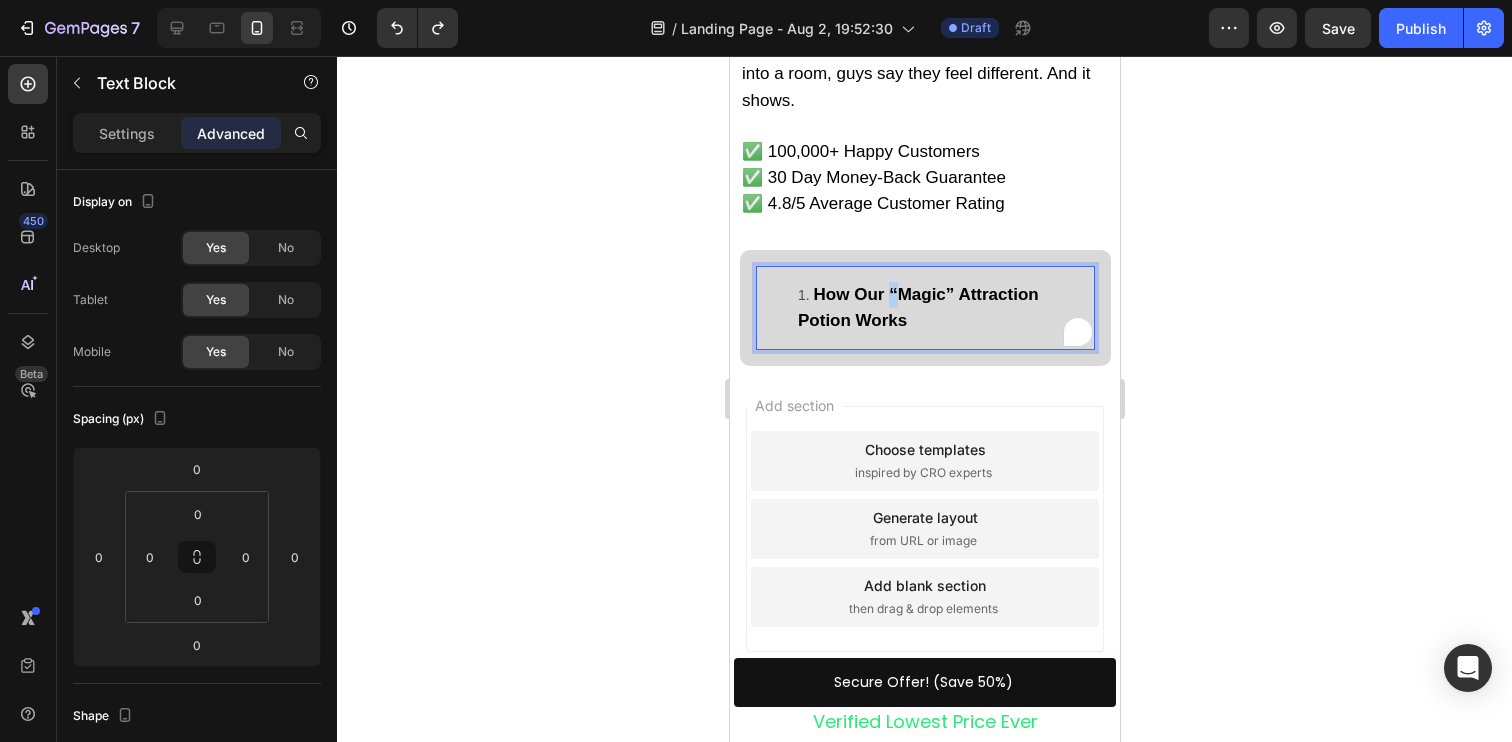 click on "How Our “Magic” Attraction Potion Works" at bounding box center (944, 308) 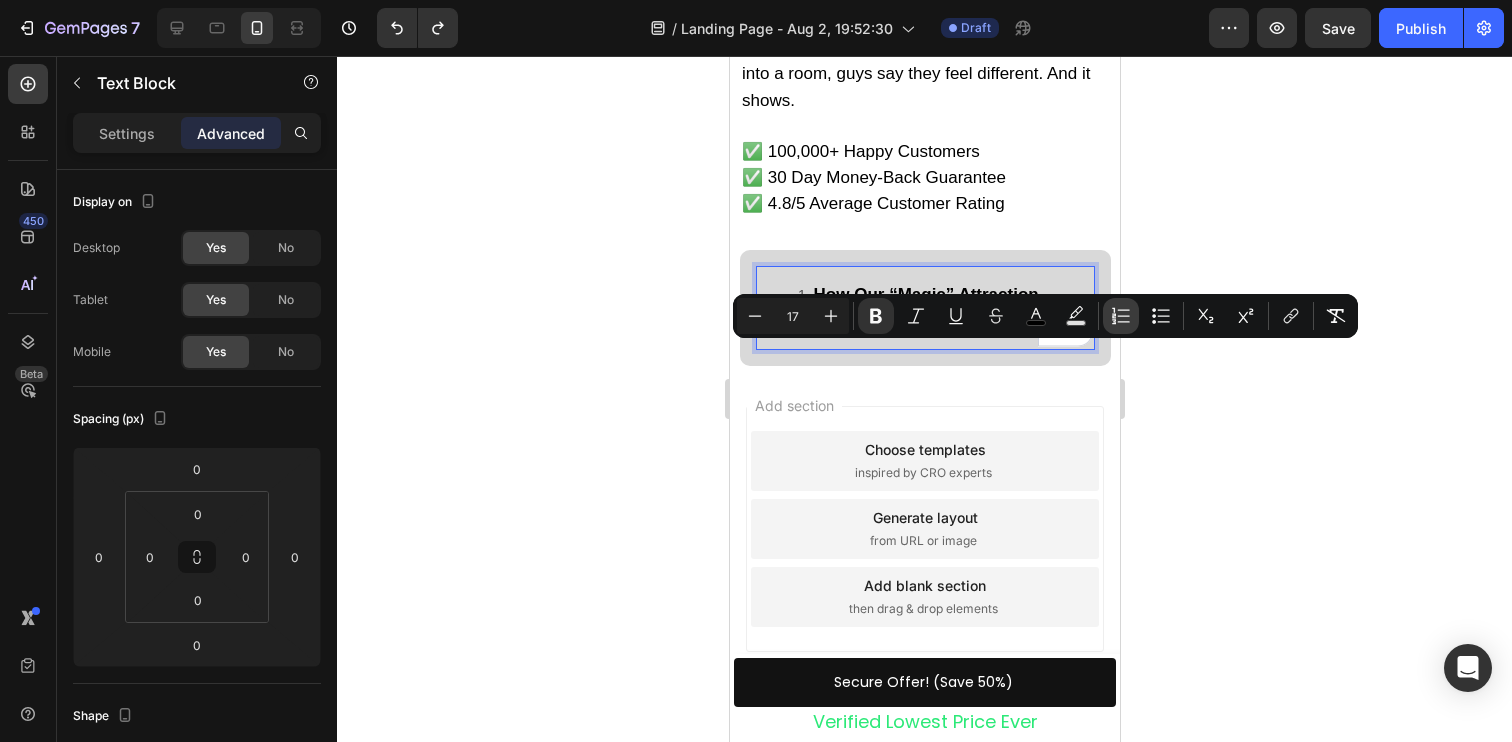 click 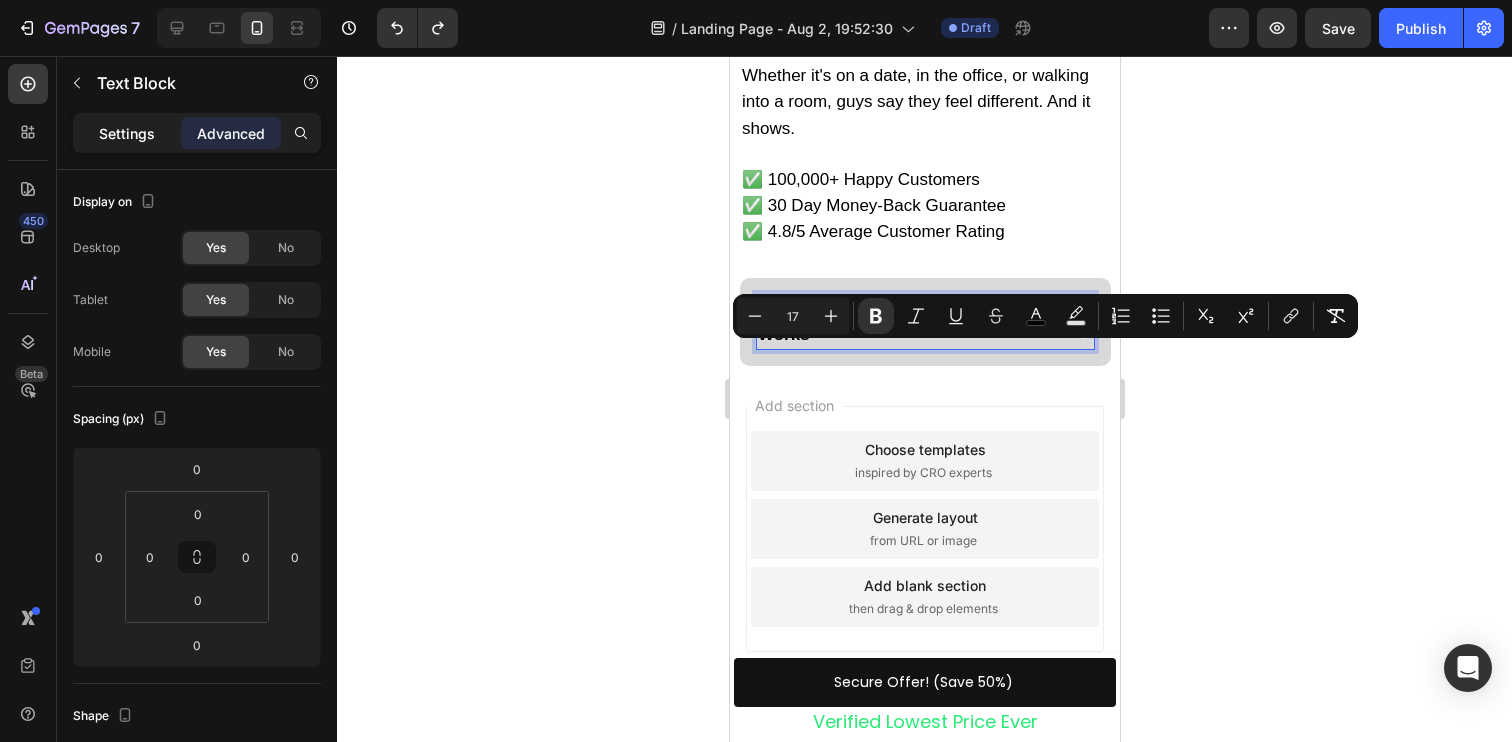 click on "Settings" at bounding box center (127, 133) 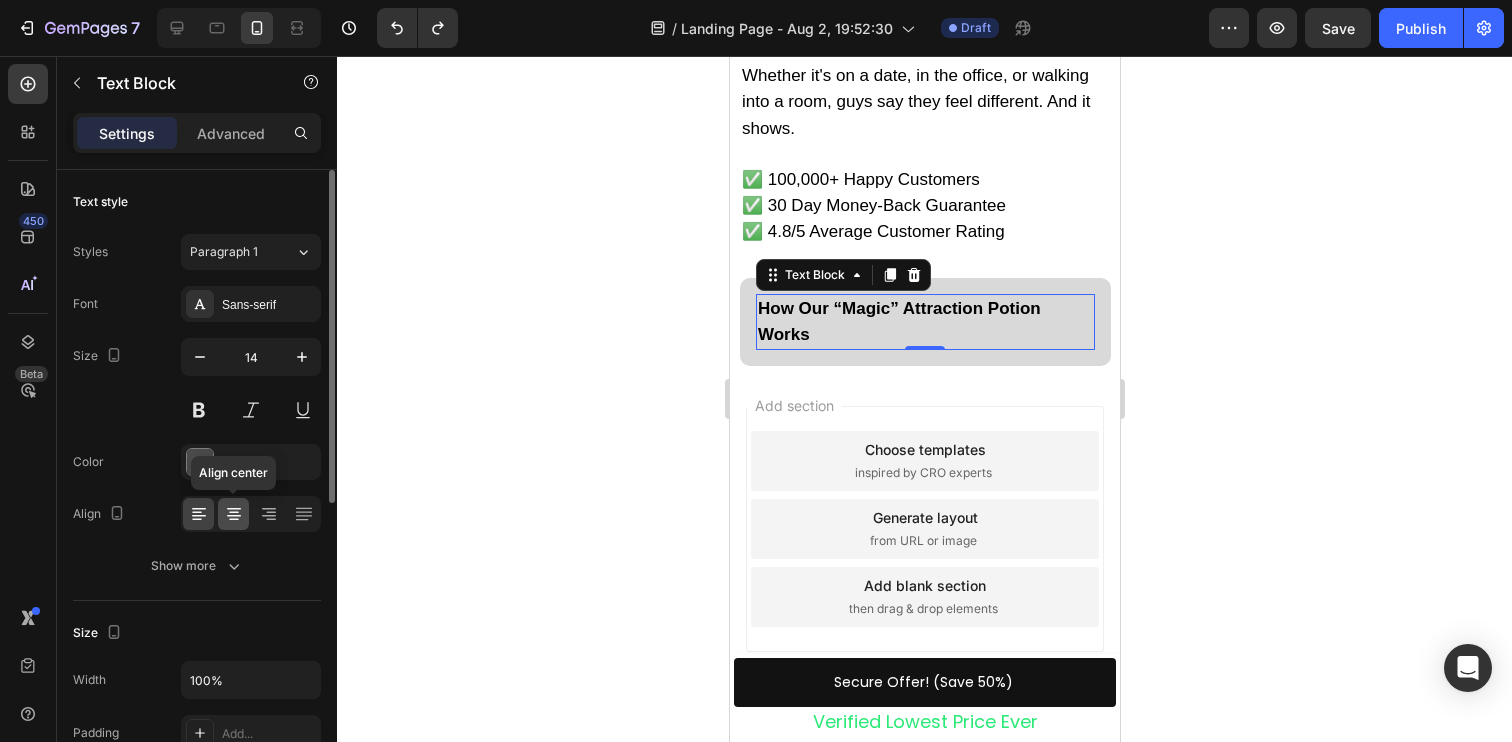 click 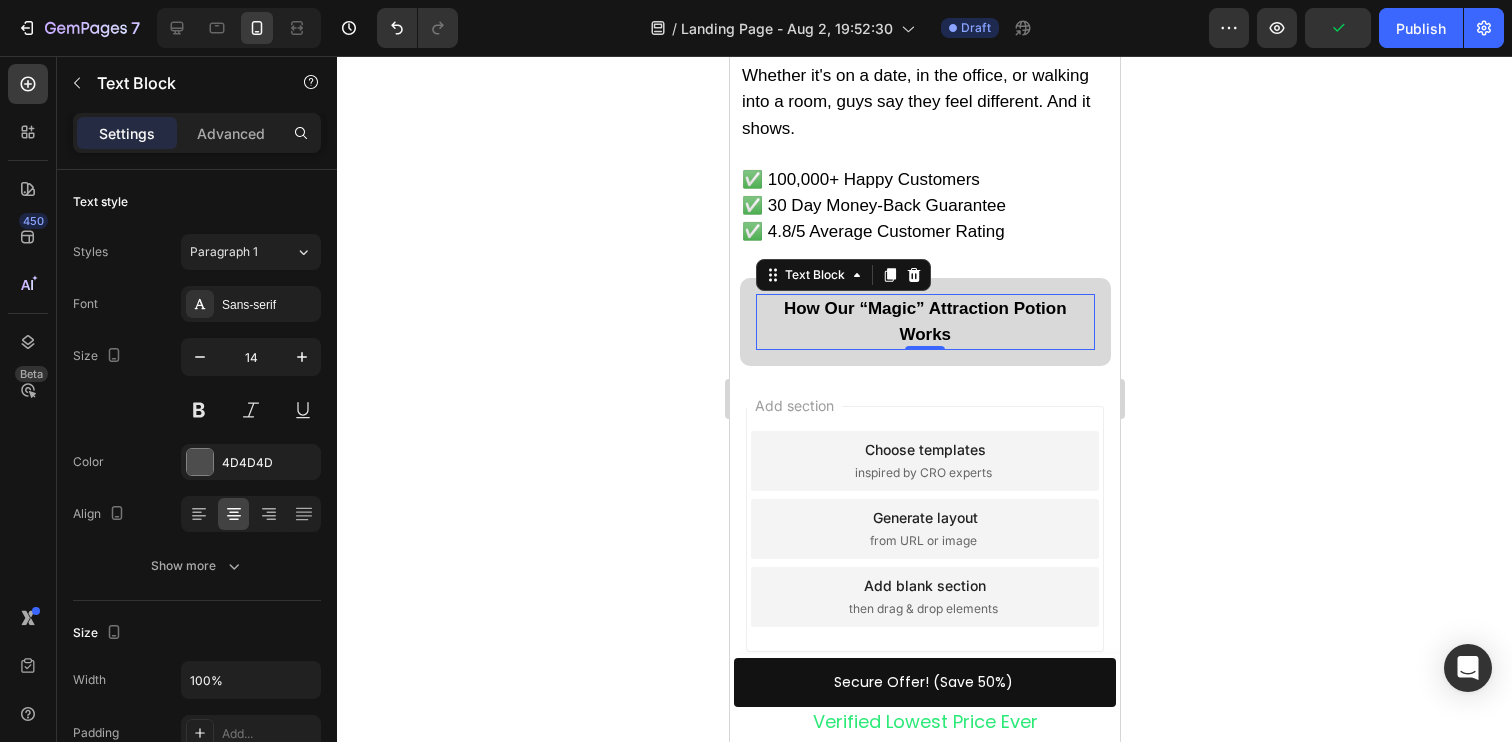 click 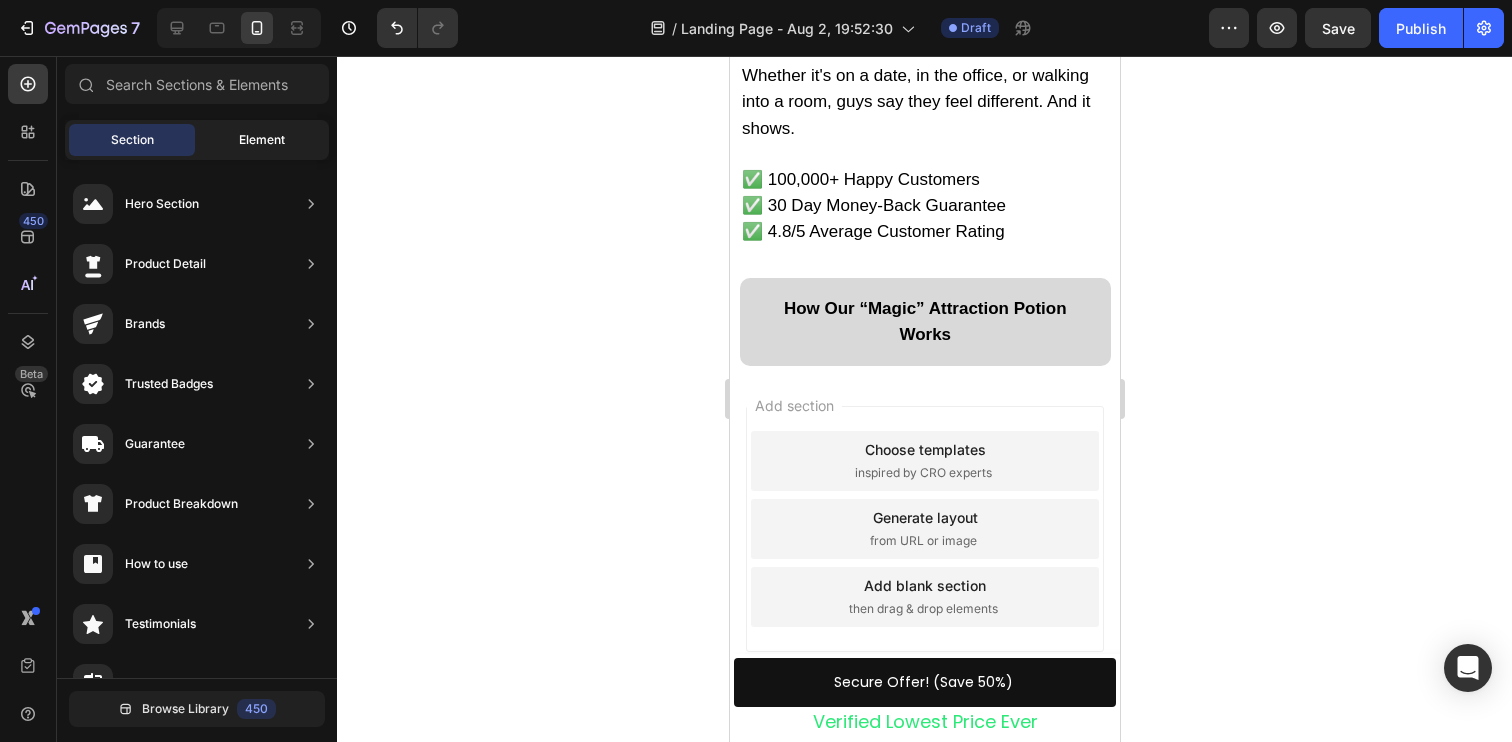 click on "Element" 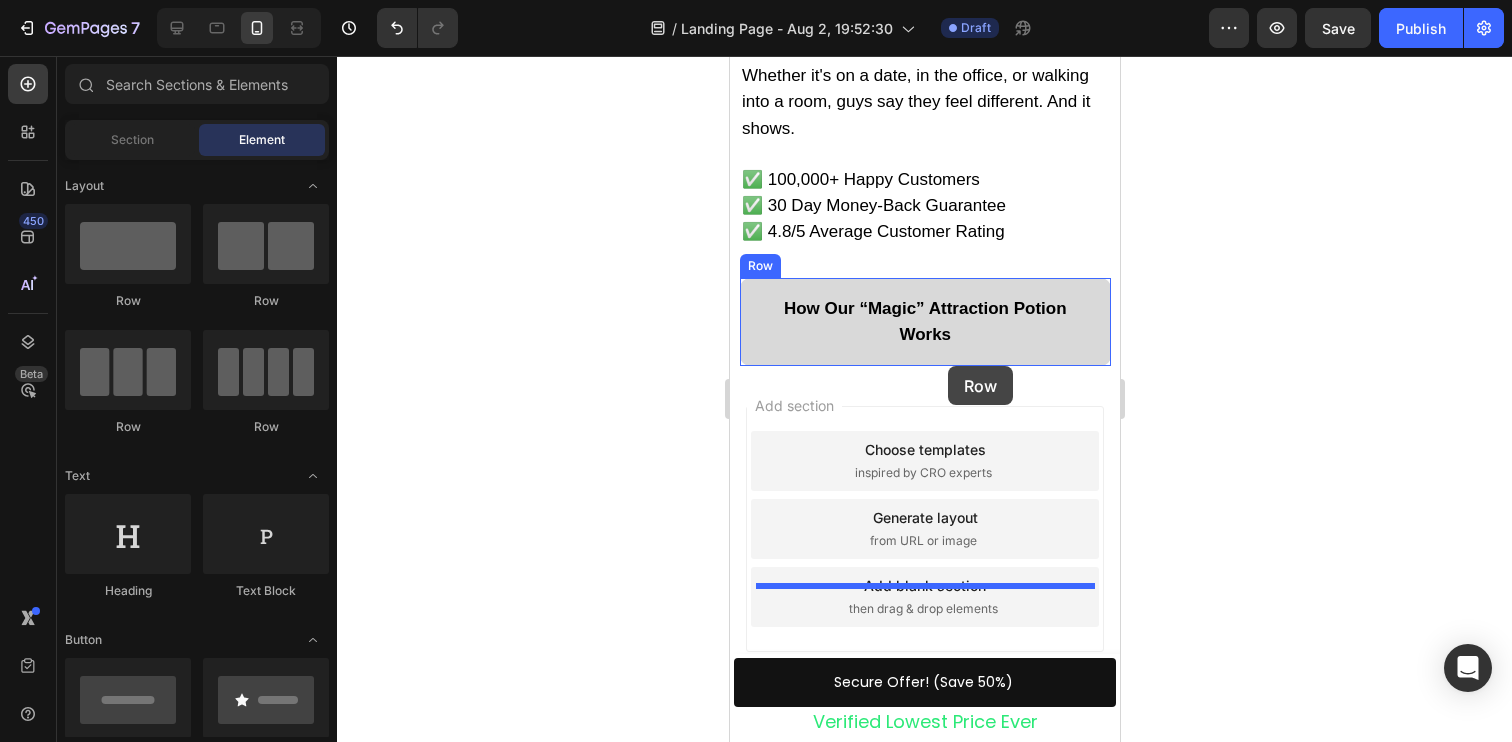 drag, startPoint x: 874, startPoint y: 330, endPoint x: 947, endPoint y: 366, distance: 81.394104 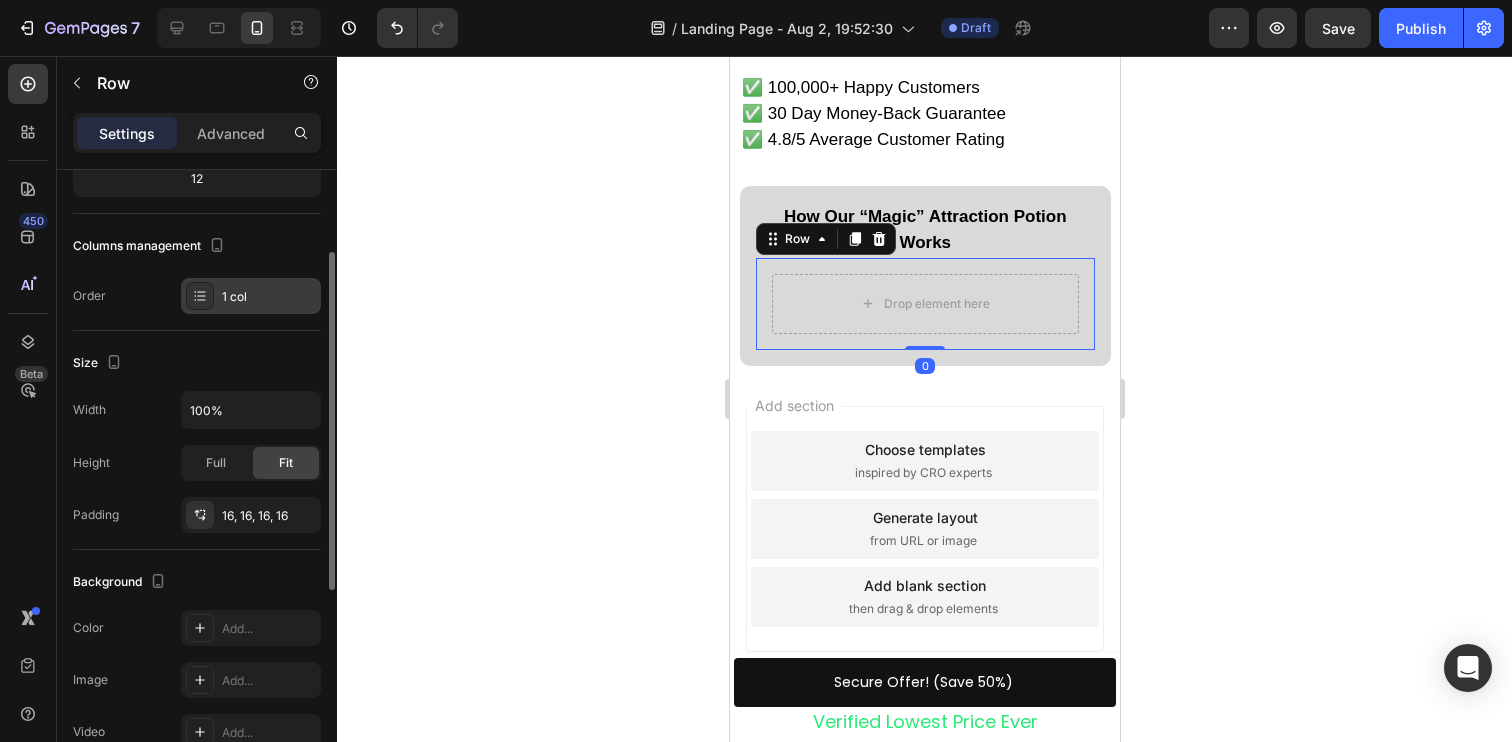 scroll, scrollTop: 256, scrollLeft: 0, axis: vertical 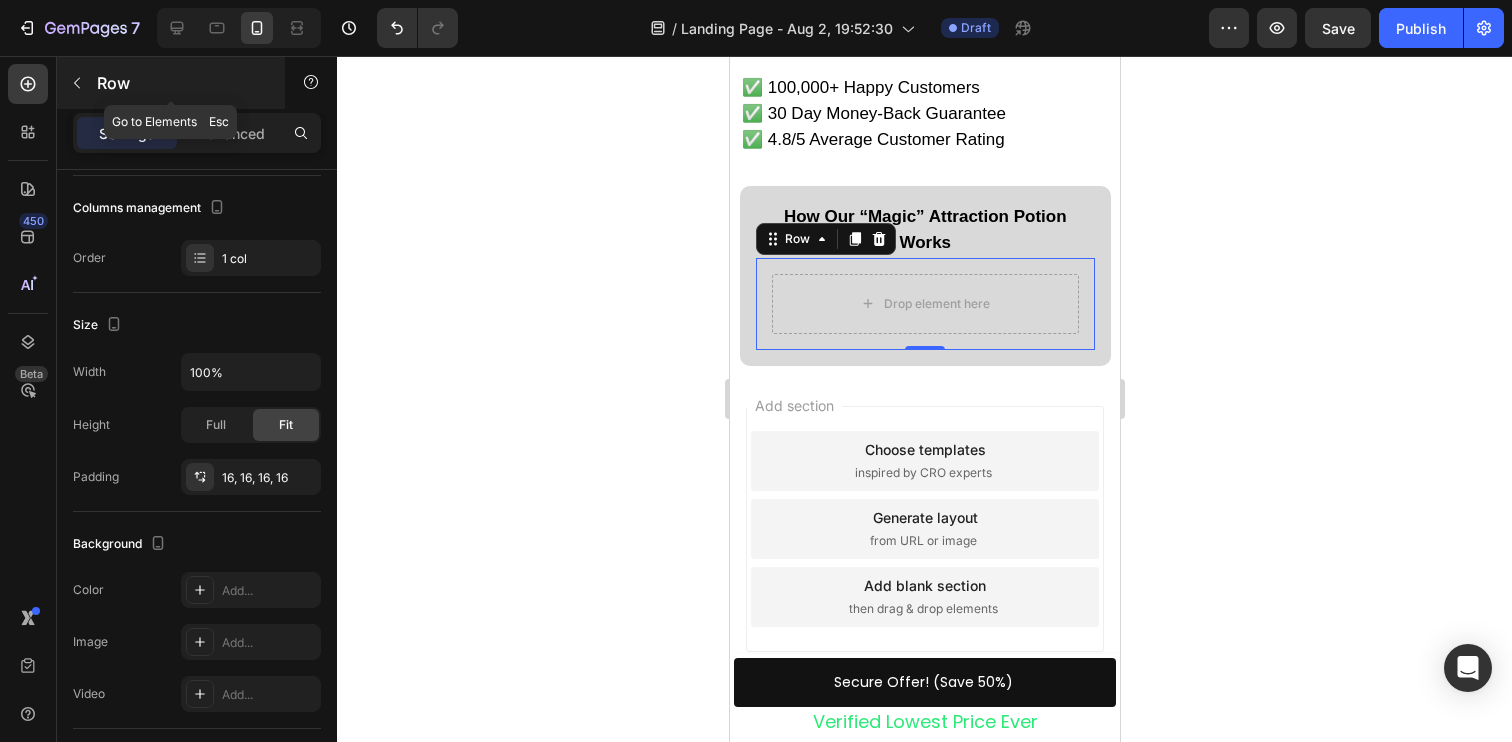 click at bounding box center (77, 83) 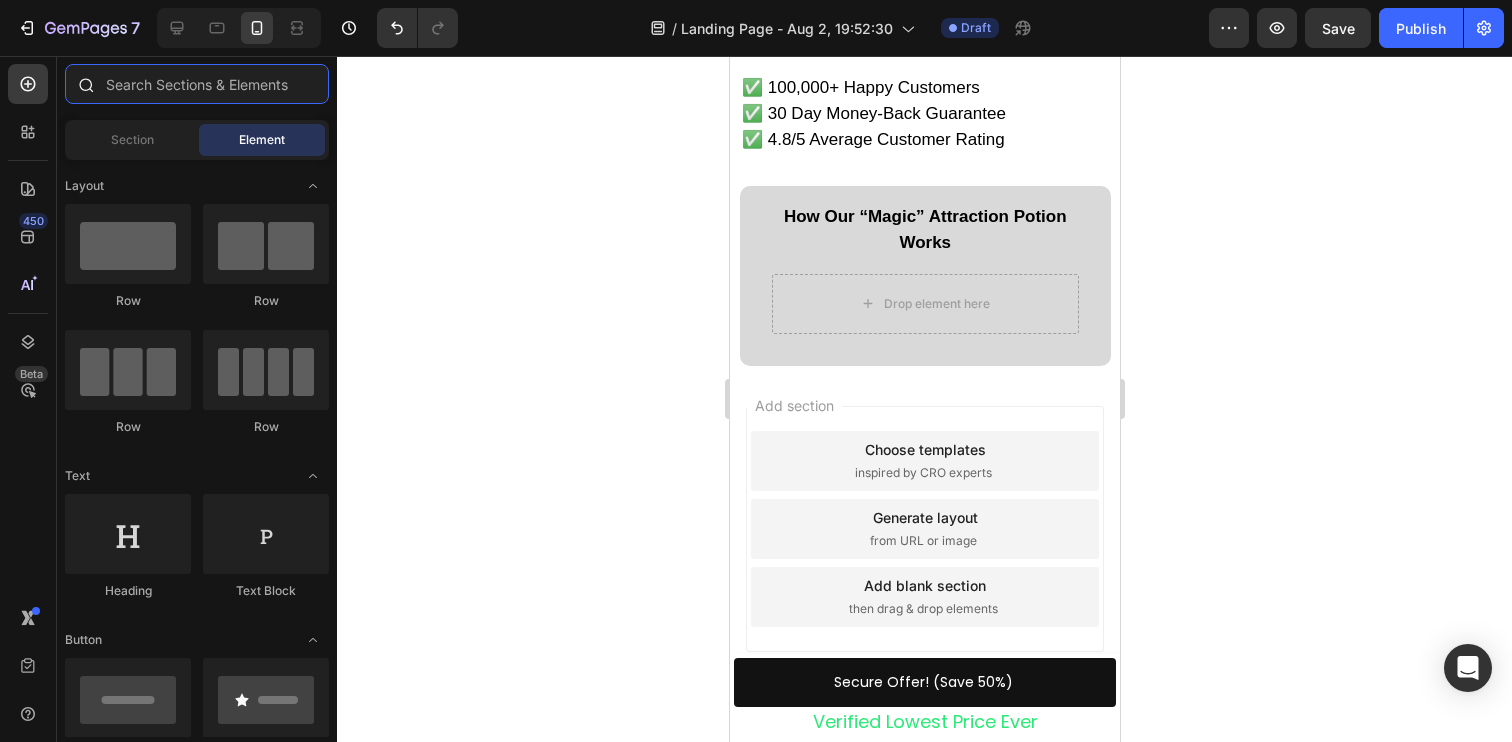 click at bounding box center (197, 84) 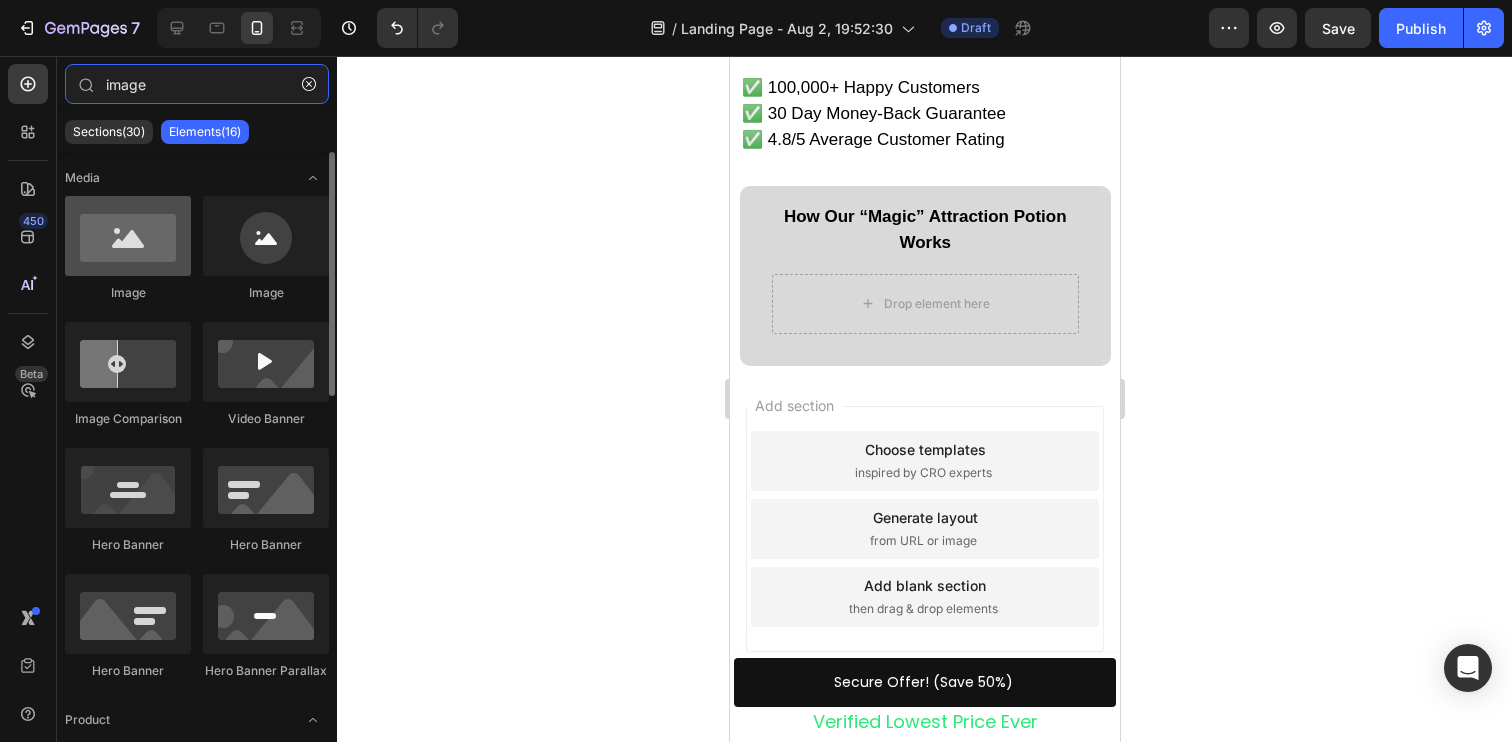 type on "image" 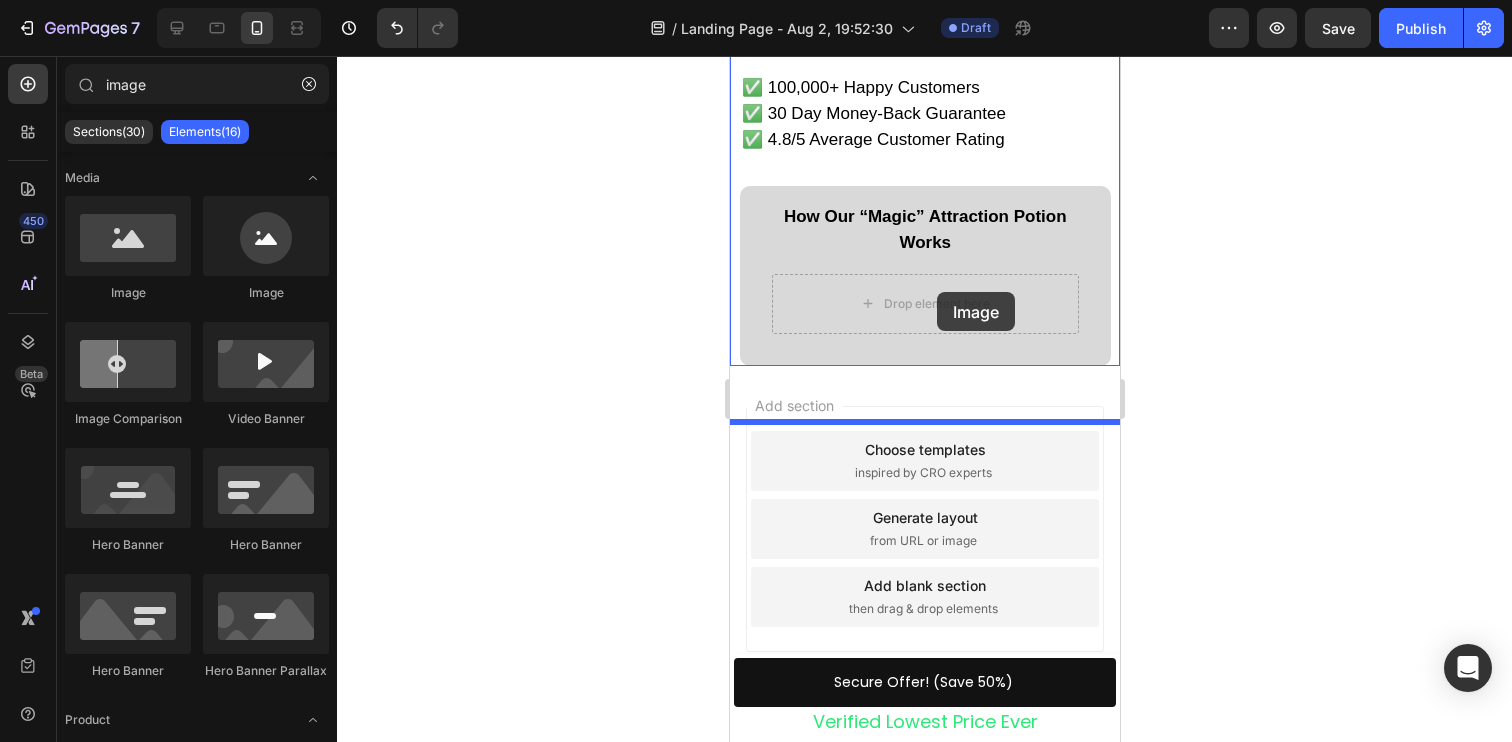 drag, startPoint x: 873, startPoint y: 291, endPoint x: 936, endPoint y: 292, distance: 63.007935 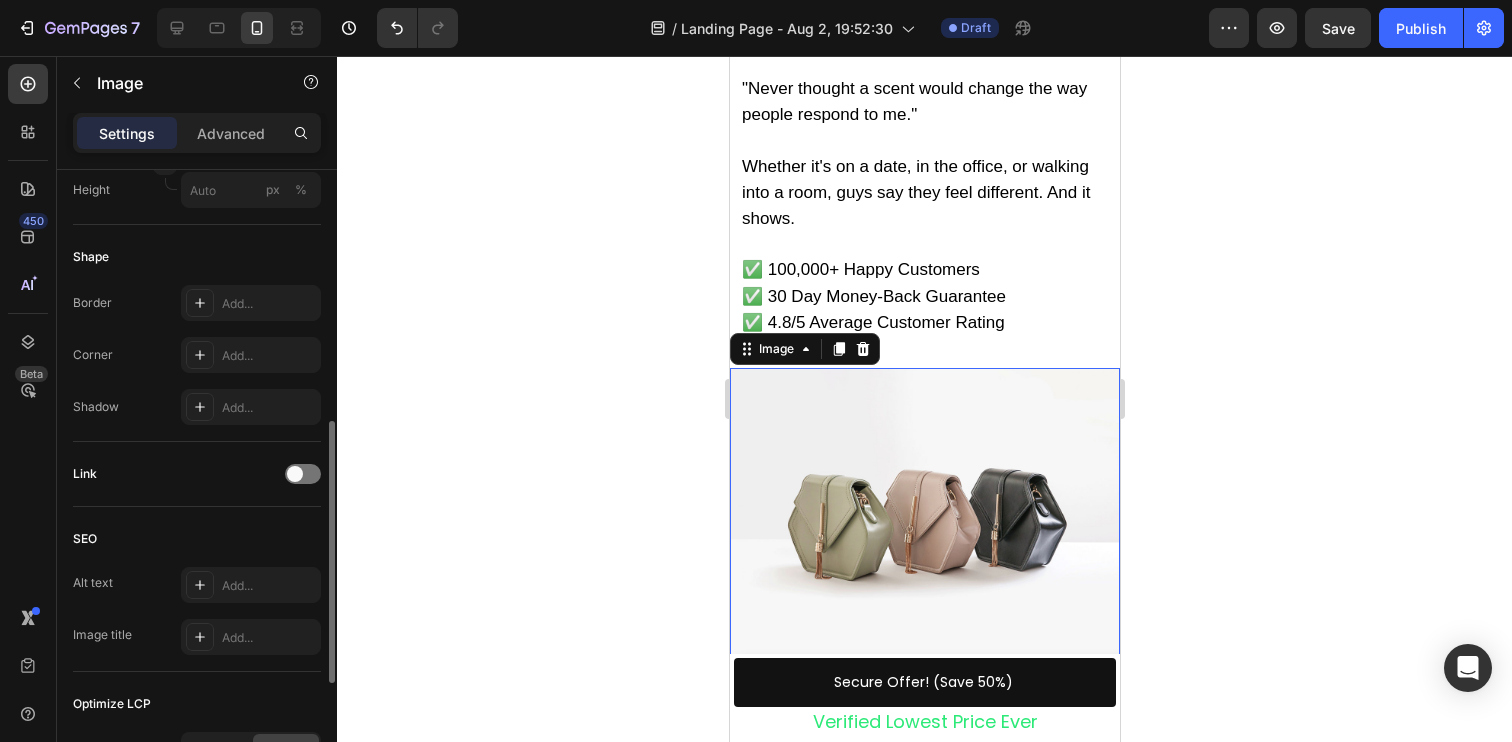 scroll, scrollTop: 621, scrollLeft: 0, axis: vertical 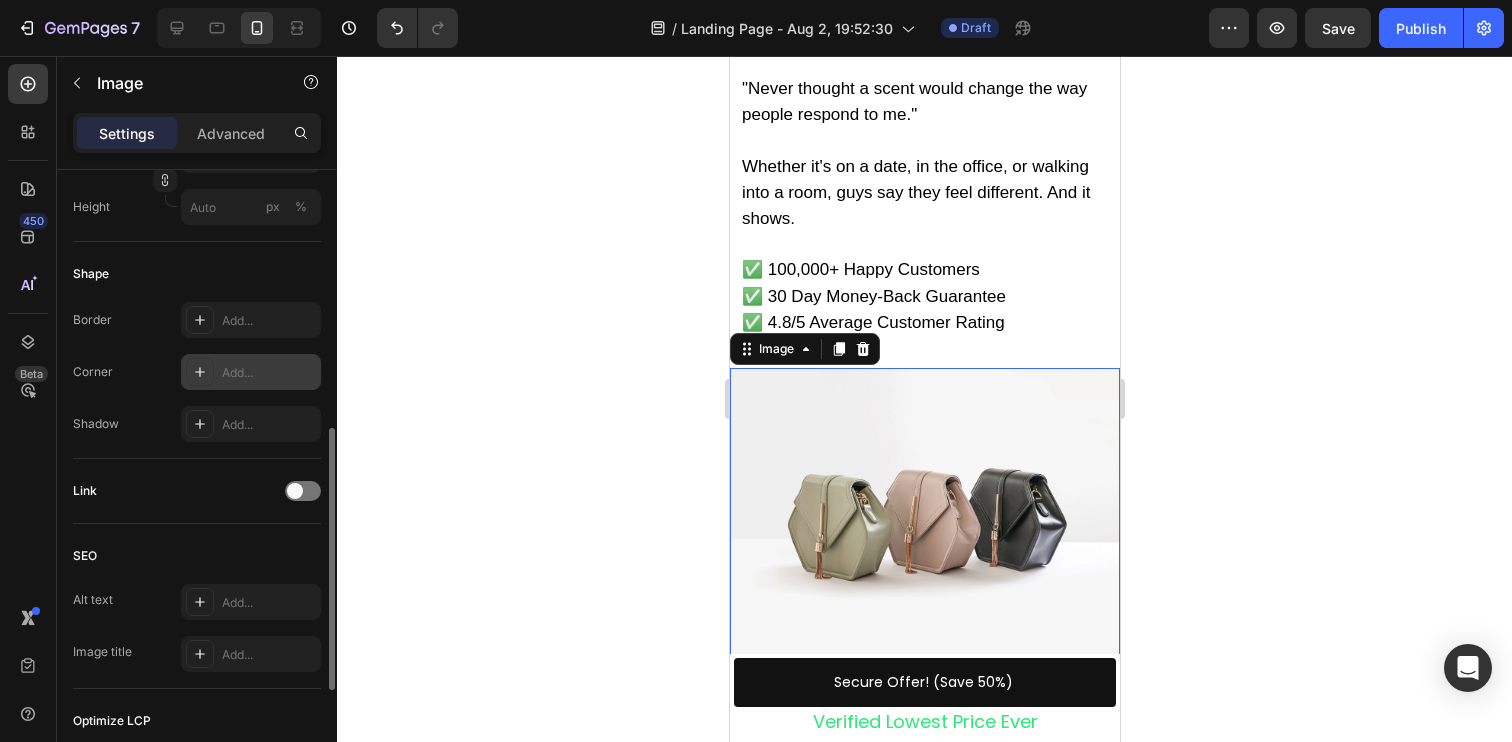 click on "Add..." at bounding box center [269, 373] 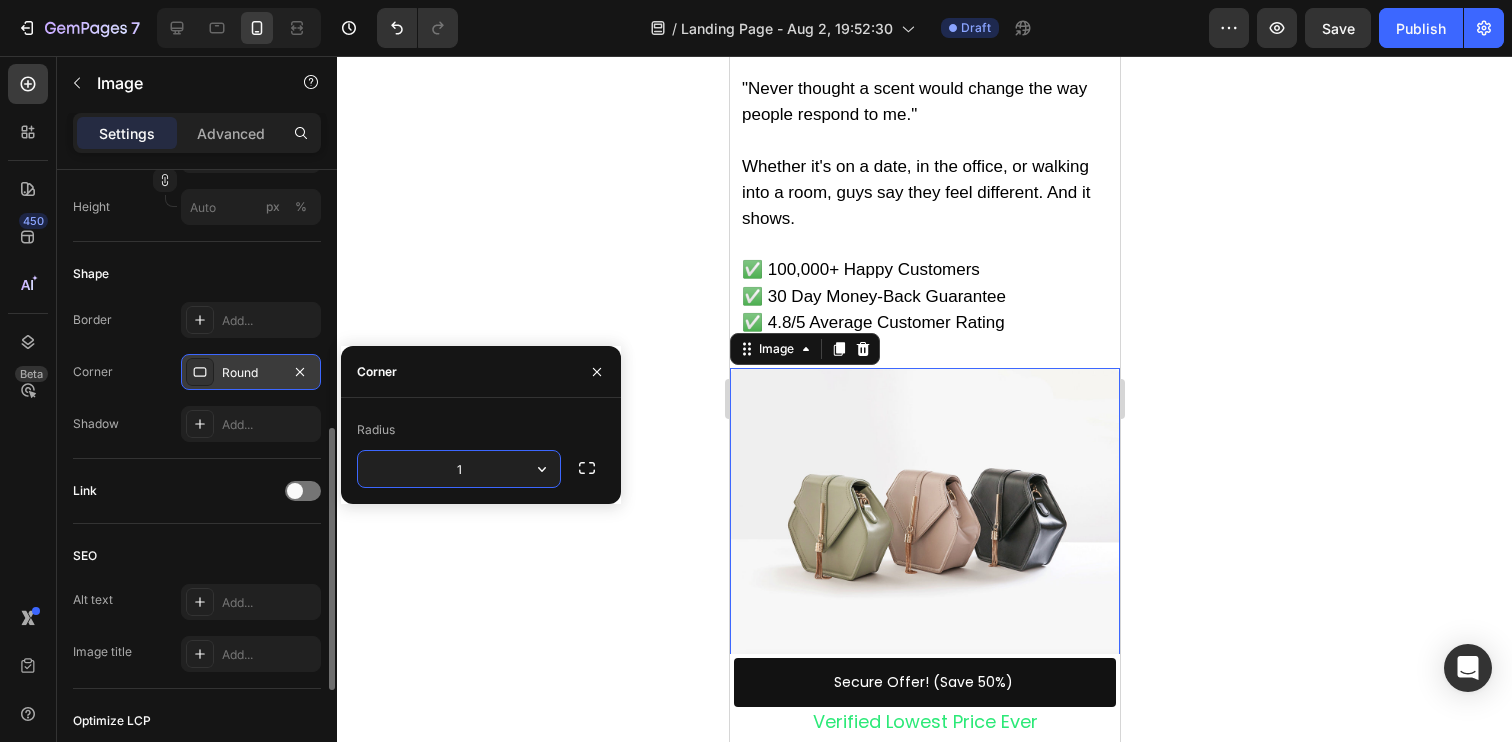 type on "10" 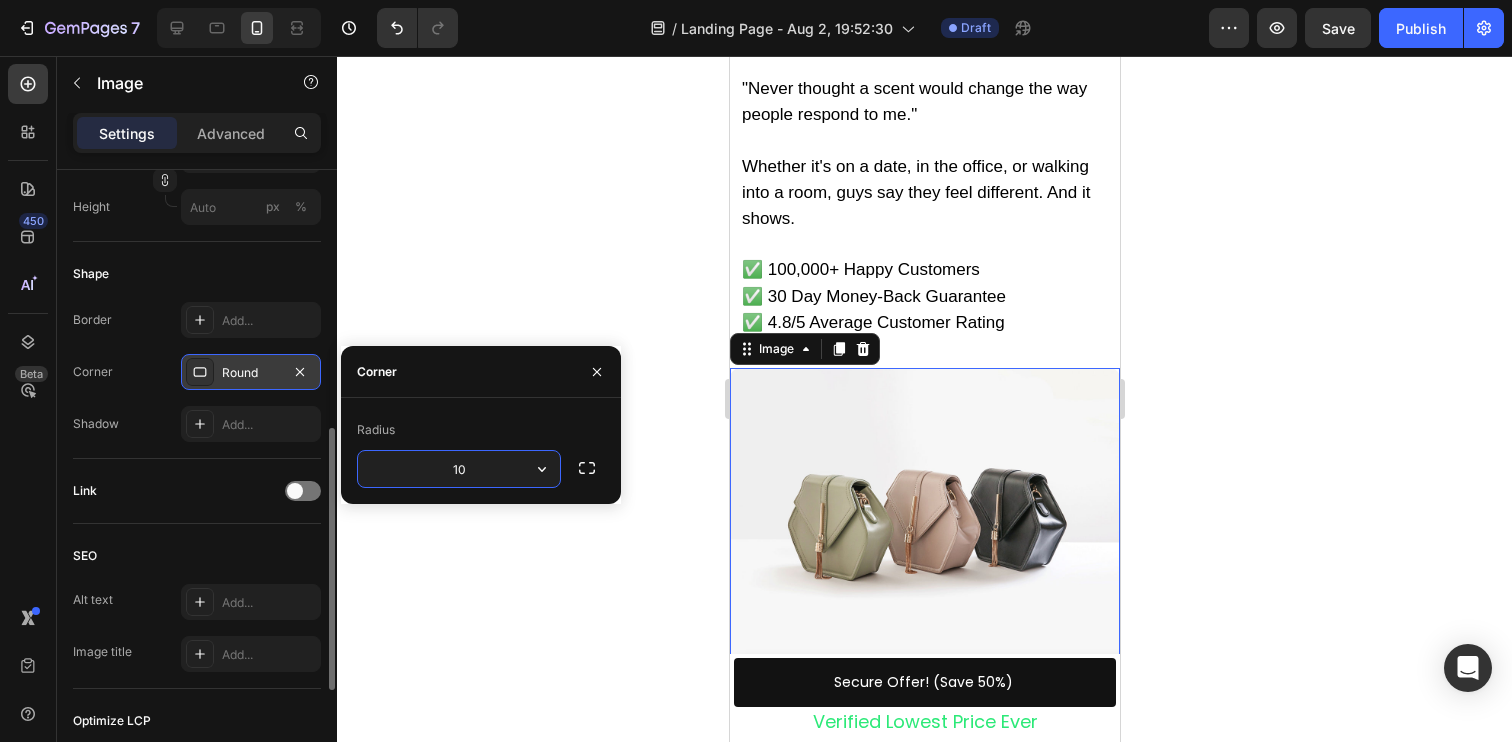 click on "Link" 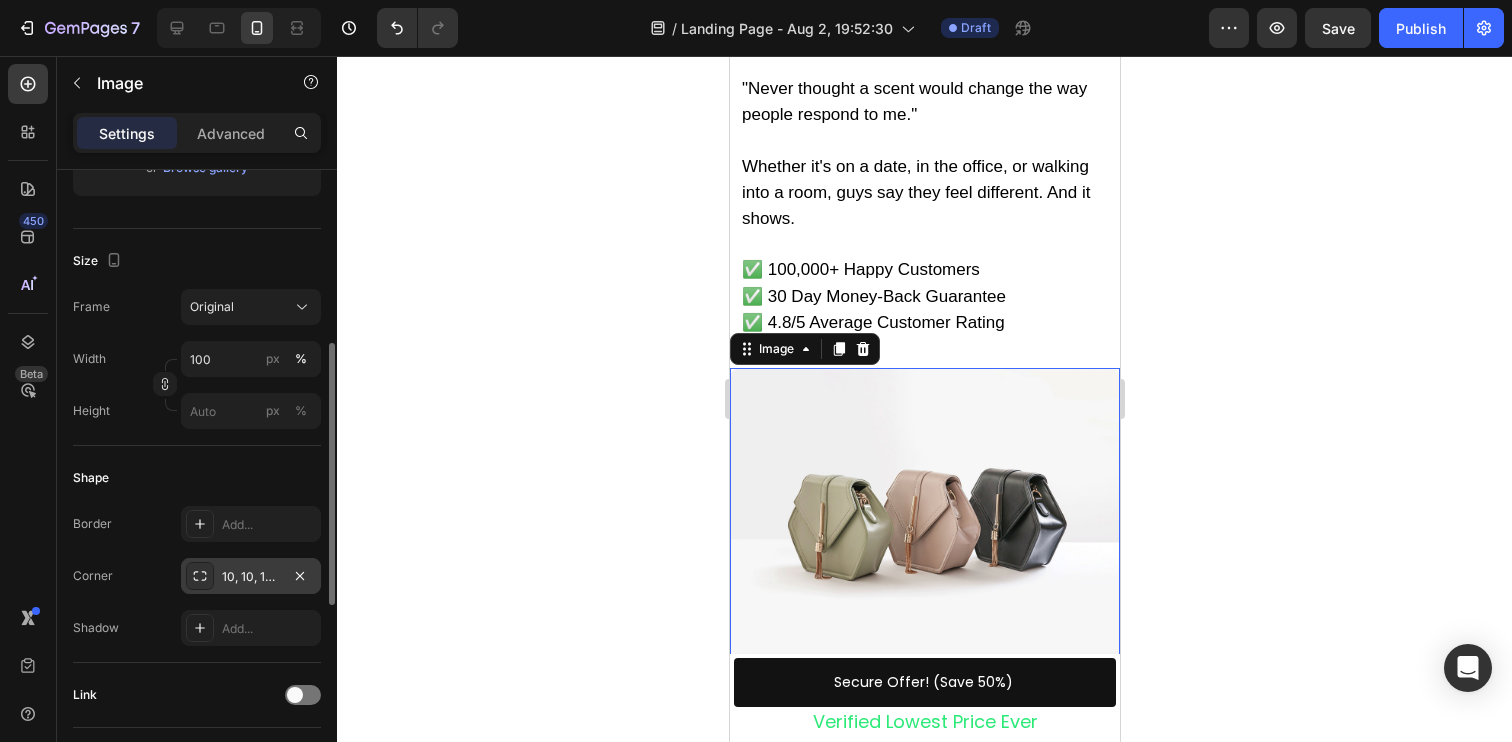 scroll, scrollTop: 406, scrollLeft: 0, axis: vertical 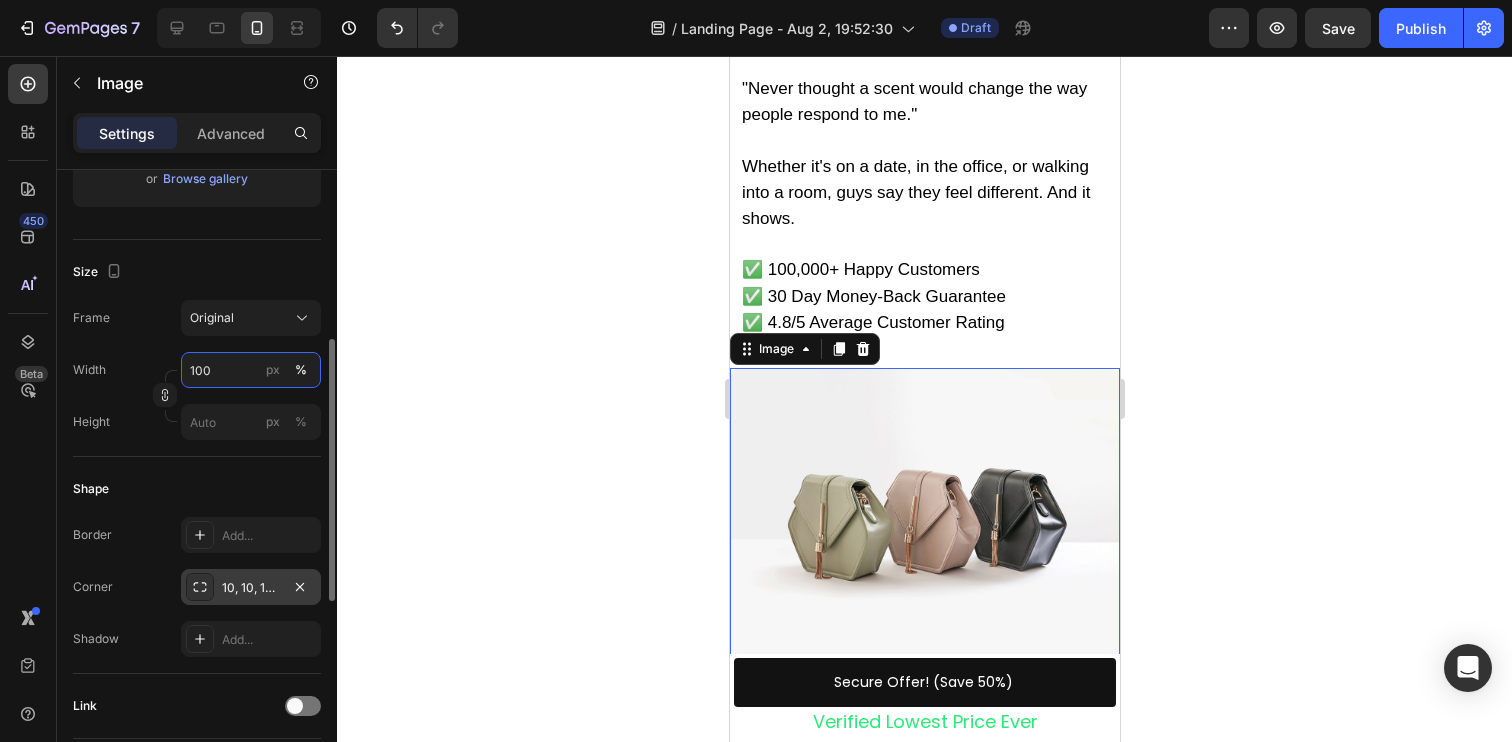 click on "100" at bounding box center [251, 370] 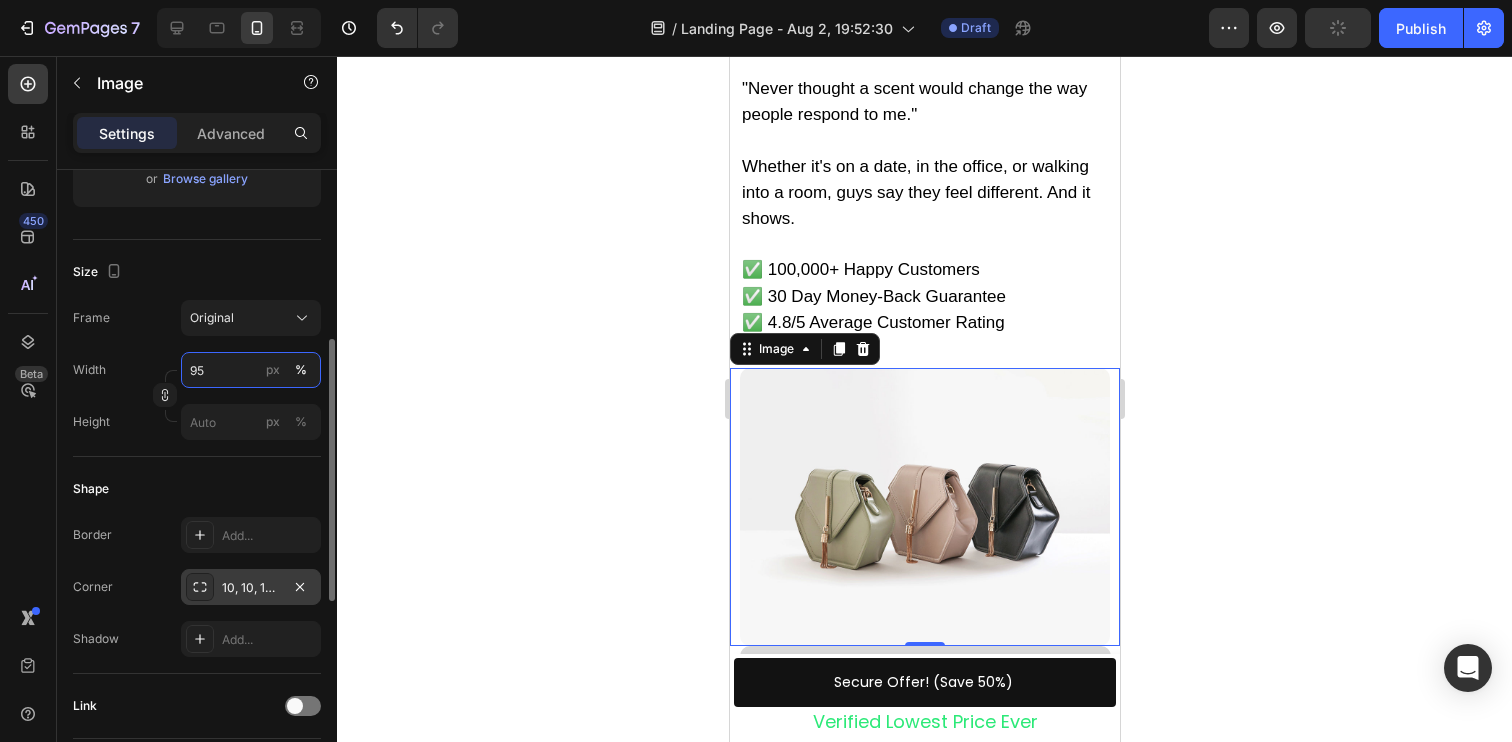 type on "95" 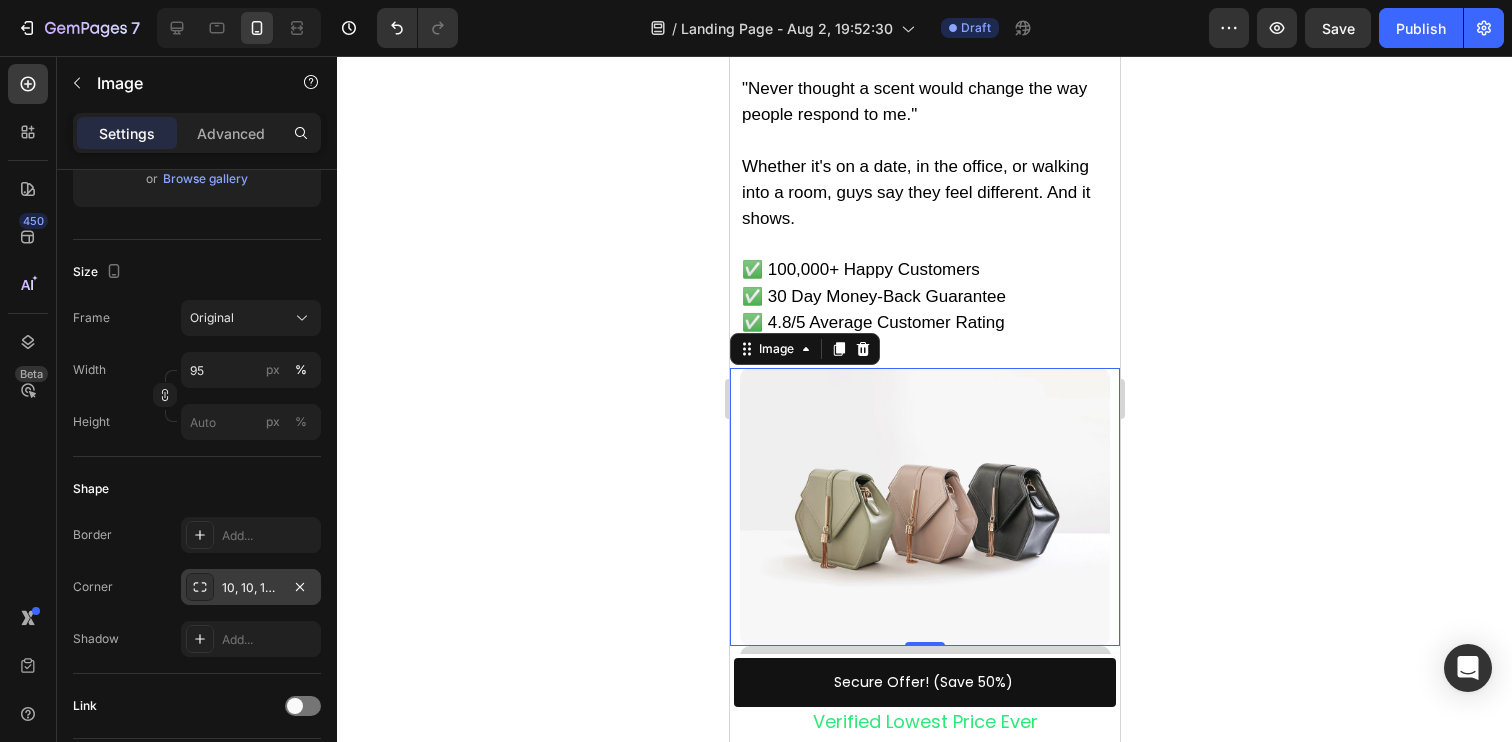 click 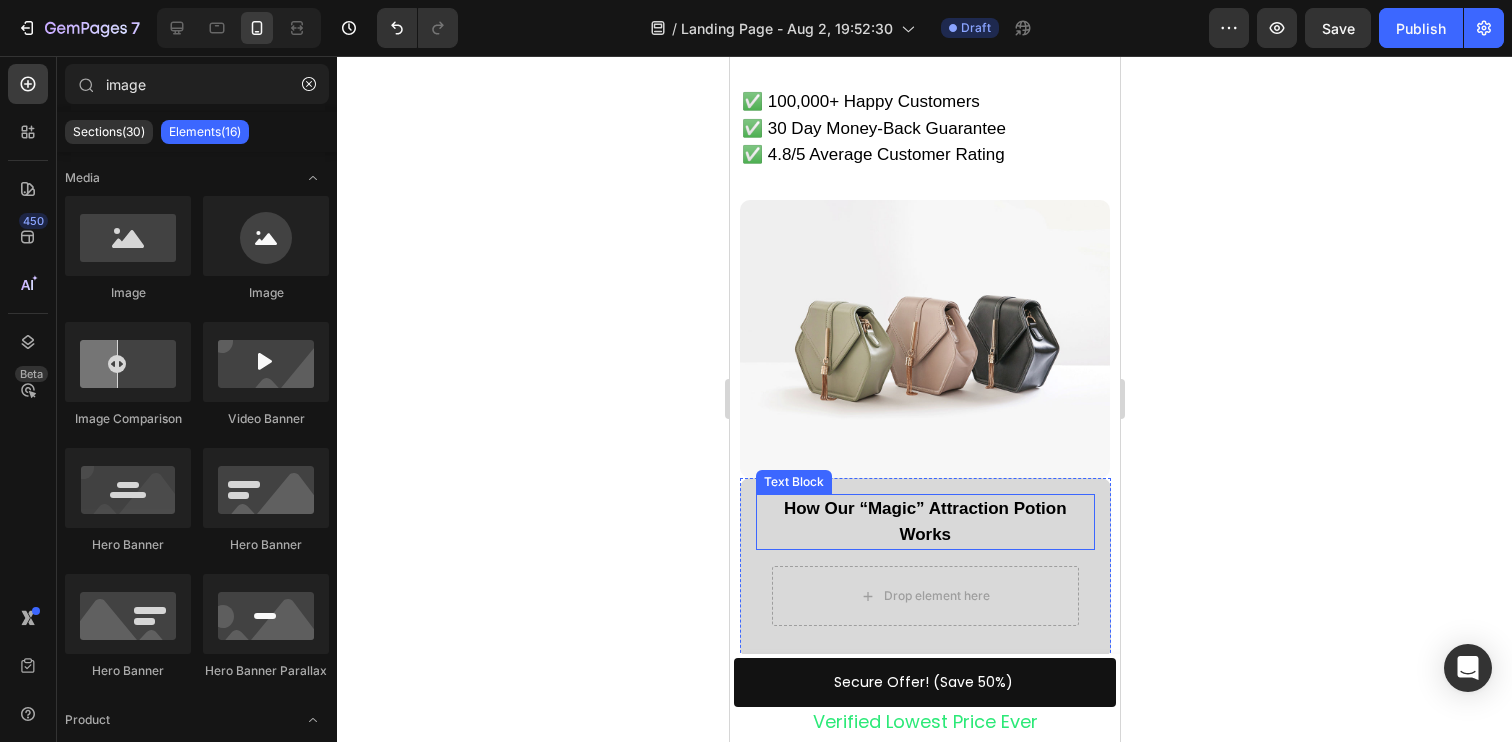 scroll, scrollTop: 5146, scrollLeft: 0, axis: vertical 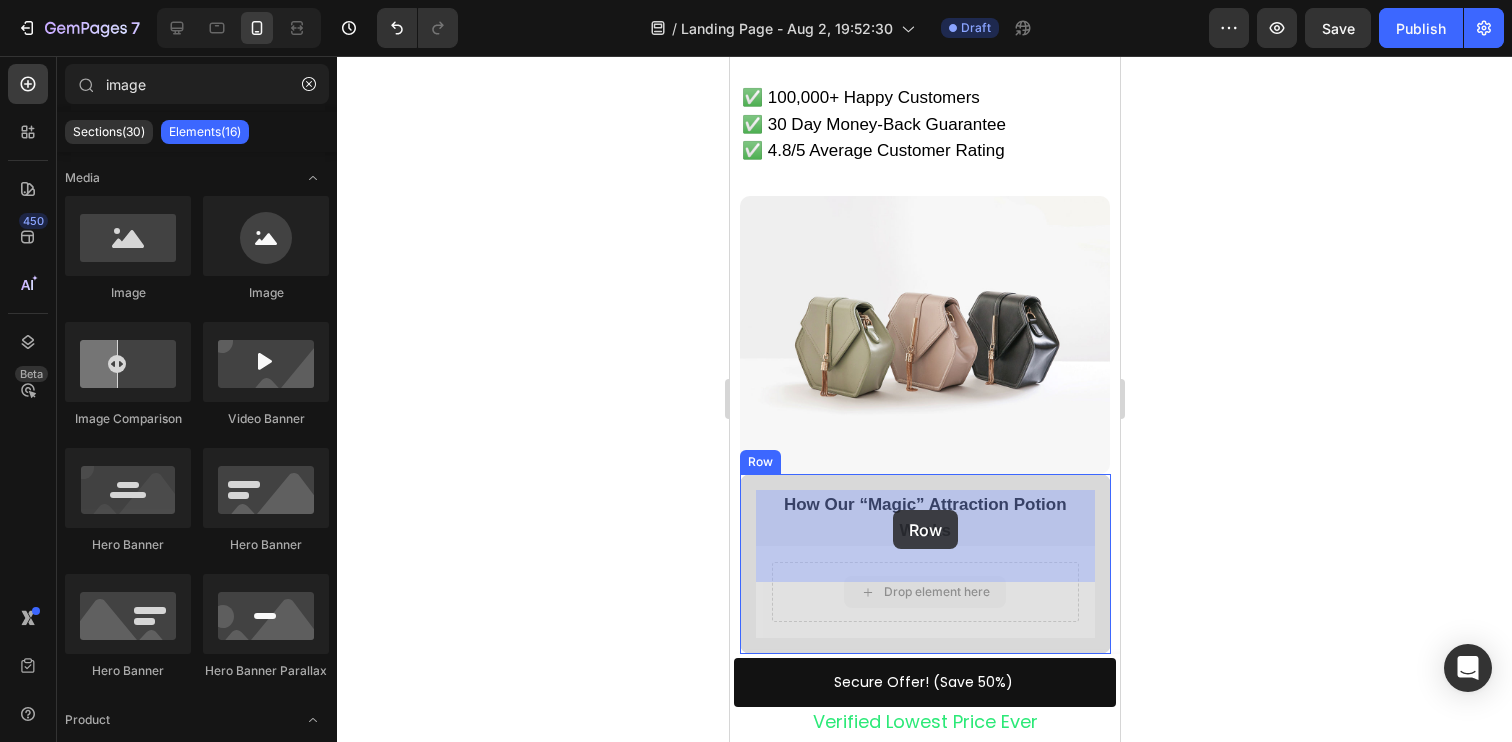 drag, startPoint x: 943, startPoint y: 530, endPoint x: 892, endPoint y: 510, distance: 54.781384 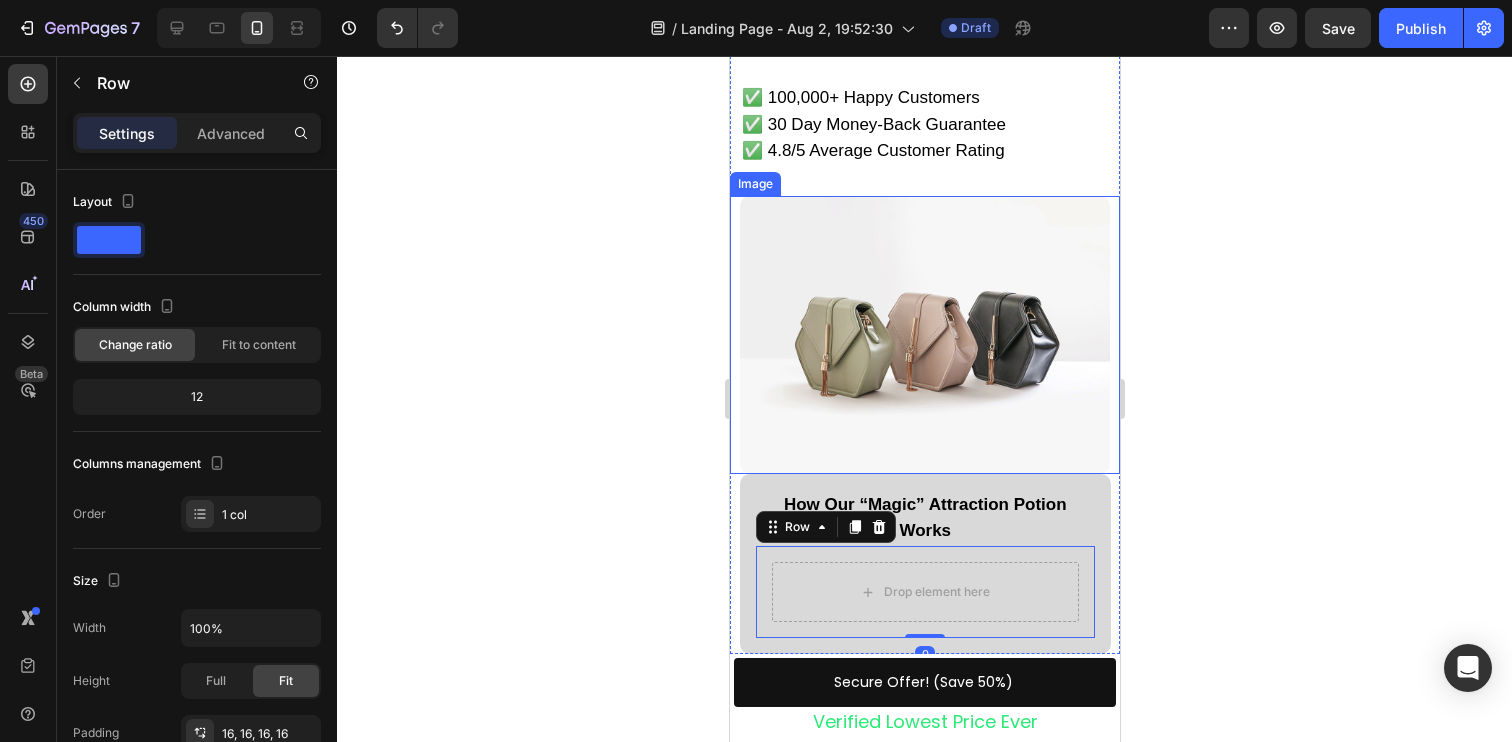 click at bounding box center [924, 335] 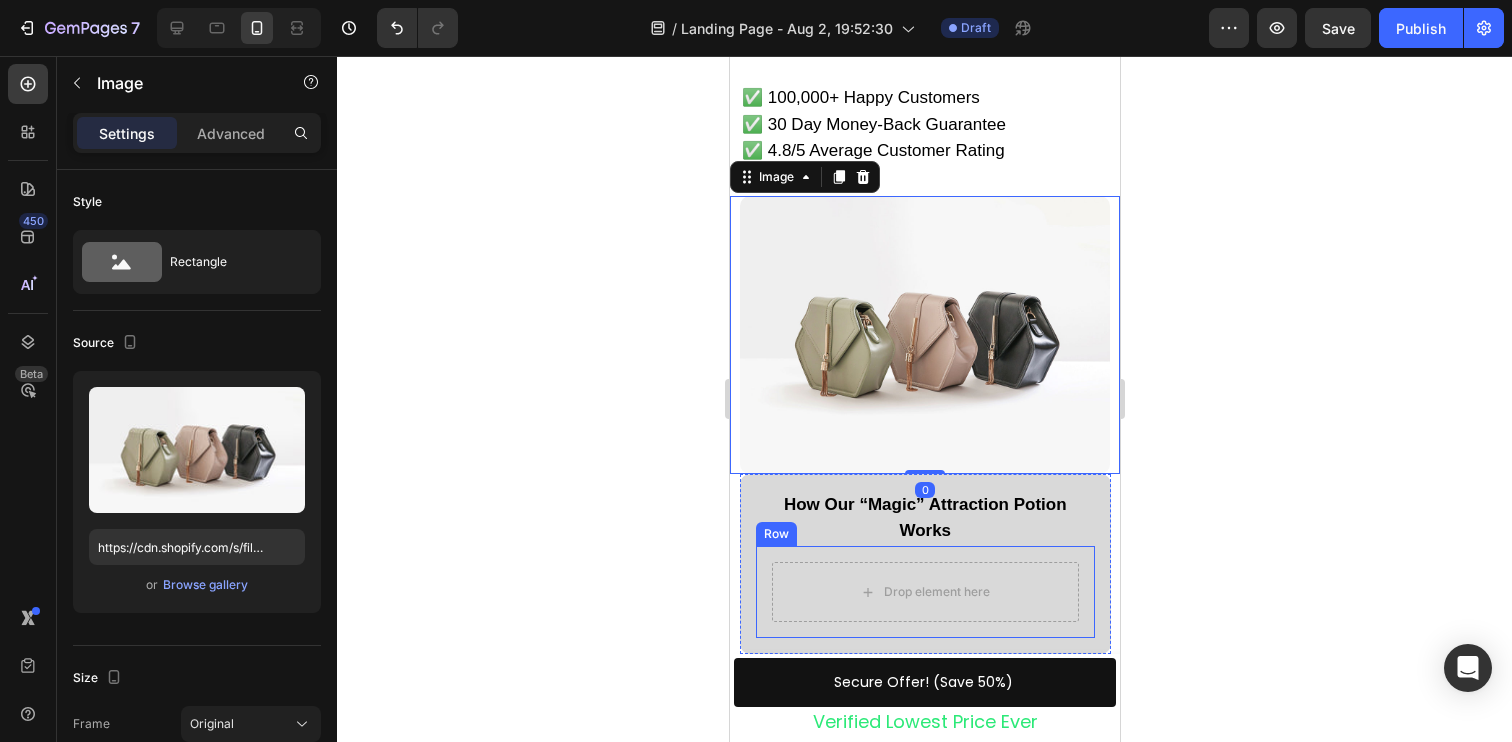 click on "Drop element here Row" at bounding box center [924, 592] 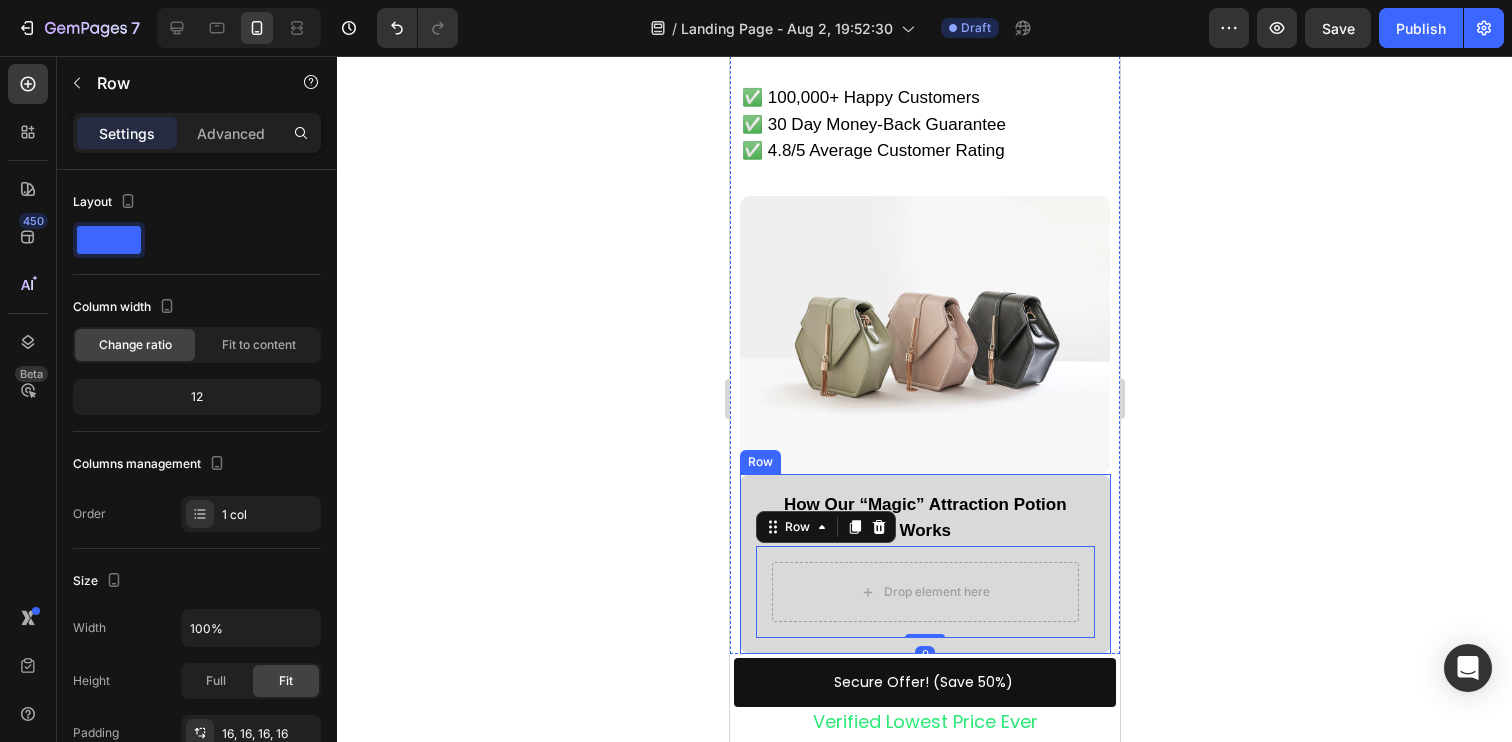 click on "How Our “Magic” Attraction Potion Works Text Block
Drop element here Row   0 Row" at bounding box center (924, 564) 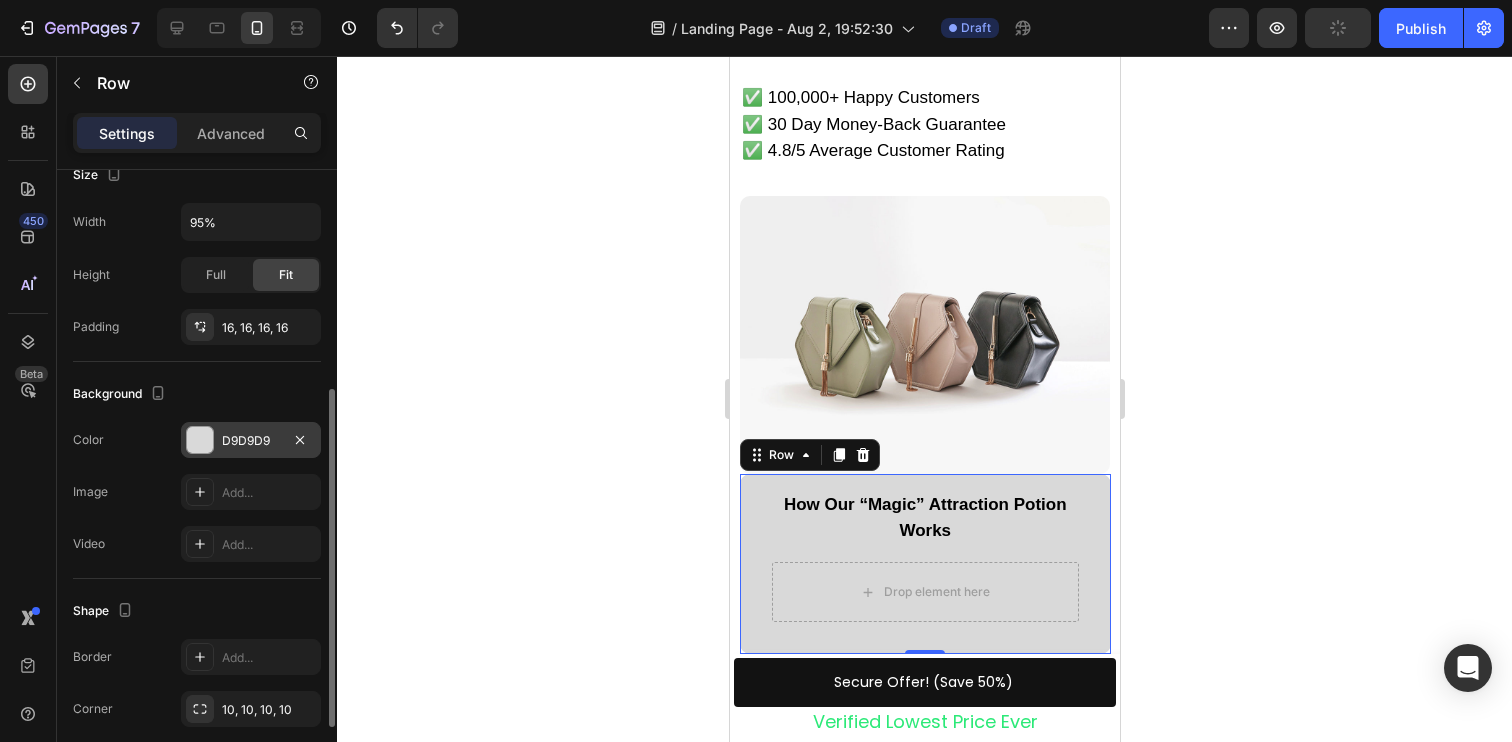 click at bounding box center (200, 440) 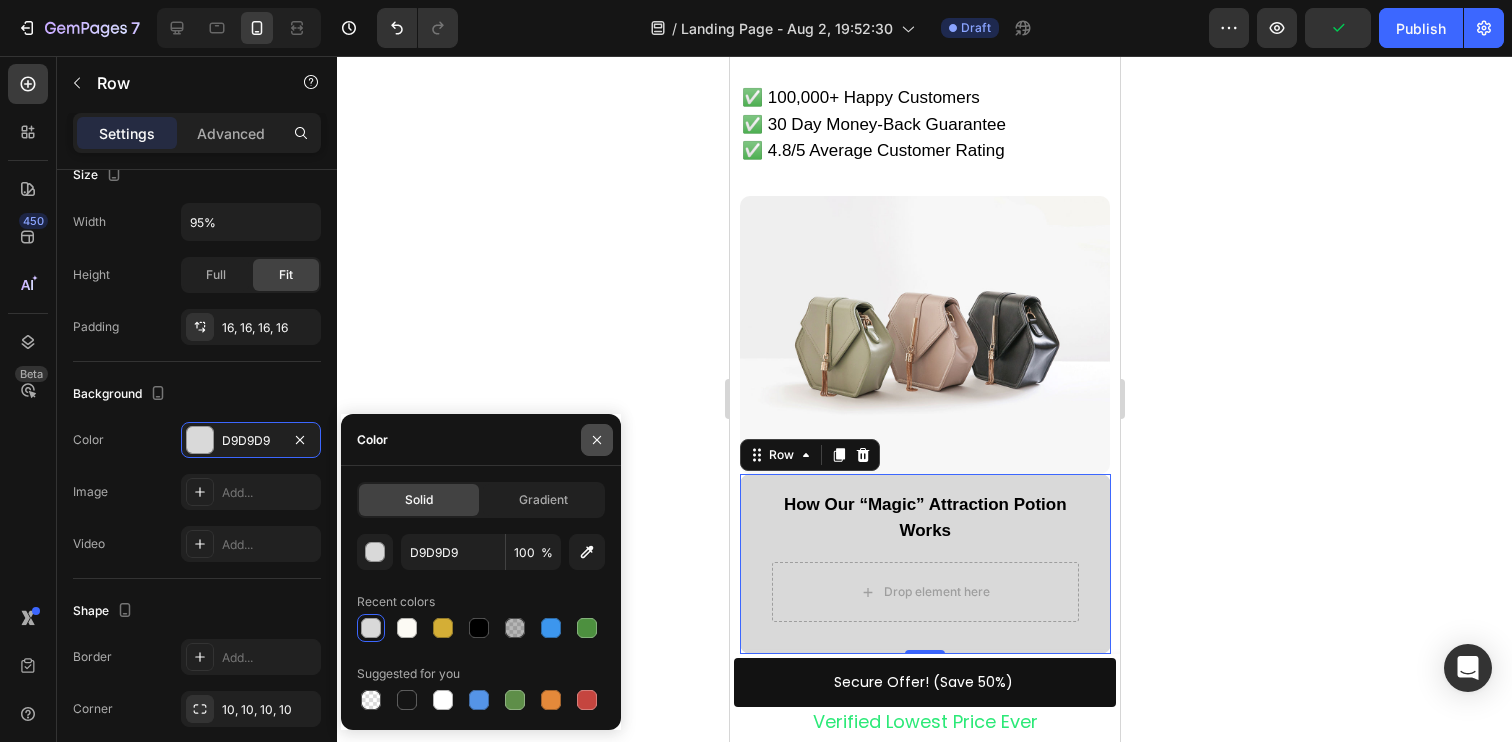 click at bounding box center [597, 440] 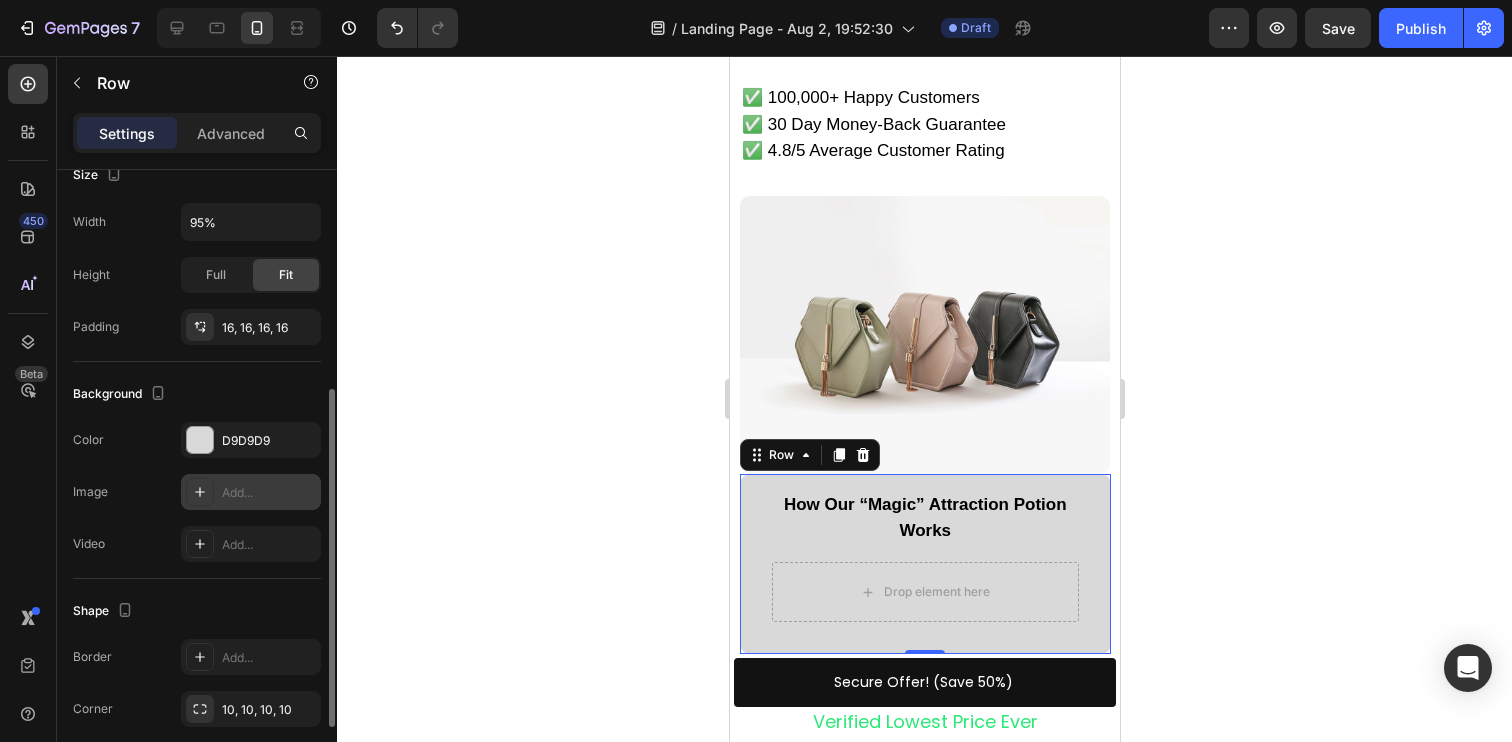 click at bounding box center (200, 492) 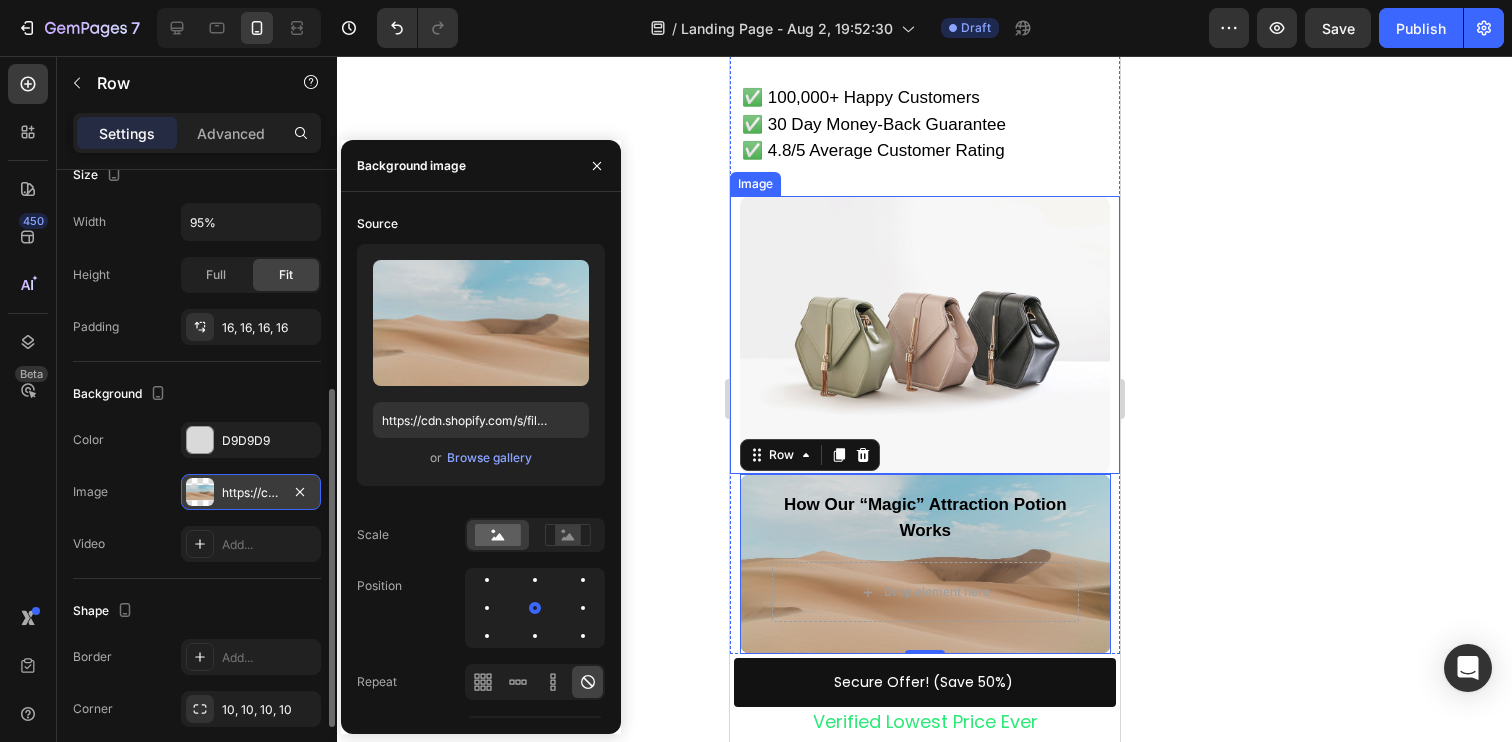 click at bounding box center [924, 335] 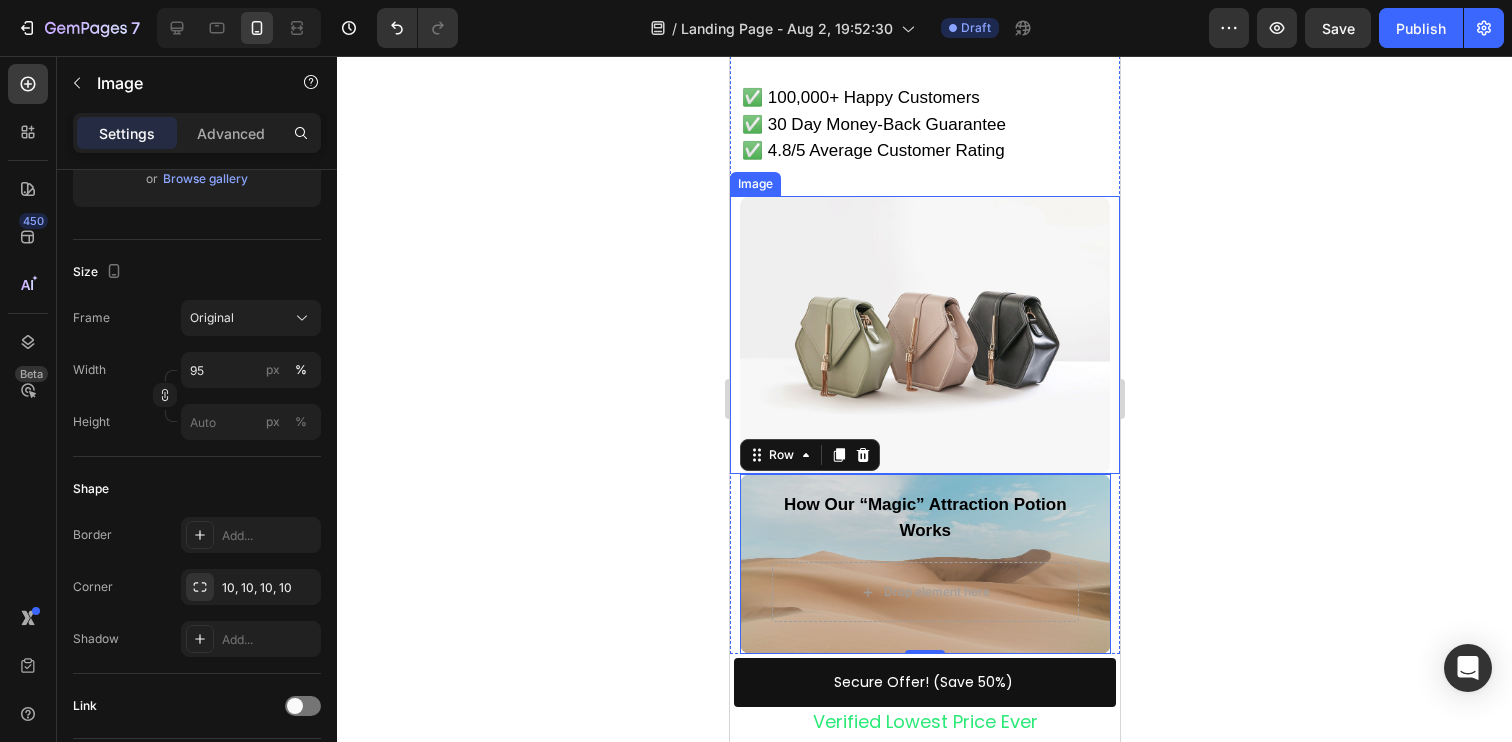scroll, scrollTop: 0, scrollLeft: 0, axis: both 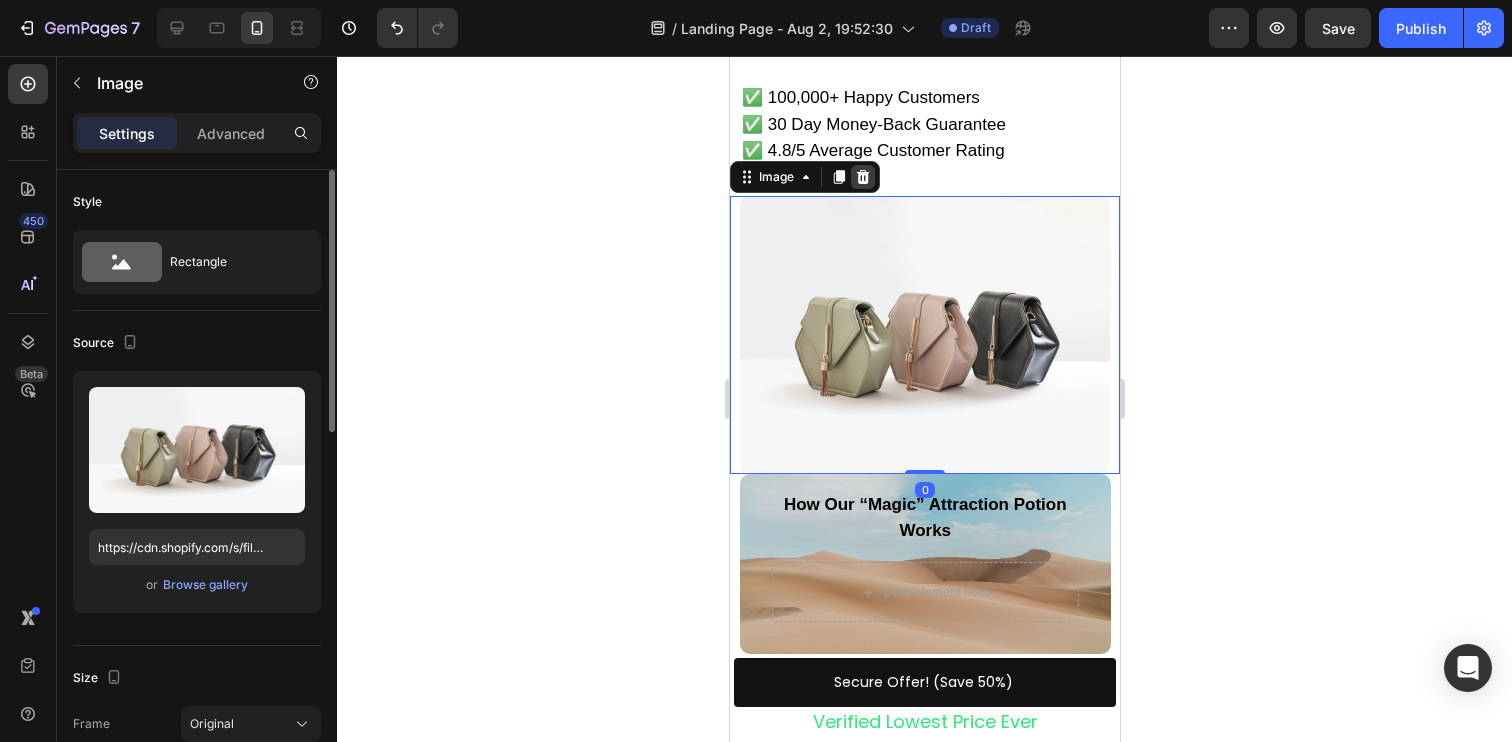 click 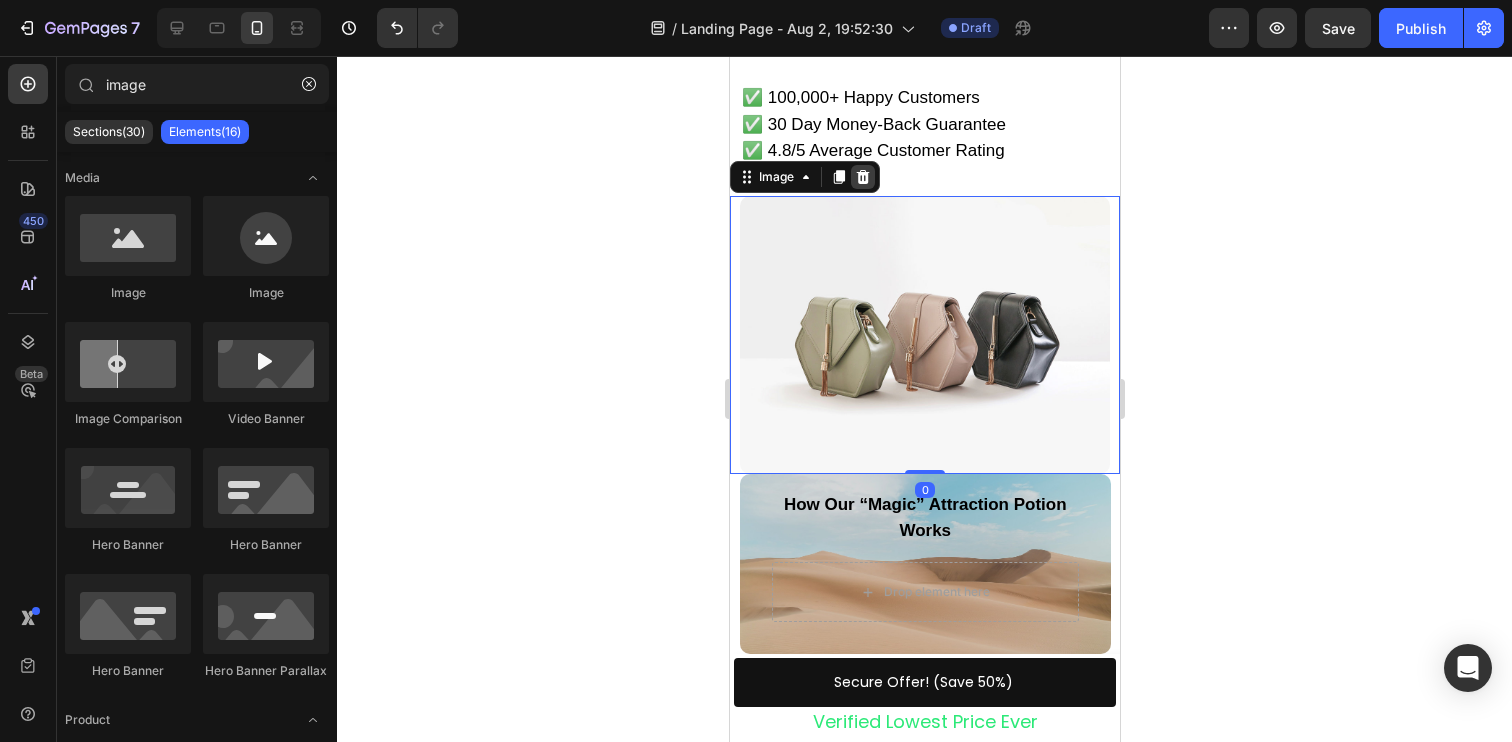 scroll, scrollTop: 5100, scrollLeft: 0, axis: vertical 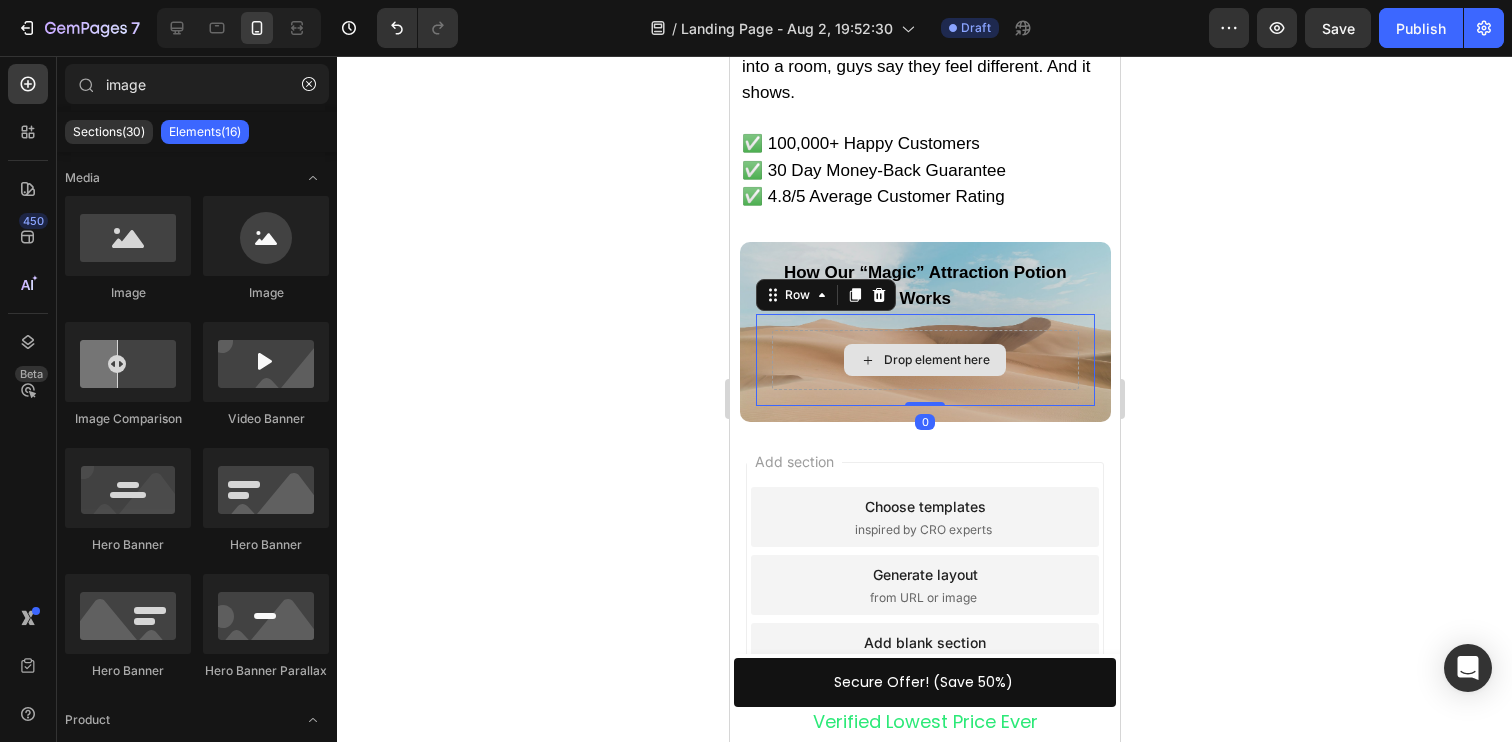 click on "Drop element here" at bounding box center (924, 360) 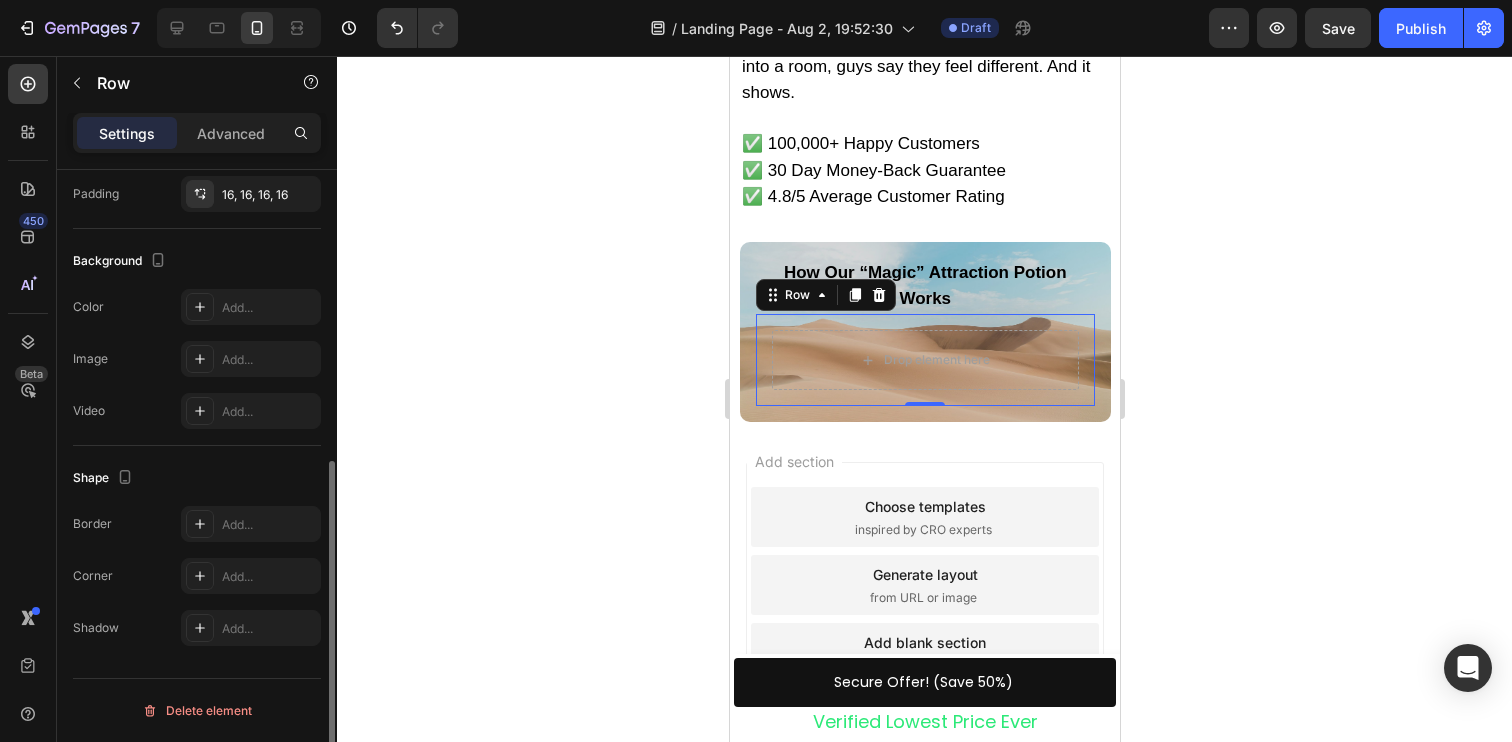 scroll, scrollTop: 535, scrollLeft: 0, axis: vertical 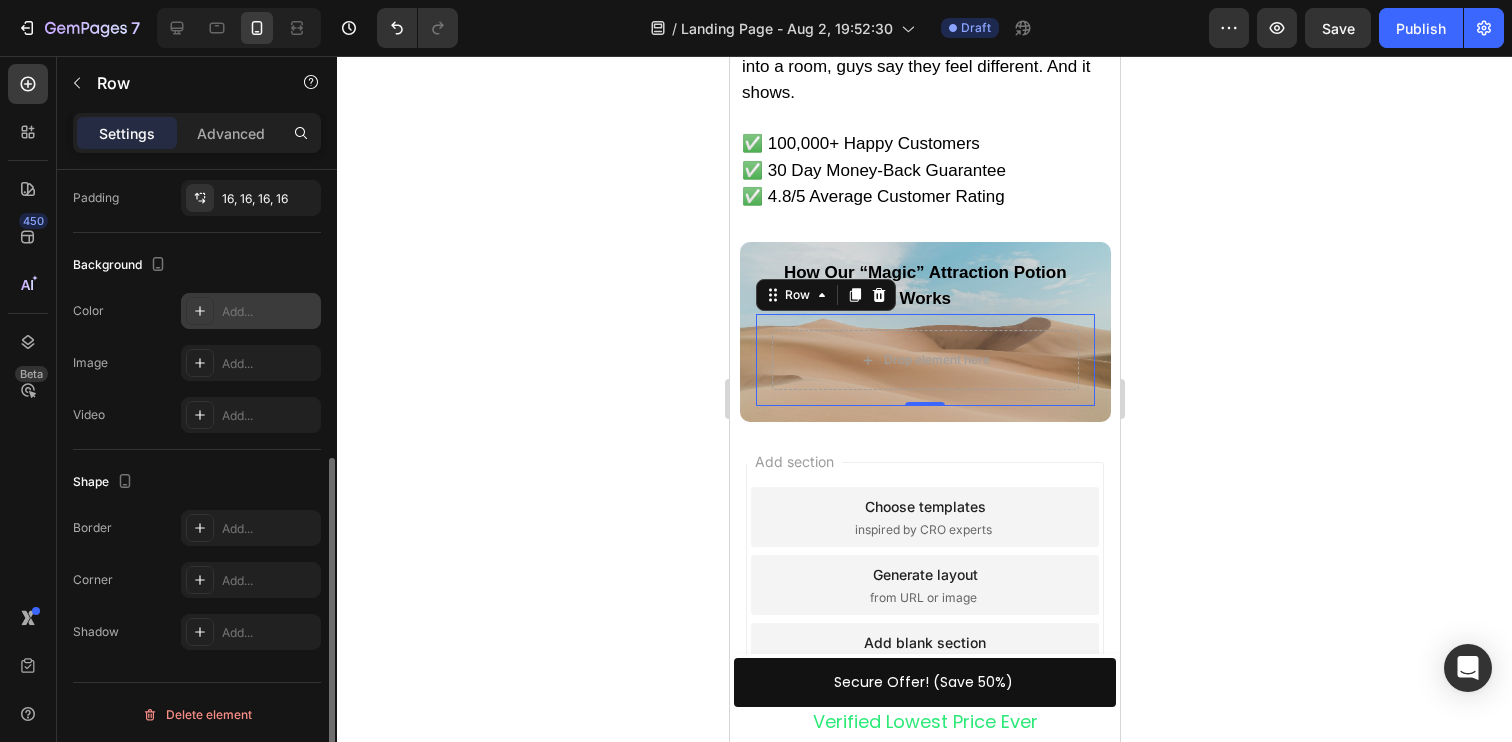 click 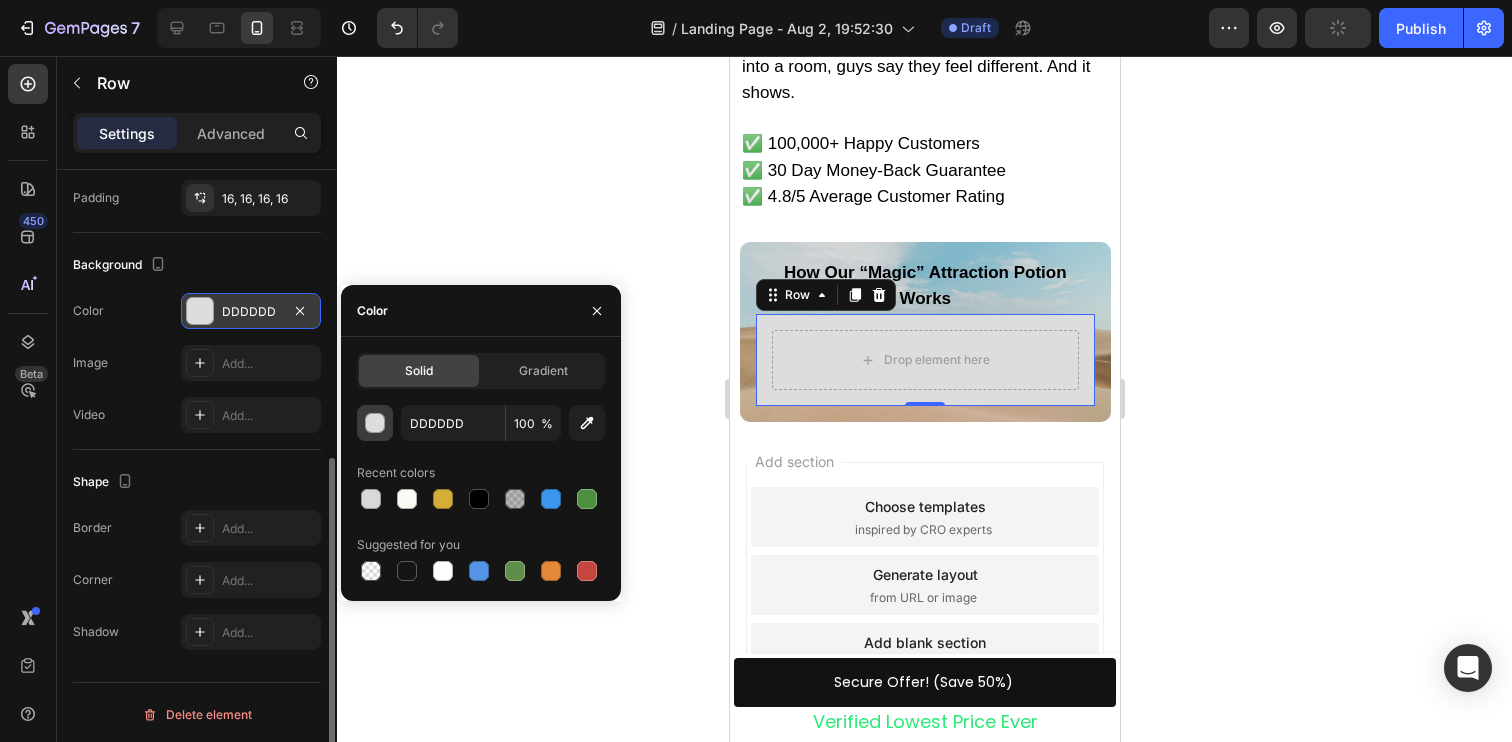 click at bounding box center [375, 423] 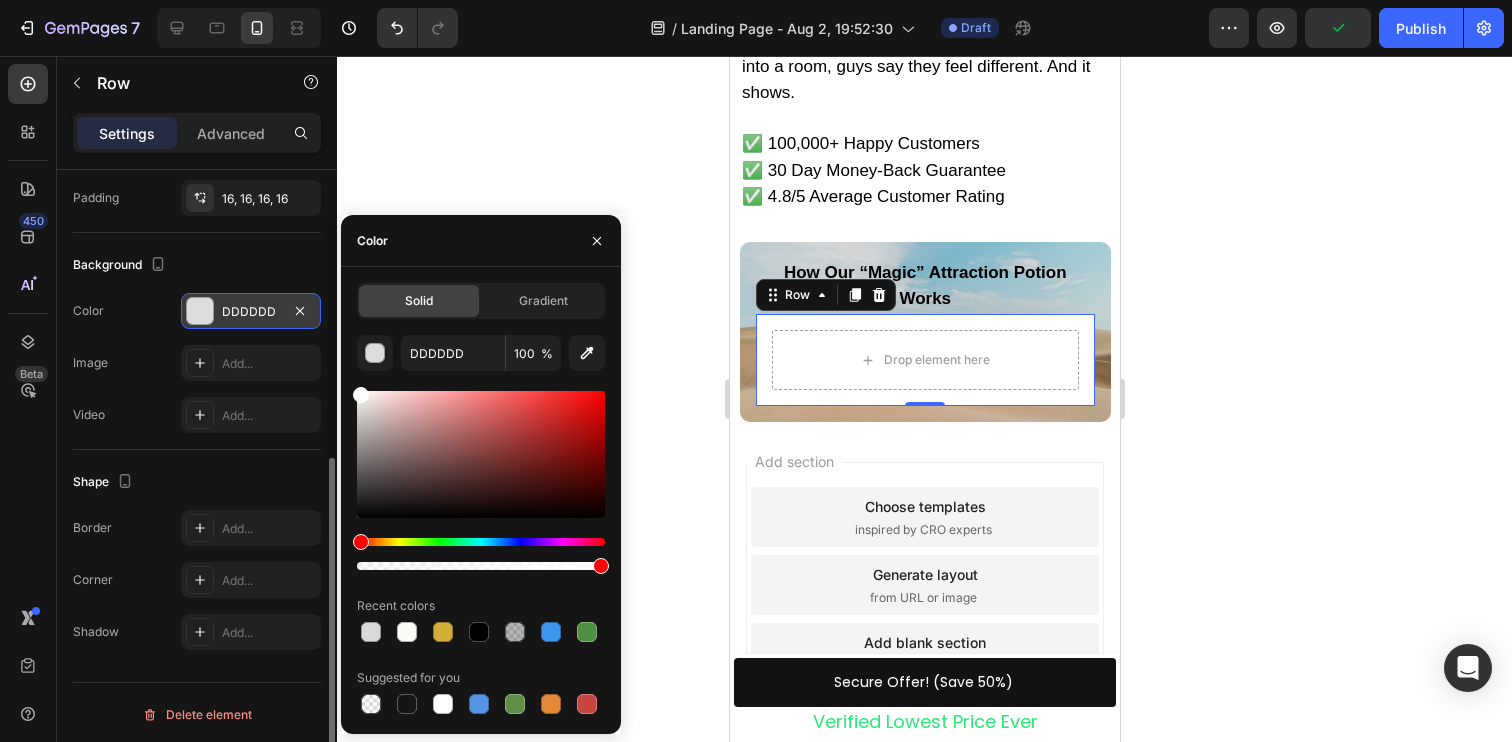 drag, startPoint x: 403, startPoint y: 453, endPoint x: 308, endPoint y: 298, distance: 181.79659 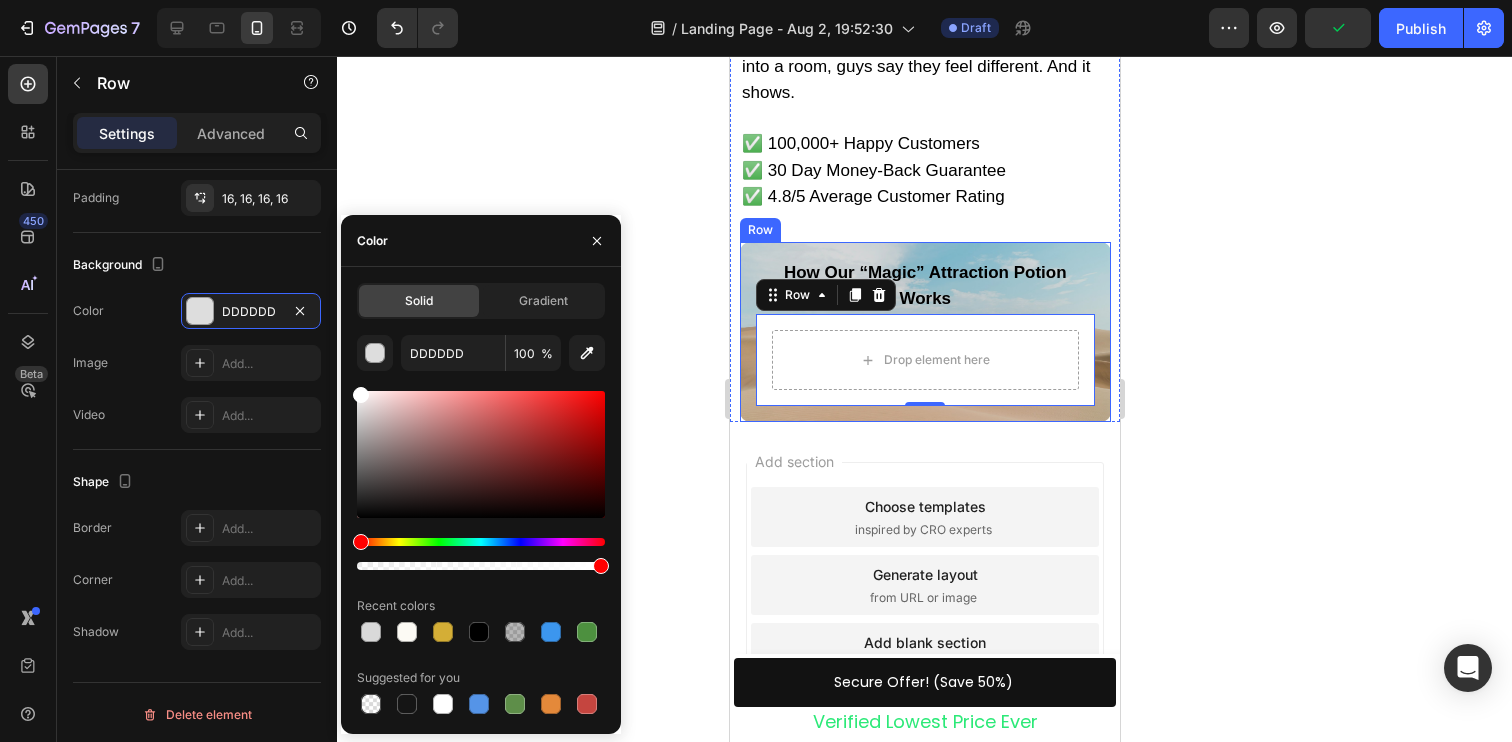 type on "FFFFFF" 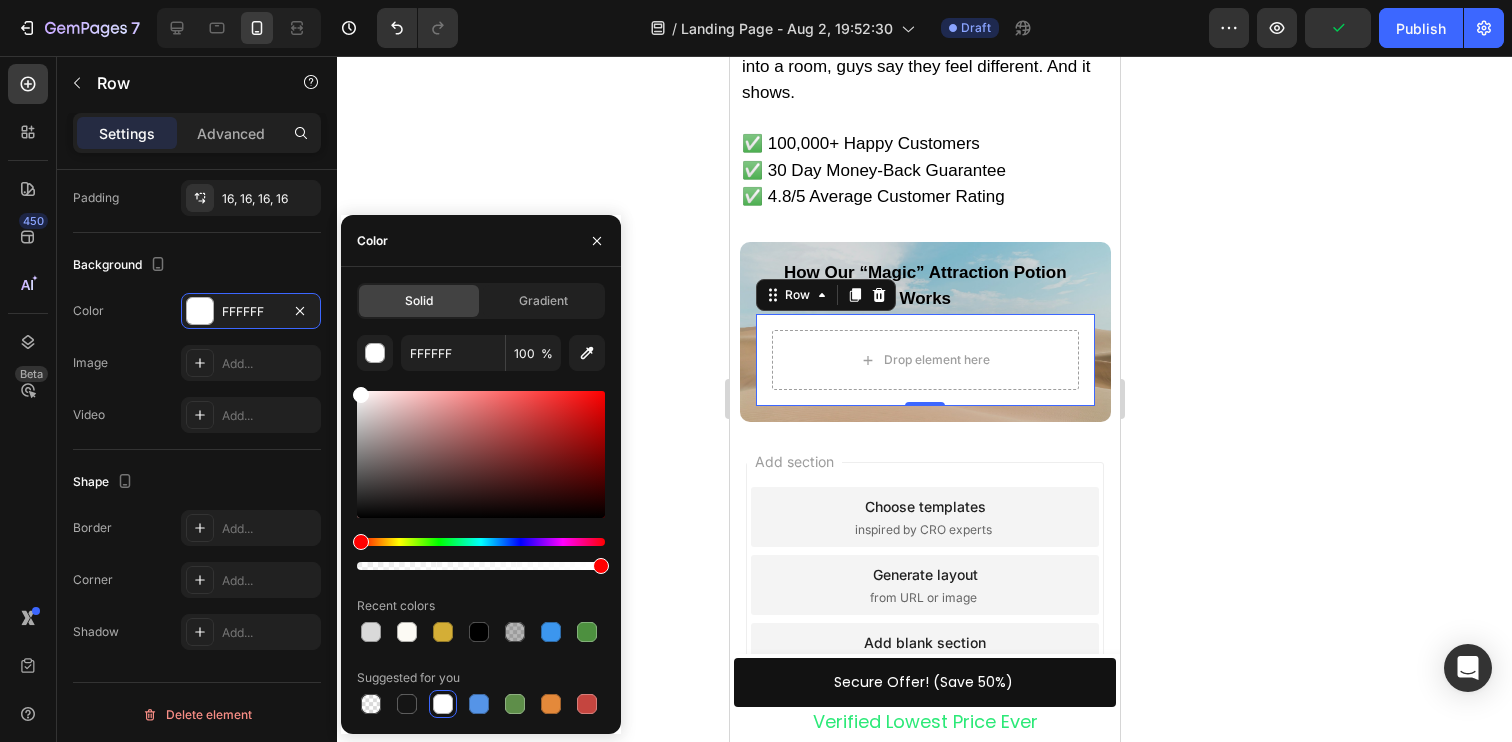 click 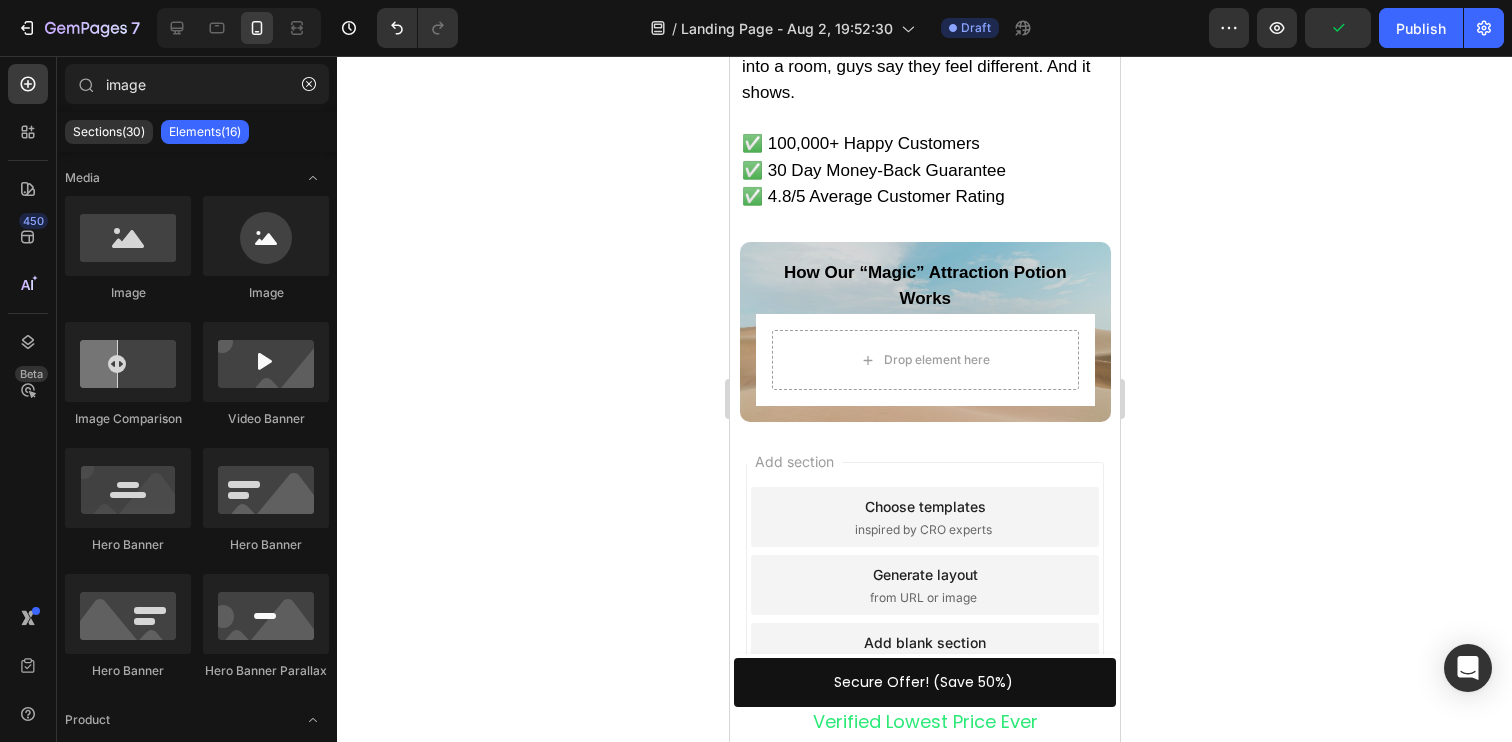 click 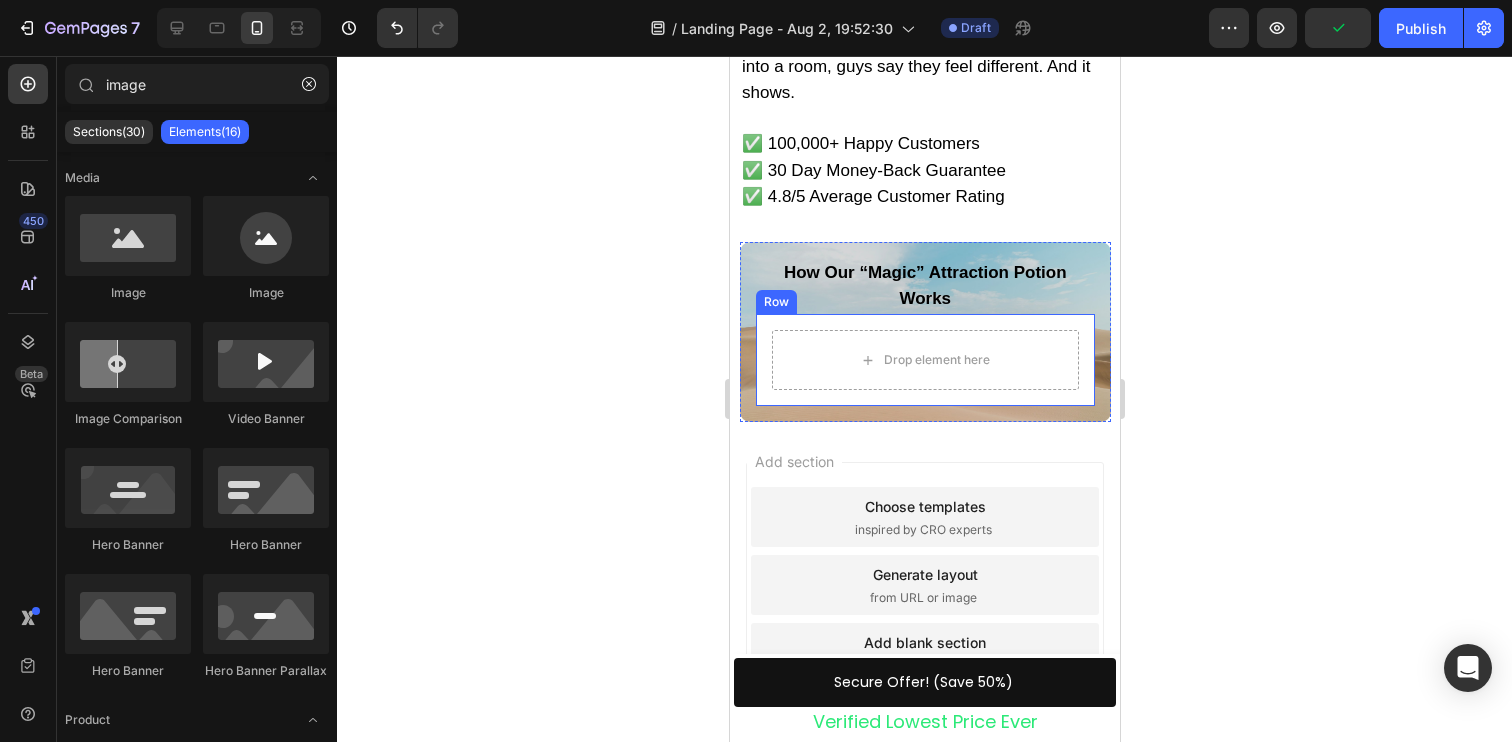 click on "Drop element here Row" at bounding box center (924, 360) 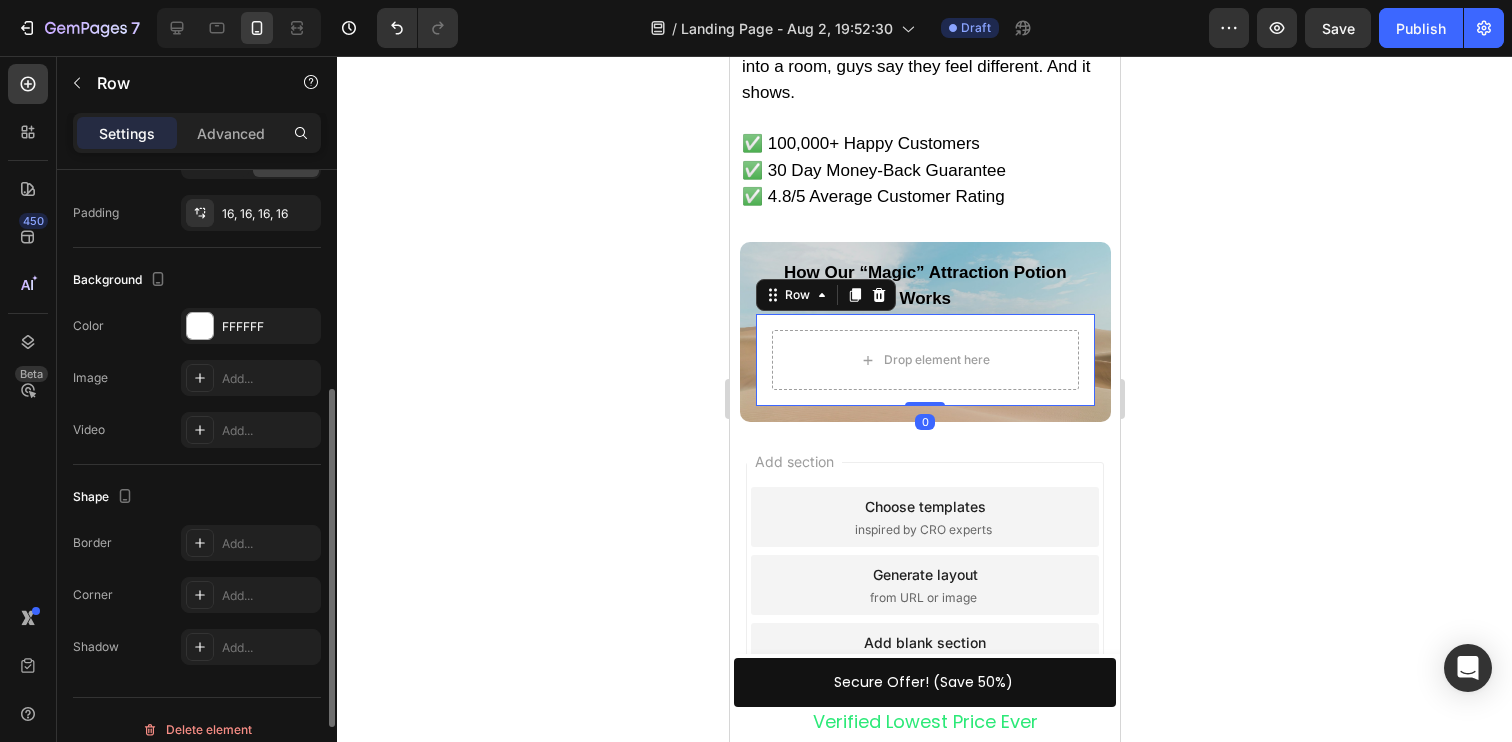 scroll, scrollTop: 539, scrollLeft: 0, axis: vertical 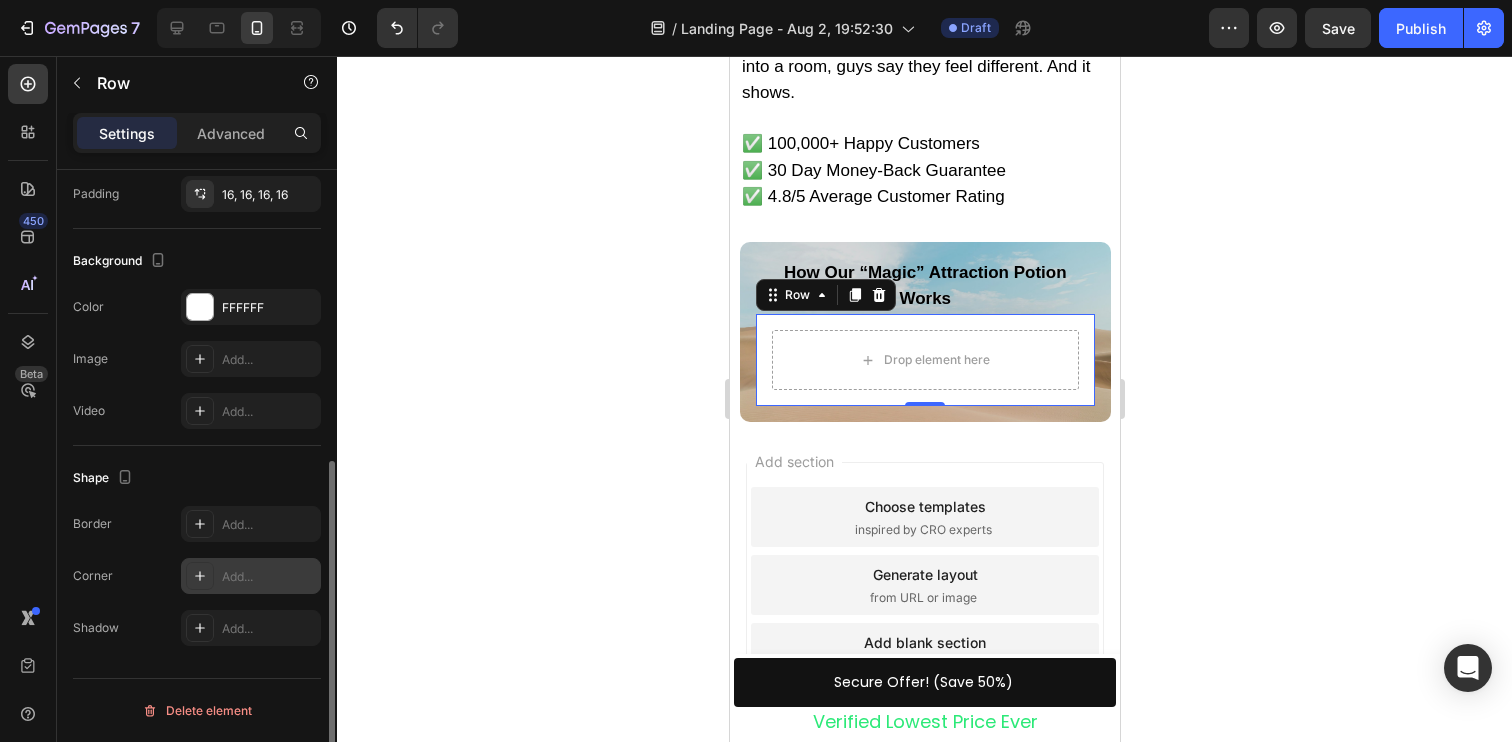 click on "Add..." at bounding box center (251, 576) 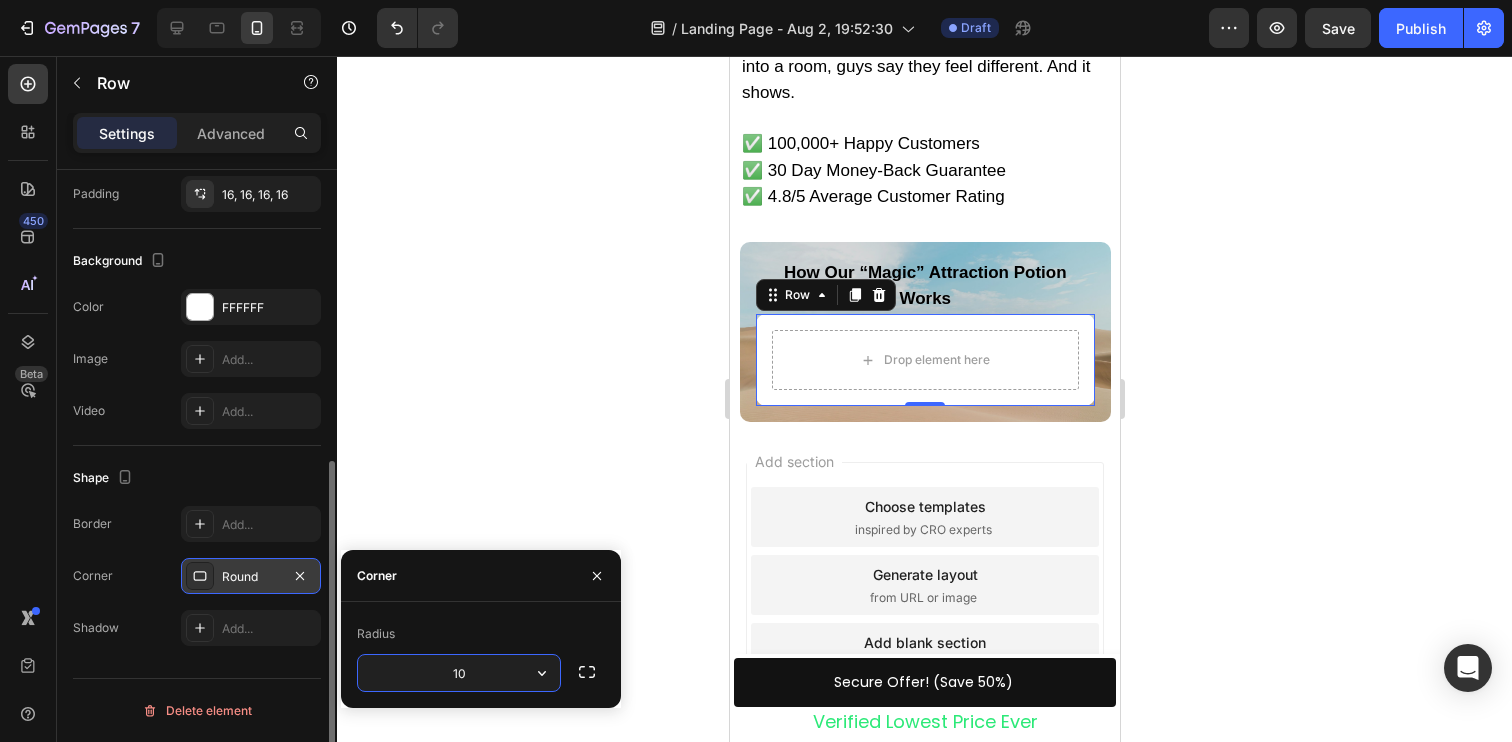 type on "10" 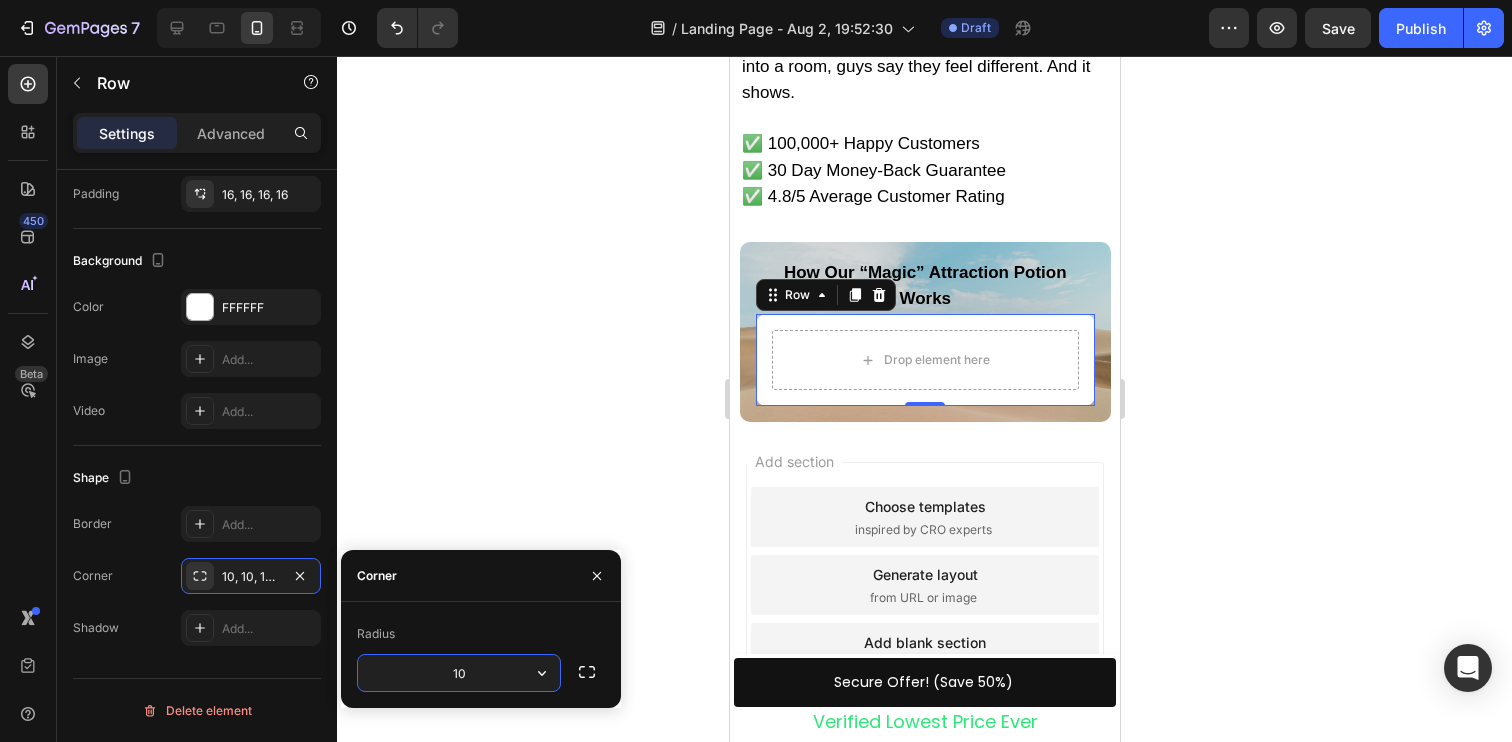 click 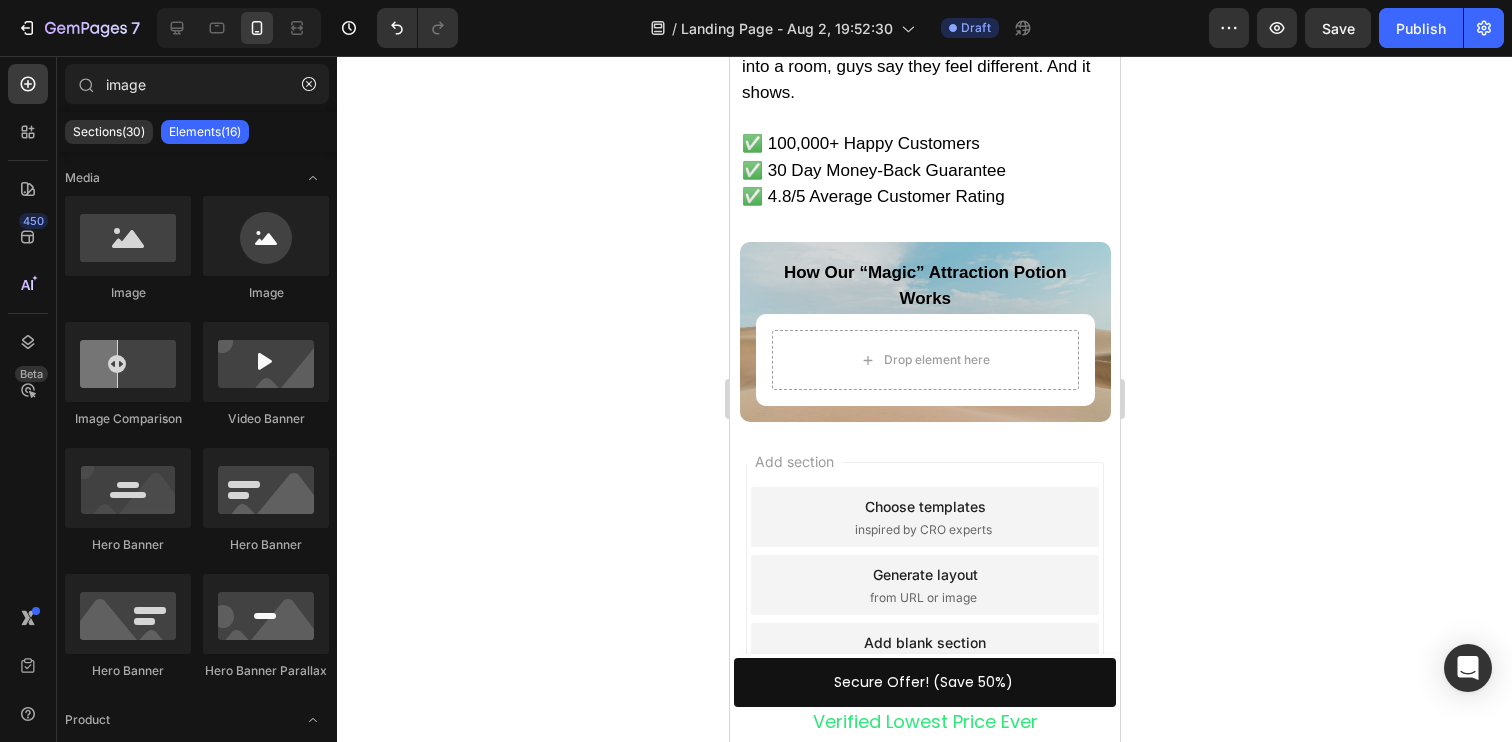 click 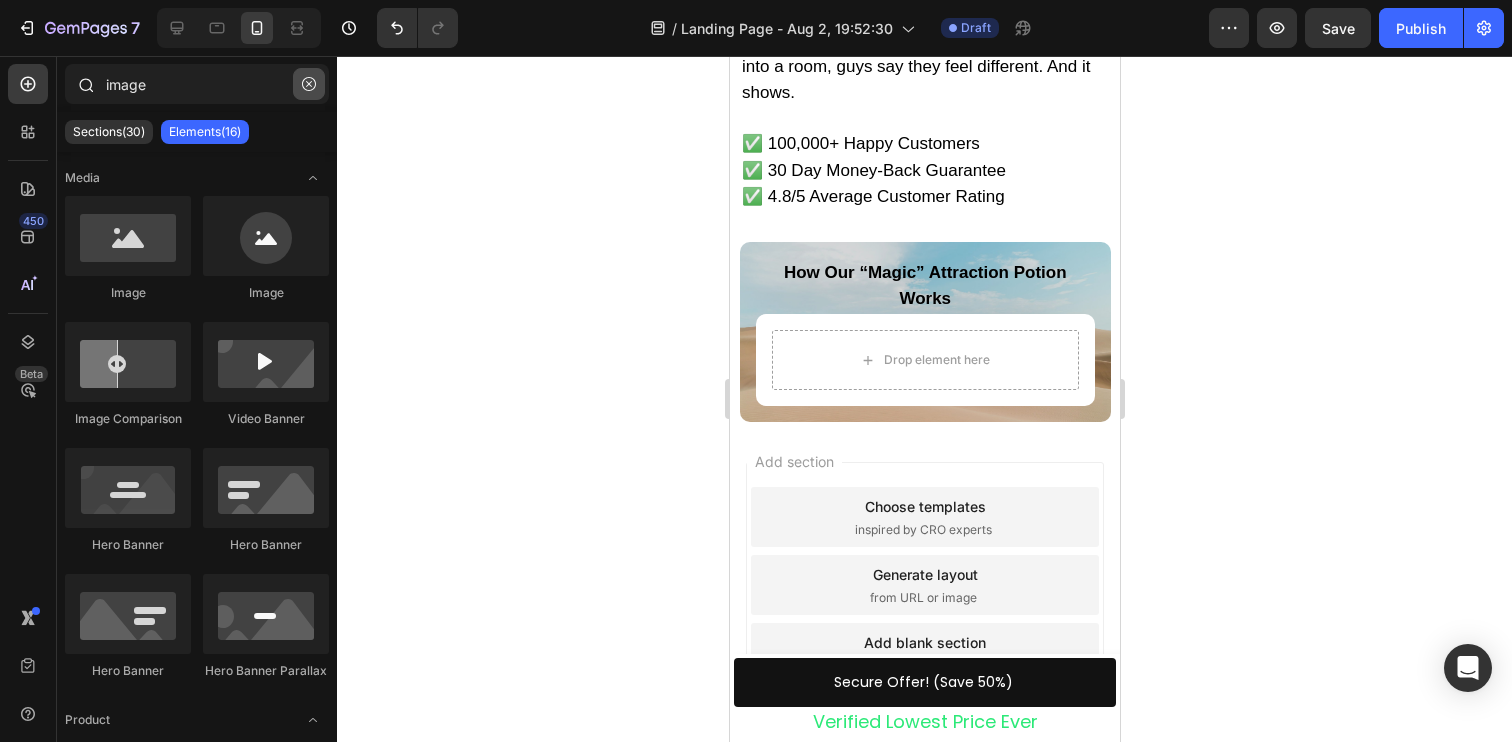 click 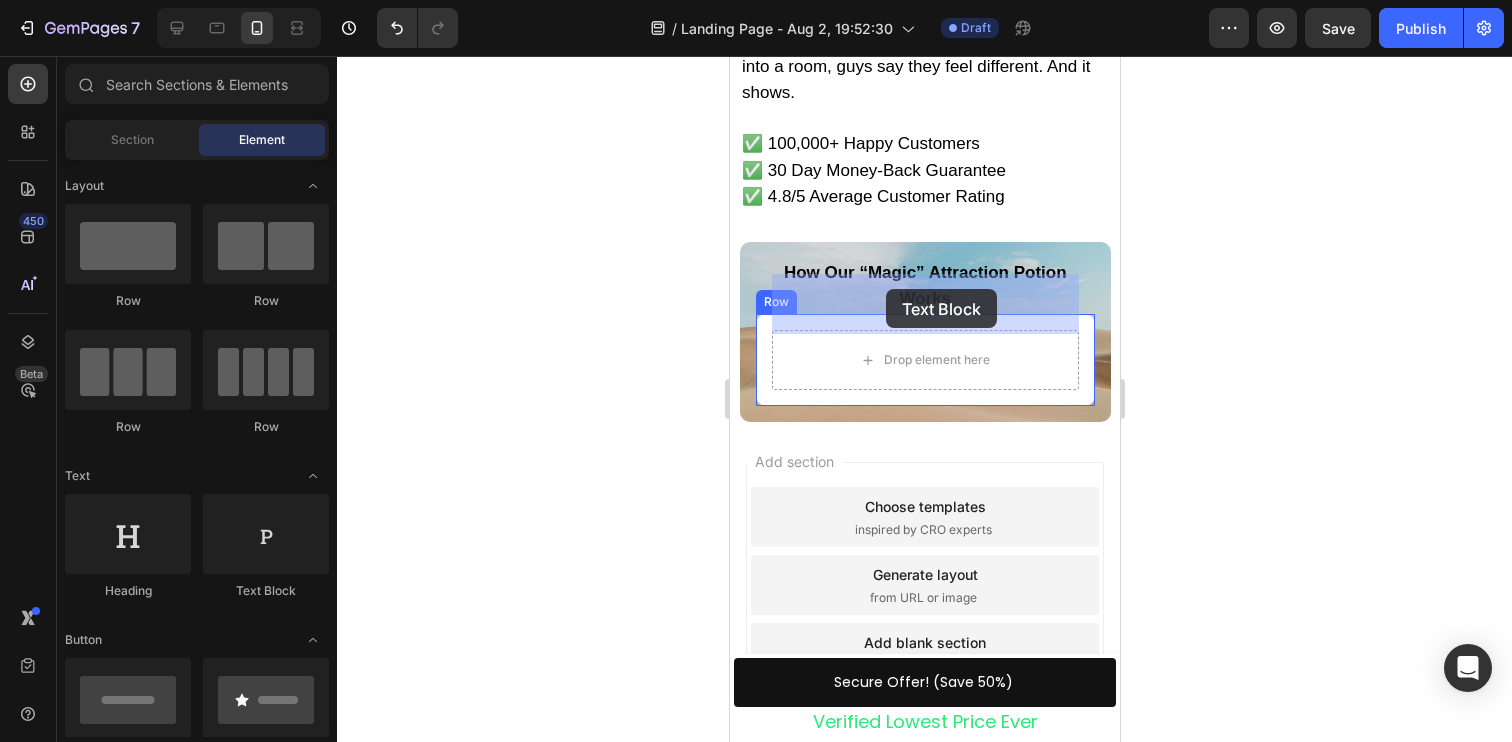 drag, startPoint x: 988, startPoint y: 583, endPoint x: 885, endPoint y: 289, distance: 311.52048 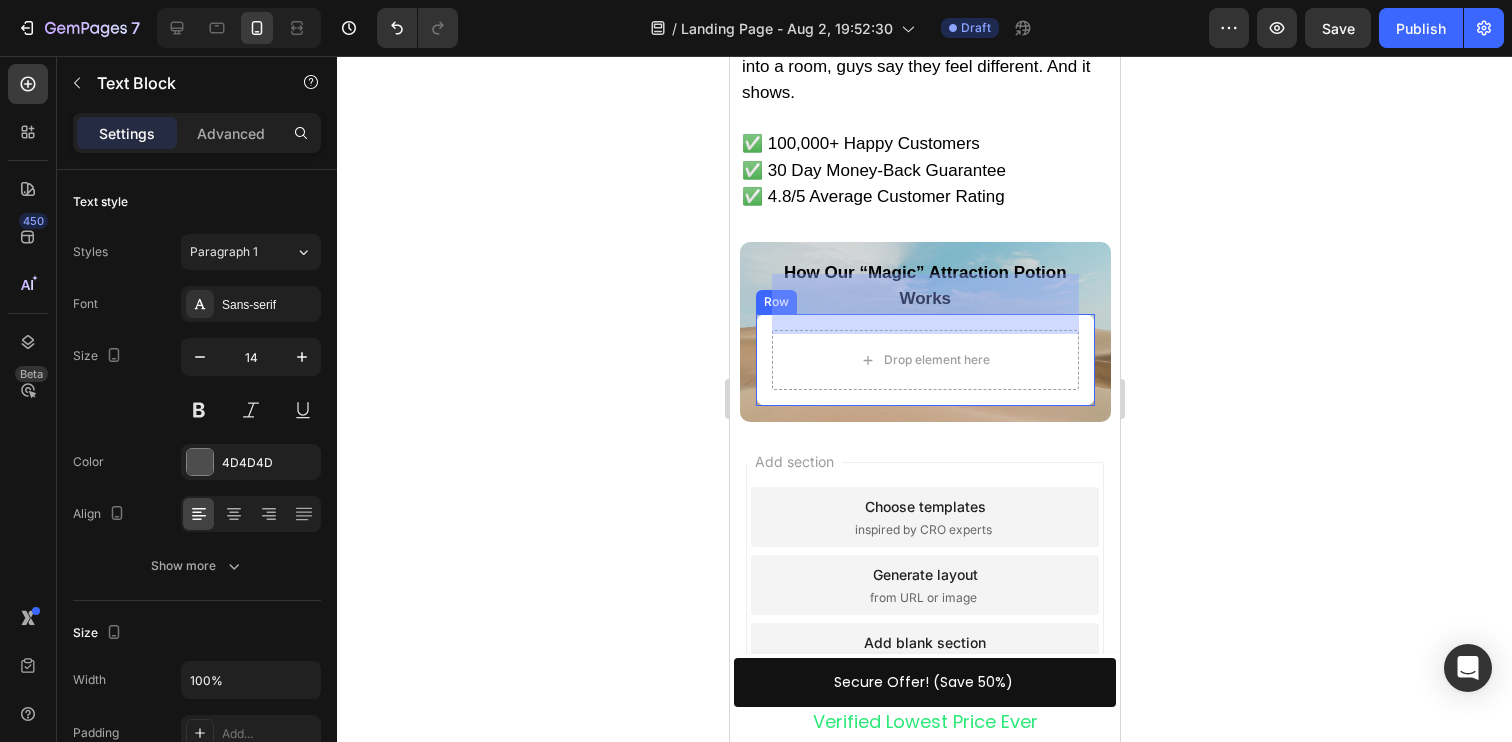 scroll, scrollTop: 5069, scrollLeft: 0, axis: vertical 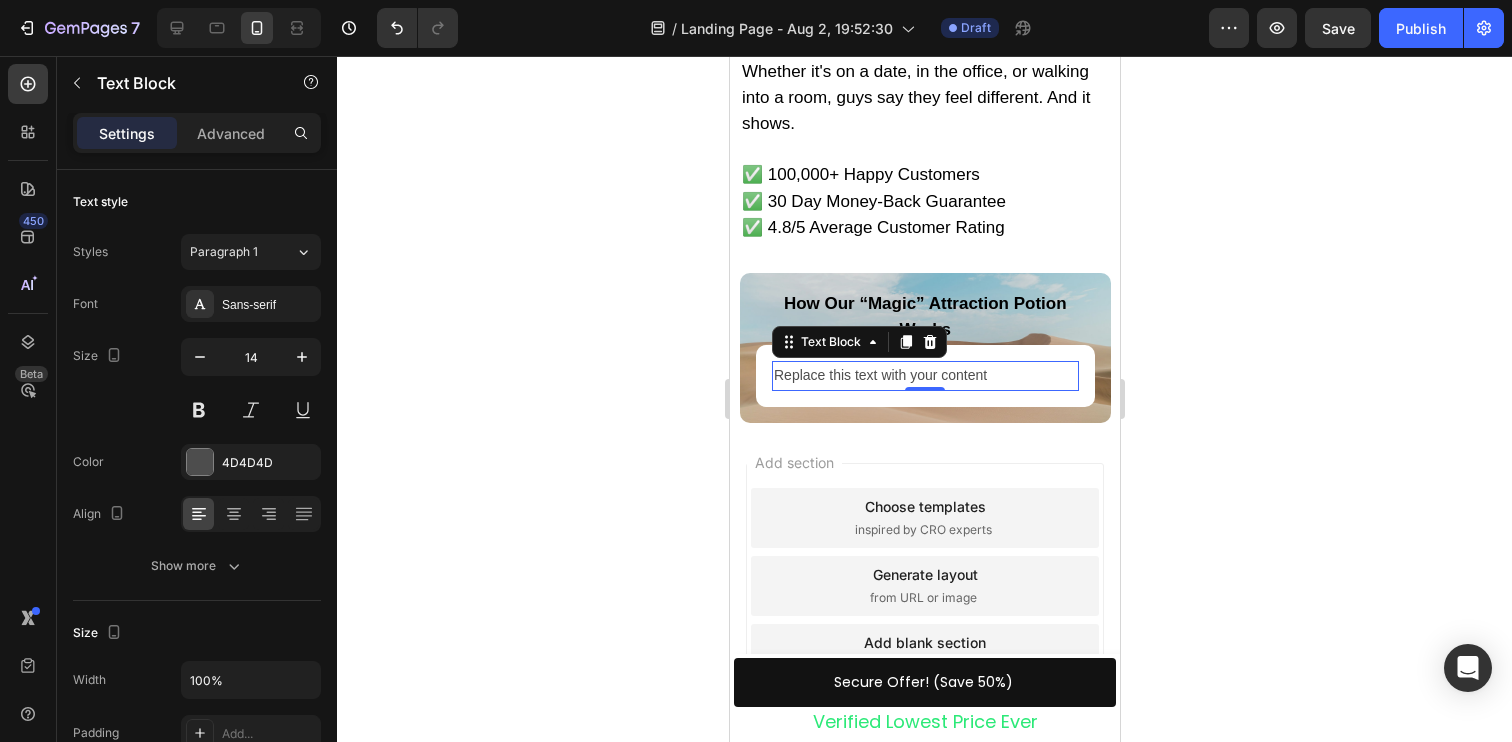click on "Replace this text with your content" at bounding box center (924, 375) 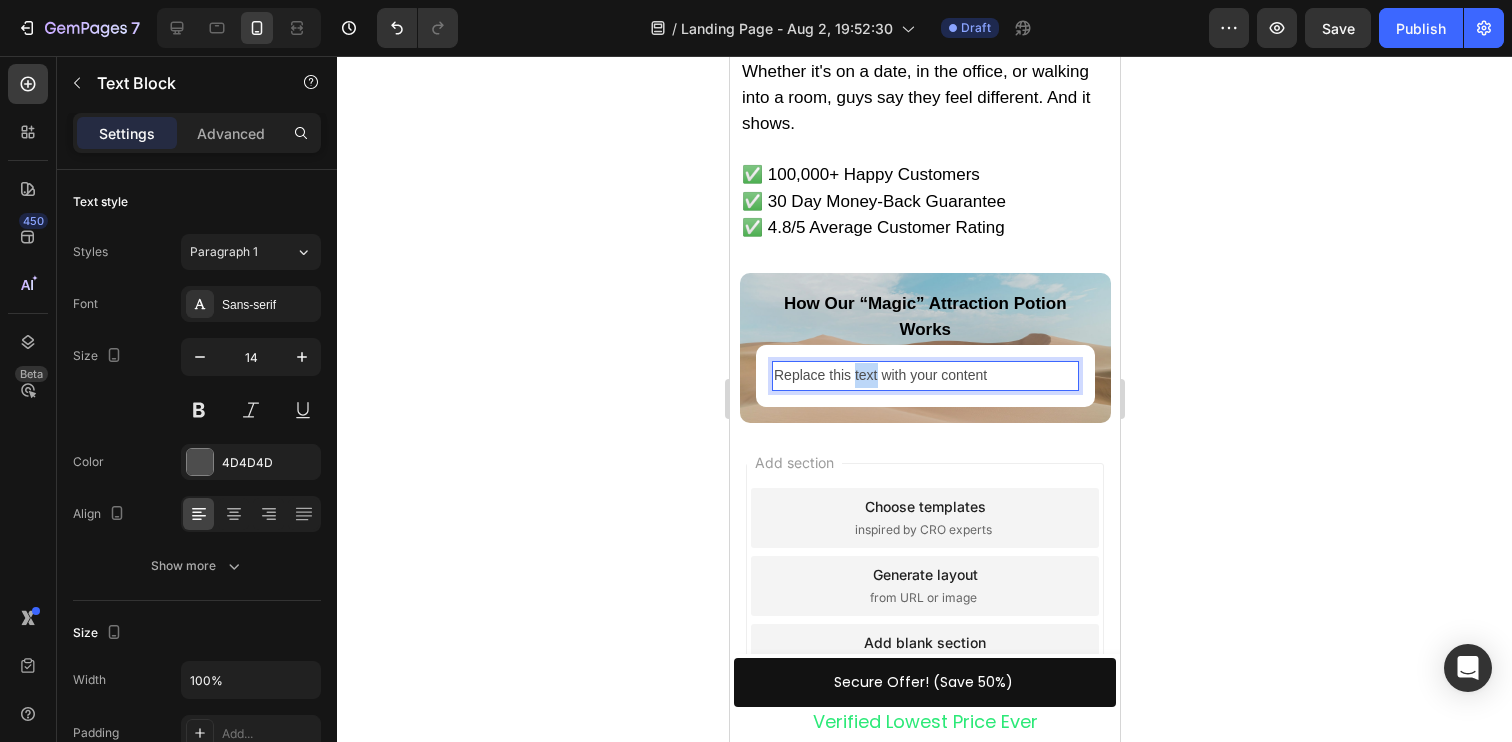 click on "Replace this text with your content" at bounding box center [924, 375] 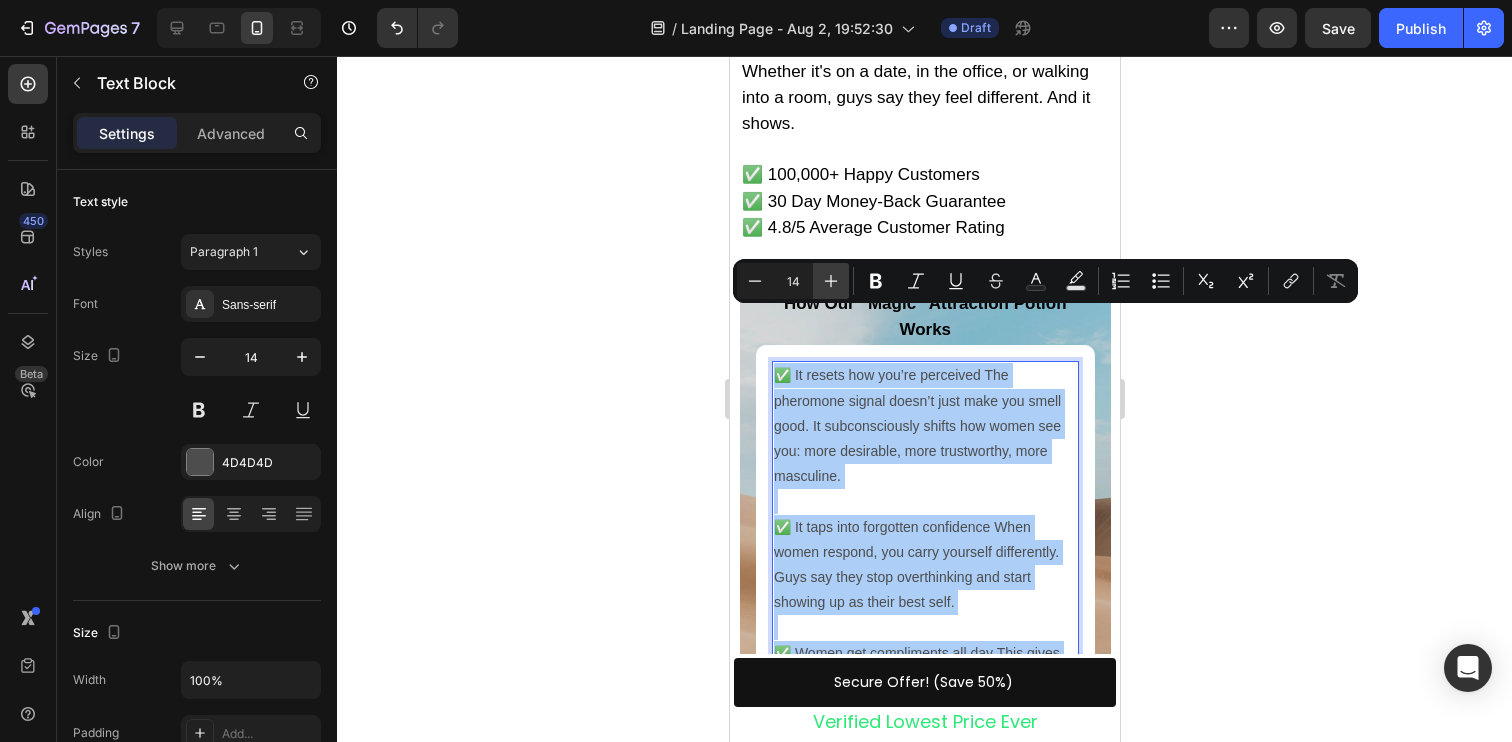 click 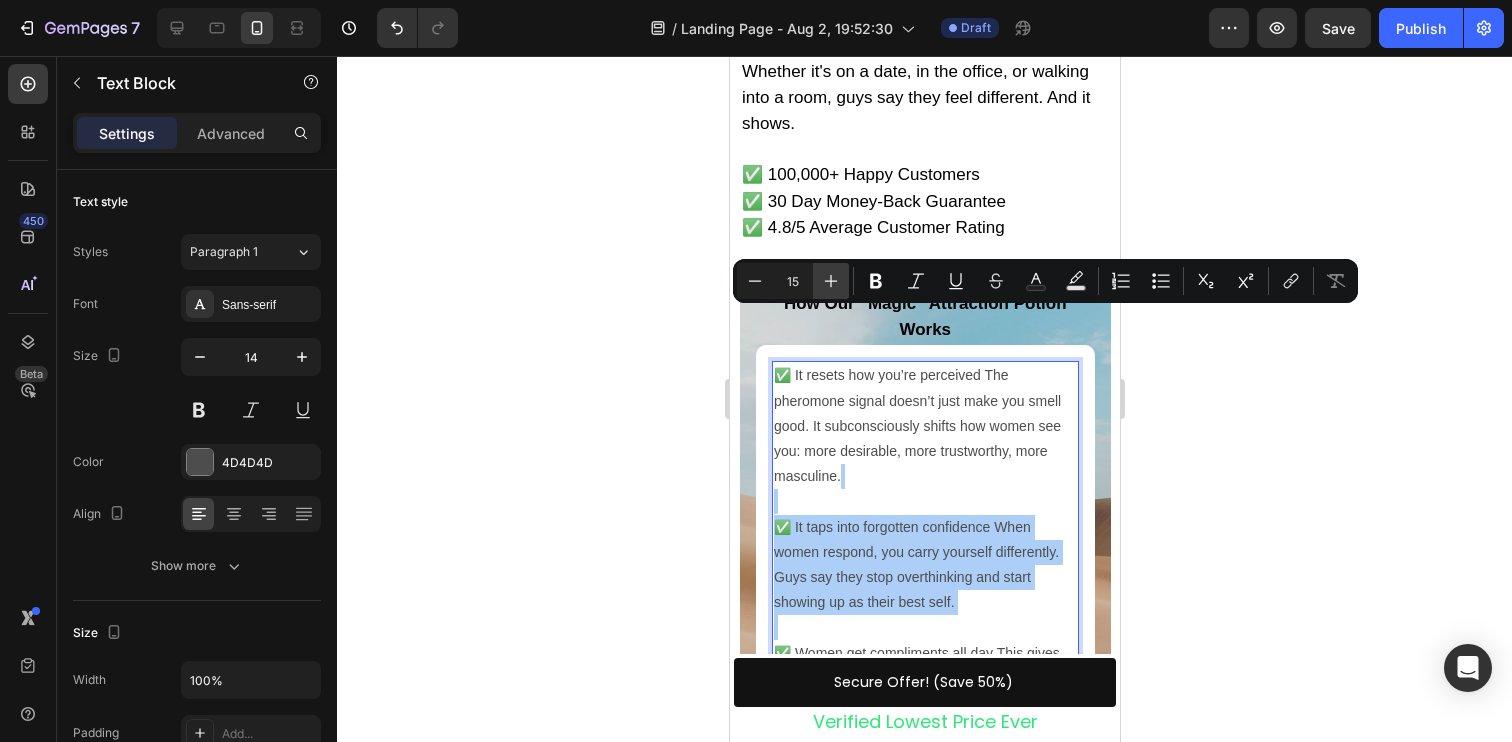 click 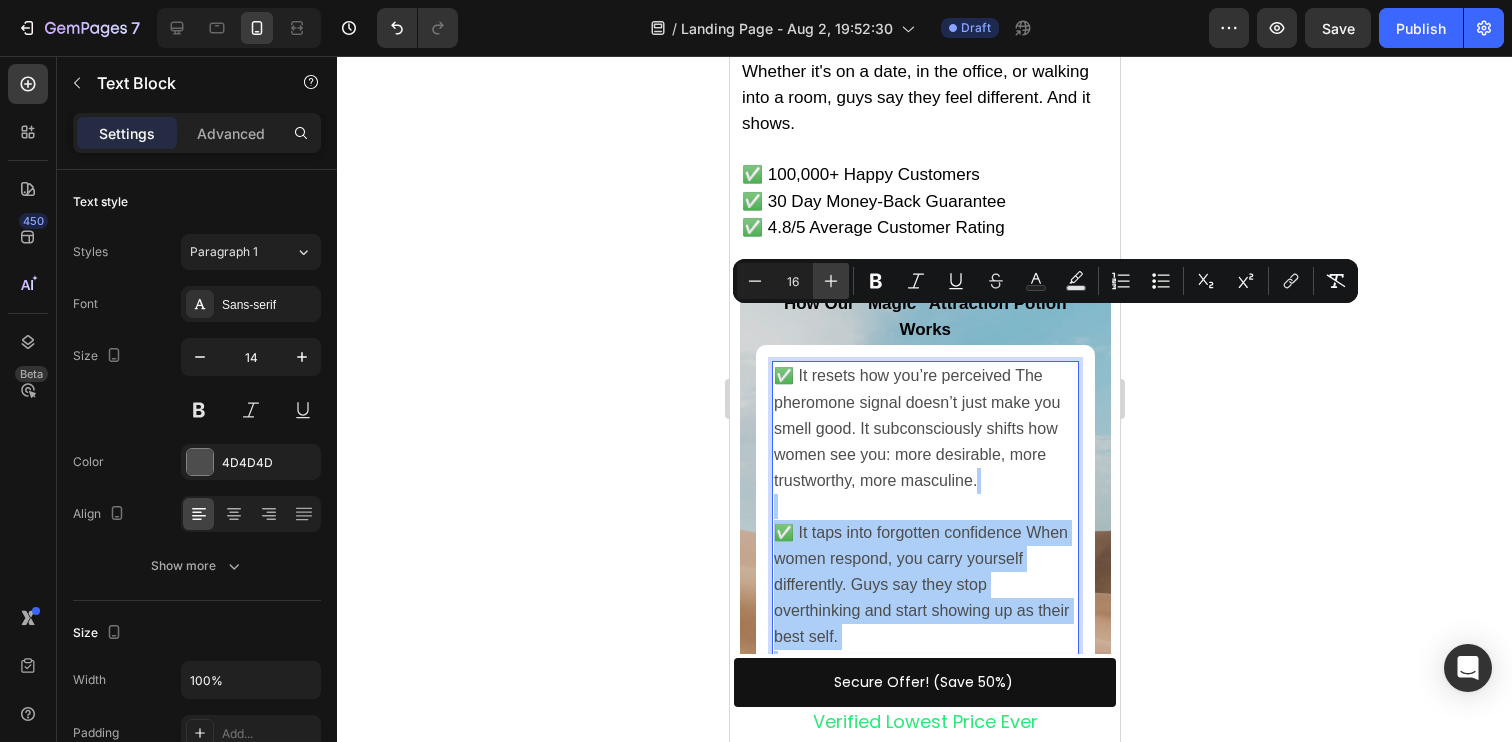 click 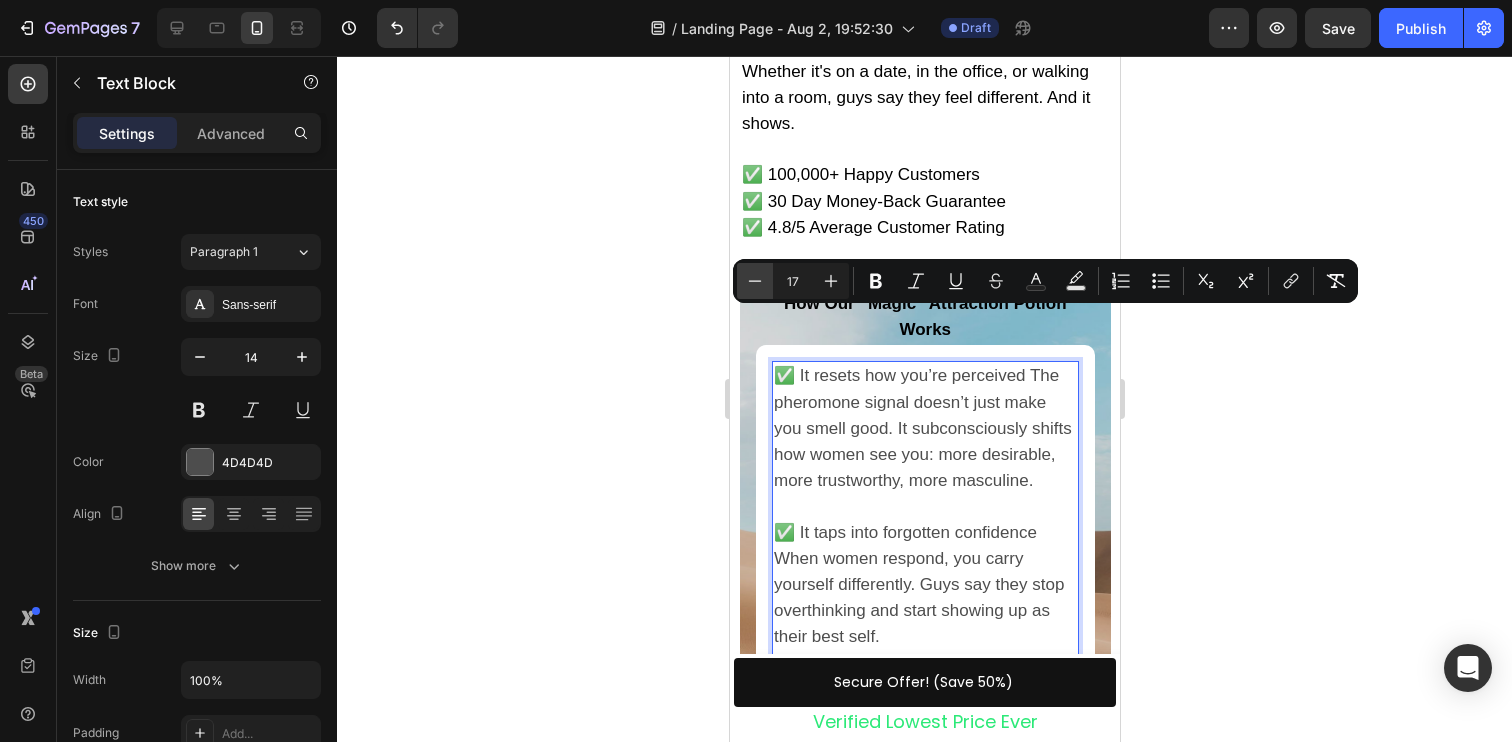 click 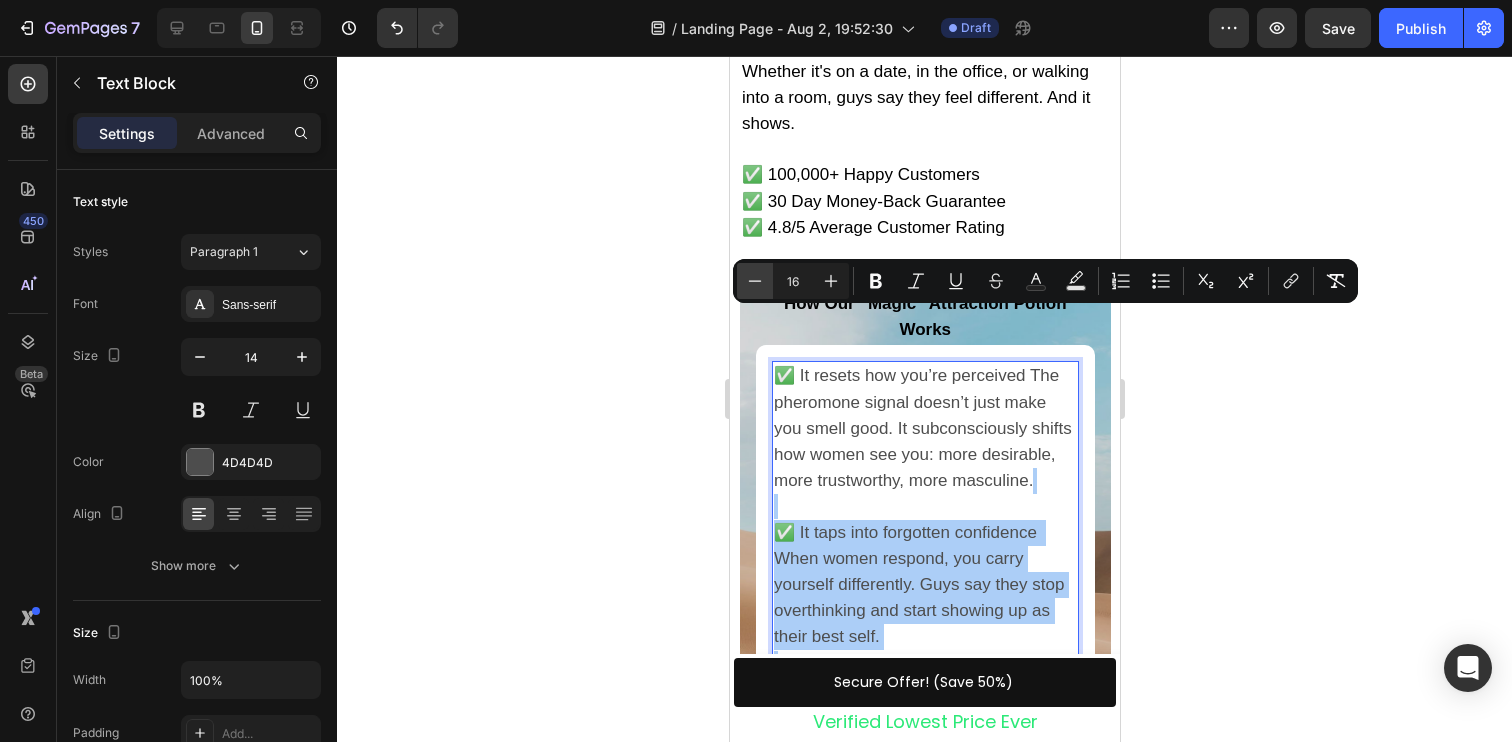 click 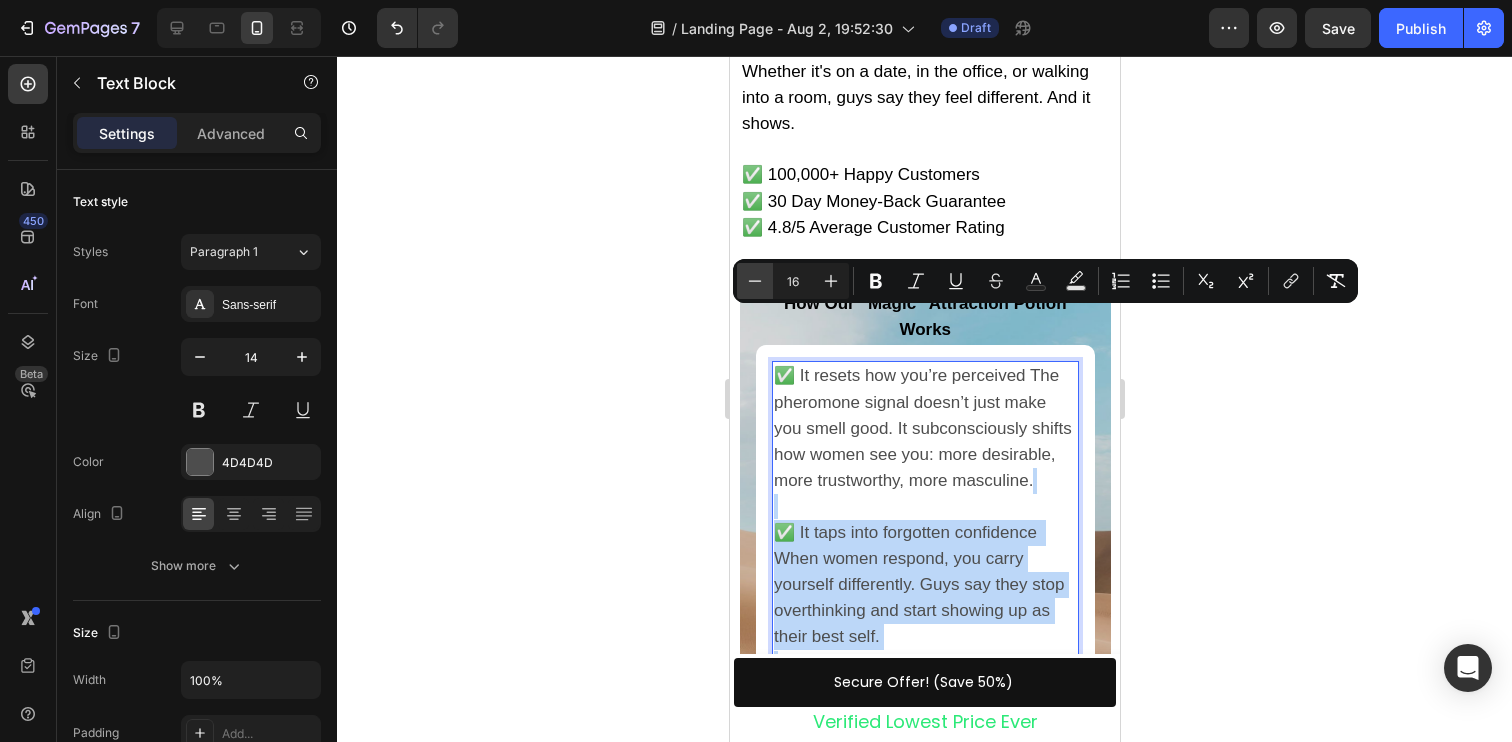 type on "15" 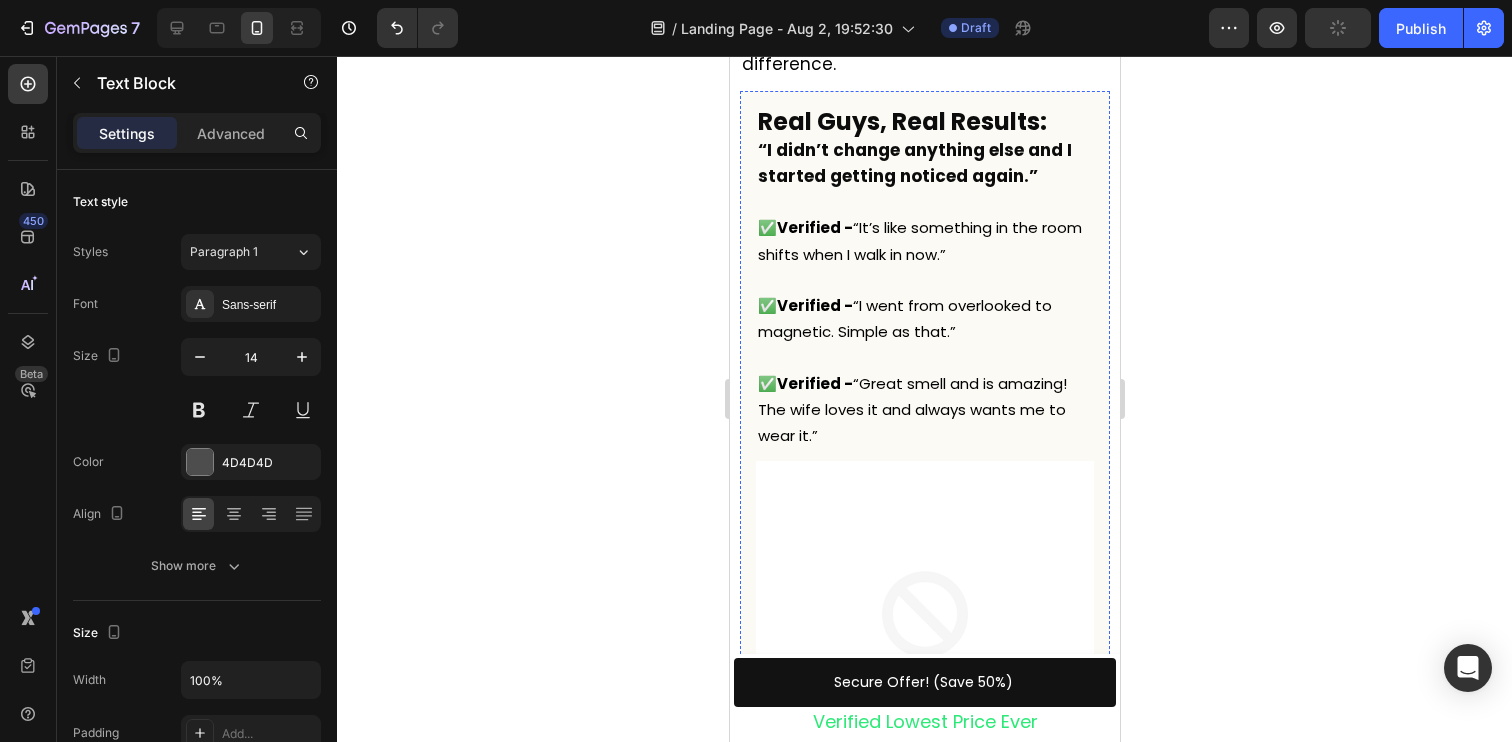 scroll, scrollTop: 3612, scrollLeft: 0, axis: vertical 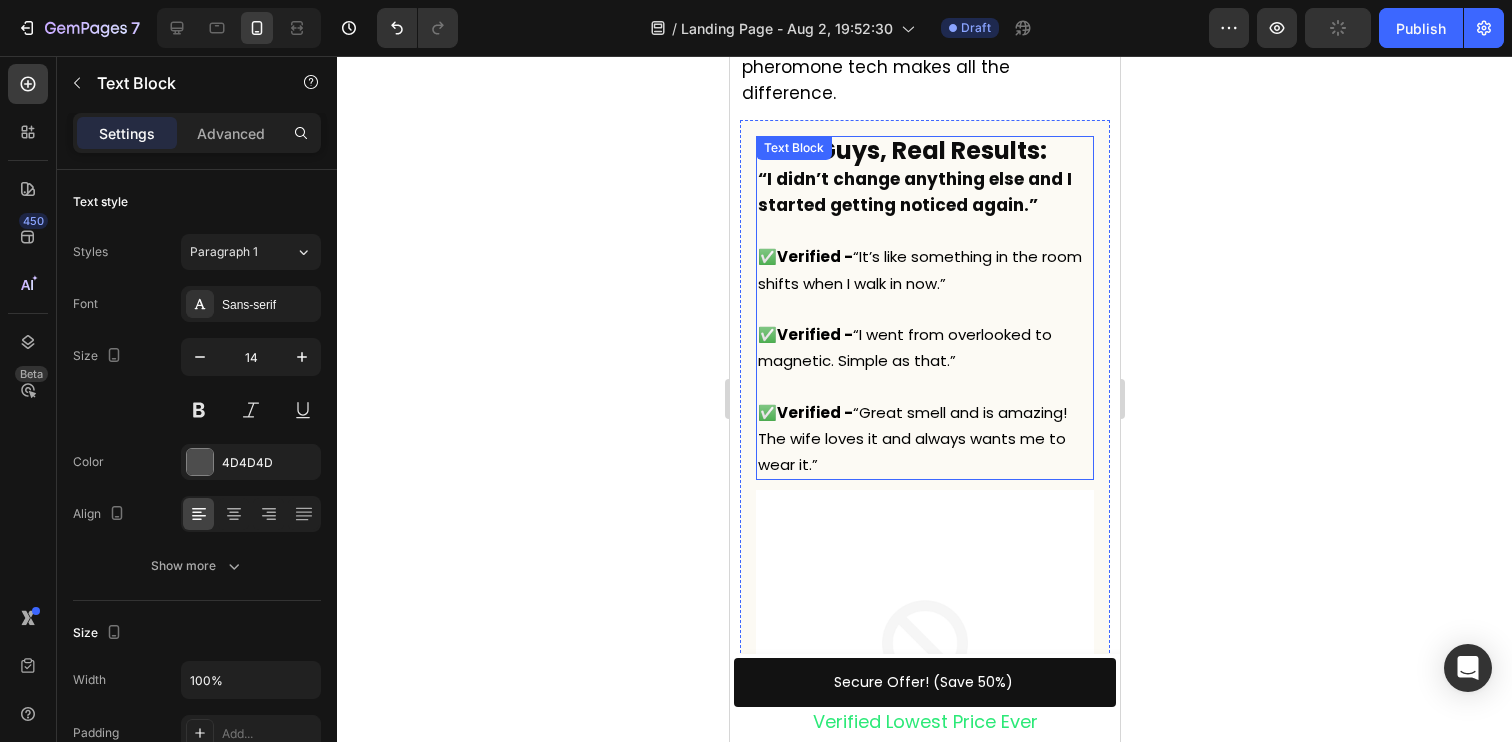 click on "✅Verified -" at bounding box center (804, 334) 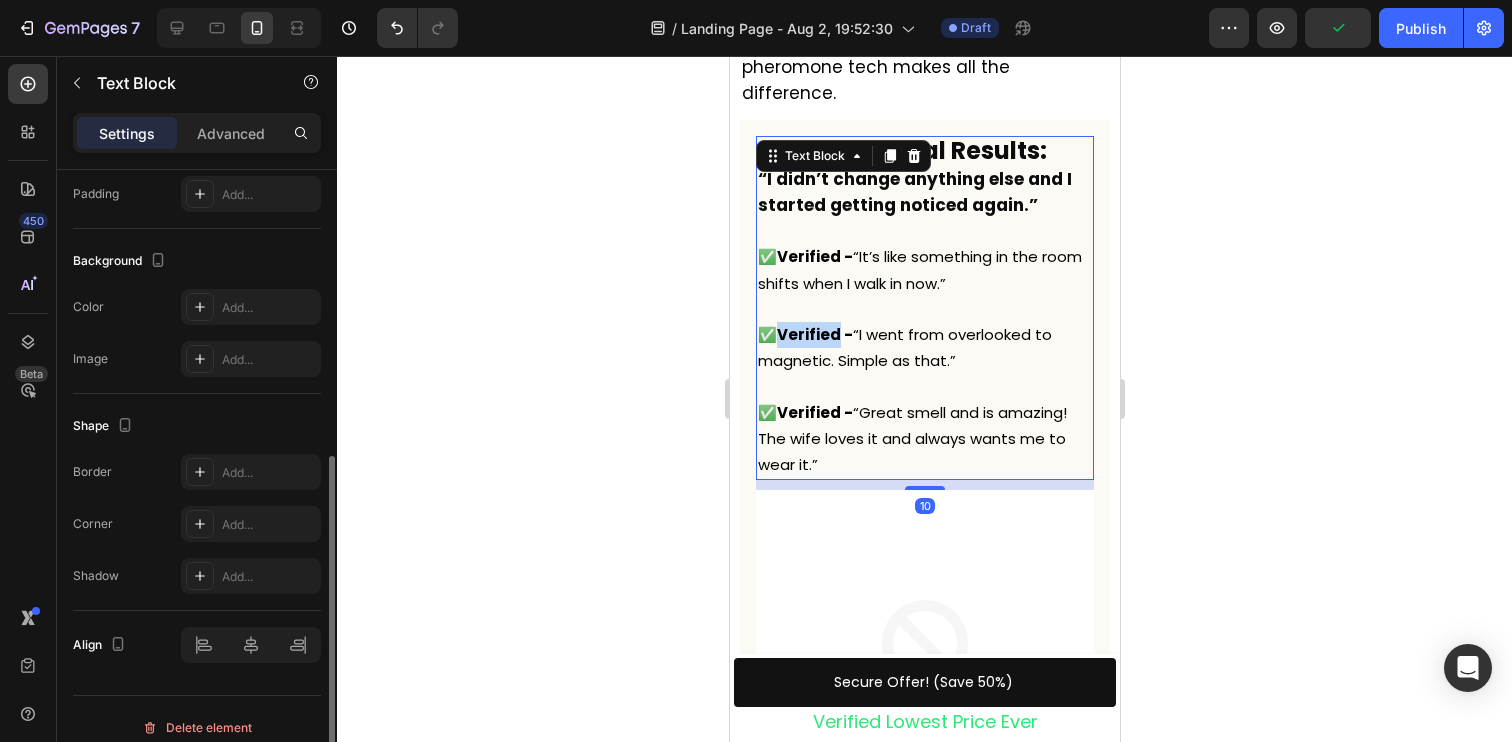 click on "✅Verified -" at bounding box center [804, 334] 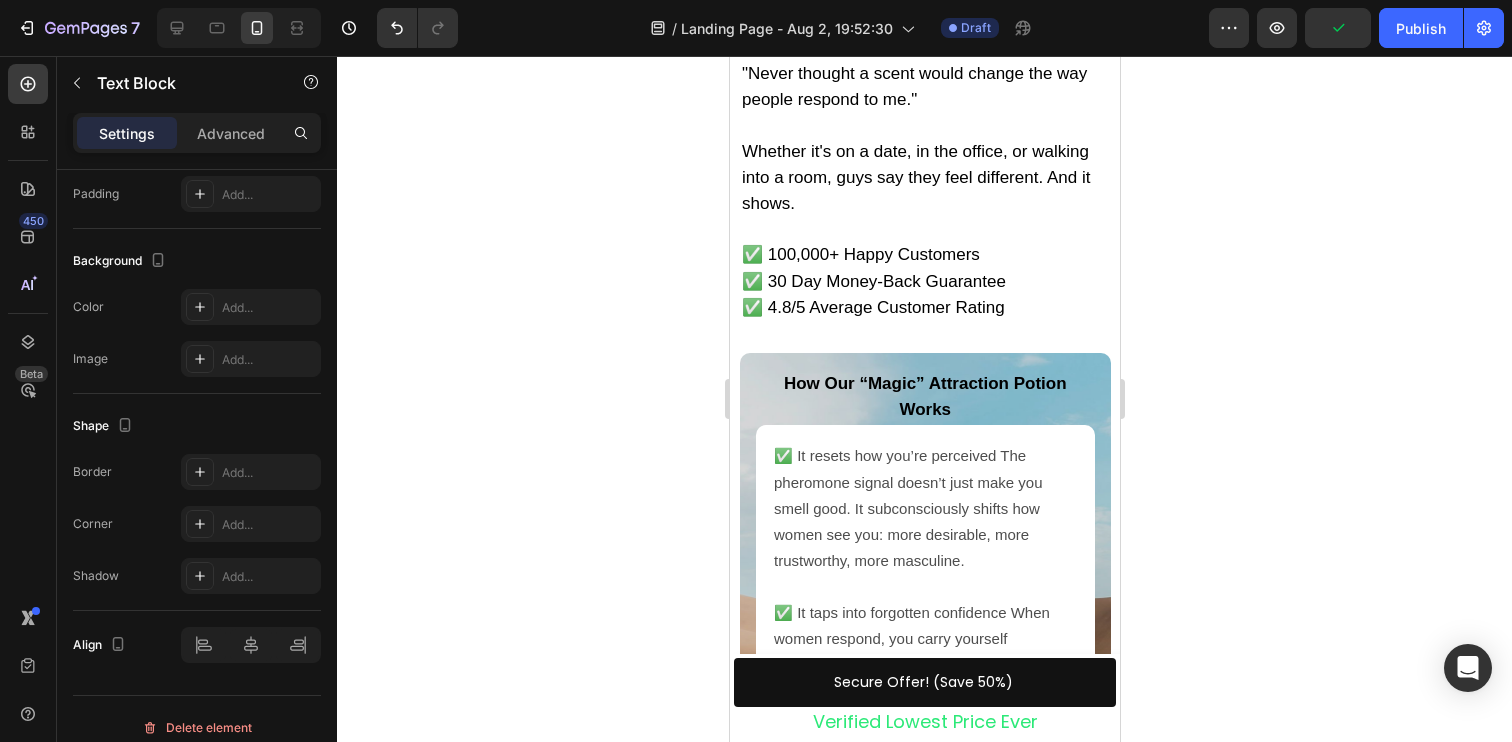 scroll, scrollTop: 5140, scrollLeft: 0, axis: vertical 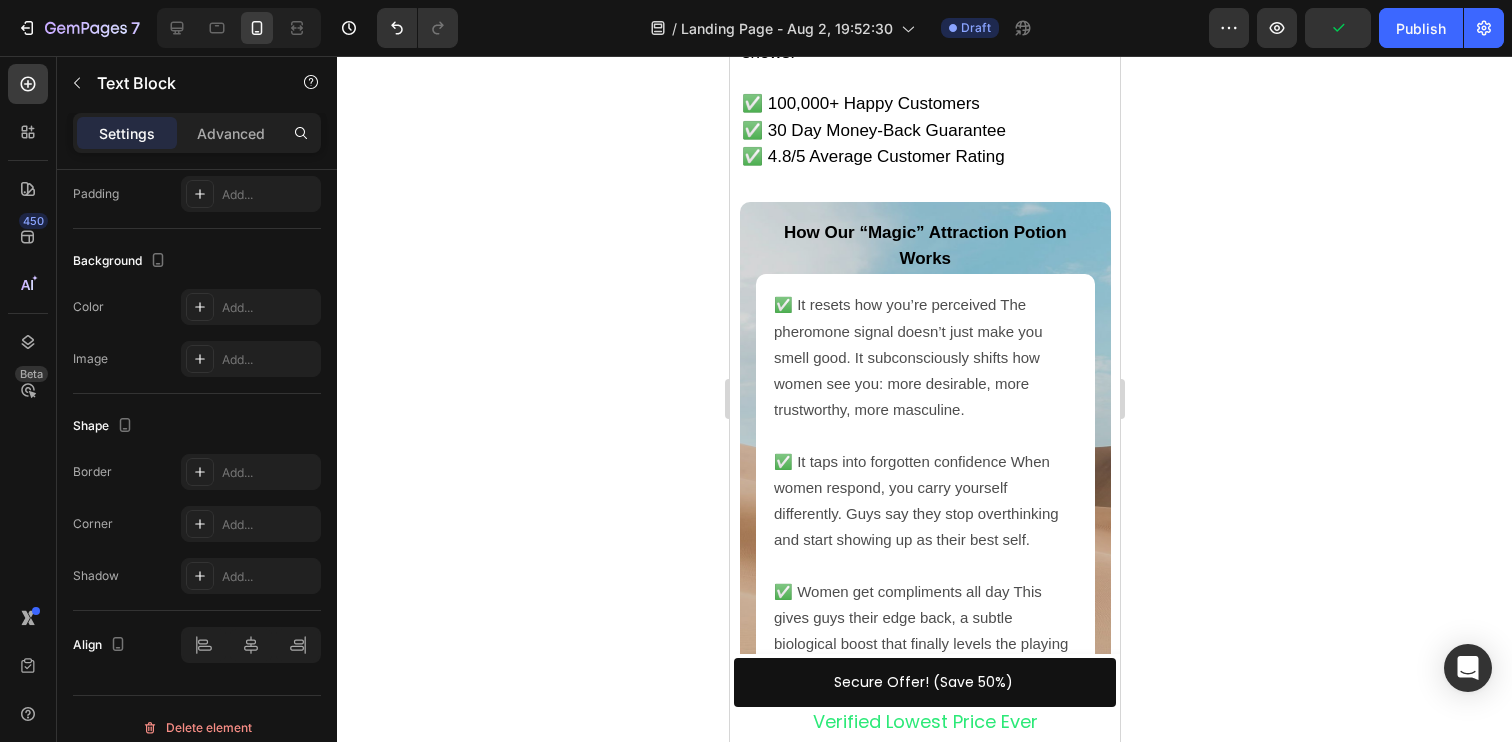 click on "✅ It resets how you’re perceived The pheromone signal doesn’t just make you smell good. It subconsciously shifts how women see you: more desirable, more trustworthy, more masculine." at bounding box center (907, 357) 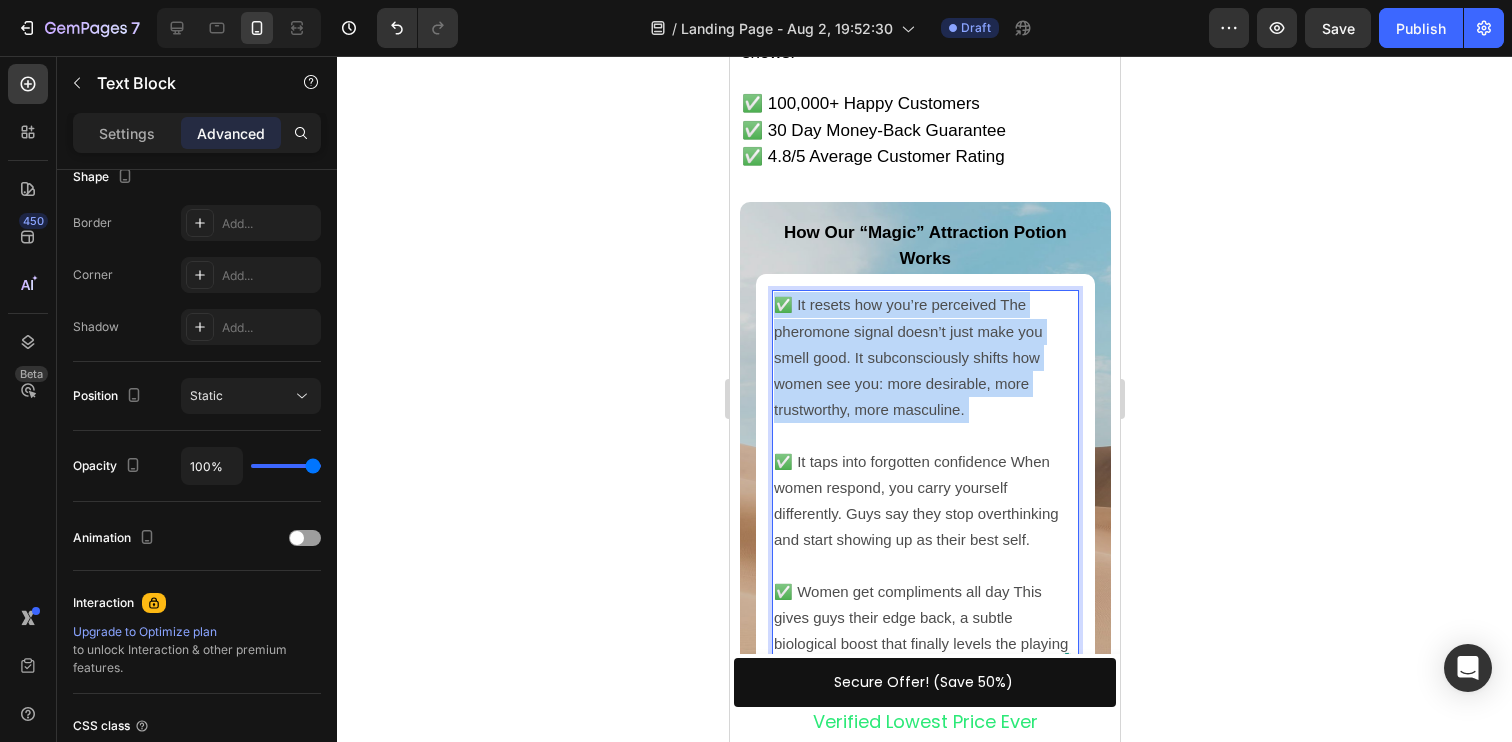 click on "✅ It resets how you’re perceived The pheromone signal doesn’t just make you smell good. It subconsciously shifts how women see you: more desirable, more trustworthy, more masculine." at bounding box center (907, 357) 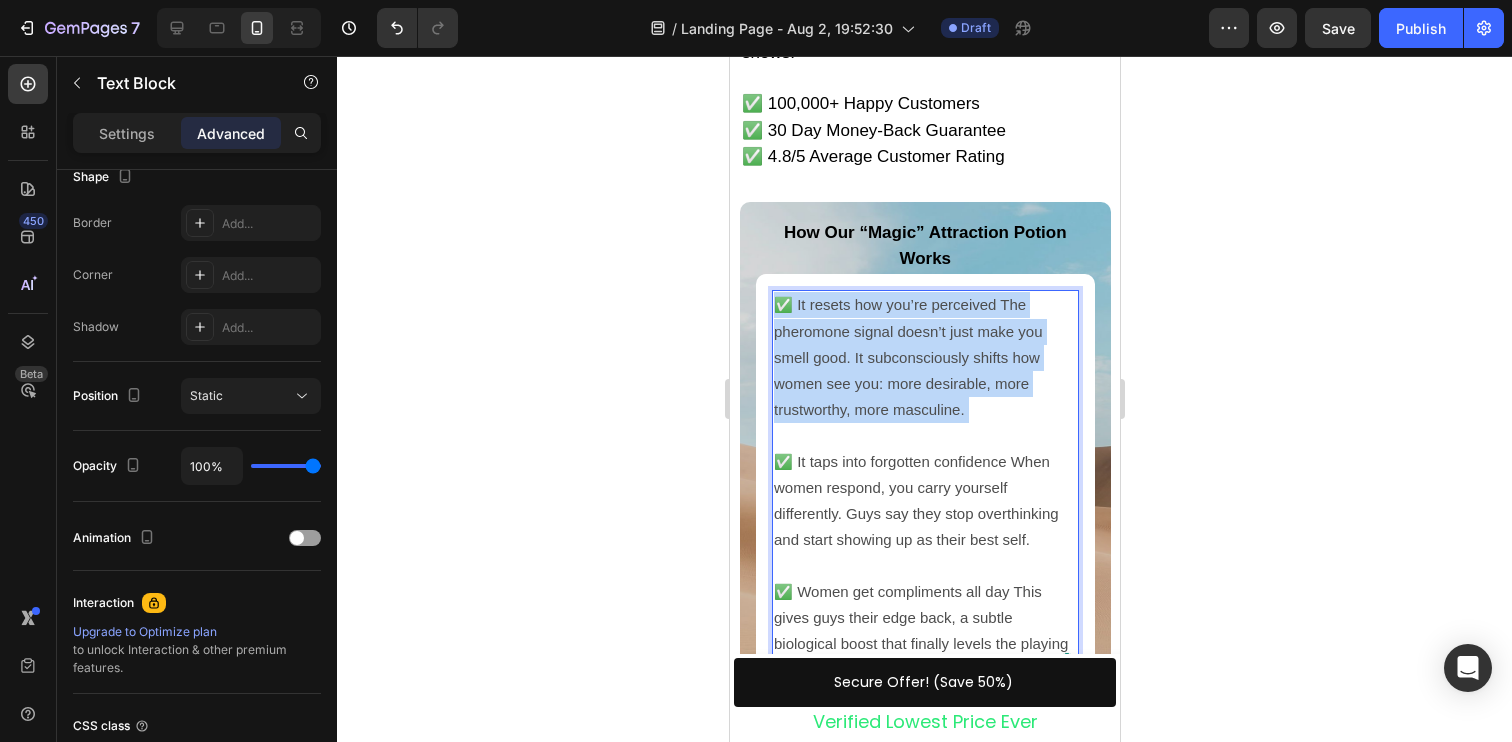click on "✅ It resets how you’re perceived The pheromone signal doesn’t just make you smell good. It subconsciously shifts how women see you: more desirable, more trustworthy, more masculine." at bounding box center (907, 357) 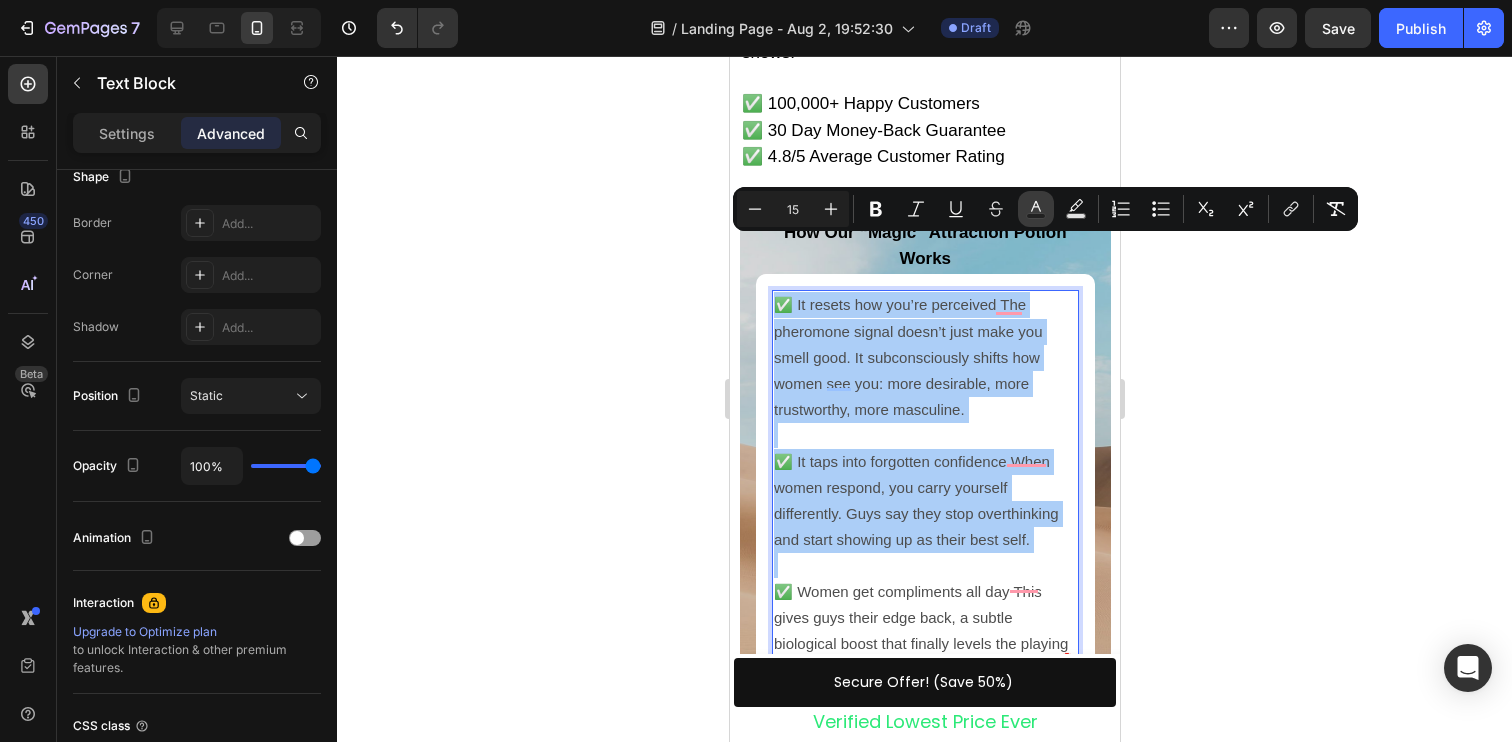 click on "Text Color" at bounding box center [1036, 209] 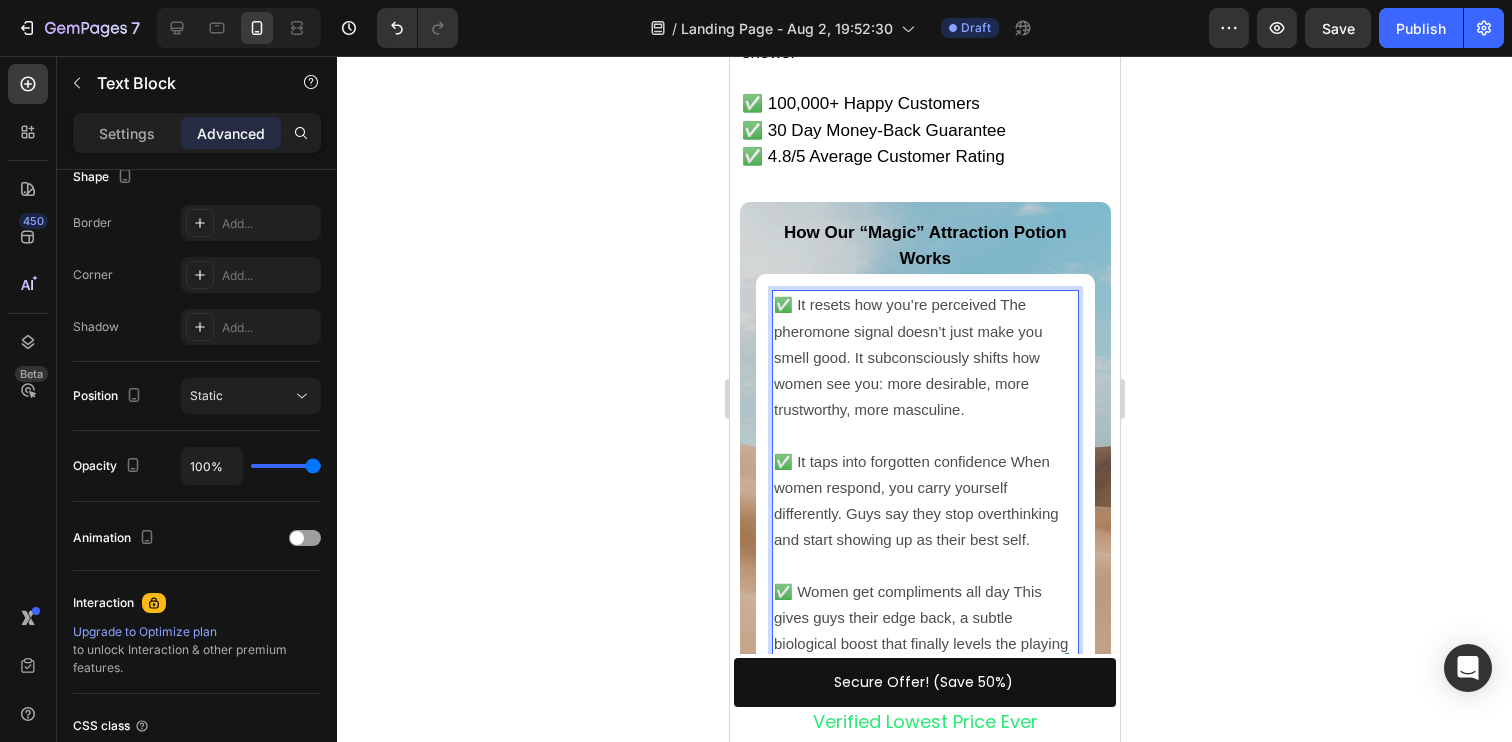 click on "✅ It resets how you’re perceived The pheromone signal doesn’t just make you smell good. It subconsciously shifts how women see you: more desirable, more trustworthy, more masculine. ✅ It taps into forgotten confidence When women respond, you carry yourself differently. Guys say they stop overthinking and start showing up as their best self. ✅ Women get compliments all day This gives guys their edge back, a subtle biological boost that finally levels the playing field." at bounding box center (924, 487) 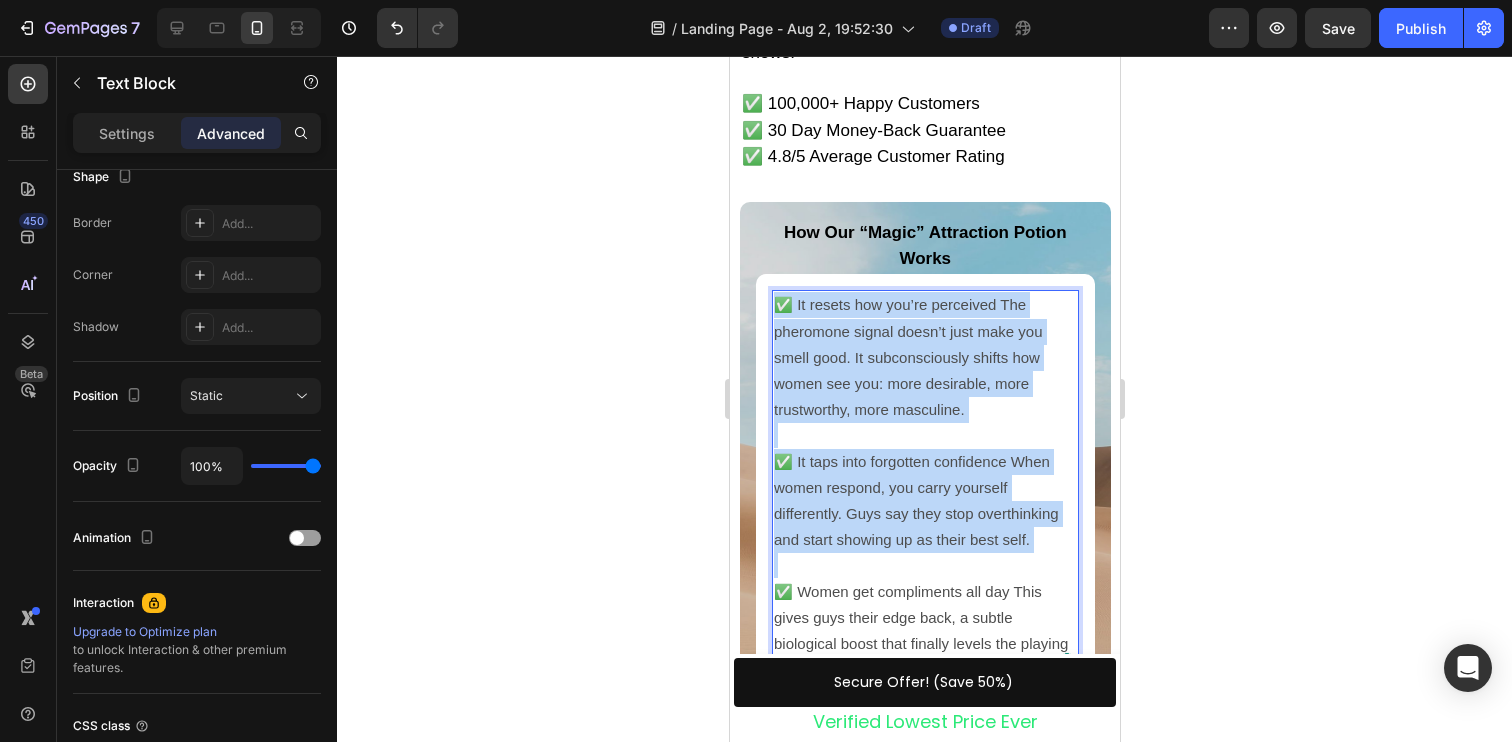 click on "✅ It resets how you’re perceived The pheromone signal doesn’t just make you smell good. It subconsciously shifts how women see you: more desirable, more trustworthy, more masculine. ✅ It taps into forgotten confidence When women respond, you carry yourself differently. Guys say they stop overthinking and start showing up as their best self. ✅ Women get compliments all day This gives guys their edge back, a subtle biological boost that finally levels the playing field." at bounding box center [924, 487] 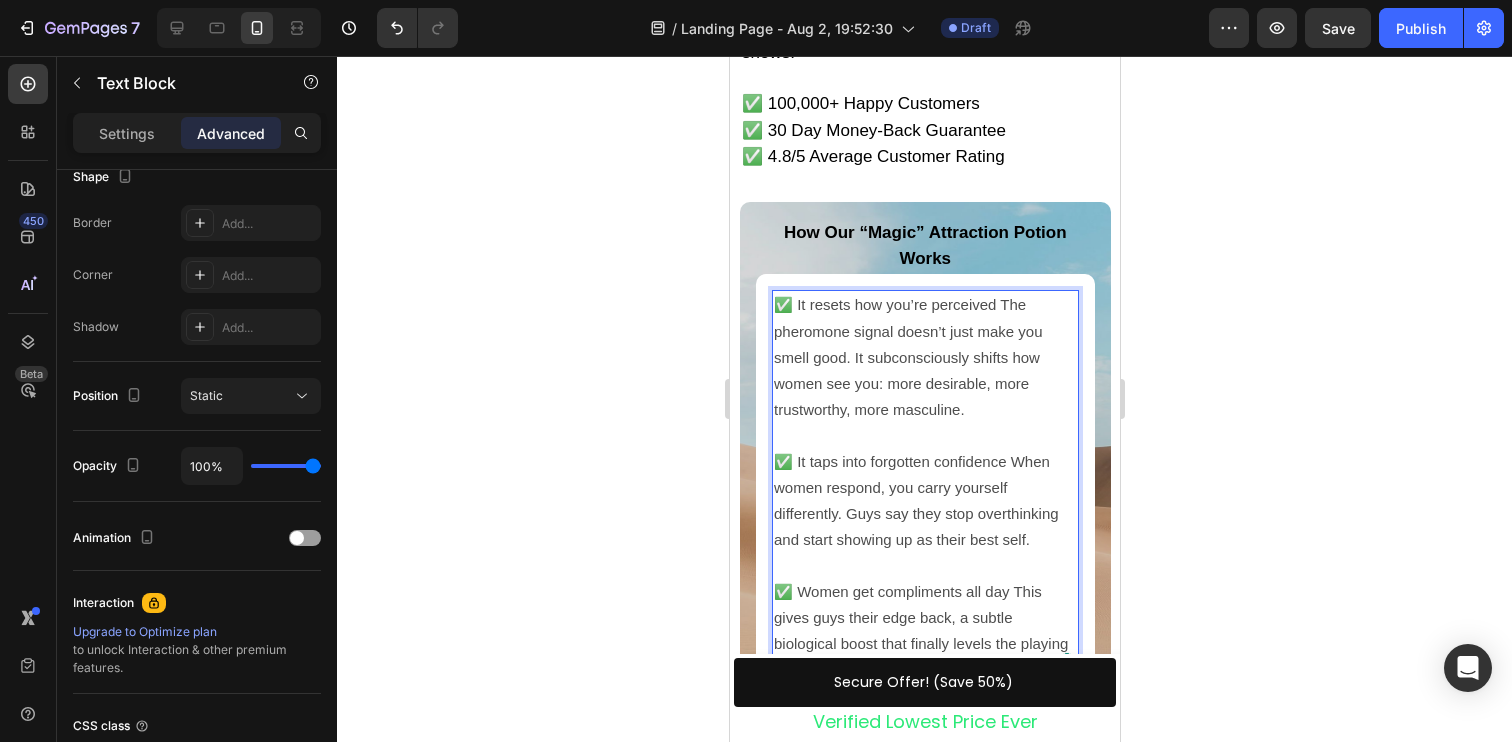click on "✅ It resets how you’re perceived The pheromone signal doesn’t just make you smell good. It subconsciously shifts how women see you: more desirable, more trustworthy, more masculine. ✅ It taps into forgotten confidence When women respond, you carry yourself differently. Guys say they stop overthinking and start showing up as their best self. ✅ Women get compliments all day This gives guys their edge back, a subtle biological boost that finally levels the playing field." at bounding box center (924, 487) 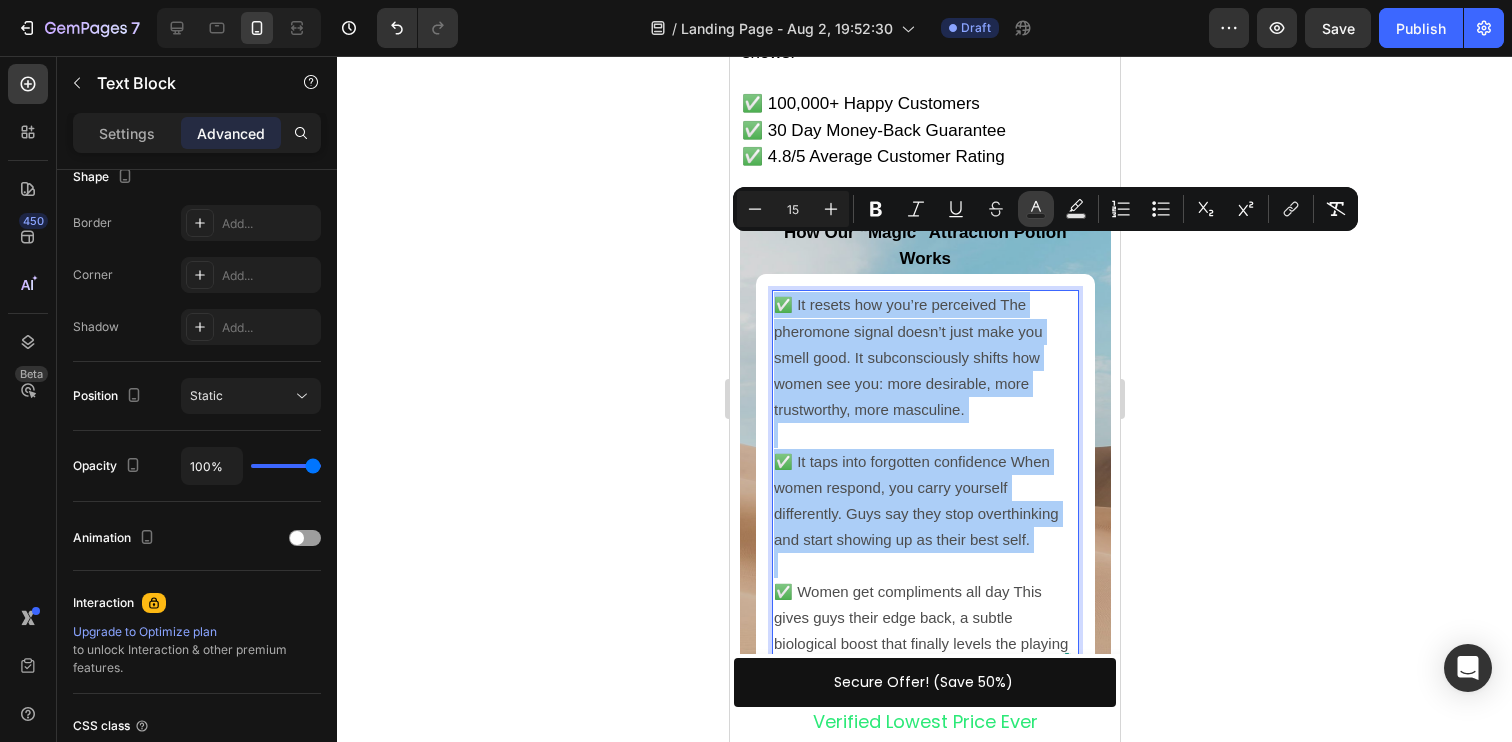 click on "Text Color" at bounding box center (1036, 209) 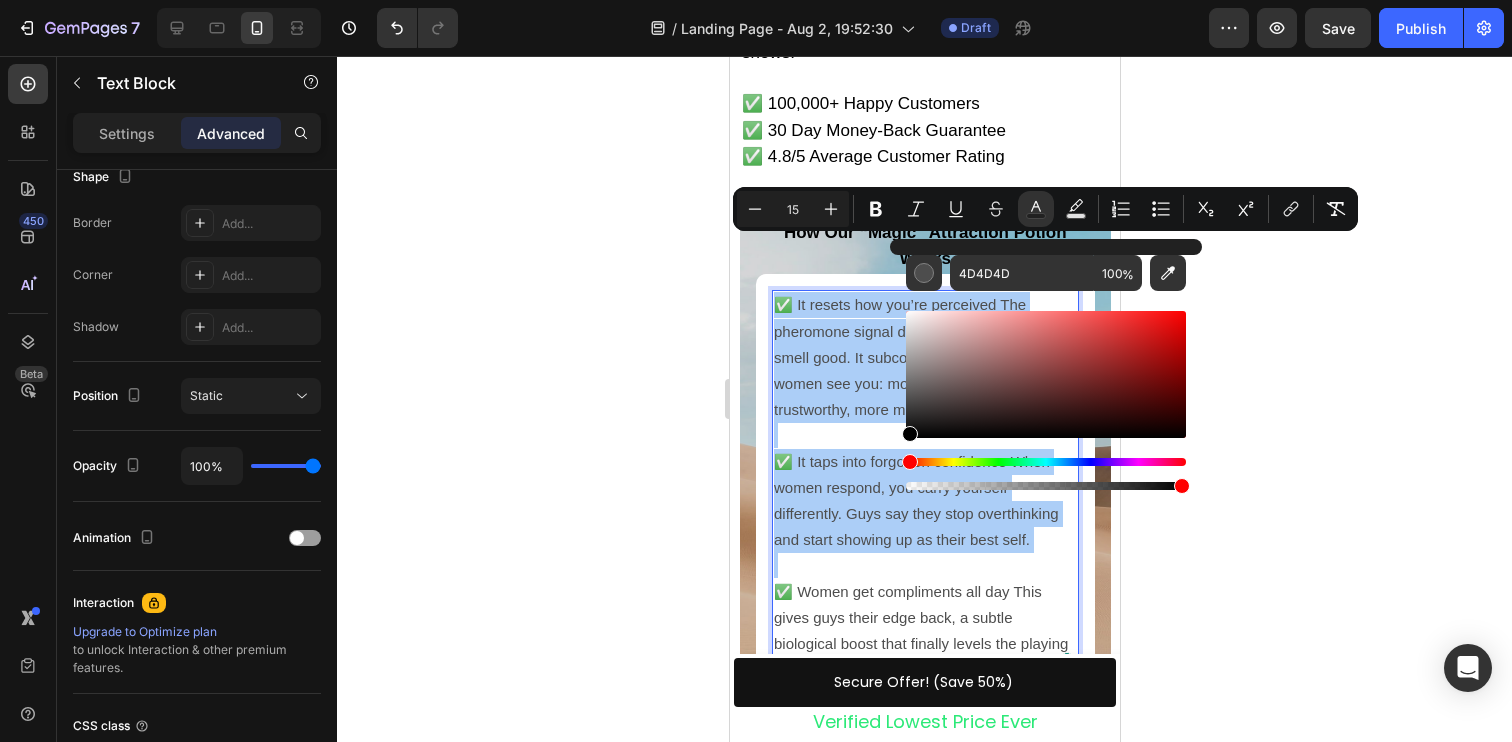 drag, startPoint x: 1718, startPoint y: 408, endPoint x: 879, endPoint y: 497, distance: 843.7073 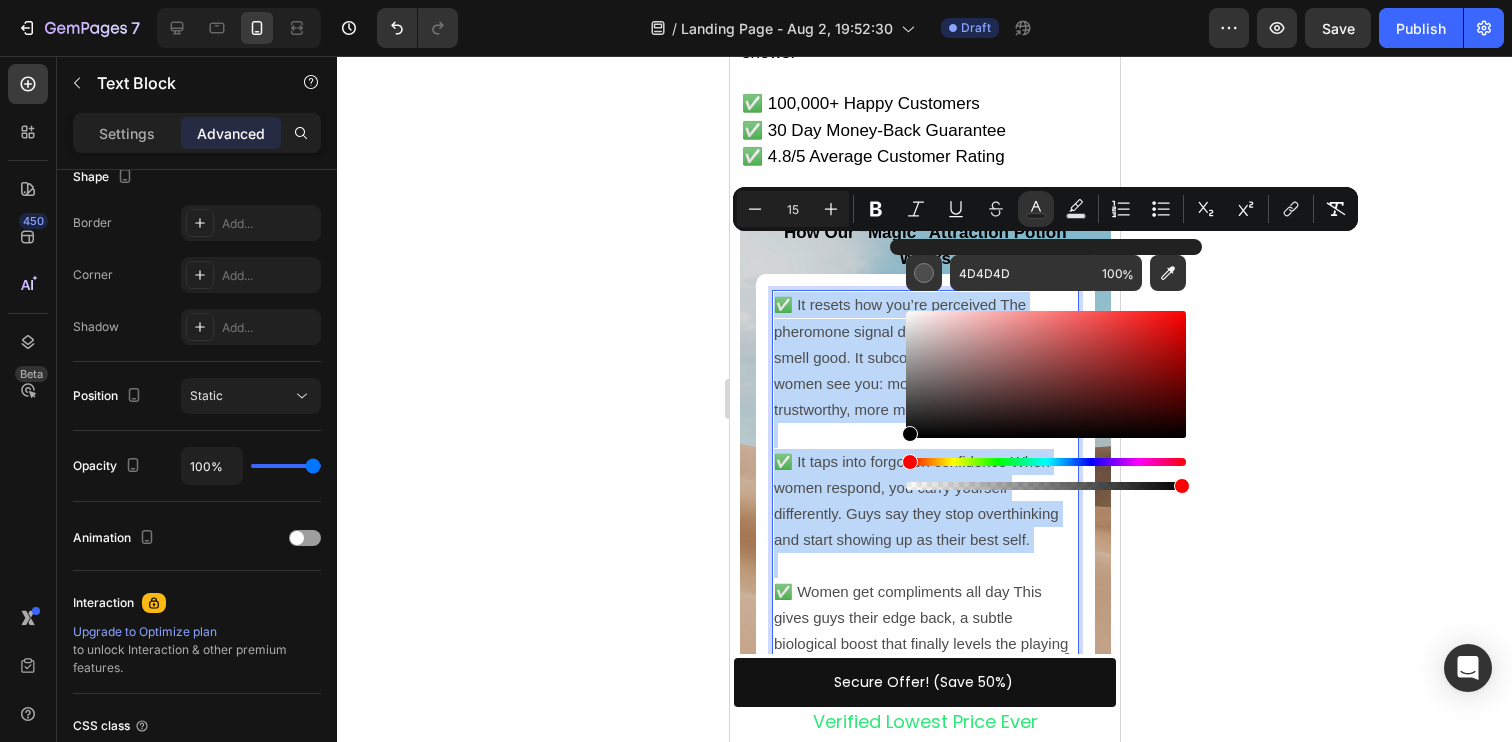 type on "000000" 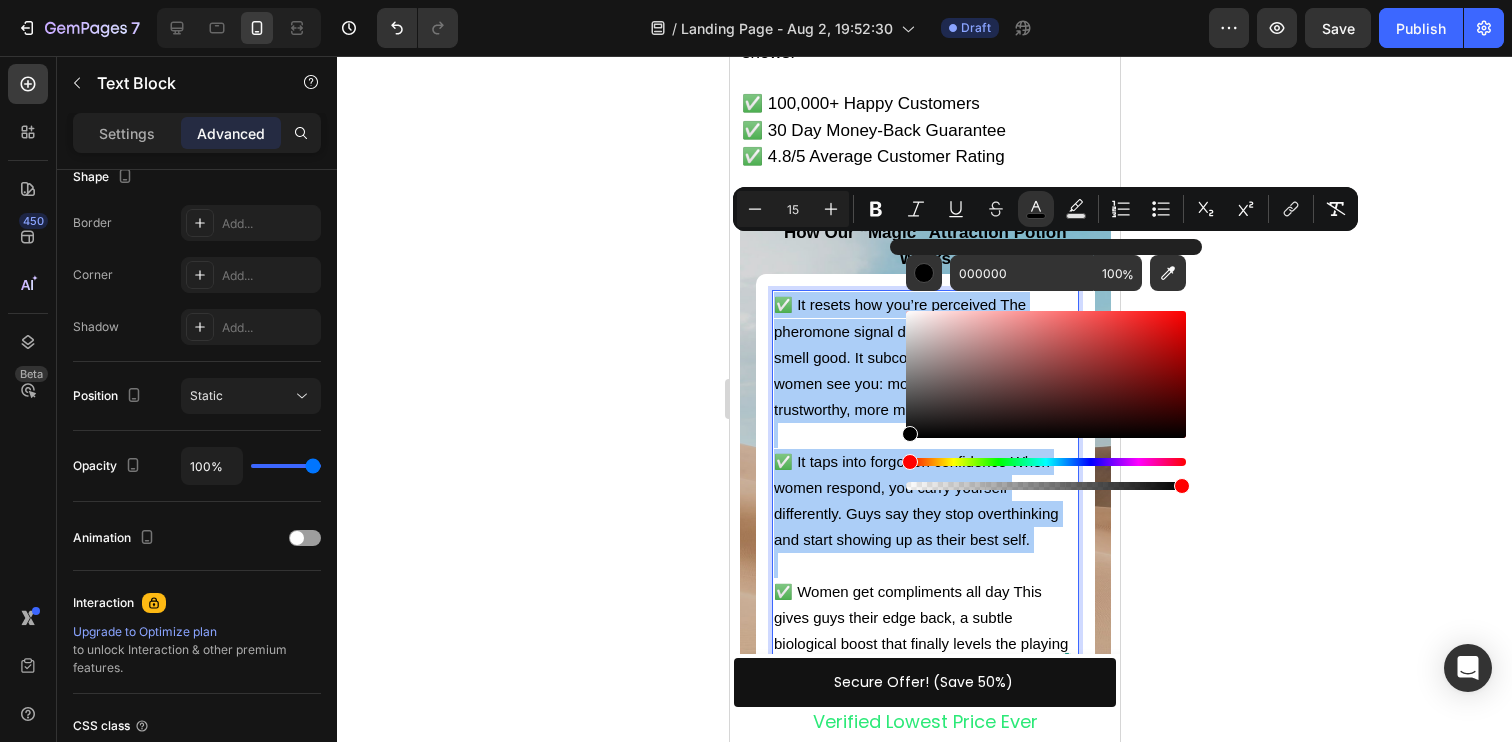 click 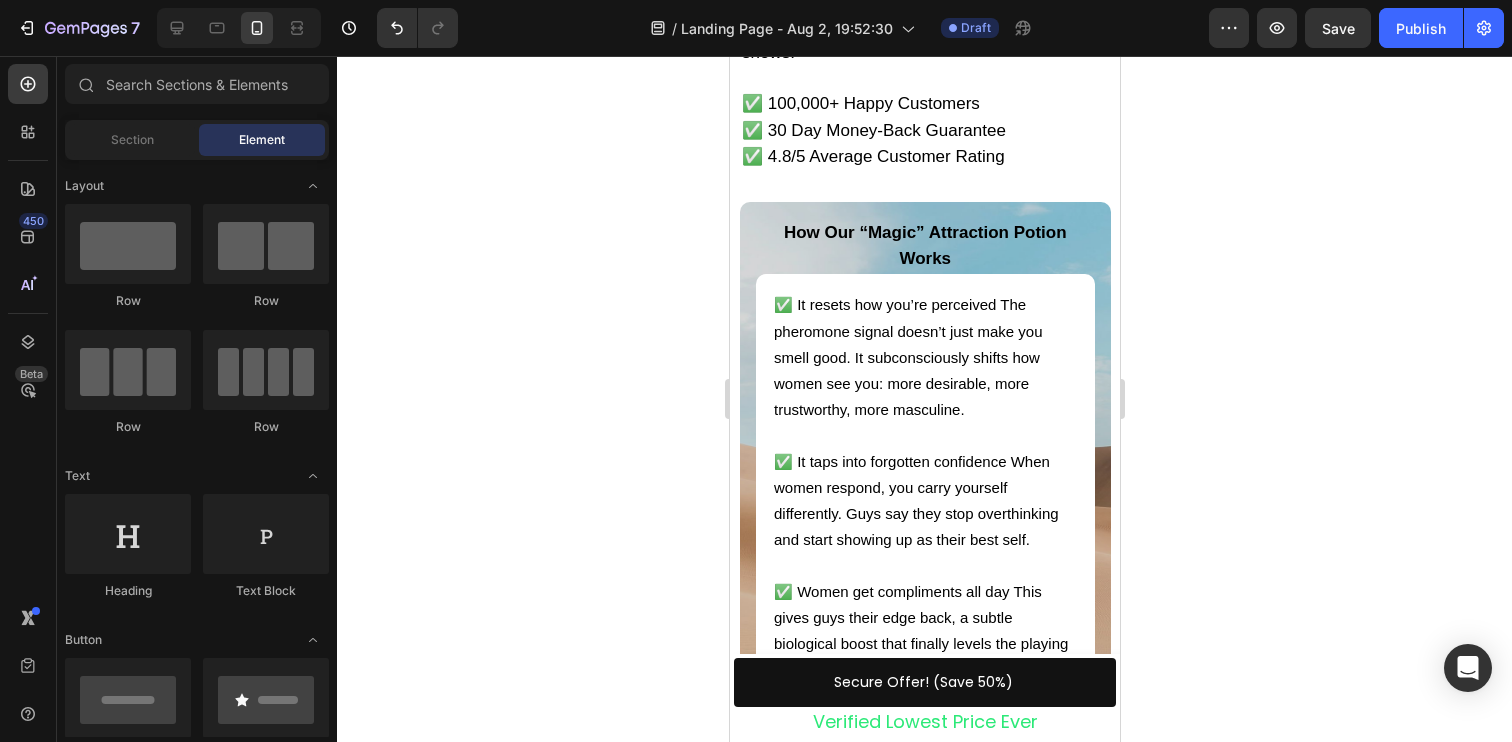 click 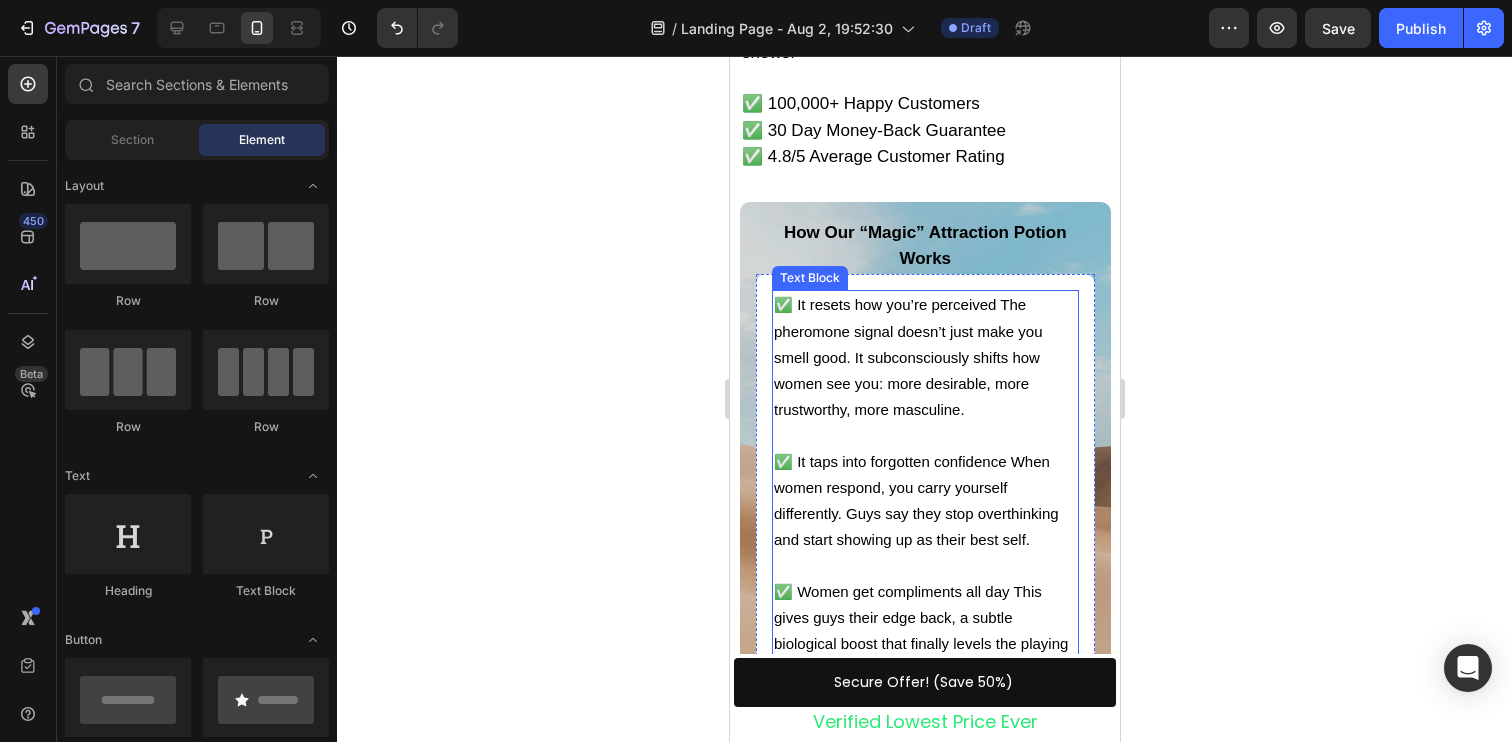 click on "✅ It resets how you’re perceived The pheromone signal doesn’t just make you smell good. It subconsciously shifts how women see you: more desirable, more trustworthy, more masculine." at bounding box center (907, 357) 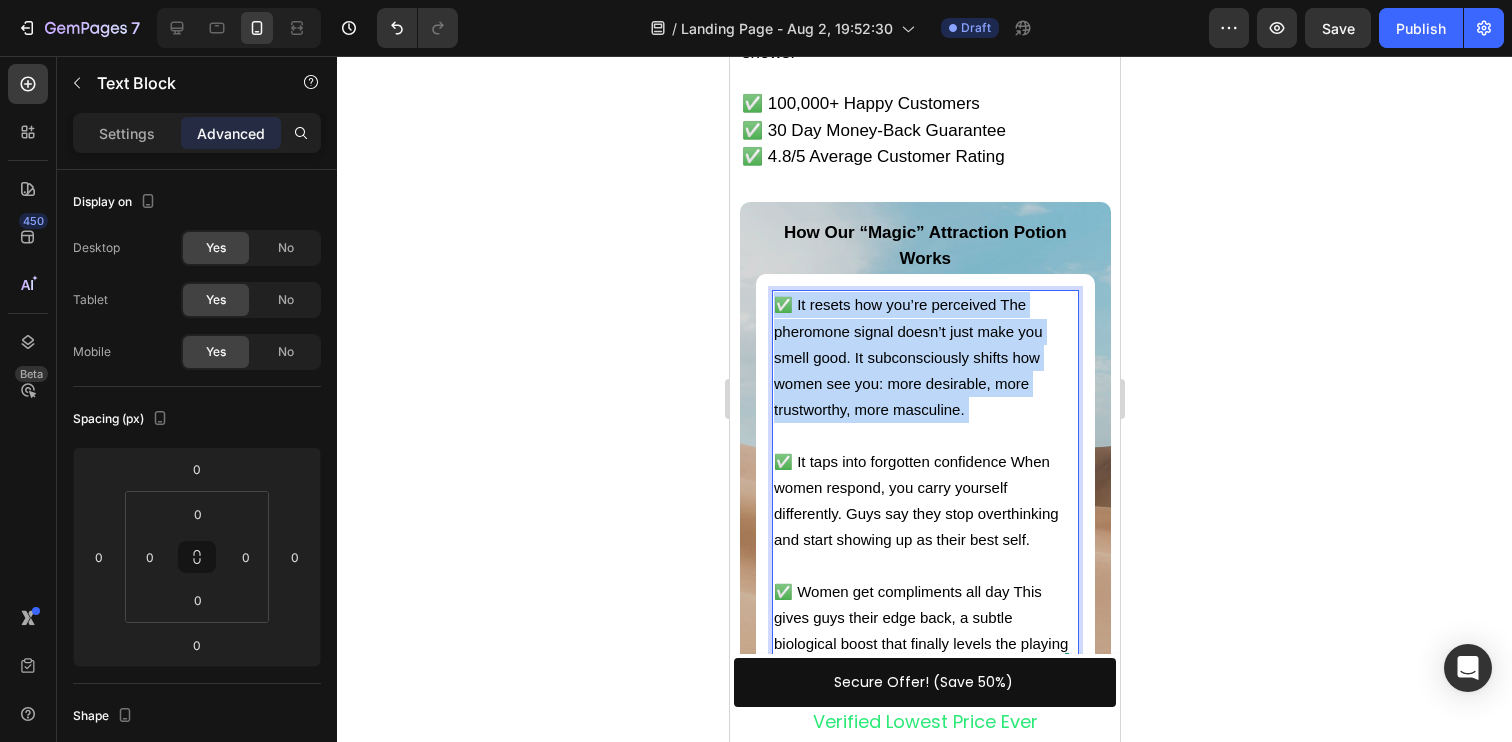 click on "✅ It resets how you’re perceived The pheromone signal doesn’t just make you smell good. It subconsciously shifts how women see you: more desirable, more trustworthy, more masculine." at bounding box center [907, 357] 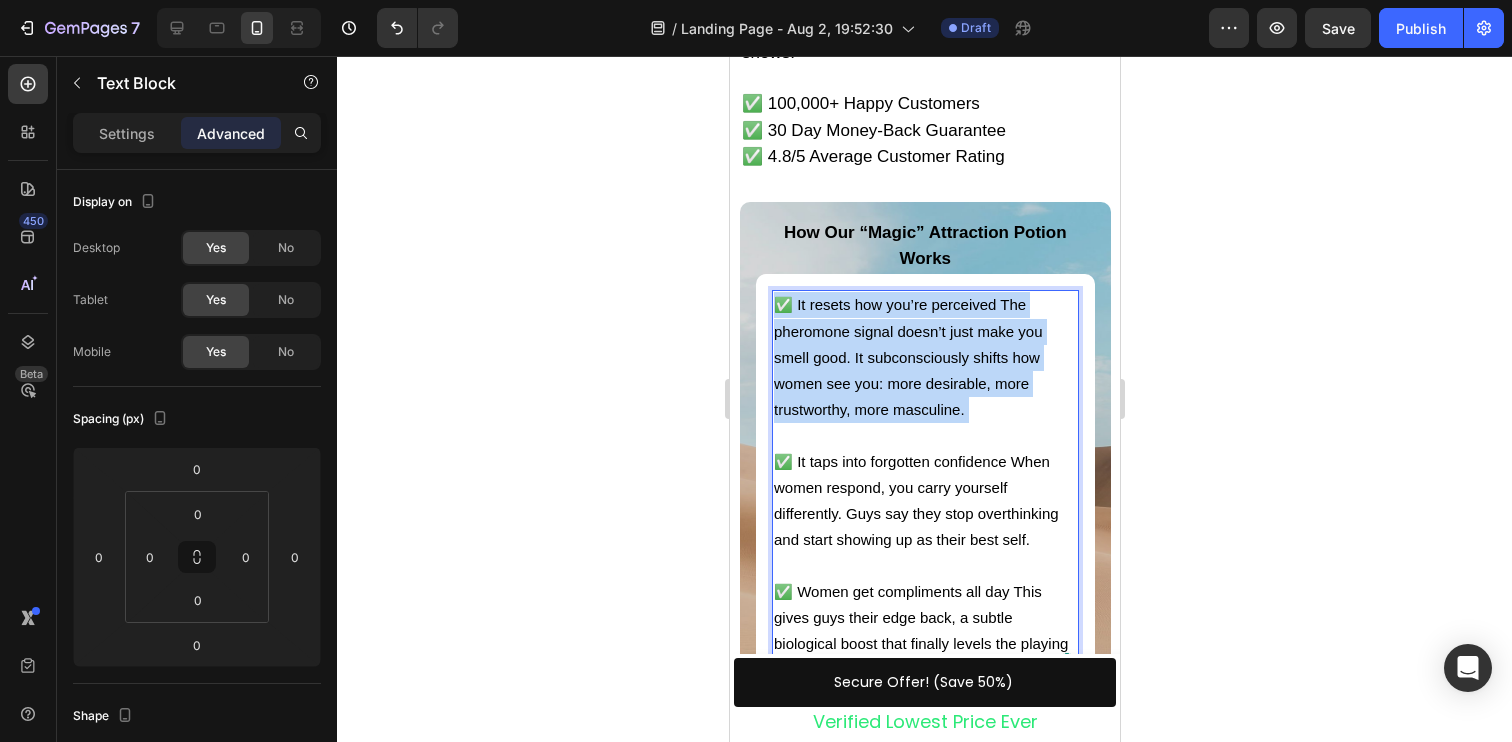 click on "✅ It resets how you’re perceived The pheromone signal doesn’t just make you smell good. It subconsciously shifts how women see you: more desirable, more trustworthy, more masculine." at bounding box center [907, 357] 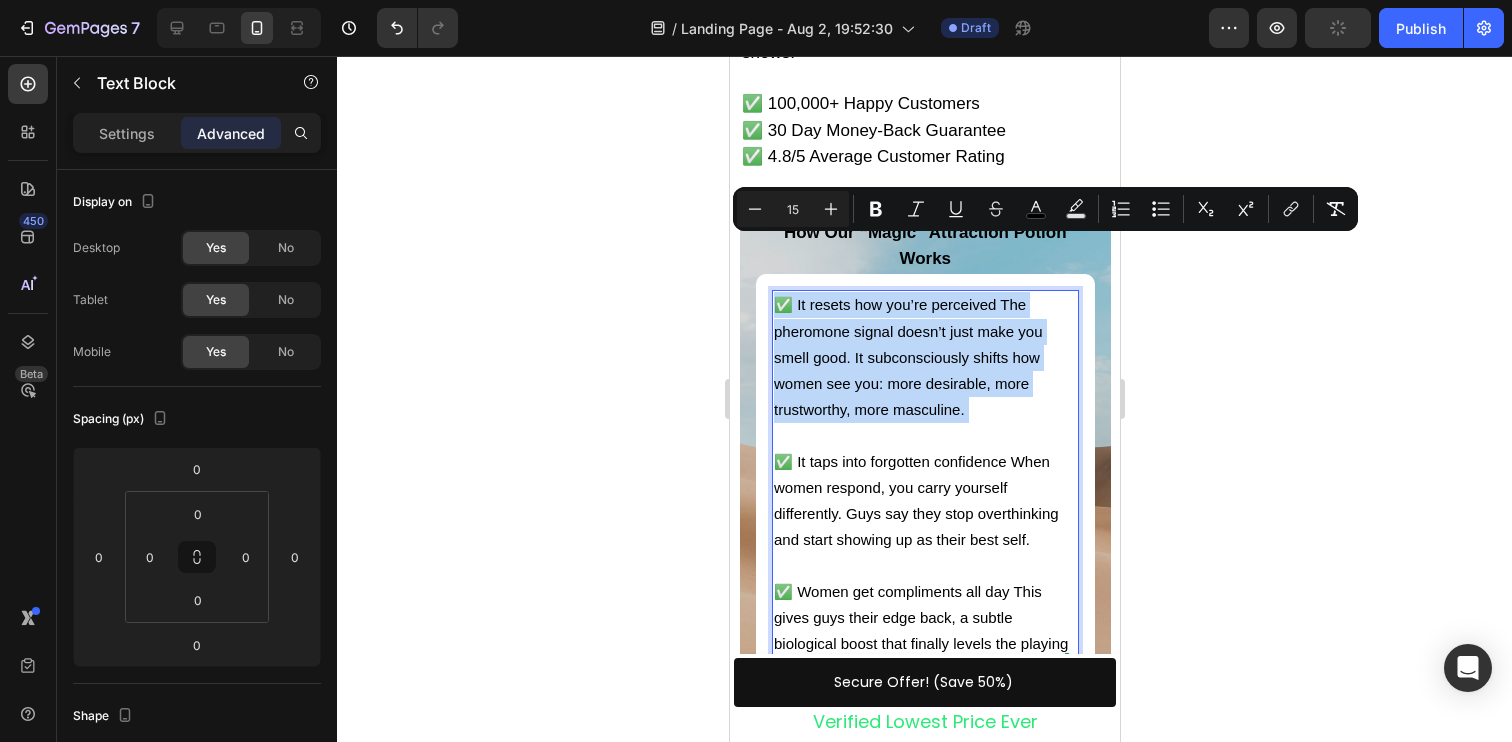 click on "✅ It resets how you’re perceived The pheromone signal doesn’t just make you smell good. It subconsciously shifts how women see you: more desirable, more trustworthy, more masculine." at bounding box center [907, 357] 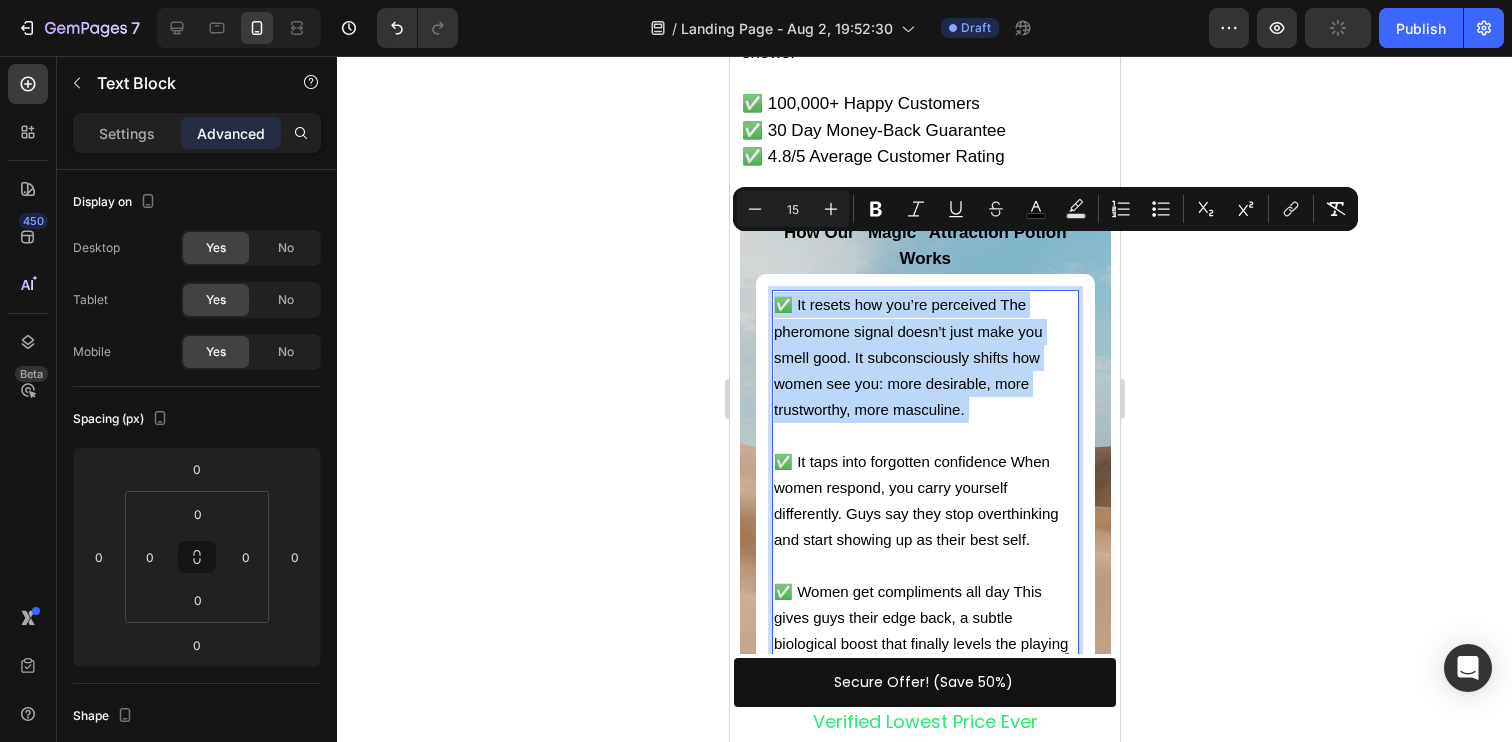 click on "✅ It resets how you’re perceived The pheromone signal doesn’t just make you smell good. It subconsciously shifts how women see you: more desirable, more trustworthy, more masculine." at bounding box center (907, 357) 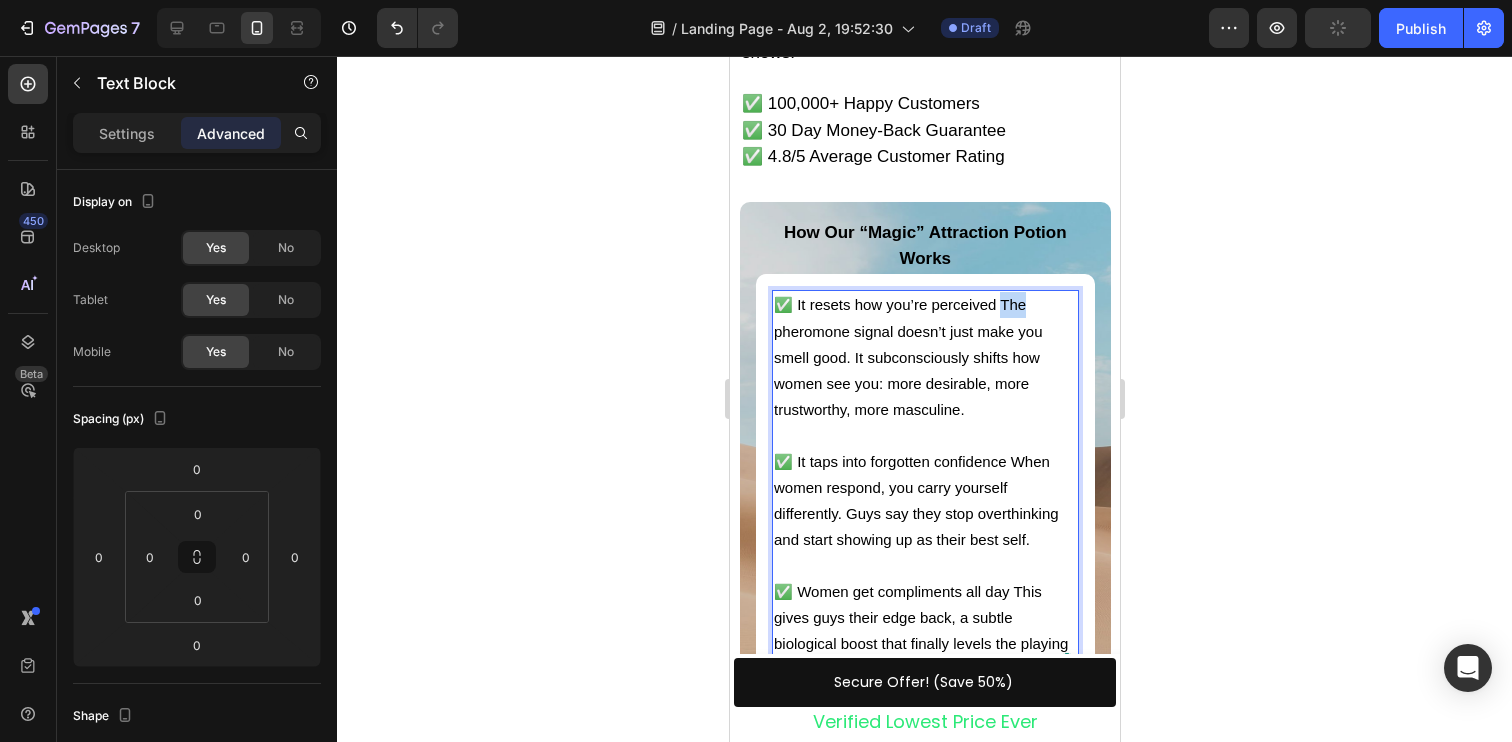 click on "✅ It resets how you’re perceived The pheromone signal doesn’t just make you smell good. It subconsciously shifts how women see you: more desirable, more trustworthy, more masculine." at bounding box center [907, 357] 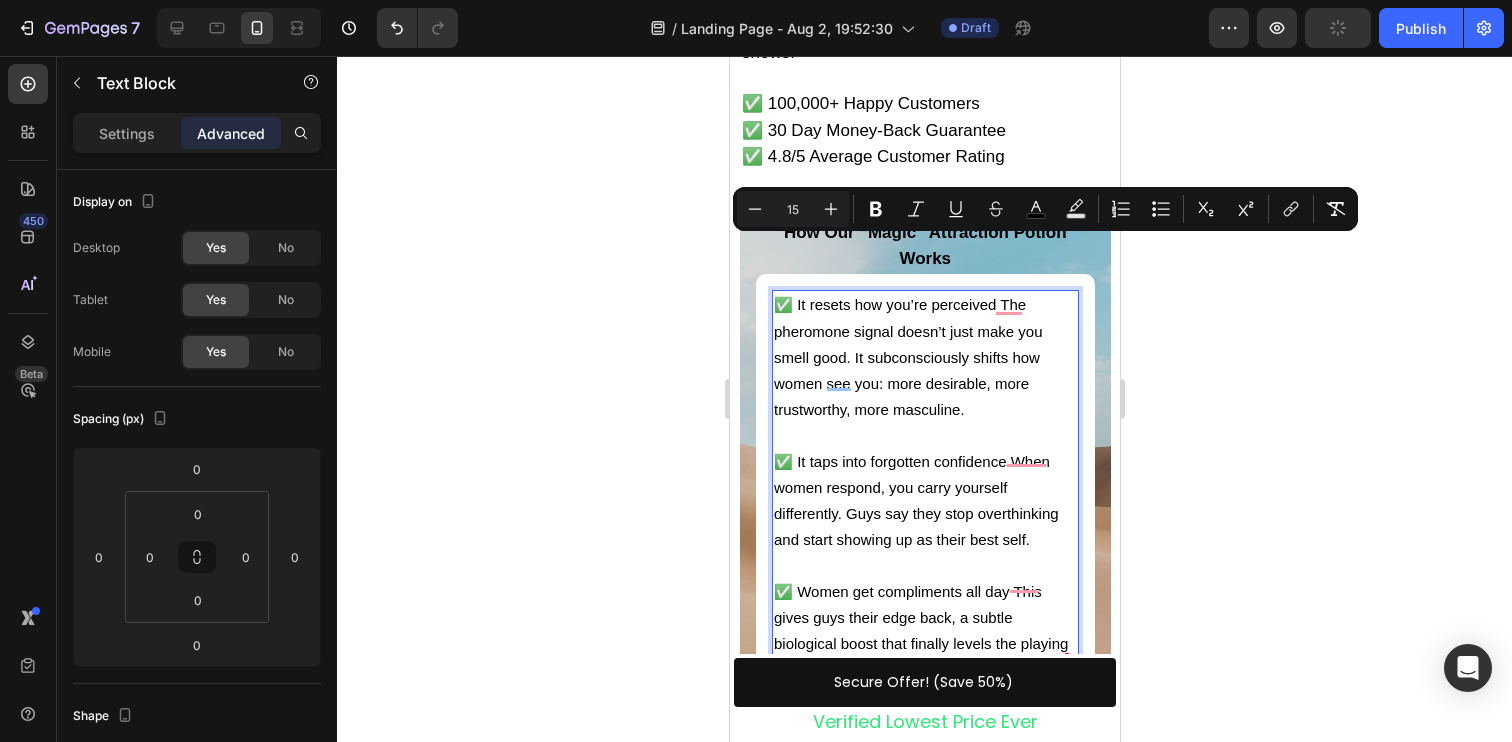 click on "✅ It resets how you’re perceived The pheromone signal doesn’t just make you smell good. It subconsciously shifts how women see you: more desirable, more trustworthy, more masculine." at bounding box center (907, 357) 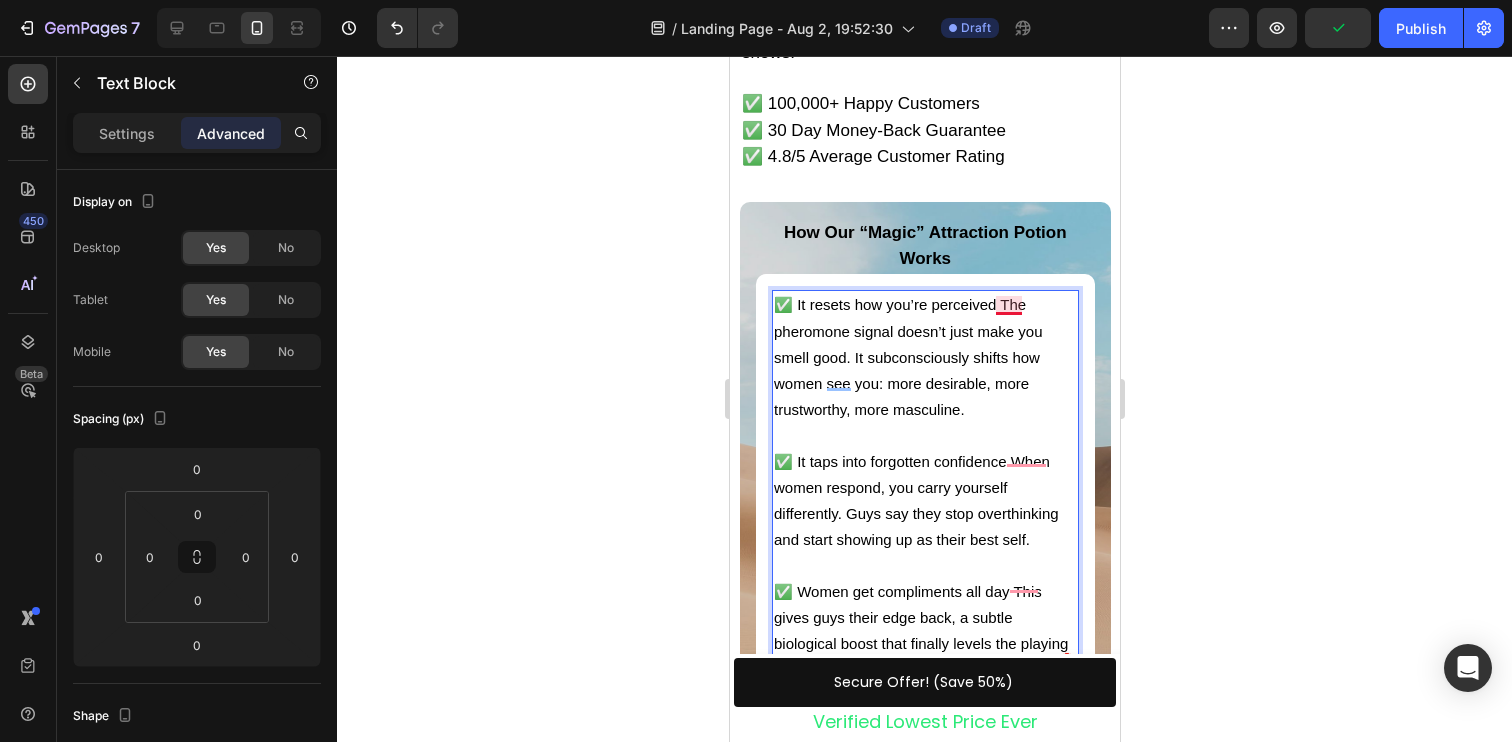 click on "✅ It resets how you’re perceived The pheromone signal doesn’t just make you smell good. It subconsciously shifts how women see you: more desirable, more trustworthy, more masculine." at bounding box center (907, 357) 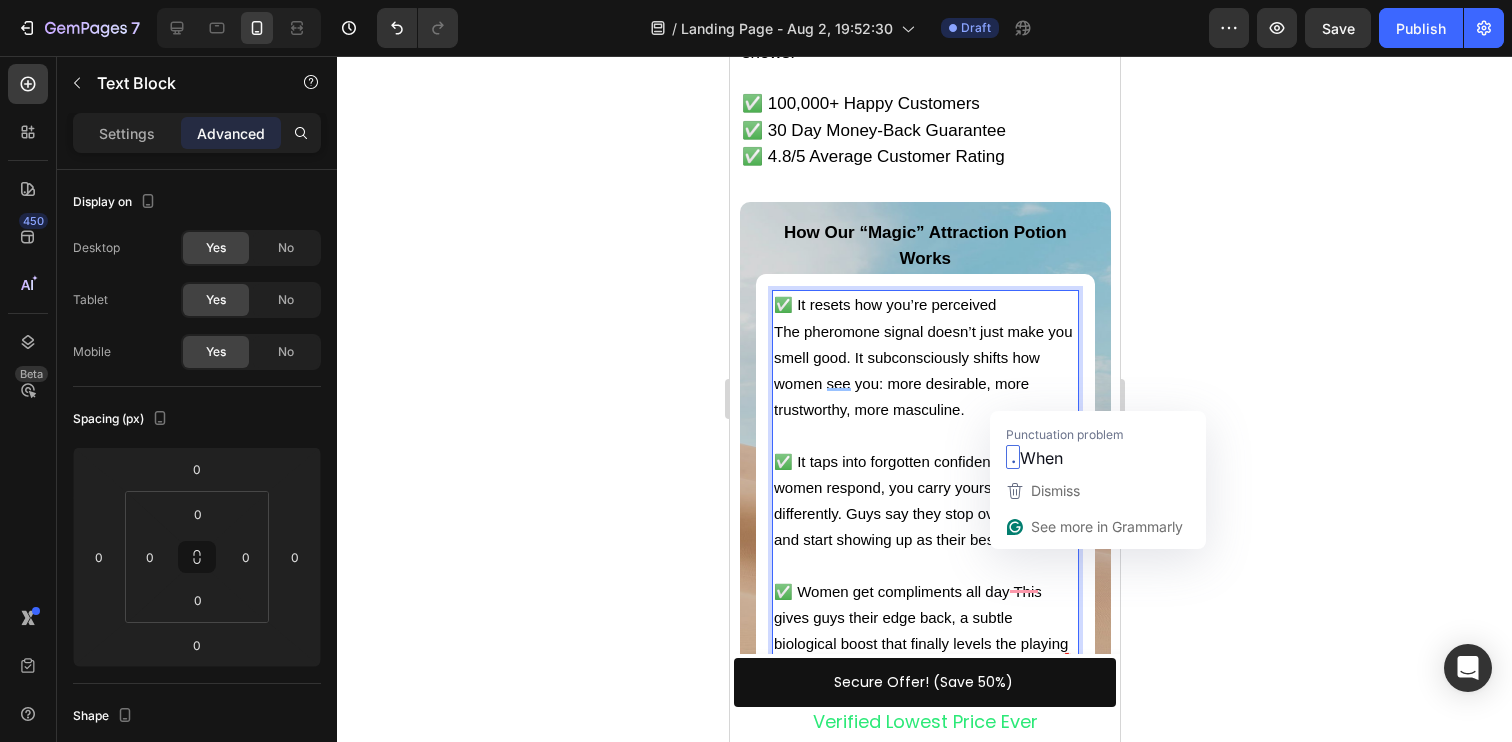 click on "✅ It taps into forgotten confidence When women respond, you carry yourself differently. Guys say they stop overthinking and start showing up as their best self." at bounding box center (915, 501) 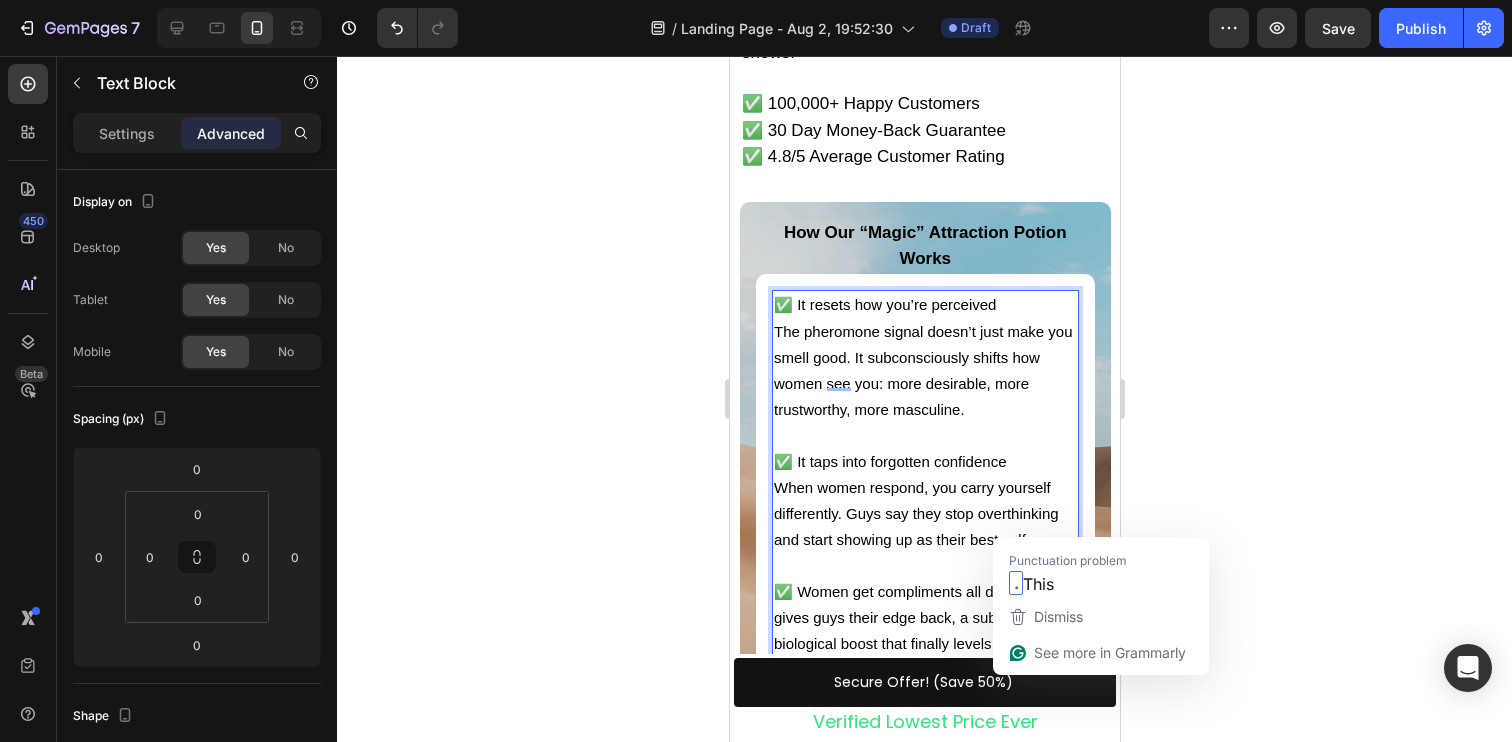 click on "✅ Women get compliments all day This gives guys their edge back, a subtle biological boost that finally levels the playing field." at bounding box center [920, 631] 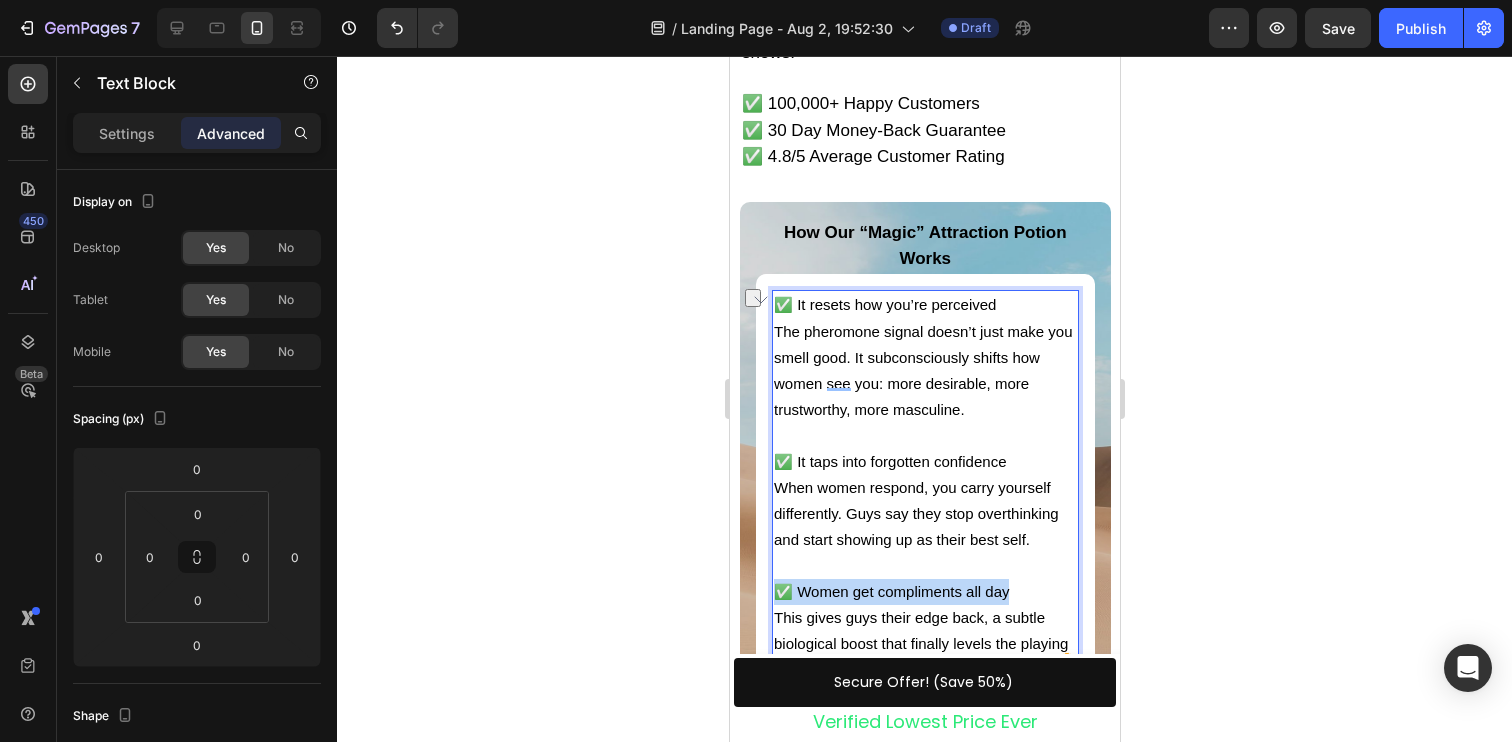 drag, startPoint x: 1013, startPoint y: 526, endPoint x: 775, endPoint y: 525, distance: 238.0021 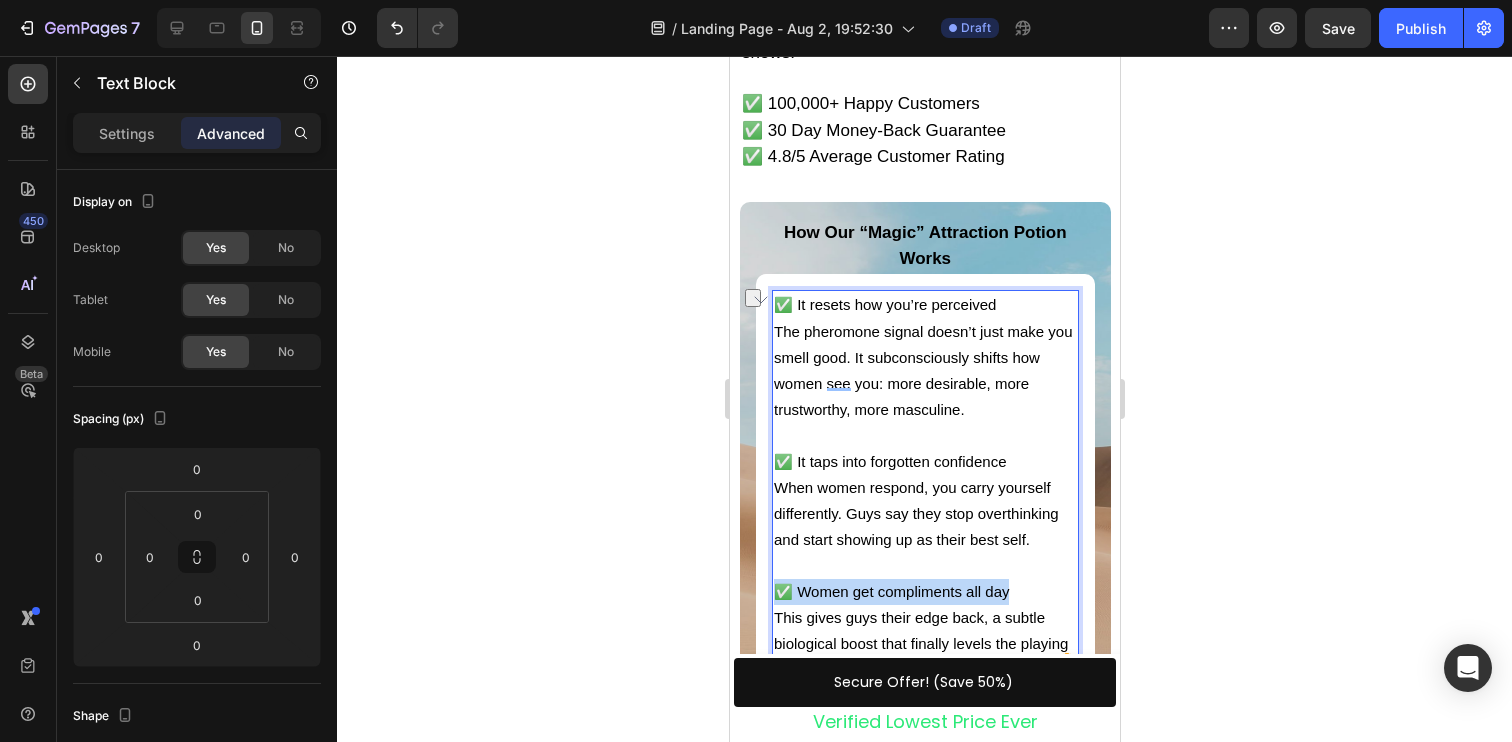 click on "✅ It resets how you’re perceived The pheromone signal doesn’t just make you smell good. It subconsciously shifts how women see you: more desirable, more trustworthy, more masculine. ✅ It taps into forgotten confidence  When women respond, you carry yourself differently. Guys say they stop overthinking and start showing up as their best self. ✅ Women get compliments all day This gives guys their edge back, a subtle biological boost that finally levels the playing field." at bounding box center [924, 487] 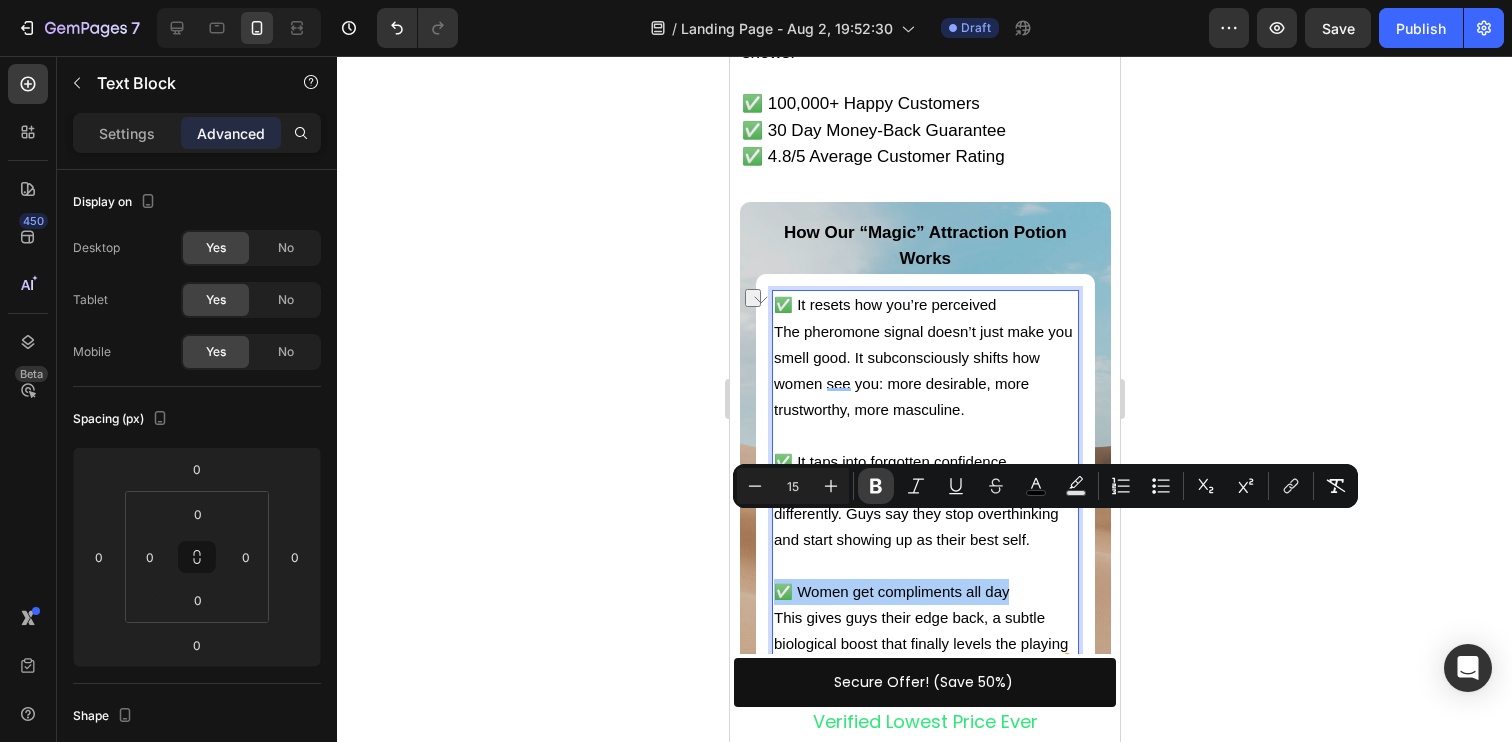 click on "Bold" at bounding box center (876, 486) 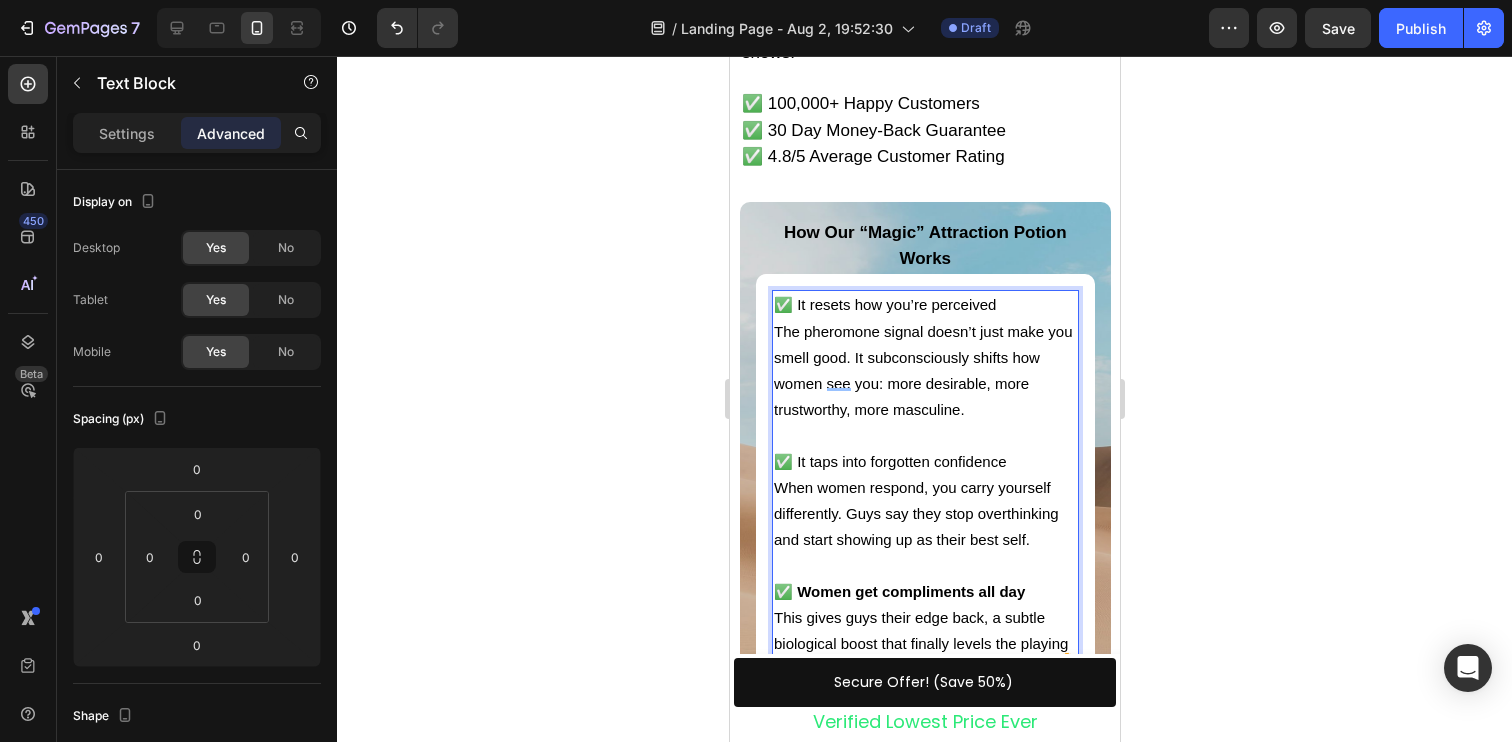 click on "When women respond, you carry yourself differently. Guys say they stop overthinking and start showing up as their best self." at bounding box center [915, 513] 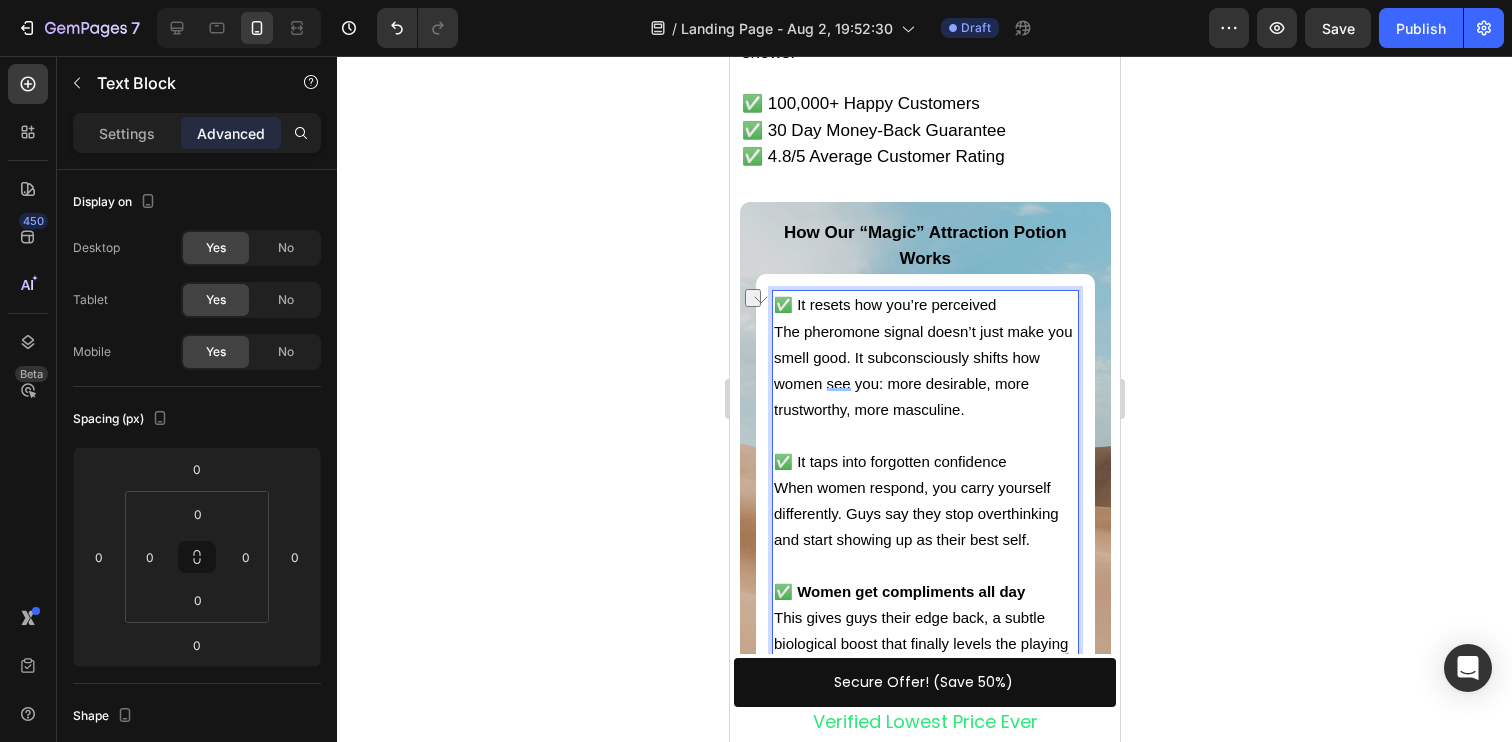 drag, startPoint x: 1017, startPoint y: 397, endPoint x: 772, endPoint y: 397, distance: 245 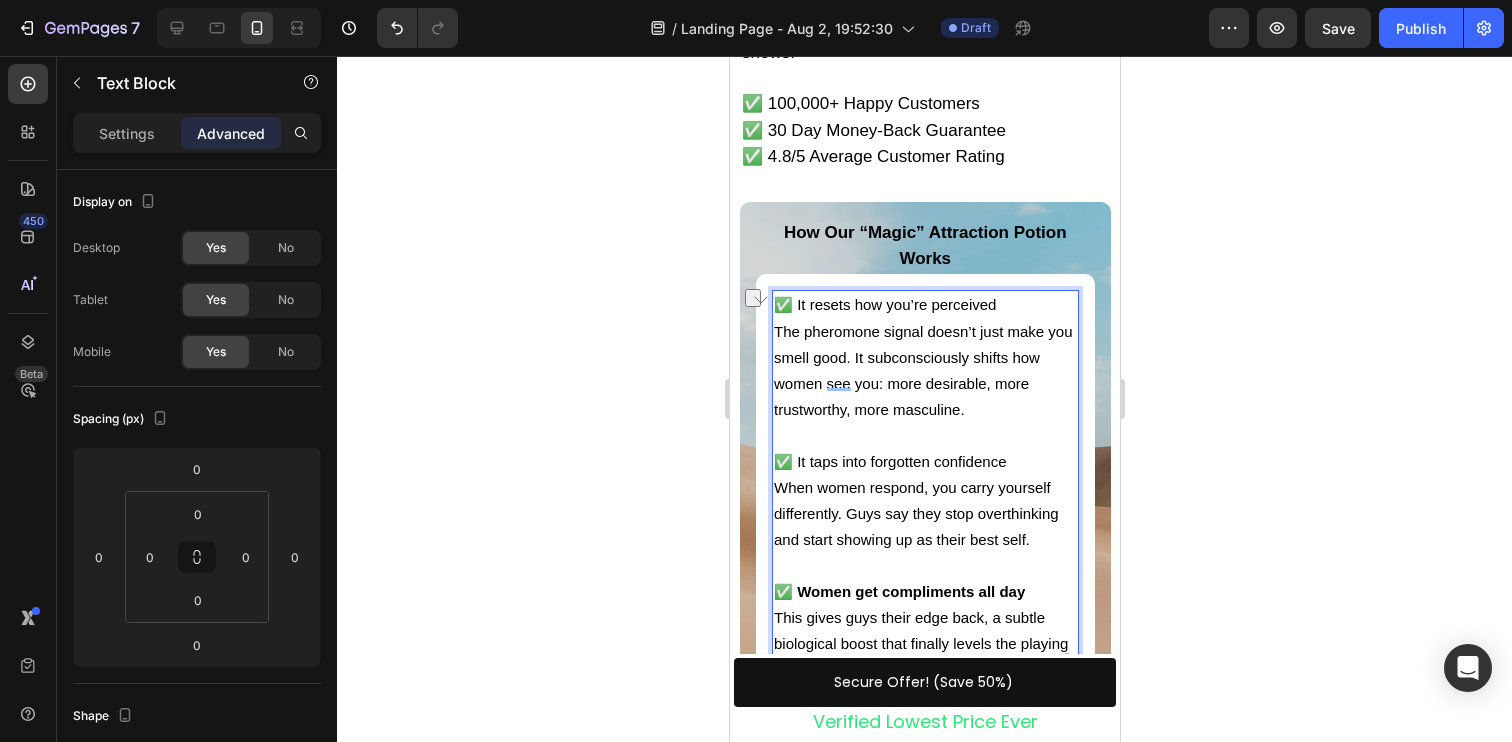 click on "✅ It resets how you’re perceived The pheromone signal doesn’t just make you smell good. It subconsciously shifts how women see you: more desirable, more trustworthy, more masculine. ✅ It taps into forgotten confidence  When women respond, you carry yourself differently. Guys say they stop overthinking and start showing up as their best self. ✅ Women get compliments all day This gives guys their edge back, a subtle biological boost that finally levels the playing field." at bounding box center [924, 487] 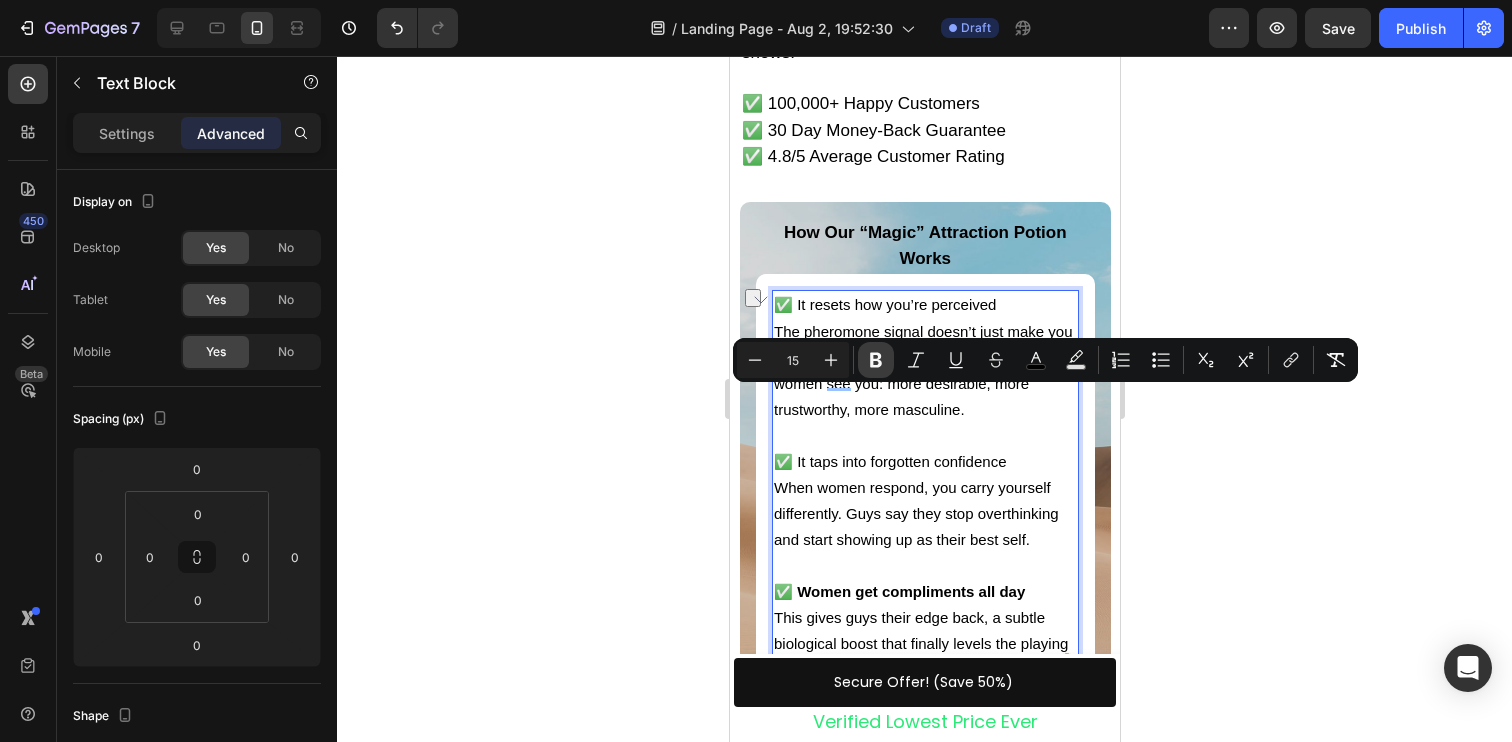 click 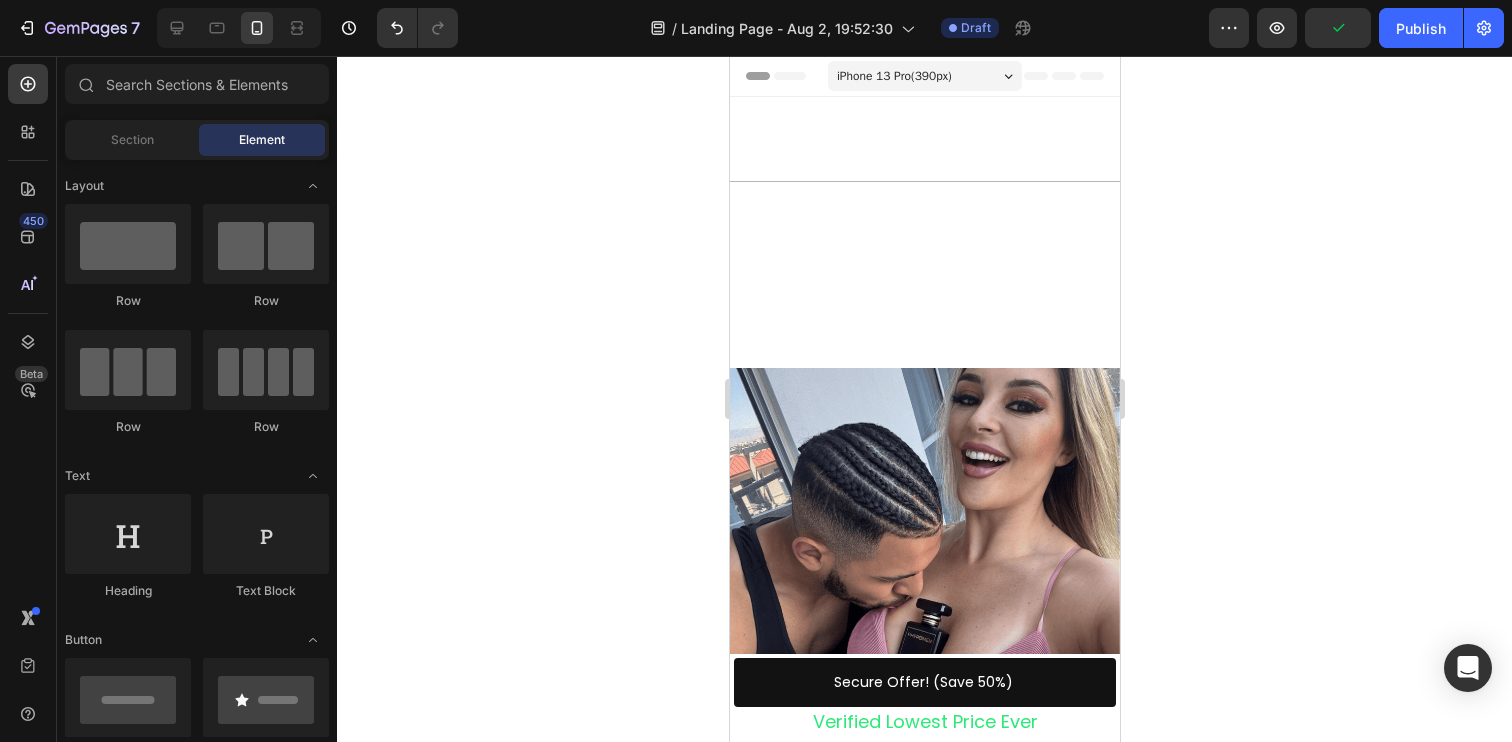 scroll, scrollTop: 5356, scrollLeft: 0, axis: vertical 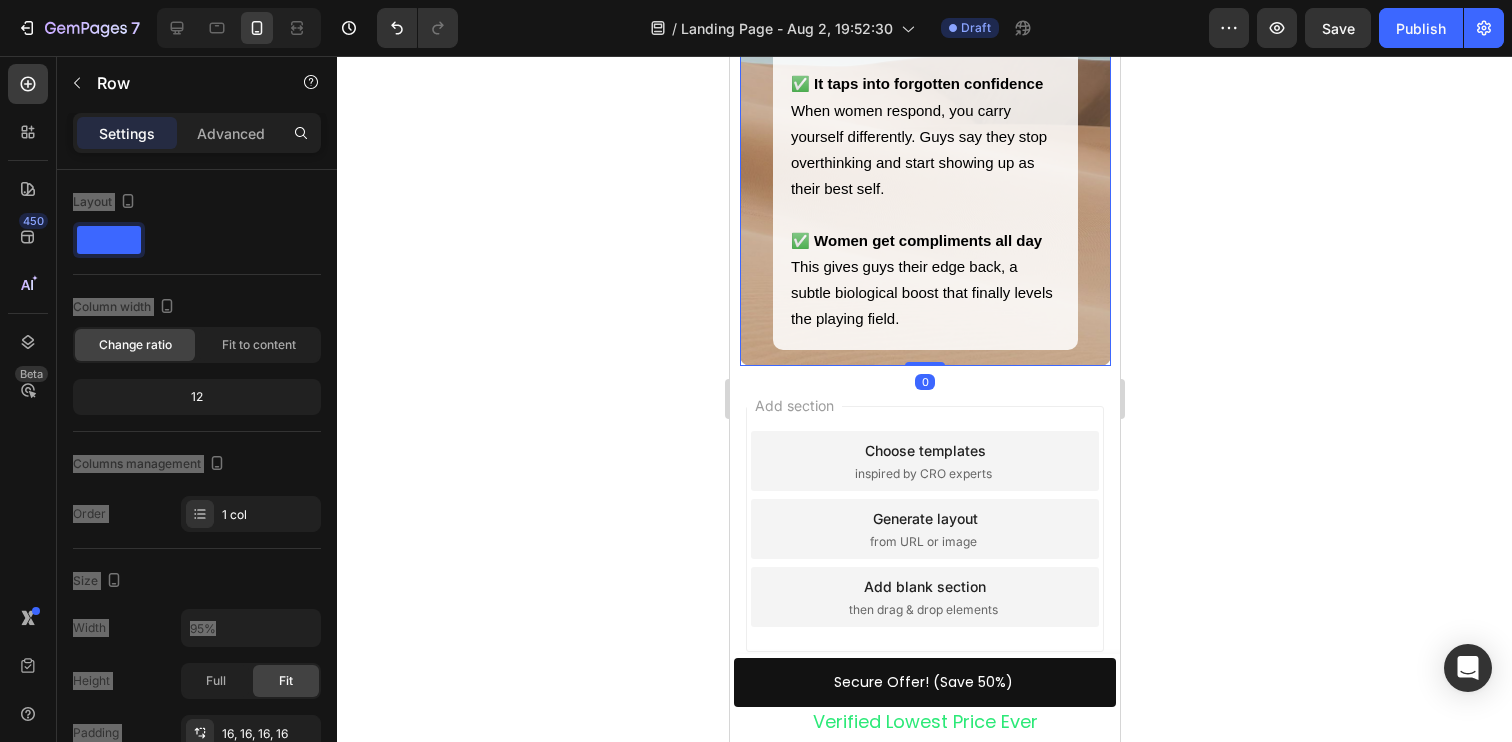 click on "How Our “Magic” Attraction Potion Works Text Block ✅ It resets how you’re perceived The pheromone signal doesn’t just make you smell good. It subconsciously shifts how women see you: more desirable, more trustworthy, more masculine. ✅ It taps into forgotten confidence  When women respond, you carry yourself differently. Guys say they stop overthinking and start showing up as their best self. ✅ Women get compliments all day This gives guys their edge back, a subtle biological boost that finally levels the playing field. Text Block Row" at bounding box center [924, 75] 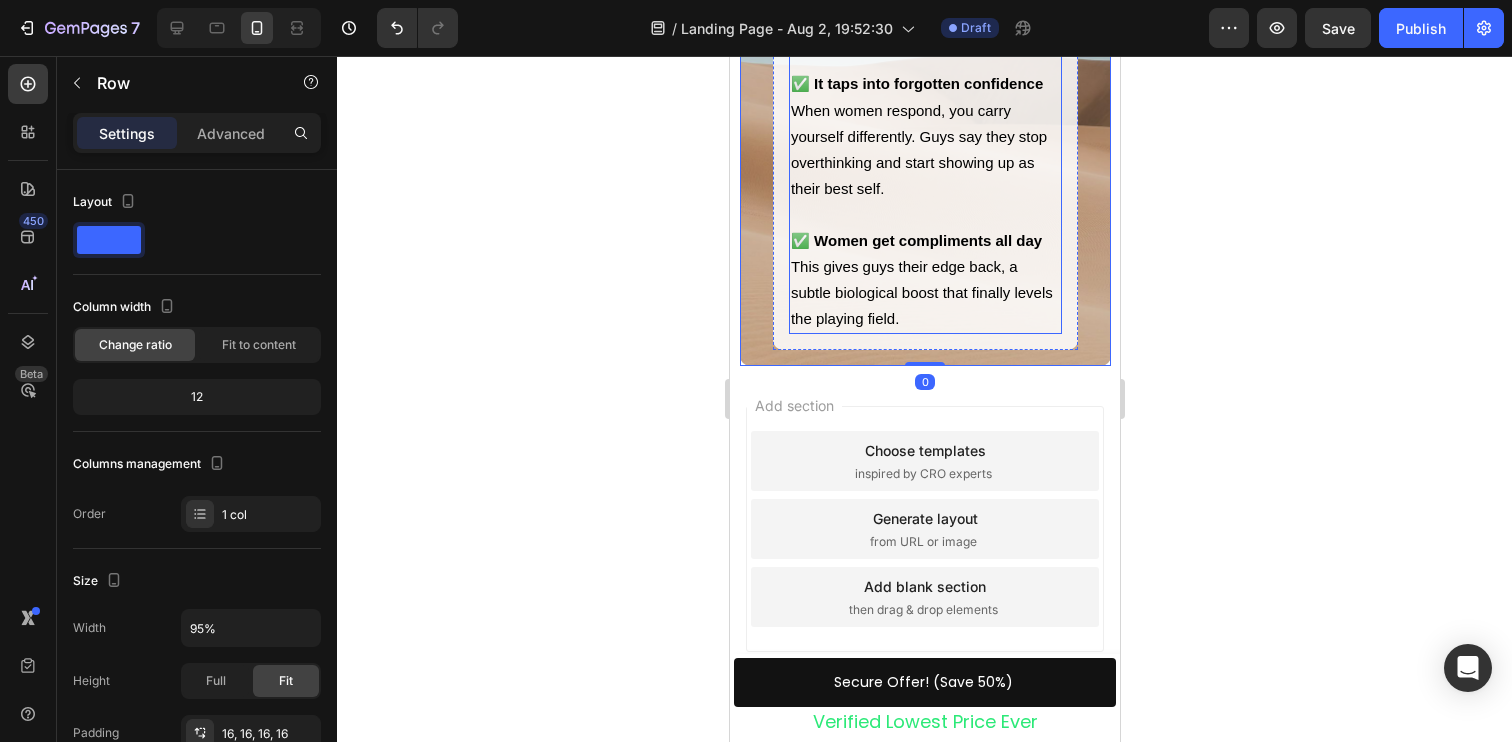 scroll, scrollTop: 5092, scrollLeft: 0, axis: vertical 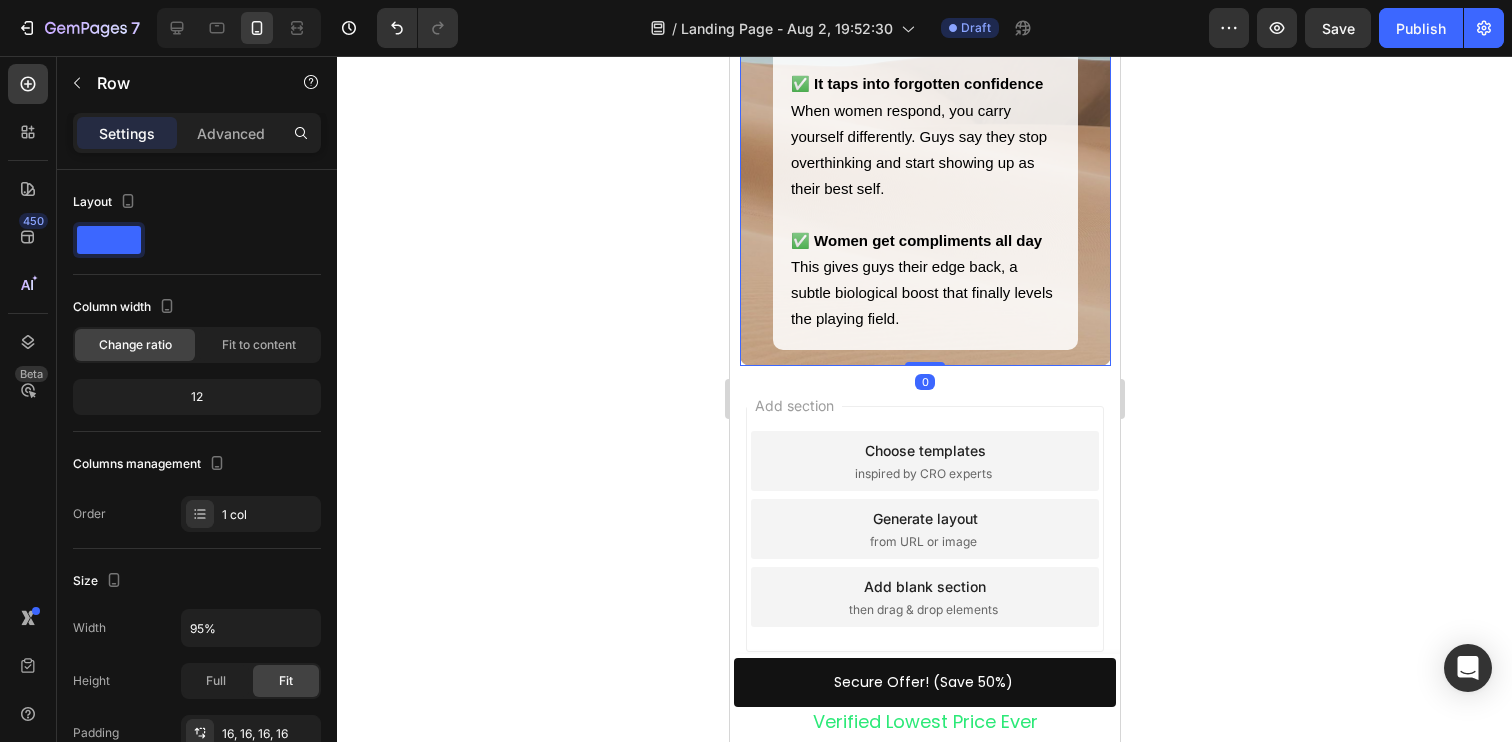 click 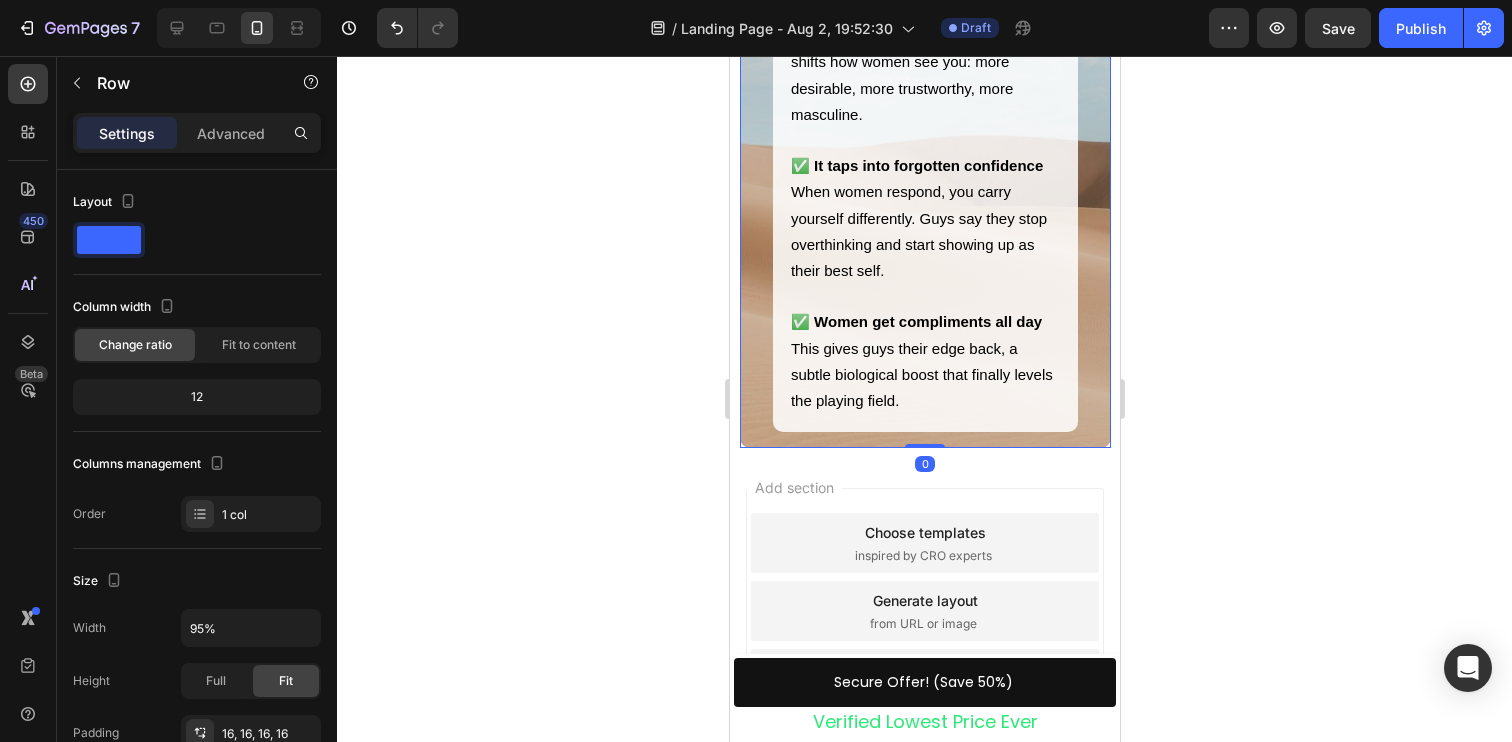 scroll, scrollTop: 539, scrollLeft: 0, axis: vertical 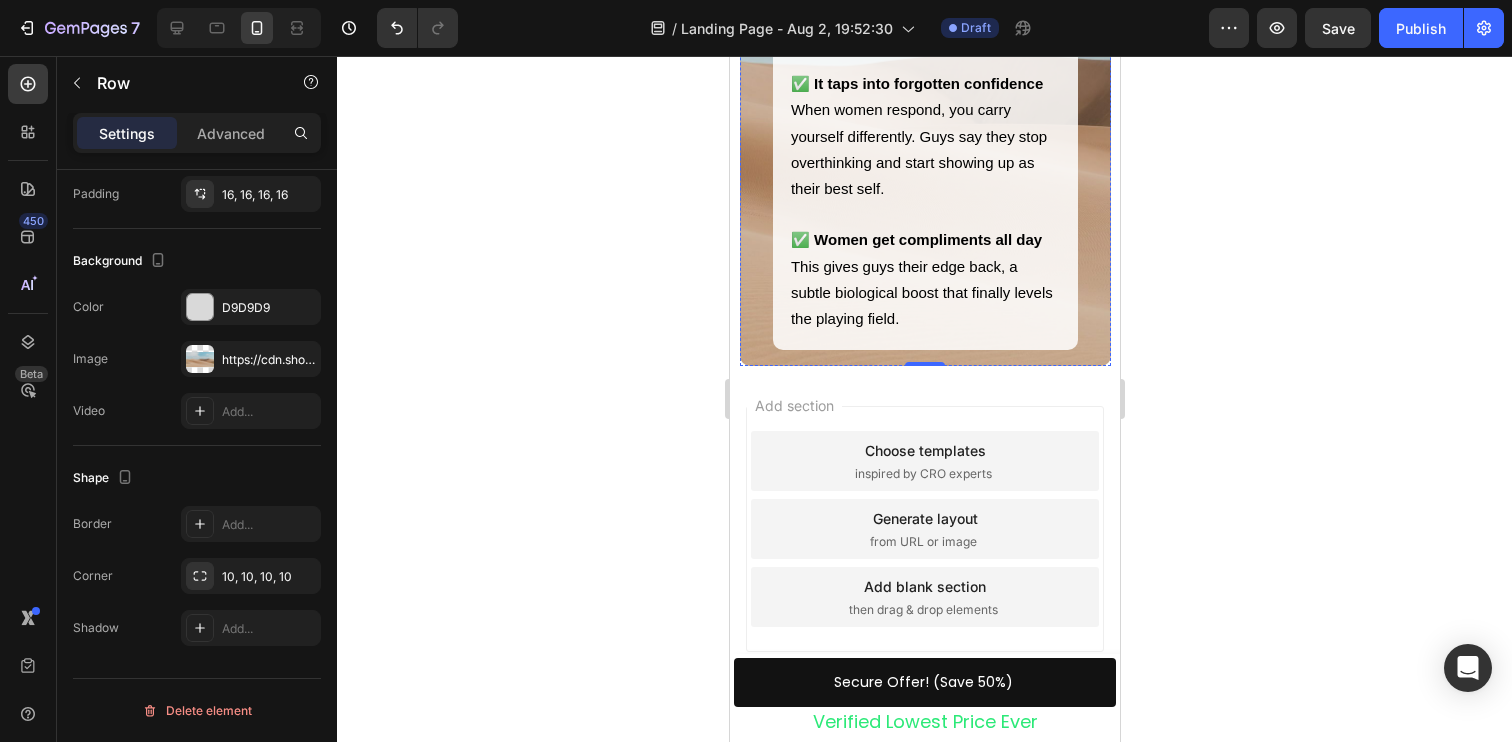 click on "How Our “Magic” Attraction Potion Works" at bounding box center [924, -173] 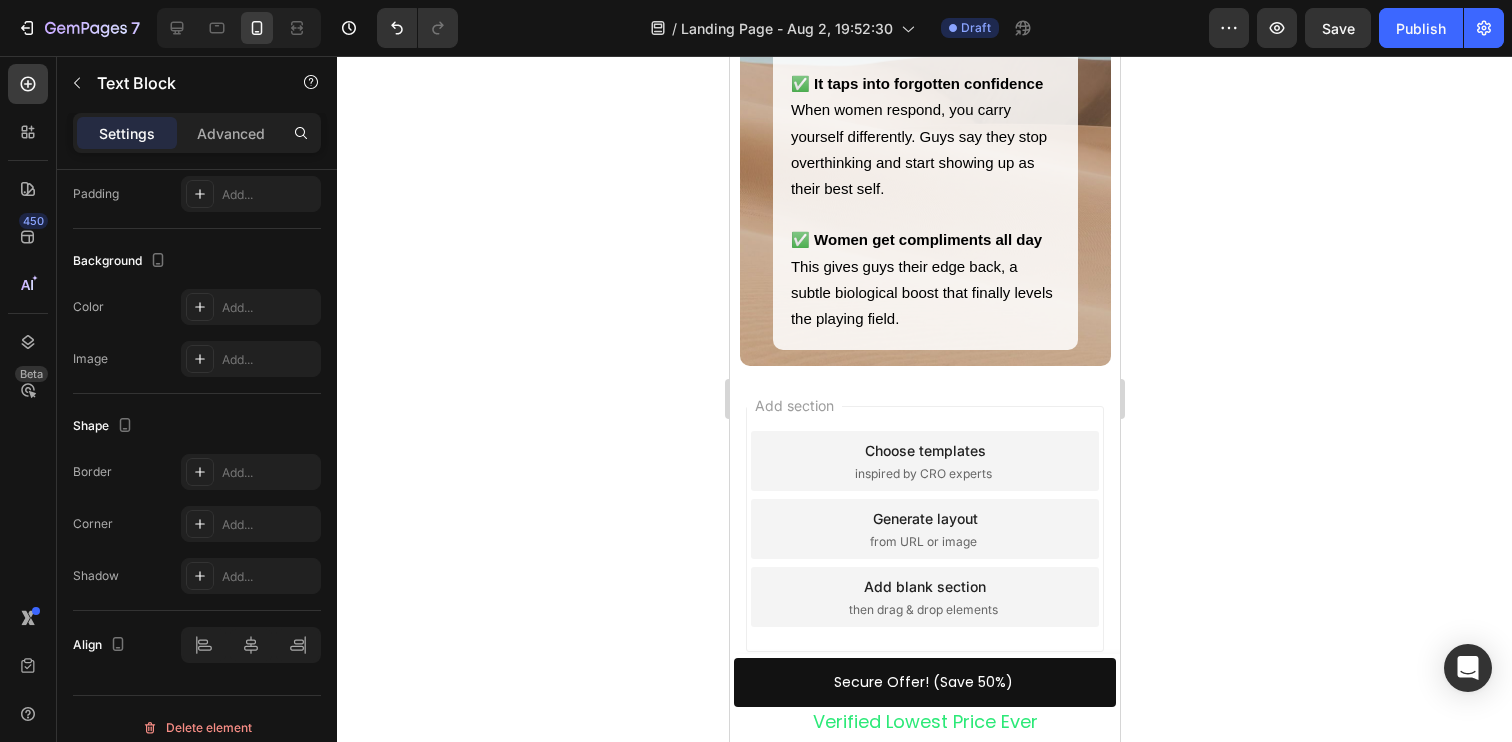 click on "How Our “Magic” Attraction Potion Works" at bounding box center [924, -173] 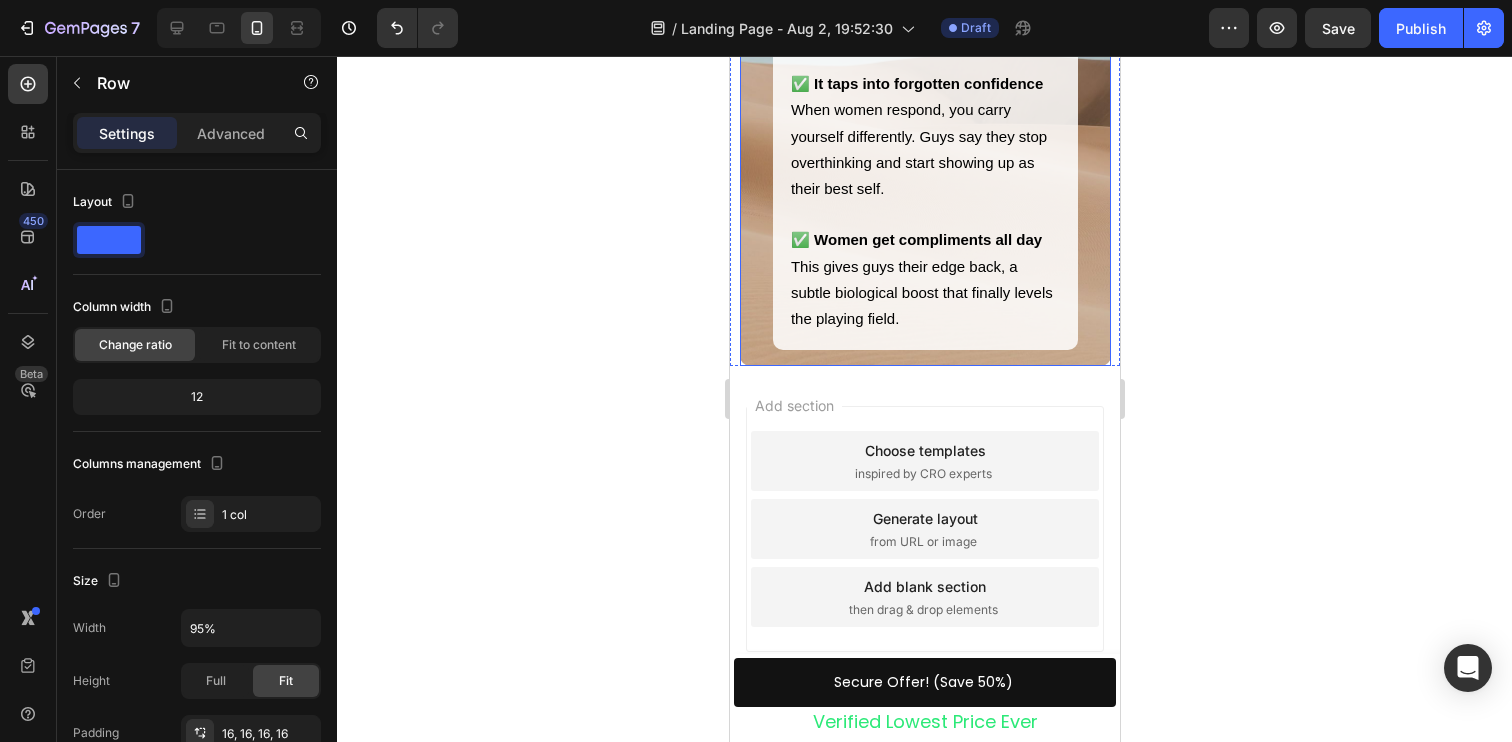 click on "How Our “Magic” Attraction Potion Works Text Block ✅ It resets how you’re perceived The pheromone signal doesn’t just make you smell good. It subconsciously shifts how women see you: more desirable, more trustworthy, more masculine. ✅ It taps into forgotten confidence  When women respond, you carry yourself differently. Guys say they stop overthinking and start showing up as their best self. ✅ Women get compliments all day This gives guys their edge back, a subtle biological boost that finally levels the playing field. Text Block Row Row" at bounding box center [924, -509] 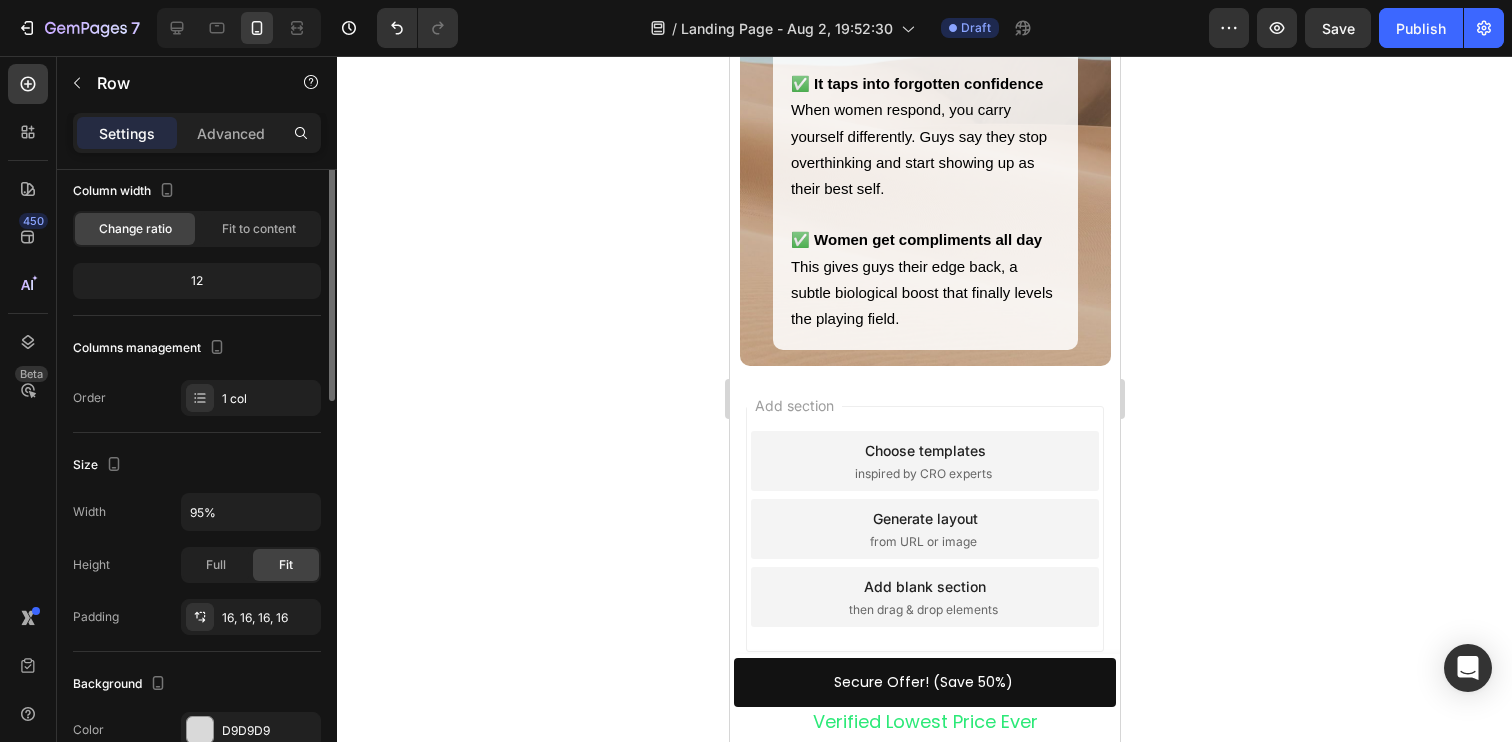 scroll, scrollTop: 203, scrollLeft: 0, axis: vertical 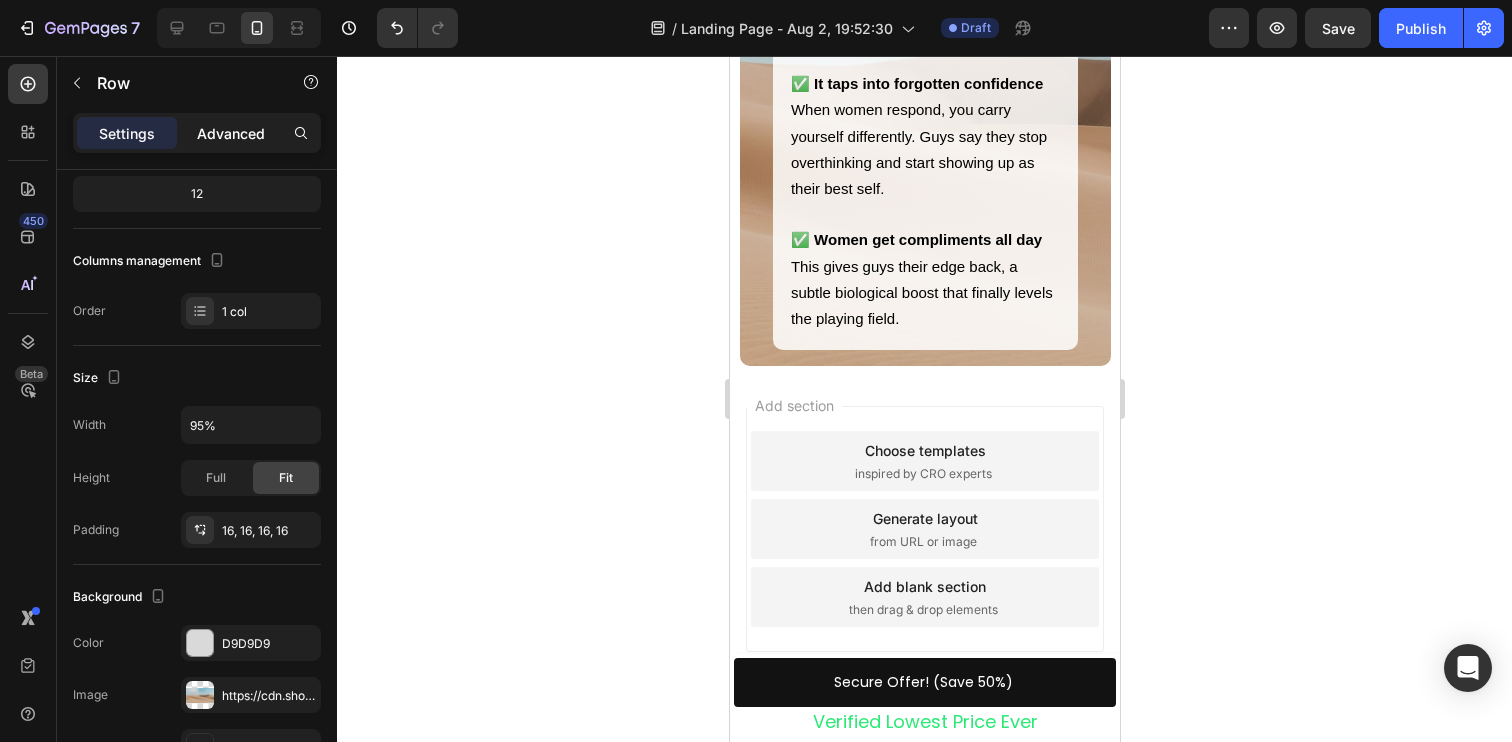 click on "Advanced" at bounding box center (231, 133) 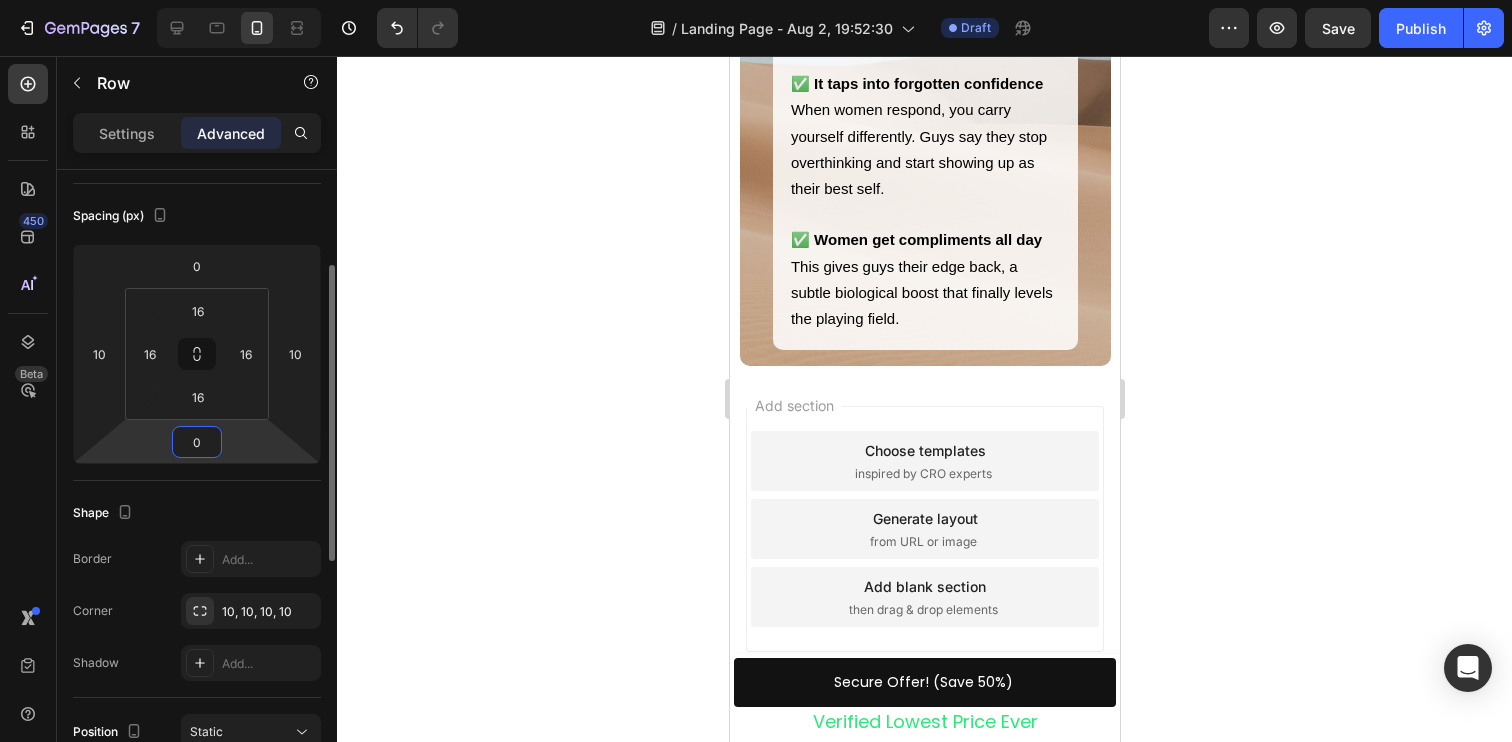 click on "0" at bounding box center (197, 442) 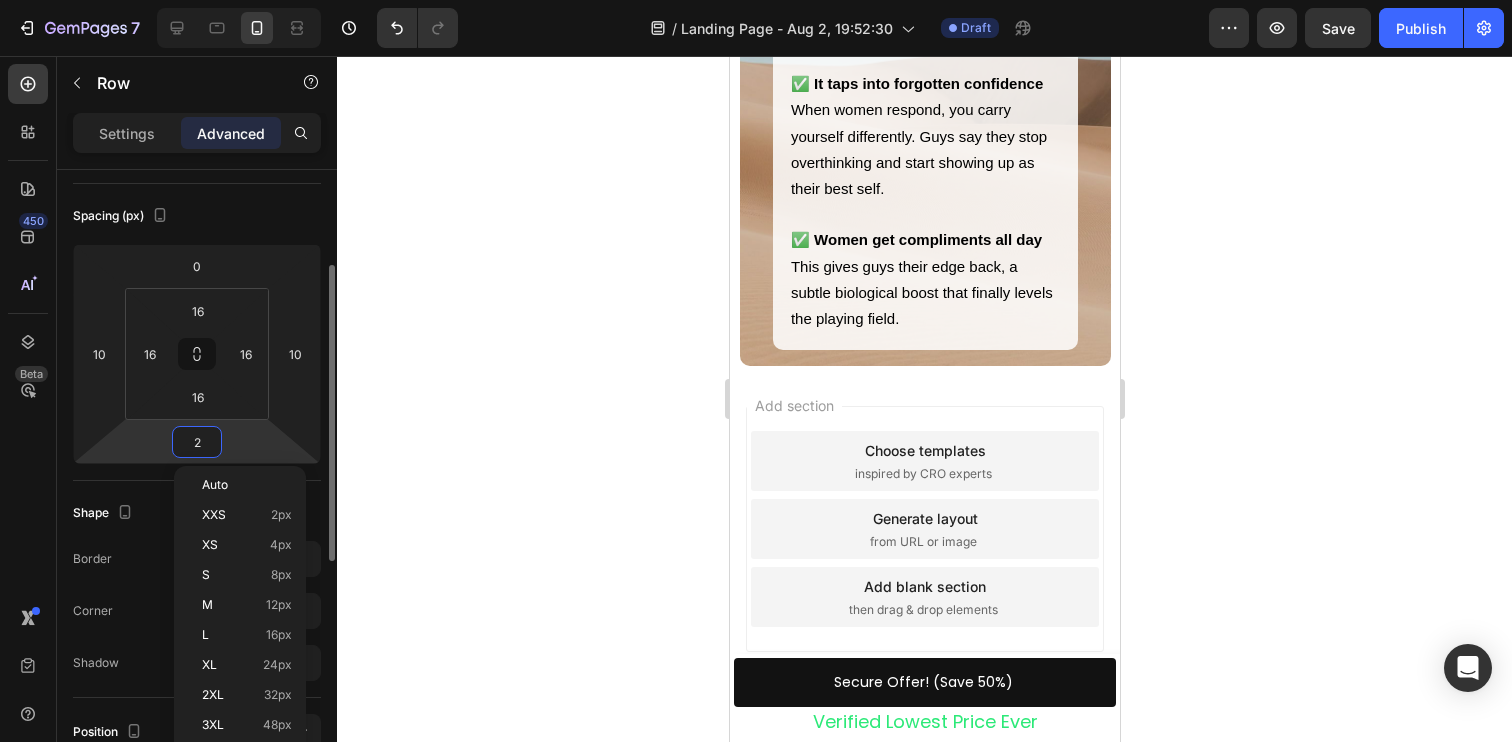 type on "20" 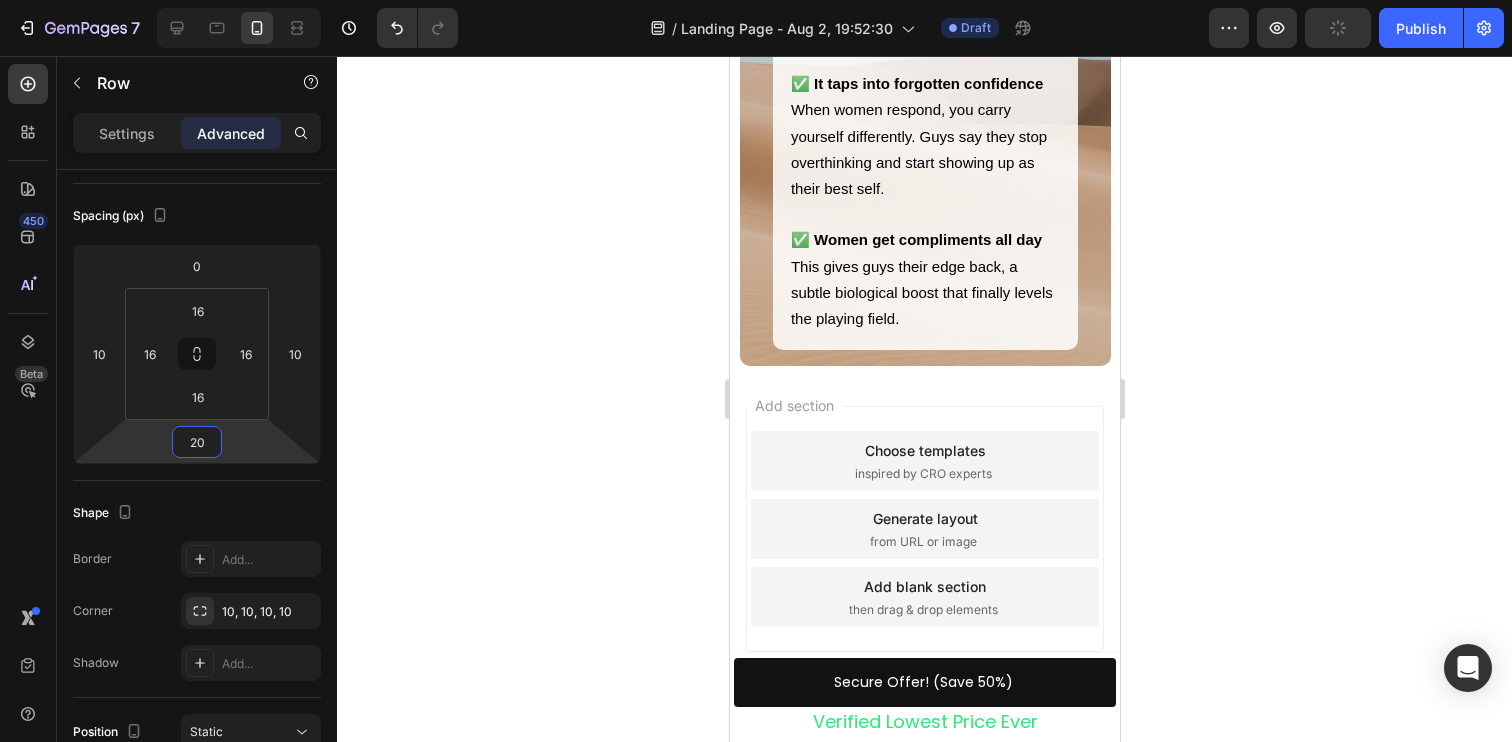 click 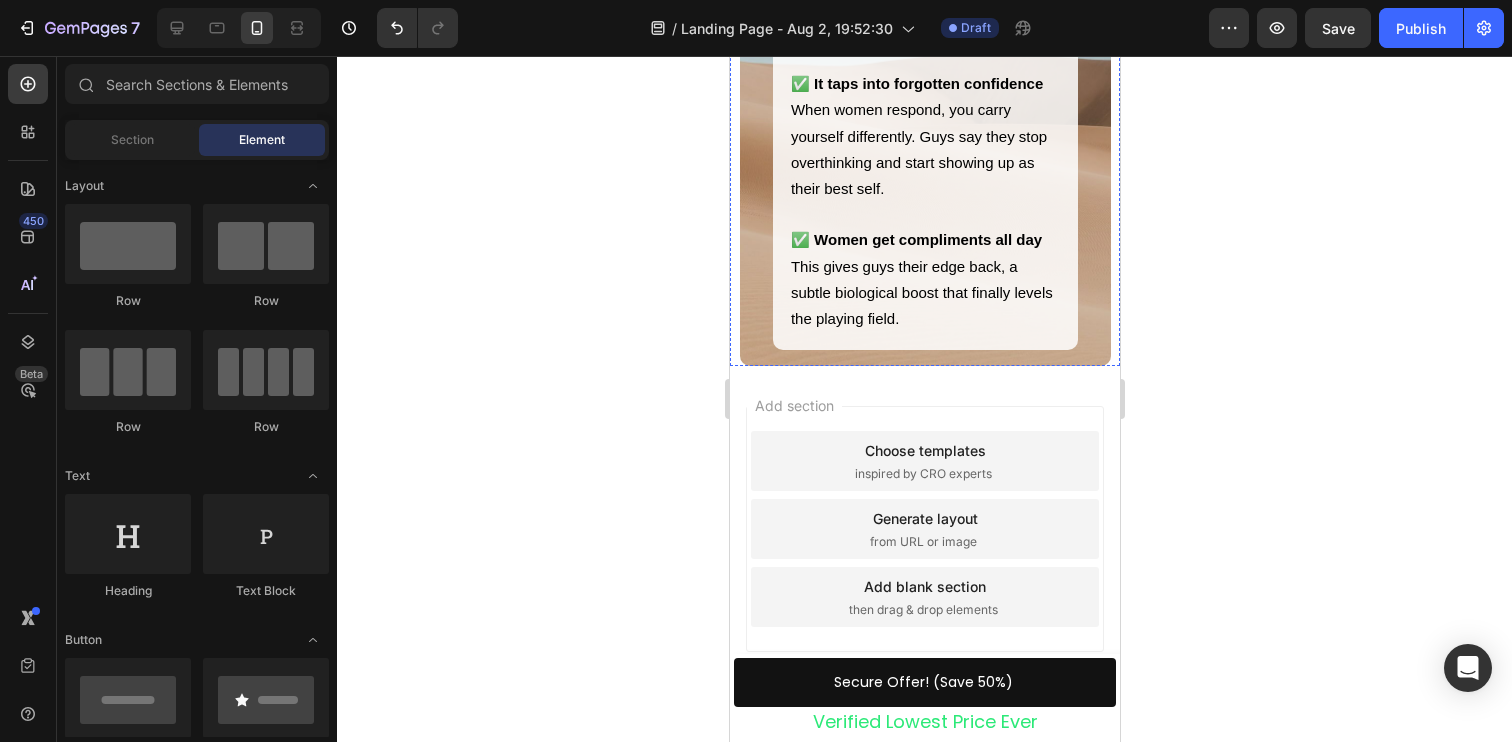 click on "How Our “Magic” Attraction Potion Works Text Block ✅ It resets how you’re perceived The pheromone signal doesn’t just make you smell good. It subconsciously shifts how women see you: more desirable, more trustworthy, more masculine. ✅ It taps into forgotten confidence  When women respond, you carry yourself differently. Guys say they stop overthinking and start showing up as their best self. ✅ Women get compliments all day This gives guys their edge back, a subtle biological boost that finally levels the playing field. Text Block Row Row" at bounding box center (924, -529) 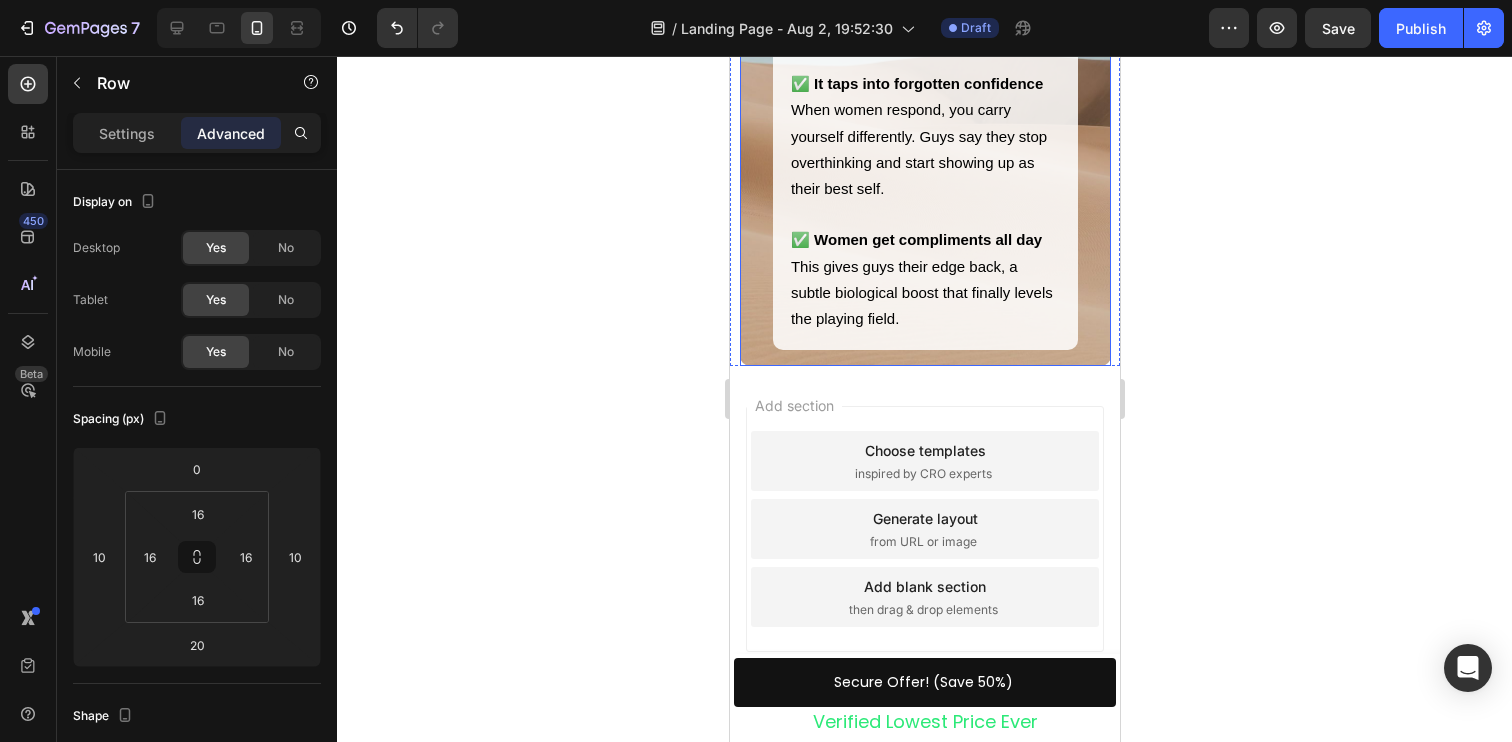 click on "Image Image I Didn’t Expect Anything to Change I just wanted to feel… noticed. For months, I felt like a ghost. I'd walk into a room and it was like I didn’t exist. No eye contact. No smiles. Just background noise. I wasn’t unattractive. I hadn’t let myself go. But somehow, something about me felt… forgettable. Until one night, something shifted. A girl complimented me. Another asked what I was wearing. And for the first time in forever, I felt seen. I hadn’t changed my outfit. I hadn’t said a word. But something had changed. Text Block                Title Line Why Most Men Feel Overlooked (And Don’t Talk About It) If you’ve ever felt invisible - you’re not alone. Modern dating is broken: - Endless swiping with no results - Mixed signals and ghosting - Feeling like you’re trying… but still ignored Text Block Image Here’s the truth: And that’s exactly what was happening to me. Text Block                Title Line The Discovery That Changed Everything The study showed: Text Block" at bounding box center [924, -2230] 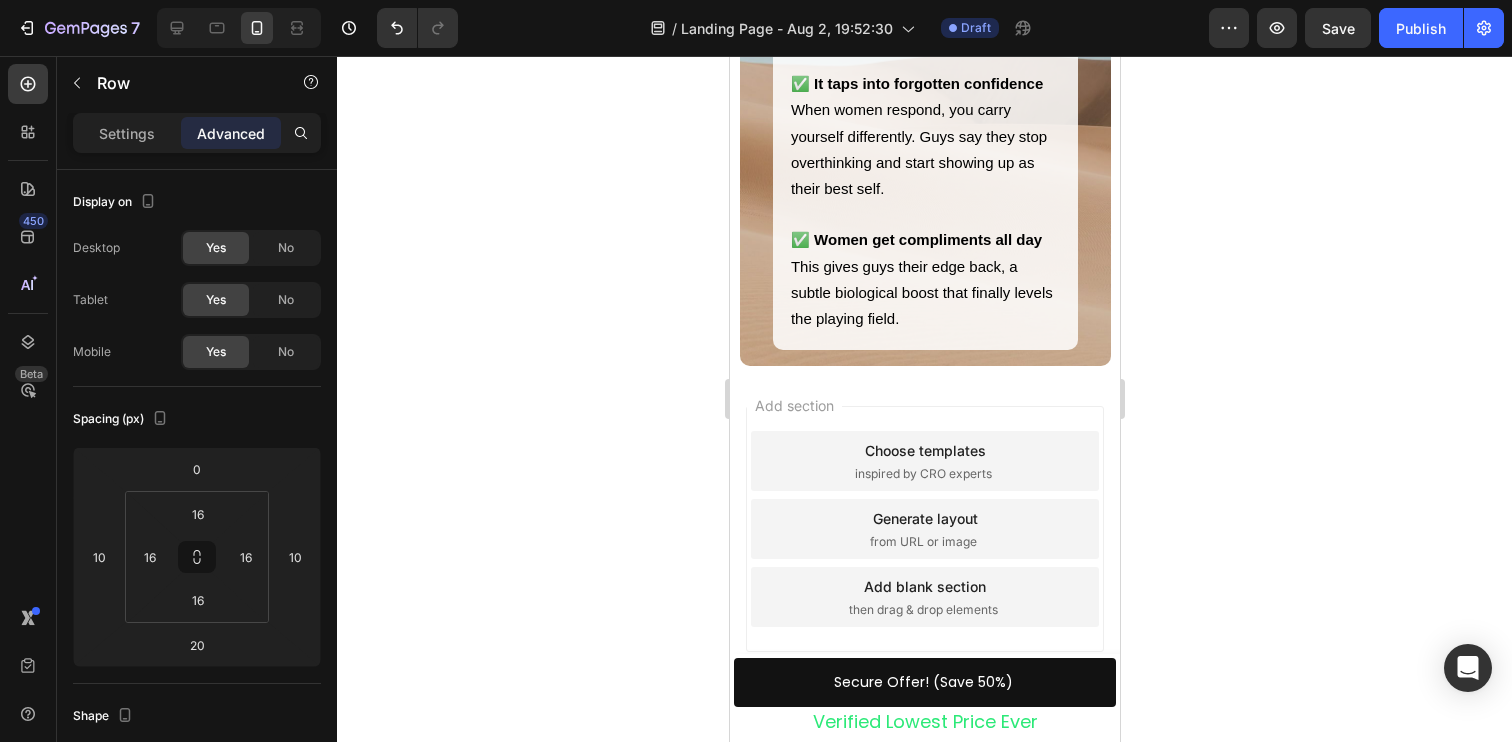 click at bounding box center (924, -221) 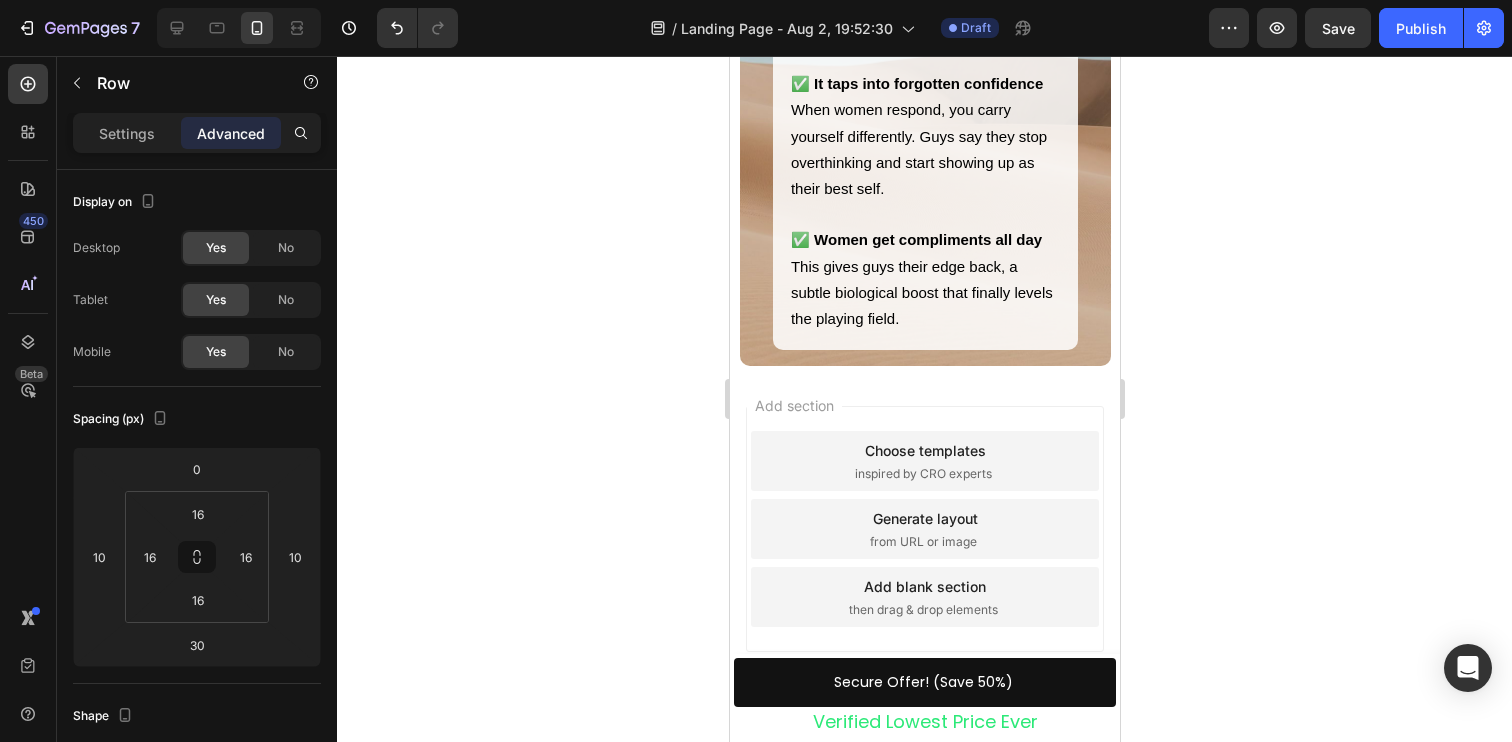 click 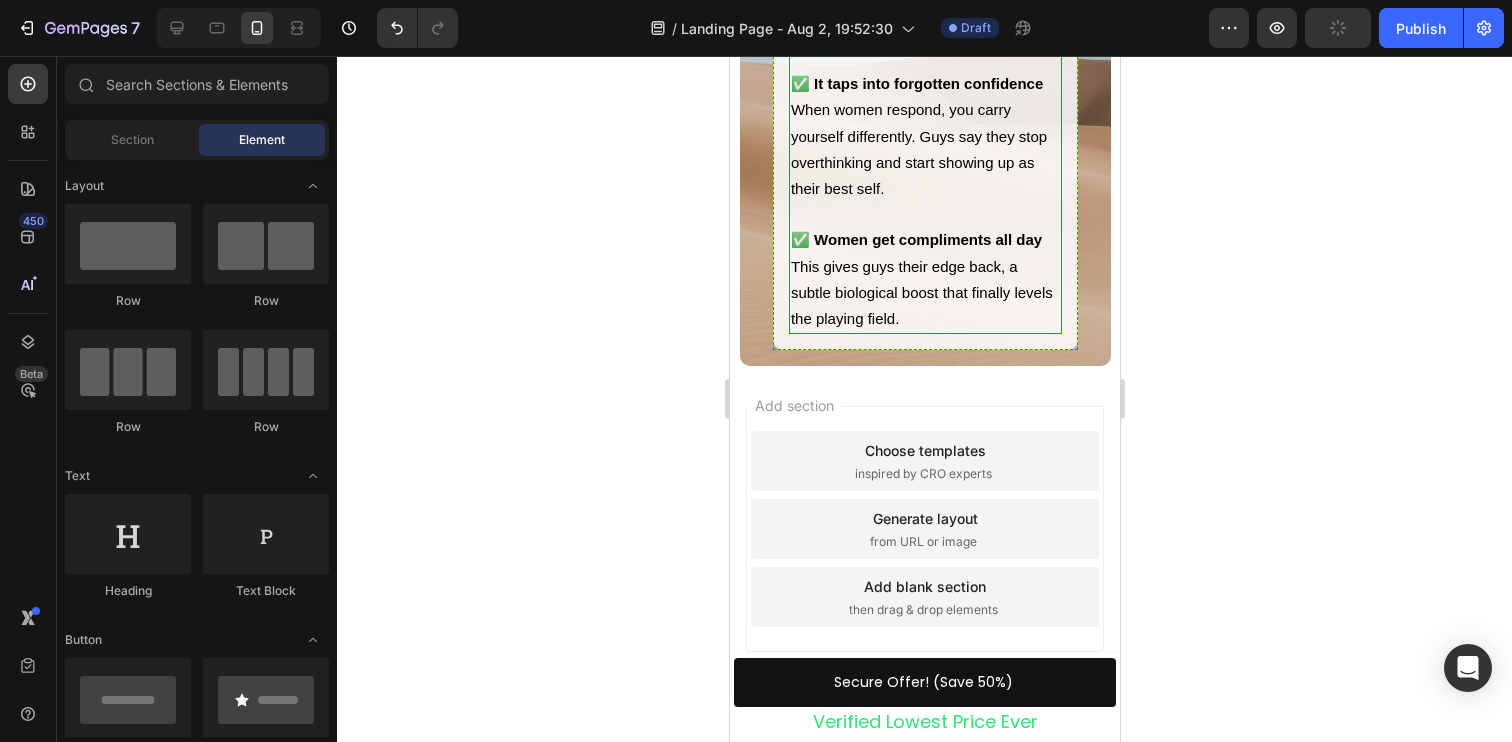 scroll, scrollTop: 5710, scrollLeft: 0, axis: vertical 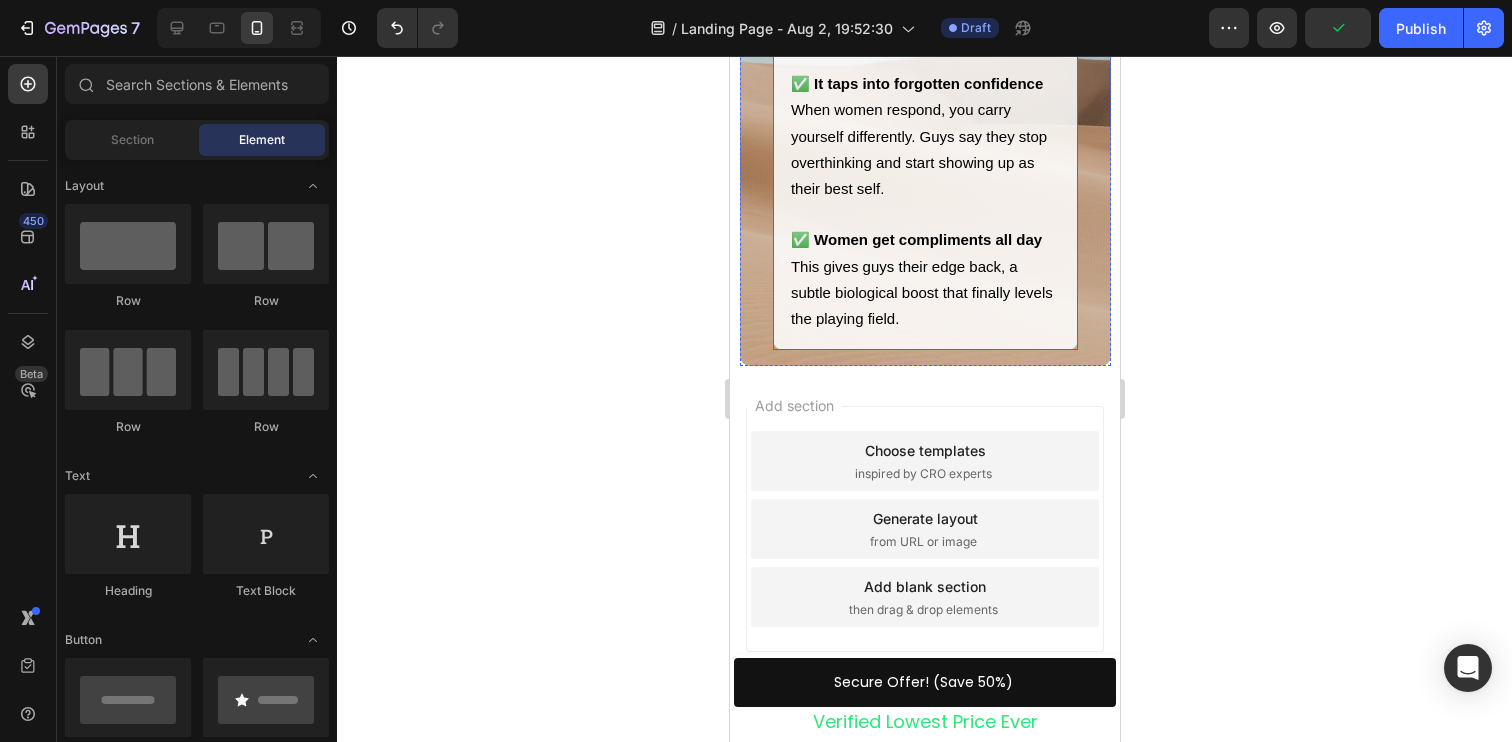 click on "✅ It resets how you’re perceived The pheromone signal doesn’t just make you smell good. It subconsciously shifts how women see you: more desirable, more trustworthy, more masculine. ✅ It taps into forgotten confidence  When women respond, you carry yourself differently. Guys say they stop overthinking and start showing up as their best self. ✅ Women get compliments all day This gives guys their edge back, a subtle biological boost that finally levels the playing field. Text Block Row" at bounding box center [924, 110] 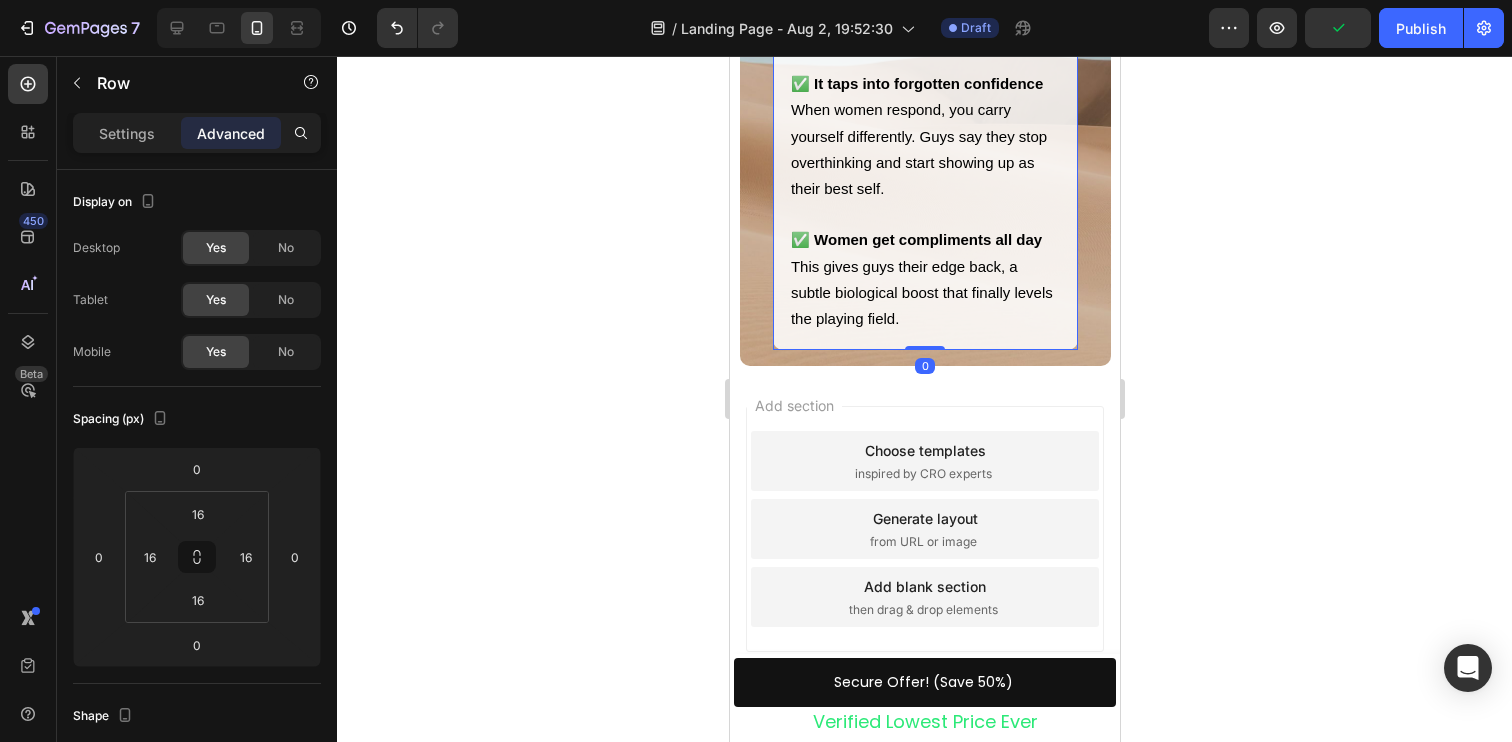 click 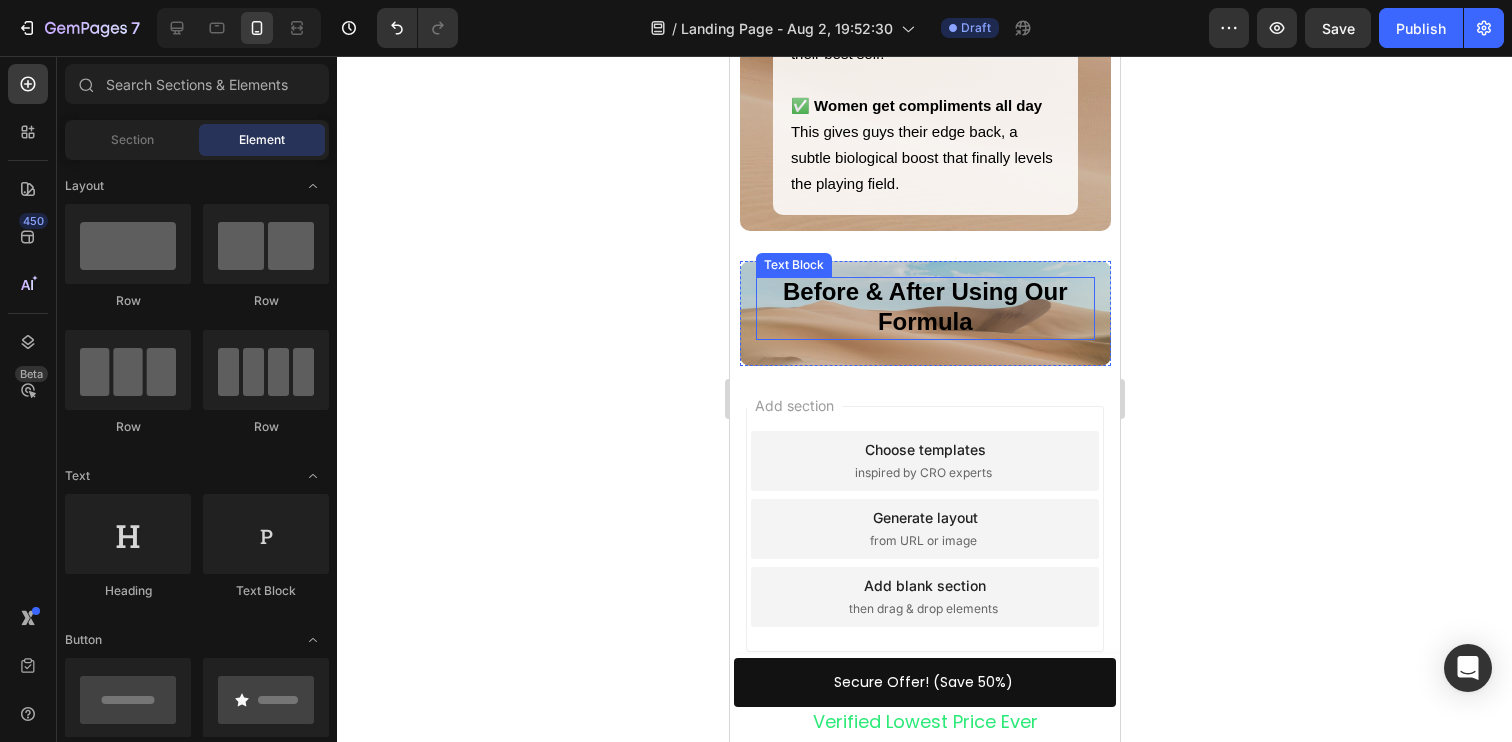 scroll, scrollTop: 5619, scrollLeft: 0, axis: vertical 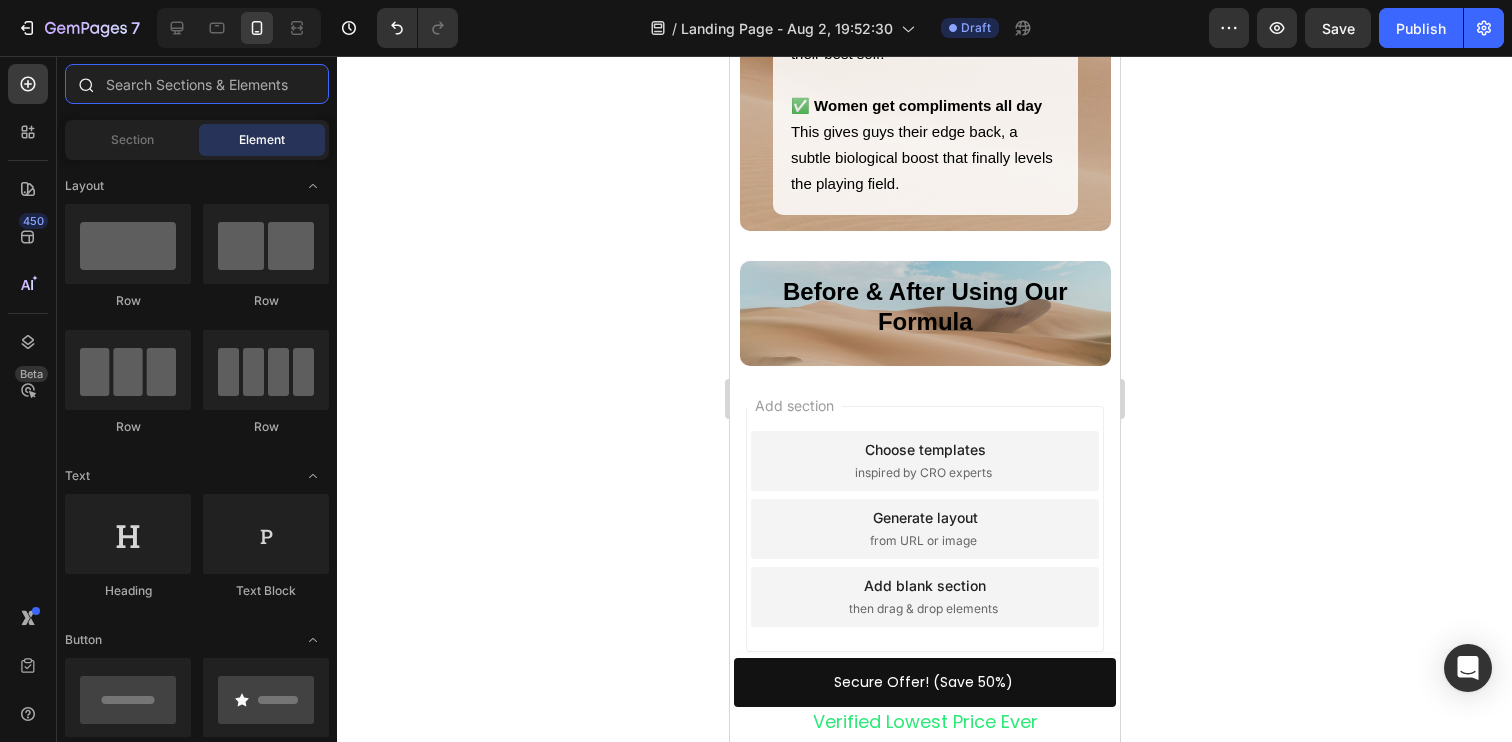 click at bounding box center (197, 84) 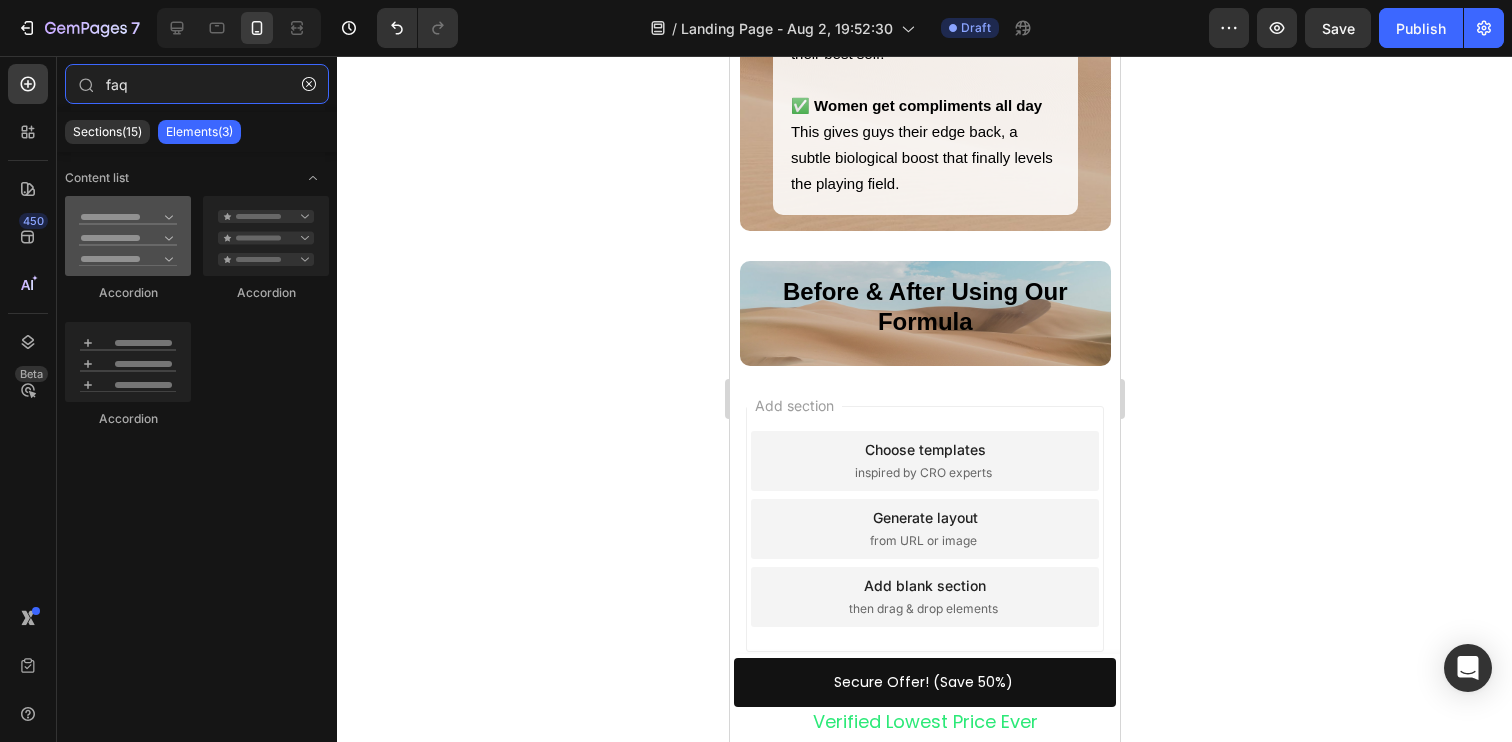 type on "faq" 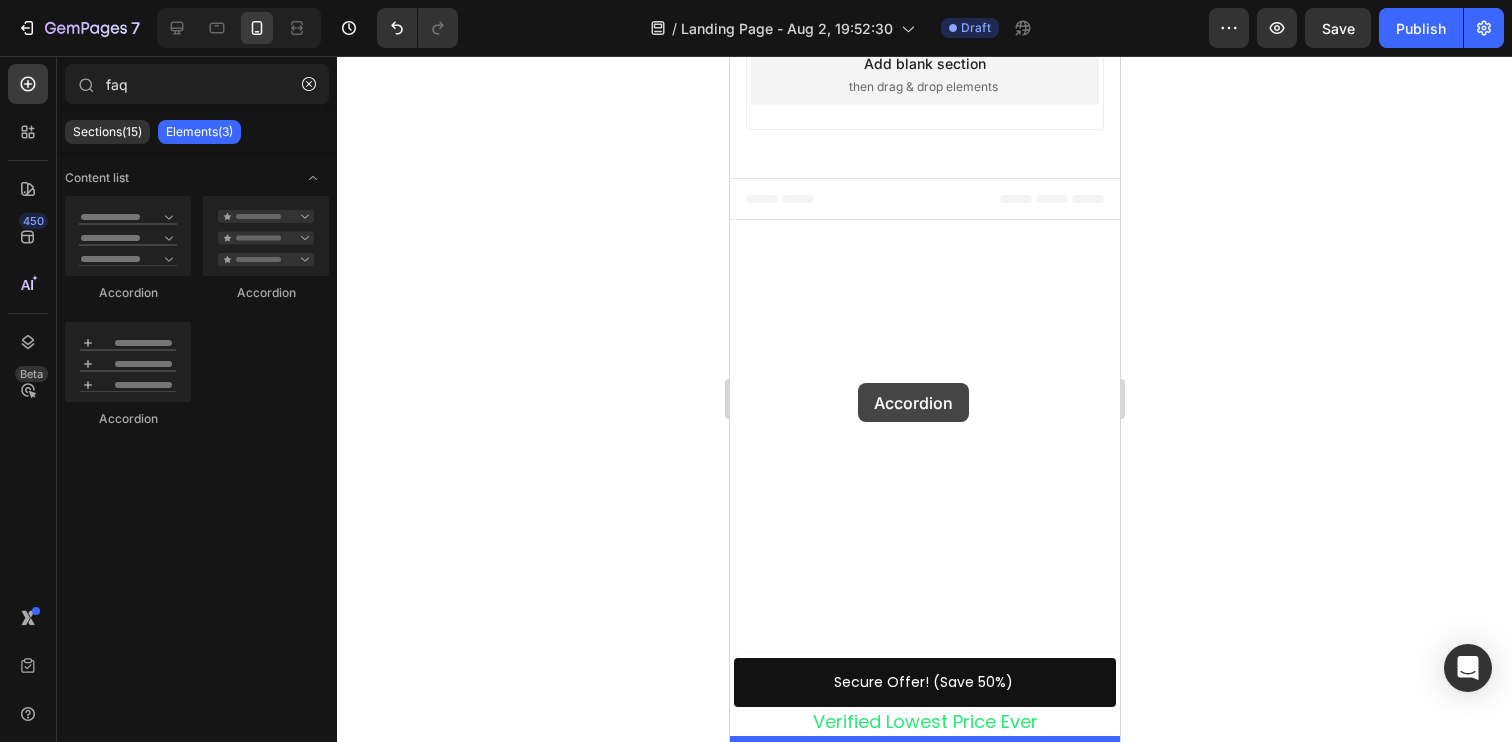 drag, startPoint x: 874, startPoint y: 292, endPoint x: 857, endPoint y: 383, distance: 92.574295 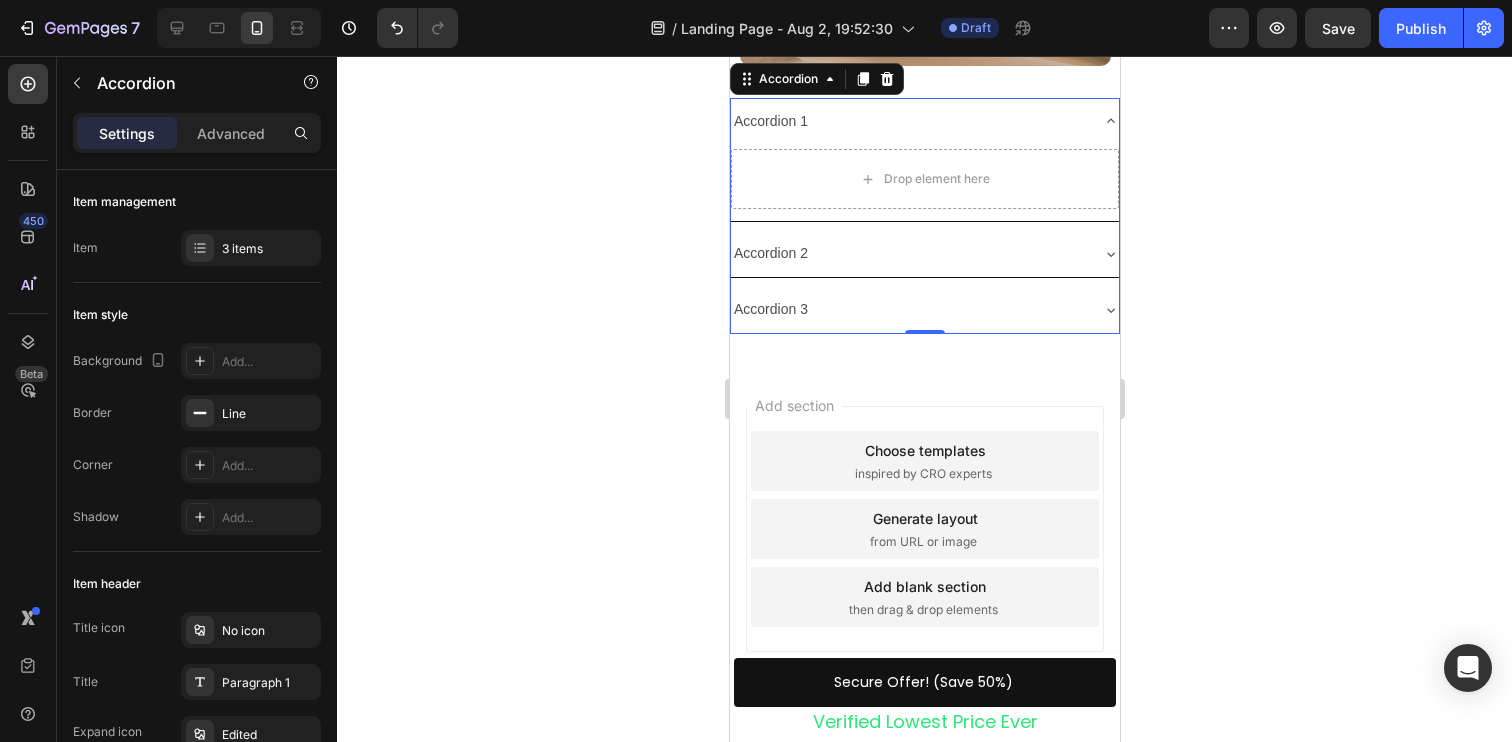 scroll, scrollTop: 5752, scrollLeft: 0, axis: vertical 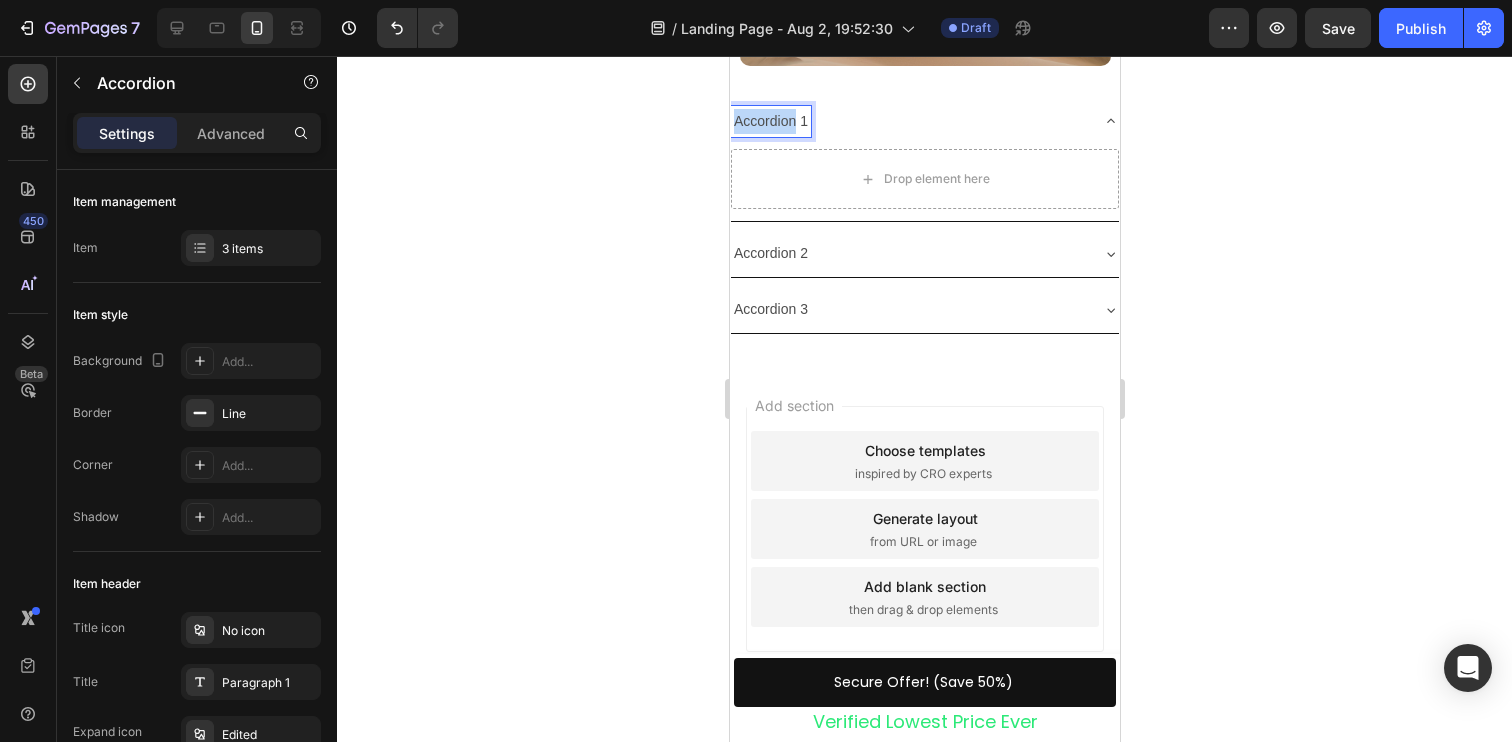 click on "Accordion 1" at bounding box center [770, 121] 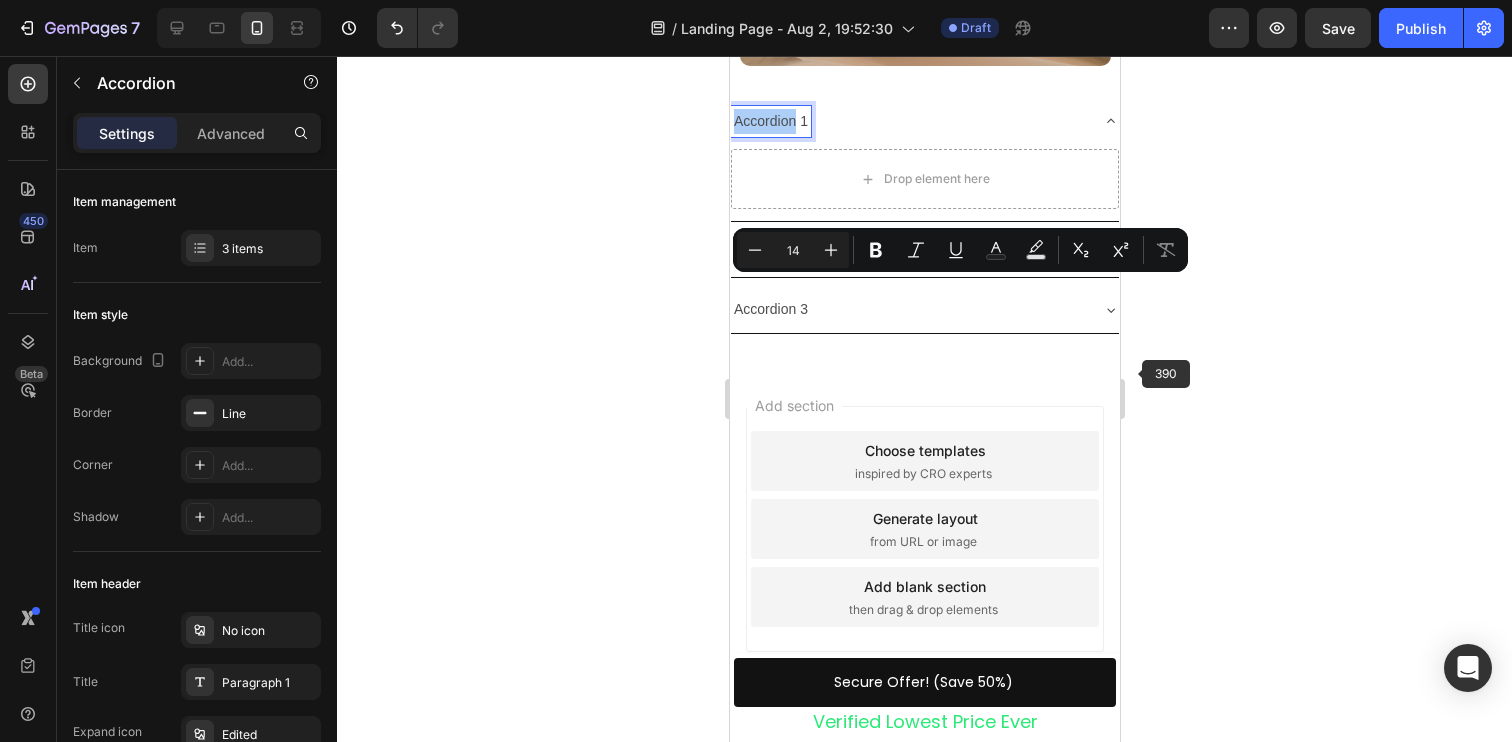click 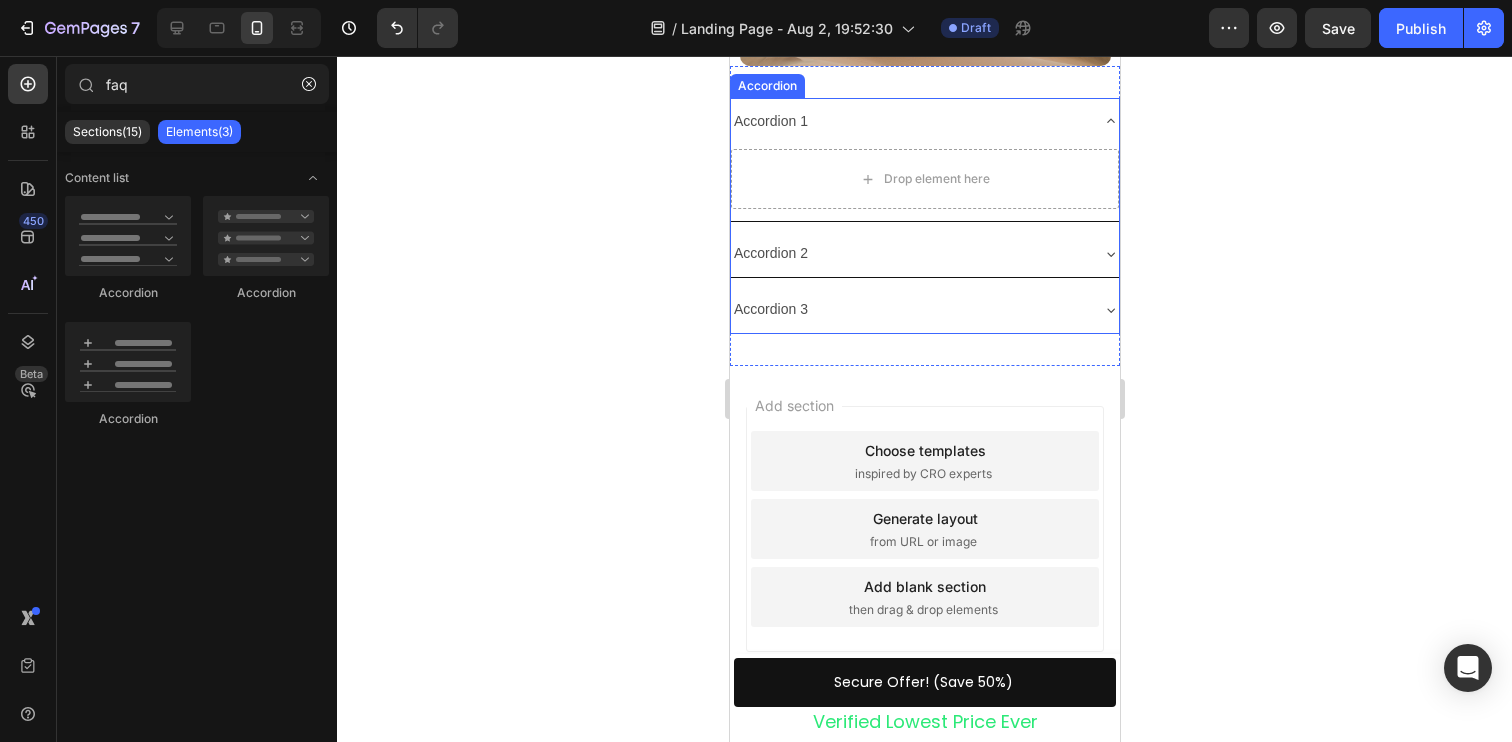 click 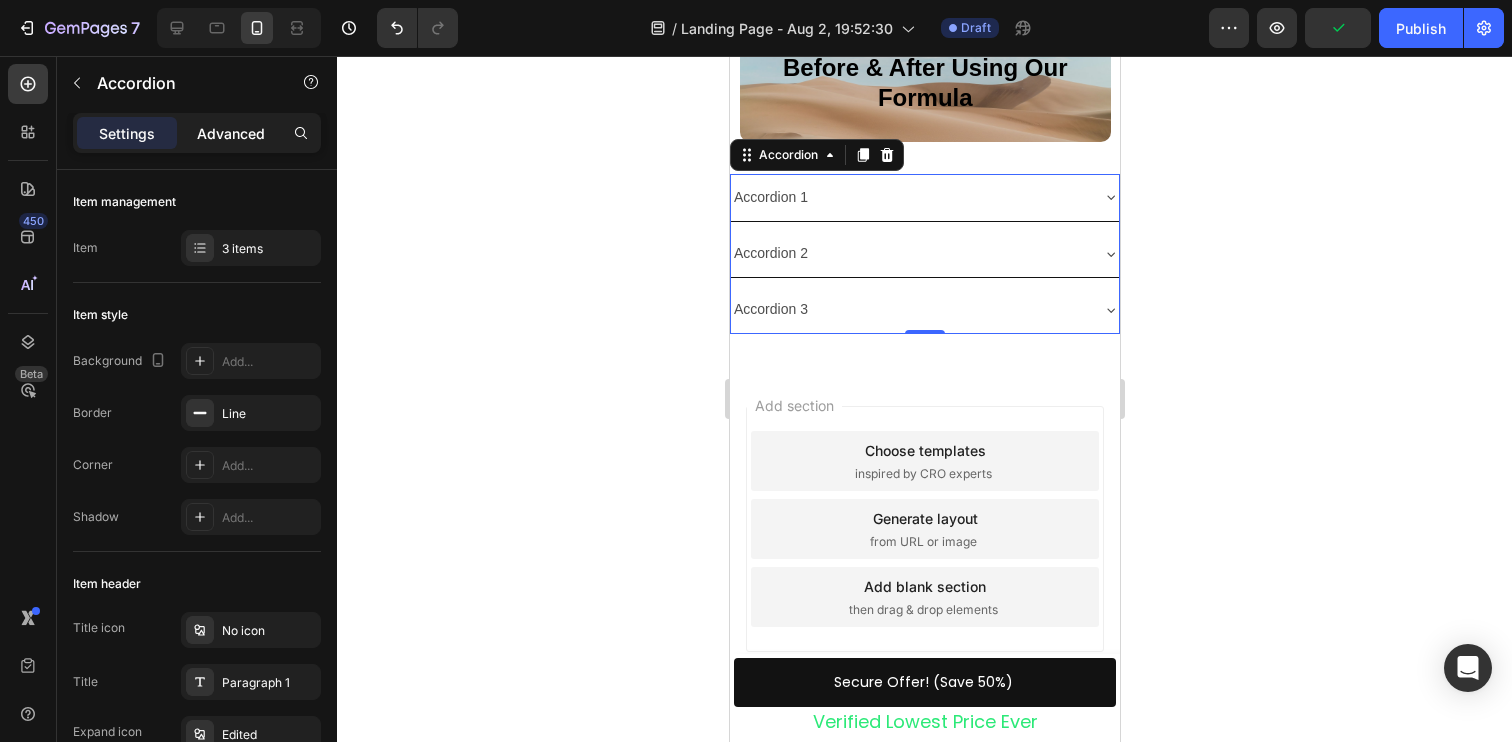click on "Advanced" at bounding box center [231, 133] 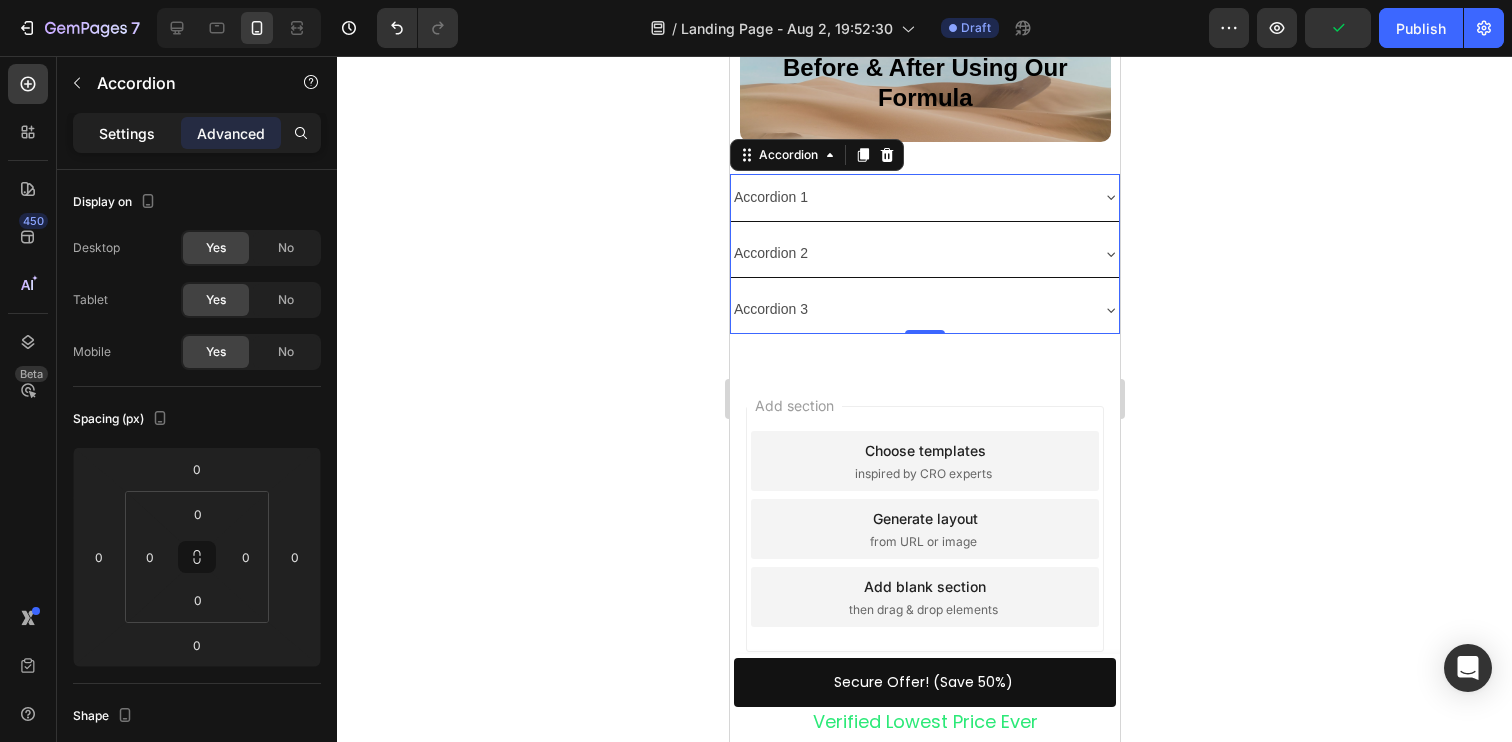 click on "Settings" at bounding box center (127, 133) 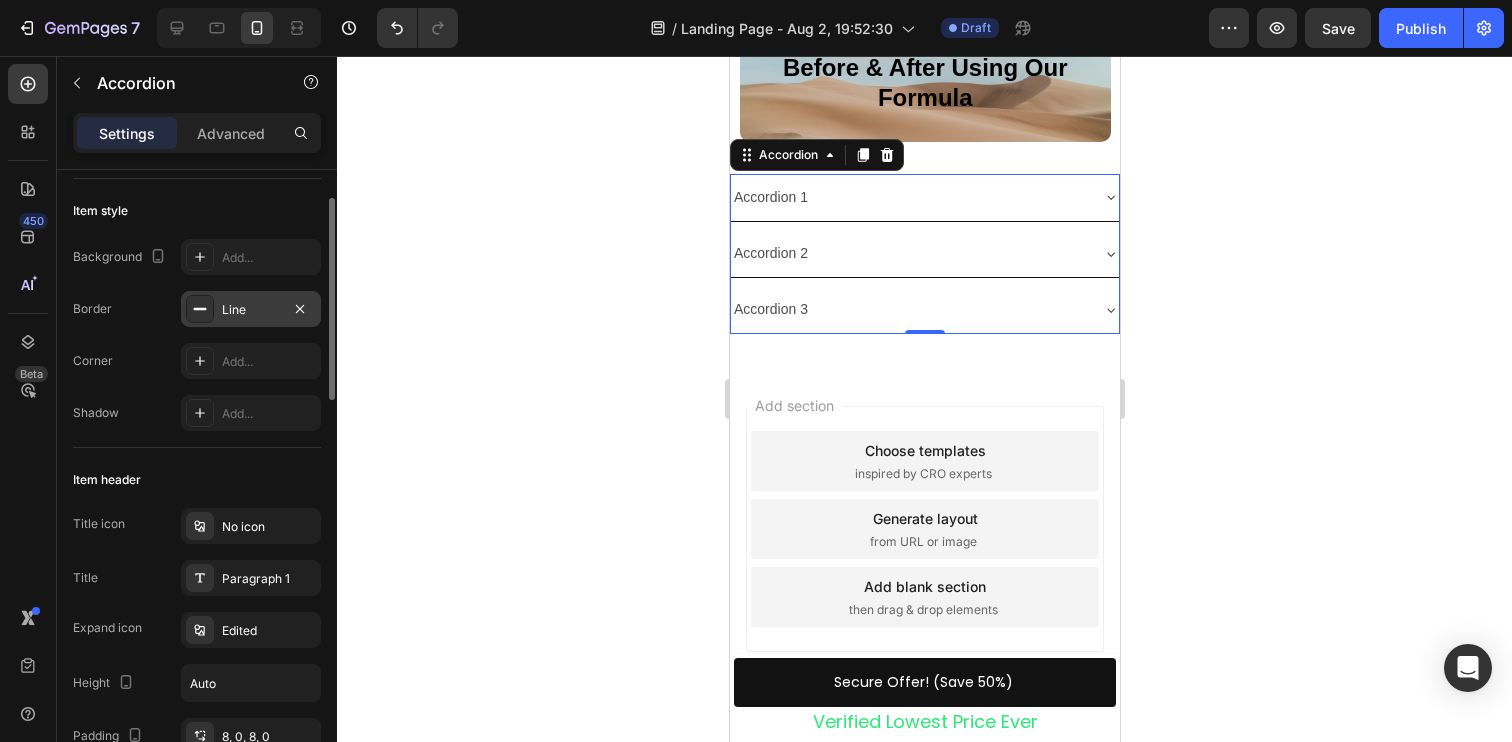 scroll, scrollTop: 108, scrollLeft: 0, axis: vertical 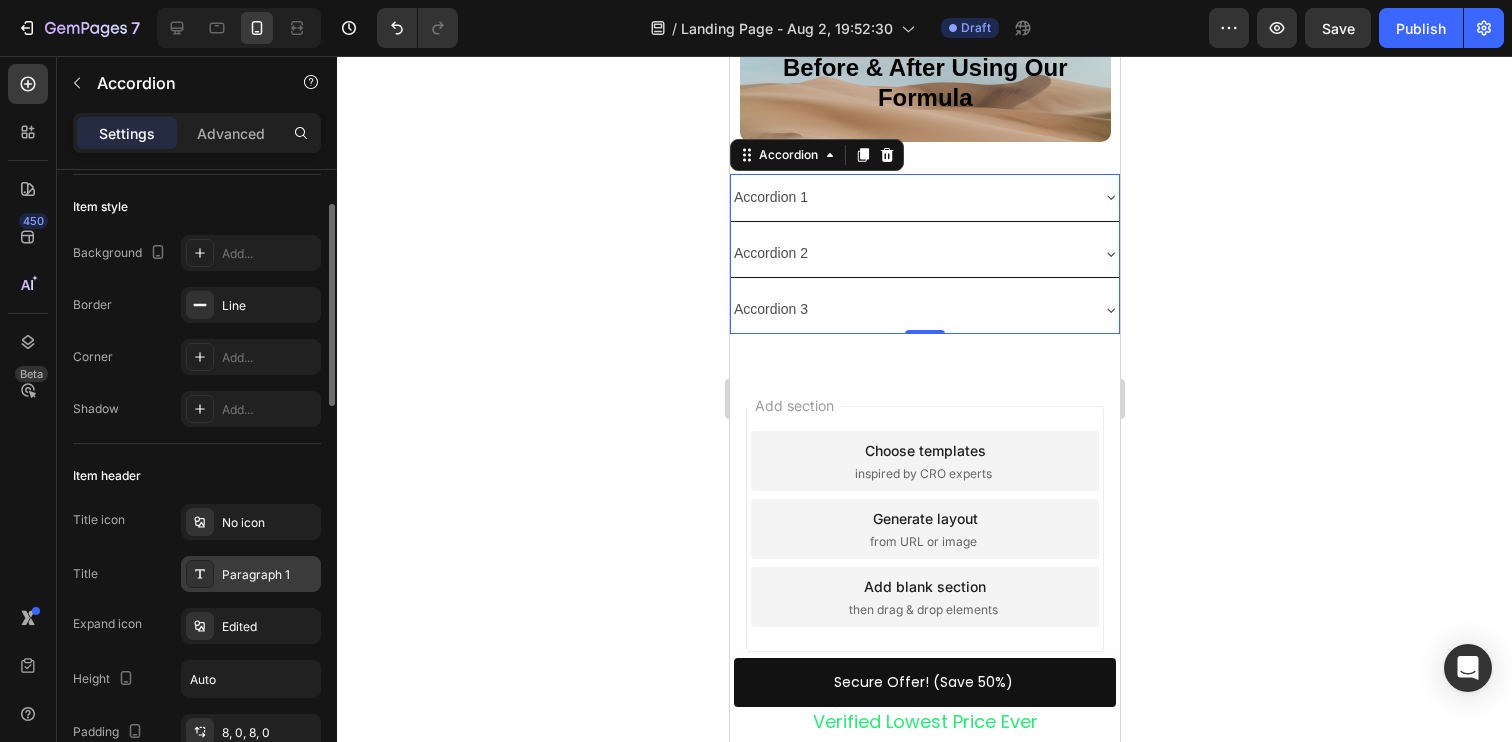 click on "Paragraph 1" at bounding box center [269, 575] 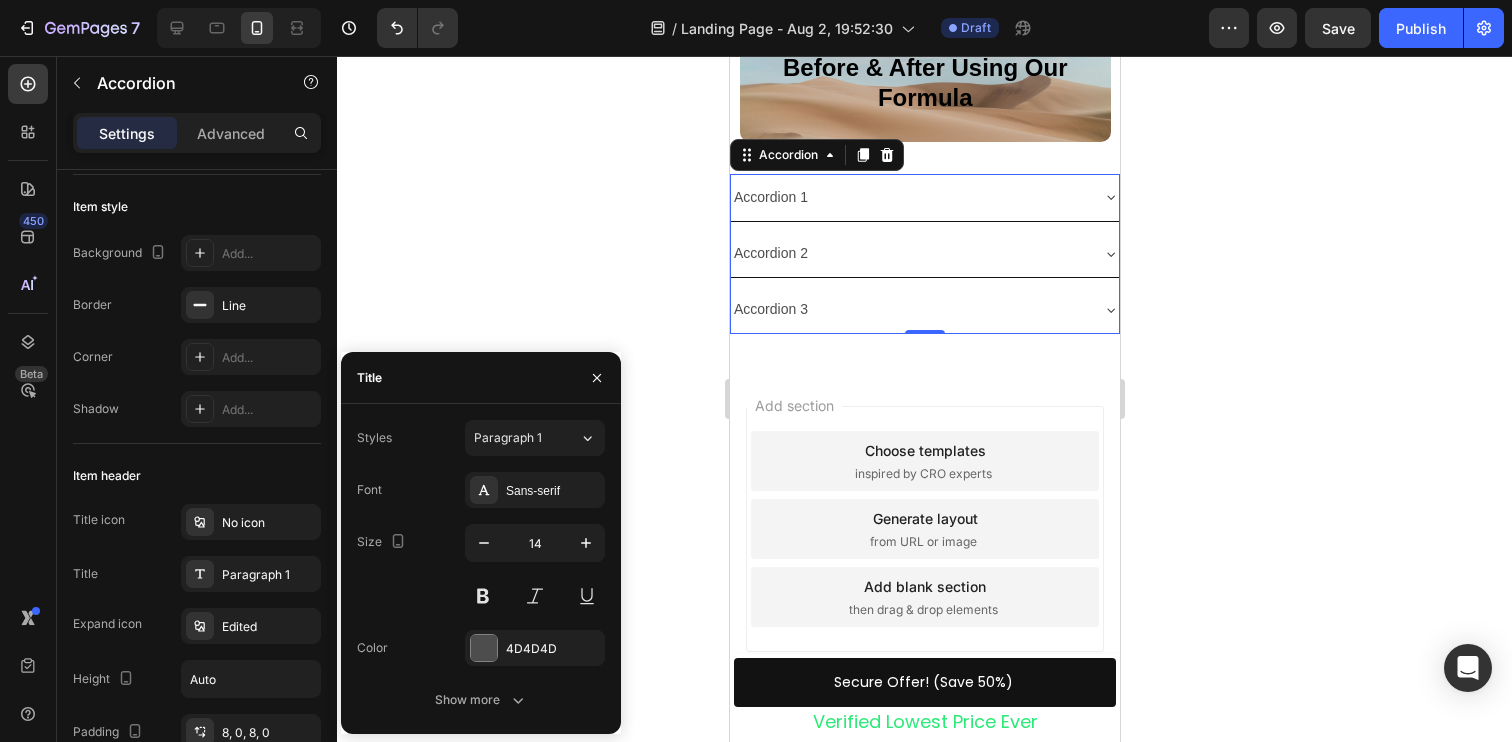 click 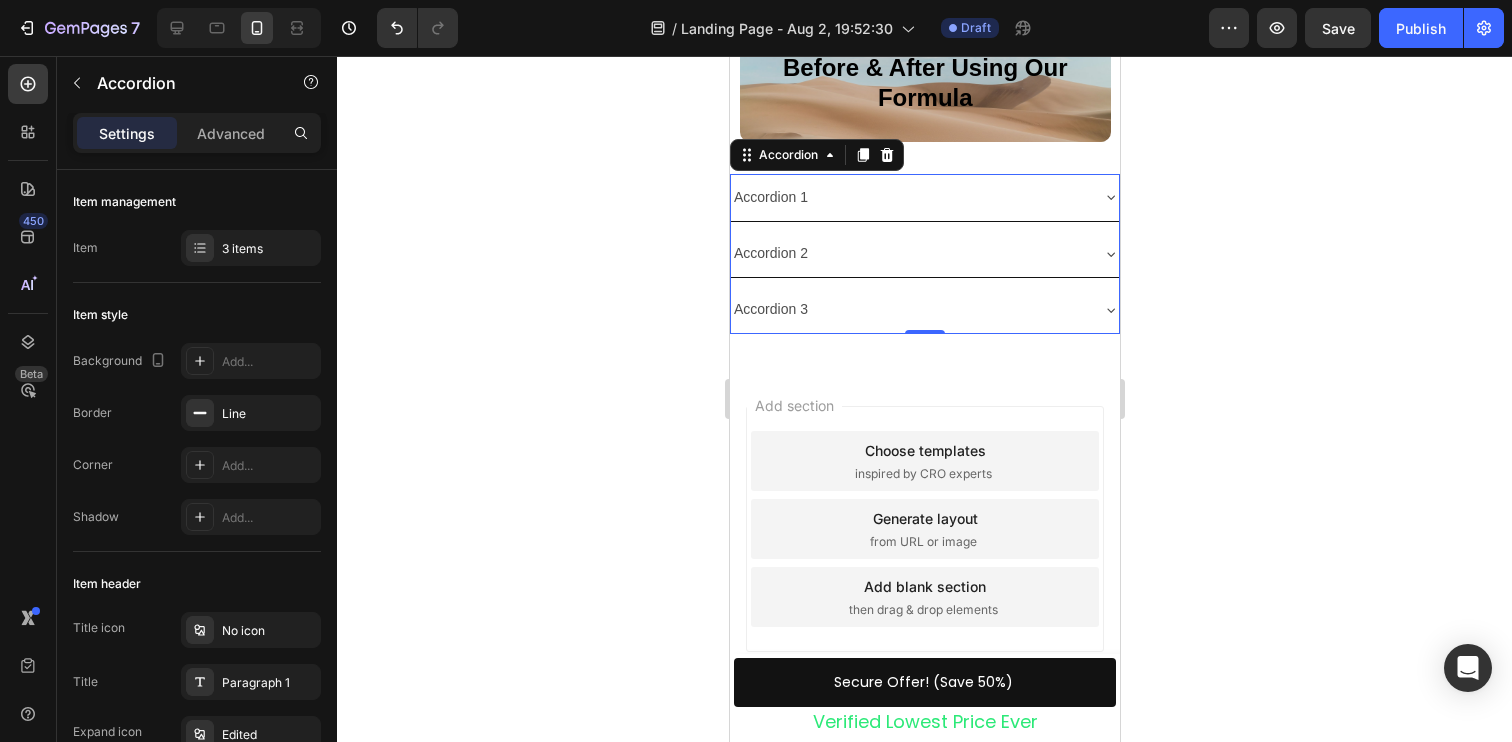 click on "Accordion 1" at bounding box center [924, 197] 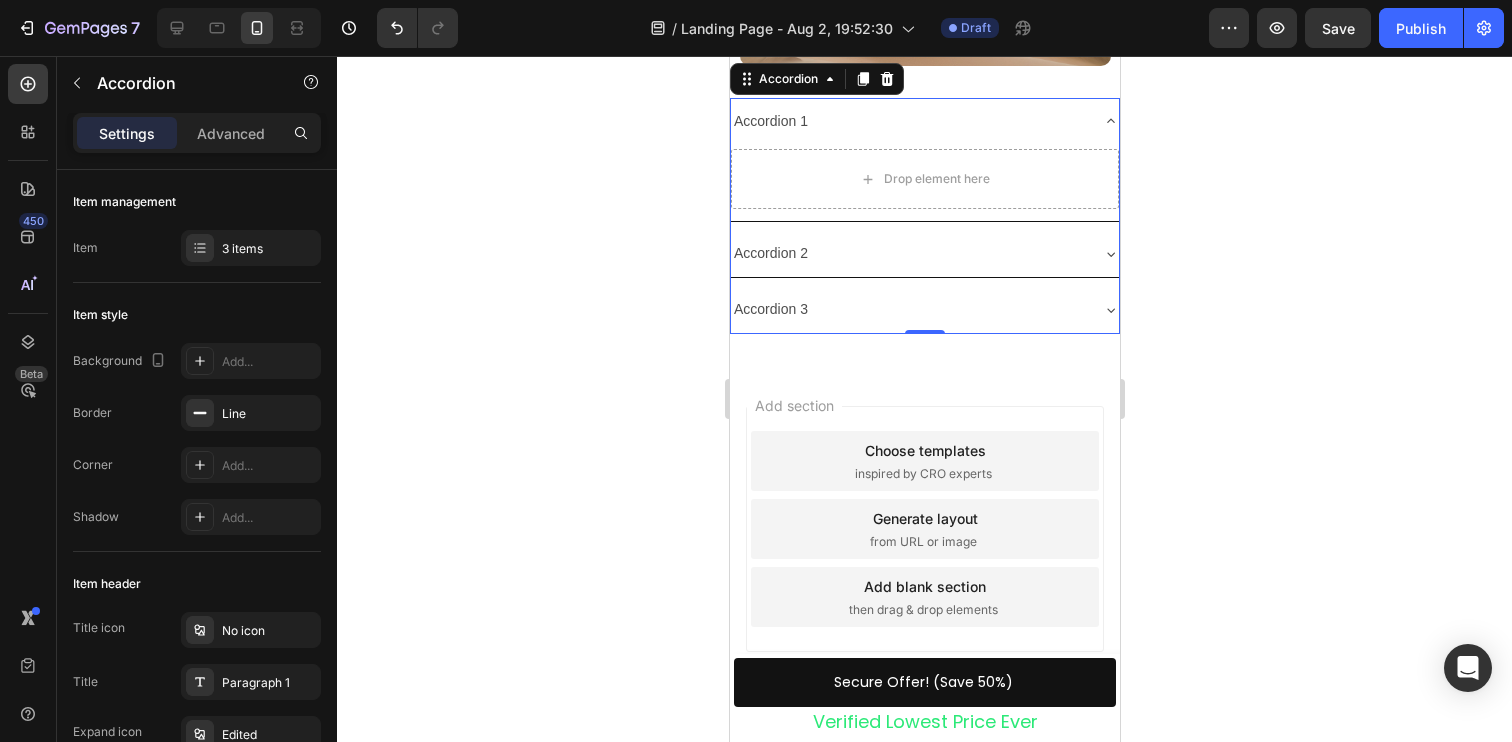 click on "Accordion 1" at bounding box center [908, 121] 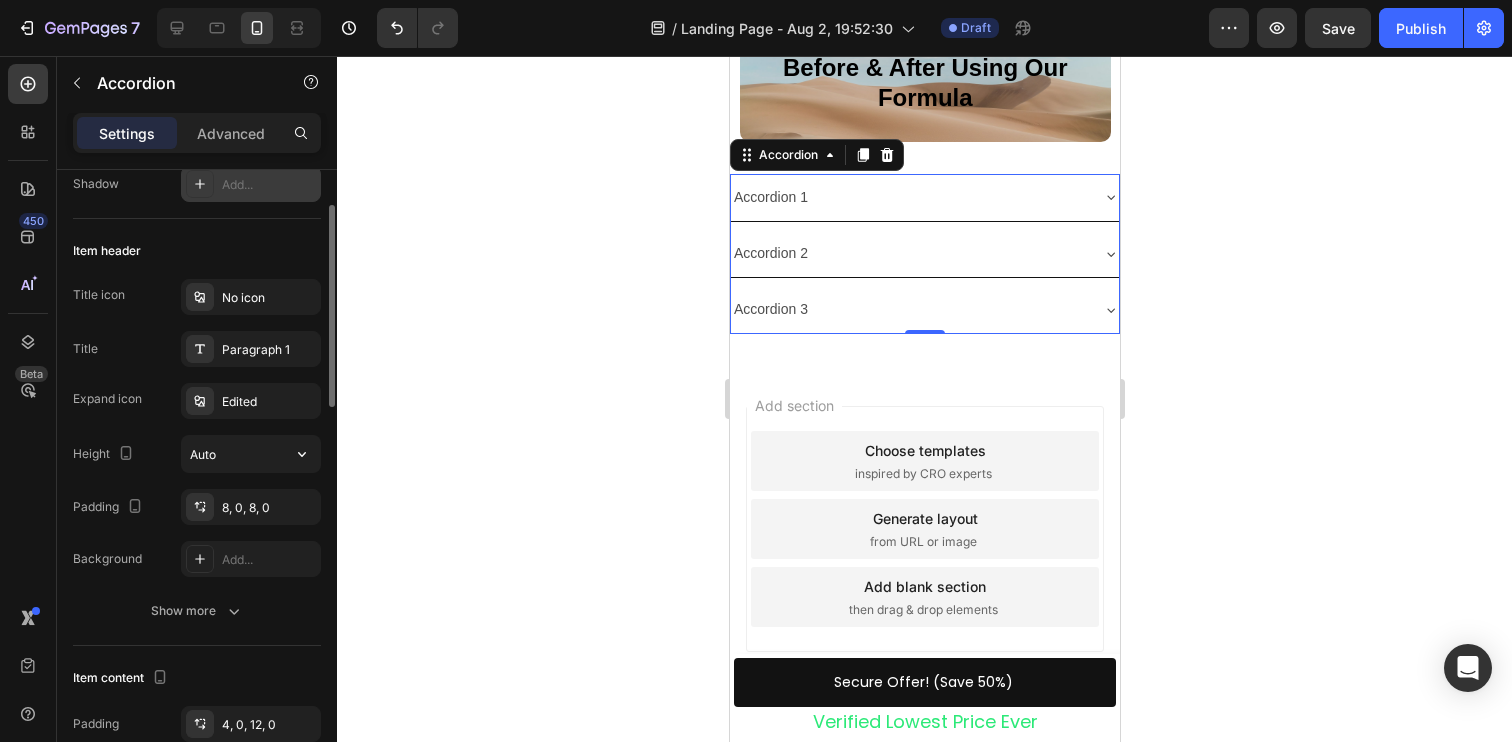 scroll, scrollTop: 359, scrollLeft: 0, axis: vertical 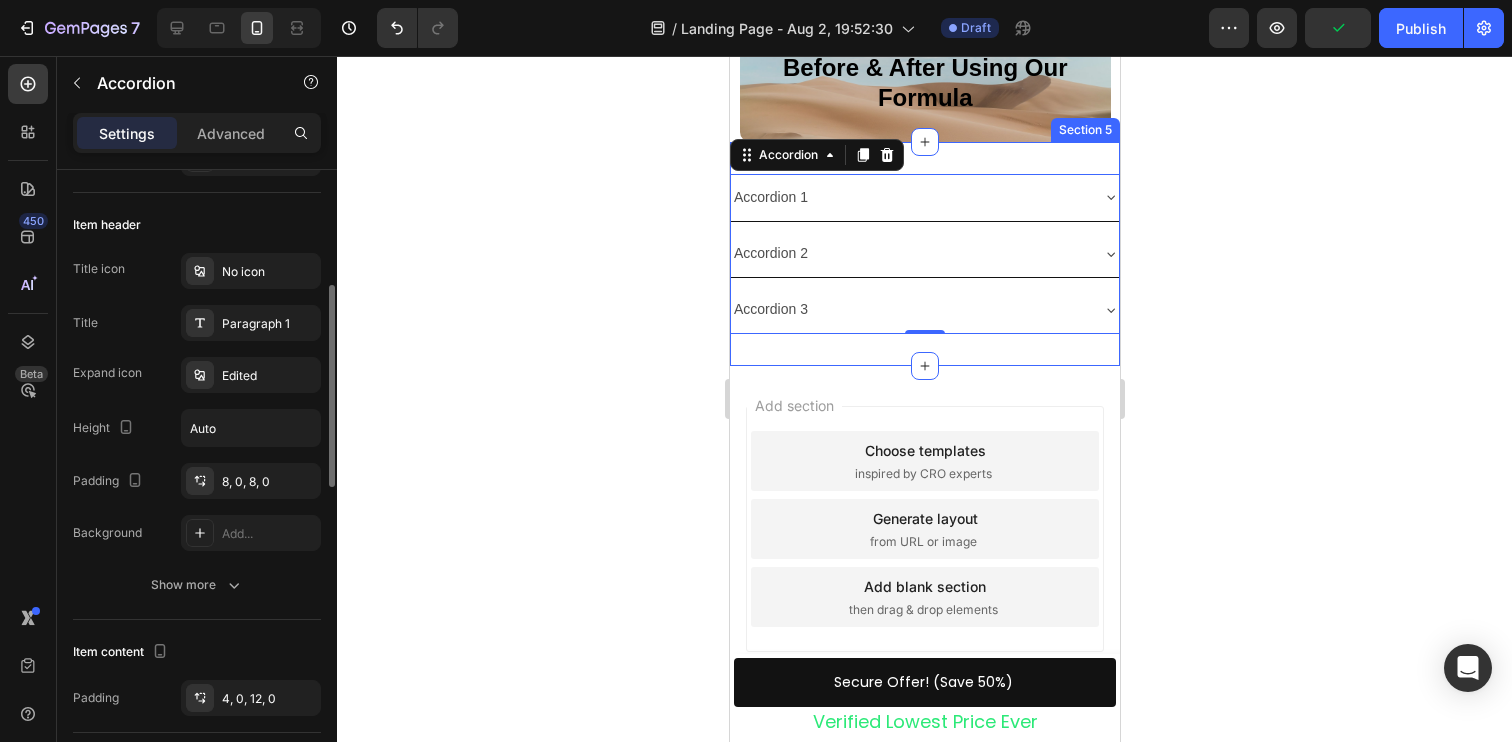click on "Accordion 1
Accordion 2
Accordion 3 Accordion   0 Section 5" at bounding box center (924, 254) 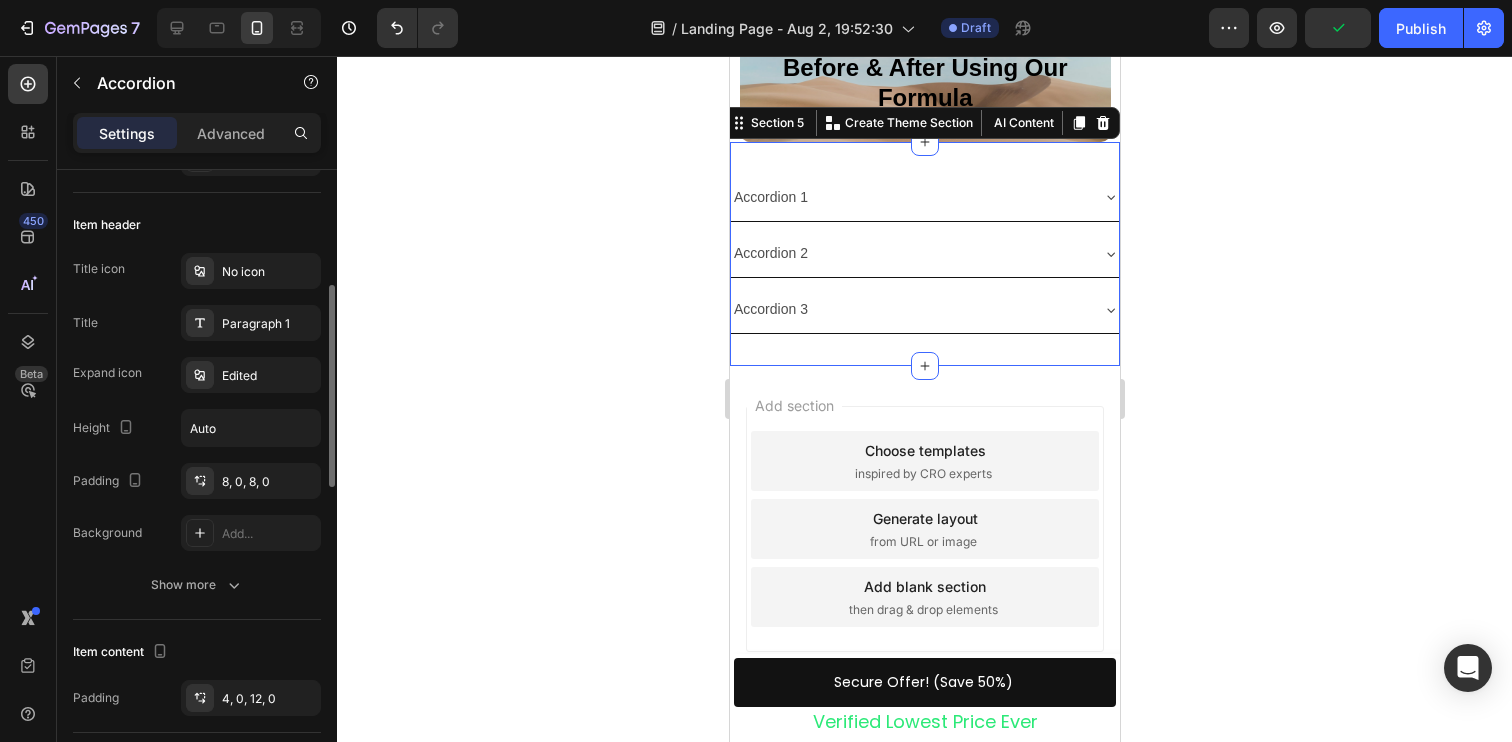 scroll, scrollTop: 0, scrollLeft: 0, axis: both 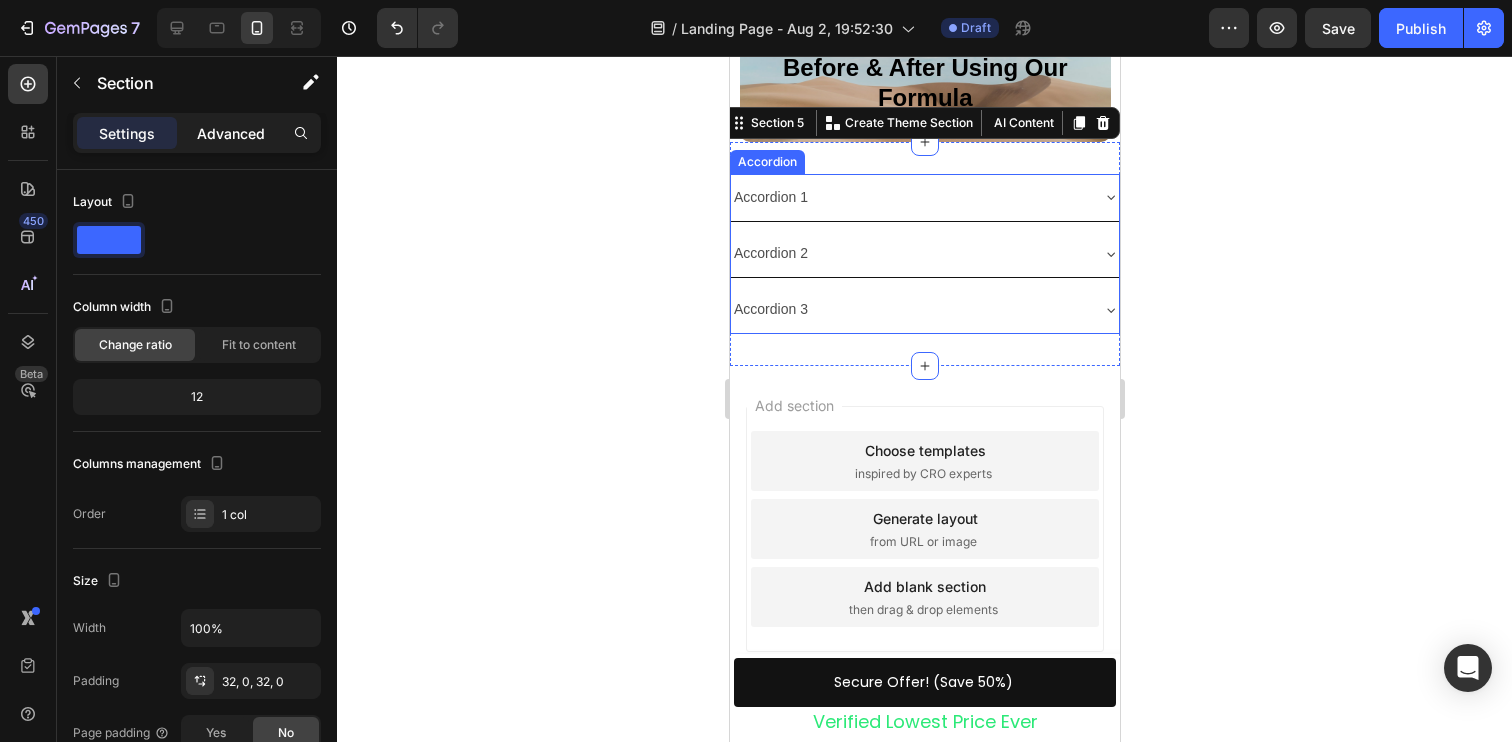 click on "Advanced" at bounding box center [231, 133] 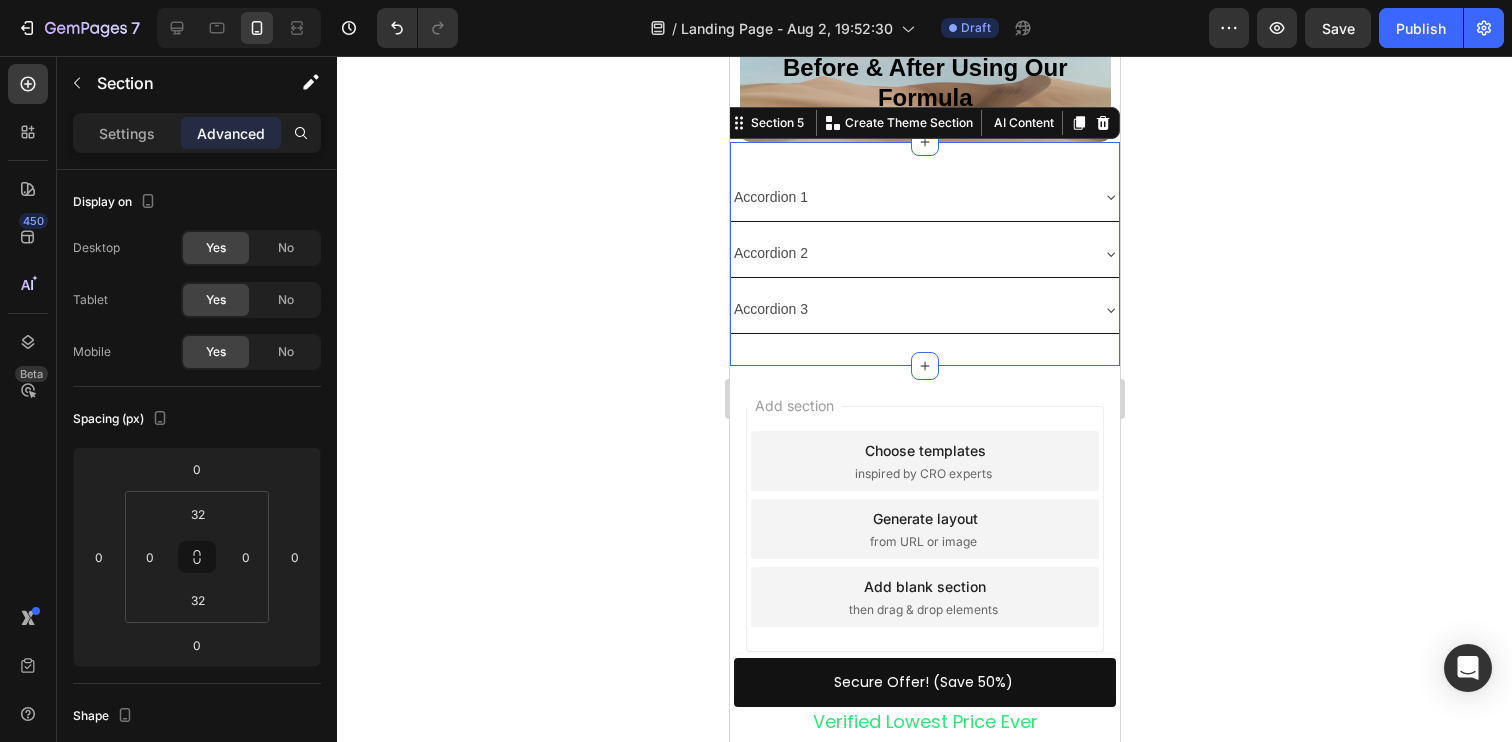 click on "Accordion 1
Accordion 2
Accordion 3 Accordion Section 5   You can create reusable sections Create Theme Section AI Content Write with GemAI What would you like to describe here? Tone and Voice Persuasive Product PHEROMEN | The Scent That Makes Her Chase You Show more Generate" at bounding box center (924, 254) 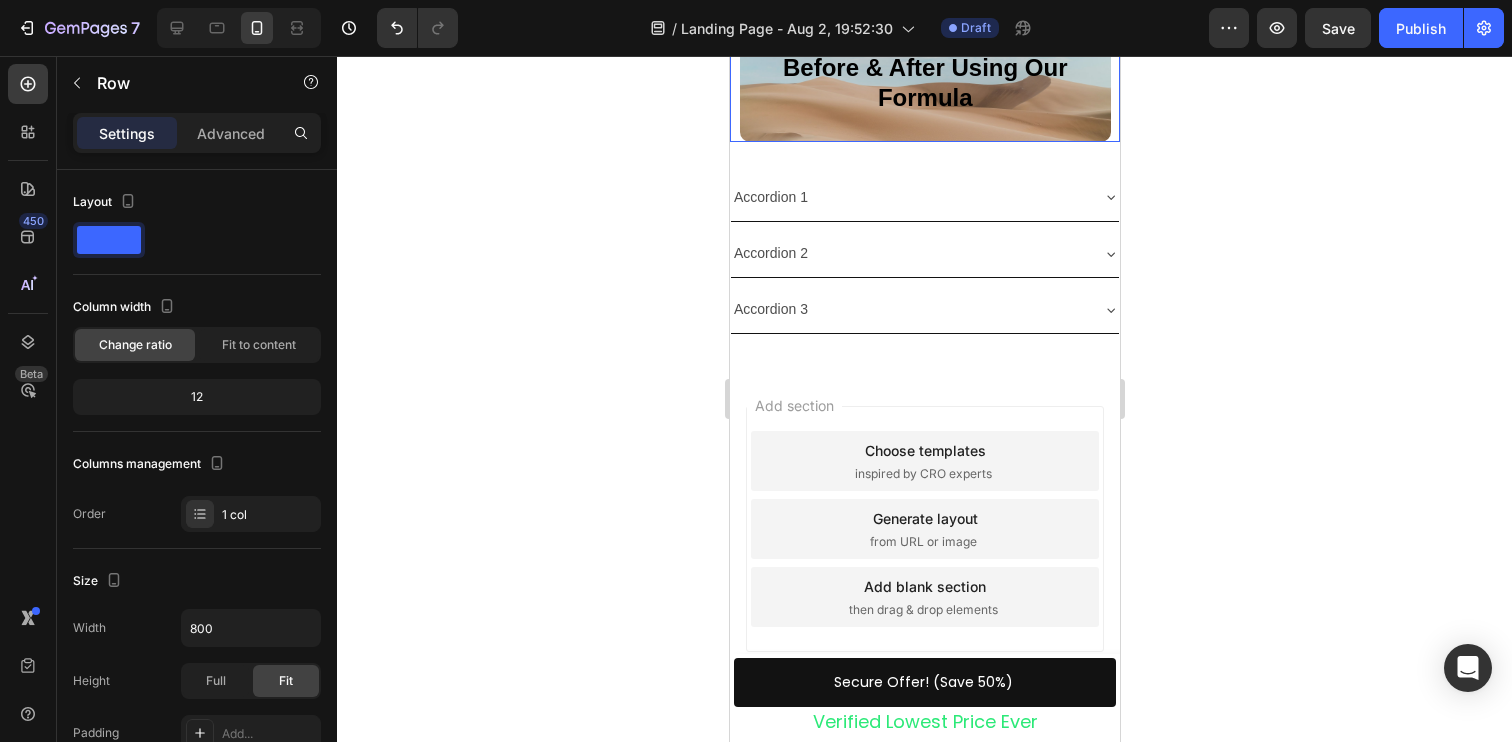 click on "Image Image I Didn’t Expect Anything to Change I just wanted to feel… noticed. For months, I felt like a ghost. I'd walk into a room and it was like I didn’t exist. No eye contact. No smiles. Just background noise. I wasn’t unattractive. I hadn’t let myself go. But somehow, something about me felt… forgettable. Until one night, something shifted. A girl complimented me. Another asked what I was wearing. And for the first time in forever, I felt seen. I hadn’t changed my outfit. I hadn’t said a word. But something had changed. Text Block                Title Line Why Most Men Feel Overlooked (And Don’t Talk About It) If you’ve ever felt invisible - you’re not alone. Modern dating is broken: - Endless swiping with no results - Mixed signals and ghosting - Feeling like you’re trying… but still ignored Text Block Image Here’s the truth: And that’s exactly what was happening to me. Text Block                Title Line The Discovery That Changed Everything The study showed: Text Block" at bounding box center [924, -2220] 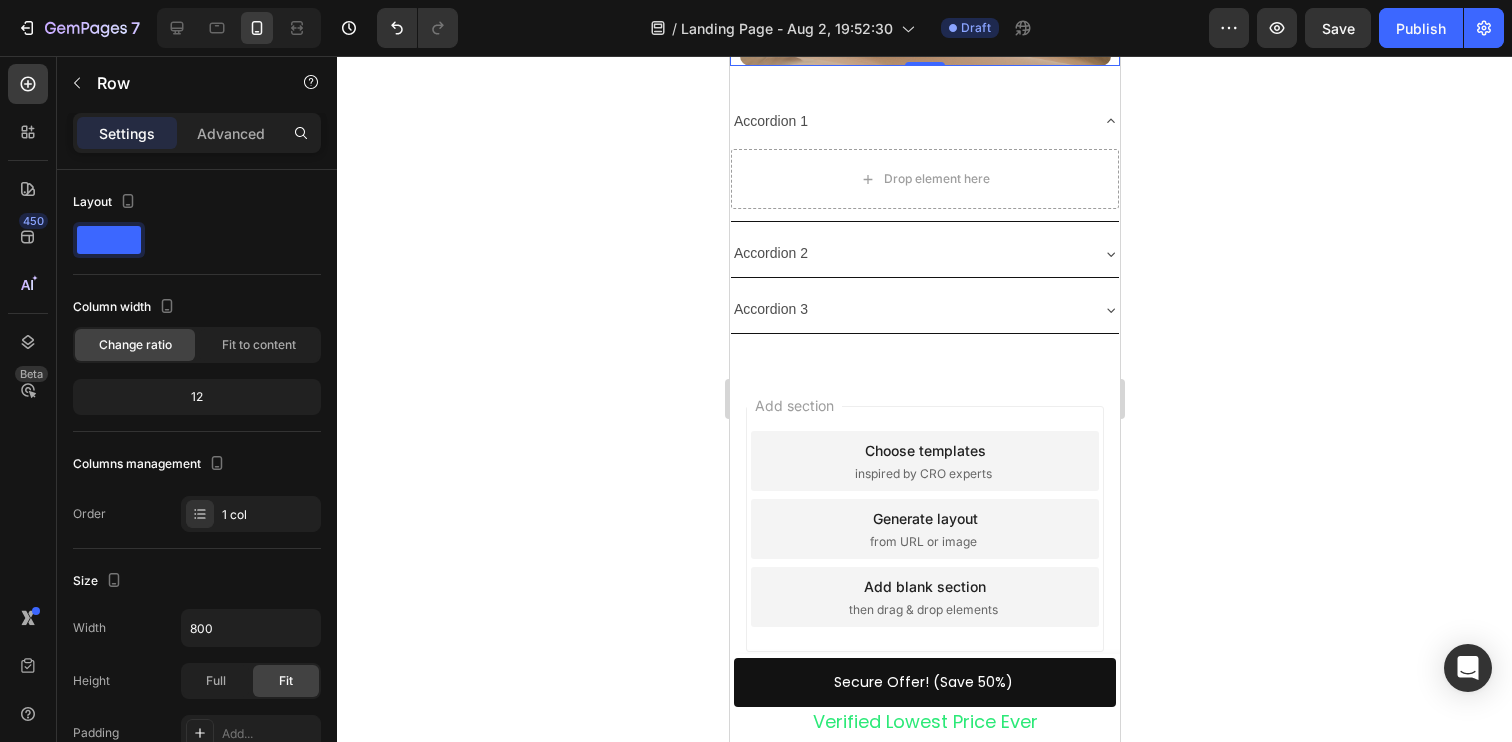 scroll, scrollTop: 5768, scrollLeft: 0, axis: vertical 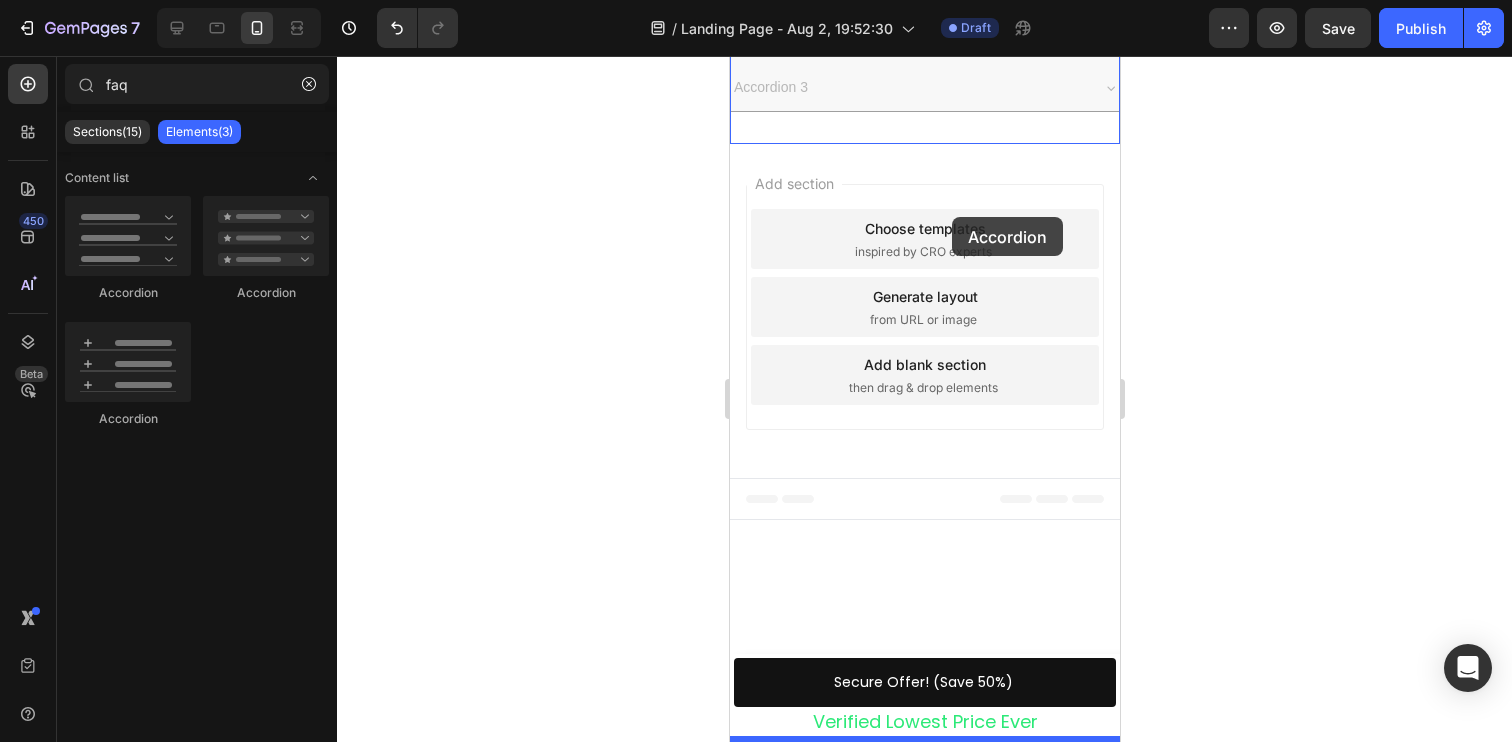 drag, startPoint x: 957, startPoint y: 330, endPoint x: 951, endPoint y: 220, distance: 110.16351 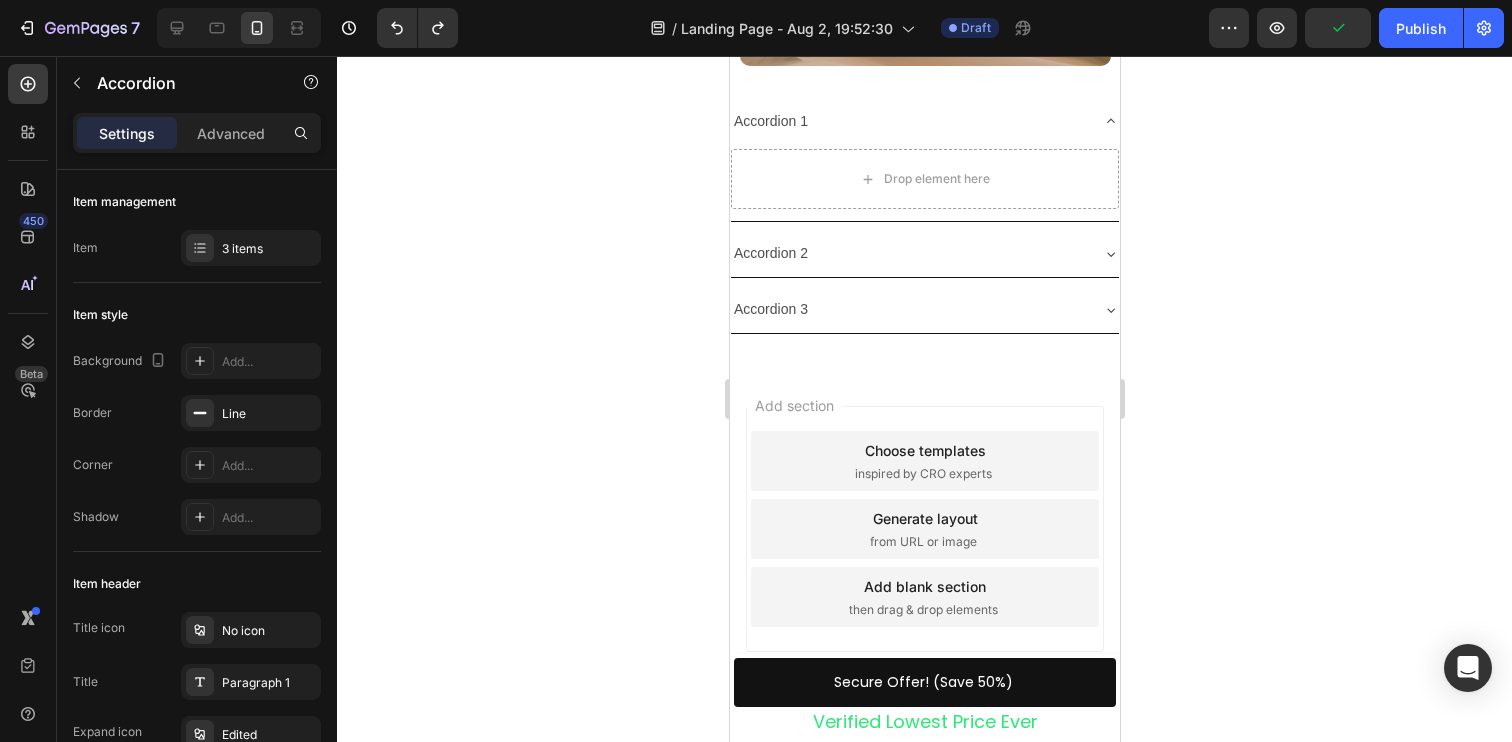 click on "Accordion 1" at bounding box center [908, 121] 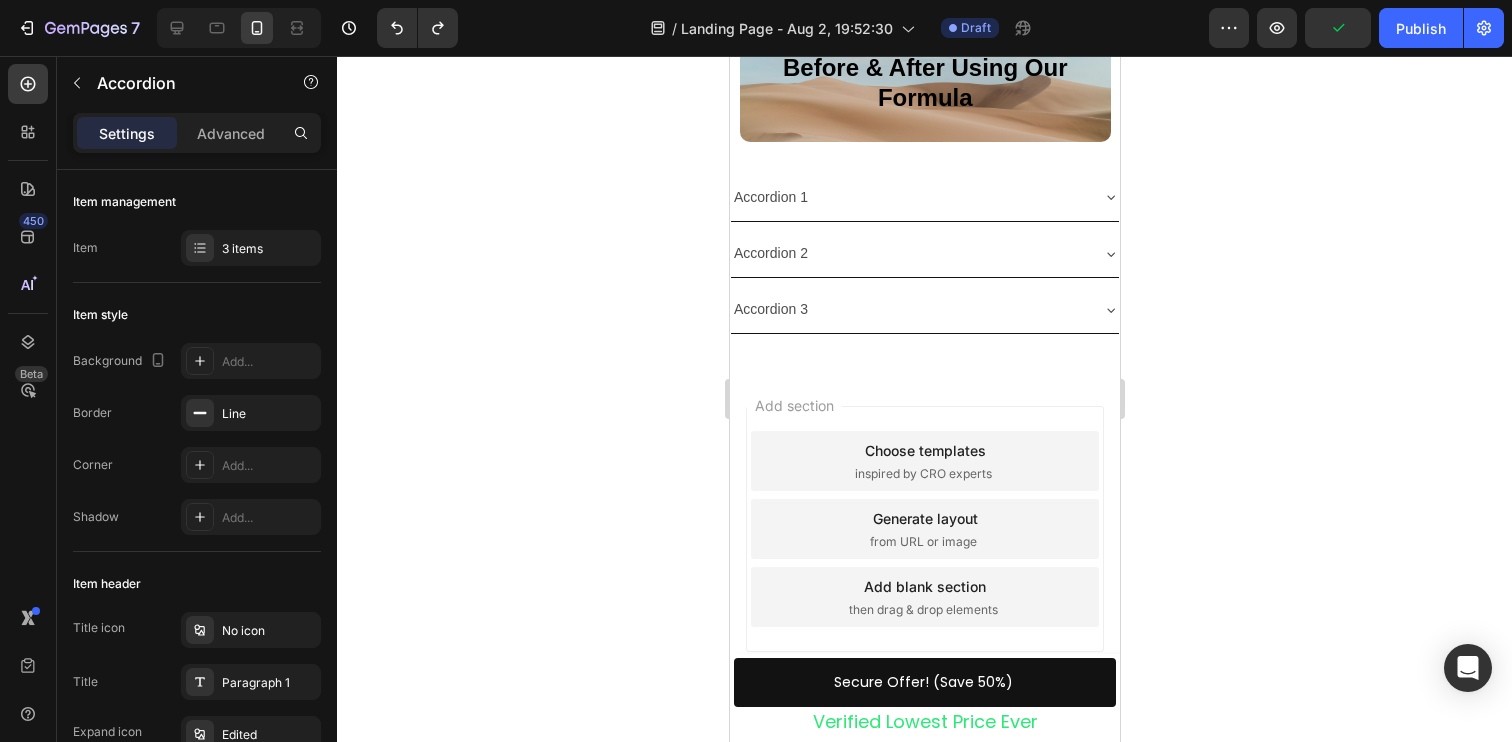 click on "Accordion 1" at bounding box center [908, 197] 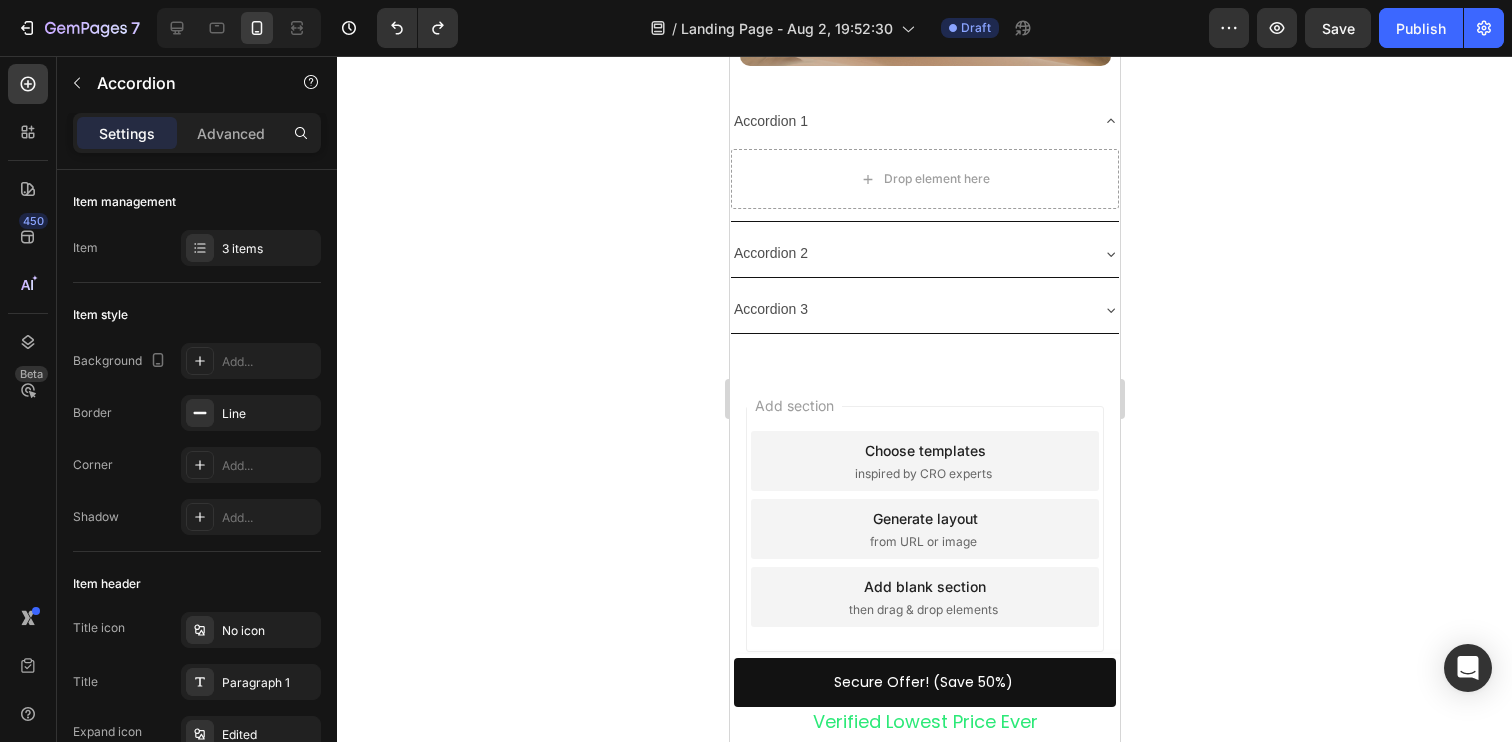 click on "Accordion 1" at bounding box center [908, 121] 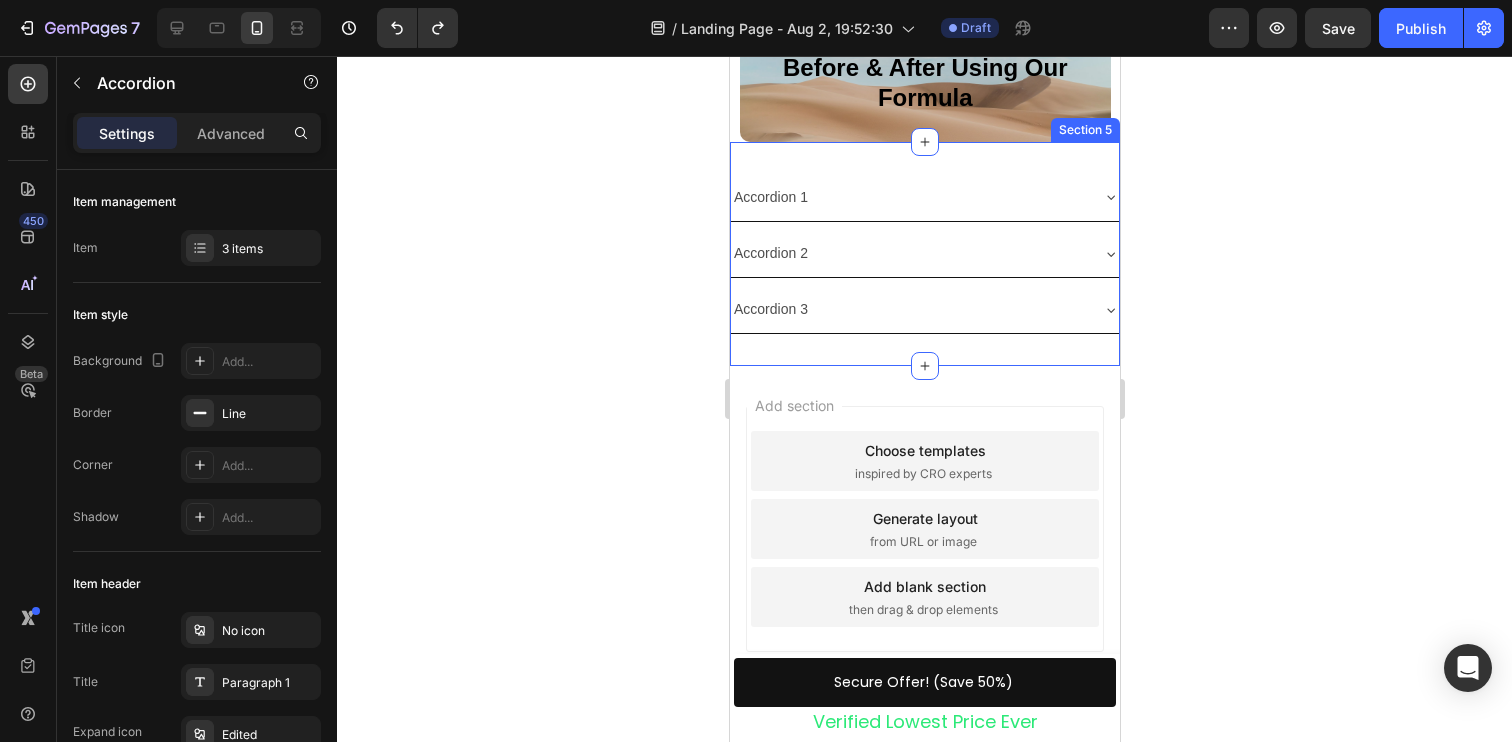 click on "Accordion 1
Accordion 2
Accordion 3 Accordion Section 5" at bounding box center (924, 254) 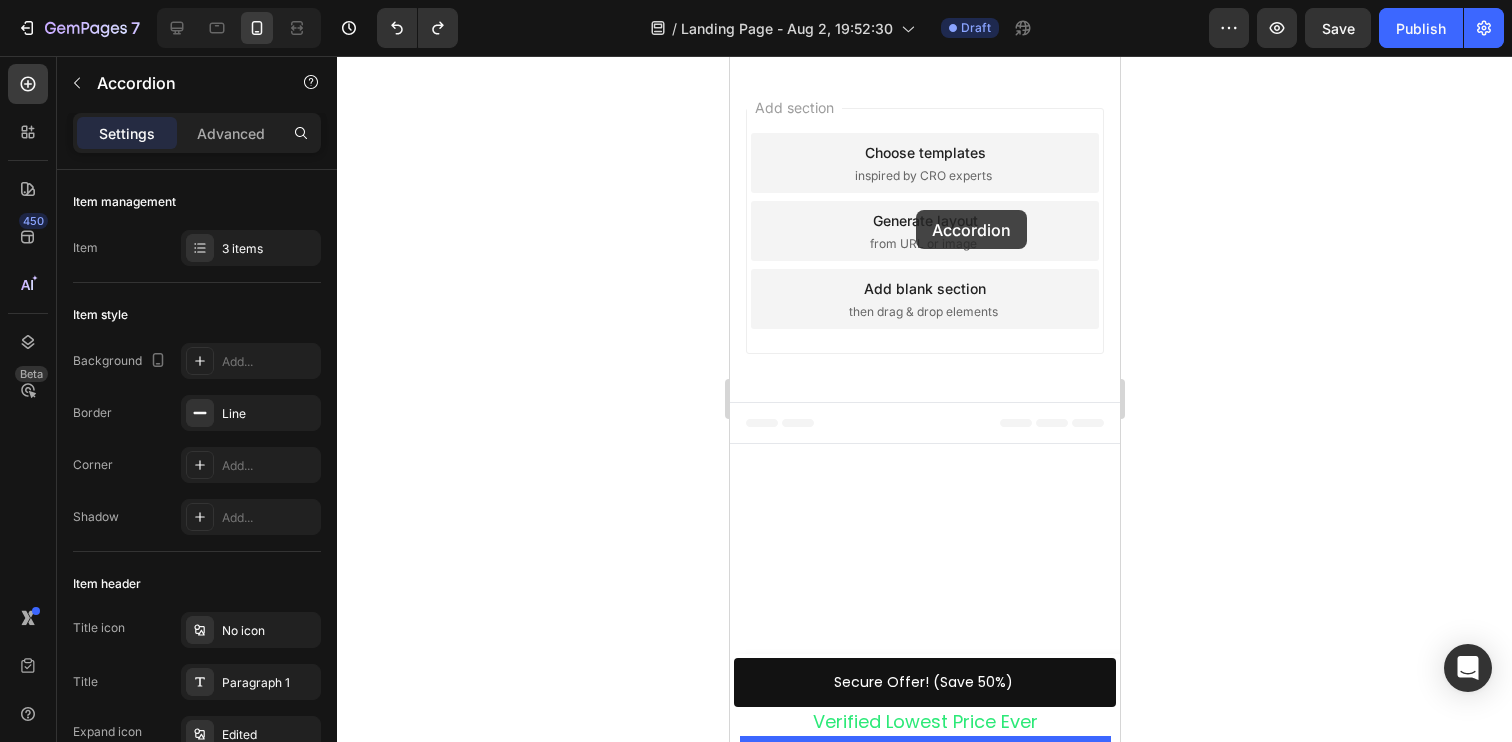 drag, startPoint x: 936, startPoint y: 295, endPoint x: 915, endPoint y: 208, distance: 89.498604 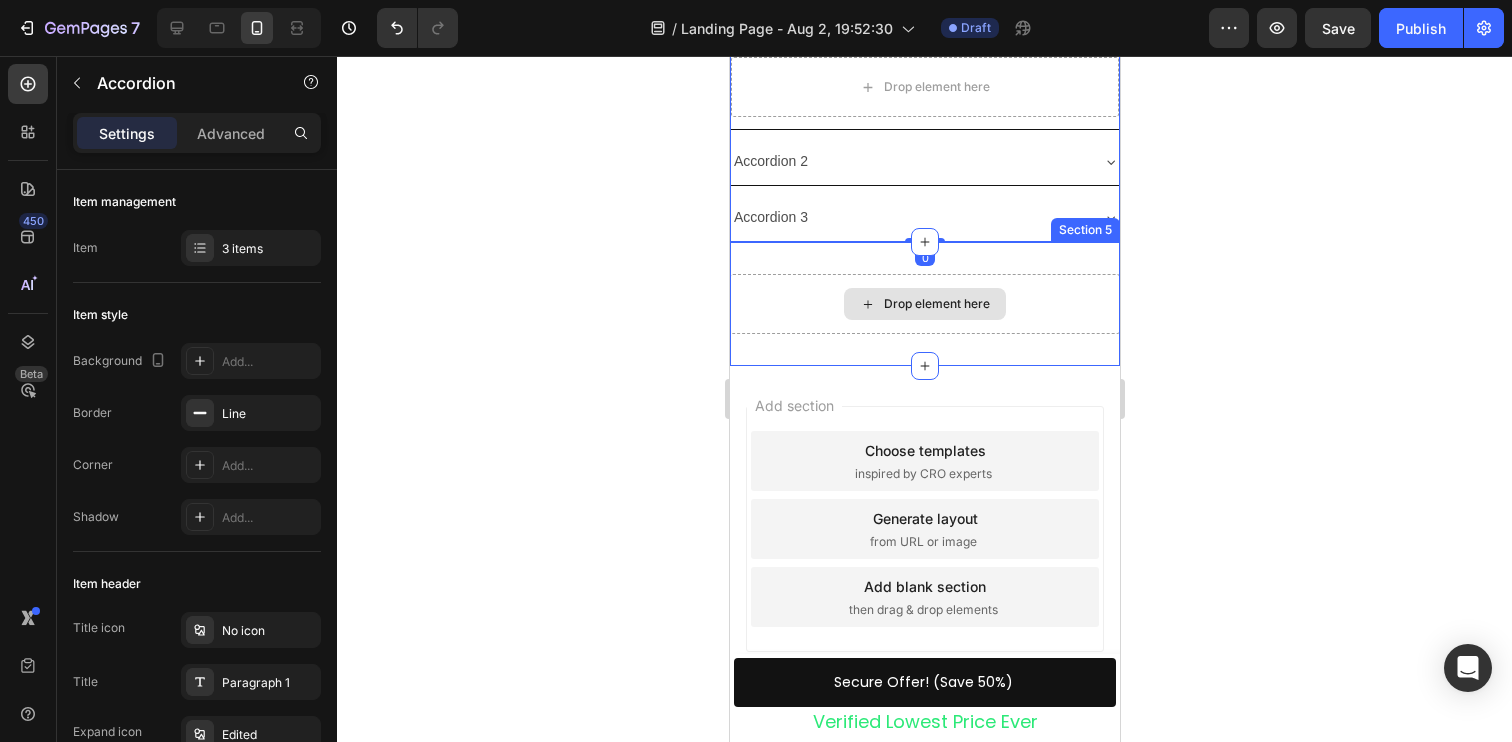 click on "Drop element here" at bounding box center (924, 304) 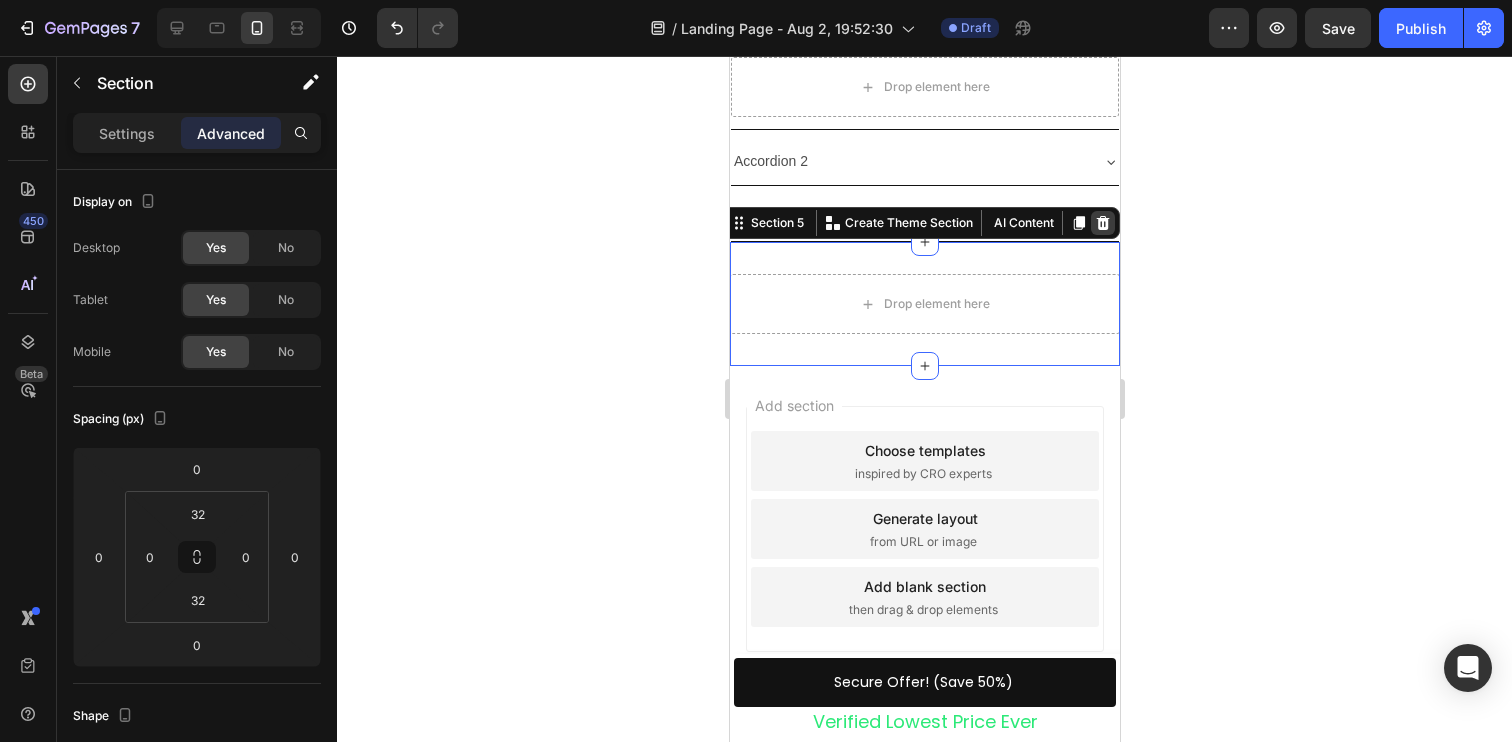 click 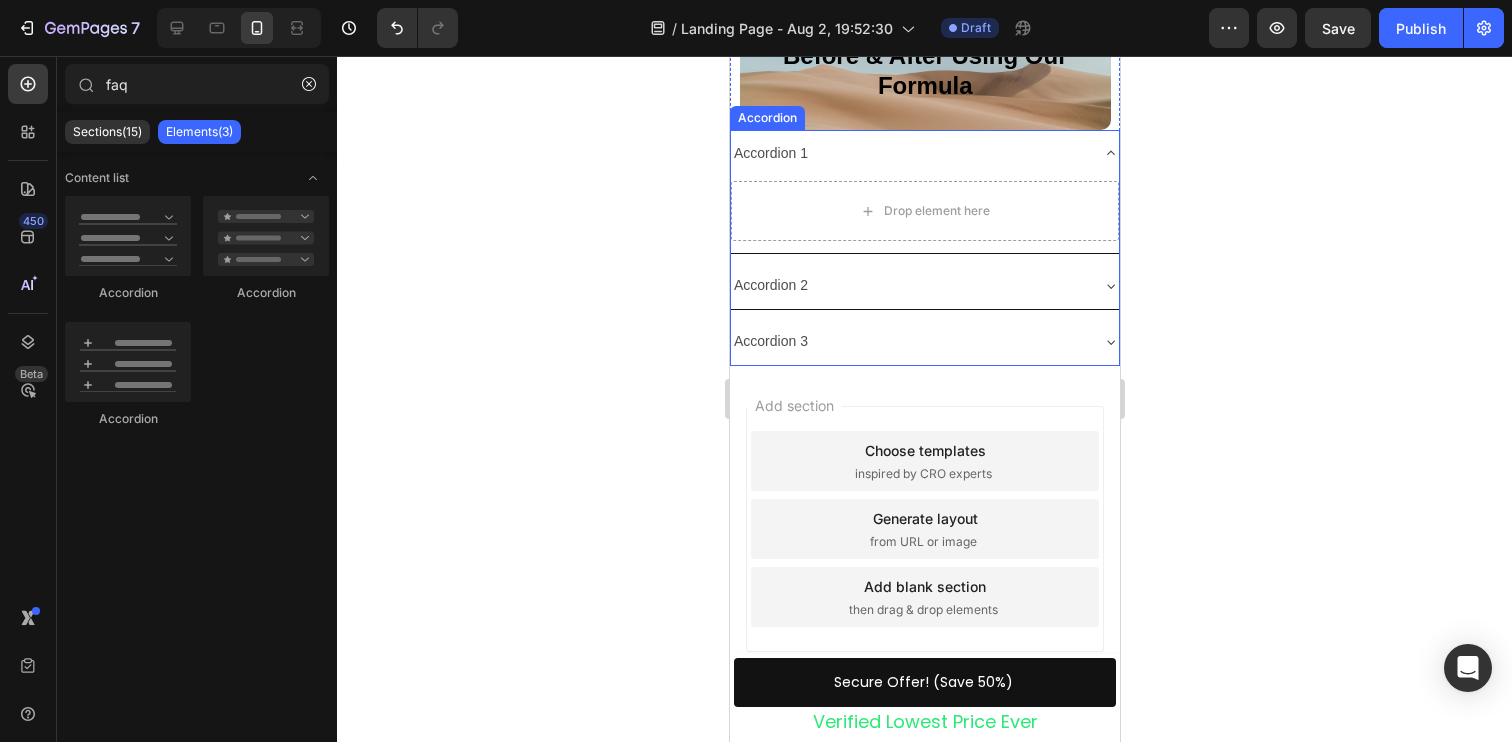 click on "Accordion 1" at bounding box center [924, 153] 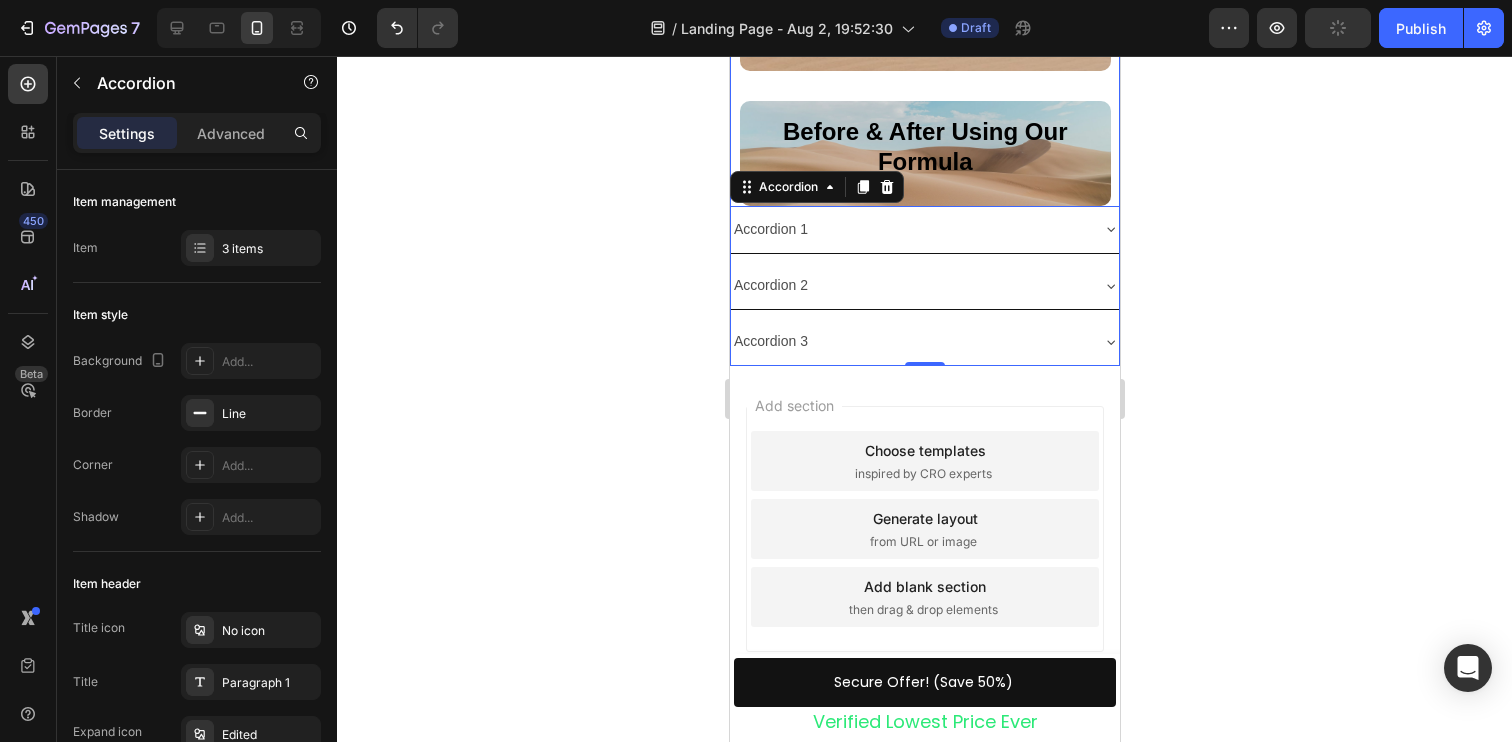 click on "Image Image I Didn’t Expect Anything to Change I just wanted to feel… noticed. For months, I felt like a ghost. I'd walk into a room and it was like I didn’t exist. No eye contact. No smiles. Just background noise. I wasn’t unattractive. I hadn’t let myself go. But somehow, something about me felt… forgettable. Until one night, something shifted. A girl complimented me. Another asked what I was wearing. And for the first time in forever, I felt seen. I hadn’t changed my outfit. I hadn’t said a word. But something had changed. Text Block                Title Line Why Most Men Feel Overlooked (And Don’t Talk About It) If you’ve ever felt invisible - you’re not alone. Modern dating is broken: - Endless swiping with no results - Mixed signals and ghosting - Feeling like you’re trying… but still ignored Text Block Image Here’s the truth: And that’s exactly what was happening to me. Text Block                Title Line The Discovery That Changed Everything The study showed: Text Block" at bounding box center [924, -2076] 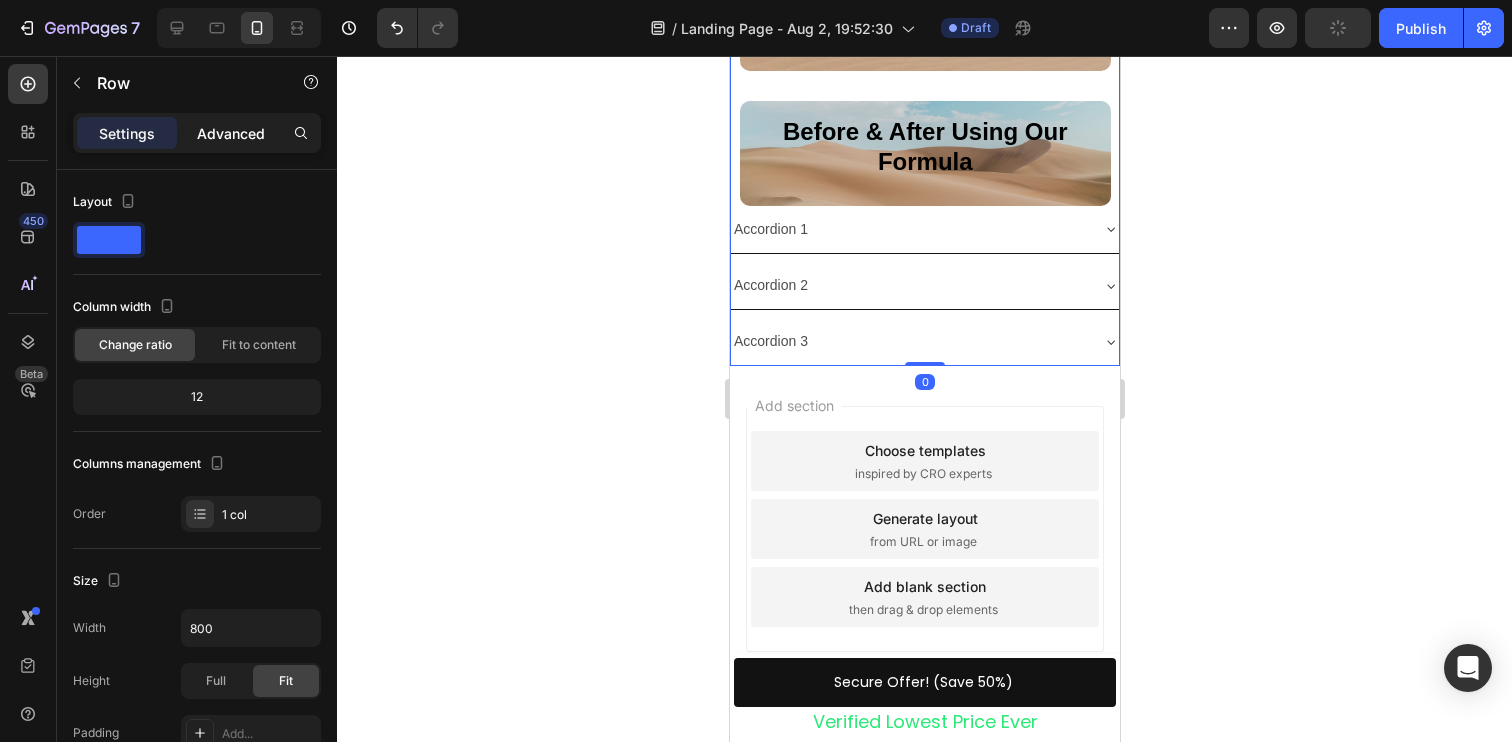 click on "Advanced" at bounding box center [231, 133] 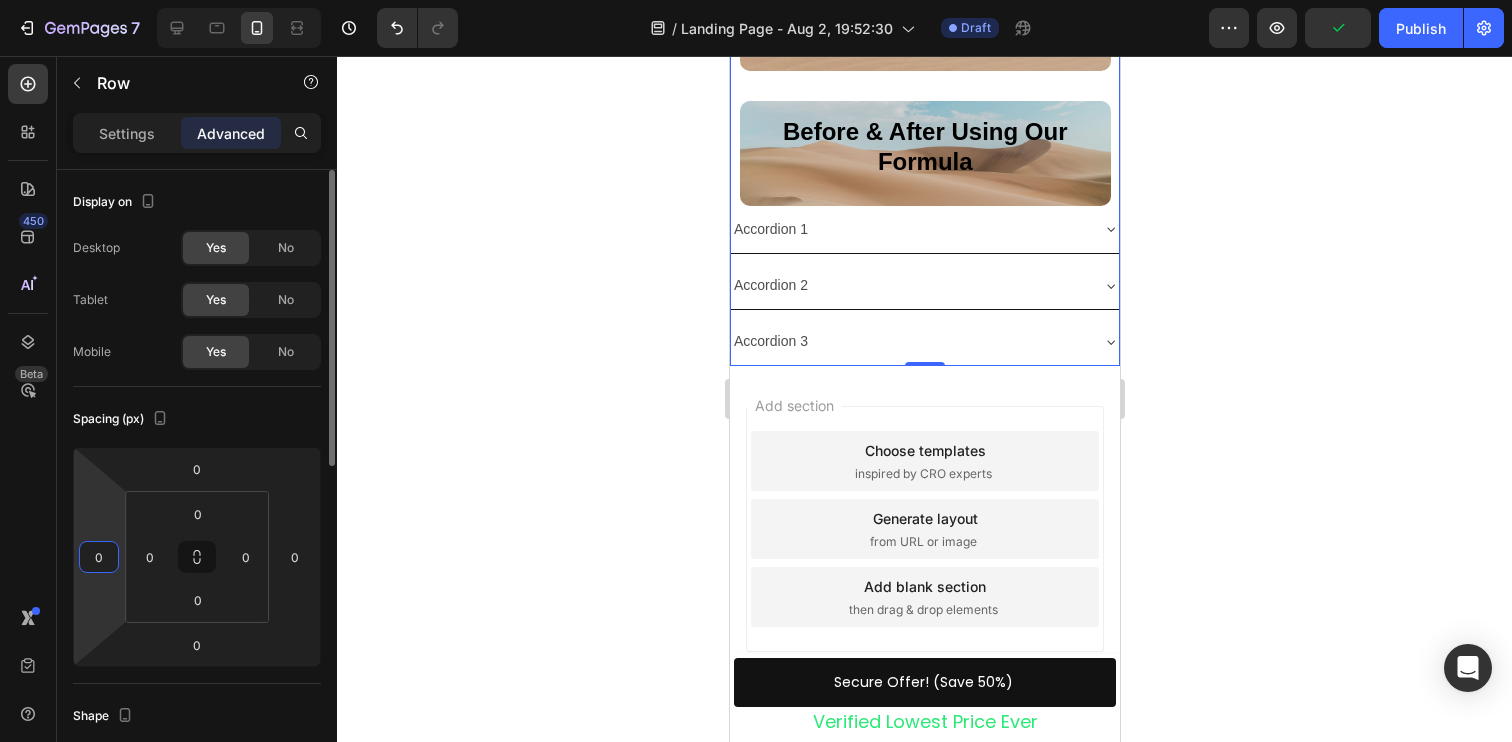 click on "0" at bounding box center (99, 557) 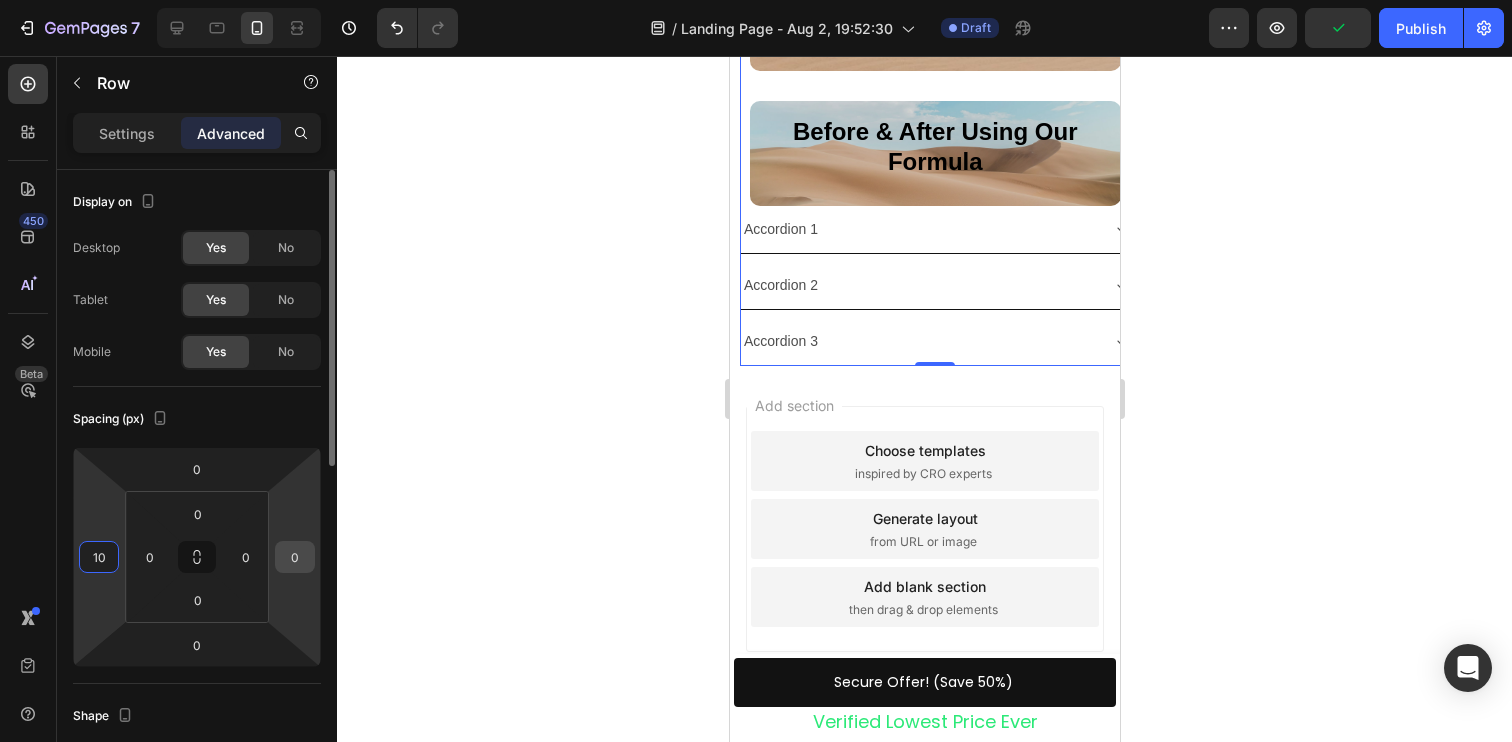 type on "10" 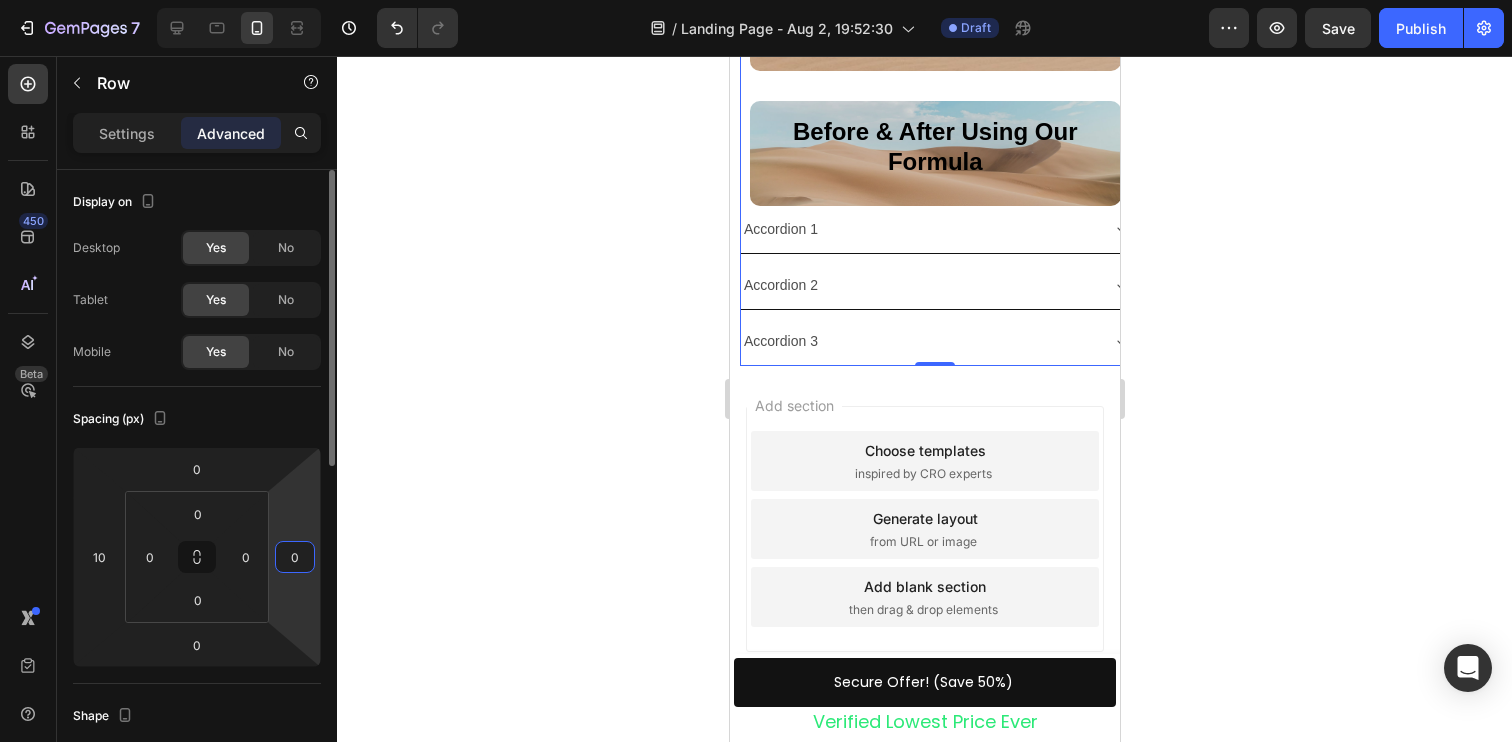 click on "0" at bounding box center [295, 557] 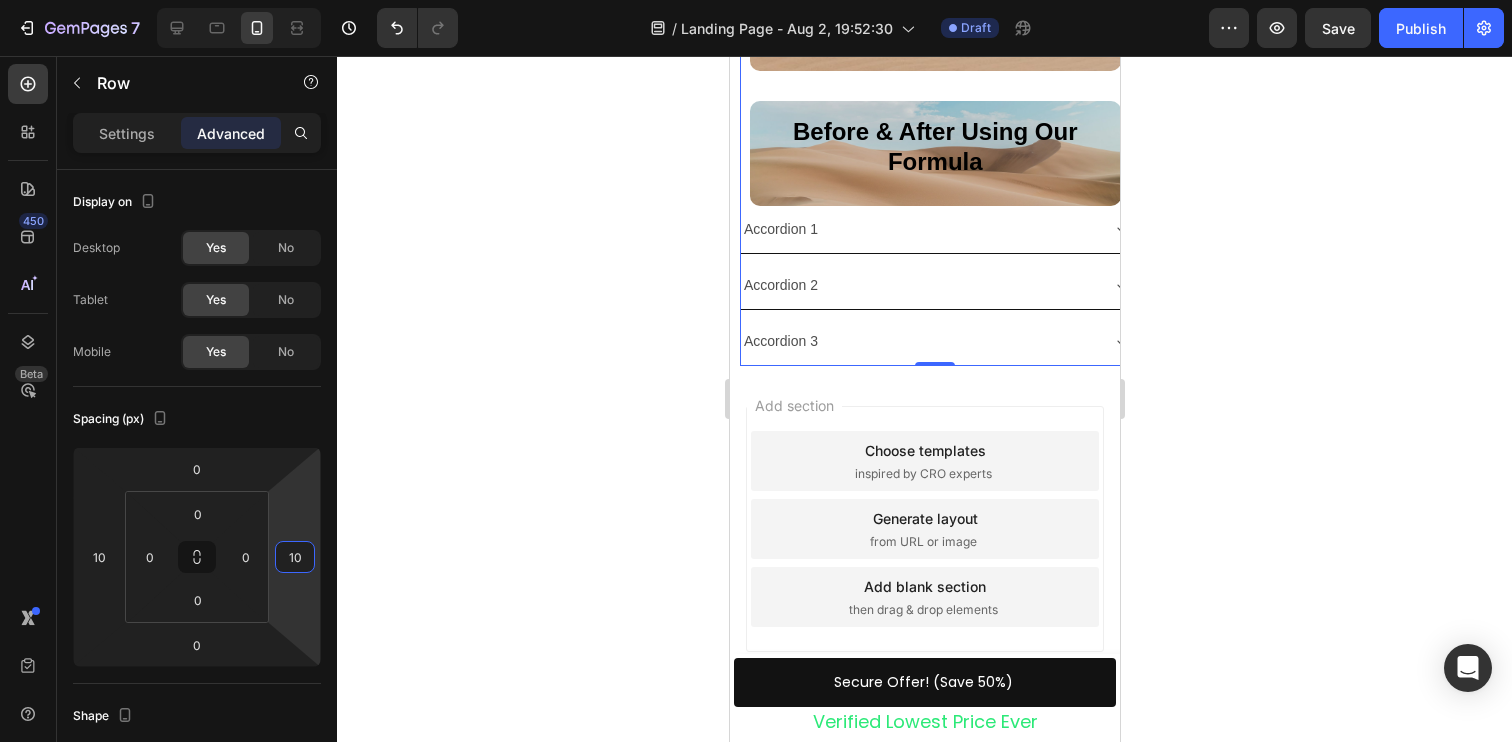 type on "10" 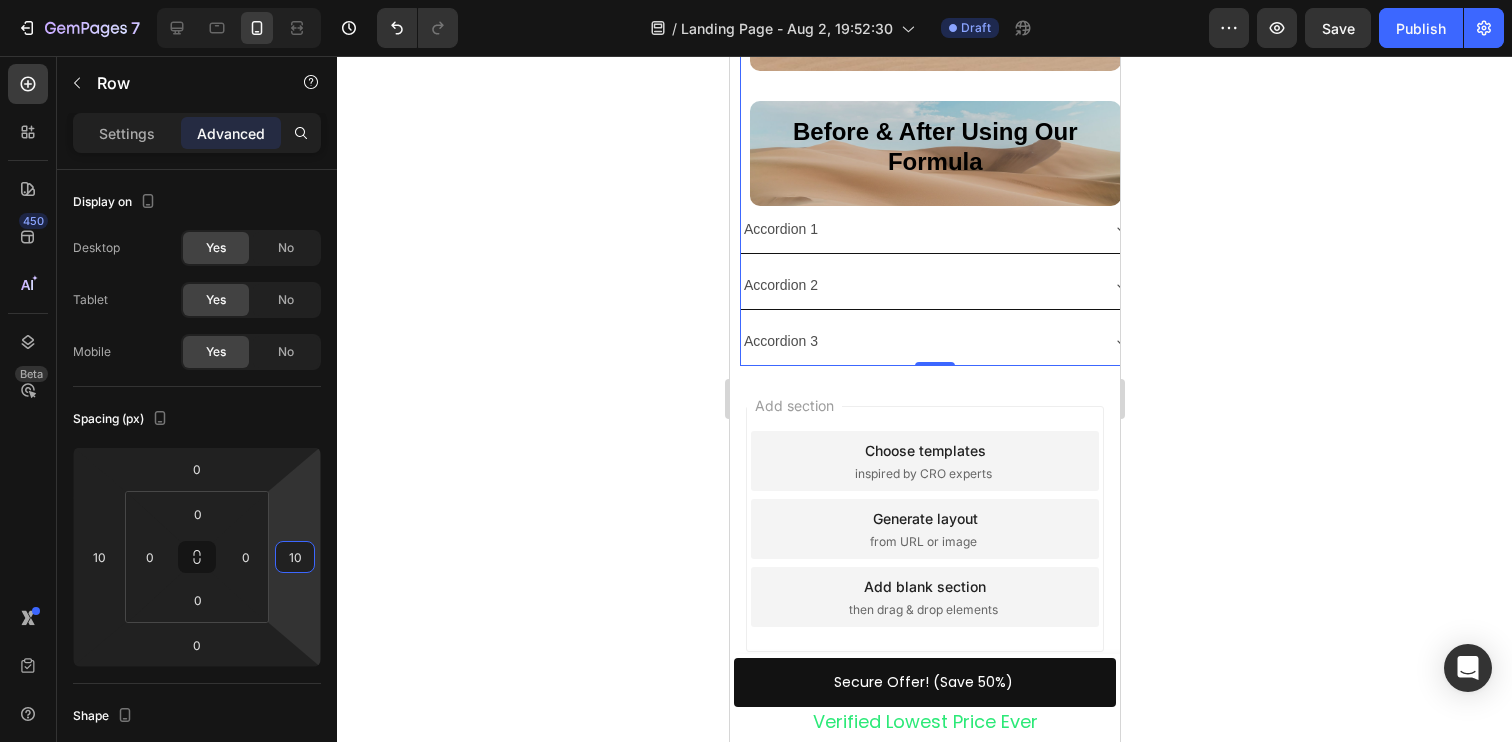 click 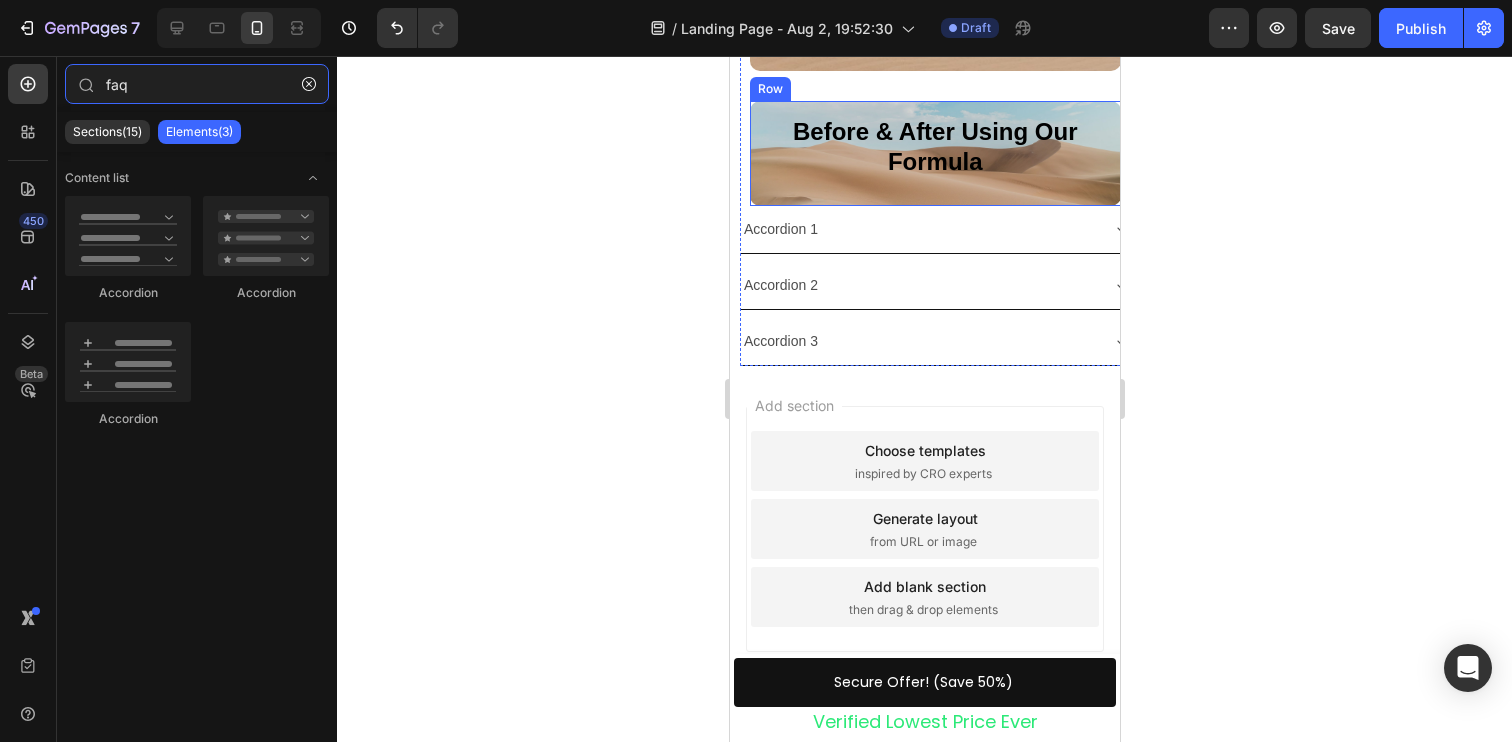 type on "fa" 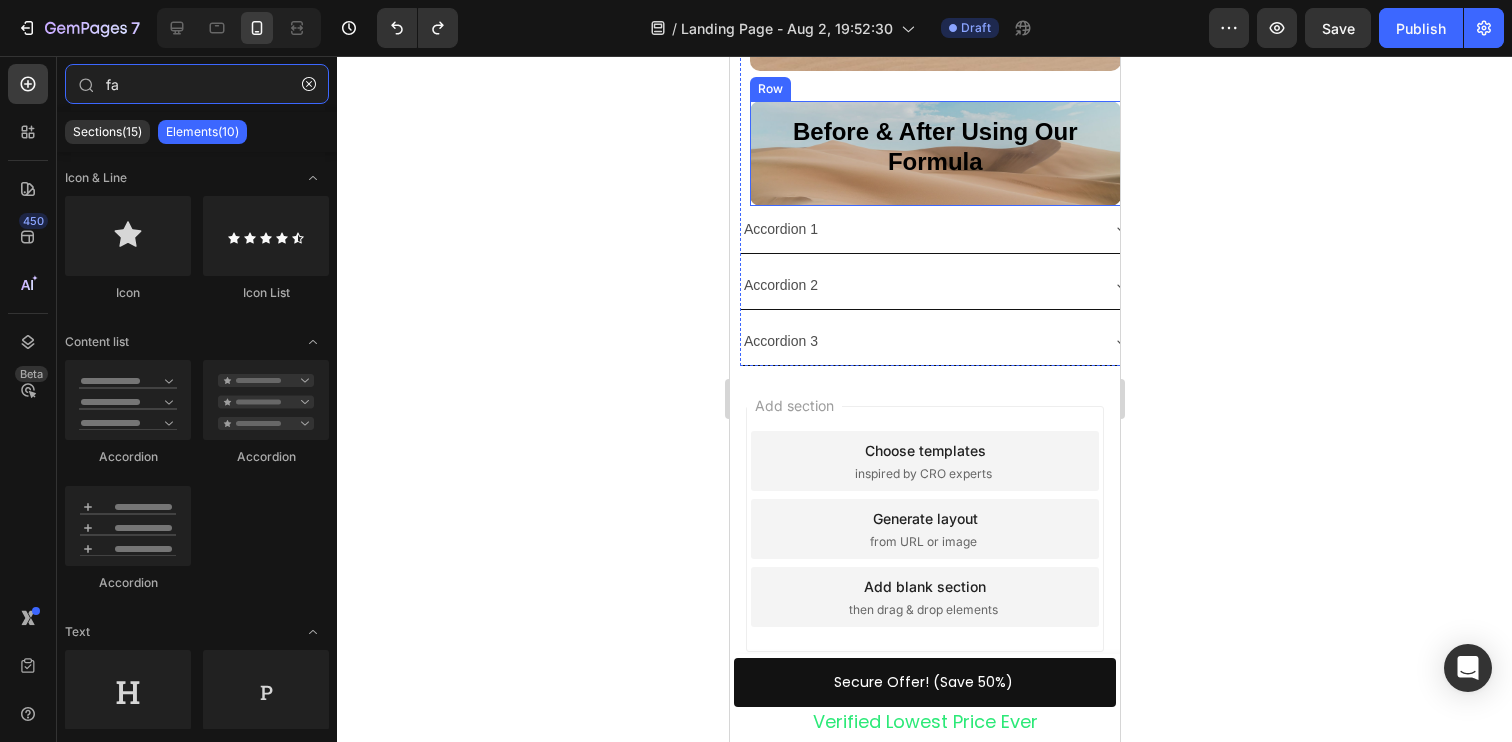 scroll, scrollTop: 5413, scrollLeft: 0, axis: vertical 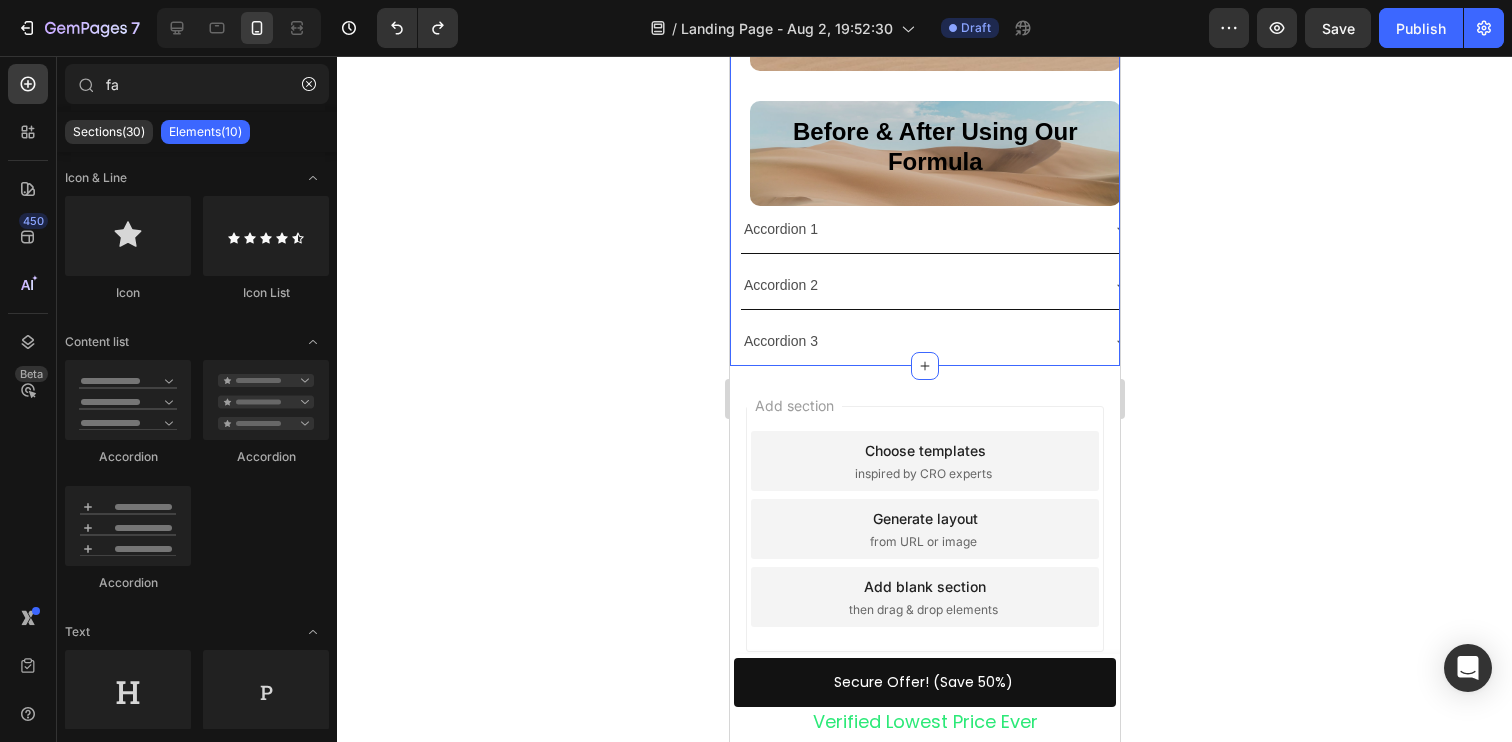 click on "Image Image I Didn’t Expect Anything to Change I just wanted to feel… noticed. For months, I felt like a ghost. I'd walk into a room and it was like I didn’t exist. No eye contact. No smiles. Just background noise. I wasn’t unattractive. I hadn’t let myself go. But somehow, something about me felt… forgettable. Until one night, something shifted. A girl complimented me. Another asked what I was wearing. And for the first time in forever, I felt seen. I hadn’t changed my outfit. I hadn’t said a word. But something had changed. Text Block                Title Line Why Most Men Feel Overlooked (And Don’t Talk About It) If you’ve ever felt invisible - you’re not alone. Modern dating is broken: - Endless swiping with no results - Mixed signals and ghosting - Feeling like you’re trying… but still ignored Text Block Image Here’s the truth: And that’s exactly what was happening to me. Text Block                Title Line The Discovery That Changed Everything The study showed: Text Block" at bounding box center (924, -2076) 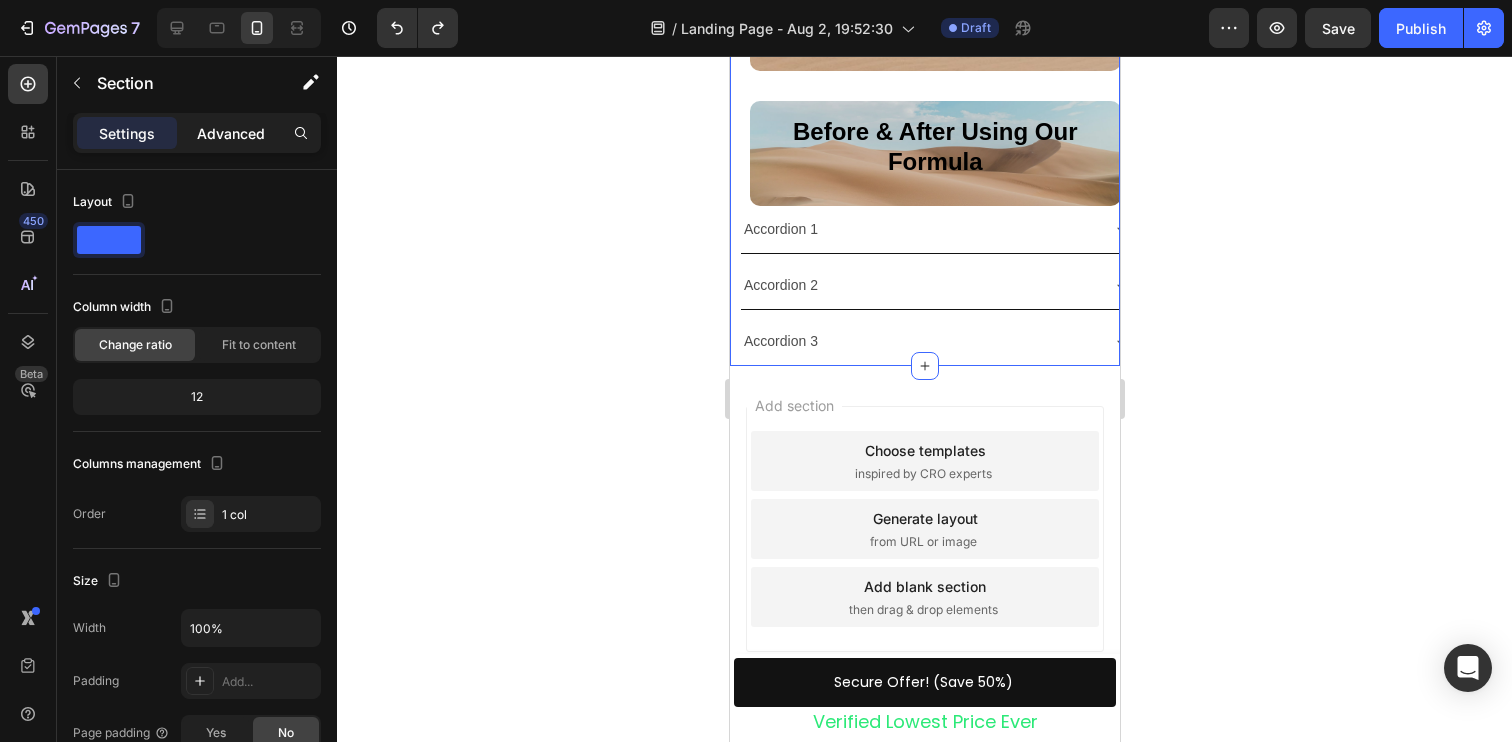 click on "Advanced" 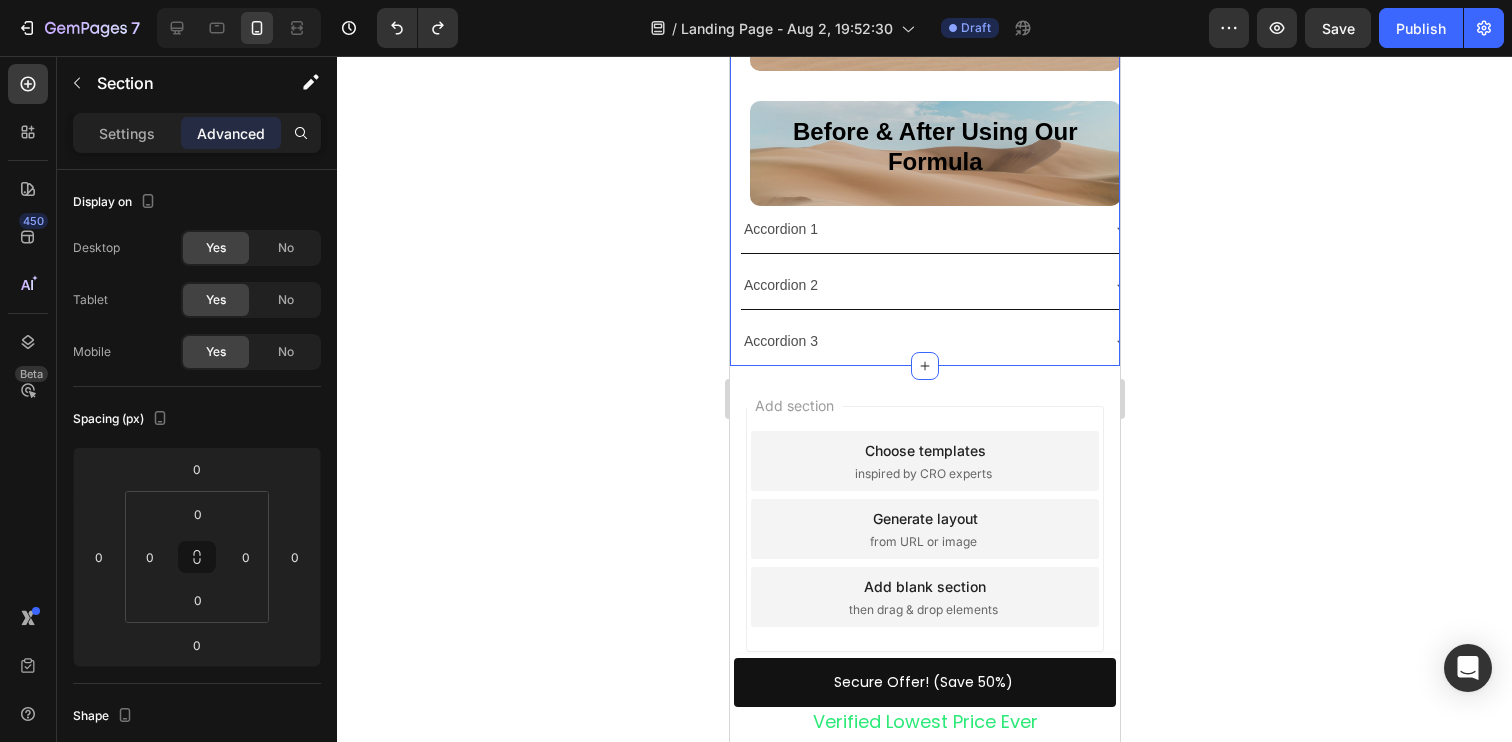 scroll, scrollTop: 5564, scrollLeft: 0, axis: vertical 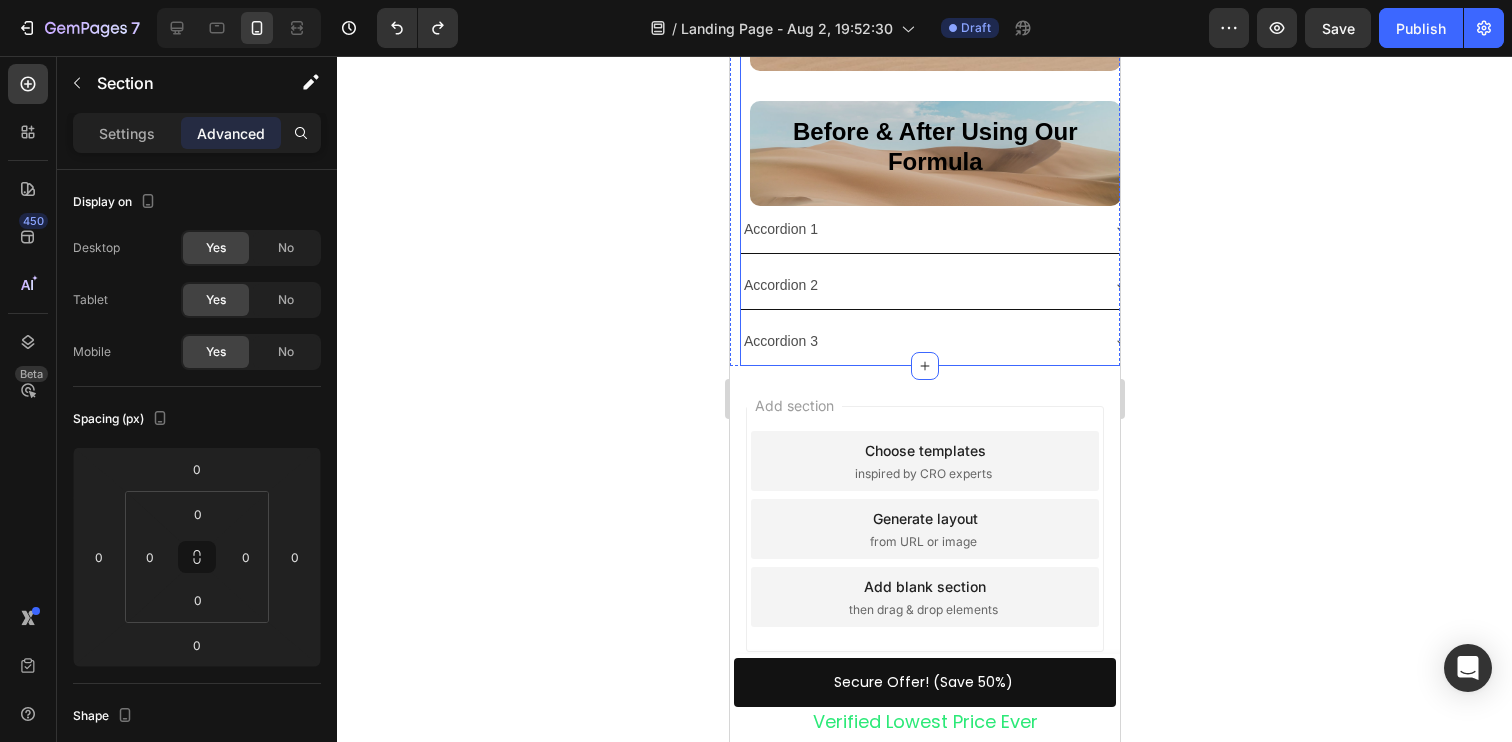 click on "Image Image I Didn’t Expect Anything to Change I just wanted to feel… noticed. For months, I felt like a ghost. I'd walk into a room and it was like I didn’t exist. No eye contact. No smiles. Just background noise. I wasn’t unattractive. I hadn’t let myself go. But somehow, something about me felt… forgettable. Until one night, something shifted. A girl complimented me. Another asked what I was wearing. And for the first time in forever, I felt seen. I hadn’t changed my outfit. I hadn’t said a word. But something had changed. Text Block                Title Line Why Most Men Feel Overlooked (And Don’t Talk About It) If you’ve ever felt invisible - you’re not alone. Modern dating is broken: - Endless swiping with no results - Mixed signals and ghosting - Feeling like you’re trying… but still ignored Text Block Image Here’s the truth: And that’s exactly what was happening to me. Text Block                Title Line The Discovery That Changed Everything The study showed: Text Block" at bounding box center [934, -2076] 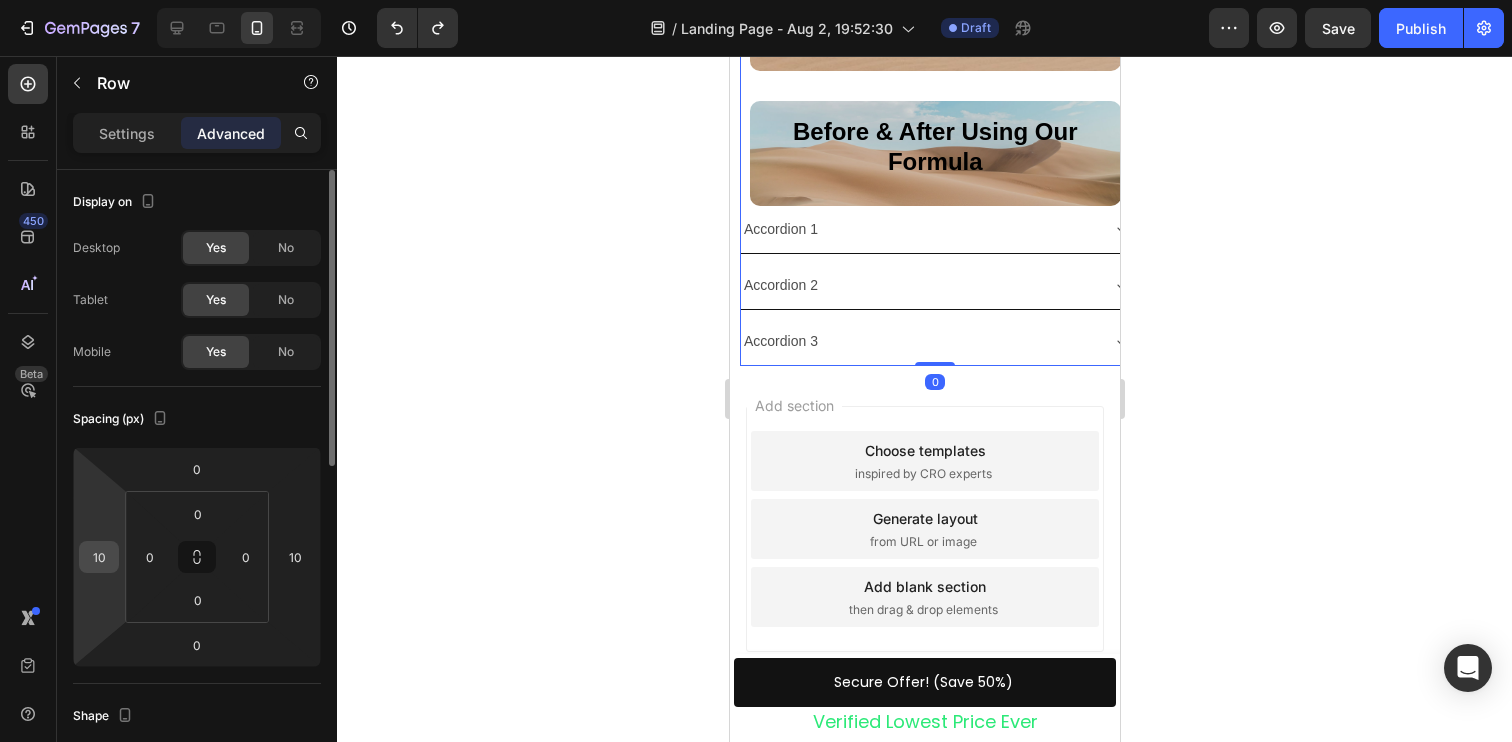 click on "10" at bounding box center (99, 557) 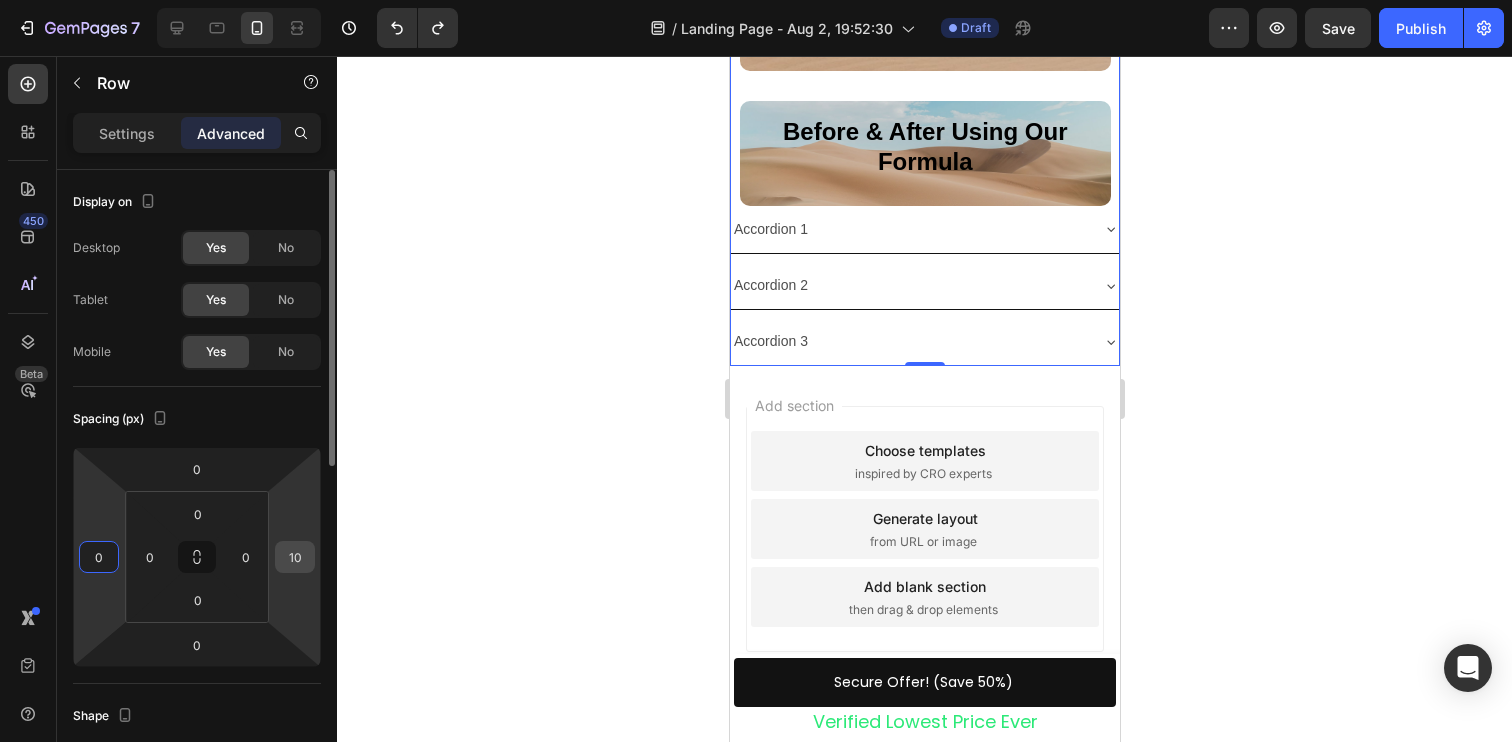 type on "0" 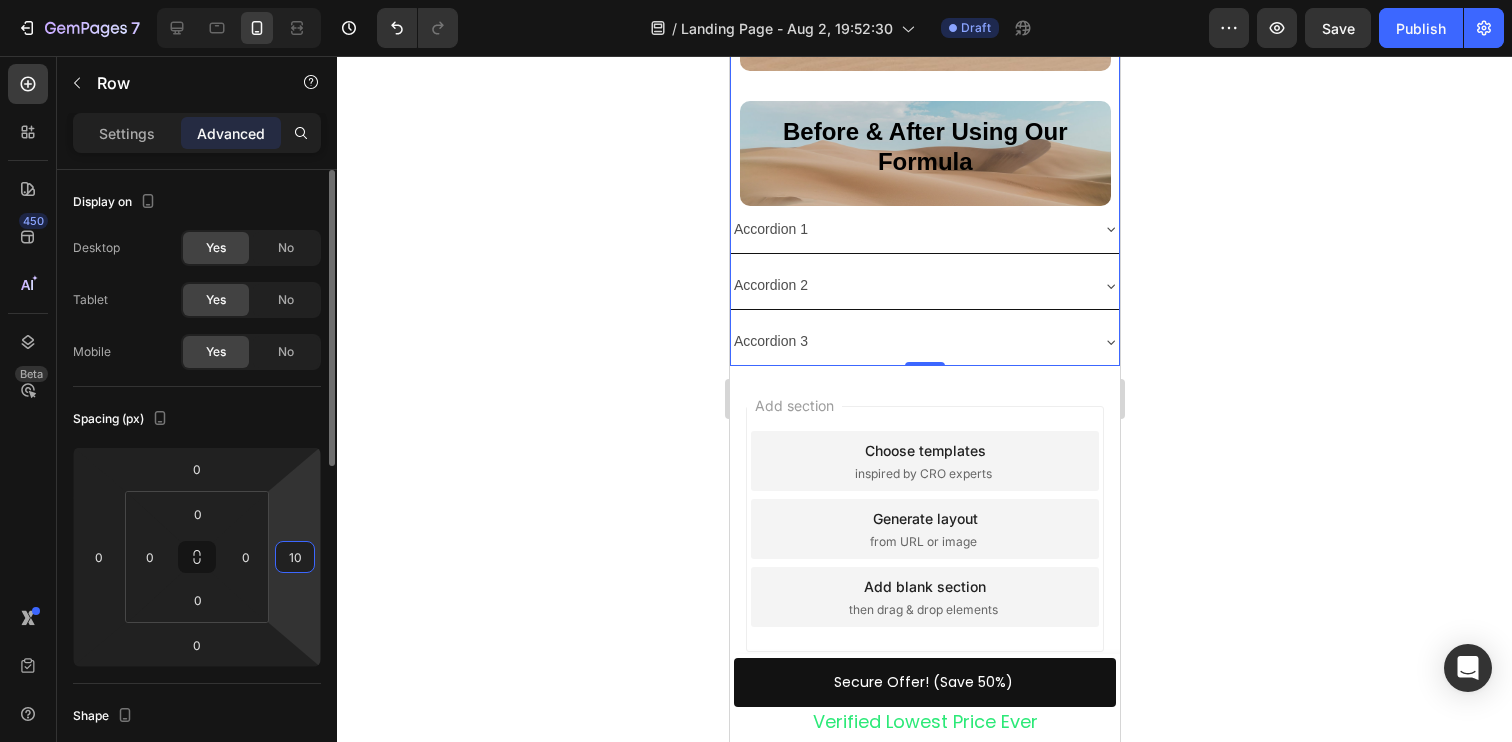 click on "10" at bounding box center (295, 557) 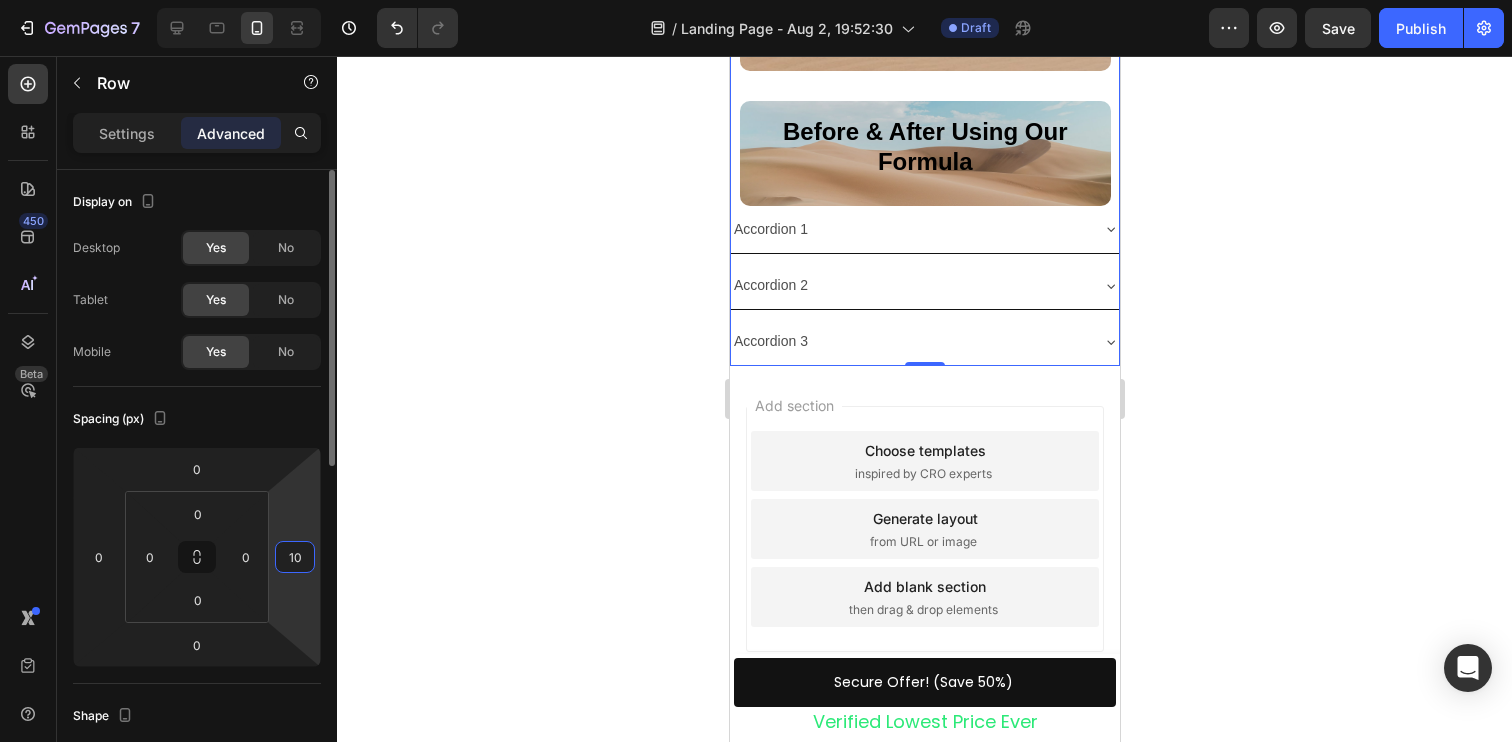 type on "0" 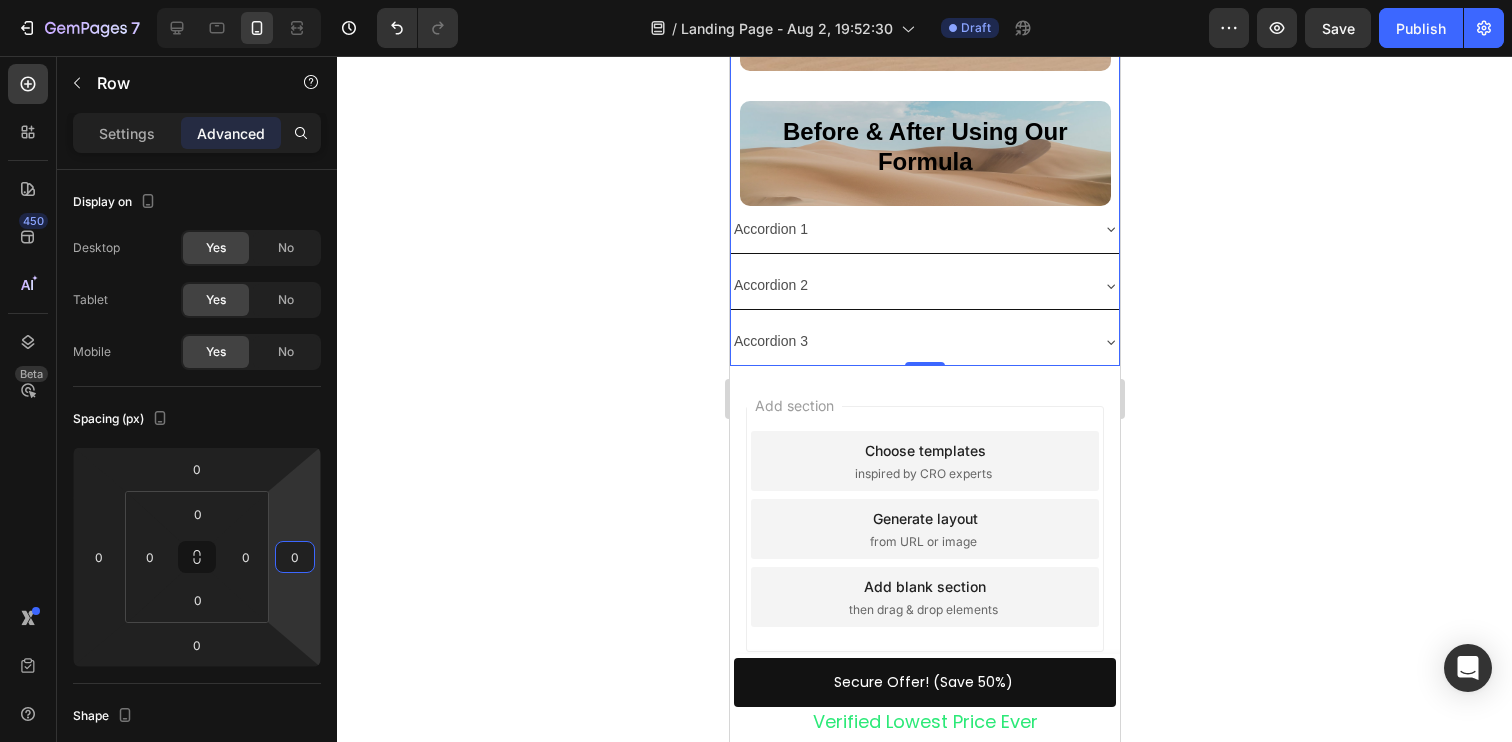 click on "Accordion 1
Accordion 2
Accordion 3" at bounding box center [924, 286] 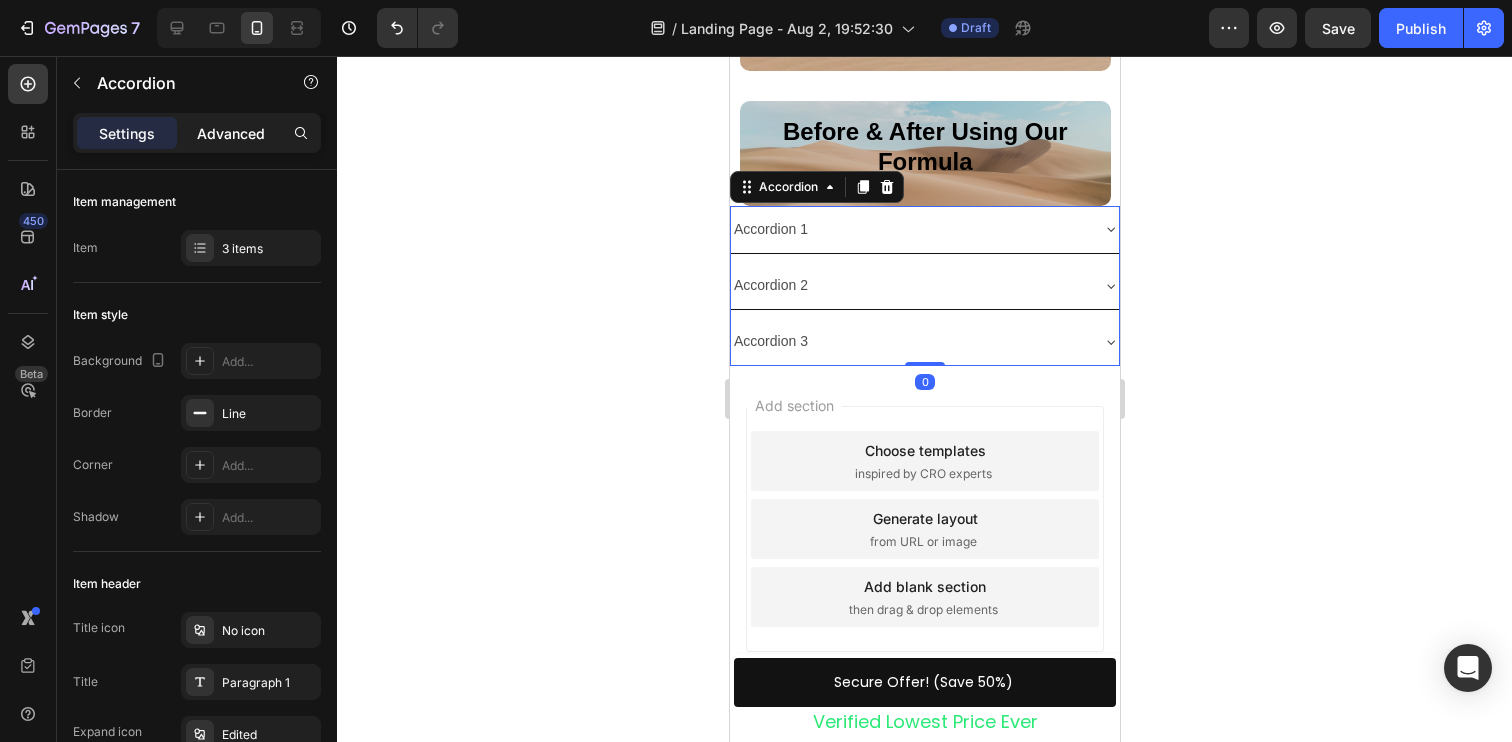 click on "Advanced" at bounding box center (231, 133) 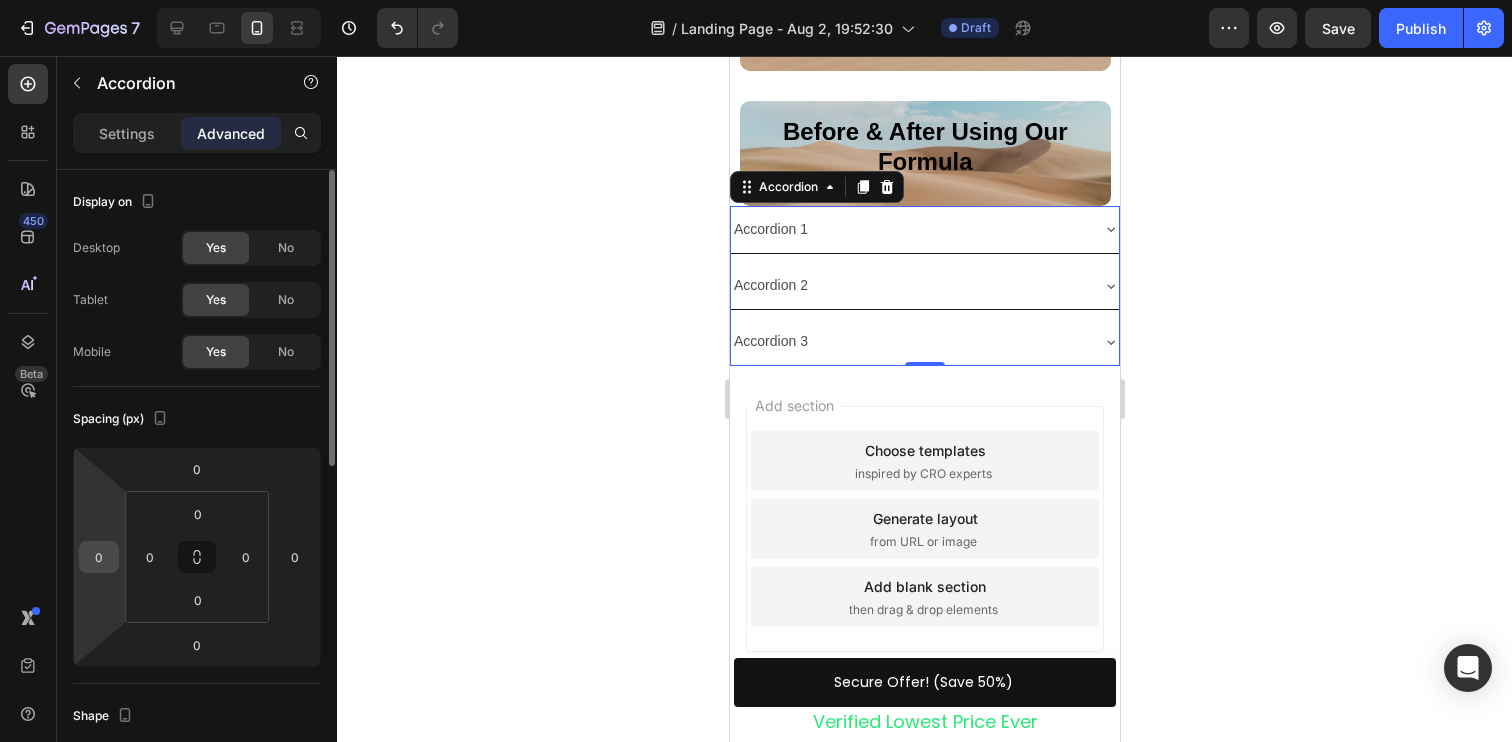 click on "0" at bounding box center [99, 557] 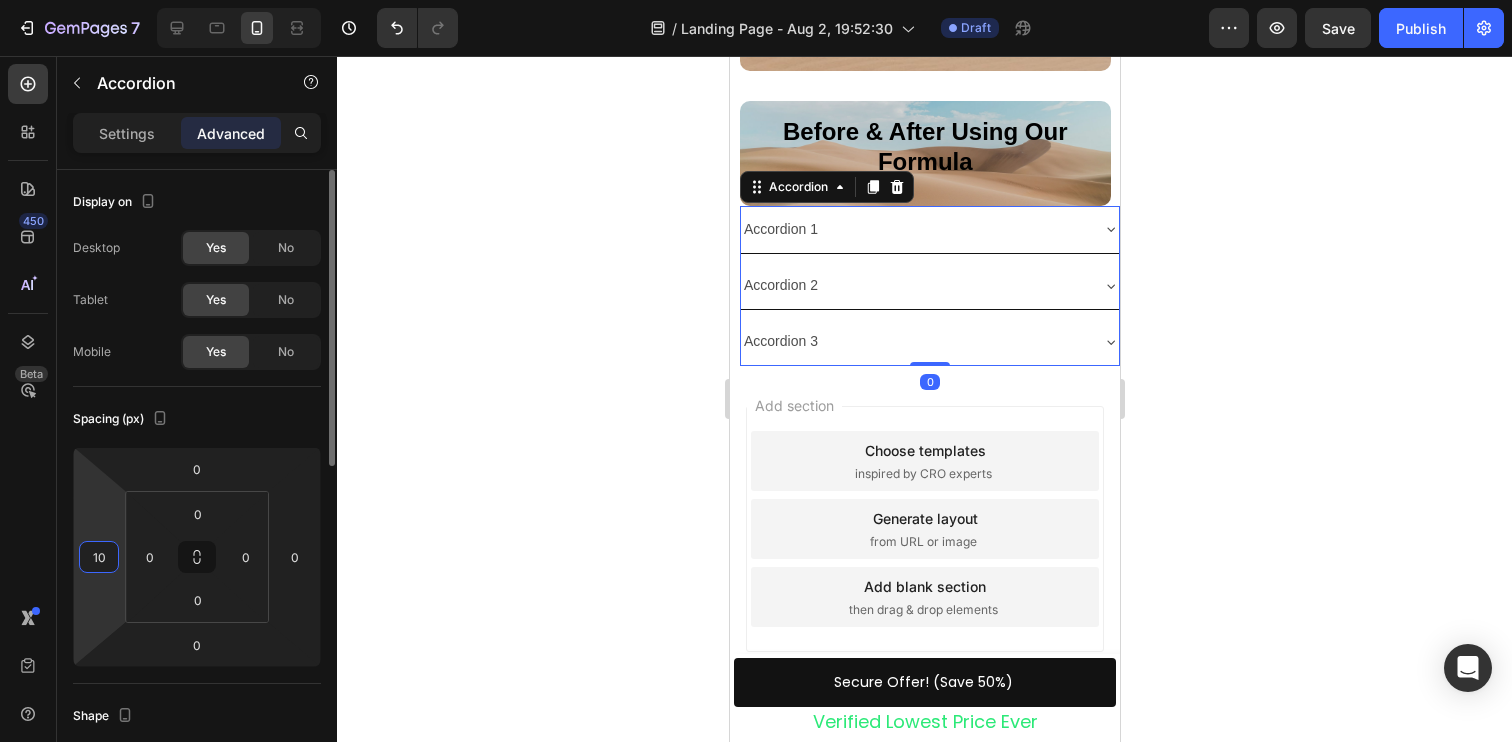 type on "10" 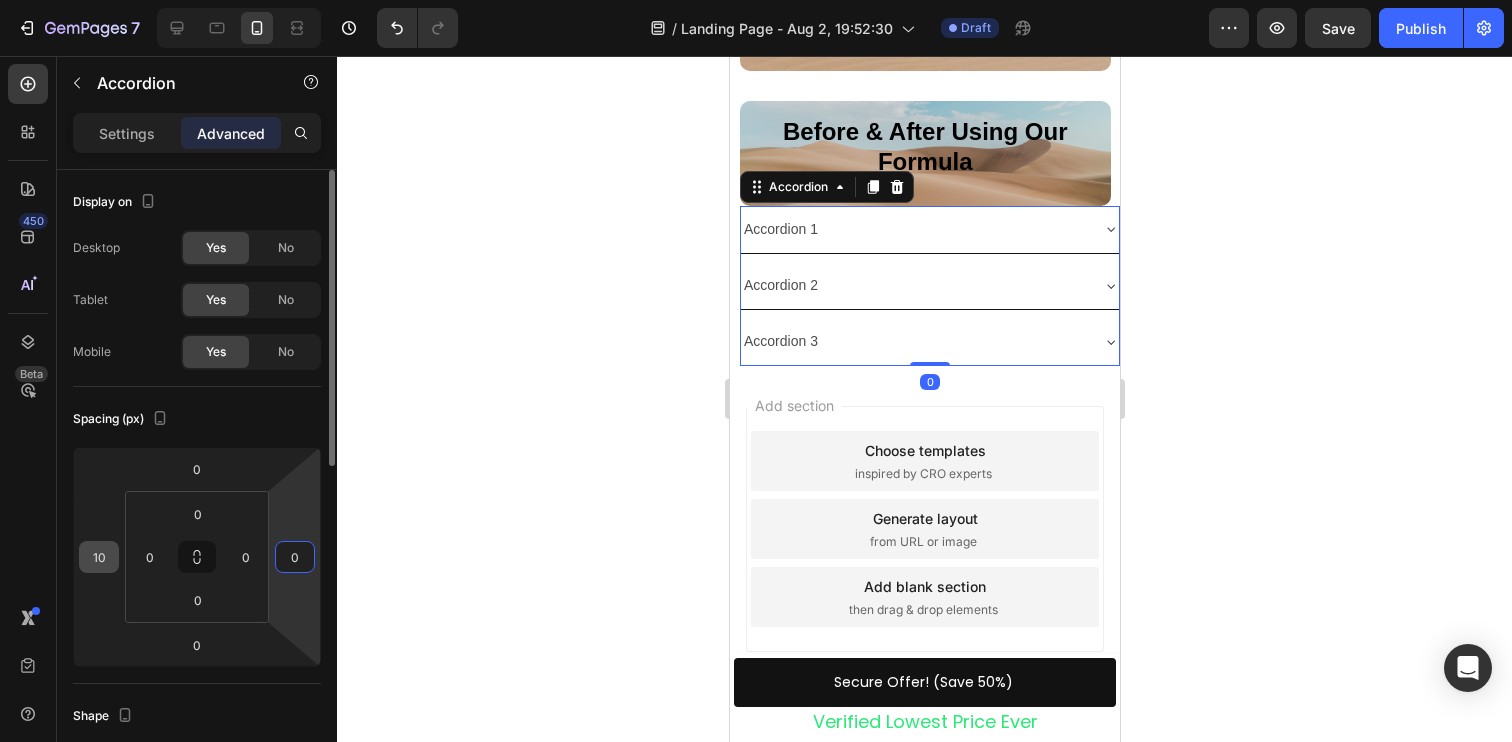 type 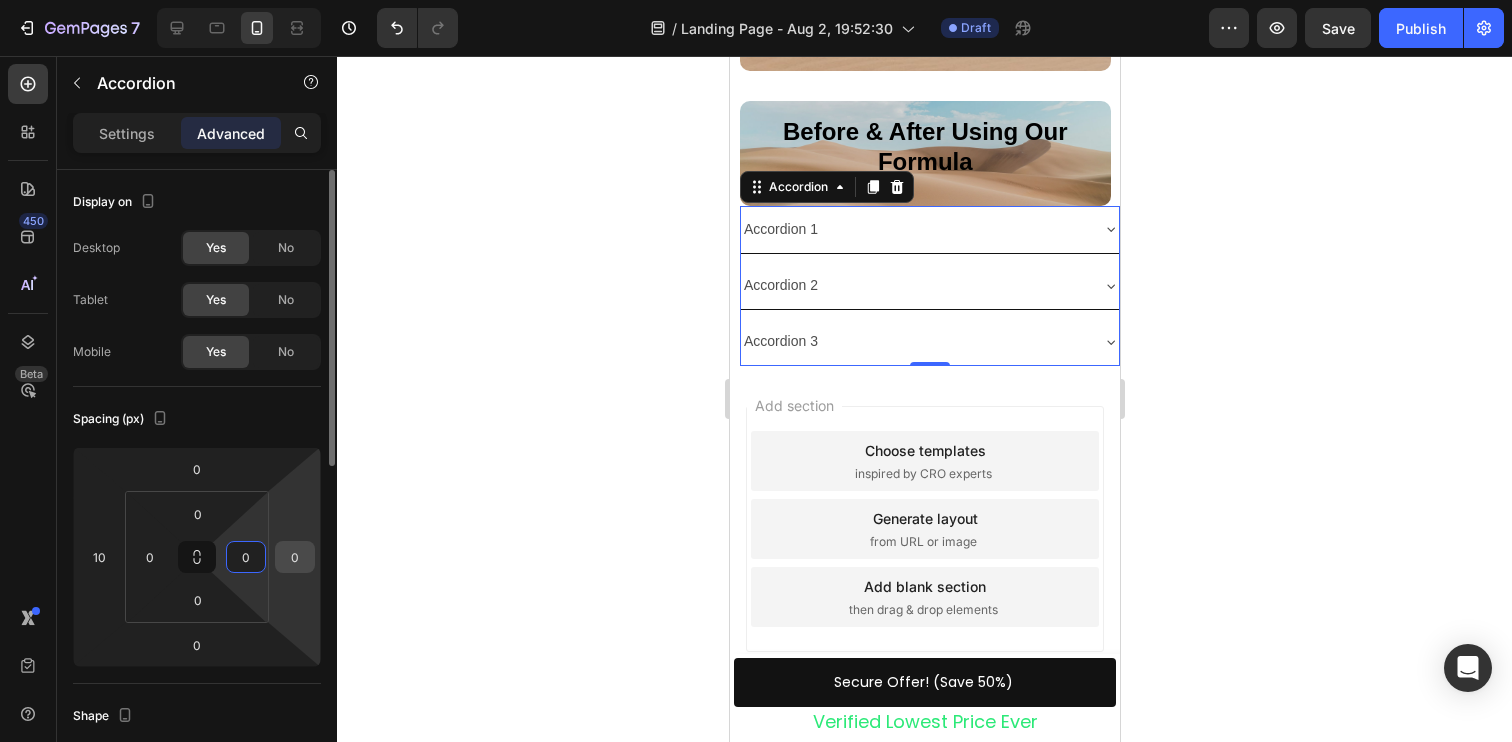 click on "0" at bounding box center (295, 557) 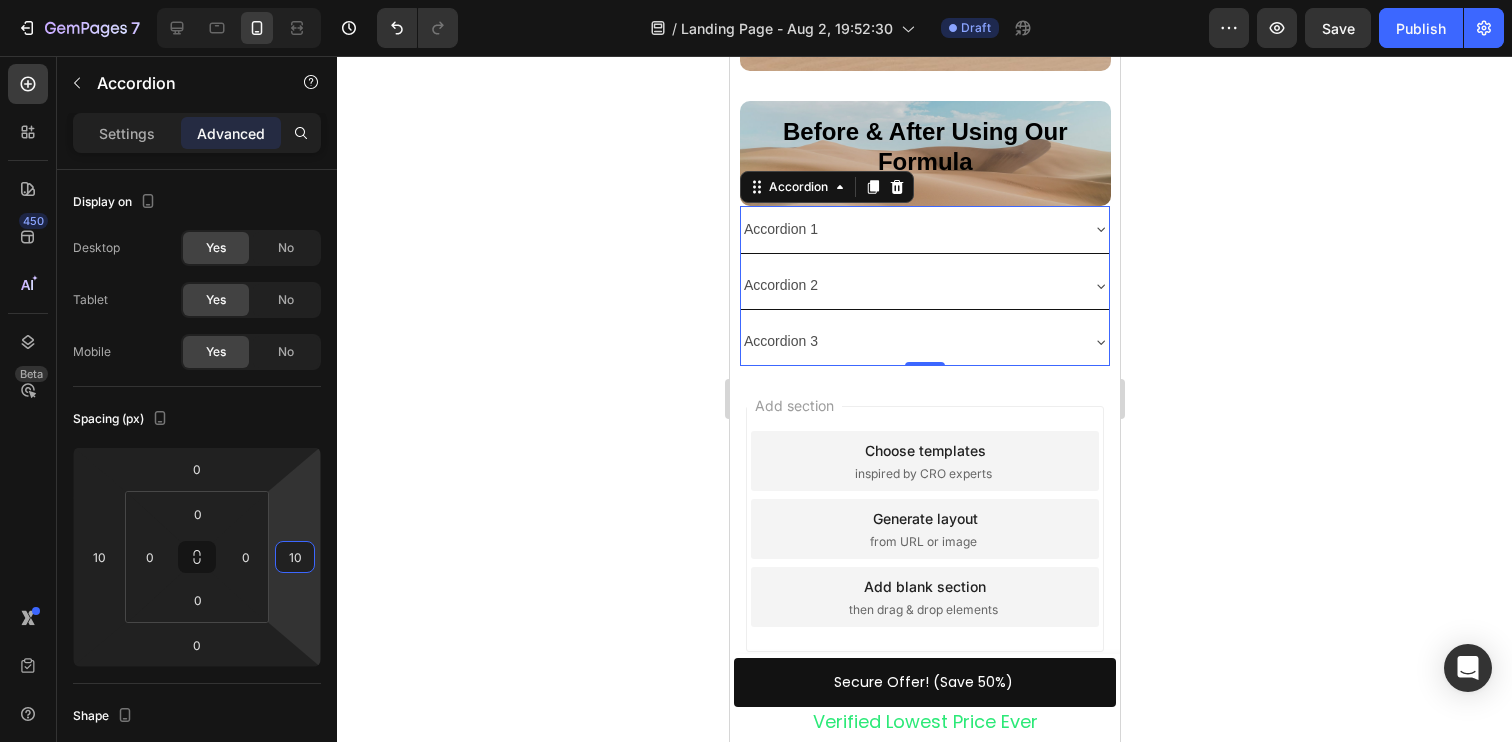 type on "10" 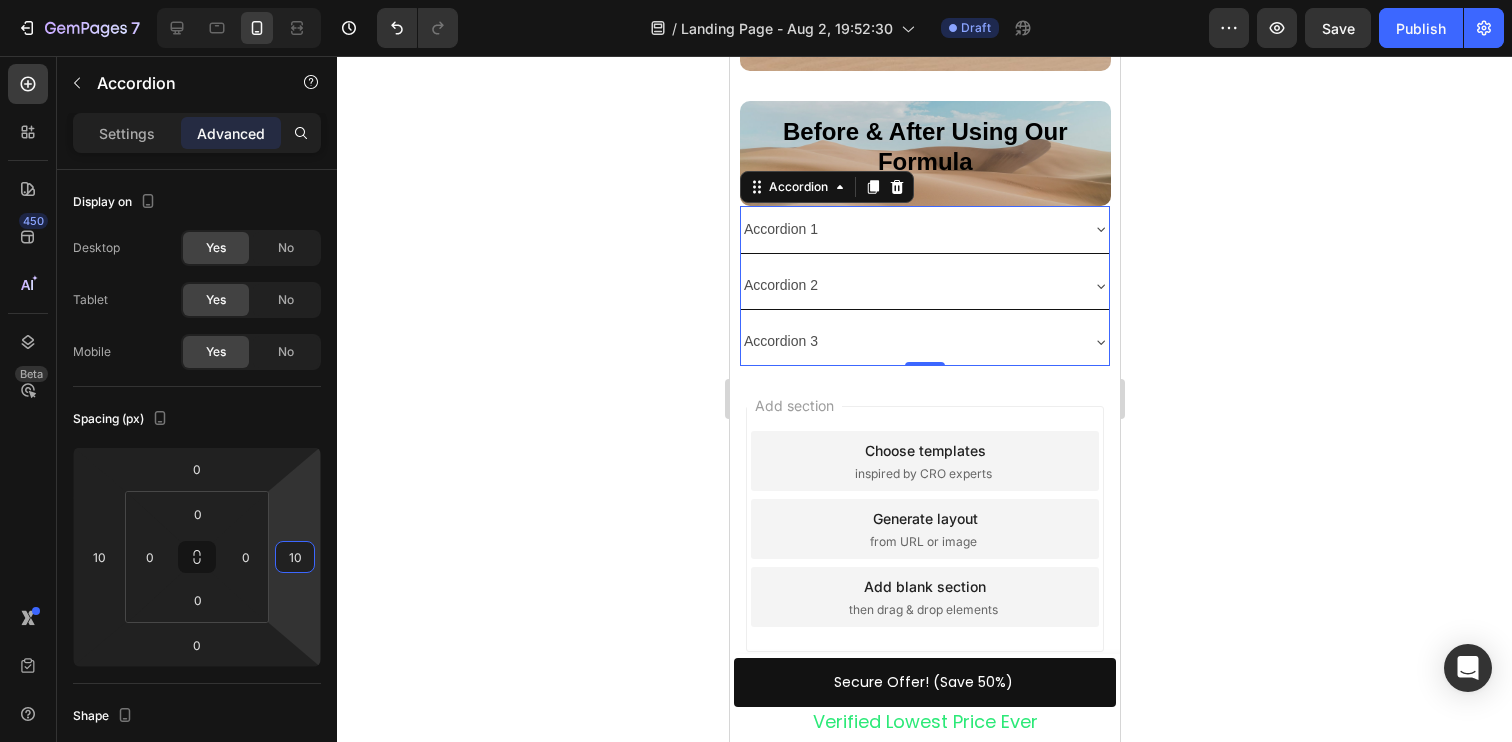 click 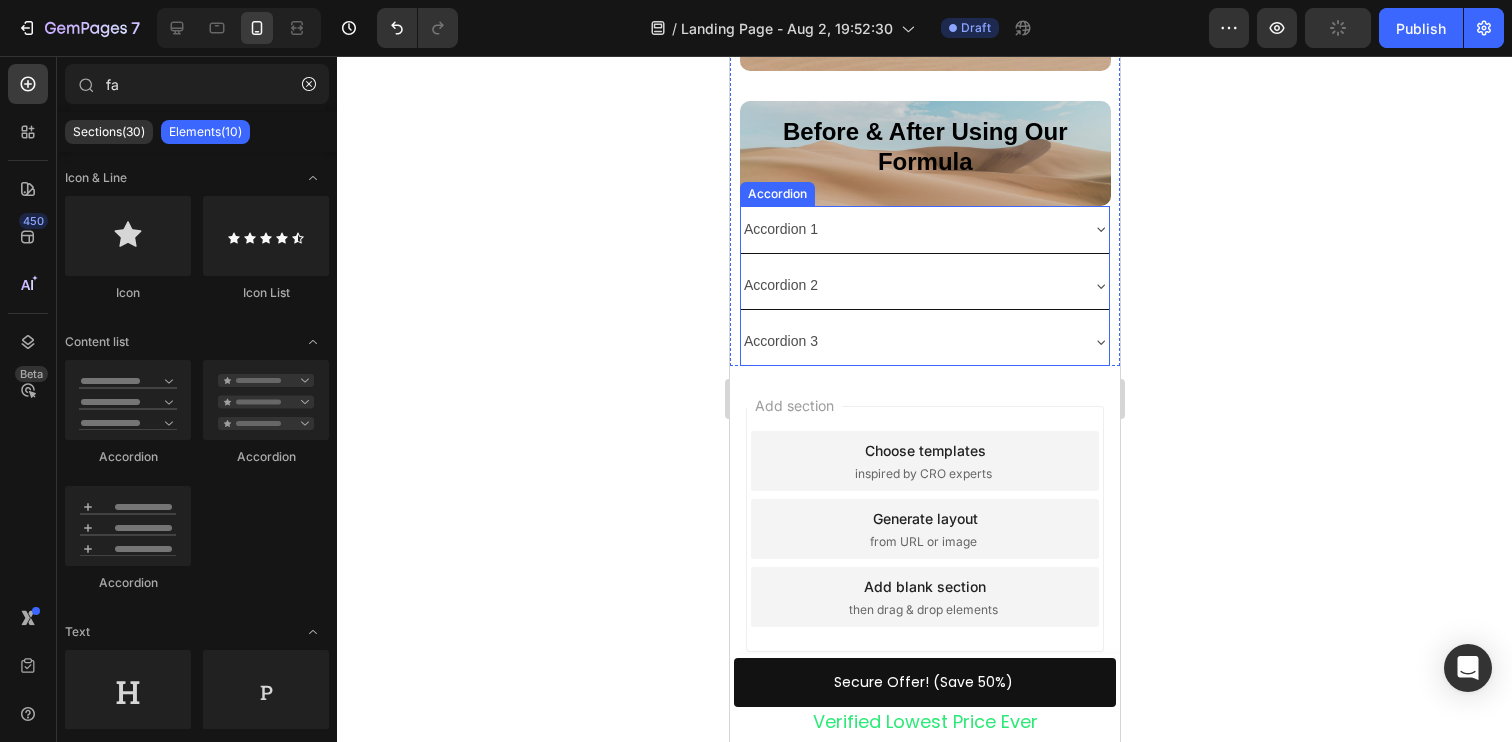 scroll, scrollTop: 5634, scrollLeft: 0, axis: vertical 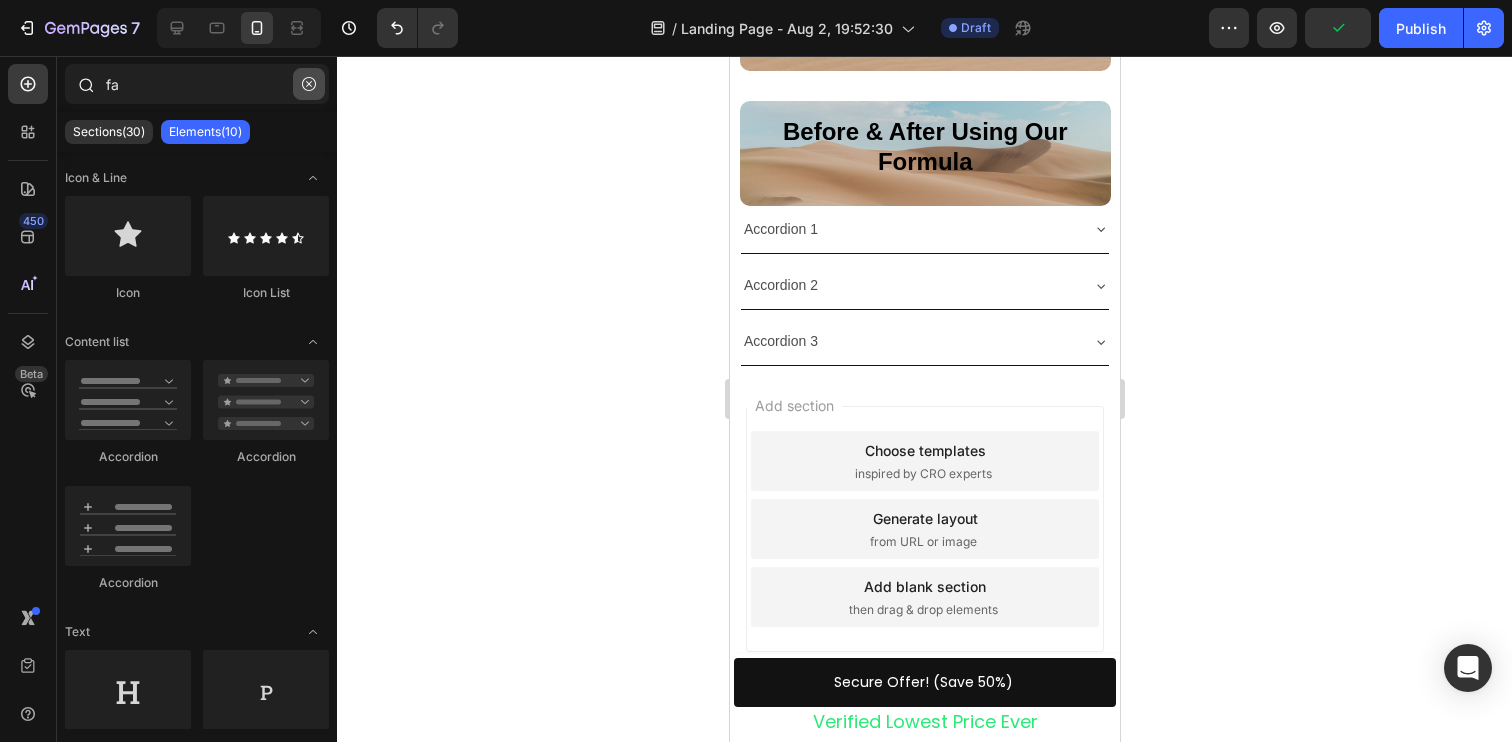 click 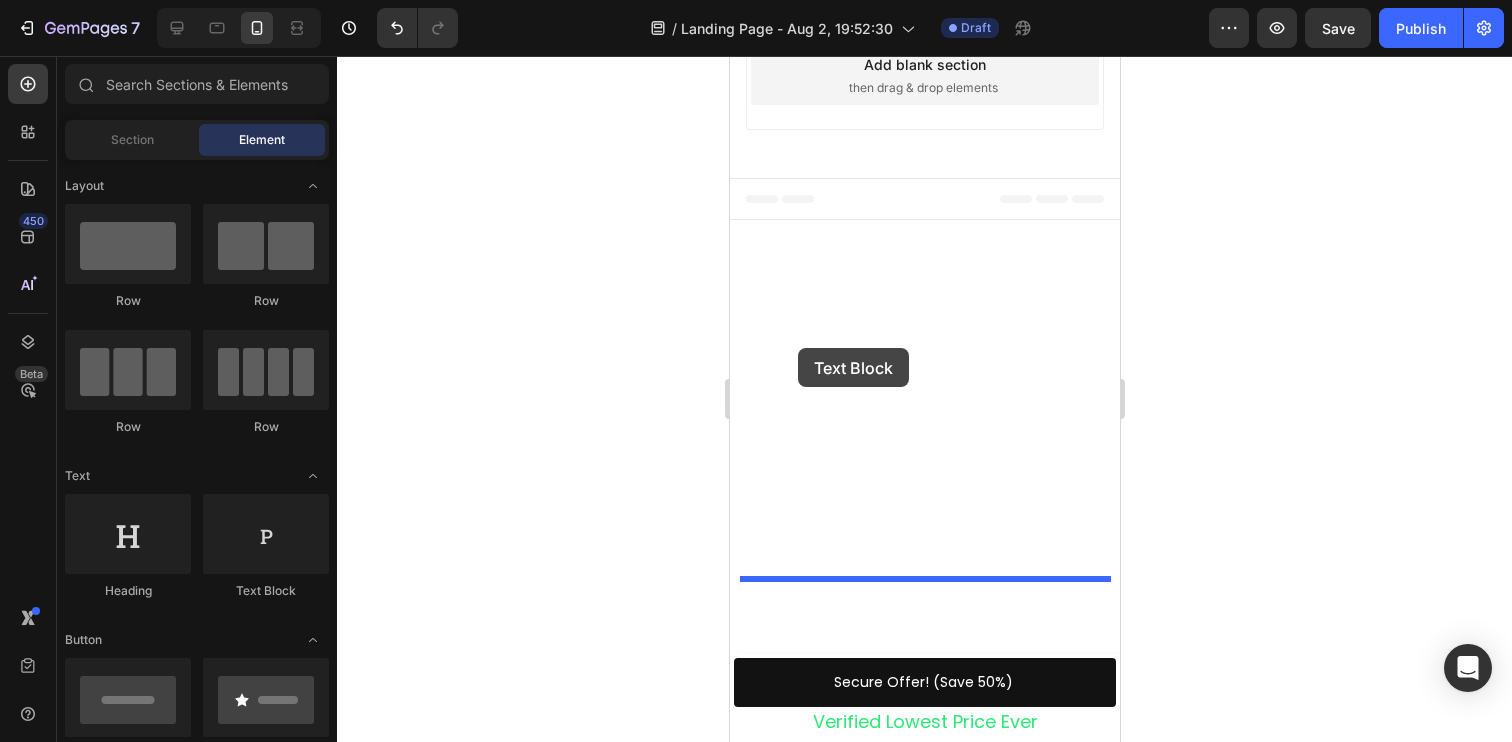 drag, startPoint x: 1019, startPoint y: 591, endPoint x: 797, endPoint y: 348, distance: 329.1398 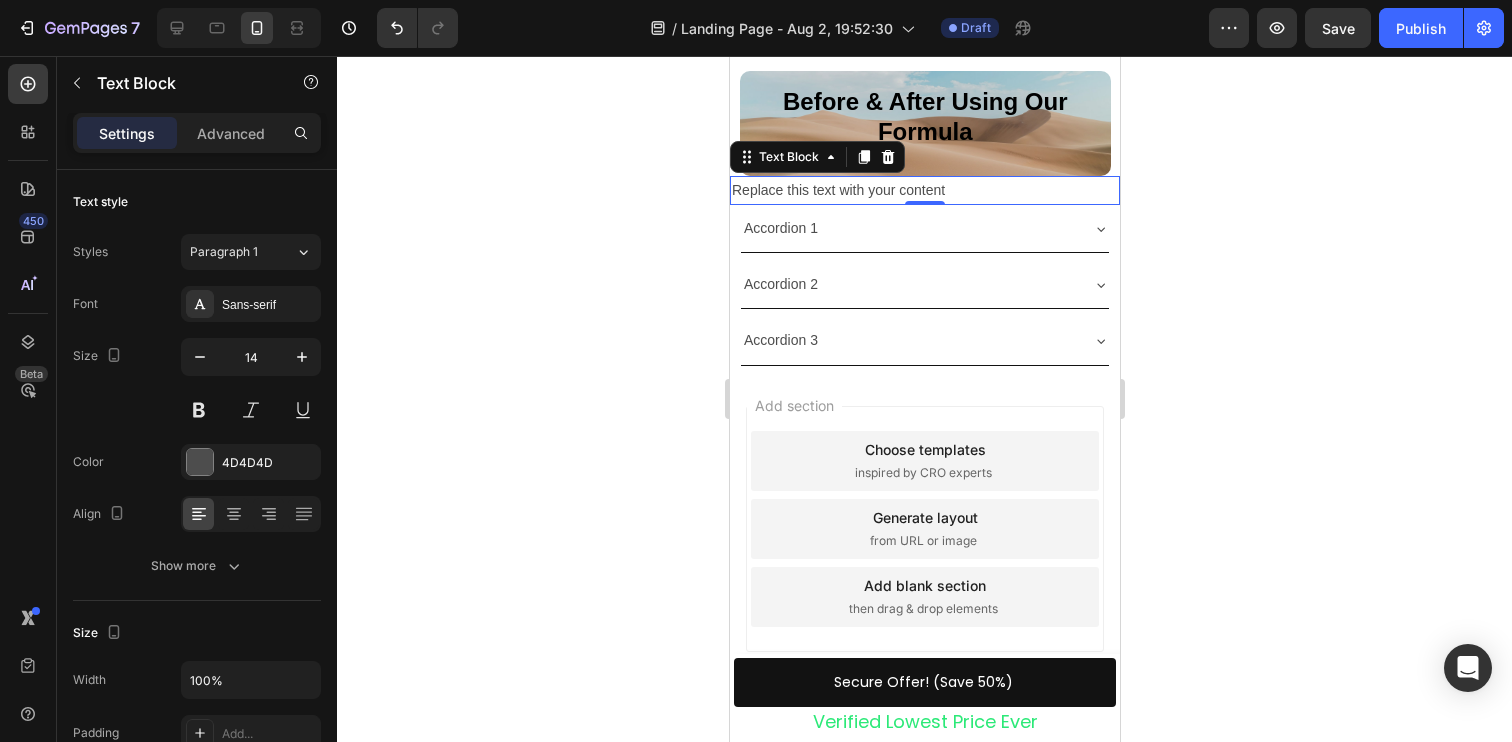 click on "Replace this text with your content" at bounding box center (924, 190) 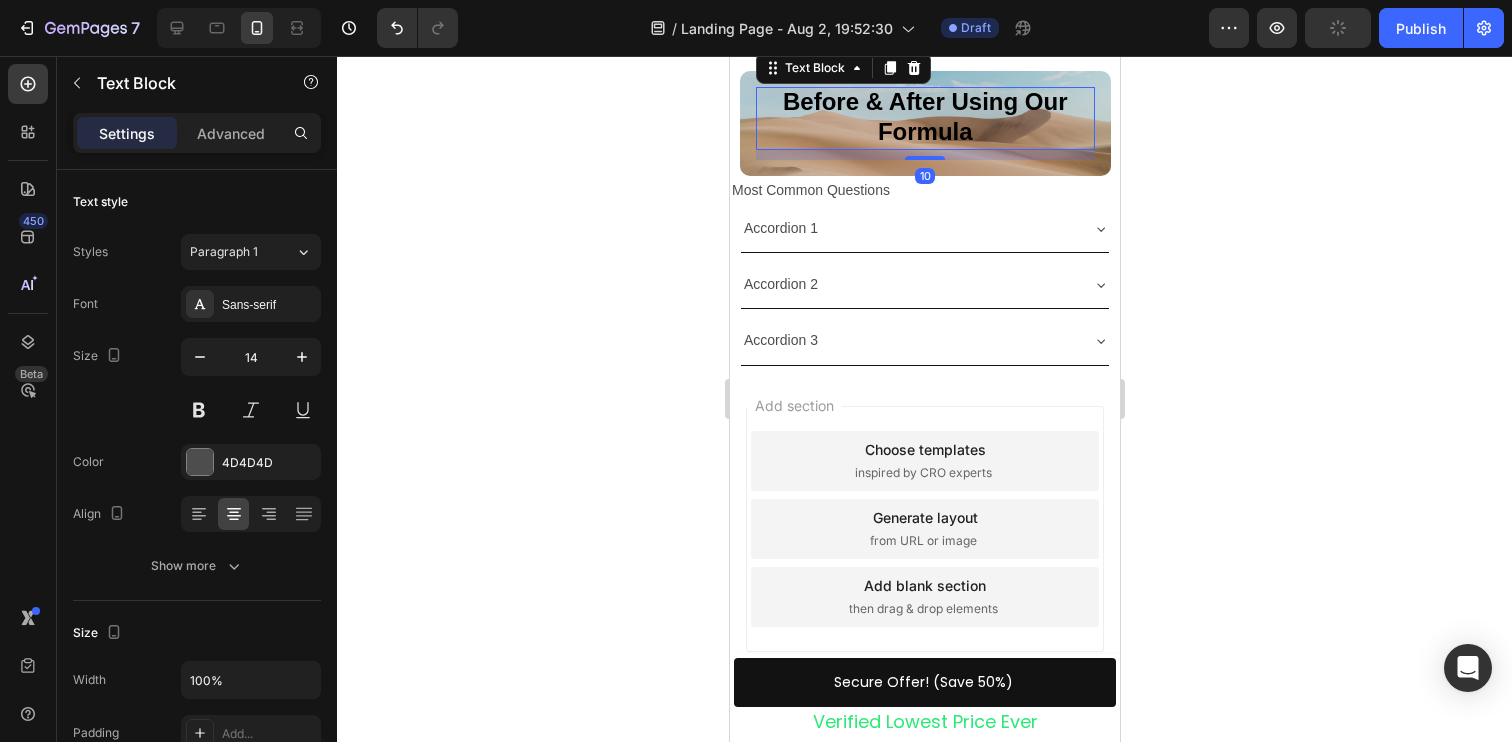 click on "Before & After Using Our Formula" at bounding box center [924, 118] 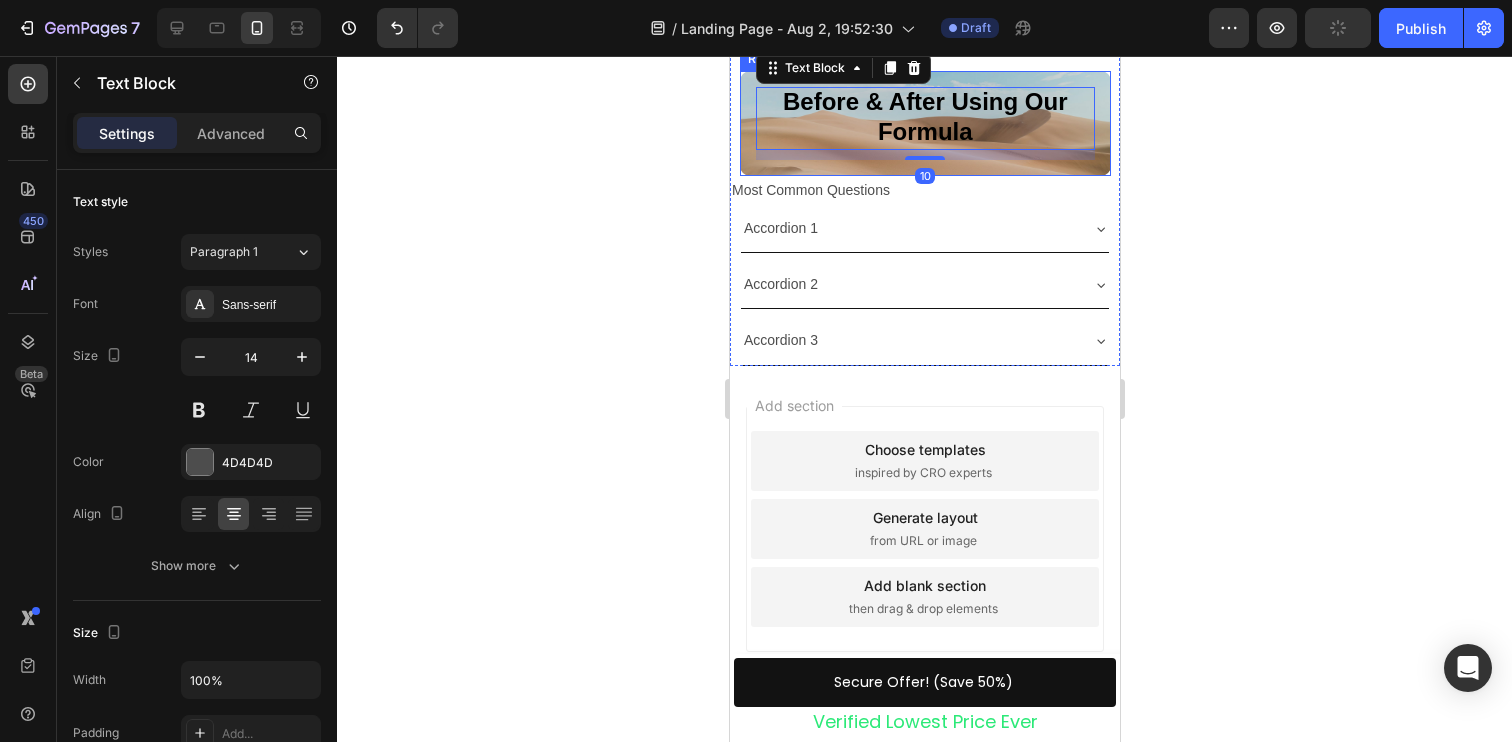 click on "Before & After Using Our Formula Text Block   10 Row" at bounding box center [924, 123] 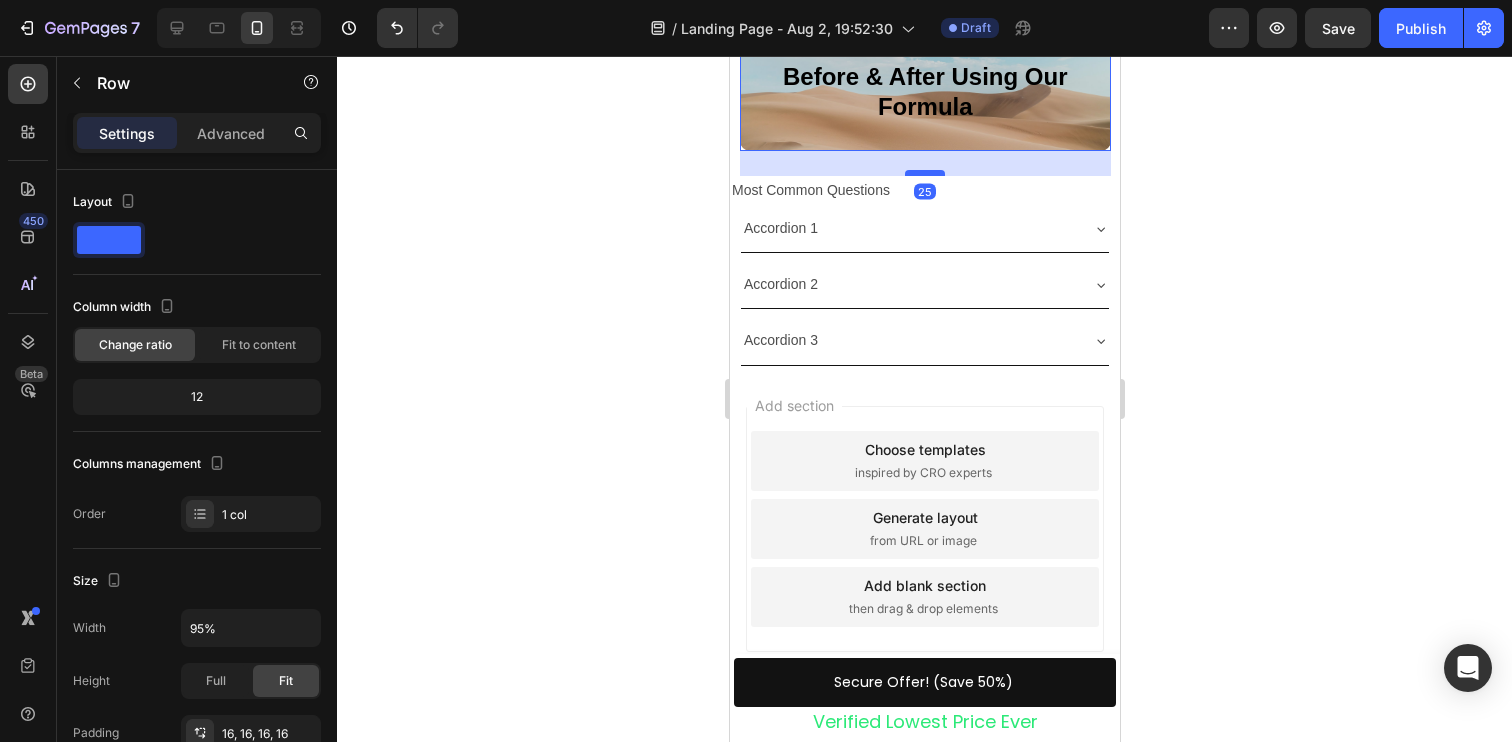 drag, startPoint x: 926, startPoint y: 347, endPoint x: 926, endPoint y: 372, distance: 25 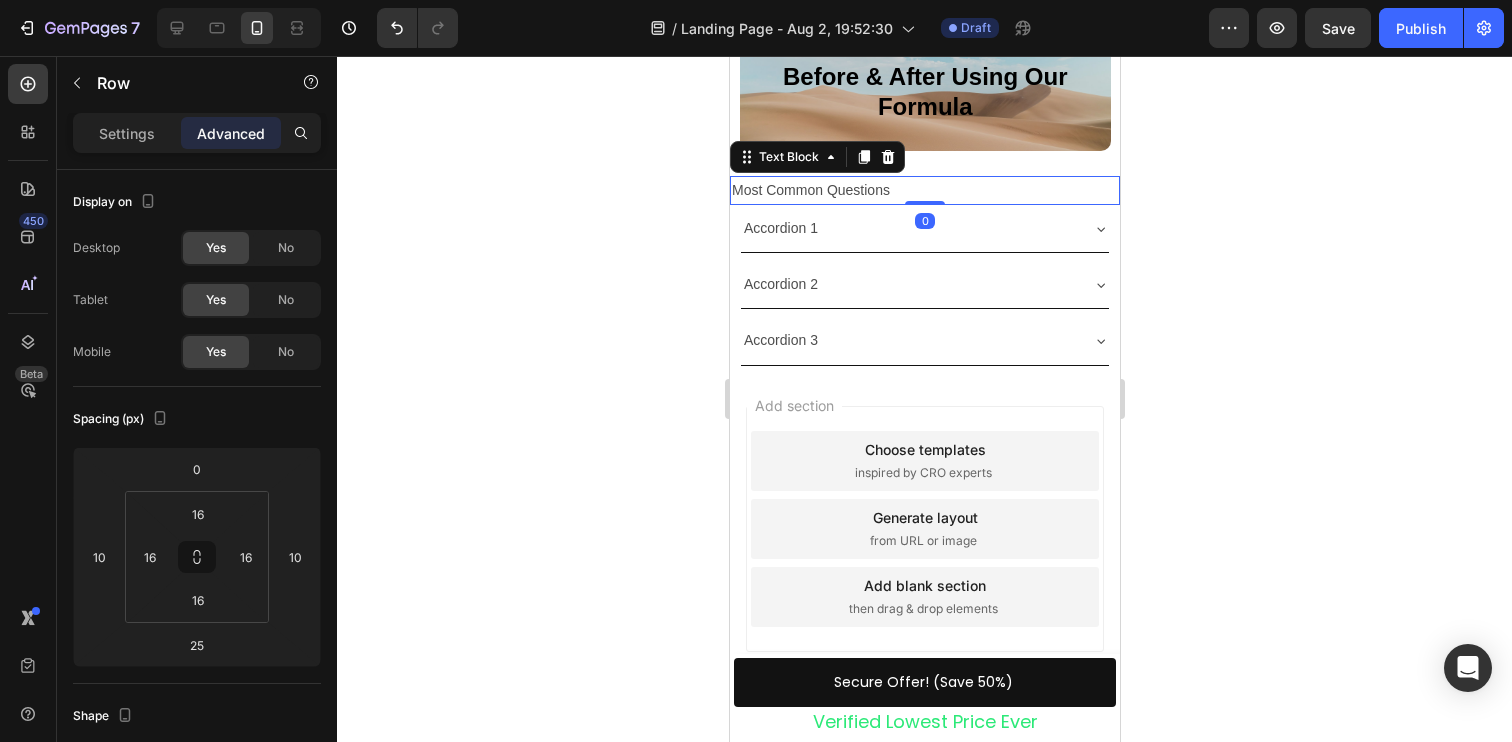 click on "Most Common Questions" at bounding box center [924, 190] 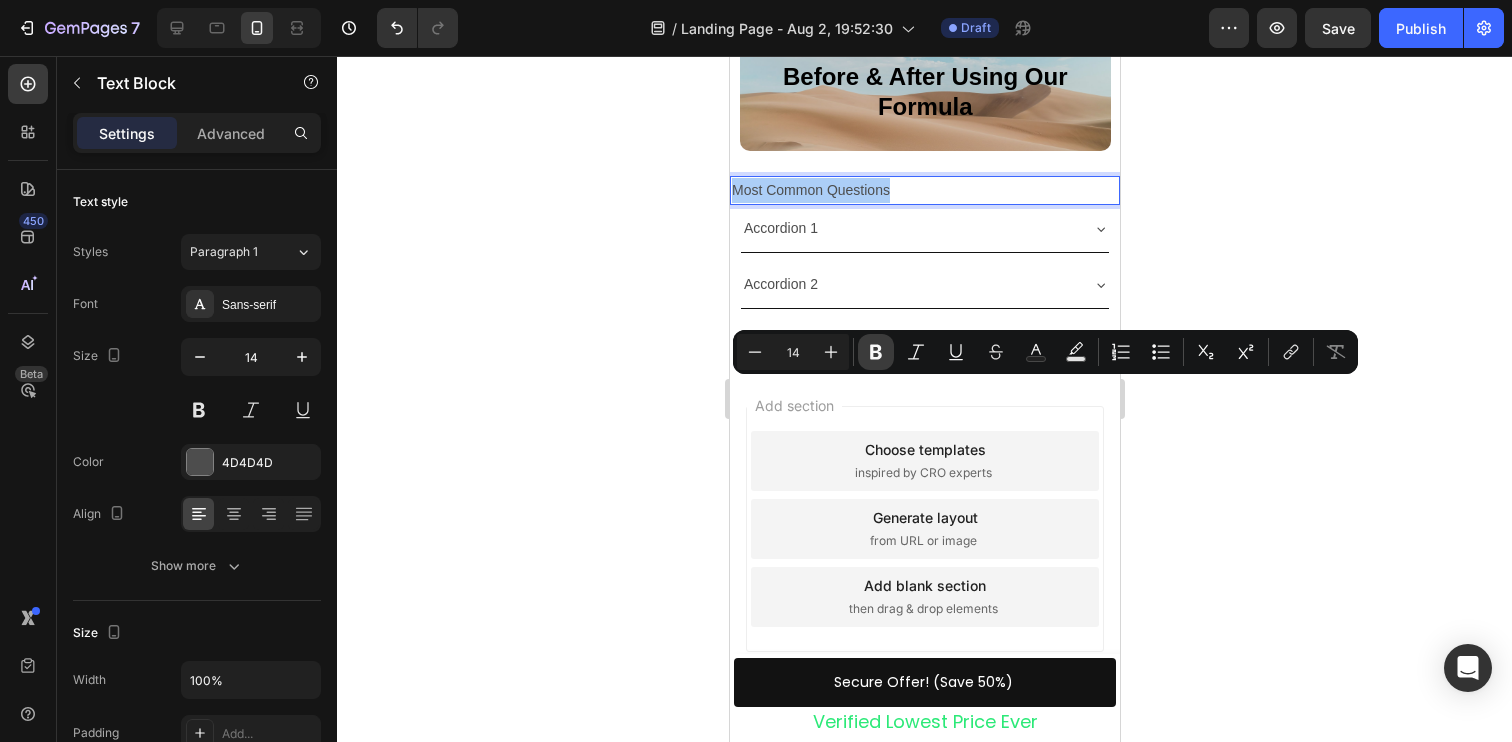 click 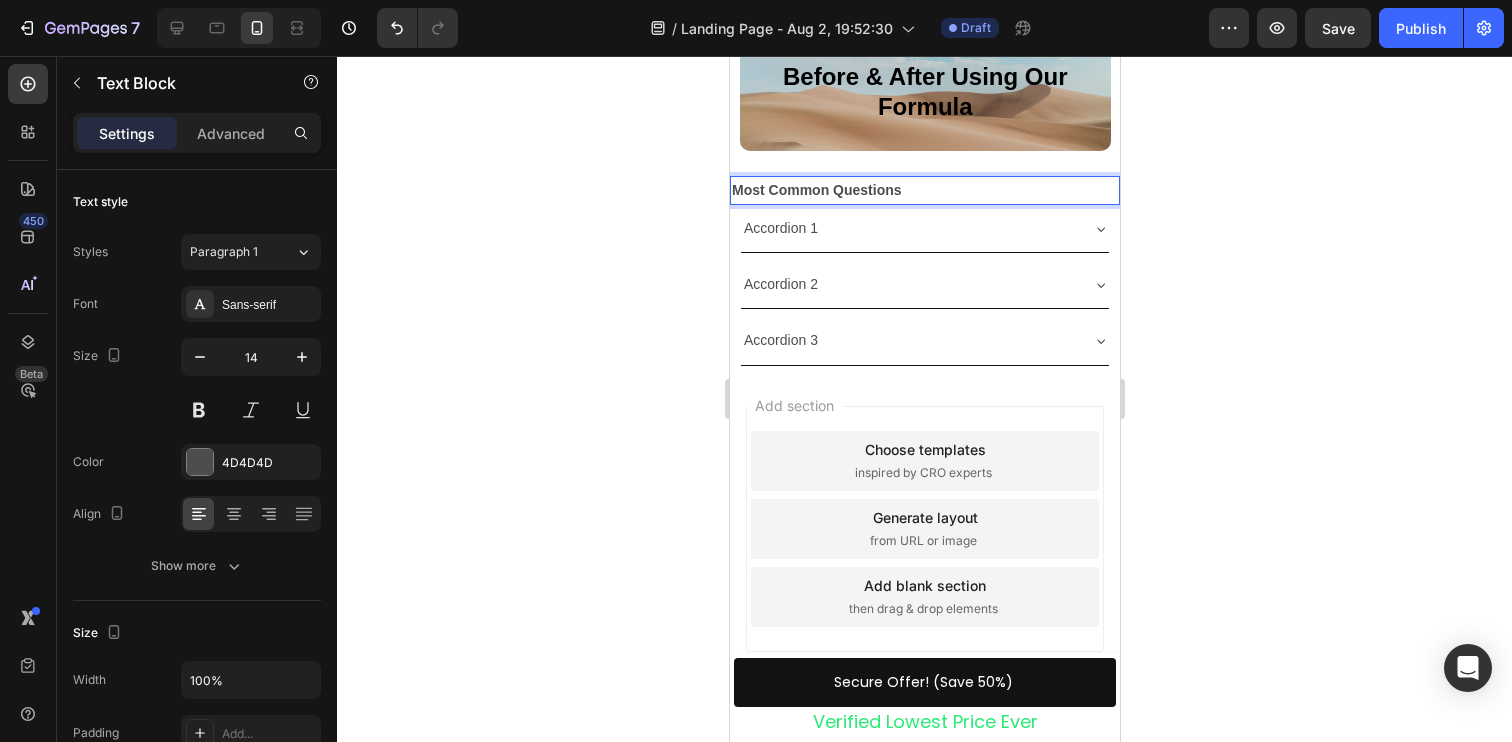 click on "Most Common Questions" at bounding box center [816, 190] 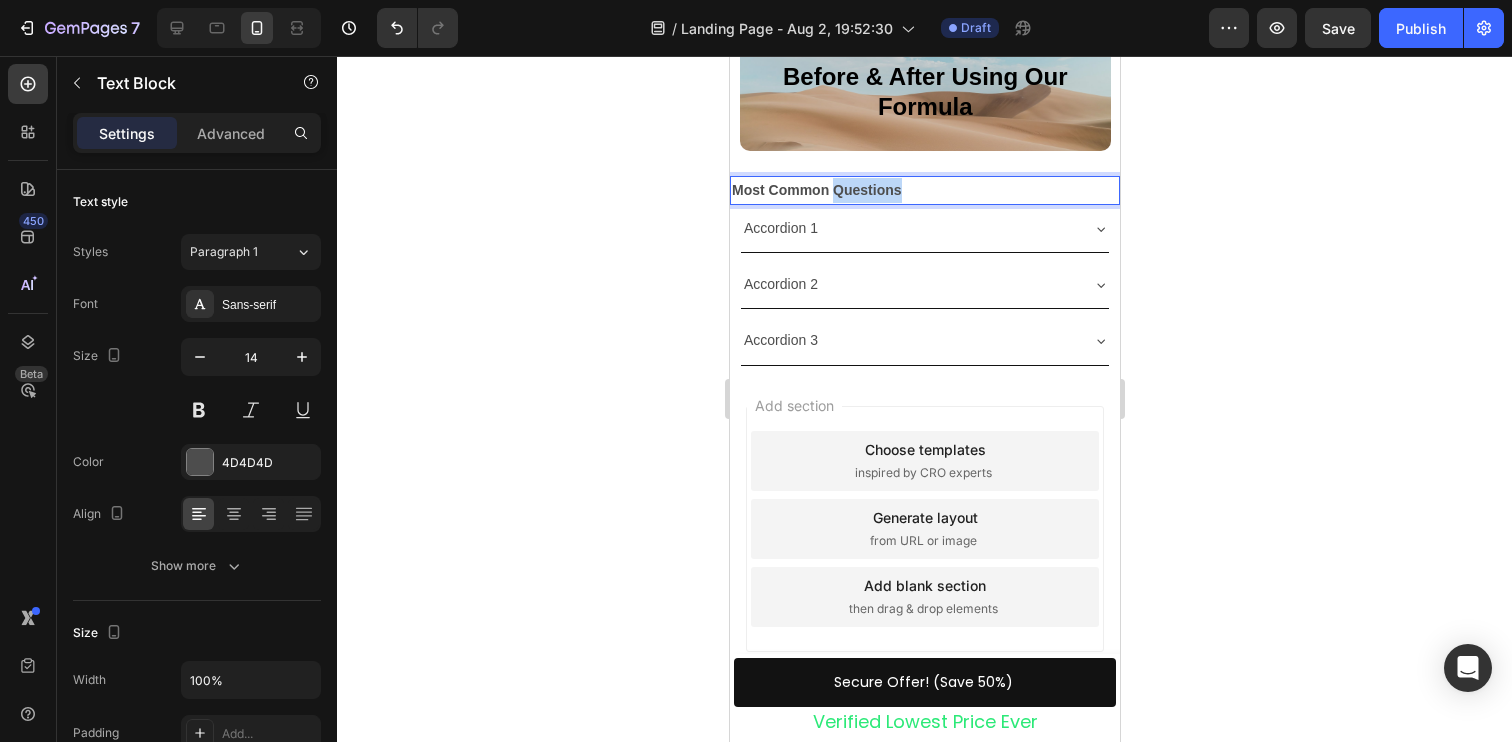 click on "Most Common Questions" at bounding box center (816, 190) 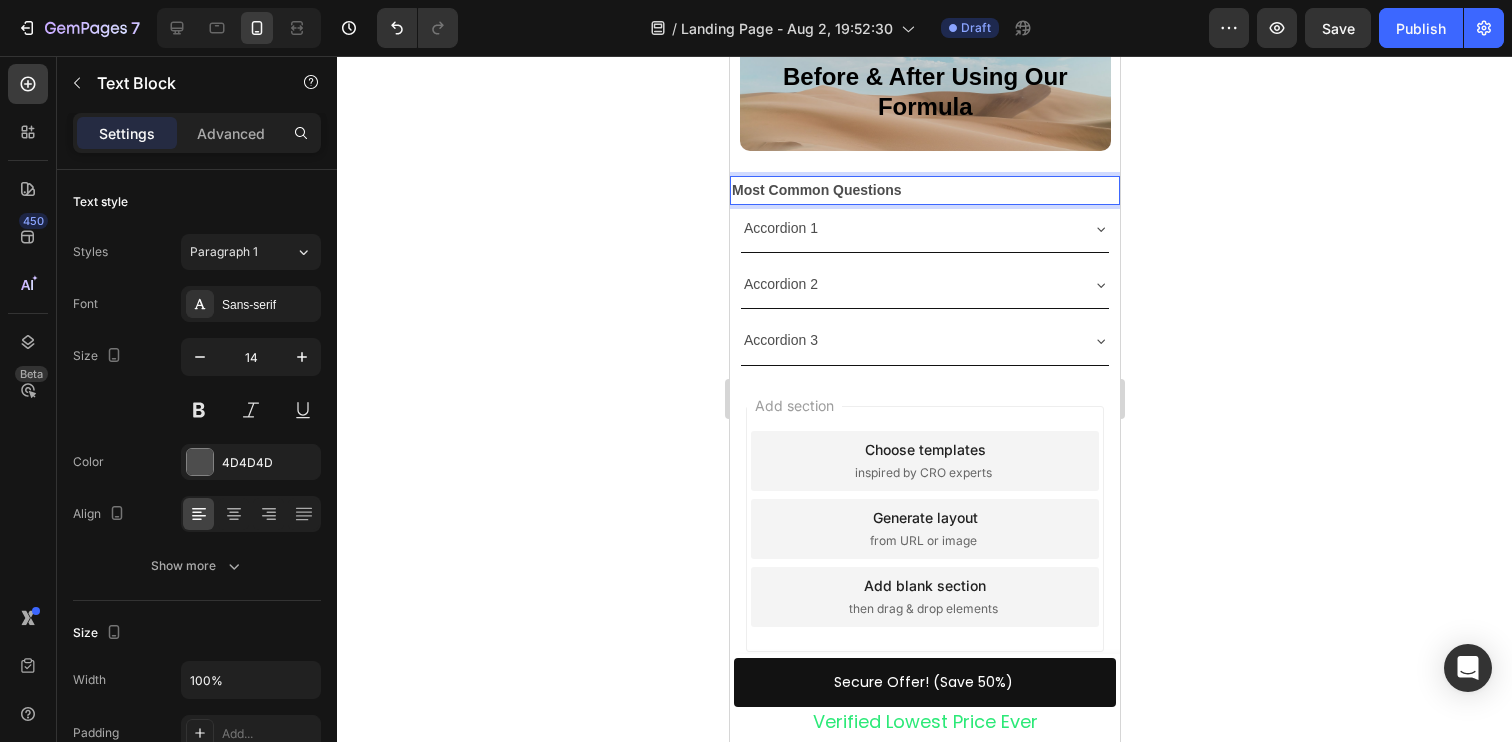 click on "Most Common Questions" at bounding box center [816, 190] 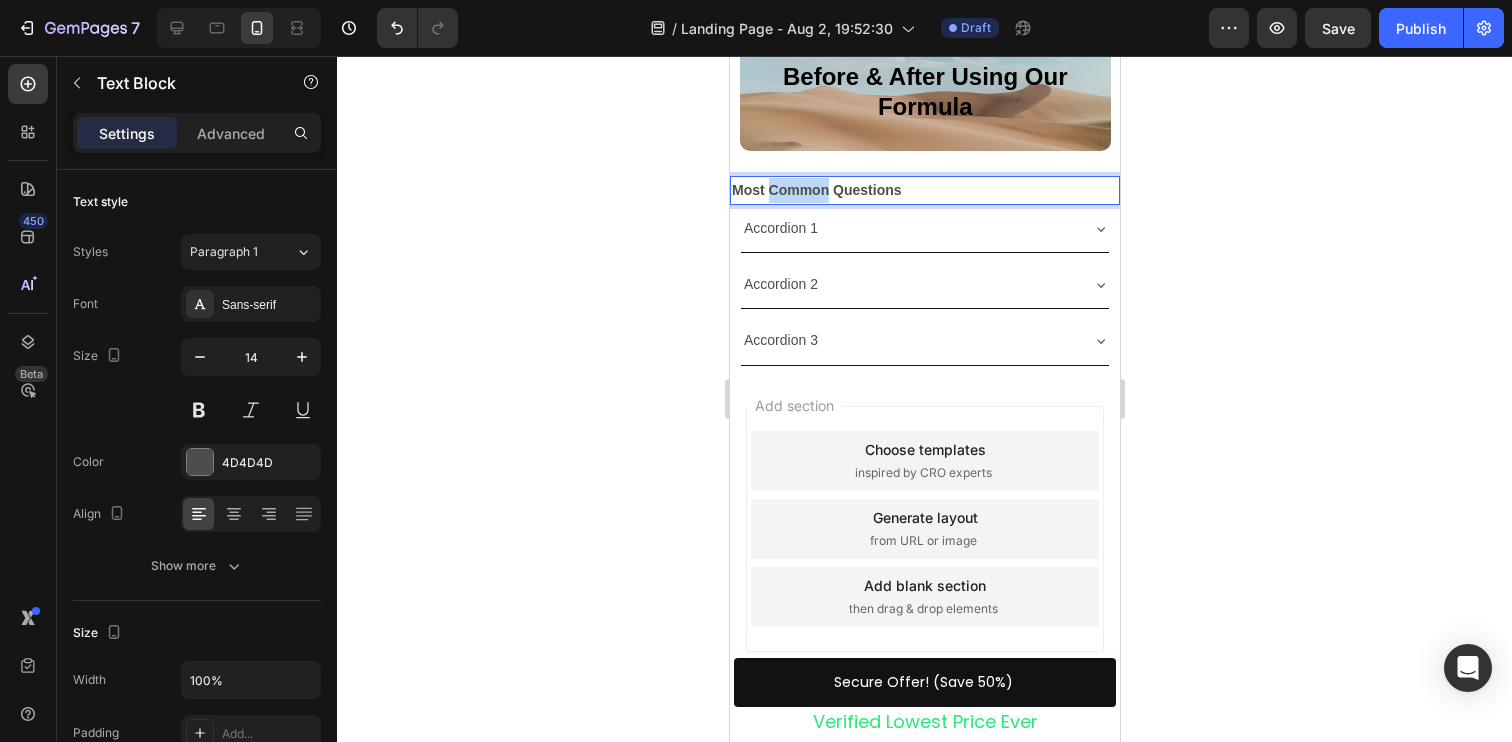 click on "Most Common Questions" at bounding box center (816, 190) 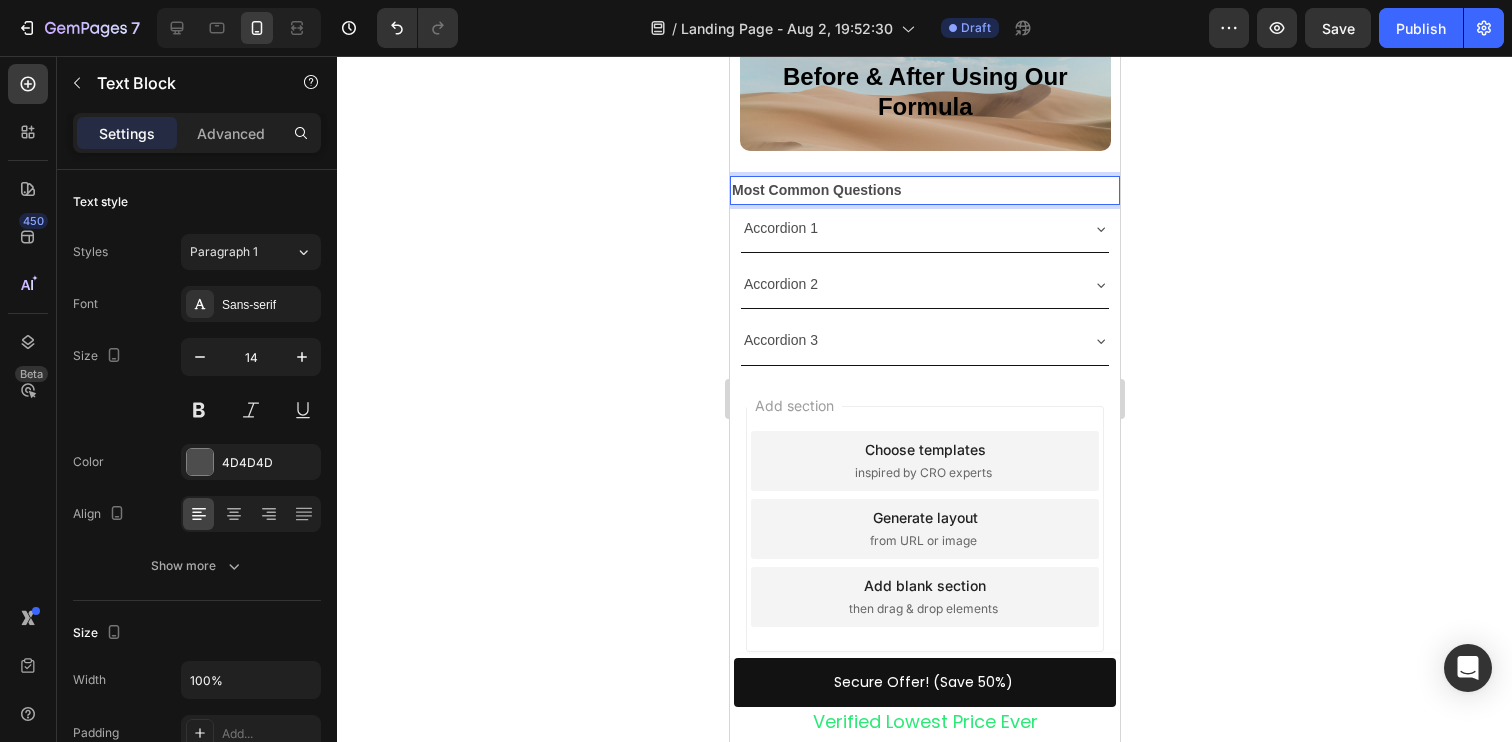click on "Most Common Questions" at bounding box center [816, 190] 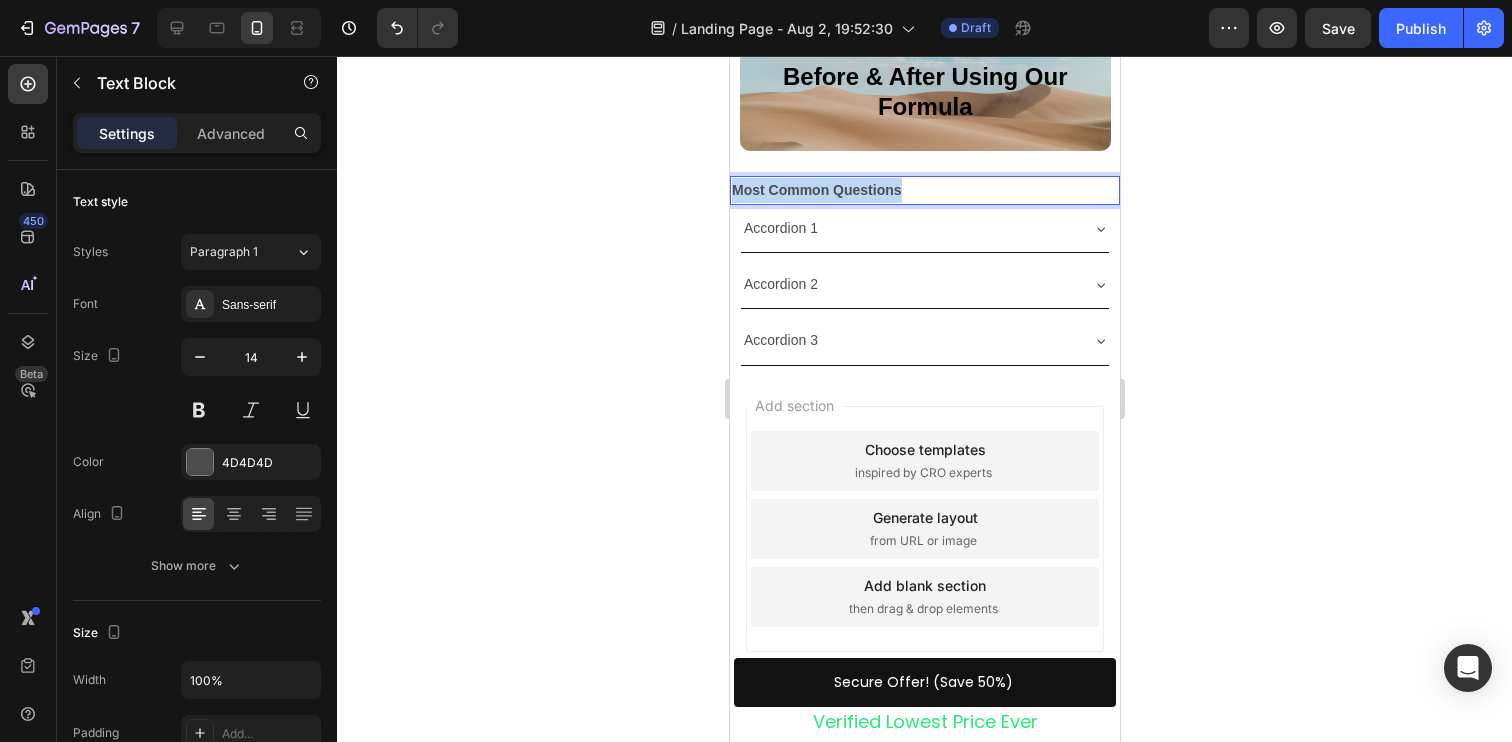 drag, startPoint x: 911, startPoint y: 388, endPoint x: 704, endPoint y: 392, distance: 207.03865 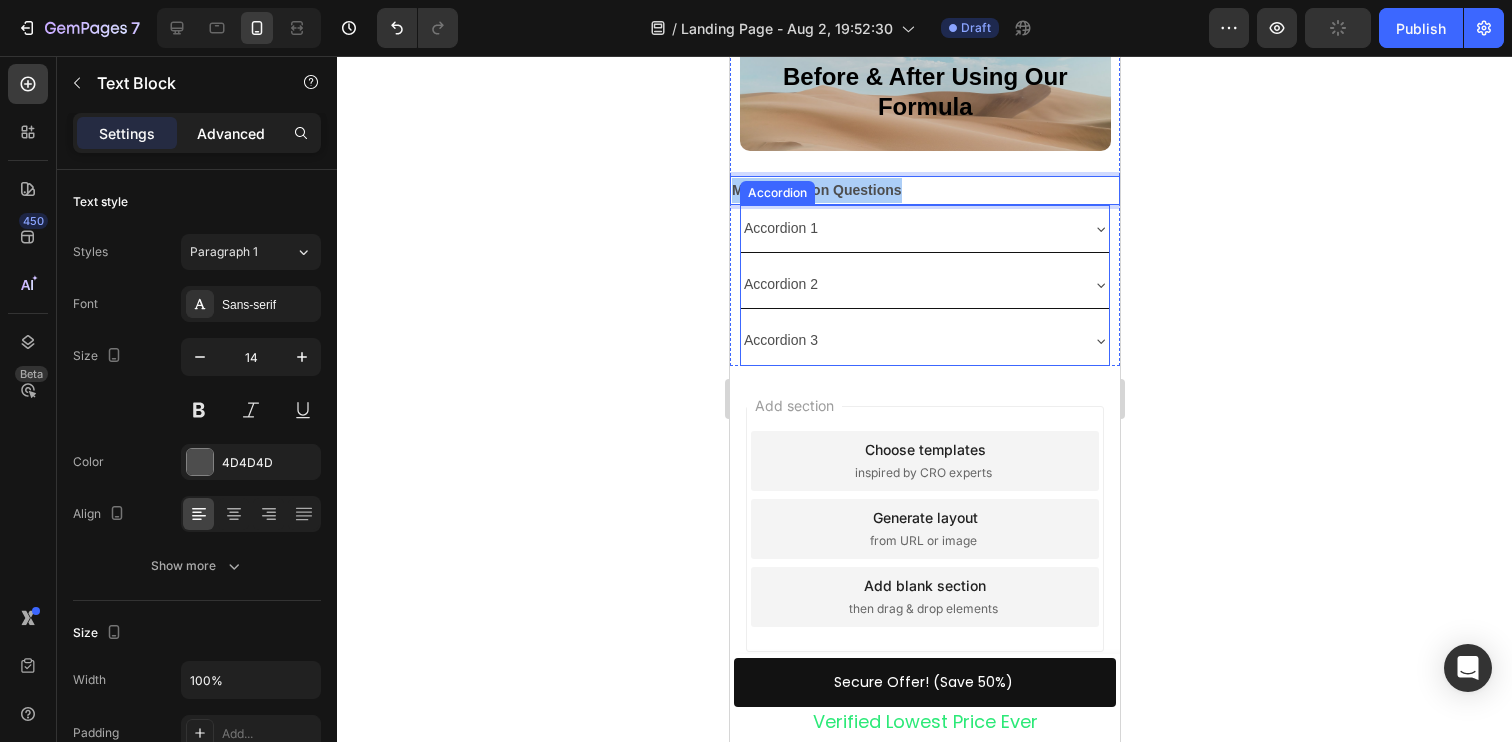 click on "Advanced" at bounding box center [231, 133] 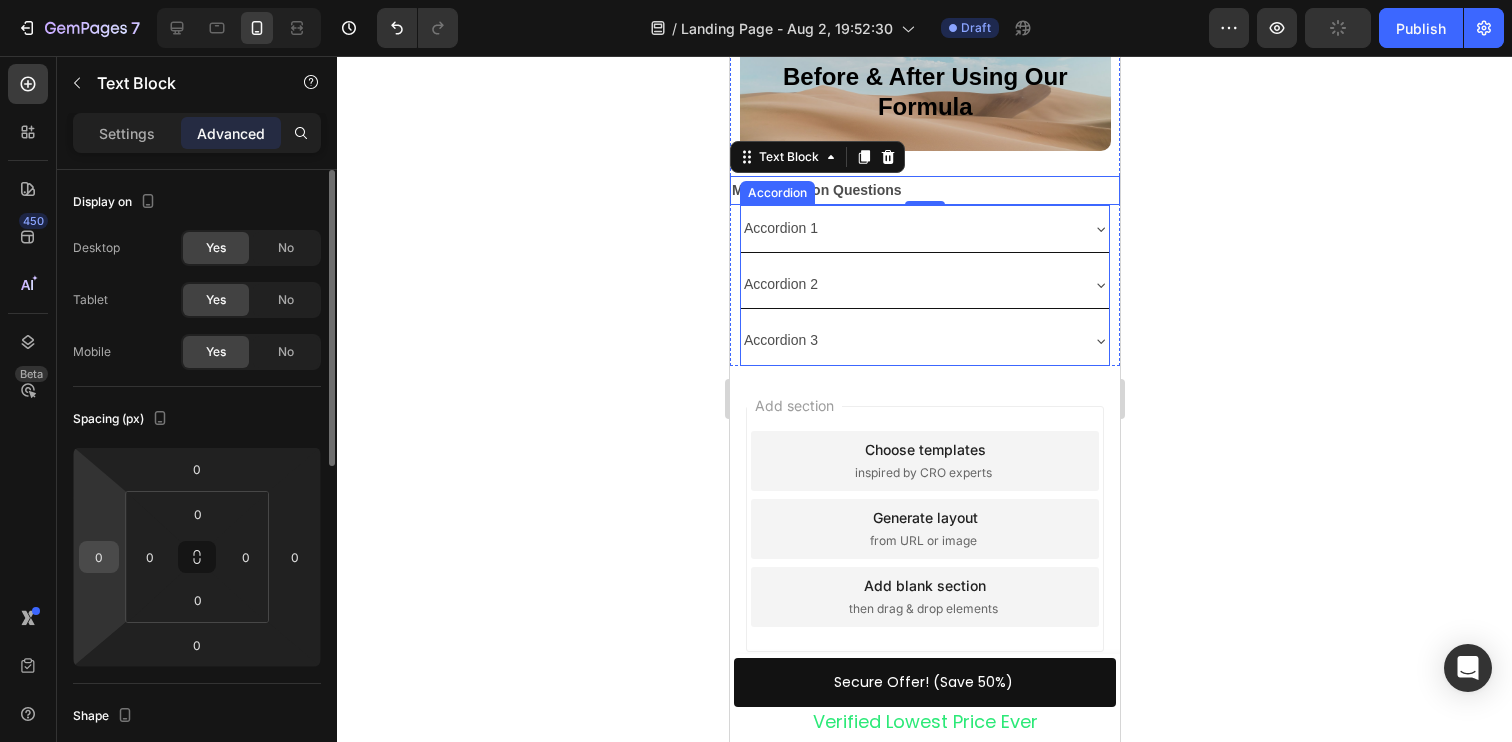 click on "0" at bounding box center [99, 557] 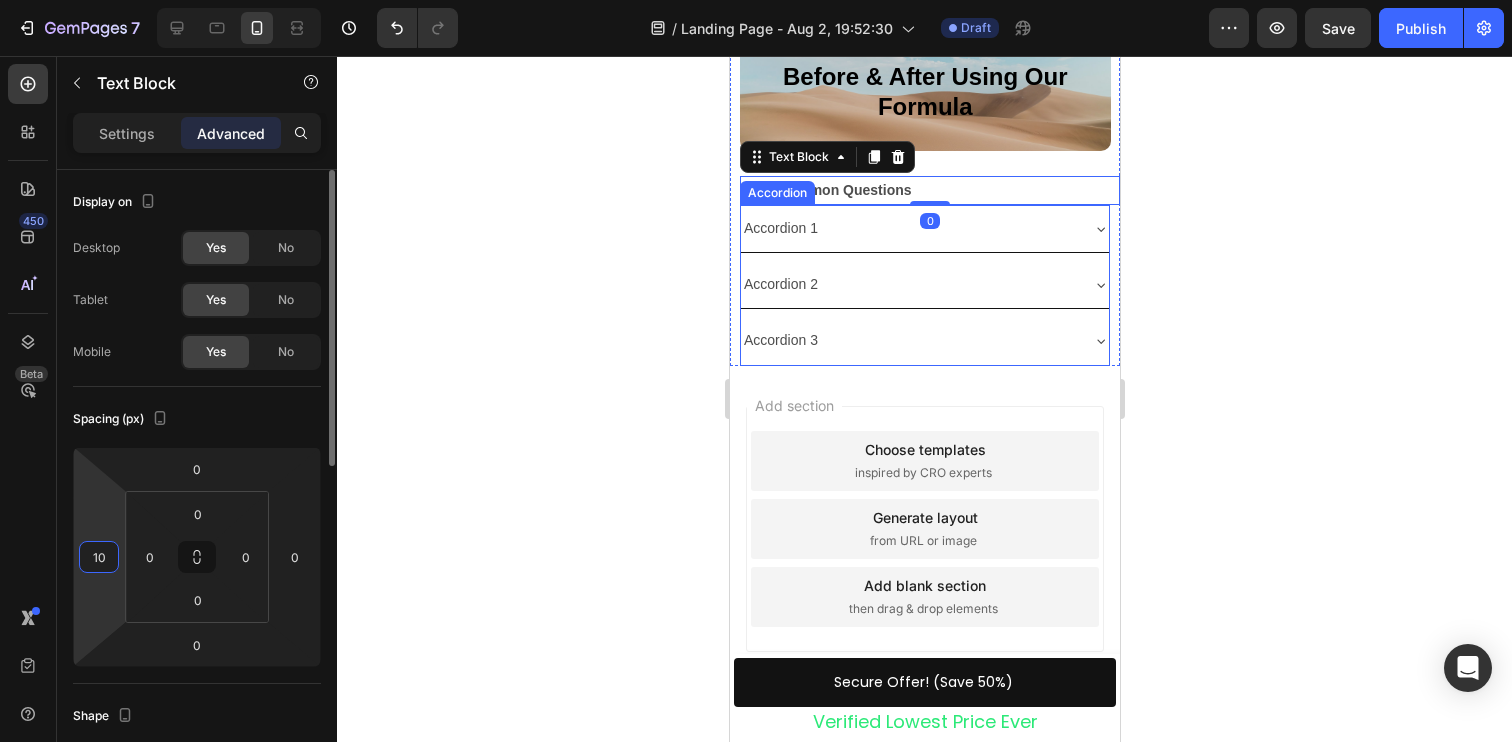 type on "10" 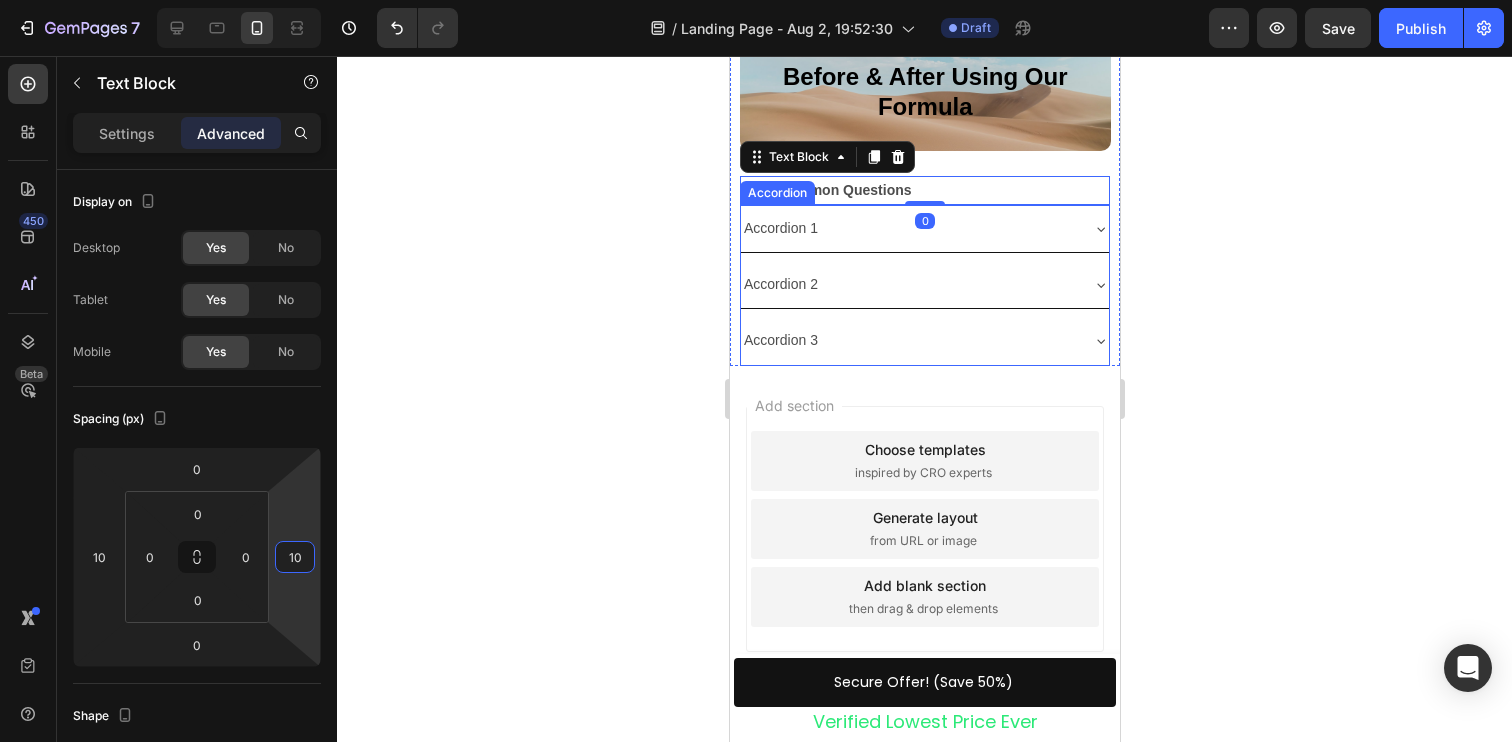 type on "10" 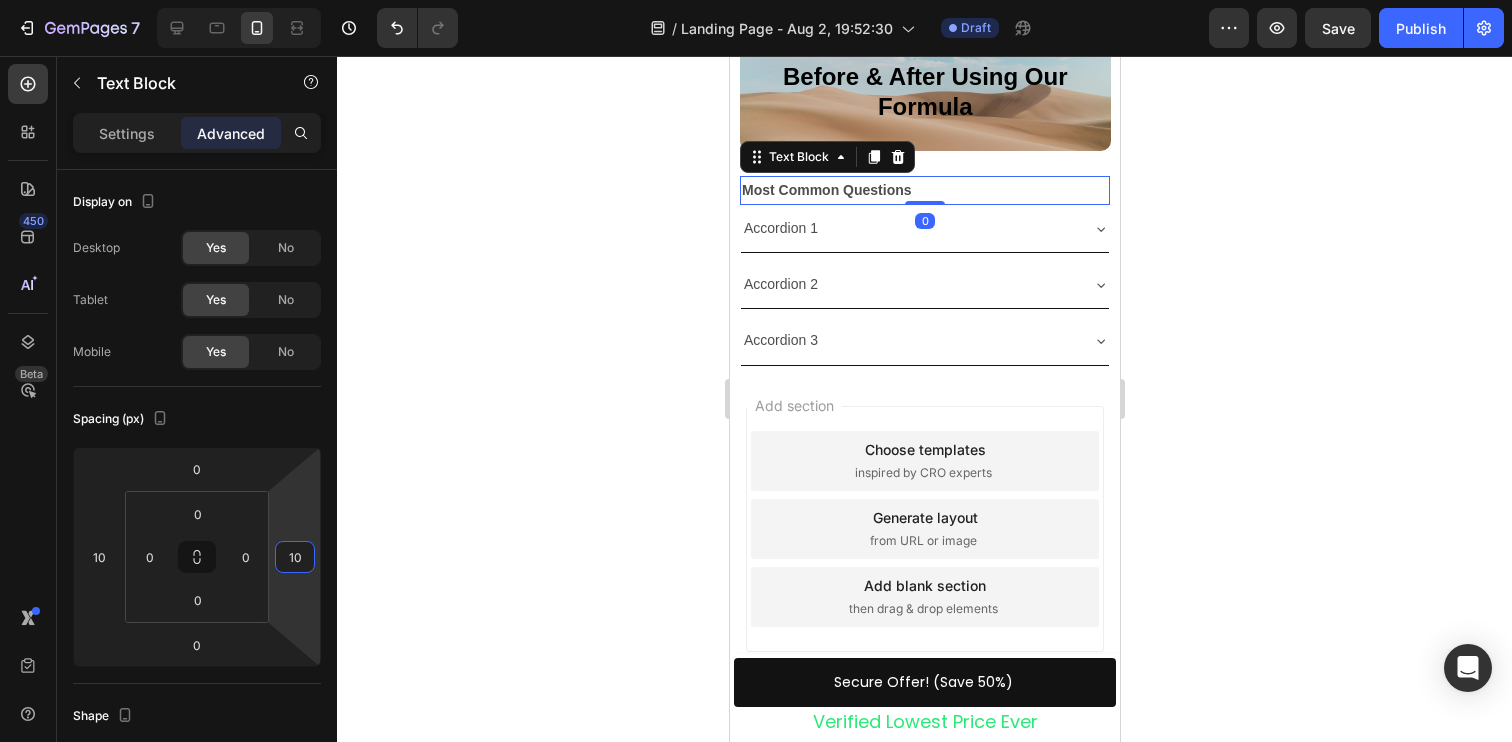 click 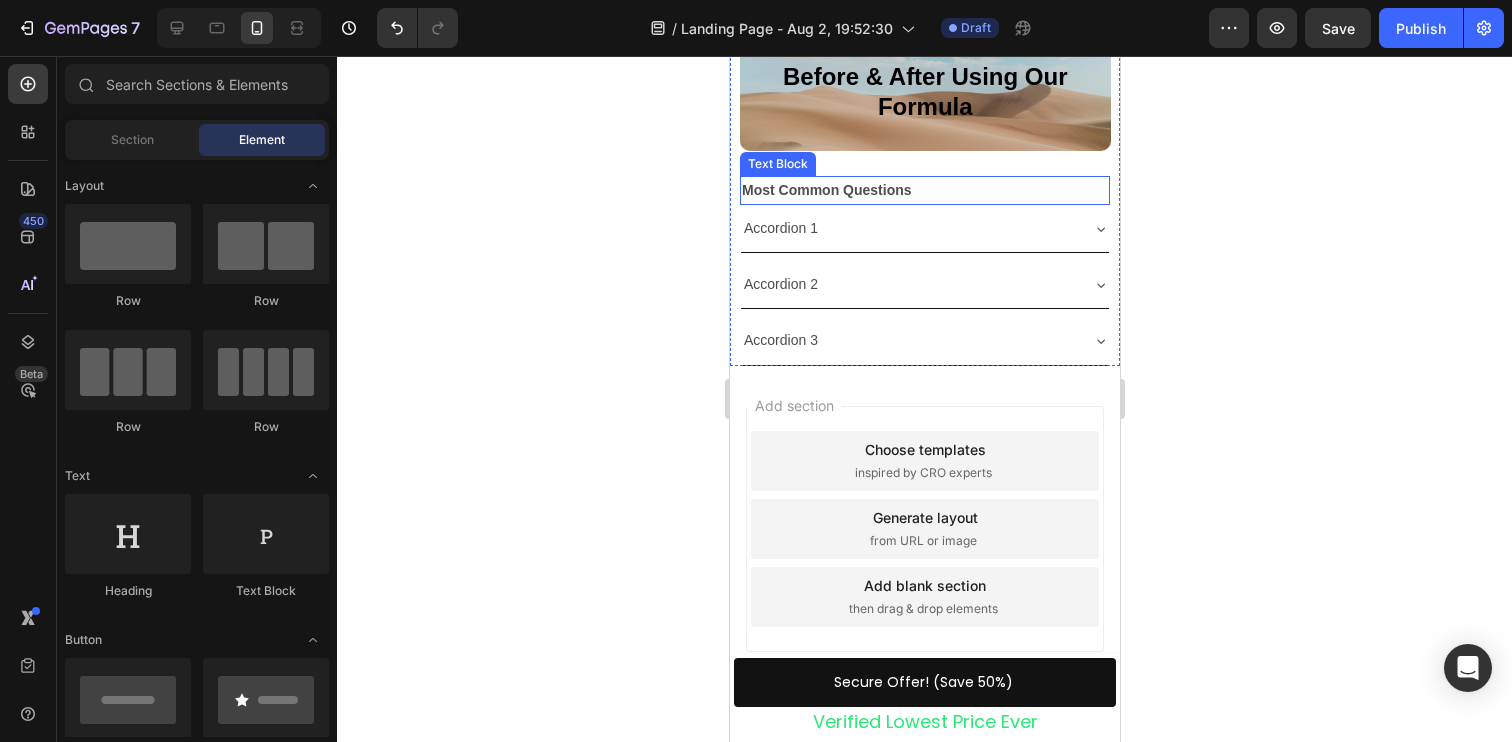 click on "Most Common Questions" at bounding box center [826, 190] 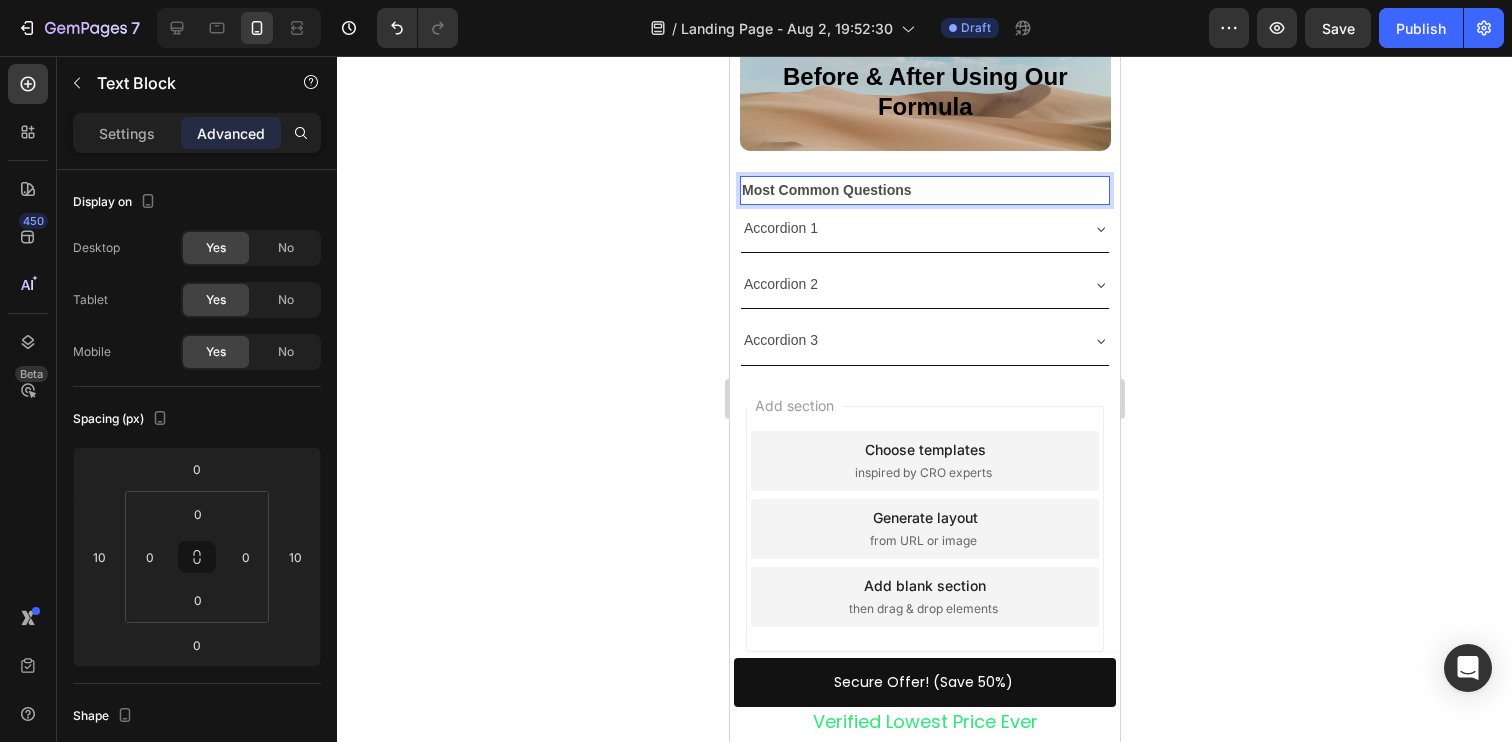 click on "Most Common Questions" at bounding box center [826, 190] 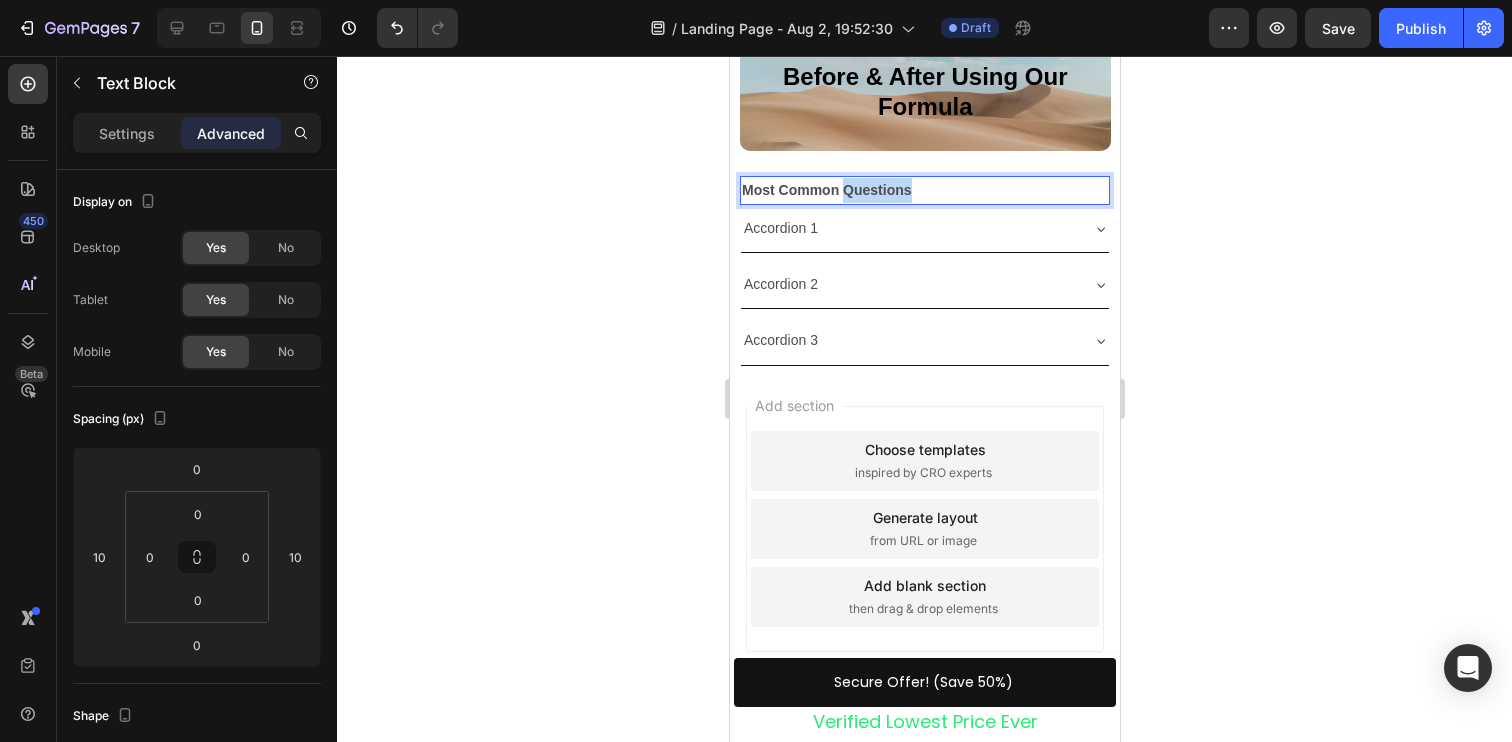 click on "Most Common Questions" at bounding box center [826, 190] 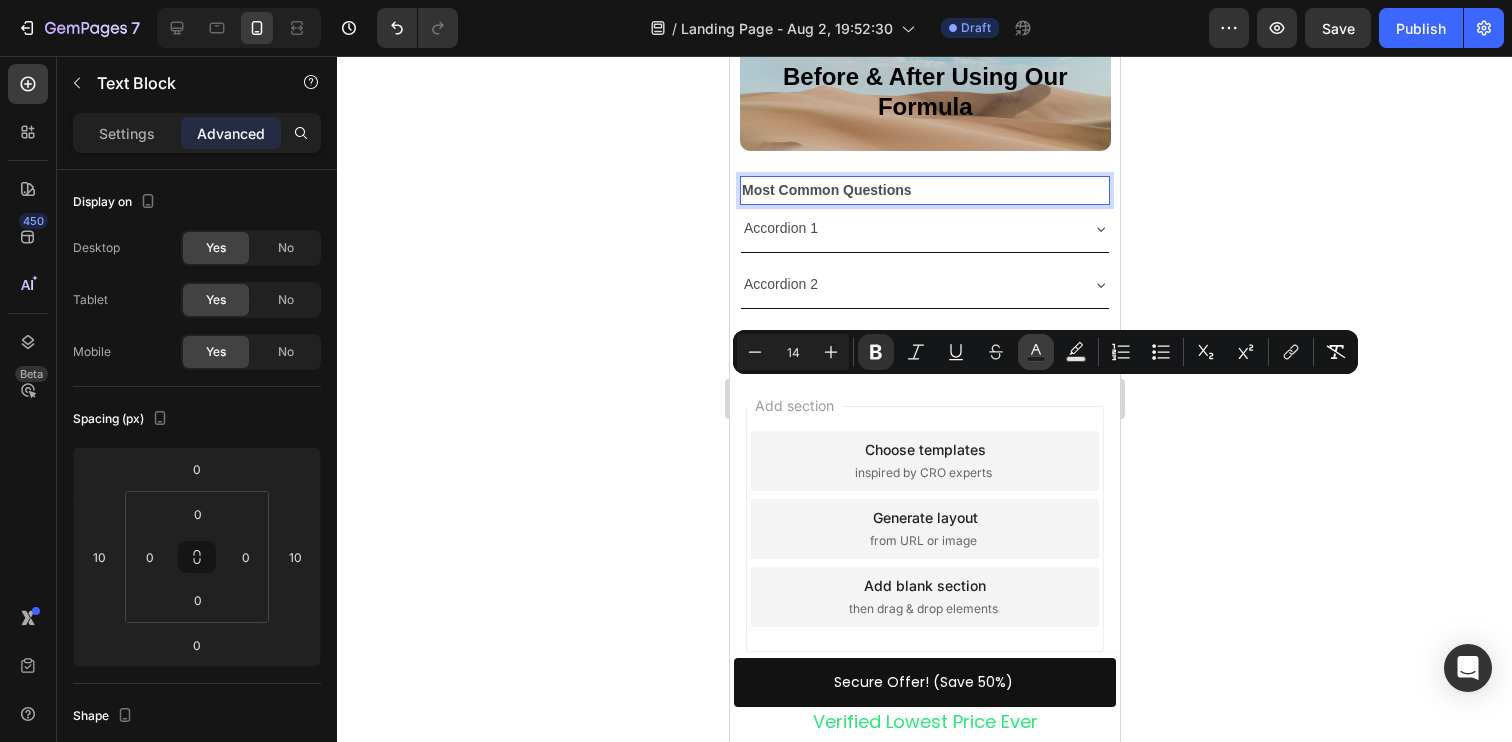 click on "Text Color" at bounding box center (1036, 352) 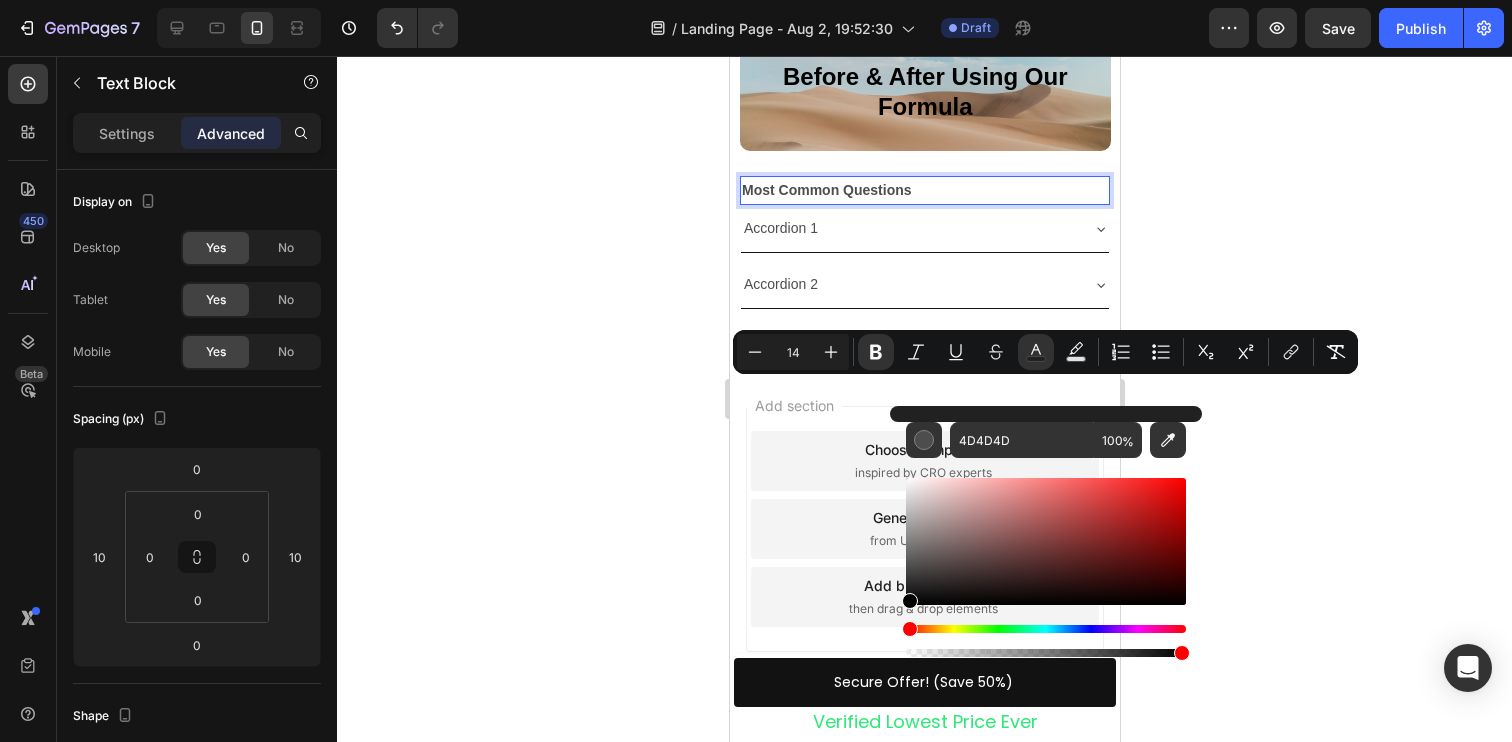 drag, startPoint x: 948, startPoint y: 543, endPoint x: 896, endPoint y: 651, distance: 119.86659 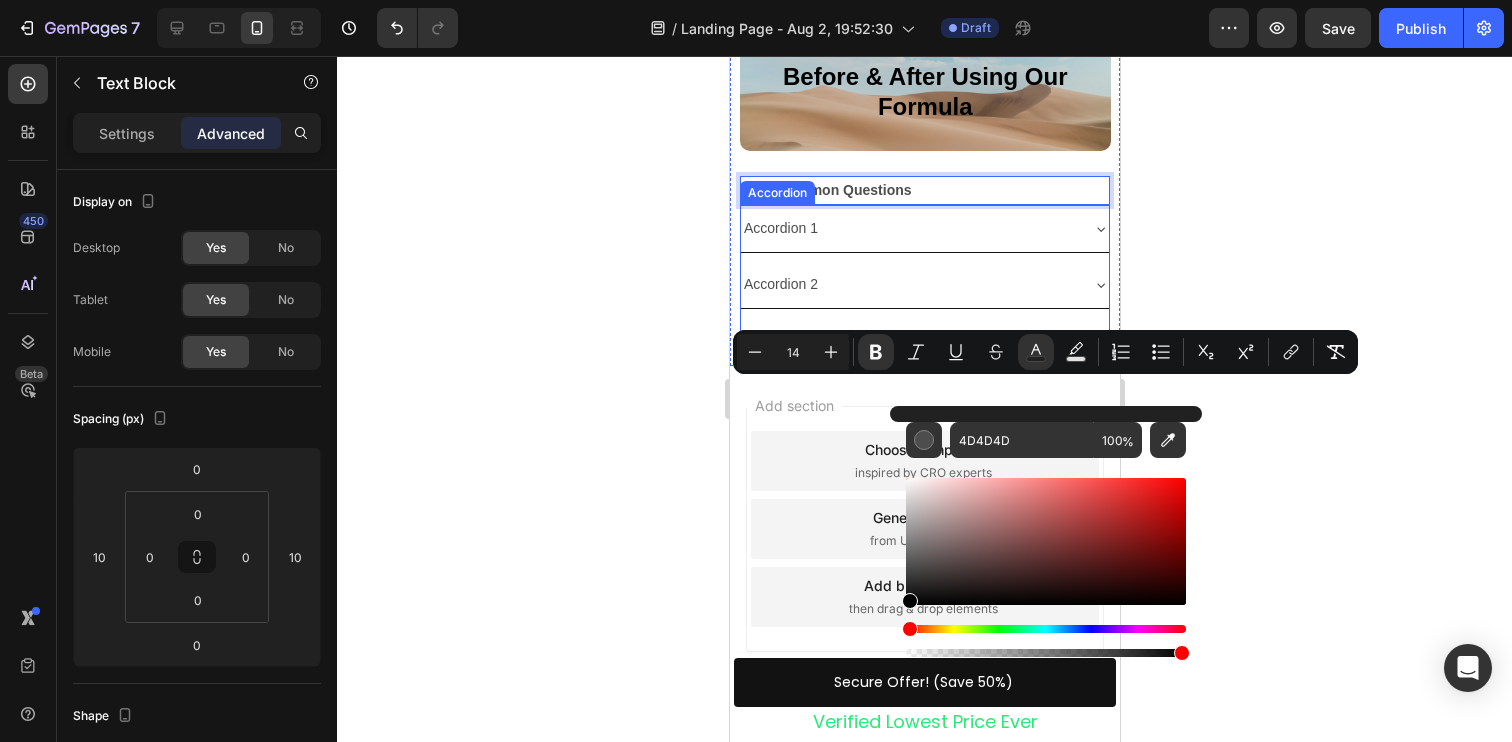 type on "000000" 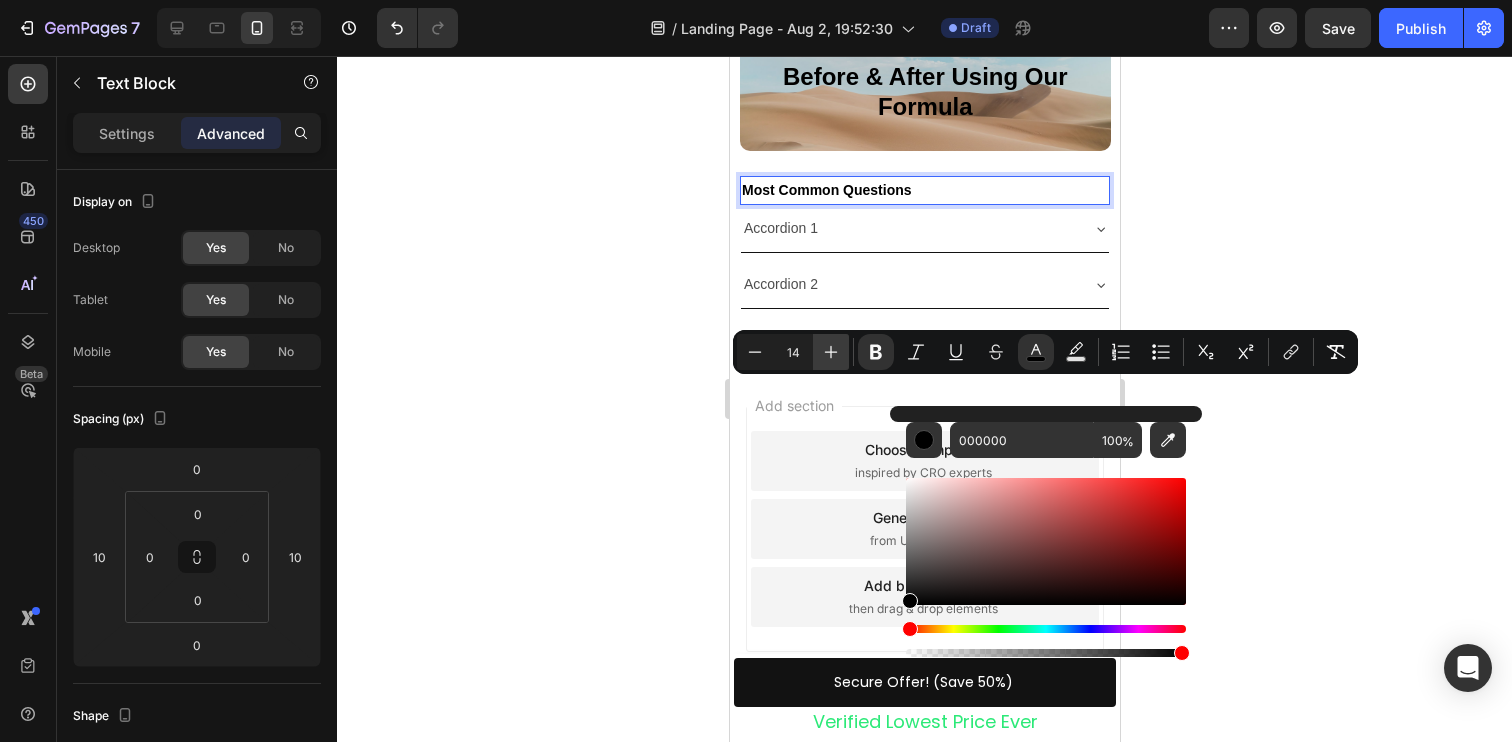 click 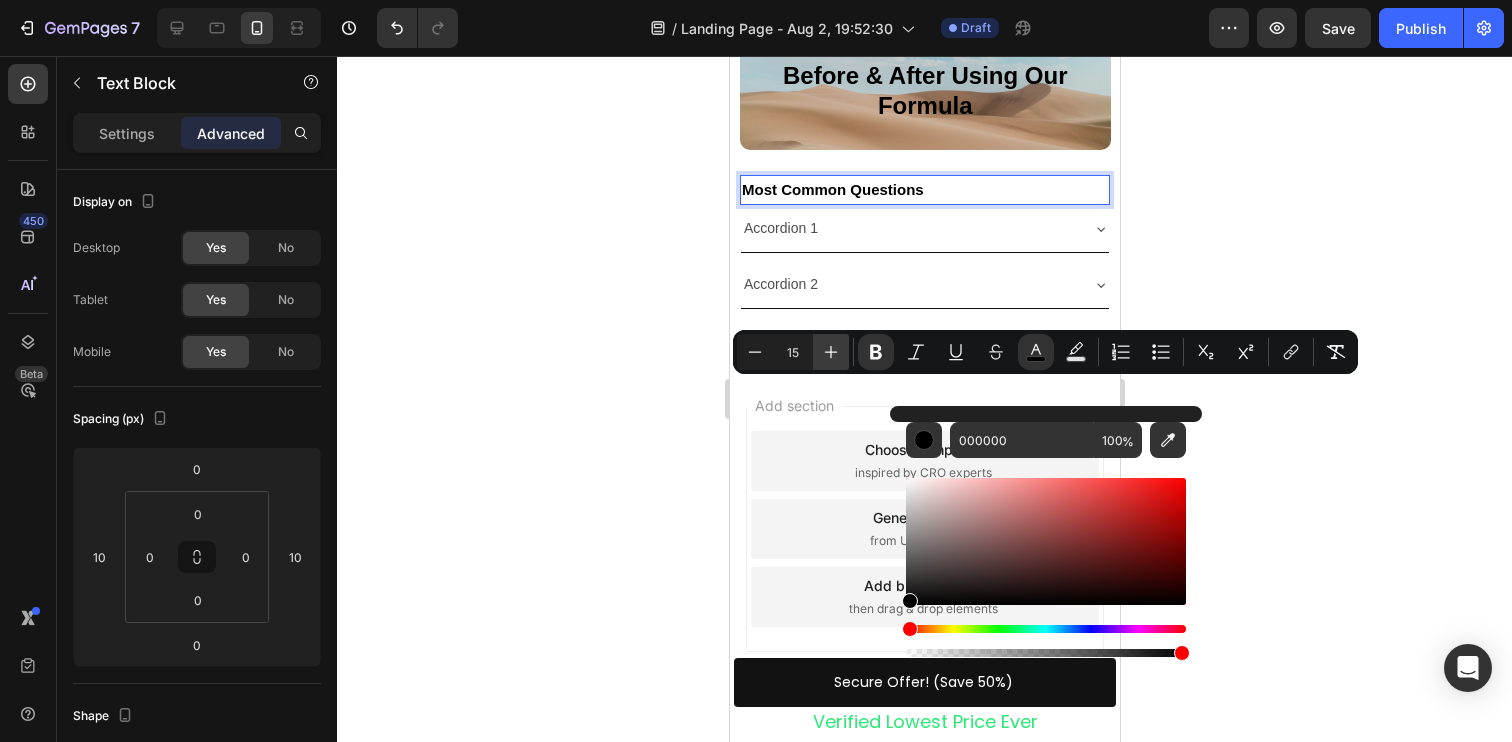 click 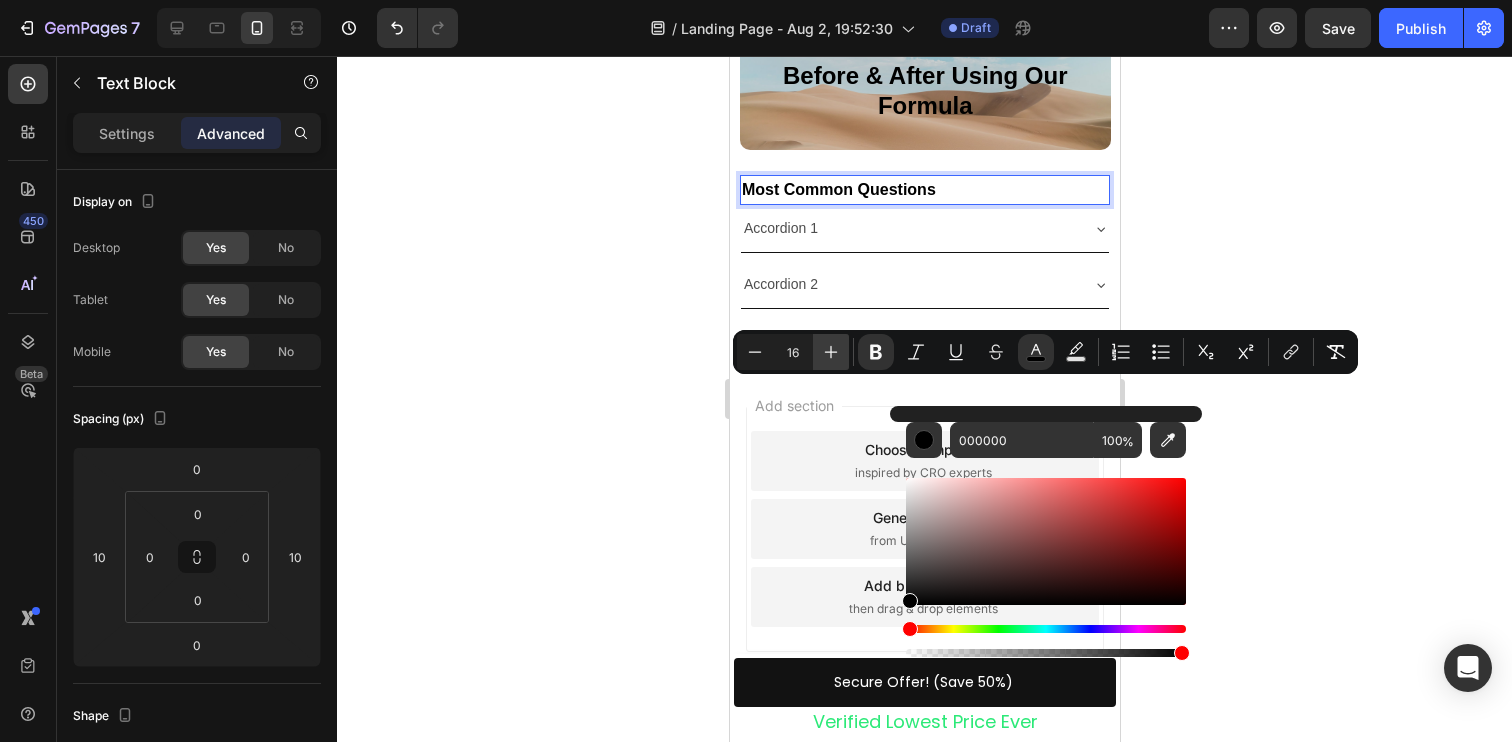 click 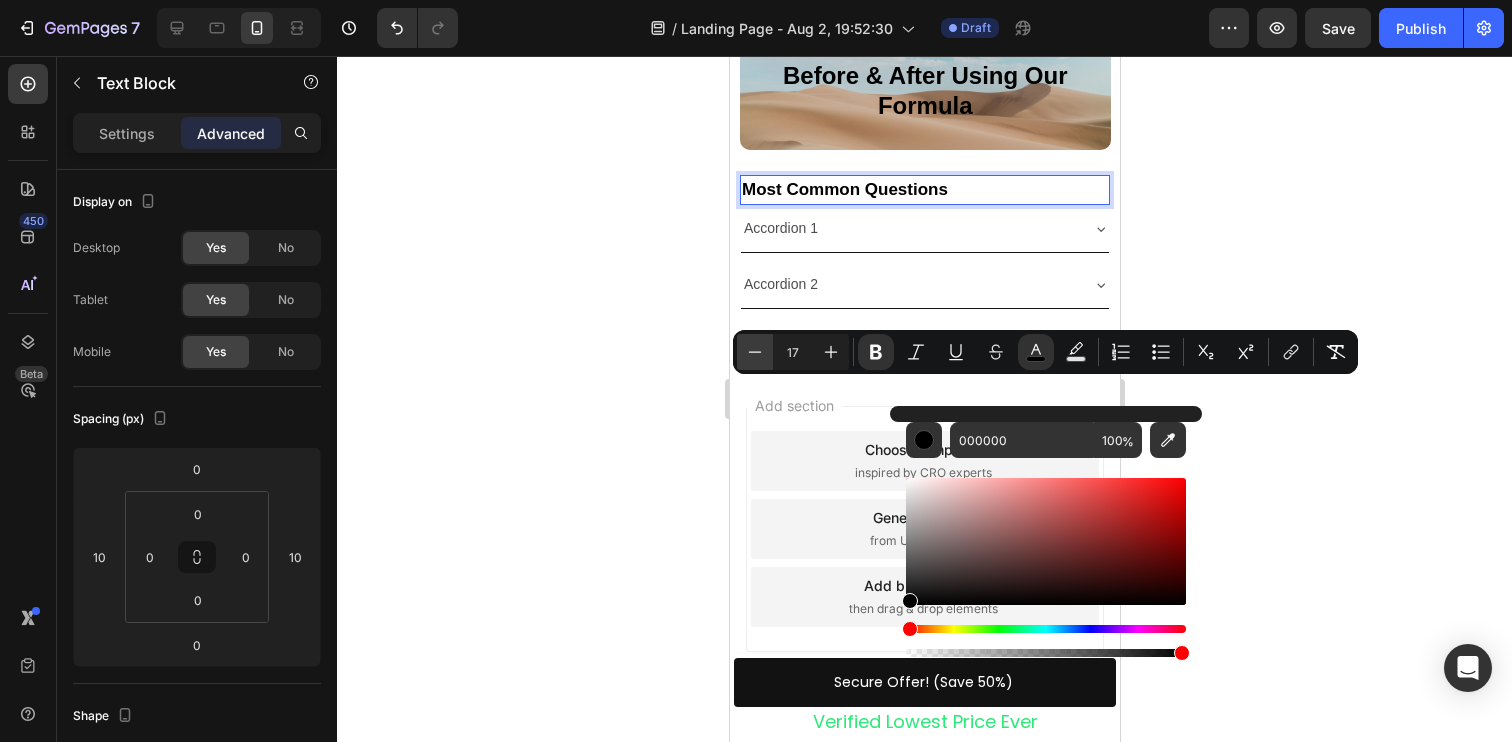 click 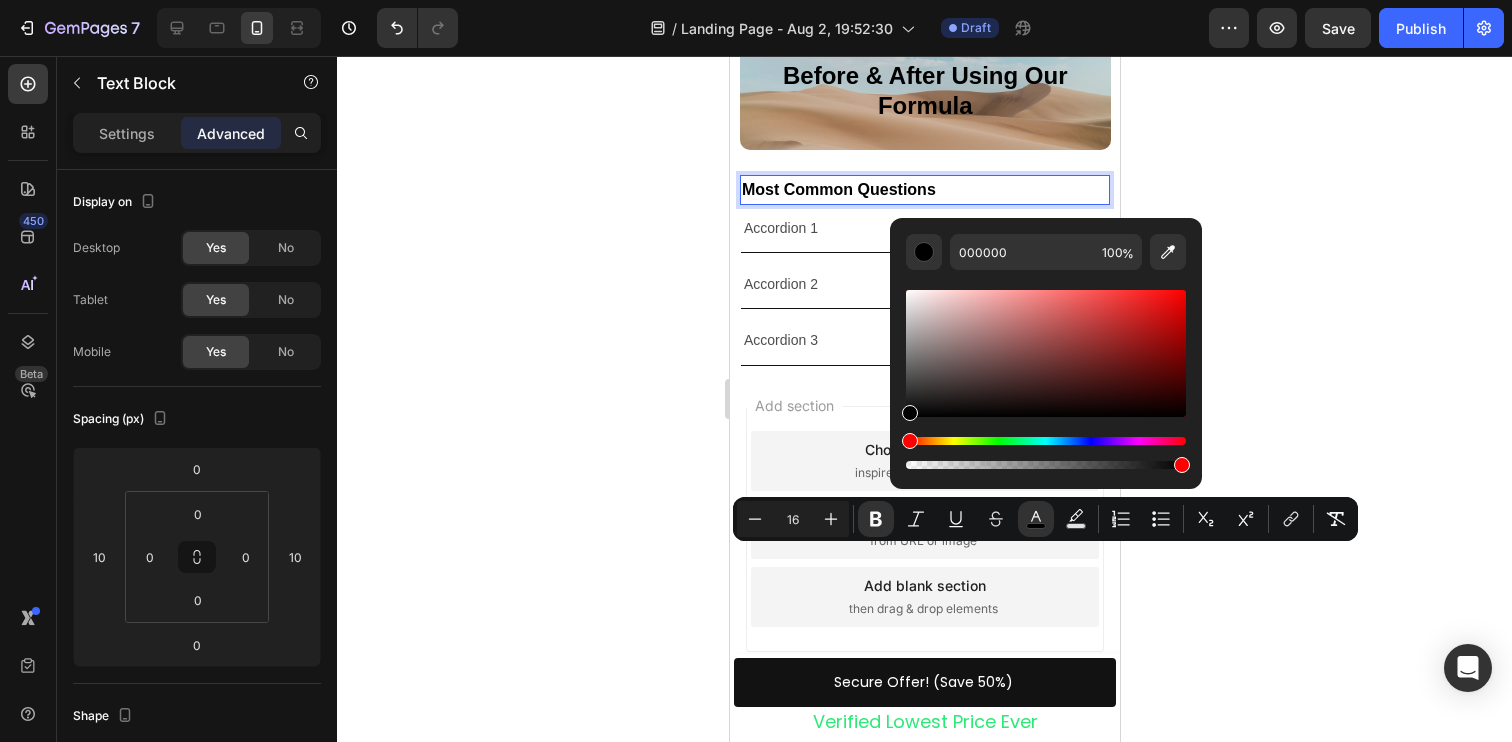 scroll, scrollTop: 5835, scrollLeft: 0, axis: vertical 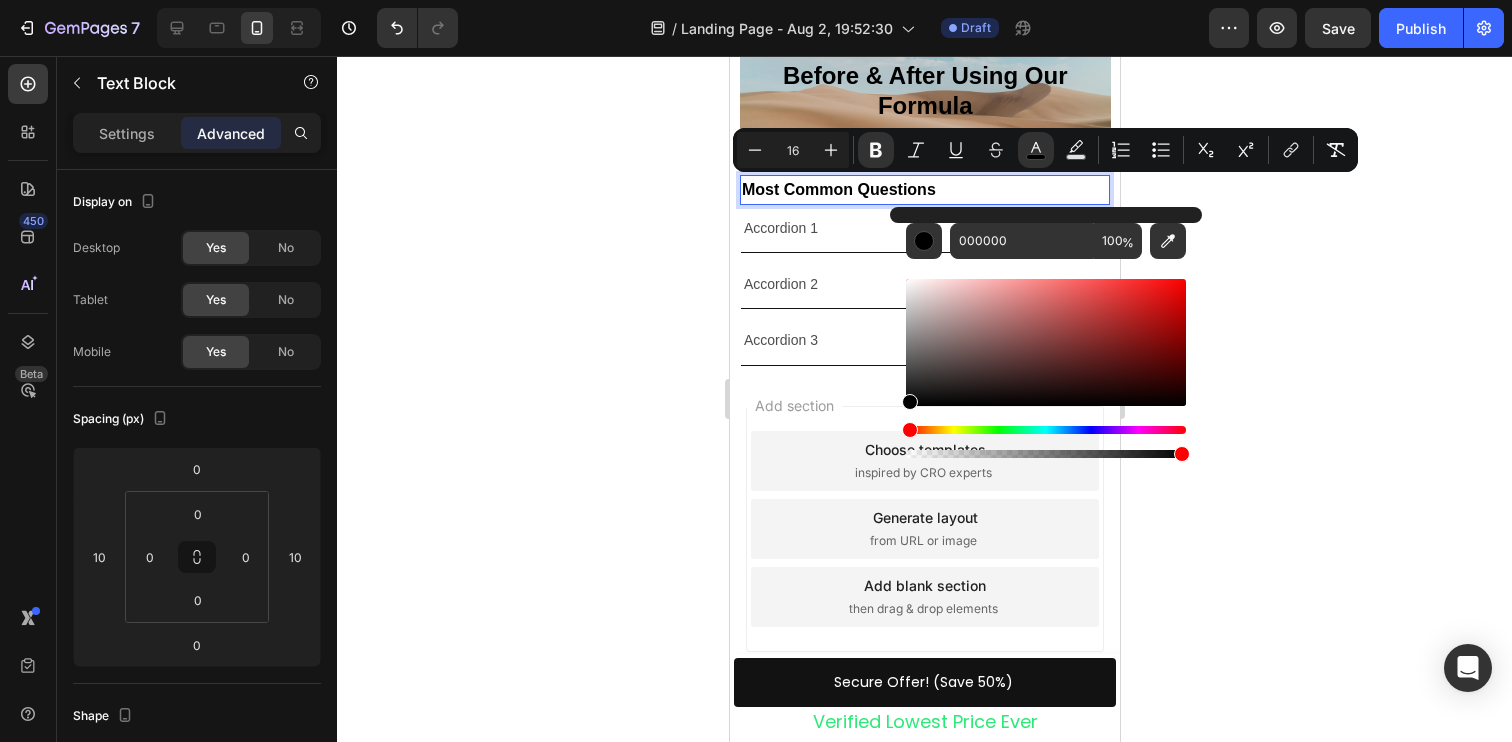 click 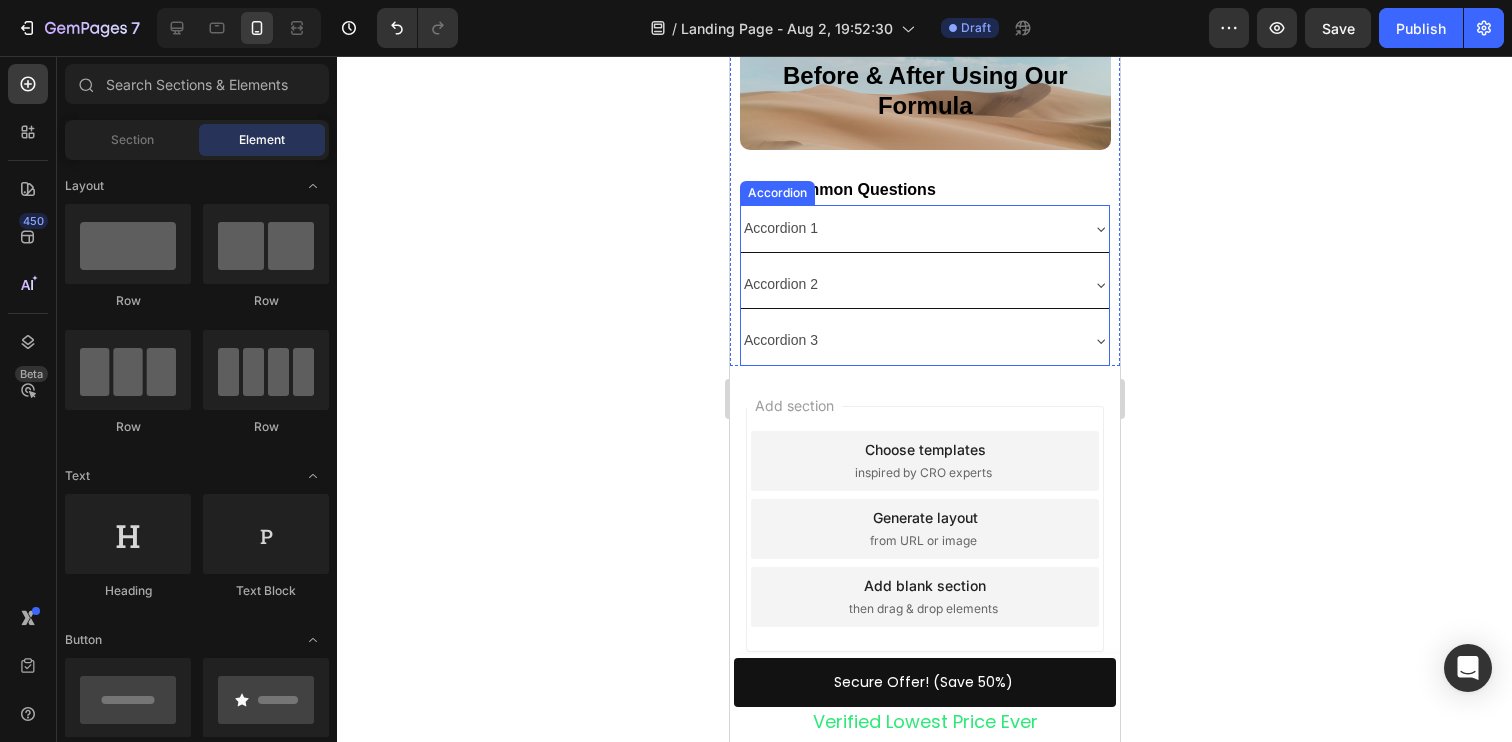 click on "Accordion 1" at bounding box center (780, 228) 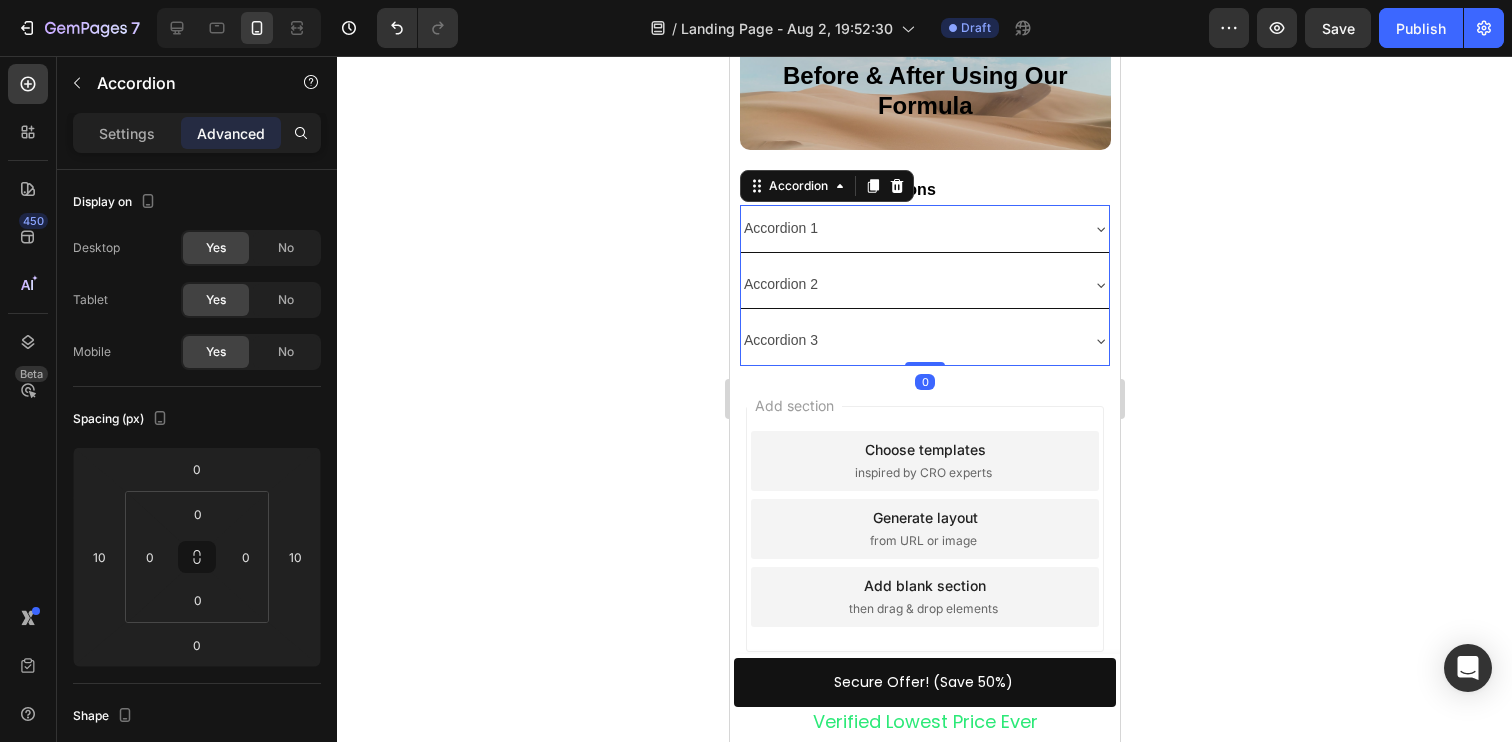 click on "Accordion 1" at bounding box center (780, 228) 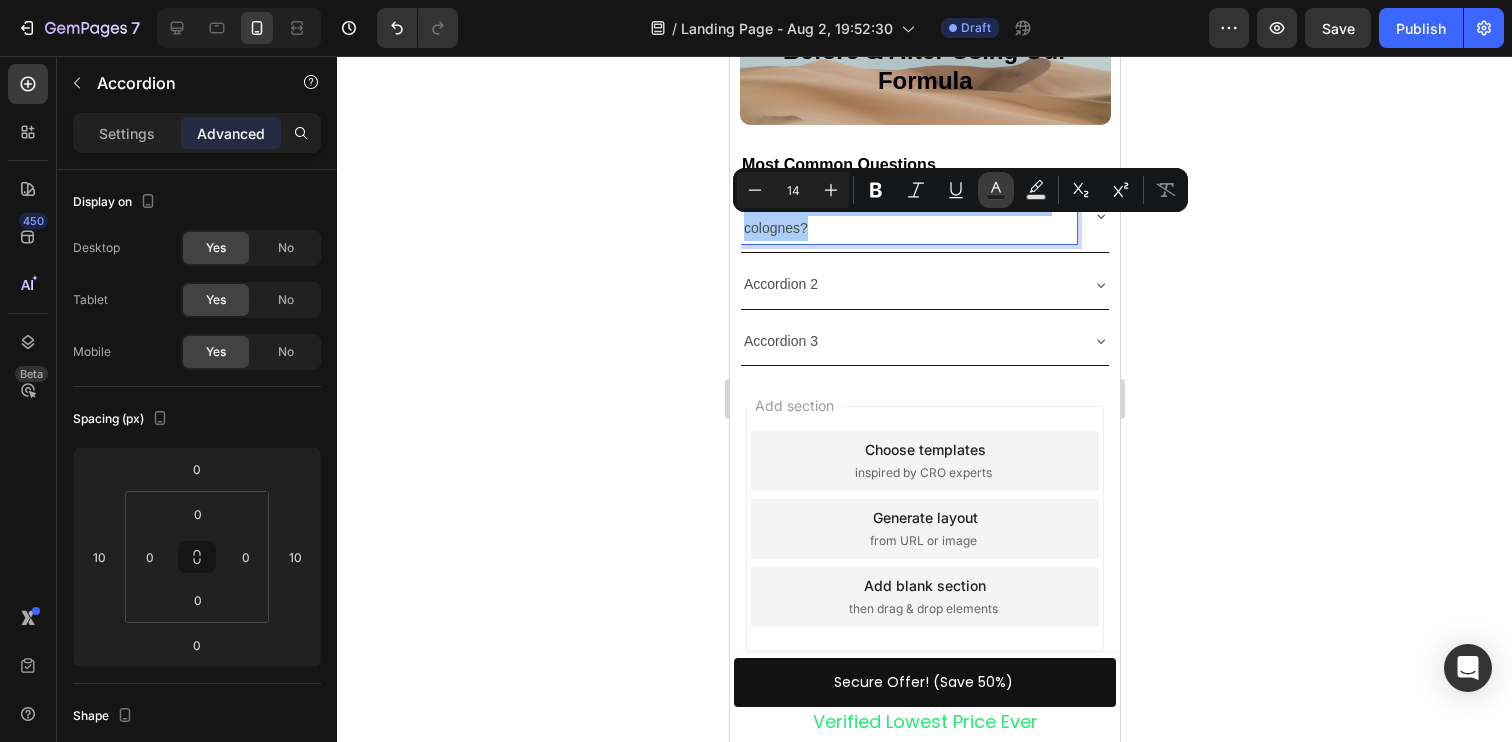 click 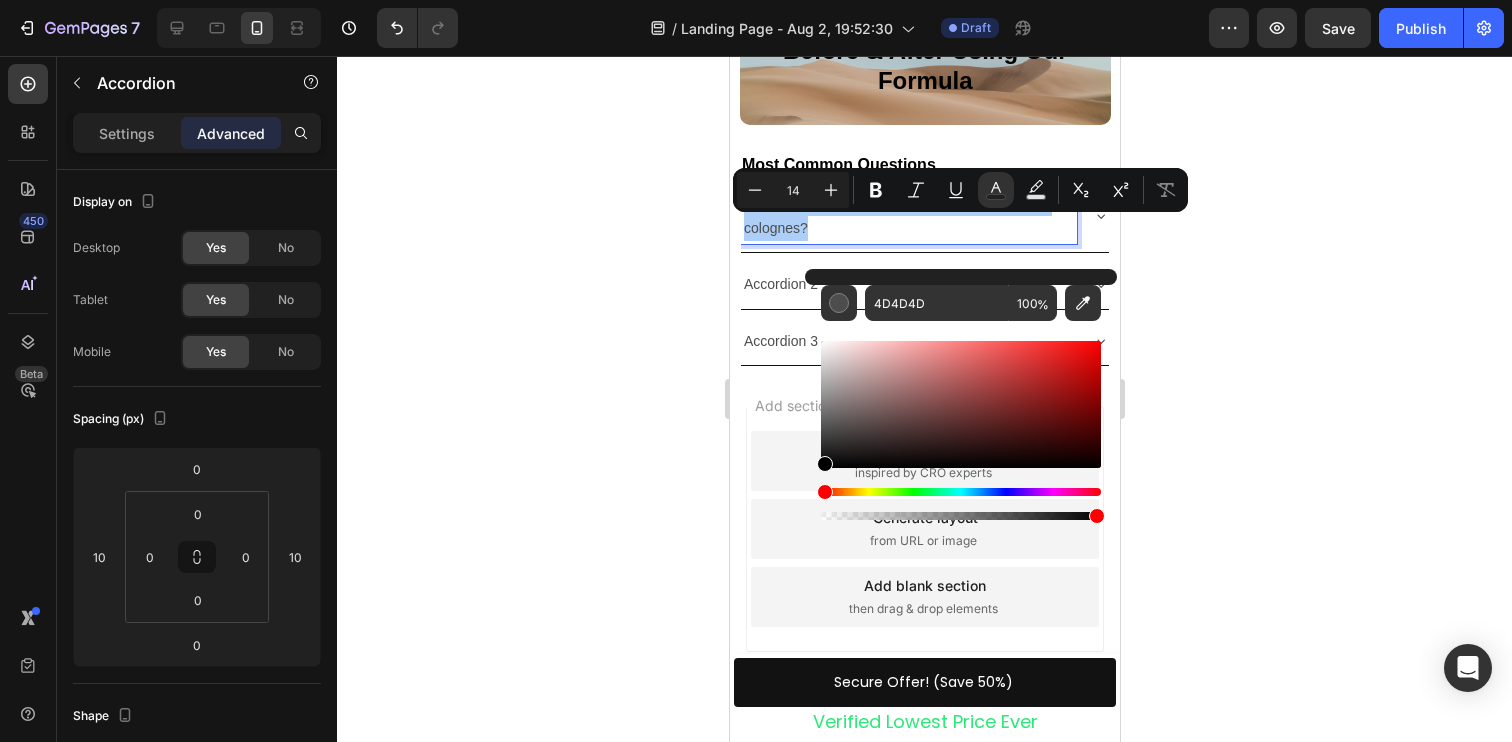 drag, startPoint x: 875, startPoint y: 415, endPoint x: 816, endPoint y: 502, distance: 105.11898 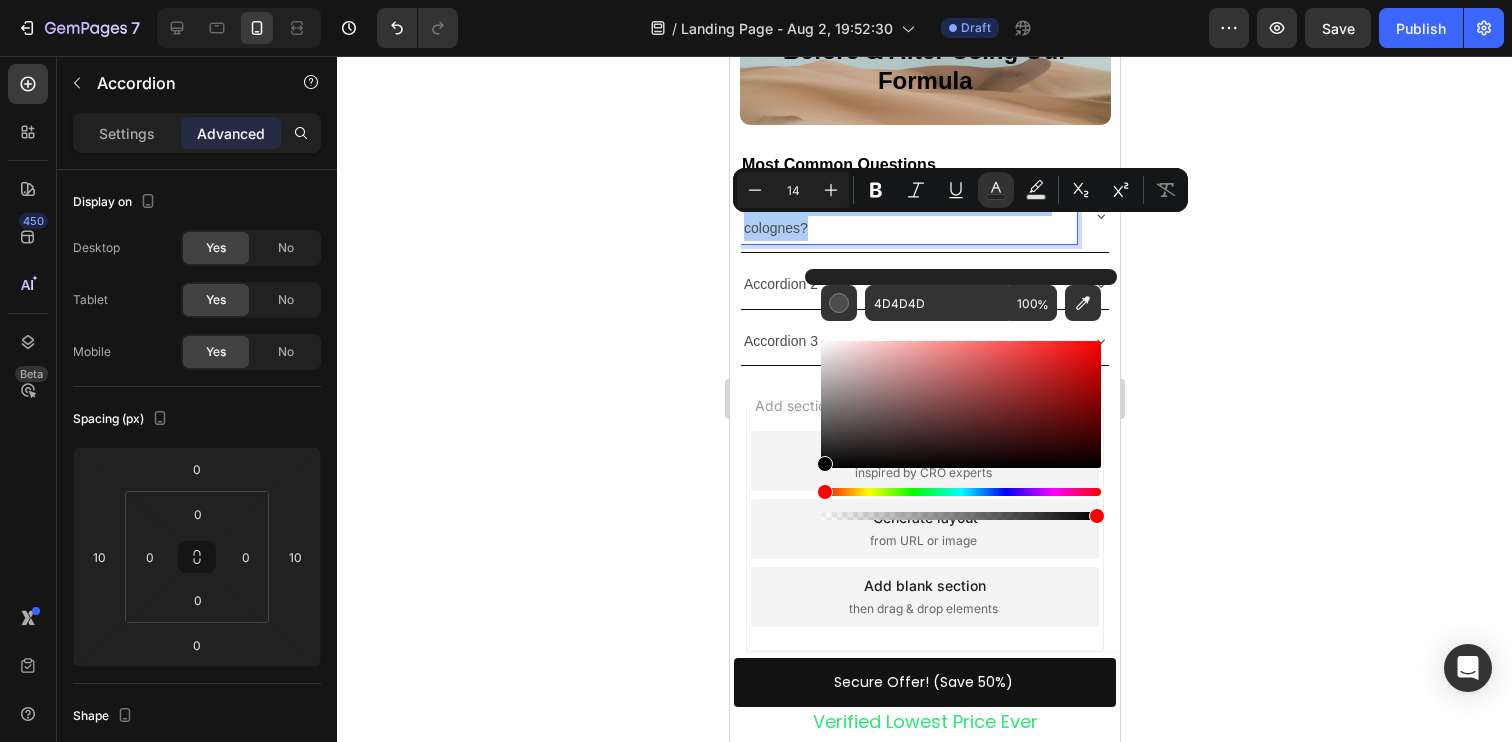 click on "4D4D4D 100 %" at bounding box center [961, 396] 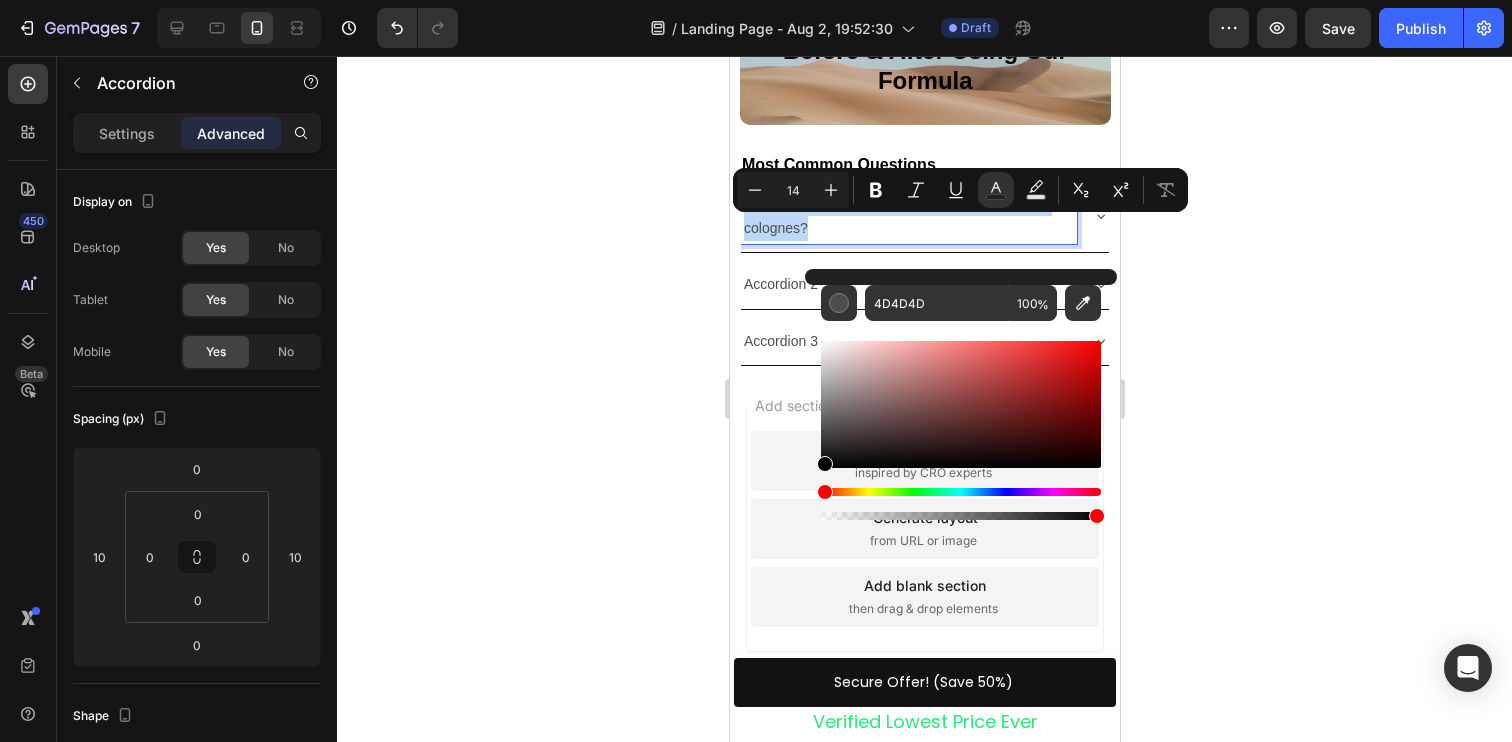 type on "000000" 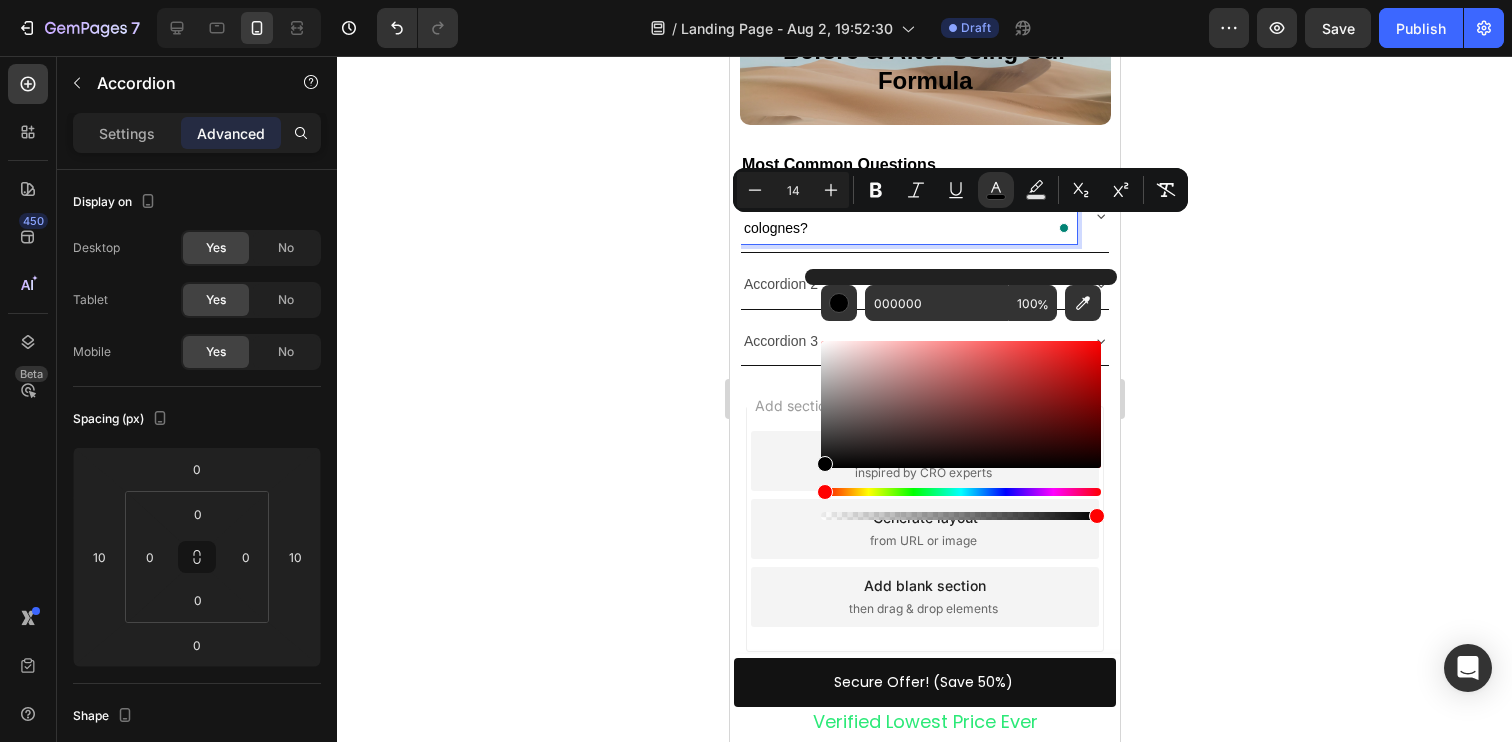 click 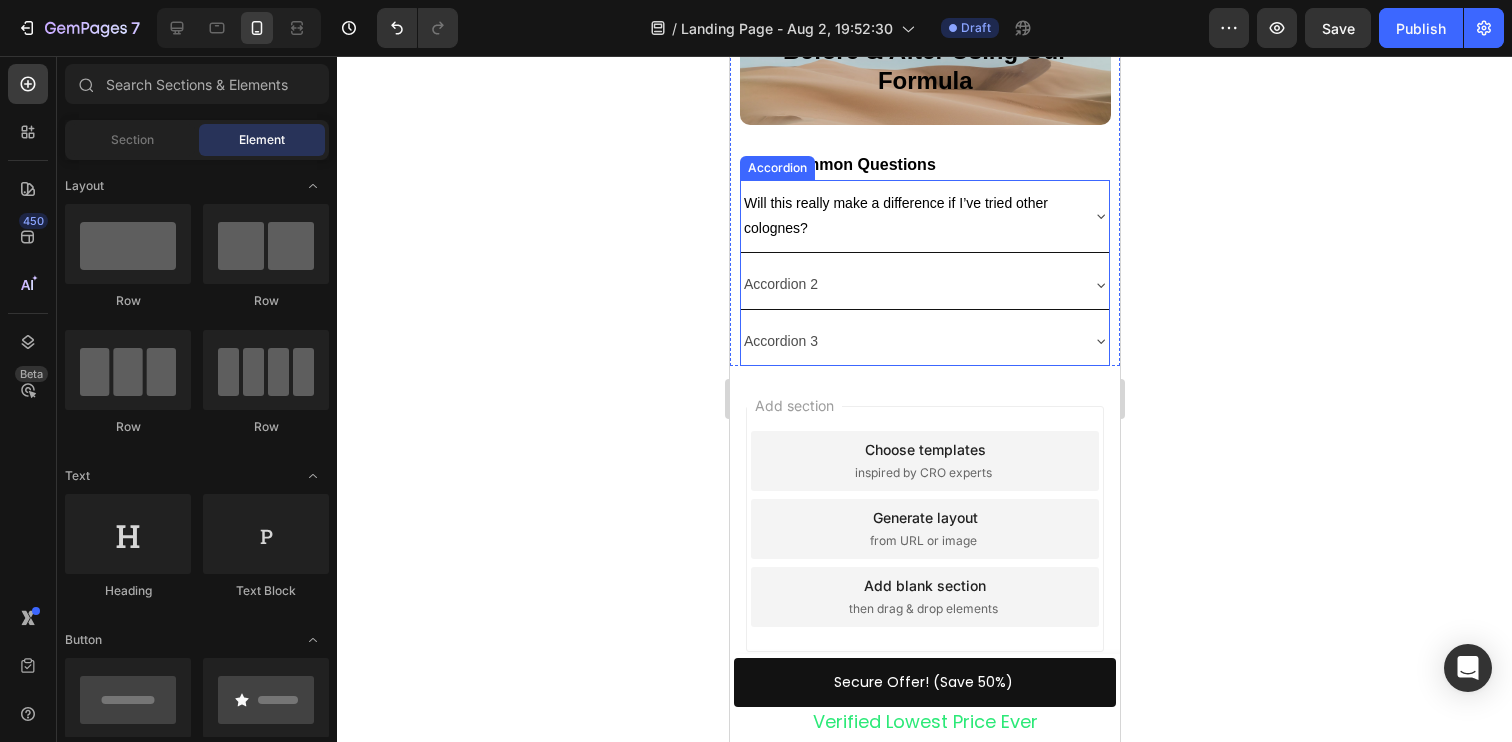 click on "Will this really make a difference if I’ve tried other colognes?" at bounding box center (895, 215) 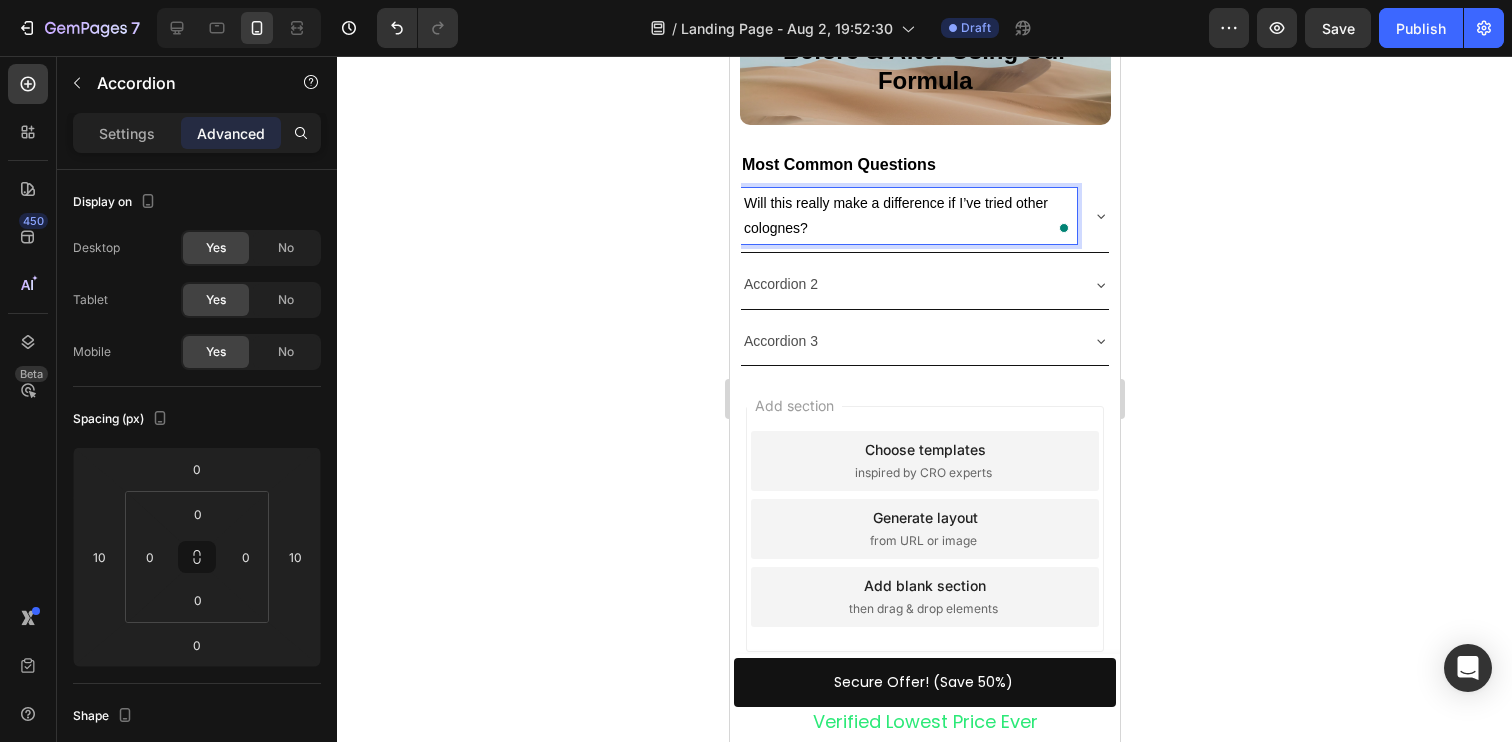click on "Will this really make a difference if I’ve tried other colognes?" at bounding box center [895, 215] 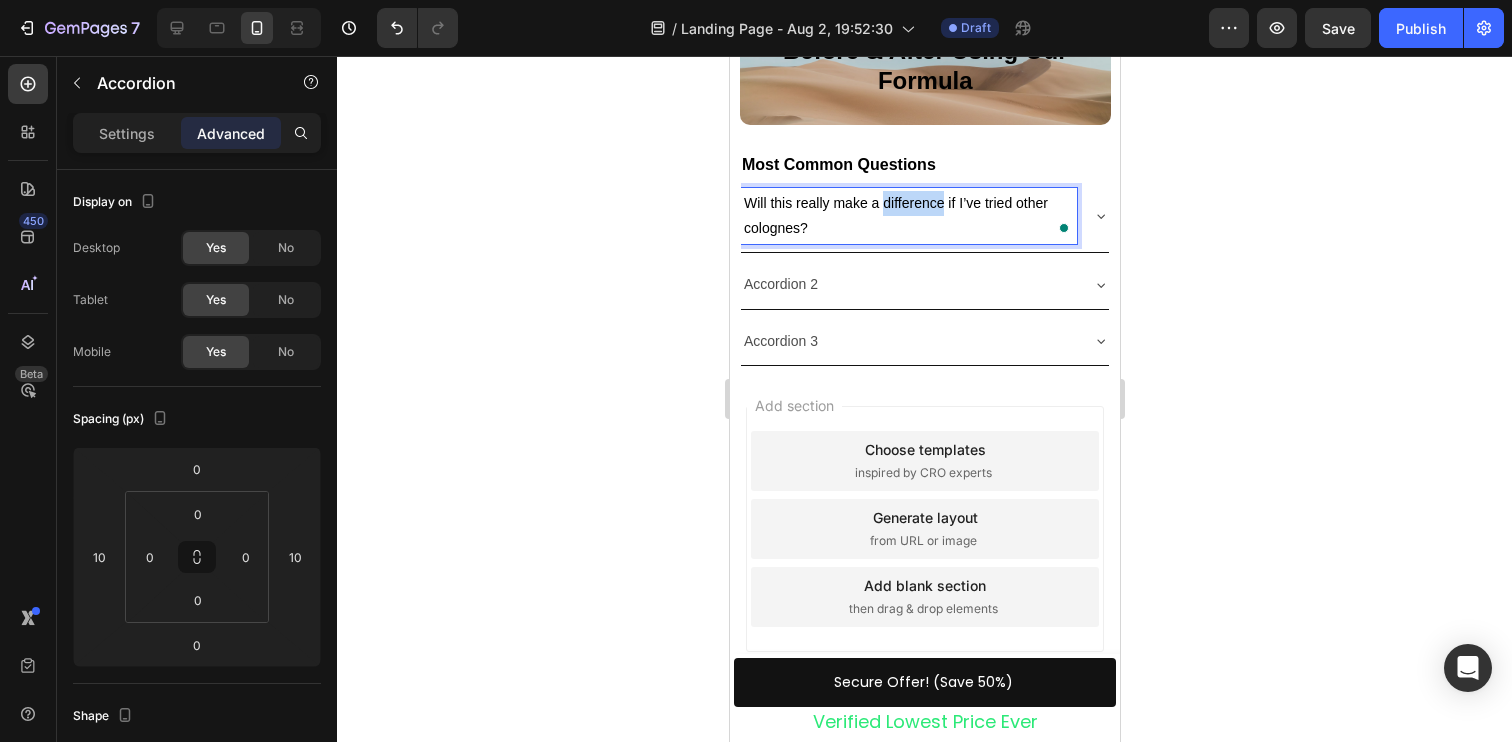 click on "Will this really make a difference if I’ve tried other colognes?" at bounding box center (895, 215) 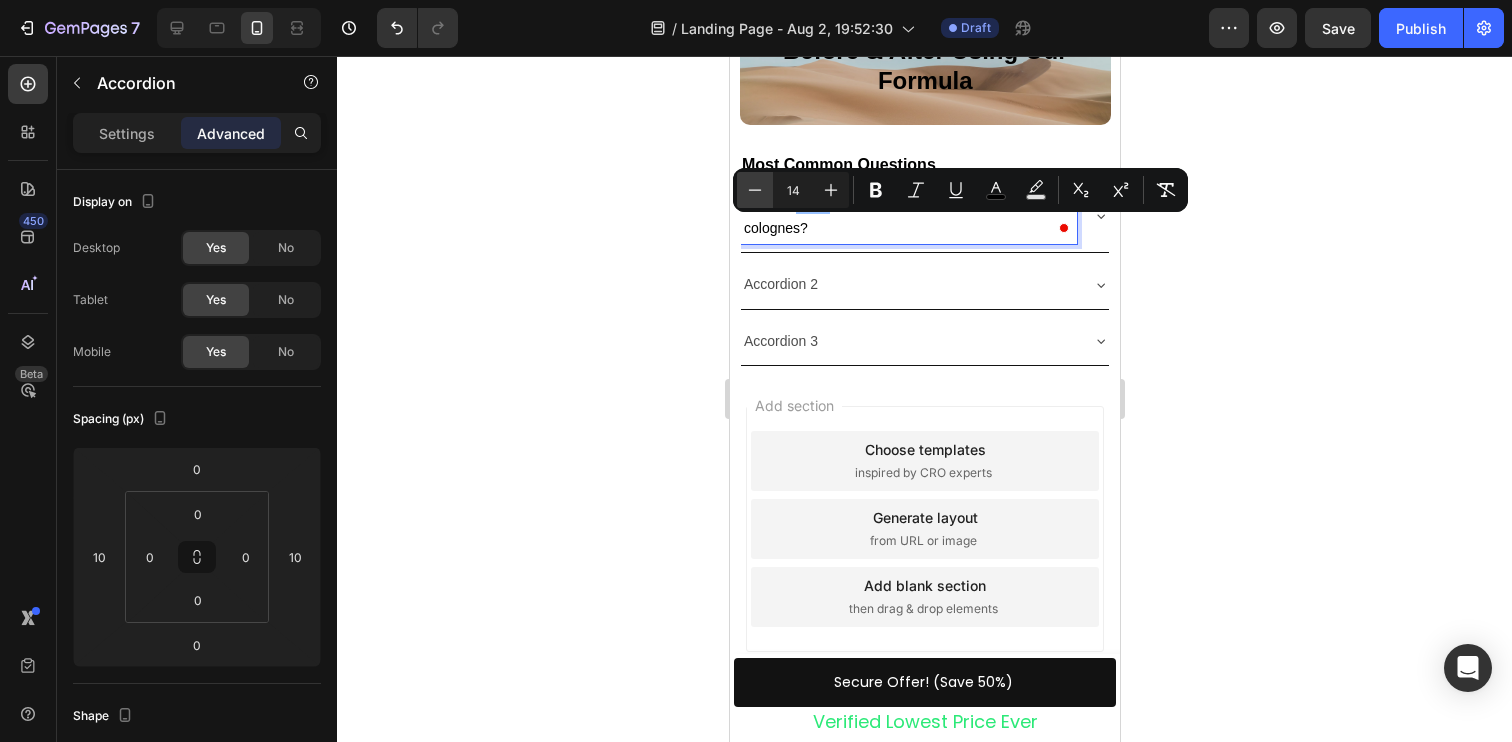 click 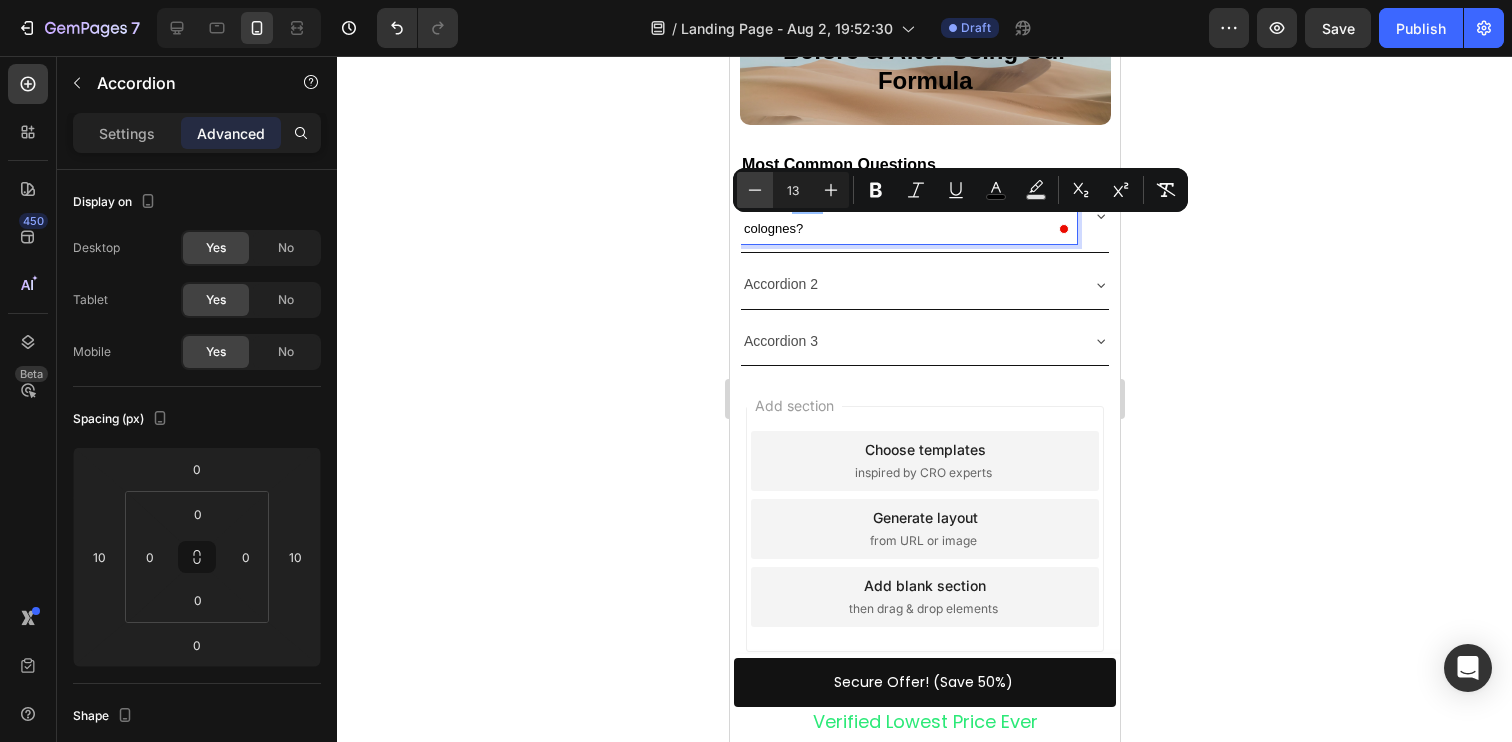 click 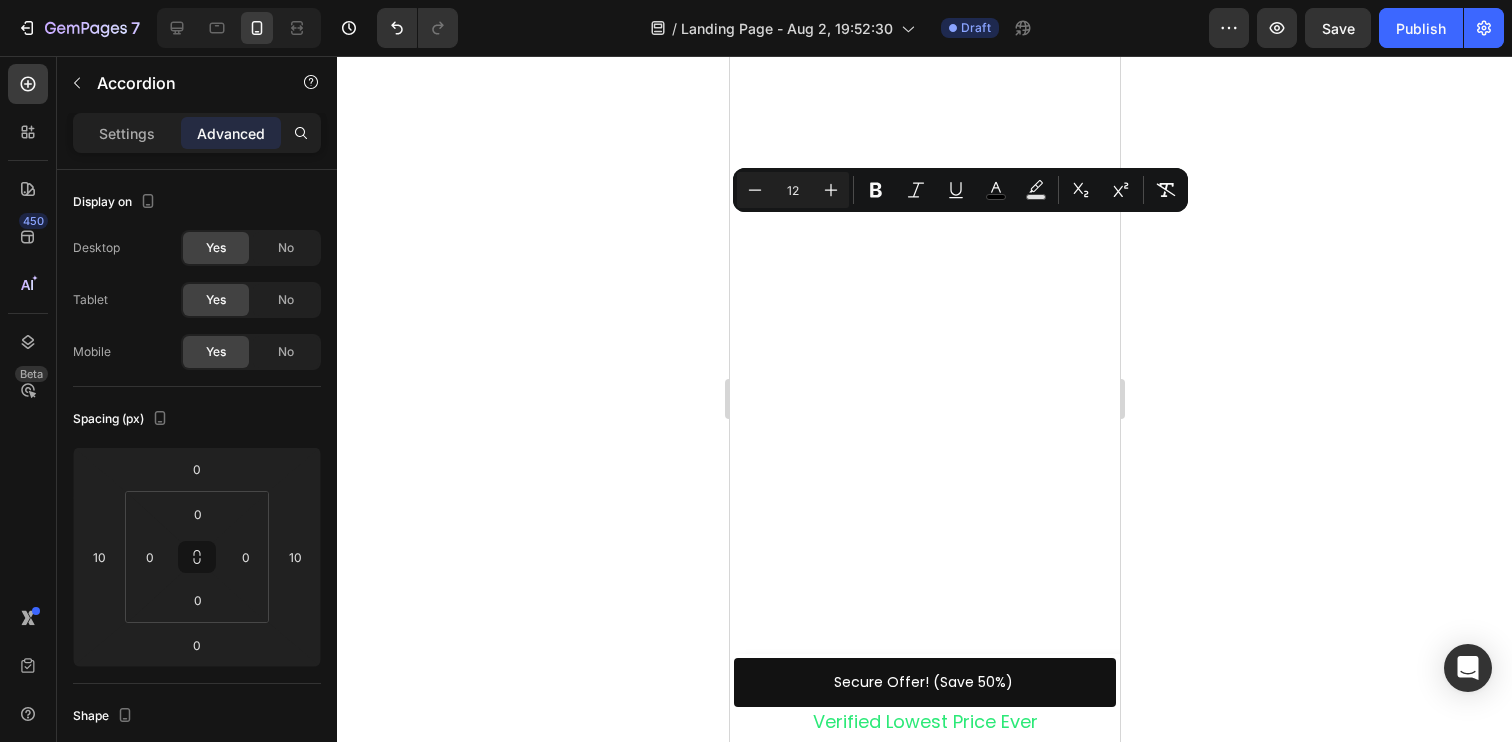 click 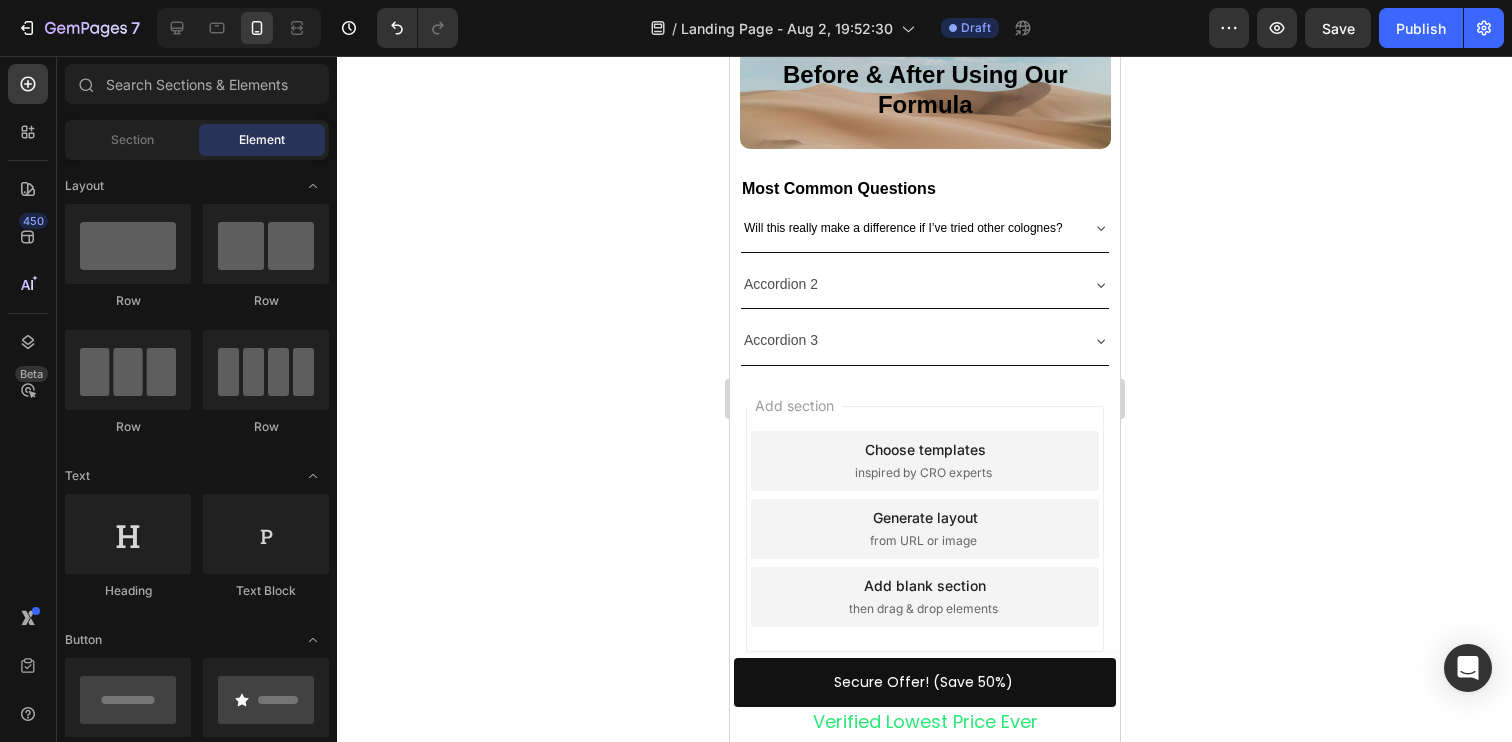 click 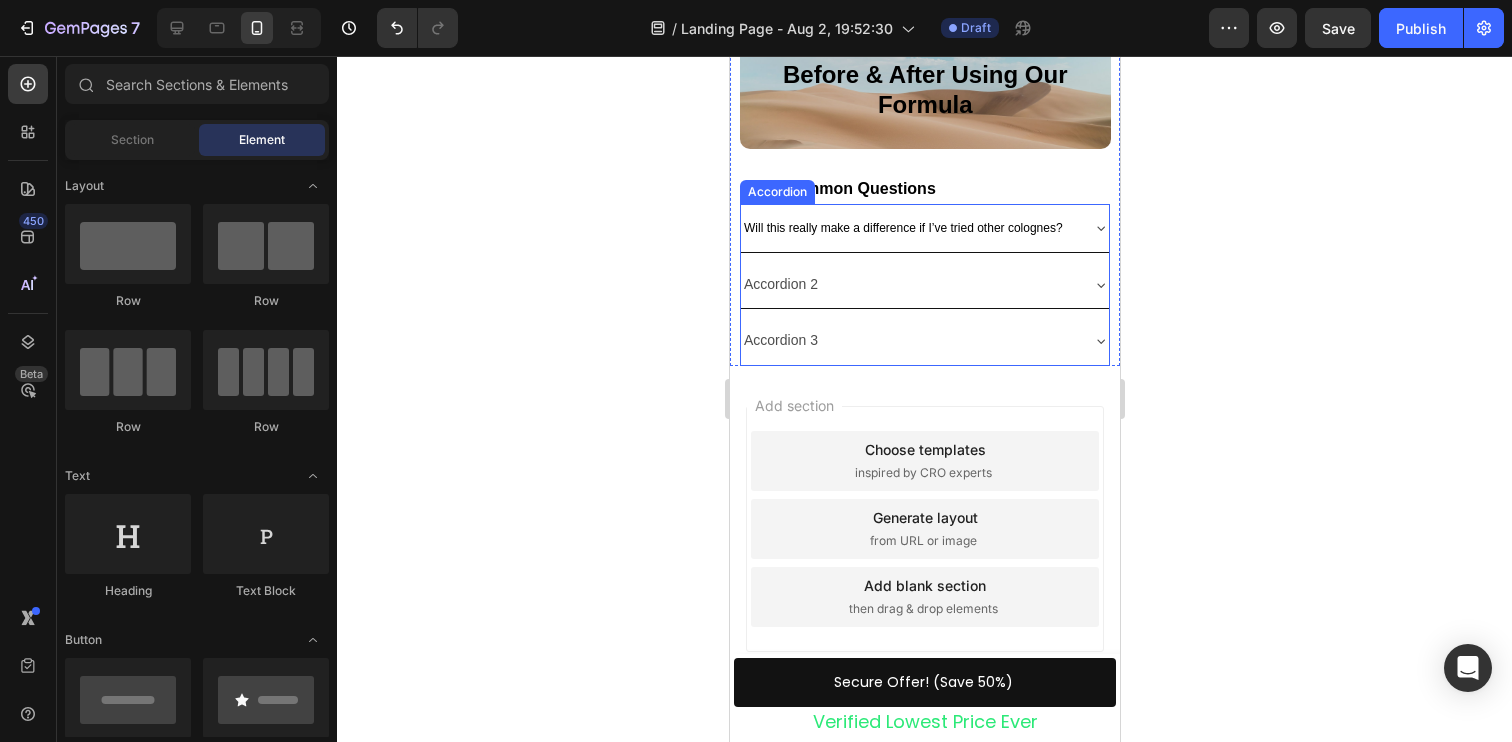 scroll, scrollTop: 5736, scrollLeft: 0, axis: vertical 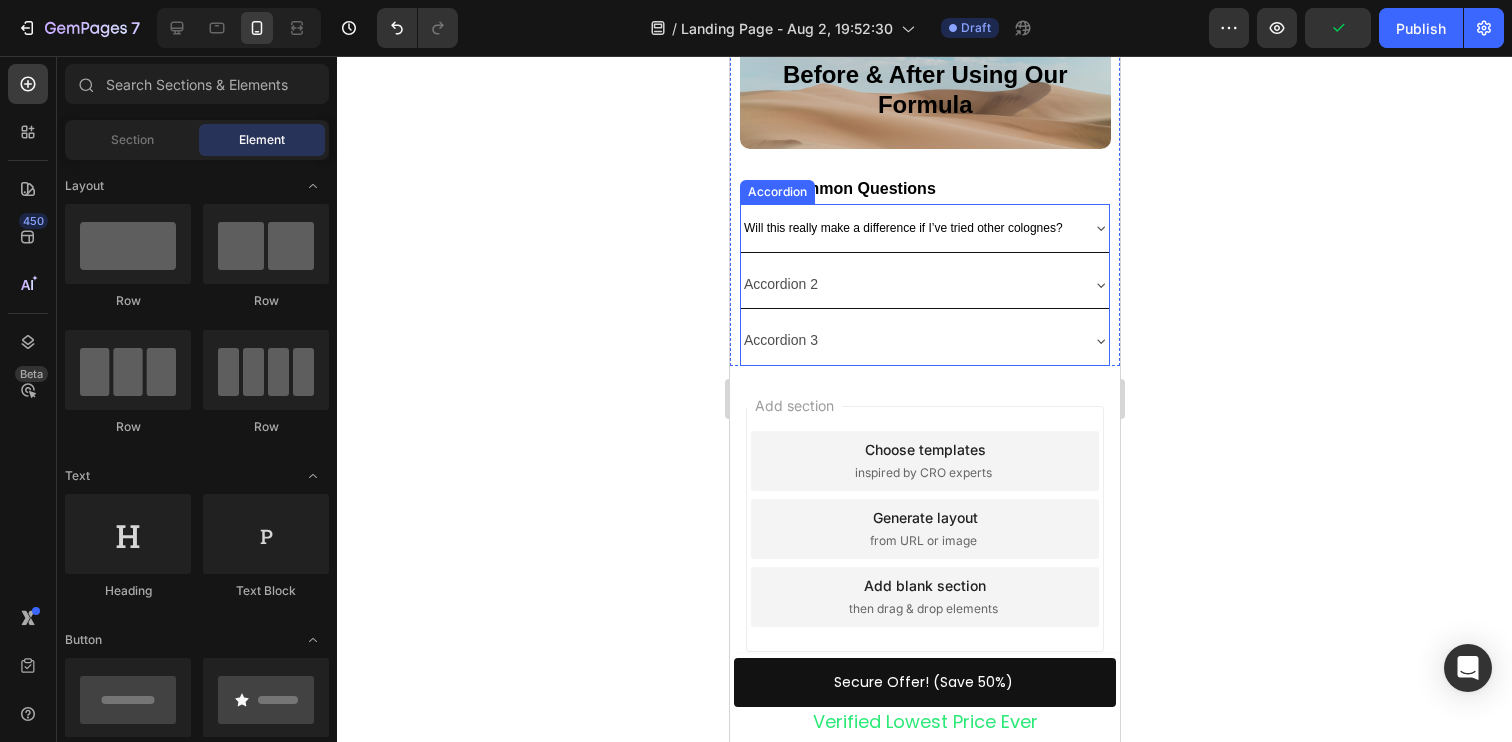 click on "Accordion 2" at bounding box center [780, 284] 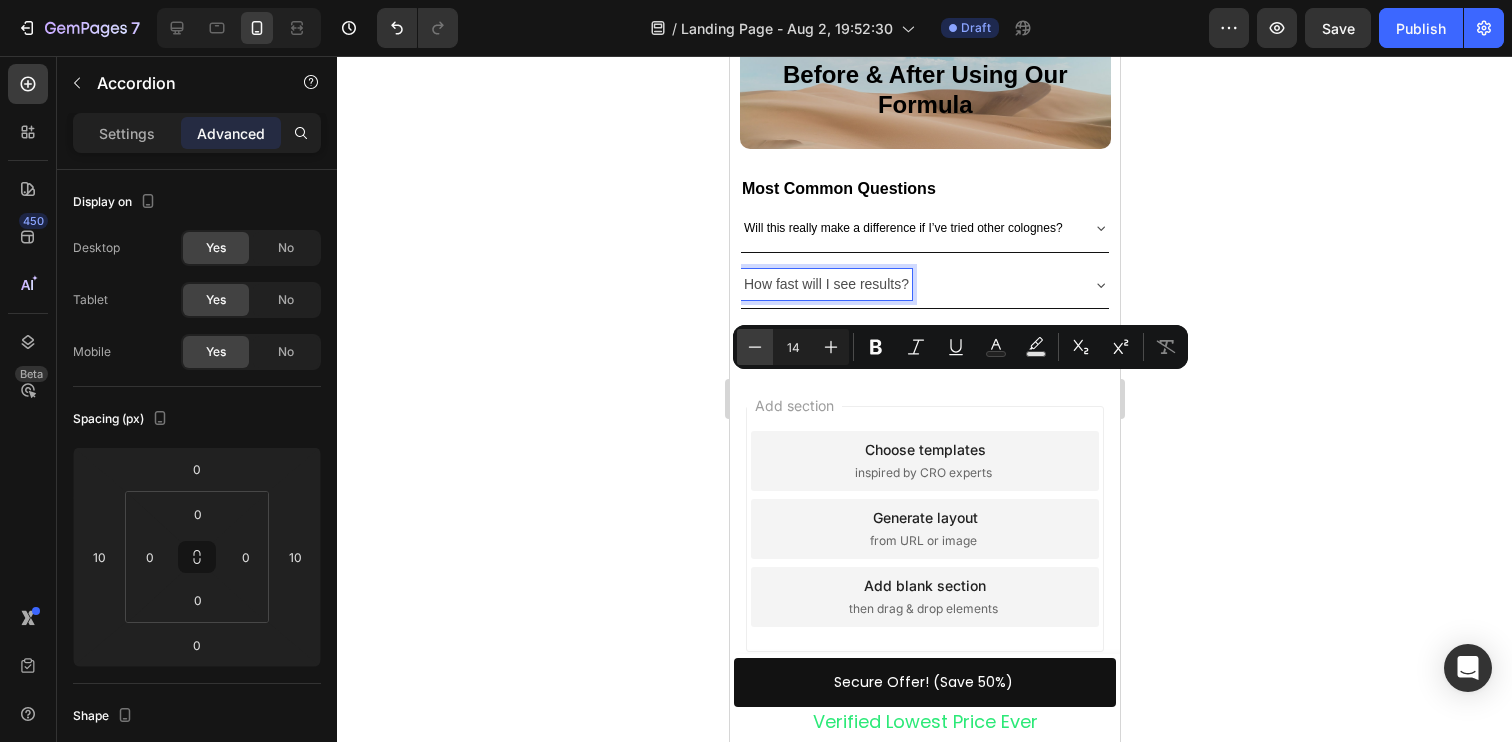 click 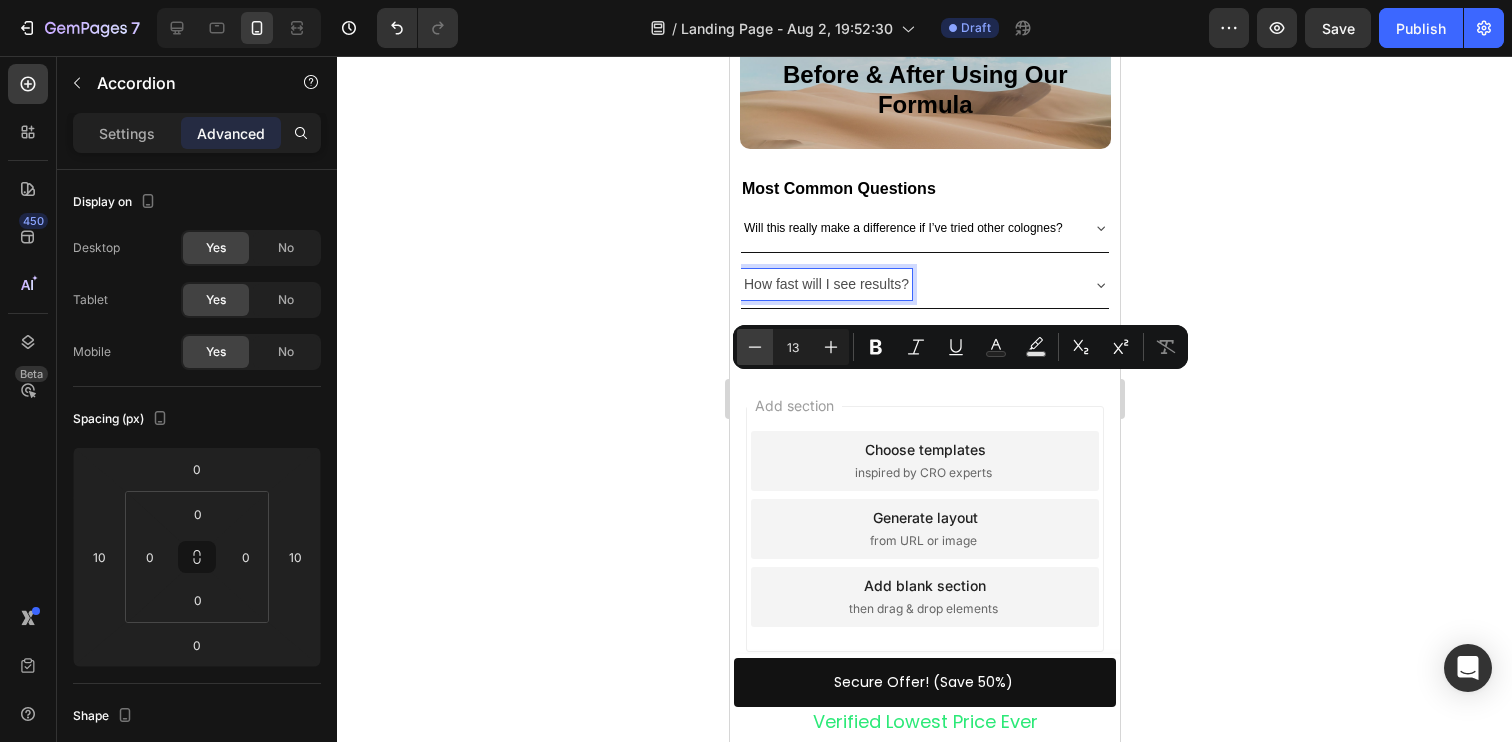click 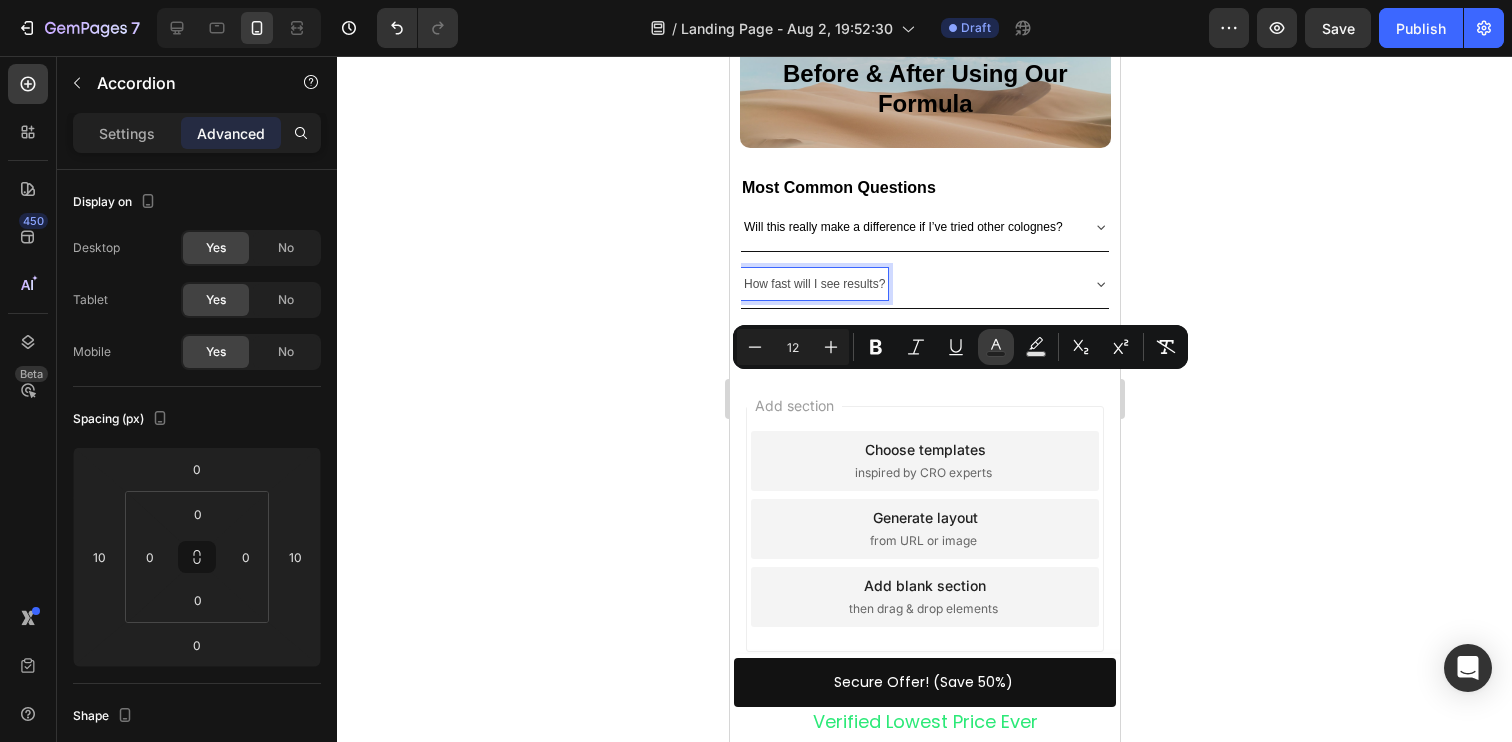 click 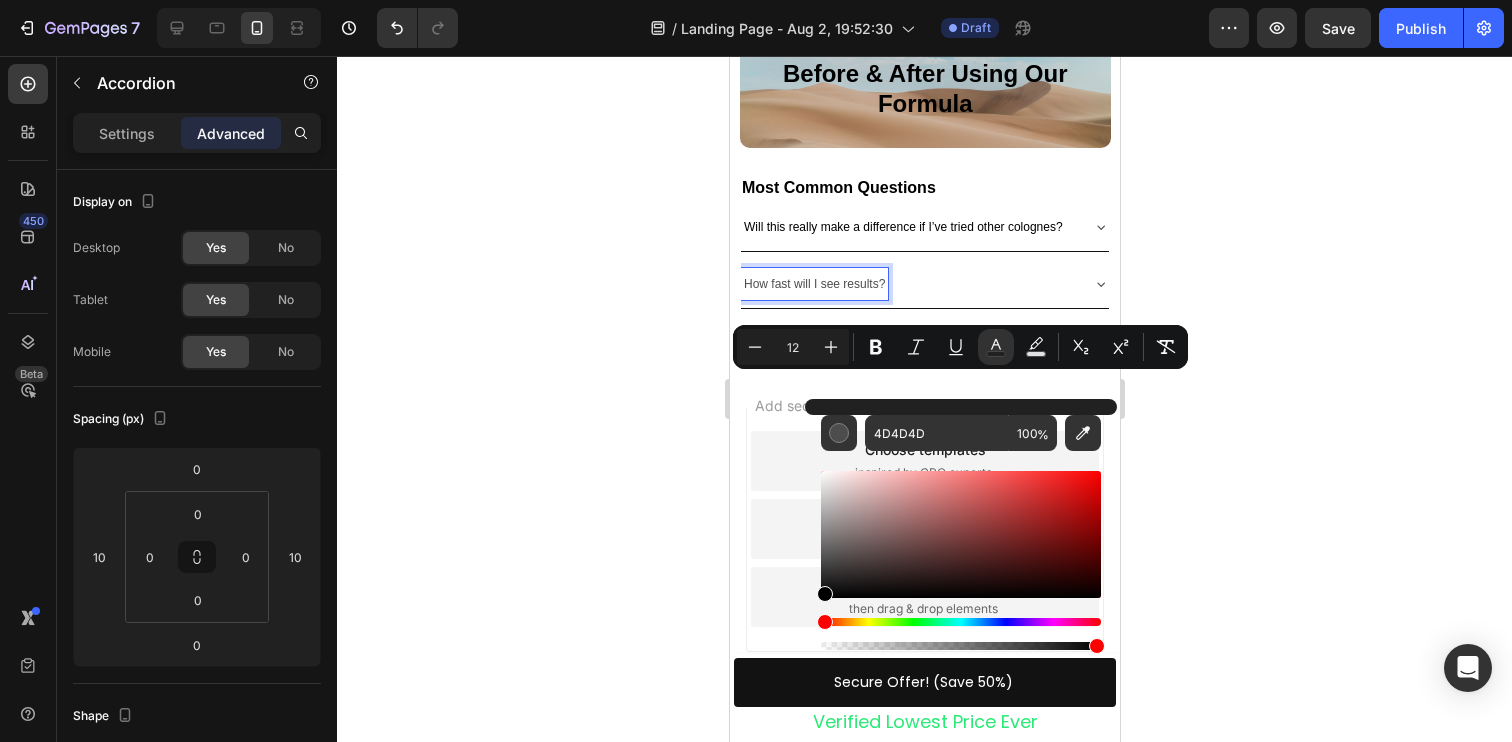drag, startPoint x: 961, startPoint y: 519, endPoint x: 815, endPoint y: 626, distance: 181.01105 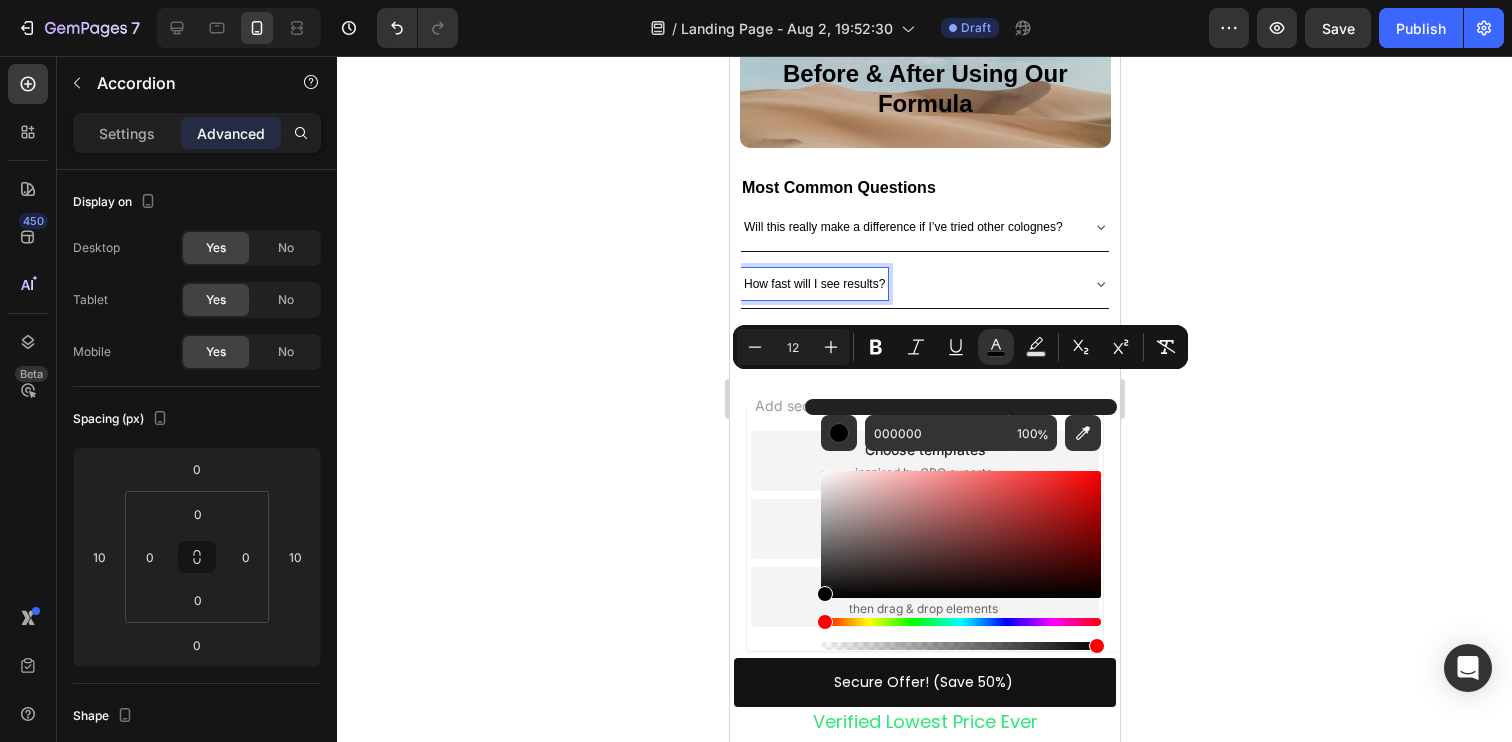 click 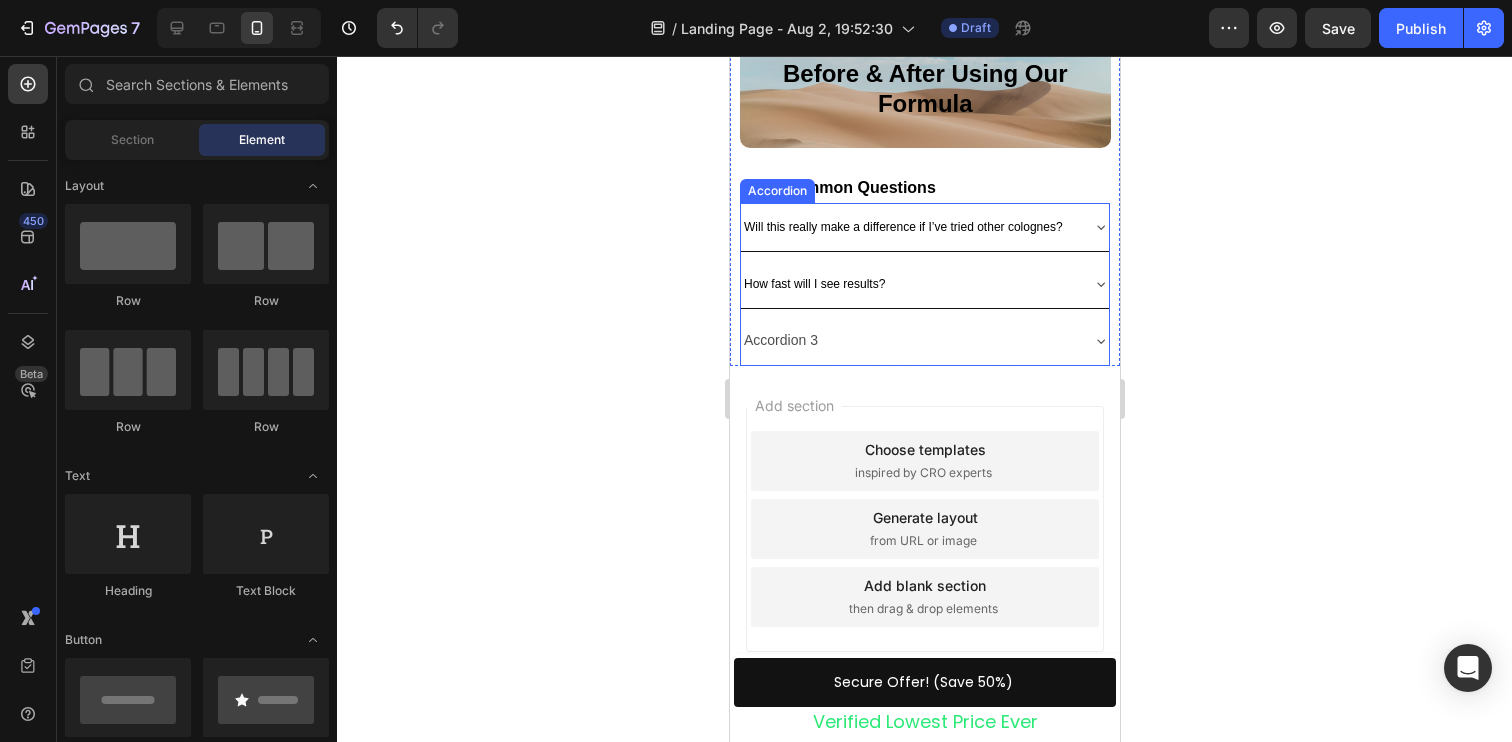 click on "How fast will I see results?" at bounding box center (813, 284) 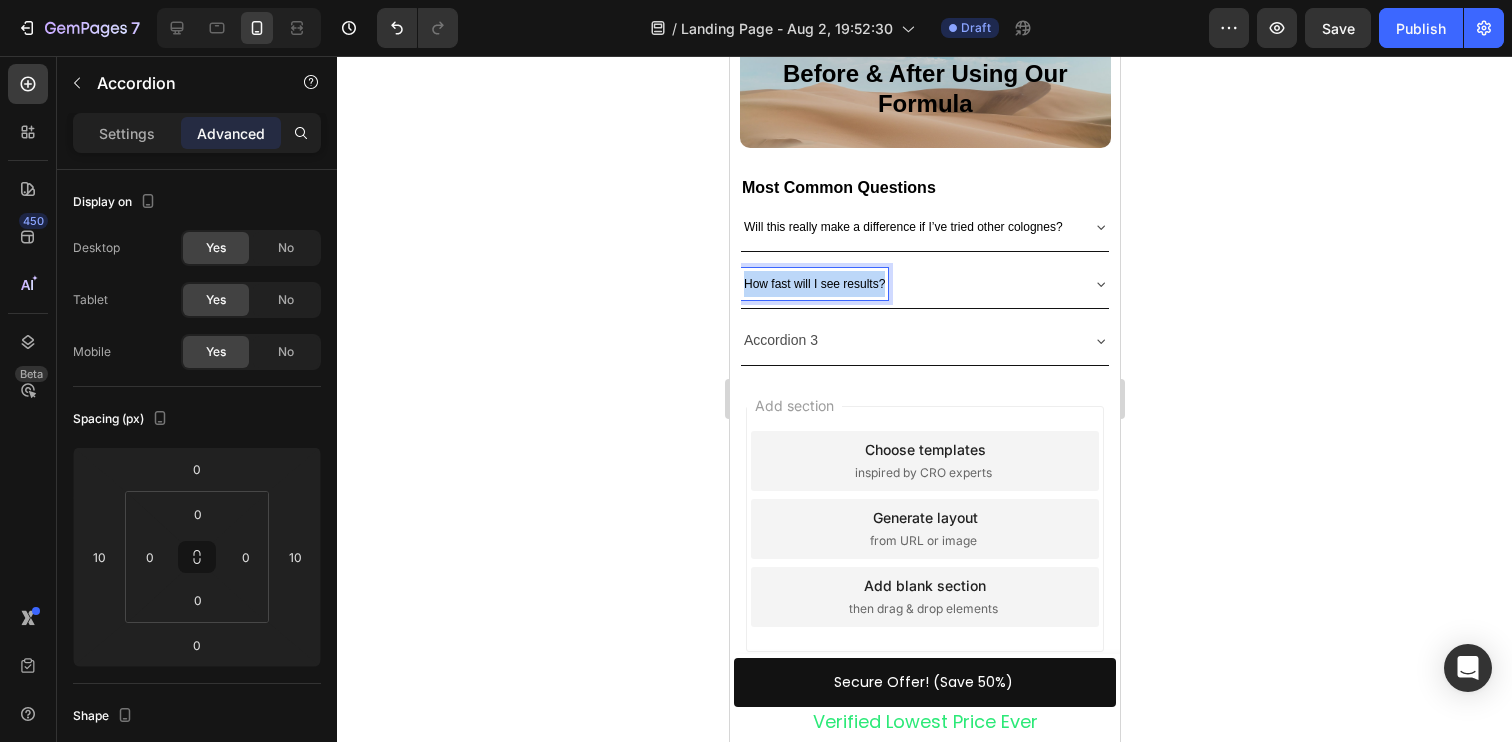 click on "How fast will I see results?" at bounding box center [813, 284] 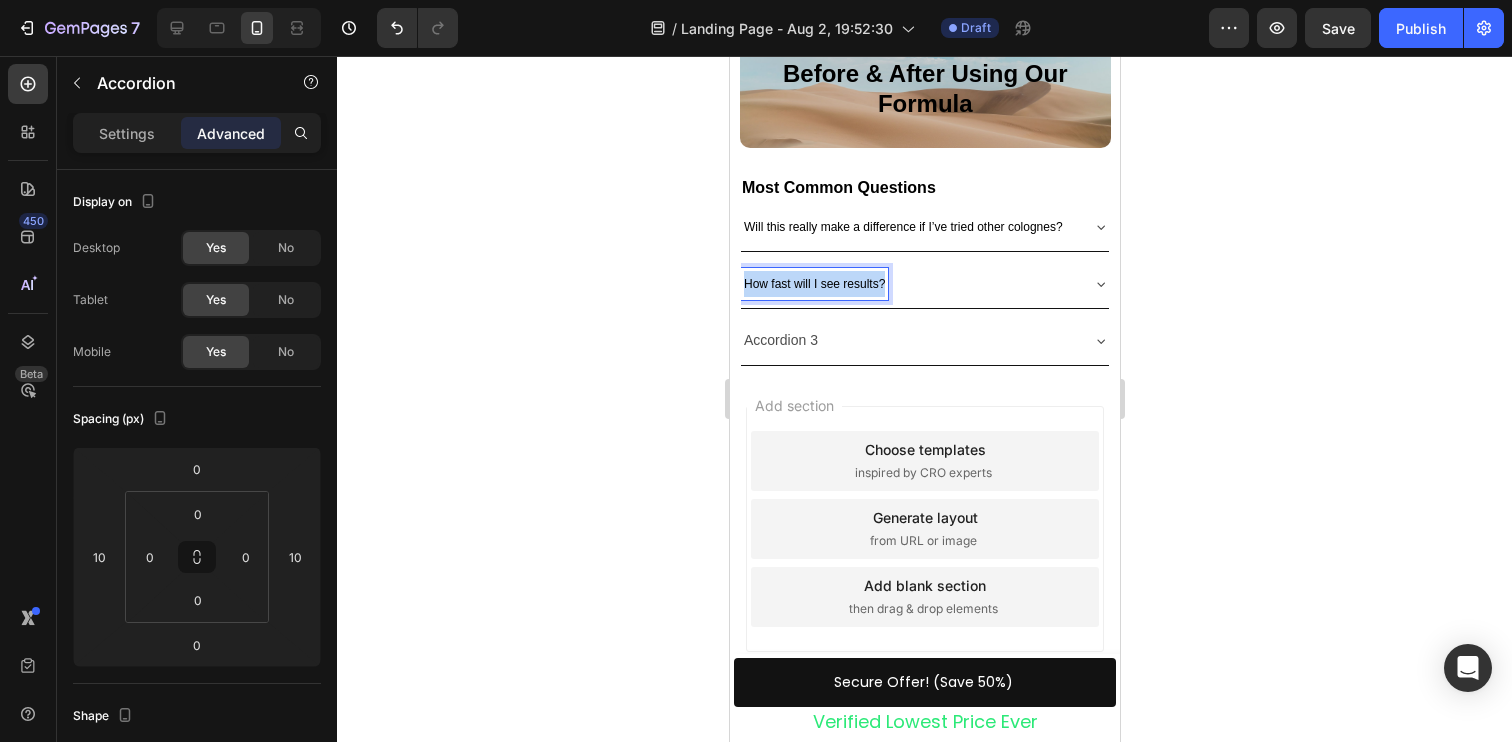 click on "How fast will I see results?" at bounding box center (813, 284) 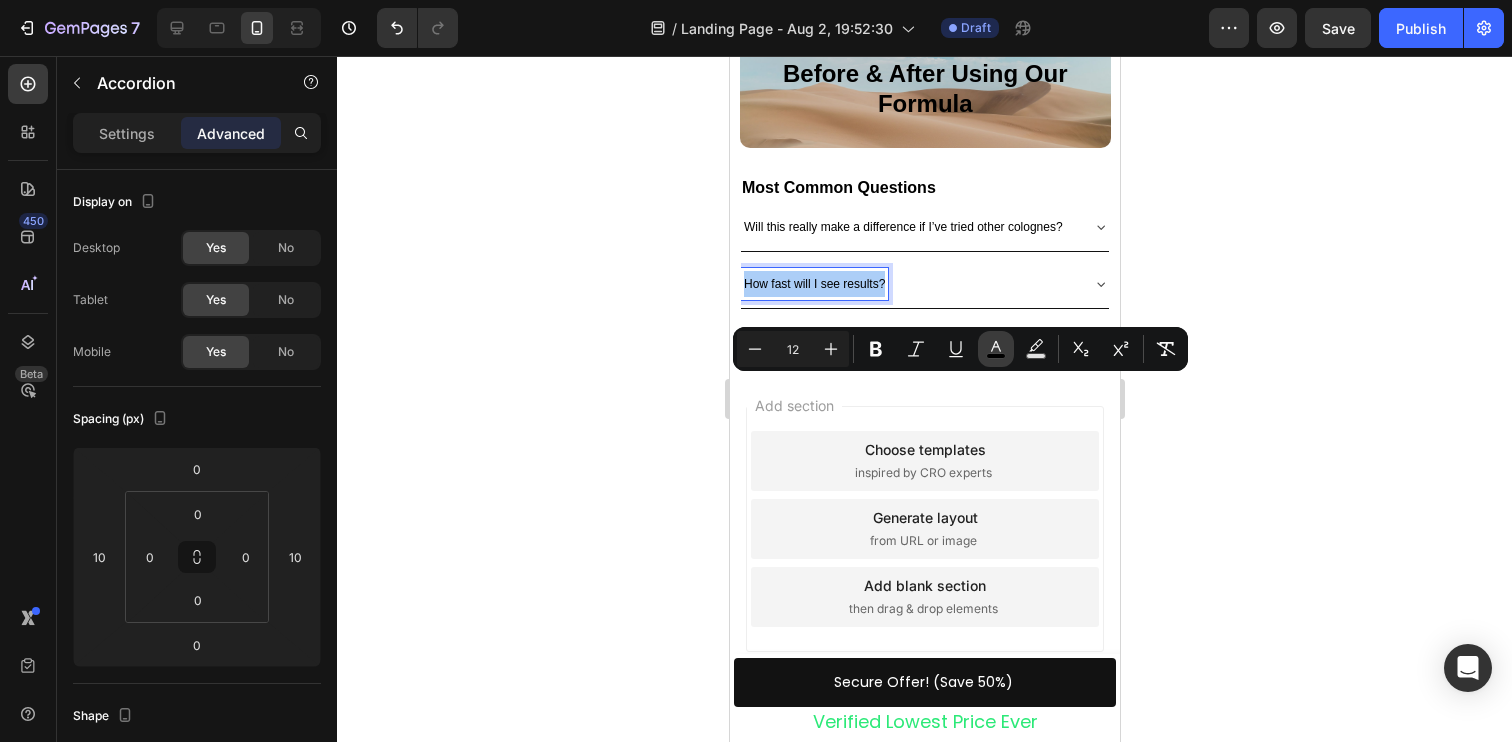 click on "color" at bounding box center (996, 349) 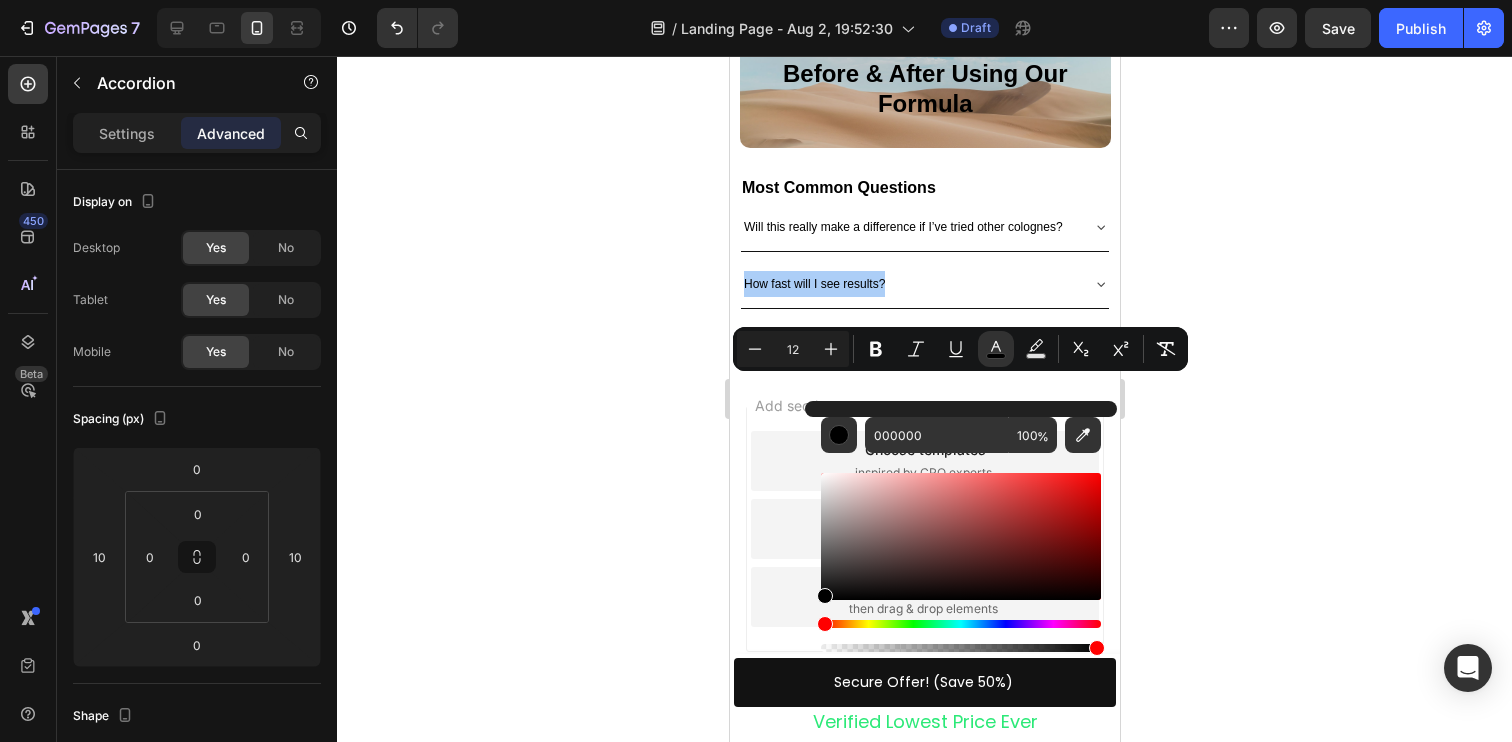 click 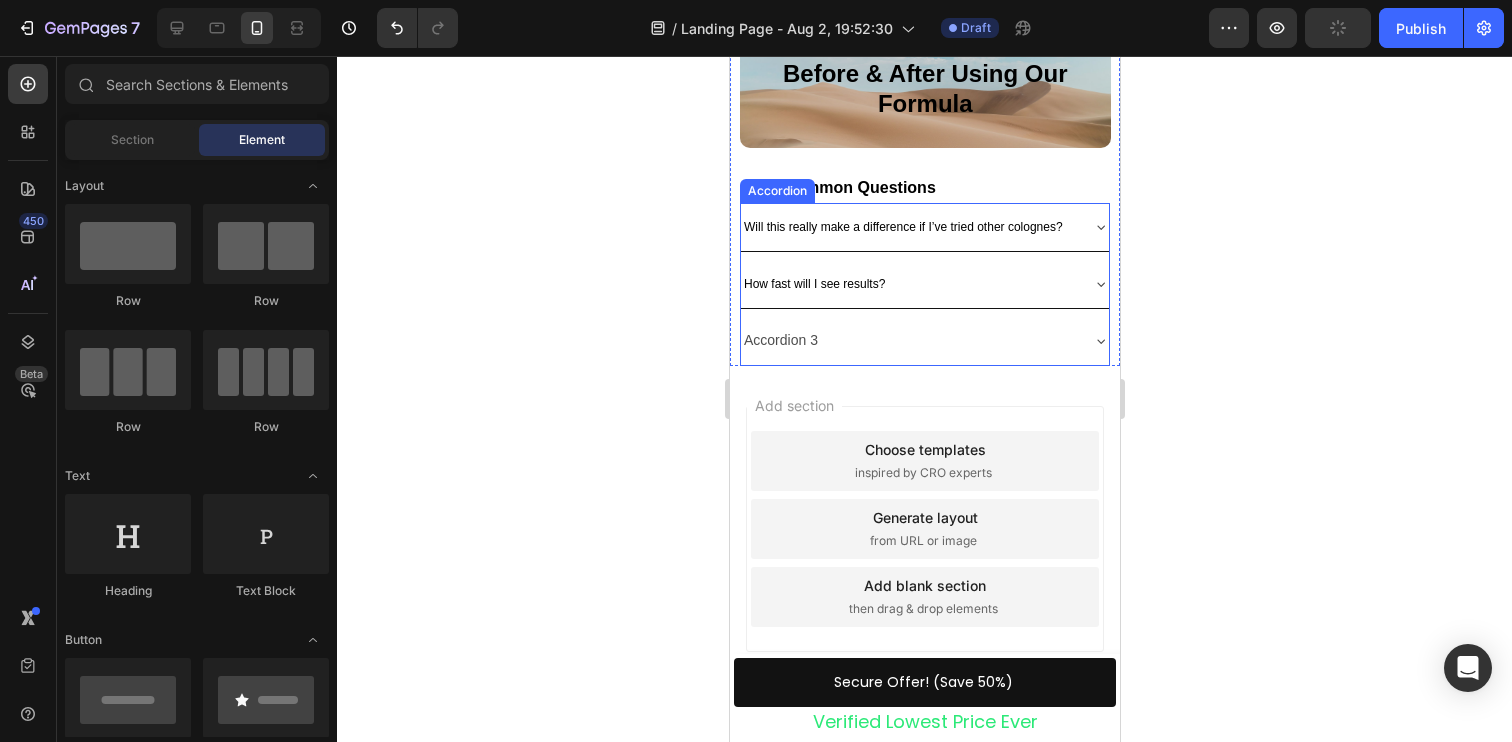 click on "Accordion 3" at bounding box center (780, 340) 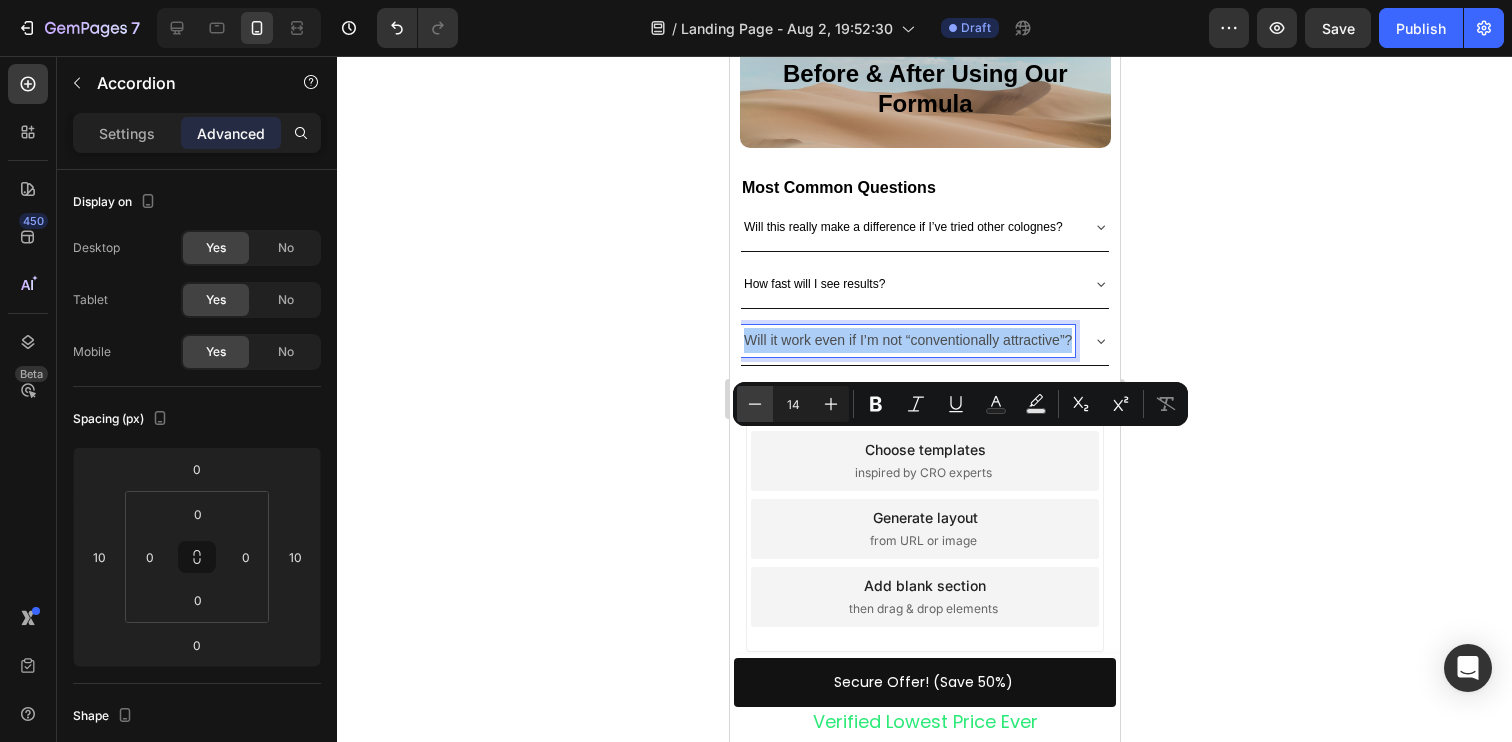 click on "Minus" at bounding box center (755, 404) 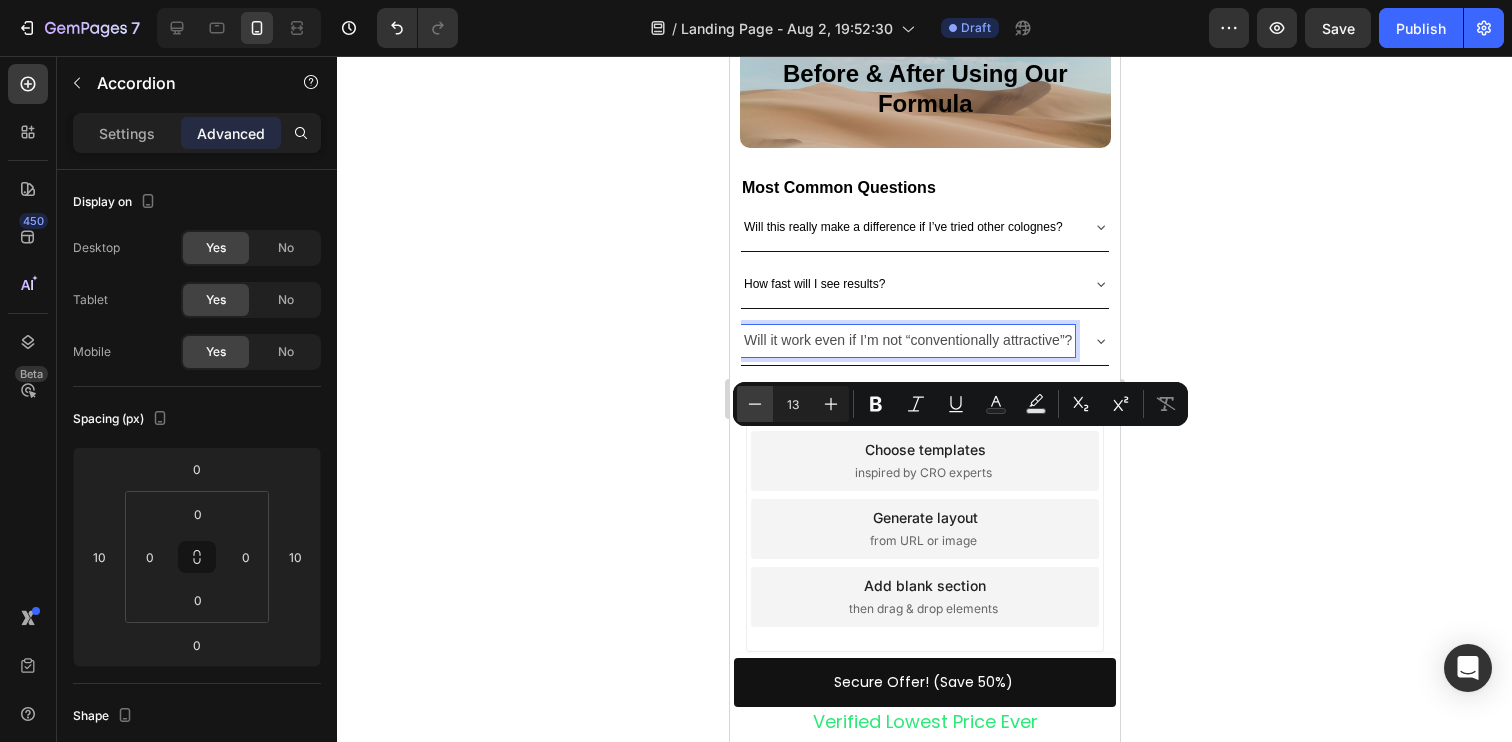 click on "Minus" at bounding box center [755, 404] 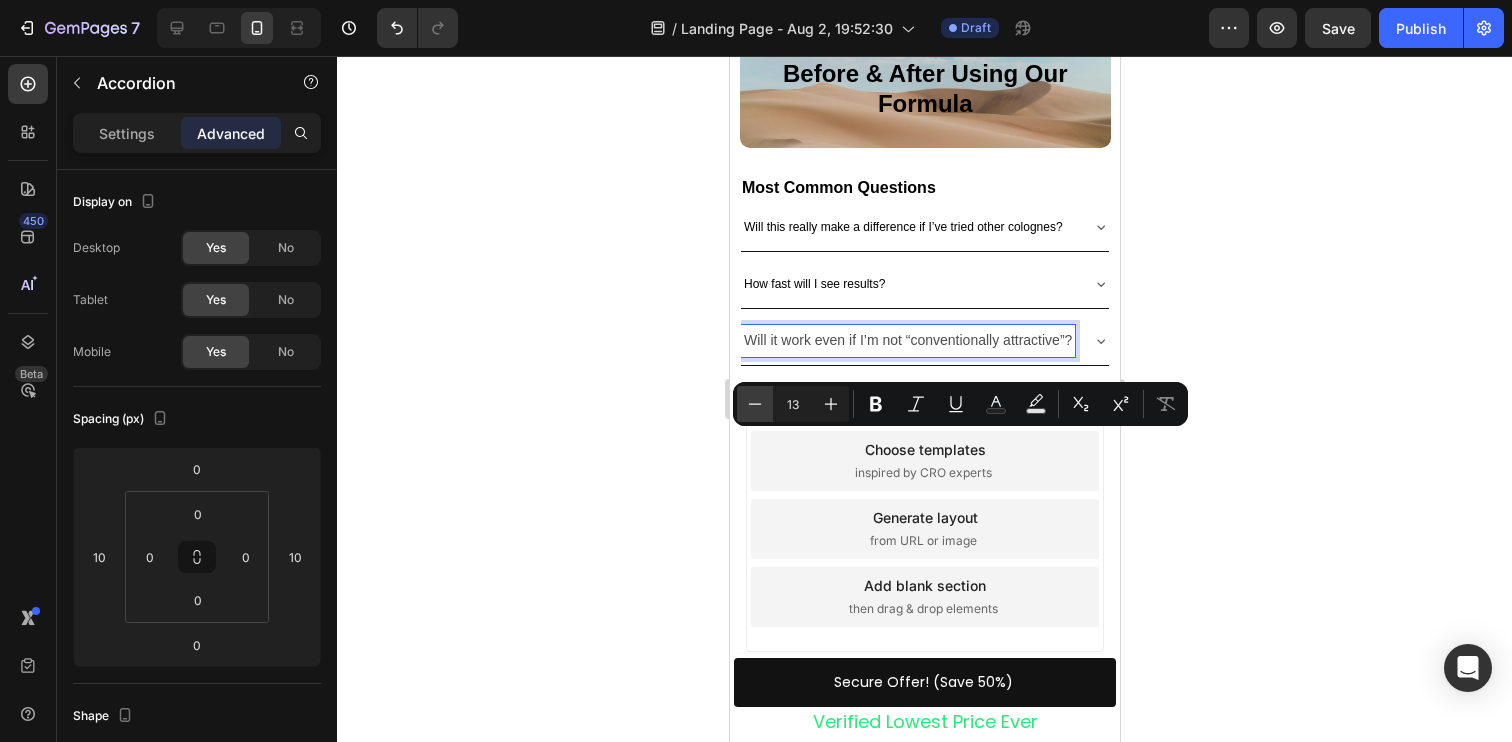 type on "12" 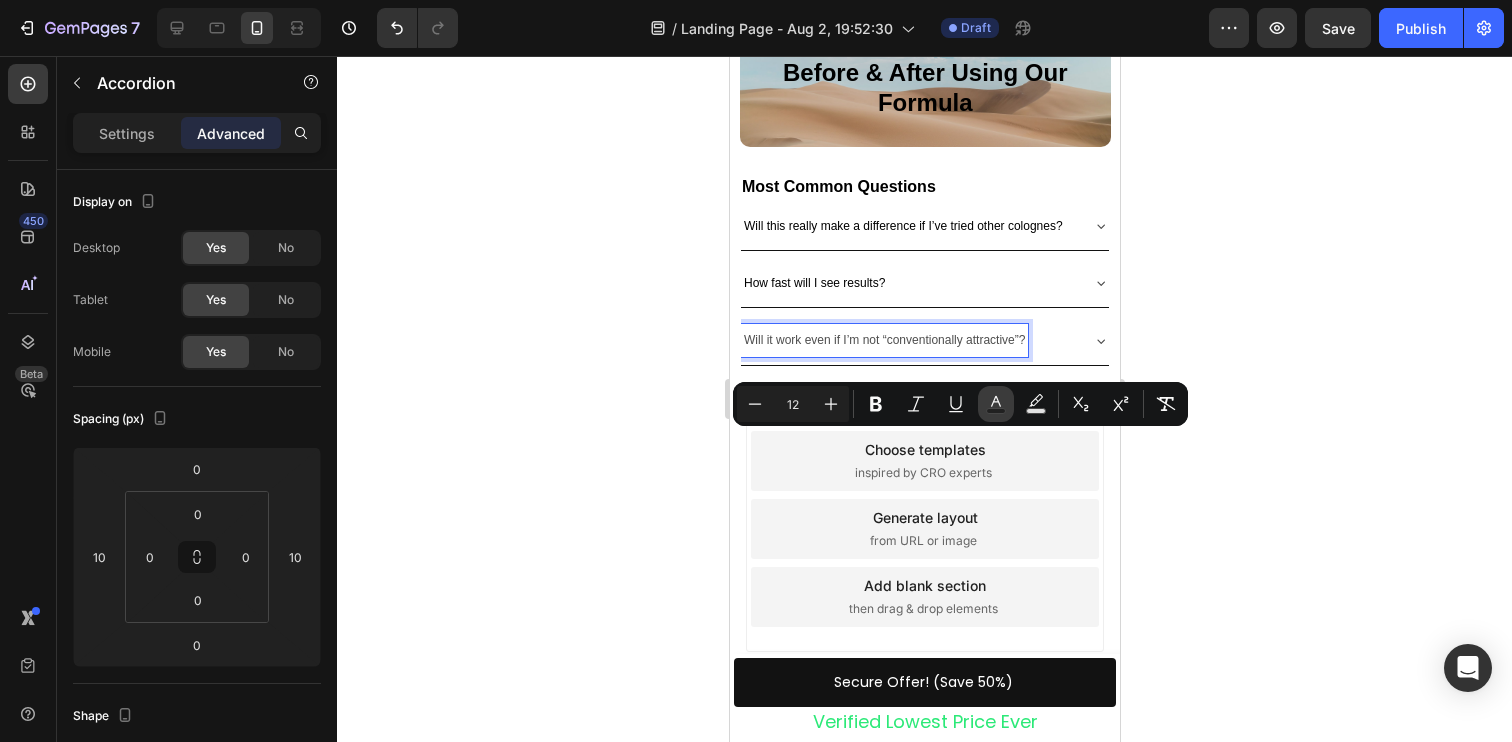 drag, startPoint x: 270, startPoint y: 325, endPoint x: 999, endPoint y: 387, distance: 731.6317 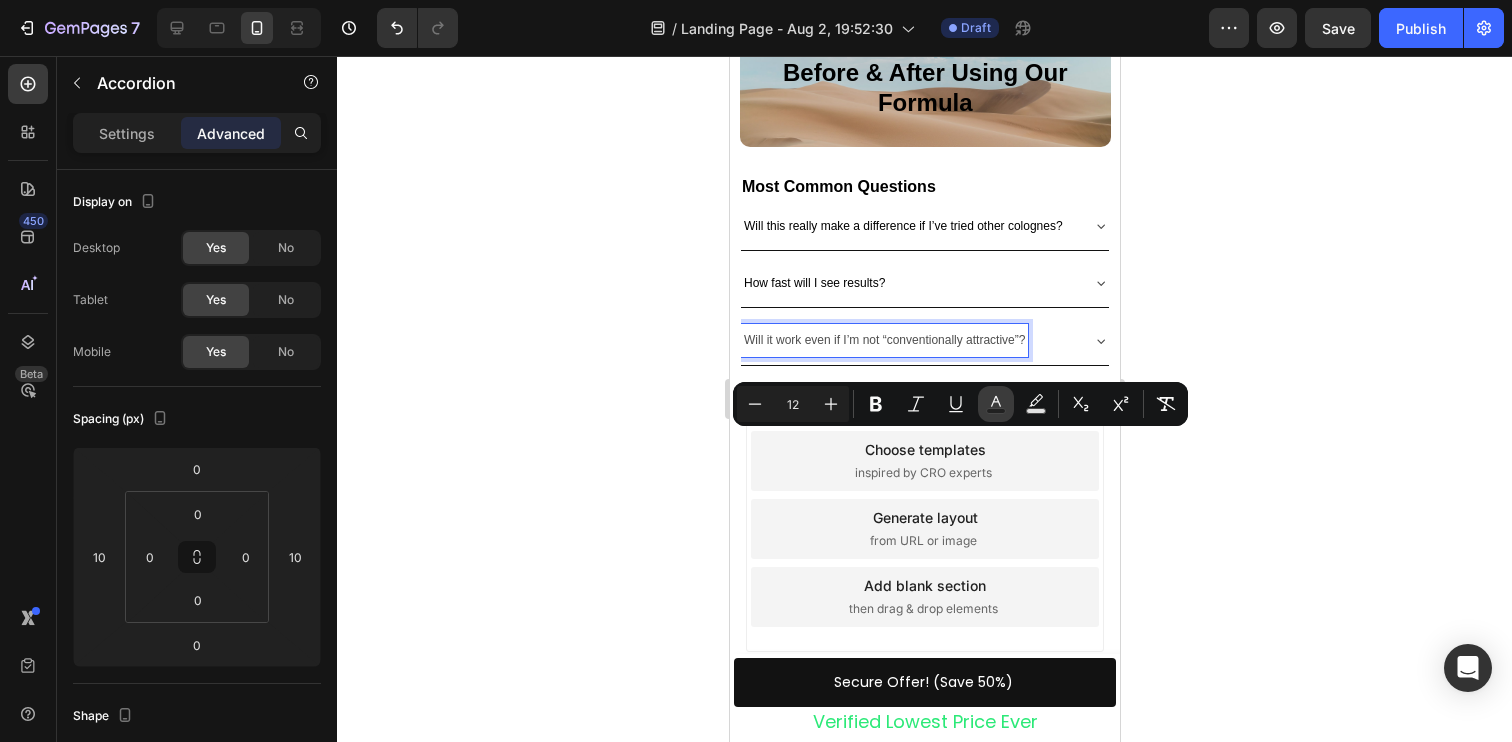 click on "Text Color" at bounding box center [996, 404] 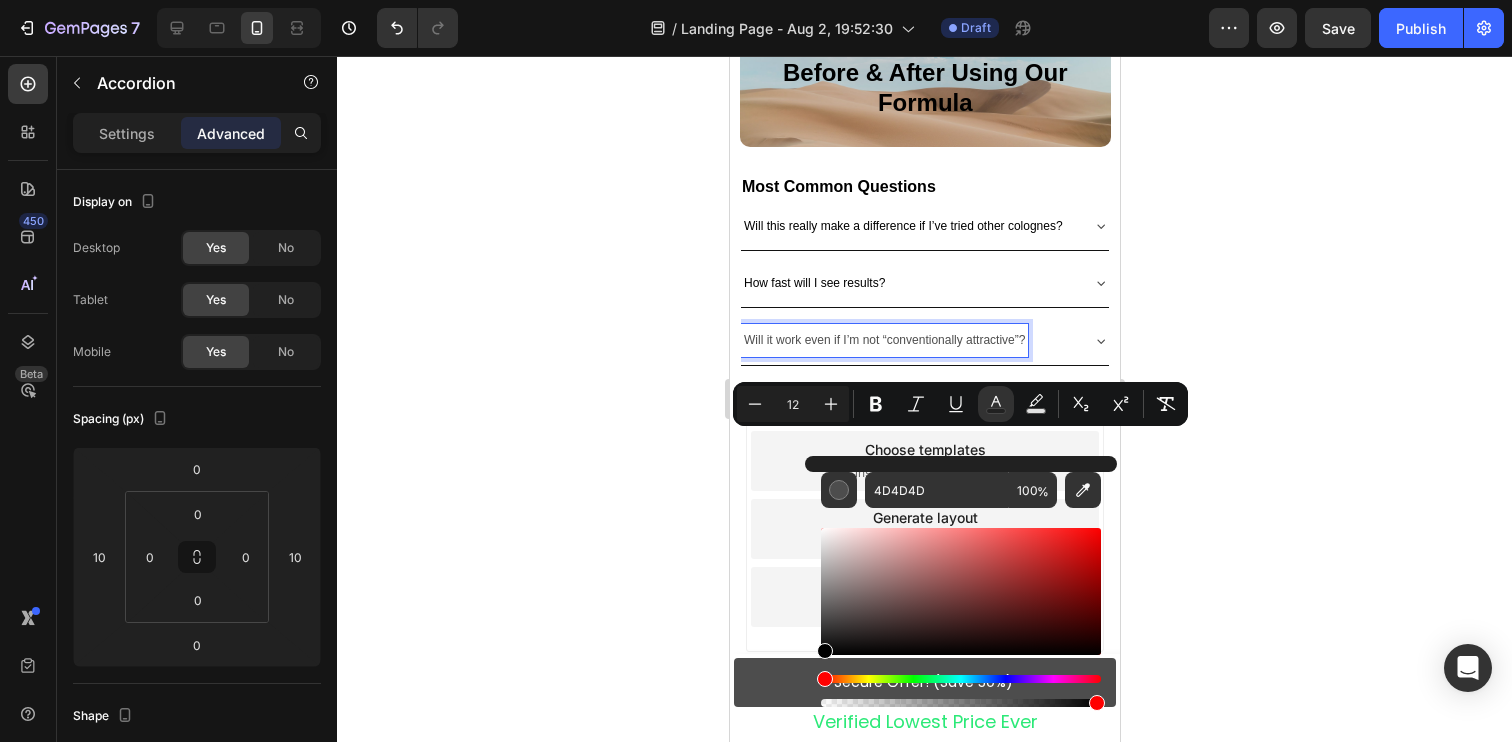 drag, startPoint x: 1588, startPoint y: 665, endPoint x: 796, endPoint y: 697, distance: 792.6462 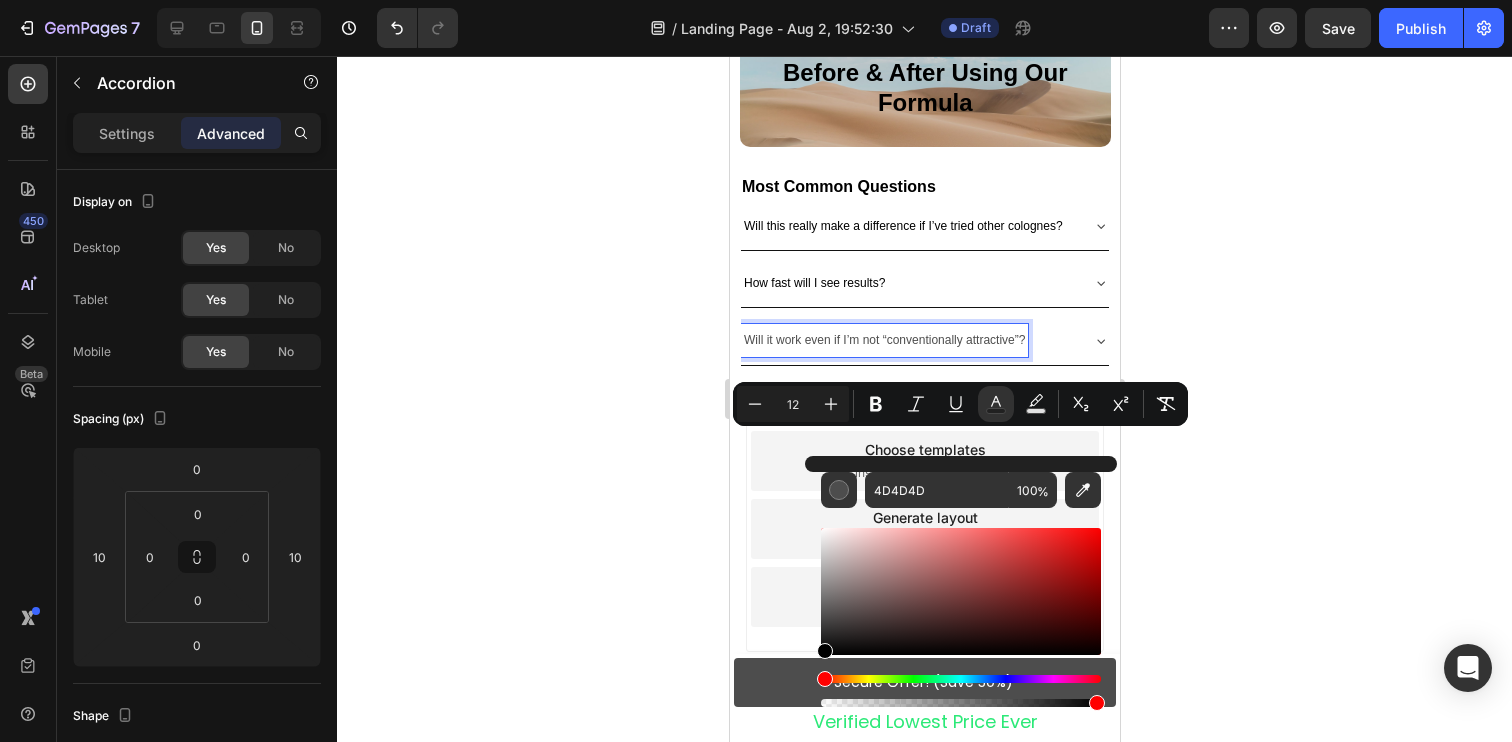 type on "000000" 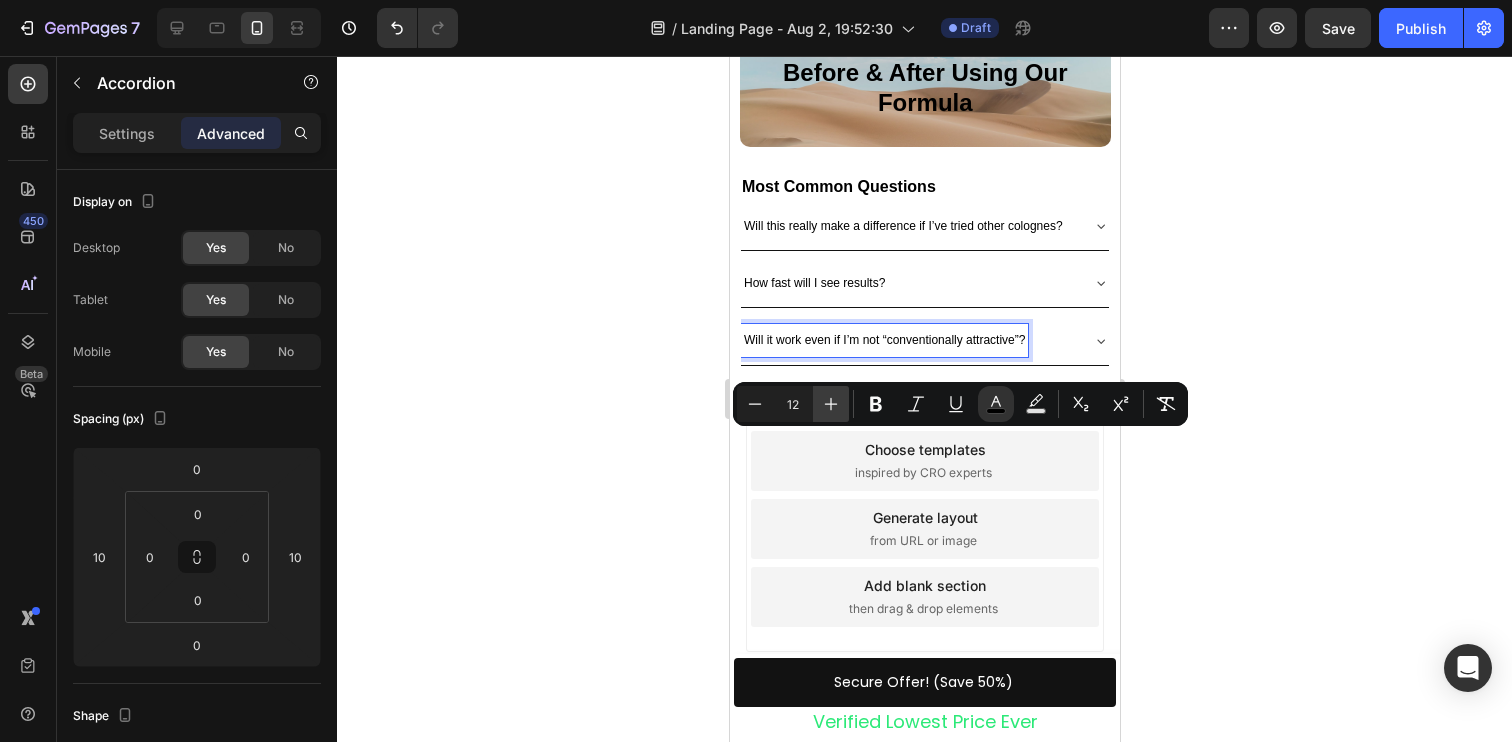 click 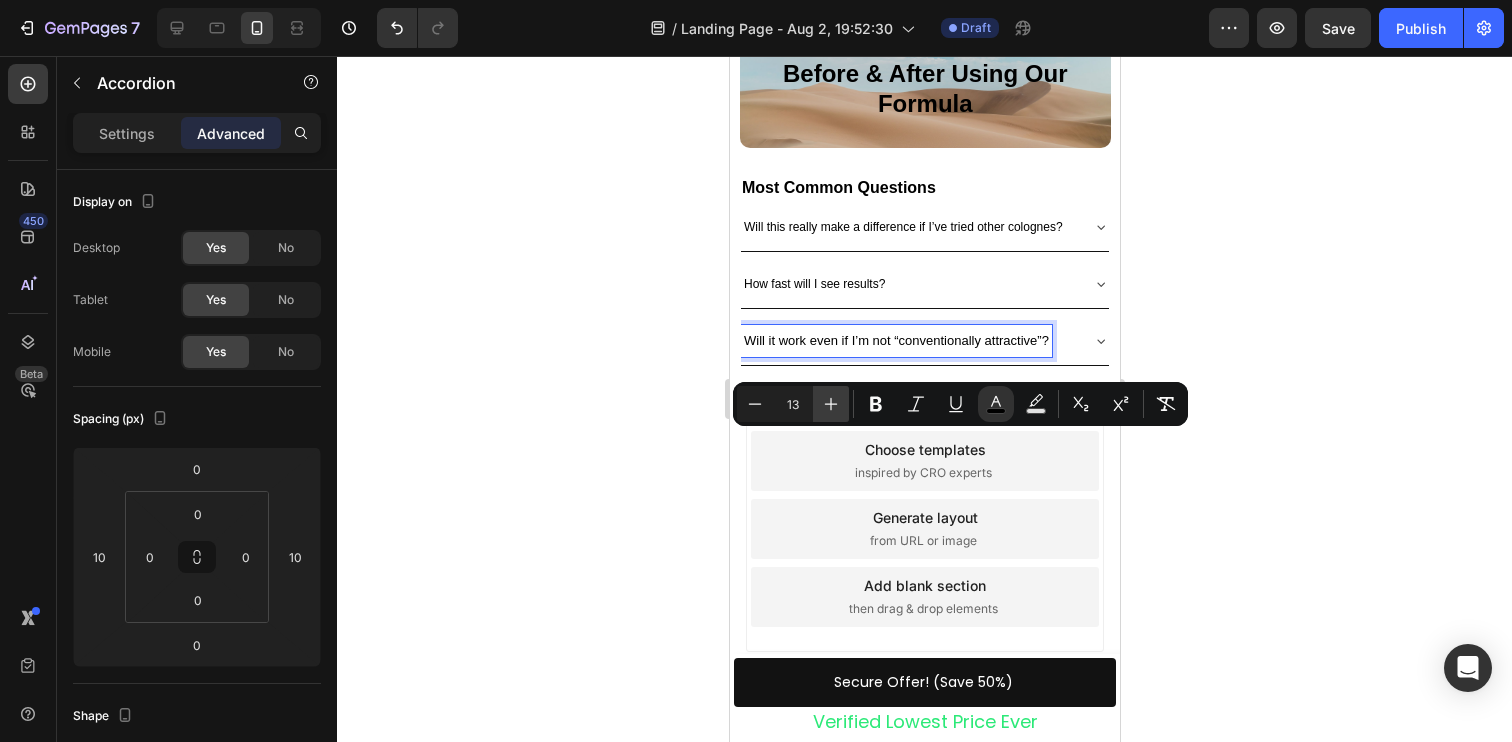 click 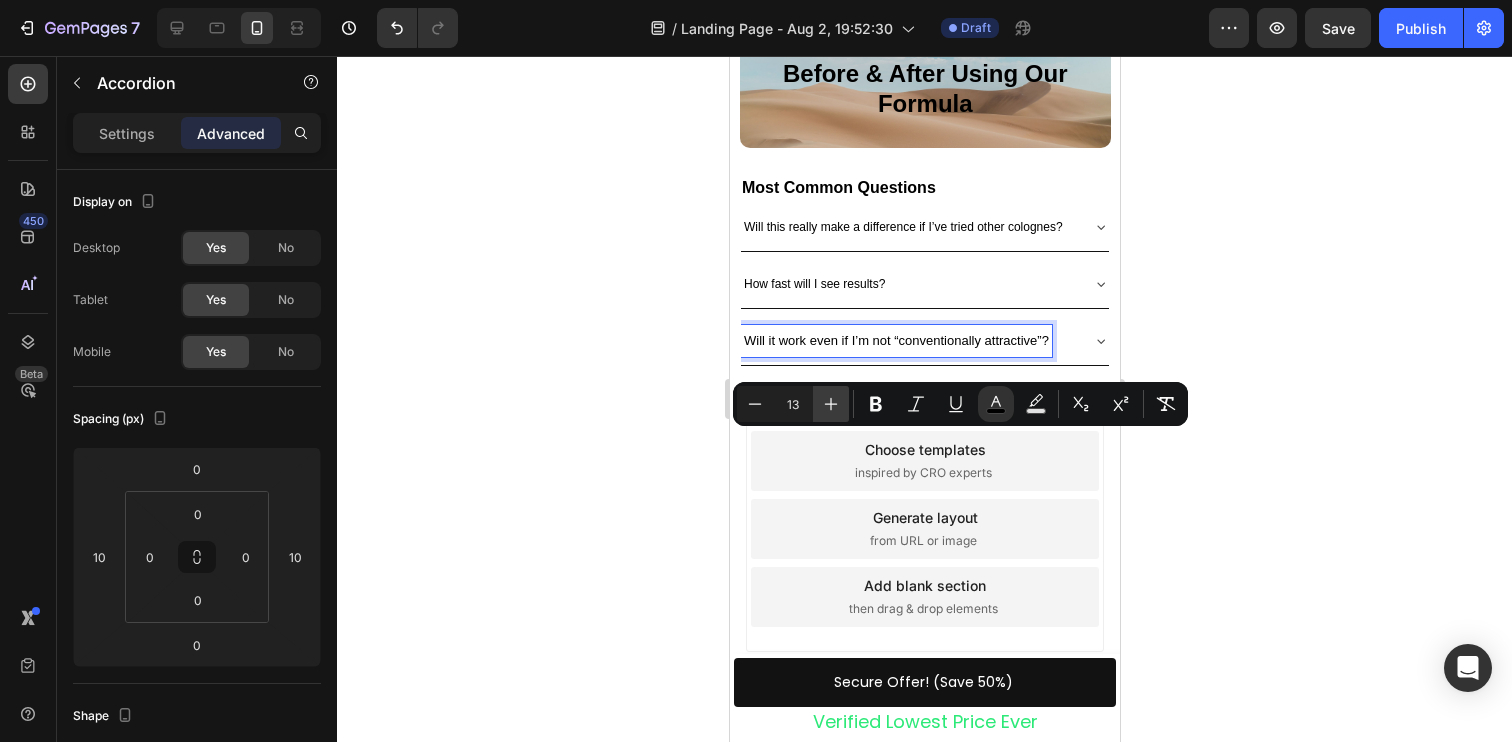 type on "14" 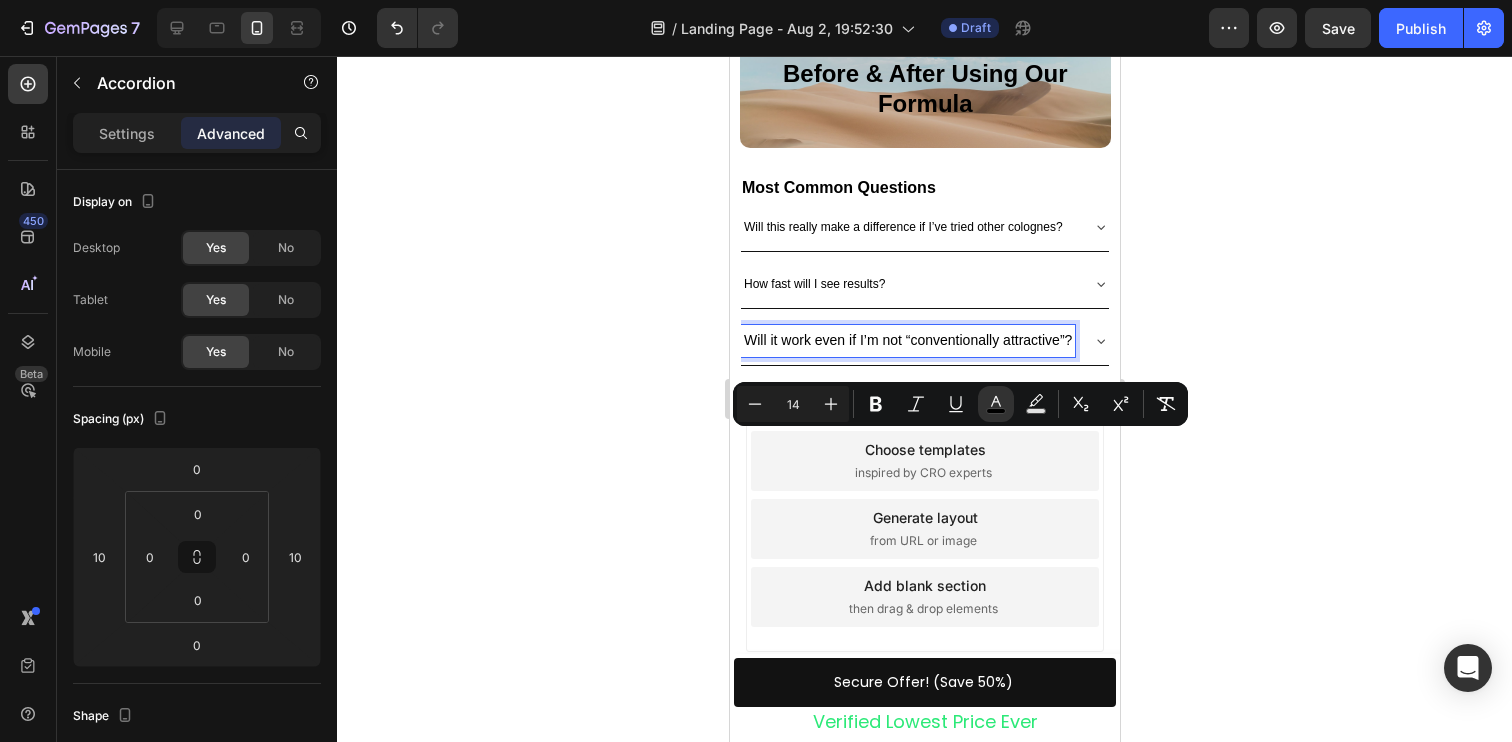 click on "Will this really make a difference if I’ve tried other colognes?" at bounding box center [902, 227] 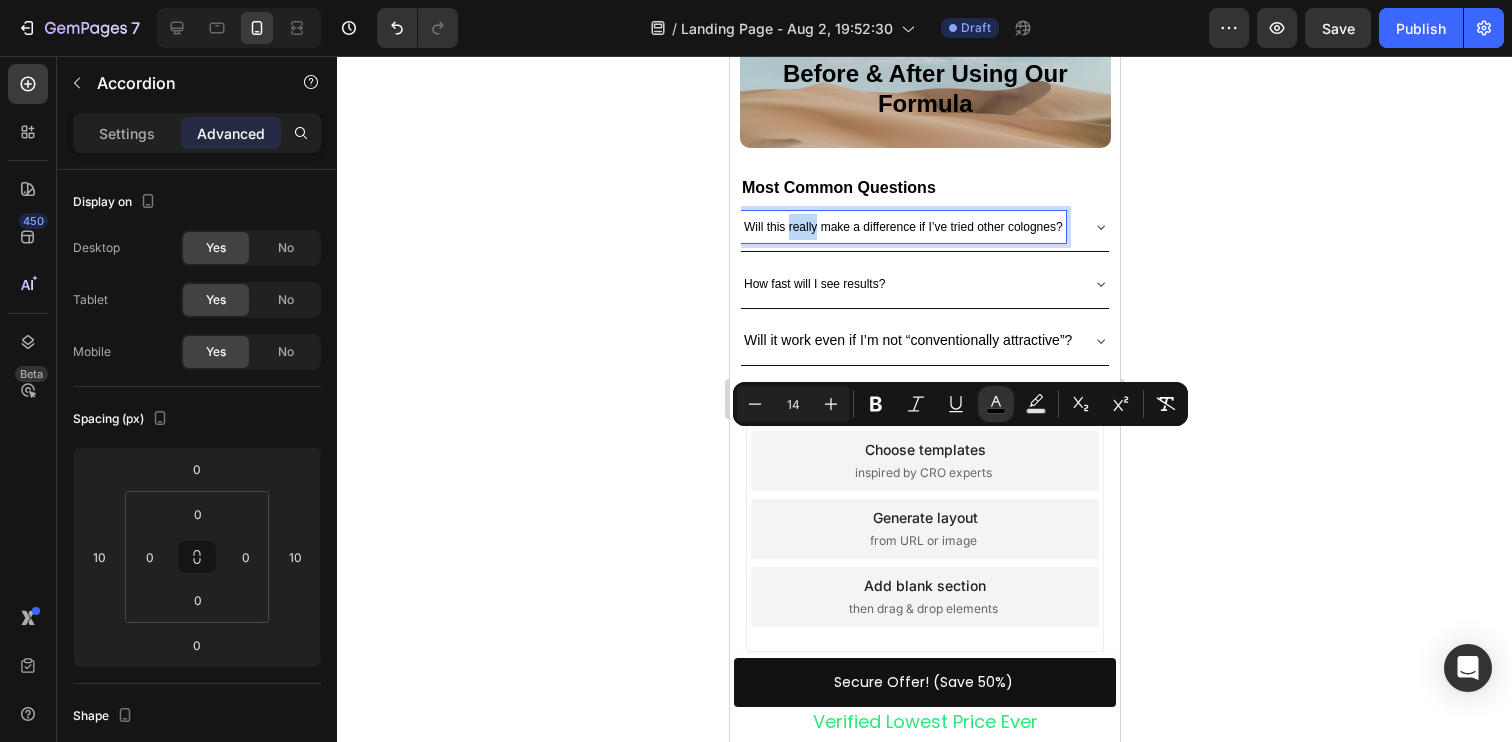 click on "Will this really make a difference if I’ve tried other colognes?" at bounding box center [902, 227] 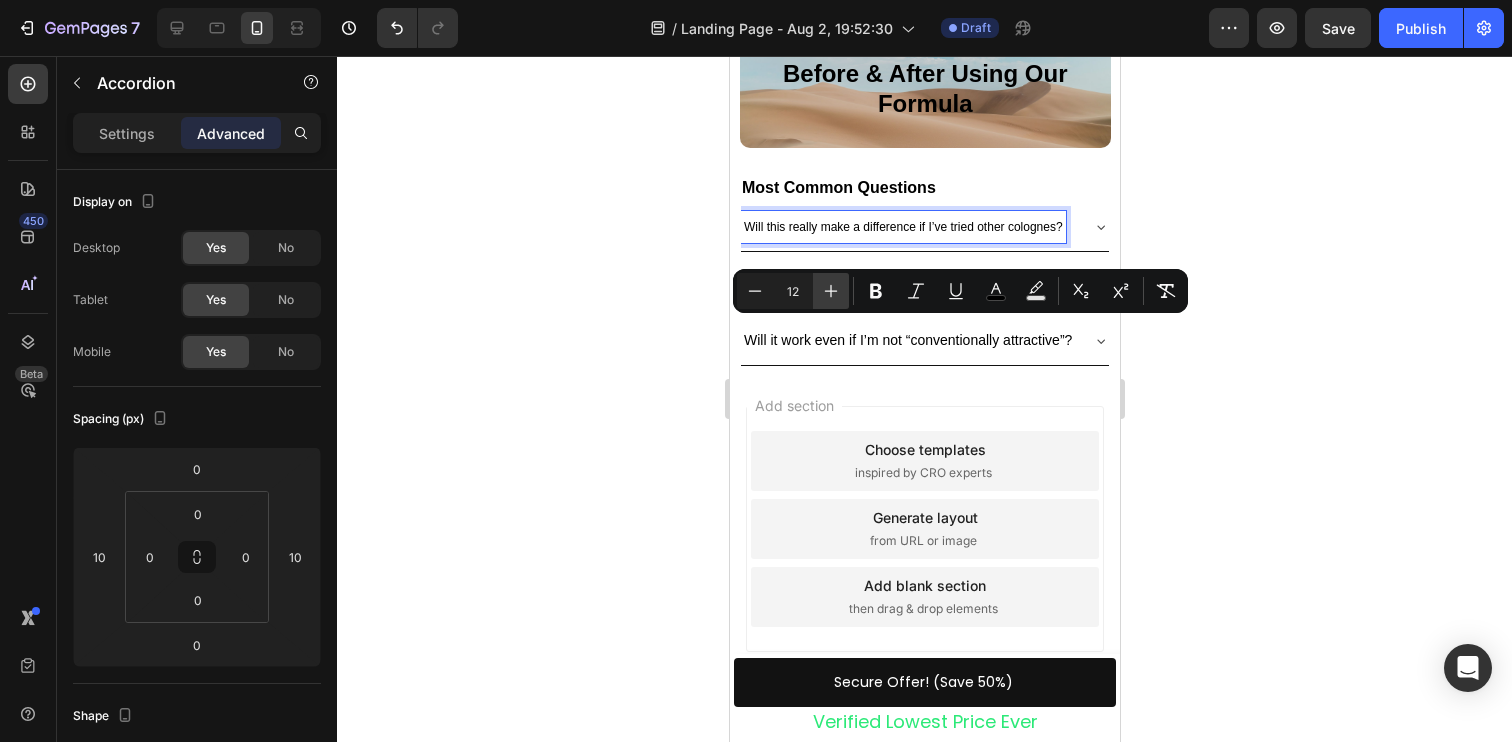 click 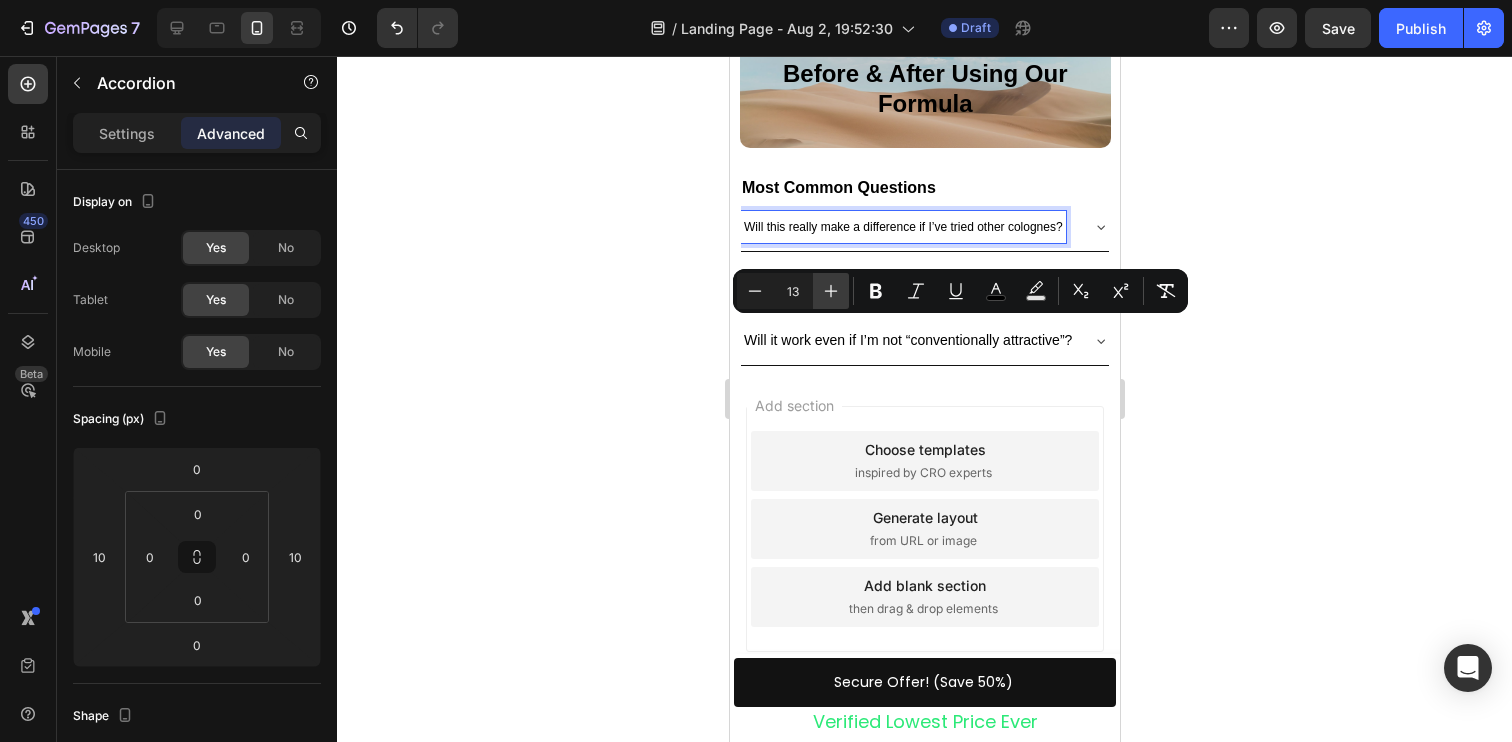 click 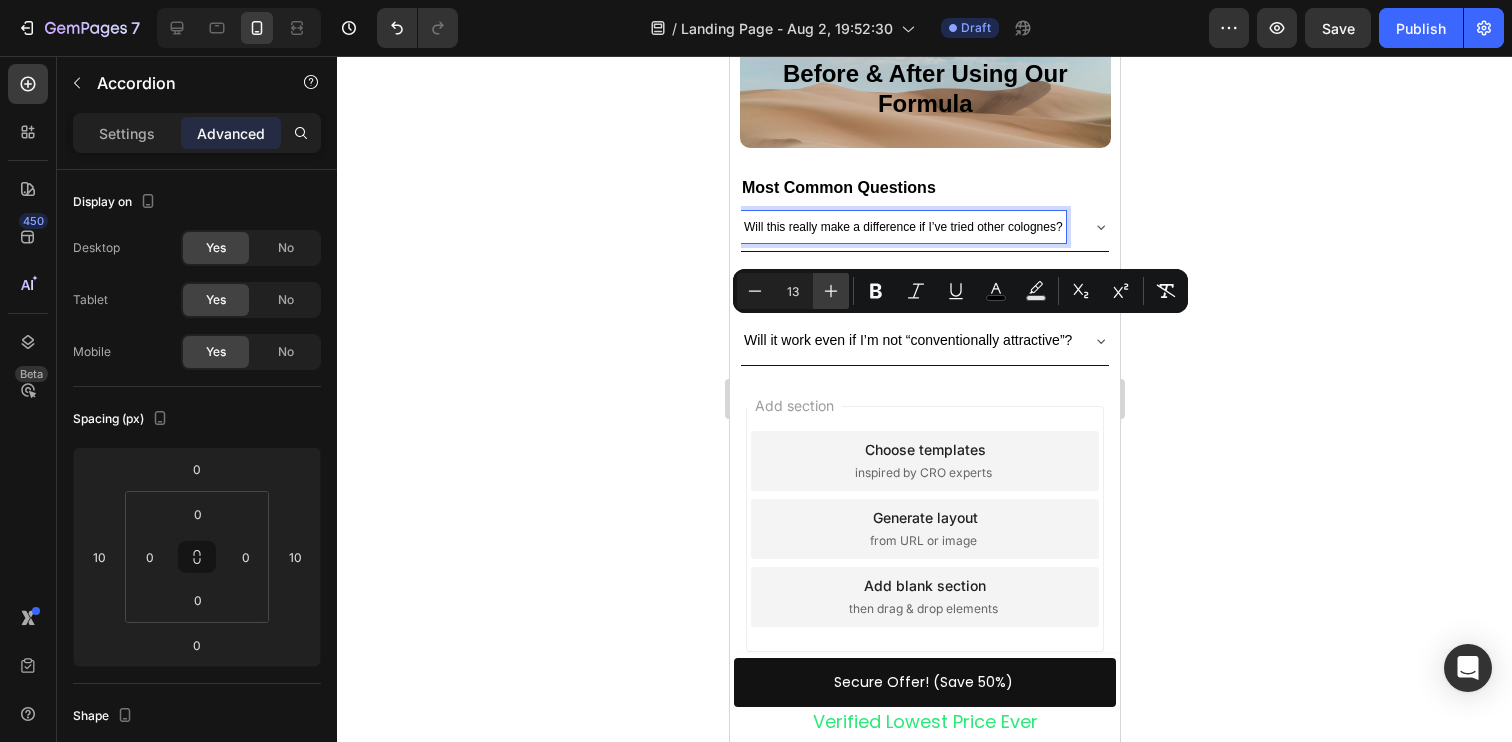 type on "14" 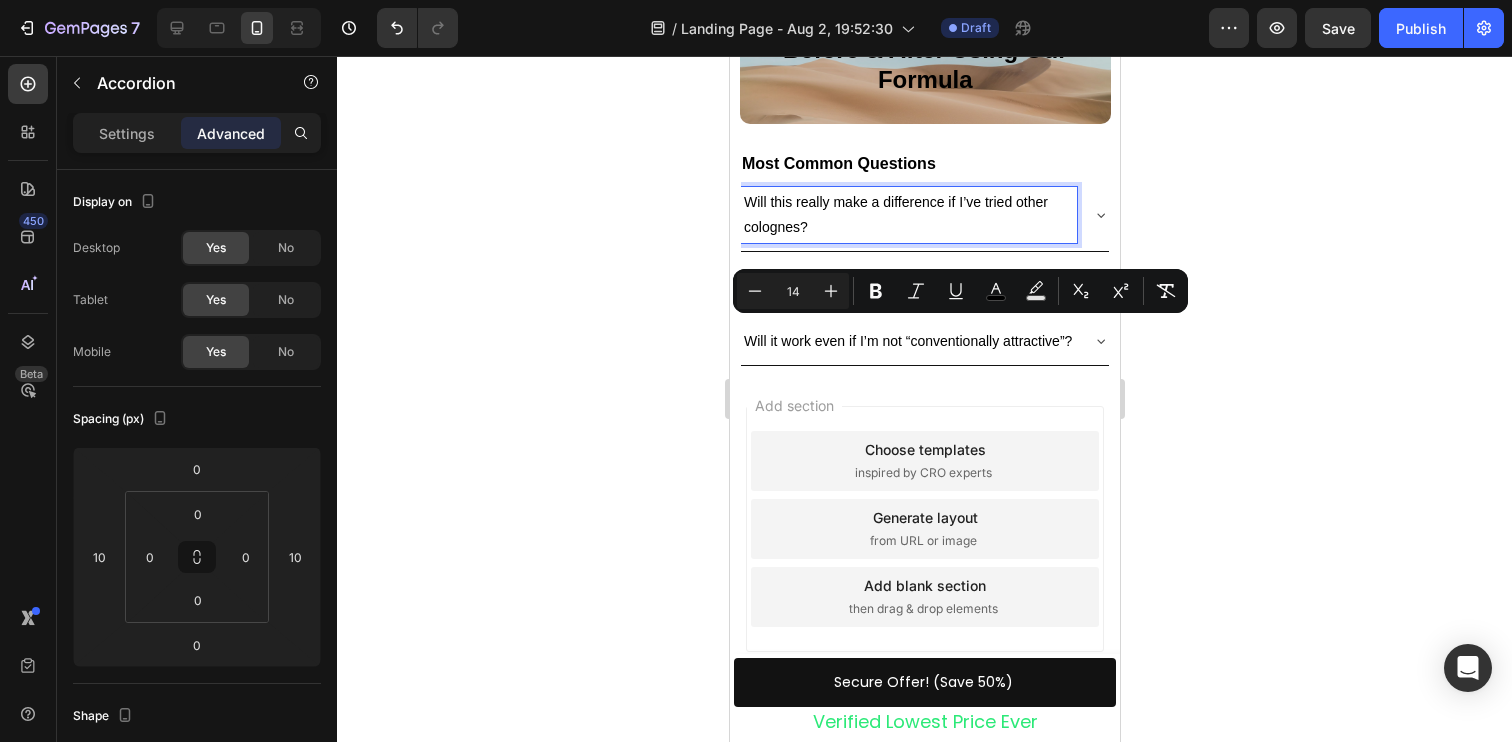 click on "How fast will I see results?" at bounding box center (813, 284) 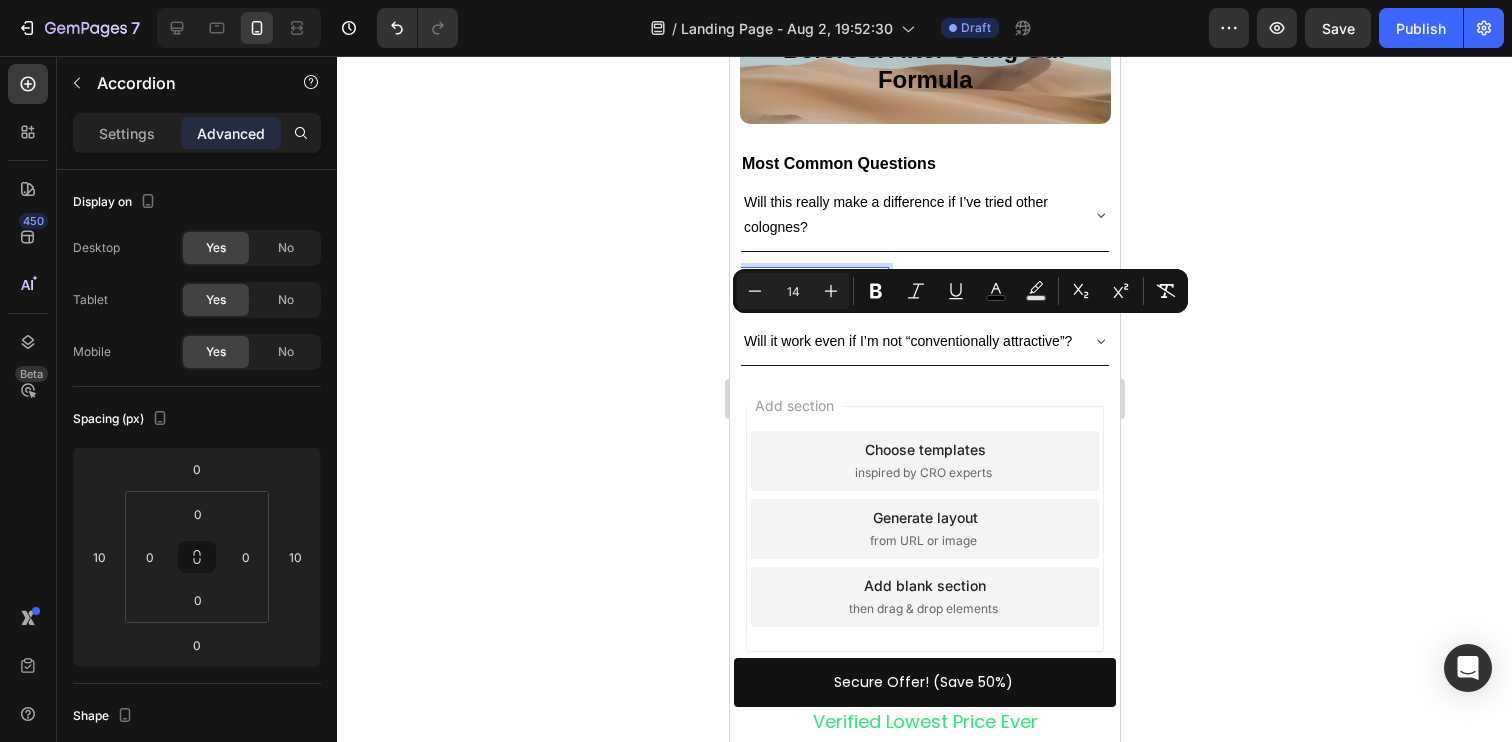 click on "How fast will I see results?" at bounding box center [813, 284] 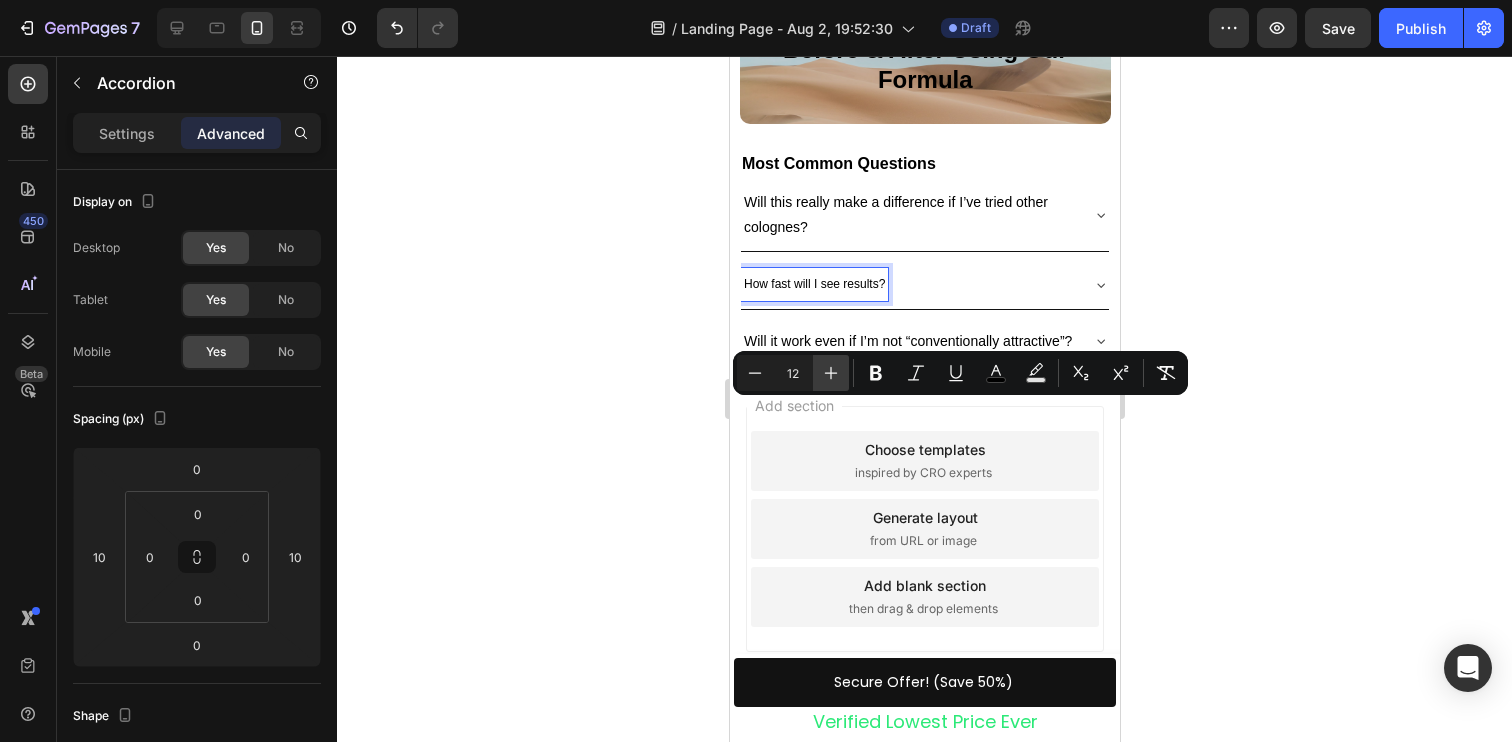 click 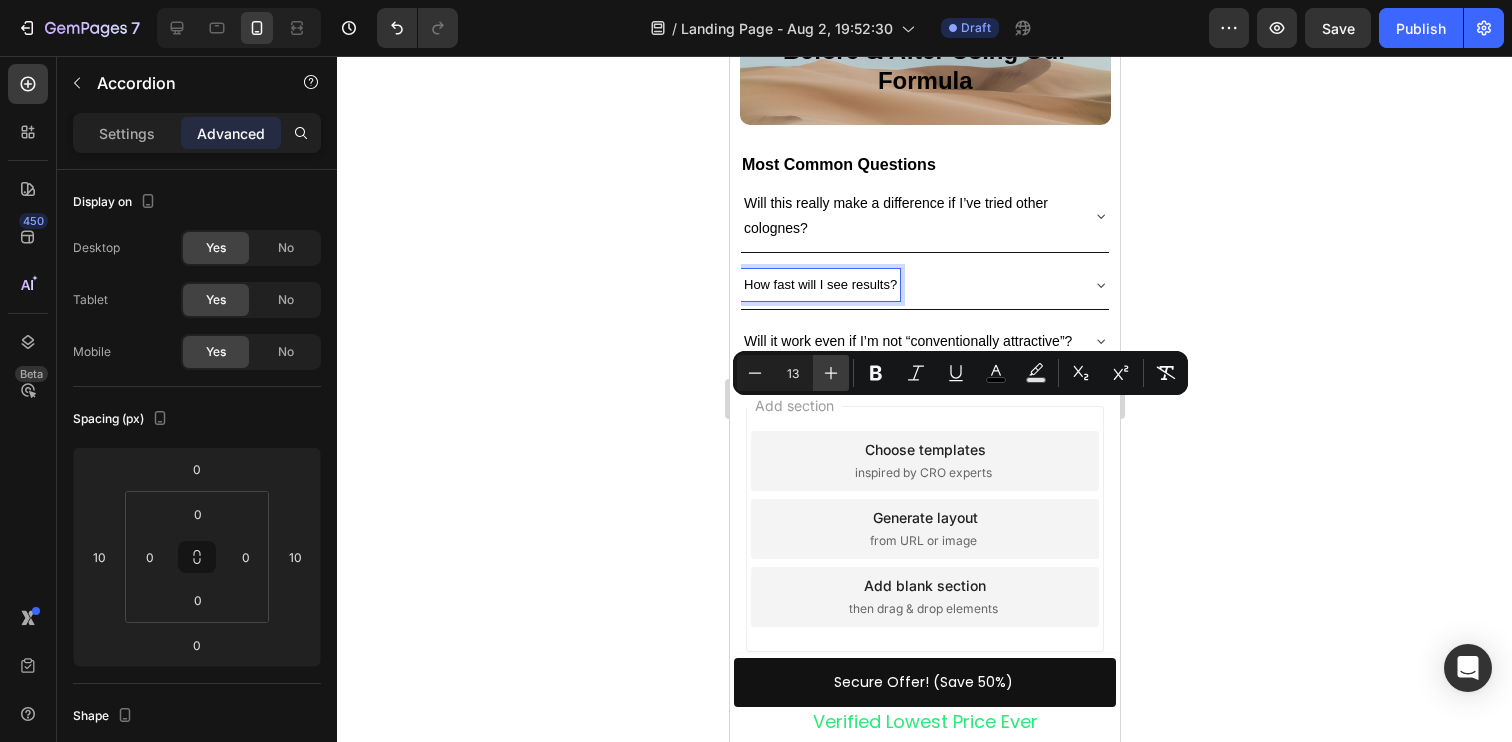 click 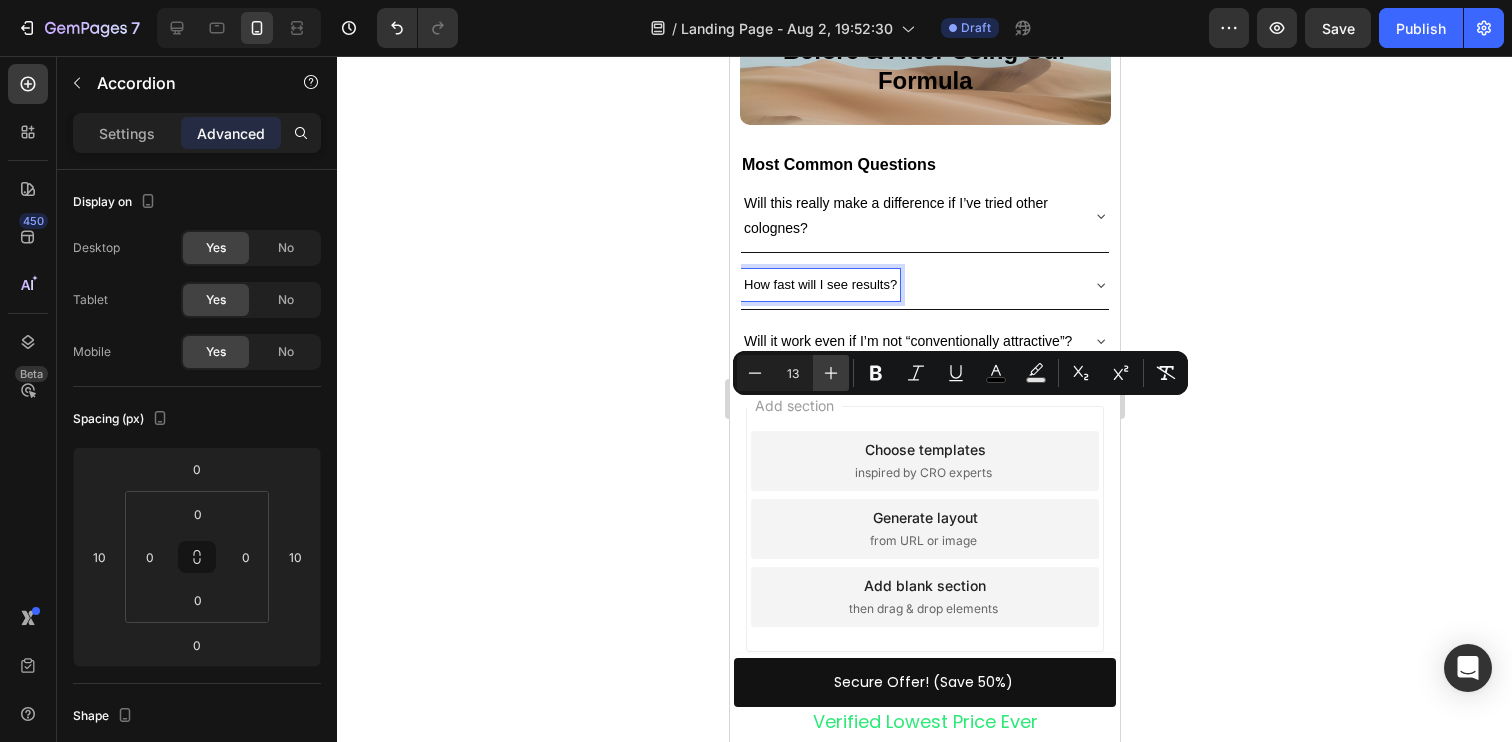 type on "14" 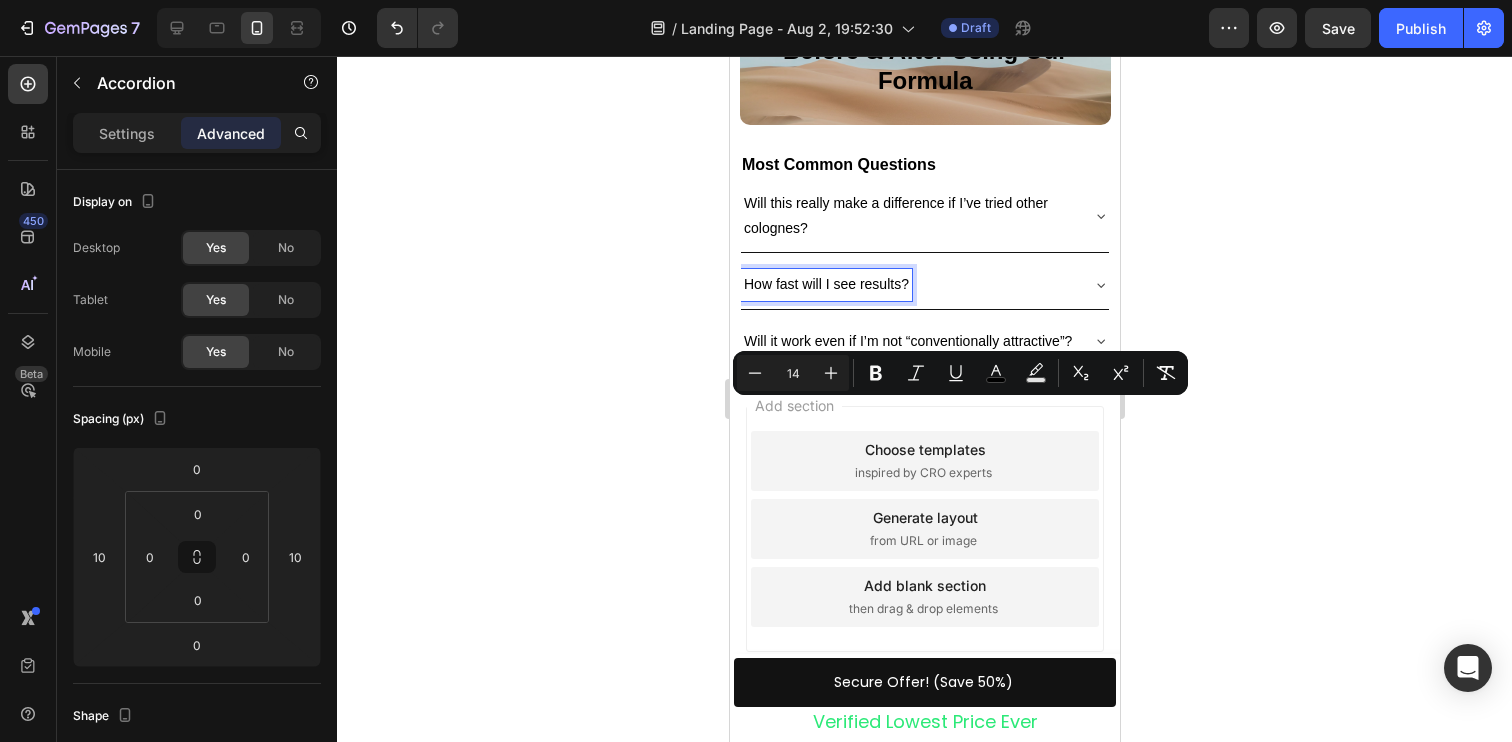 click 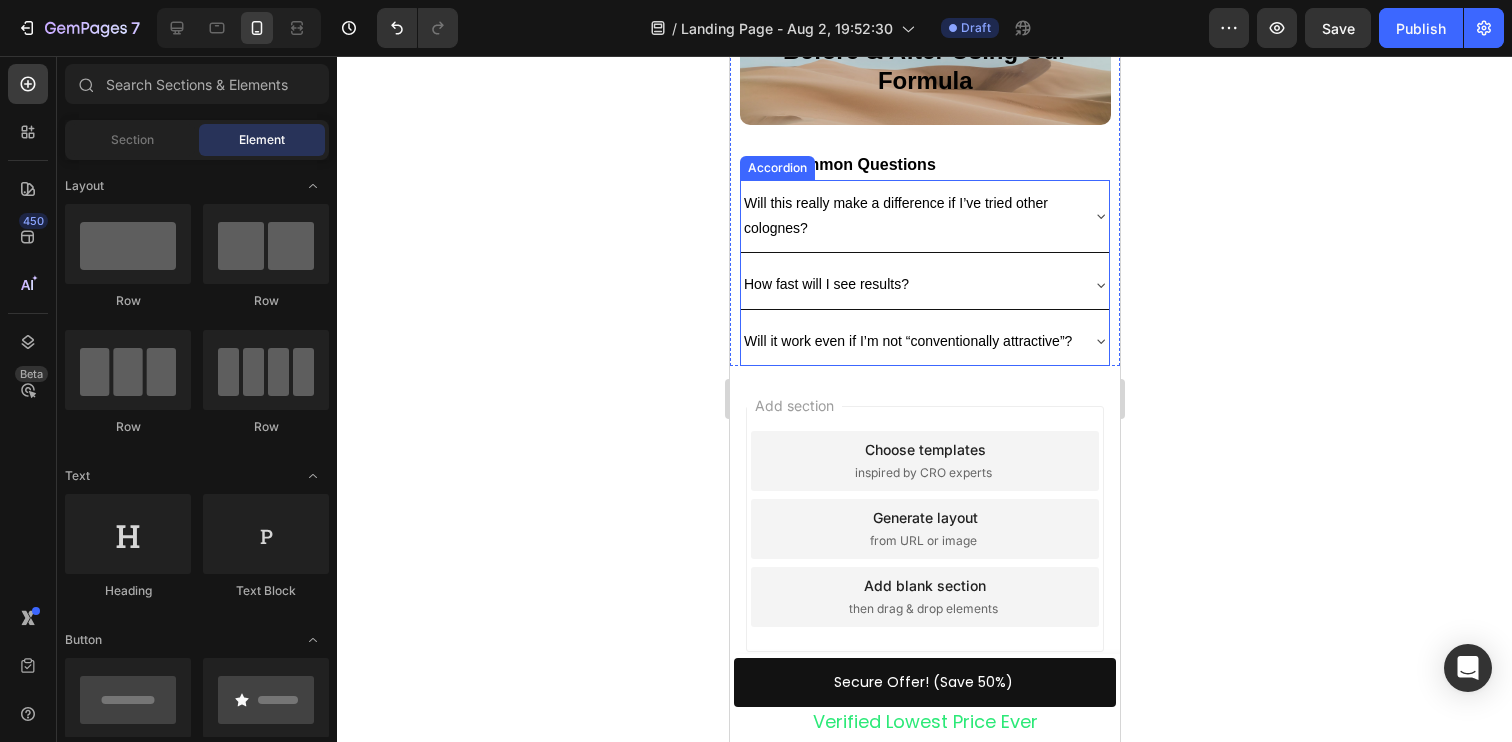 scroll, scrollTop: 5722, scrollLeft: 0, axis: vertical 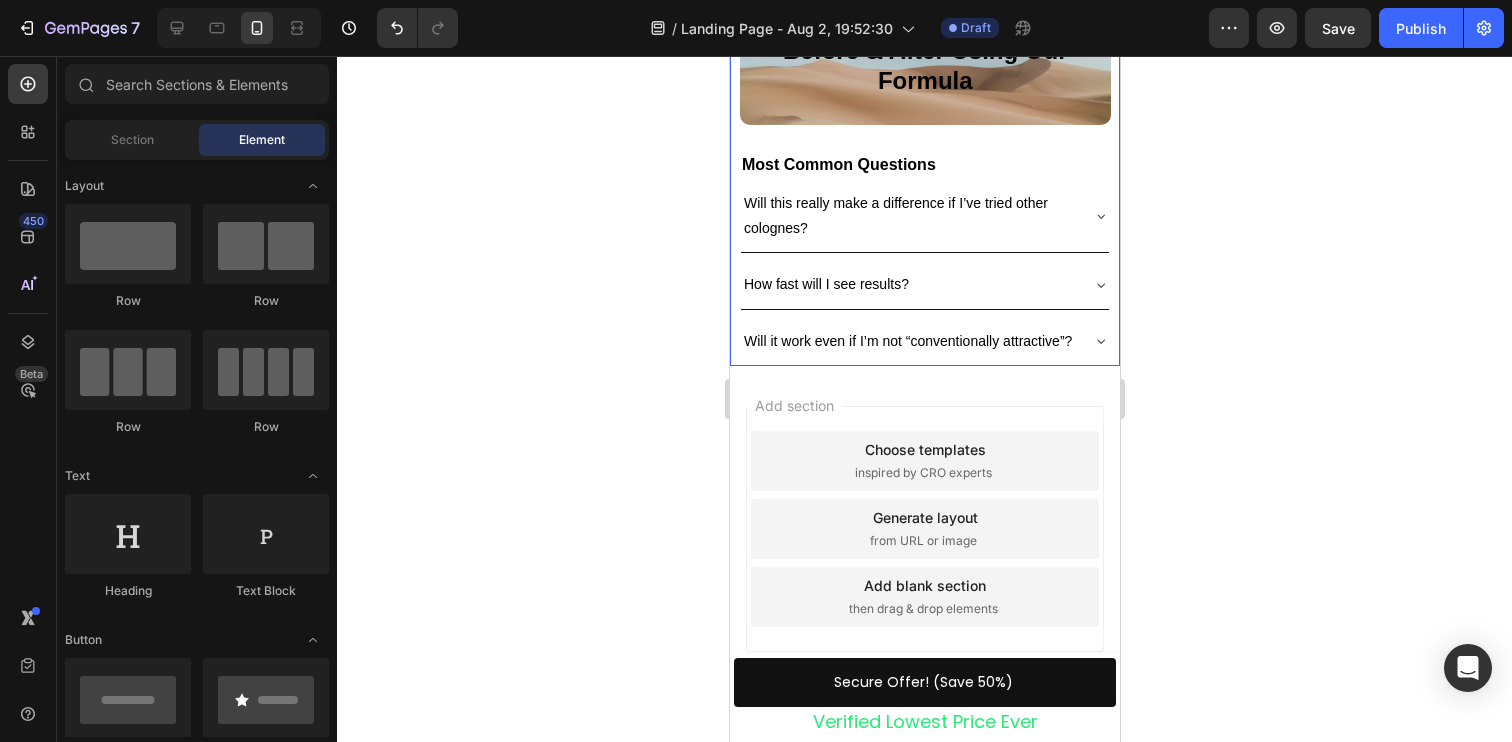 click 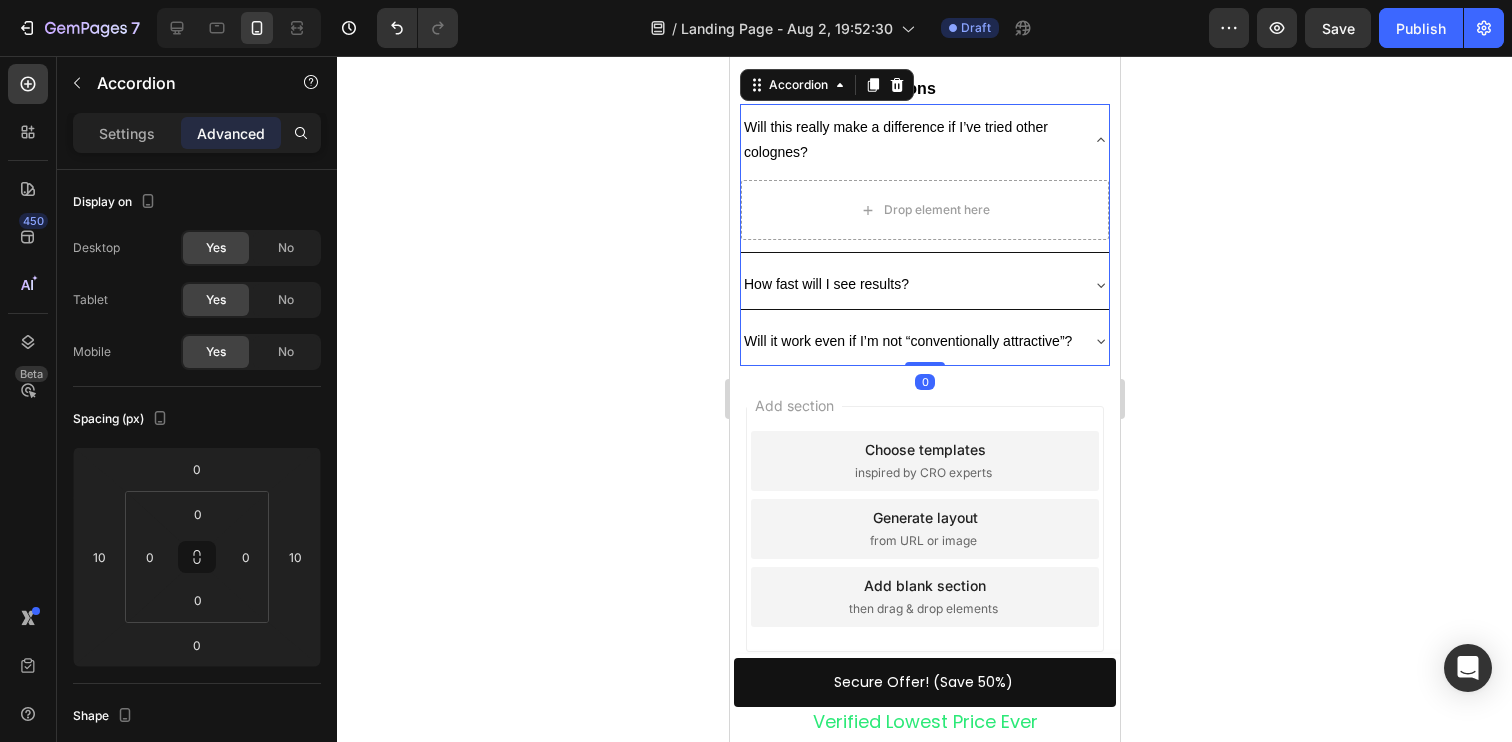 click 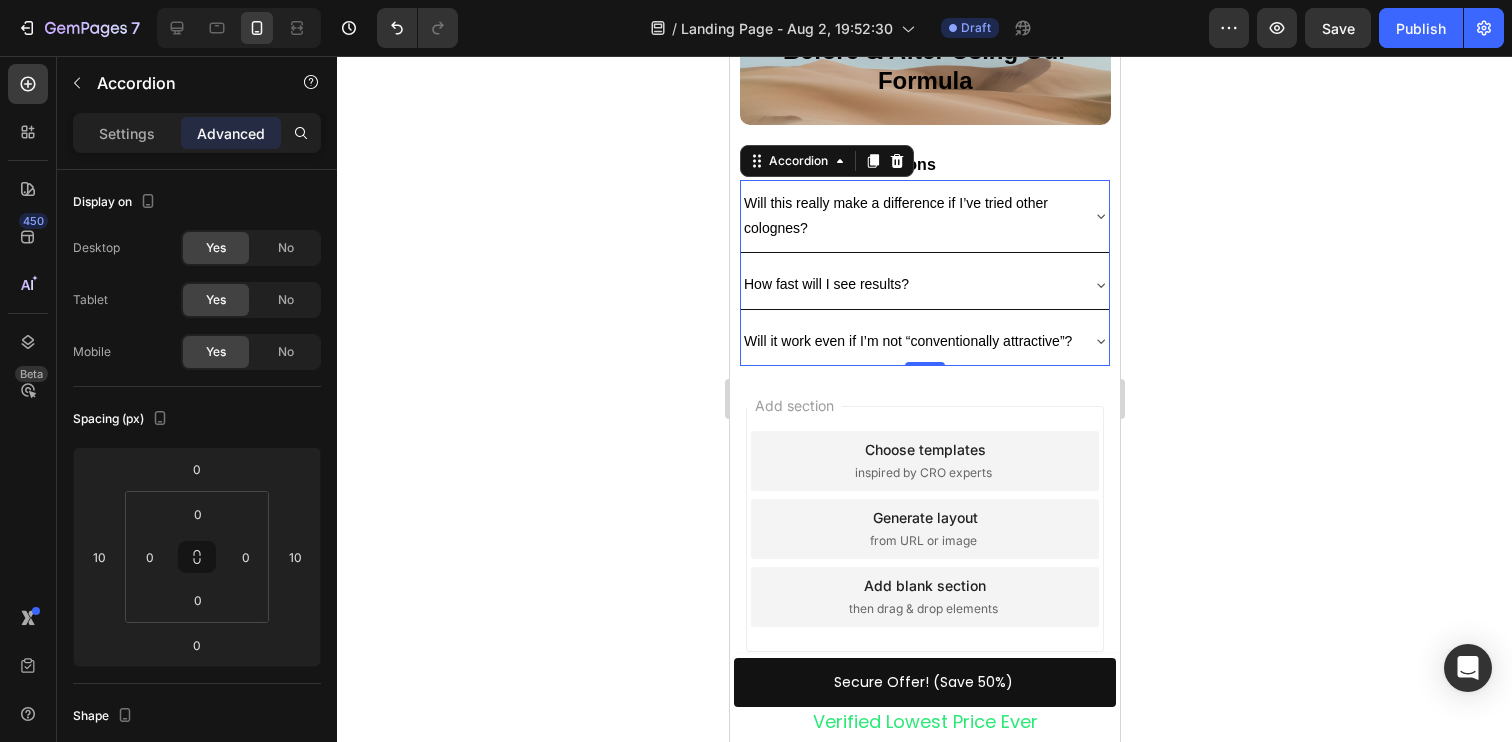 click 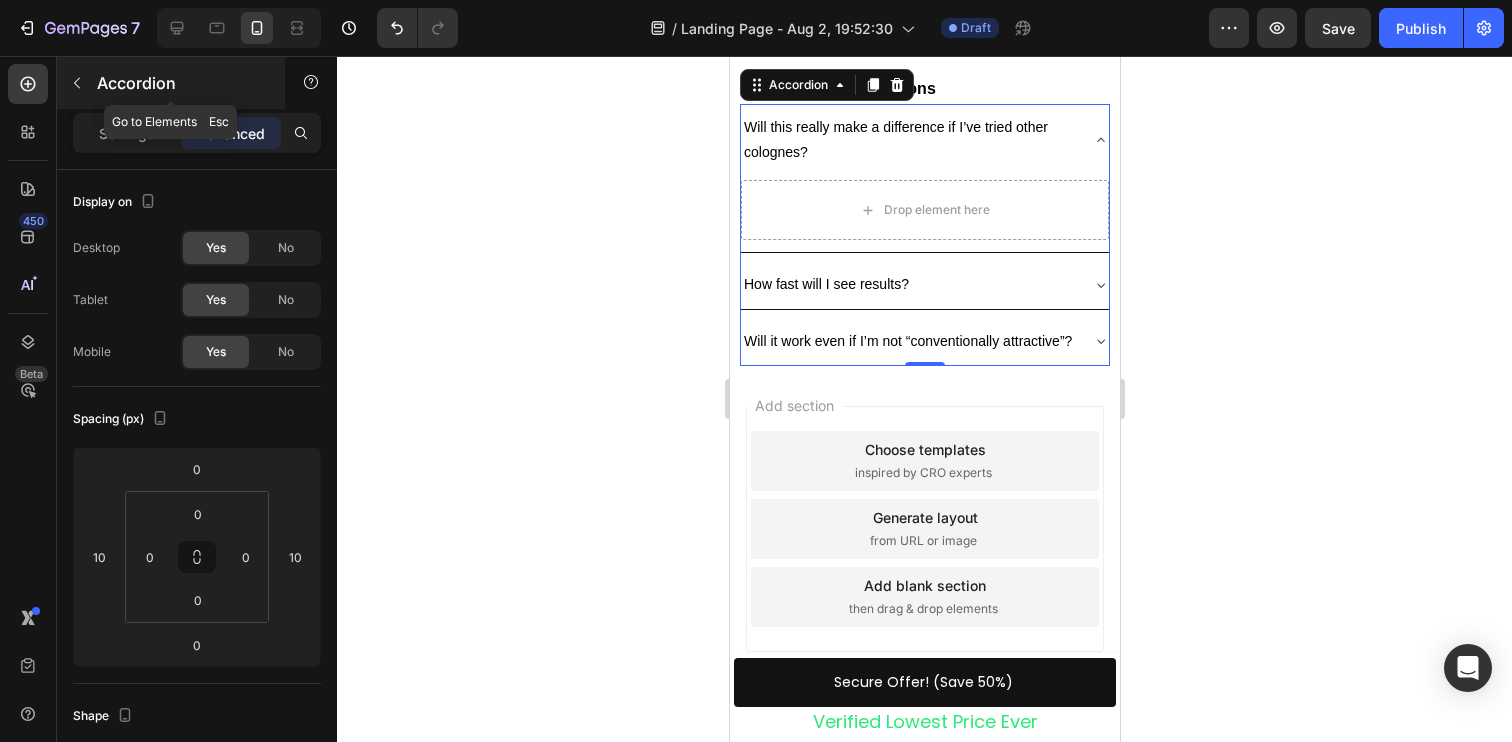 click 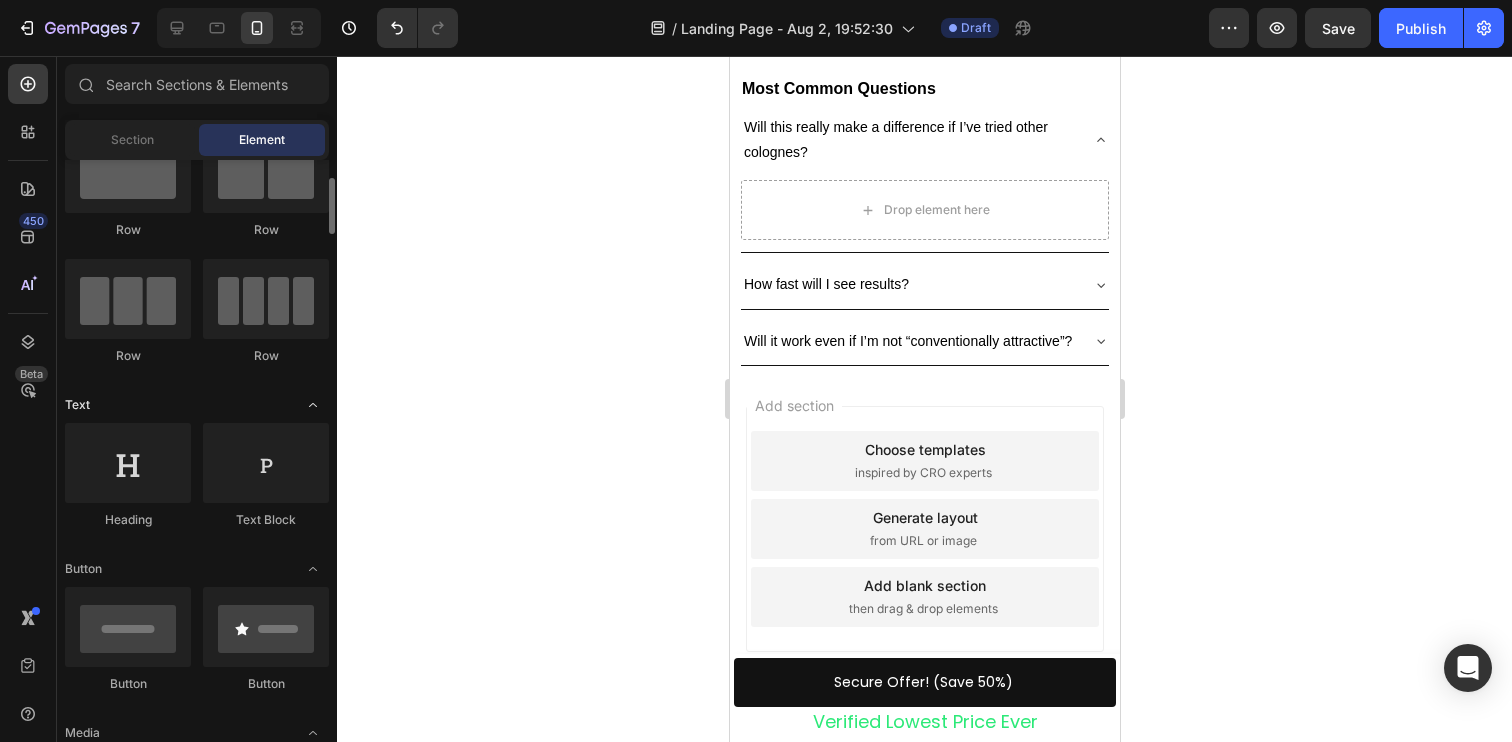 scroll, scrollTop: 82, scrollLeft: 0, axis: vertical 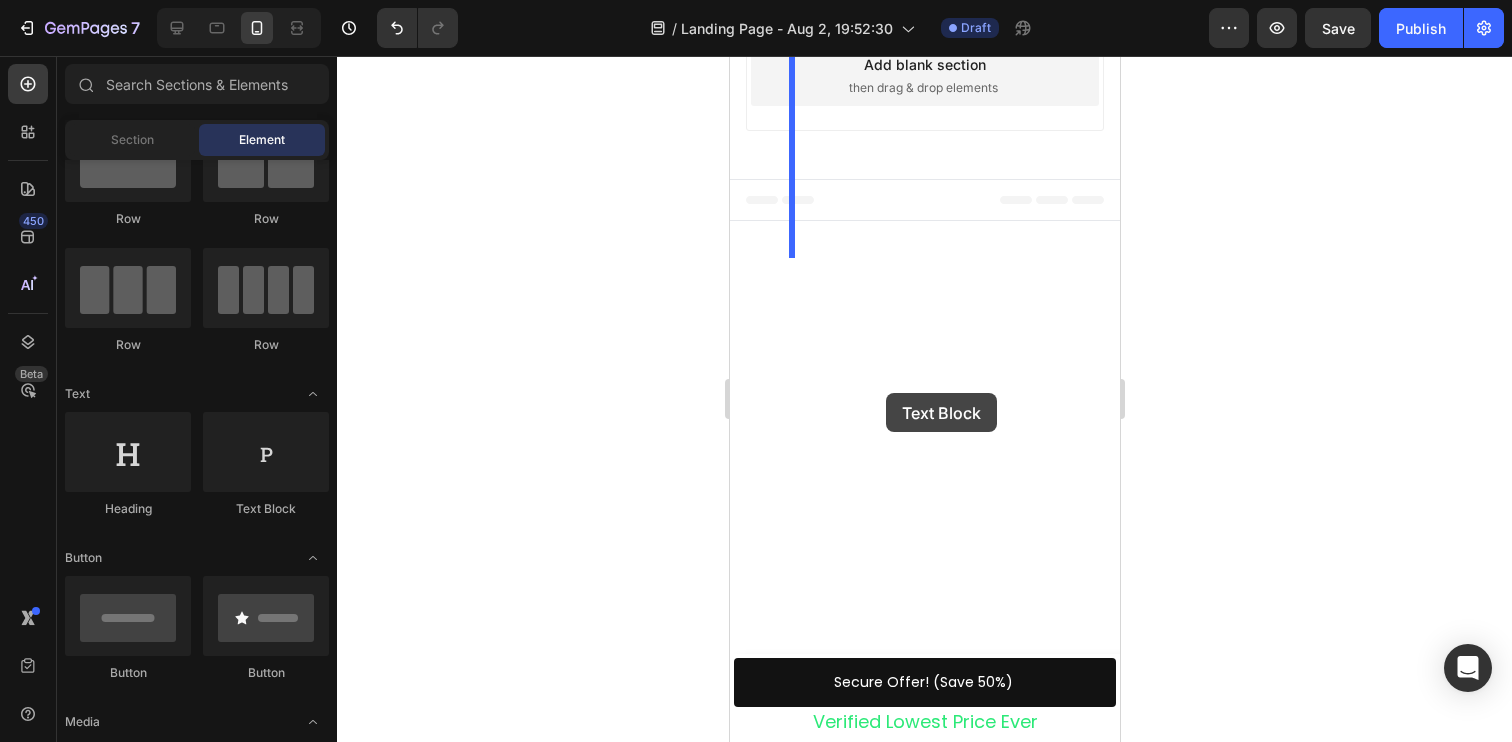 drag, startPoint x: 1010, startPoint y: 538, endPoint x: 886, endPoint y: 393, distance: 190.79047 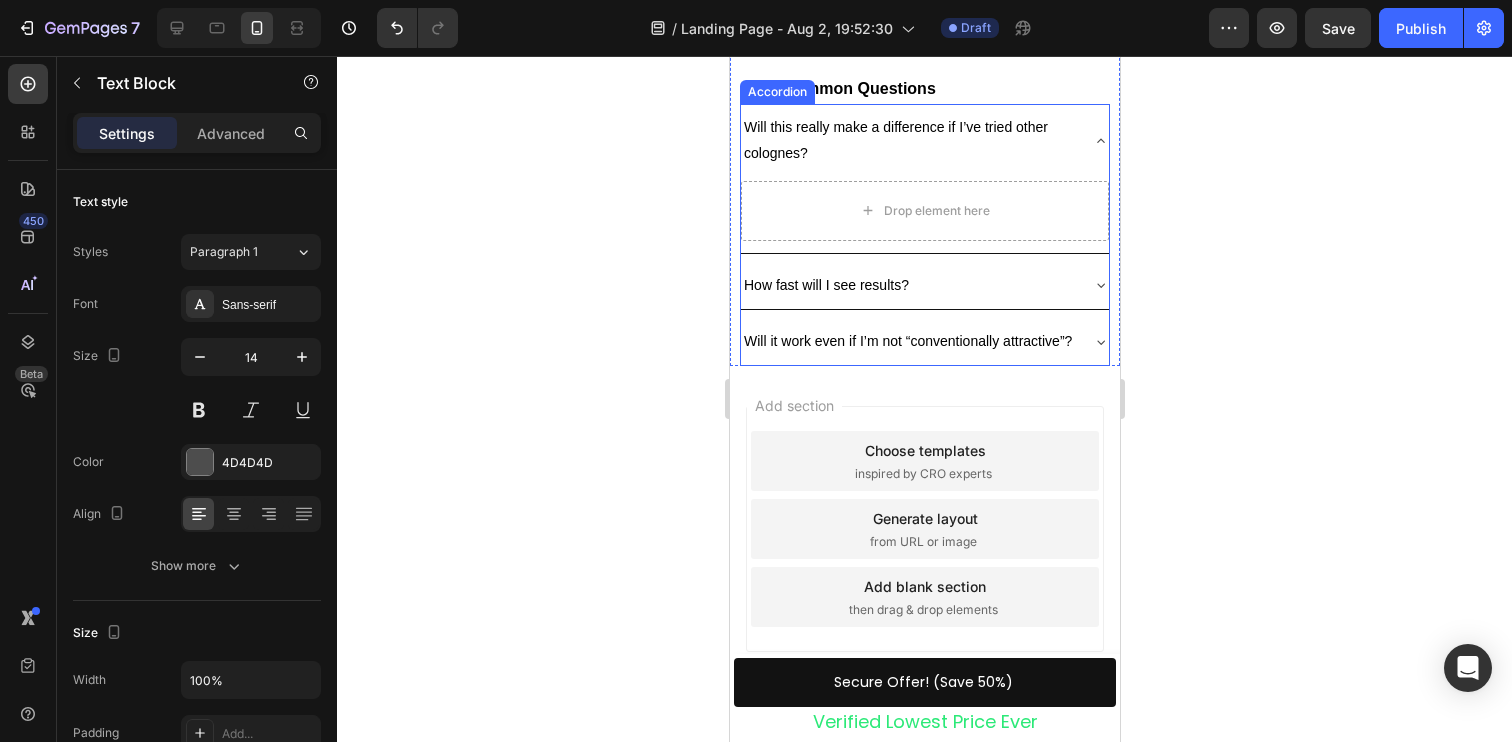 scroll, scrollTop: 5722, scrollLeft: 0, axis: vertical 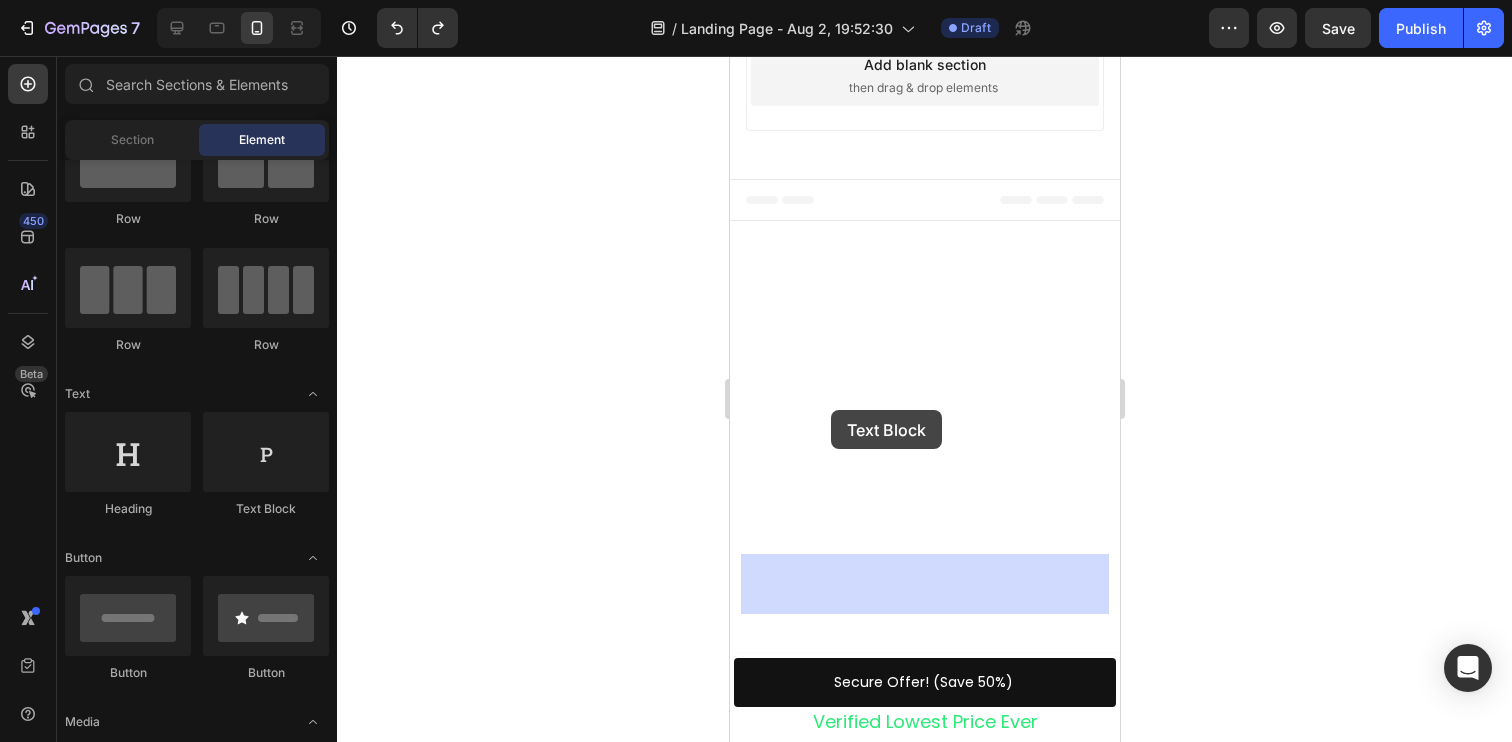 drag, startPoint x: 983, startPoint y: 503, endPoint x: 840, endPoint y: 412, distance: 169.49927 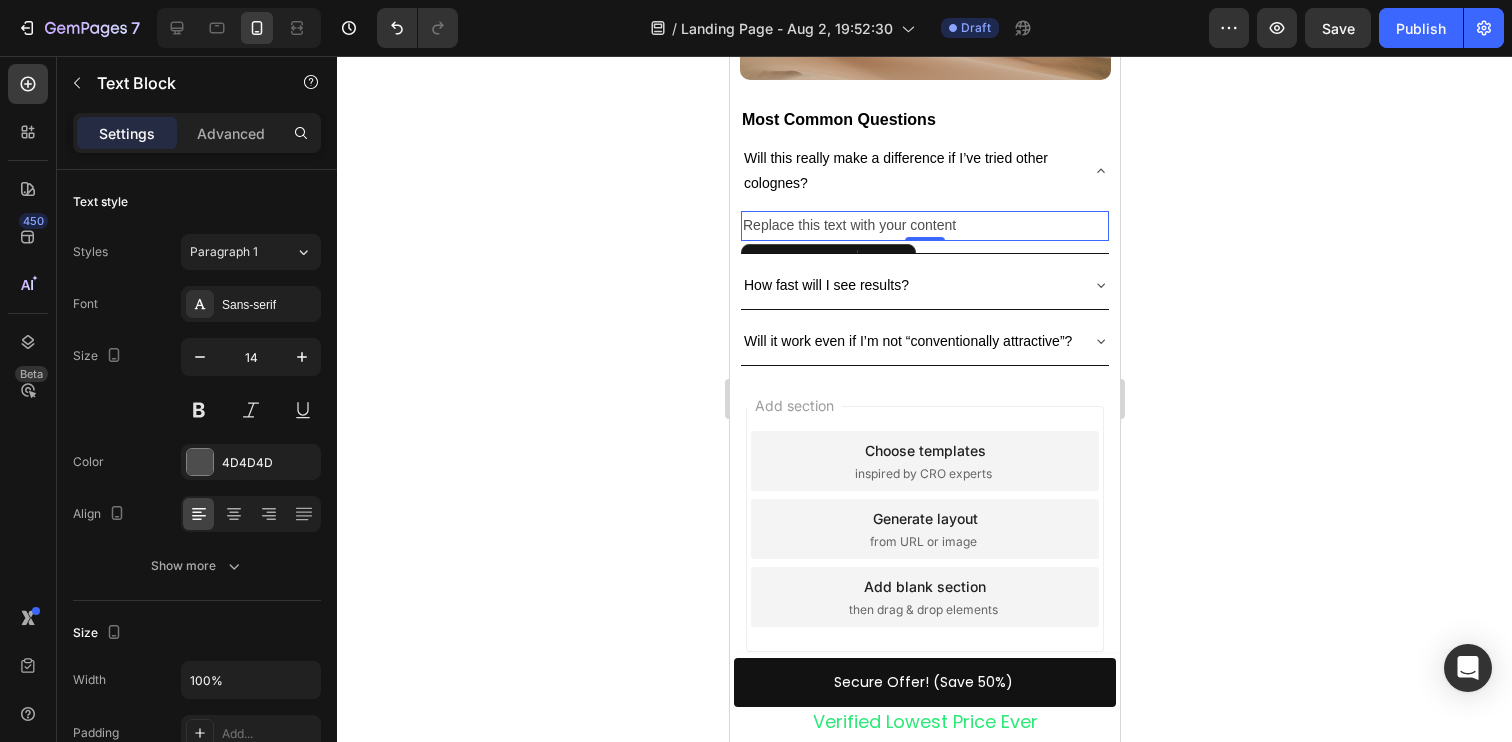 scroll, scrollTop: 5838, scrollLeft: 0, axis: vertical 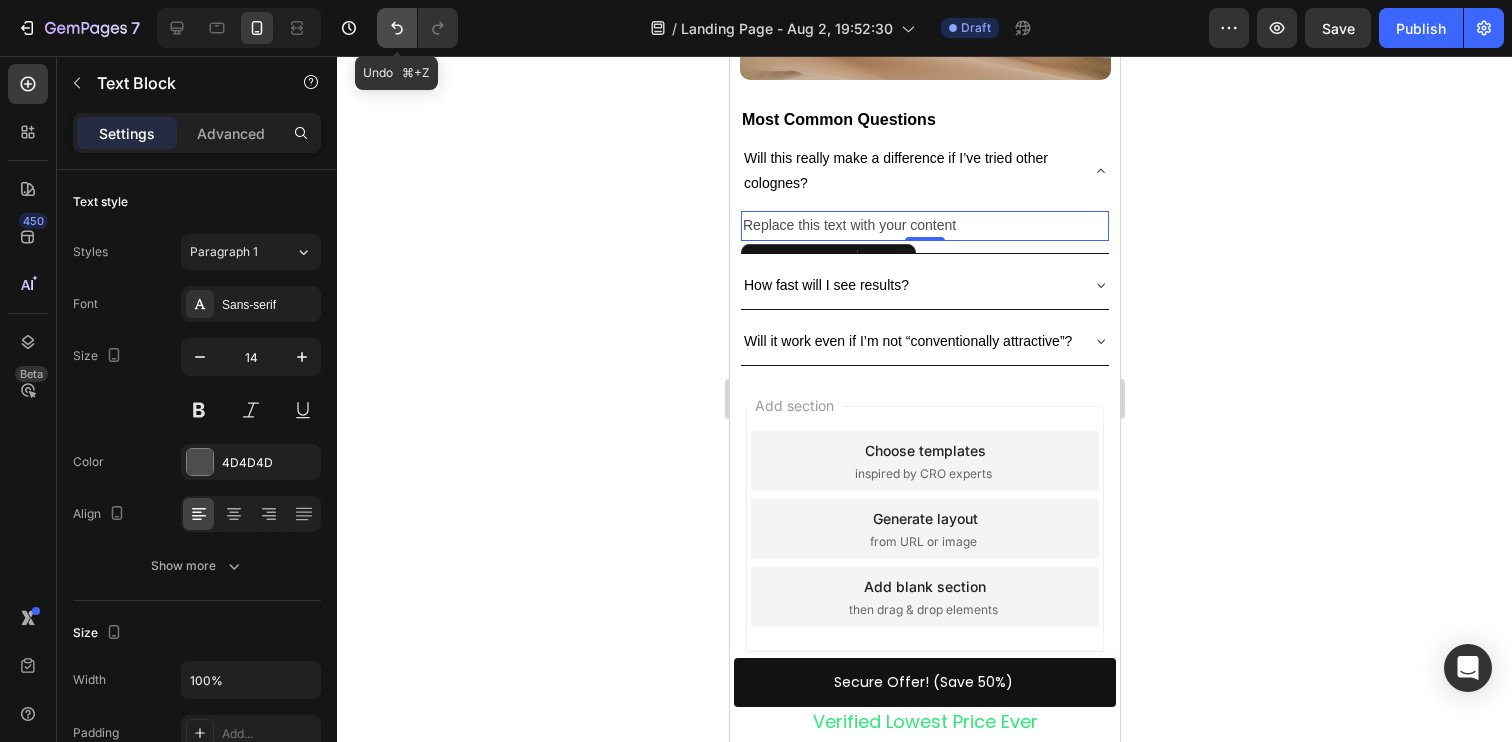 click 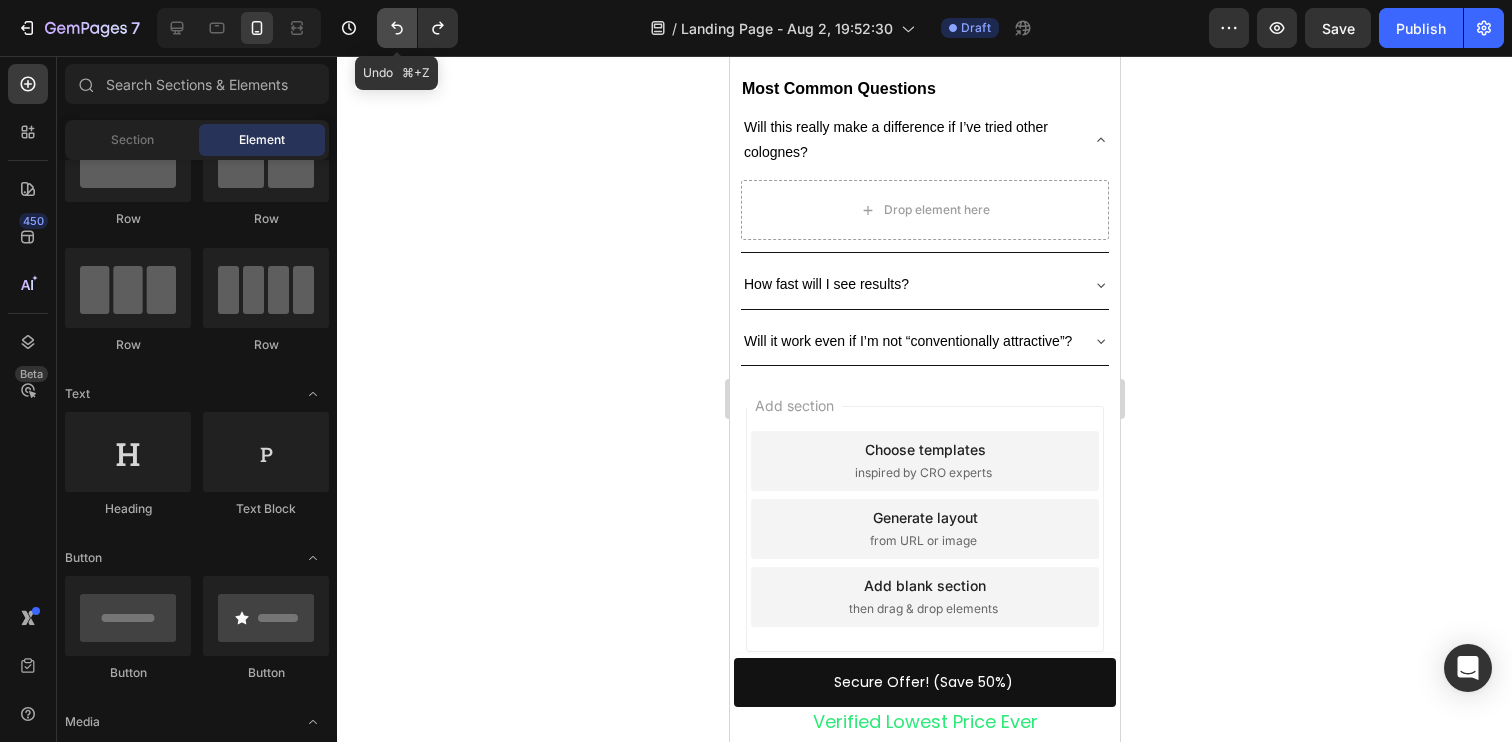 click 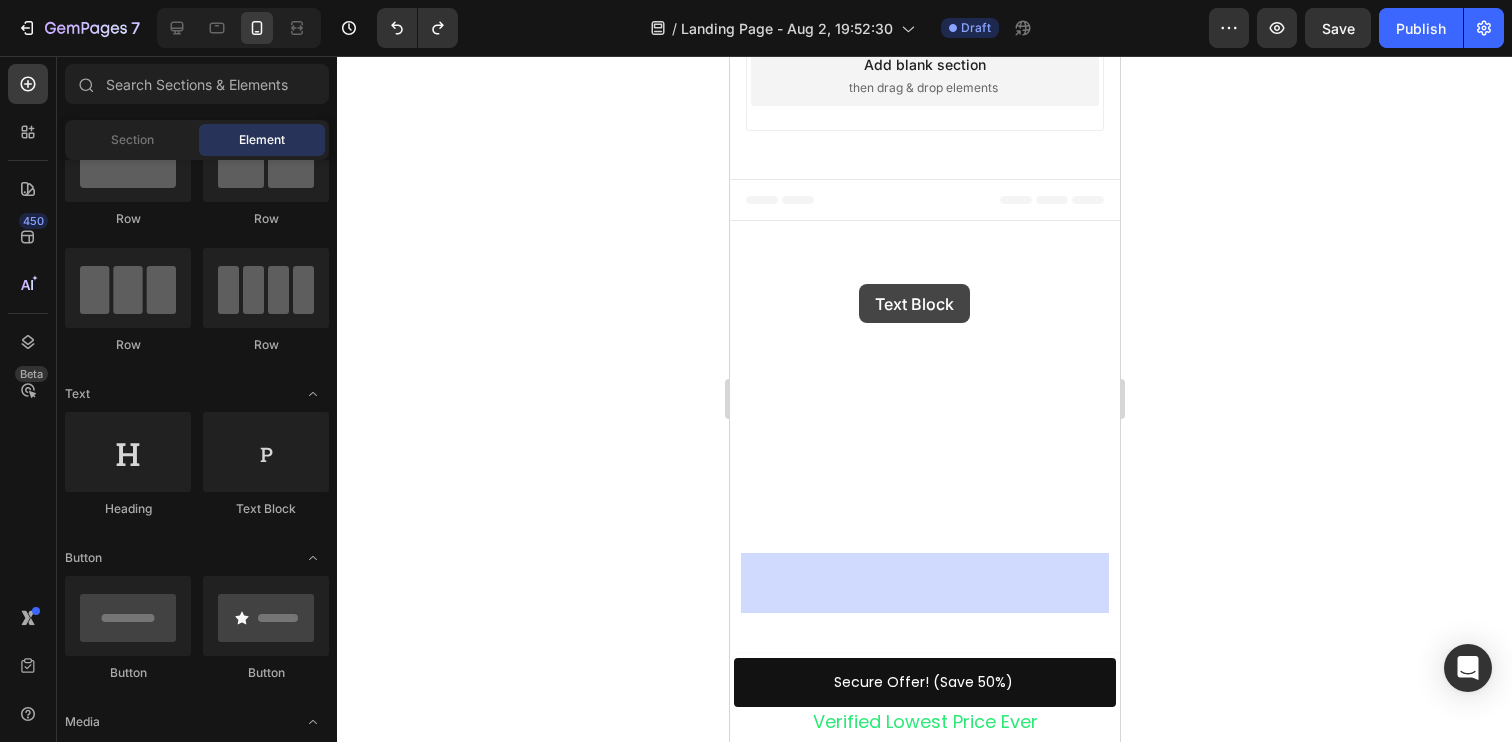 drag, startPoint x: 992, startPoint y: 487, endPoint x: 856, endPoint y: 286, distance: 242.68704 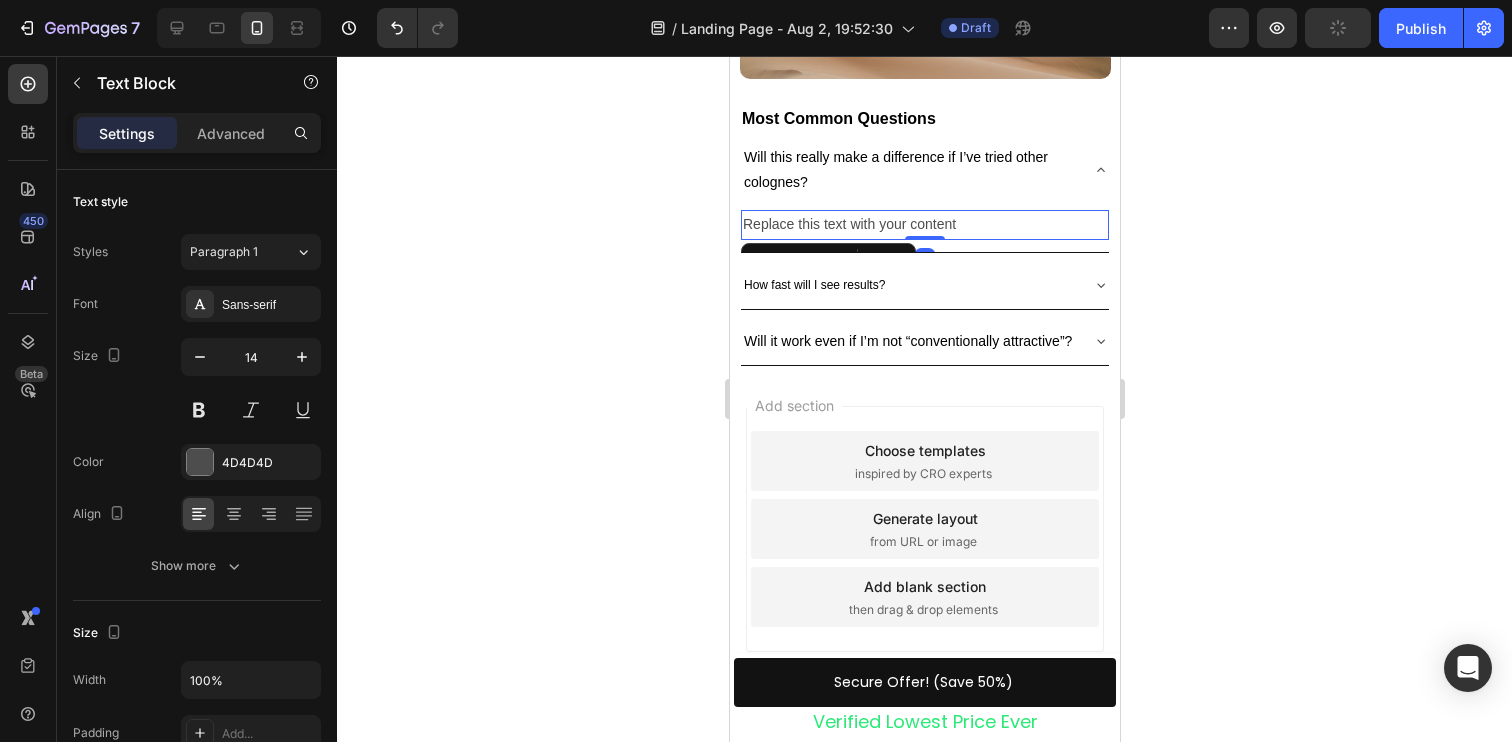 click on "Text Block" at bounding box center (827, 259) 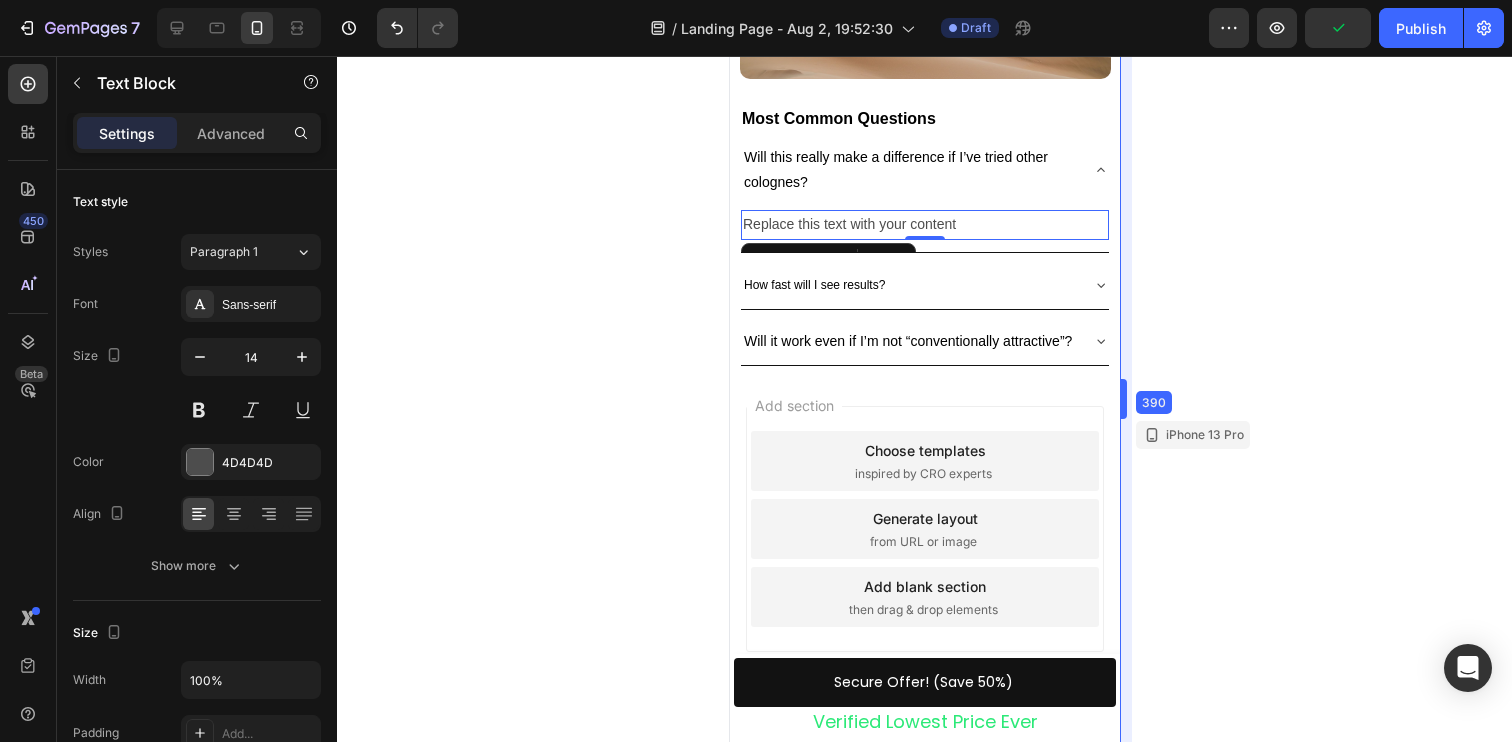 drag, startPoint x: 1123, startPoint y: 329, endPoint x: 387, endPoint y: 271, distance: 738.2818 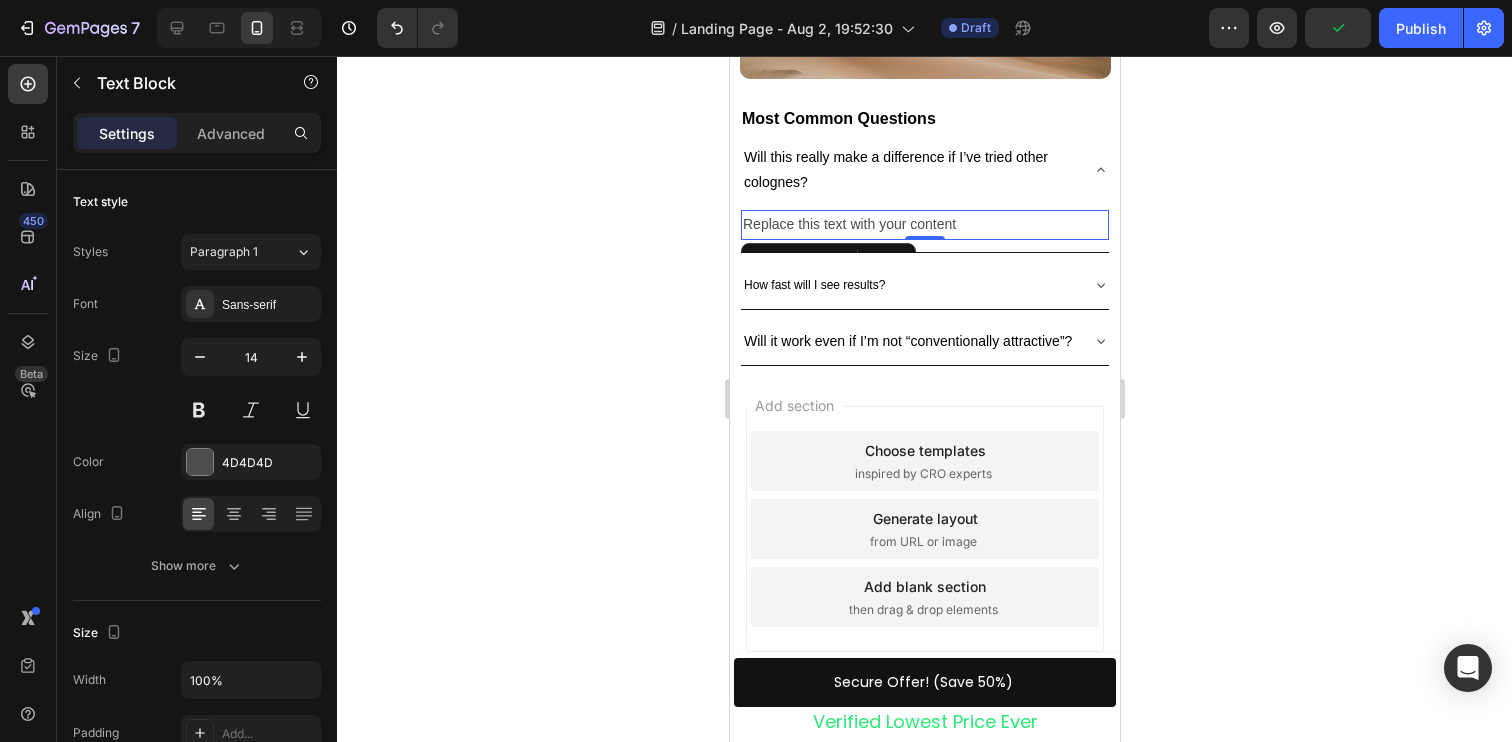 click 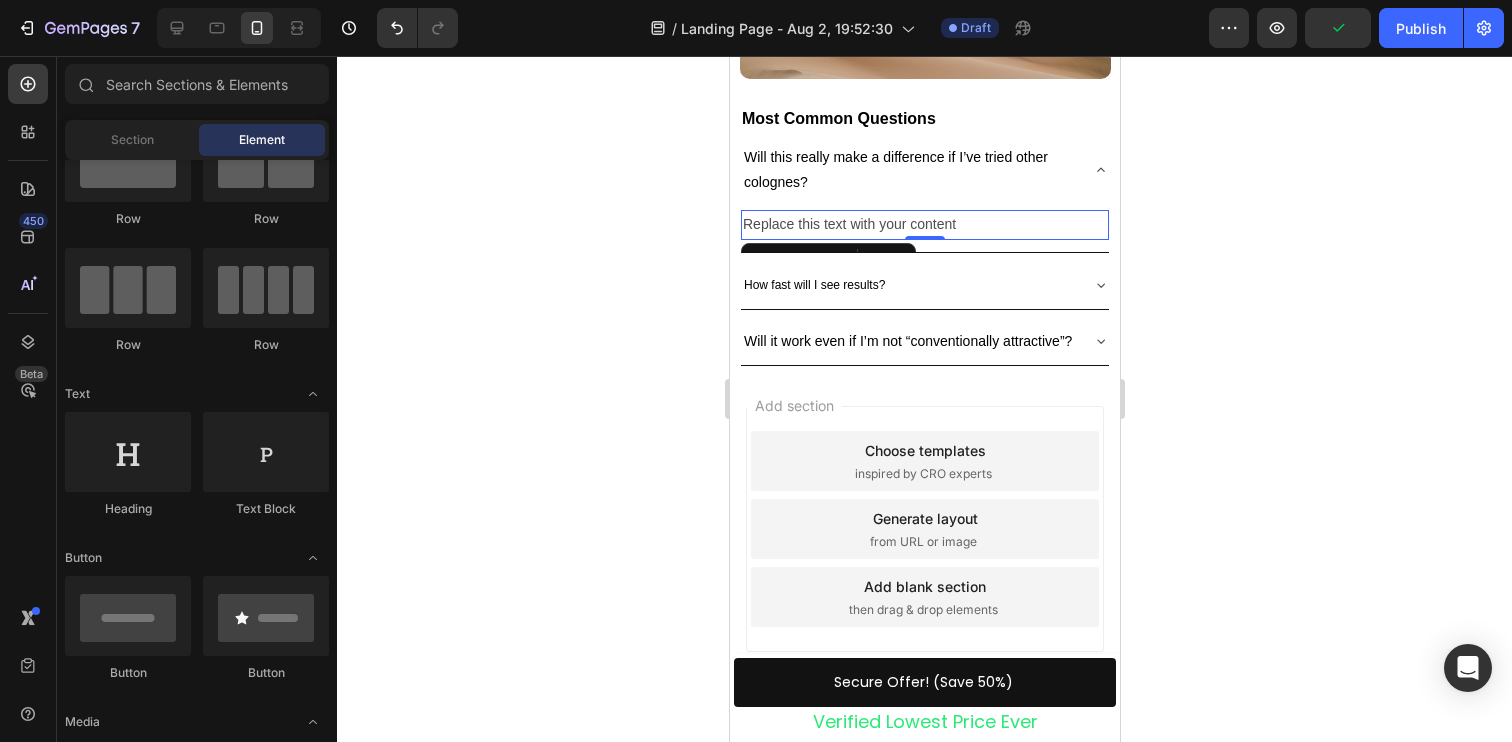 click 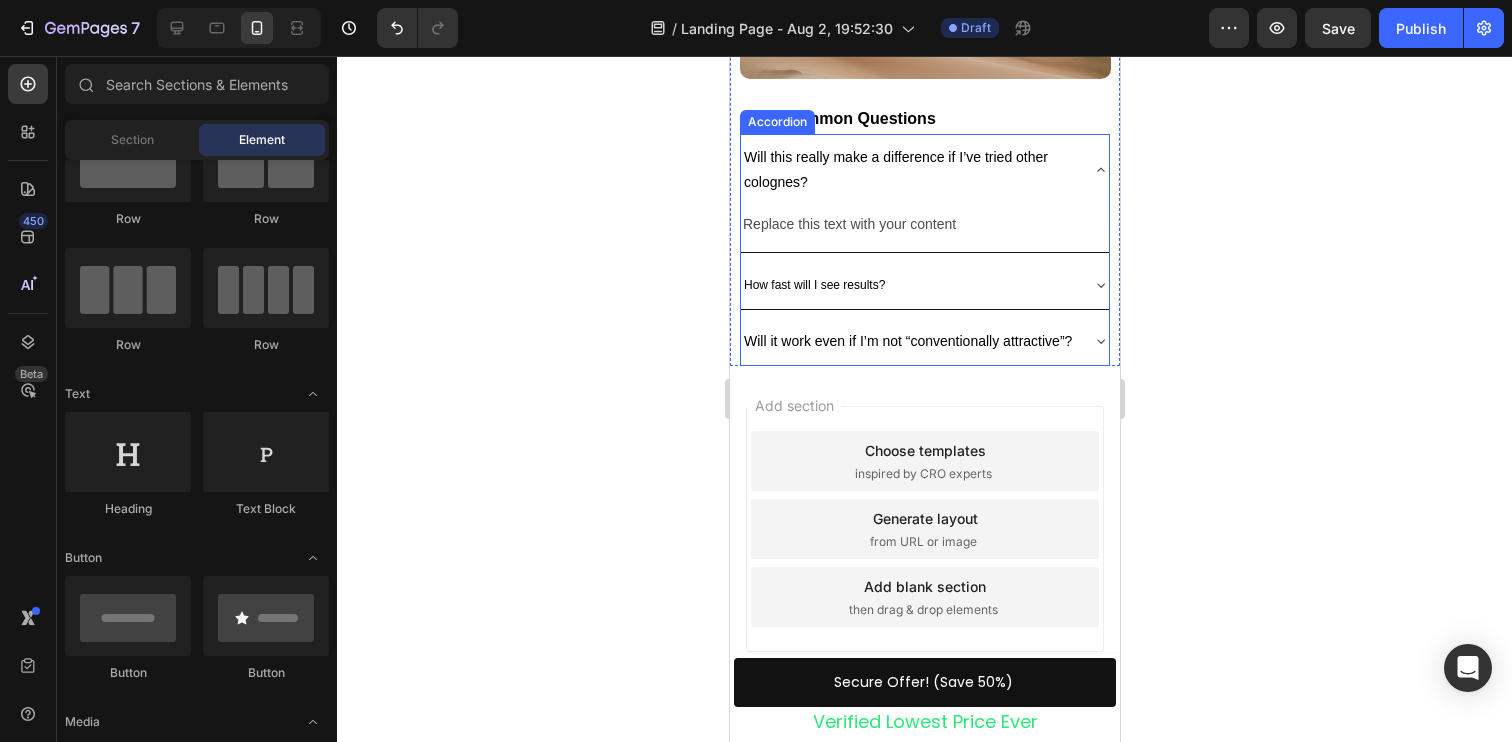 click 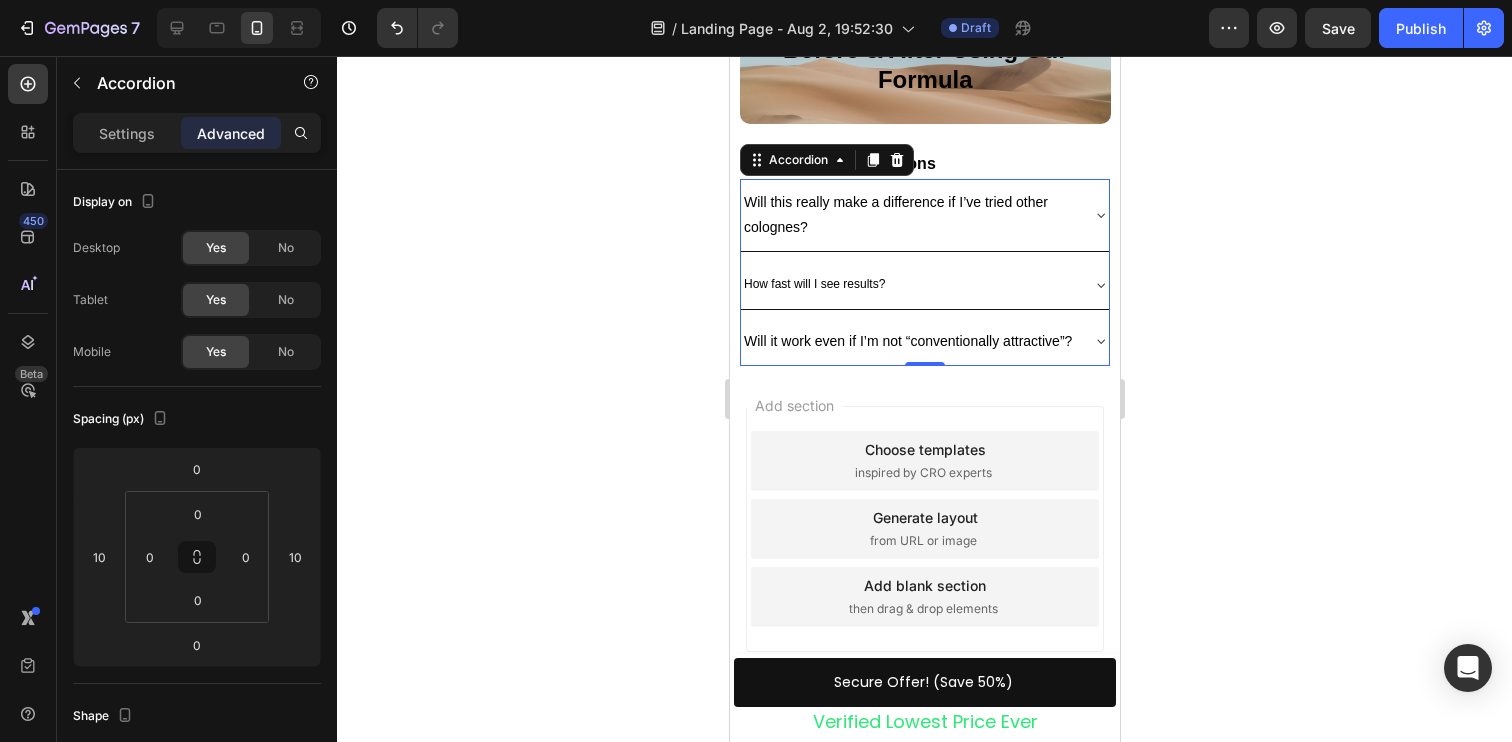 scroll, scrollTop: 5861, scrollLeft: 0, axis: vertical 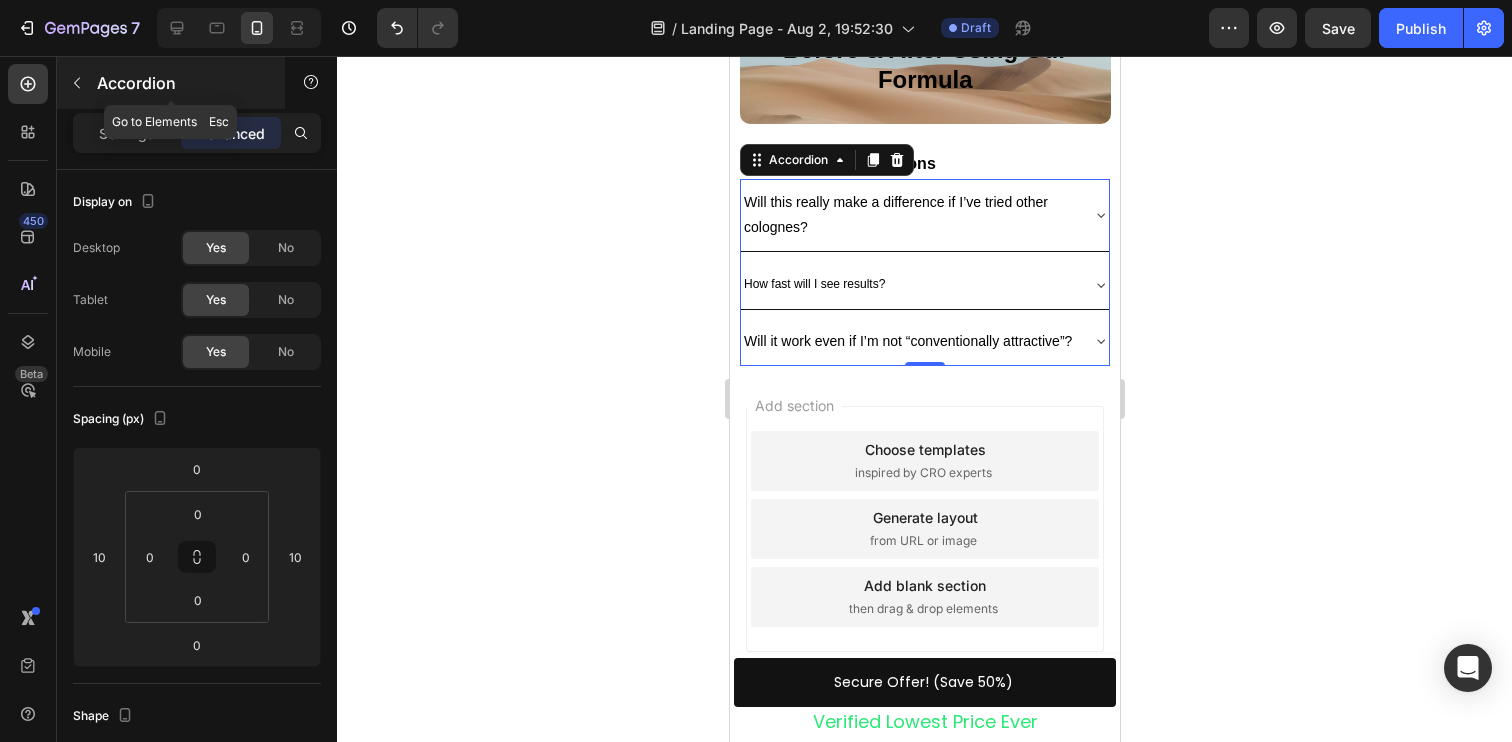 click at bounding box center [77, 83] 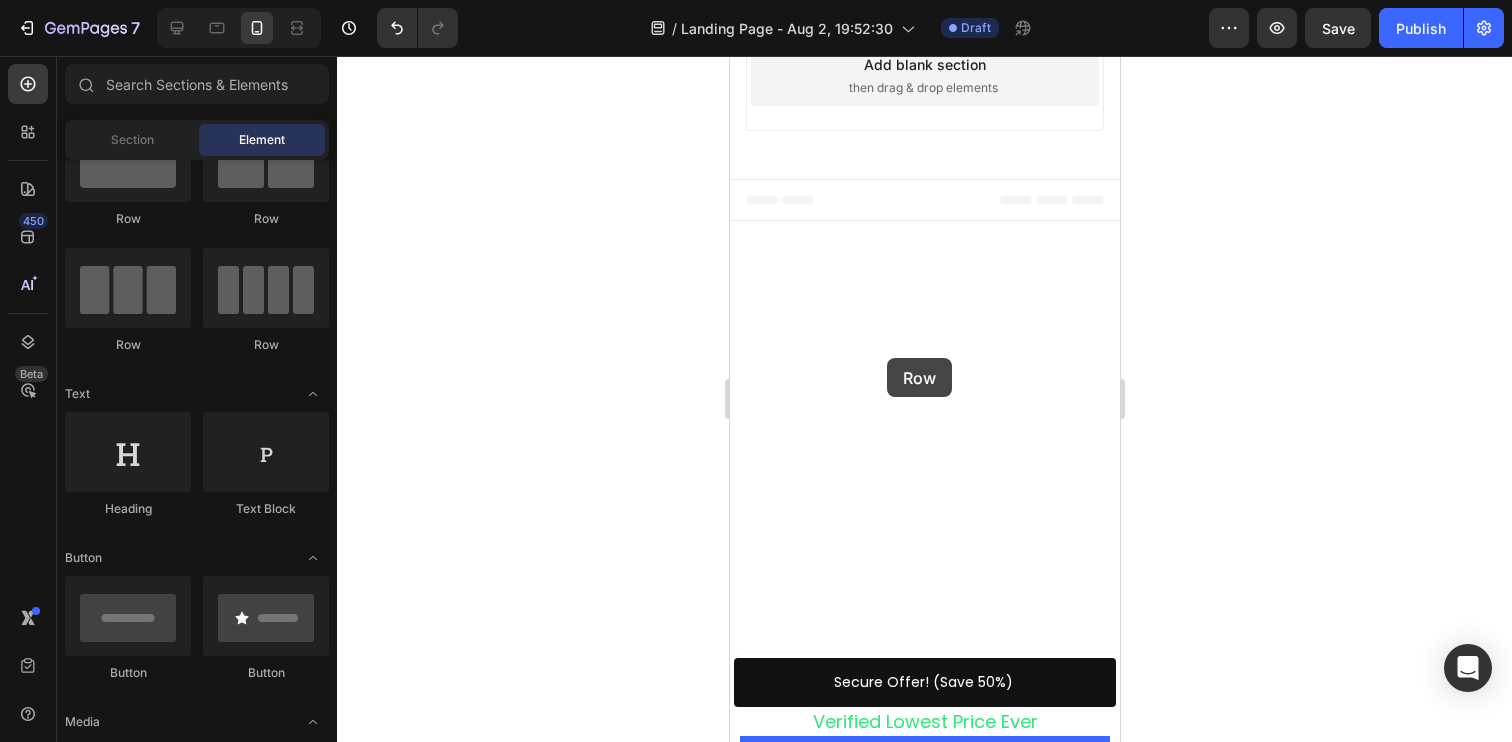 drag, startPoint x: 891, startPoint y: 254, endPoint x: 886, endPoint y: 358, distance: 104.120125 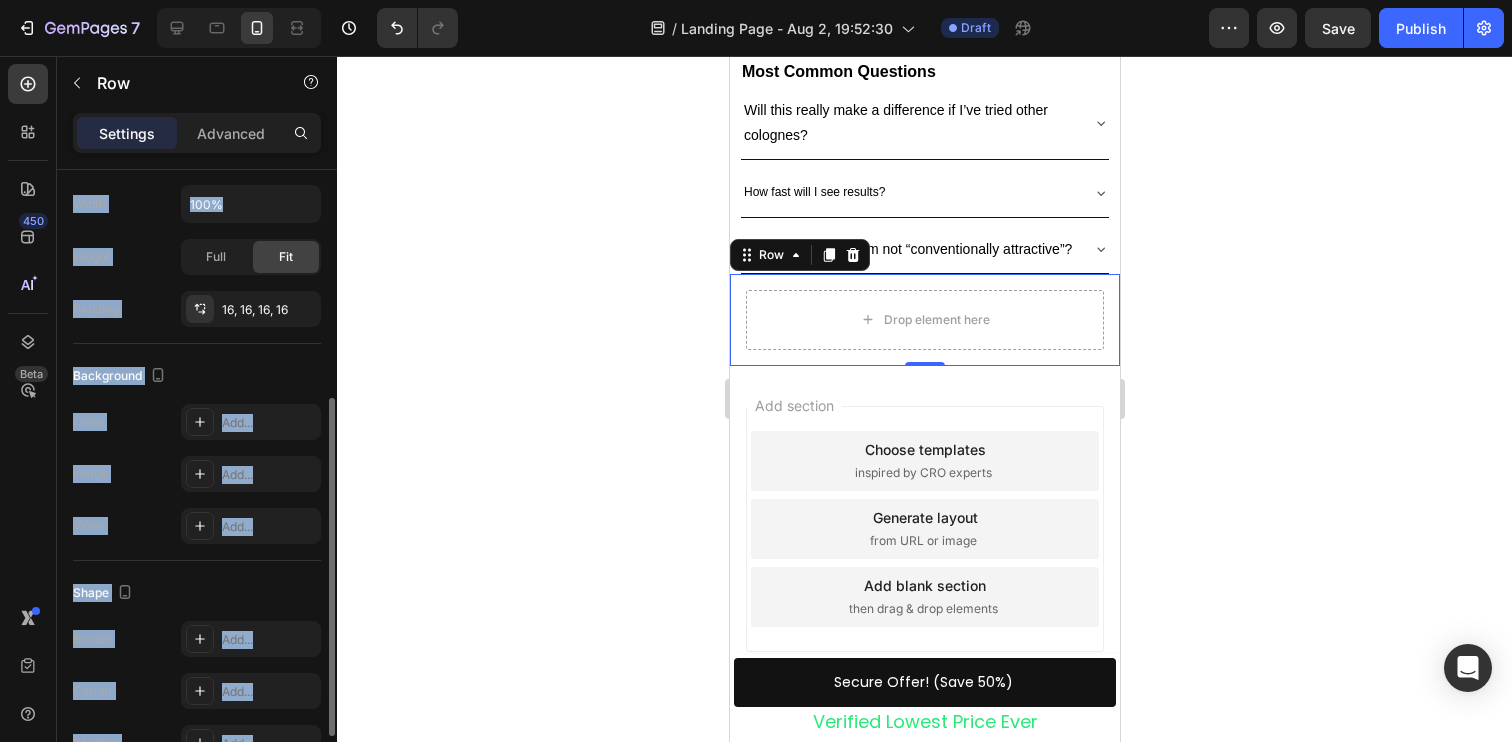 scroll, scrollTop: 539, scrollLeft: 0, axis: vertical 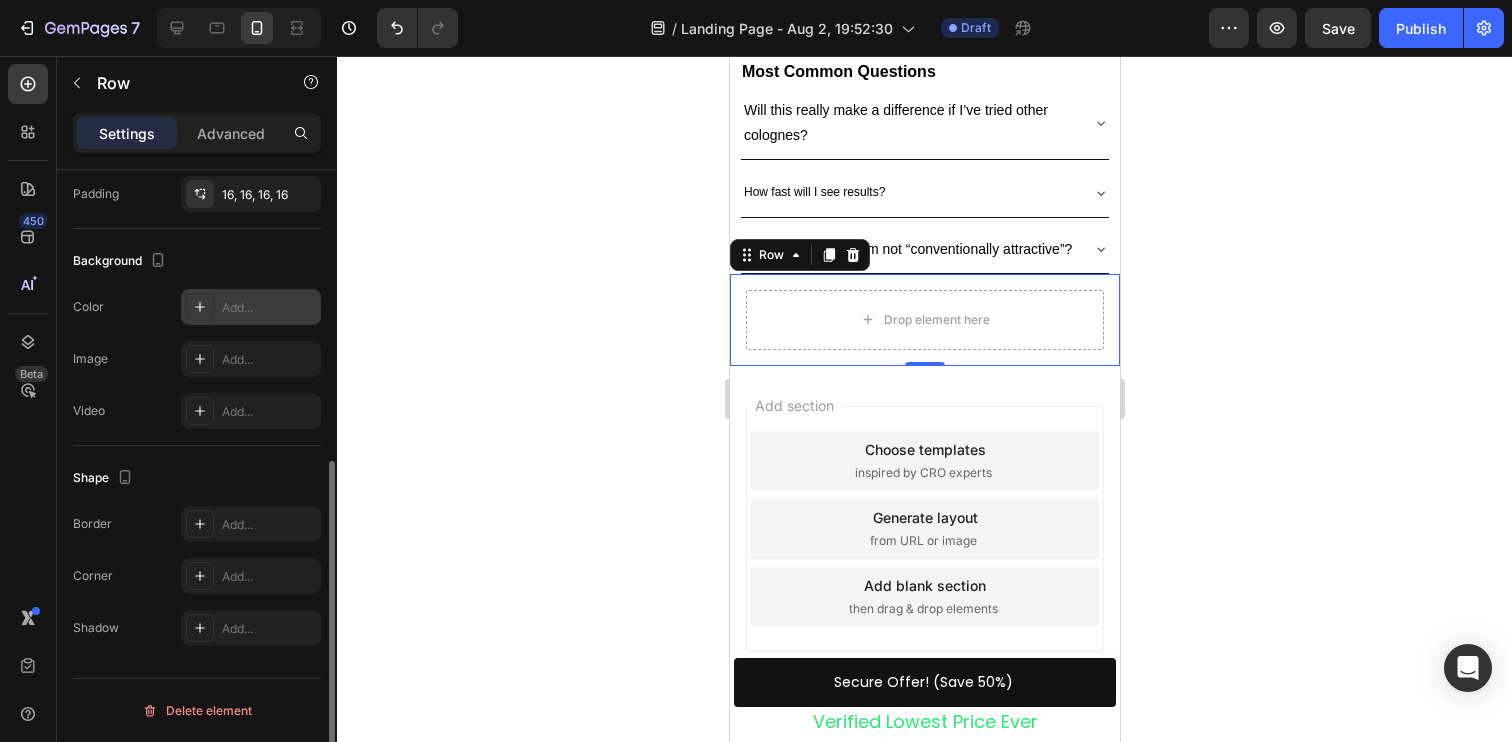 click on "Add..." at bounding box center (269, 308) 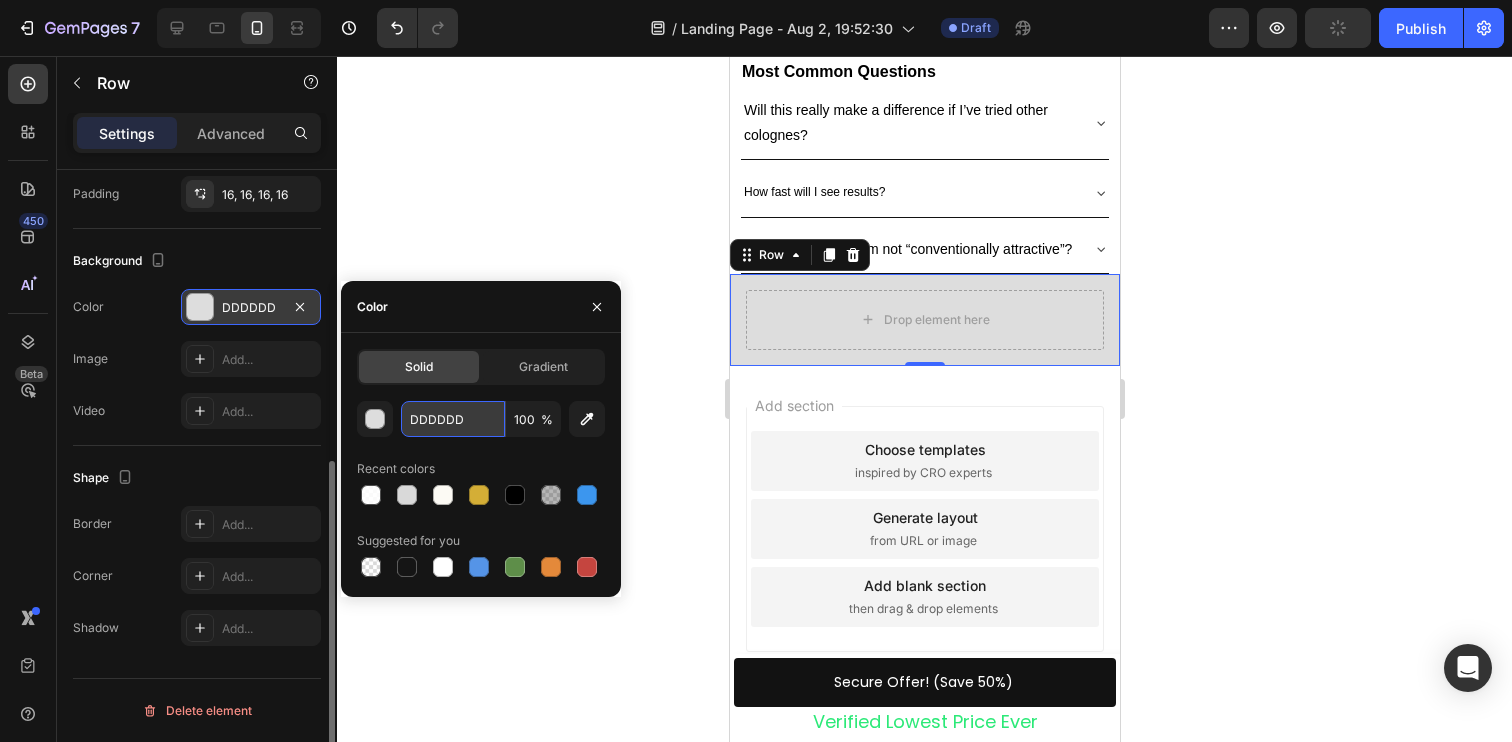 click on "DDDDDD" at bounding box center (453, 419) 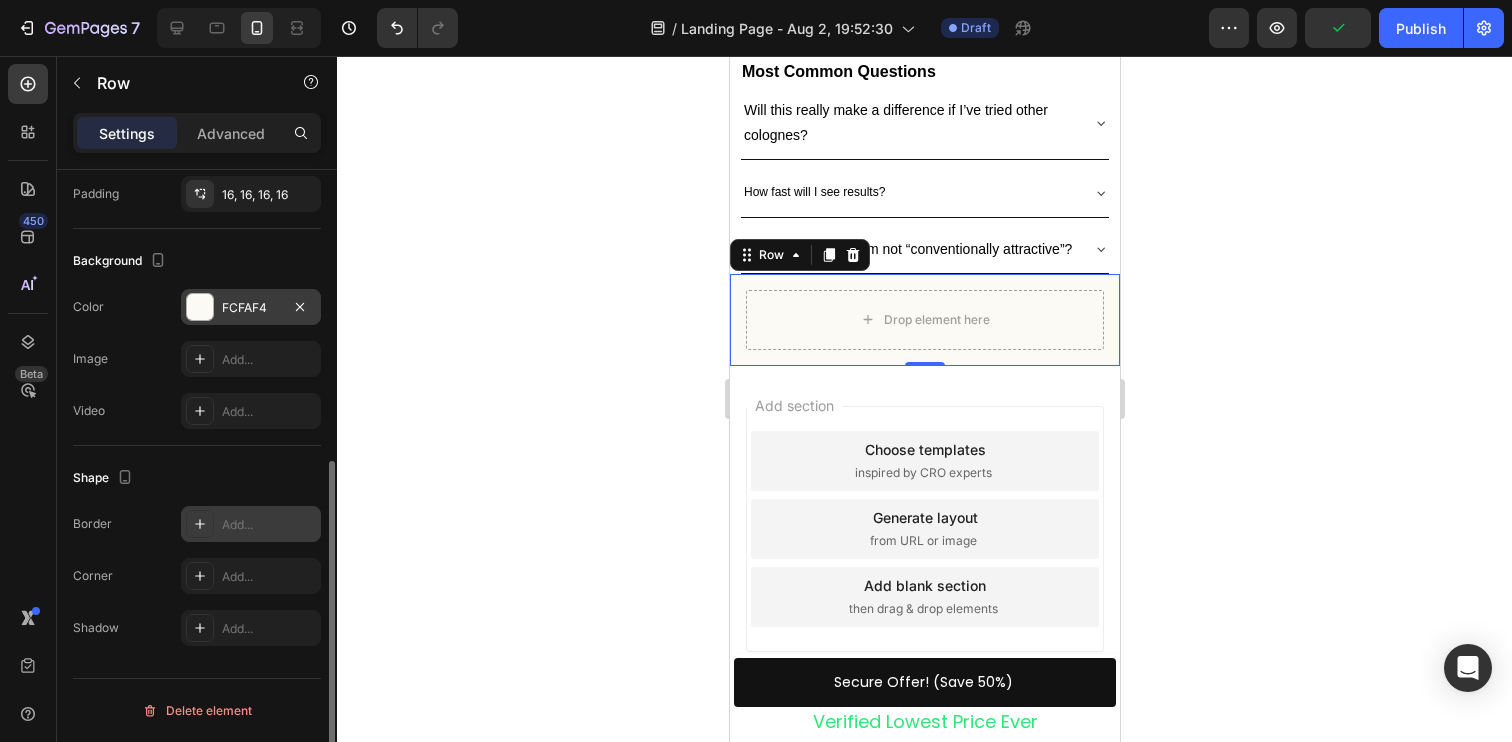 click on "Add..." at bounding box center [269, 525] 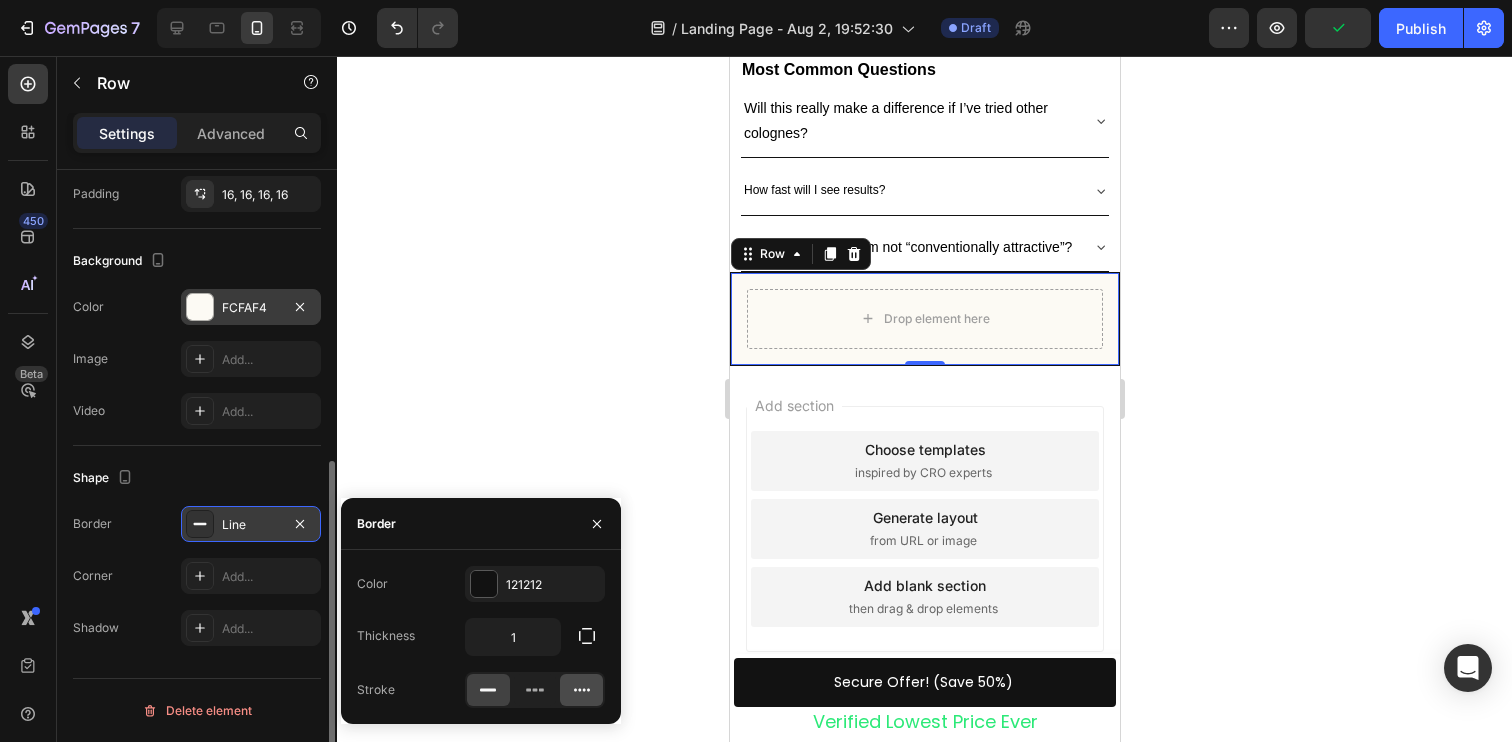 click 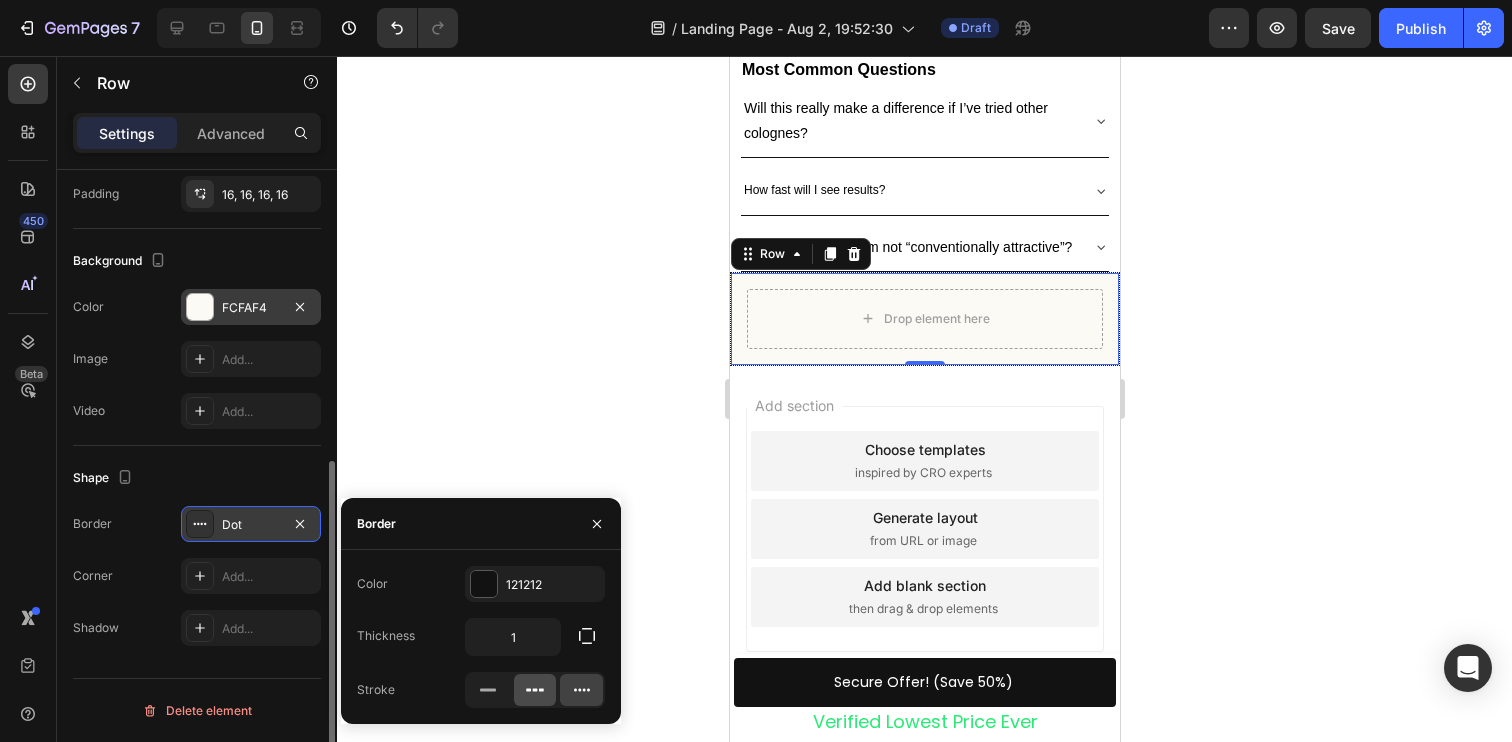 click 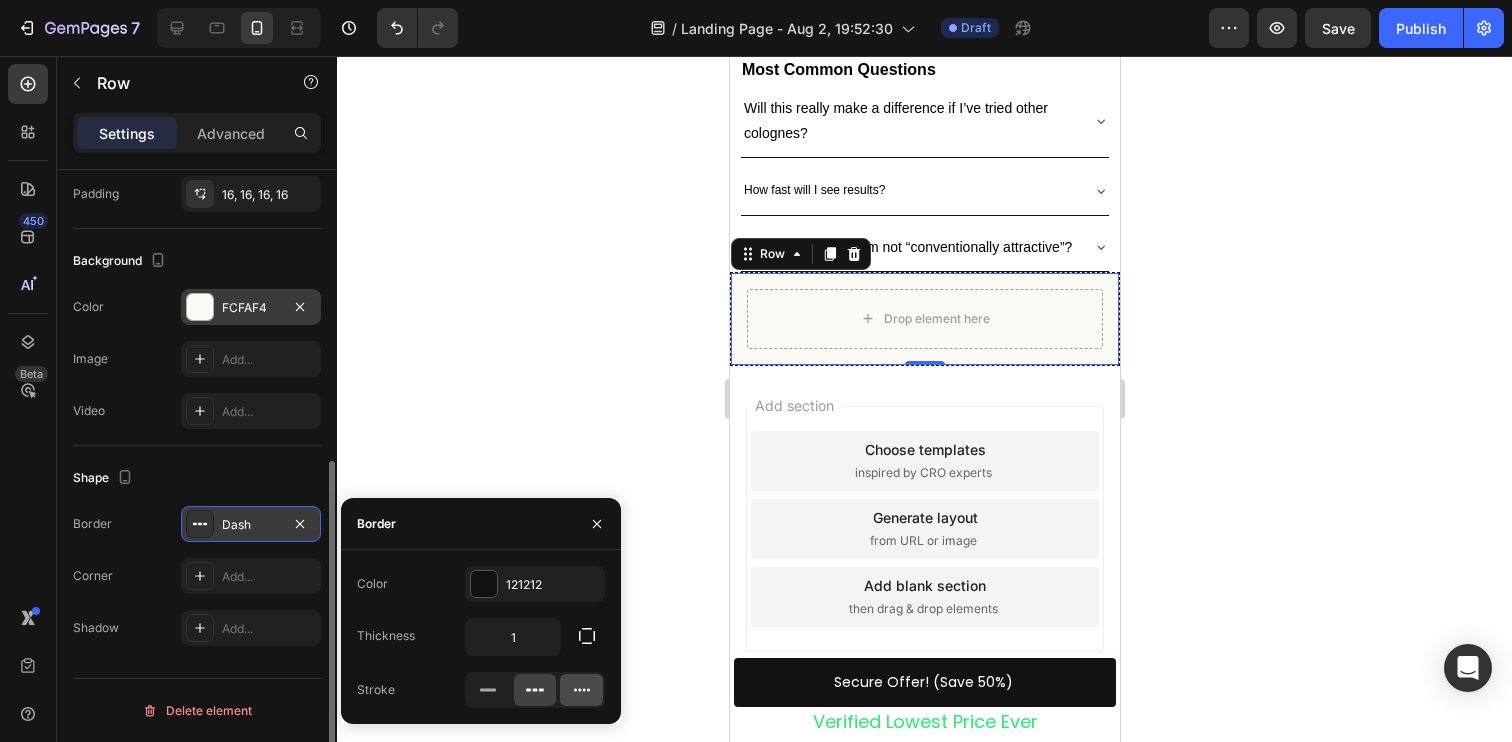 click 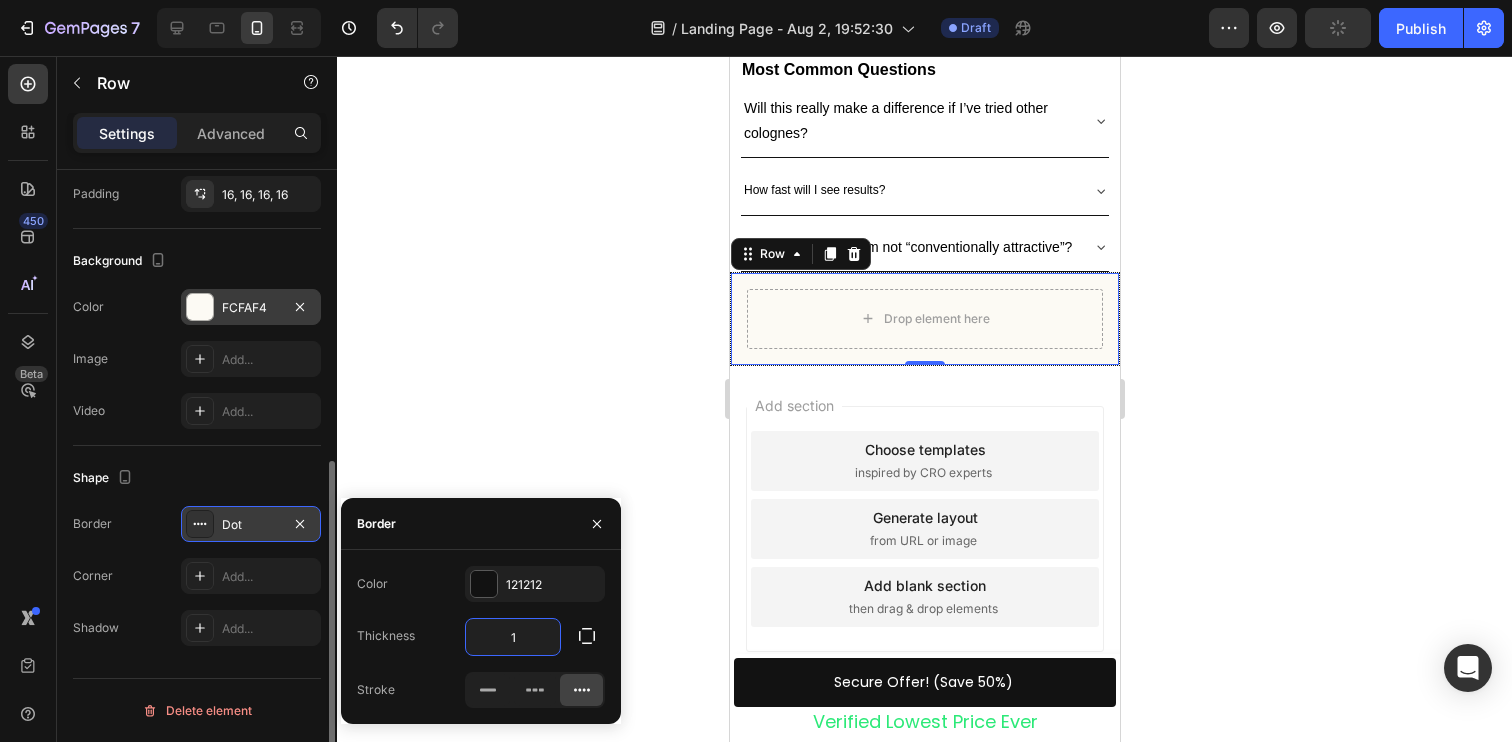 click on "1" at bounding box center [513, 637] 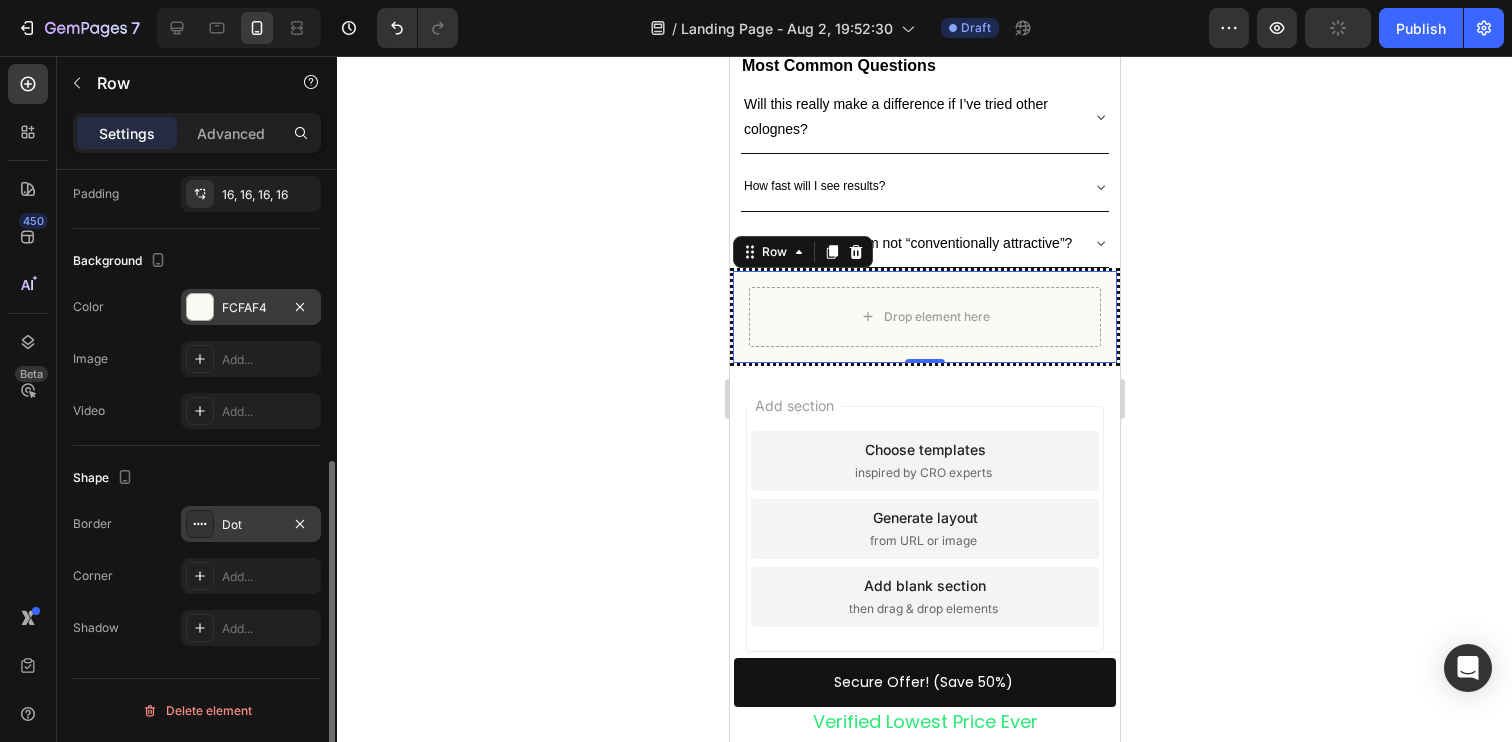 click 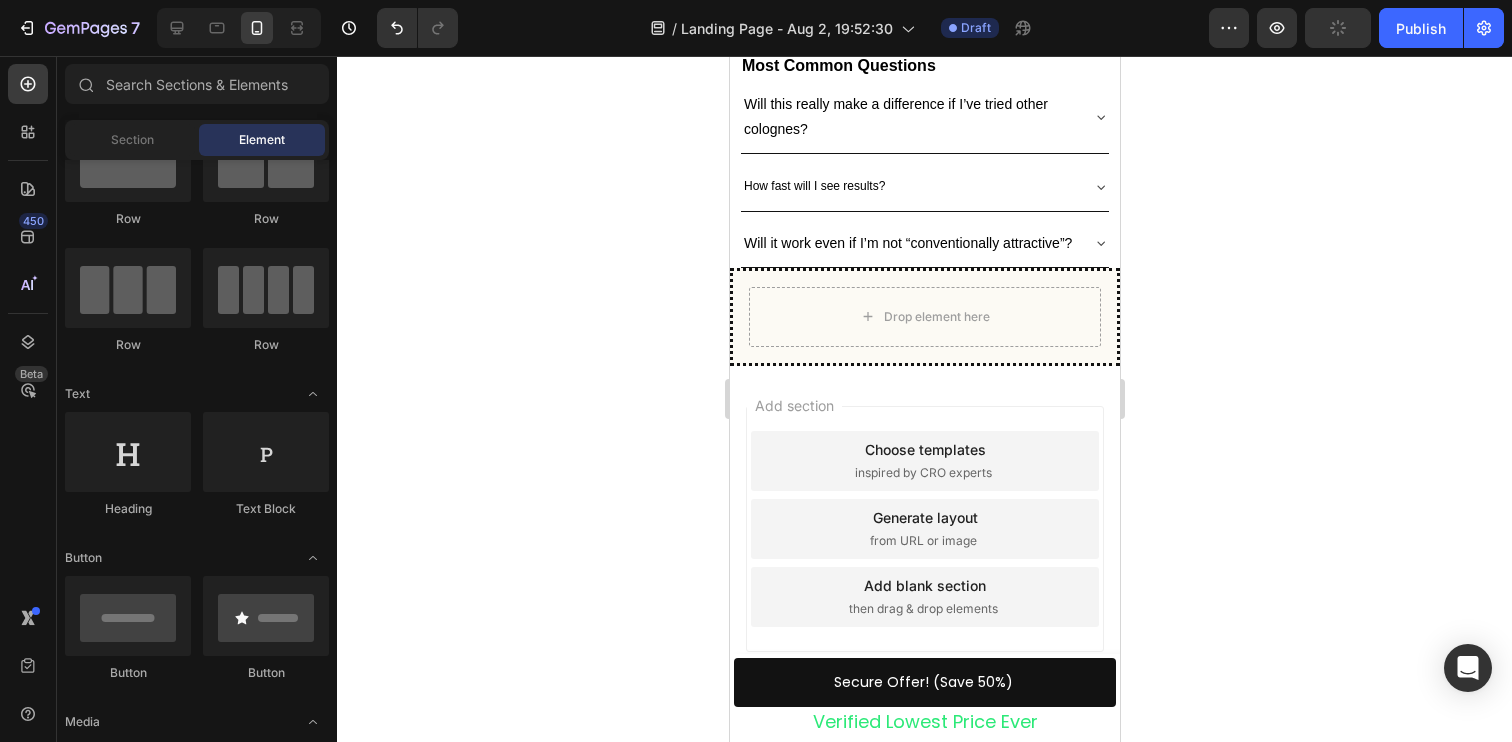click 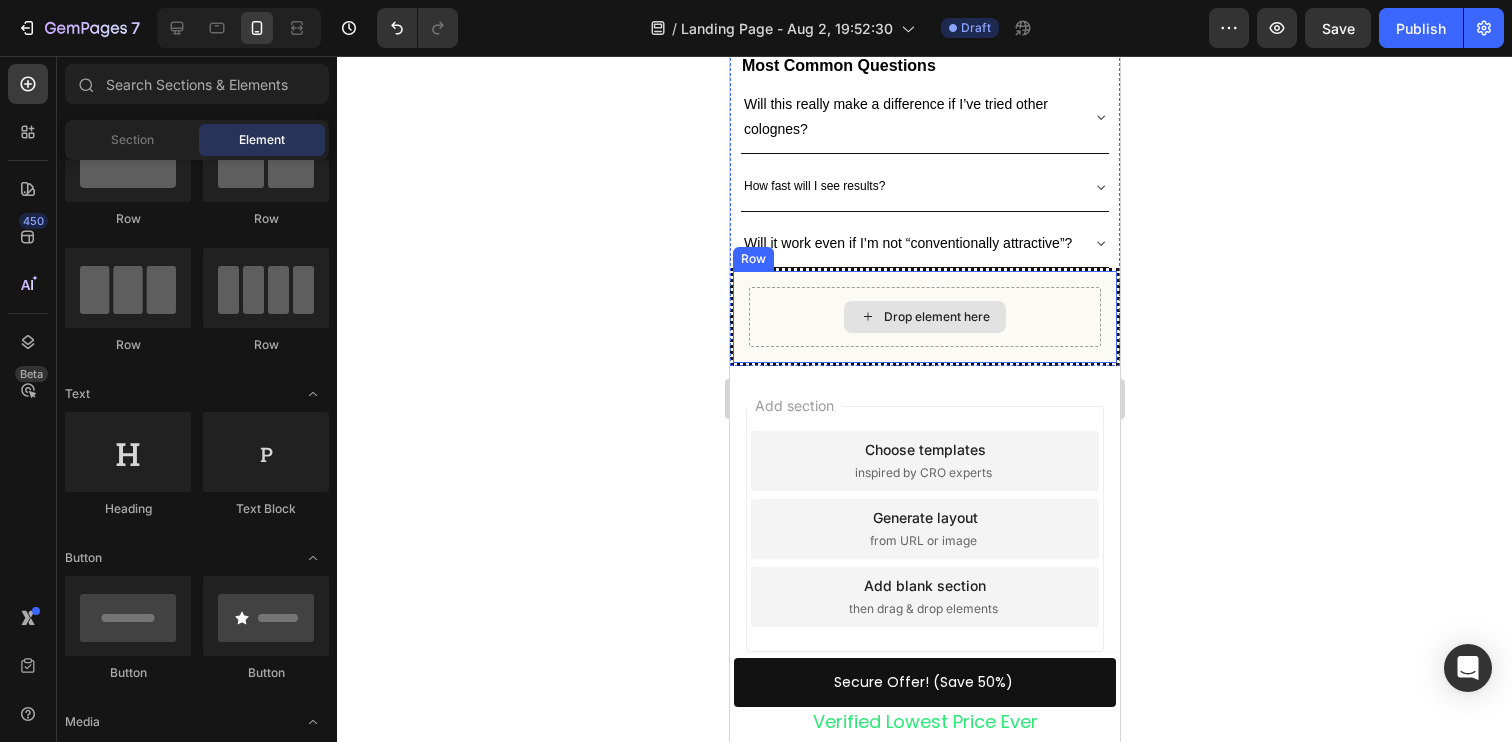click on "Drop element here" at bounding box center (924, 317) 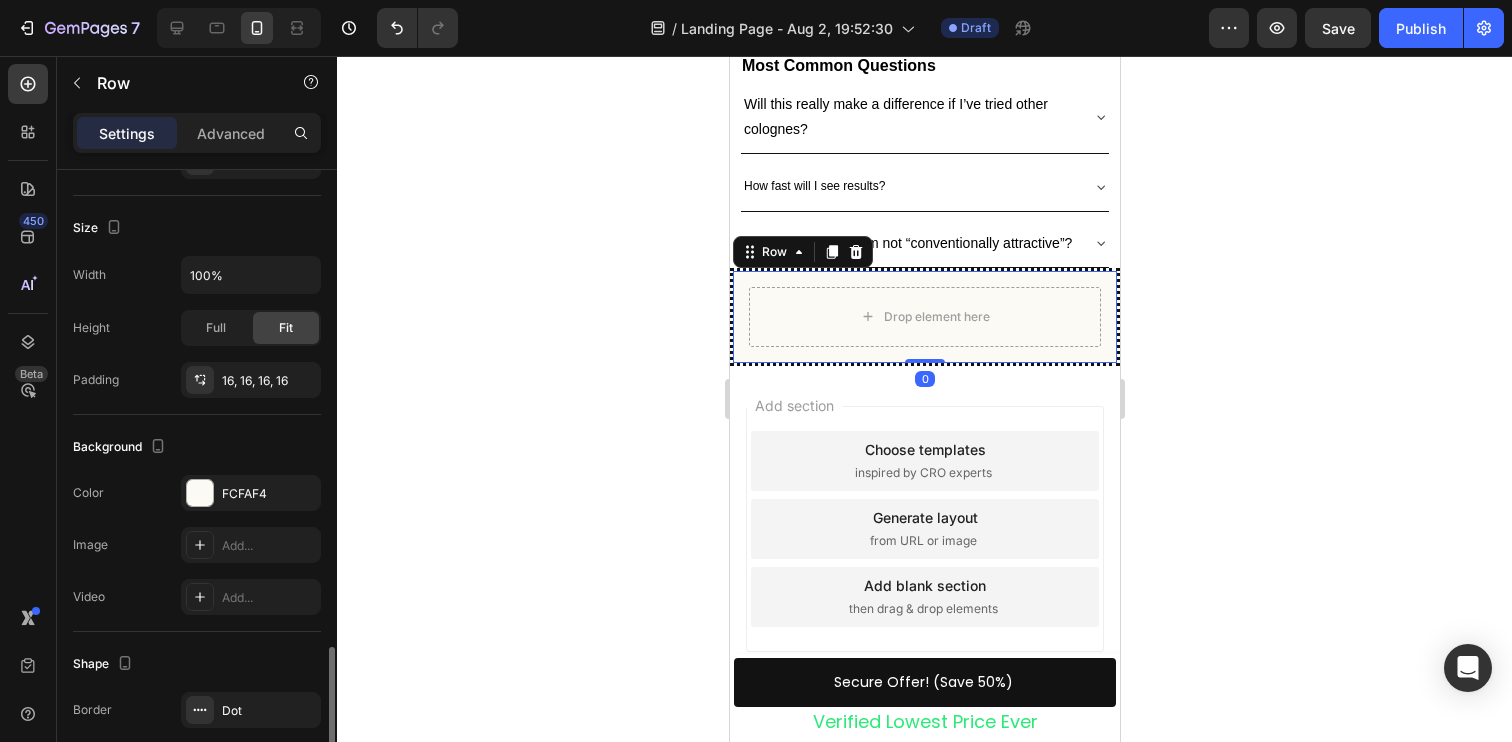 scroll, scrollTop: 539, scrollLeft: 0, axis: vertical 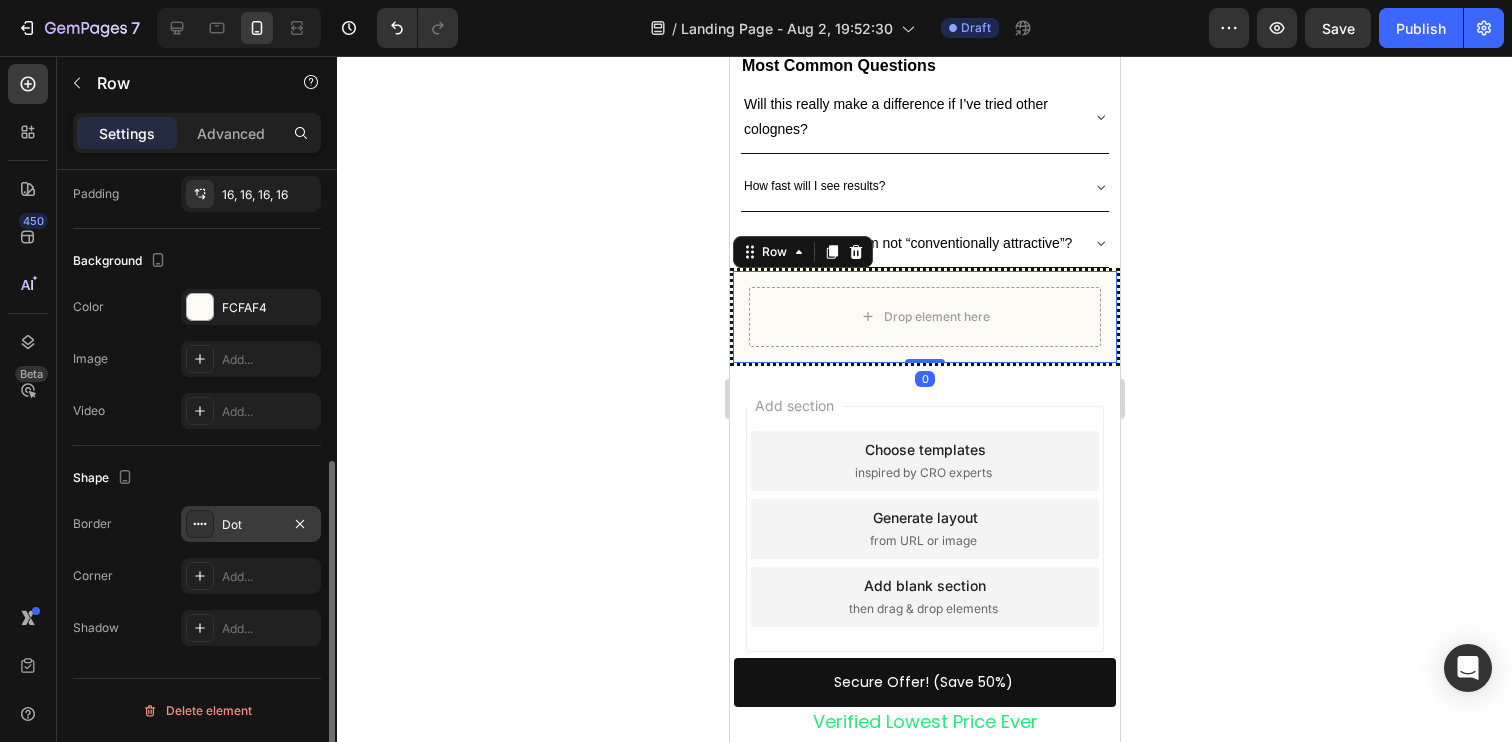 click on "Dot" at bounding box center (251, 525) 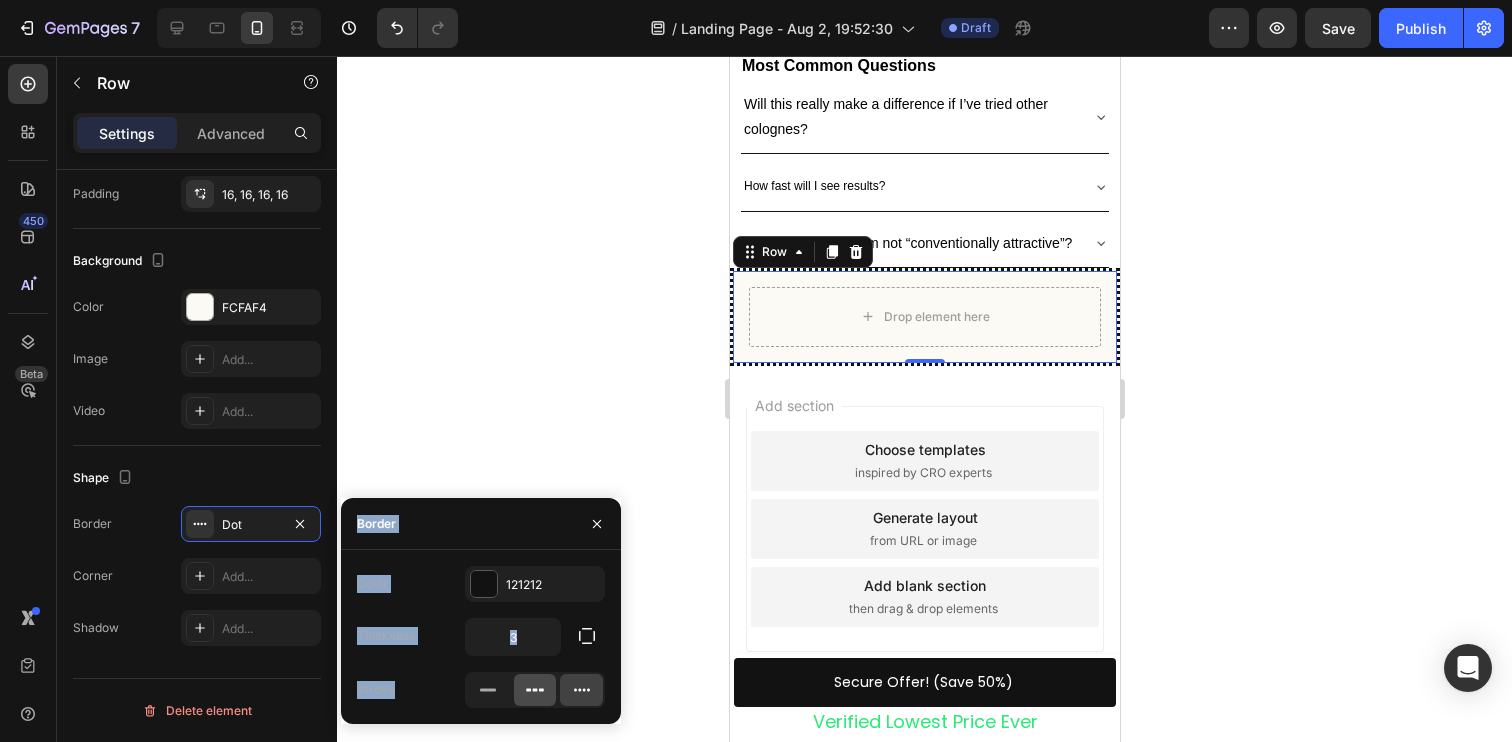 click 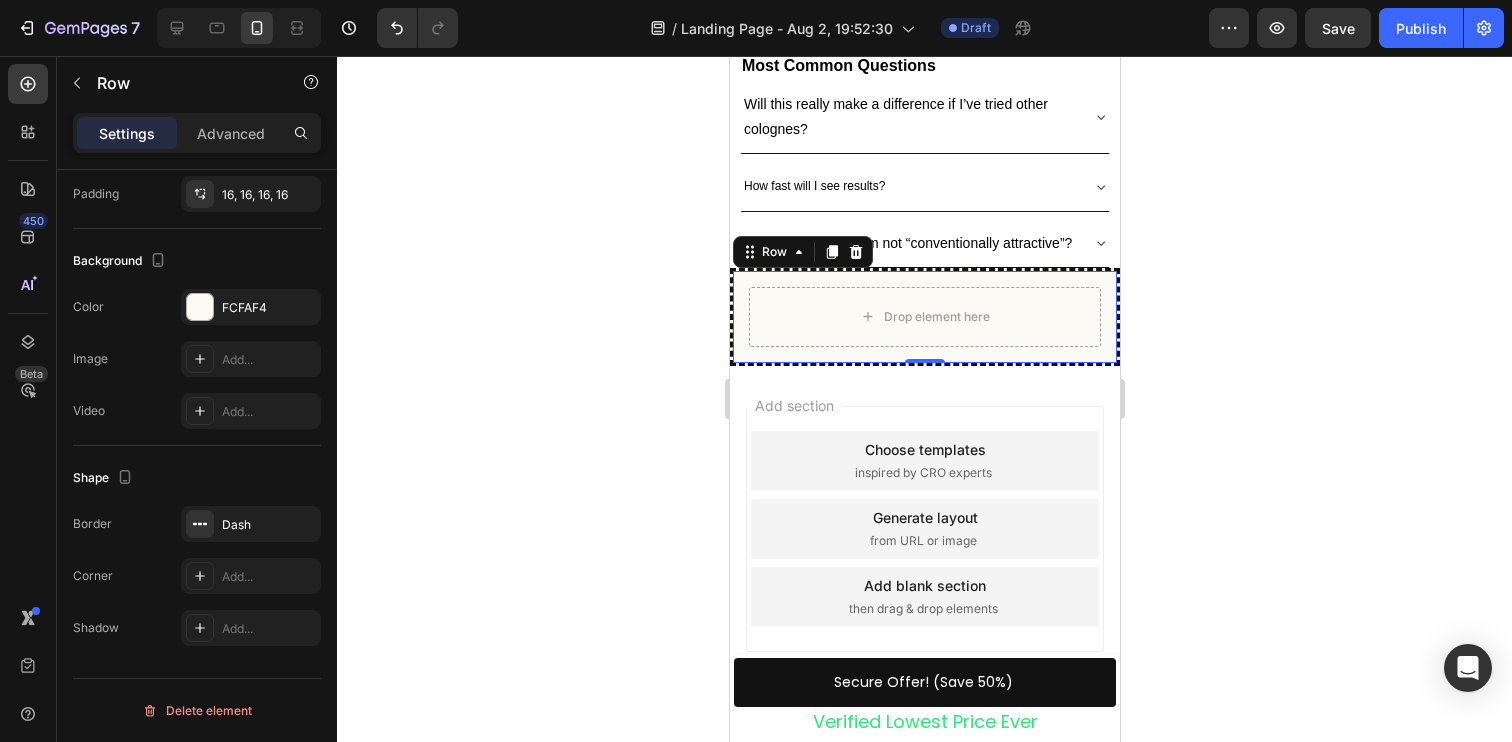 click 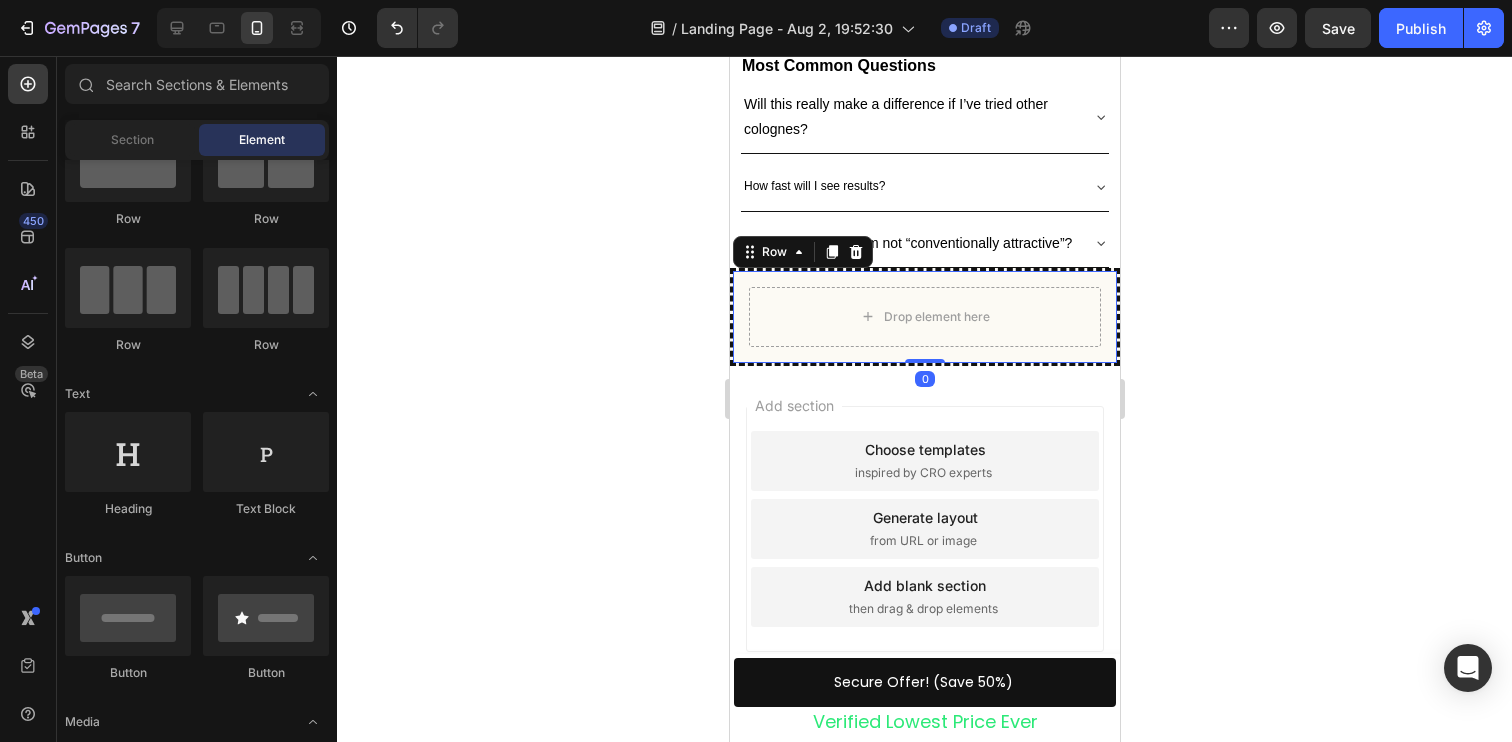 click on "Drop element here Row   0" at bounding box center [924, 317] 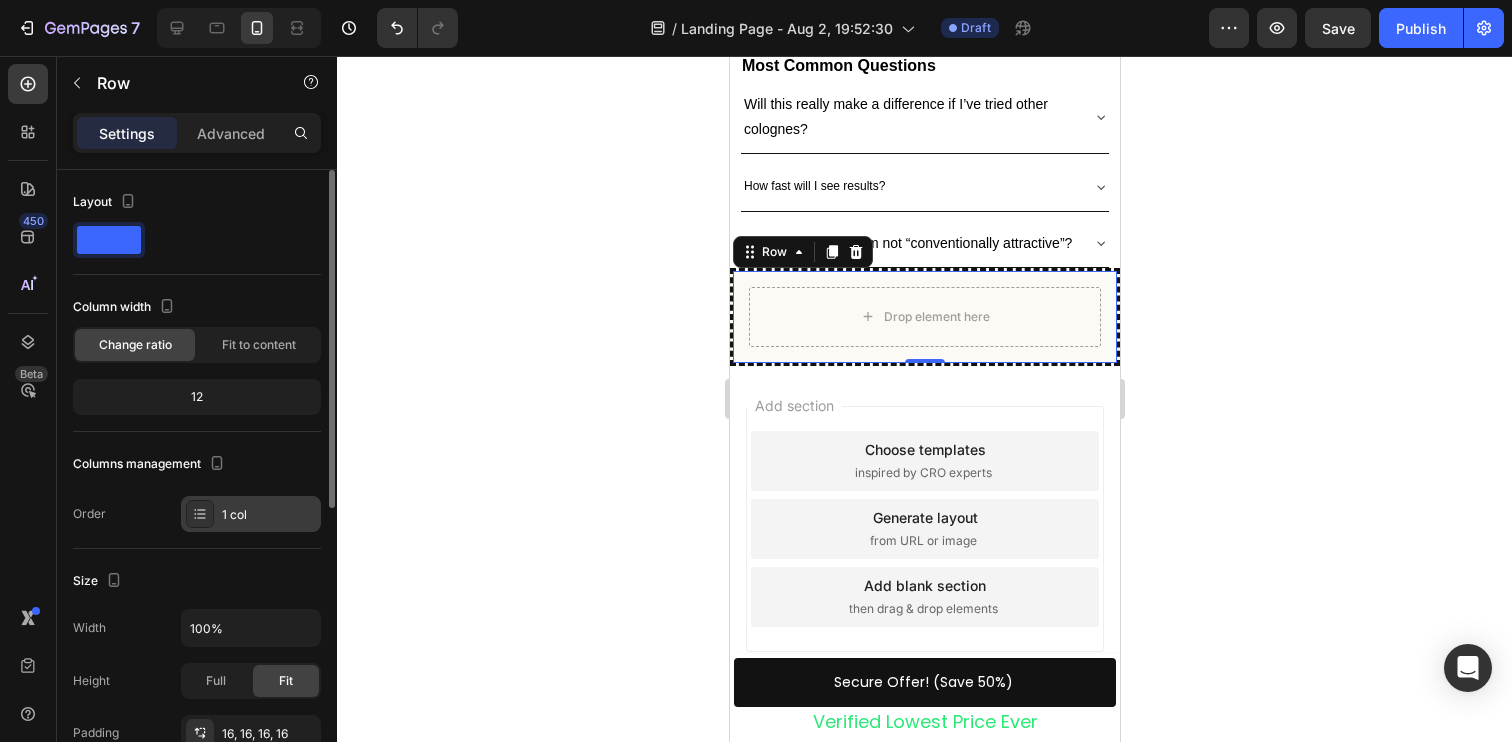 scroll, scrollTop: 80, scrollLeft: 0, axis: vertical 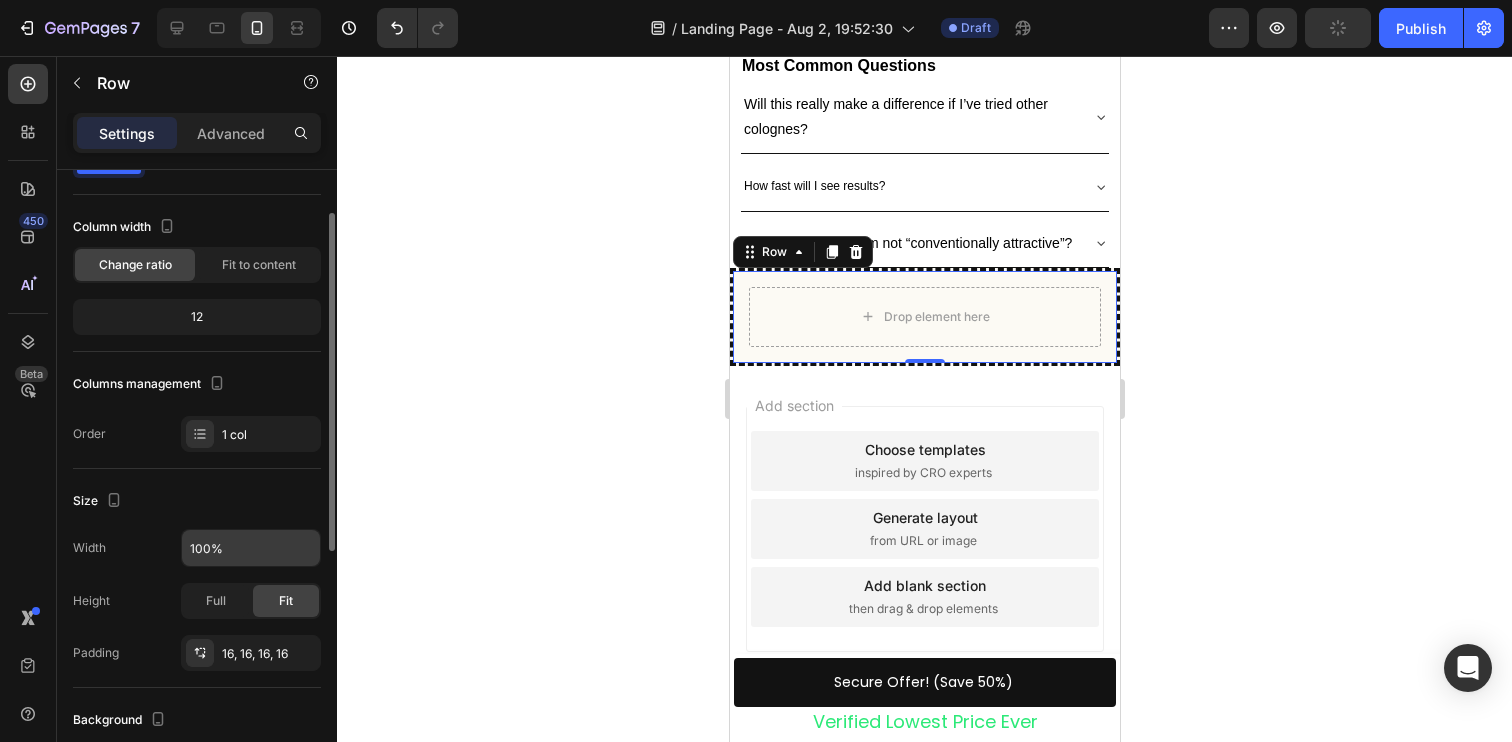 click on "100%" at bounding box center [251, 548] 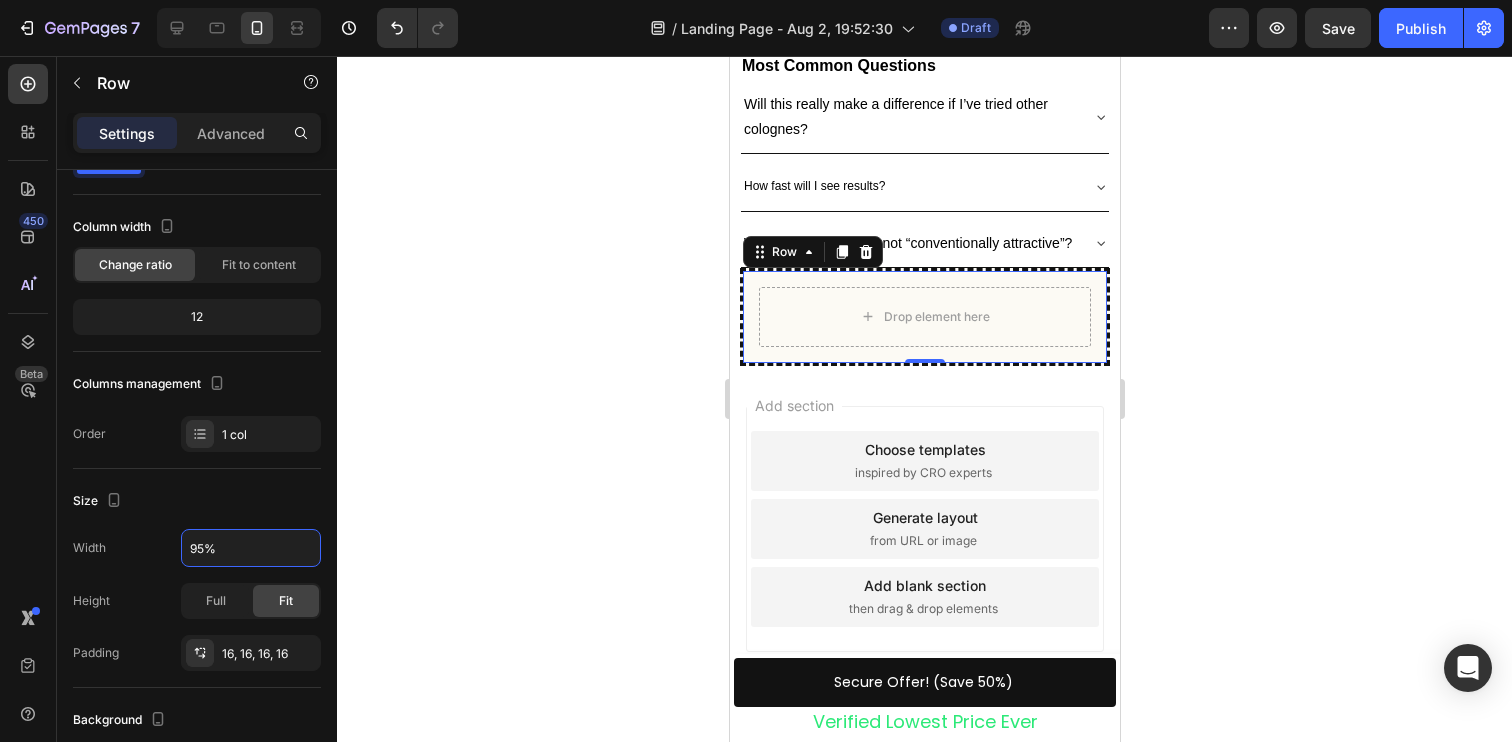 type on "95%" 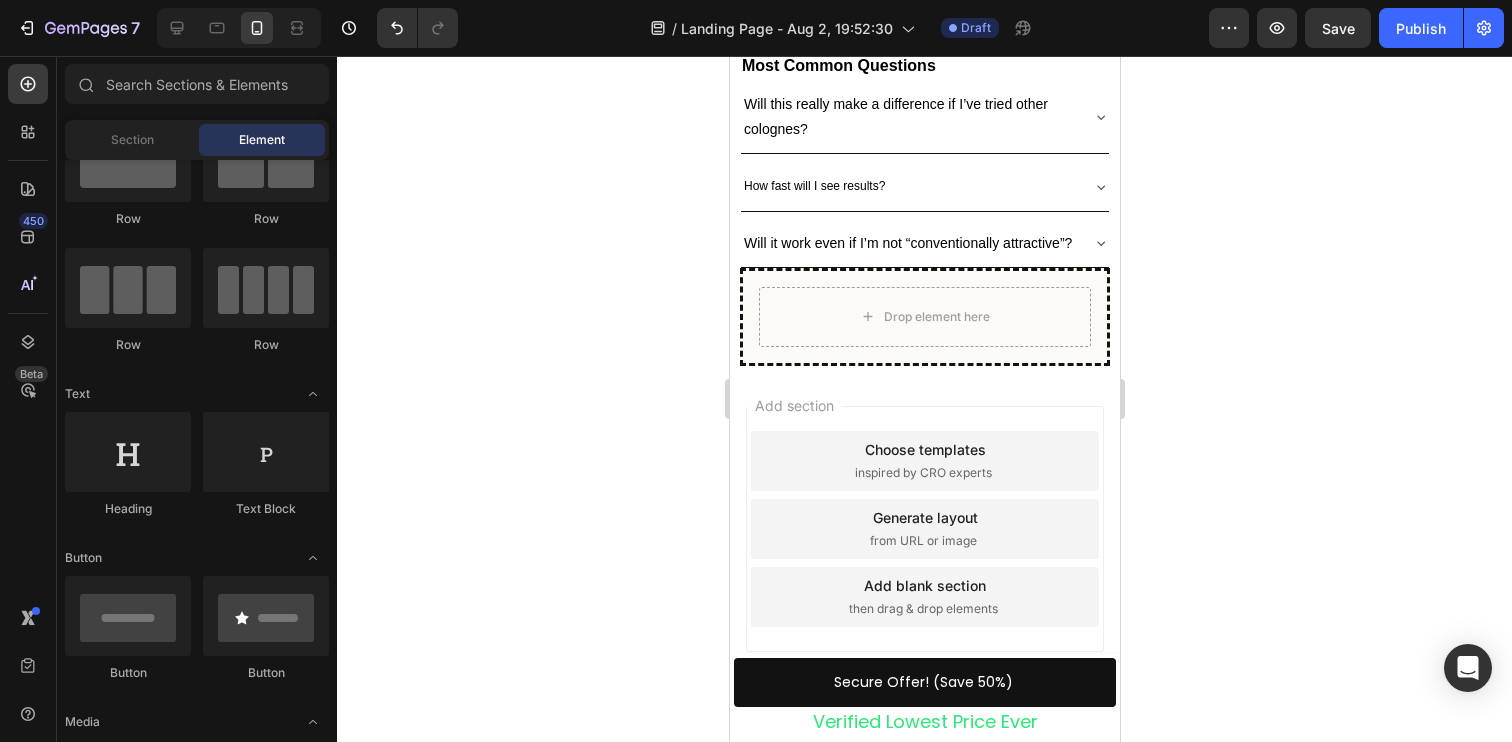 click 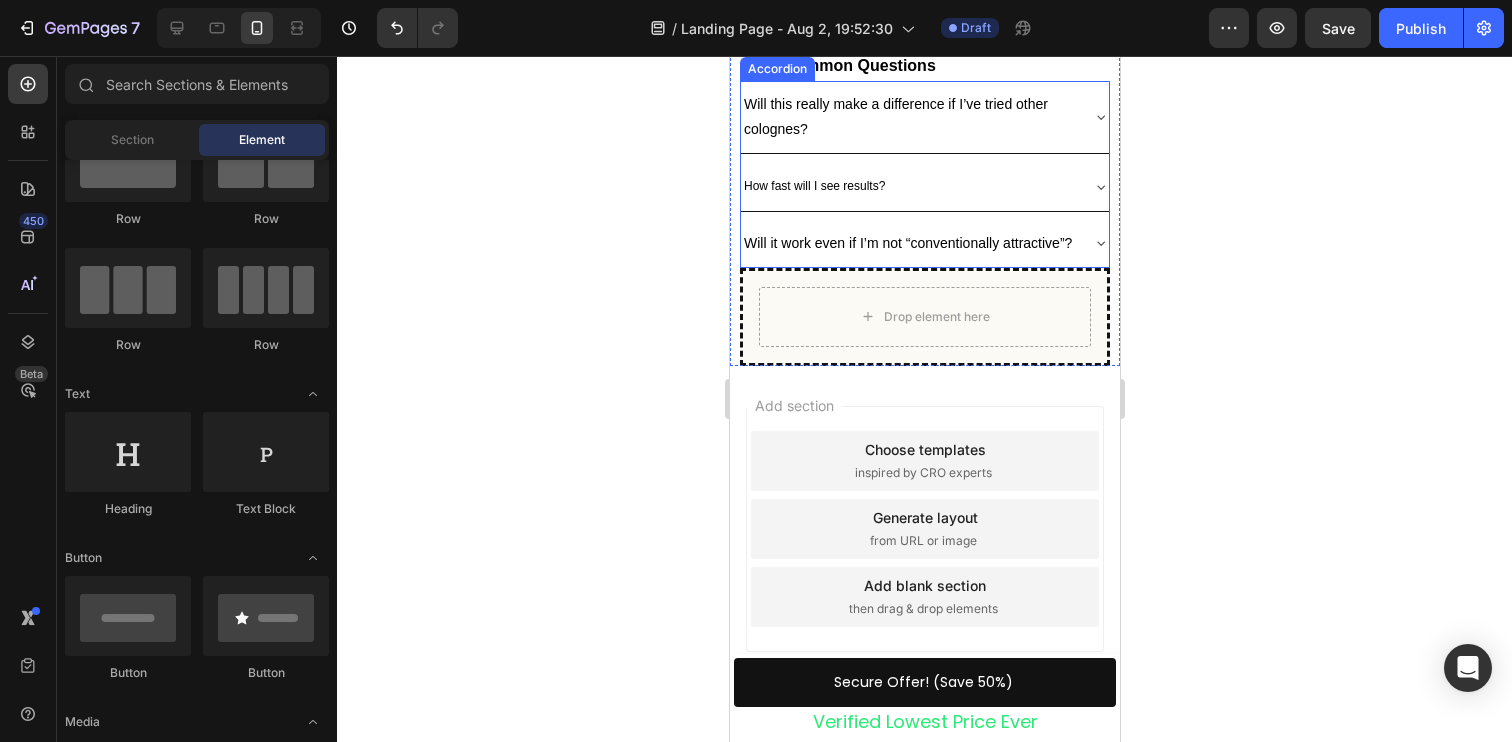 scroll, scrollTop: 5842, scrollLeft: 0, axis: vertical 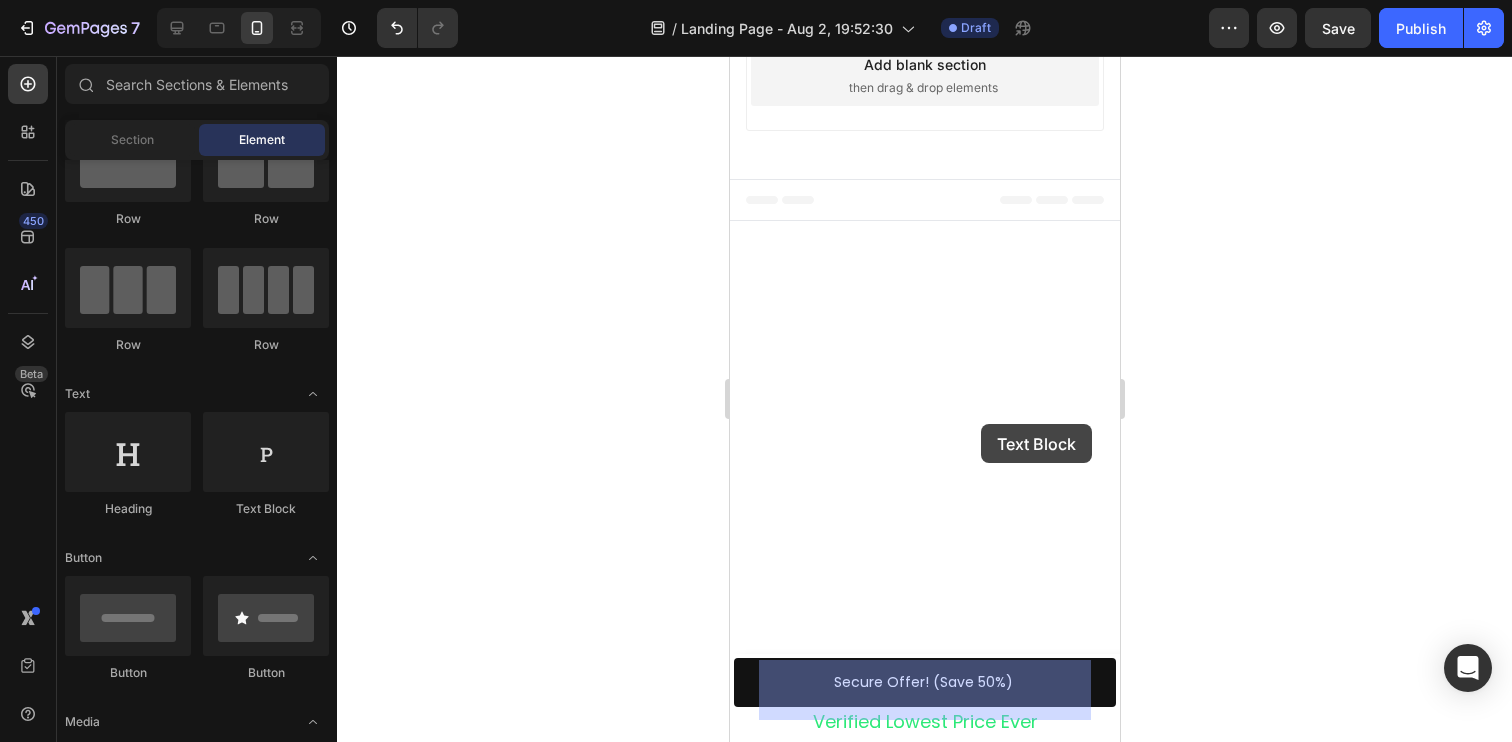 drag, startPoint x: 1009, startPoint y: 532, endPoint x: 960, endPoint y: 420, distance: 122.24974 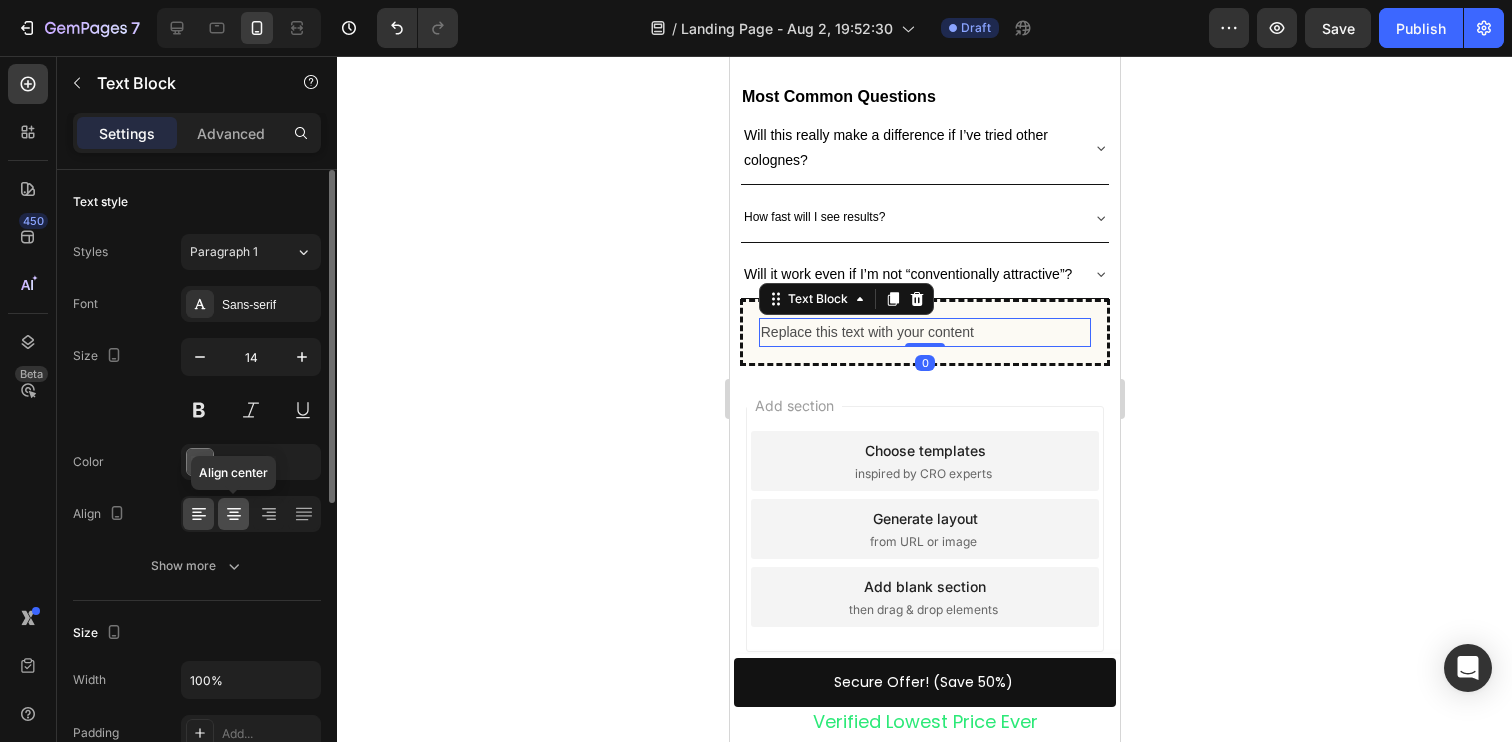 click 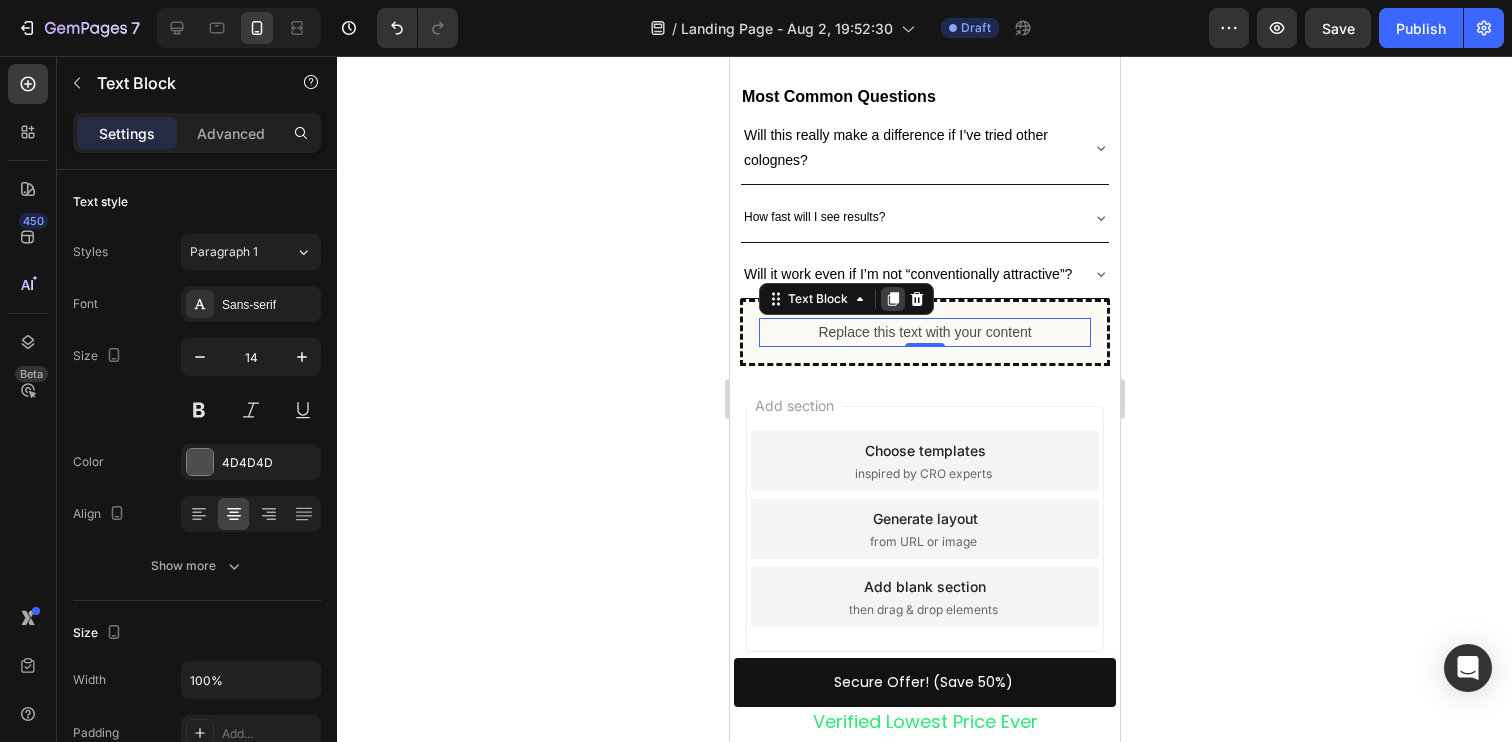 click 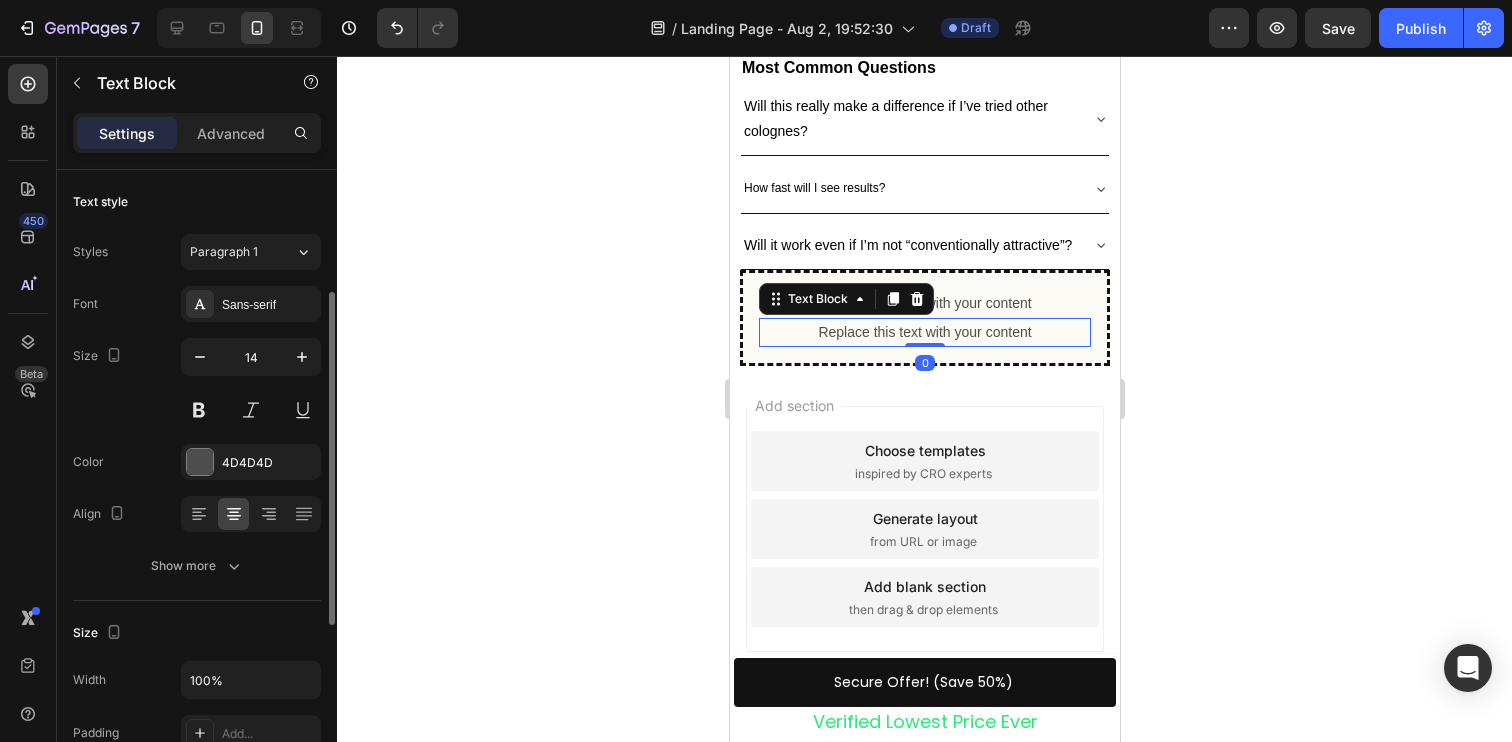 scroll, scrollTop: 80, scrollLeft: 0, axis: vertical 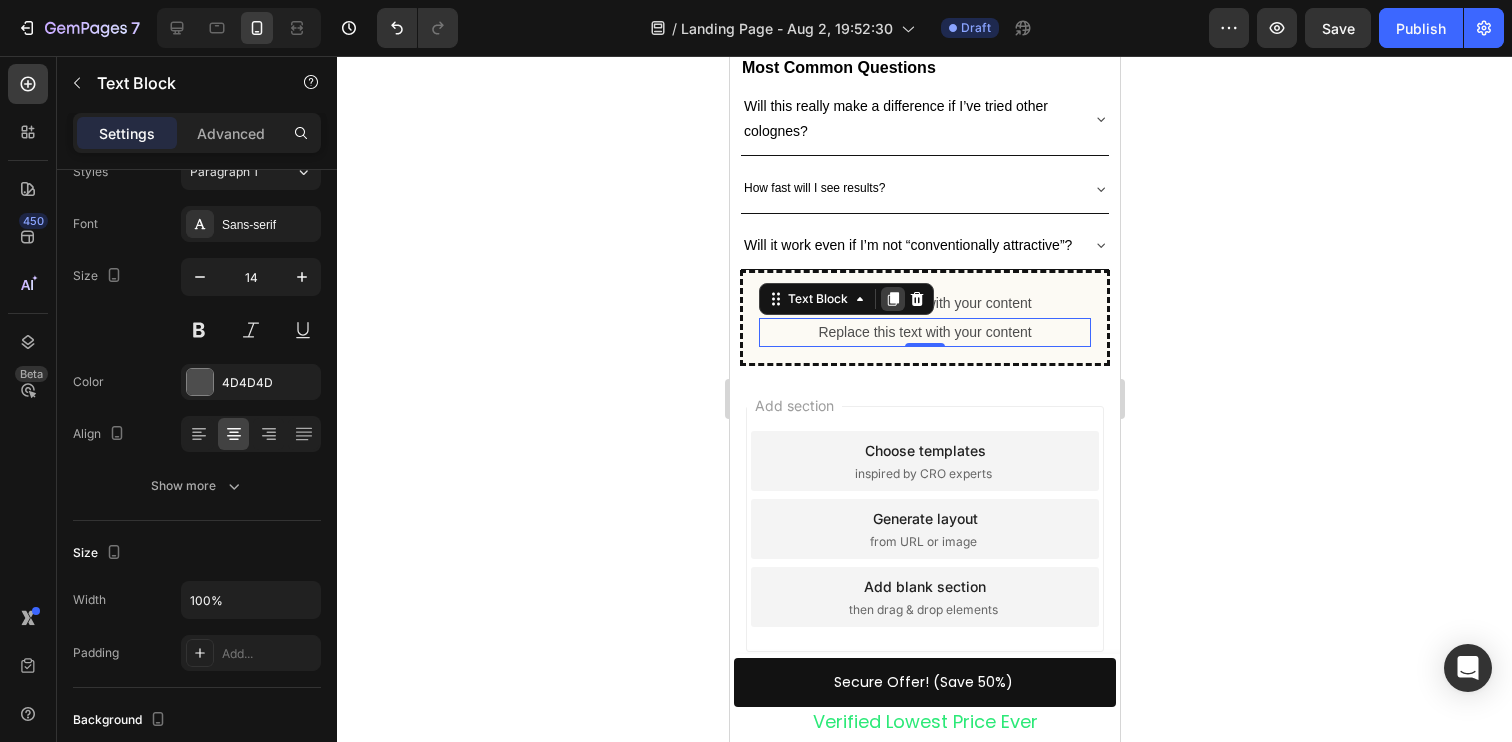 click 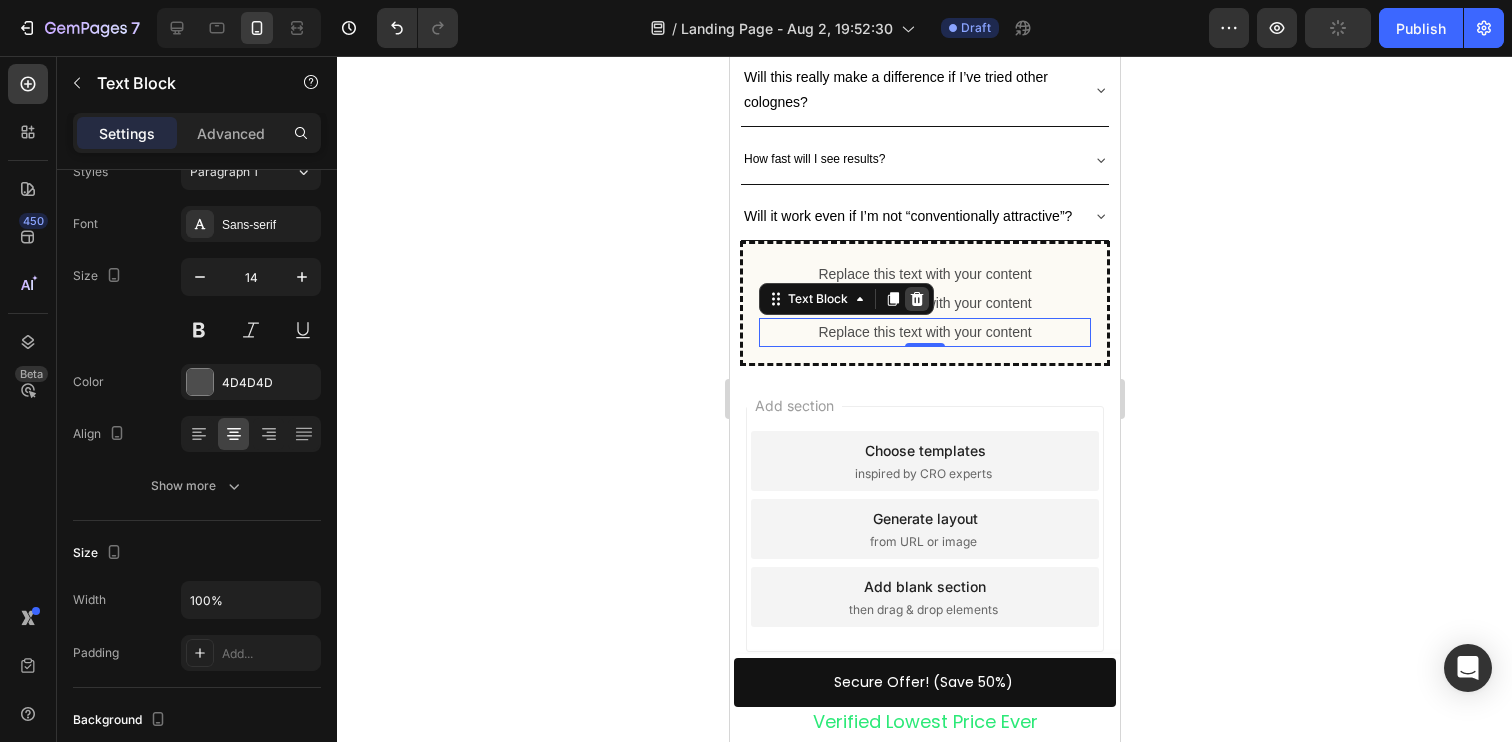 click 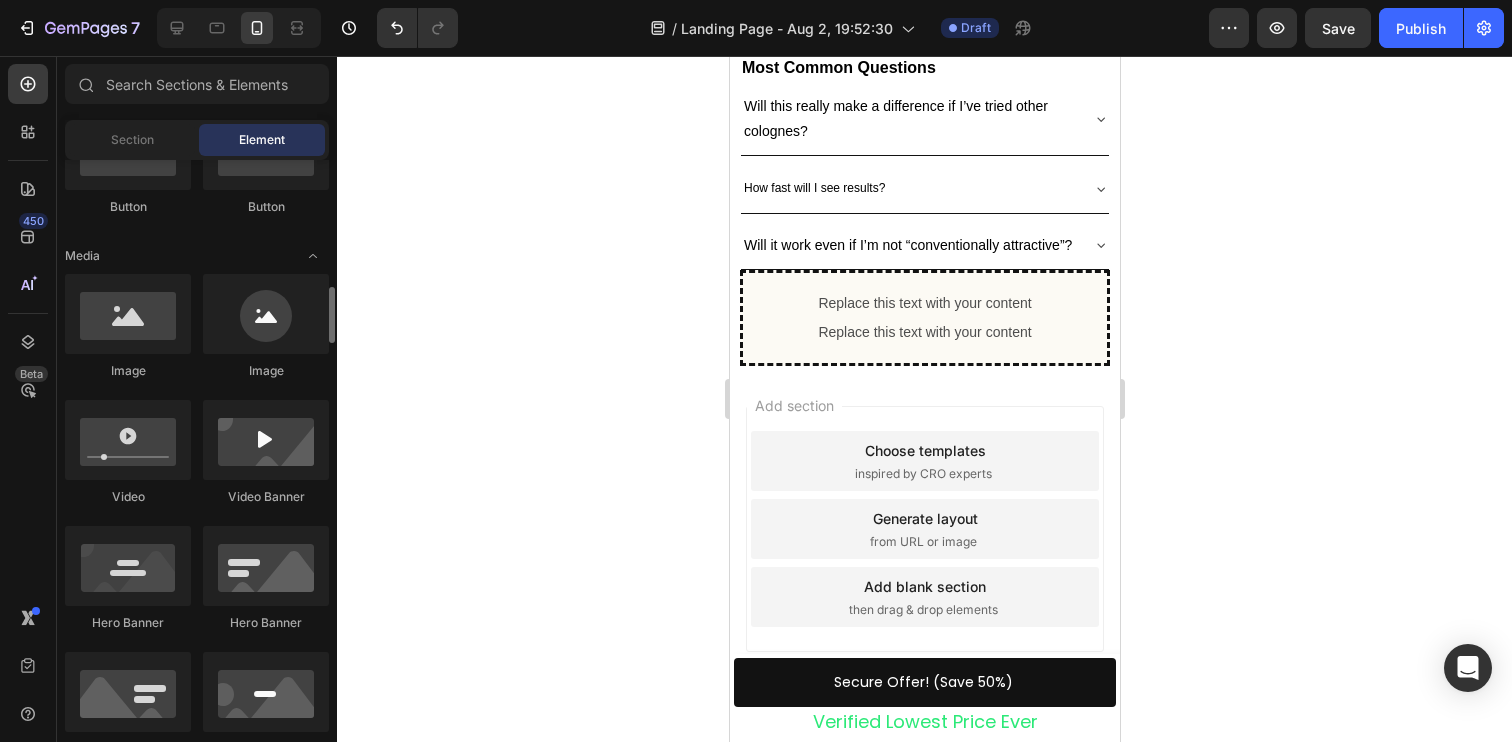 scroll, scrollTop: 547, scrollLeft: 0, axis: vertical 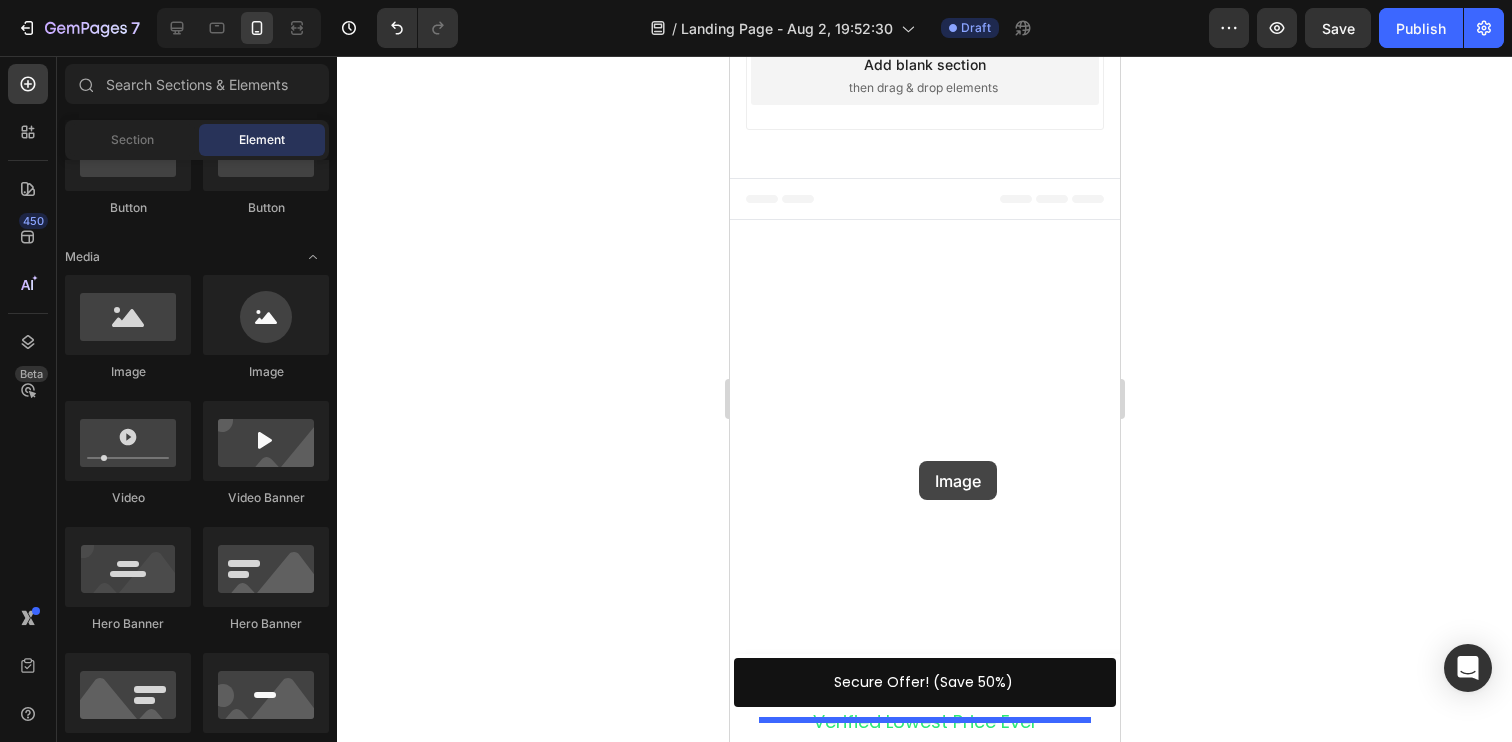 drag, startPoint x: 871, startPoint y: 374, endPoint x: 918, endPoint y: 461, distance: 98.88377 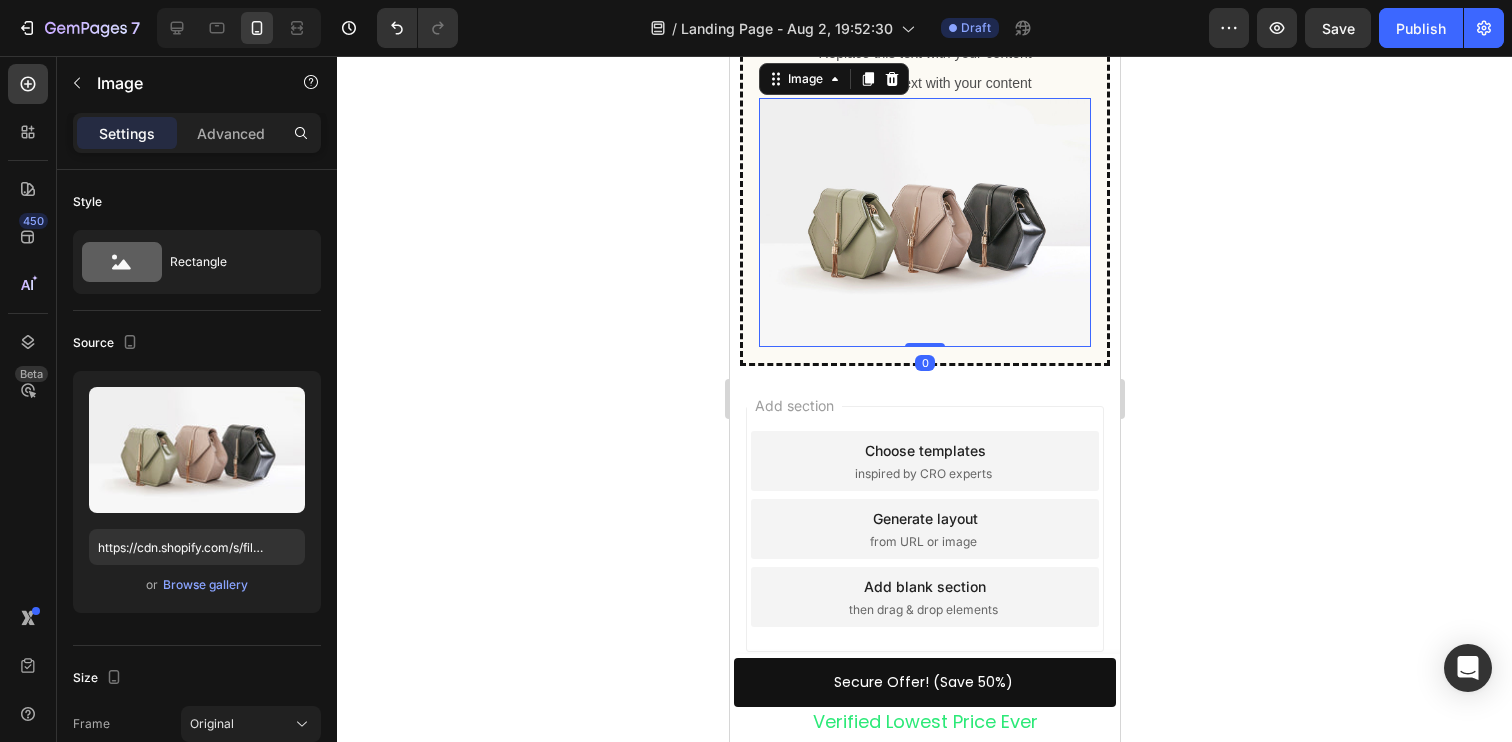 click at bounding box center (924, 222) 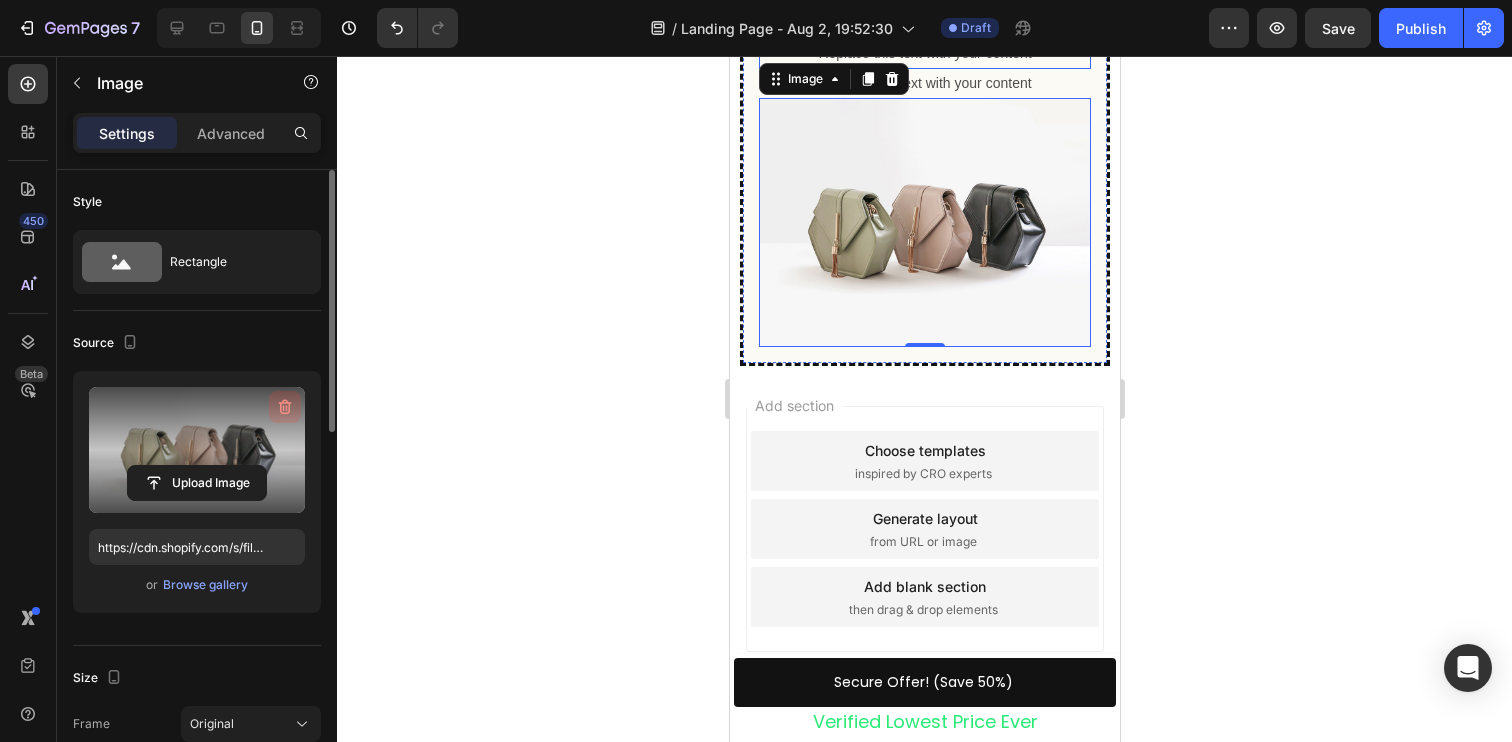 click 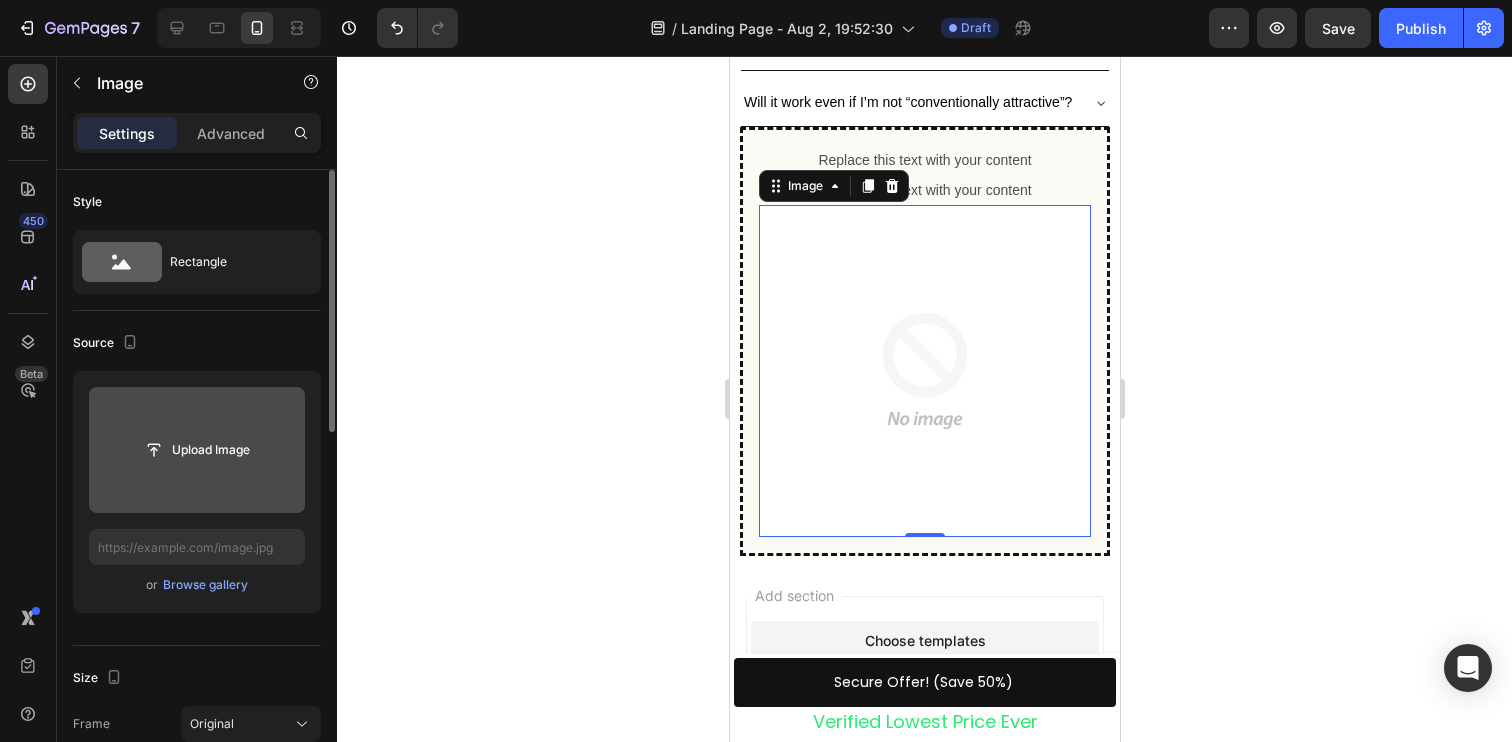scroll, scrollTop: 6191, scrollLeft: 0, axis: vertical 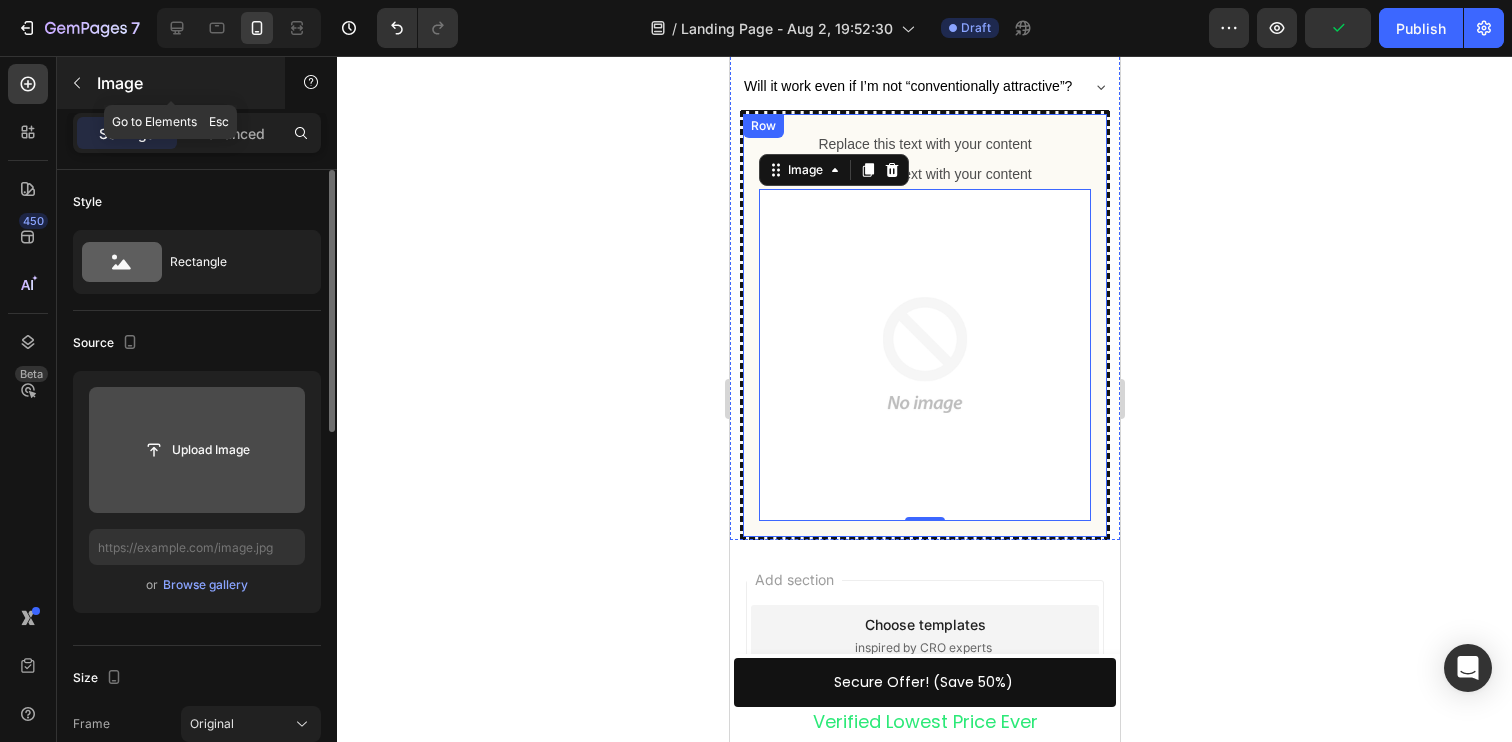 click at bounding box center (77, 83) 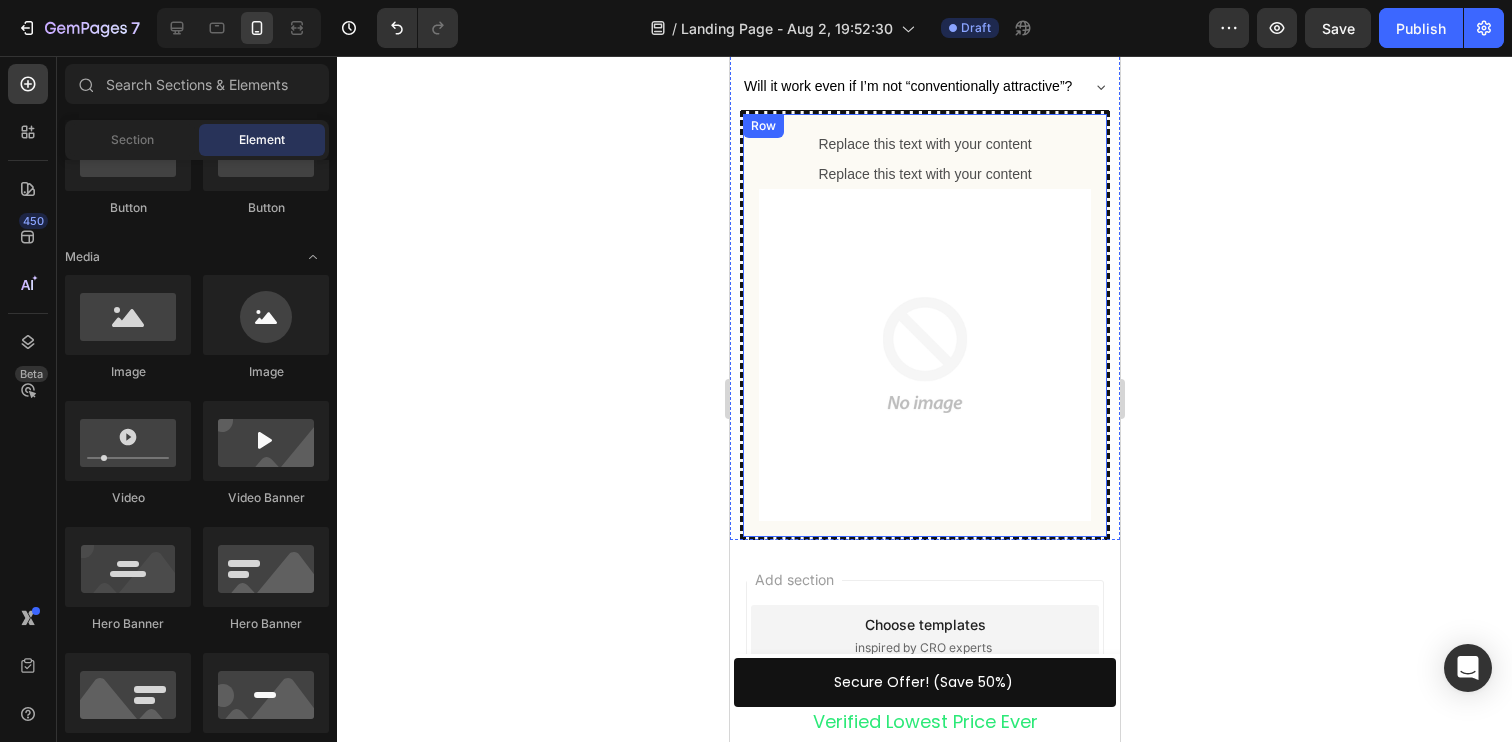 click on "Element" 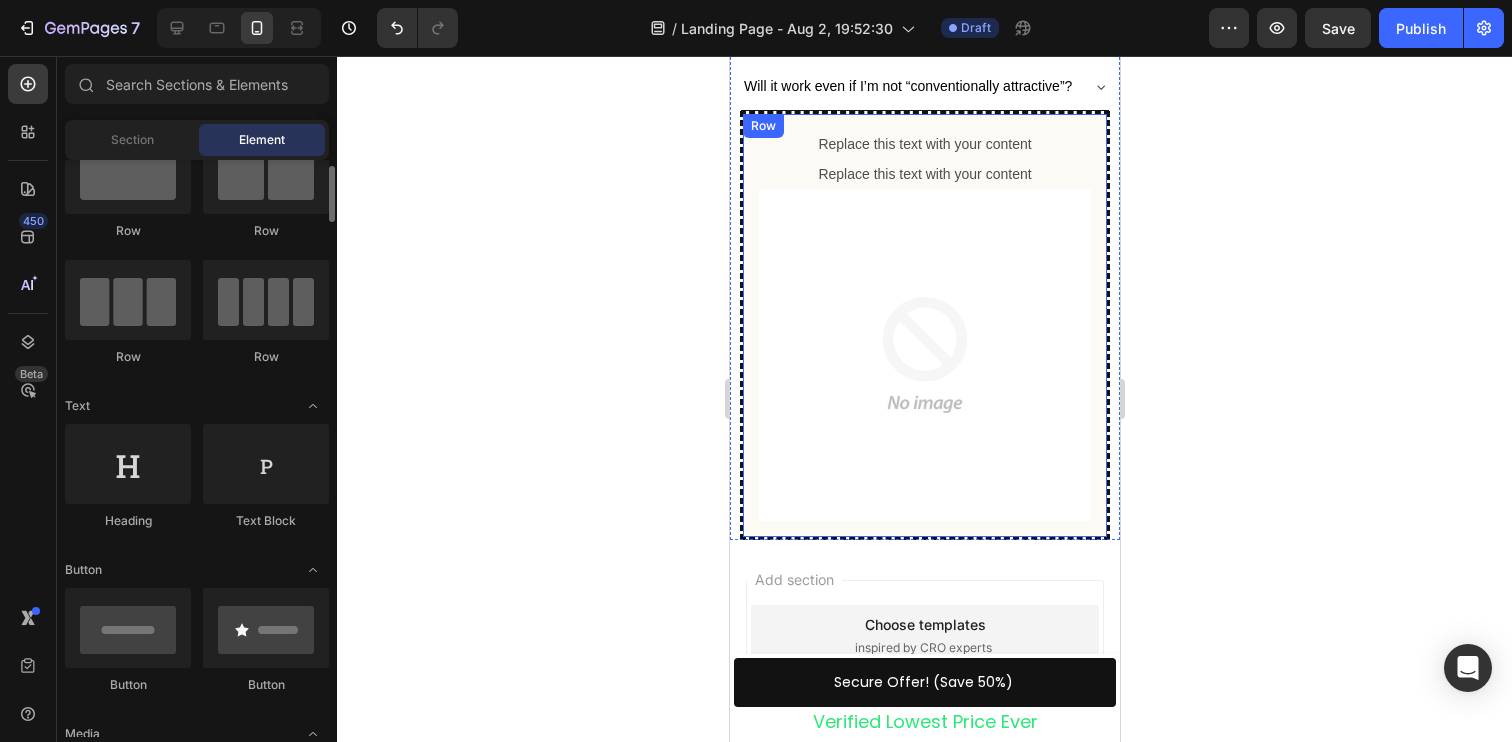 scroll, scrollTop: 0, scrollLeft: 0, axis: both 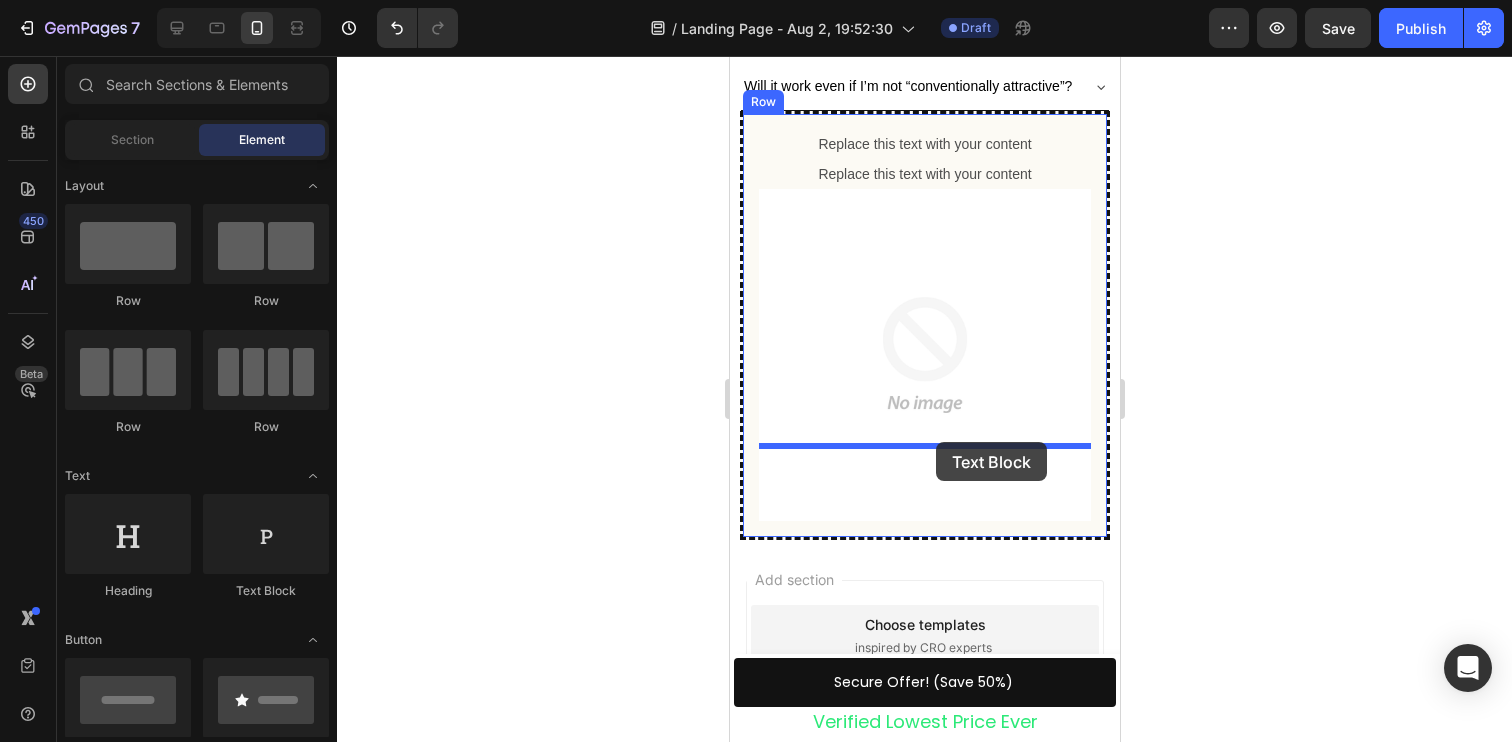 drag, startPoint x: 1014, startPoint y: 580, endPoint x: 934, endPoint y: 439, distance: 162.11415 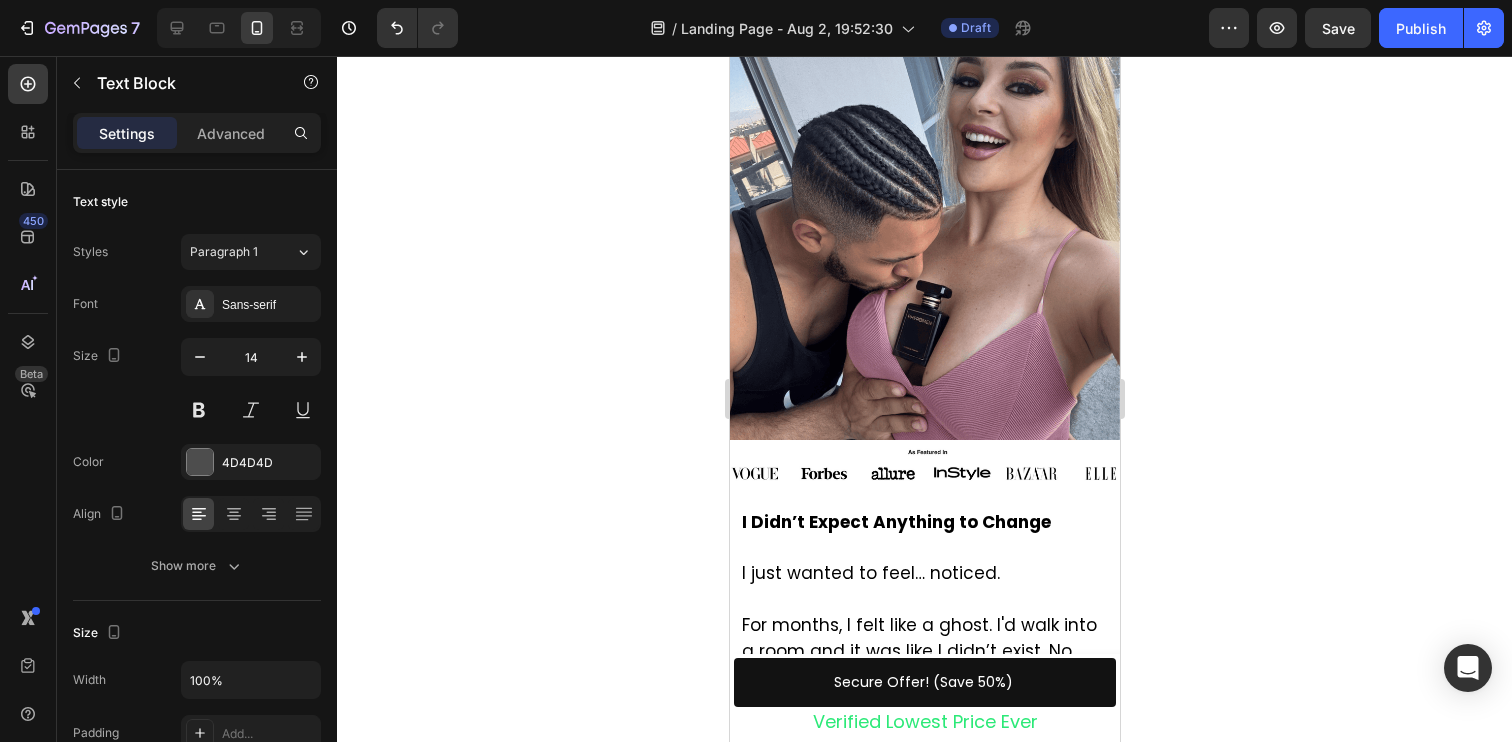 scroll, scrollTop: 0, scrollLeft: 0, axis: both 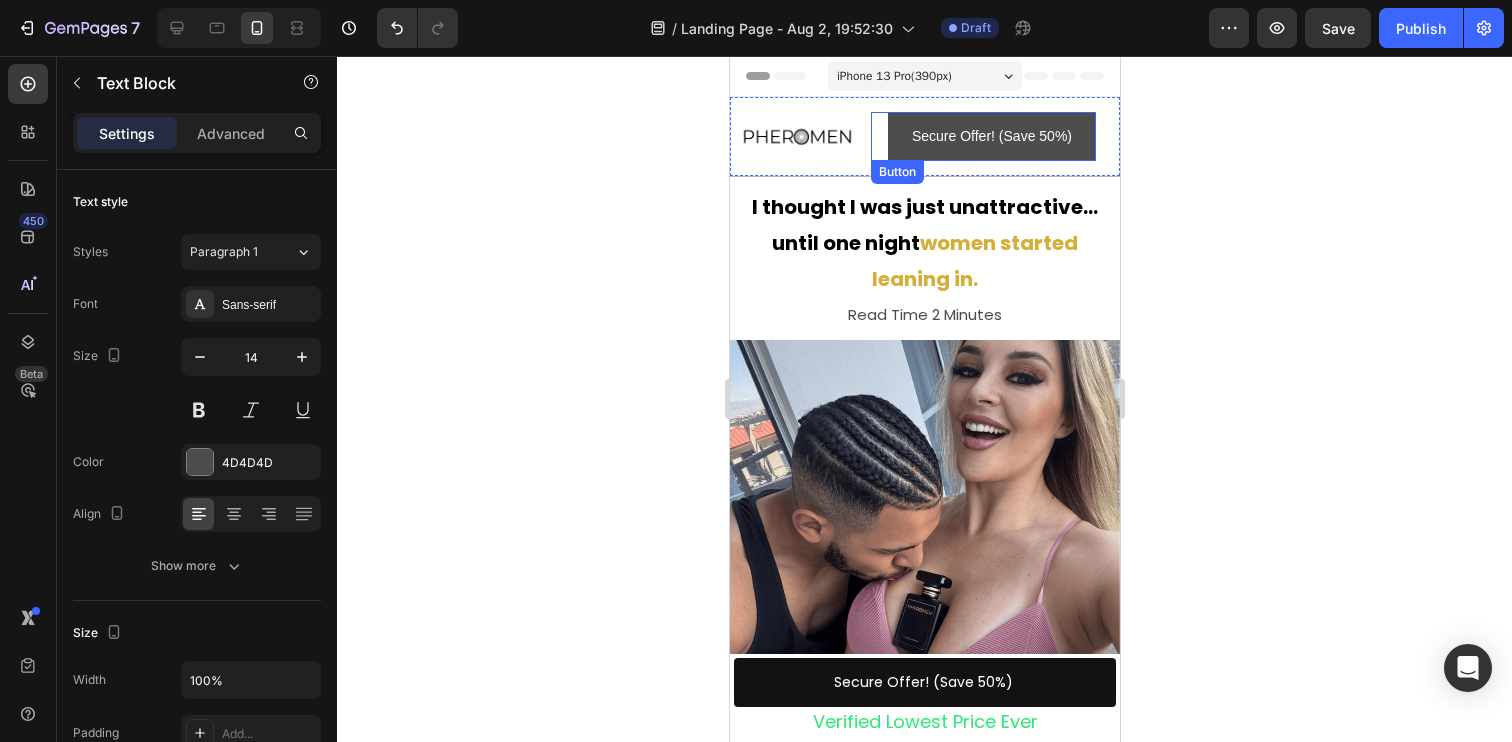 click on "Secure Offer! (Save 50%)" at bounding box center [991, 136] 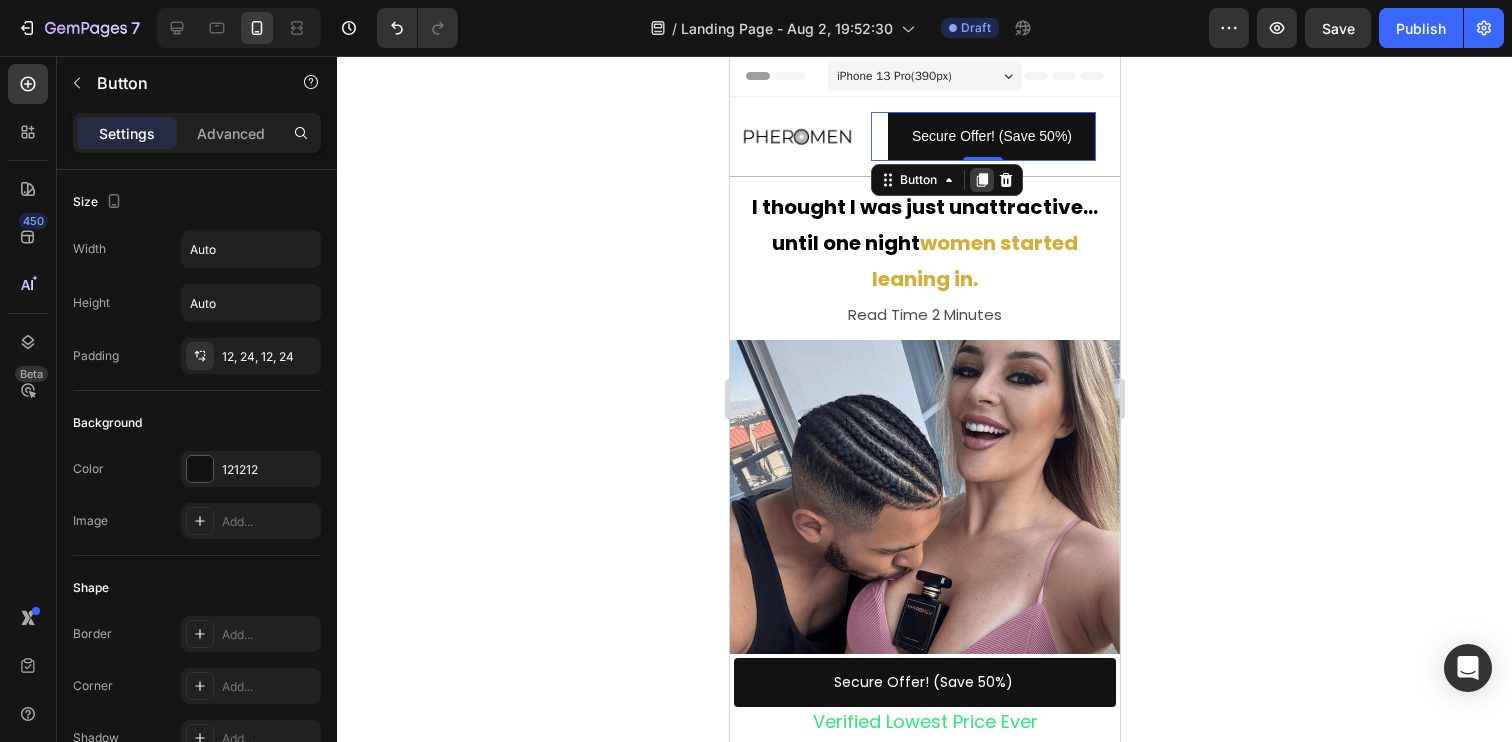 click 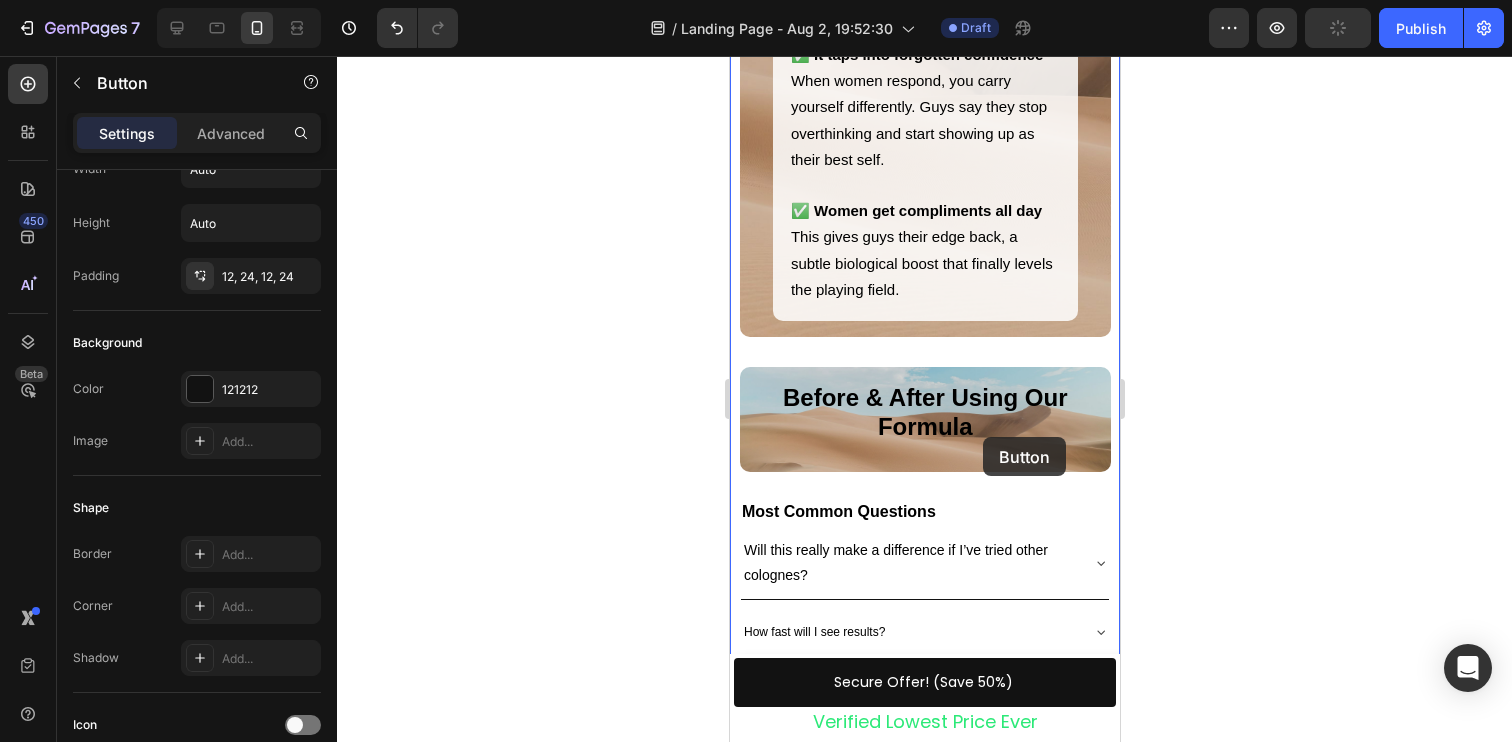 scroll, scrollTop: 6040, scrollLeft: 0, axis: vertical 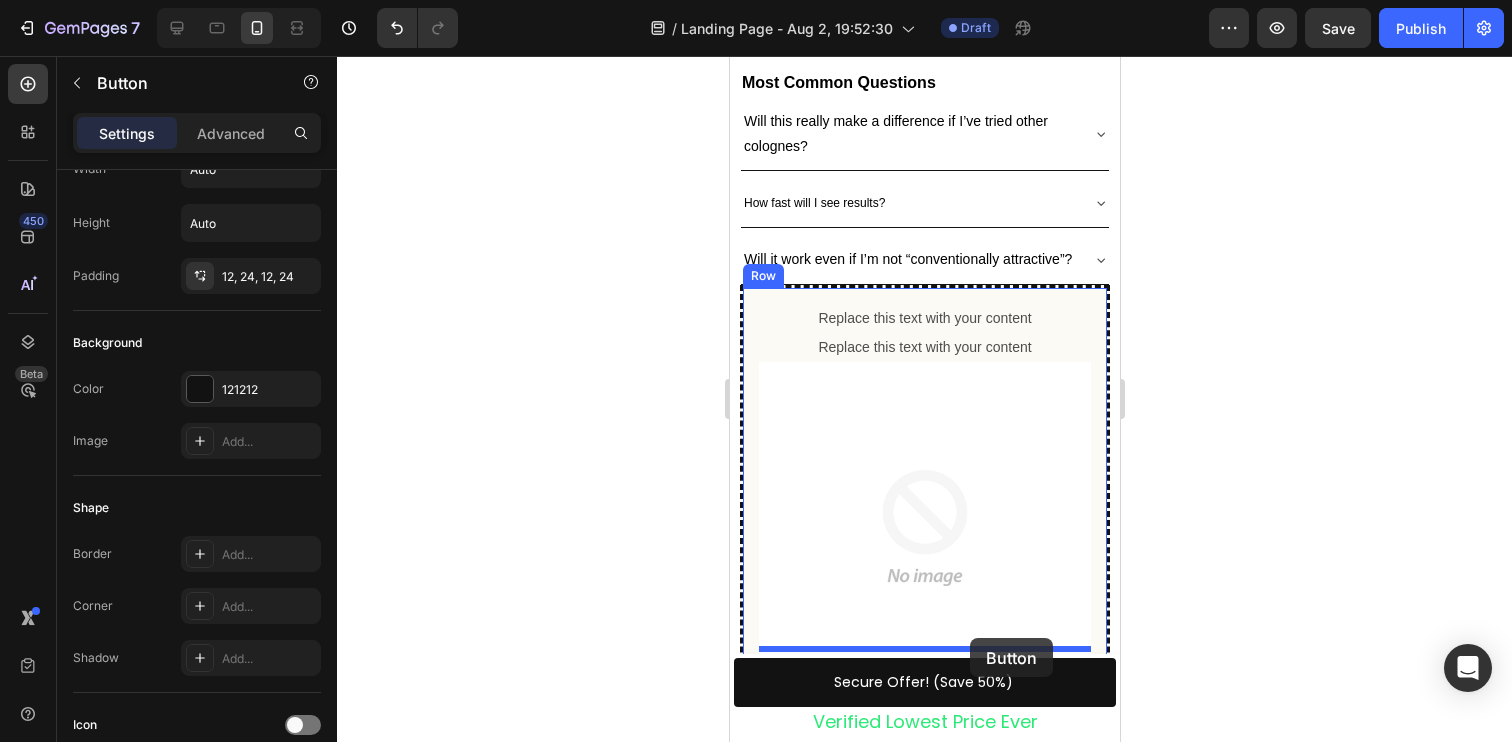 drag, startPoint x: 1007, startPoint y: 186, endPoint x: 969, endPoint y: 638, distance: 453.59454 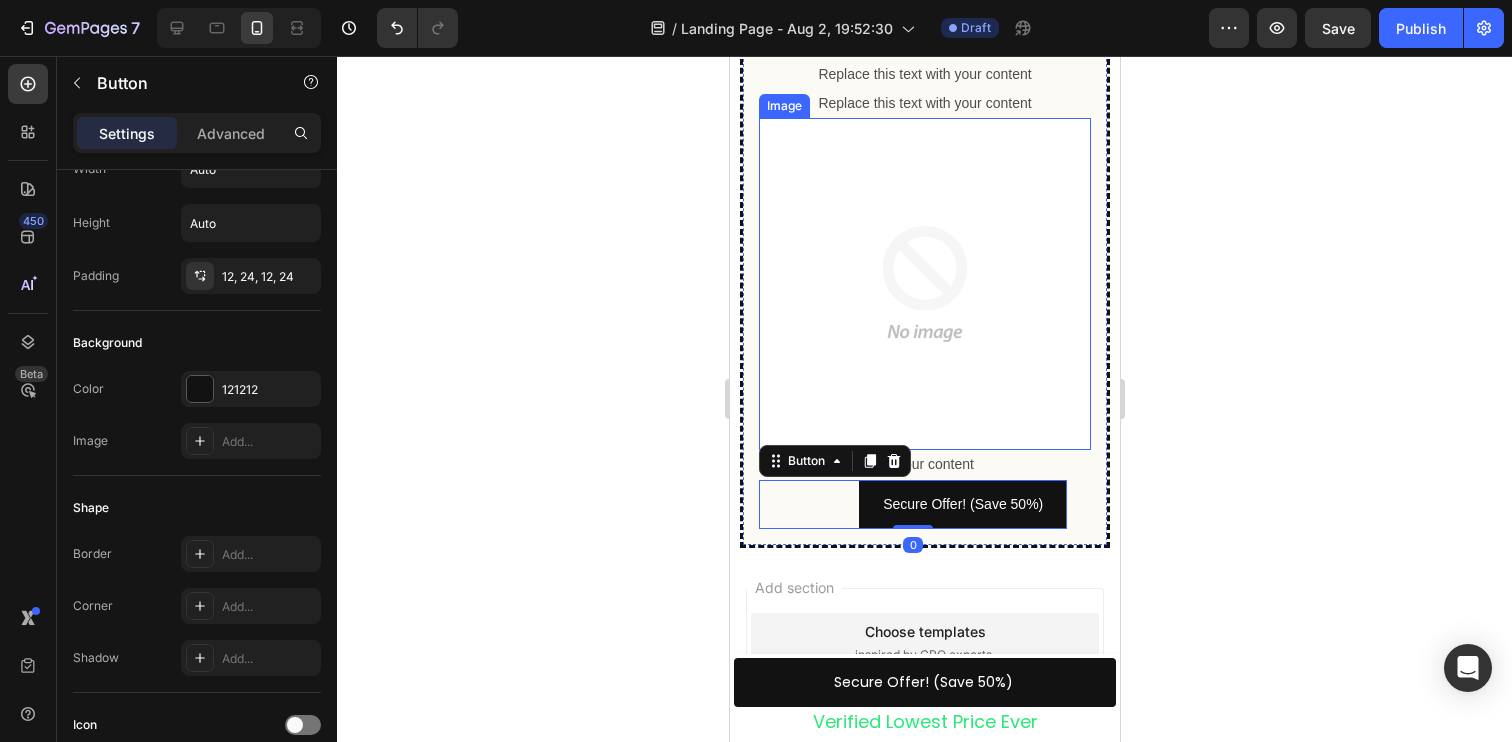 scroll, scrollTop: 6282, scrollLeft: 0, axis: vertical 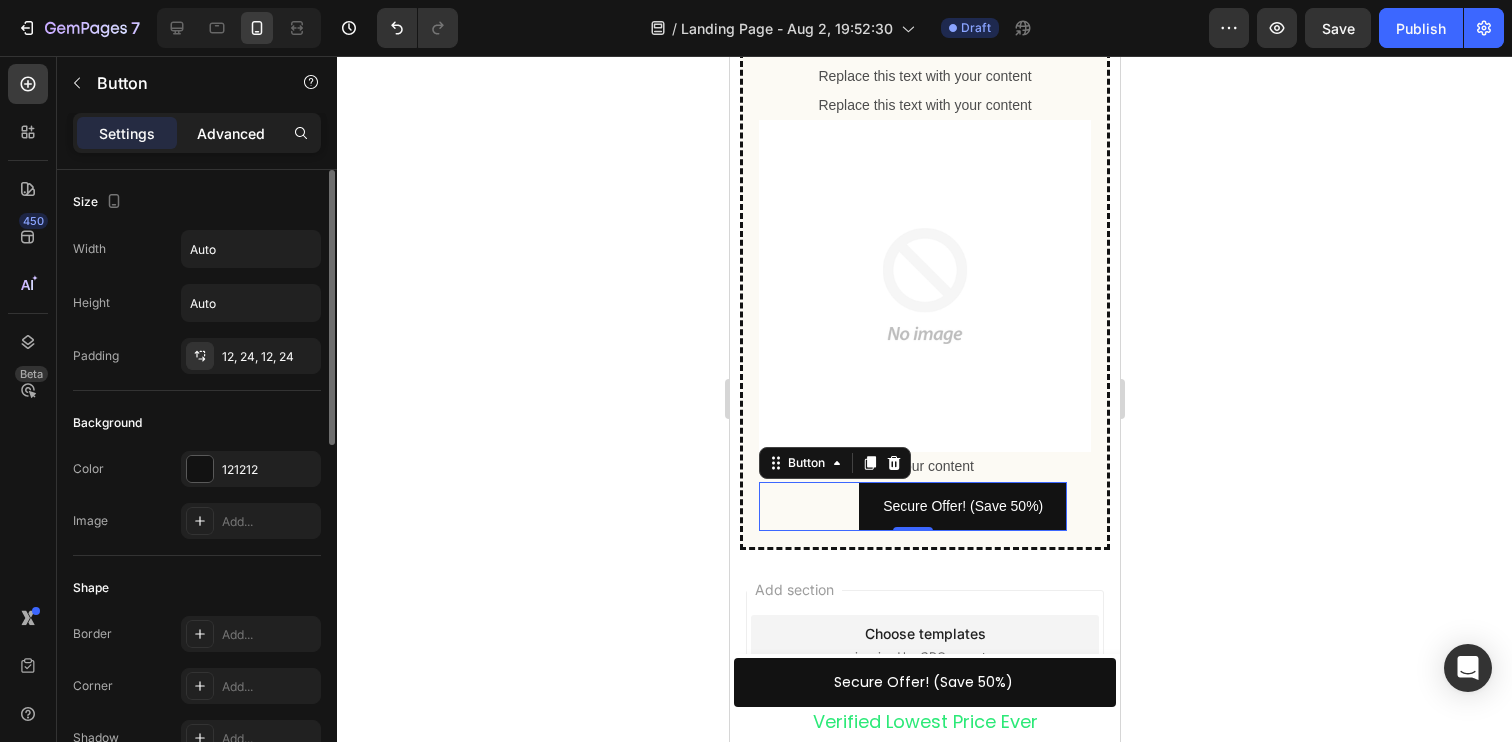 click on "Advanced" at bounding box center [231, 133] 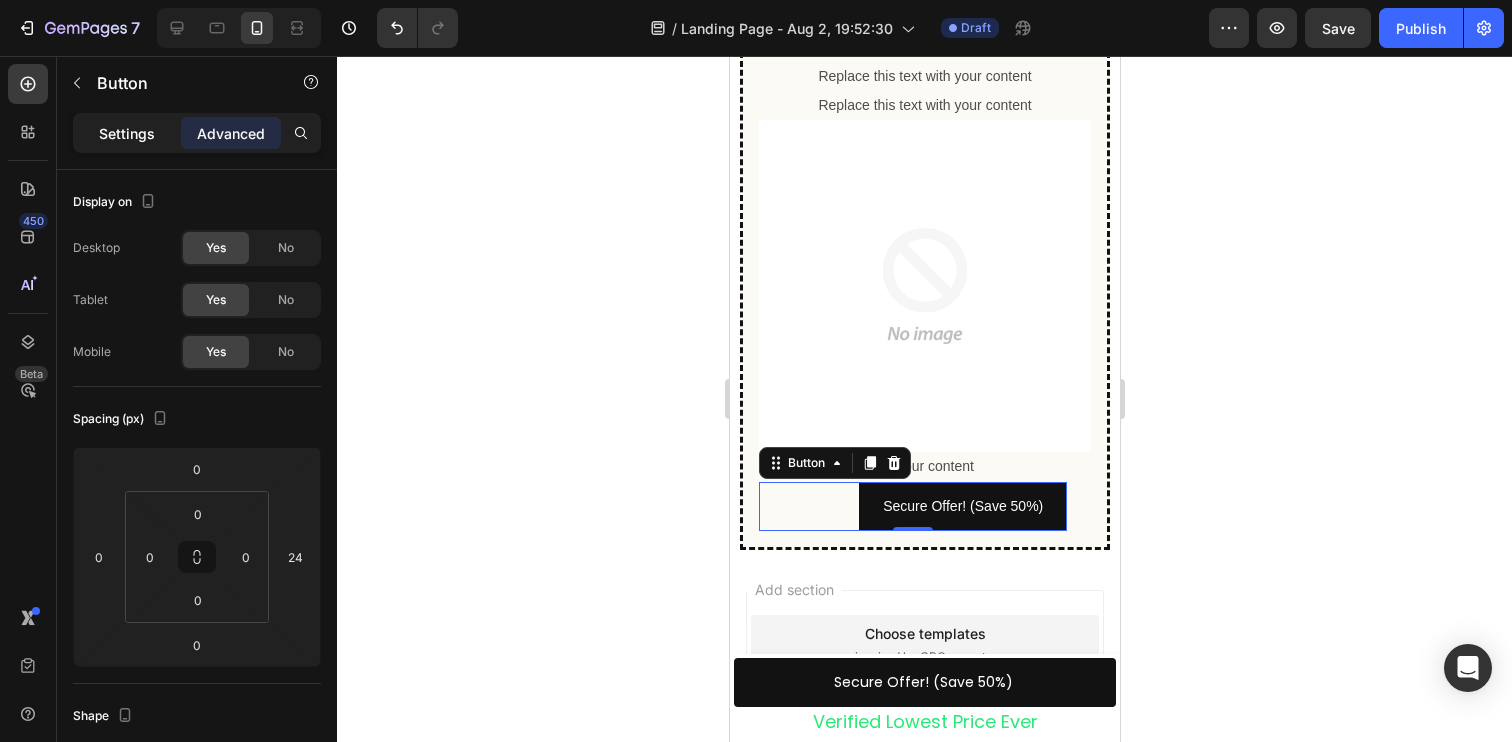 click on "Settings" at bounding box center (127, 133) 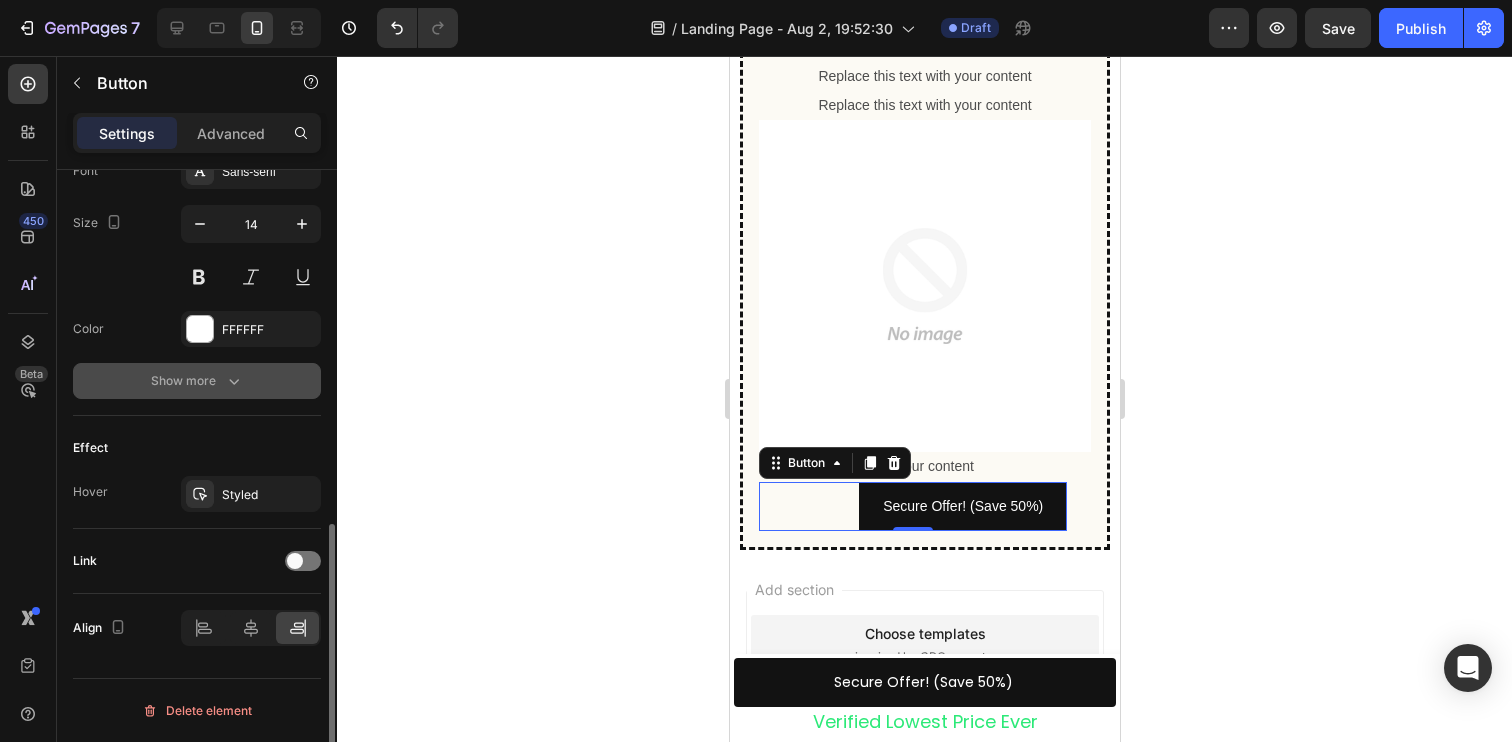 scroll, scrollTop: 727, scrollLeft: 0, axis: vertical 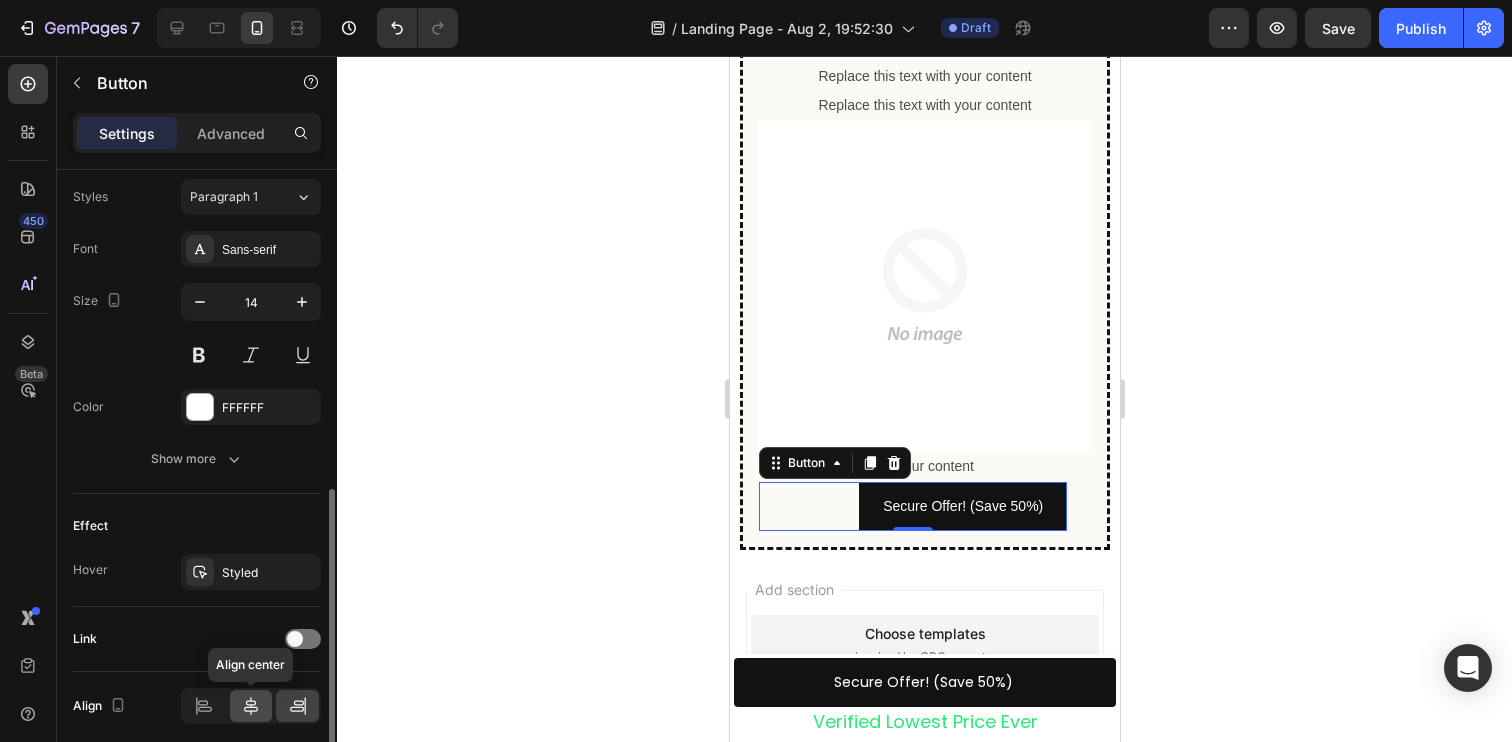 click 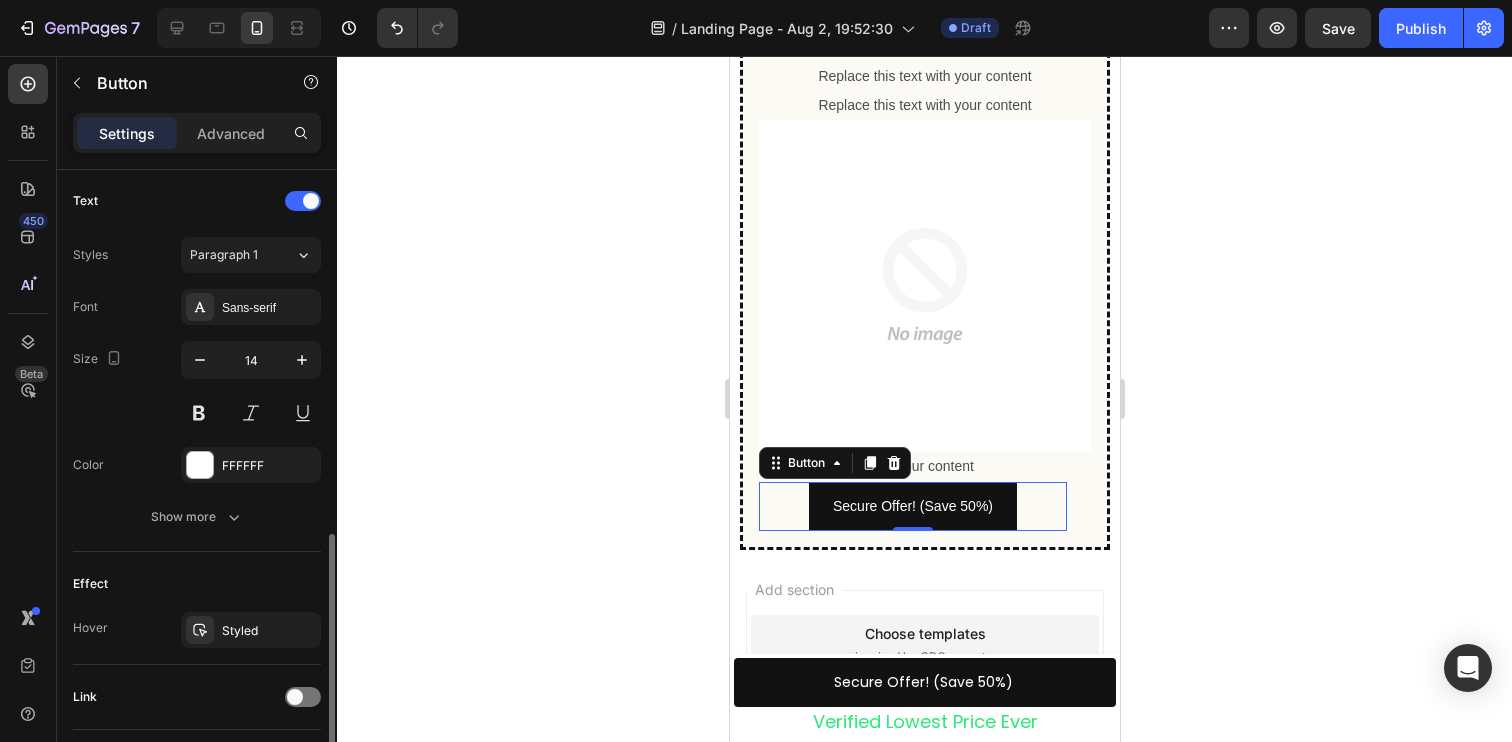 scroll, scrollTop: 653, scrollLeft: 0, axis: vertical 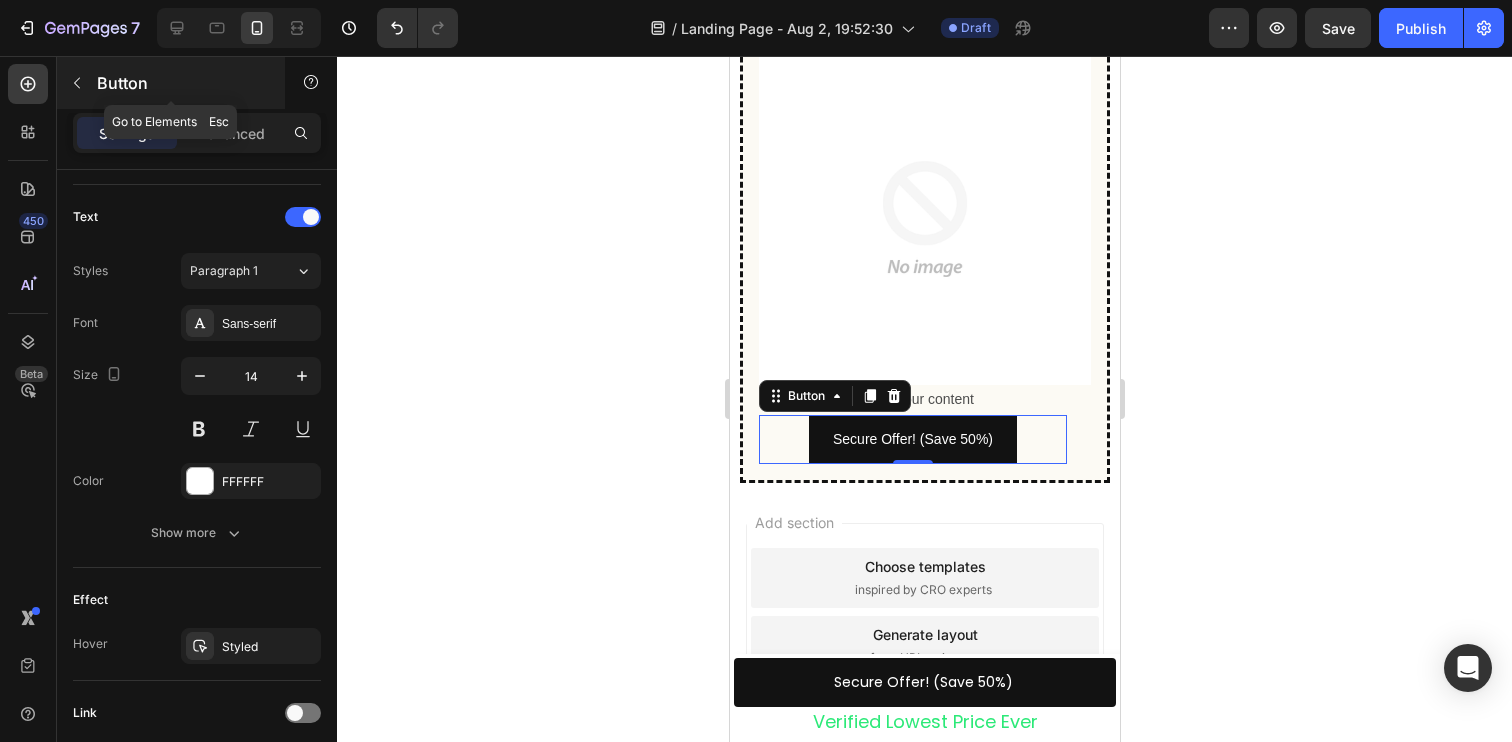 click 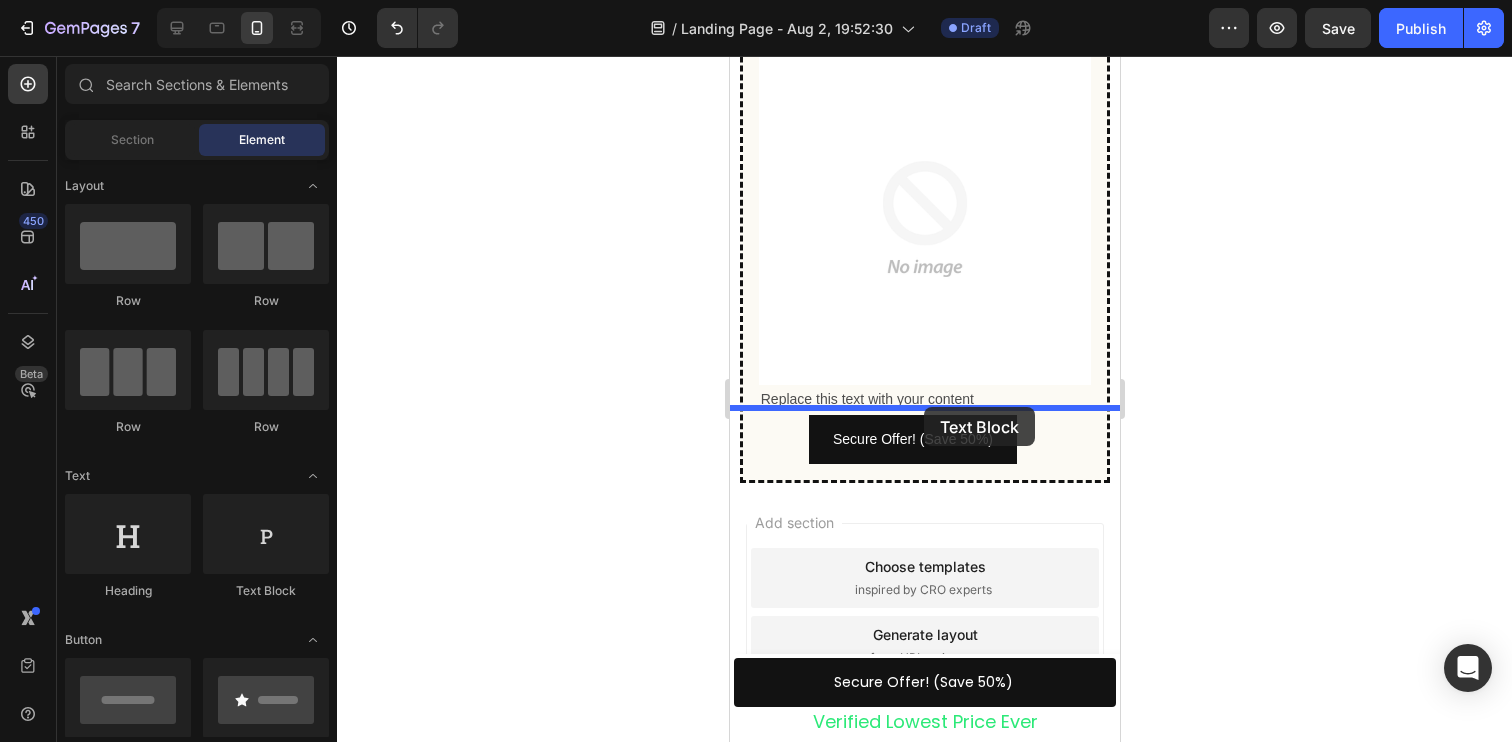 drag, startPoint x: 993, startPoint y: 591, endPoint x: 923, endPoint y: 407, distance: 196.86543 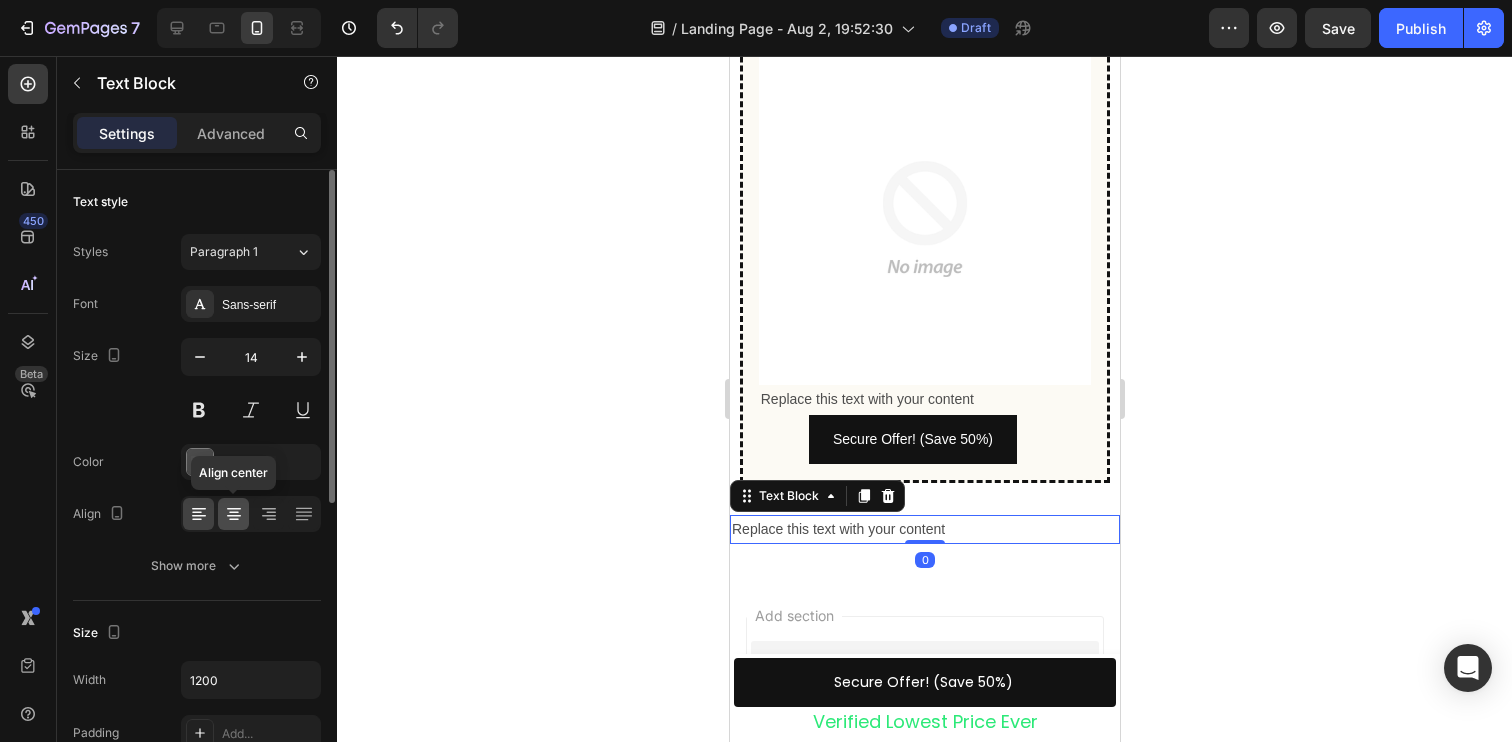 click 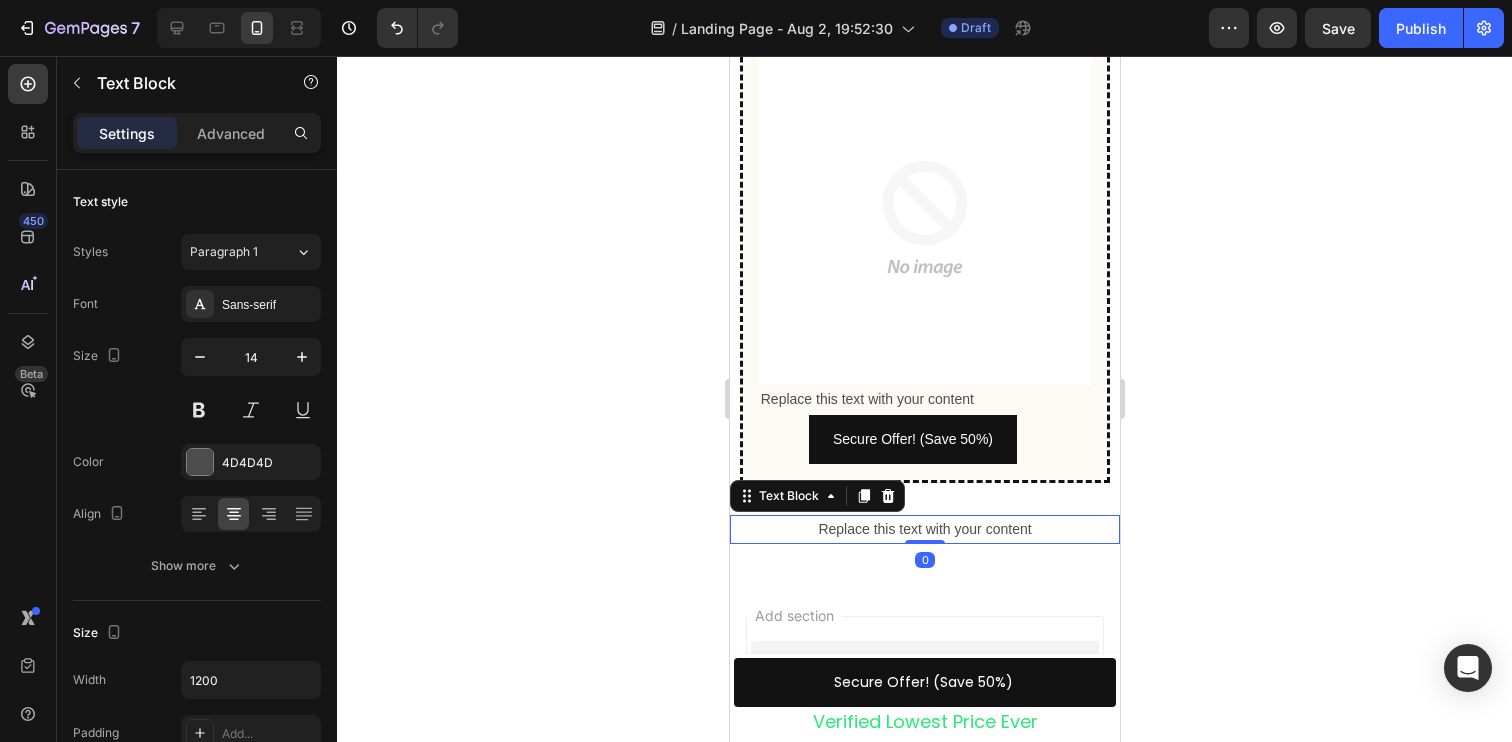 click 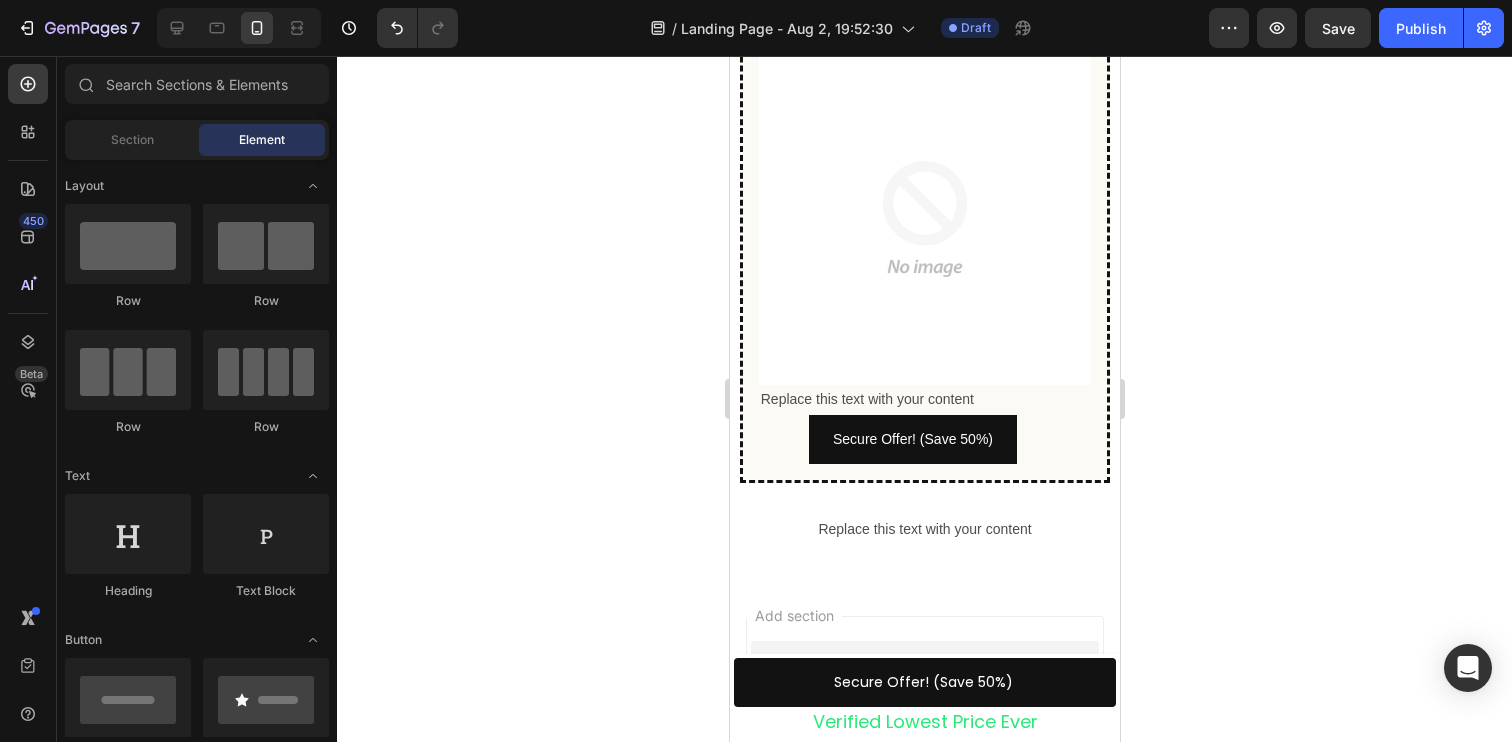 click 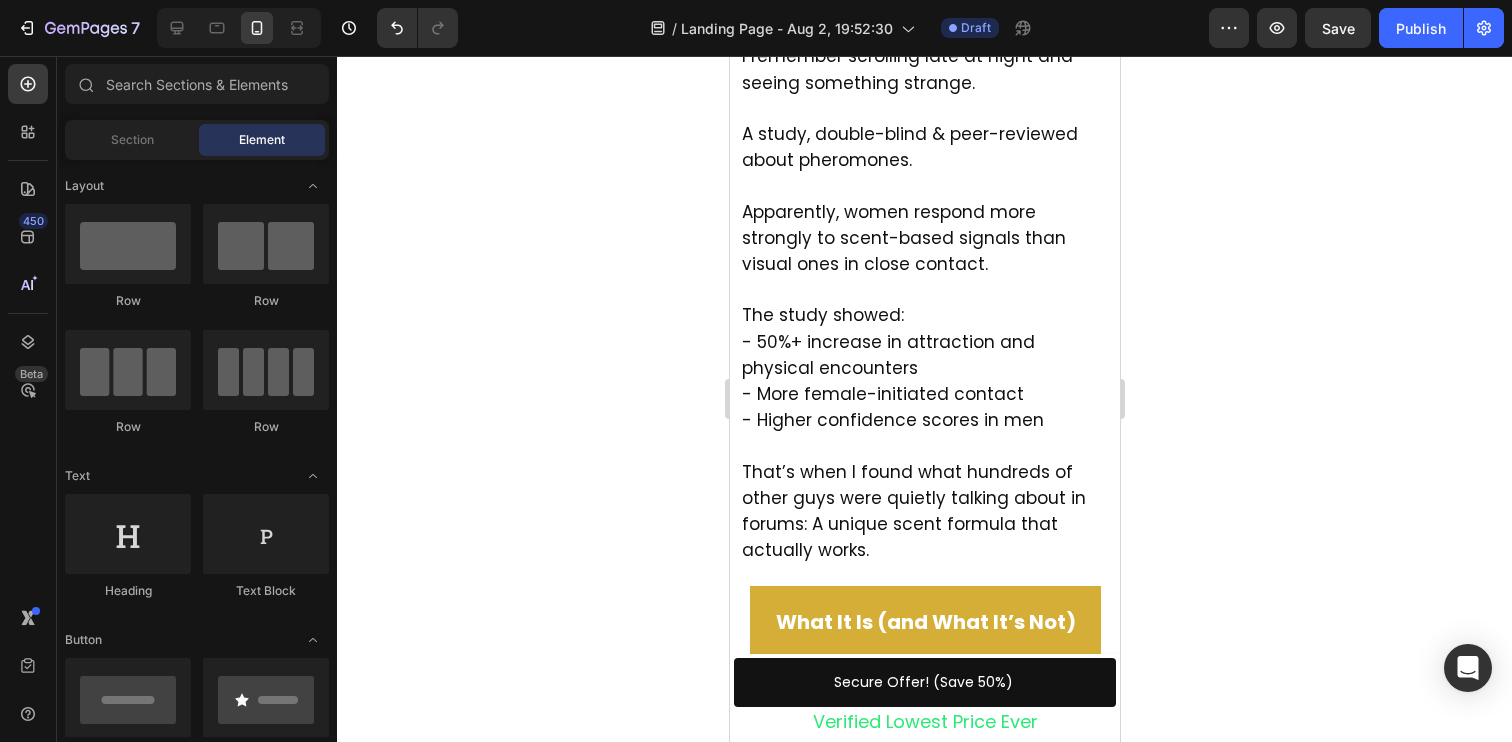 scroll, scrollTop: 1900, scrollLeft: 0, axis: vertical 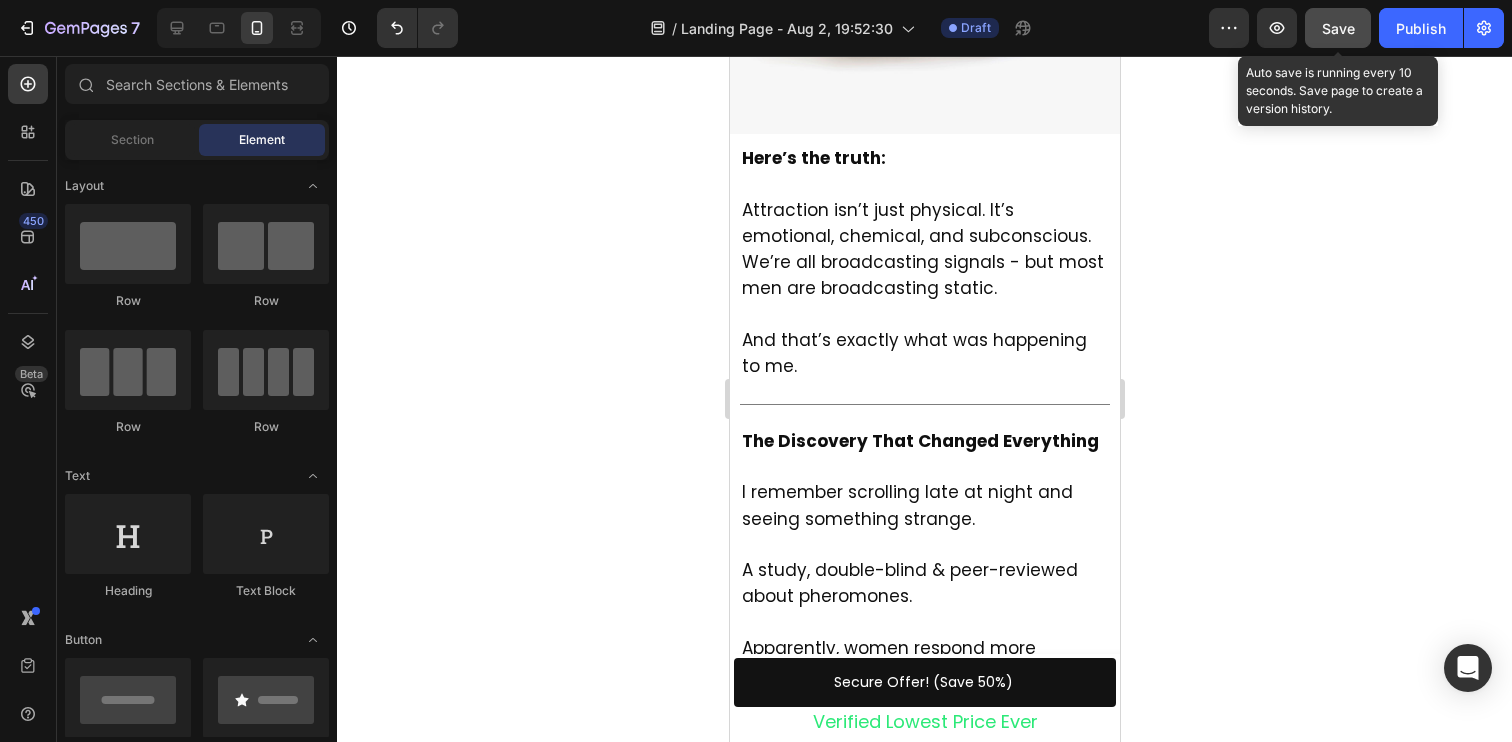click on "Save" 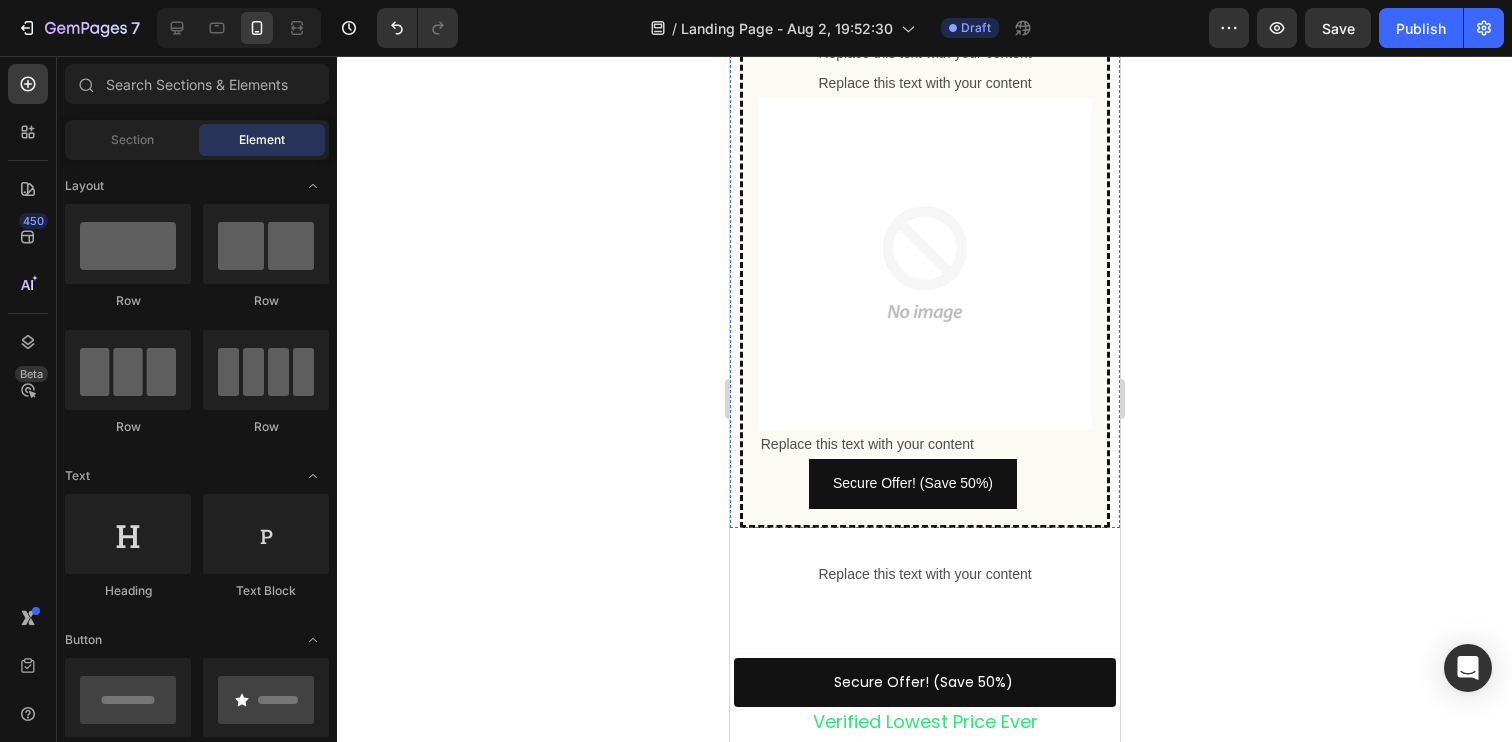 scroll, scrollTop: 6434, scrollLeft: 0, axis: vertical 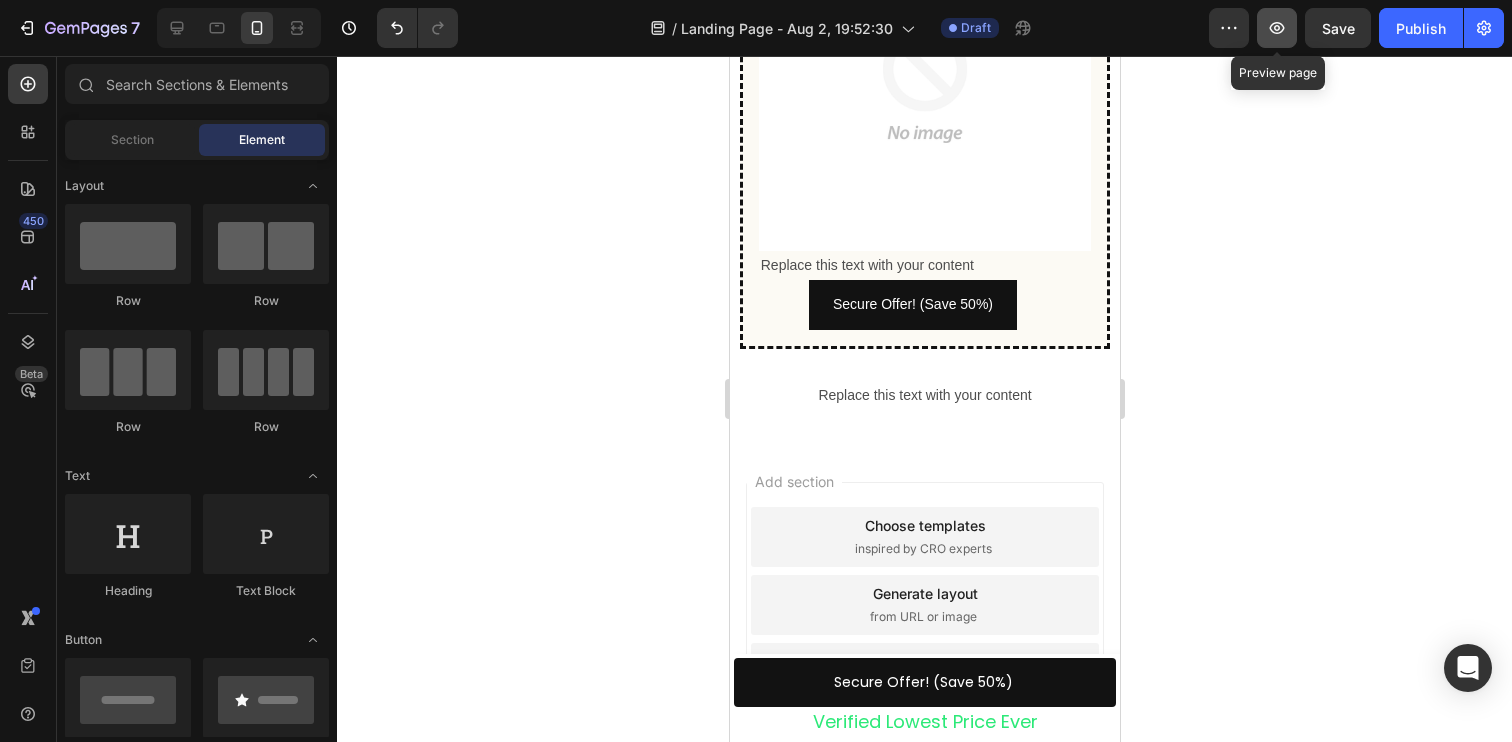 click 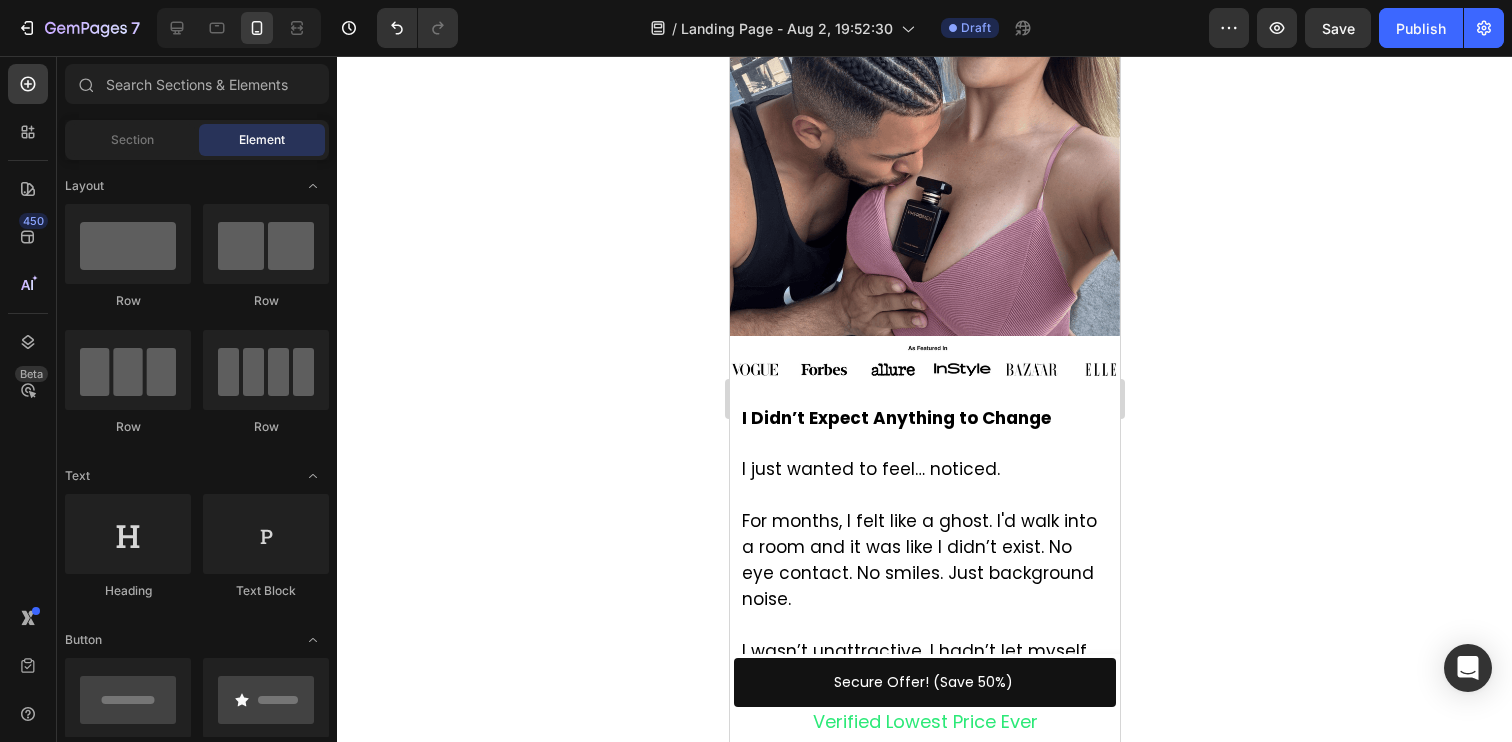 scroll, scrollTop: 0, scrollLeft: 0, axis: both 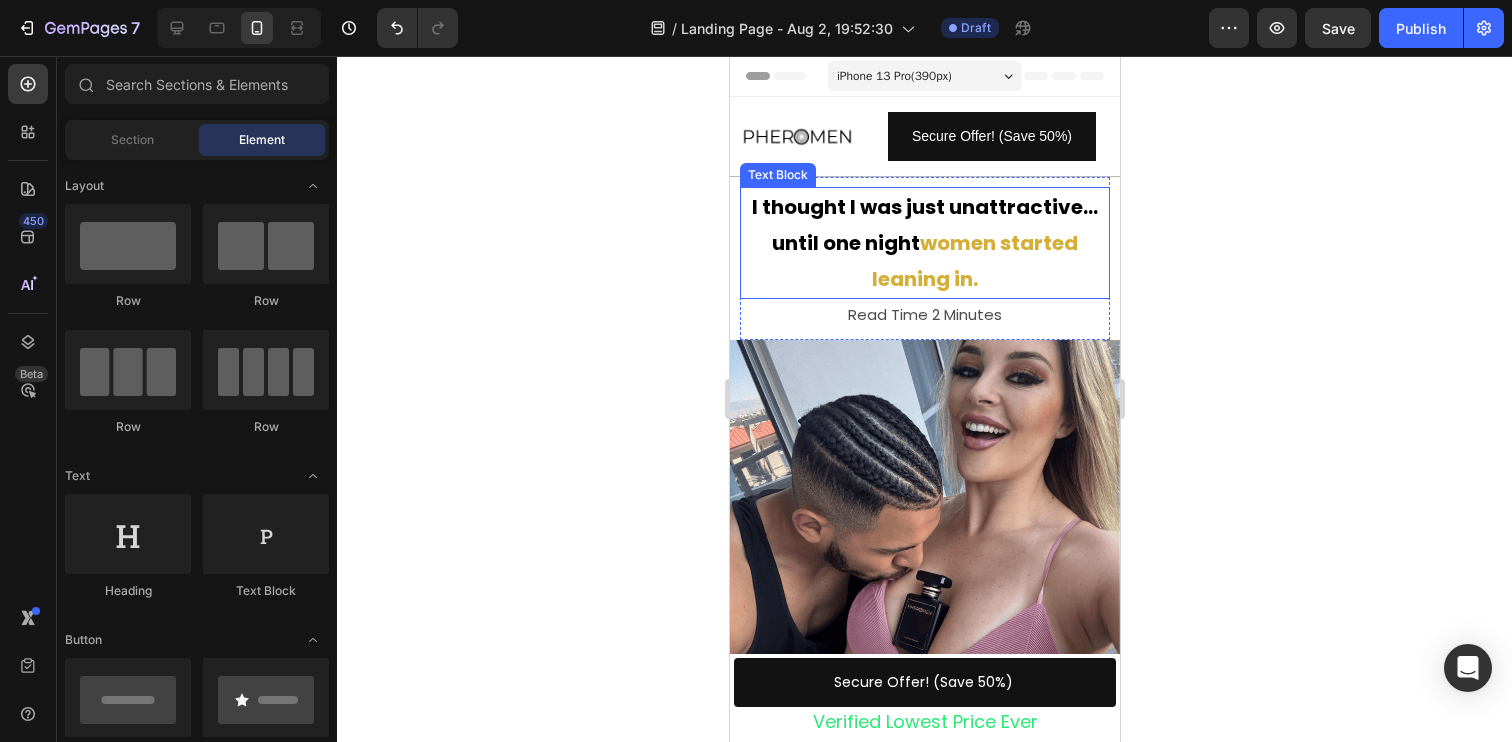 click on "I thought I was just unattractive… until one night  women started leaning in." at bounding box center (924, 243) 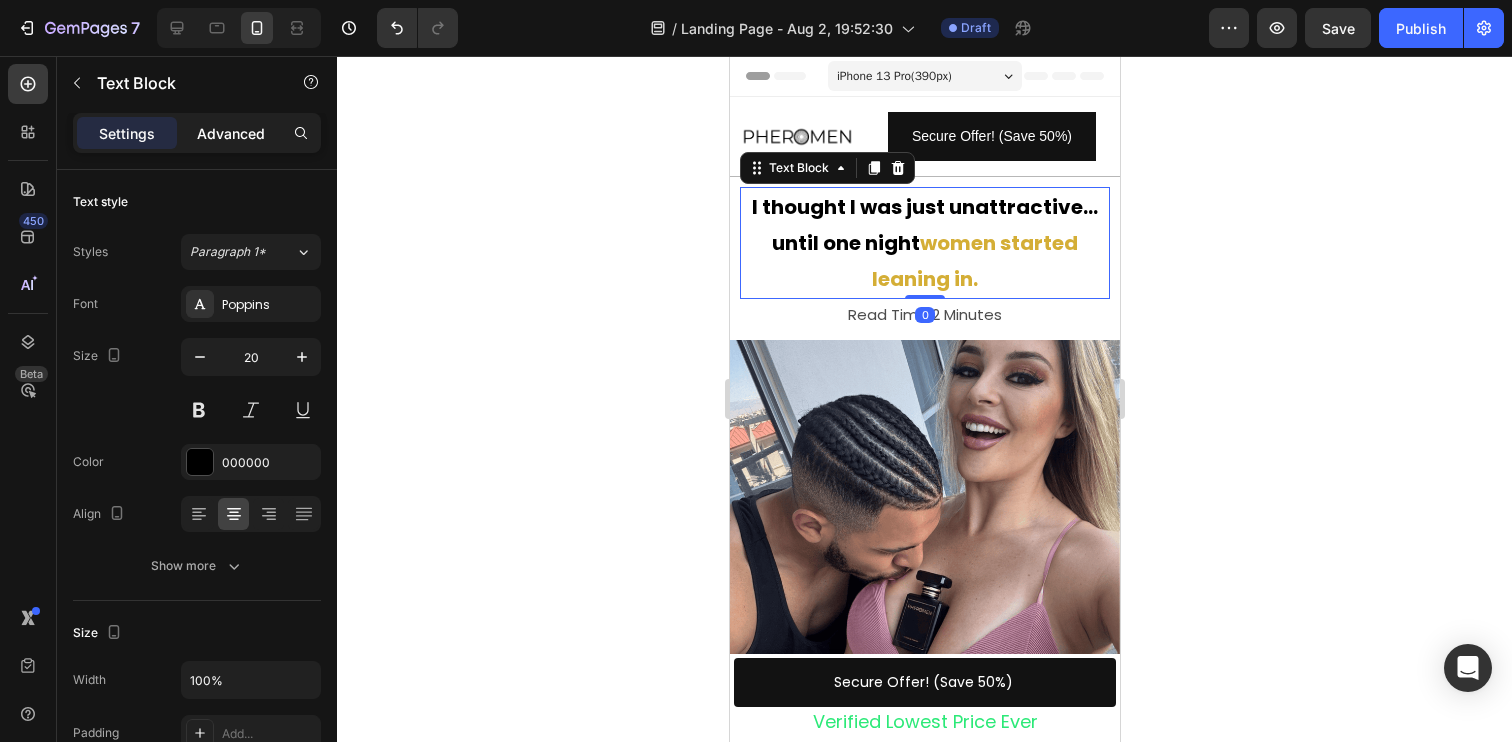 click on "Advanced" at bounding box center [231, 133] 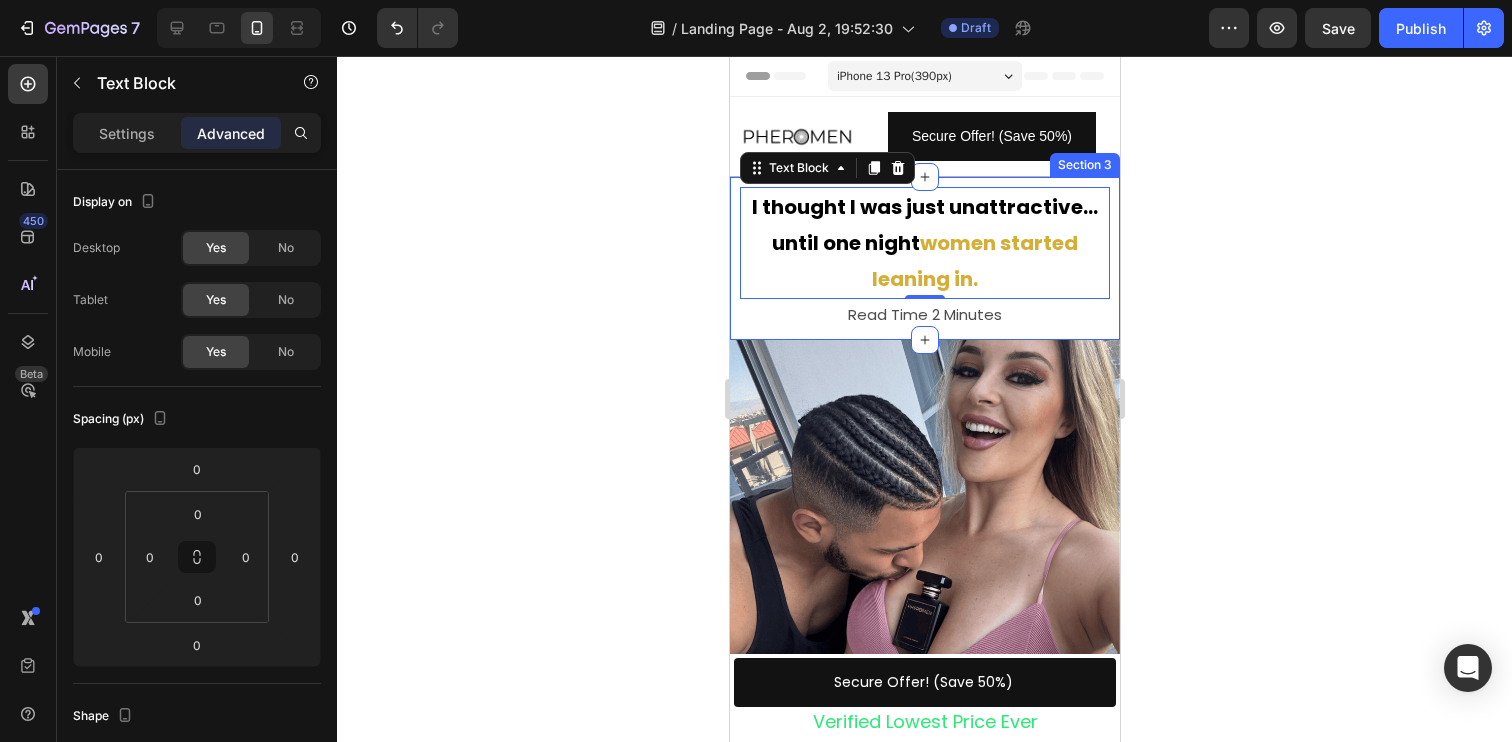 click on "I thought I was just unattractive… until one night  women started leaning in. Text Block   0 Read Time 2 Minutes Text Block Row Section 3" at bounding box center [924, 258] 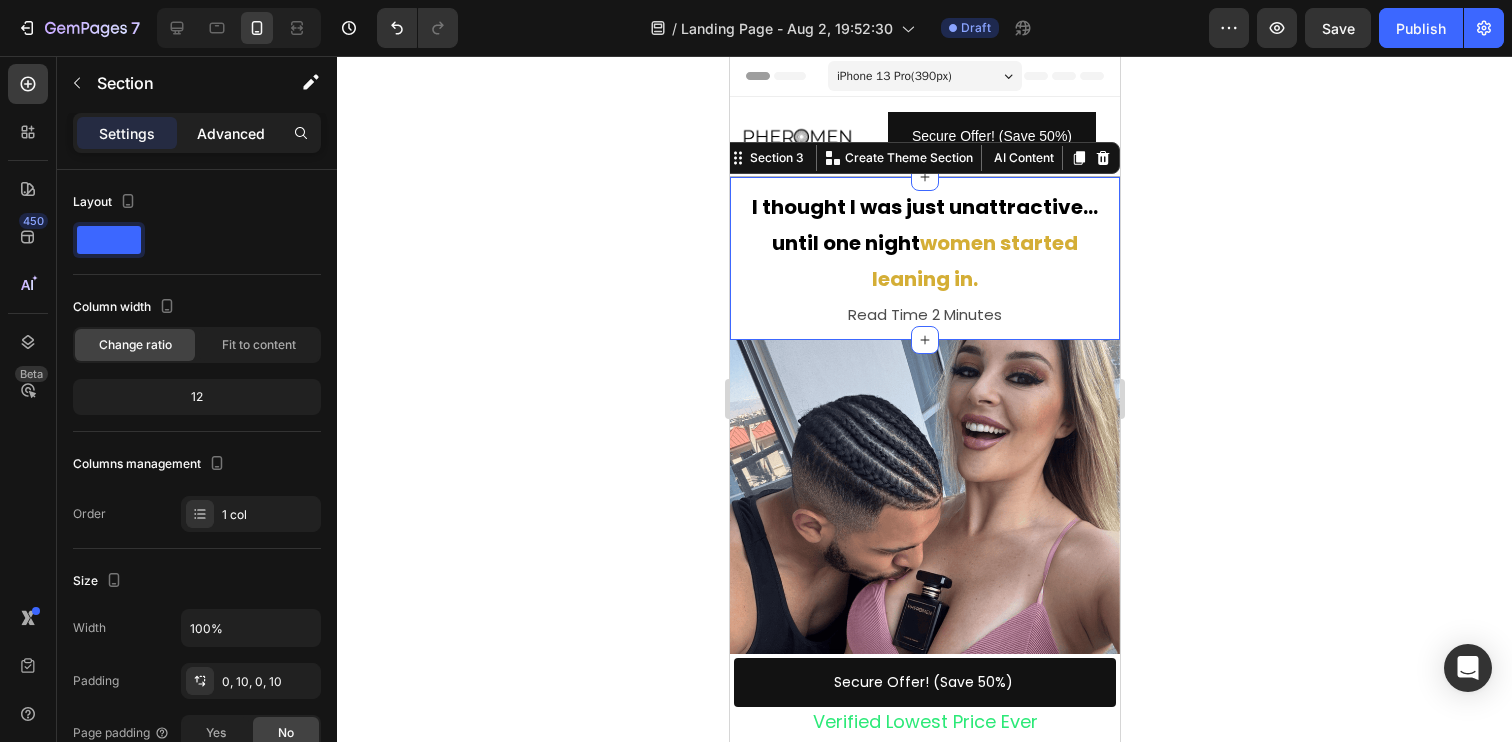 click on "Advanced" at bounding box center (231, 133) 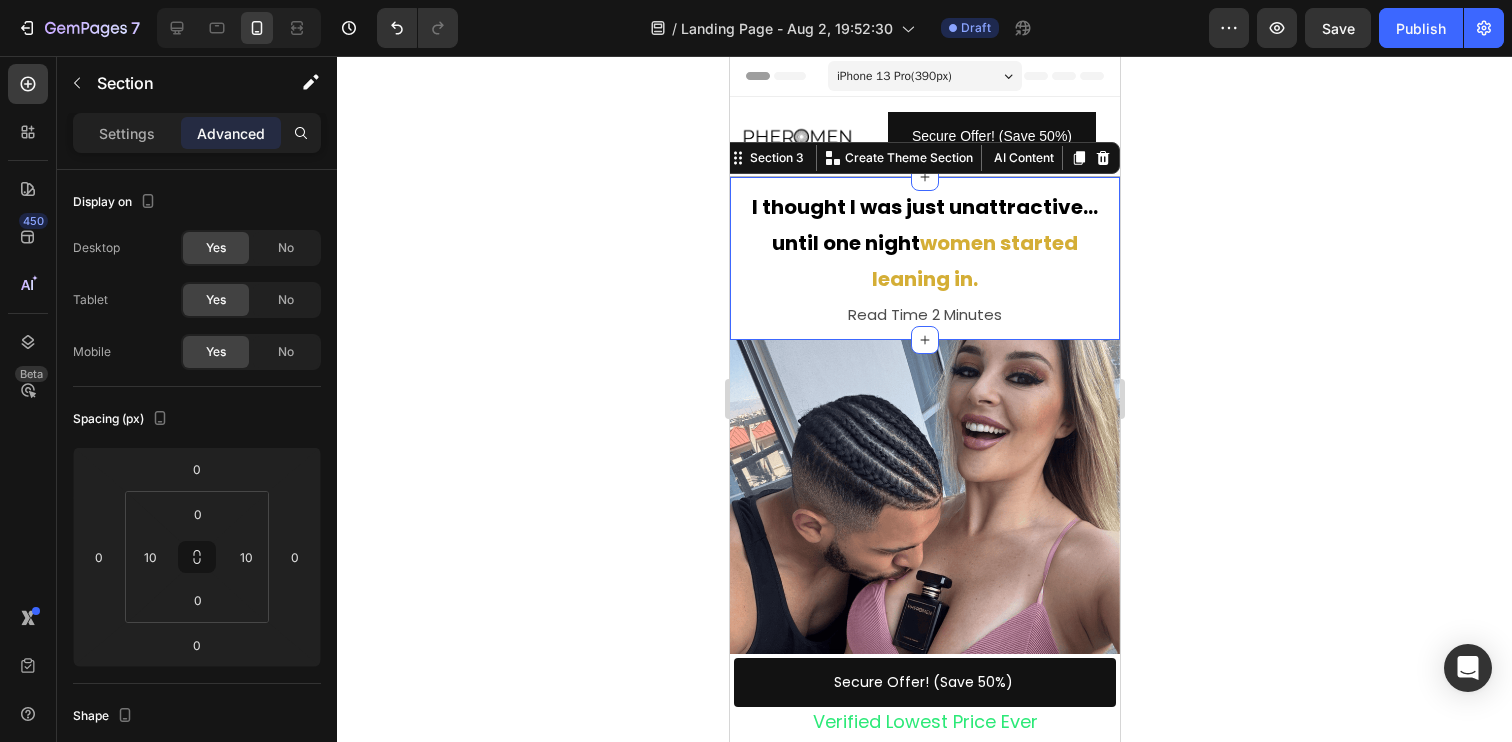 click 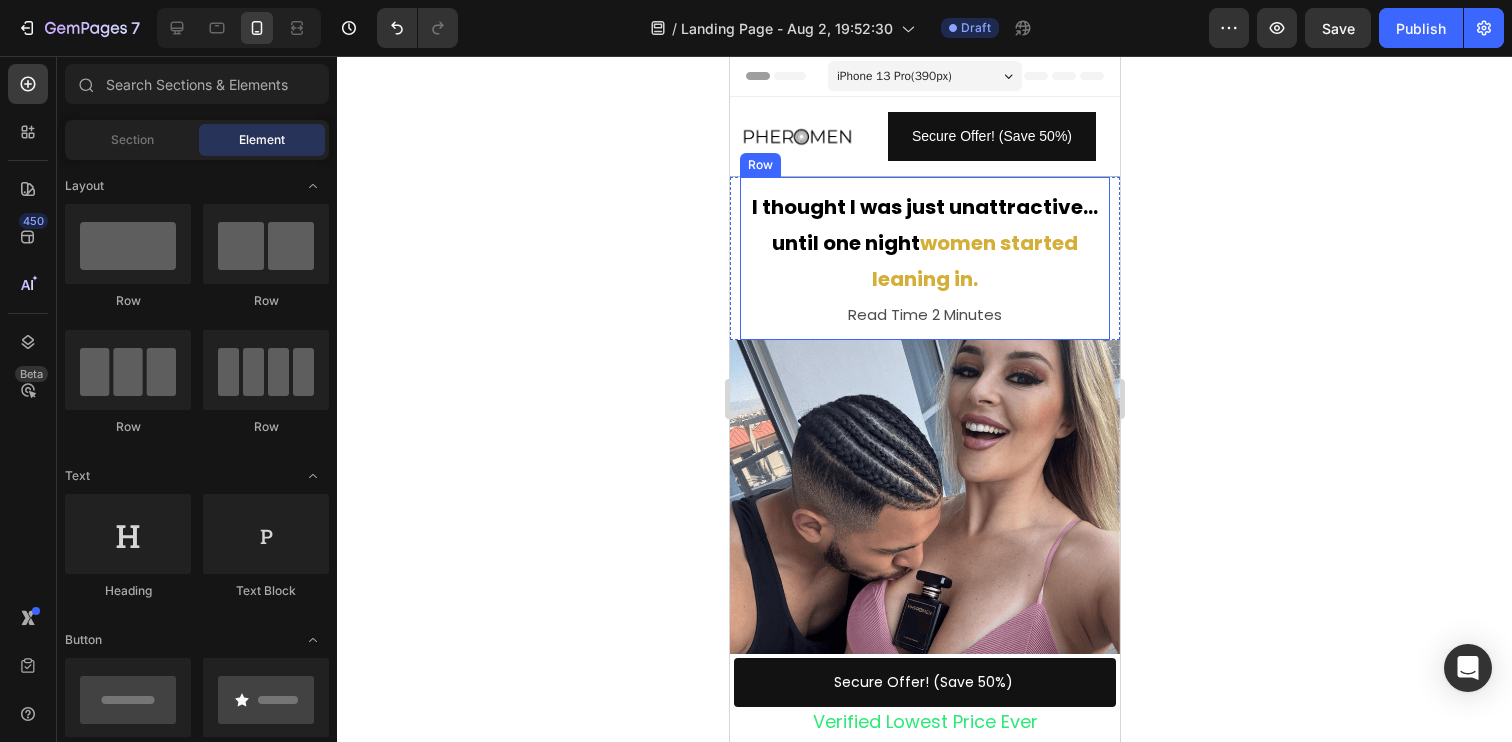 click on "I thought I was just unattractive… until one night  women started leaning in. Text Block Read Time 2 Minutes Text Block Row" at bounding box center (924, 258) 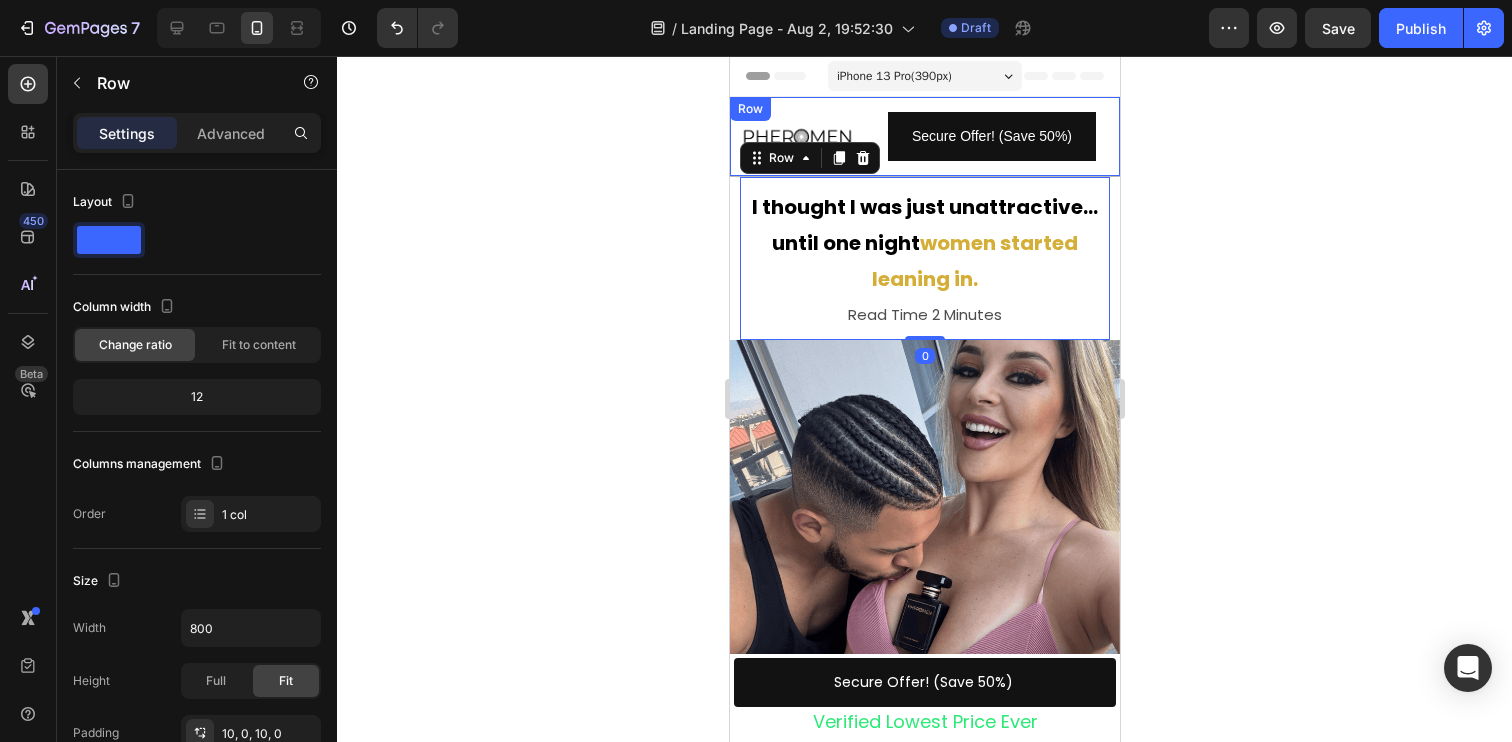 click on "Image Secure Offer! (Save 50%) Button Row" at bounding box center (924, 136) 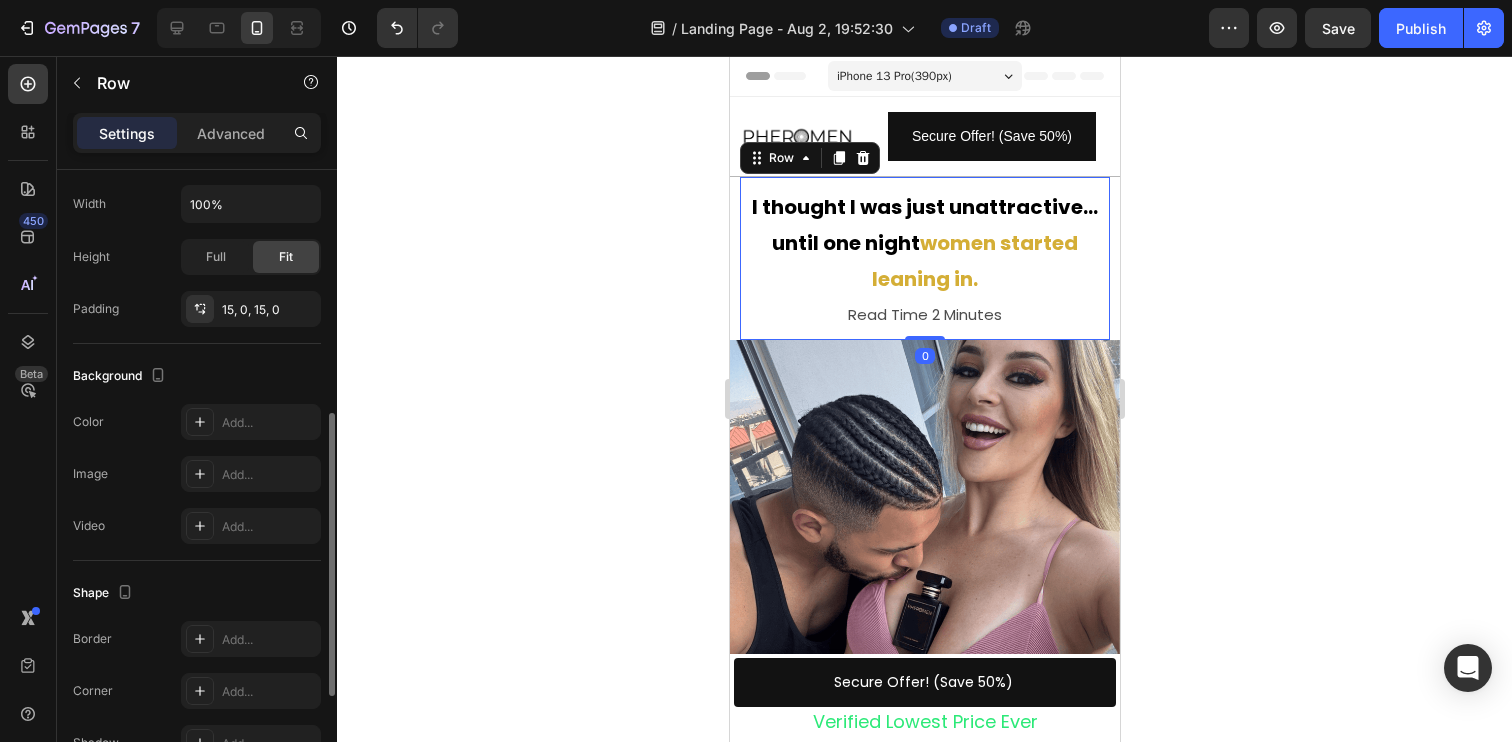 click on "I thought I was just unattractive… until one night  women started leaning in. Text Block Read Time 2 Minutes Text Block Row   0" at bounding box center (924, 258) 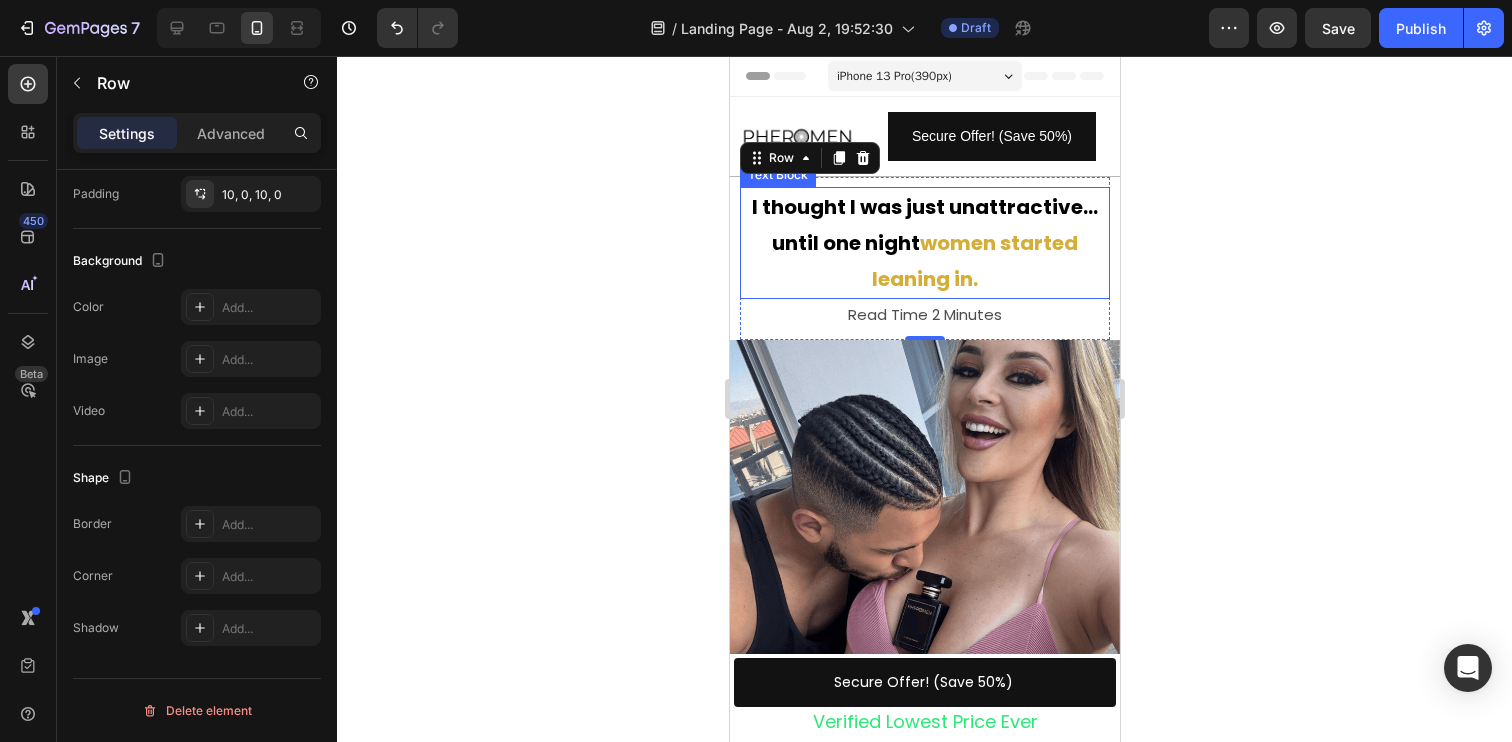 click on "I thought I was just unattractive… until one night  women started leaning in." at bounding box center [924, 243] 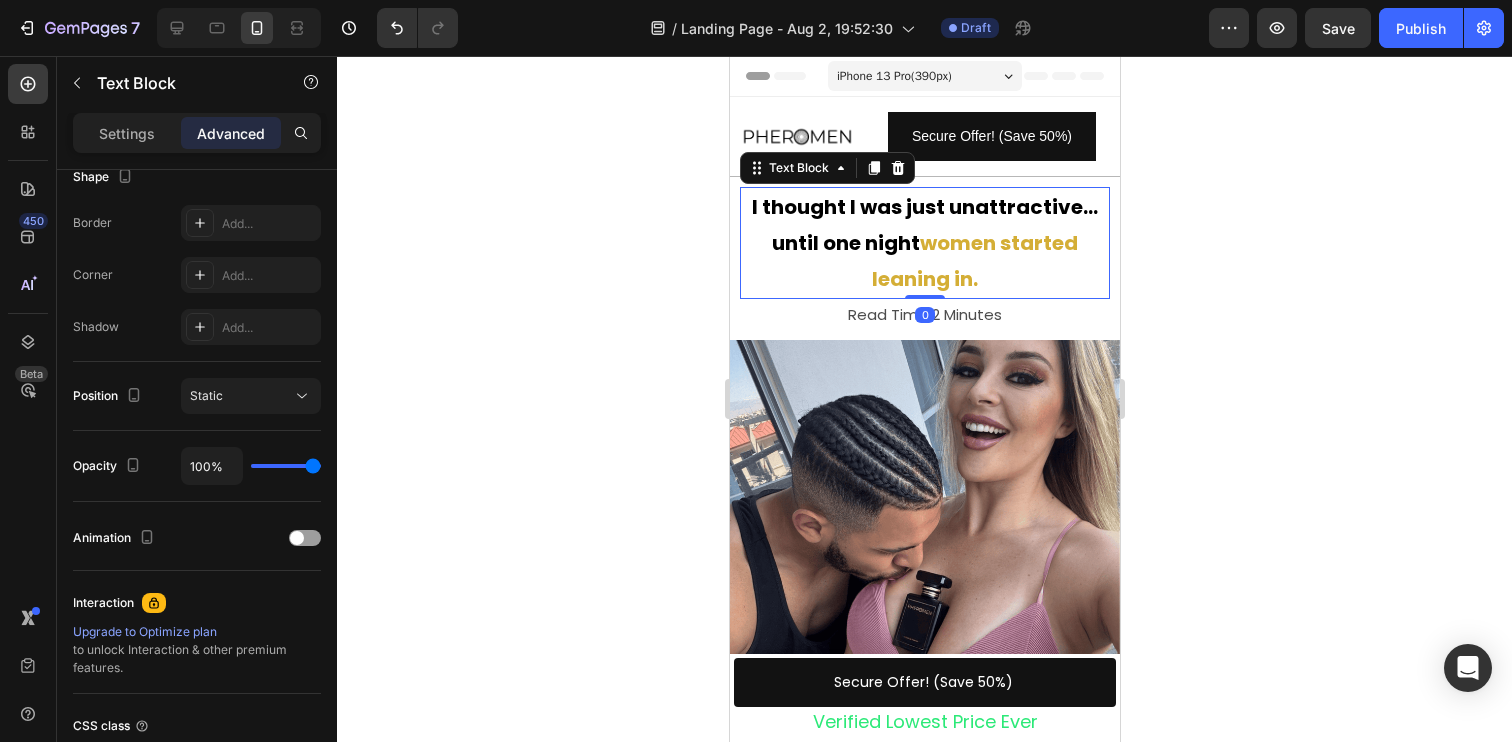 scroll, scrollTop: 0, scrollLeft: 0, axis: both 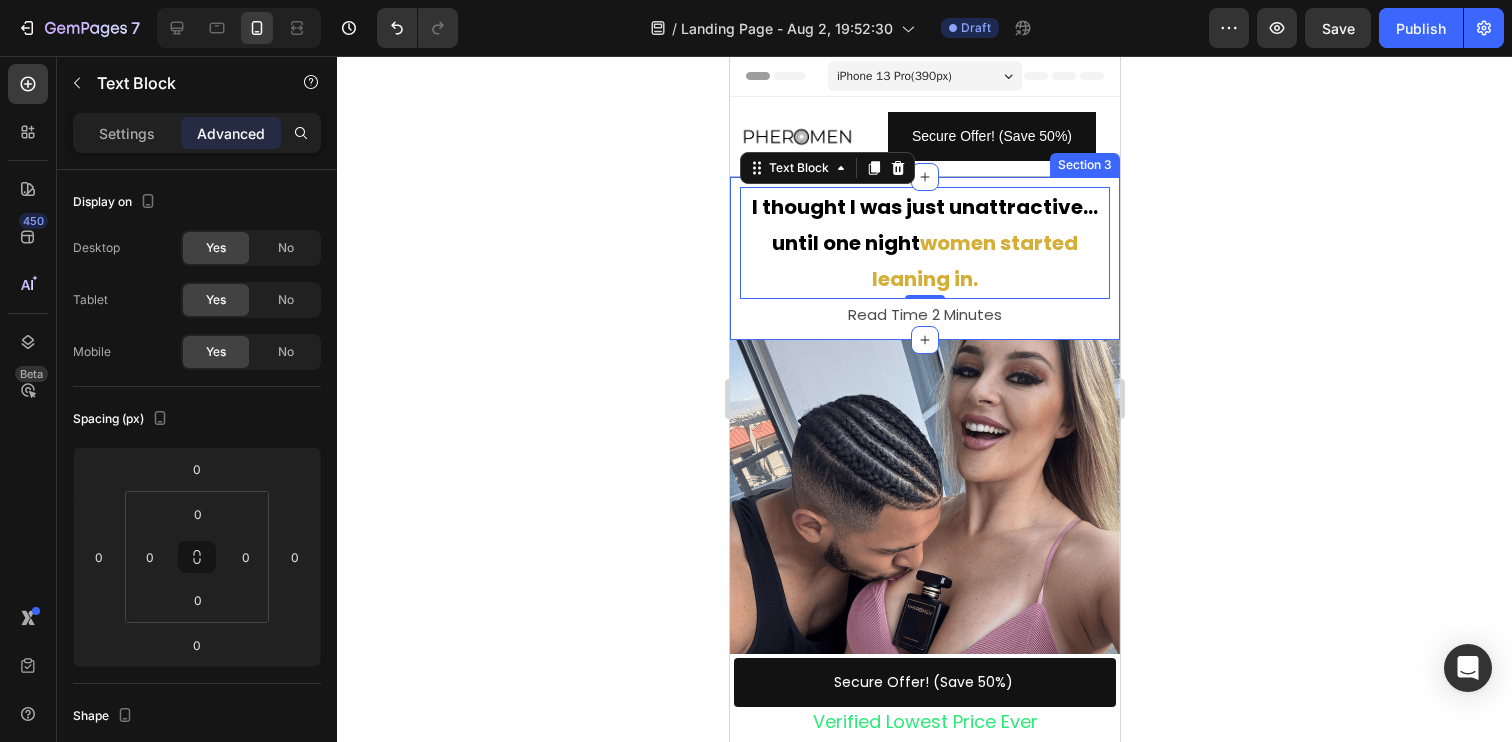 click on "I thought I was just unattractive… until one night  women started leaning in. Text Block   0 Read Time 2 Minutes Text Block Row Section 3" at bounding box center [924, 258] 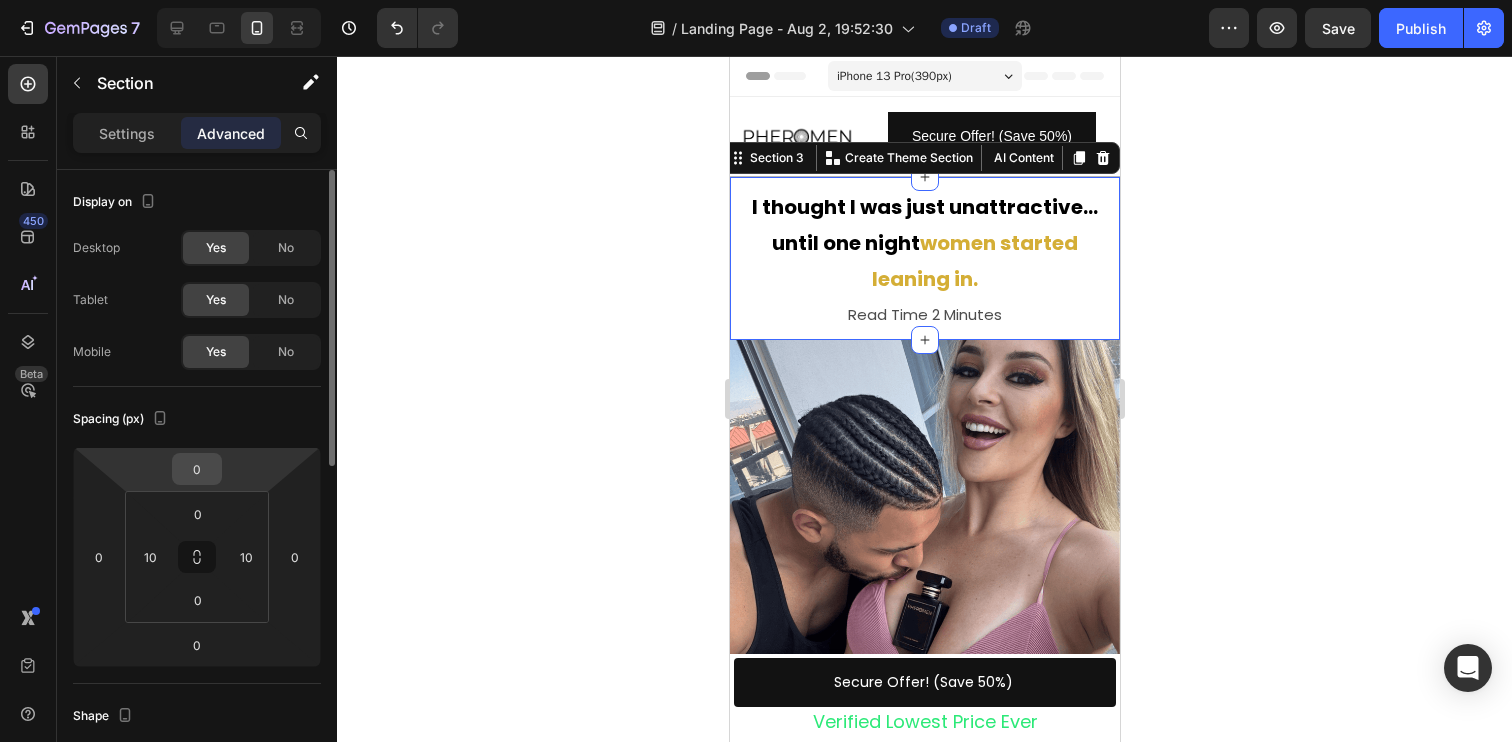 click on "0" at bounding box center (197, 469) 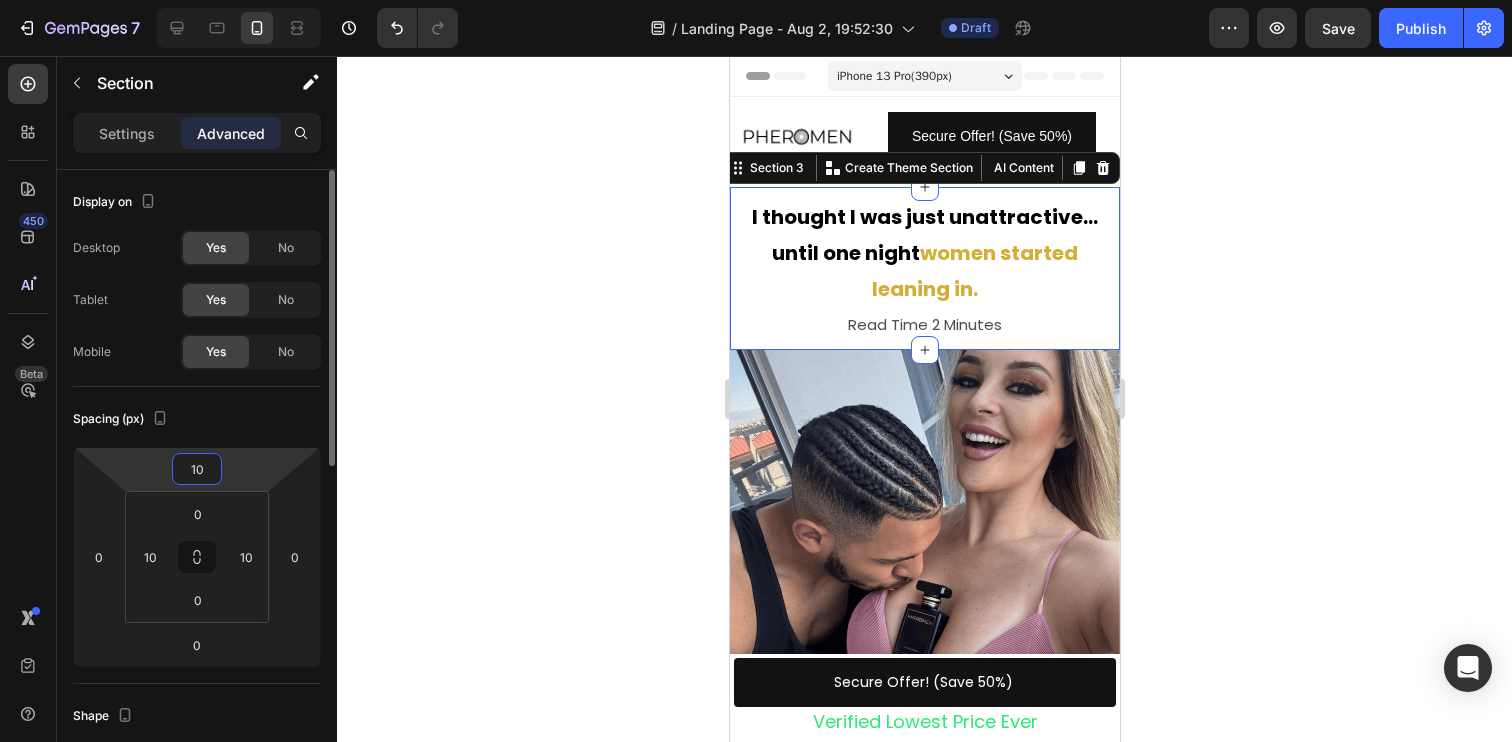 type on "1" 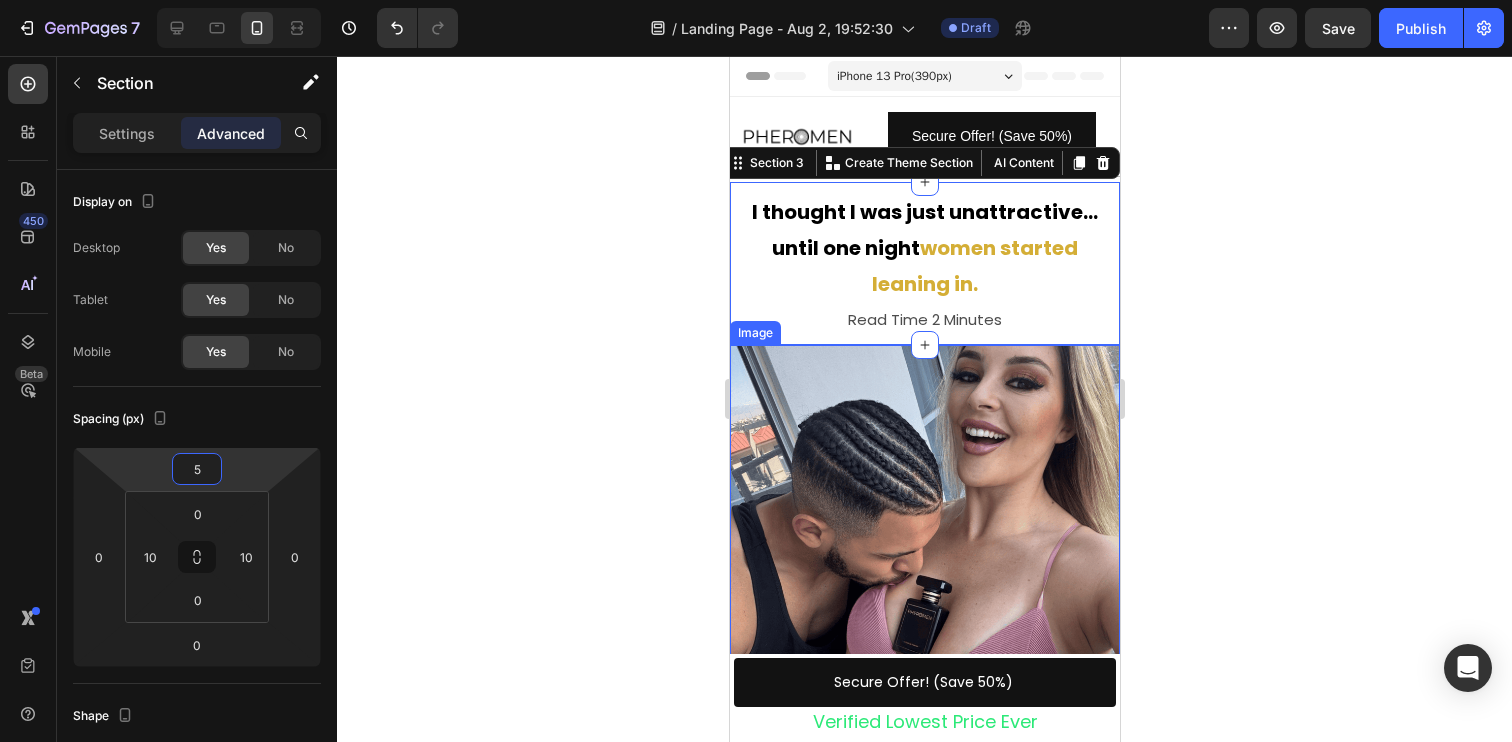 type on "5" 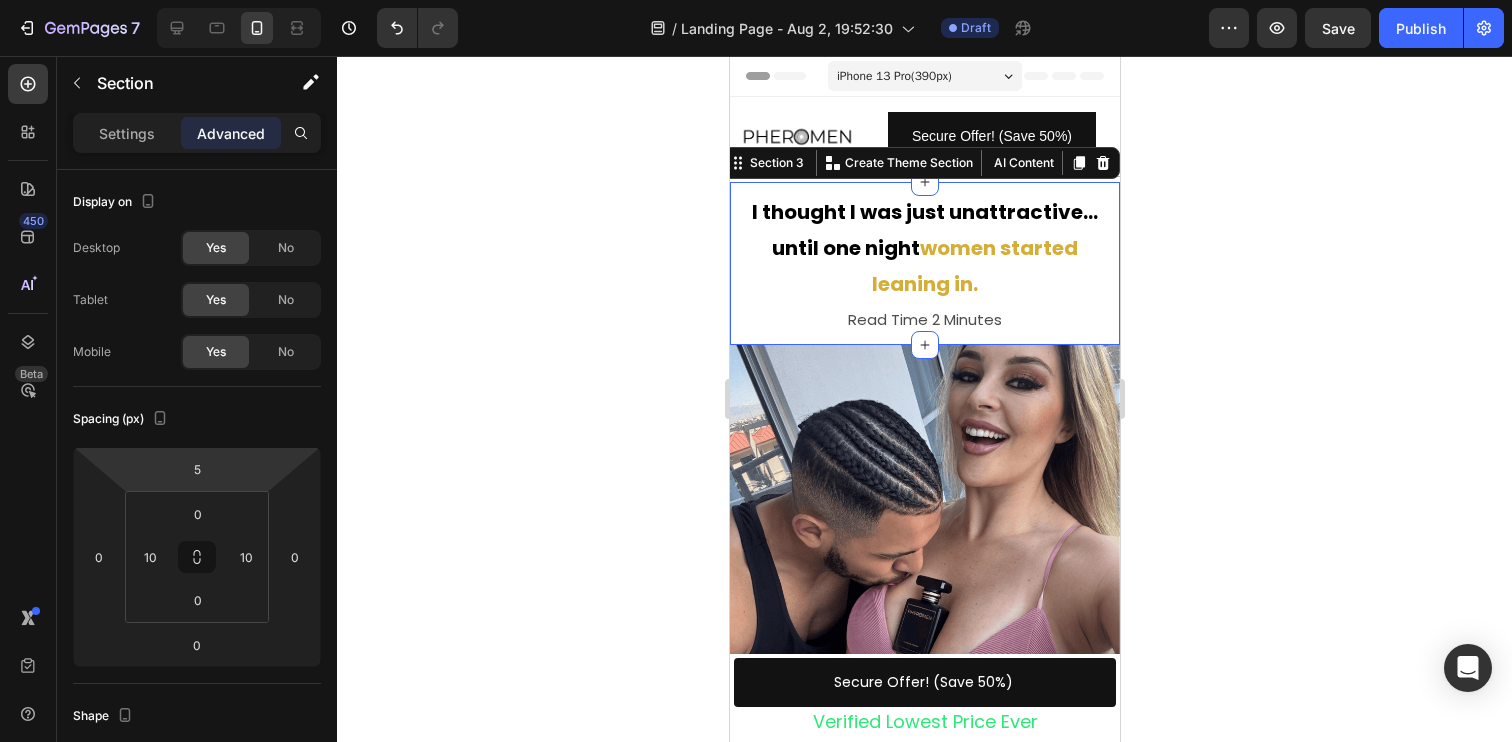 click 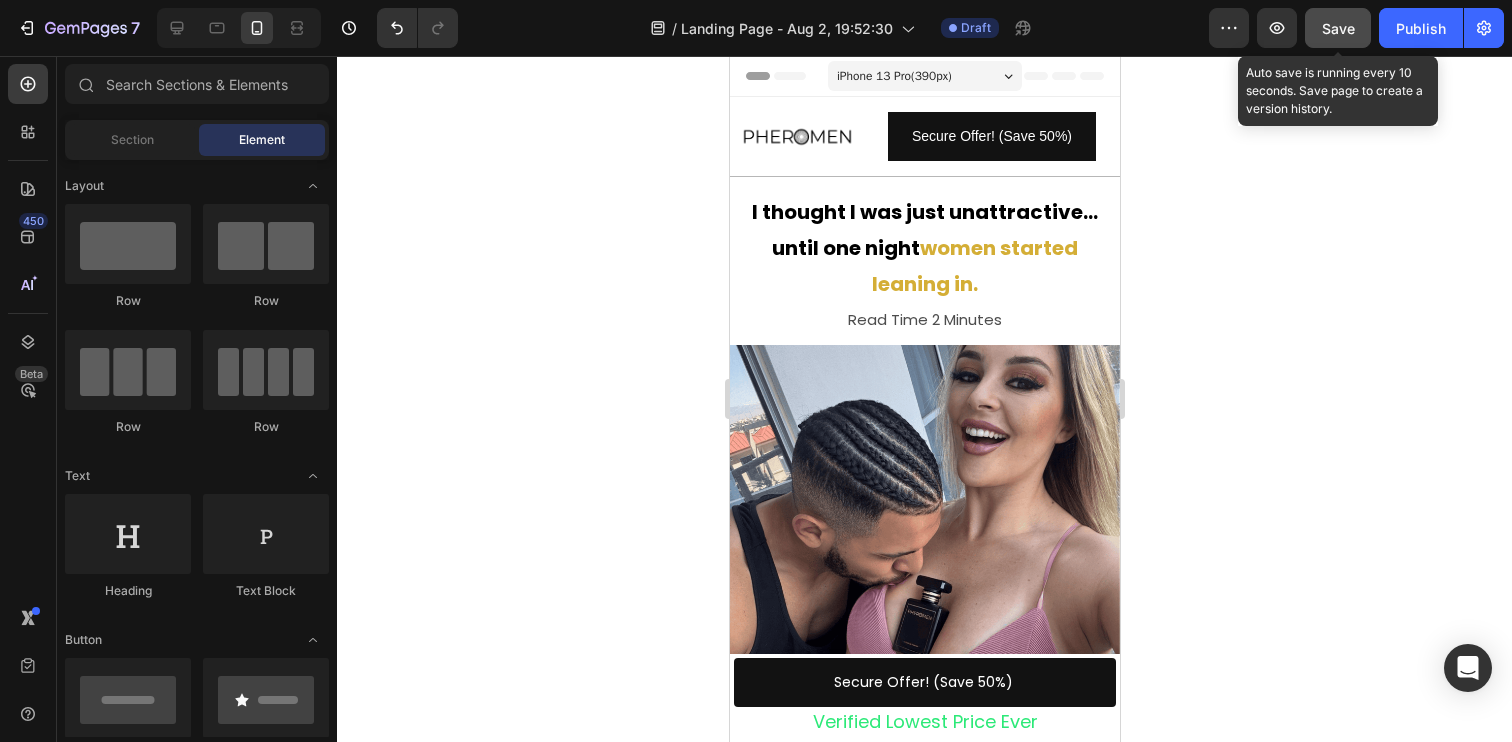 click on "Save" at bounding box center [1338, 28] 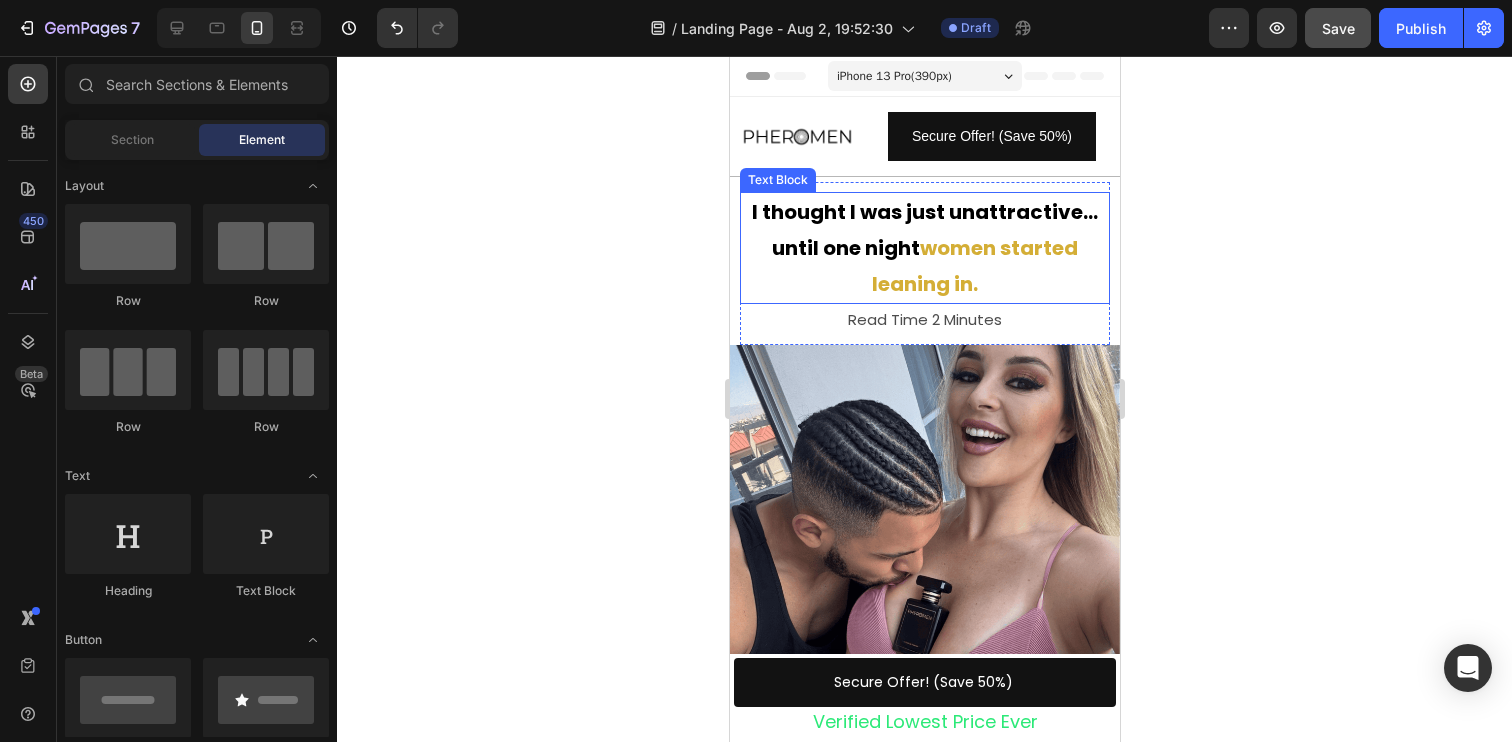 click on "I thought I was just unattractive… until one night  women started leaning in." at bounding box center (924, 248) 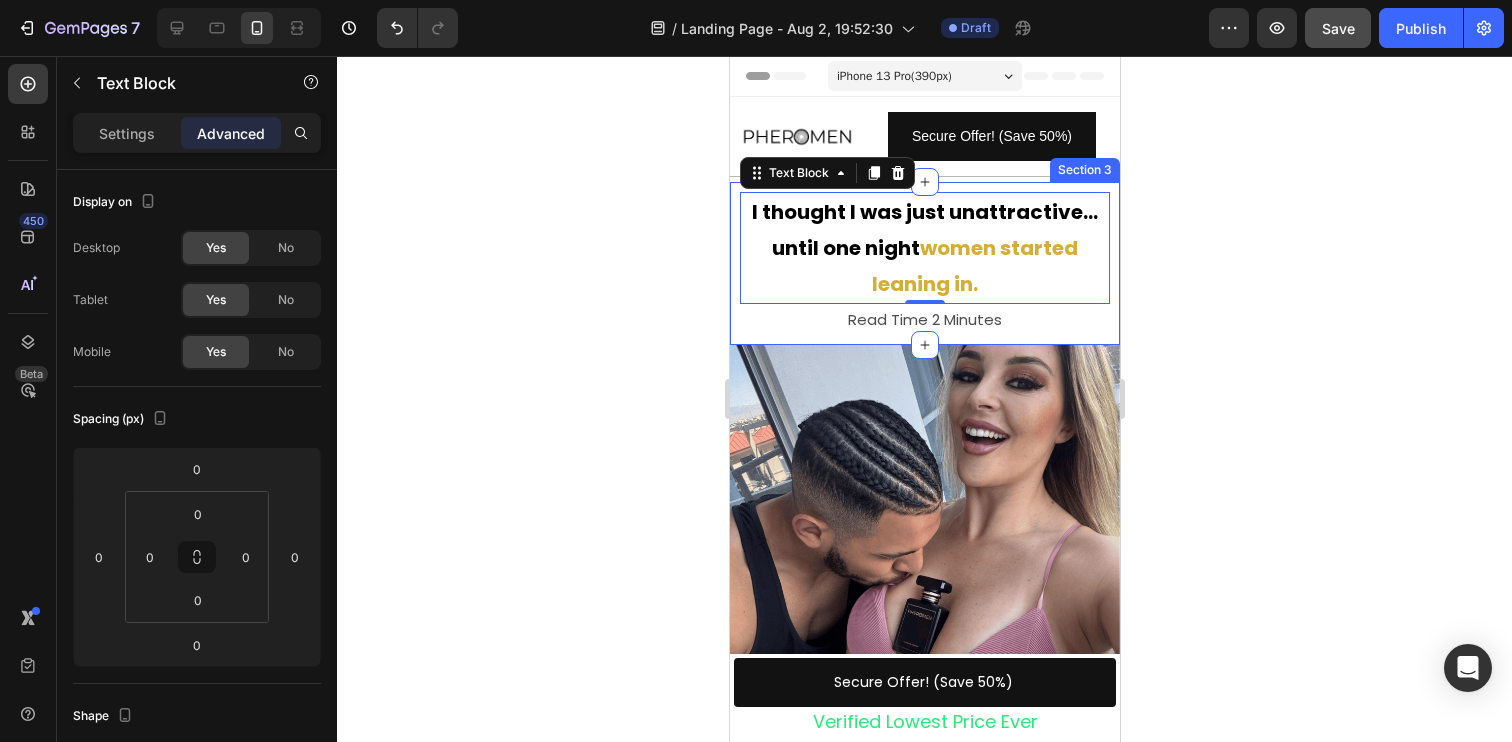 click on "I thought I was just unattractive… until one night  women started leaning in. Text Block   0 Read Time 2 Minutes Text Block Row Section 3" at bounding box center (924, 263) 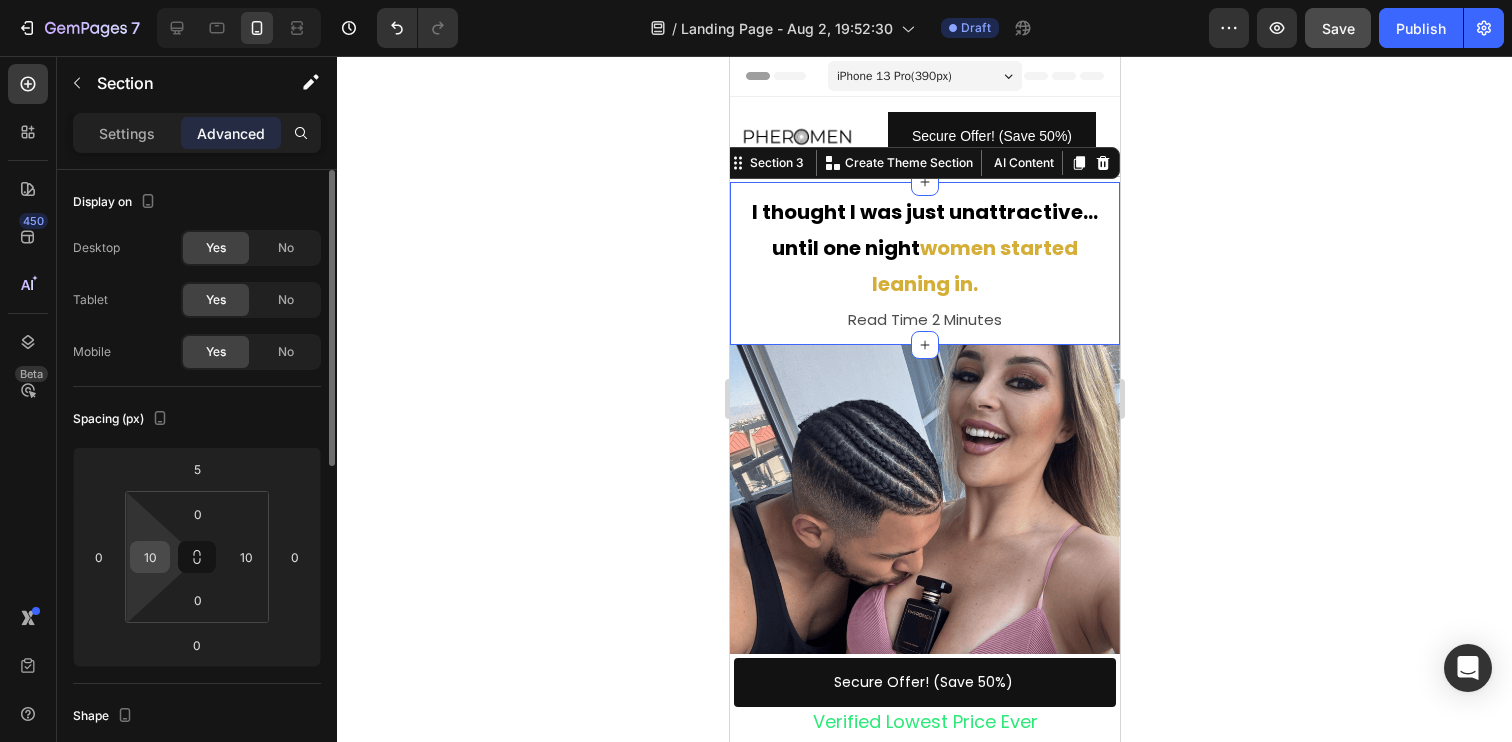 click on "10" at bounding box center [150, 557] 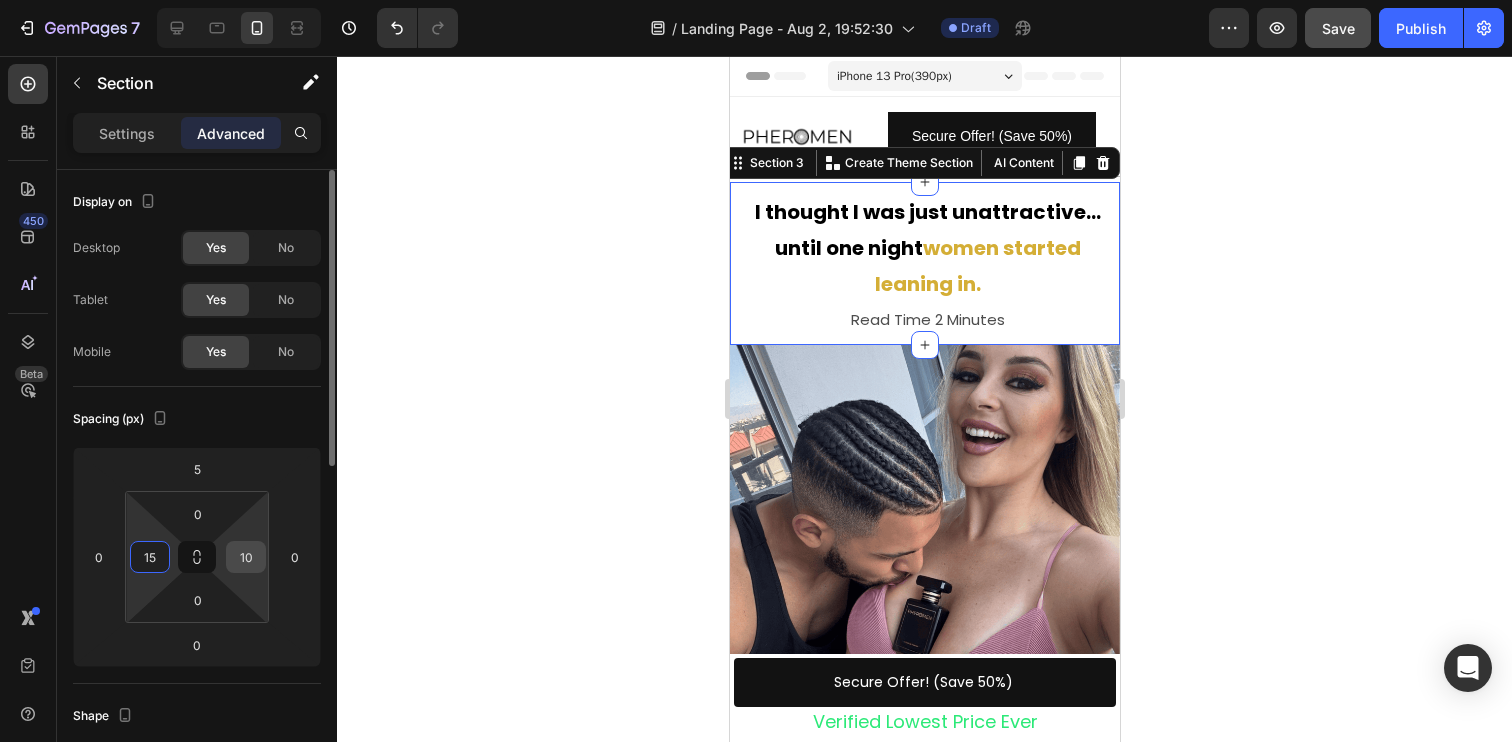type on "15" 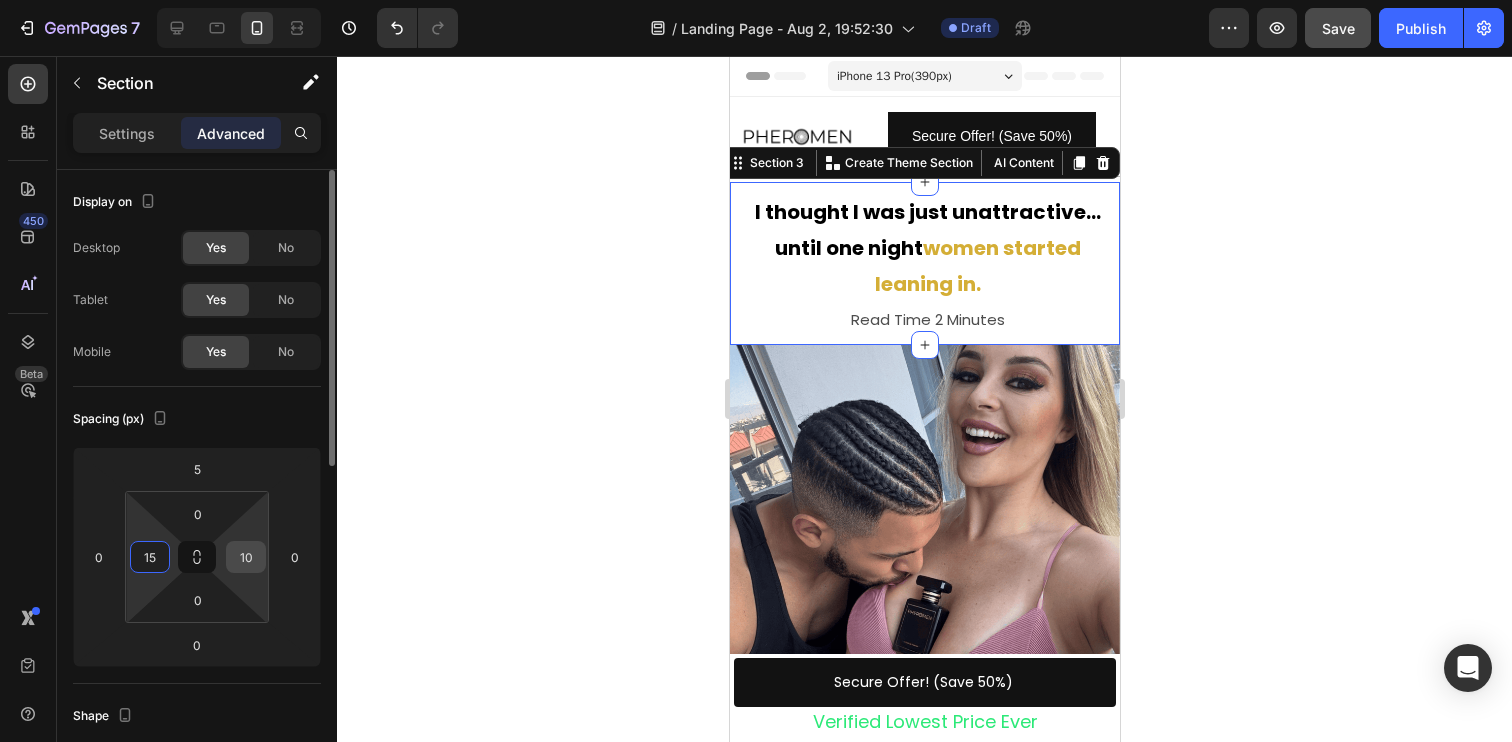 click on "10" at bounding box center (246, 557) 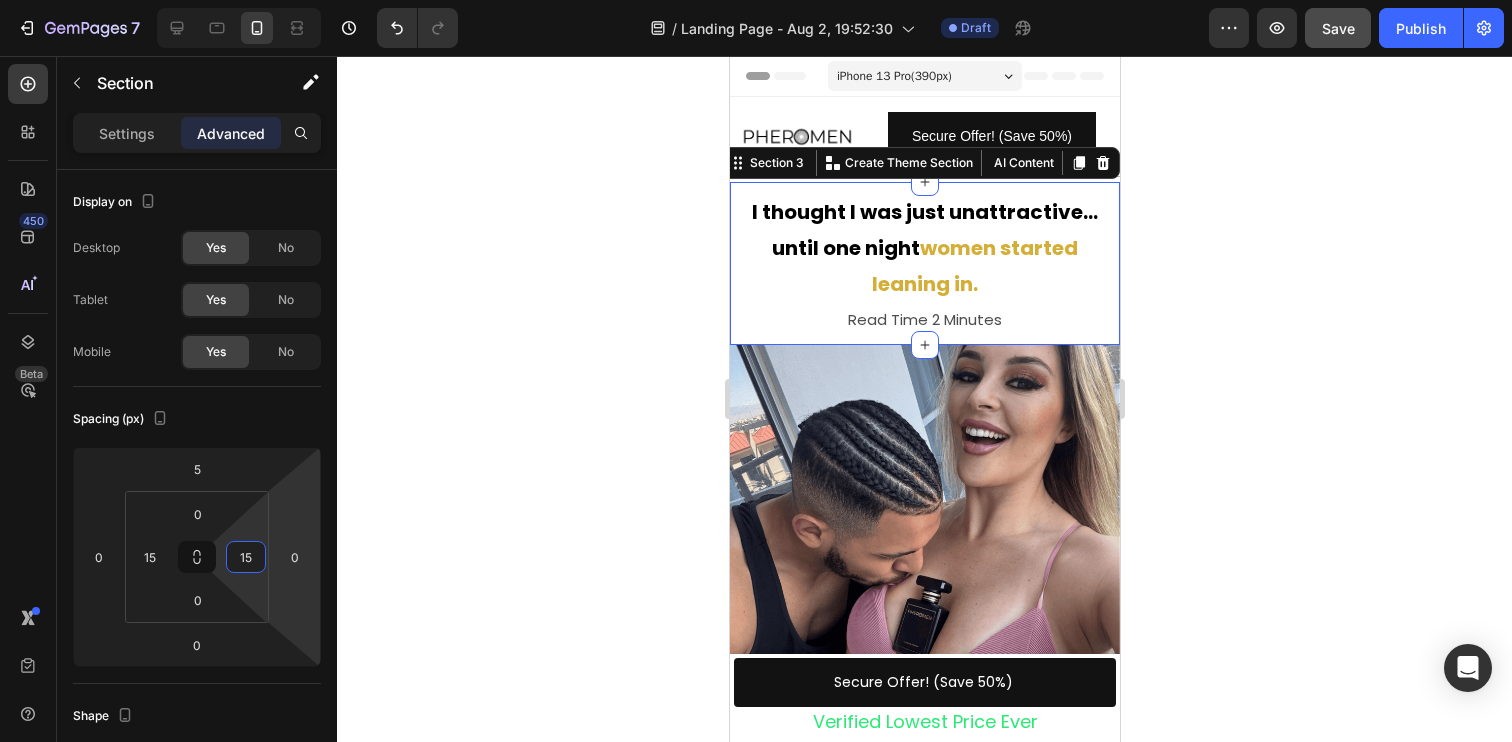 type on "15" 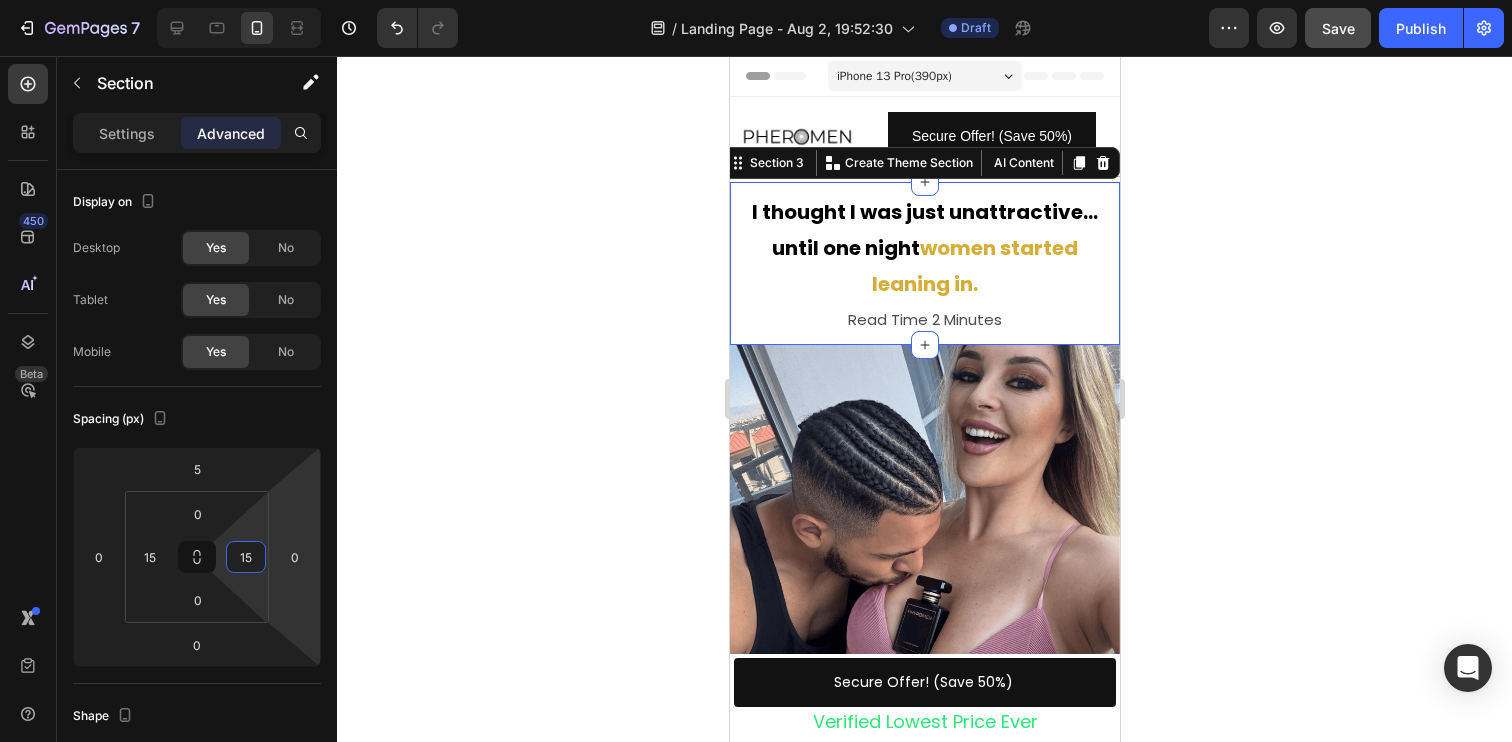 click 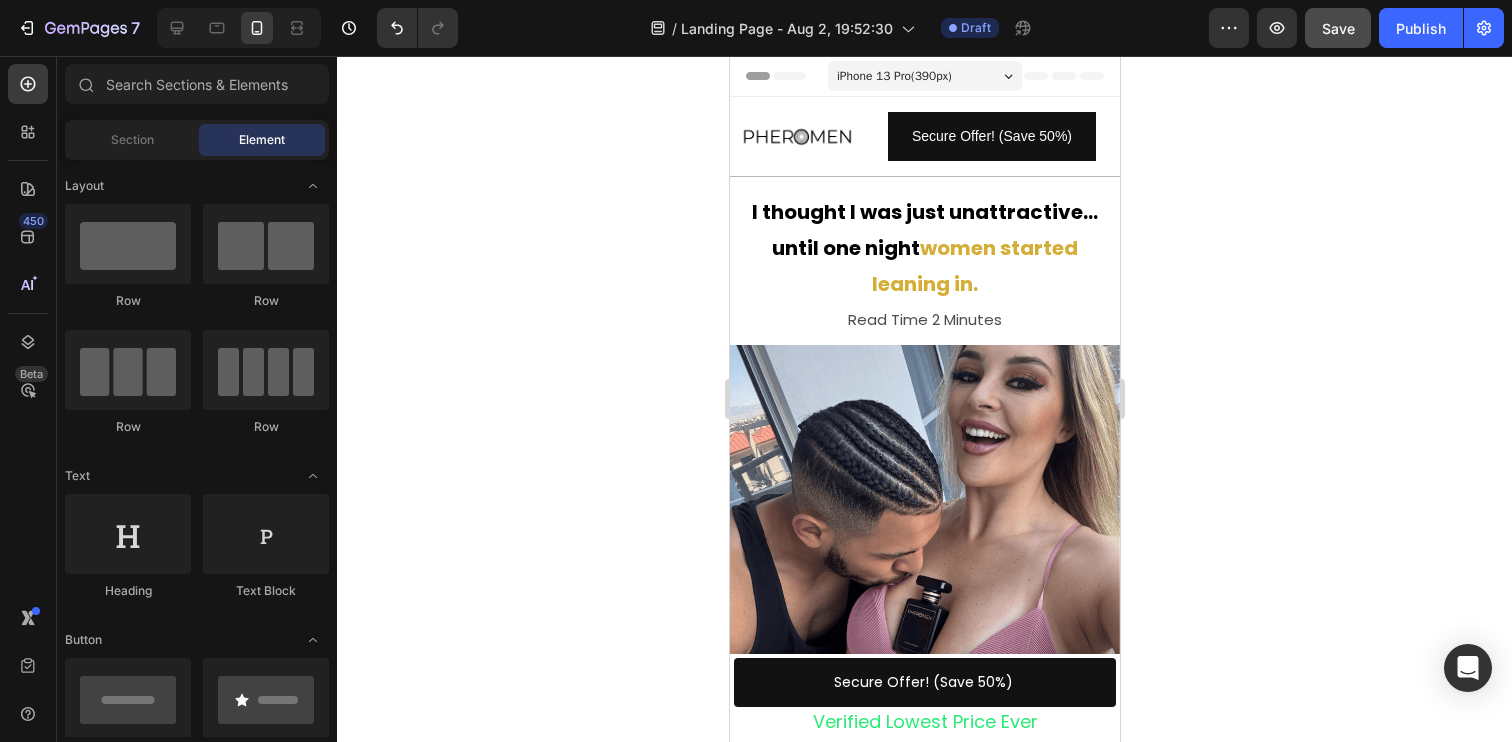 click 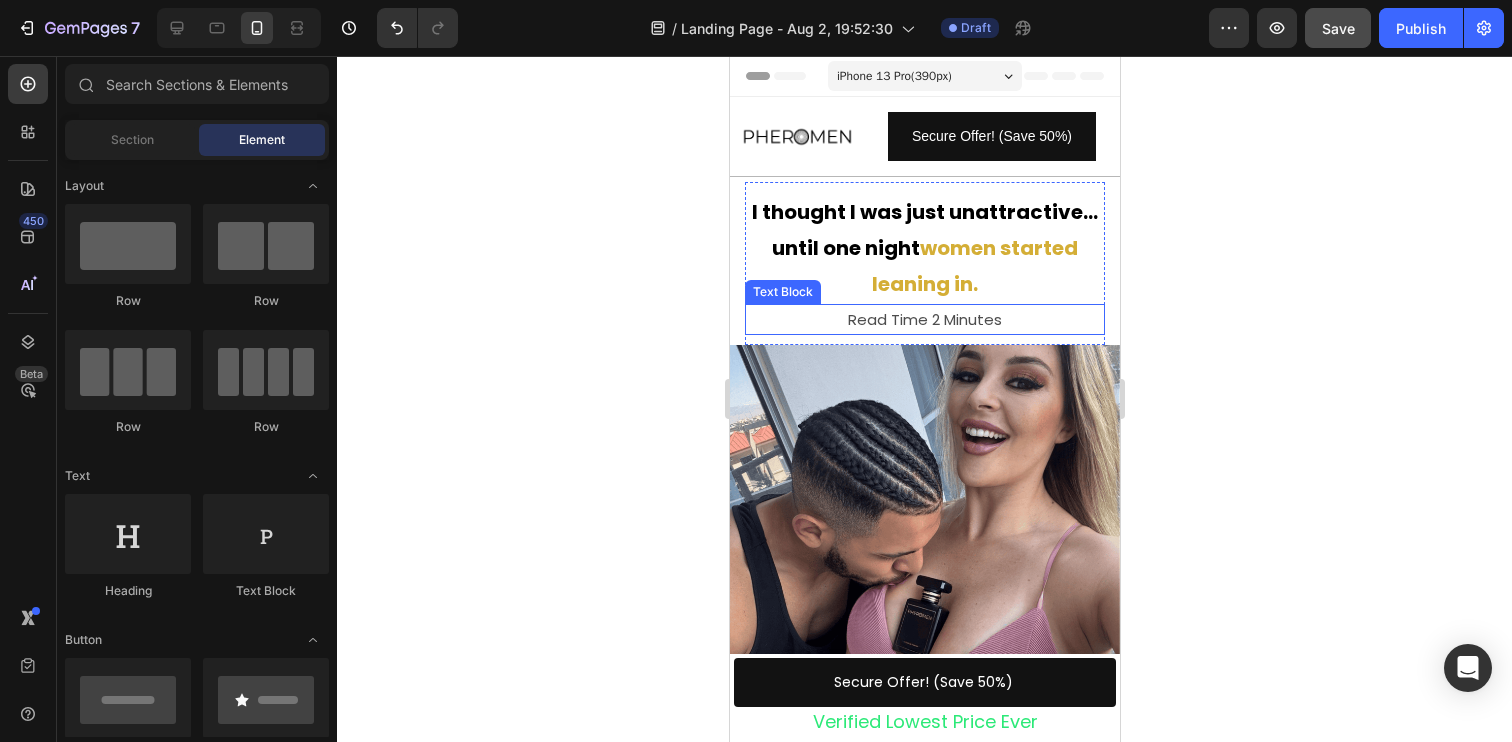 click on "Read Time 2 Minutes" at bounding box center [924, 319] 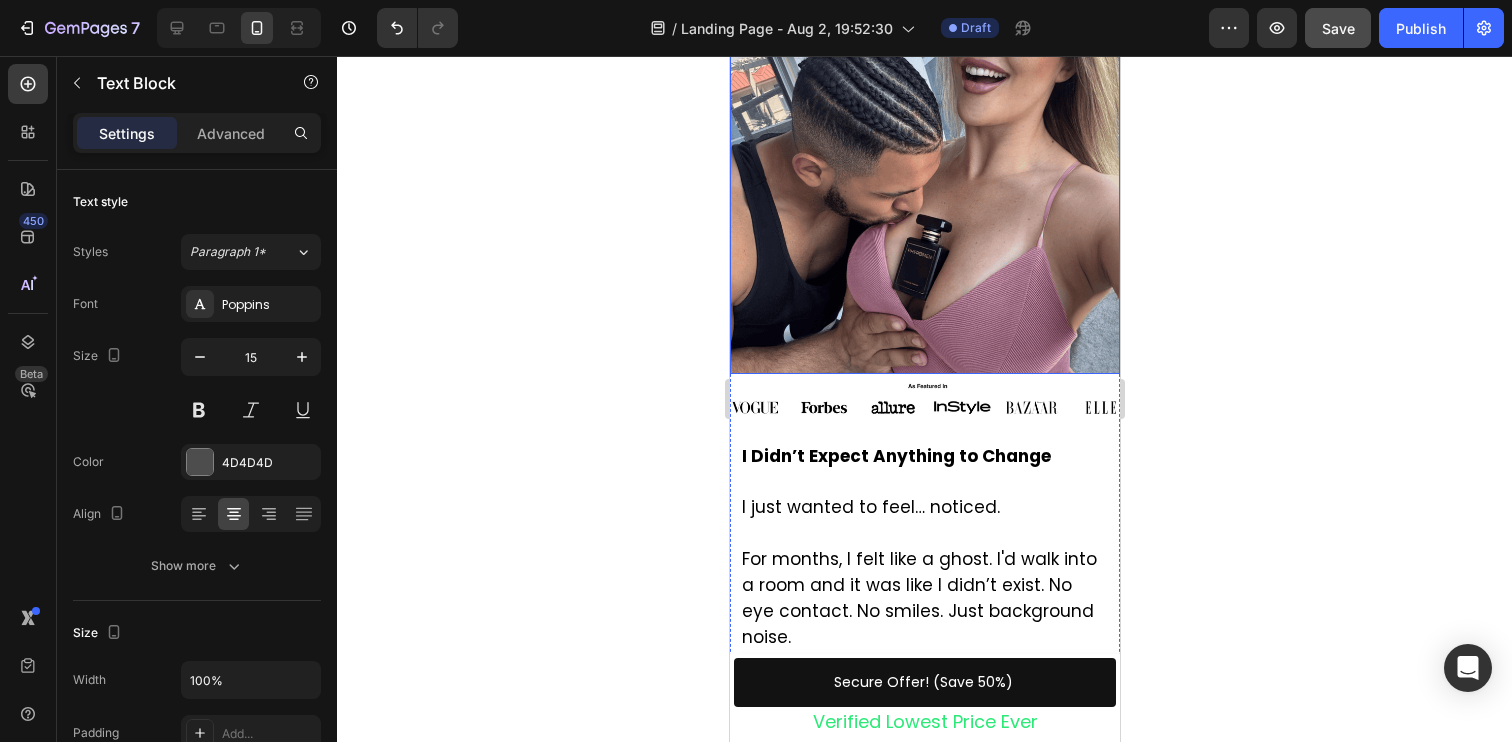 scroll, scrollTop: 383, scrollLeft: 0, axis: vertical 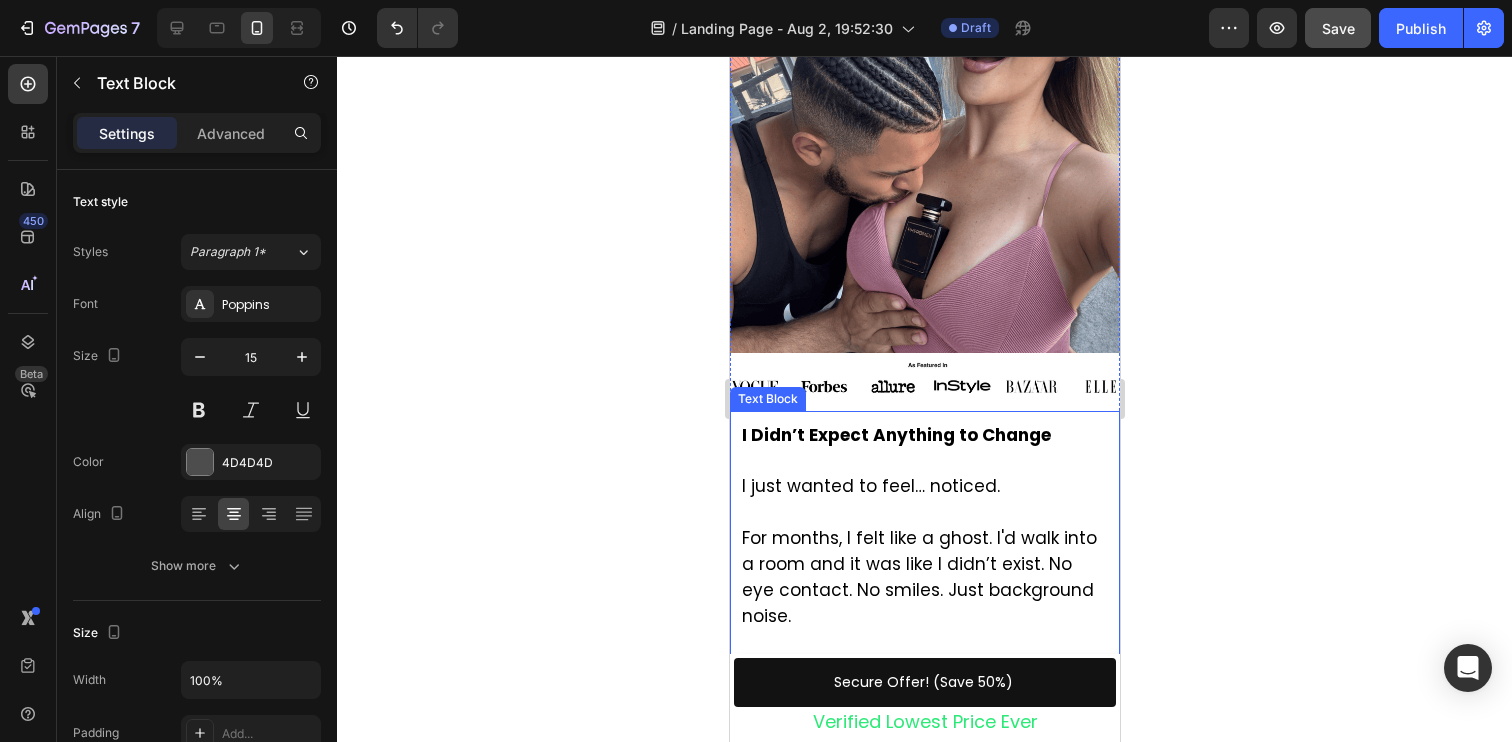 click on "I Didn’t Expect Anything to Change" at bounding box center (895, 435) 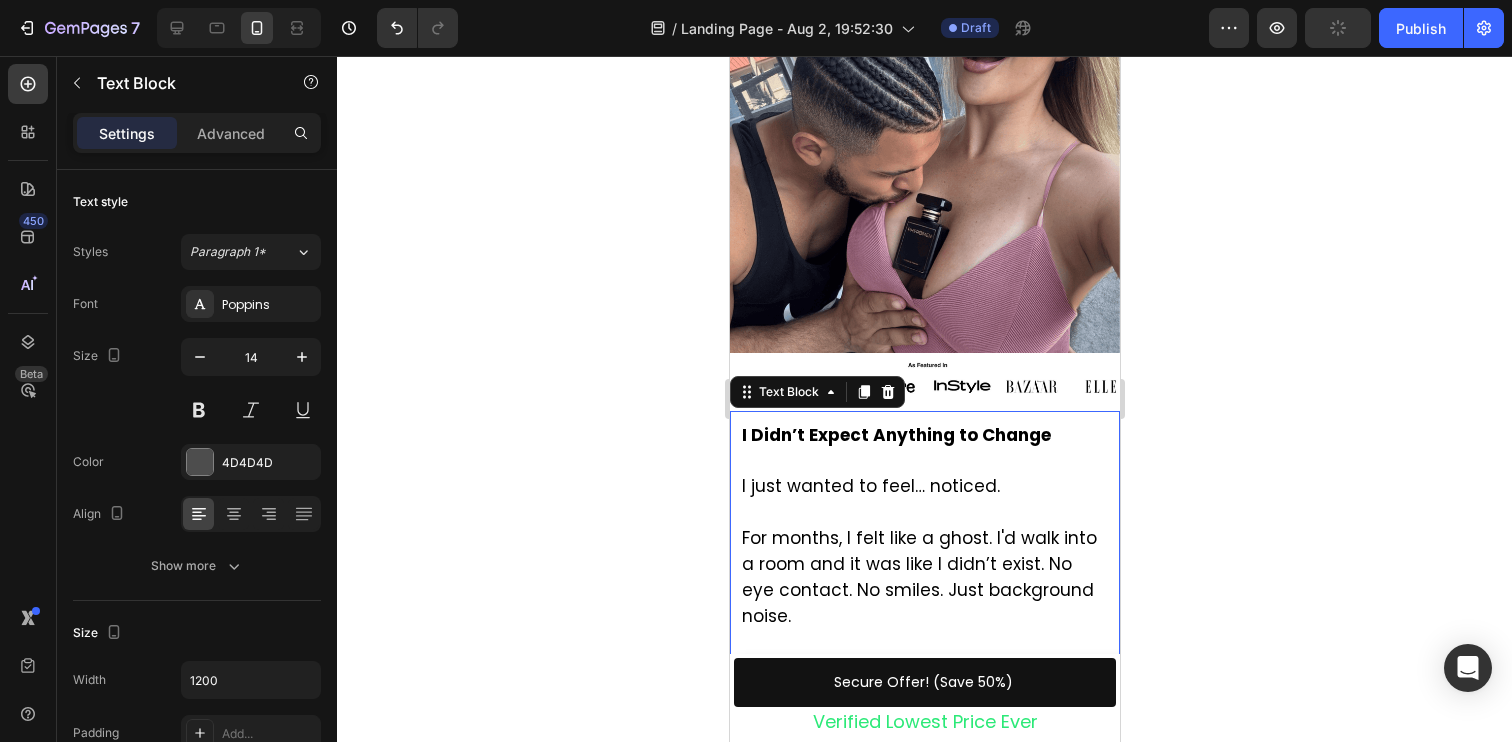 click on "I Didn’t Expect Anything to Change I just wanted to feel… noticed. For months, I felt like a ghost. I'd walk into a room and it was like I didn’t exist. No eye contact. No smiles. Just background noise. I wasn’t unattractive. I hadn’t let myself go. But somehow, something about me felt… forgettable. Until one night, something shifted. A girl complimented me. Another asked what I was wearing. And for the first time in forever, I felt seen. I hadn’t changed my outfit. I hadn’t said a word. But something had changed." at bounding box center [924, 695] 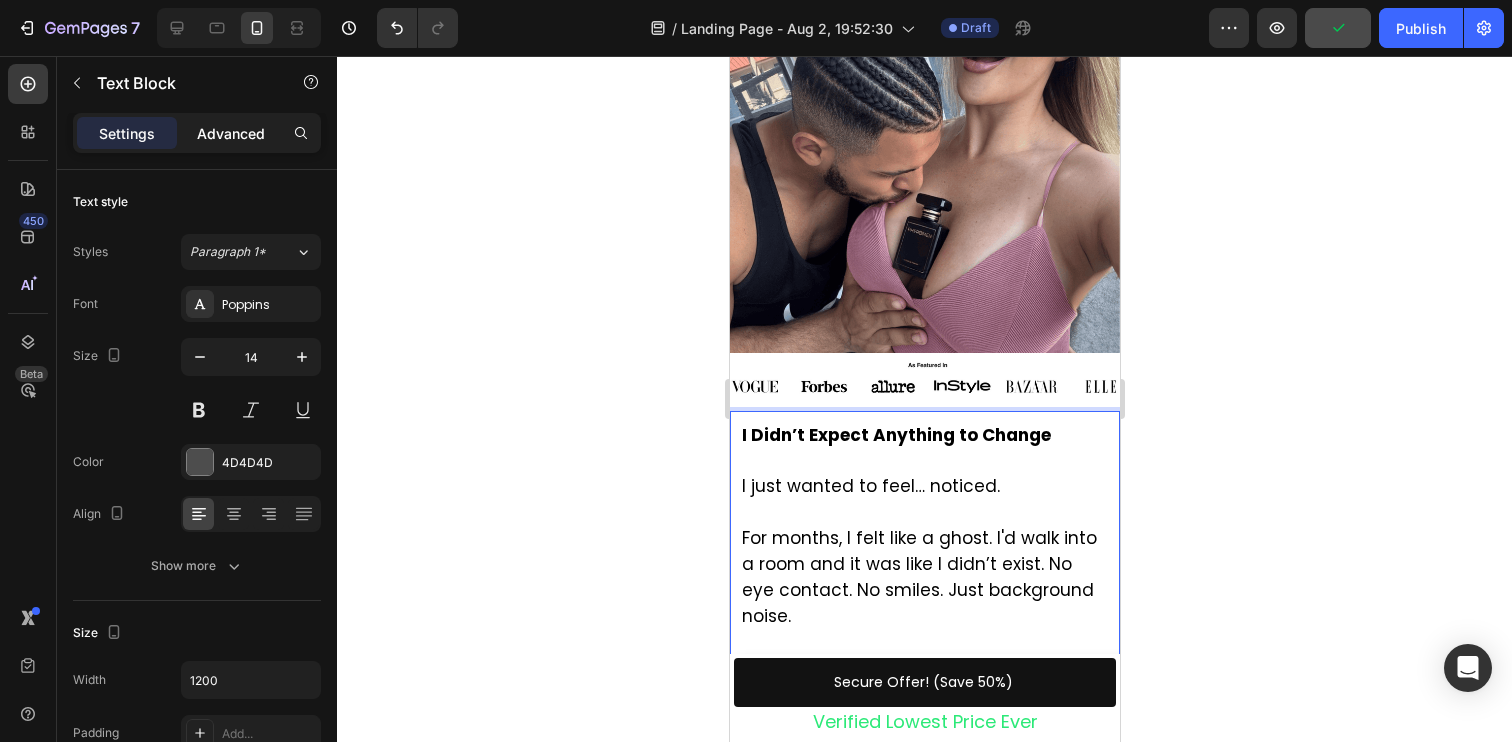 click on "Advanced" at bounding box center [231, 133] 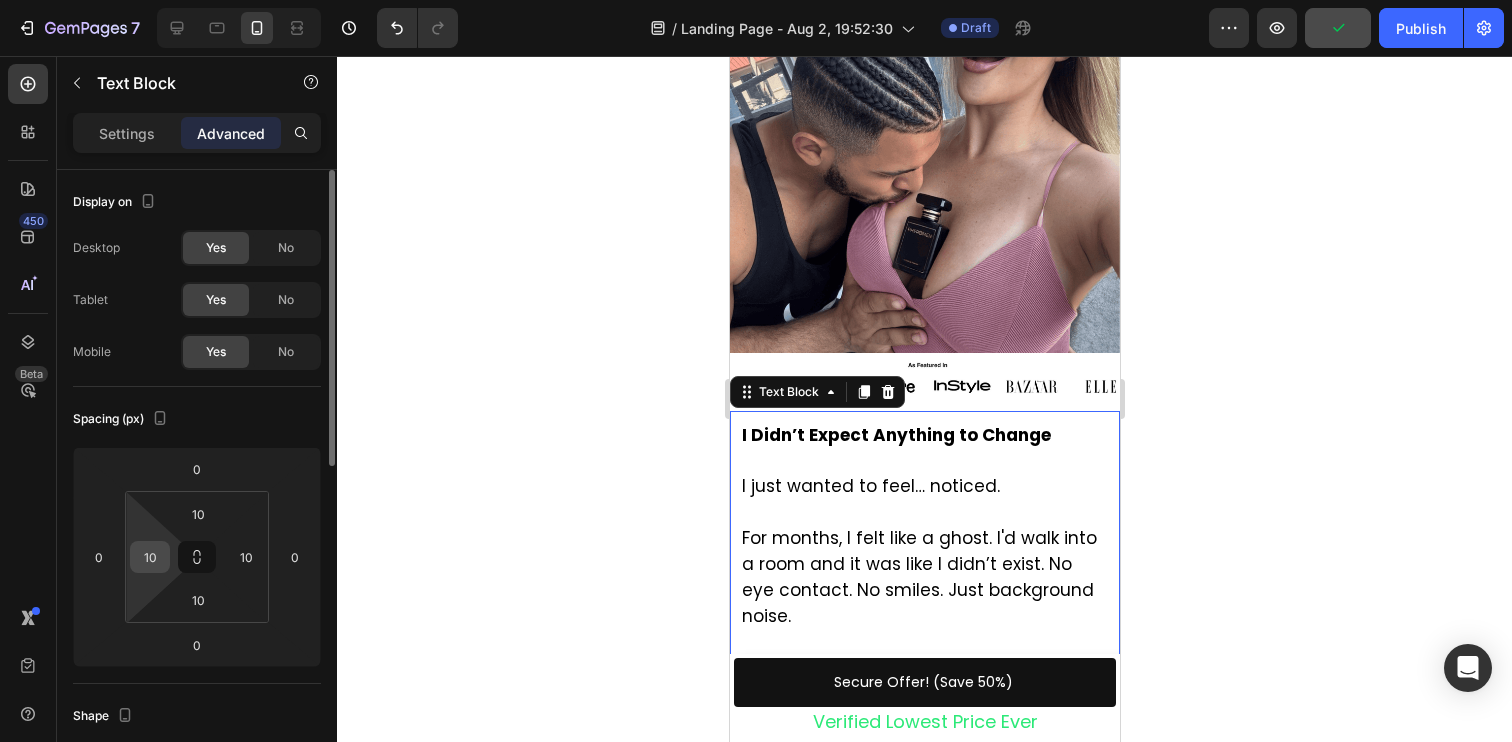 click on "10" at bounding box center (150, 557) 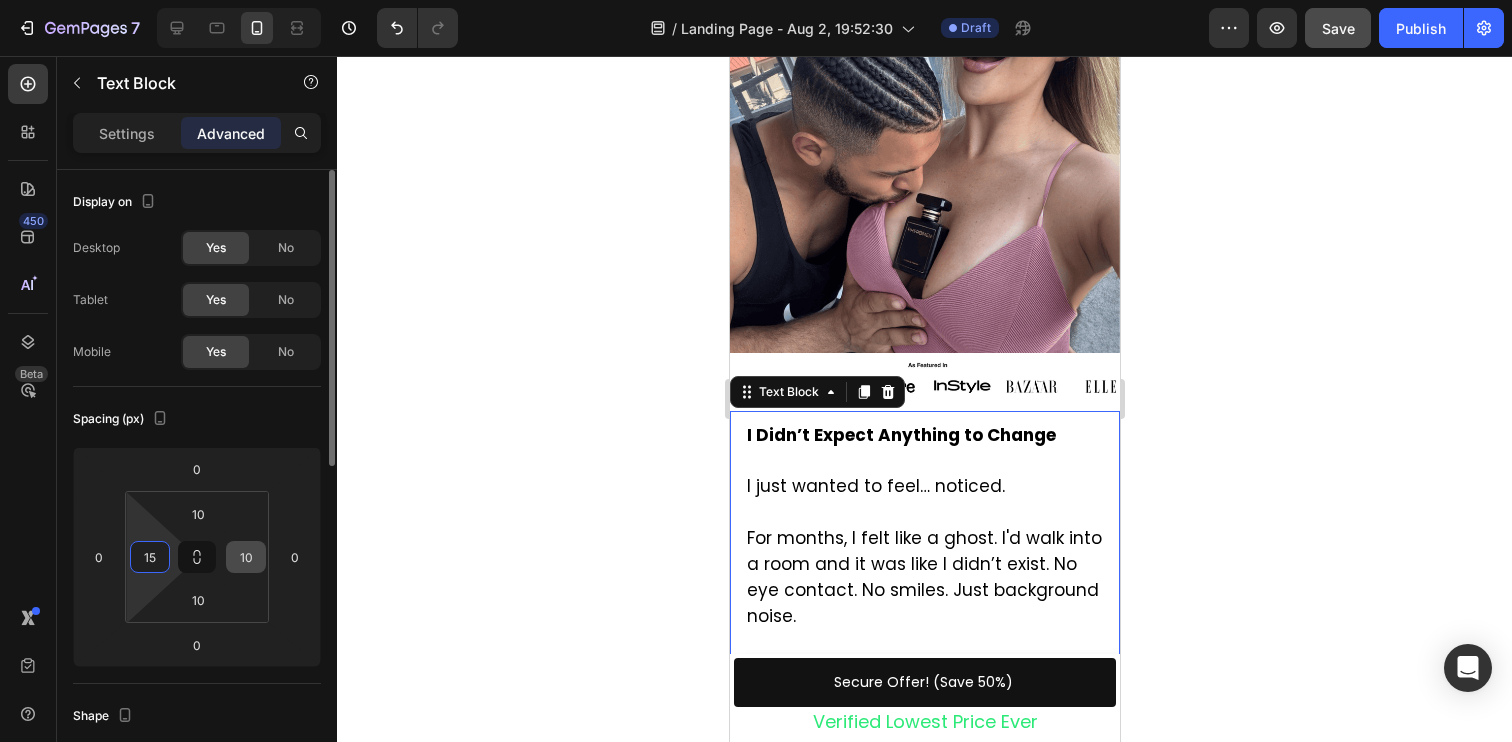 type on "15" 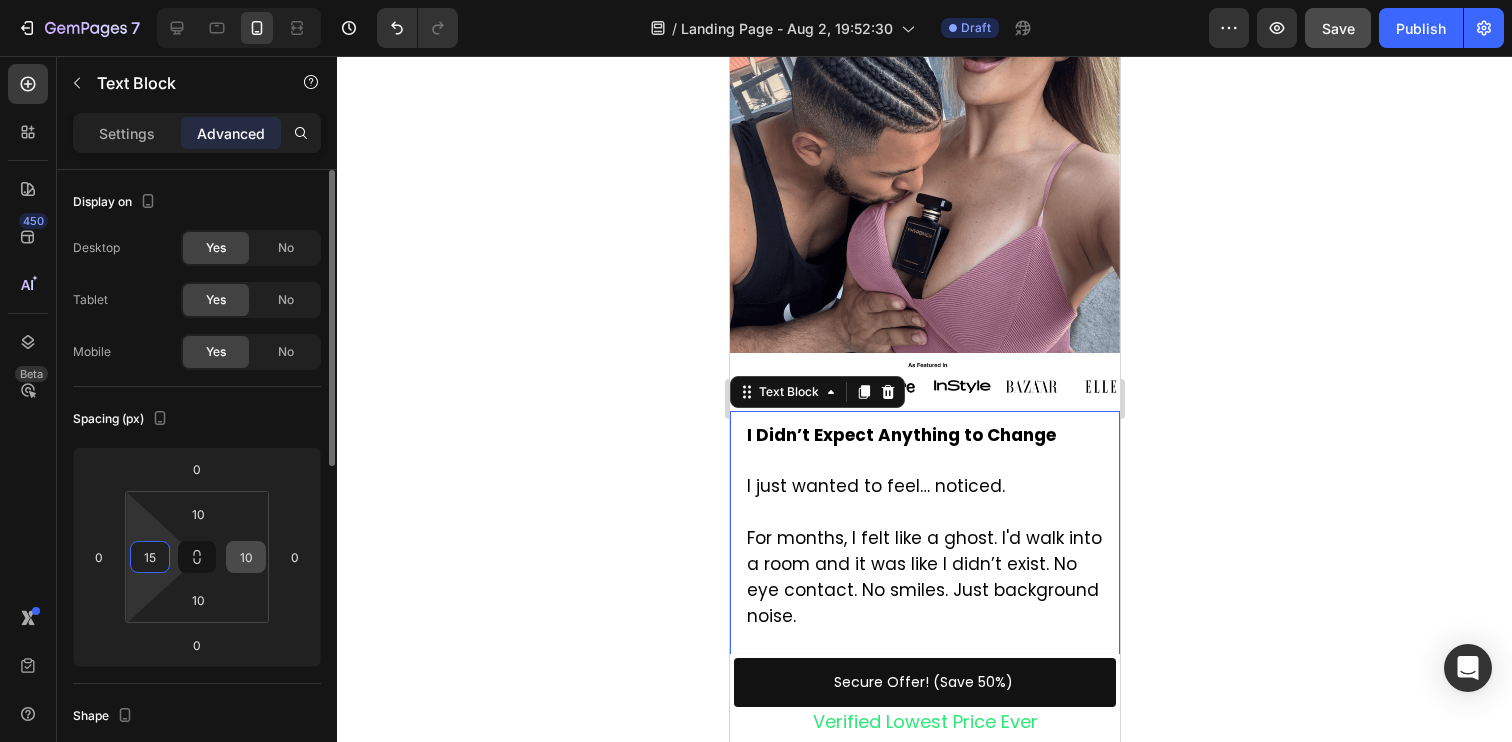 click on "10" at bounding box center (246, 557) 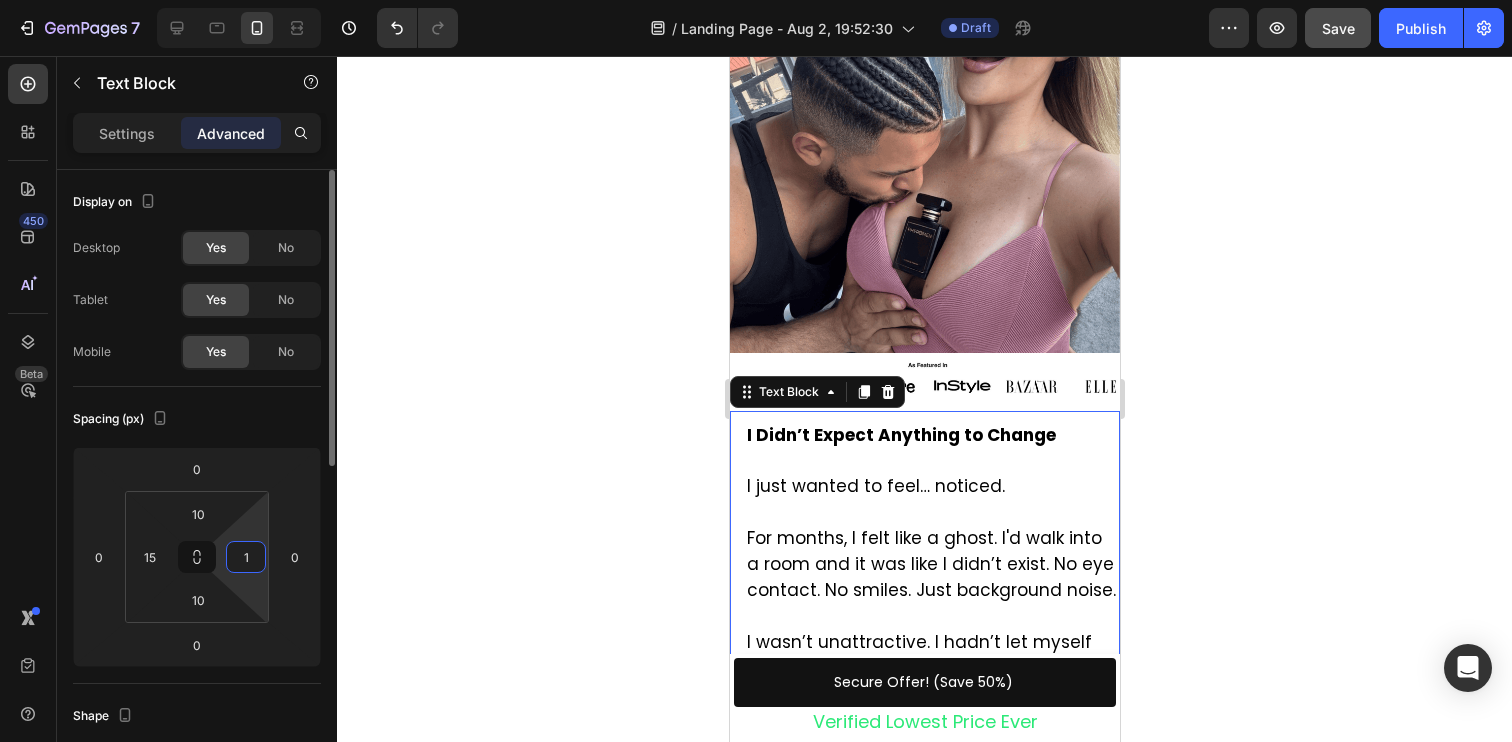 type on "15" 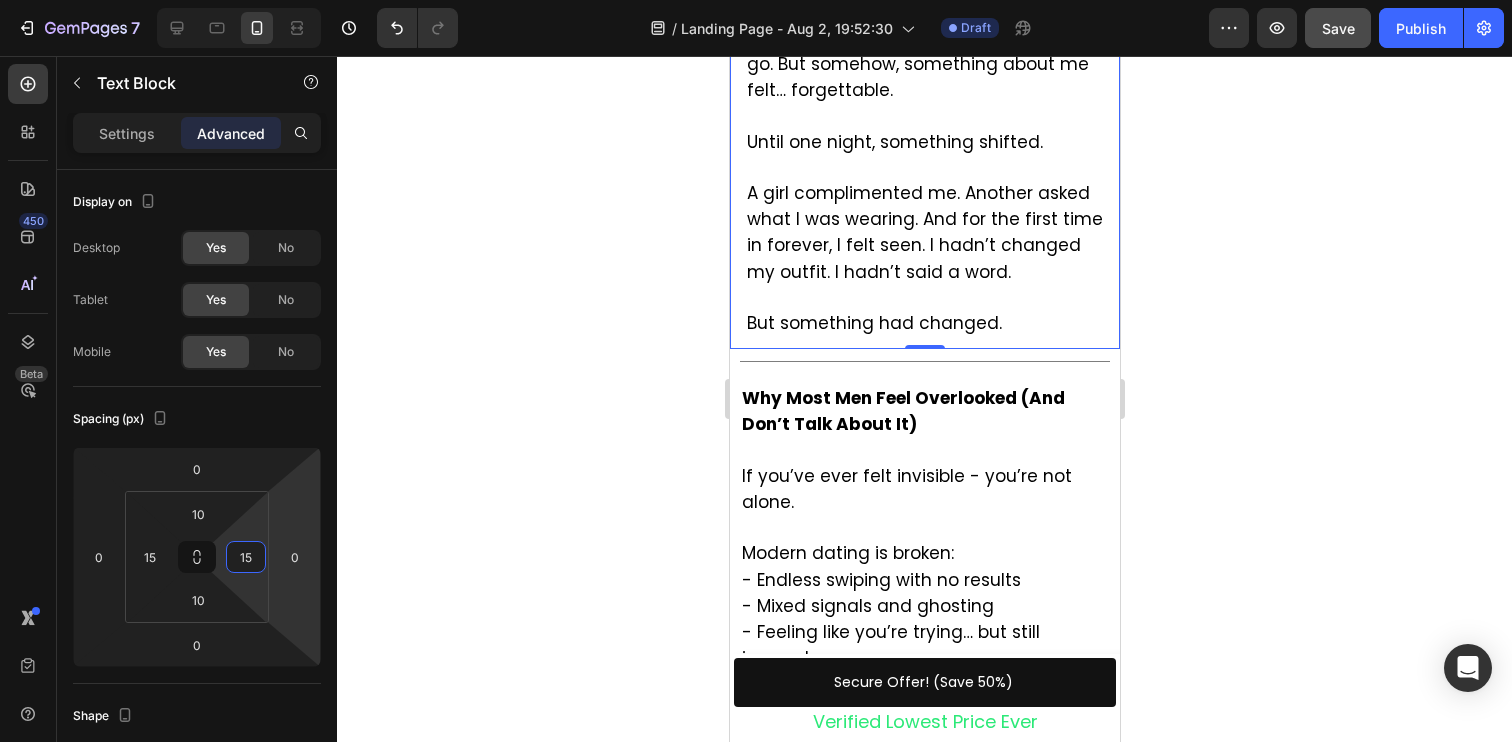 scroll, scrollTop: 1009, scrollLeft: 0, axis: vertical 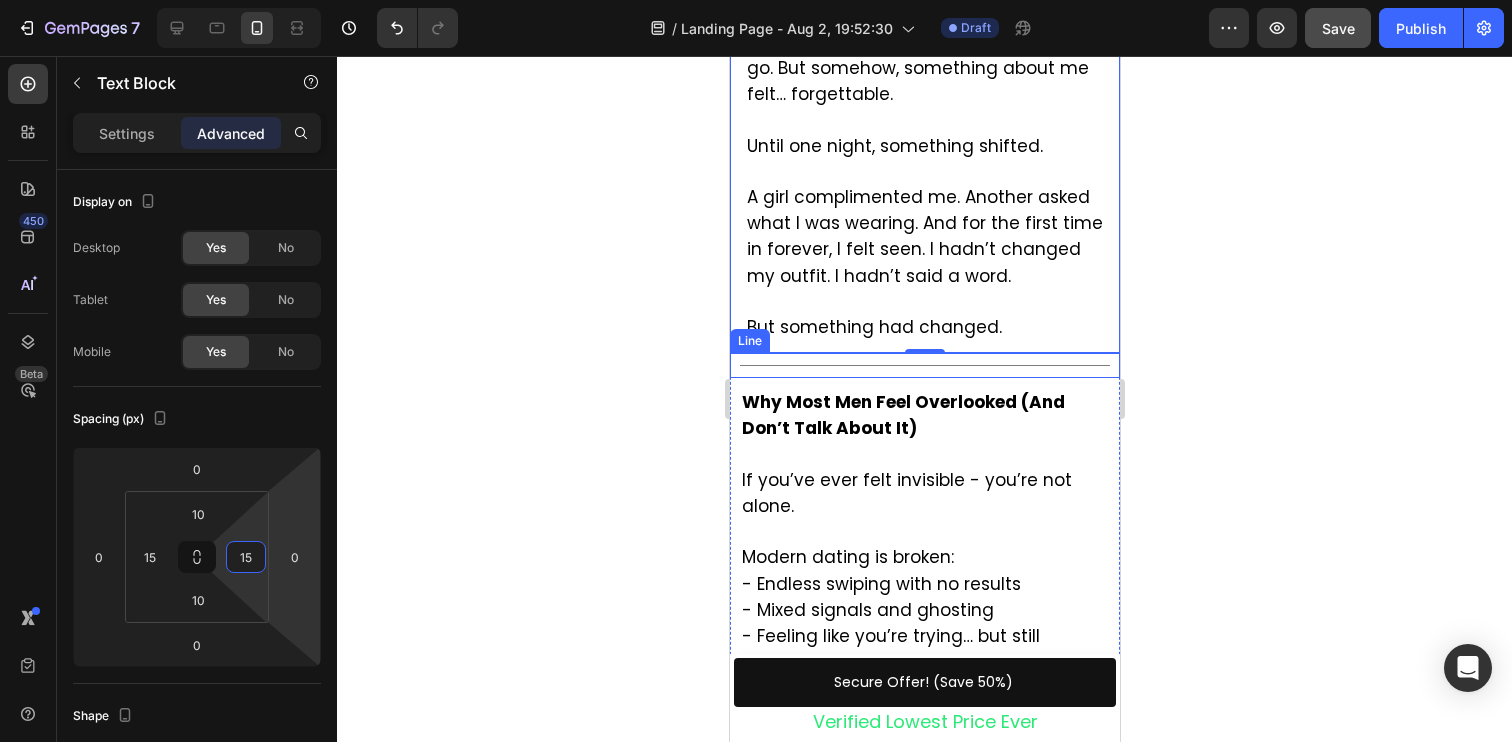 click on "Title Line" at bounding box center [924, 365] 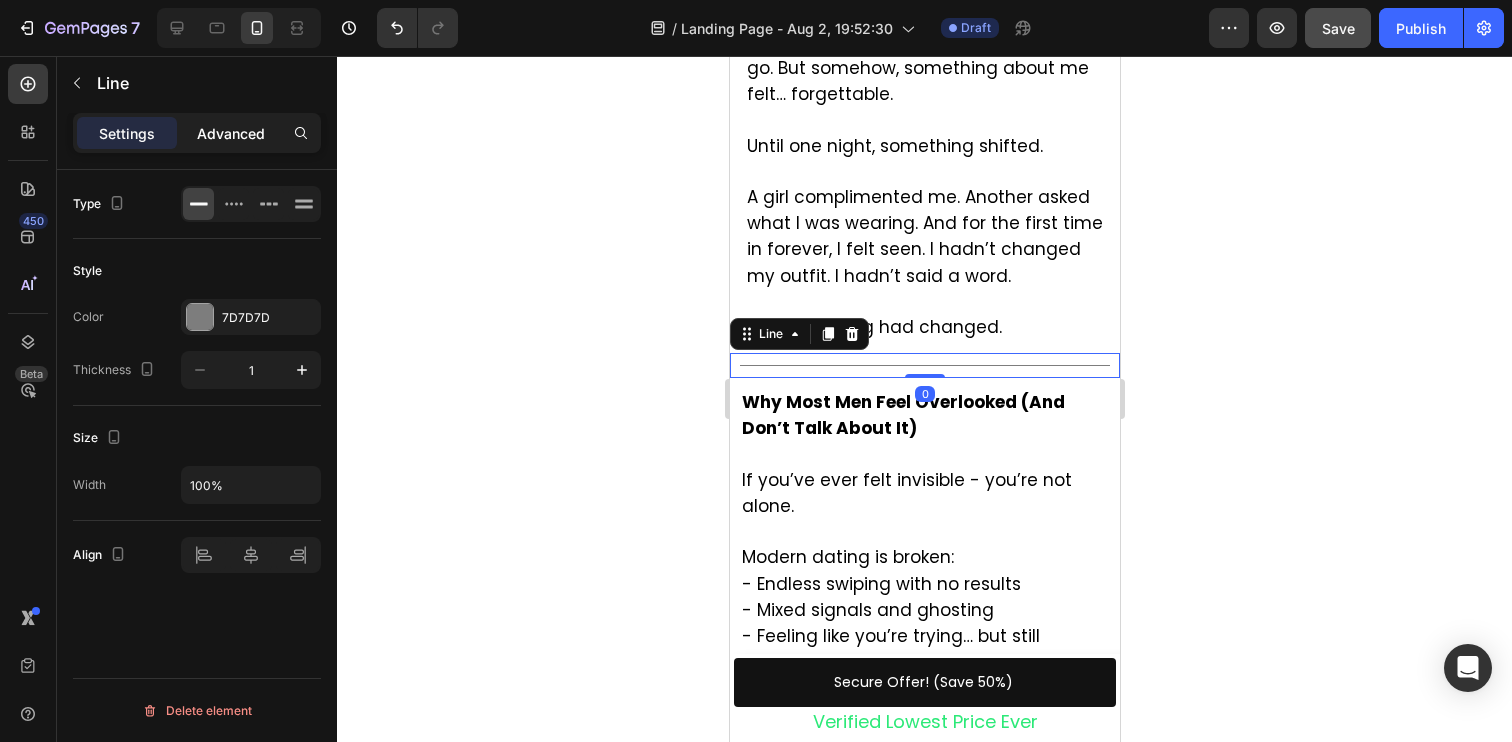 click on "Advanced" 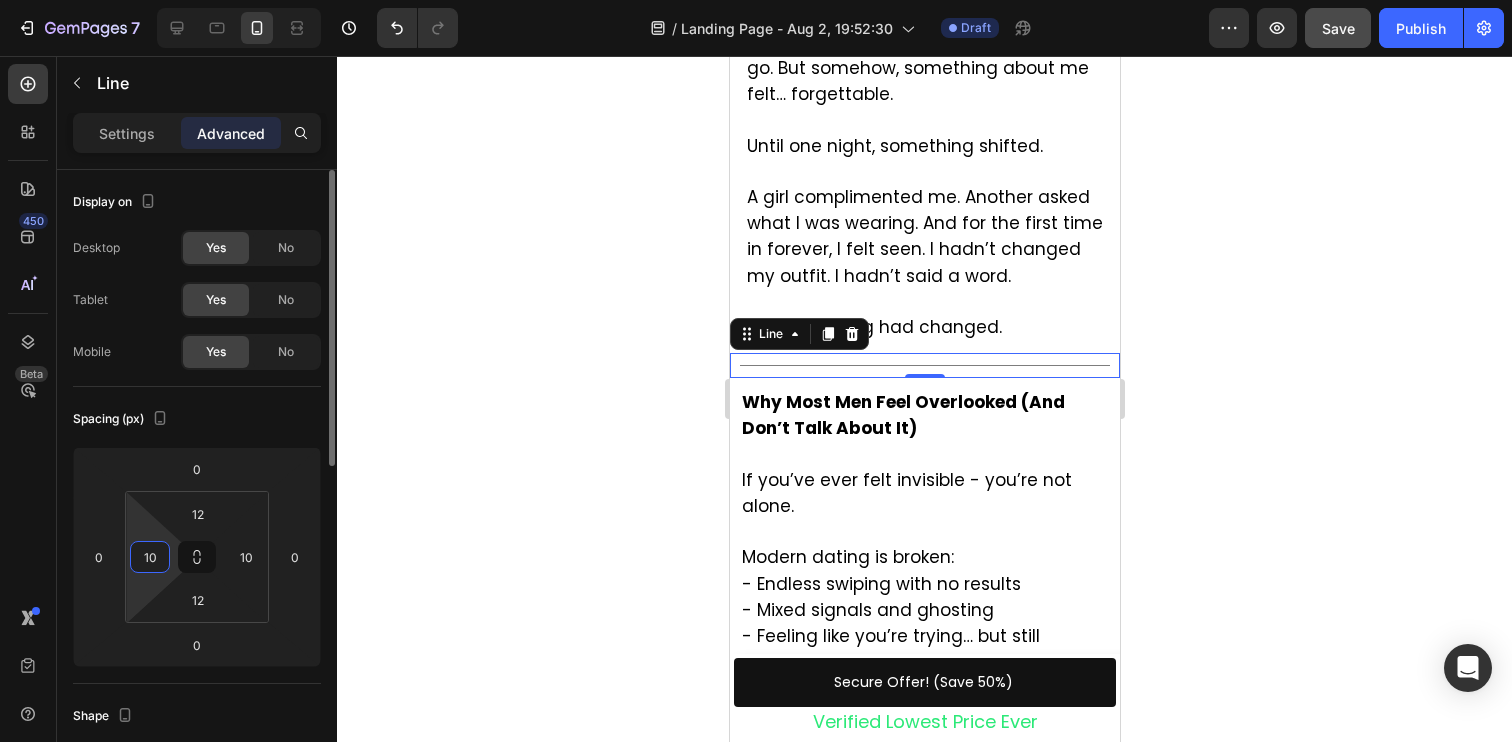 click on "10" at bounding box center [150, 557] 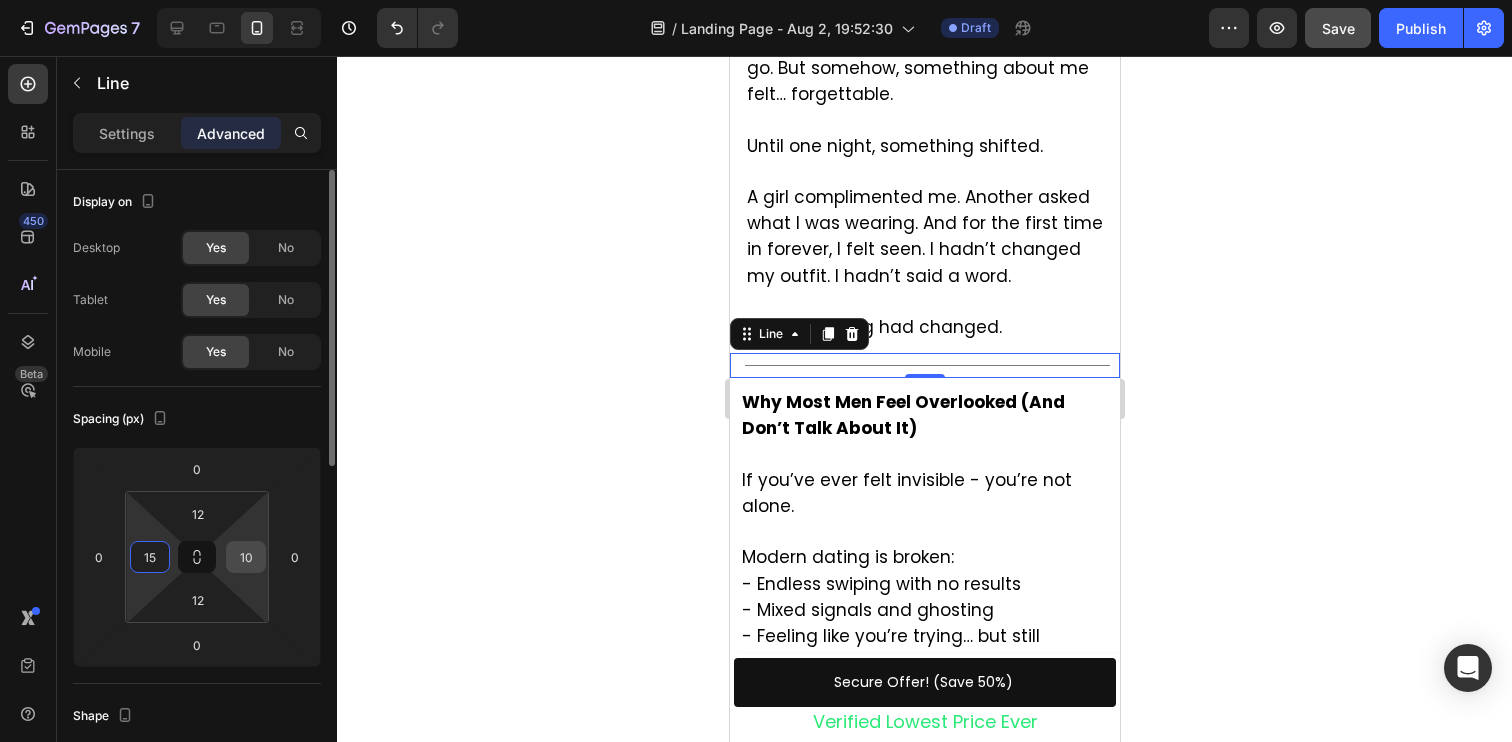 type on "15" 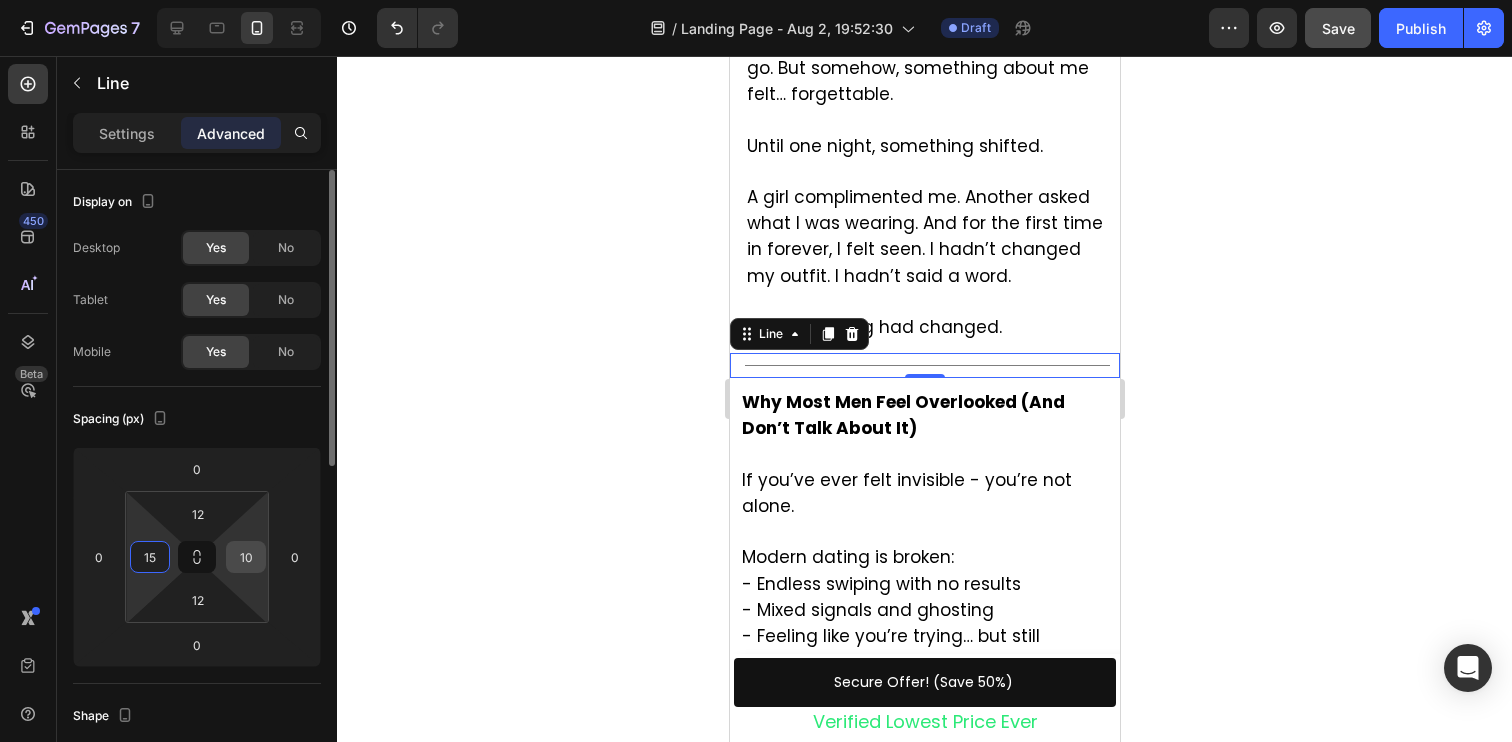 click on "10" at bounding box center (246, 557) 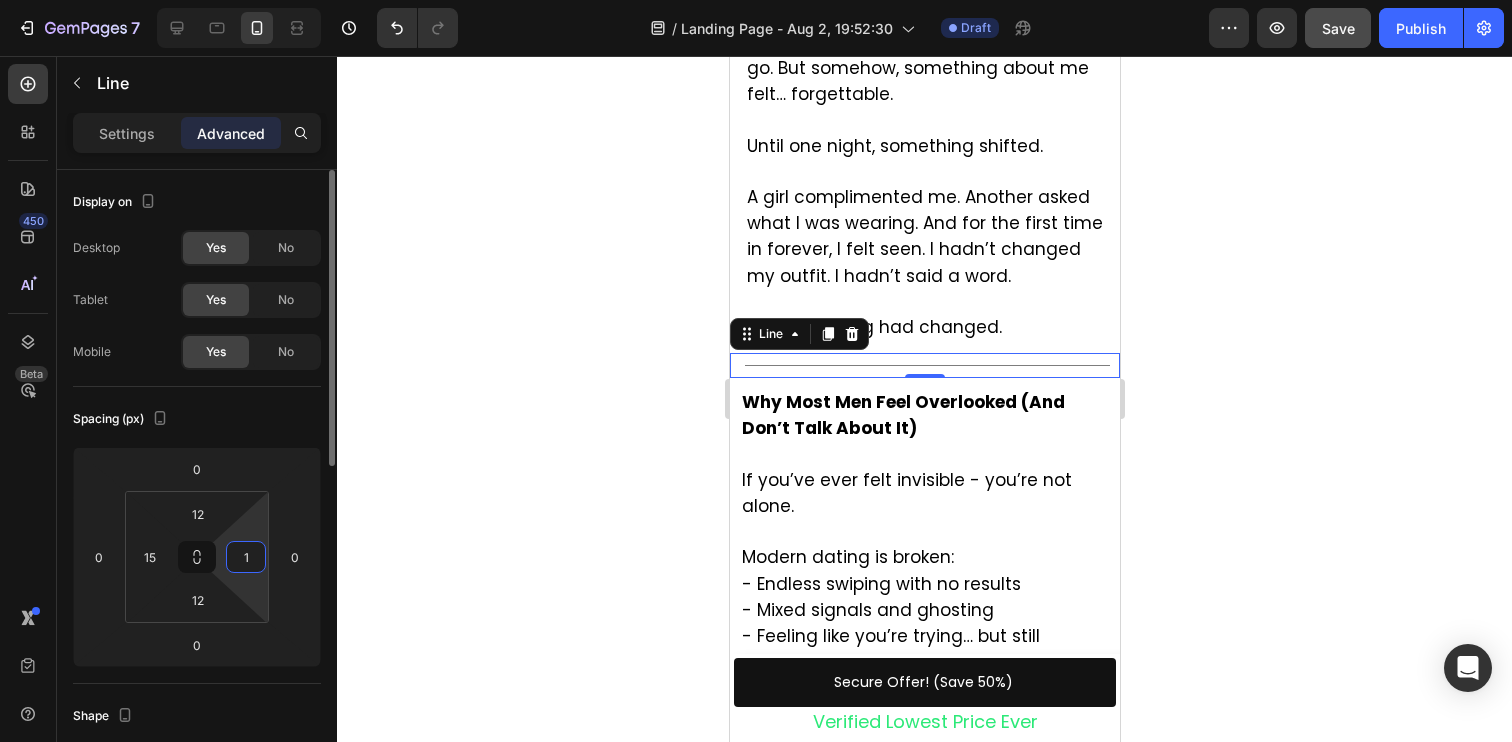 type on "15" 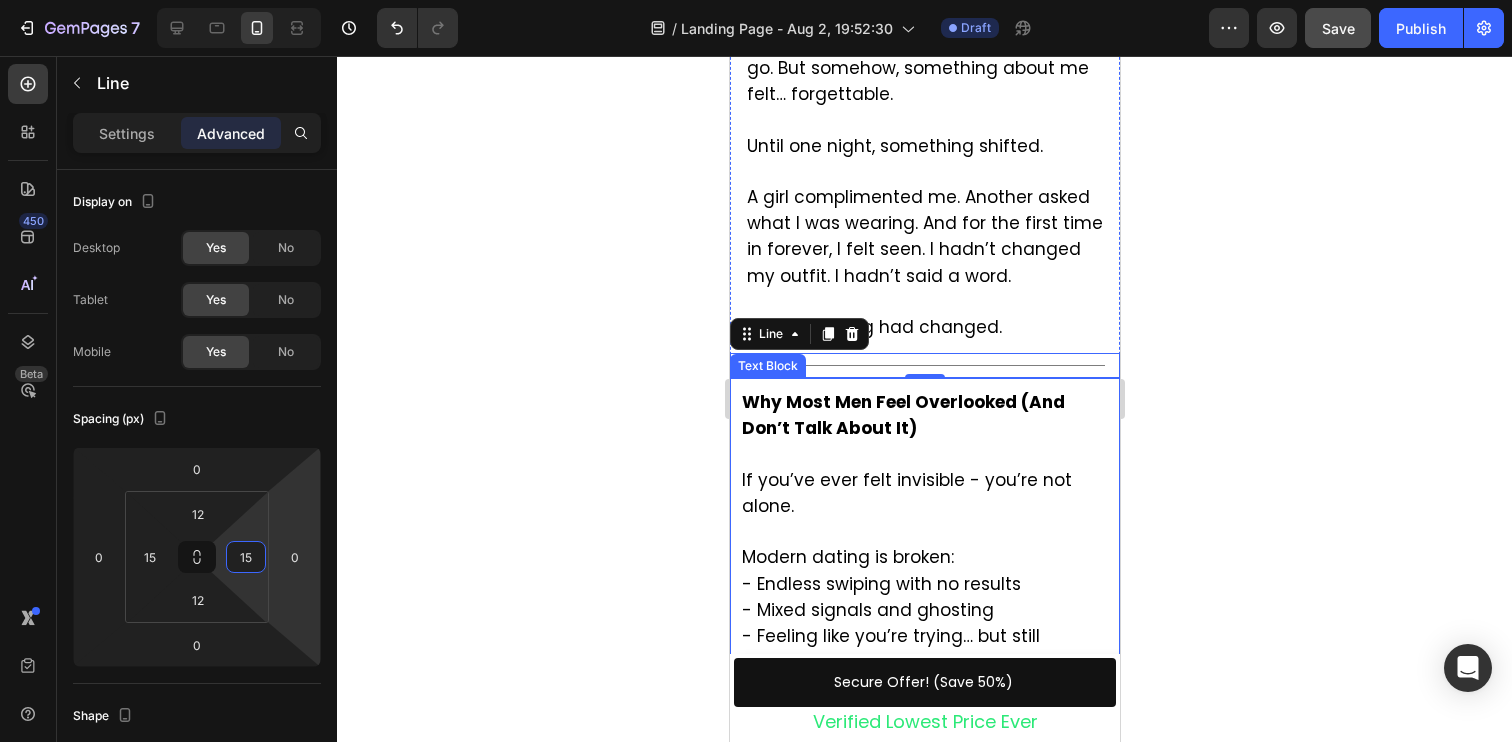 click on "If you’ve ever felt invisible - you’re not alone." at bounding box center [906, 493] 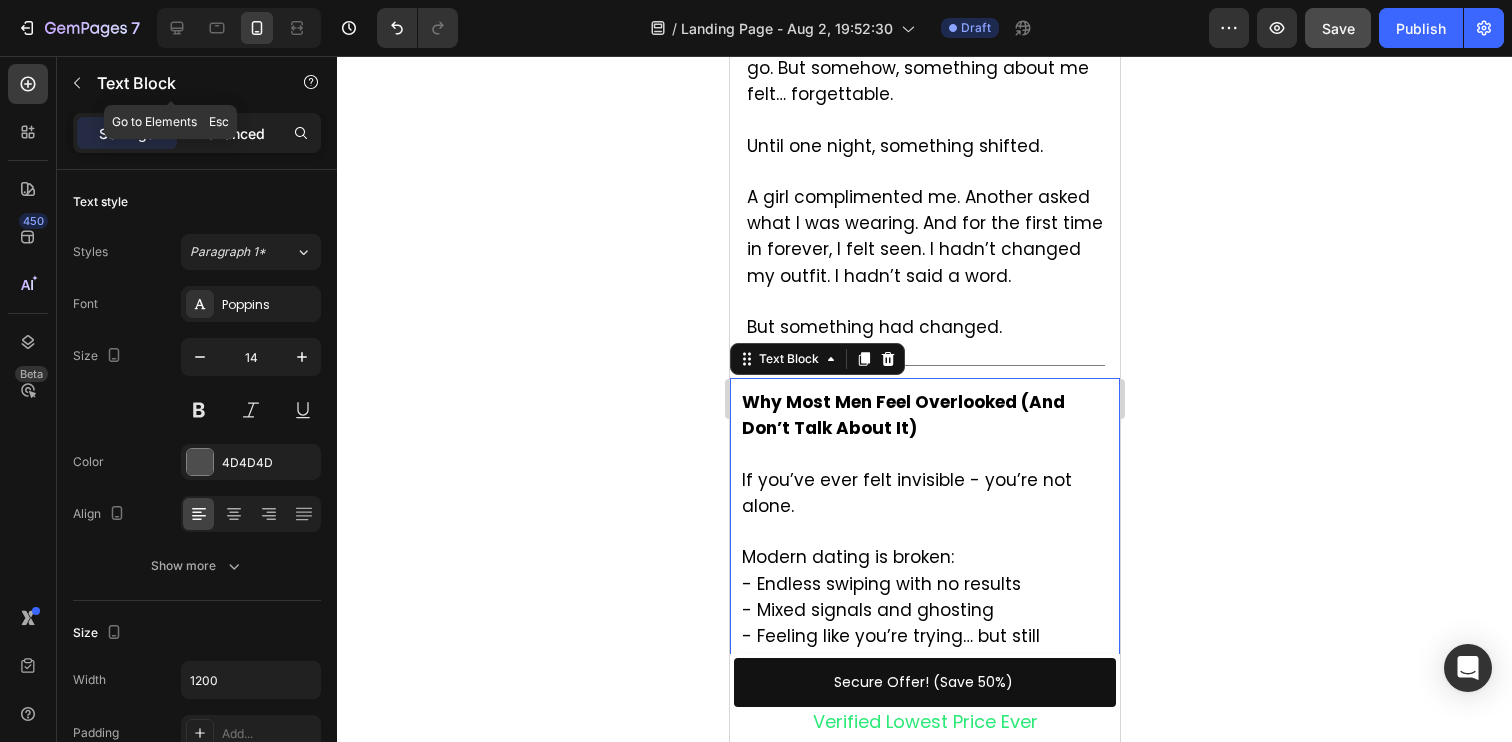 click on "Advanced" at bounding box center [231, 133] 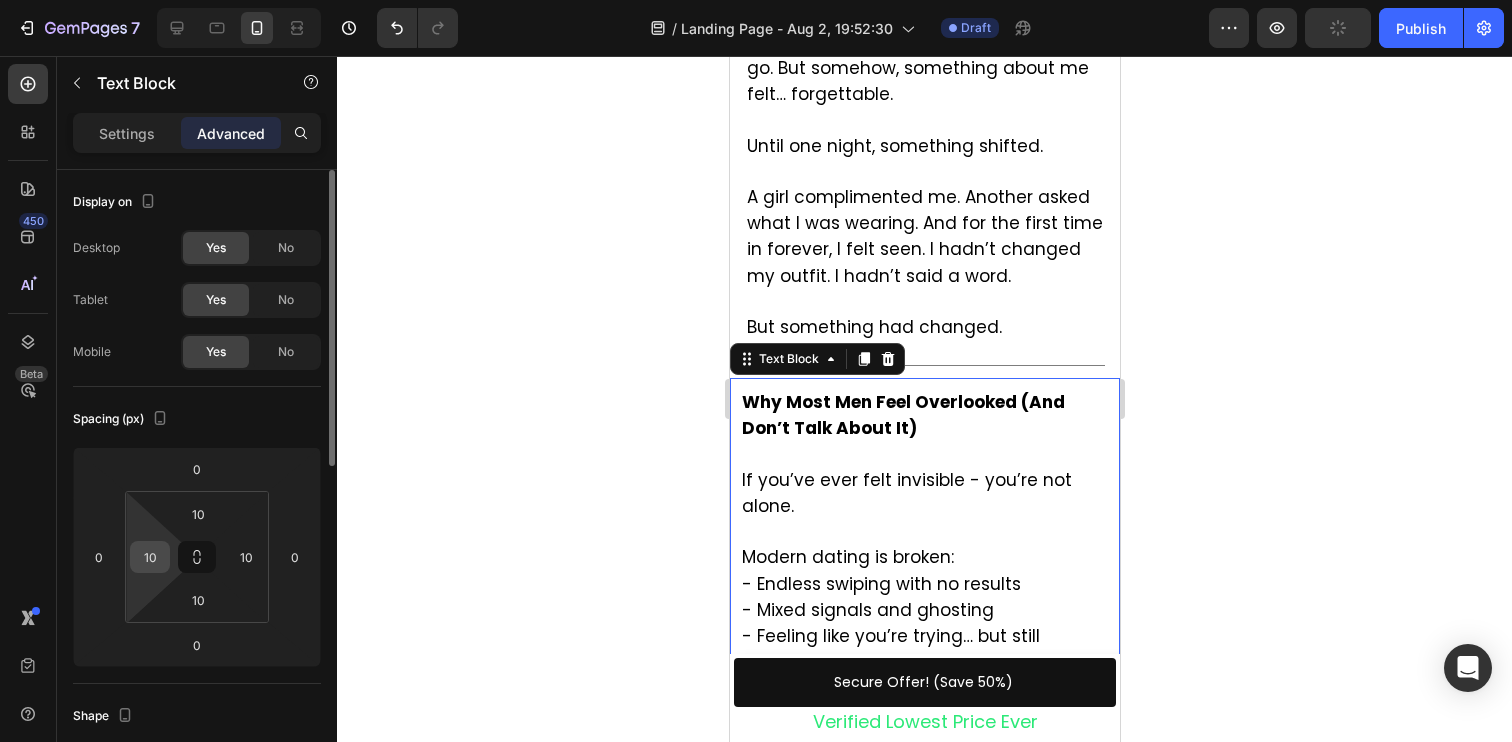 click on "10" at bounding box center (150, 557) 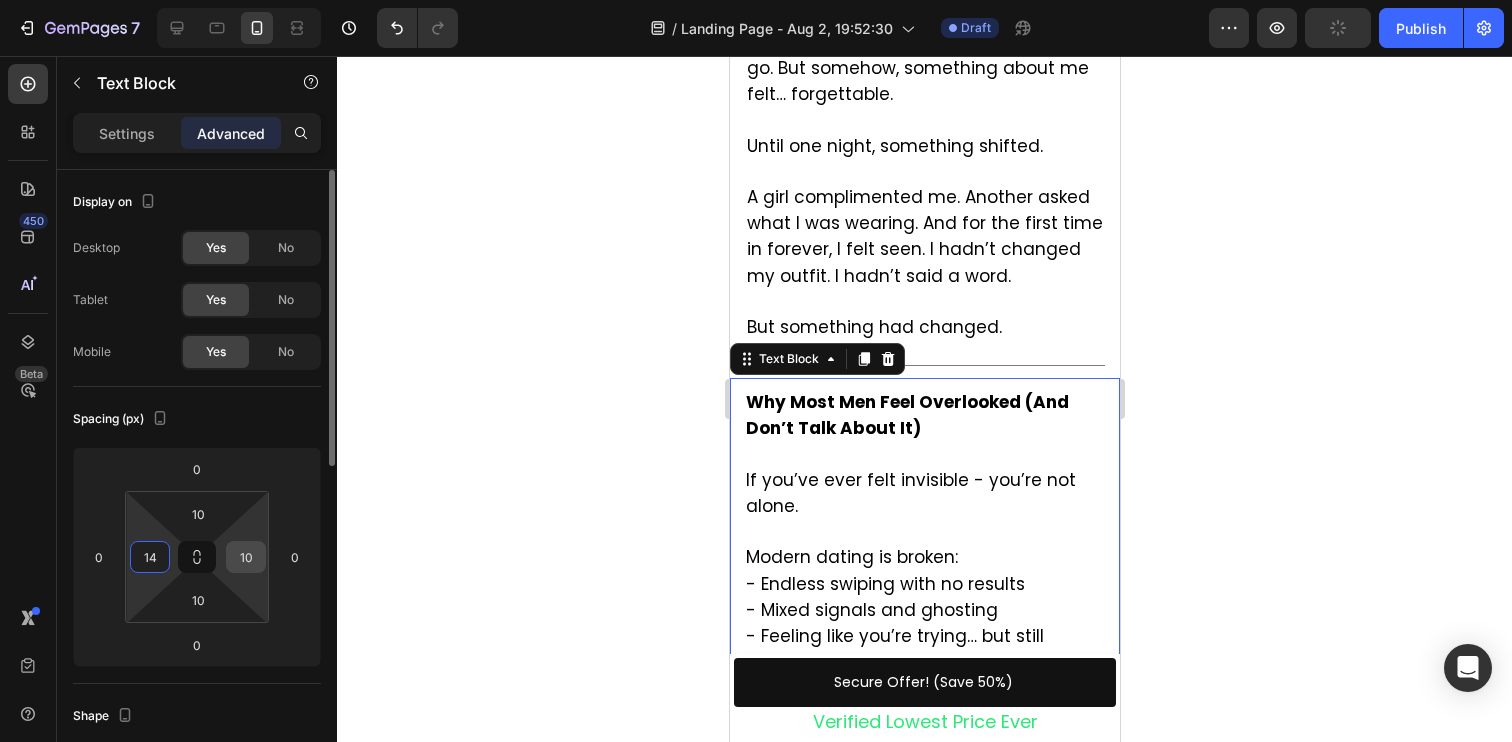 type on "14" 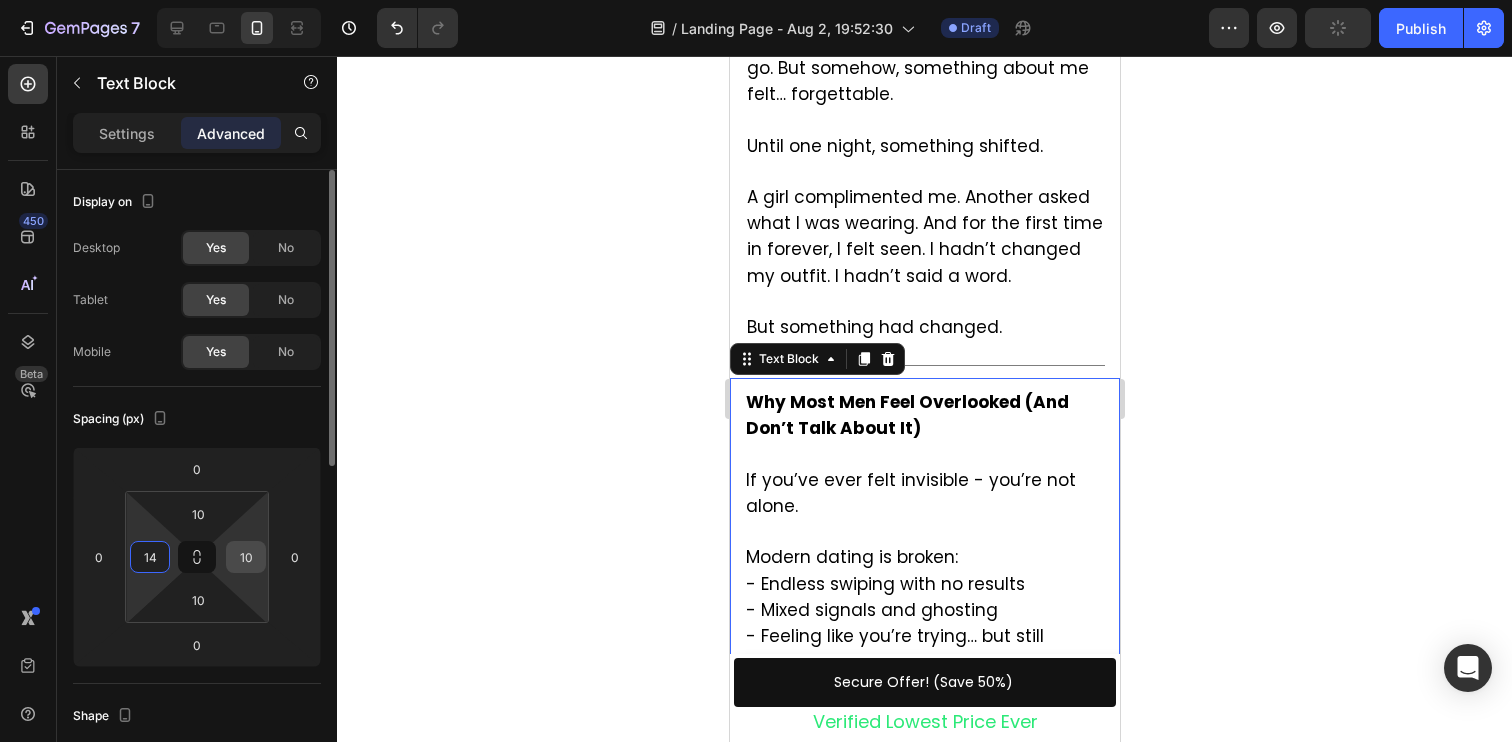 click on "10" at bounding box center (246, 557) 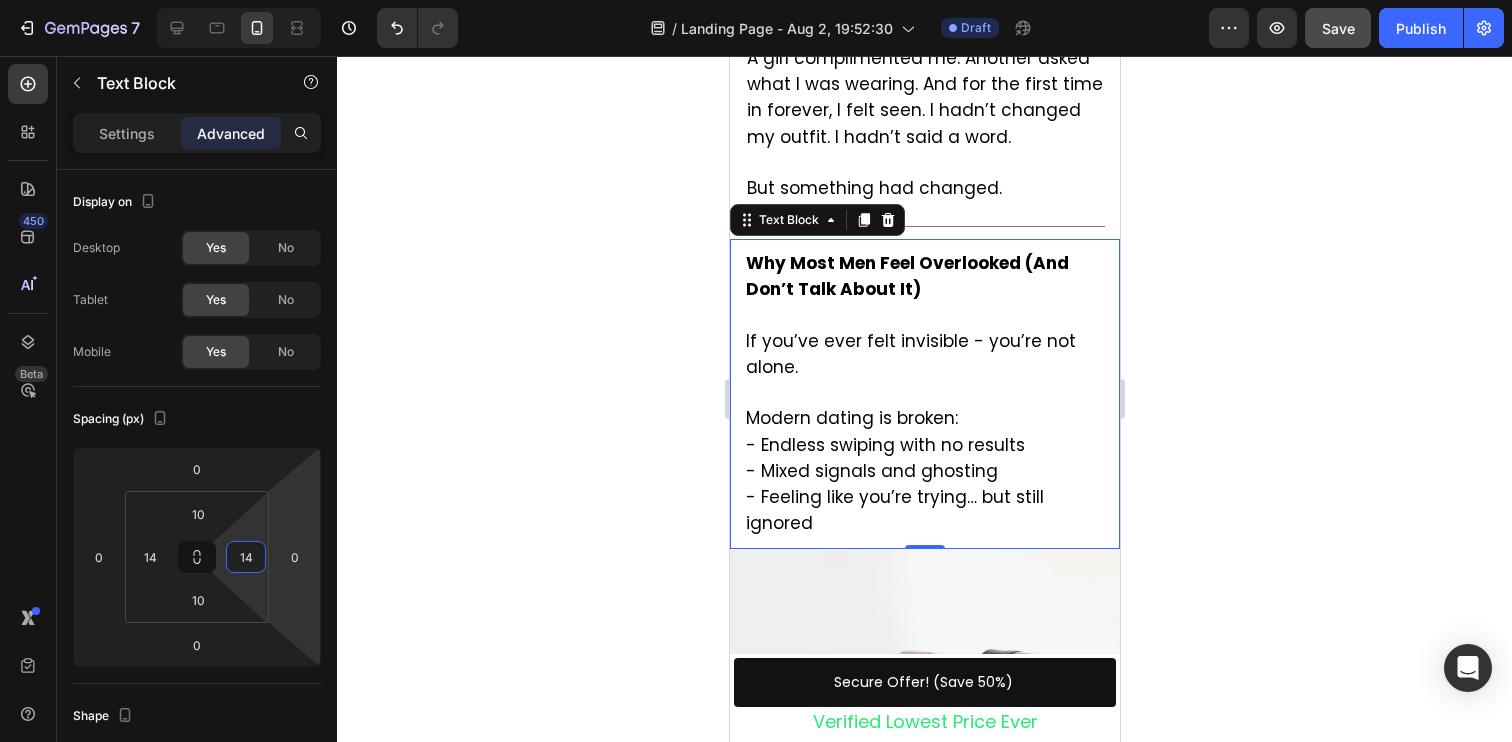 scroll, scrollTop: 1200, scrollLeft: 0, axis: vertical 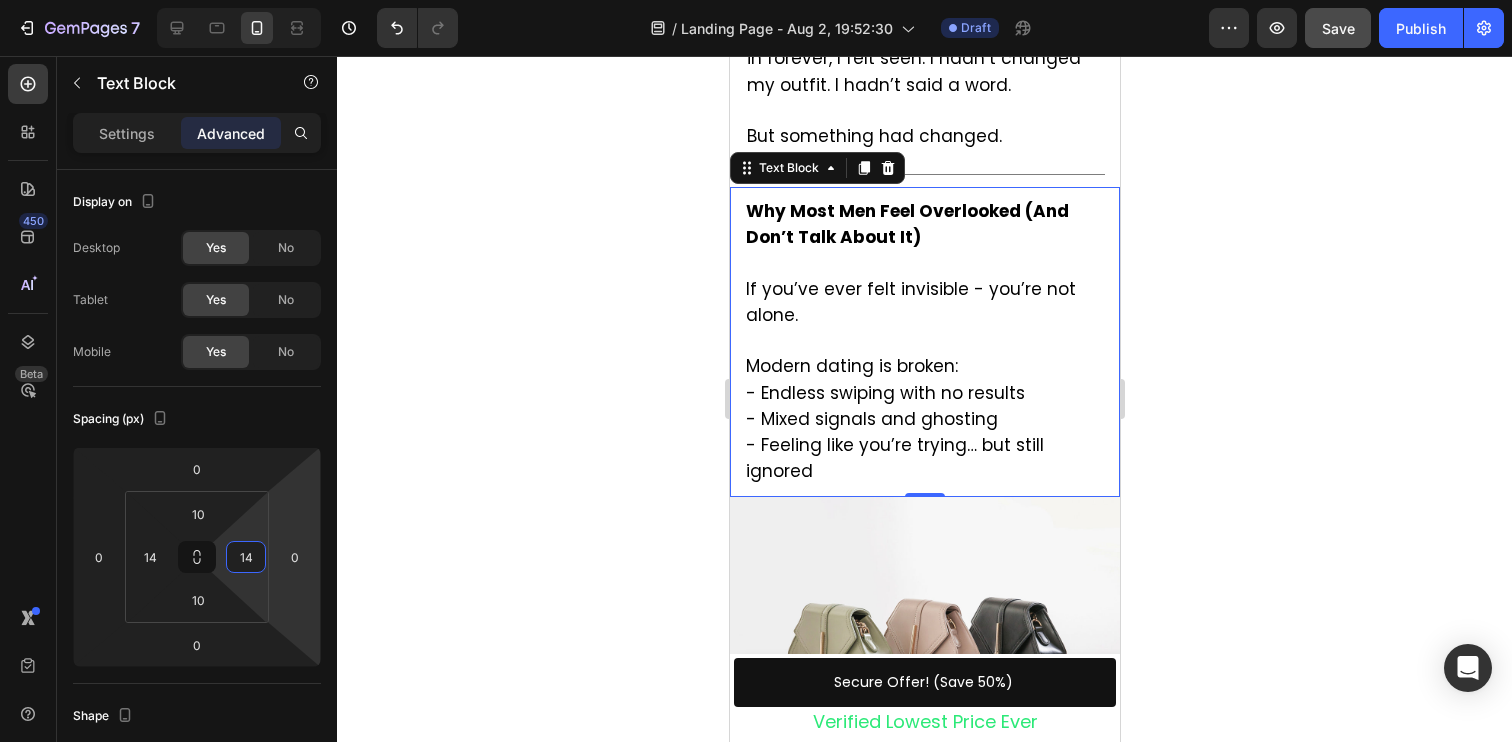 type on "14" 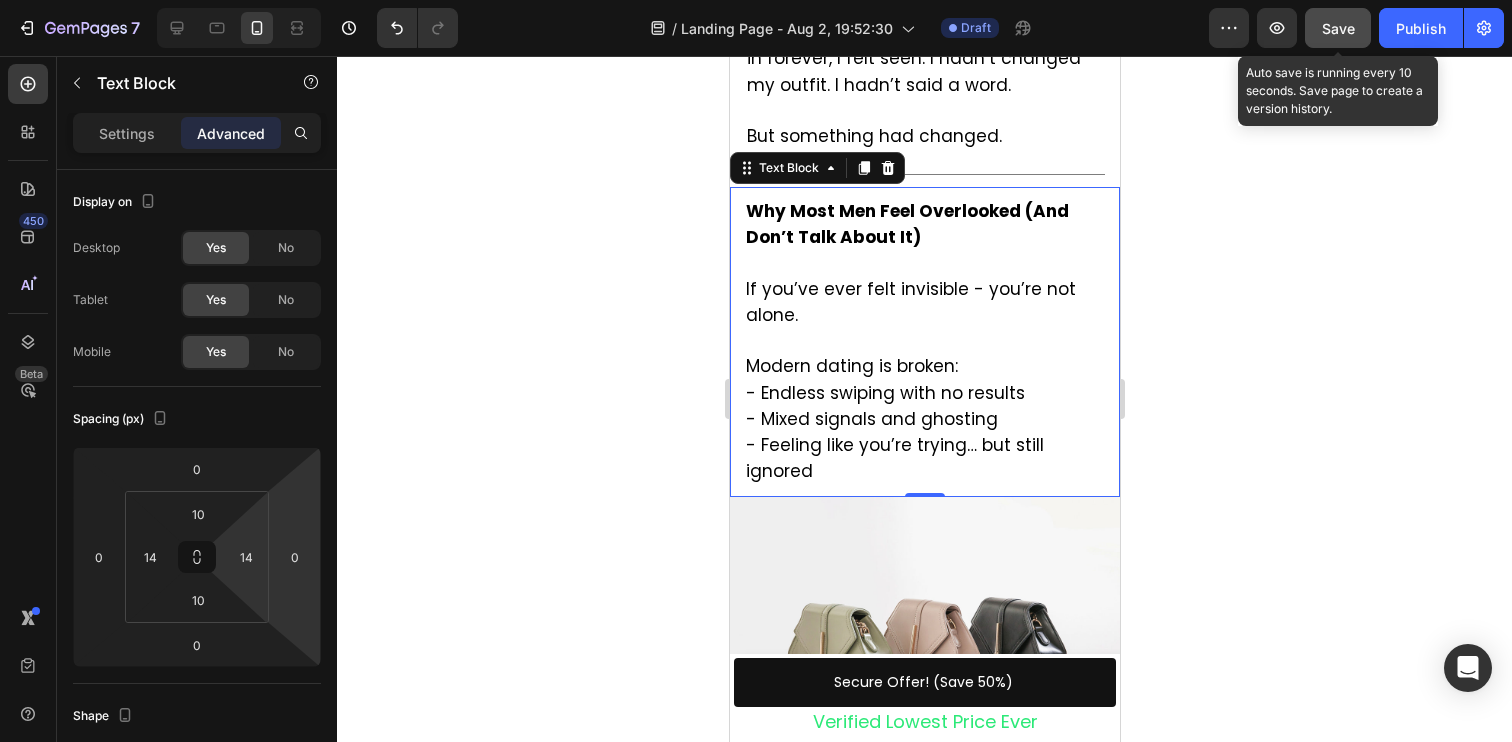 click on "Save" at bounding box center (1338, 28) 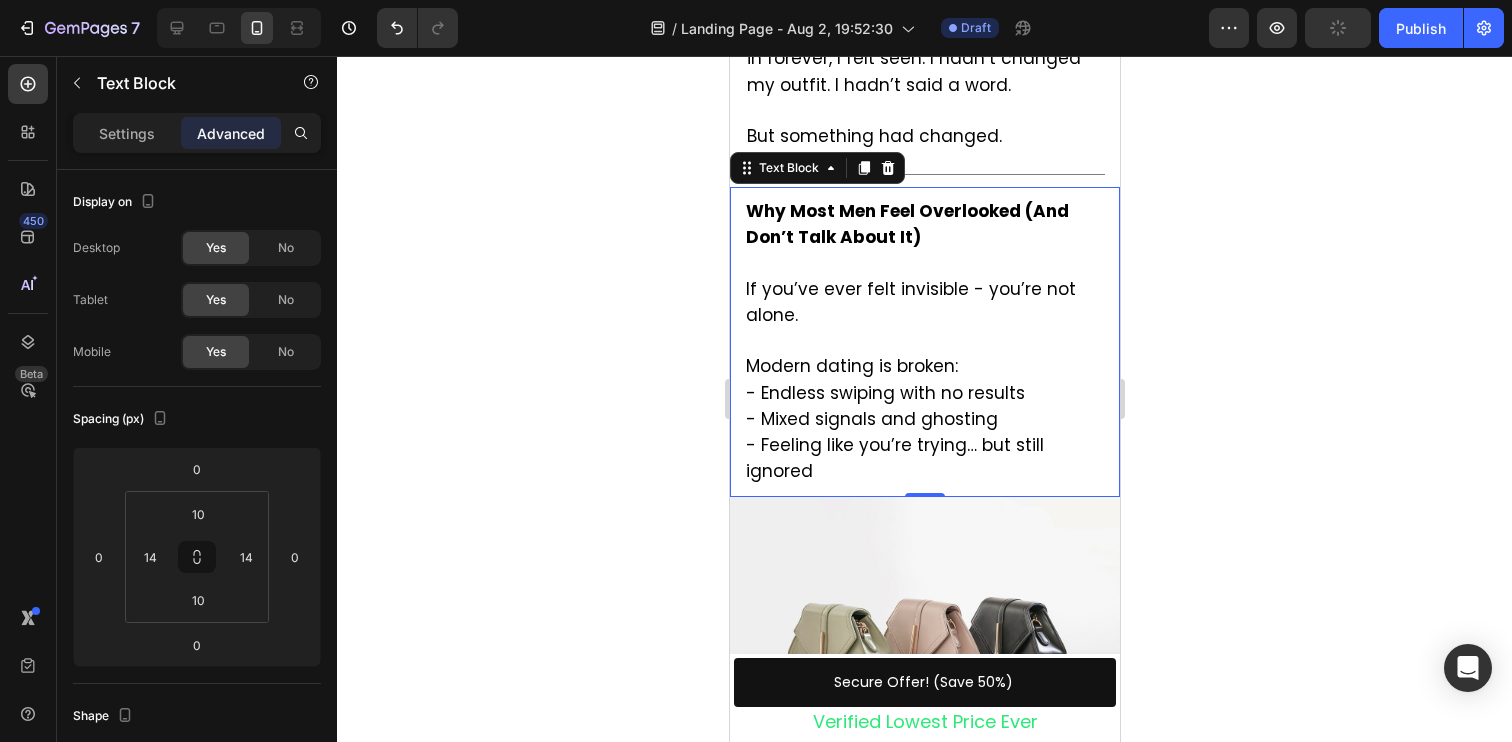 drag, startPoint x: 1289, startPoint y: 24, endPoint x: 1301, endPoint y: 209, distance: 185.38878 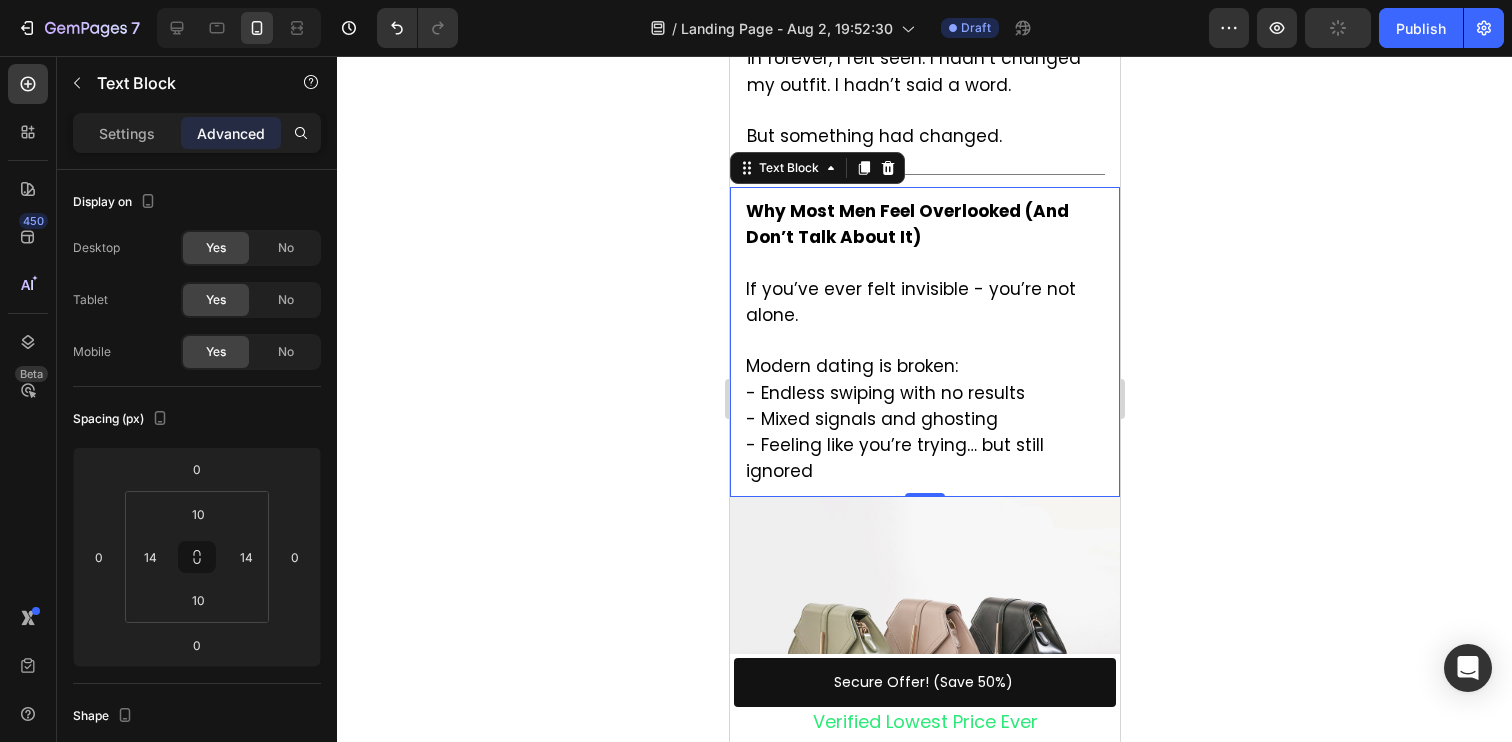 click on "7  Version history  /  Landing Page - Aug 2, 19:52:30 Draft Preview  Publish  450 Beta Sections(30) Elements(83) Section Element Hero Section Product Detail Brands Trusted Badges Guarantee Product Breakdown How to use Testimonials Compare Bundle FAQs Social Proof Brand Story Product List Collection Blog List Contact Sticky Add to Cart Custom Footer Browse Library 450 Layout
Row
Row
Row
Row Text
Heading
Text Block Button
Button
Button Media
Image
Image" 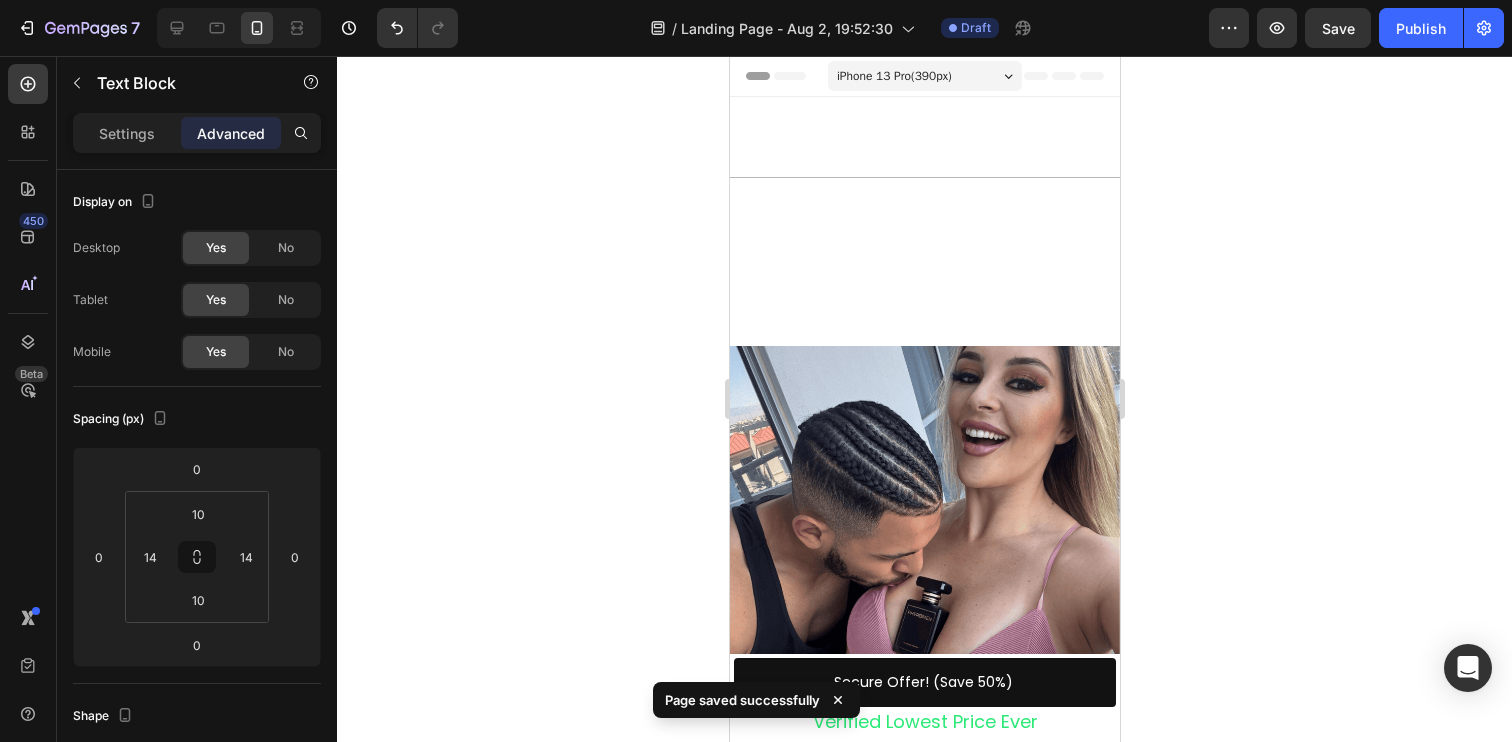 scroll, scrollTop: 1200, scrollLeft: 0, axis: vertical 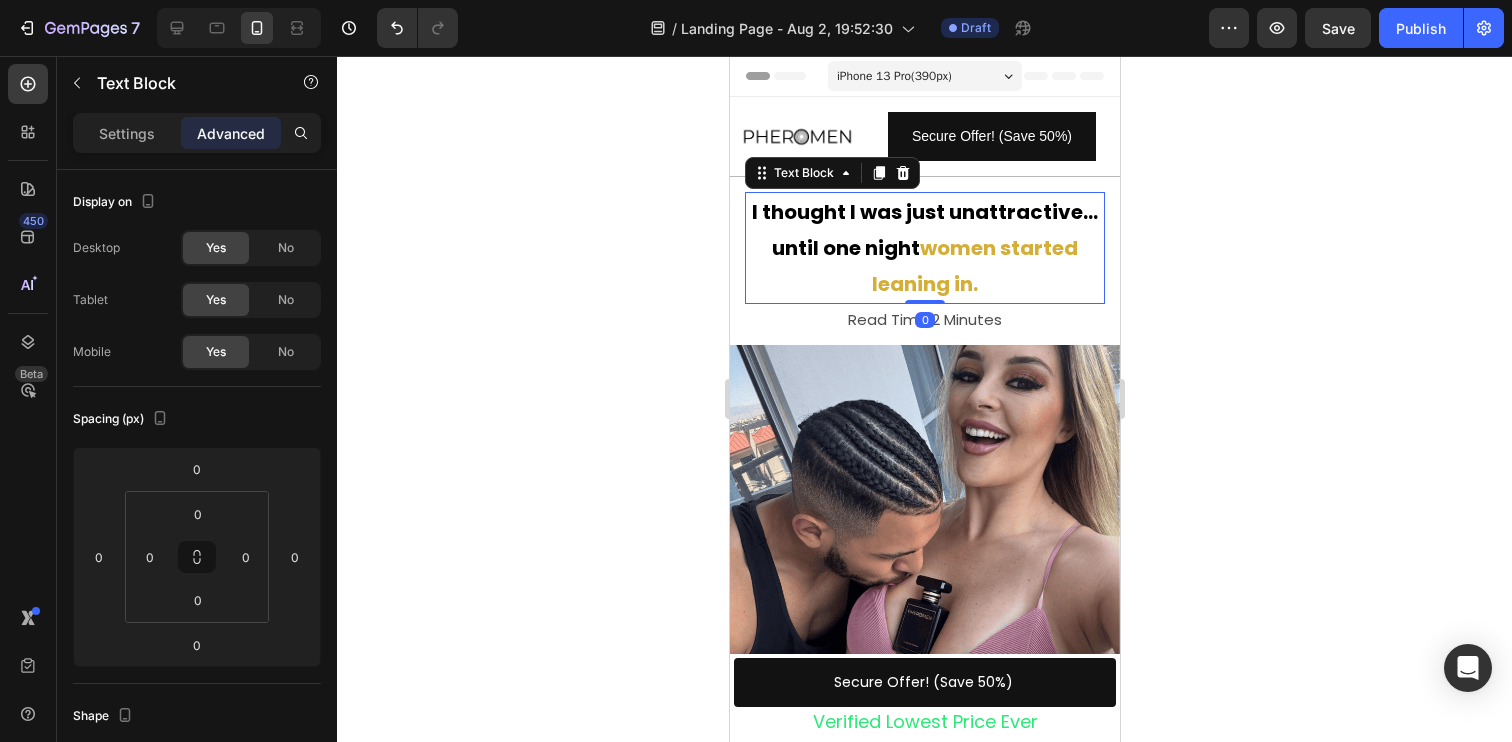 click on "I thought I was just unattractive… until one night  women started leaning in." at bounding box center (924, 248) 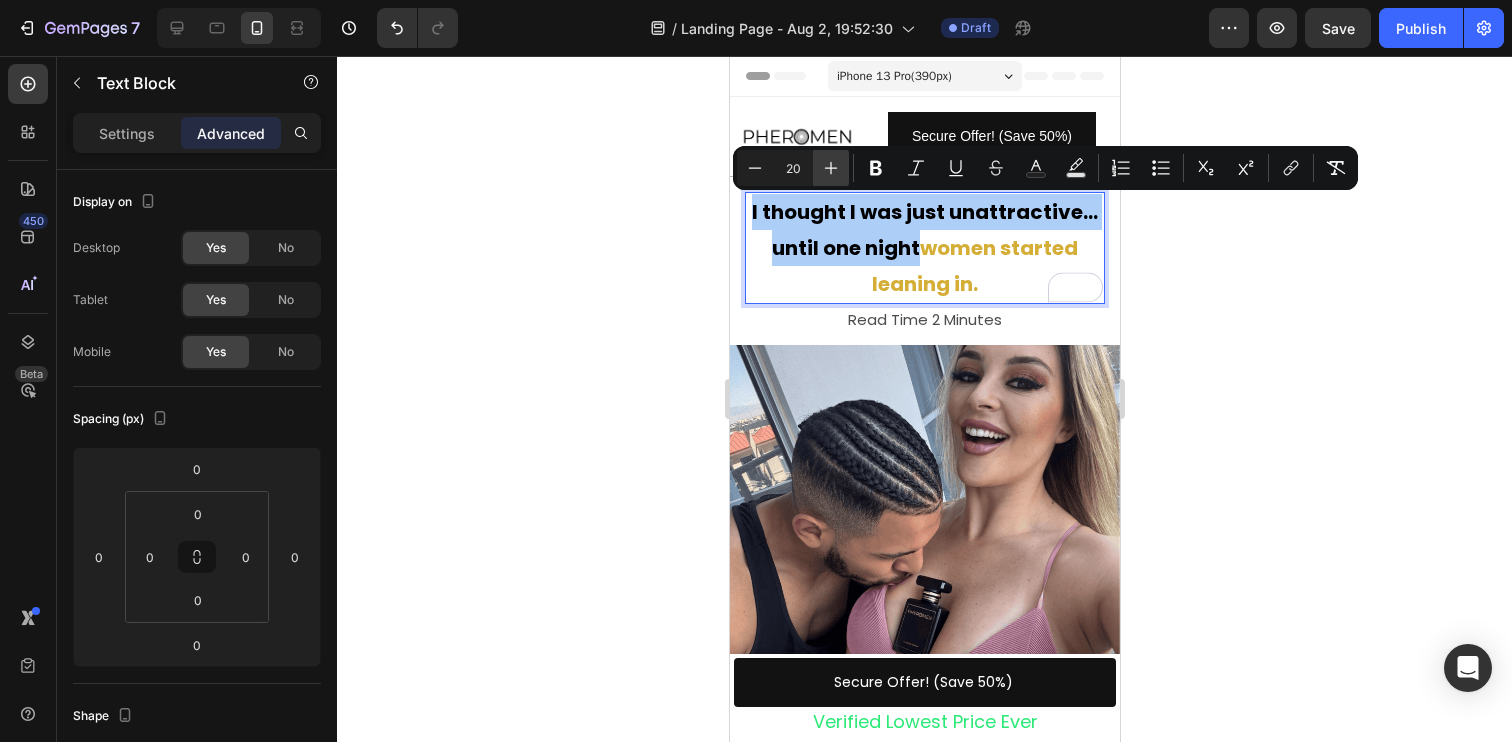 click 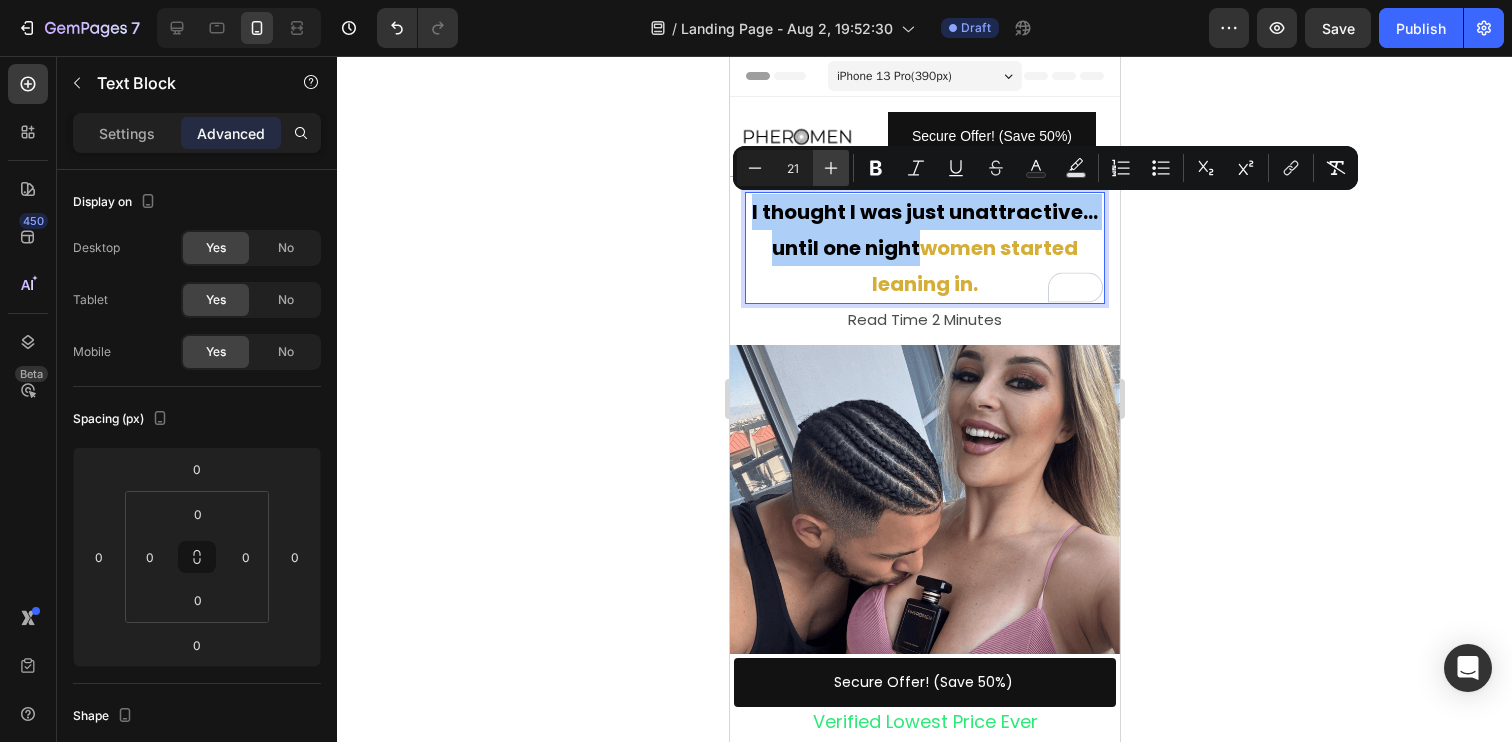 click 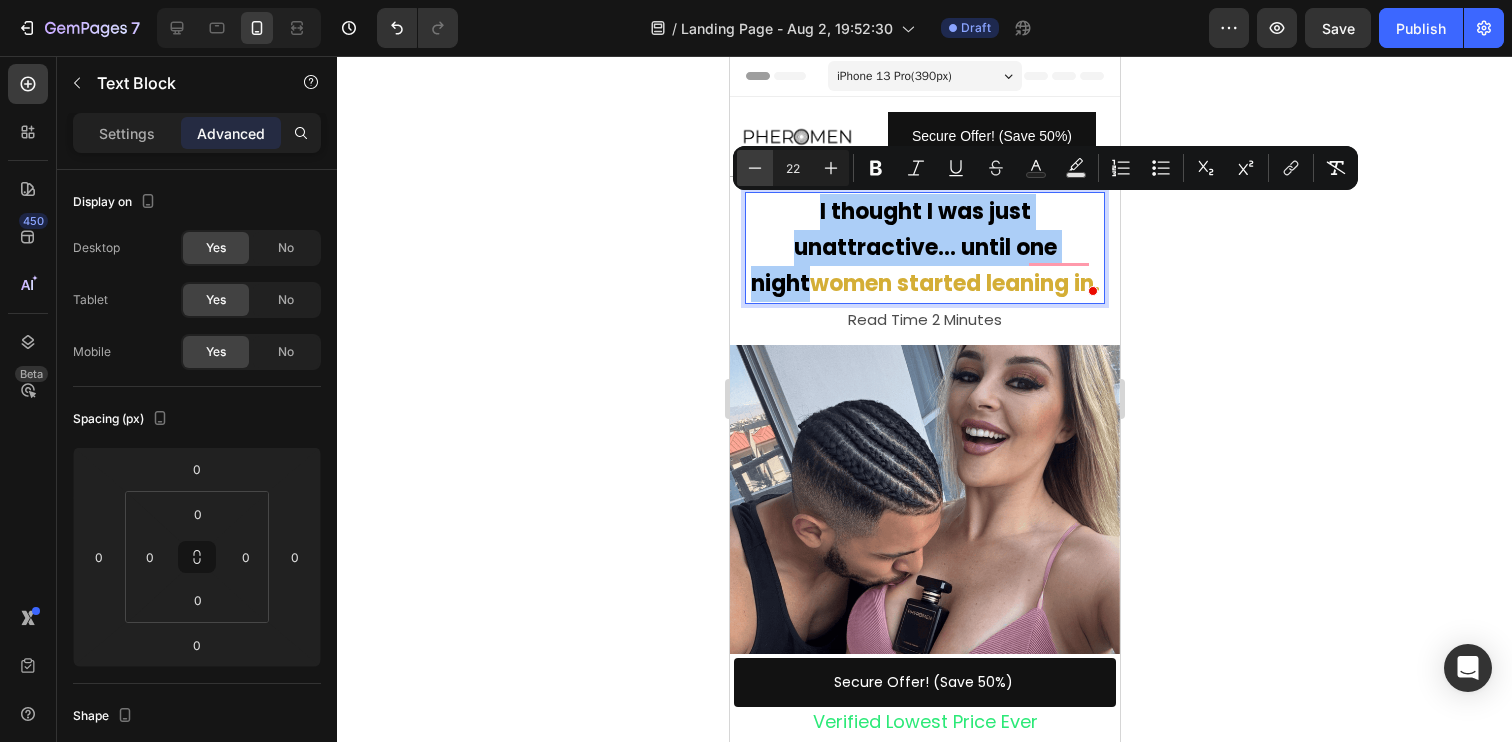 click 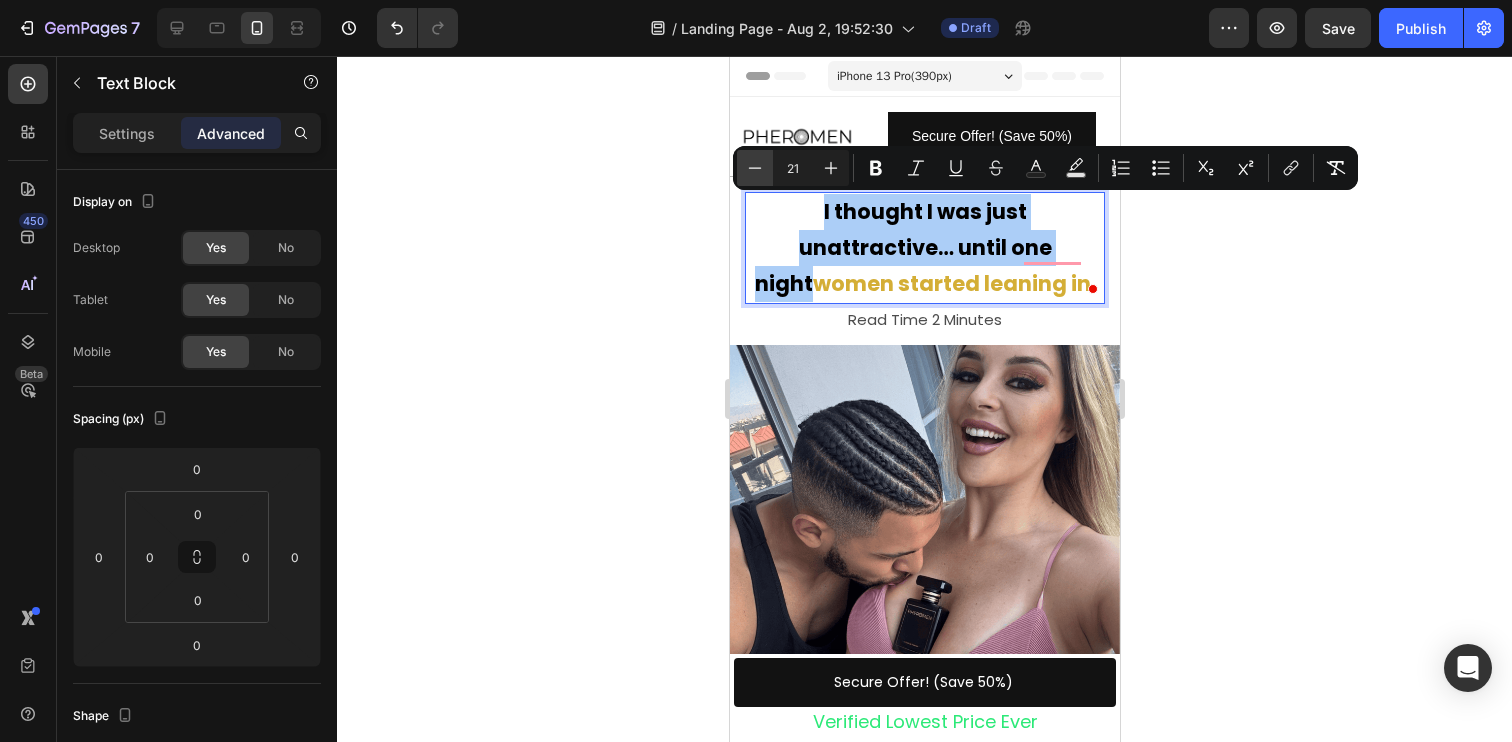 click 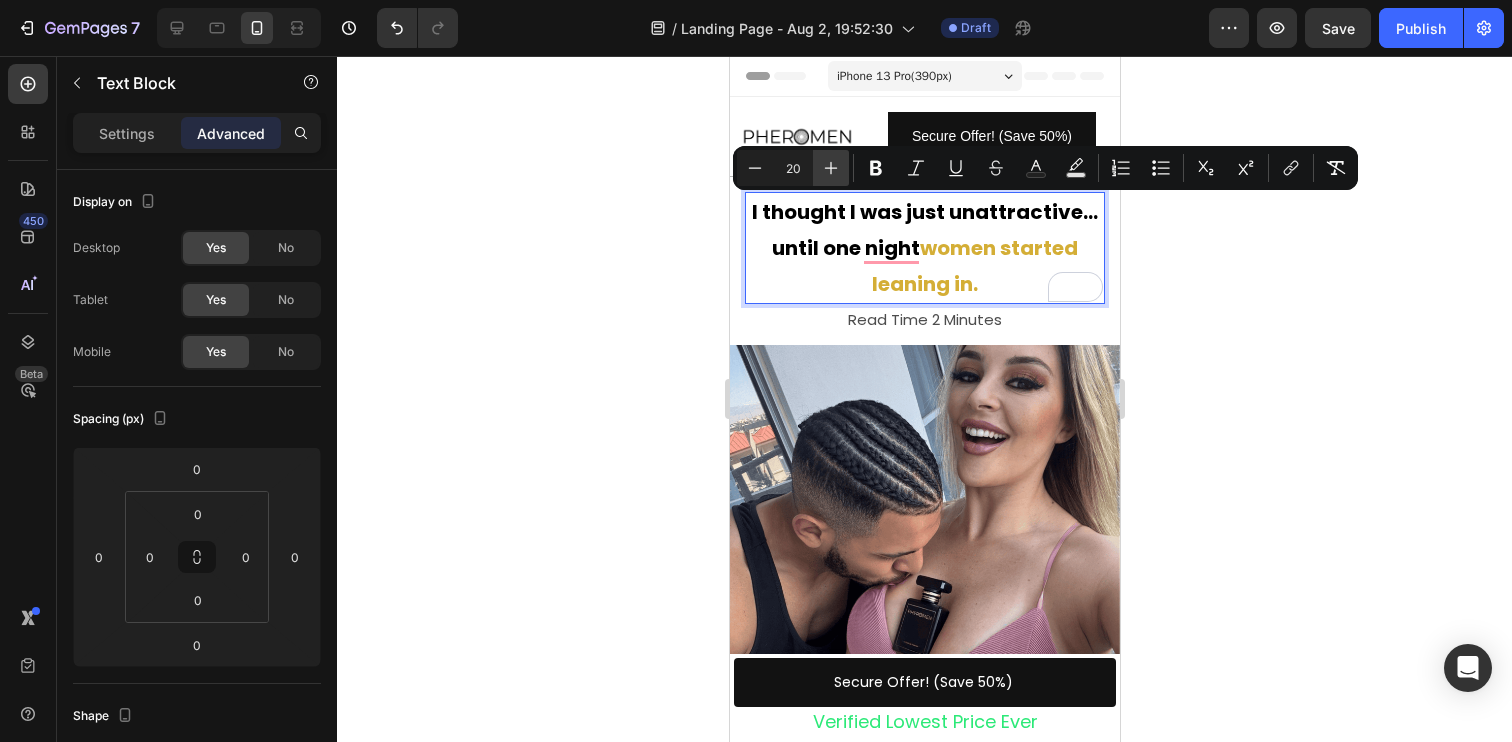 click 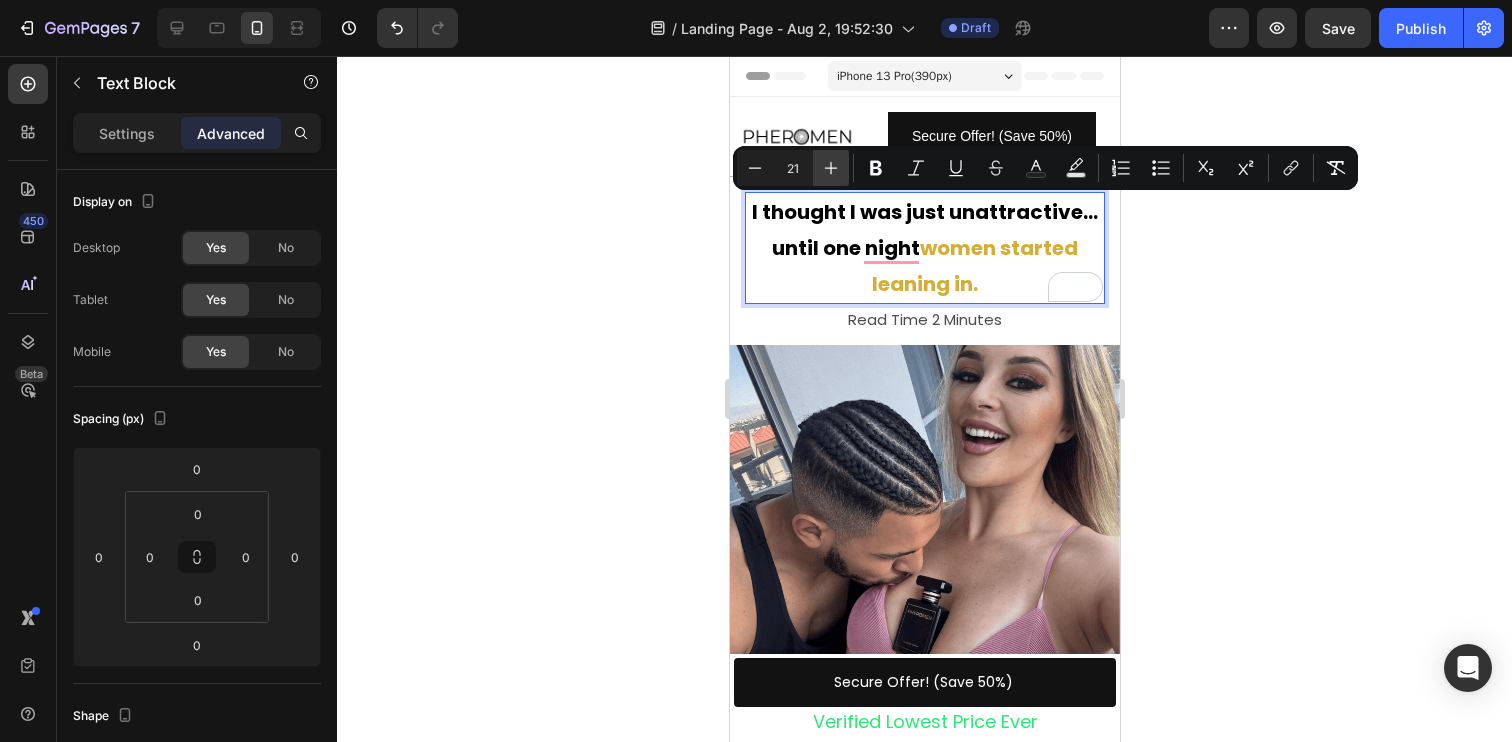 click 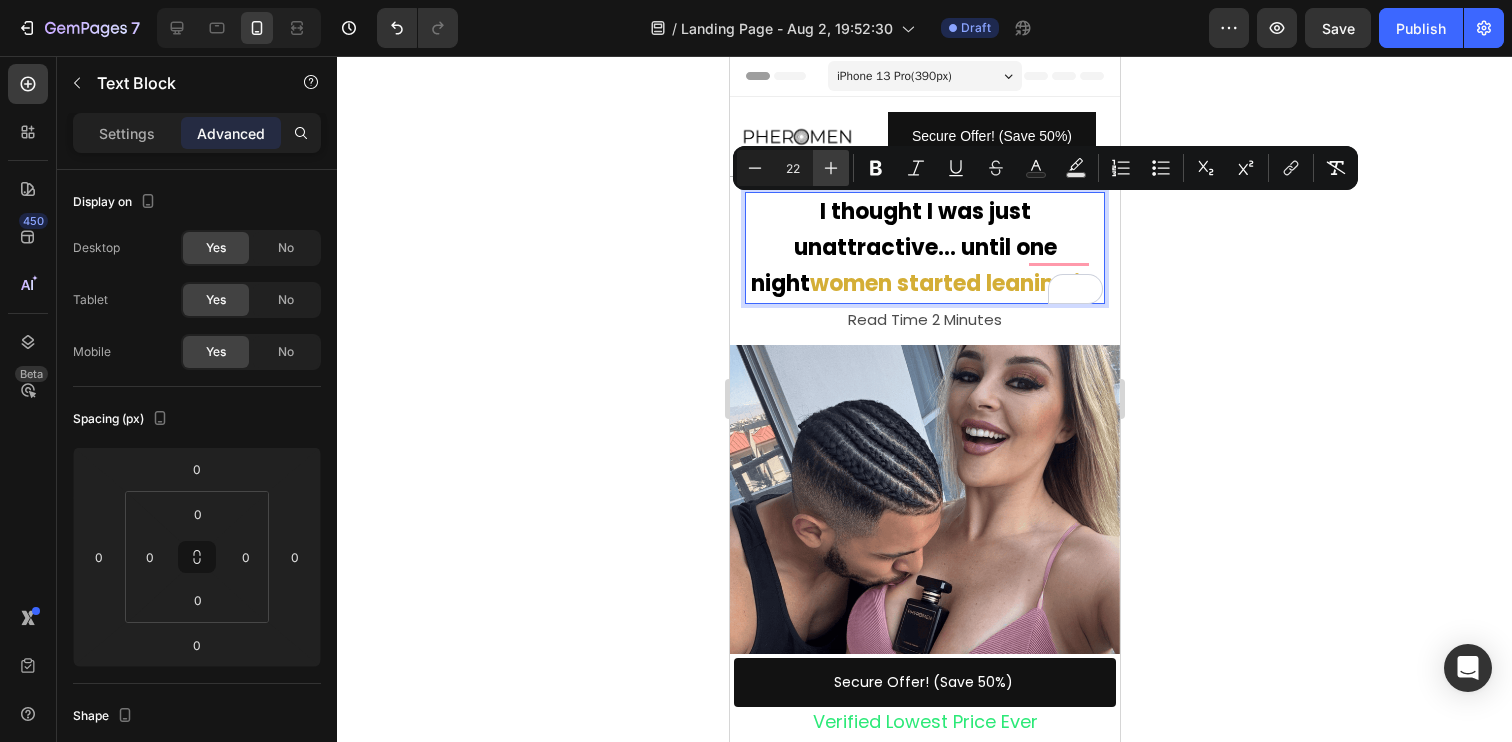click 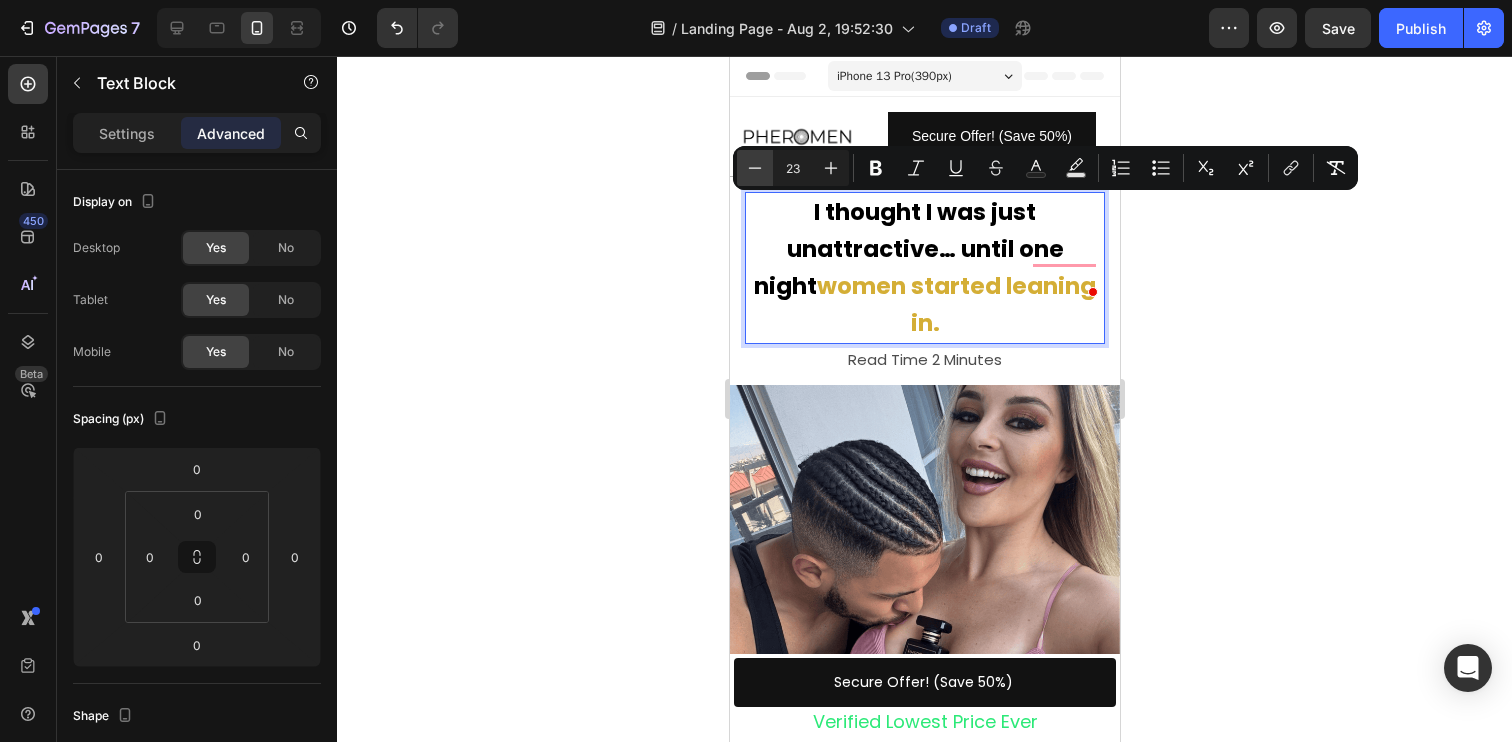 click 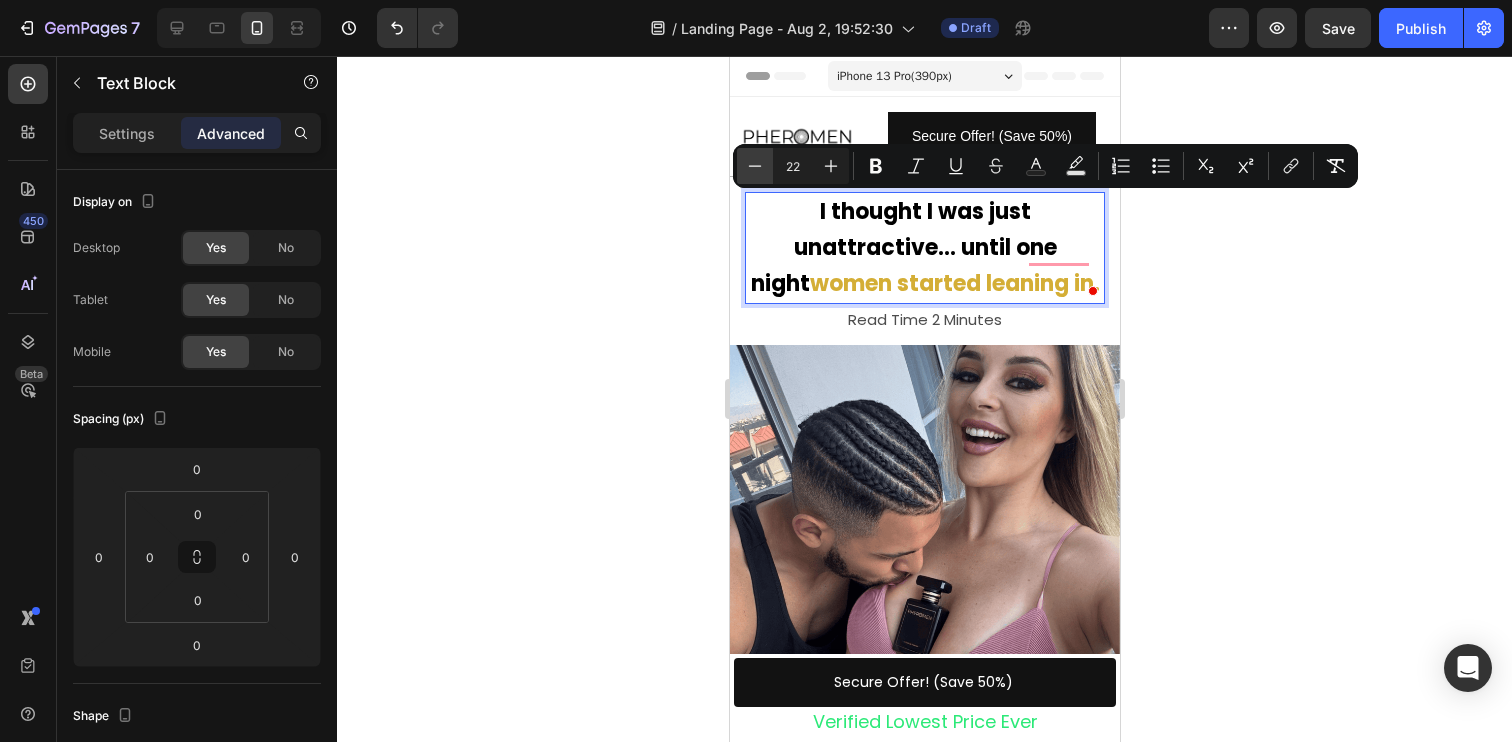 click 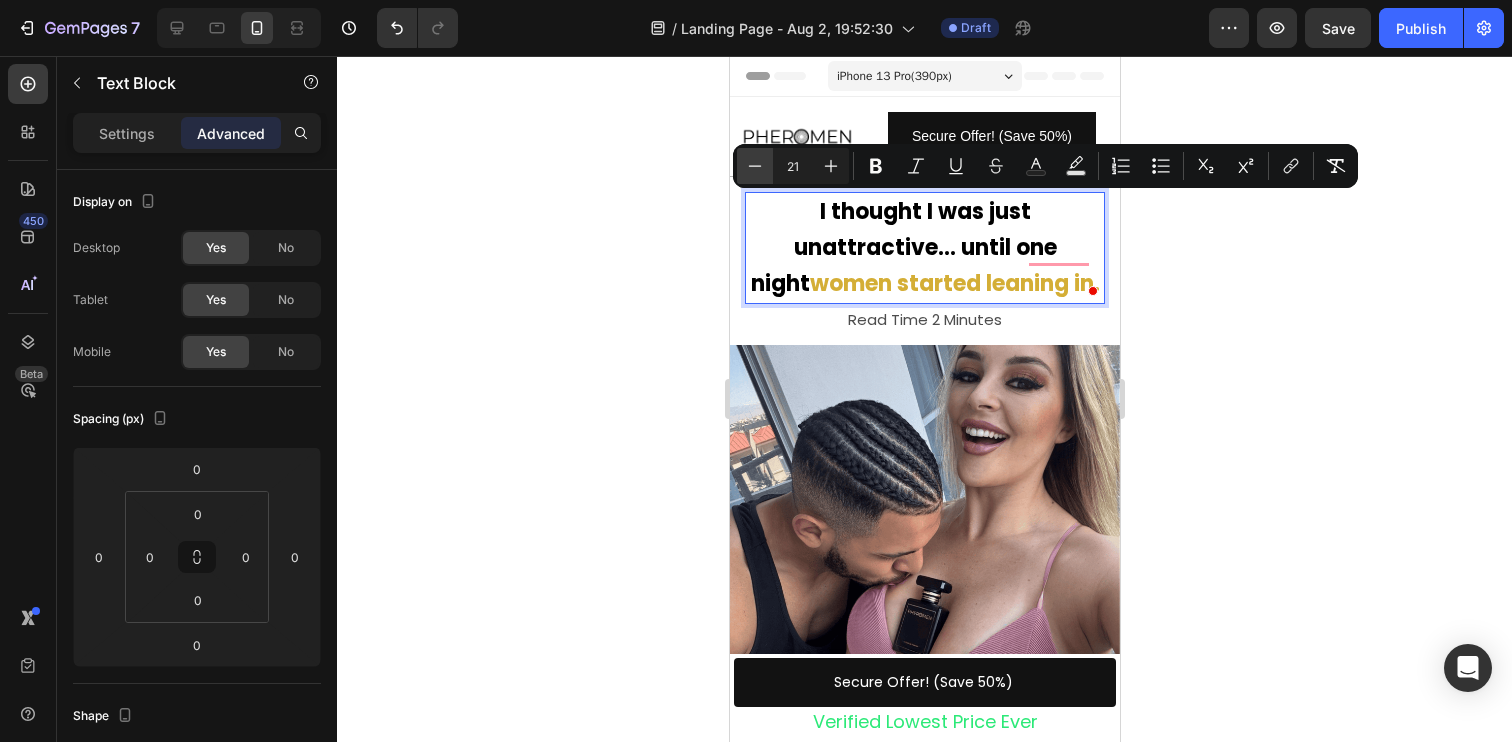 click 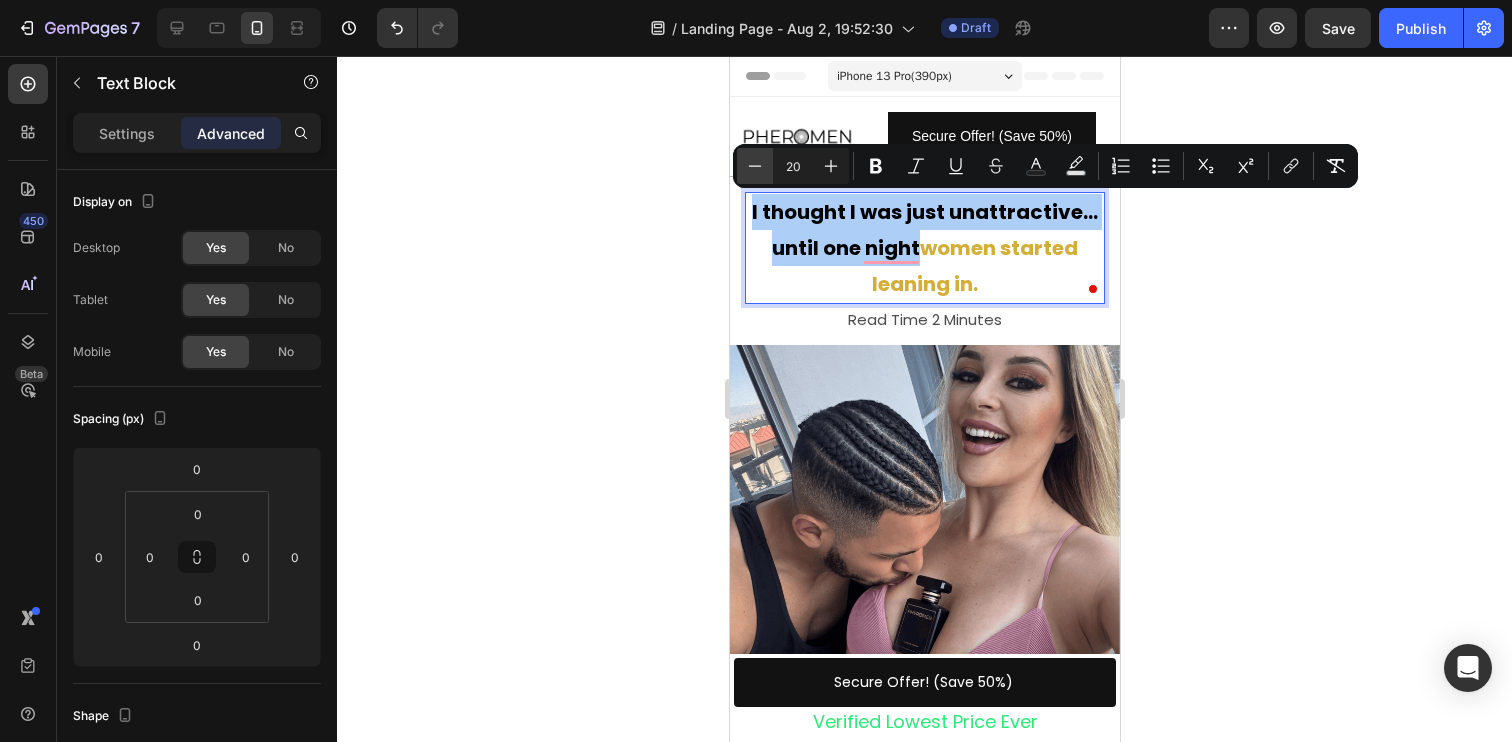 click 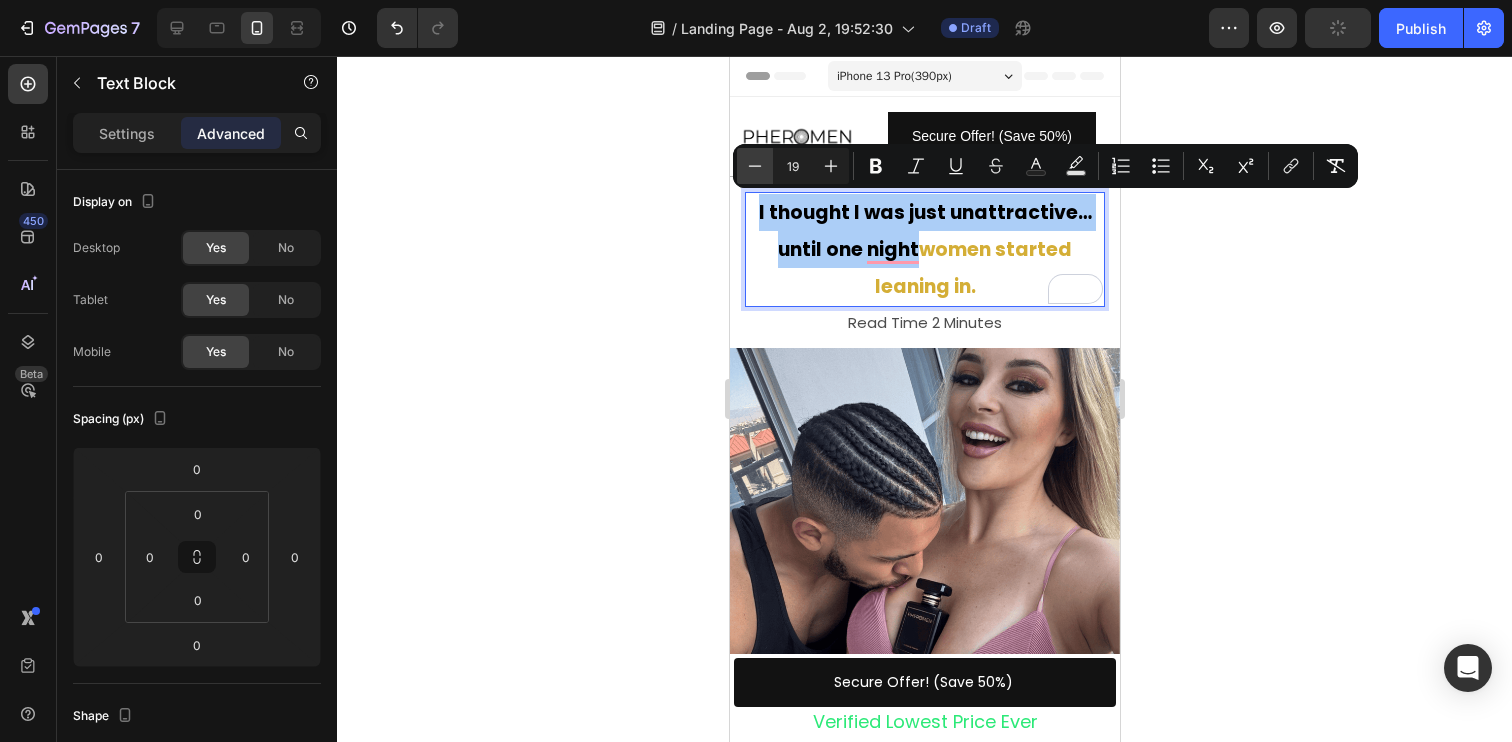 click 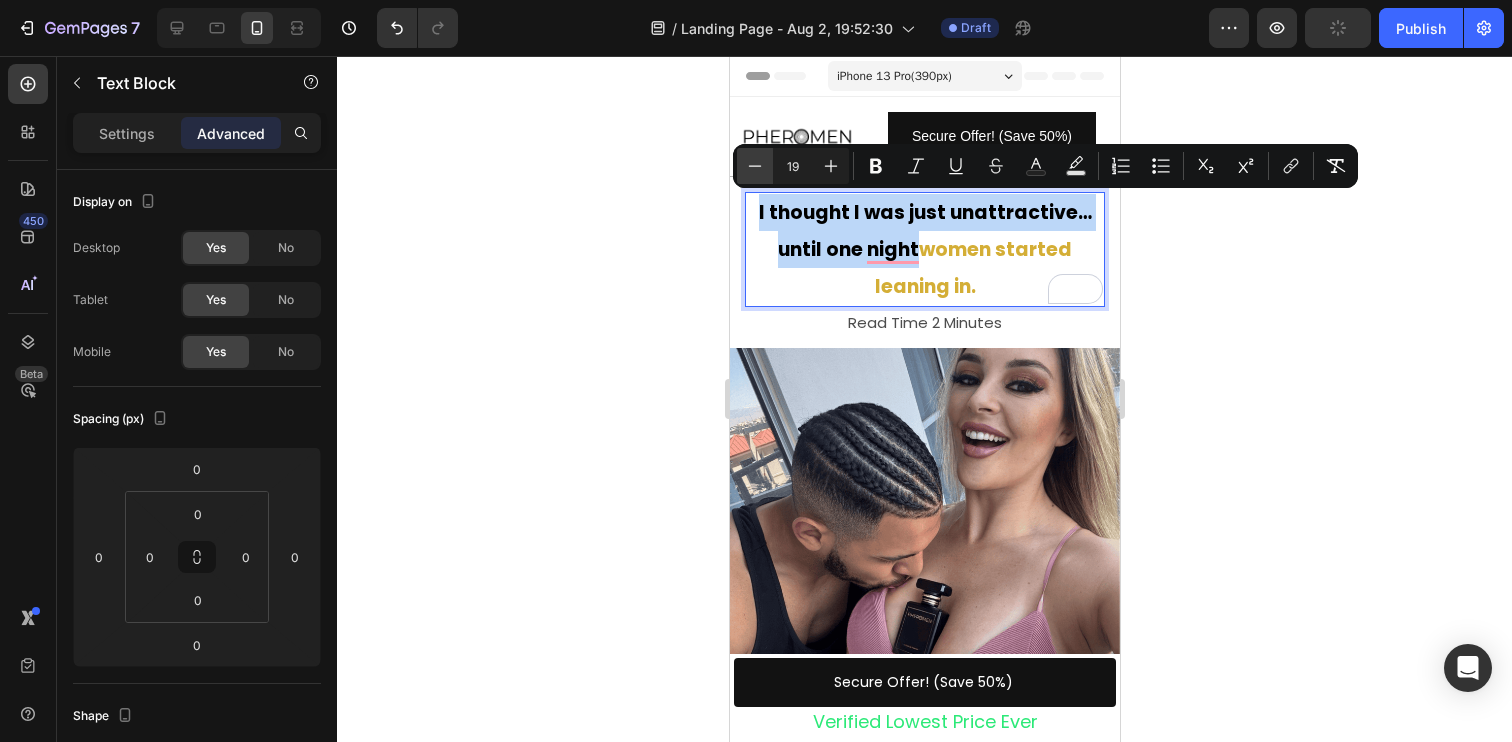 type on "18" 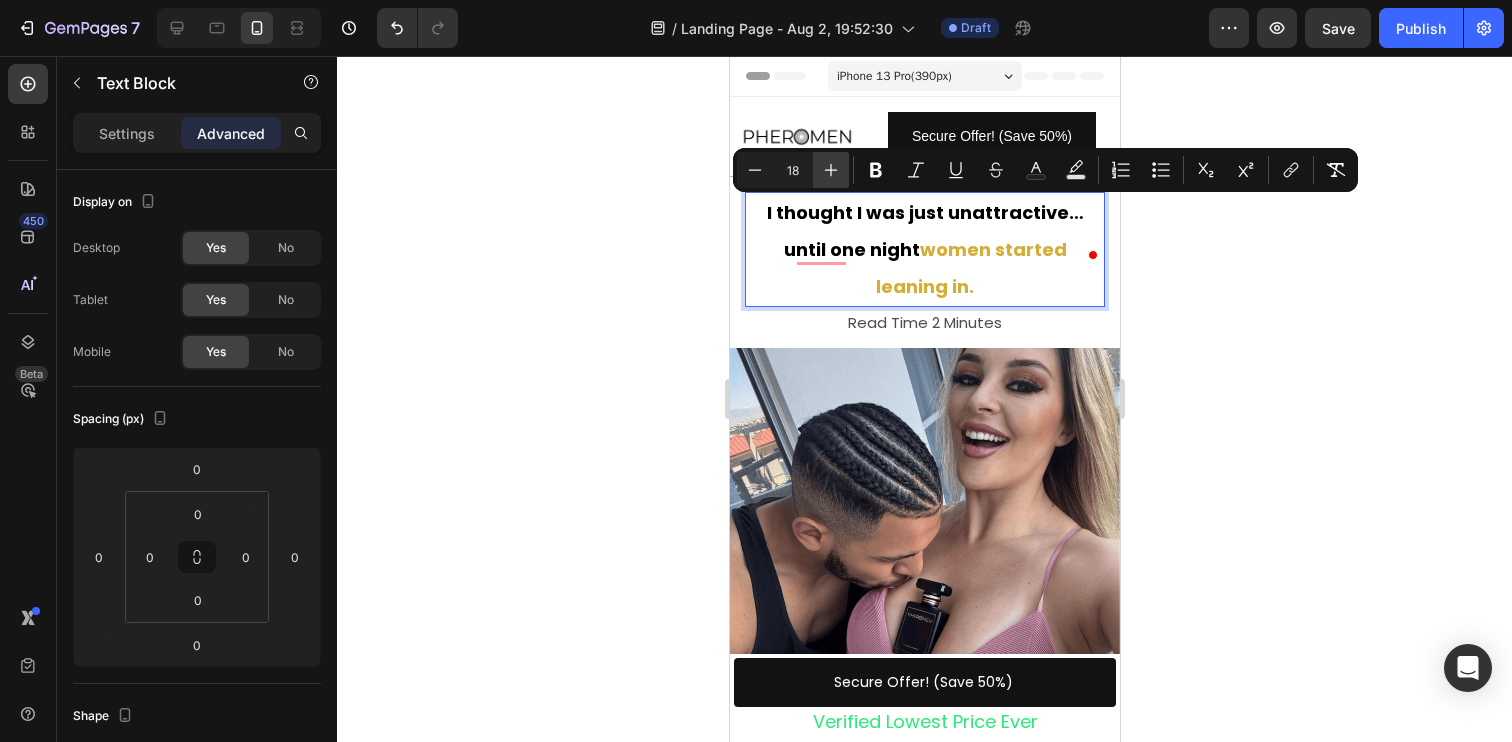 click 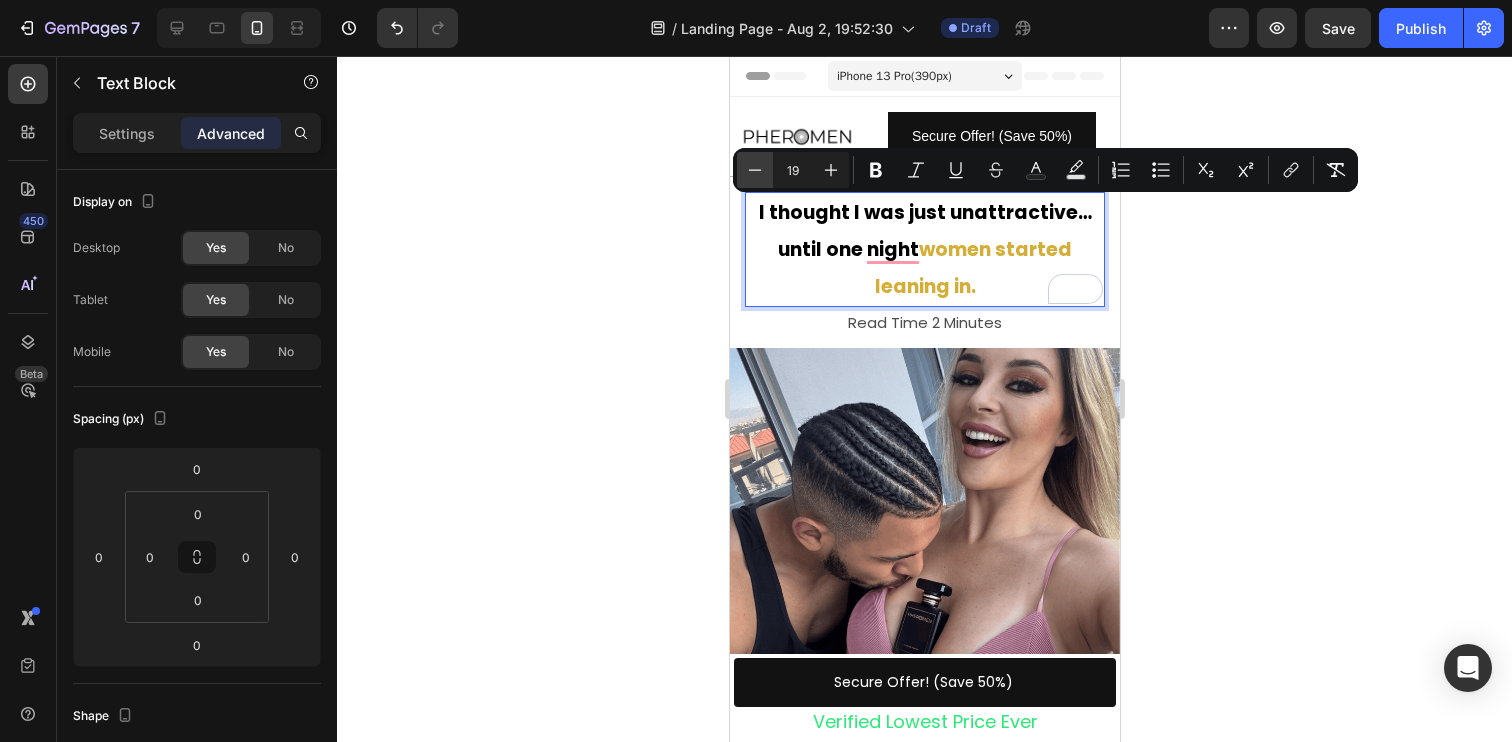 click 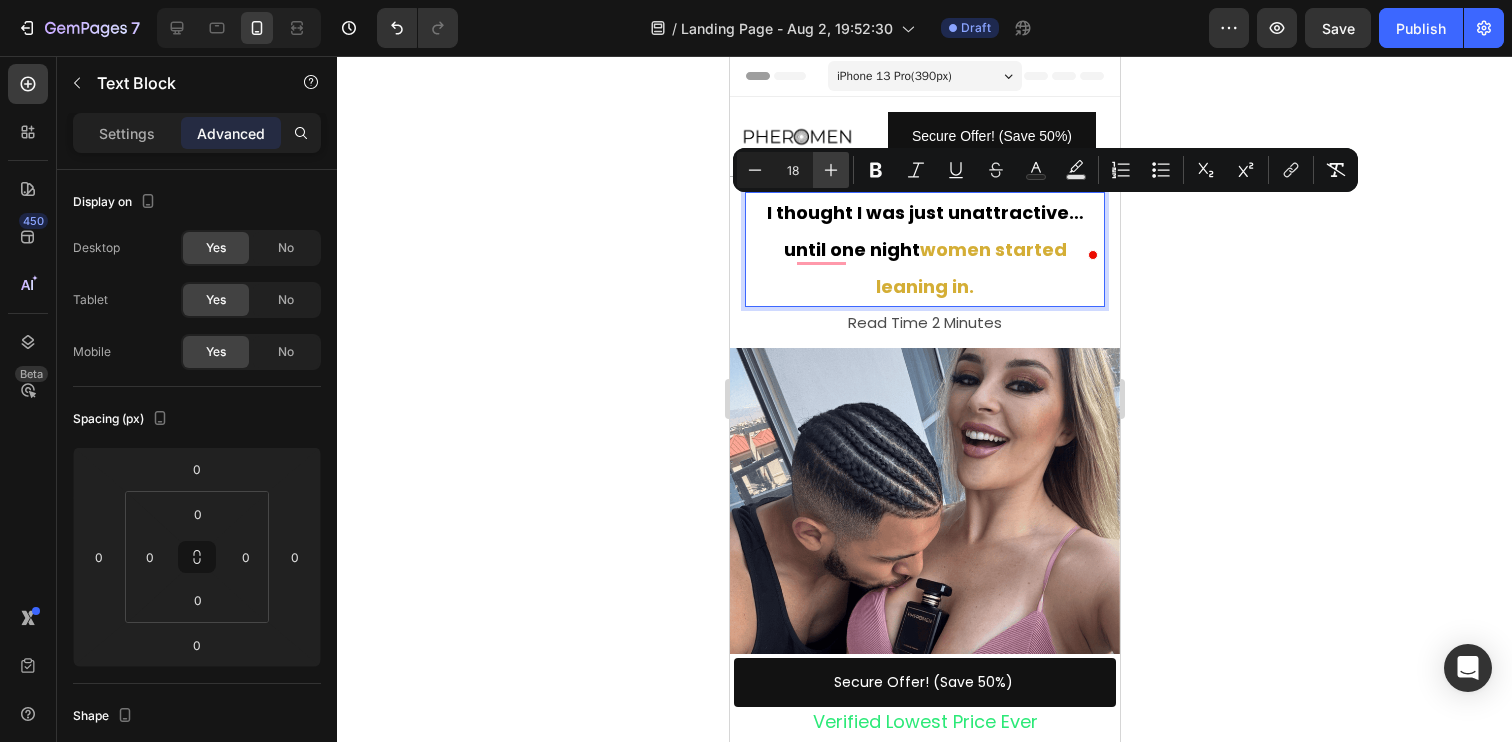 click 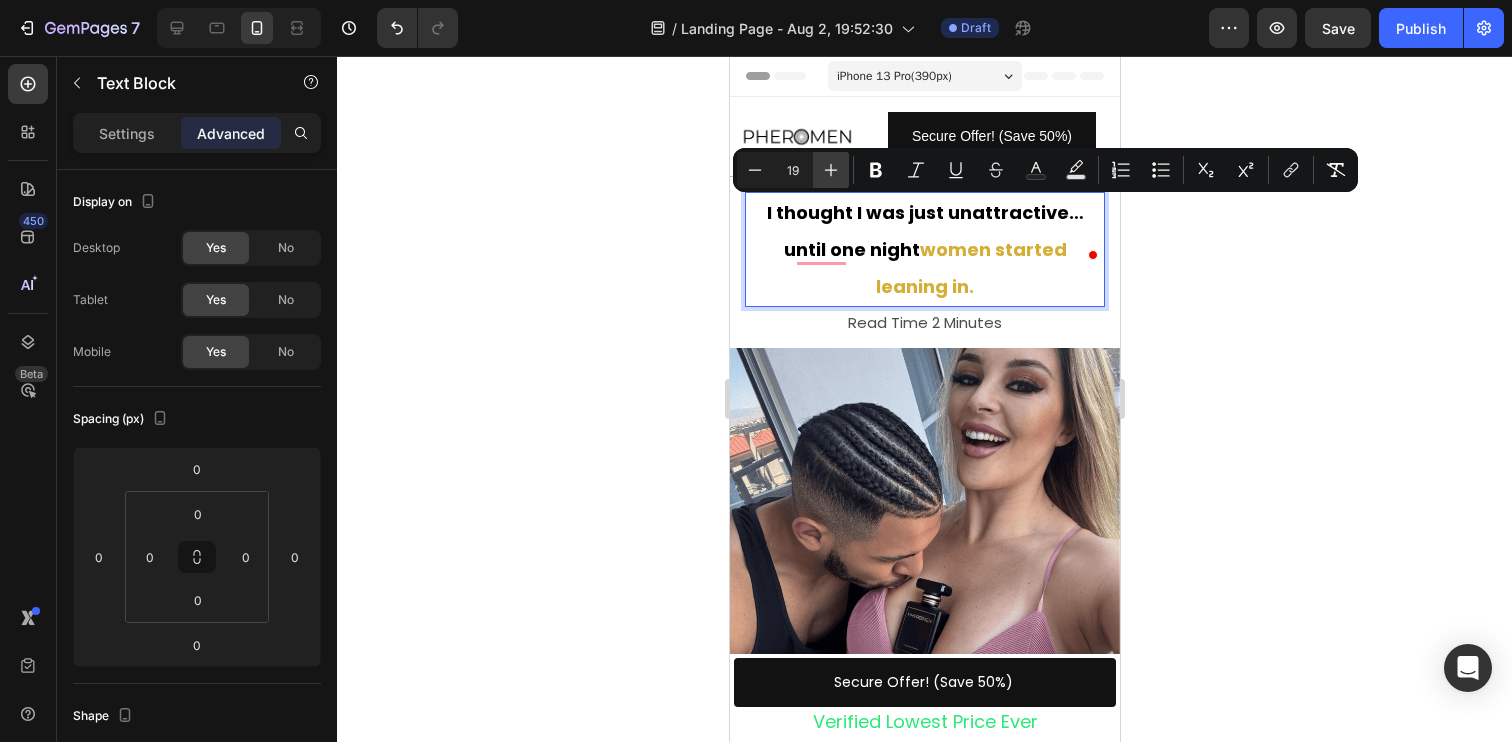 click 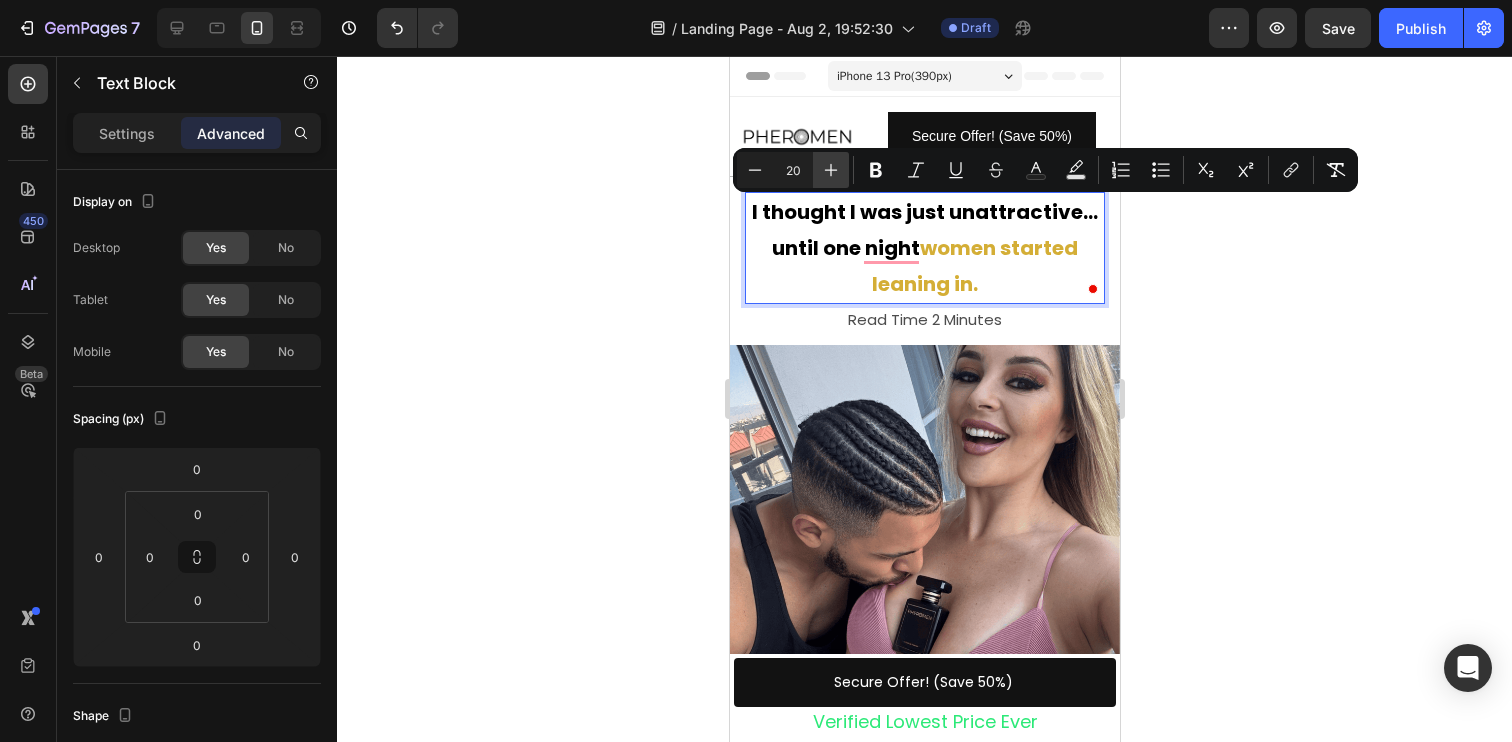click 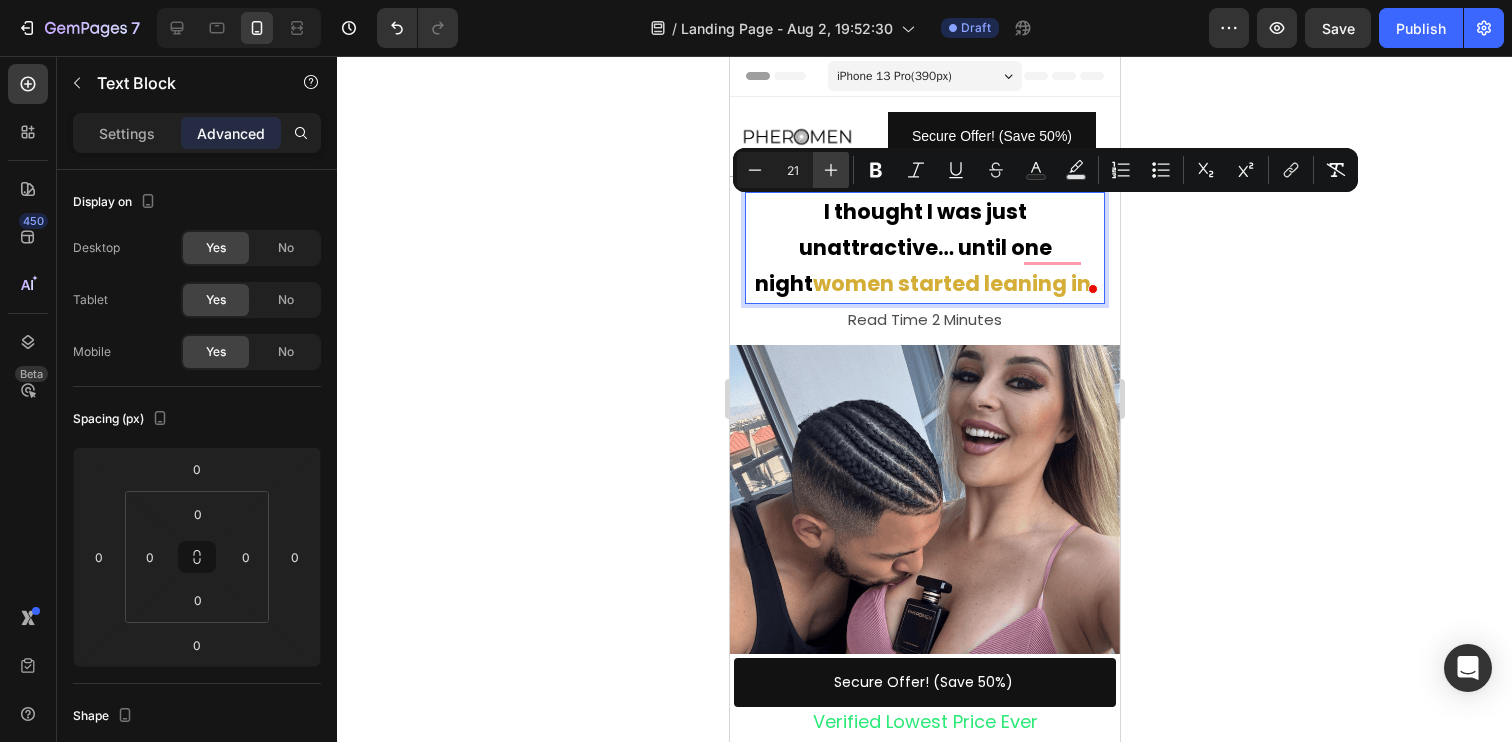 click 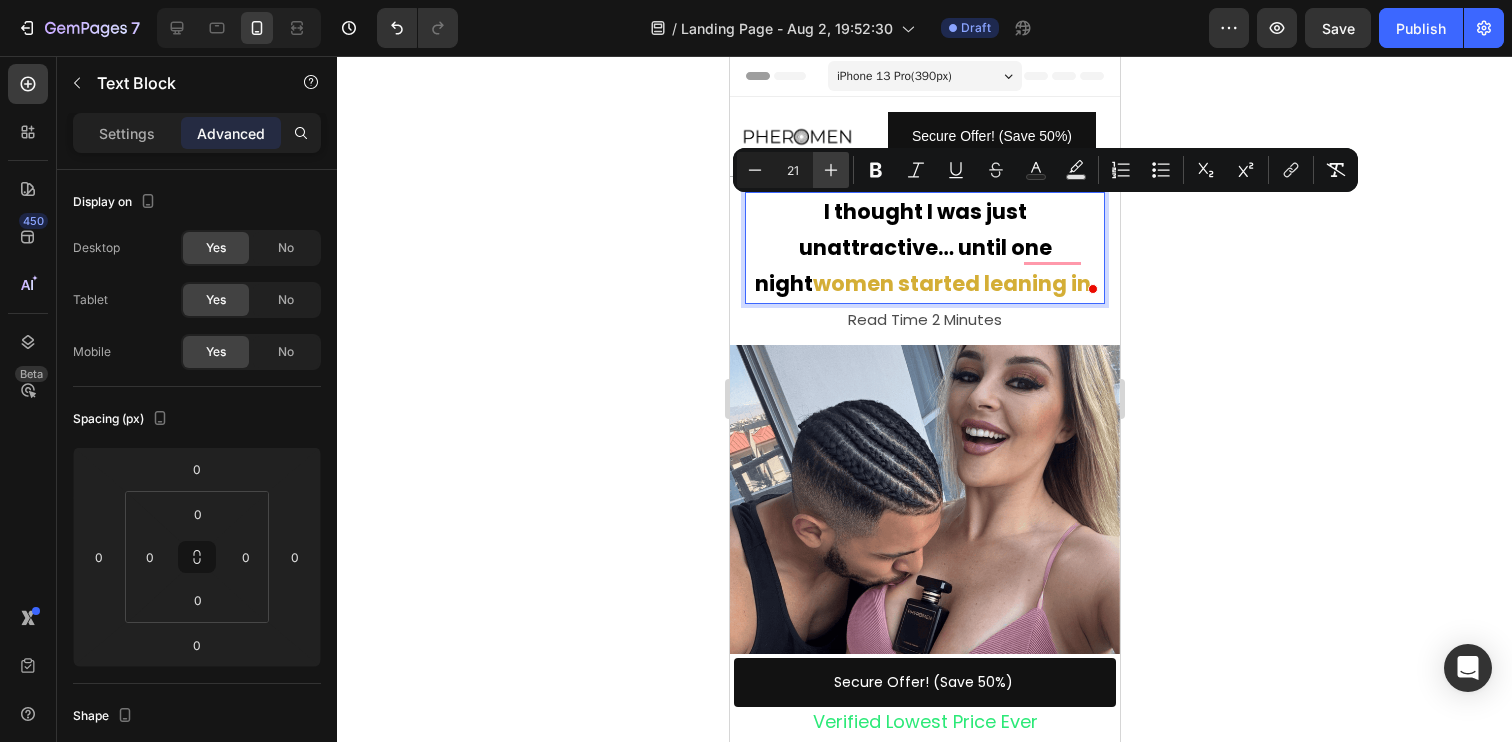 type on "22" 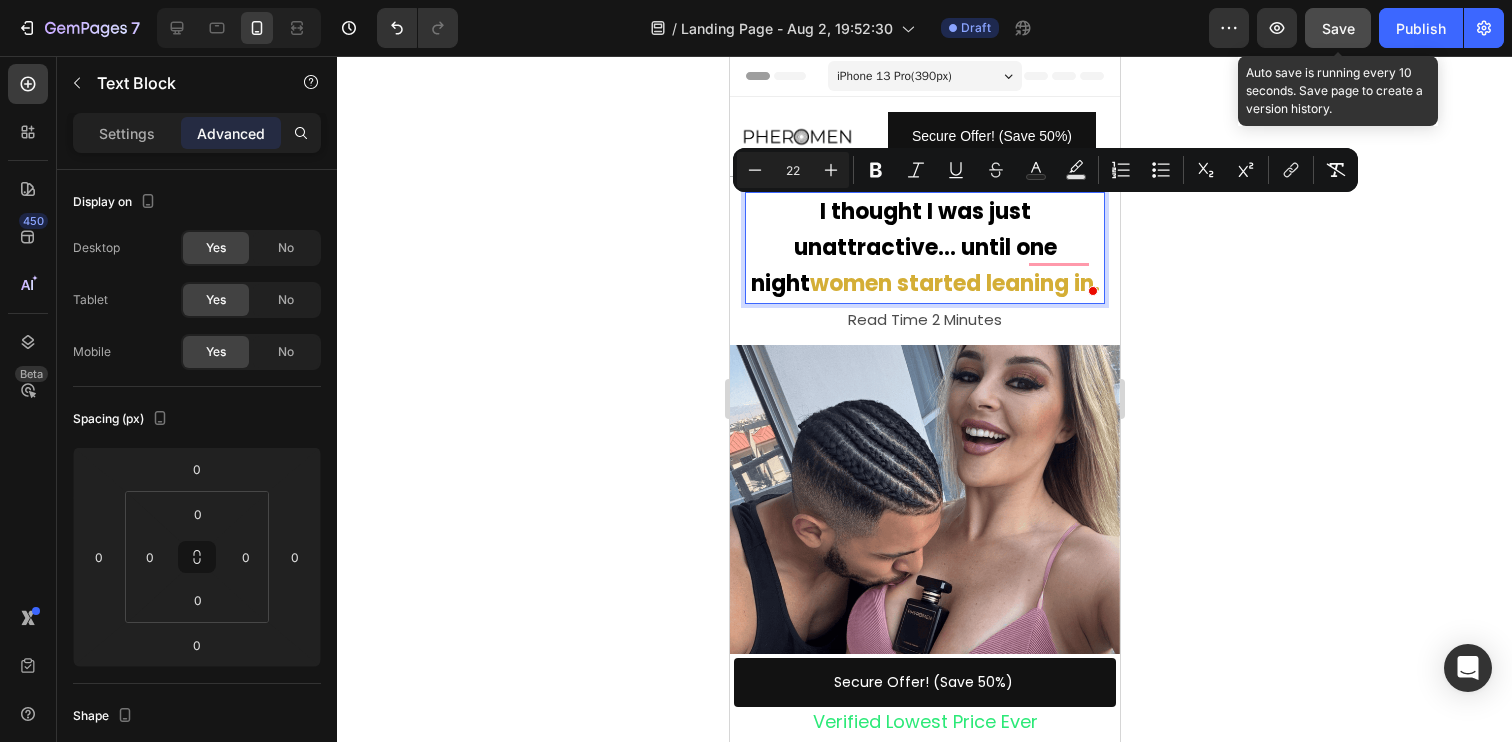 click on "Save" 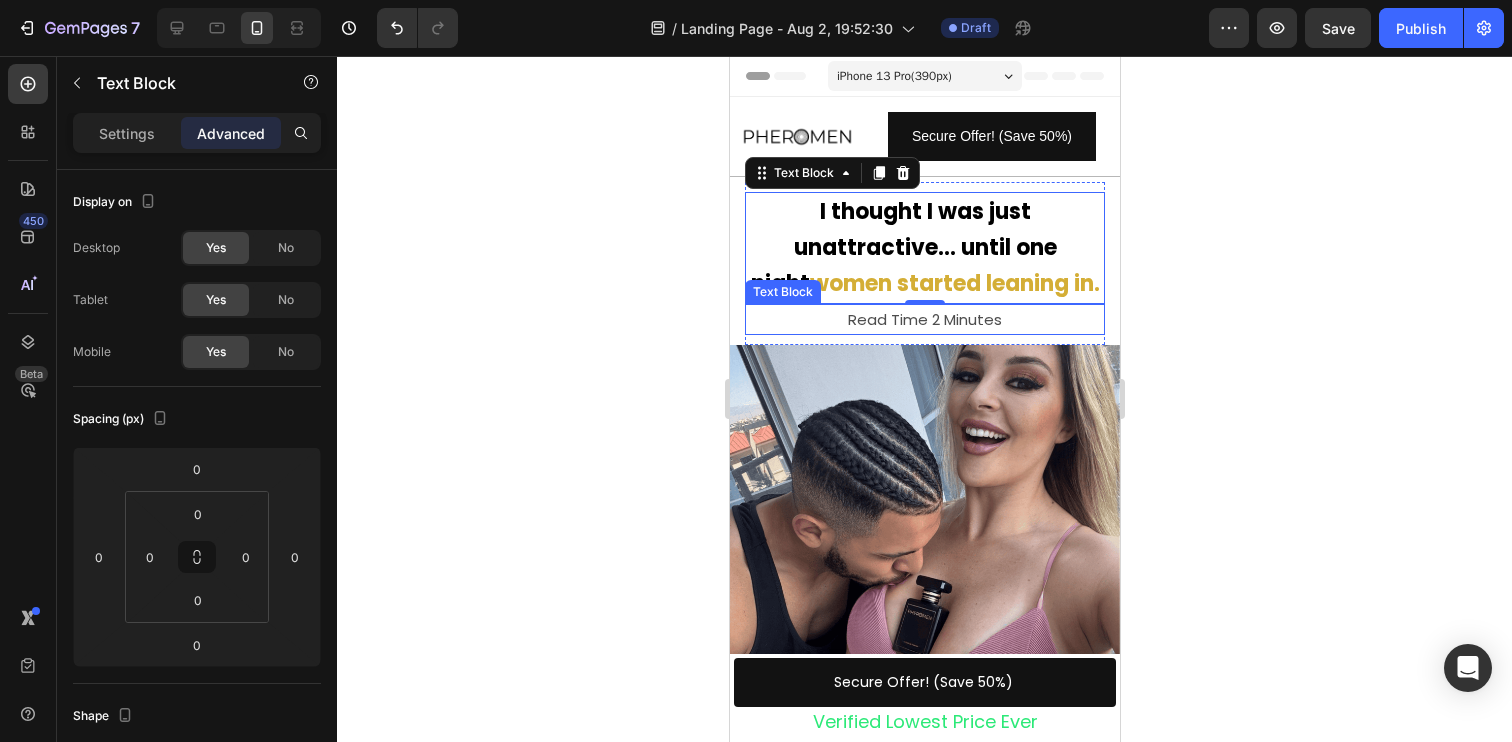 click on "Read Time 2 Minutes" at bounding box center [924, 319] 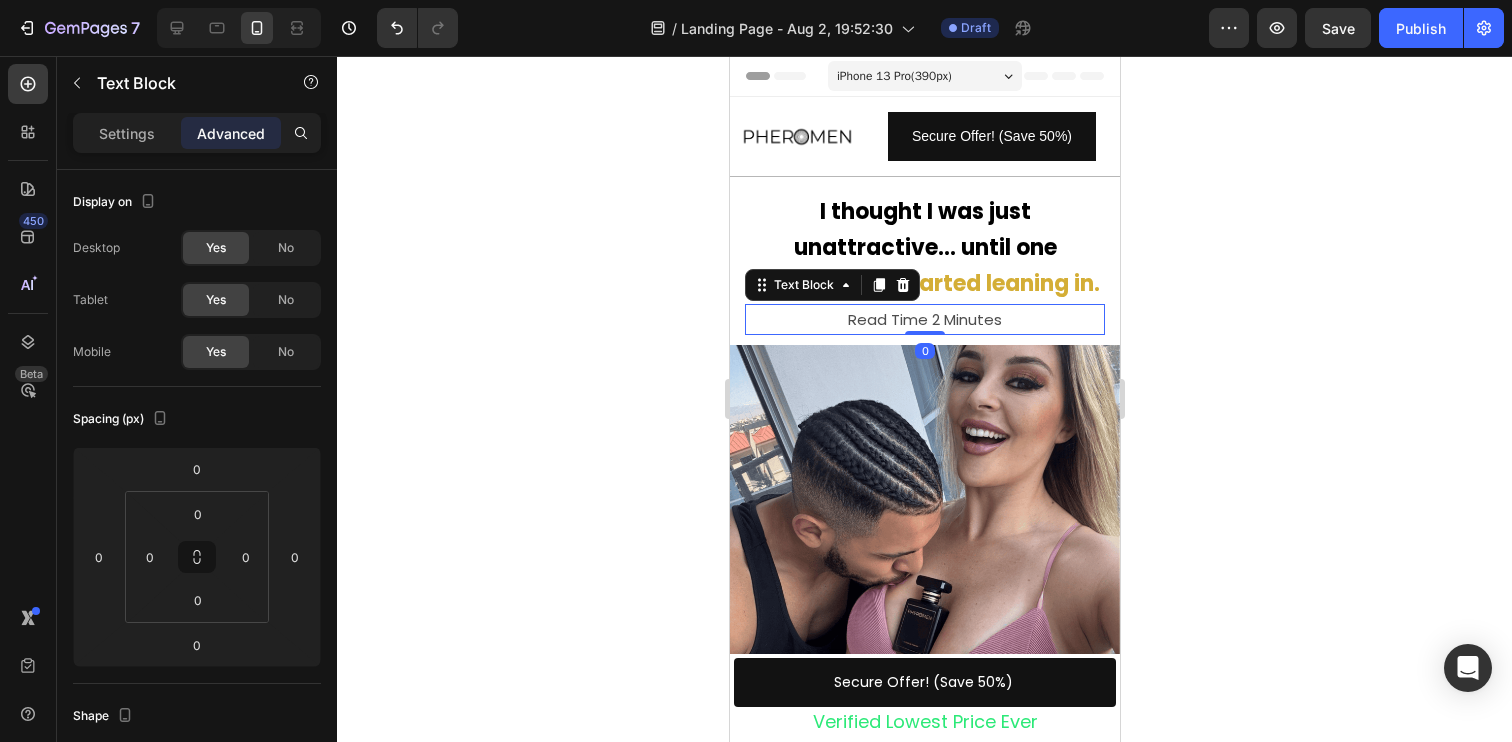click on "Read Time 2 Minutes" at bounding box center (924, 319) 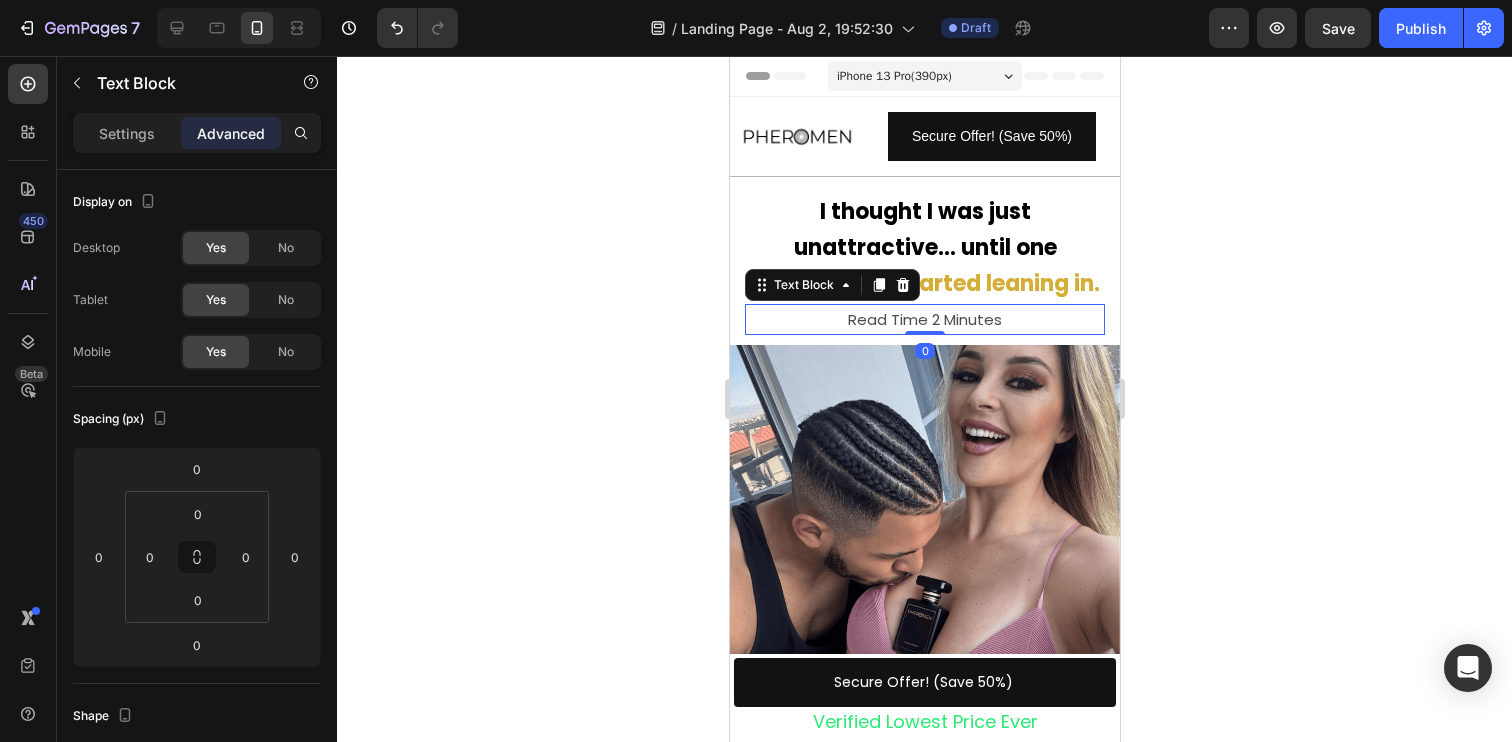 click on "Read Time 2 Minutes" at bounding box center (924, 319) 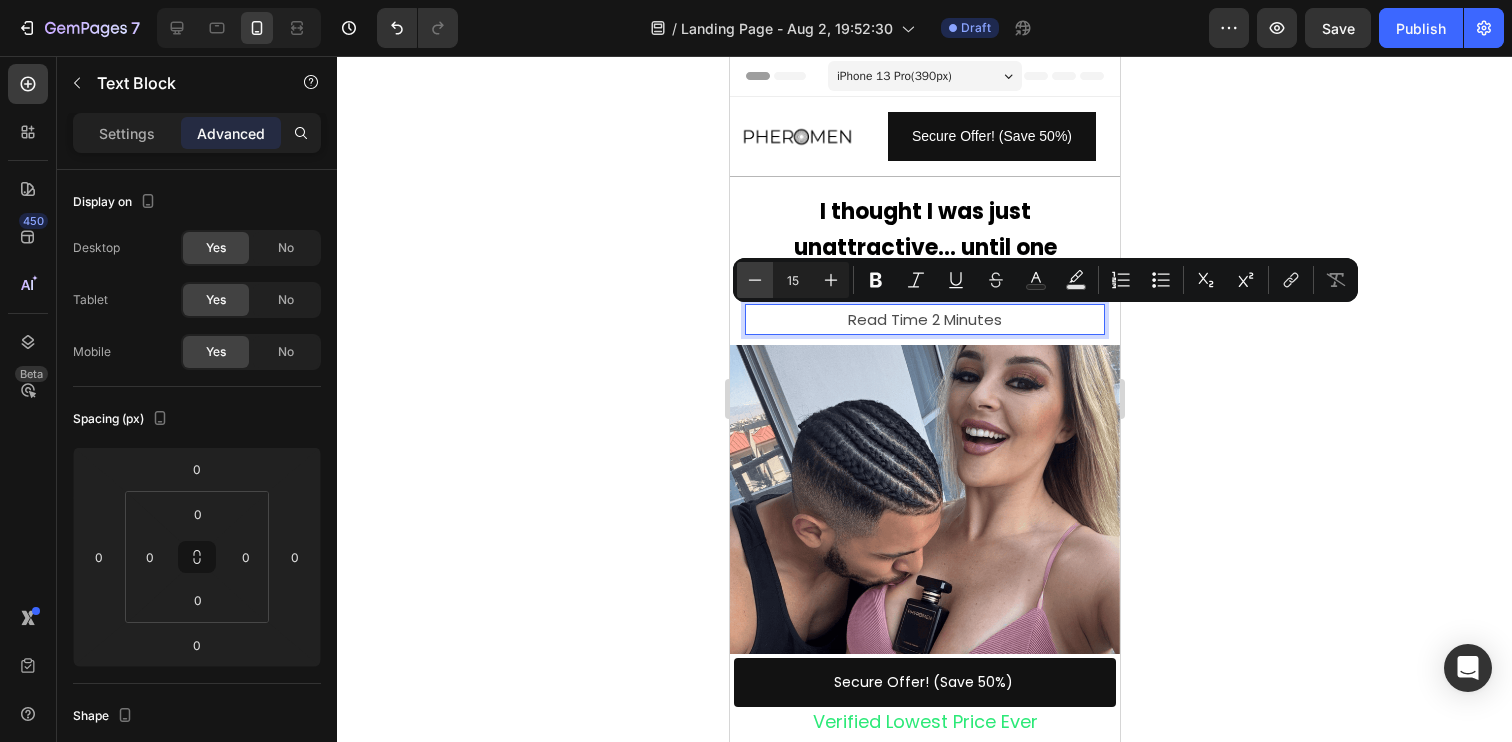 click 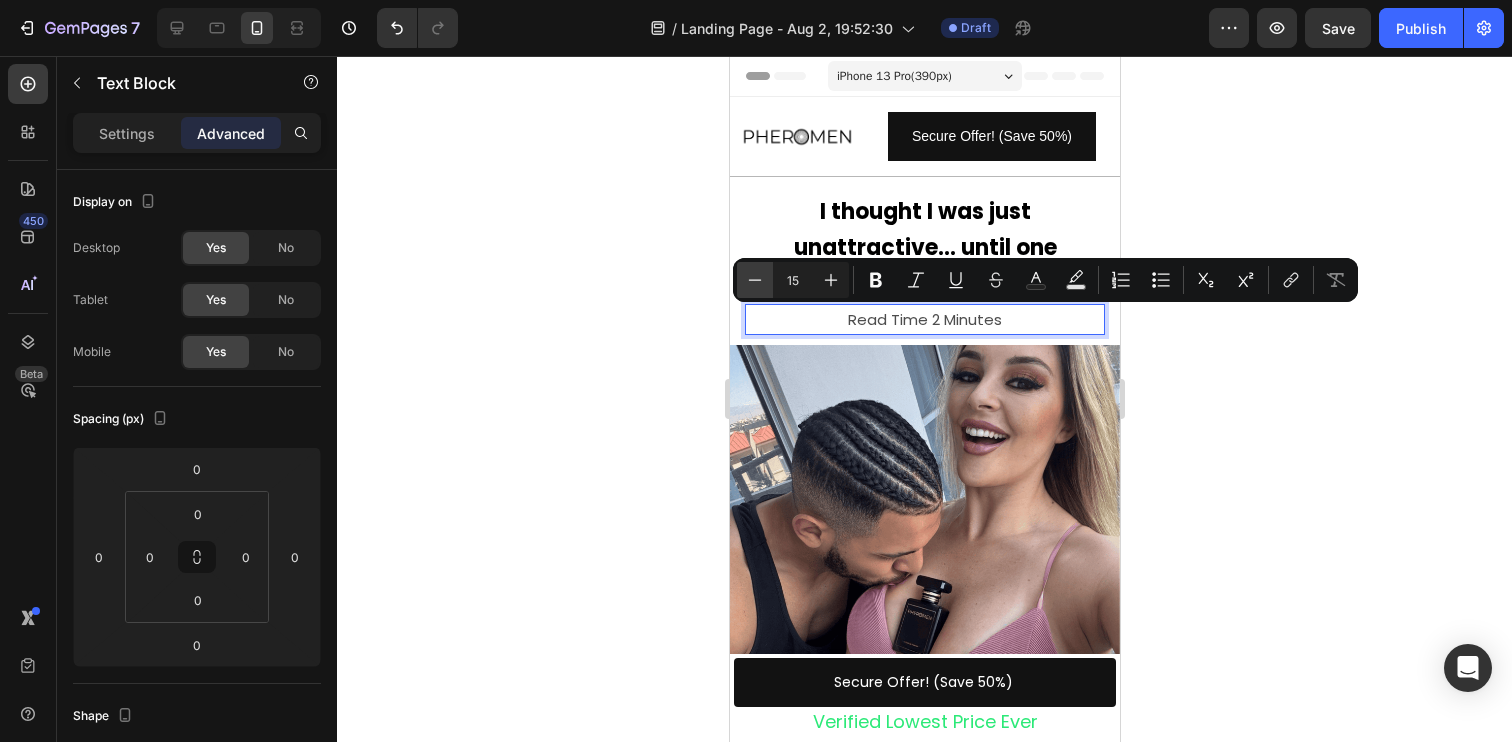 type on "14" 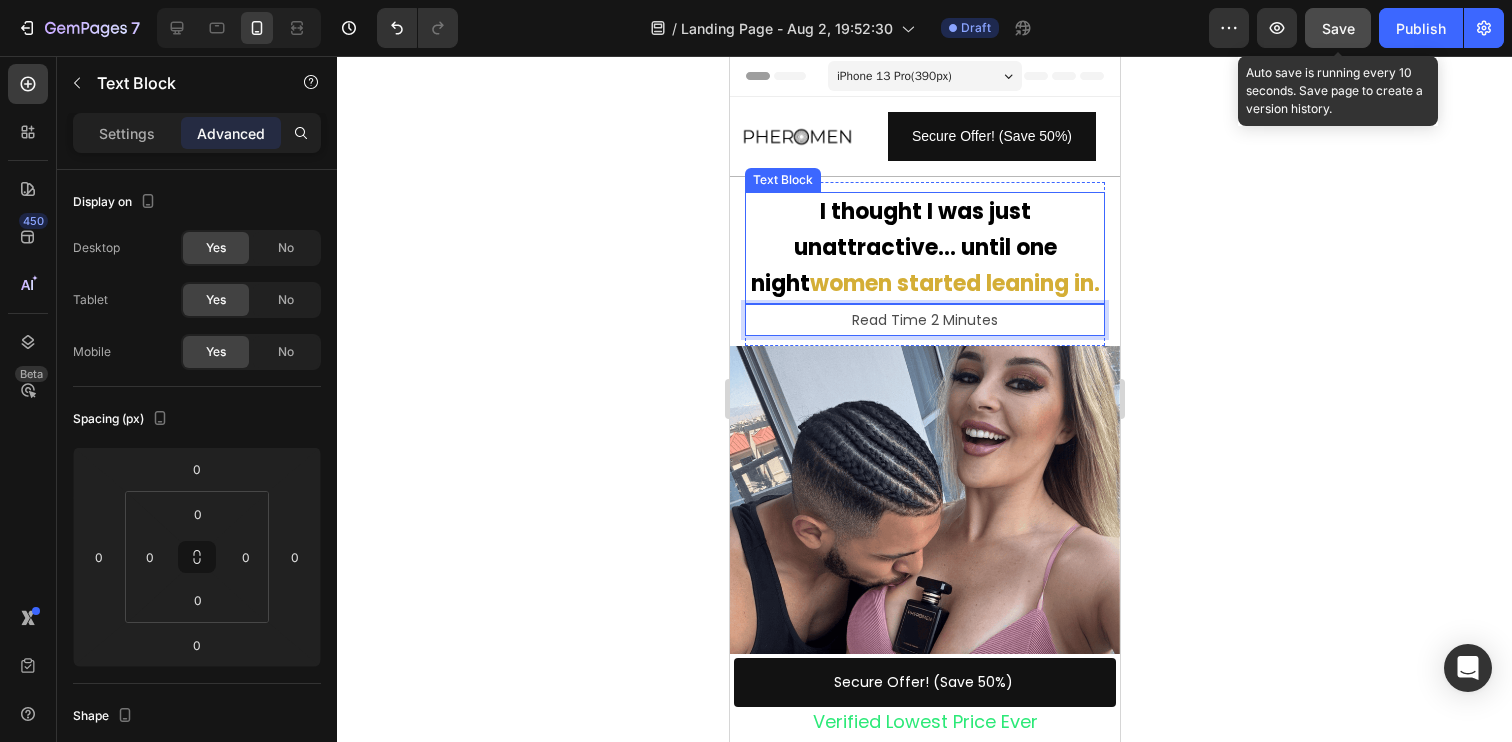 click on "Save" at bounding box center [1338, 28] 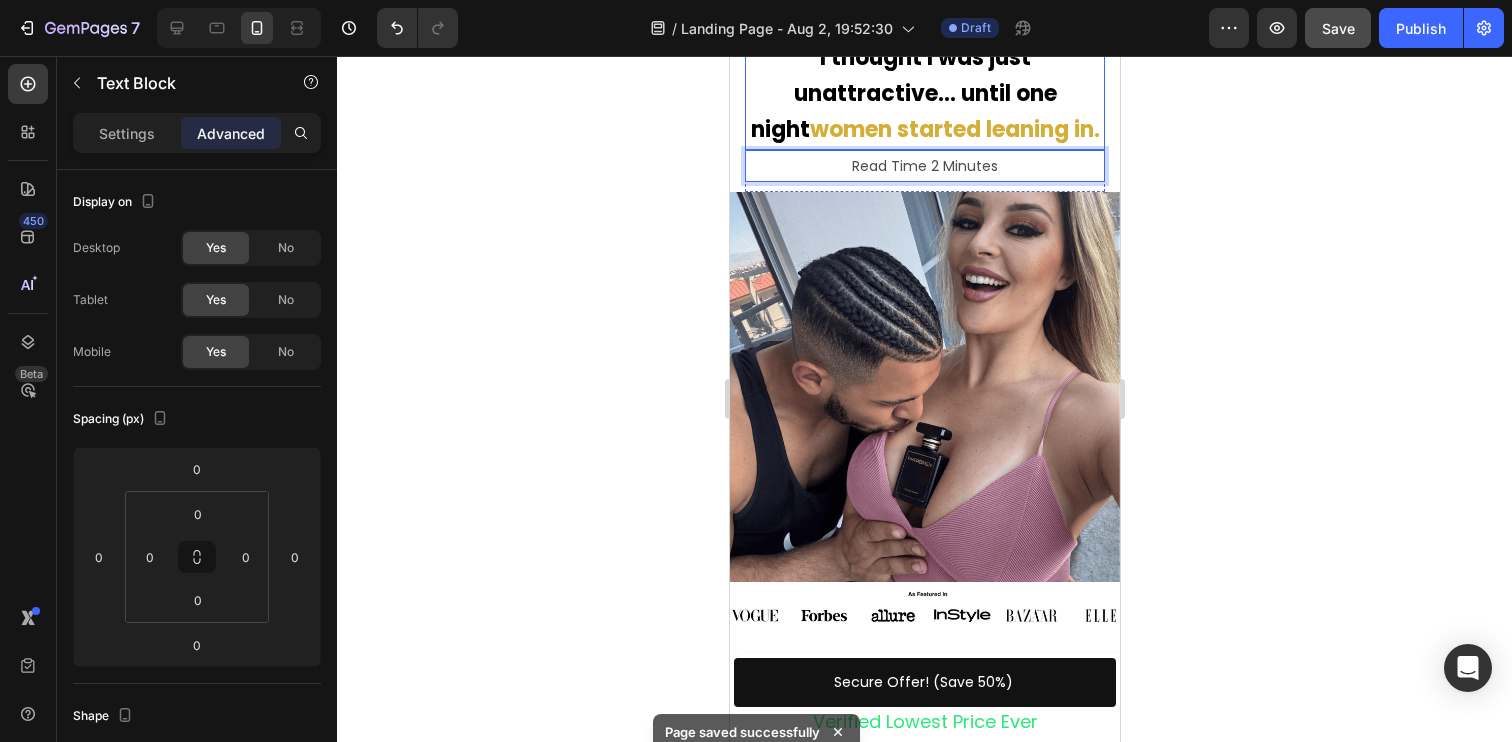 scroll, scrollTop: 164, scrollLeft: 0, axis: vertical 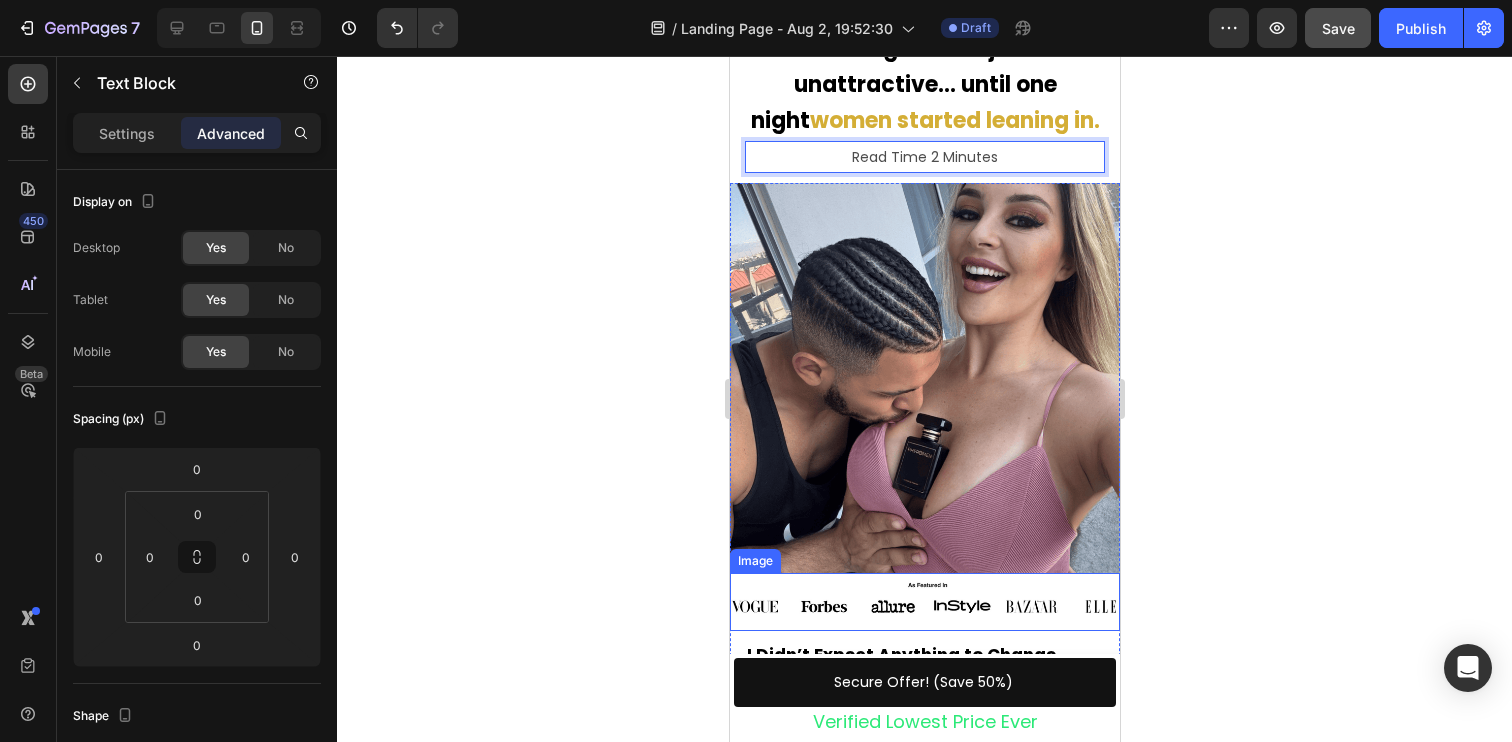 click at bounding box center (924, 606) 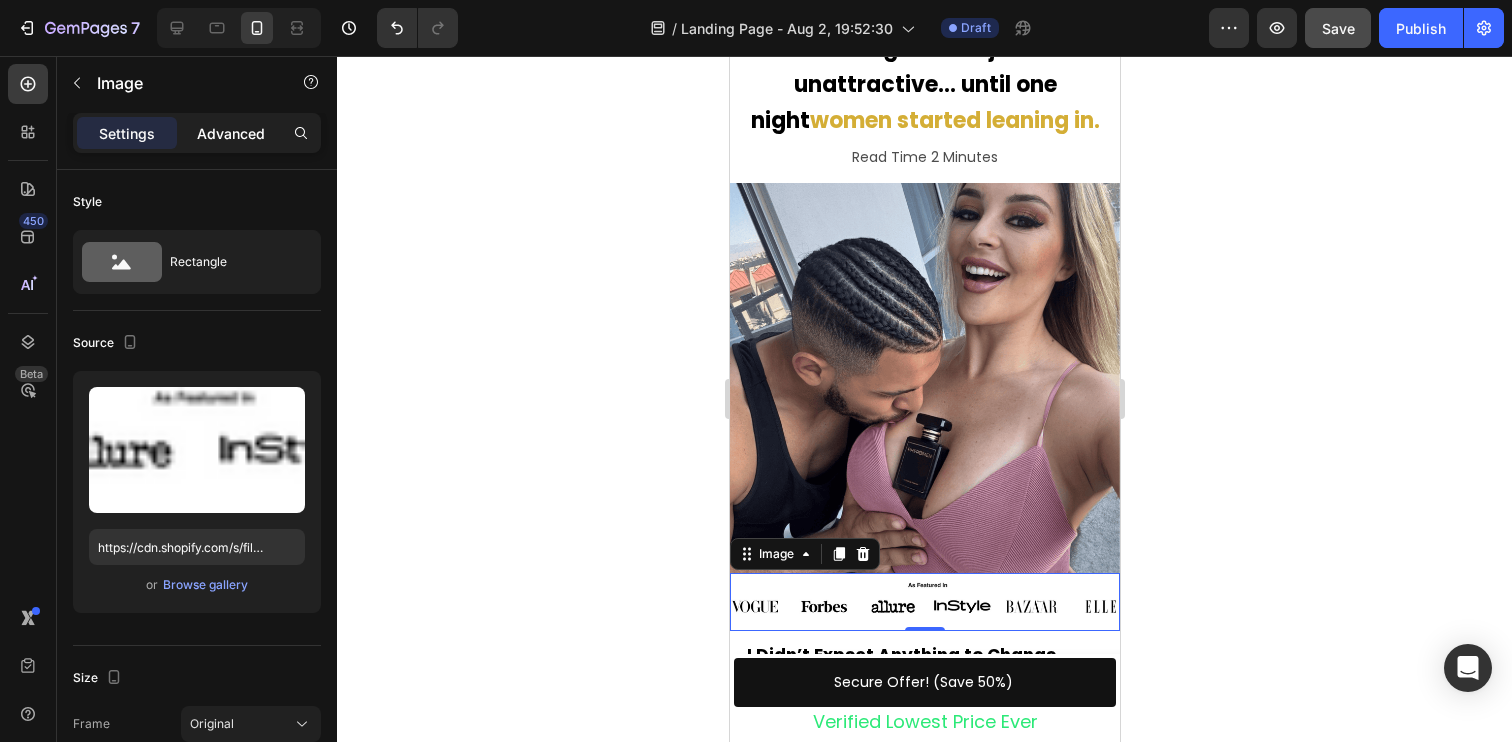 click on "Advanced" at bounding box center [231, 133] 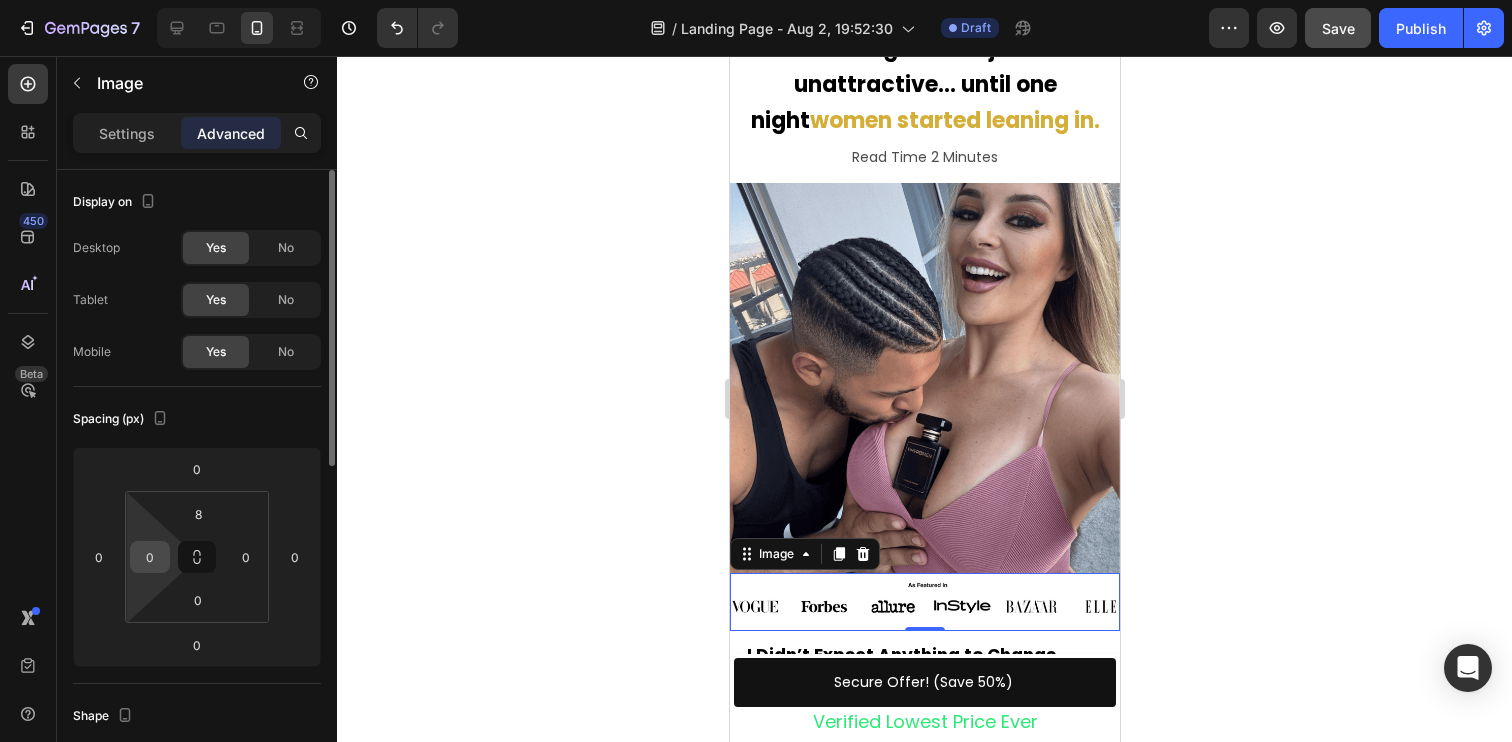 click on "0" at bounding box center (150, 557) 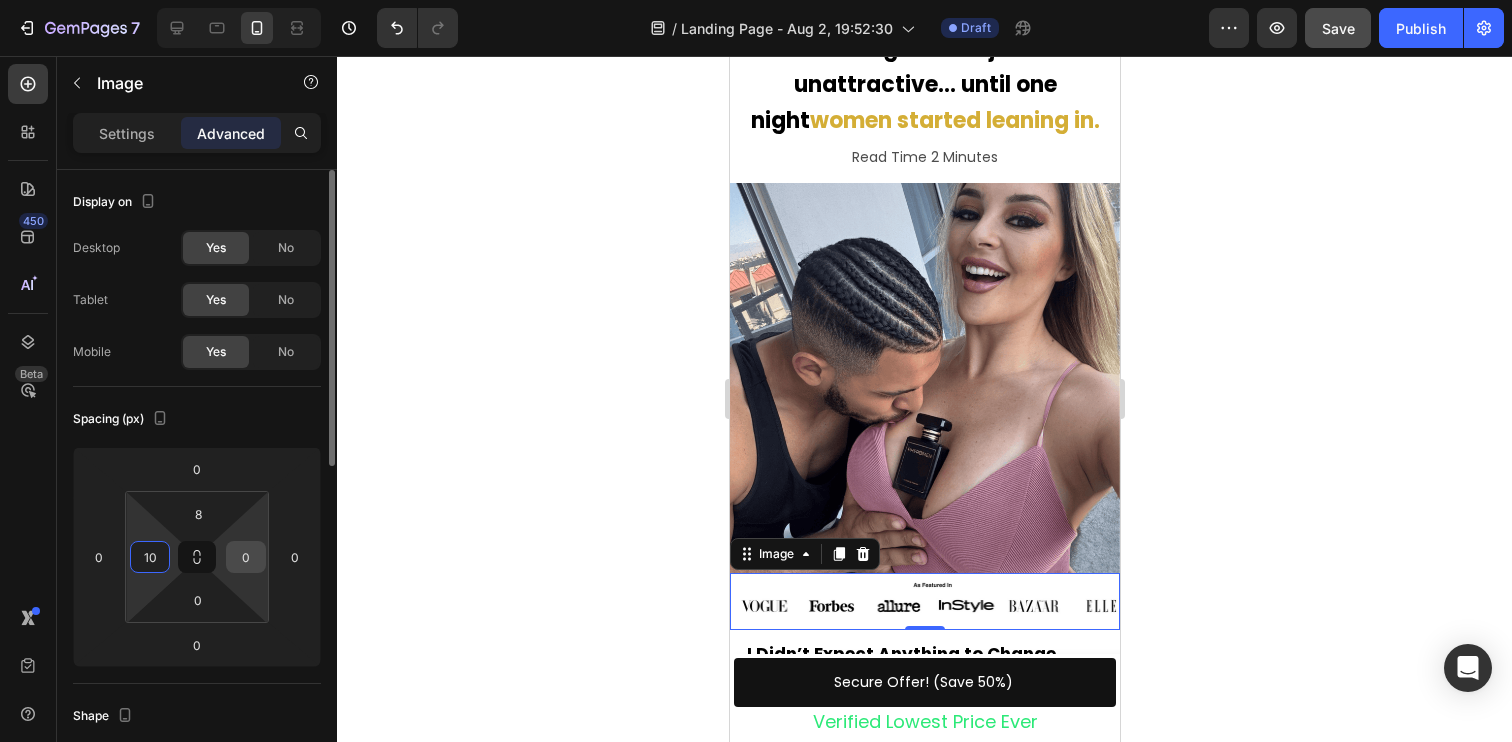 type on "10" 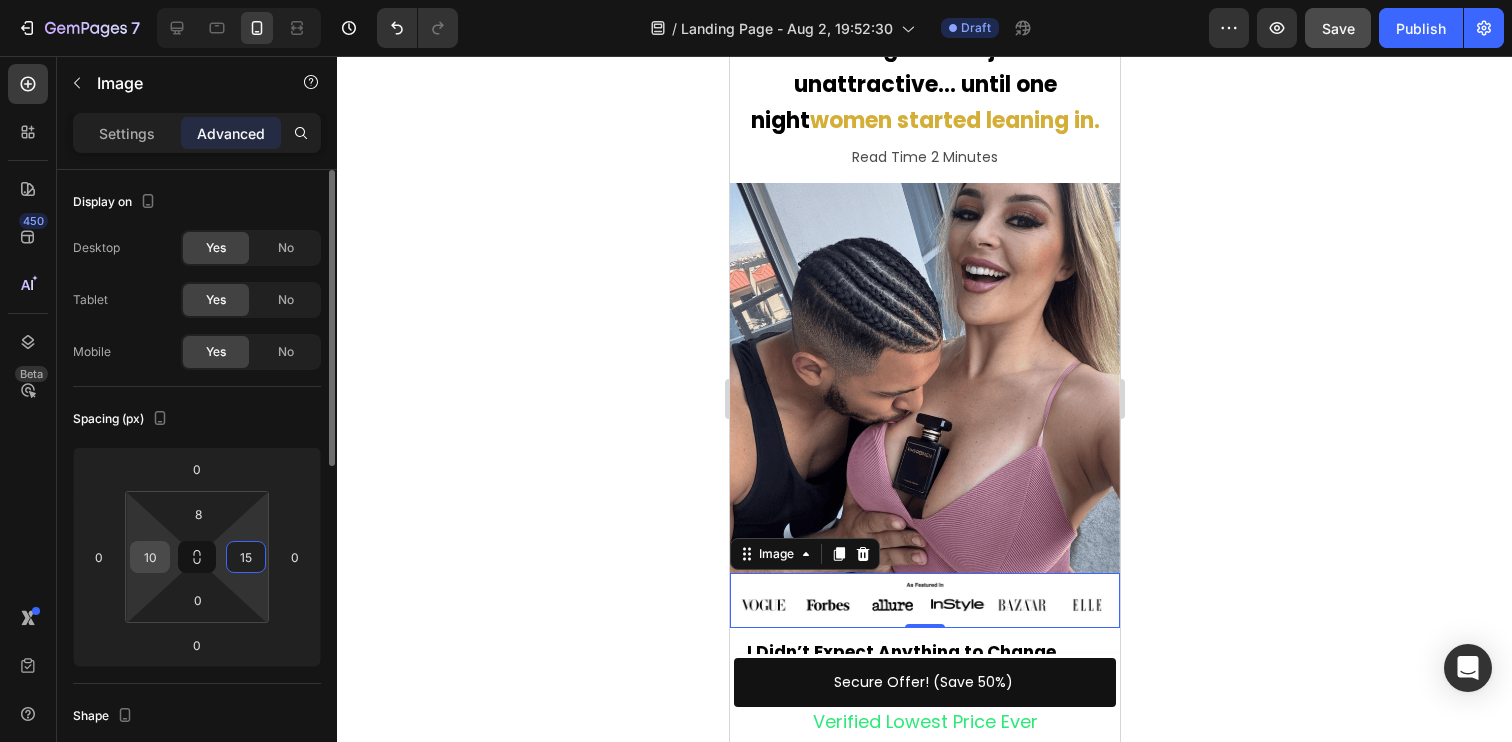 type on "15" 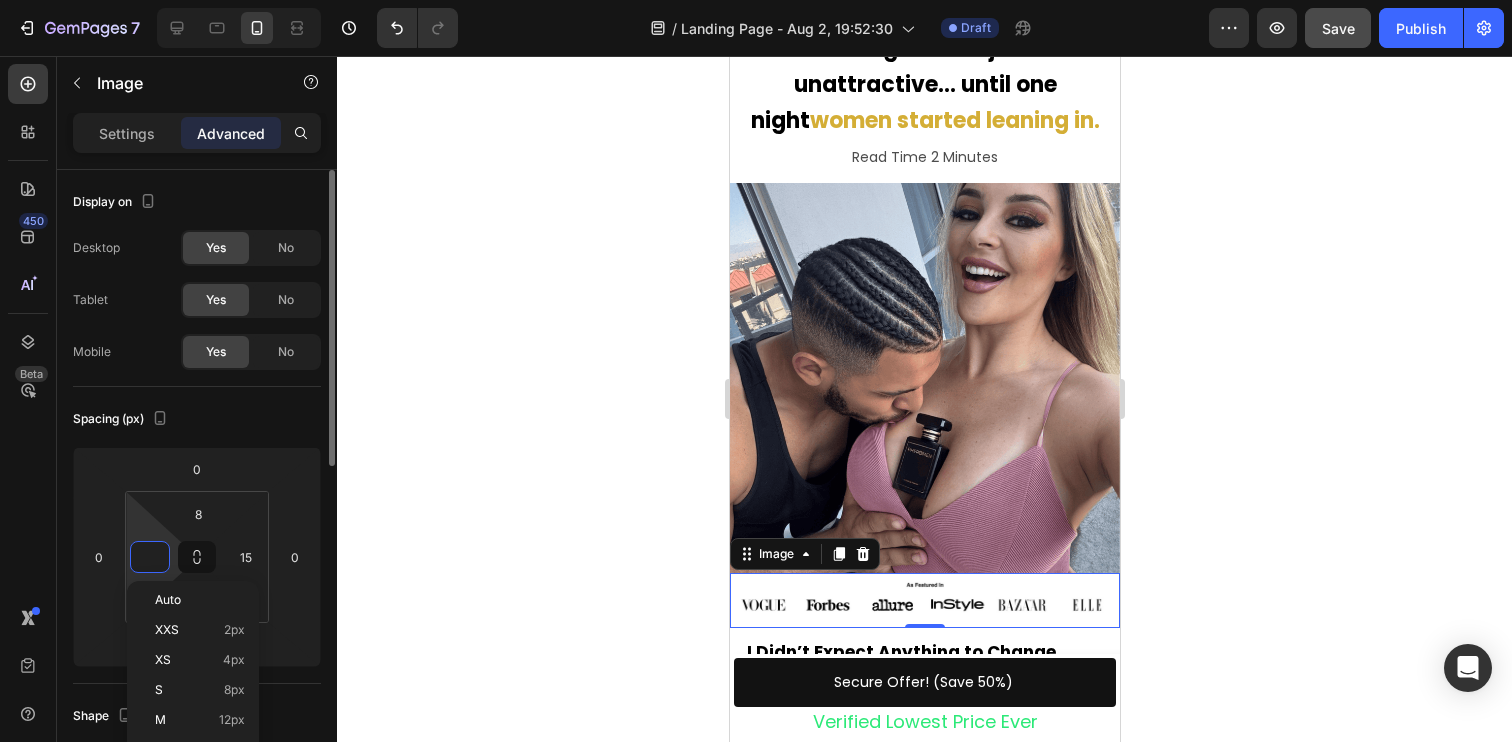 type on "5" 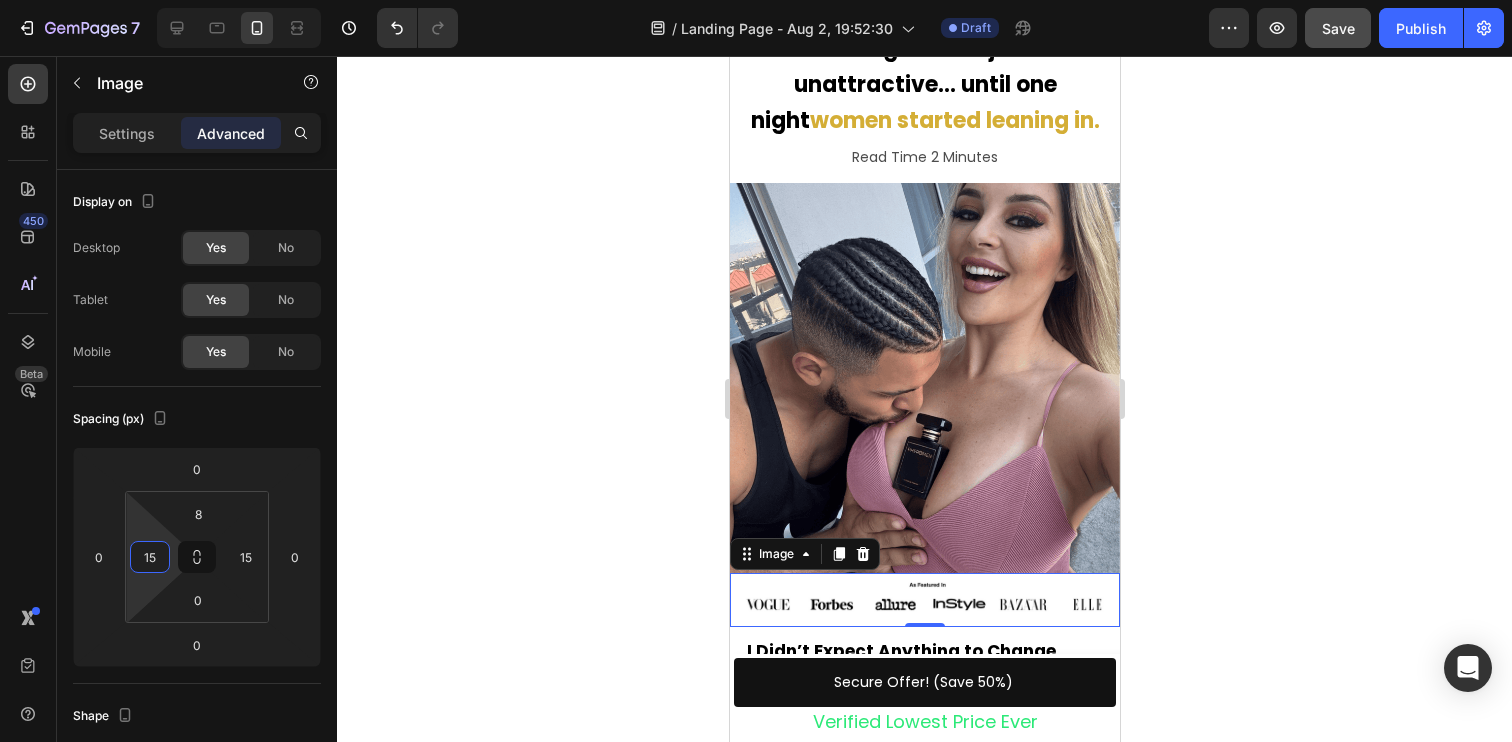 type on "15" 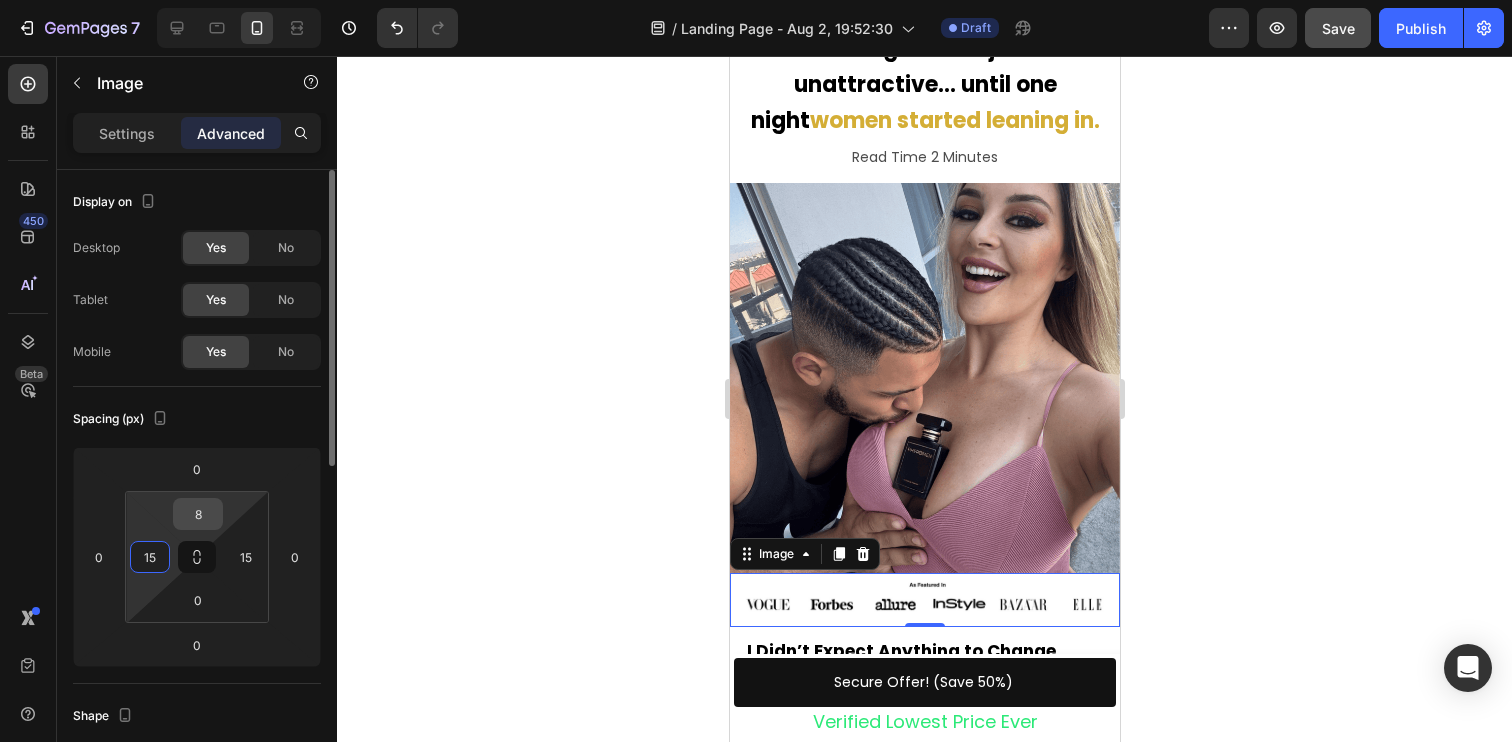 click on "8" at bounding box center (198, 514) 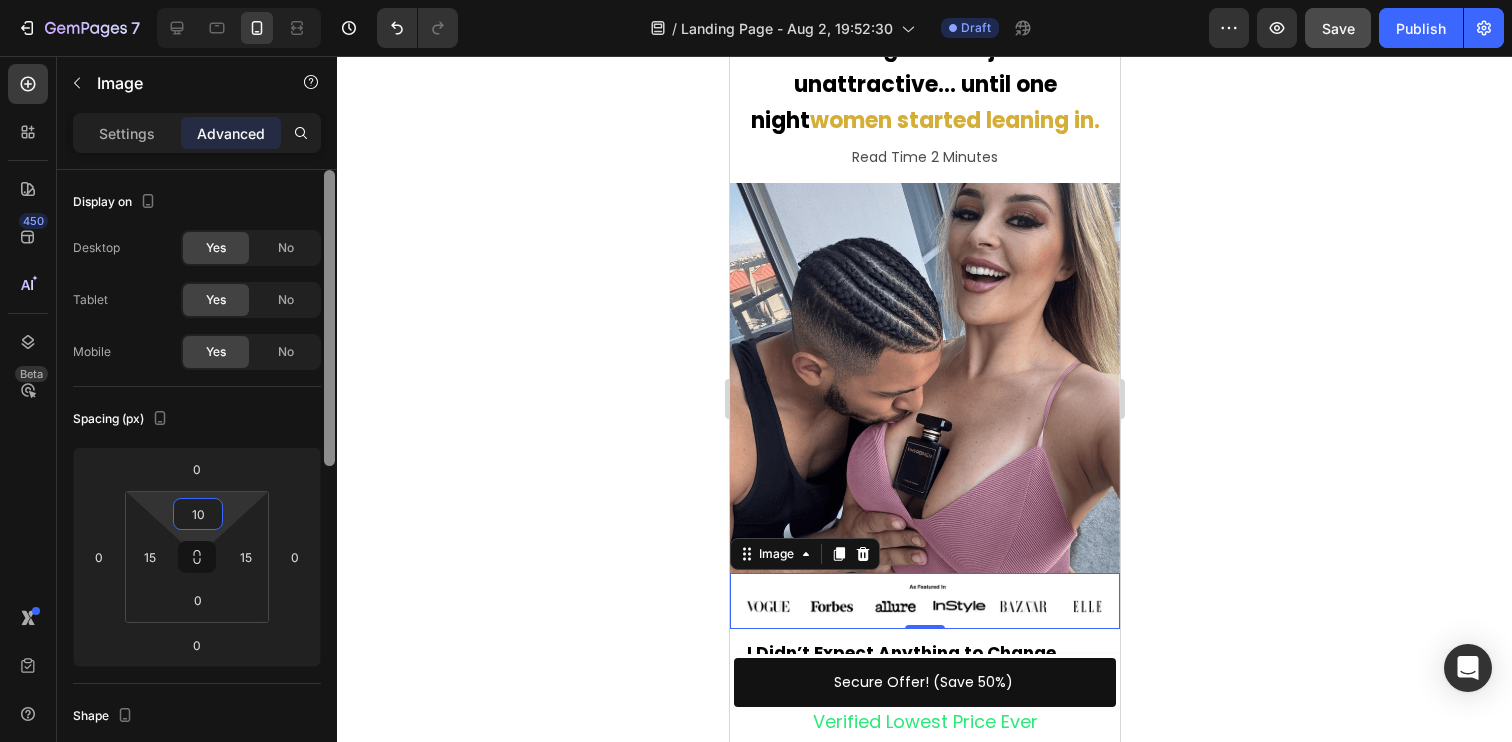 type on "1" 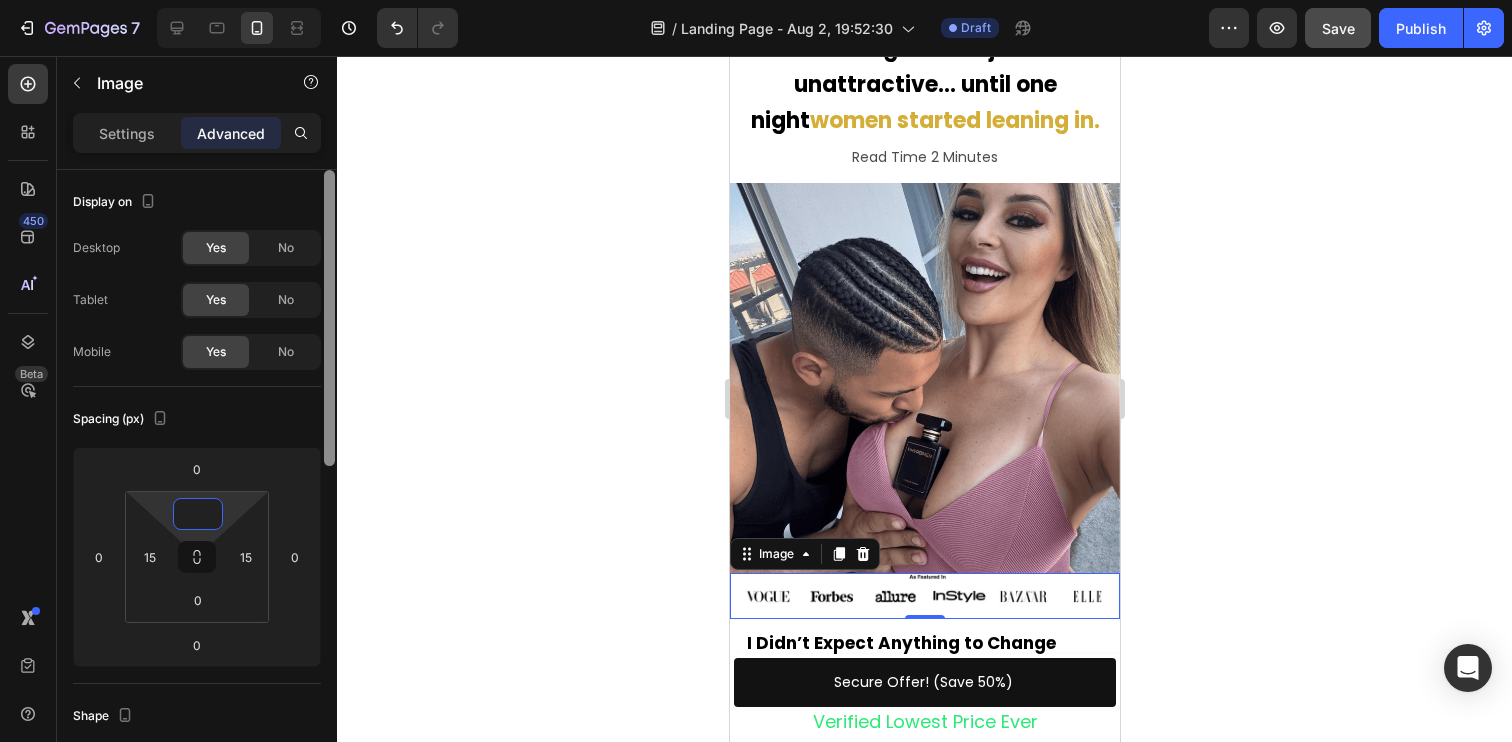 type on "8" 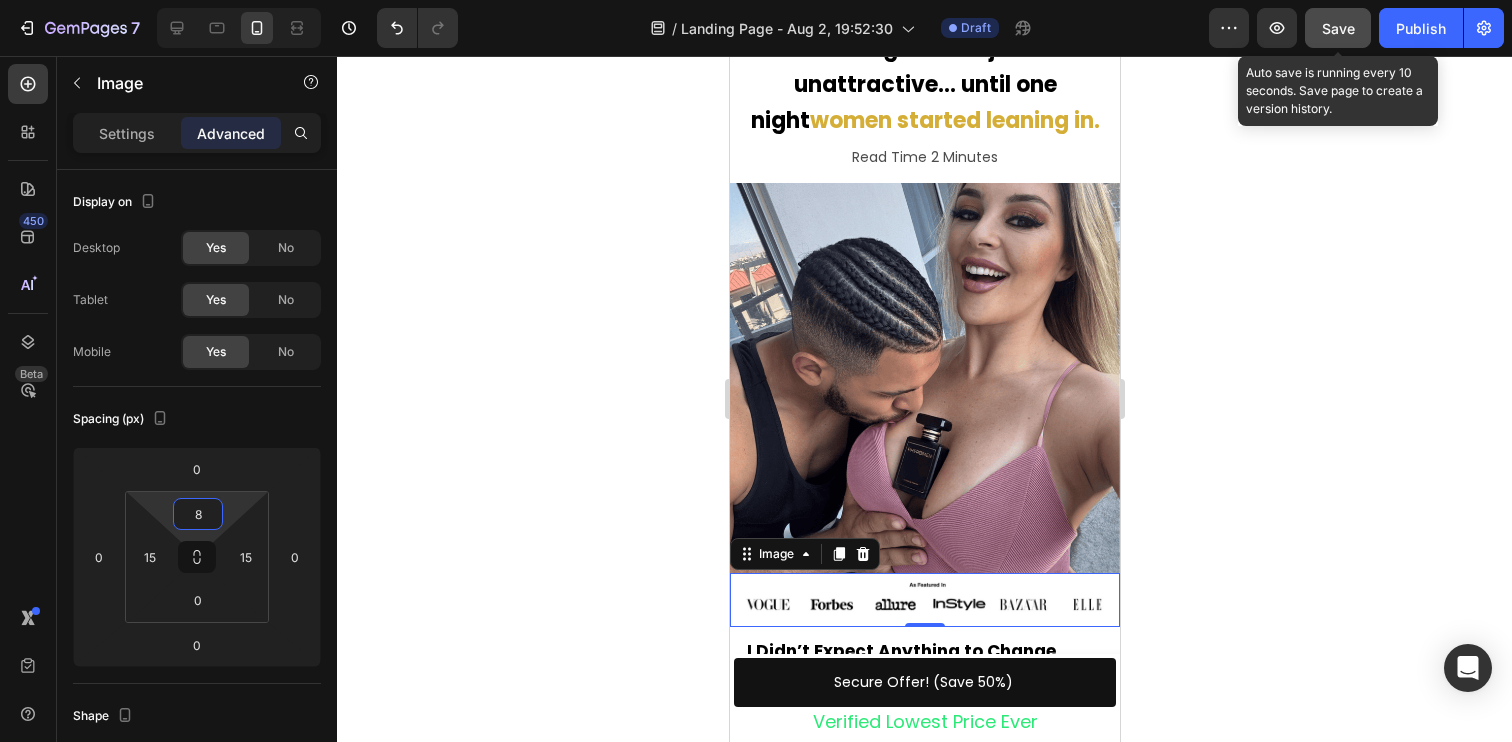 click on "Save" at bounding box center (1338, 28) 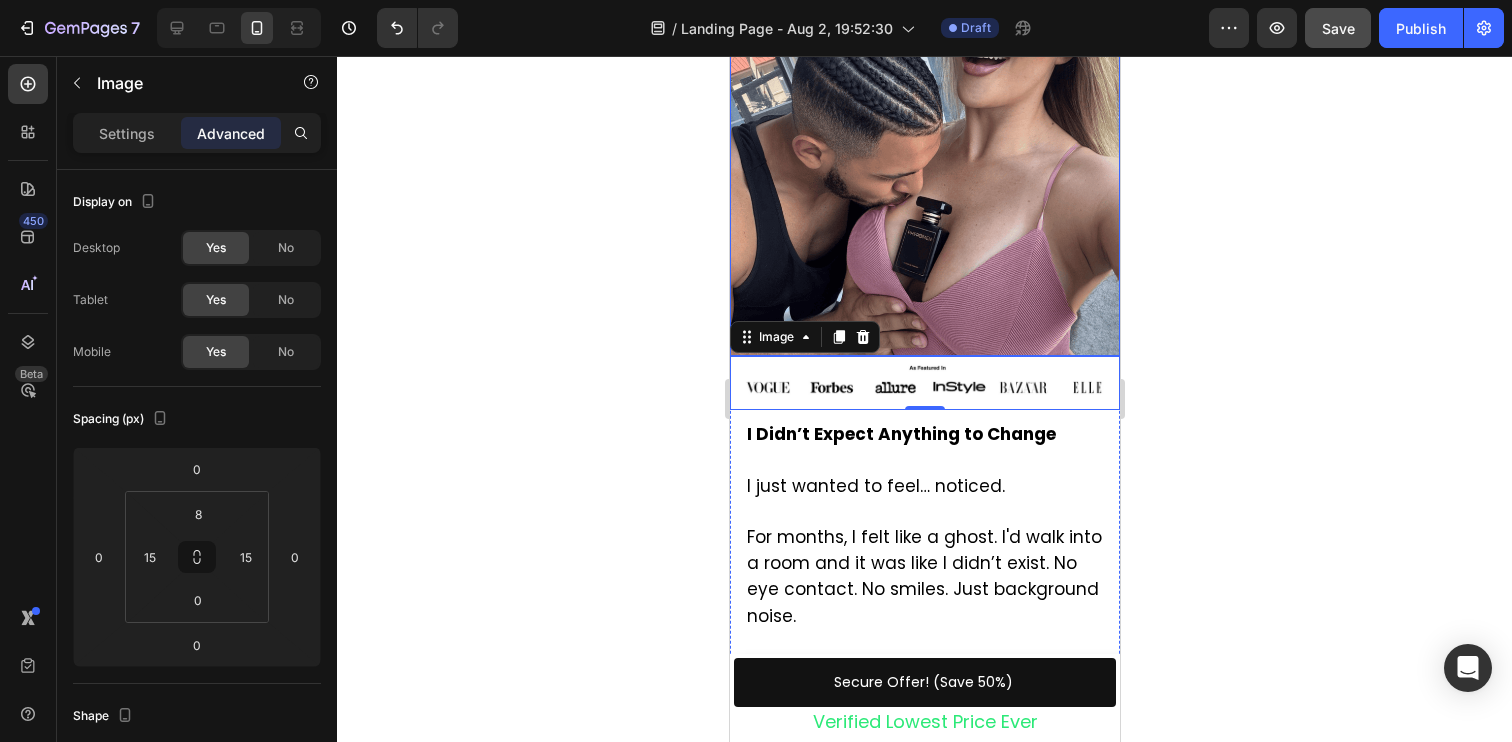 scroll, scrollTop: 385, scrollLeft: 0, axis: vertical 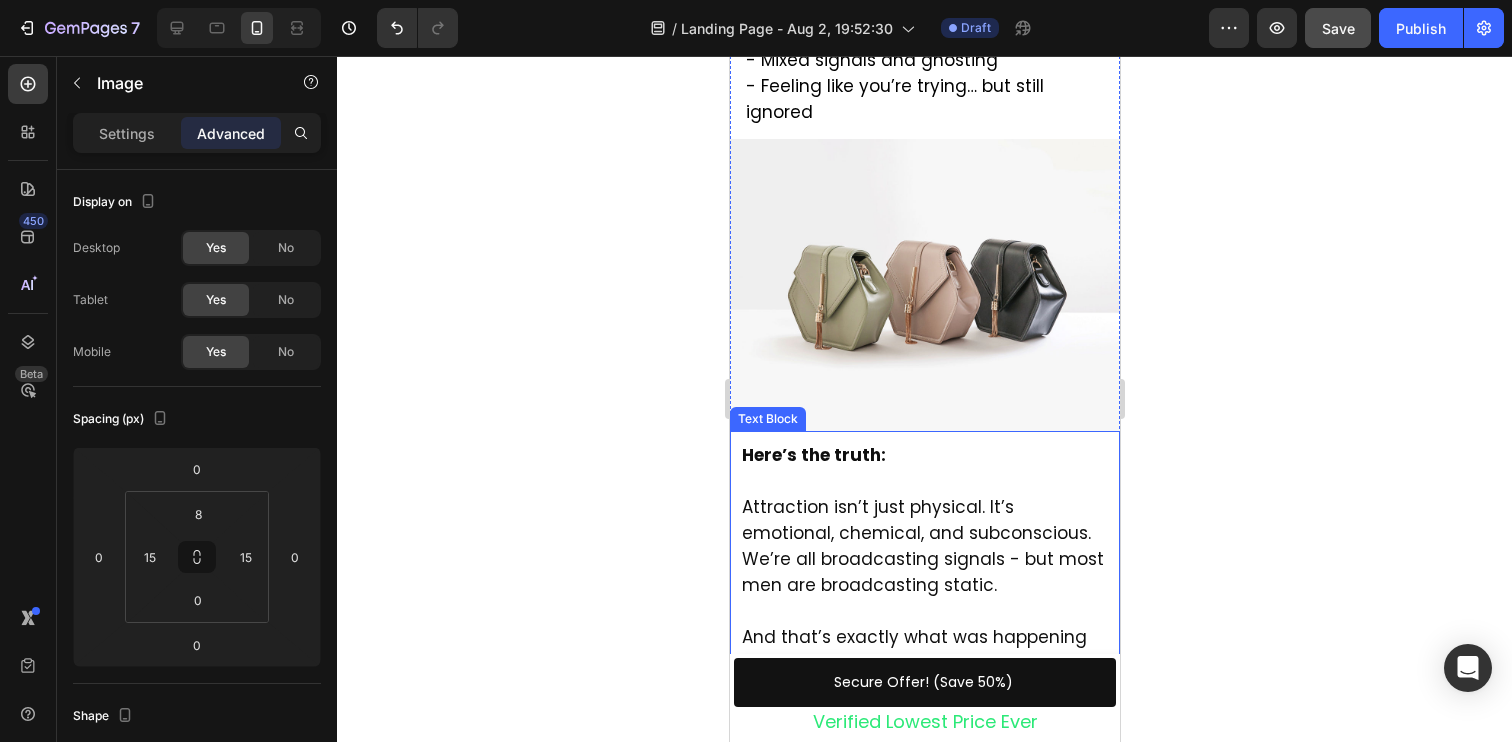 click on "Here’s the truth: Attraction isn’t just physical. It’s emotional, chemical, and subconscious. We’re all broadcasting signals - but most men are broadcasting static. And that’s exactly what was happening to me." at bounding box center (924, 560) 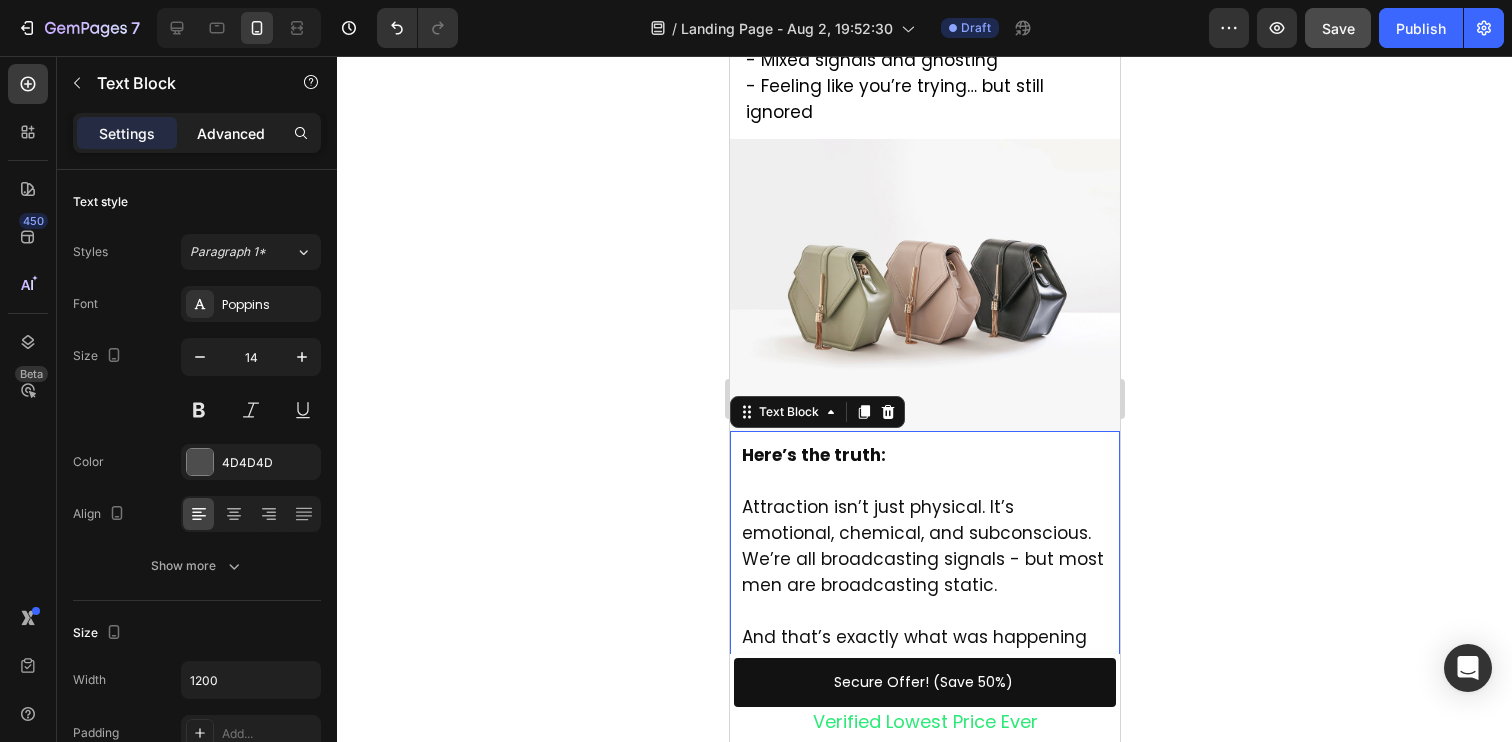 click on "Advanced" at bounding box center (231, 133) 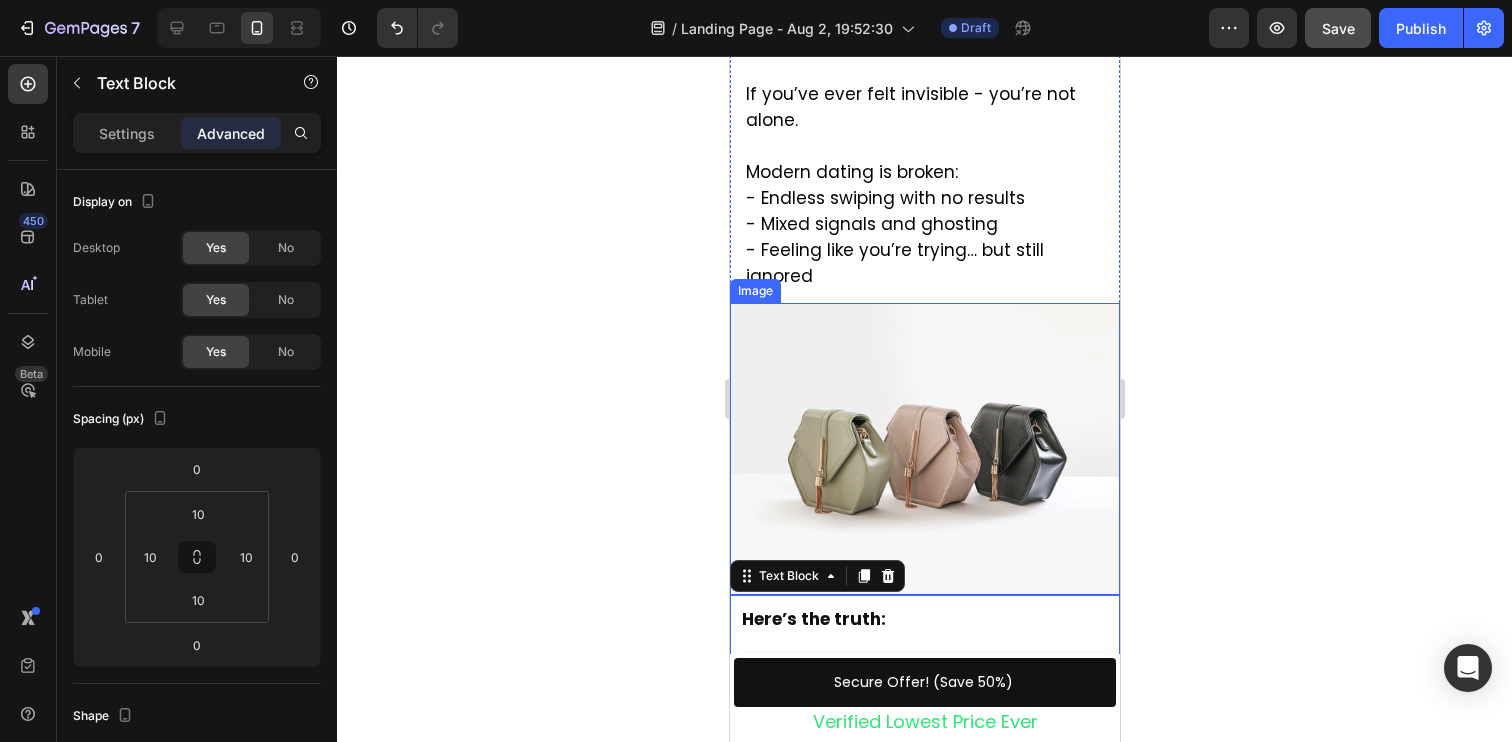 scroll, scrollTop: 1339, scrollLeft: 0, axis: vertical 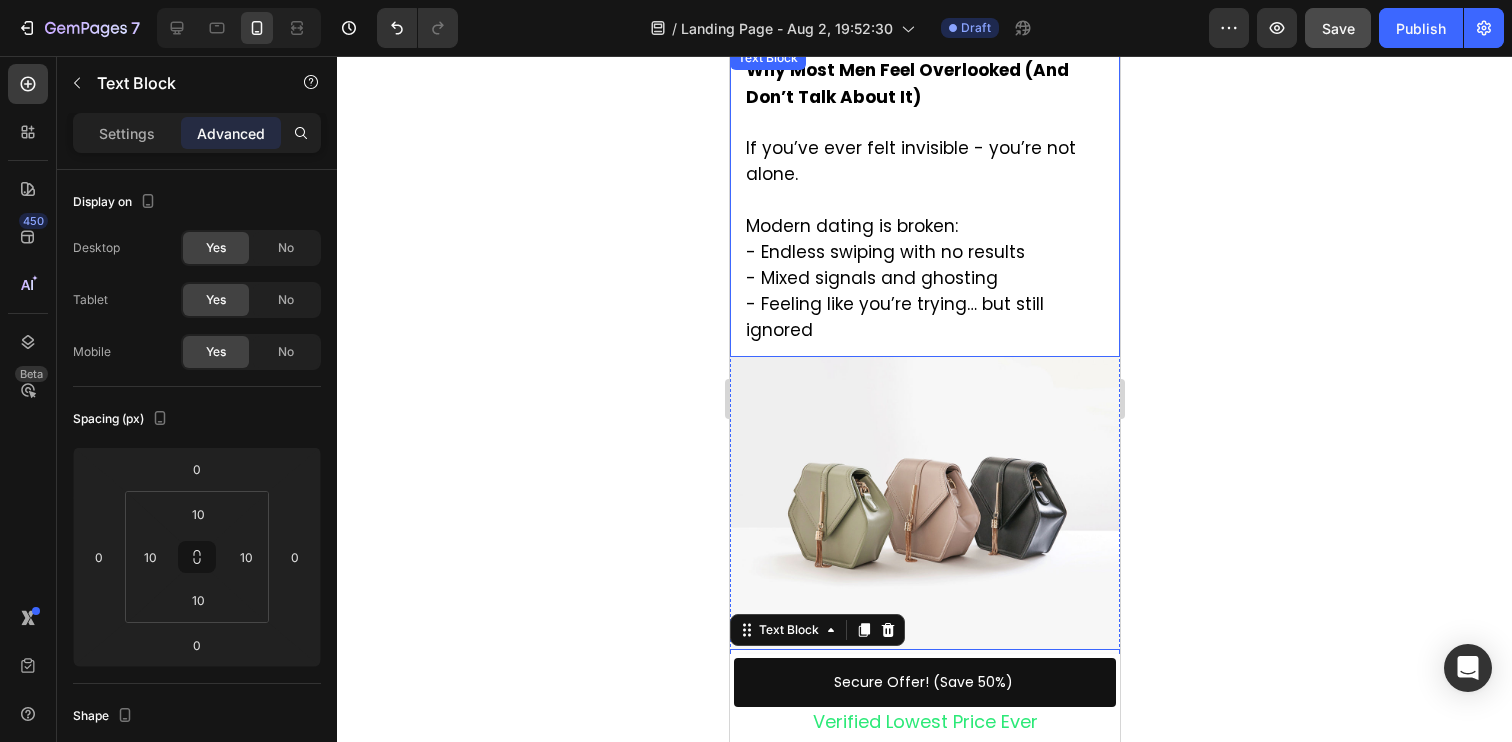 click on "- Feeling like you’re trying… but still ignored" at bounding box center (894, 317) 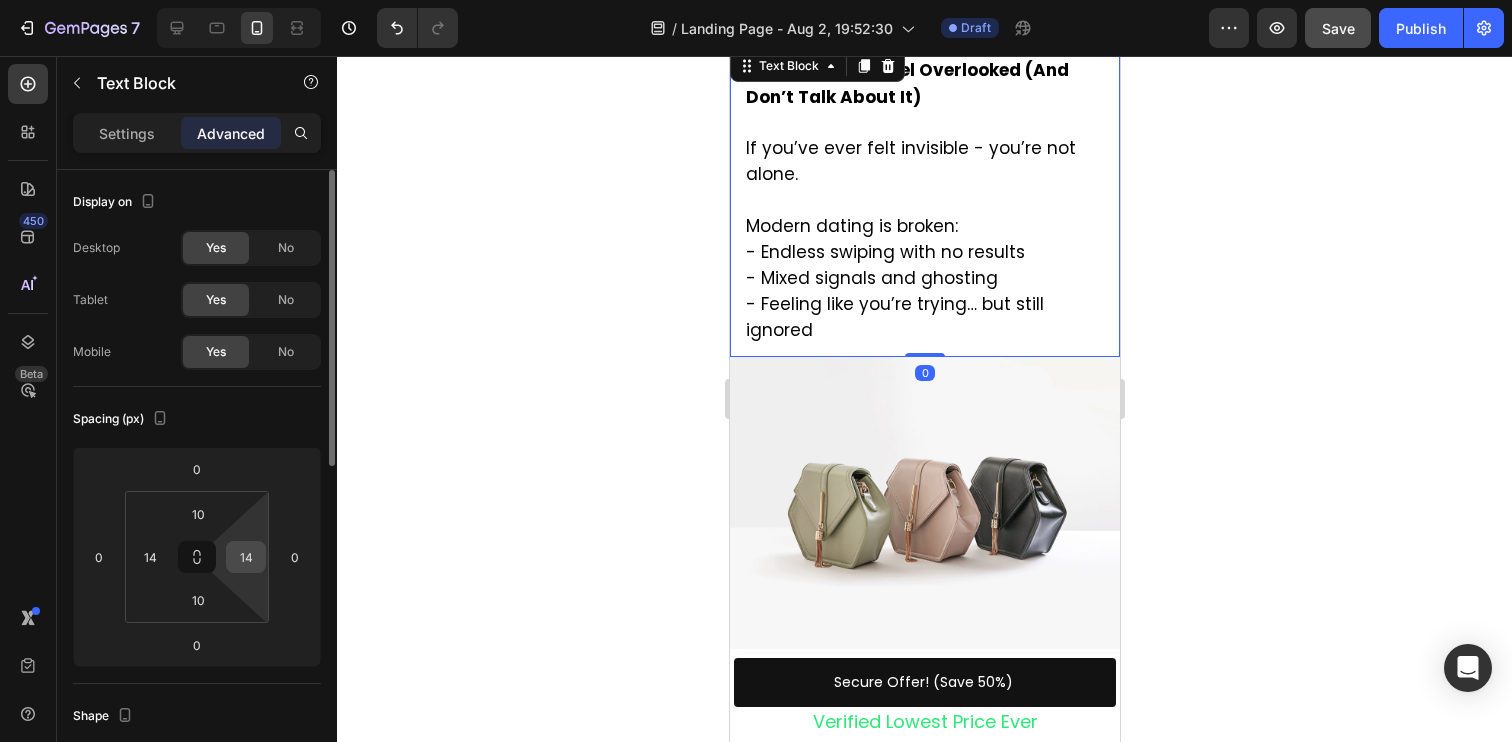 click on "14" at bounding box center (246, 557) 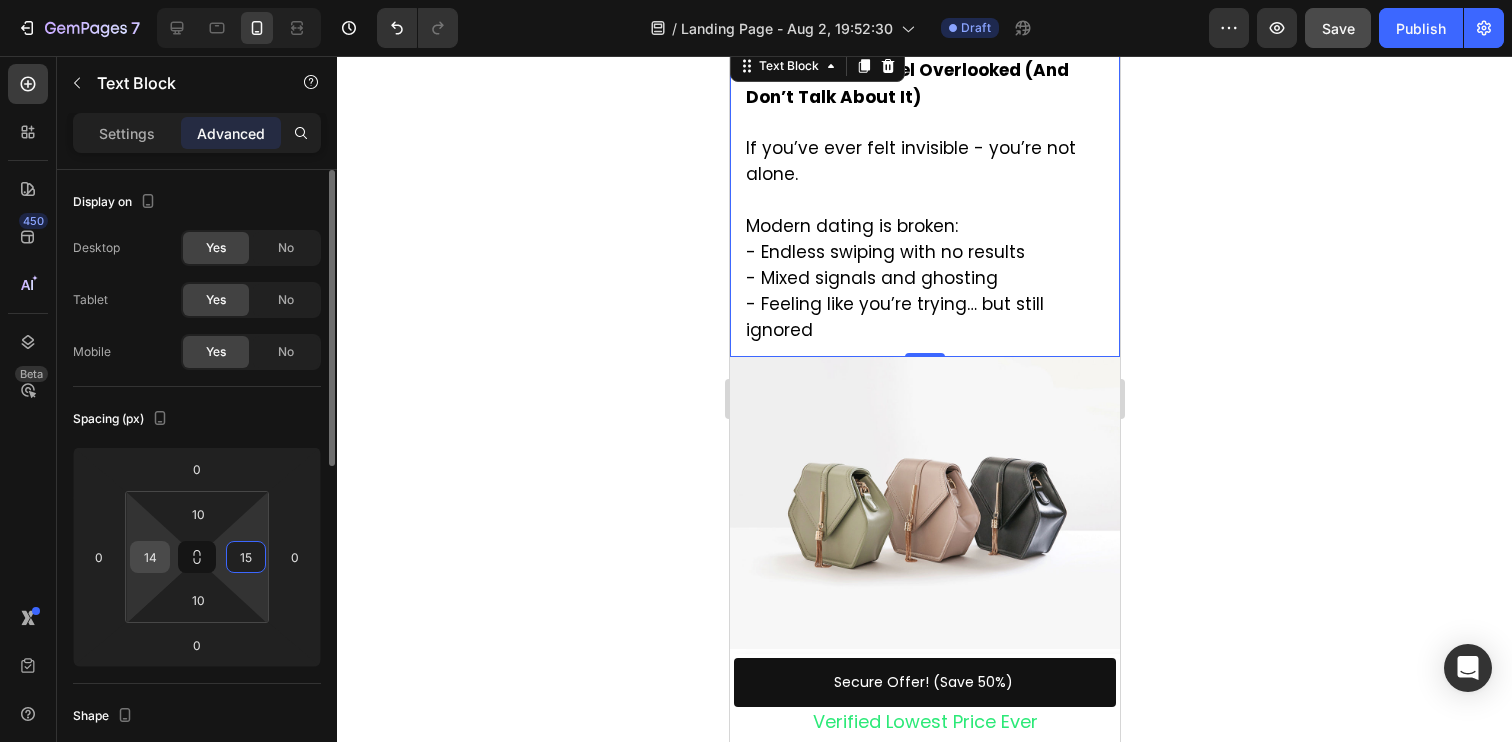 type on "15" 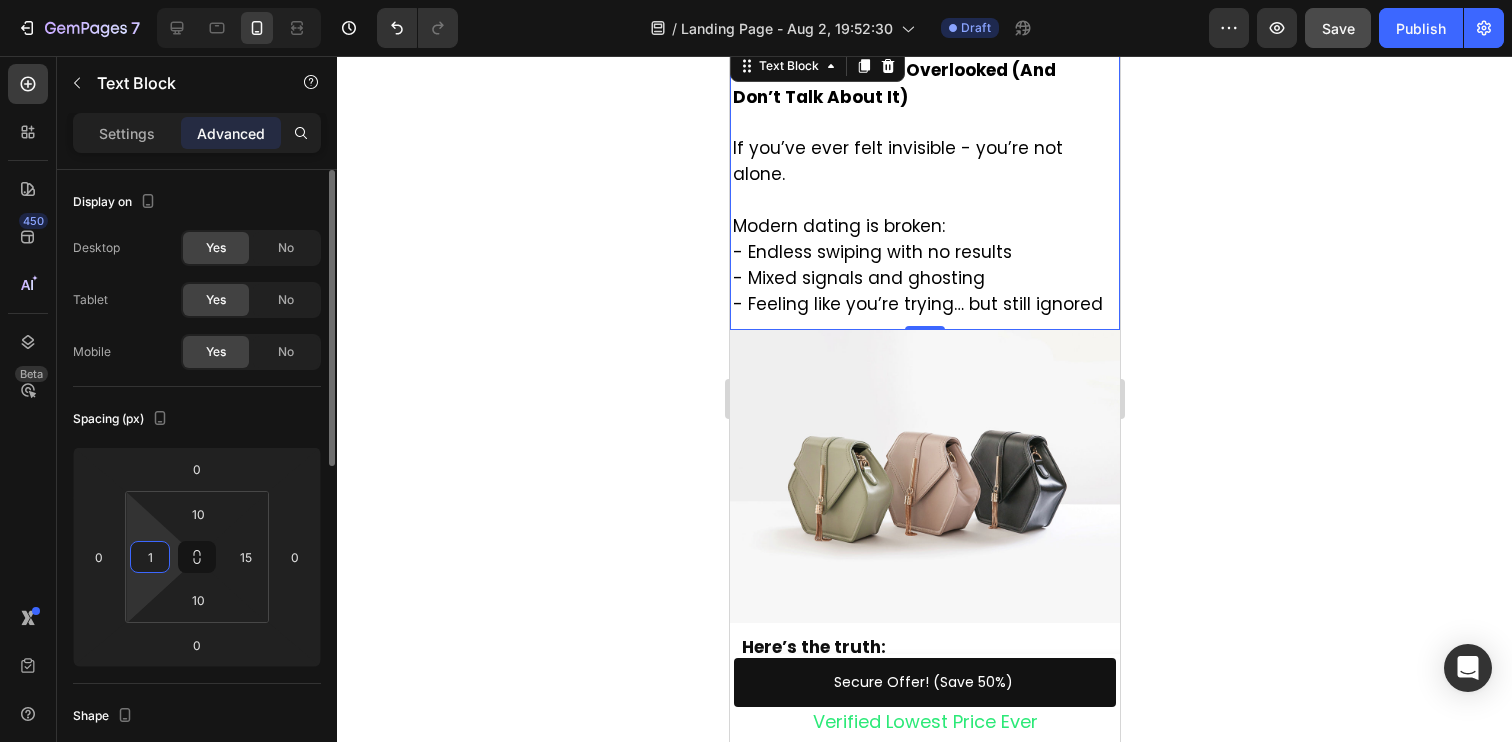 type on "15" 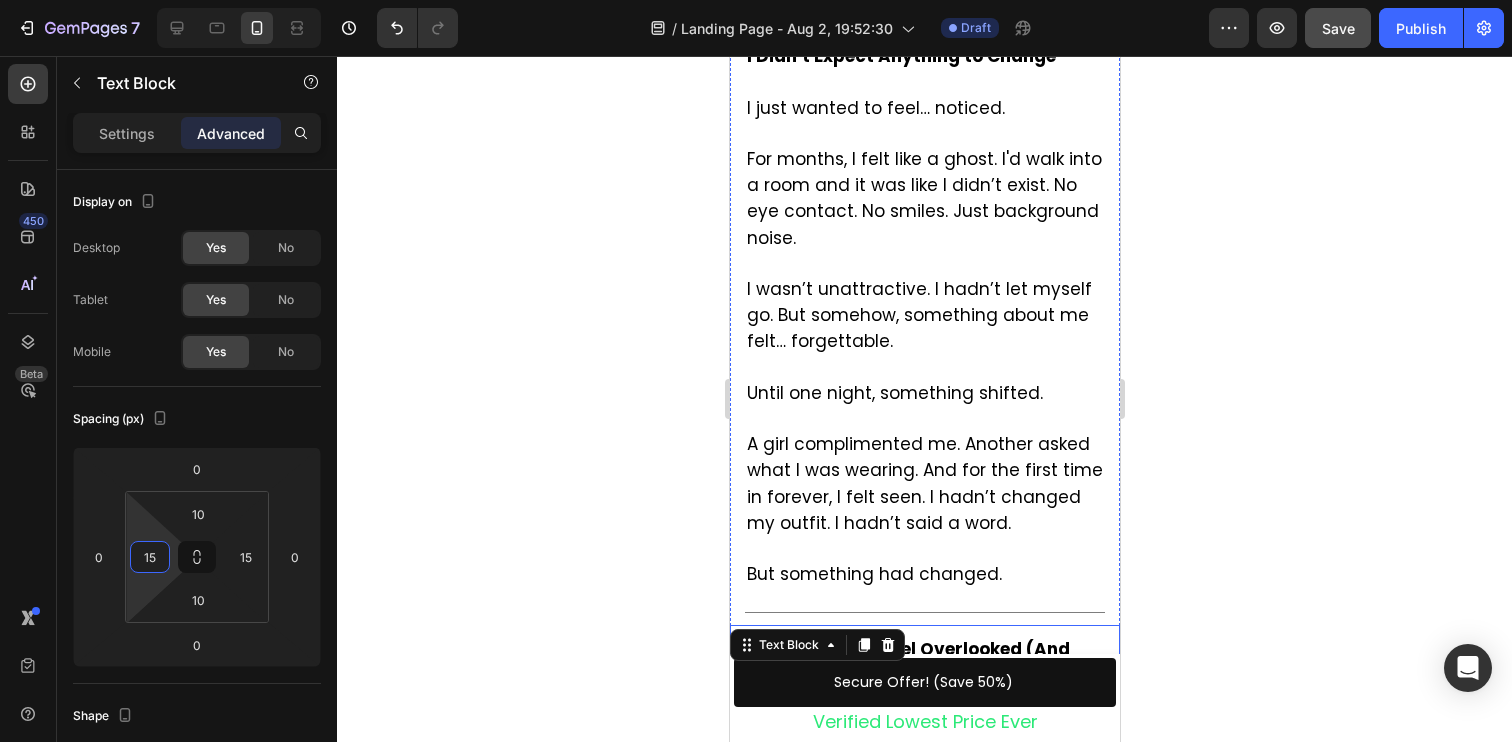 scroll, scrollTop: 756, scrollLeft: 0, axis: vertical 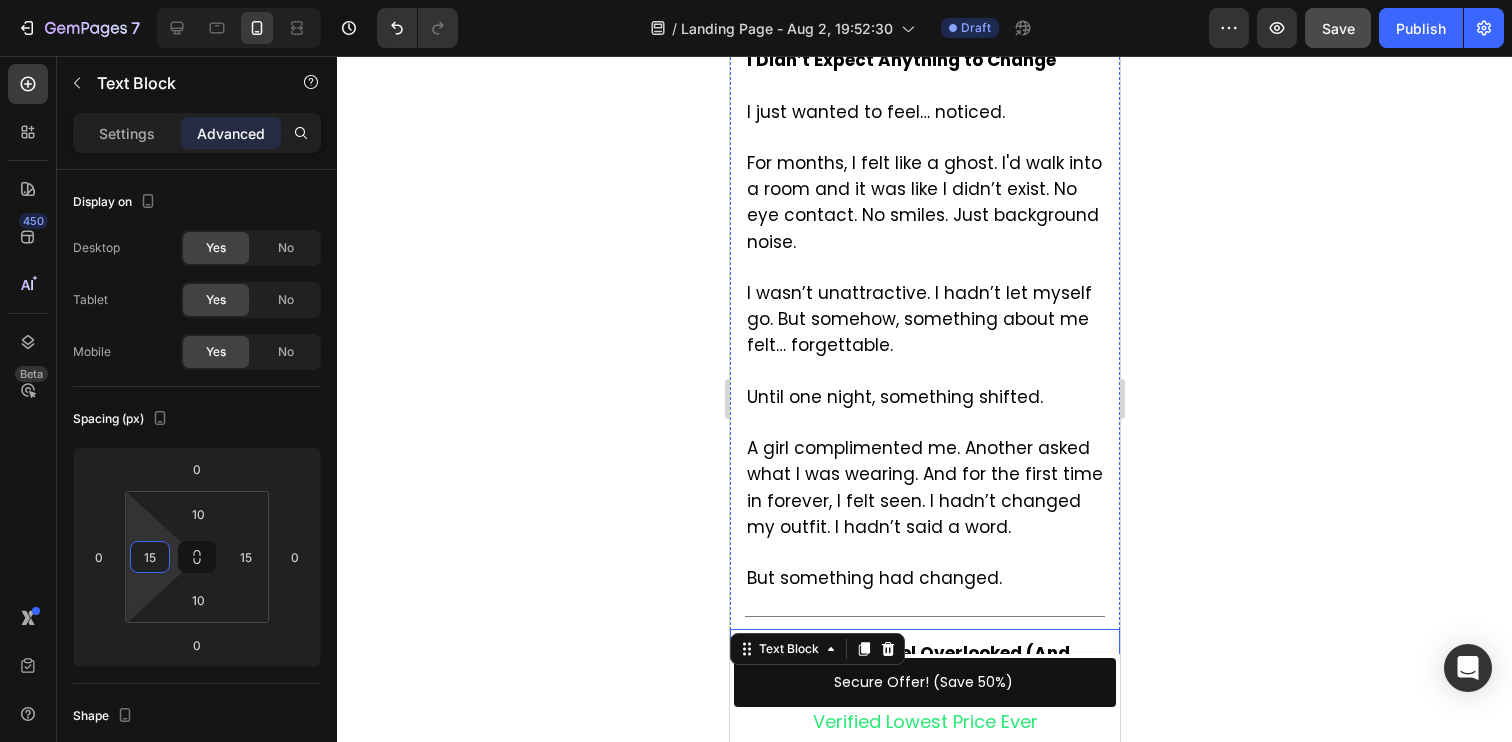 click on "Until one night, something shifted." at bounding box center (894, 397) 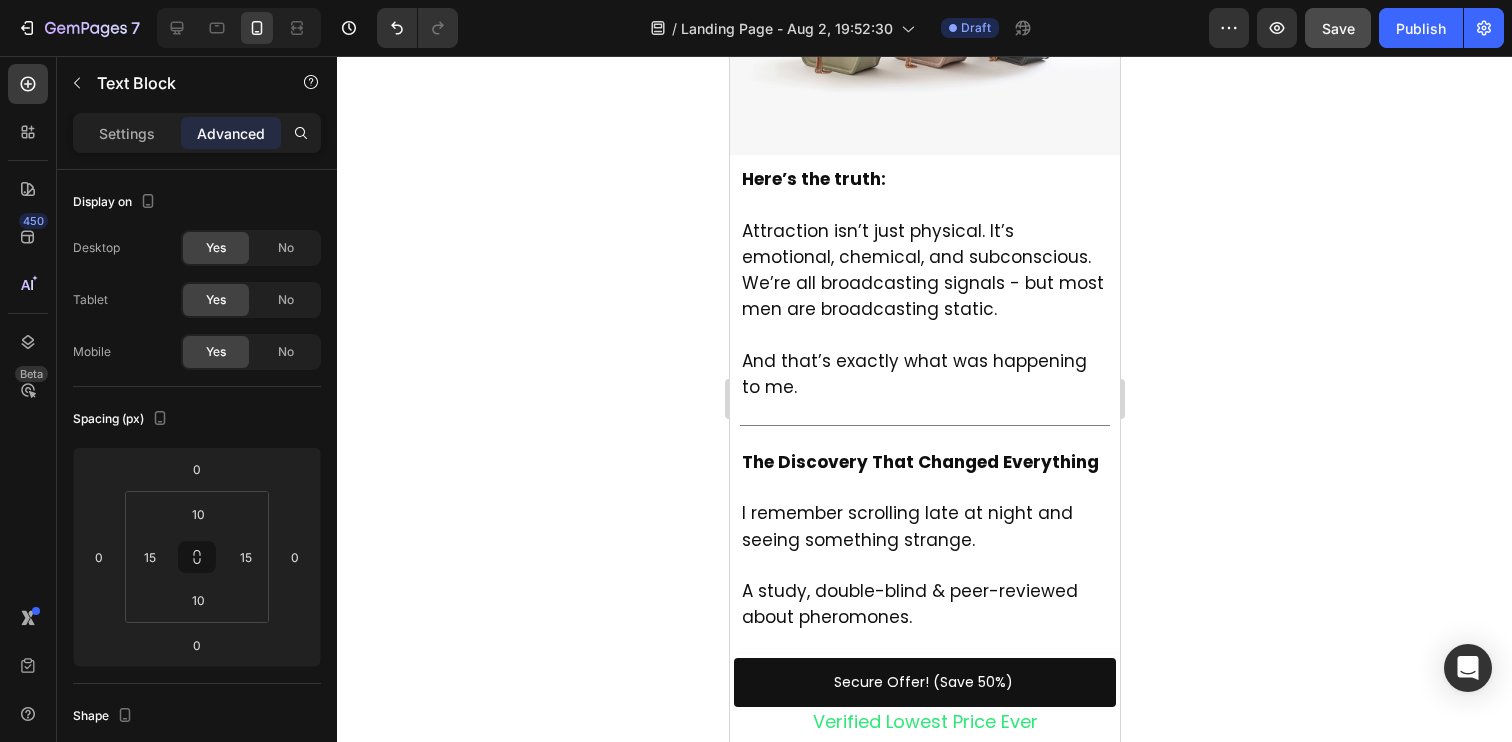 scroll, scrollTop: 1834, scrollLeft: 0, axis: vertical 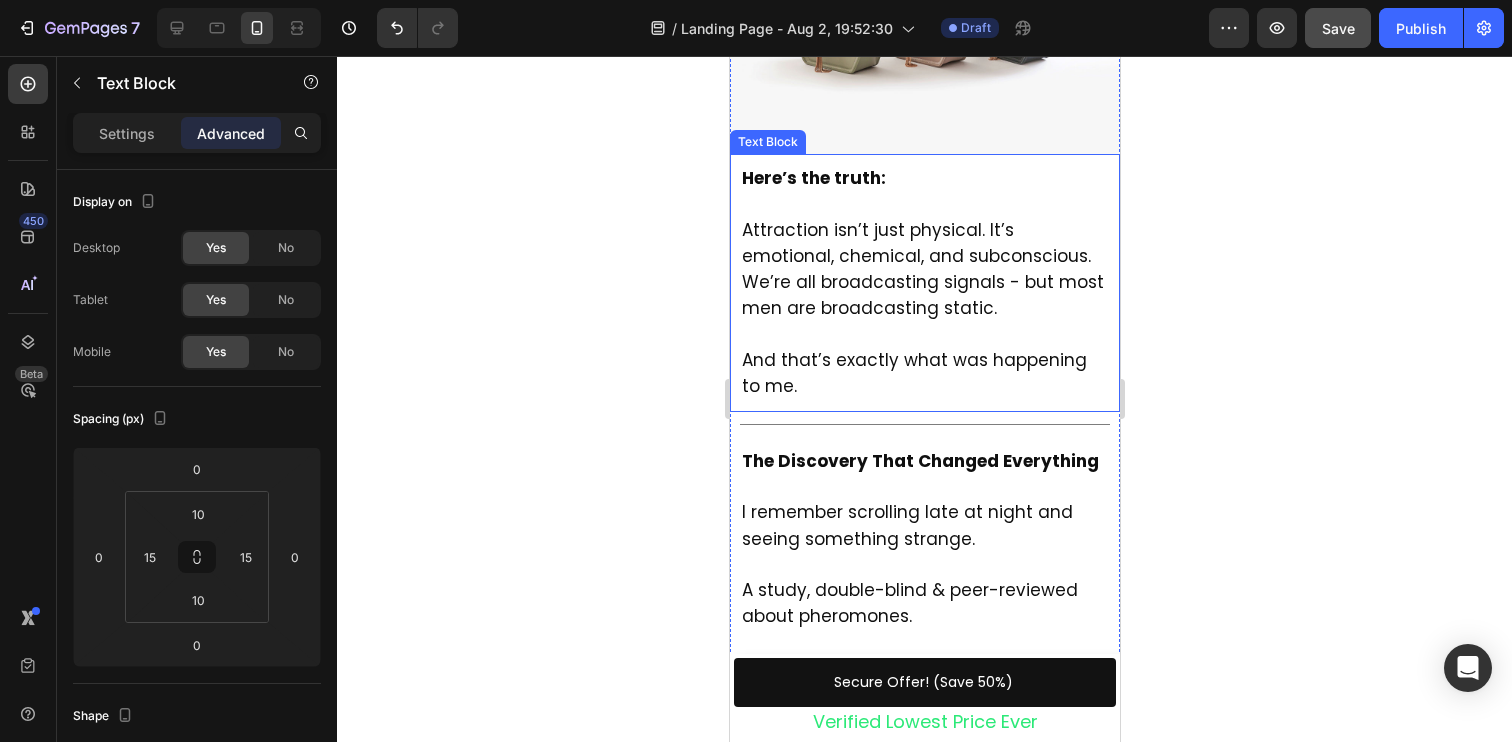 click on "Here’s the truth: Attraction isn’t just physical. It’s emotional, chemical, and subconscious. We’re all broadcasting signals - but most men are broadcasting static. And that’s exactly what was happening to me." at bounding box center (924, 283) 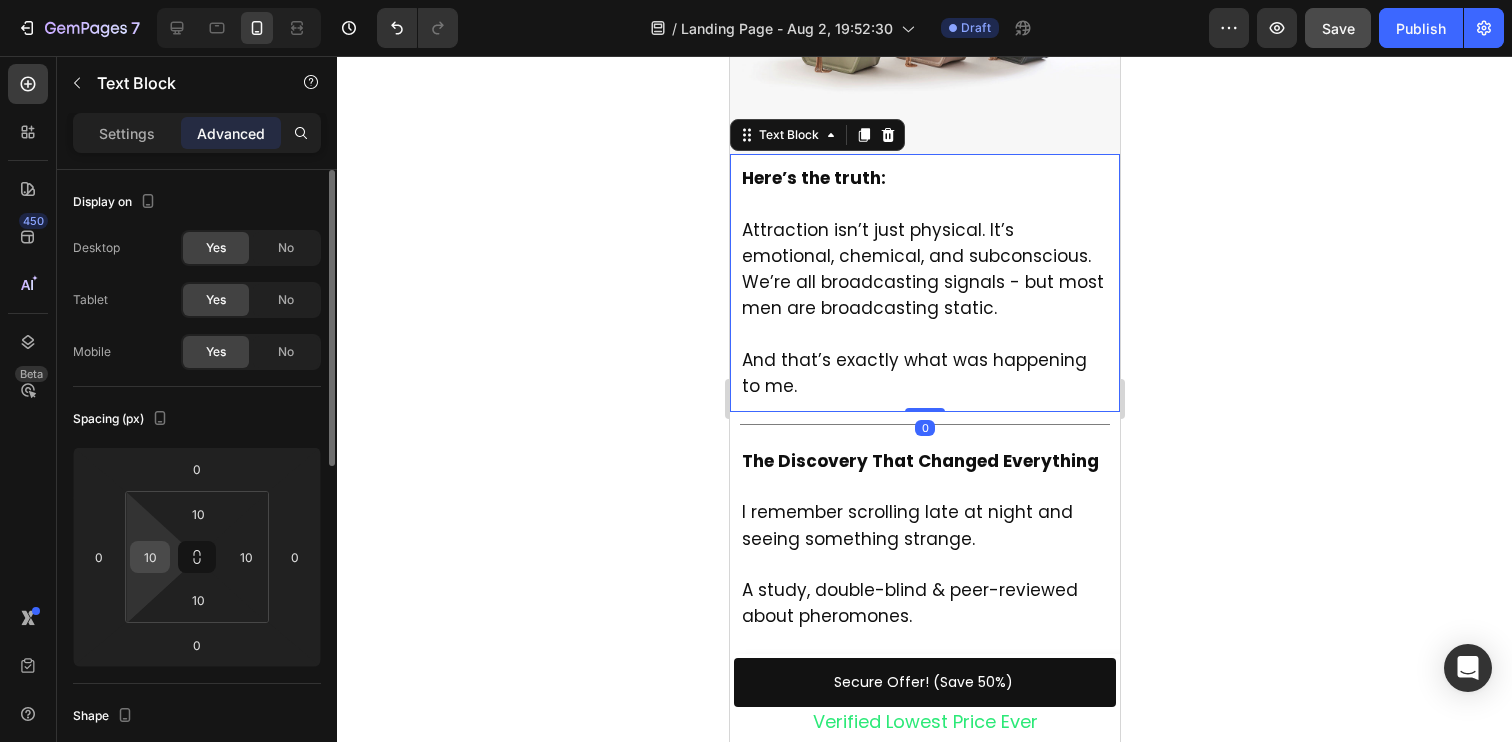 click on "10" at bounding box center [150, 557] 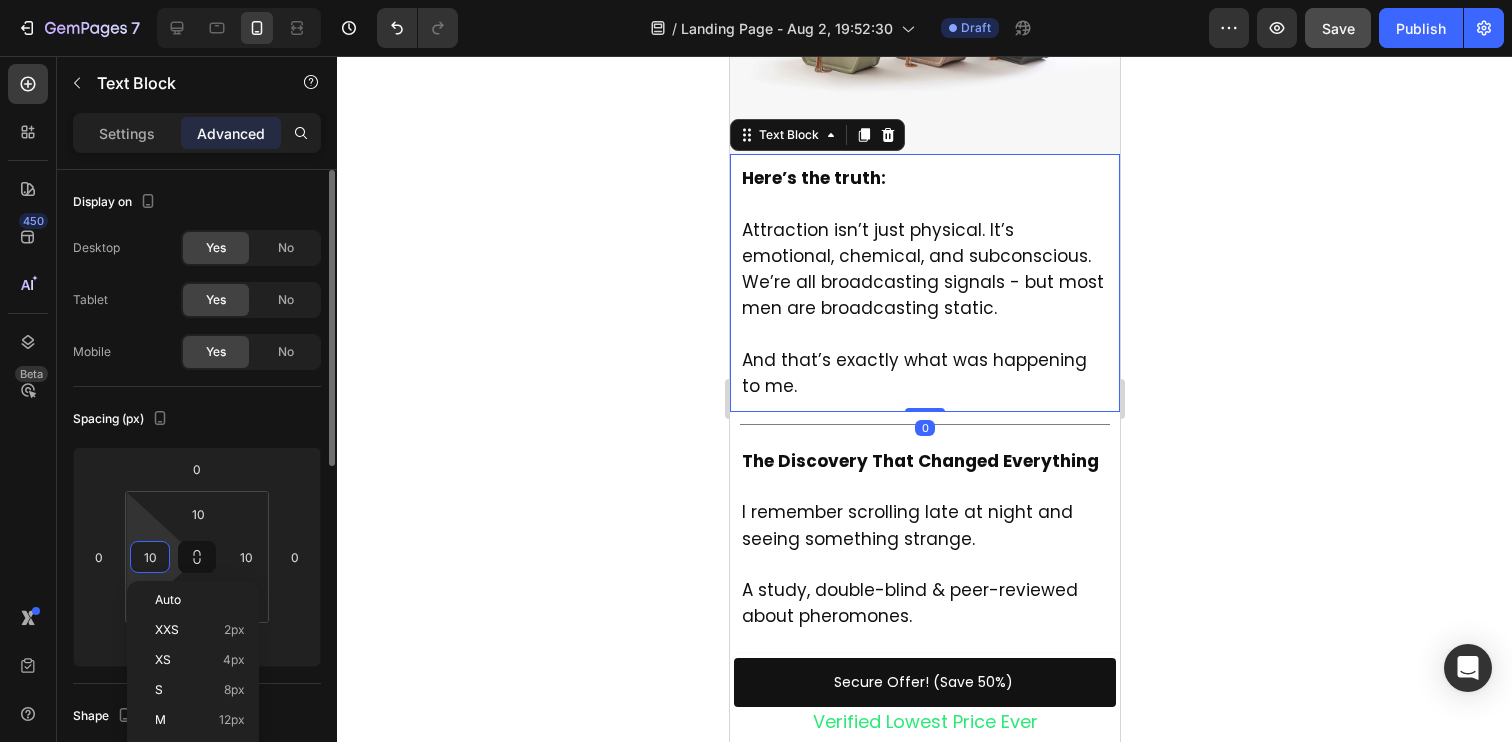 paste on "5" 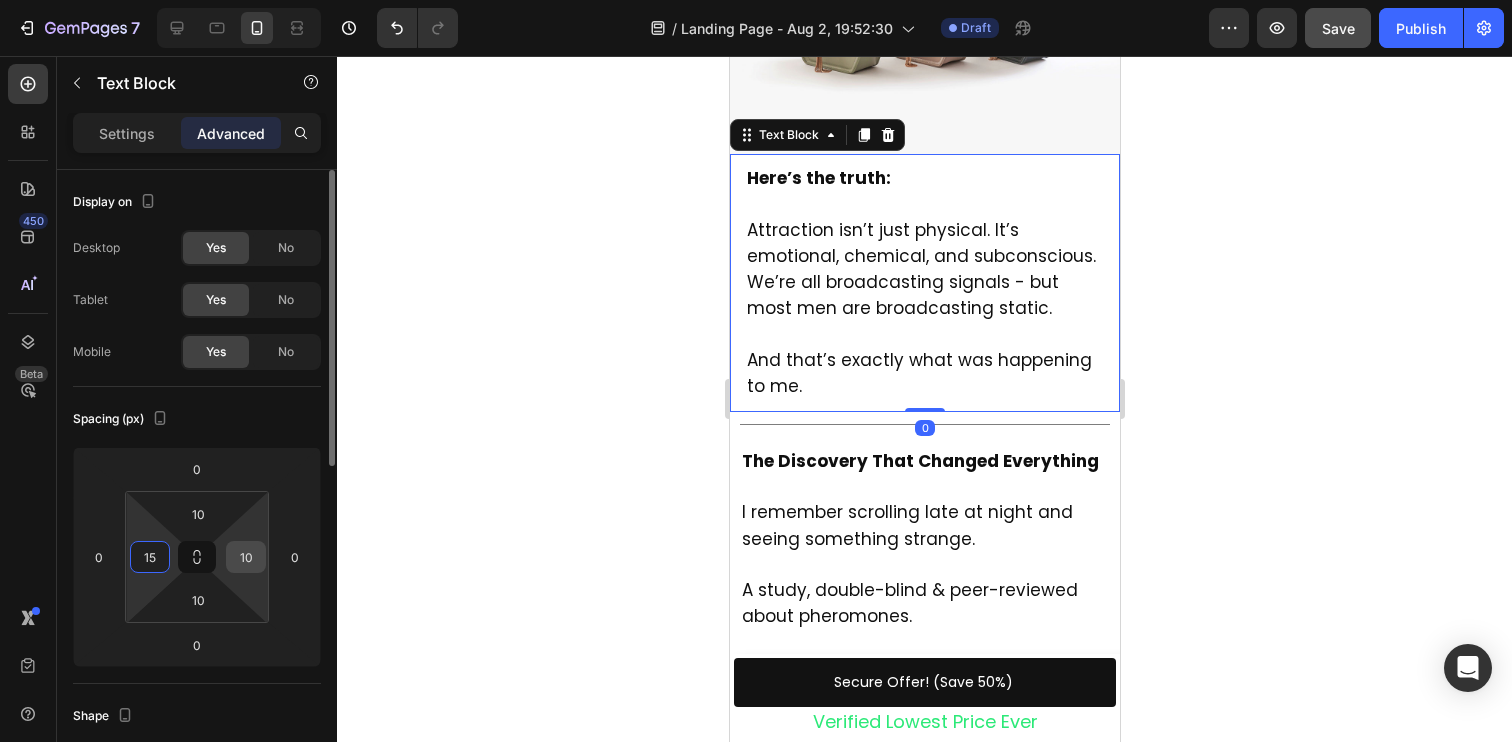 type on "15" 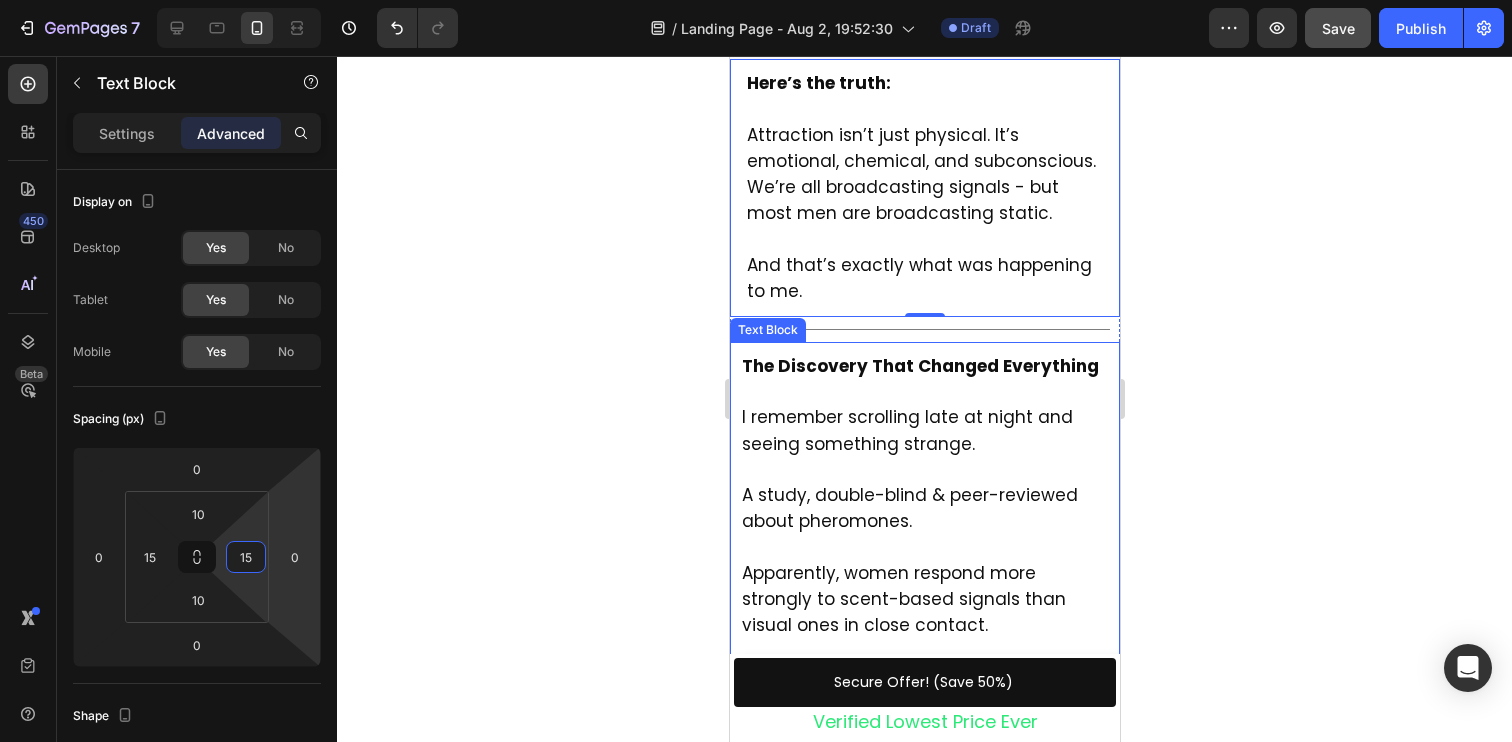 scroll, scrollTop: 1946, scrollLeft: 0, axis: vertical 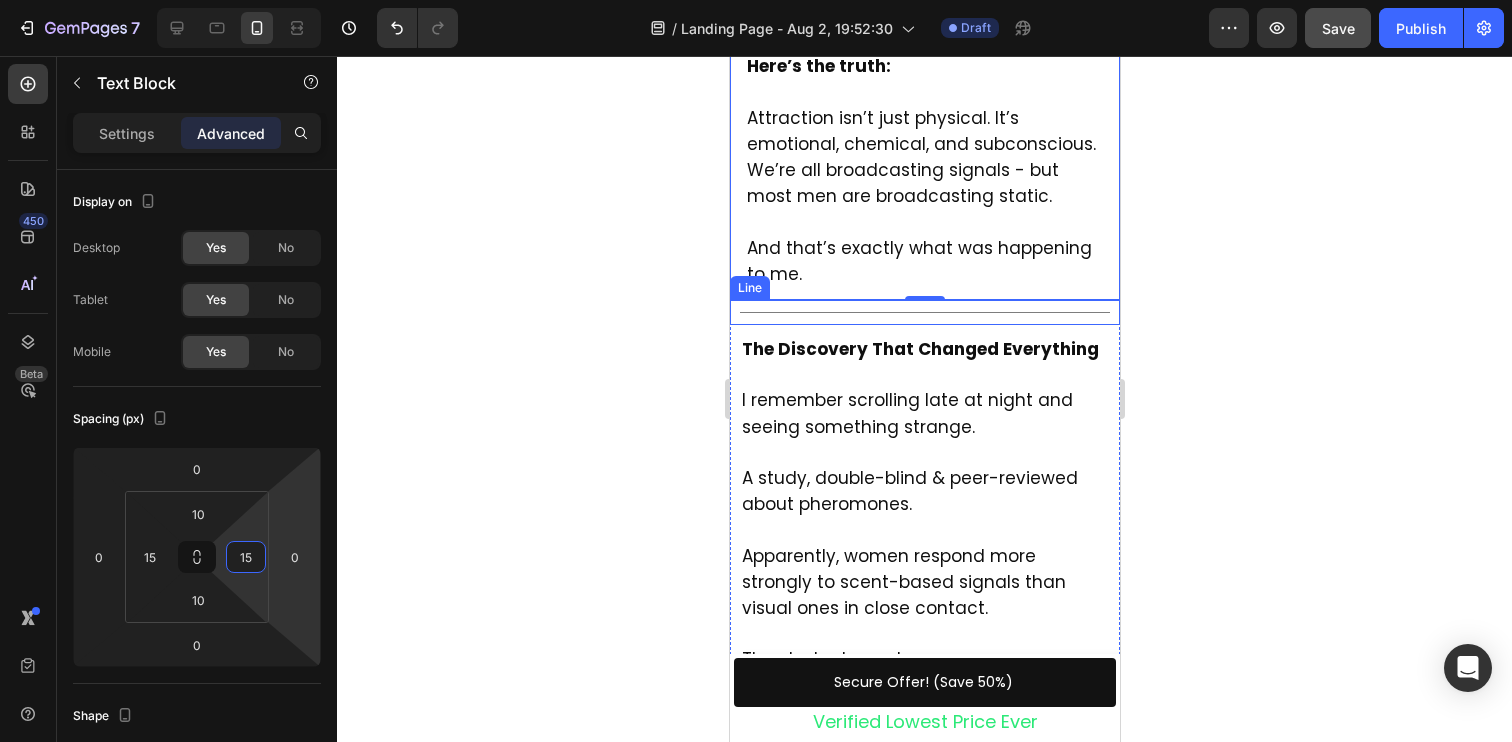 click on "Title Line" at bounding box center (924, 312) 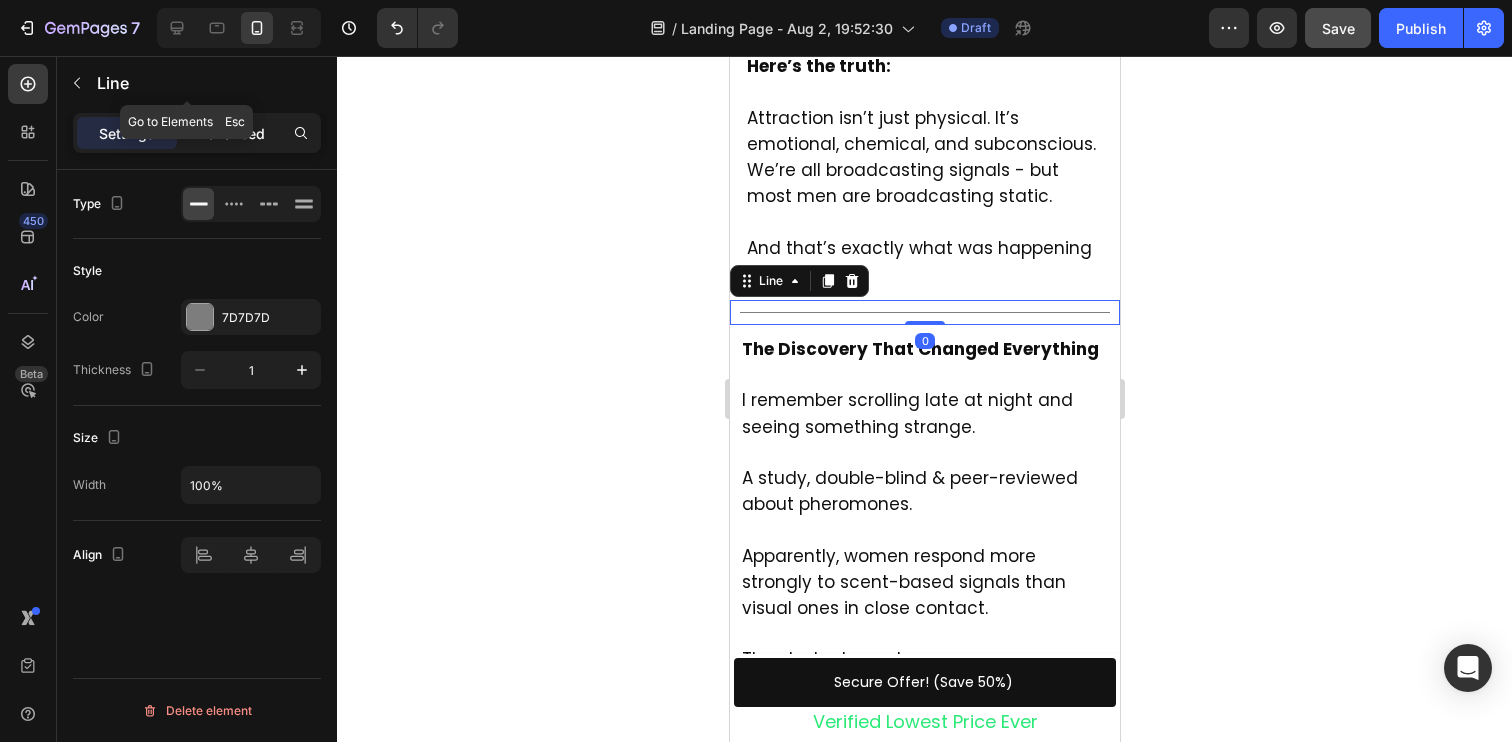 click on "Advanced" 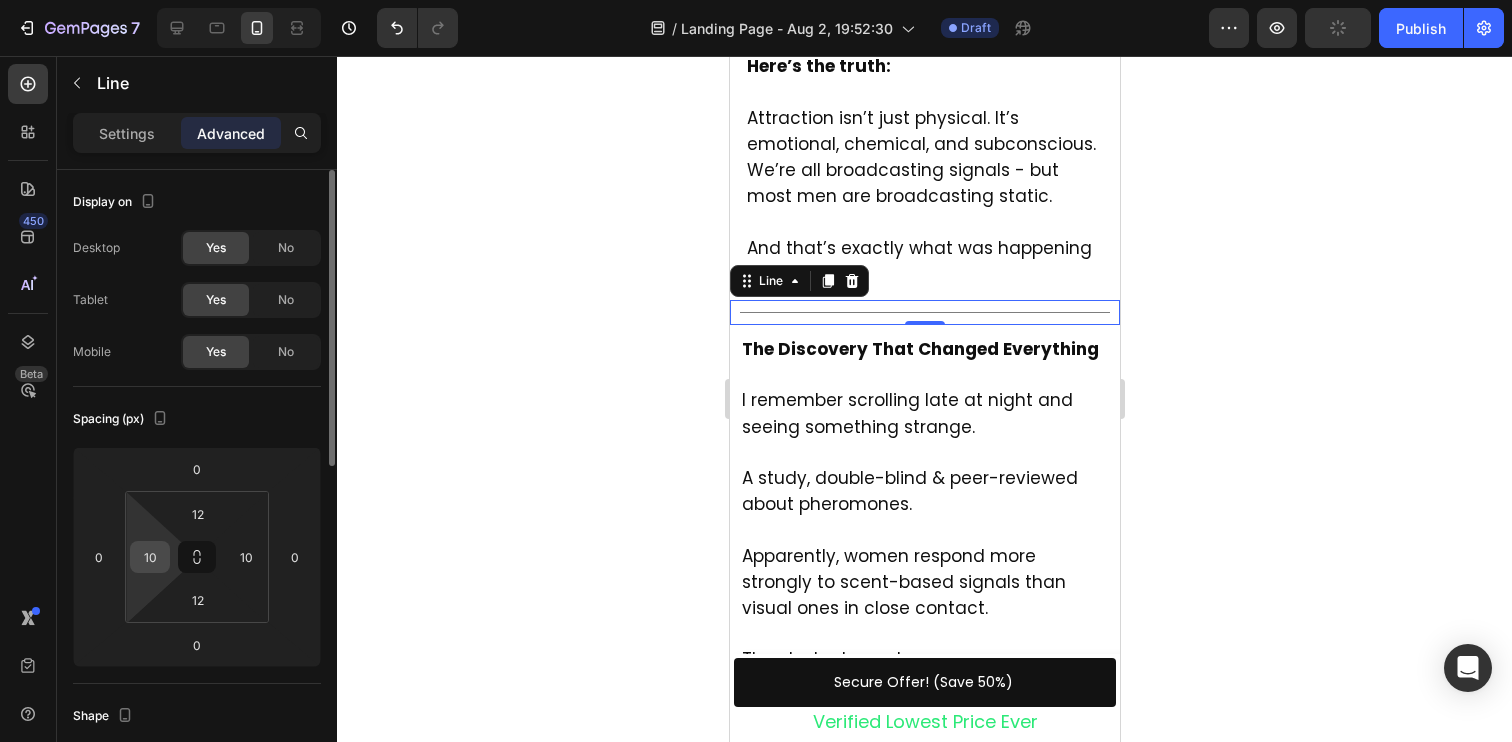 click on "10" at bounding box center (150, 557) 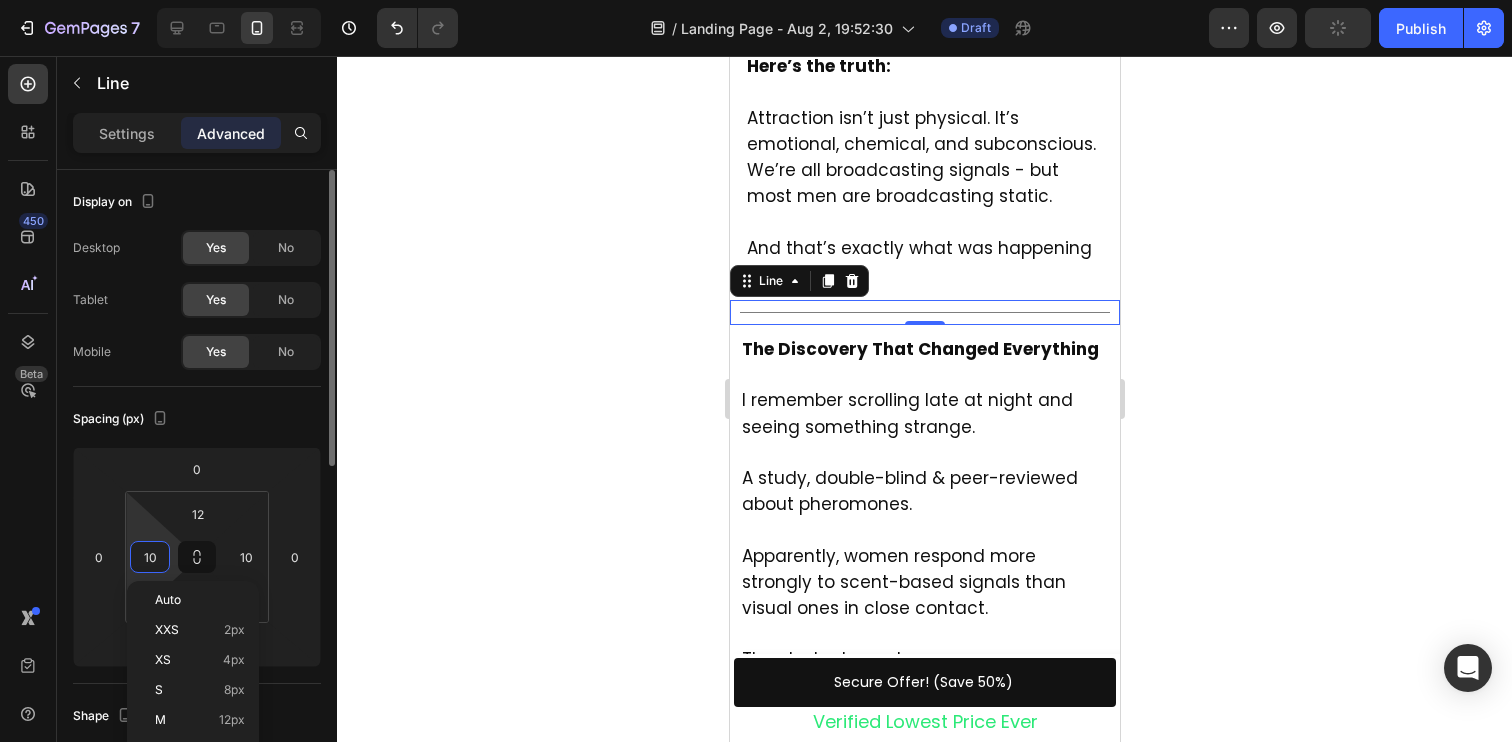 paste on "5" 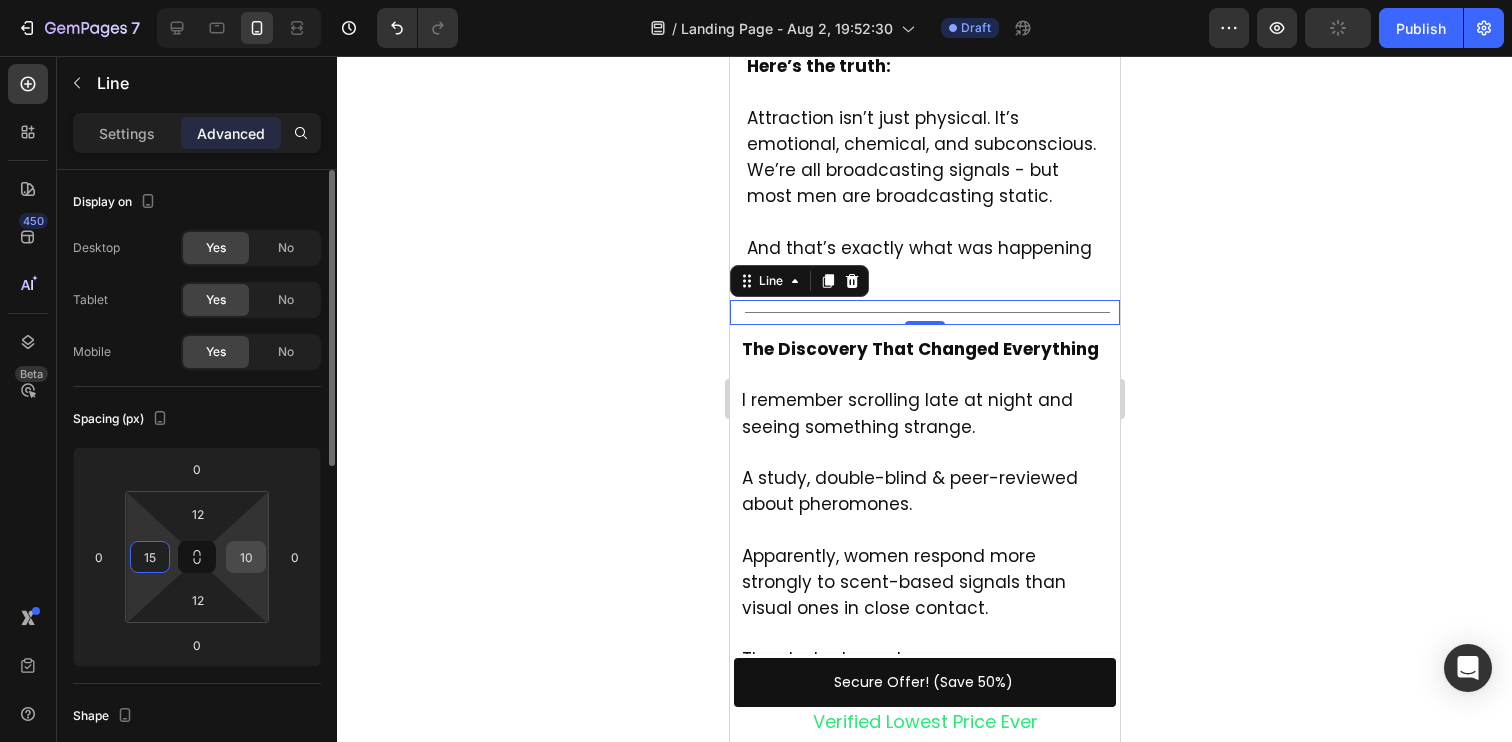 type on "15" 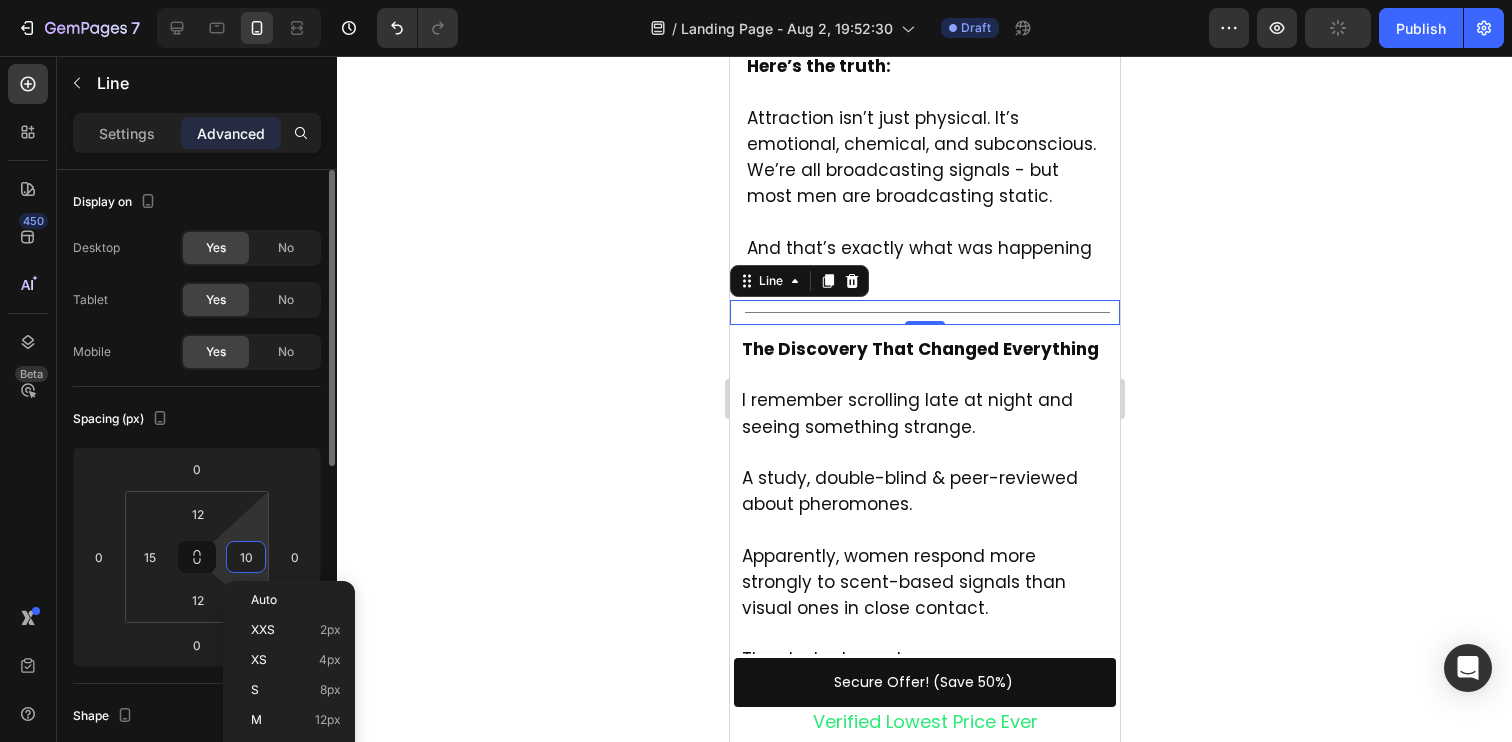 paste on "5" 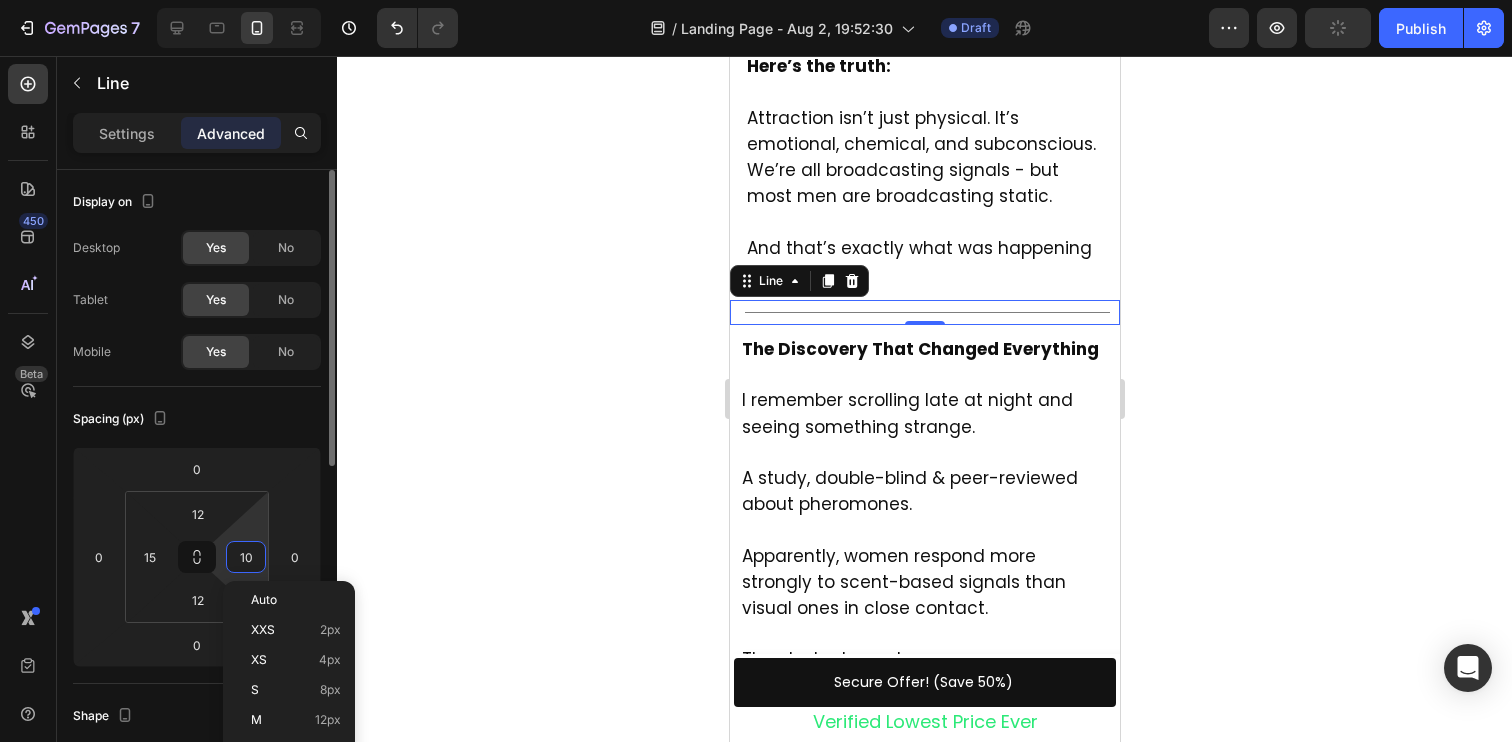 type on "15" 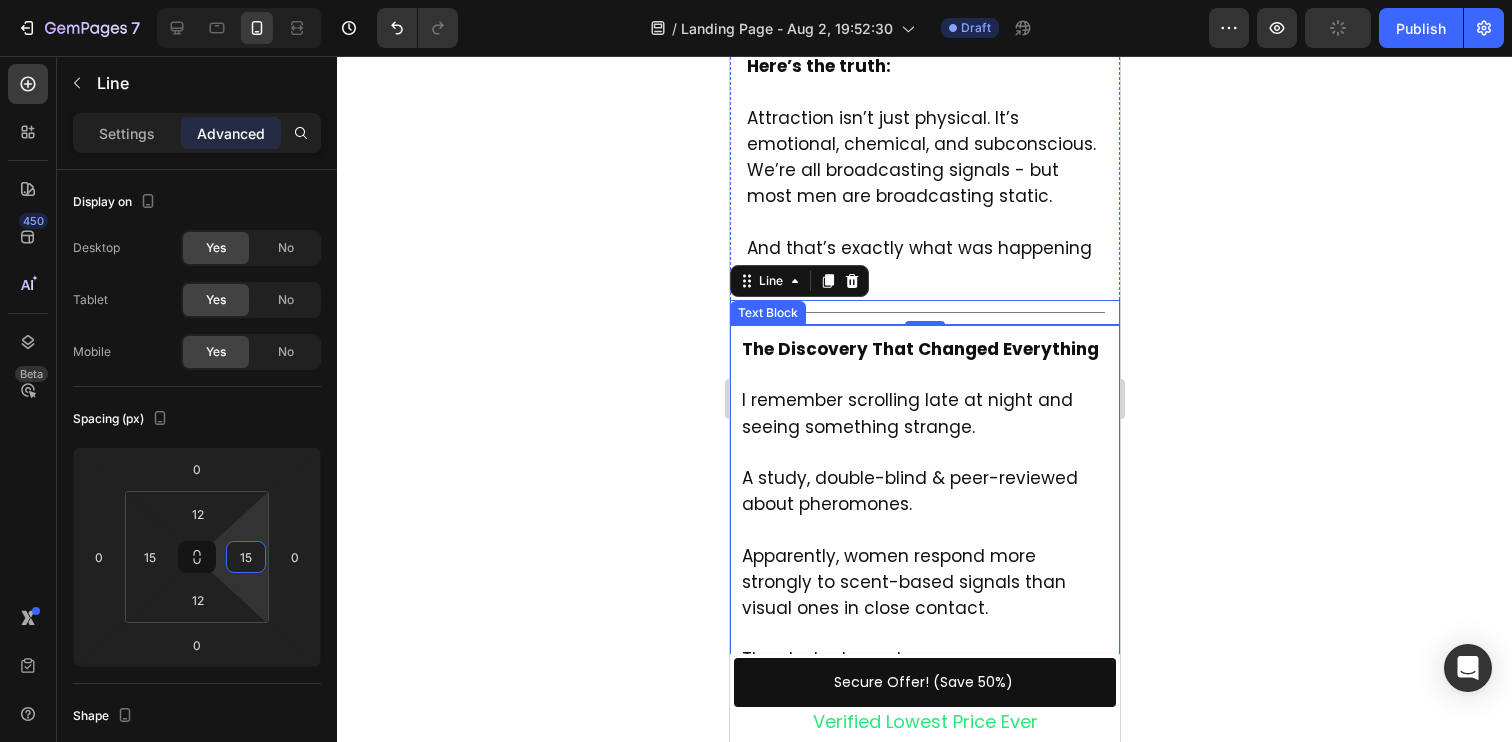 click on "A study, double-blind & peer-reviewed about pheromones." at bounding box center [909, 491] 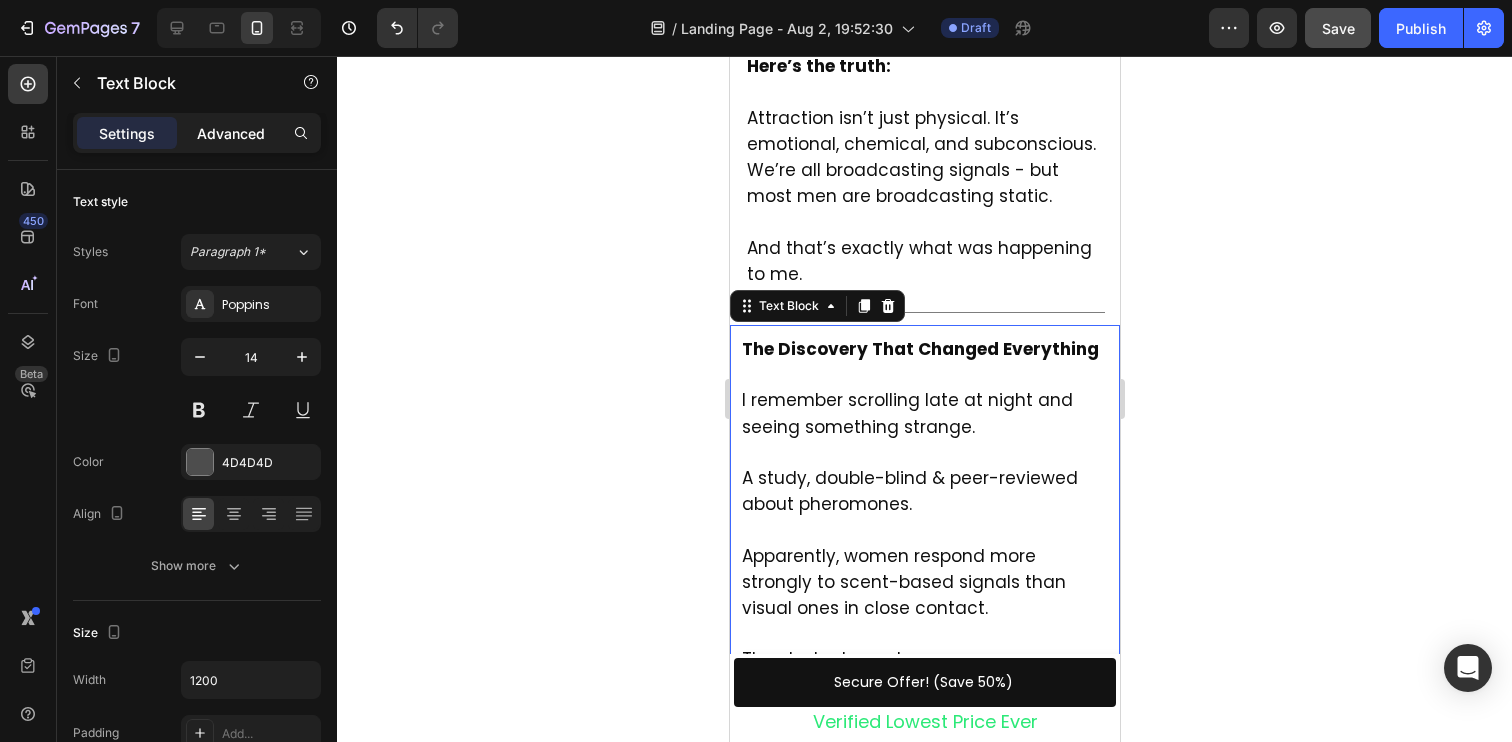 click on "Advanced" 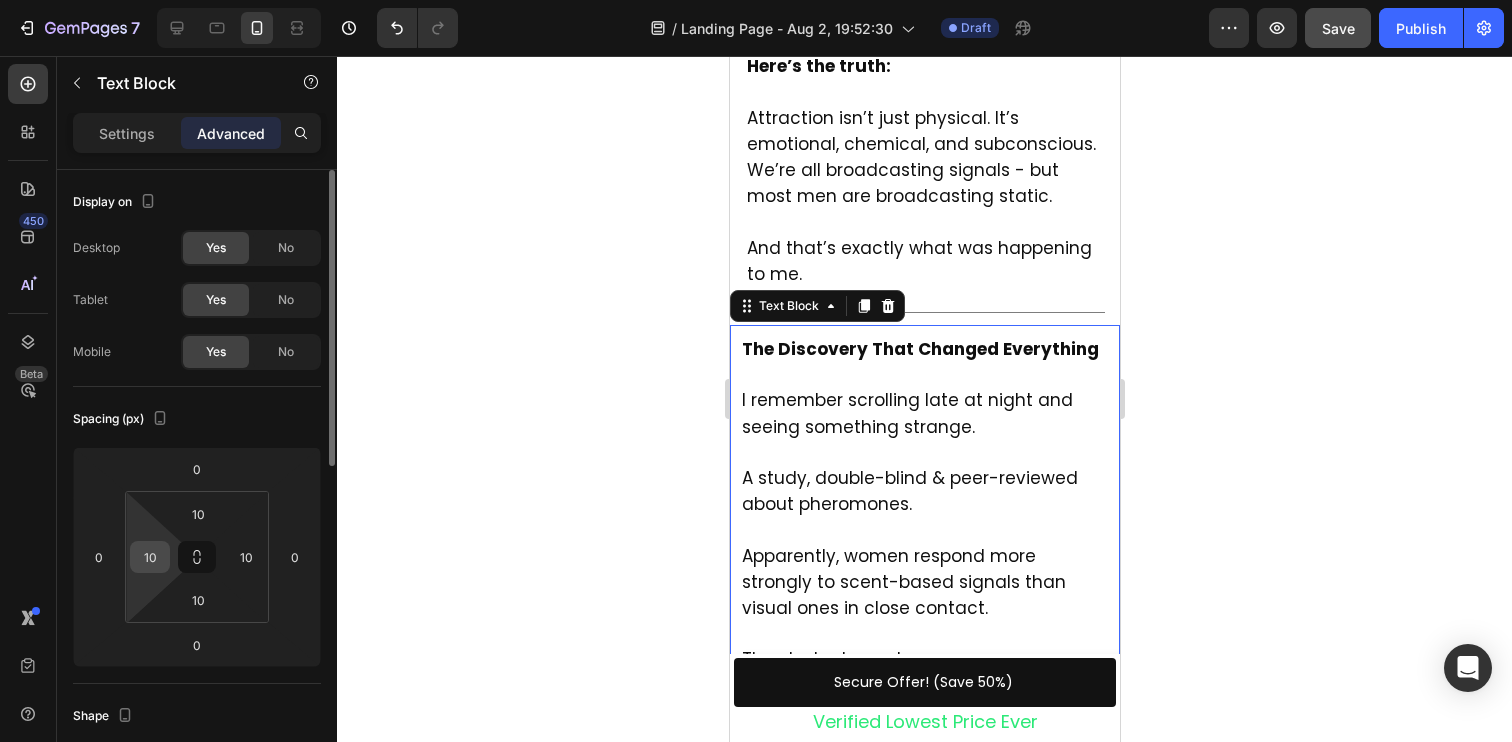 click on "10" at bounding box center [150, 557] 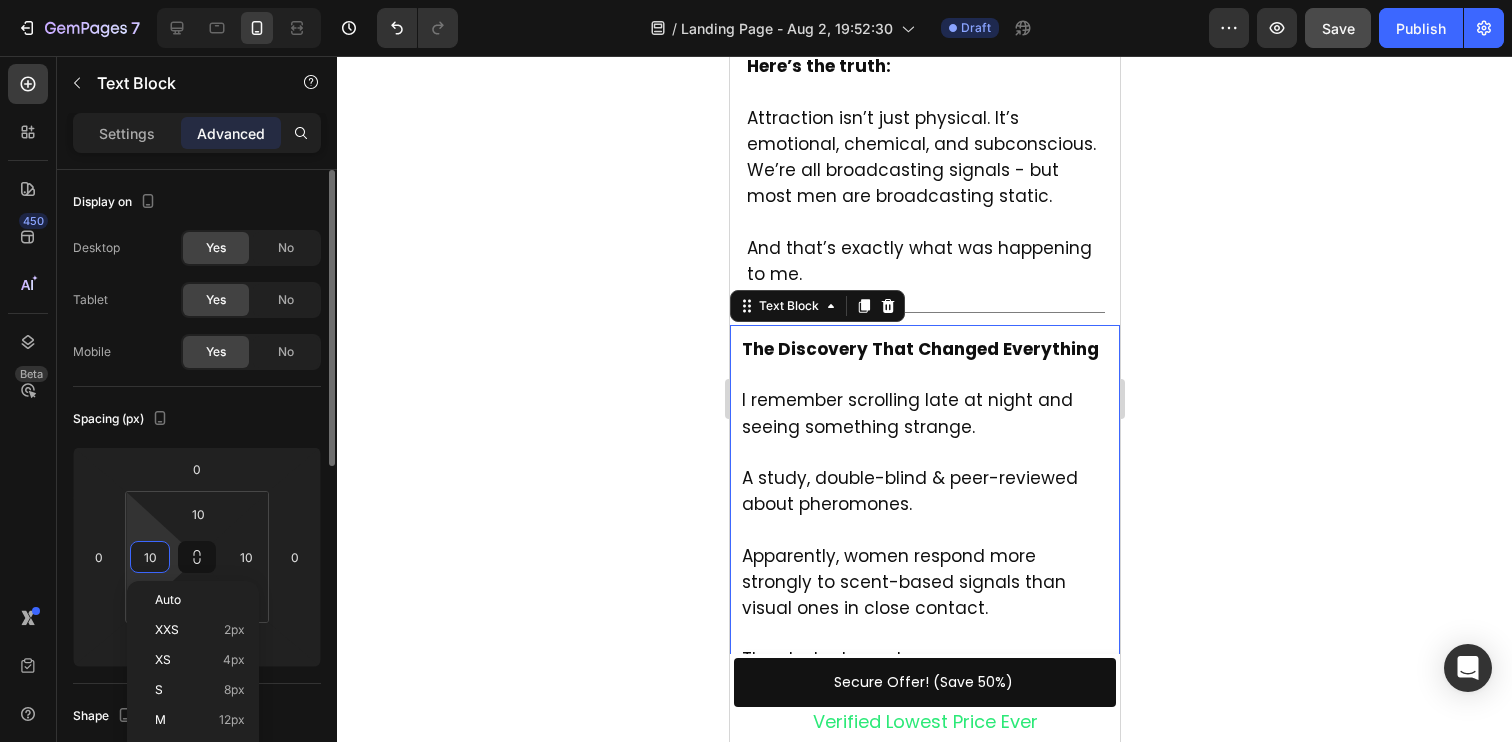 paste on "5" 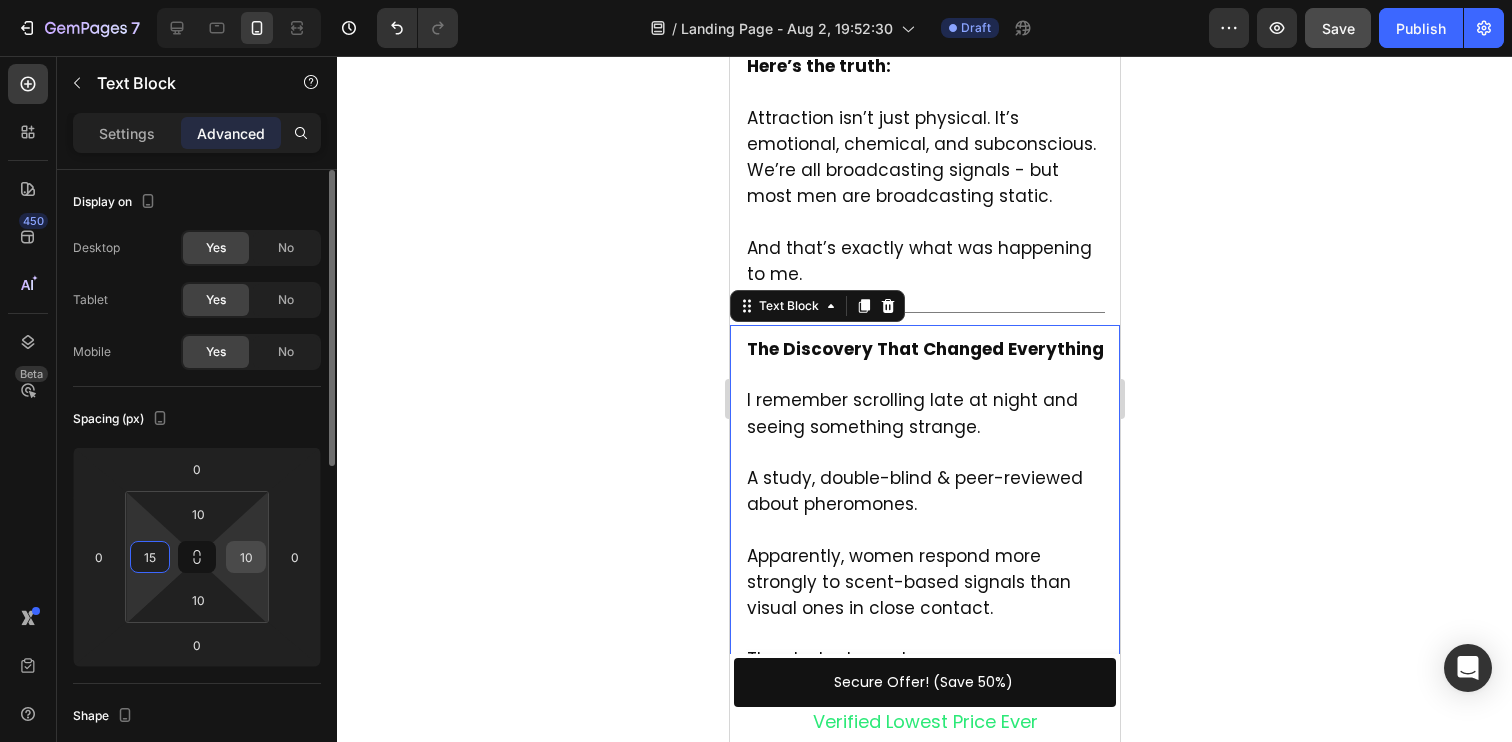 type on "15" 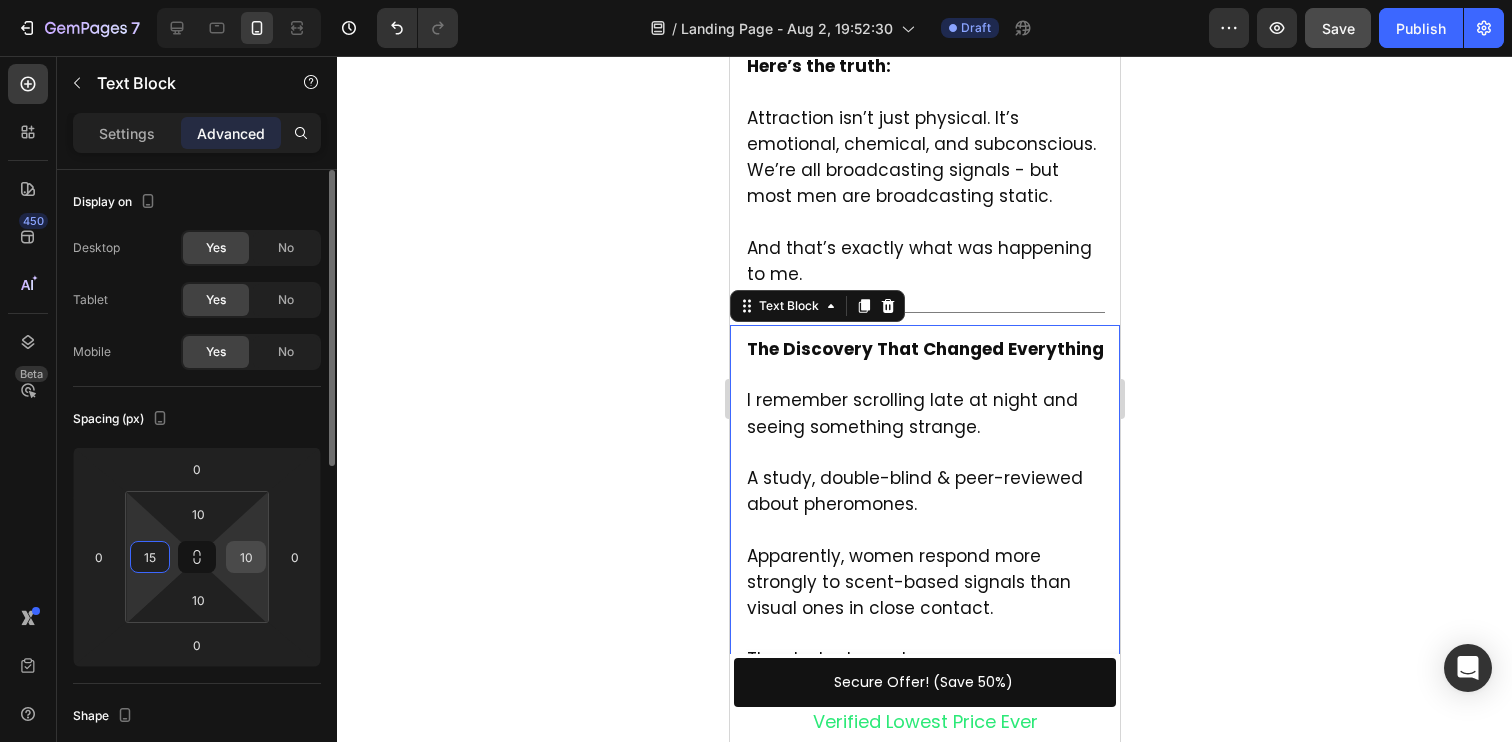 click on "10" at bounding box center [246, 557] 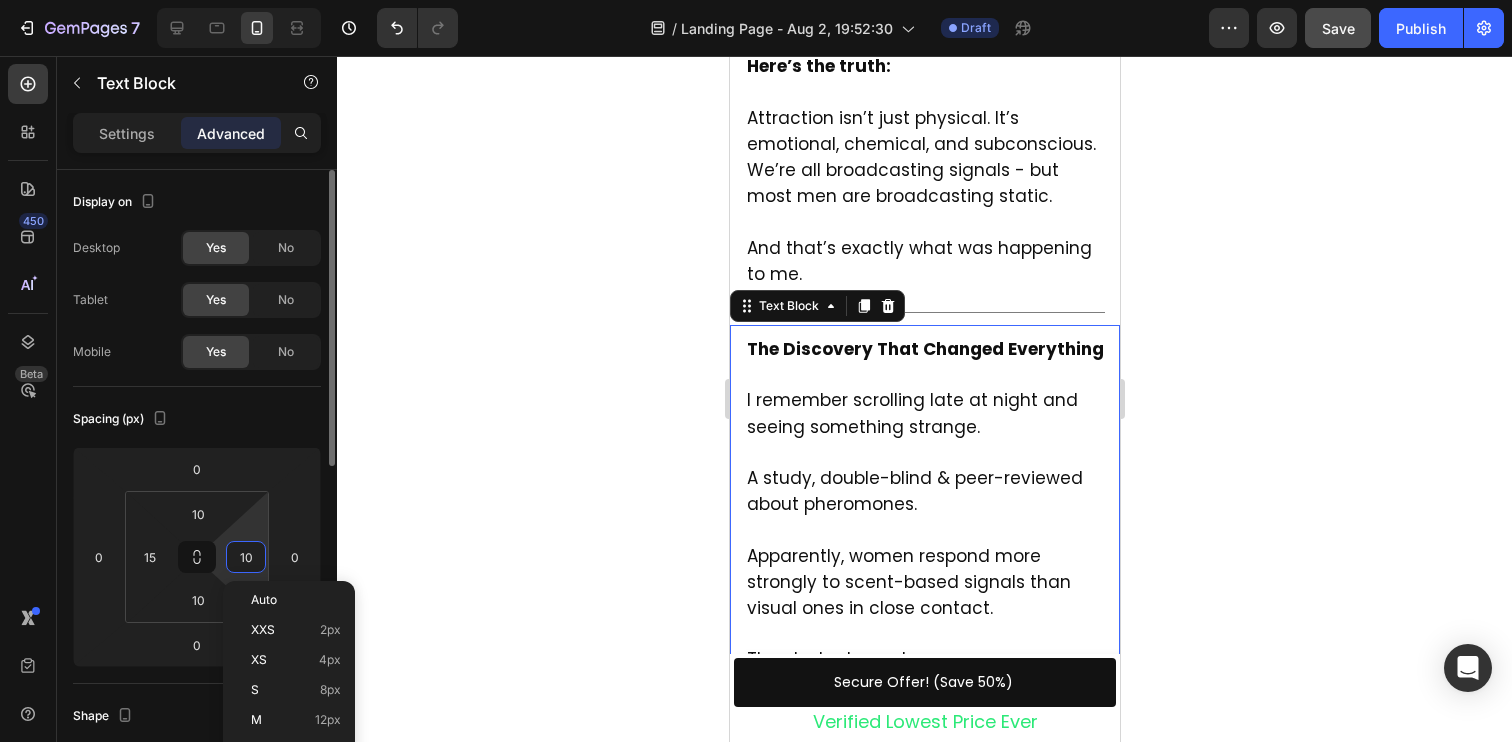 paste on "5" 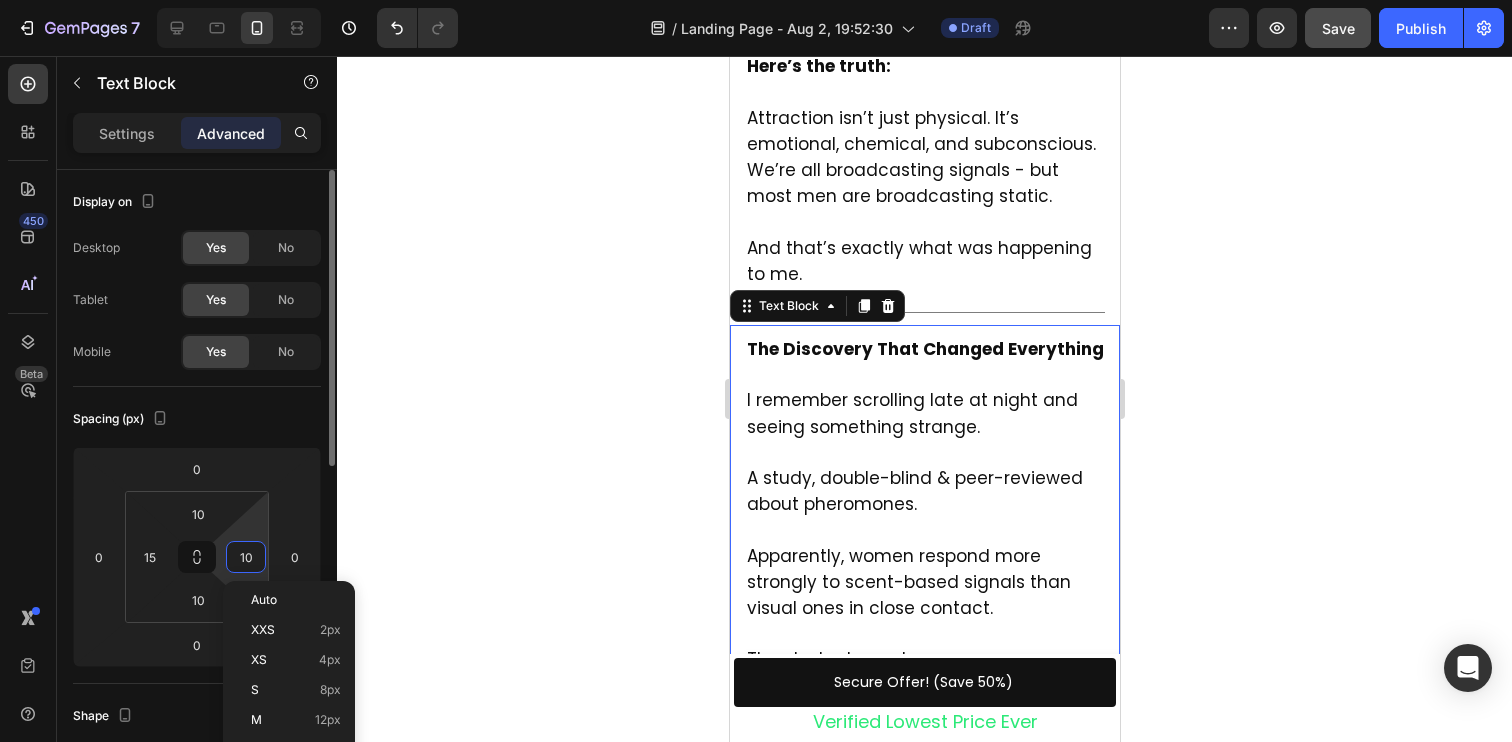 type on "15" 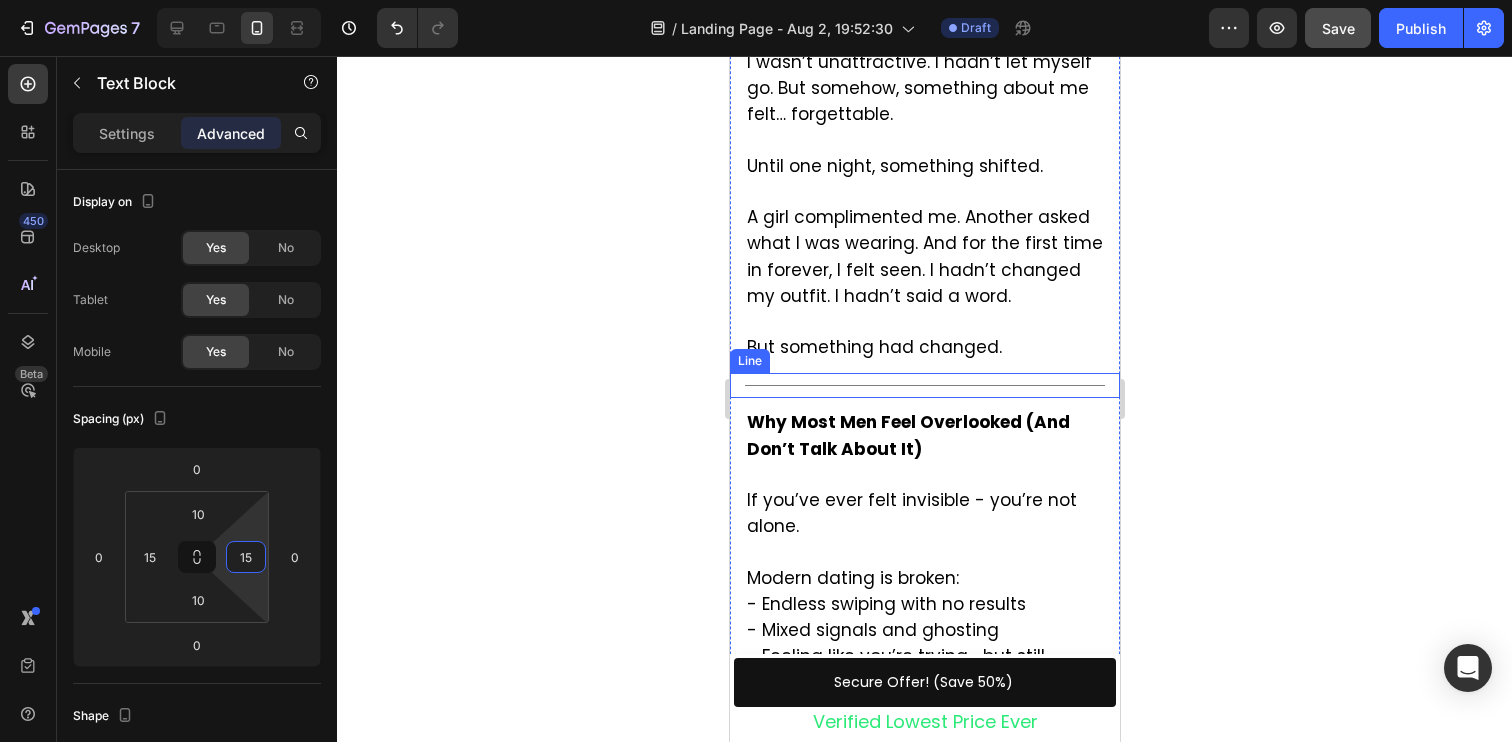 click on "Title Line" at bounding box center (924, 385) 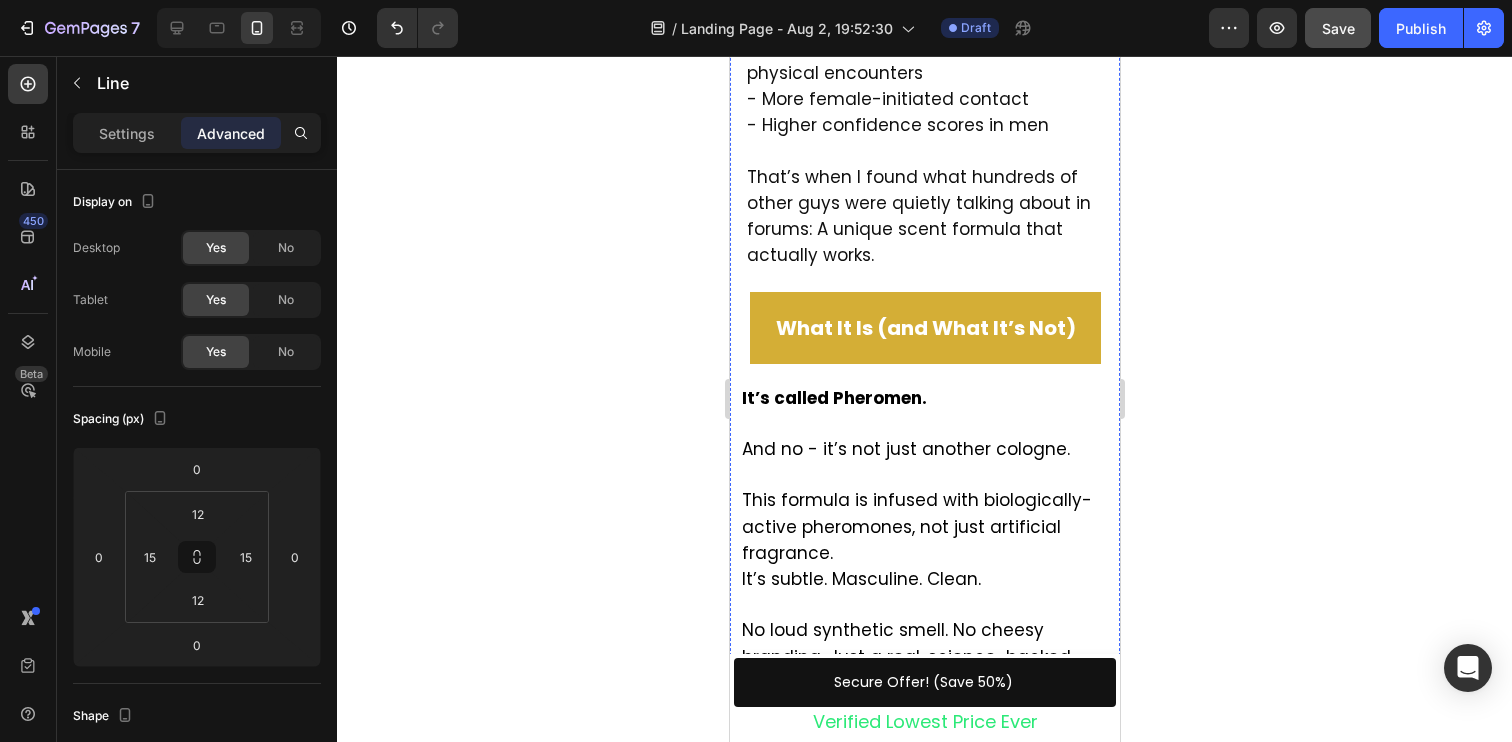 scroll, scrollTop: 2631, scrollLeft: 0, axis: vertical 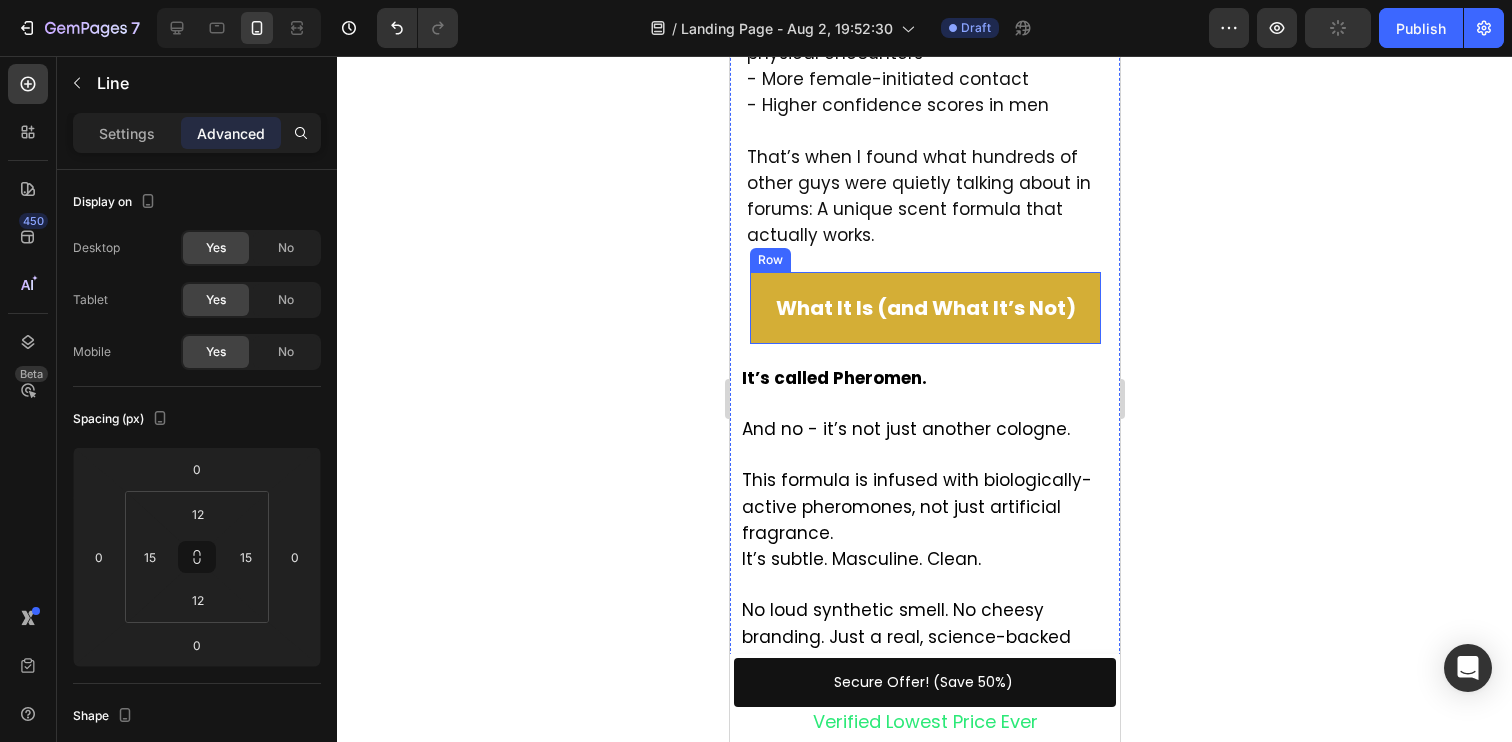 click on "What It Is (and What It’s Not) Text Block Row" at bounding box center (924, 308) 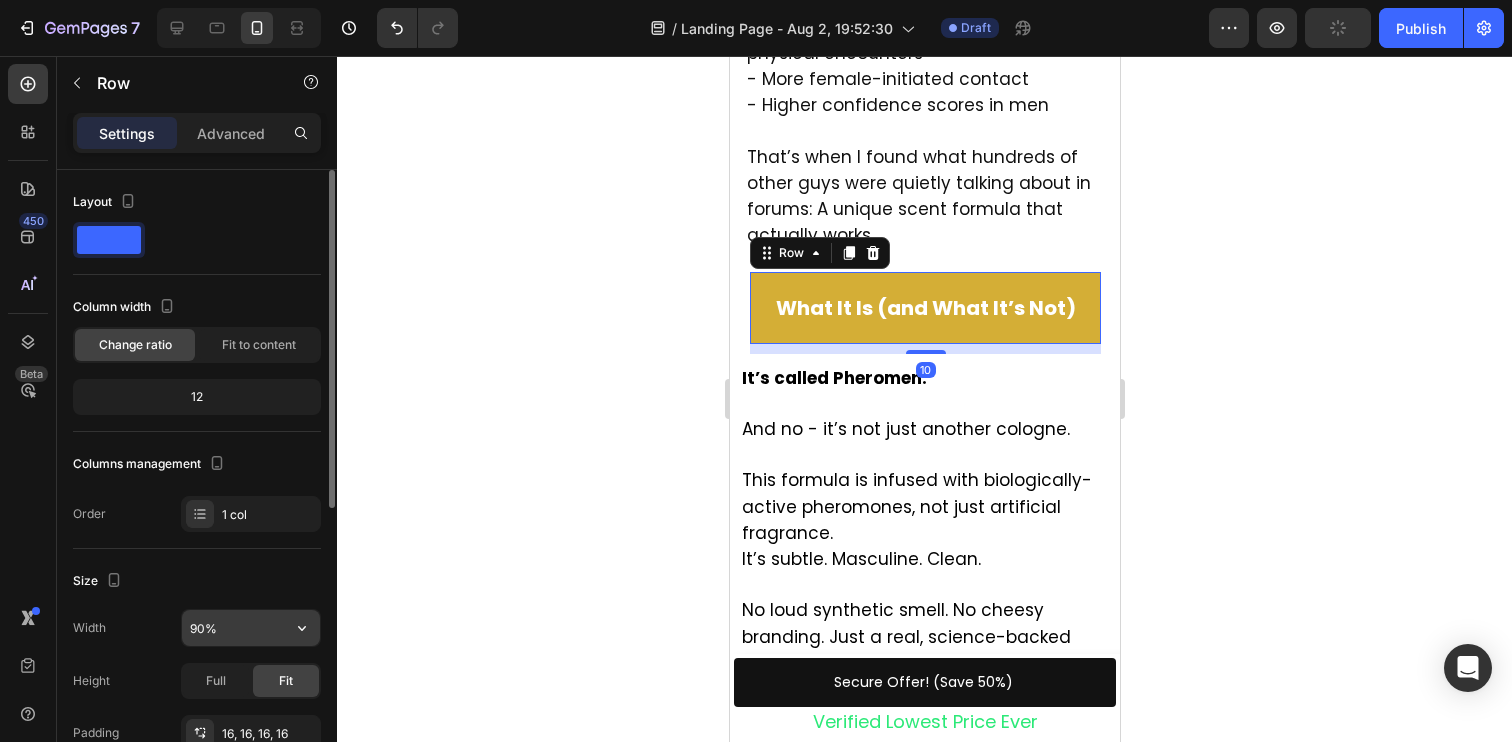 click on "90%" at bounding box center [251, 628] 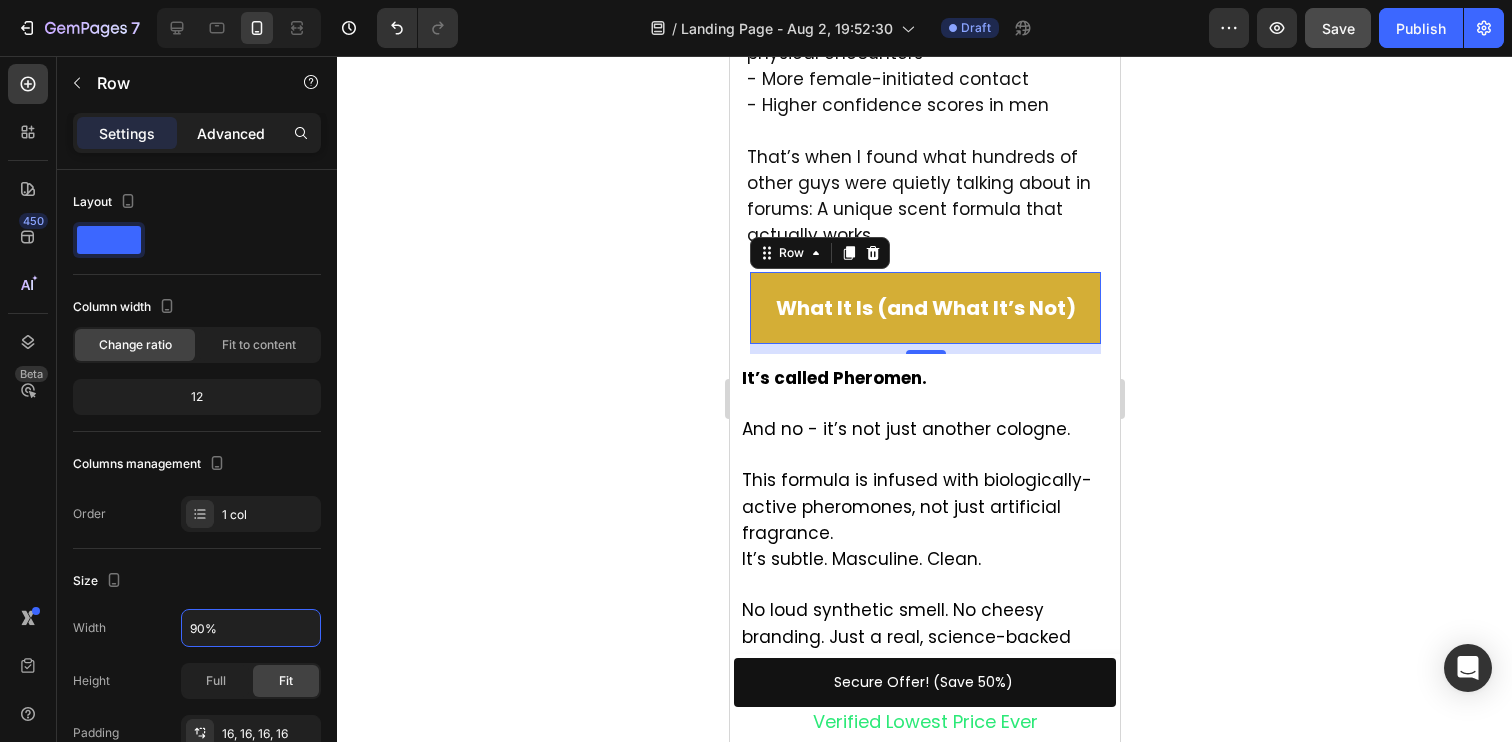 click on "Advanced" 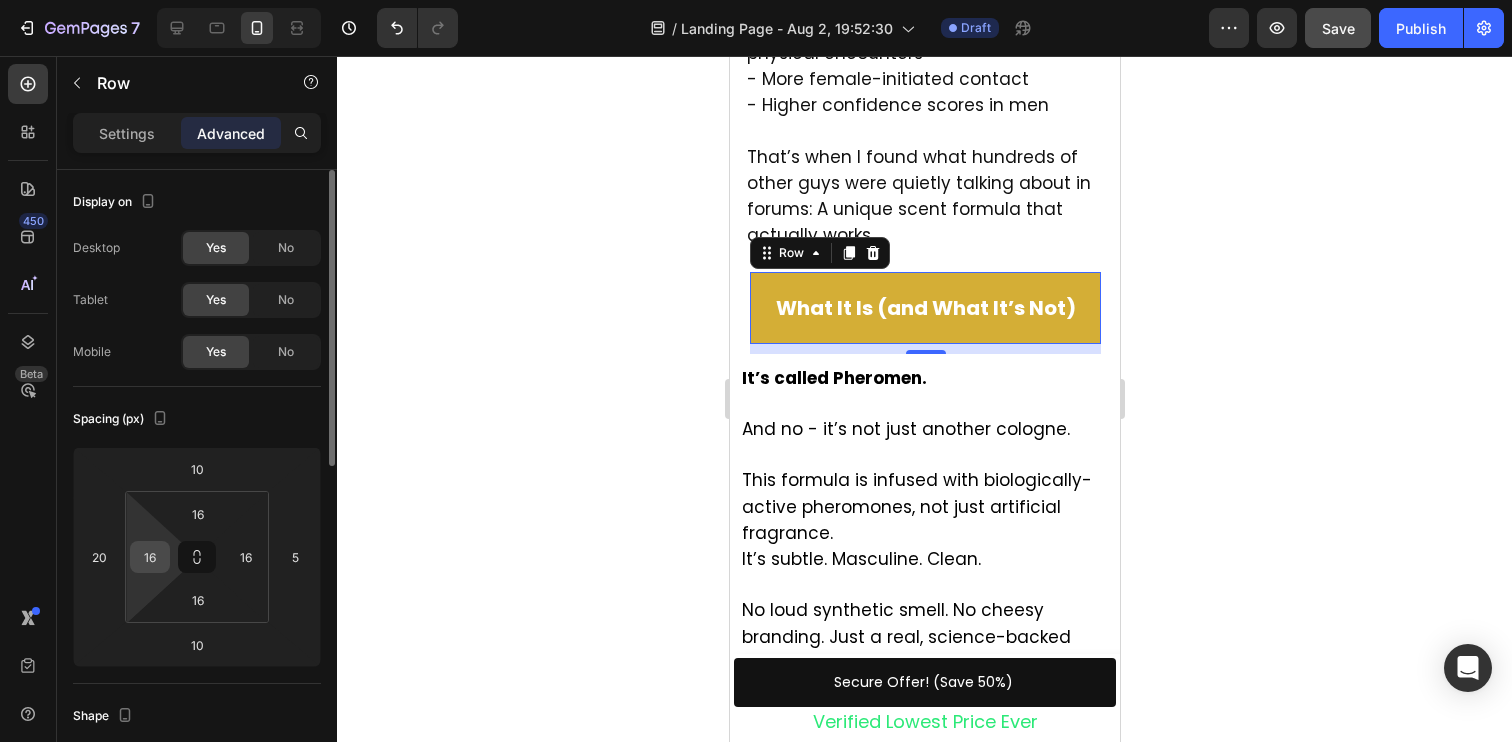 click on "16" at bounding box center (150, 557) 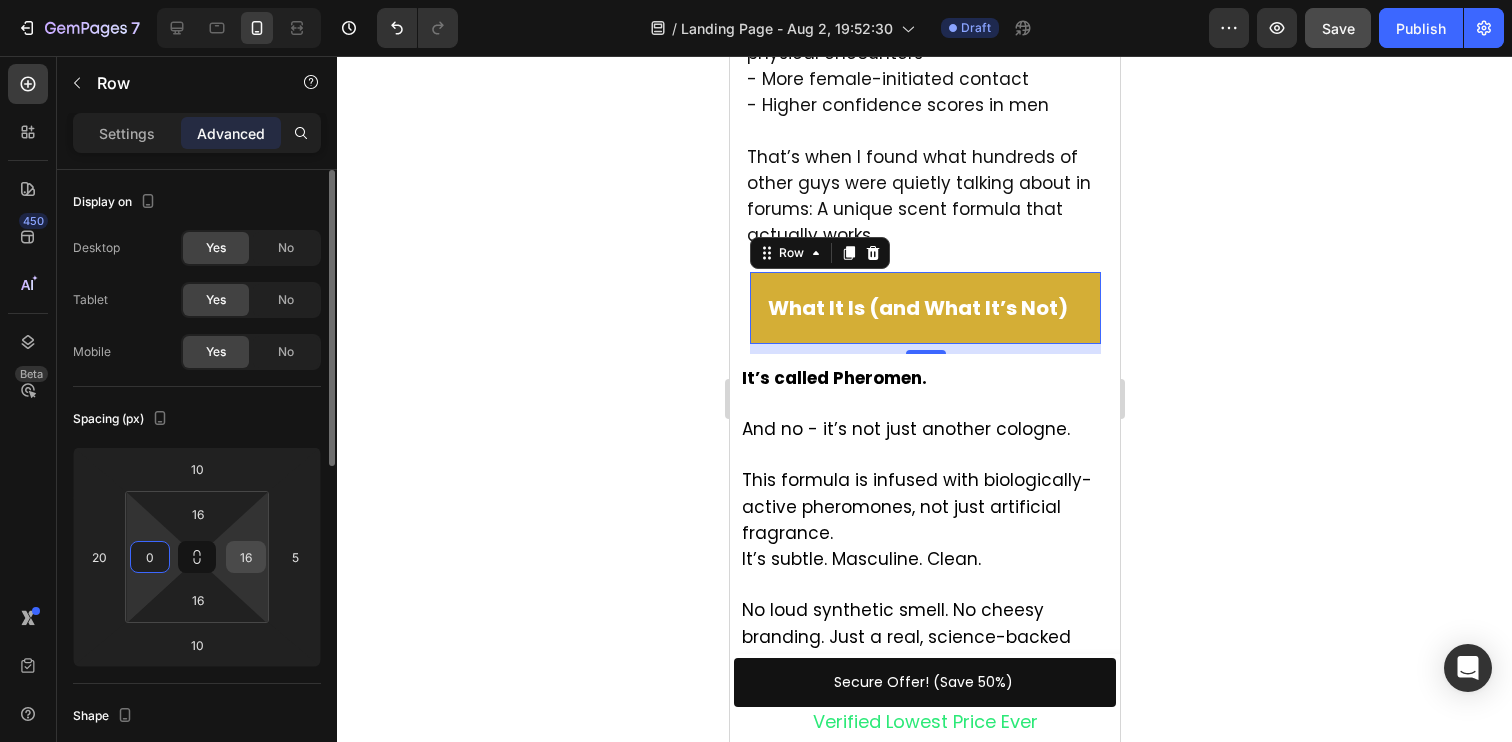 type on "0" 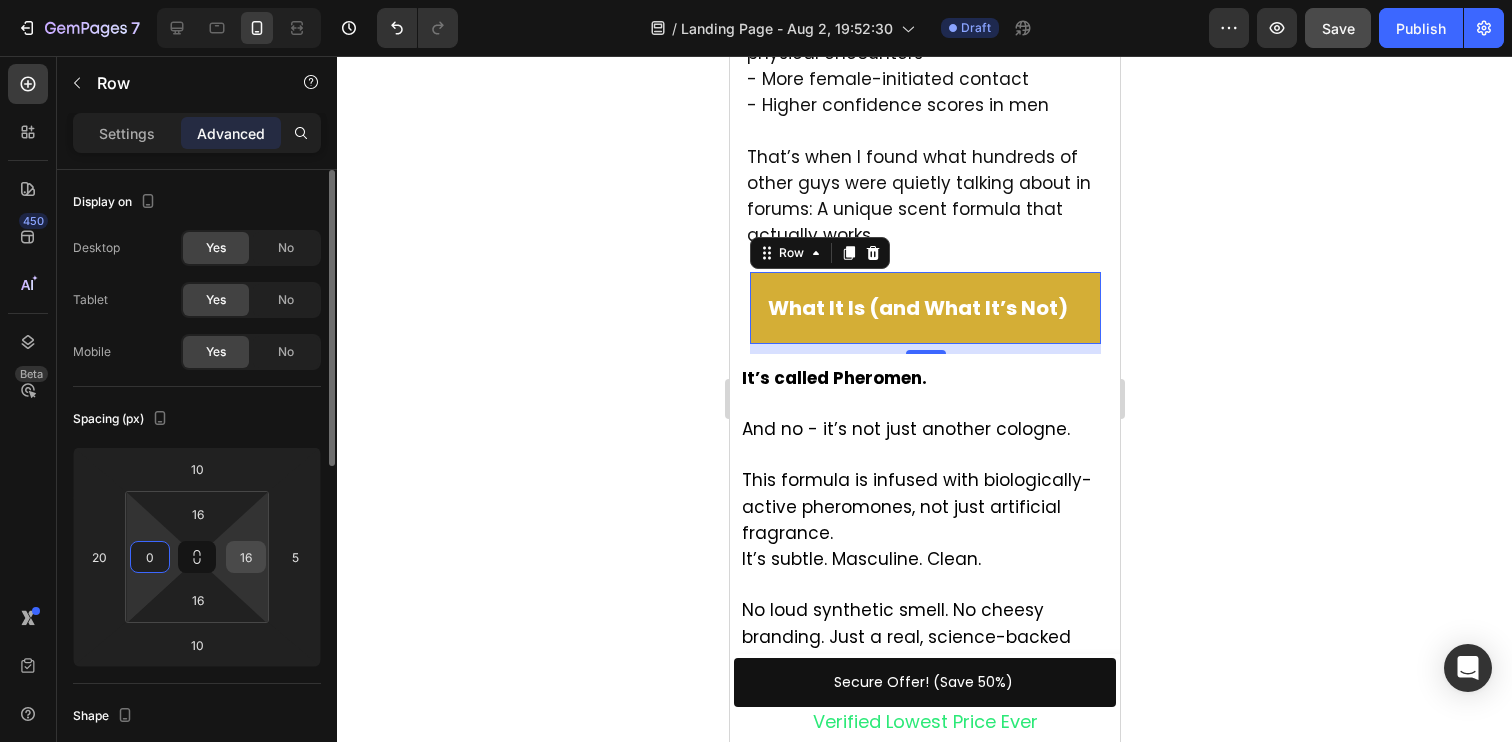 click on "16" at bounding box center [246, 557] 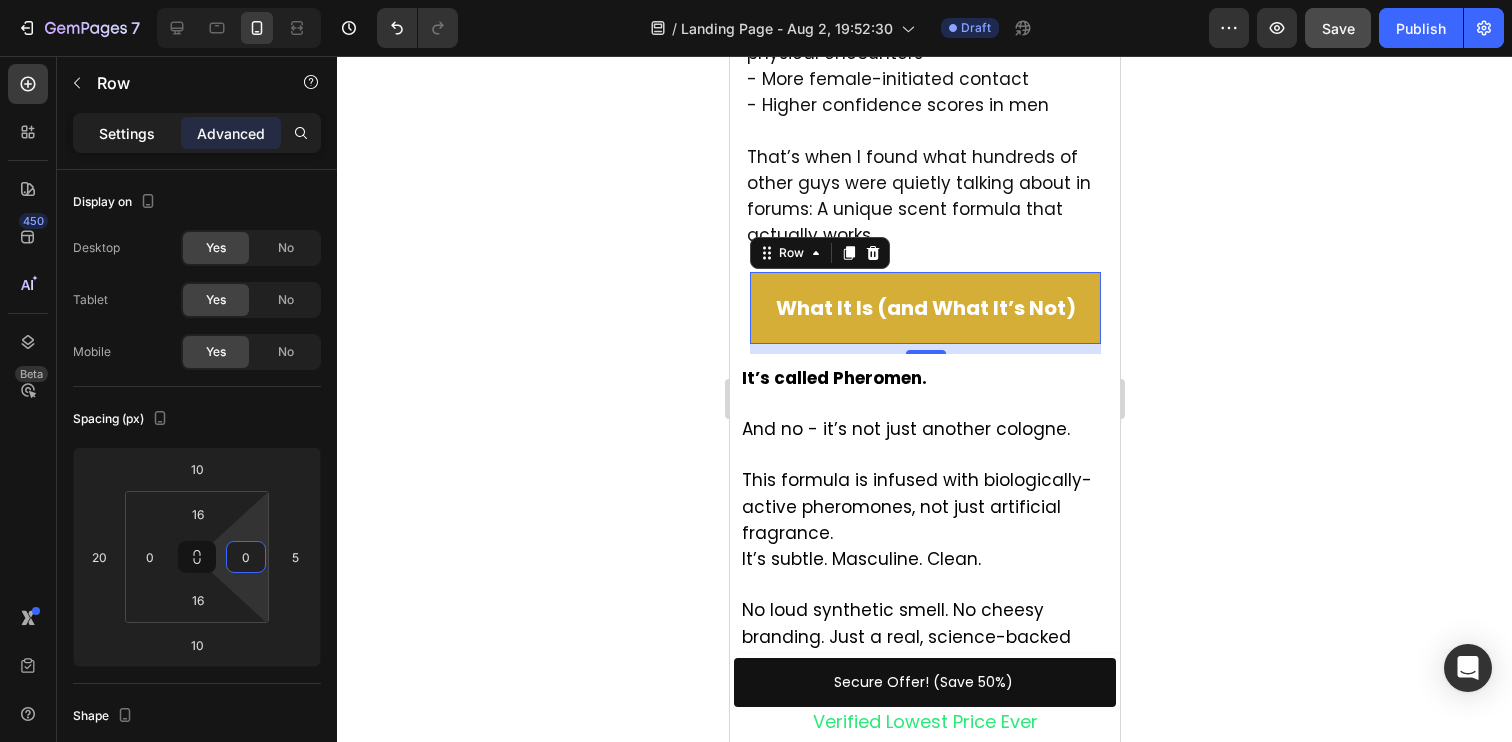 type on "0" 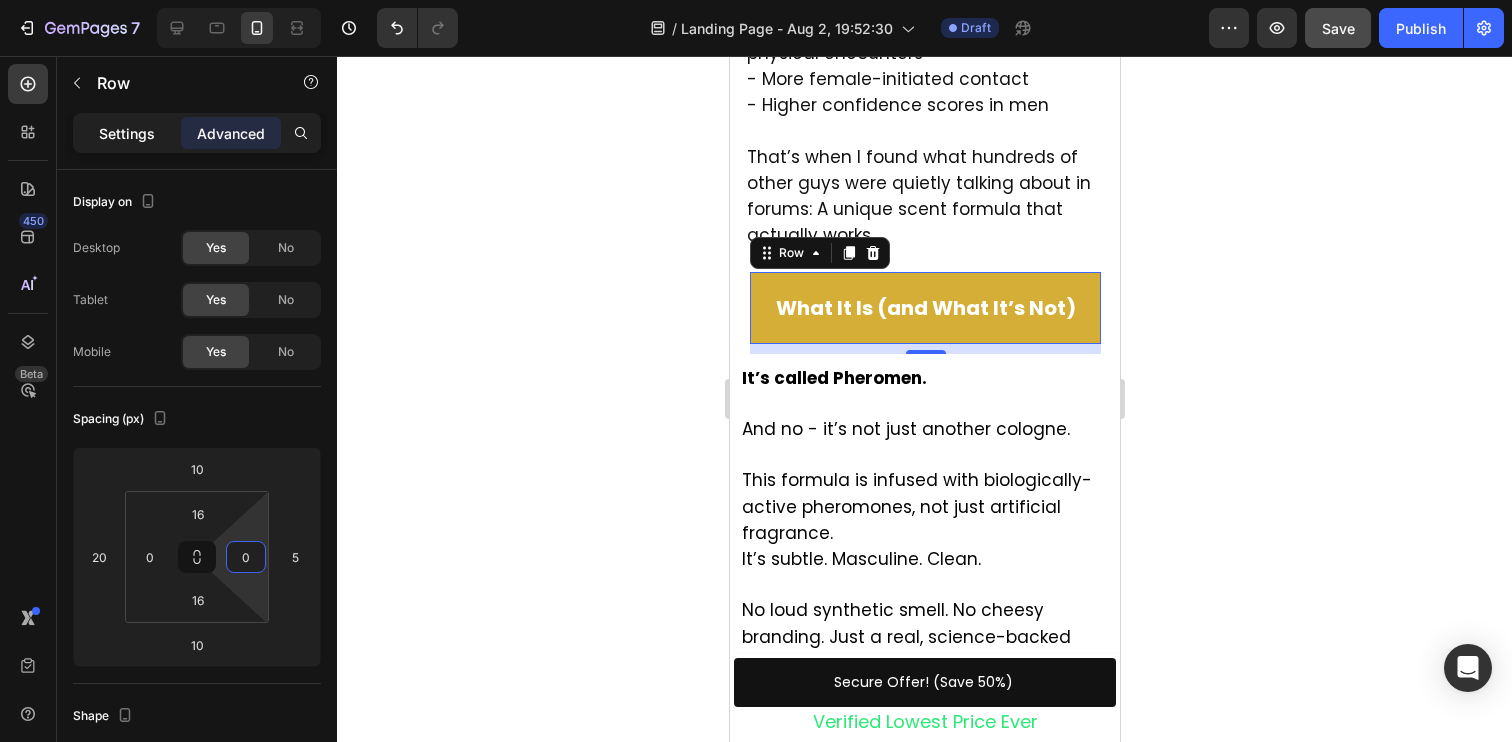 click on "Settings" at bounding box center (127, 133) 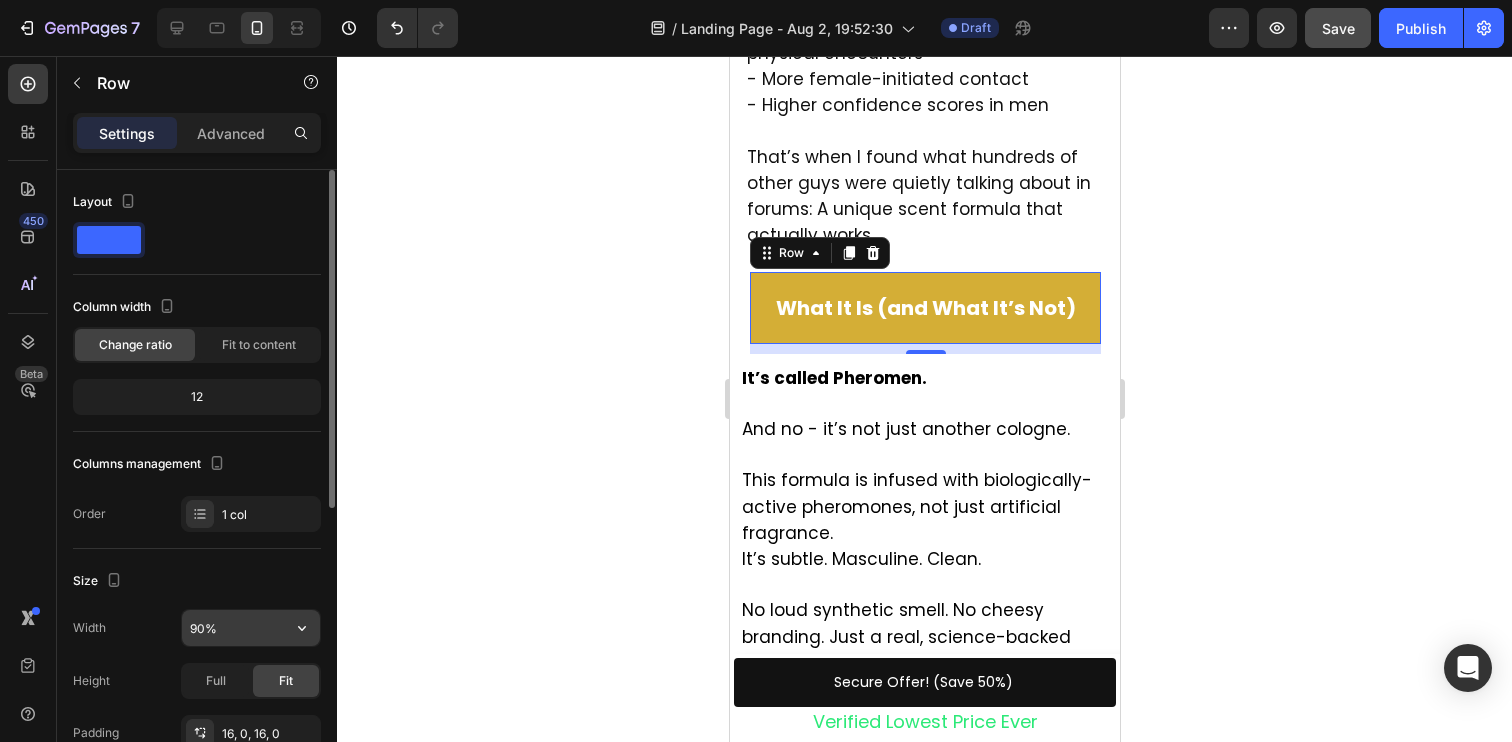 click on "90%" at bounding box center [251, 628] 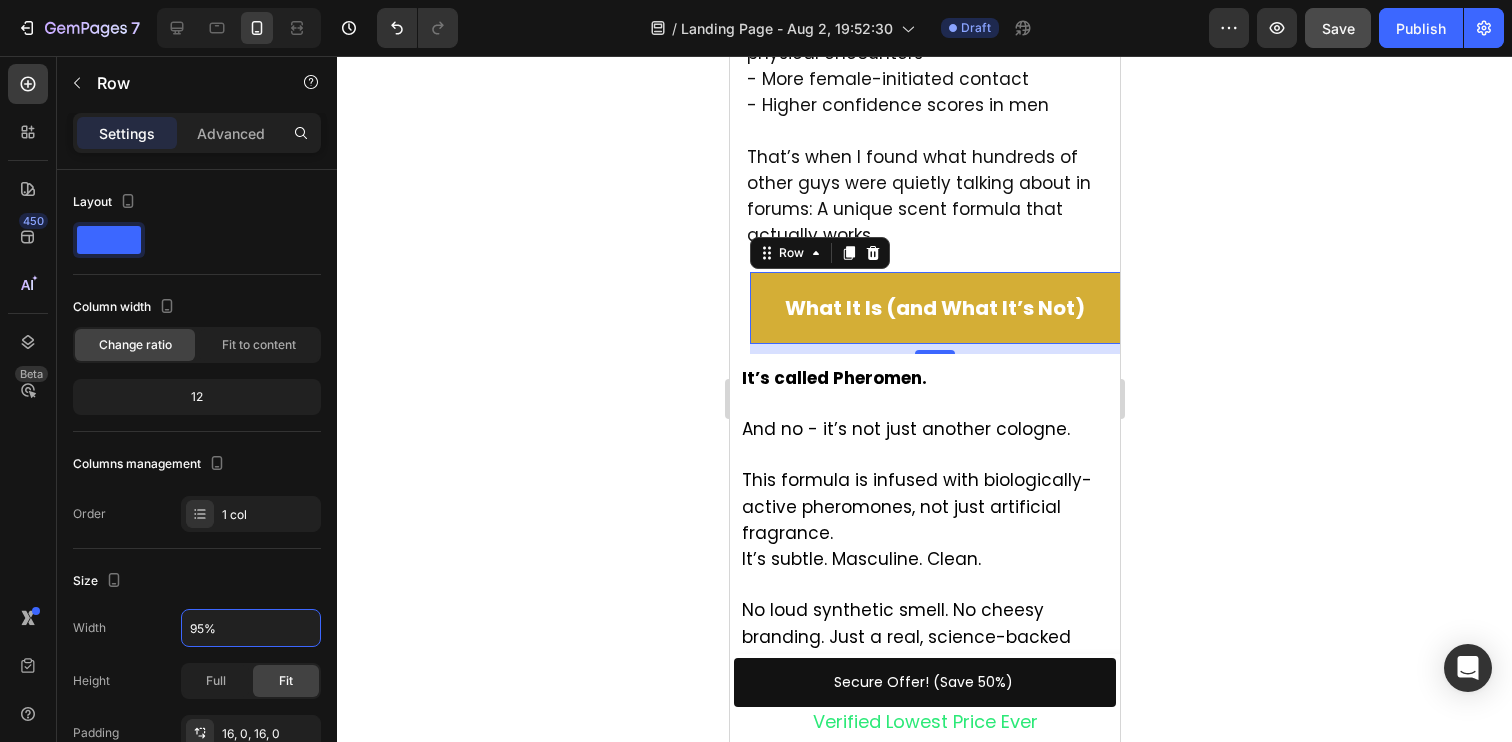 type on "95%" 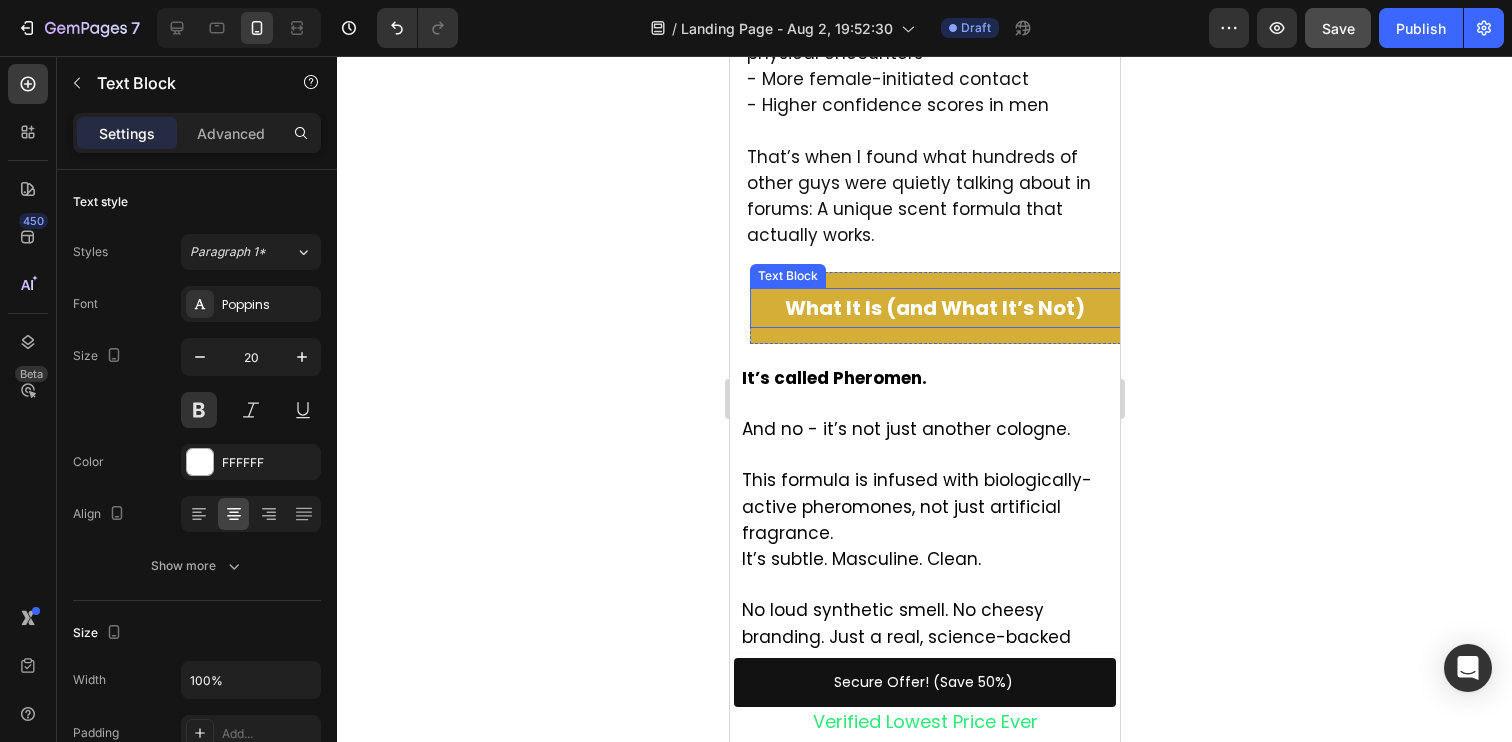 click on "Text Block" at bounding box center [787, 276] 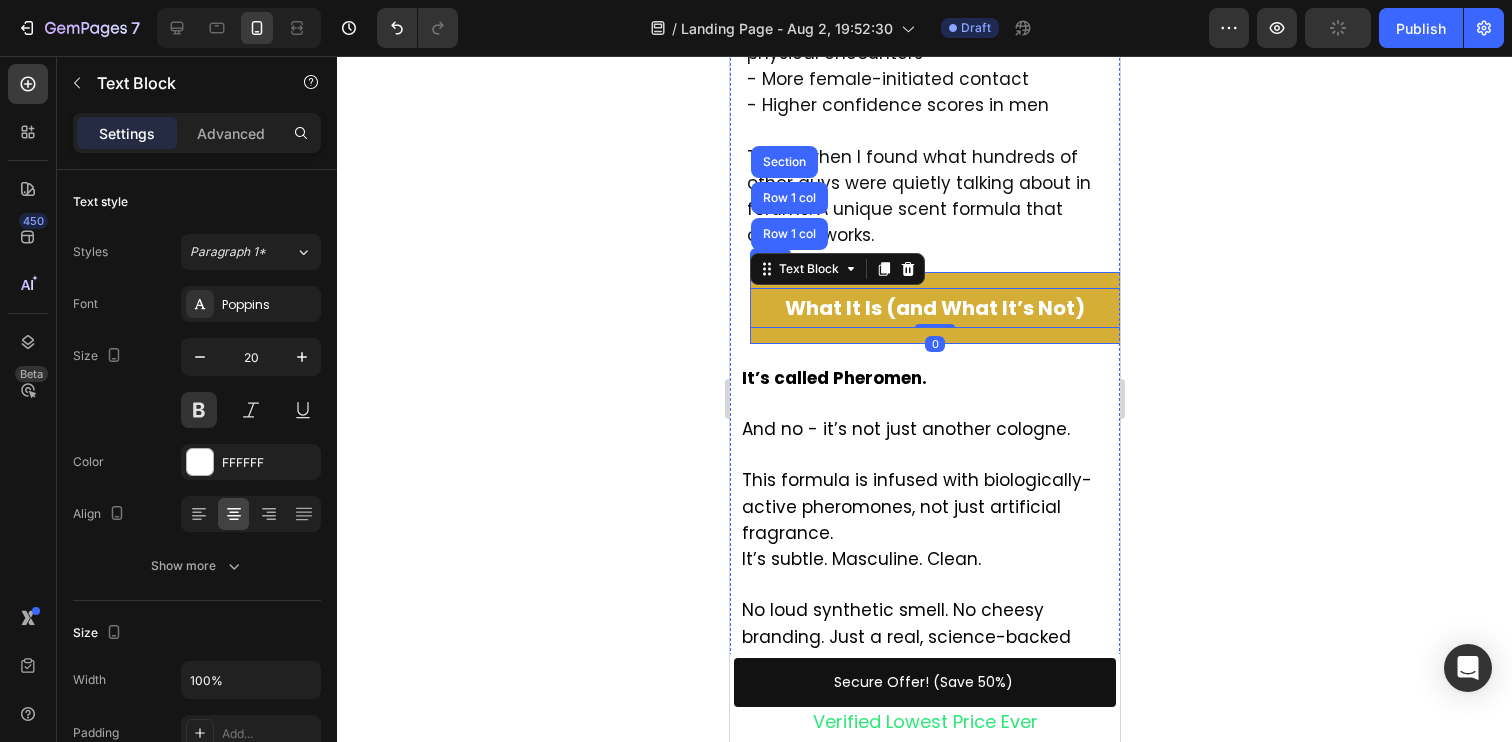 click on "What It Is (and What It’s Not) Text Block Row 1 col Row 1 col Section   0 Row" at bounding box center [934, 308] 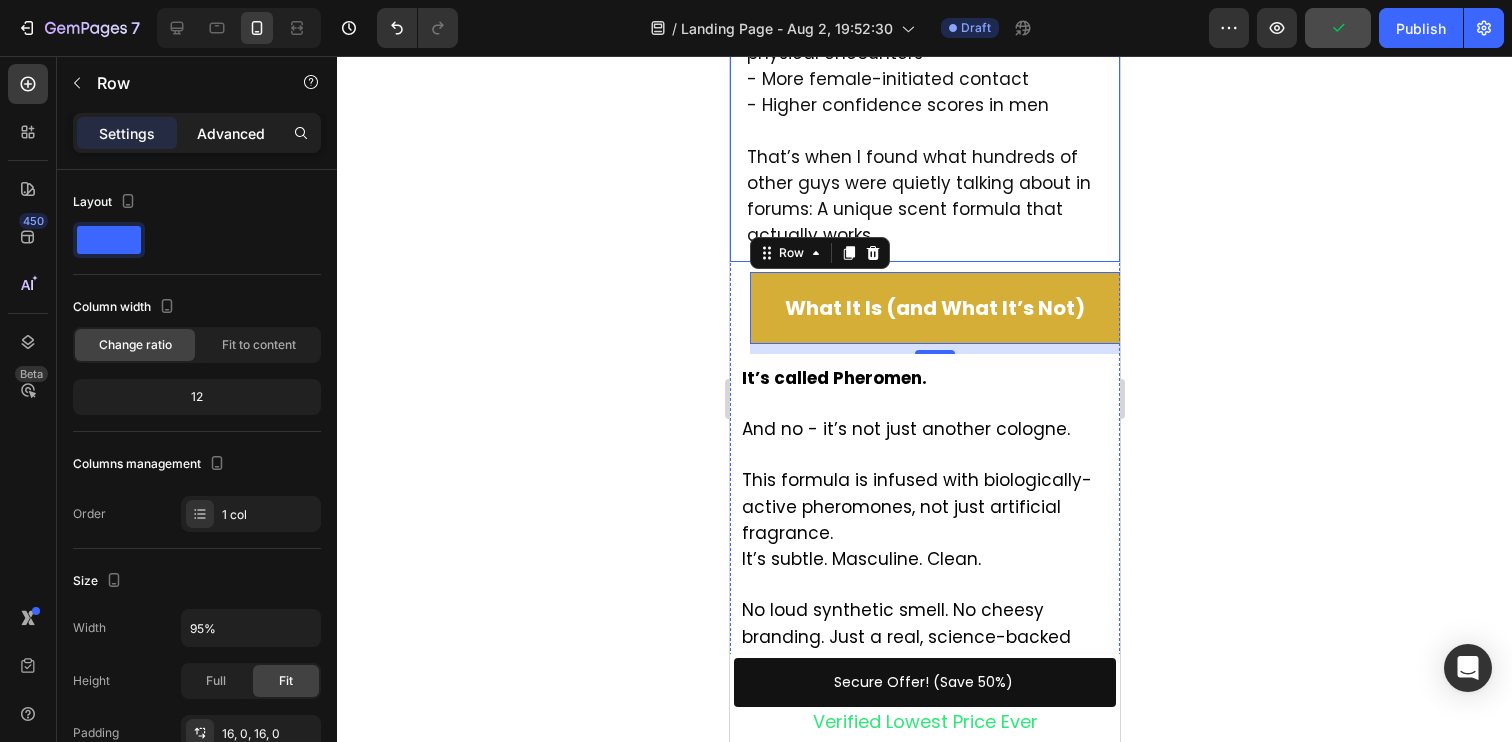 click on "Advanced" at bounding box center [231, 133] 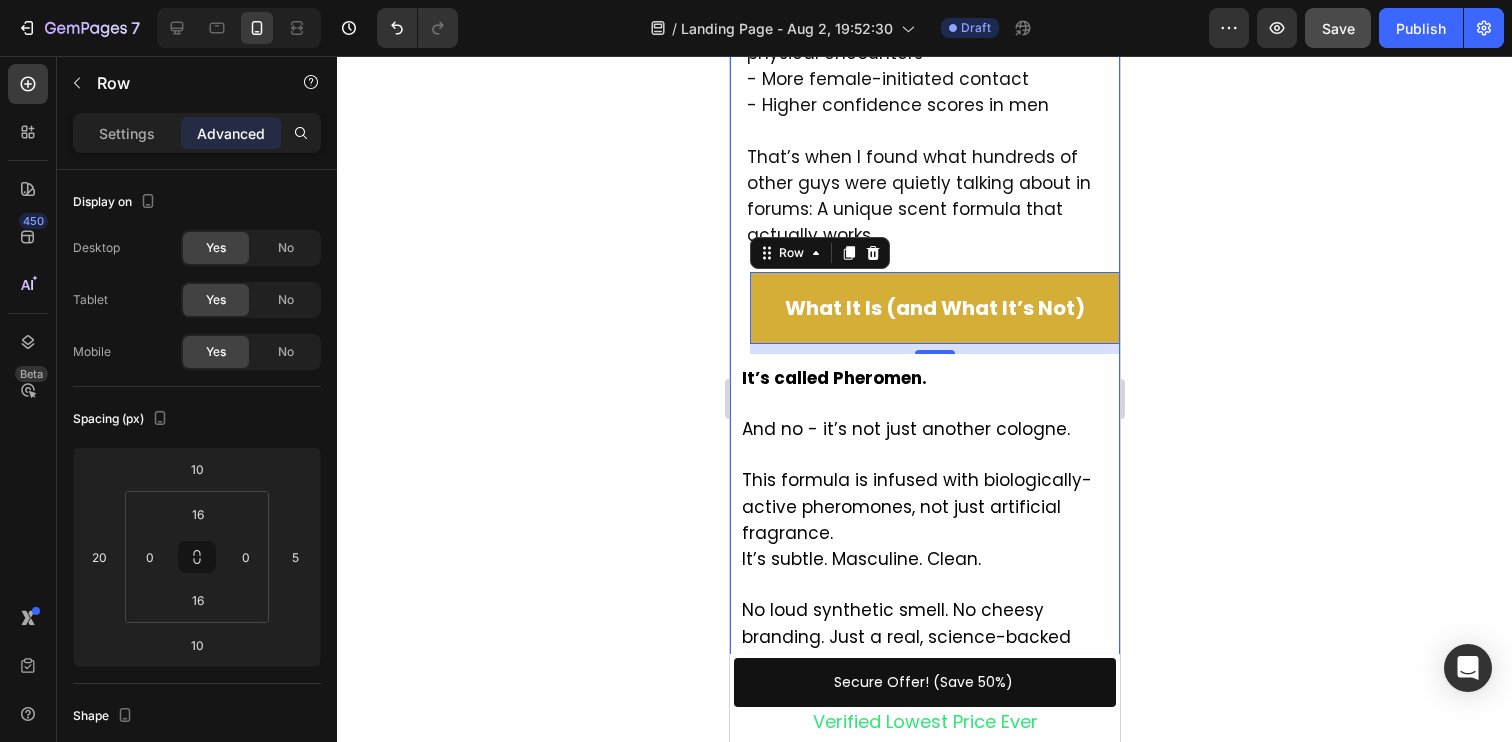 click on "Image Image I Didn’t Expect Anything to Change I just wanted to feel… noticed. For months, I felt like a ghost. I'd walk into a room and it was like I didn’t exist. No eye contact. No smiles. Just background noise. I wasn’t unattractive. I hadn’t let myself go. But somehow, something about me felt… forgettable. Until one night, something shifted. A girl complimented me. Another asked what I was wearing. And for the first time in forever, I felt seen. I hadn’t changed my outfit. I hadn’t said a word. But something had changed. Text Block                Title Line Why Most Men Feel Overlooked (And Don’t Talk About It) If you’ve ever felt invisible - you’re not alone. Modern dating is broken: - Endless swiping with no results - Mixed signals and ghosting - Feeling like you’re trying… but still ignored Text Block Image Here’s the truth: And that’s exactly what was happening to me. Text Block                Title Line The Discovery That Changed Everything The study showed: Text Block" at bounding box center [924, 444] 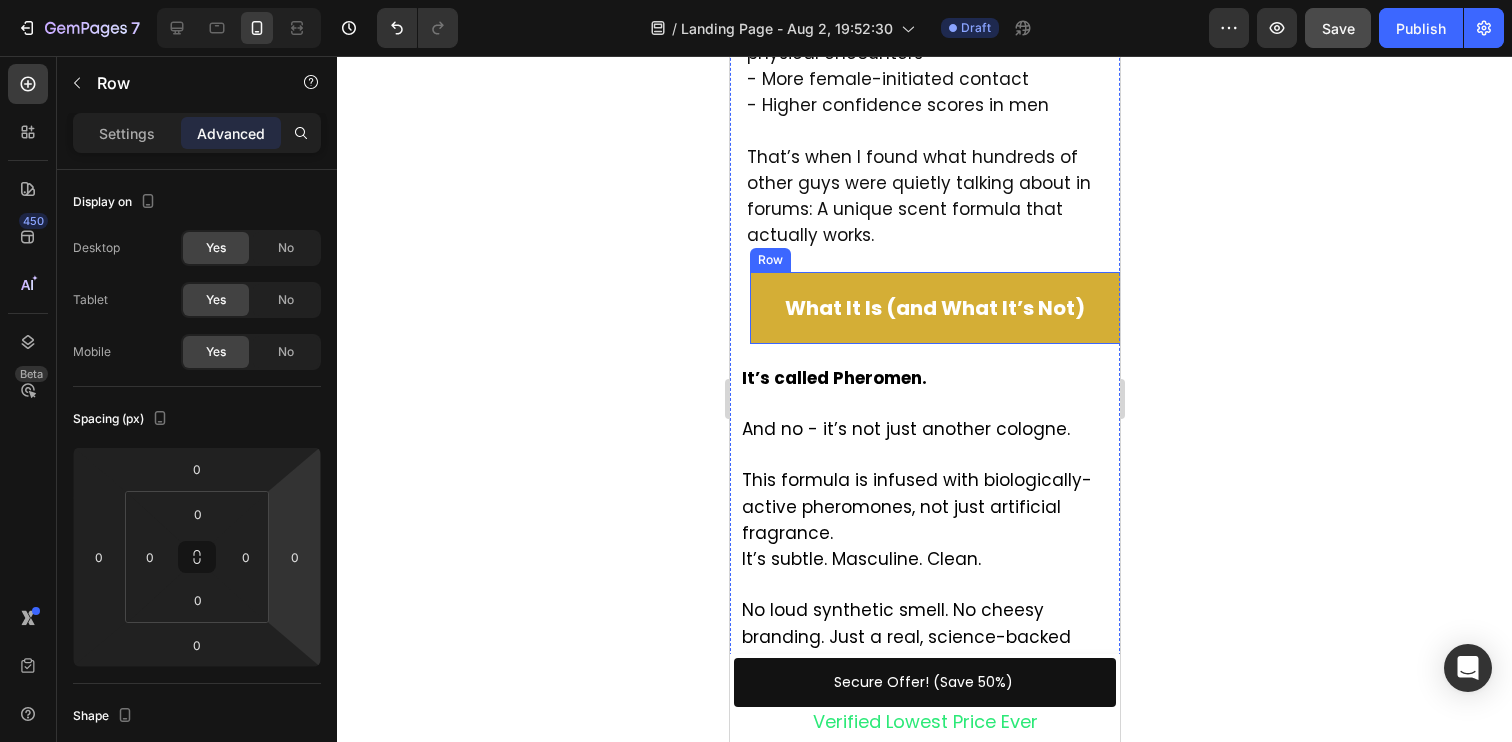 click on "What It Is (and What It’s Not) Text Block Row" at bounding box center (934, 308) 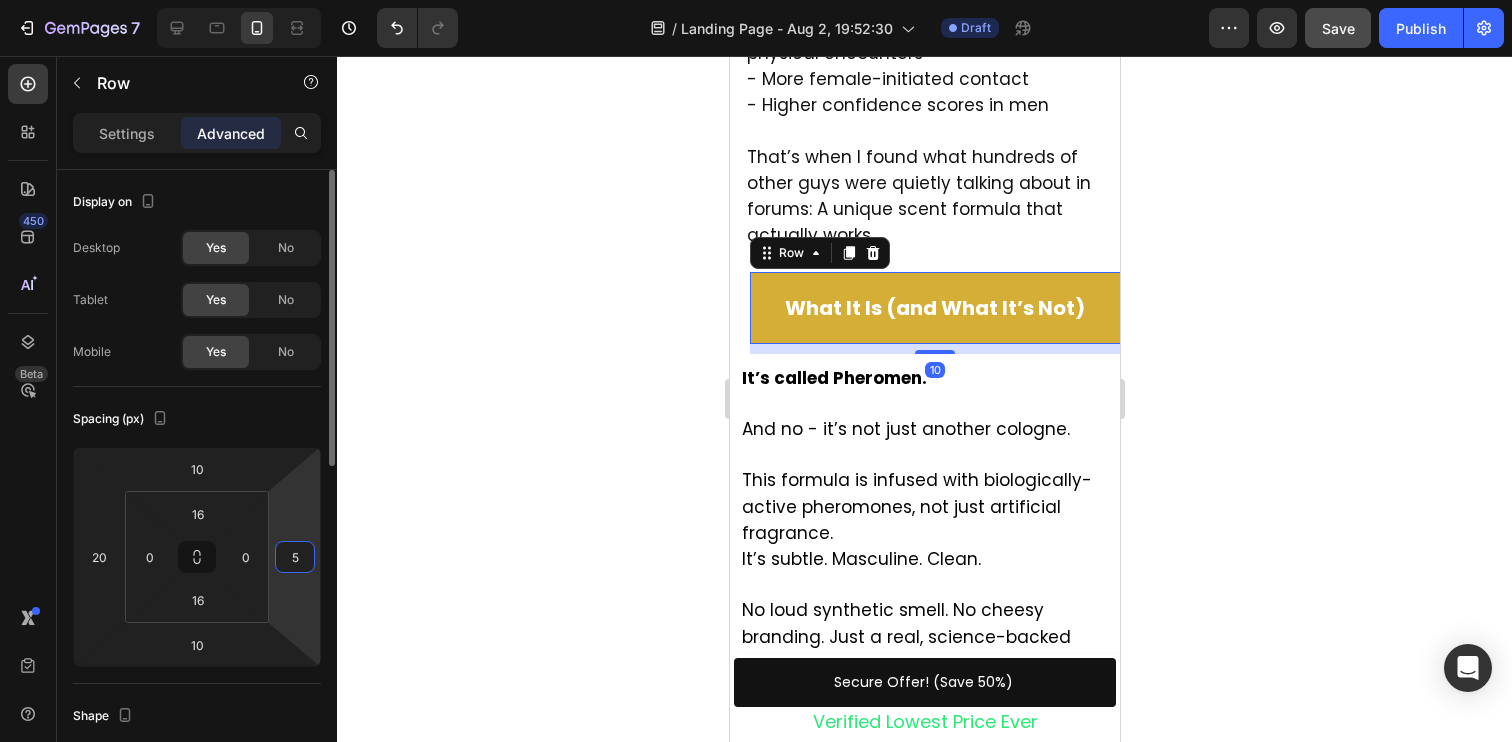 click on "5" at bounding box center (295, 557) 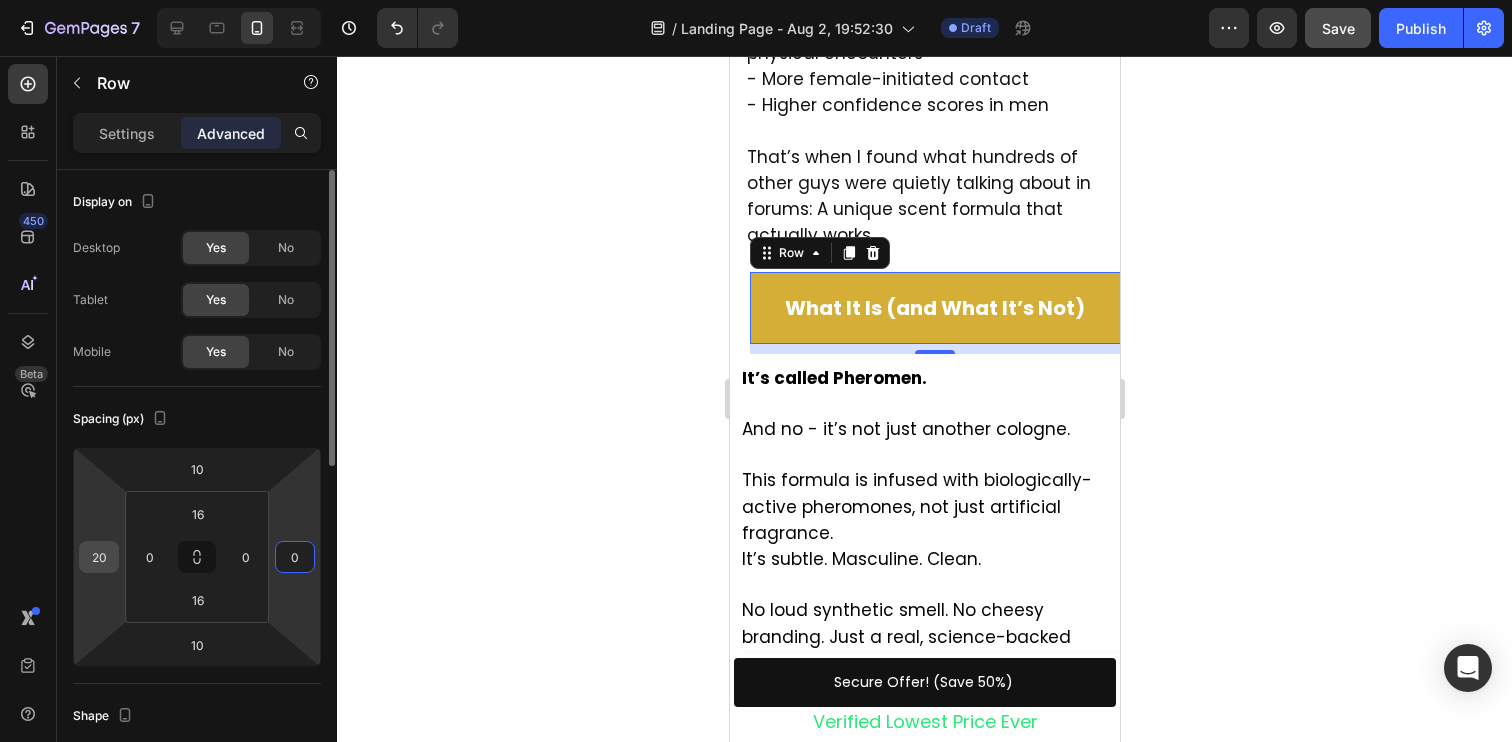 type on "0" 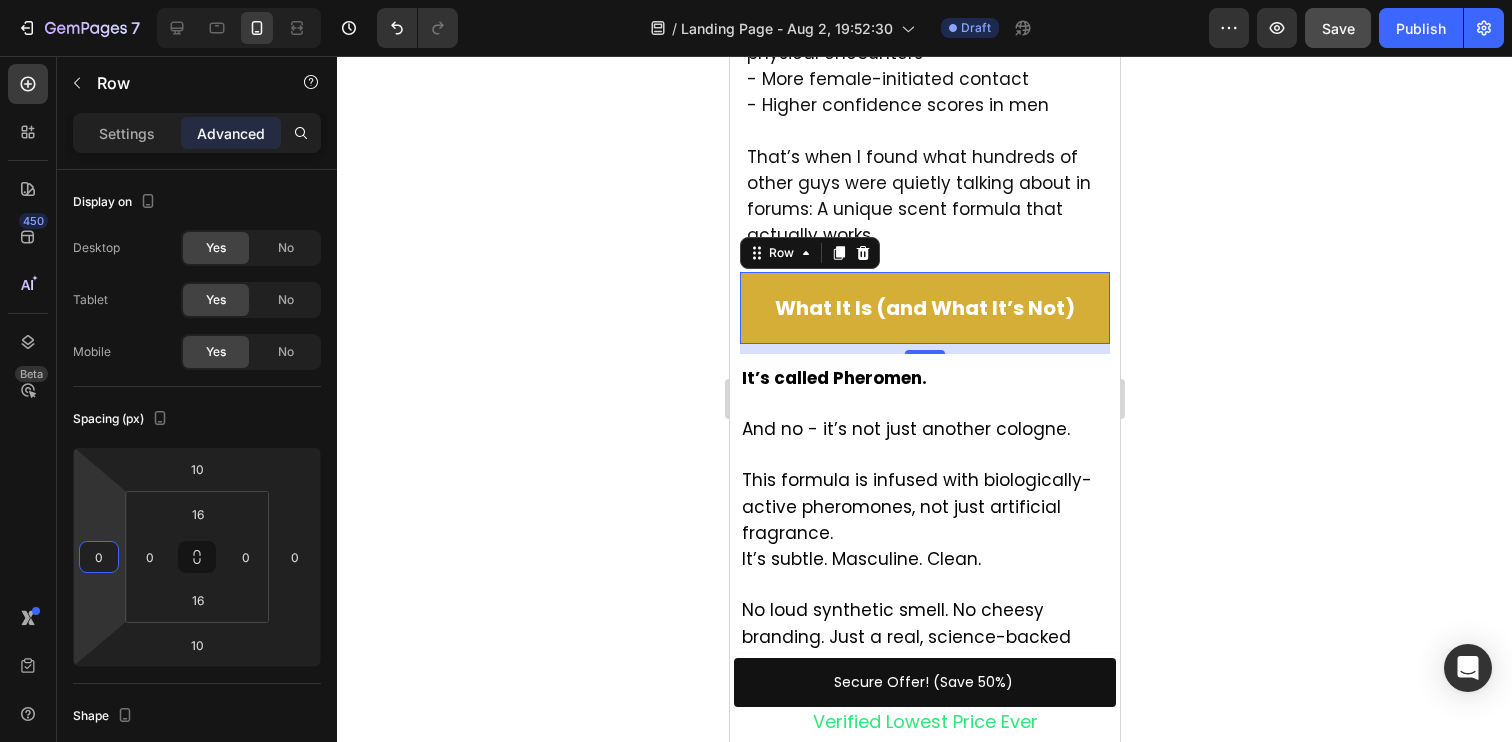 type on "0" 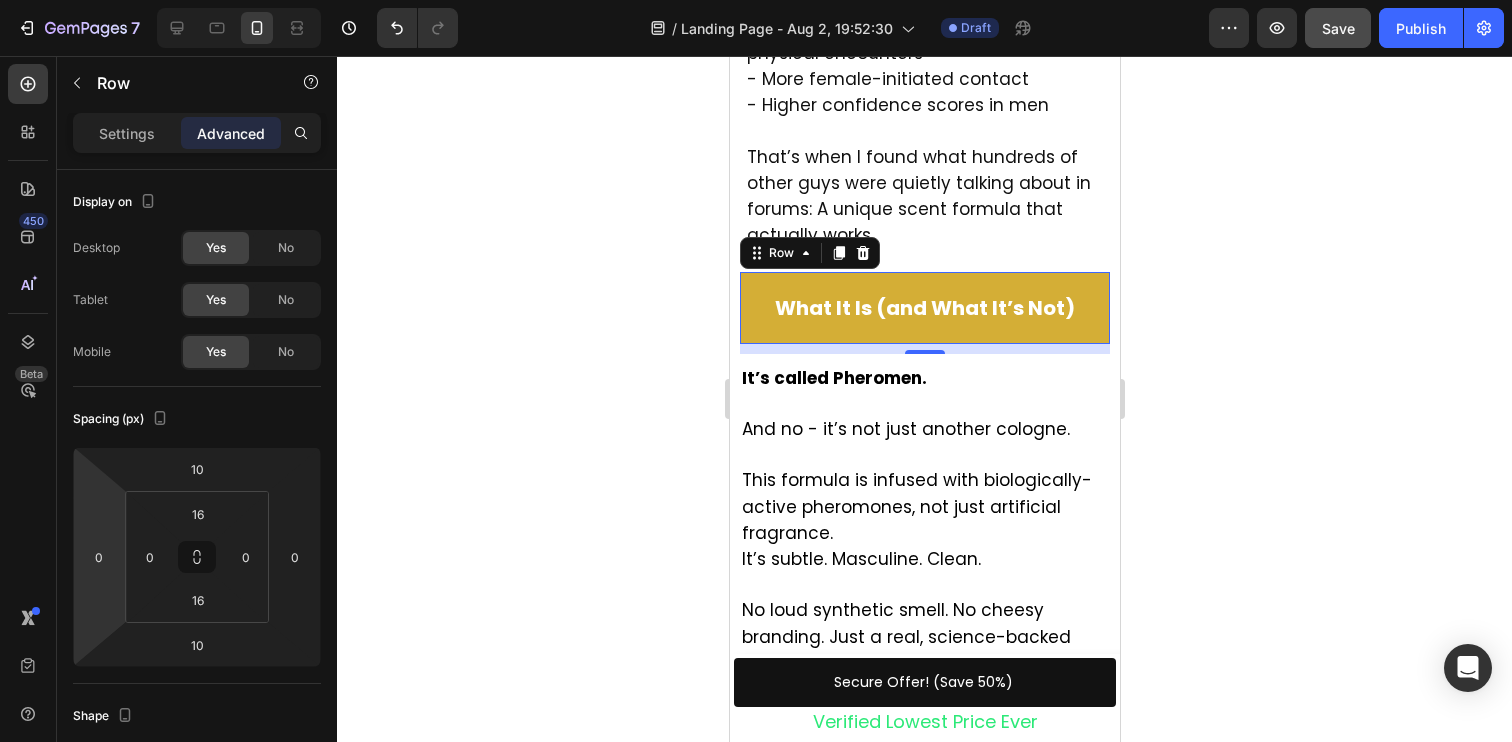 click 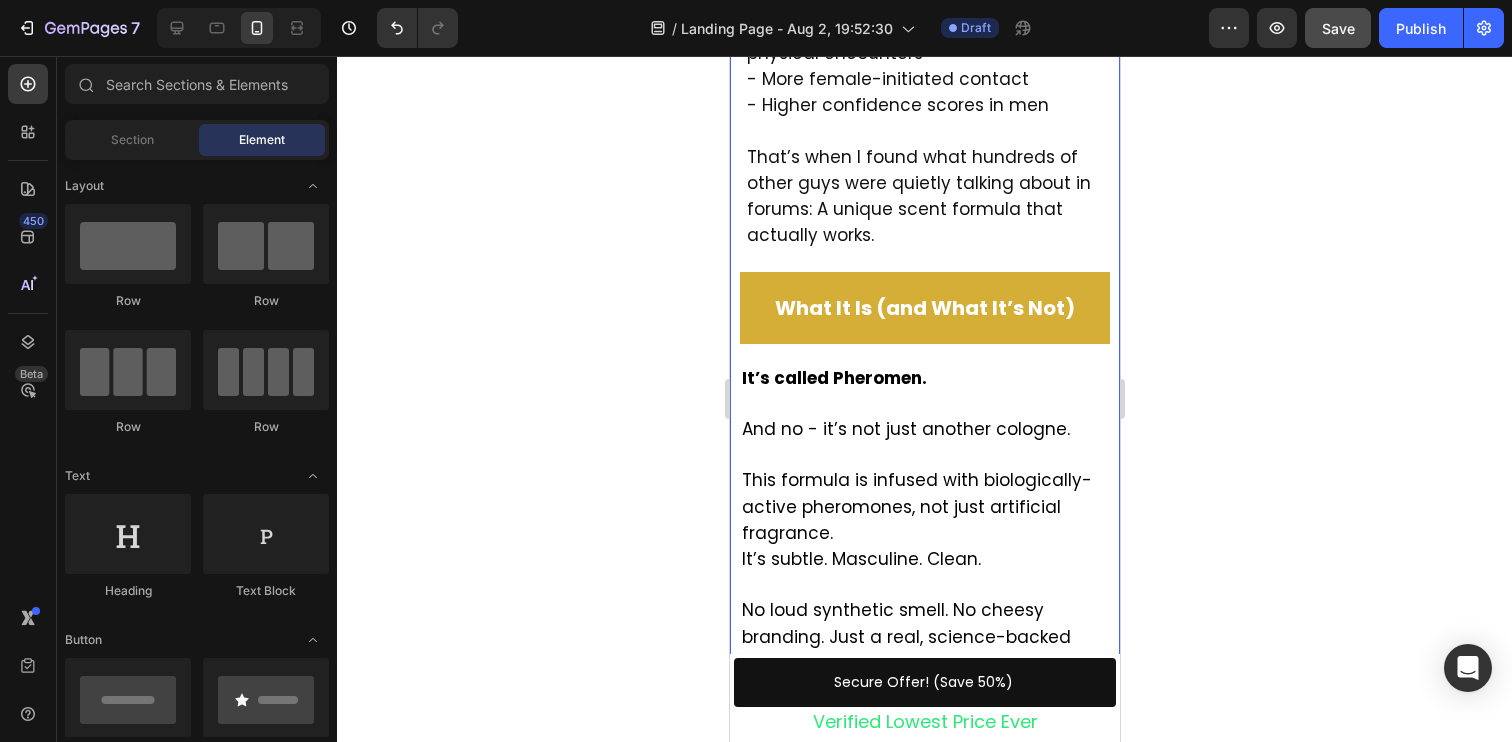 click on "What It Is (and What It’s Not) Text Block Row" at bounding box center (924, 308) 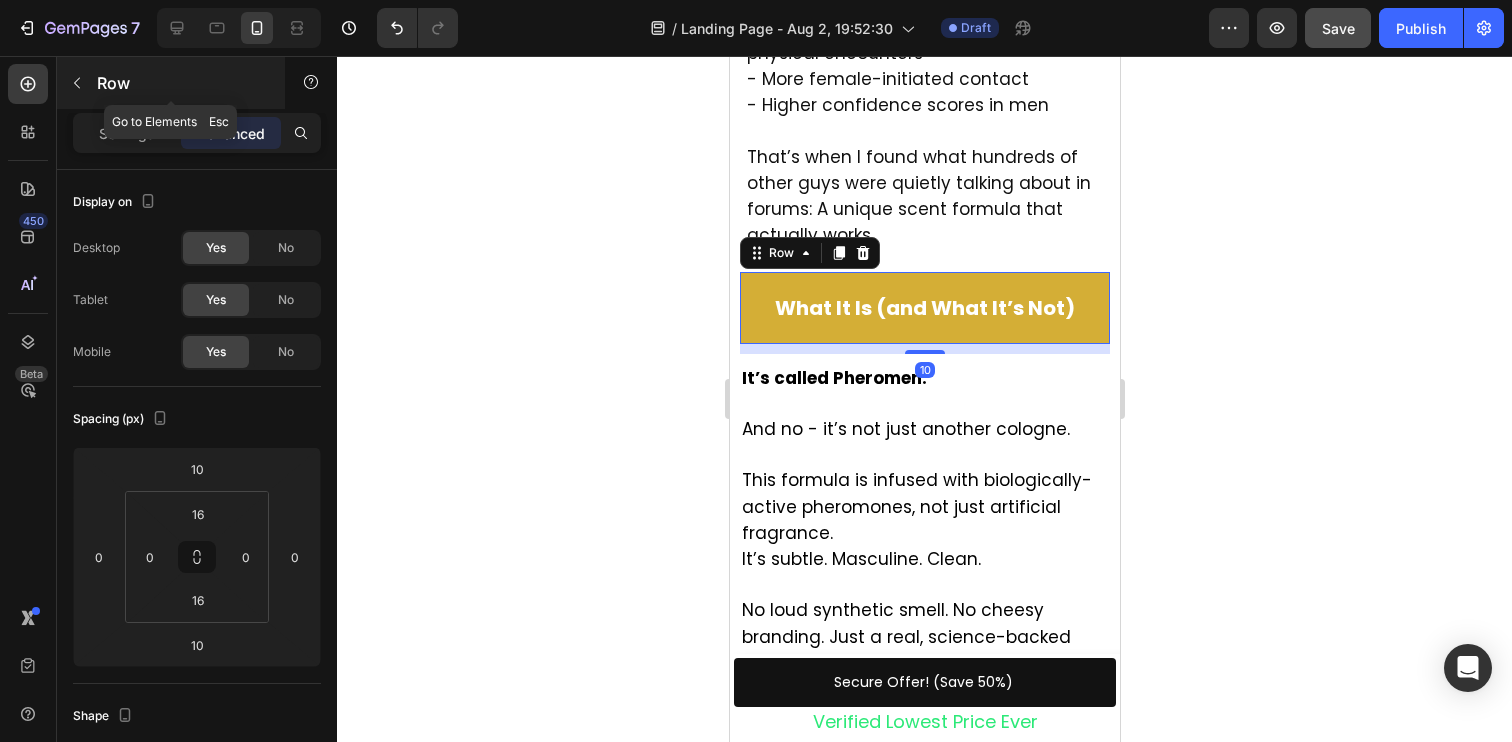 click on "Row" at bounding box center (171, 83) 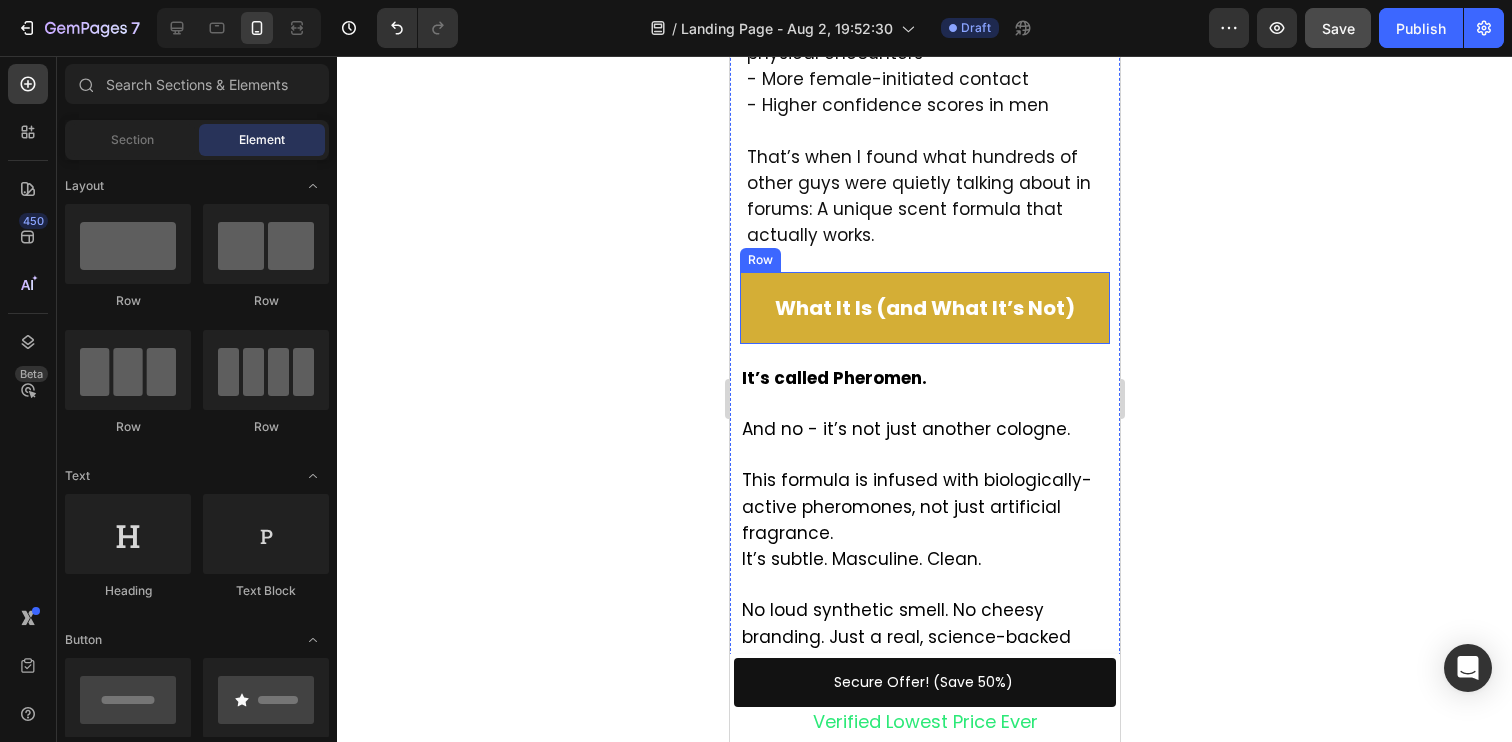 click on "What It Is (and What It’s Not) Text Block Row" at bounding box center [924, 308] 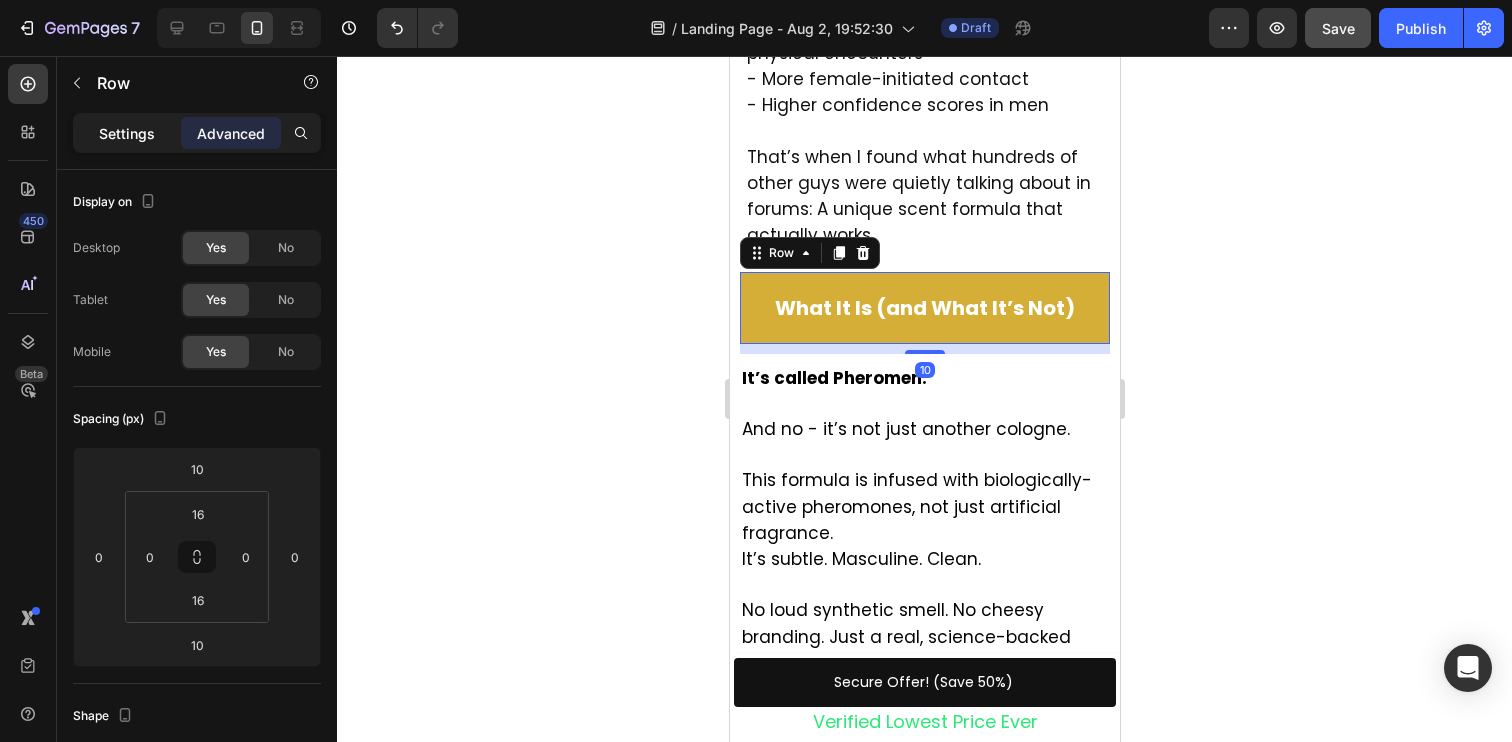 click on "Settings" 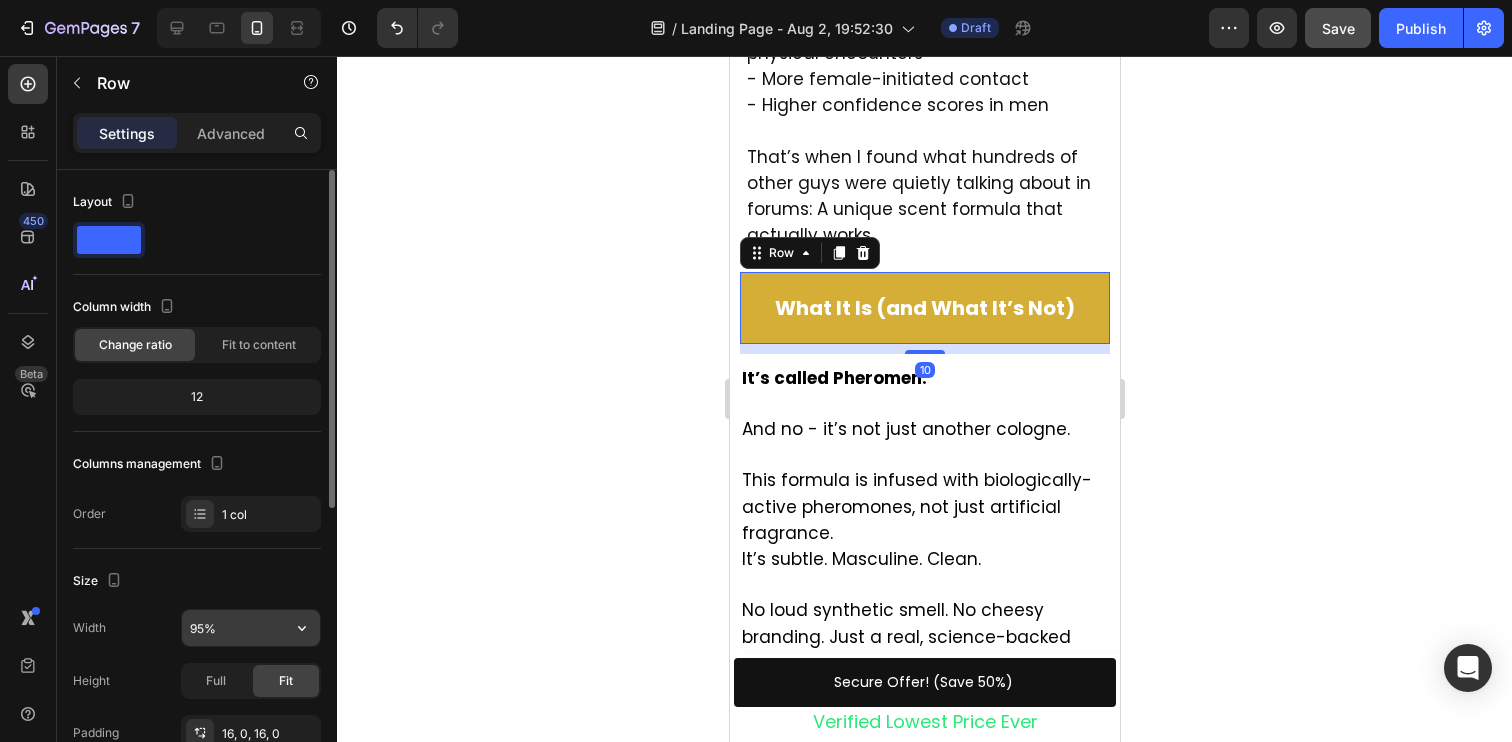 click on "95%" at bounding box center (251, 628) 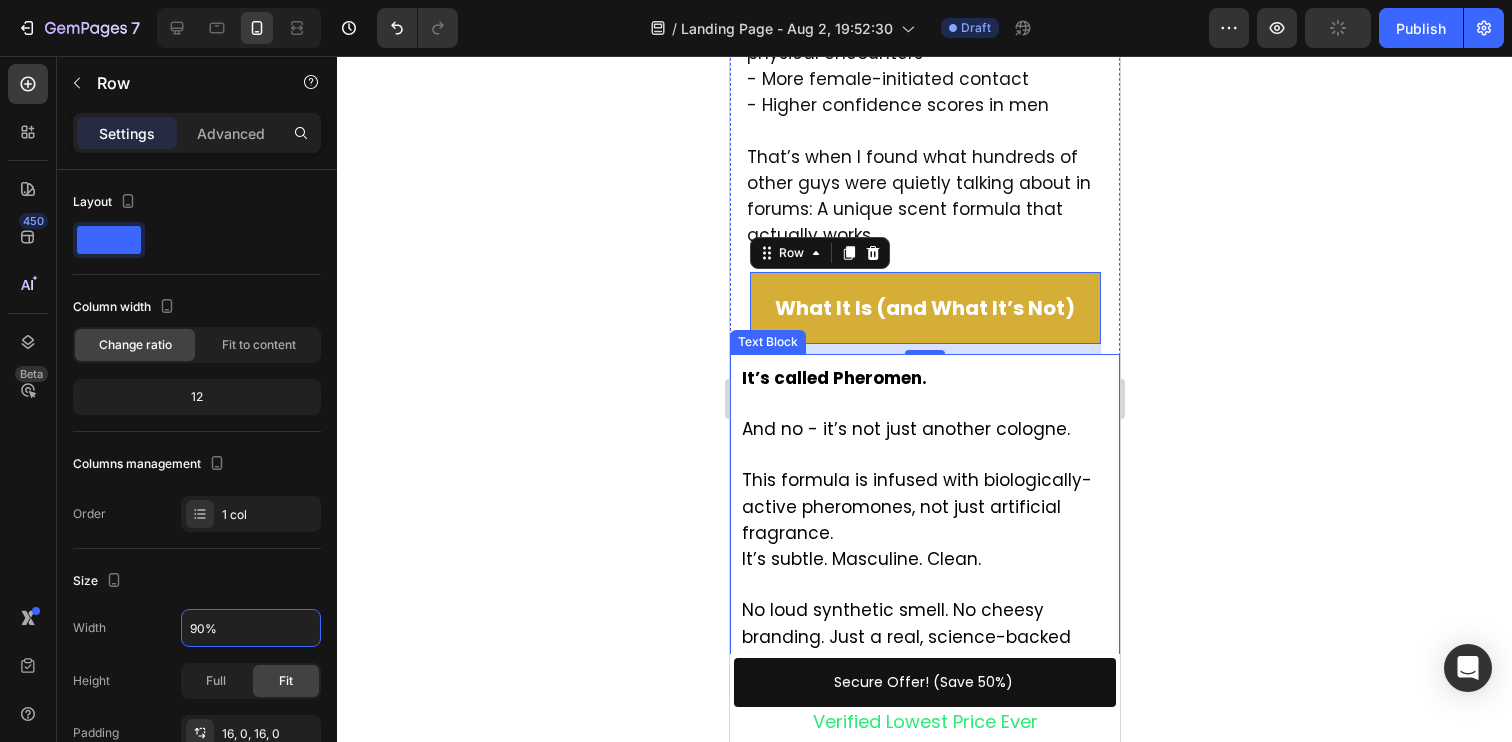 type on "90%" 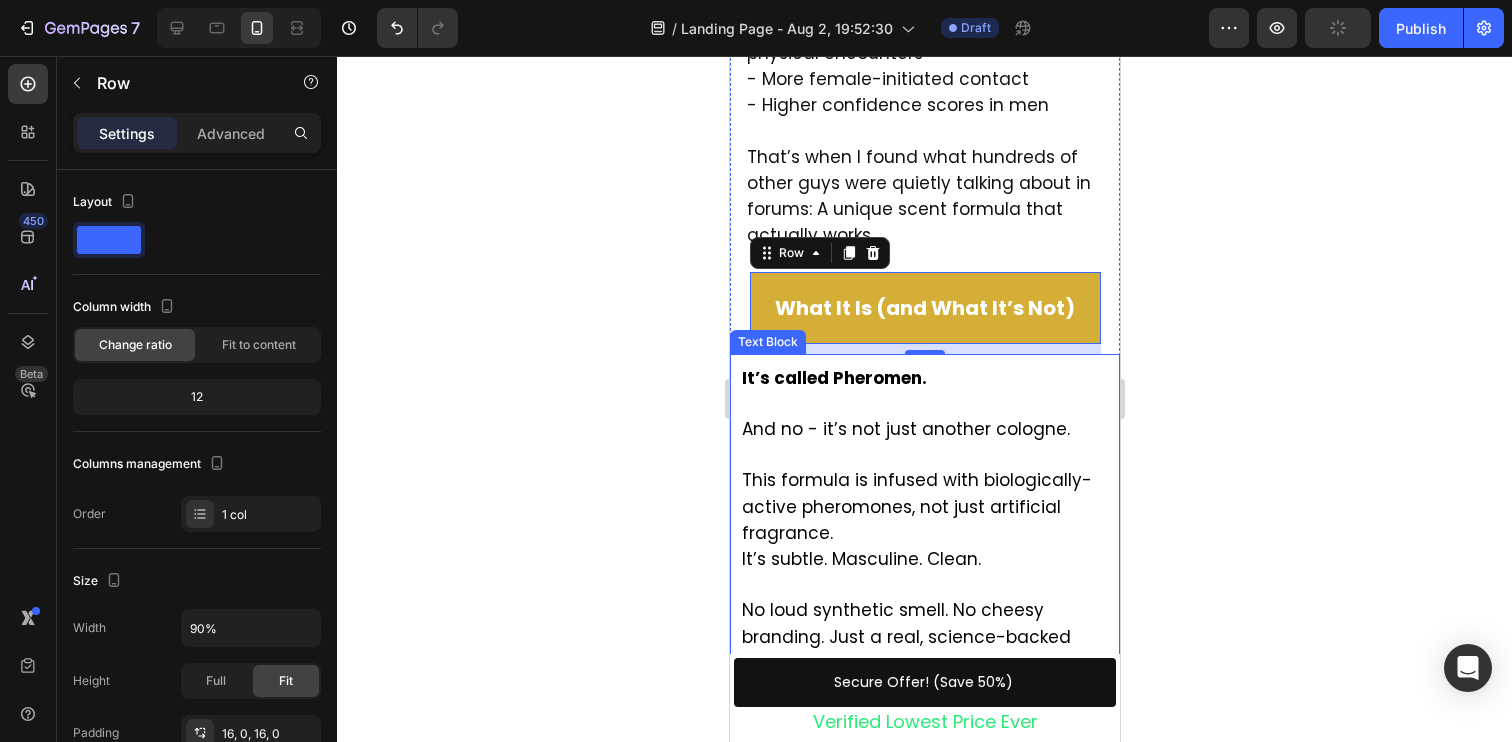click 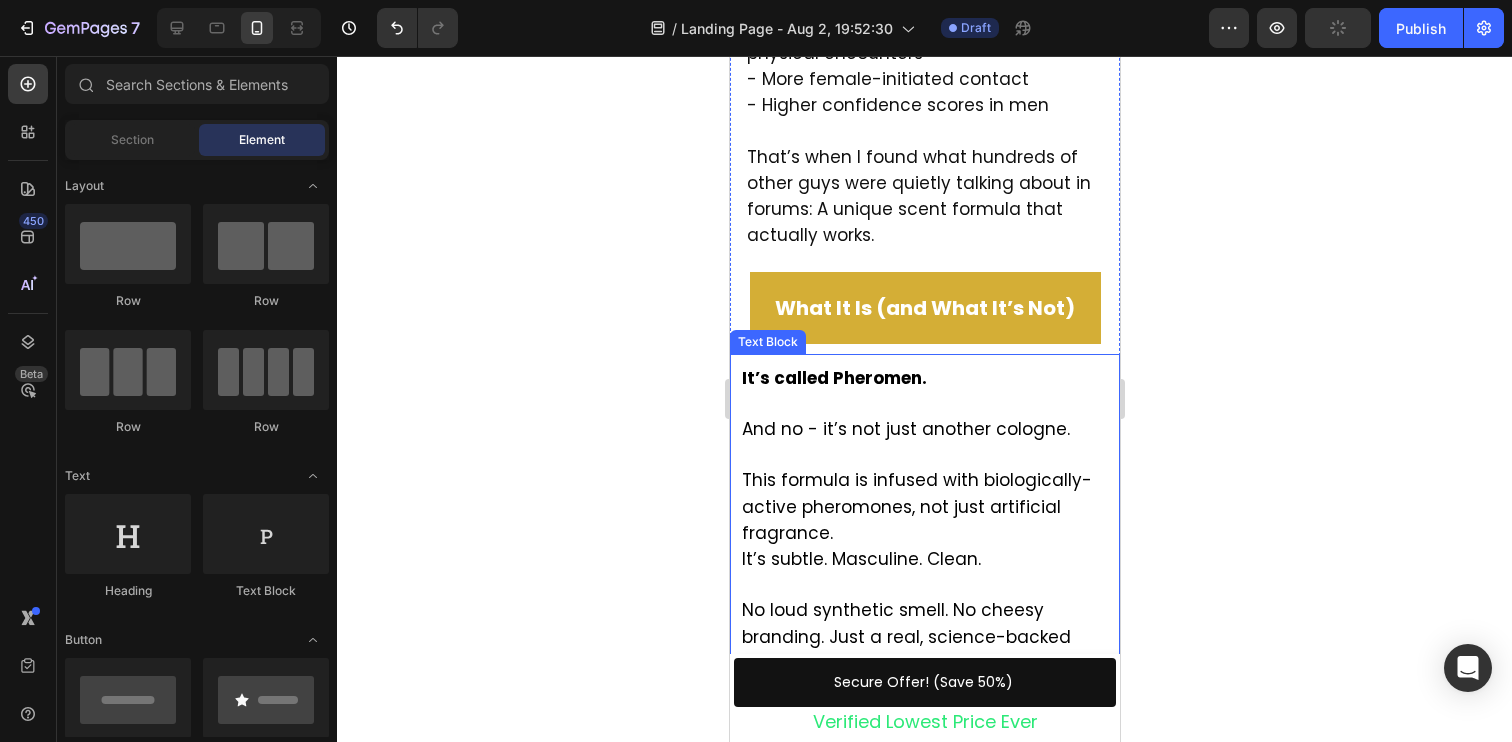 click on "It’s called Pheromen." at bounding box center (833, 378) 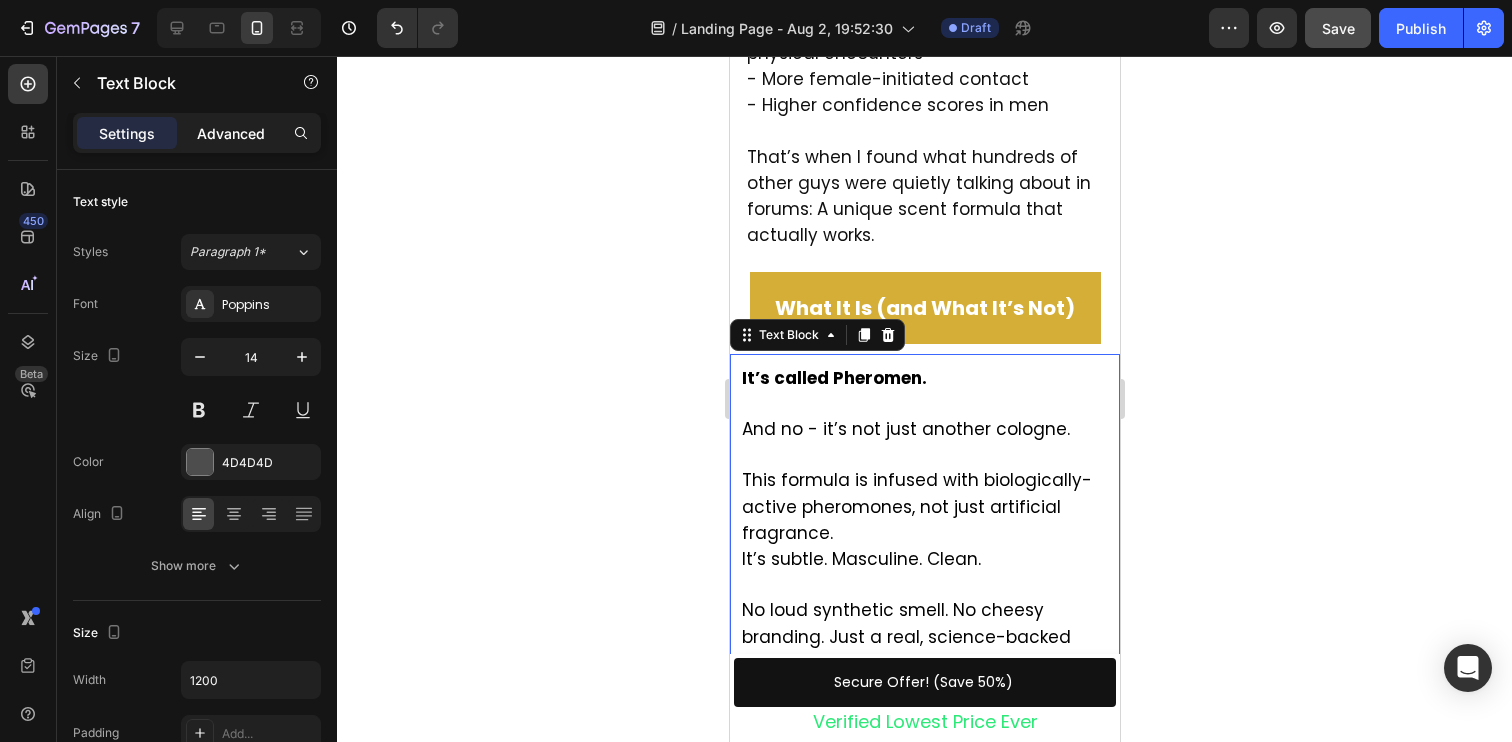 click on "Advanced" 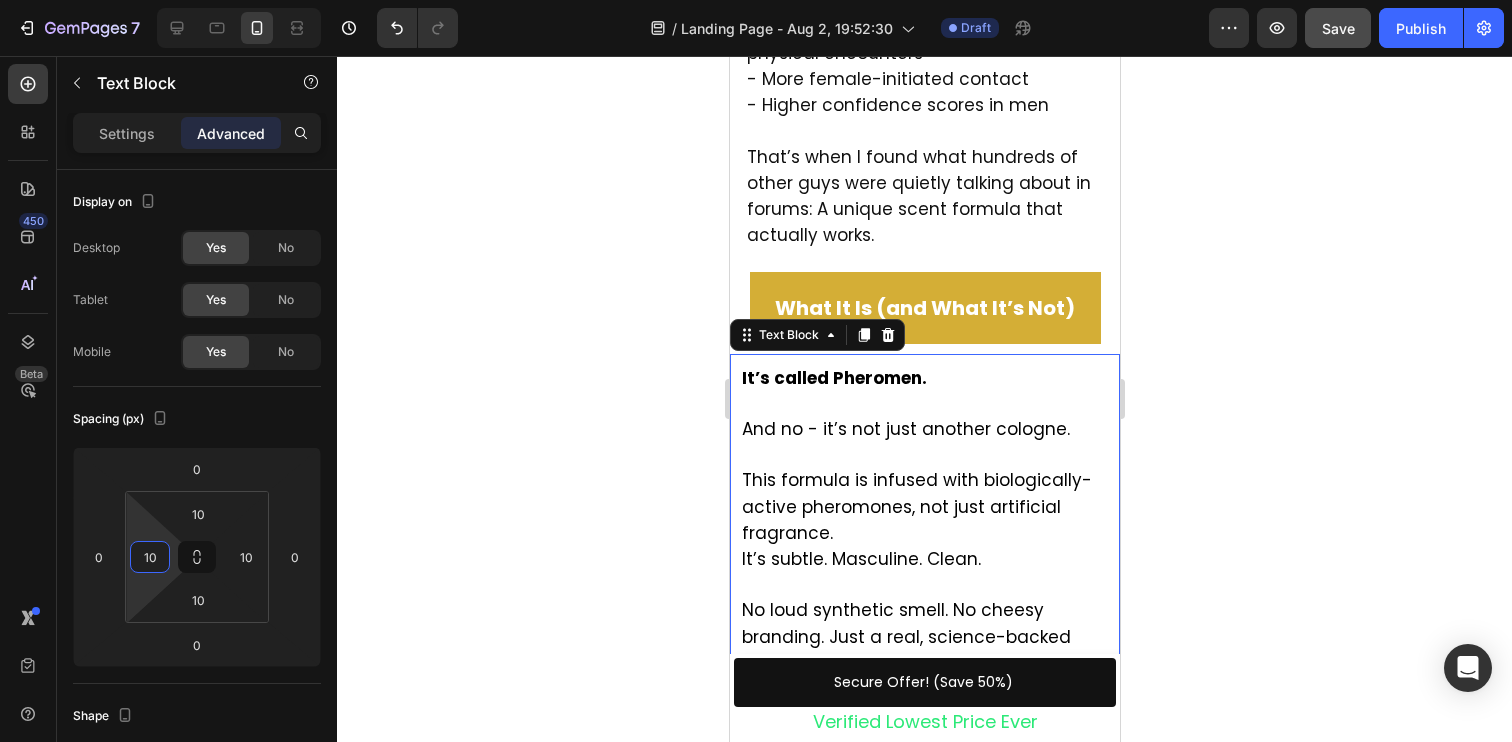 click on "7  Version history  /  Landing Page - Aug 2, 19:52:30 Draft Preview  Save   Publish  450 Beta Sections(30) Elements(83) Section Element Hero Section Product Detail Brands Trusted Badges Guarantee Product Breakdown How to use Testimonials Compare Bundle FAQs Social Proof Brand Story Product List Collection Blog List Contact Sticky Add to Cart Custom Footer Browse Library 450 Layout
Row
Row
Row
Row Text
Heading
Text Block Button
Button
Button Media
Image
Image" at bounding box center (756, 0) 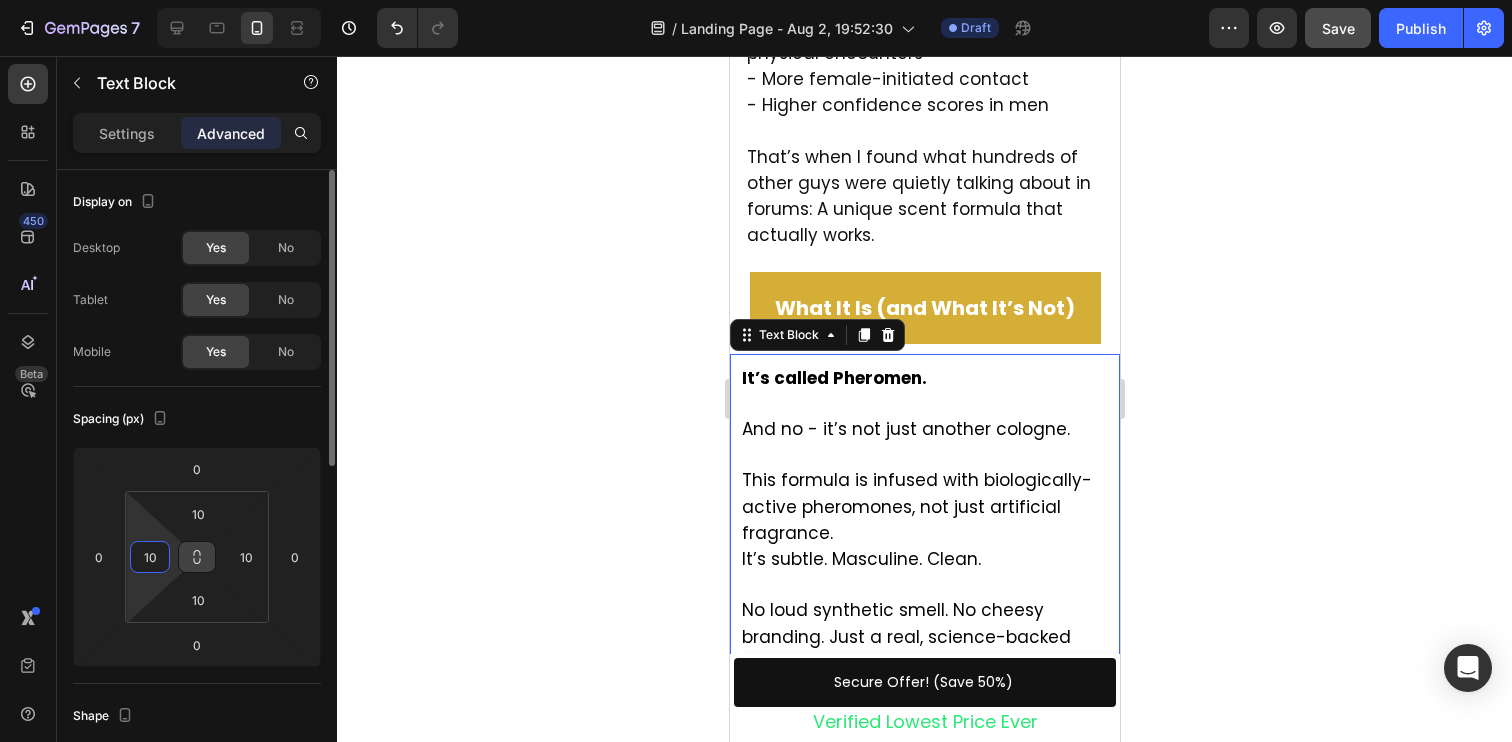 paste on "5" 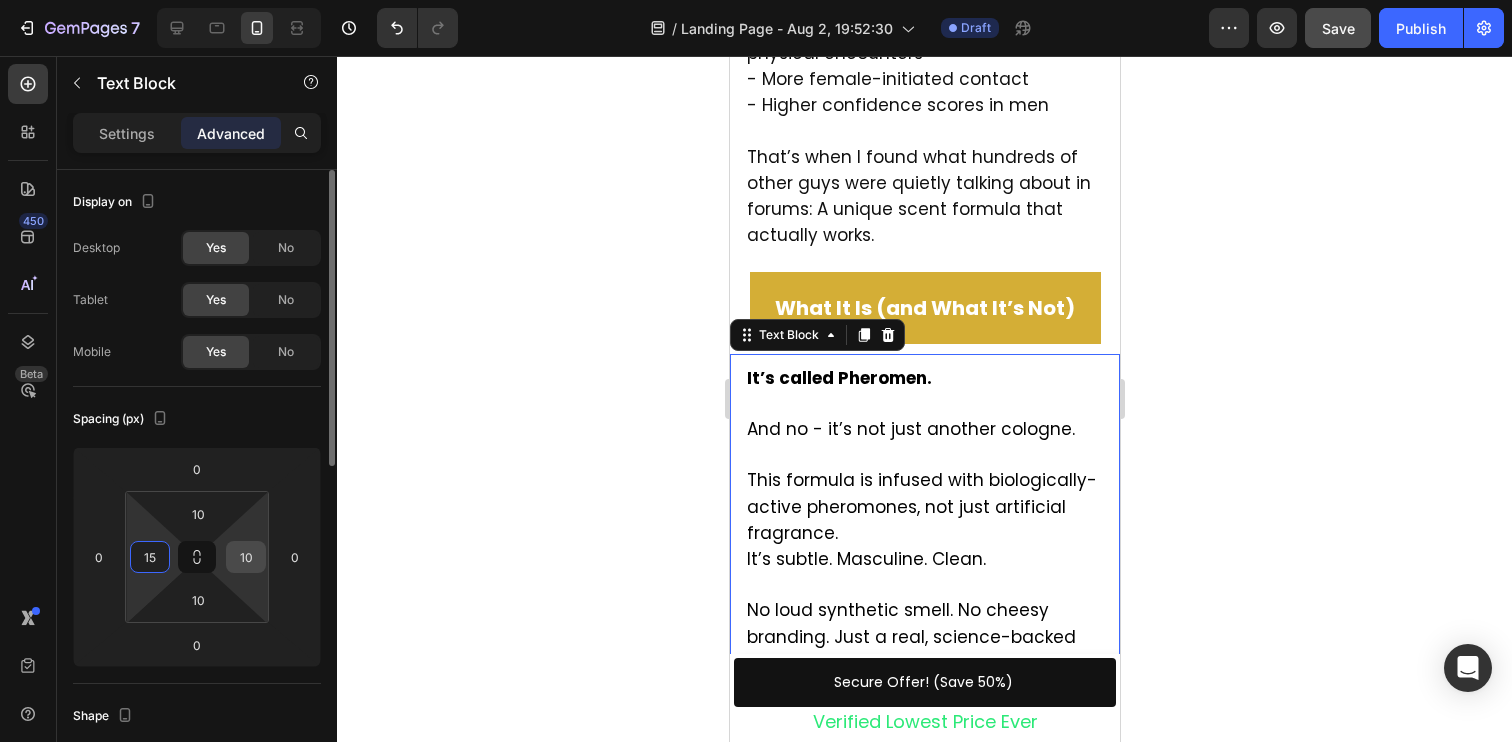 type on "15" 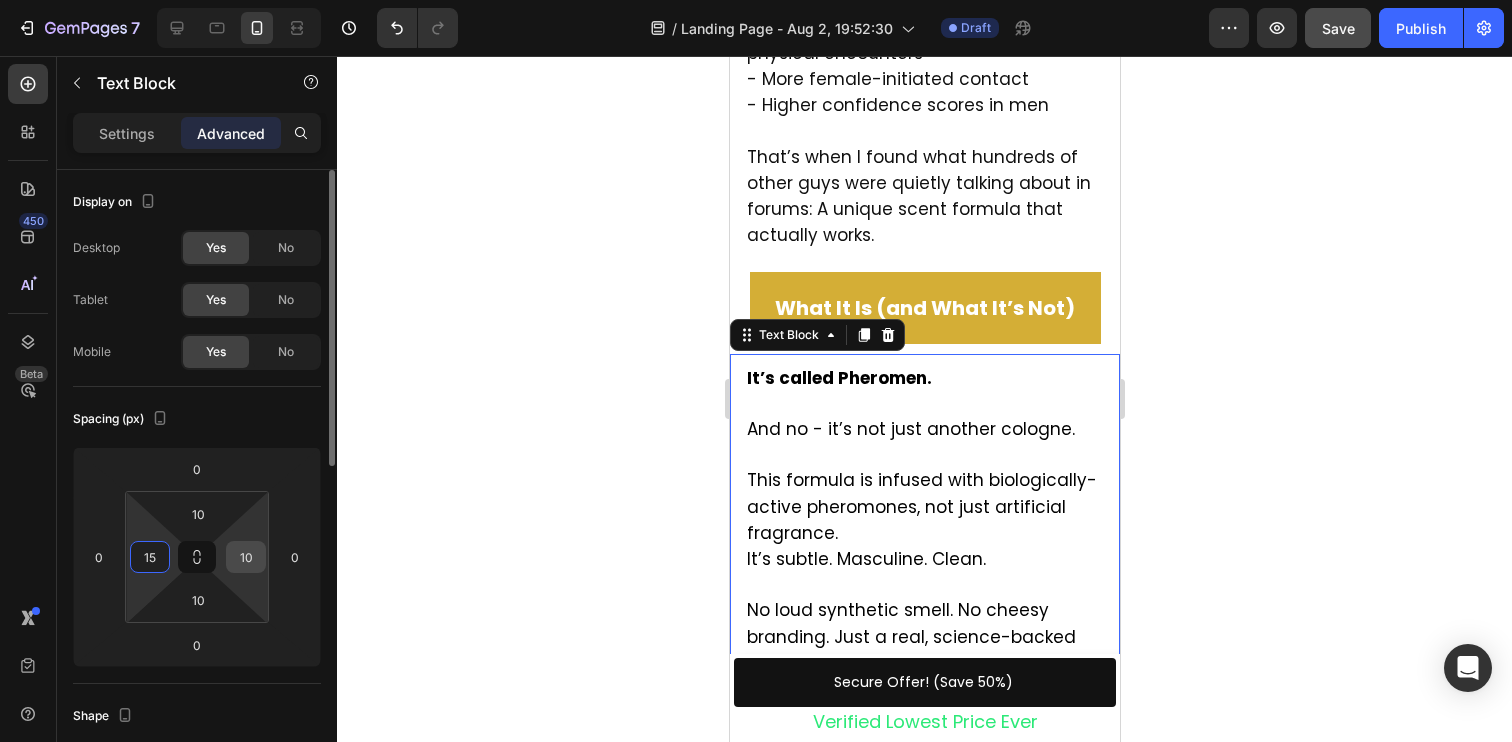 click on "10" at bounding box center [246, 557] 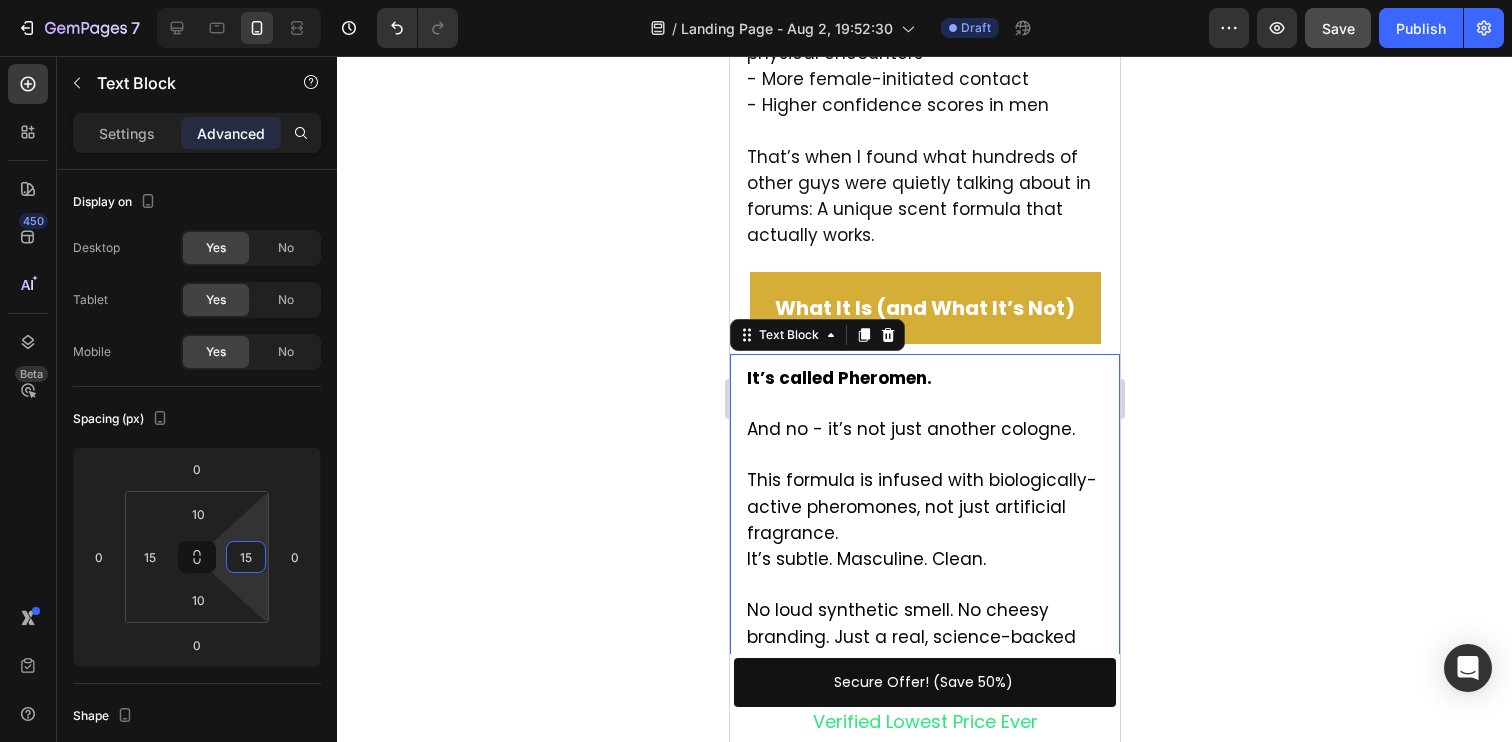 type on "15" 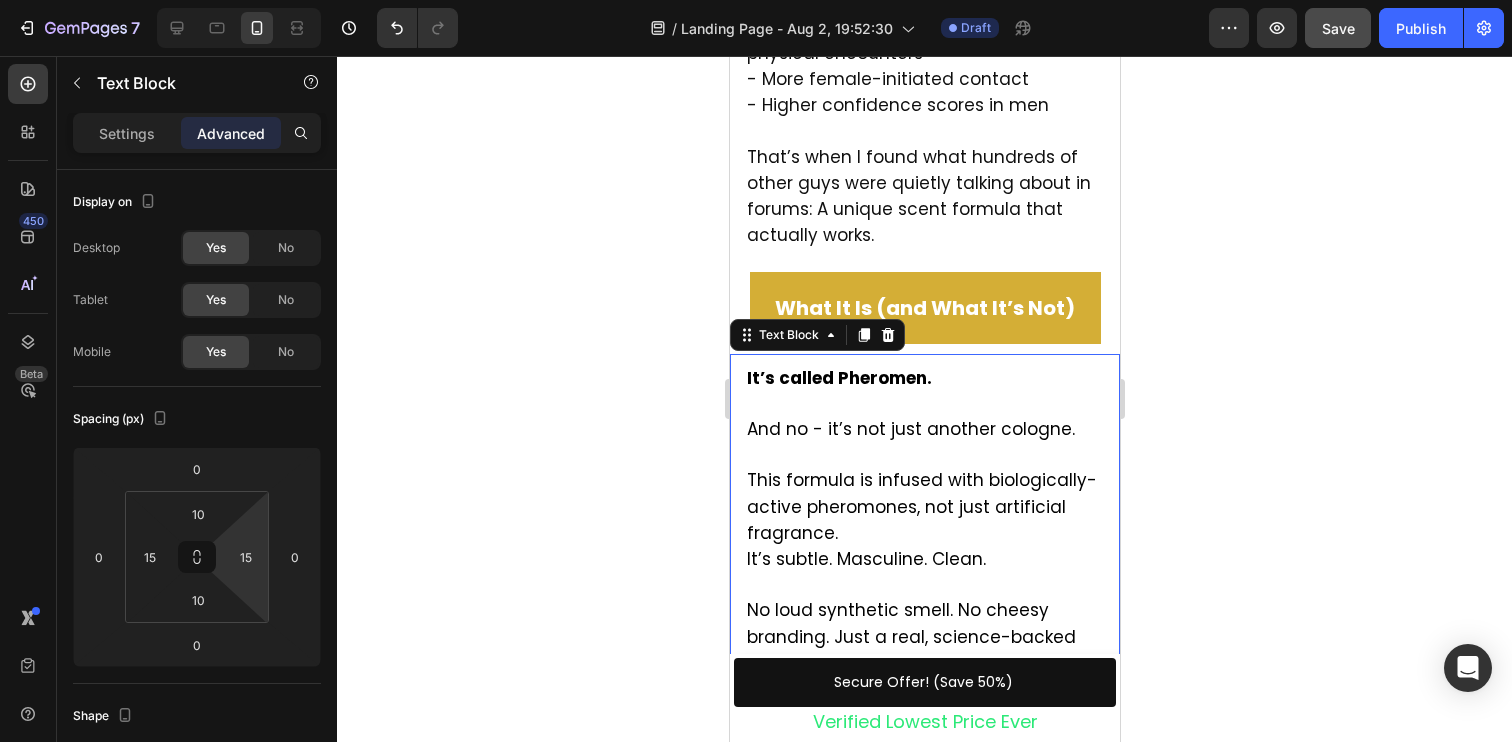 click 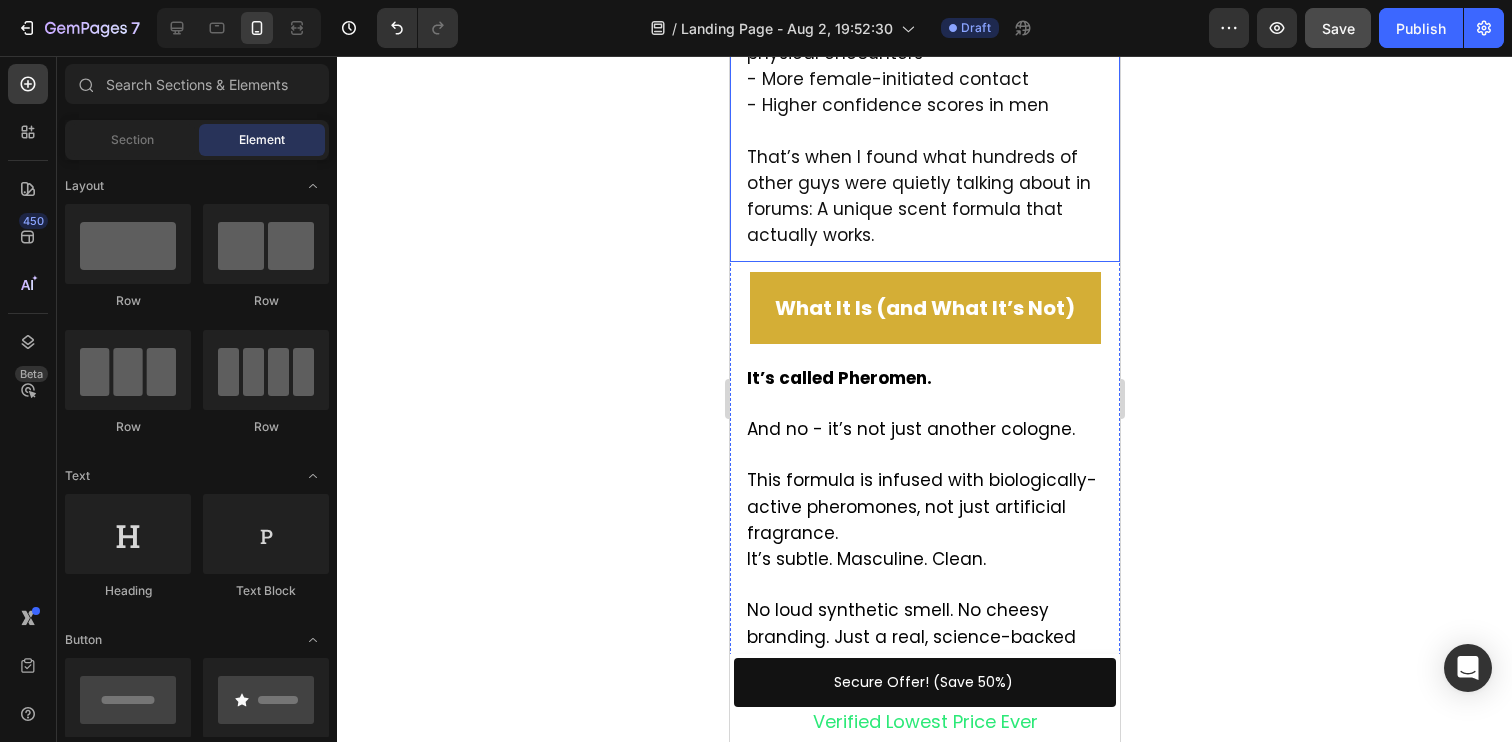 click on "This formula is infused with biologically-active pheromones, not just artificial fragrance." at bounding box center [921, 506] 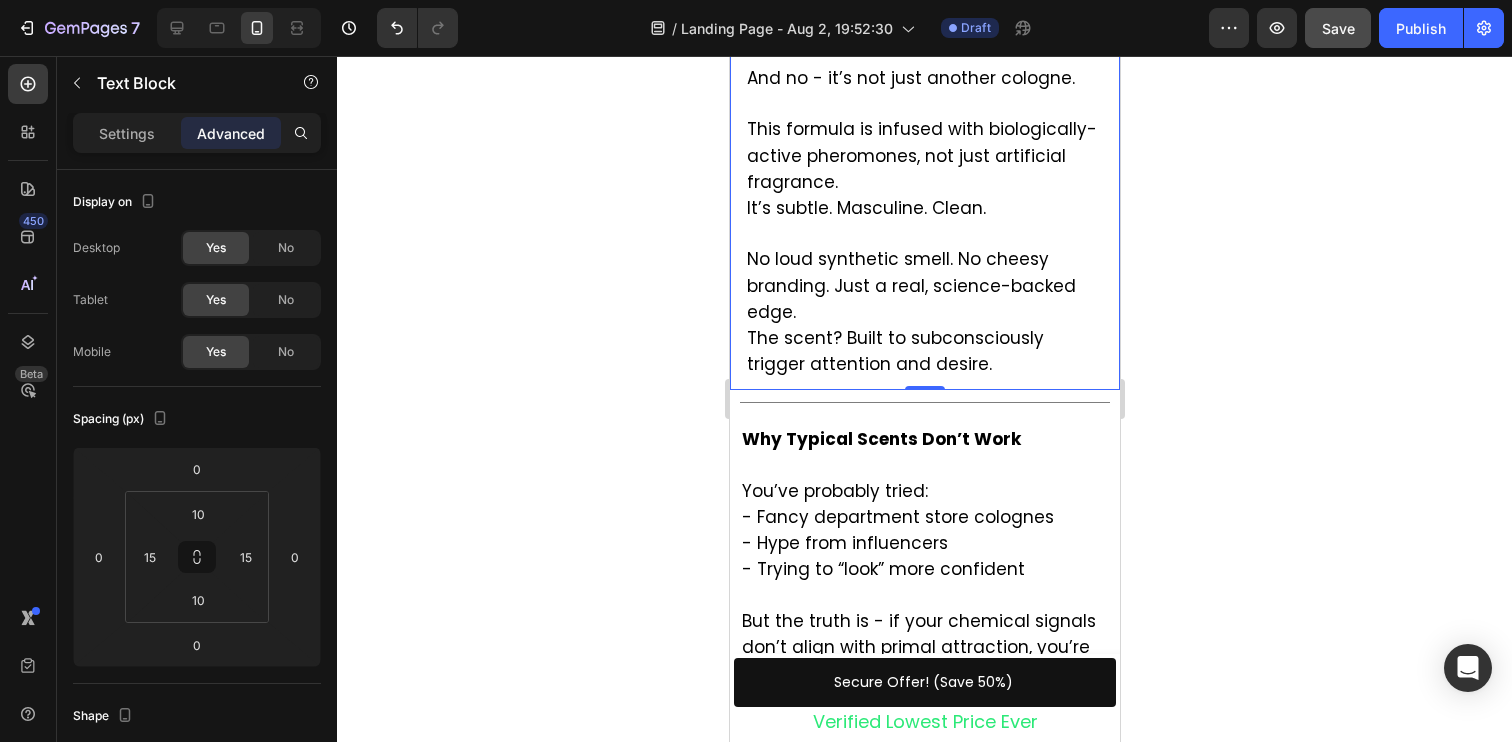 scroll, scrollTop: 3012, scrollLeft: 0, axis: vertical 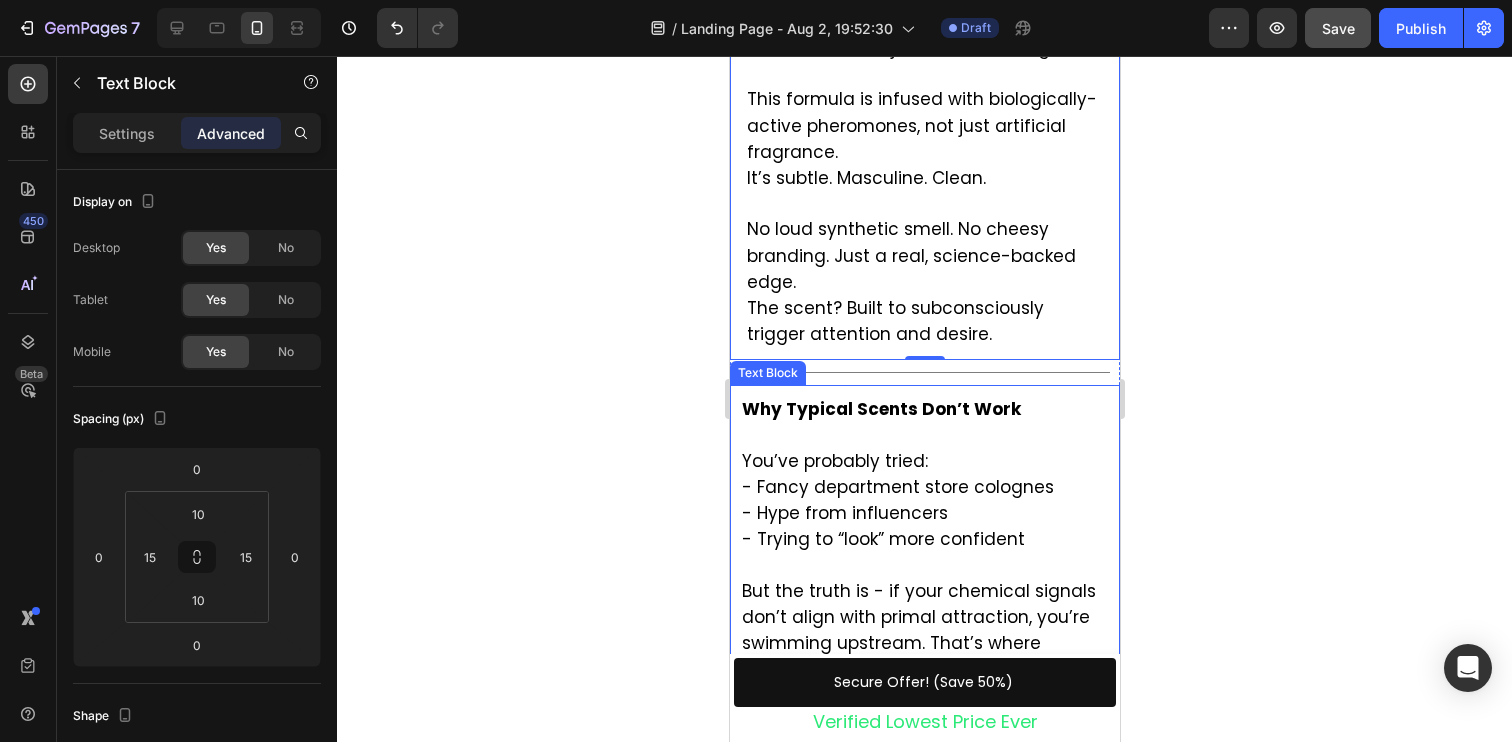click on "You’ve probably tried:" at bounding box center (834, 461) 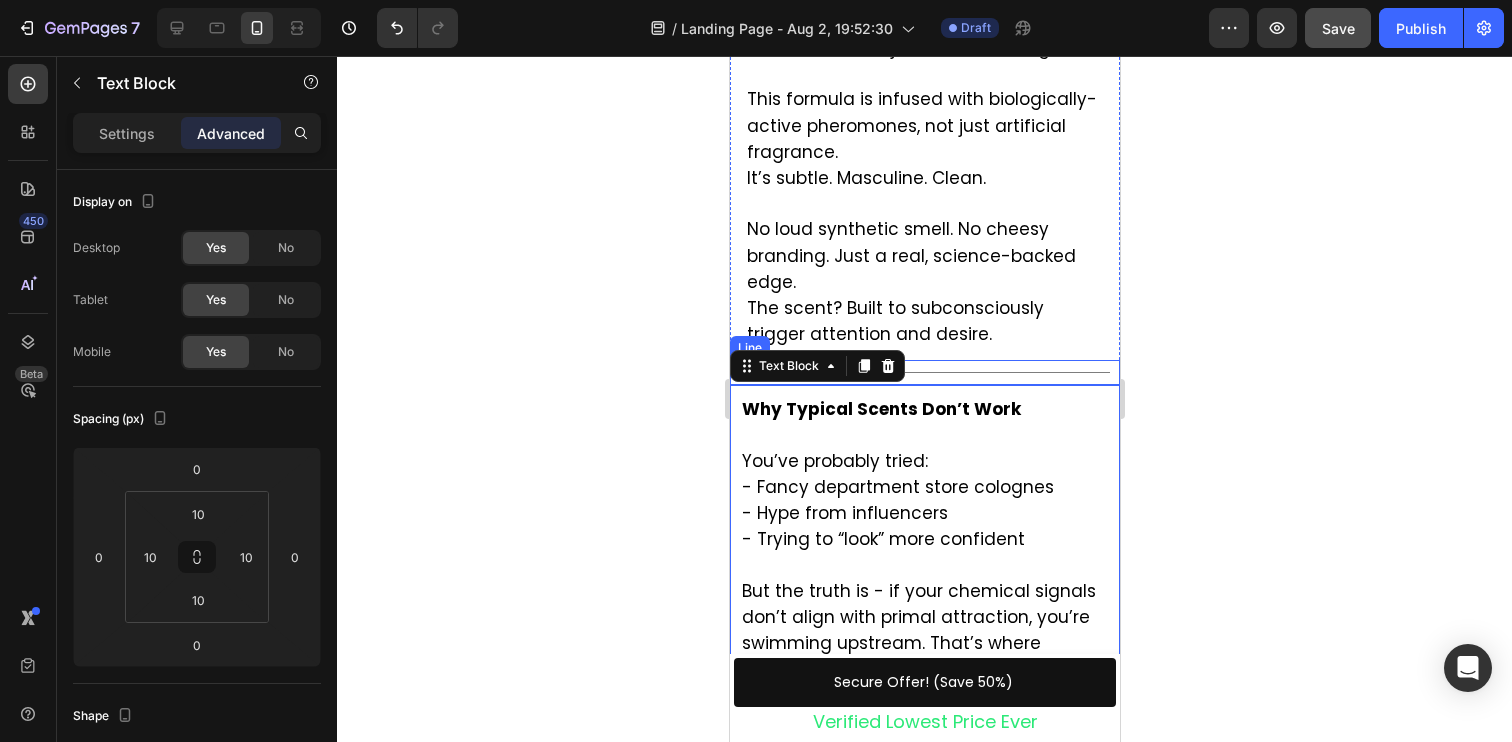 click on "Title Line" at bounding box center [924, 372] 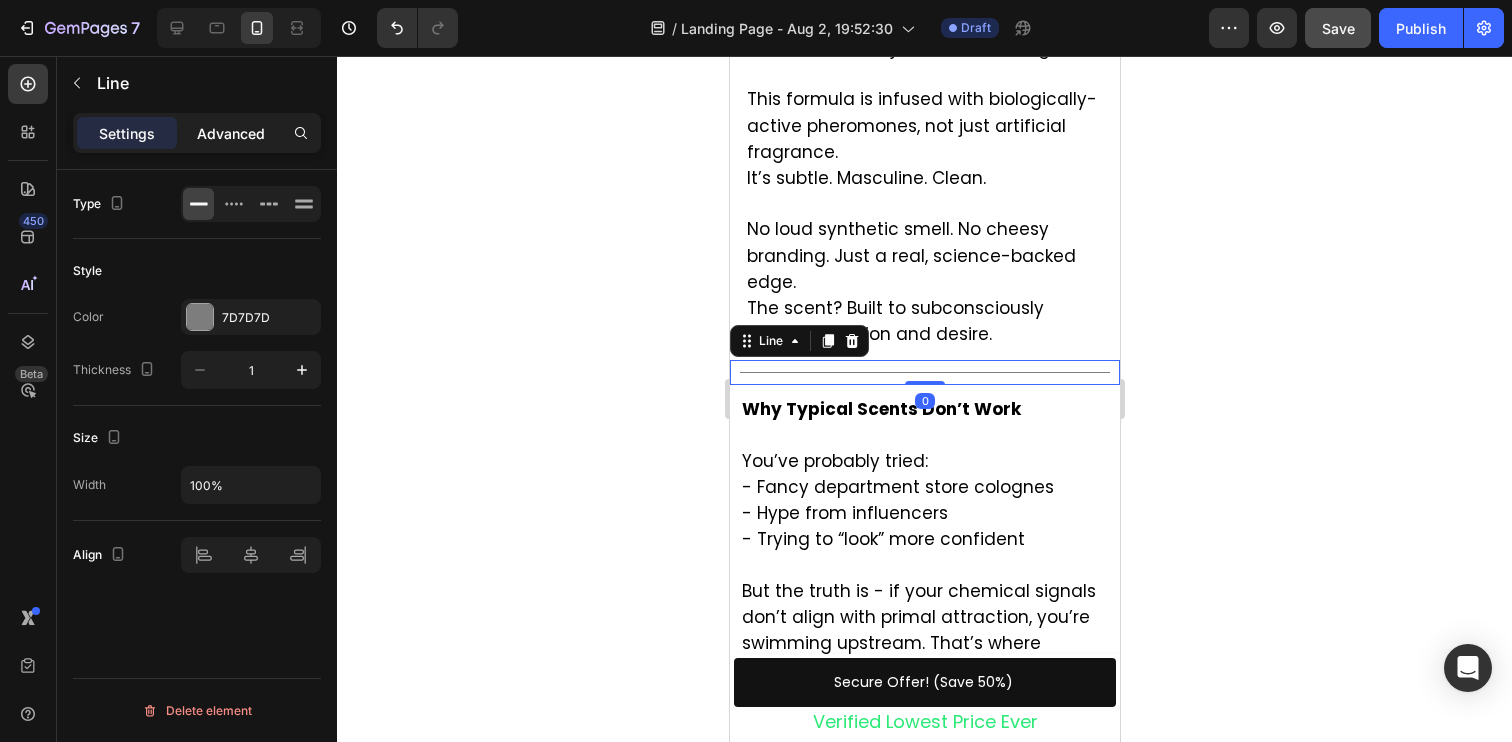 click on "Advanced" at bounding box center [231, 133] 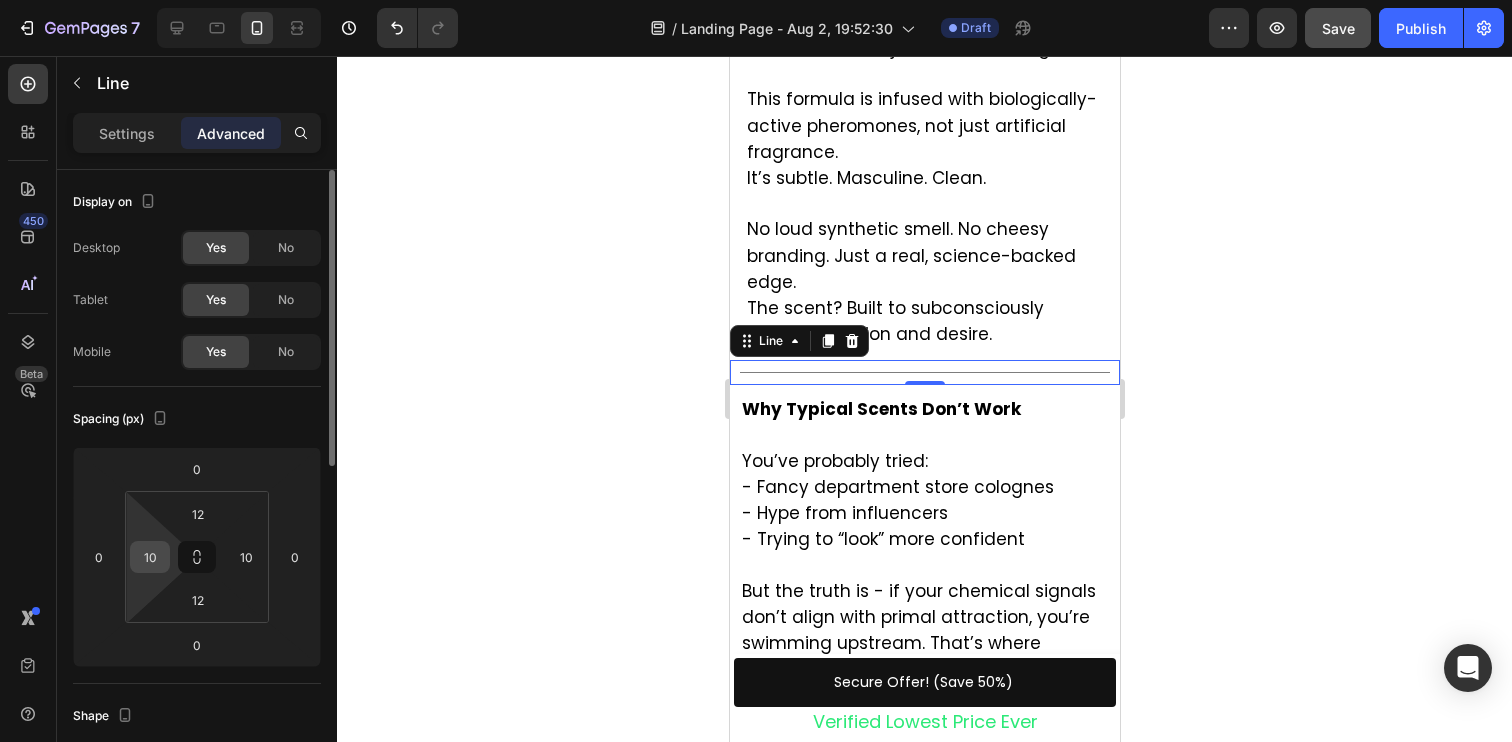 click on "10" at bounding box center [150, 557] 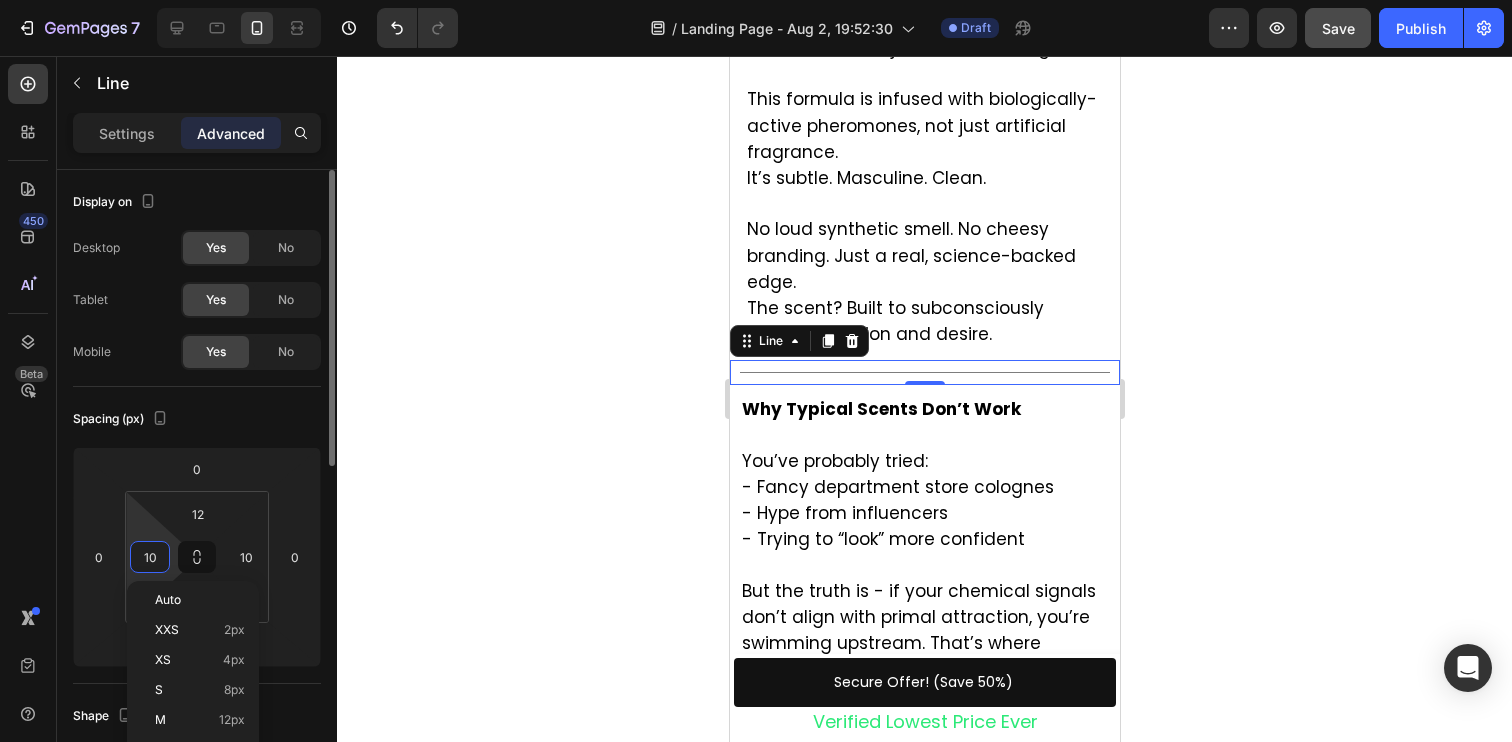 paste on "5" 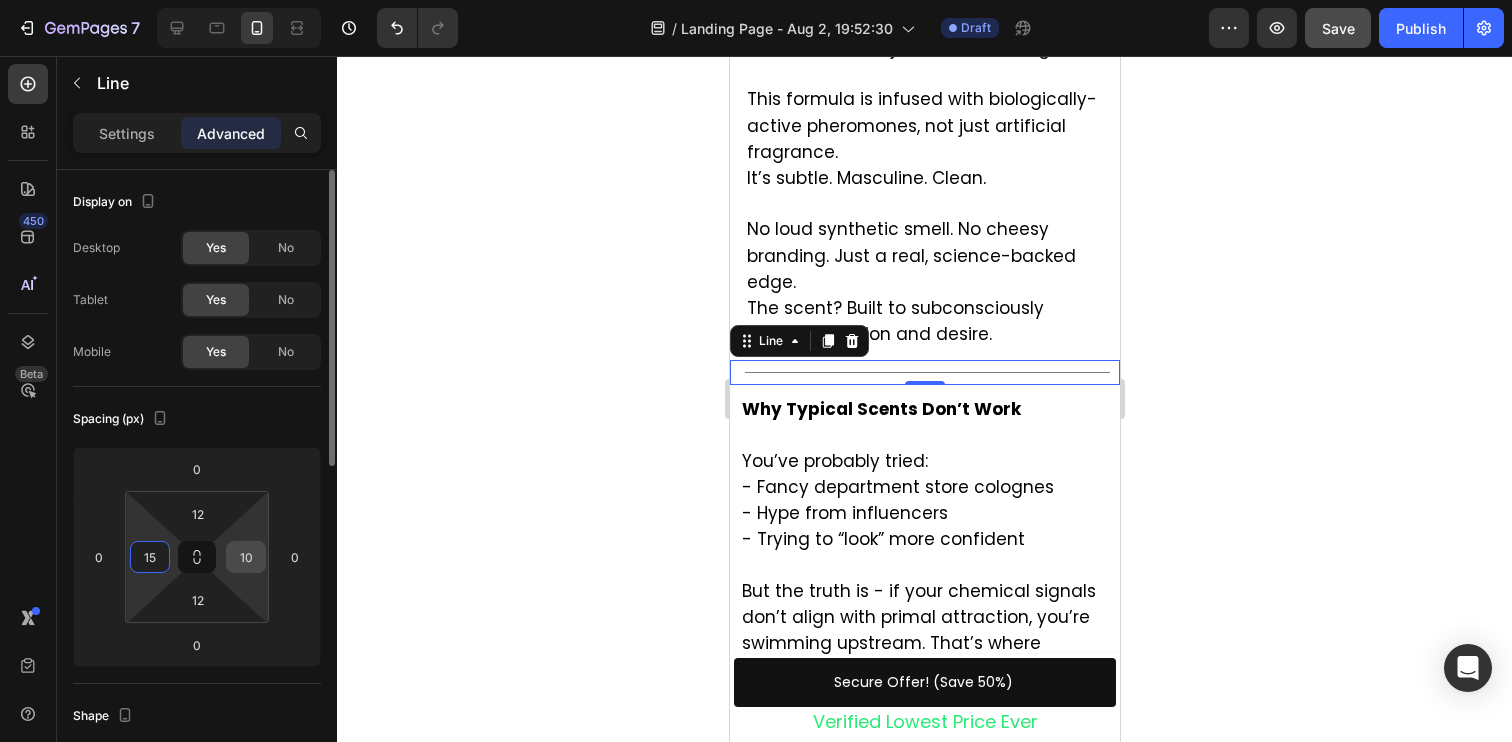 type on "15" 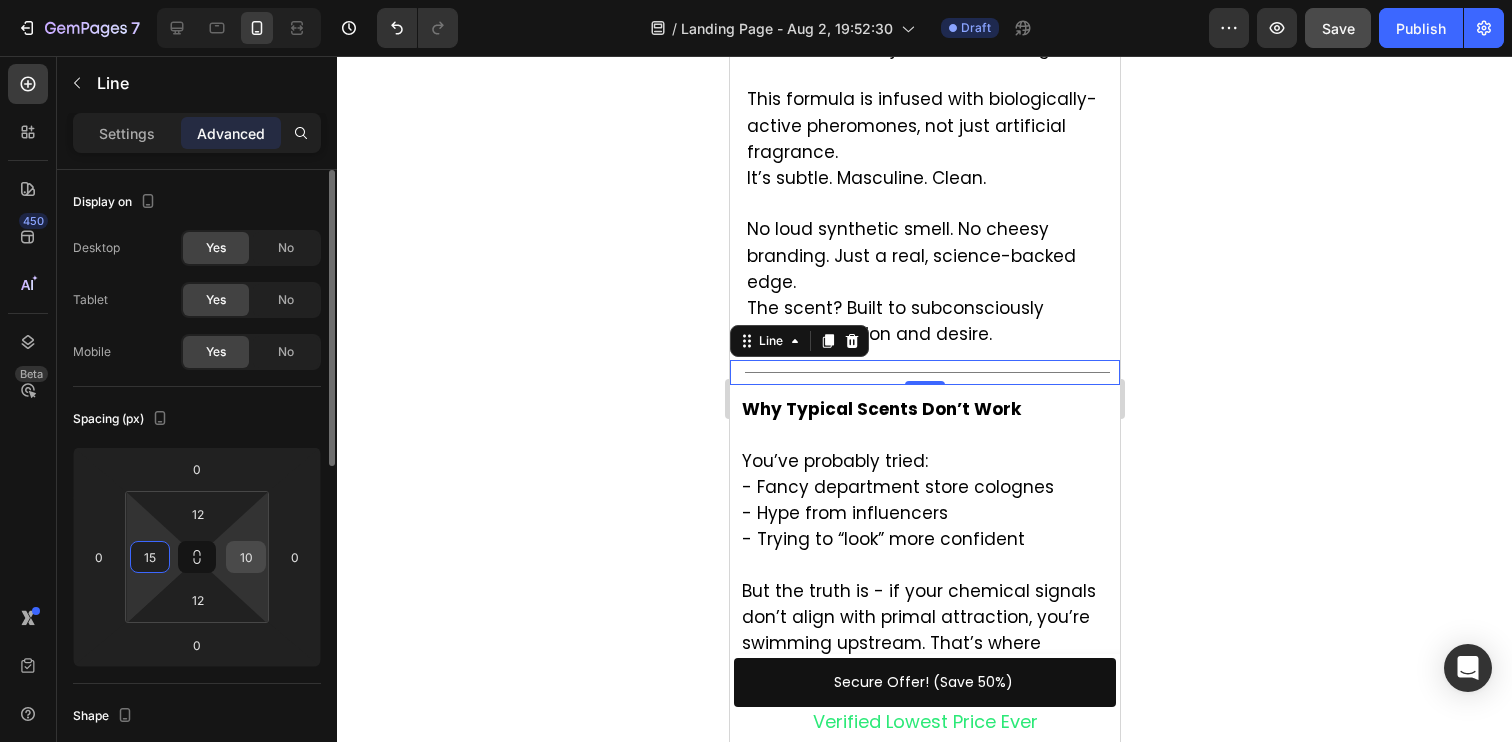 click on "10" at bounding box center [246, 557] 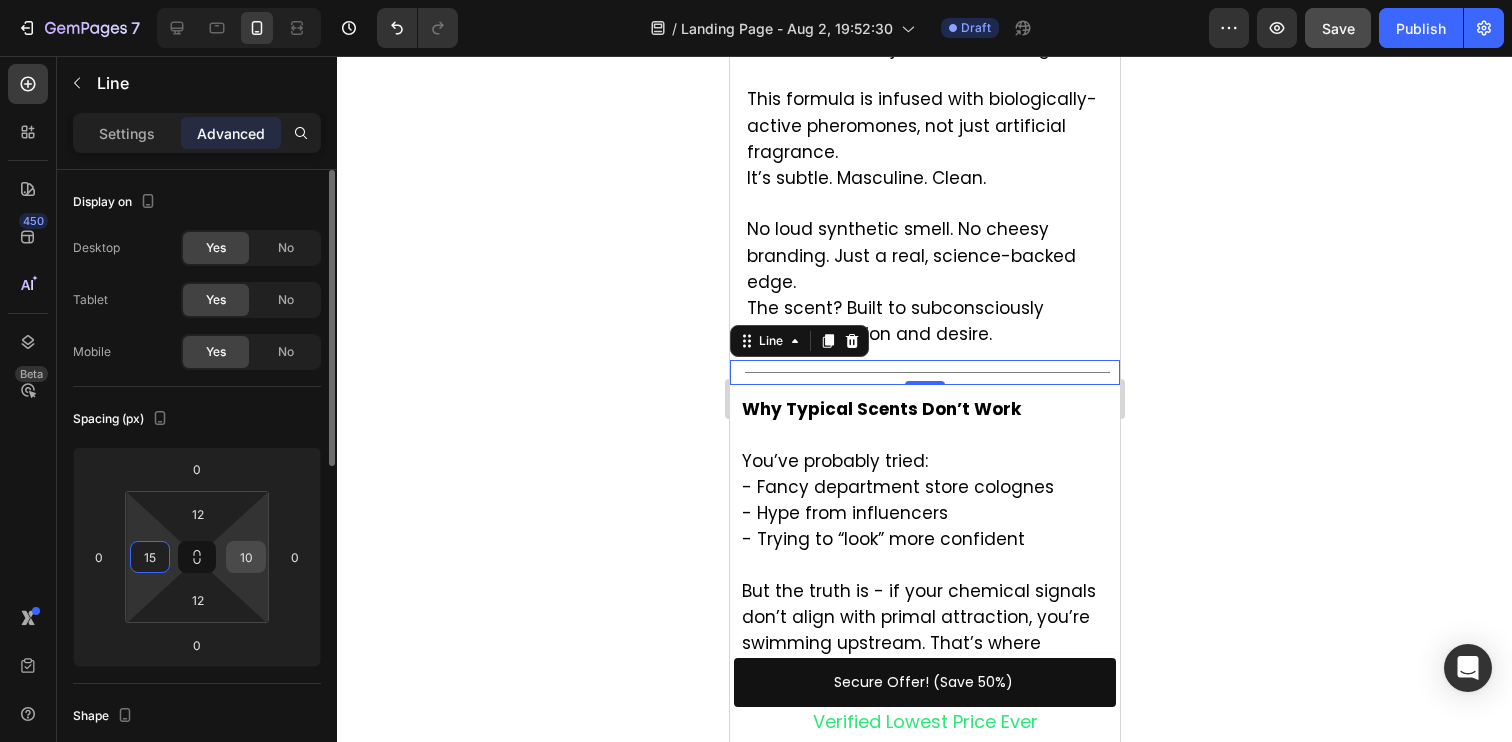 paste on "5" 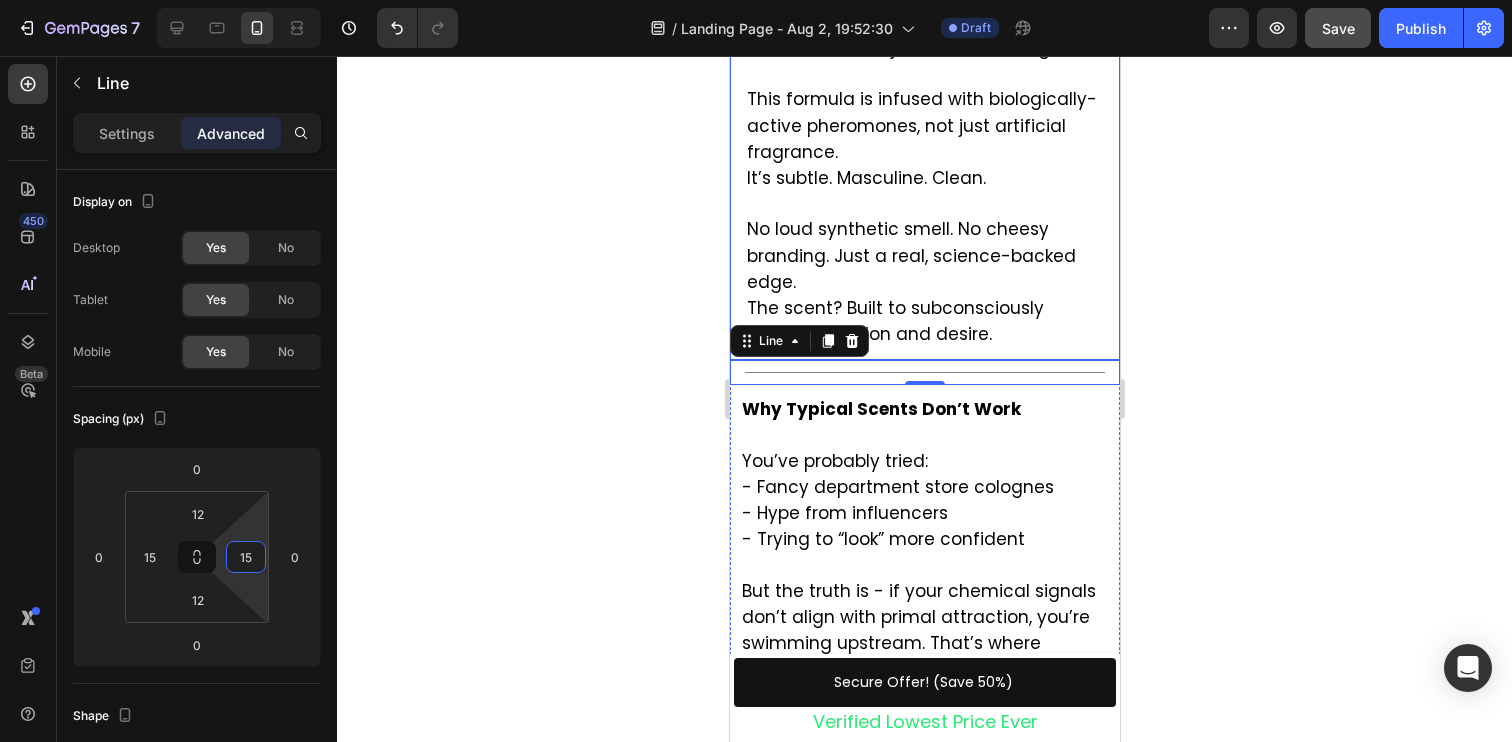 click on "No loud synthetic smell. No cheesy branding. Just a real, science-backed edge." at bounding box center [910, 255] 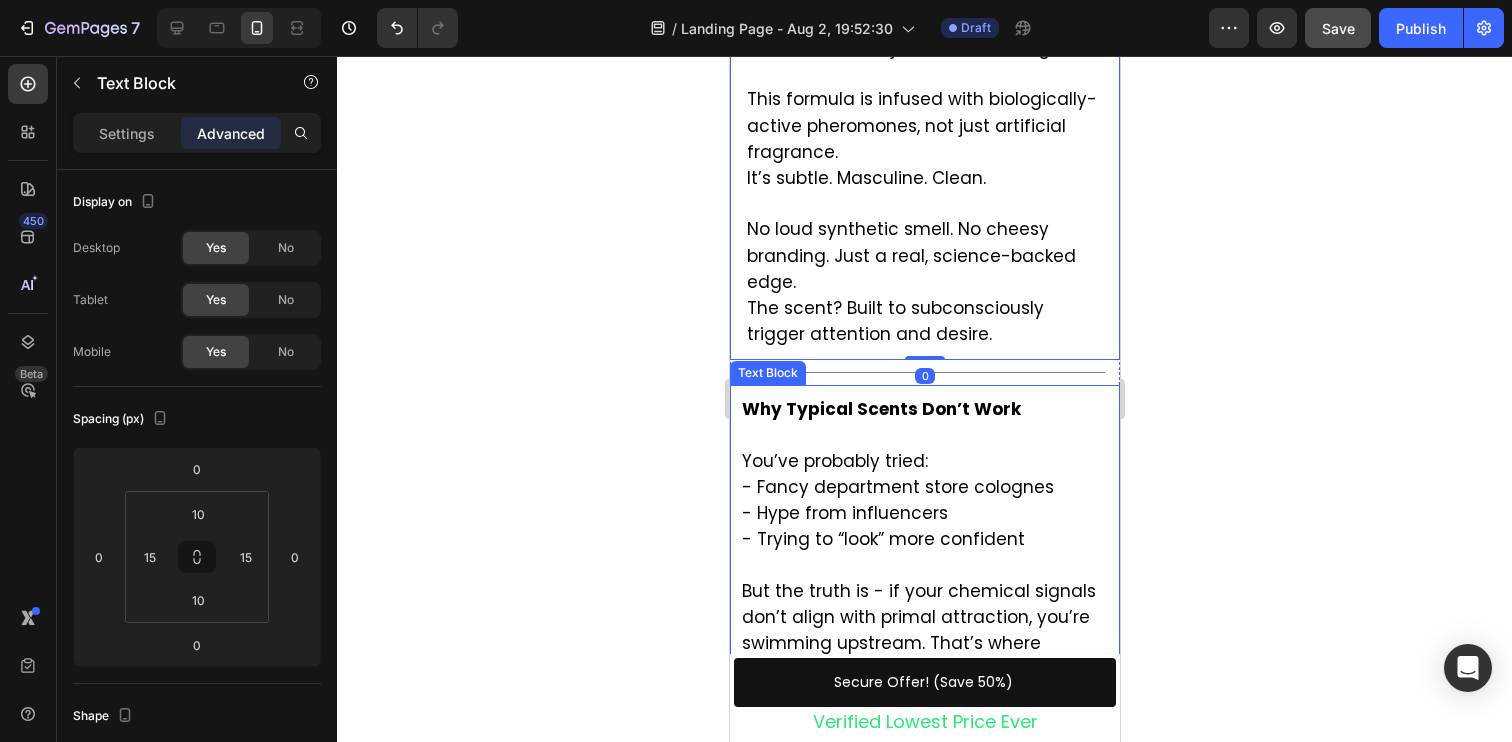 click on "- Fancy department store colognes" at bounding box center [897, 487] 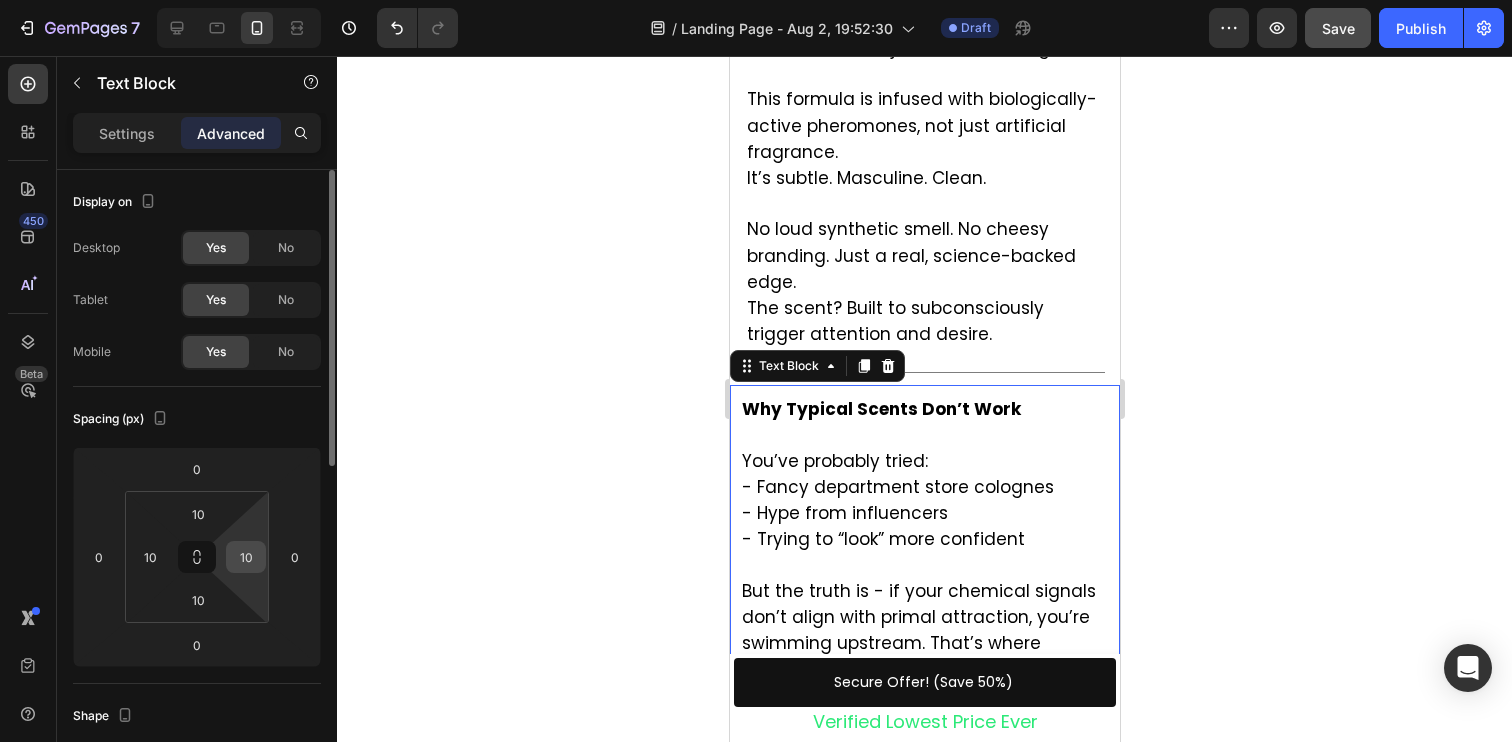 click on "10" at bounding box center [246, 557] 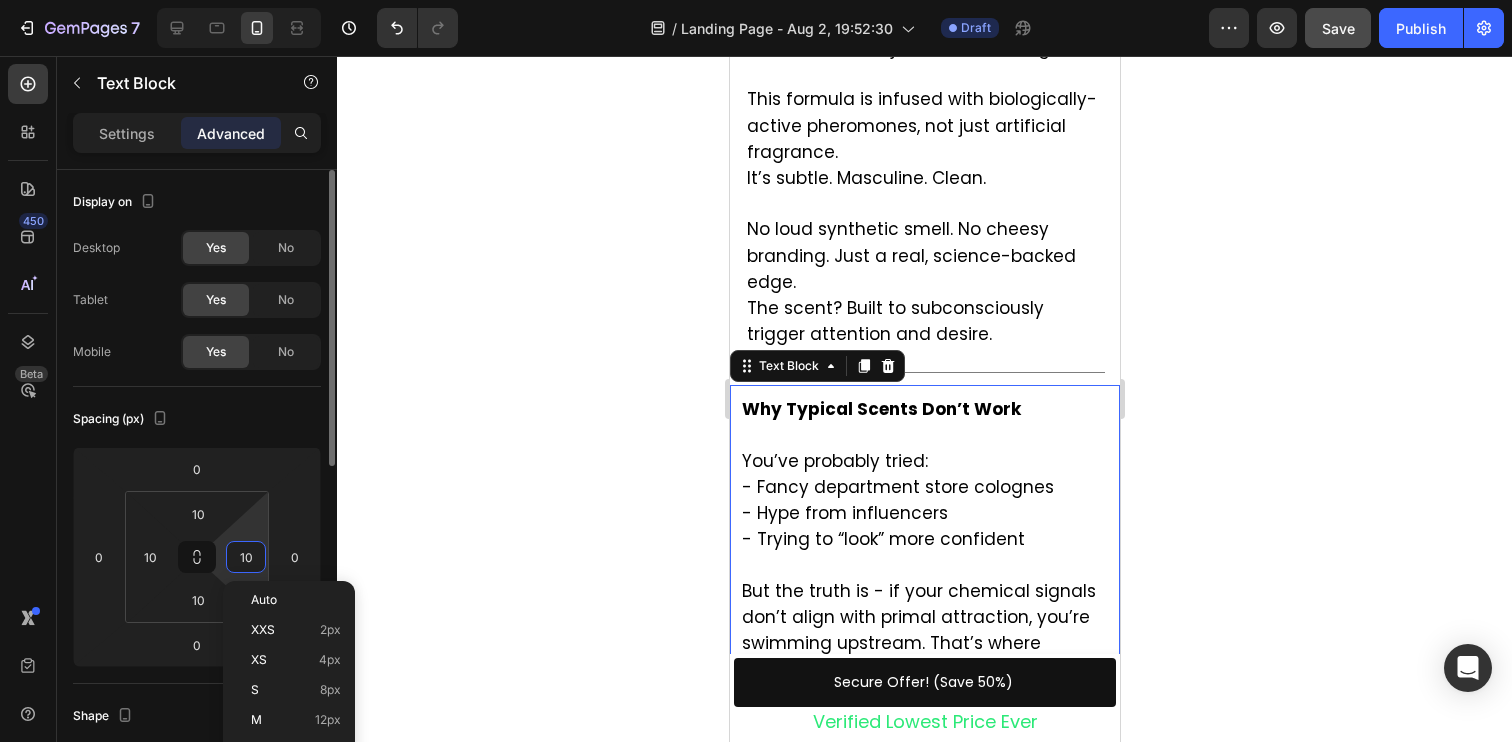 paste on "5" 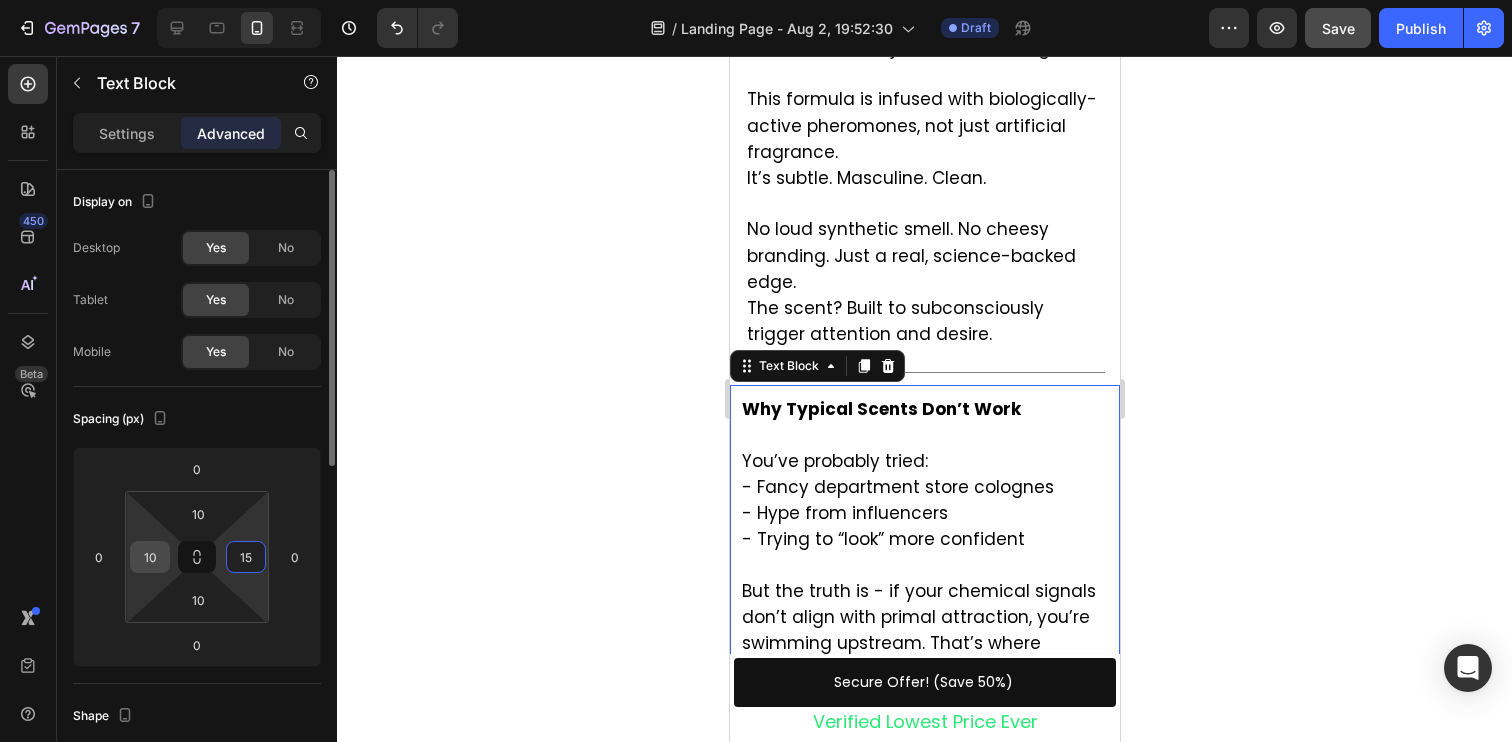 type on "15" 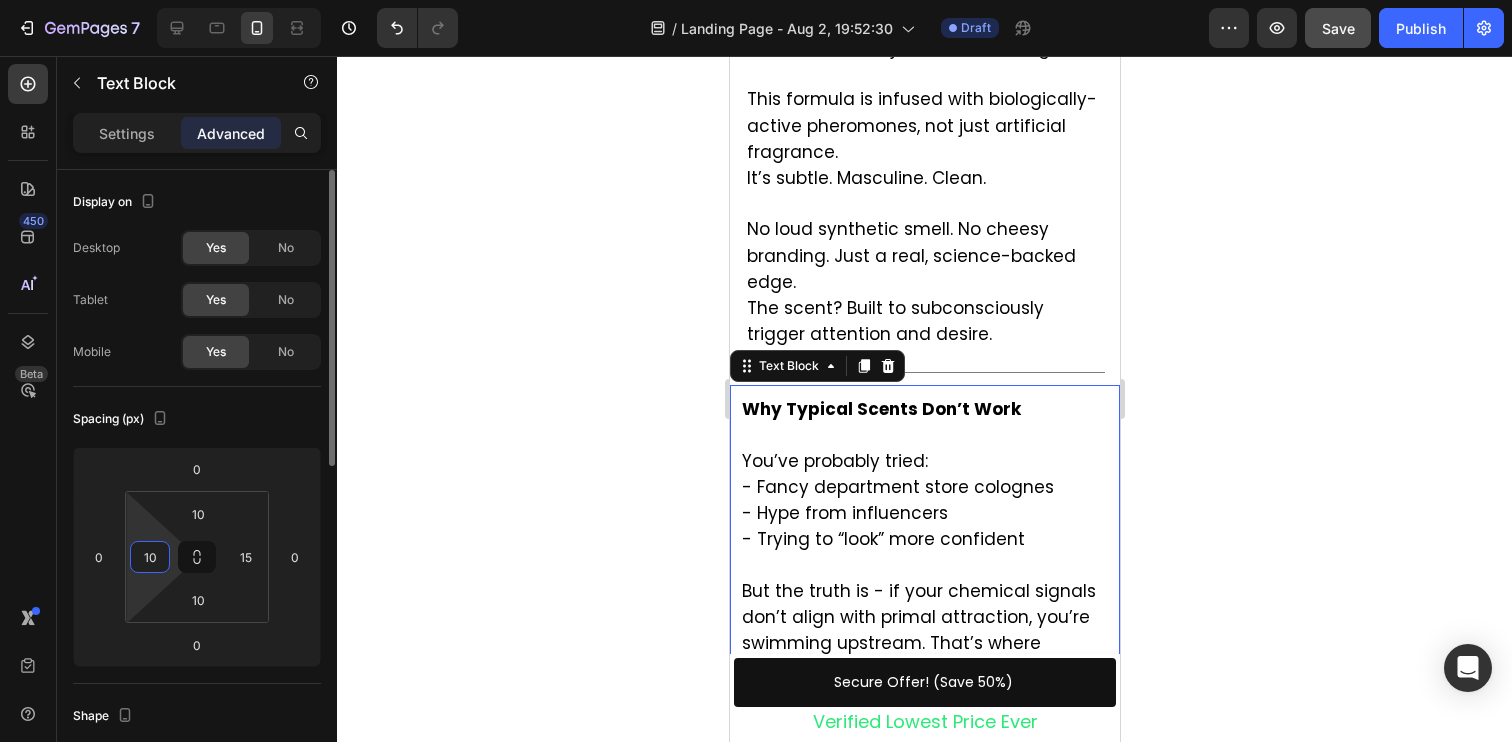 click on "10" at bounding box center (150, 557) 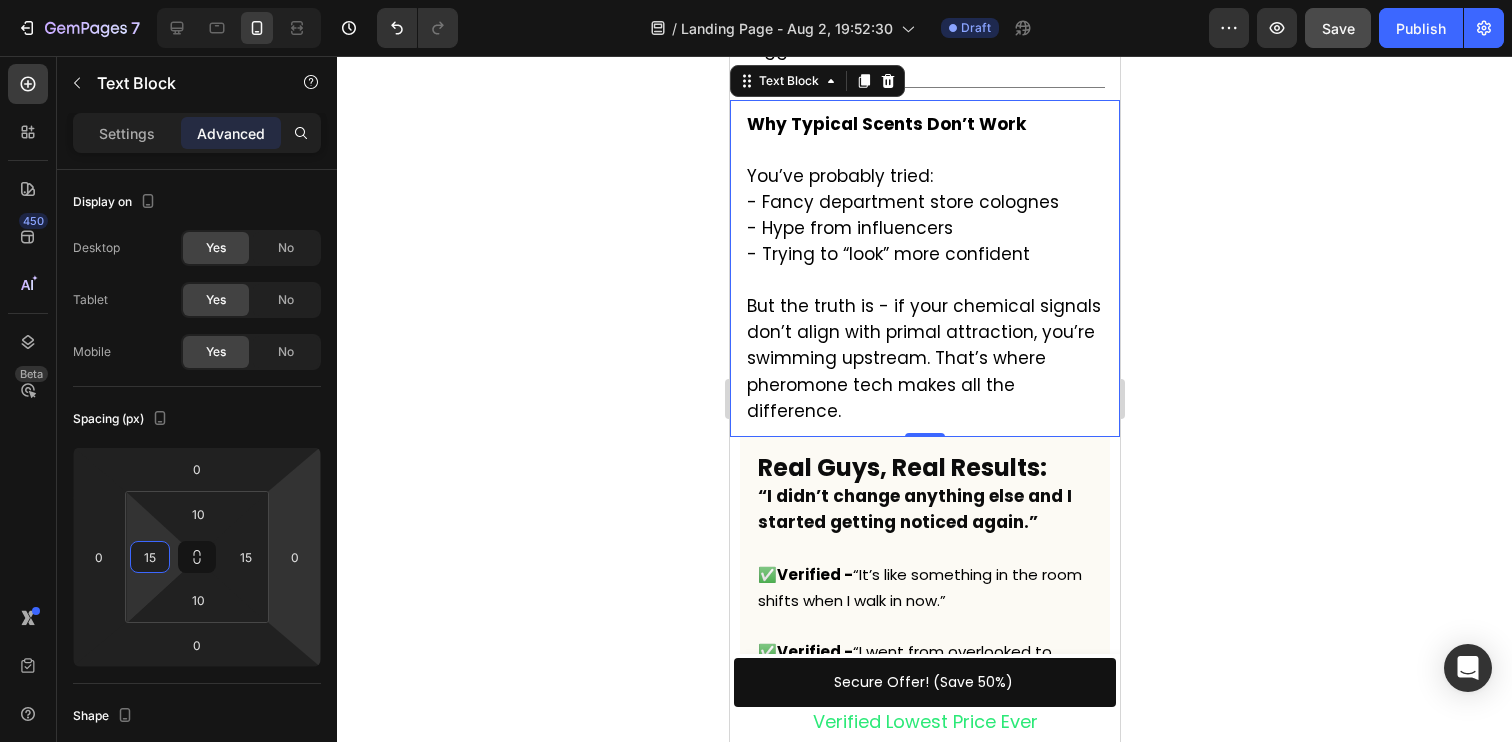 scroll, scrollTop: 3346, scrollLeft: 0, axis: vertical 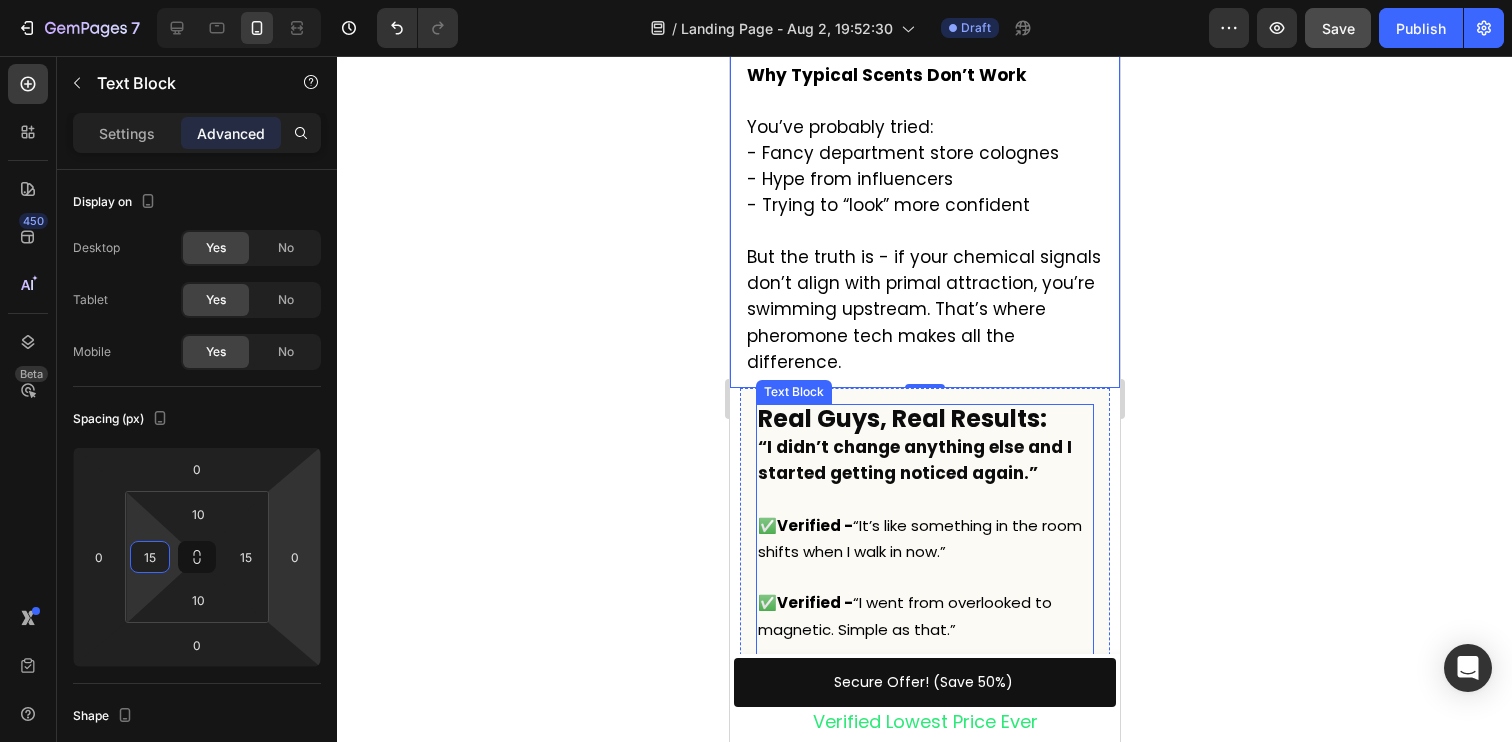 click on "Real Guys, Real Results:" at bounding box center (901, 418) 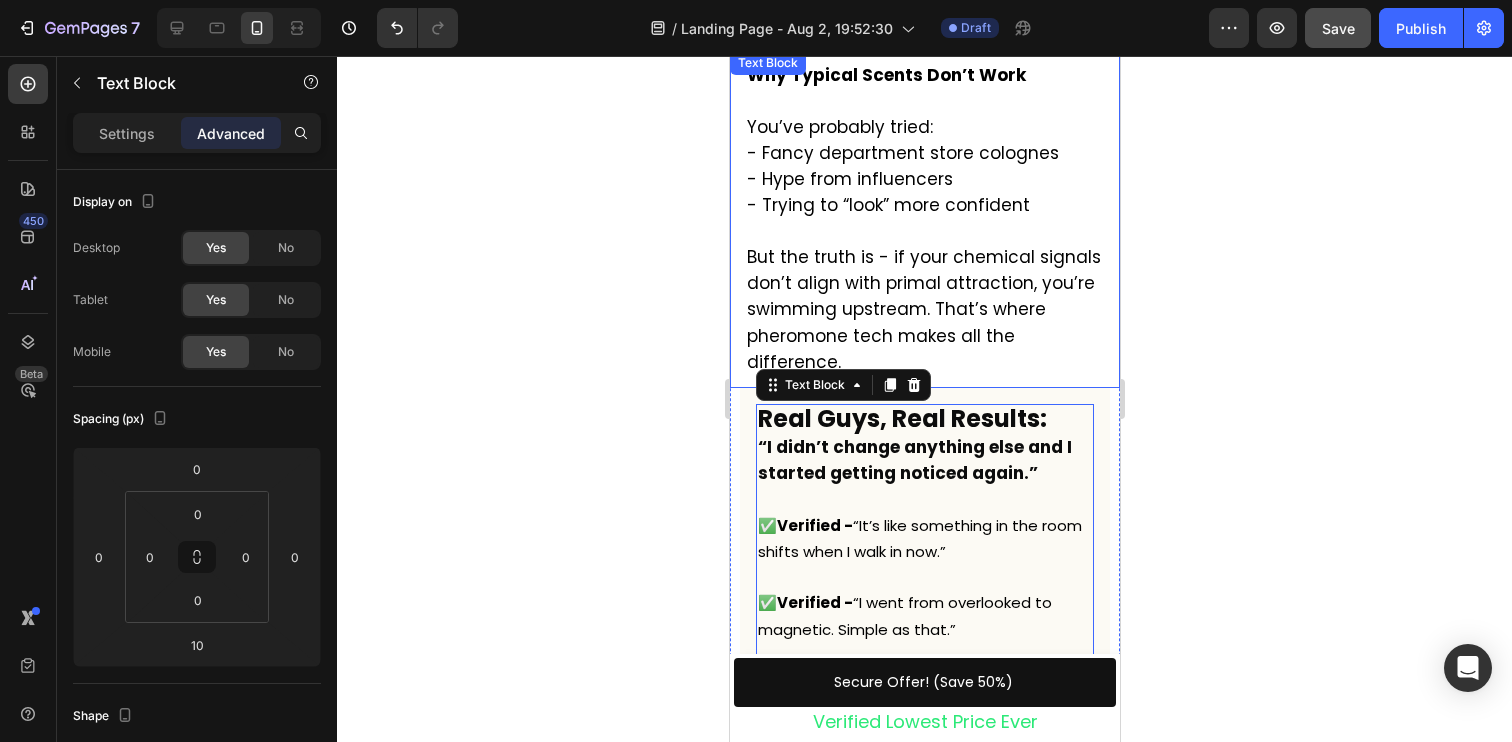click on "Why Typical Scents Don’t Work You’ve probably tried: - Fancy department store colognes - Hype from influencers - Trying to “look” more confident But the truth is - if your chemical signals don’t align with primal attraction, you’re swimming upstream. That’s where pheromone tech makes all the difference." at bounding box center [924, 219] 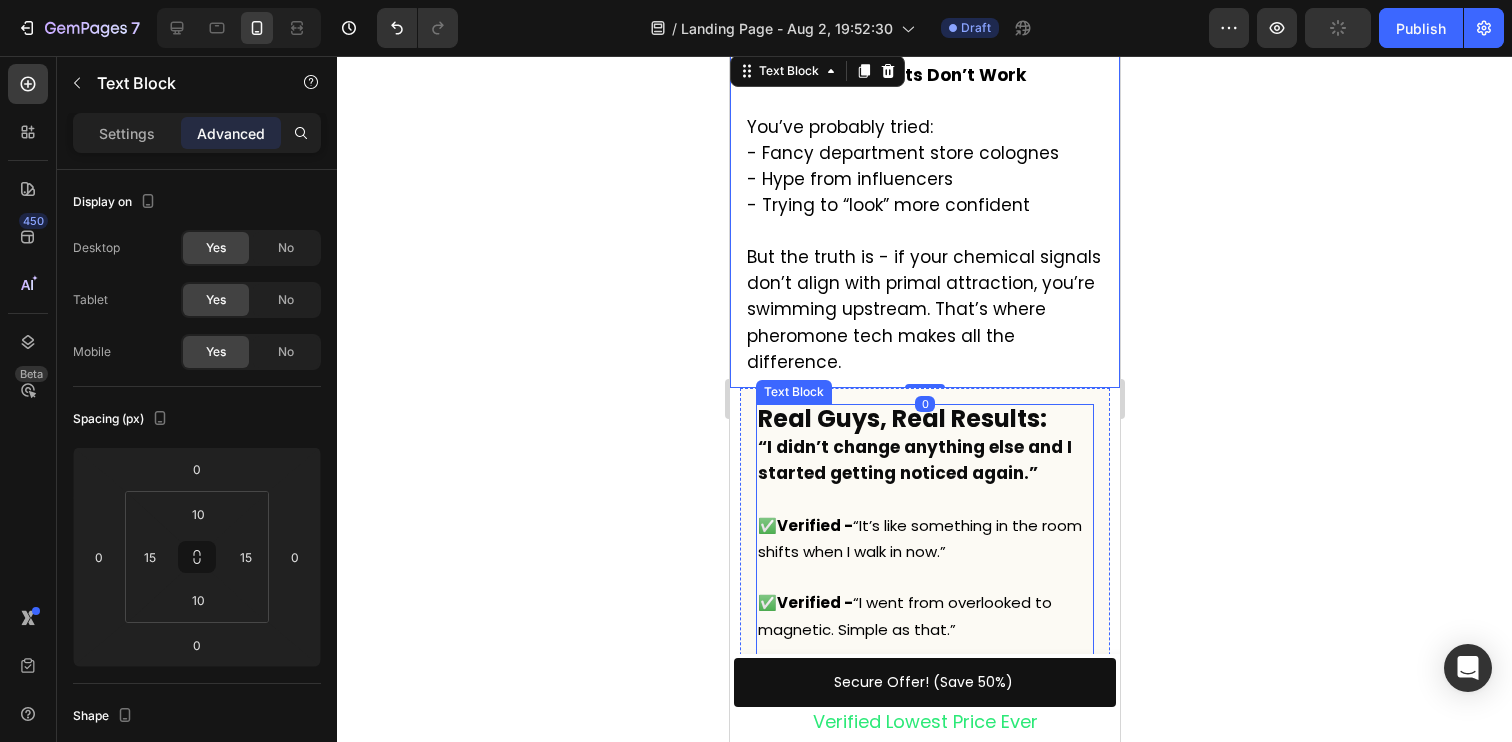click at bounding box center [924, 500] 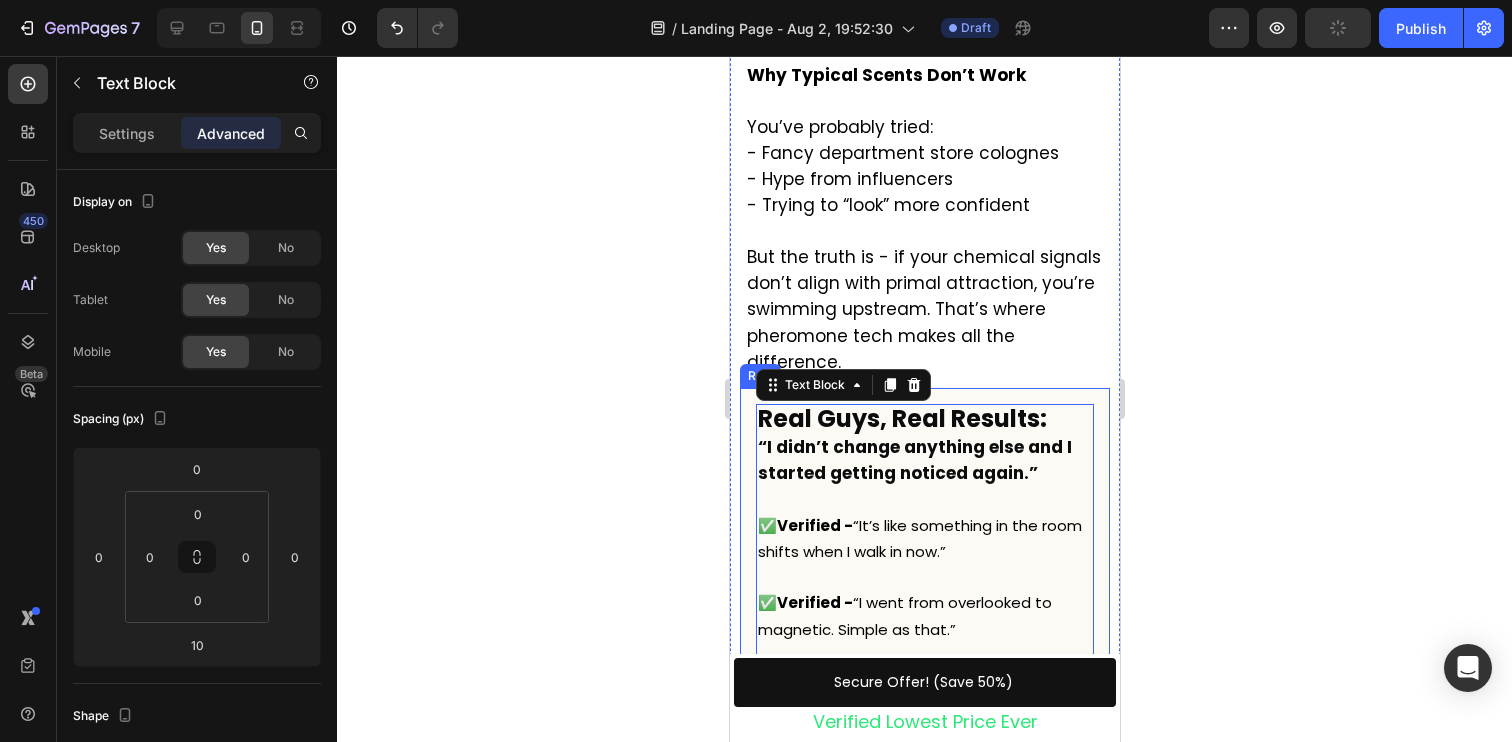 click on "Real Guys, Real Results:  “I didn’t change anything else and I started getting noticed again.” ✅ Verified -  “It’s like something in the room shifts when I walk in now.”  ✅Verified -  “I went from overlooked to magnetic. Simple as that.”  ✅Verified -  “Great smell and is amazing! The wife loves it and always wants me to wear it.” Text Block   10 Image Image Row" at bounding box center (924, 581) 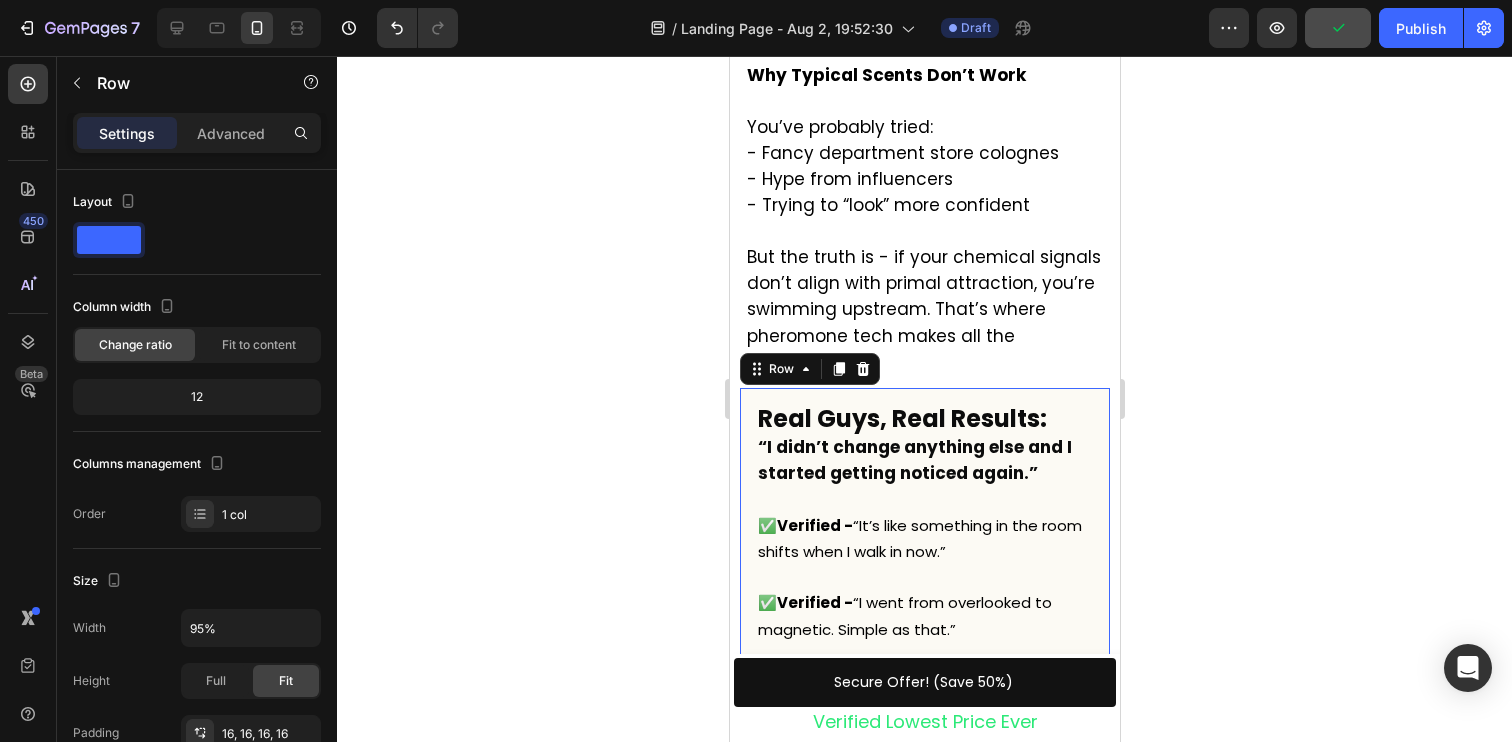 click 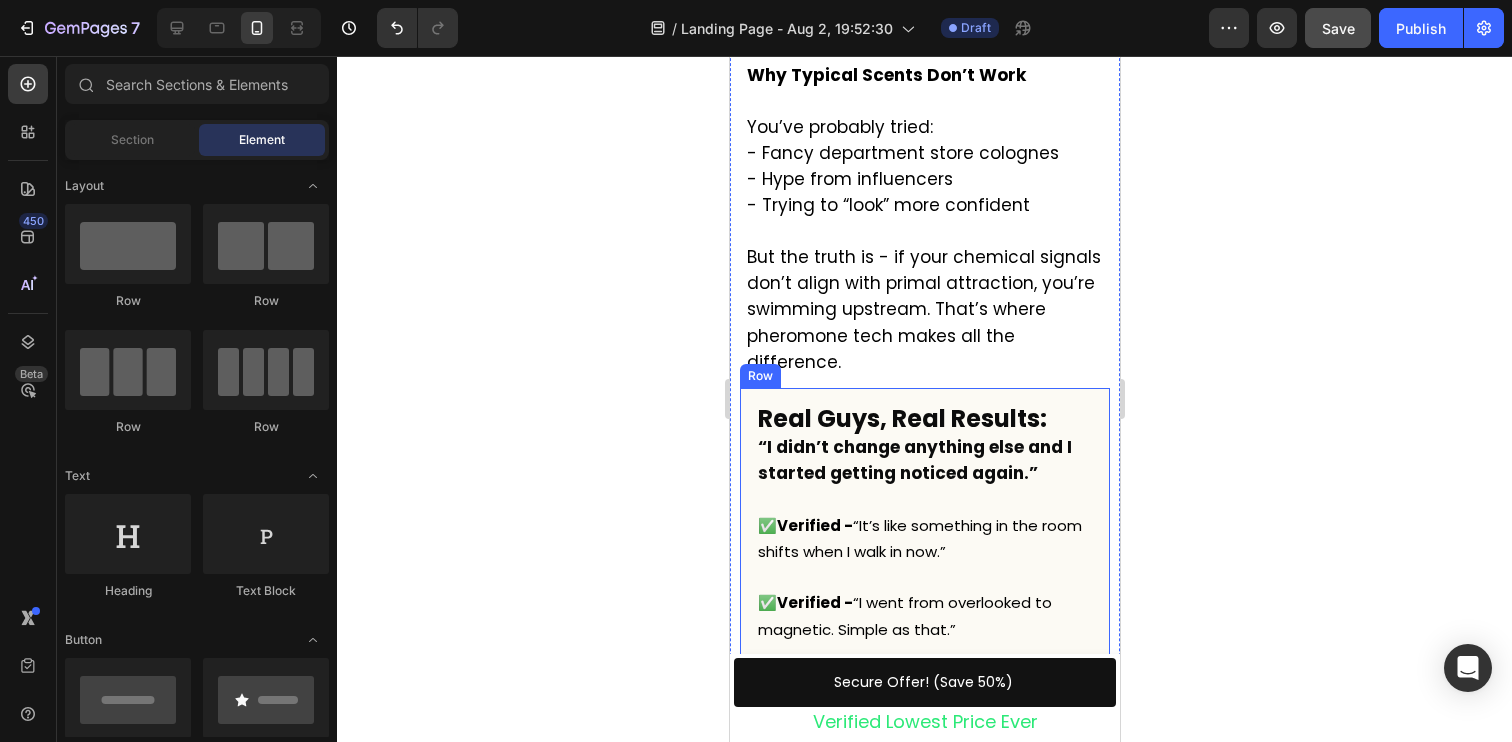 click on "Real Guys, Real Results:  “I didn’t change anything else and I started getting noticed again.” ✅ Verified -  “It’s like something in the room shifts when I walk in now.”  ✅Verified -  “I went from overlooked to magnetic. Simple as that.”  ✅Verified -  “Great smell and is amazing! The wife loves it and always wants me to wear it.” Text Block Image Image Row" at bounding box center (924, 581) 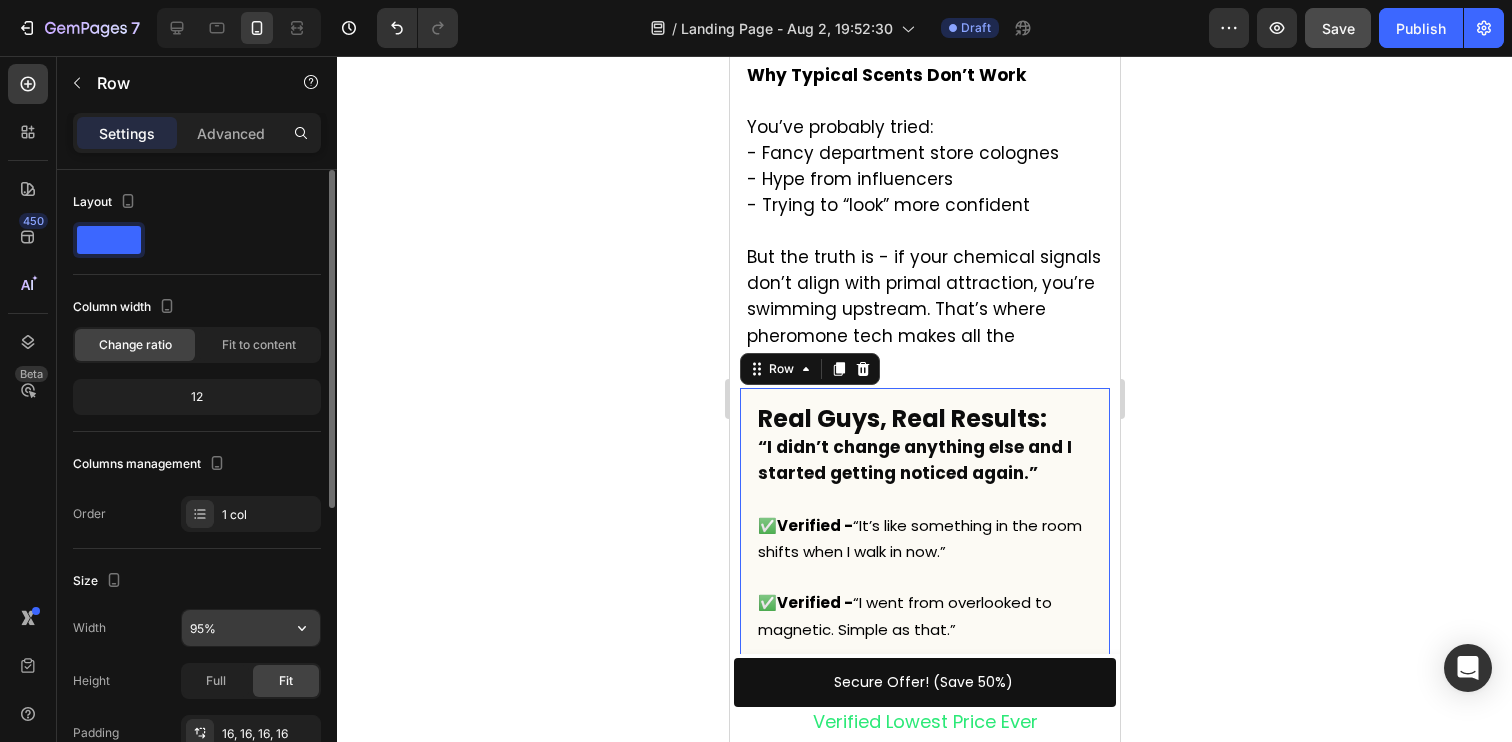 click on "95%" at bounding box center (251, 628) 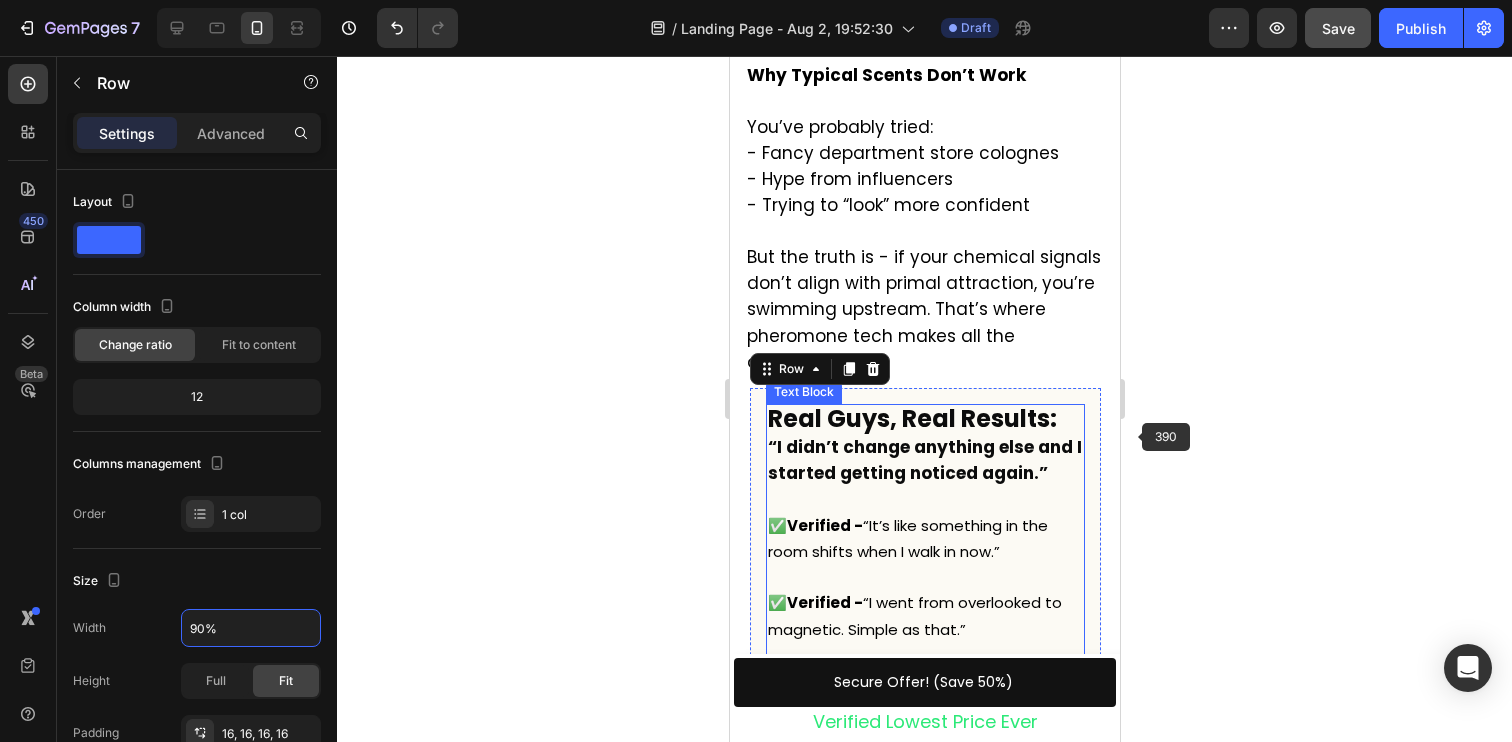 type on "90%" 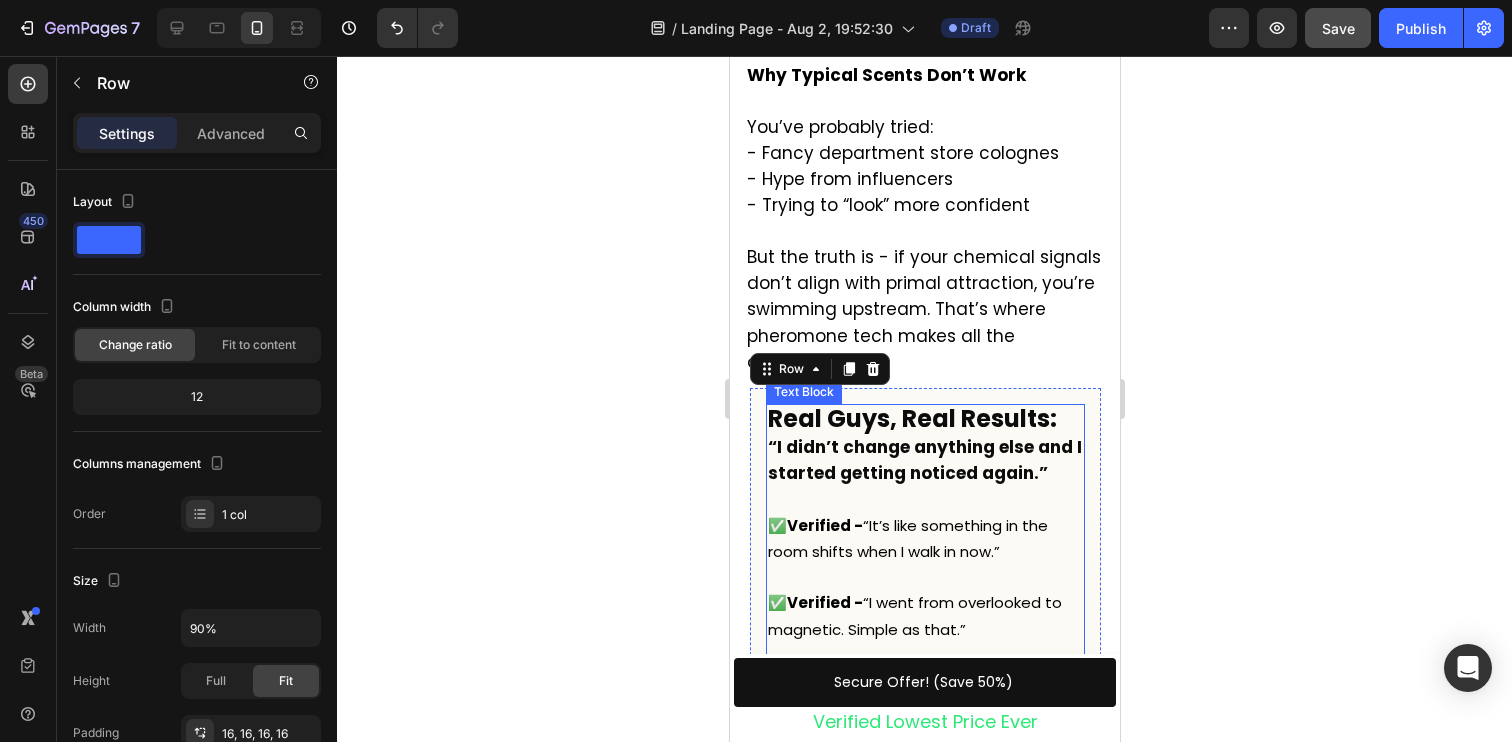 click 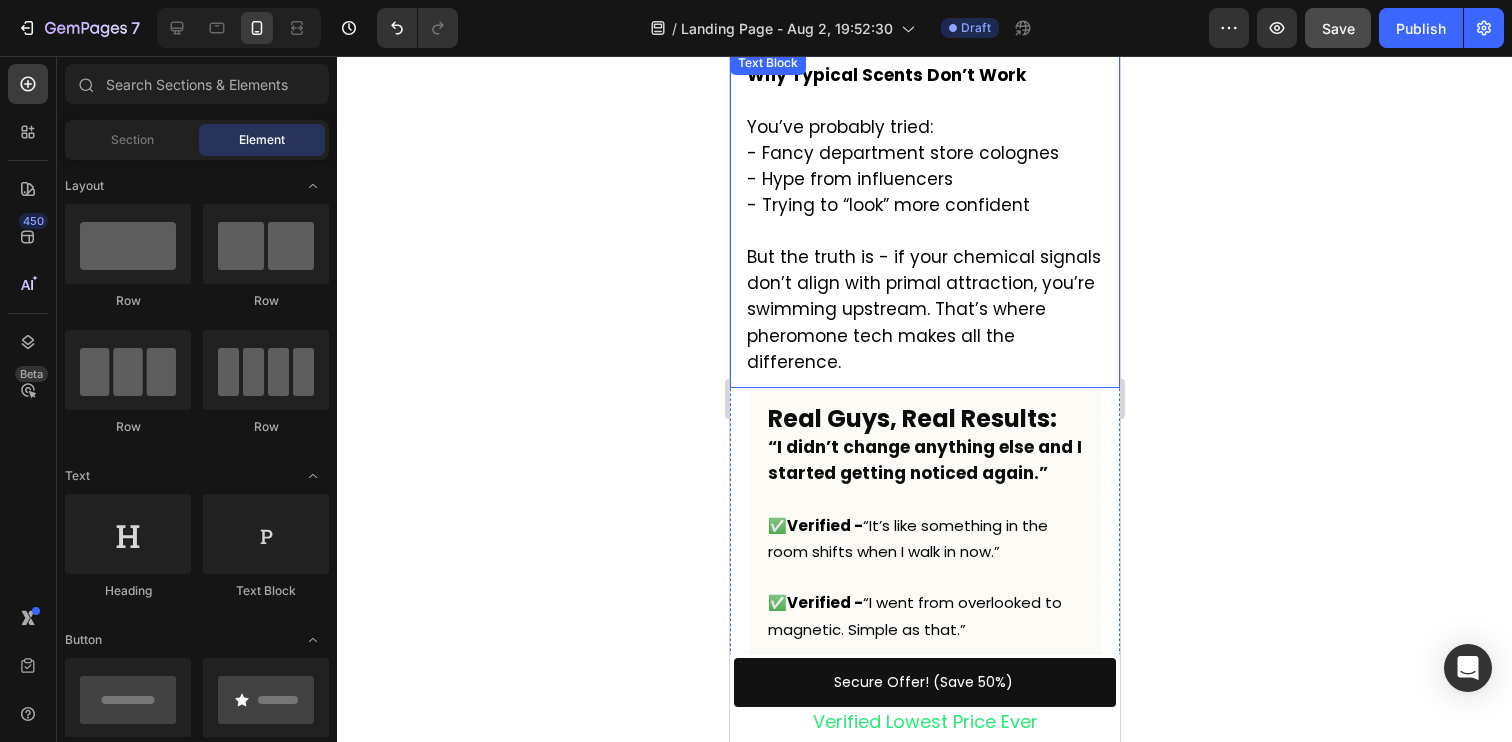 click on "Why Typical Scents Don’t Work You’ve probably tried: - Fancy department store colognes - Hype from influencers - Trying to “look” more confident But the truth is - if your chemical signals don’t align with primal attraction, you’re swimming upstream. That’s where pheromone tech makes all the difference." at bounding box center (924, 219) 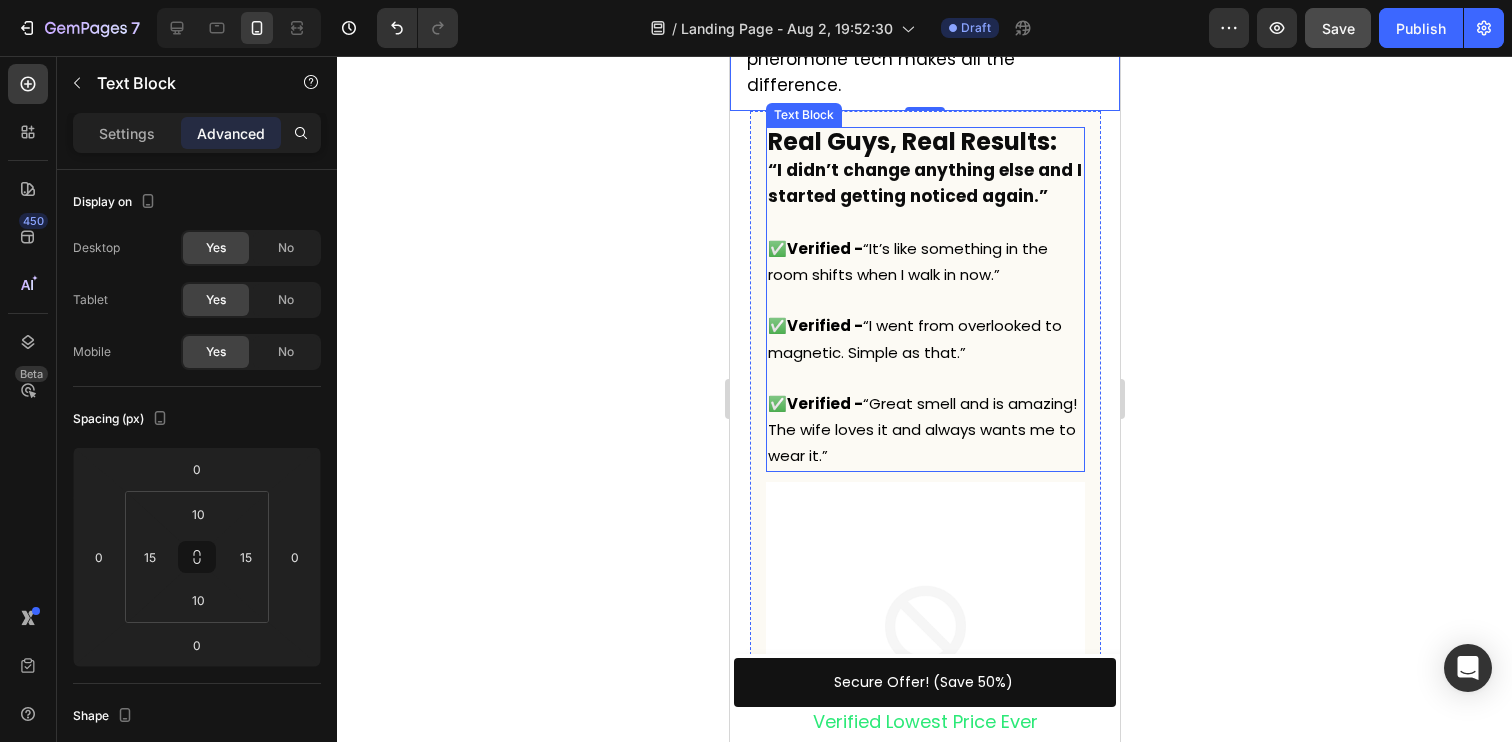 scroll, scrollTop: 3635, scrollLeft: 0, axis: vertical 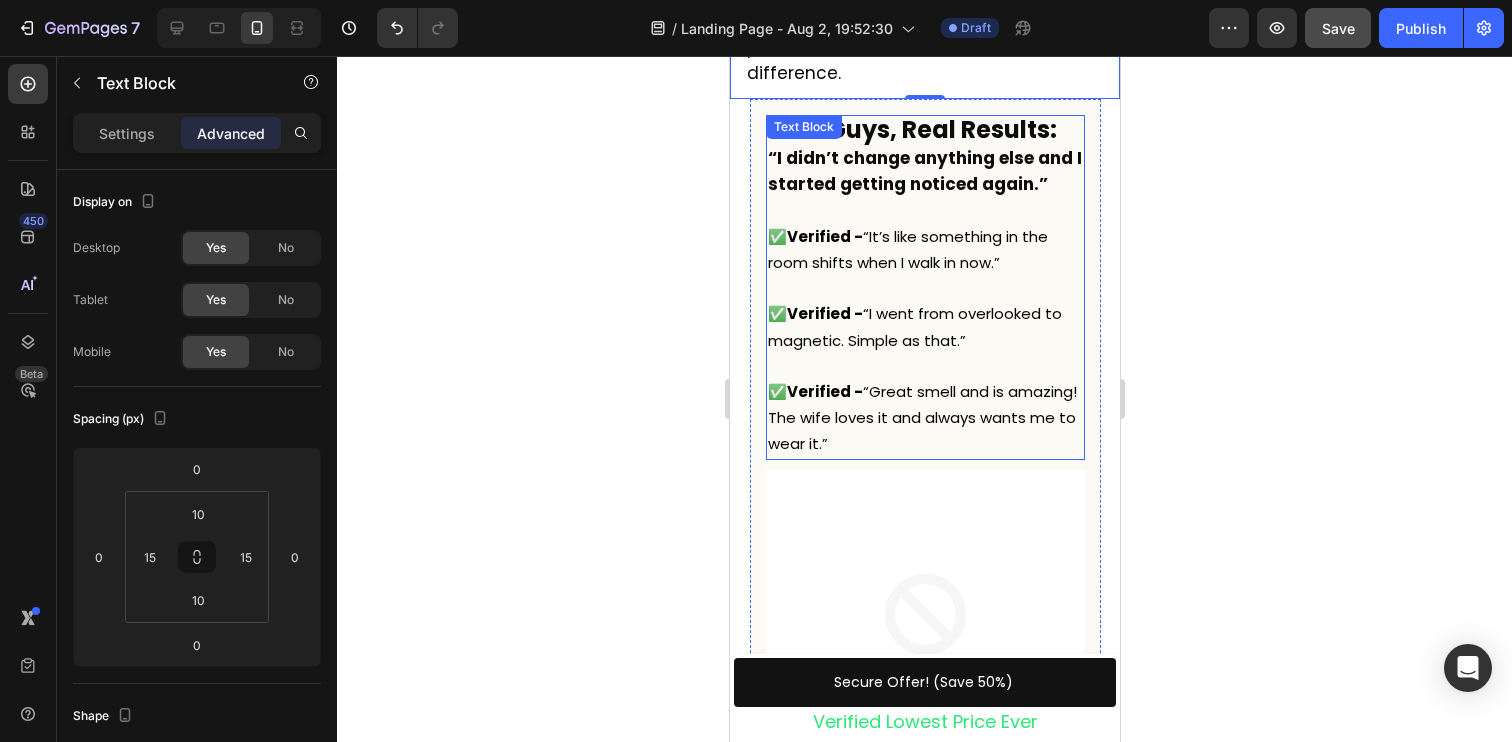 click on "“I didn’t change anything else and I started getting noticed again.”" at bounding box center (924, 171) 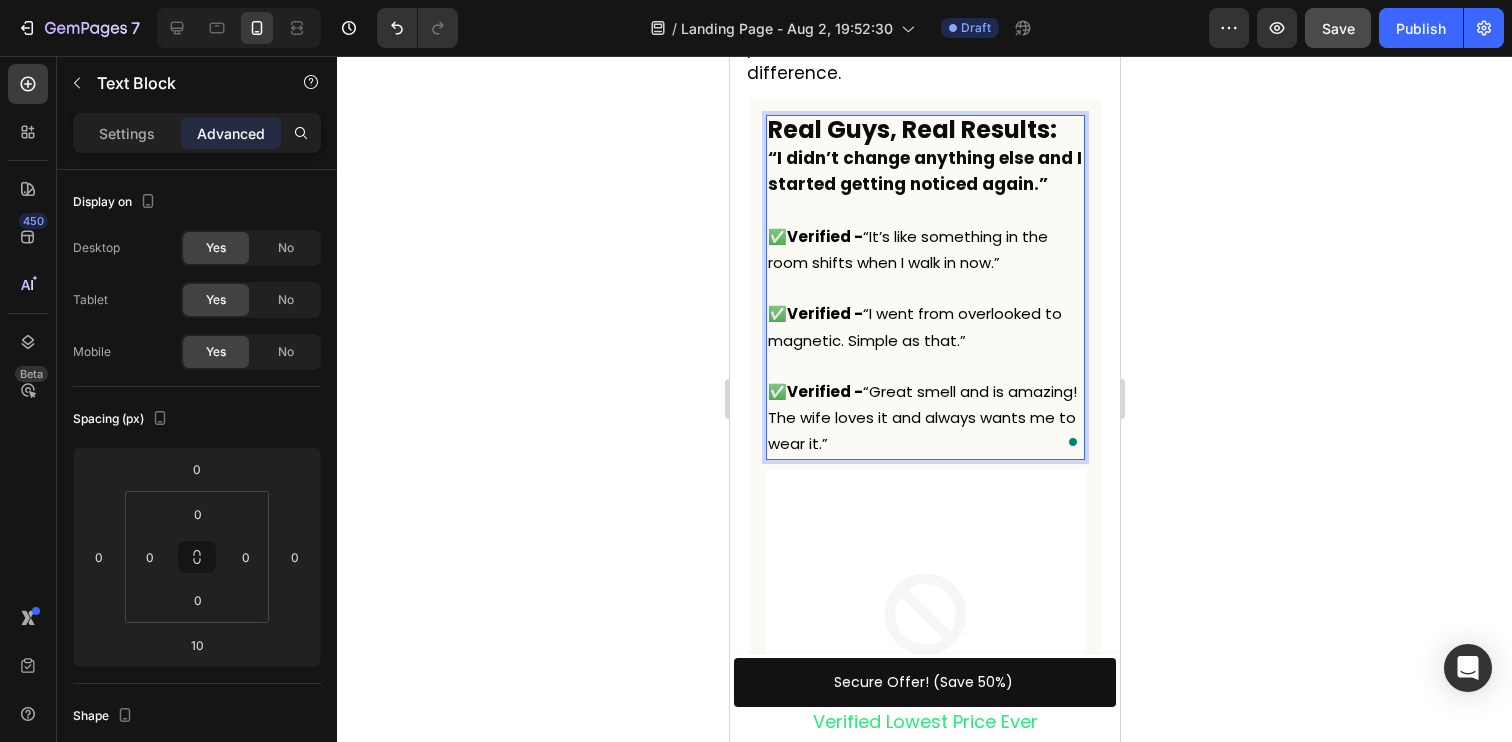 click on "“I didn’t change anything else and I started getting noticed again.”" at bounding box center [924, 171] 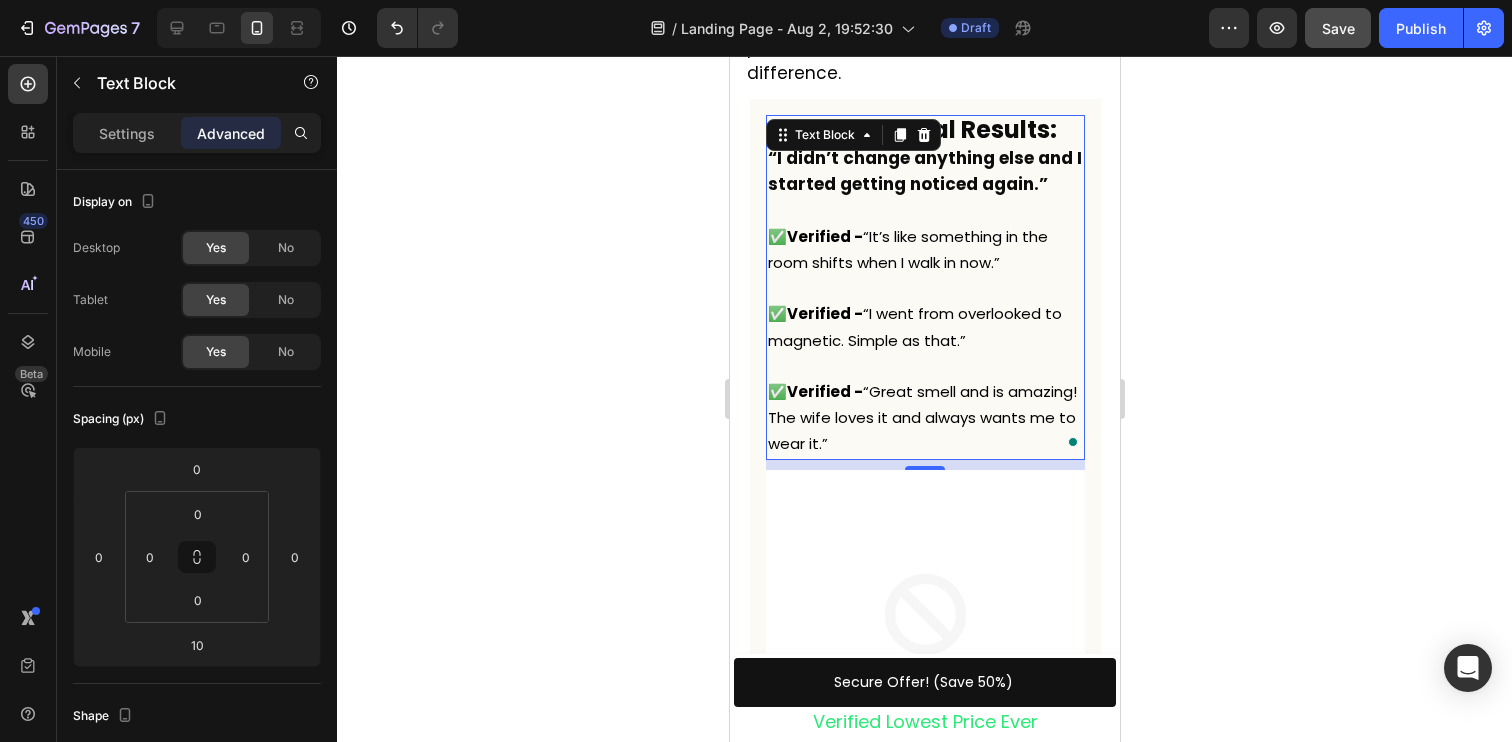 click 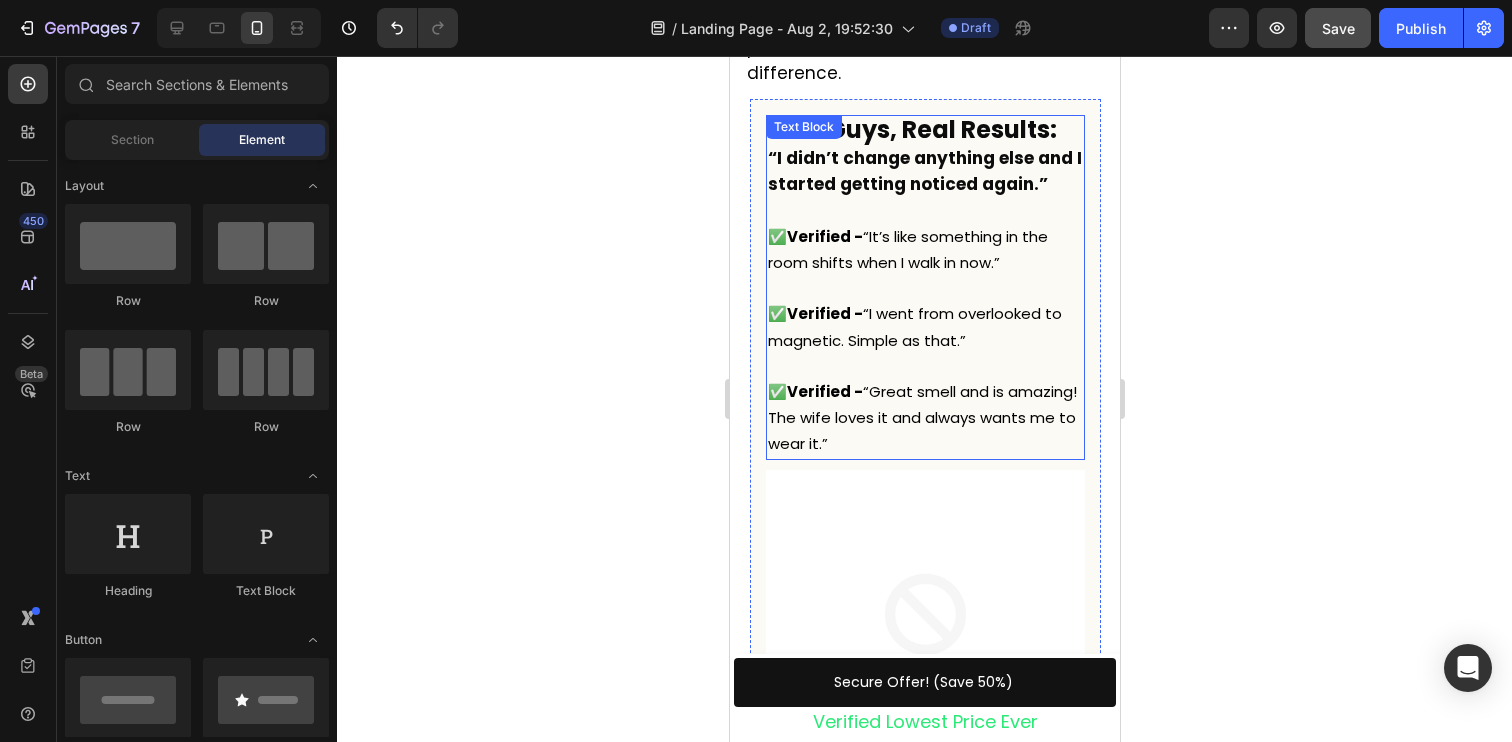 click on "“I didn’t change anything else and I started getting noticed again.”" at bounding box center [924, 171] 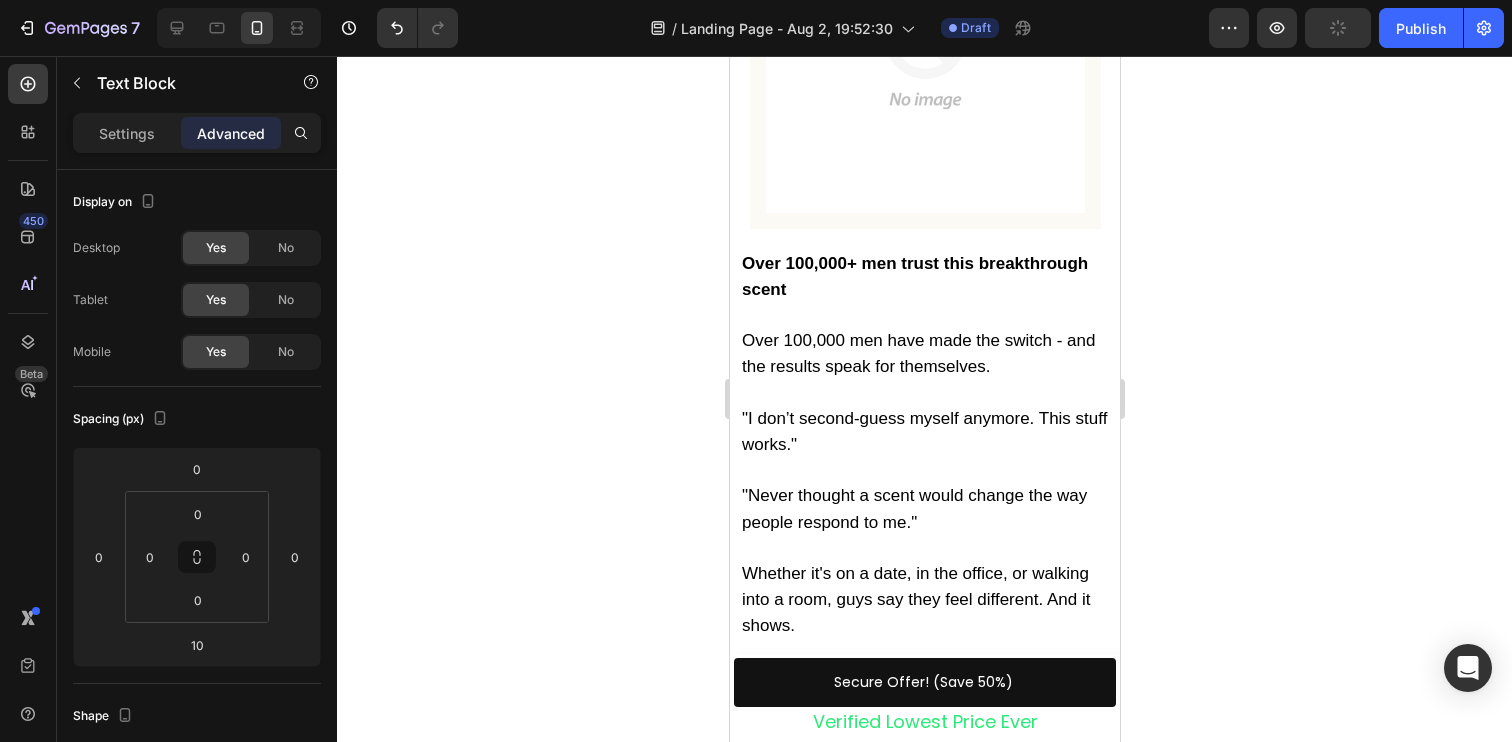 scroll, scrollTop: 4539, scrollLeft: 0, axis: vertical 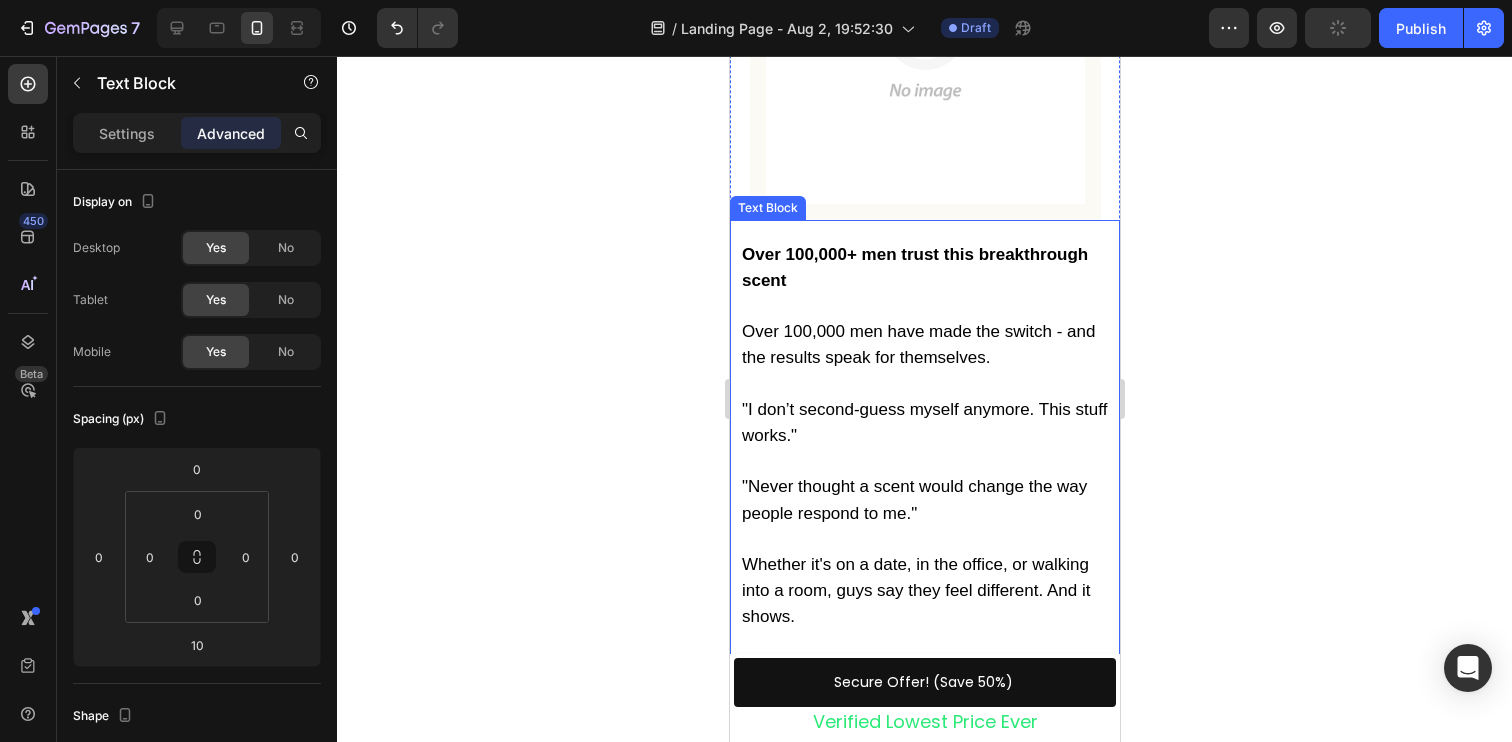 click on "Over 100,000+ men trust this breakthrough scent" at bounding box center (914, 267) 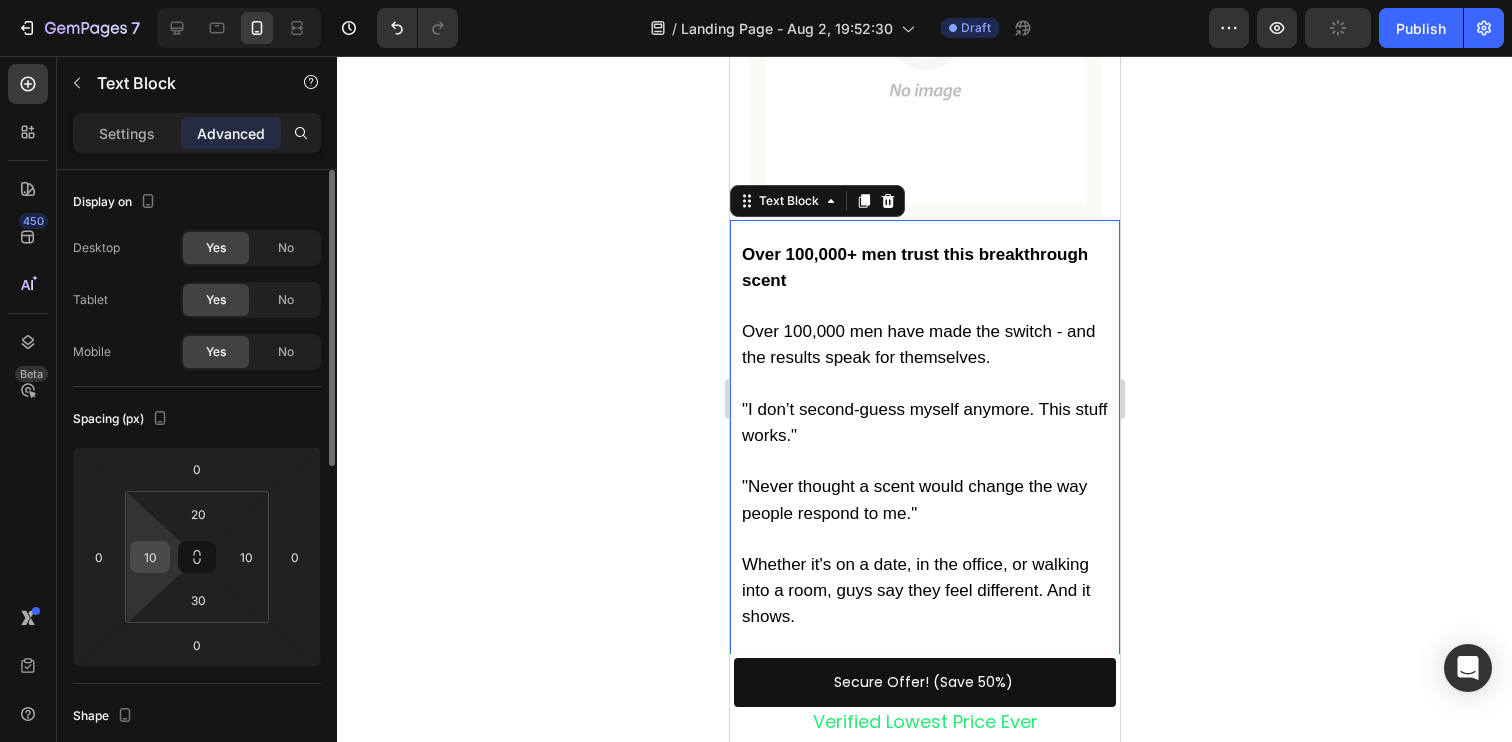click on "10" at bounding box center (150, 557) 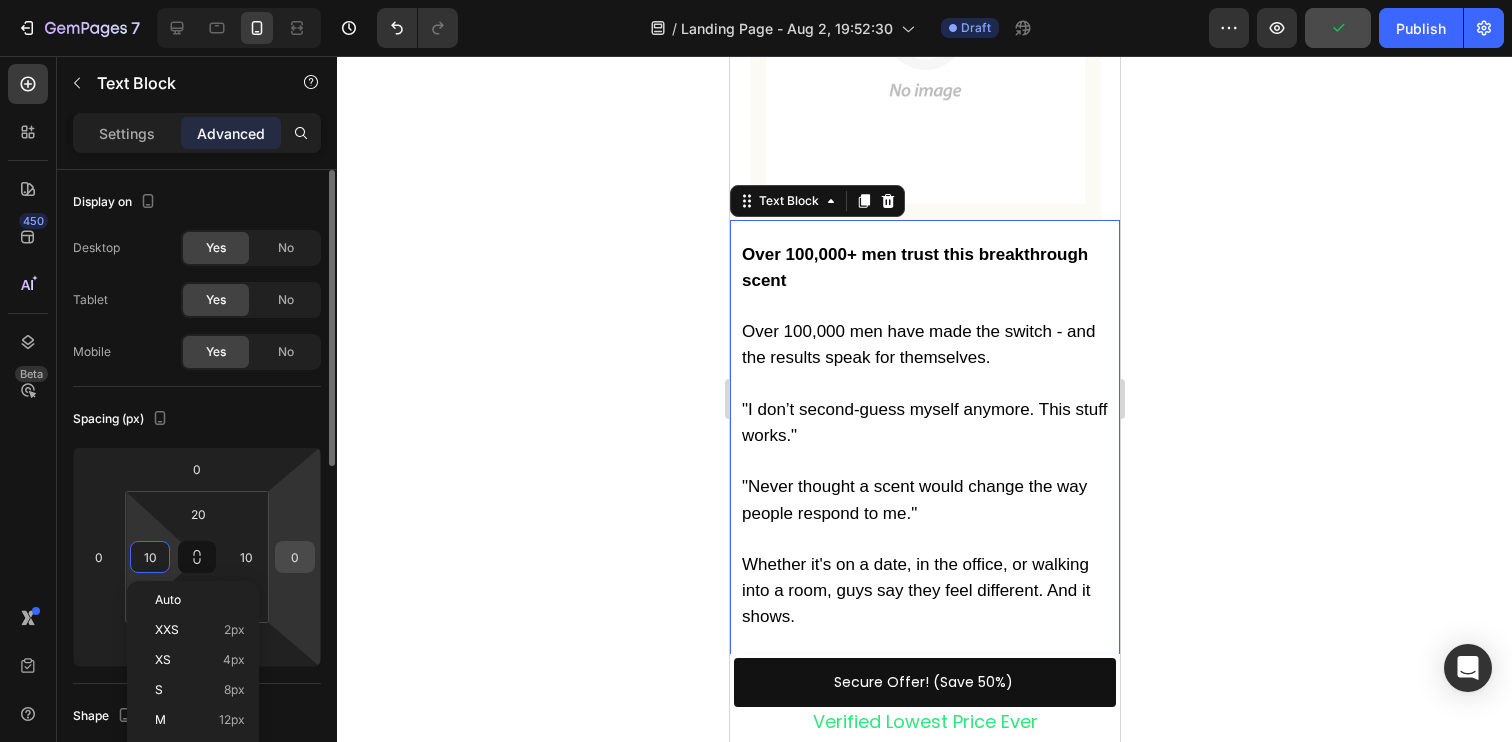 paste on "5" 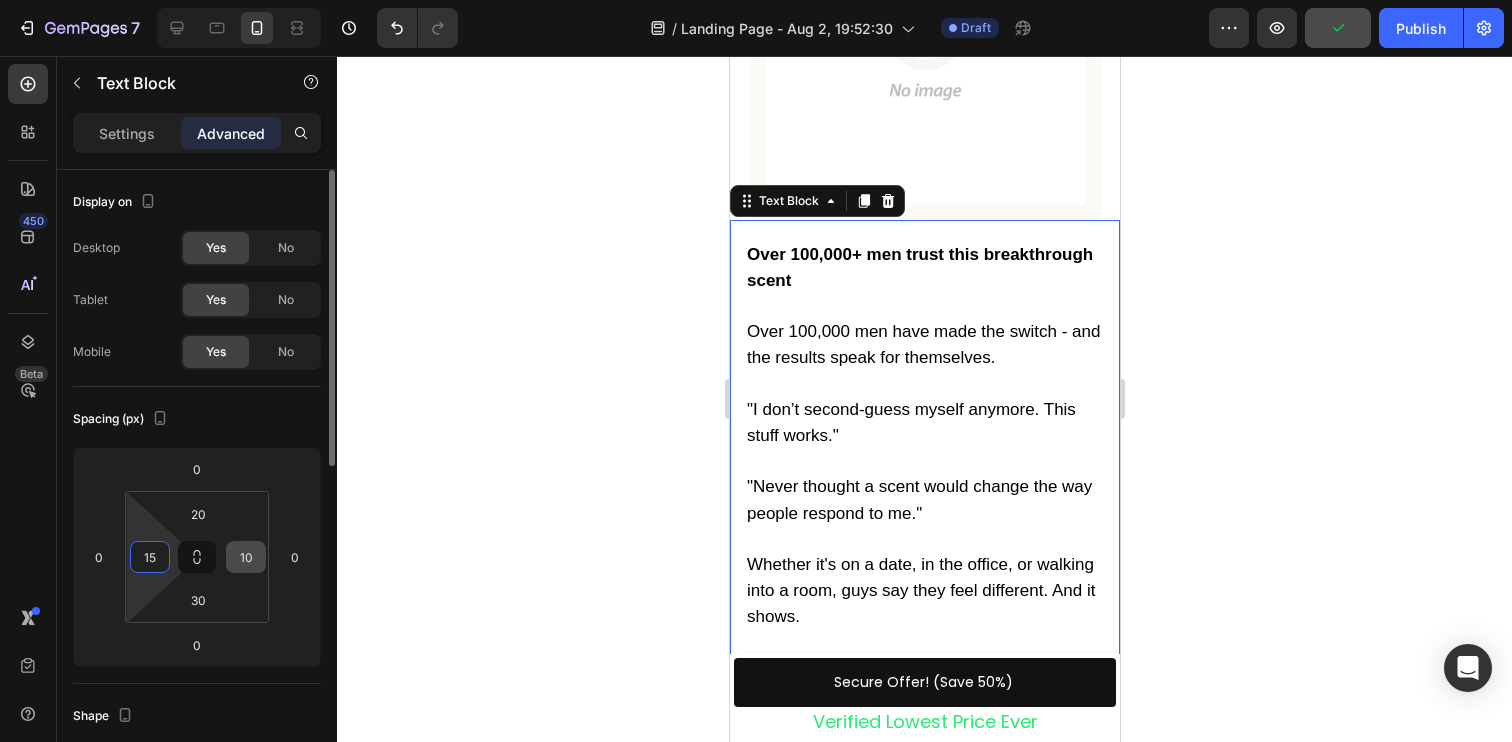 type on "15" 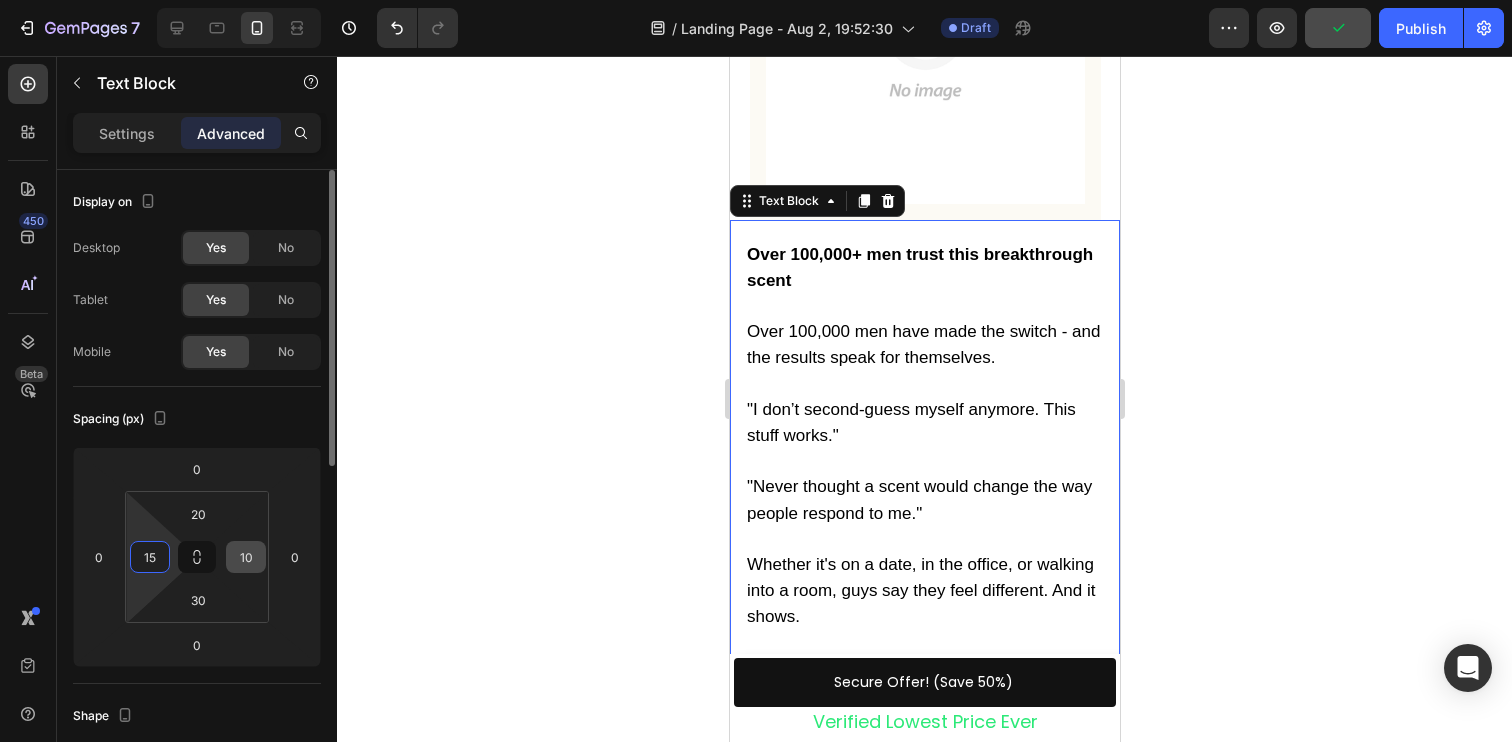 click on "10" at bounding box center [246, 557] 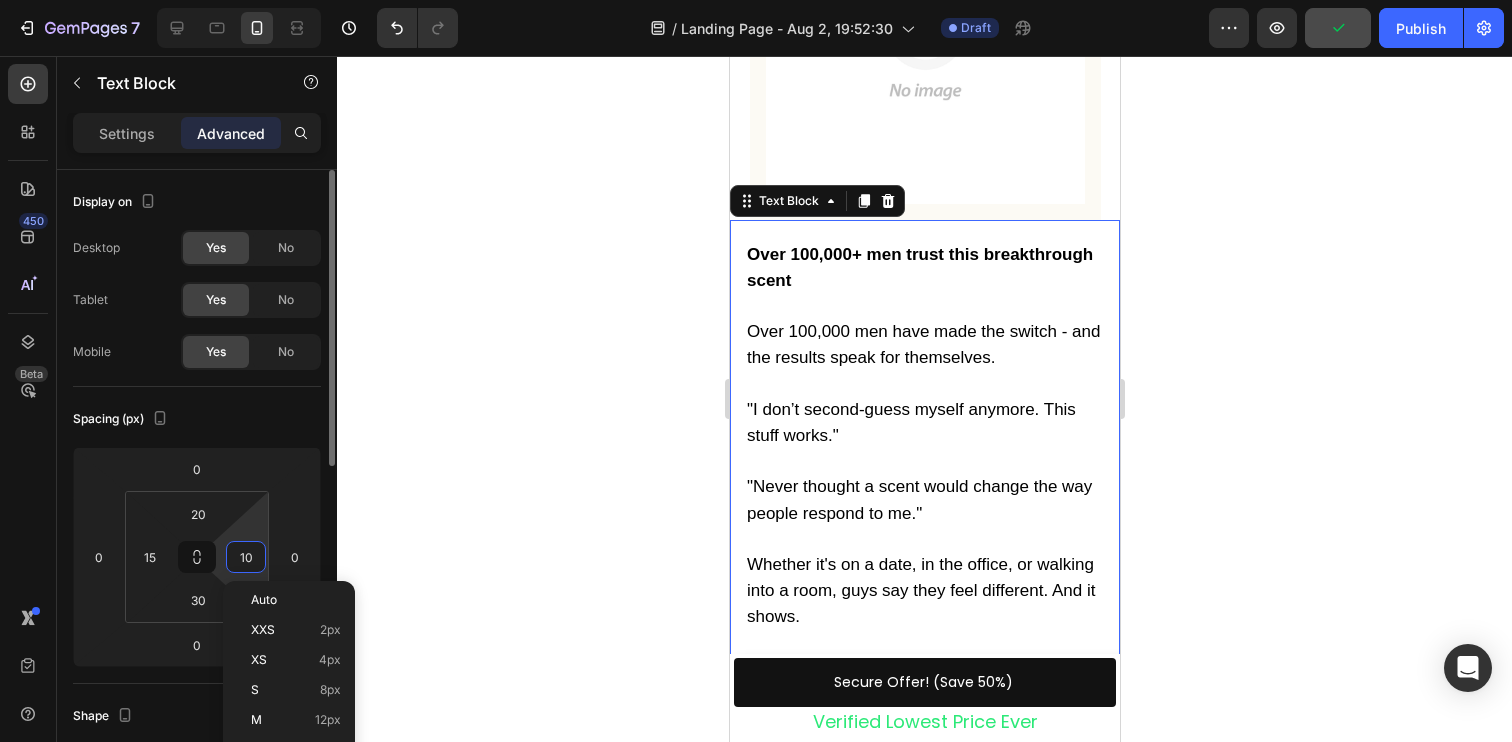 paste on "5" 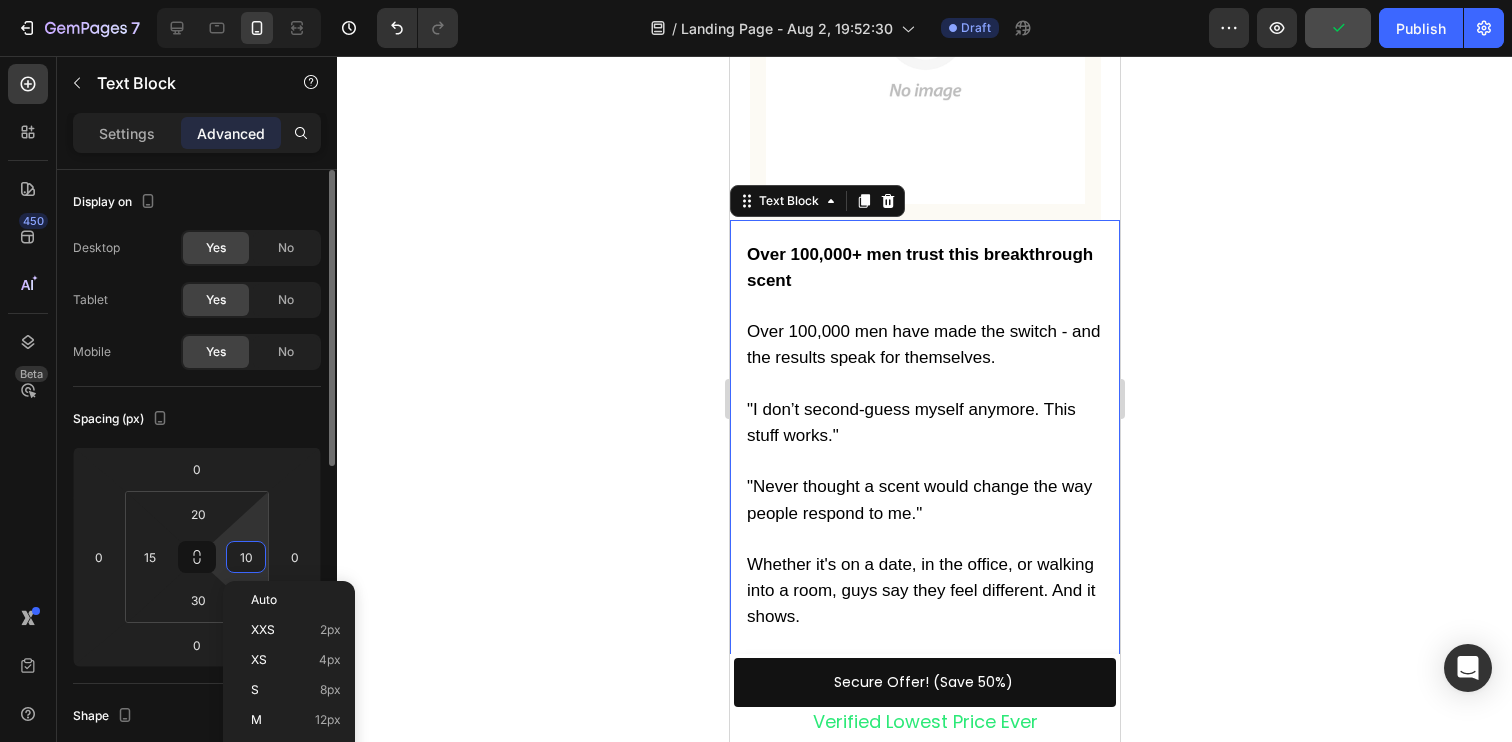 type on "15" 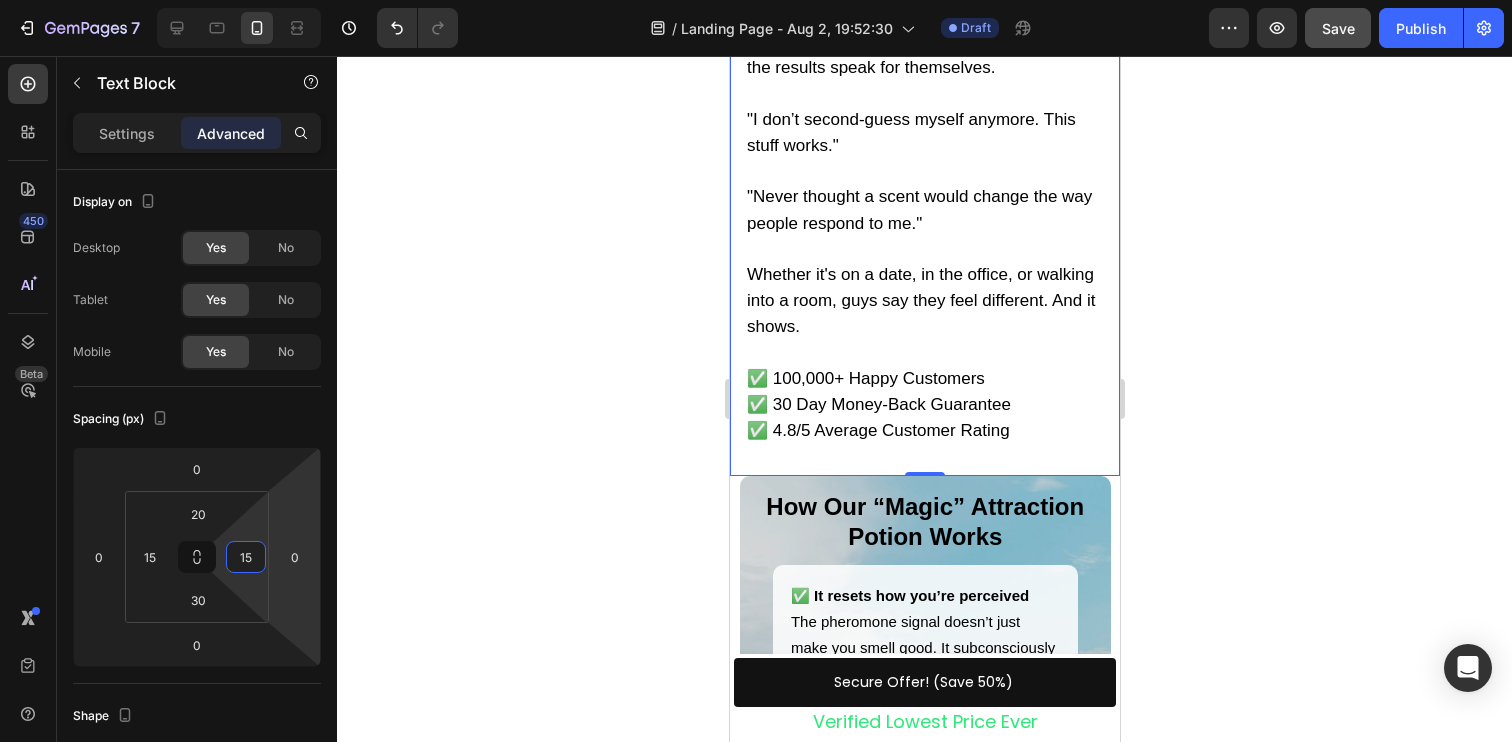 scroll, scrollTop: 4880, scrollLeft: 0, axis: vertical 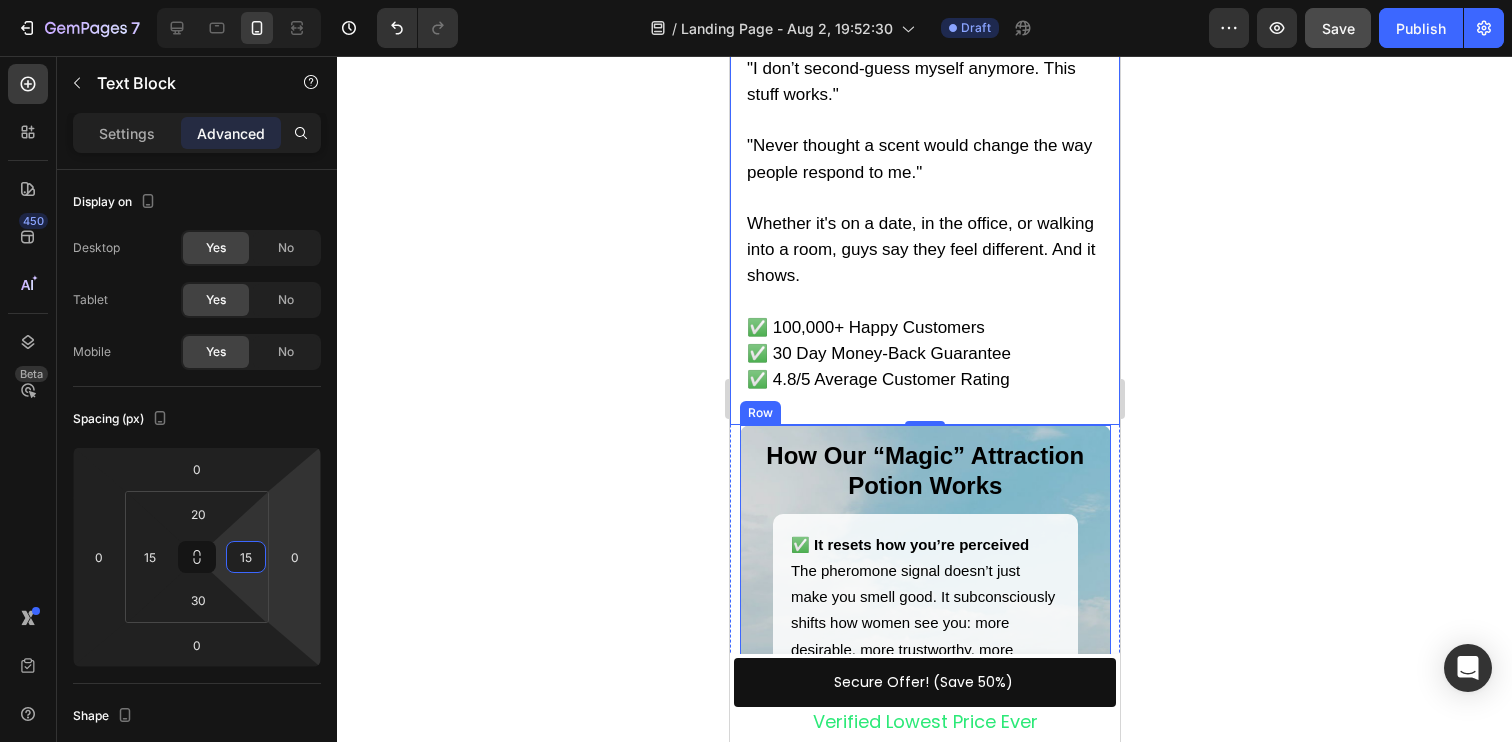 click on "How Our “Magic” Attraction Potion Works Text Block ✅ It resets how you’re perceived The pheromone signal doesn’t just make you smell good. It subconsciously shifts how women see you: more desirable, more trustworthy, more masculine. ✅ It taps into forgotten confidence  When women respond, you carry yourself differently. Guys say they stop overthinking and start showing up as their best self. ✅ Women get compliments all day This gives guys their edge back, a subtle biological boost that finally levels the playing field. Text Block Row Row" at bounding box center (924, 717) 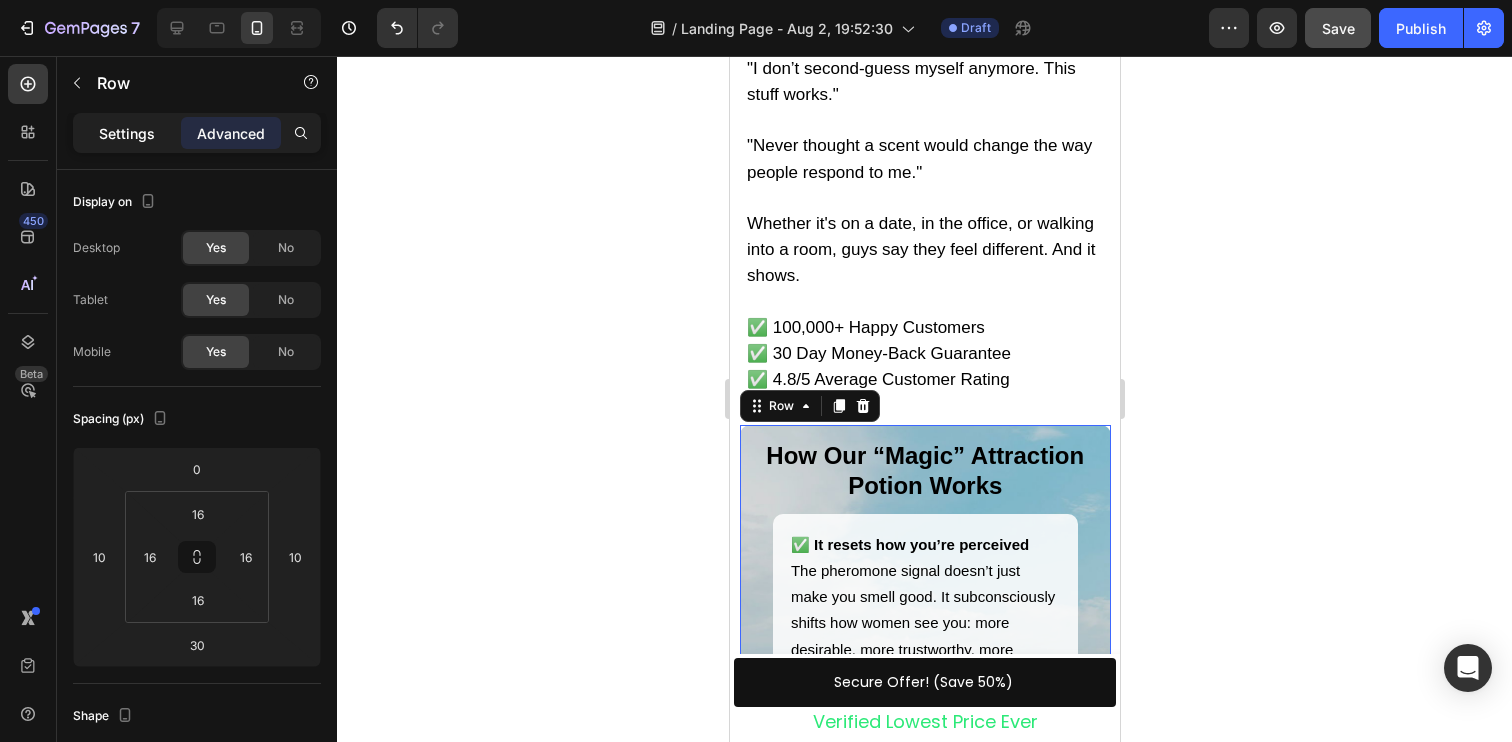 click on "Settings" at bounding box center (127, 133) 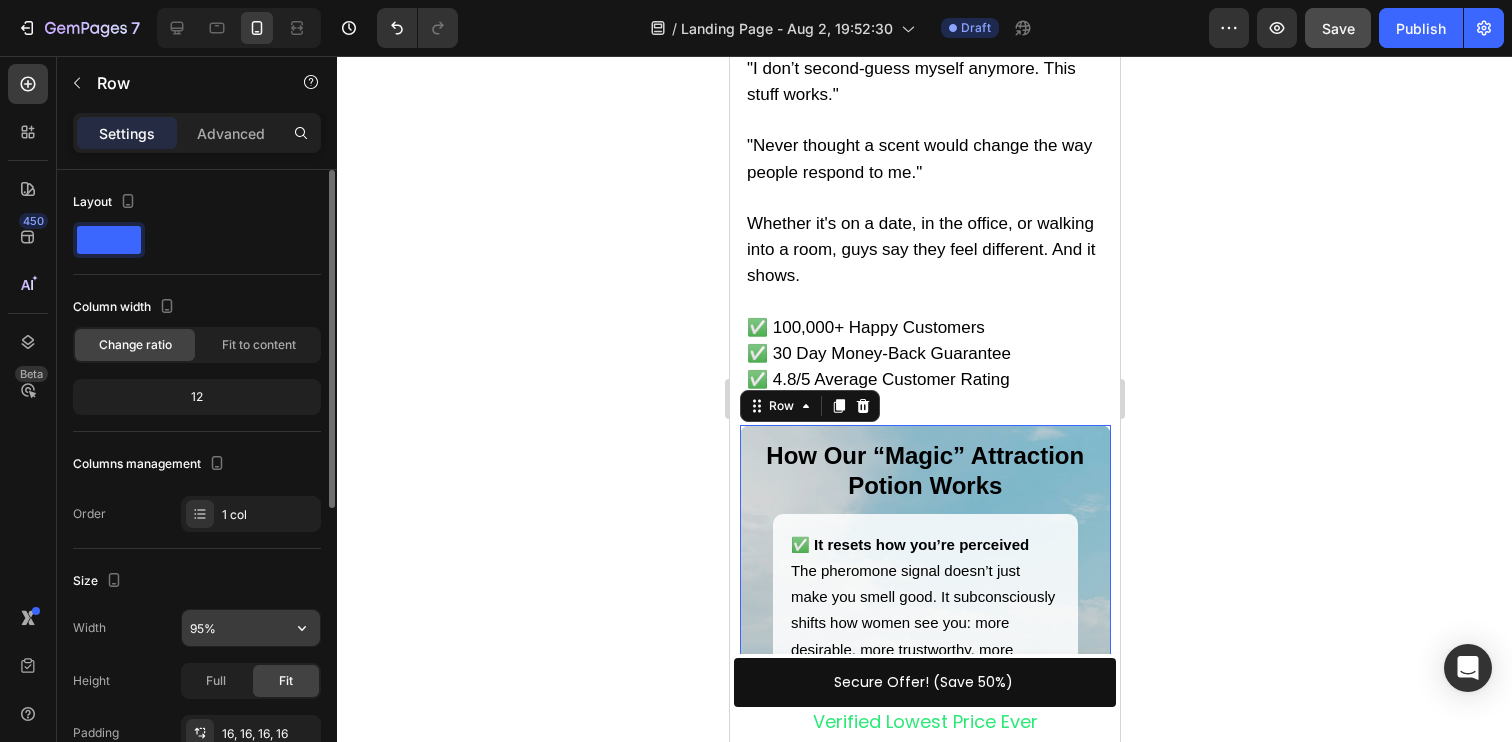 click on "95%" at bounding box center (251, 628) 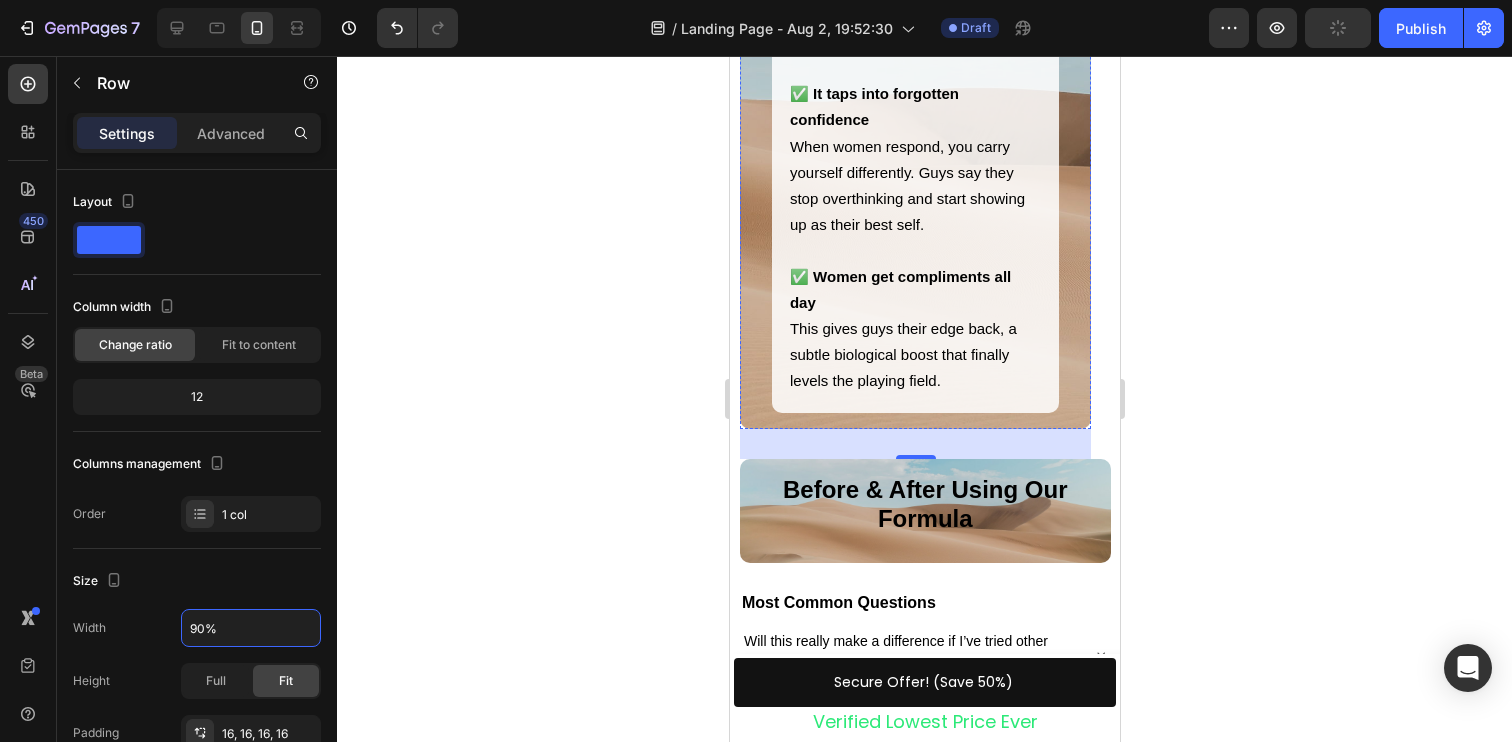 scroll, scrollTop: 5509, scrollLeft: 0, axis: vertical 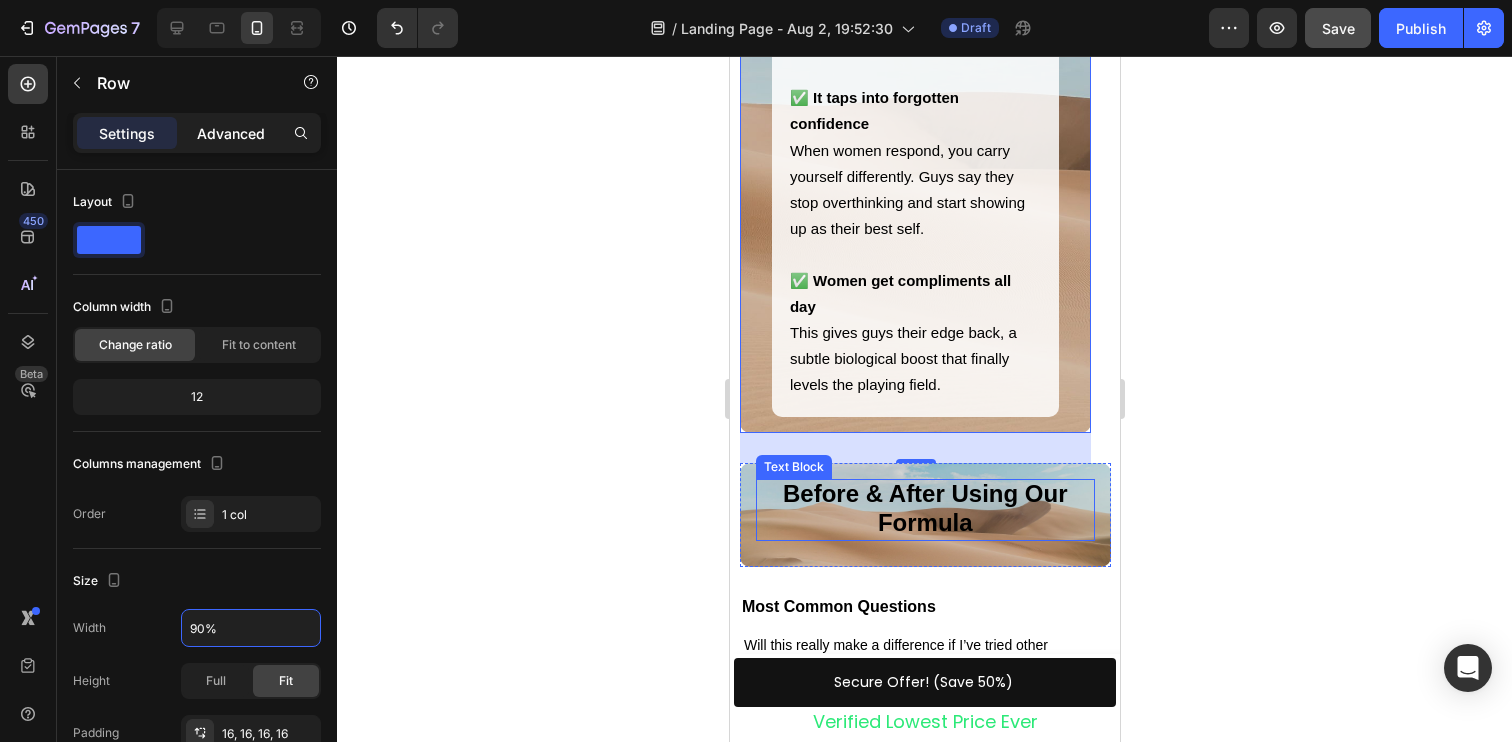 type on "90%" 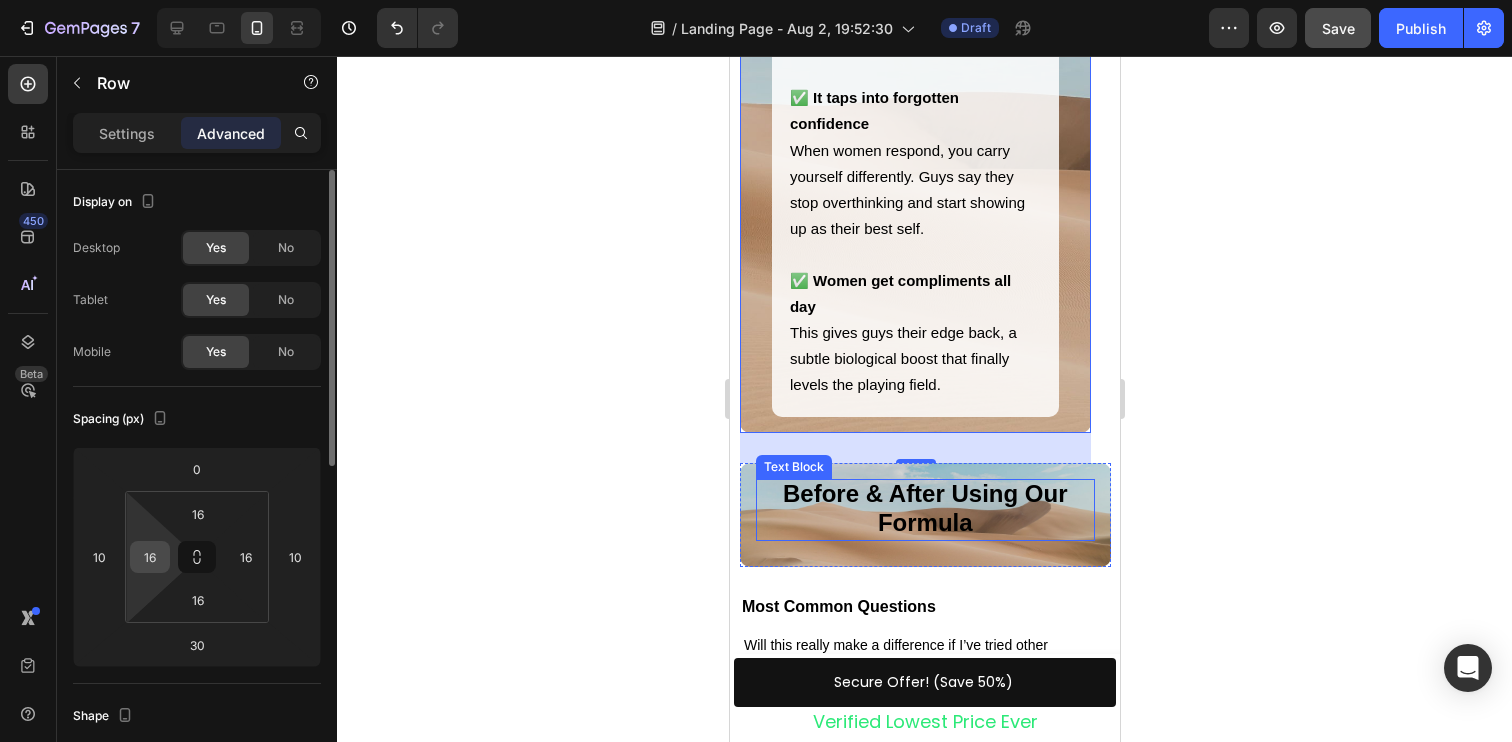 click on "16" at bounding box center (150, 557) 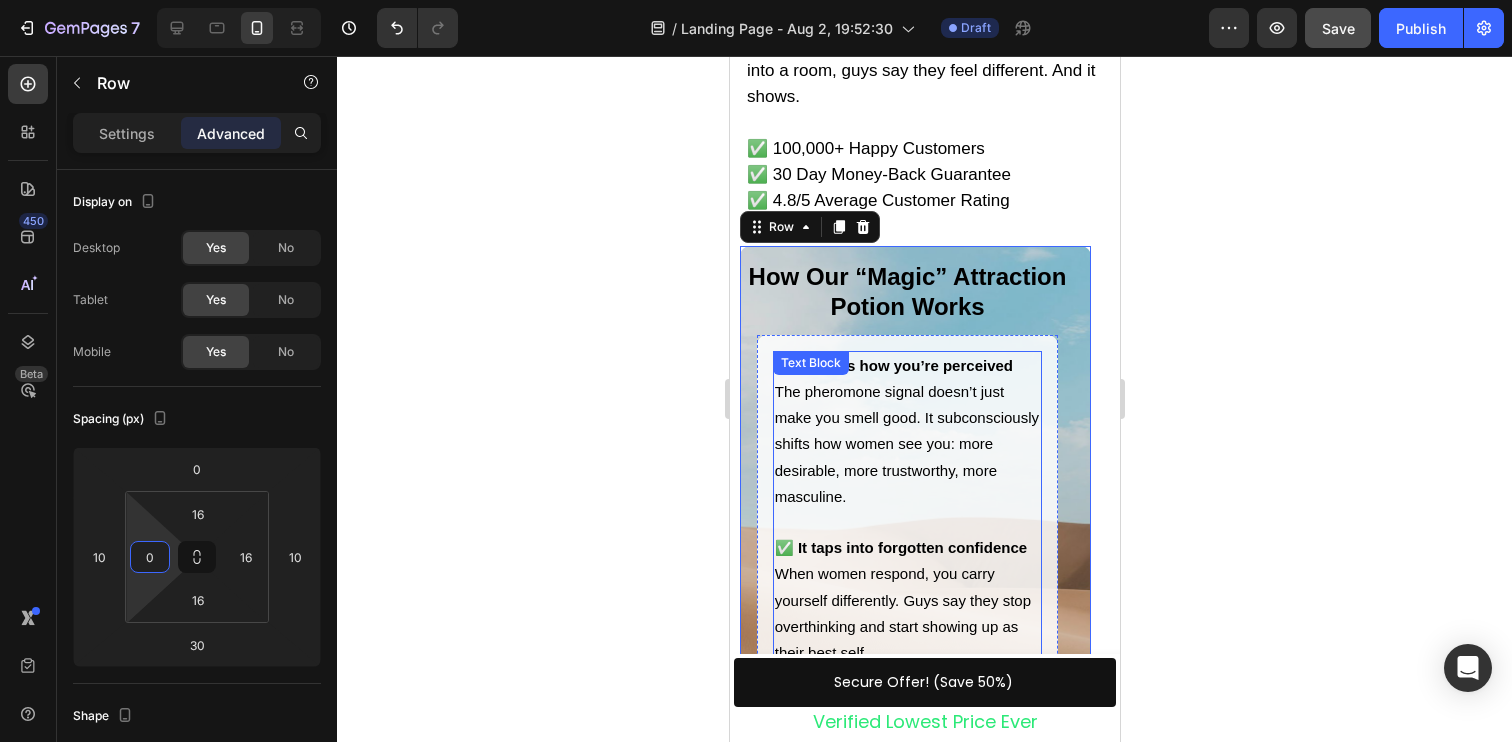 scroll, scrollTop: 5064, scrollLeft: 0, axis: vertical 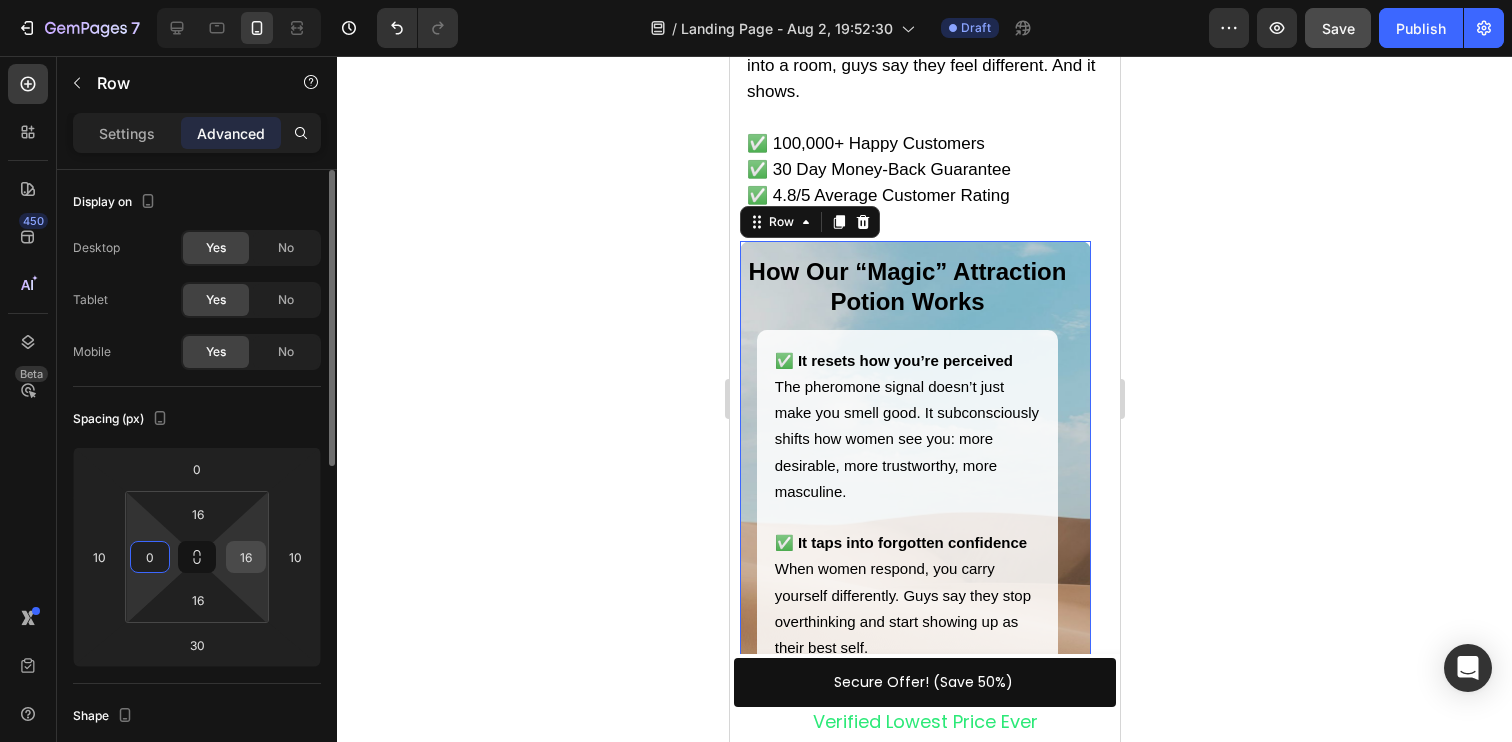 type on "0" 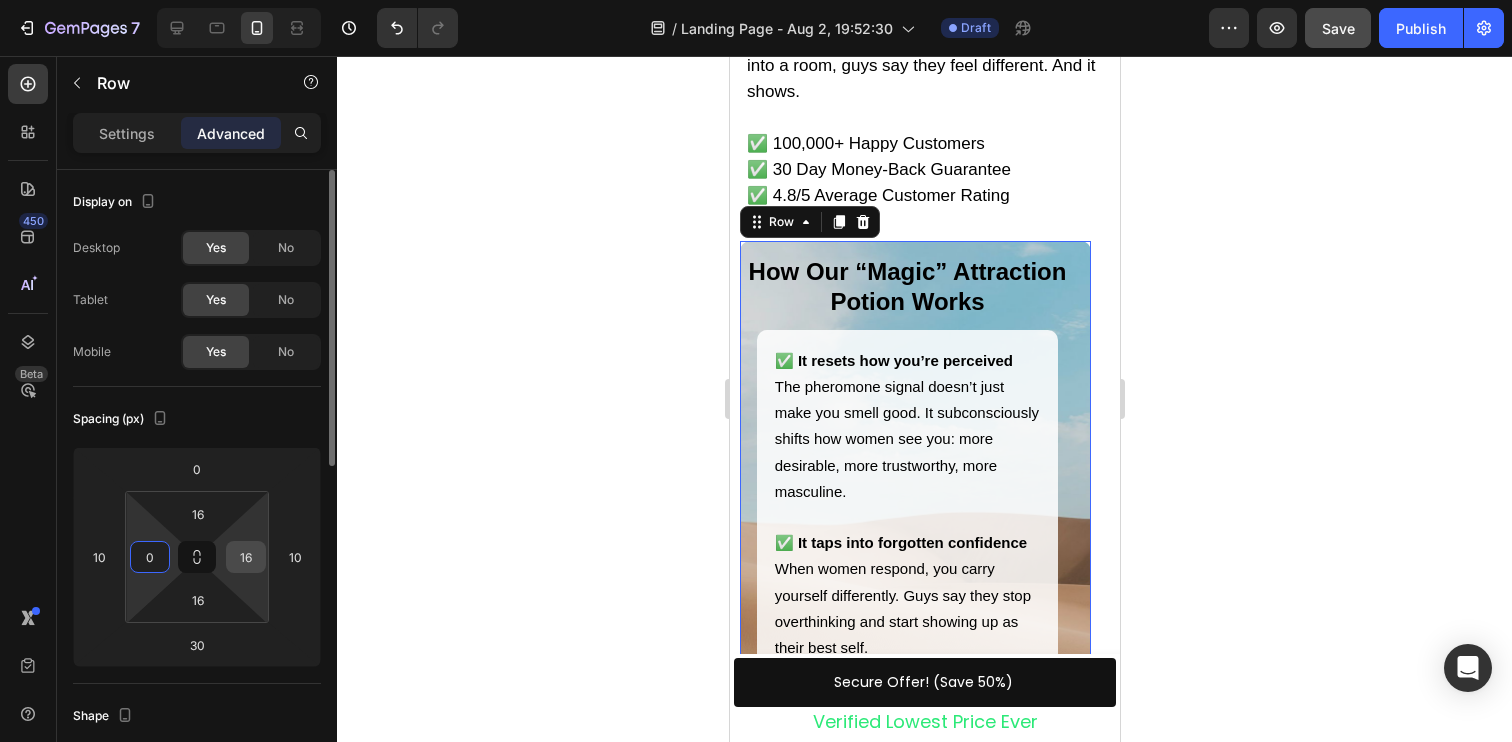 click on "16" at bounding box center (246, 557) 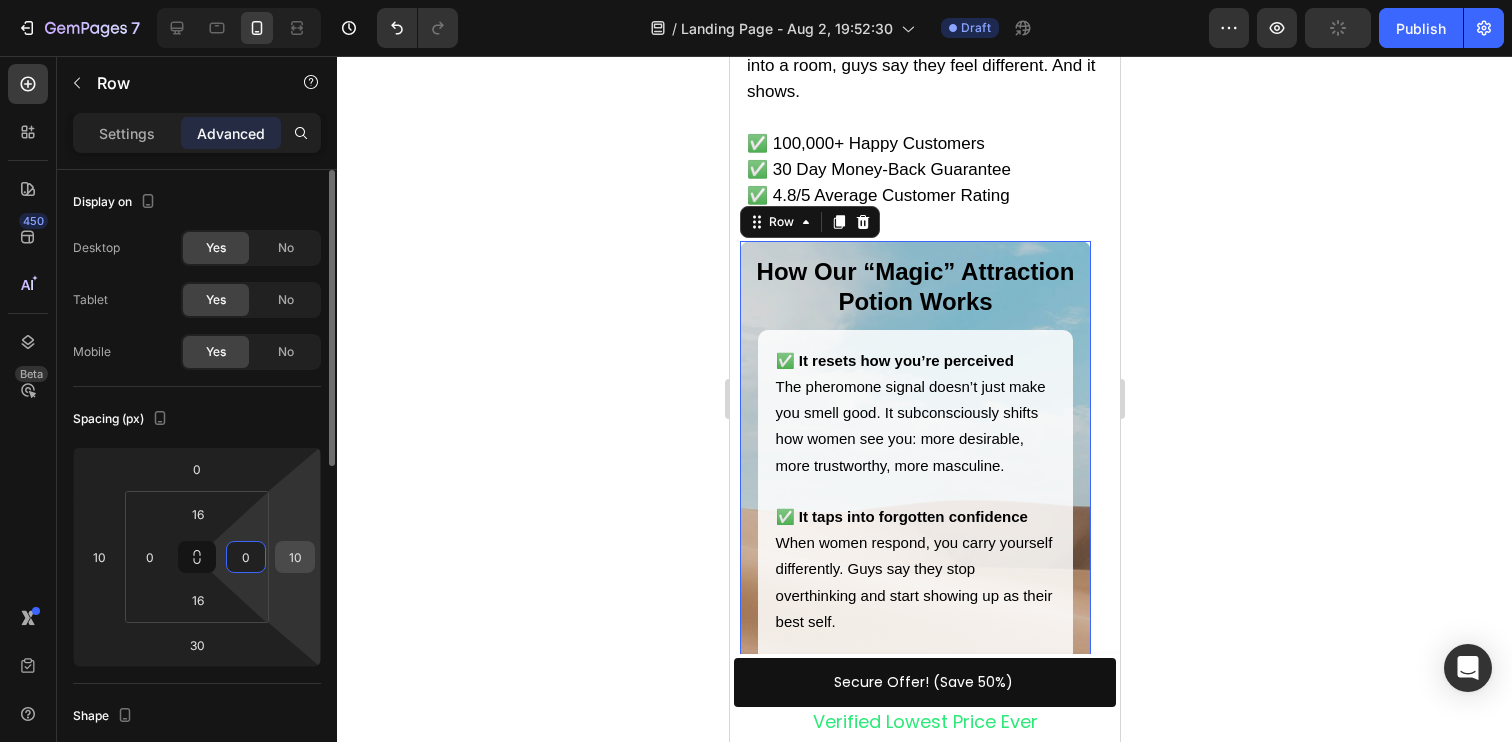 type on "0" 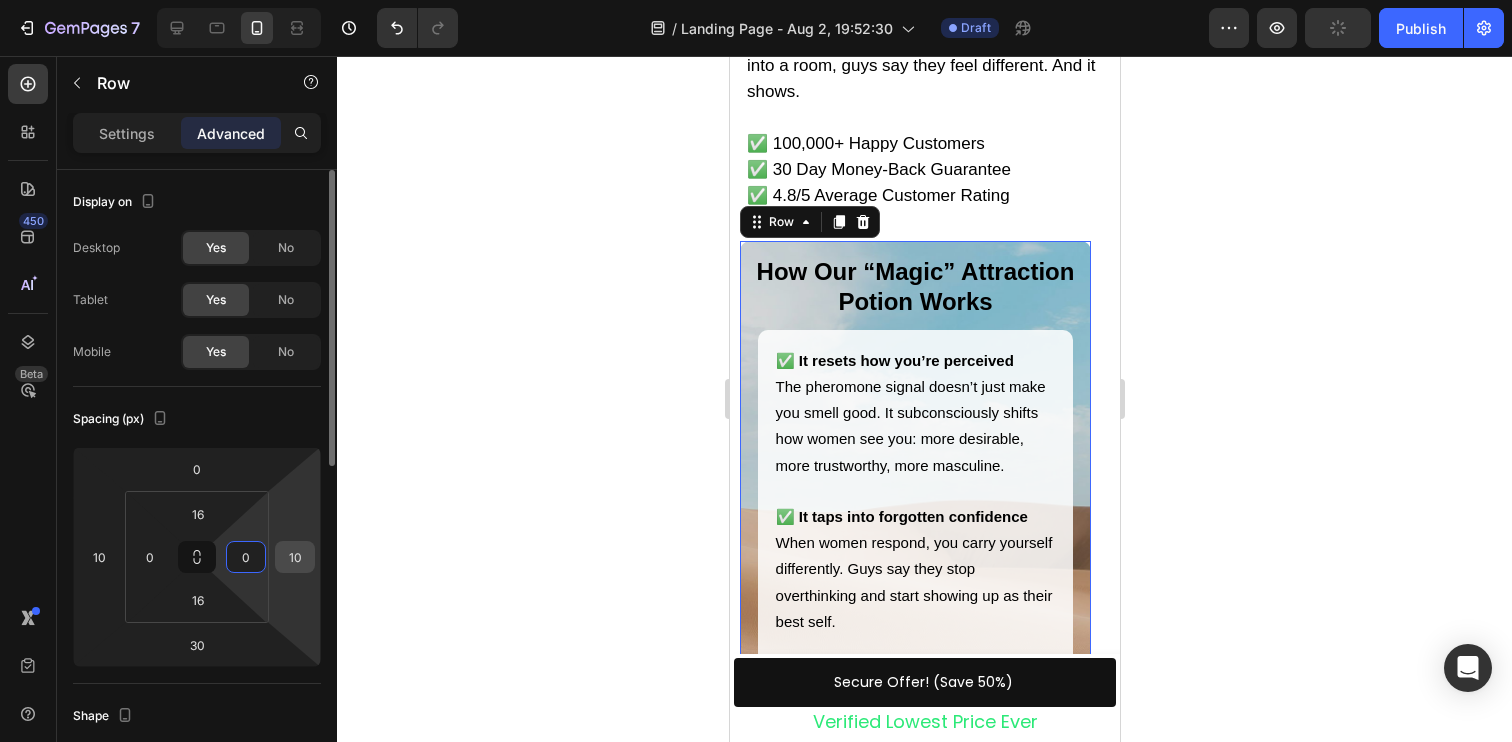 click on "10" at bounding box center (295, 557) 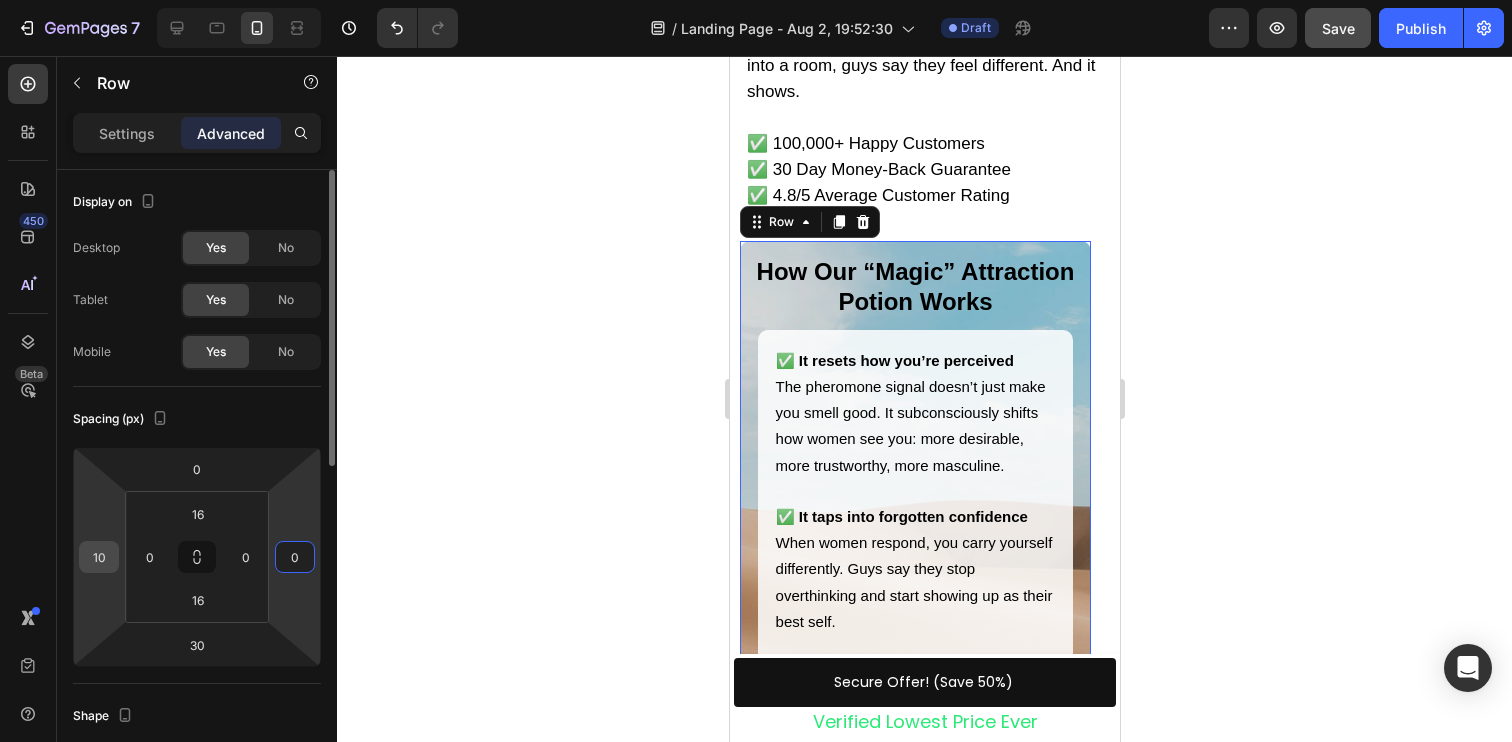 type on "0" 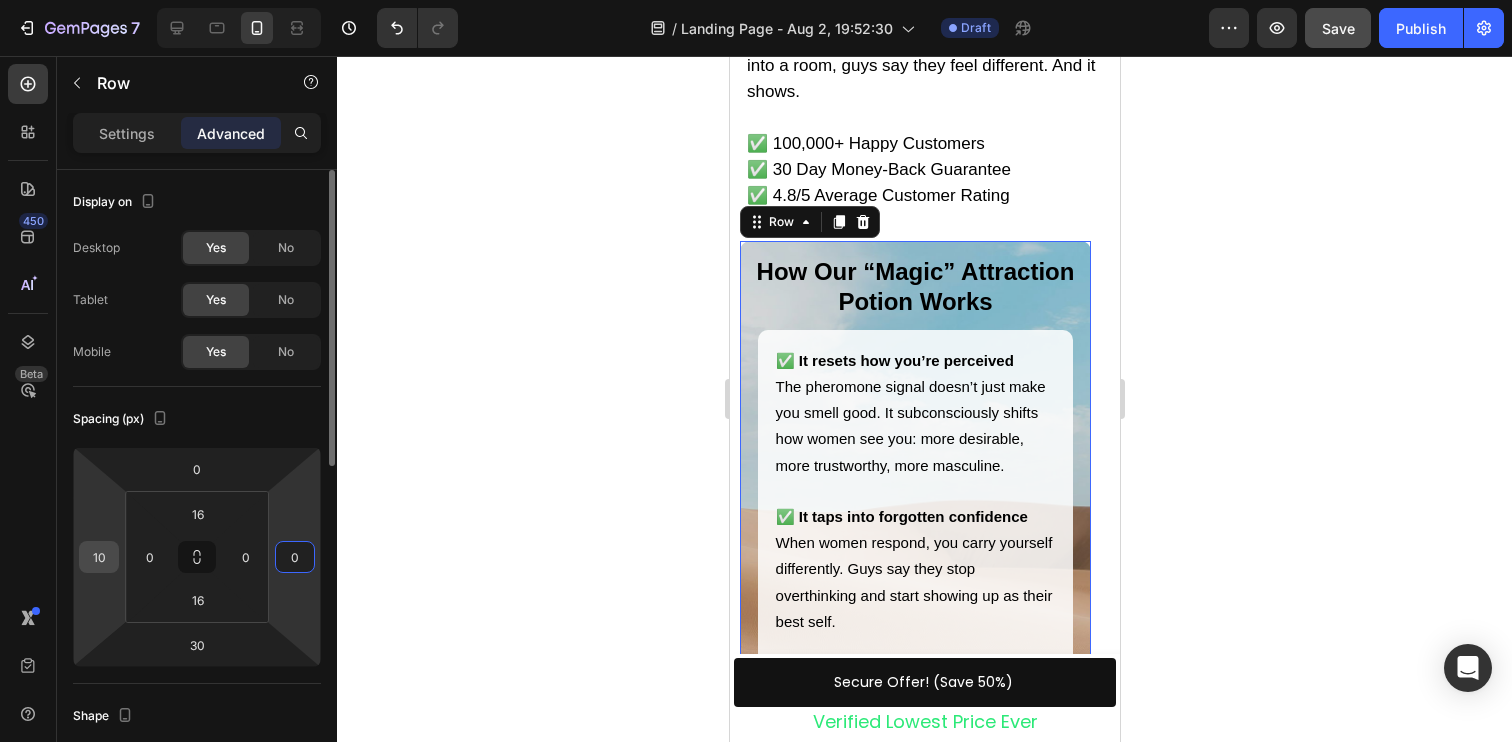 click on "10" at bounding box center (99, 557) 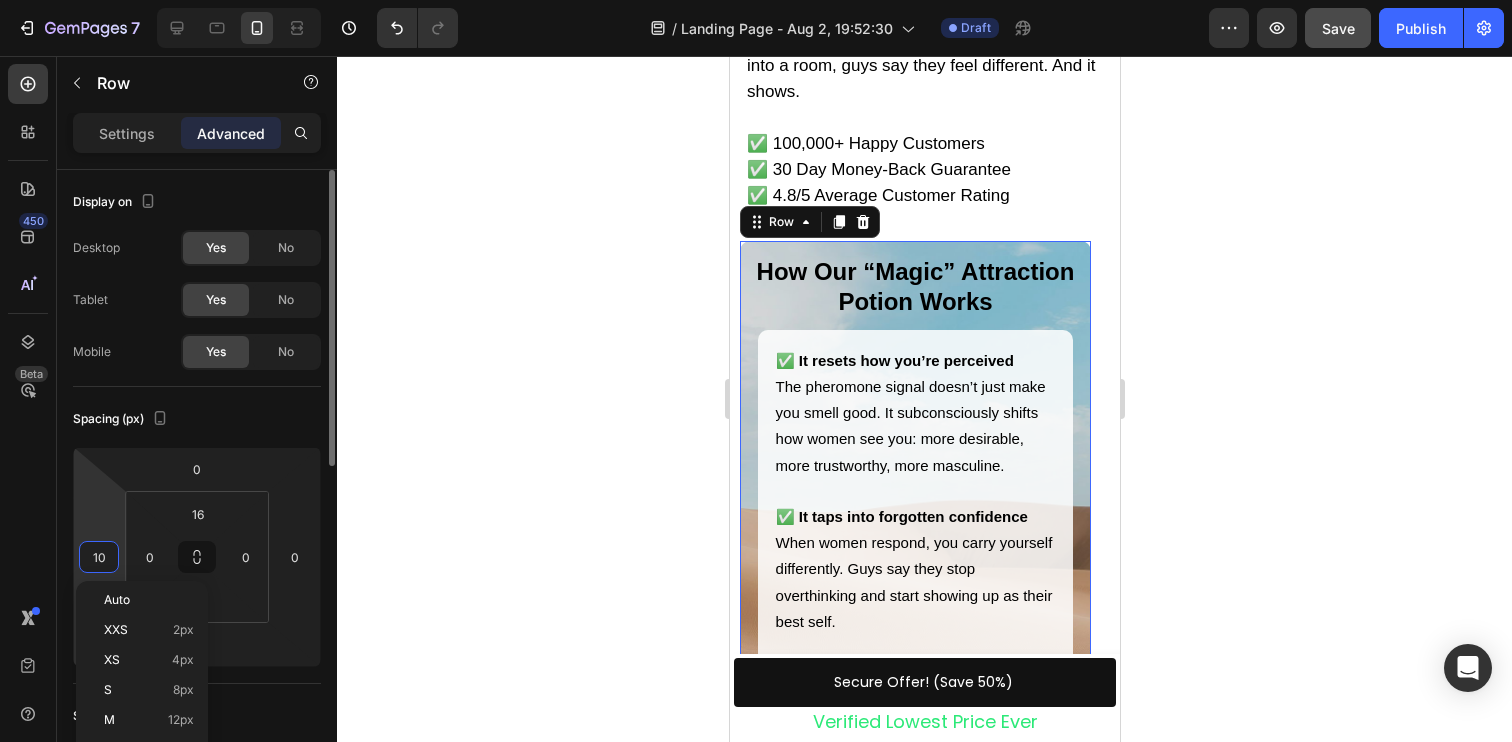 type on "0" 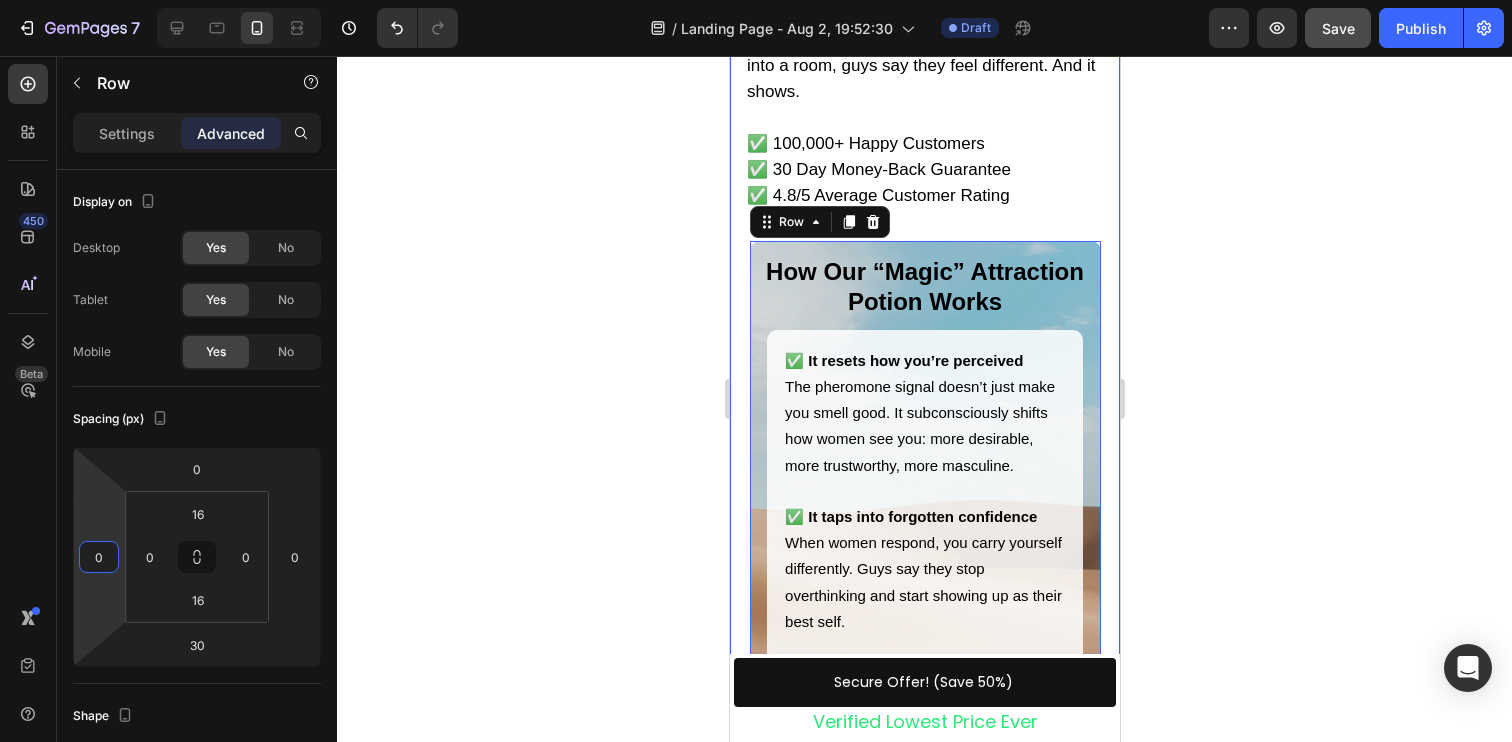 click 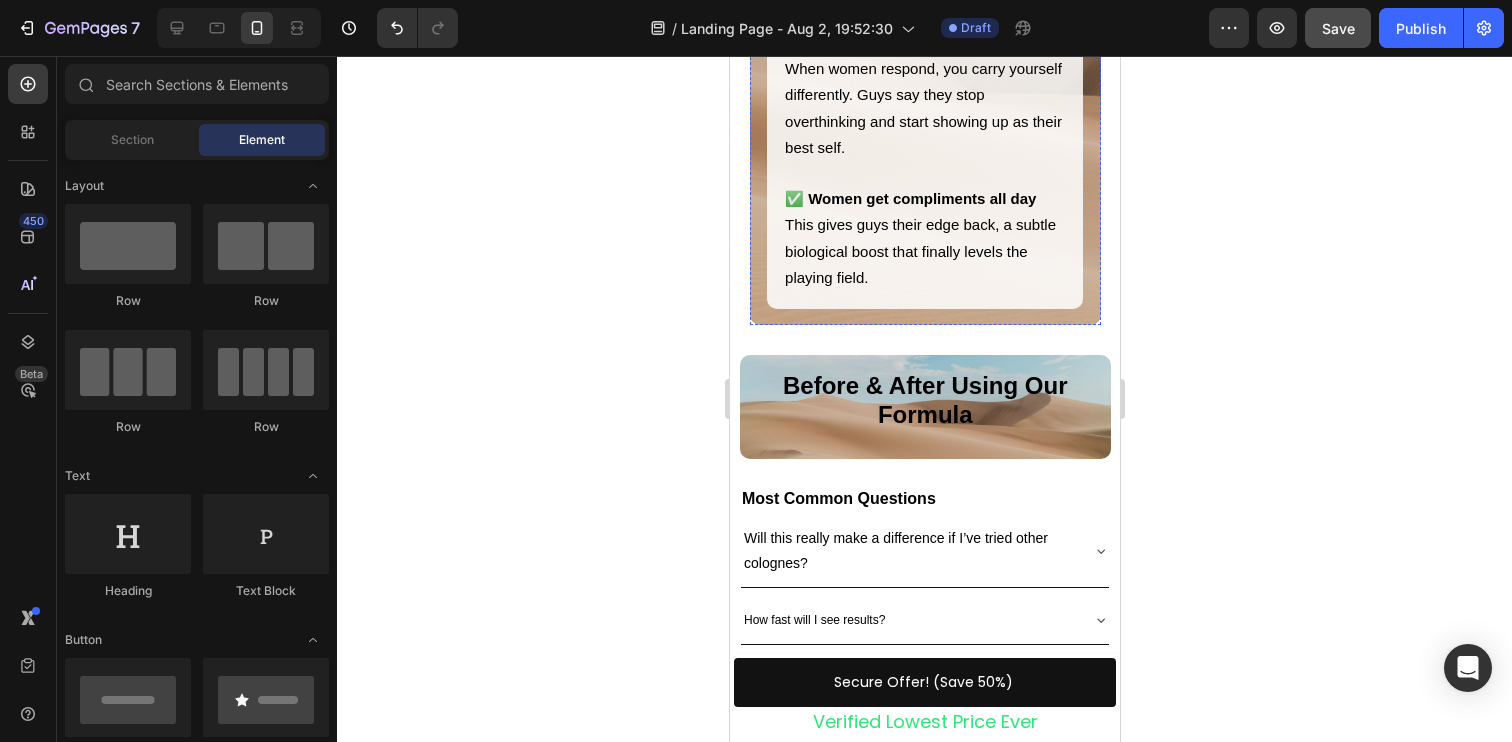 scroll, scrollTop: 5551, scrollLeft: 0, axis: vertical 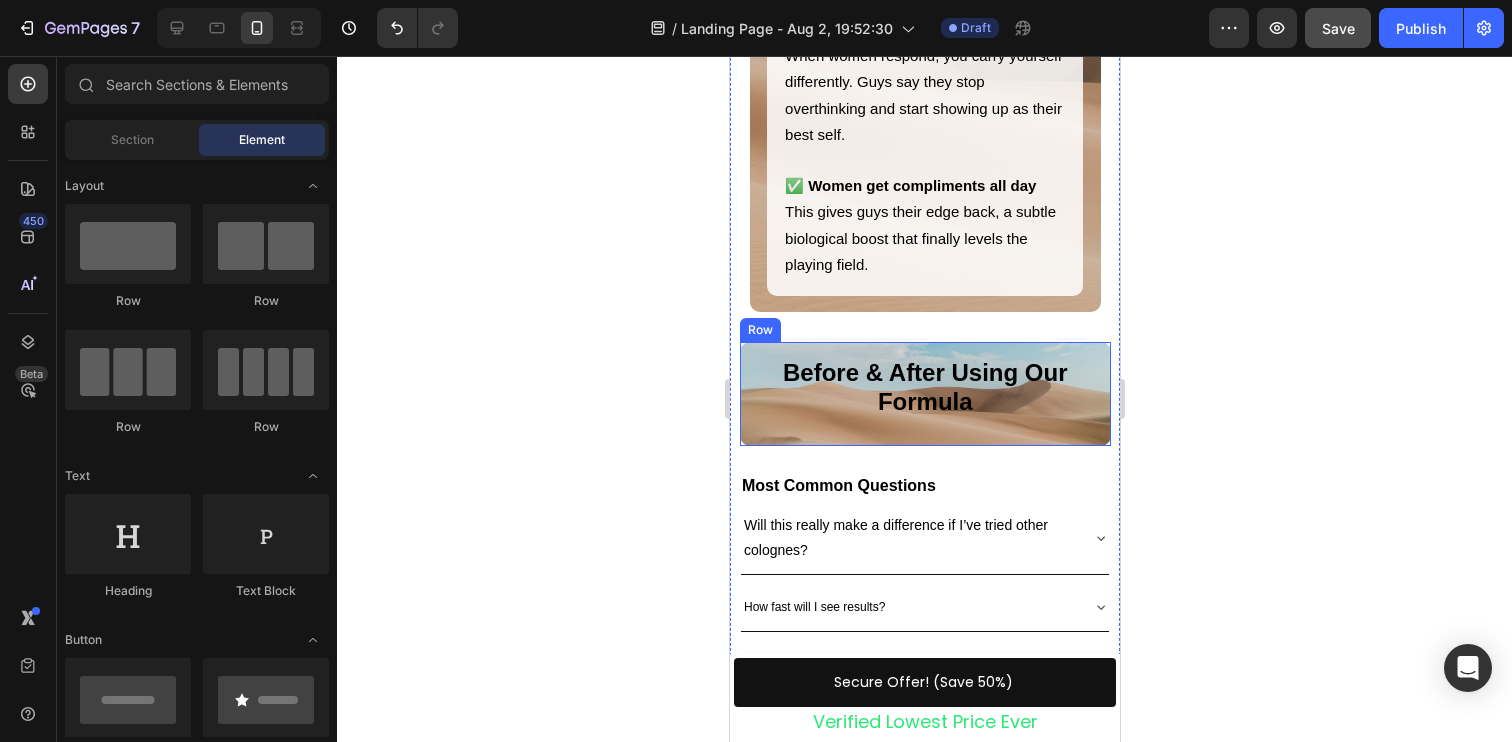 click on "Before & After Using Our Formula Text Block Row" at bounding box center [924, 394] 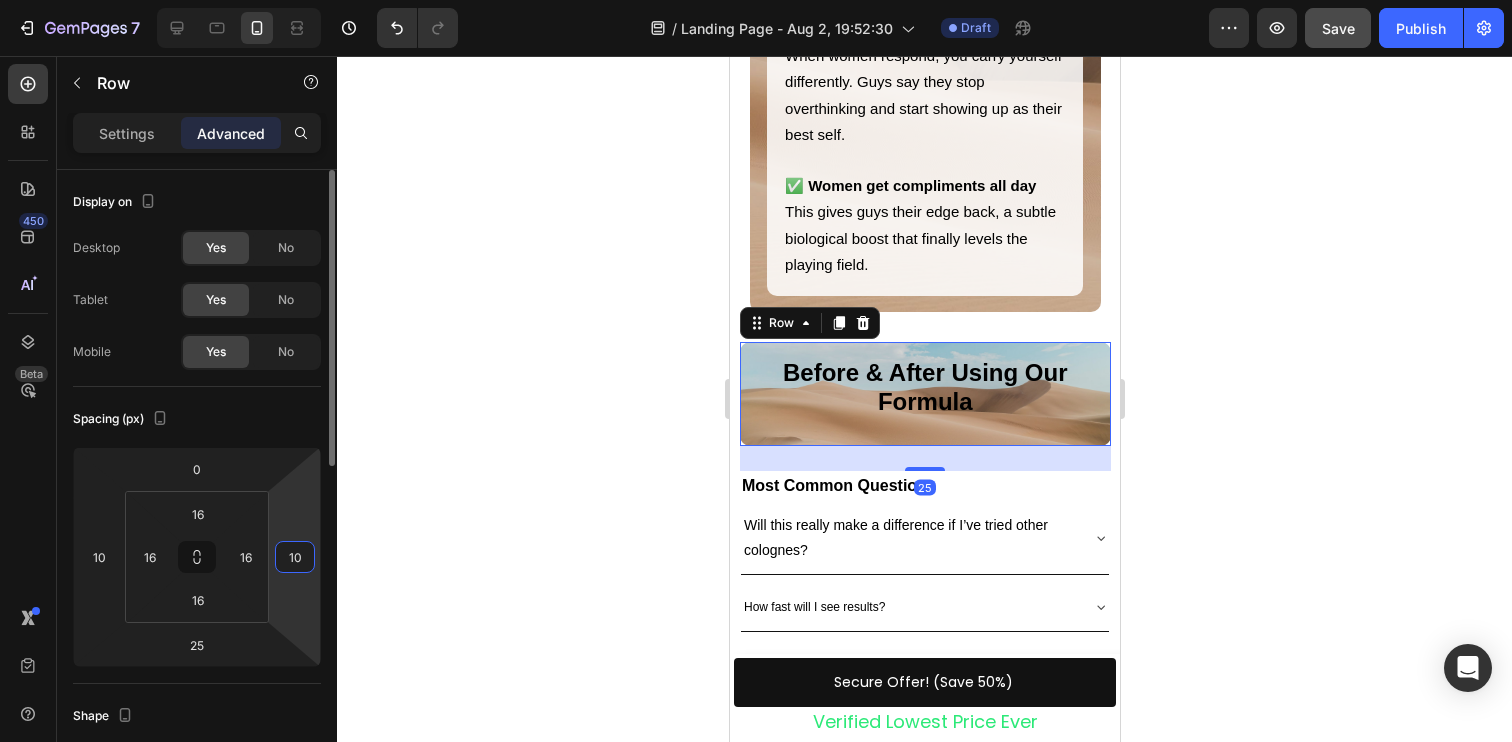 click on "10" at bounding box center [295, 557] 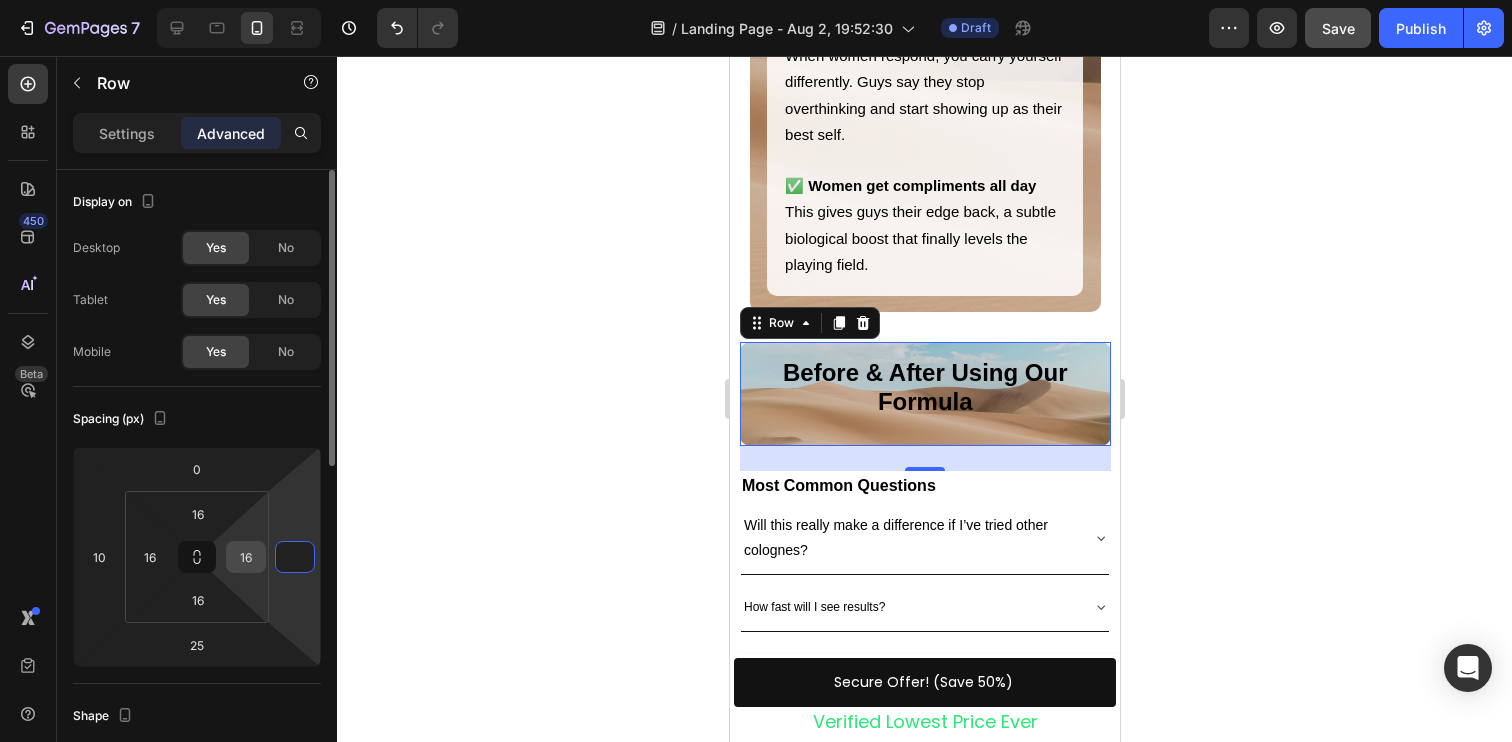 type on "0" 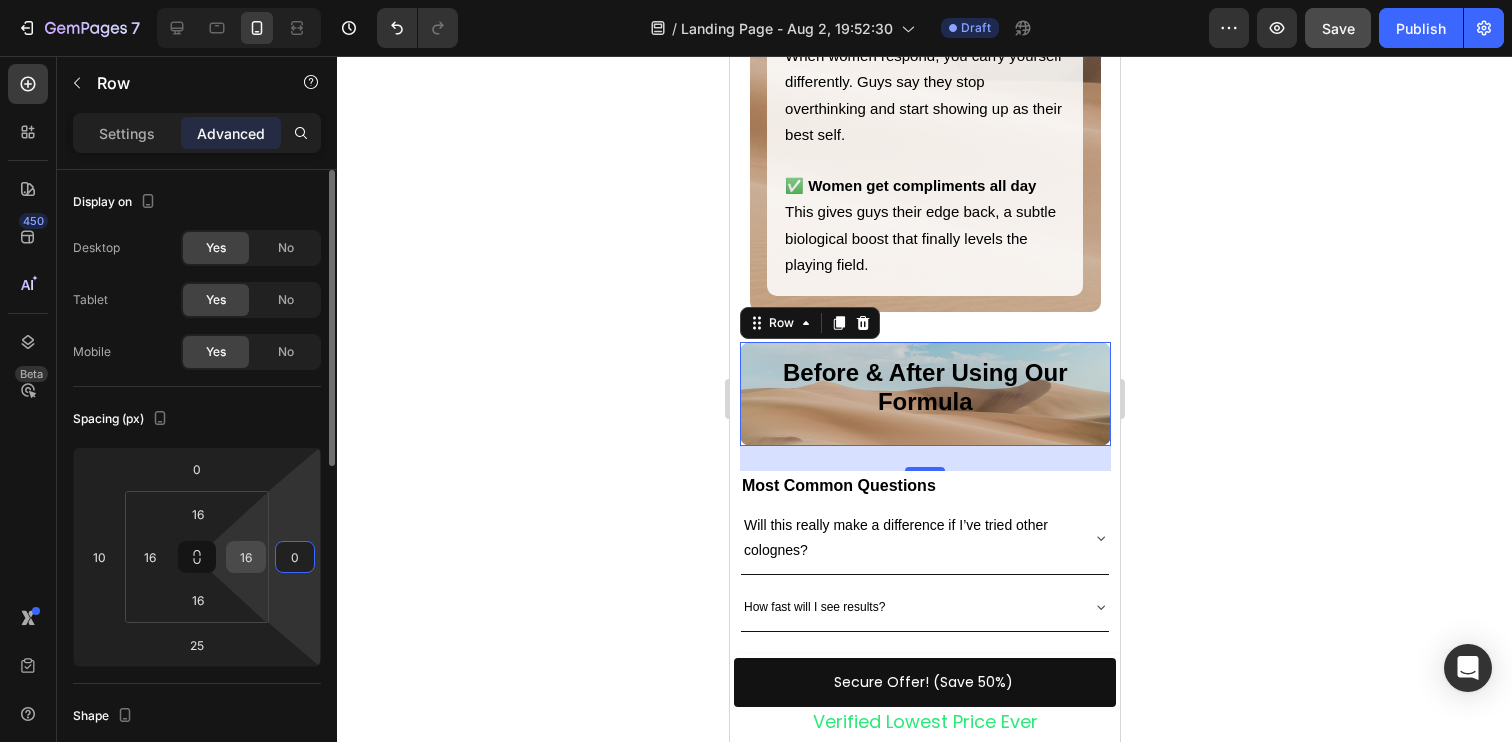 click on "16" at bounding box center [246, 557] 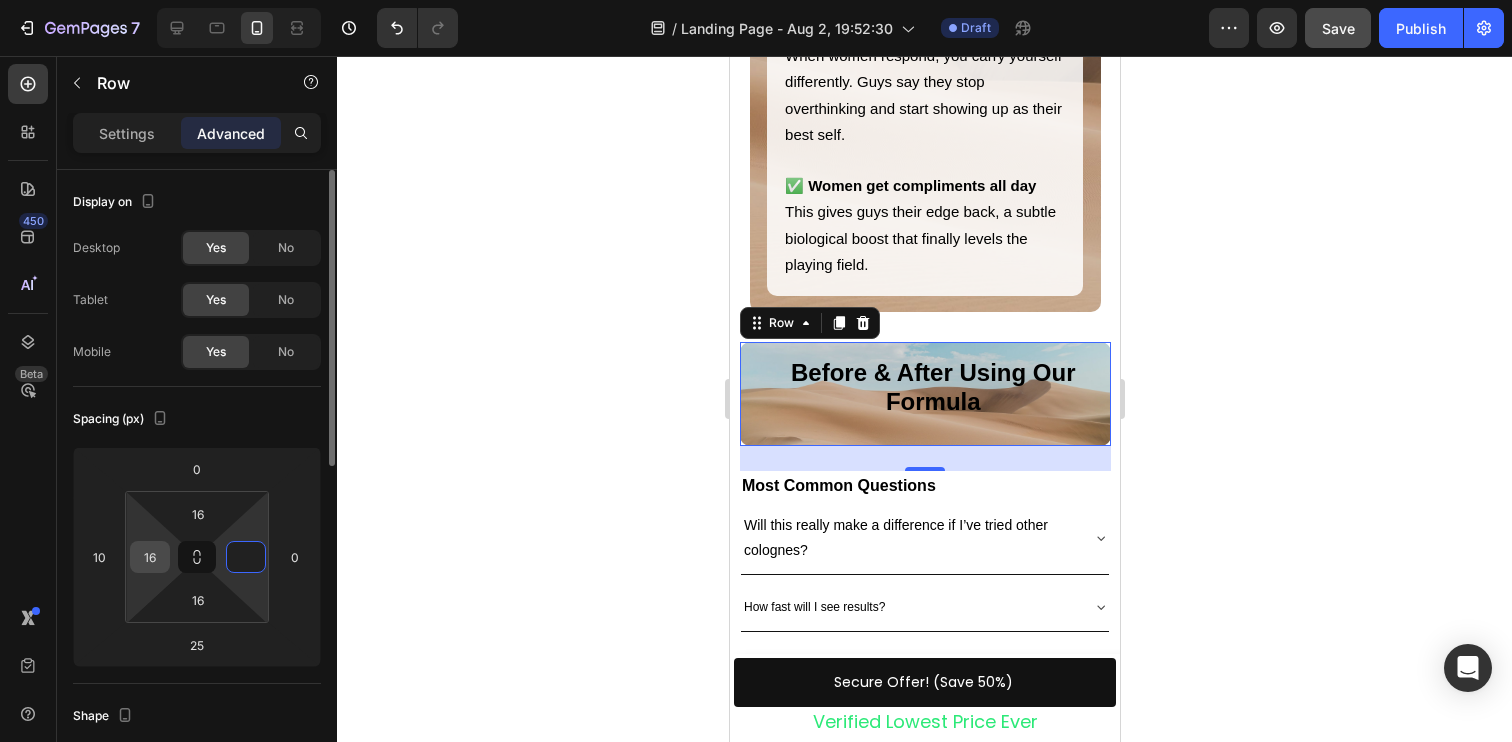 type on "0" 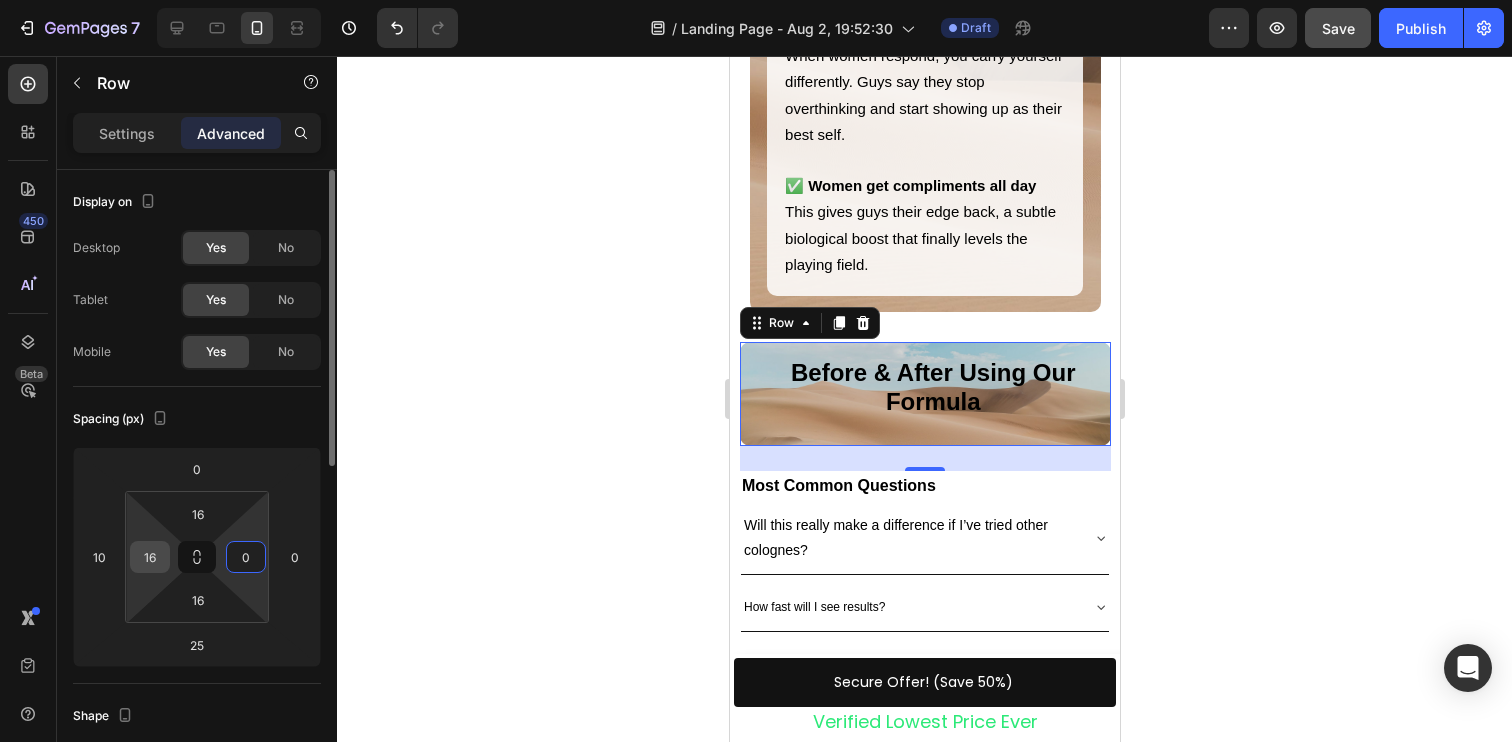 click on "16" at bounding box center (150, 557) 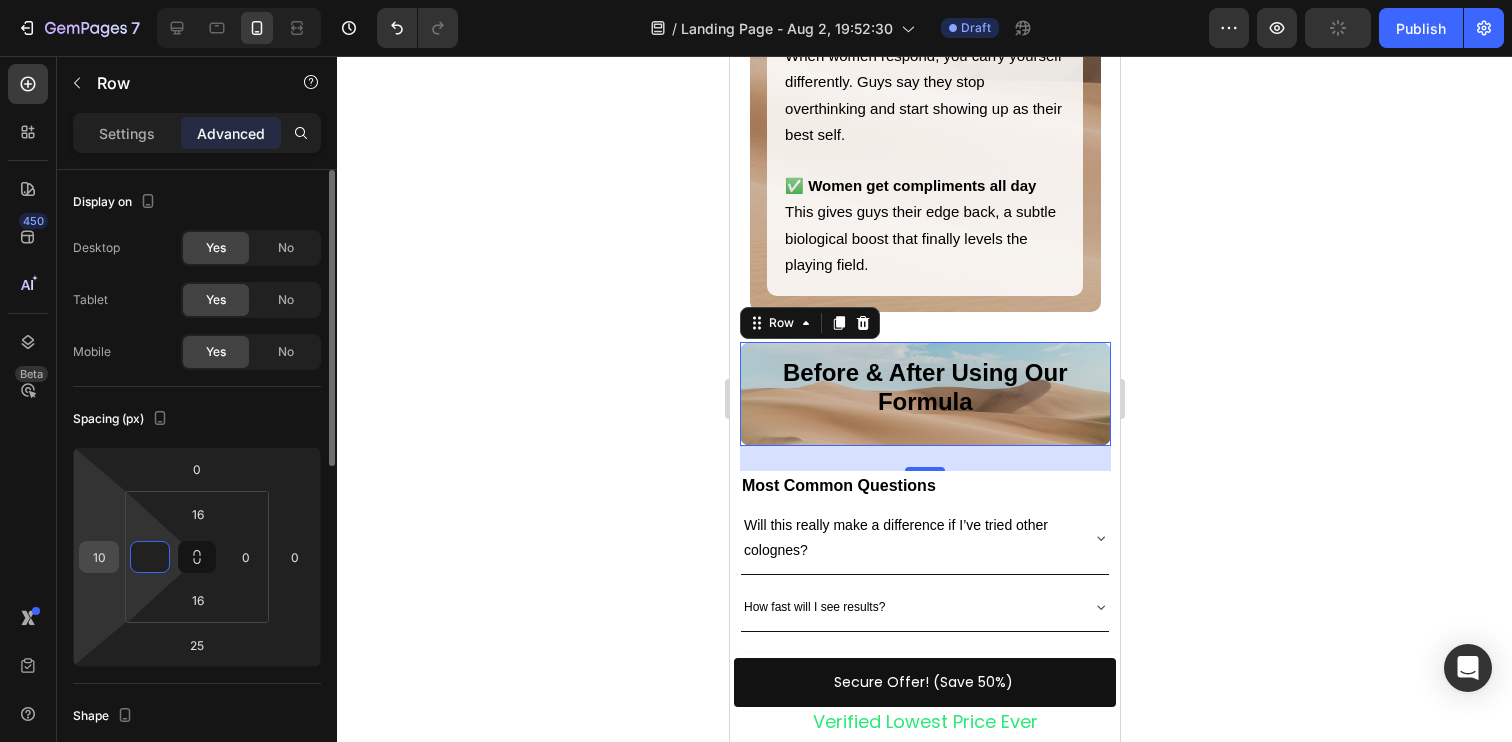 type on "0" 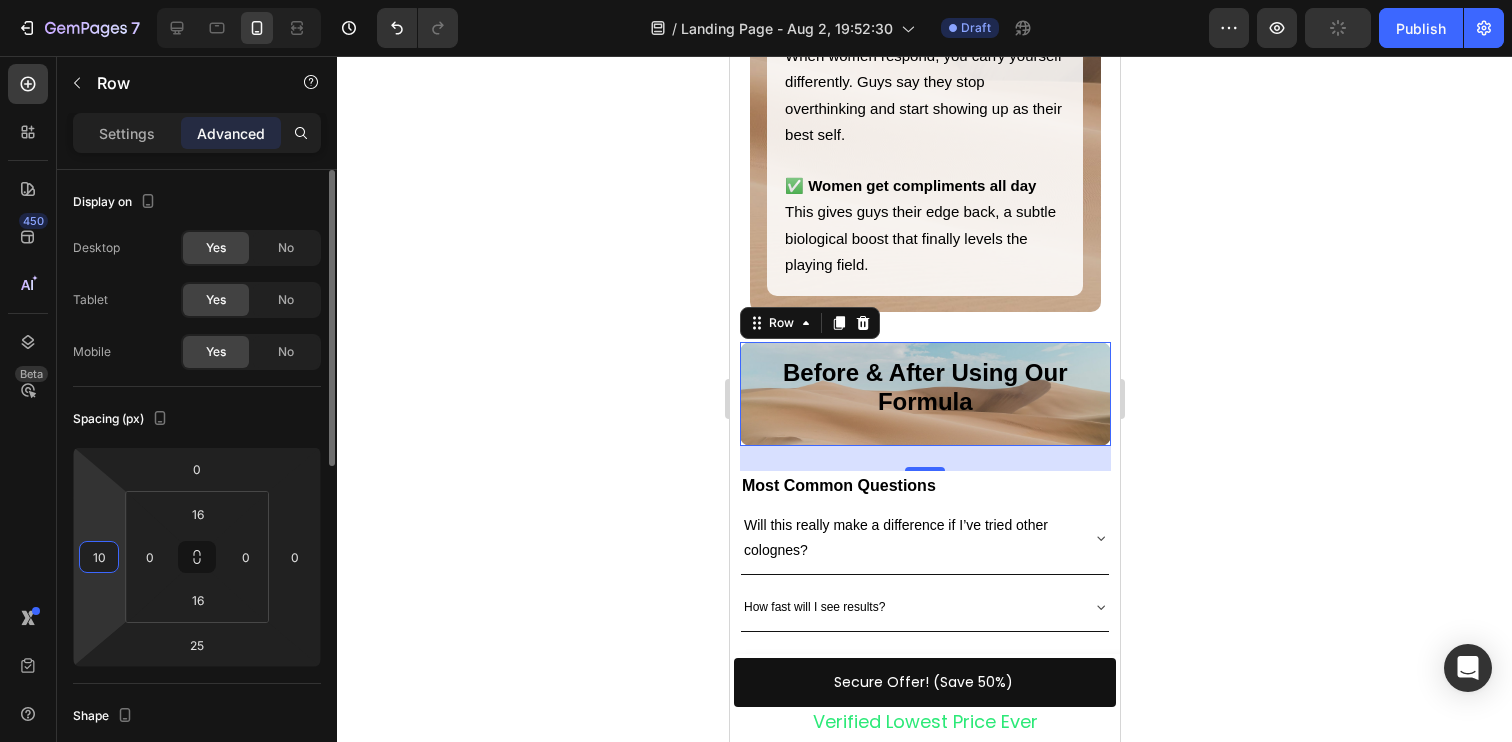 click on "10" at bounding box center [99, 557] 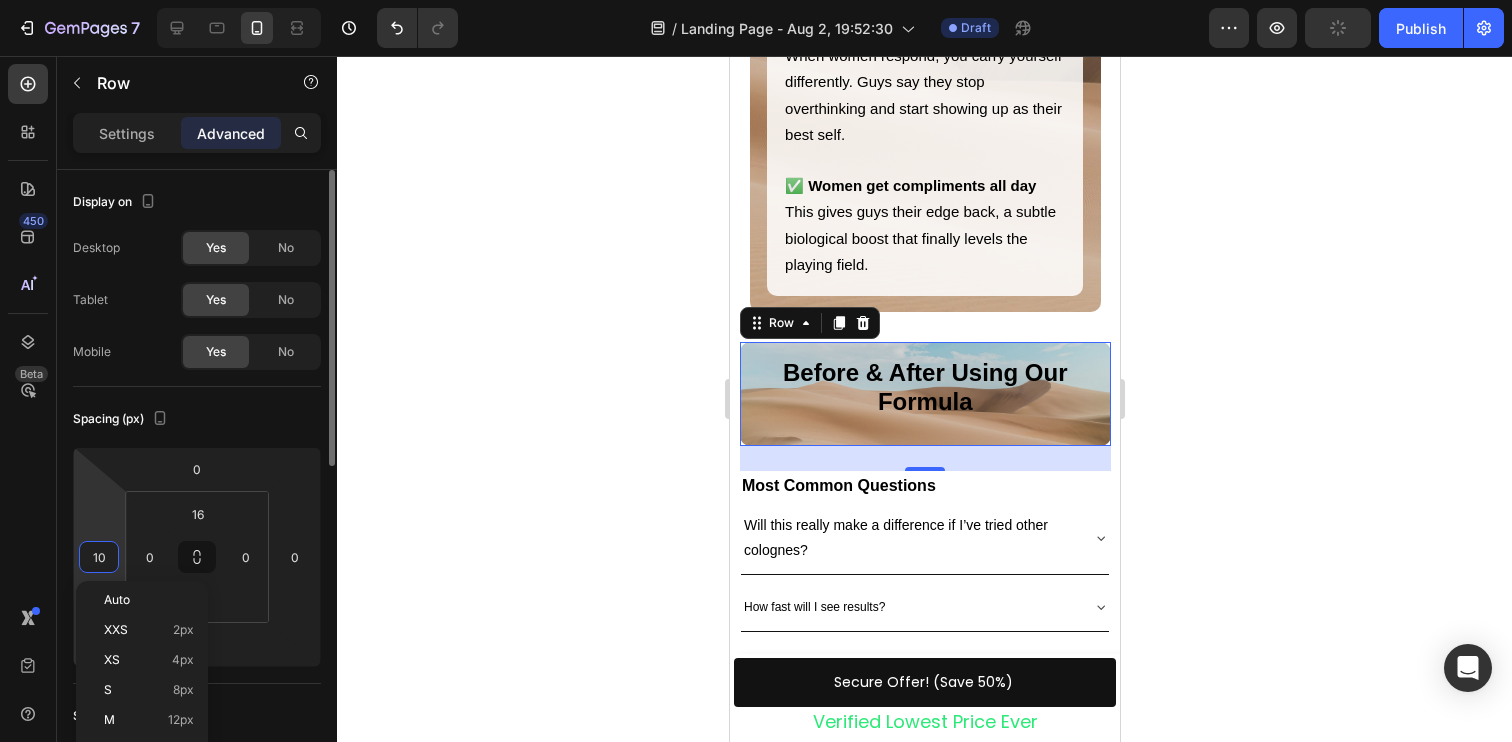 type 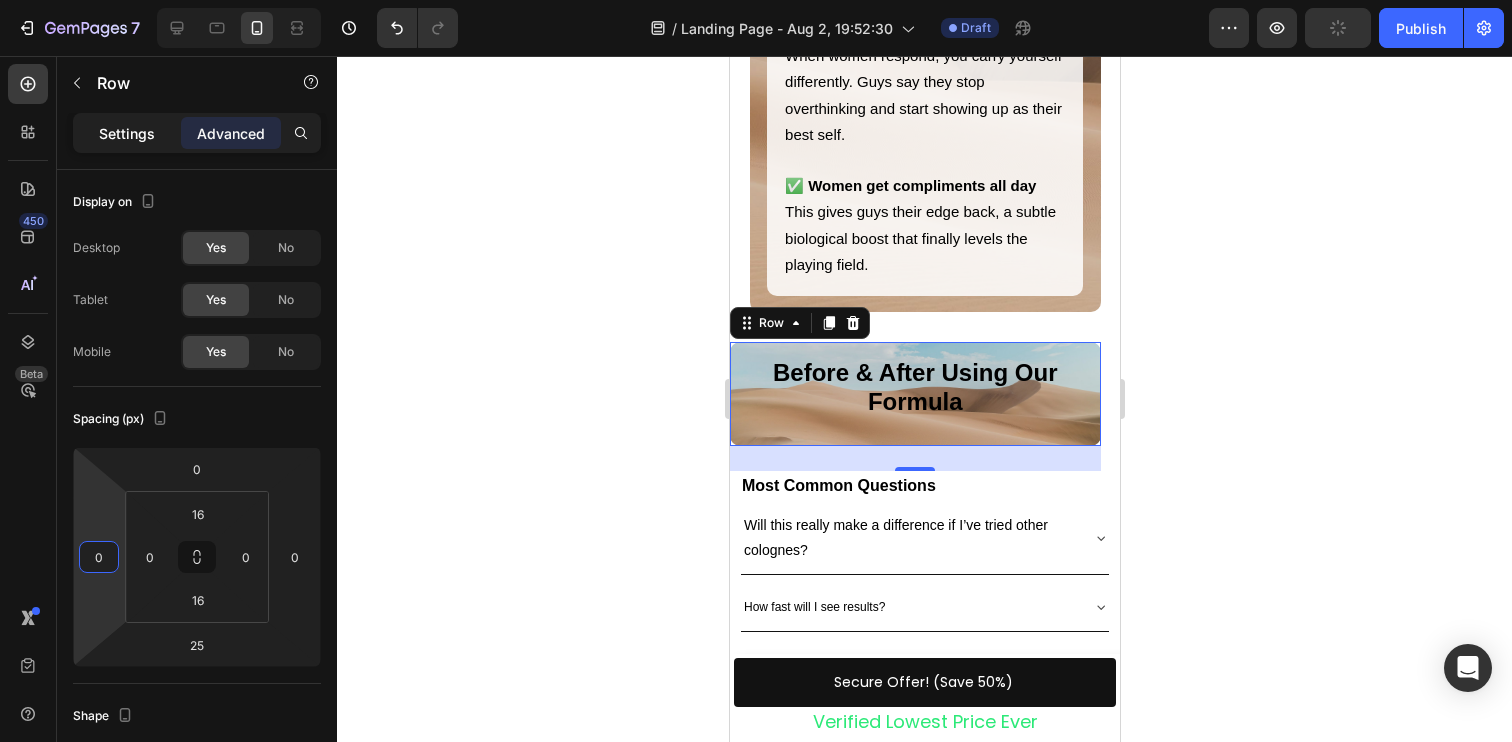 click on "Settings" at bounding box center (127, 133) 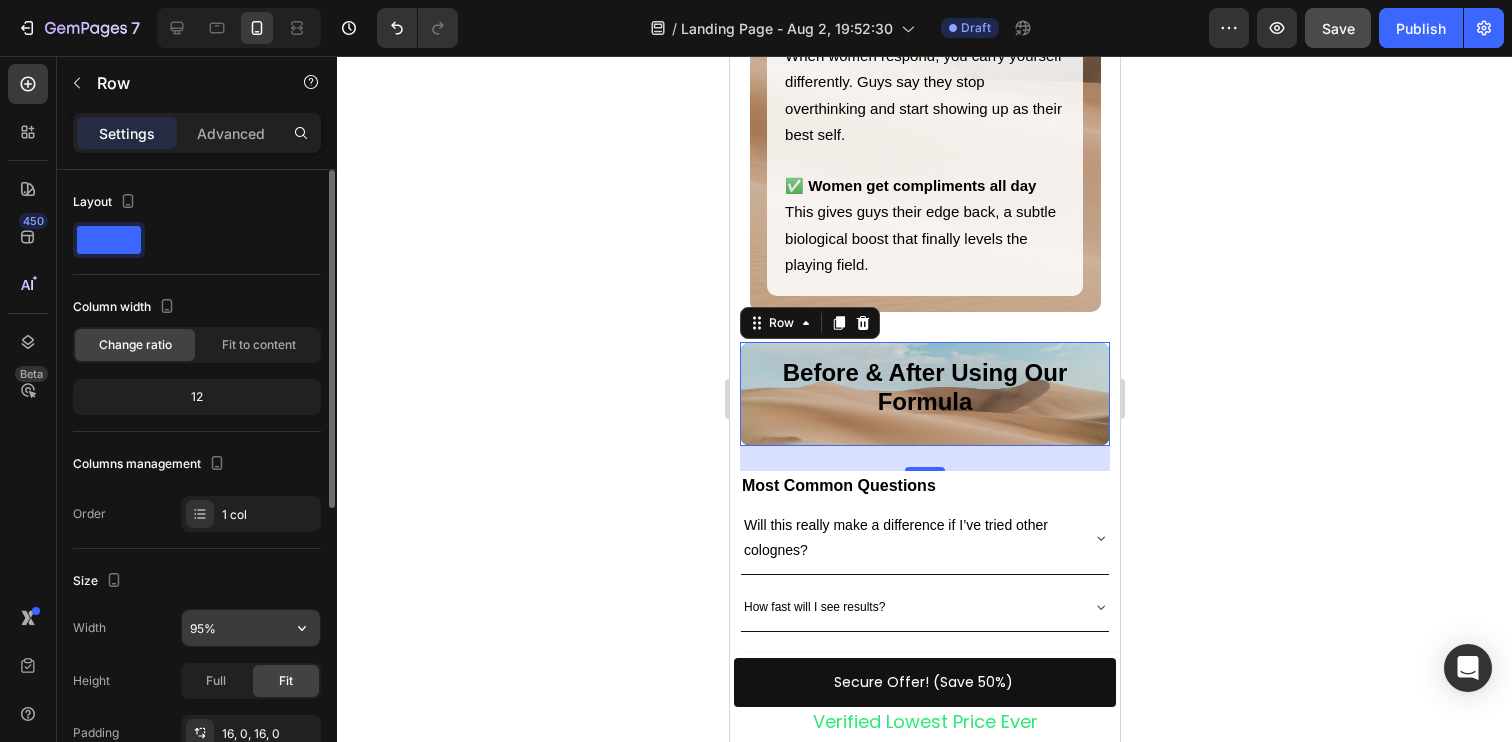 click on "95%" at bounding box center (251, 628) 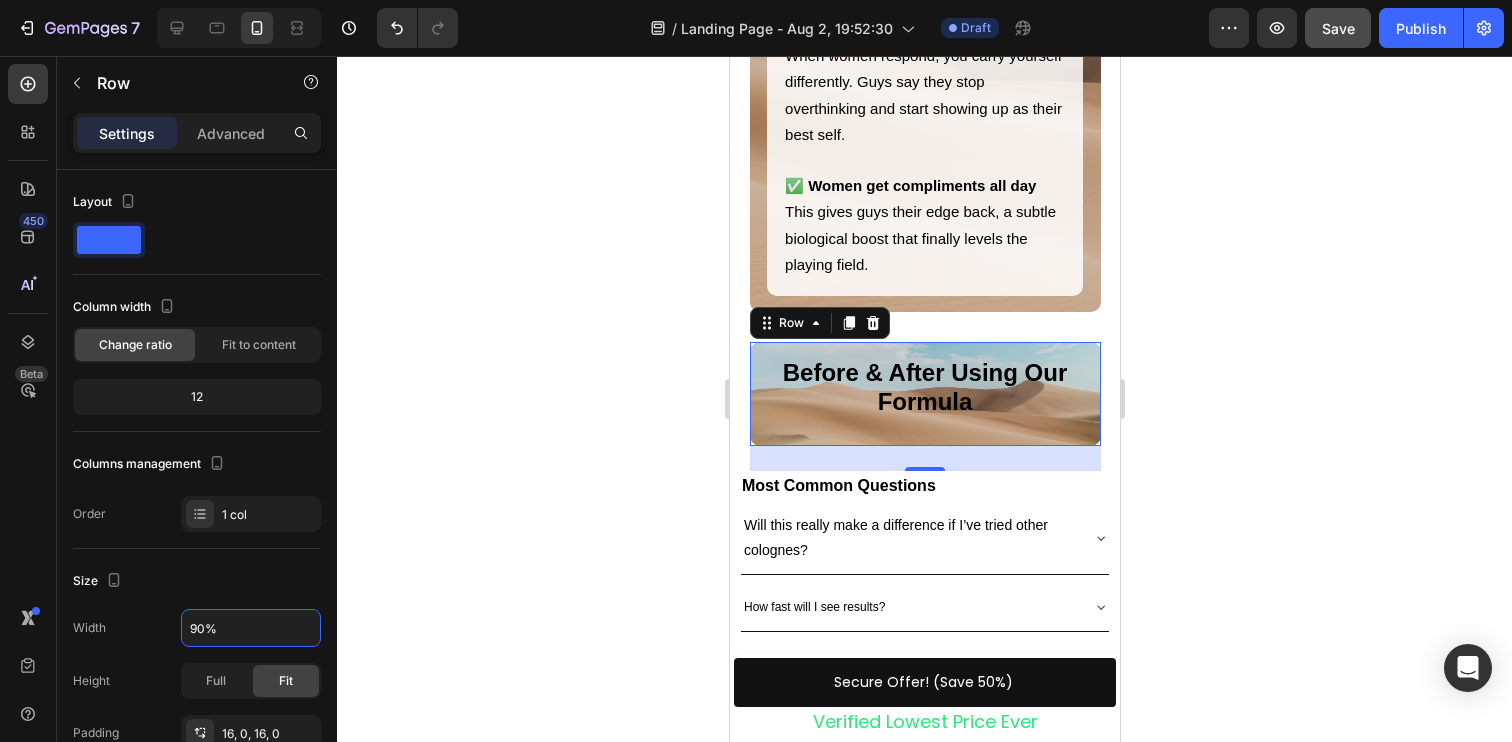 type on "90%" 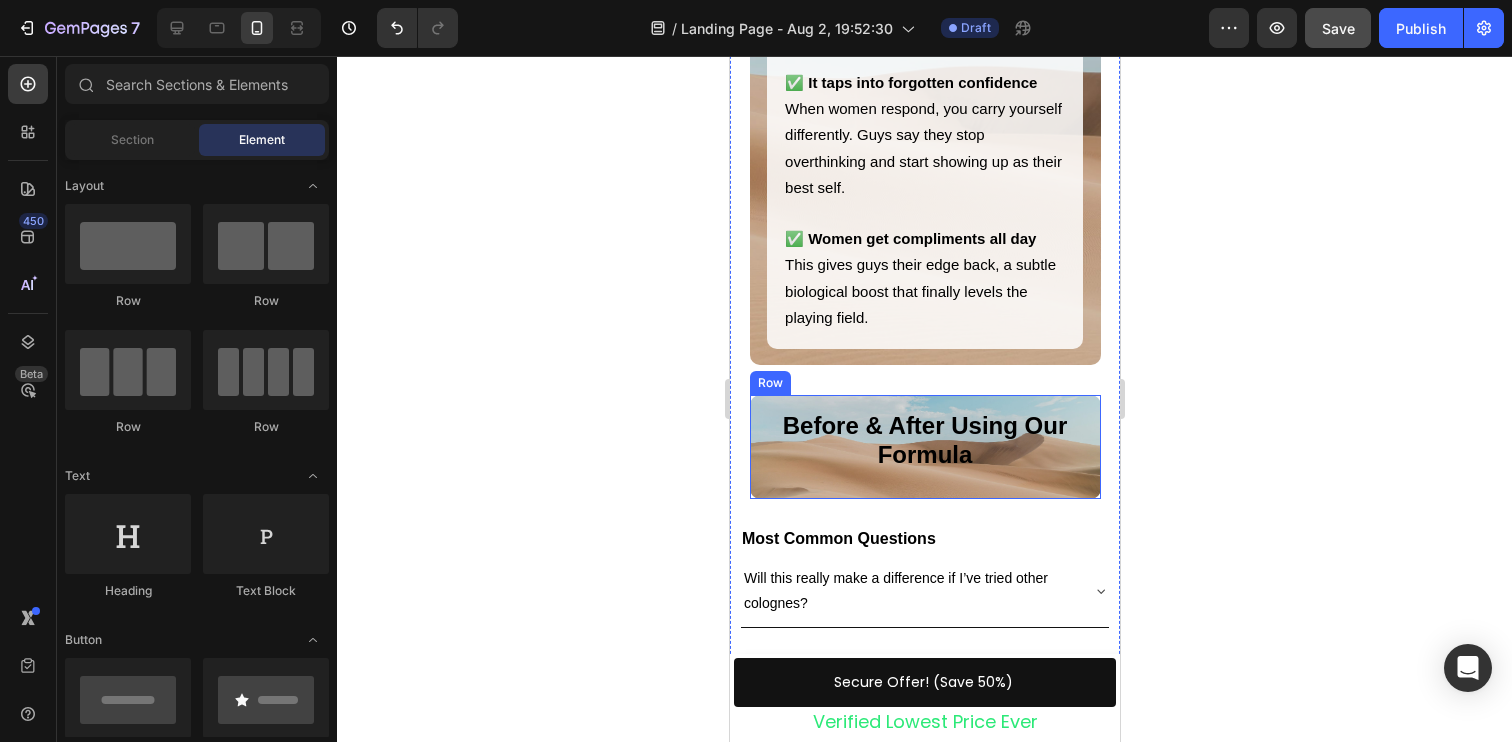 scroll, scrollTop: 5489, scrollLeft: 0, axis: vertical 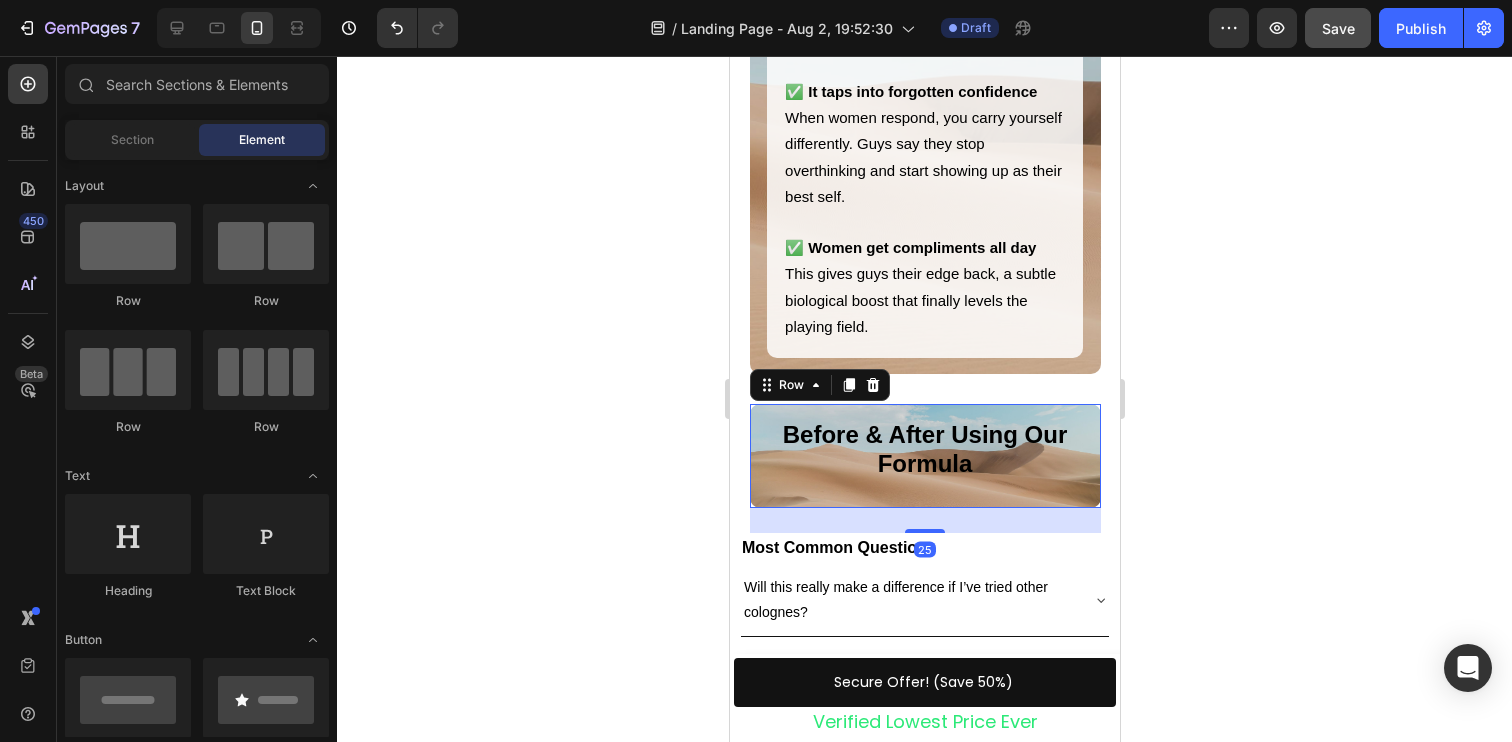 click on "Before & After Using Our Formula Text Block" at bounding box center (924, 456) 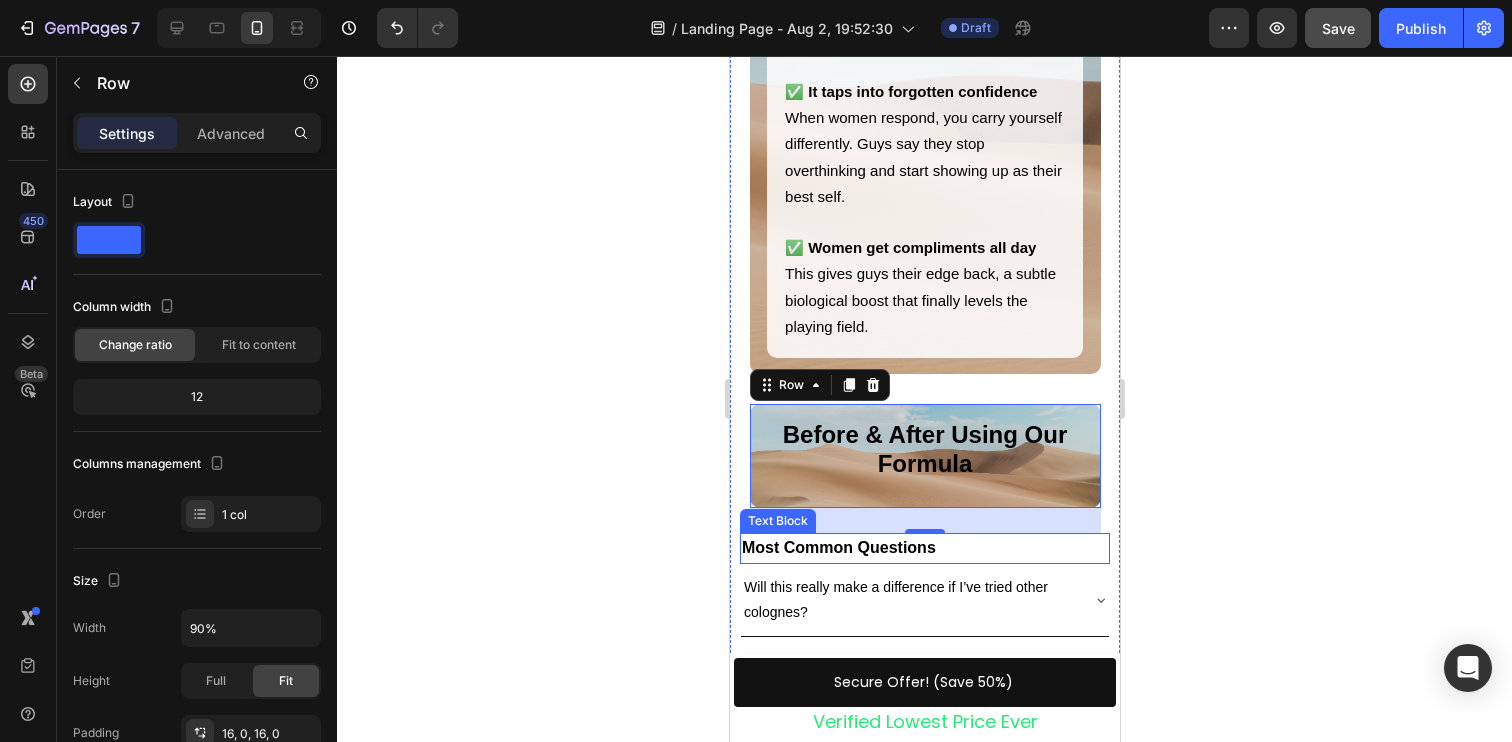 click on "Most Common Questions" at bounding box center (838, 547) 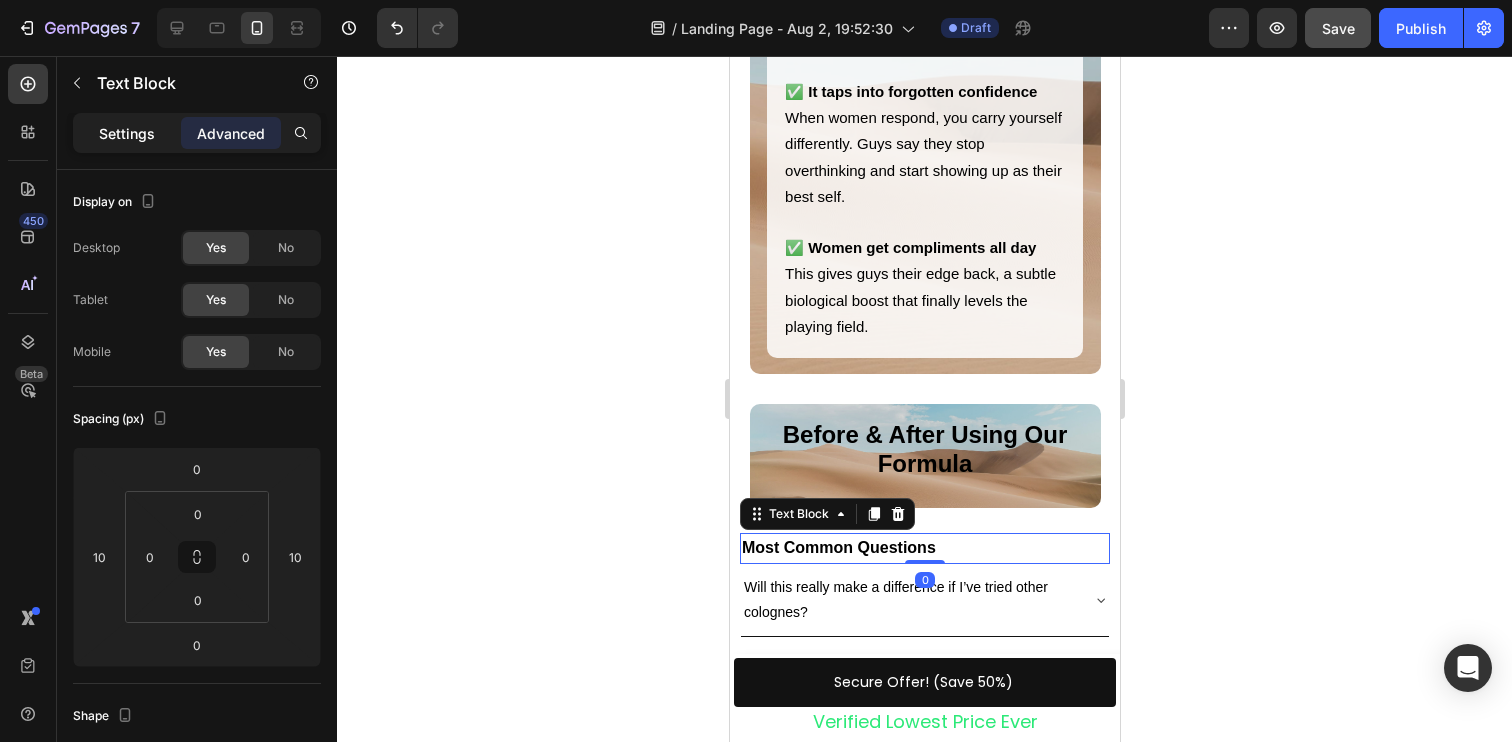 click on "Settings" at bounding box center (127, 133) 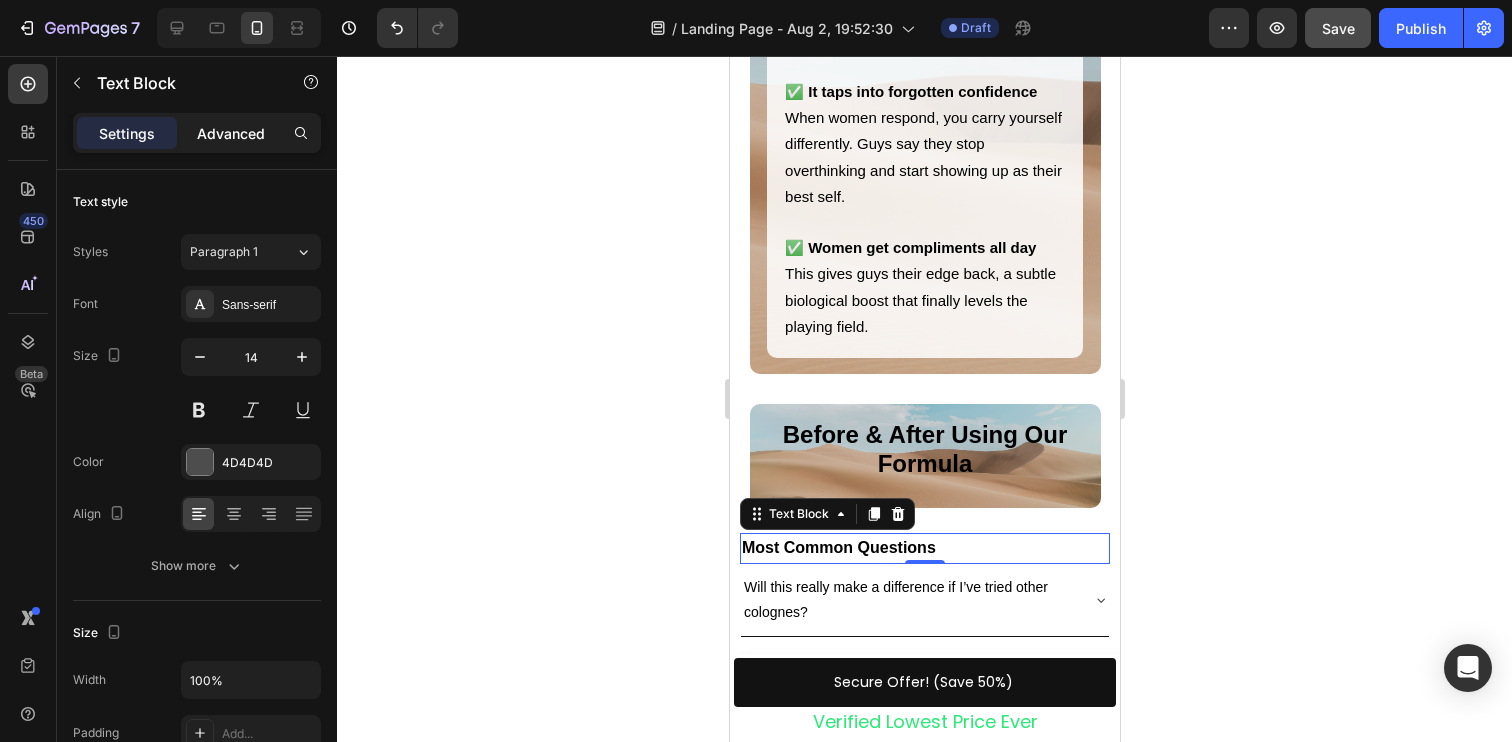 click on "Advanced" at bounding box center [231, 133] 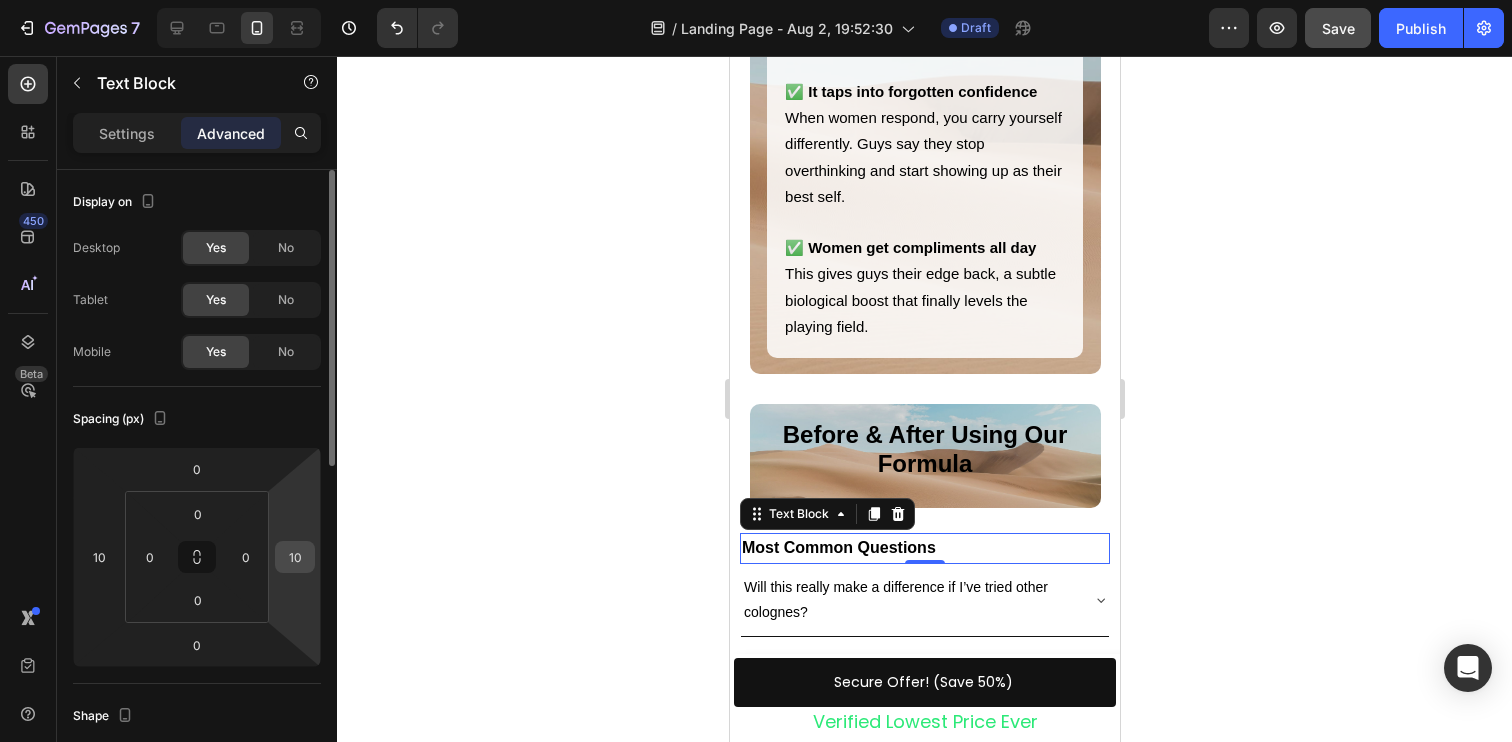 click on "10" at bounding box center (295, 557) 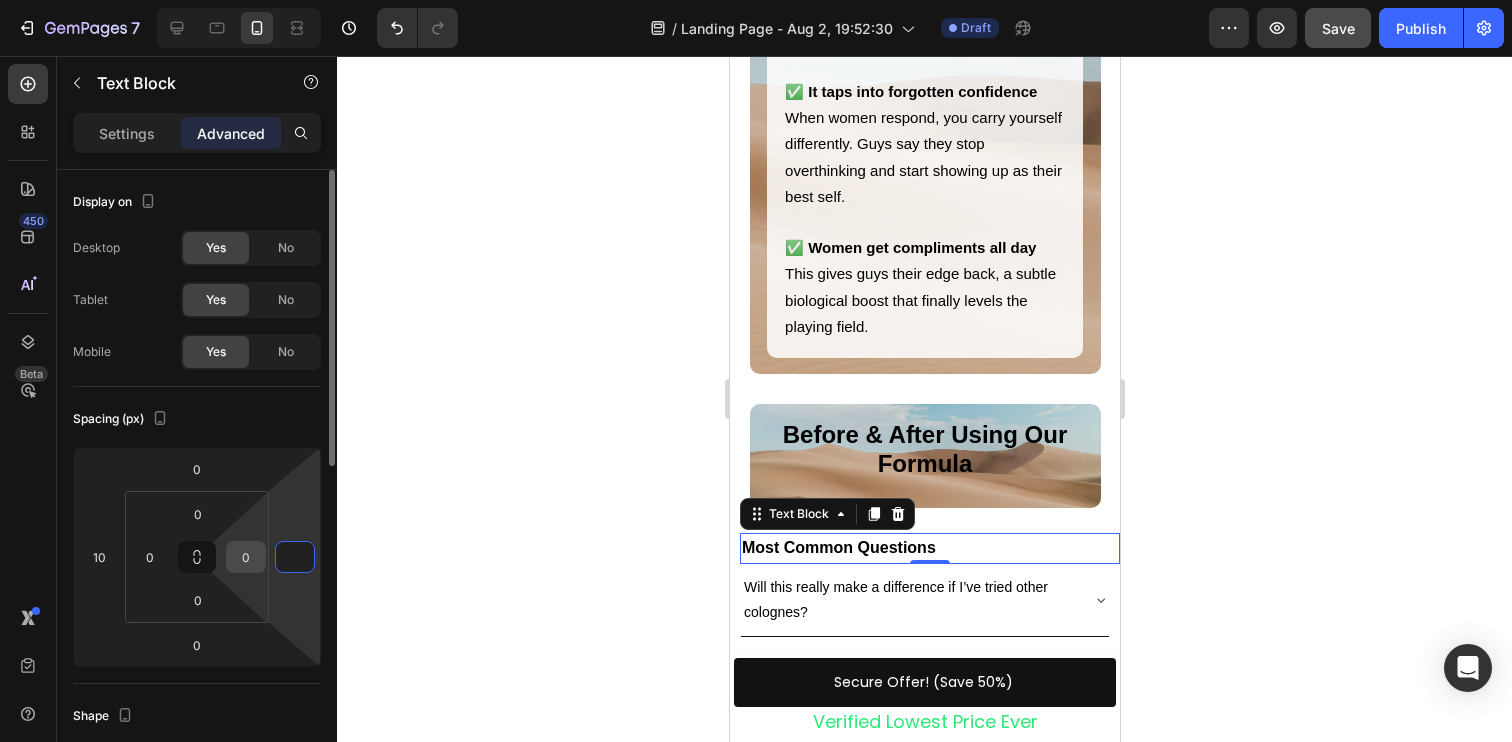 type on "0" 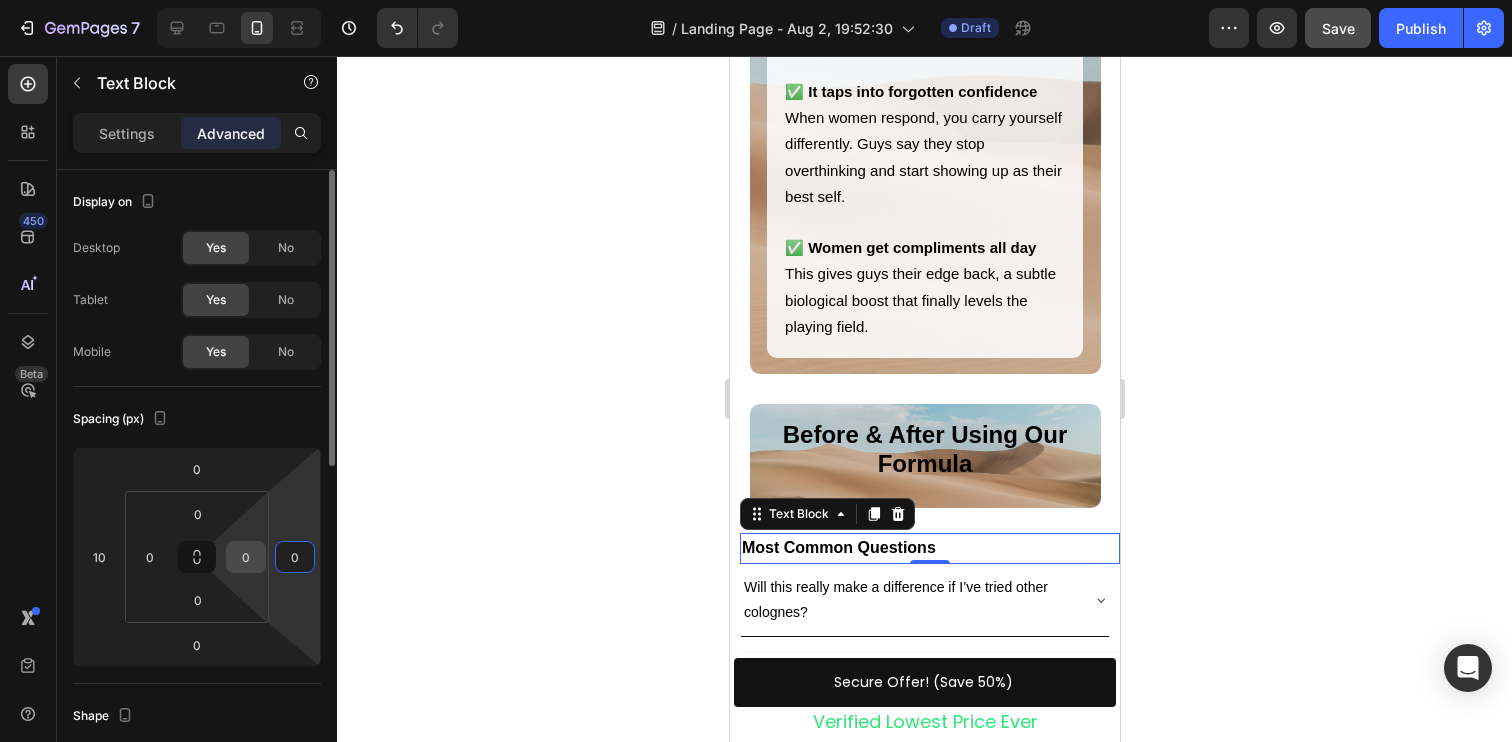 click on "0" at bounding box center (246, 557) 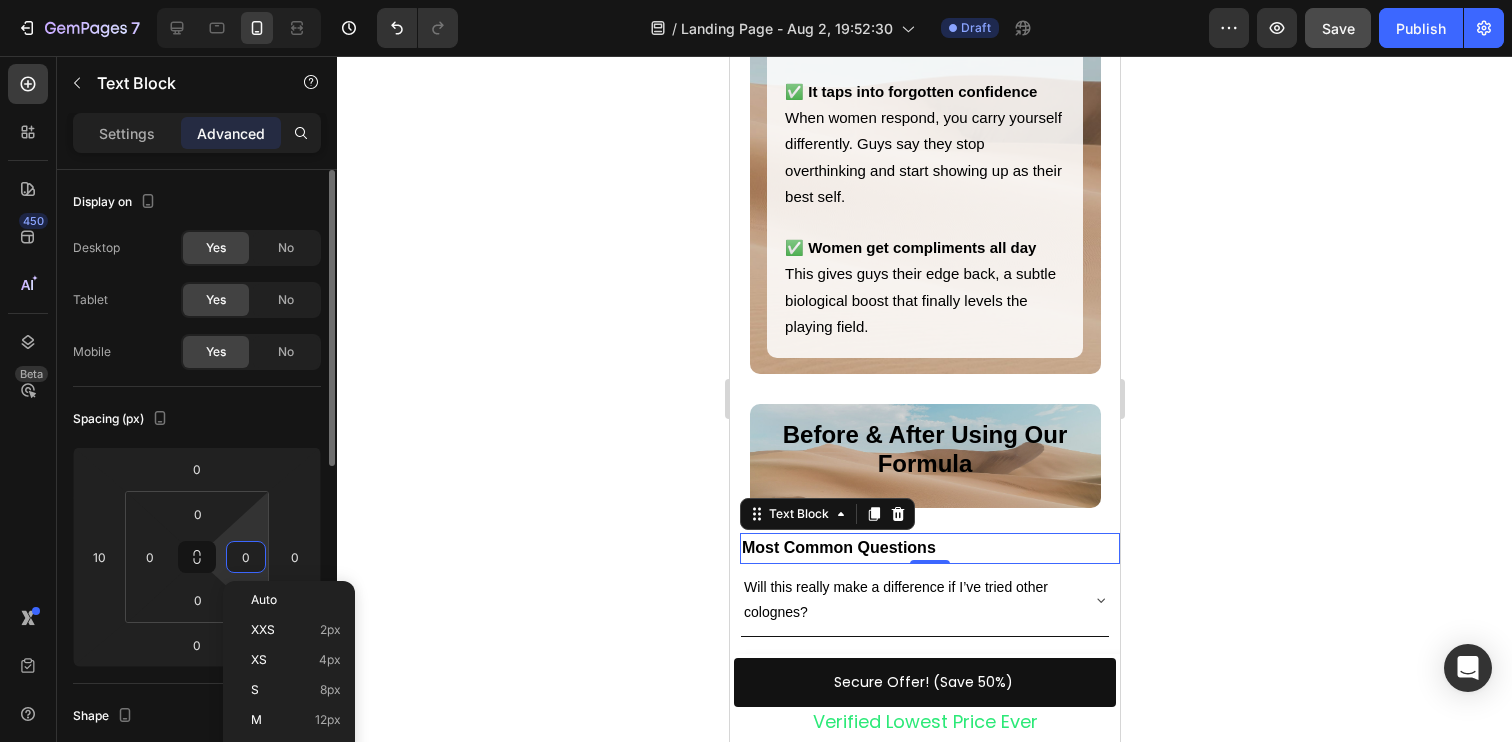 paste on "15" 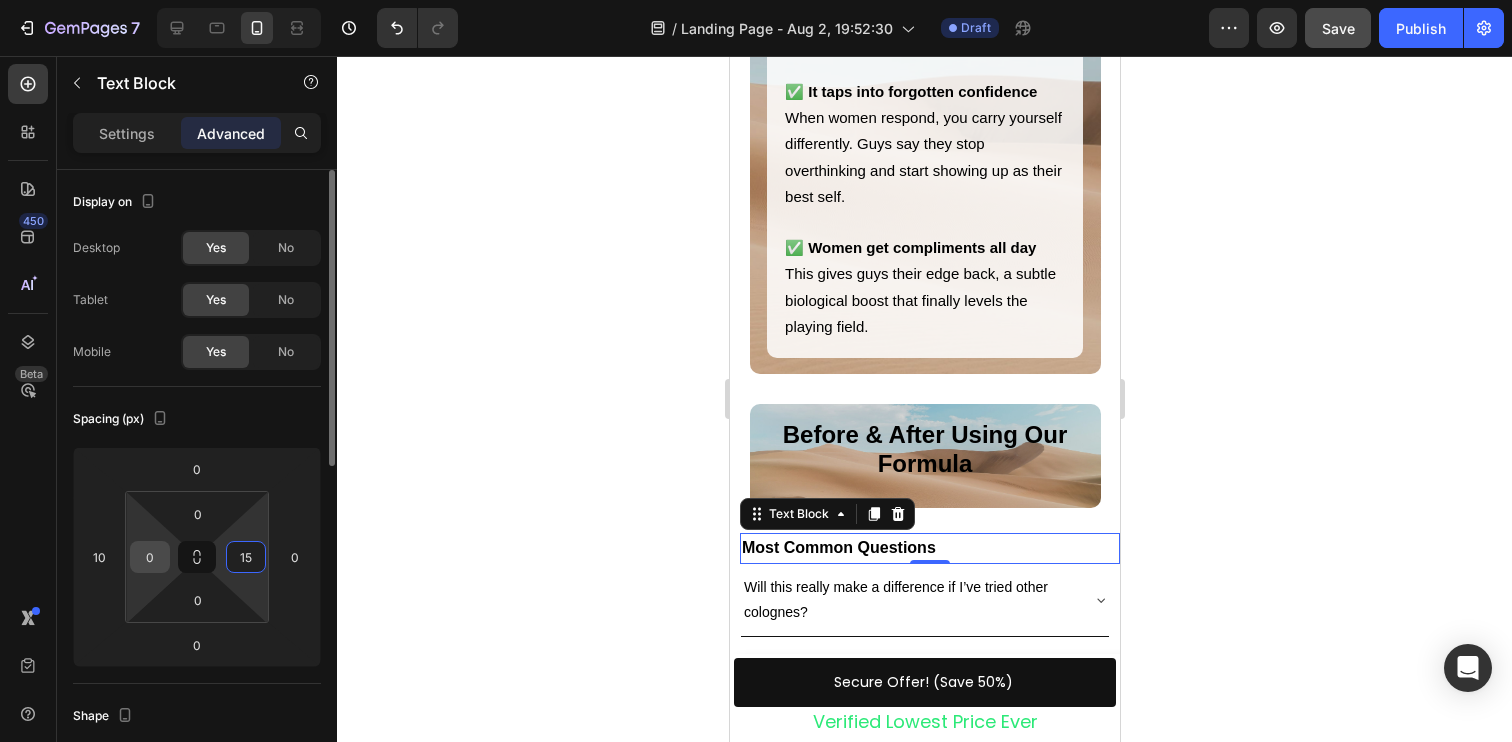 type on "15" 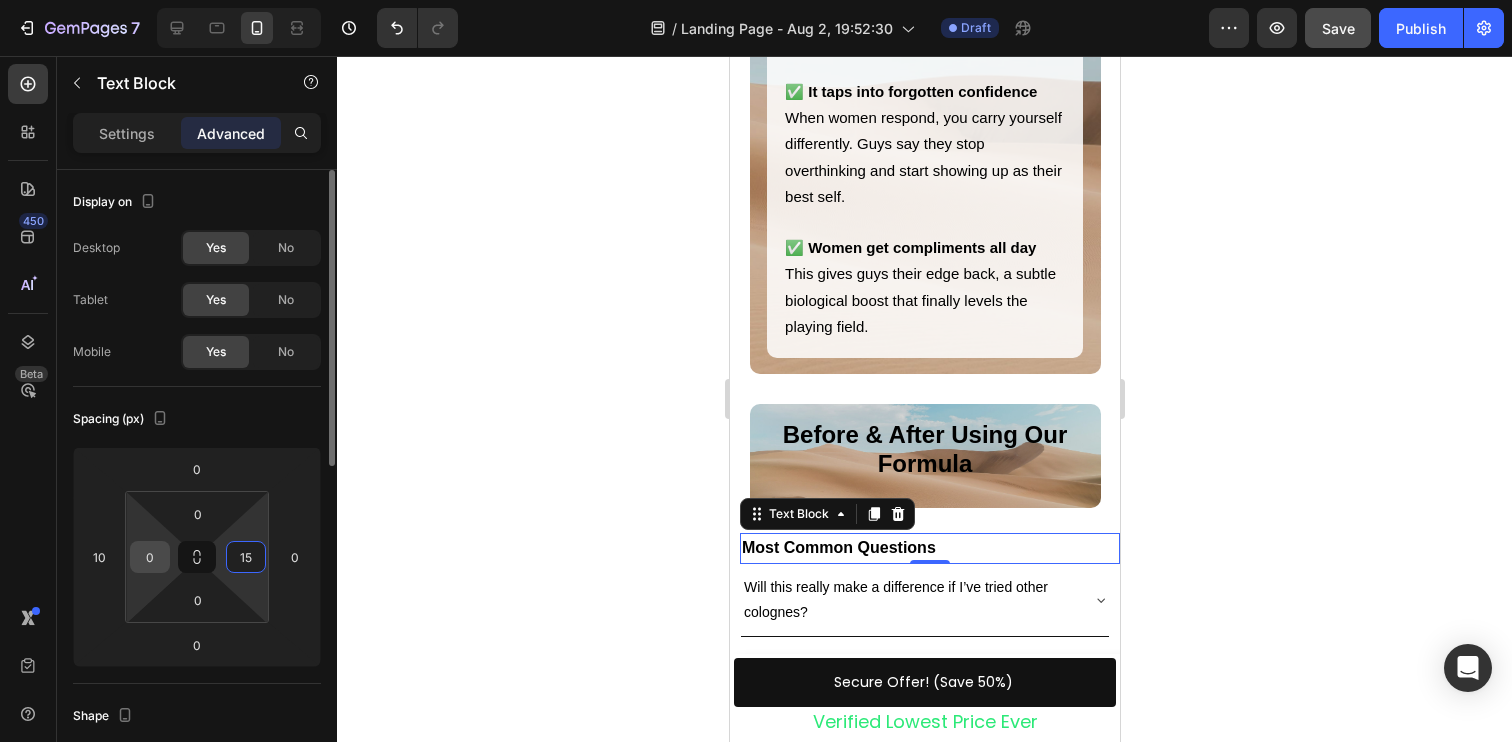 click on "0" at bounding box center [150, 557] 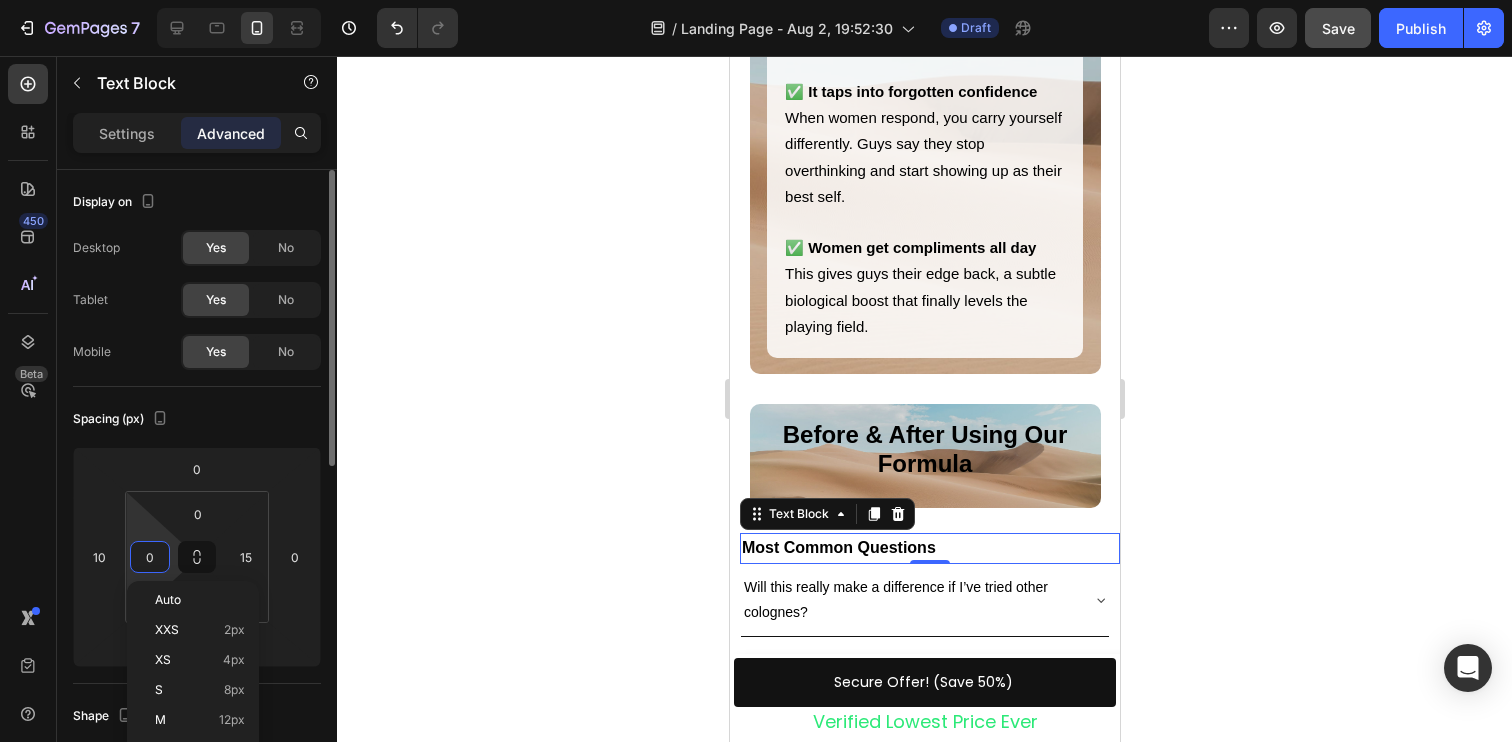 paste on "15" 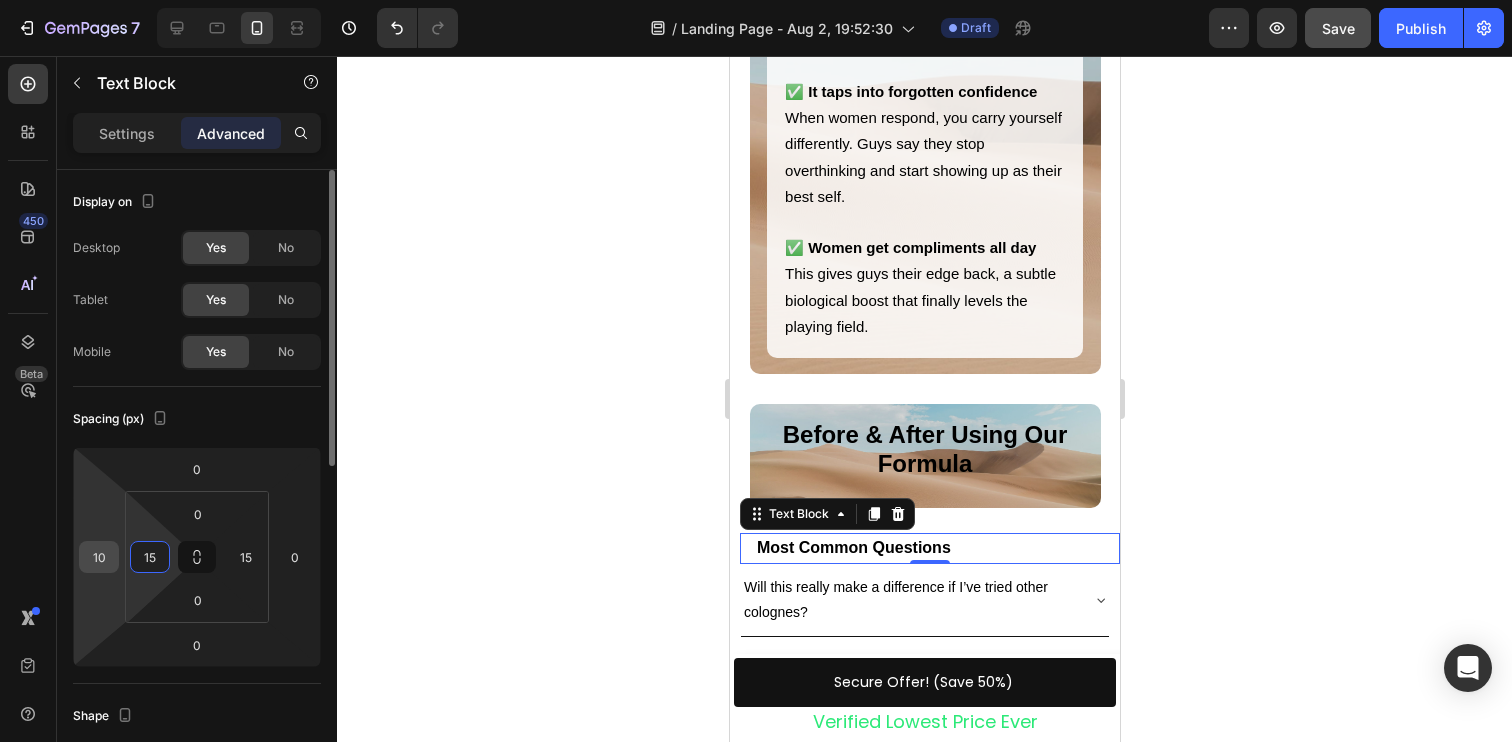type on "15" 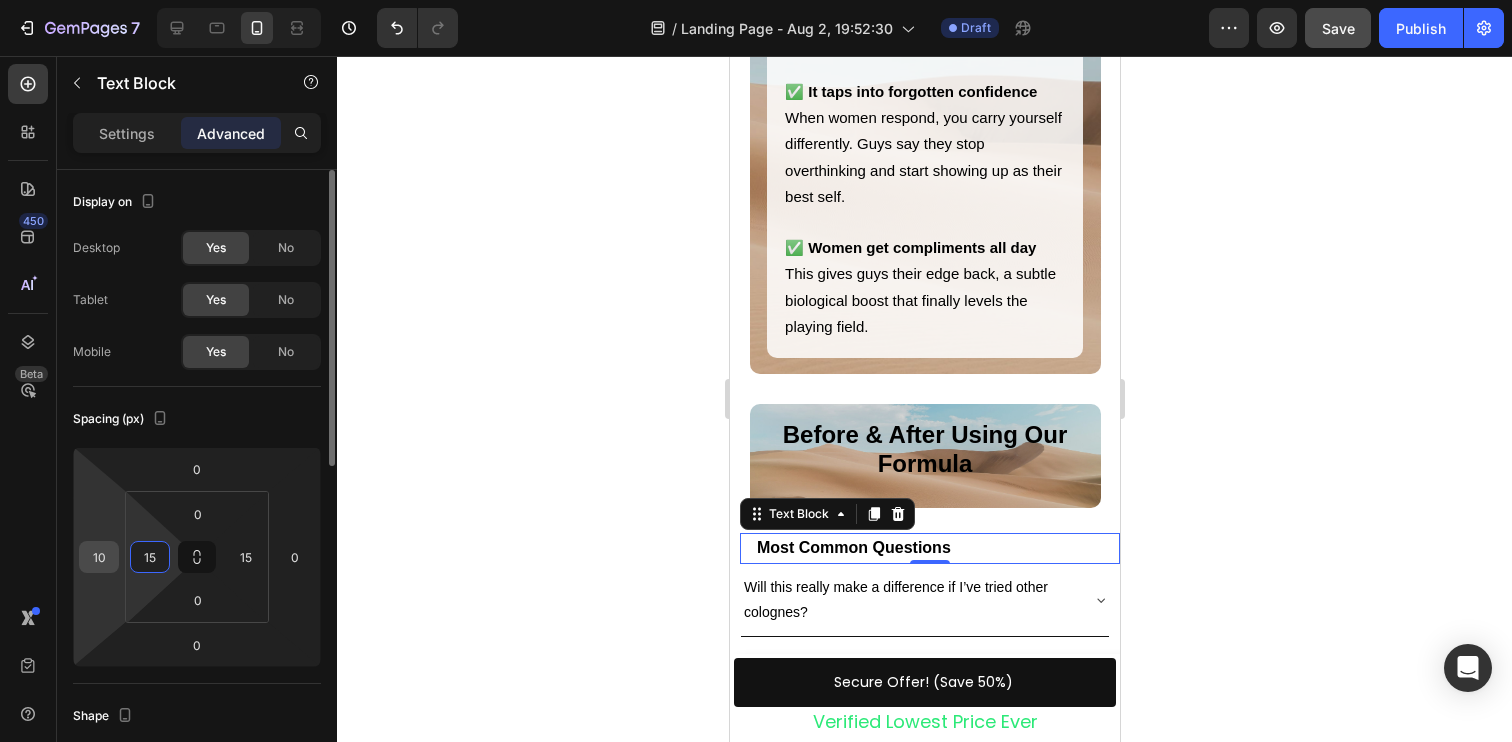 click on "10" at bounding box center (99, 557) 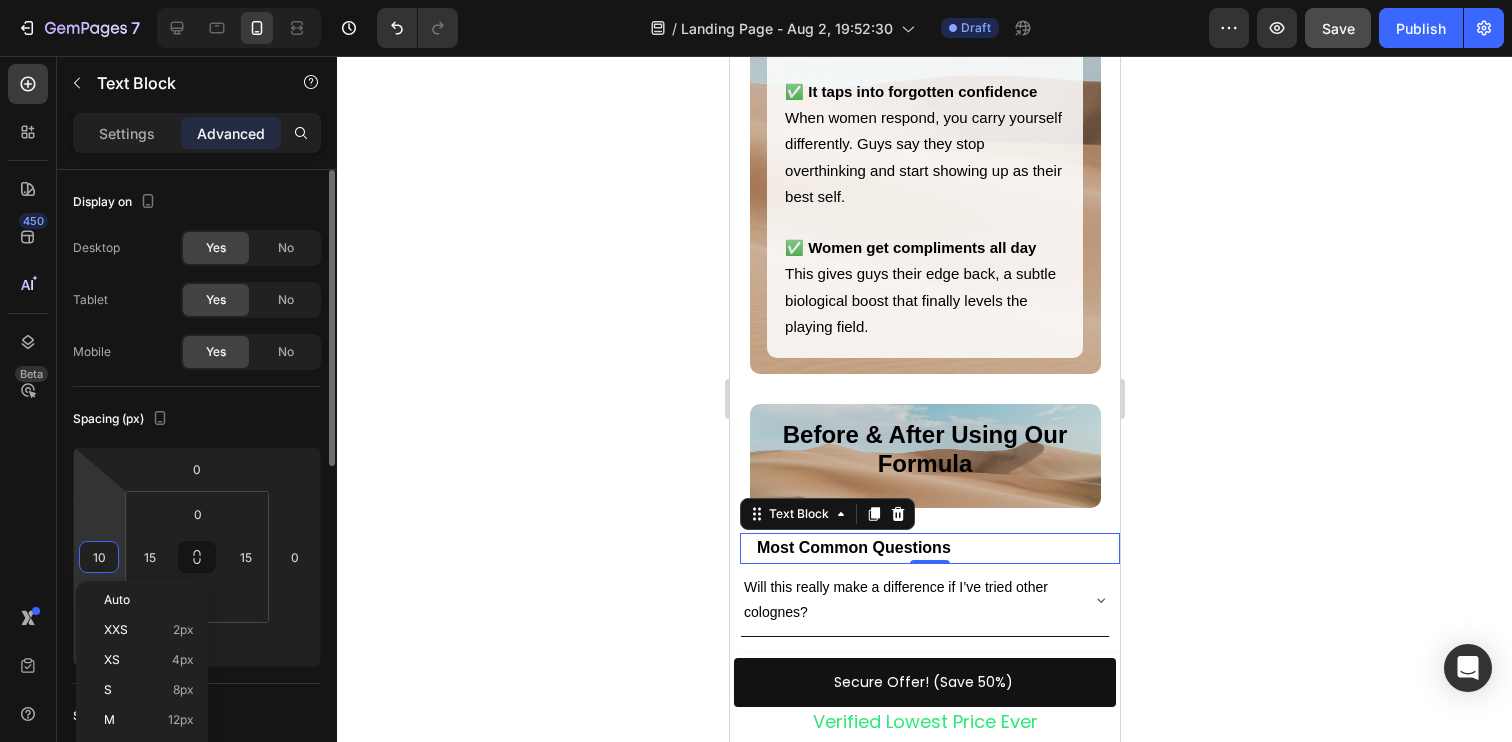 type 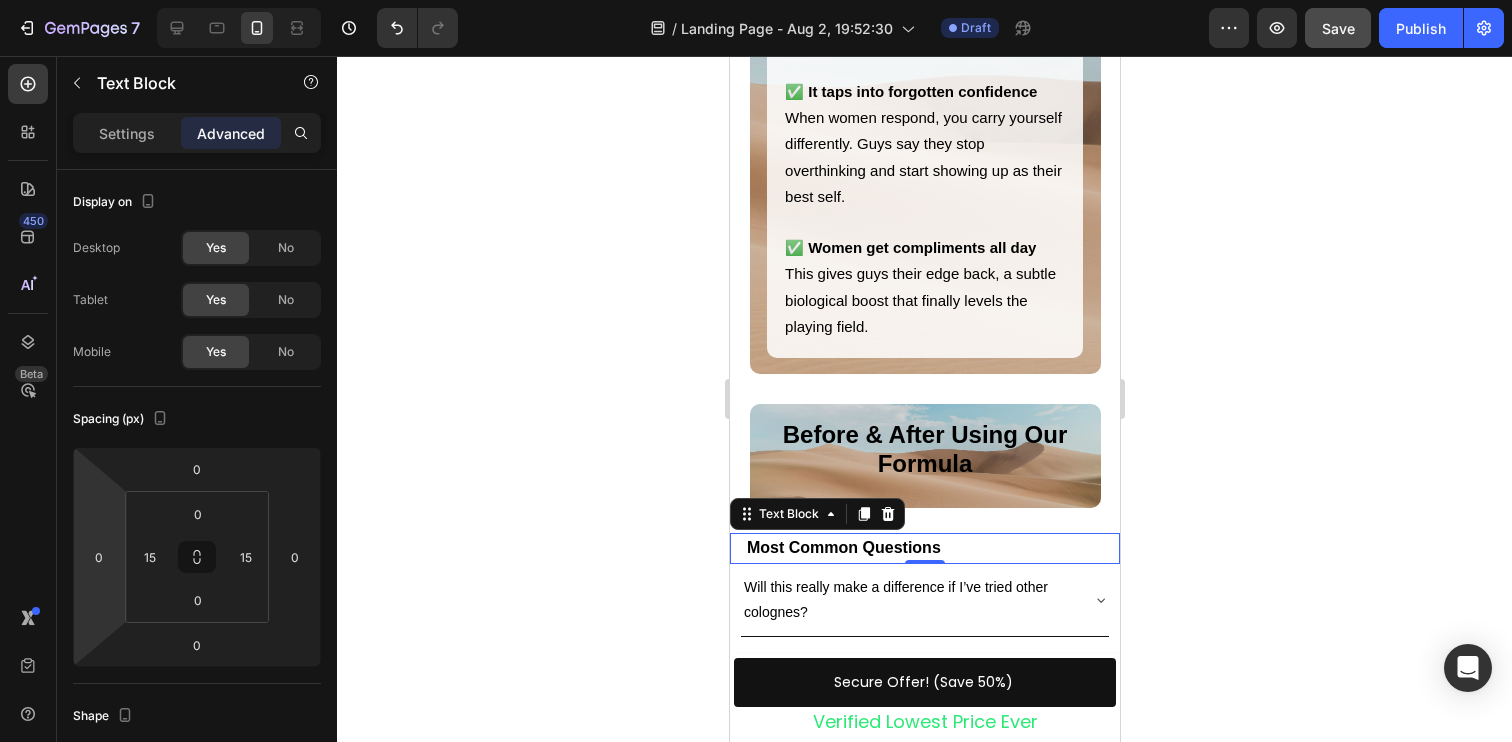 click 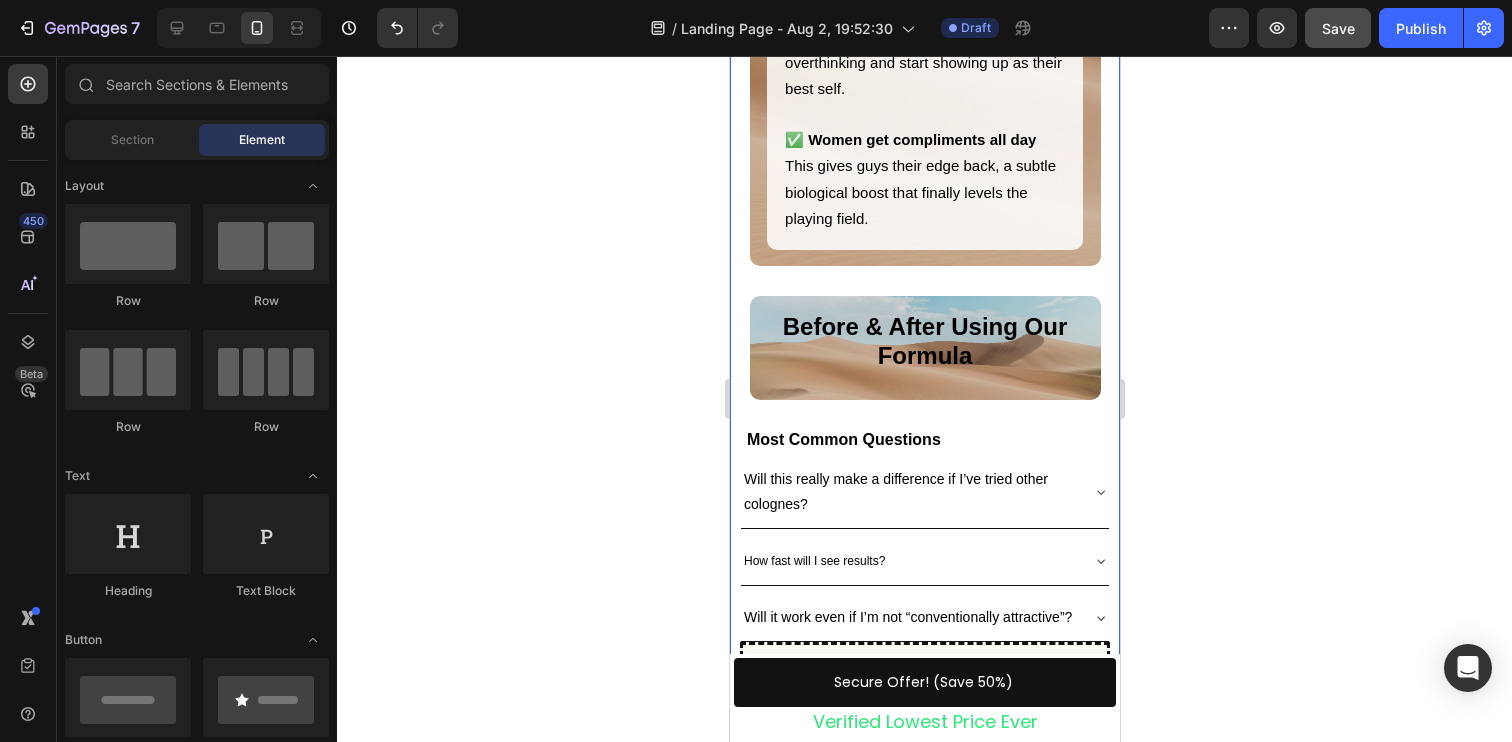 scroll, scrollTop: 5633, scrollLeft: 0, axis: vertical 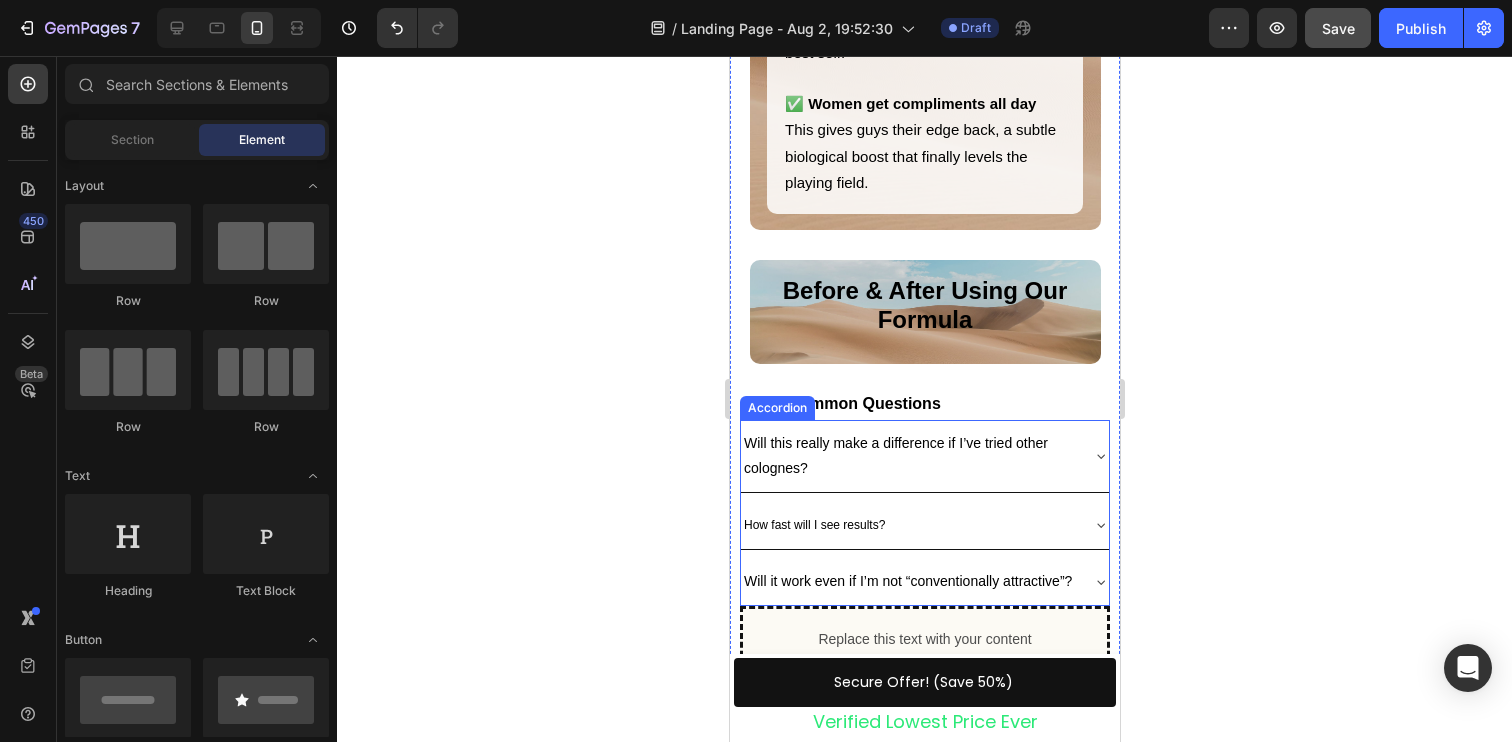 click on "Will this really make a difference if I’ve tried other colognes?" at bounding box center (924, 456) 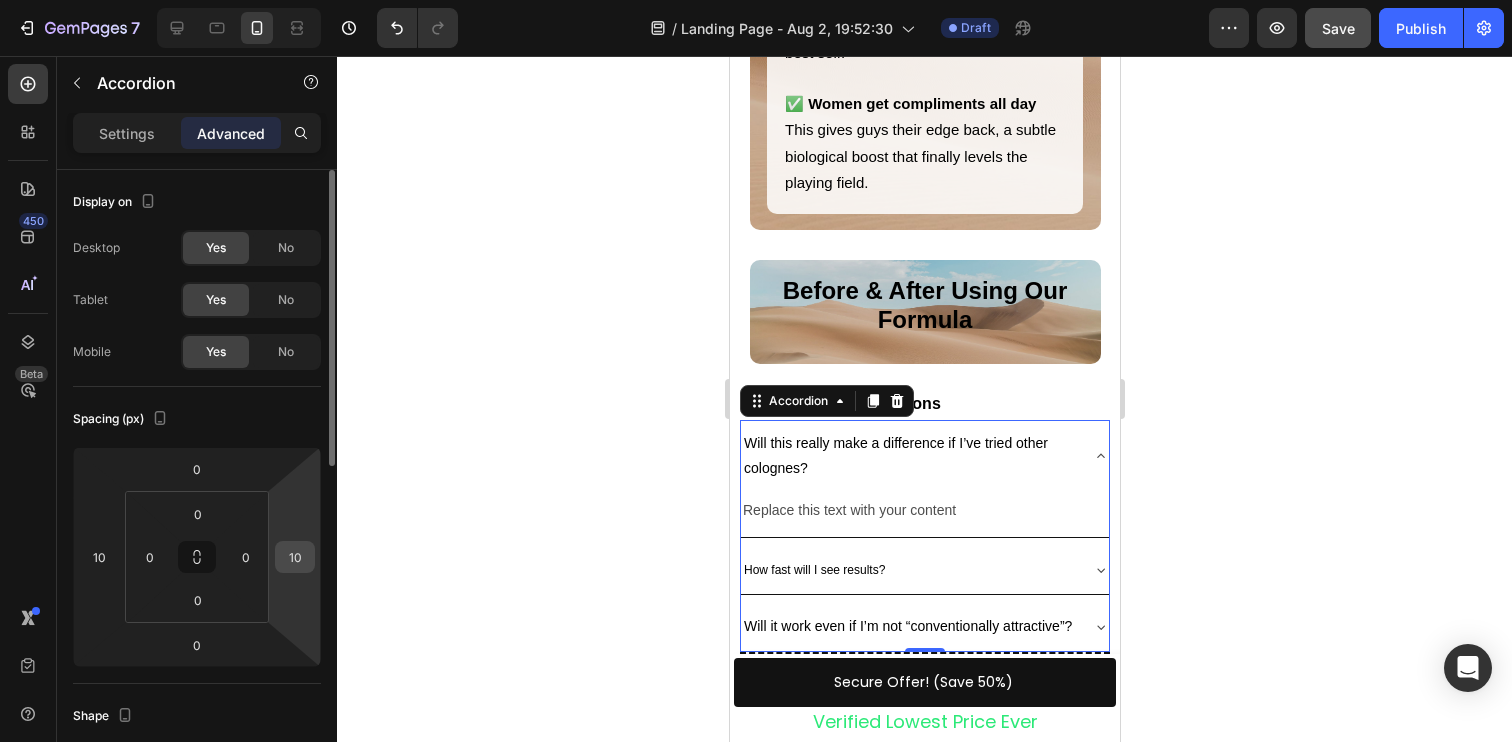 click on "10" at bounding box center [295, 557] 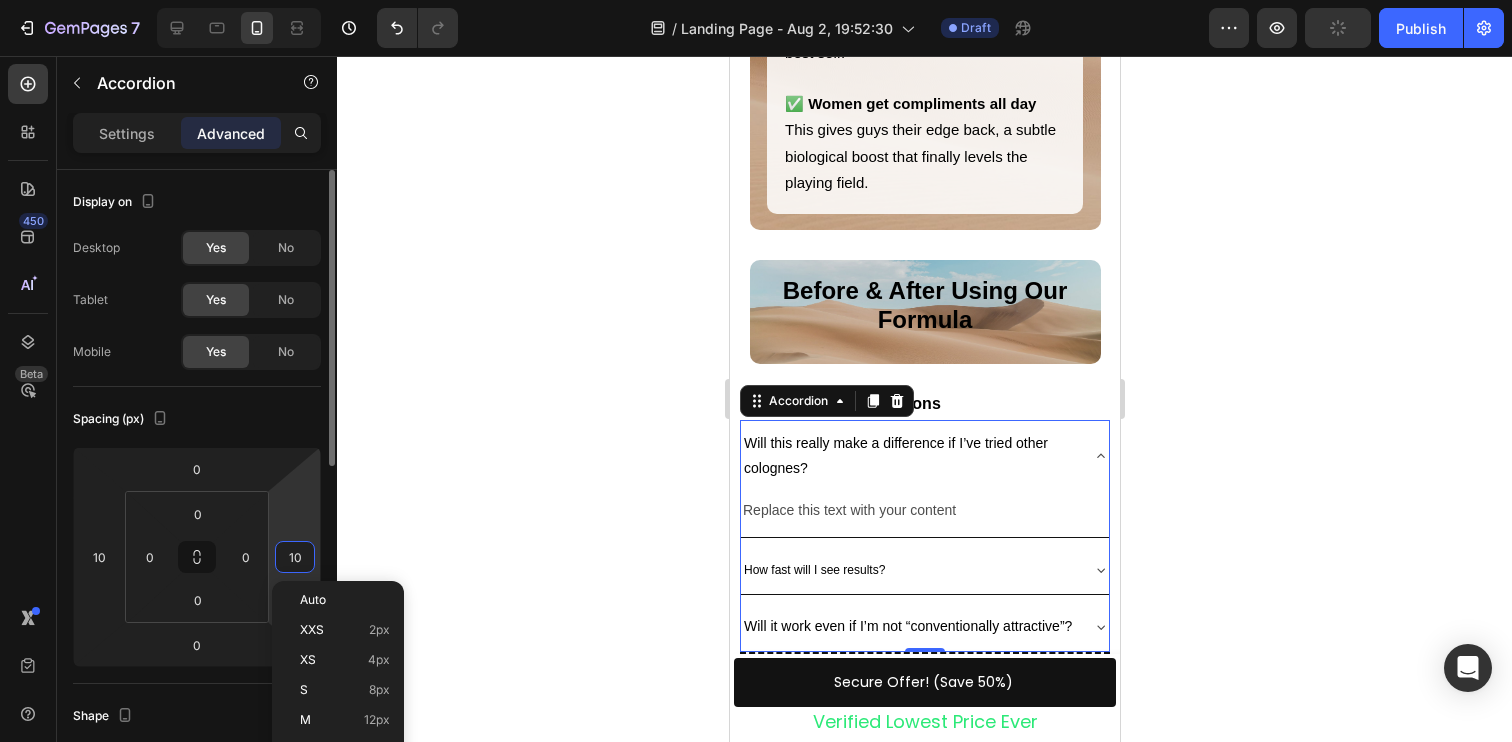 paste on "5" 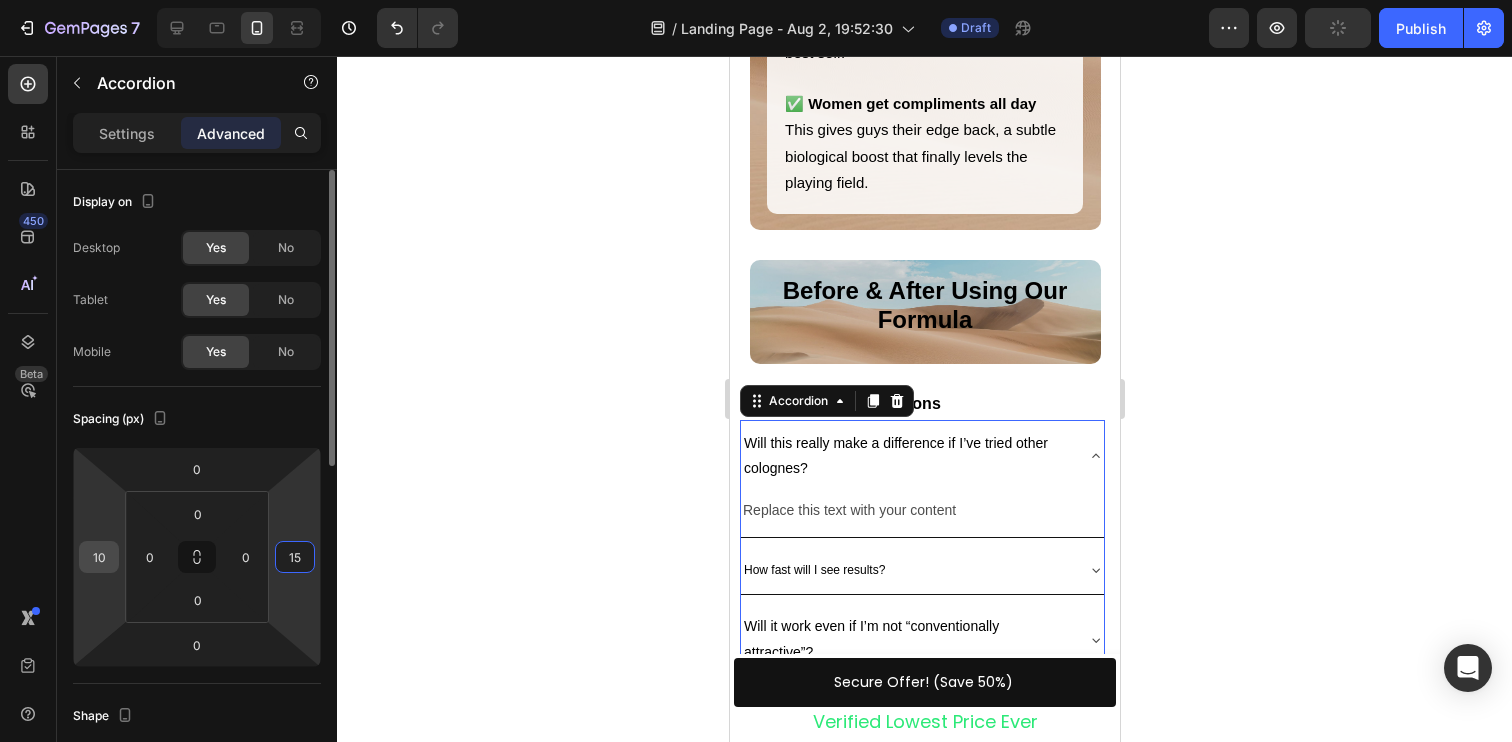 type on "15" 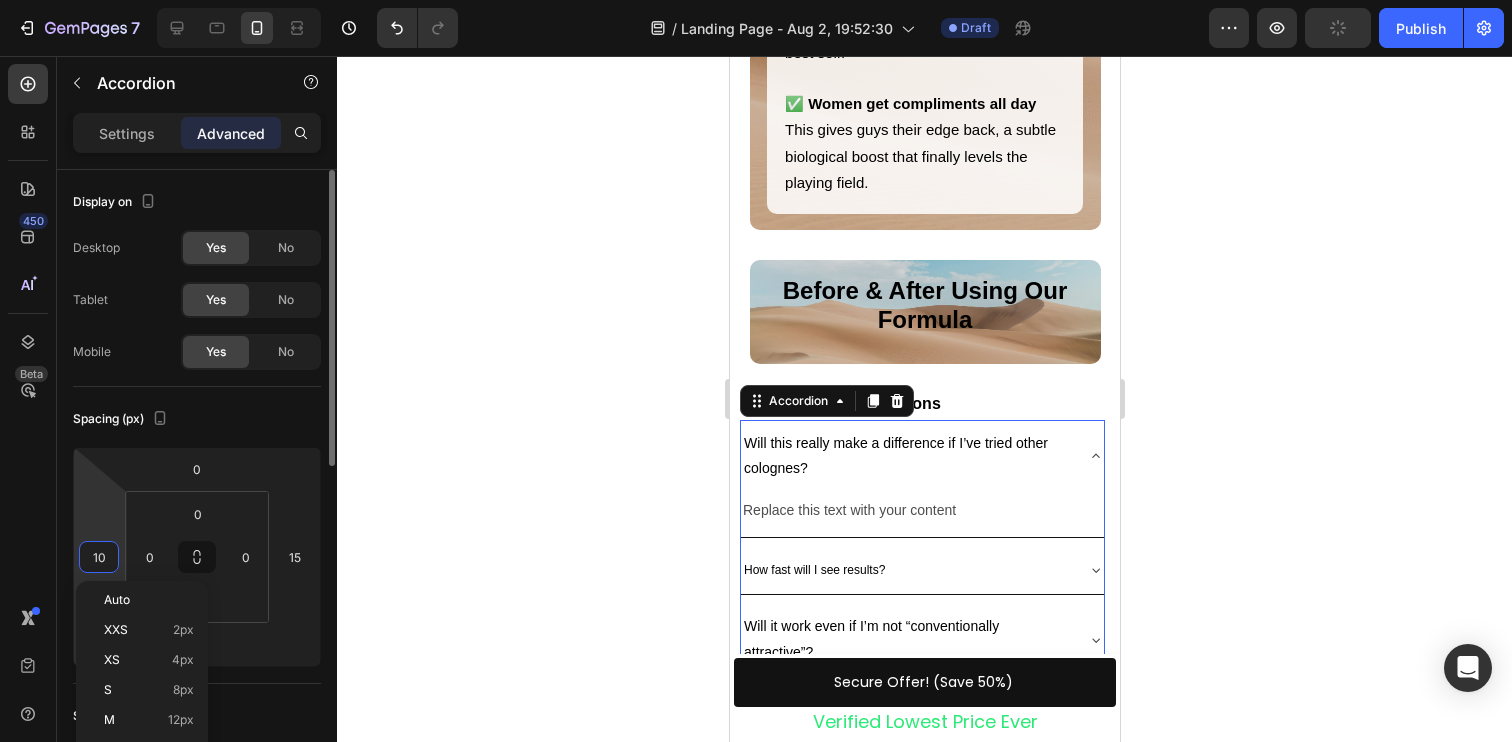 paste on "5" 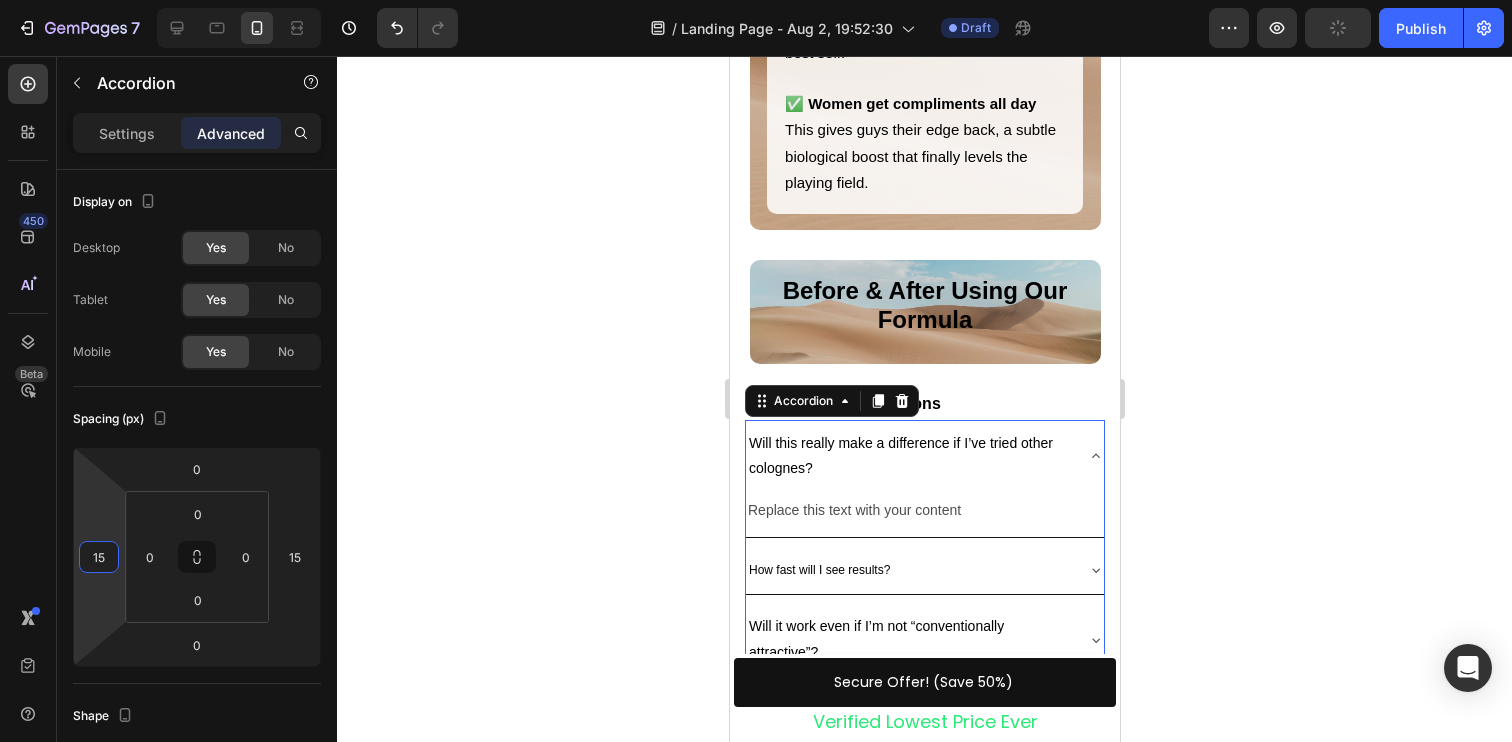 type on "15" 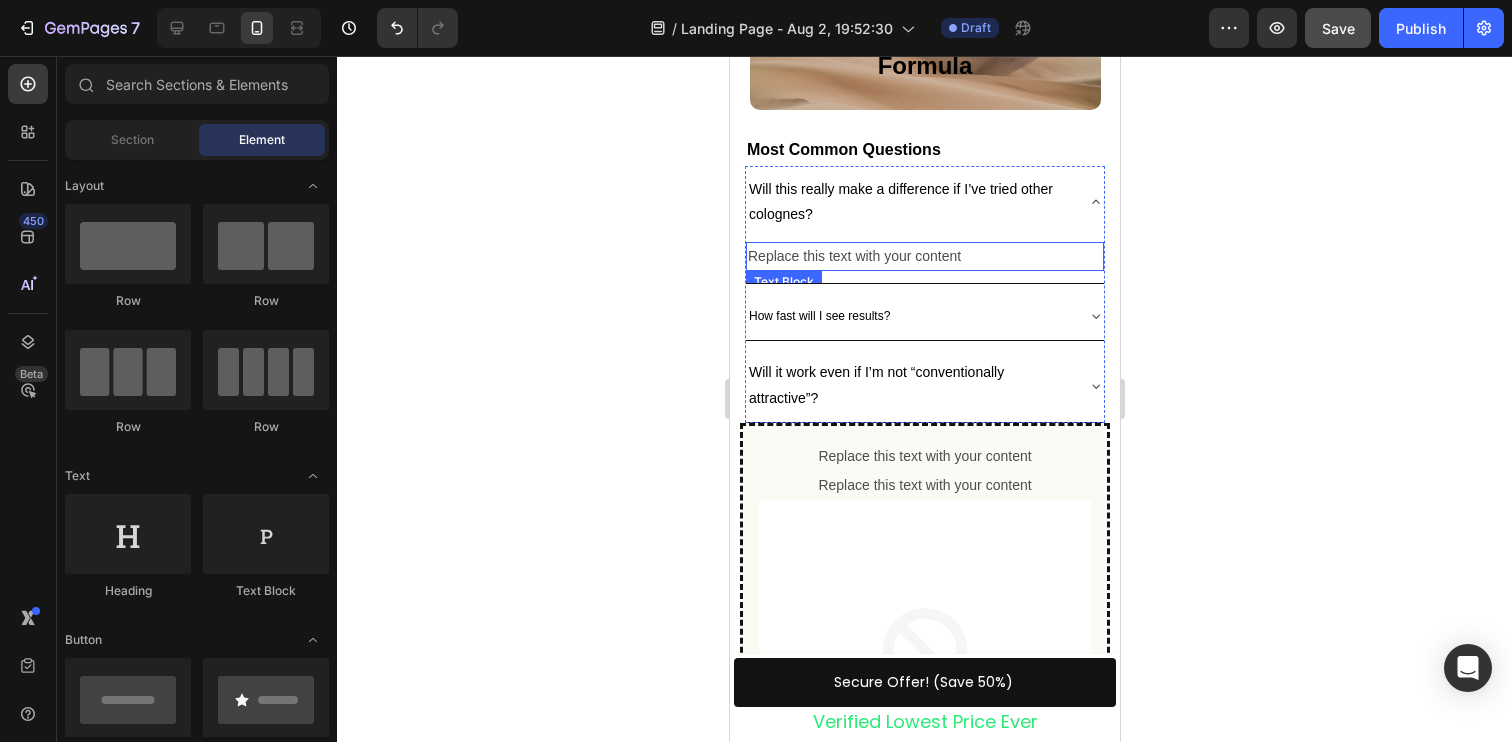 scroll, scrollTop: 5904, scrollLeft: 0, axis: vertical 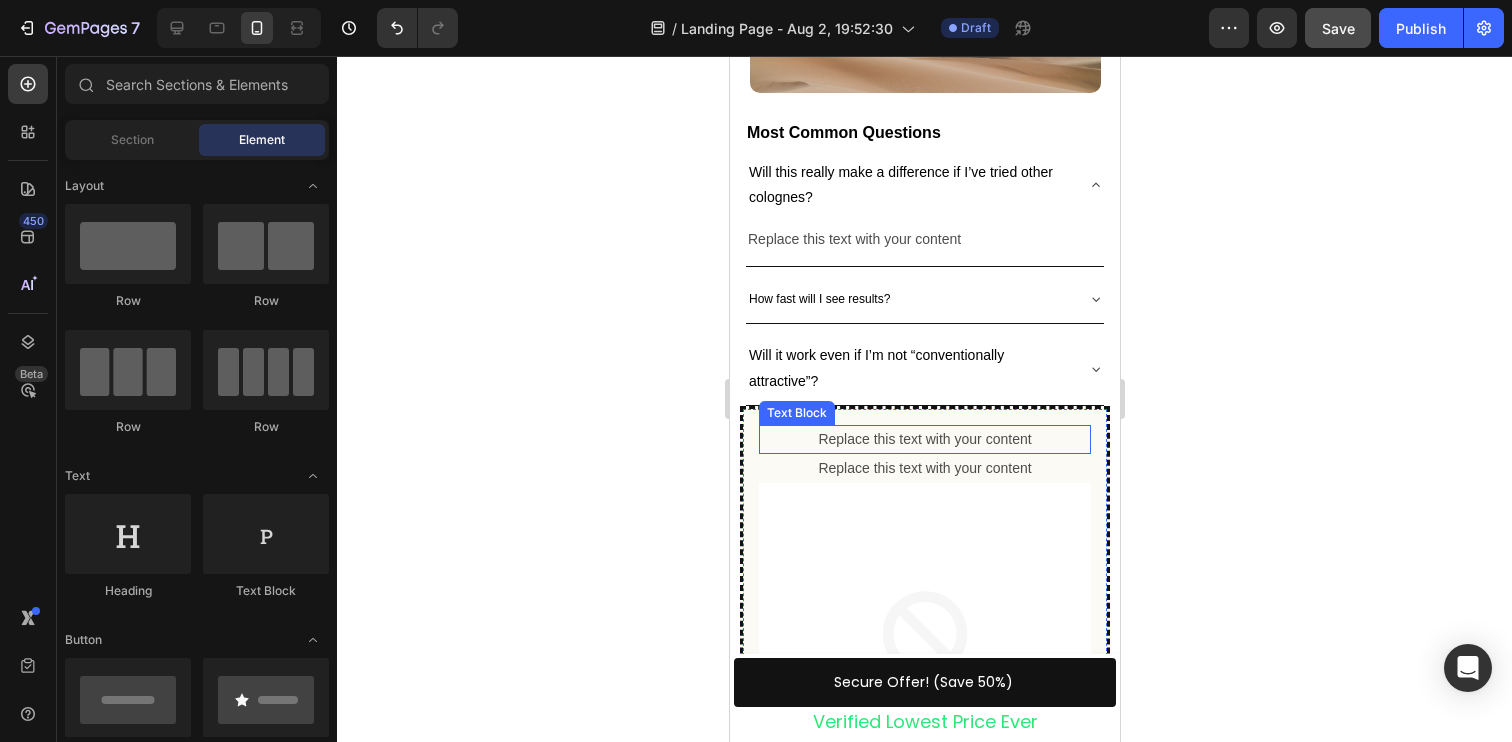 click on "Replace this text with your content" at bounding box center [924, 439] 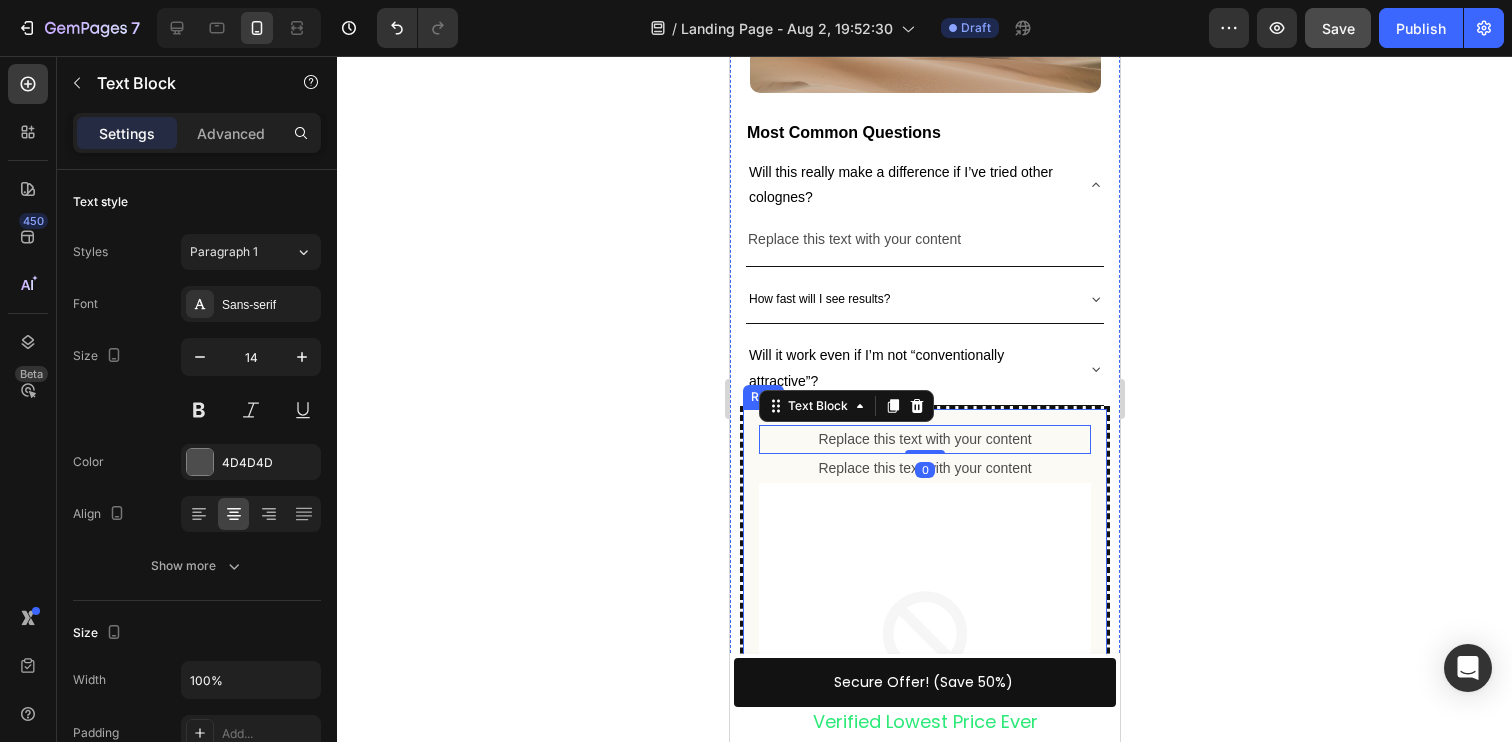 click on "Replace this text with your content Text Block   0 Replace this text with your content Text Block Image Replace this text with your content Text Block Secure Offer! (Save 50%) Button Row" at bounding box center (924, 659) 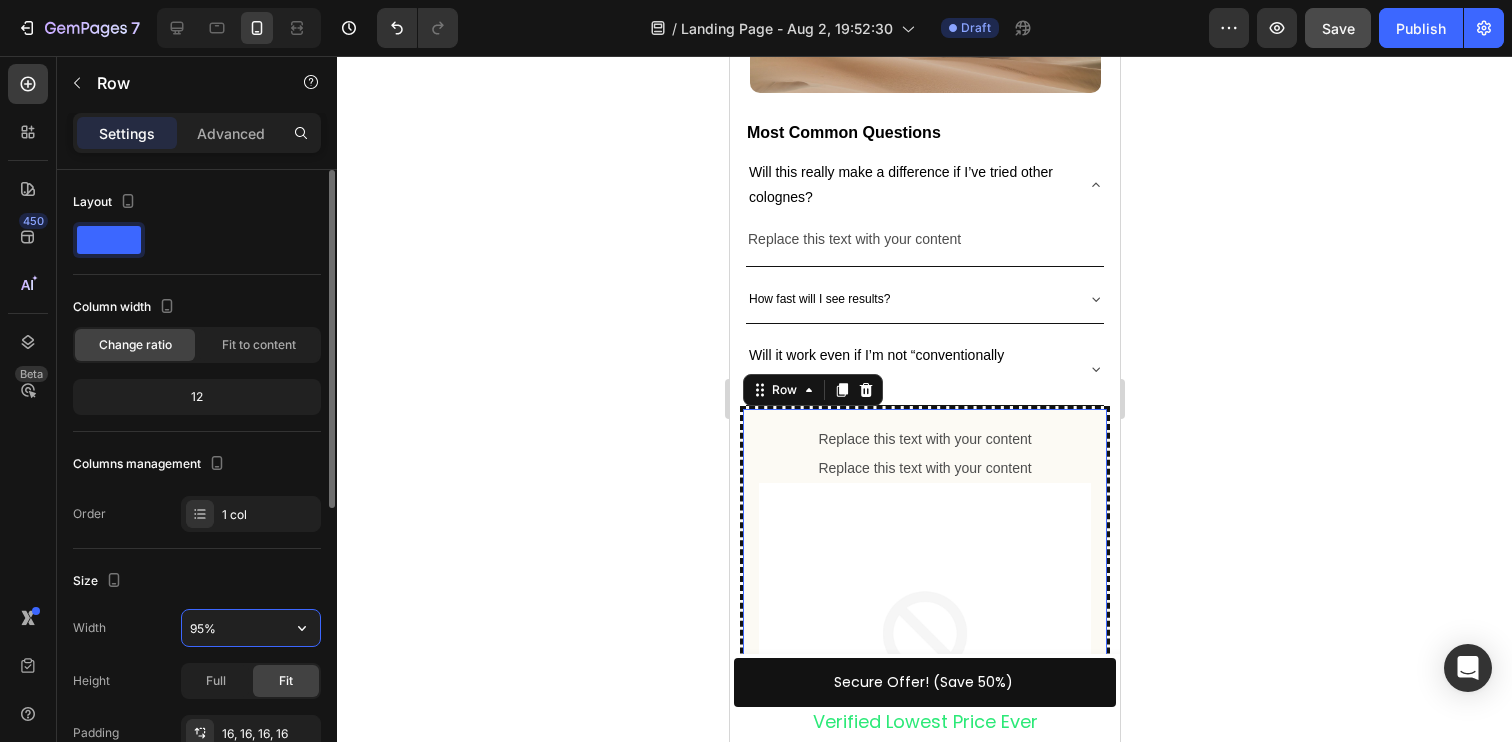 click on "95%" at bounding box center (251, 628) 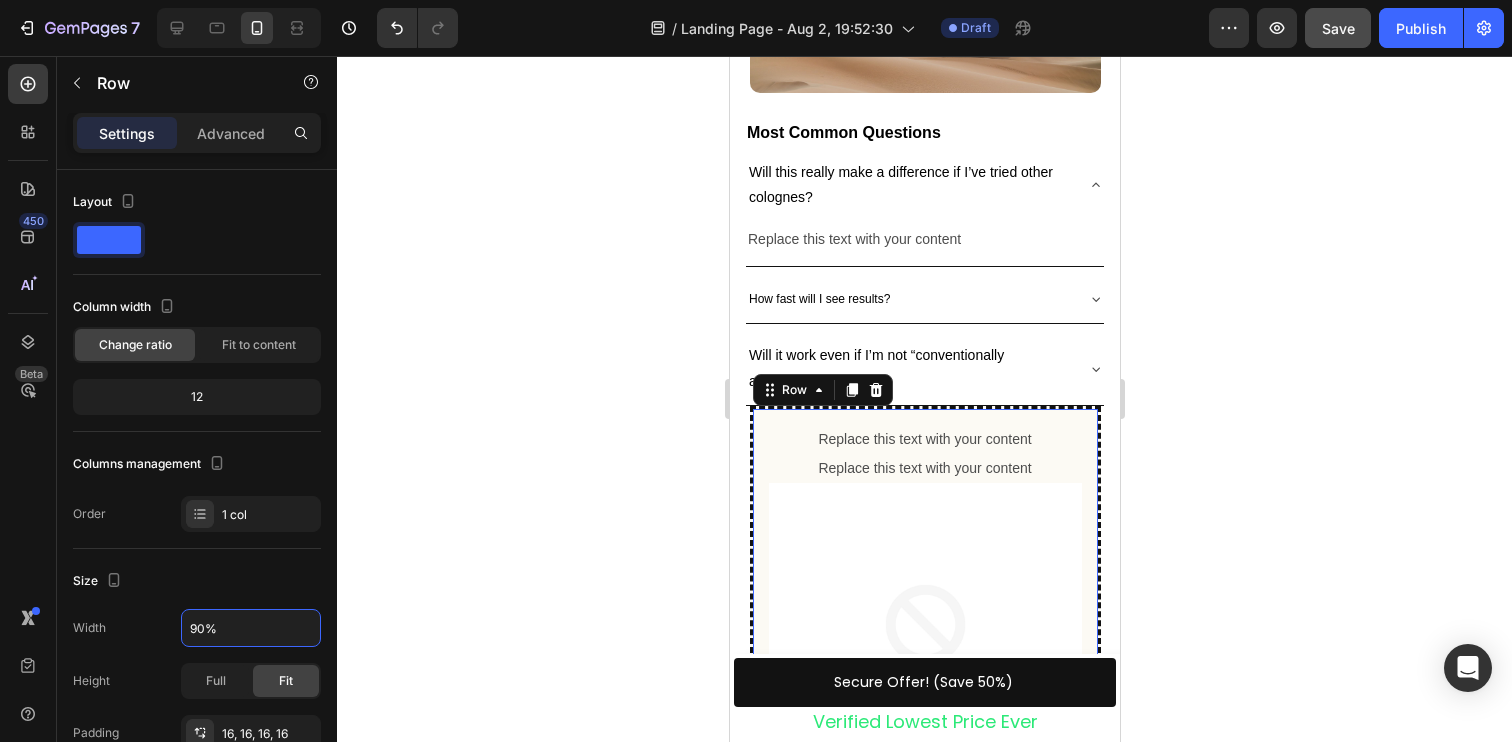 type on "90%" 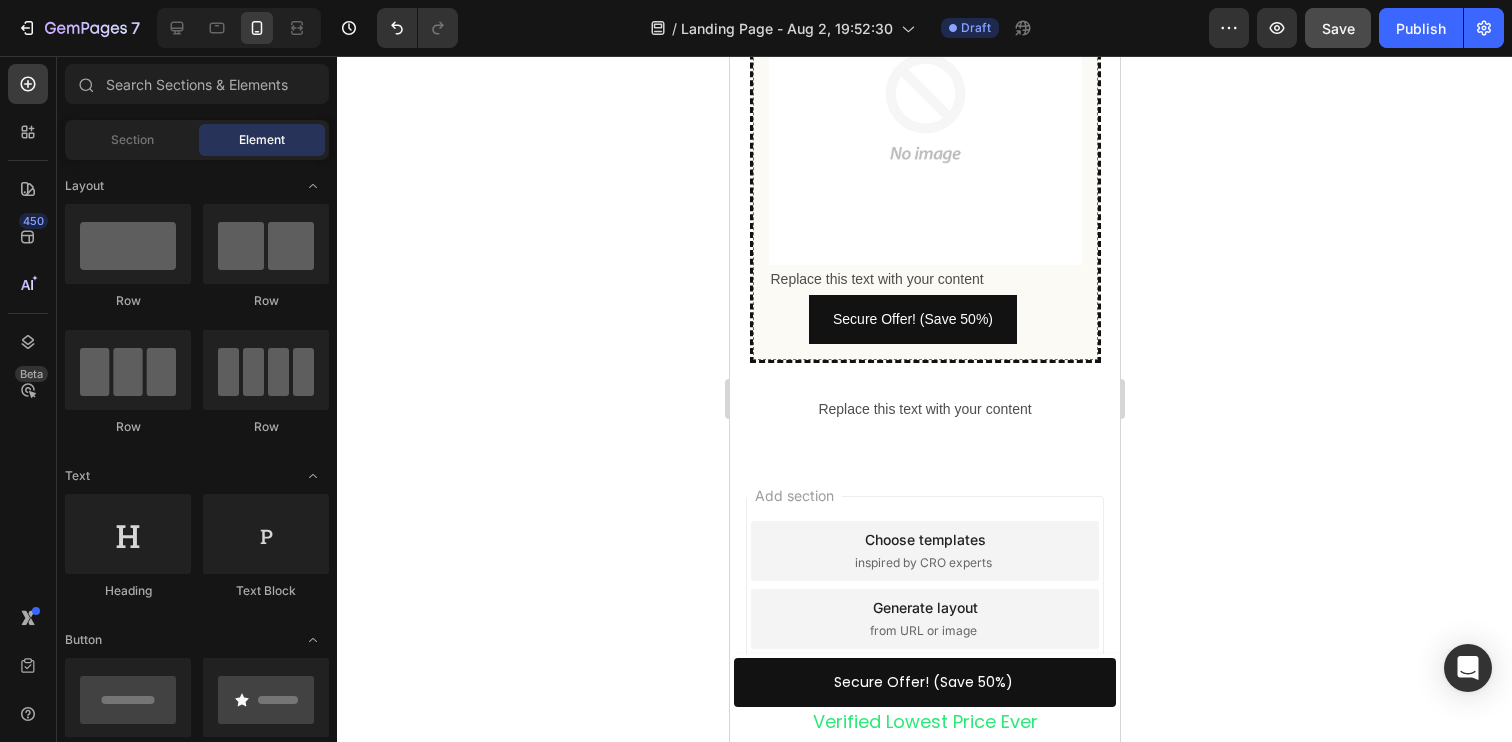 scroll, scrollTop: 6478, scrollLeft: 0, axis: vertical 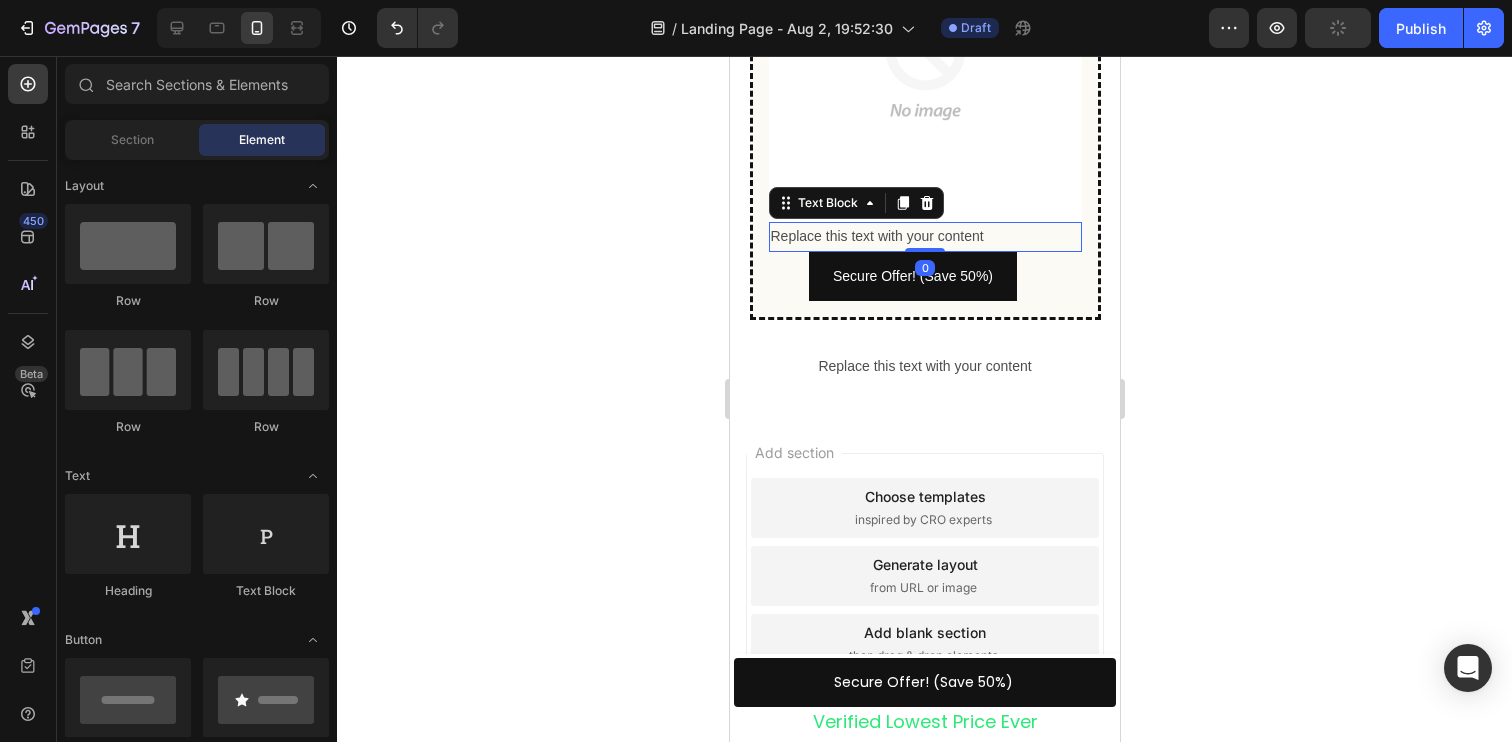 click on "Replace this text with your content" at bounding box center [924, 236] 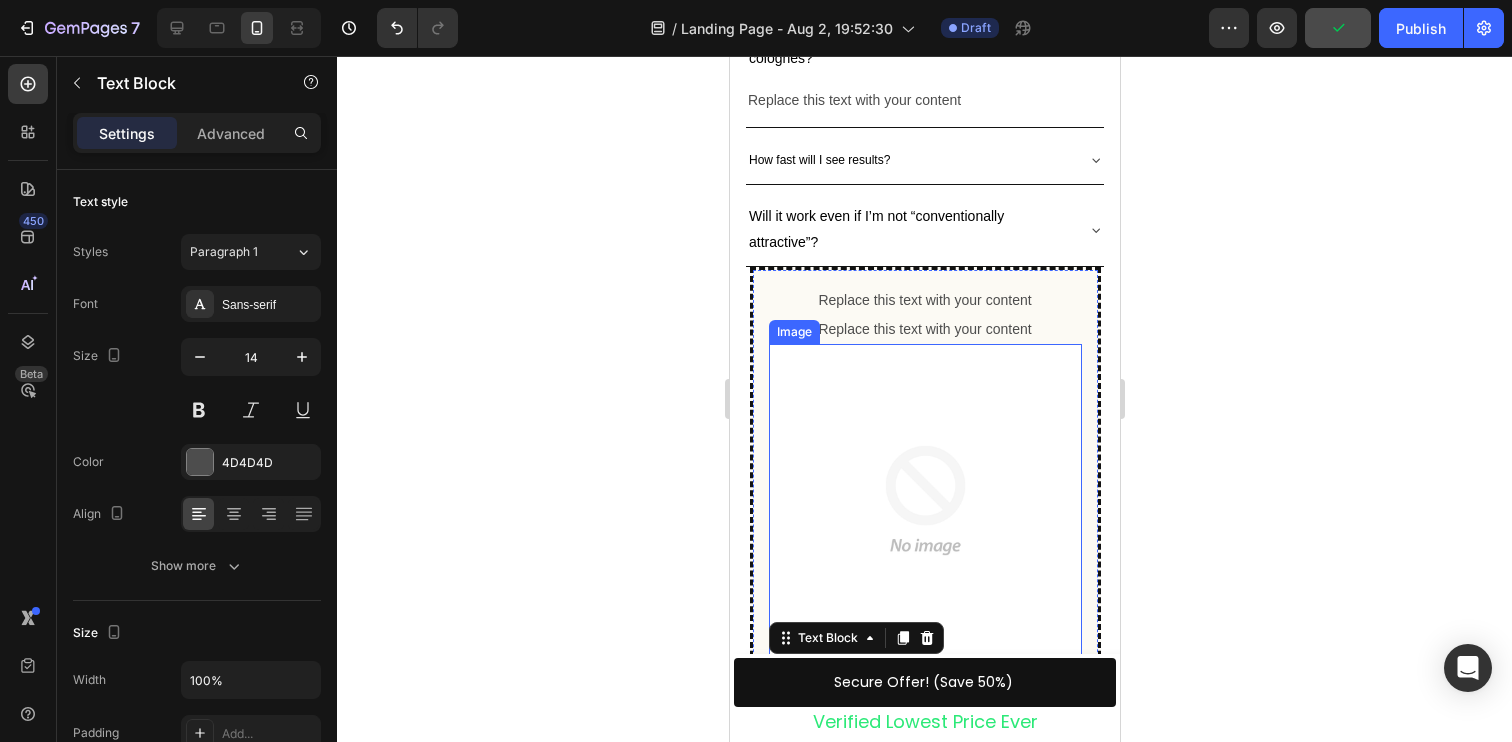 scroll, scrollTop: 6039, scrollLeft: 0, axis: vertical 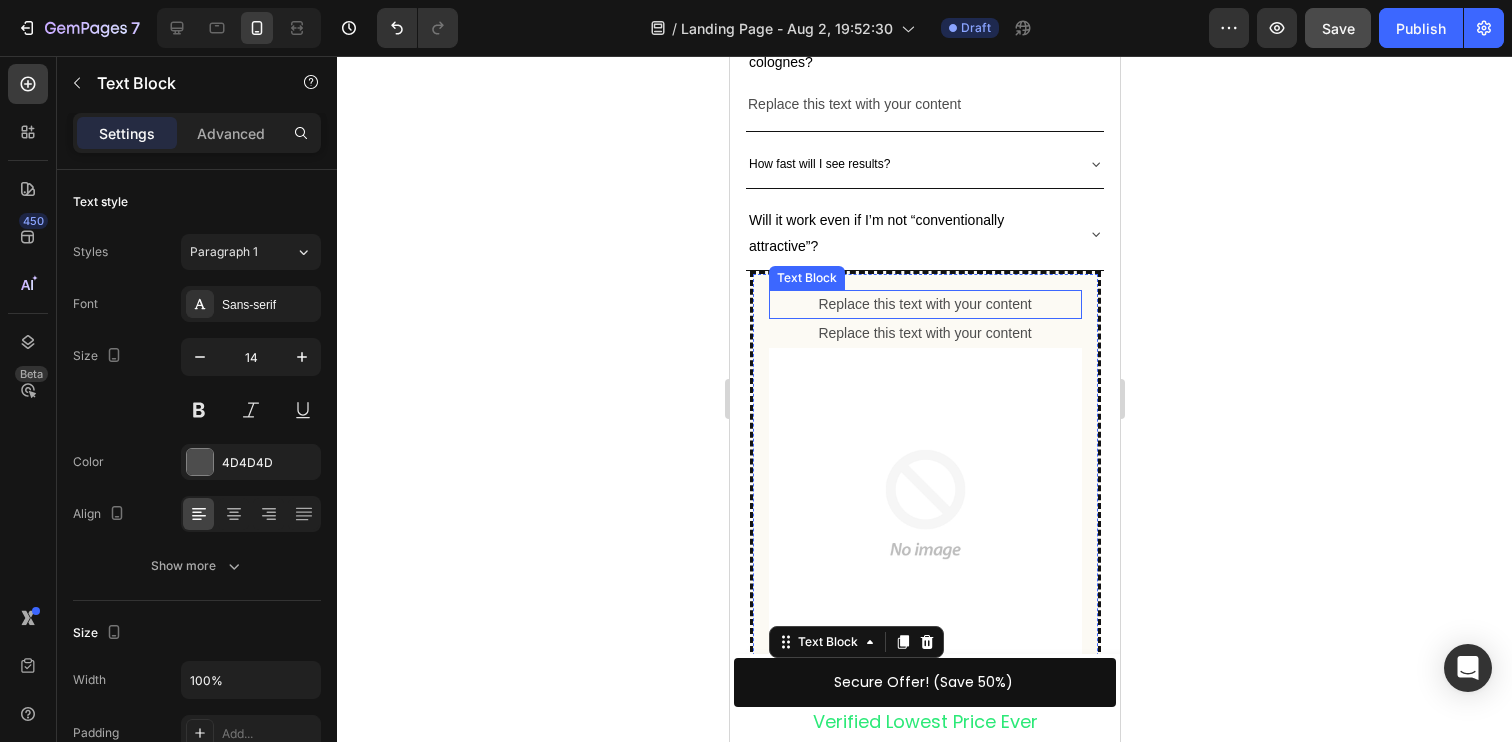 click on "Replace this text with your content" at bounding box center [924, 304] 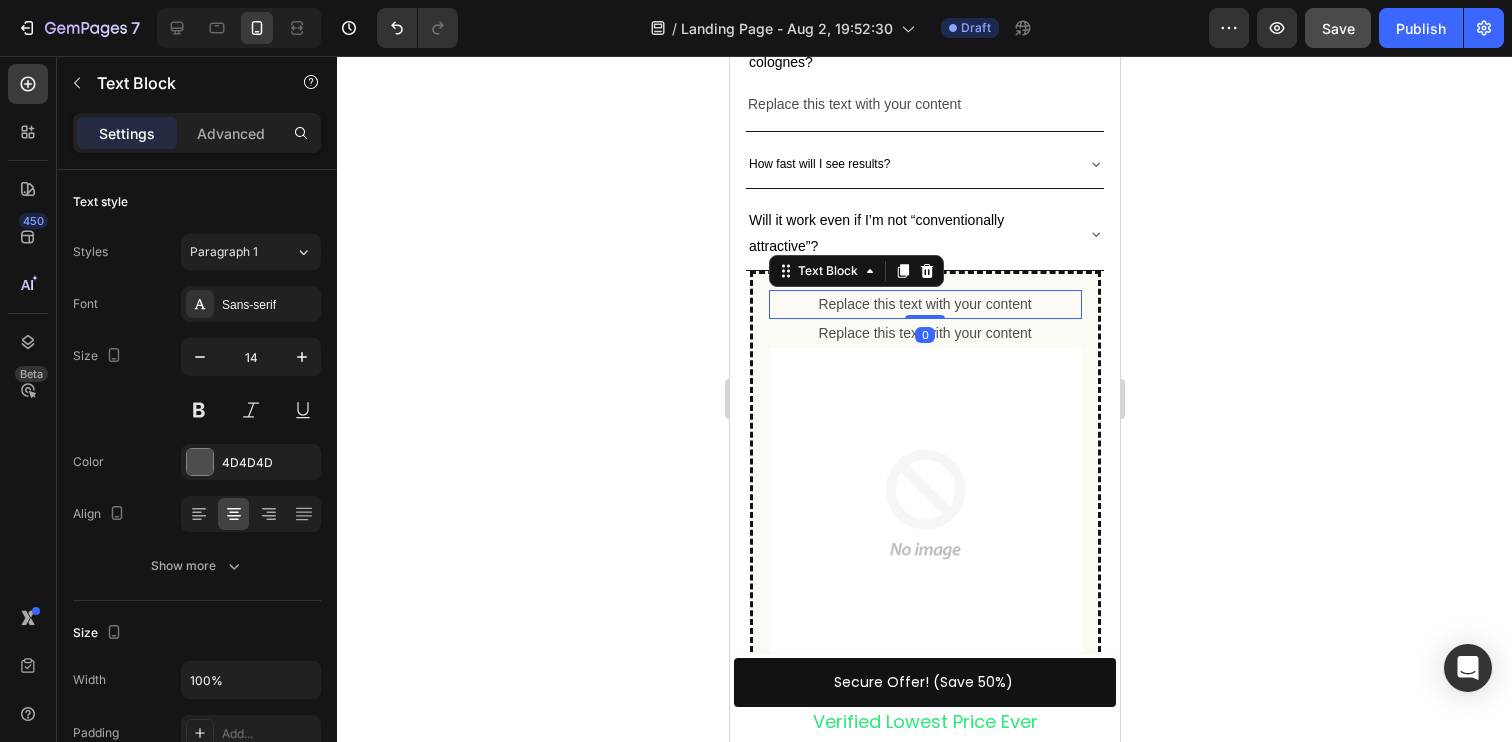 click on "Replace this text with your content" at bounding box center (924, 304) 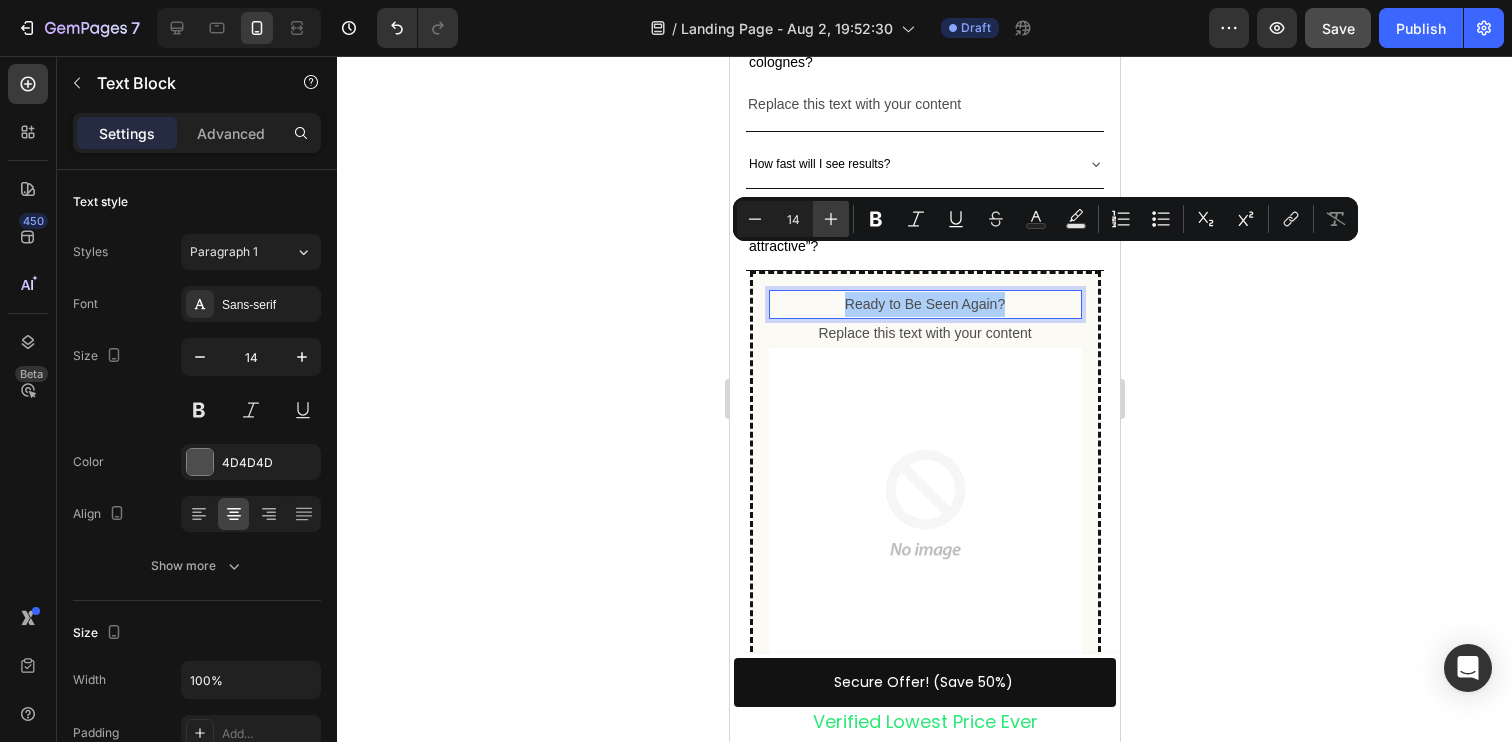 click 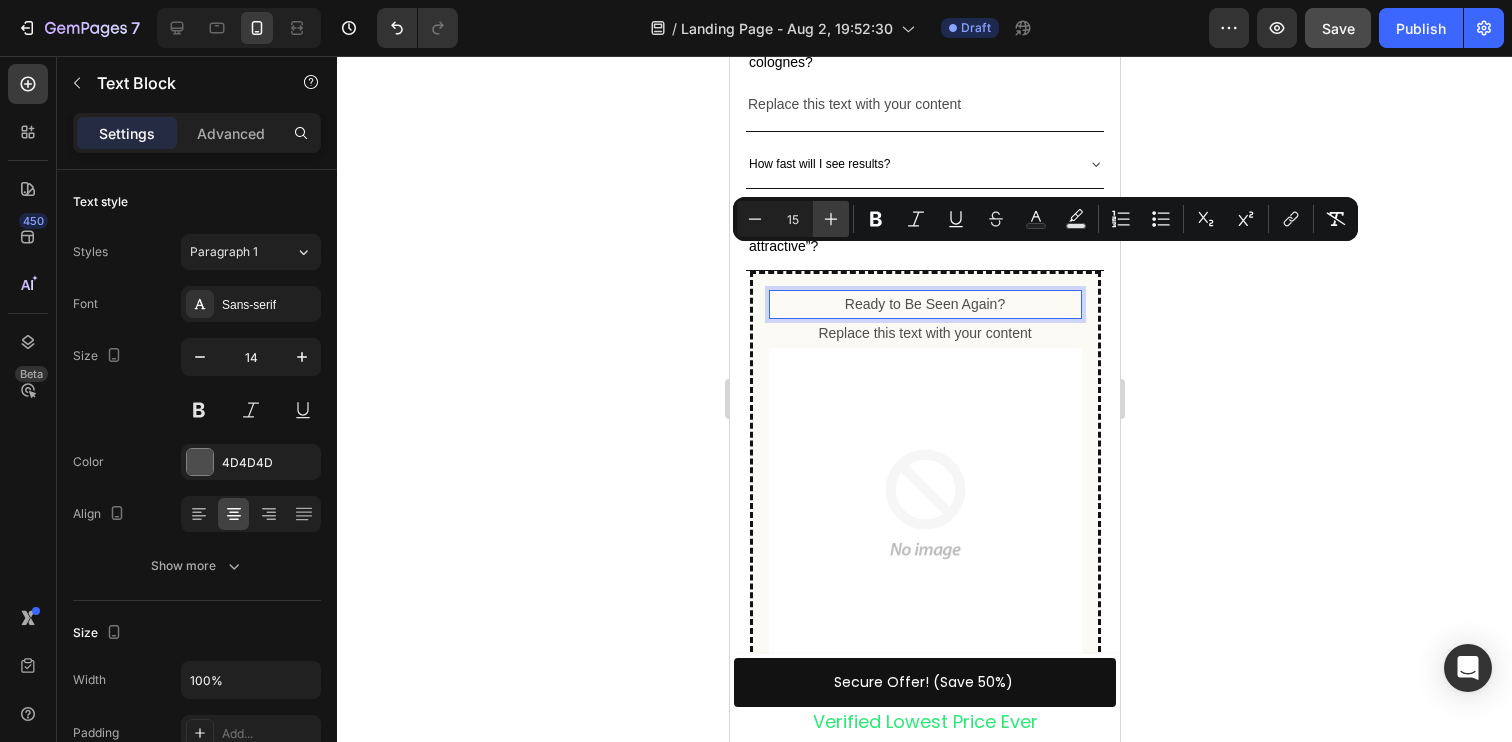 click 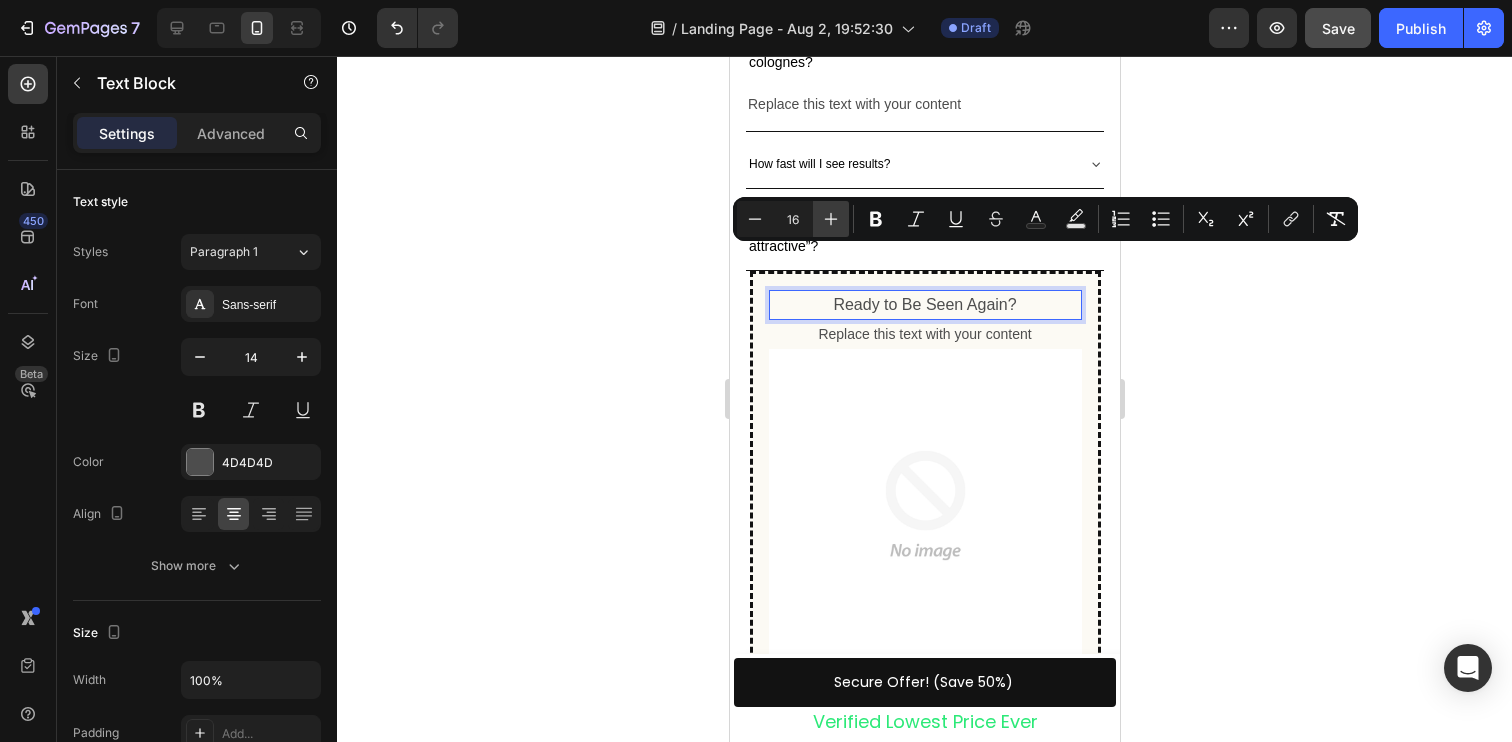 click 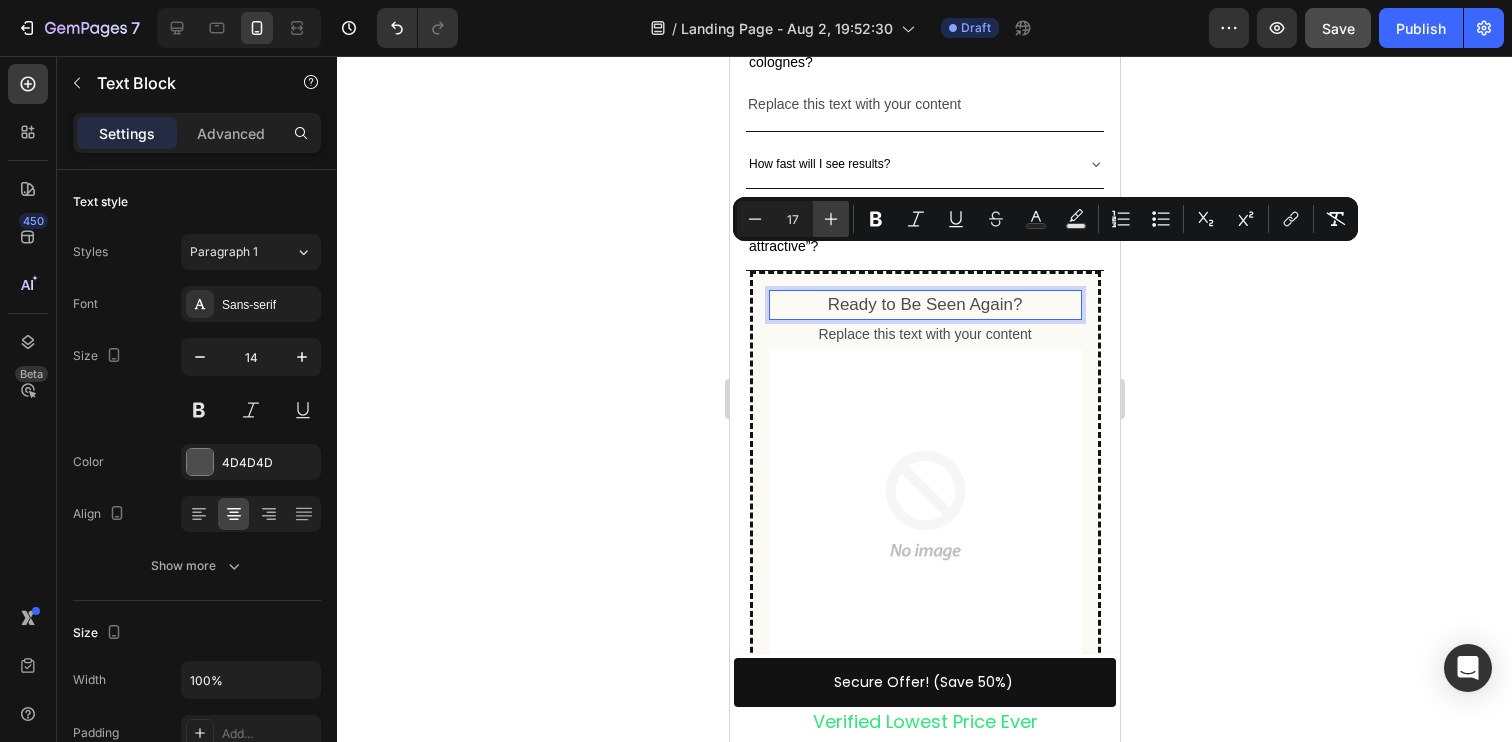 click 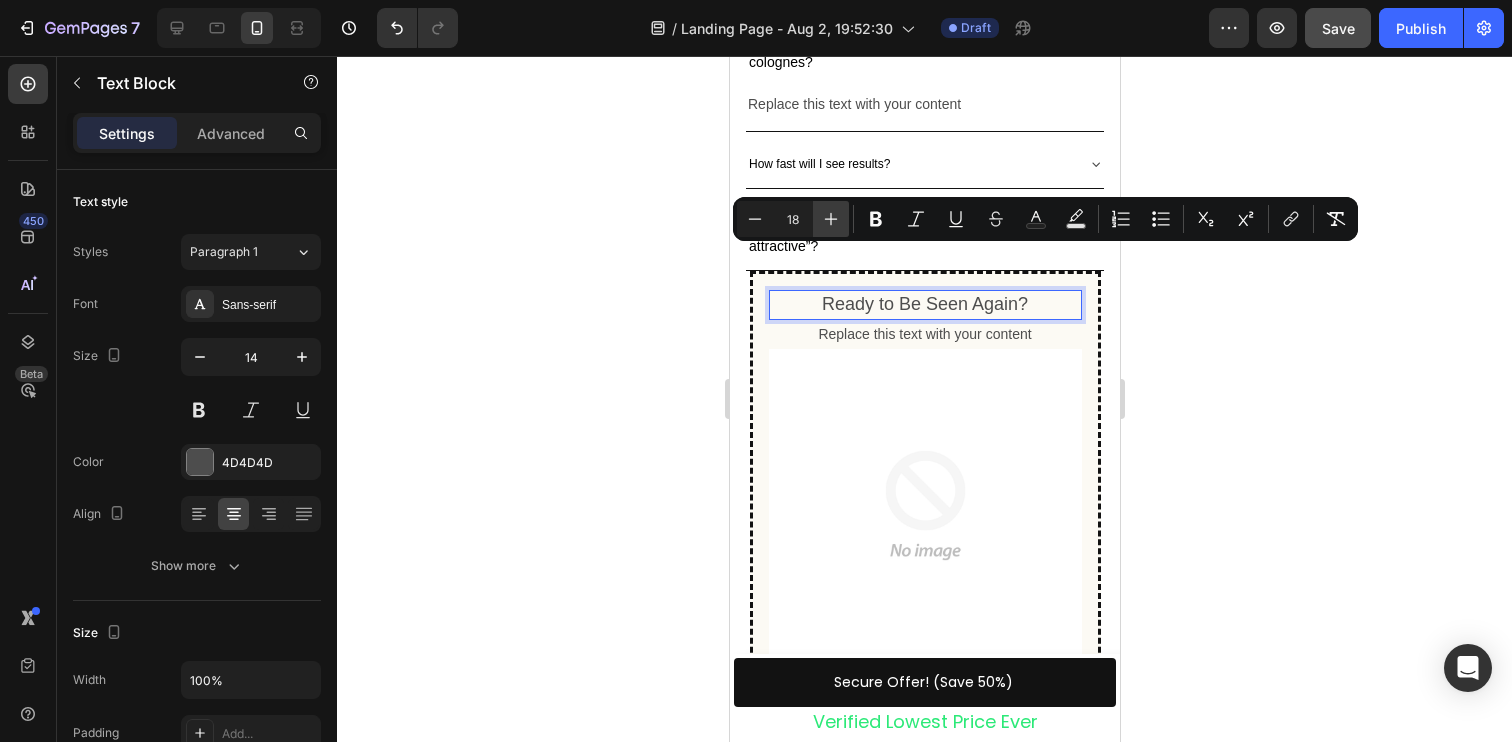 click 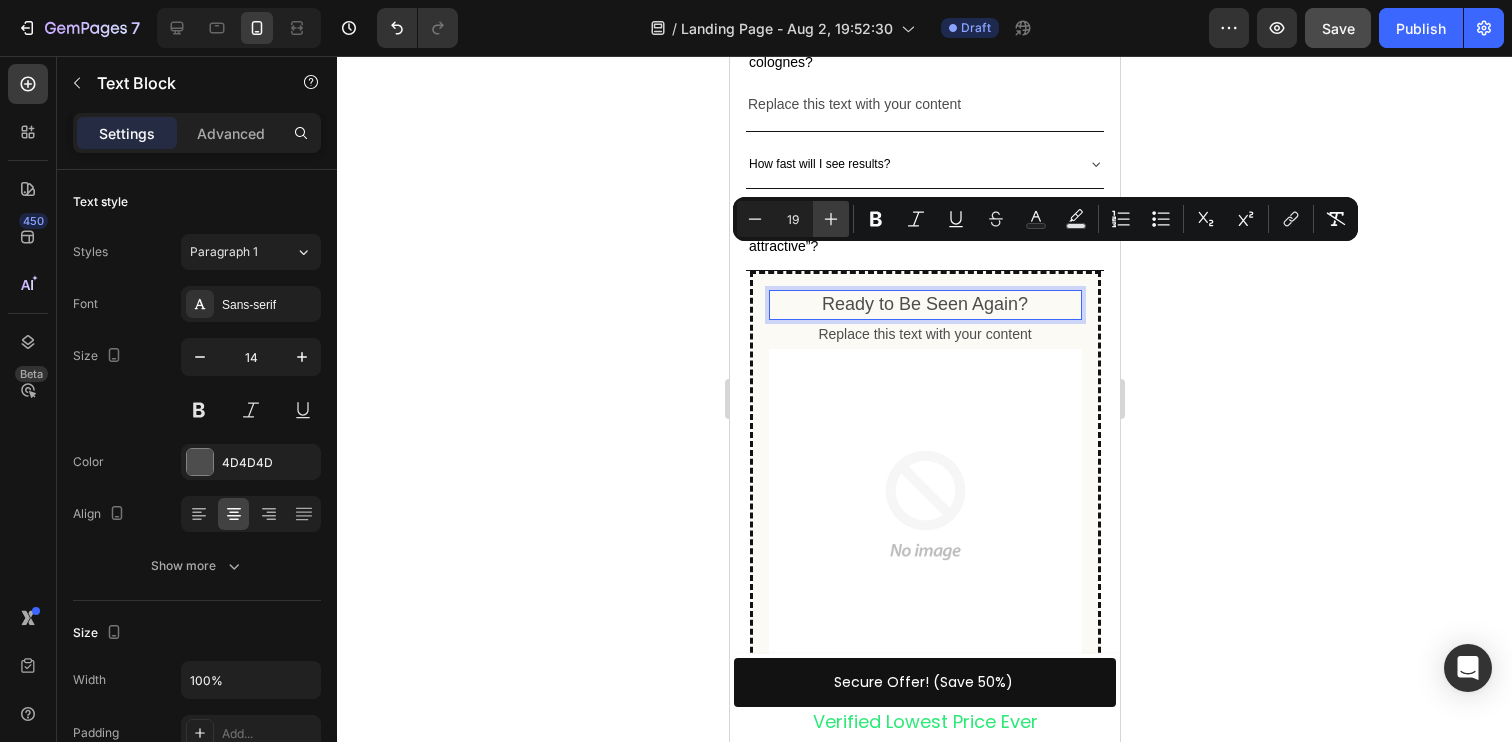 click 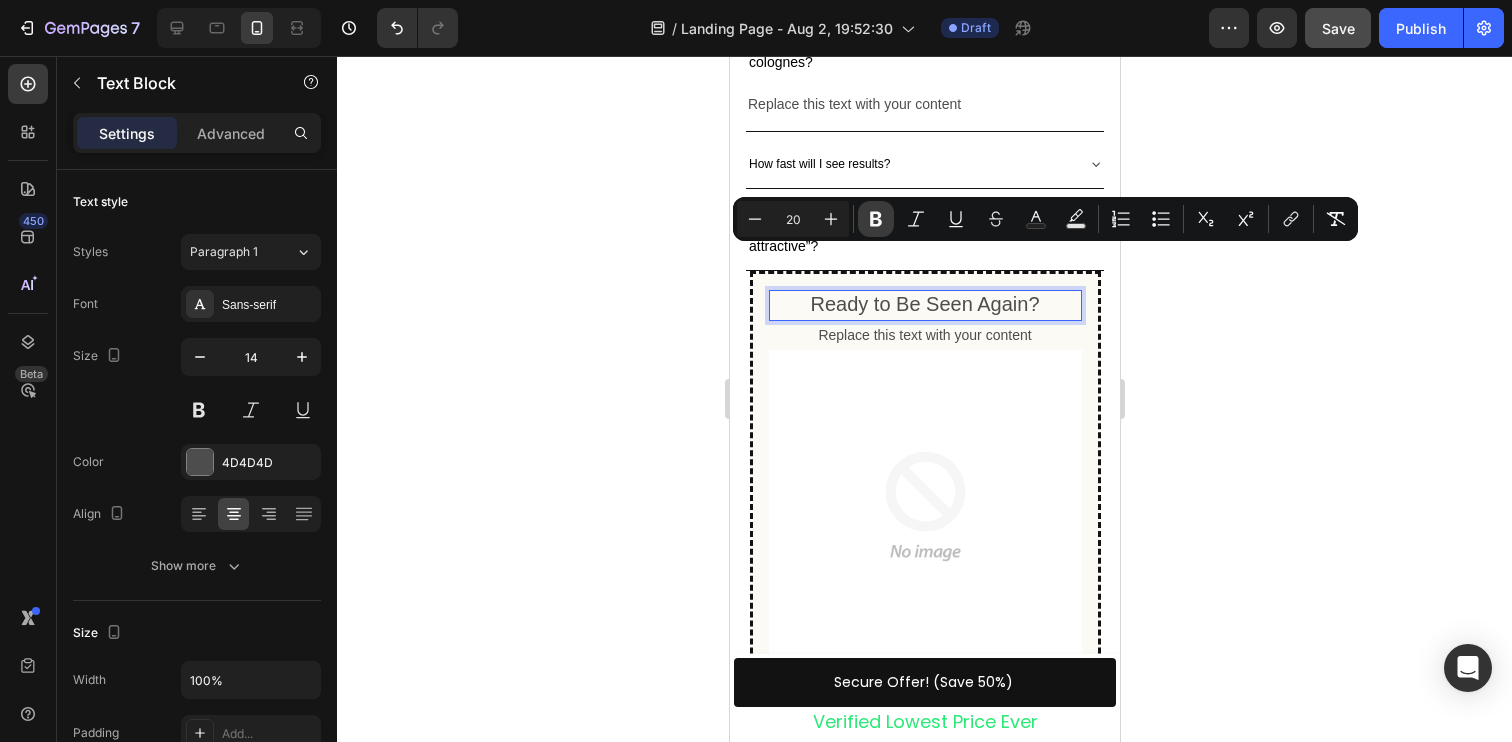 click 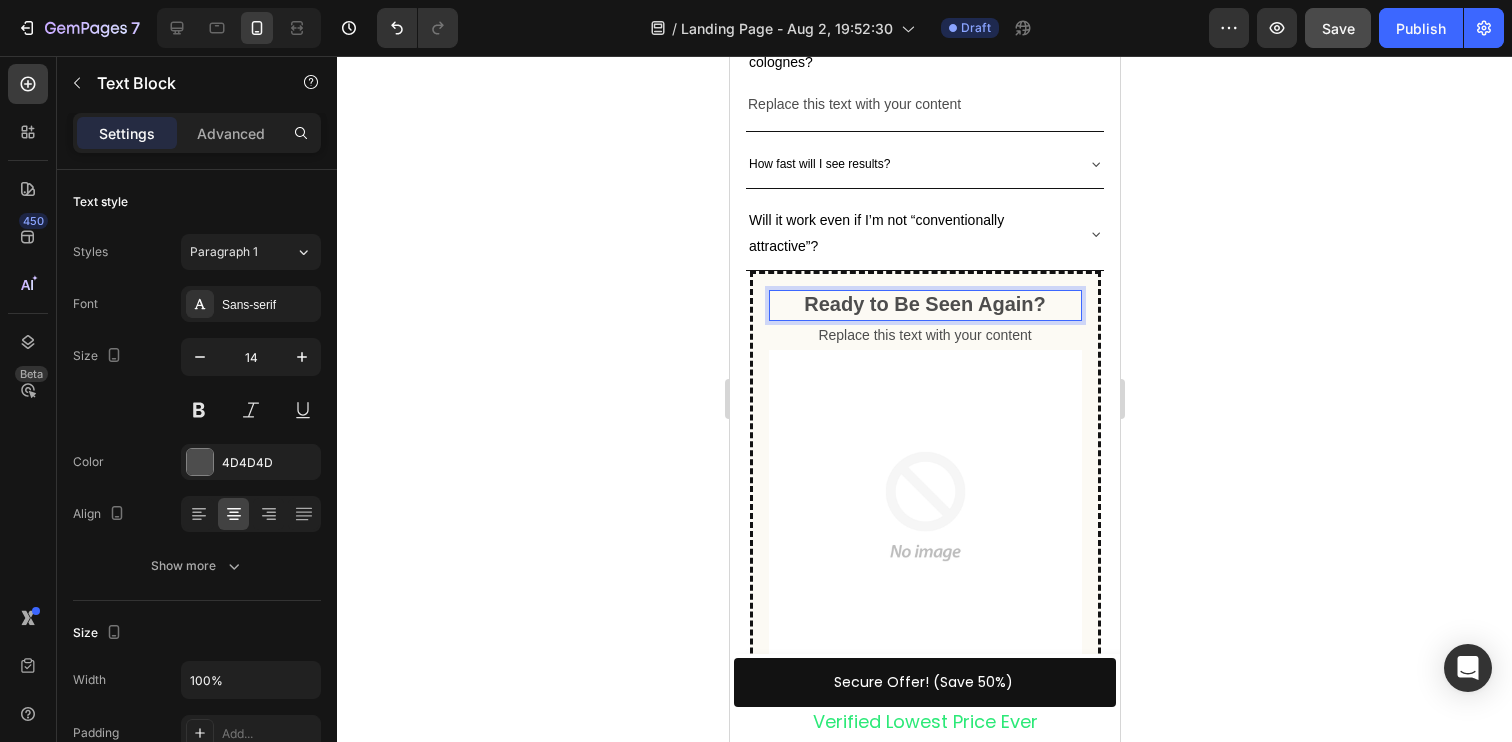 click on "Ready to Be Seen Again?" at bounding box center (924, 304) 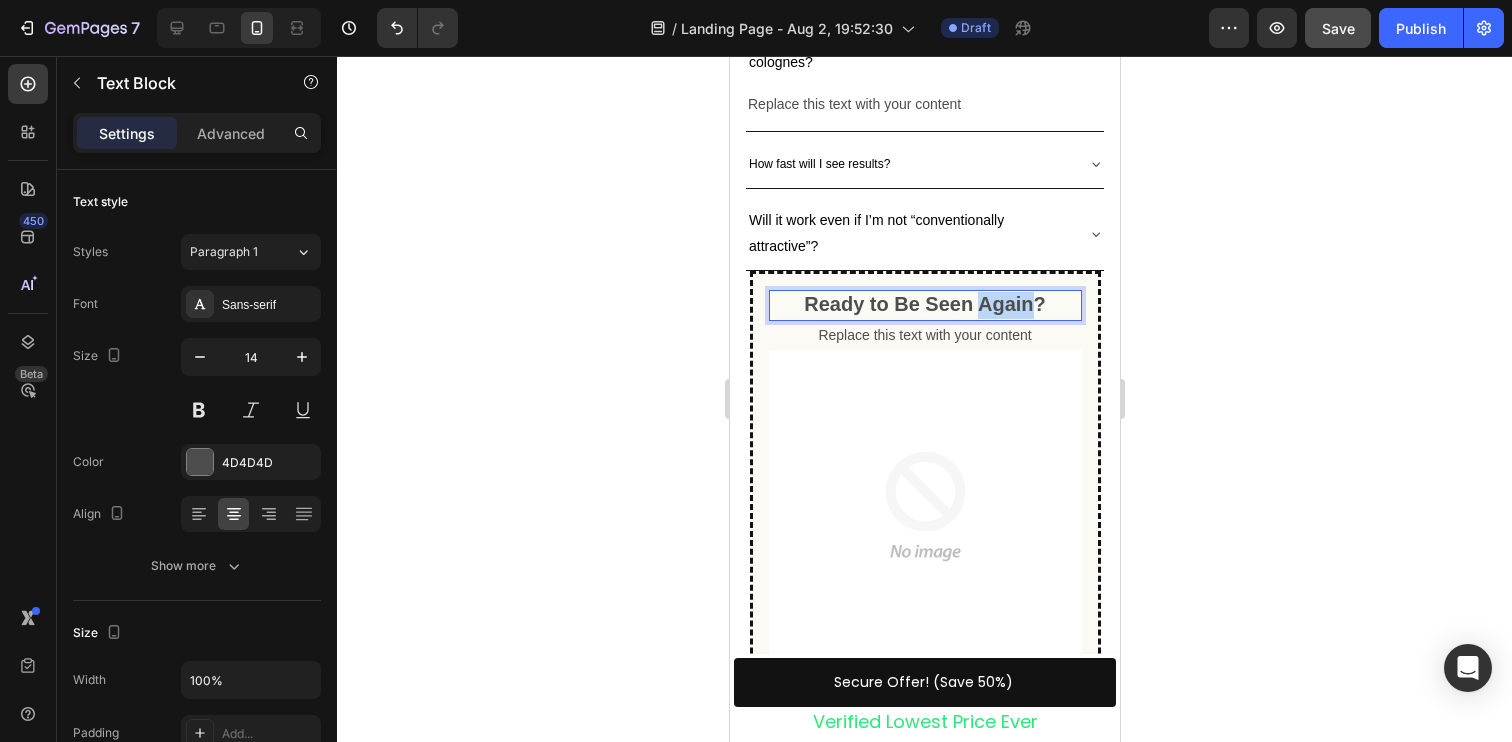 click on "Ready to Be Seen Again?" at bounding box center (924, 304) 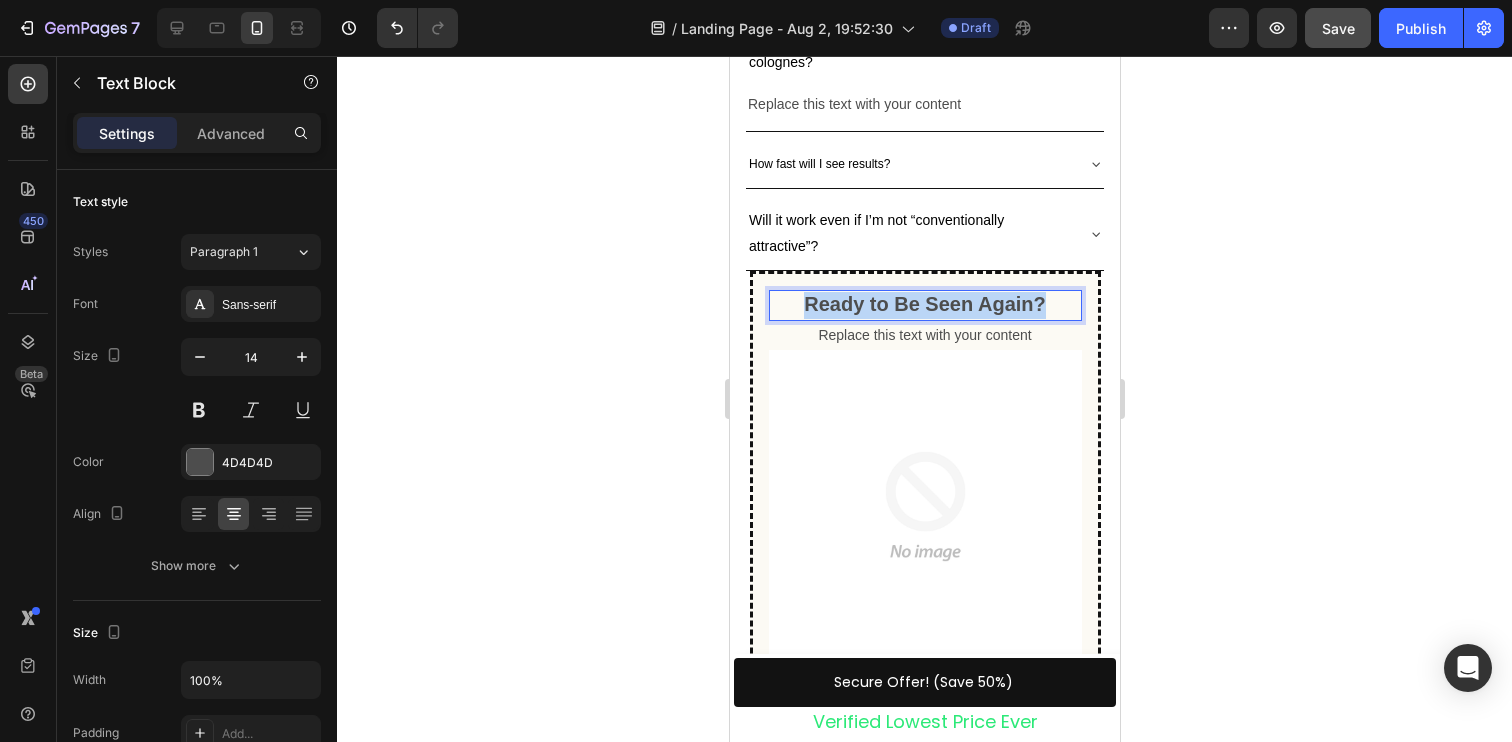 click on "Ready to Be Seen Again?" at bounding box center (924, 304) 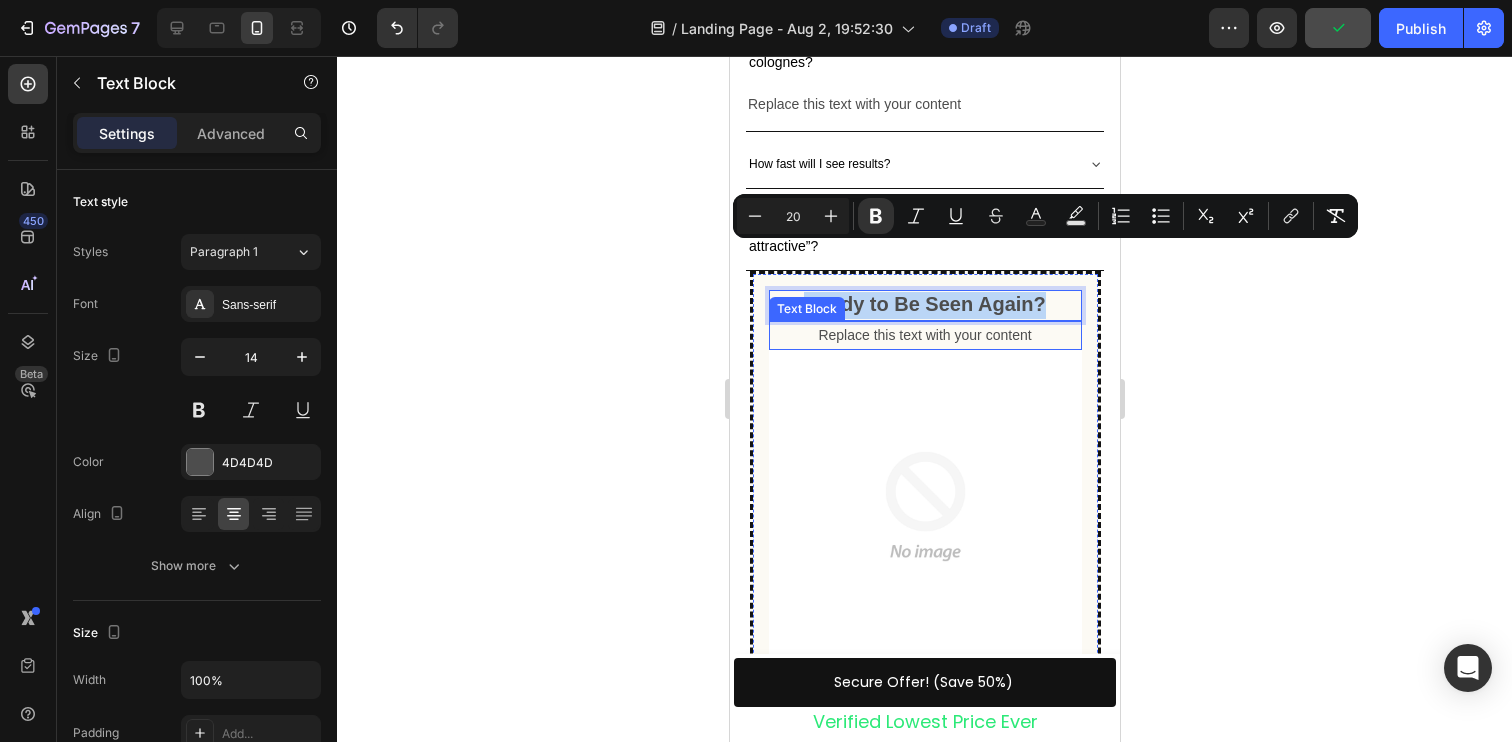 click on "Replace this text with your content" at bounding box center [924, 335] 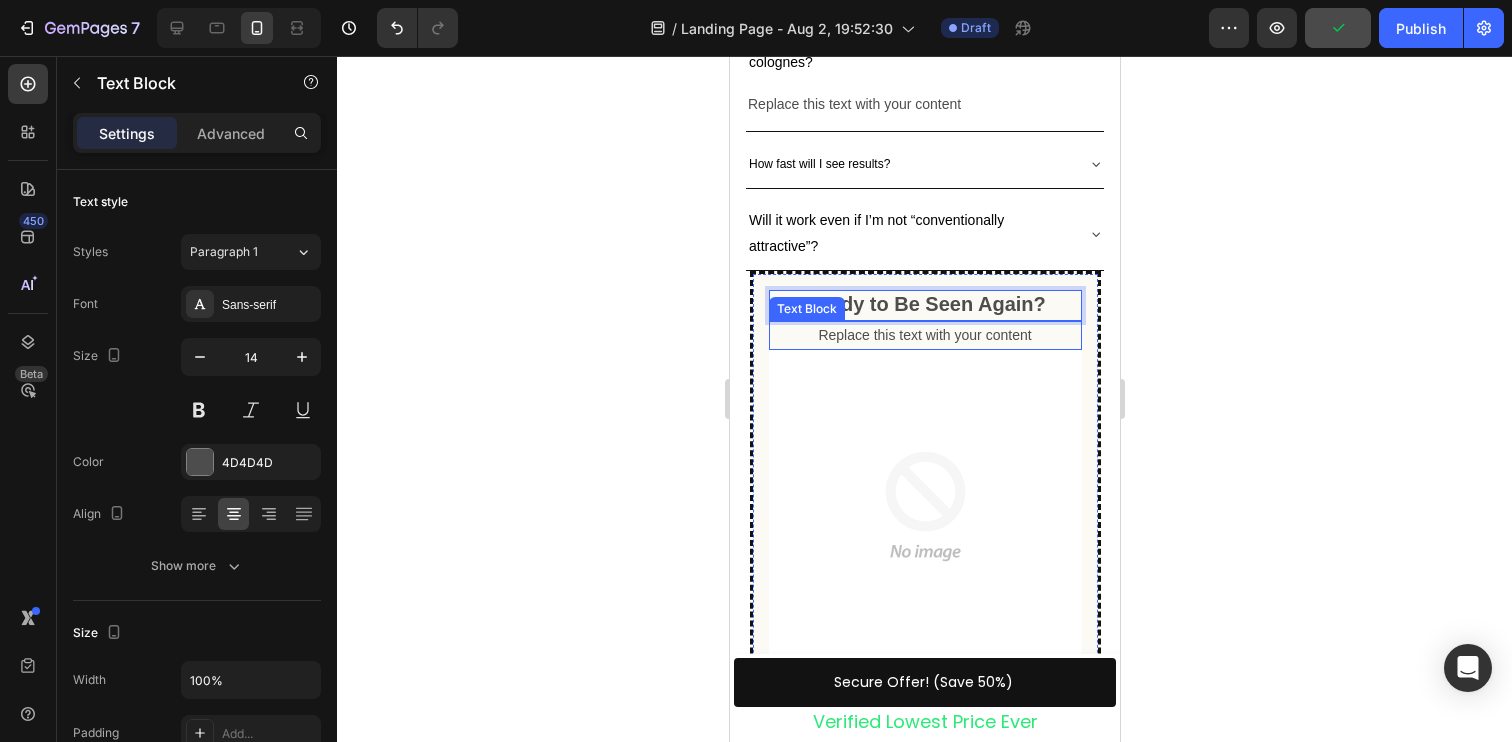 click on "Replace this text with your content" at bounding box center (924, 335) 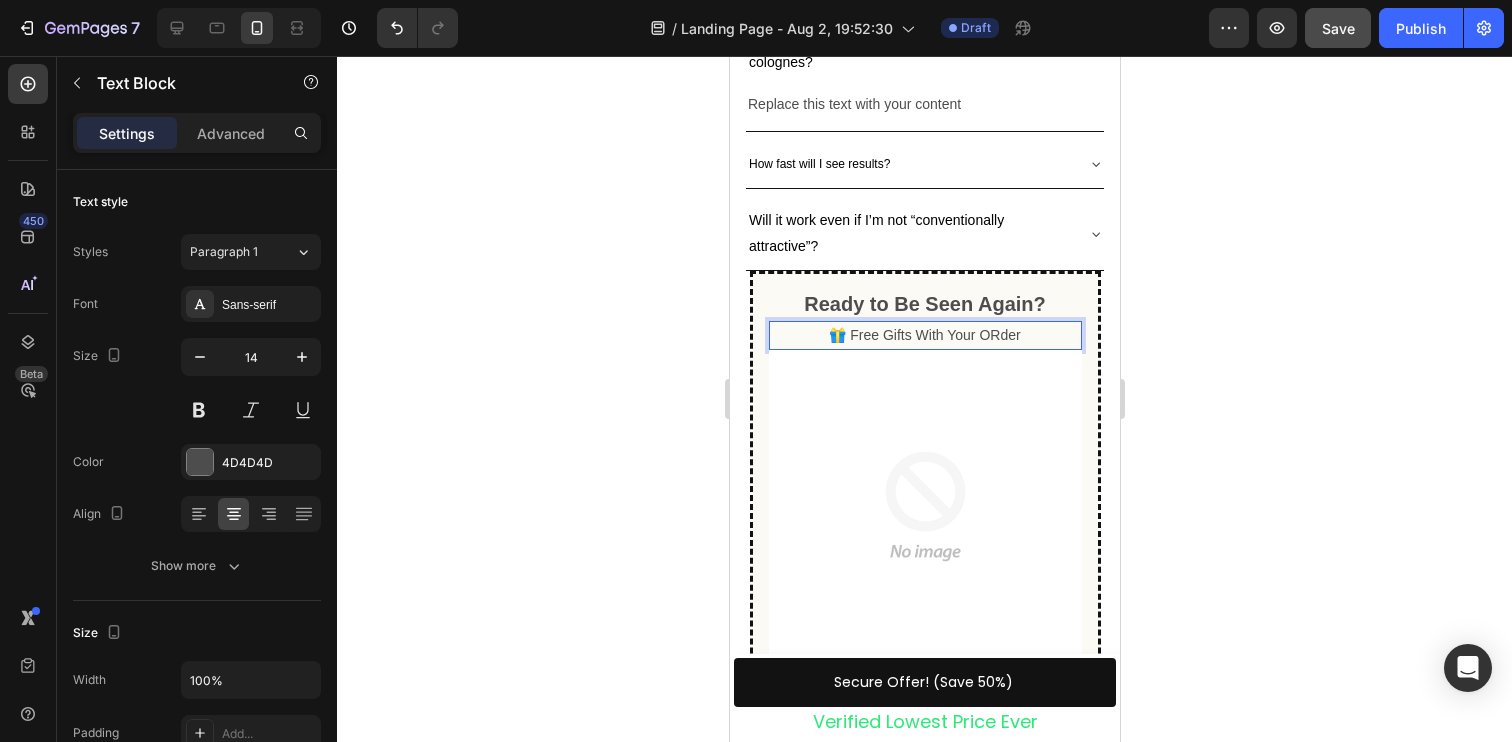 click on "🎁 Free Gifts With Your ORder" at bounding box center (924, 335) 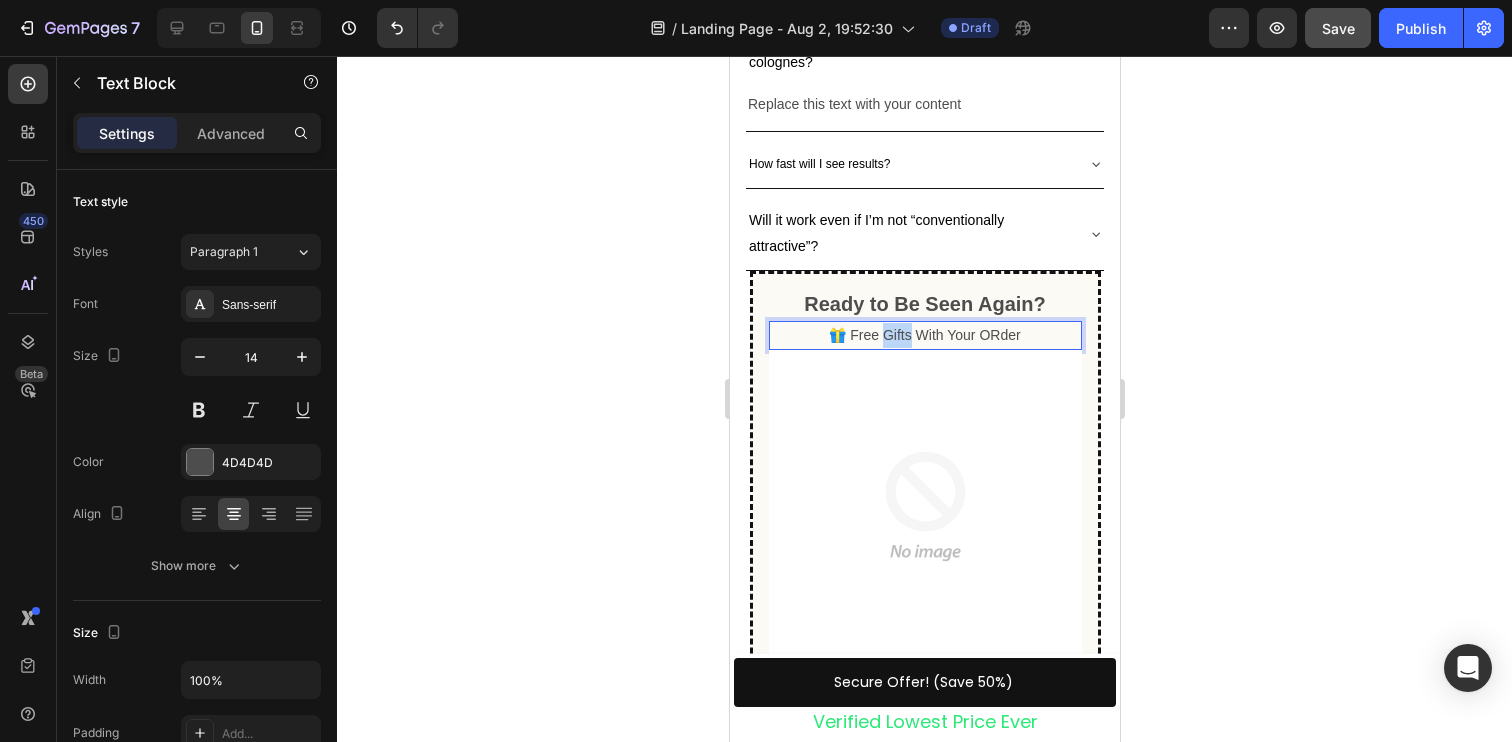 click on "🎁 Free Gifts With Your ORder" at bounding box center [924, 335] 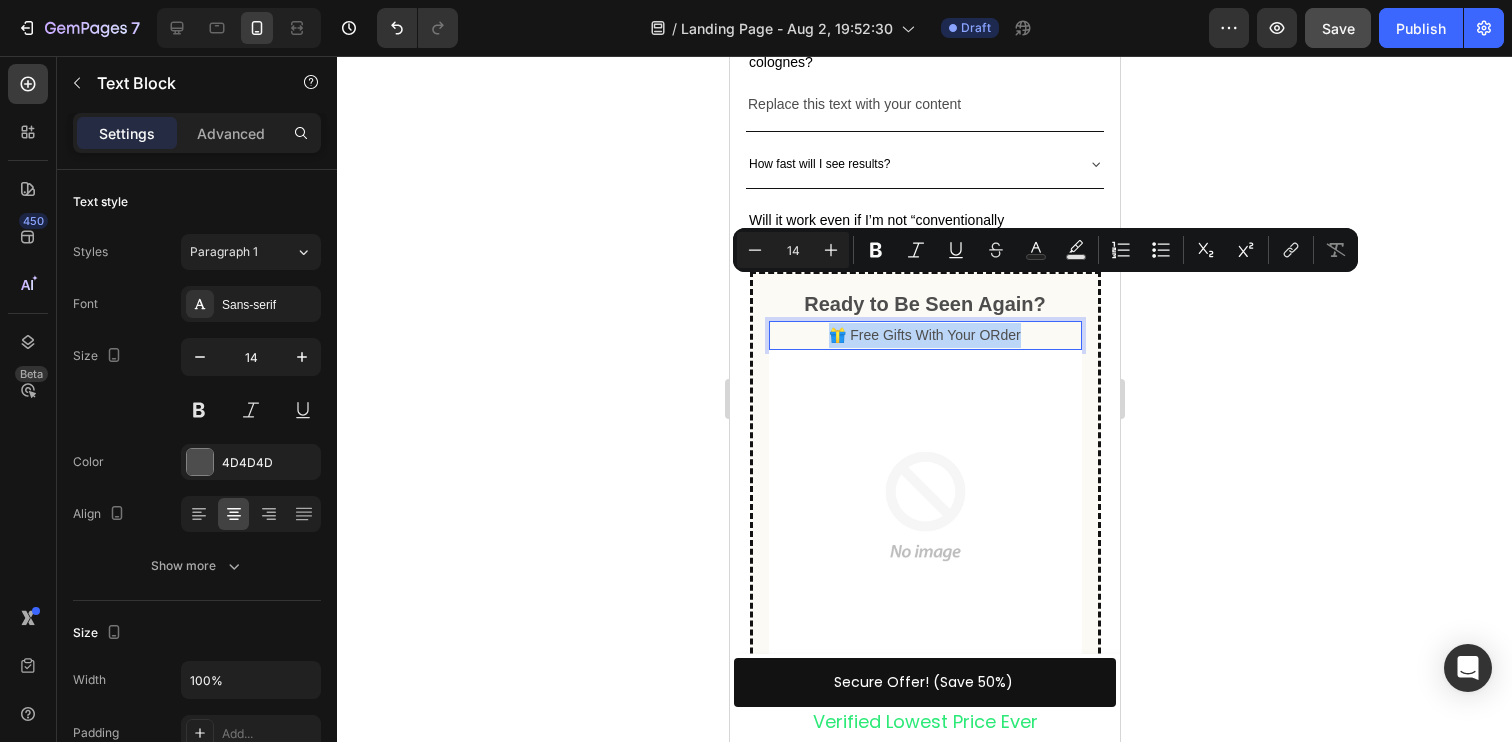 click on "🎁 Free Gifts With Your ORder" at bounding box center (924, 335) 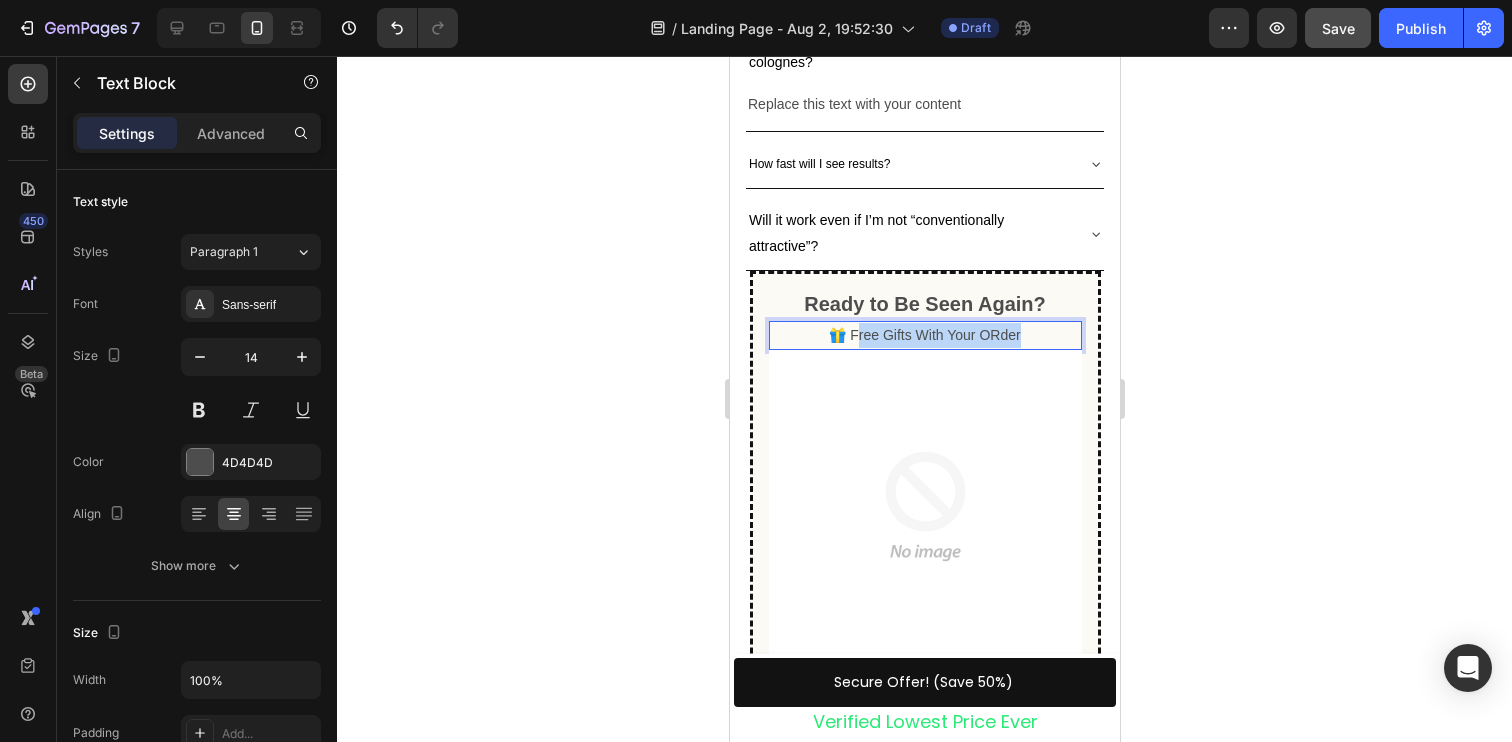 drag, startPoint x: 1032, startPoint y: 291, endPoint x: 853, endPoint y: 290, distance: 179.00279 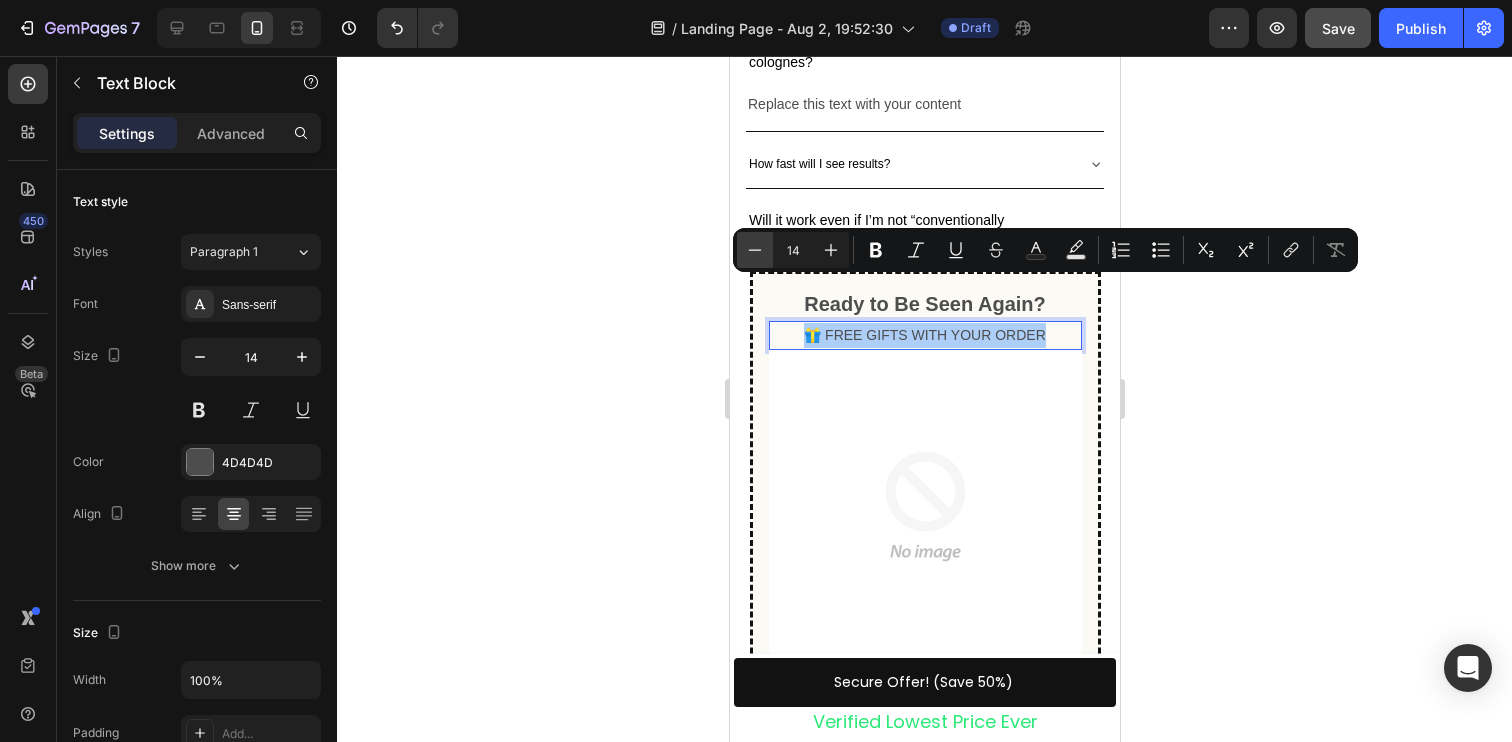 click 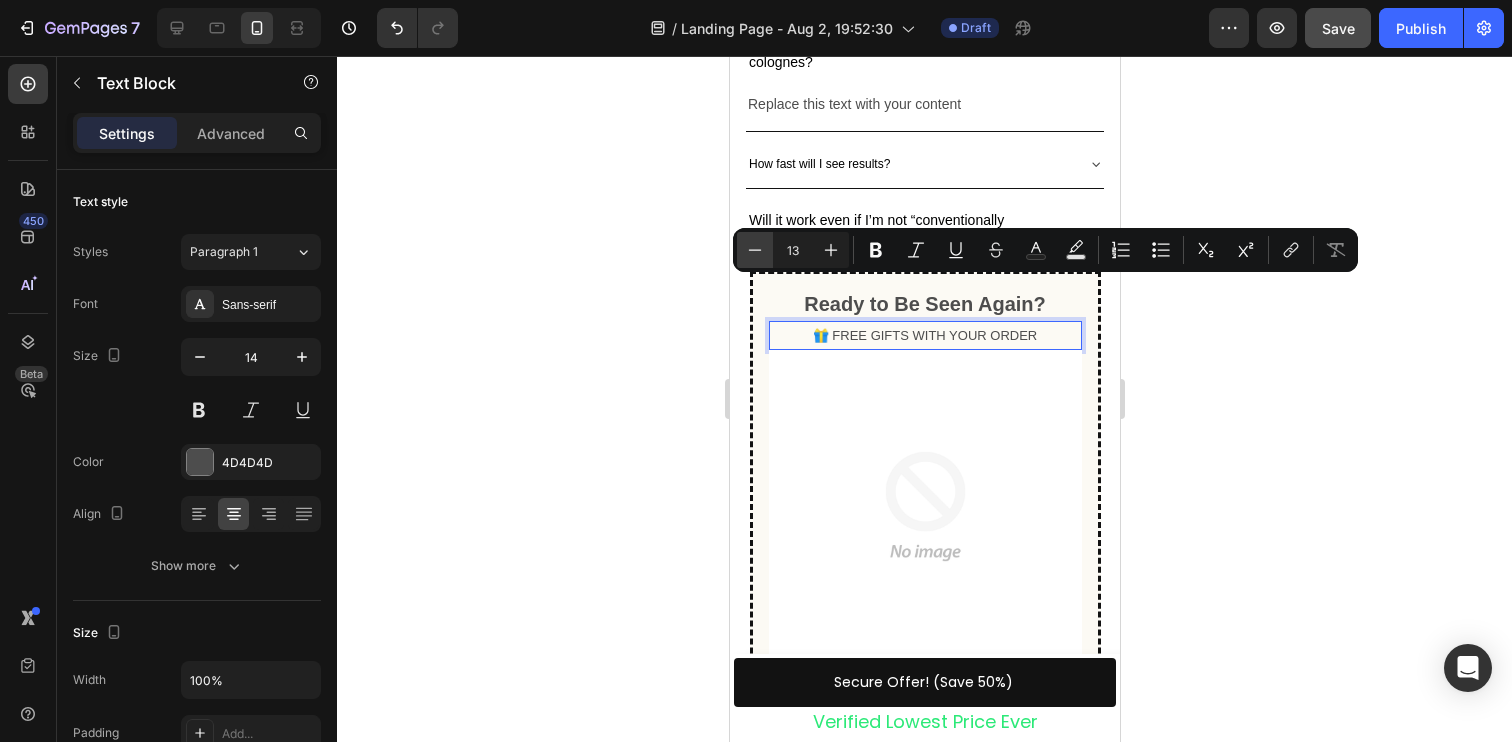 click 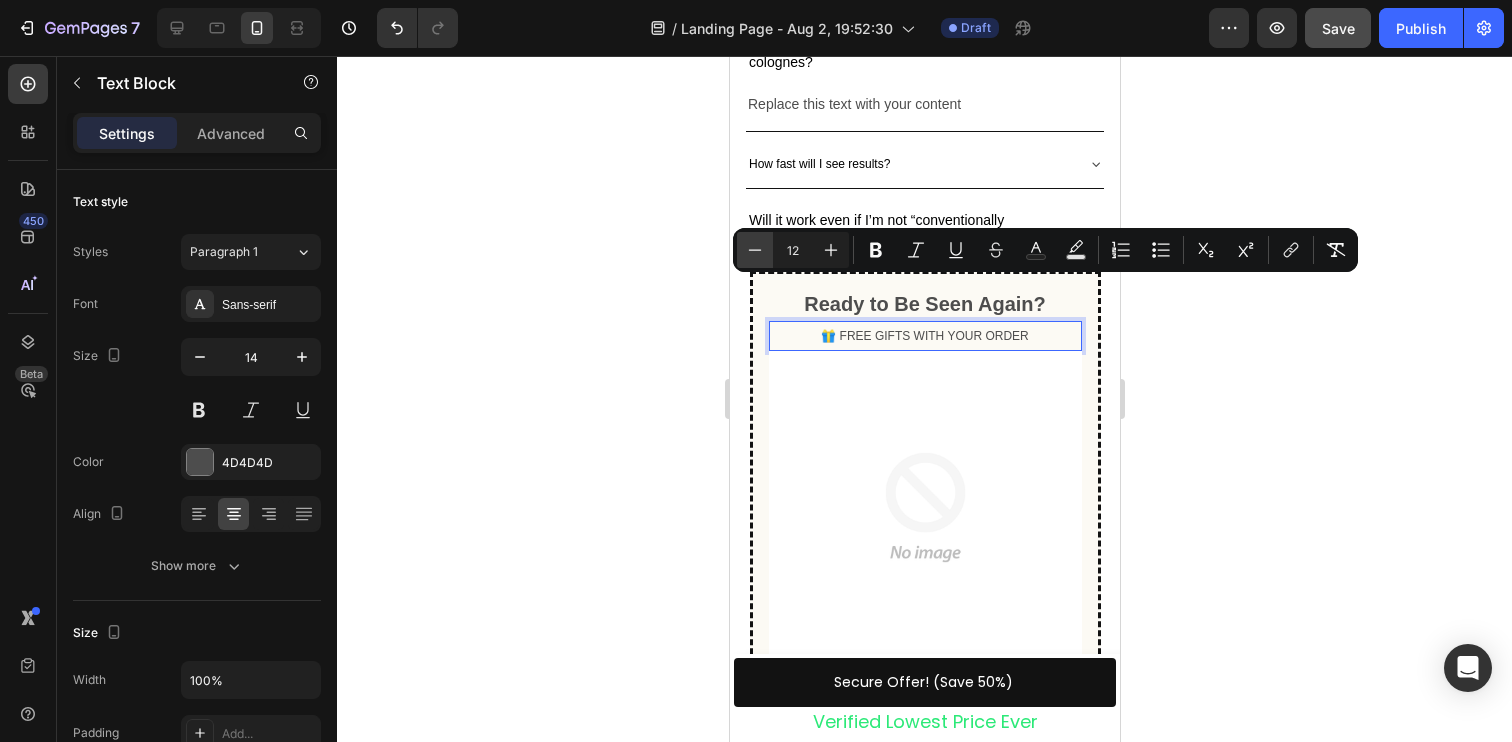 click 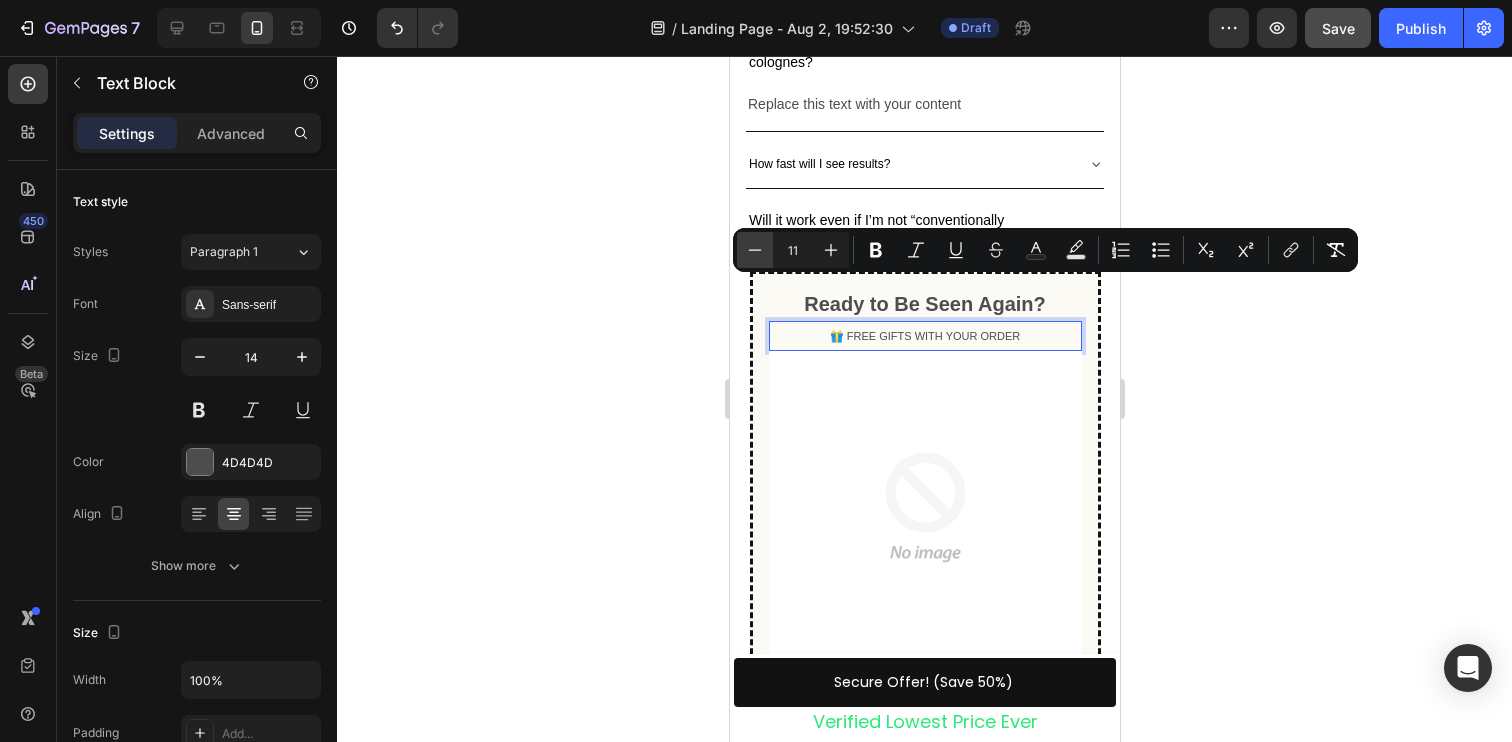 click 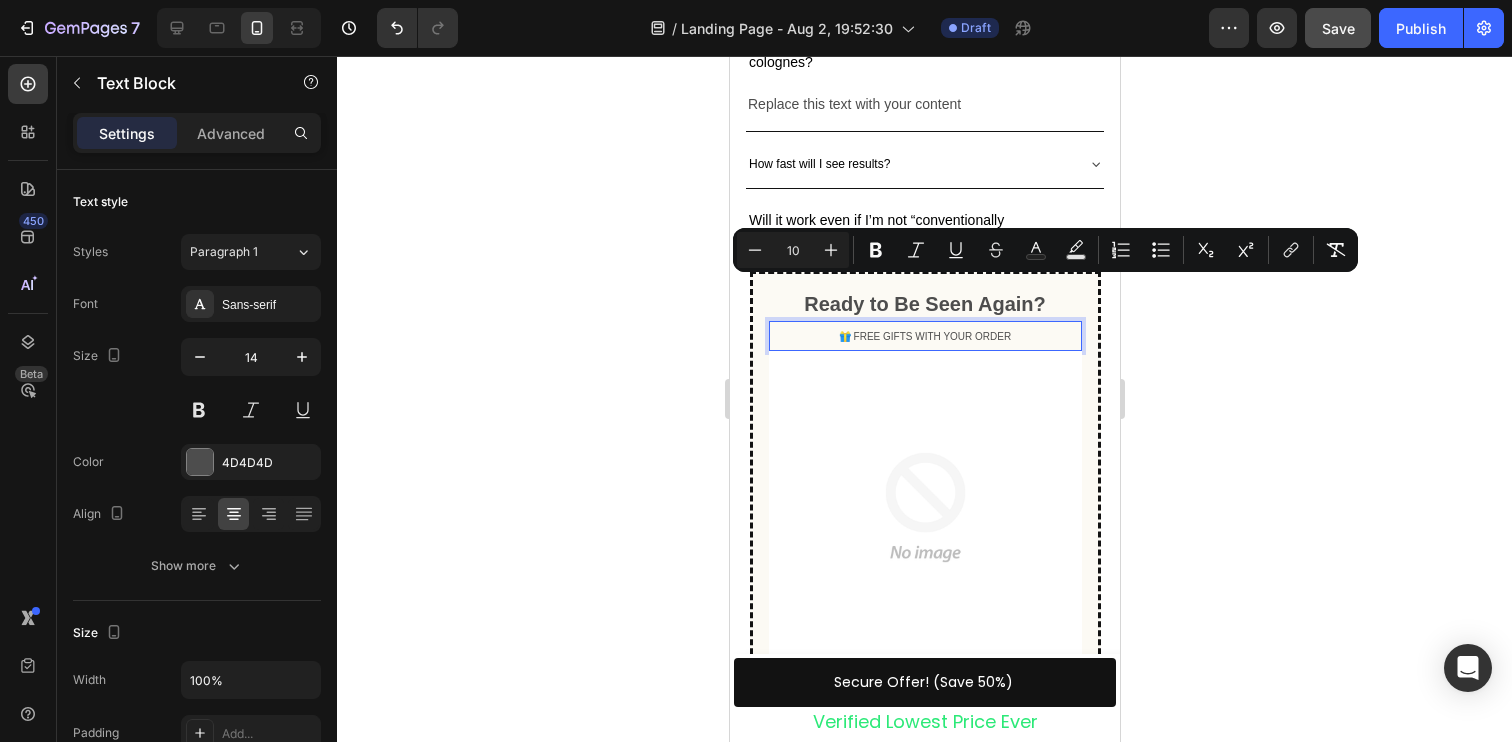 click 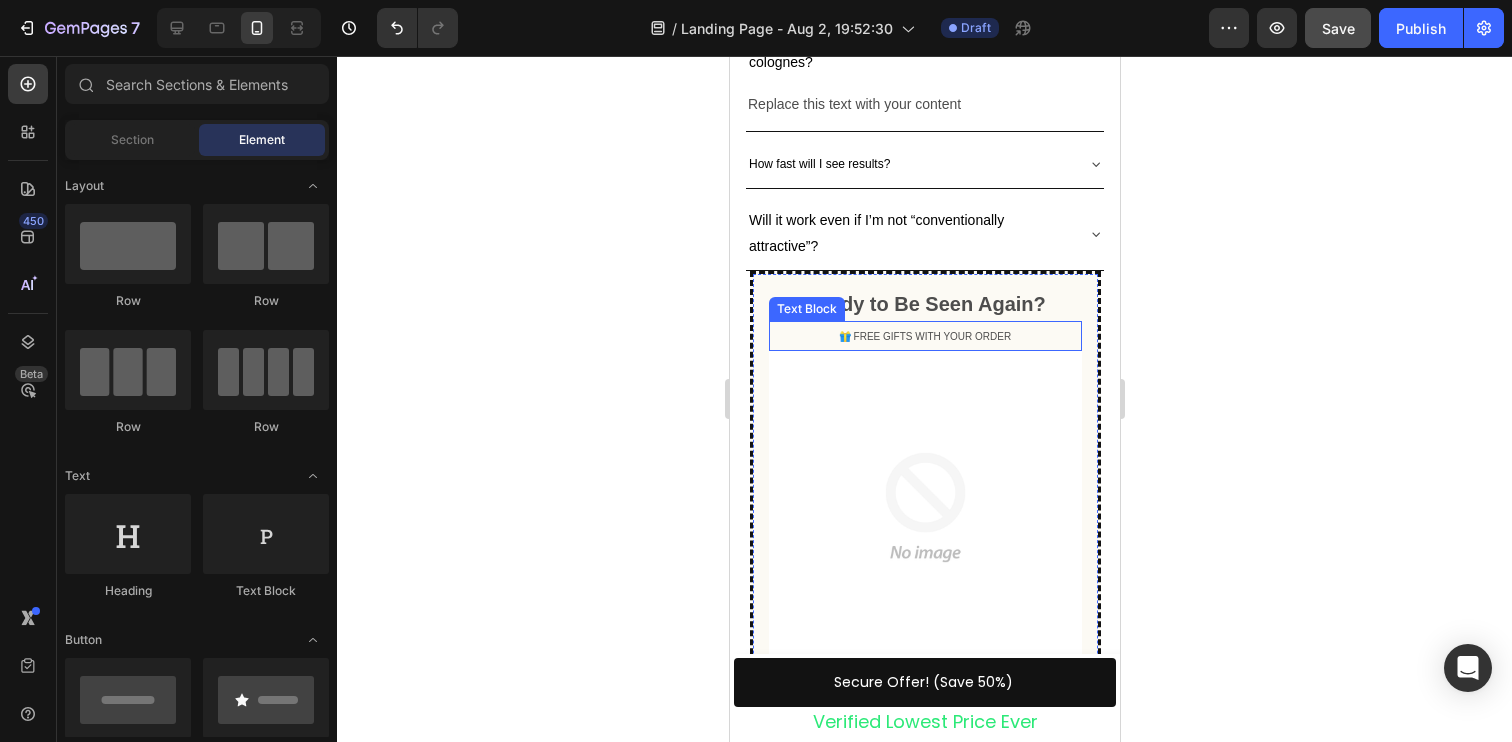 click on "🎁 FREE GIFTS WITH YOUR ORDER" at bounding box center [924, 336] 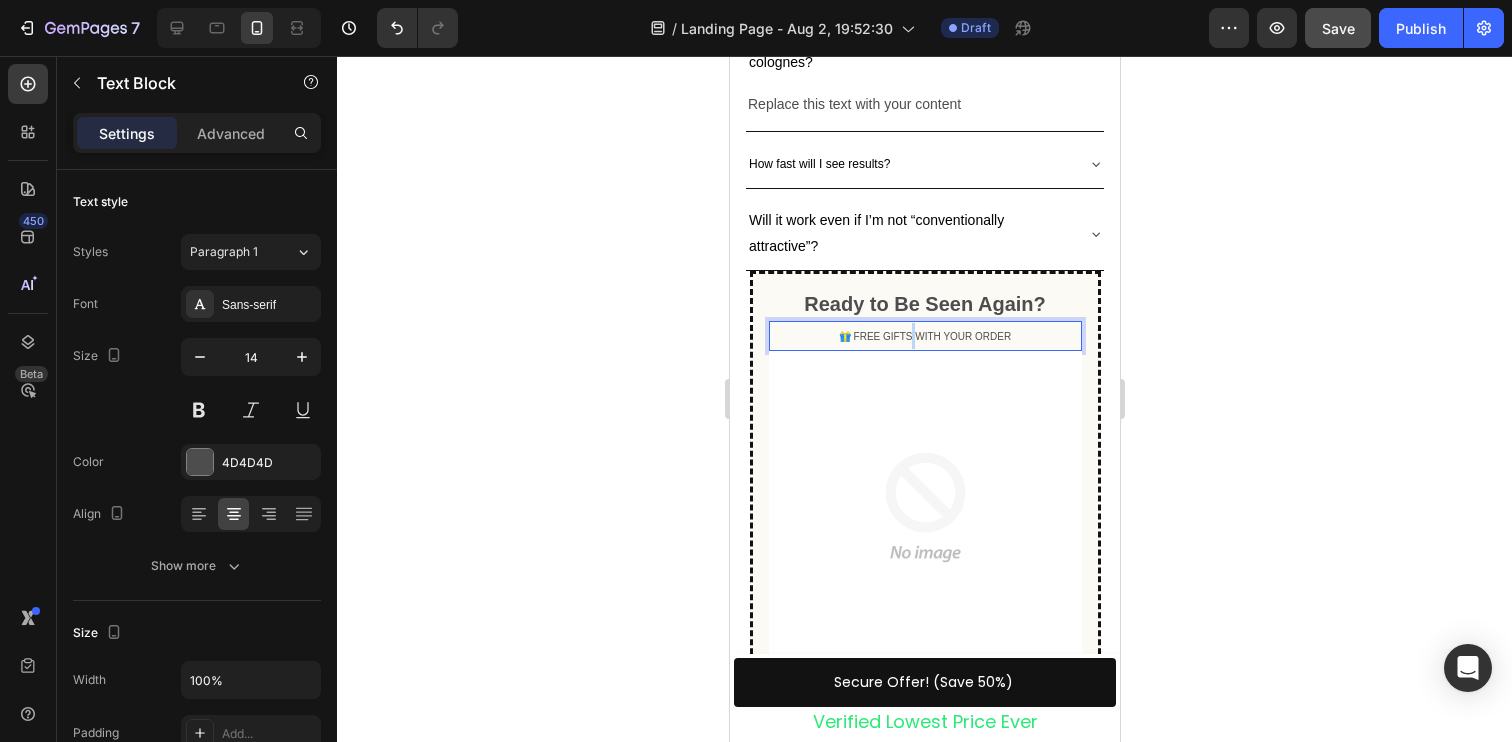 click on "🎁 FREE GIFTS WITH YOUR ORDER" at bounding box center (924, 336) 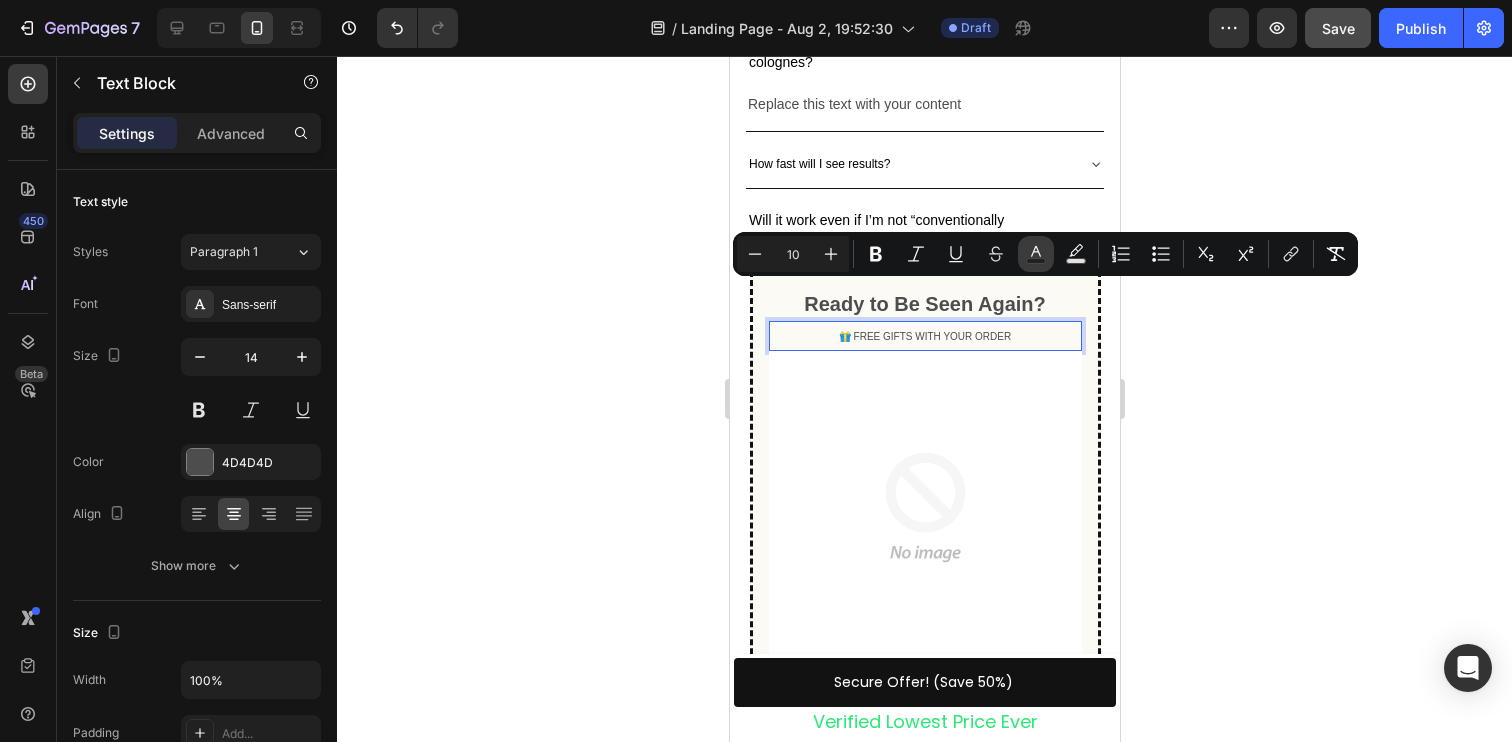 click 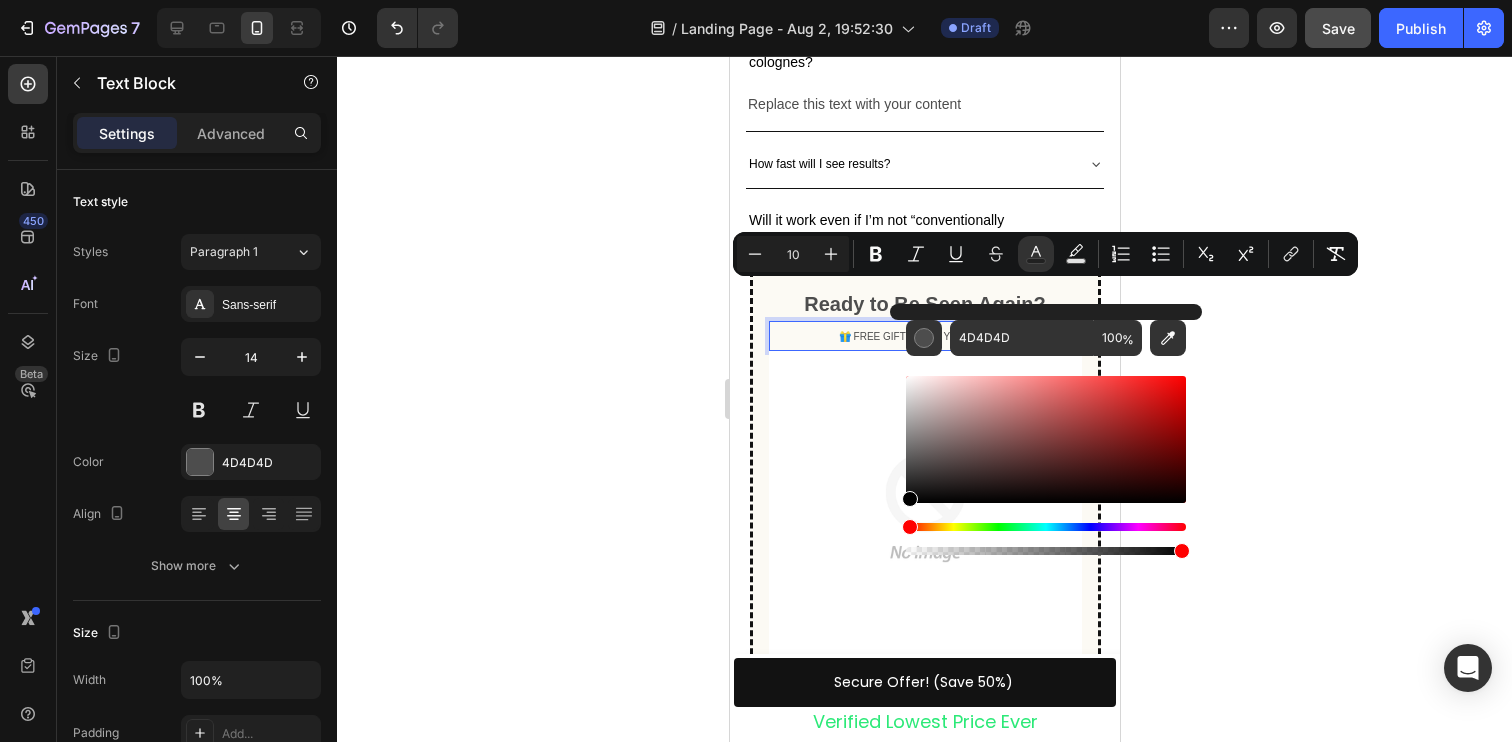 drag, startPoint x: 1663, startPoint y: 509, endPoint x: 850, endPoint y: 547, distance: 813.8876 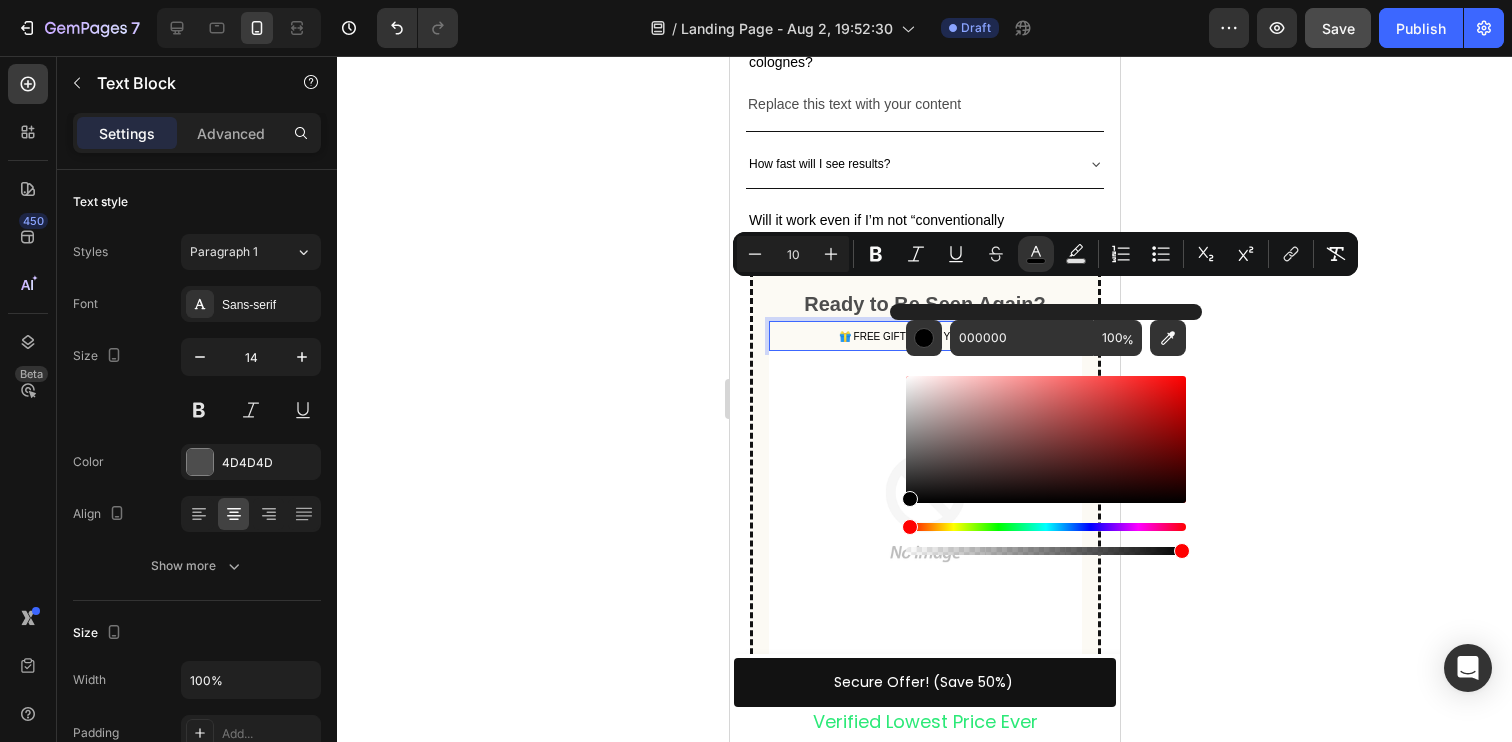 click 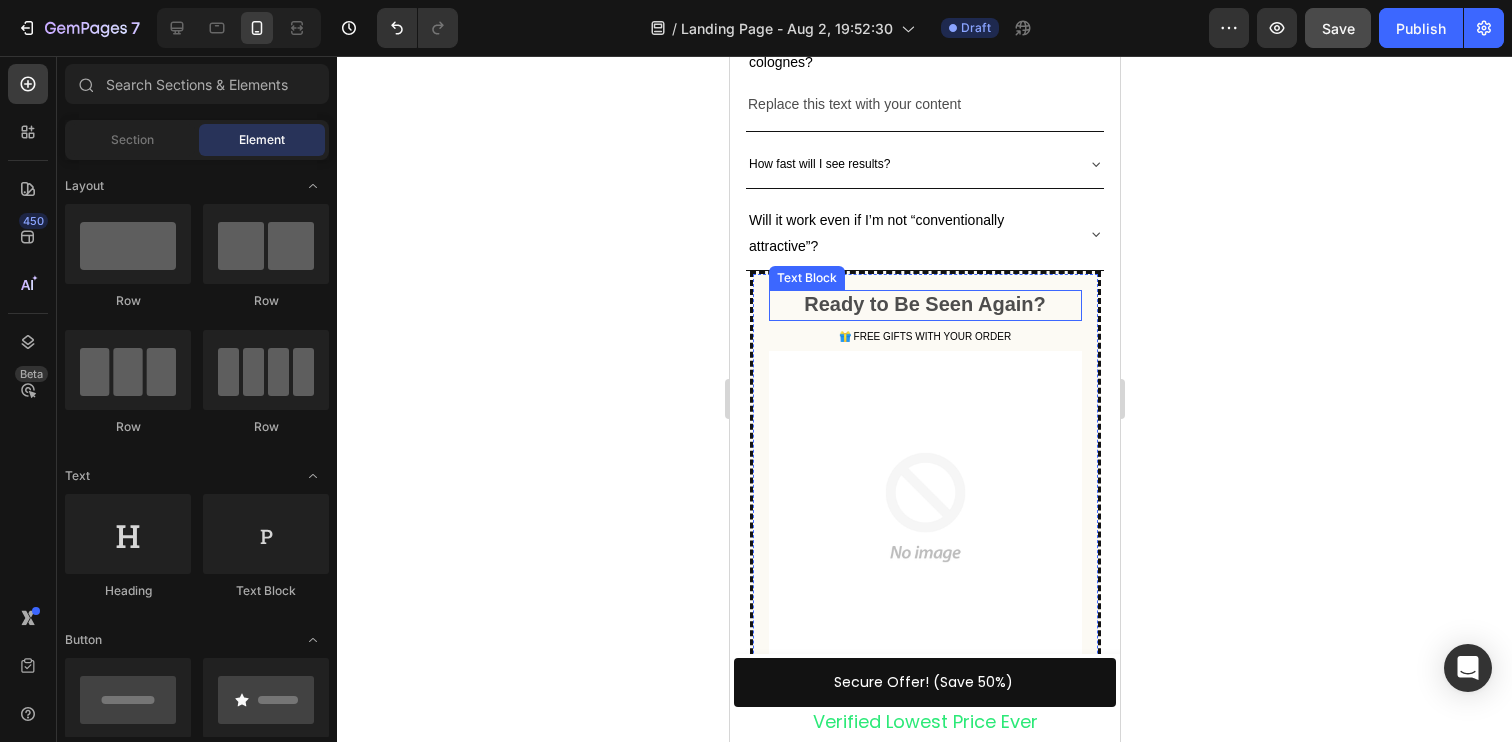 click on "Ready to Be Seen Again?" at bounding box center (924, 304) 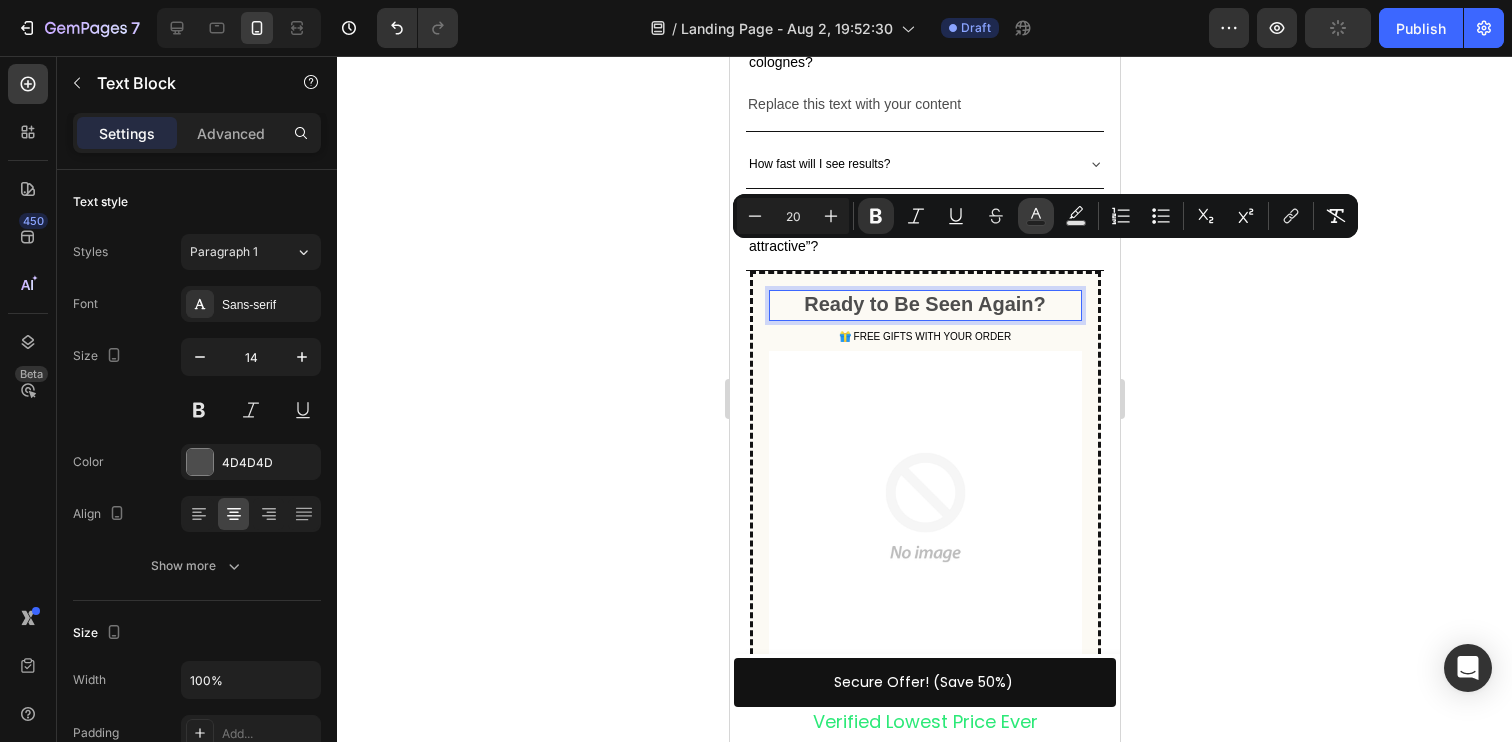 click on "Text Color" at bounding box center (1036, 216) 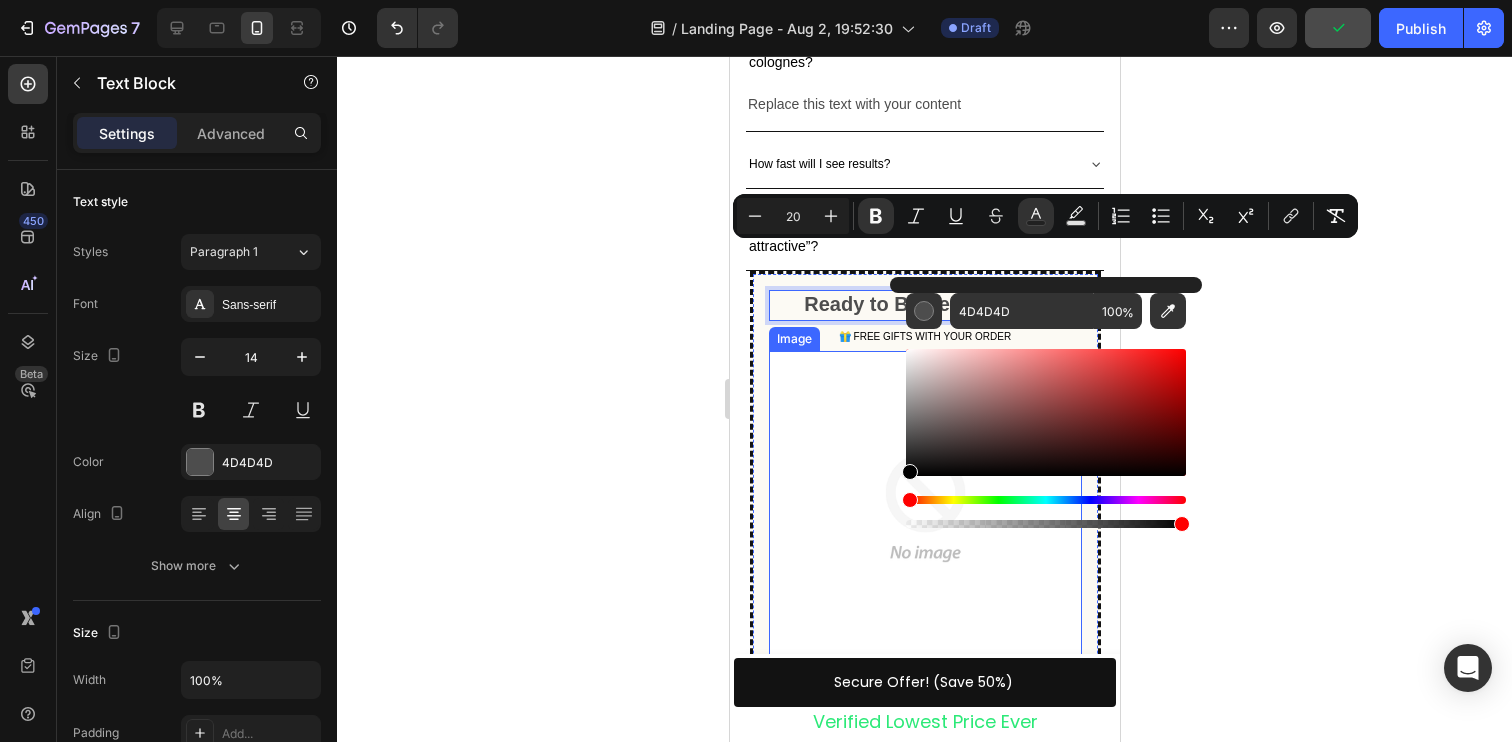 drag, startPoint x: 1718, startPoint y: 488, endPoint x: 862, endPoint y: 535, distance: 857.2893 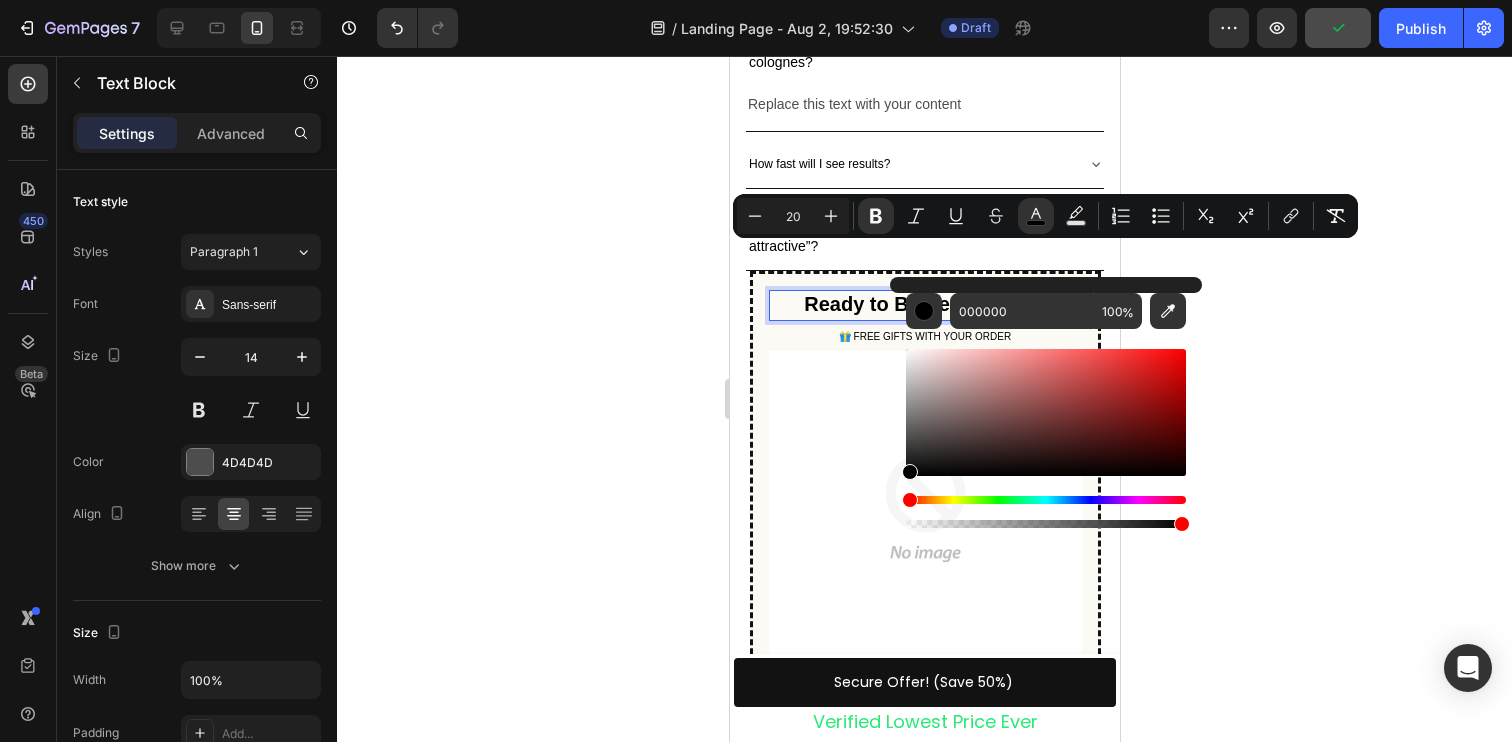 click 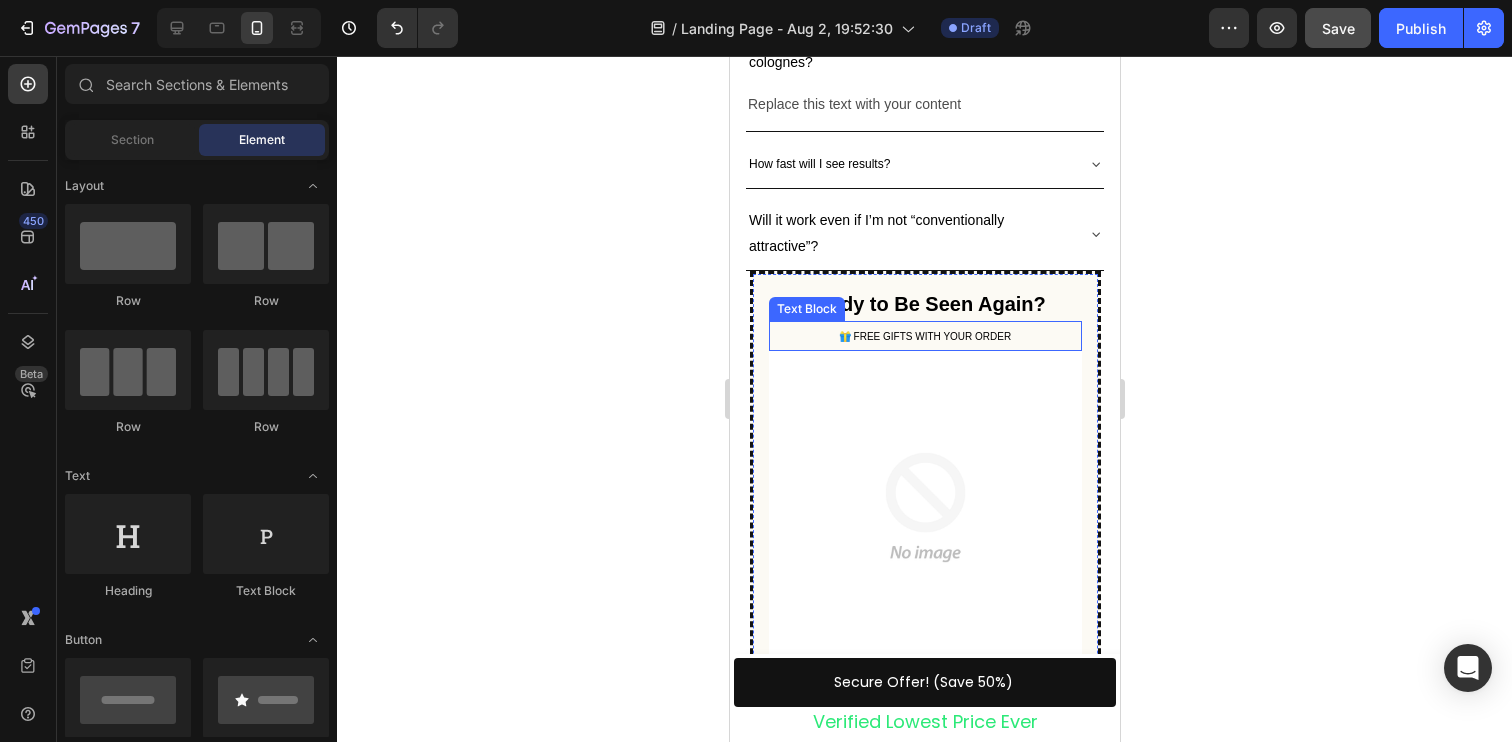 click on "Ready to Be Seen Again?" at bounding box center (924, 304) 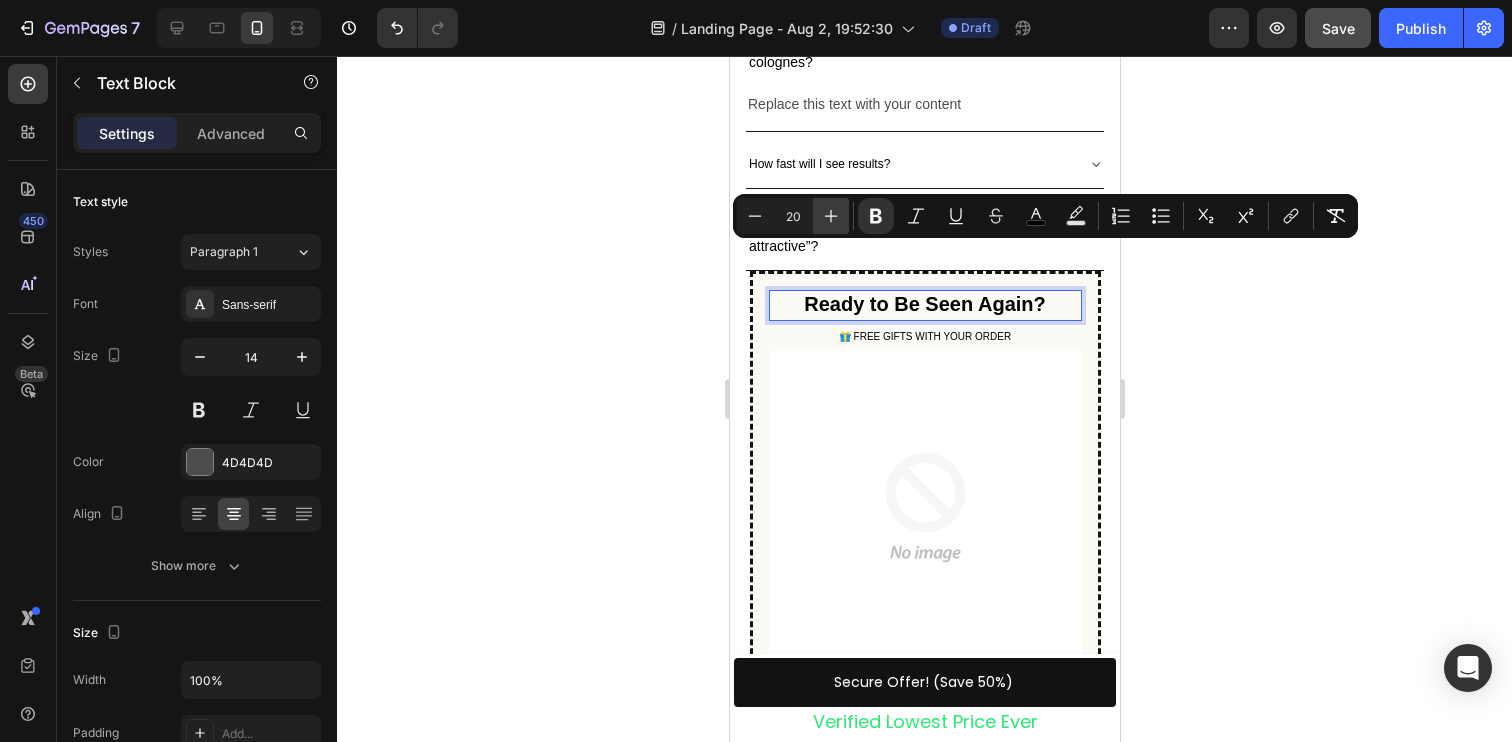 click 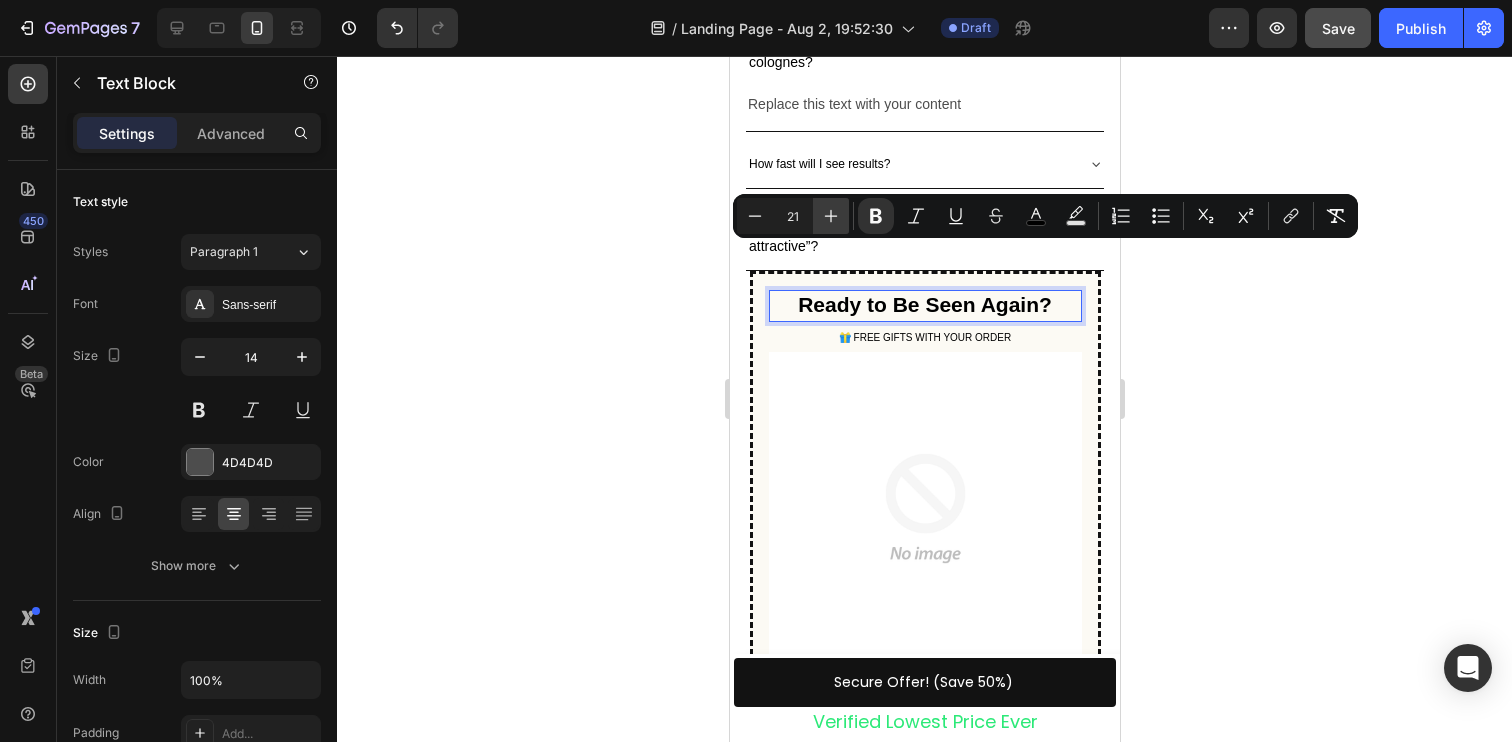 click 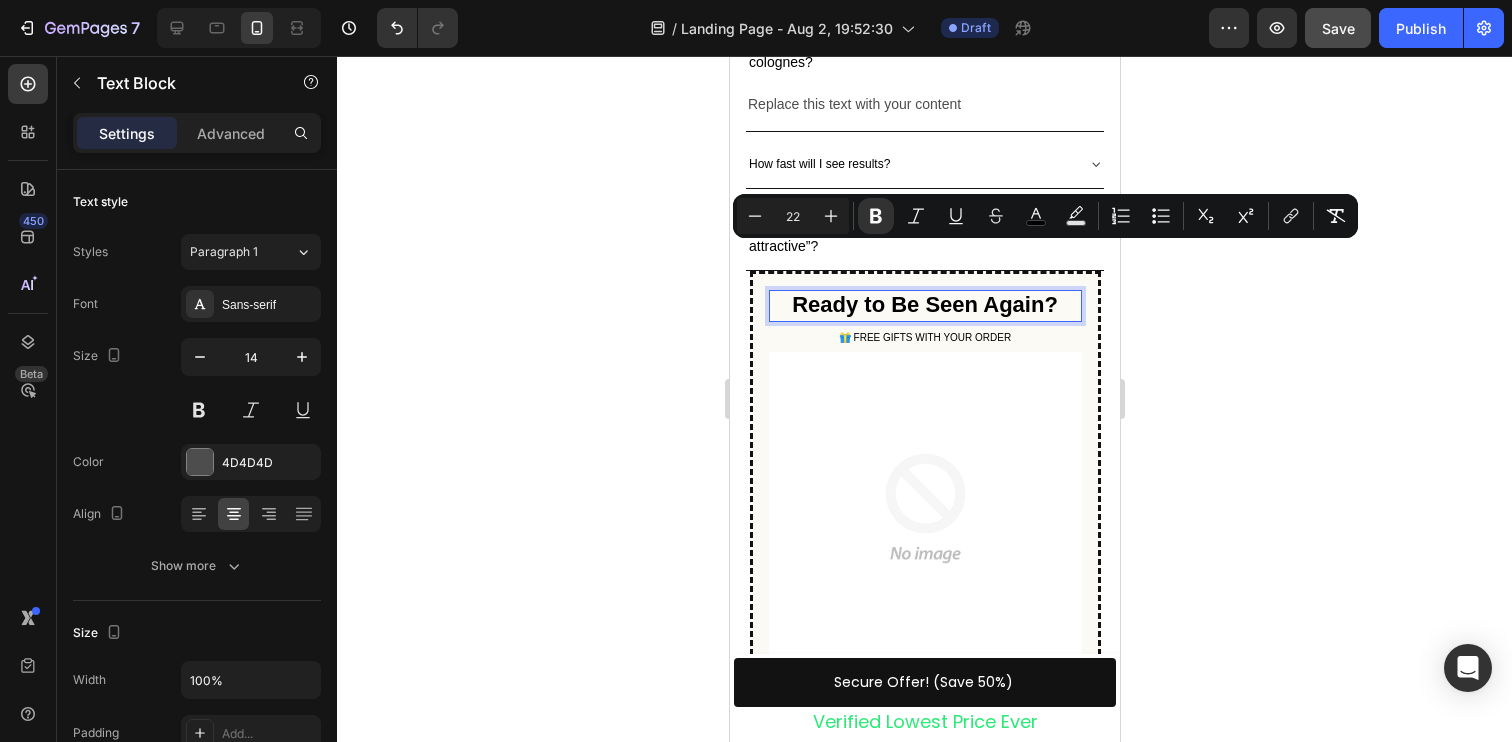 click 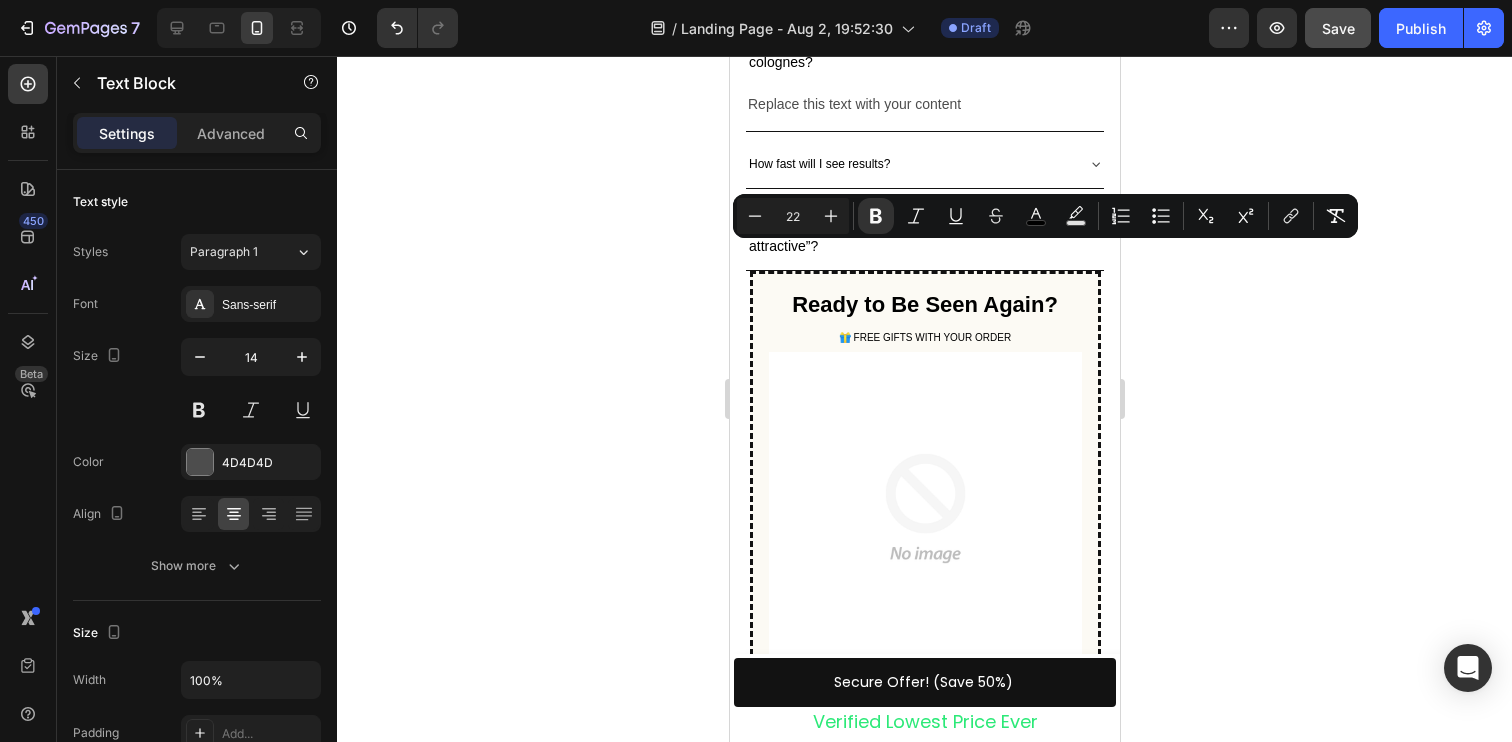 click 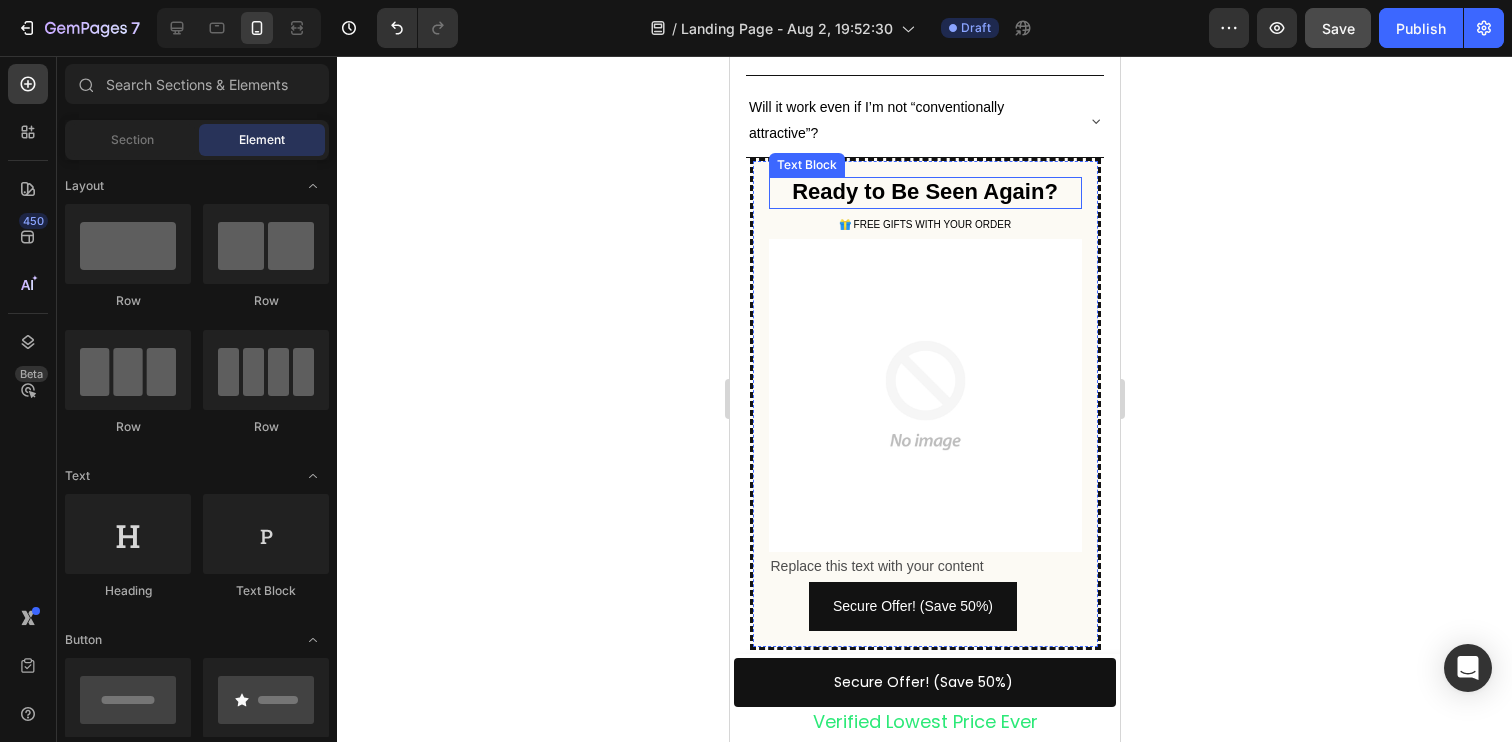 scroll, scrollTop: 6154, scrollLeft: 0, axis: vertical 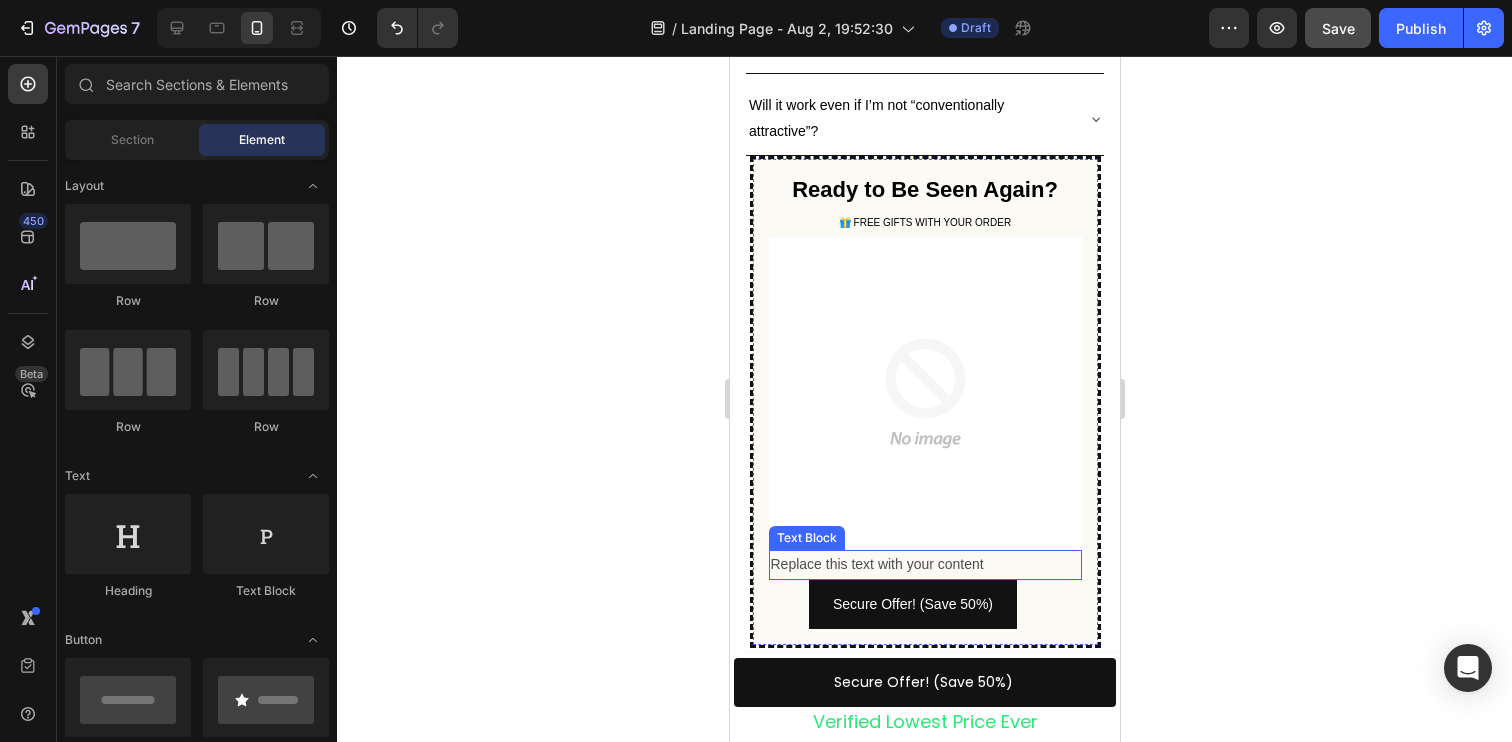click on "Replace this text with your content" at bounding box center (924, 564) 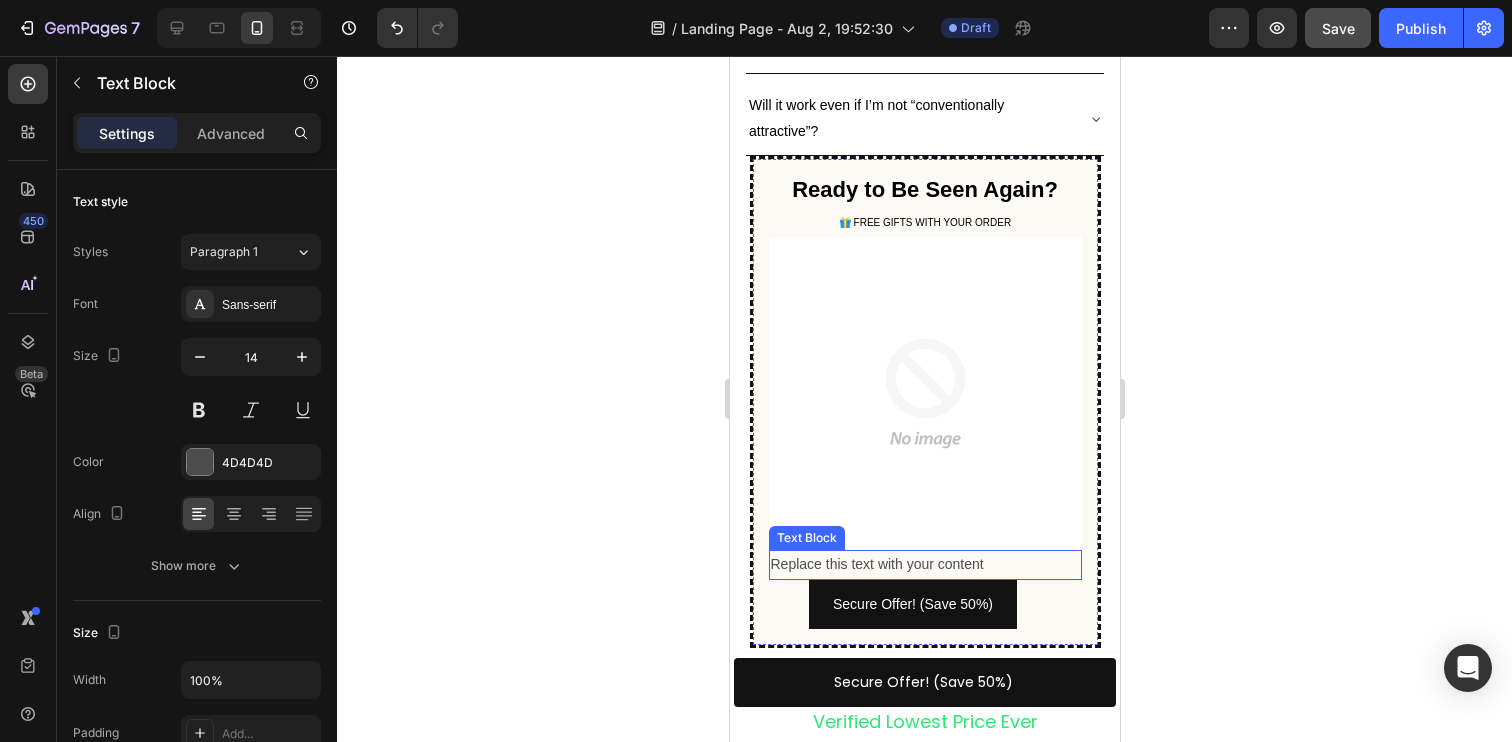 click on "Replace this text with your content" at bounding box center [924, 564] 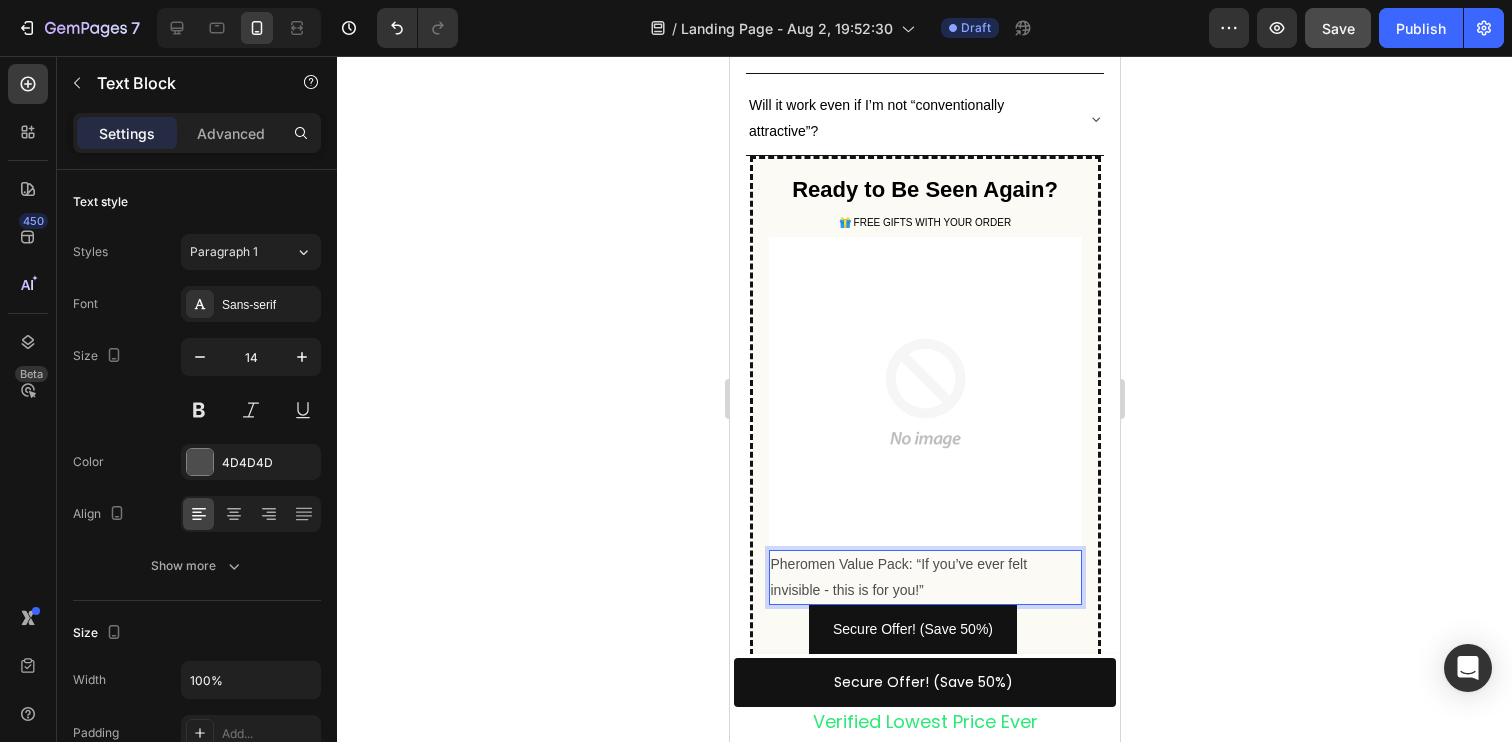 click on "Pheromen Value Pack: “If you’ve ever felt invisible - this is for you!”" at bounding box center [924, 577] 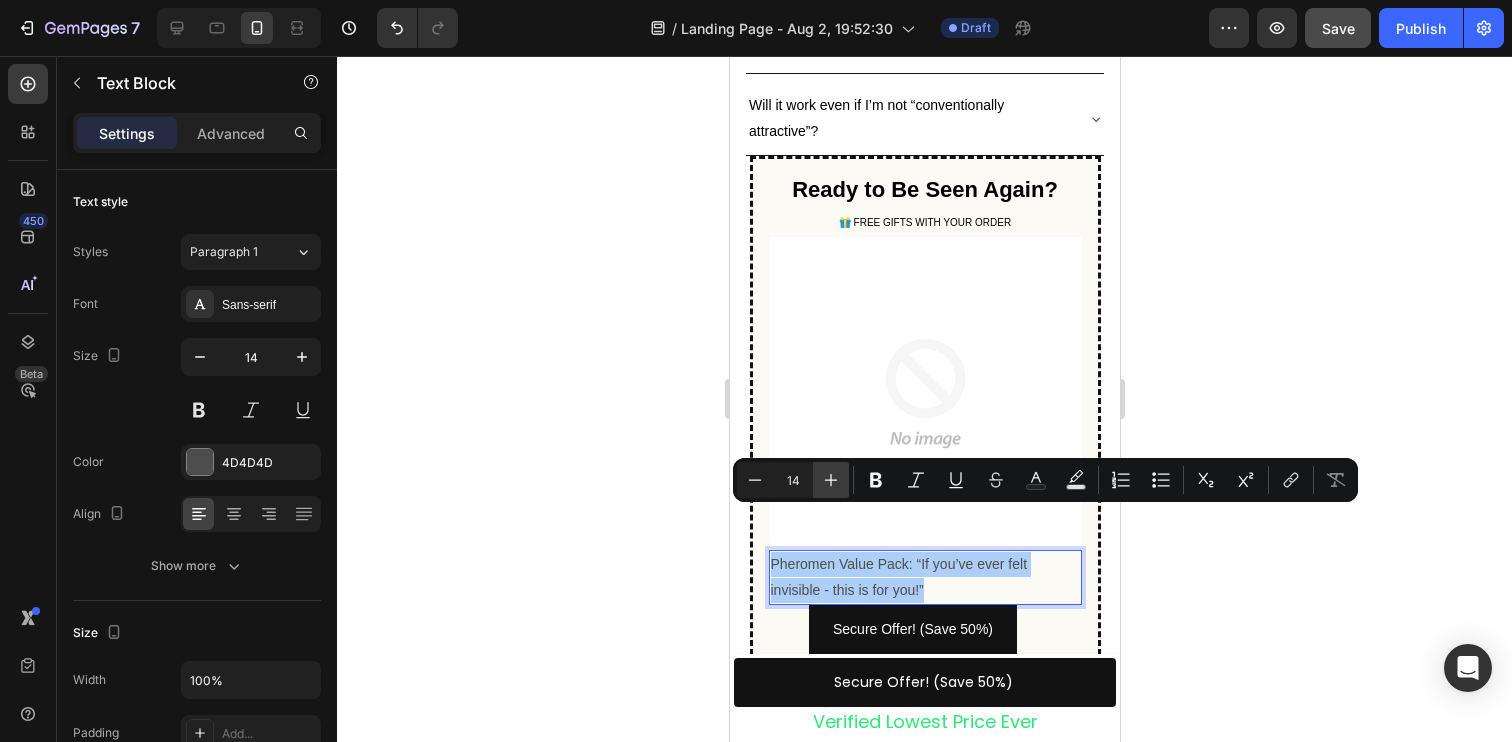 click 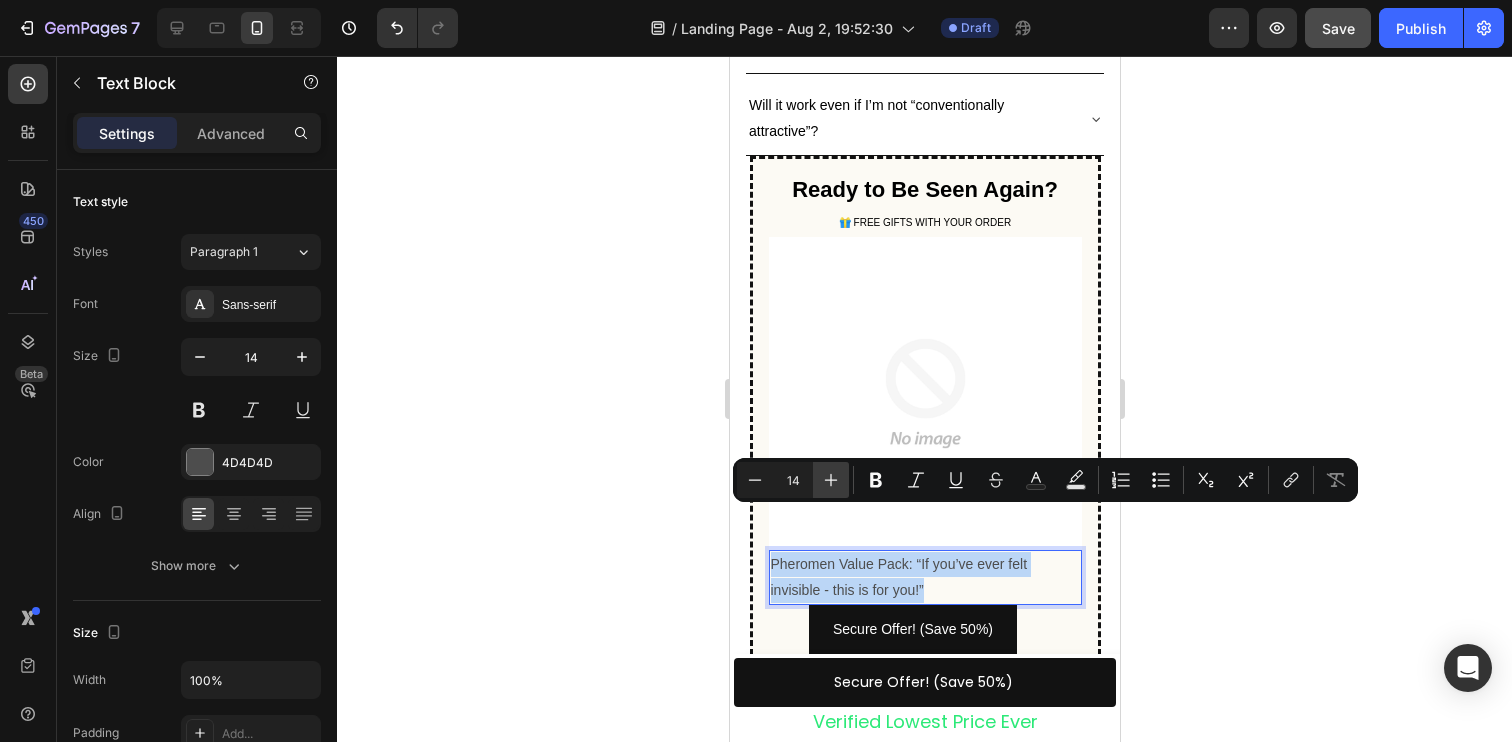 type on "15" 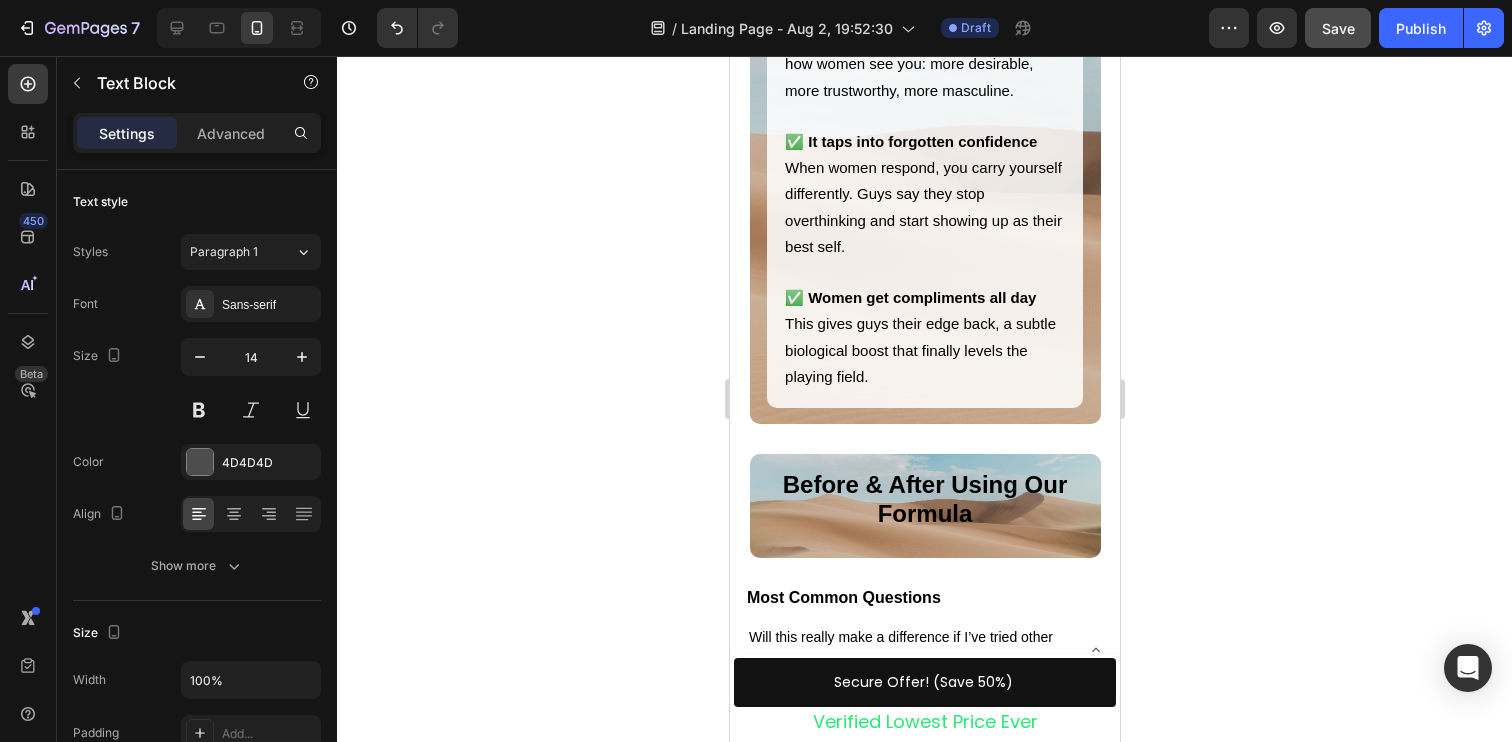 scroll, scrollTop: 5200, scrollLeft: 0, axis: vertical 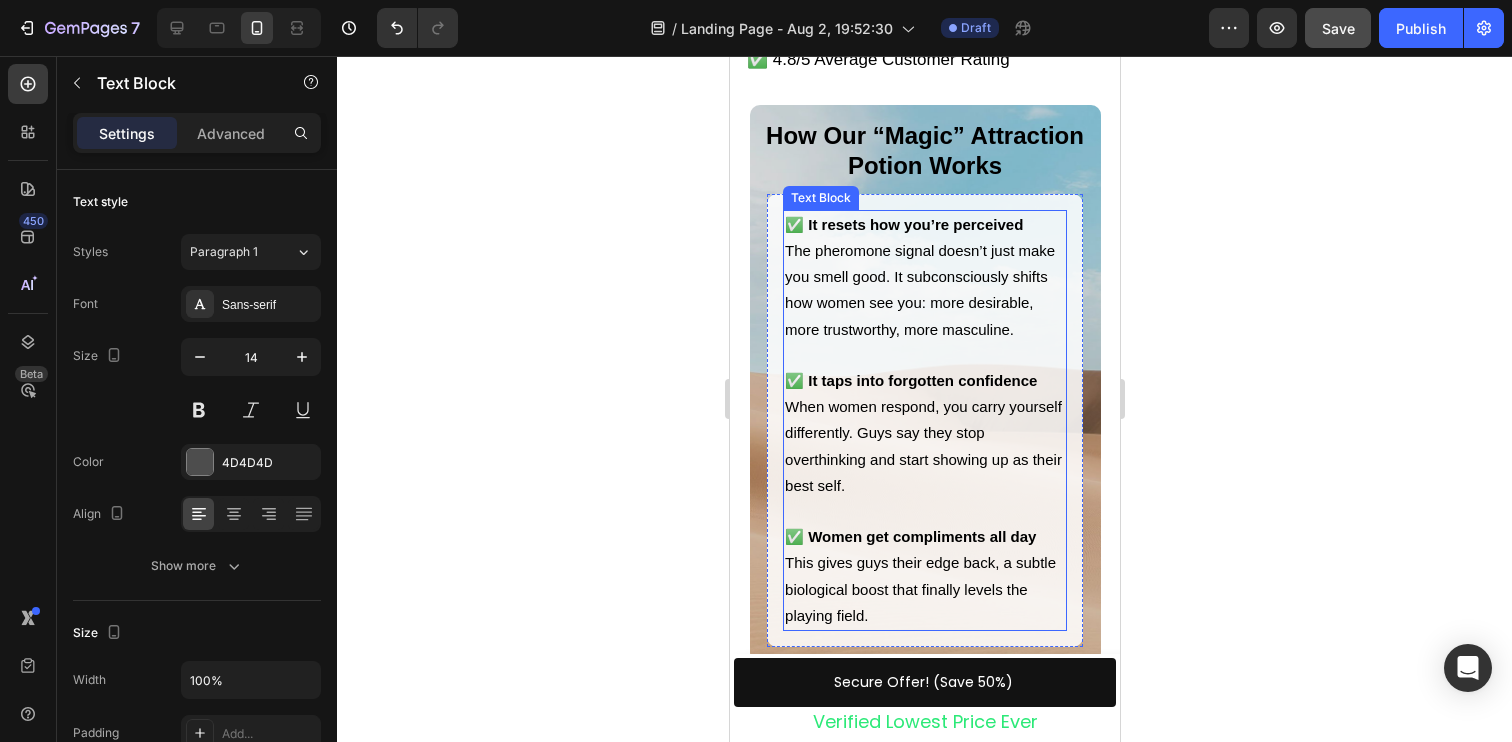 click on "✅ It taps into forgotten confidence" at bounding box center [910, 380] 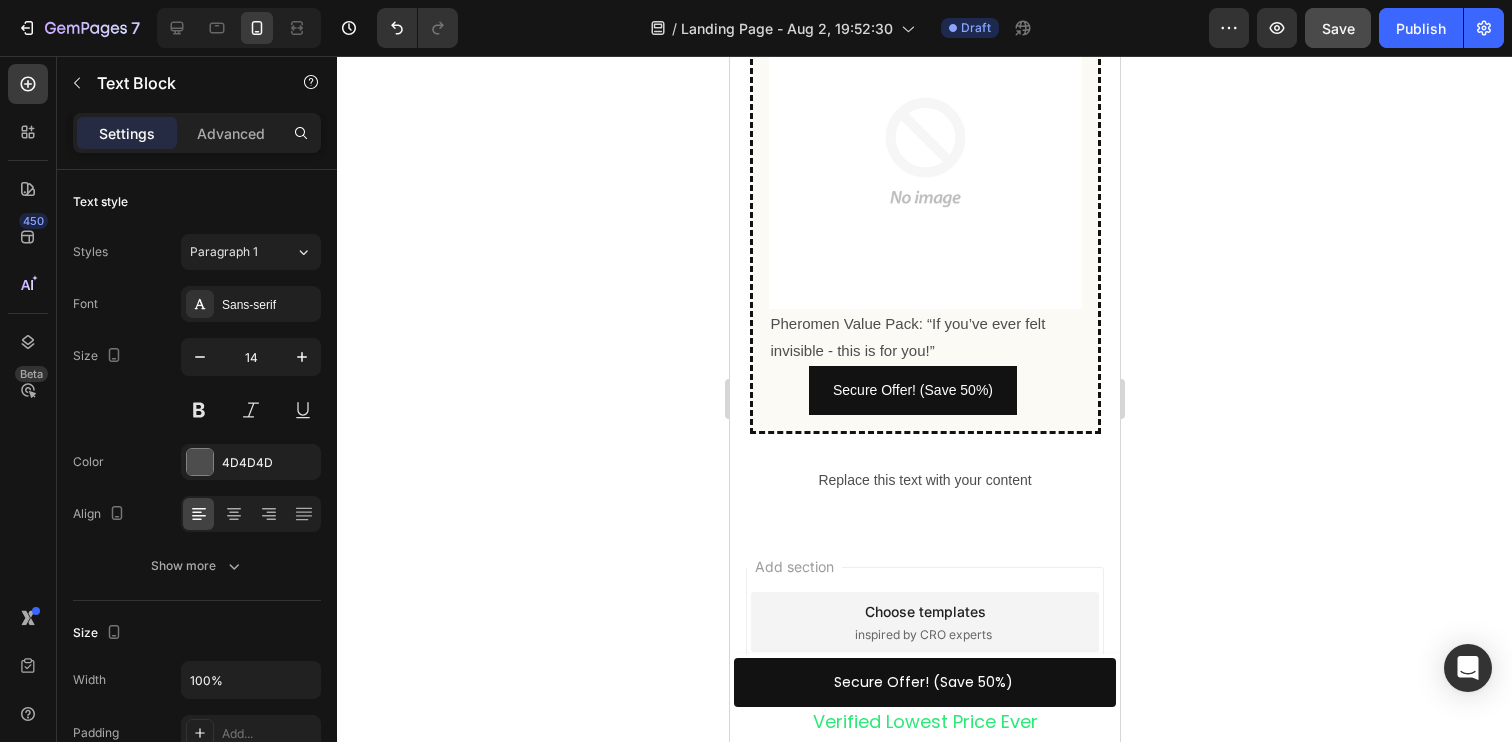 scroll, scrollTop: 6396, scrollLeft: 0, axis: vertical 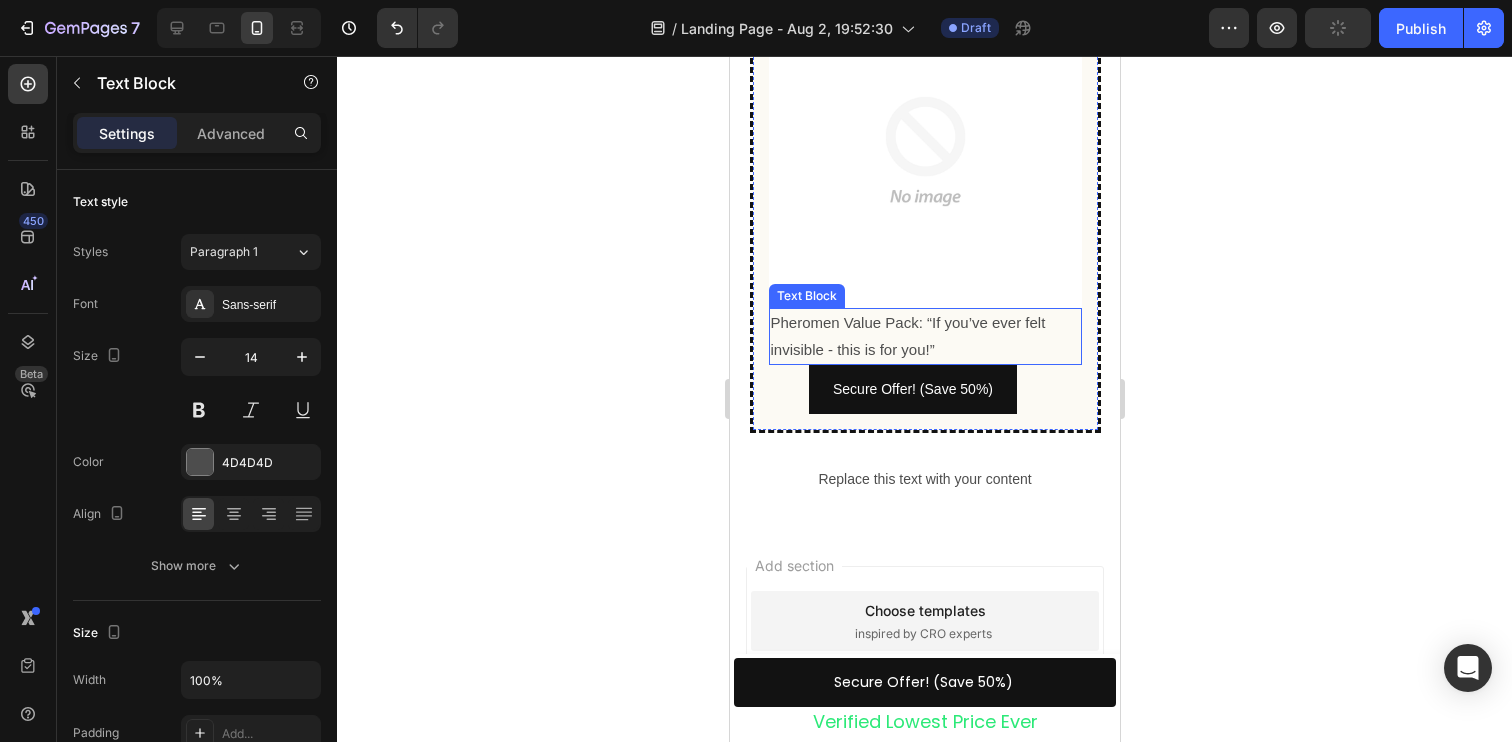 click on "Pheromen Value Pack: “If you’ve ever felt invisible - this is for you!”" at bounding box center (907, 335) 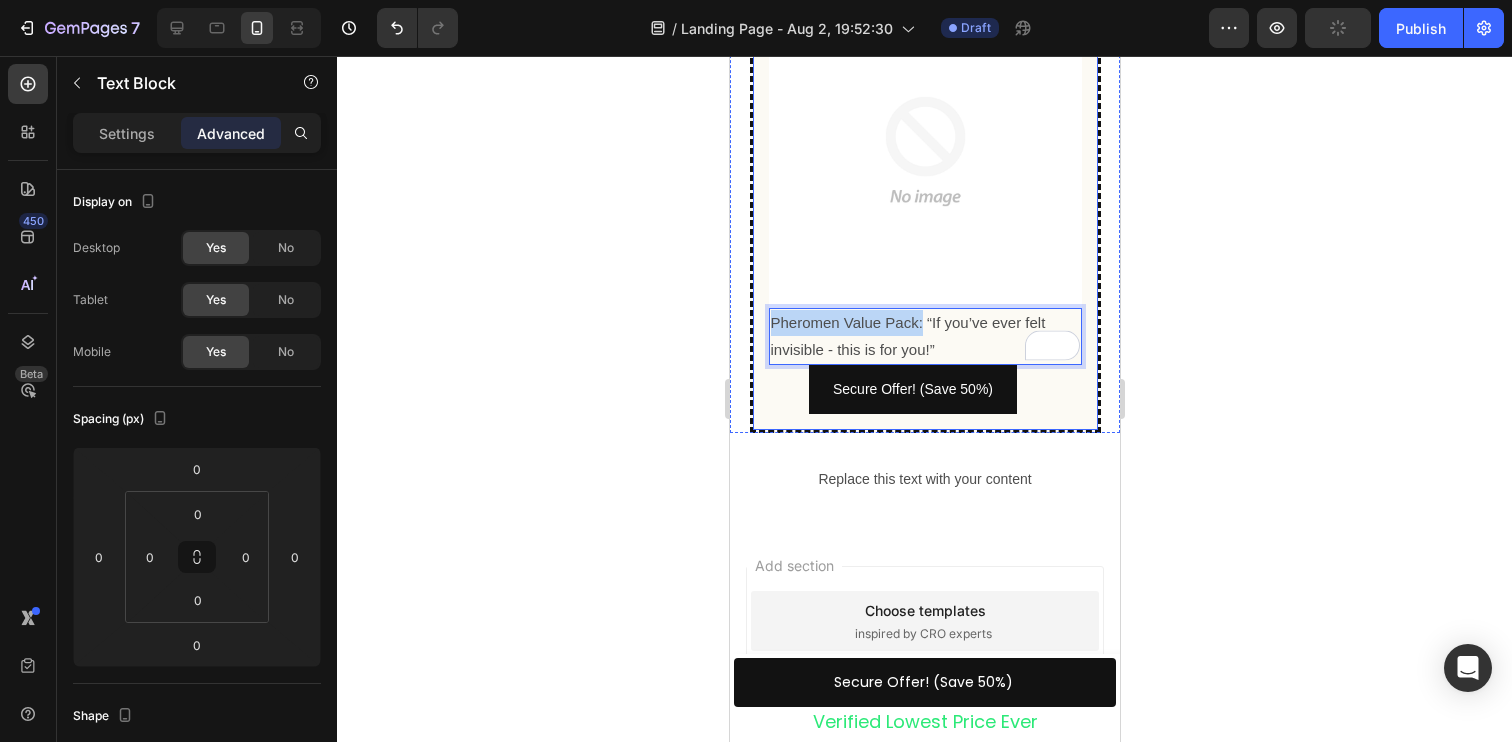 drag, startPoint x: 921, startPoint y: 273, endPoint x: 764, endPoint y: 283, distance: 157.31815 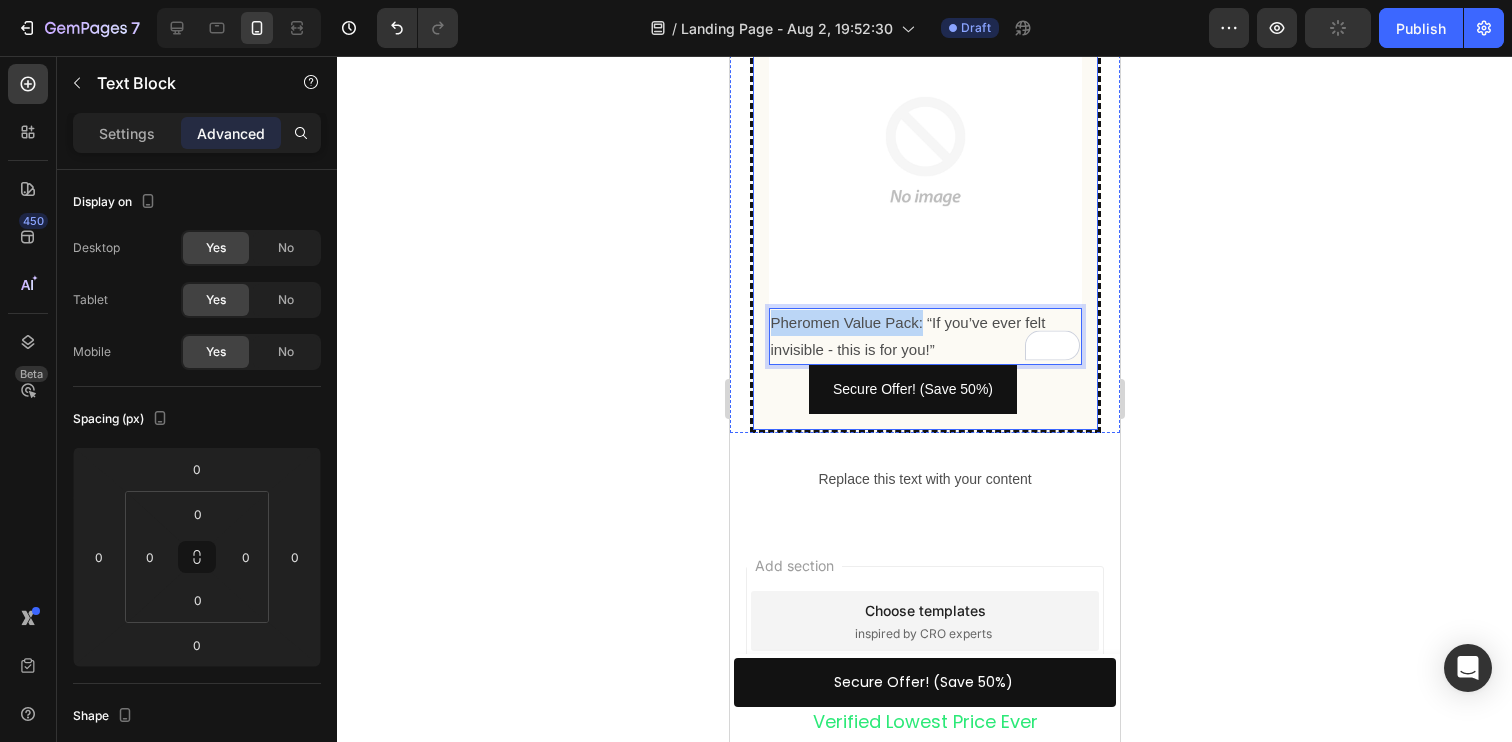 click on "Ready to Be Seen Again? Text Block 🎁 FREE GIFTS WITH YOUR ORDER Text Block Image Pheromen Value Pack: “If you’ve ever felt invisible - this is for you!” Text Block   0 Secure Offer! (Save 50%) Button Row" at bounding box center [924, 173] 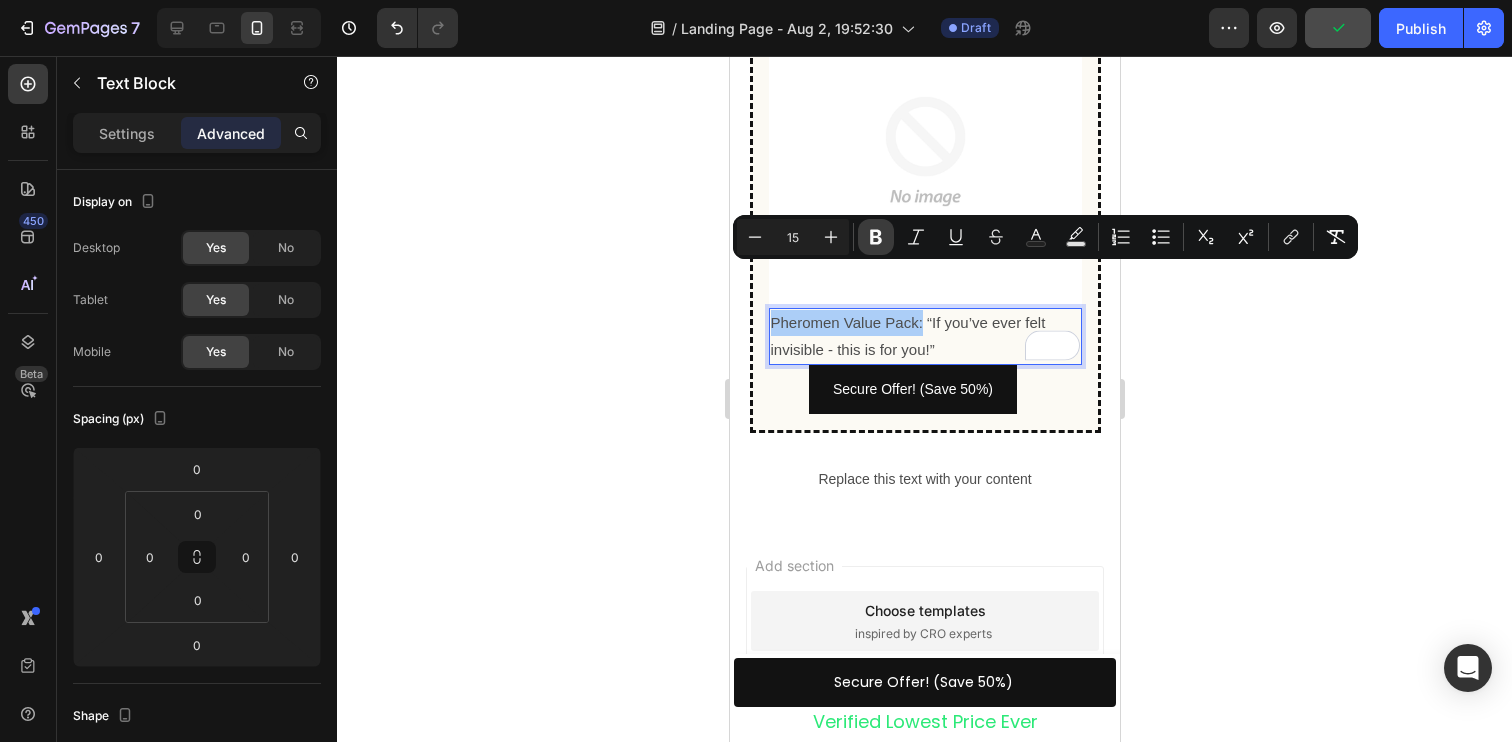 click on "Bold" at bounding box center (876, 237) 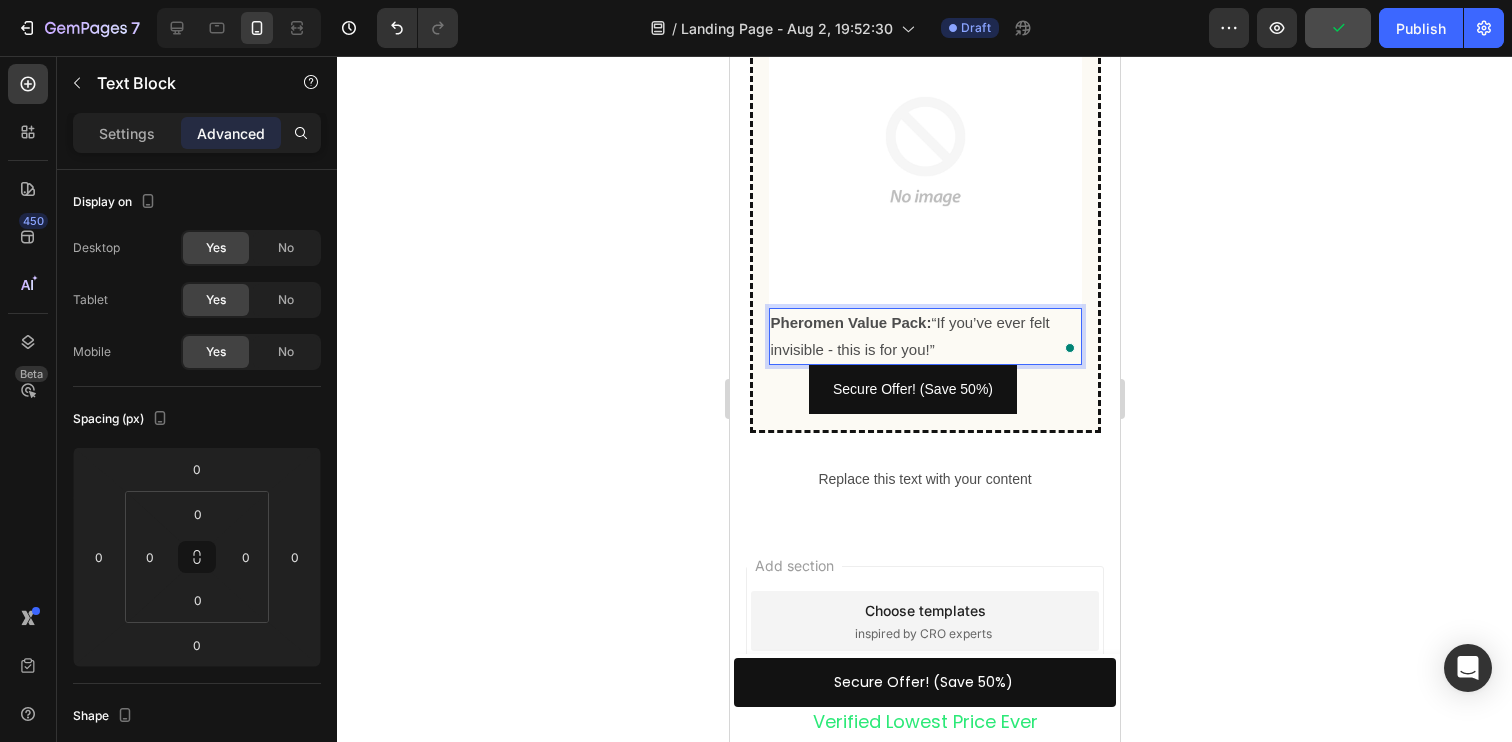click on "Pheromen Value Pack:" at bounding box center (850, 322) 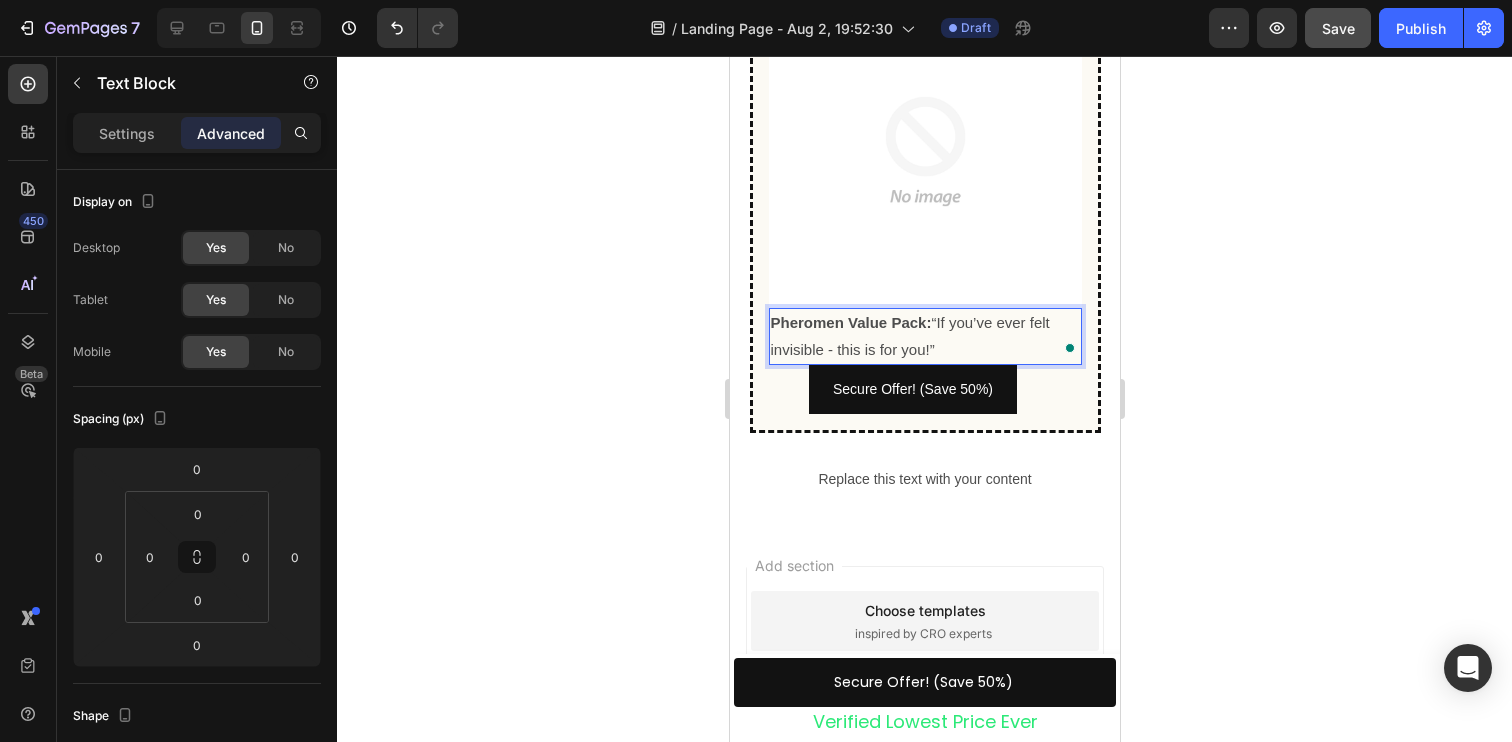 click on "Pheromen Value Pack:" at bounding box center (850, 322) 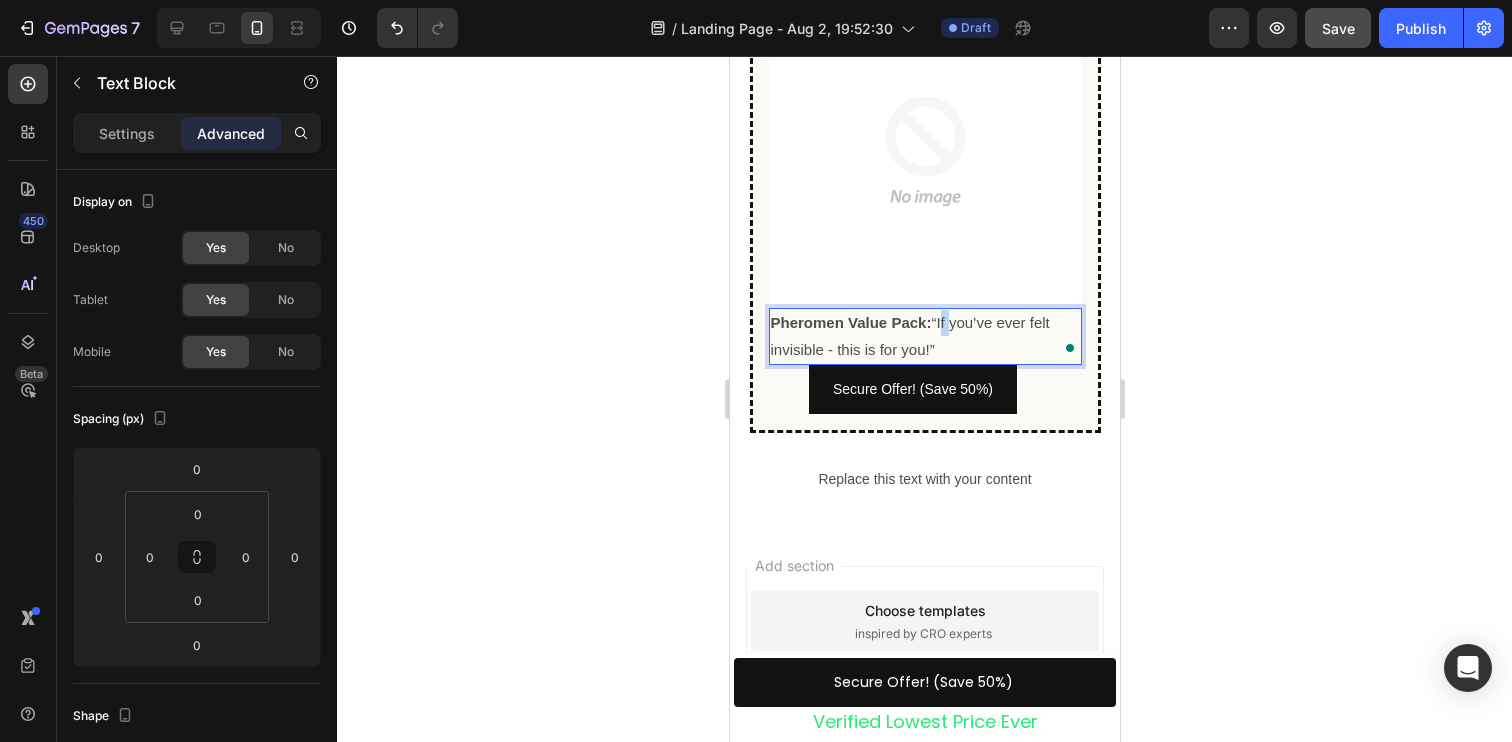 click on "Pheromen Value Pack:  “If you’ve ever felt invisible - this is for you!”" at bounding box center (909, 335) 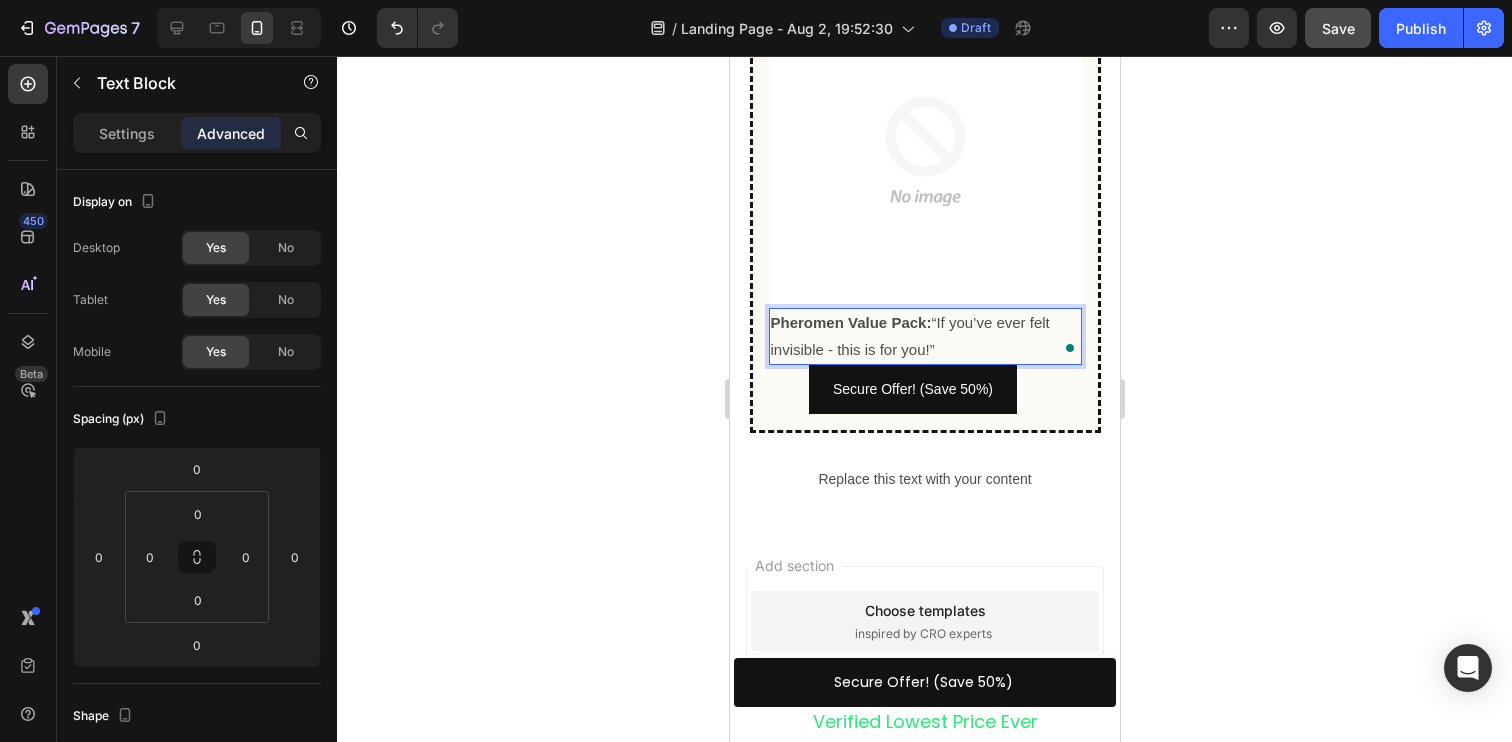 click on "Pheromen Value Pack:  “If you’ve ever felt invisible - this is for you!”" at bounding box center [924, 336] 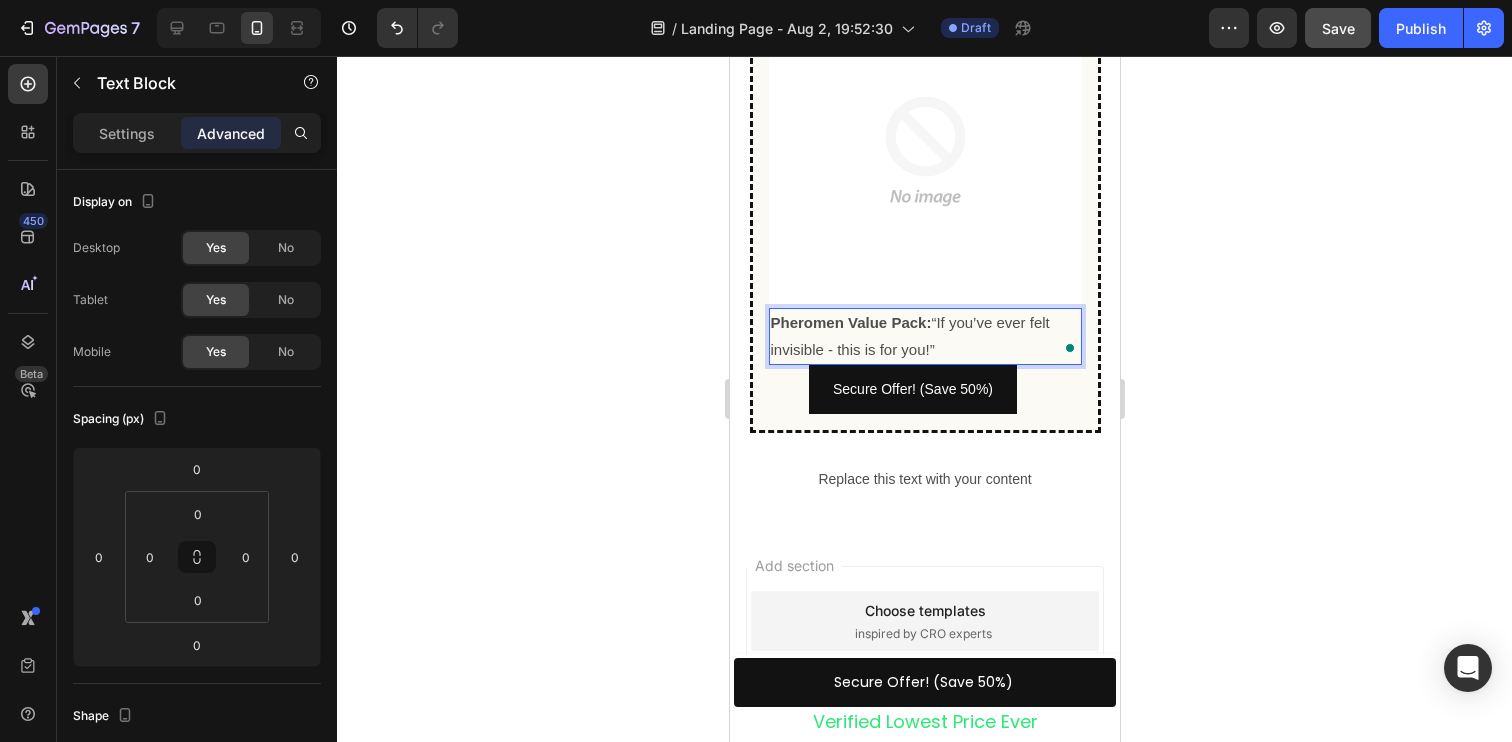 click on "Pheromen Value Pack:  “If you’ve ever felt invisible - this is for you!”" at bounding box center (924, 336) 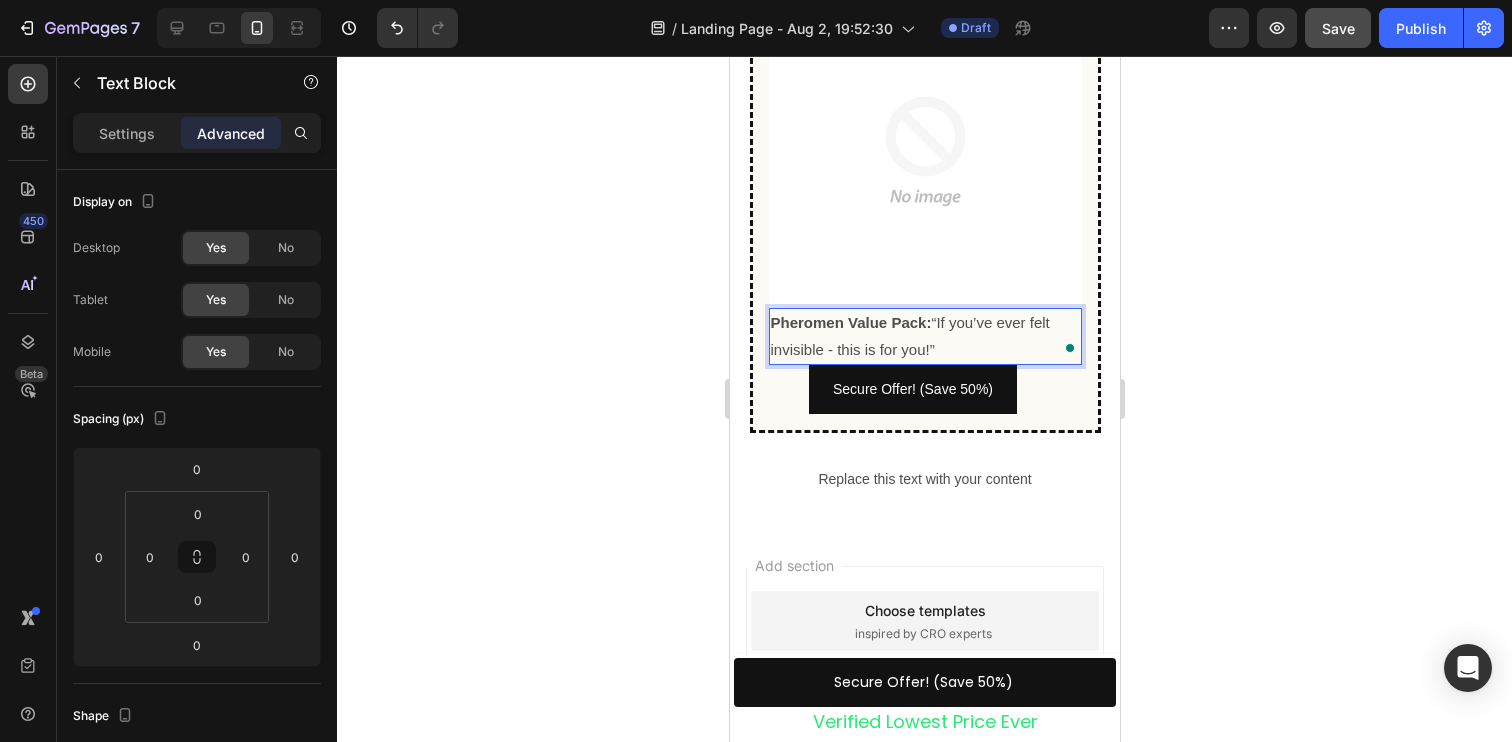click 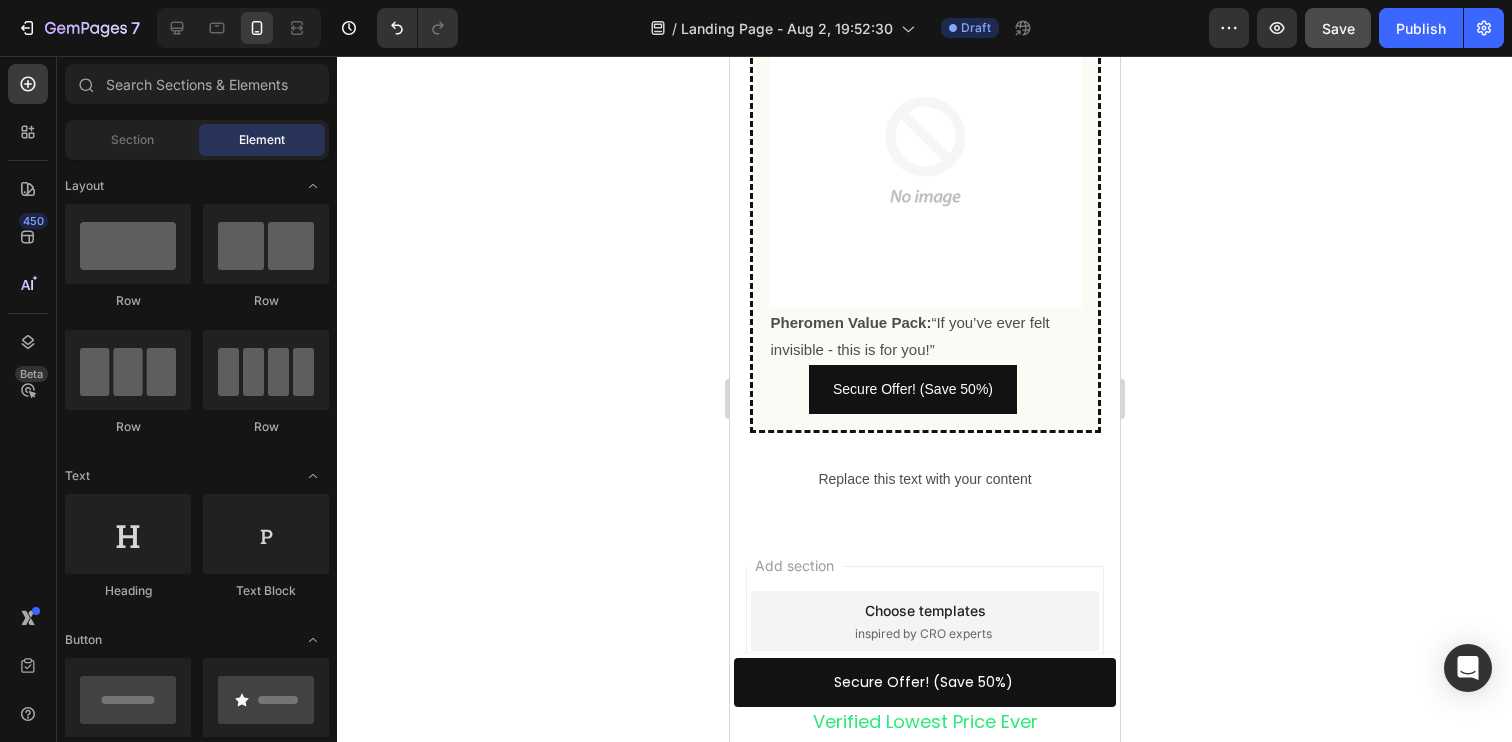 click on "Pheromen Value Pack:" at bounding box center [850, 322] 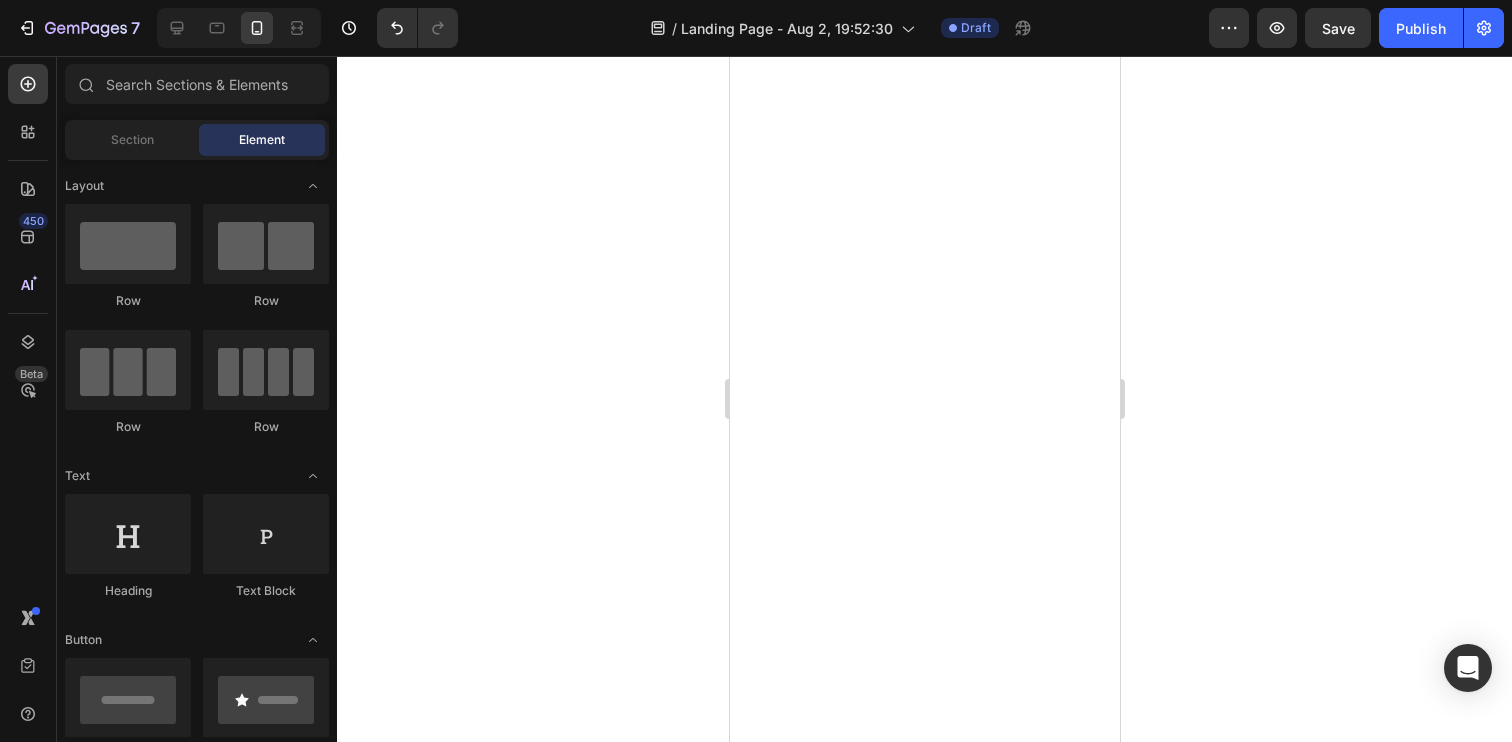 scroll, scrollTop: 0, scrollLeft: 0, axis: both 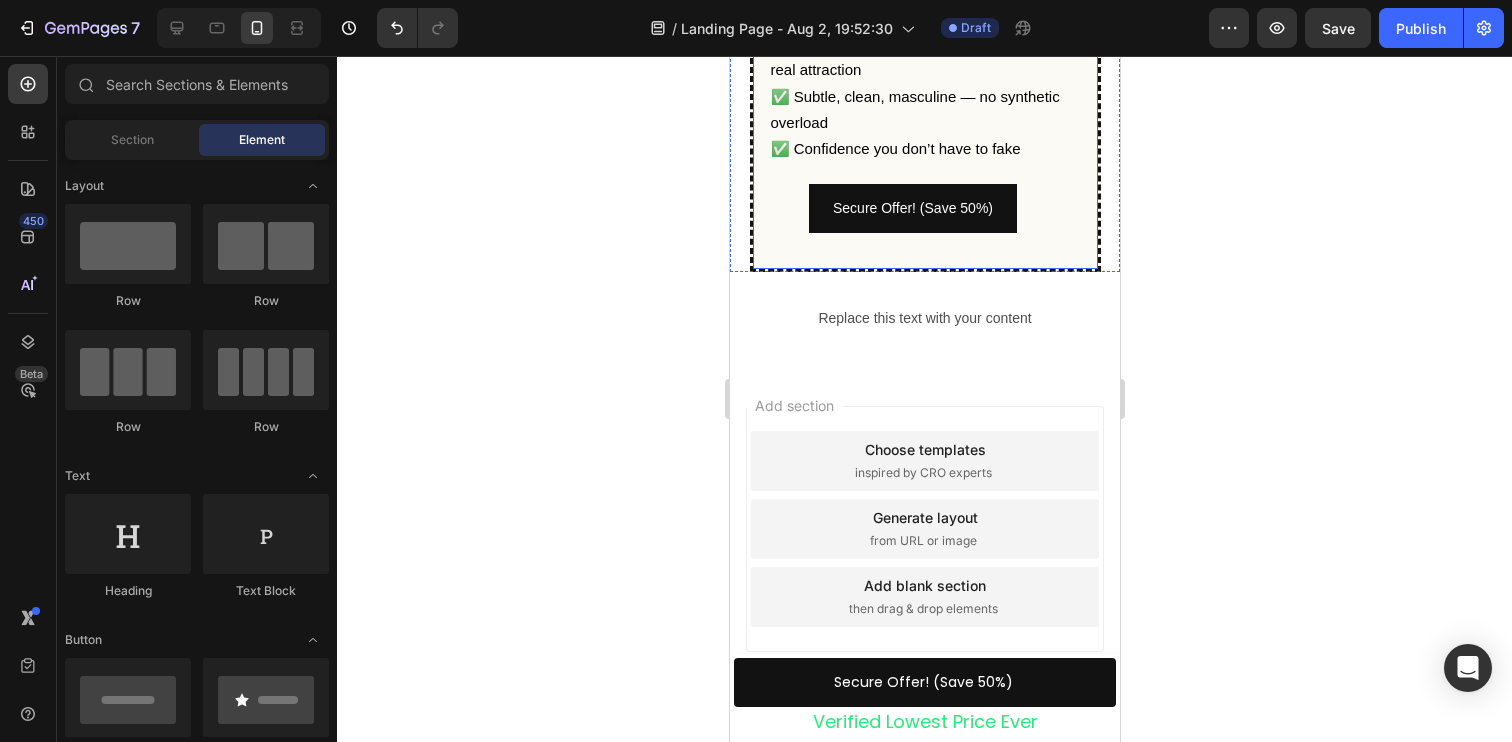 click on "Secure Offer! (Save 50%) Button" at bounding box center (924, 218) 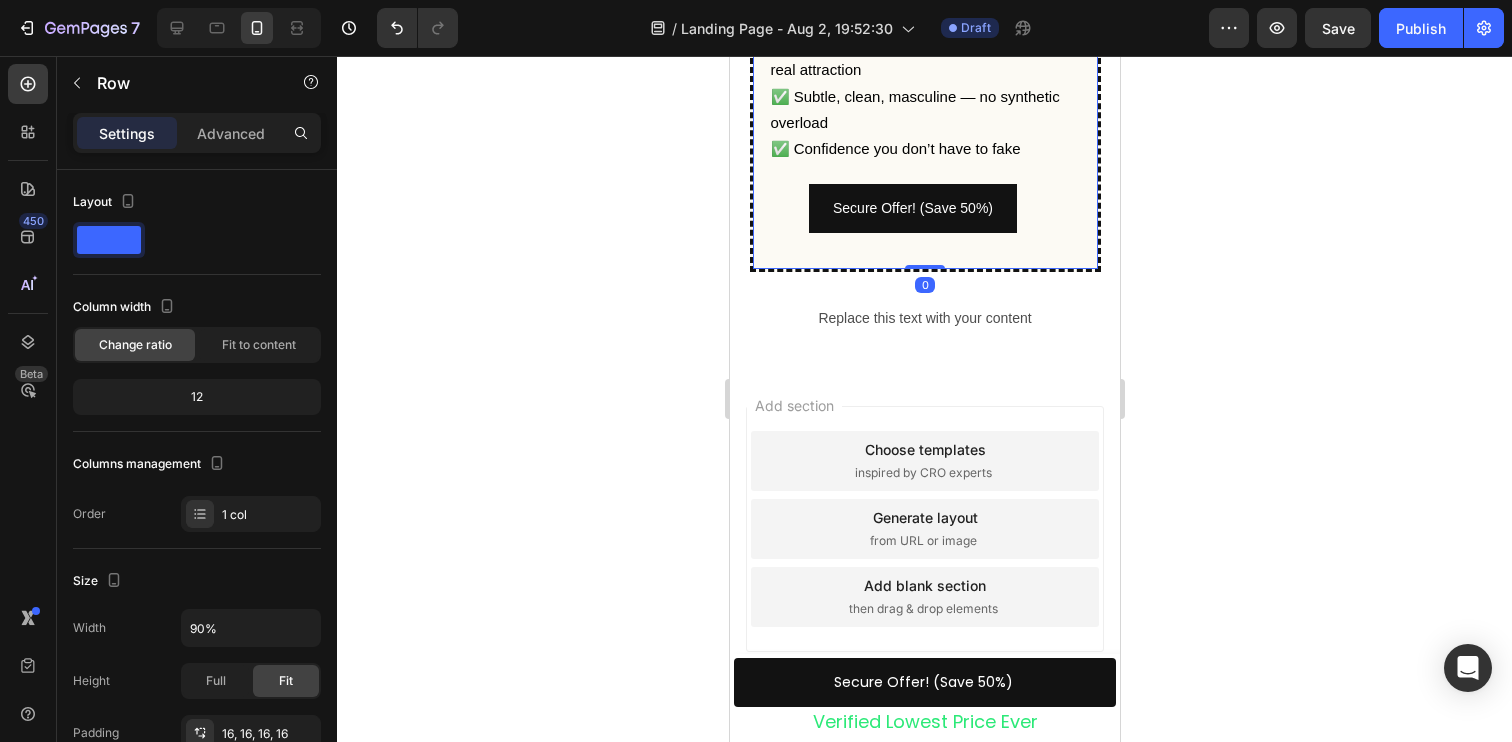 drag, startPoint x: 928, startPoint y: 442, endPoint x: 930, endPoint y: 432, distance: 10.198039 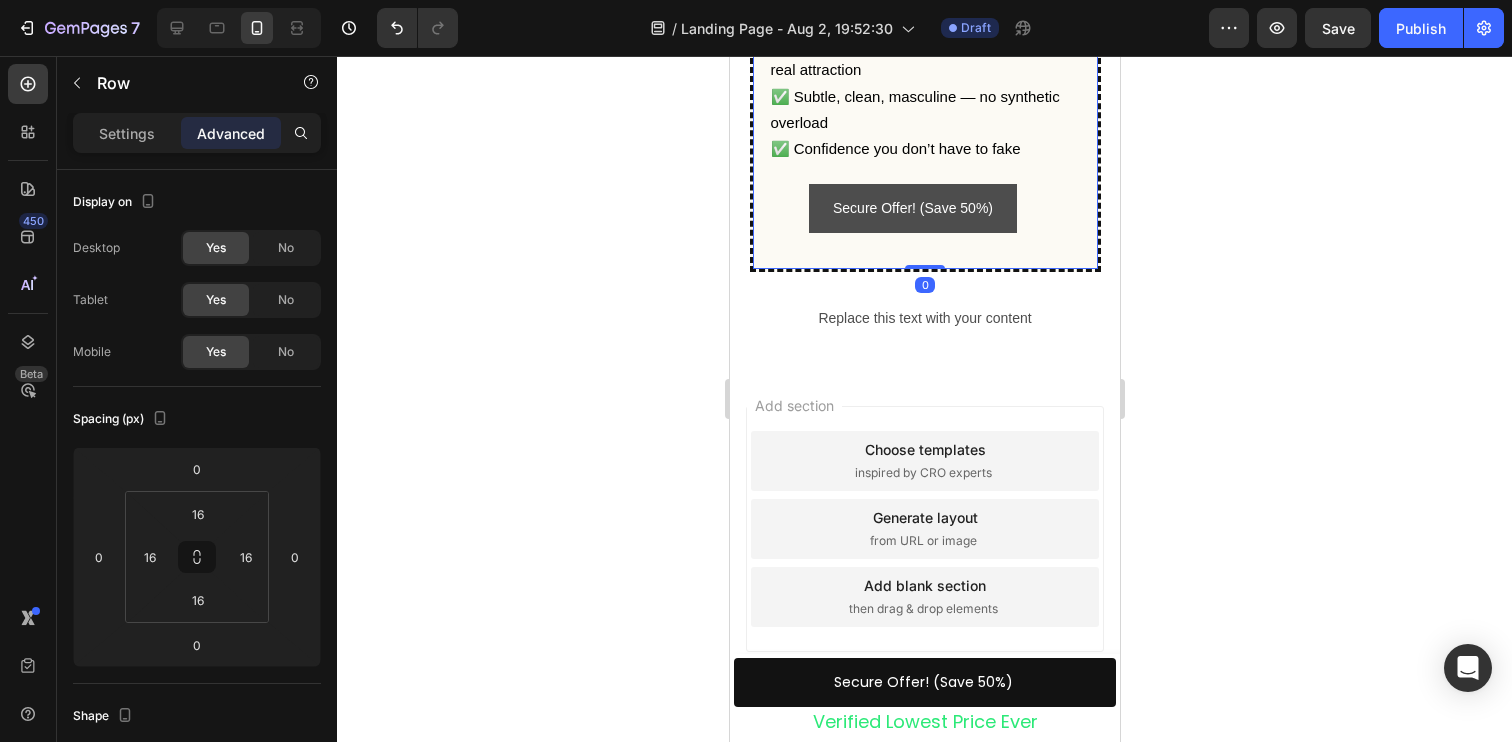 click on "Secure Offer! (Save 50%)" at bounding box center [912, 208] 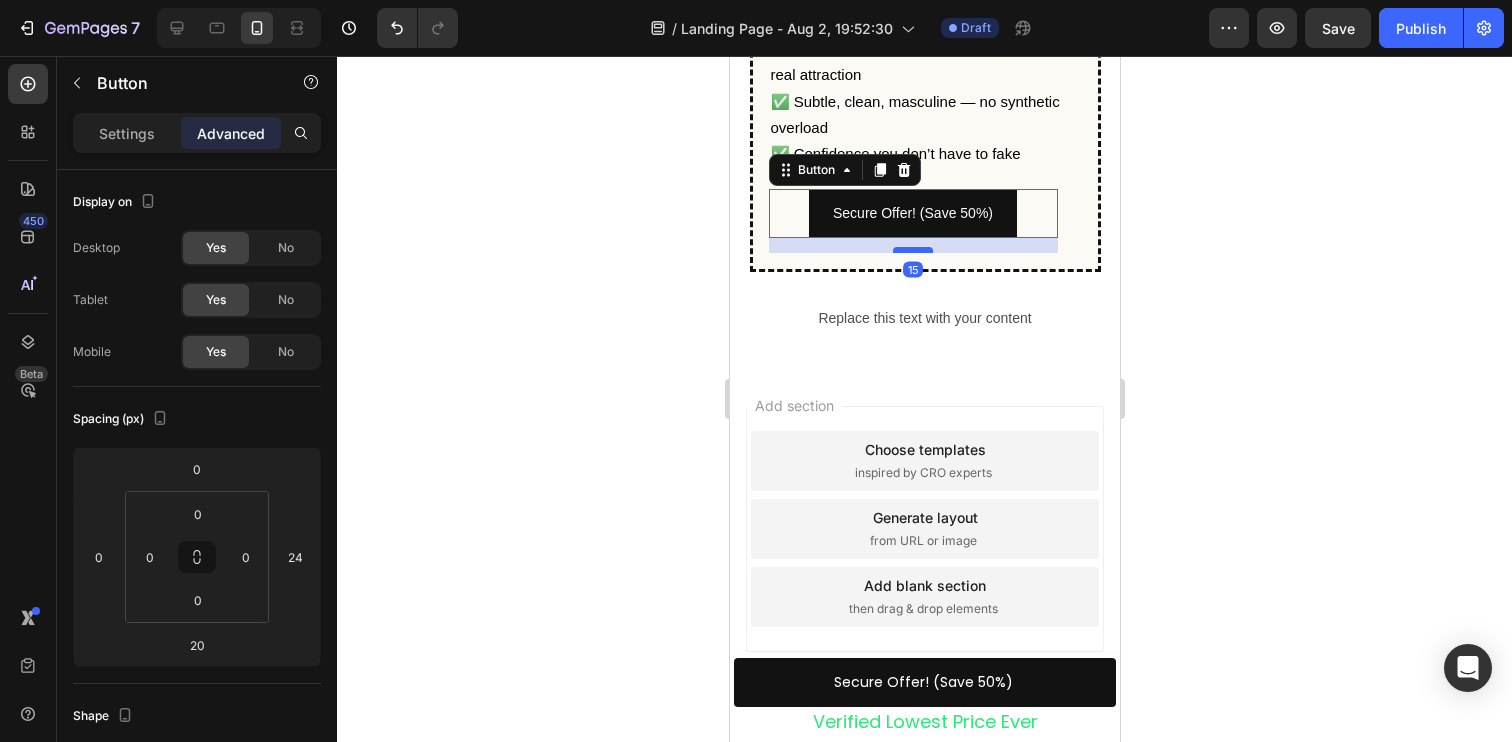 click at bounding box center [912, 250] 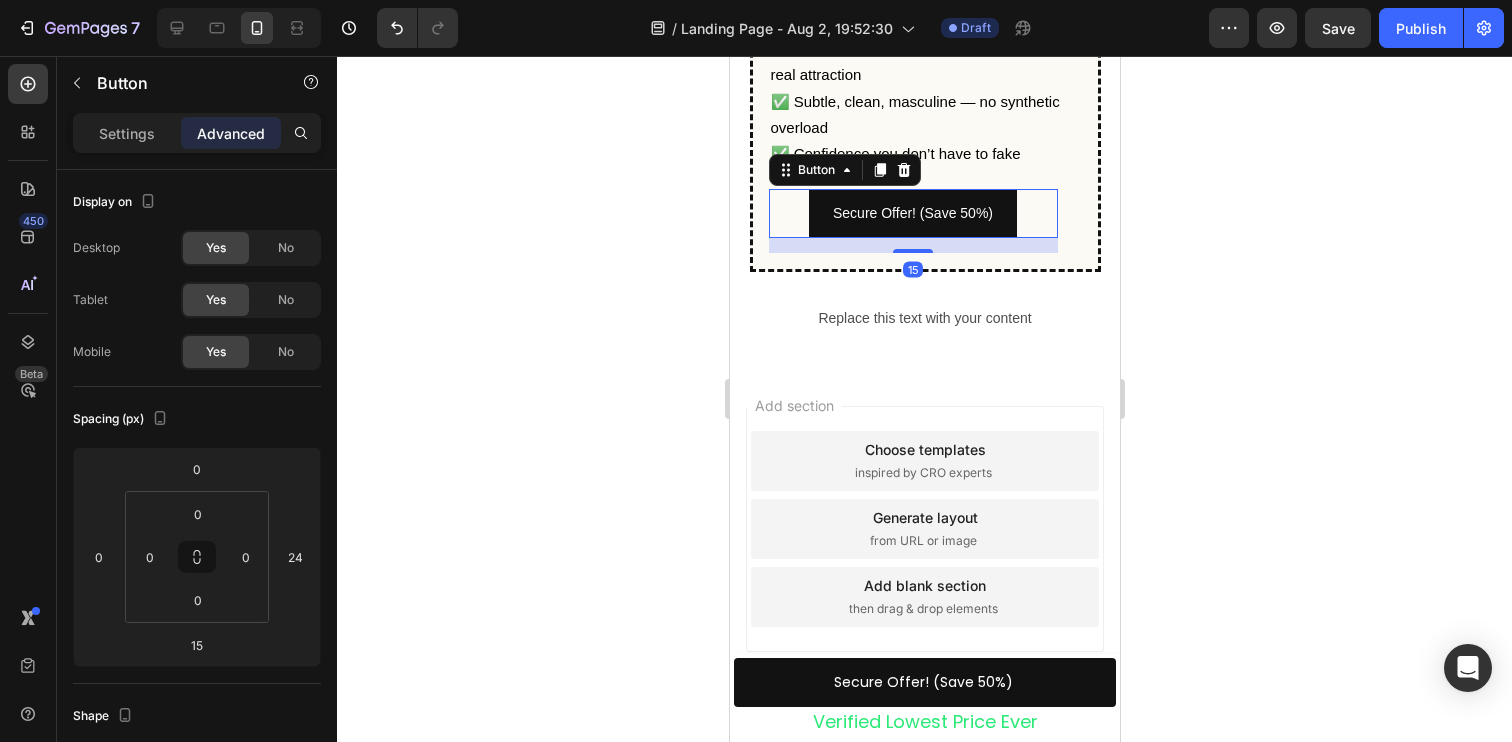 click 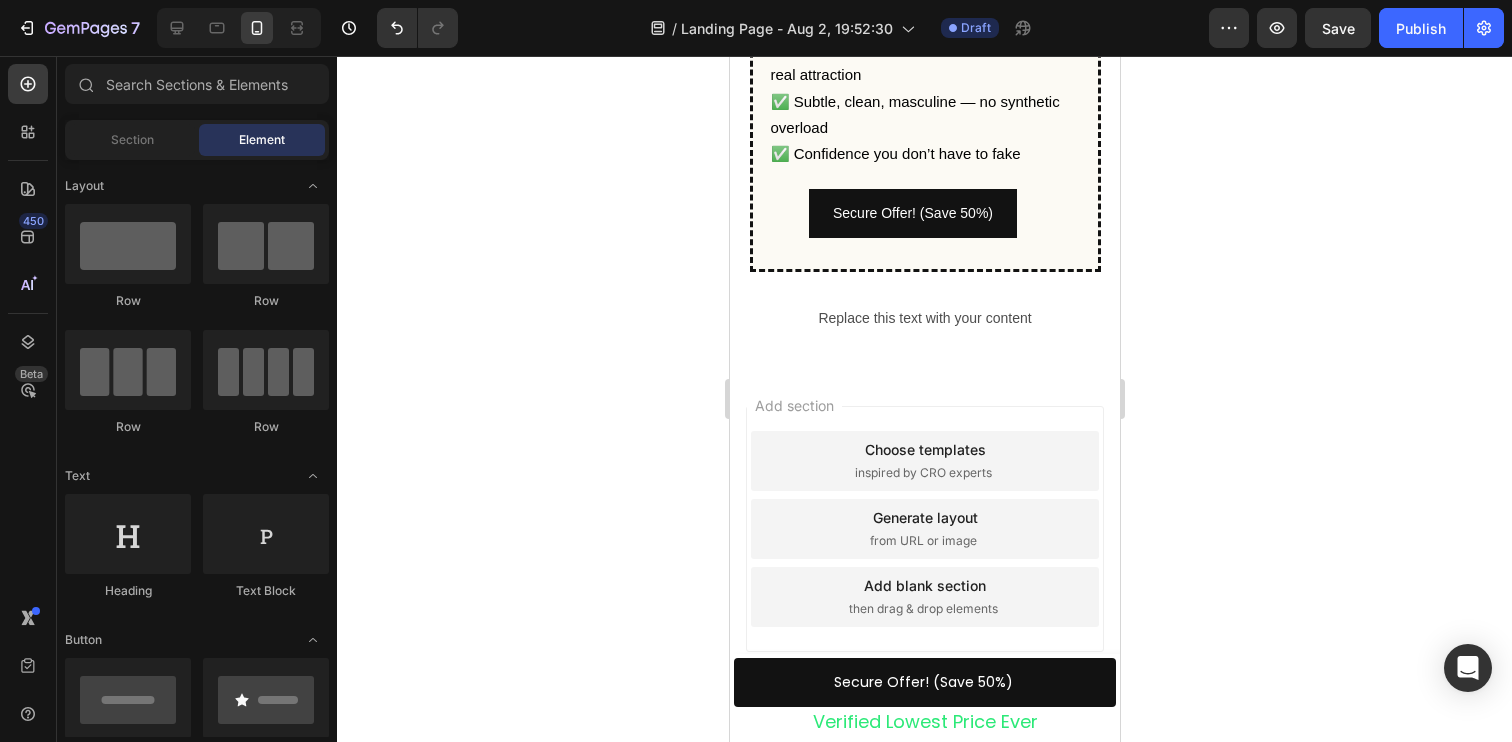 click 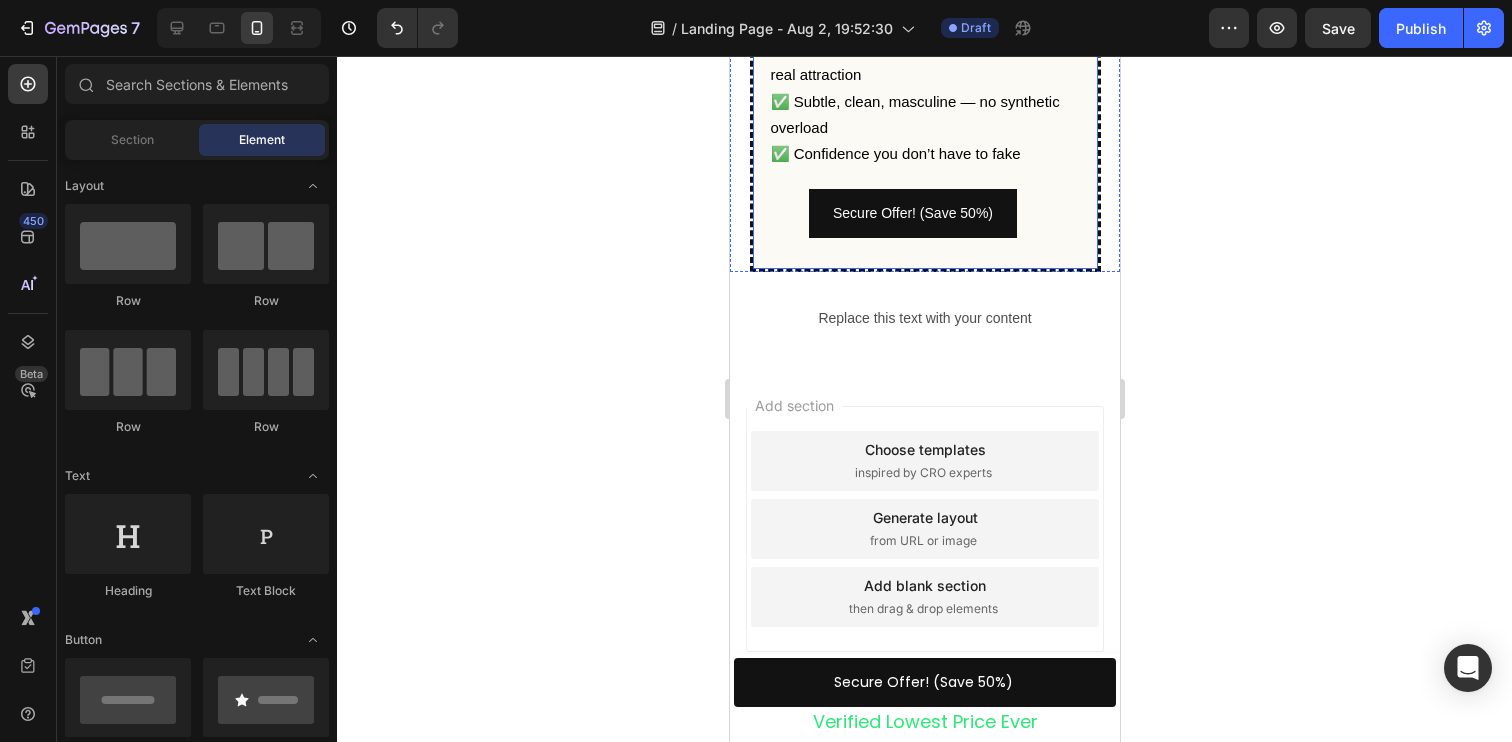 scroll, scrollTop: 6636, scrollLeft: 0, axis: vertical 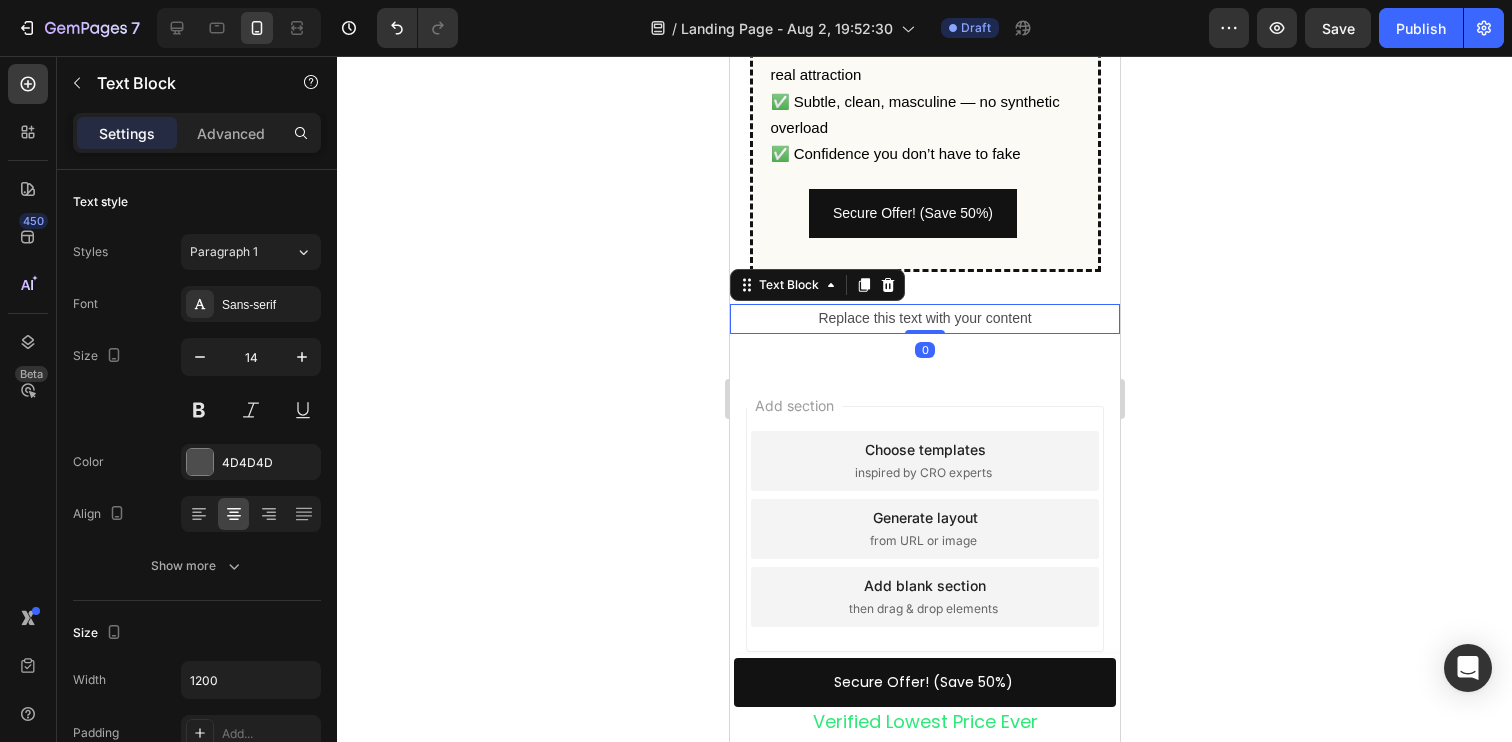 click on "Replace this text with your content" at bounding box center (924, 318) 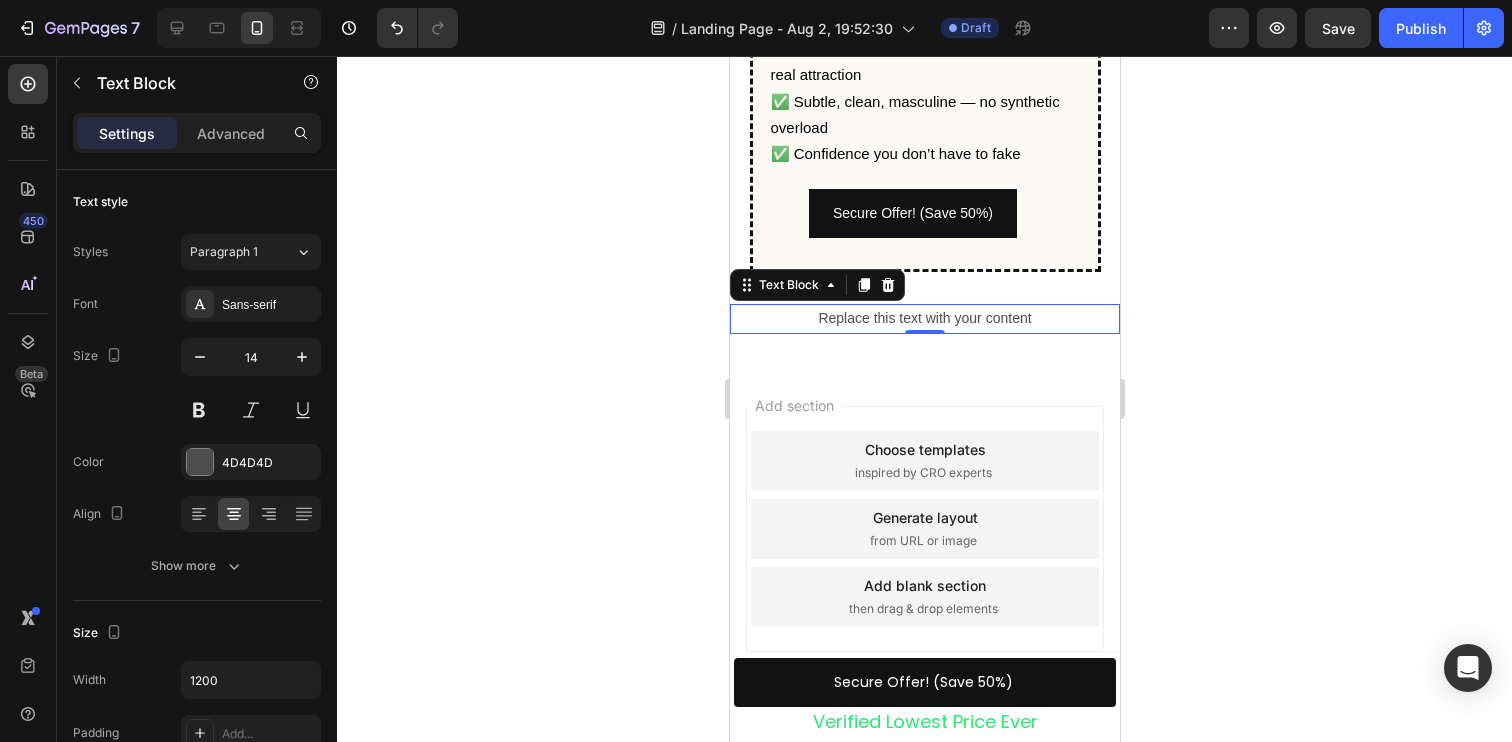 click on "Replace this text with your content" at bounding box center [924, 318] 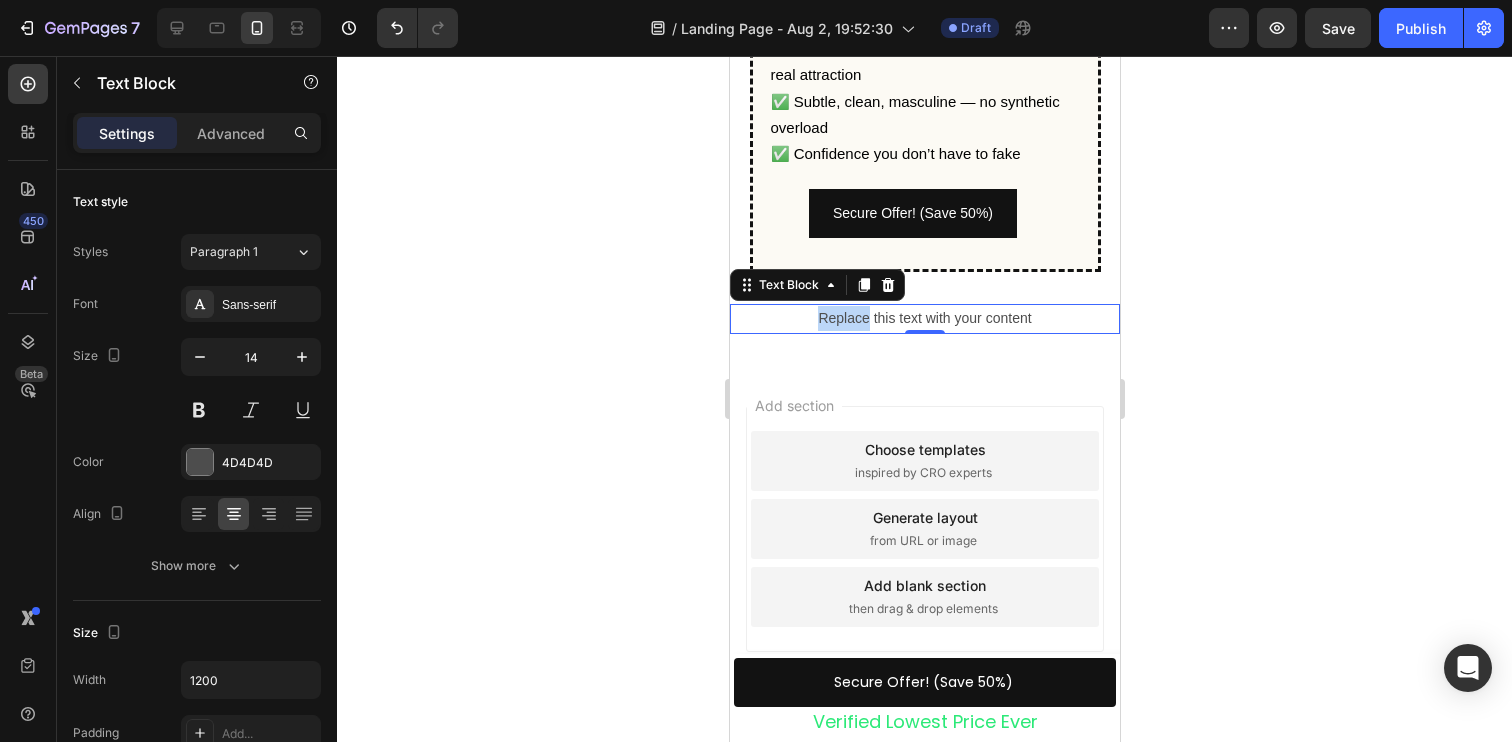 click on "Replace this text with your content" at bounding box center [924, 318] 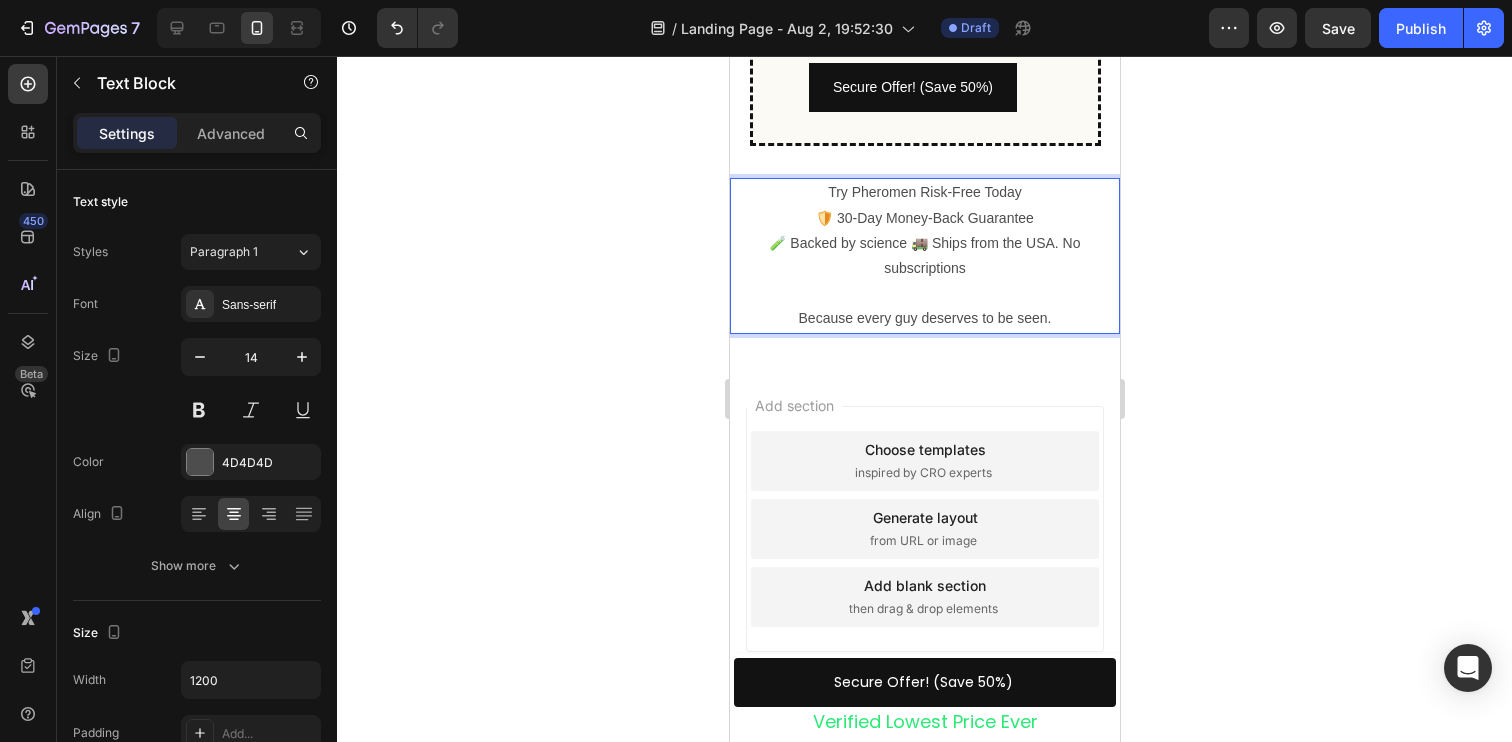 drag, startPoint x: 1028, startPoint y: 366, endPoint x: 780, endPoint y: 366, distance: 248 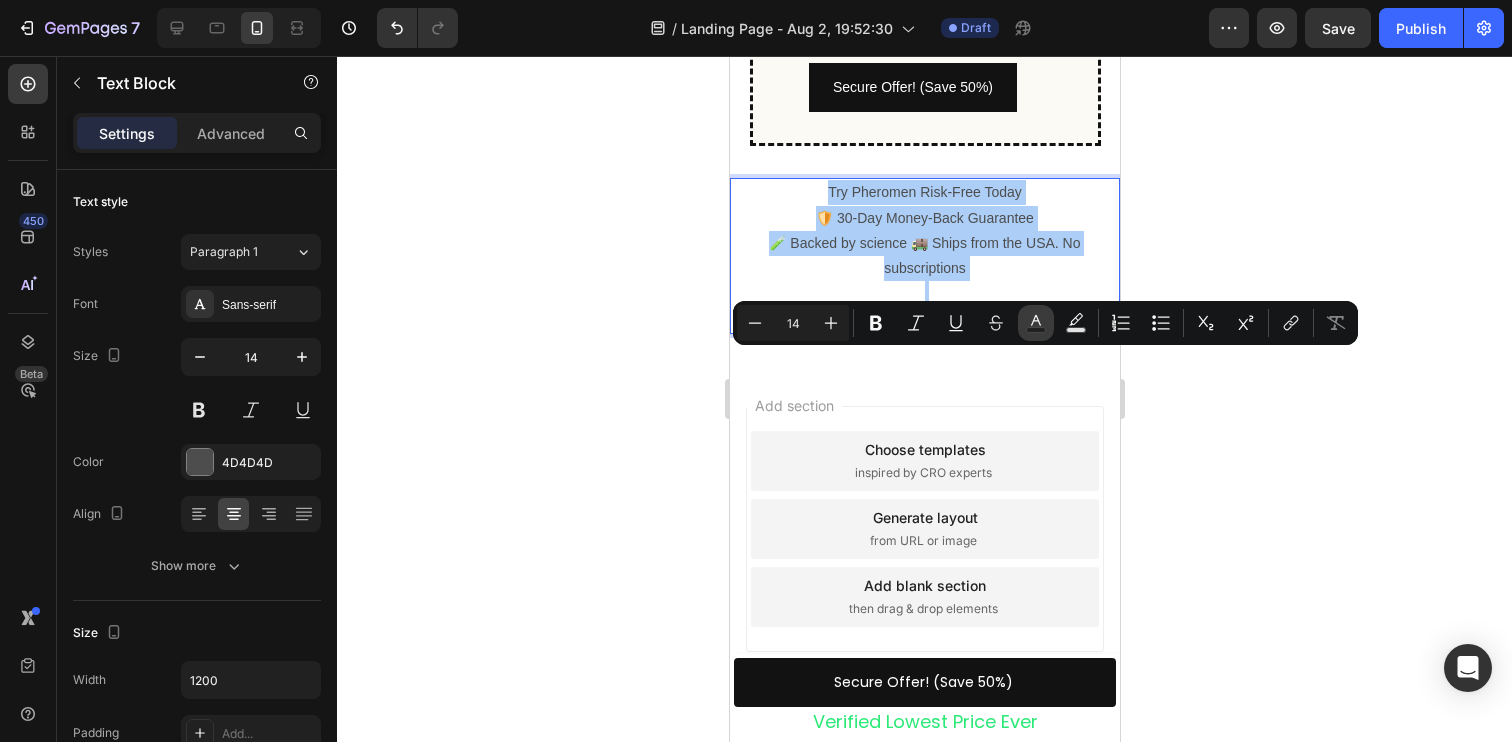 click on "Text Color" at bounding box center [1036, 323] 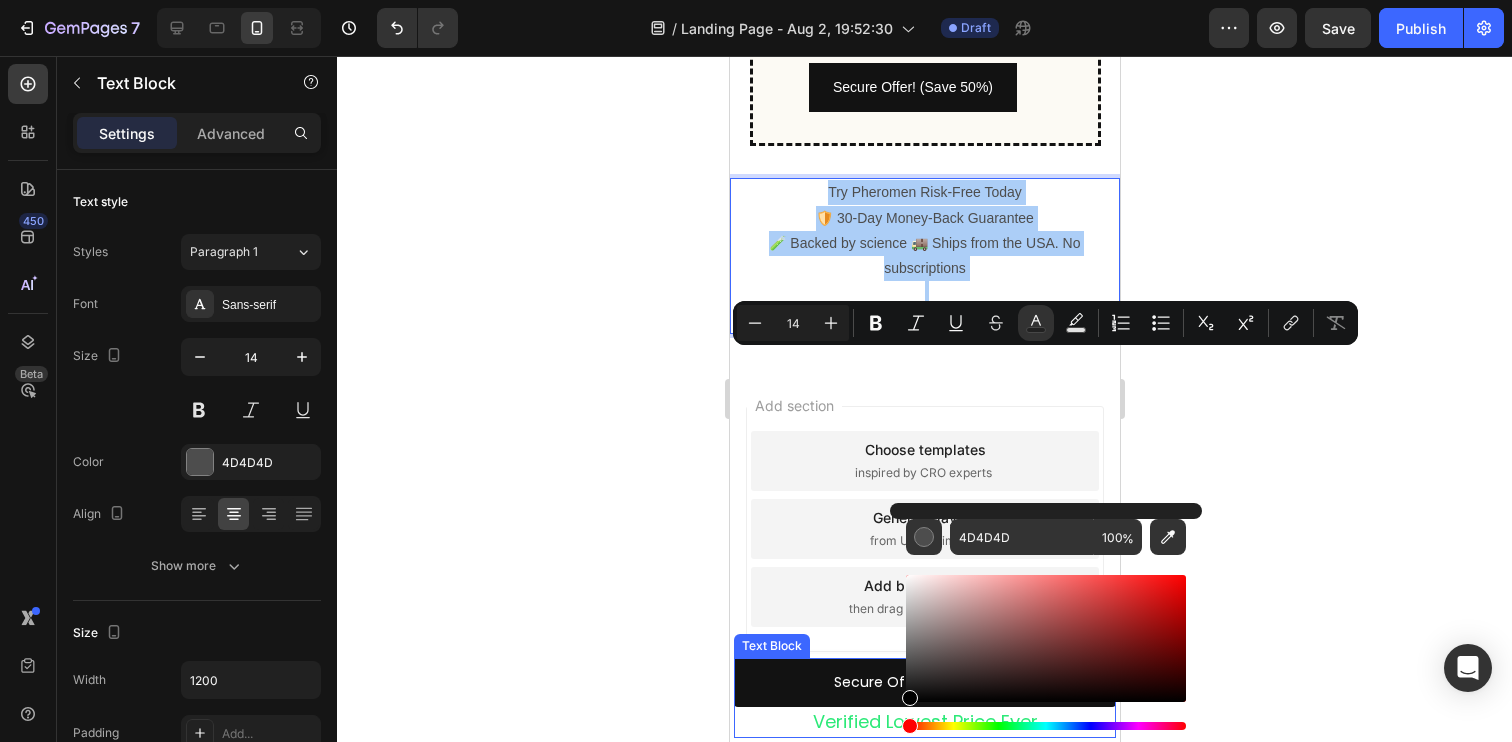 drag, startPoint x: 1684, startPoint y: 727, endPoint x: 882, endPoint y: 724, distance: 802.0056 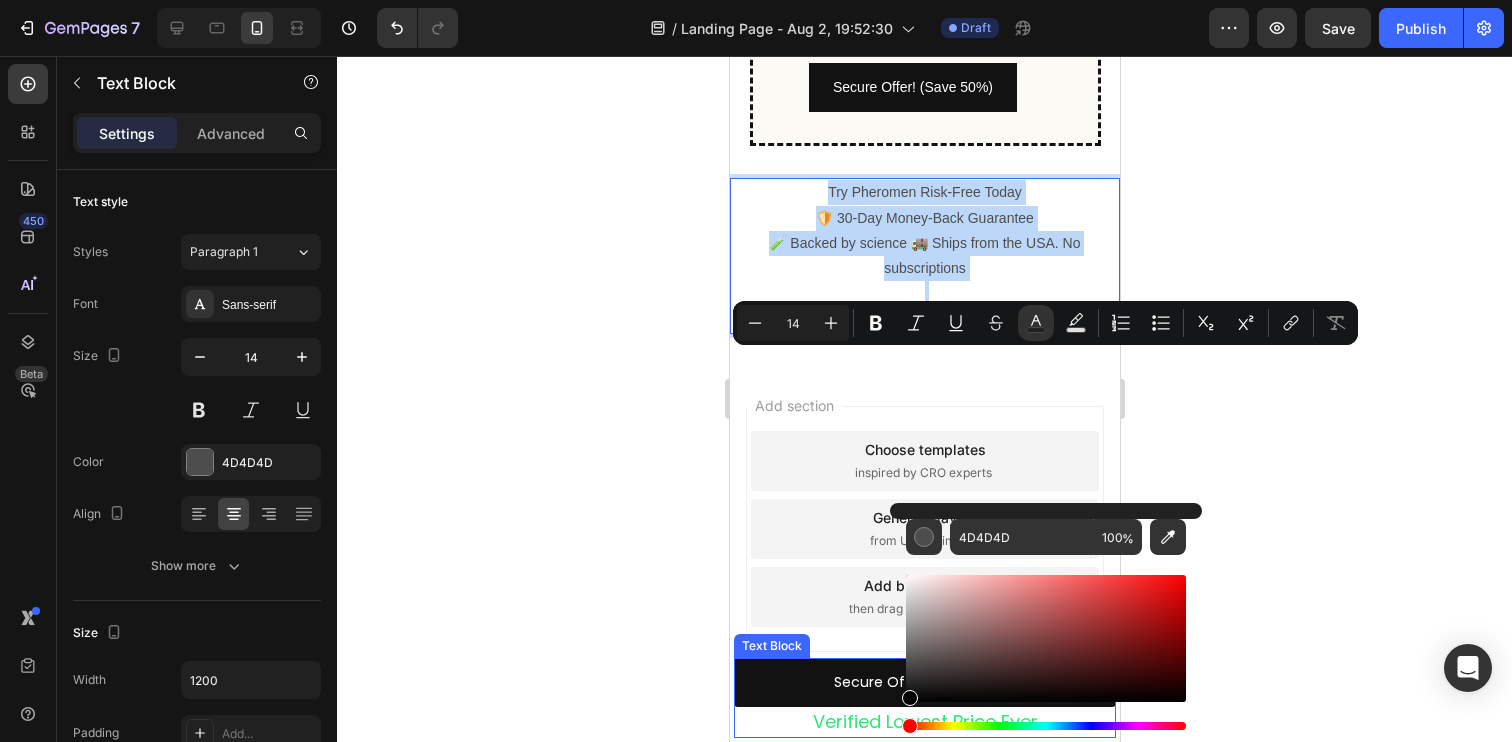 type on "000000" 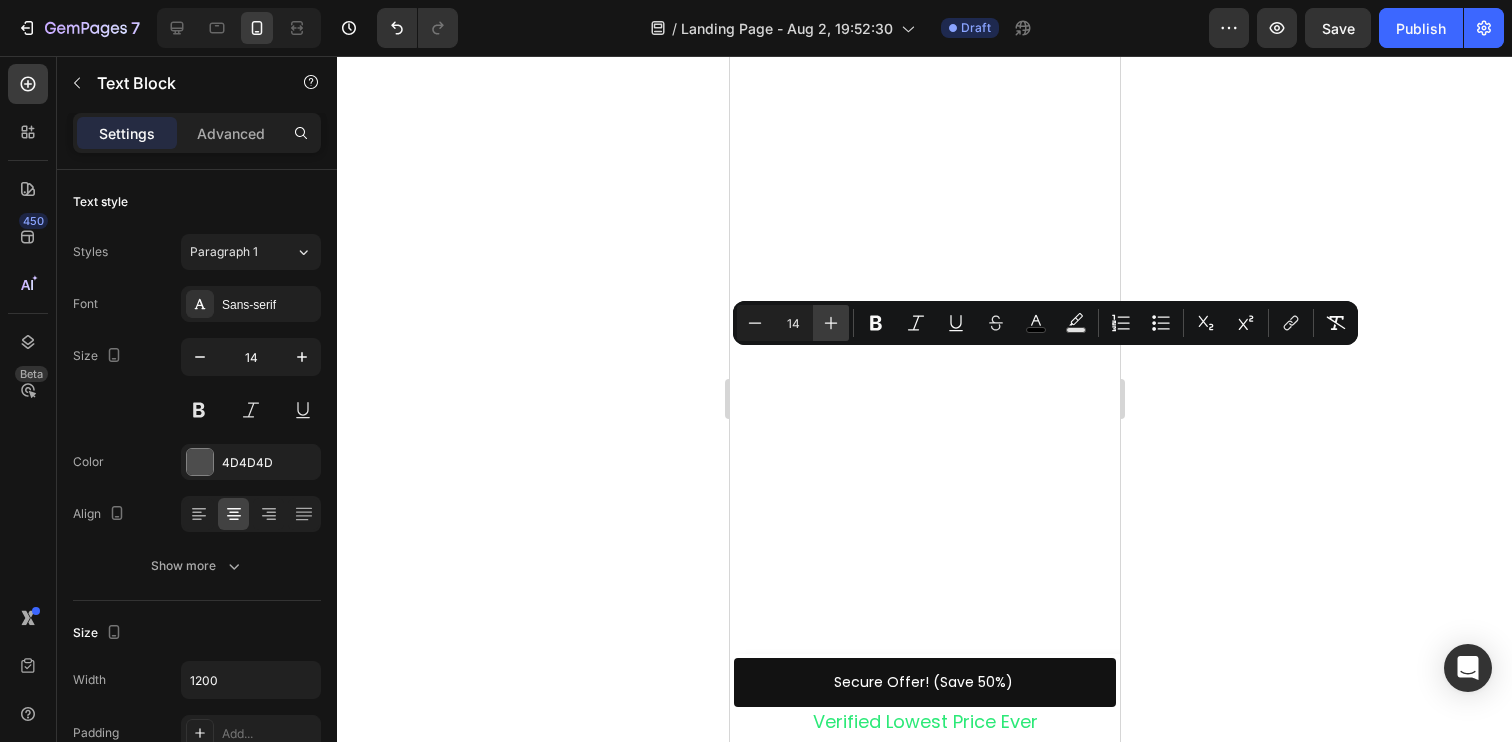 click 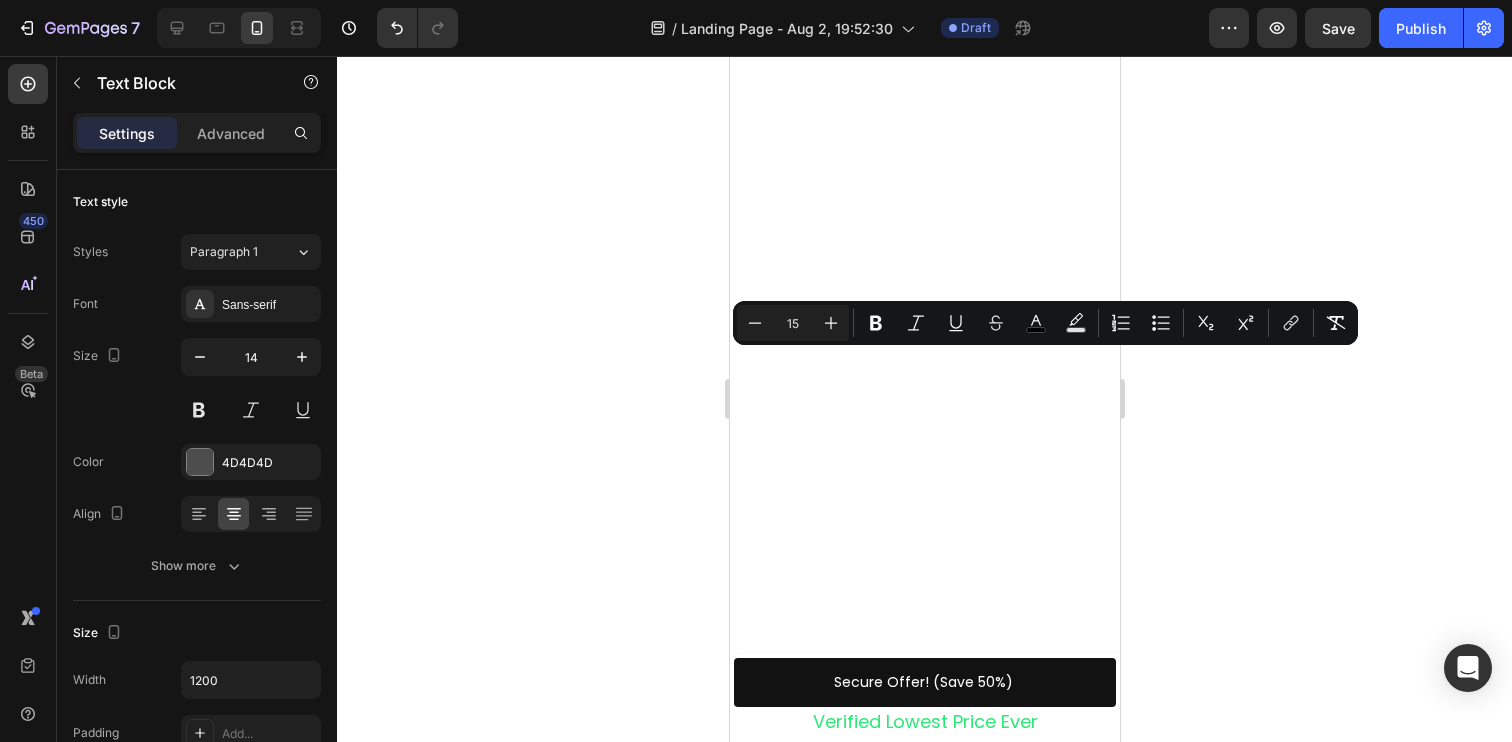 click on "Try Pheromen Risk-Free Today" at bounding box center [924, -830] 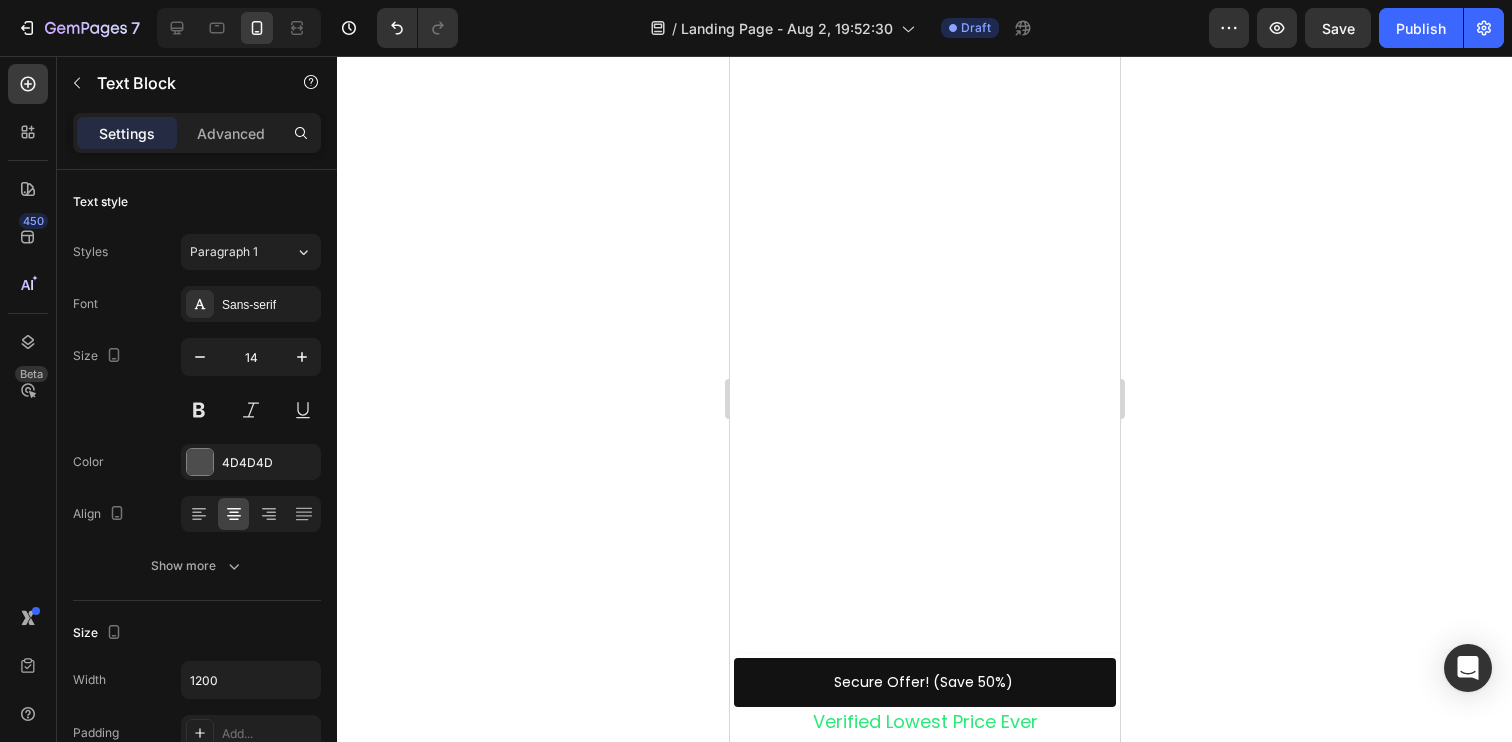 drag, startPoint x: 1038, startPoint y: 359, endPoint x: 808, endPoint y: 359, distance: 230 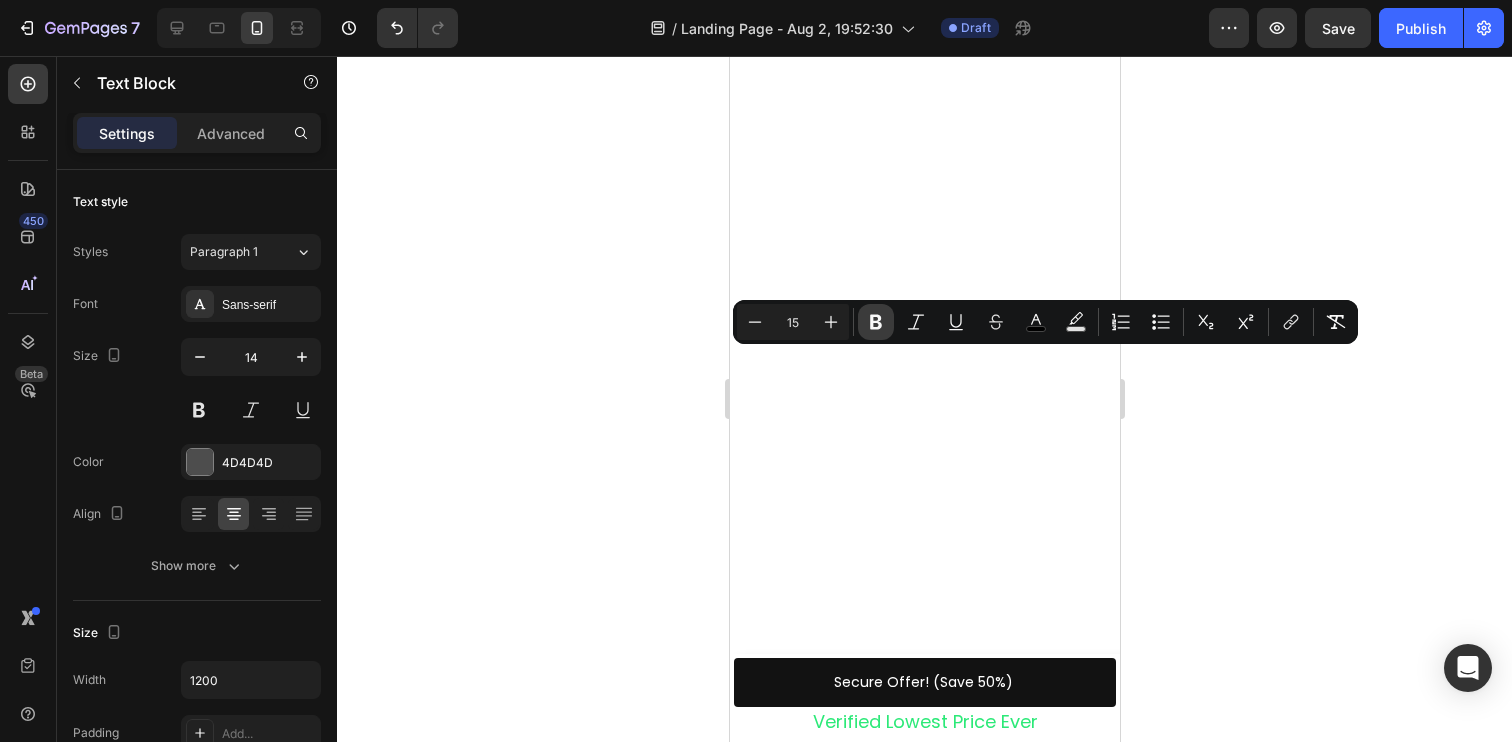 click 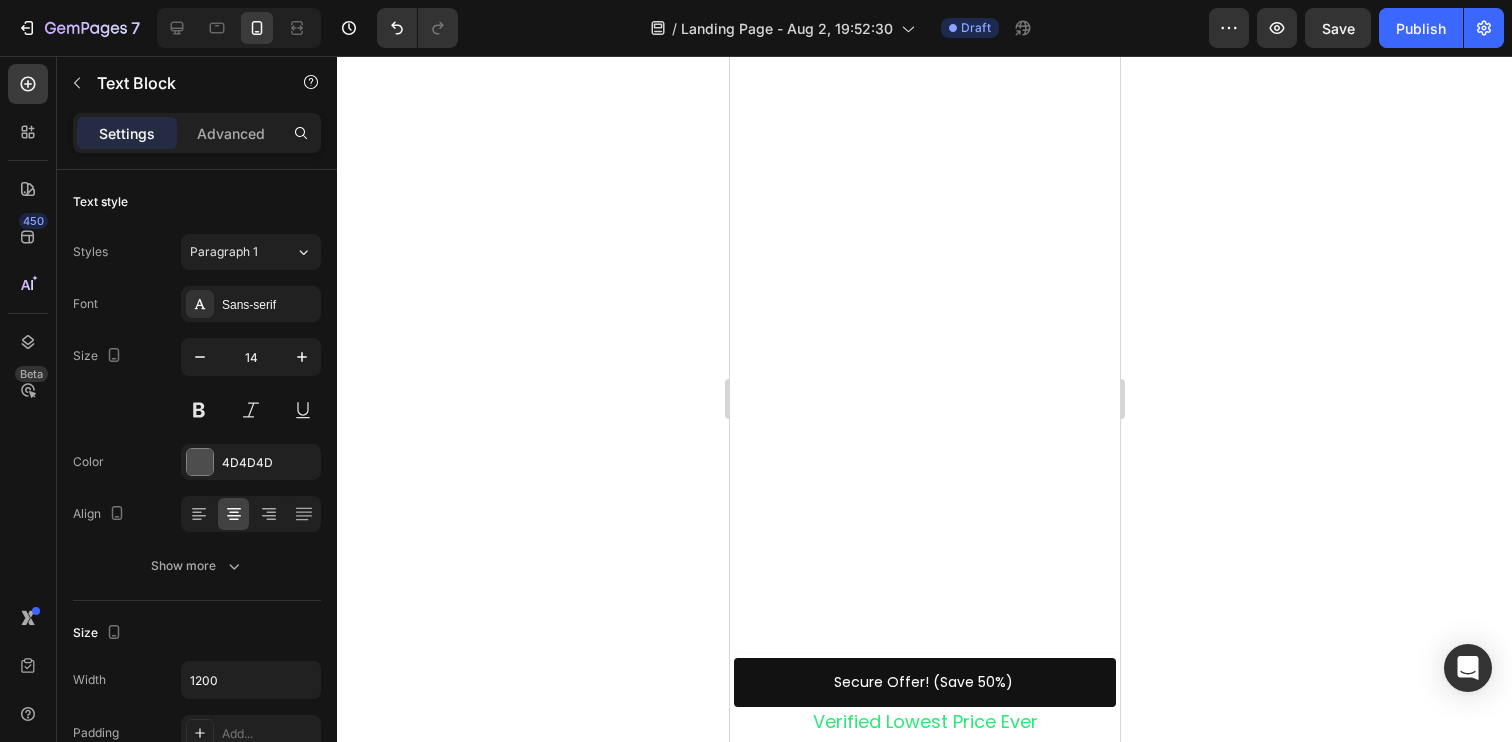 click on "Try Pheromen Risk-Free Today  🛡️ 30-Day Money-Back Guarantee 🧪 Backed by science 🚚 Ships from the USA. No subscriptions Because every guy deserves to be seen. Text Block   0 Section 5" at bounding box center [924, -764] 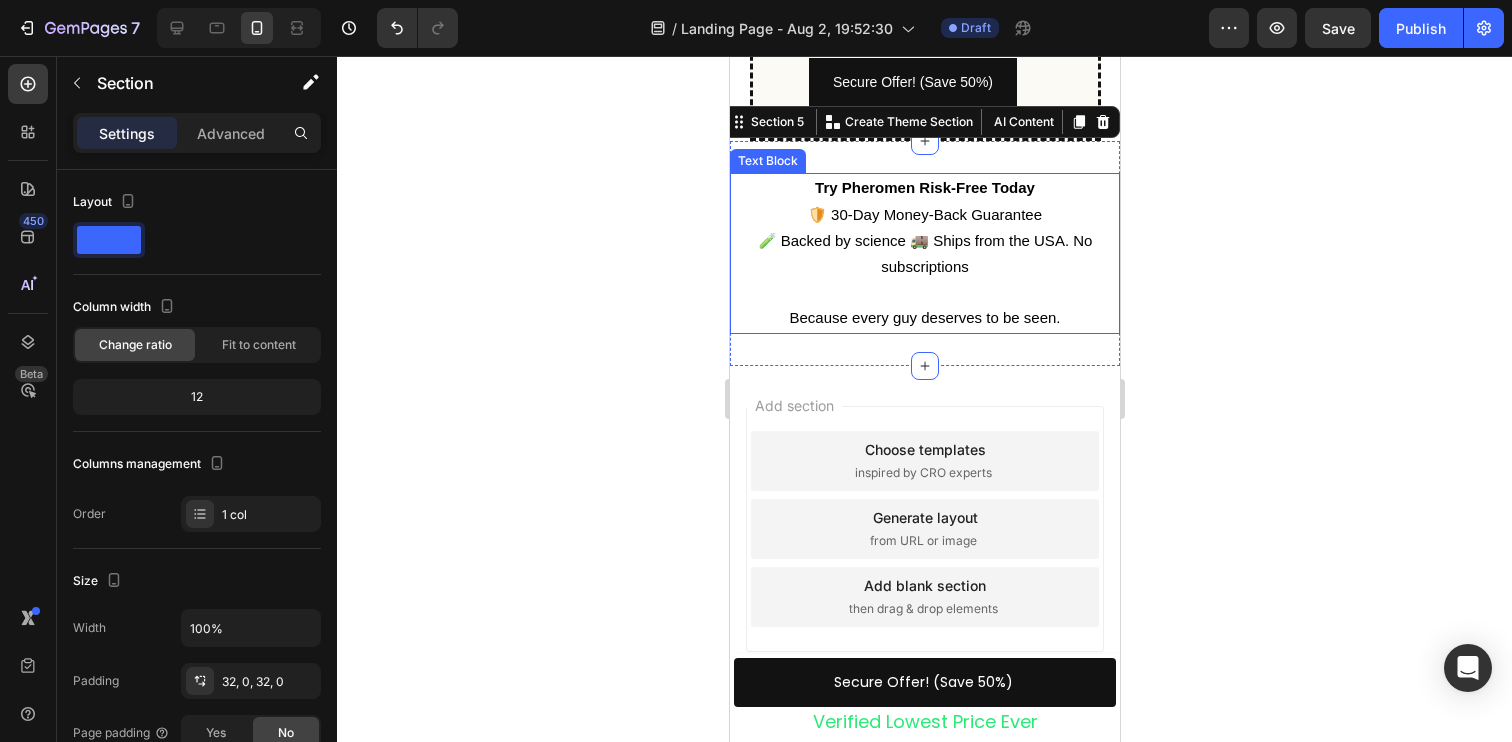 click on "Try Pheromen Risk-Free Today" at bounding box center (924, 187) 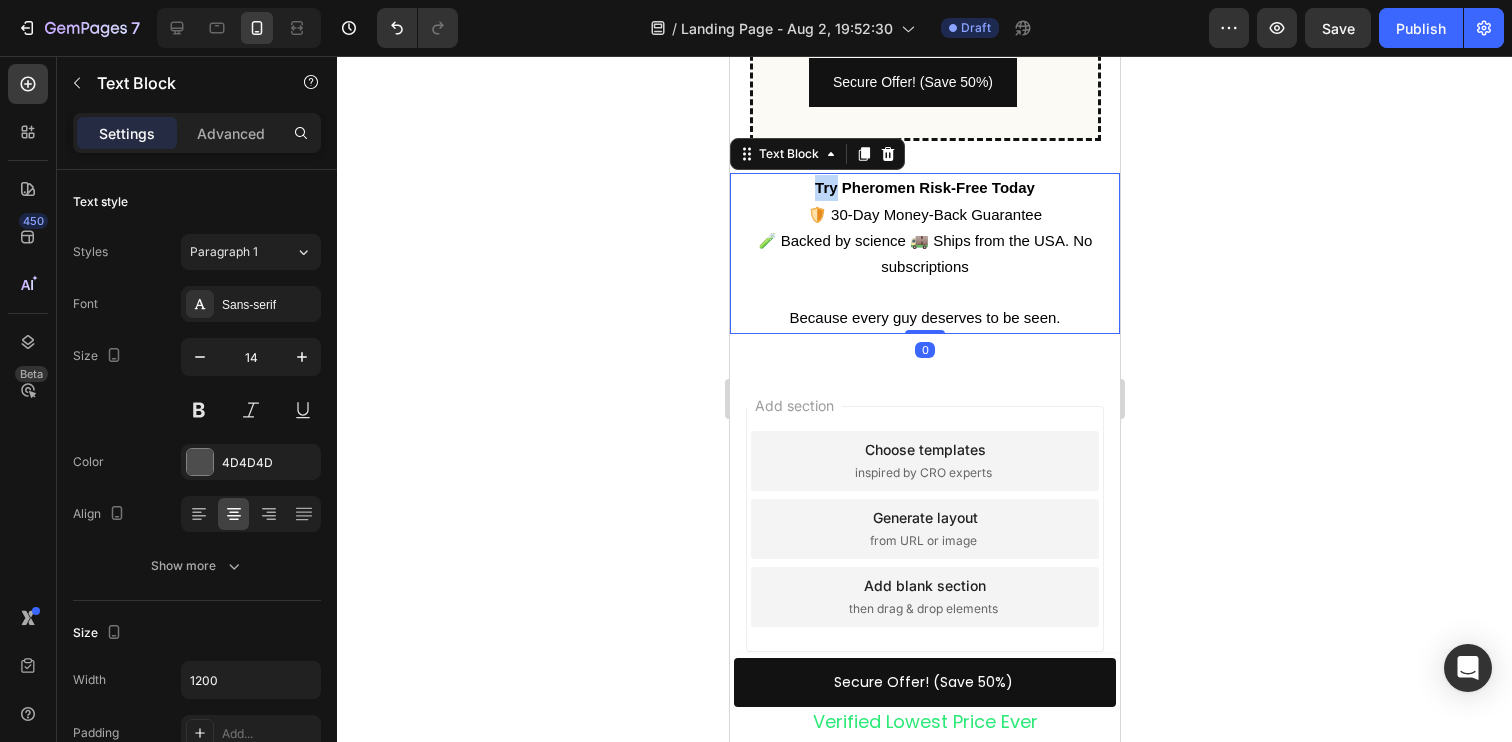 click on "Try Pheromen Risk-Free Today" at bounding box center [924, 187] 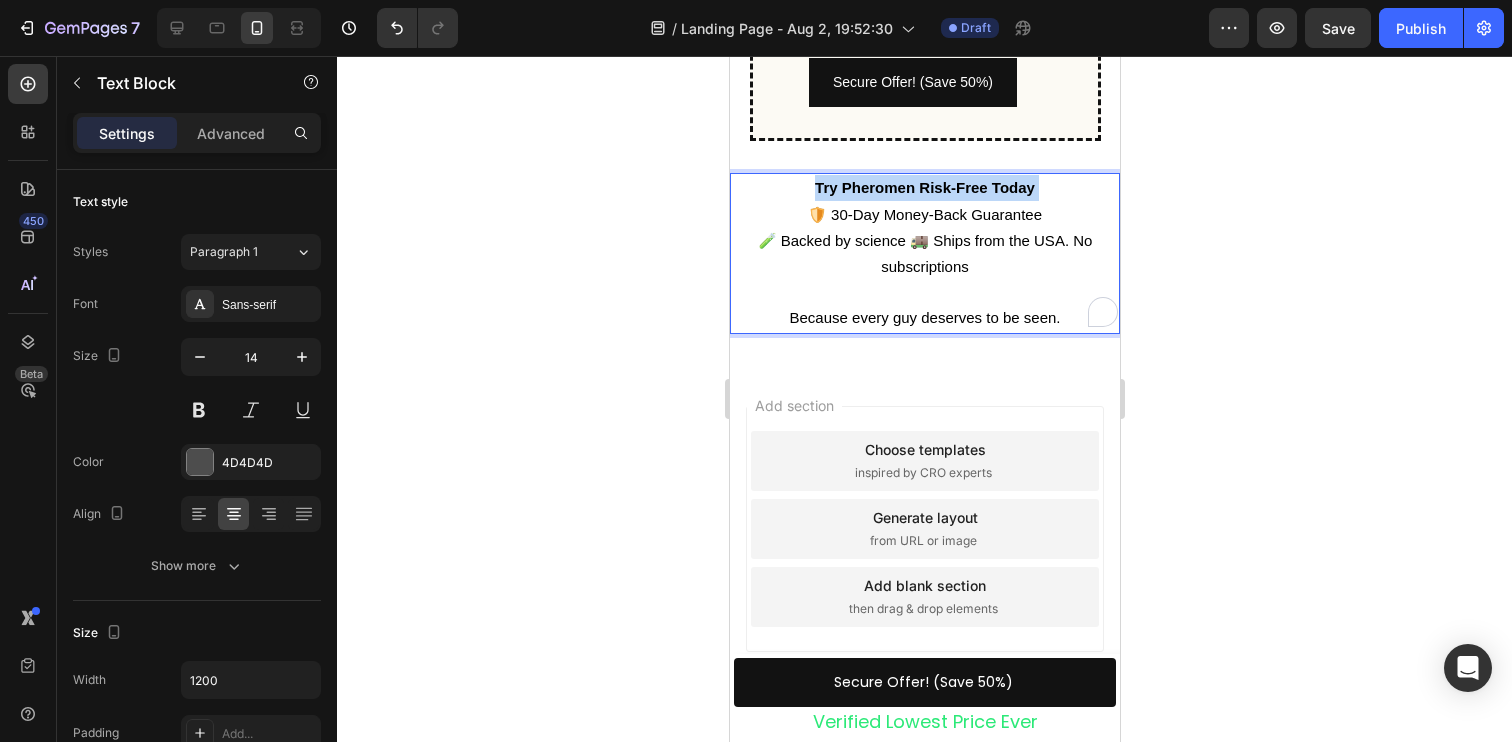 click on "Try Pheromen Risk-Free Today" at bounding box center [924, 187] 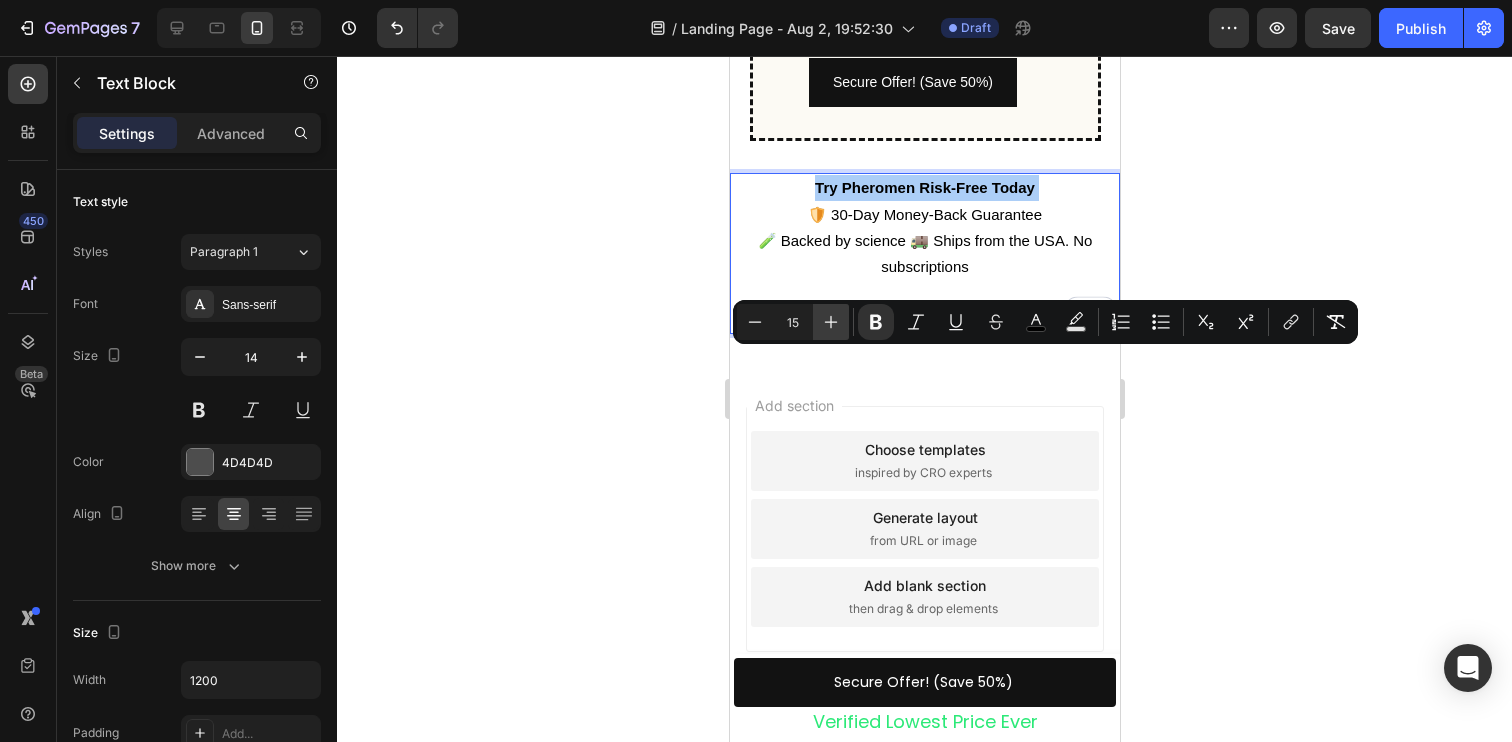 click 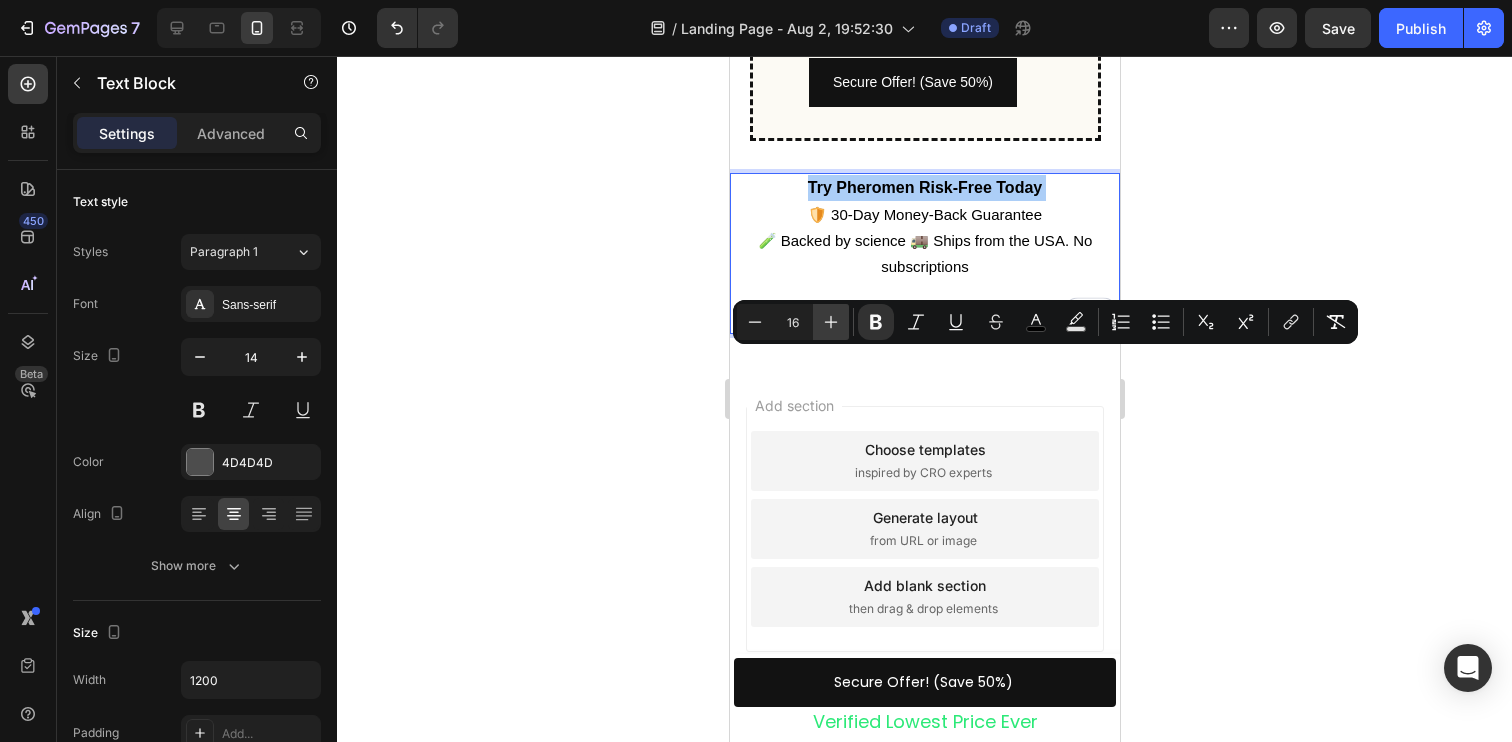 click 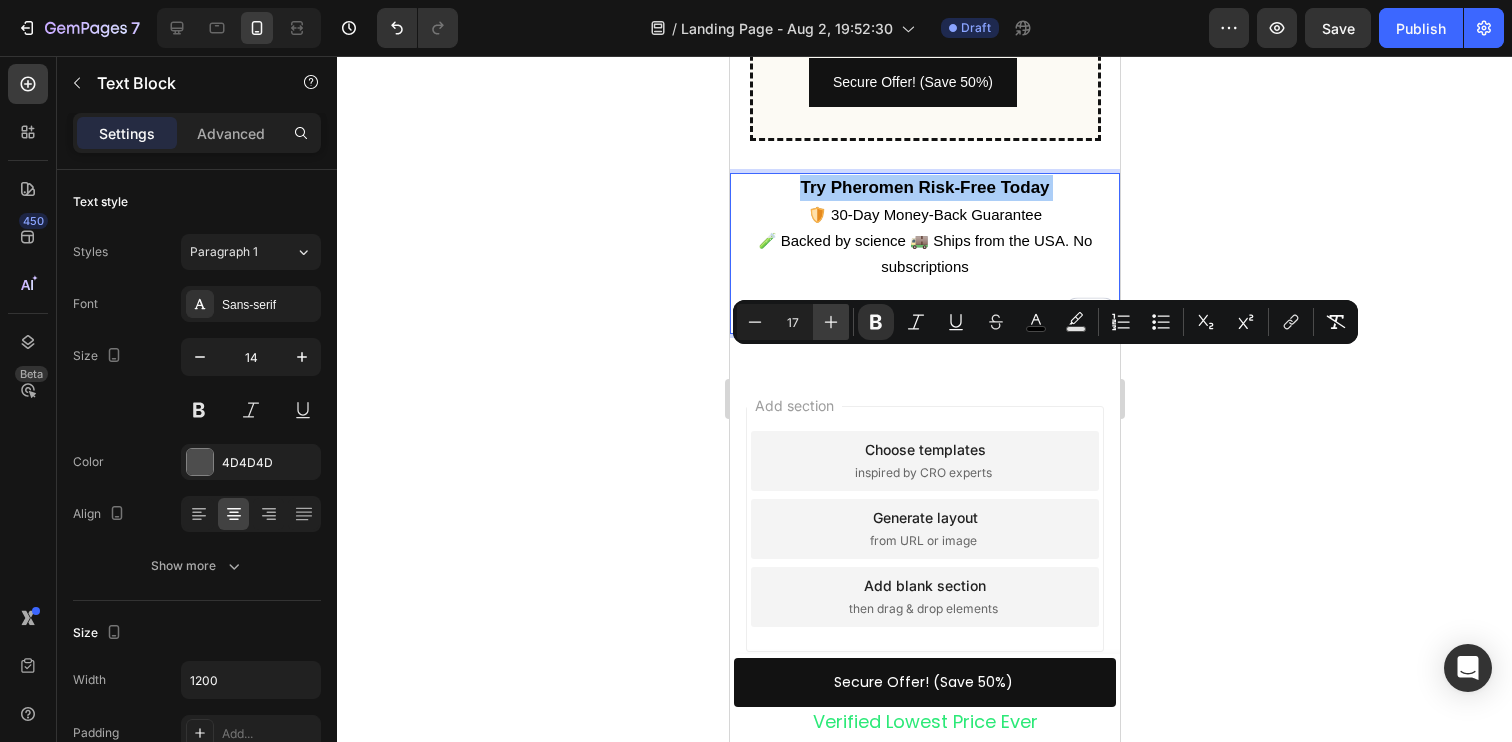 click 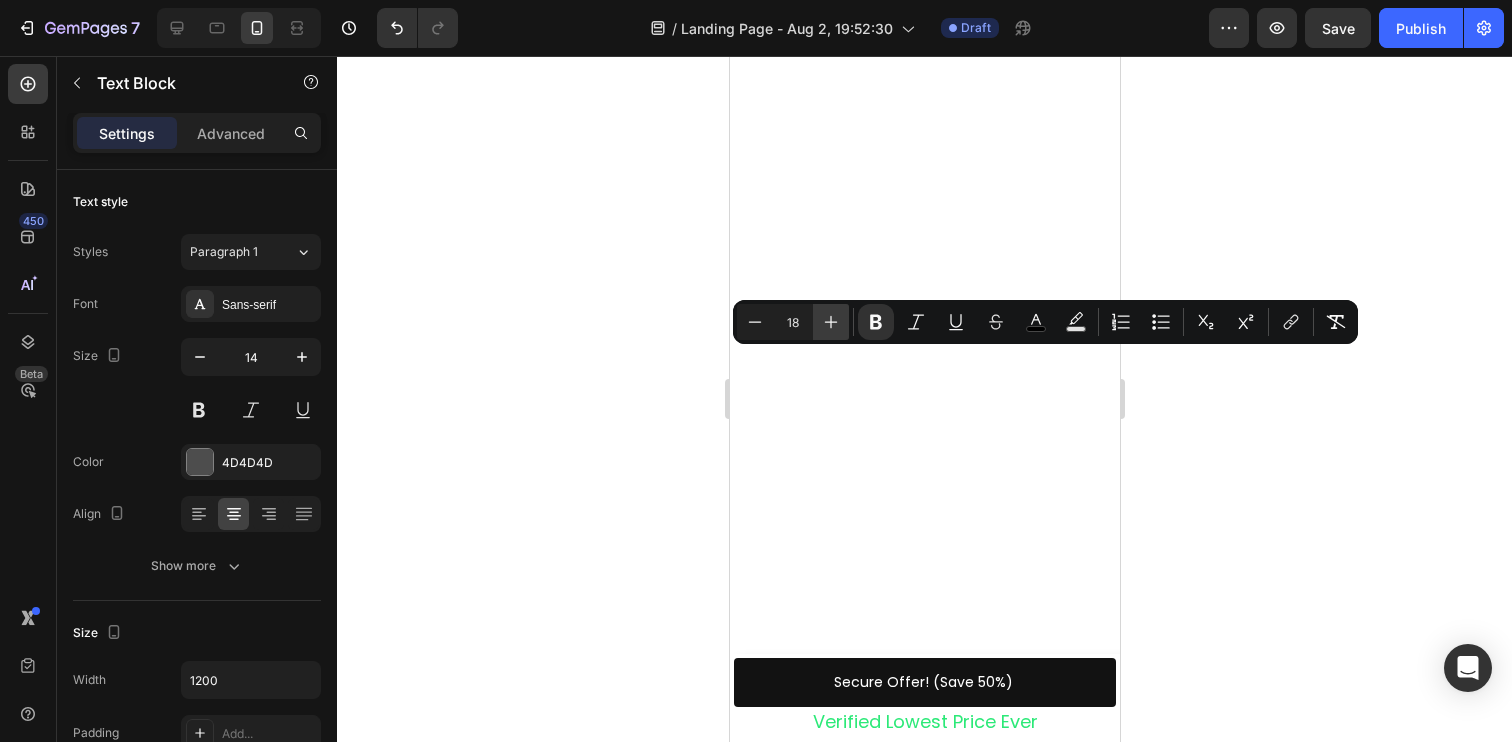 click 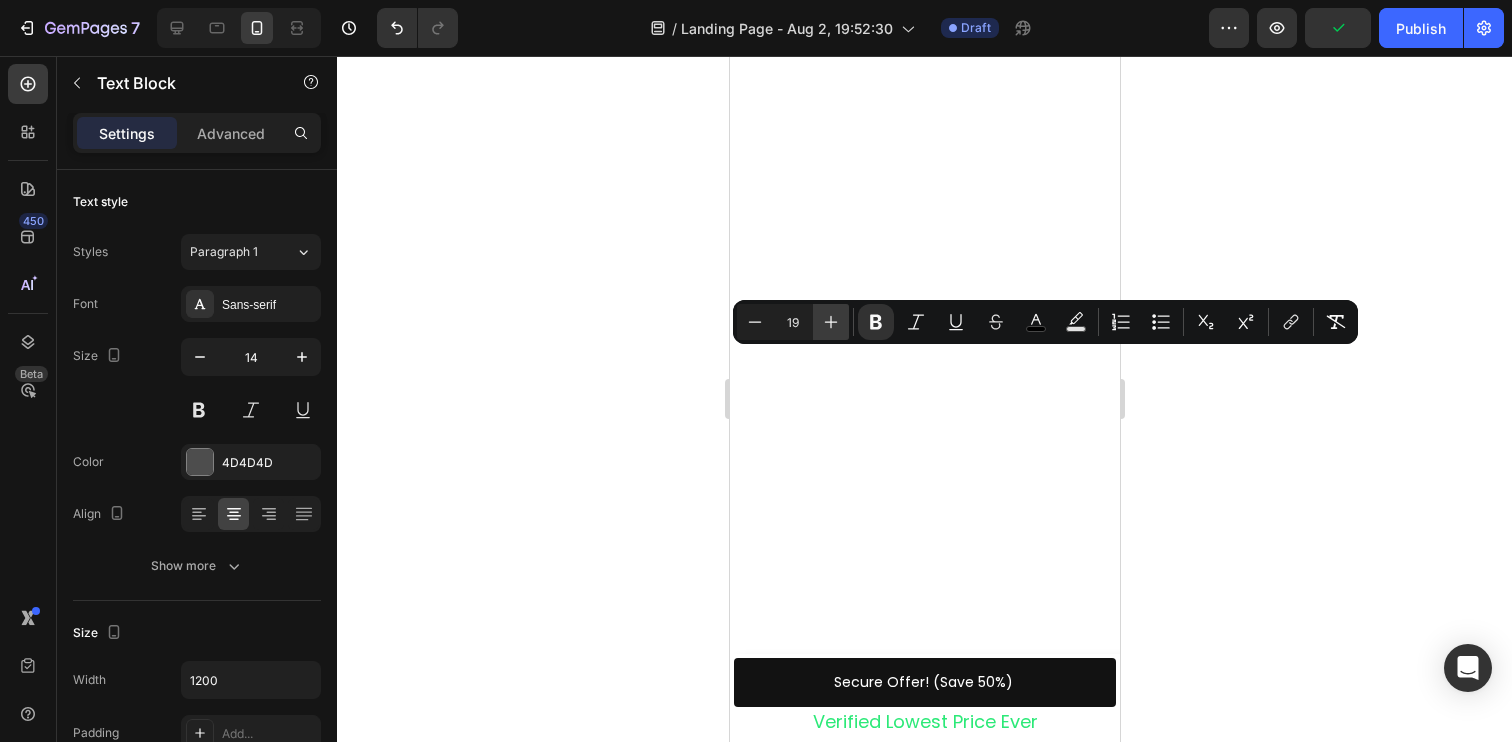 click 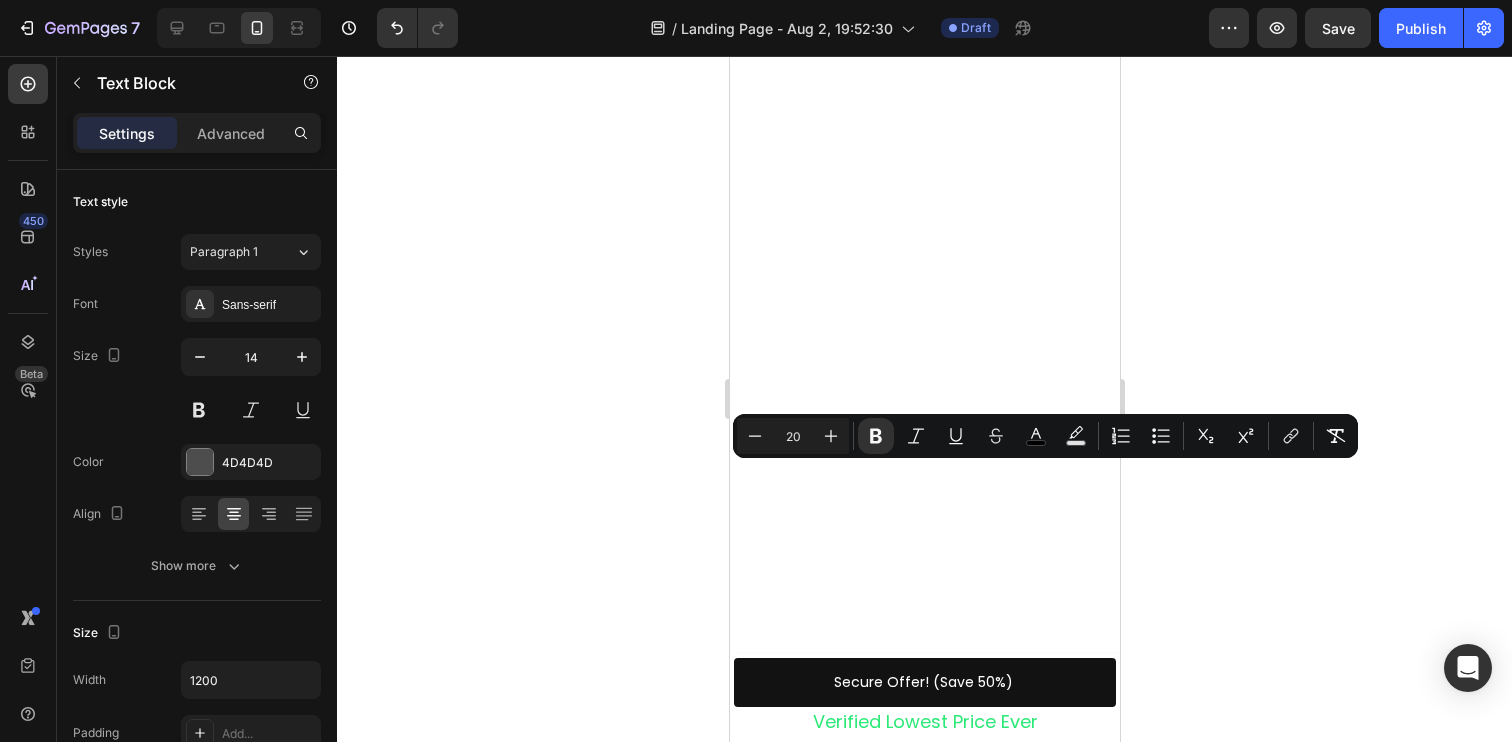 scroll, scrollTop: 6135, scrollLeft: 0, axis: vertical 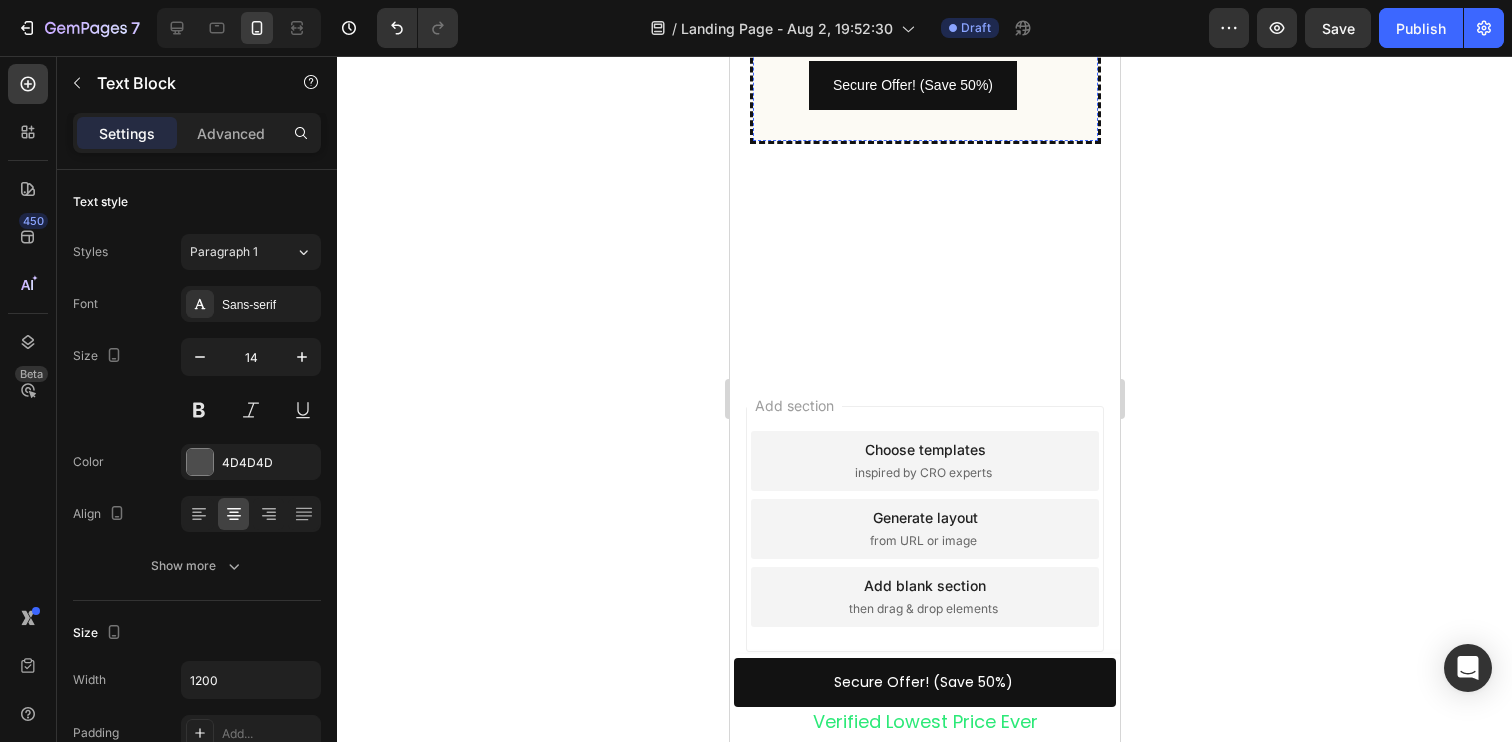 click on "Ready to Be Seen Again?" at bounding box center (924, -204) 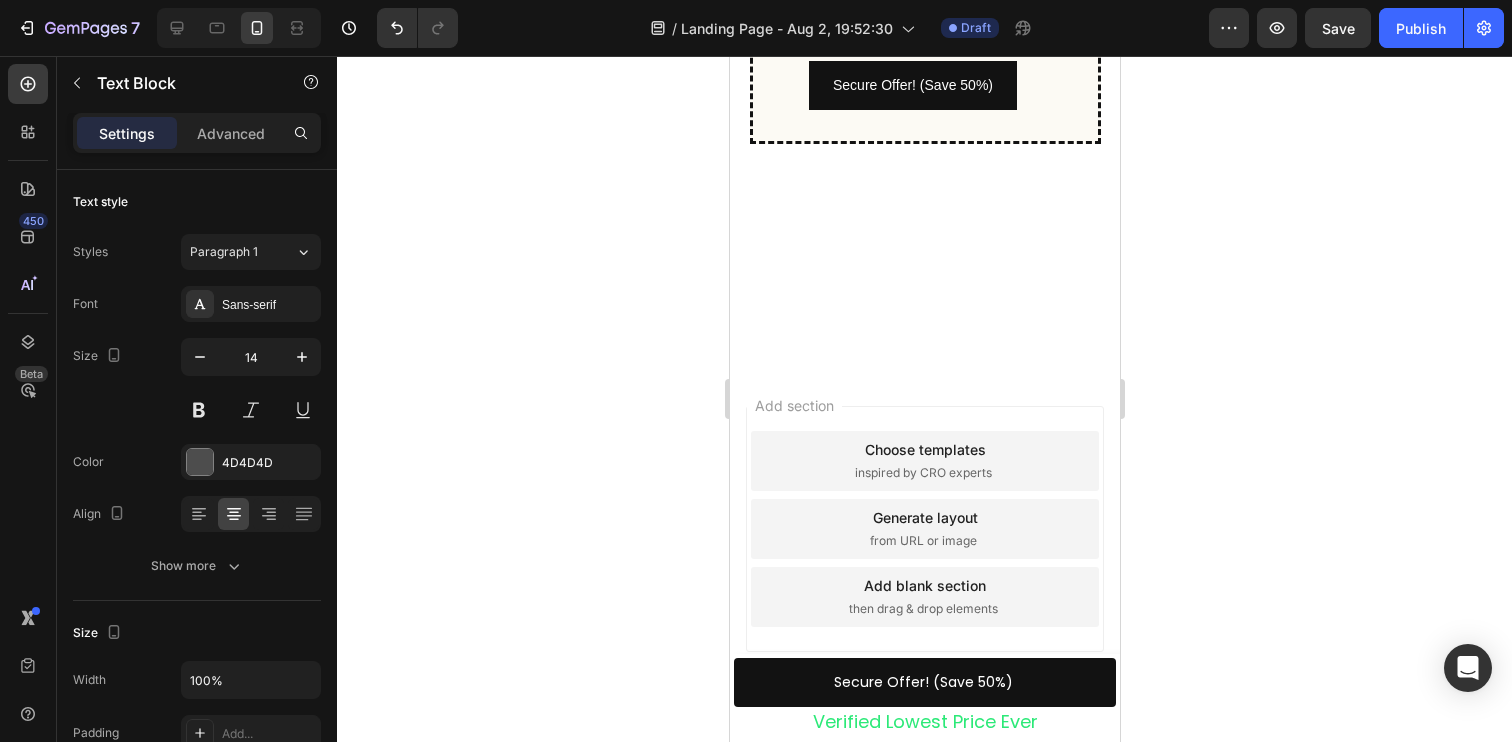 click on "Ready to Be Seen Again?" at bounding box center [924, -204] 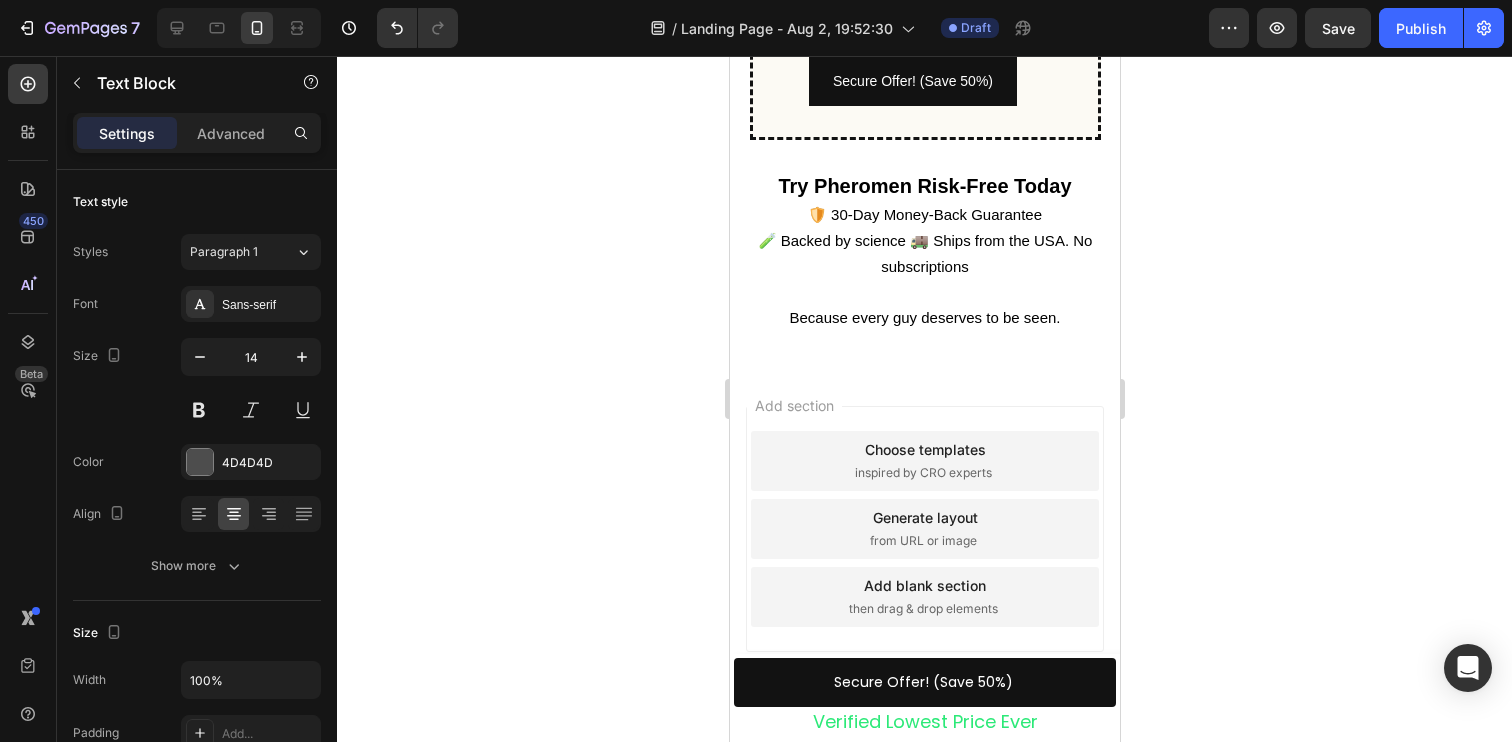 scroll, scrollTop: 6723, scrollLeft: 0, axis: vertical 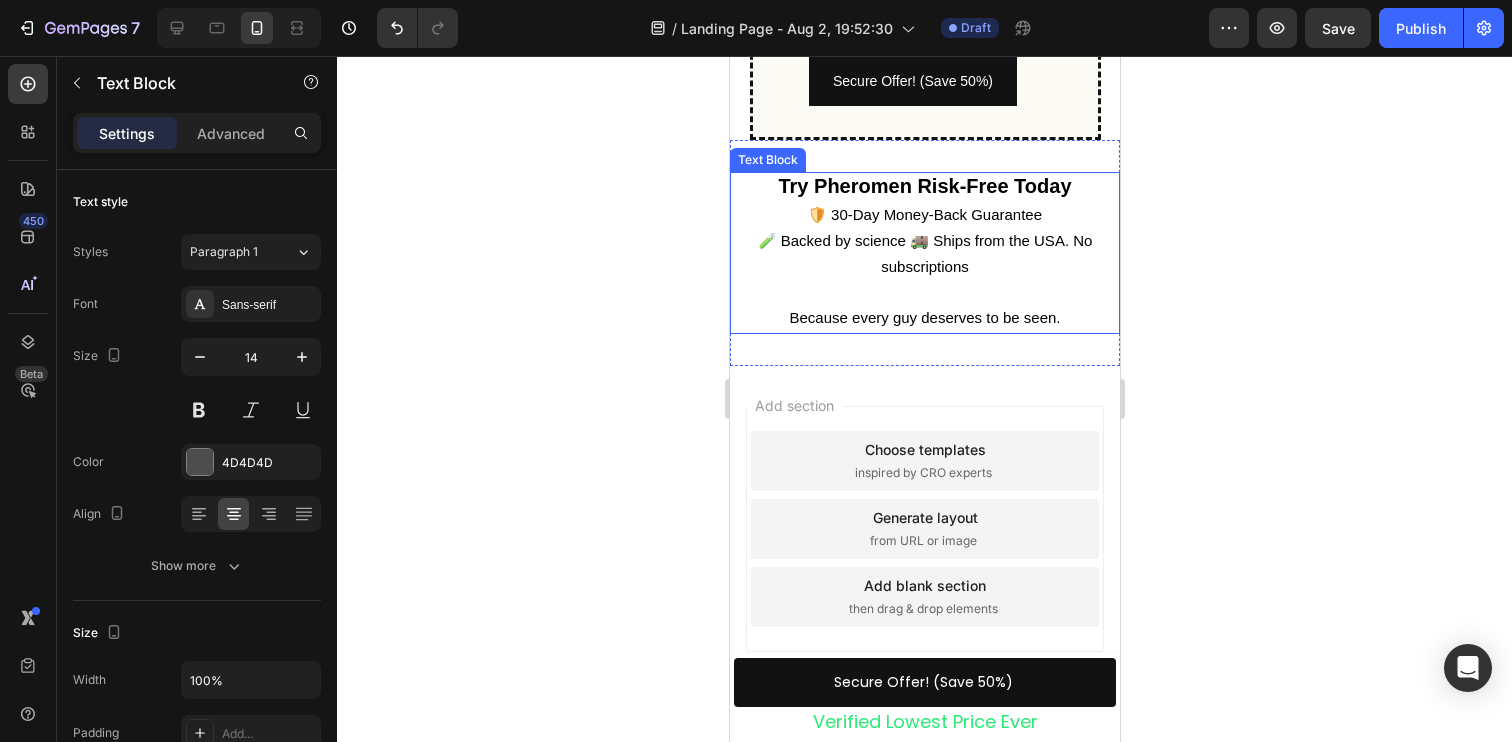 click on "Try Pheromen Risk-Free Today" at bounding box center (923, 186) 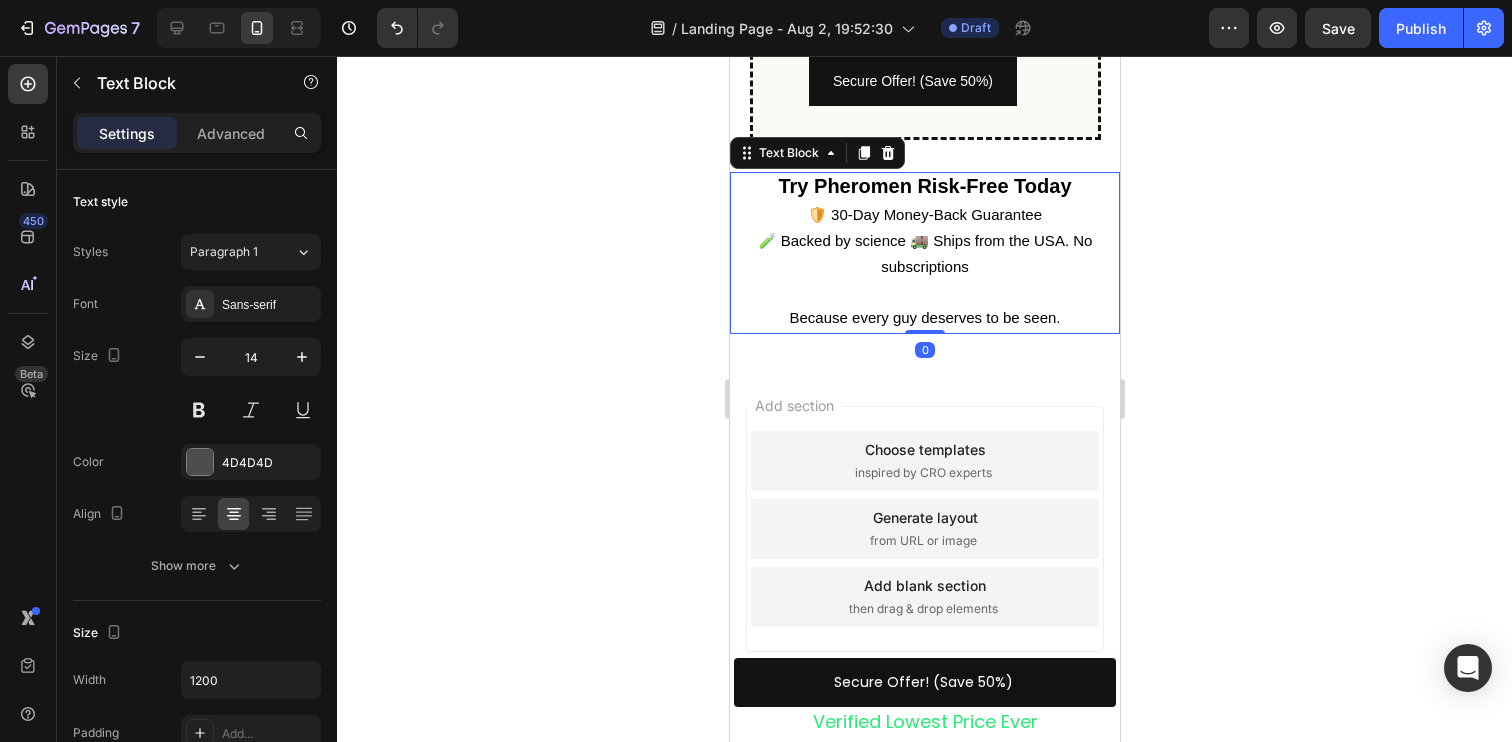 click on "Try Pheromen Risk-Free Today" at bounding box center (923, 186) 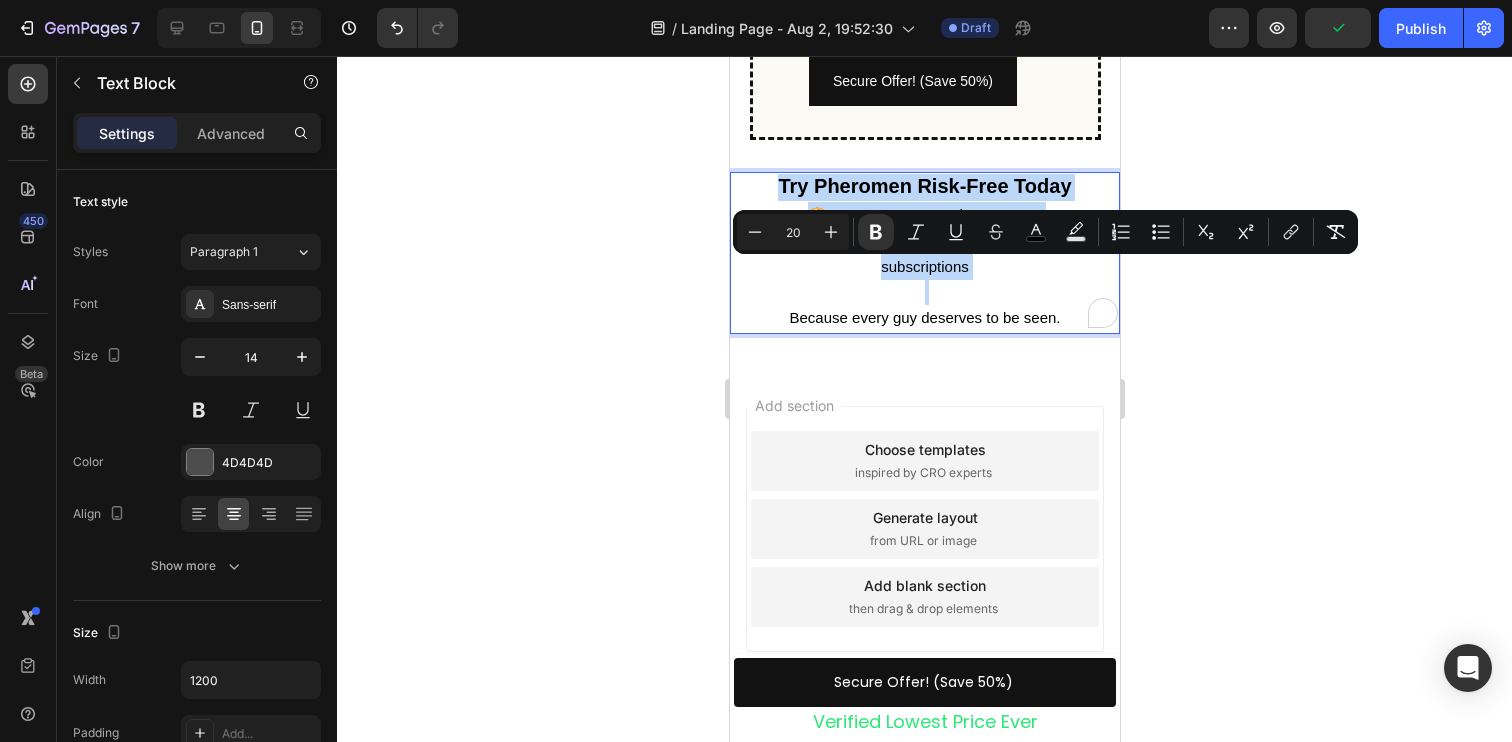 click on "Try Pheromen Risk-Free Today" at bounding box center (923, 186) 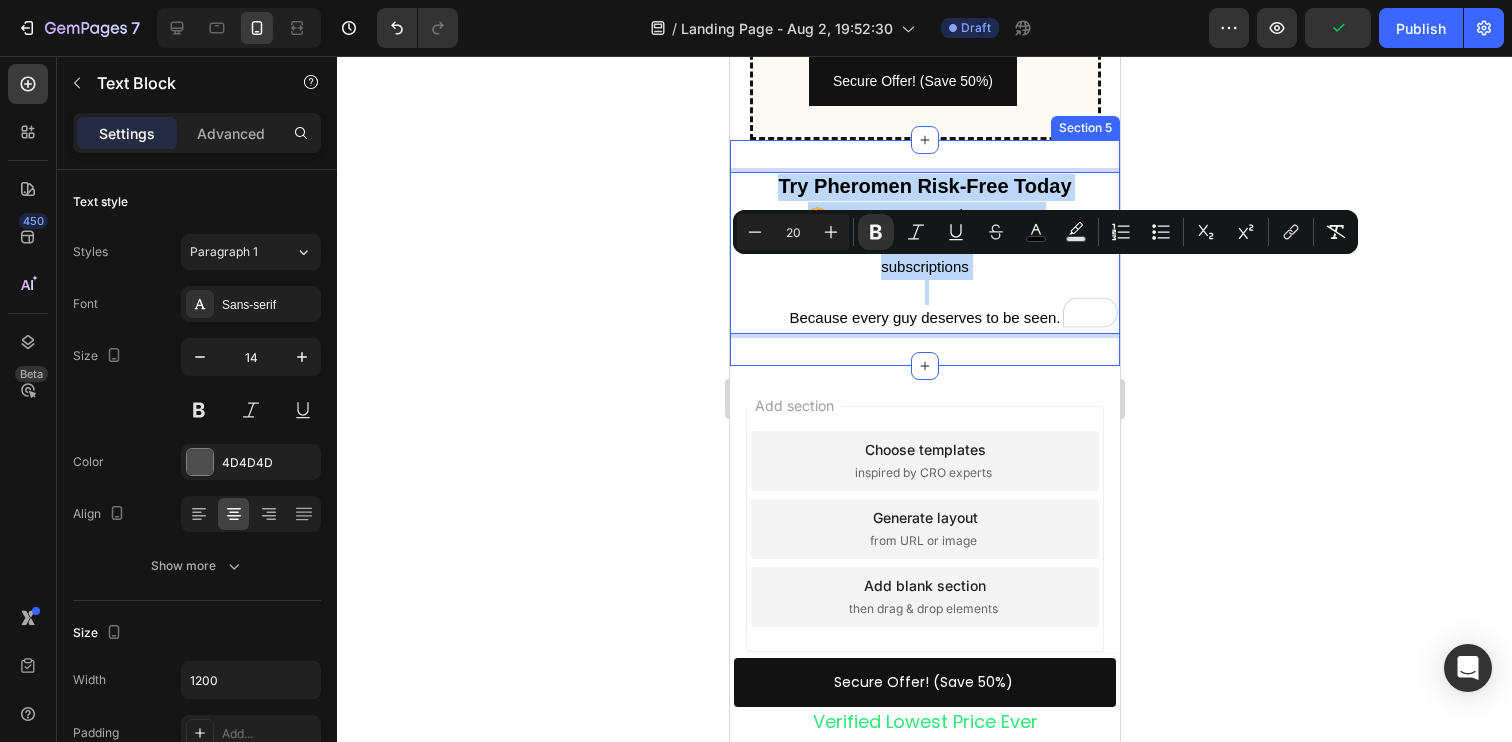 click on "Try Pheromen Risk-Free Today  🛡️ 30-Day Money-Back Guarantee 🧪 Backed by science 🚚 Ships from the USA. No subscriptions Because every guy deserves to be seen." at bounding box center [924, 252] 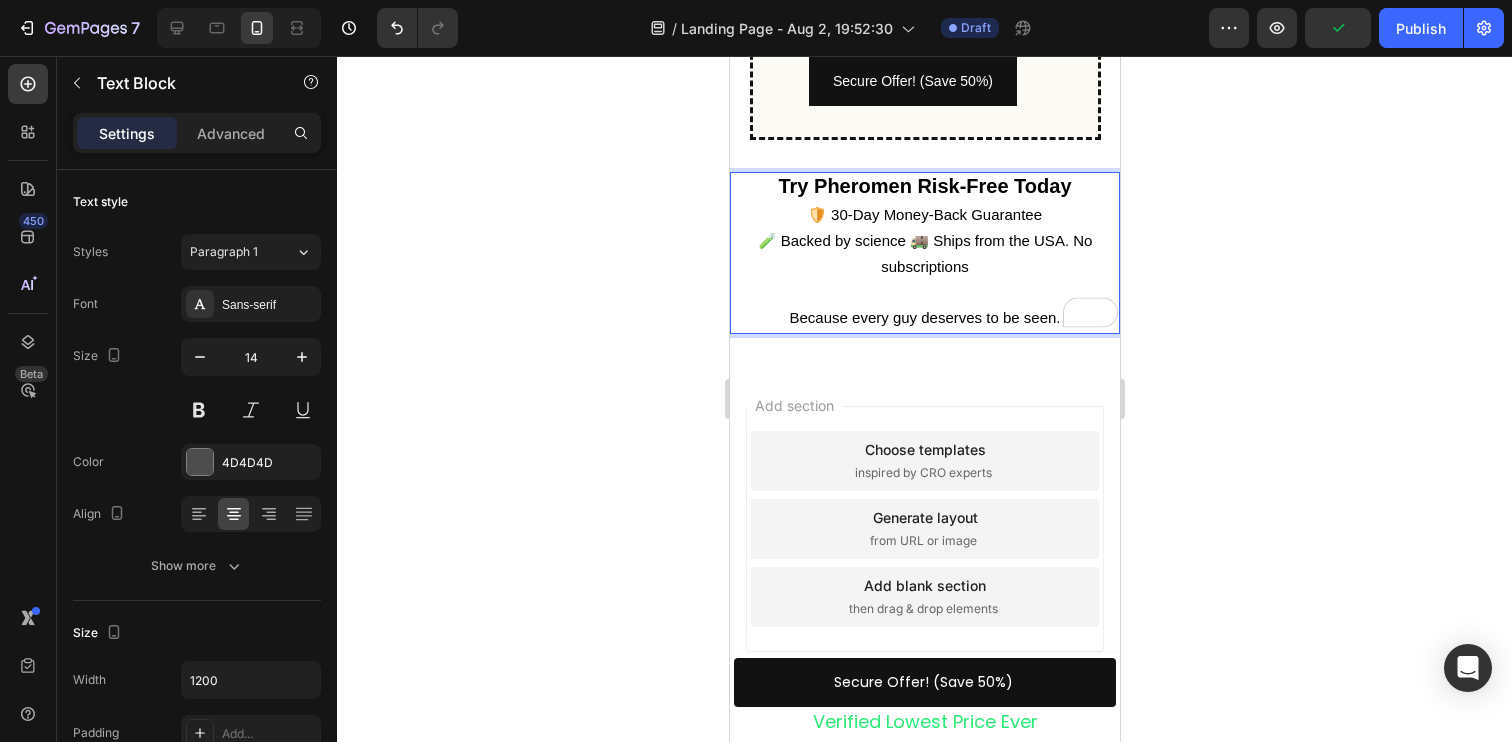 click on "Try Pheromen Risk-Free Today" at bounding box center (923, 186) 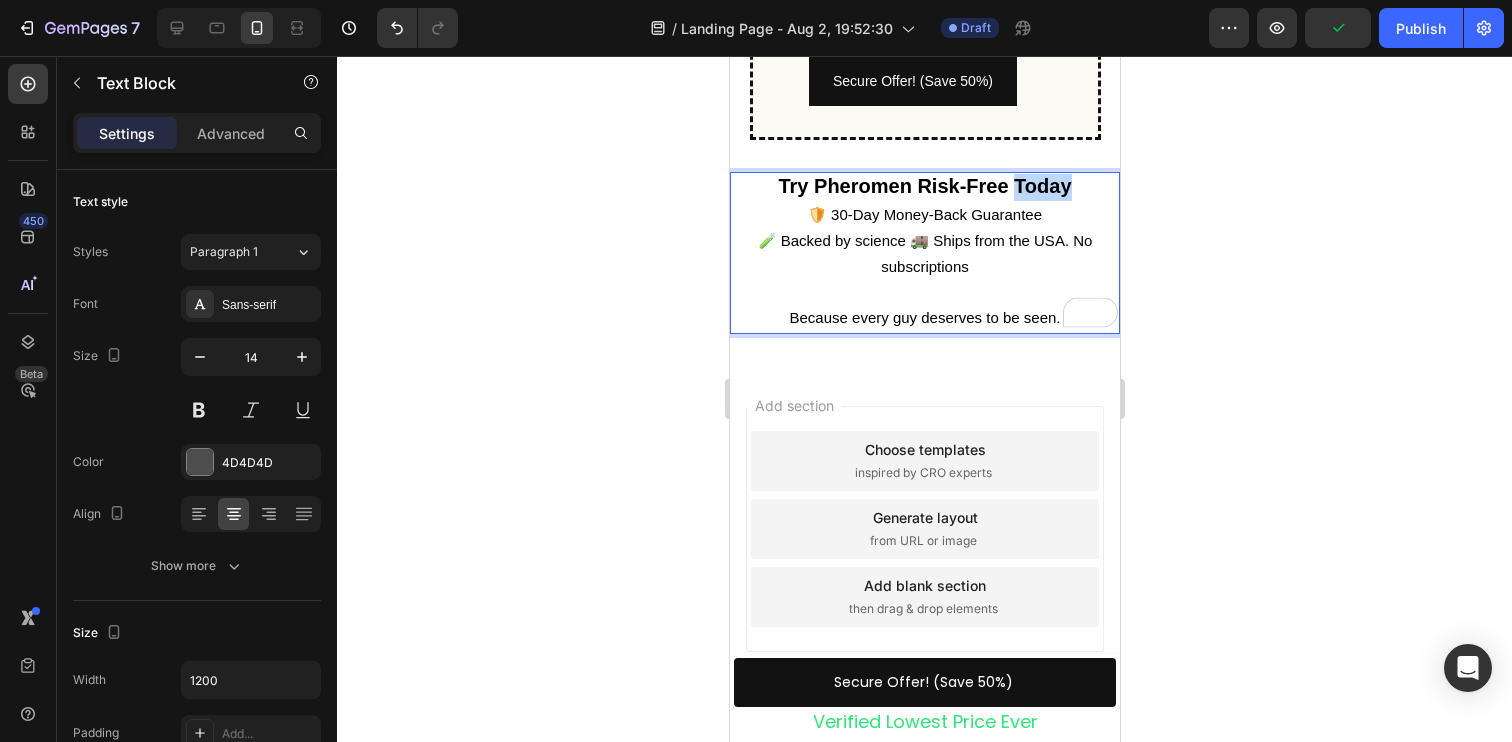 click on "Try Pheromen Risk-Free Today" at bounding box center [923, 186] 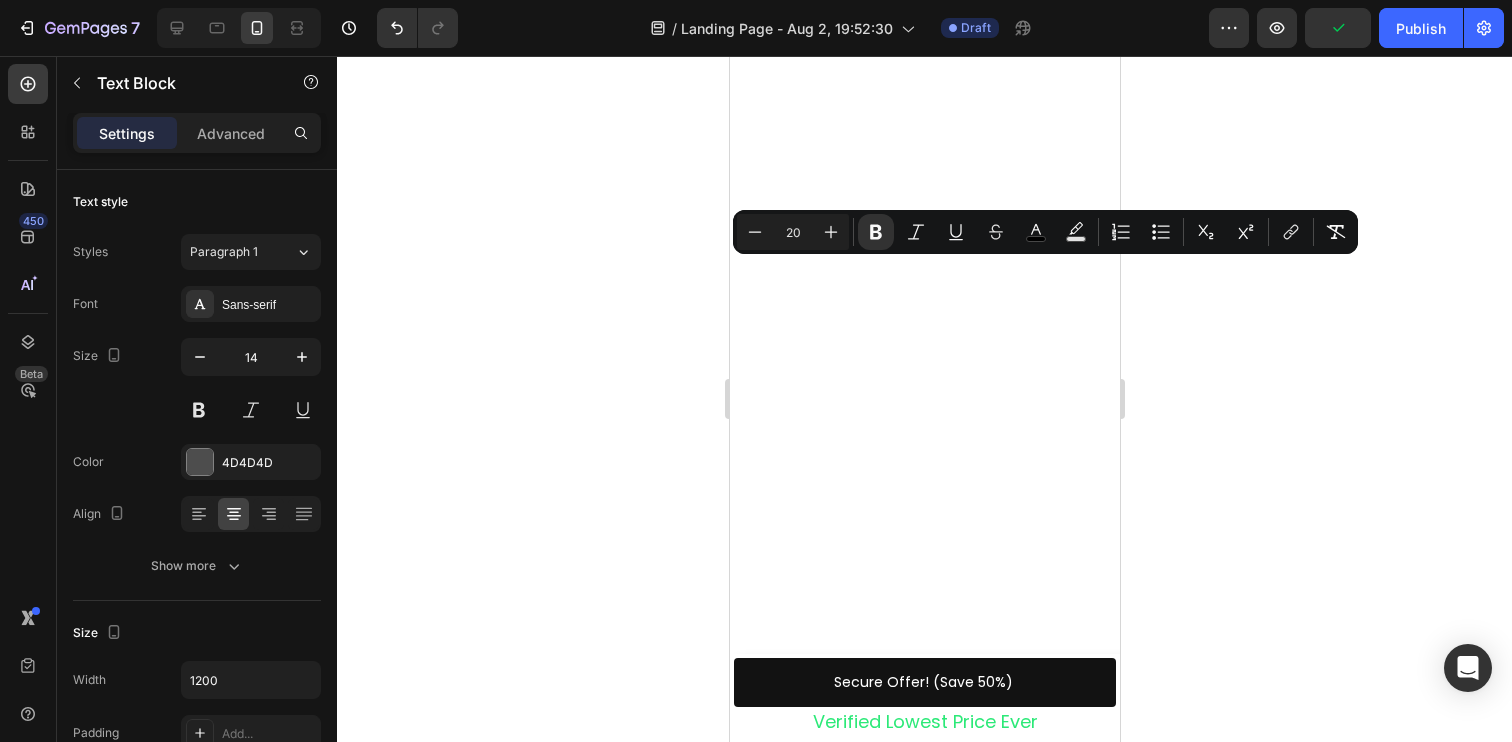 click on "Try Pheromen Risk-Free Today" at bounding box center (923, -917) 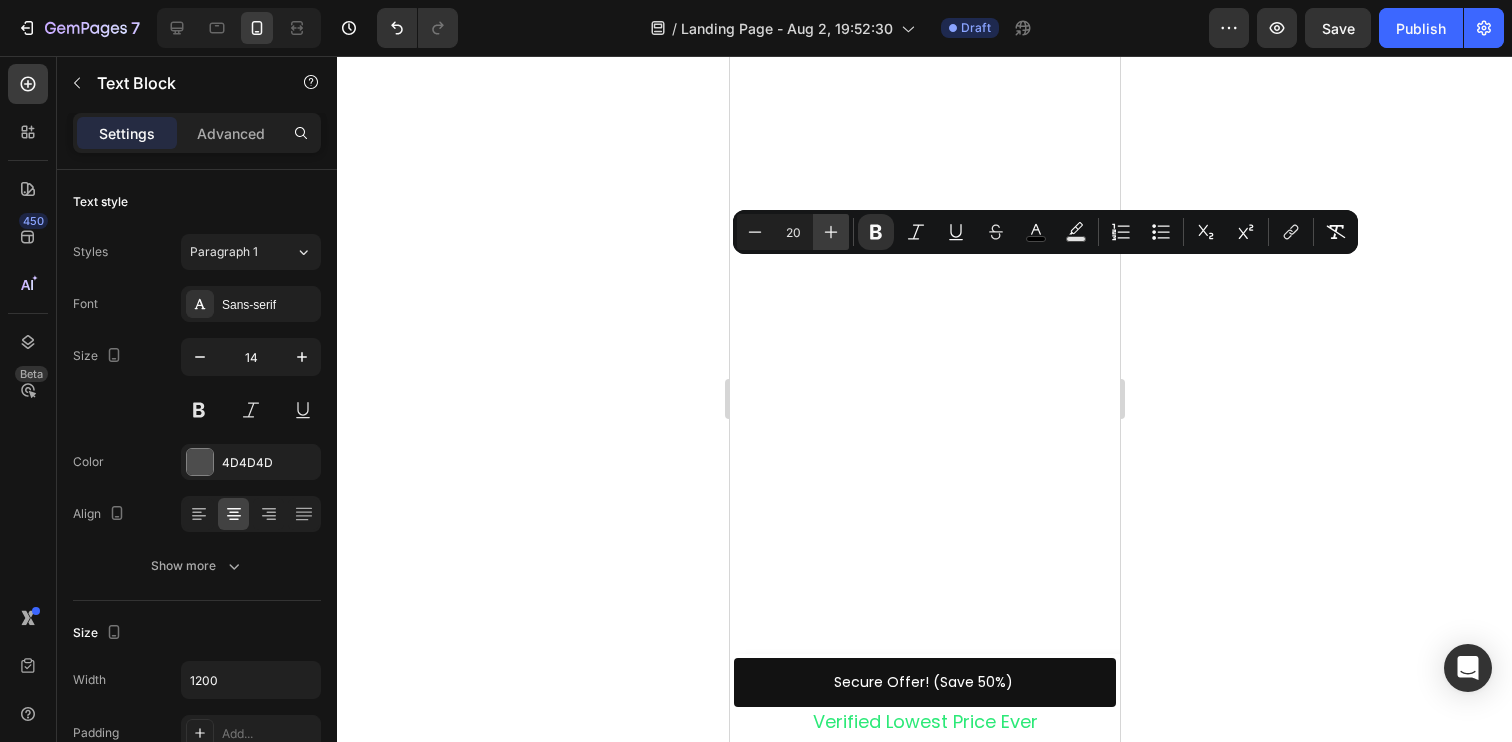 click 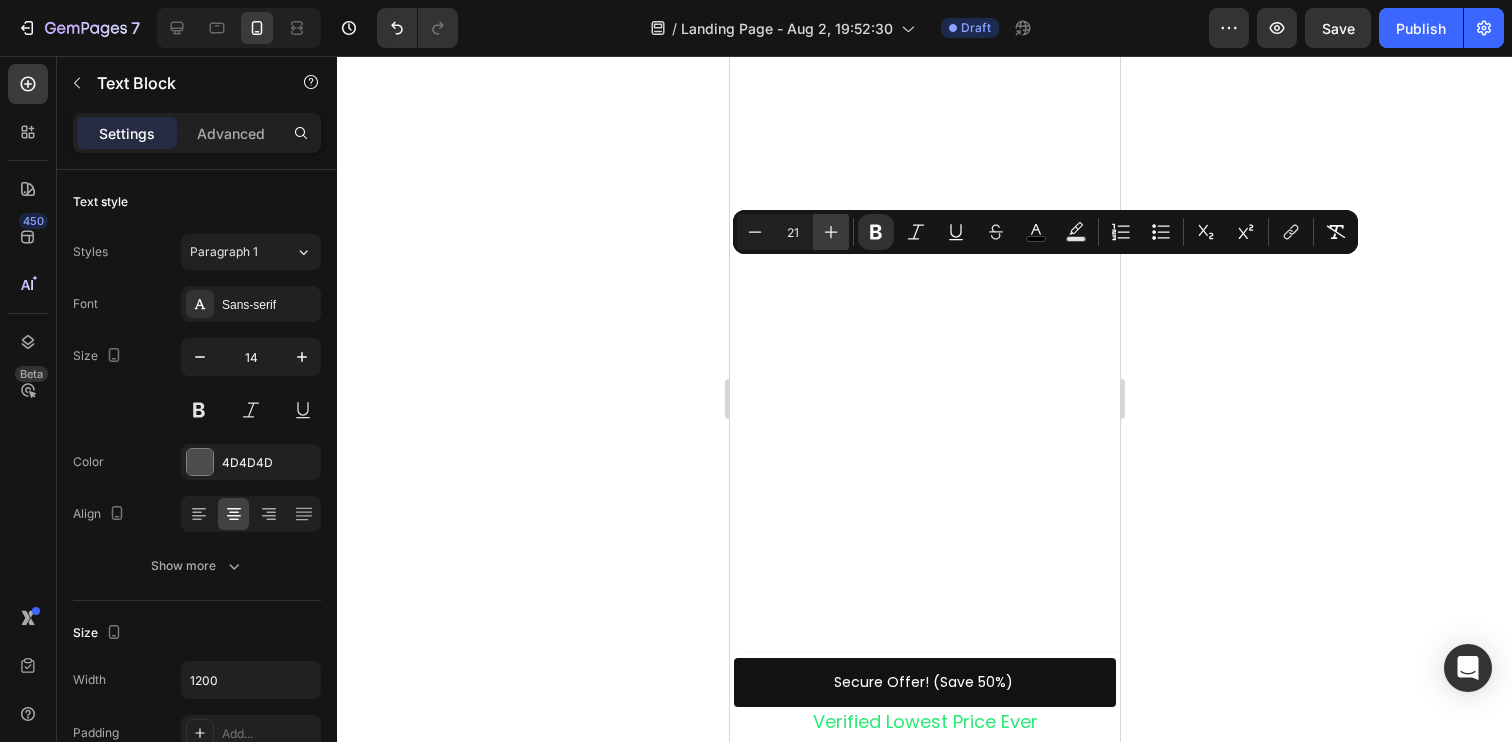 click 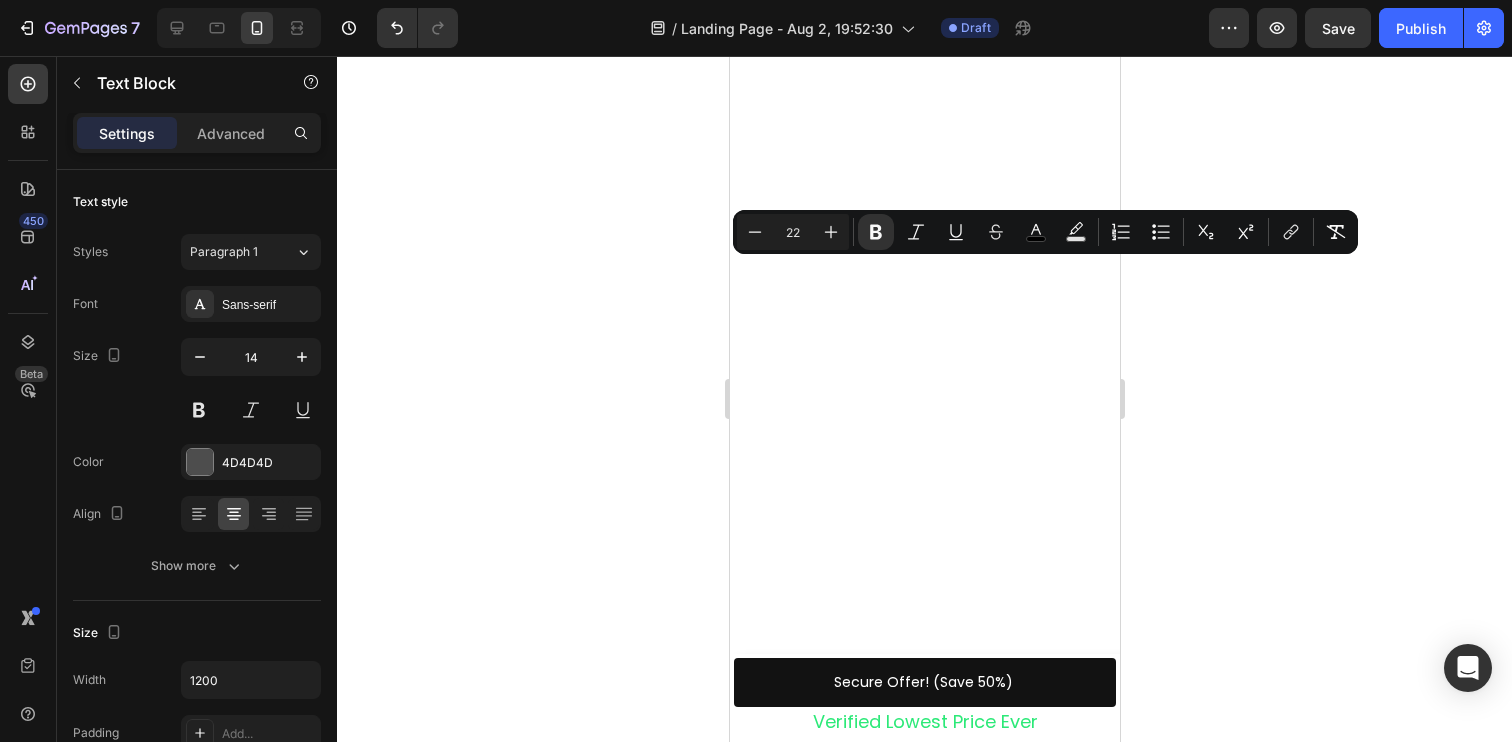 click on "Try Pheromen Risk-Free Today" at bounding box center (924, -917) 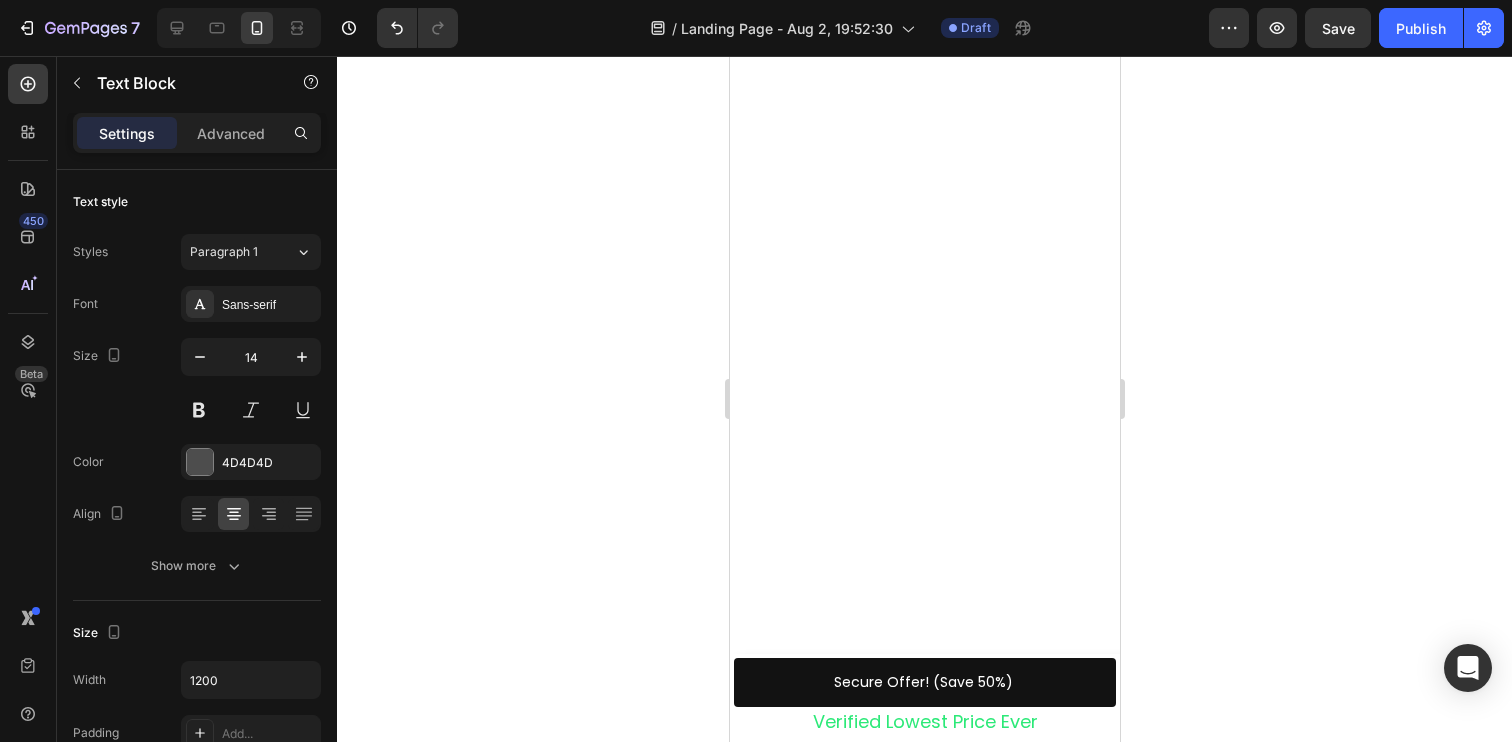 click 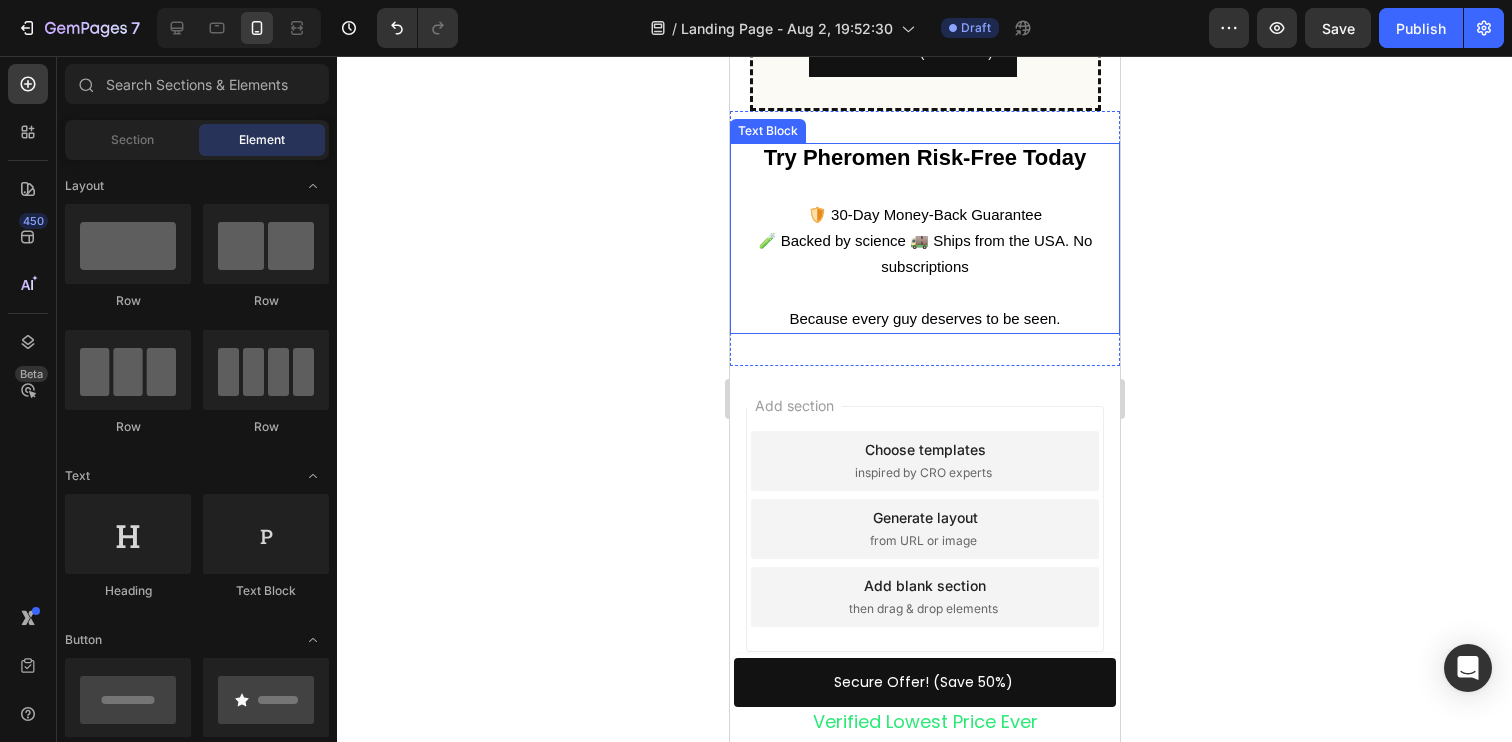 click on "Because every guy deserves to be seen." at bounding box center (924, 318) 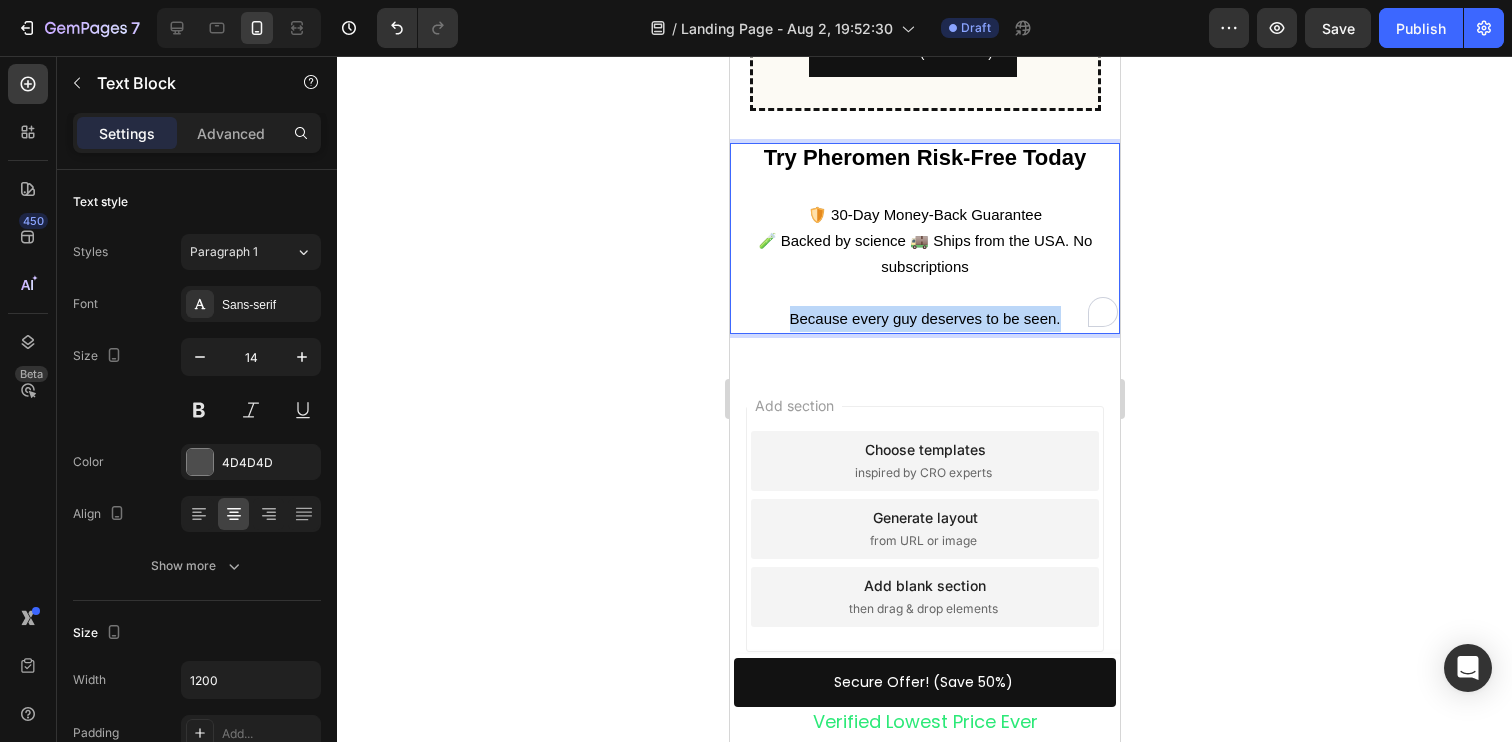 click on "Because every guy deserves to be seen." at bounding box center [924, 318] 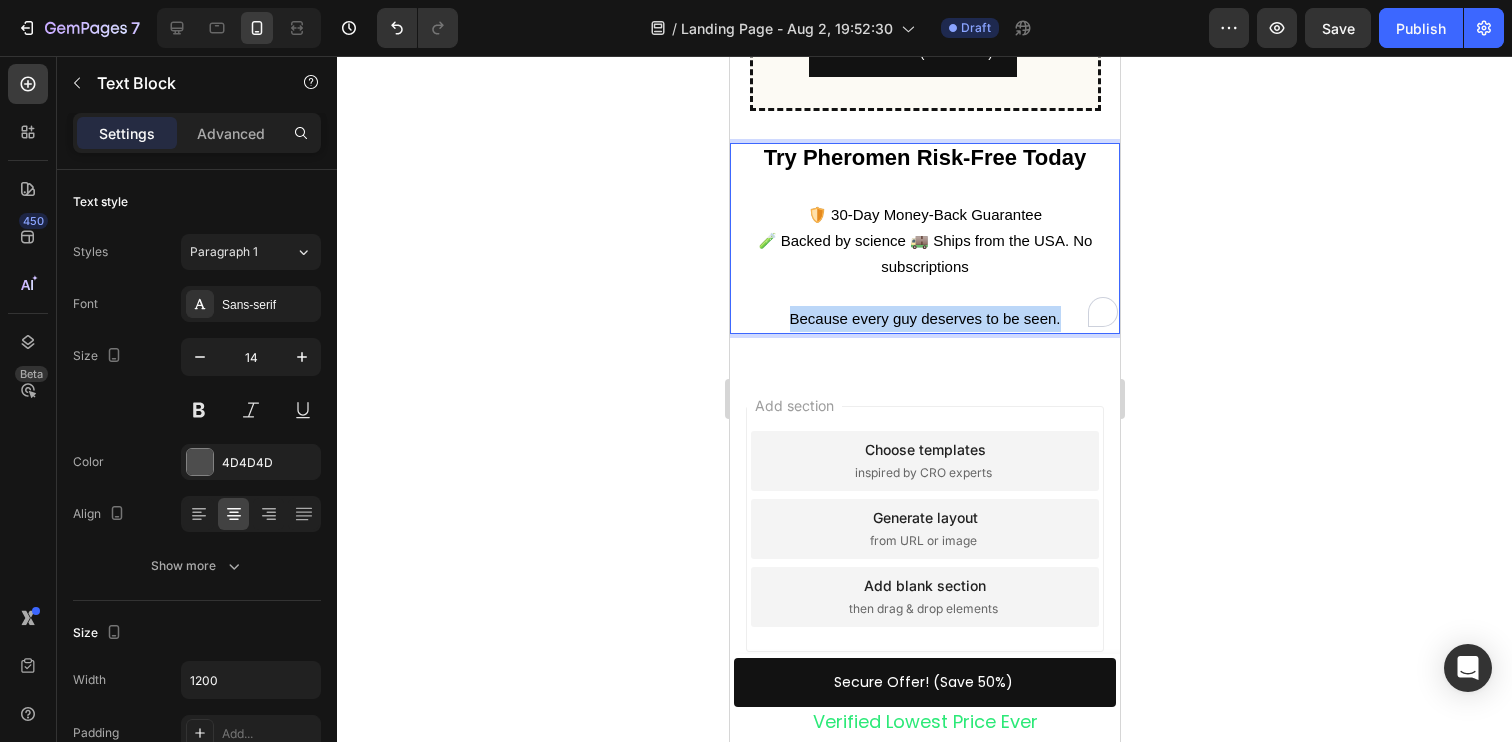 click on "Because every guy deserves to be seen." at bounding box center (924, 318) 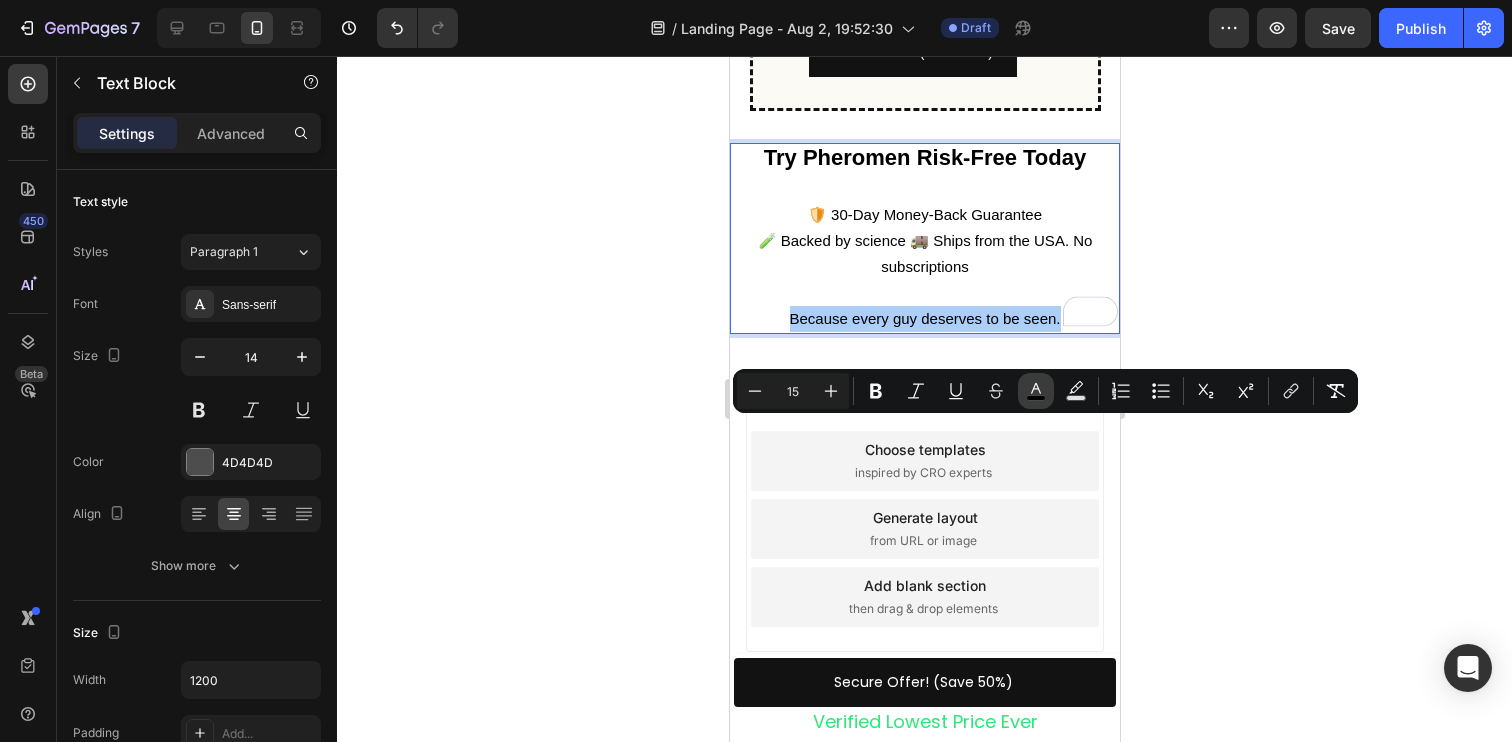 click 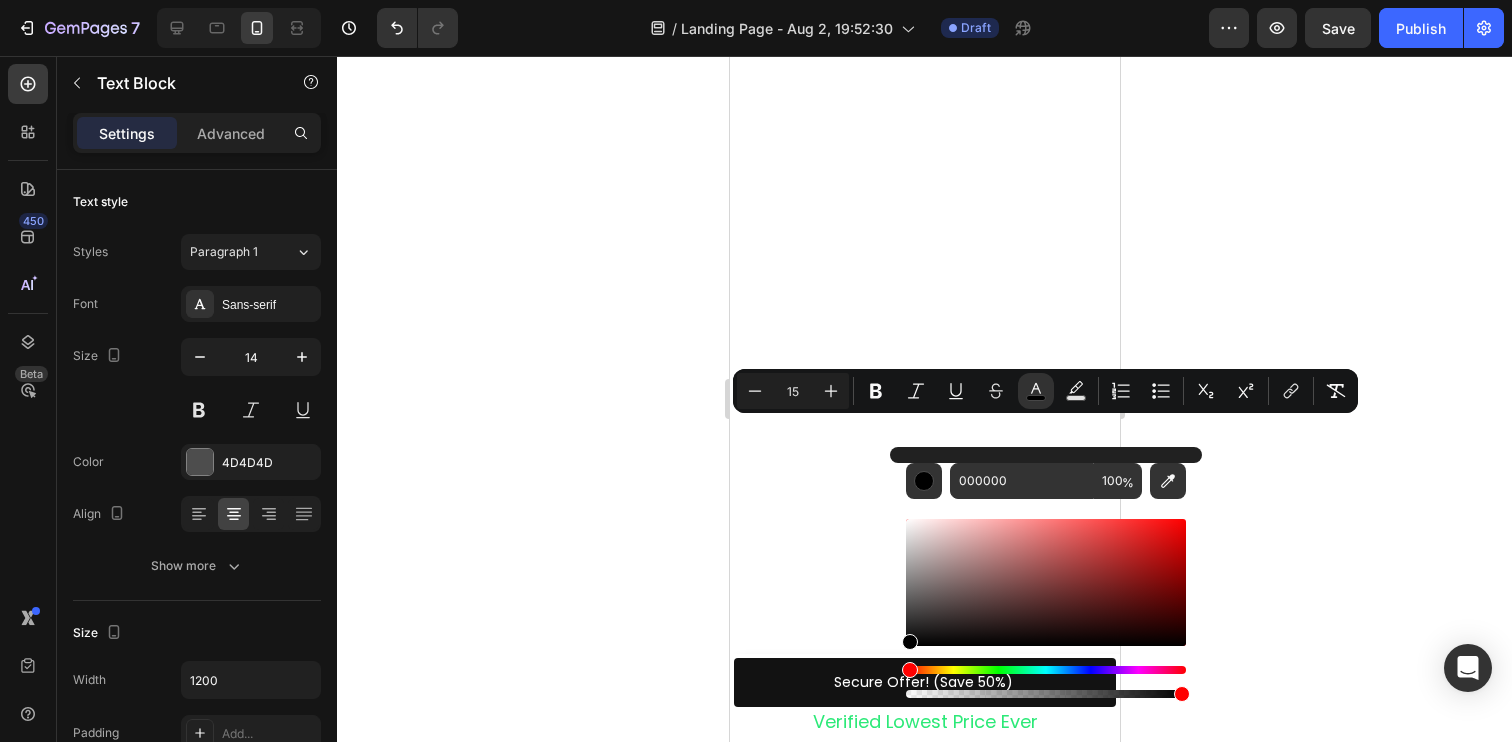 click 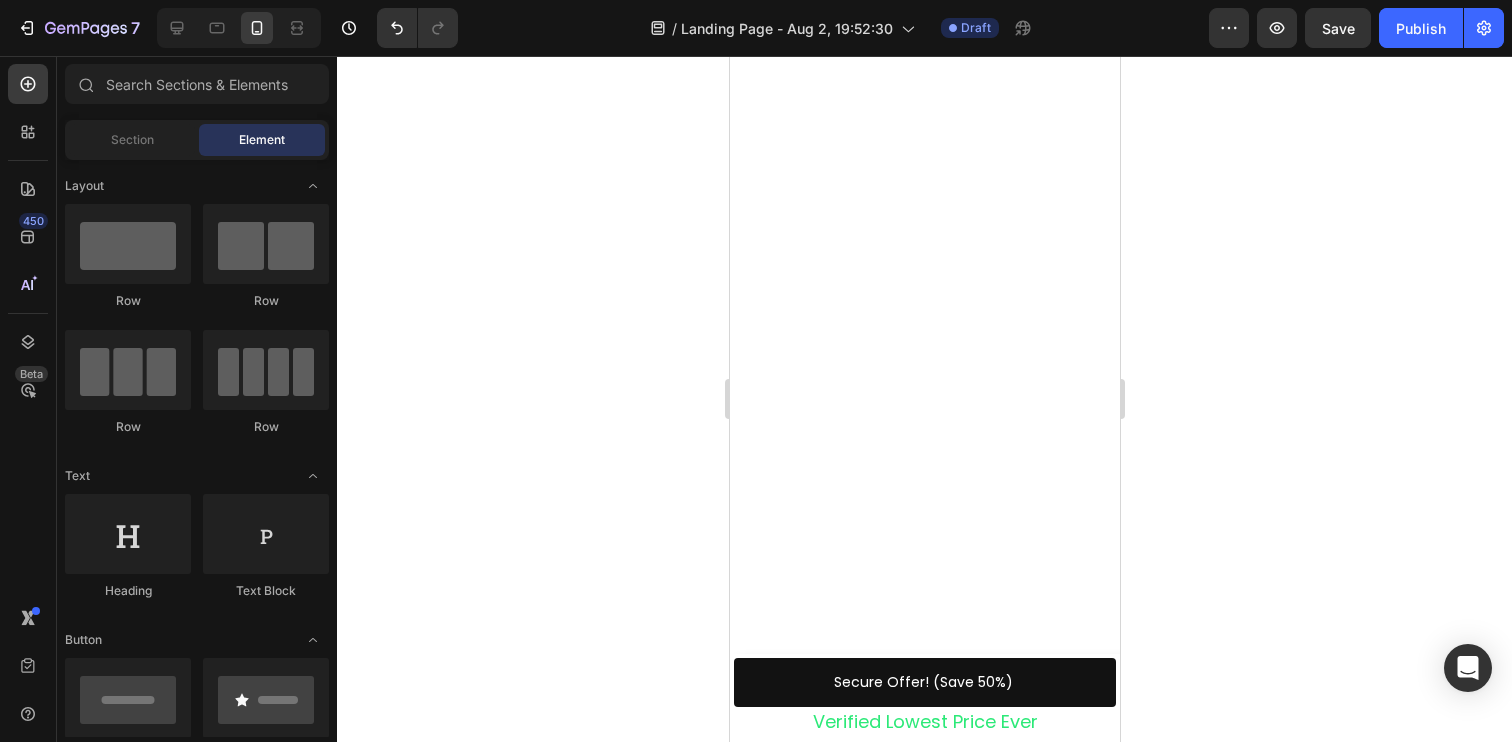 click 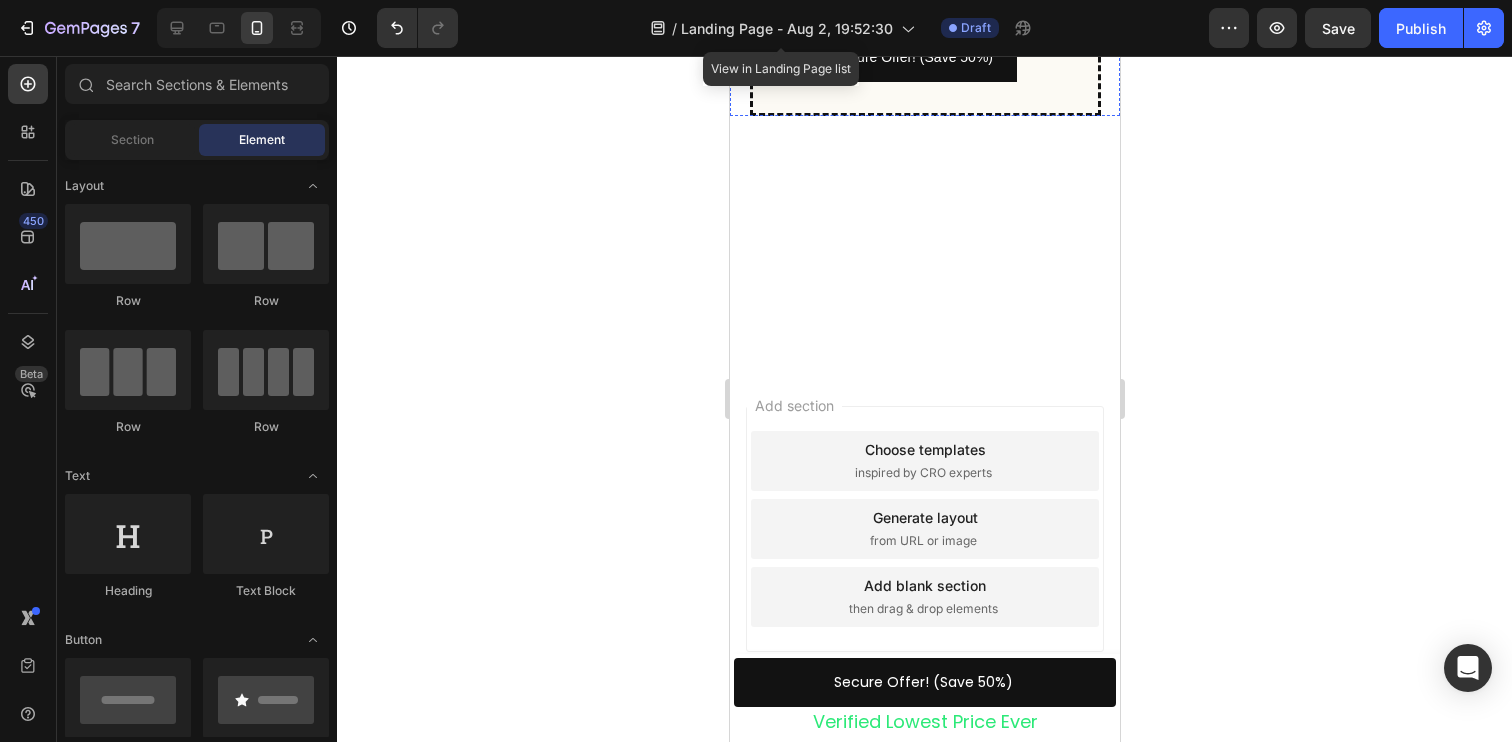 scroll, scrollTop: 5642, scrollLeft: 0, axis: vertical 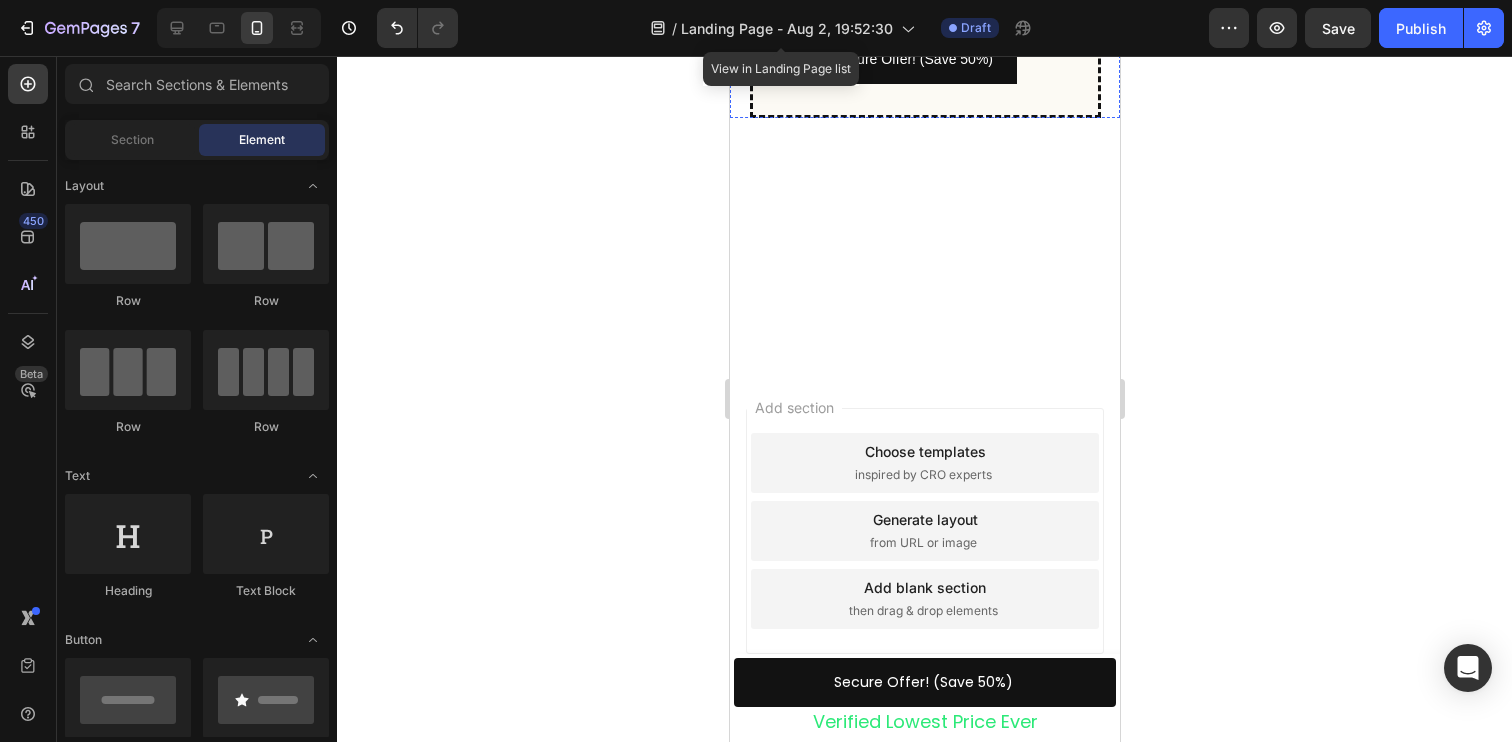 click 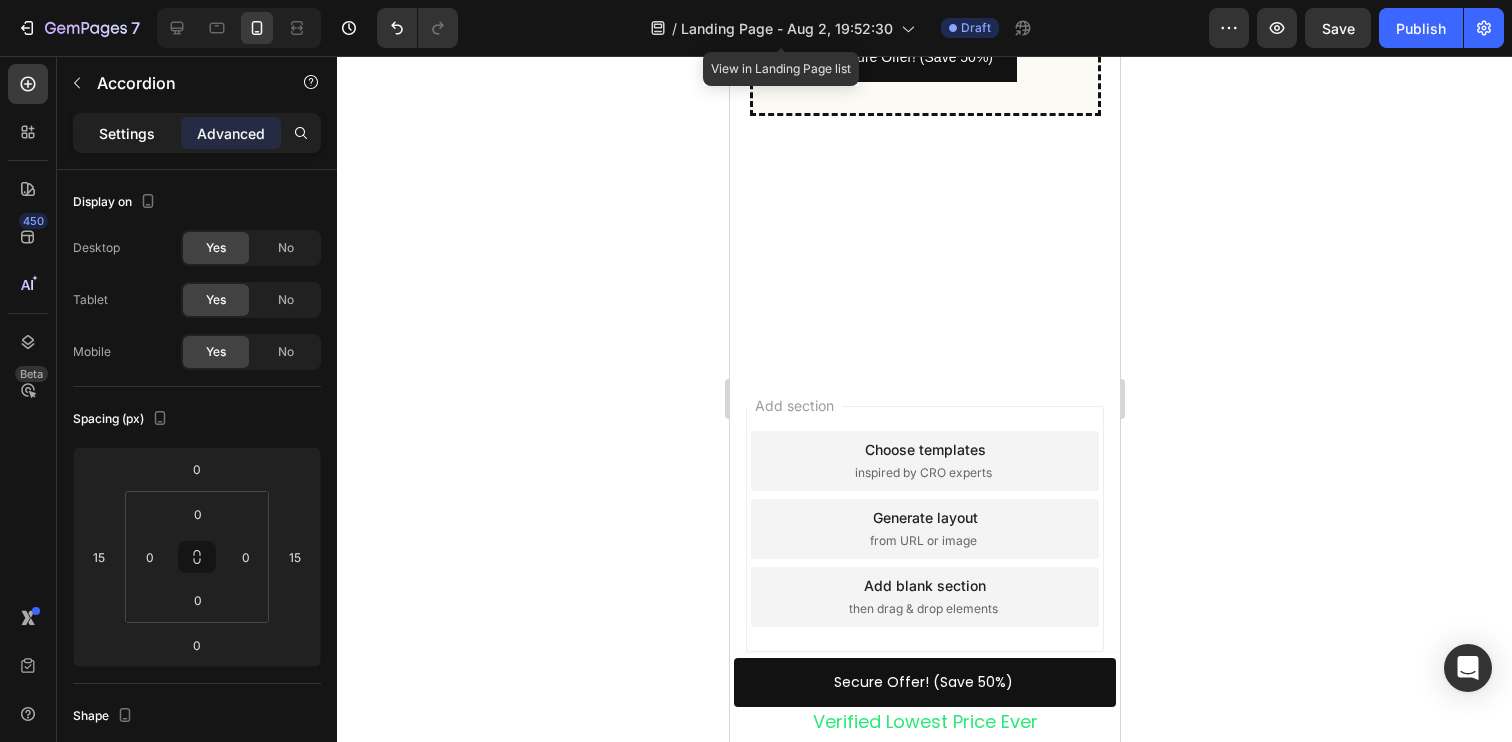 click on "Settings" at bounding box center [127, 133] 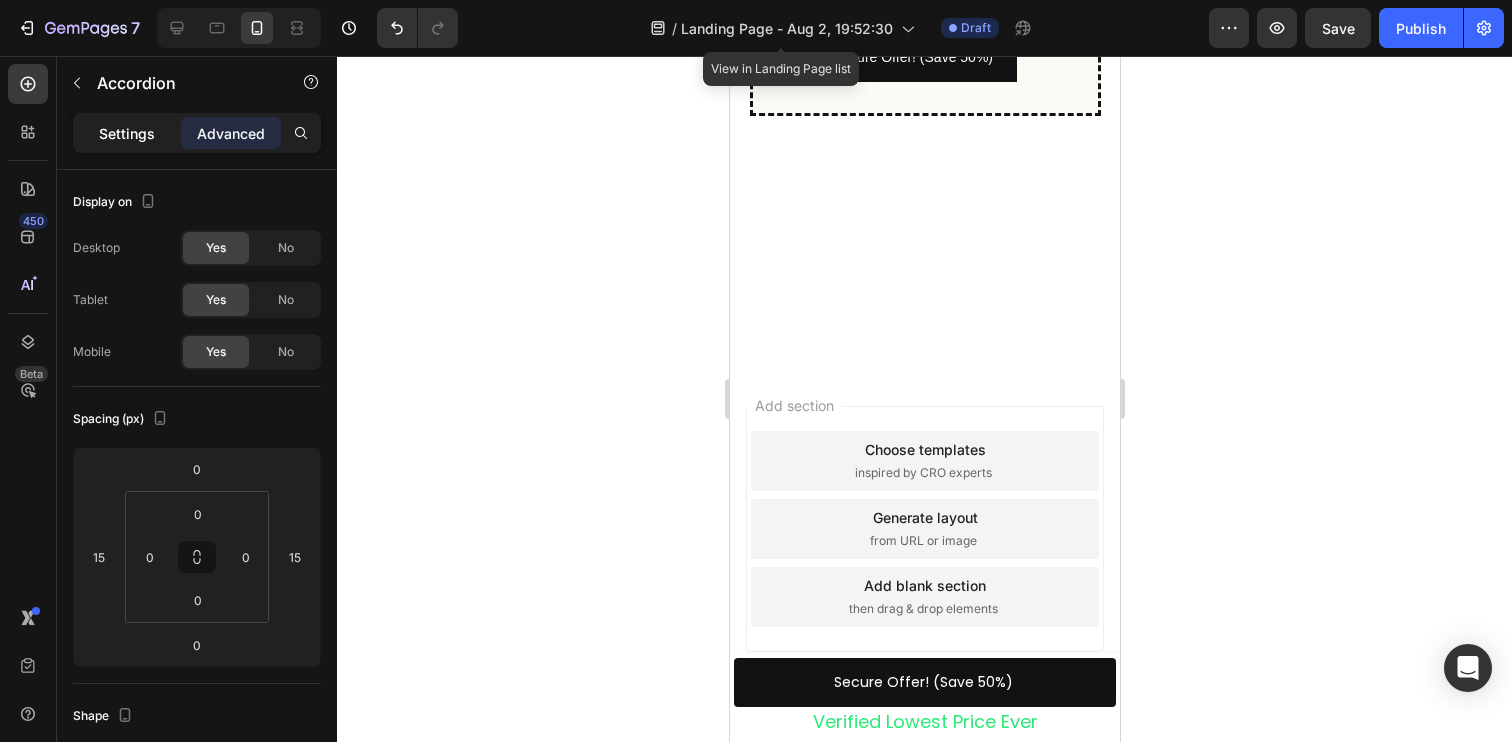 type on "8" 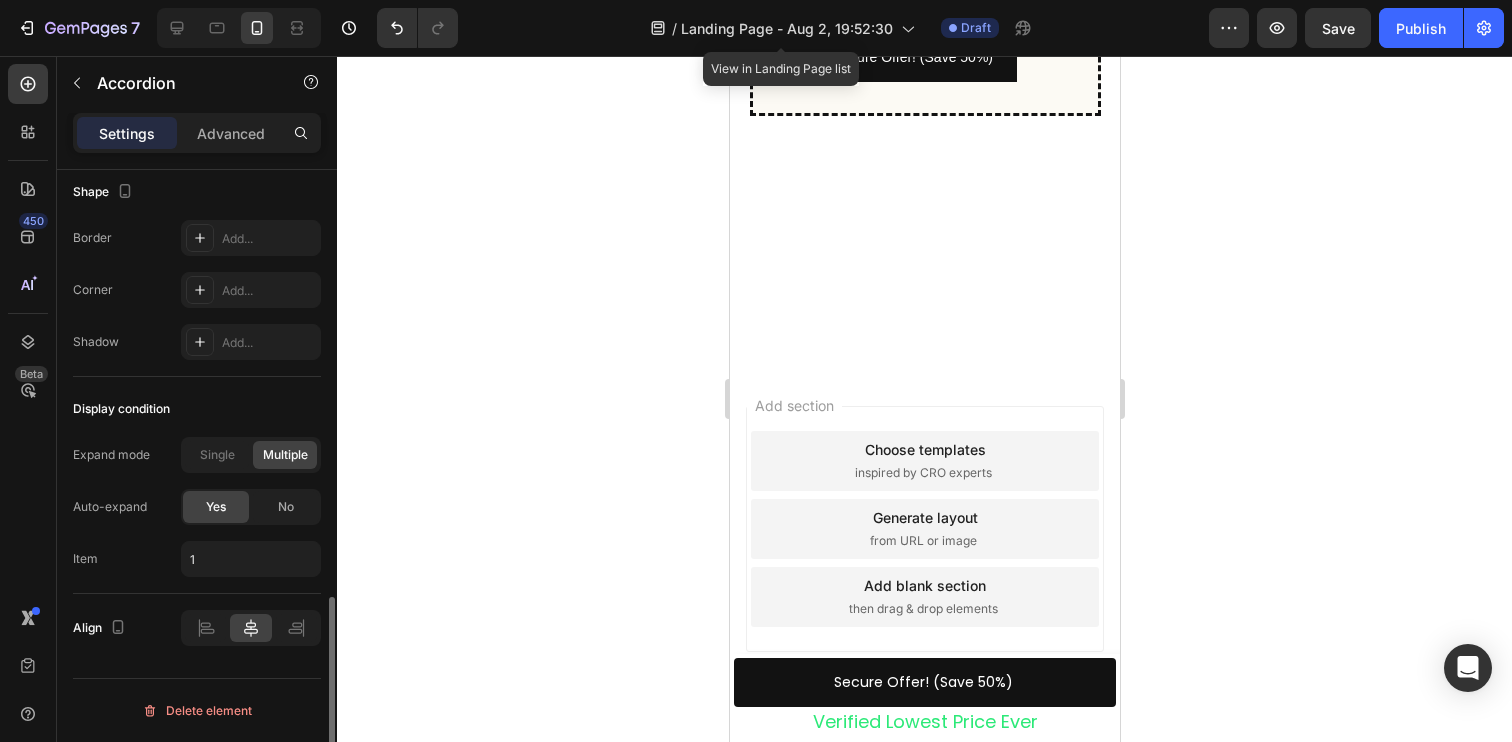 scroll, scrollTop: 1321, scrollLeft: 0, axis: vertical 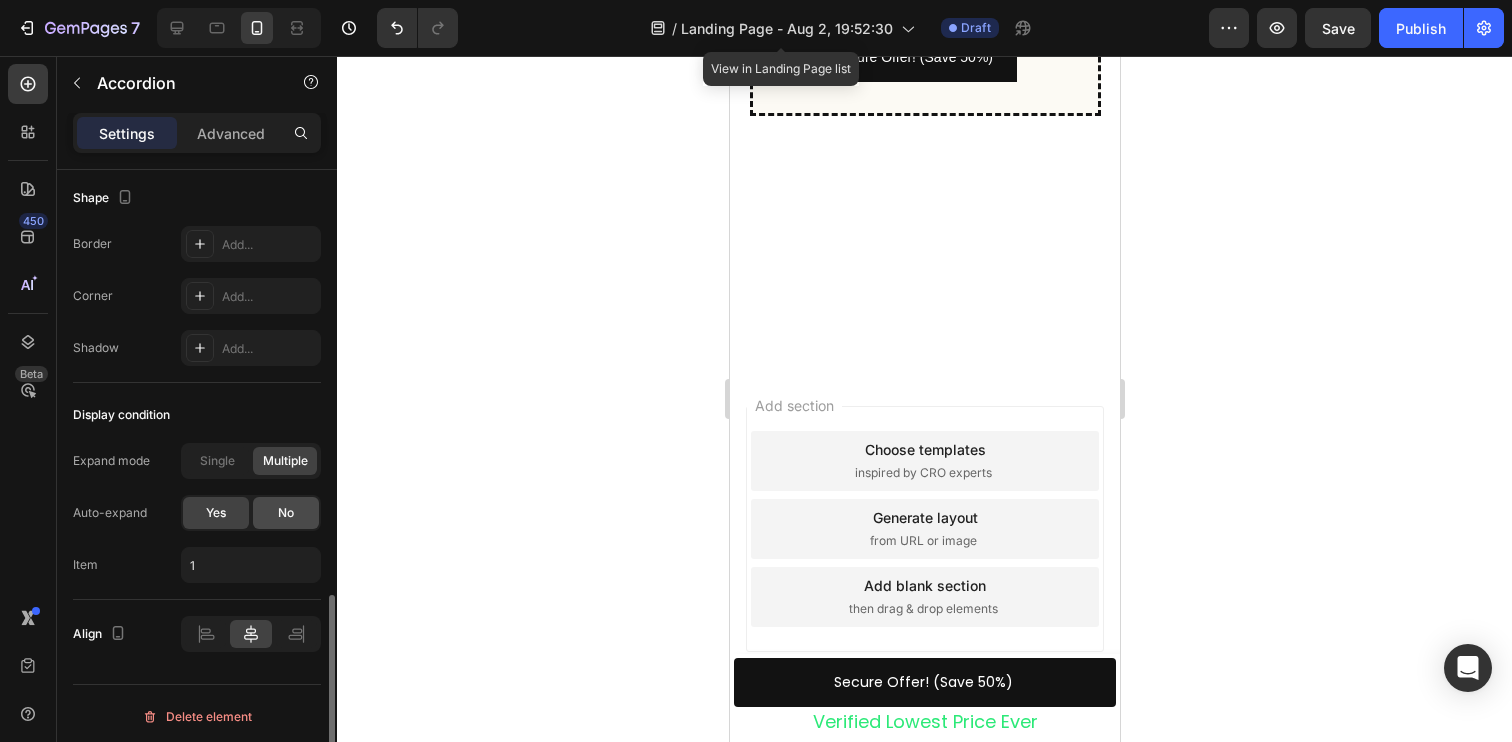 click on "No" 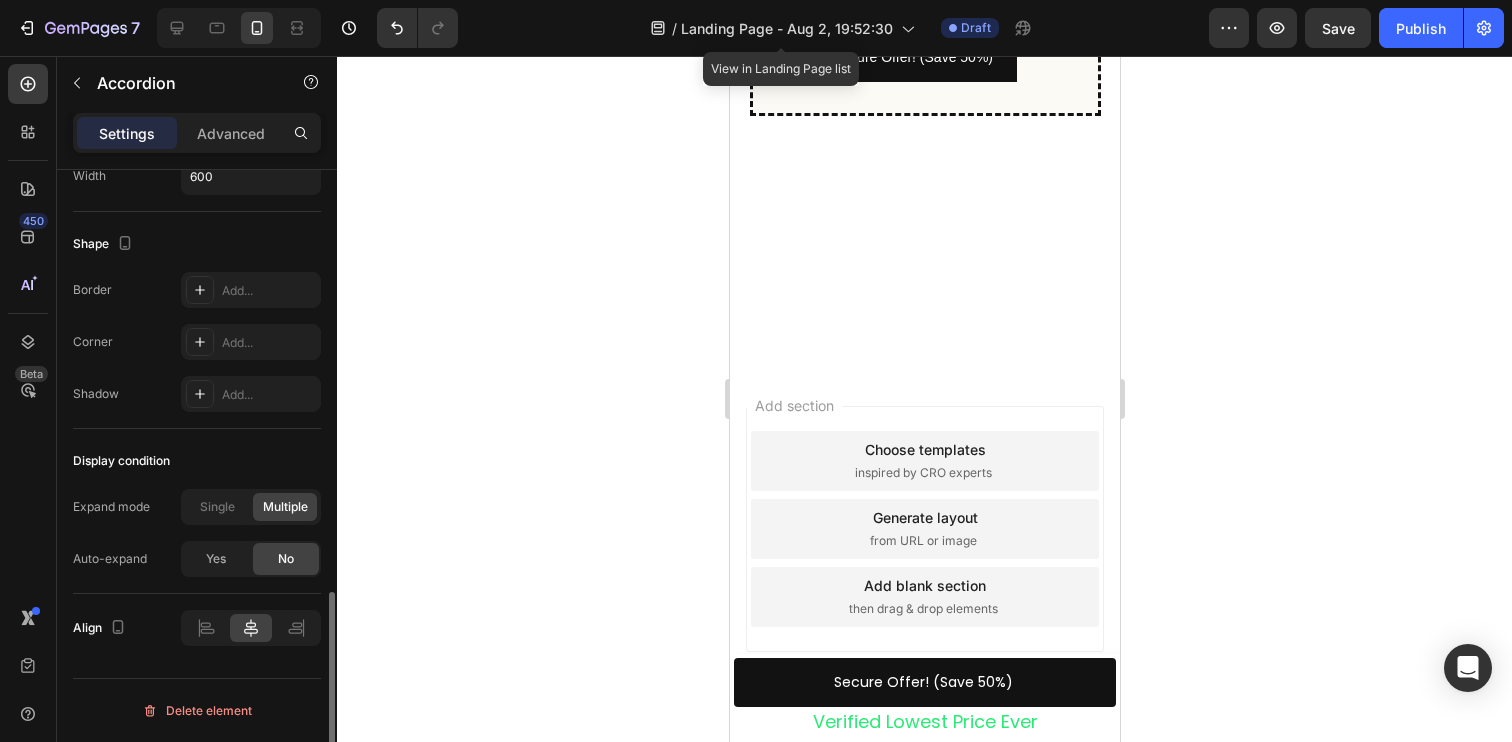 scroll, scrollTop: 1275, scrollLeft: 0, axis: vertical 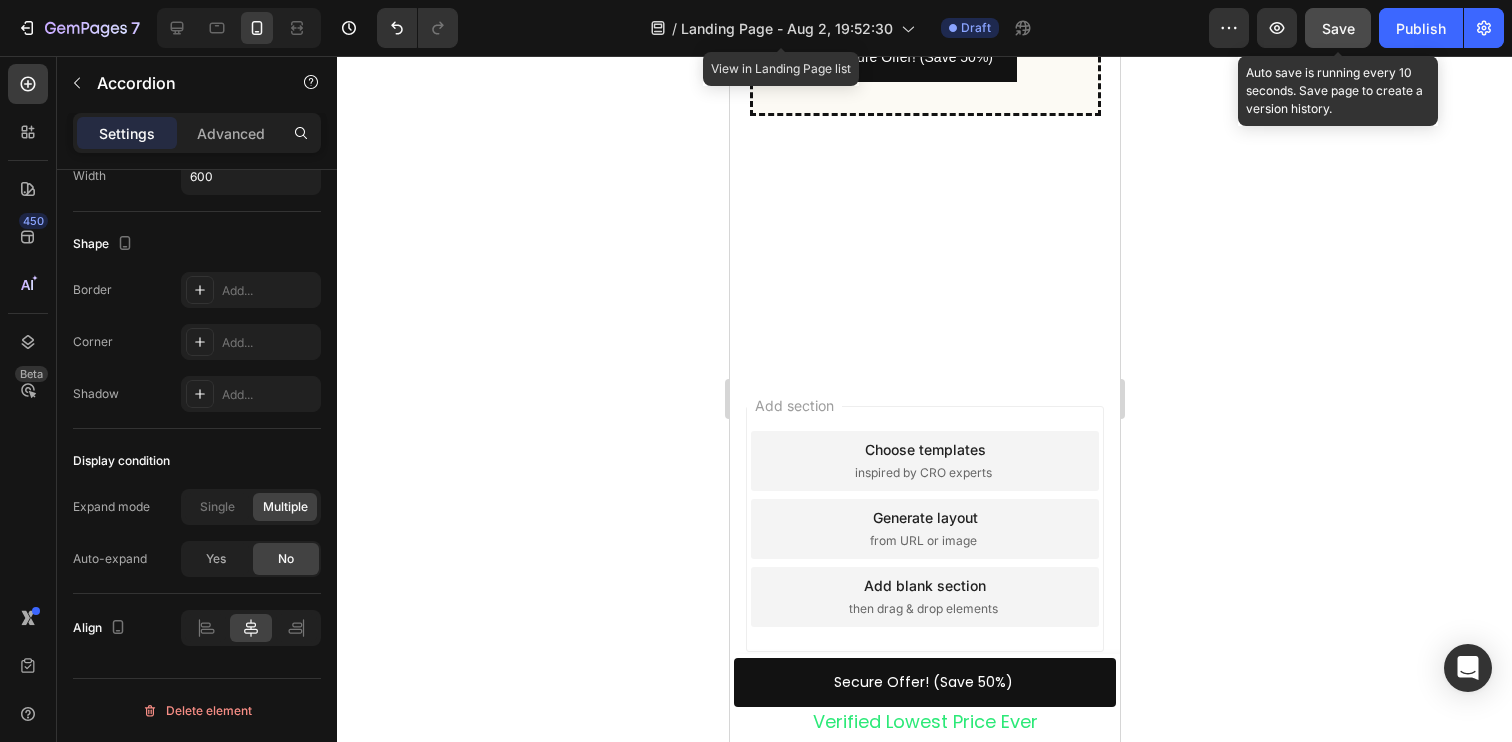 click on "Save" at bounding box center [1338, 28] 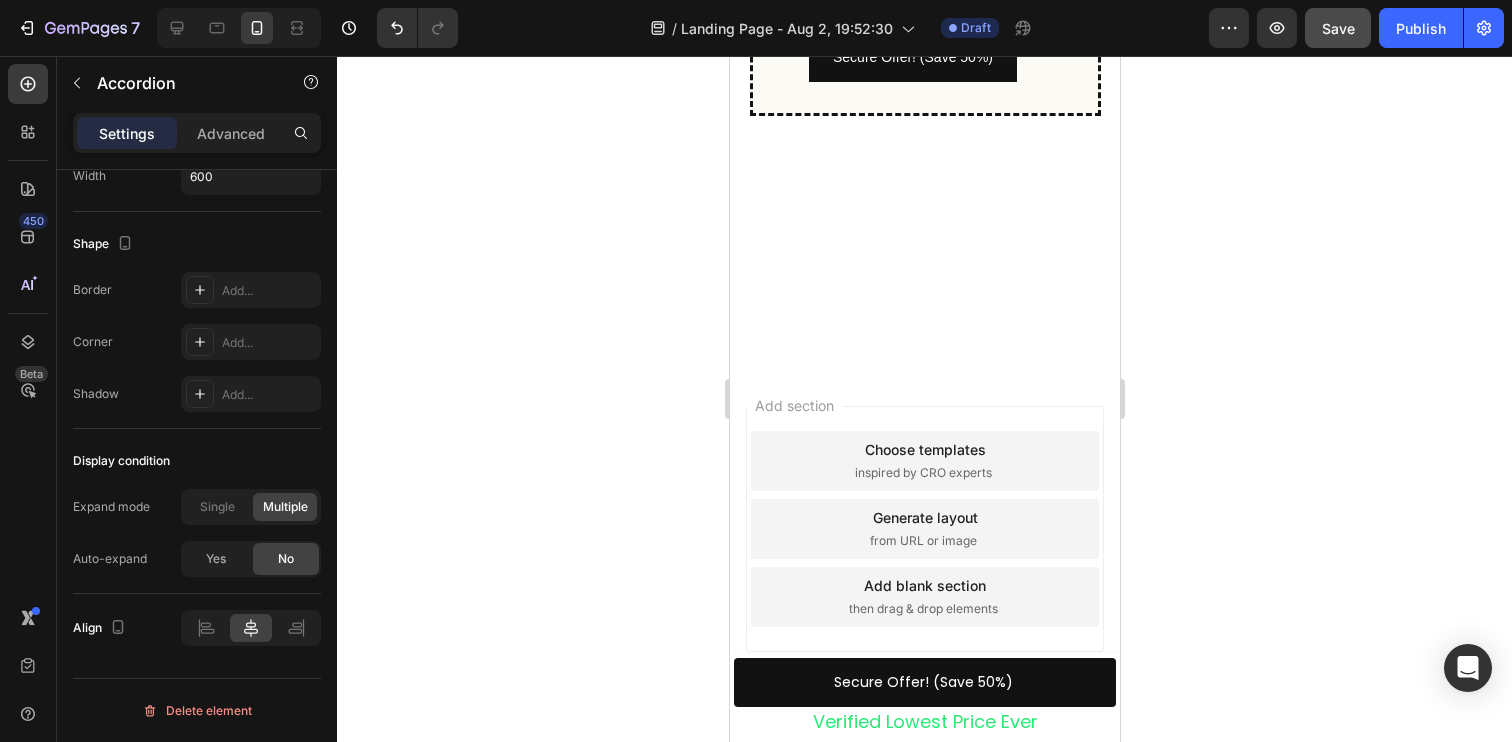 scroll, scrollTop: 5813, scrollLeft: 0, axis: vertical 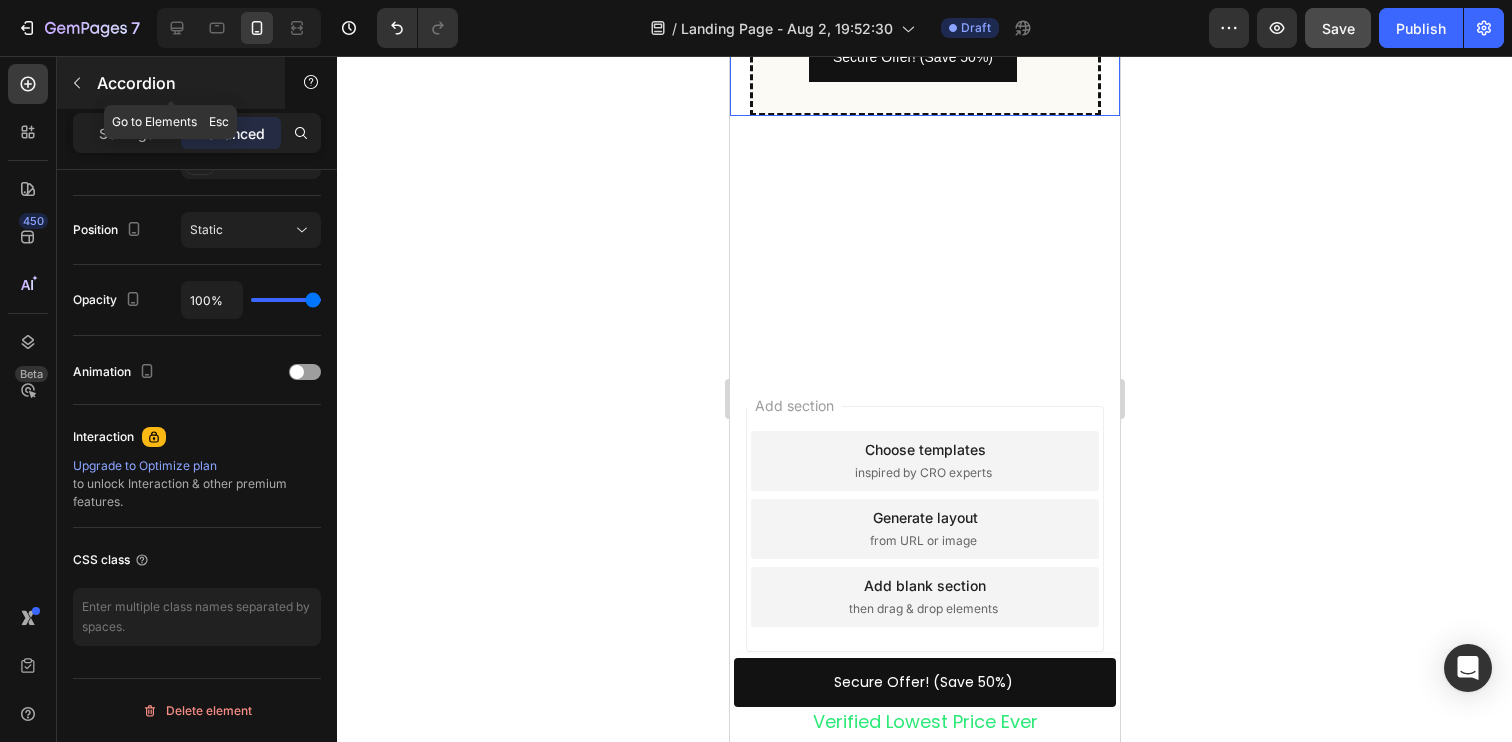 click 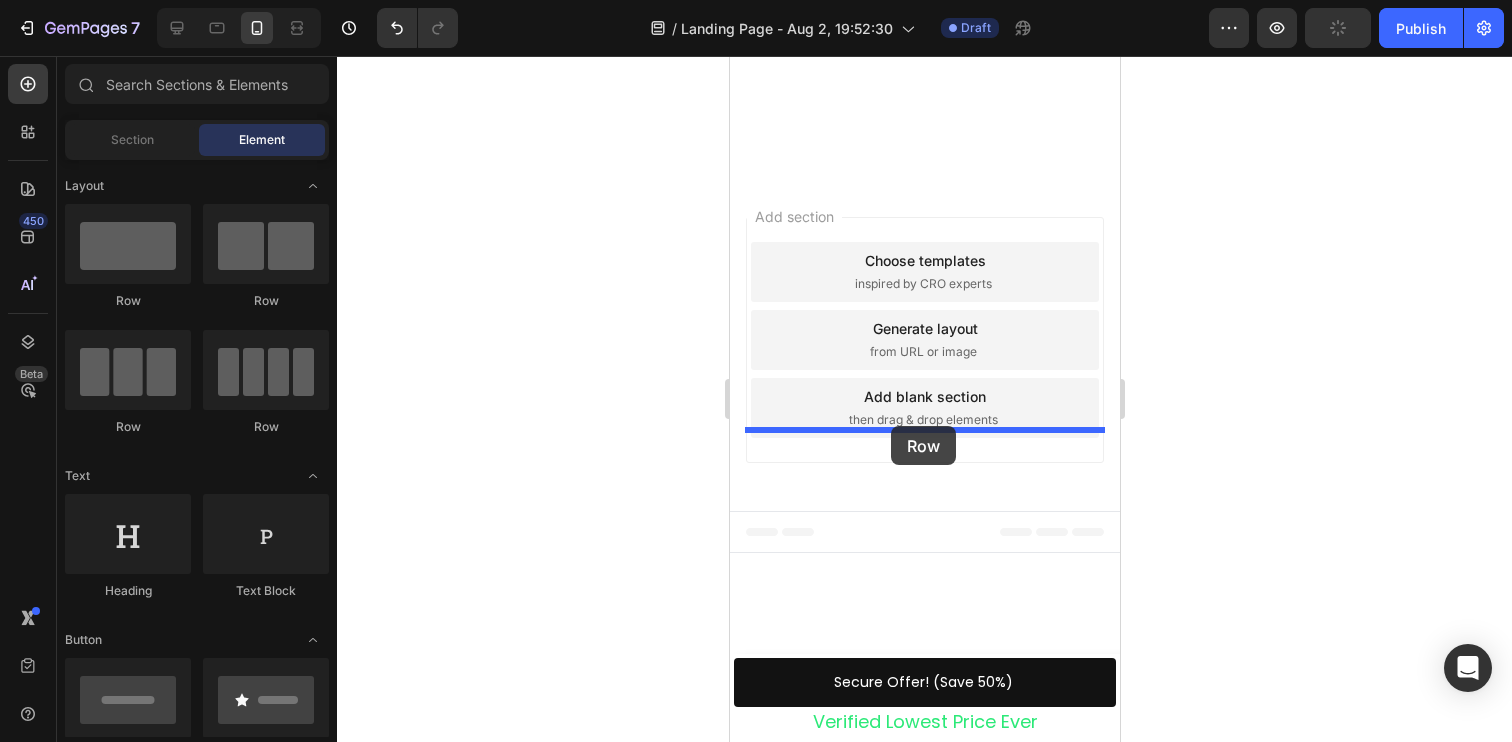 drag, startPoint x: 866, startPoint y: 303, endPoint x: 891, endPoint y: 427, distance: 126.495056 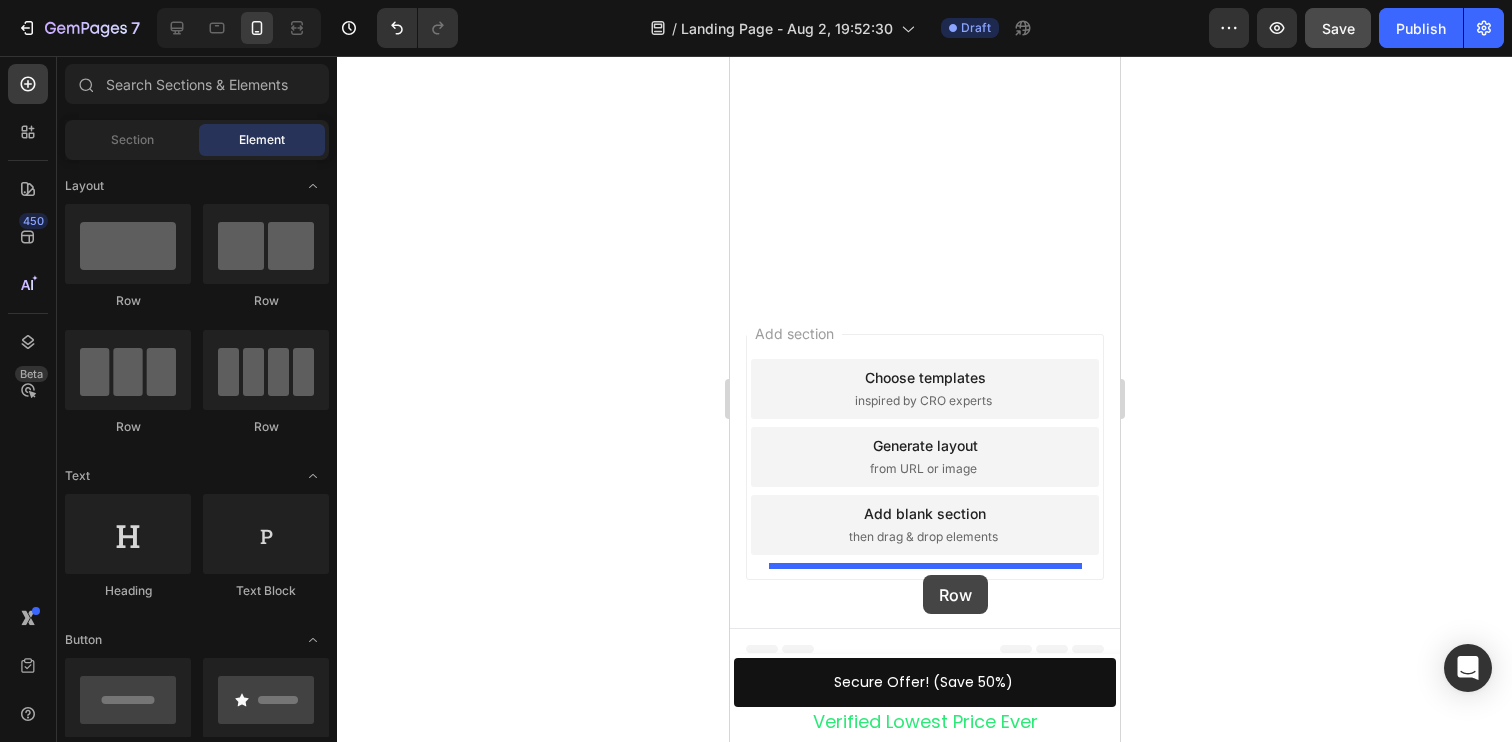 drag, startPoint x: 947, startPoint y: 488, endPoint x: 921, endPoint y: 573, distance: 88.88757 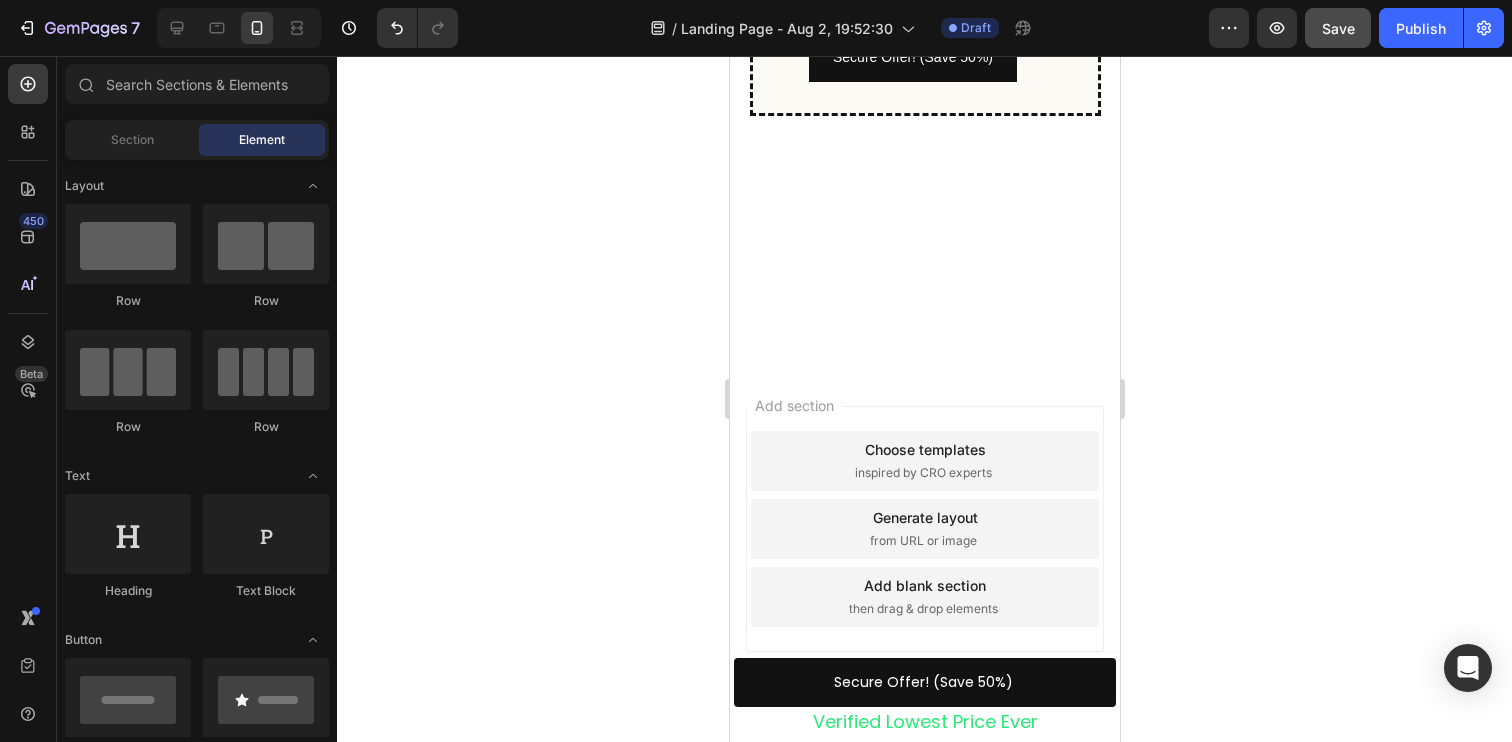 click on "Drop element here" at bounding box center (936, -317) 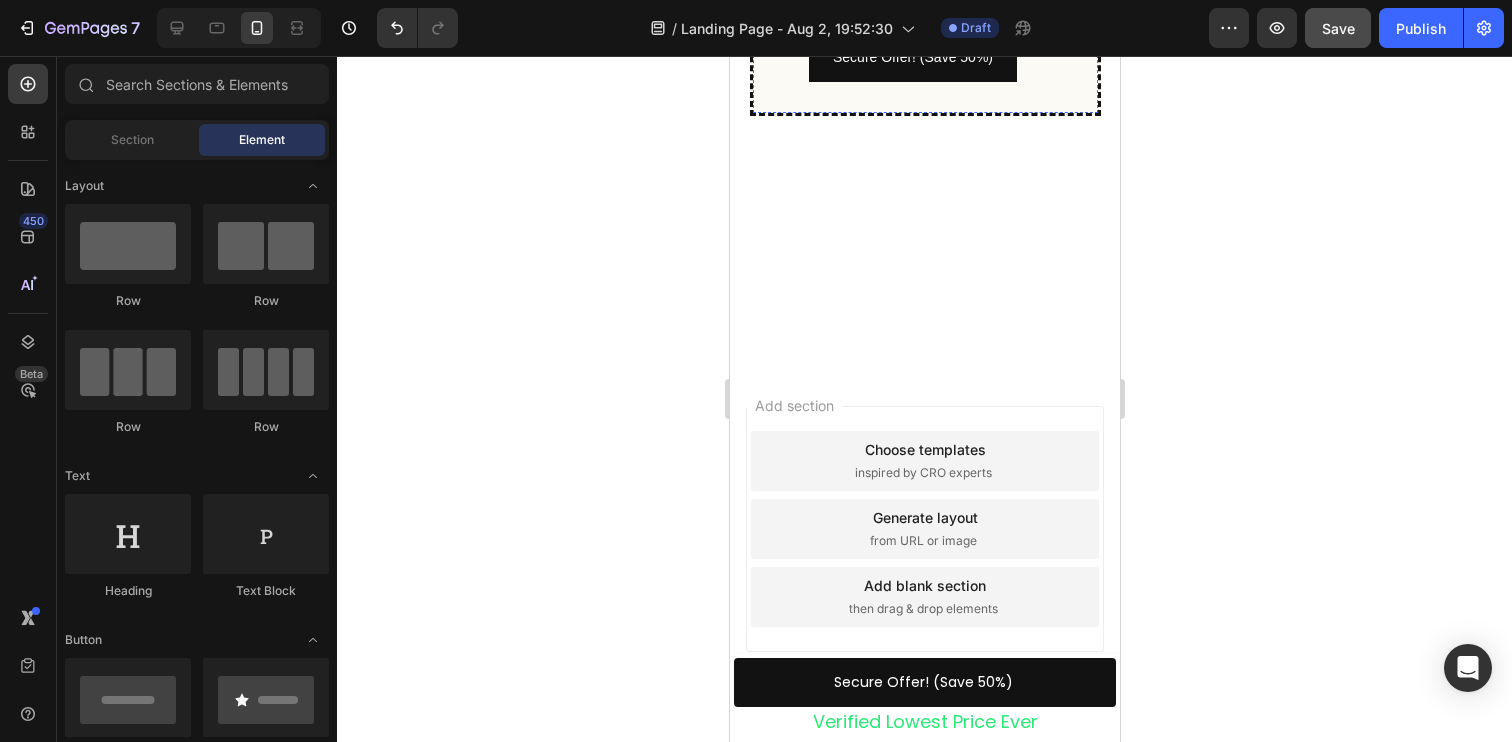 click on "Drop element here" at bounding box center (924, -317) 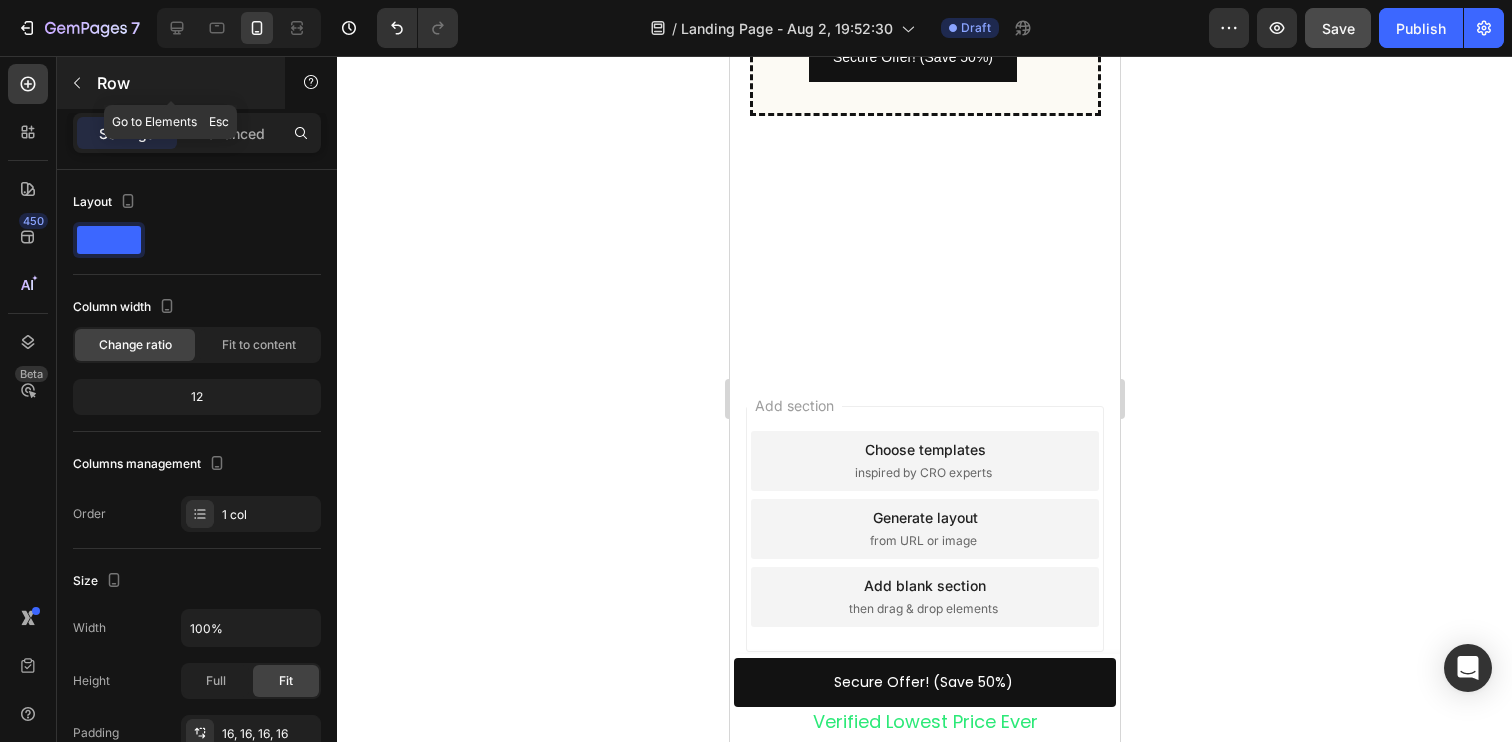 click on "Row" at bounding box center (182, 83) 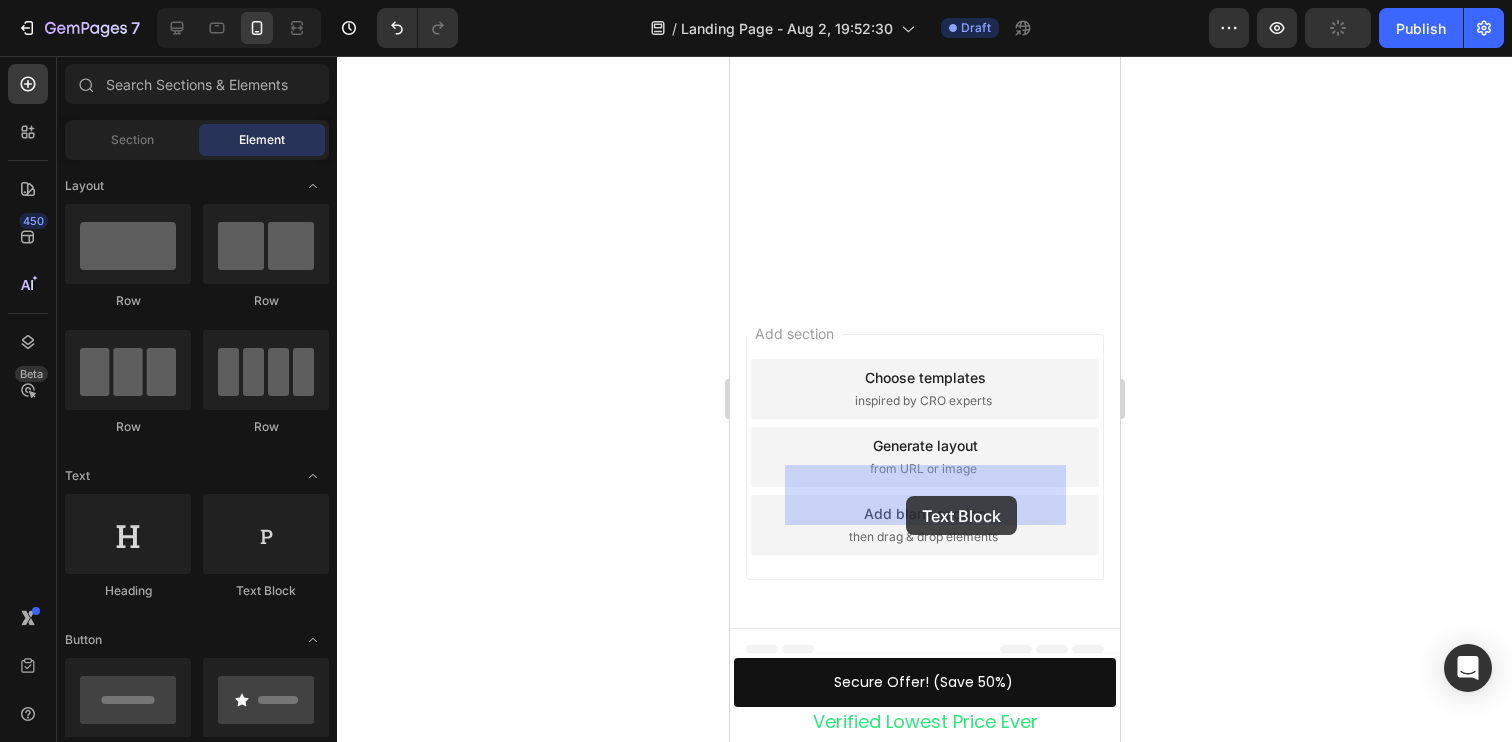 drag, startPoint x: 961, startPoint y: 604, endPoint x: 905, endPoint y: 496, distance: 121.65525 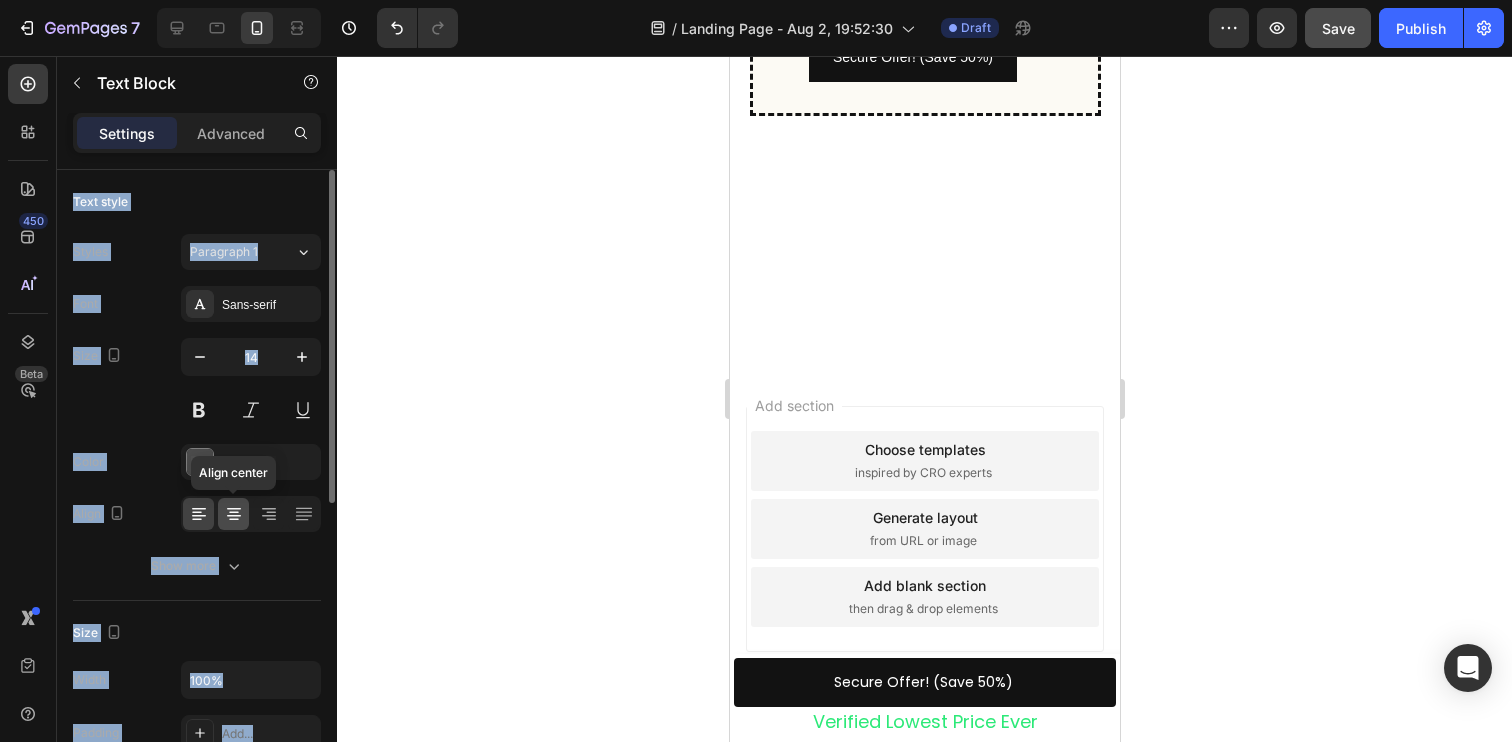 click 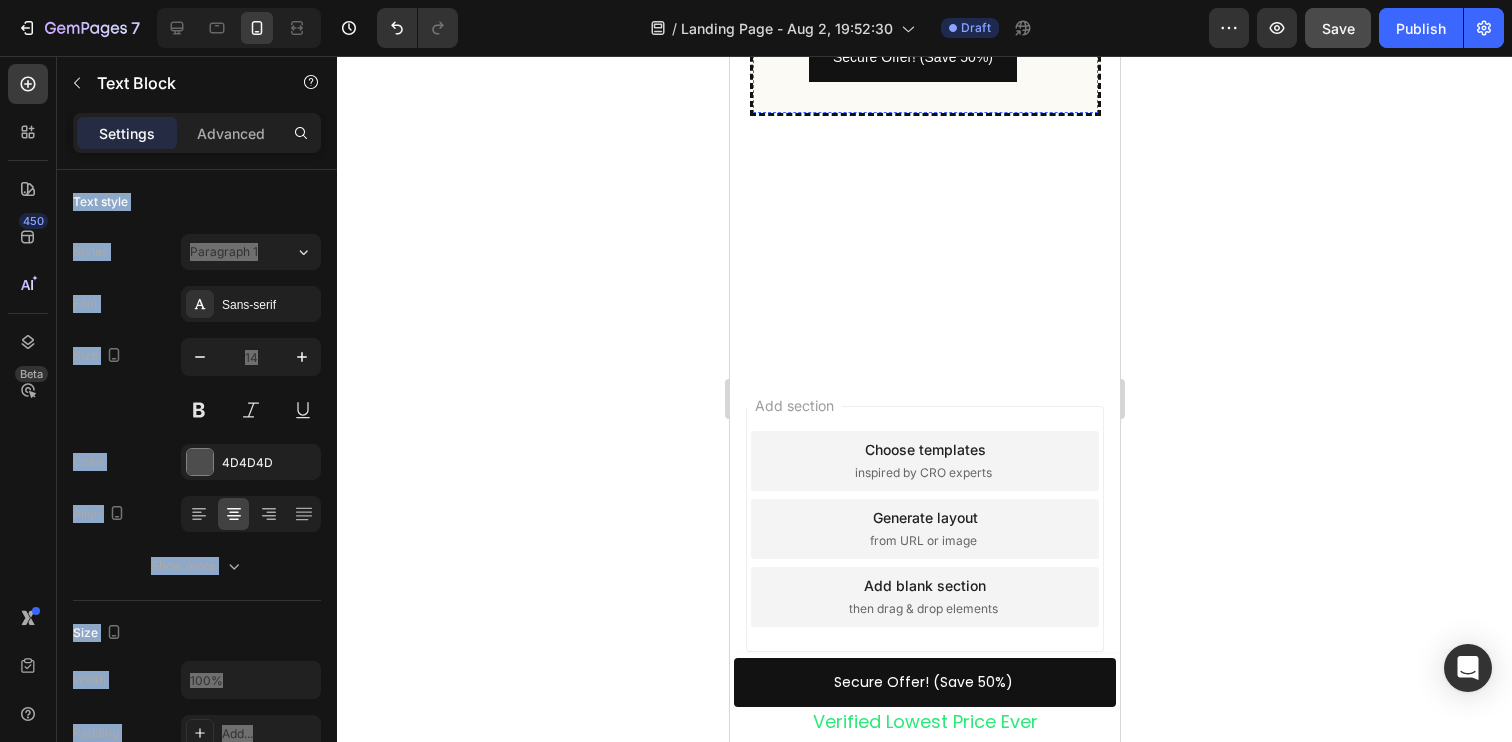 click on "Replace this text with your content Text Block   0 Row" at bounding box center [924, -302] 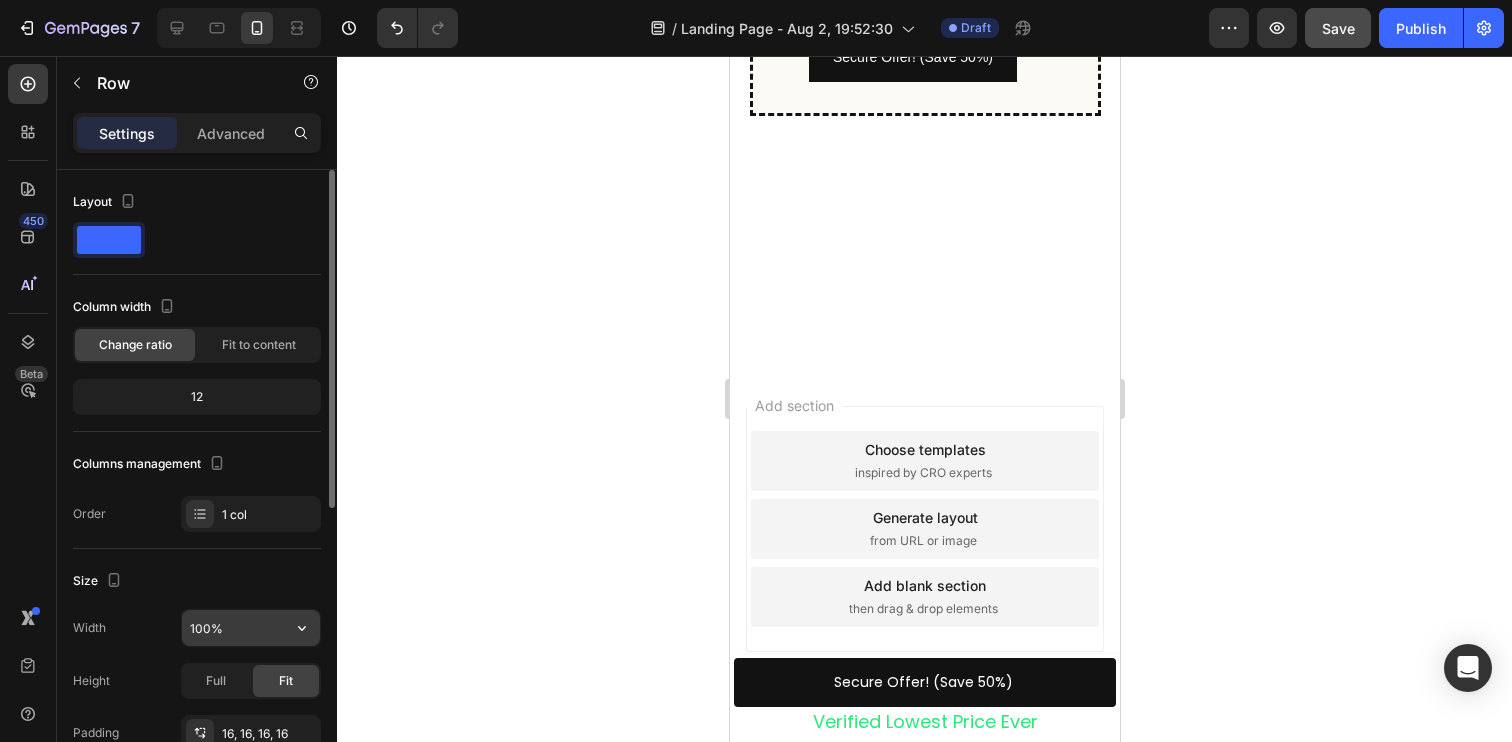 click on "100%" at bounding box center (251, 628) 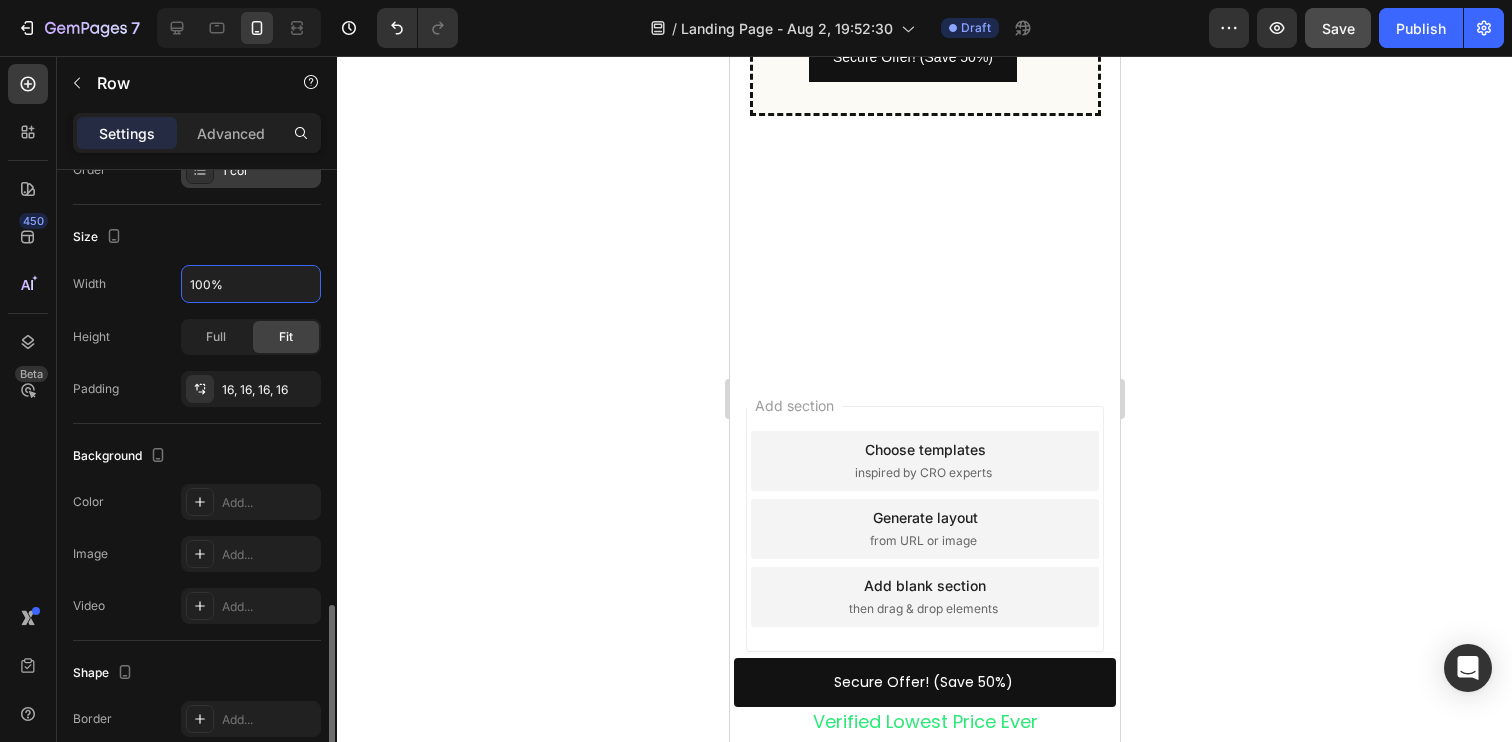 scroll, scrollTop: 539, scrollLeft: 0, axis: vertical 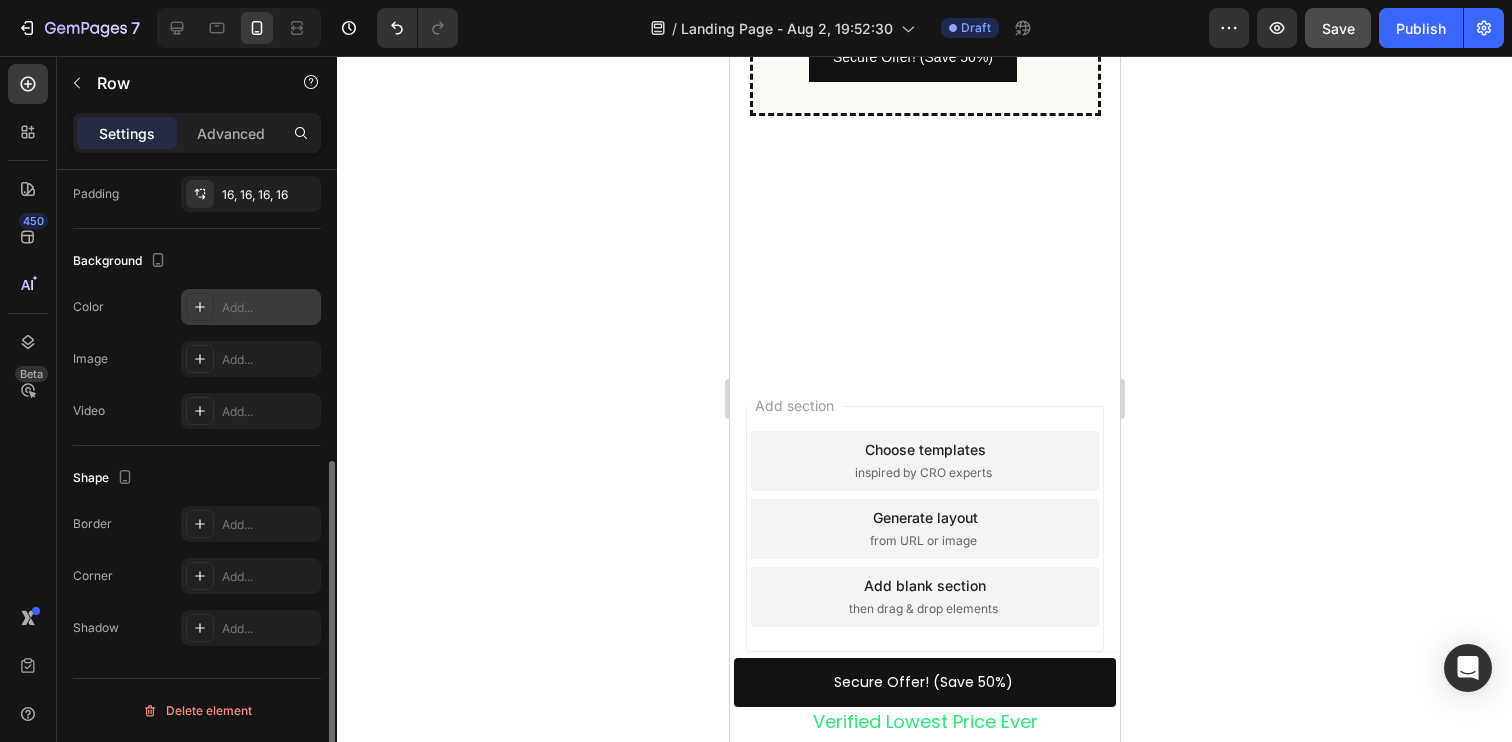click on "Add..." at bounding box center [269, 308] 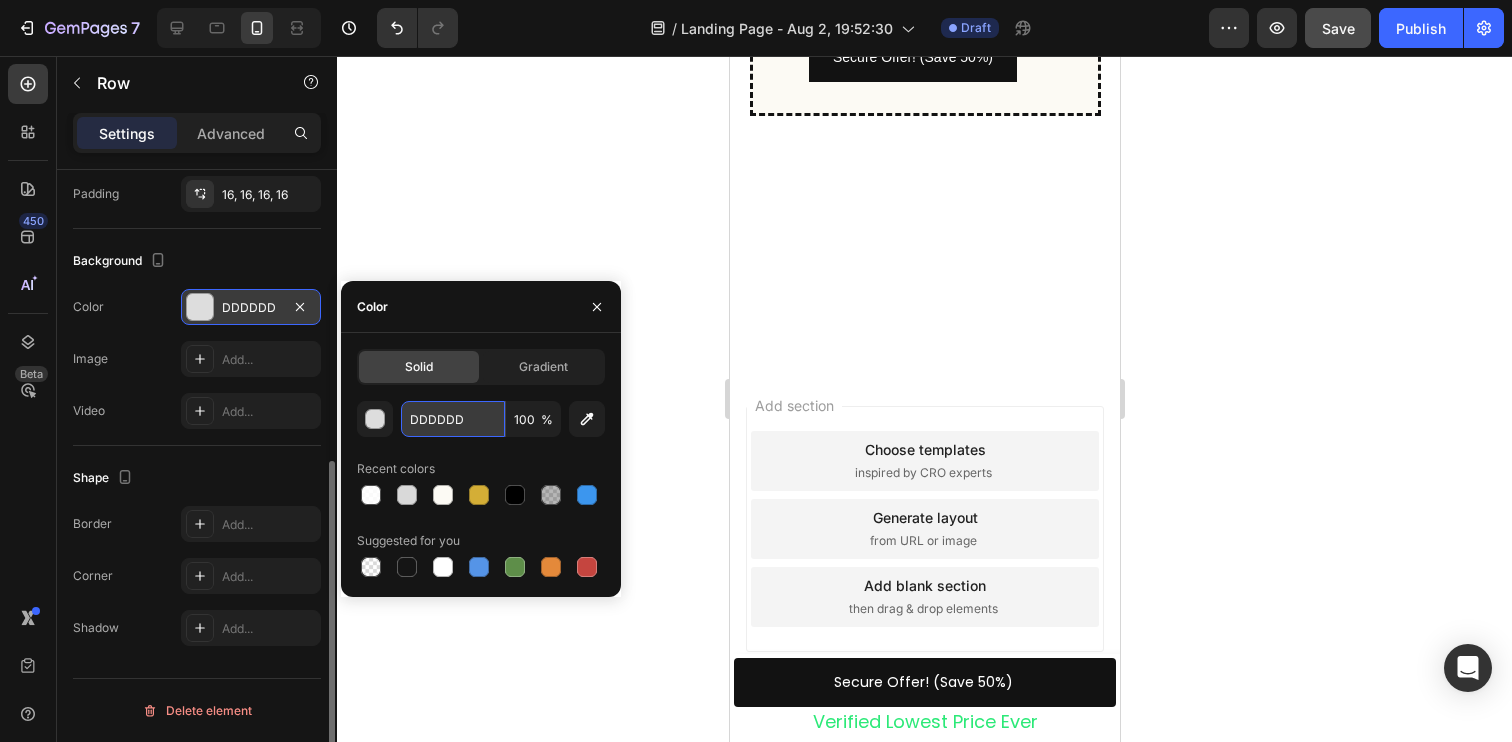 click on "DDDDDD" at bounding box center (453, 419) 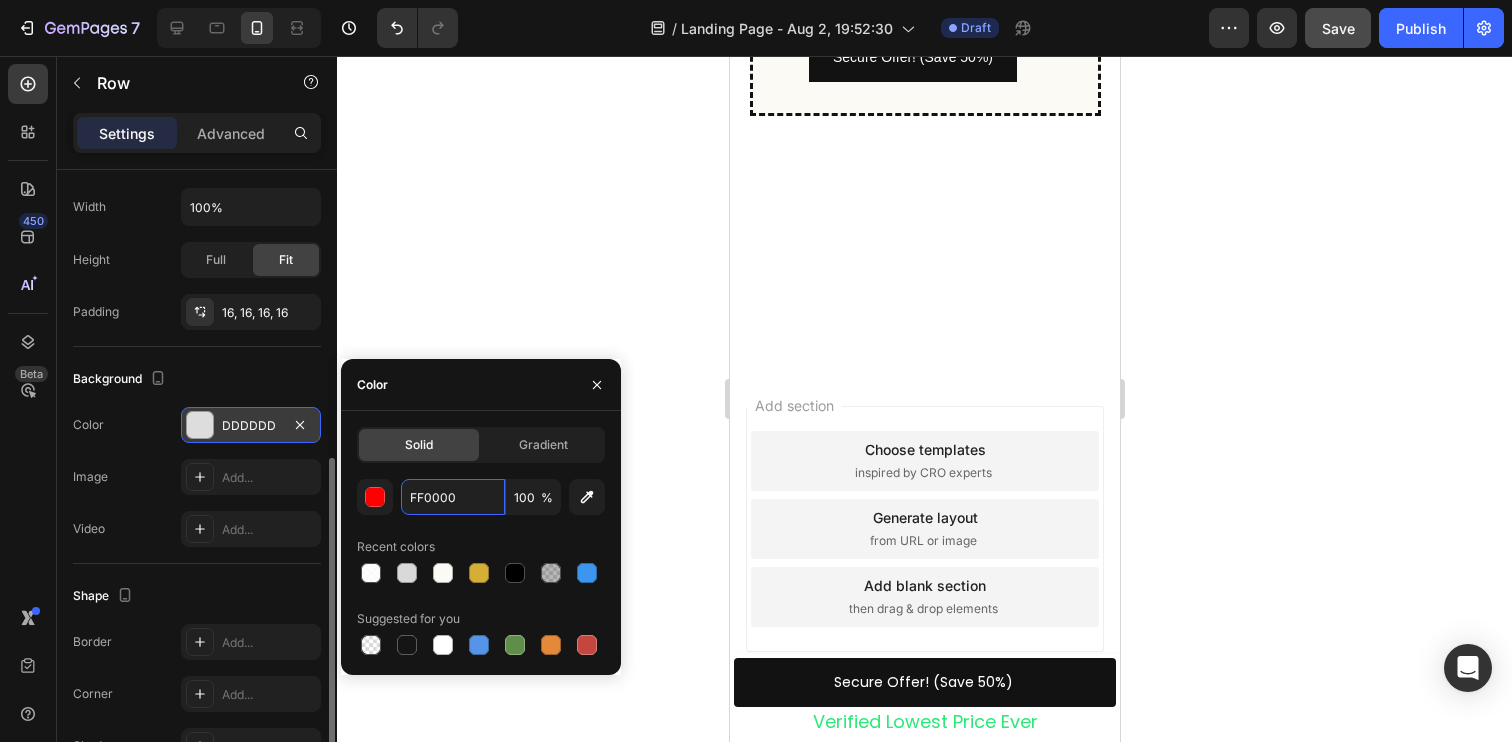 scroll, scrollTop: 419, scrollLeft: 0, axis: vertical 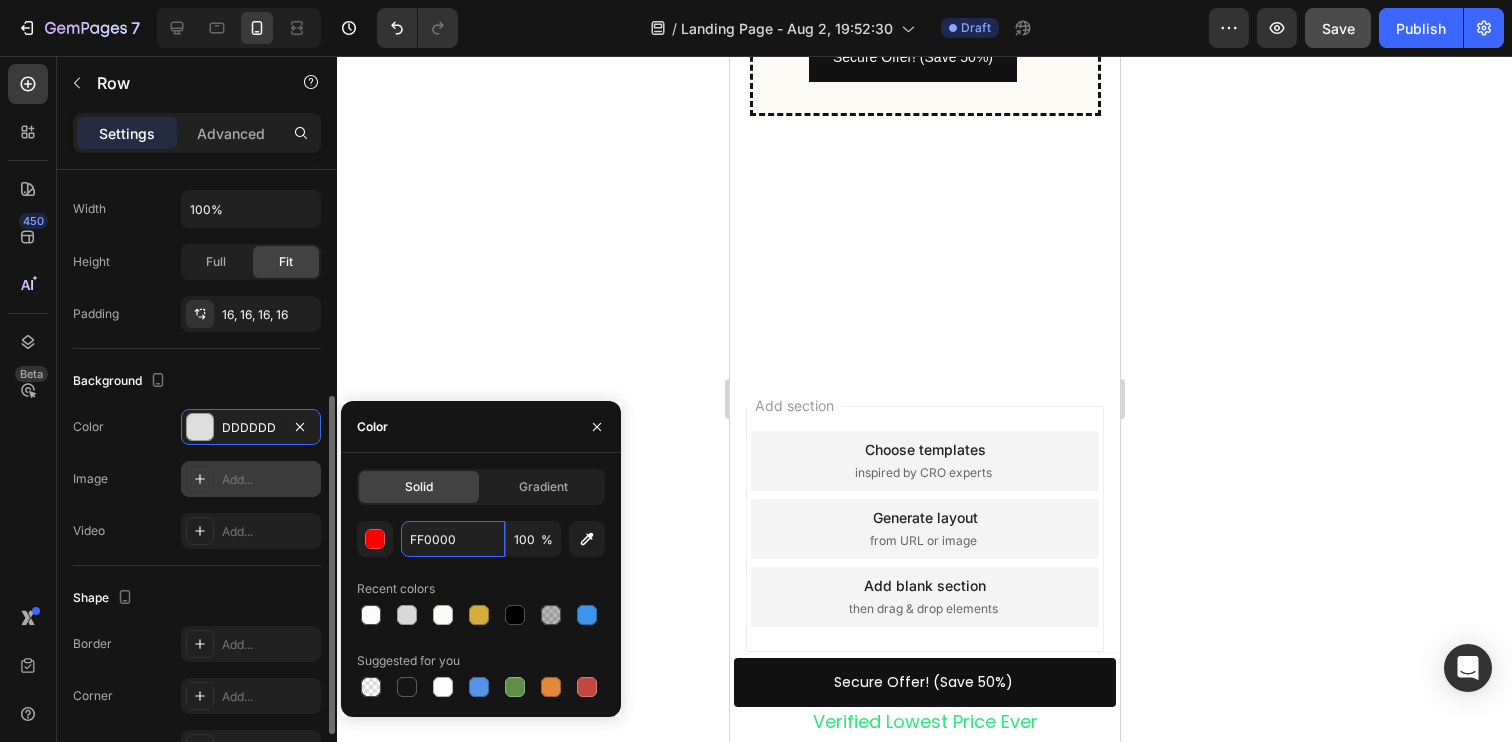 type on "FF0000" 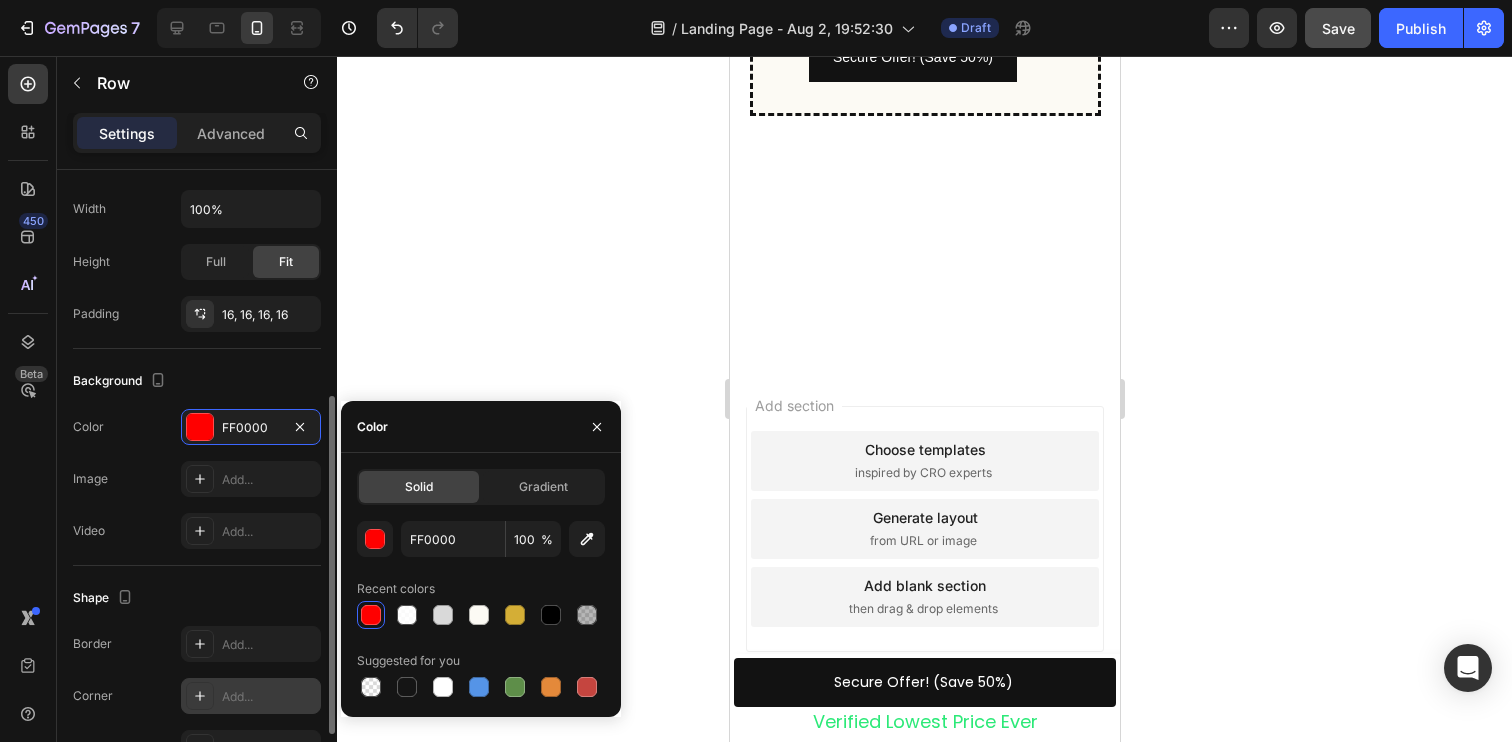 click on "Add..." at bounding box center [251, 696] 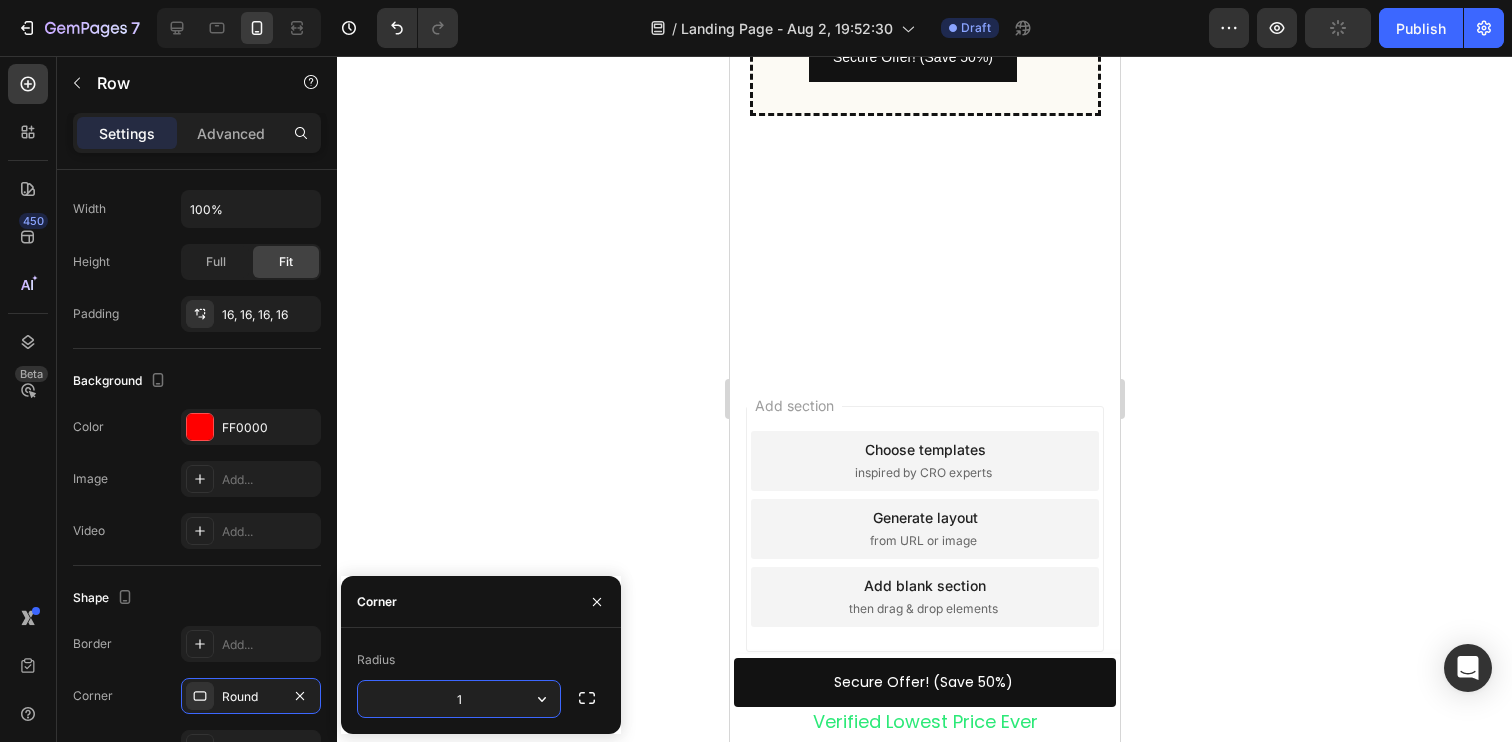 type on "10" 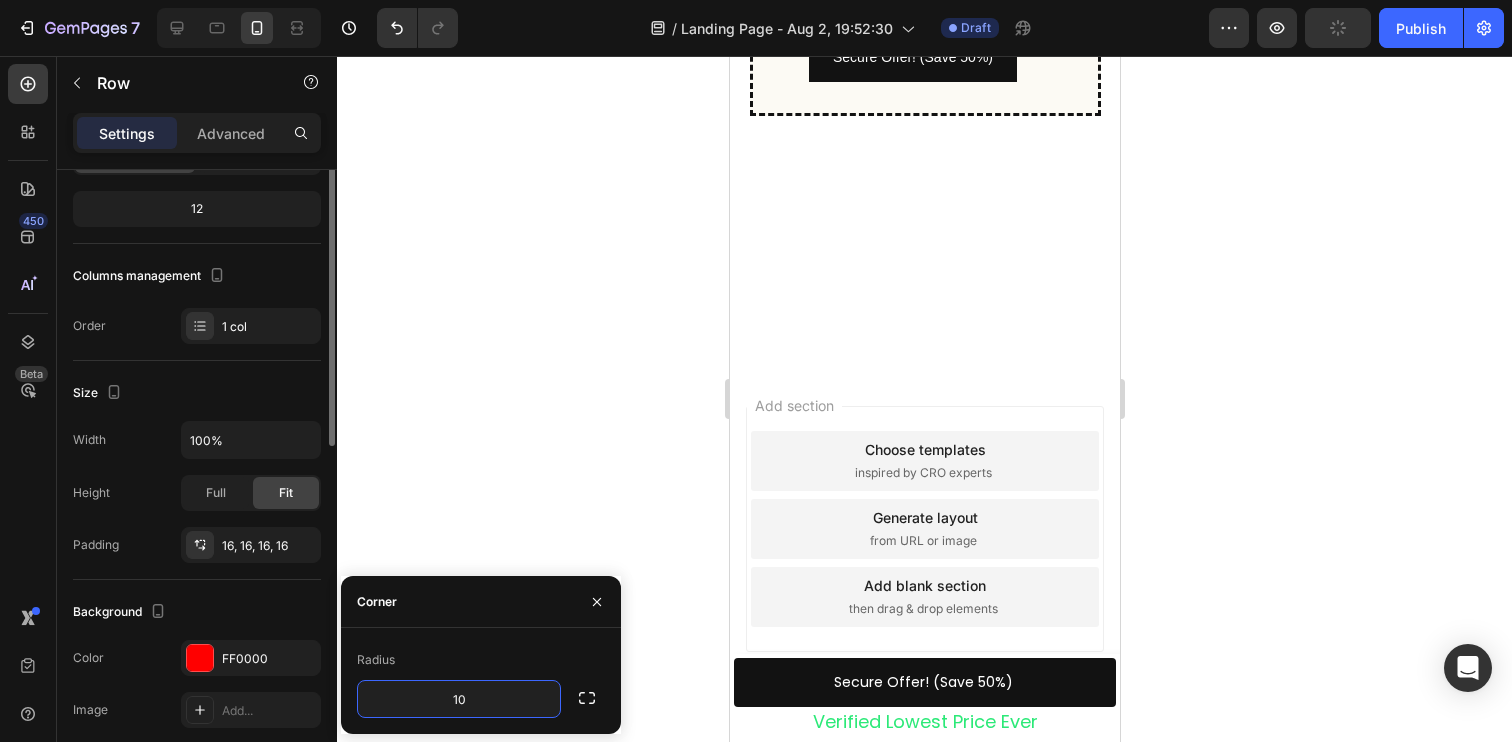 scroll, scrollTop: 3, scrollLeft: 0, axis: vertical 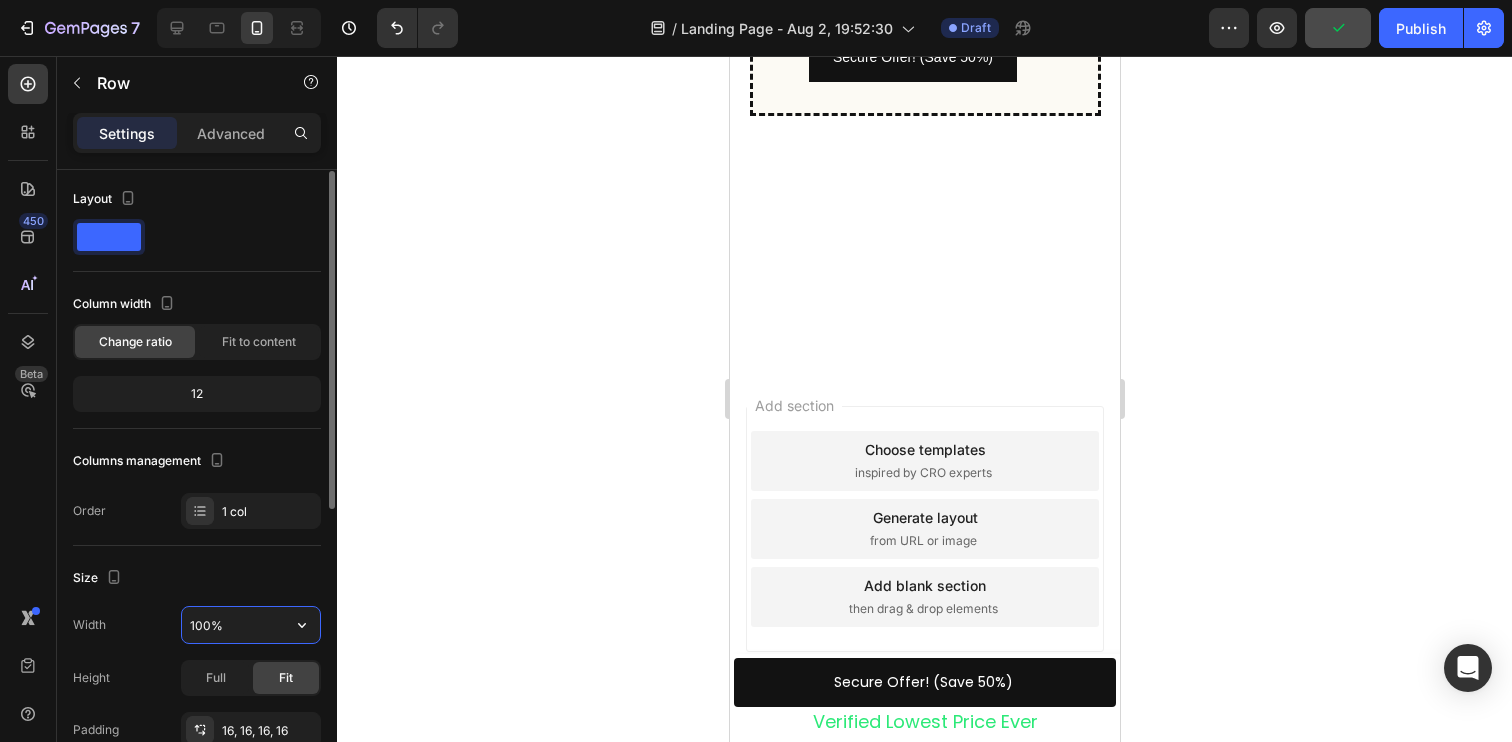 click on "100%" at bounding box center (251, 625) 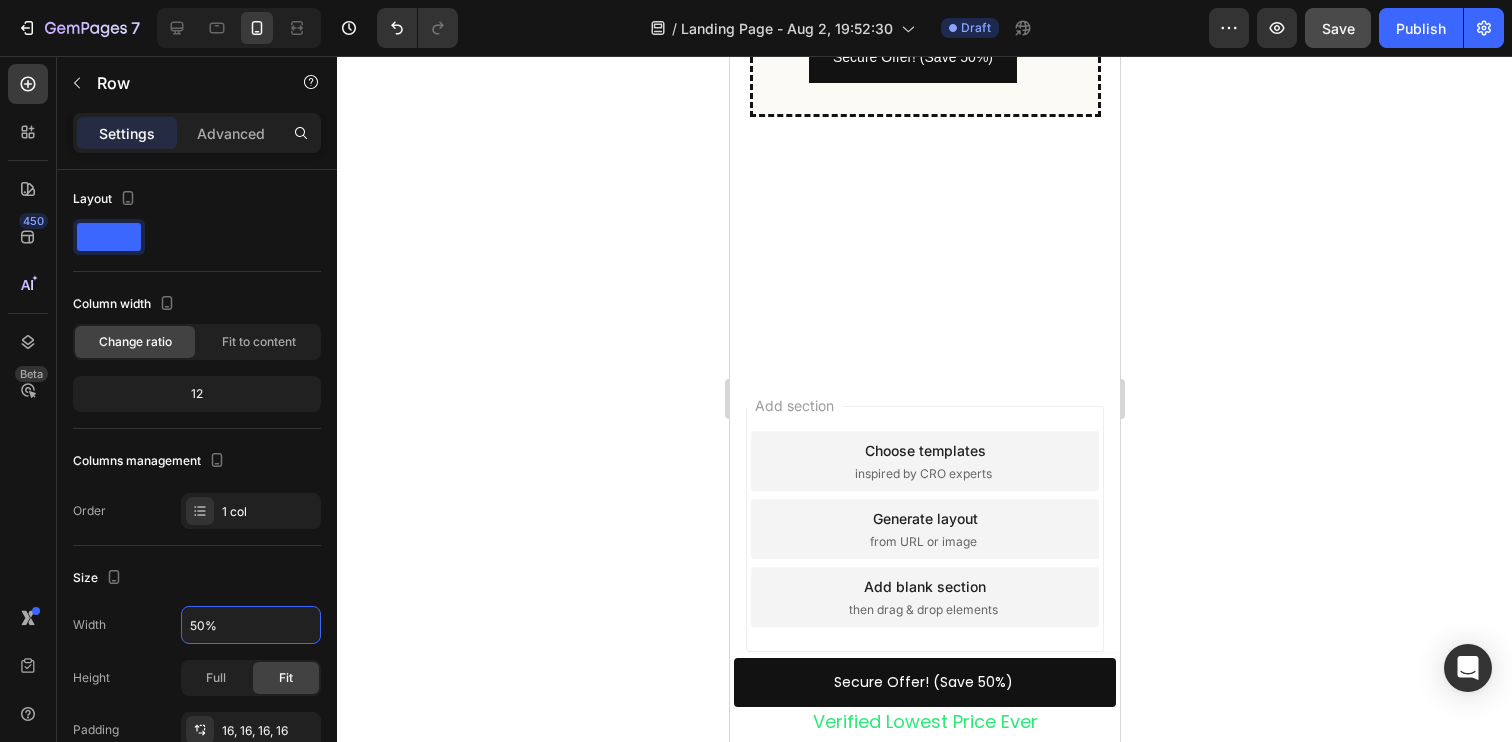 type on "50%" 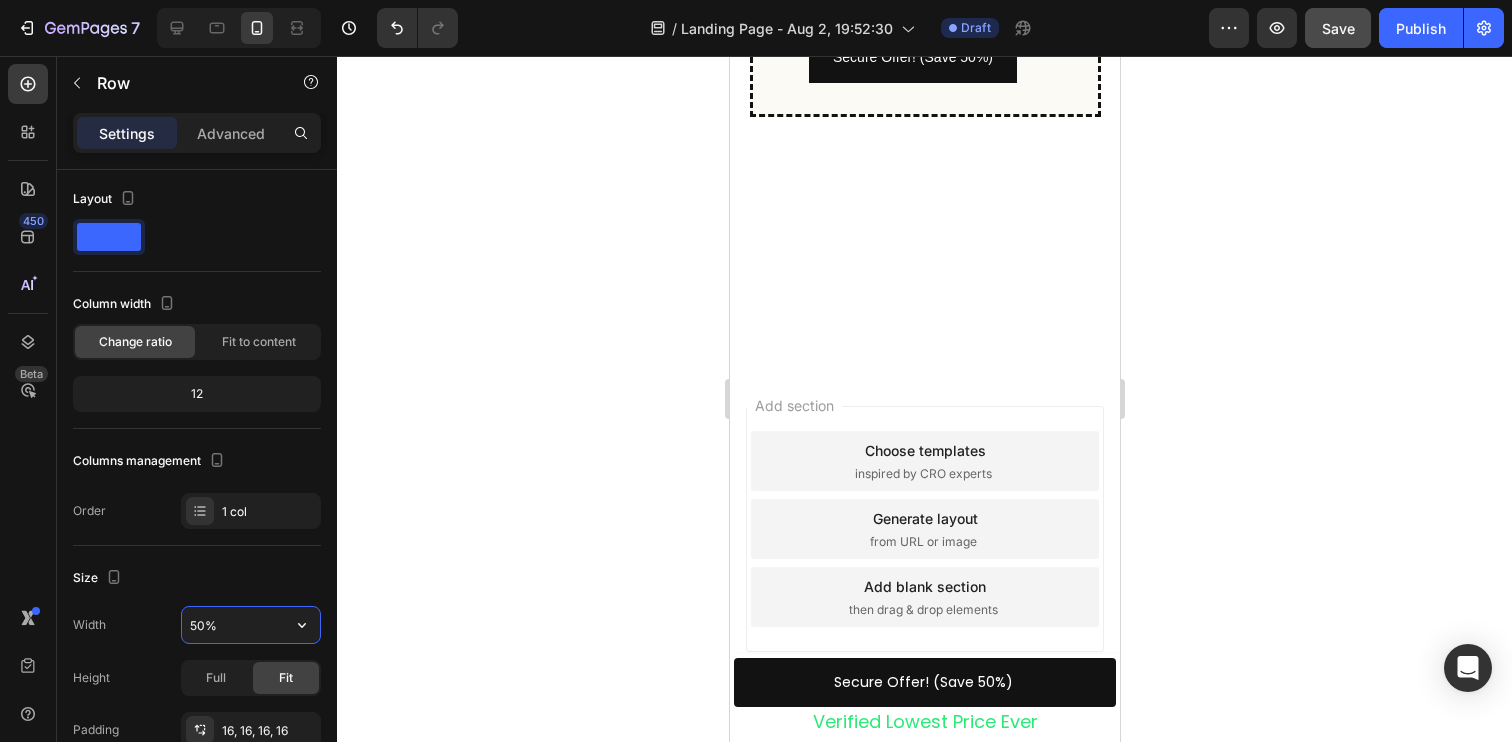 click on "Replace this text with your content" at bounding box center [924, -314] 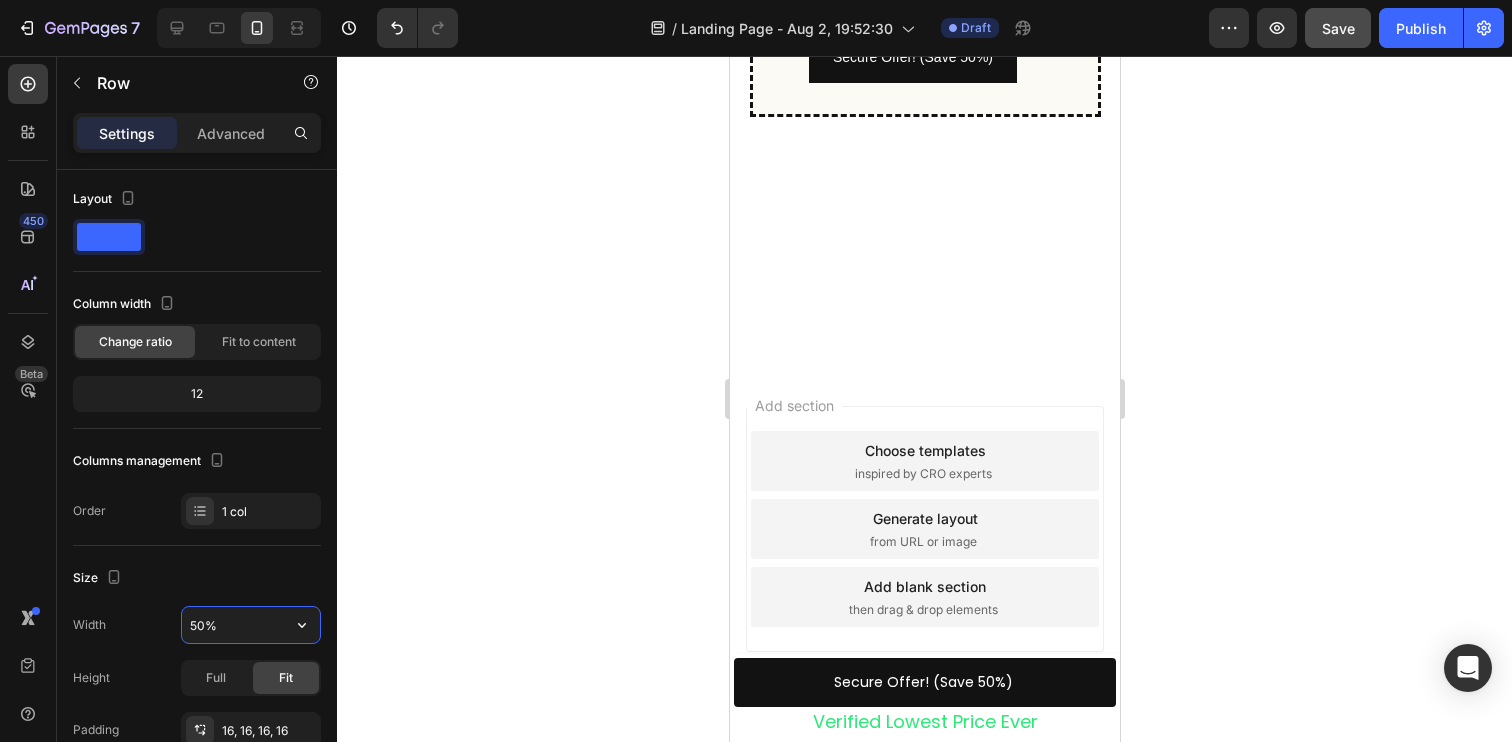scroll, scrollTop: 0, scrollLeft: 0, axis: both 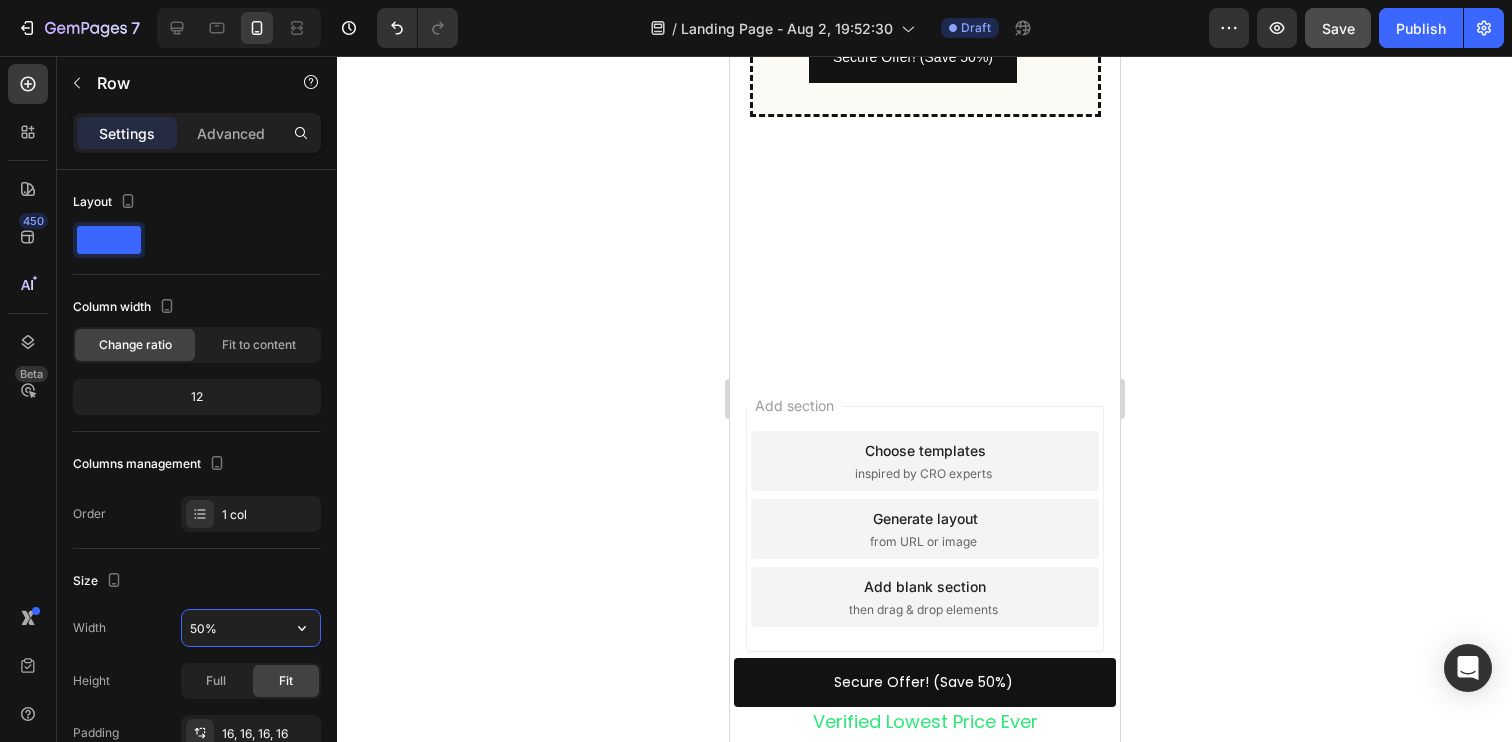 click on "Replace this text with your content" at bounding box center [924, -314] 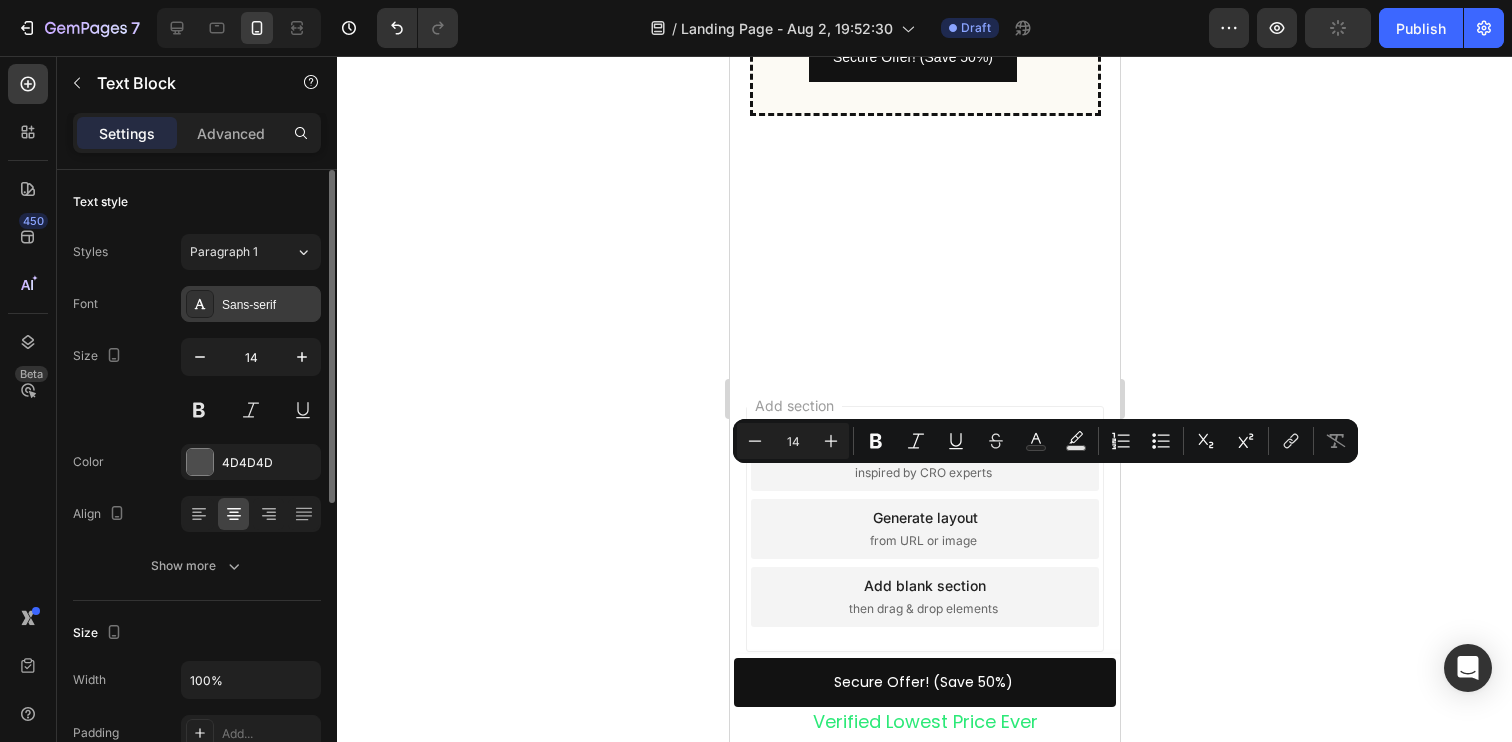 click on "Sans-serif" at bounding box center [269, 305] 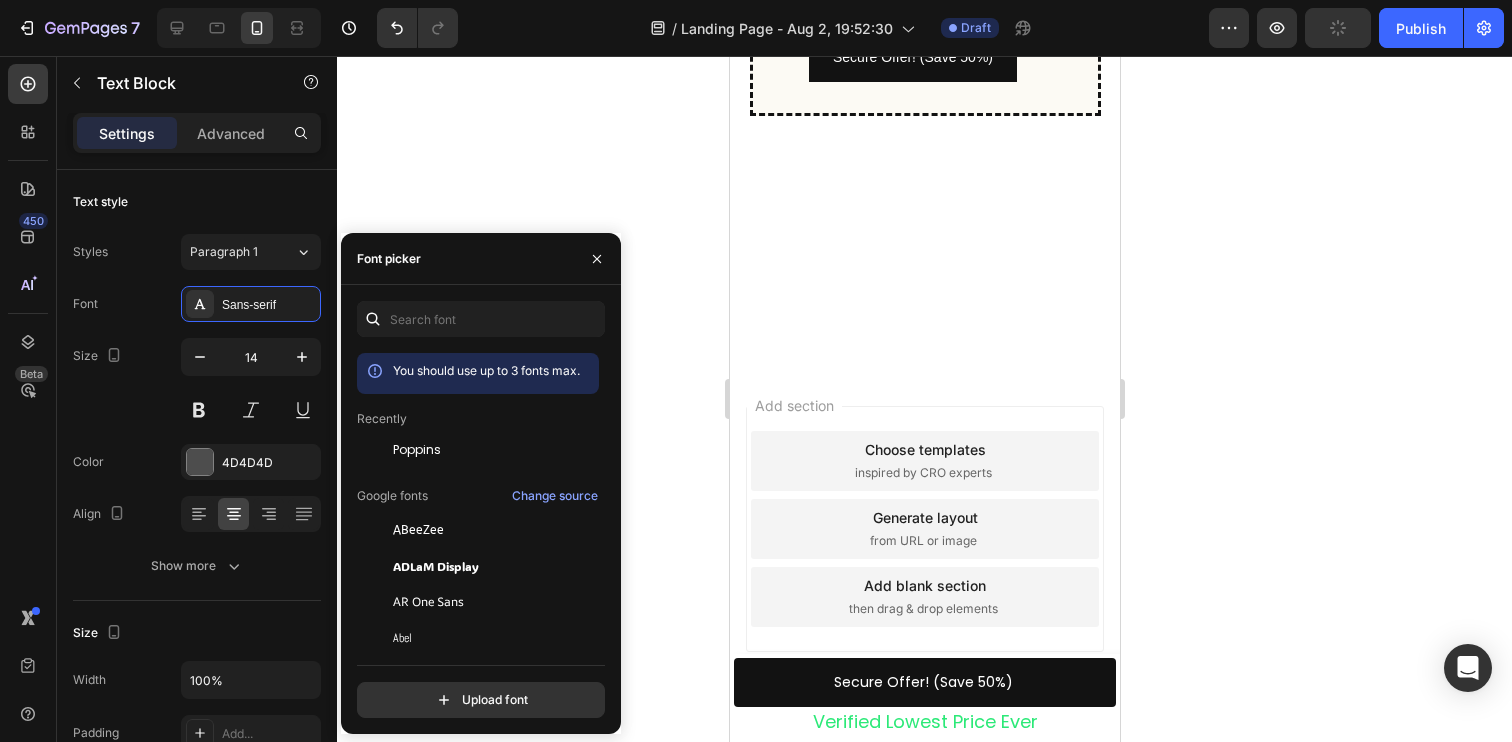 click on "You should use up to 3 fonts max. Recently Poppins Google fonts Change source ABeeZee ADLaM Display AR One Sans Abel Abhaya Libre Aboreto Abril Fatface Abyssinica SIL Aclonica Acme Actor Adamina Advent Pro Afacad Afacad Flux Agbalumo Agdasima Agu Display Aguafina Script  Upload font" 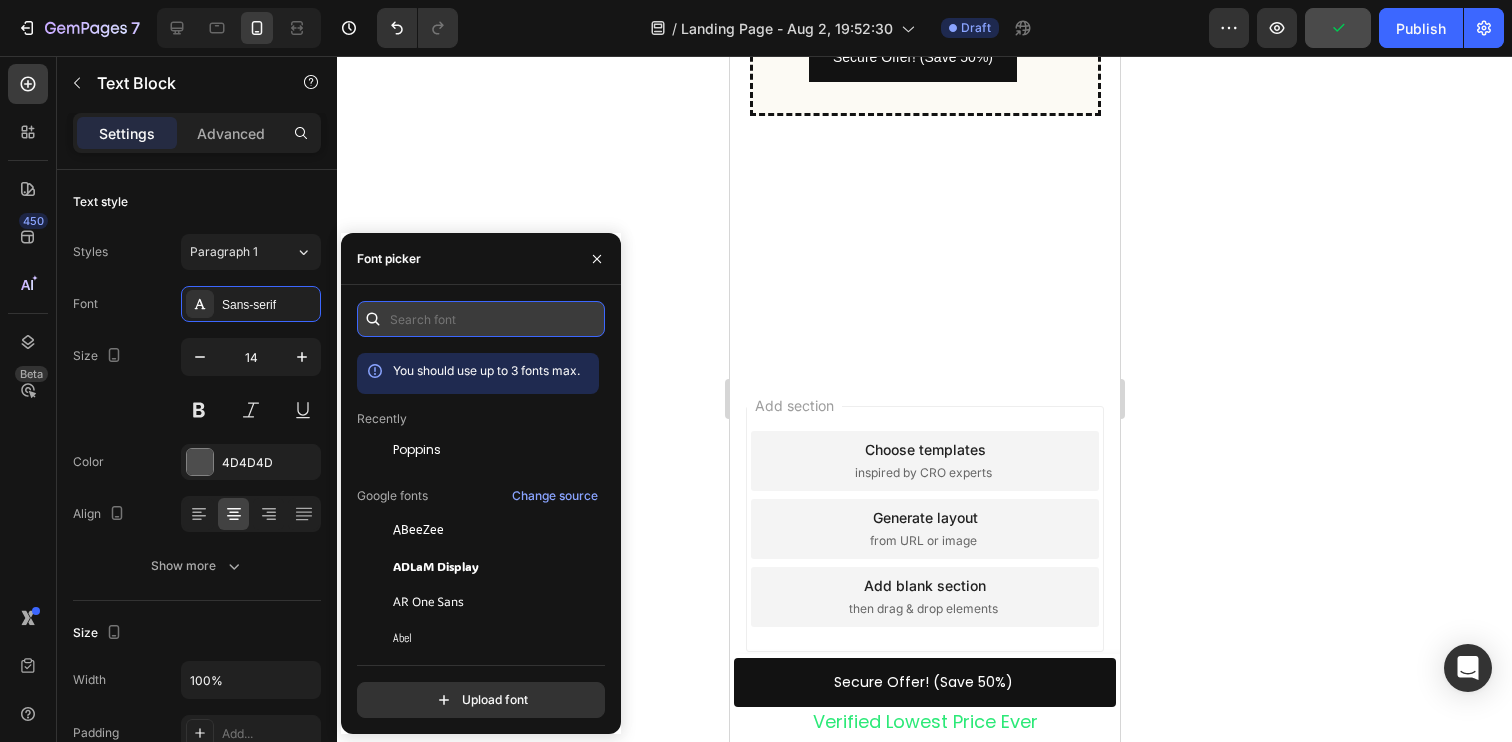 click at bounding box center (481, 319) 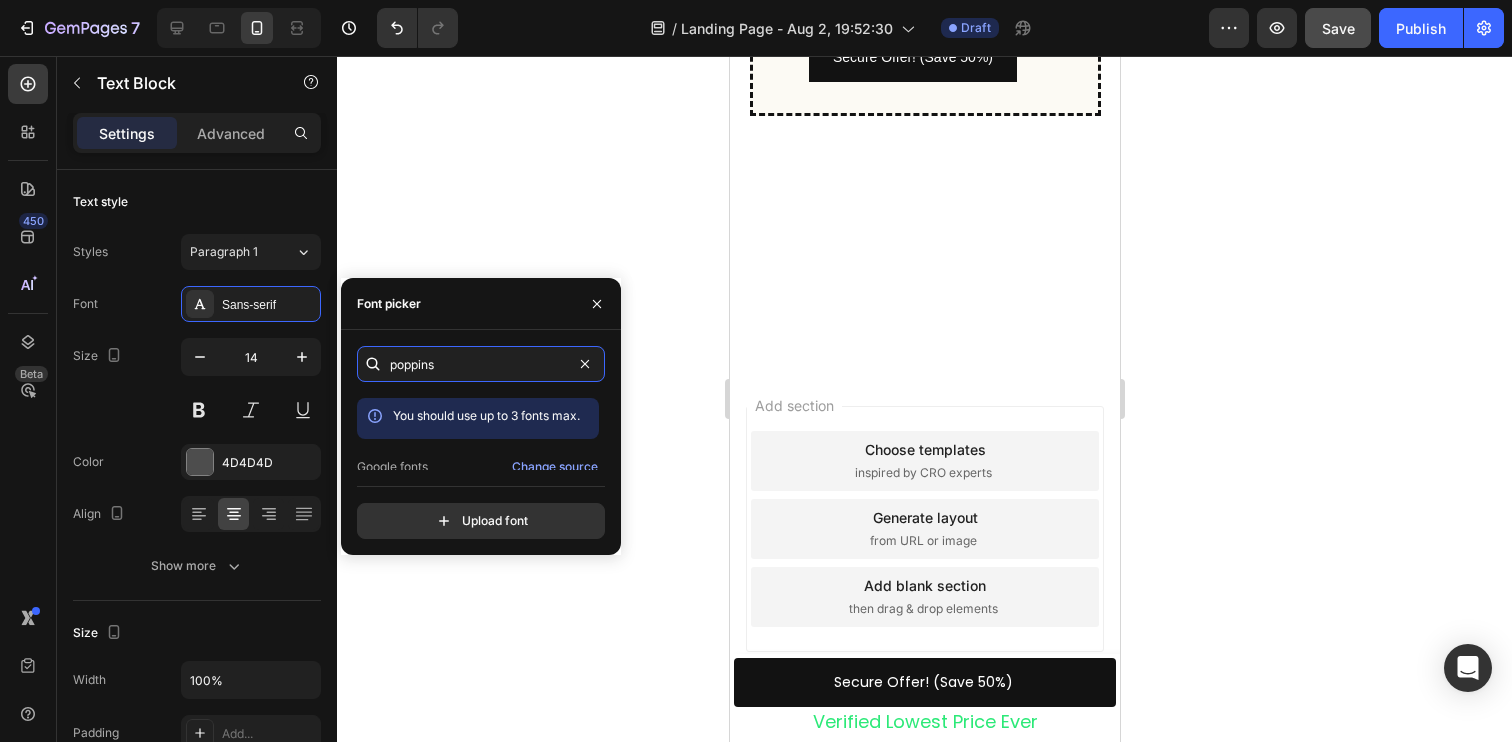 scroll, scrollTop: 49, scrollLeft: 0, axis: vertical 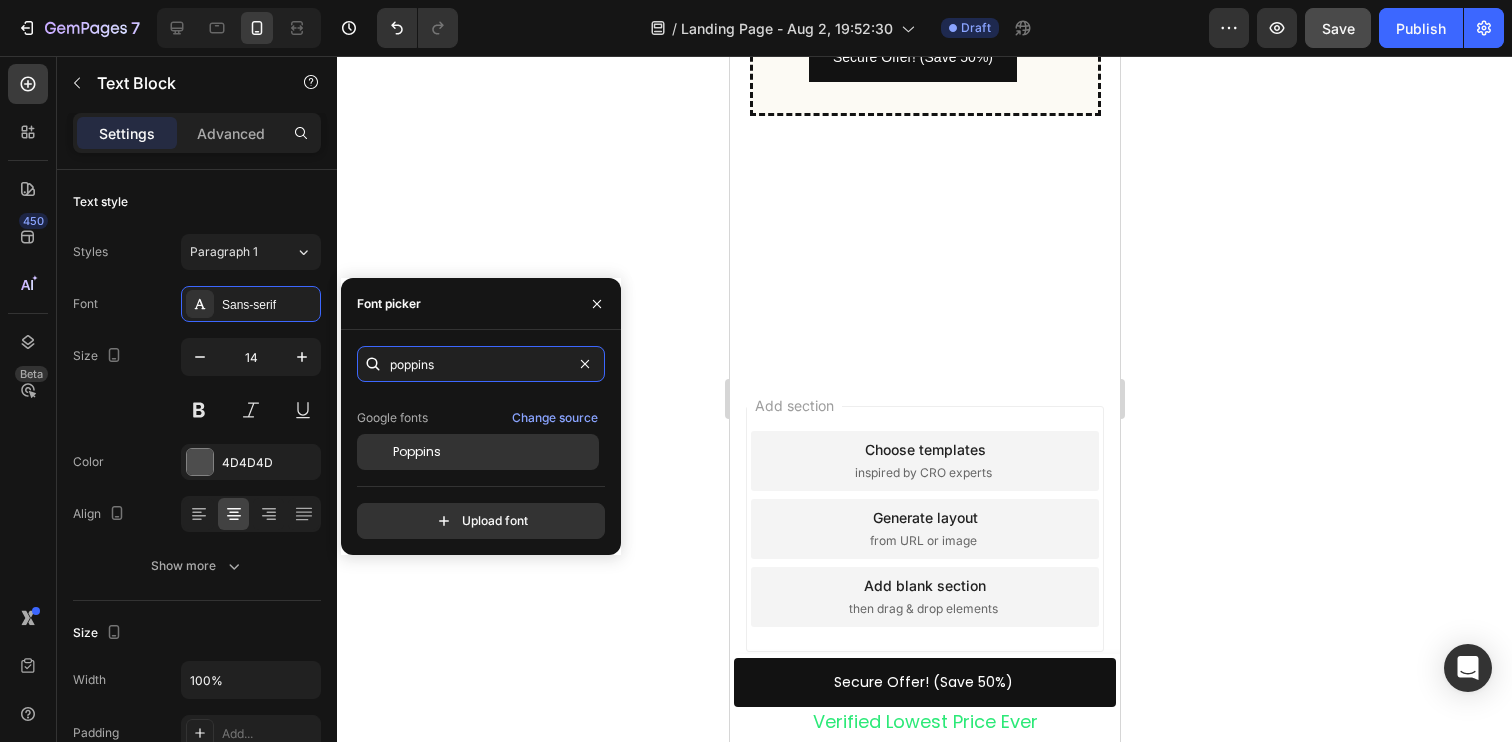 type on "poppins" 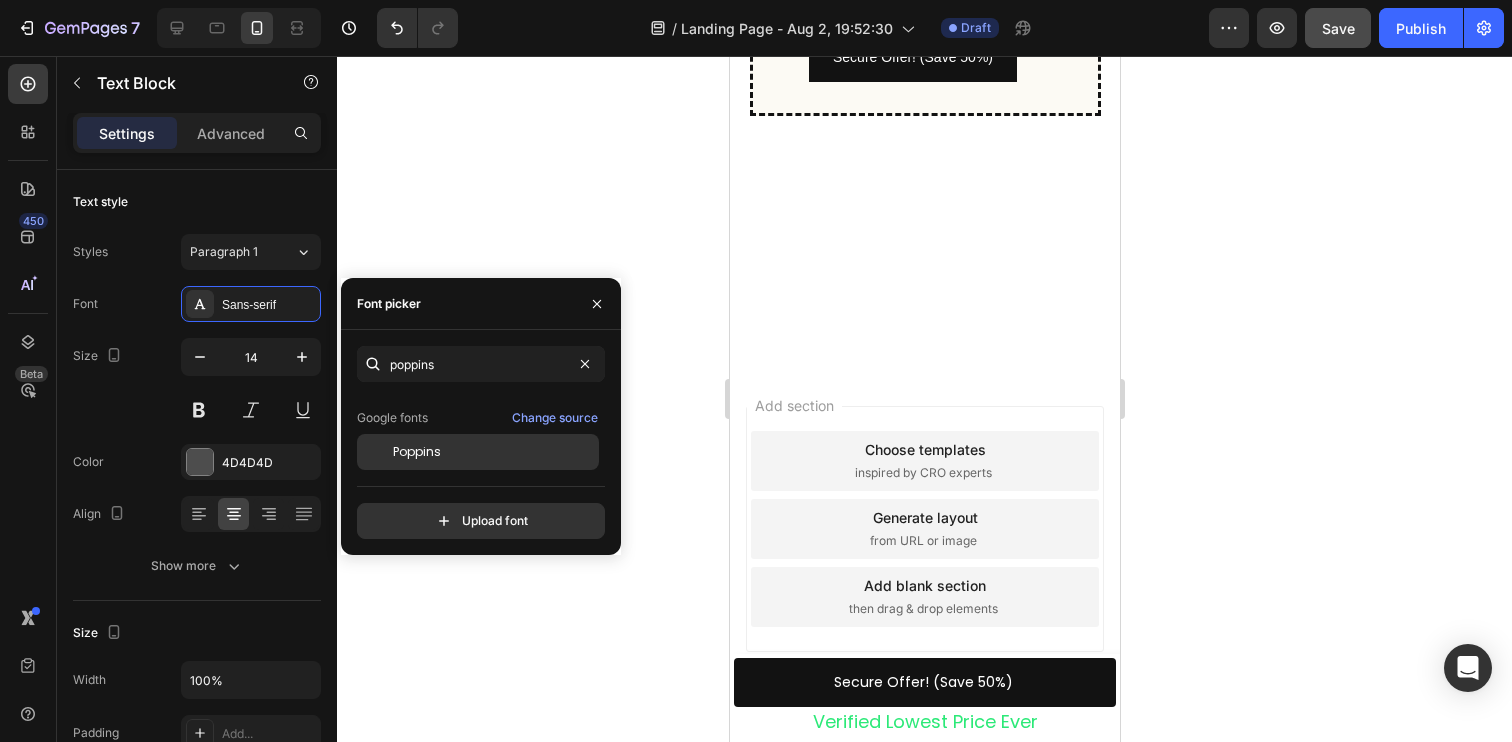 click on "Poppins" at bounding box center [494, 452] 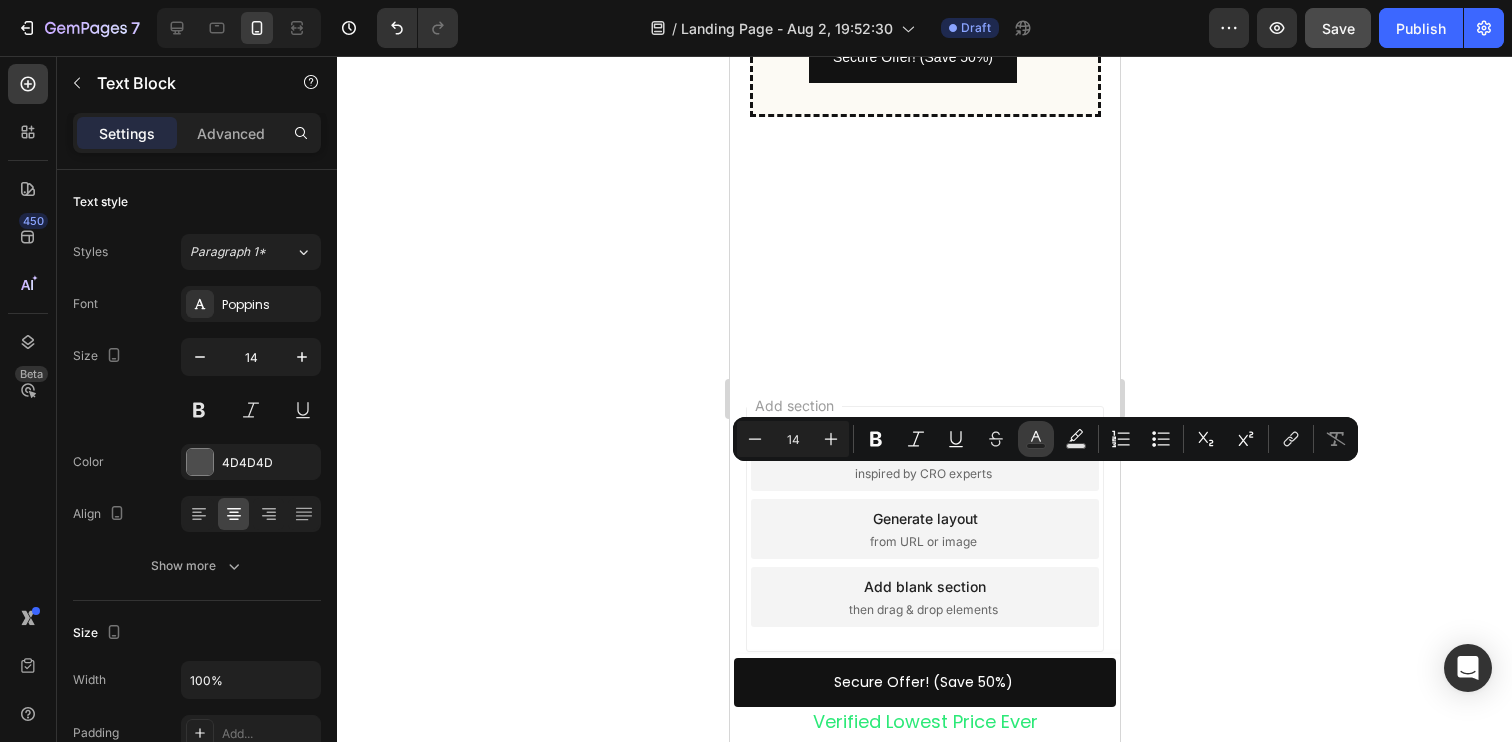 click 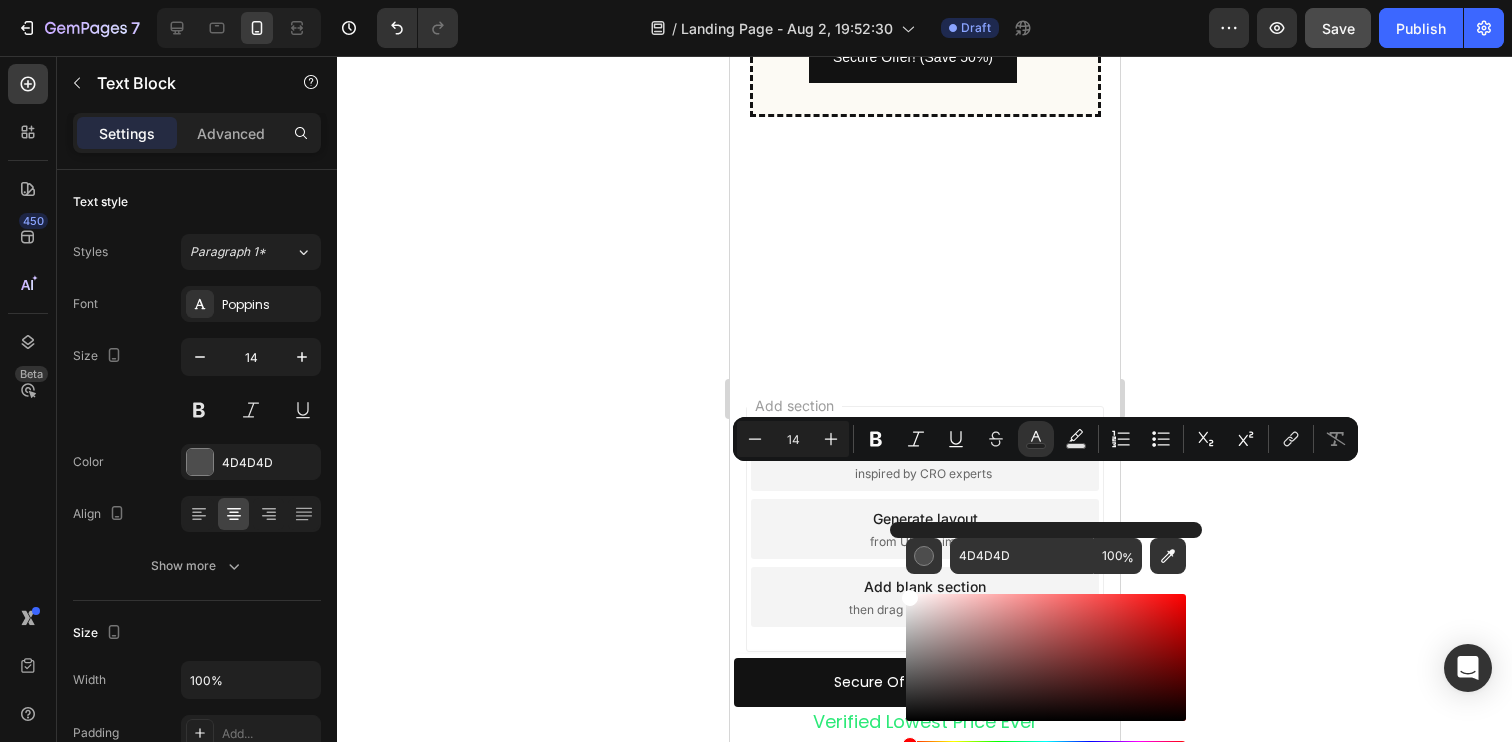 drag, startPoint x: 1740, startPoint y: 712, endPoint x: 880, endPoint y: 538, distance: 877.4258 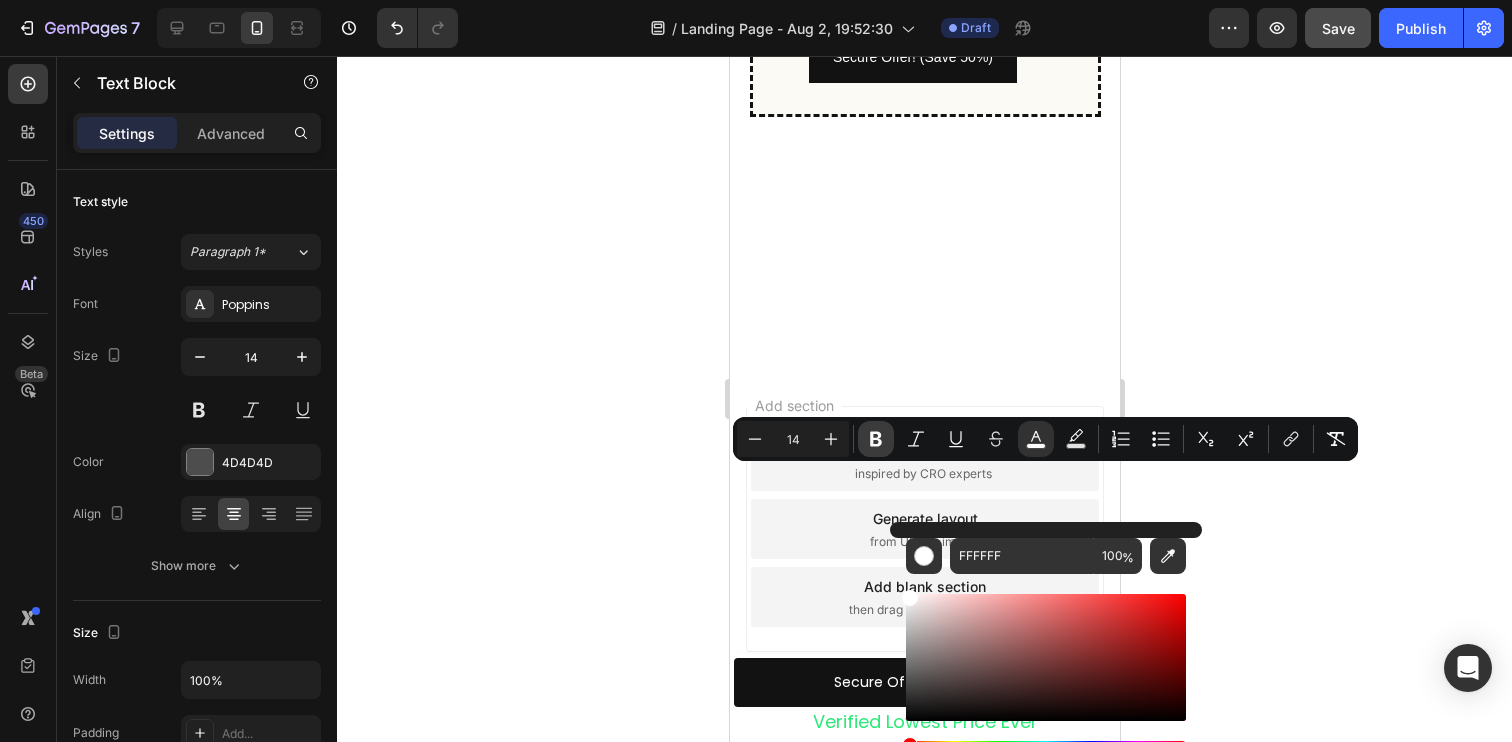 click on "Bold" at bounding box center (876, 439) 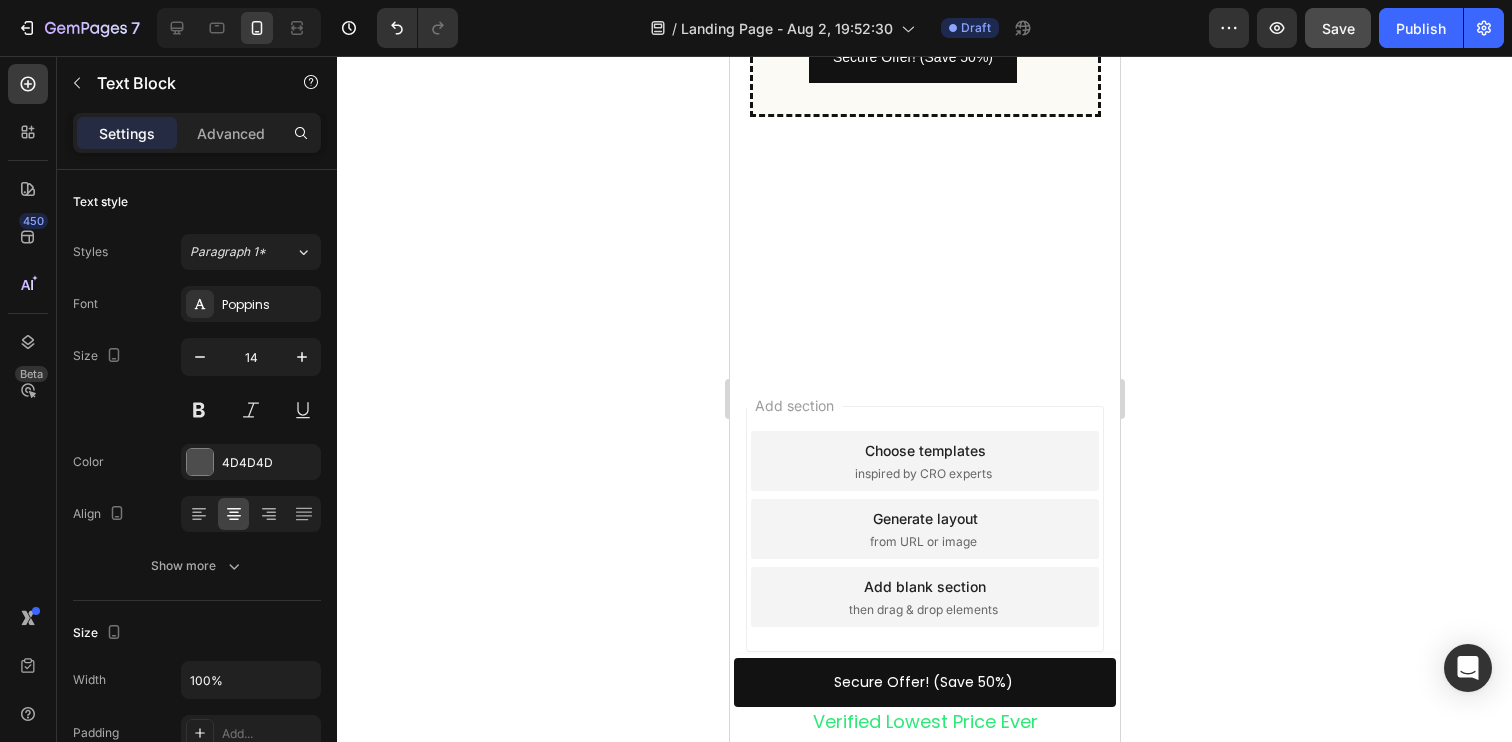 click on "Limited Time Offer" at bounding box center [924, -315] 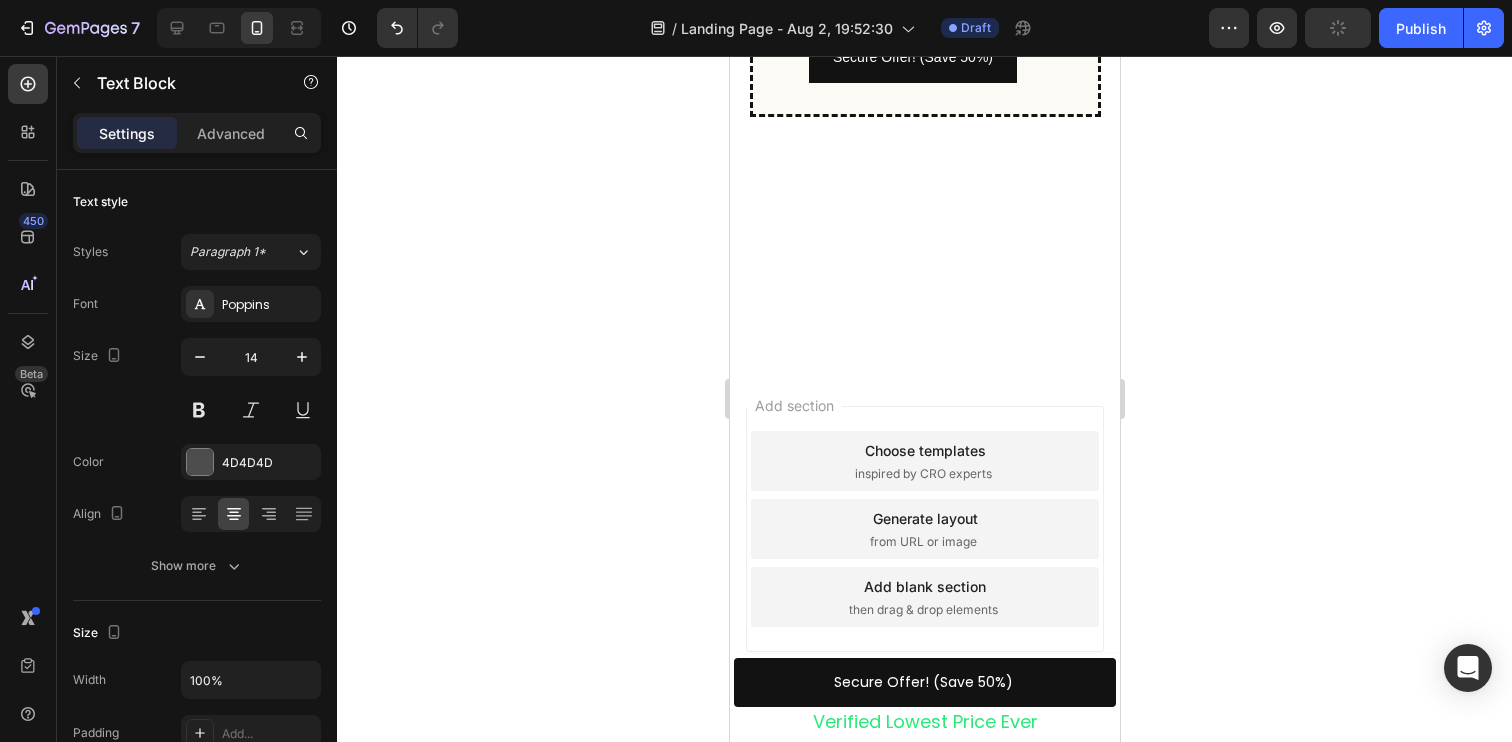 click on "Limited Time Offer" at bounding box center (924, -314) 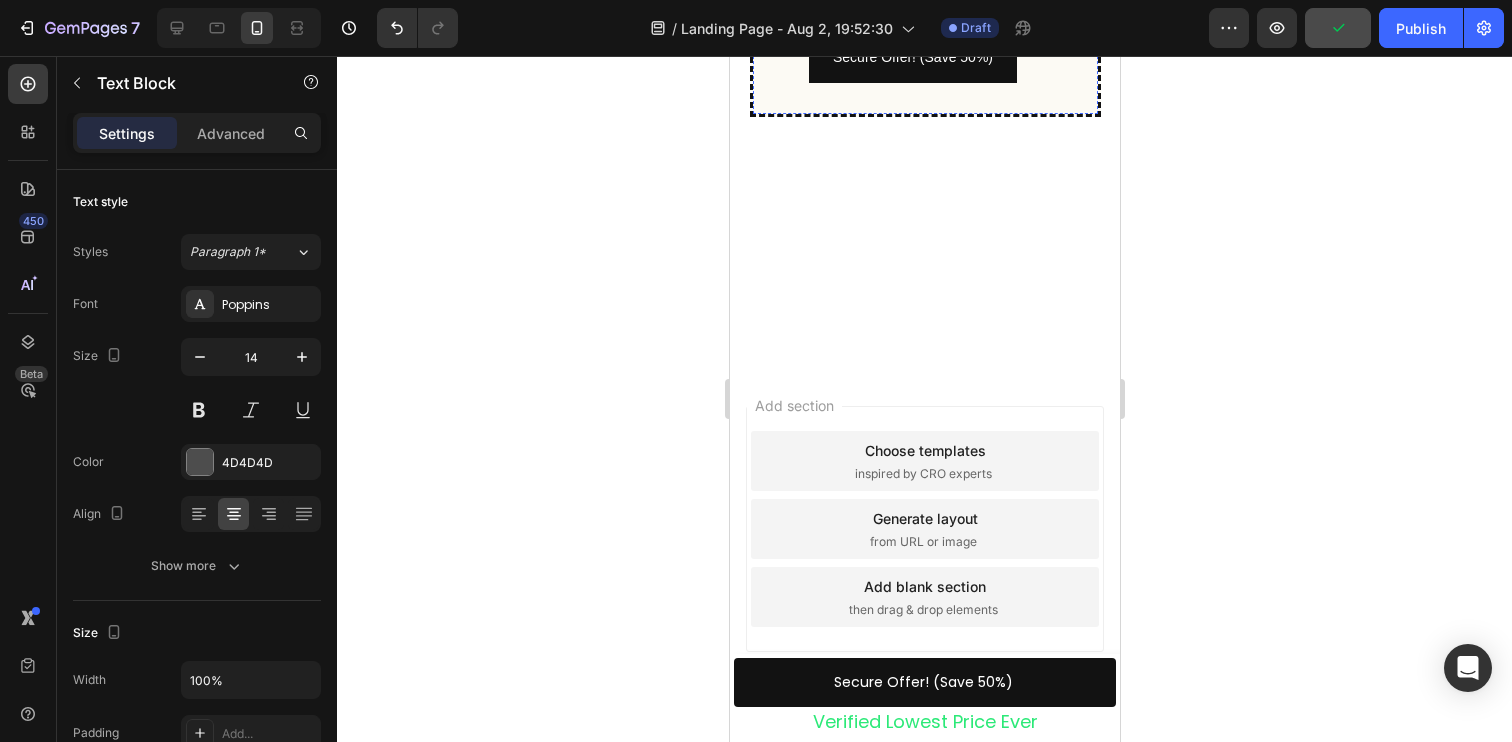 click on "Limited Time Offer Text Block   0 Row" at bounding box center (924, -314) 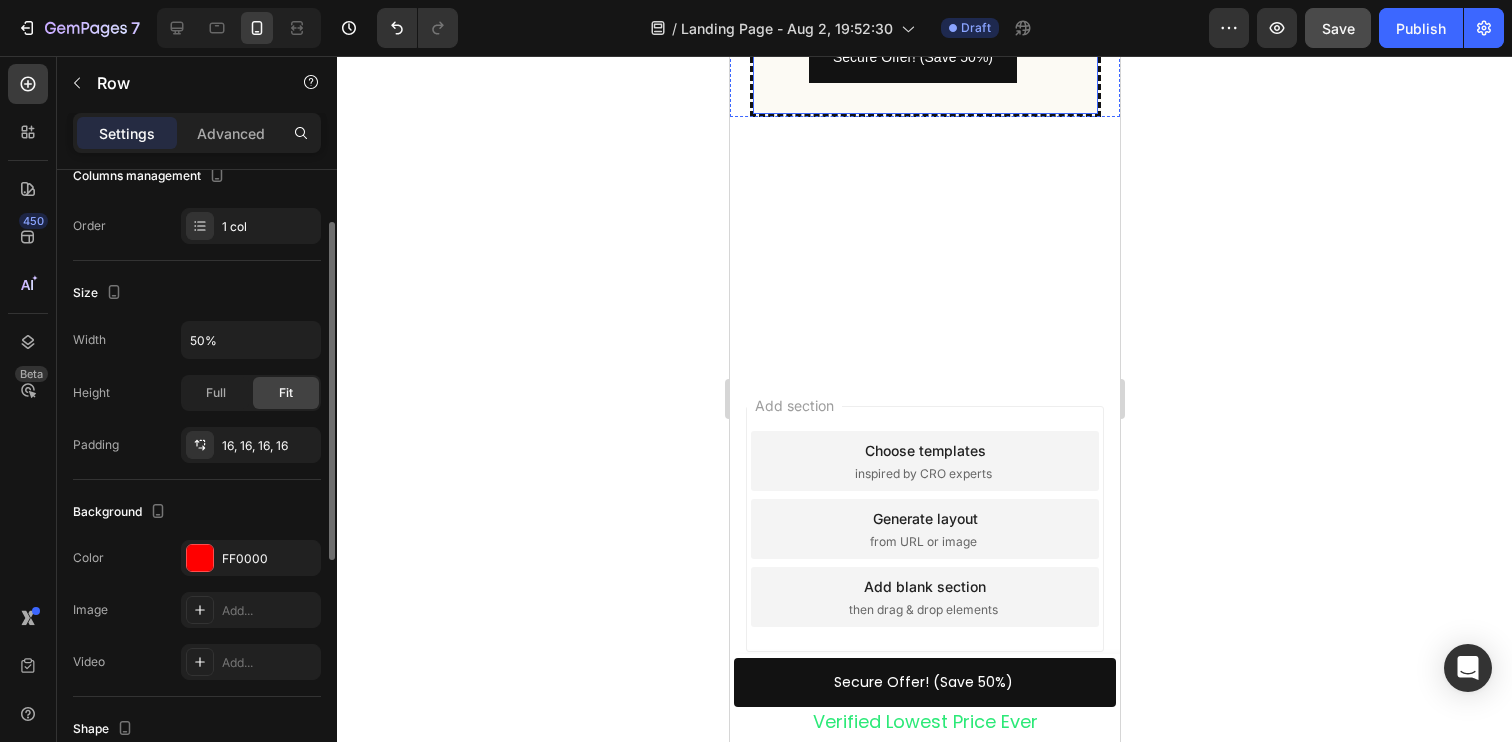 scroll, scrollTop: 294, scrollLeft: 0, axis: vertical 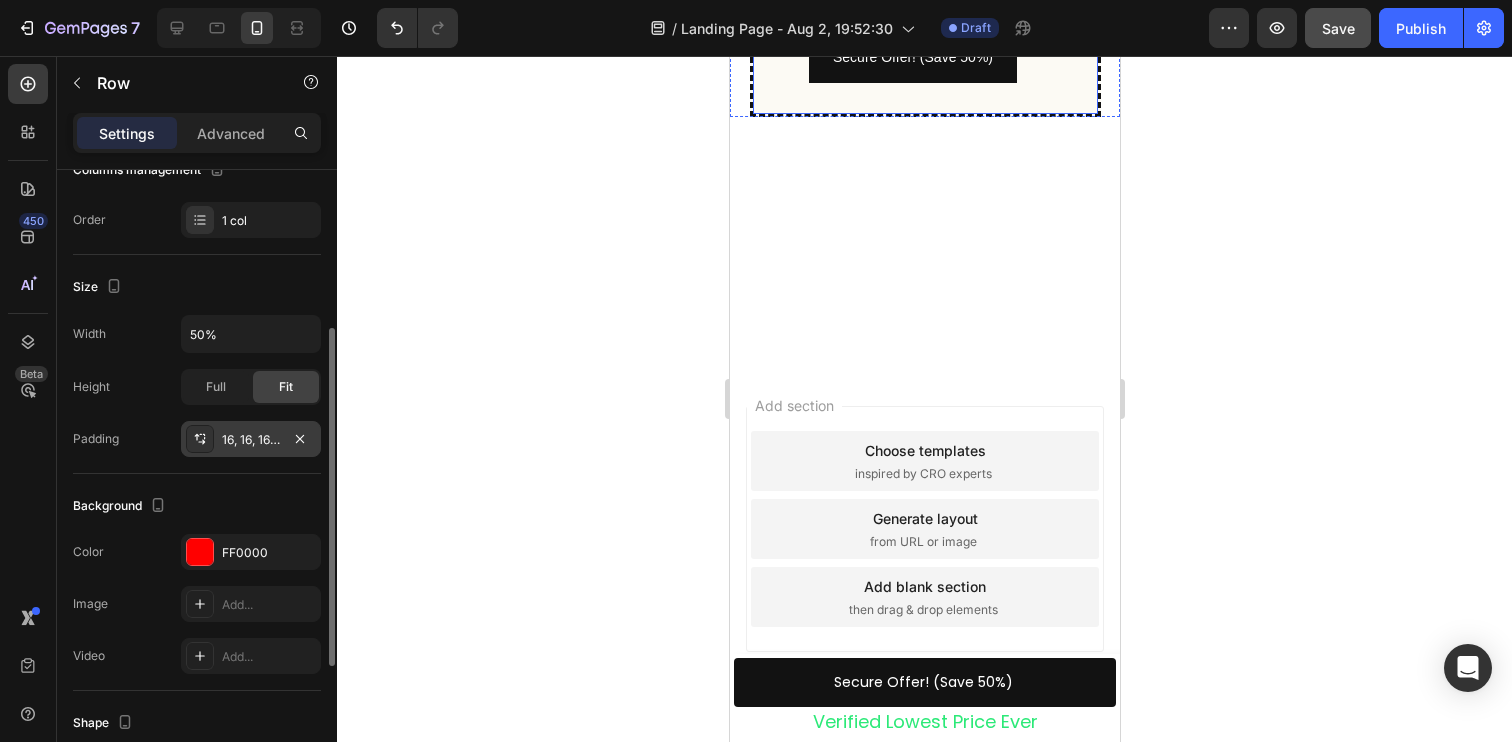 click on "16, 16, 16, 16" at bounding box center [251, 439] 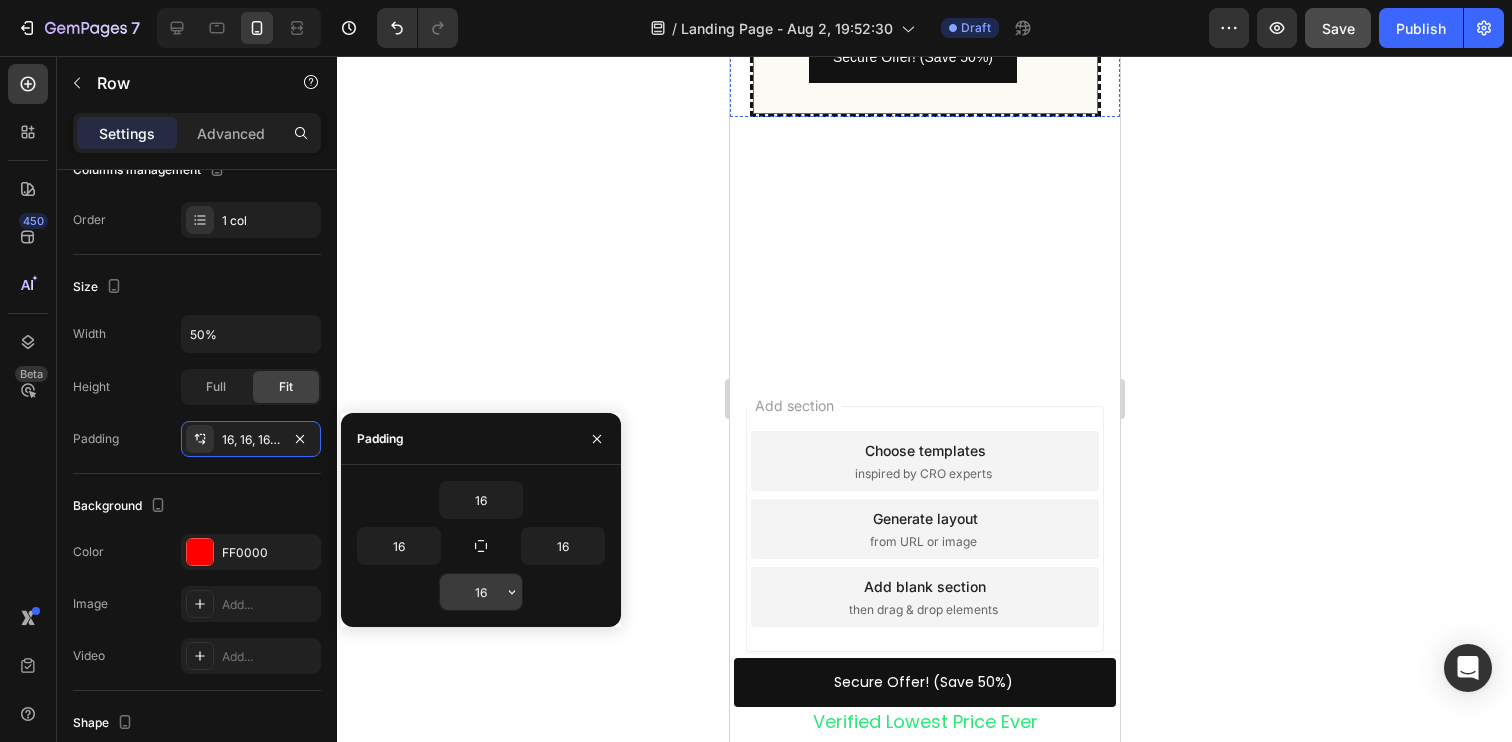 click on "16" at bounding box center [481, 592] 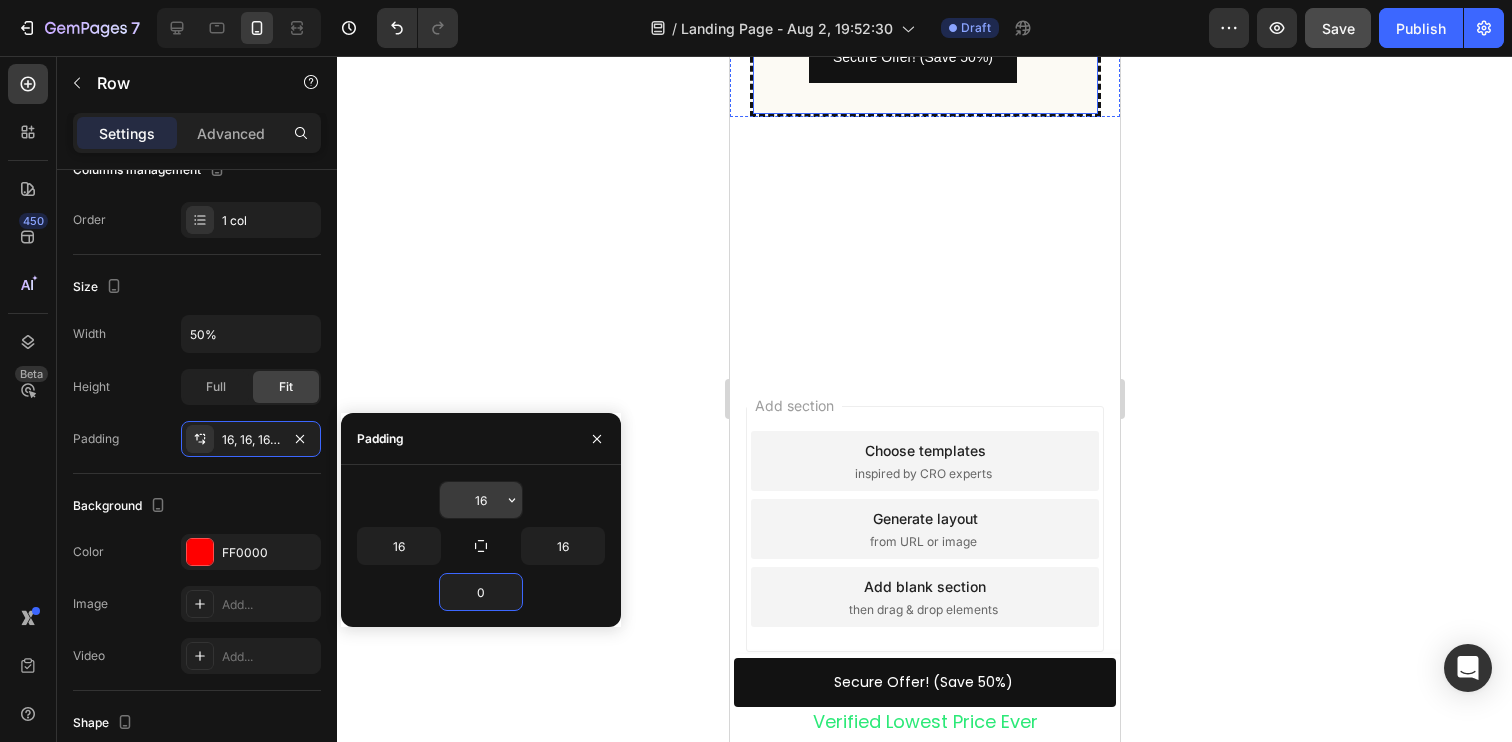 type on "0" 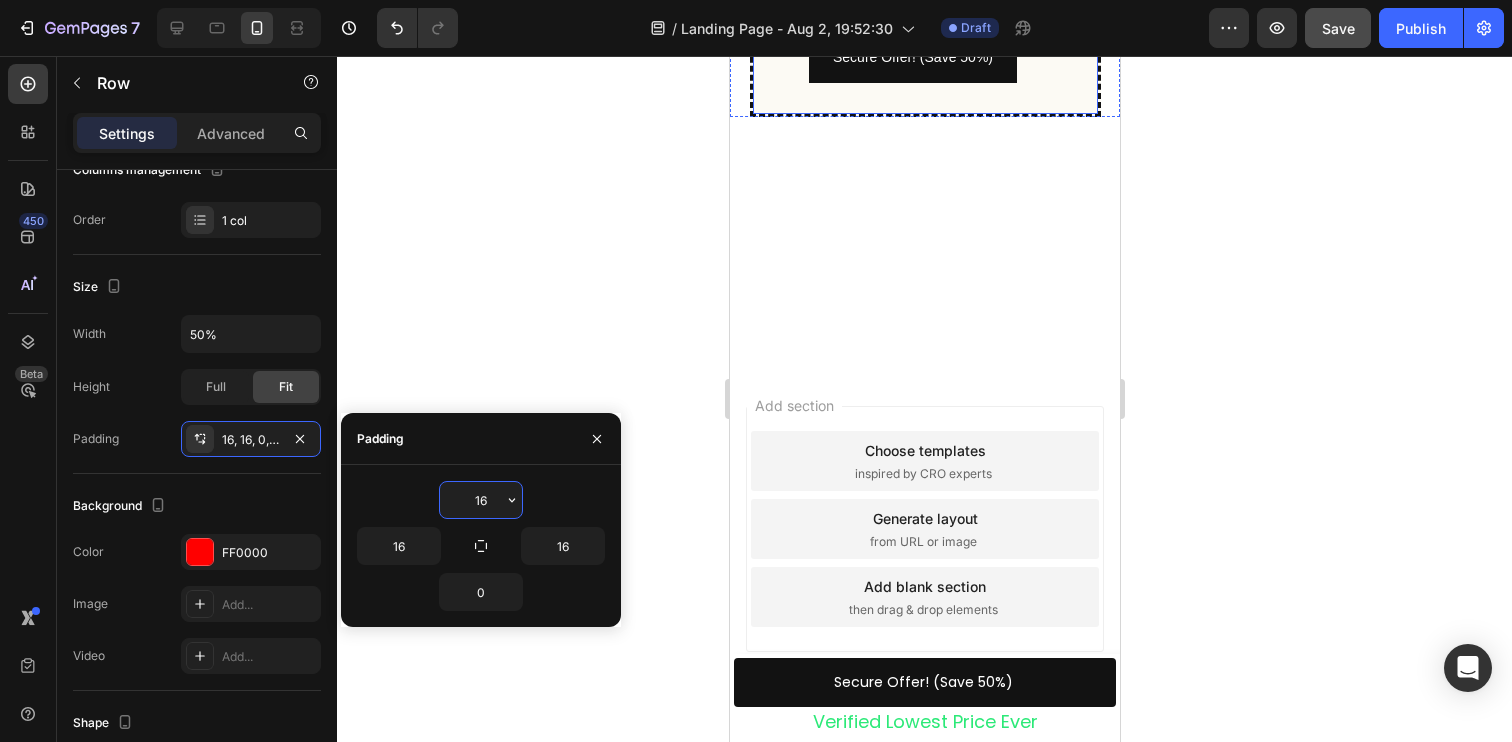 click on "16" at bounding box center (481, 500) 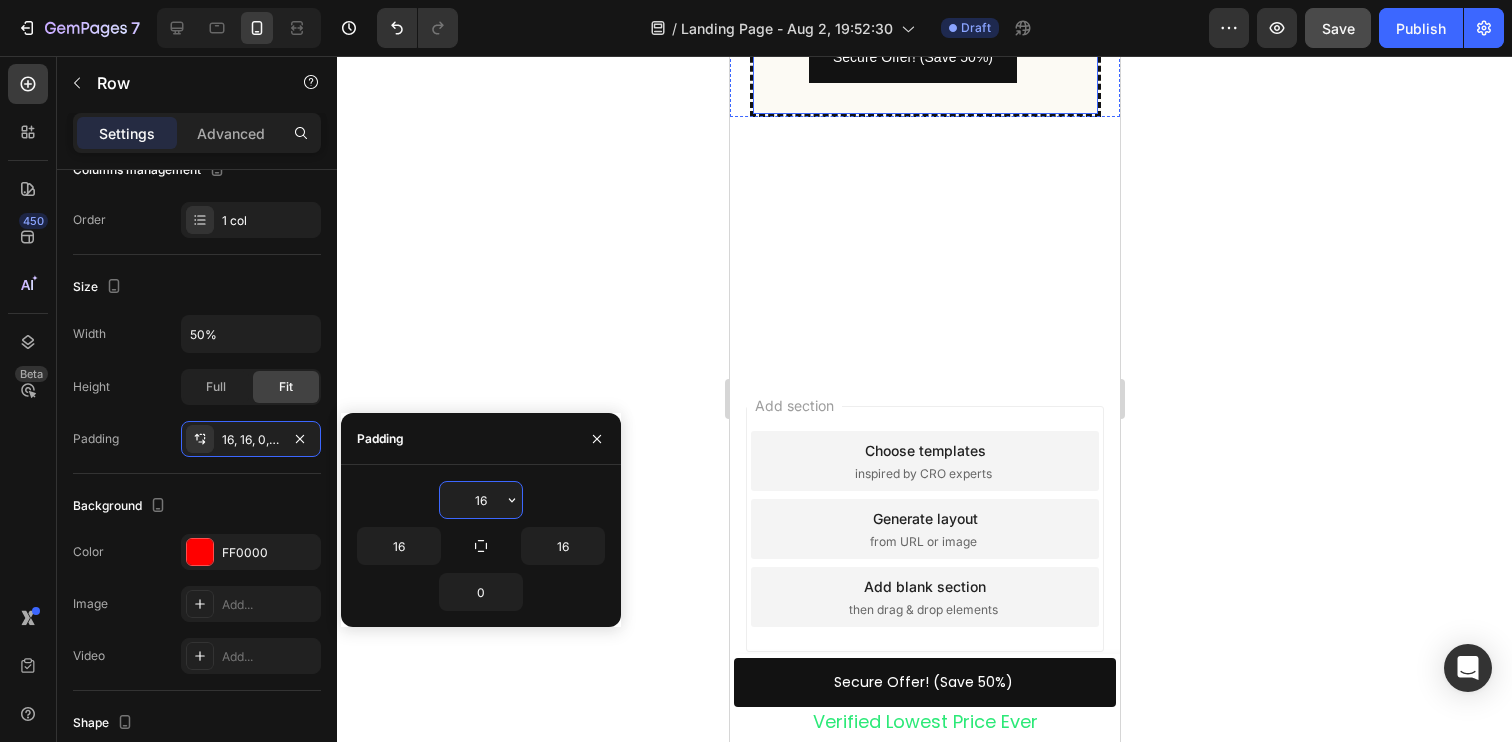 type on "0" 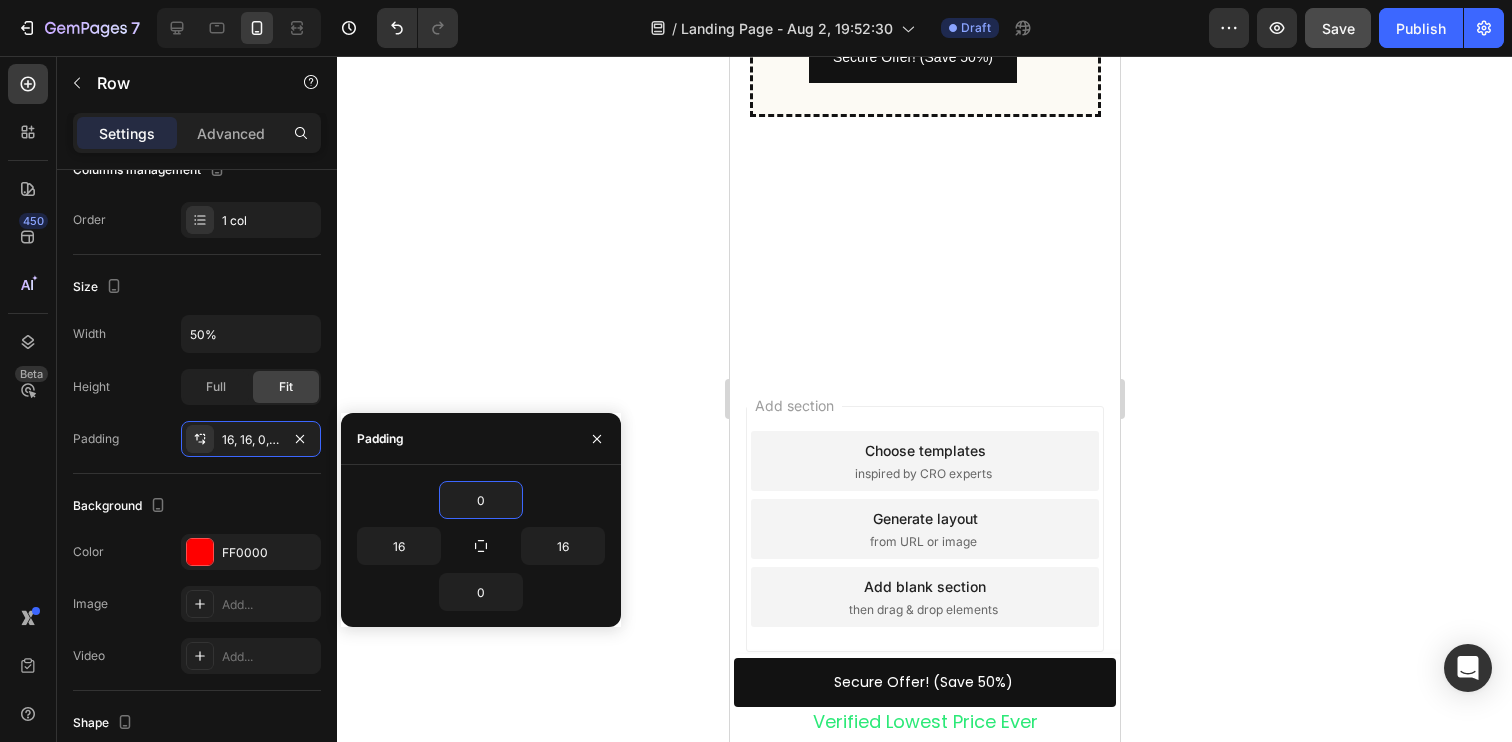 click on "Limited Time Offer" at bounding box center (924, -299) 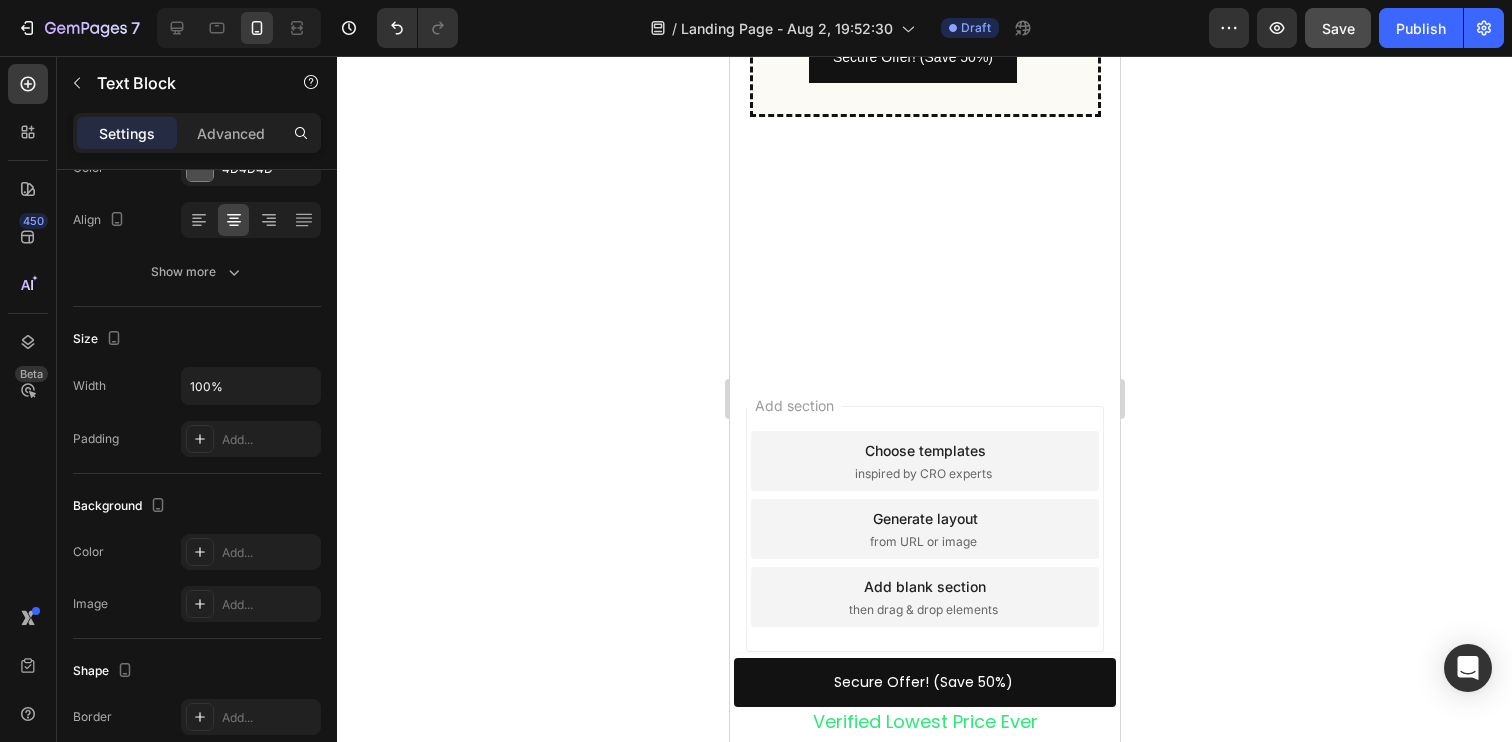 scroll, scrollTop: 0, scrollLeft: 0, axis: both 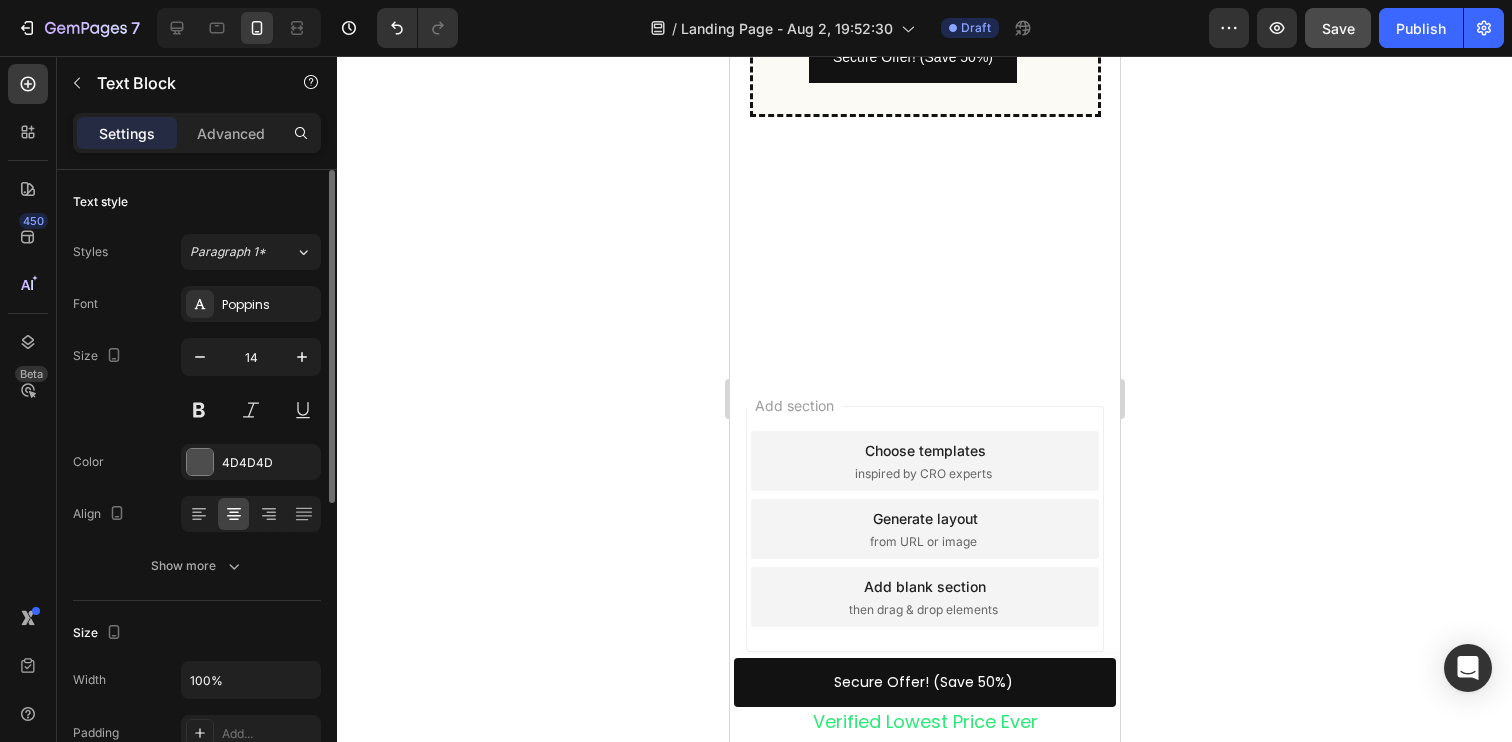 click on "Limited Time Offer" at bounding box center [924, -299] 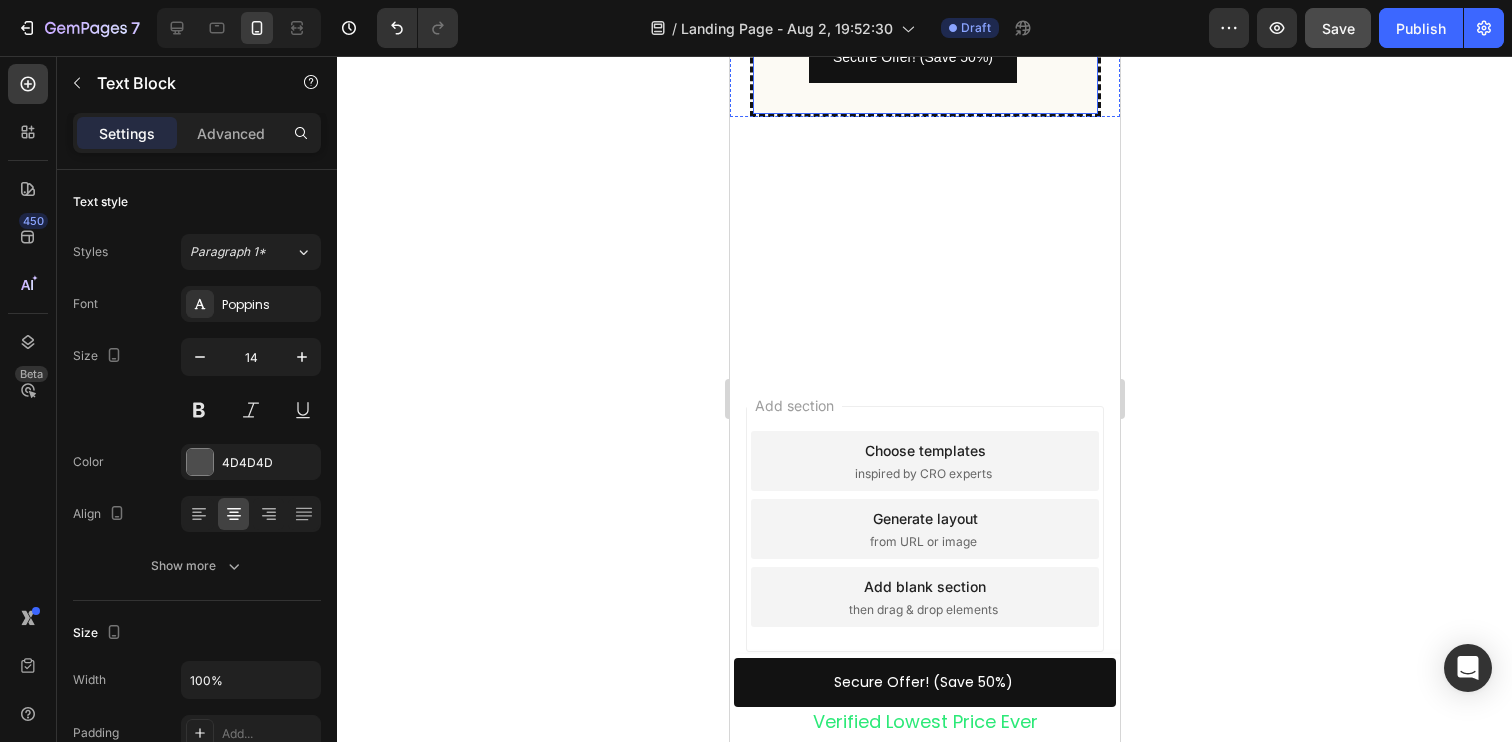 click on "Limited Time Offer Text Block   0 Row Ready to Be Seen Again? Text Block 🎁 FREE GIFTS WITH YOUR ORDER Text Block Image Pheromen Value Pack:  “If you’ve ever felt invisible - this is for you!” Text Block ✅ Science-backed scent designed to trigger real attraction ✅ Subtle, clean, masculine — no synthetic overload ✅ Confidence you don’t have to fake Text Block Secure Offer! (Save 50%) Button" at bounding box center (924, -114) 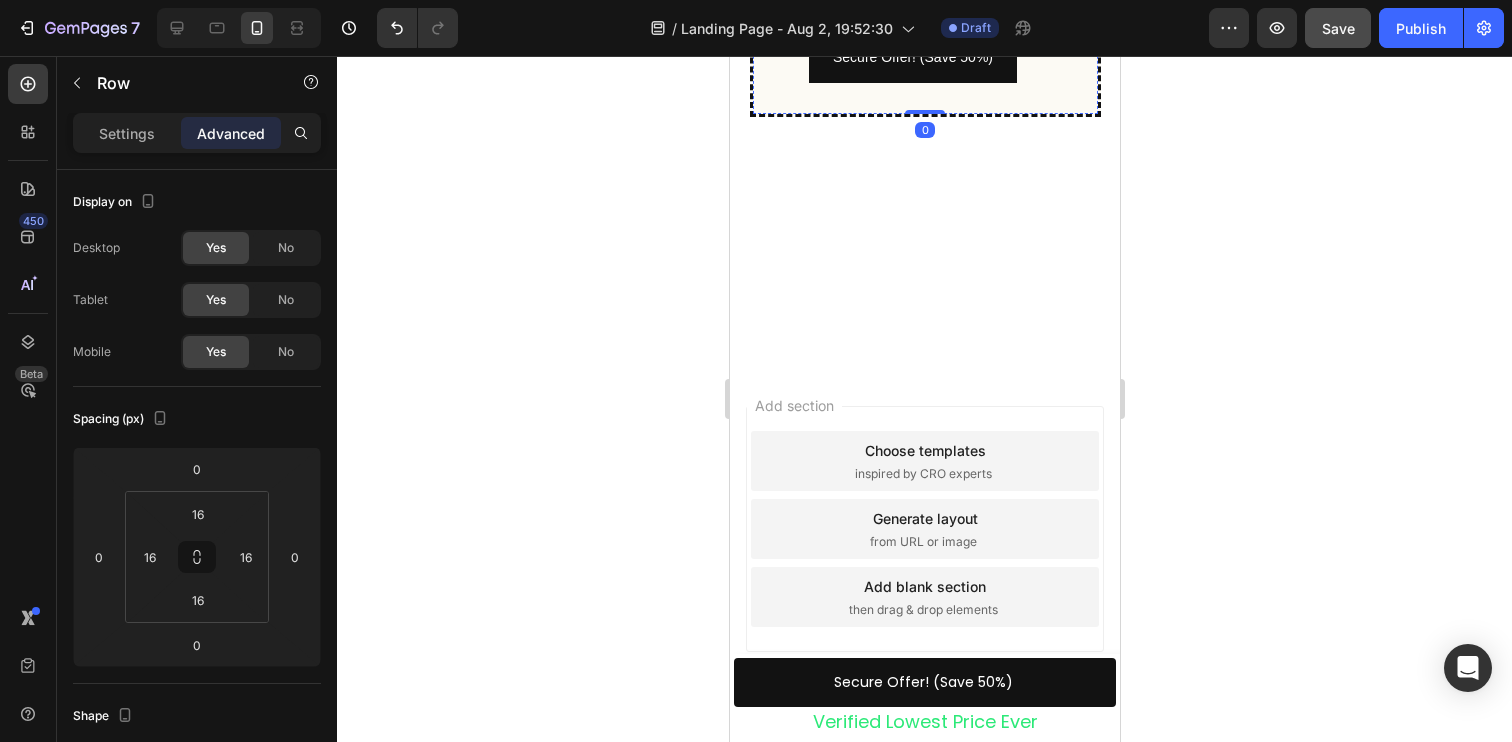 click on "Limited Time Offer Text Block Row" at bounding box center [924, -298] 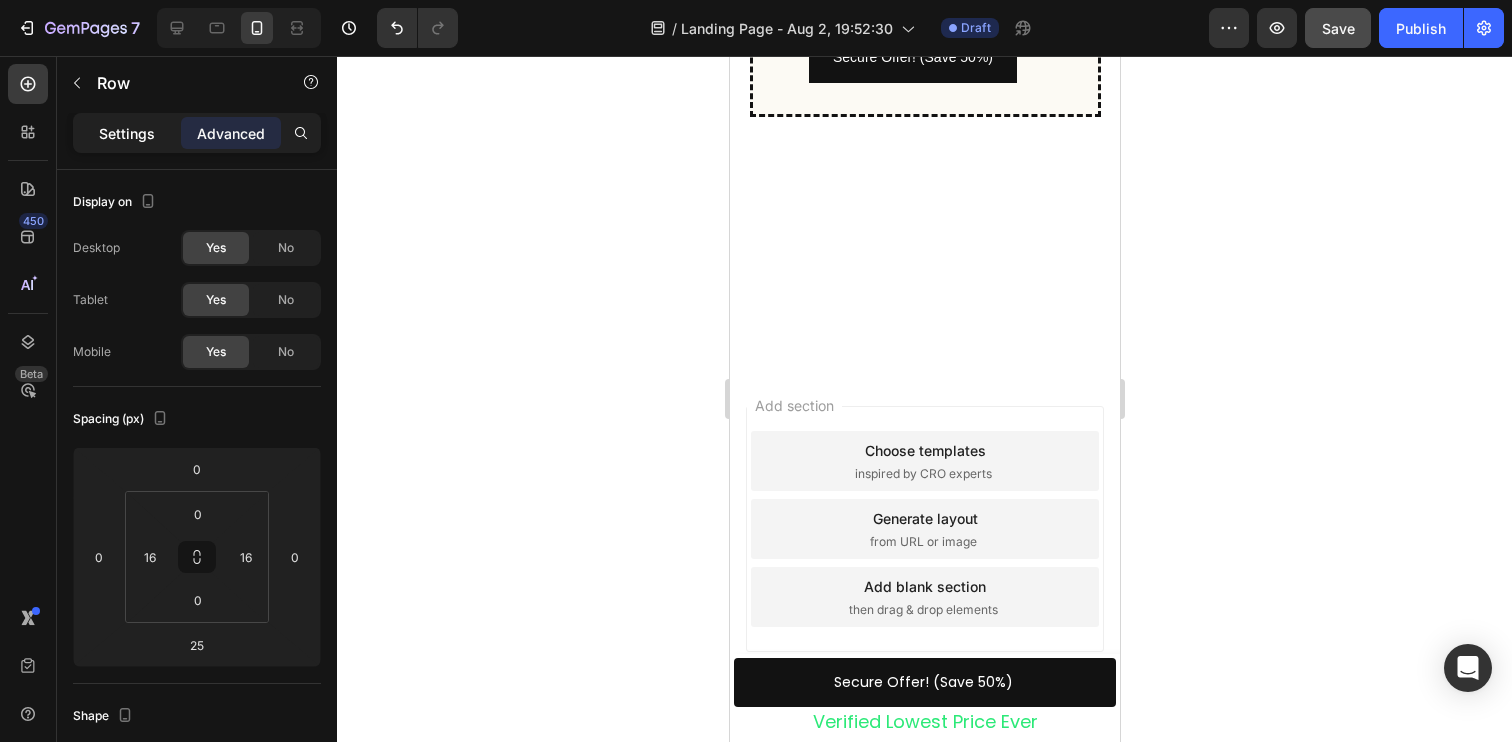 click on "Settings" at bounding box center (127, 133) 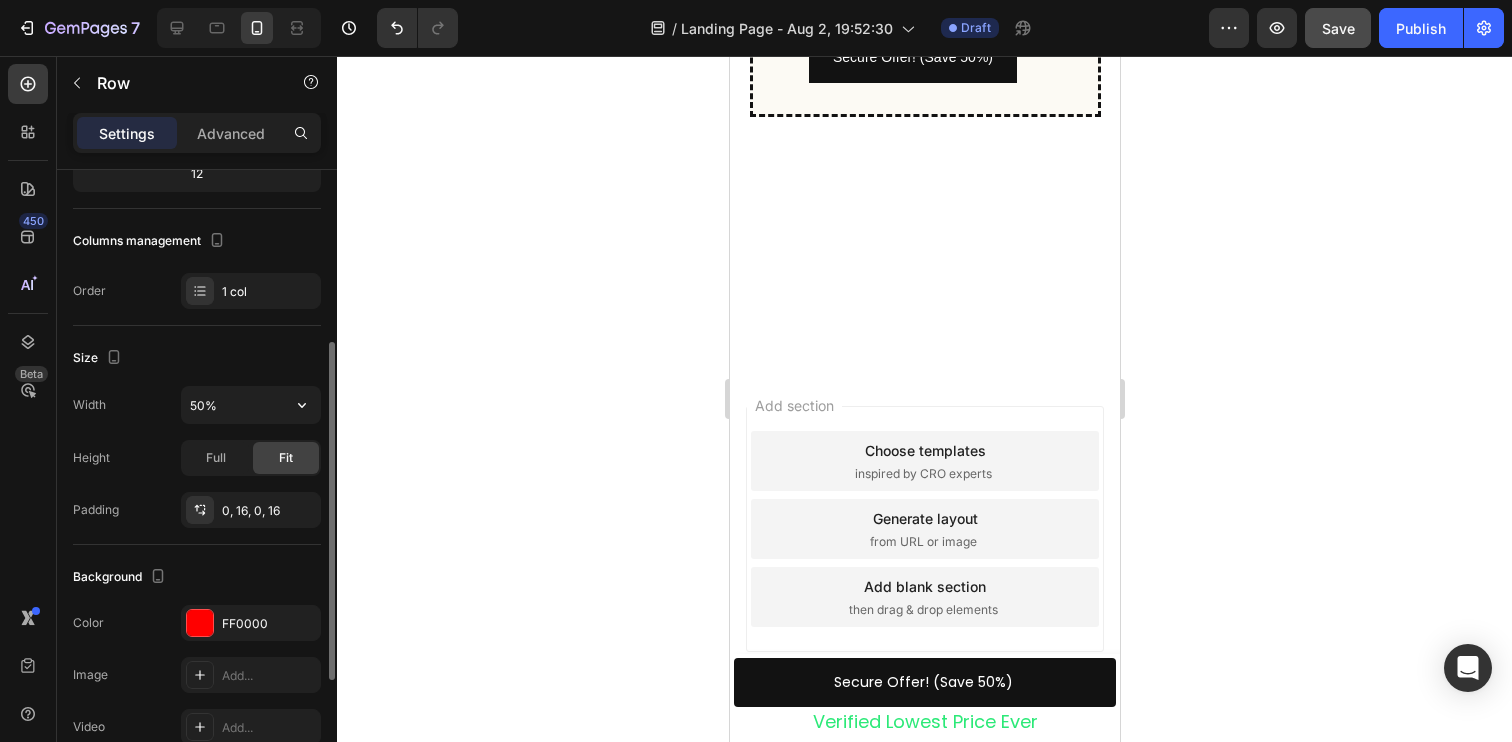 scroll, scrollTop: 265, scrollLeft: 0, axis: vertical 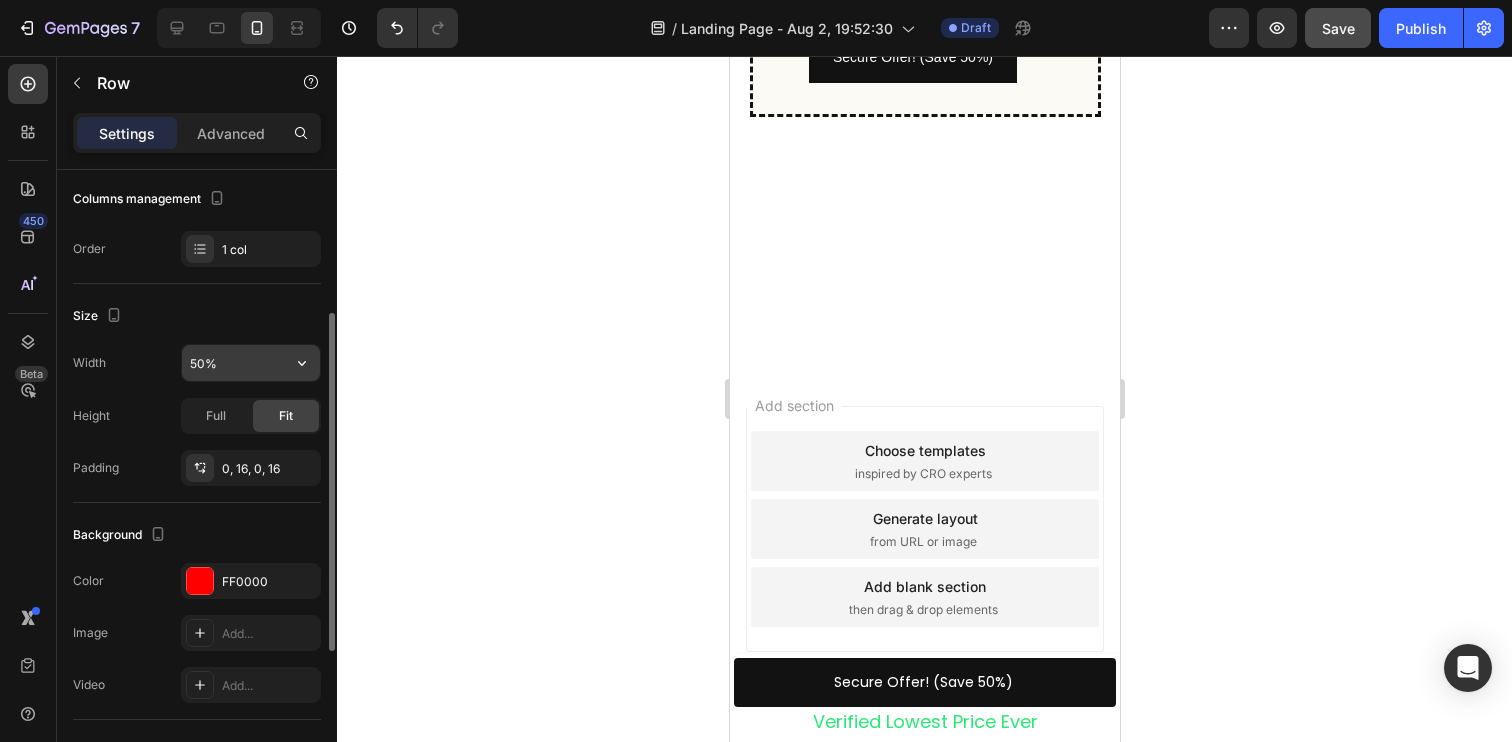 click on "50%" at bounding box center [251, 363] 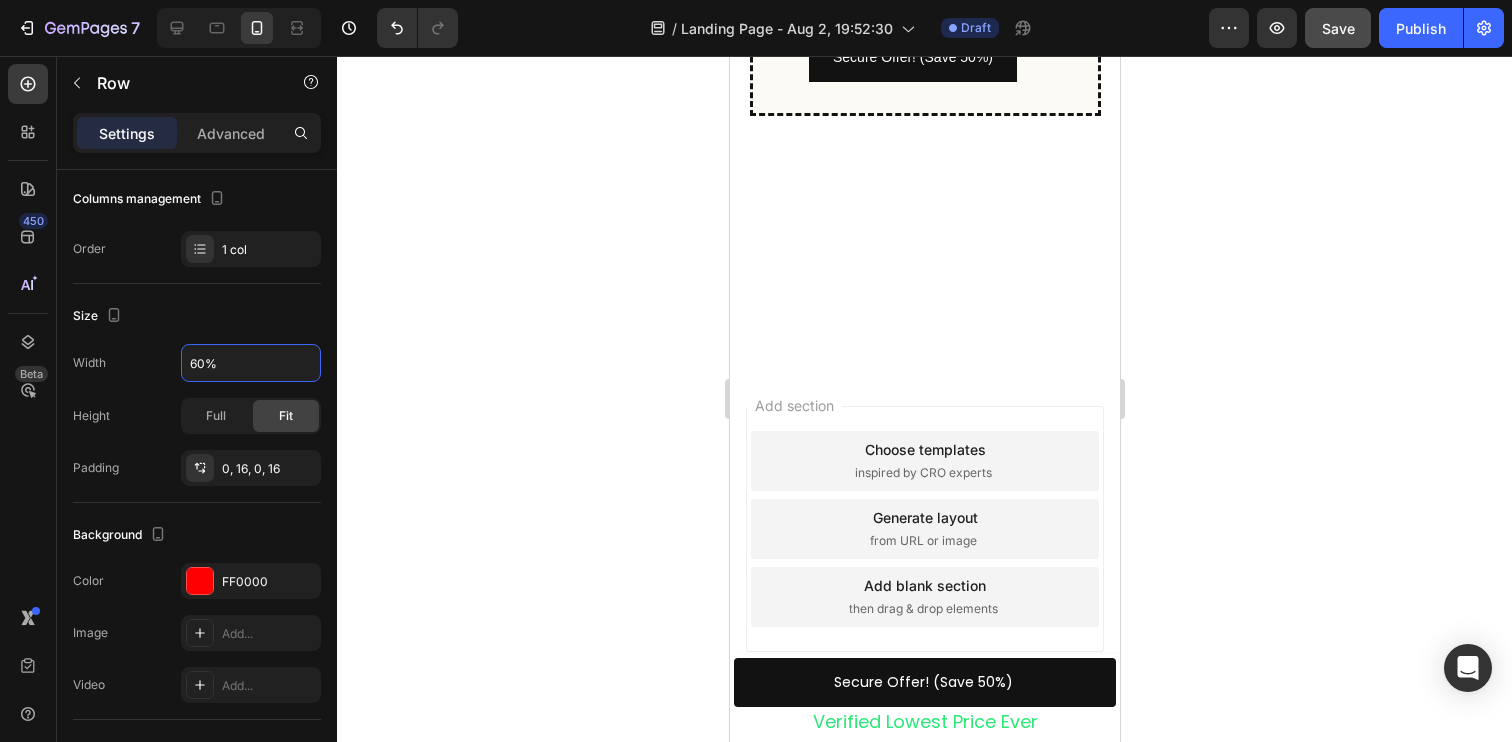 type on "60%" 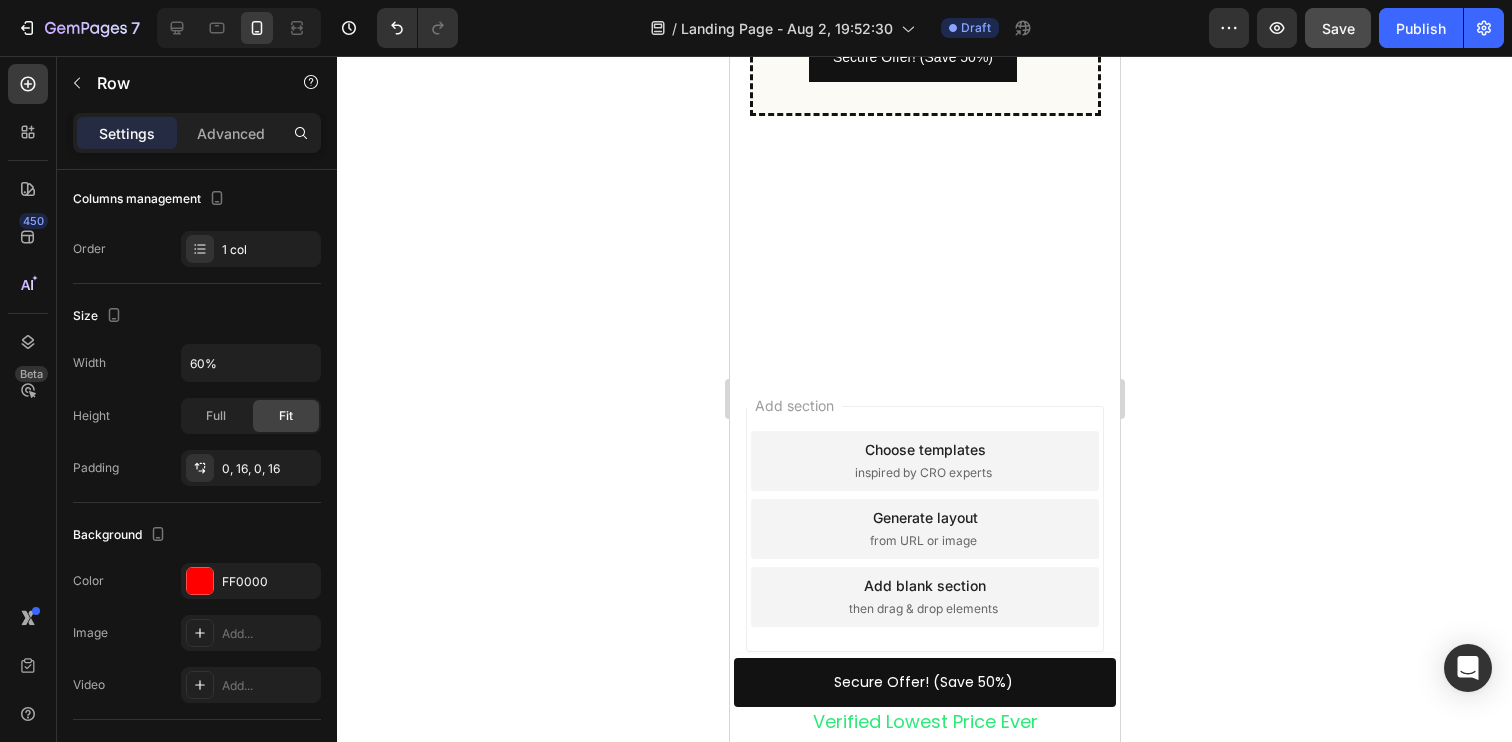 click 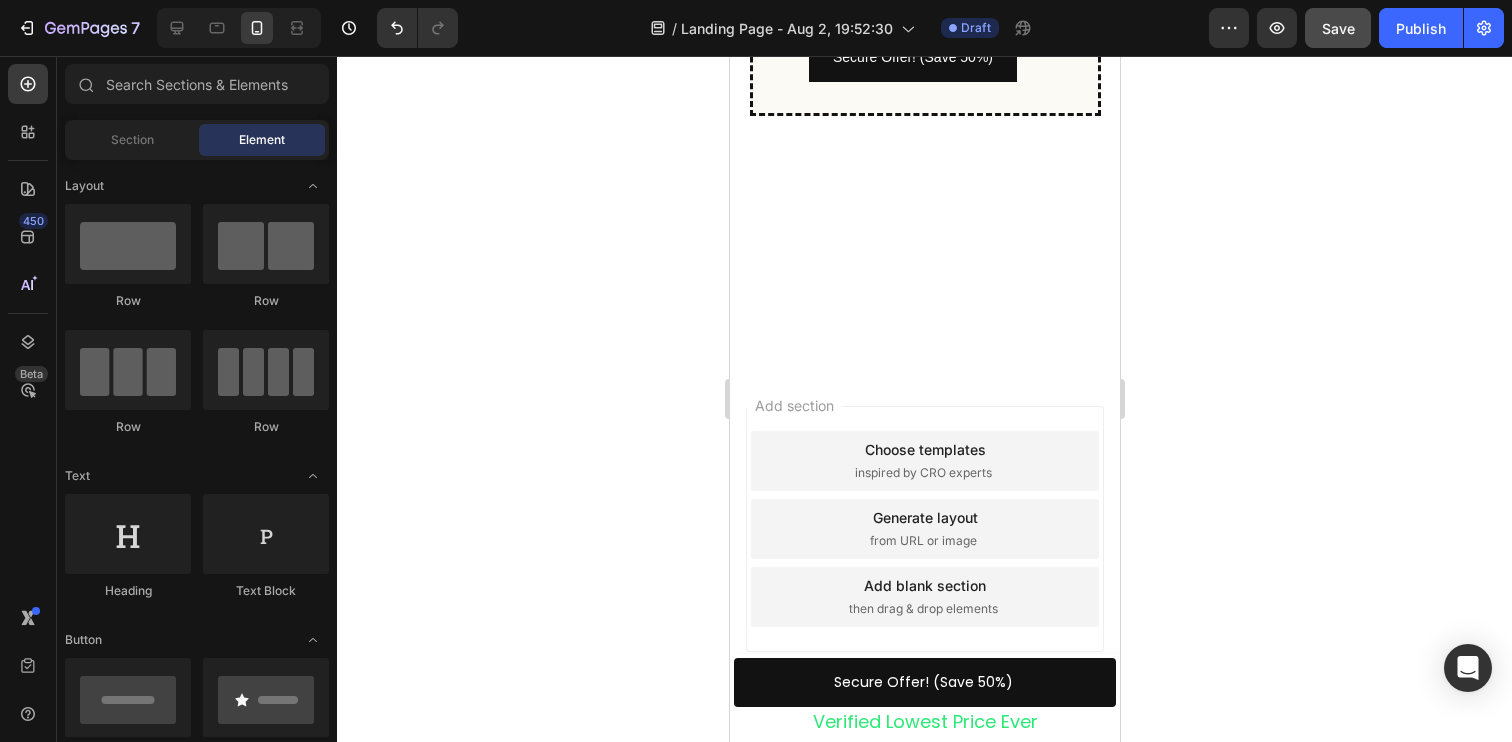 click on "Limited Time Offer" at bounding box center (923, -286) 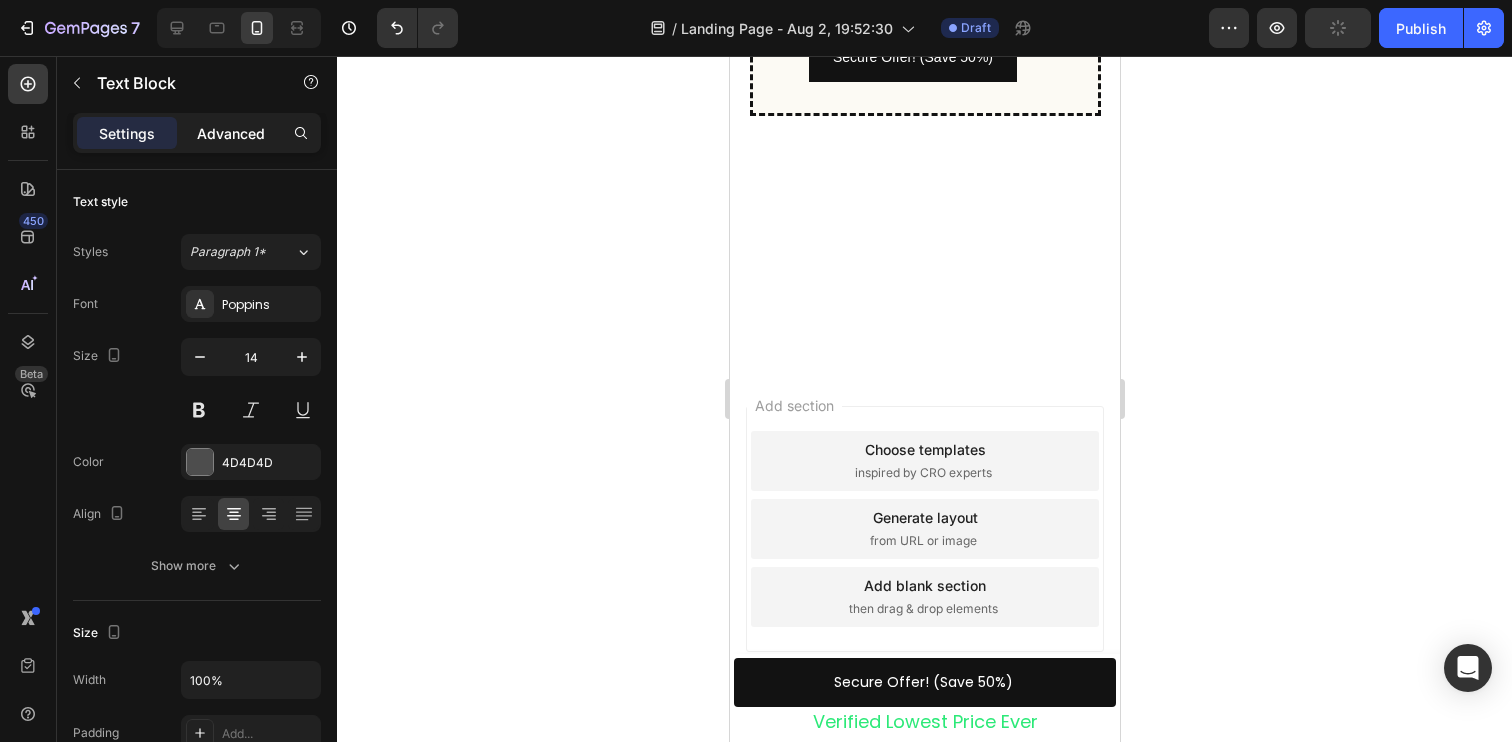 click on "Advanced" at bounding box center (231, 133) 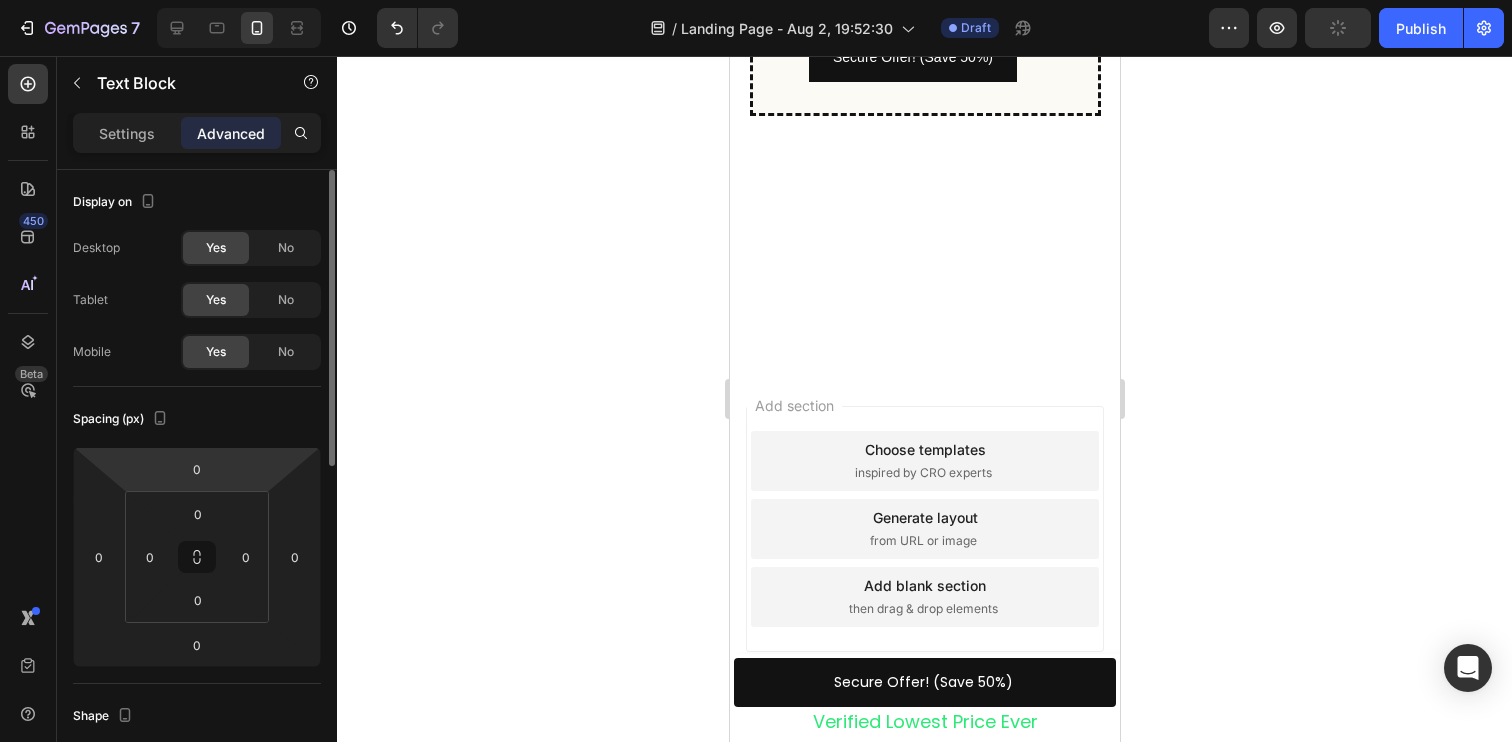 click on "7  Version history  /  Landing Page - Aug 2, 19:52:30 Draft Preview  Publish  450 Beta Sections(30) Elements(83) Section Element Hero Section Product Detail Brands Trusted Badges Guarantee Product Breakdown How to use Testimonials Compare Bundle FAQs Social Proof Brand Story Product List Collection Blog List Contact Sticky Add to Cart Custom Footer Browse Library 450 Layout
Row
Row
Row
Row Text
Heading
Text Block Button
Button
Button Media
Image
Image
Video" at bounding box center (756, 0) 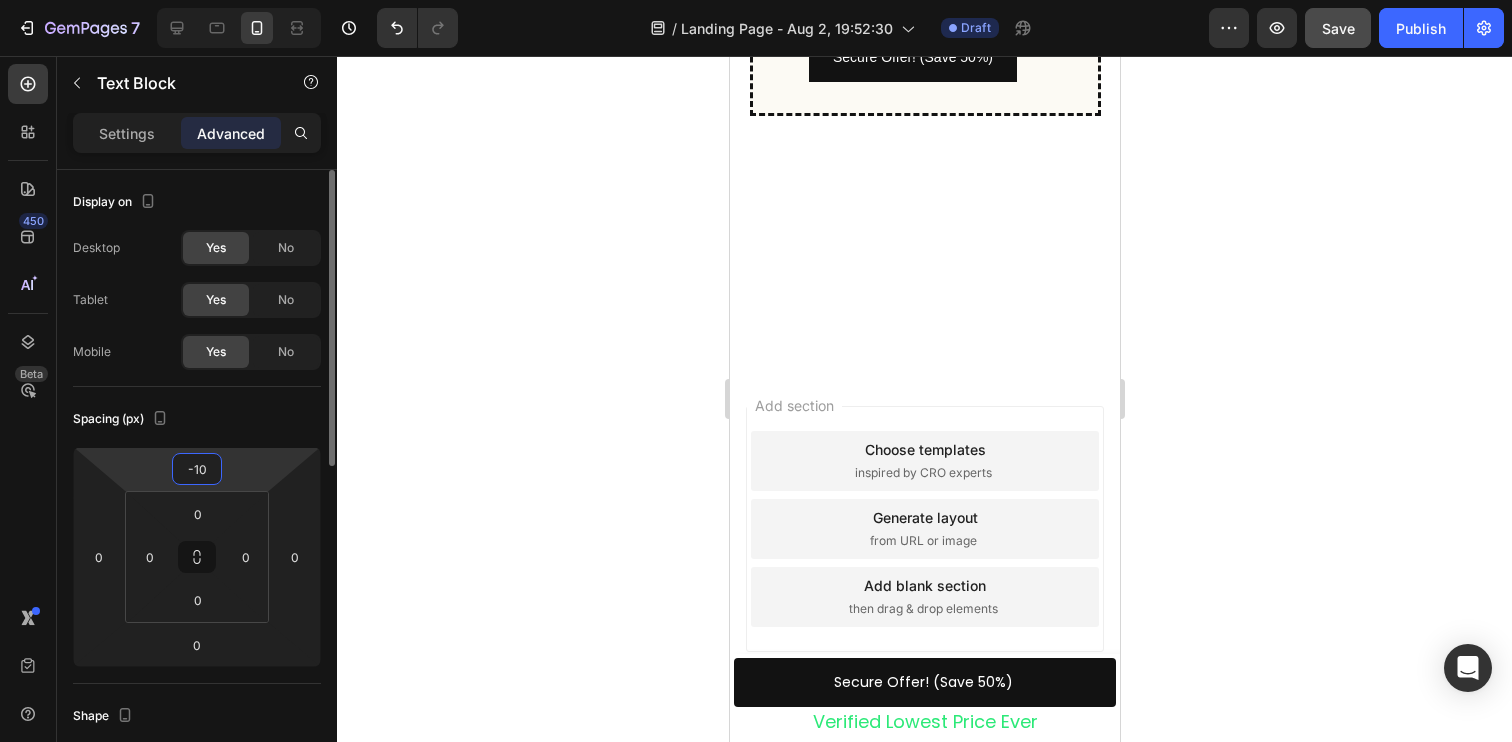 type on "0" 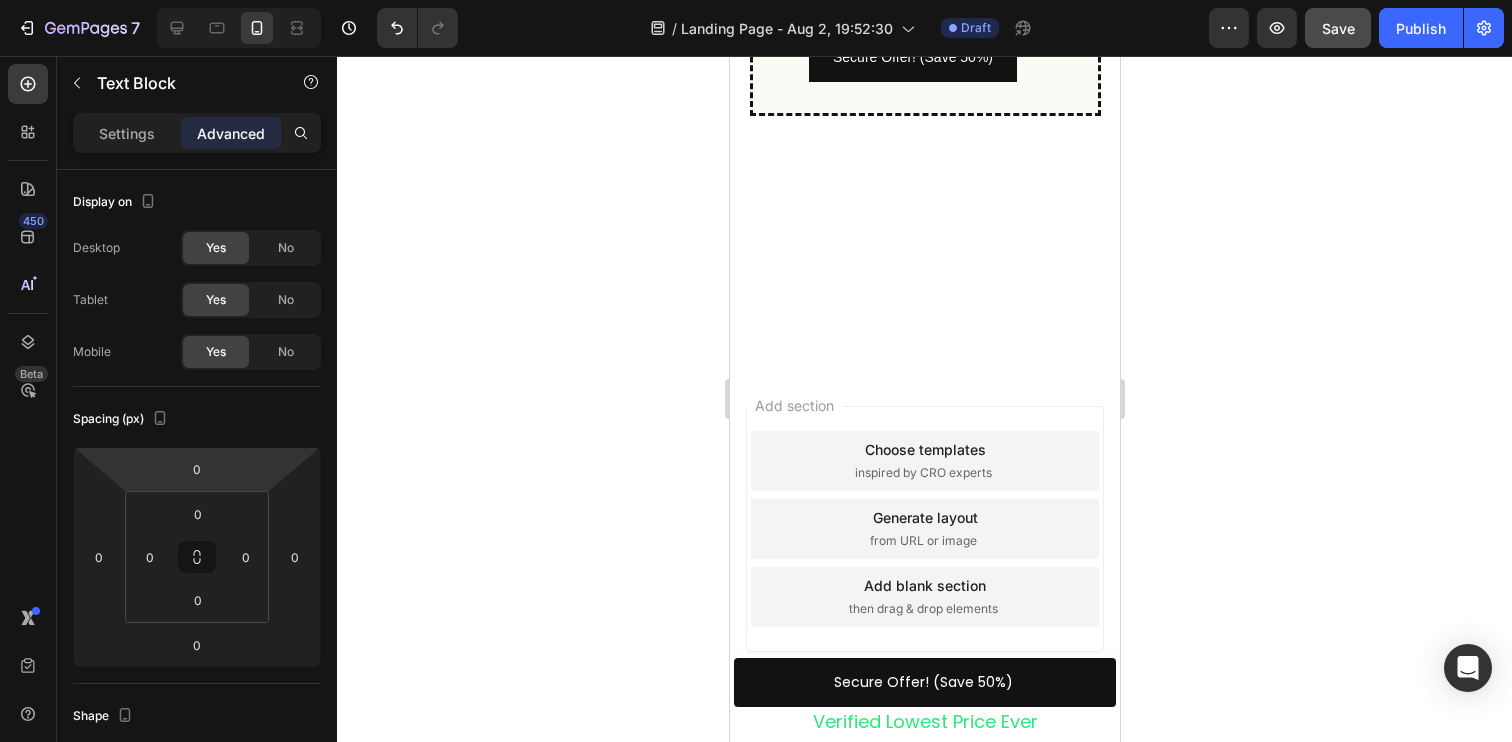 click 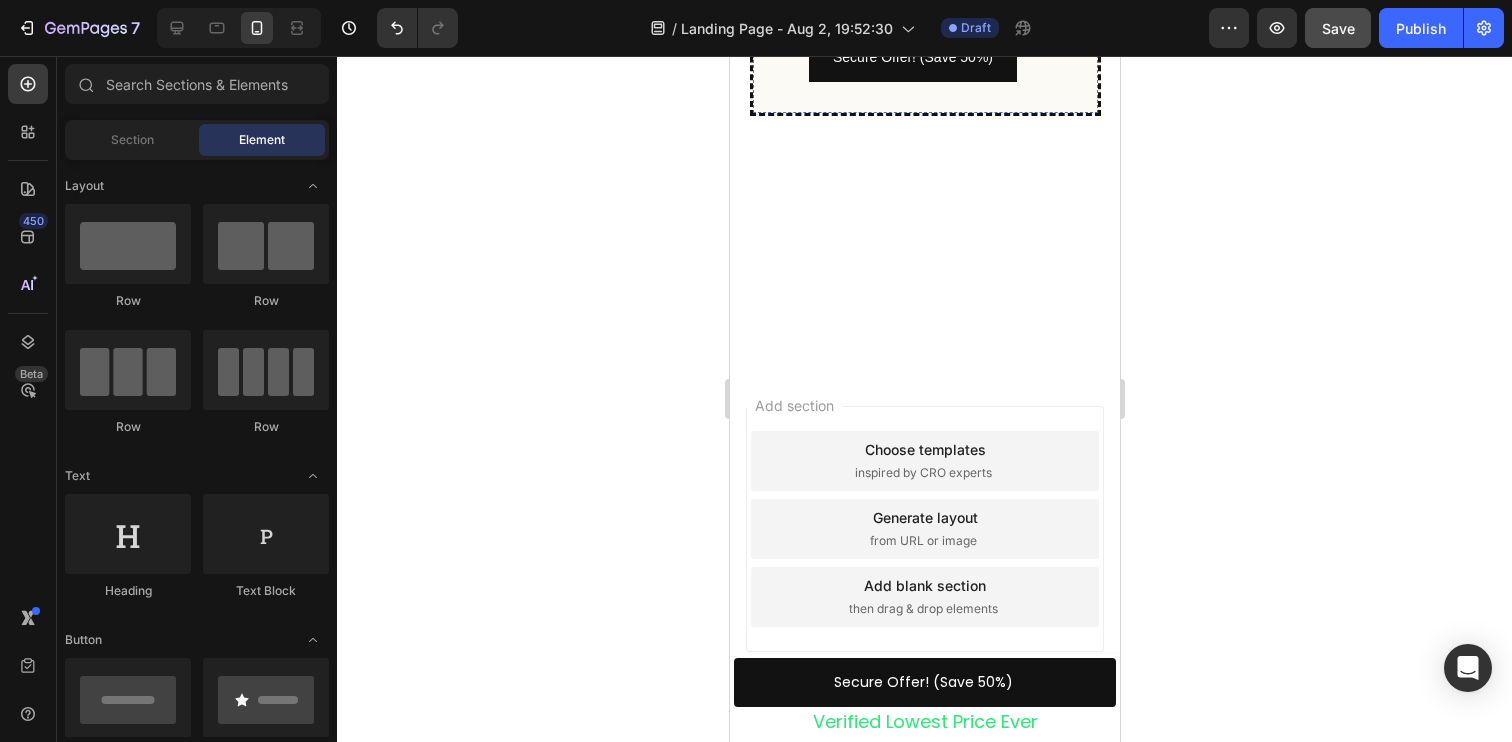 click on "Limited Time Offer Text Block Row" at bounding box center [924, -286] 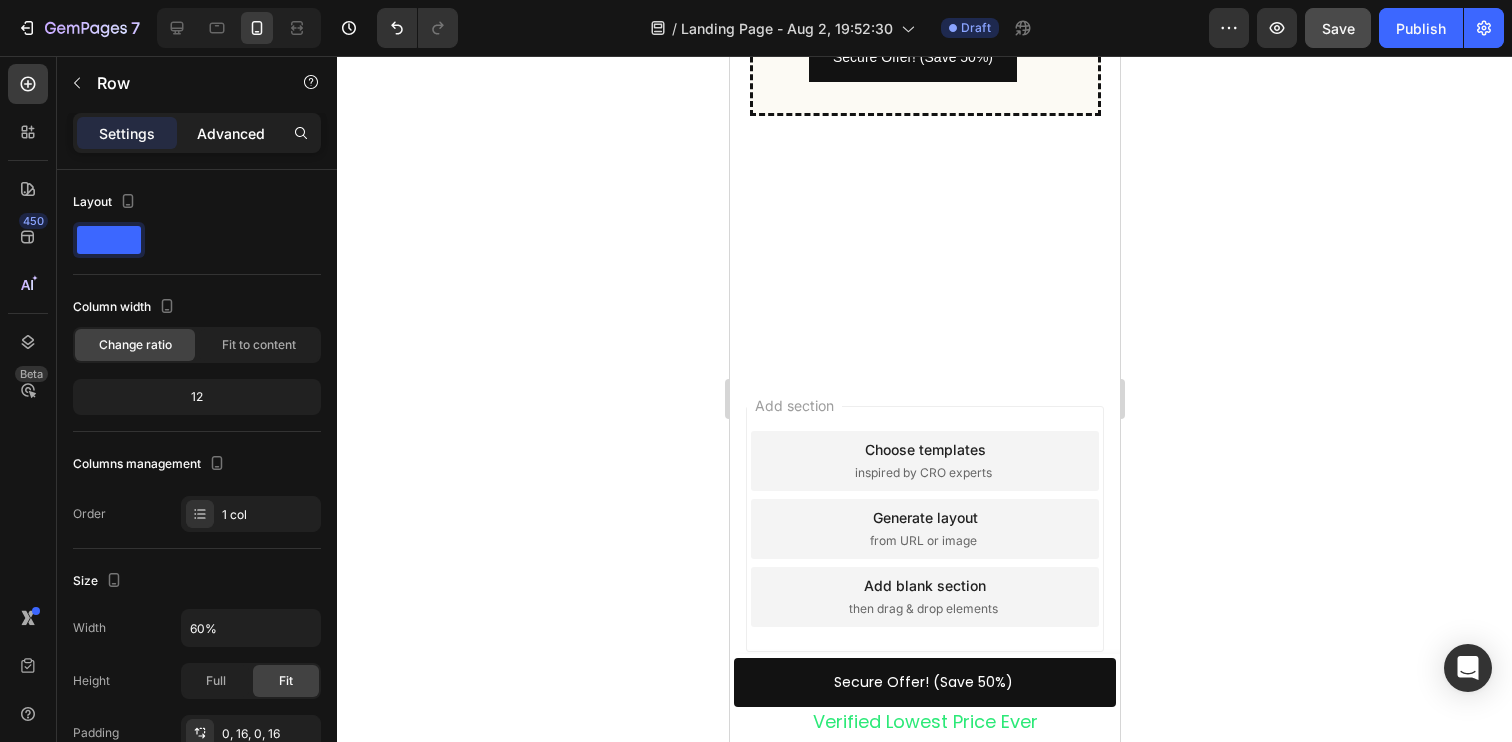 click on "Advanced" at bounding box center (231, 133) 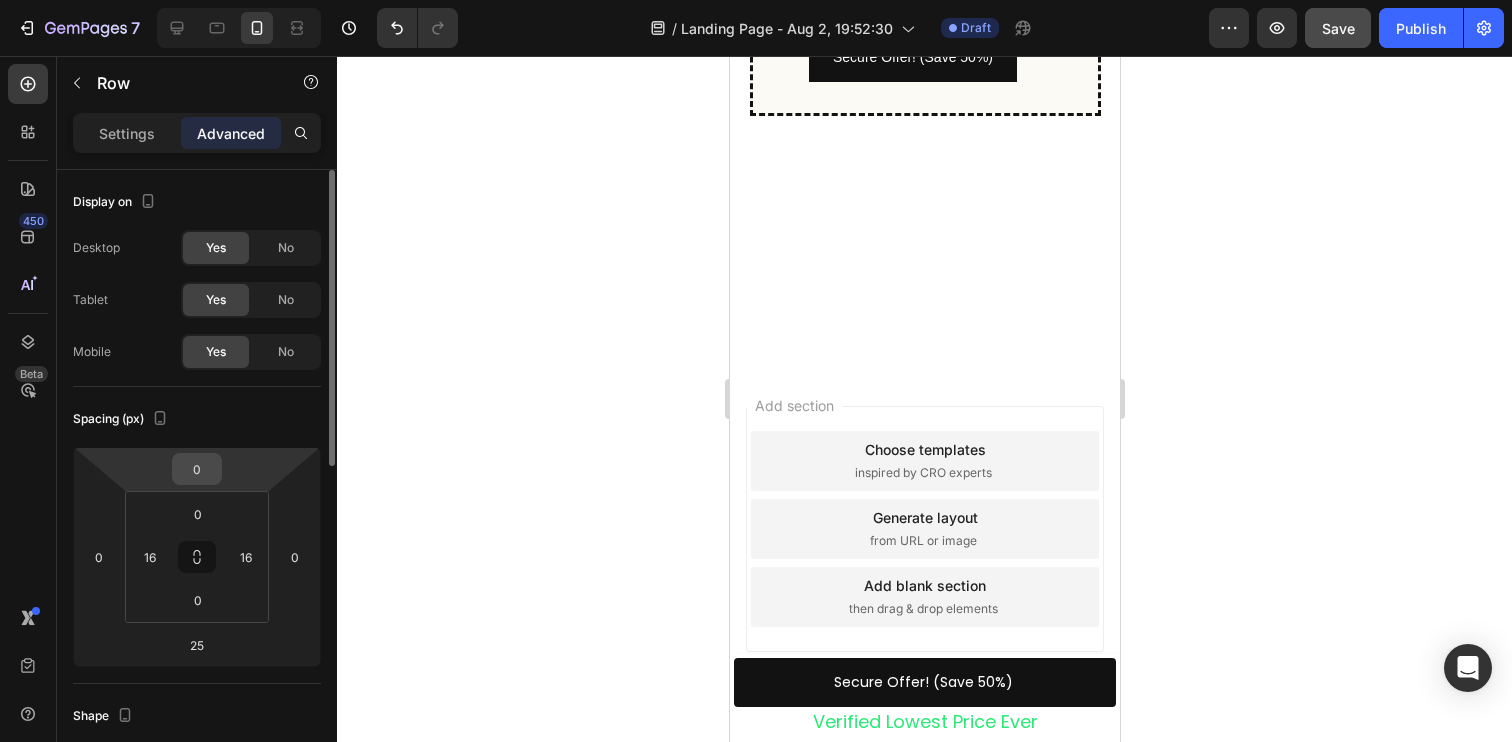 click on "0" at bounding box center (197, 469) 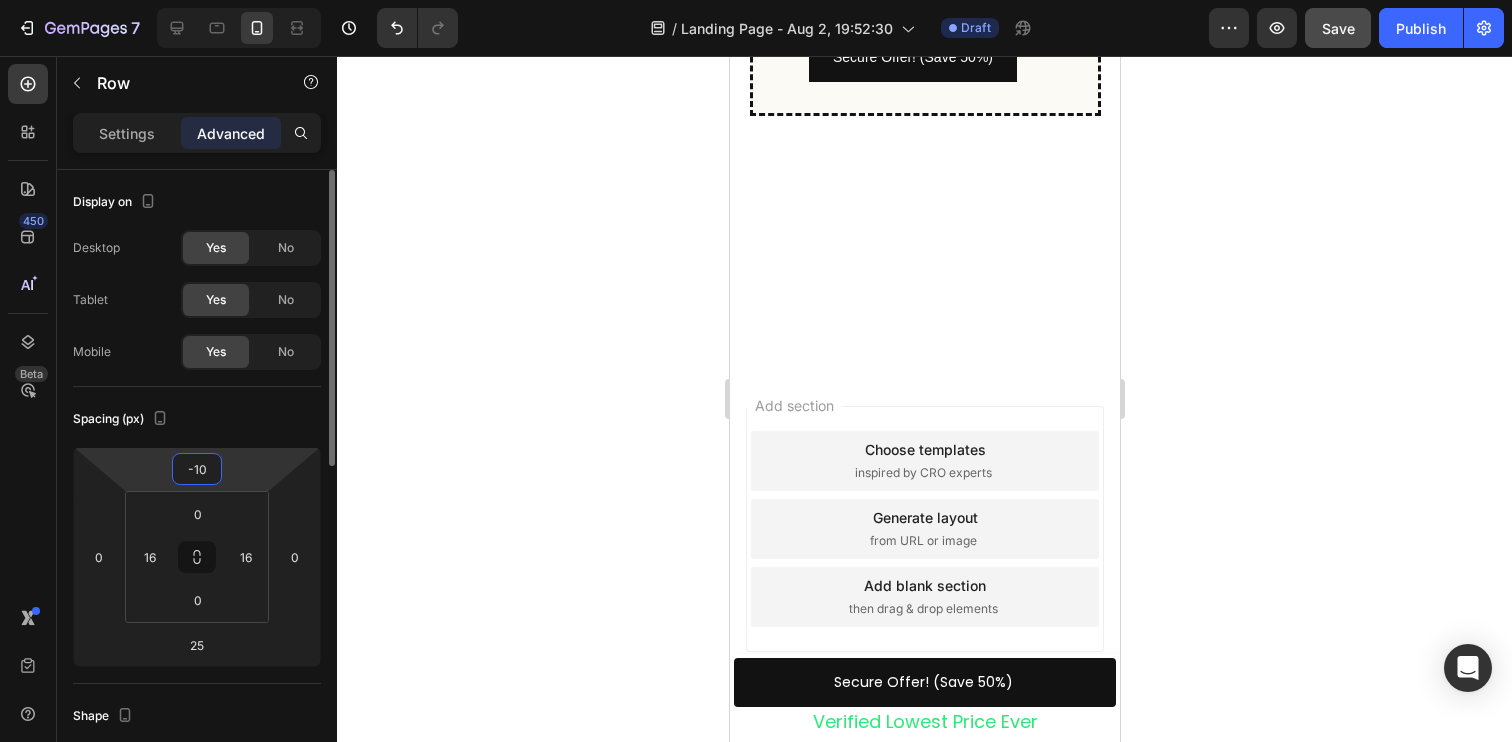 type on "-1" 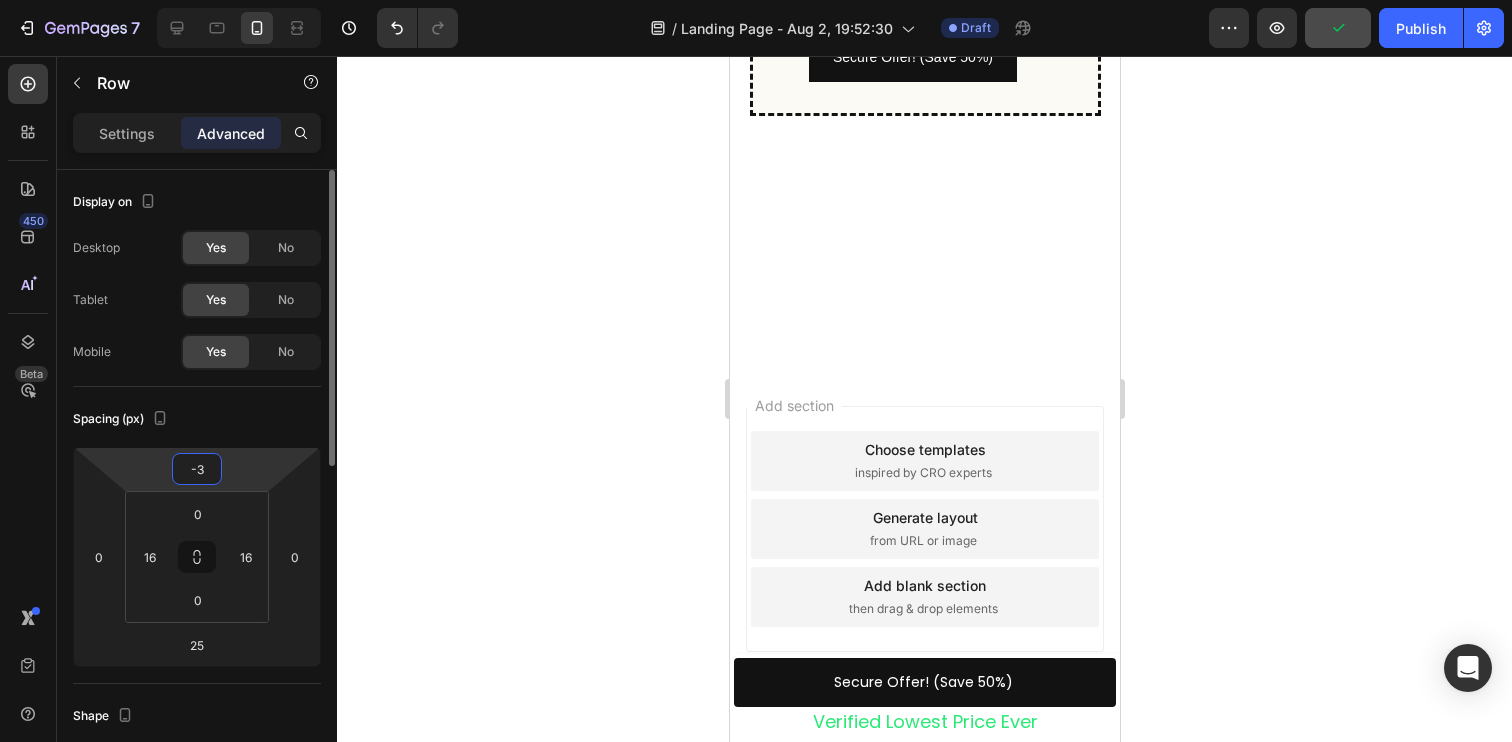 type on "-32" 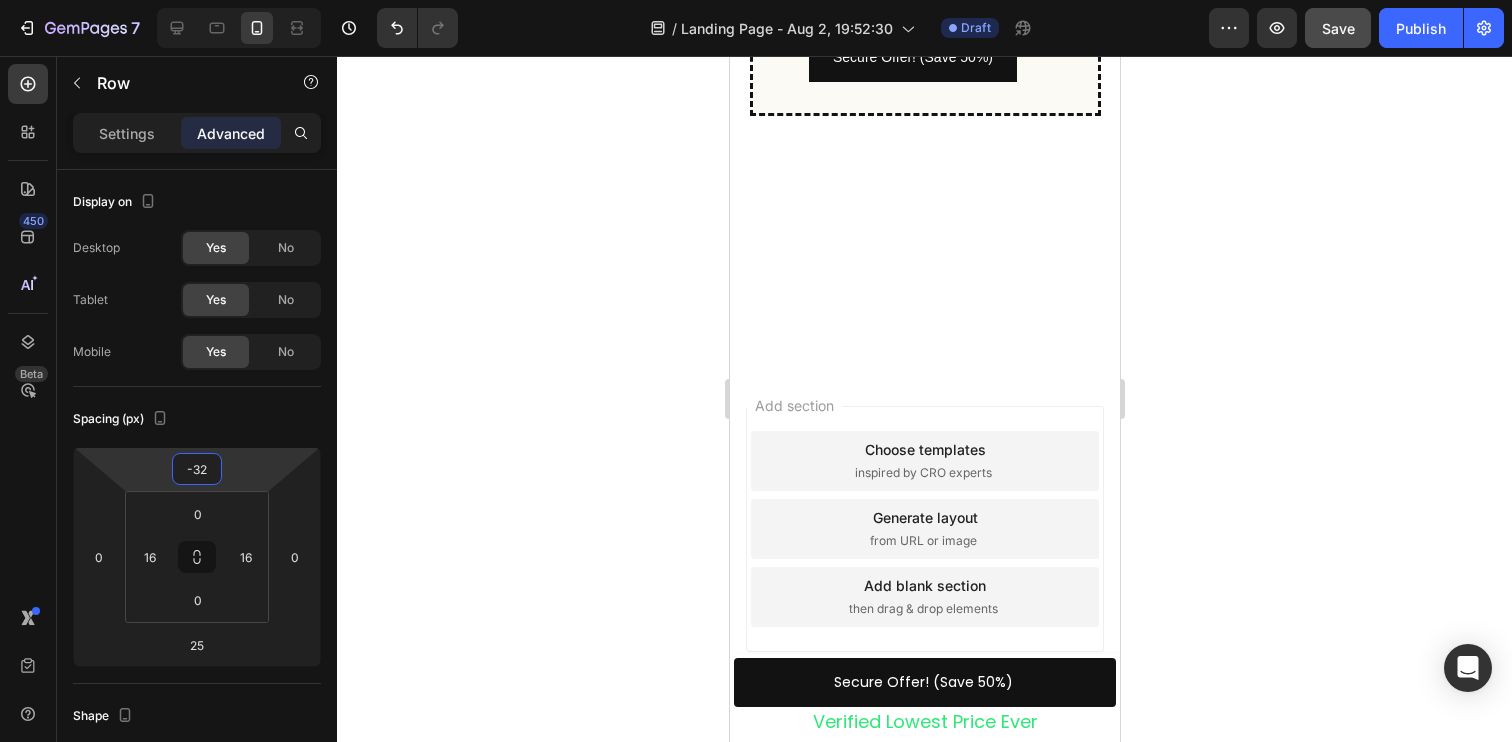click 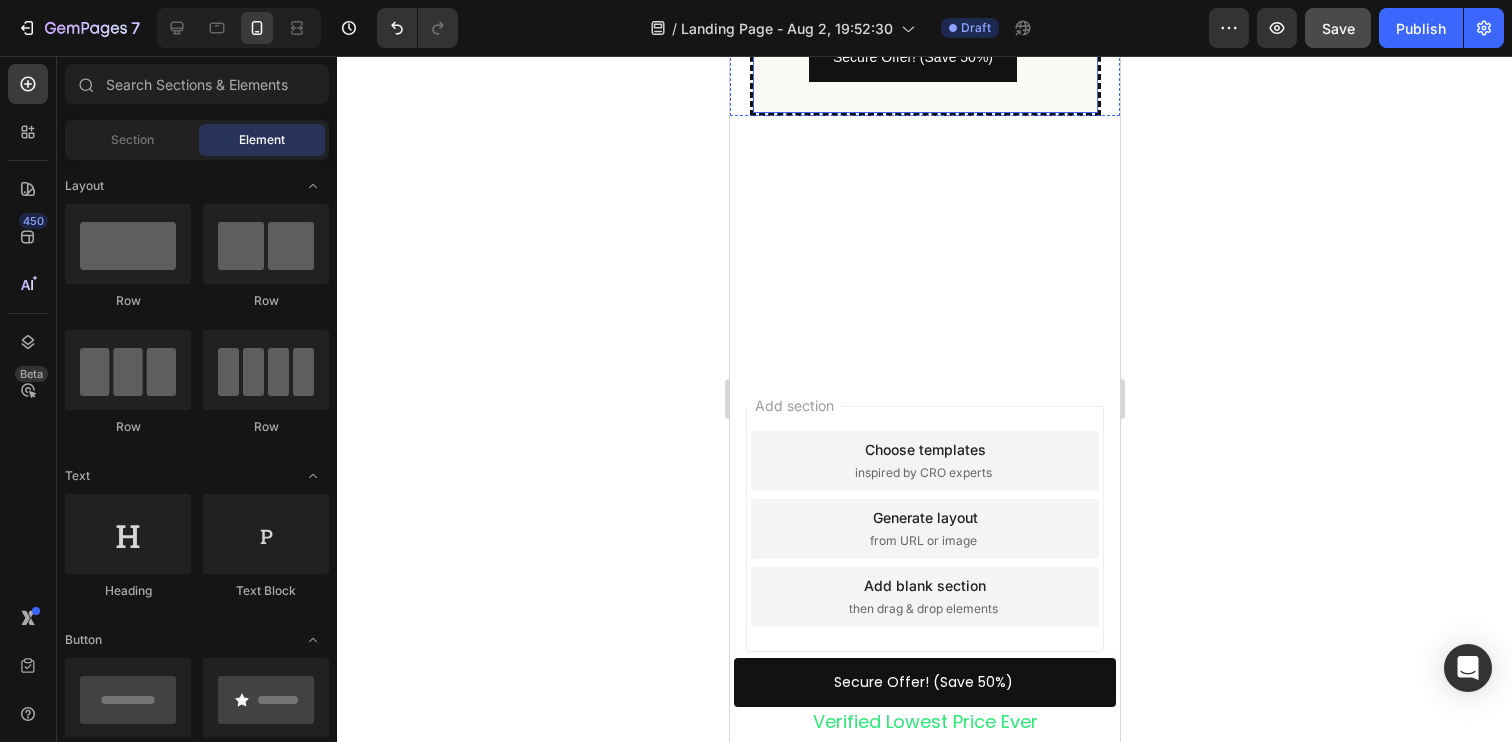 scroll, scrollTop: 5896, scrollLeft: 0, axis: vertical 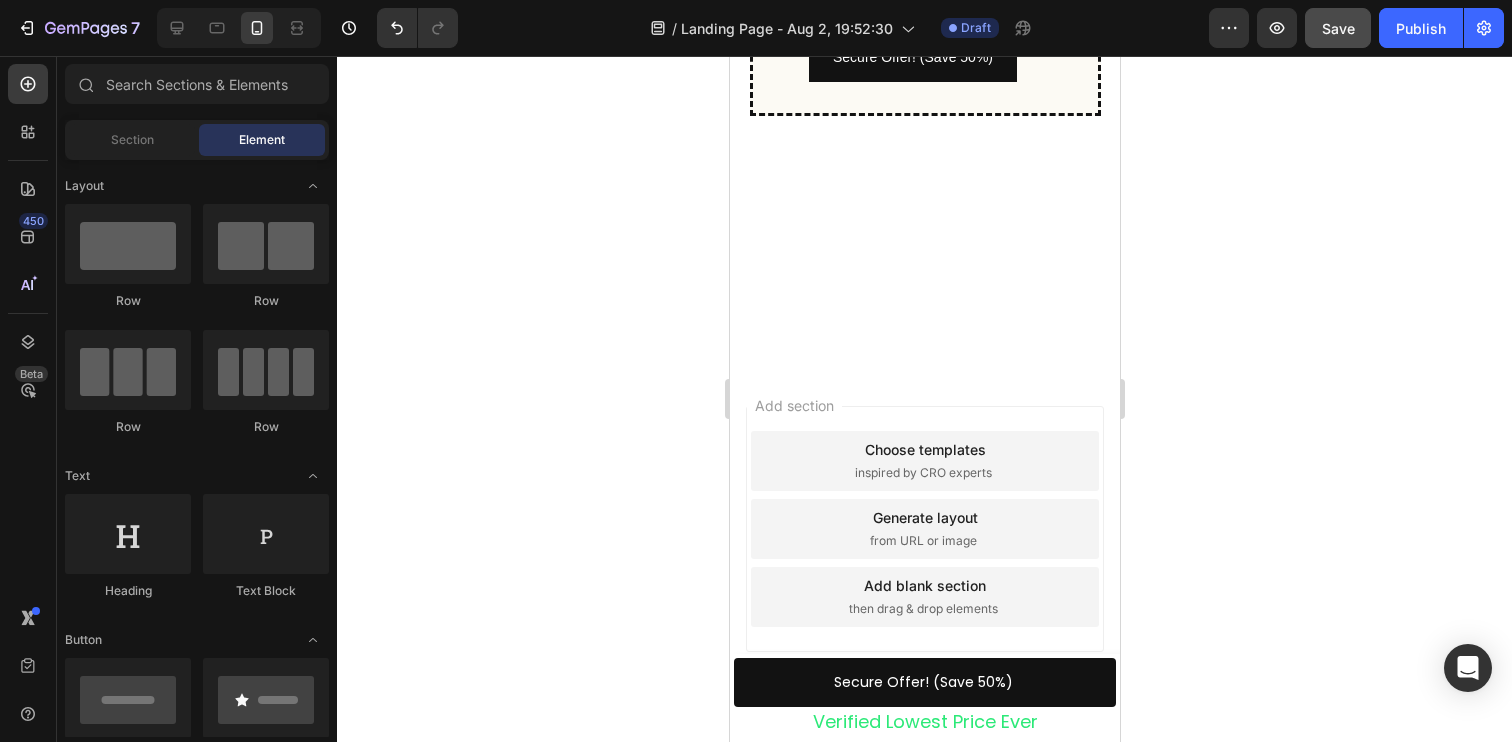 click on "Limited Time Offer" at bounding box center (924, -286) 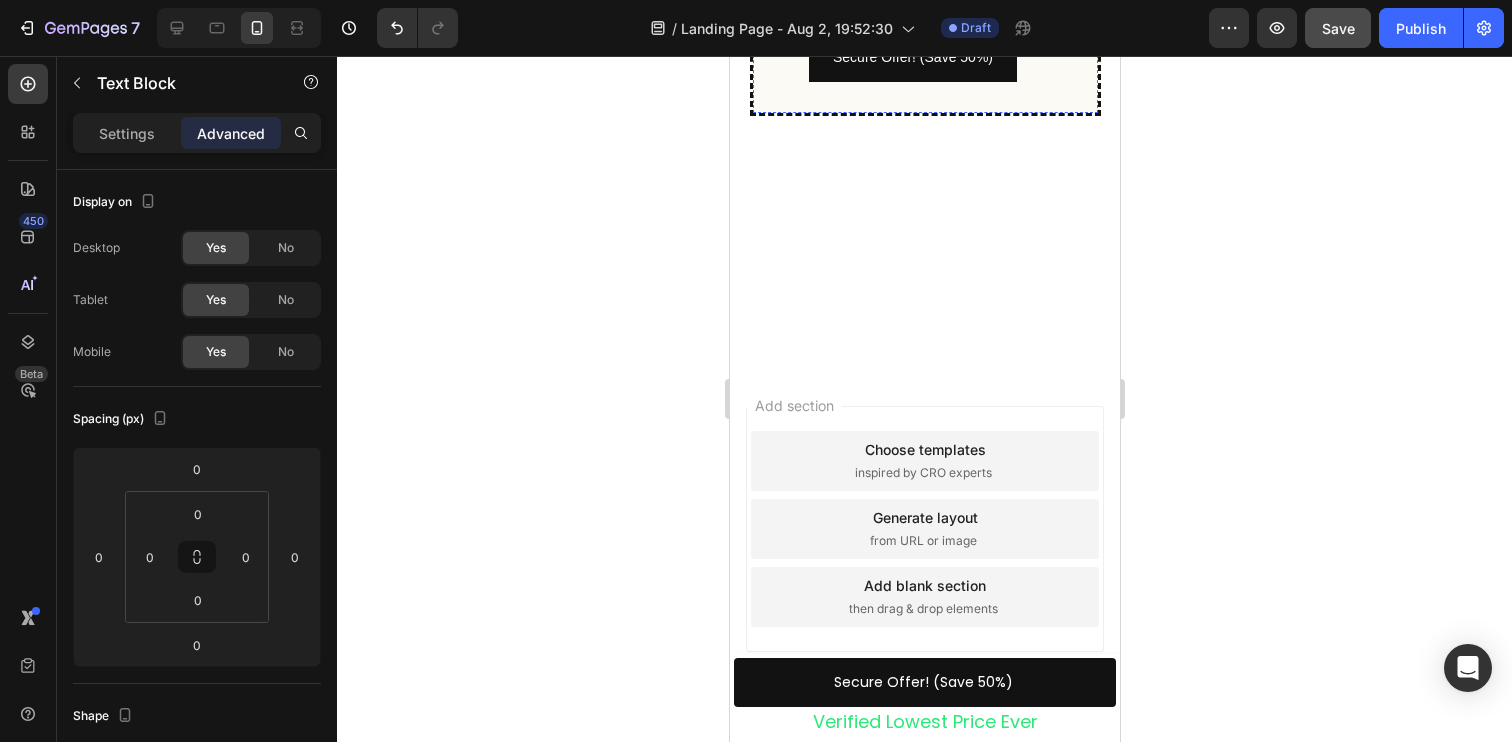 click on "Ready to Be Seen Again?" at bounding box center [924, -232] 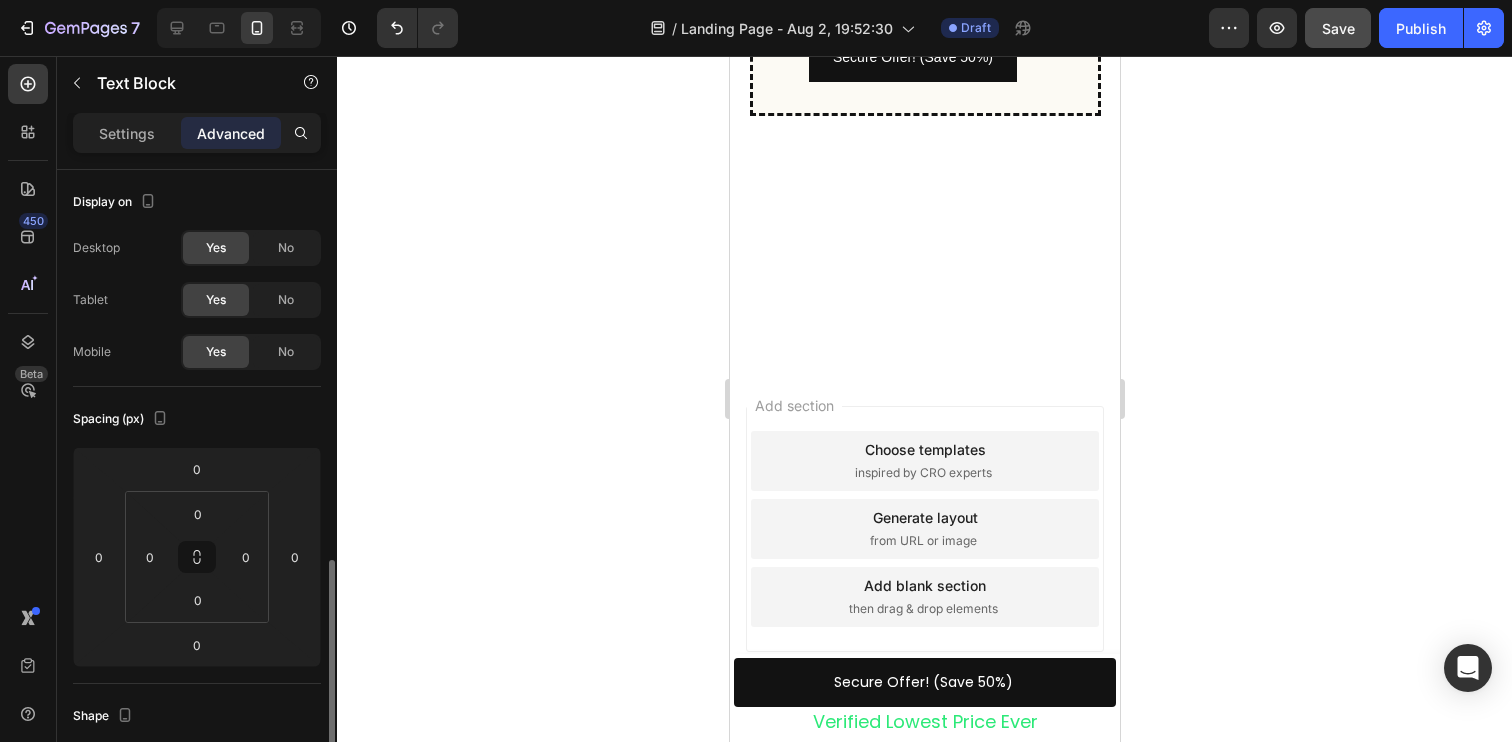 scroll, scrollTop: 265, scrollLeft: 0, axis: vertical 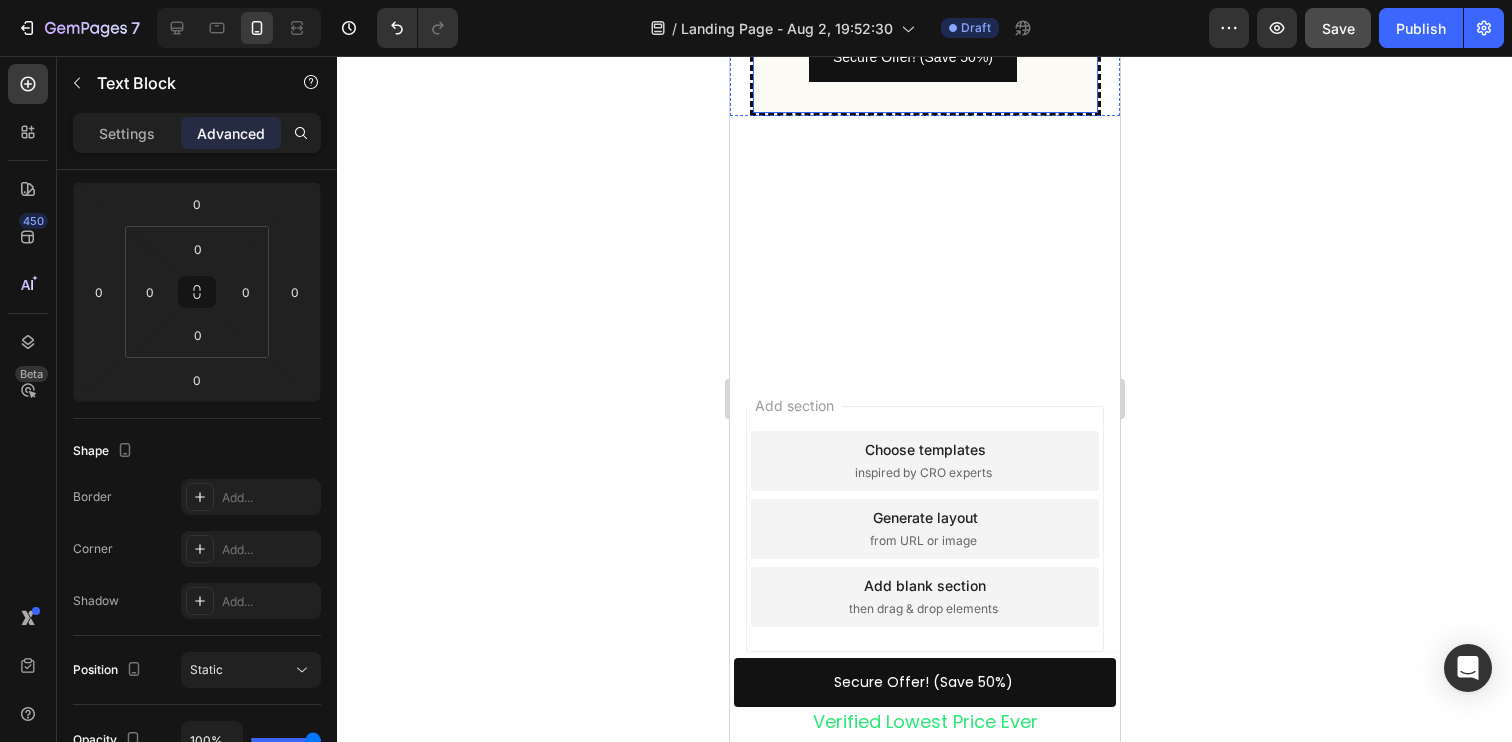 click 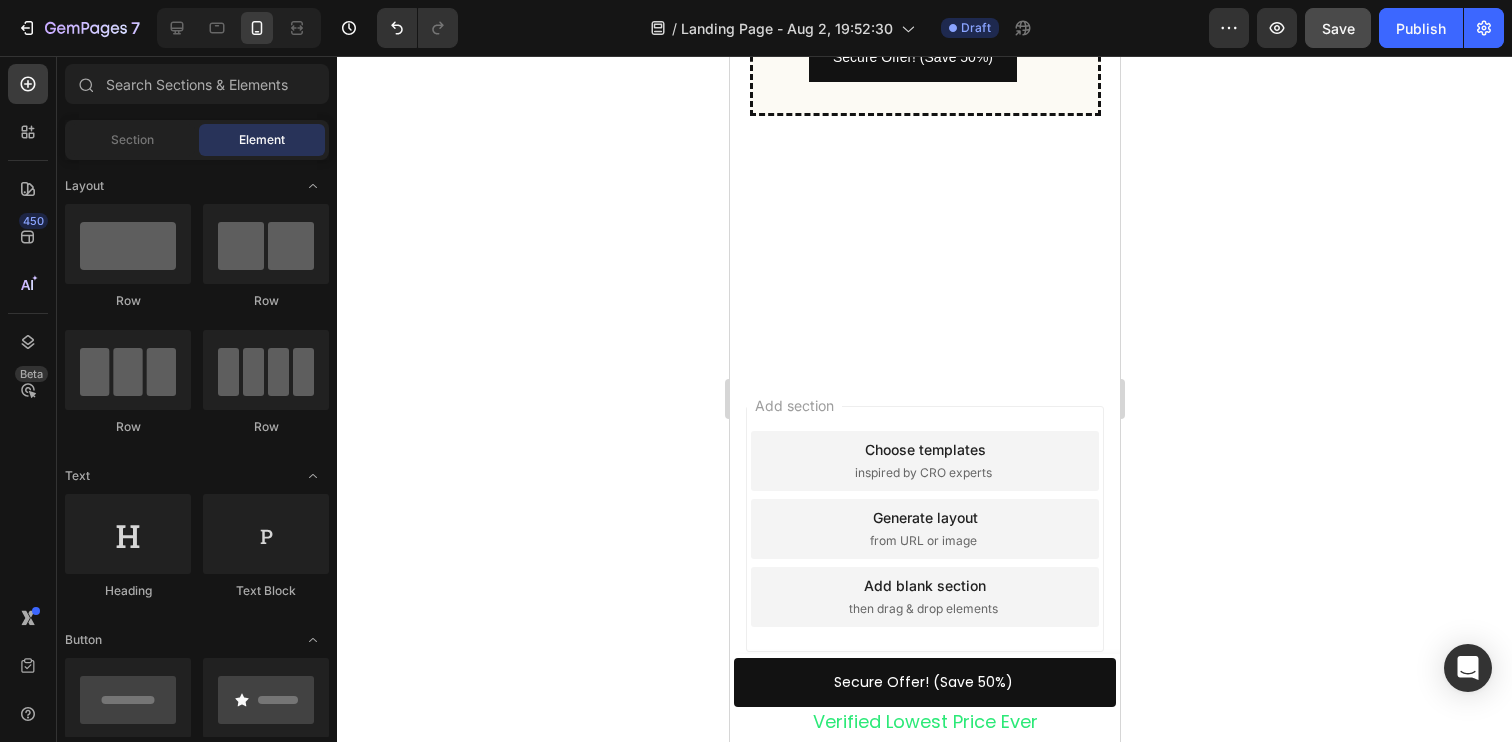click on "Limited Time Offer" at bounding box center (923, -286) 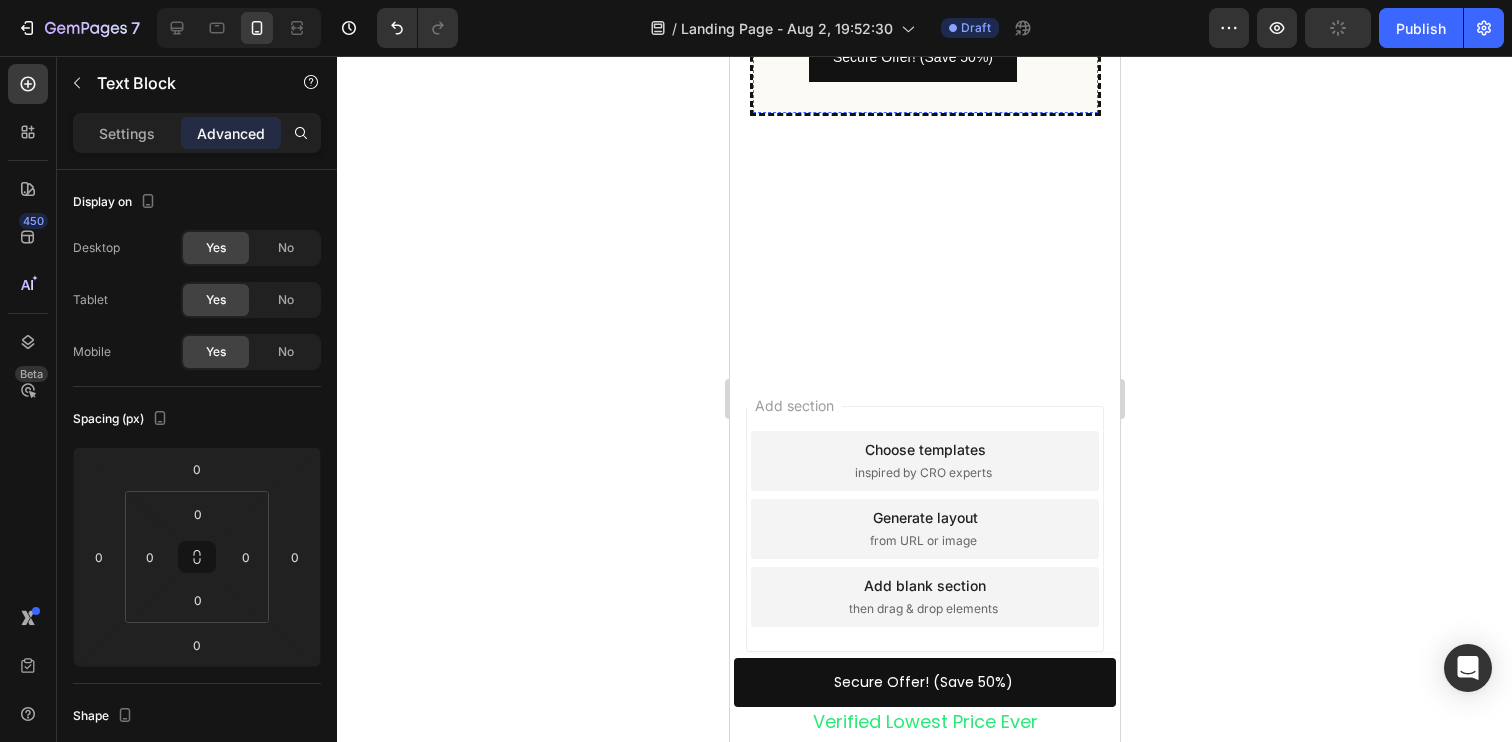 click on "Limited Time Offer Text Block   0 Row" at bounding box center (924, -286) 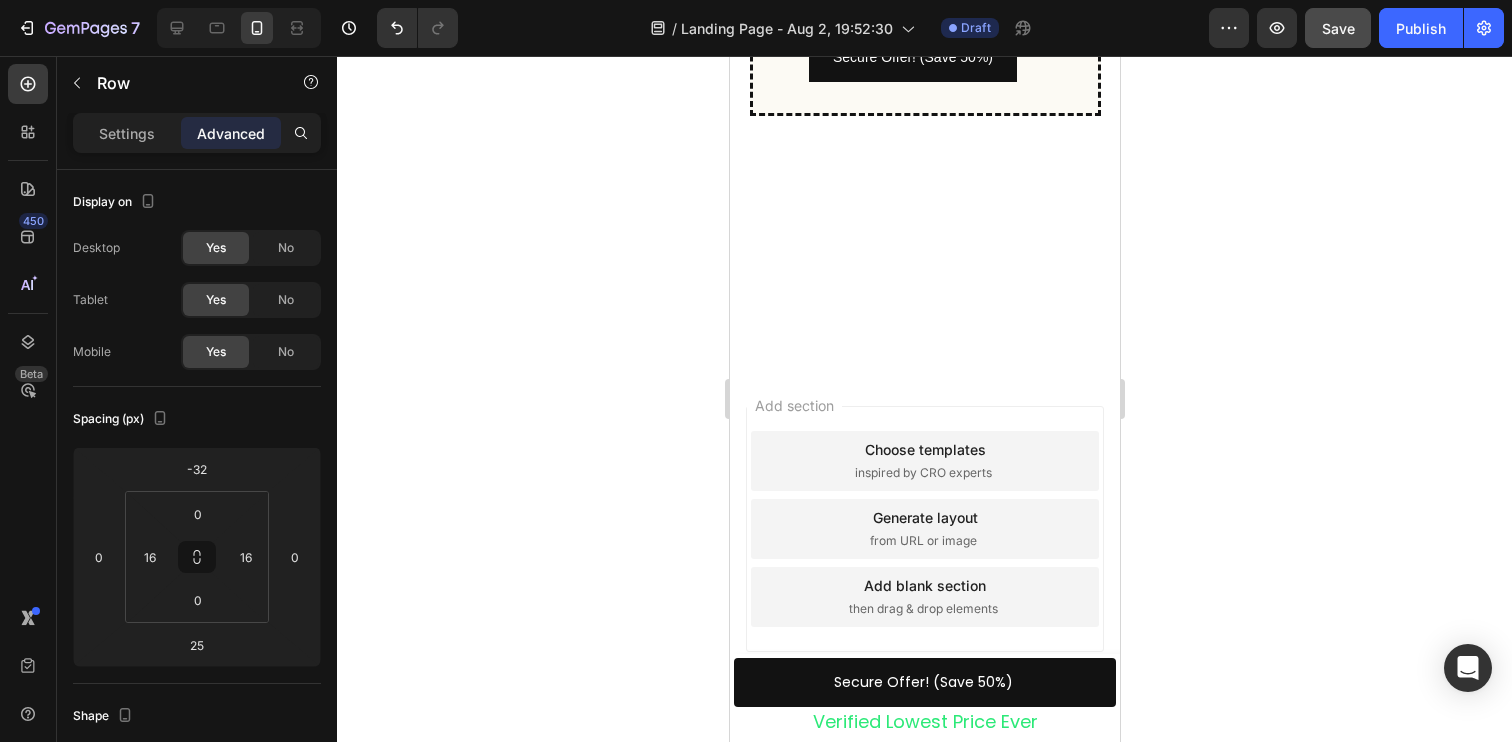 drag, startPoint x: 934, startPoint y: 384, endPoint x: 948, endPoint y: 369, distance: 20.518284 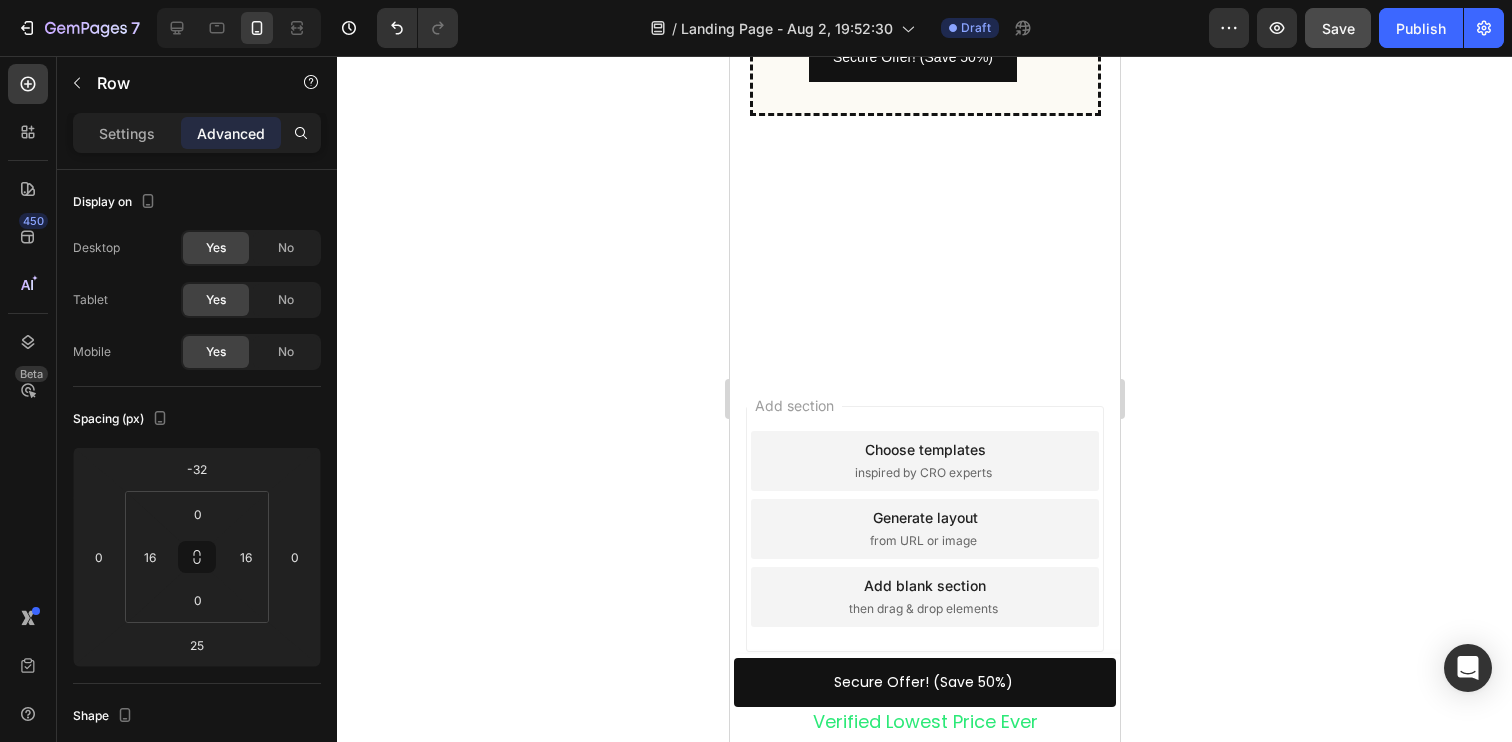 click on "10" at bounding box center (924, -256) 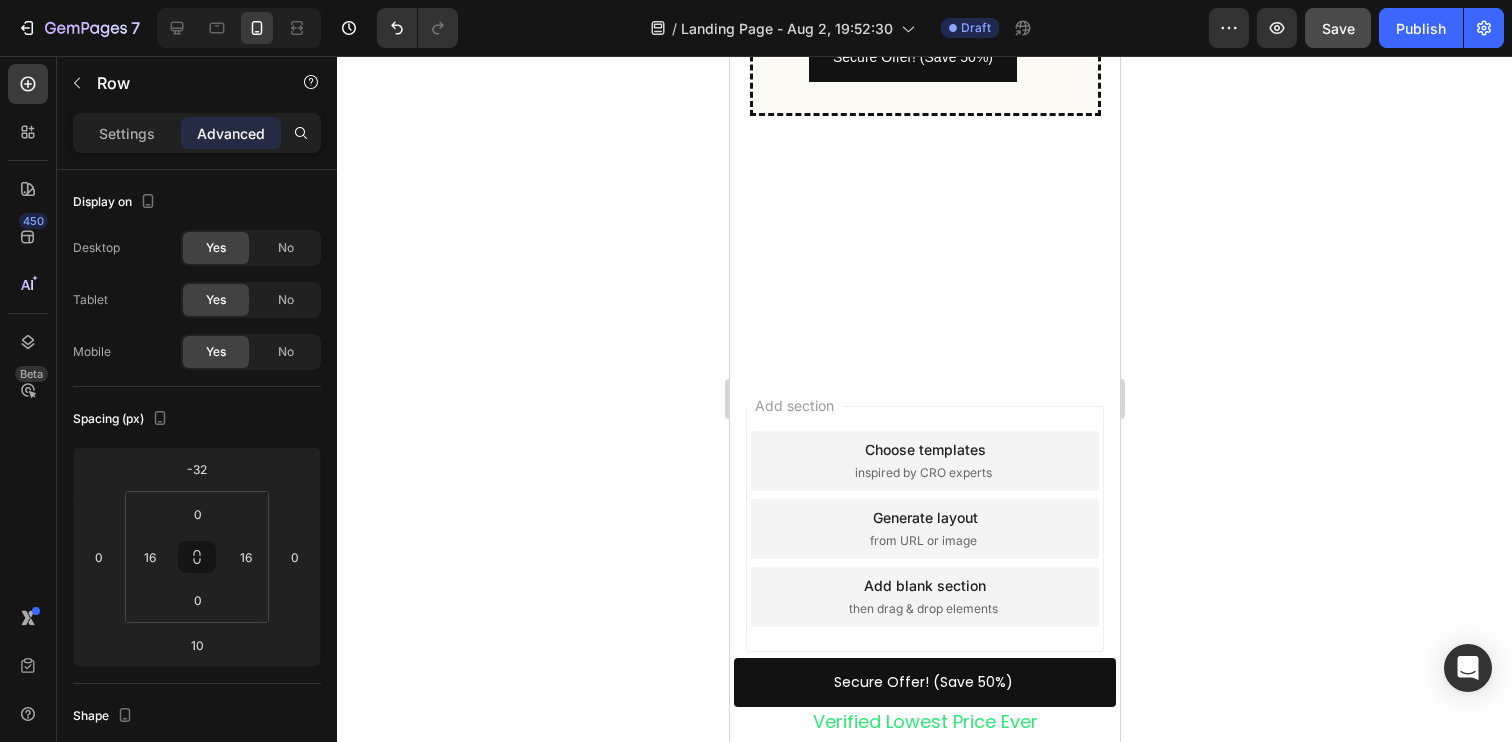 click 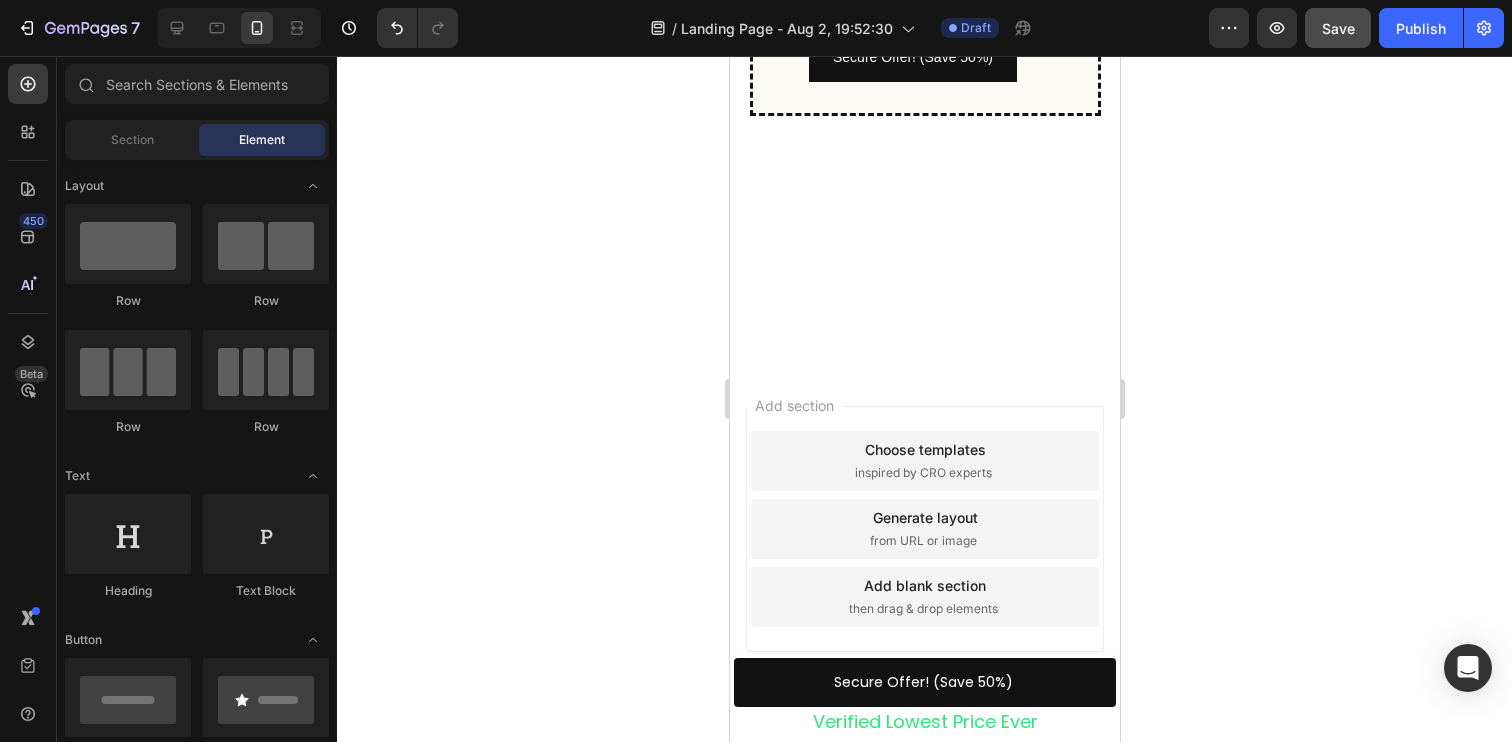 click on "Save" at bounding box center (1338, 28) 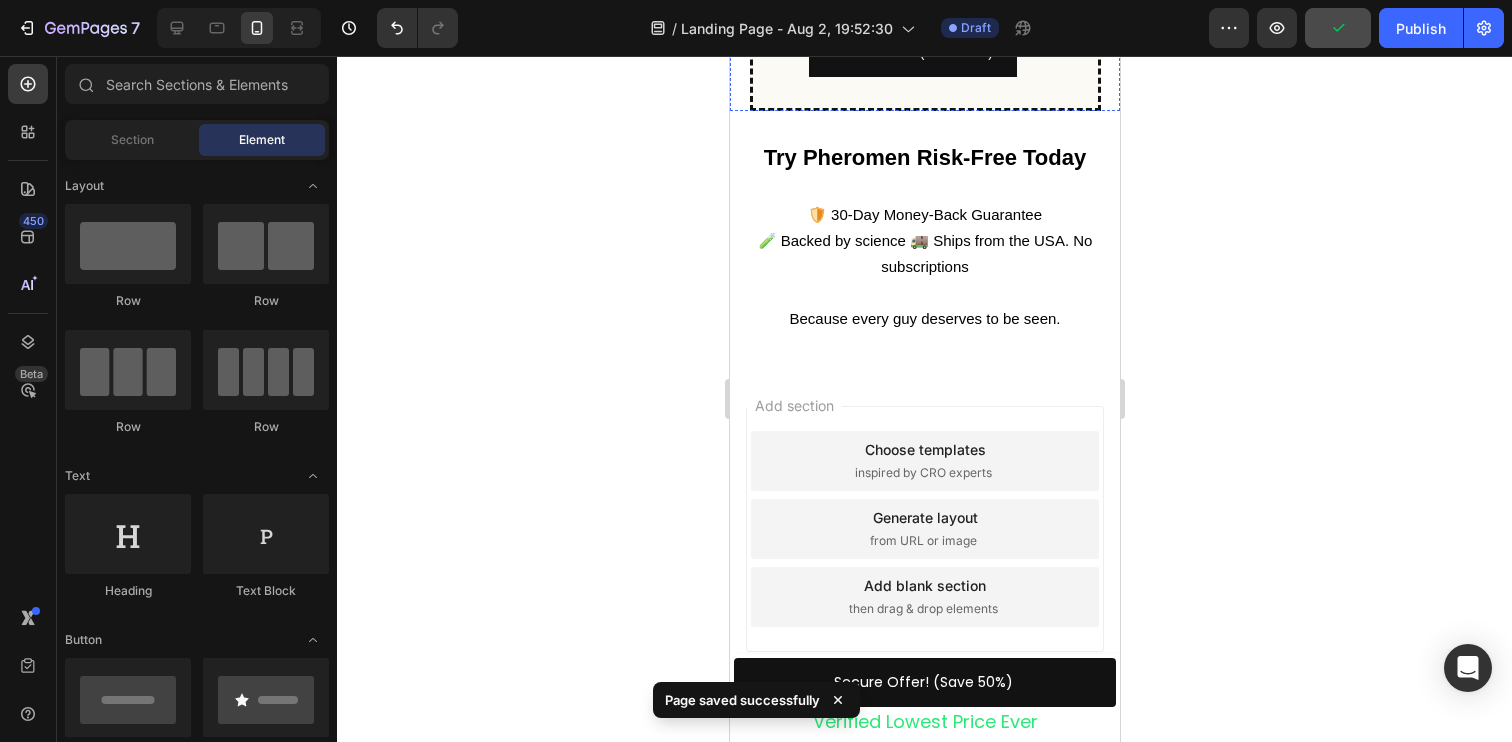 scroll, scrollTop: 6420, scrollLeft: 0, axis: vertical 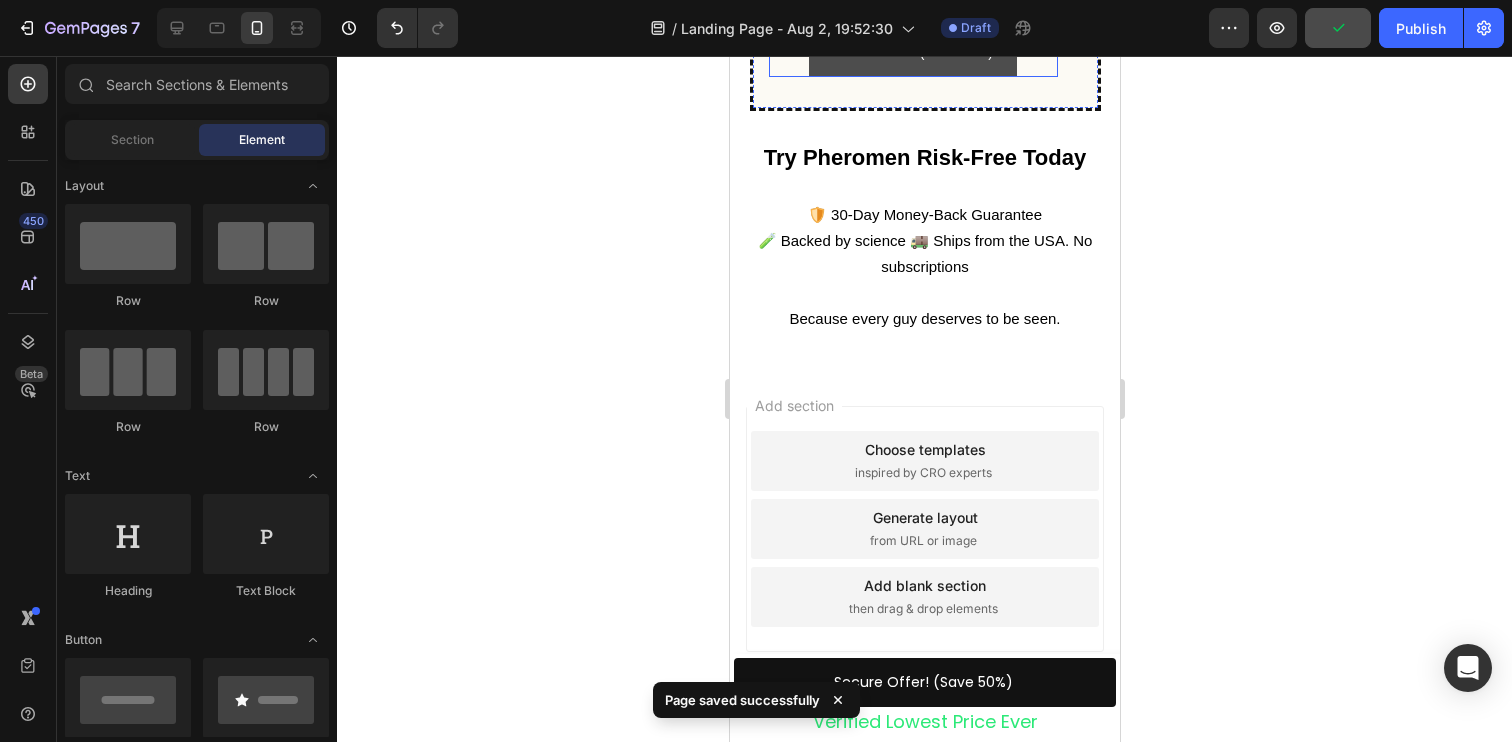 click on "Secure Offer! (Save 50%)" at bounding box center [912, 52] 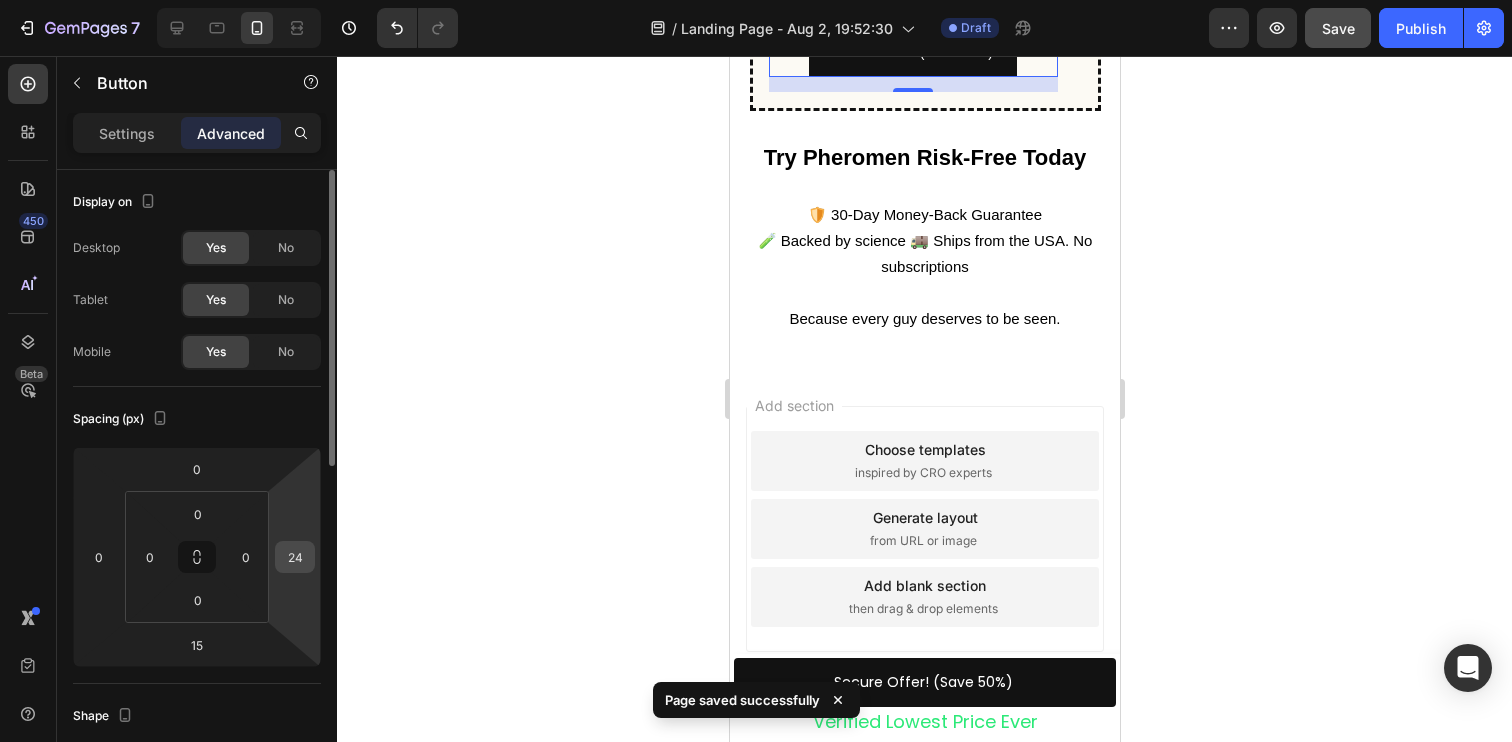 click on "24" at bounding box center (295, 557) 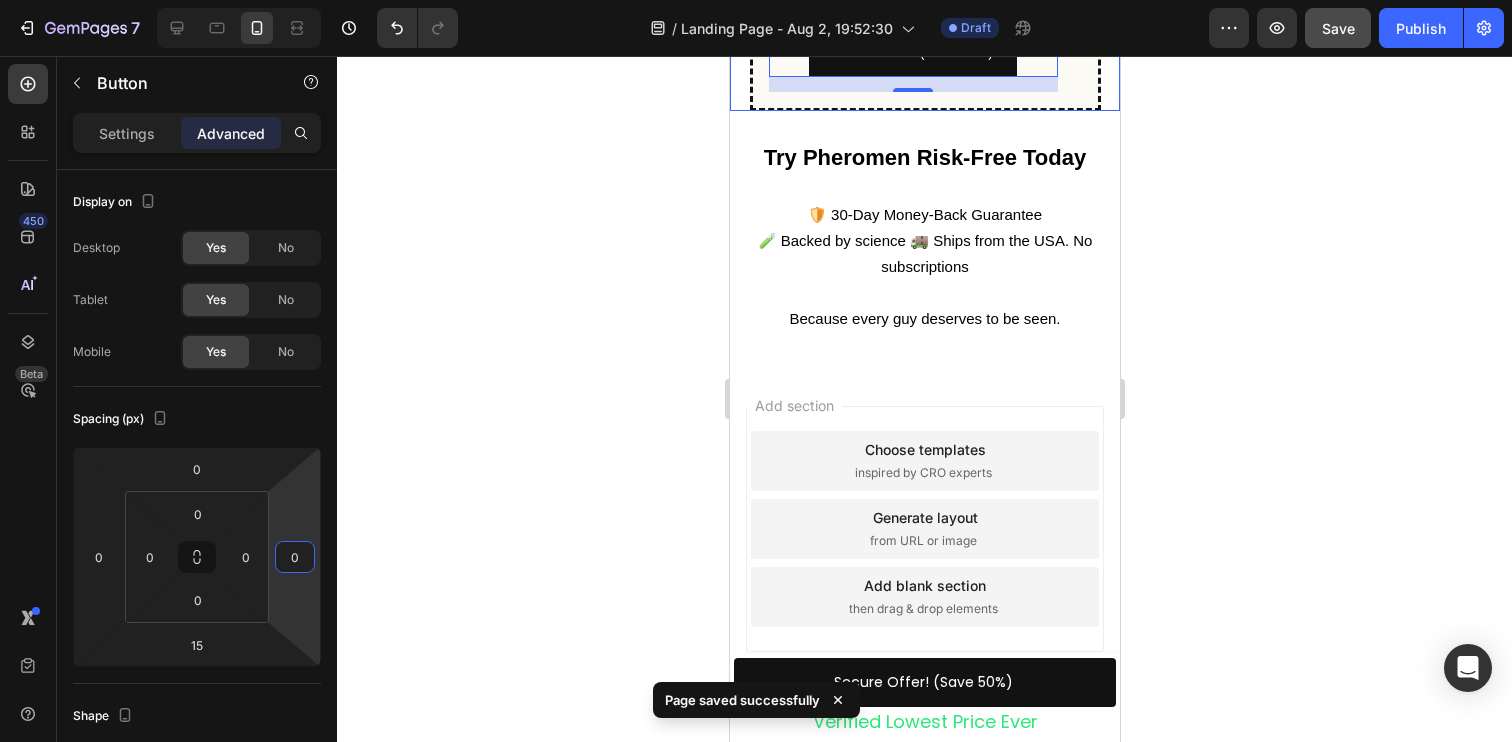 type on "0" 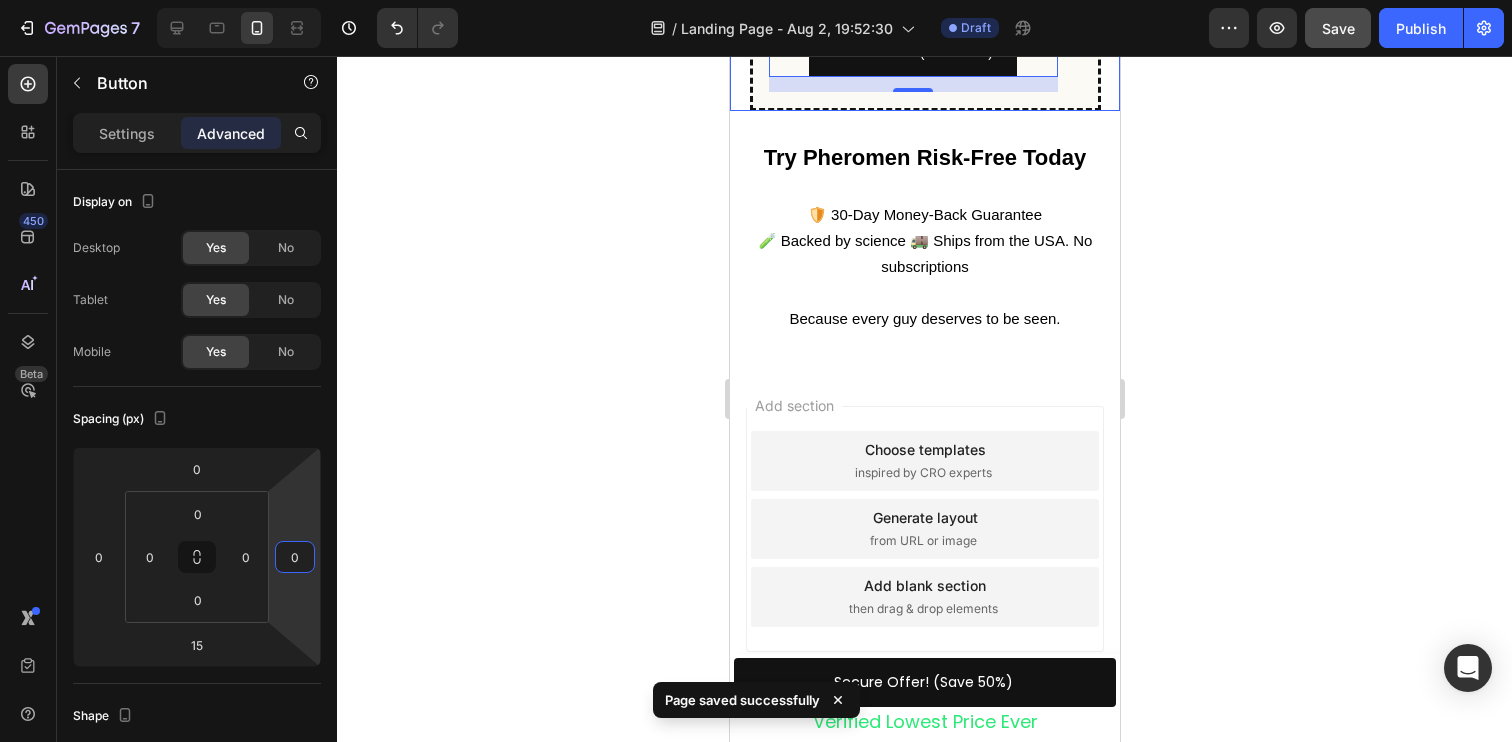 click 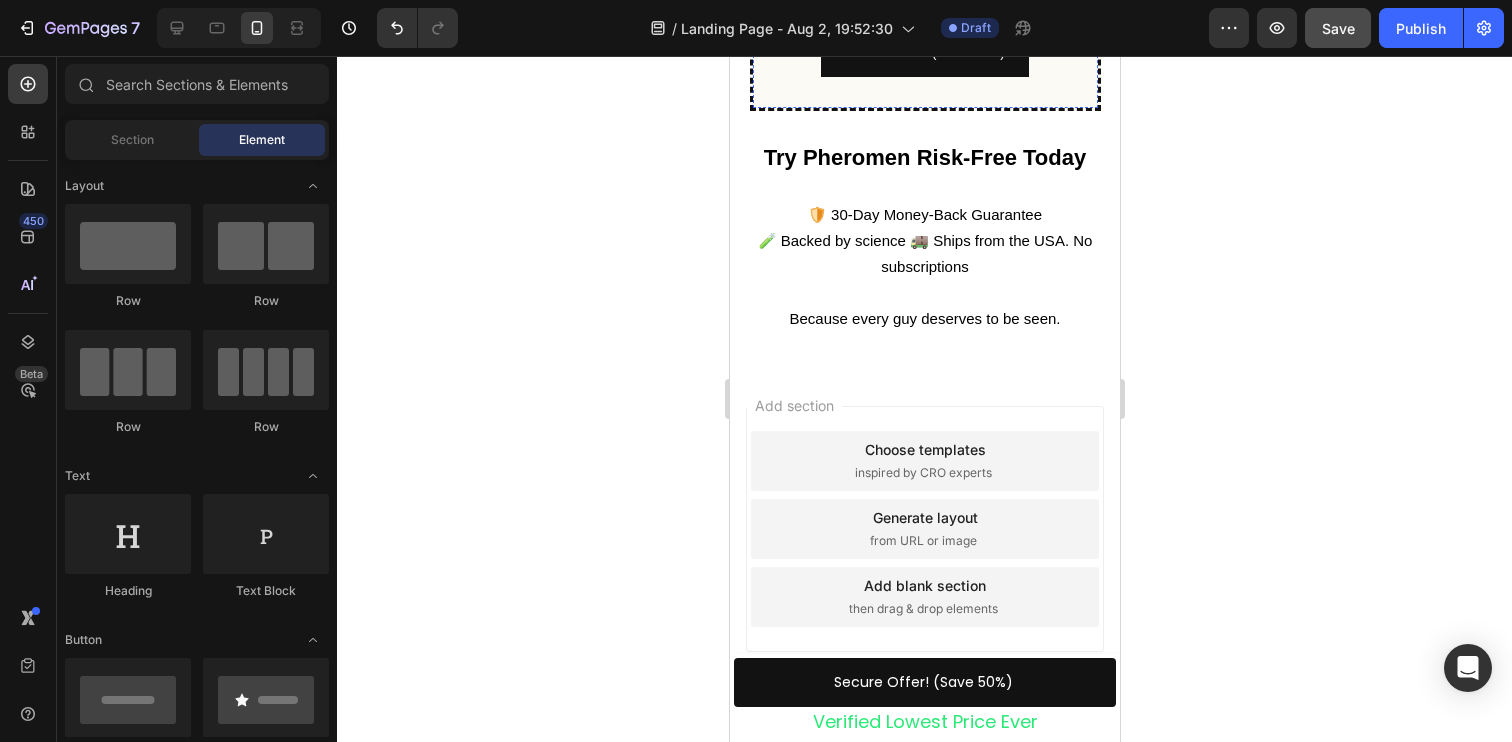 scroll, scrollTop: 6587, scrollLeft: 0, axis: vertical 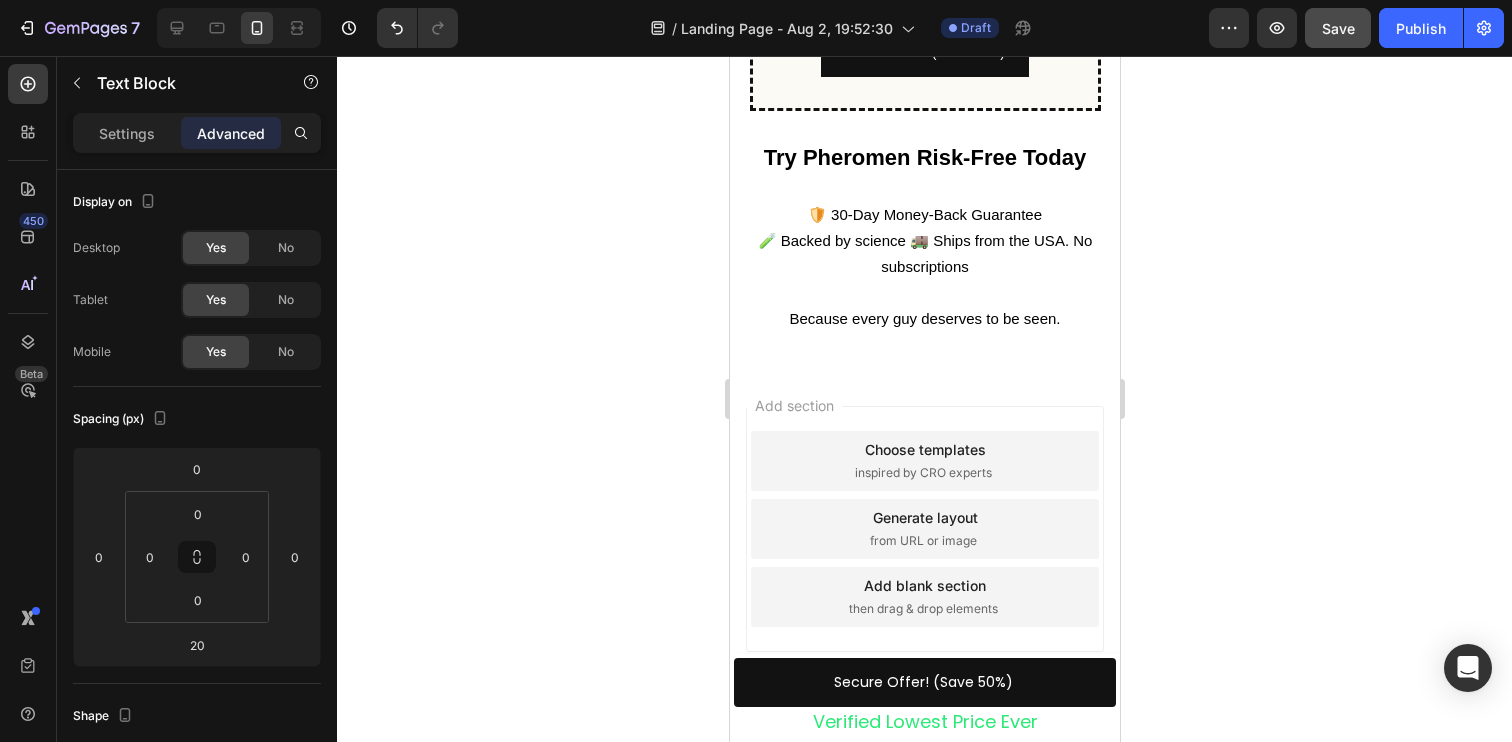 click on "✅ Science-backed scent designed to trigger real attraction ✅ Subtle, clean, masculine — no synthetic overload ✅ Confidence you don’t have to fake" at bounding box center [924, -60] 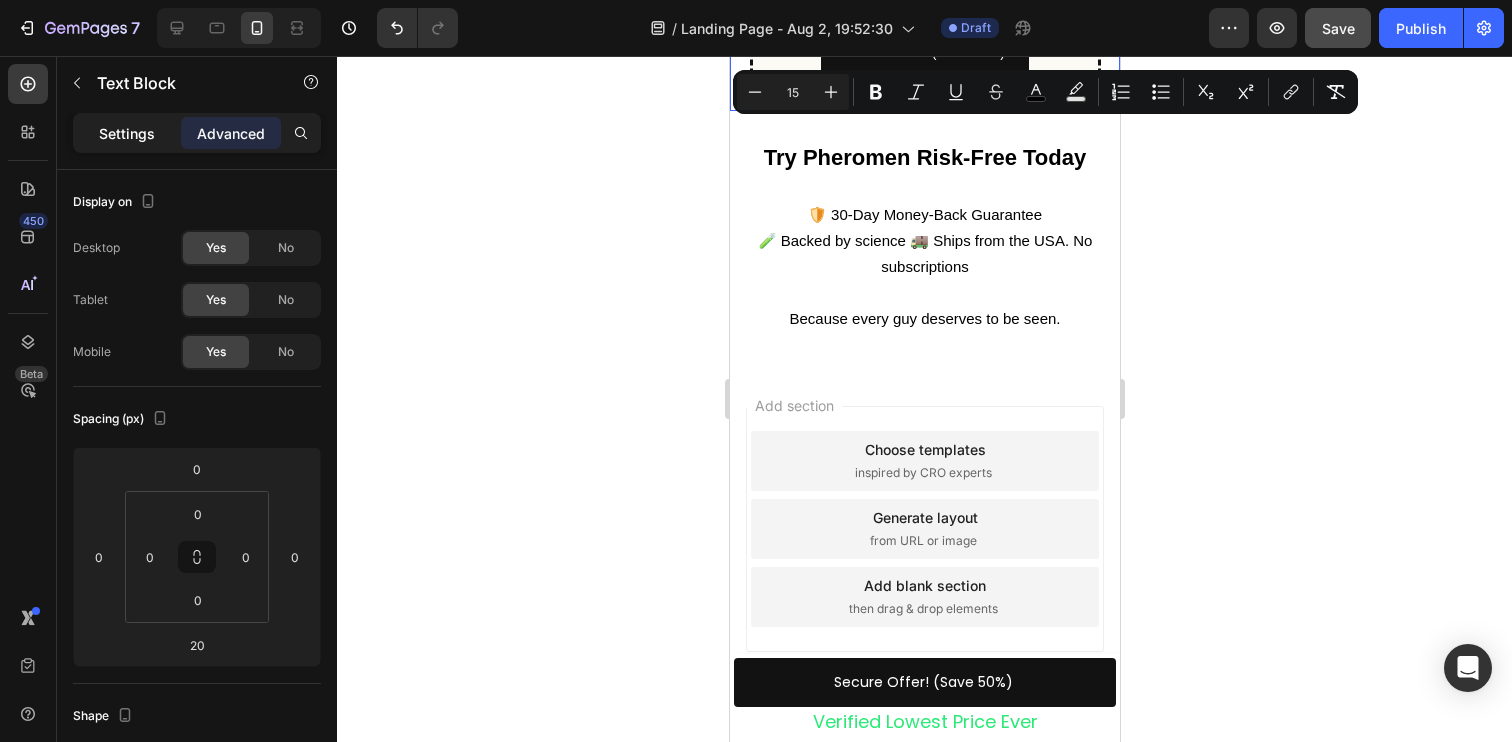 click on "Settings" at bounding box center [127, 133] 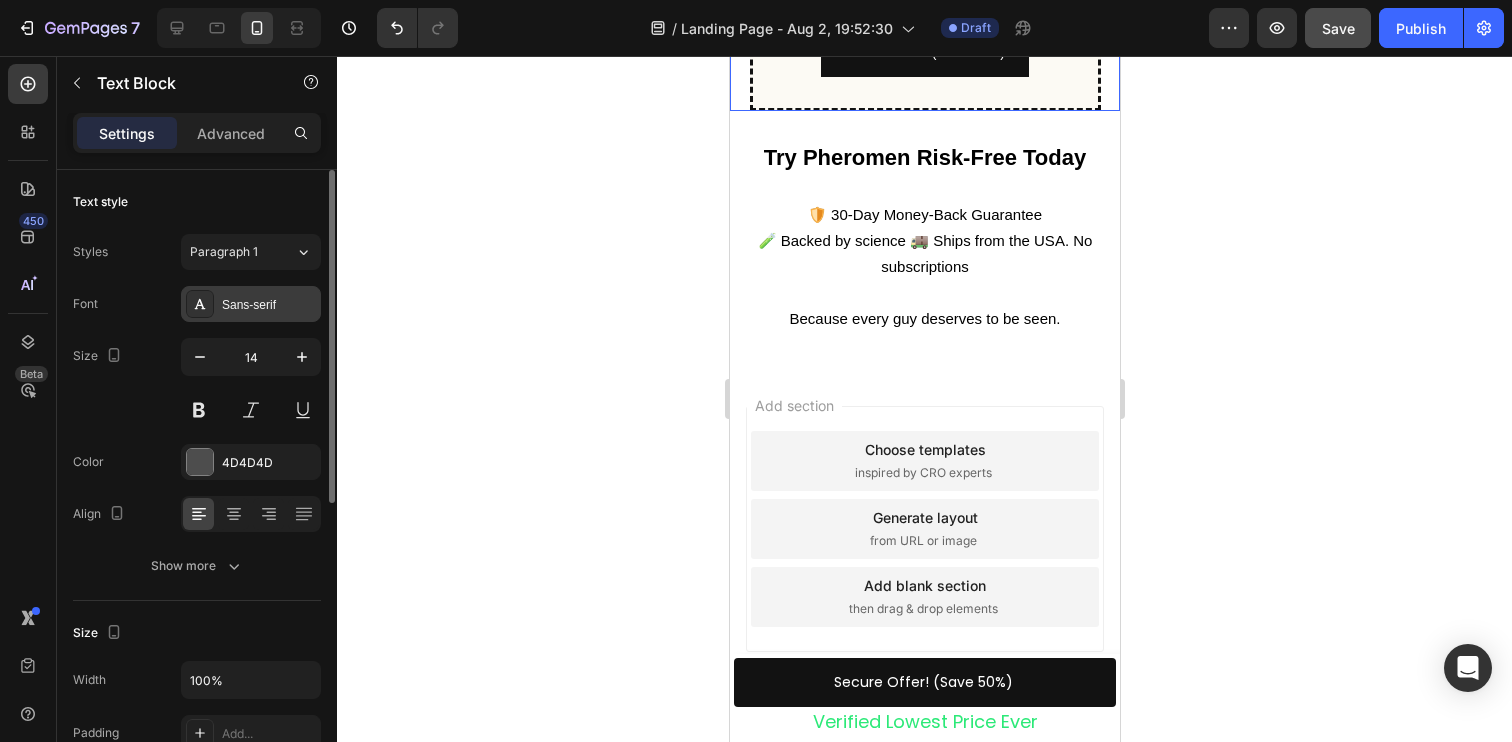 click on "Sans-serif" at bounding box center [269, 305] 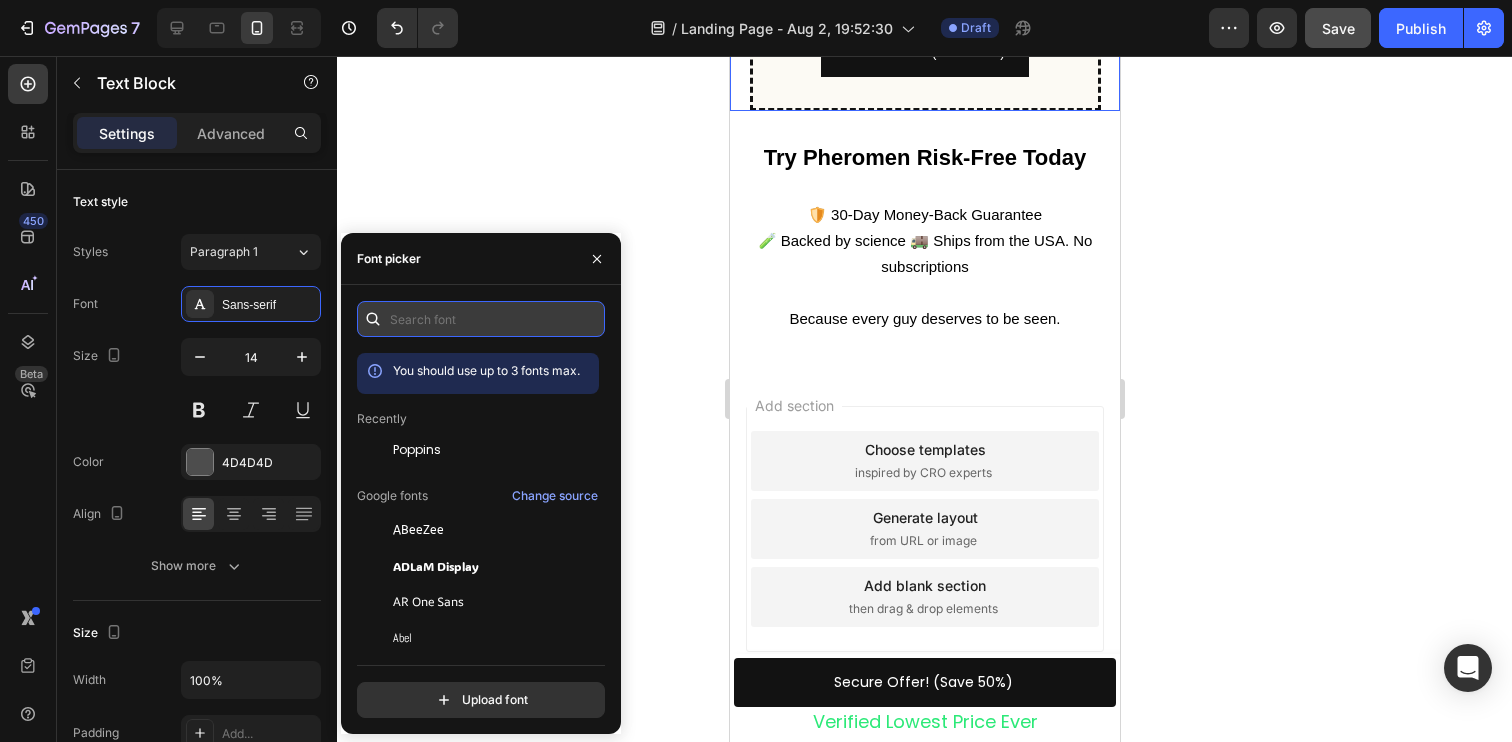 click at bounding box center (481, 319) 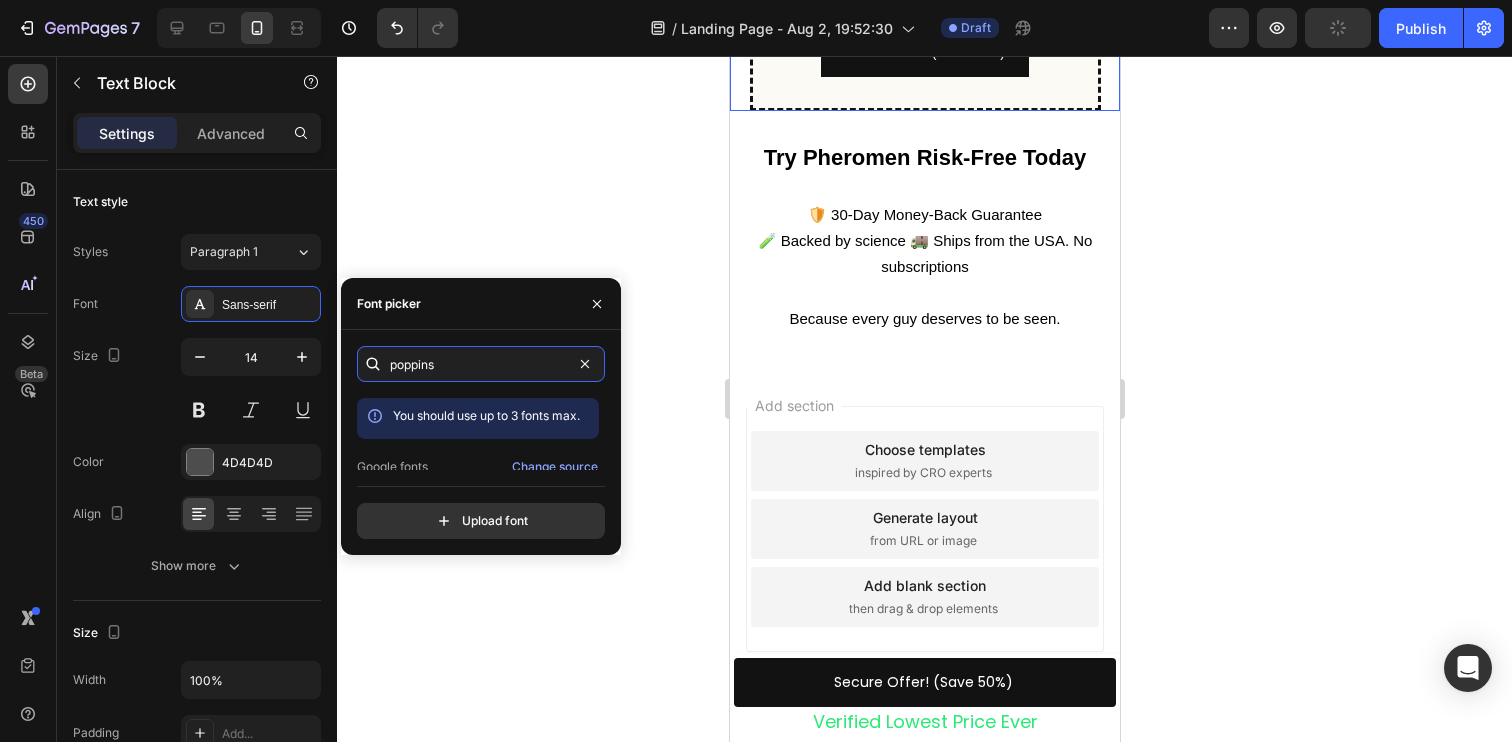 scroll, scrollTop: 49, scrollLeft: 0, axis: vertical 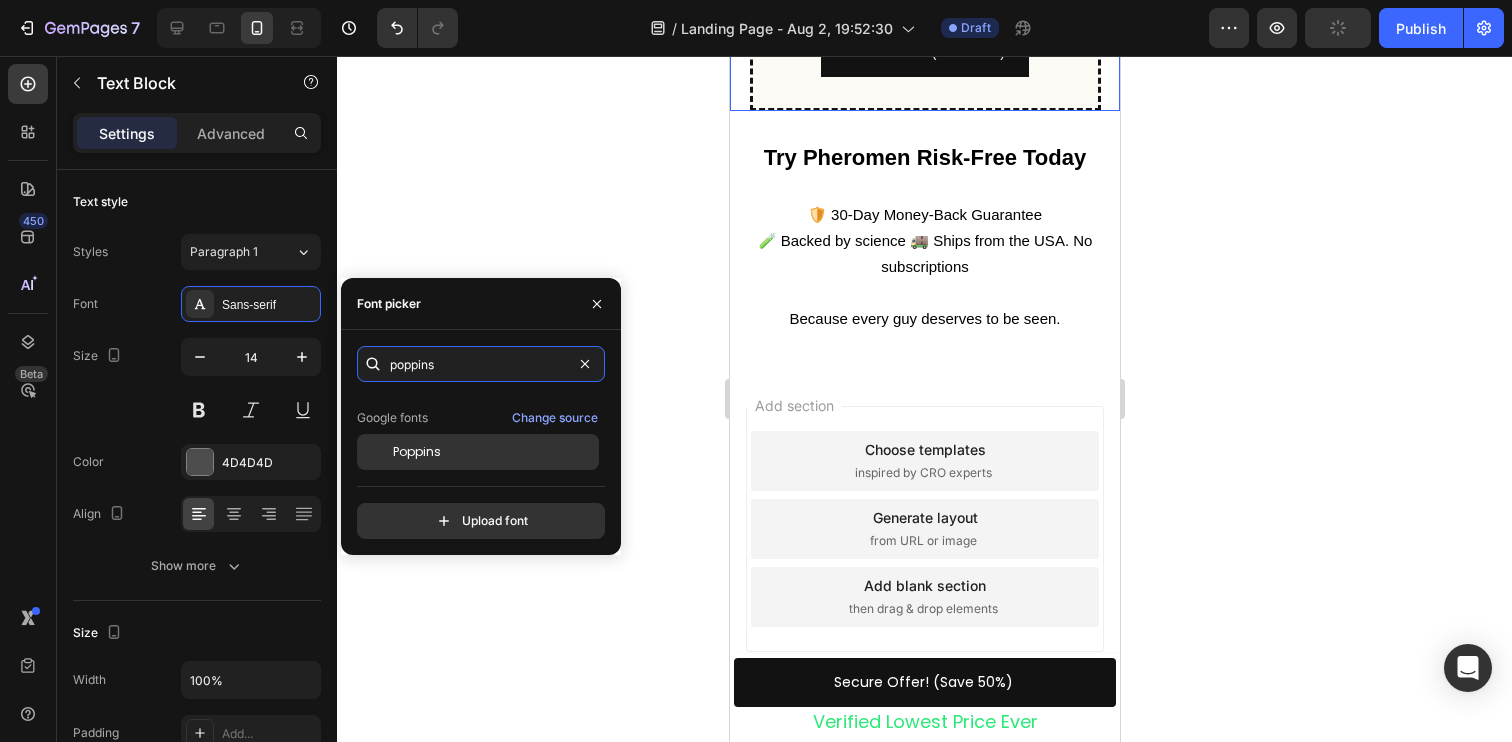 type on "poppins" 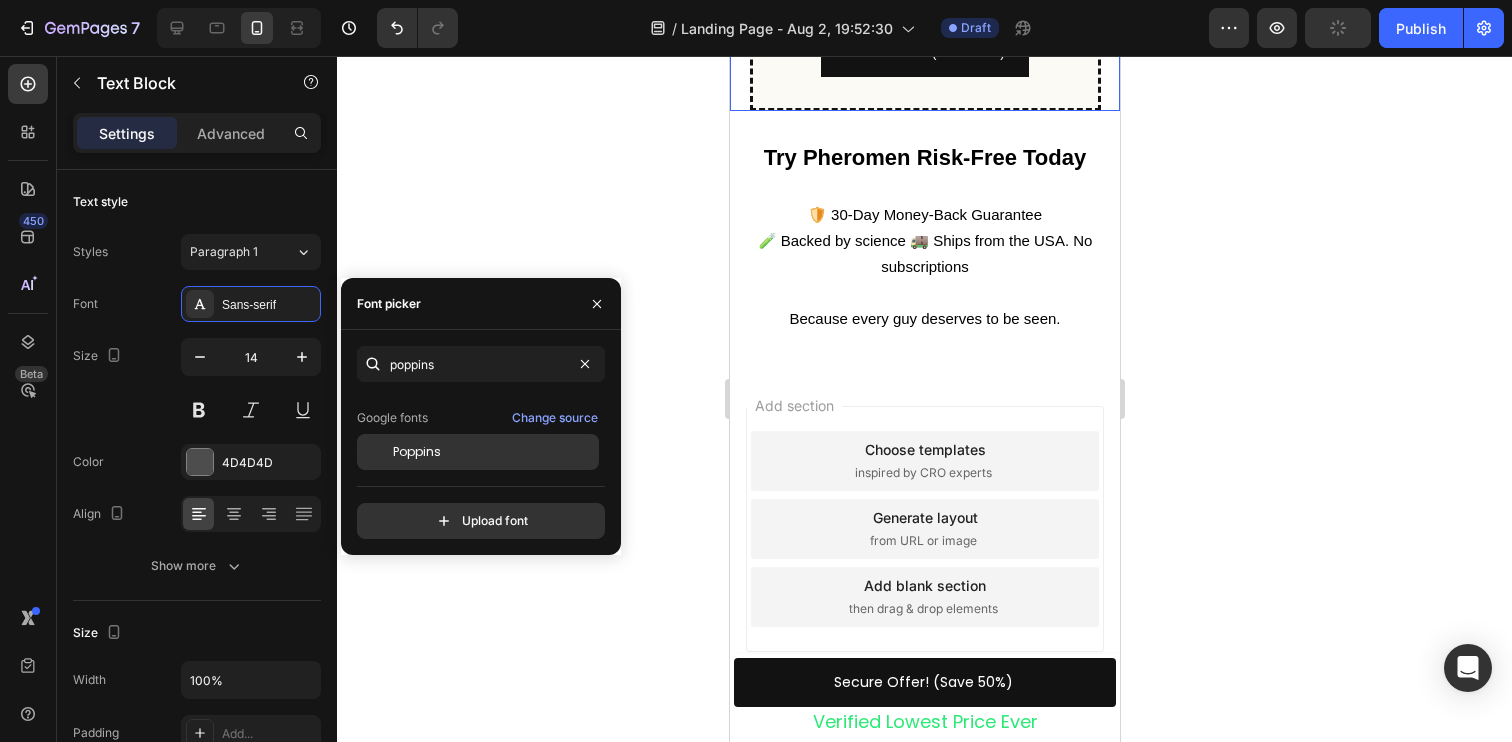 click on "Poppins" at bounding box center (494, 452) 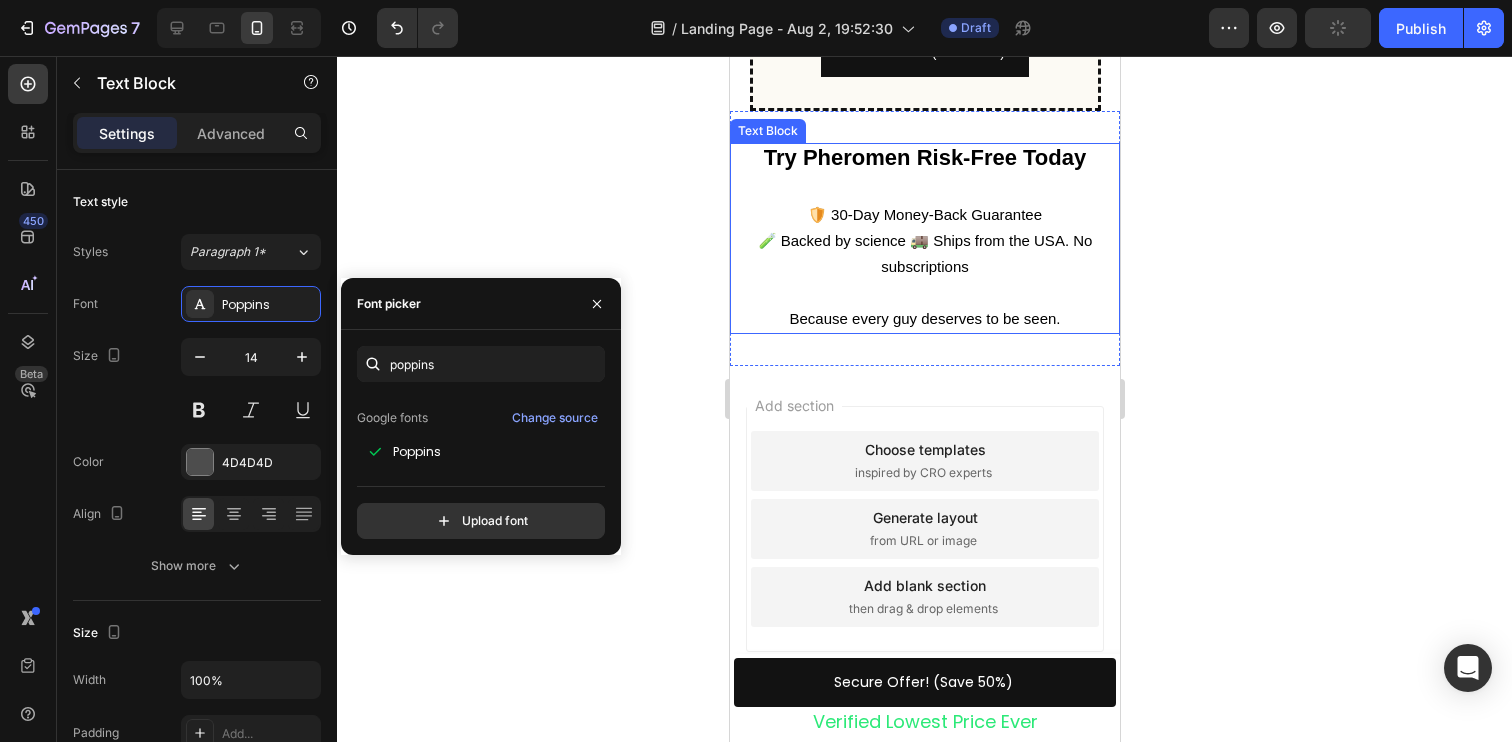 click 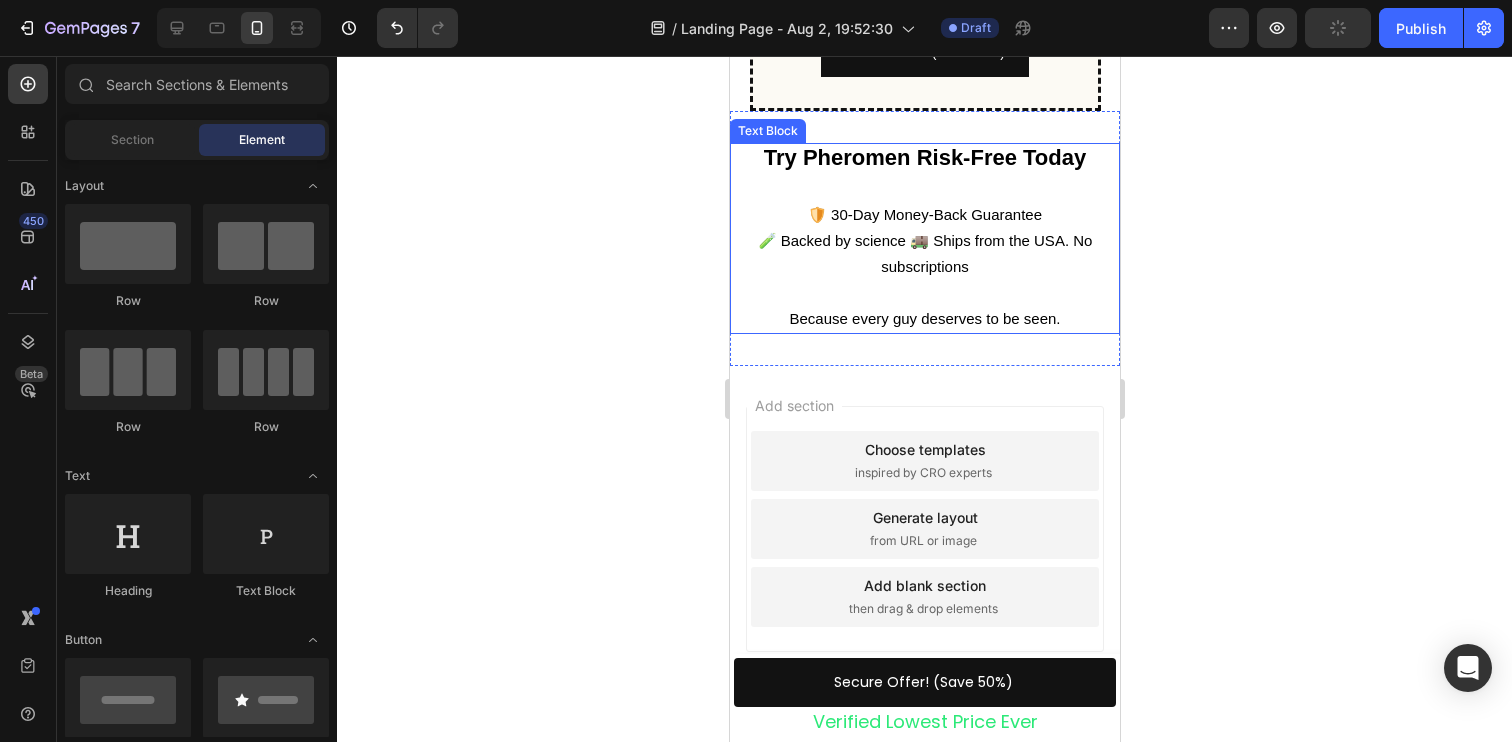 click on "🛡️ 30-Day Money-Back Guarantee" at bounding box center [924, 214] 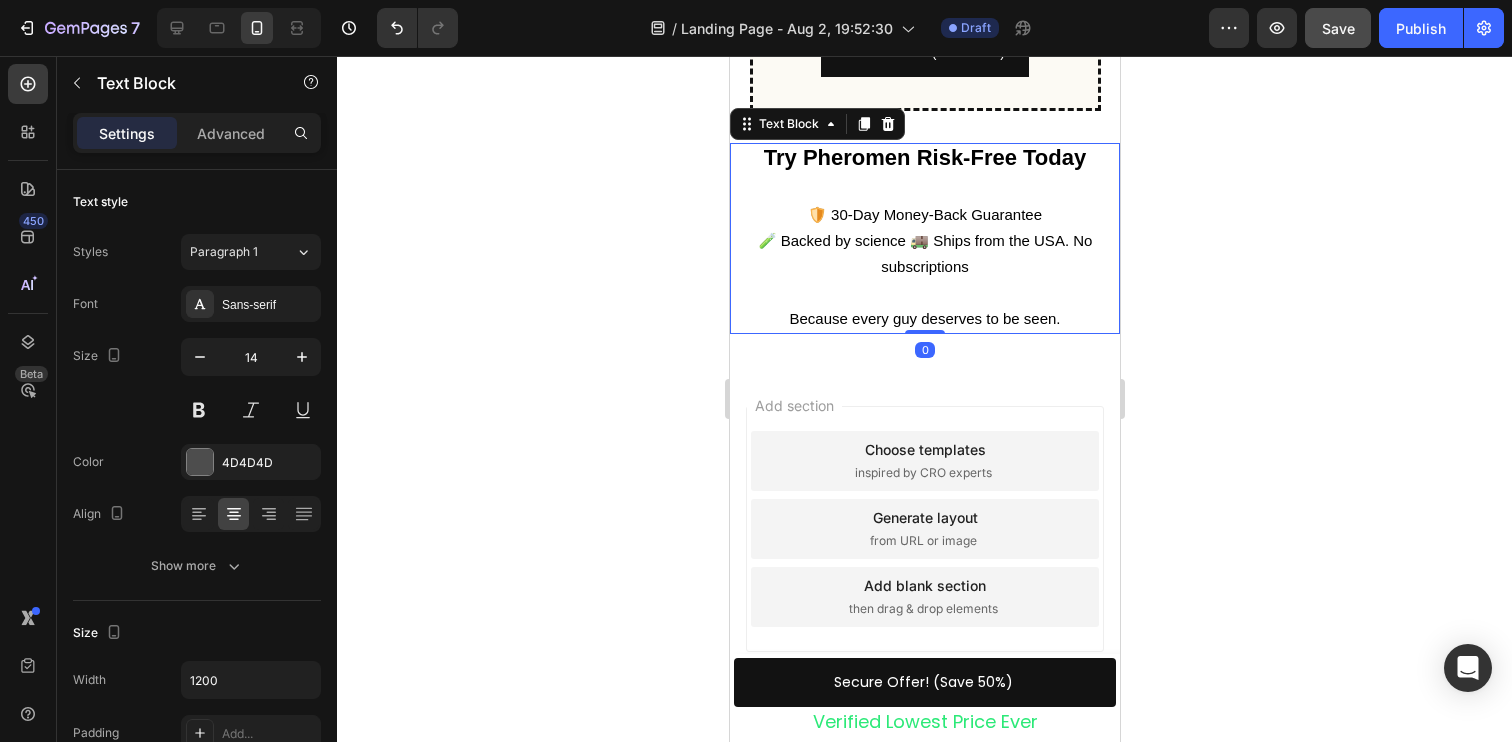 click on "🛡️ 30-Day Money-Back Guarantee" at bounding box center (924, 214) 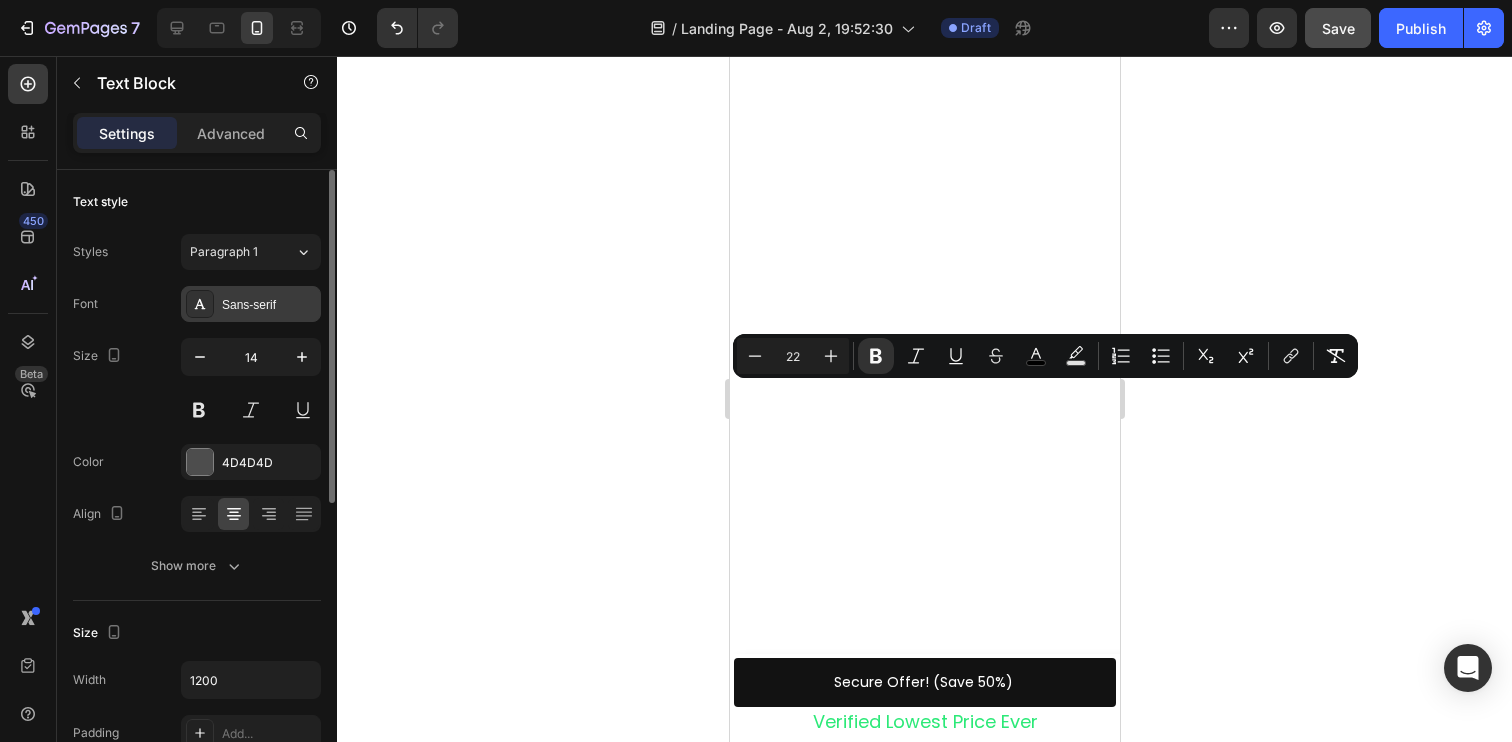 click on "Sans-serif" at bounding box center (269, 305) 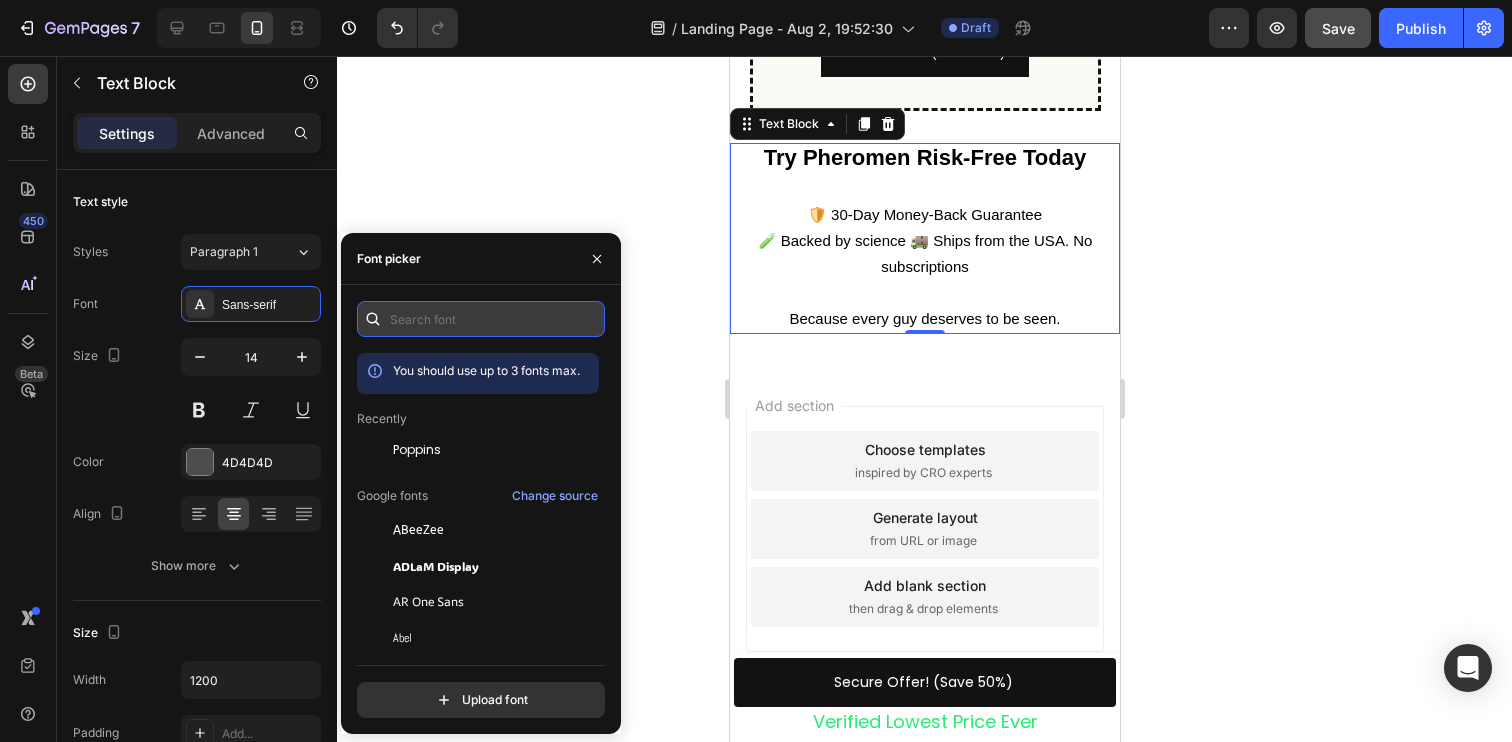 click at bounding box center (481, 319) 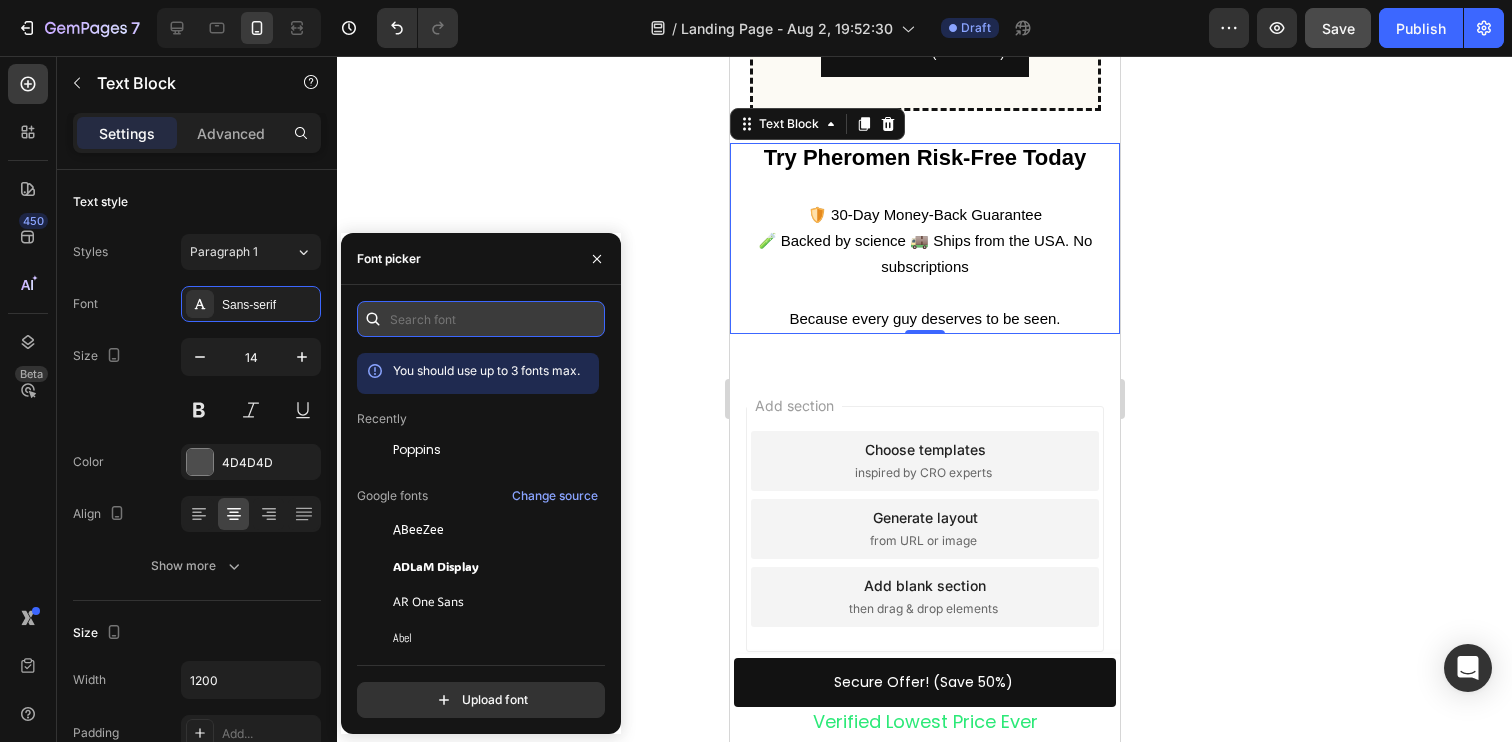 paste on "poppins" 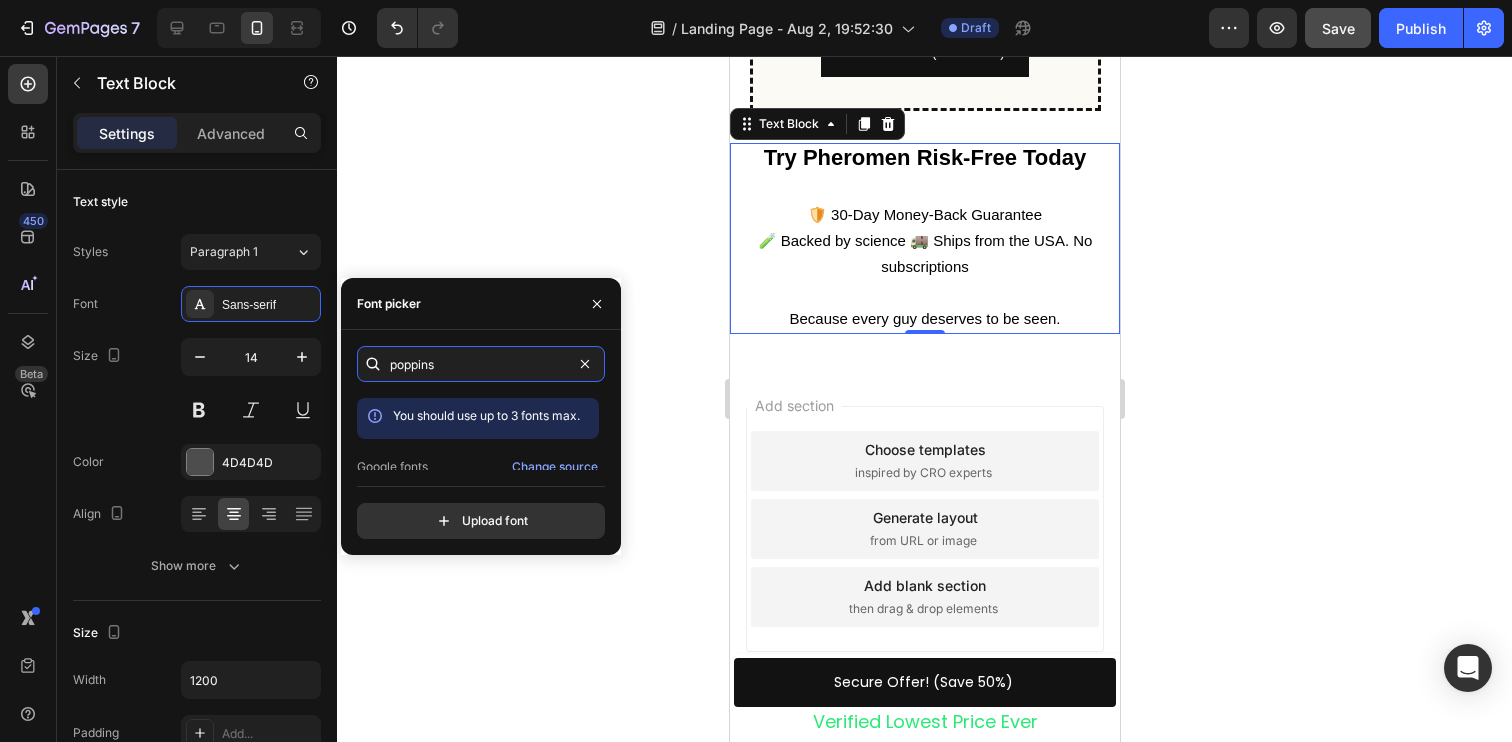 scroll, scrollTop: 49, scrollLeft: 0, axis: vertical 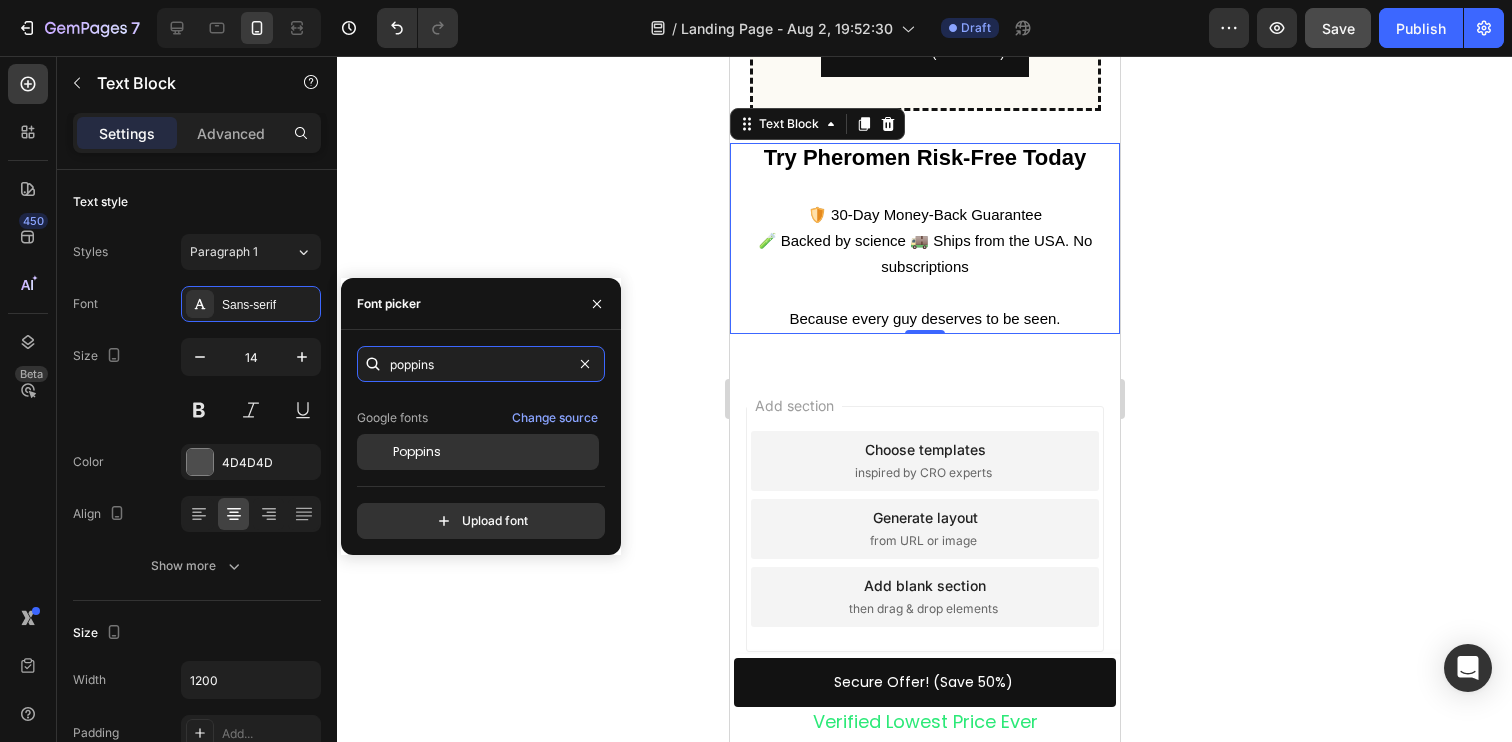 type on "poppins" 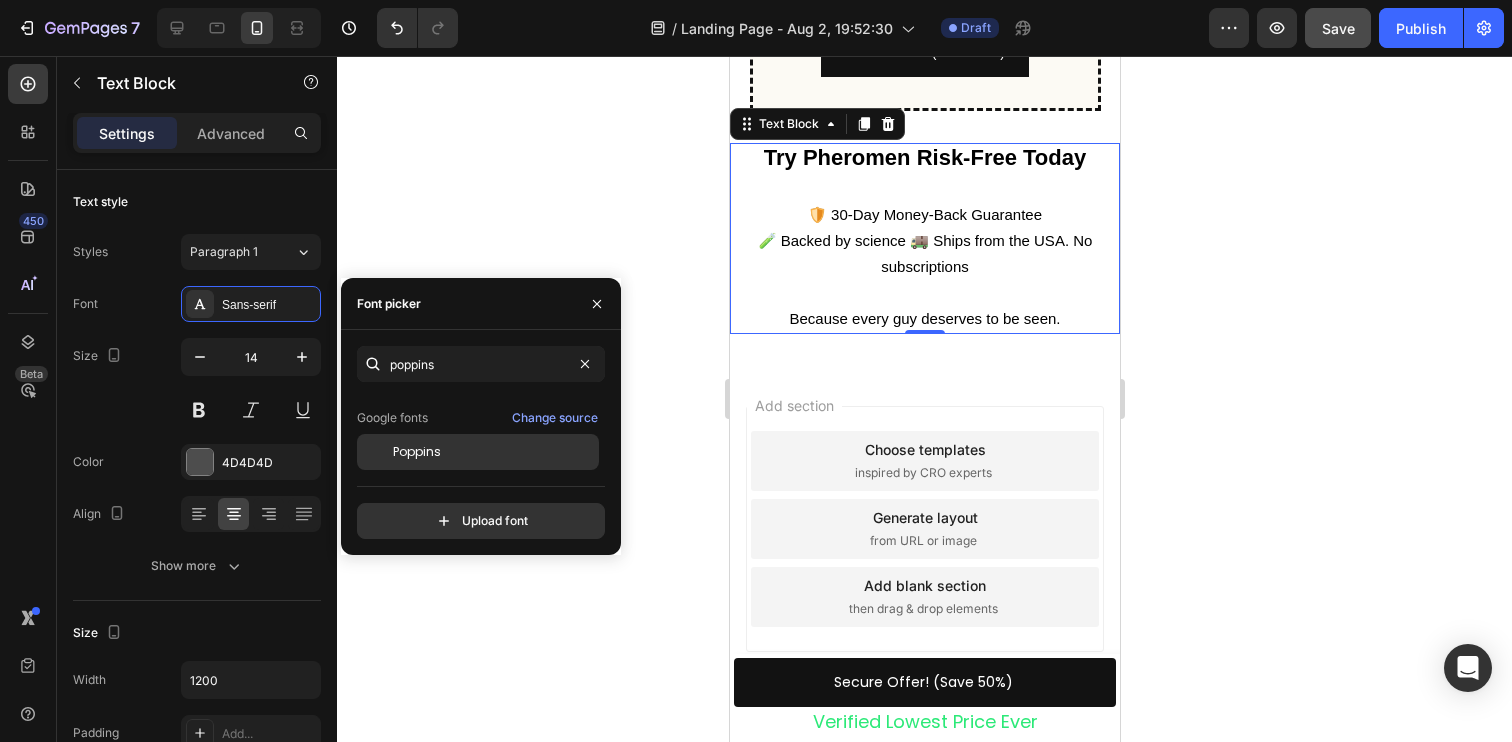 click on "Poppins" at bounding box center (494, 452) 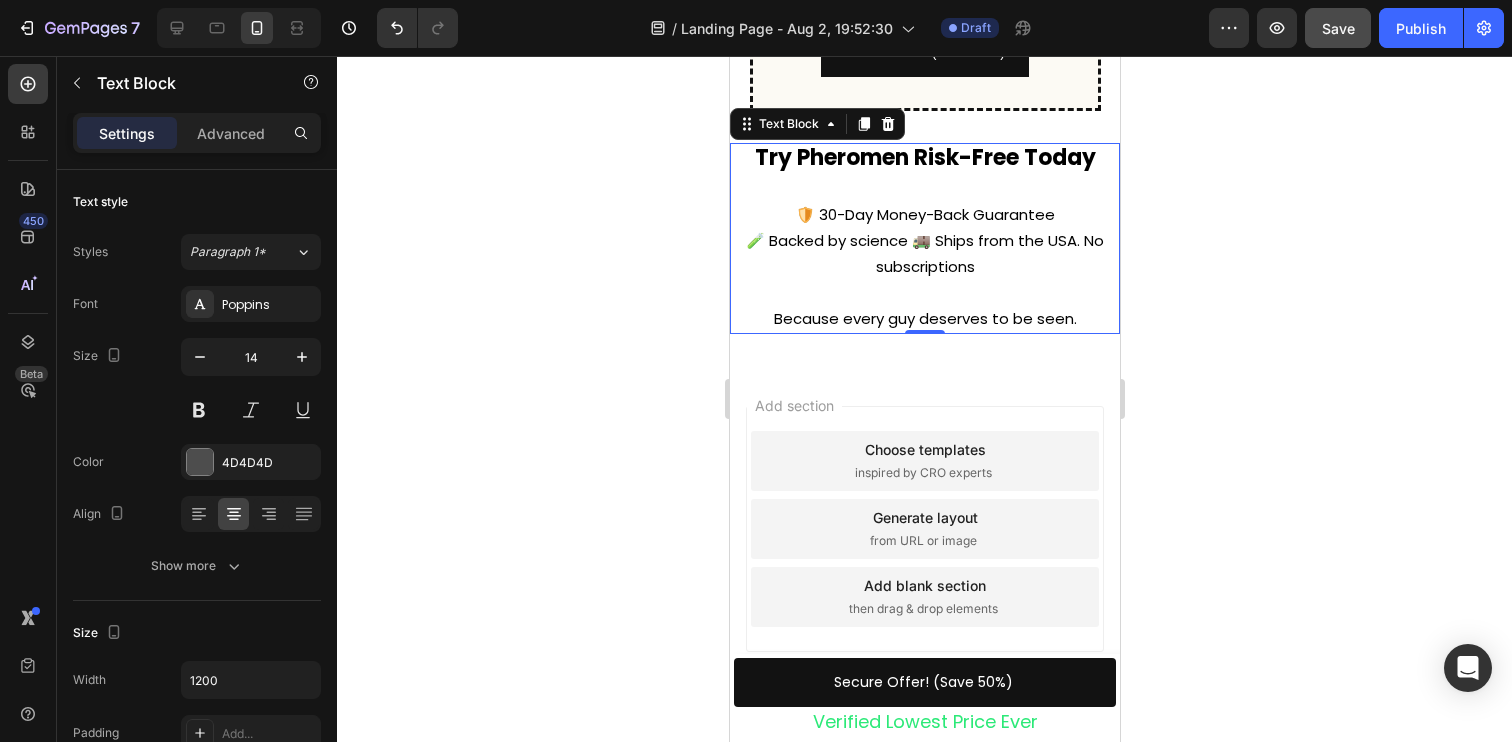 click 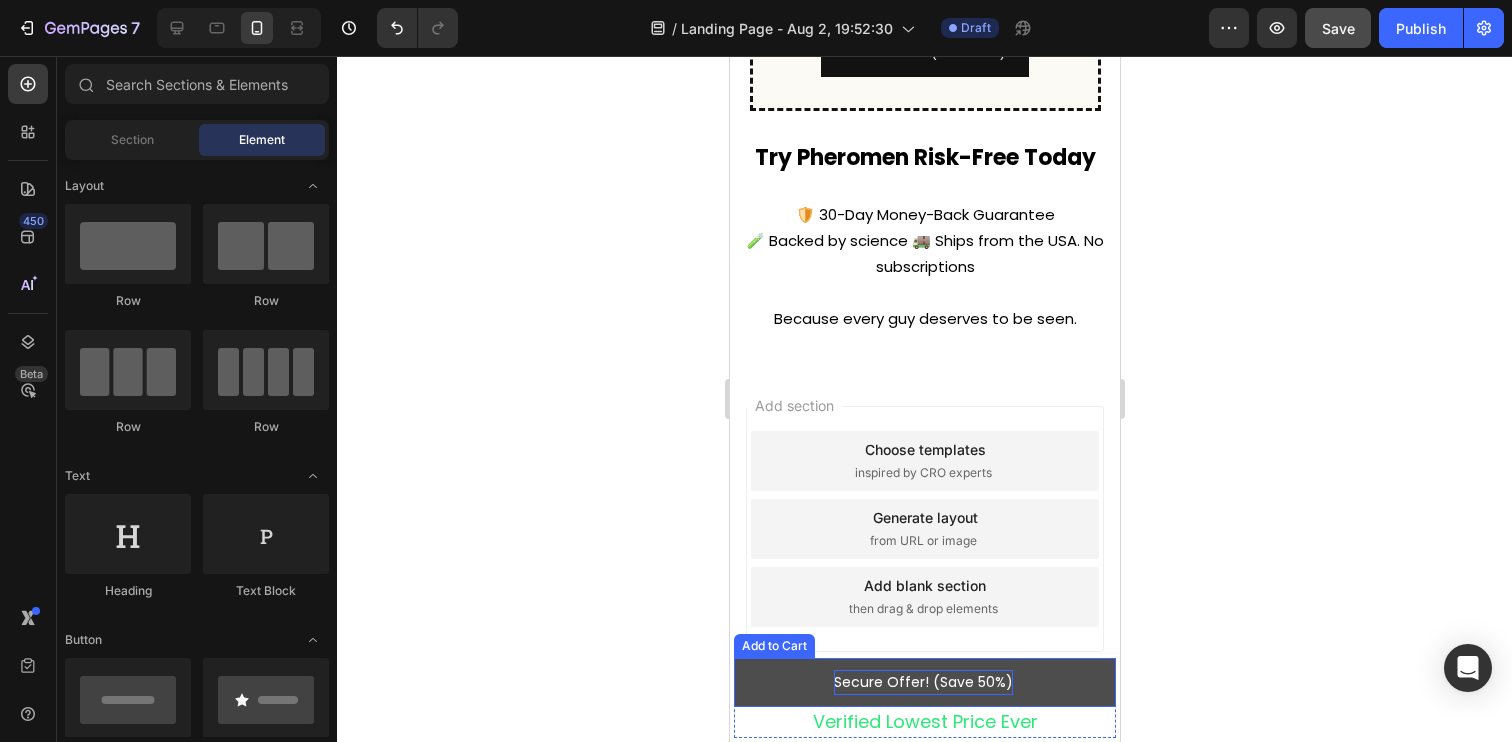 click on "Secure Offer! (Save 50%)" at bounding box center [922, 682] 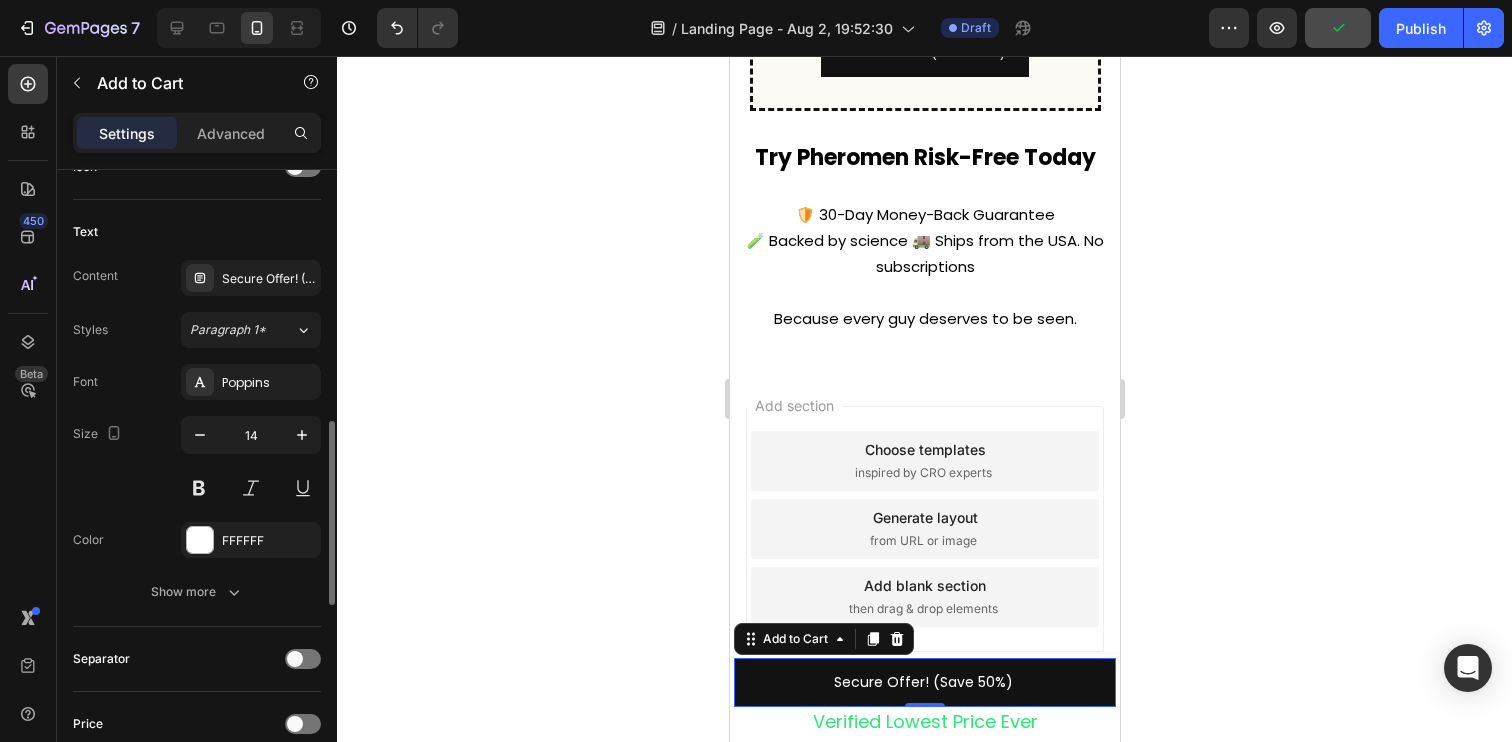 scroll, scrollTop: 821, scrollLeft: 0, axis: vertical 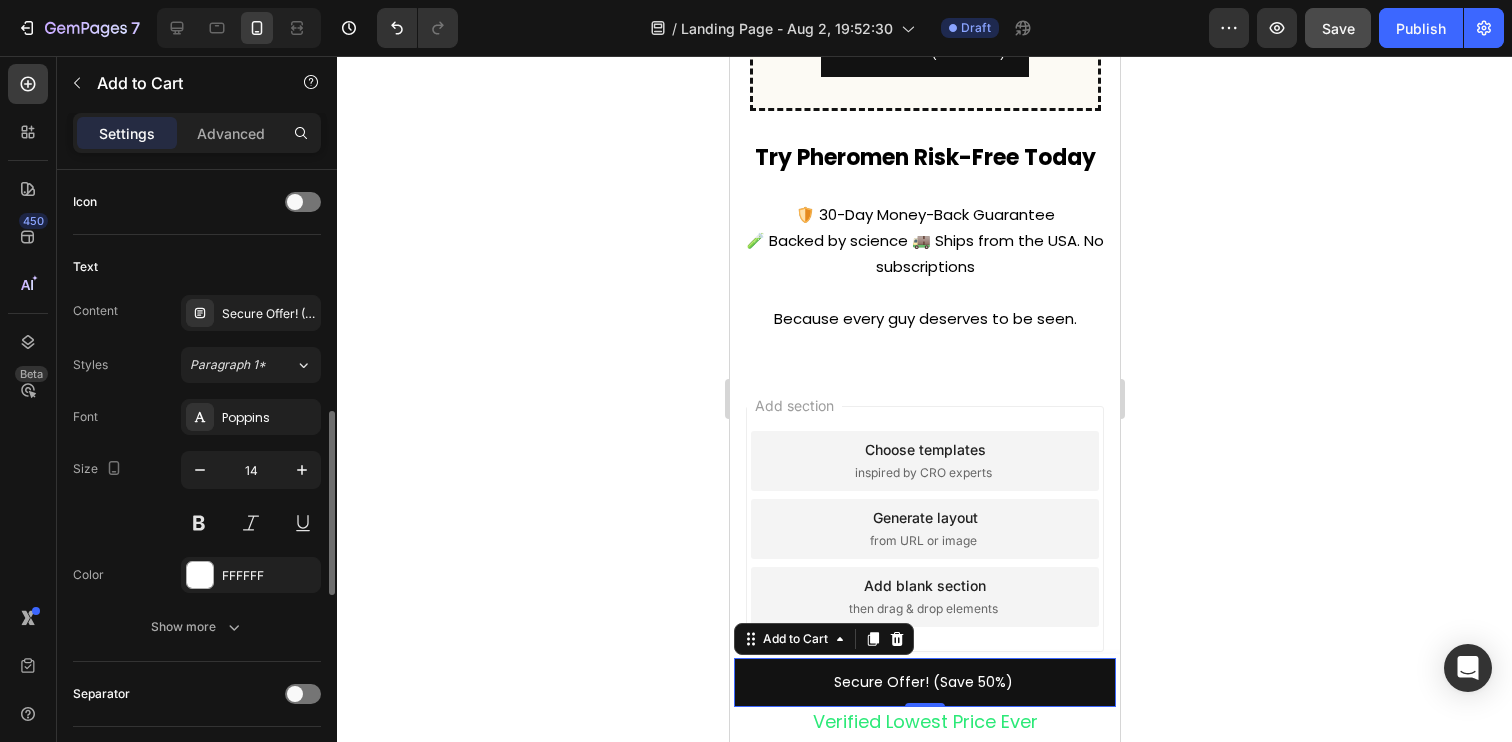 click 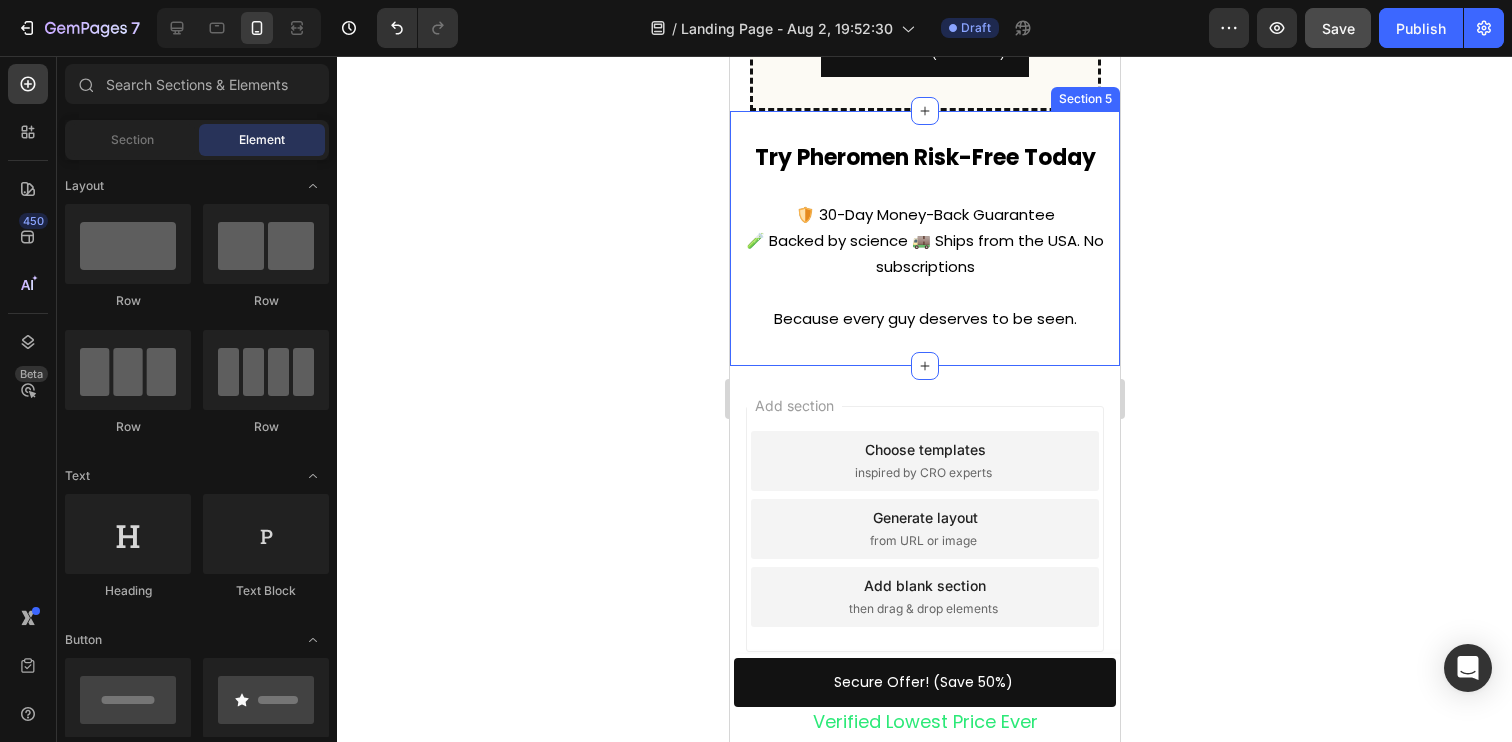 scroll, scrollTop: 6263, scrollLeft: 0, axis: vertical 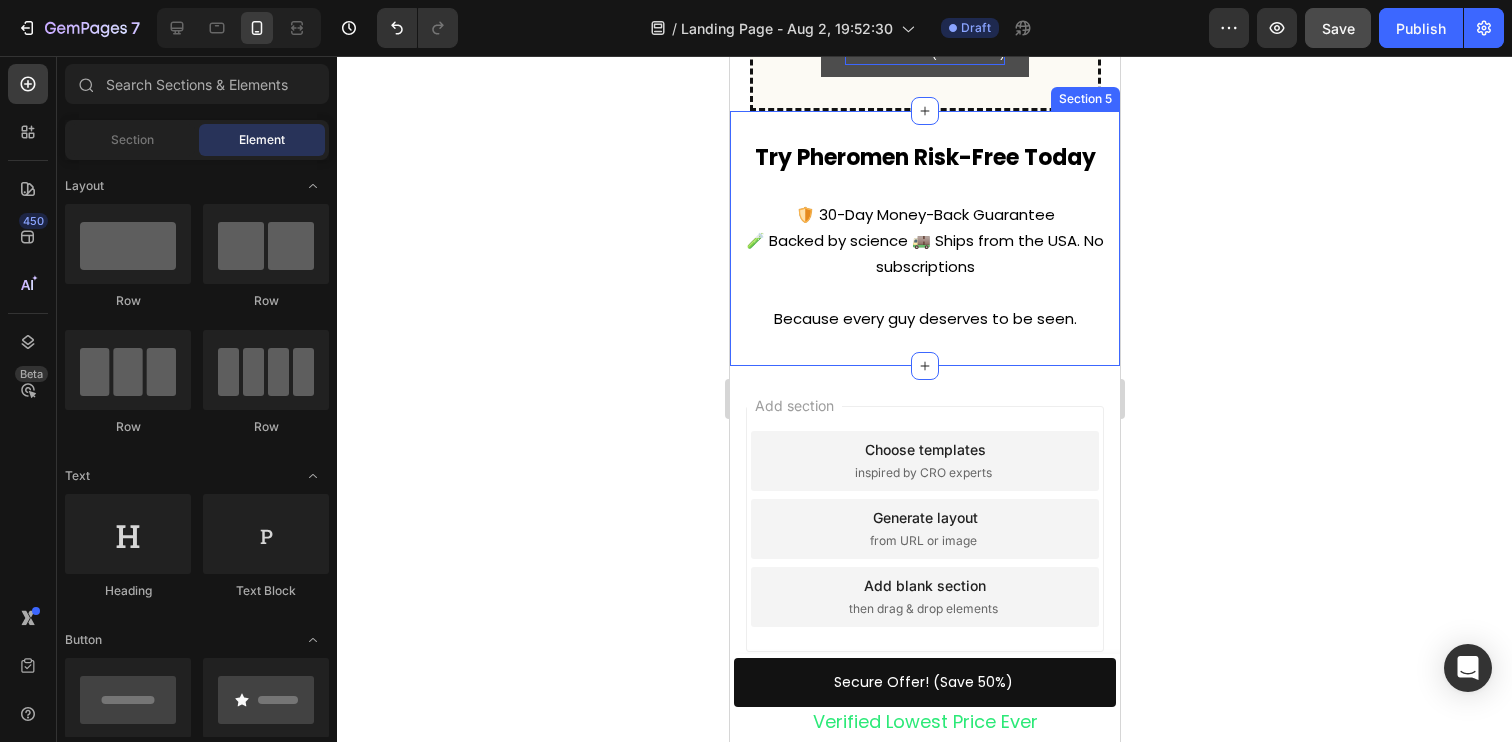 click on "Secure Offer! (Save 50%)" at bounding box center [924, 52] 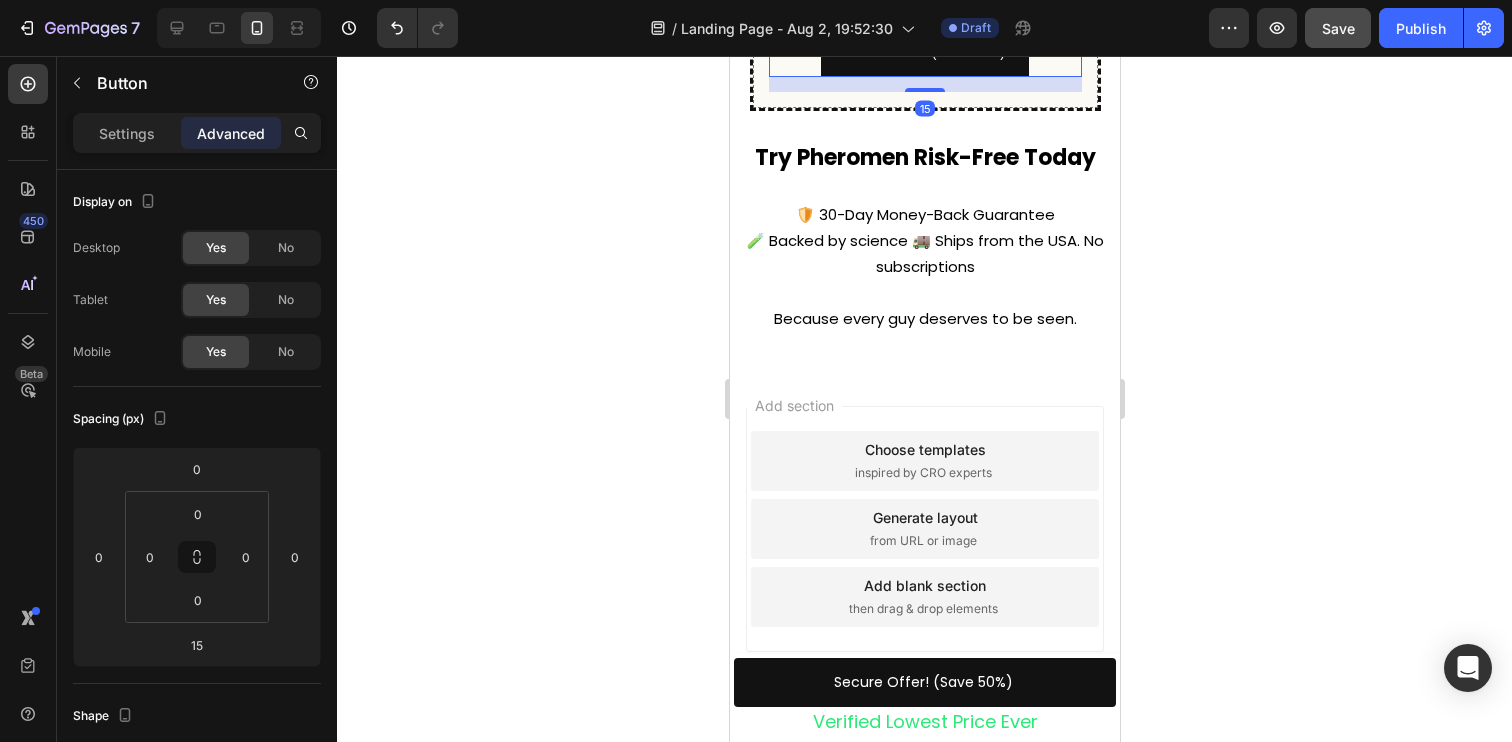 click on "Pheromen Value Pack:  “If you’ve ever felt invisible - this is for you!”" at bounding box center (924, -160) 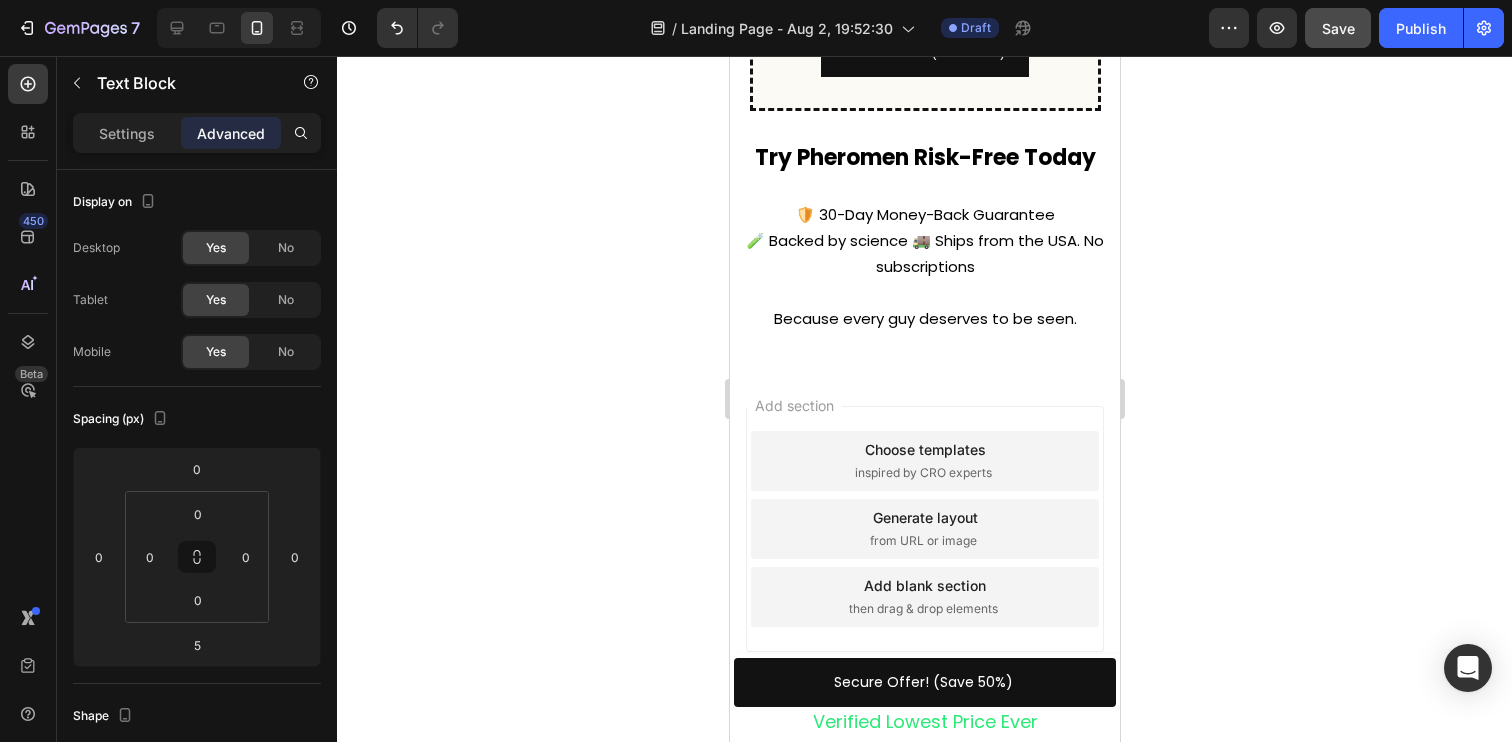 click on "Pheromen Value Pack:  “If you’ve ever felt invisible - this is for you!”" at bounding box center [924, -160] 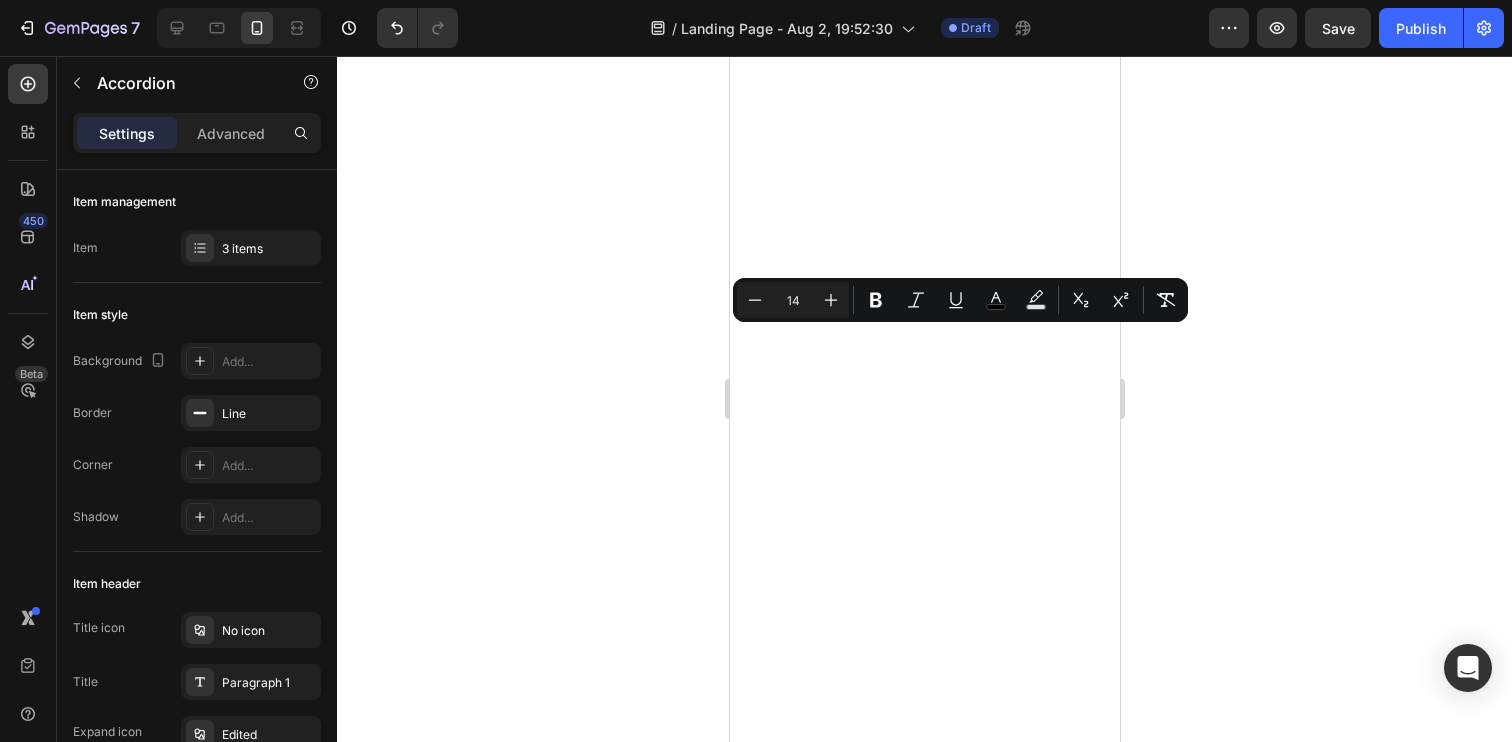 scroll, scrollTop: 0, scrollLeft: 0, axis: both 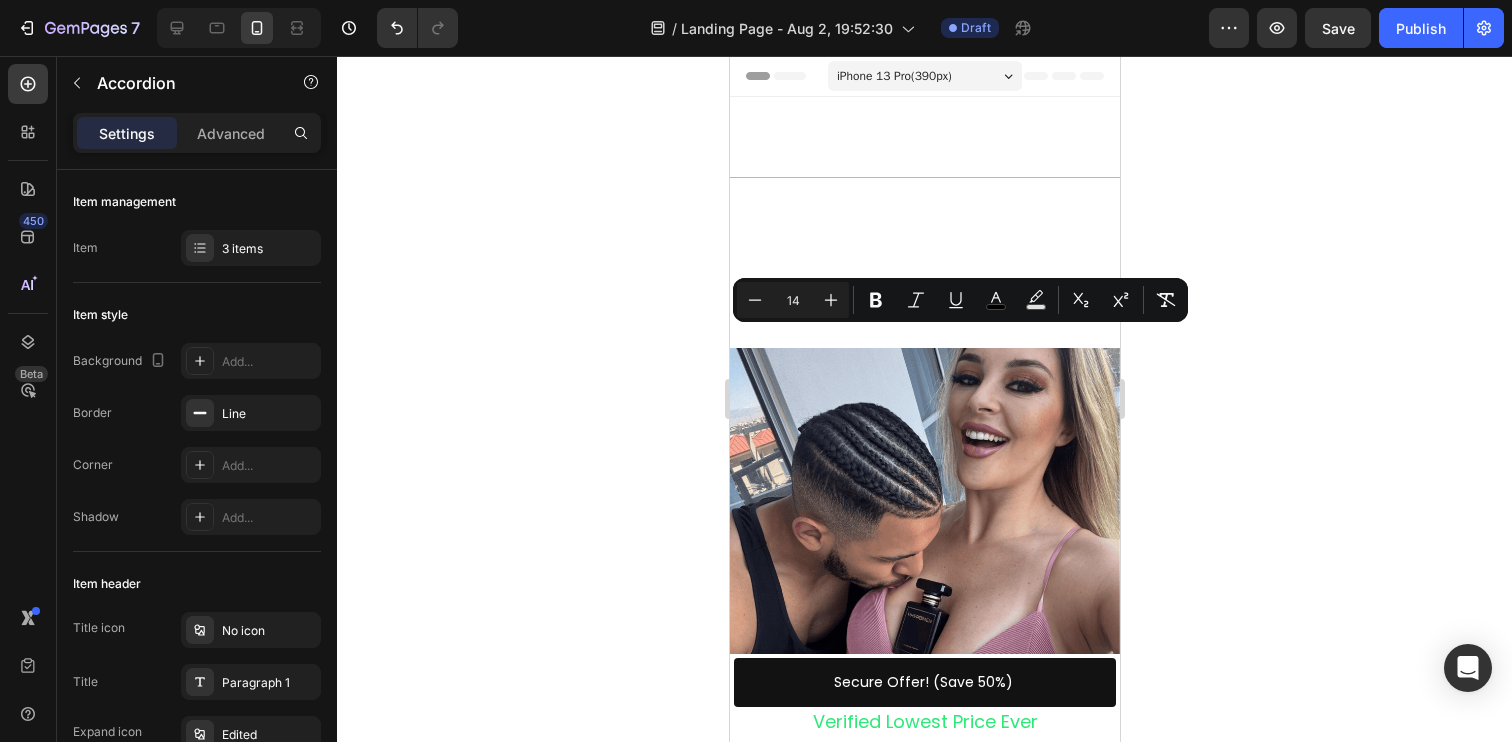 click 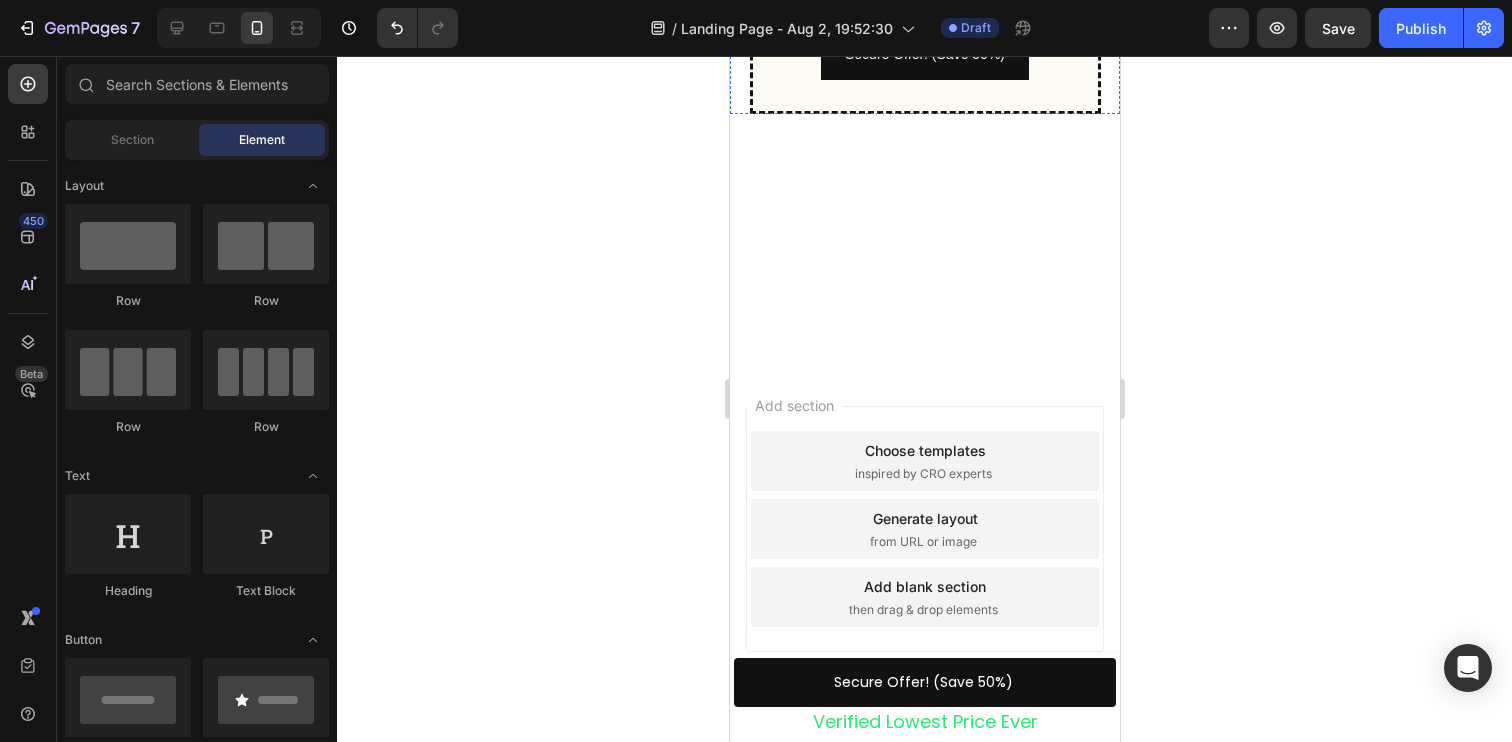 click on "How fast will I see results?" at bounding box center [830, -406] 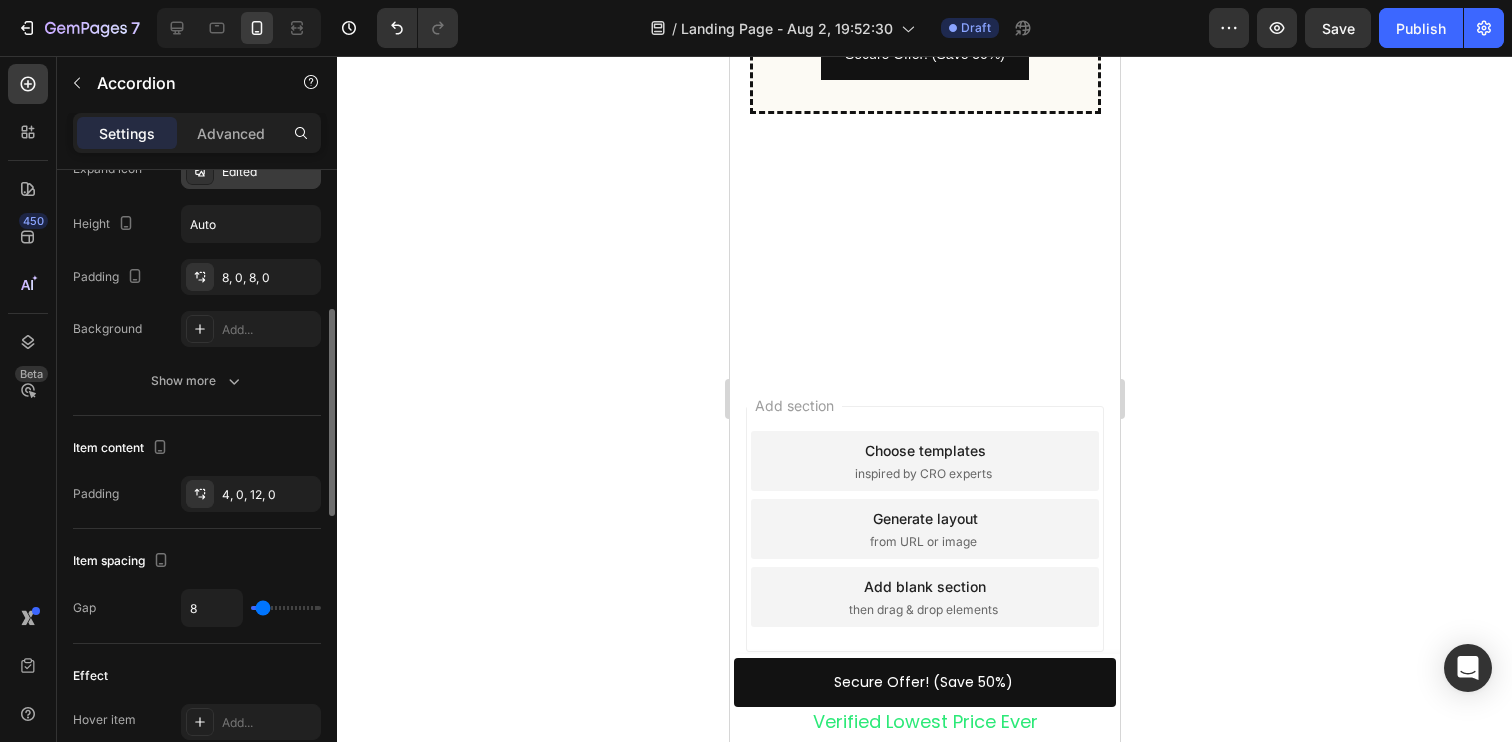 scroll, scrollTop: 597, scrollLeft: 0, axis: vertical 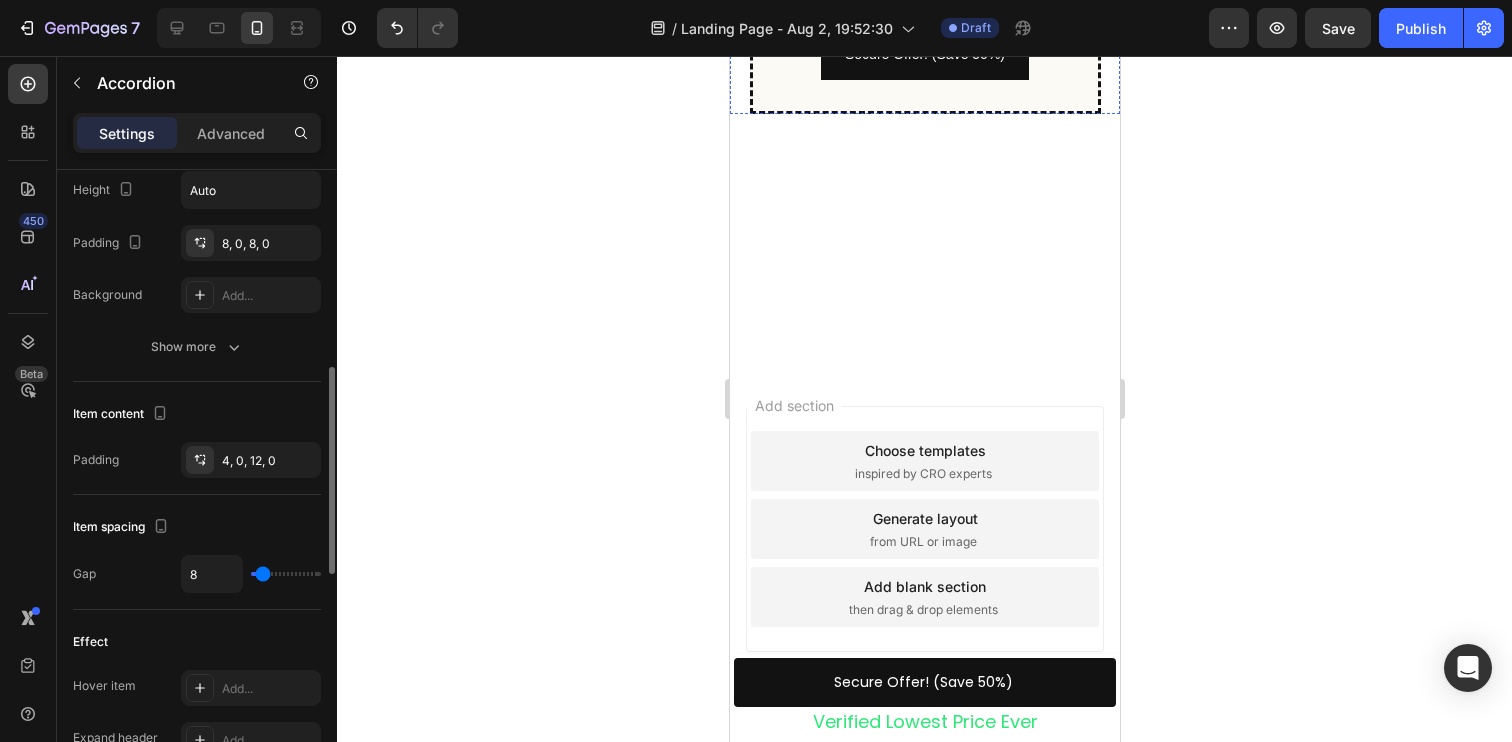 click on "Most Common Questions" at bounding box center (843, -572) 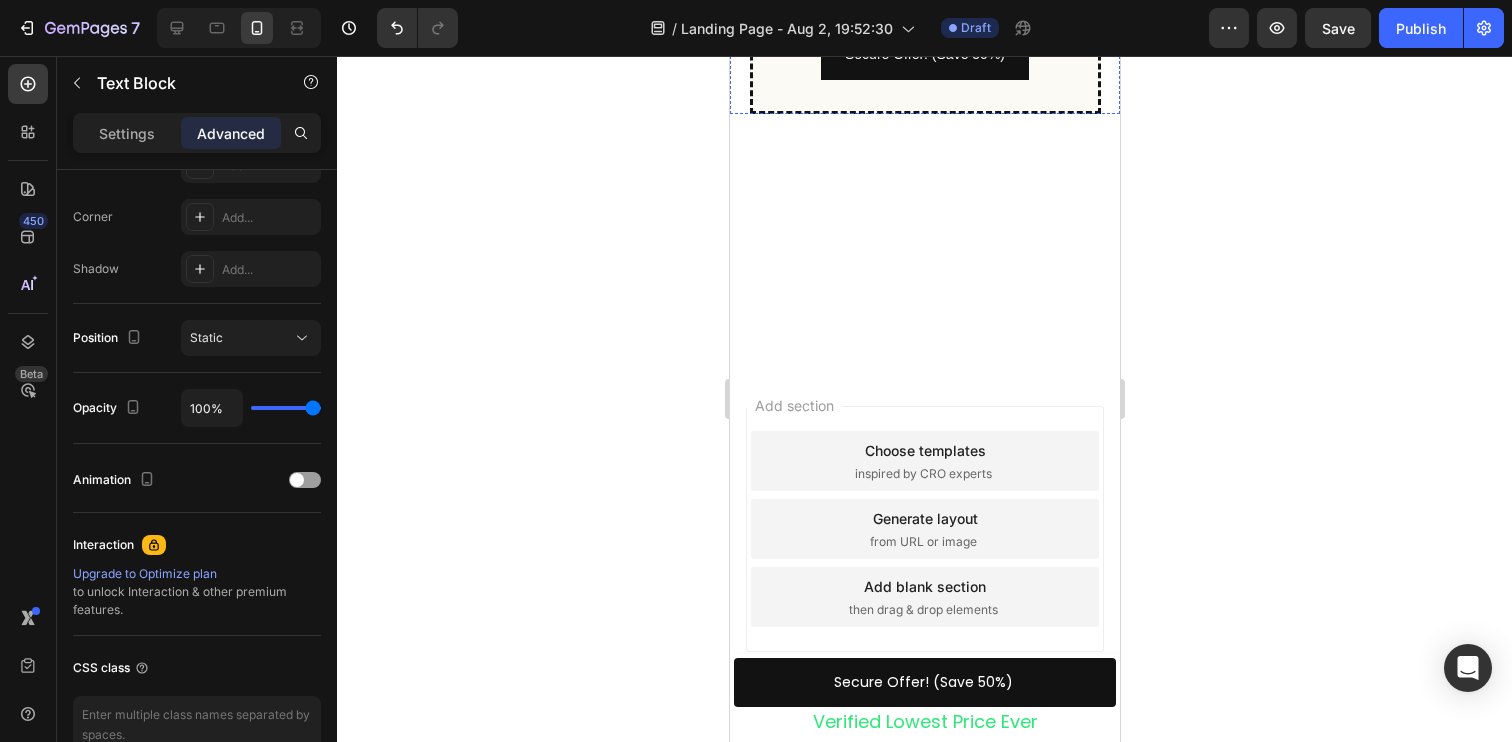 scroll, scrollTop: 0, scrollLeft: 0, axis: both 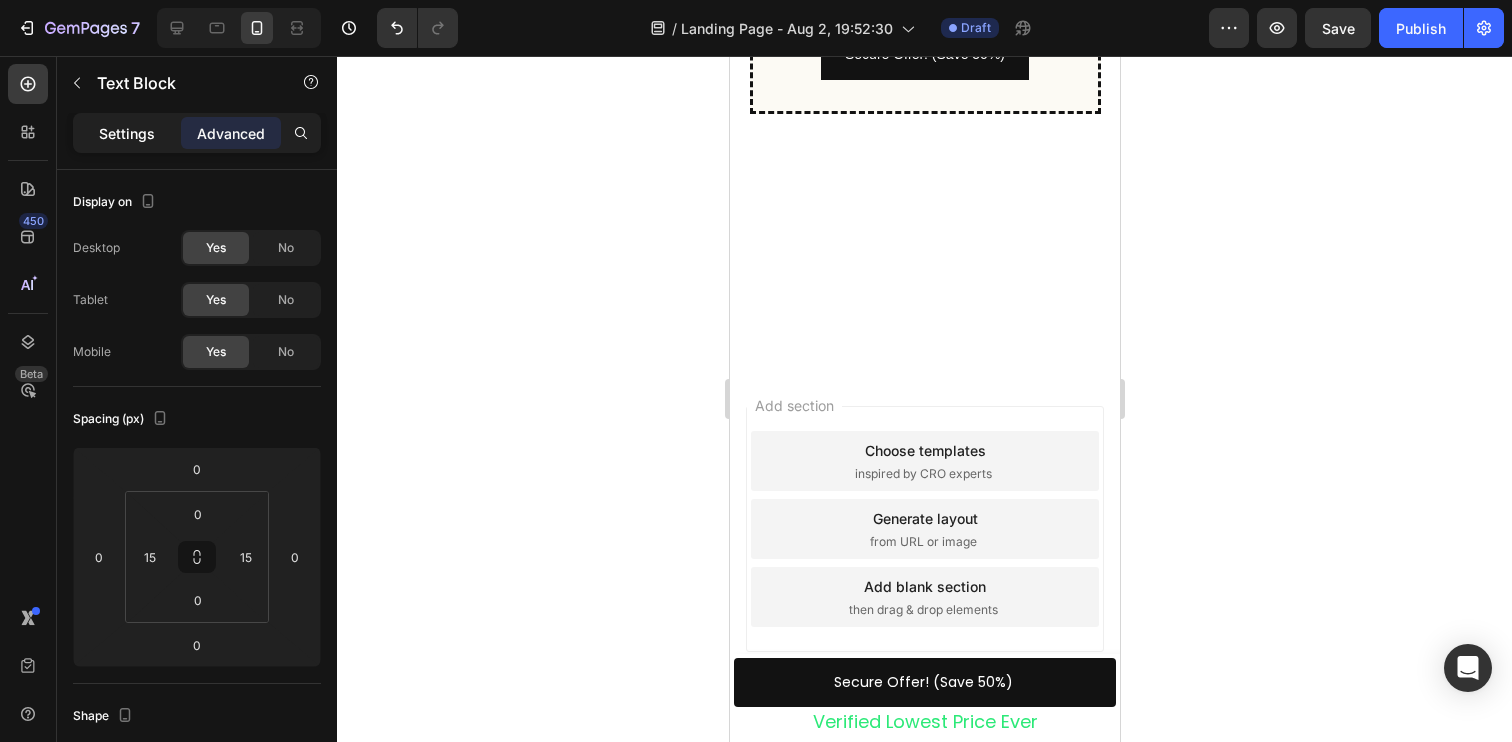 click on "Settings" at bounding box center (127, 133) 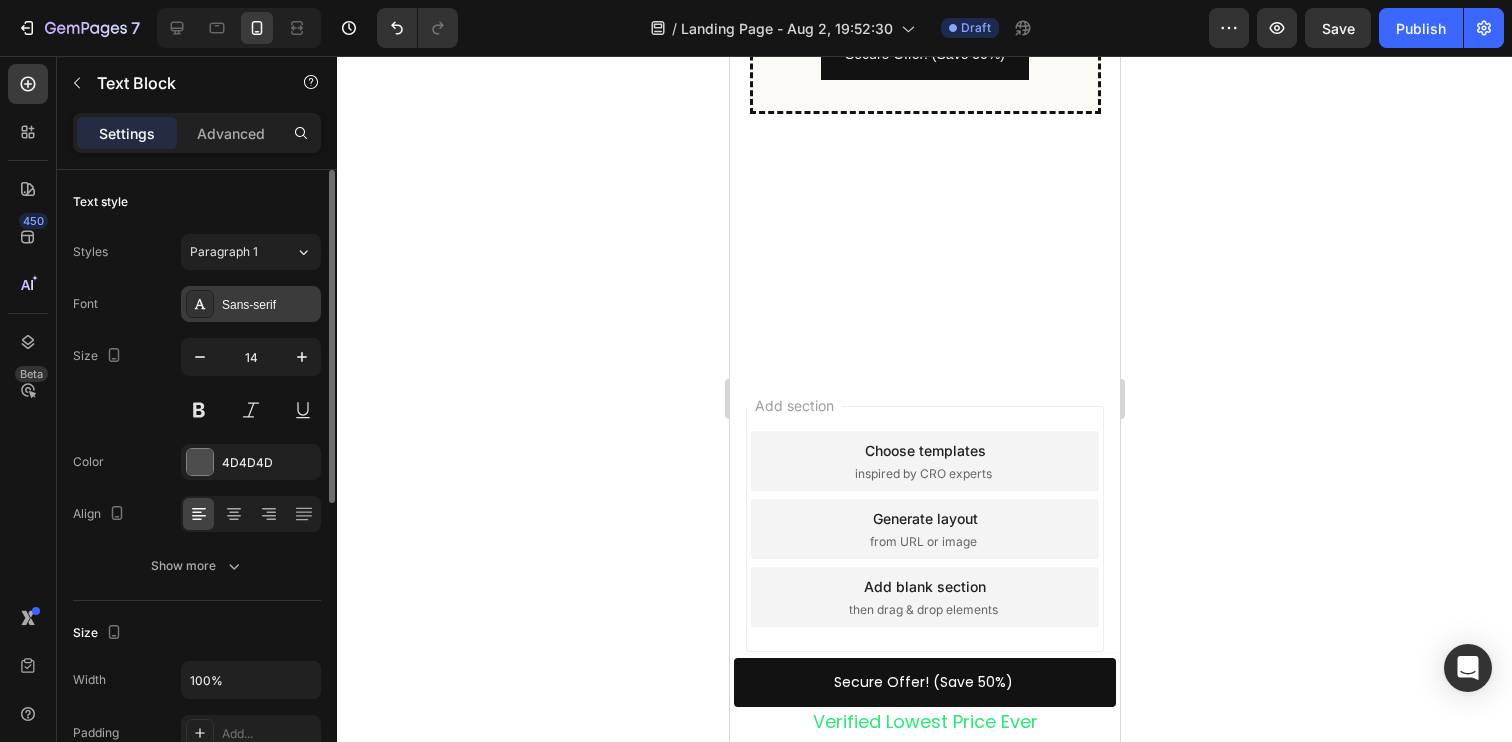 click on "Sans-serif" at bounding box center (251, 304) 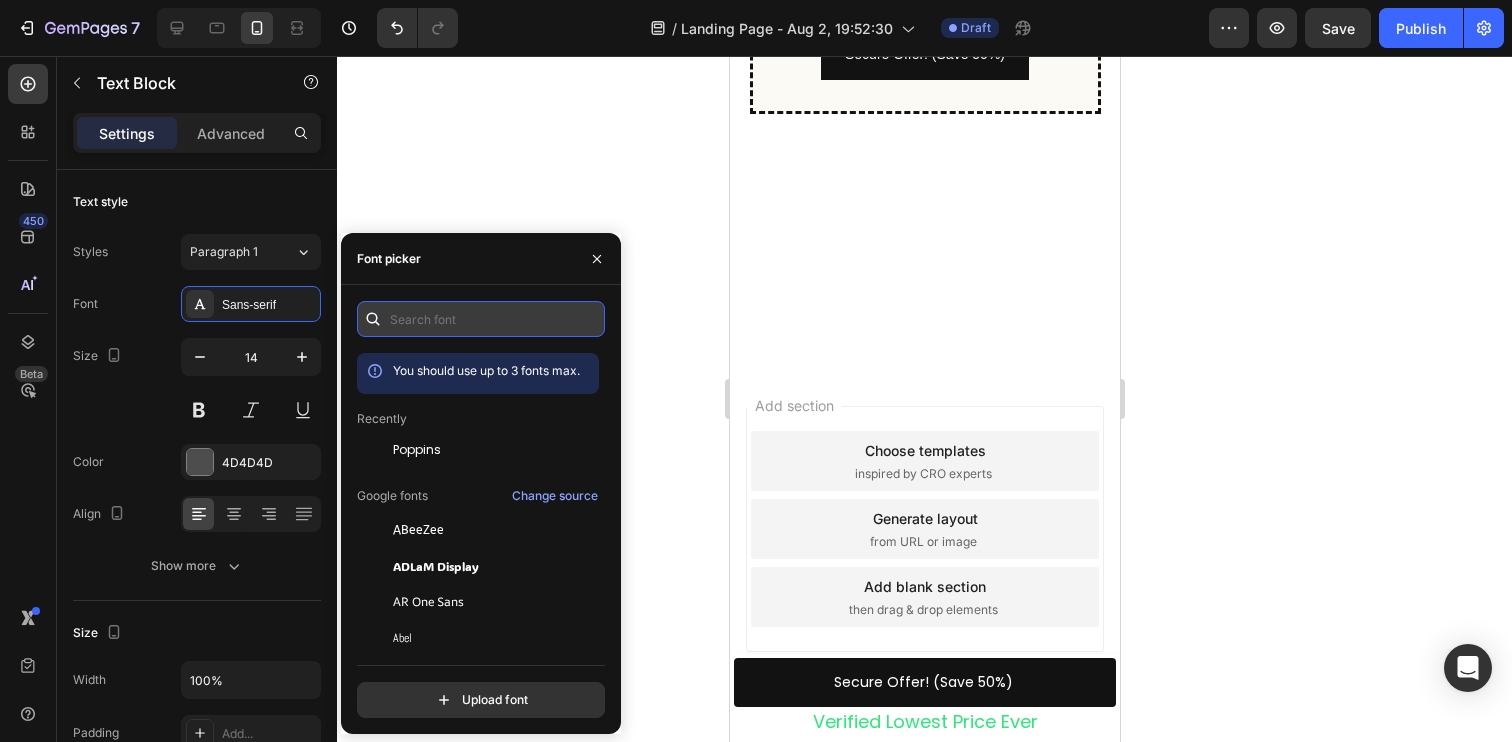 click at bounding box center (481, 319) 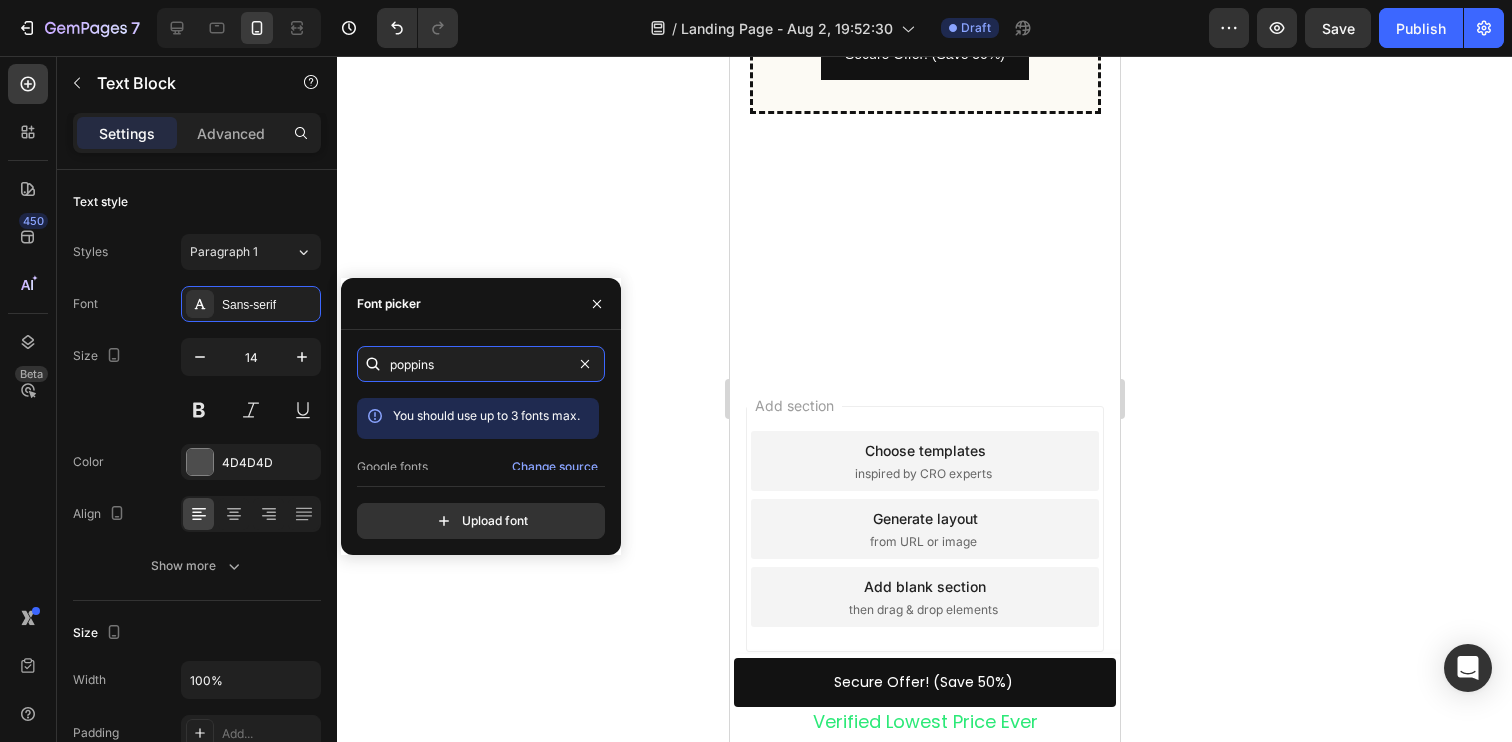 type on "poppins" 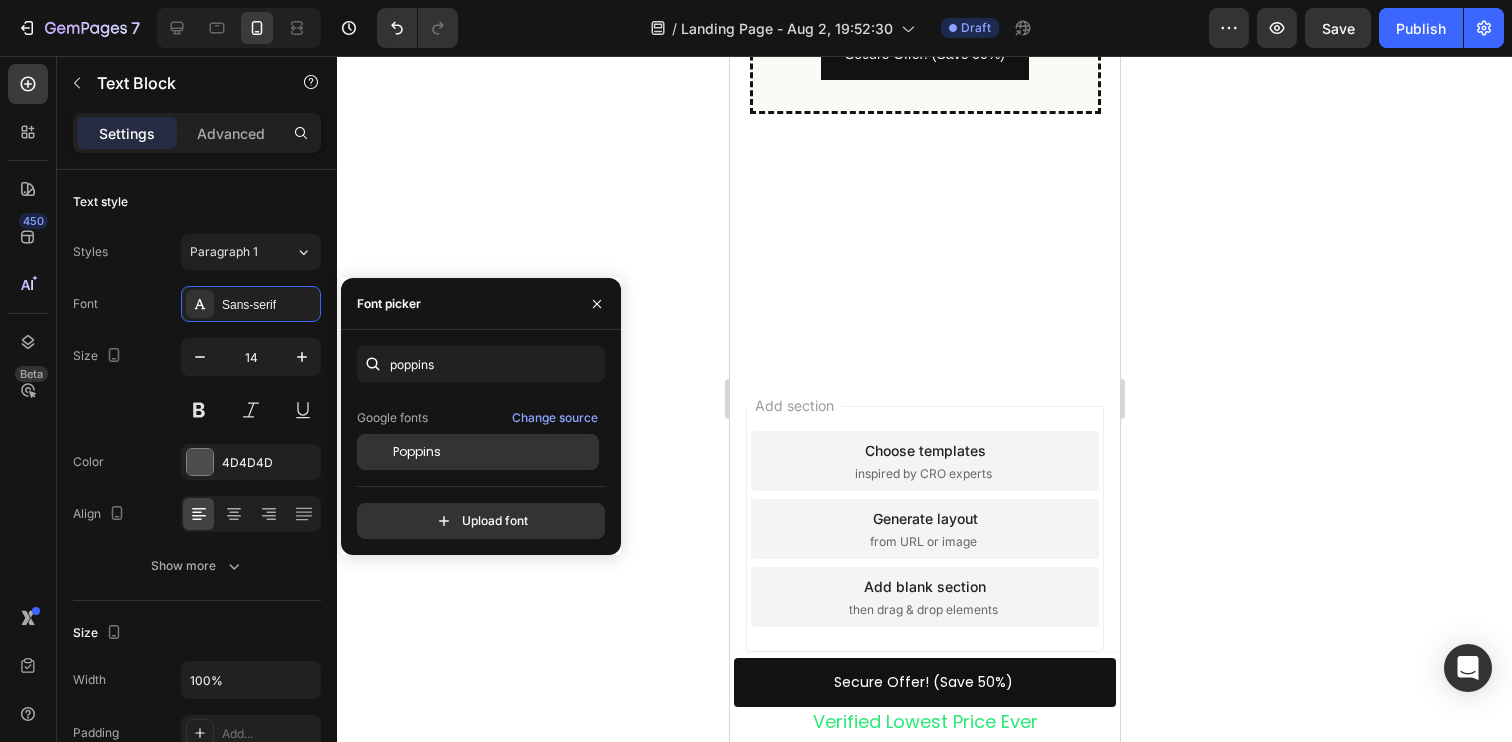 click on "Poppins" at bounding box center [494, 452] 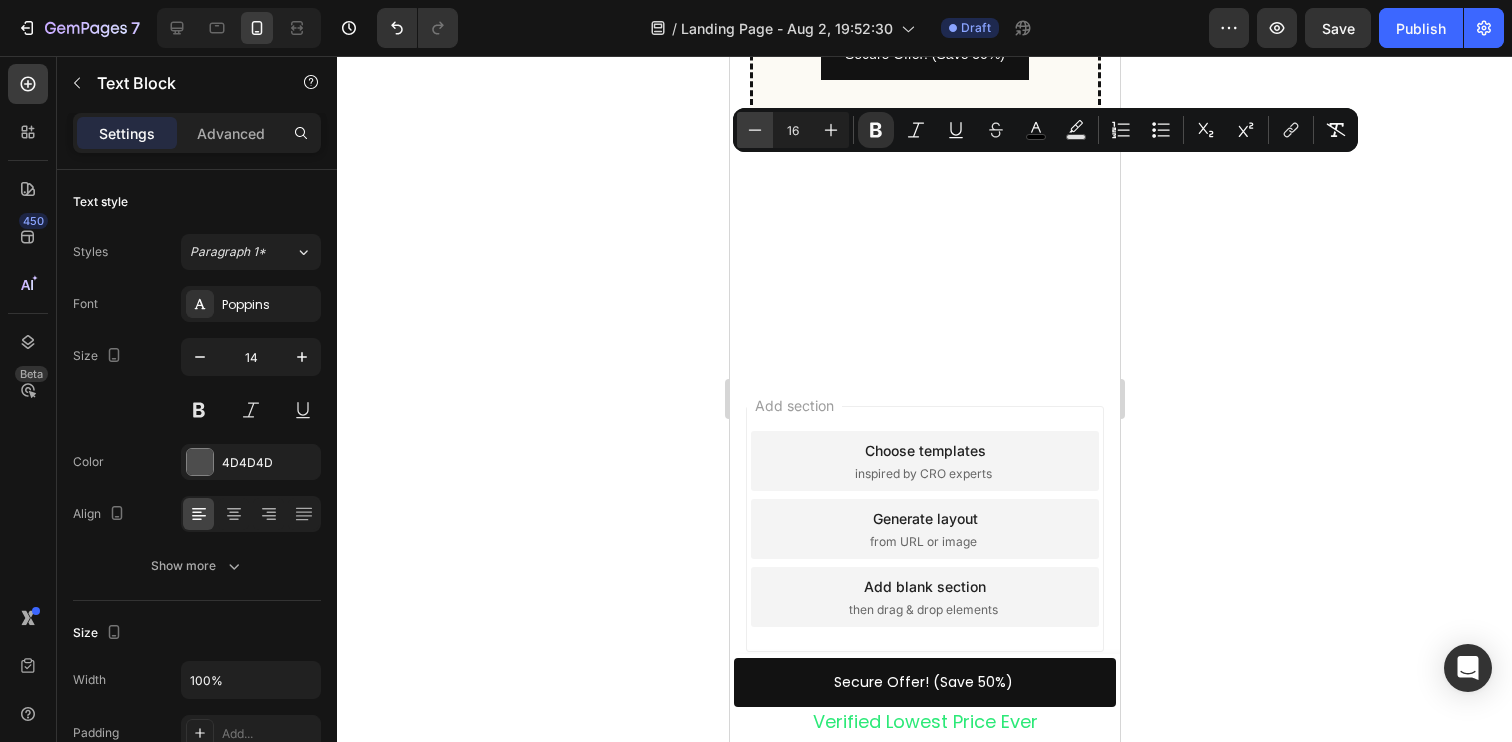 click 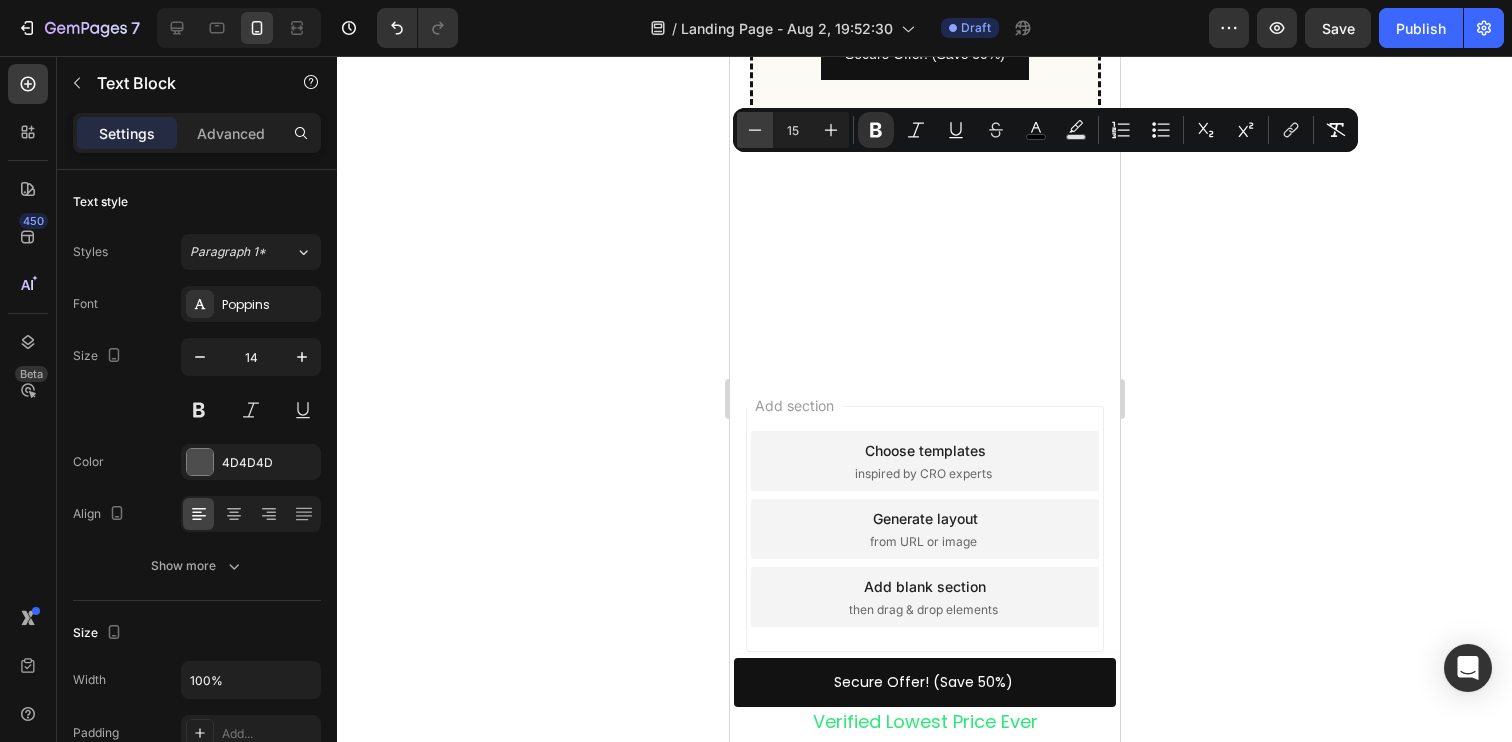 click 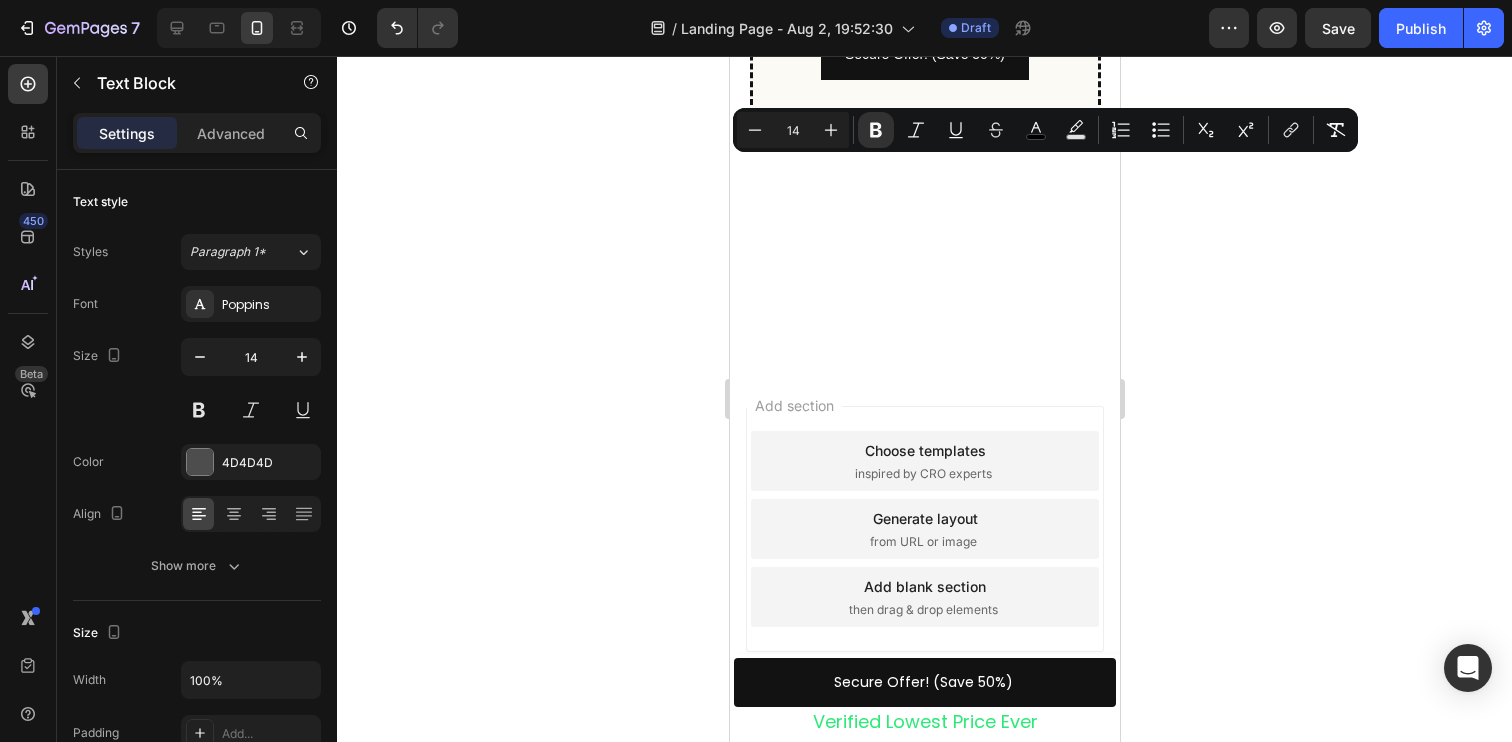 click 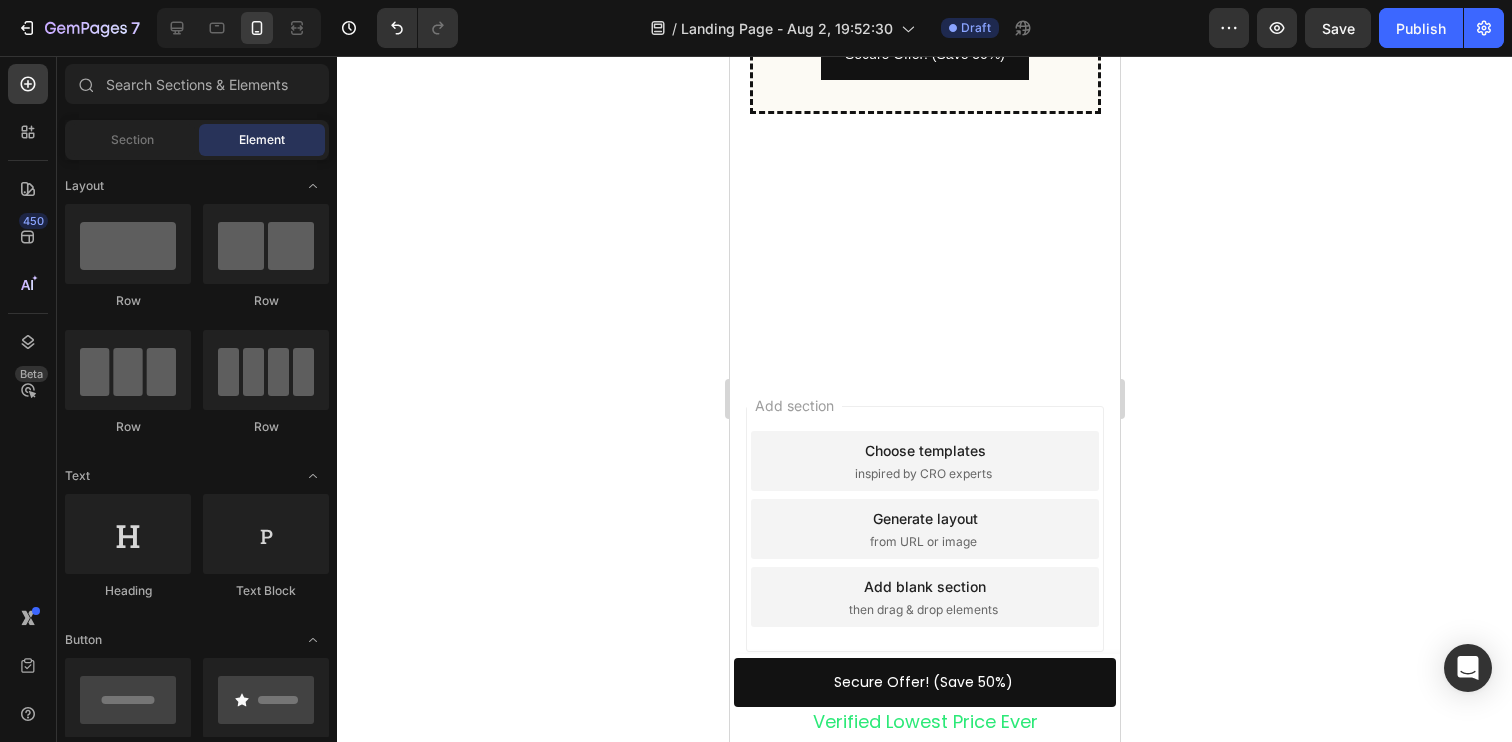 click 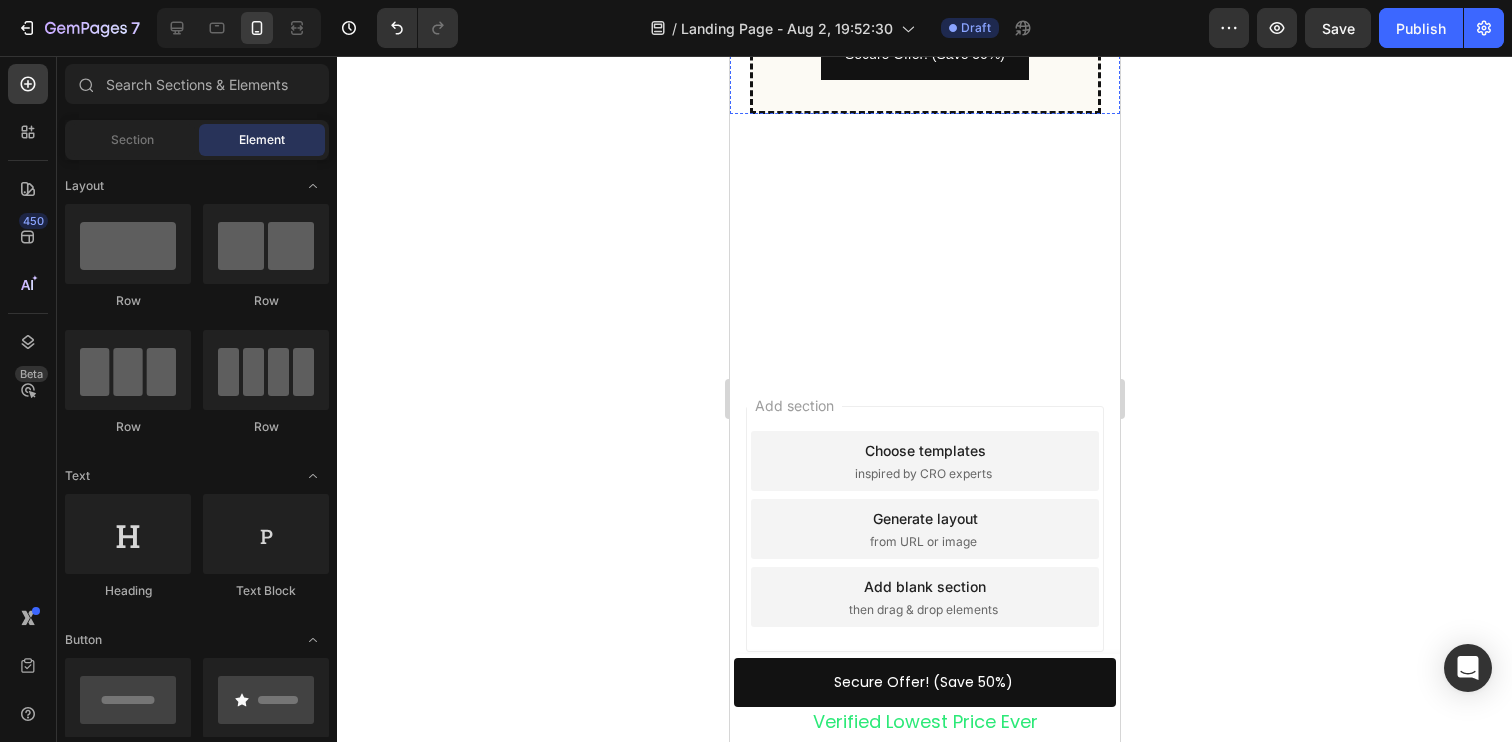 scroll, scrollTop: 5596, scrollLeft: 0, axis: vertical 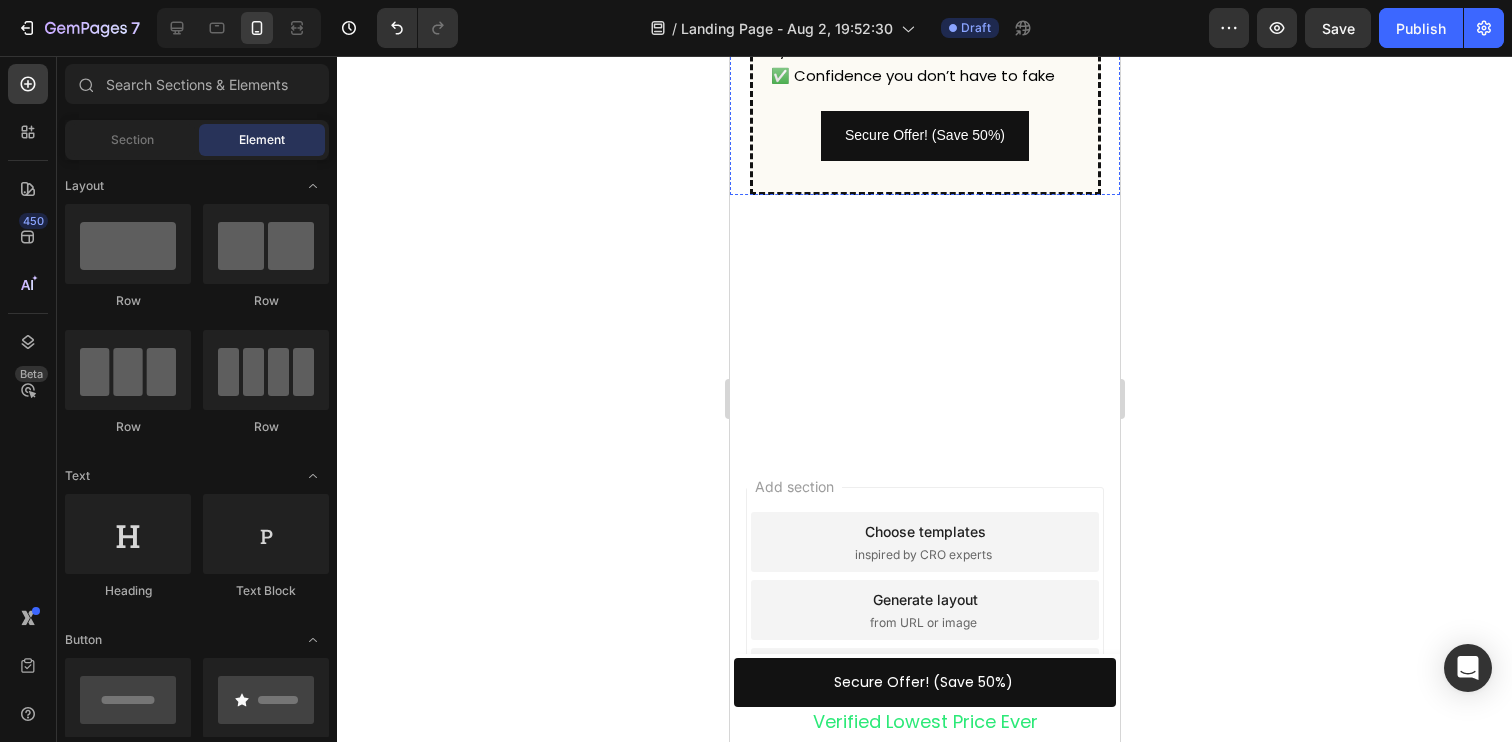 click on "Before & After Using Our Formula" at bounding box center (924, -588) 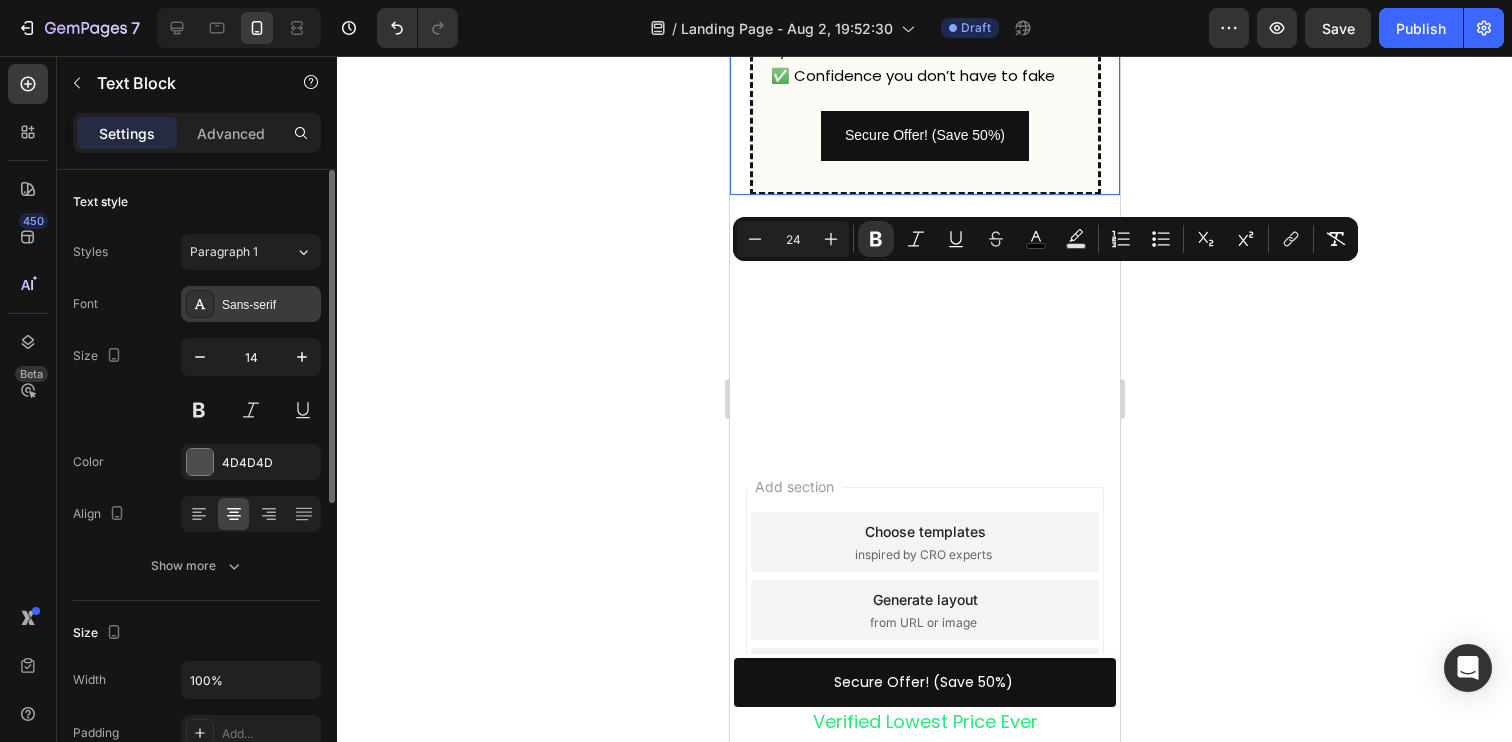 click on "Sans-serif" at bounding box center [269, 305] 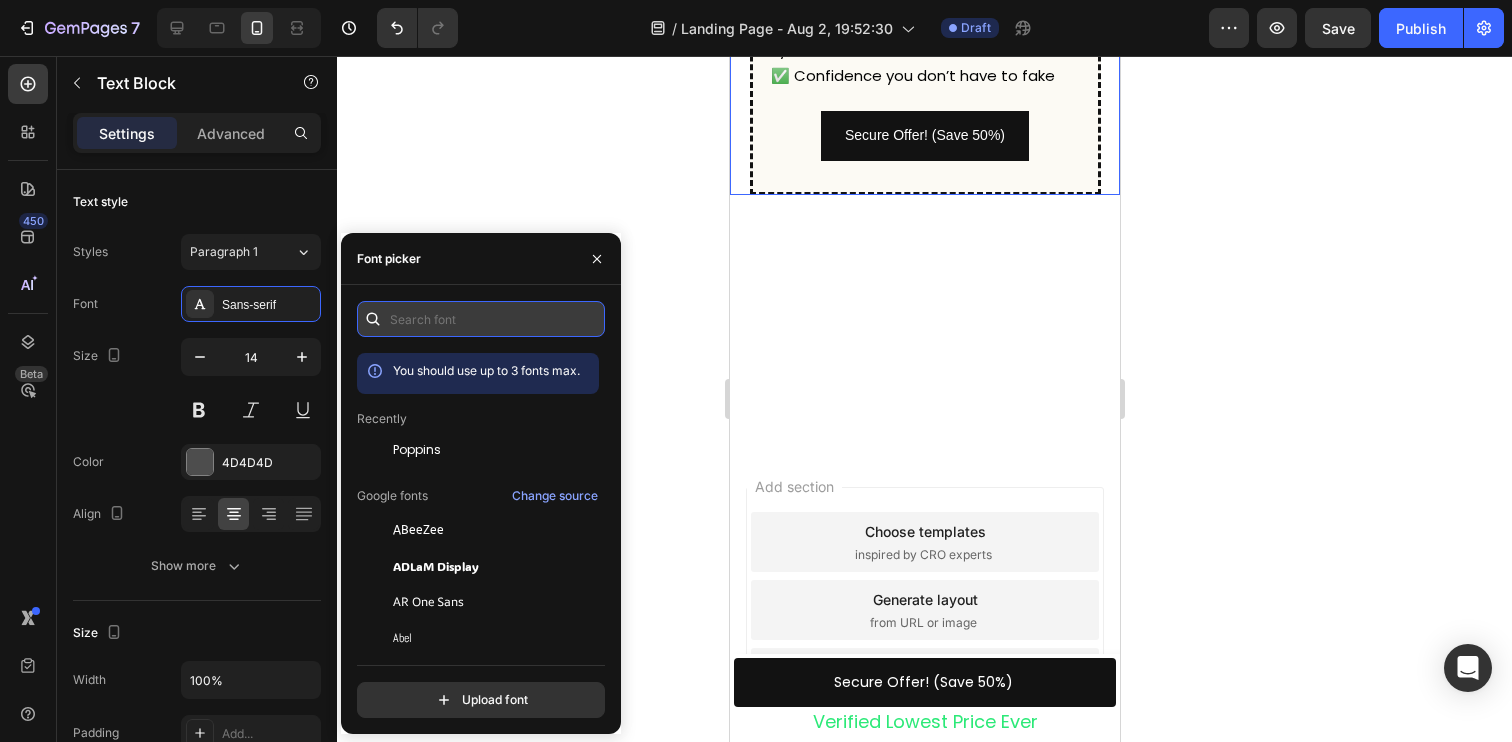 click at bounding box center [481, 319] 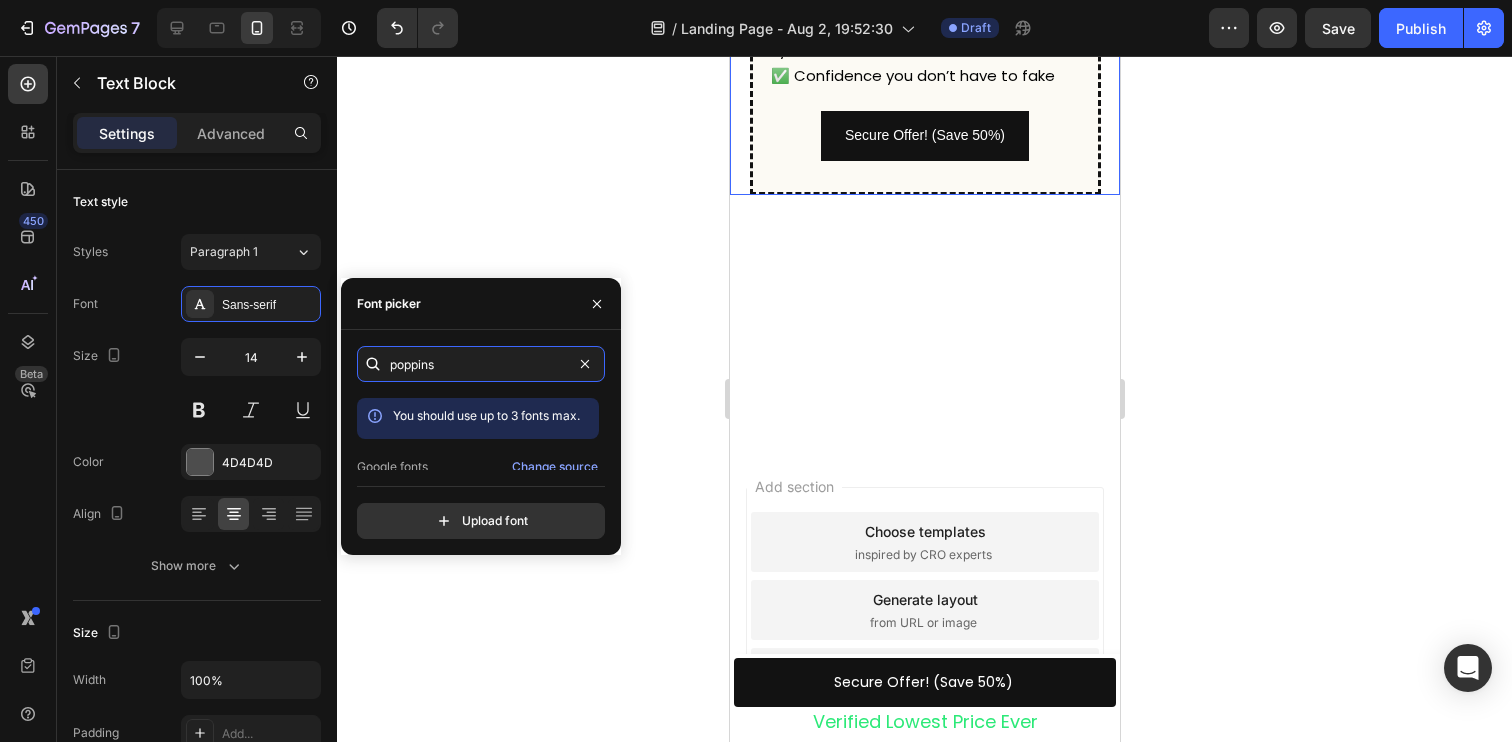 scroll, scrollTop: 49, scrollLeft: 0, axis: vertical 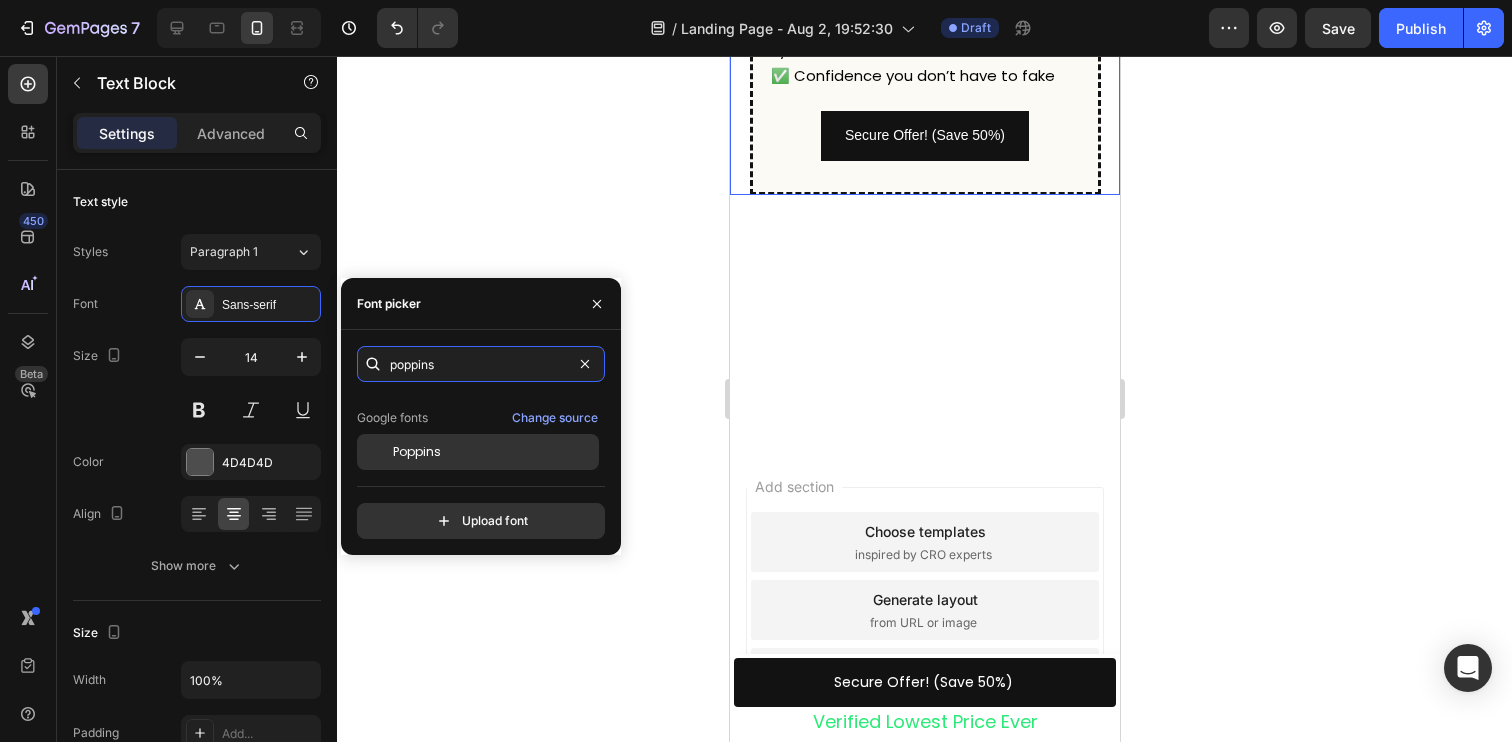 type on "poppins" 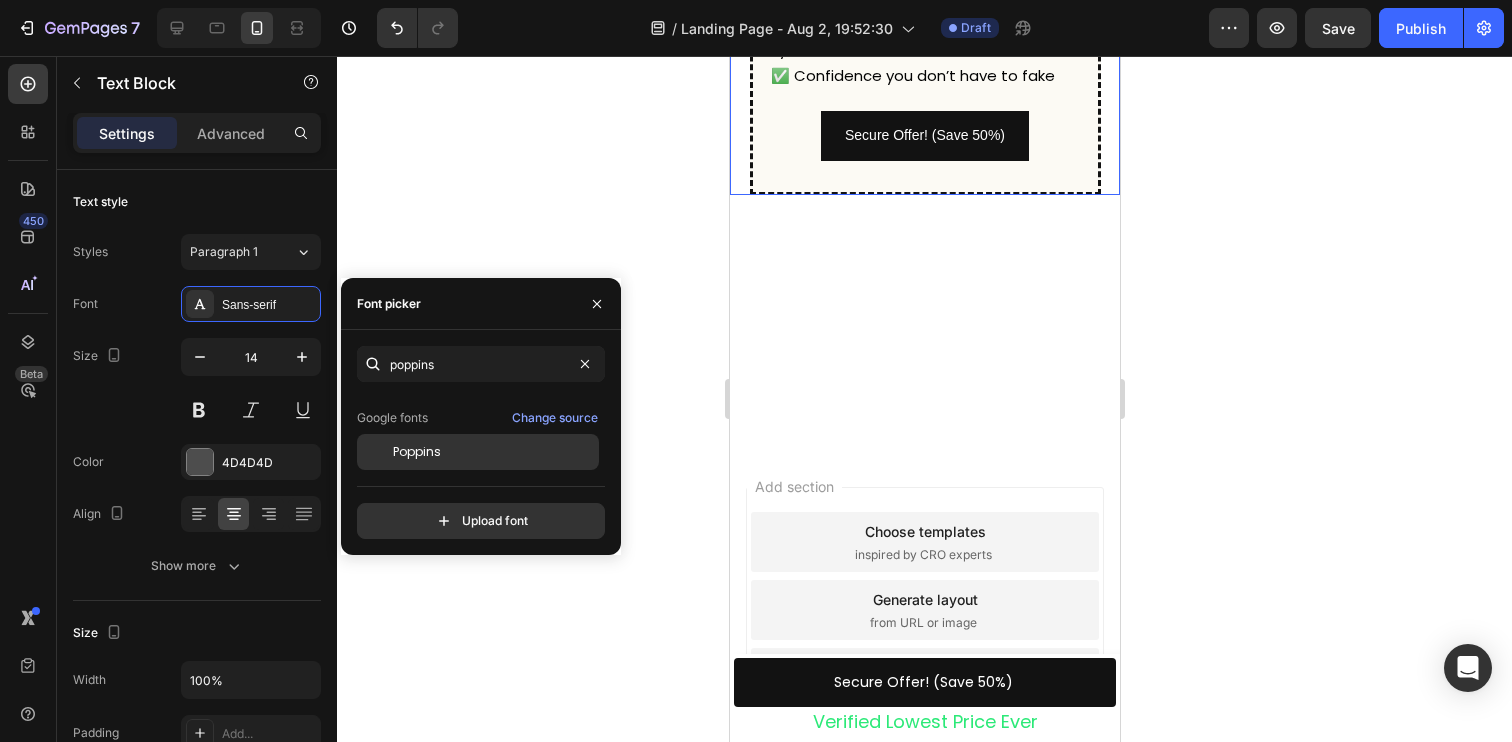 click on "Poppins" 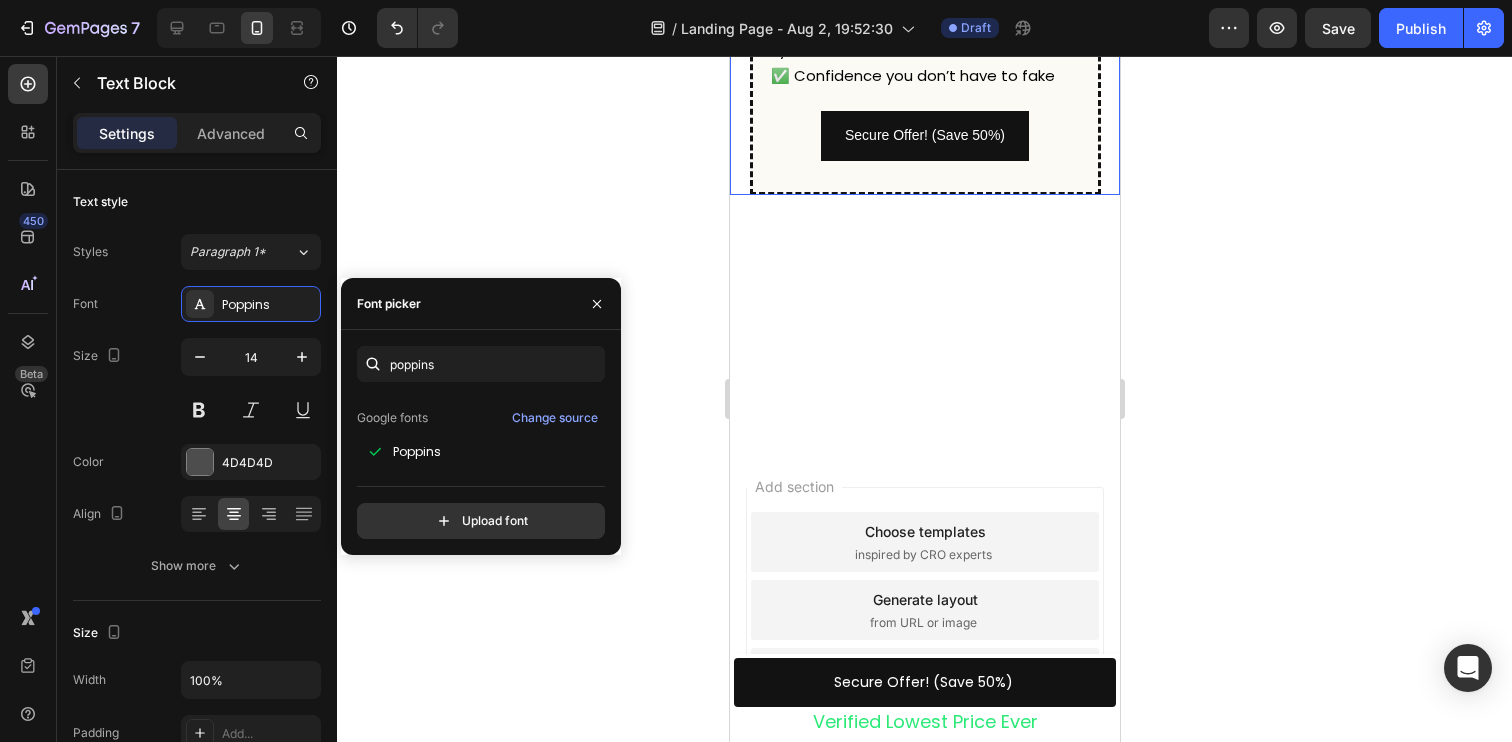 click 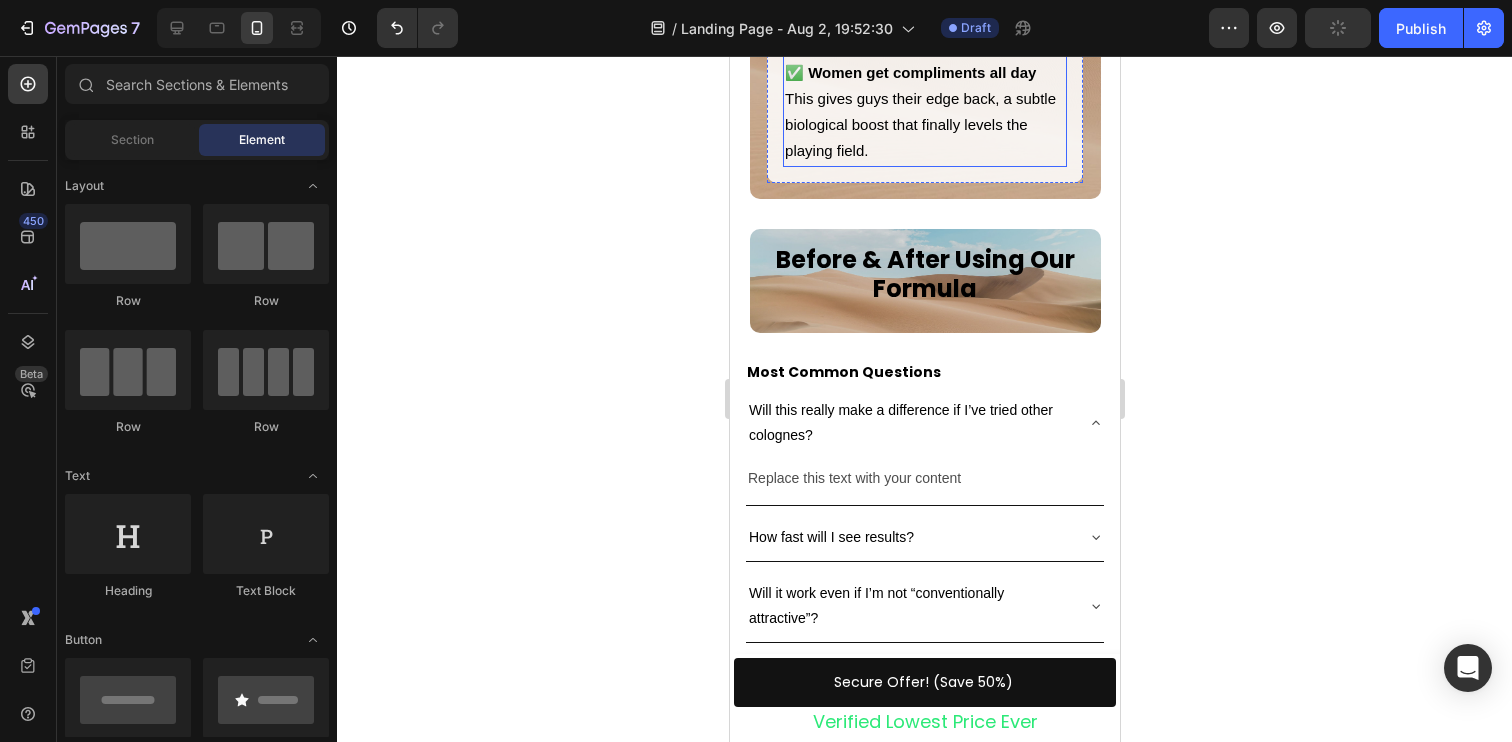 click on "✅ Women get compliments all day" at bounding box center (909, 72) 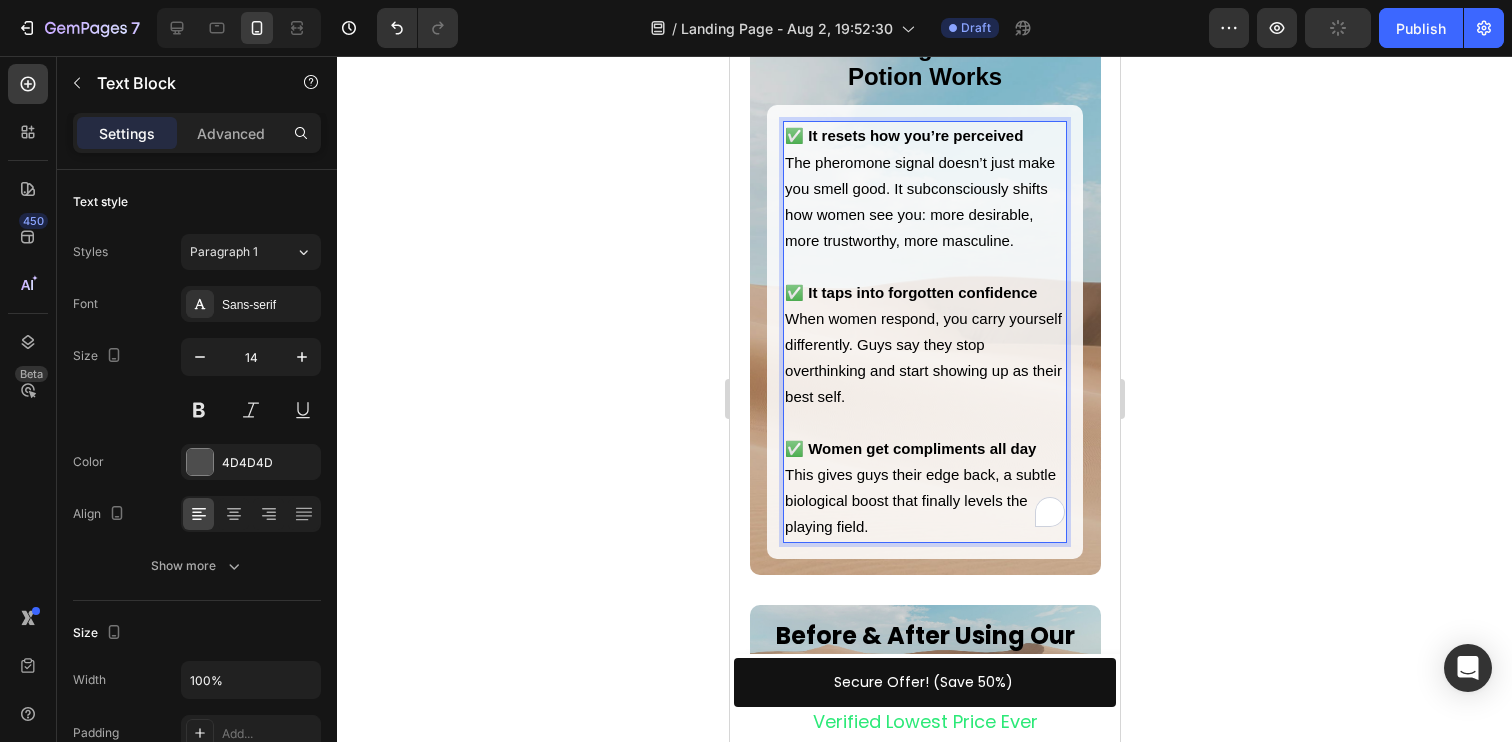 scroll, scrollTop: 4994, scrollLeft: 0, axis: vertical 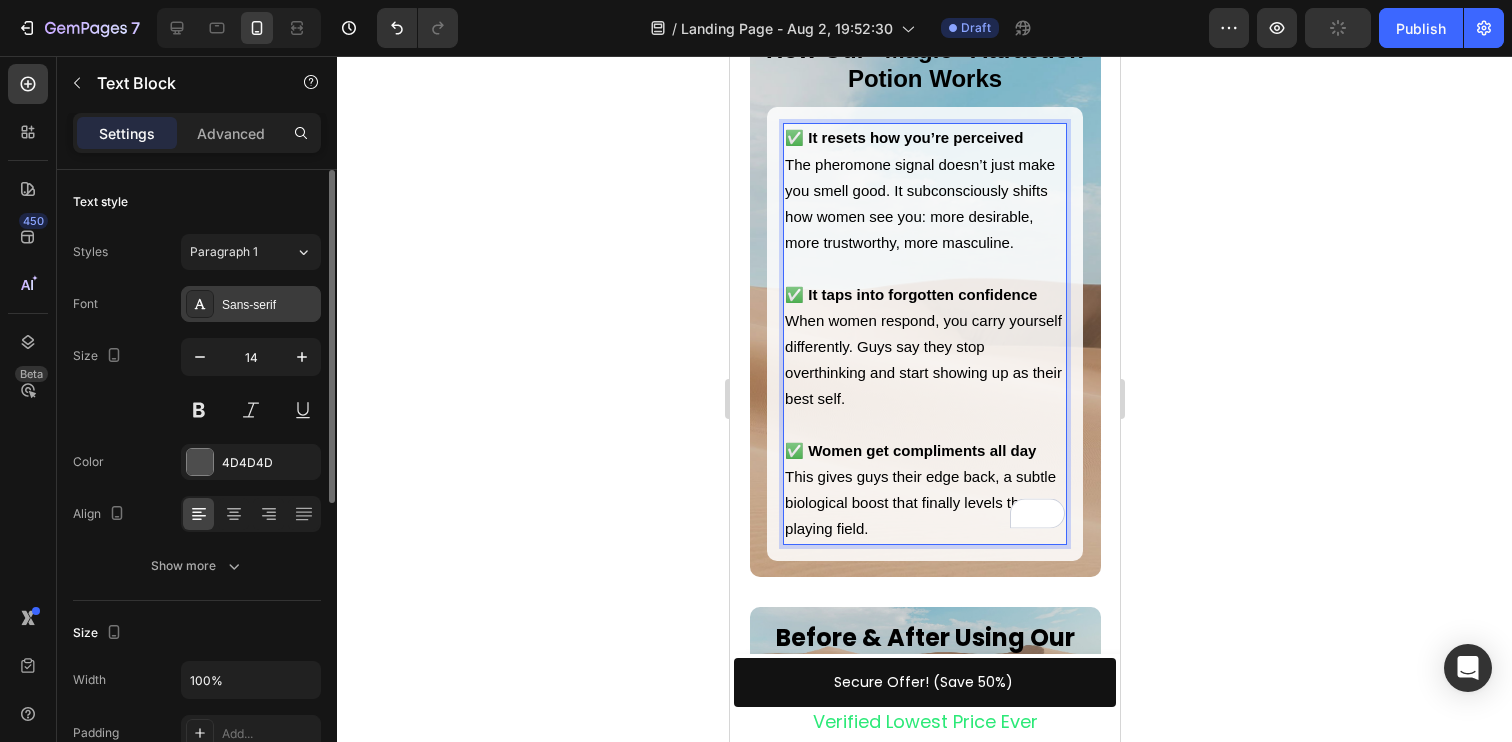 click on "Sans-serif" at bounding box center [269, 305] 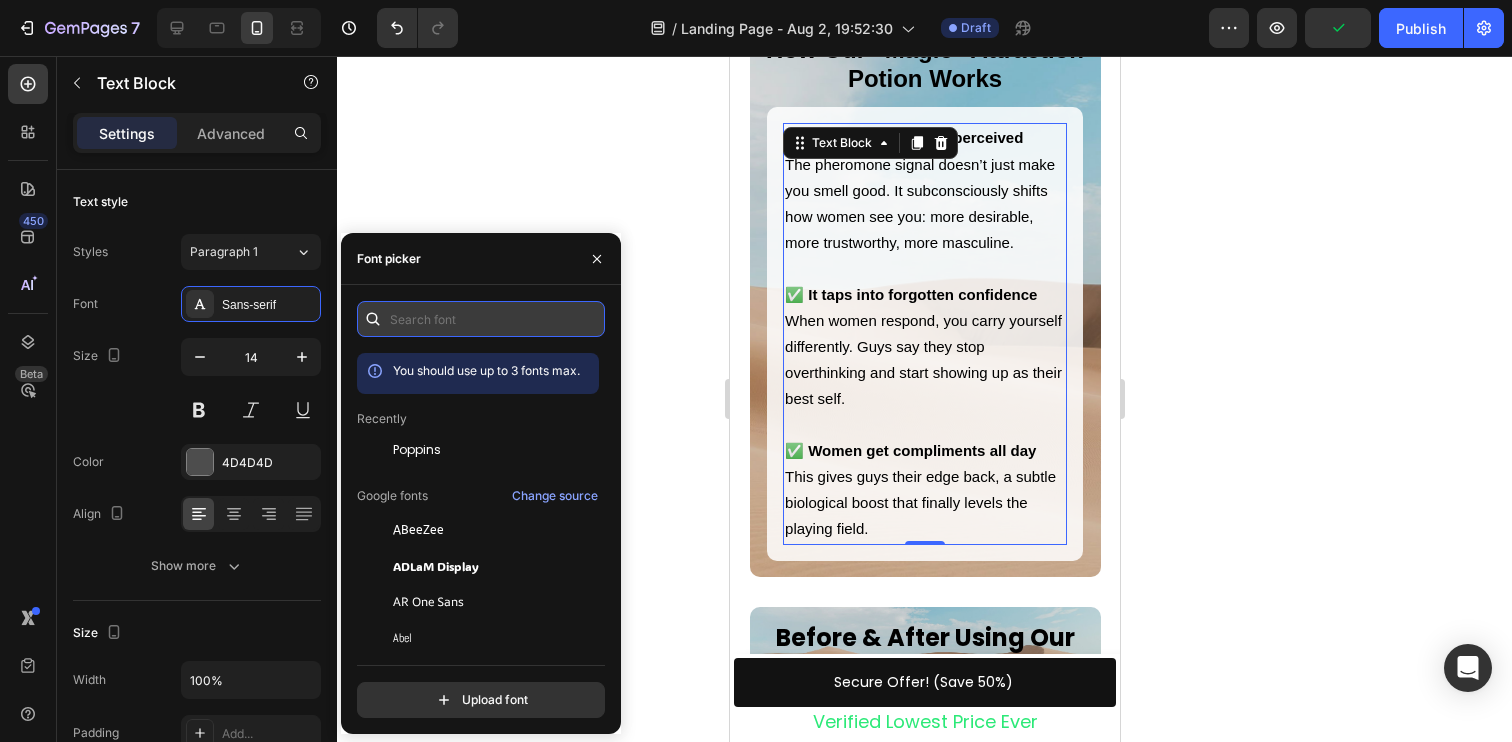 click at bounding box center [481, 319] 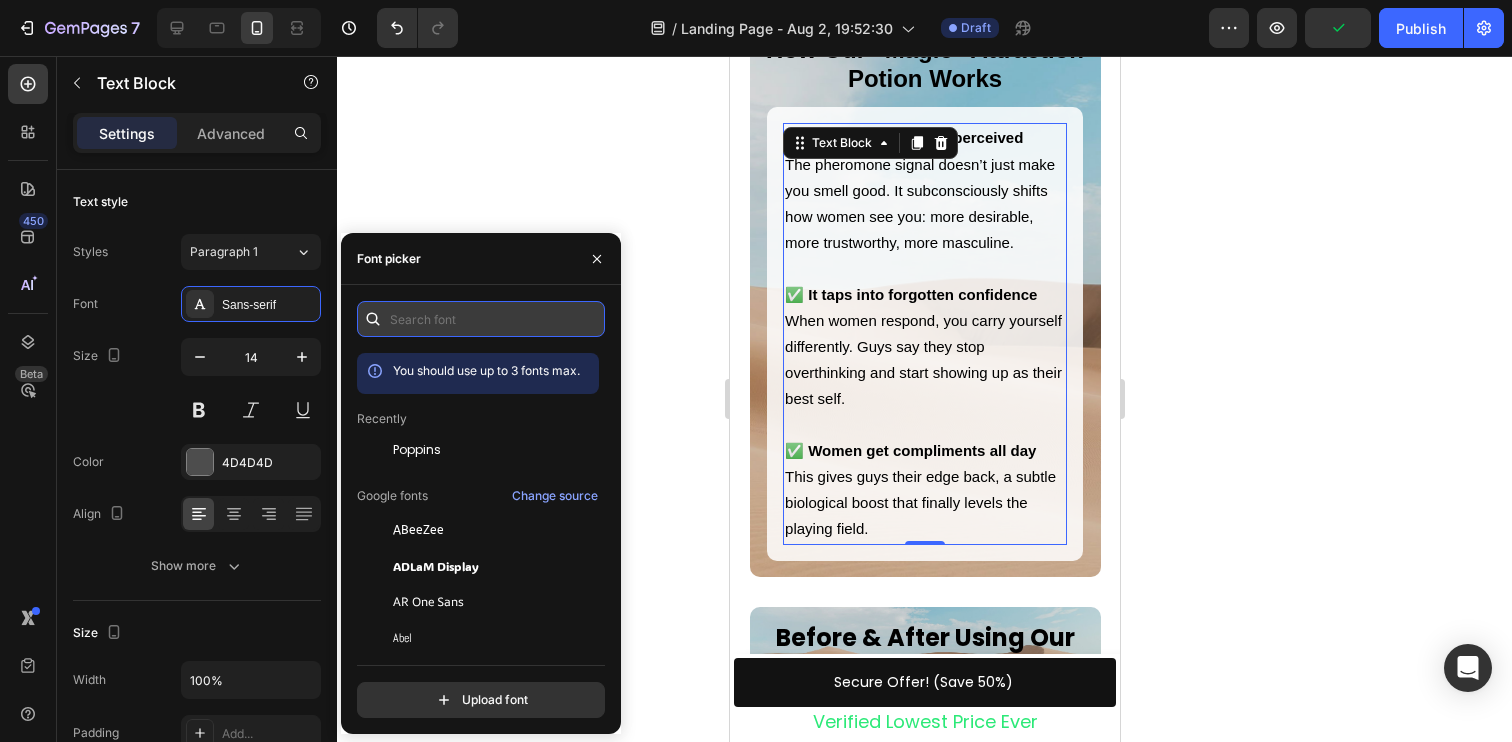 paste on "poppins" 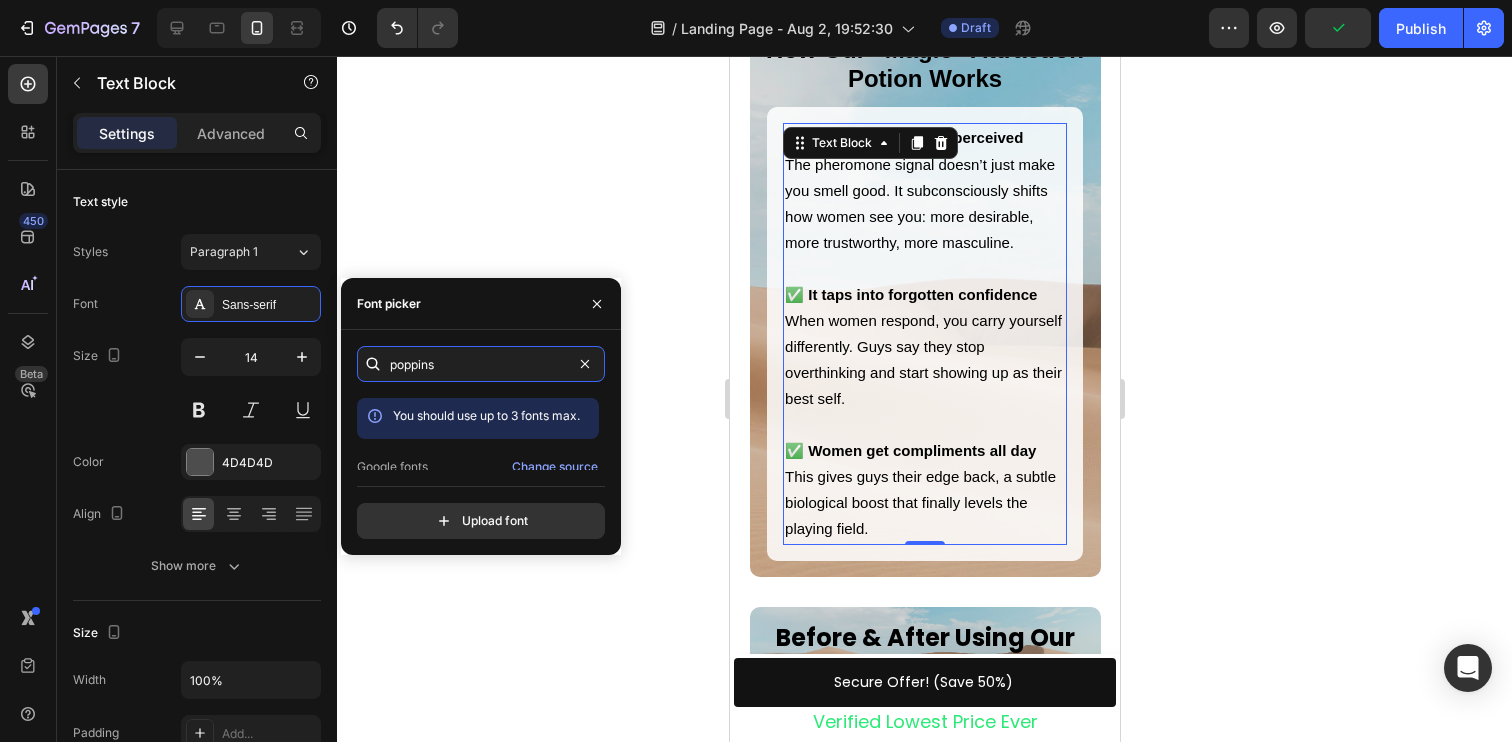scroll, scrollTop: 49, scrollLeft: 0, axis: vertical 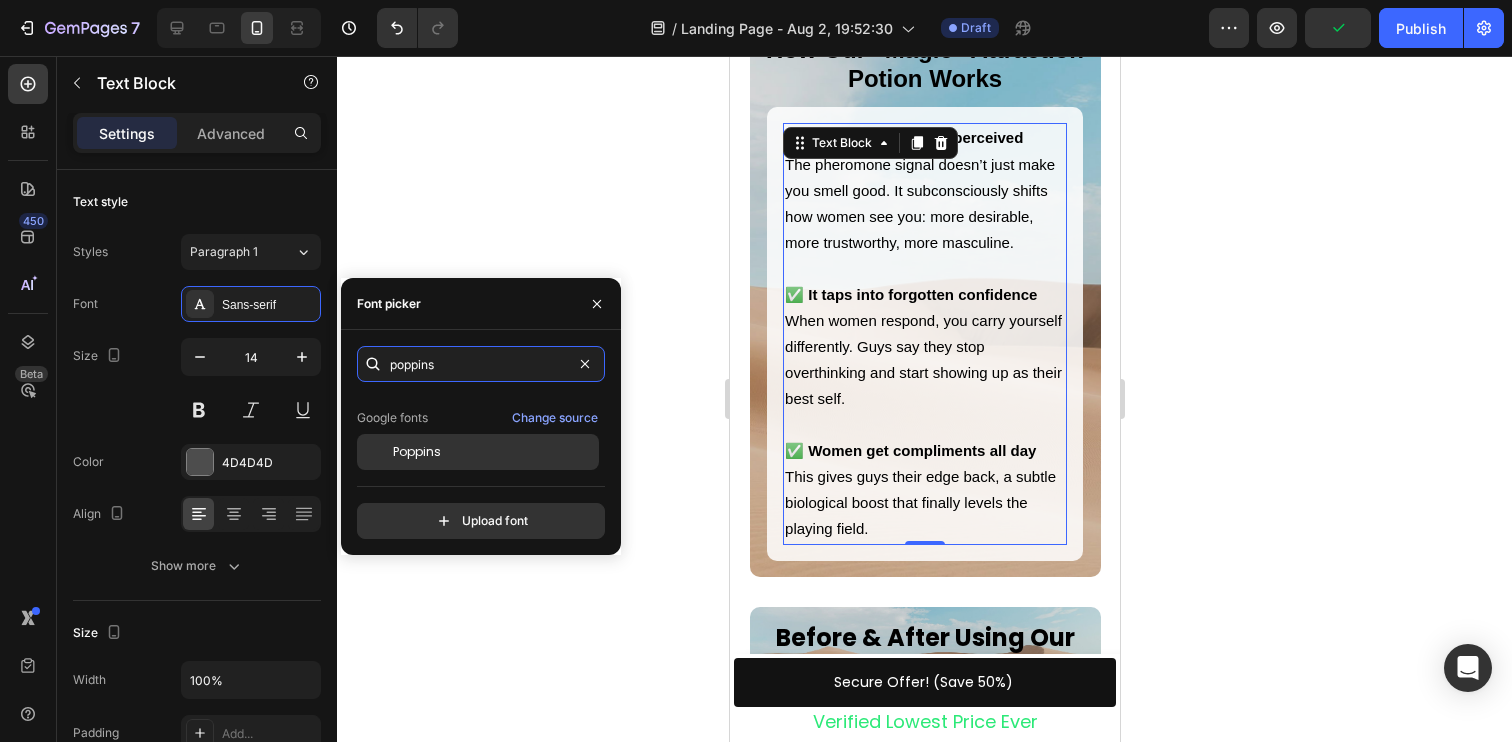 type on "poppins" 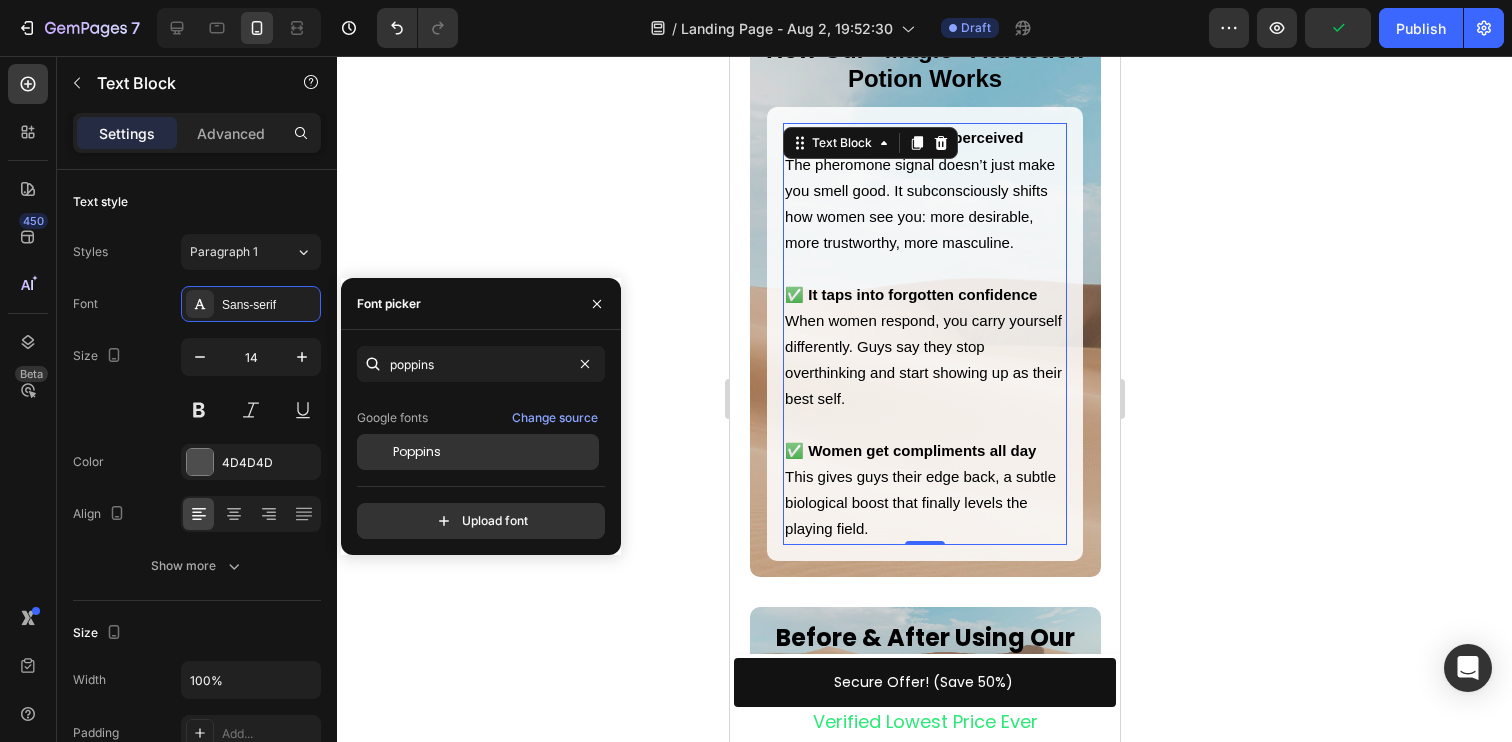 click on "Poppins" at bounding box center [494, 452] 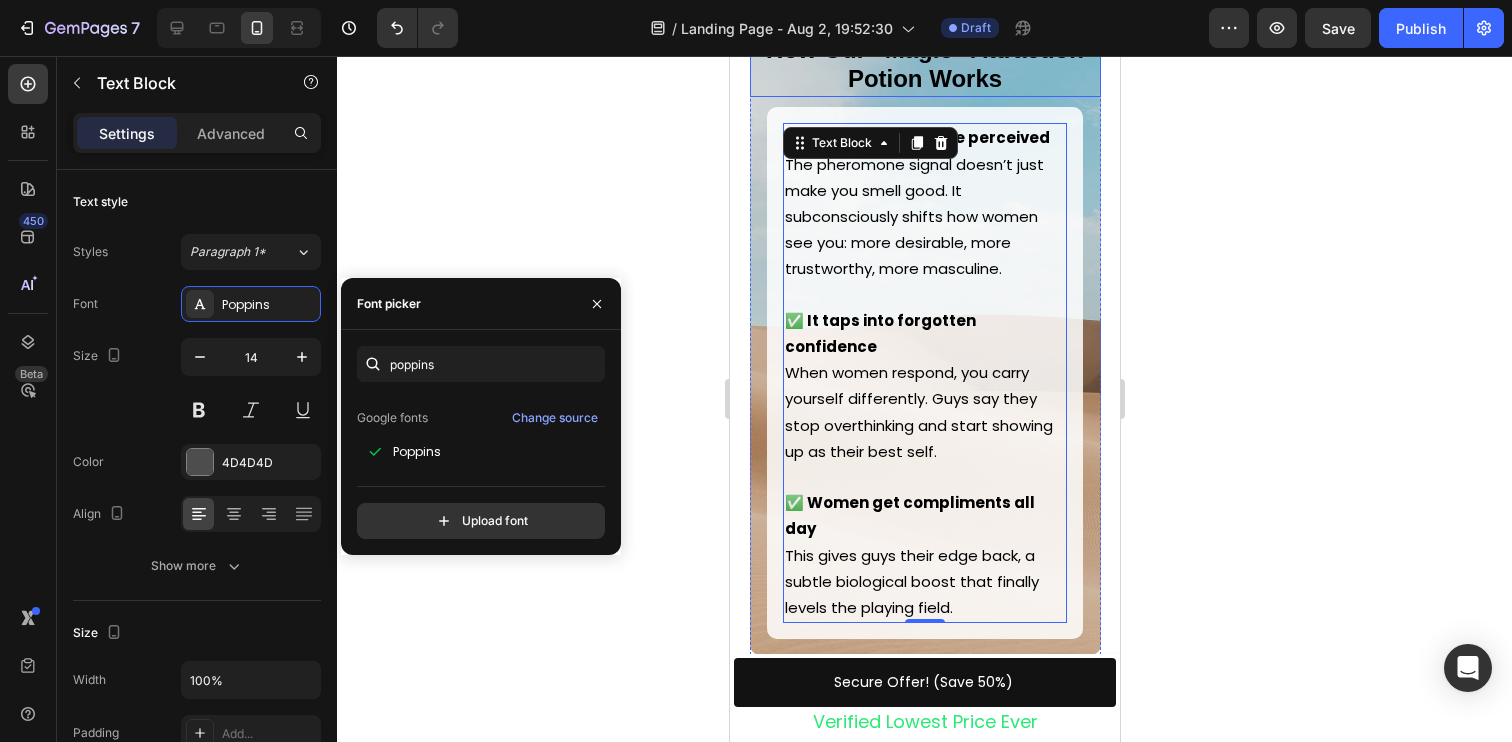 click on "How Our “Magic” Attraction Potion Works" at bounding box center (924, 64) 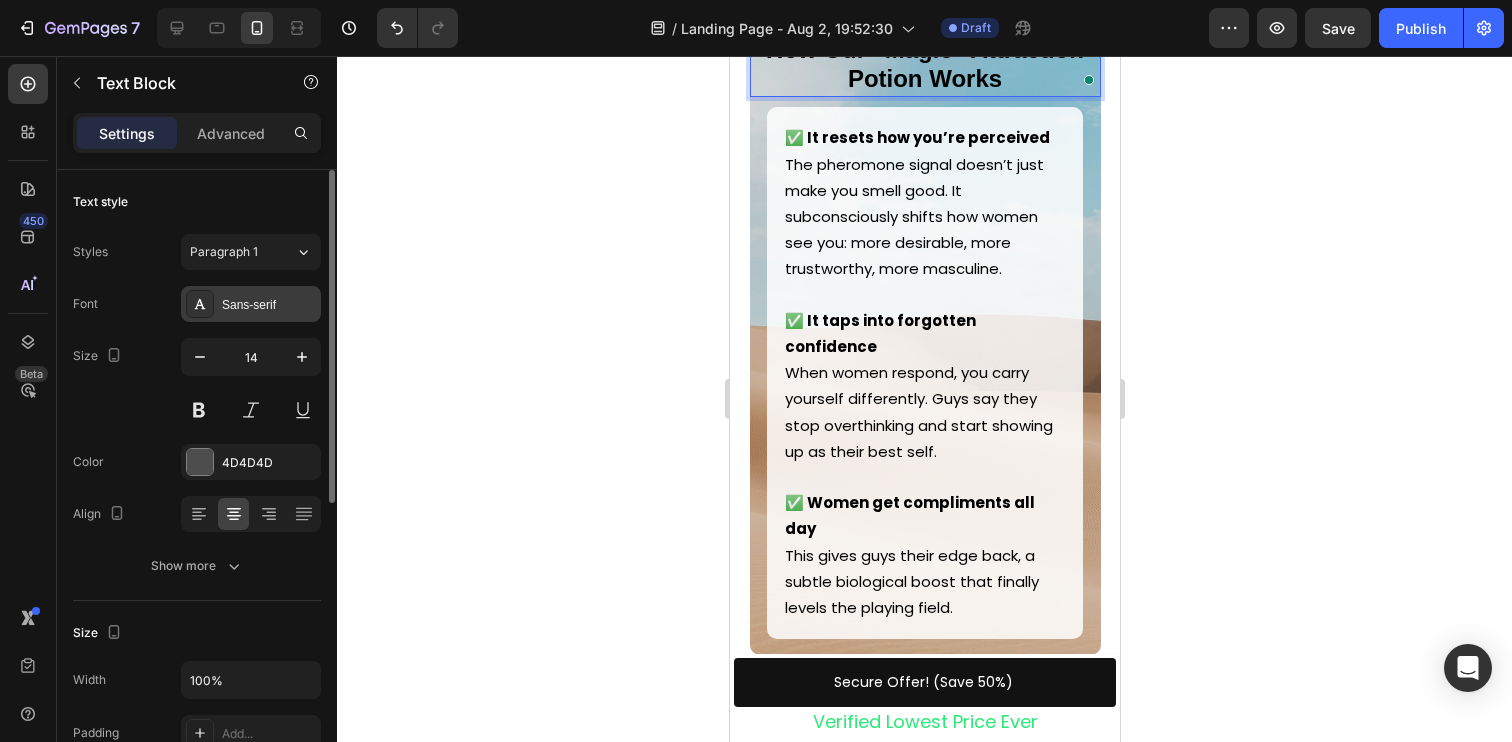 click on "Sans-serif" at bounding box center [269, 305] 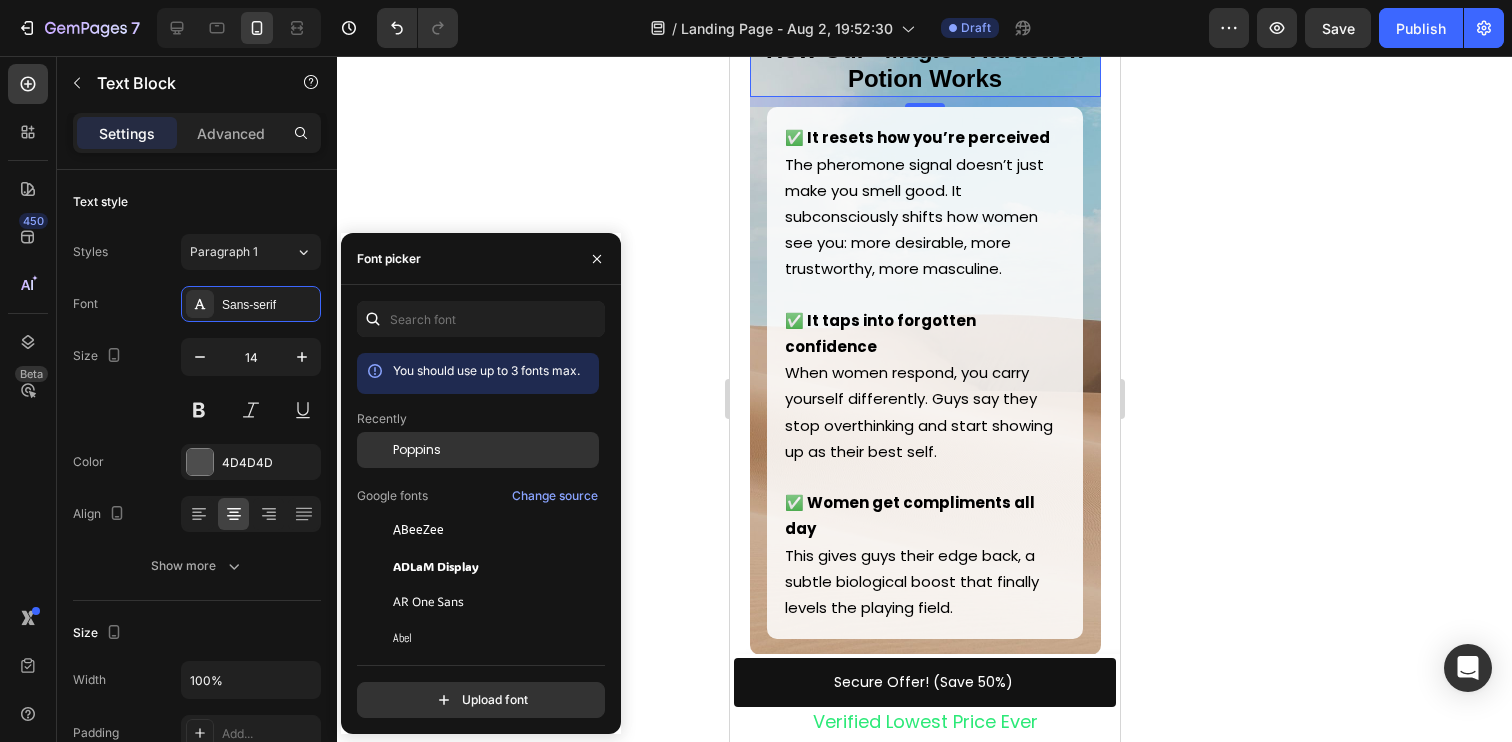 click on "Poppins" 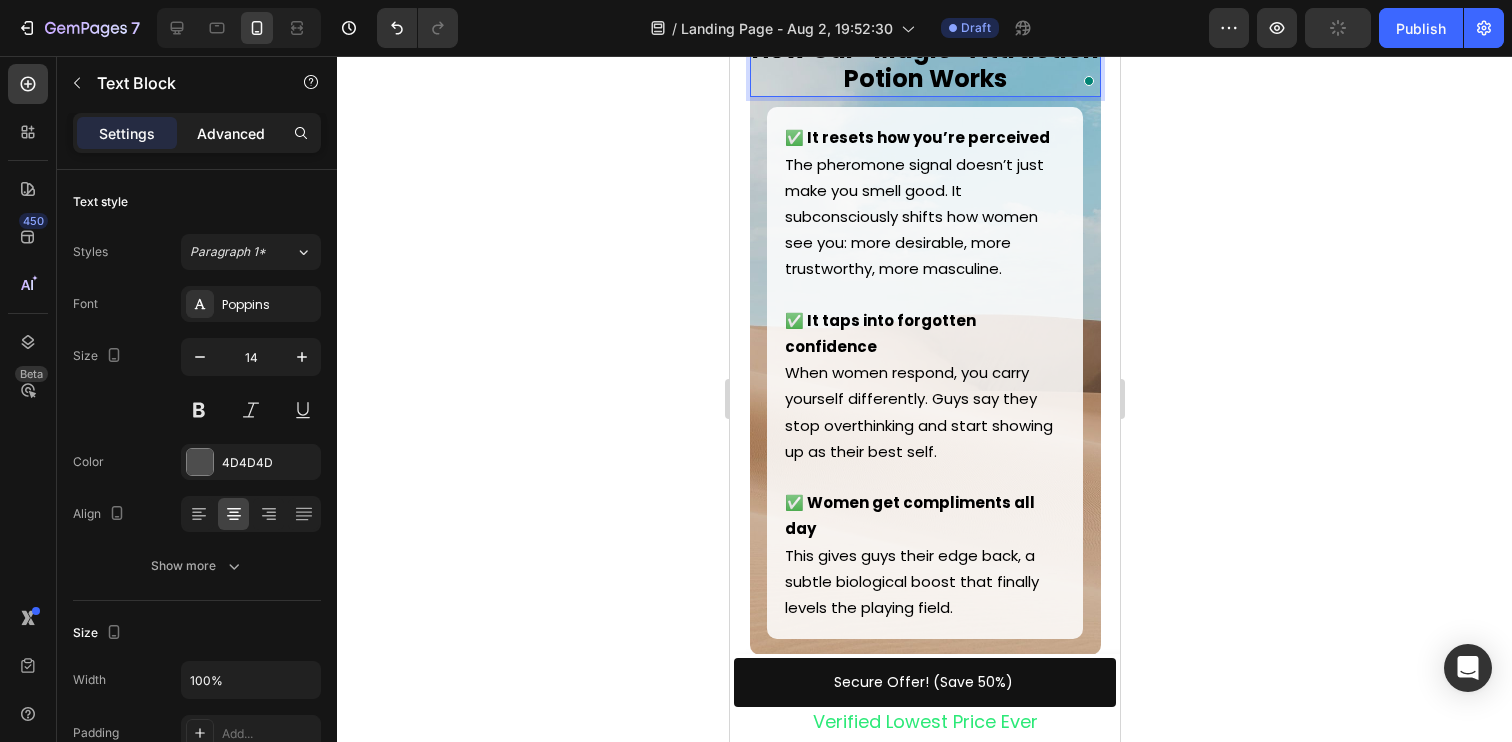 click on "Advanced" at bounding box center (231, 133) 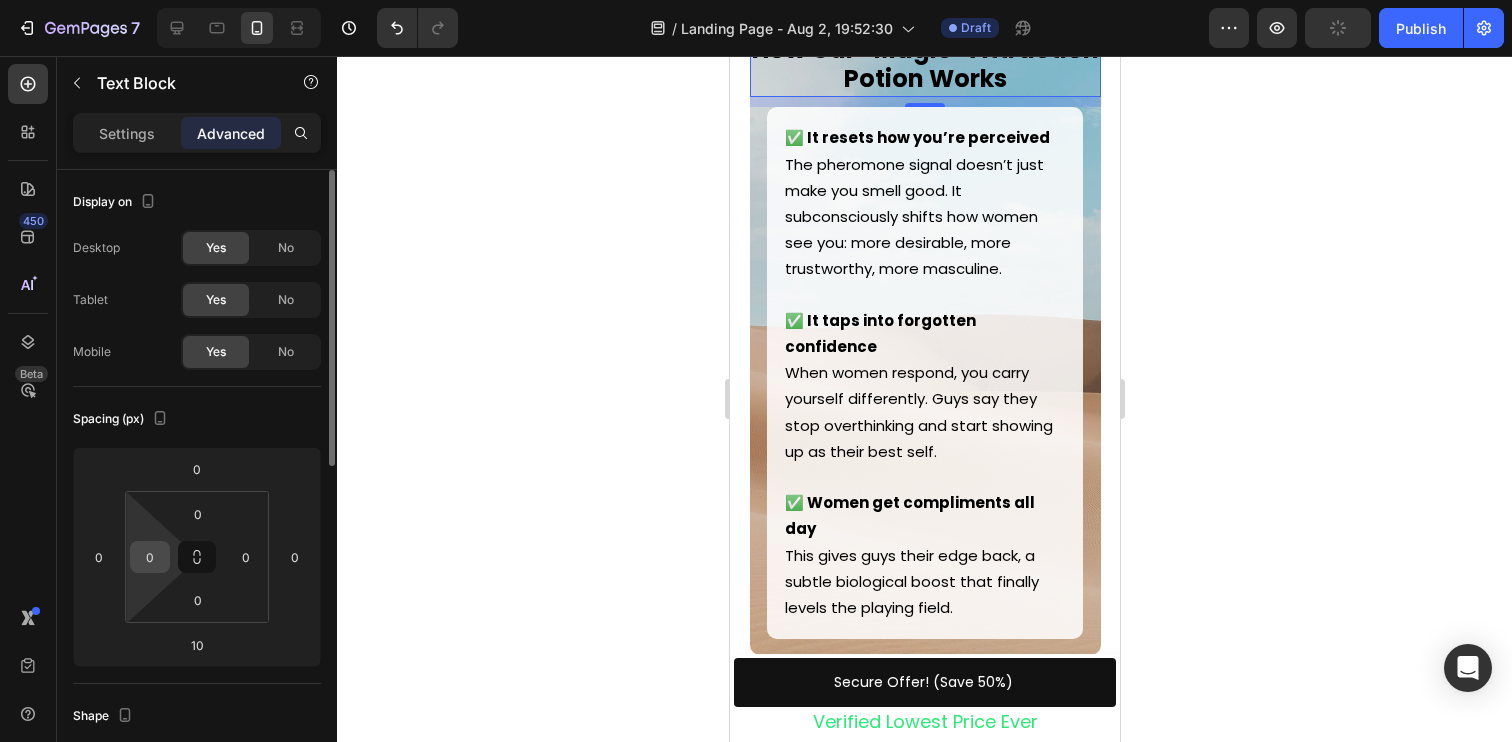 click on "0" at bounding box center (150, 557) 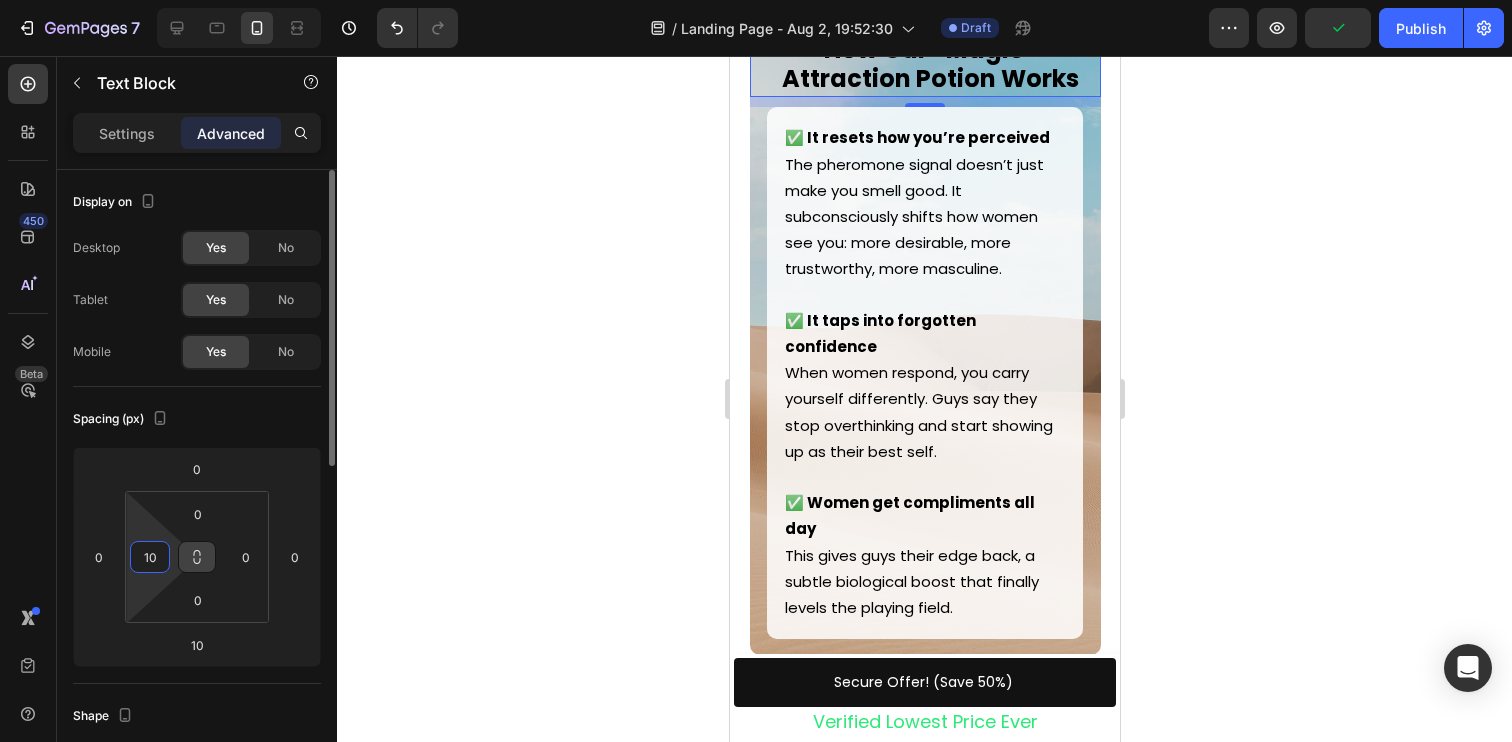 type on "10" 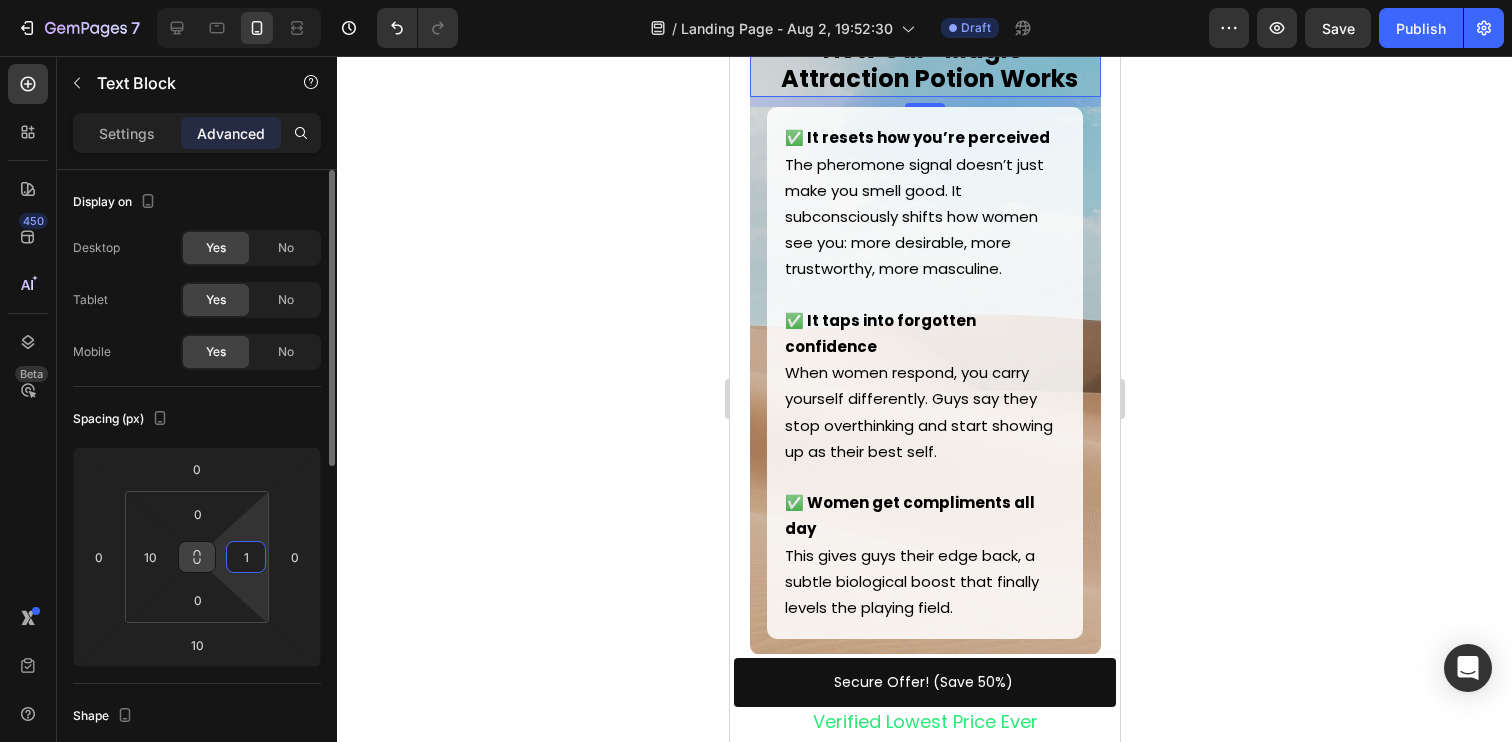 type on "10" 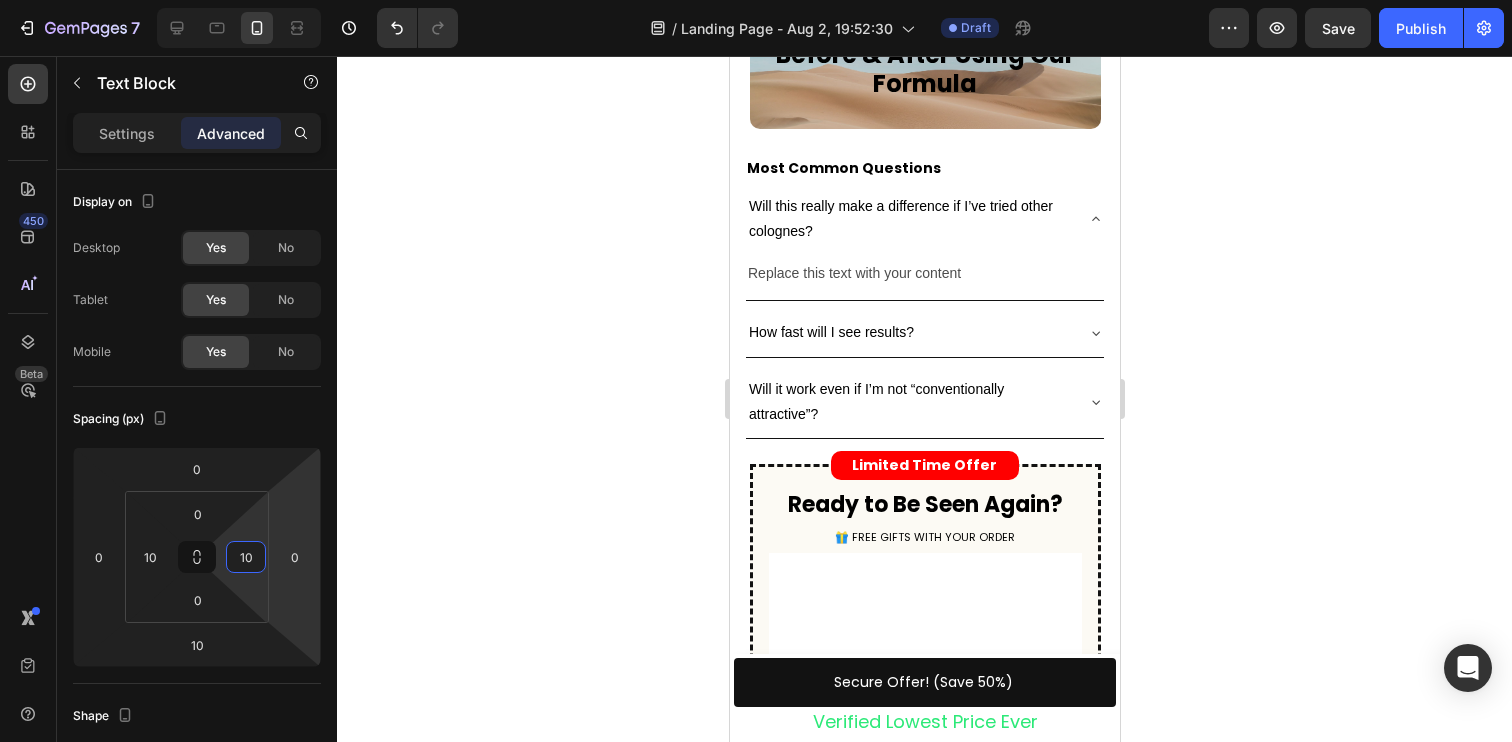 scroll, scrollTop: 5680, scrollLeft: 0, axis: vertical 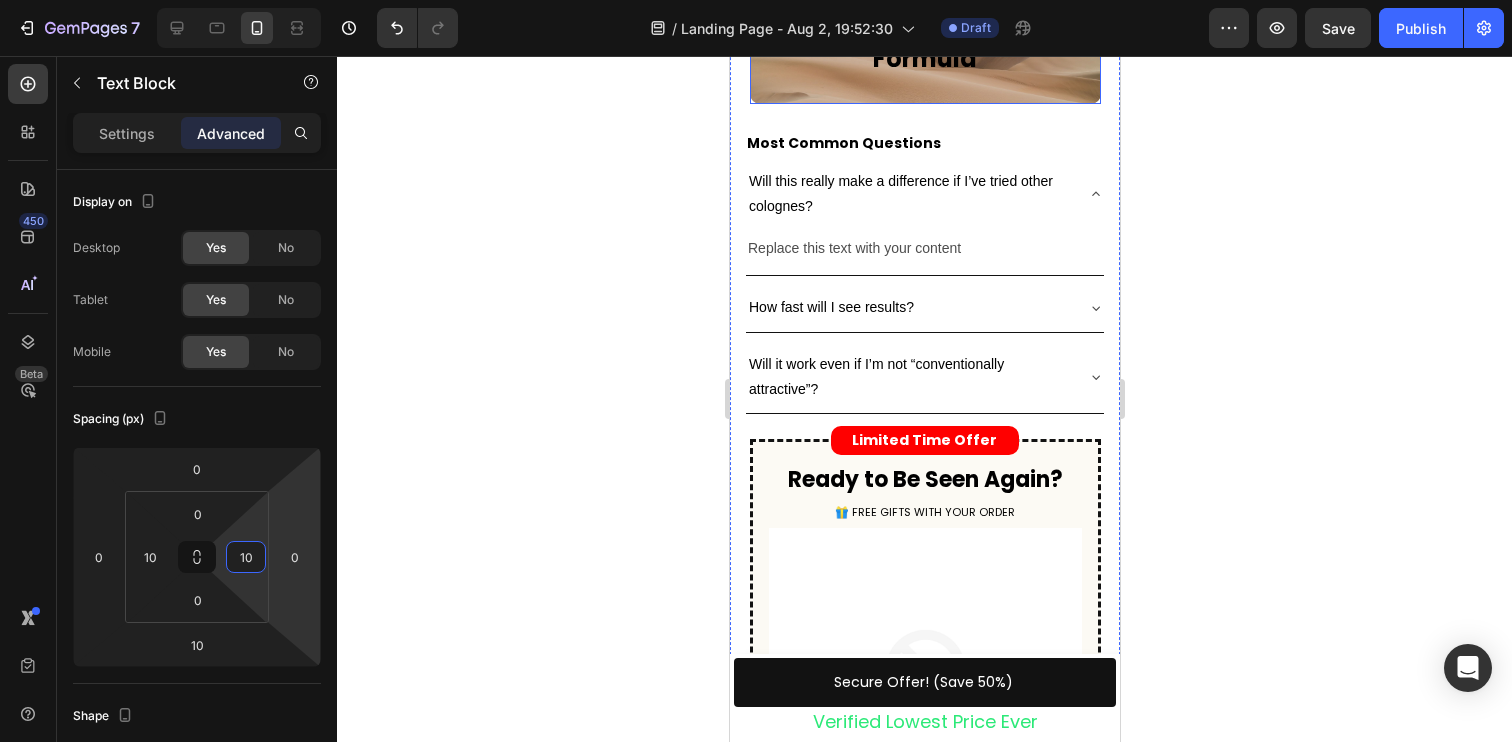 click on "Before & After Using Our Formula" at bounding box center (924, 44) 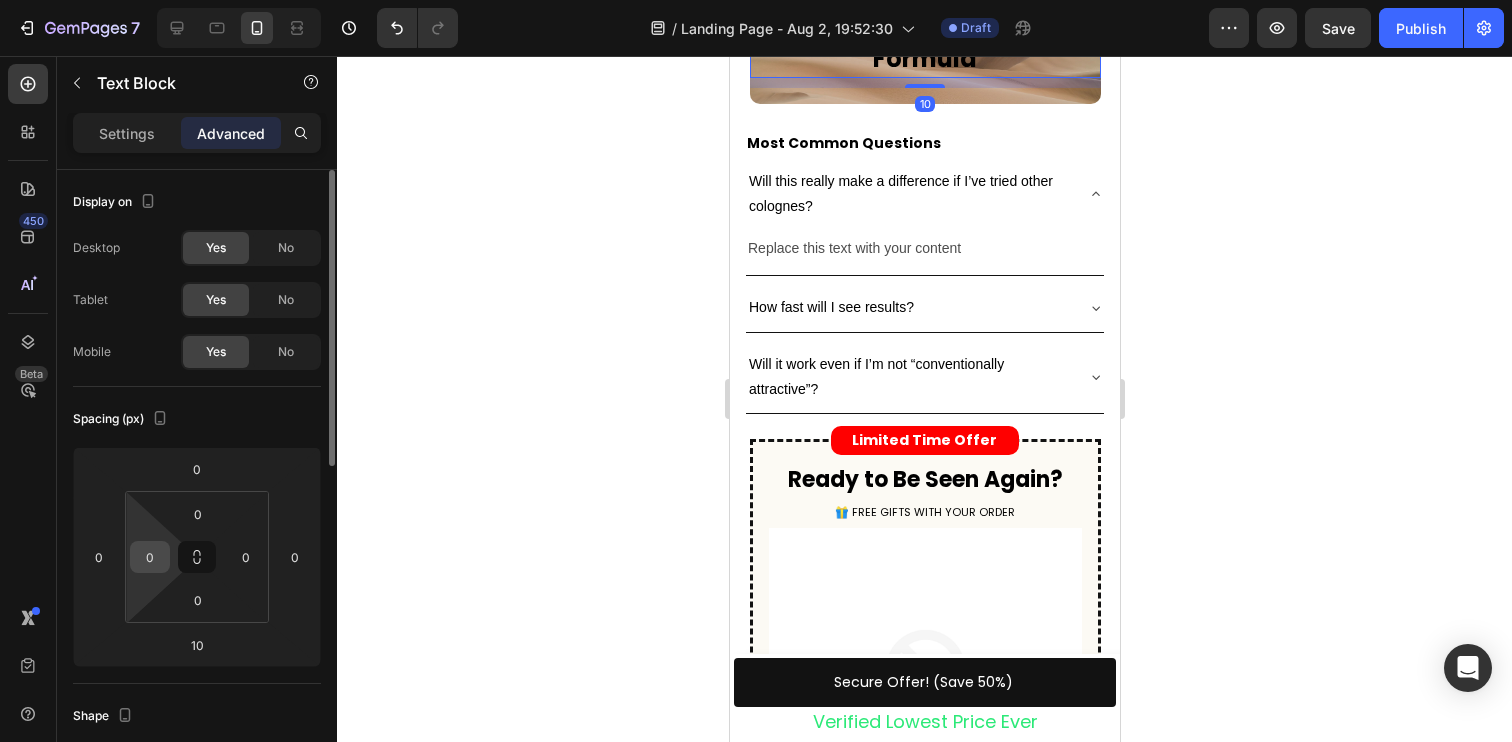 click on "0" at bounding box center [150, 557] 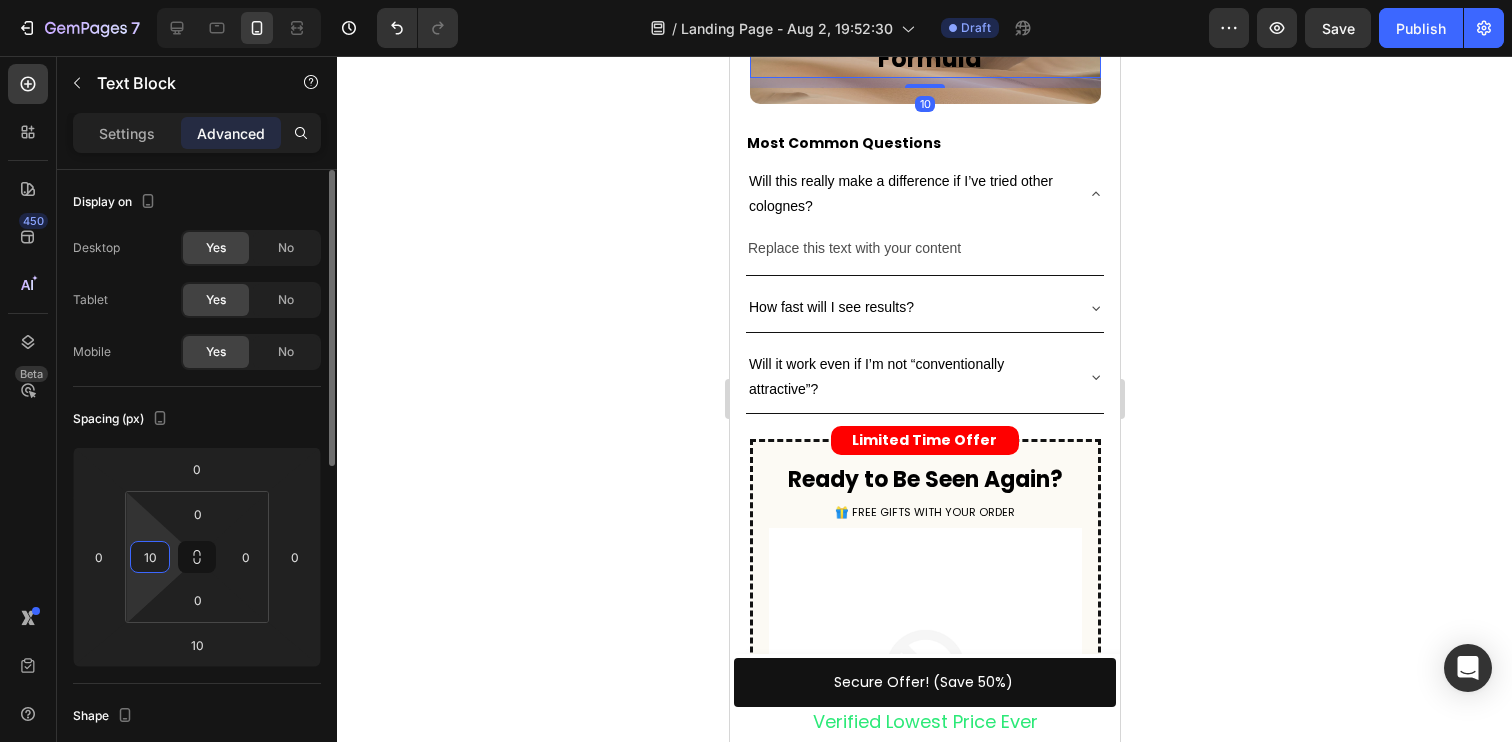 type on "10" 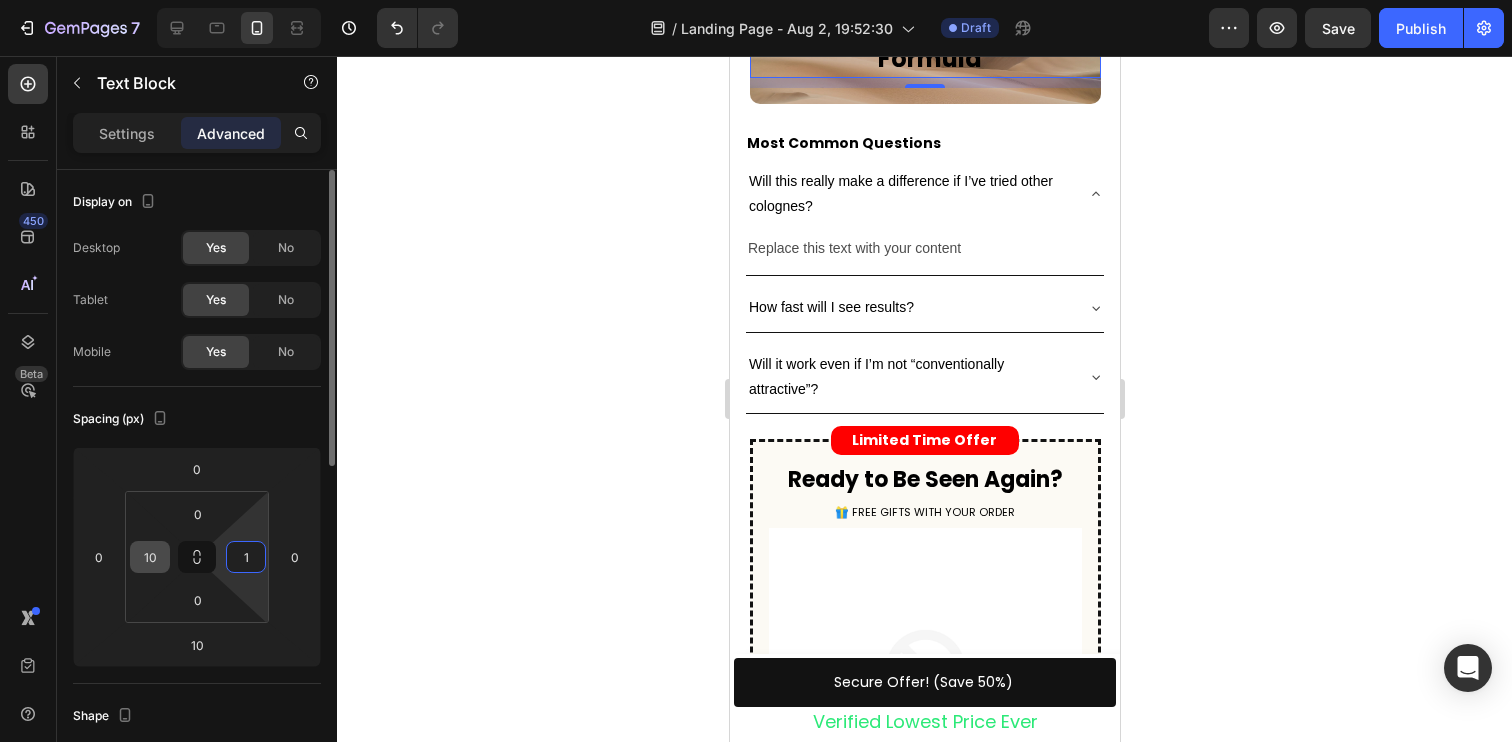 type on "10" 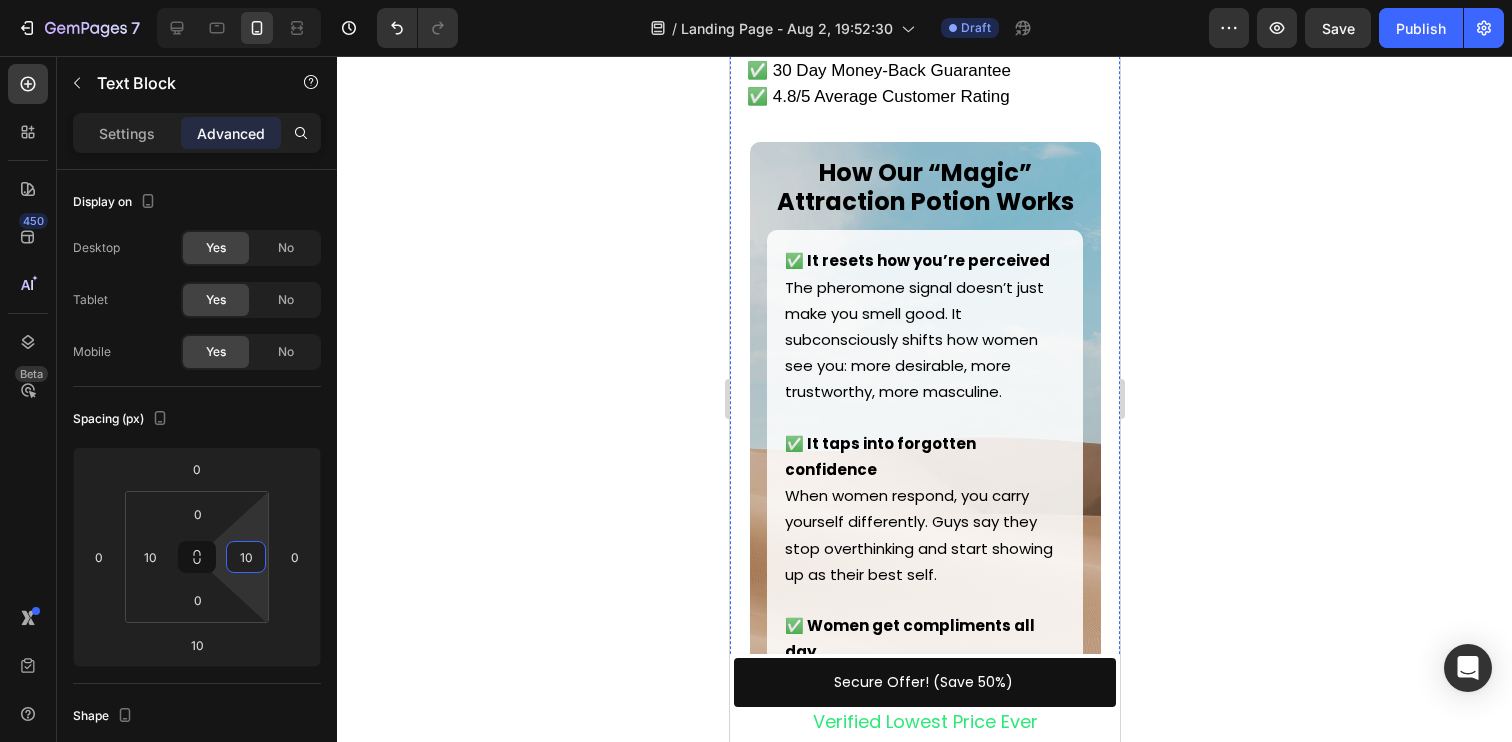 scroll, scrollTop: 4858, scrollLeft: 0, axis: vertical 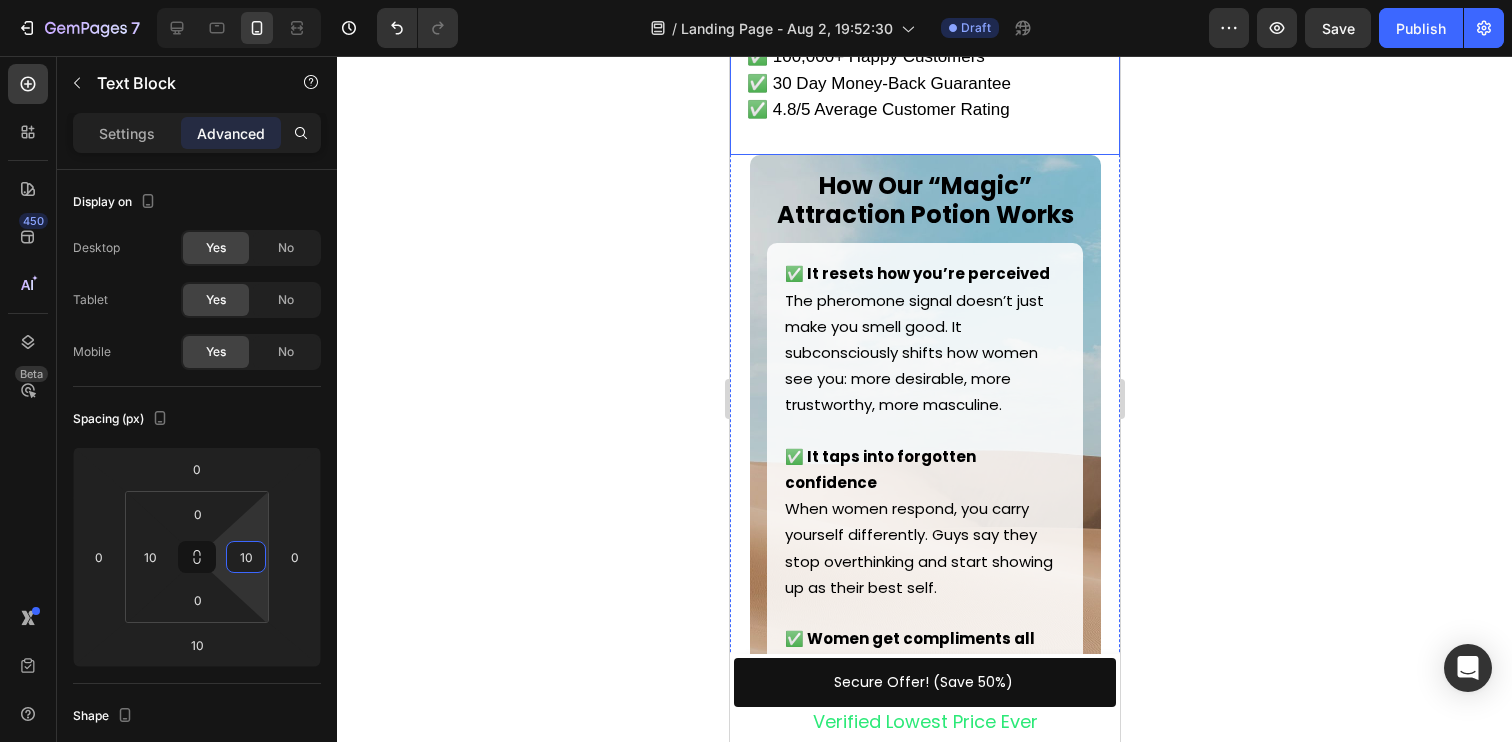 click on "✅ 100,000+ Happy Customers" at bounding box center (865, 56) 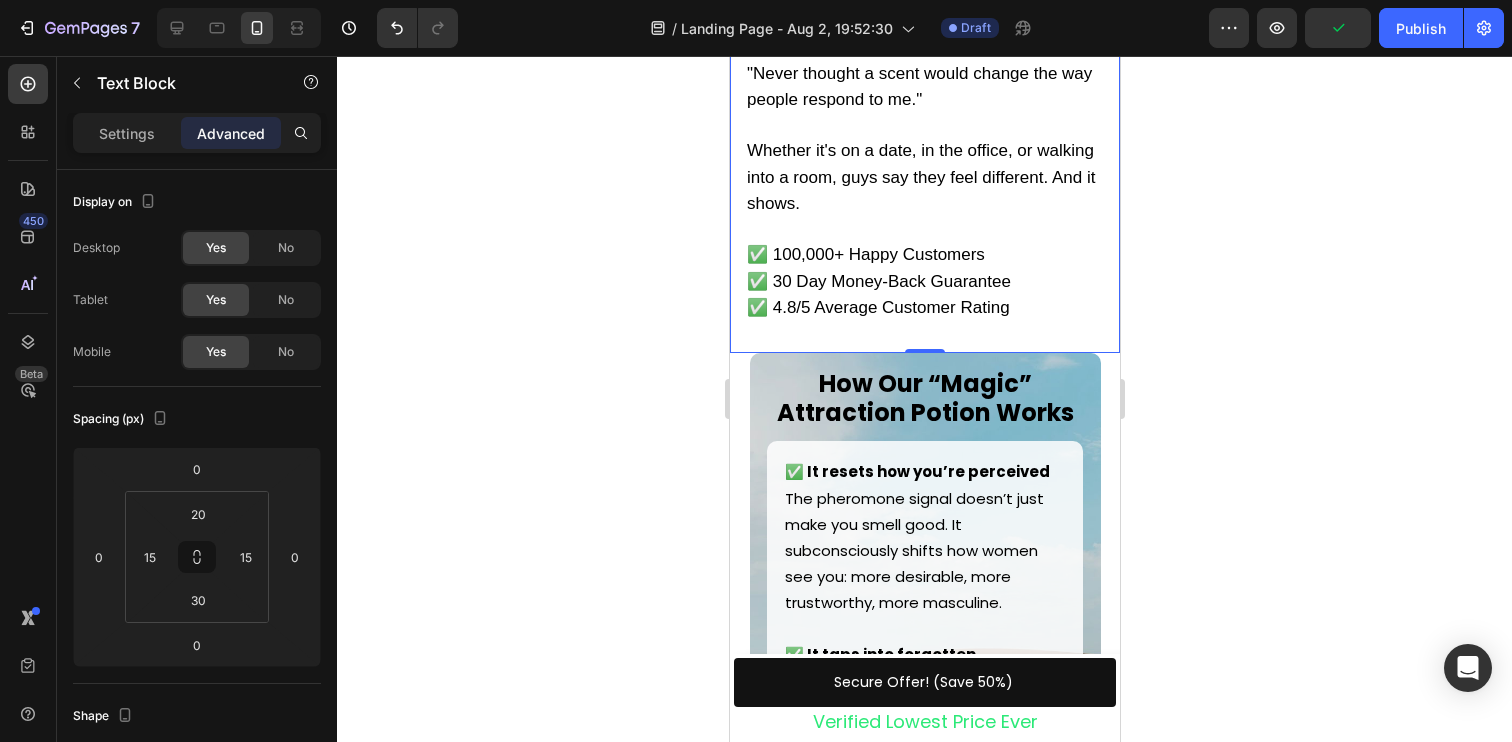 scroll, scrollTop: 4675, scrollLeft: 0, axis: vertical 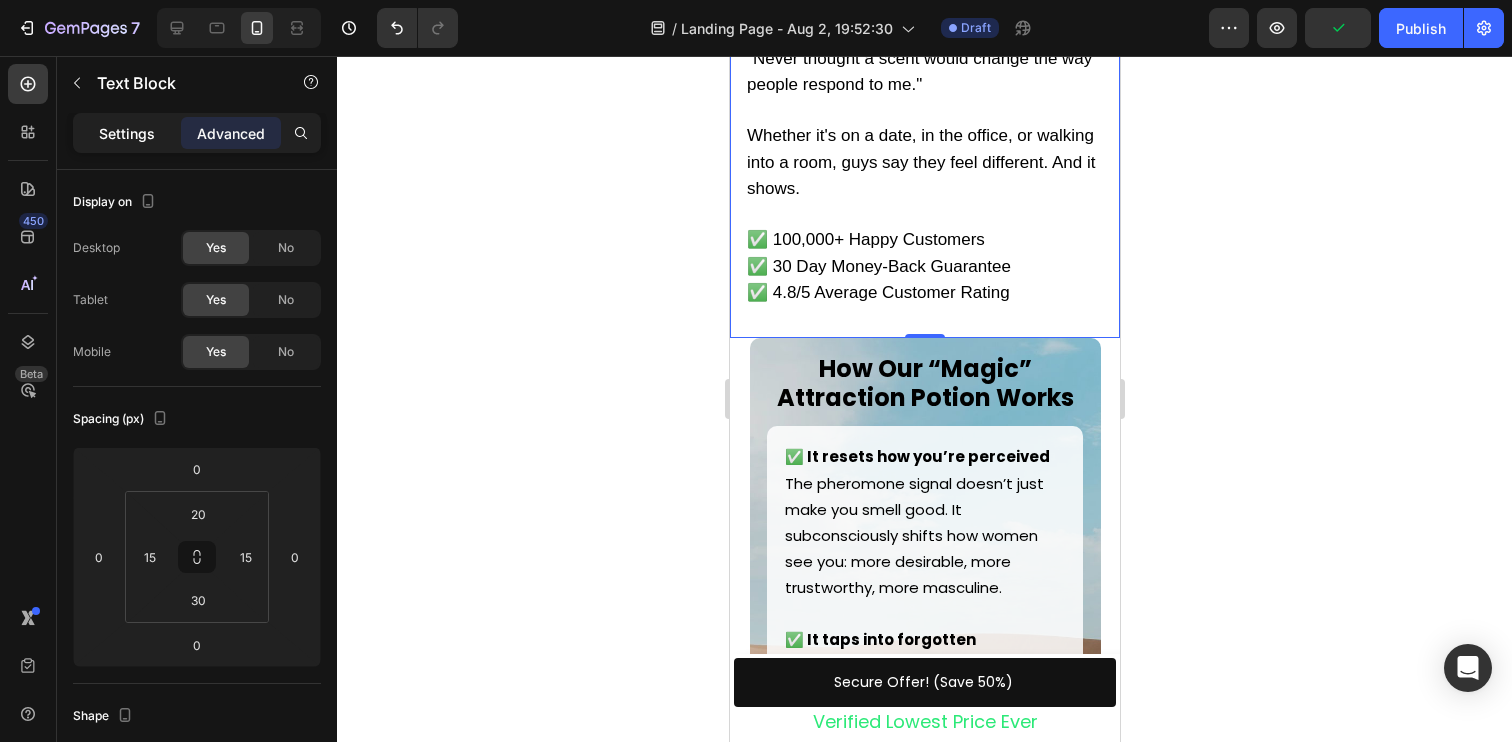 click on "Settings" at bounding box center [127, 133] 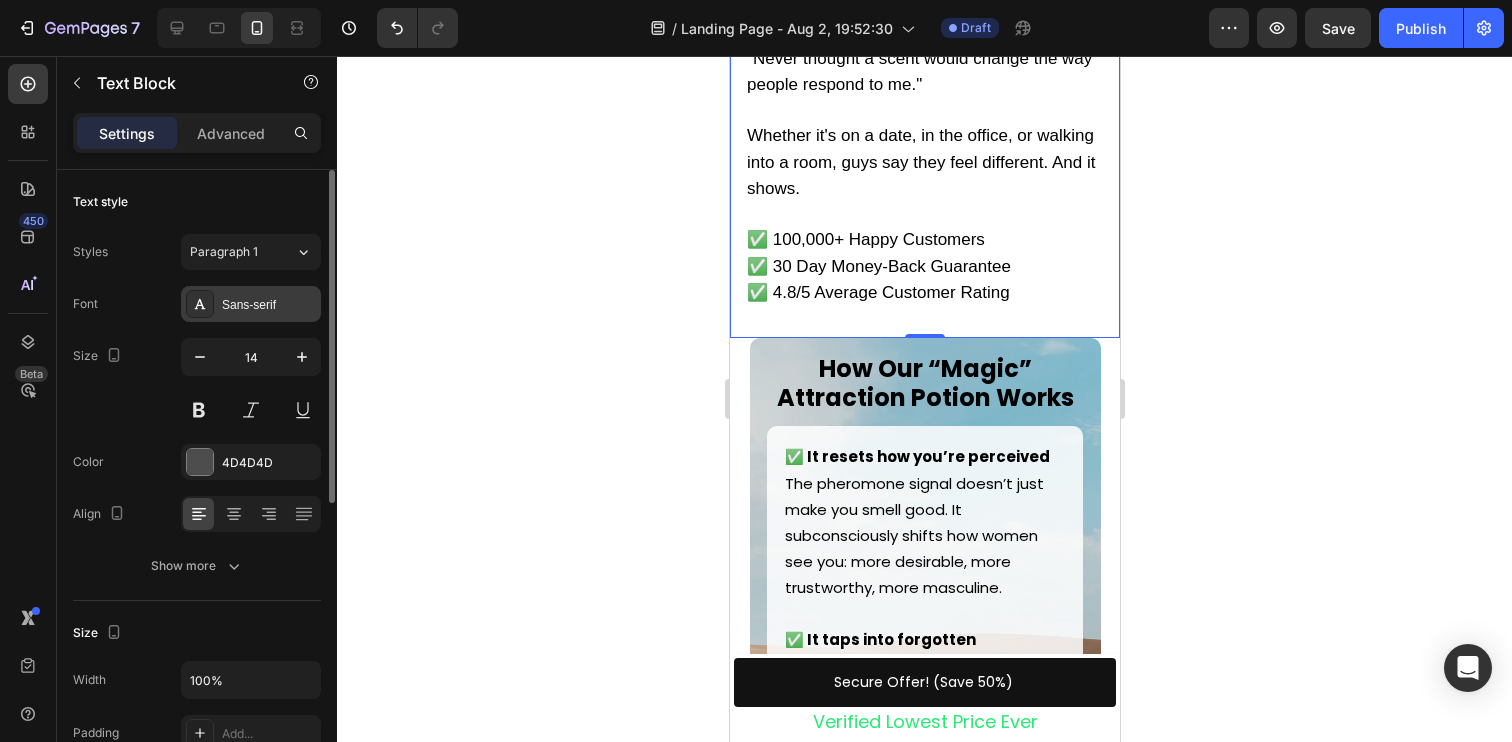 click on "Sans-serif" at bounding box center [269, 305] 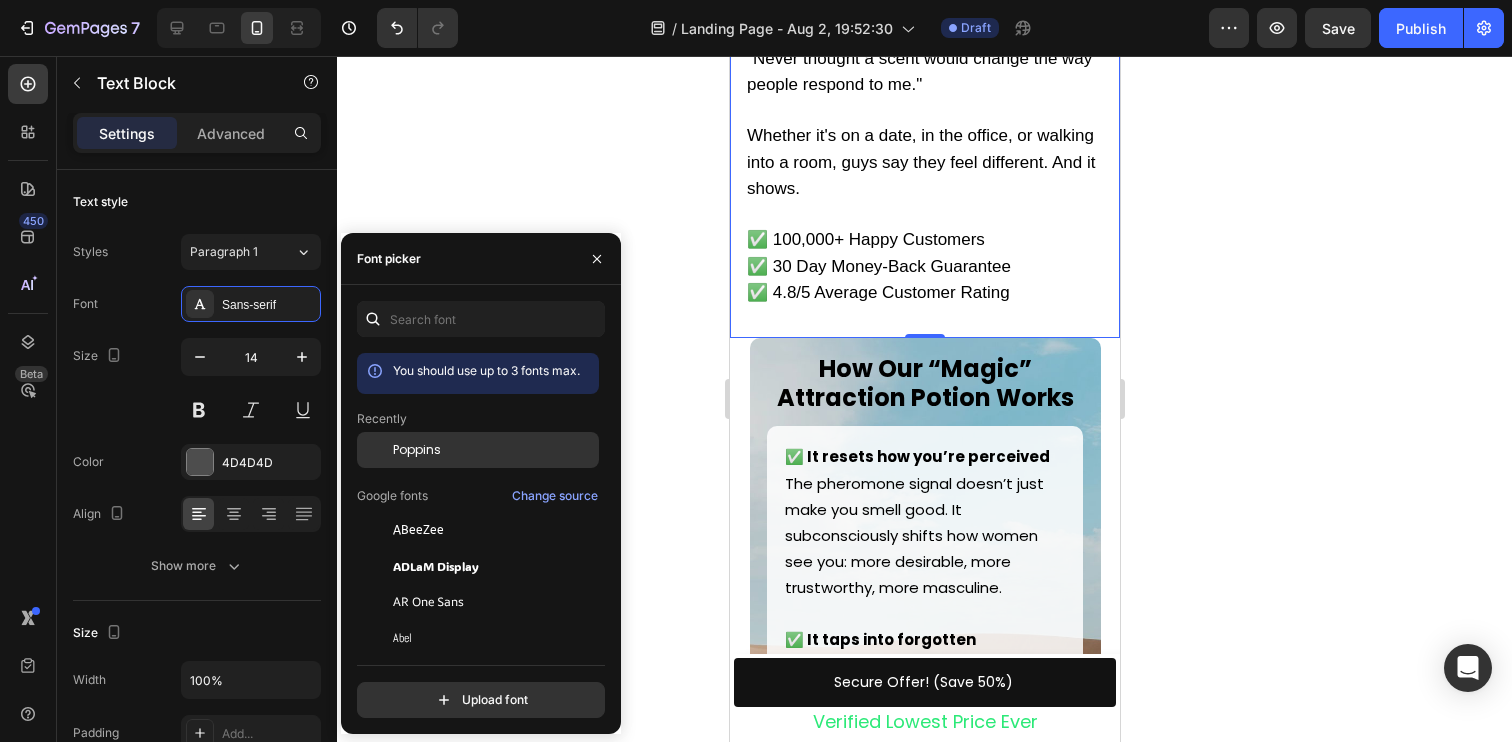 click on "Poppins" at bounding box center (417, 450) 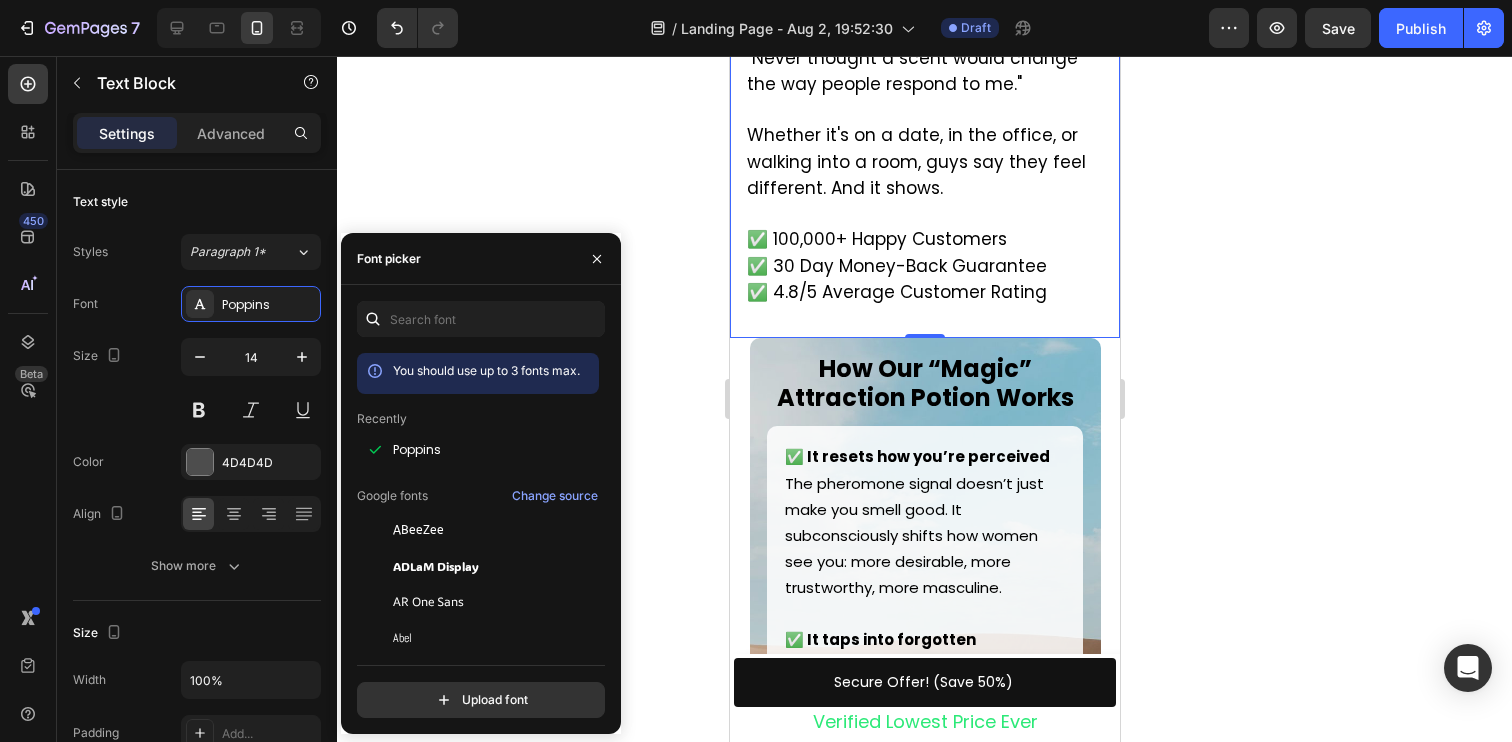 click 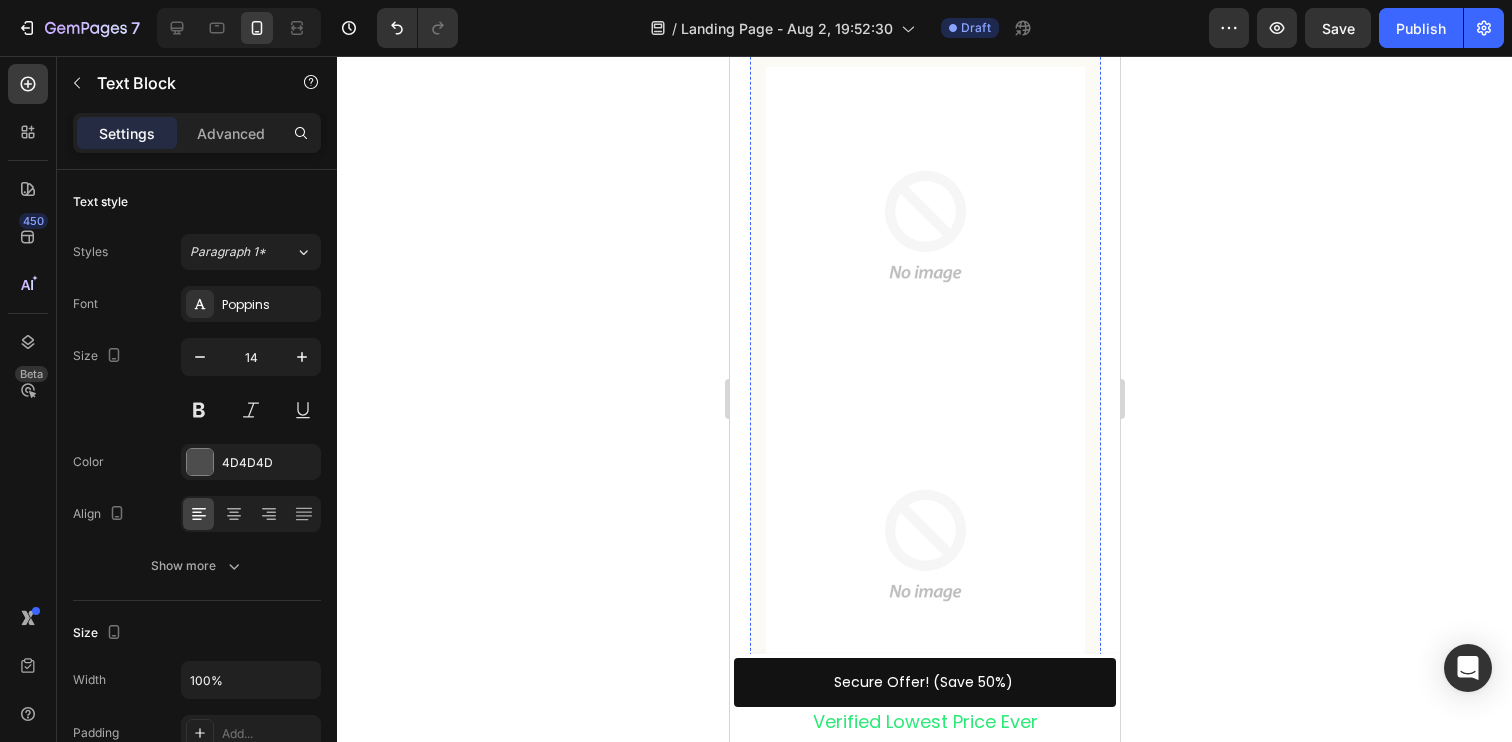 click on "✅Verified -  “Great smell and is amazing! The wife loves it and always wants me to wear it.”" at bounding box center [921, 14] 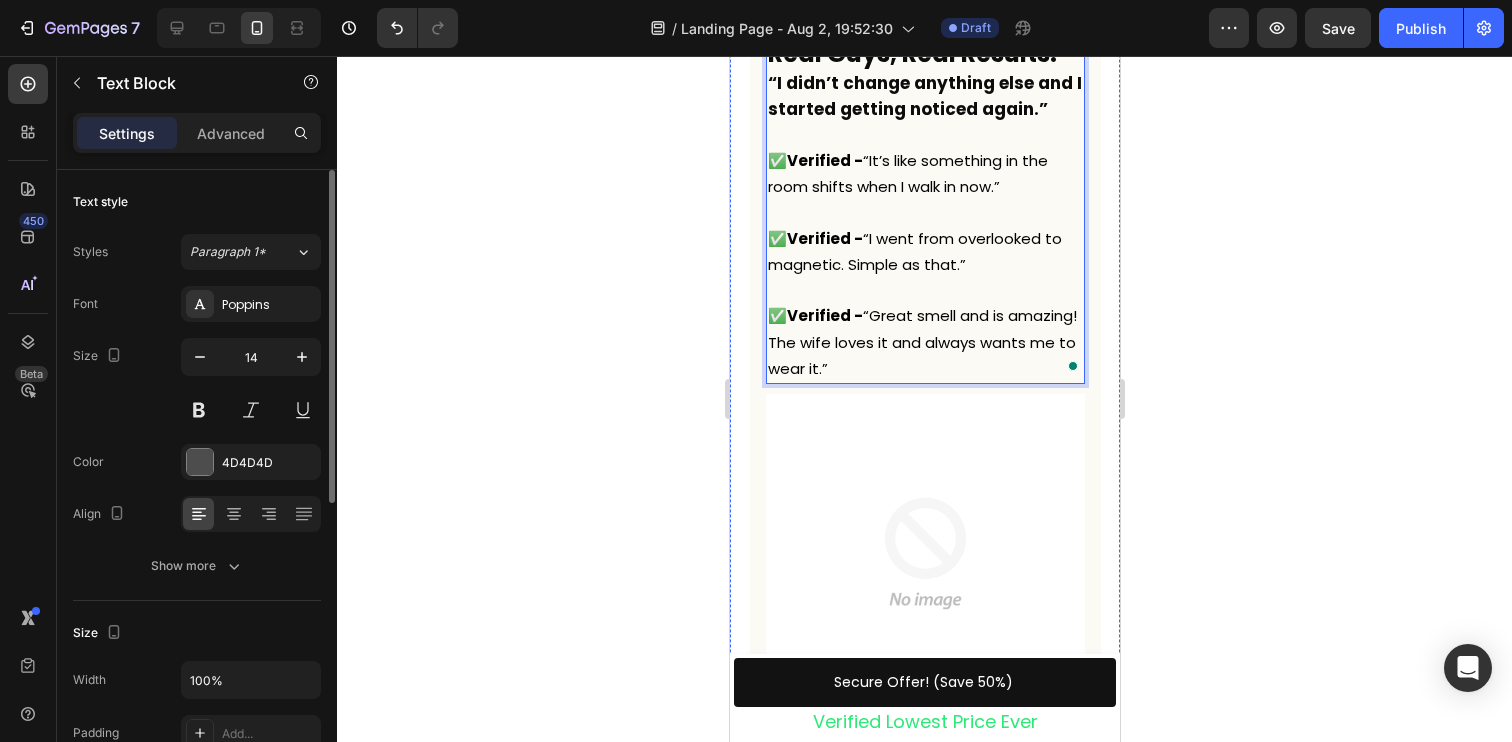 scroll, scrollTop: 3348, scrollLeft: 0, axis: vertical 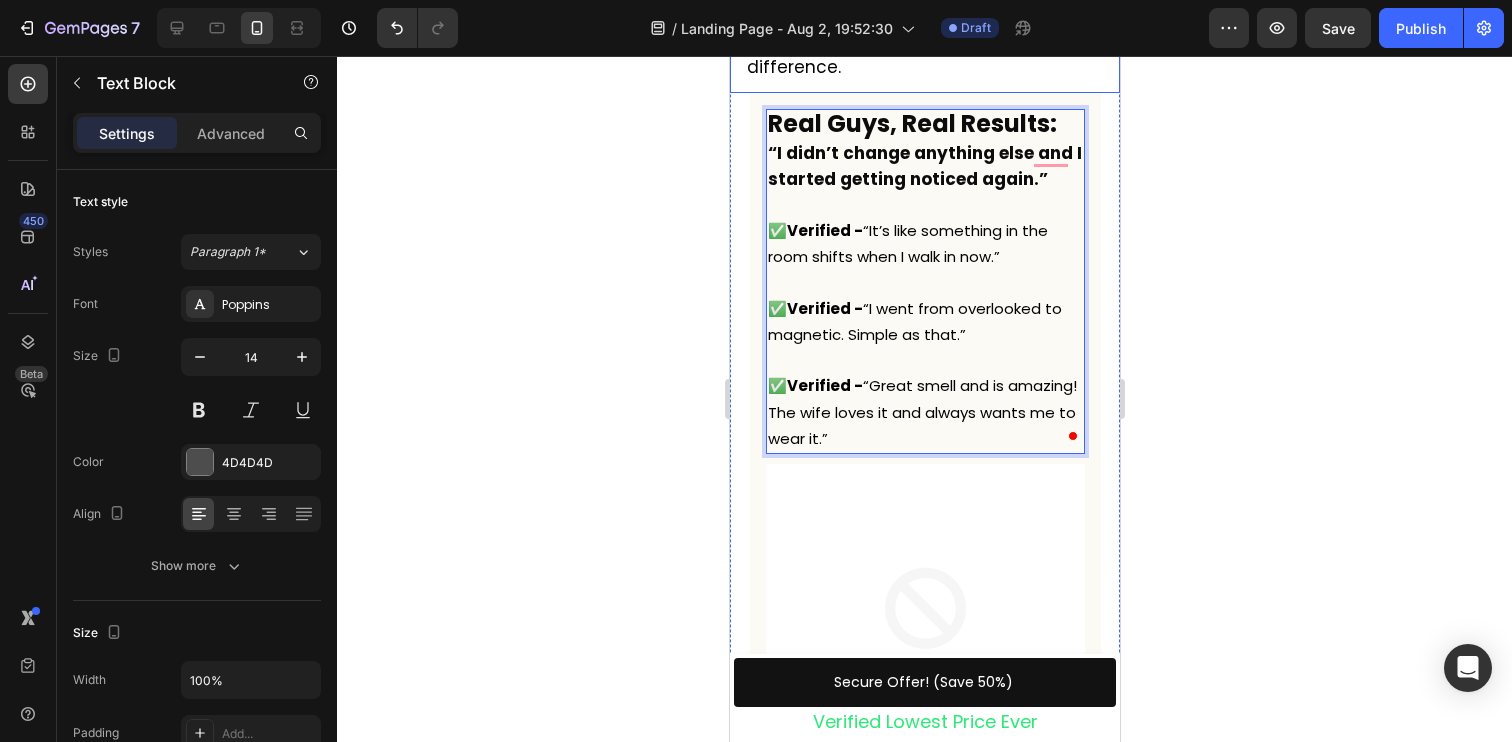 click on "Why Typical Scents Don’t Work You’ve probably tried: - Fancy department store colognes - Hype from influencers - Trying to “look” more confident But the truth is - if your chemical signals don’t align with primal attraction, you’re swimming upstream. That’s where pheromone tech makes all the difference." at bounding box center (924, -75) 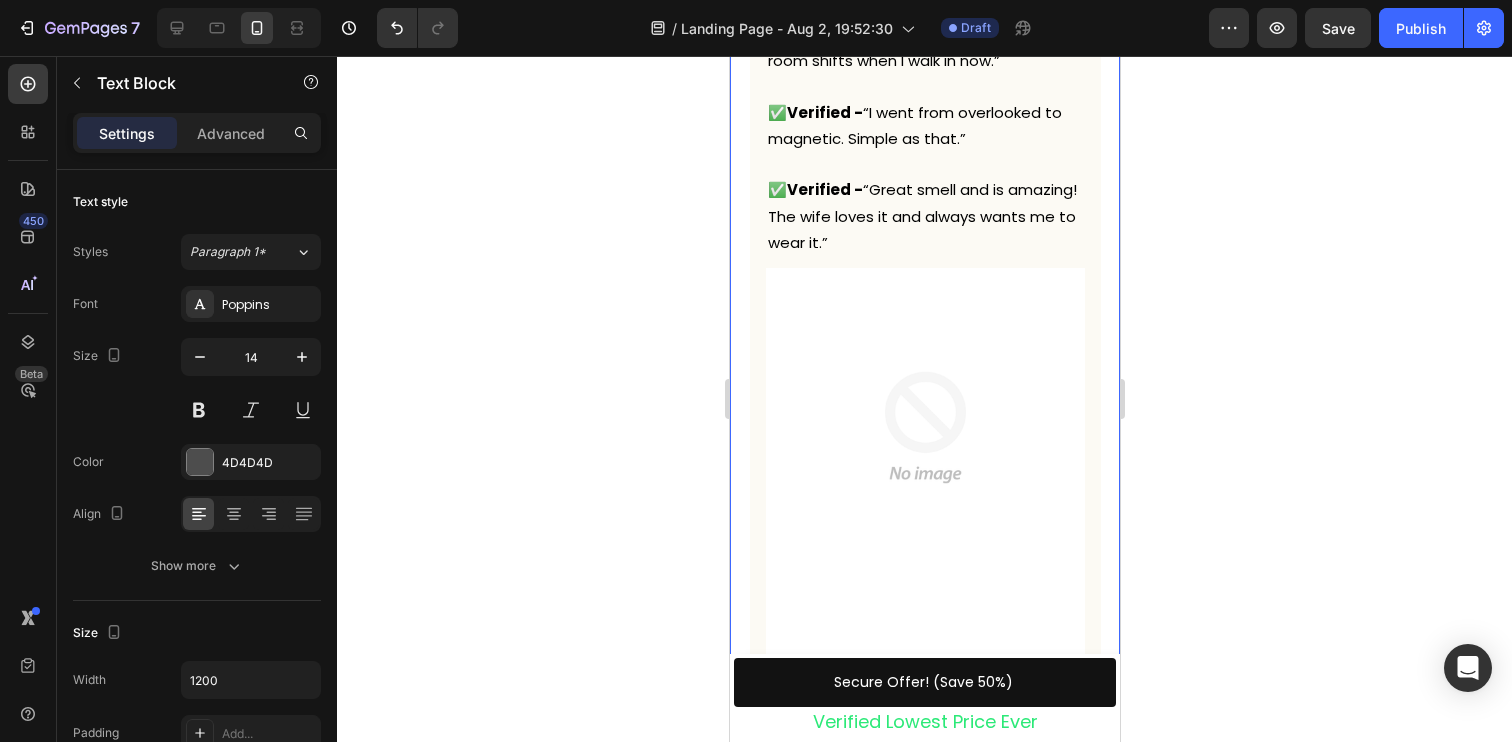 scroll, scrollTop: 3542, scrollLeft: 0, axis: vertical 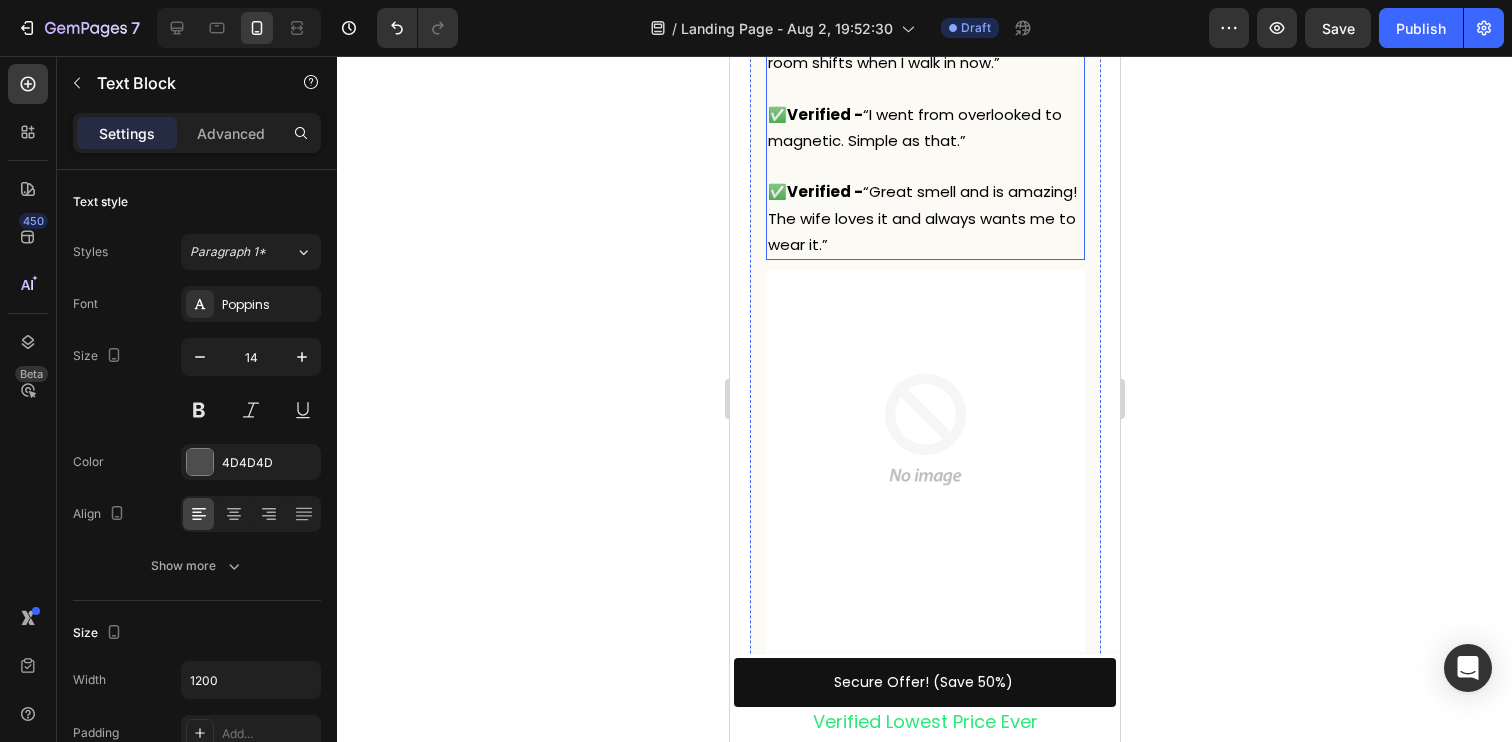 click on "Real Guys, Real Results:  “I didn’t change anything else and I started getting noticed again.”" at bounding box center [924, -42] 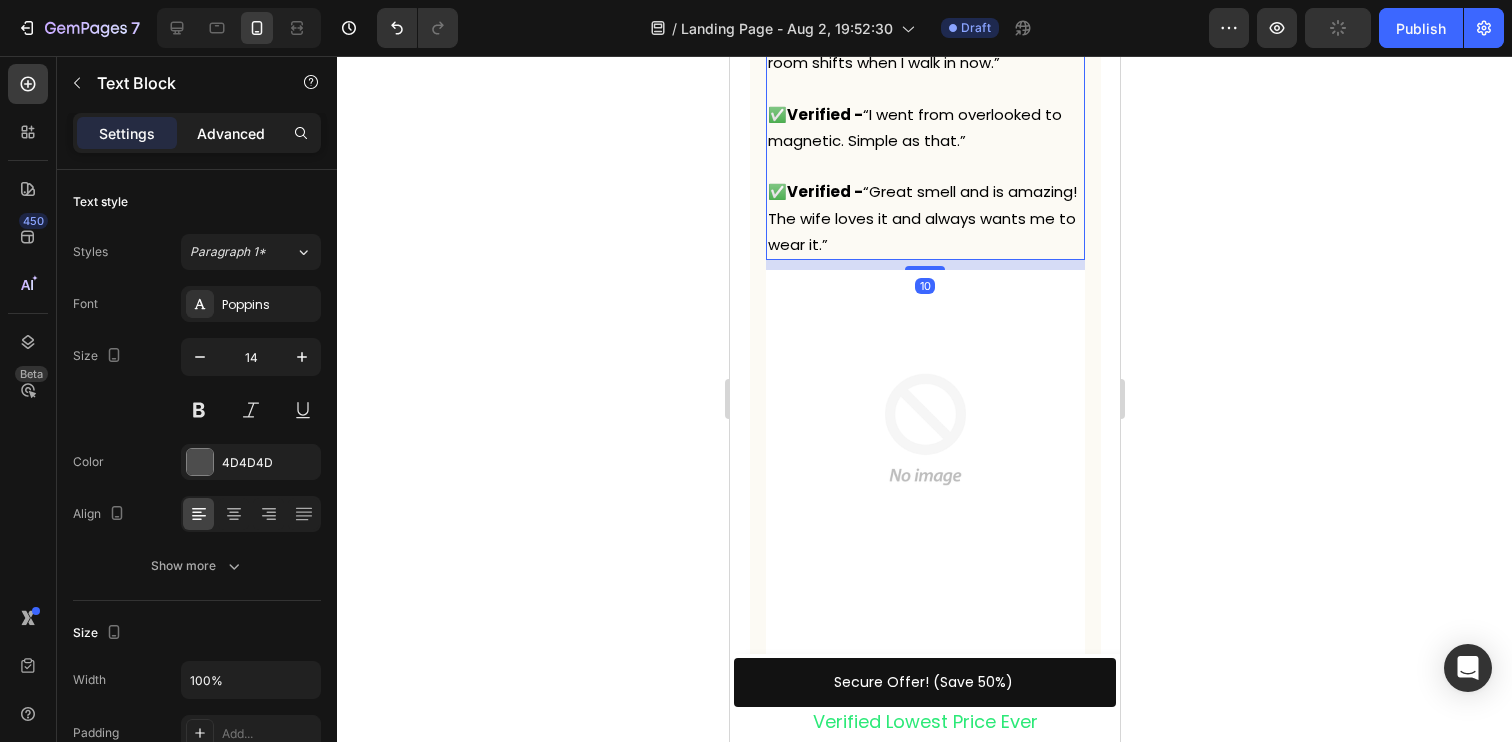 click on "Advanced" 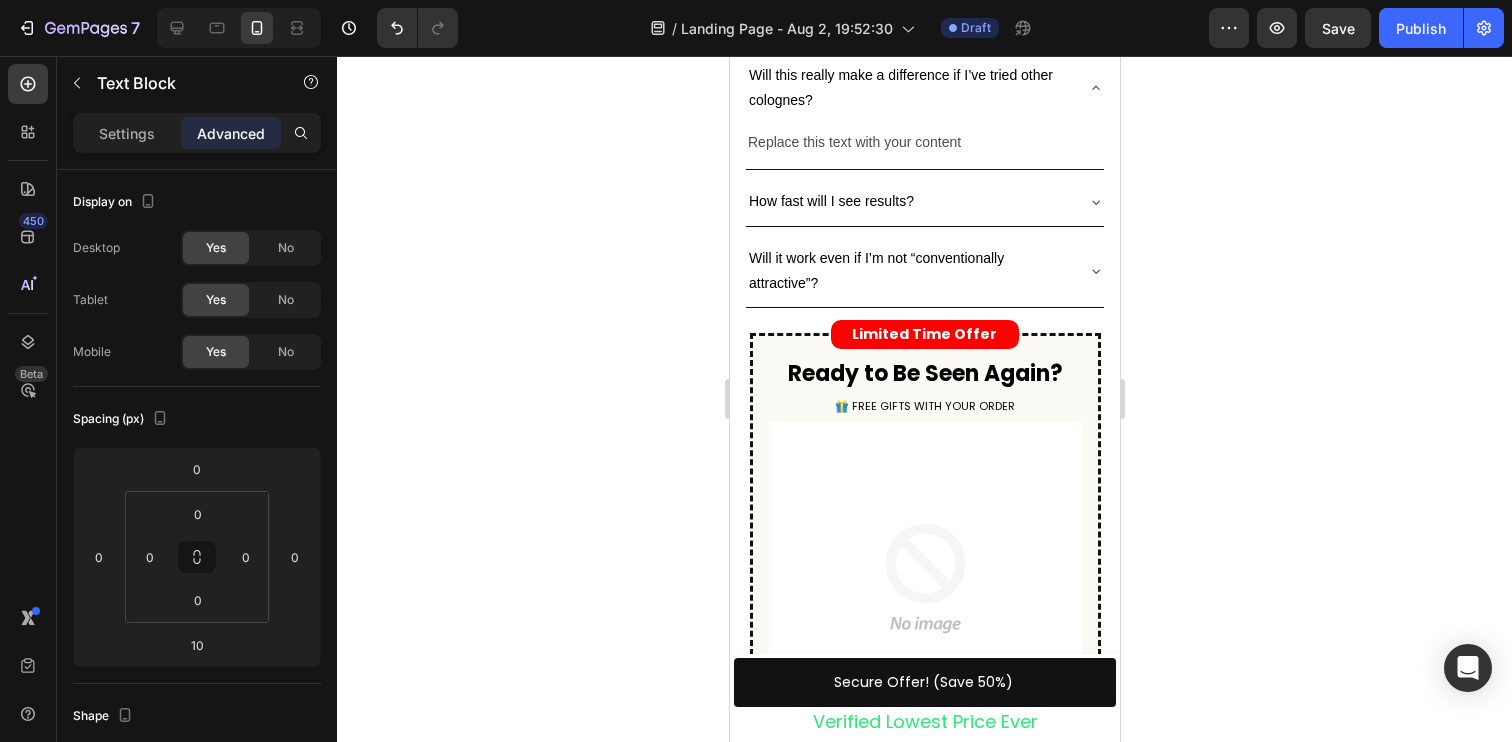 scroll, scrollTop: 5717, scrollLeft: 0, axis: vertical 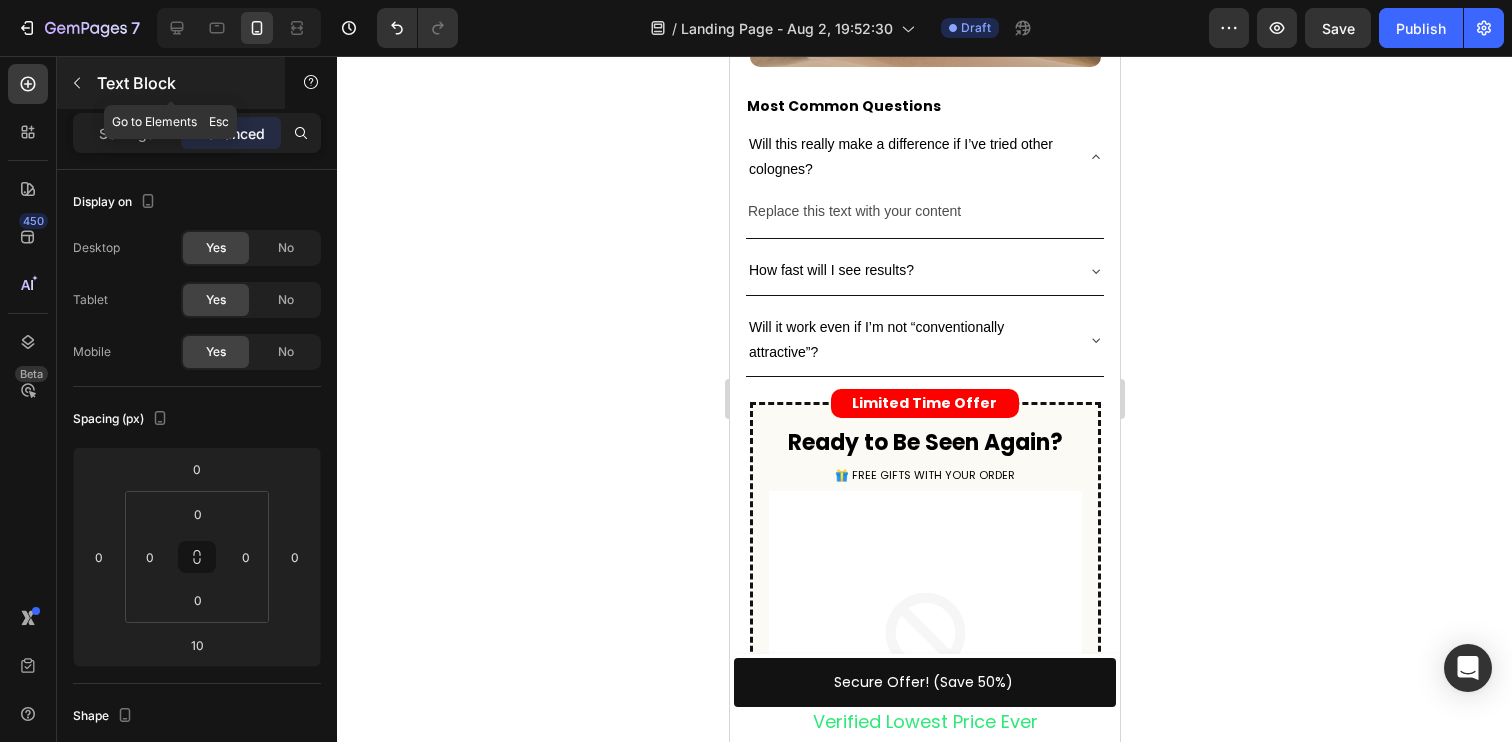 click 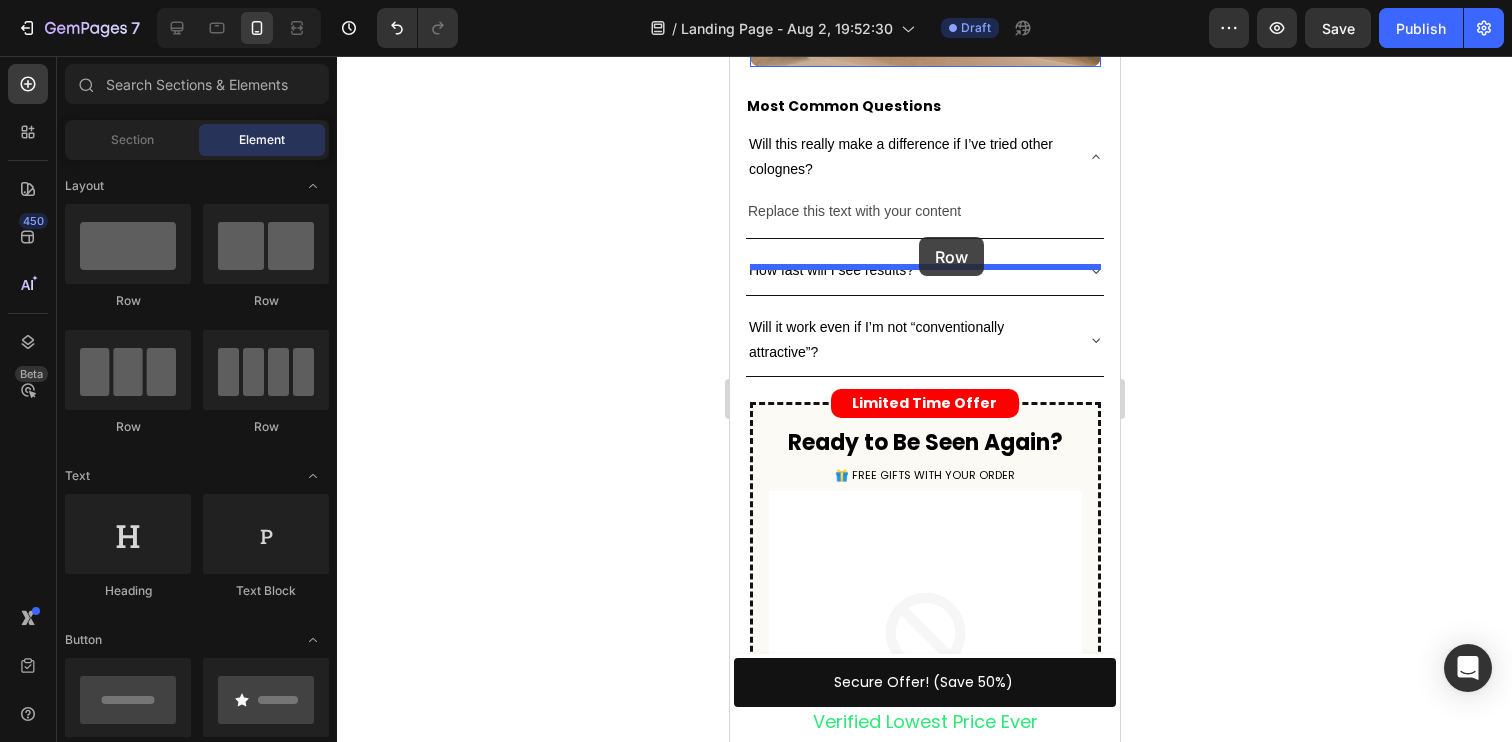drag, startPoint x: 975, startPoint y: 289, endPoint x: 918, endPoint y: 238, distance: 76.48529 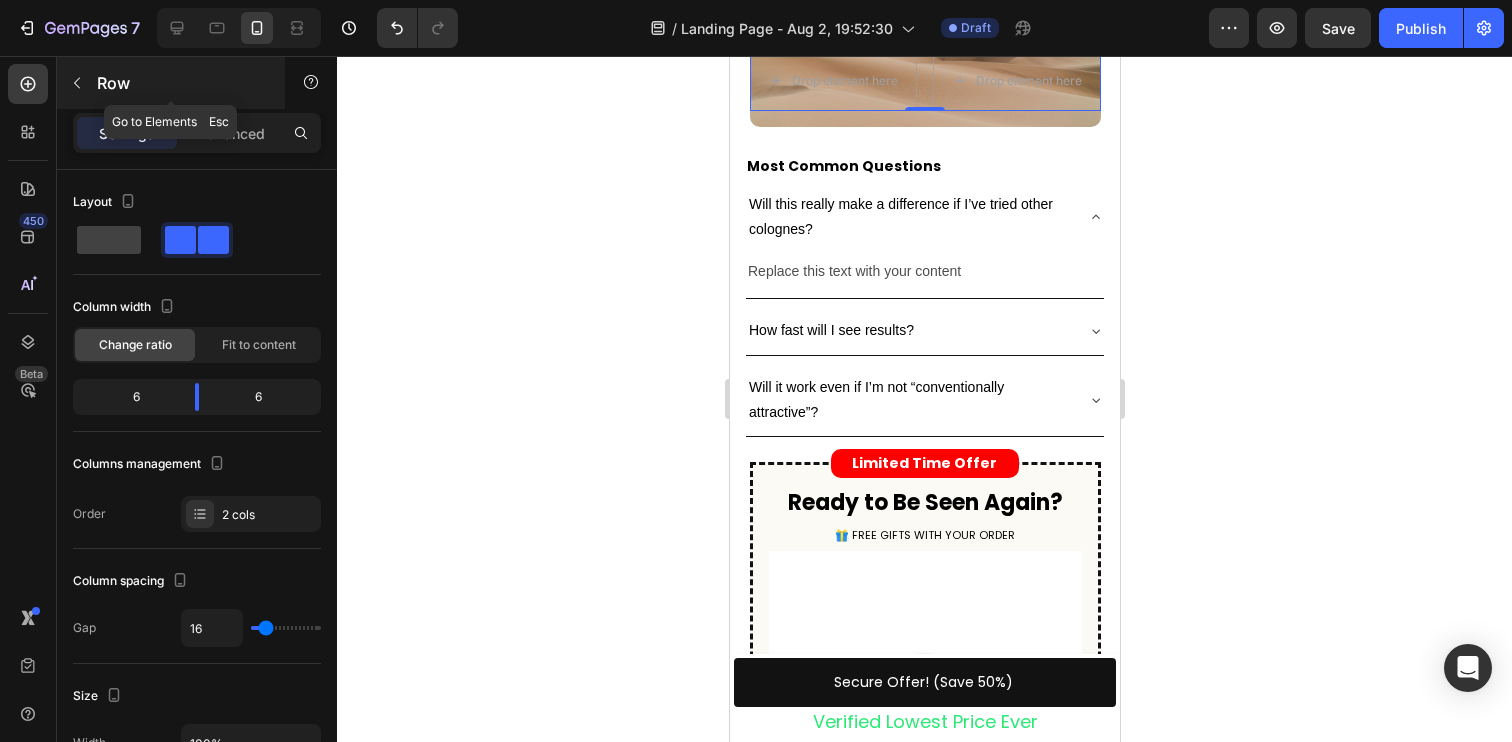 click 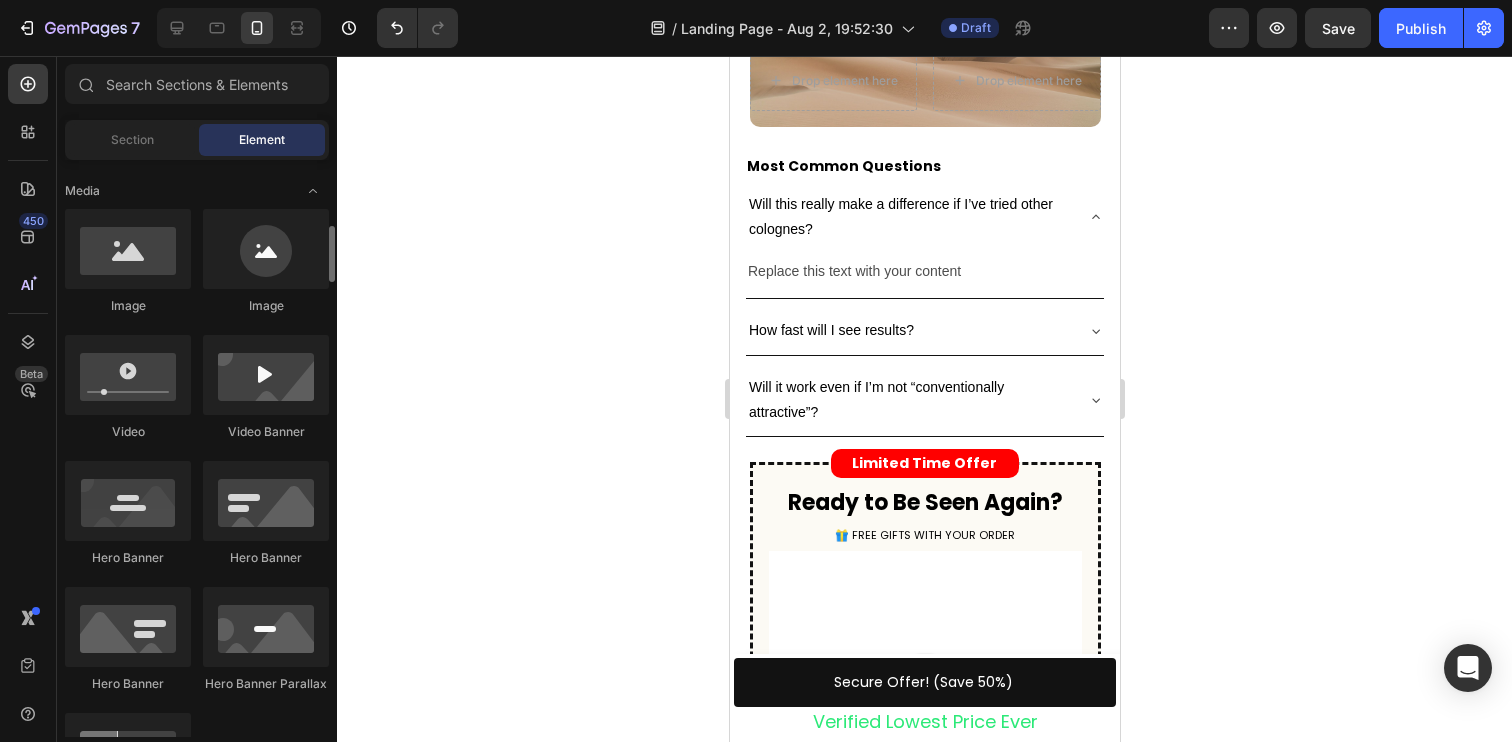 scroll, scrollTop: 616, scrollLeft: 0, axis: vertical 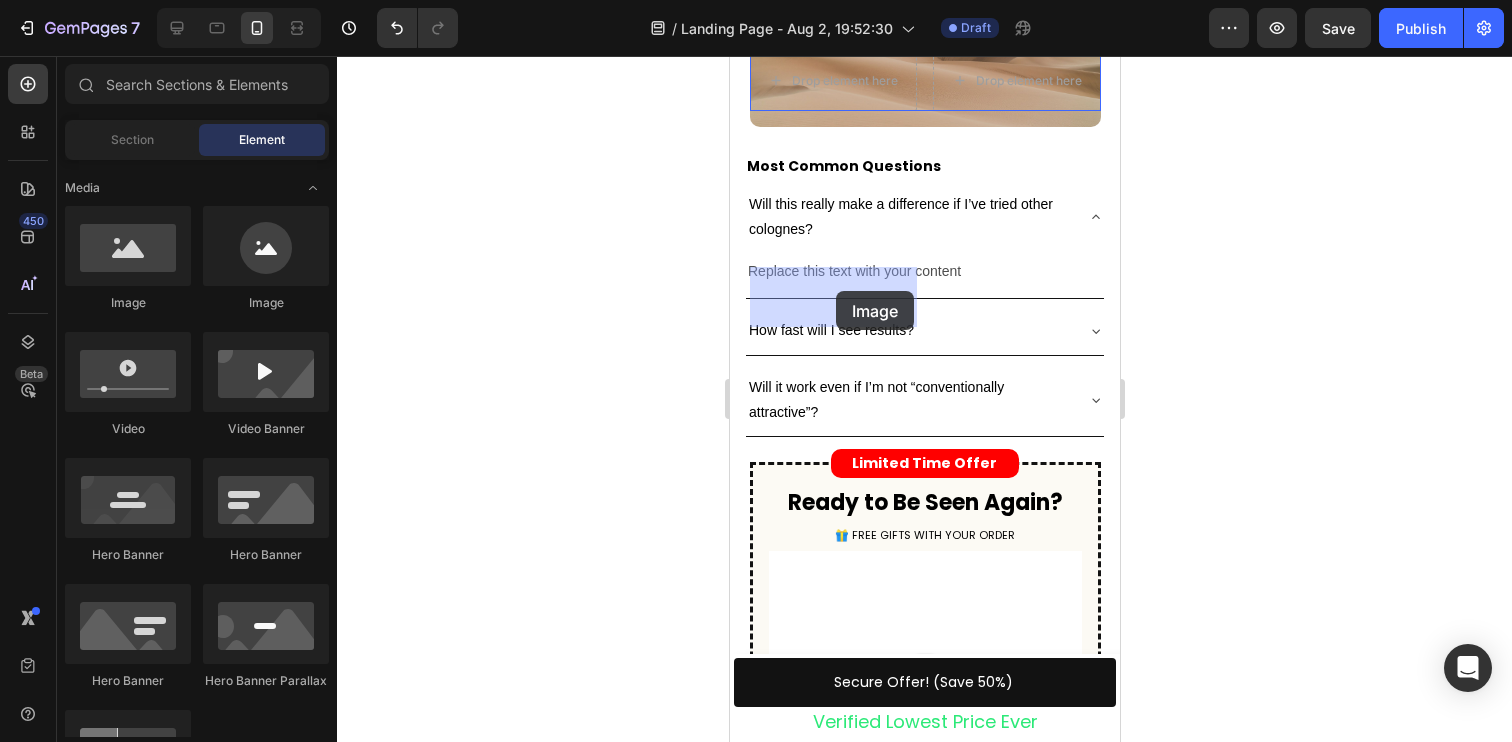 drag, startPoint x: 888, startPoint y: 326, endPoint x: 1366, endPoint y: 363, distance: 479.42987 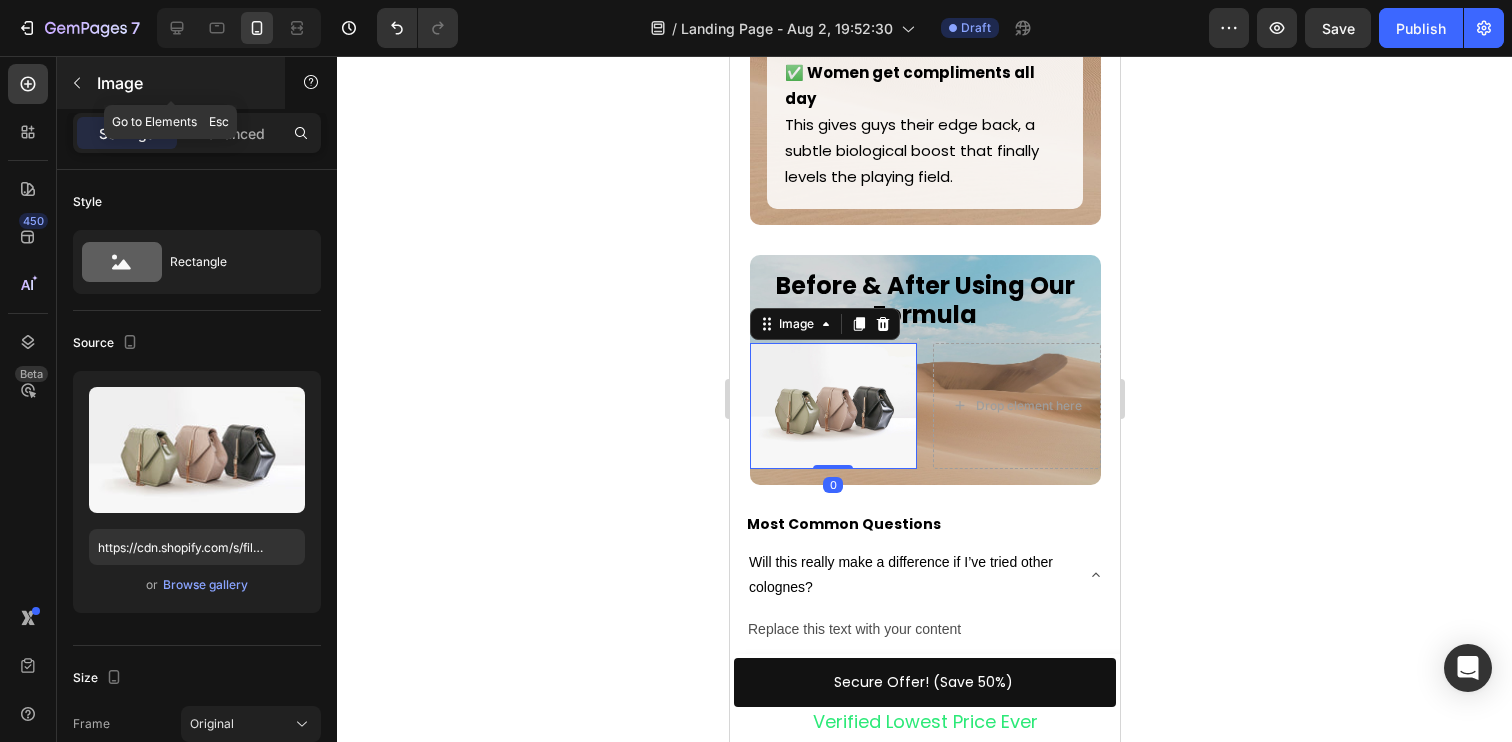 click 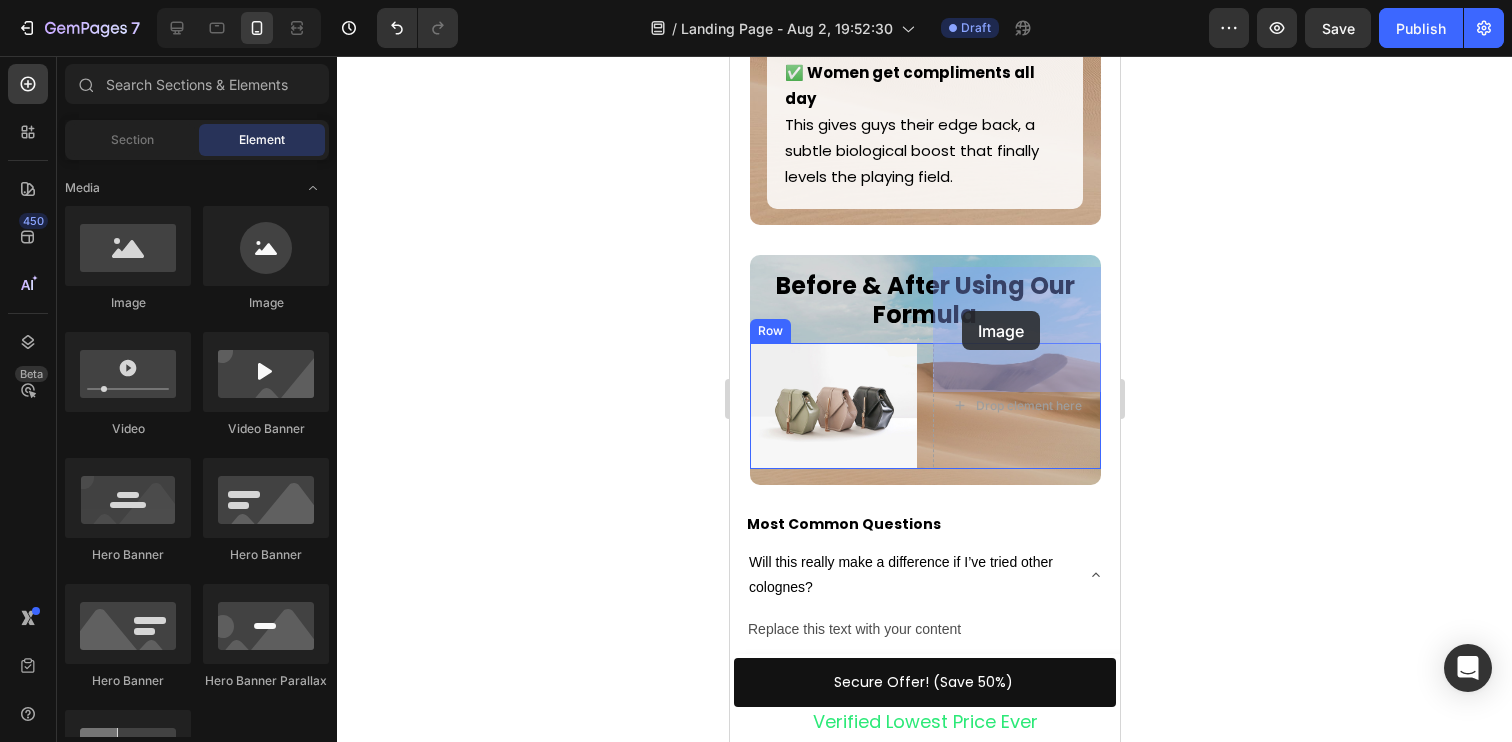 drag, startPoint x: 849, startPoint y: 336, endPoint x: 962, endPoint y: 311, distance: 115.73245 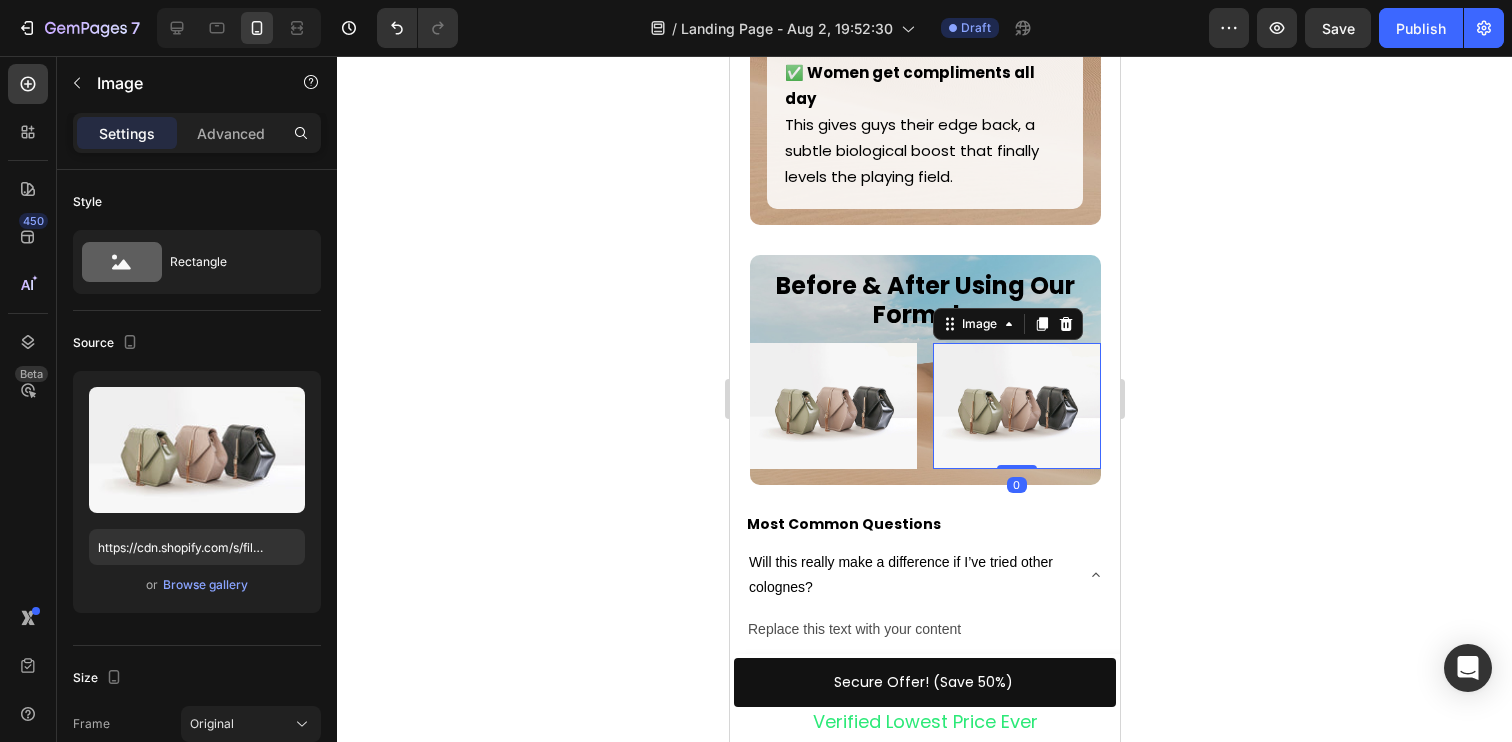 click on "Image Image   0 Row" at bounding box center (924, 406) 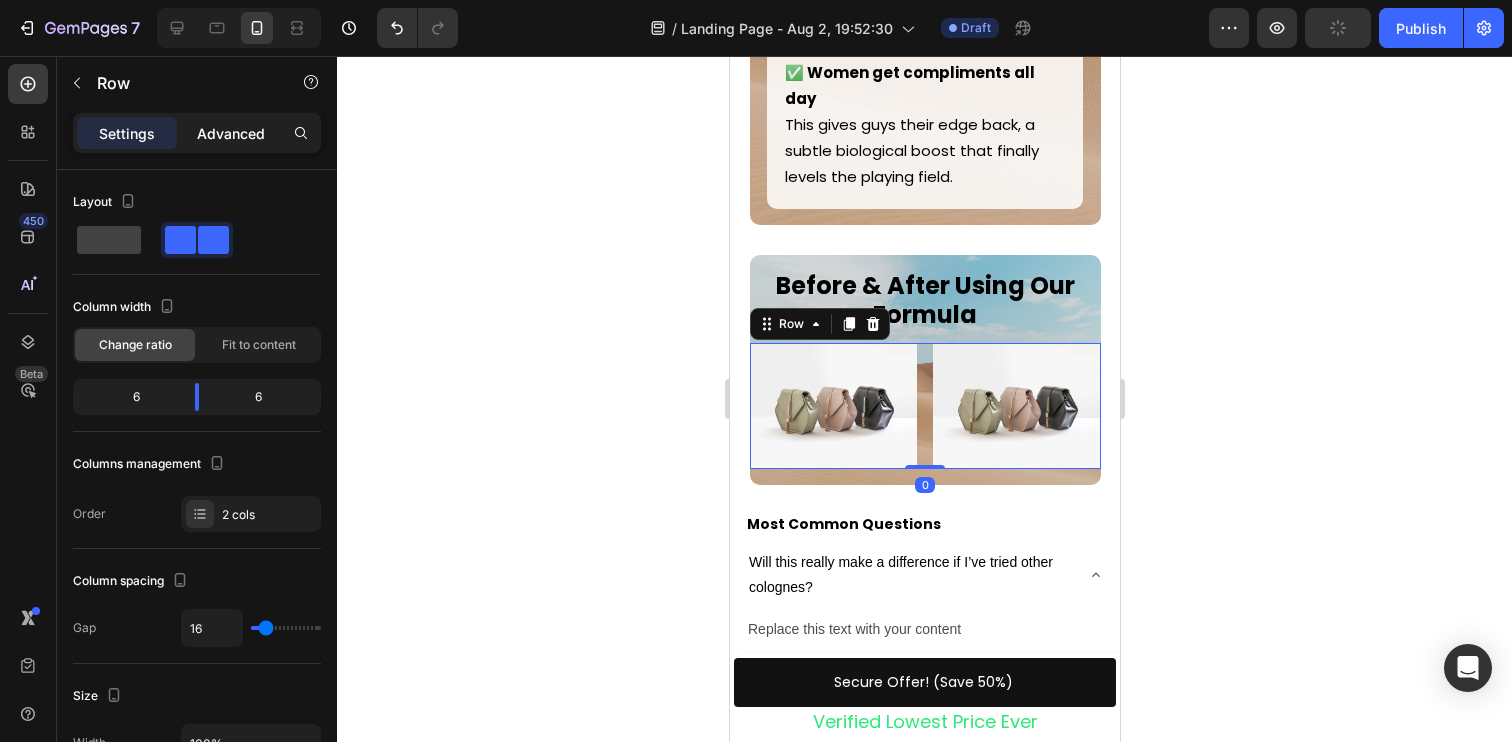click on "Advanced" at bounding box center (231, 133) 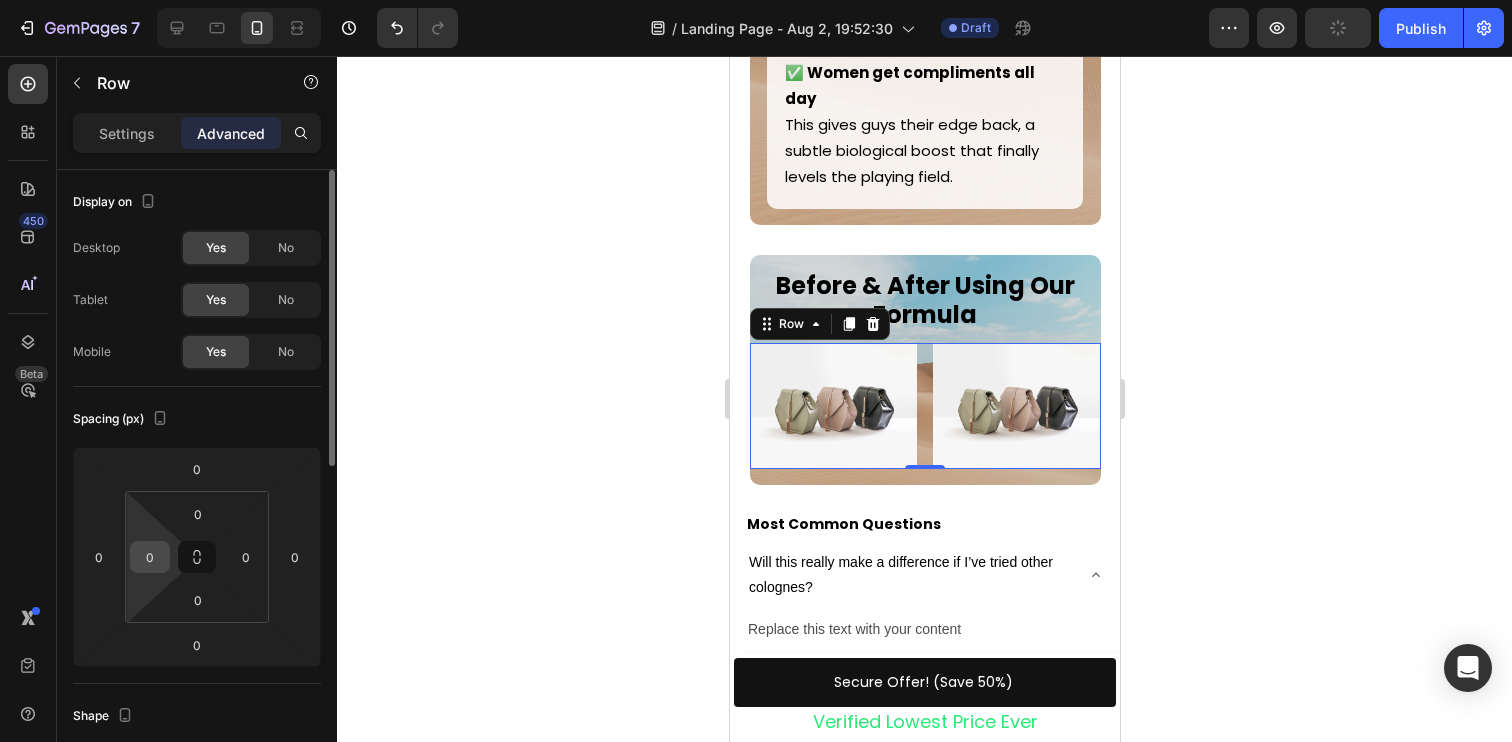 click on "0" at bounding box center [150, 557] 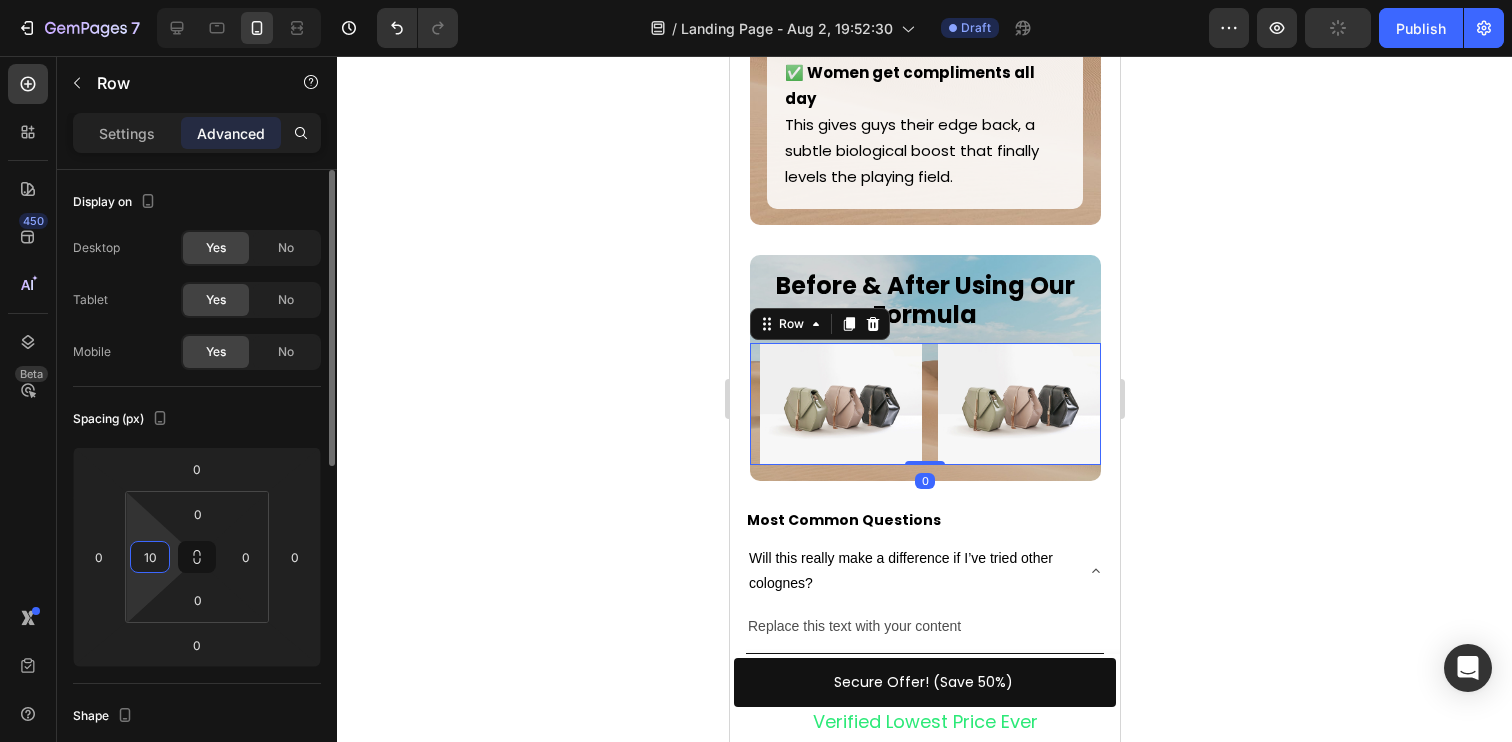 type on "10" 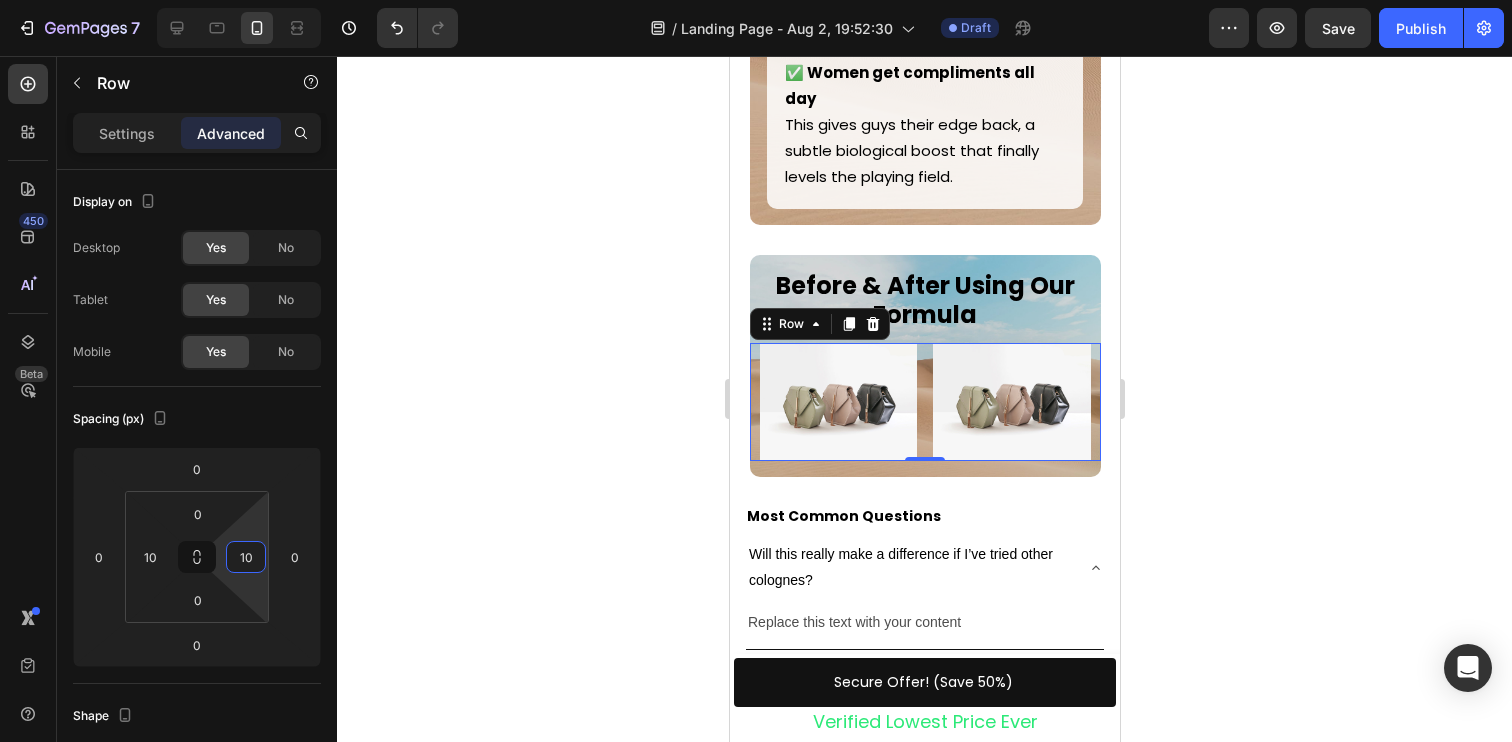 type on "10" 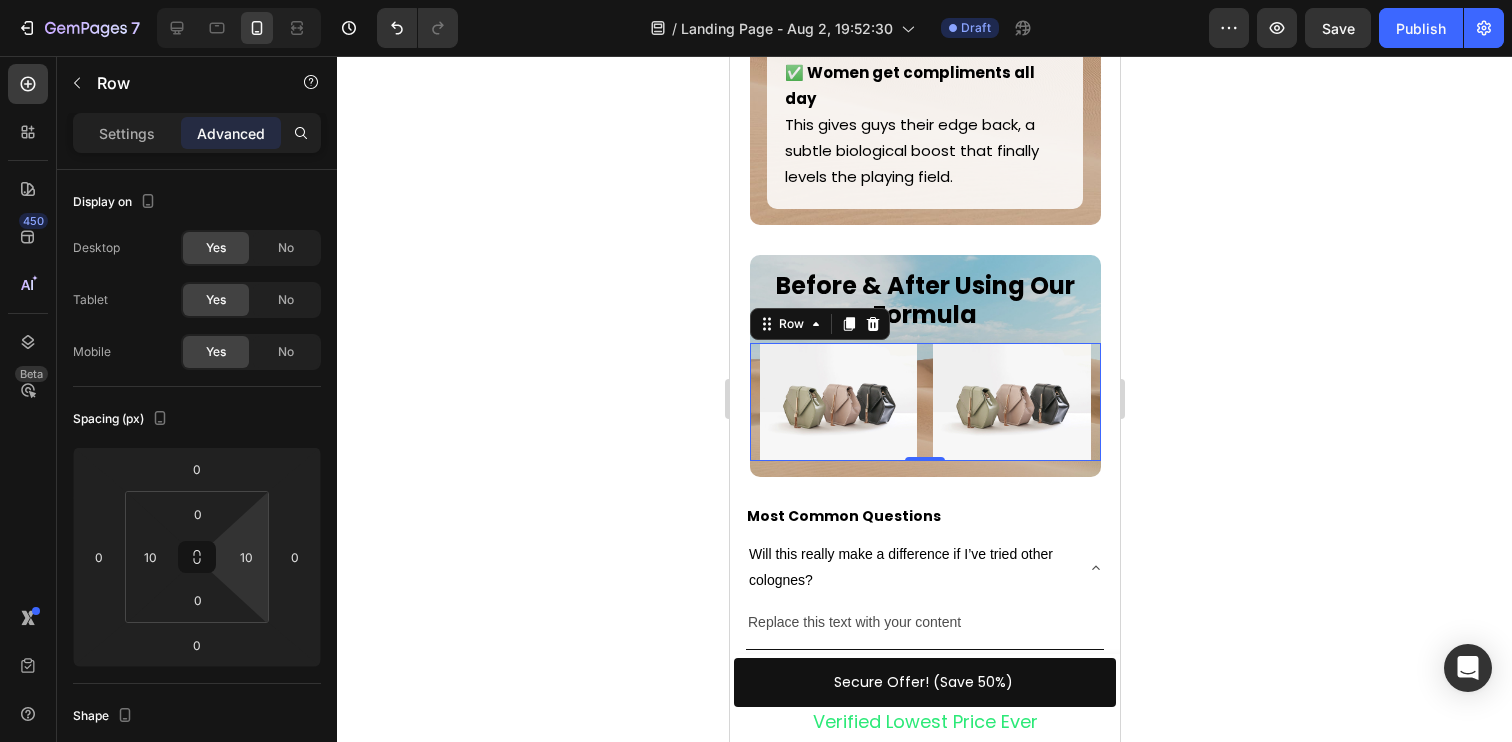 click 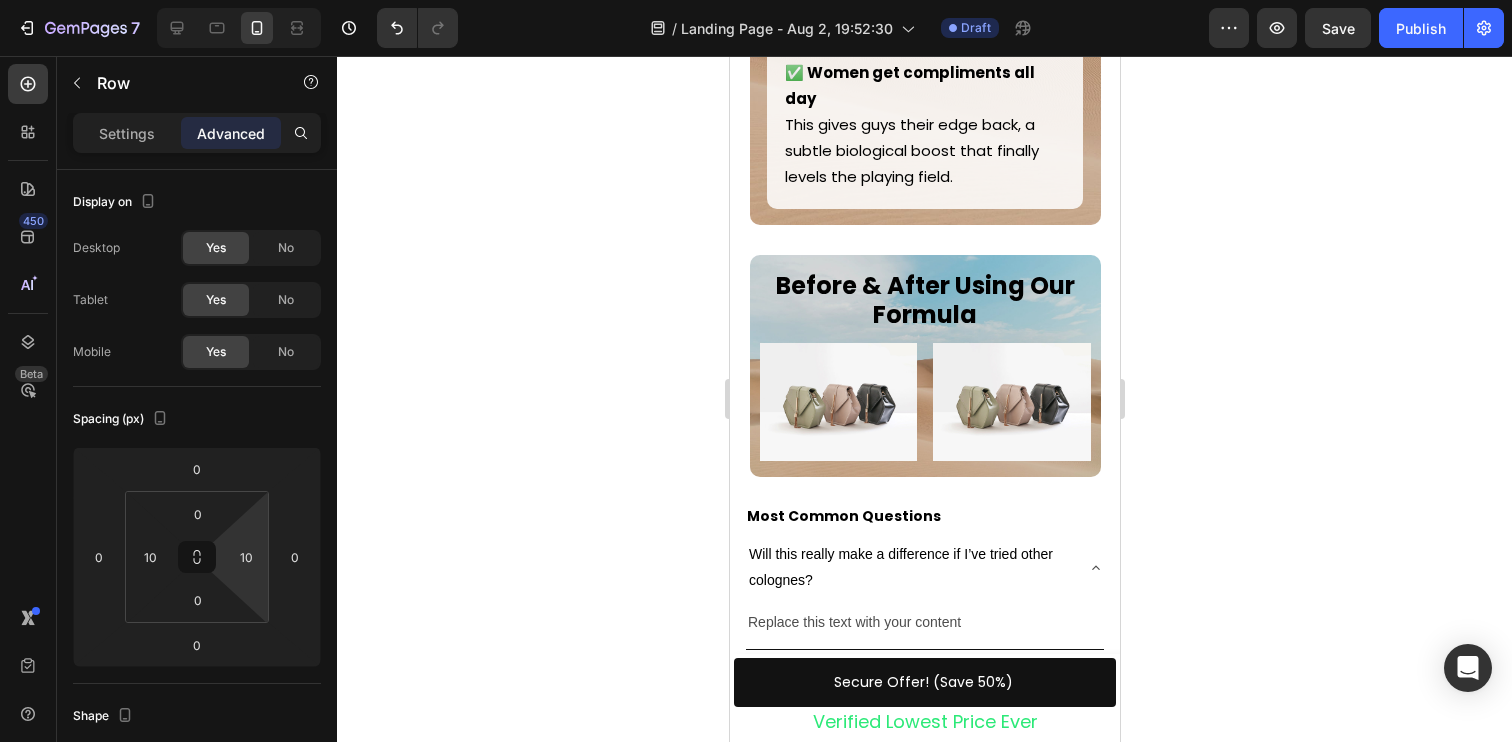 click 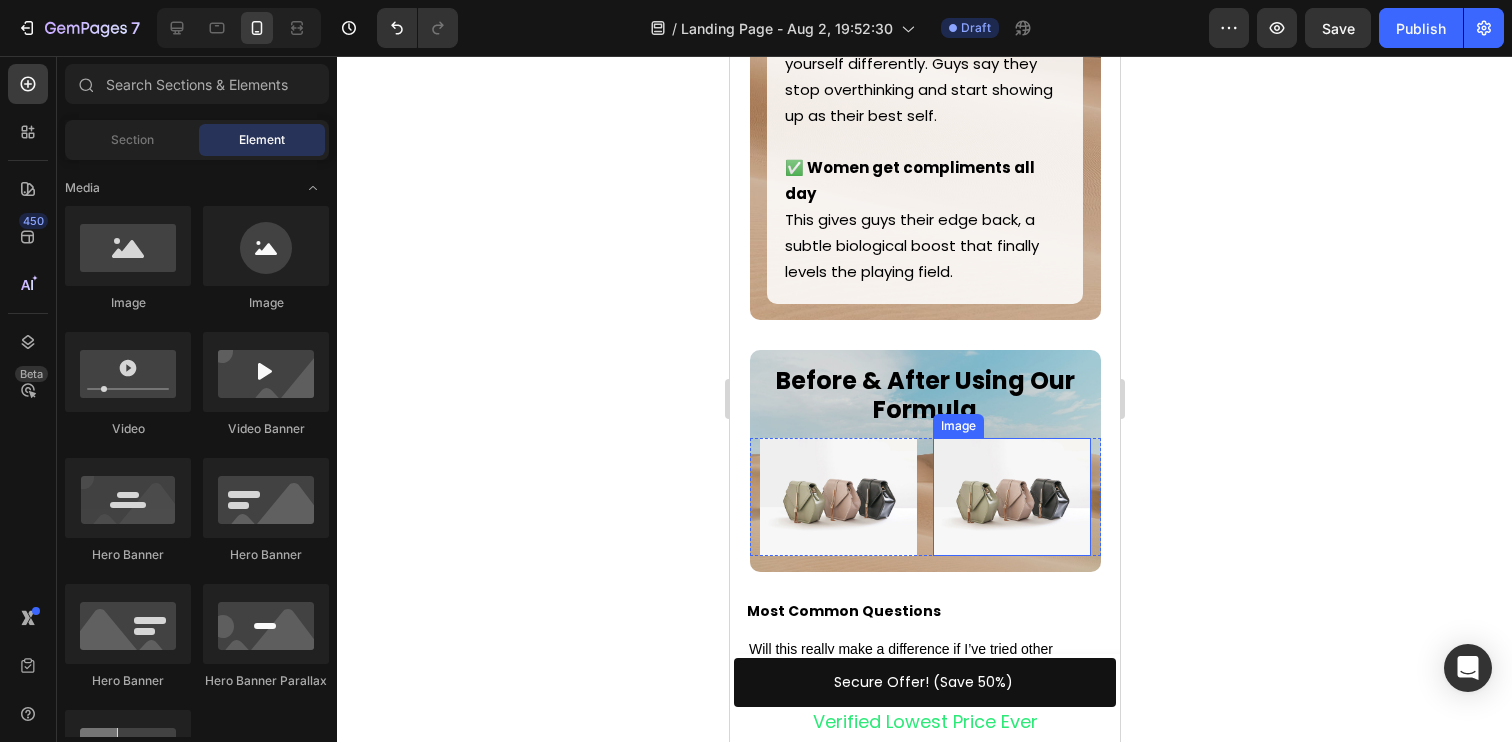 scroll, scrollTop: 5598, scrollLeft: 0, axis: vertical 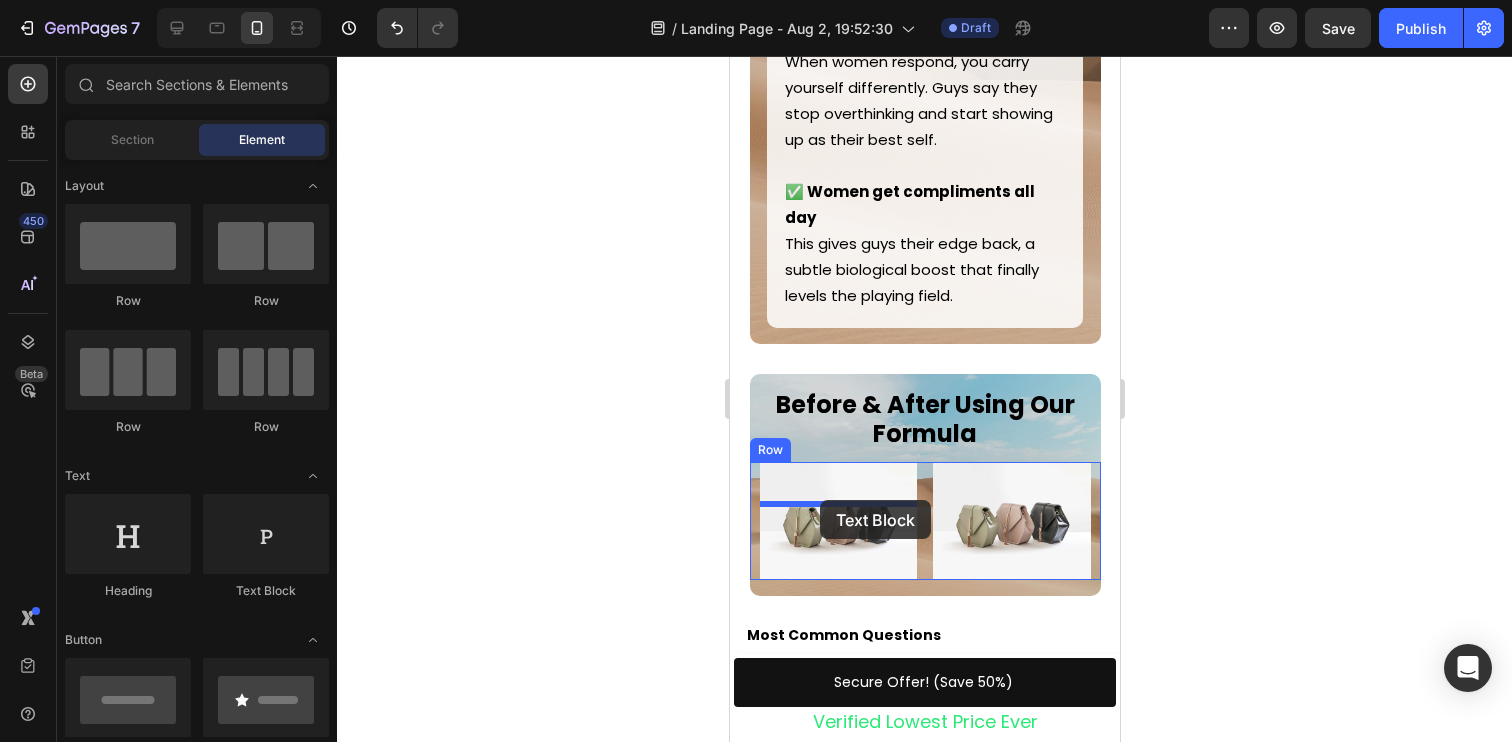 drag, startPoint x: 1005, startPoint y: 606, endPoint x: 819, endPoint y: 500, distance: 214.08409 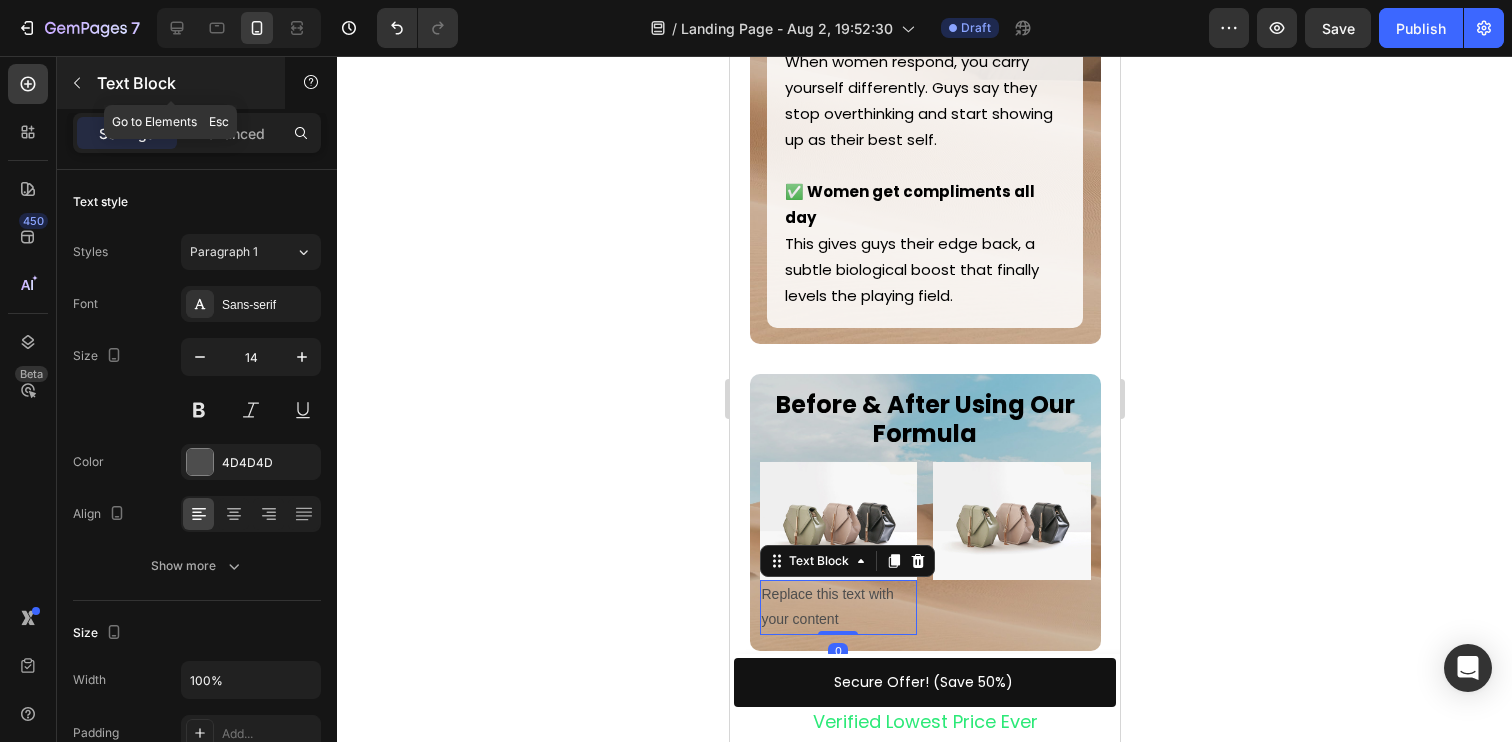 click at bounding box center (77, 83) 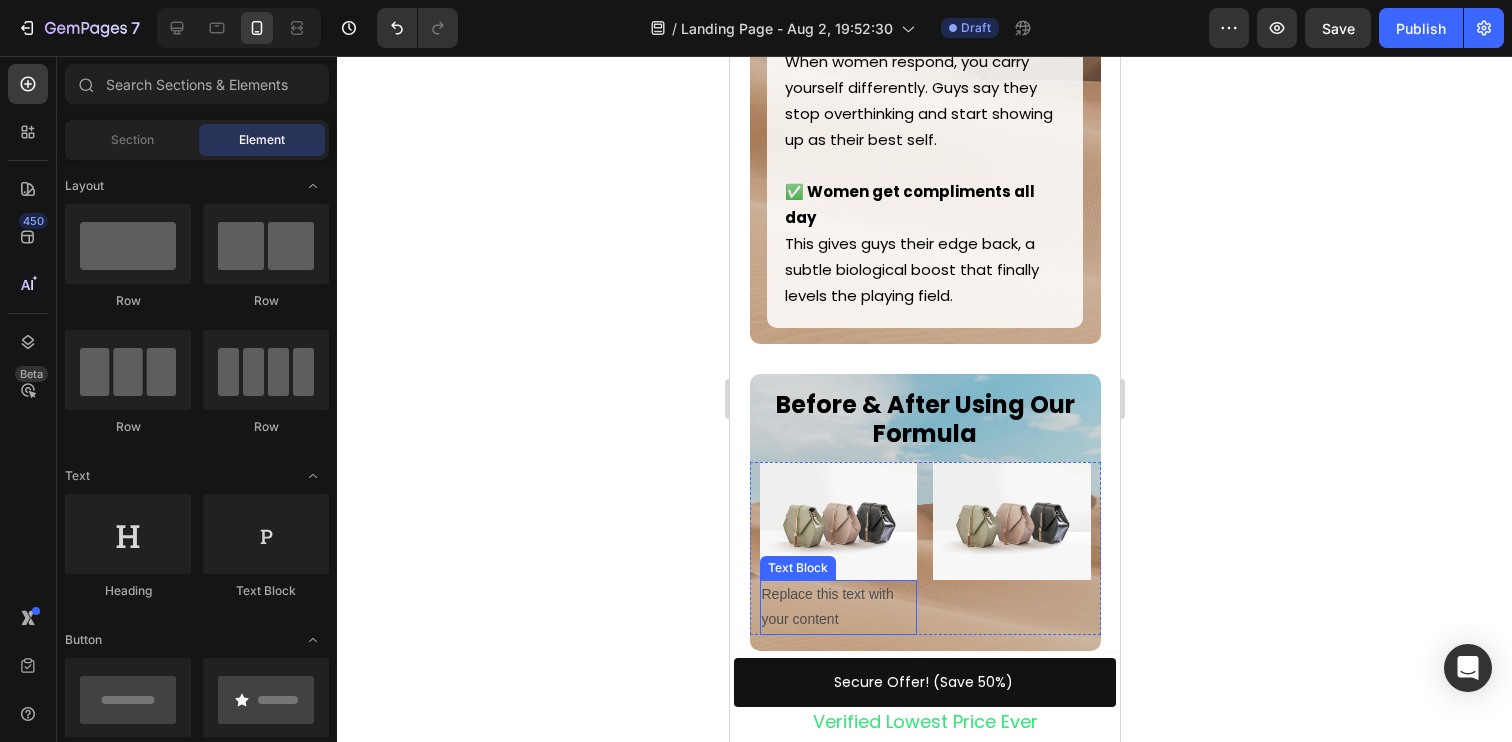 click on "Replace this text with your content" at bounding box center (838, 607) 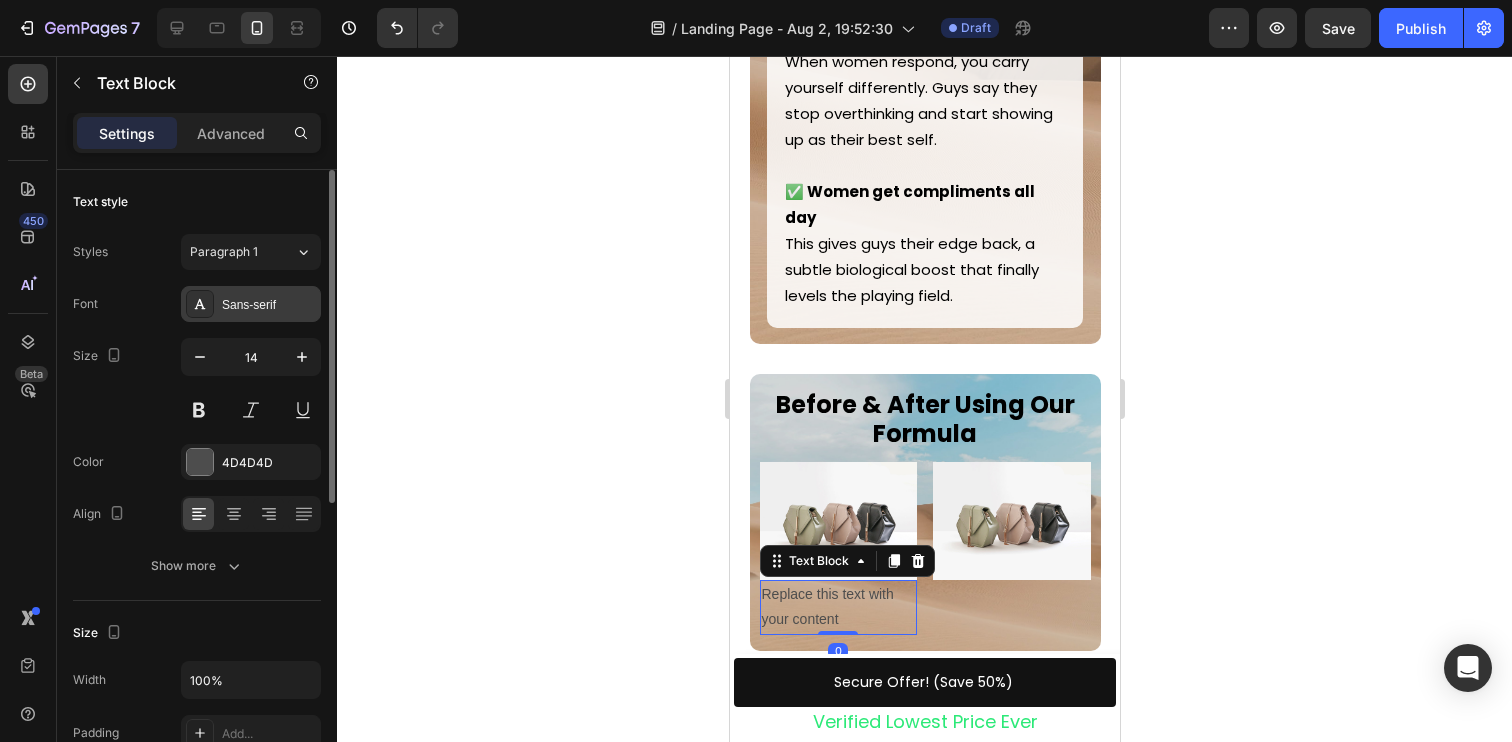click on "Sans-serif" at bounding box center (269, 305) 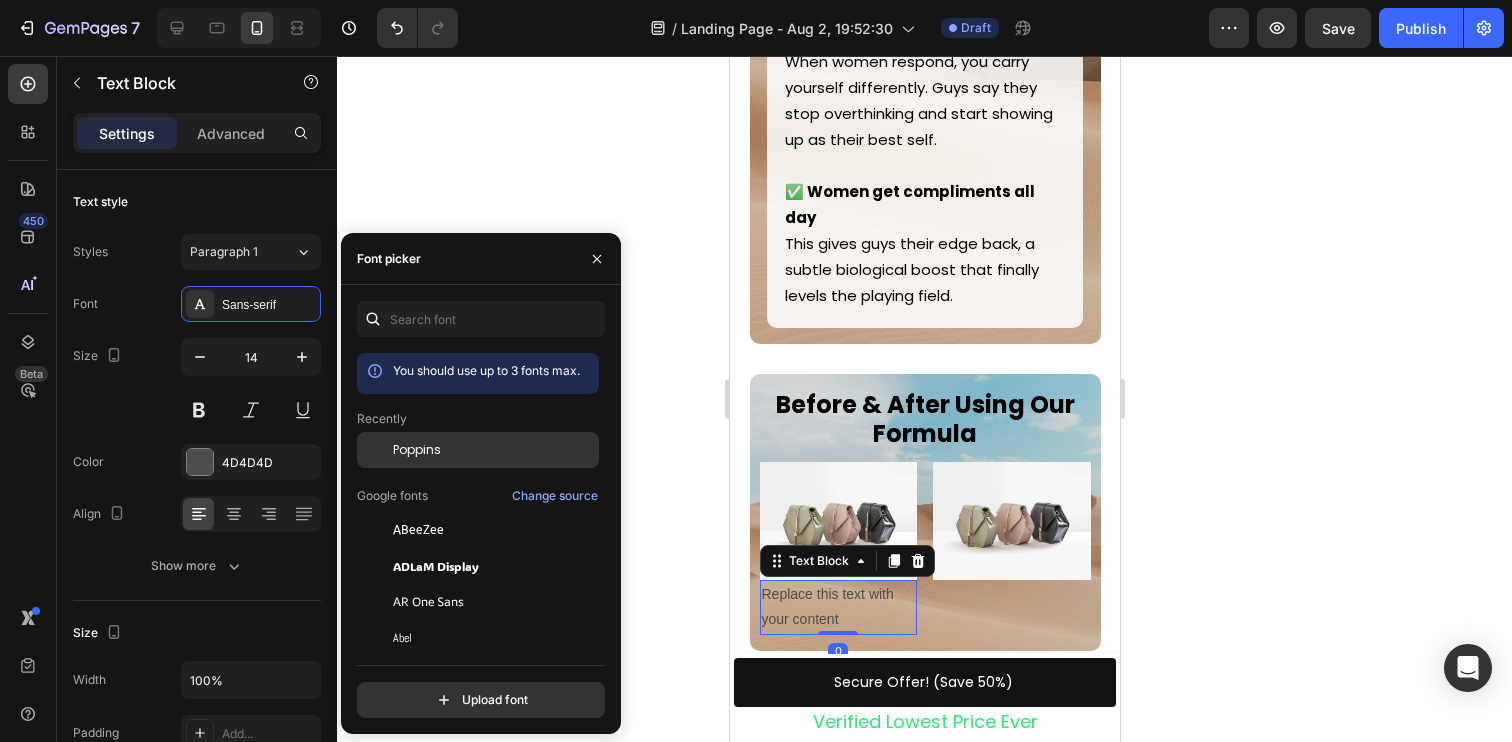 click on "Poppins" at bounding box center [417, 450] 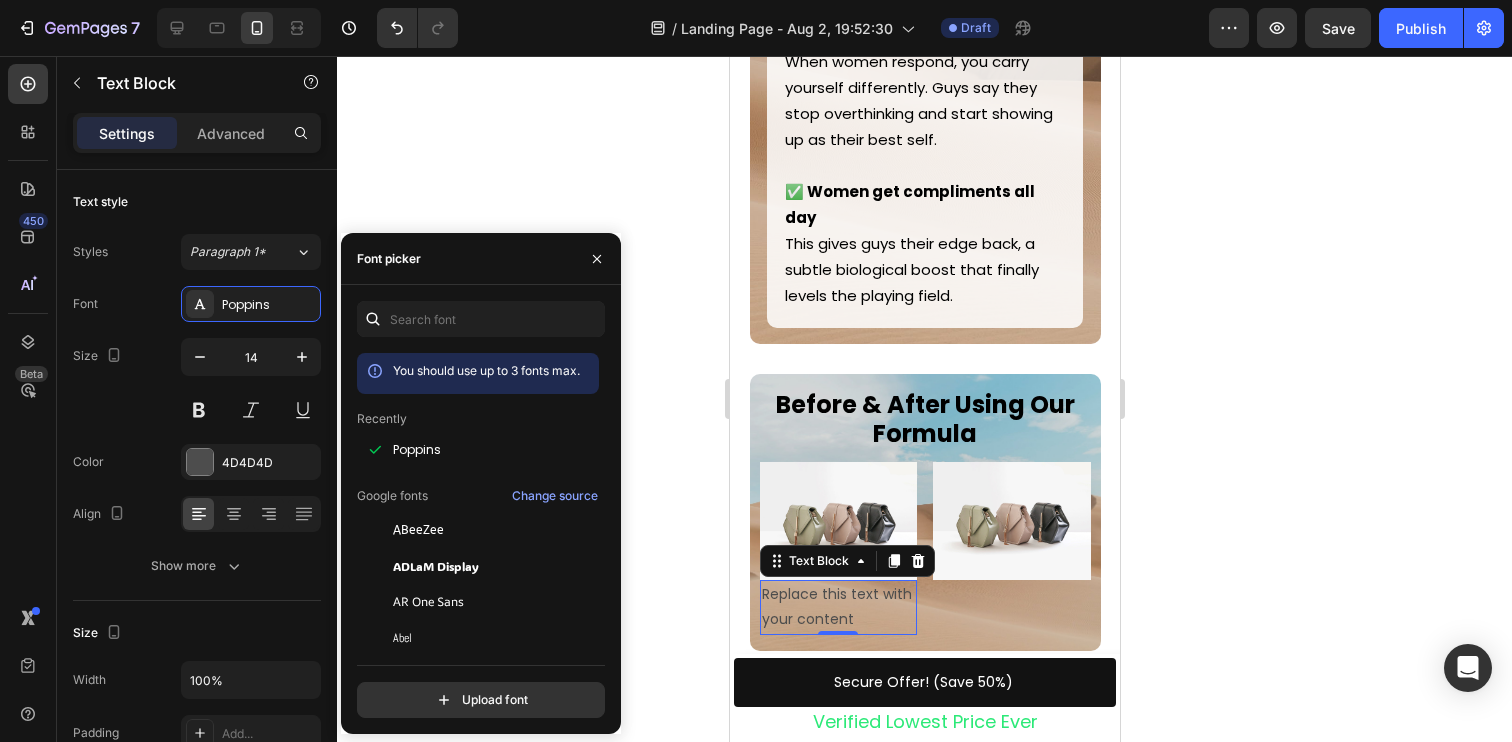 click on "Replace this text with your content" at bounding box center [838, 607] 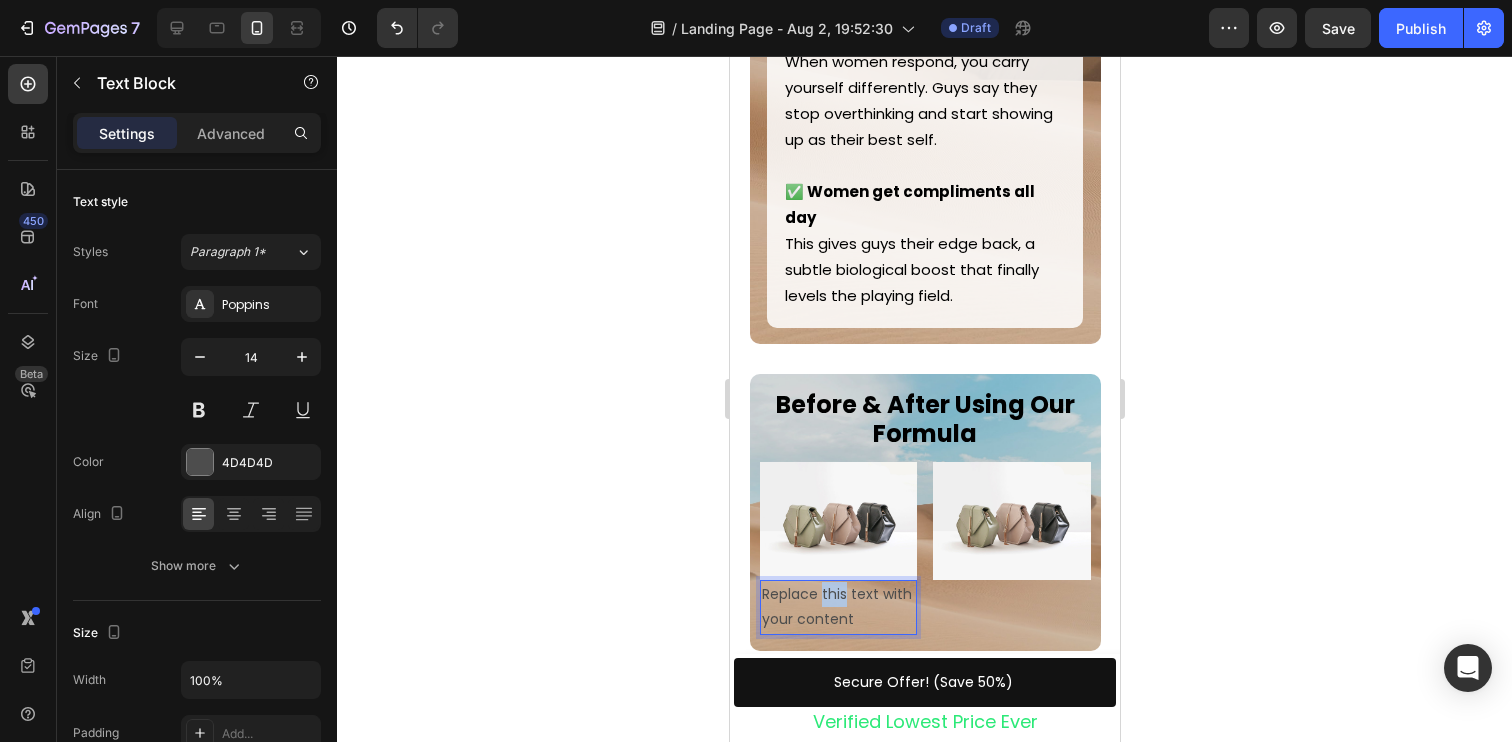 click on "Replace this text with your content" at bounding box center (838, 607) 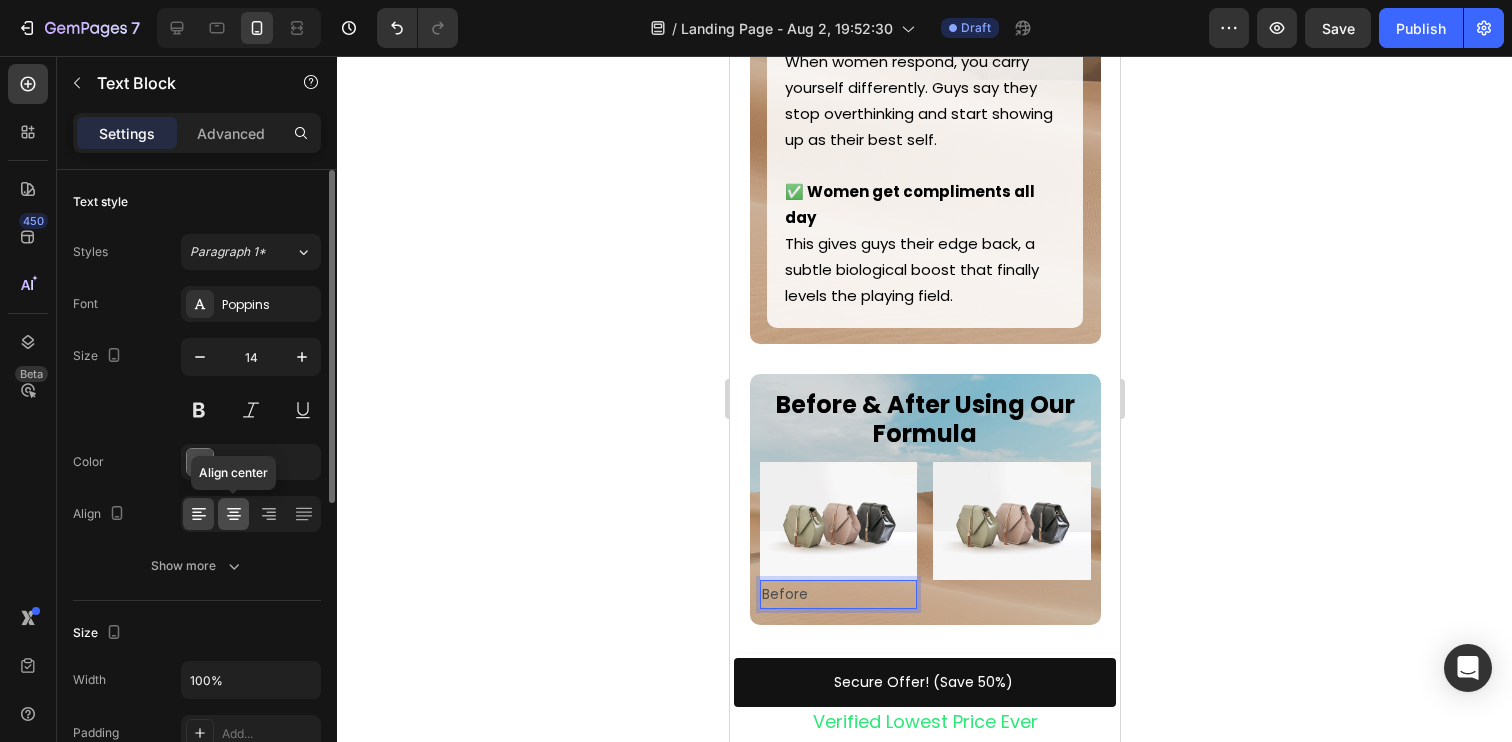 click 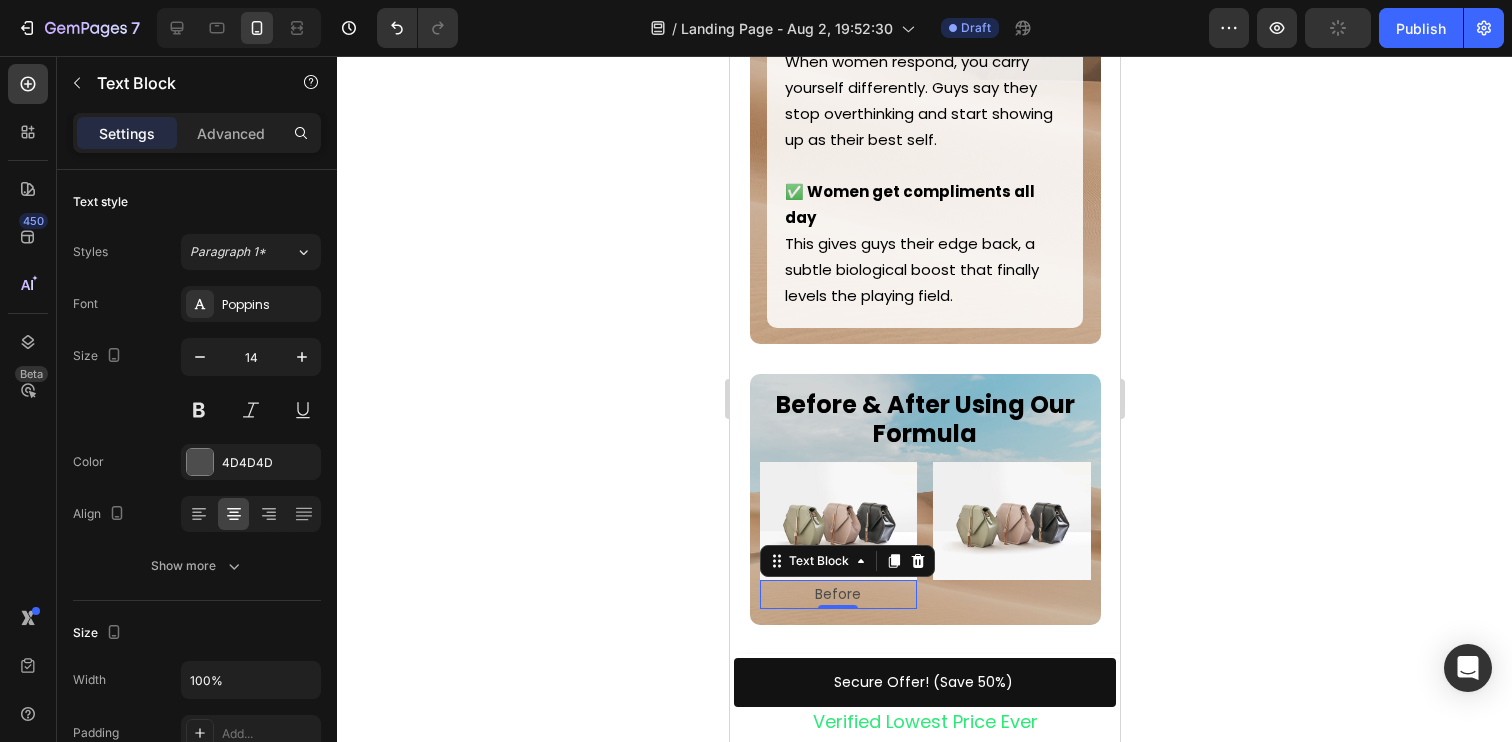 click on "Before" at bounding box center [838, 594] 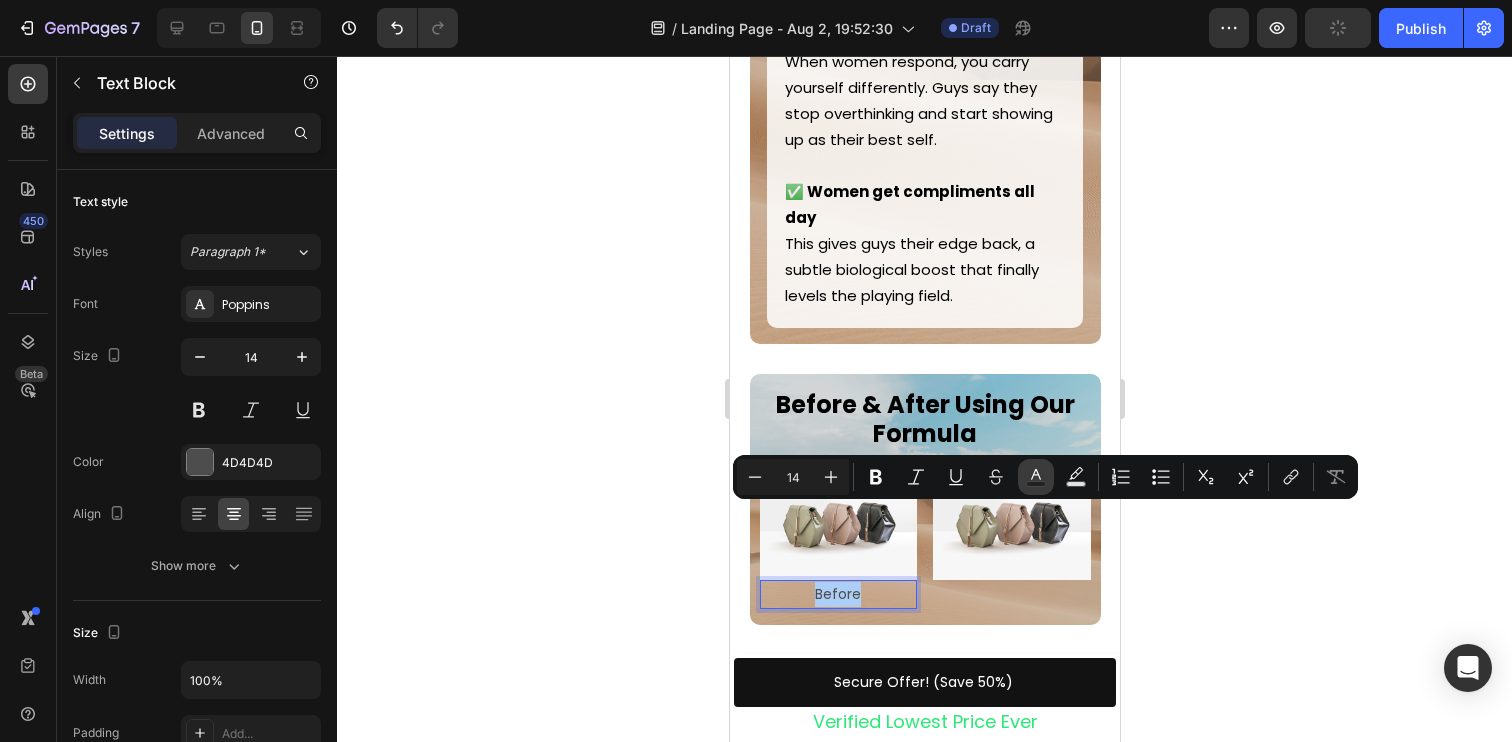 click 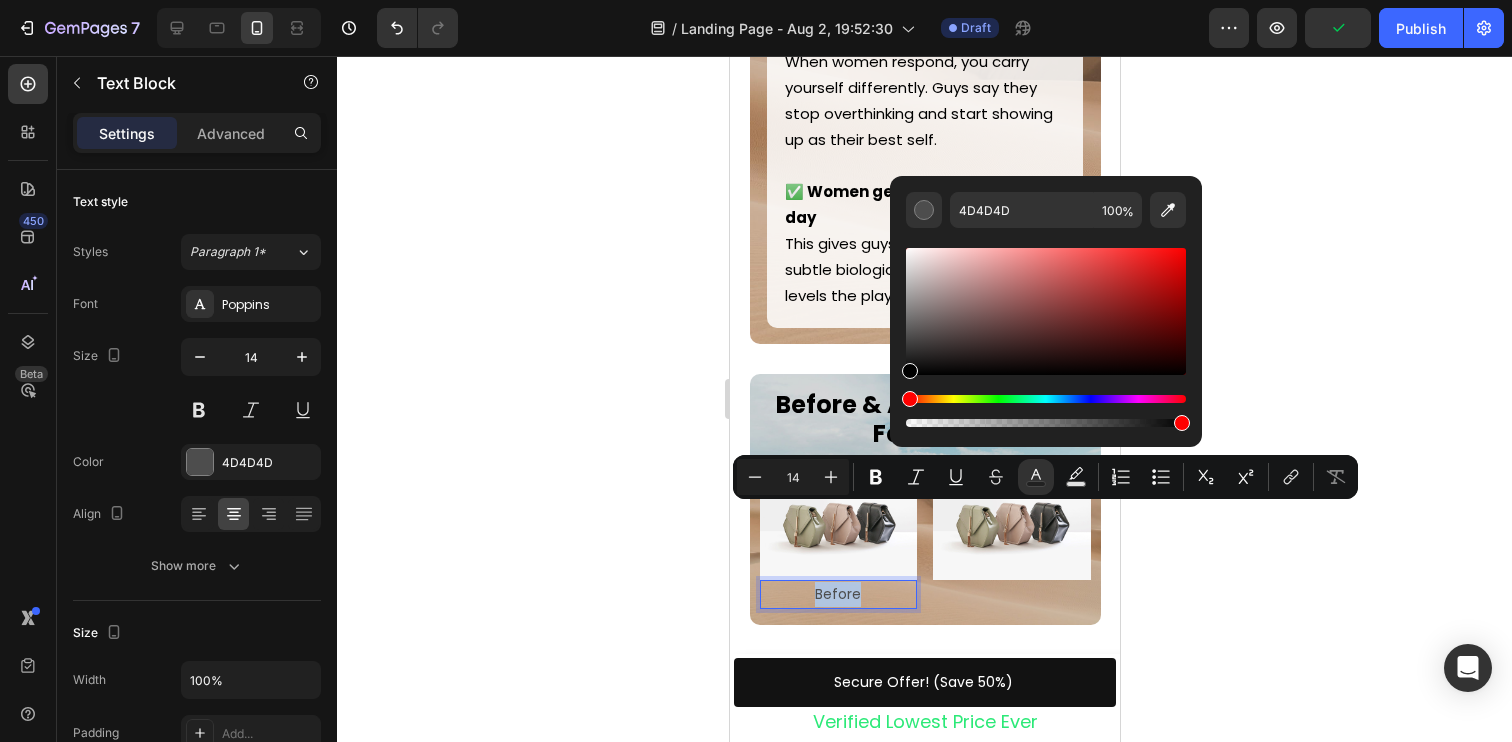 drag, startPoint x: 1693, startPoint y: 422, endPoint x: 818, endPoint y: 414, distance: 875.03656 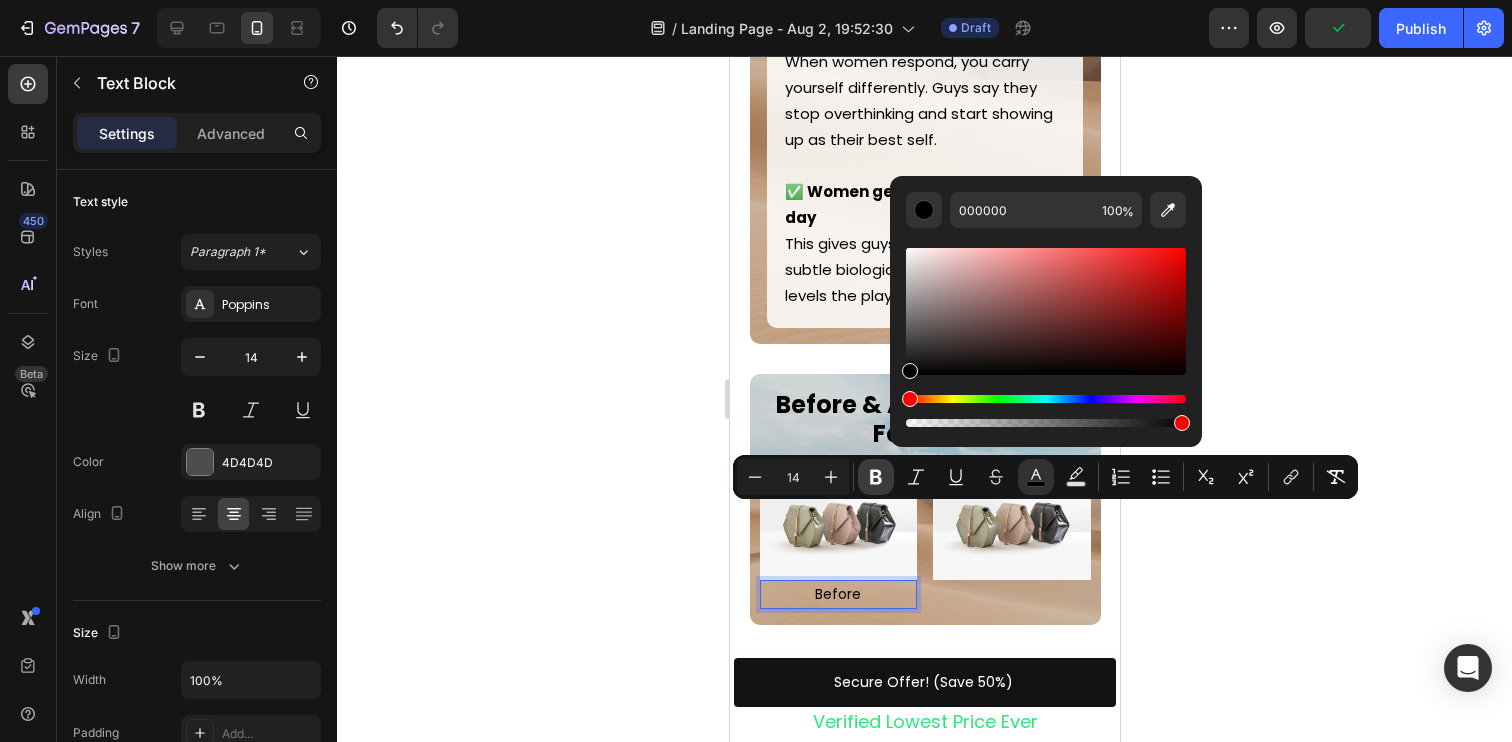 click 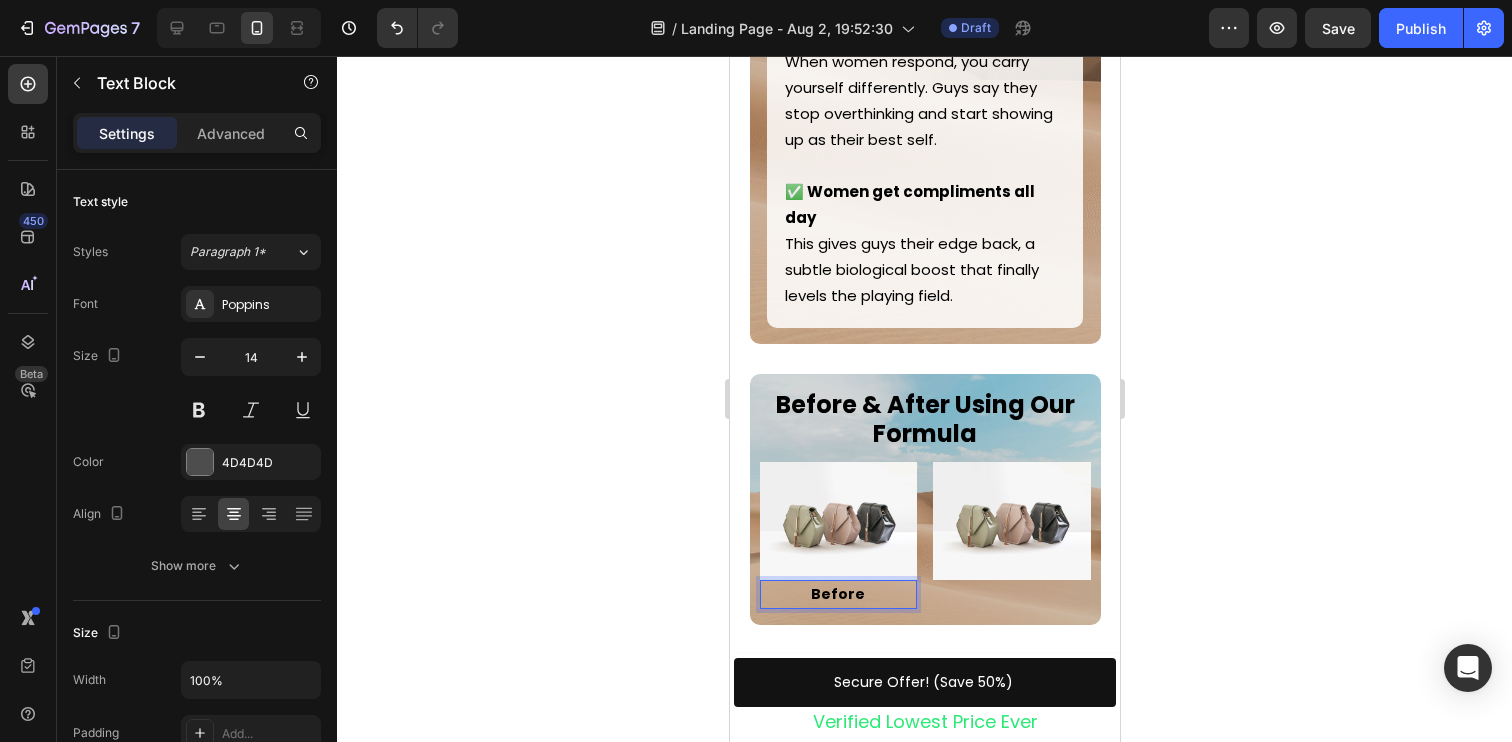 click on "Before" at bounding box center [837, 594] 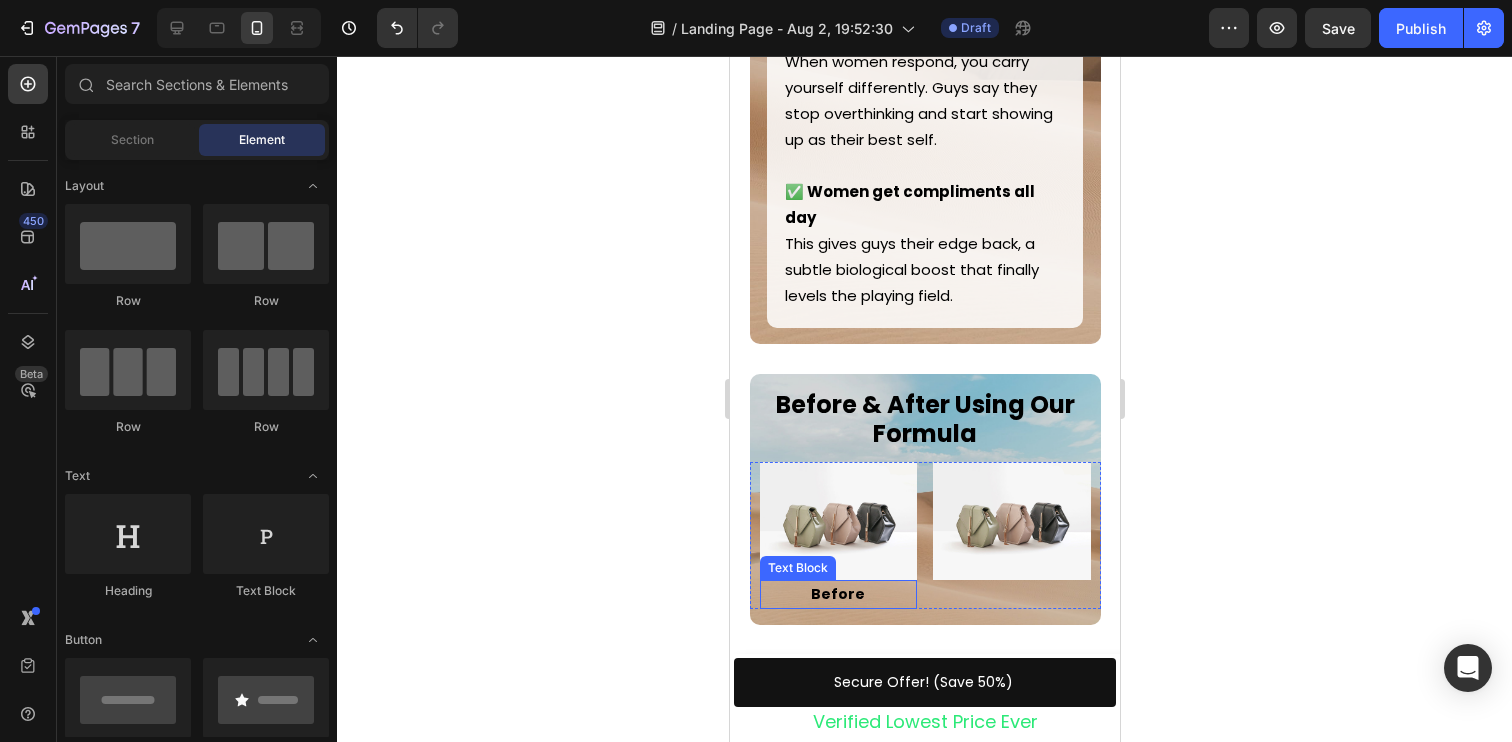 click on "Before" at bounding box center [837, 594] 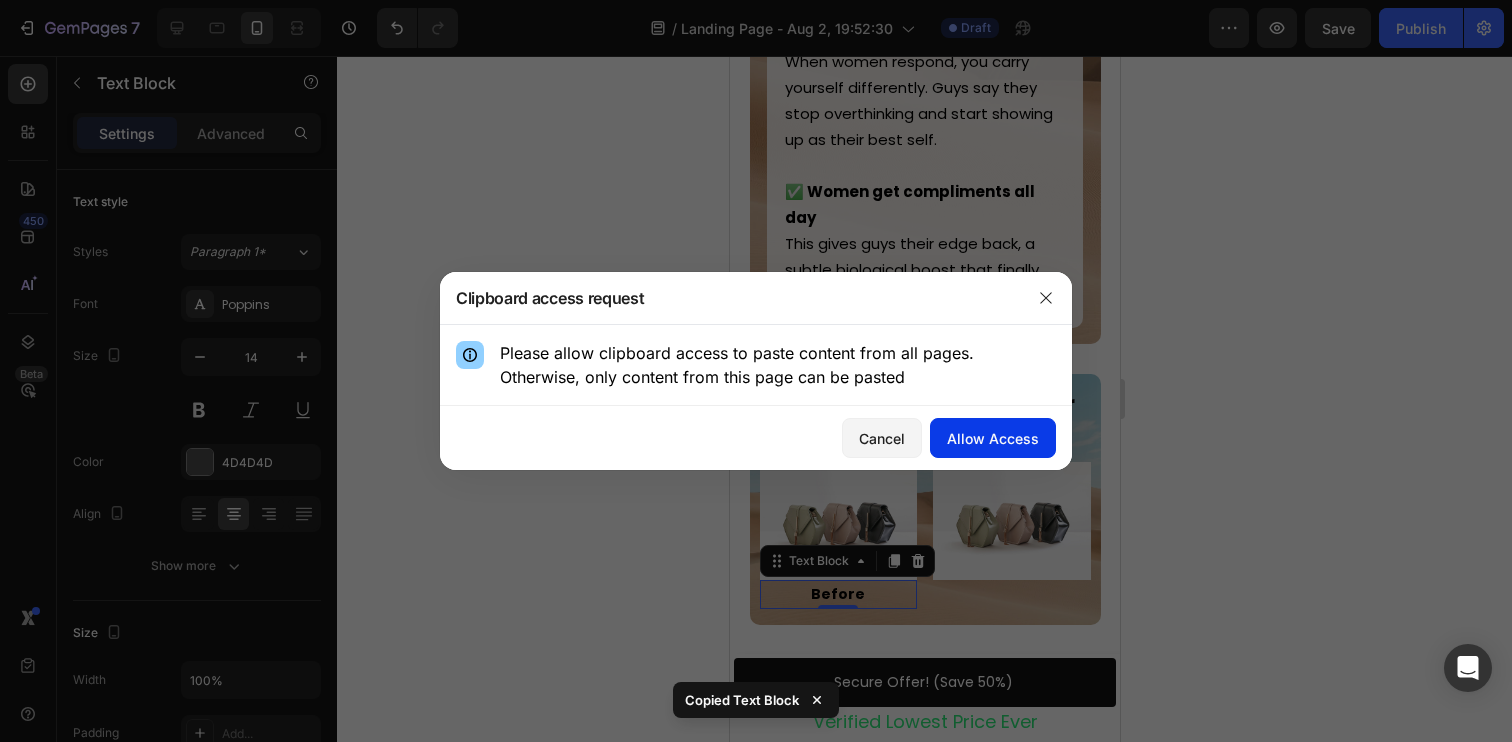 click on "Allow Access" at bounding box center [993, 438] 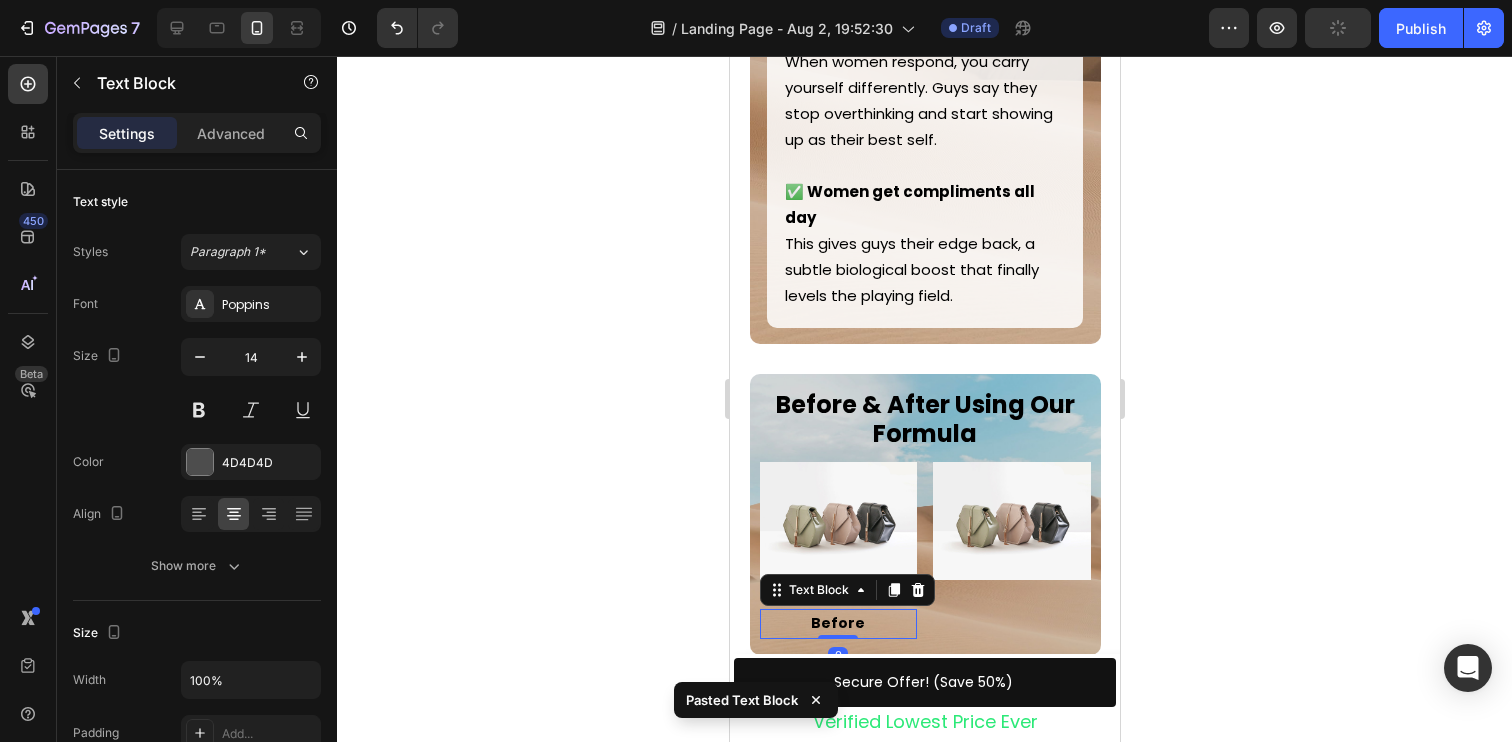 click on "Before" at bounding box center (837, 623) 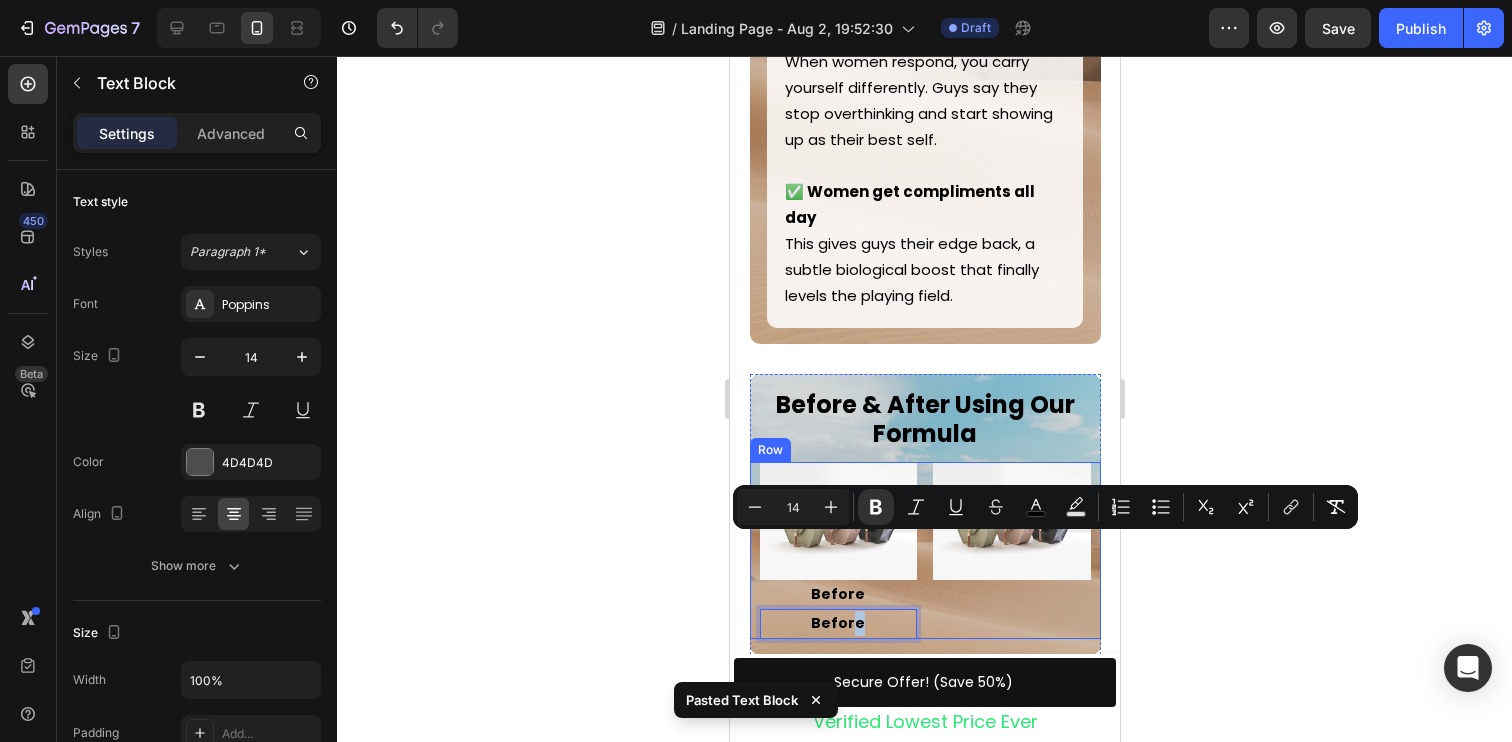 drag, startPoint x: 854, startPoint y: 545, endPoint x: 1013, endPoint y: 544, distance: 159.00314 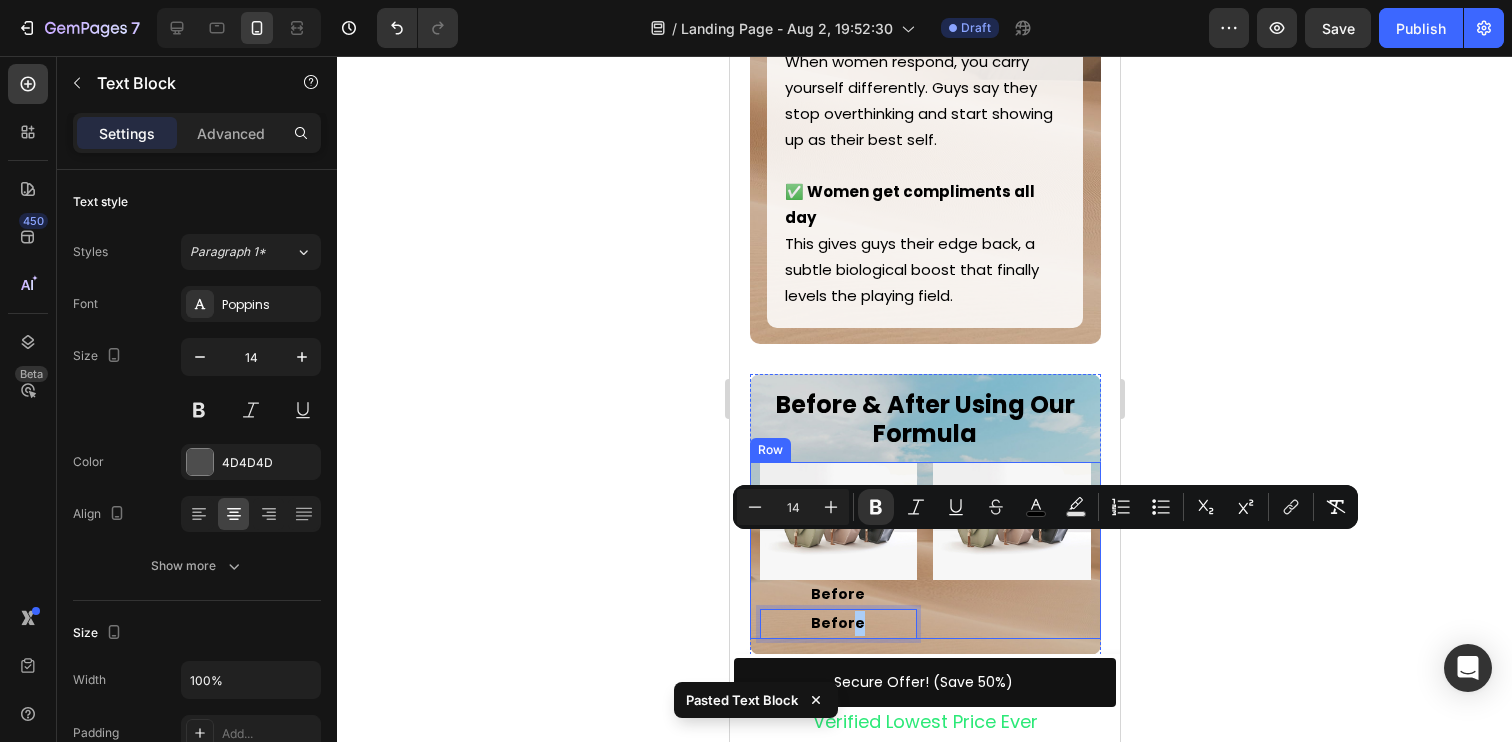 click 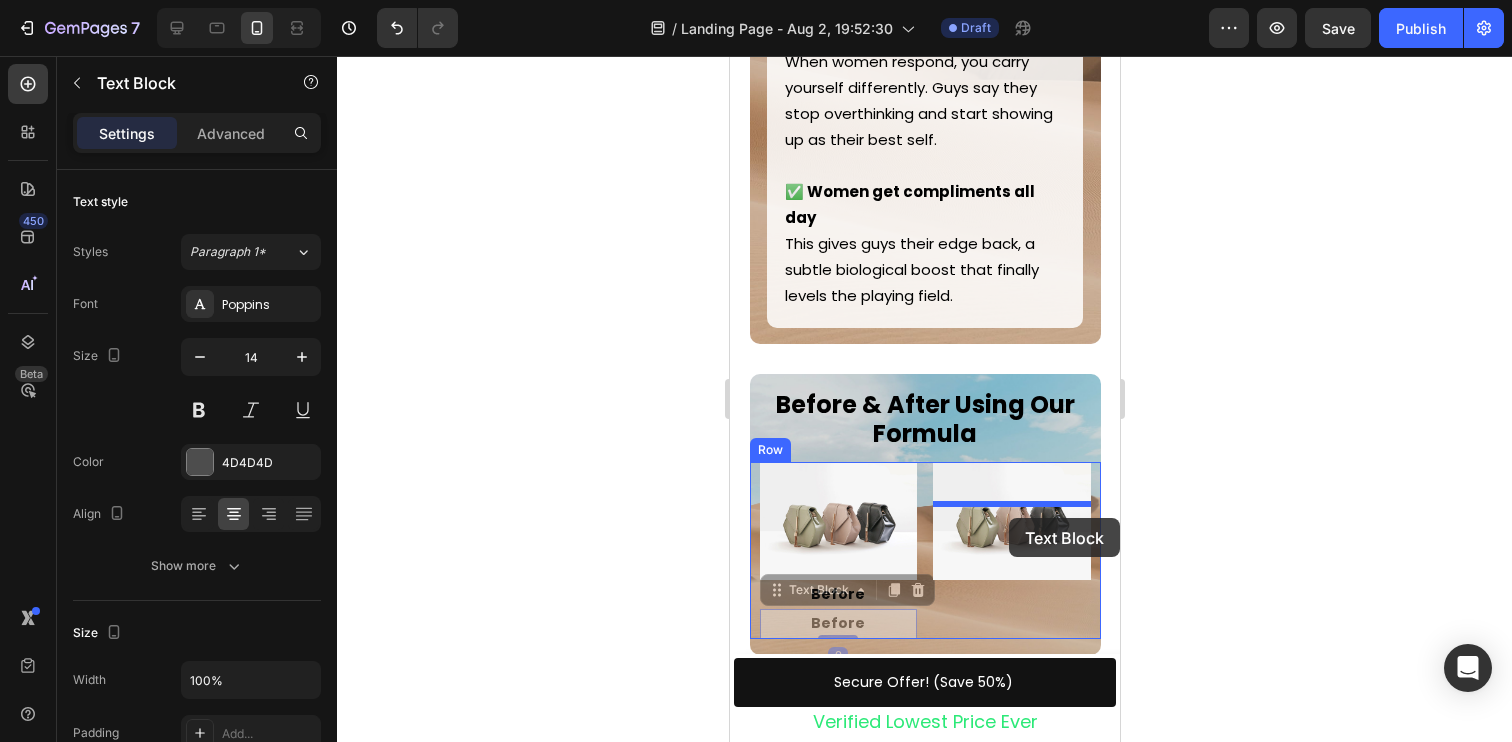 drag, startPoint x: 841, startPoint y: 544, endPoint x: 1008, endPoint y: 518, distance: 169.01184 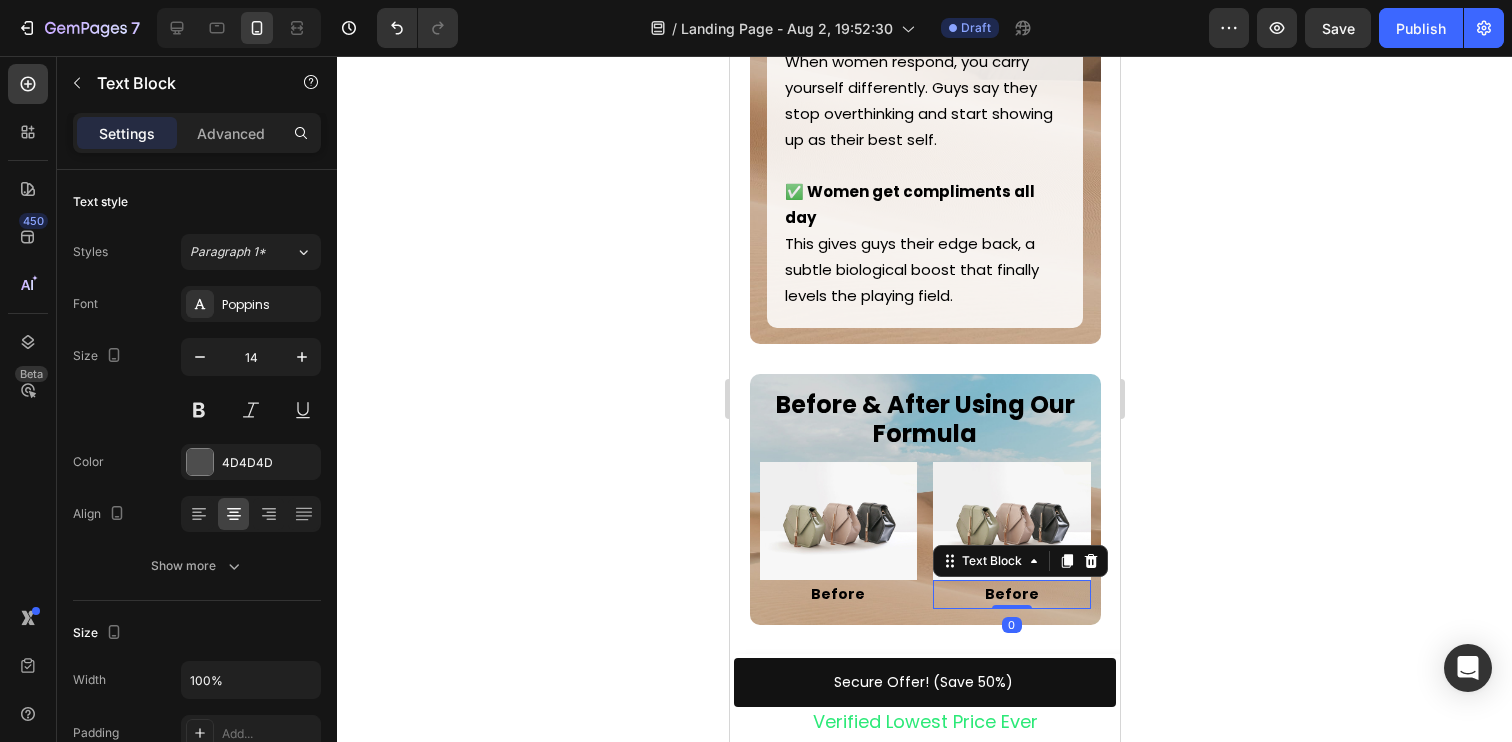click on "Before" at bounding box center (1011, 594) 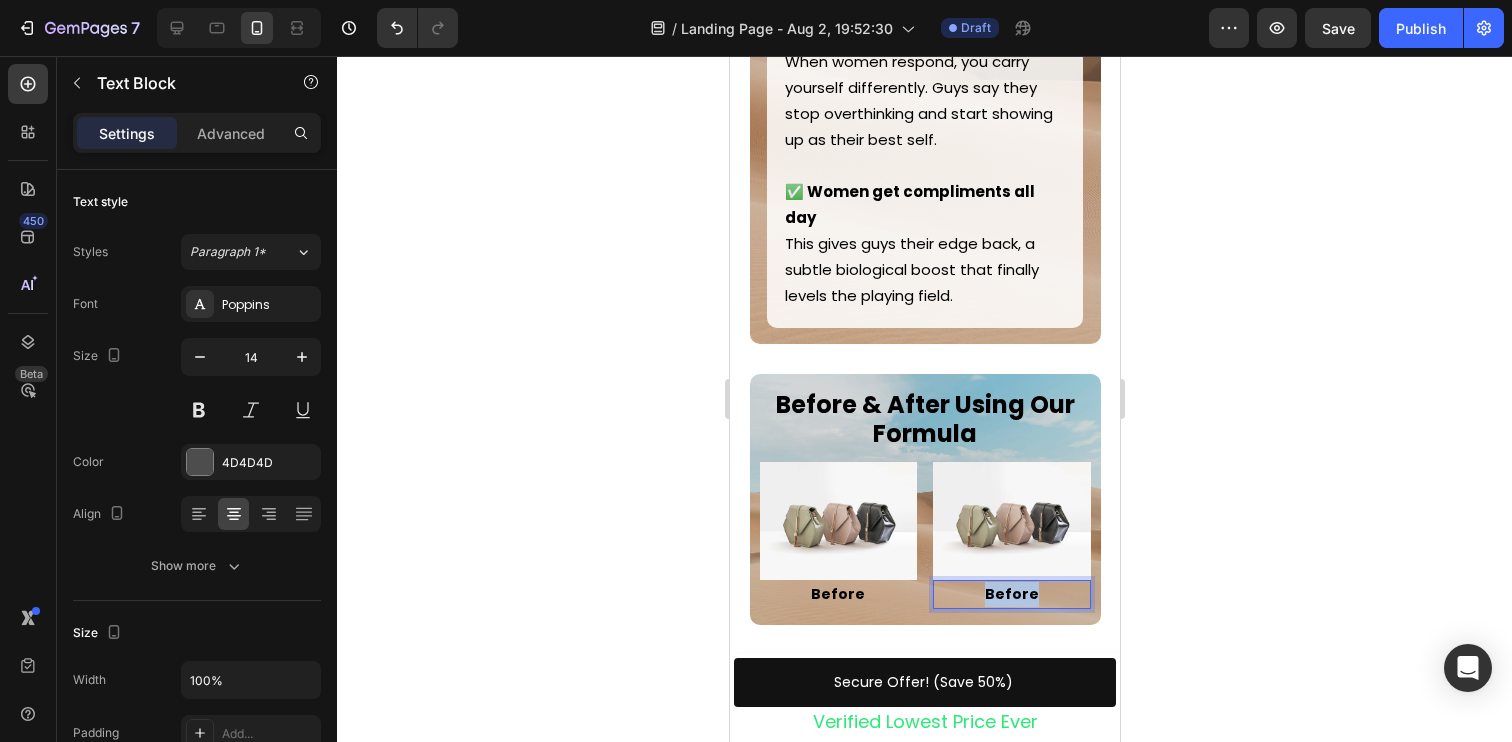 click on "Before" at bounding box center (1011, 594) 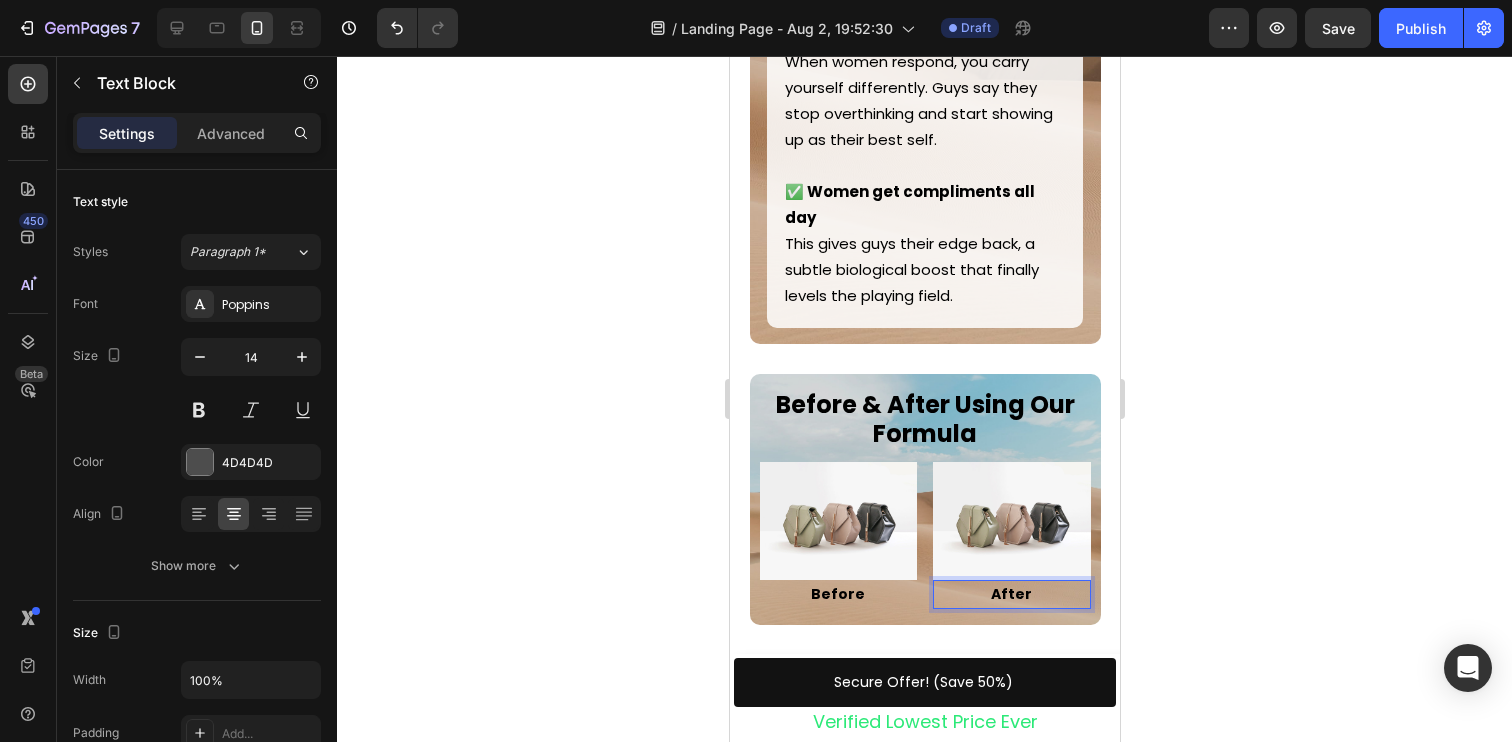 click 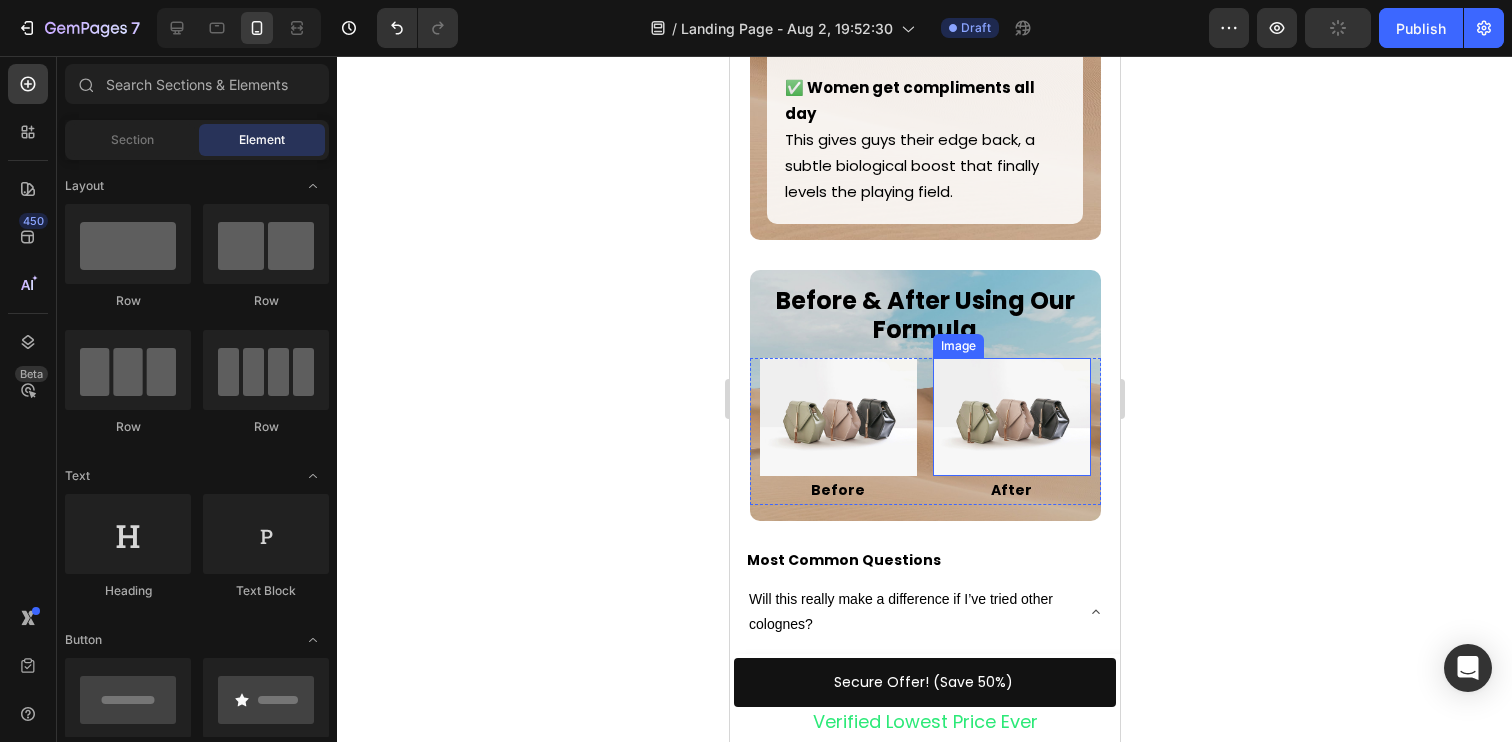 scroll, scrollTop: 5698, scrollLeft: 0, axis: vertical 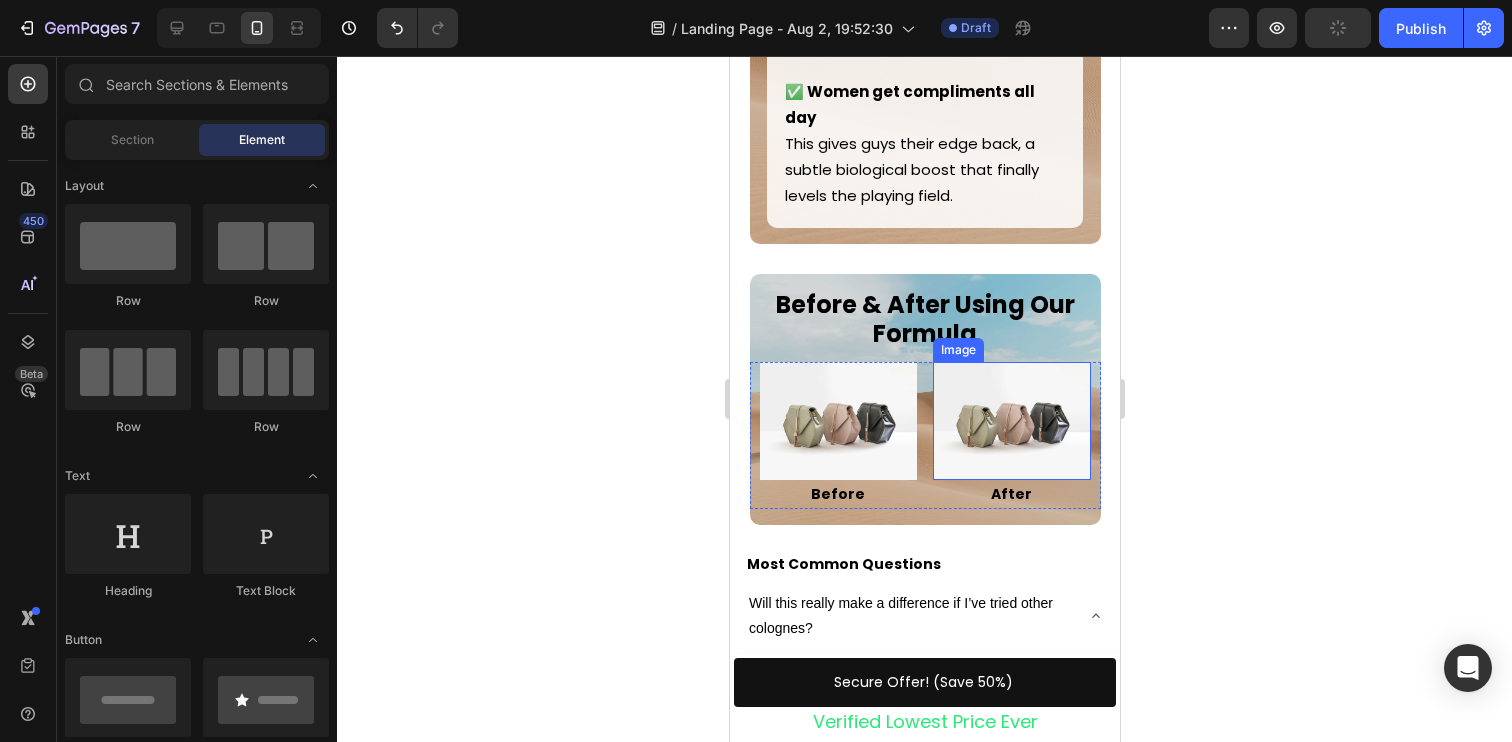 click at bounding box center (1011, 421) 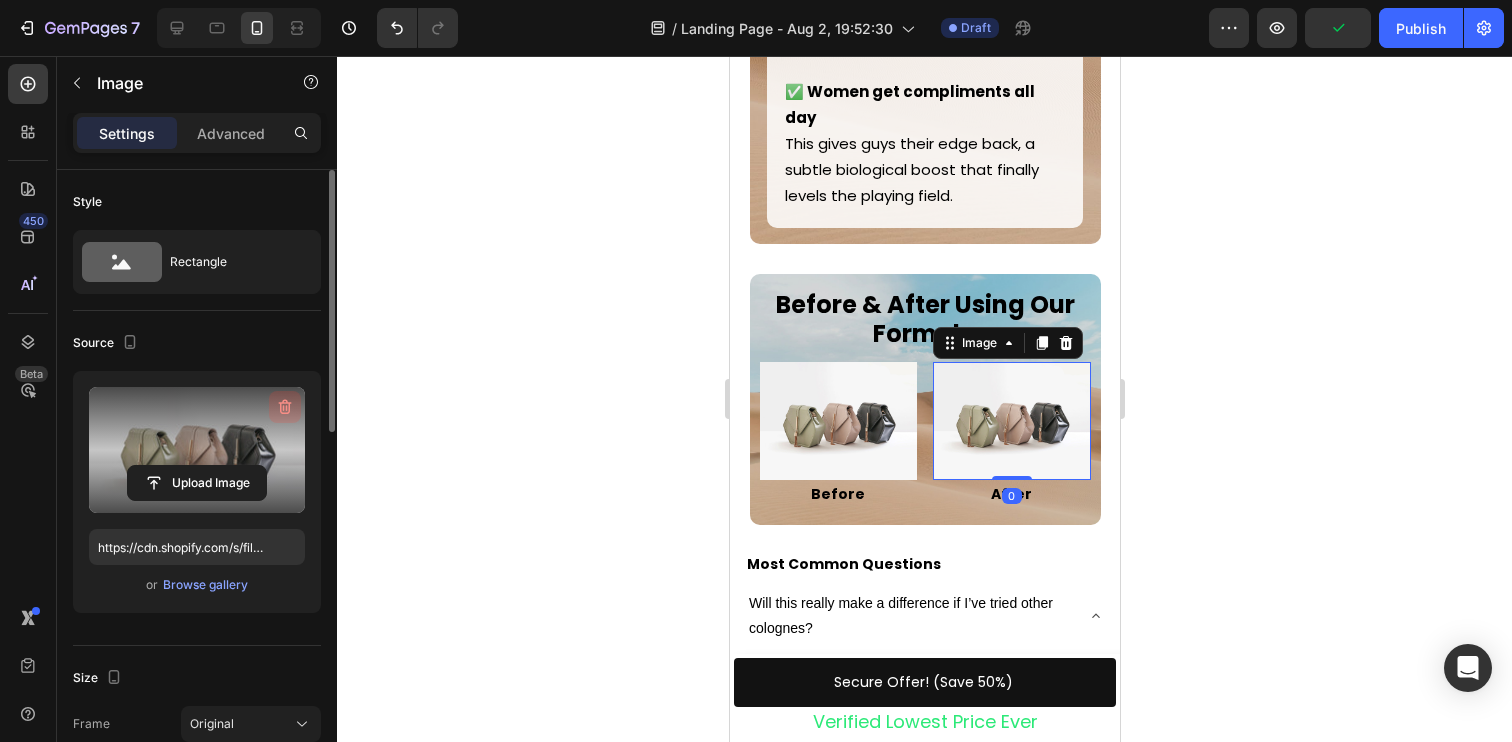 click 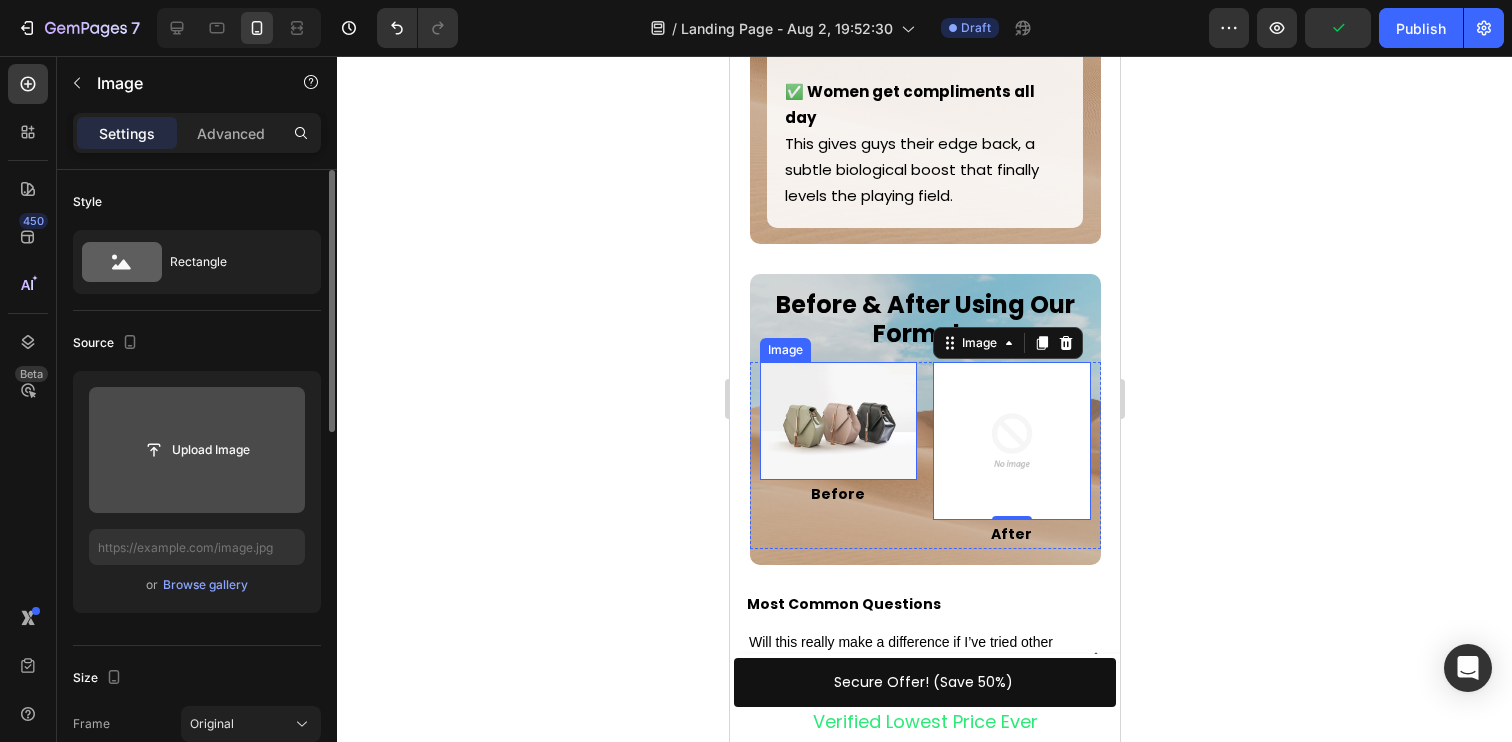 click at bounding box center (838, 421) 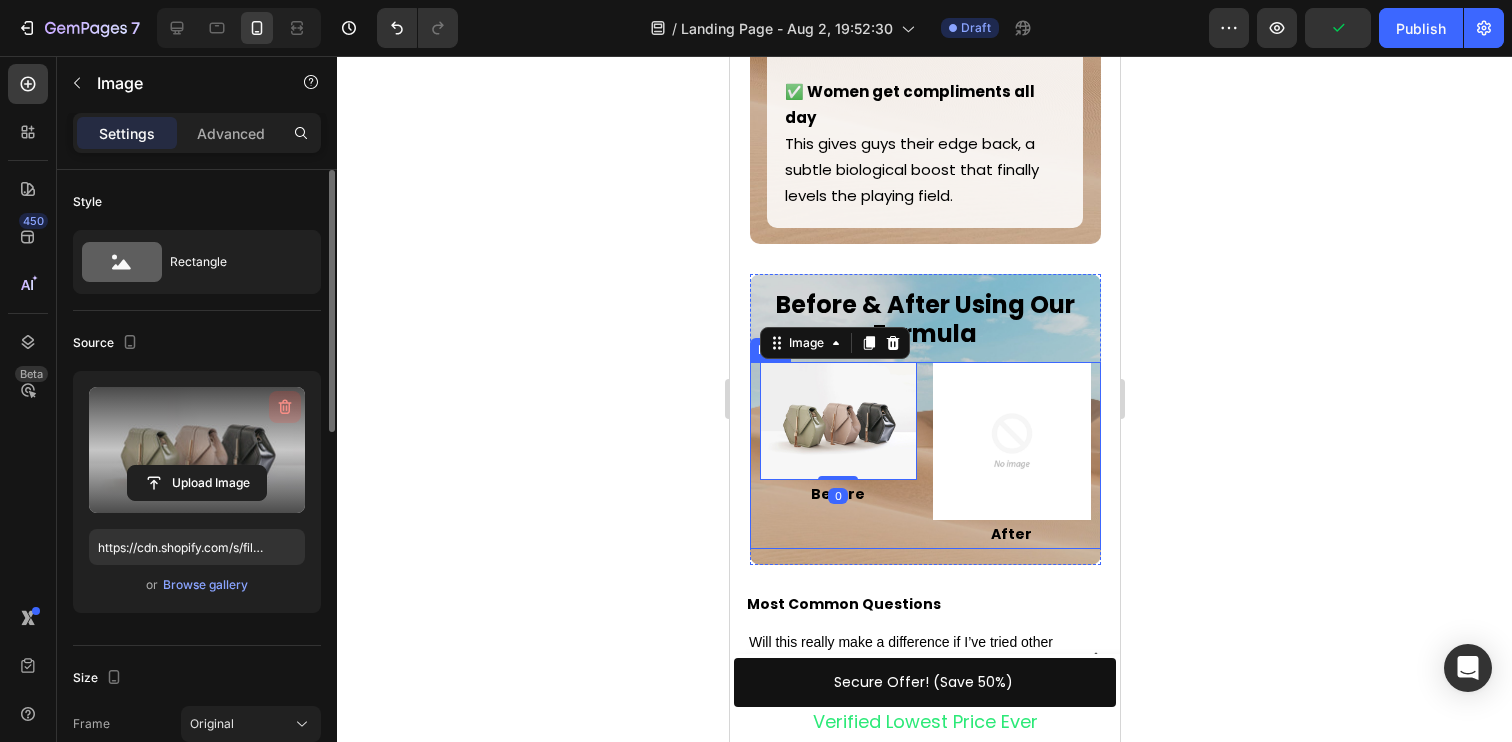 click 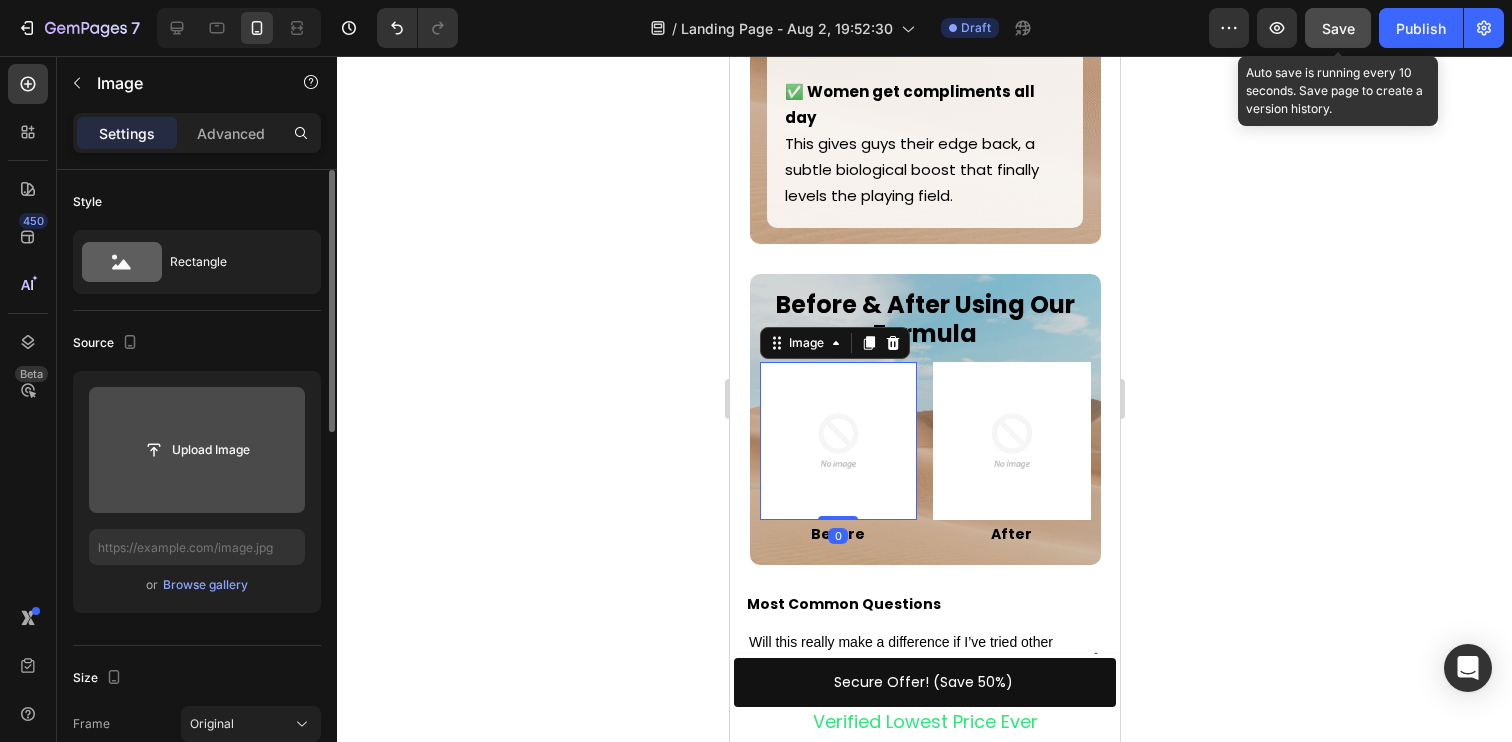 click on "Save" 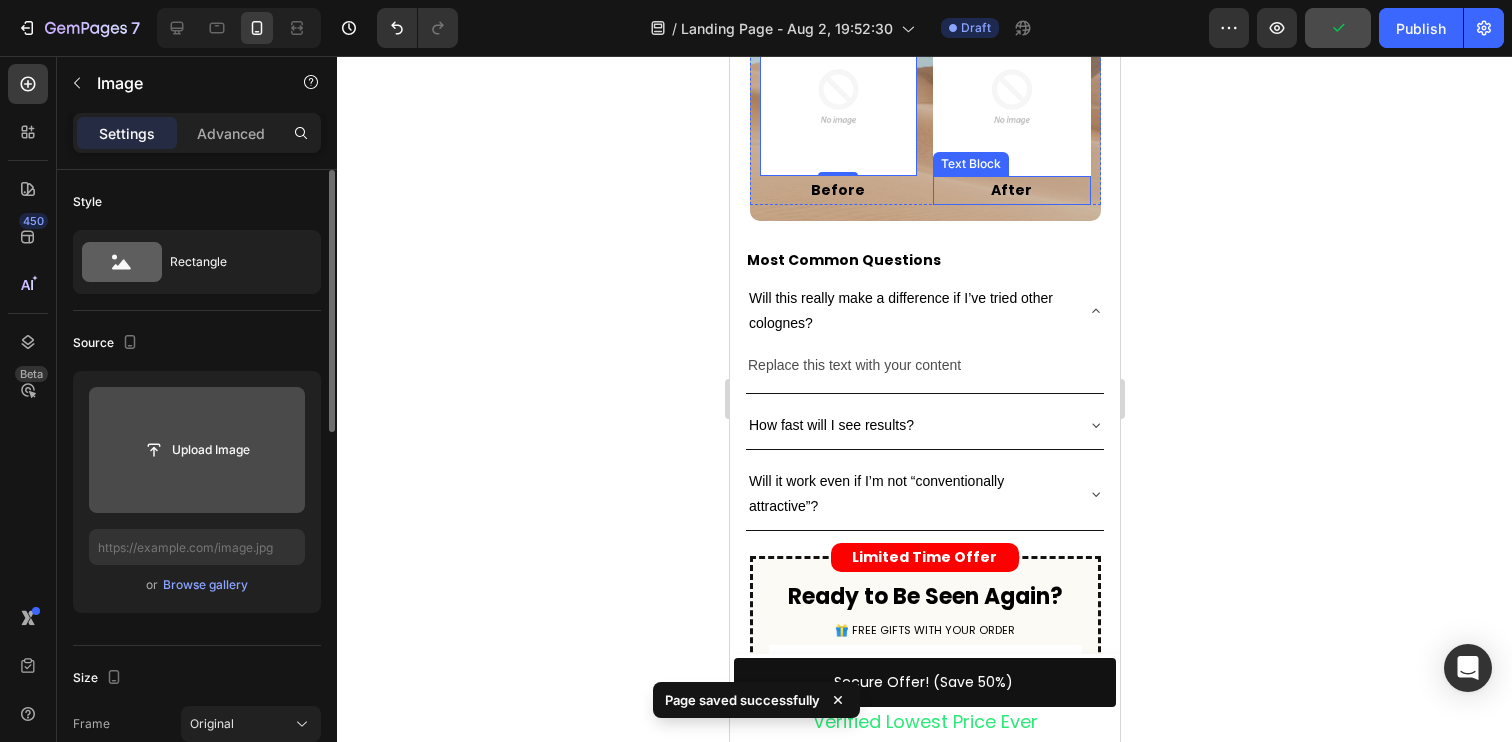 scroll, scrollTop: 6084, scrollLeft: 0, axis: vertical 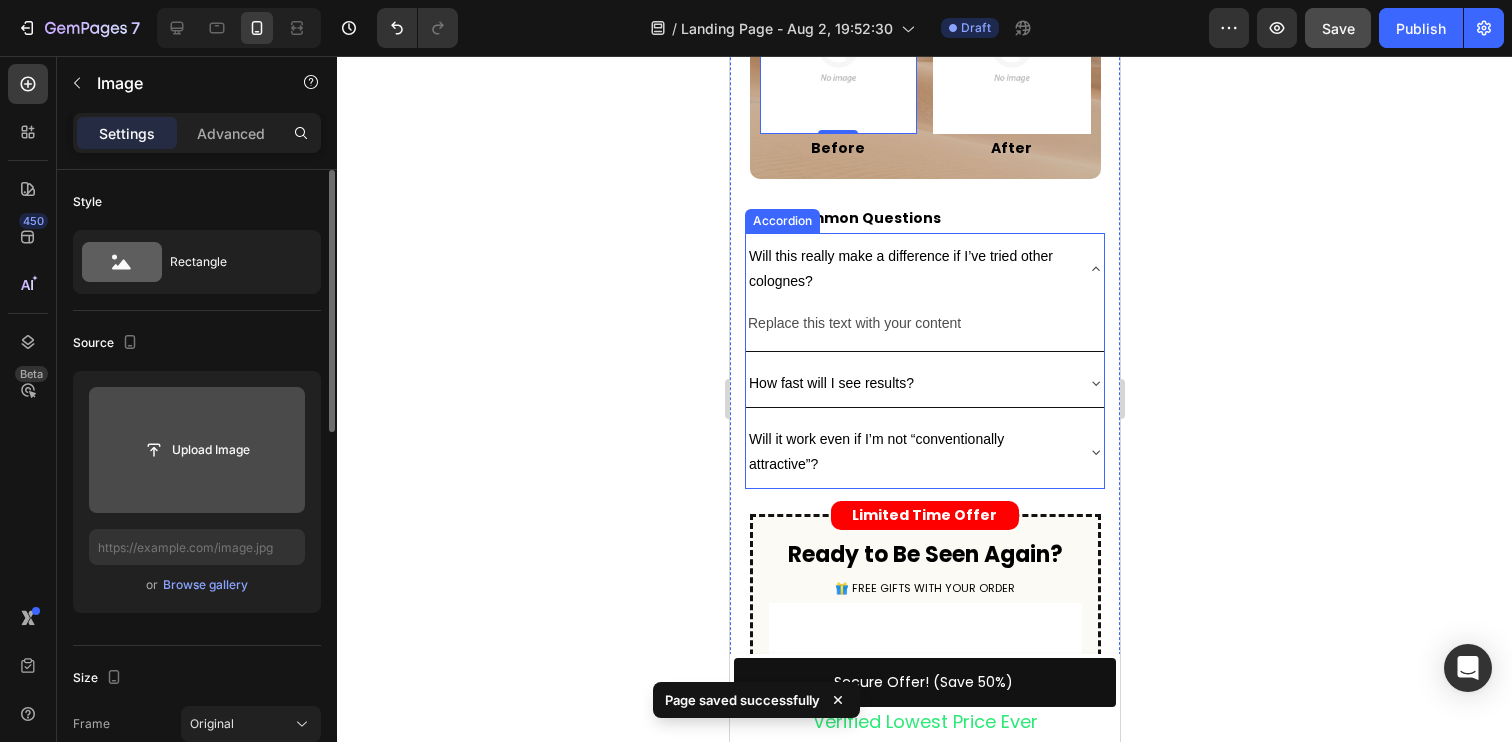 click on "Will it work even if I’m not “conventionally attractive”?" at bounding box center [908, 452] 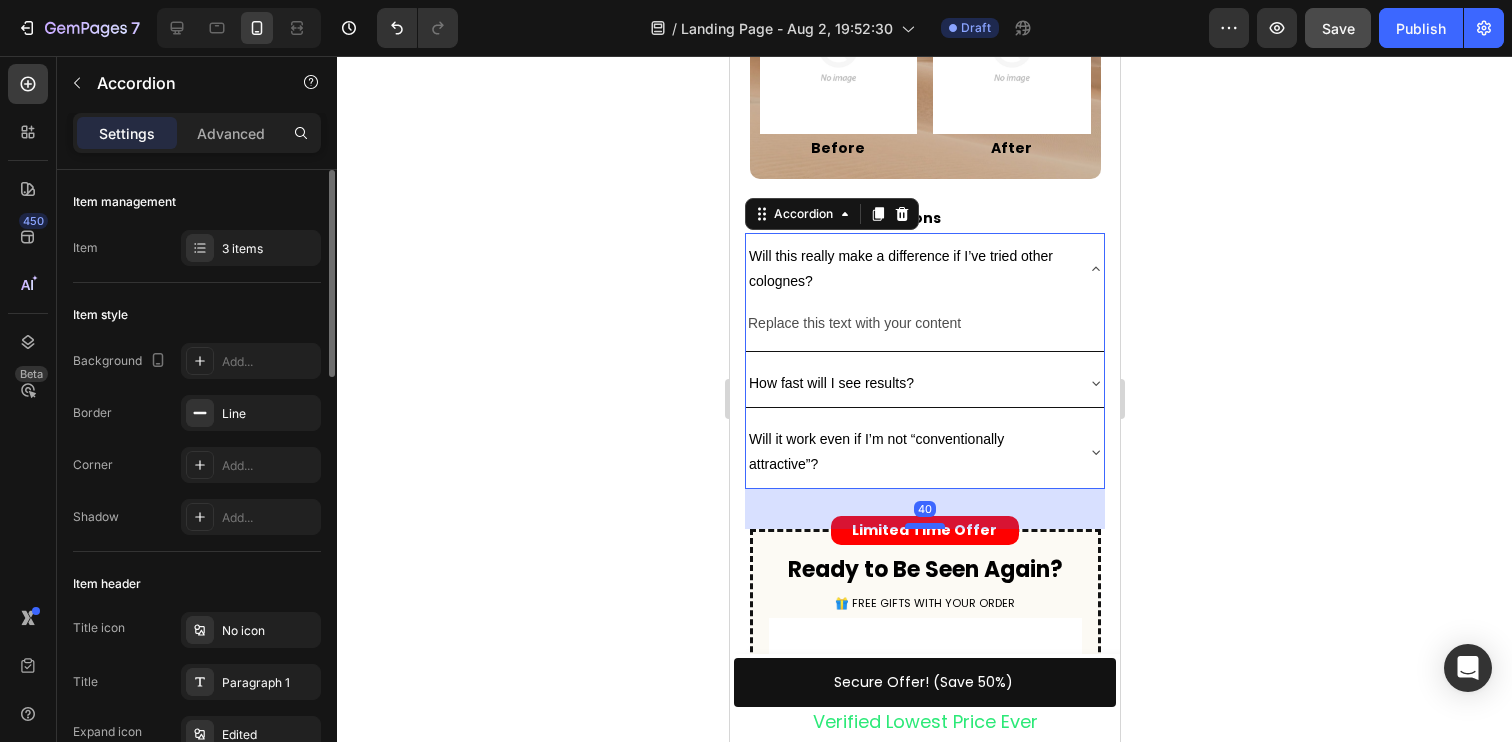 drag, startPoint x: 931, startPoint y: 434, endPoint x: 931, endPoint y: 449, distance: 15 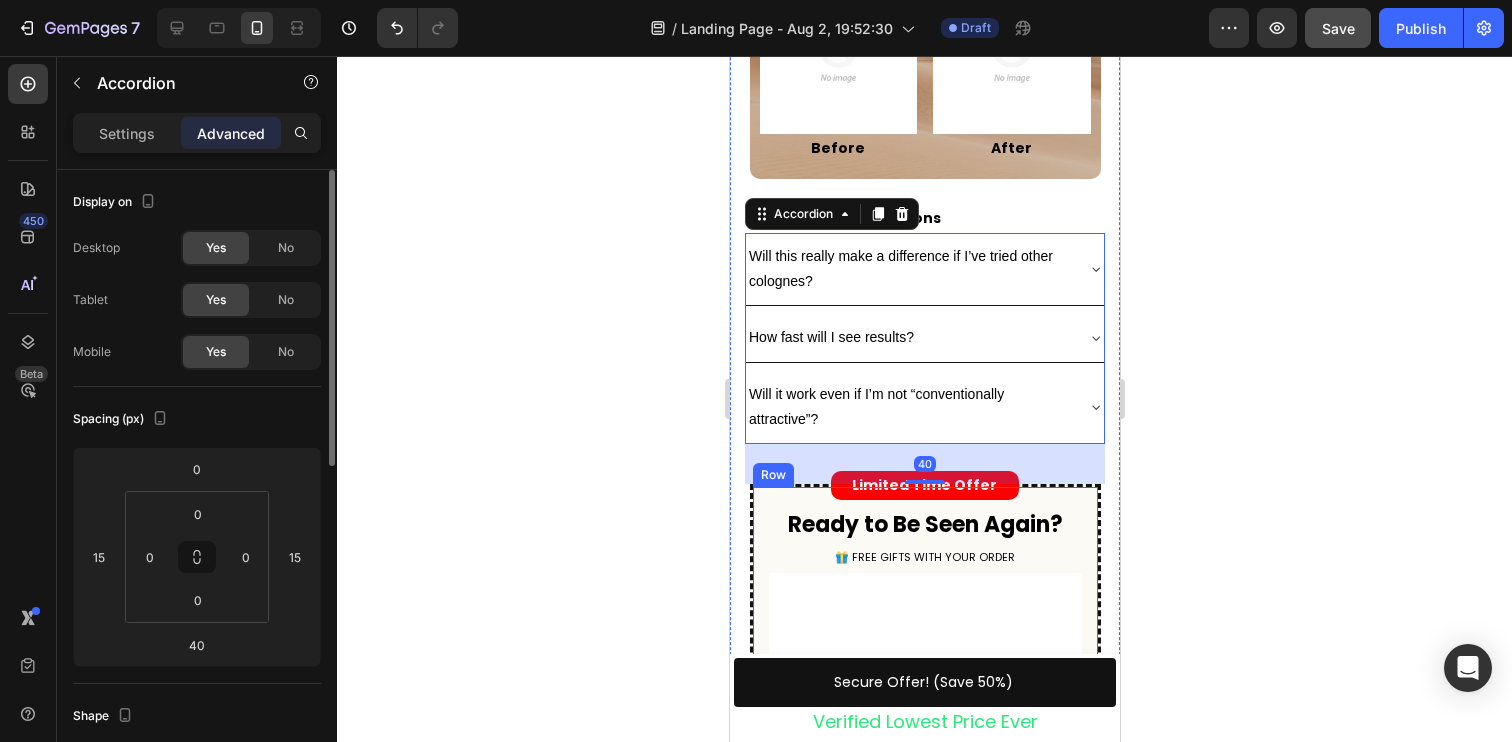 click 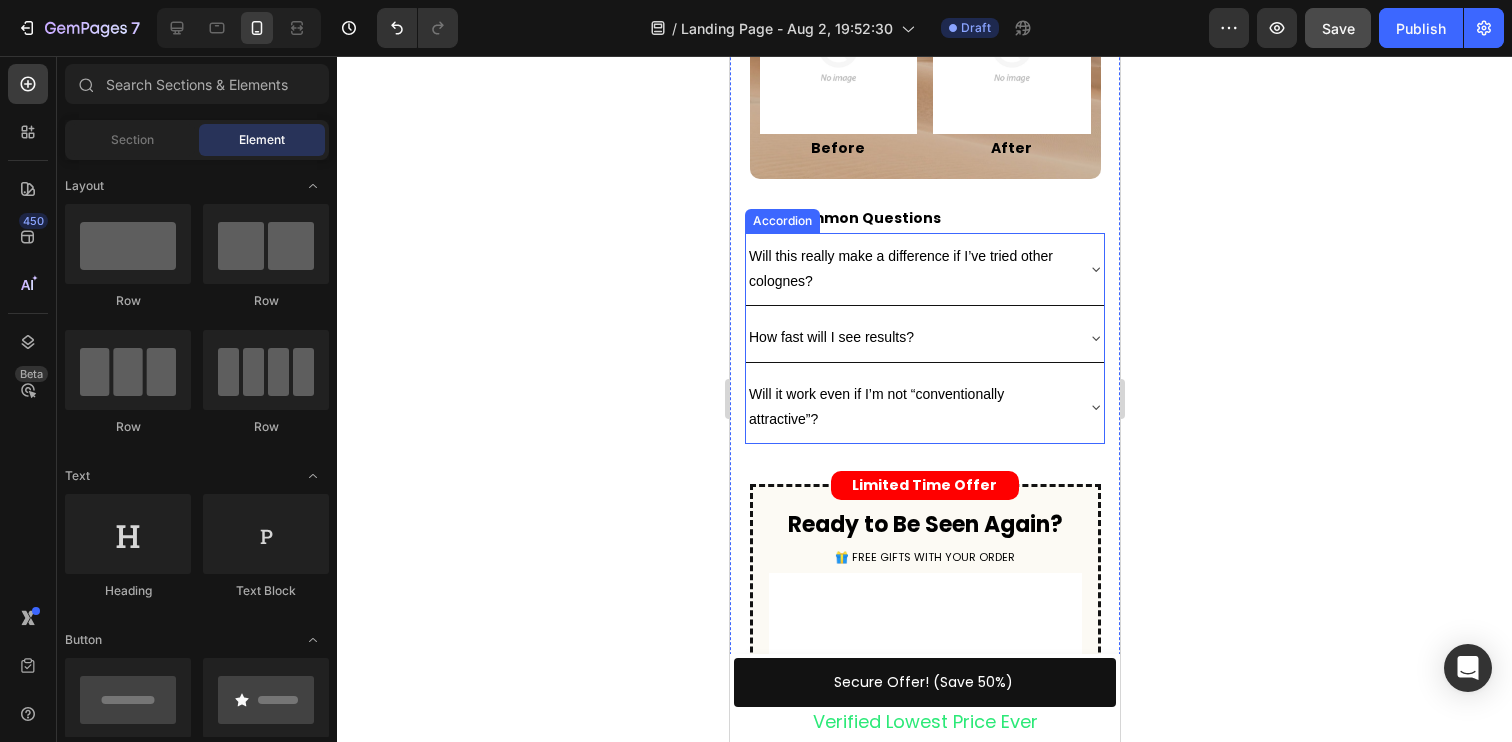 click on "Will it work even if I’m not “conventionally attractive”?" at bounding box center (908, 407) 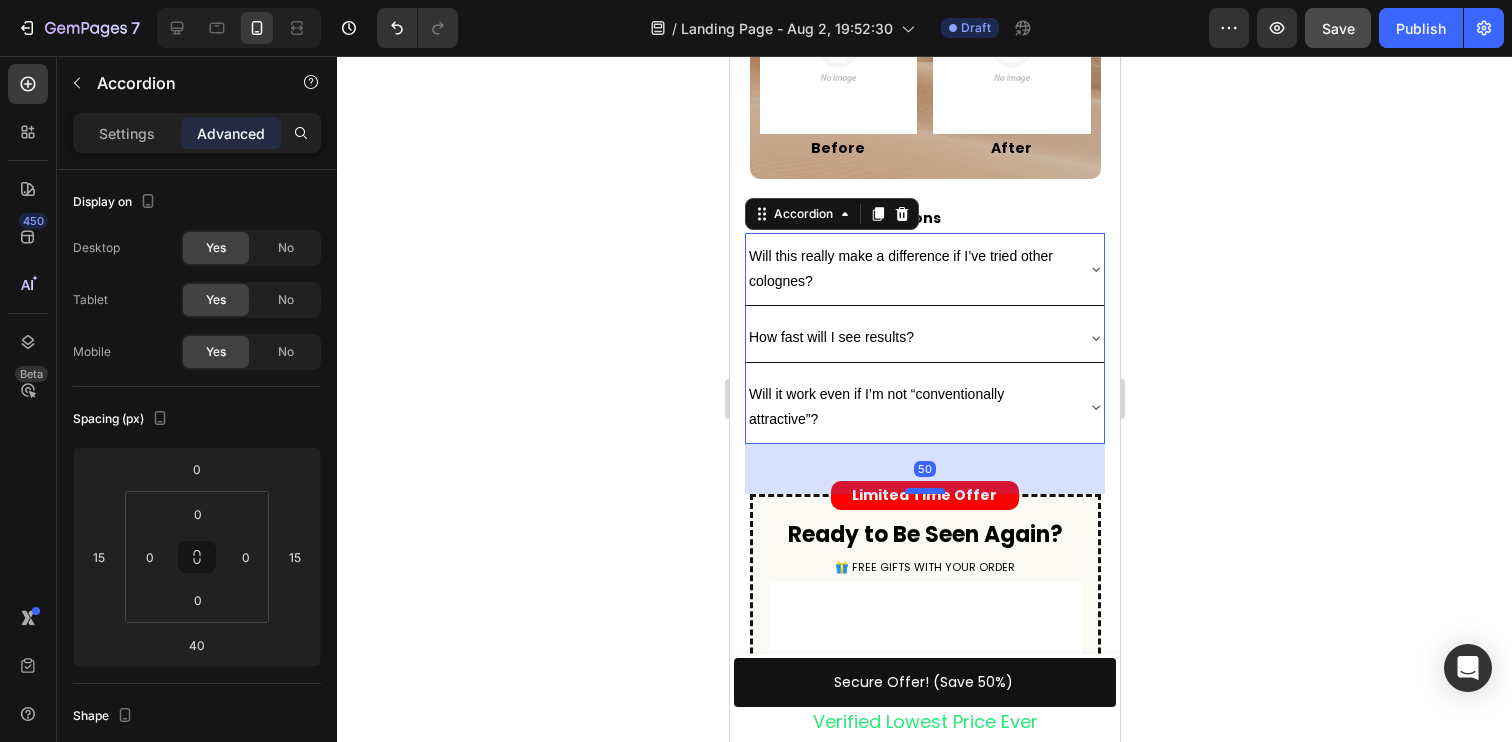 click at bounding box center [924, 491] 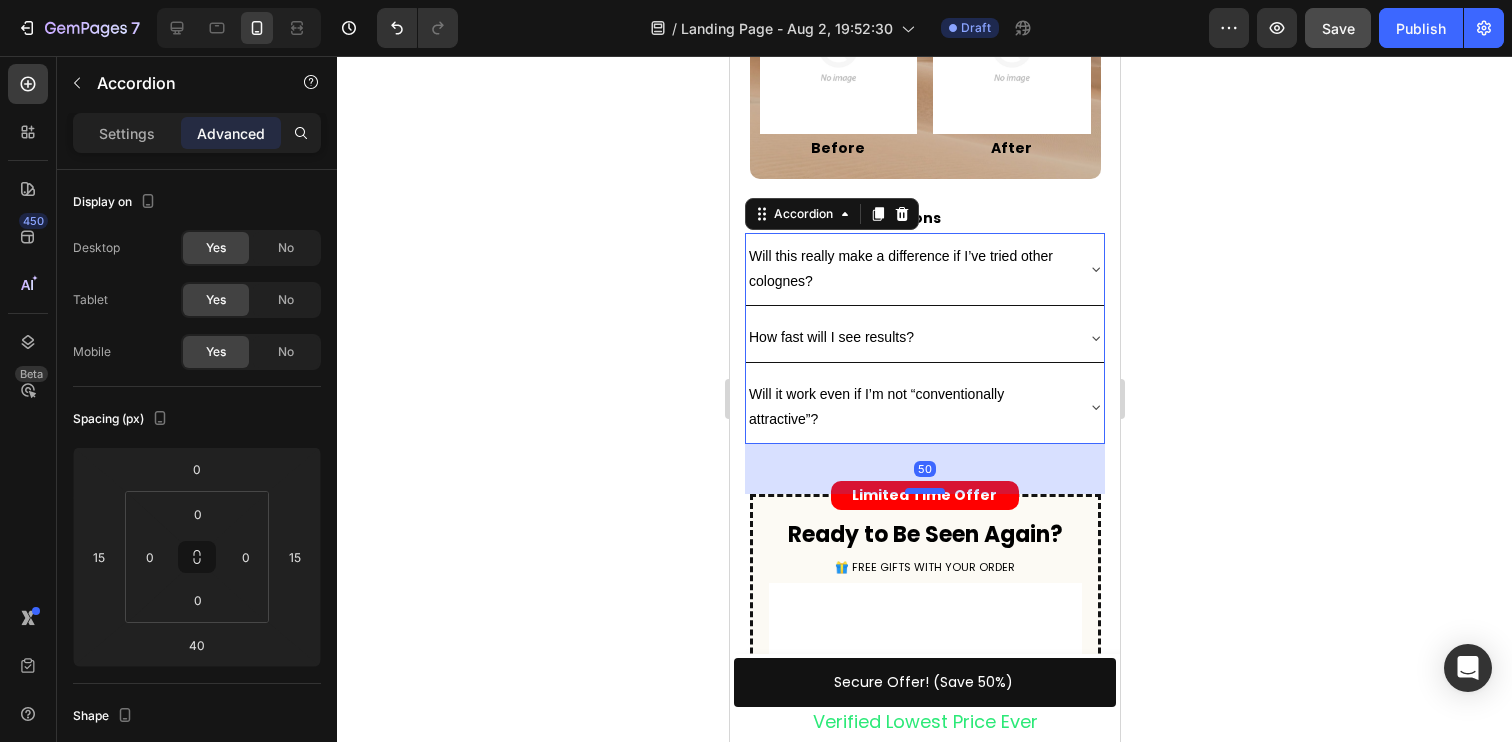 type on "50" 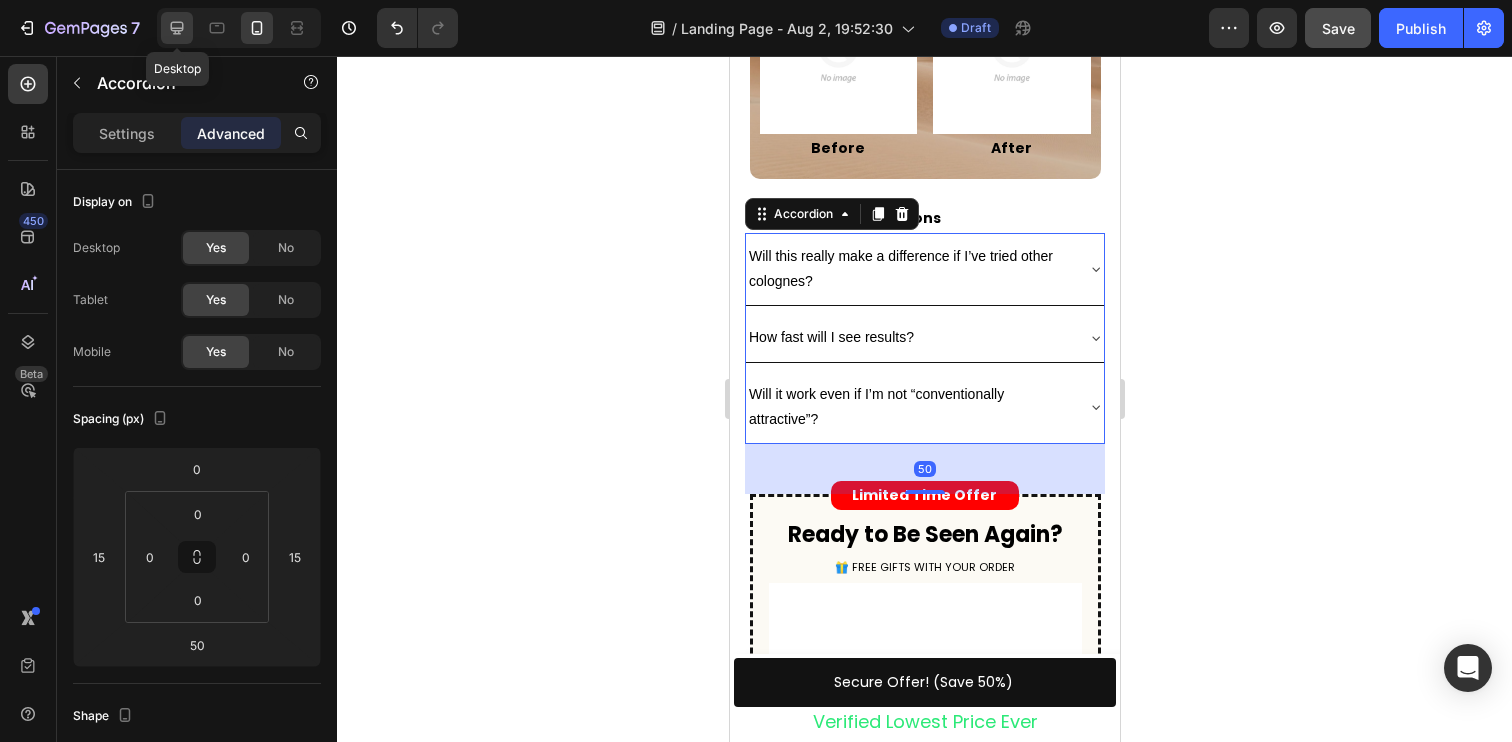 click 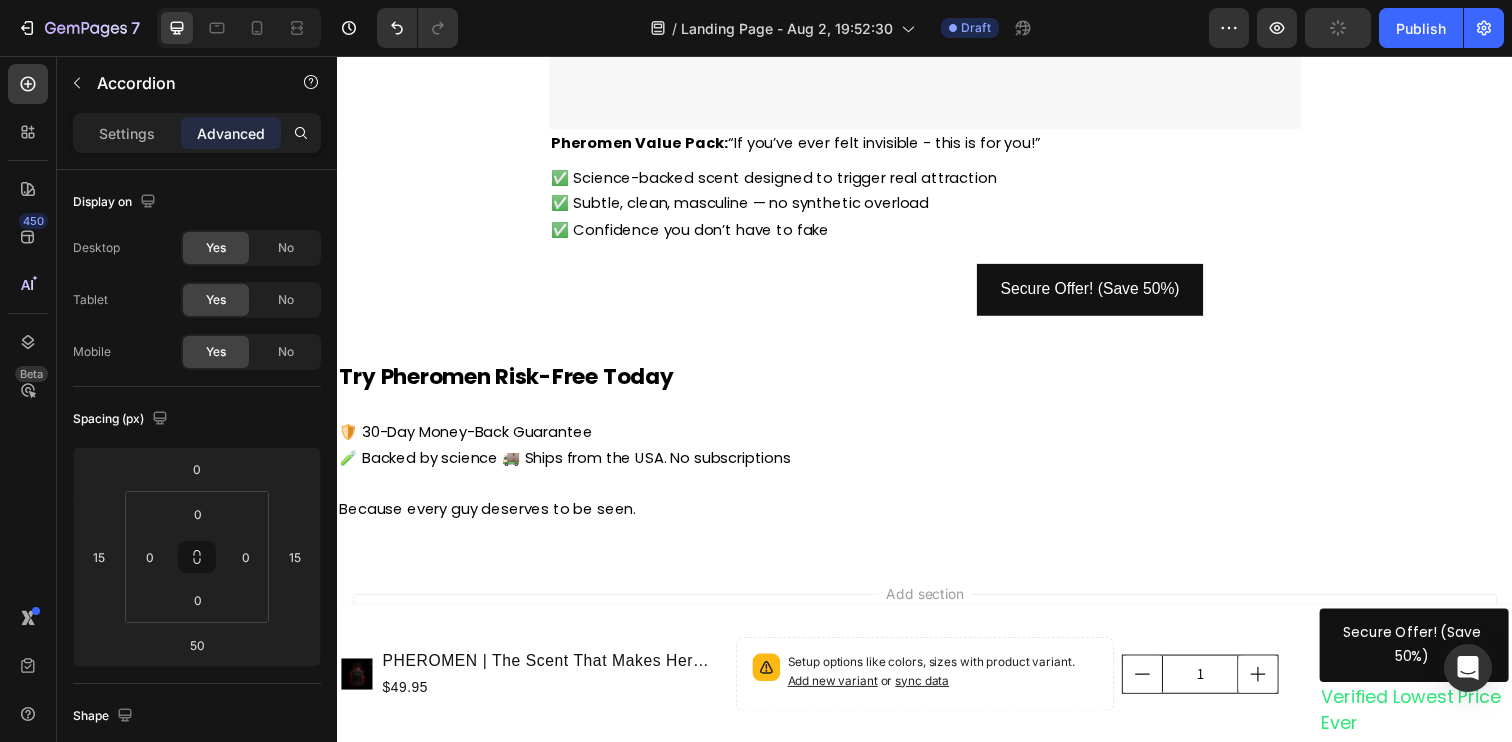 scroll, scrollTop: 7532, scrollLeft: 0, axis: vertical 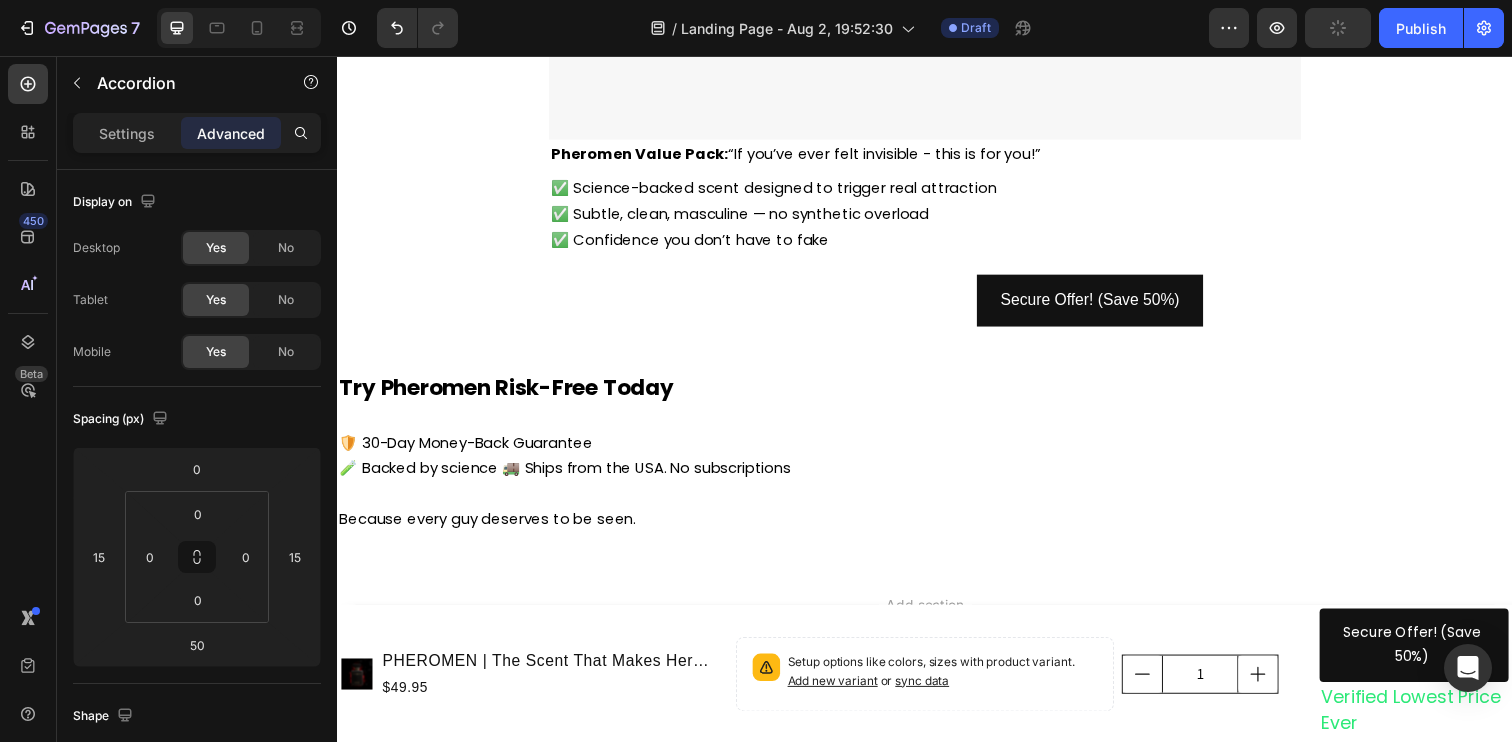 click on "🛡️ 30-Day Money-Back Guarantee 🧪 Backed by science 🚚 Ships from the USA. No subscriptions Because every guy deserves to be seen." at bounding box center (937, 476) 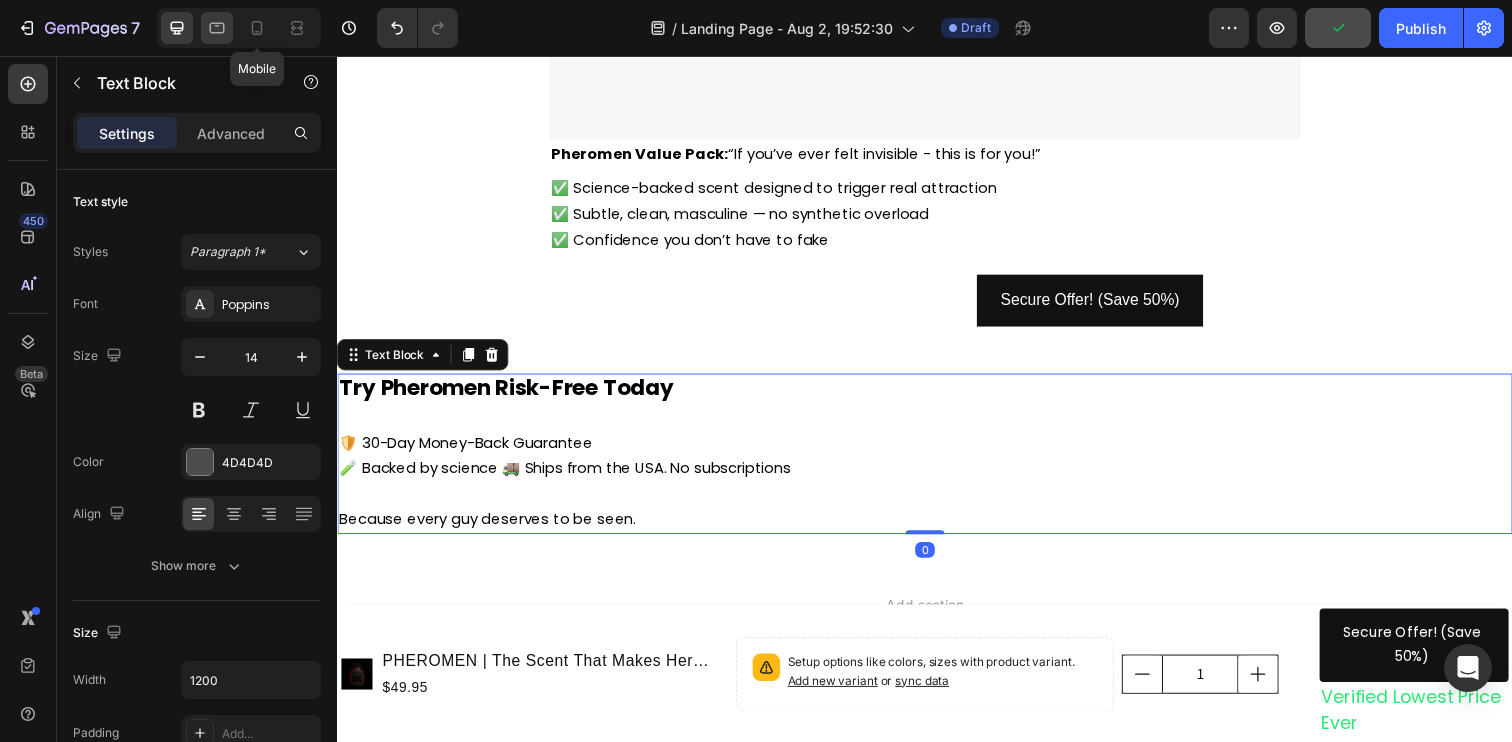 click 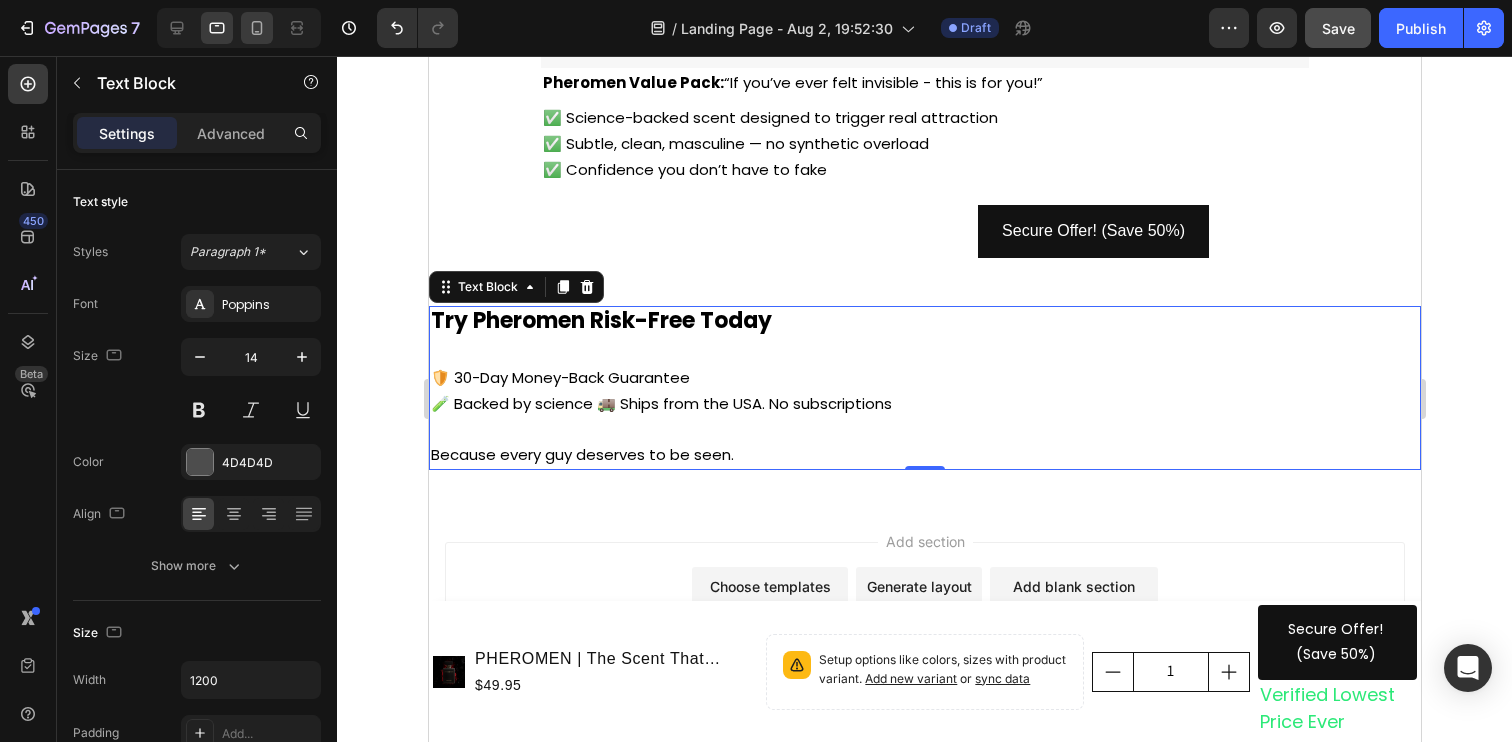 click 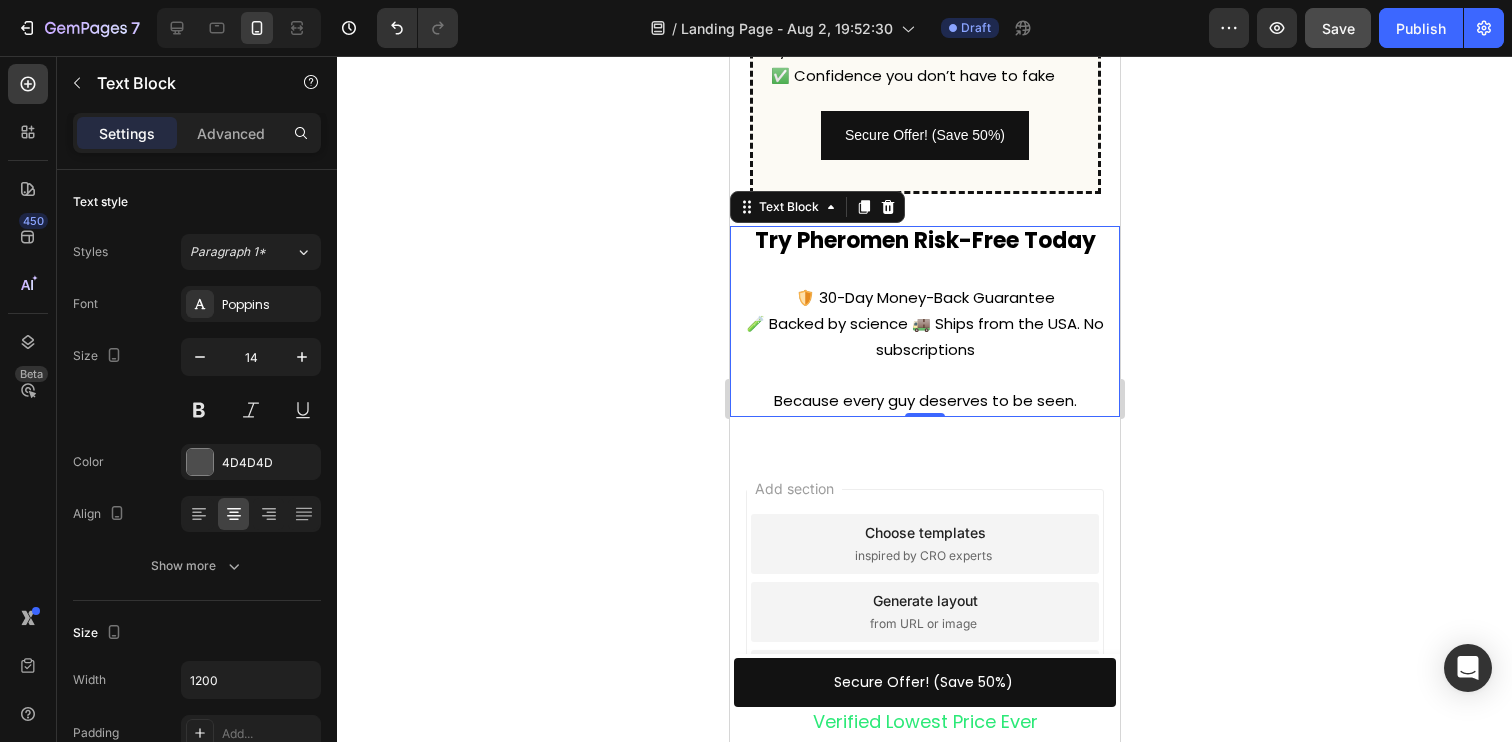 scroll, scrollTop: 7086, scrollLeft: 0, axis: vertical 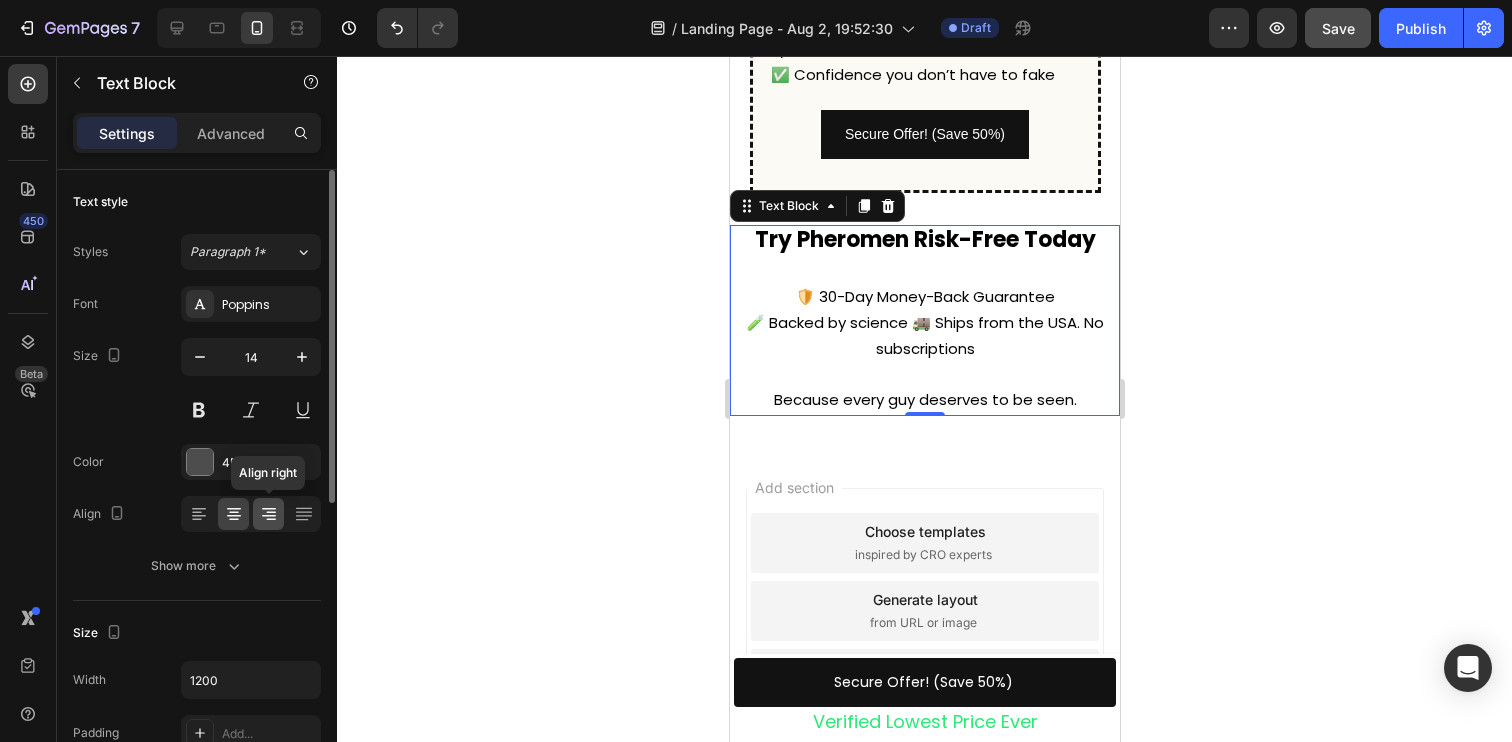 click 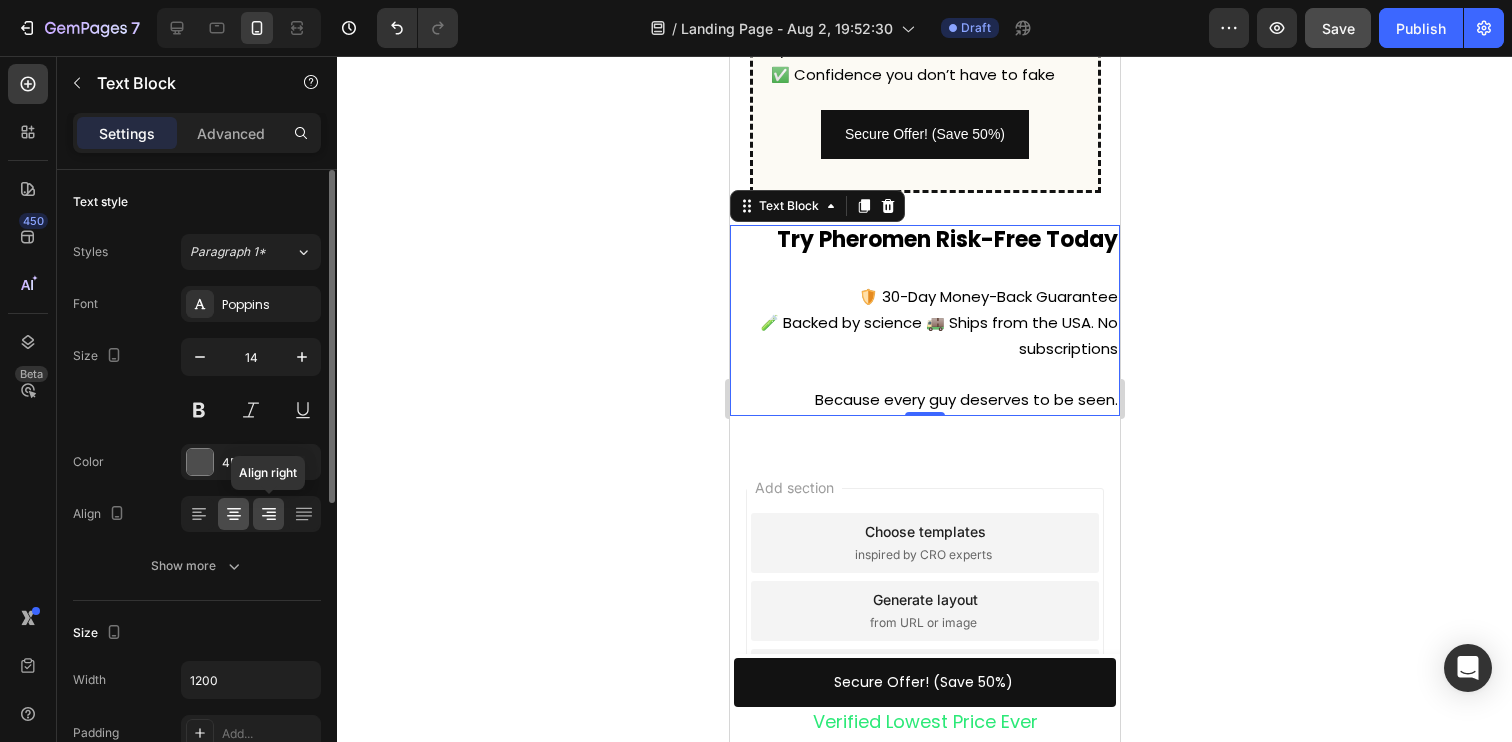 click 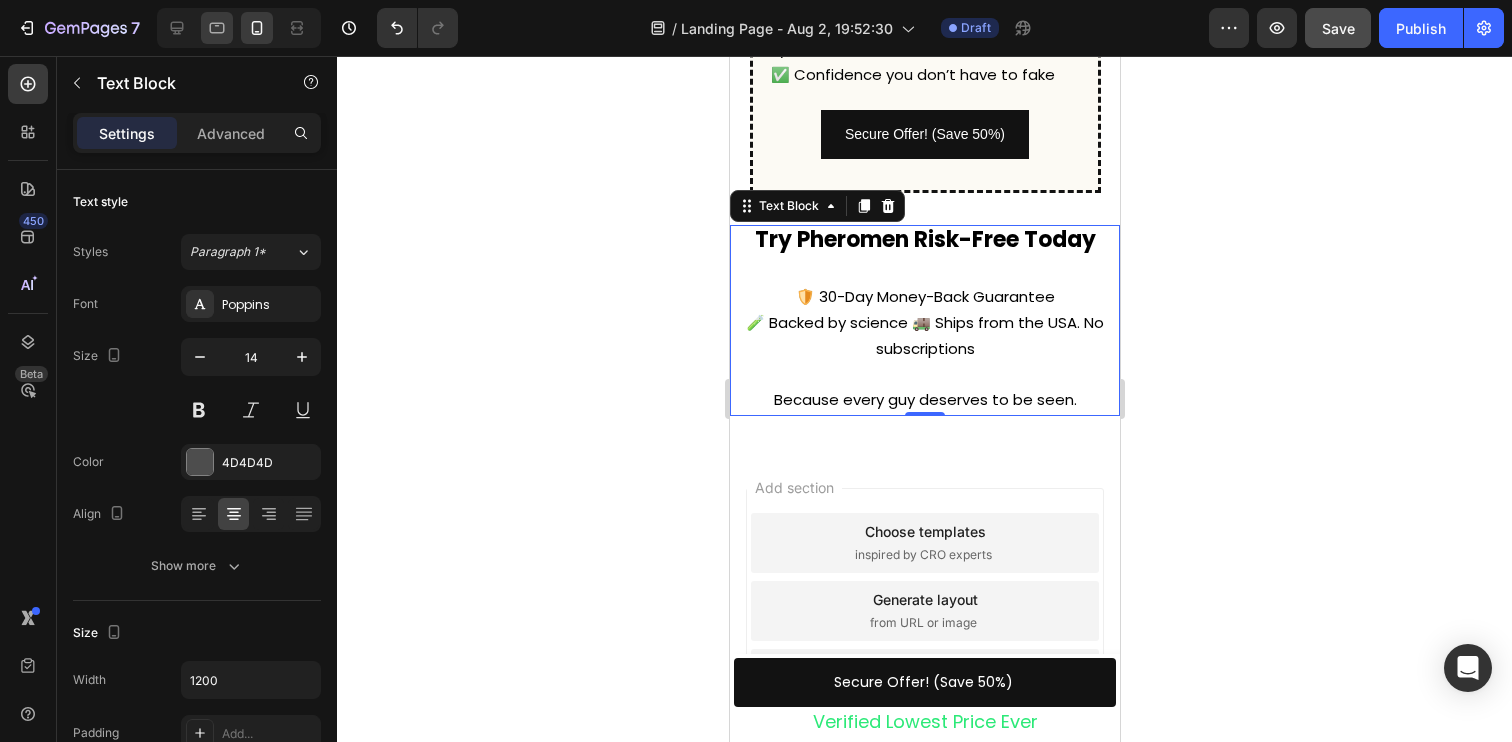 click 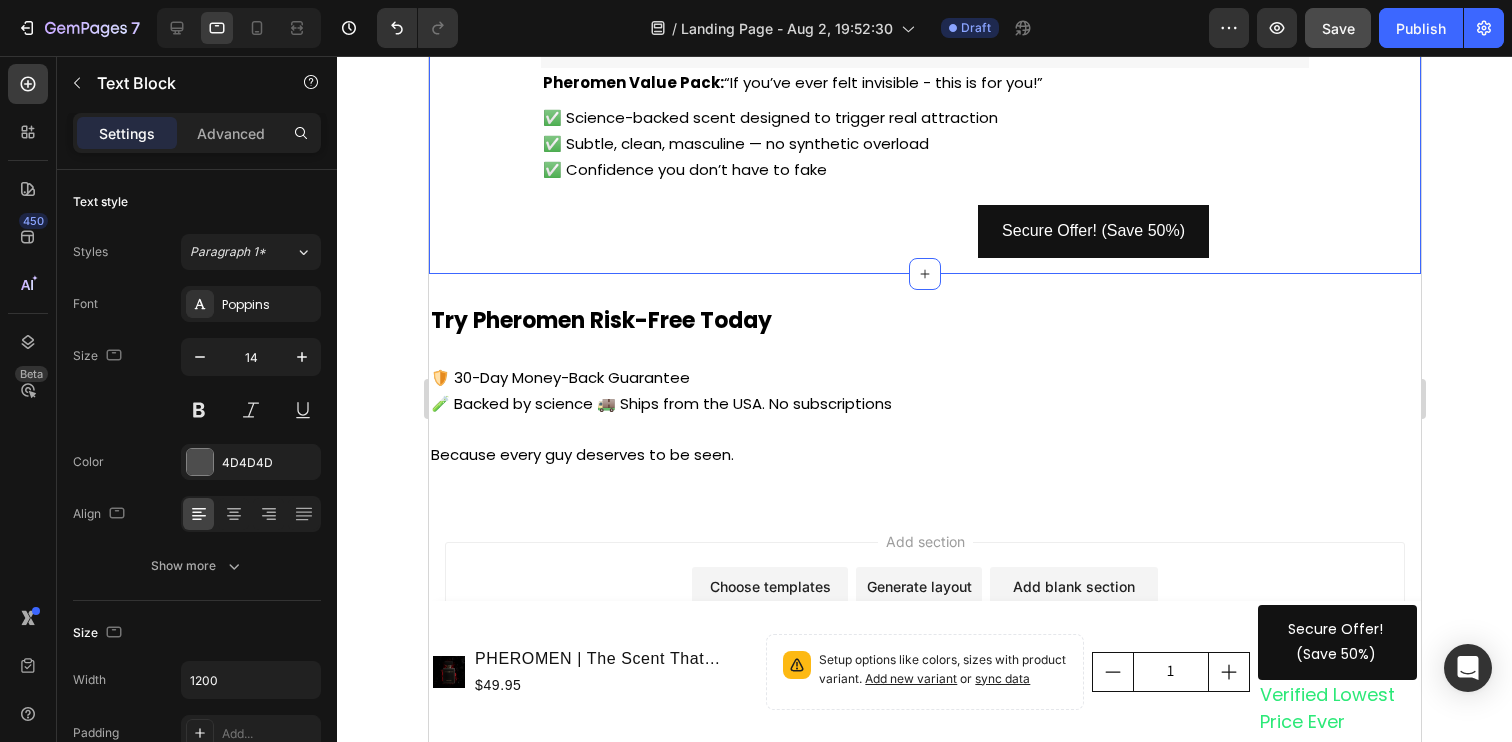 scroll, scrollTop: 7625, scrollLeft: 0, axis: vertical 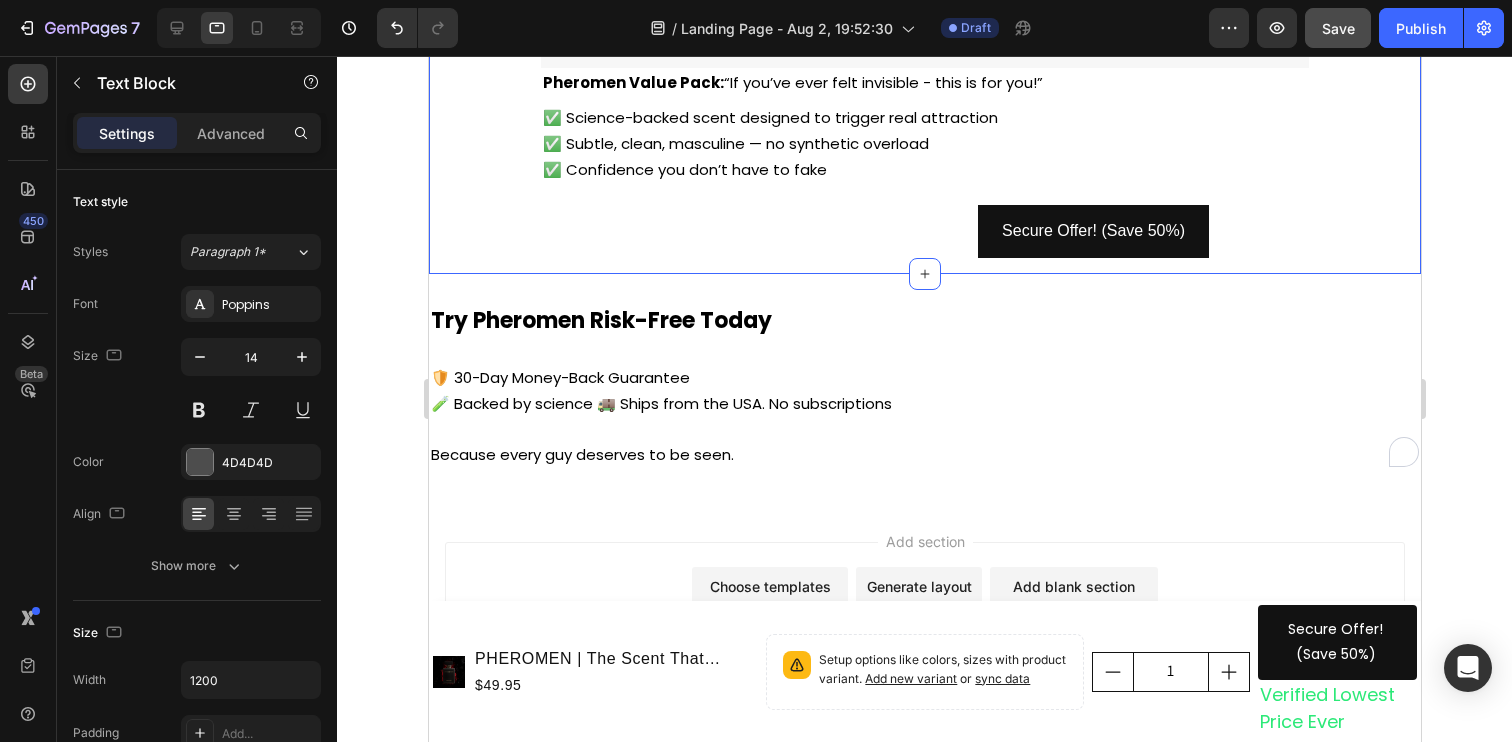 click on "Try Pheromen Risk-Free Today" at bounding box center [600, 320] 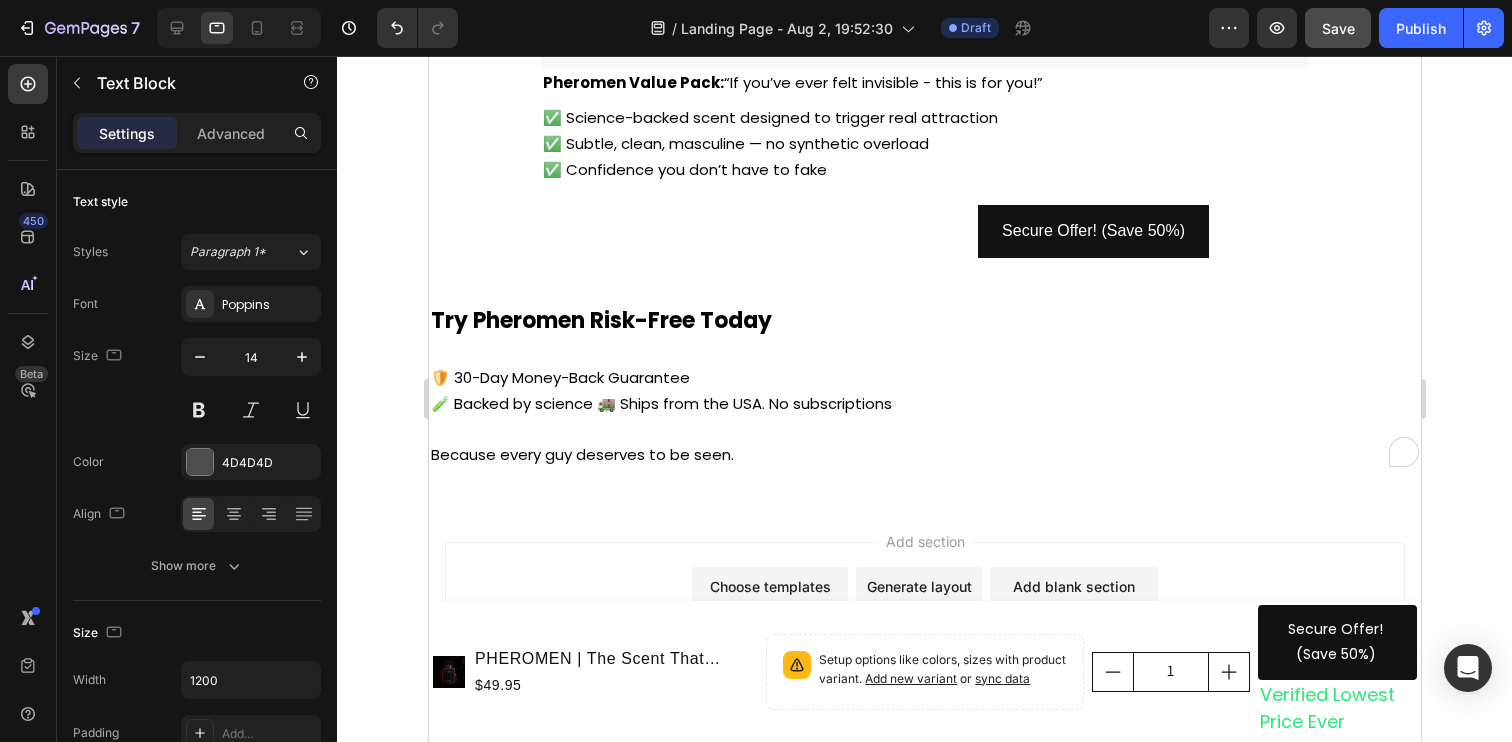 click on "🛡️ 30-Day Money-Back Guarantee 🧪 Backed by science 🚚 Ships from the USA. No subscriptions Because every guy deserves to be seen." at bounding box center (924, 402) 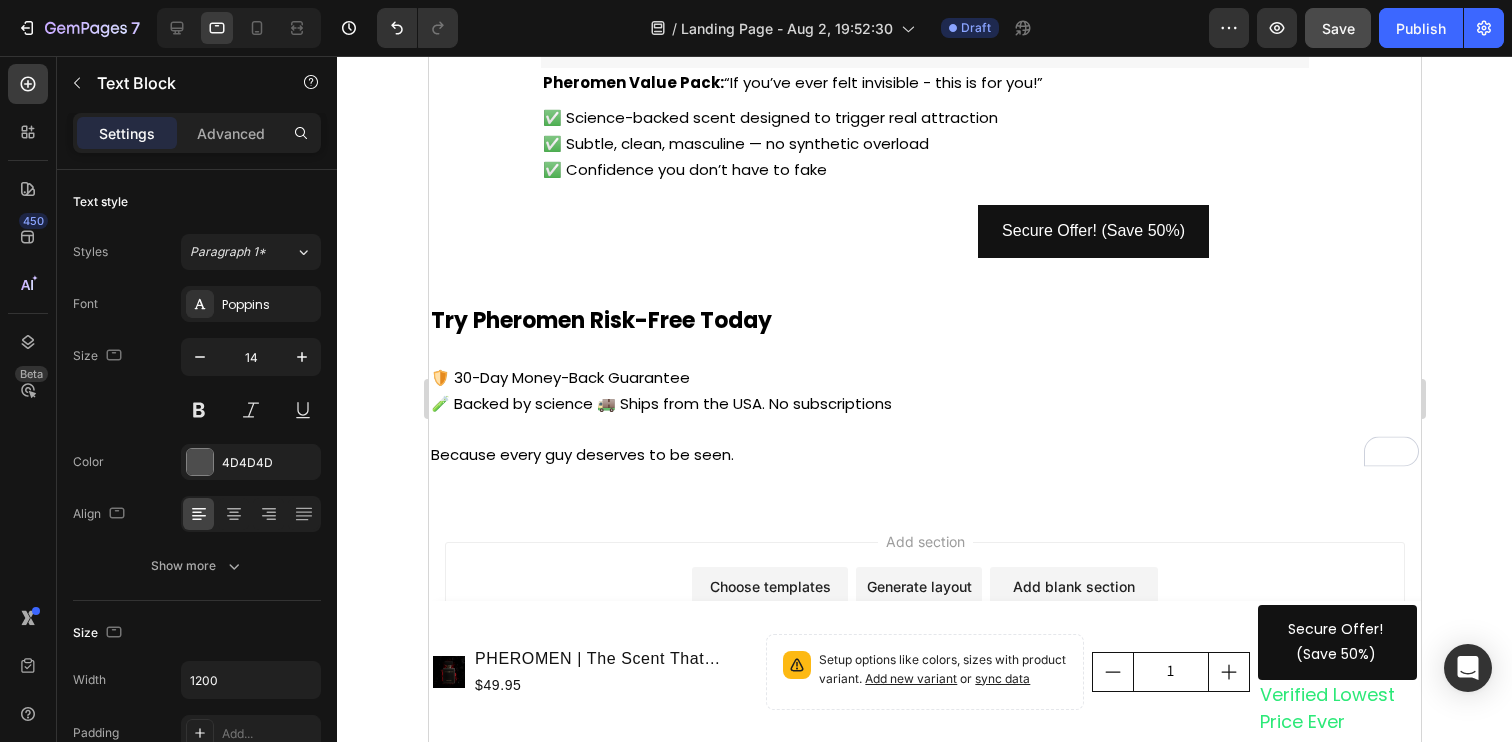 click on "🛡️ 30-Day Money-Back Guarantee 🧪 Backed by science 🚚 Ships from the USA. No subscriptions Because every guy deserves to be seen." at bounding box center (924, 402) 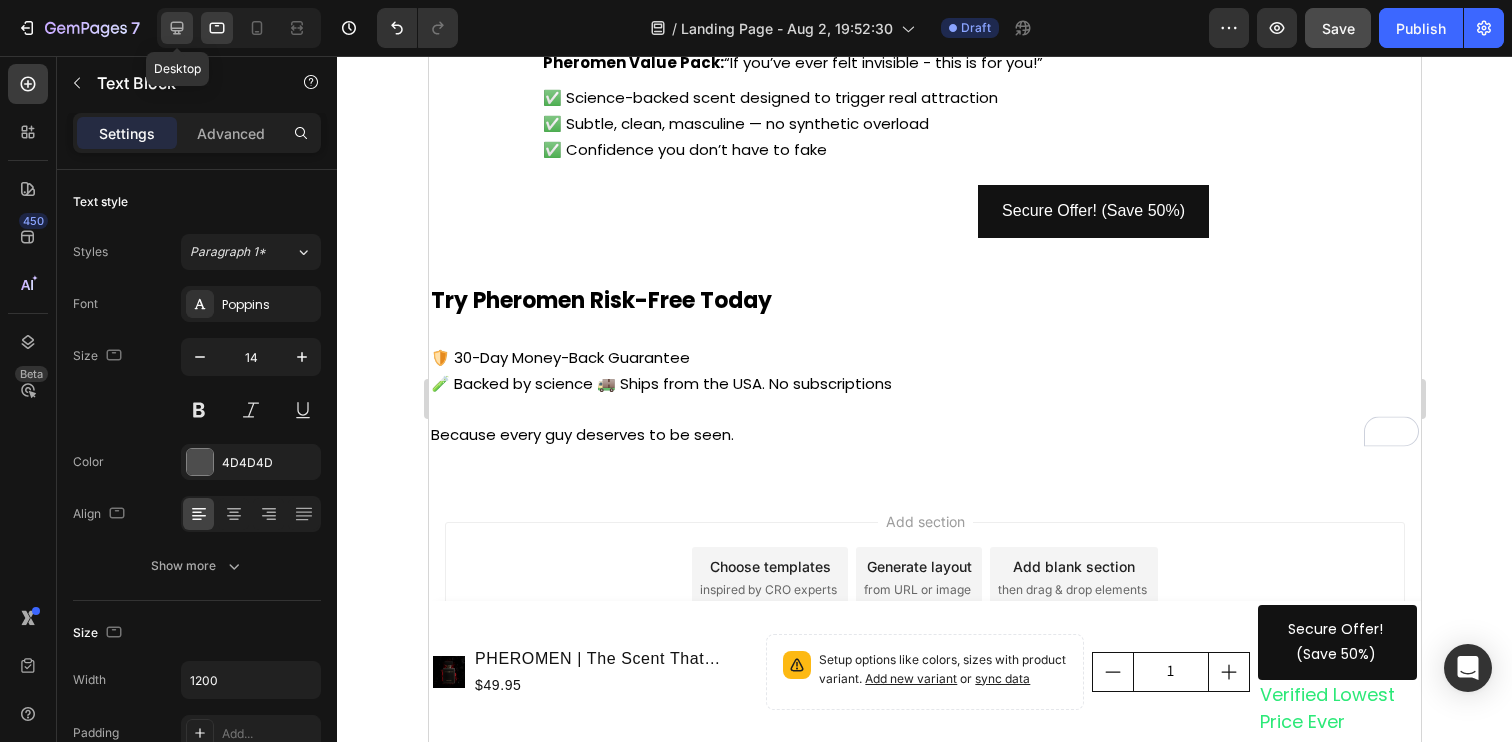 click 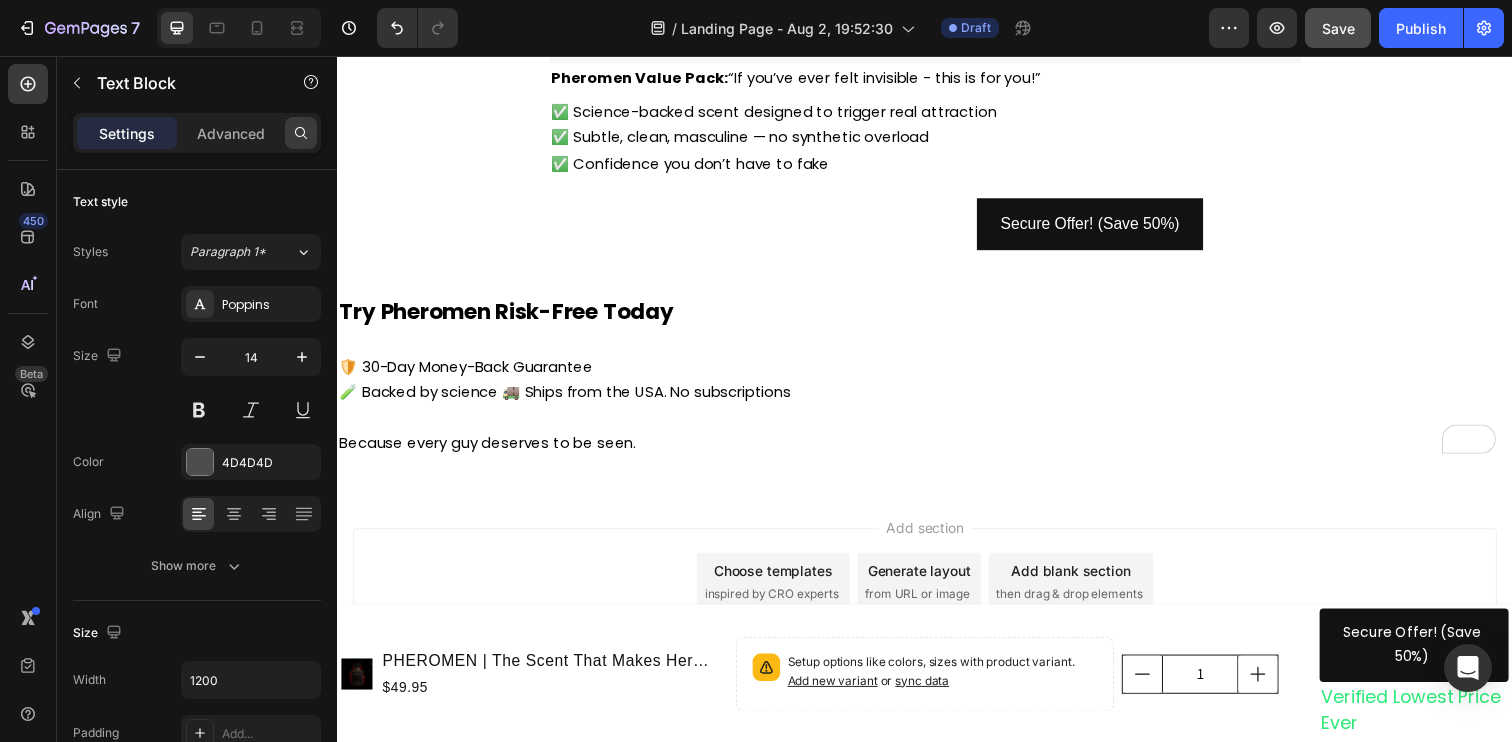 scroll, scrollTop: 7611, scrollLeft: 0, axis: vertical 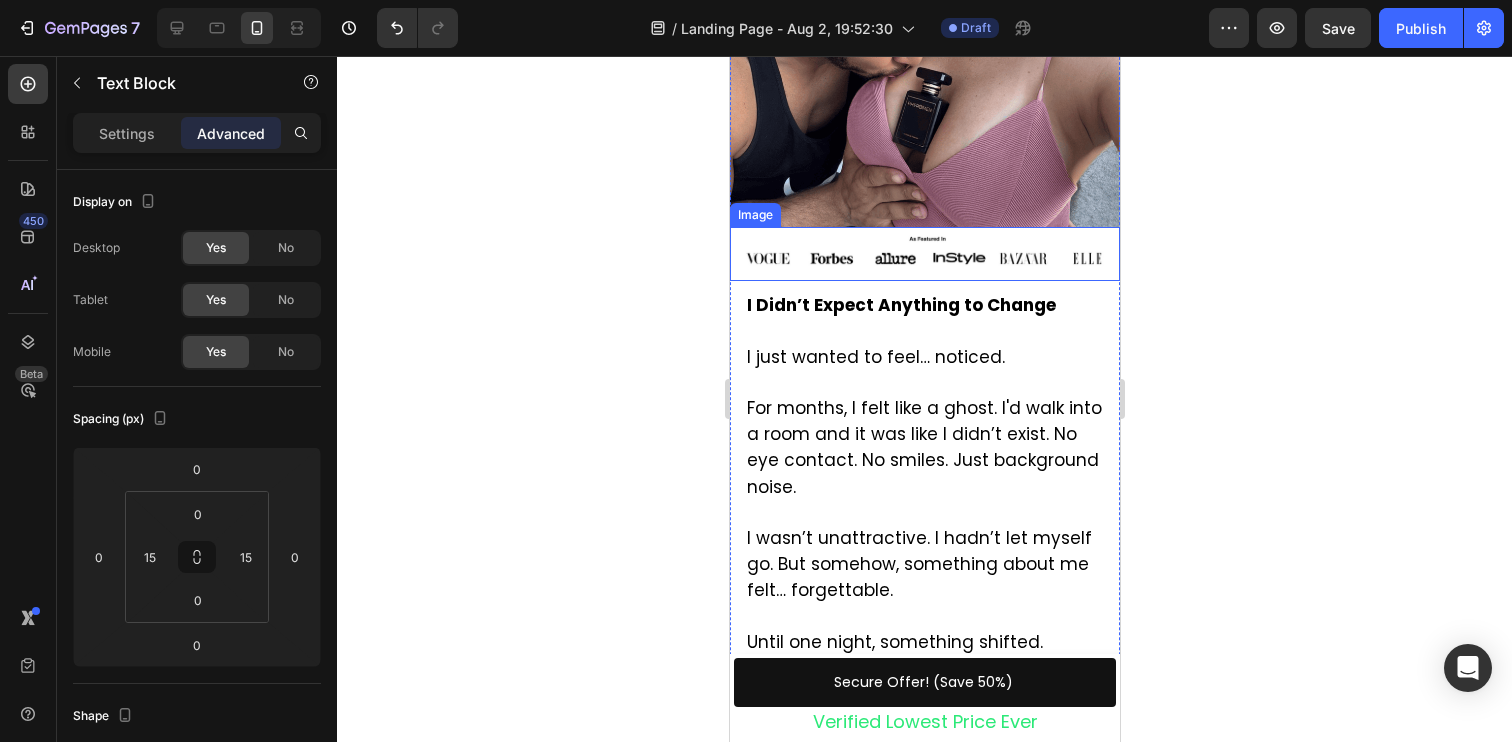 click at bounding box center (924, 258) 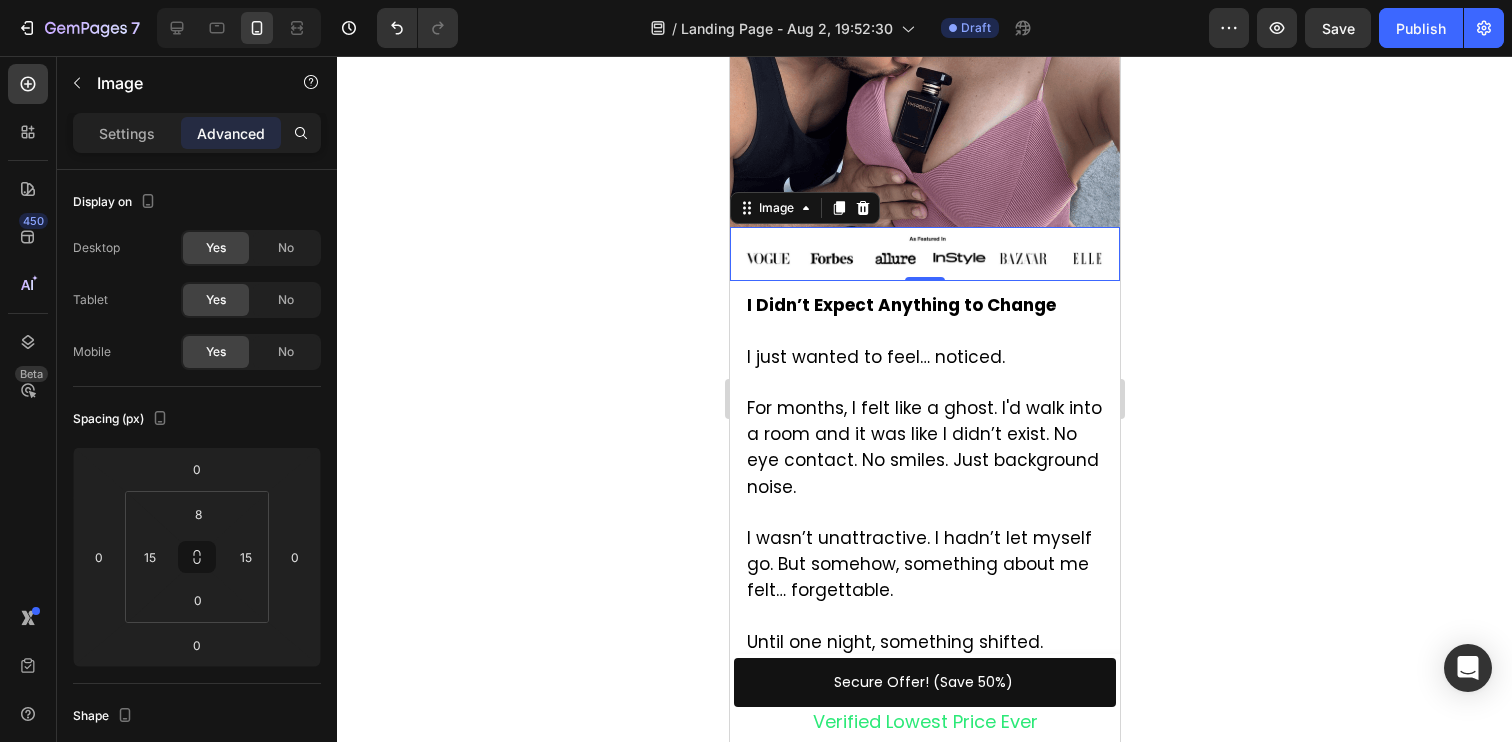 click 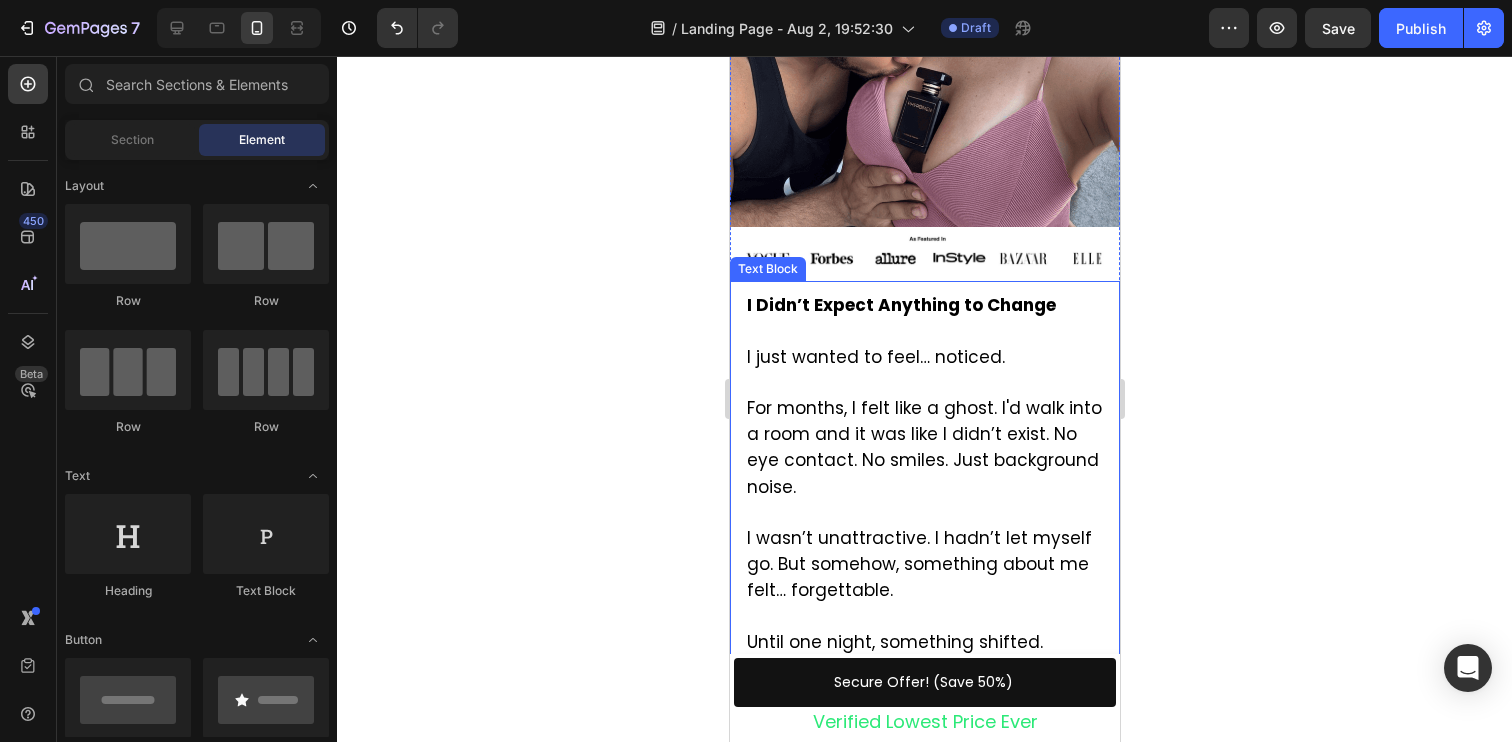 scroll, scrollTop: 557, scrollLeft: 0, axis: vertical 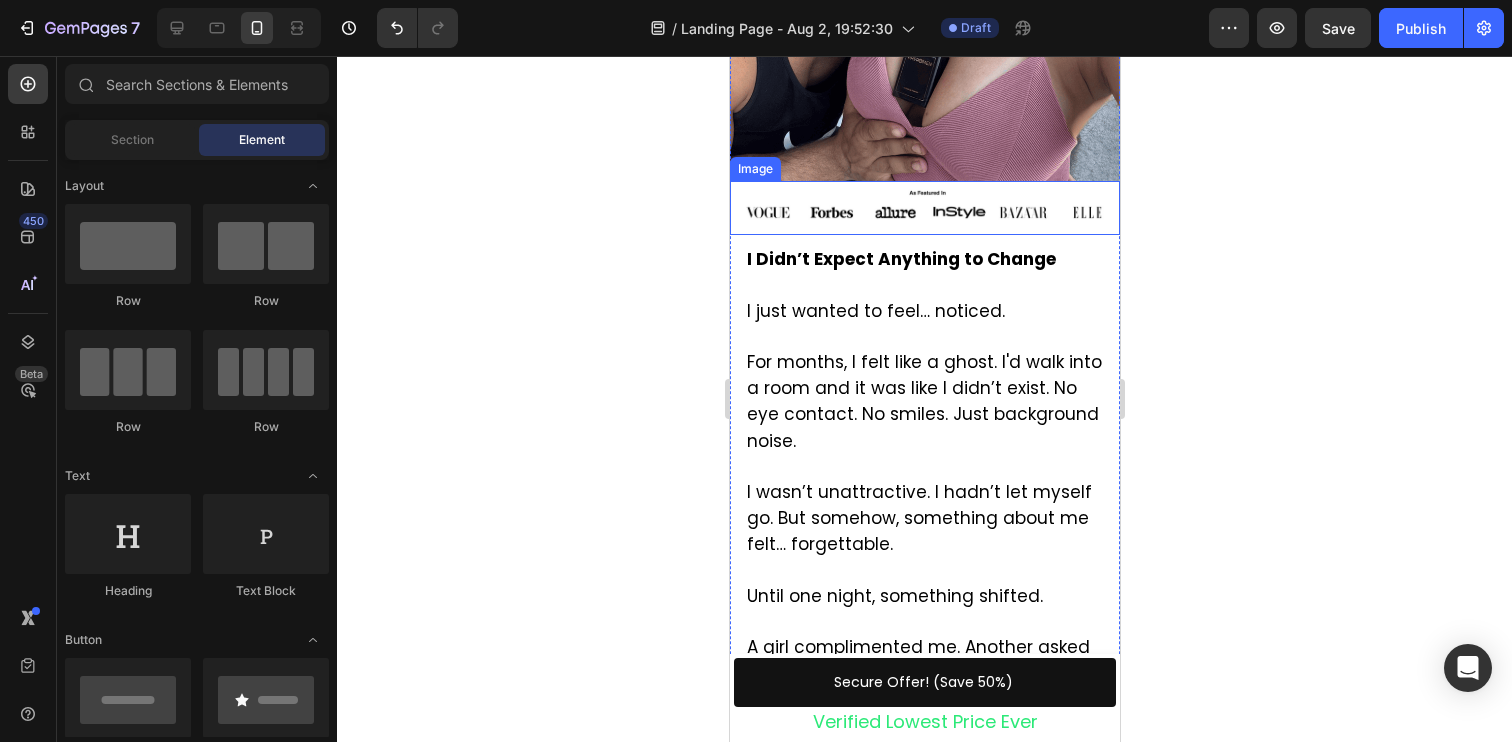 click at bounding box center [924, 212] 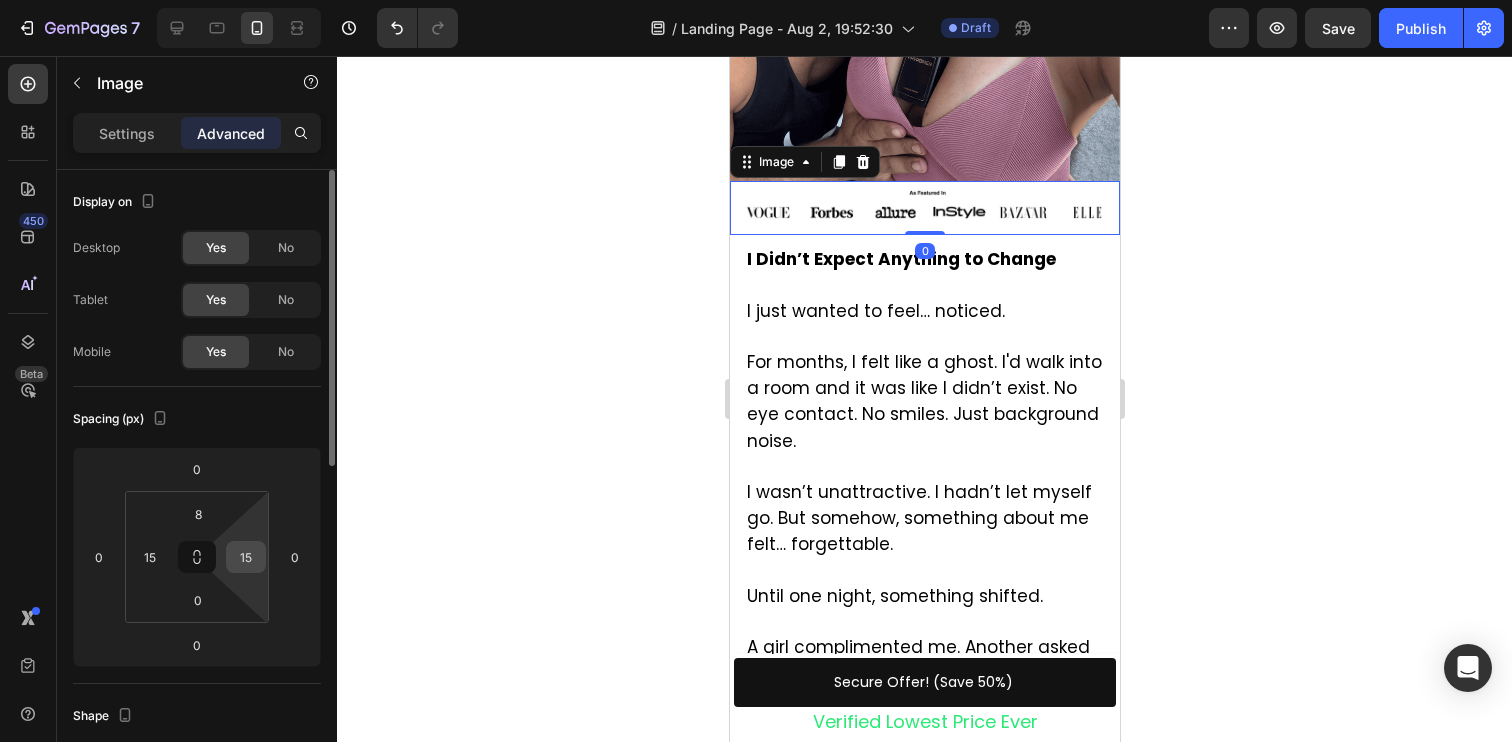 click on "15" at bounding box center (246, 557) 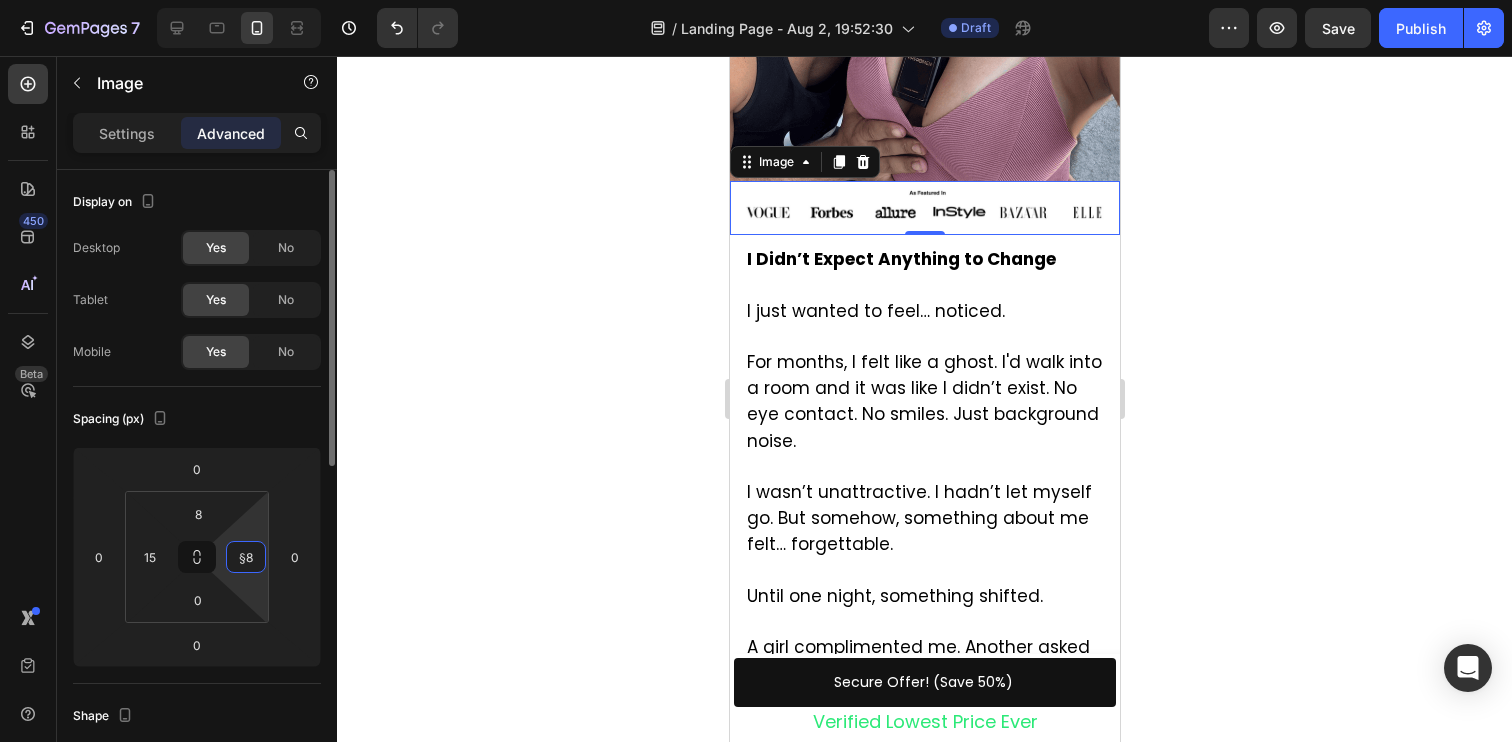 type on "§" 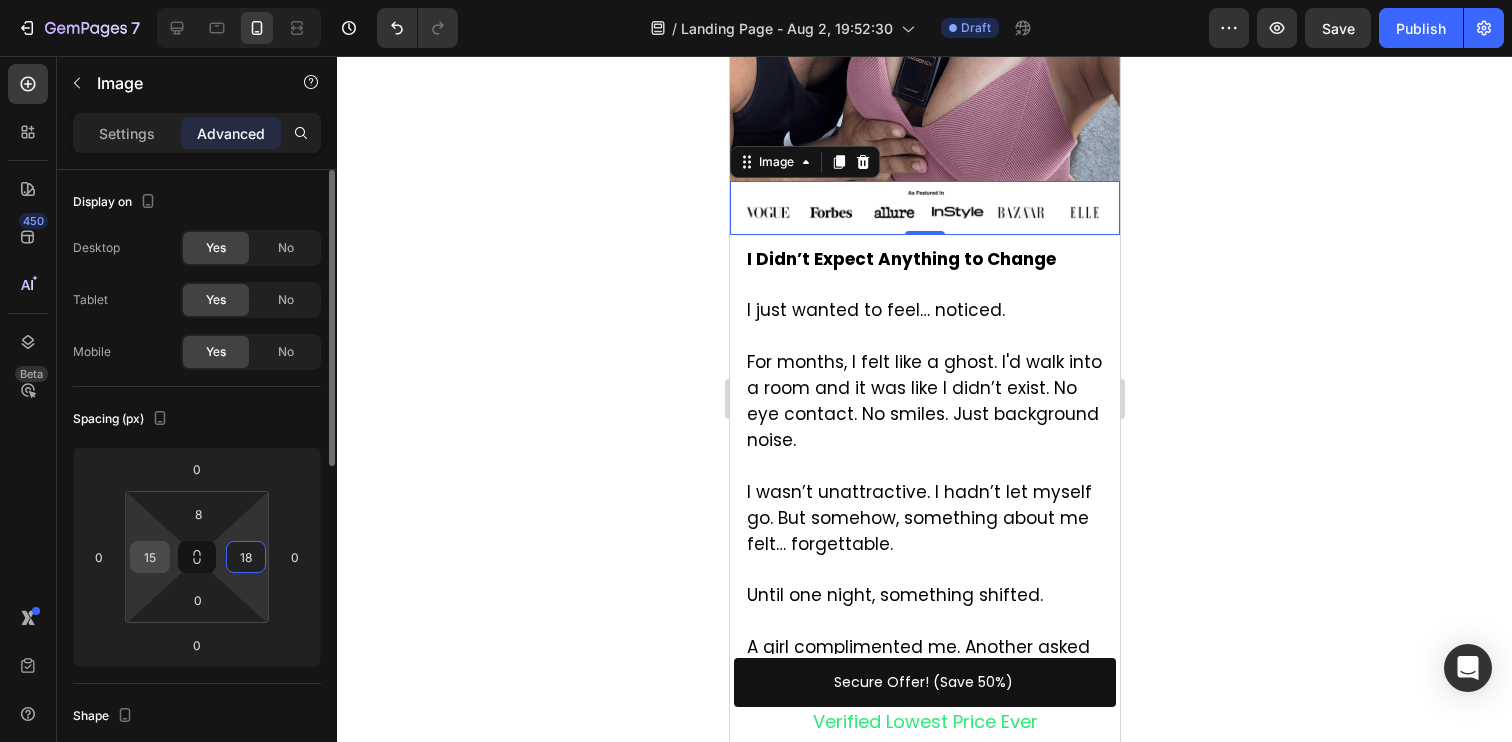 type on "18" 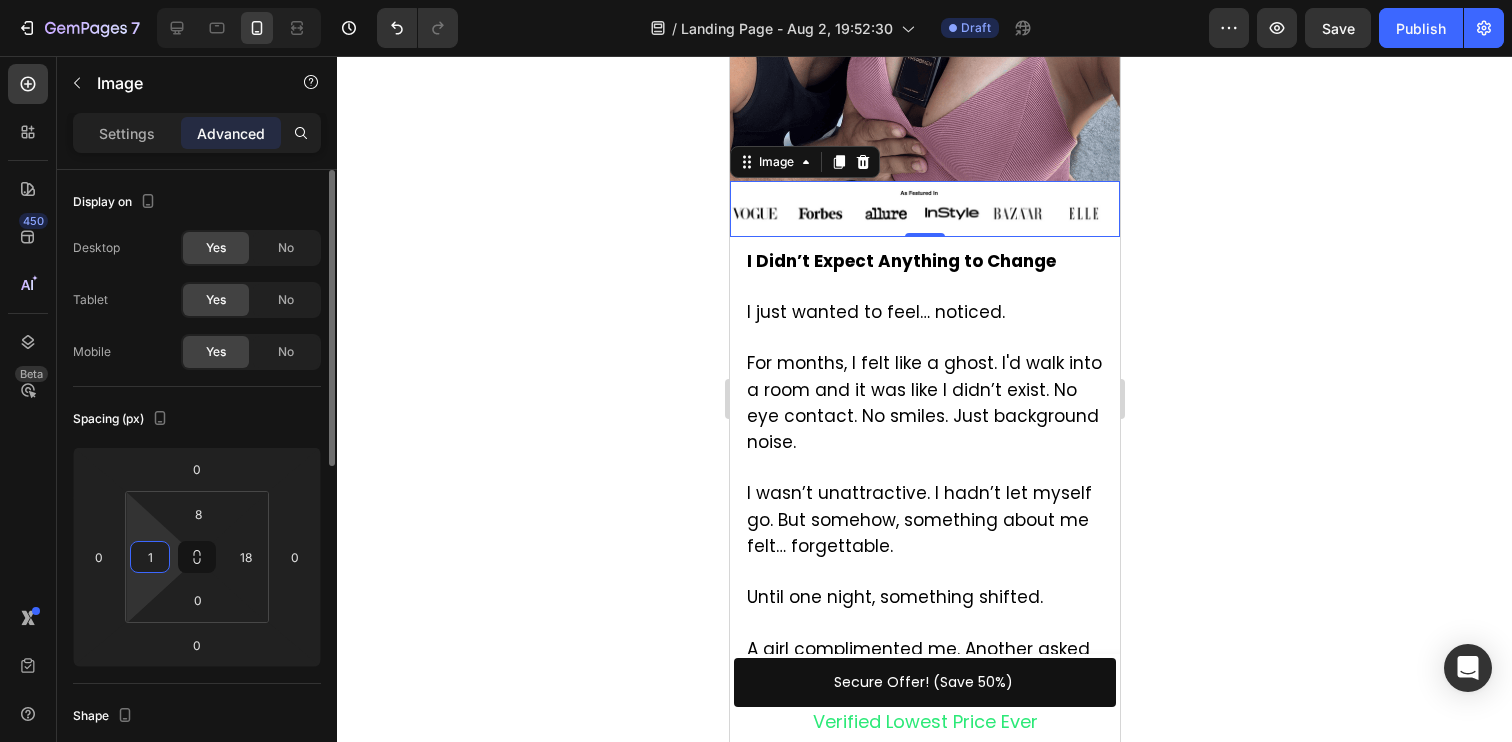type on "18" 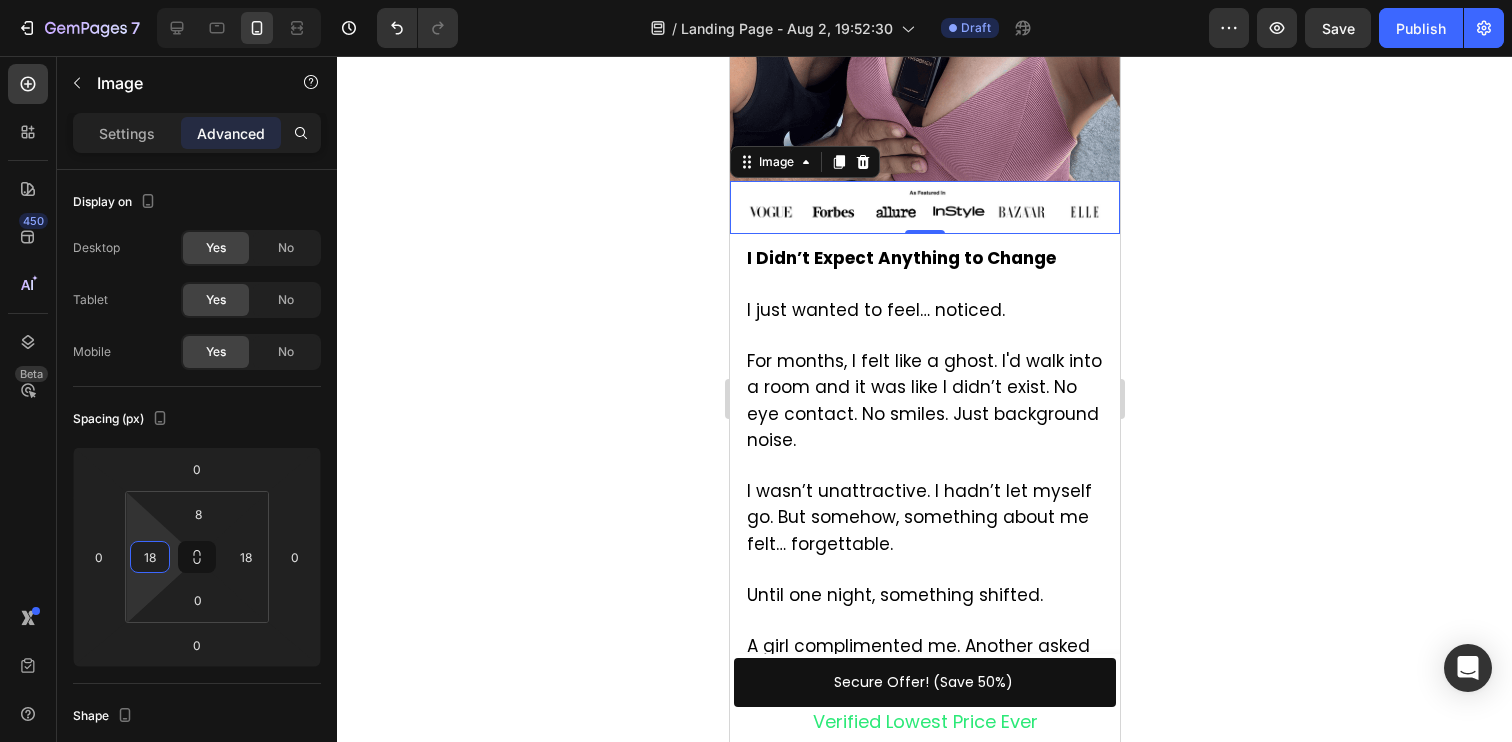 click 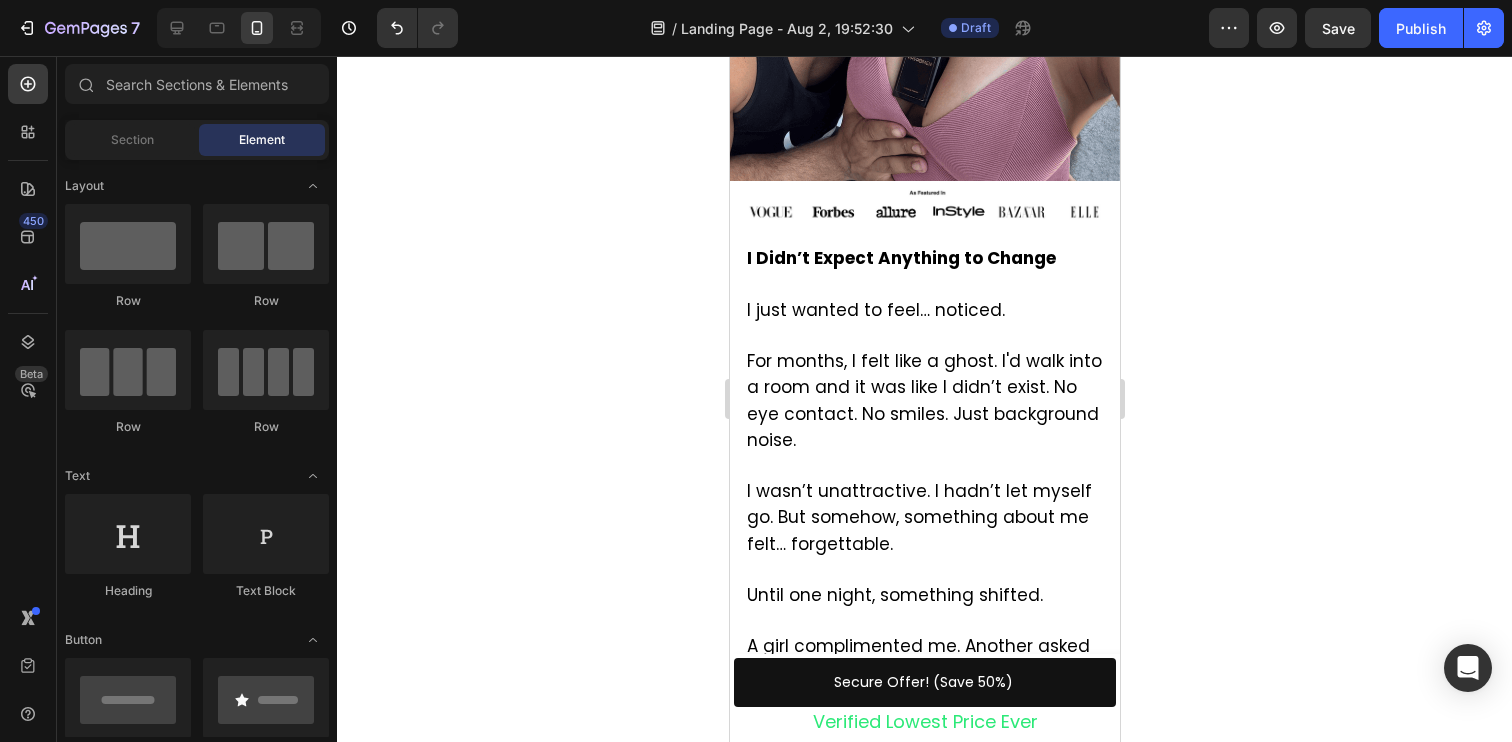 click 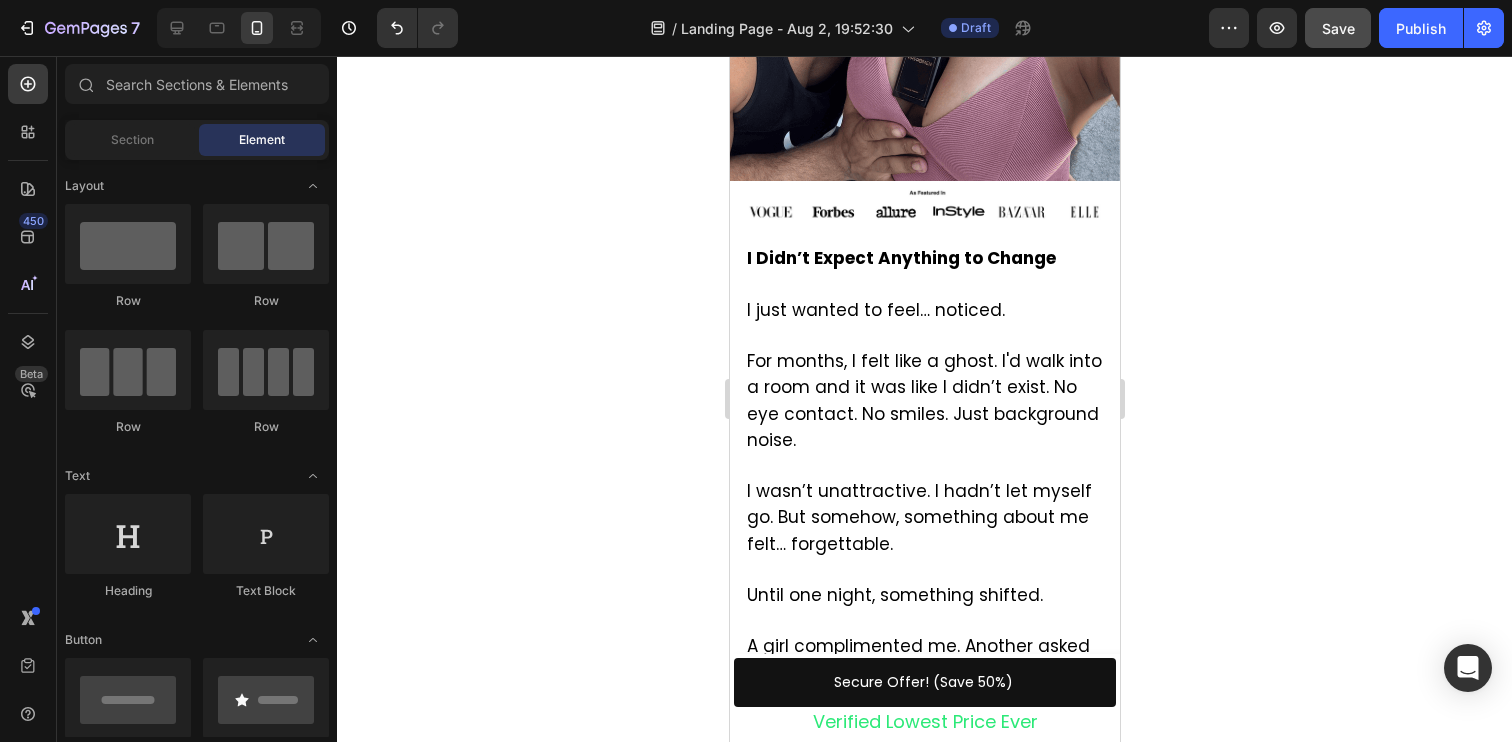 click on "Save" 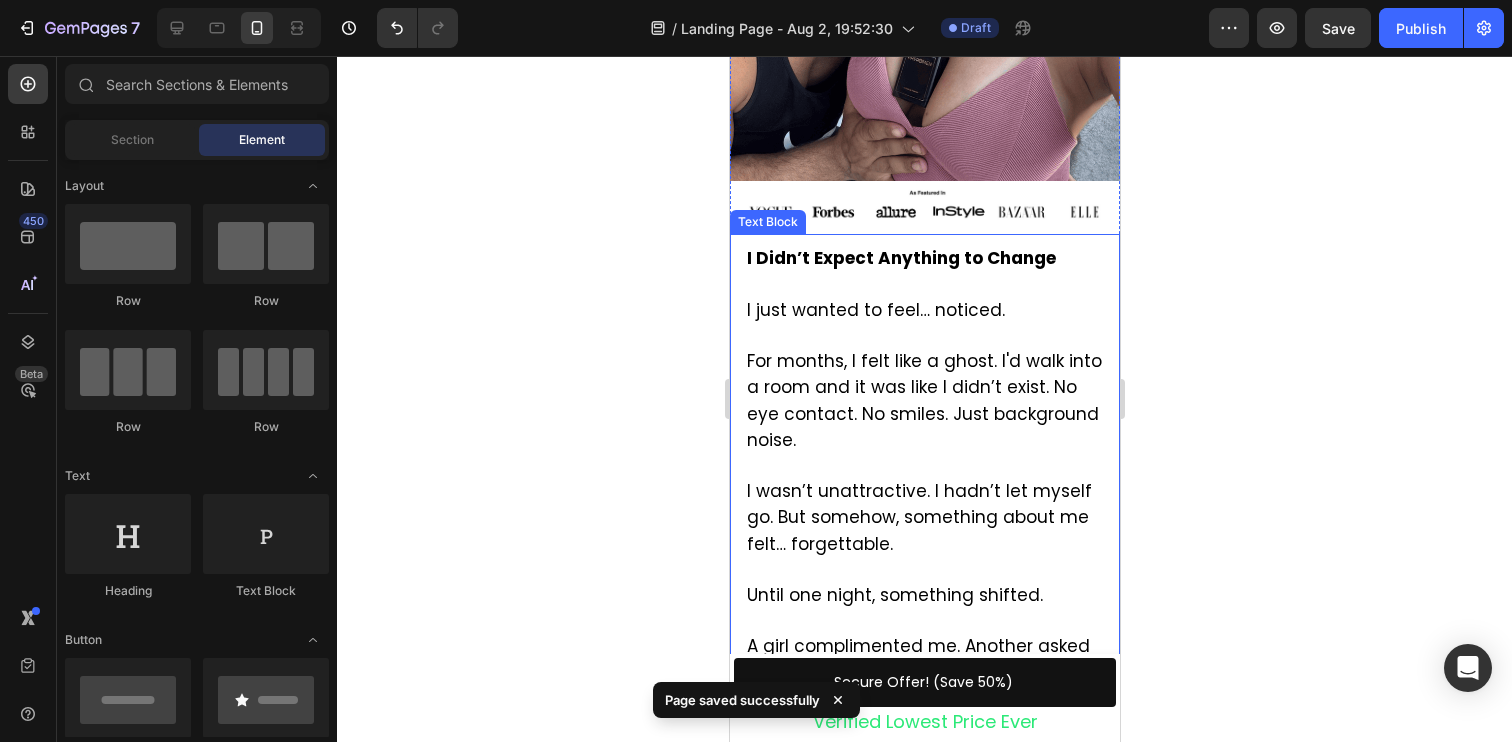 scroll, scrollTop: 0, scrollLeft: 0, axis: both 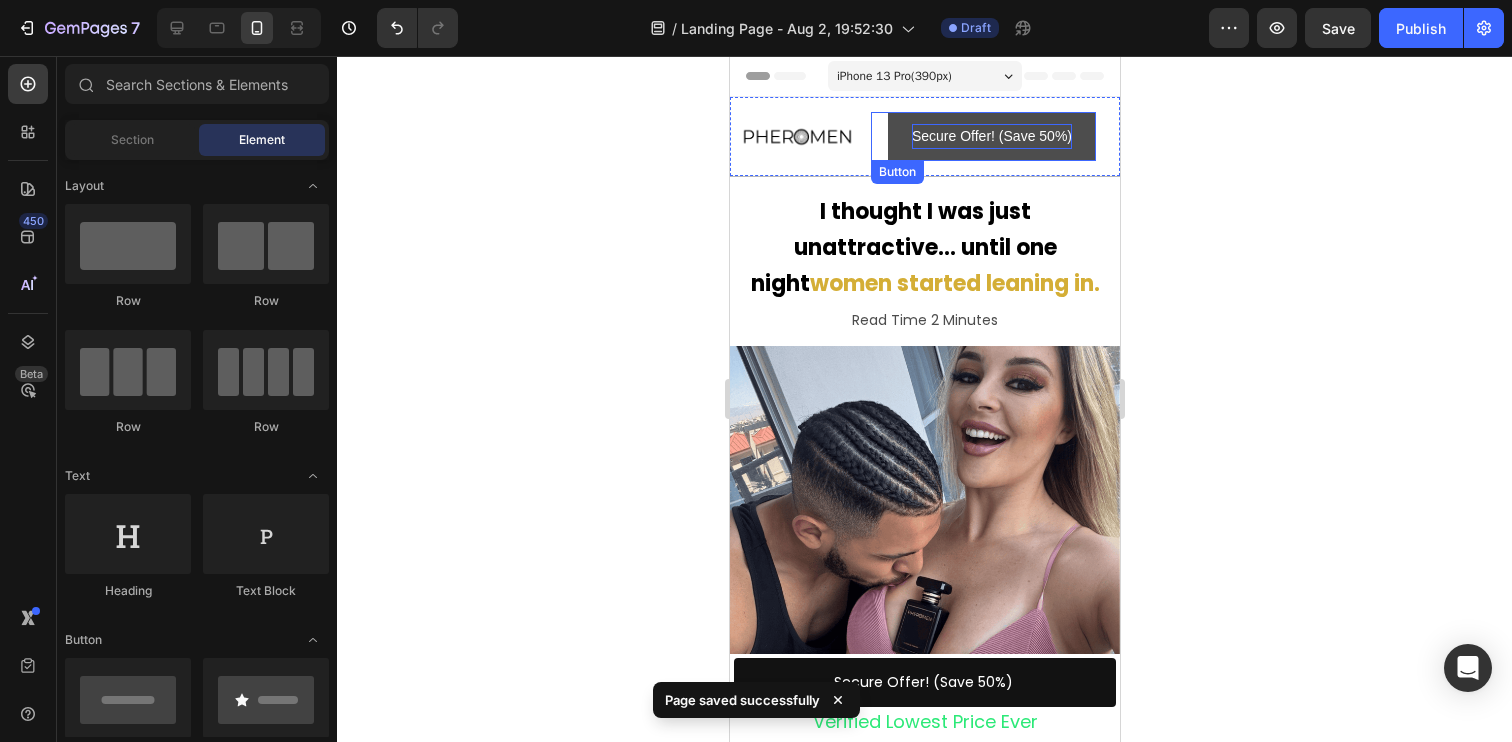 click on "Secure Offer! (Save 50%)" at bounding box center [991, 136] 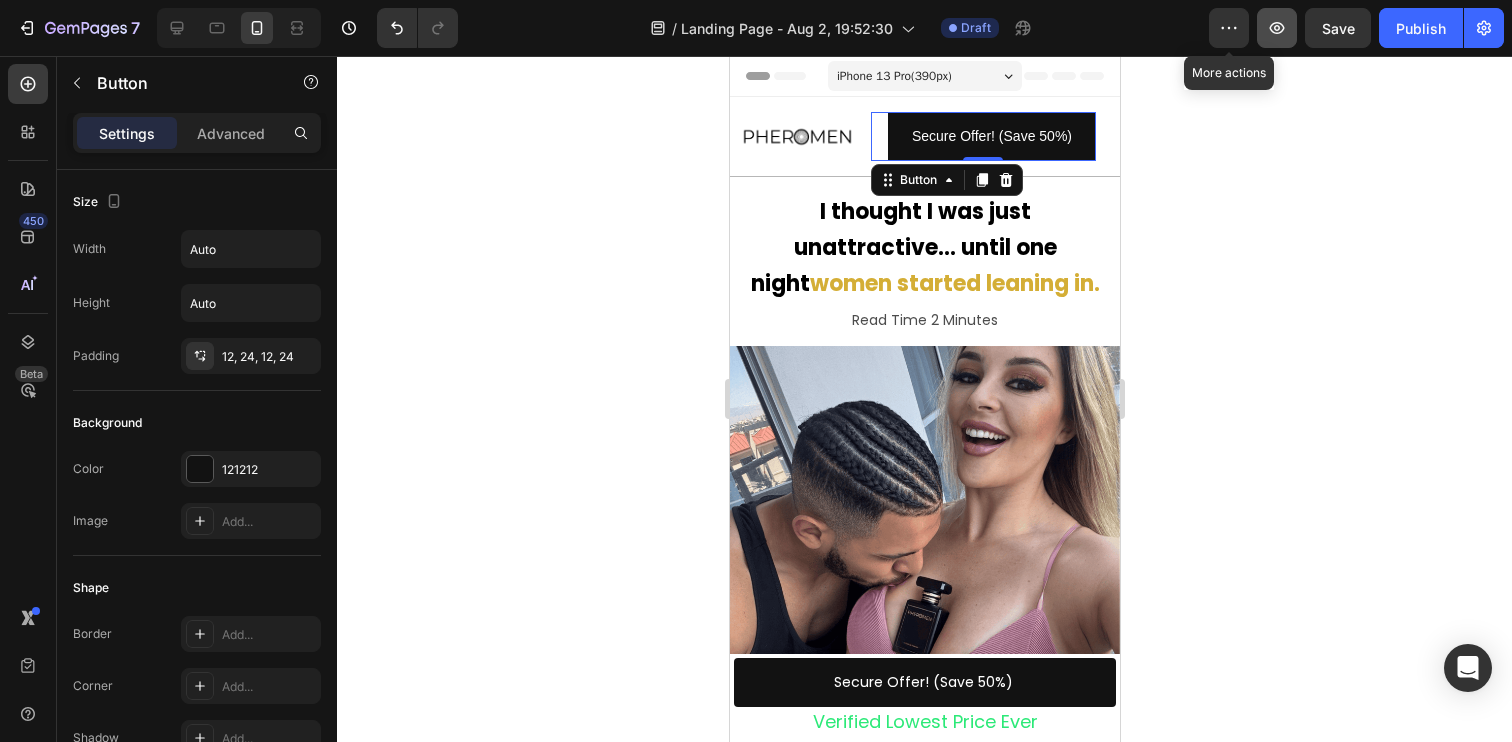 click 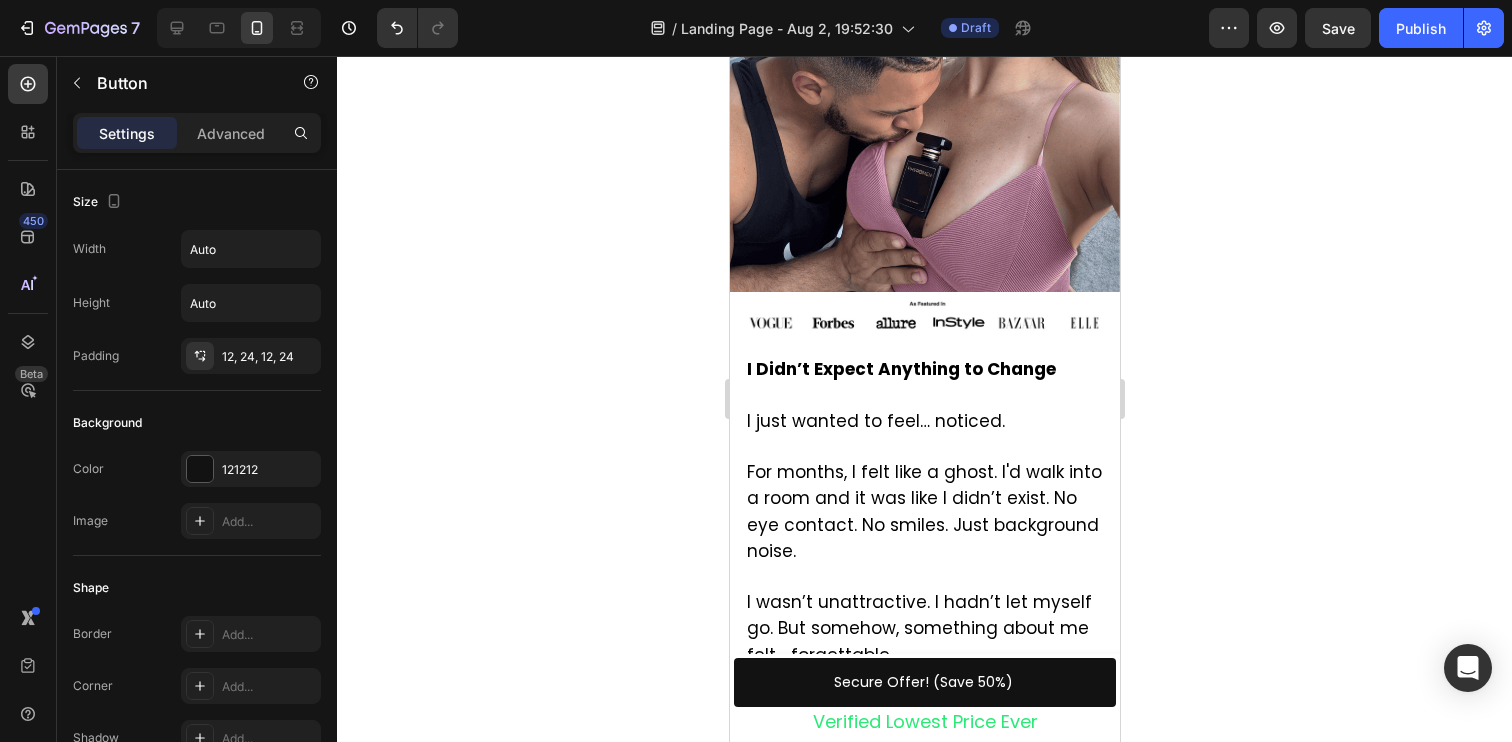 scroll, scrollTop: 0, scrollLeft: 0, axis: both 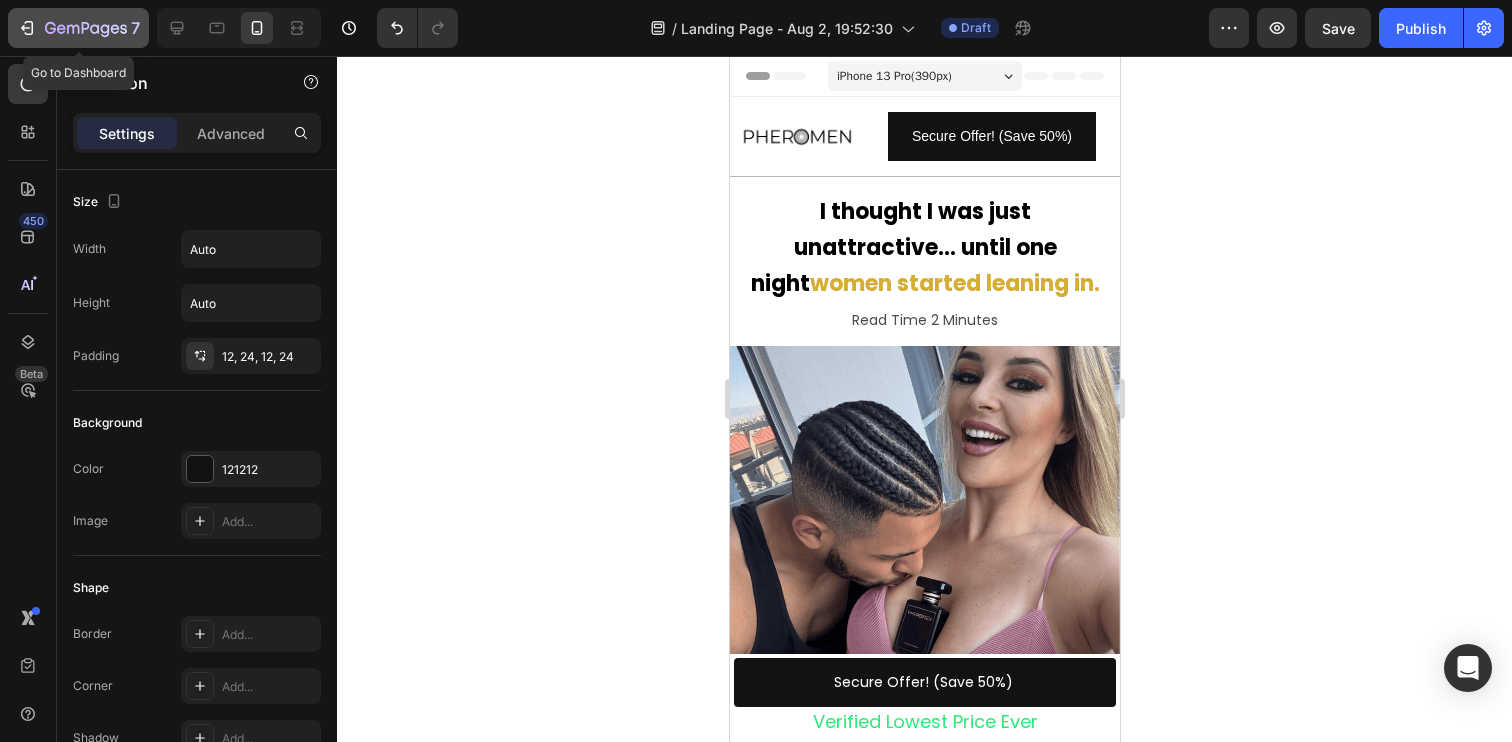 click 